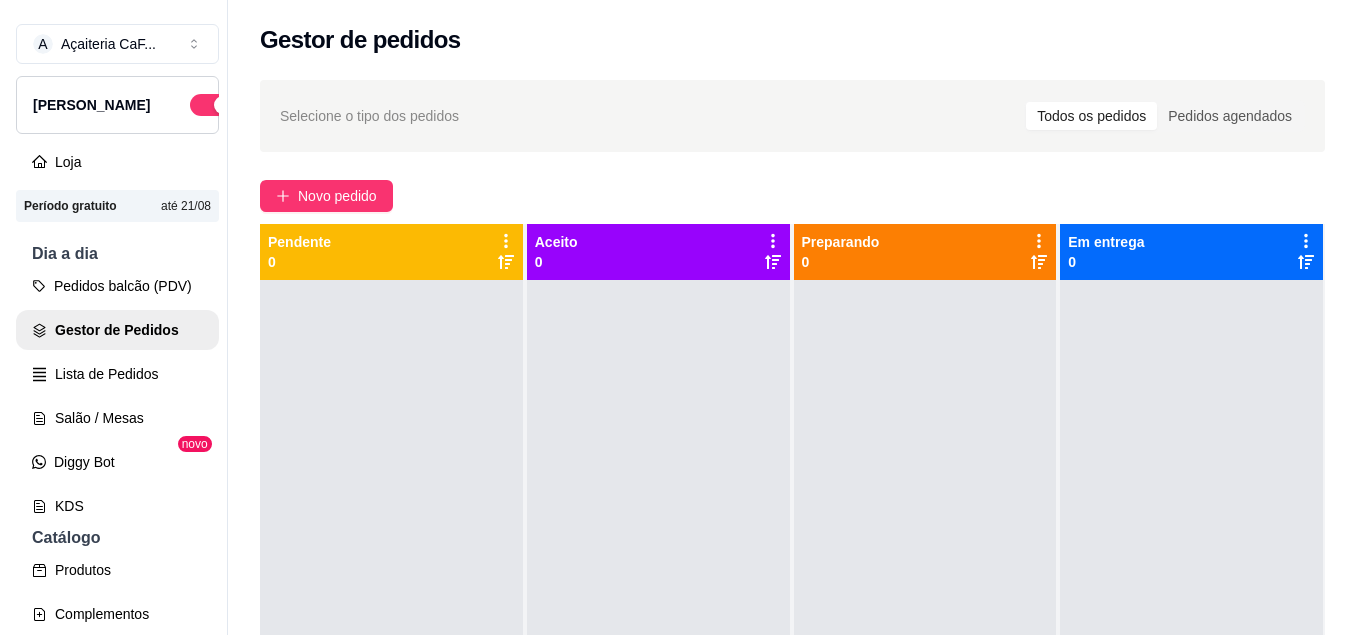scroll, scrollTop: 0, scrollLeft: 0, axis: both 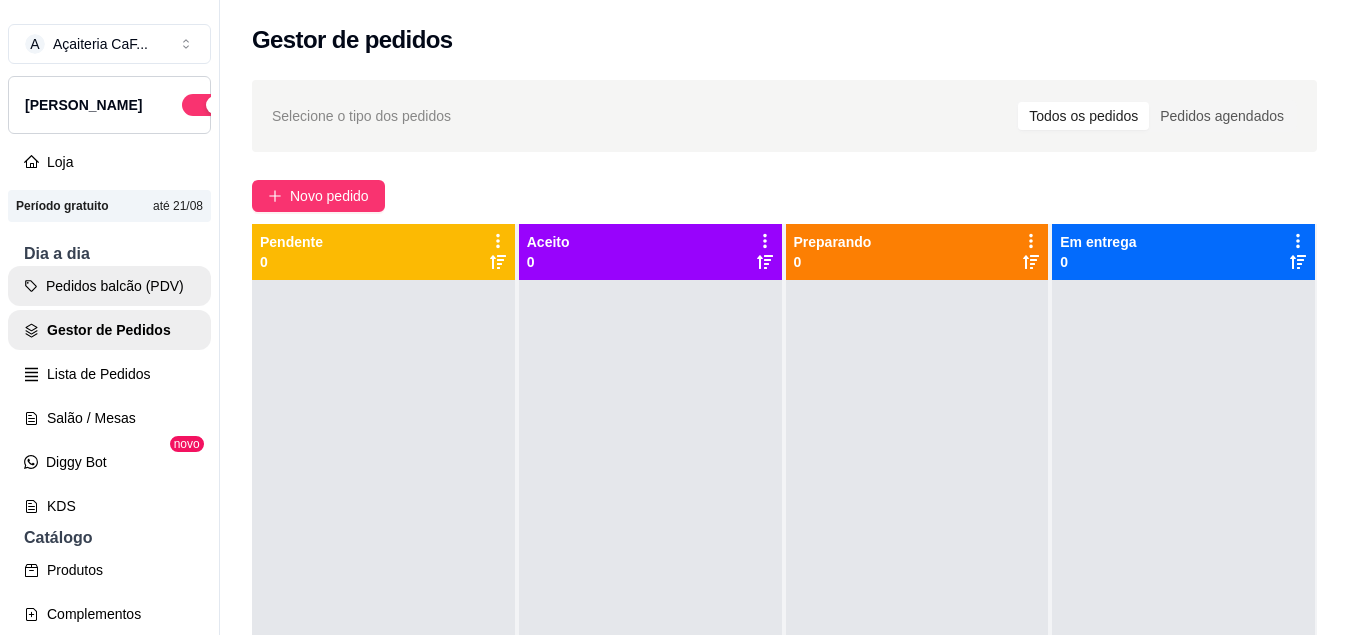 click on "Pedidos balcão (PDV)" at bounding box center [109, 286] 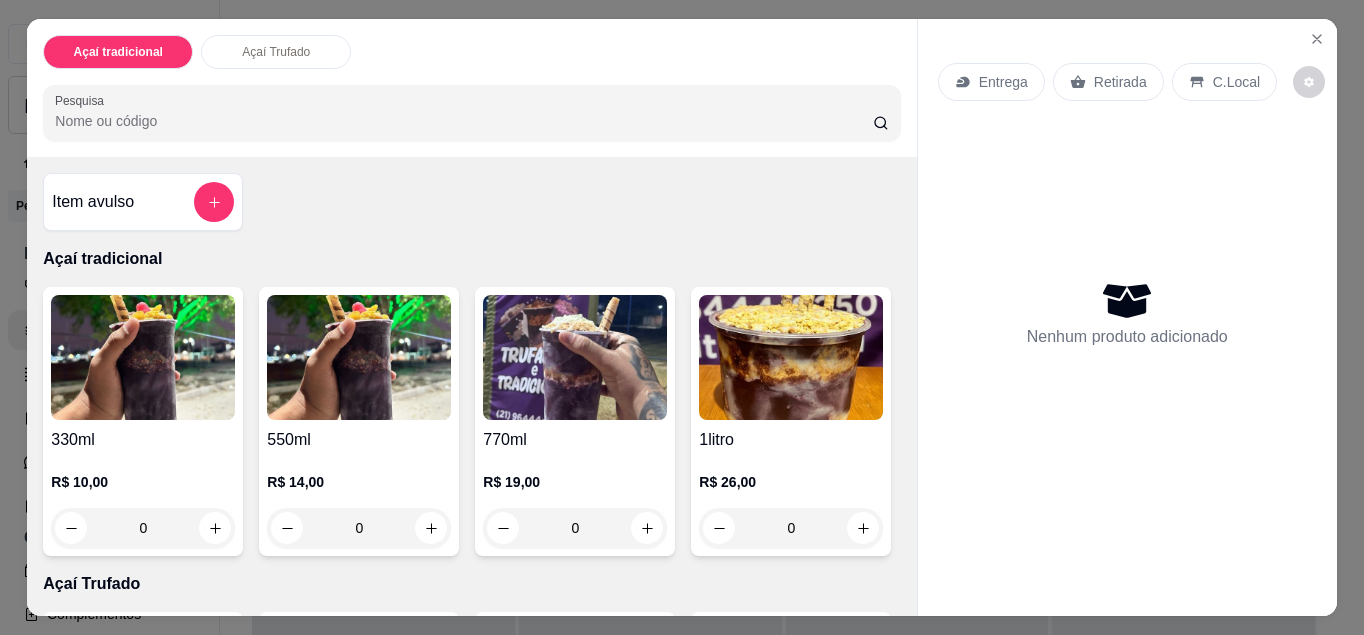 drag, startPoint x: 1337, startPoint y: 271, endPoint x: 1329, endPoint y: 317, distance: 46.69047 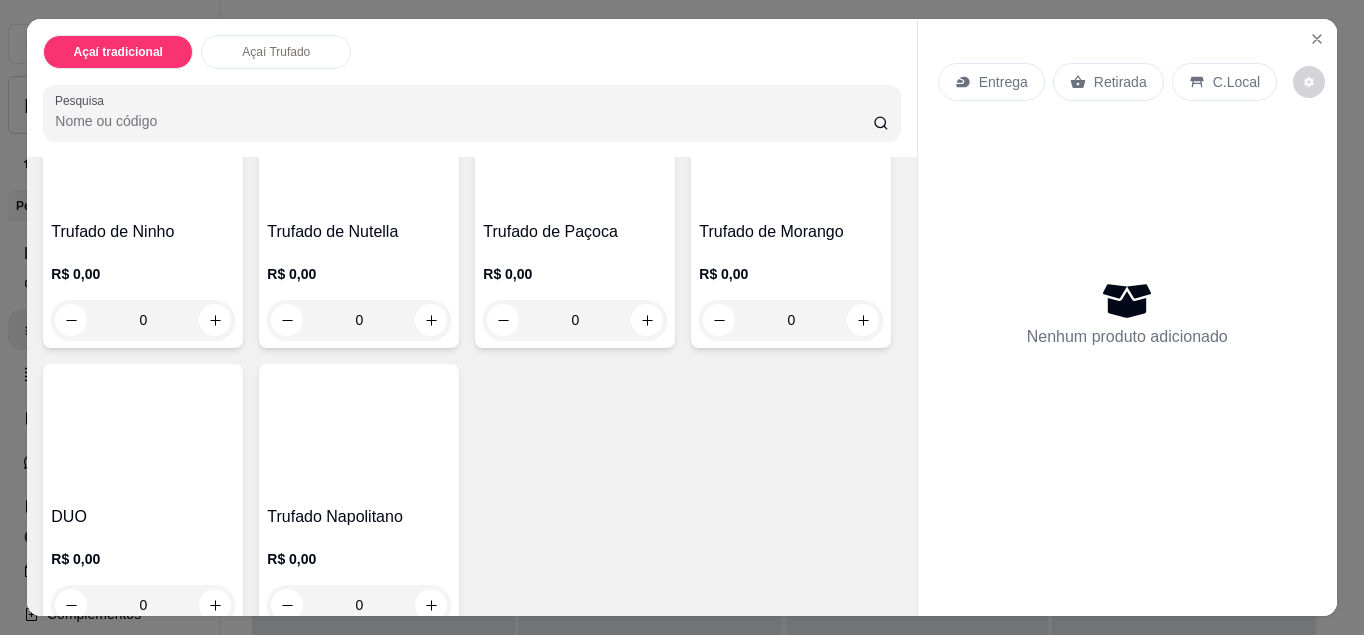 scroll, scrollTop: 548, scrollLeft: 0, axis: vertical 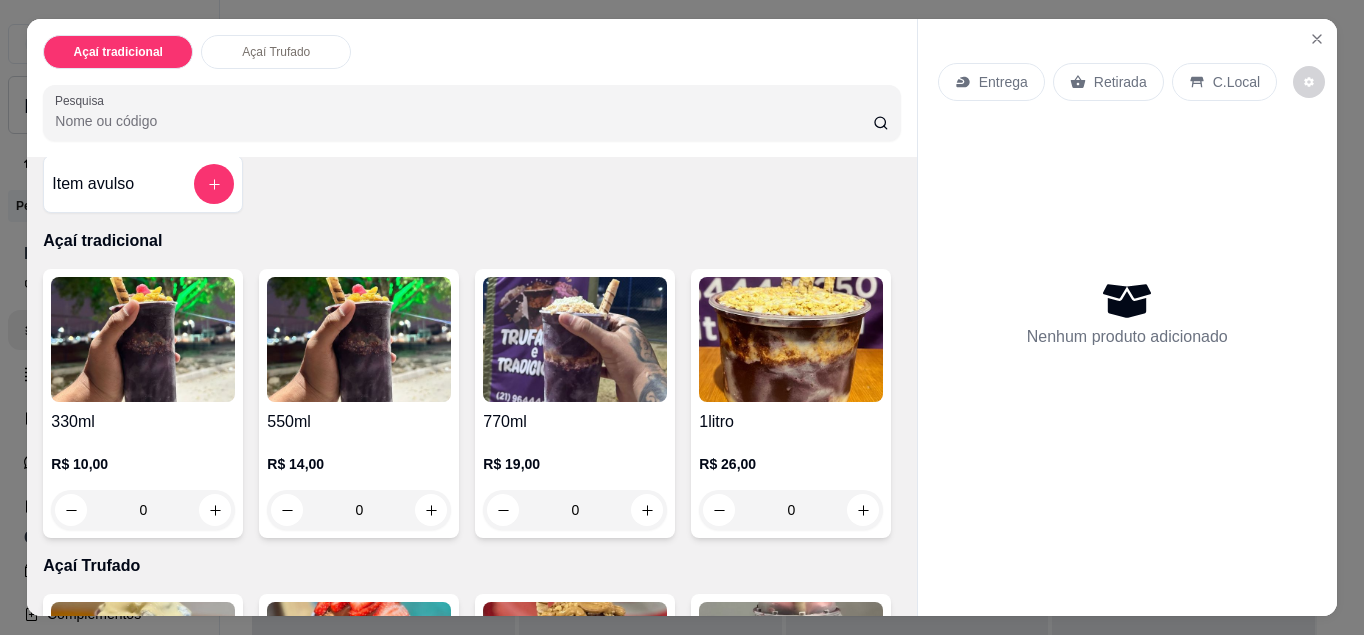 click on "0" at bounding box center (143, 510) 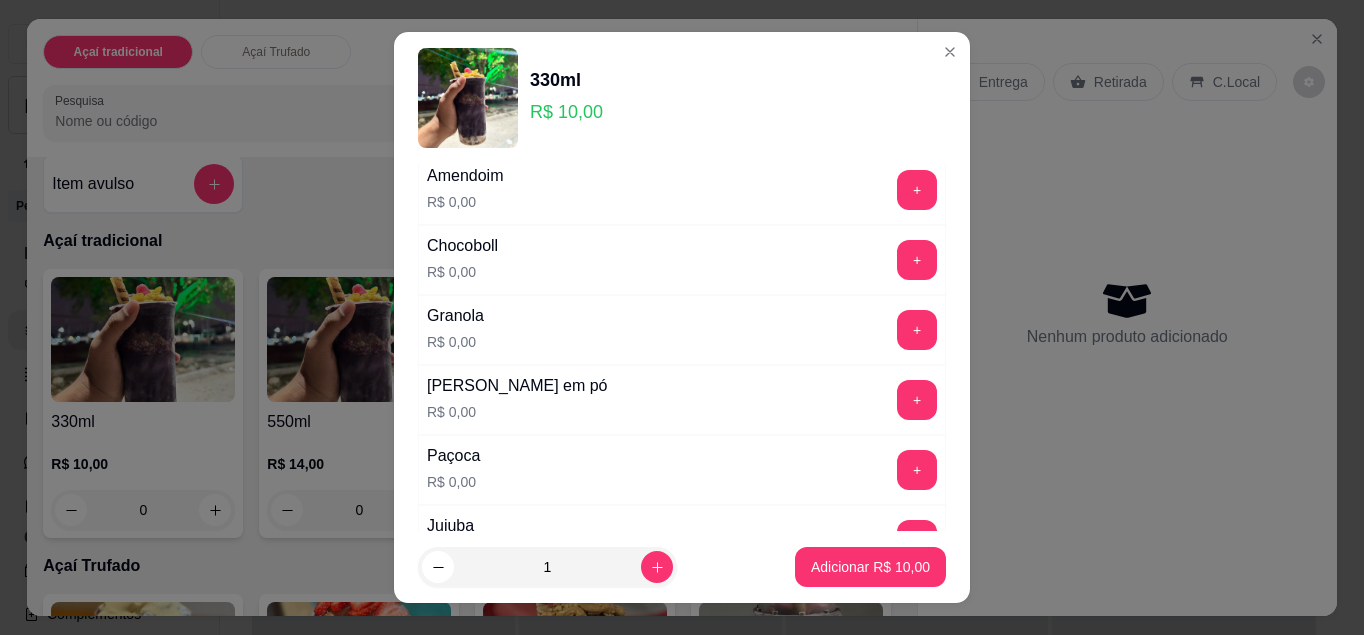scroll, scrollTop: 77, scrollLeft: 0, axis: vertical 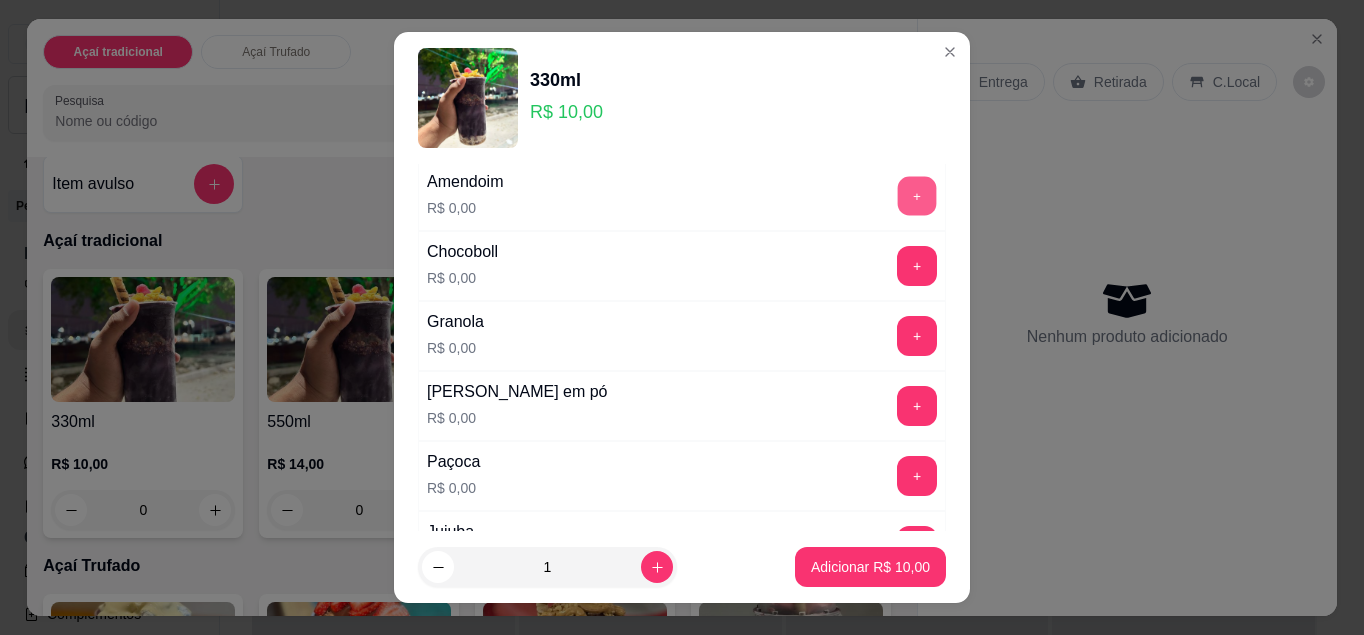 click on "+" at bounding box center [917, 195] 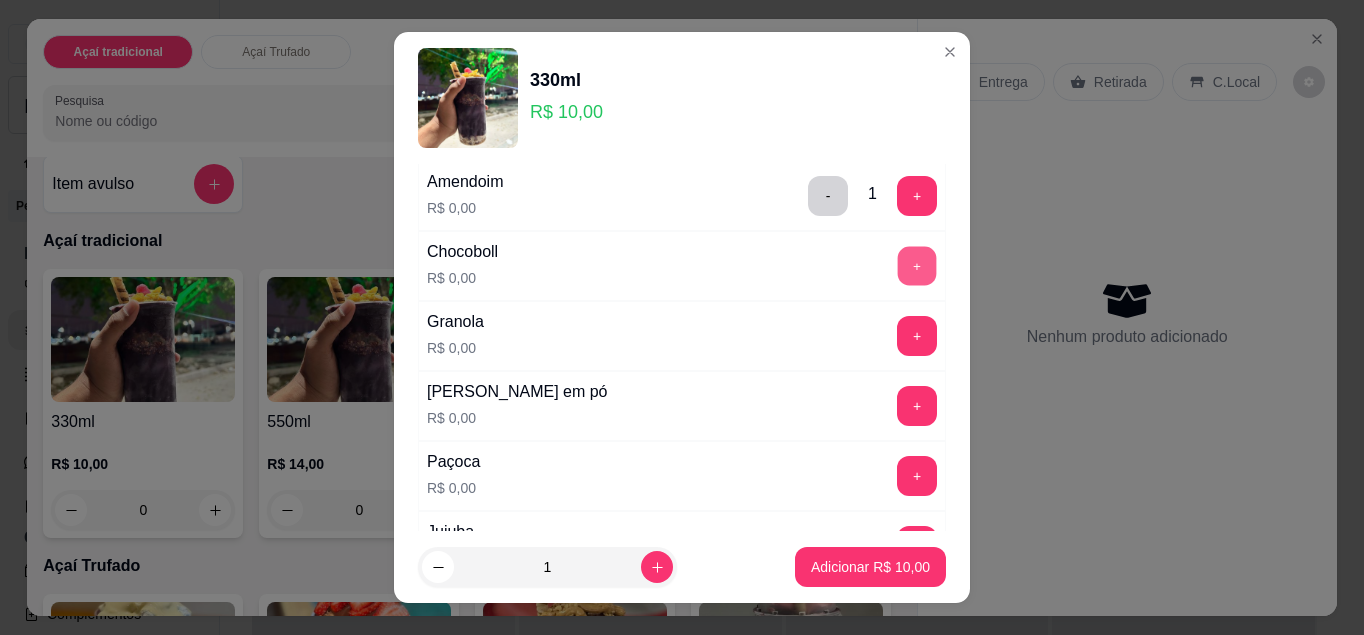 click on "+" at bounding box center (917, 265) 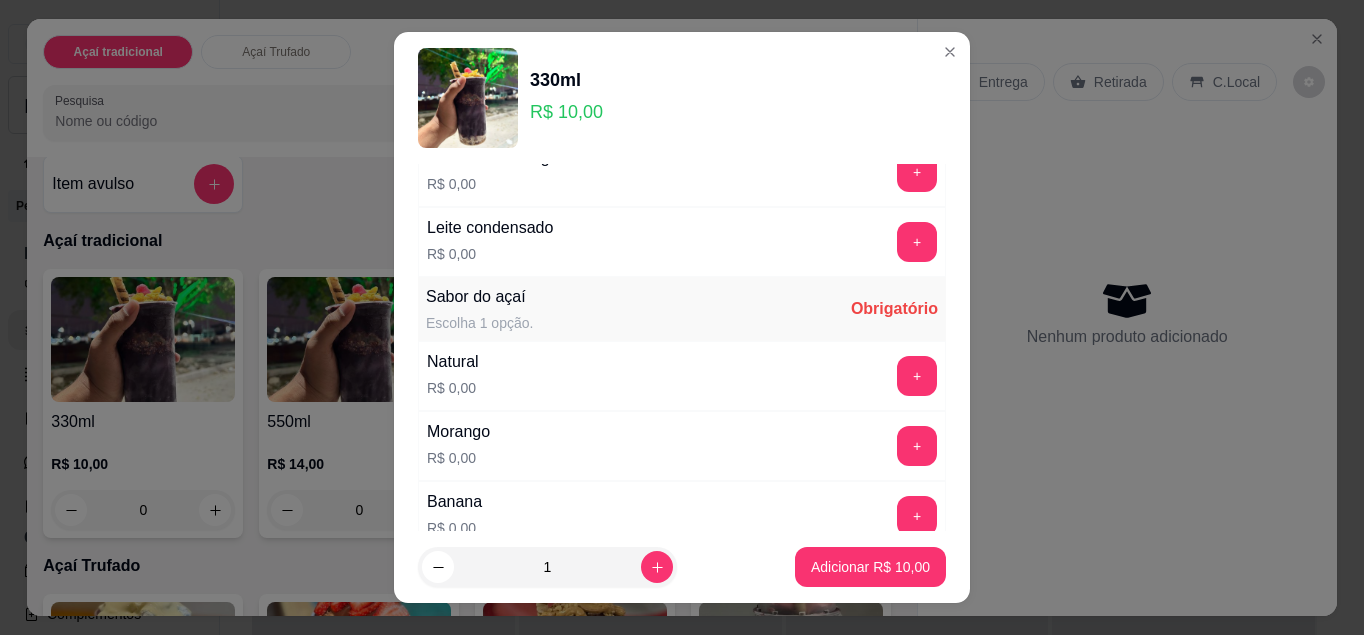 scroll, scrollTop: 1033, scrollLeft: 0, axis: vertical 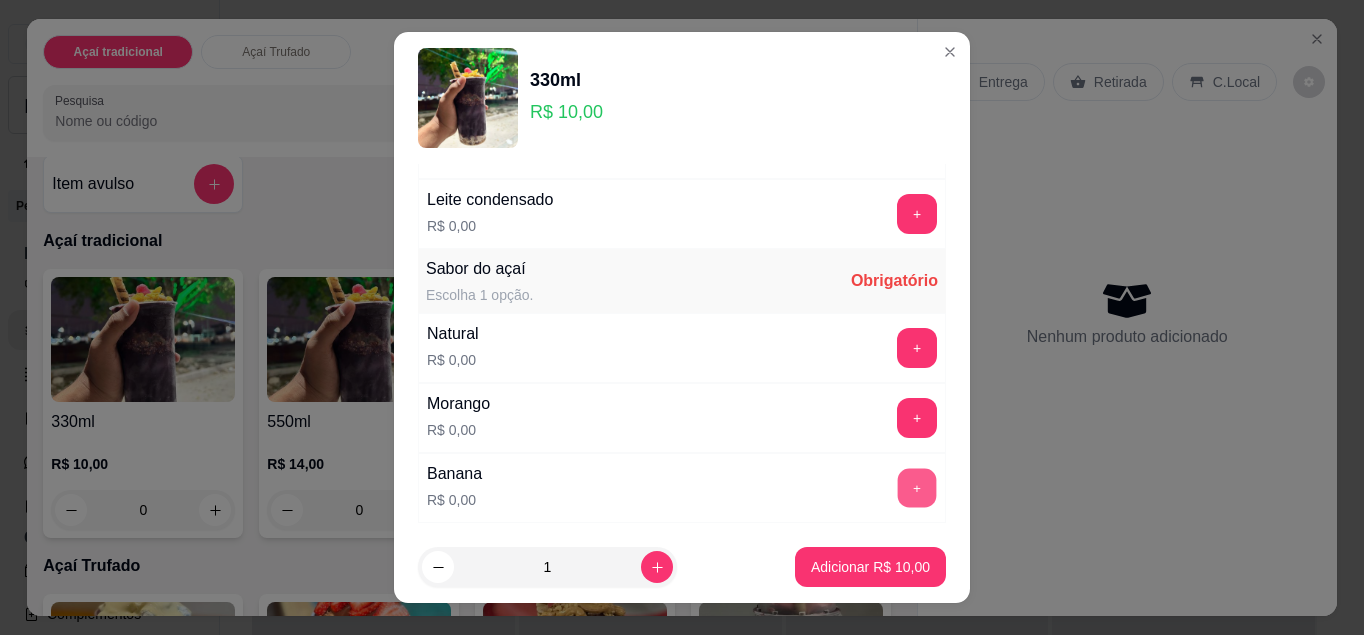 click on "+" at bounding box center (917, 487) 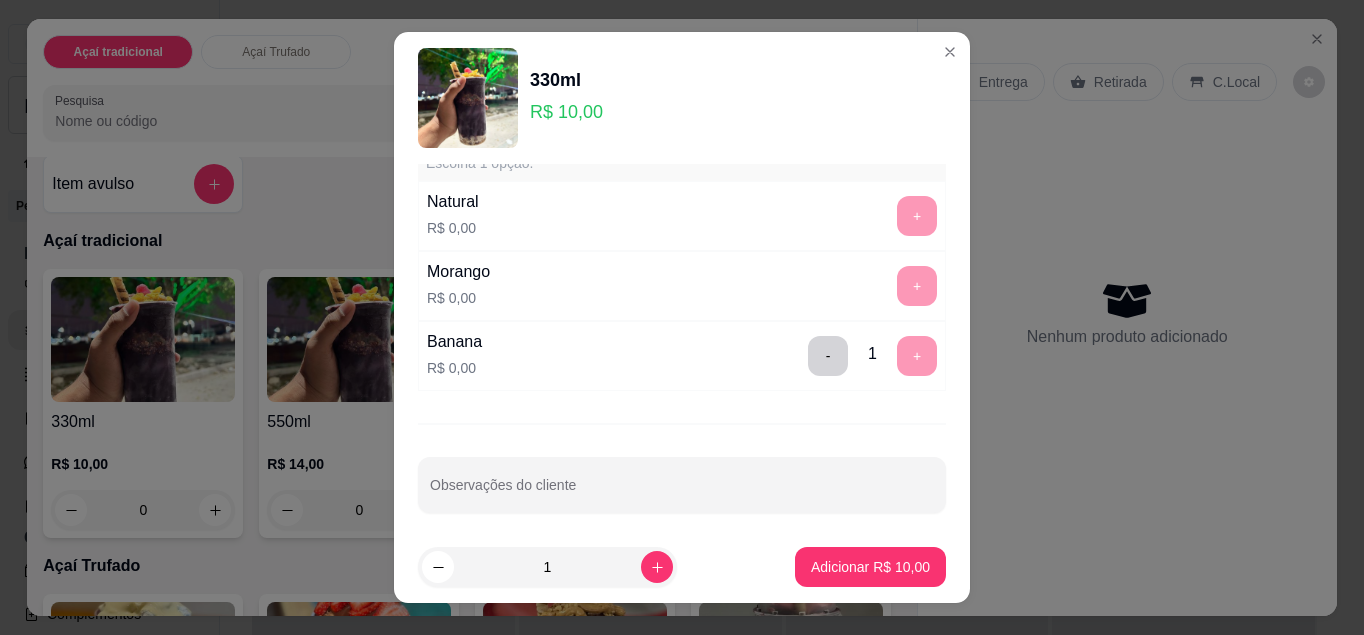 scroll, scrollTop: 1174, scrollLeft: 0, axis: vertical 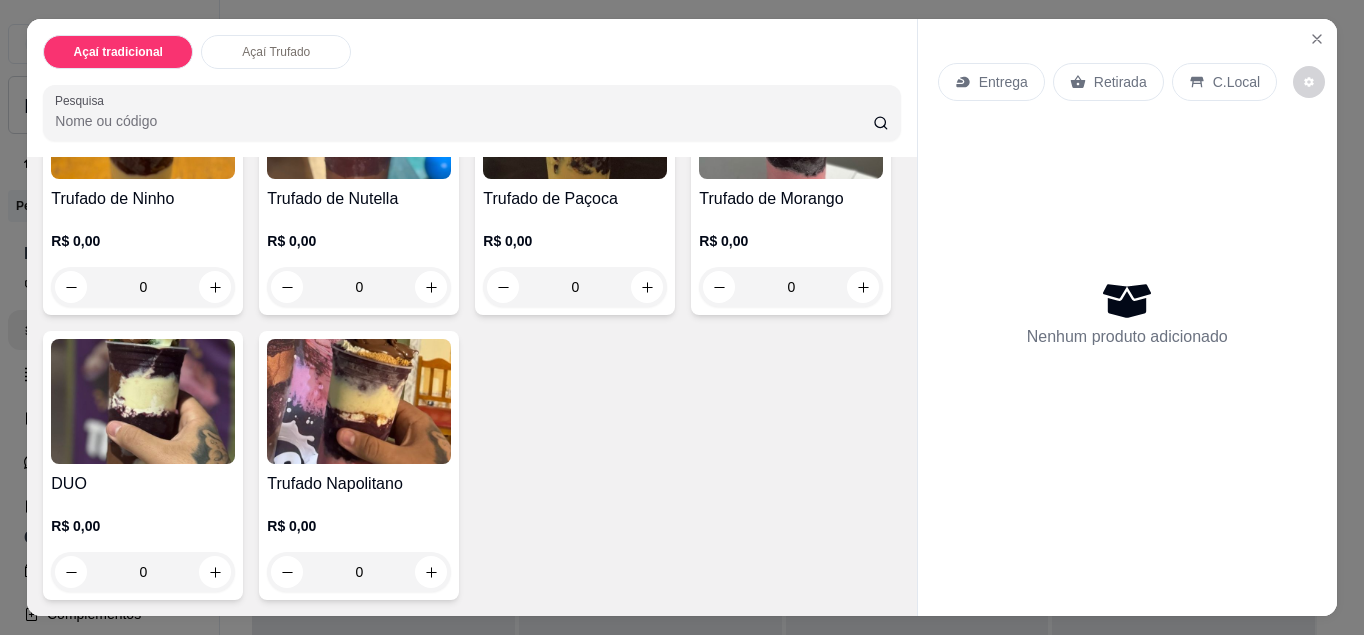 click on "0" at bounding box center (143, 572) 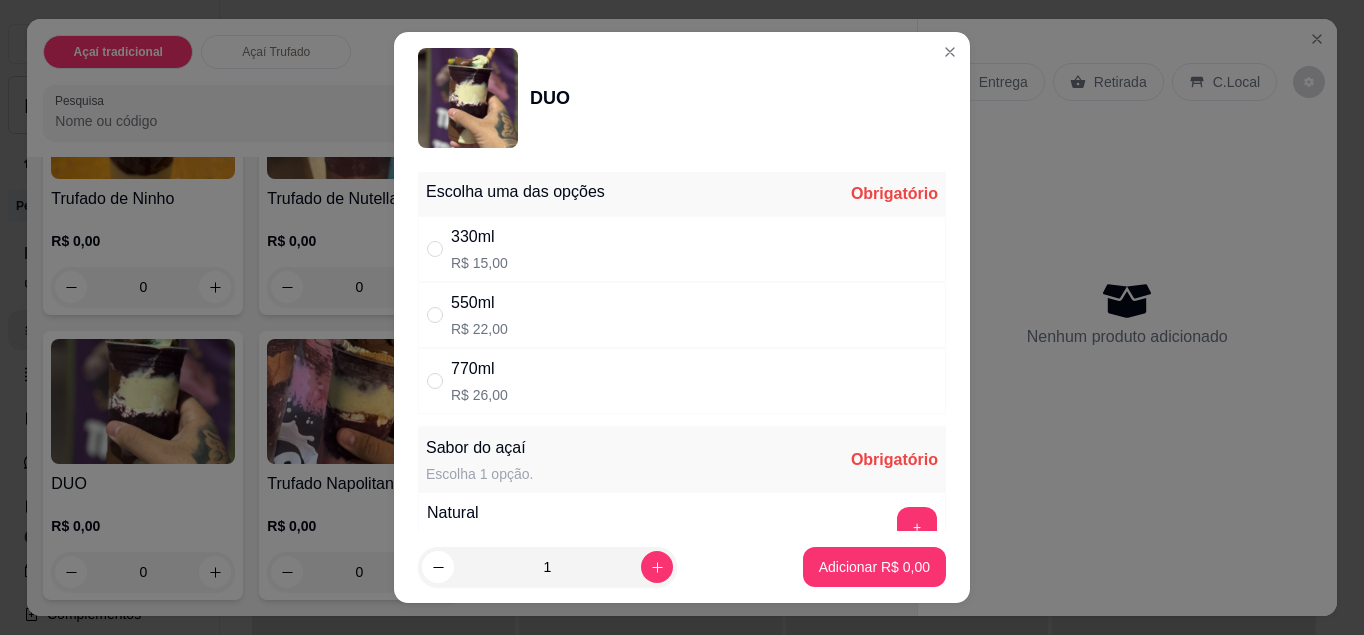 click on "330ml" at bounding box center (479, 237) 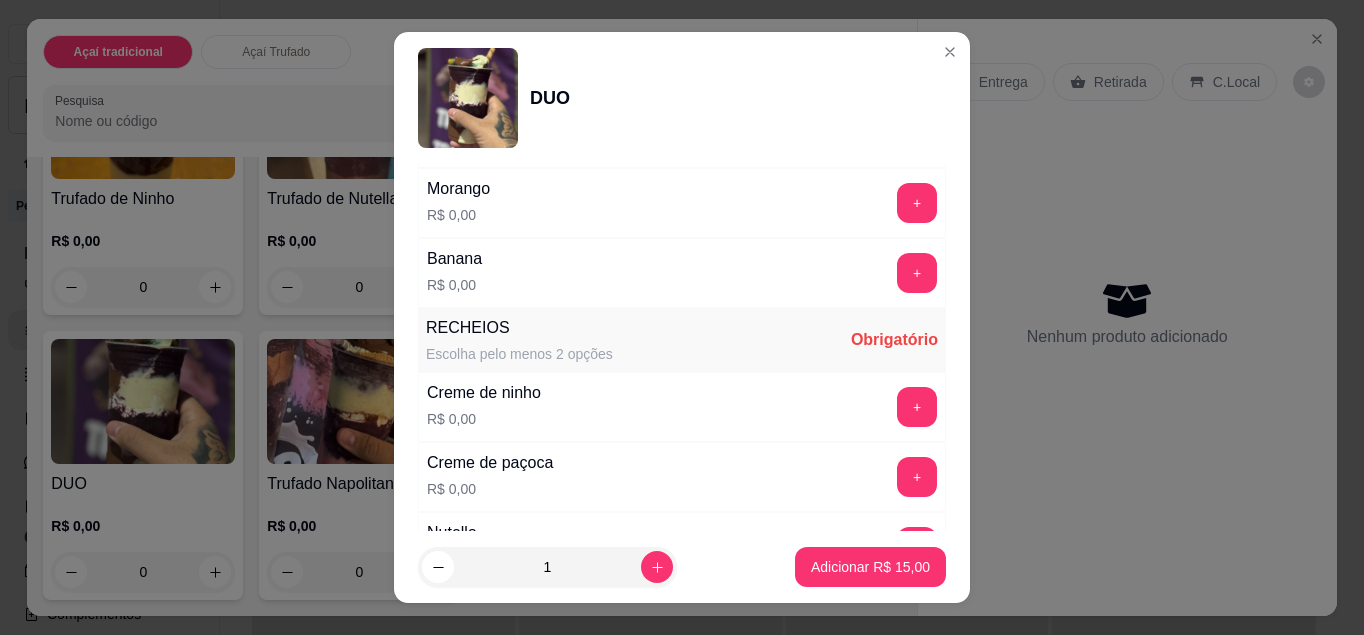 scroll, scrollTop: 388, scrollLeft: 0, axis: vertical 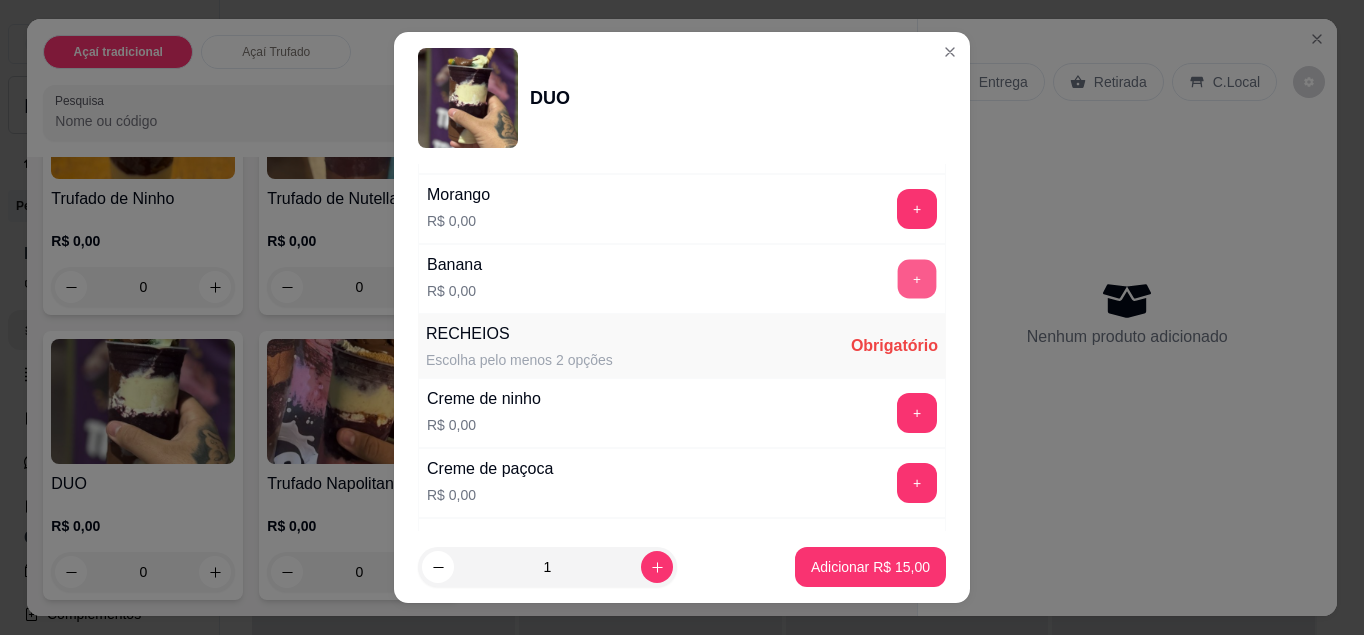 click on "+" at bounding box center (917, 278) 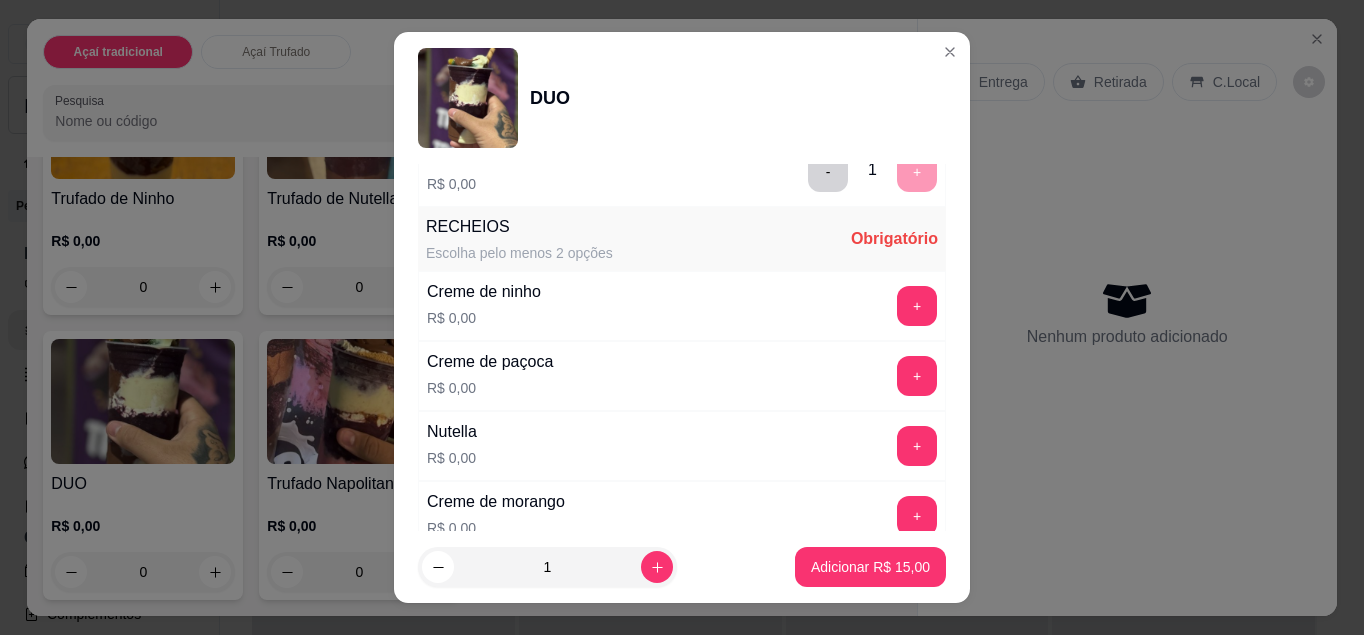 scroll, scrollTop: 508, scrollLeft: 0, axis: vertical 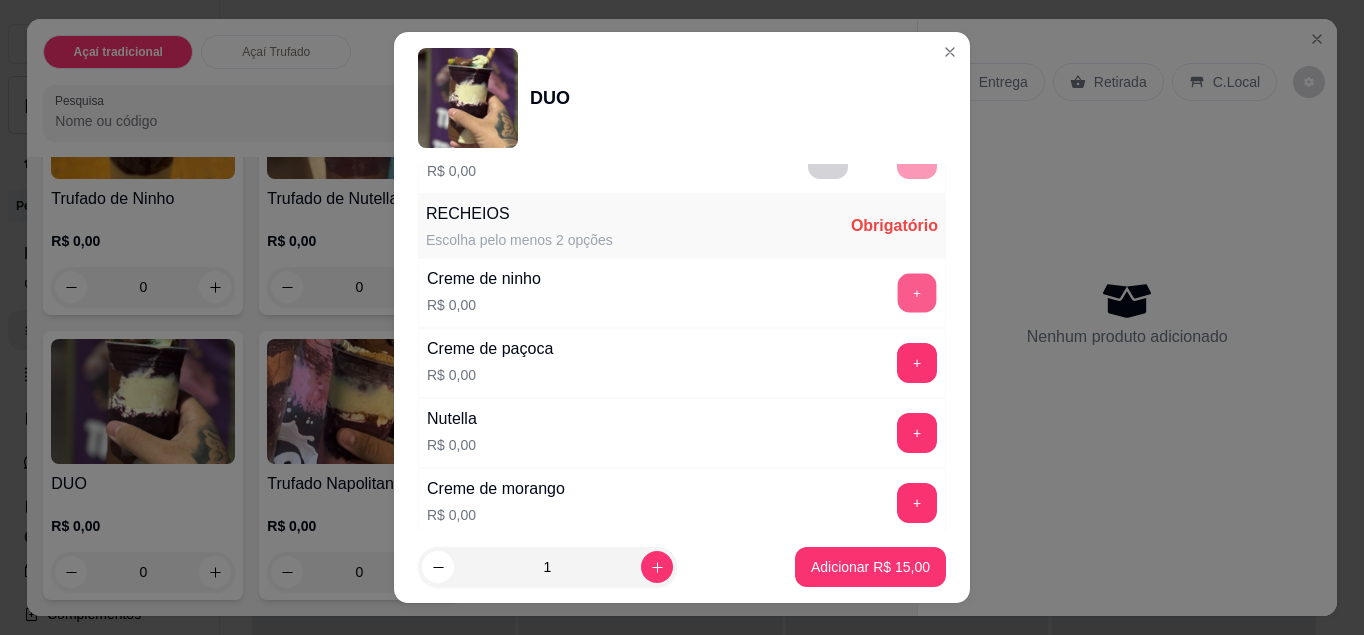 click on "+" at bounding box center [917, 292] 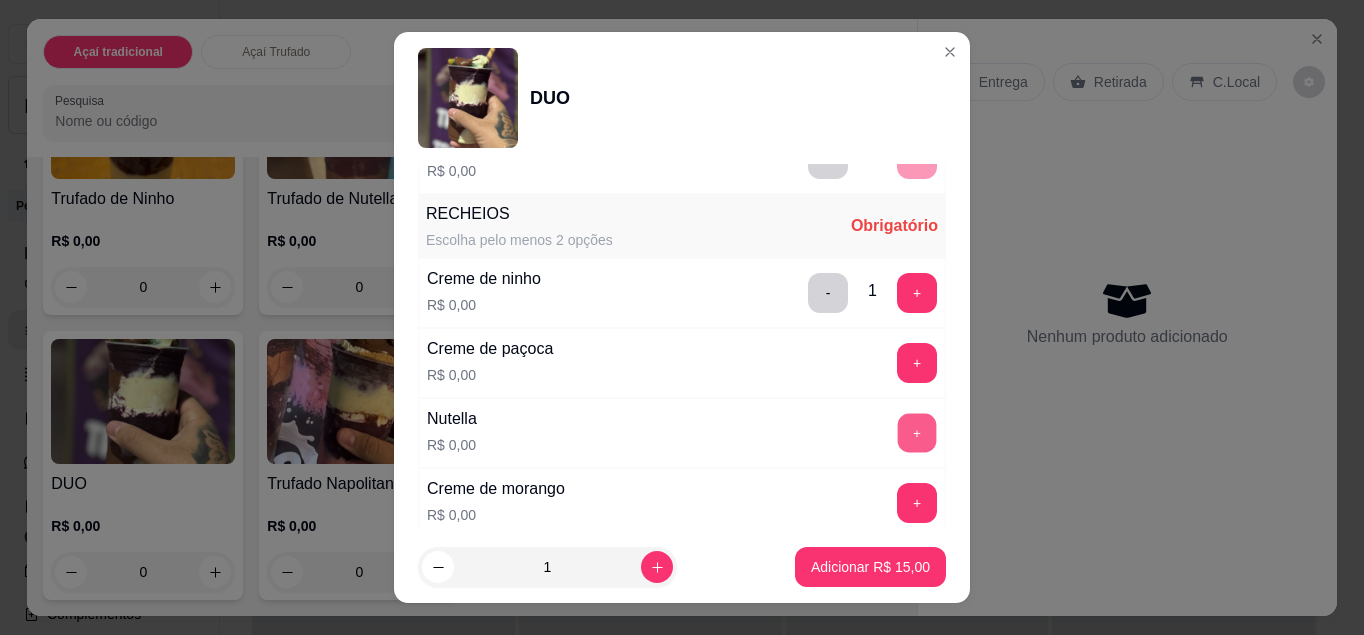 click on "+" at bounding box center [917, 432] 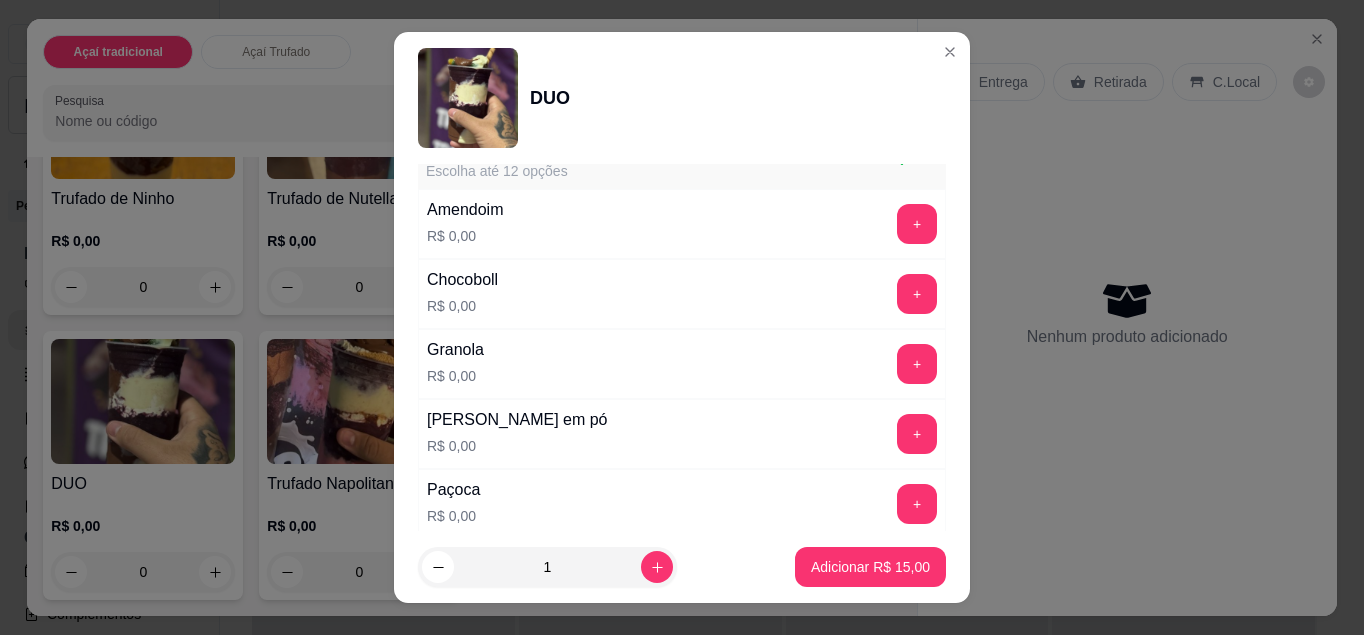 scroll, scrollTop: 915, scrollLeft: 0, axis: vertical 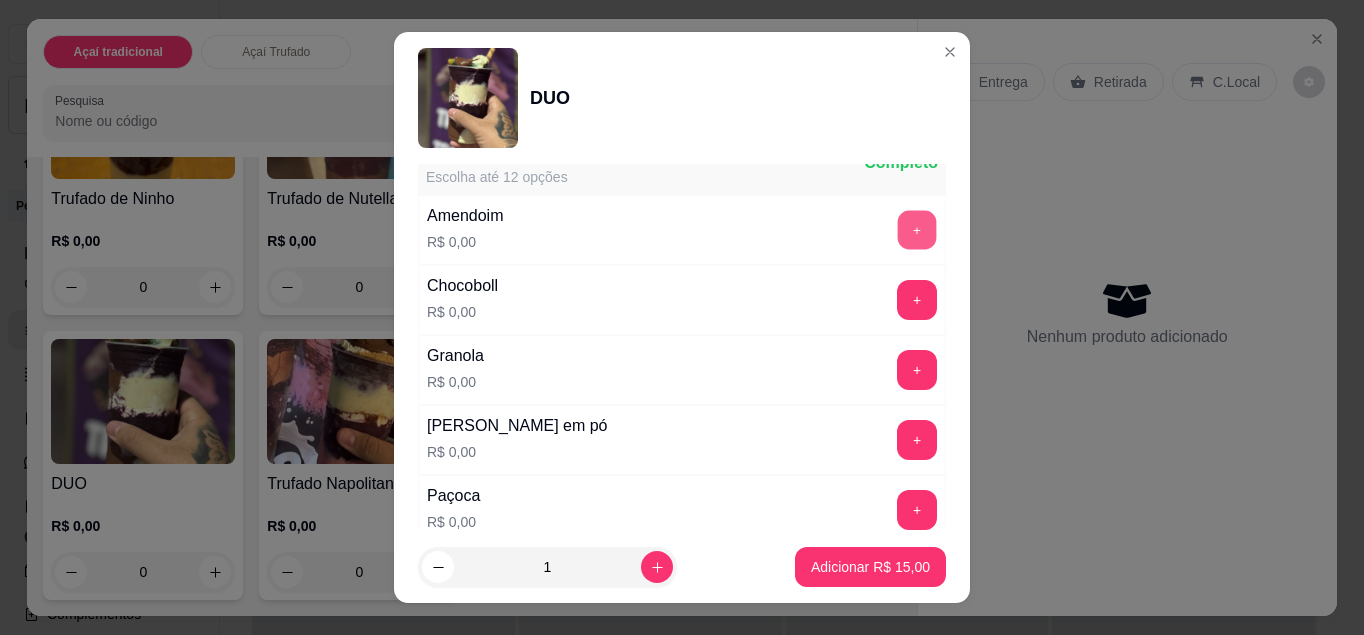 click on "+" at bounding box center (917, 229) 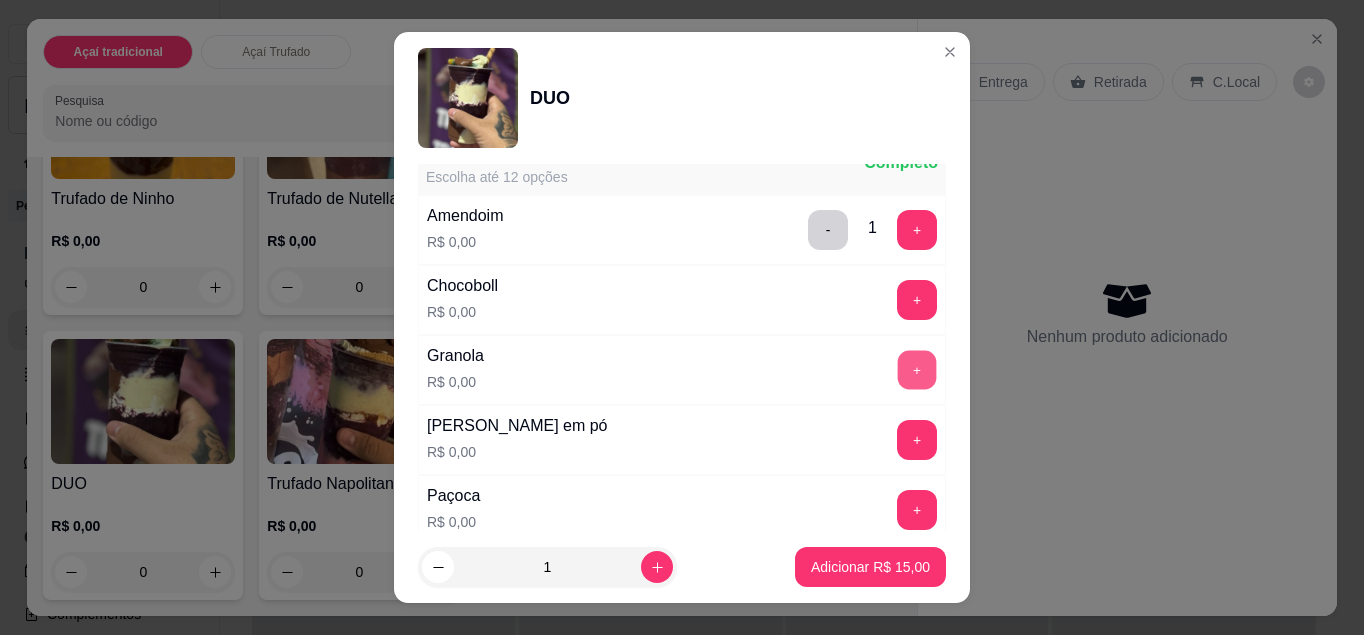 click on "+" at bounding box center (917, 369) 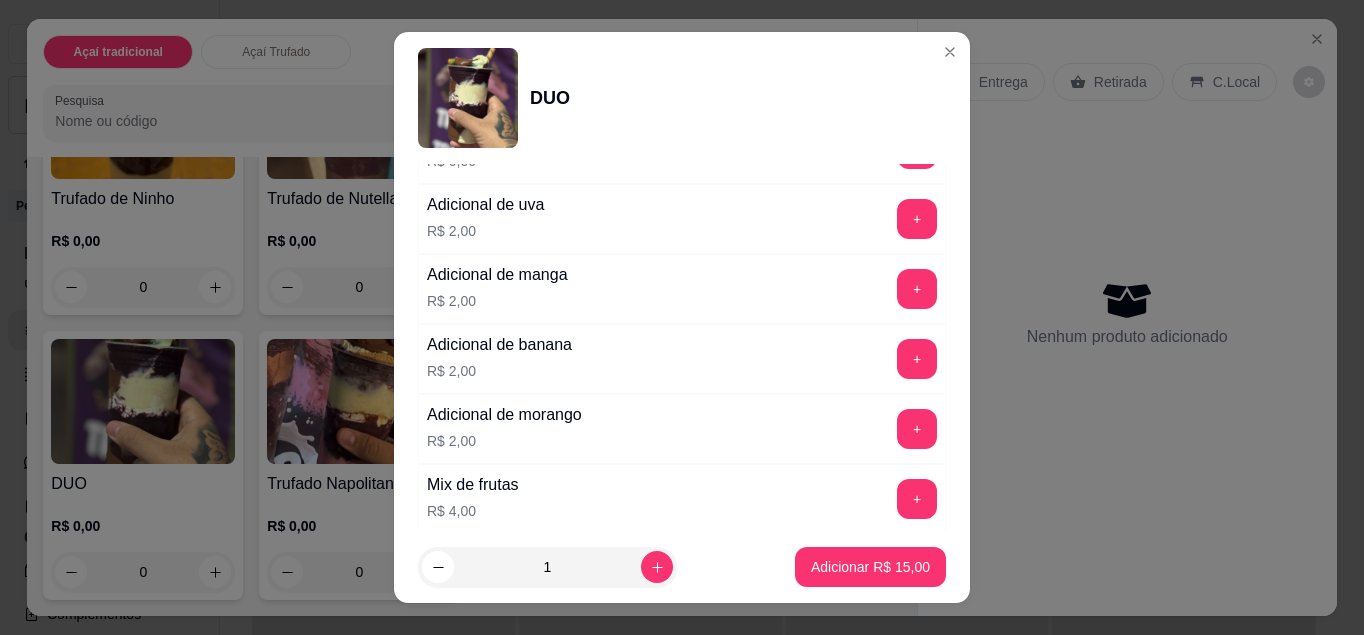 scroll, scrollTop: 1397, scrollLeft: 0, axis: vertical 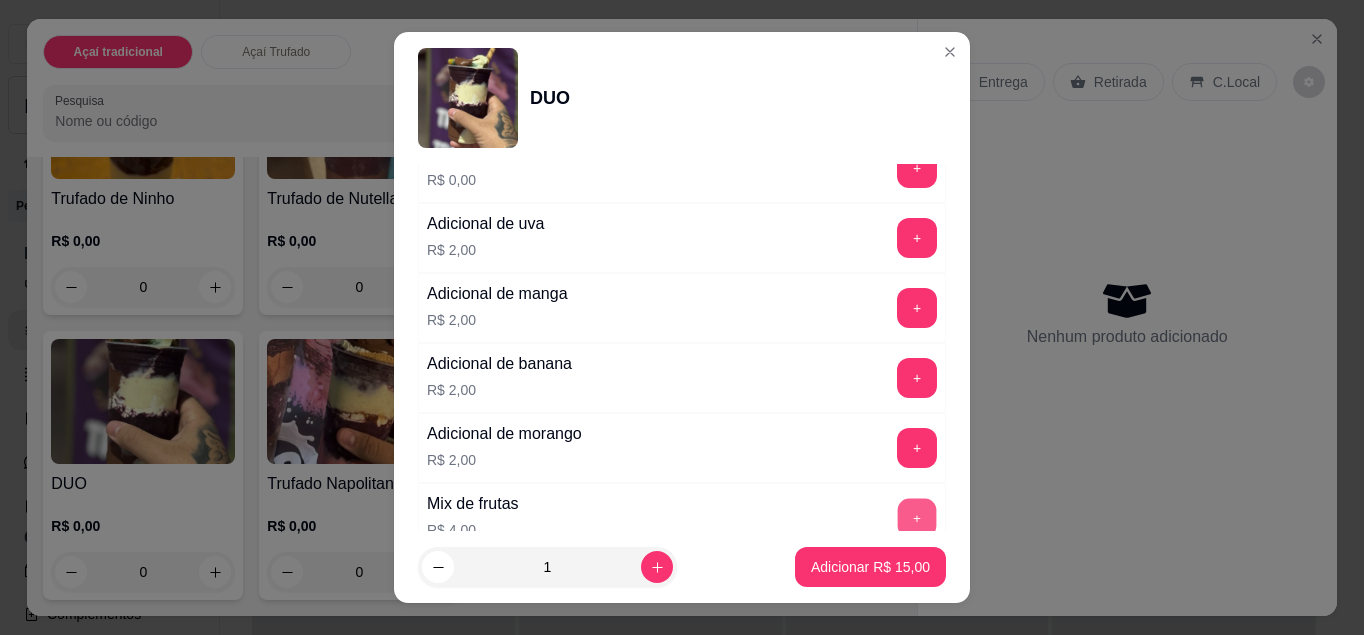 click on "+" at bounding box center [917, 517] 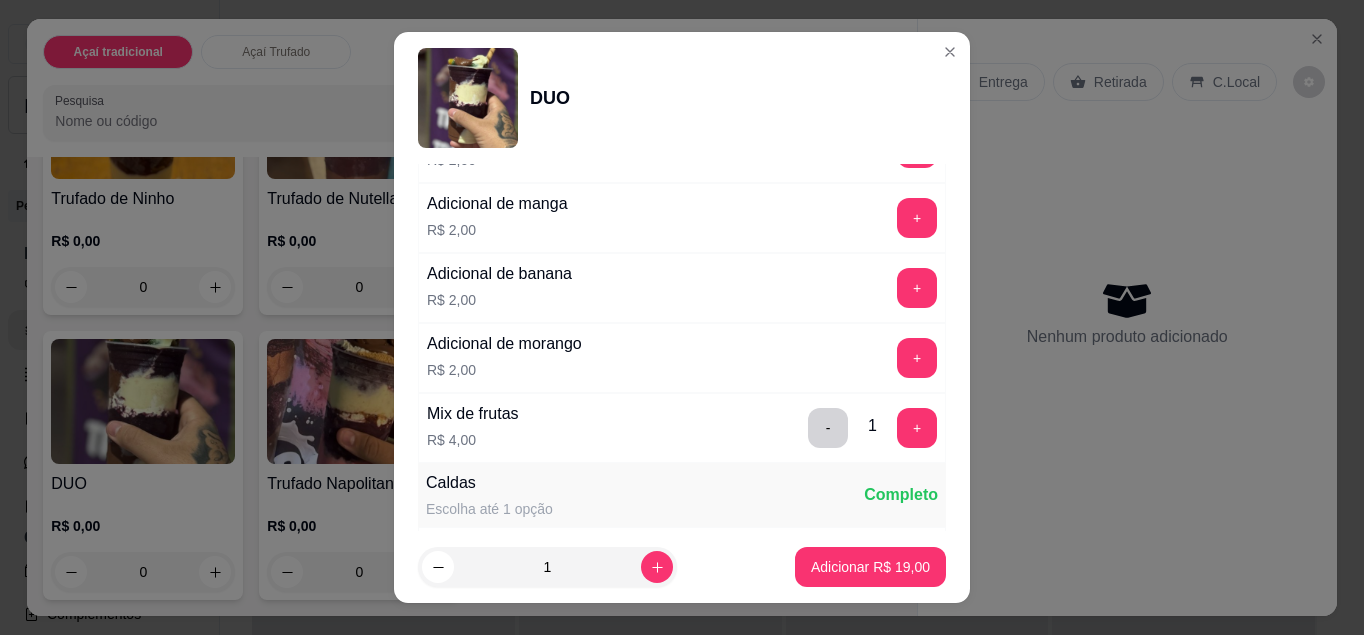 scroll, scrollTop: 1518, scrollLeft: 0, axis: vertical 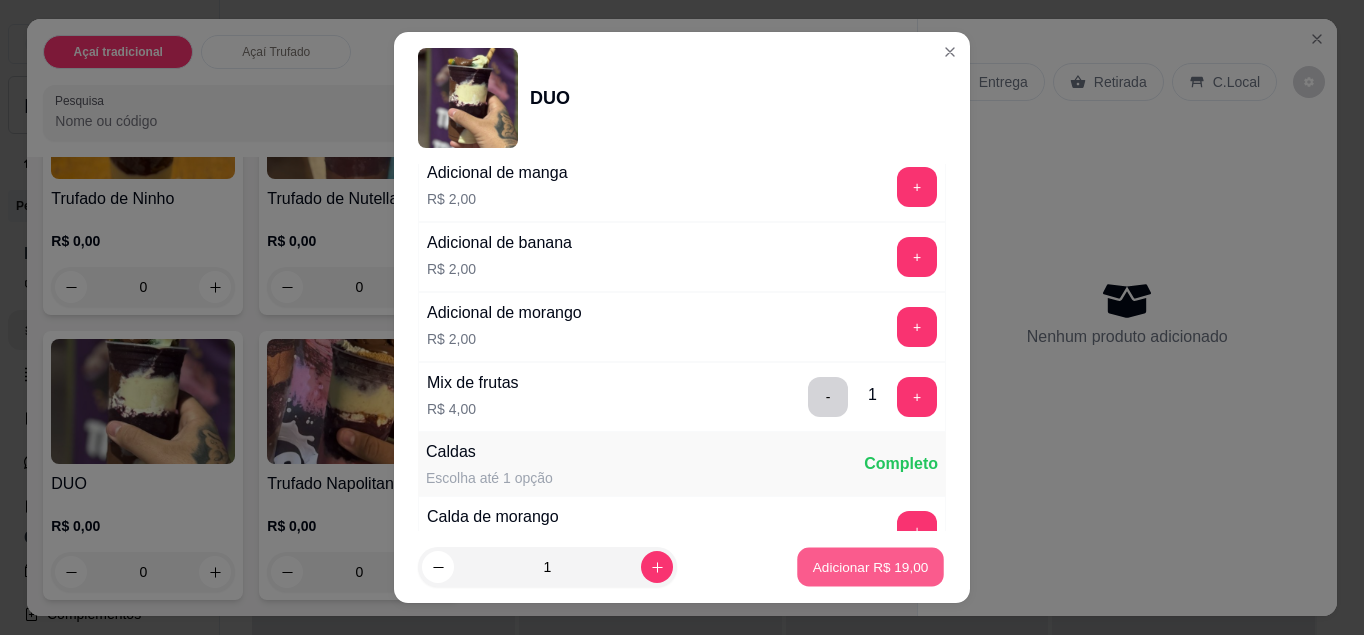 click on "Adicionar   R$ 19,00" at bounding box center [871, 567] 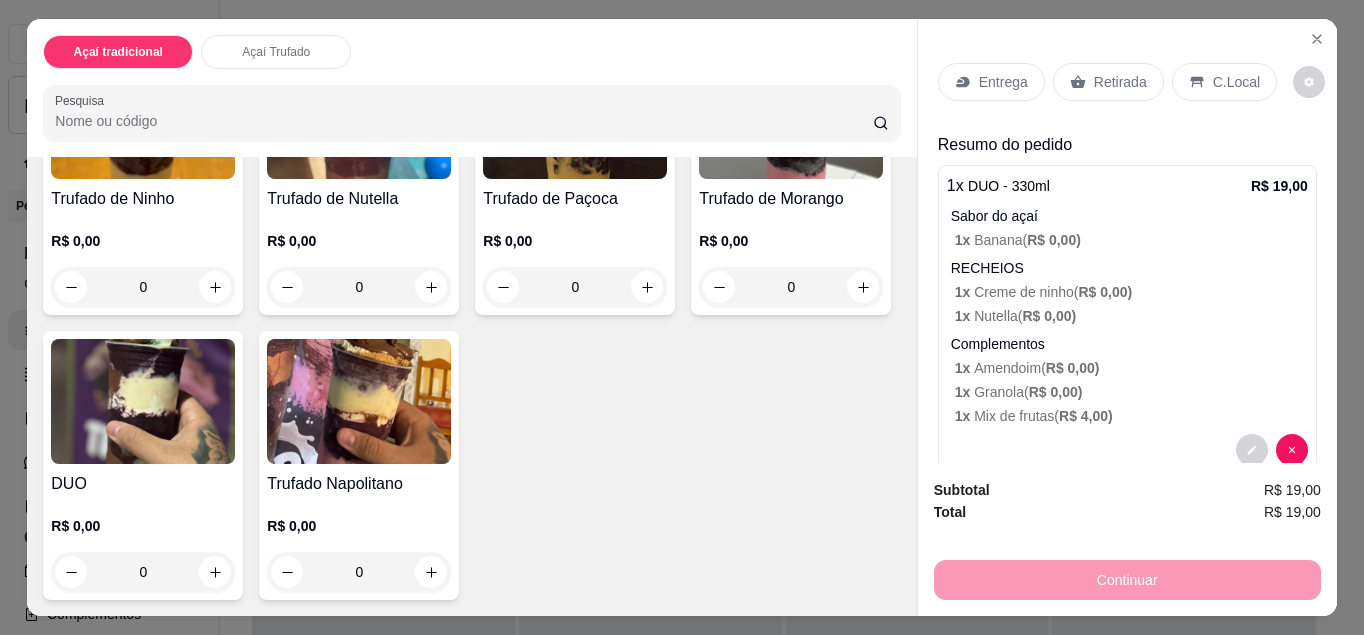 scroll, scrollTop: 40, scrollLeft: 0, axis: vertical 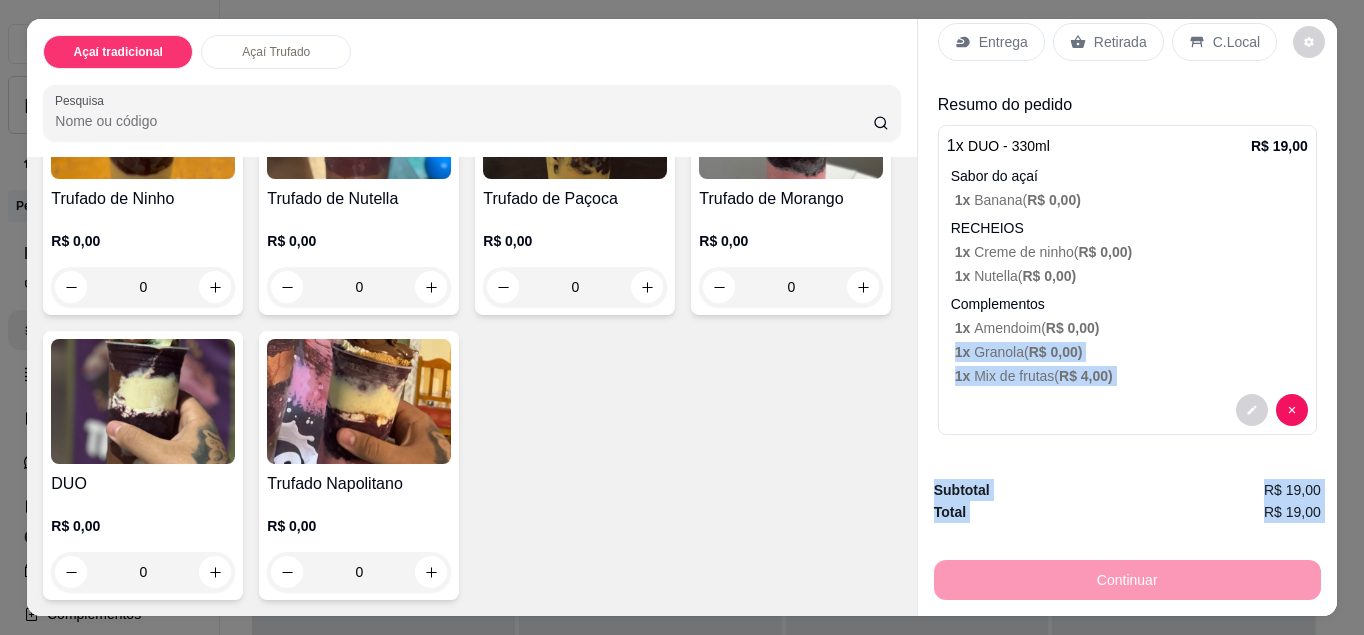 drag, startPoint x: 1176, startPoint y: 574, endPoint x: 1302, endPoint y: 330, distance: 274.61246 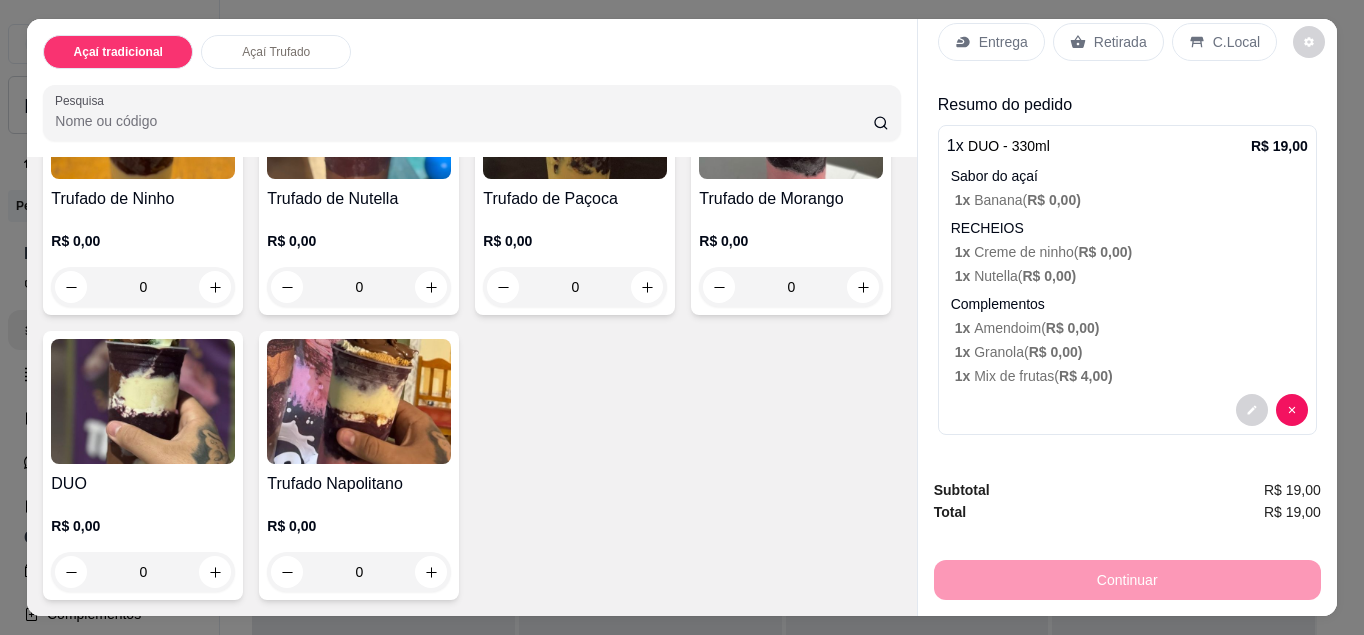 scroll, scrollTop: 0, scrollLeft: 0, axis: both 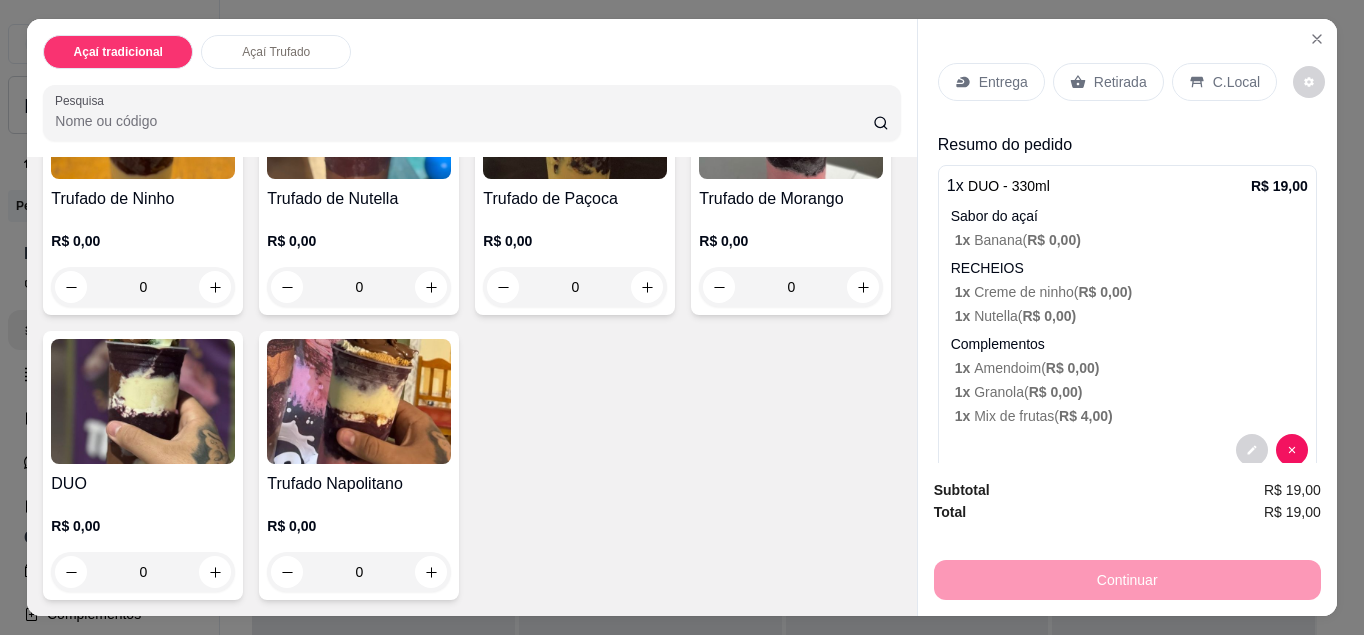 click on "C.Local" at bounding box center [1224, 82] 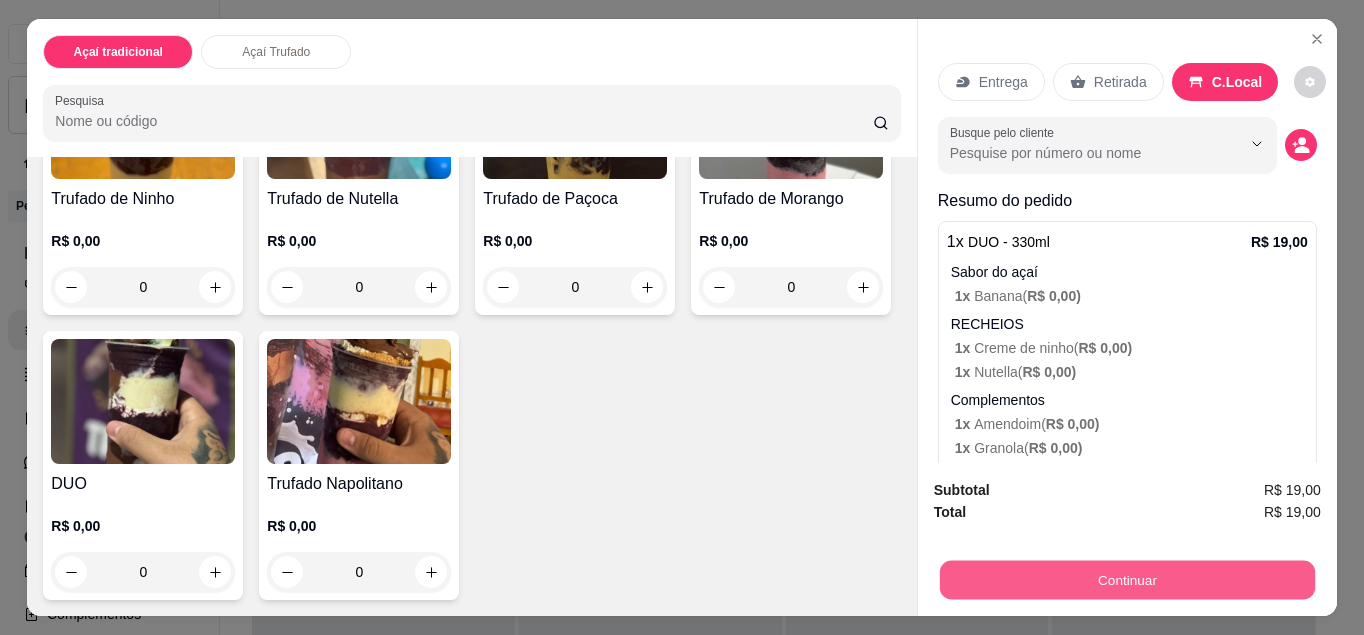 click on "Continuar" at bounding box center (1127, 580) 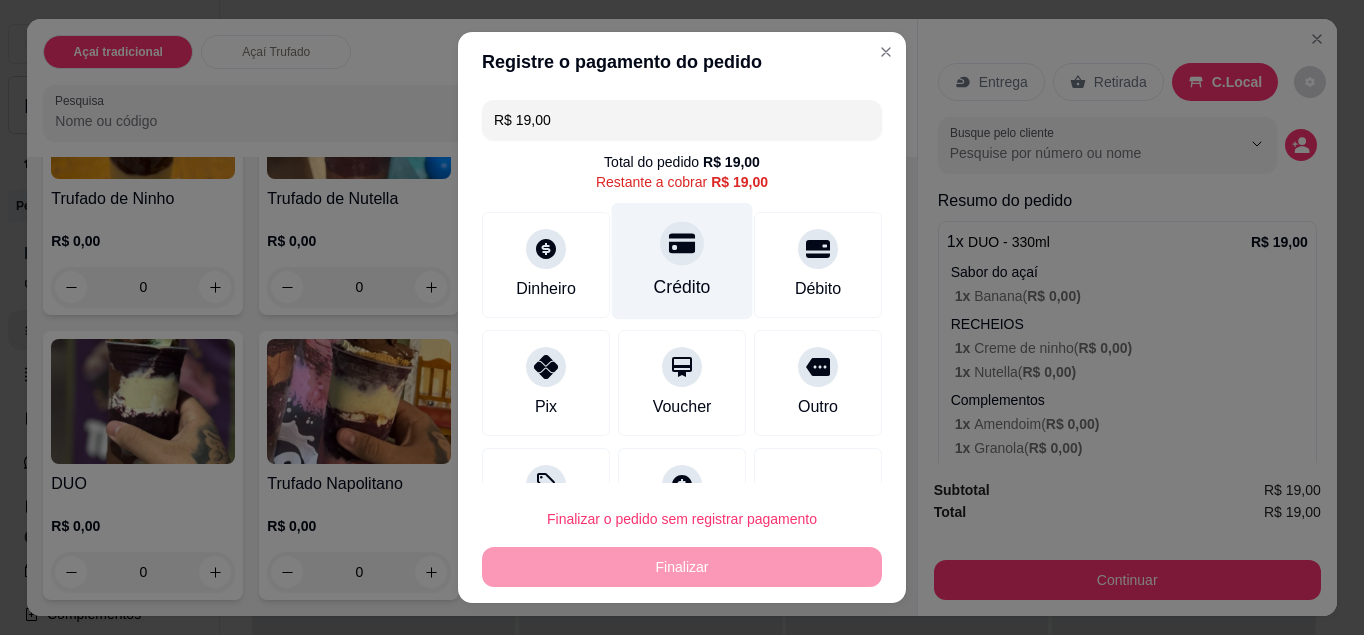 click 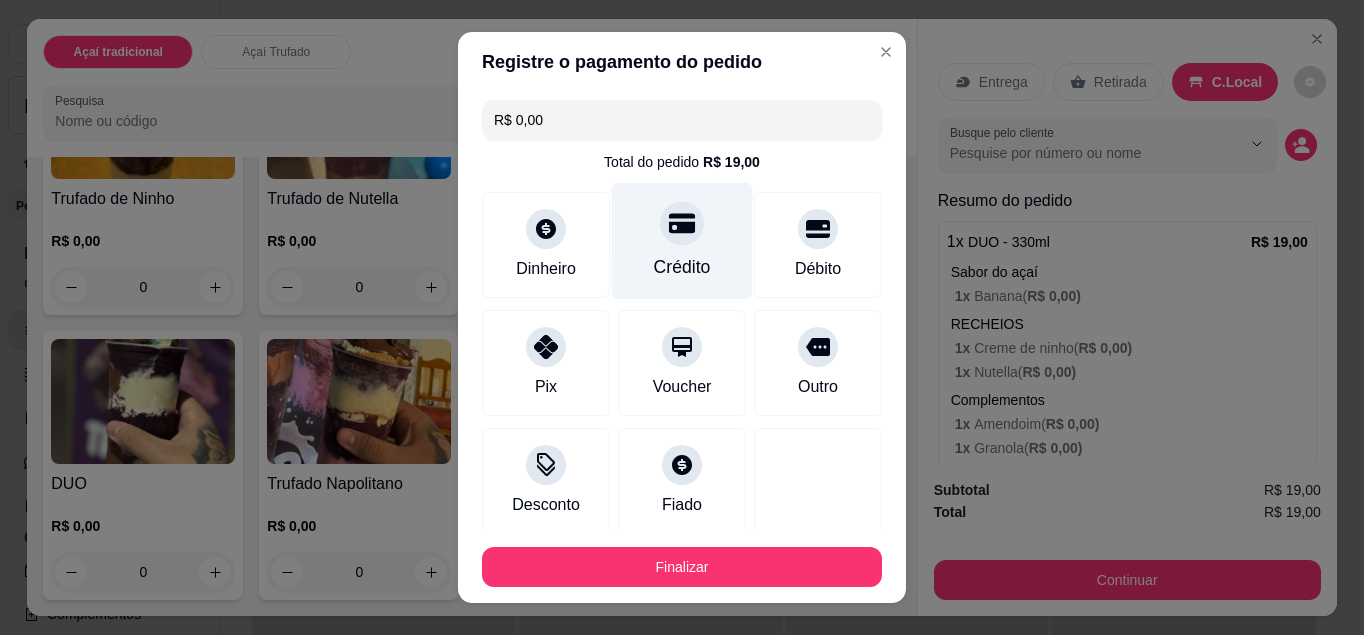 click on "Crédito" at bounding box center (682, 267) 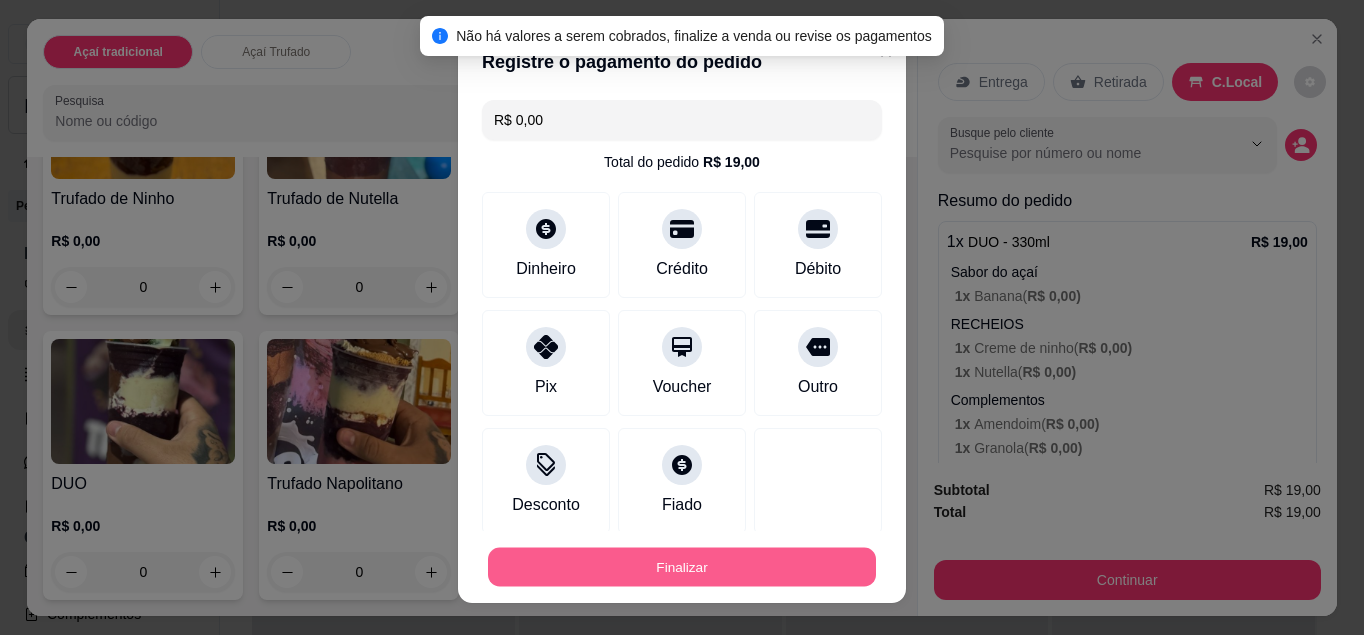 click on "Finalizar" at bounding box center [682, 567] 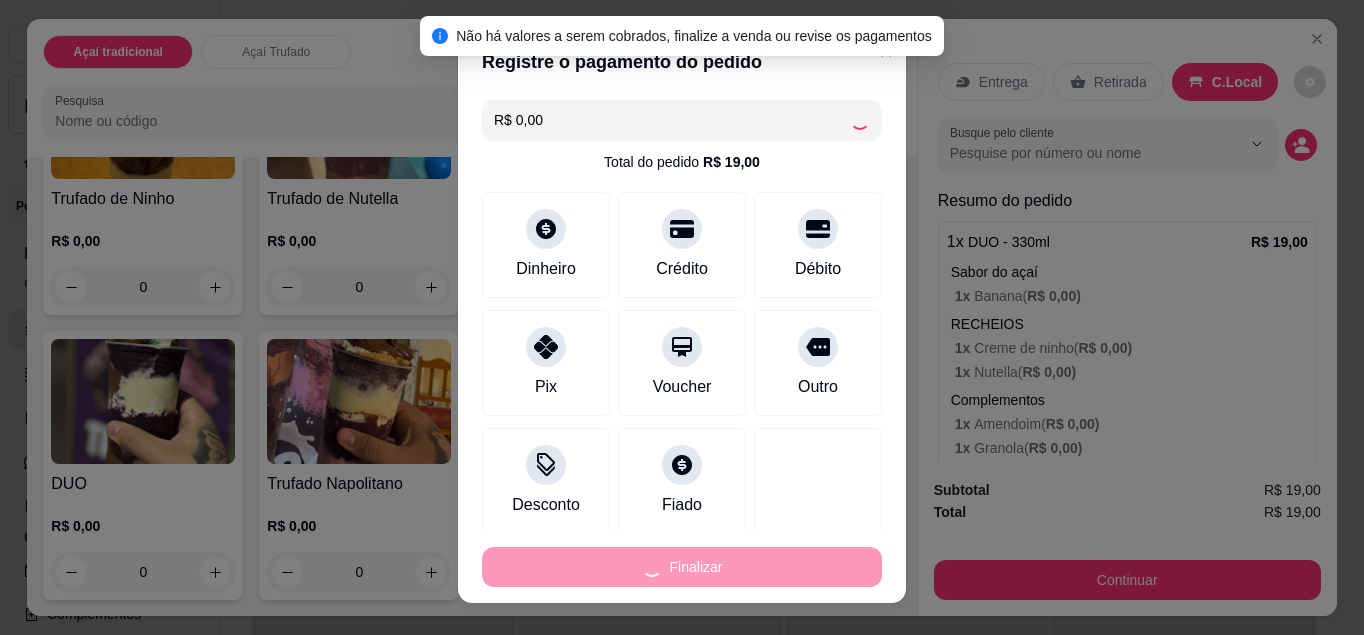 type on "-R$ 19,00" 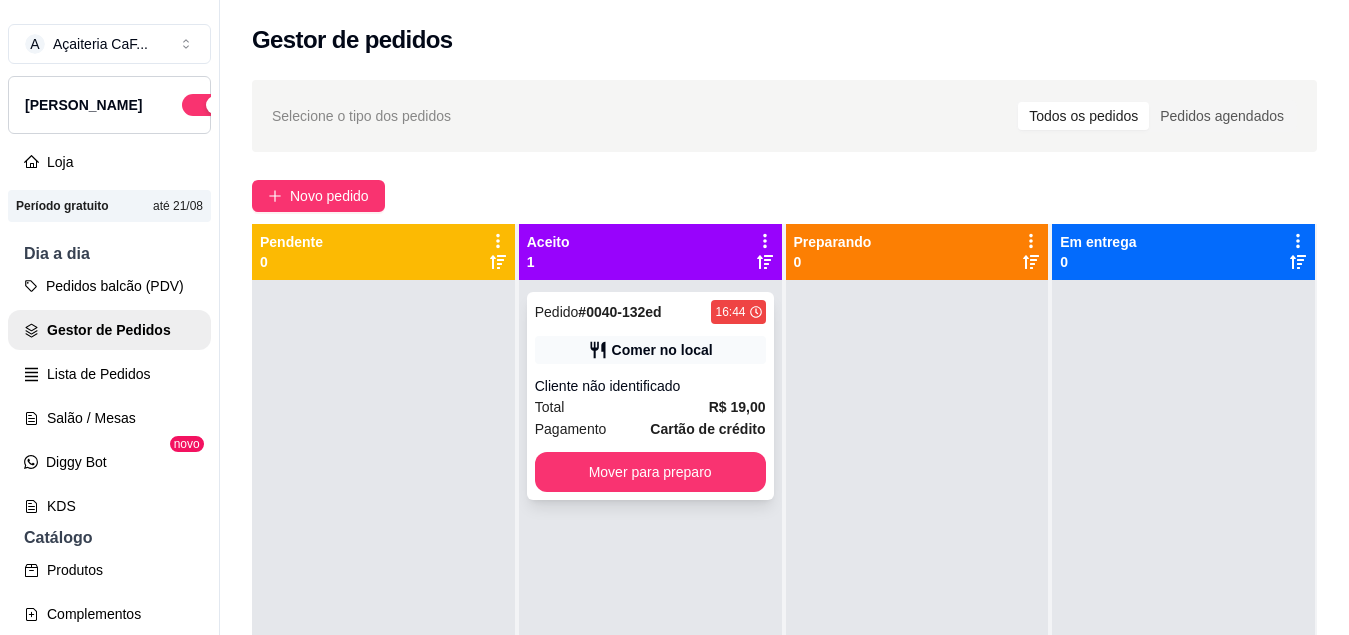 click on "Comer no local" at bounding box center (650, 350) 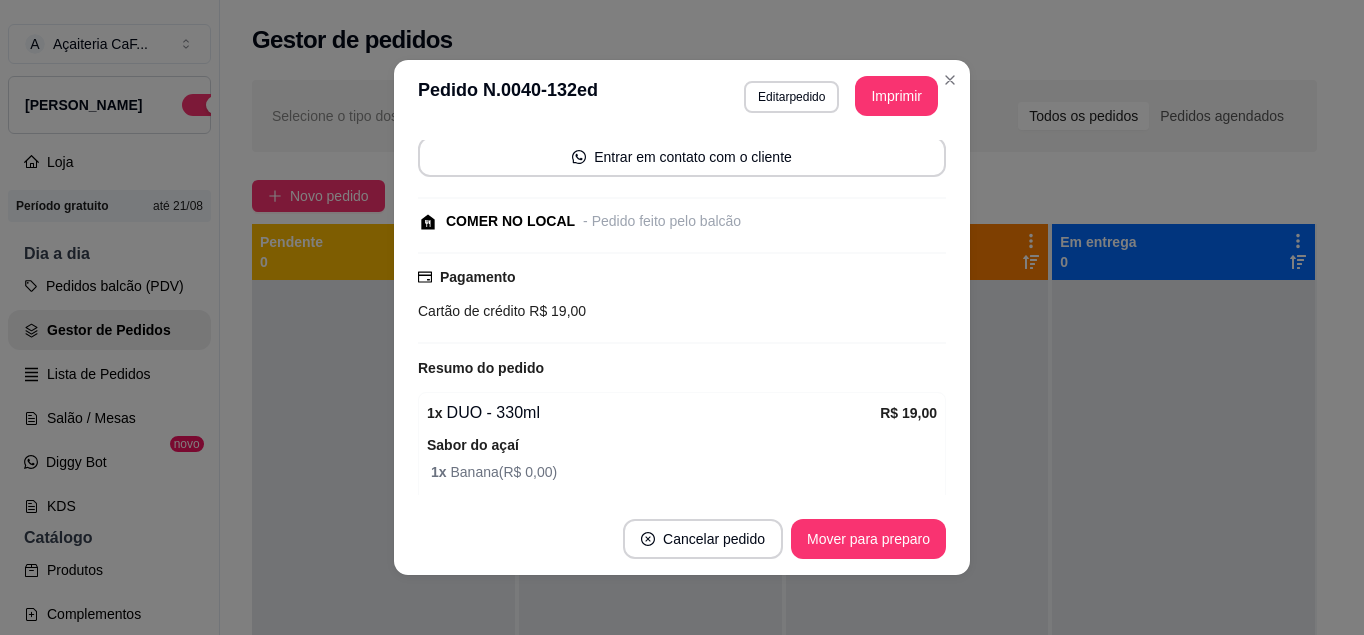 scroll, scrollTop: 175, scrollLeft: 0, axis: vertical 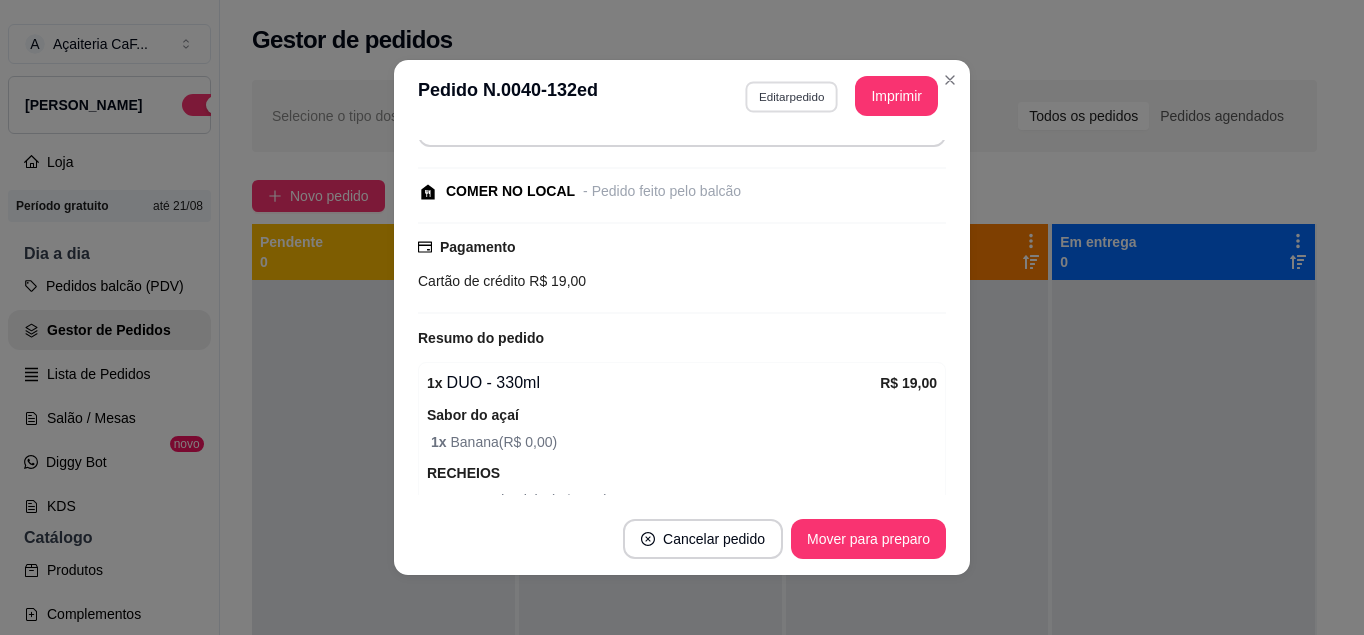 click on "Editar  pedido" at bounding box center [791, 96] 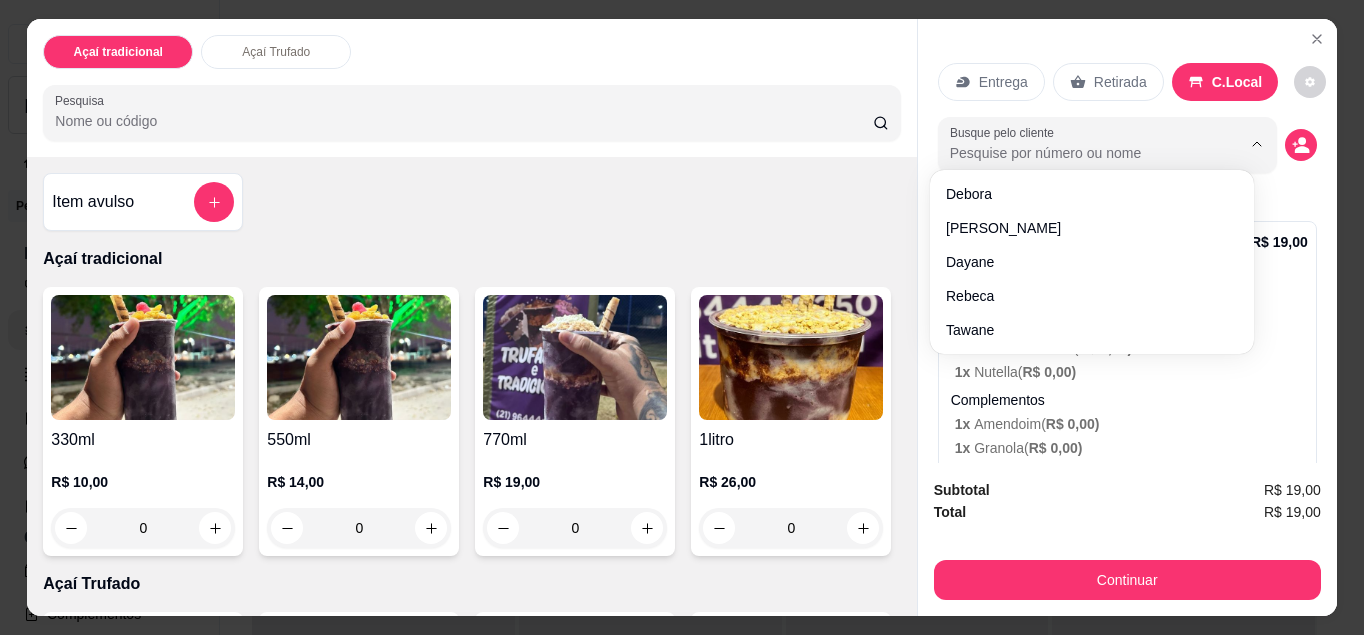 click on "Busque pelo cliente" at bounding box center (1079, 153) 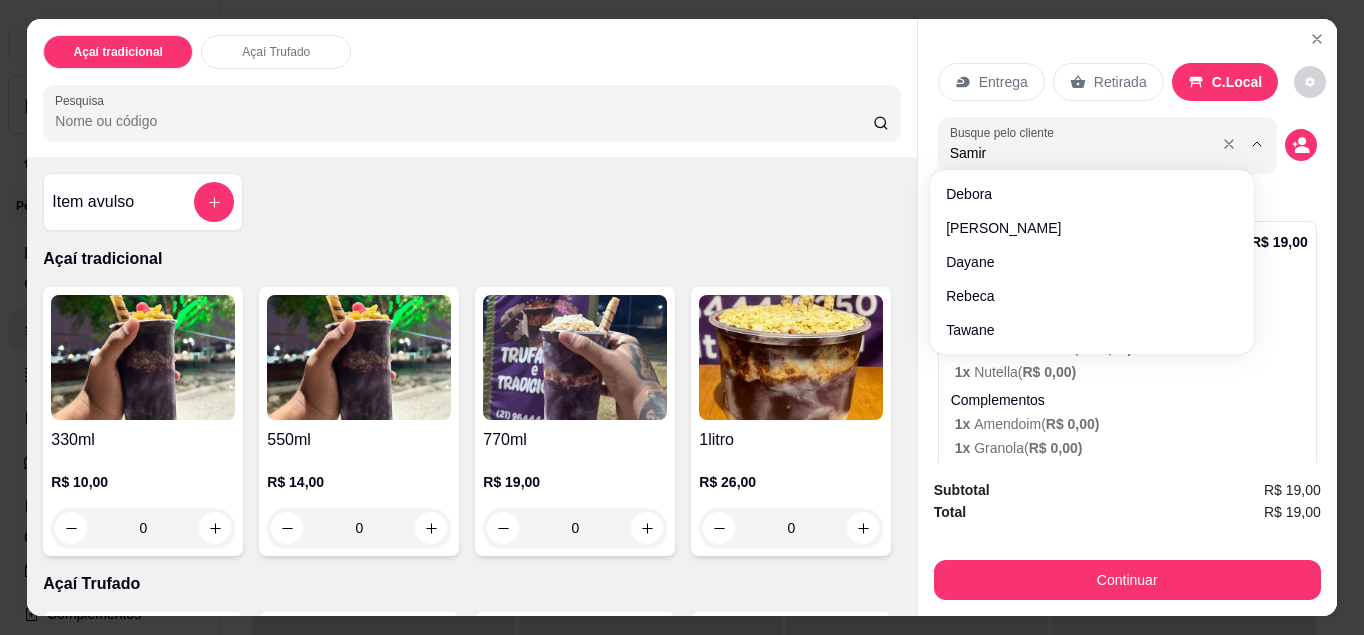 type on "[PERSON_NAME]" 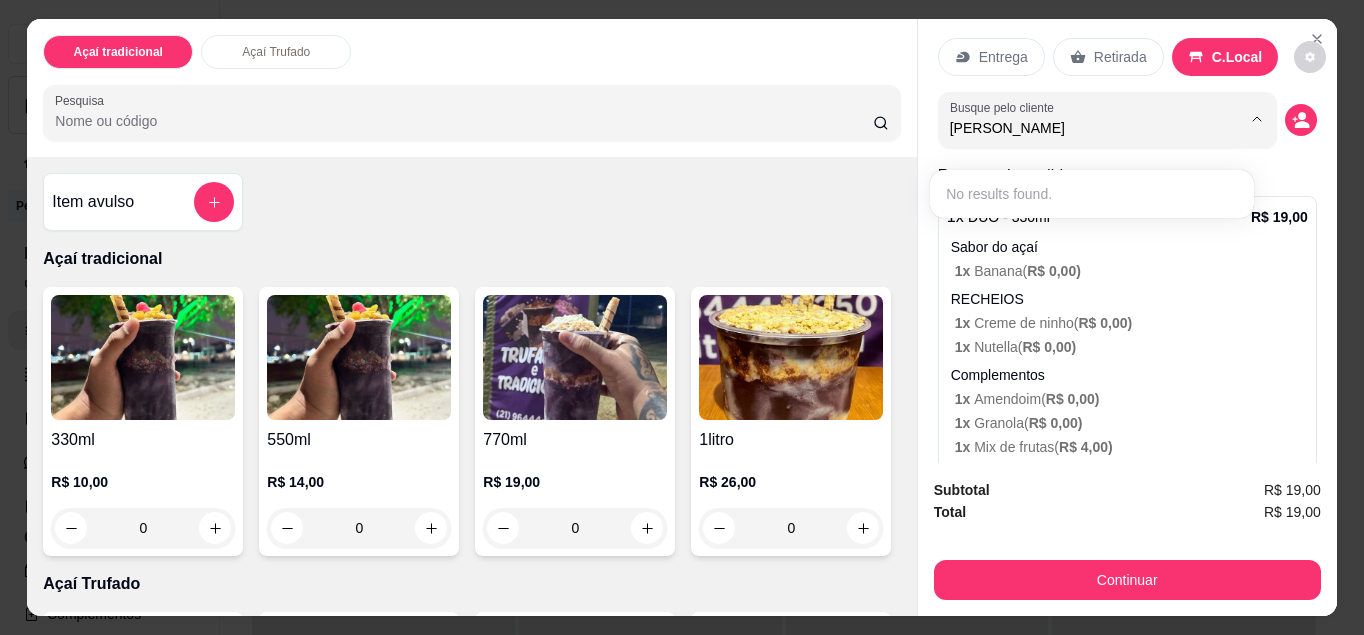 type 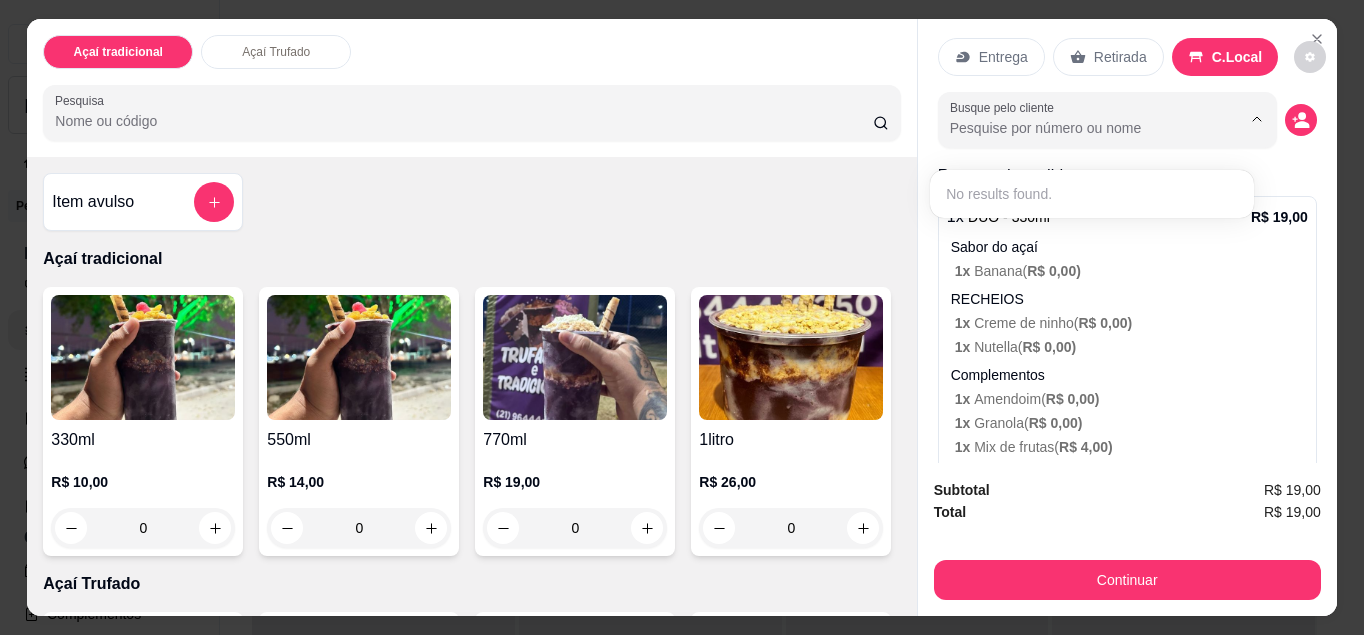 scroll, scrollTop: 23, scrollLeft: 0, axis: vertical 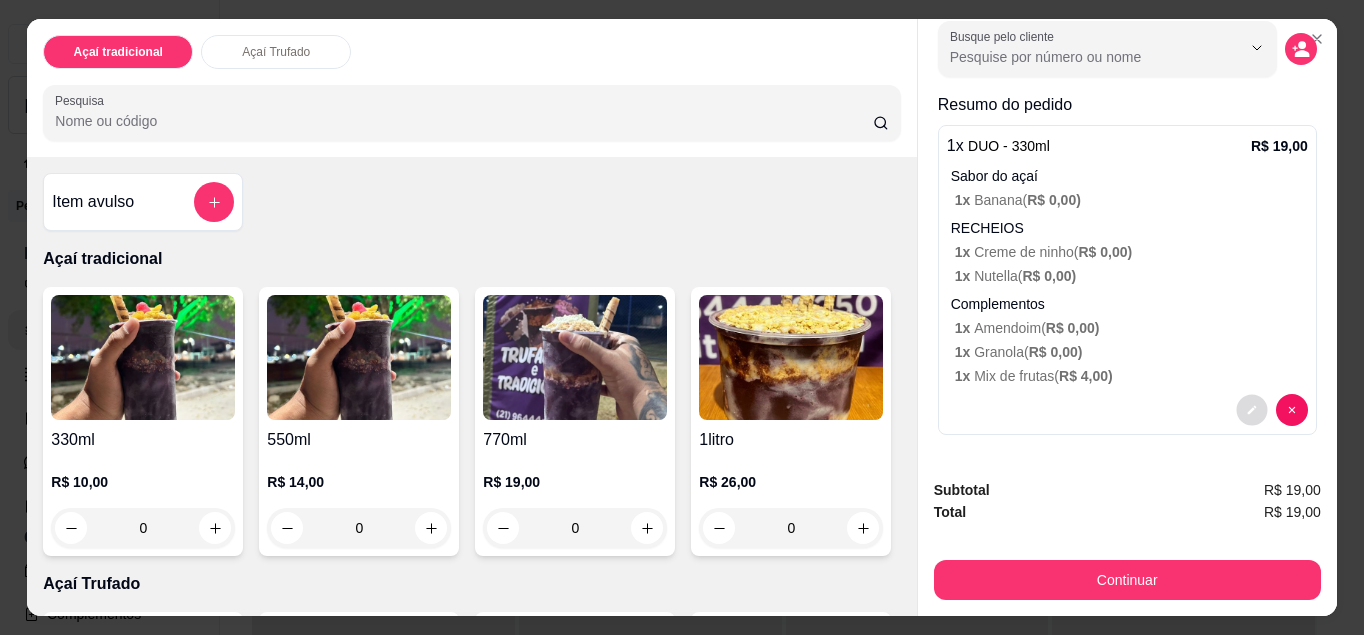 click 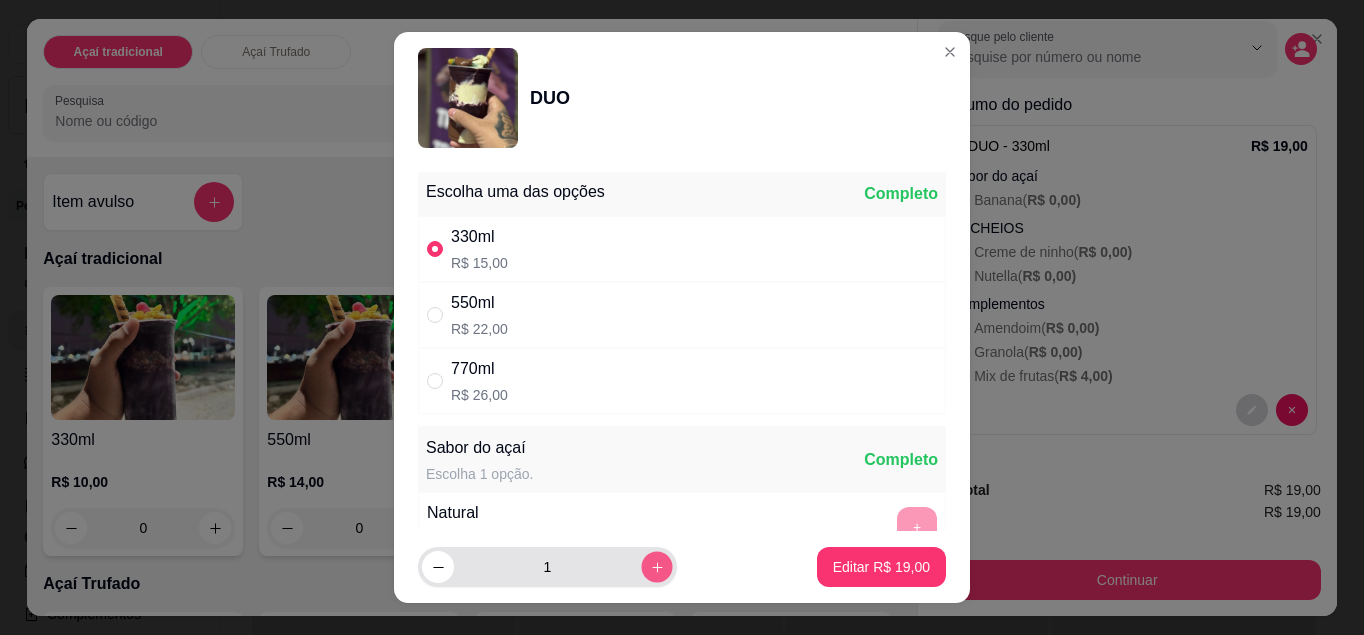 click 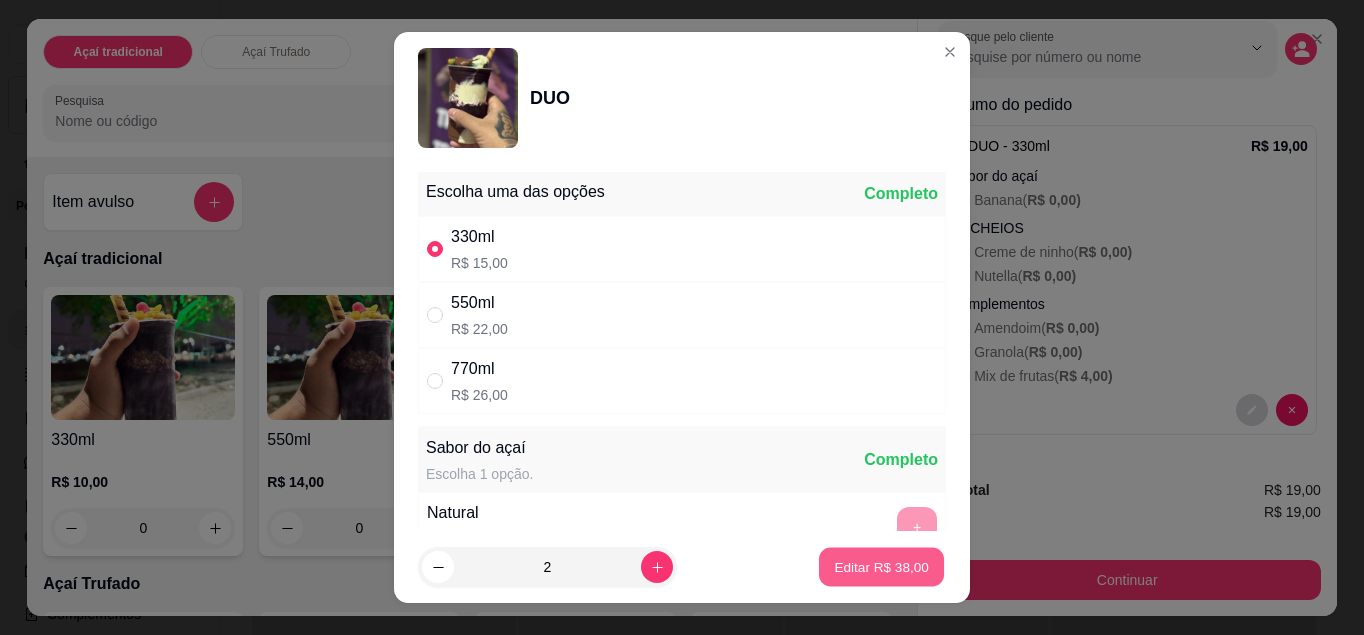 click on "Editar   R$ 38,00" at bounding box center [881, 567] 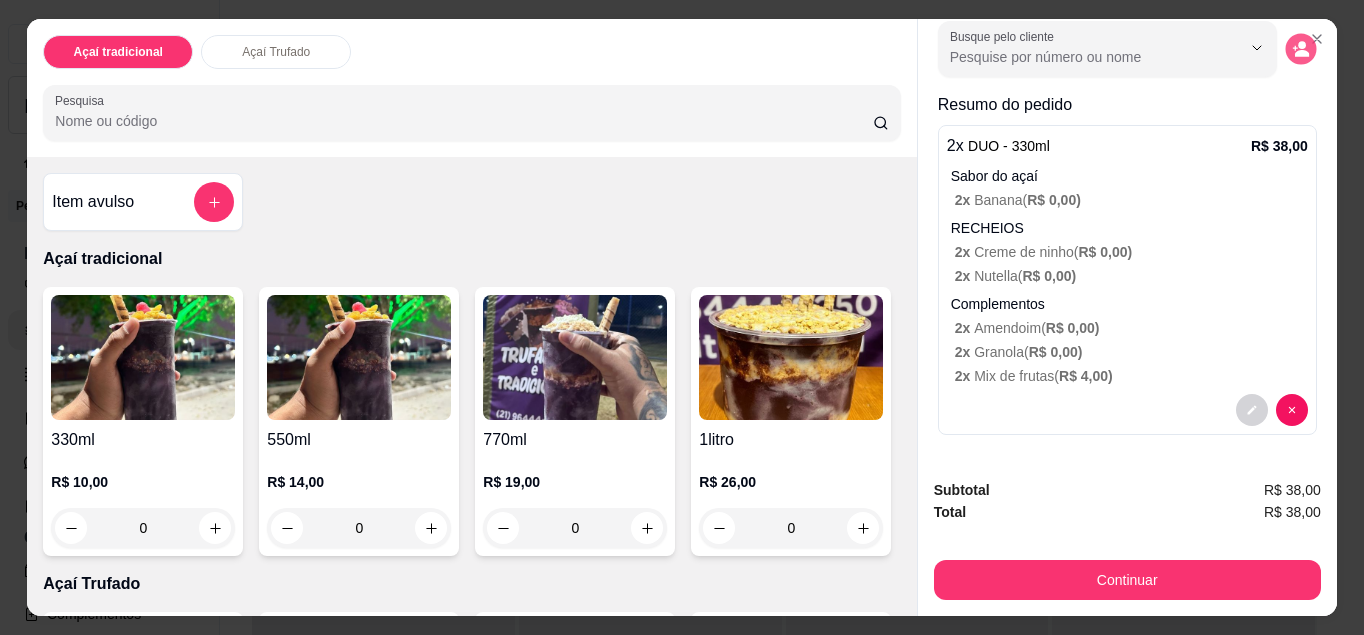 click 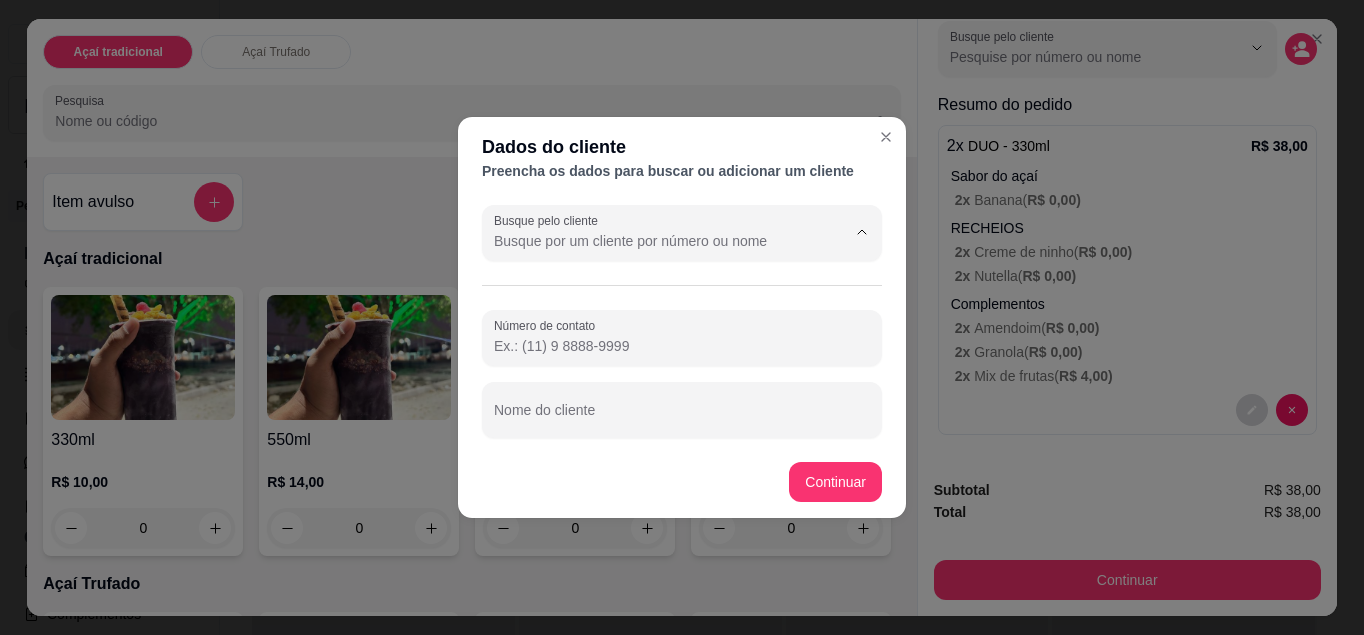 click on "Busque pelo cliente" at bounding box center [654, 241] 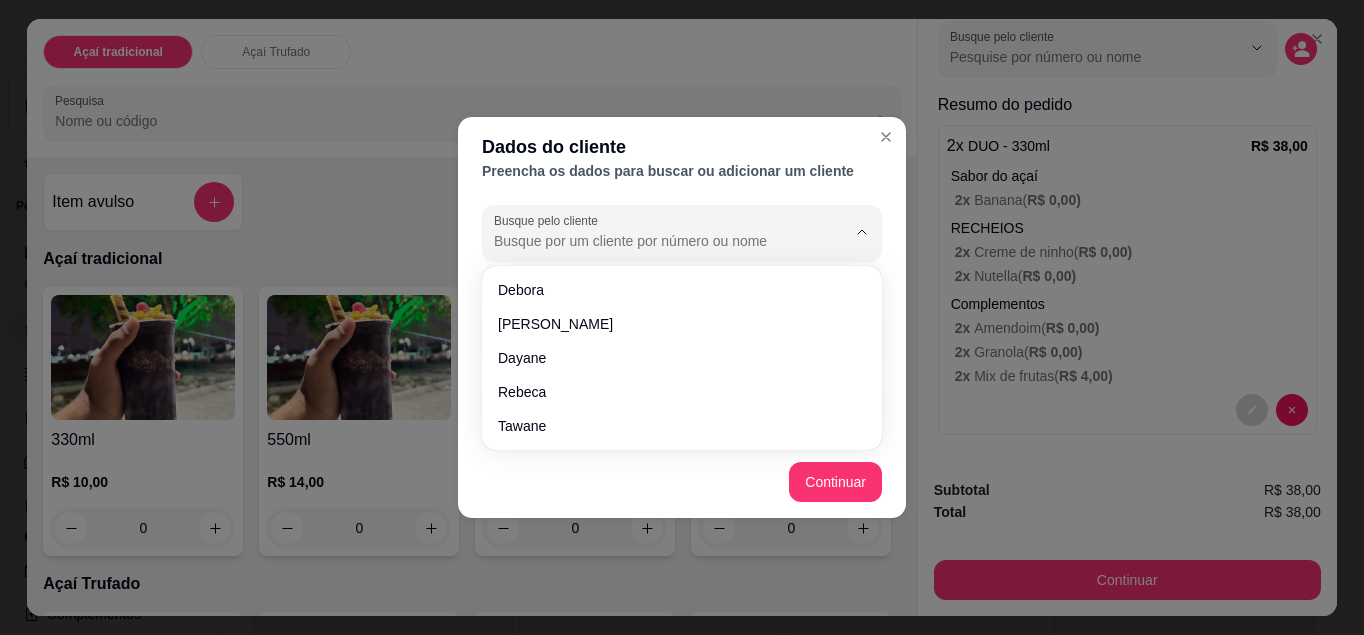 click on "Dados do cliente Preencha os dados para buscar ou adicionar um cliente" at bounding box center [682, 157] 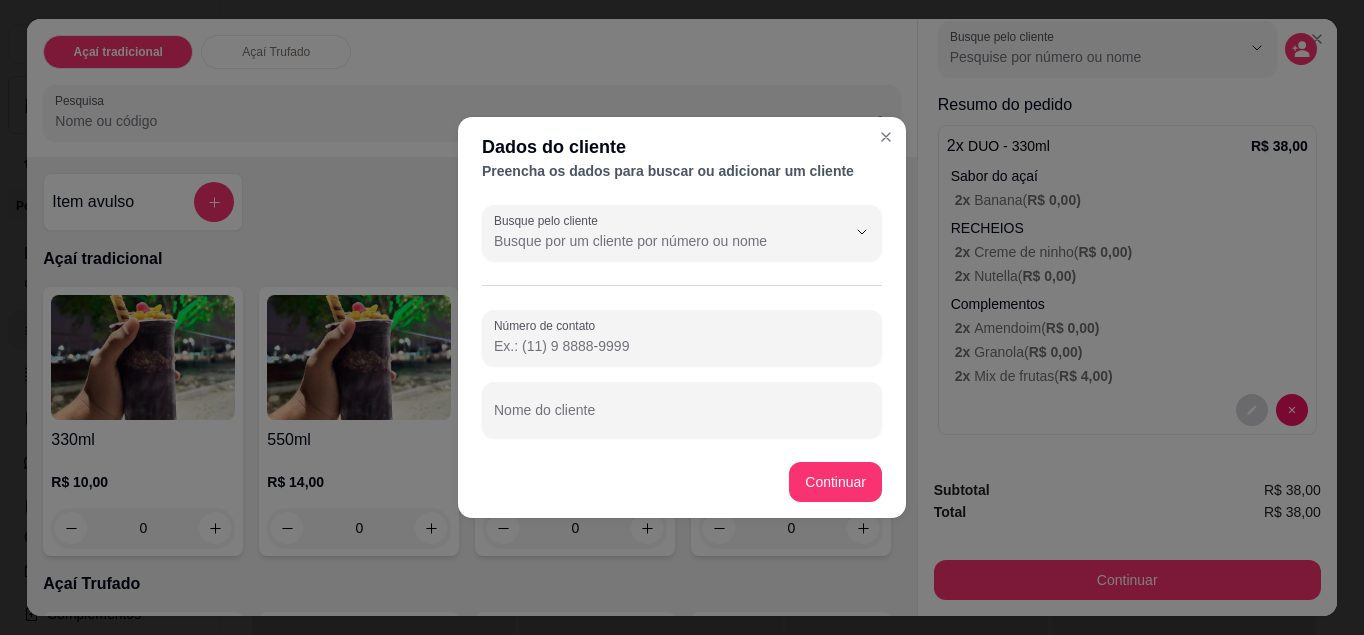 click on "Número de contato" at bounding box center [682, 346] 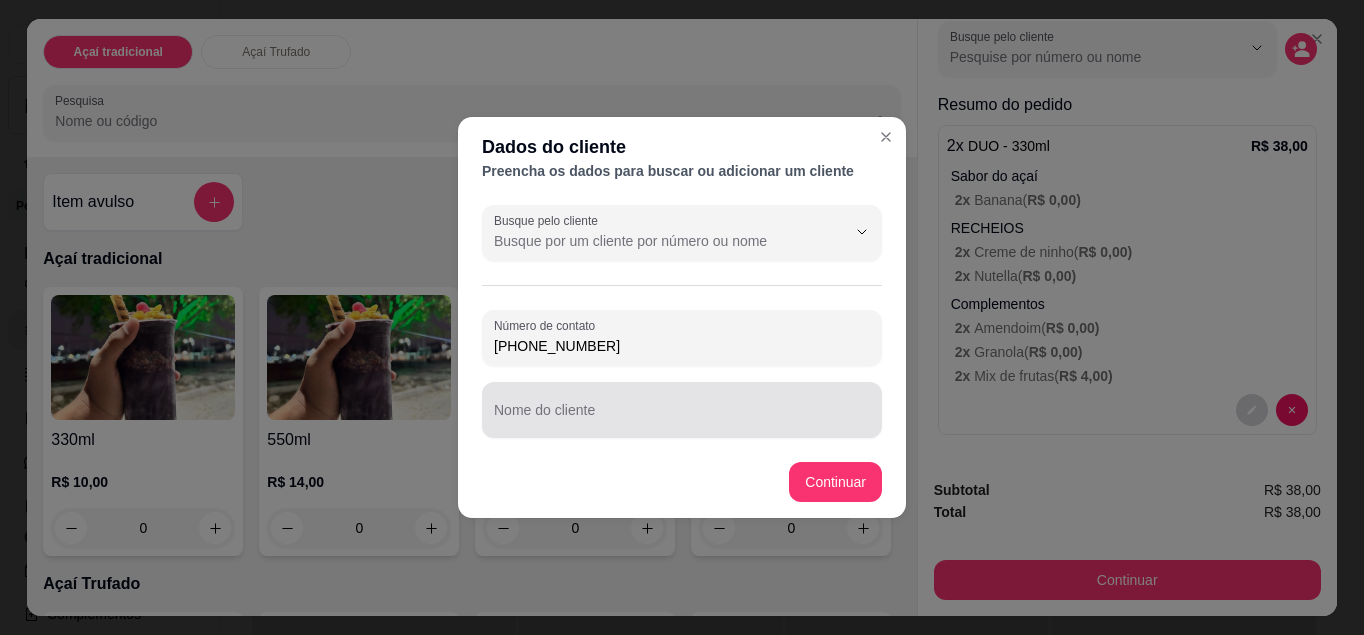 type on "[PHONE_NUMBER]" 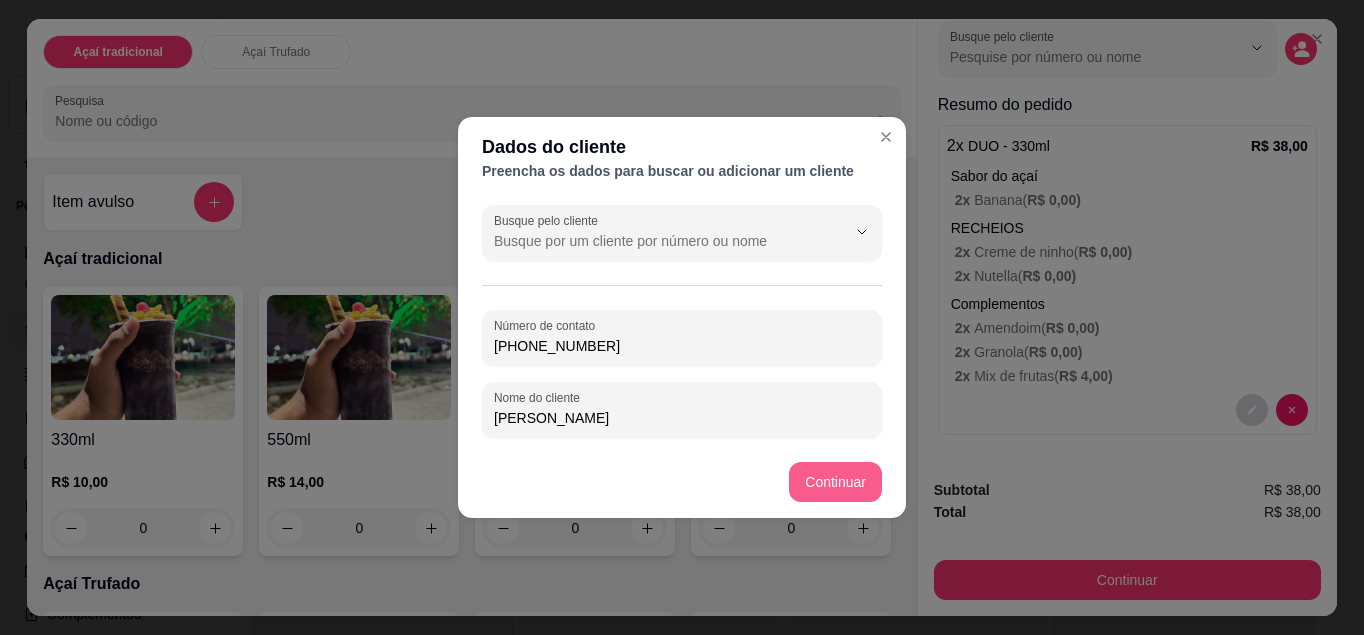 type on "[PERSON_NAME]" 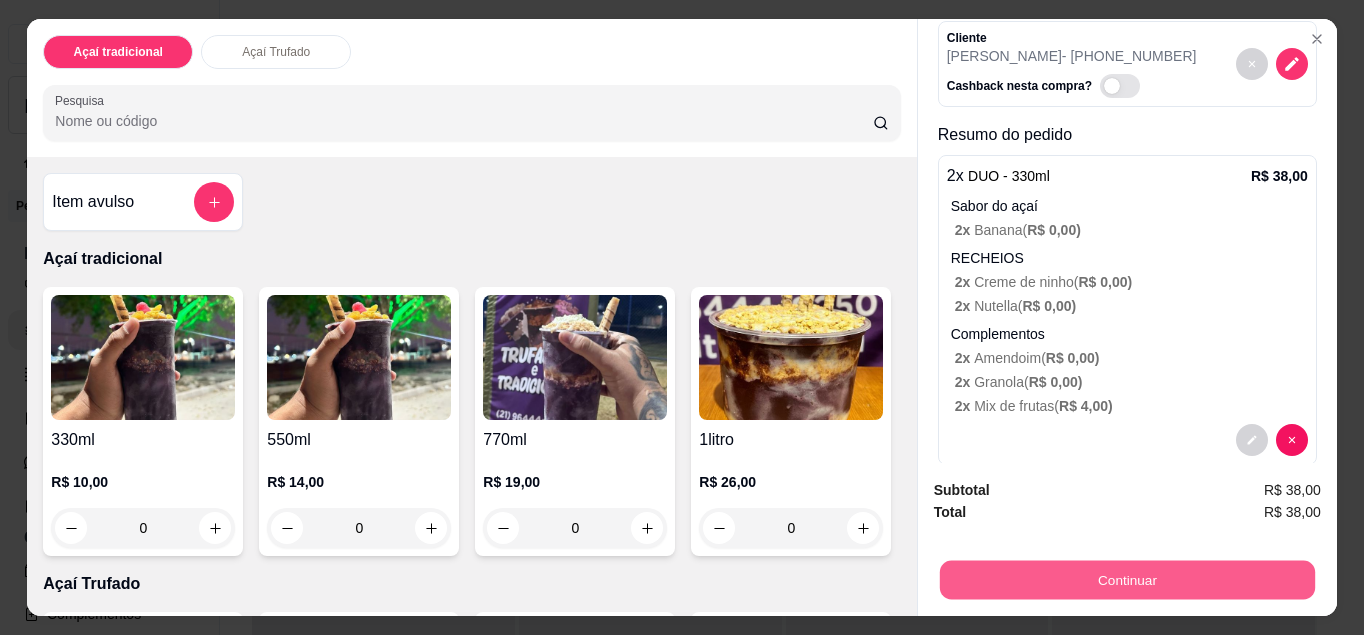 click on "Continuar" at bounding box center [1127, 580] 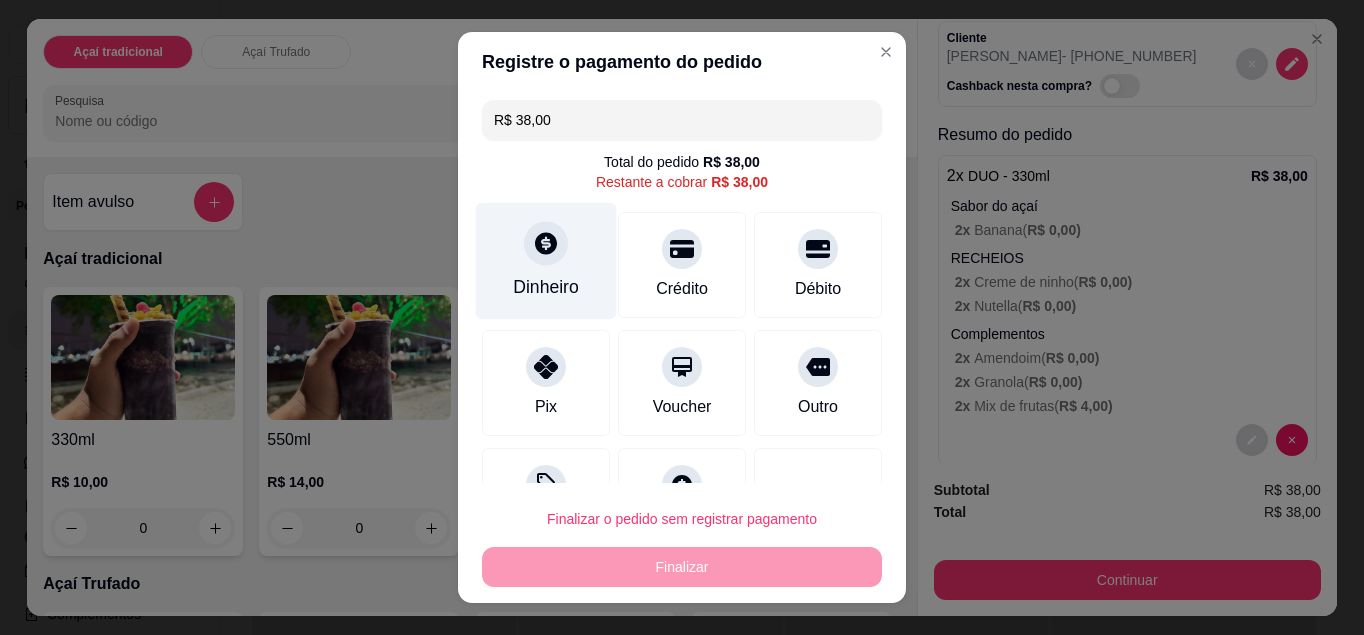 click at bounding box center (546, 243) 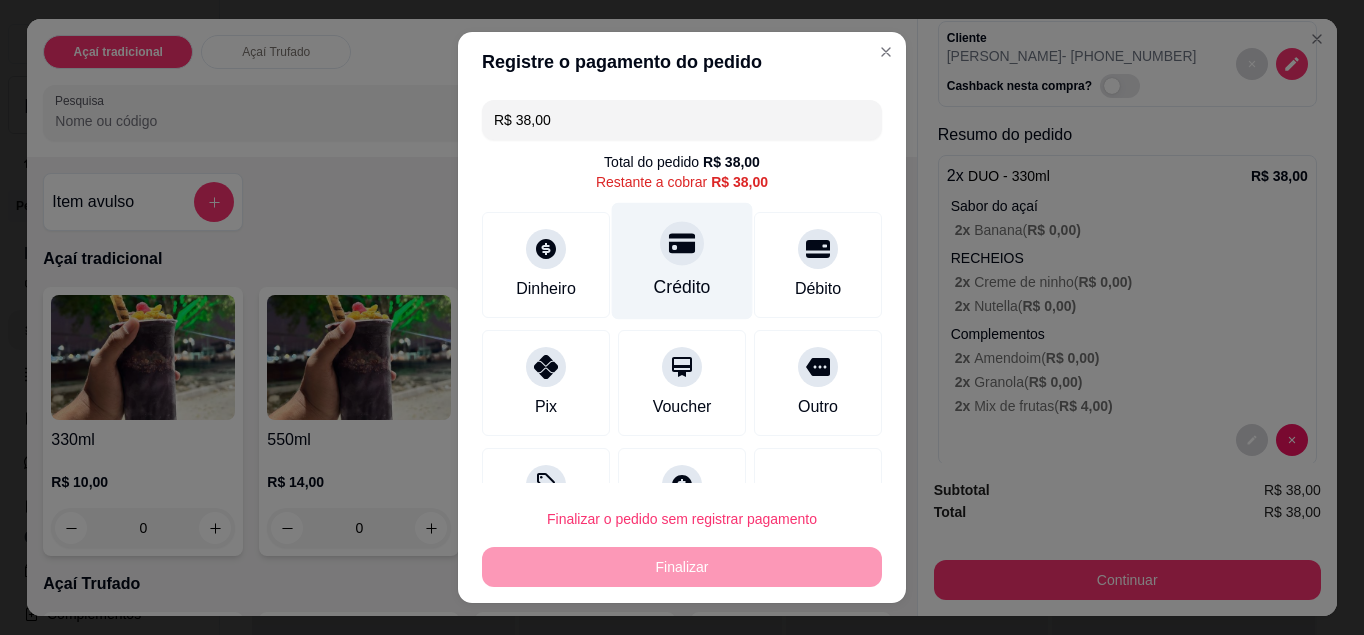 click on "Crédito" at bounding box center (682, 287) 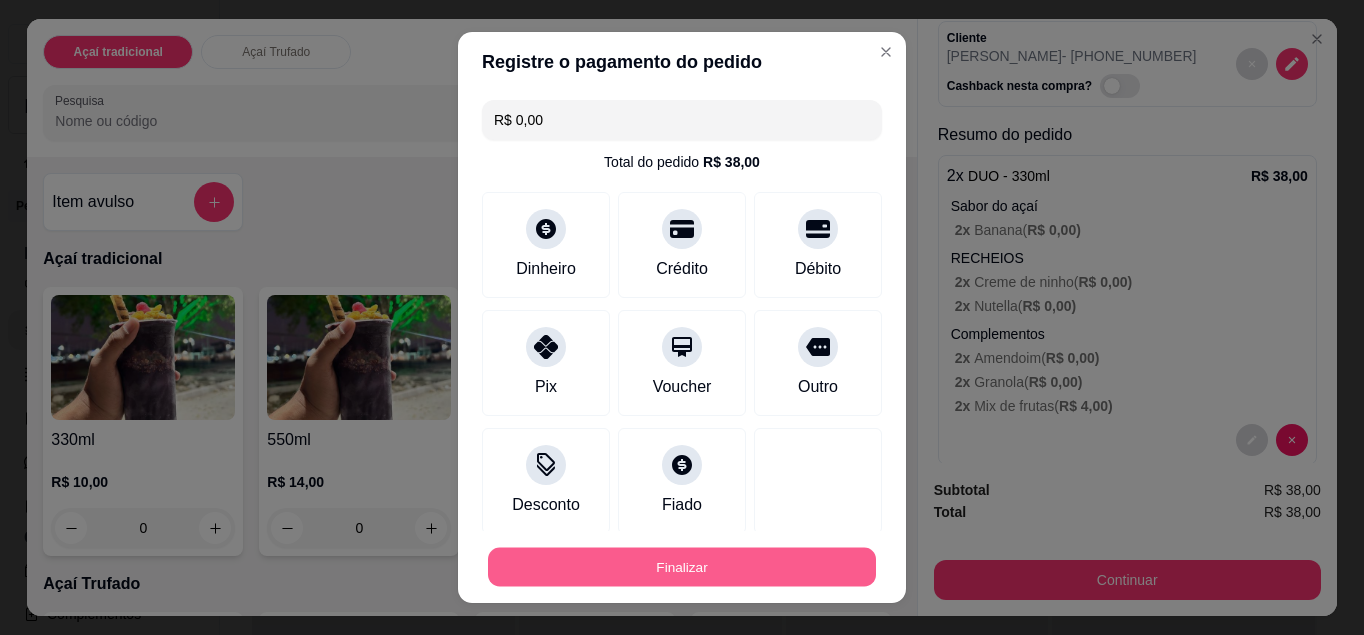 click on "Finalizar" at bounding box center (682, 567) 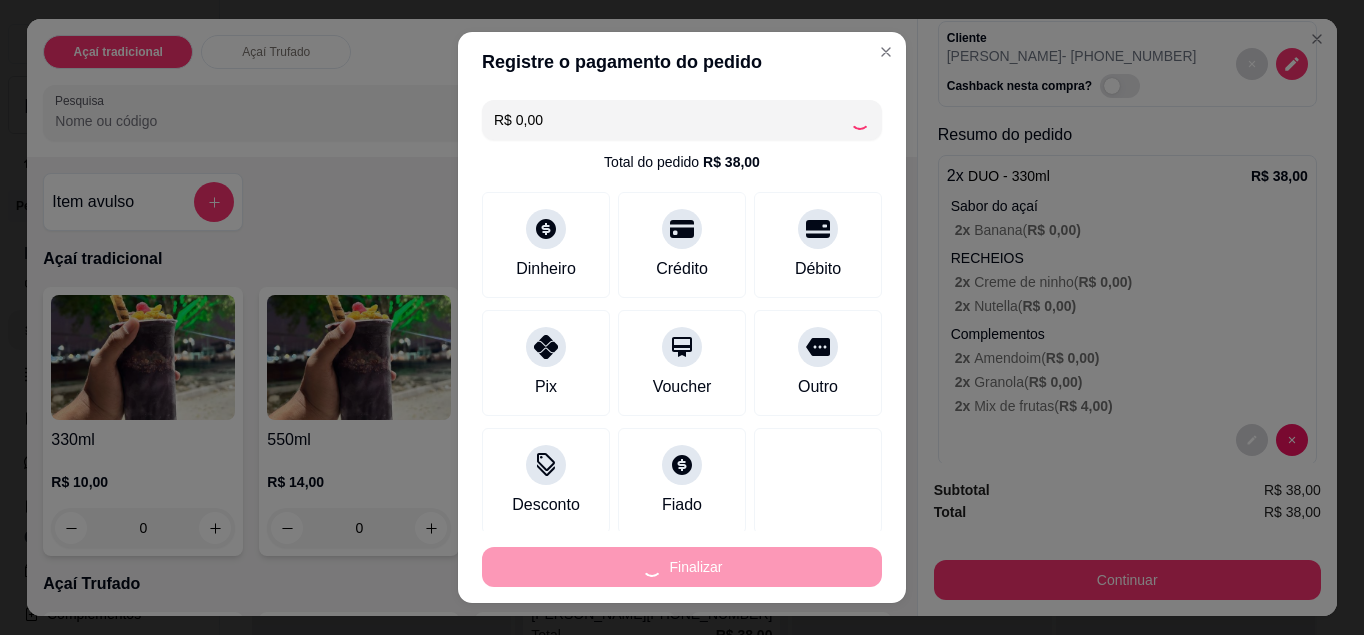 type on "-R$ 38,00" 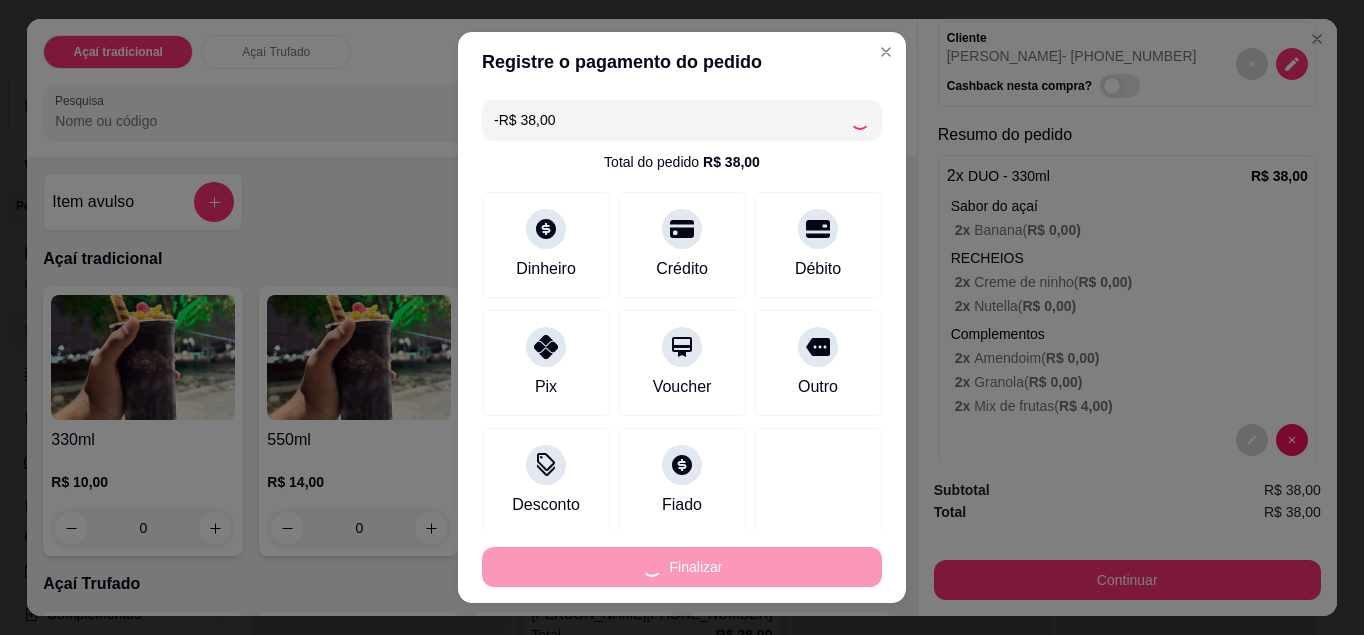 scroll, scrollTop: 0, scrollLeft: 0, axis: both 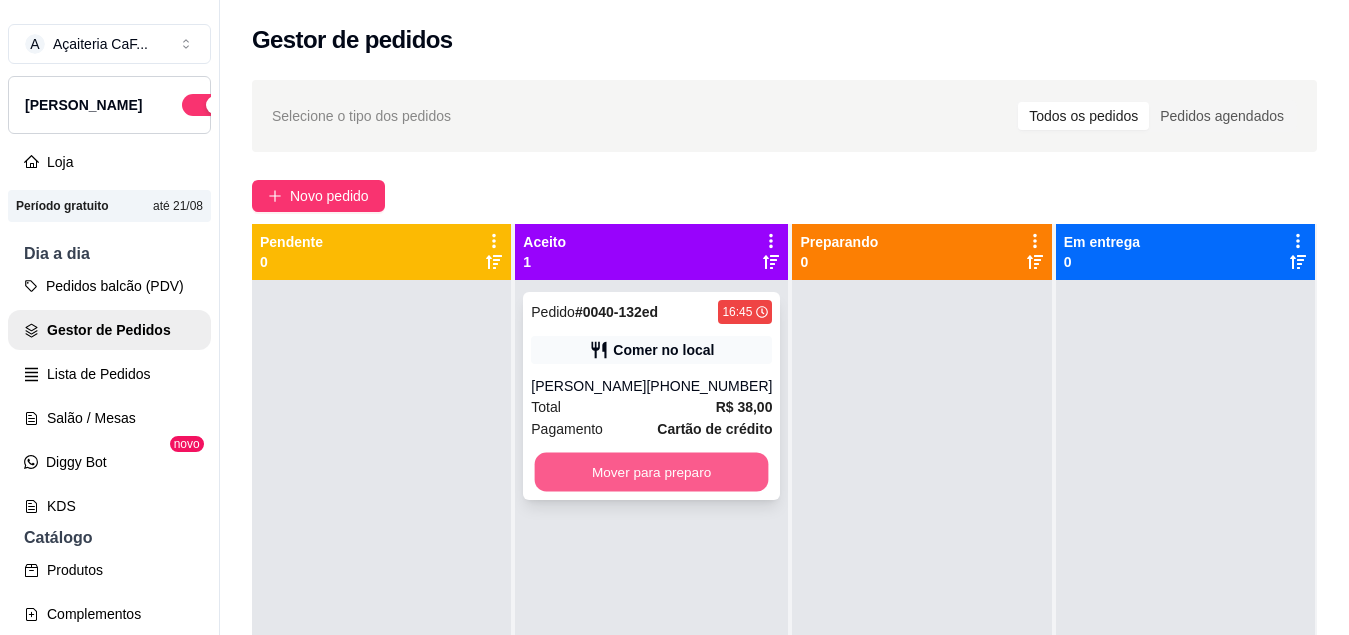 click on "Mover para preparo" at bounding box center [652, 472] 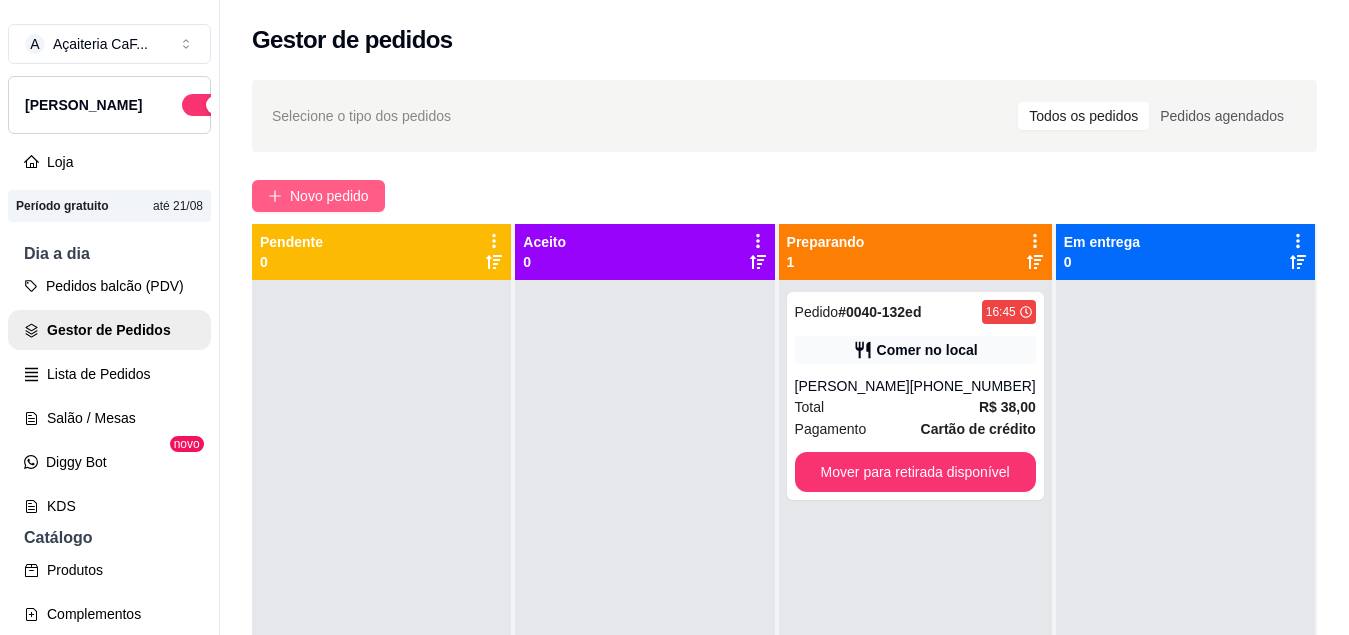 click on "Novo pedido" at bounding box center [329, 196] 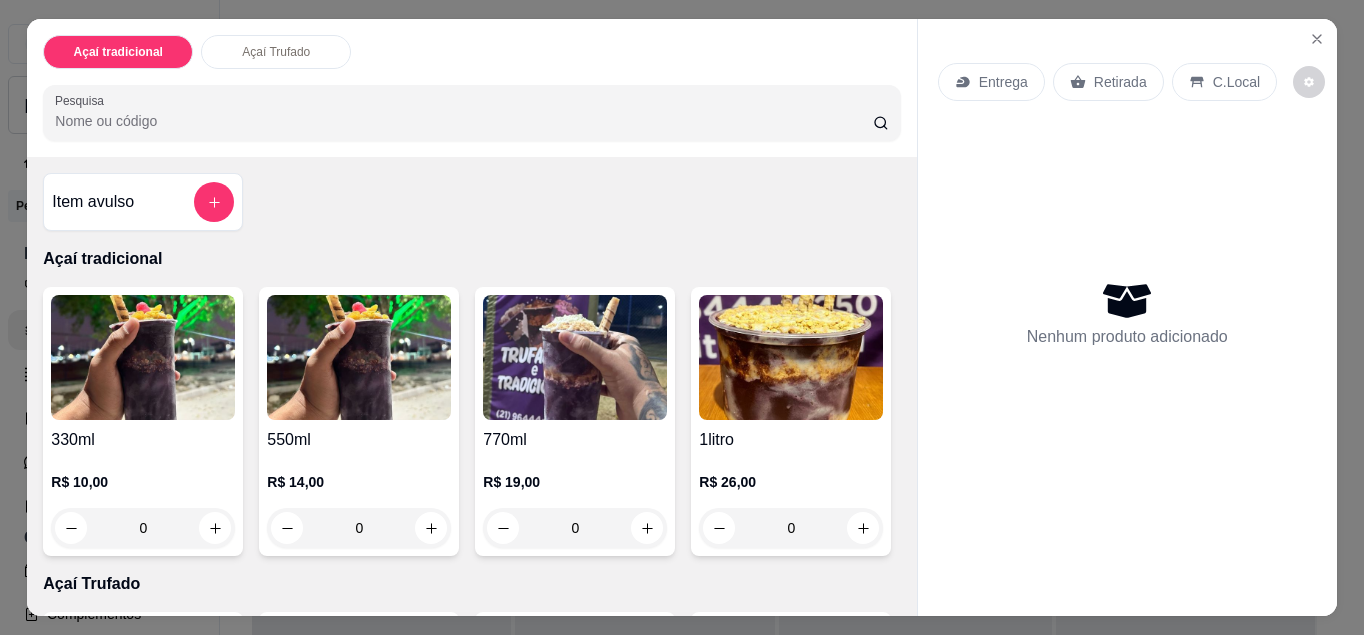 click on "0" at bounding box center [359, 528] 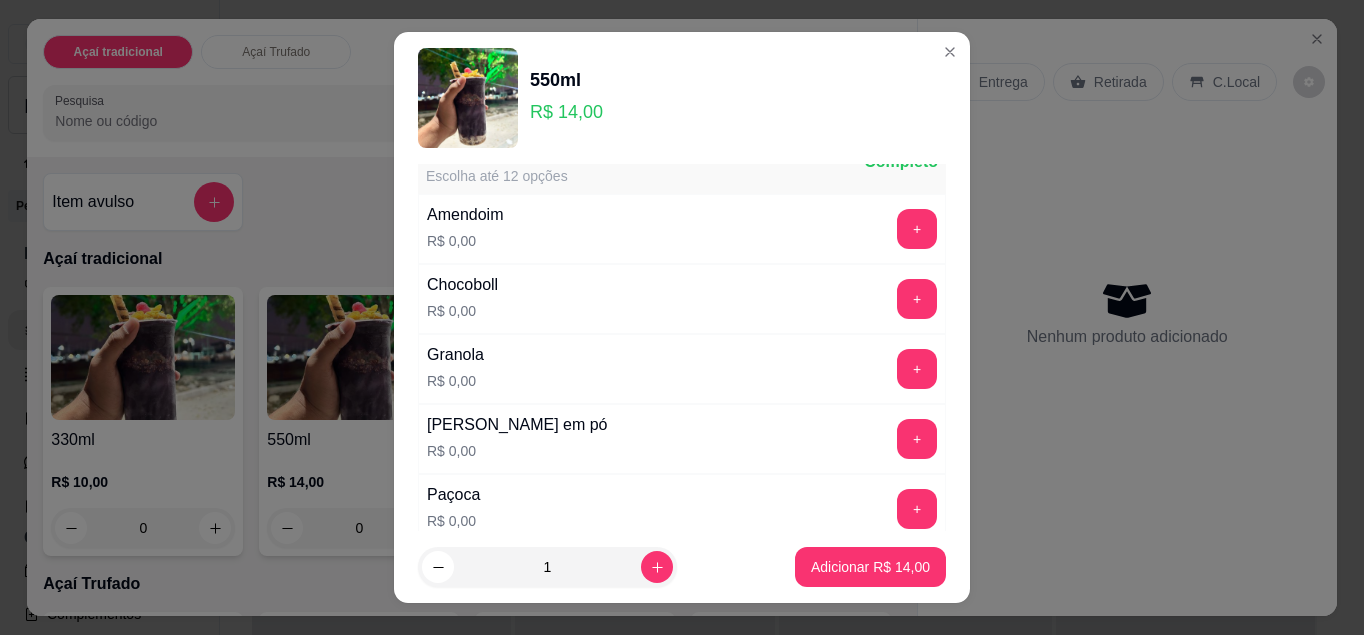 scroll, scrollTop: 46, scrollLeft: 0, axis: vertical 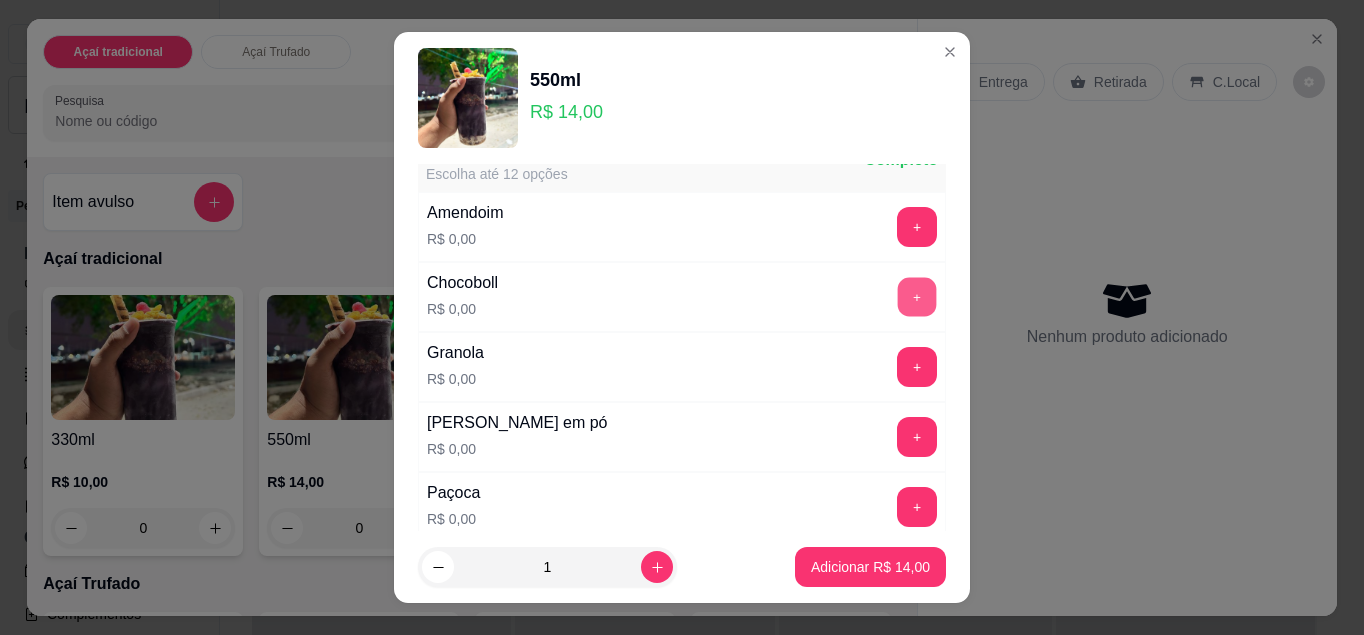 click on "+" at bounding box center [917, 296] 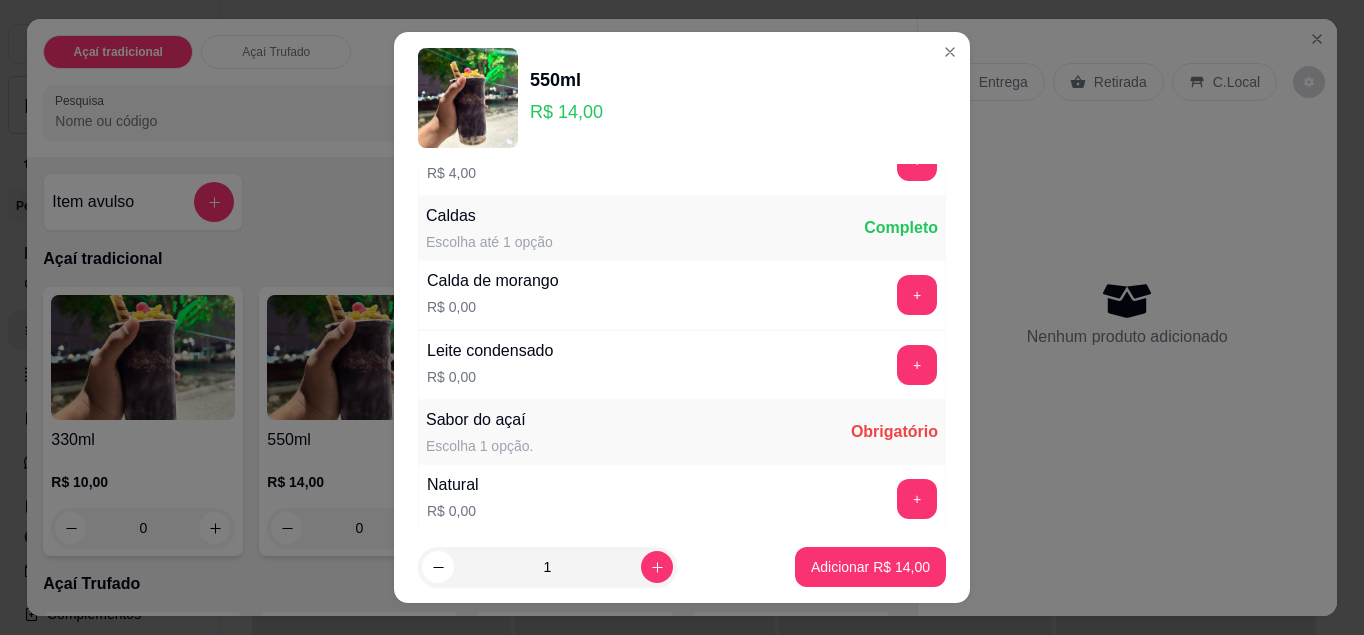 scroll, scrollTop: 882, scrollLeft: 0, axis: vertical 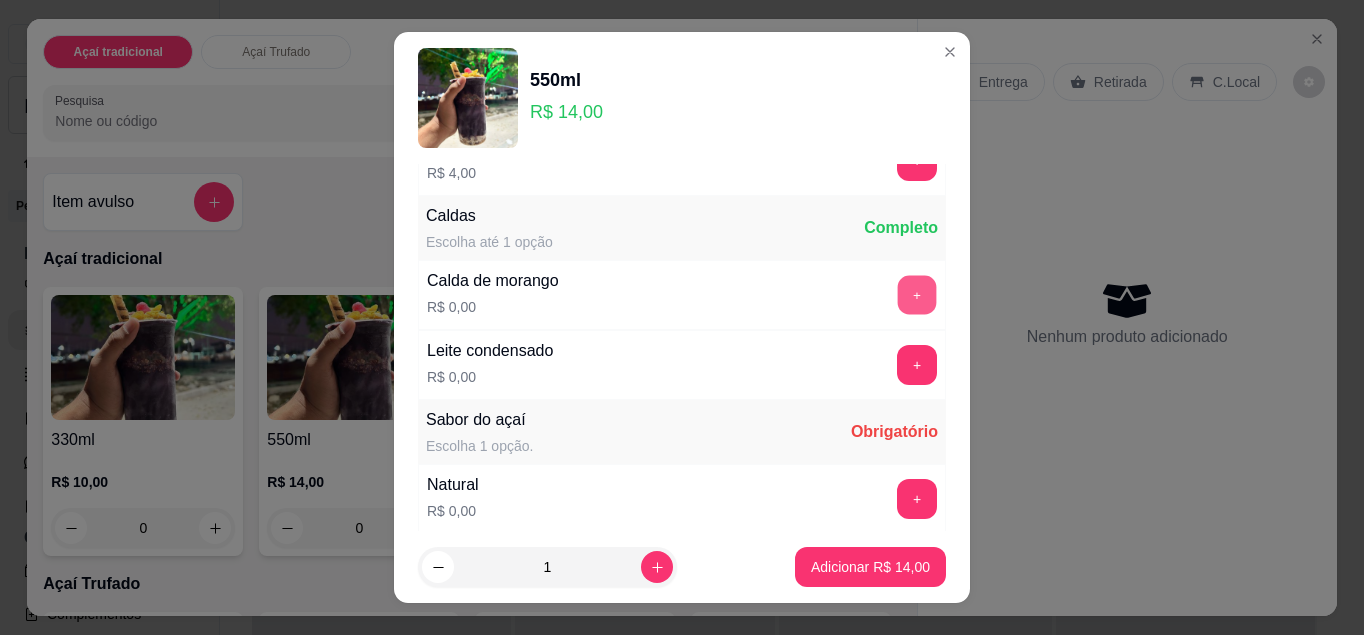 click on "+" at bounding box center (917, 294) 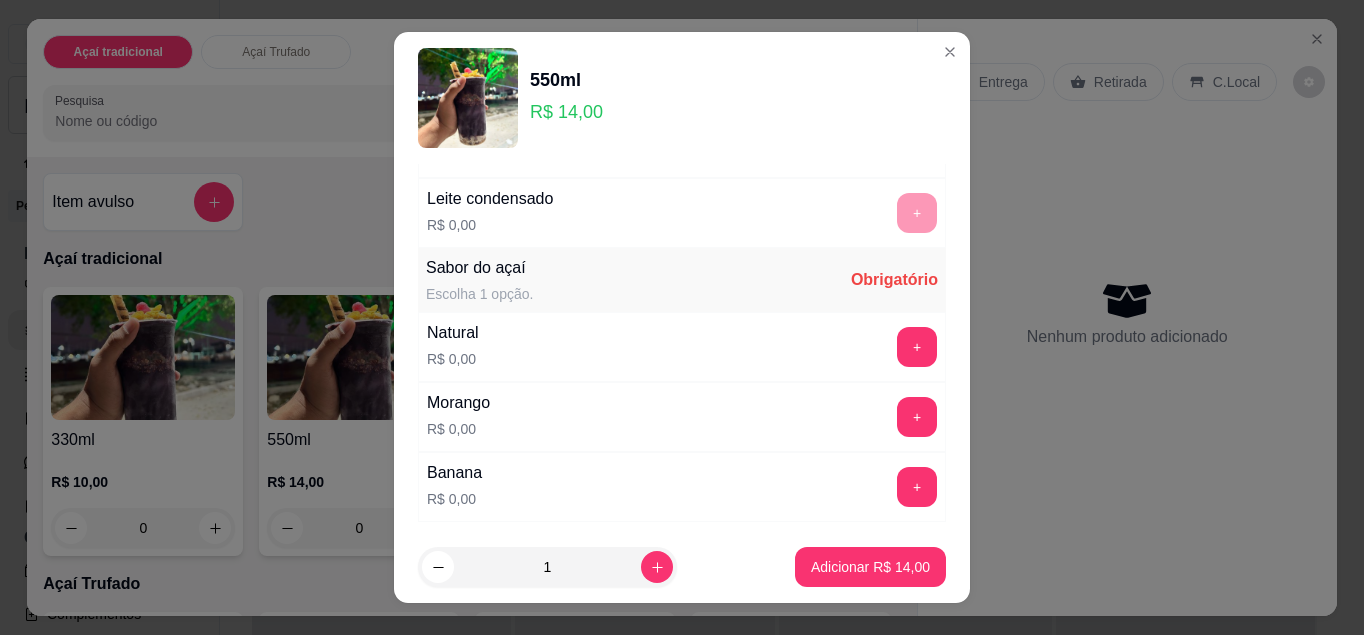 scroll, scrollTop: 1068, scrollLeft: 0, axis: vertical 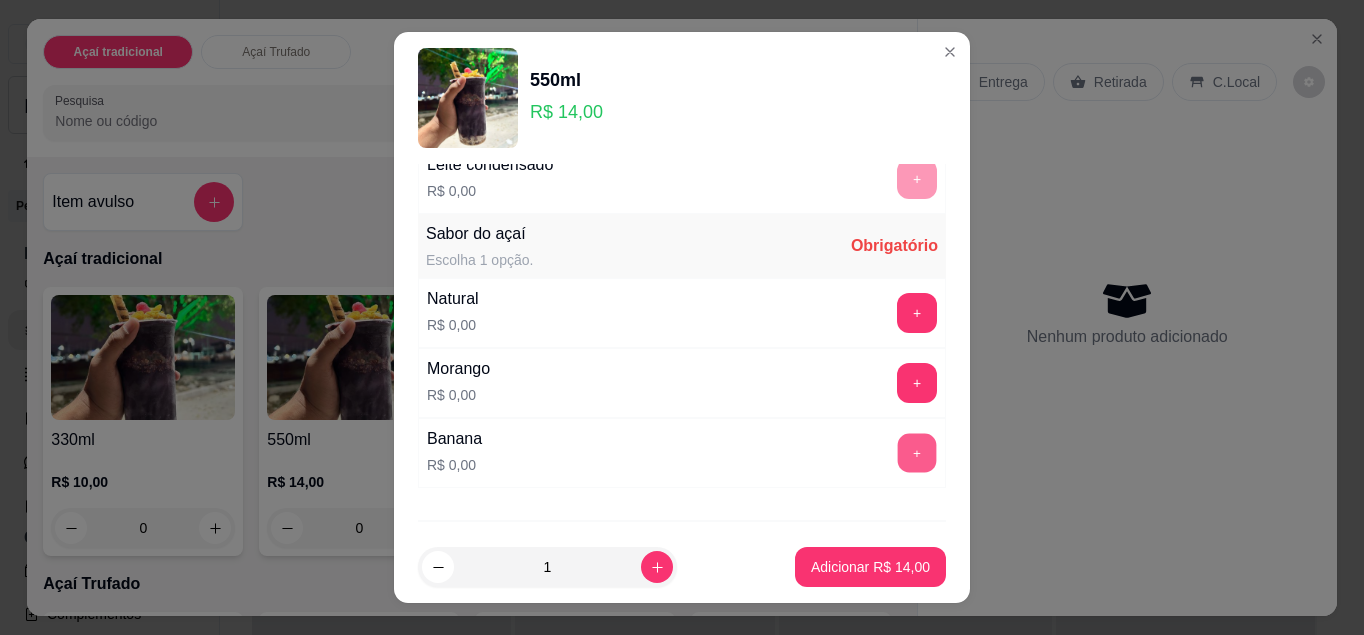 click on "+" at bounding box center [917, 452] 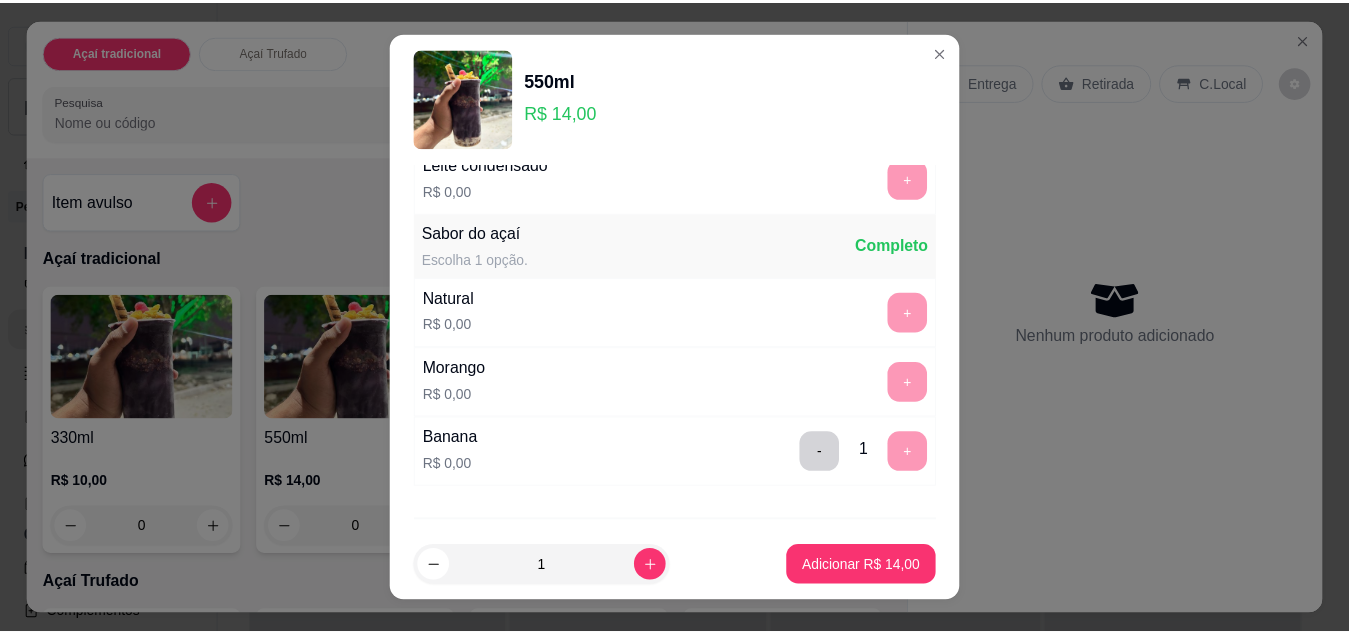 scroll, scrollTop: 1135, scrollLeft: 0, axis: vertical 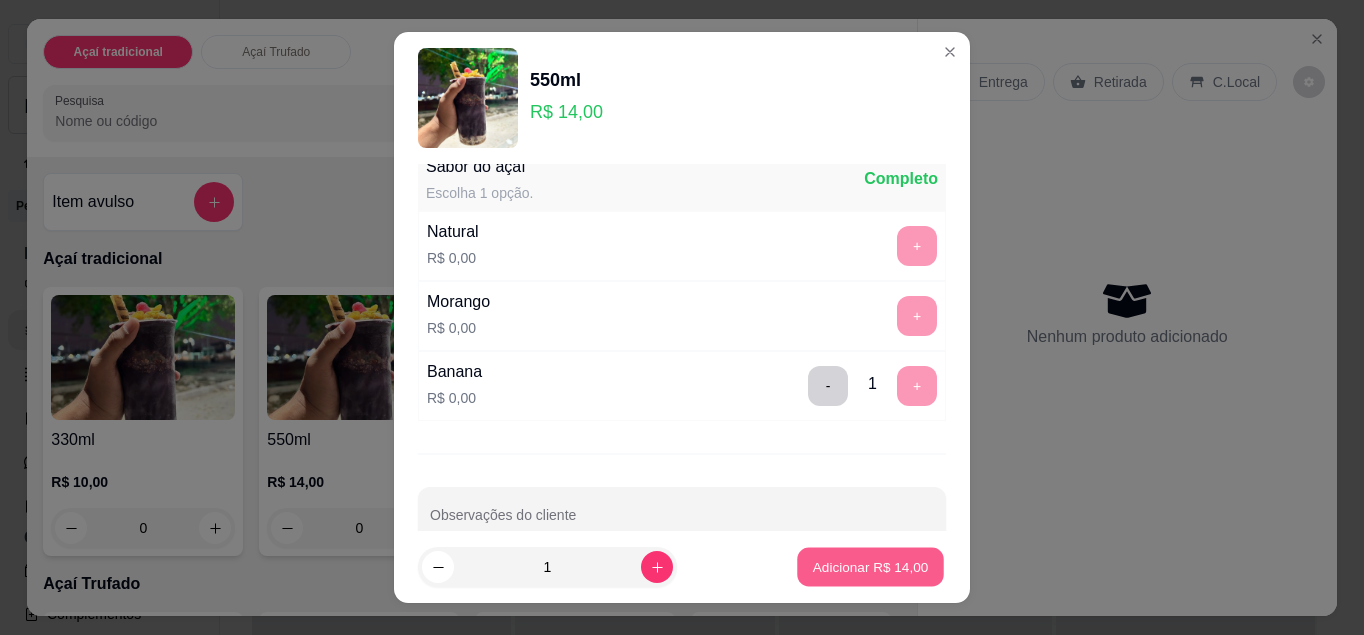 click on "Adicionar   R$ 14,00" at bounding box center (871, 567) 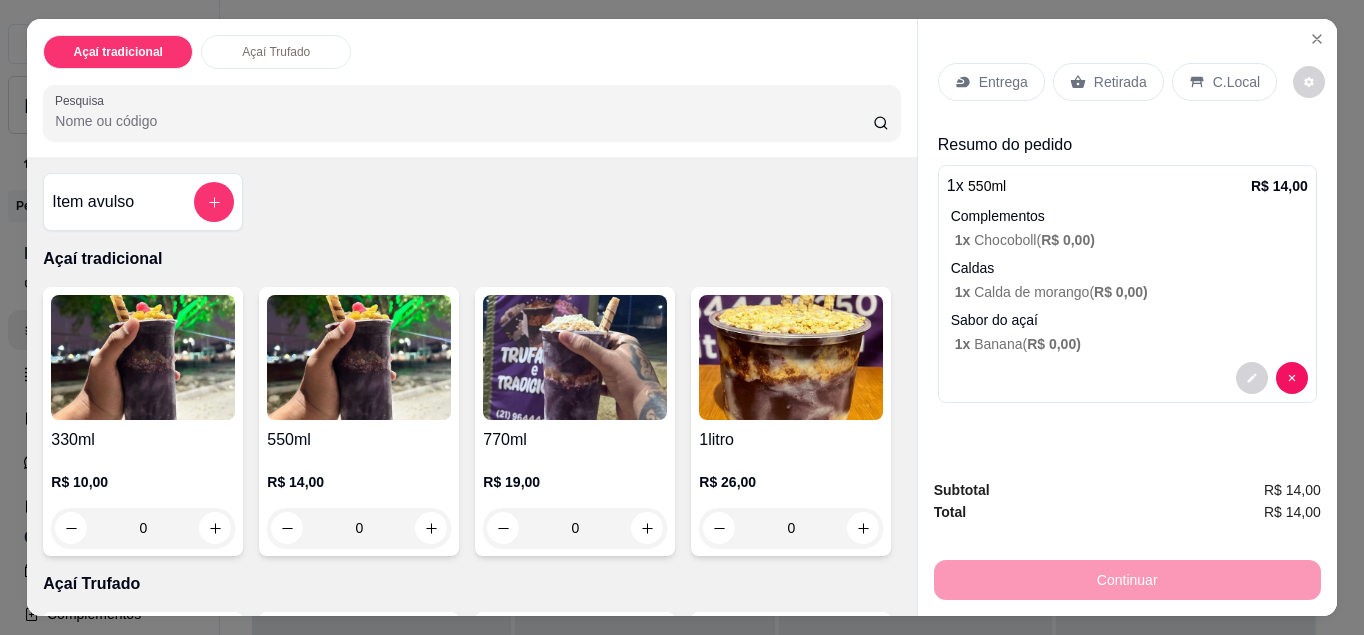 click on "C.Local" at bounding box center (1236, 82) 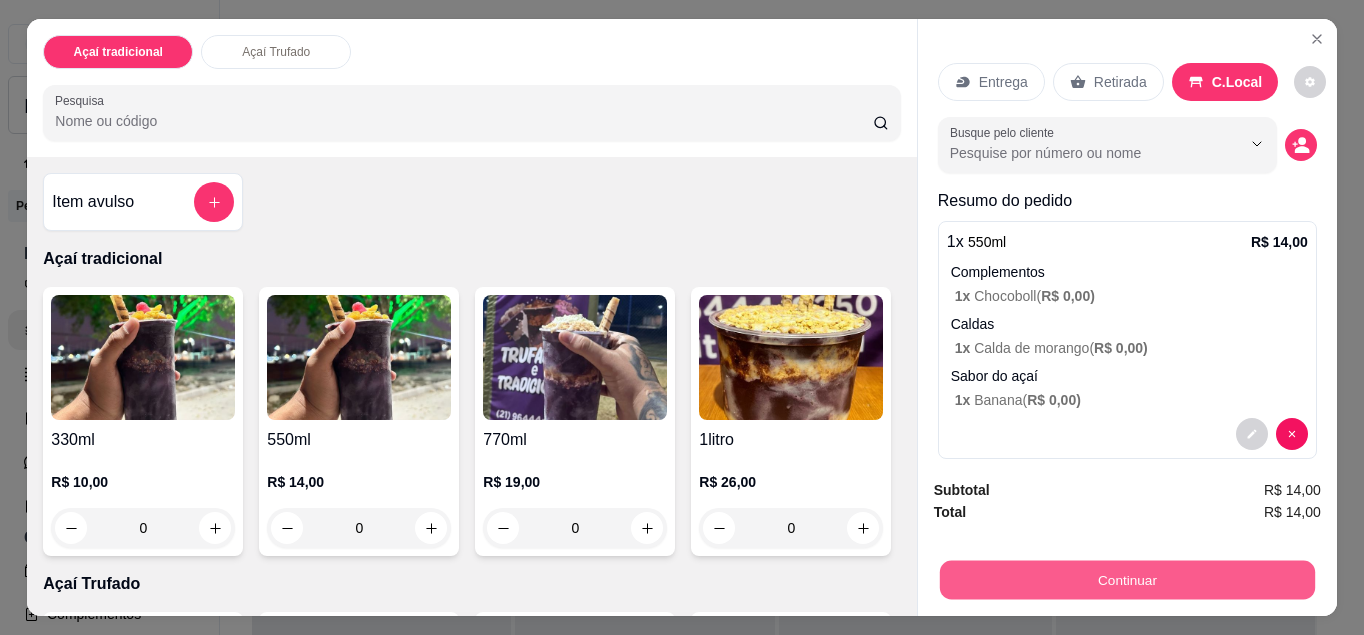 click on "Continuar" at bounding box center [1127, 580] 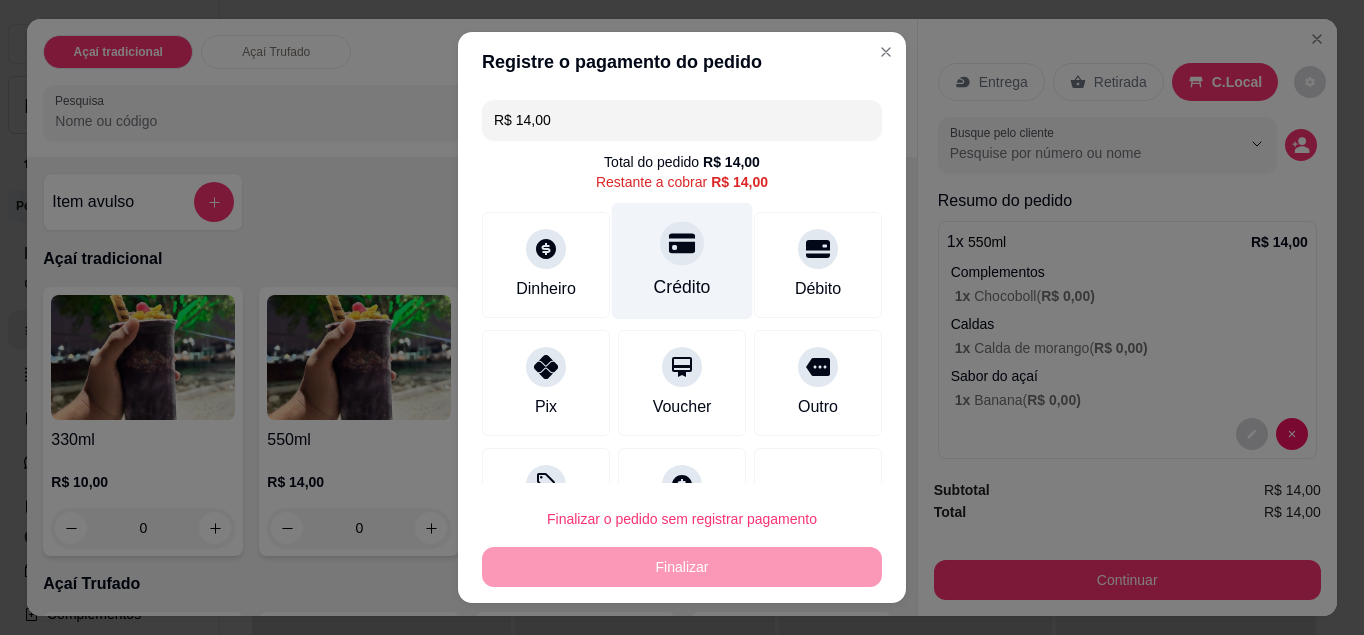 click on "Crédito" at bounding box center (682, 260) 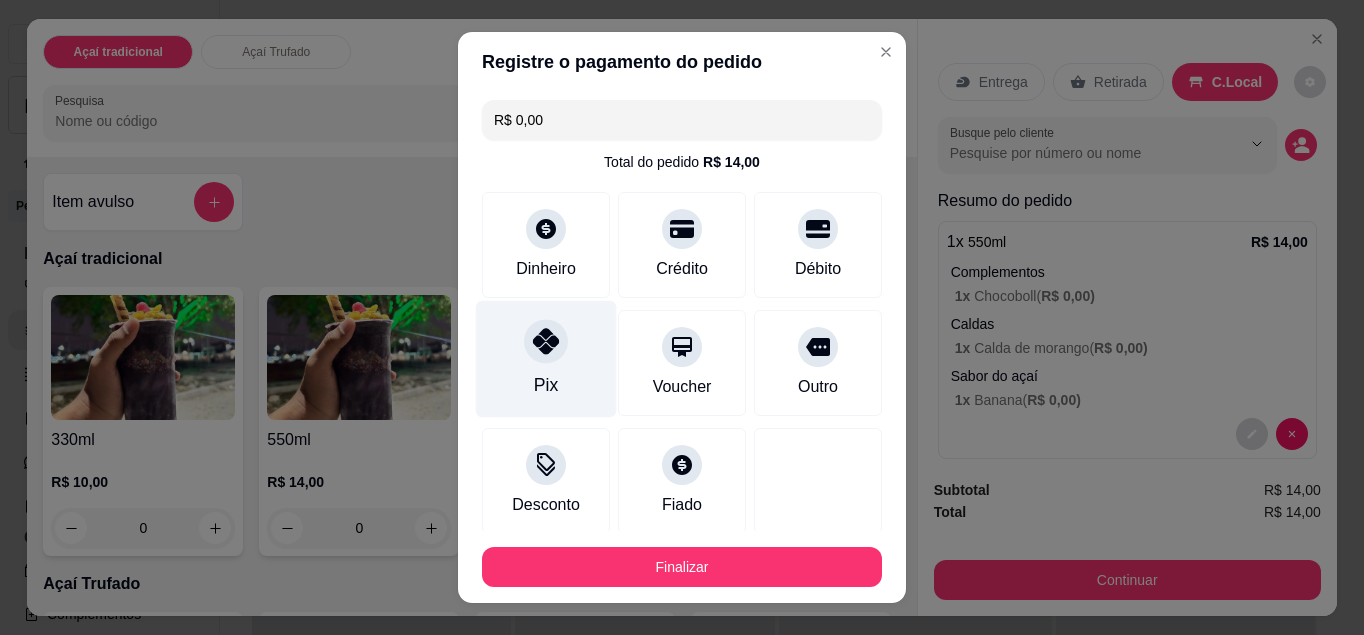 click 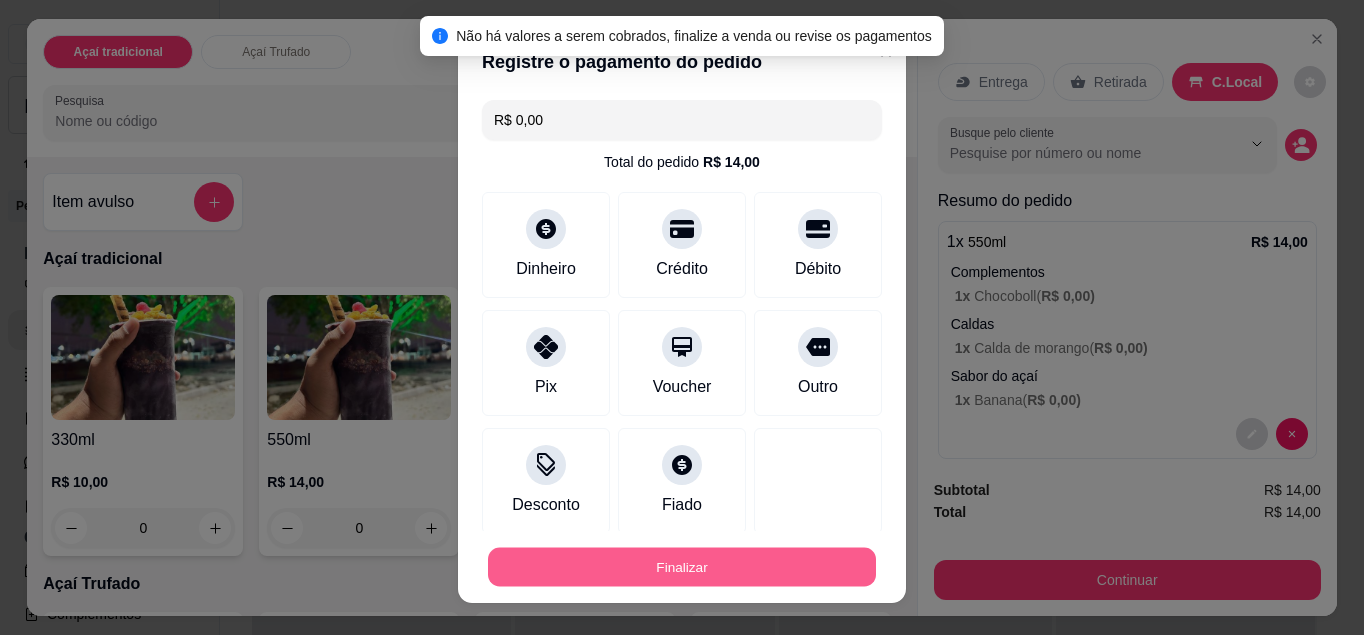 click on "Finalizar" at bounding box center [682, 567] 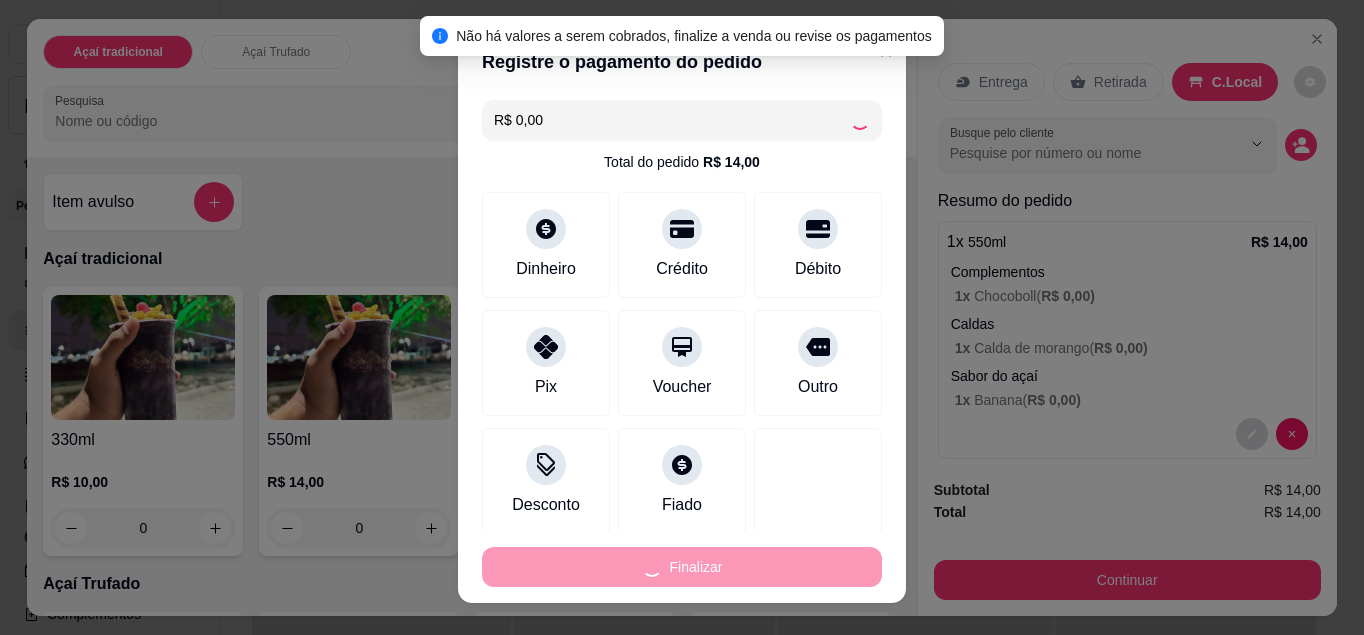 type on "-R$ 14,00" 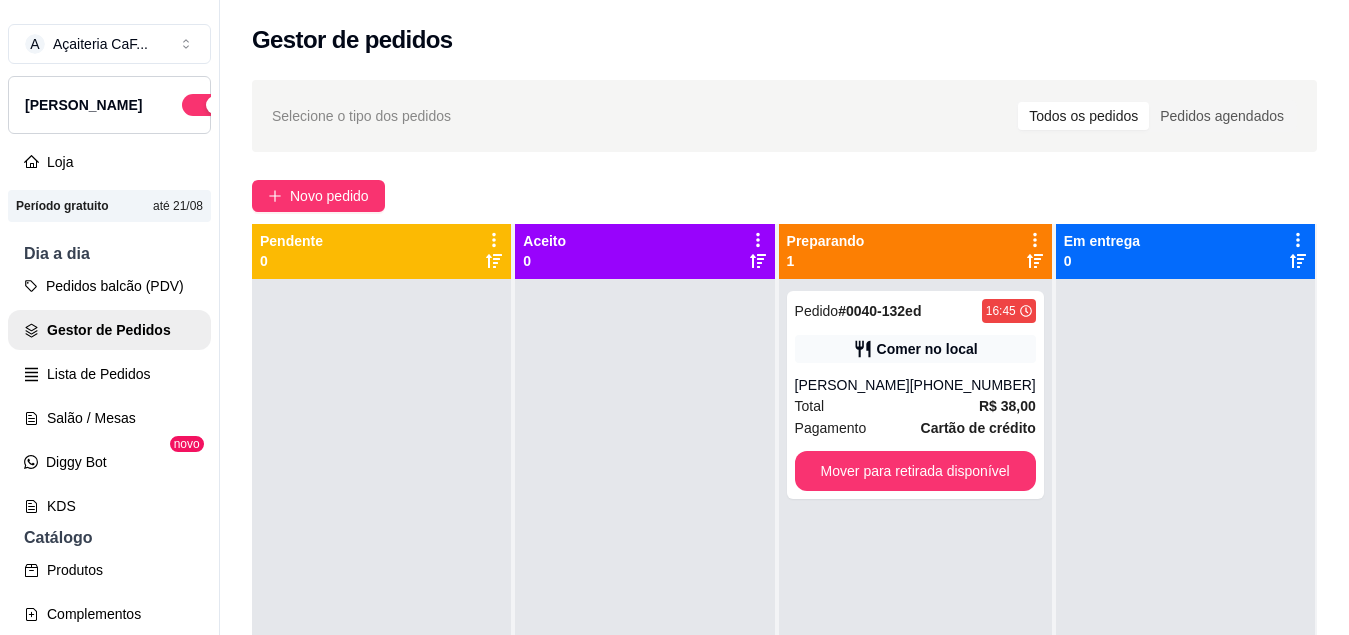 scroll, scrollTop: 0, scrollLeft: 0, axis: both 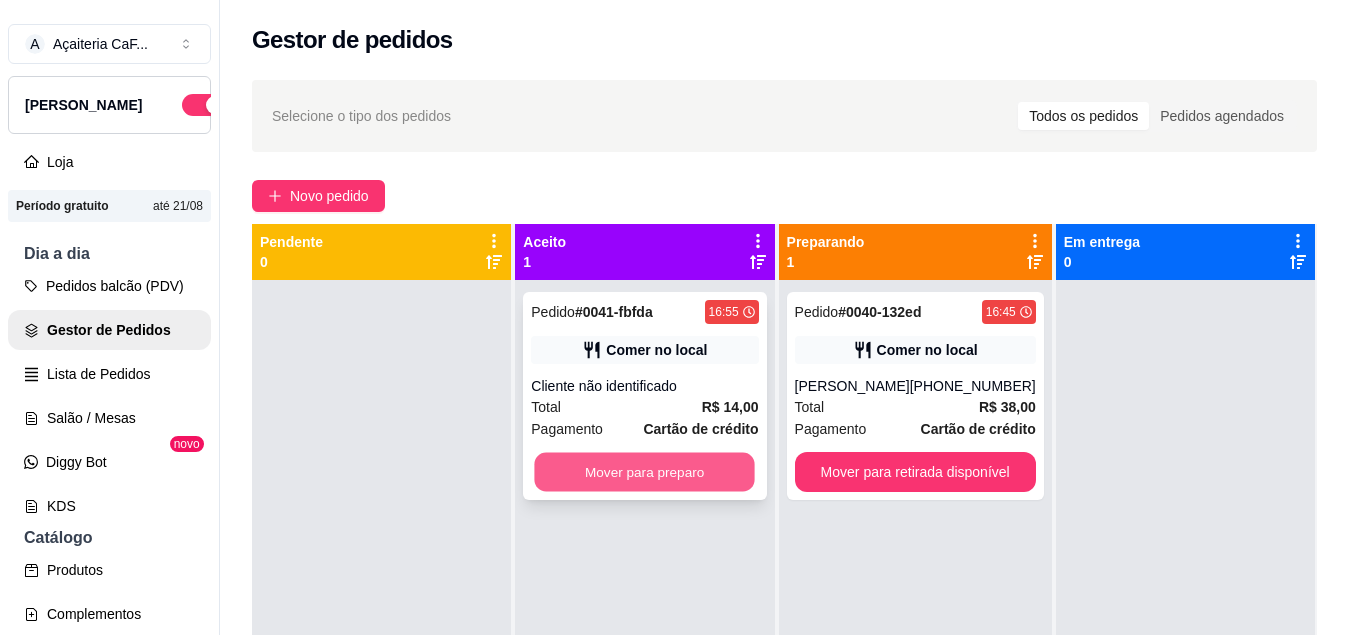 click on "Mover para preparo" at bounding box center (645, 472) 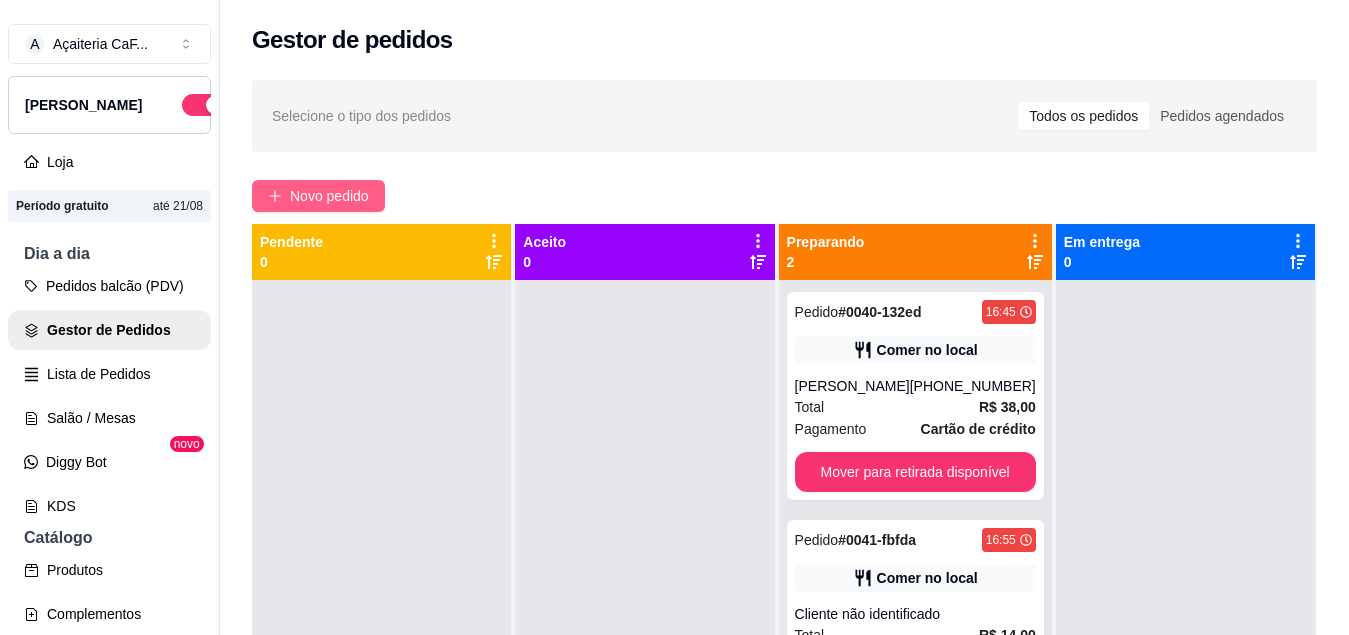 click on "Novo pedido" at bounding box center [318, 196] 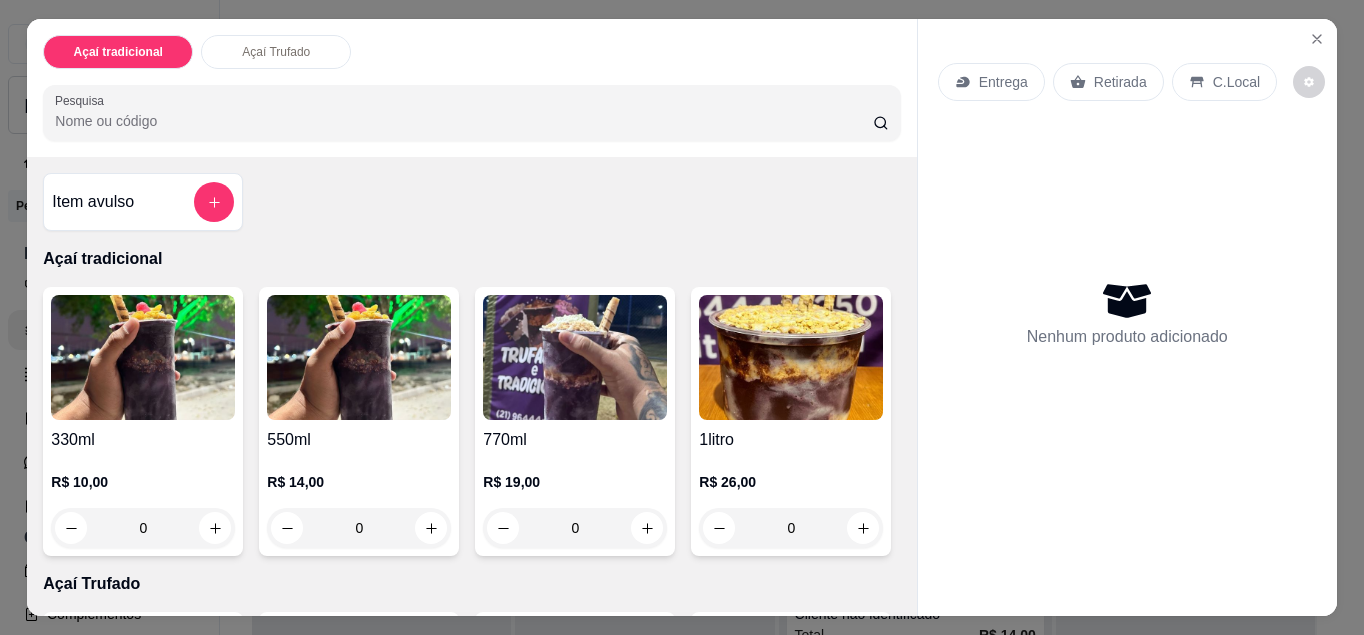 click on "0" at bounding box center (143, 528) 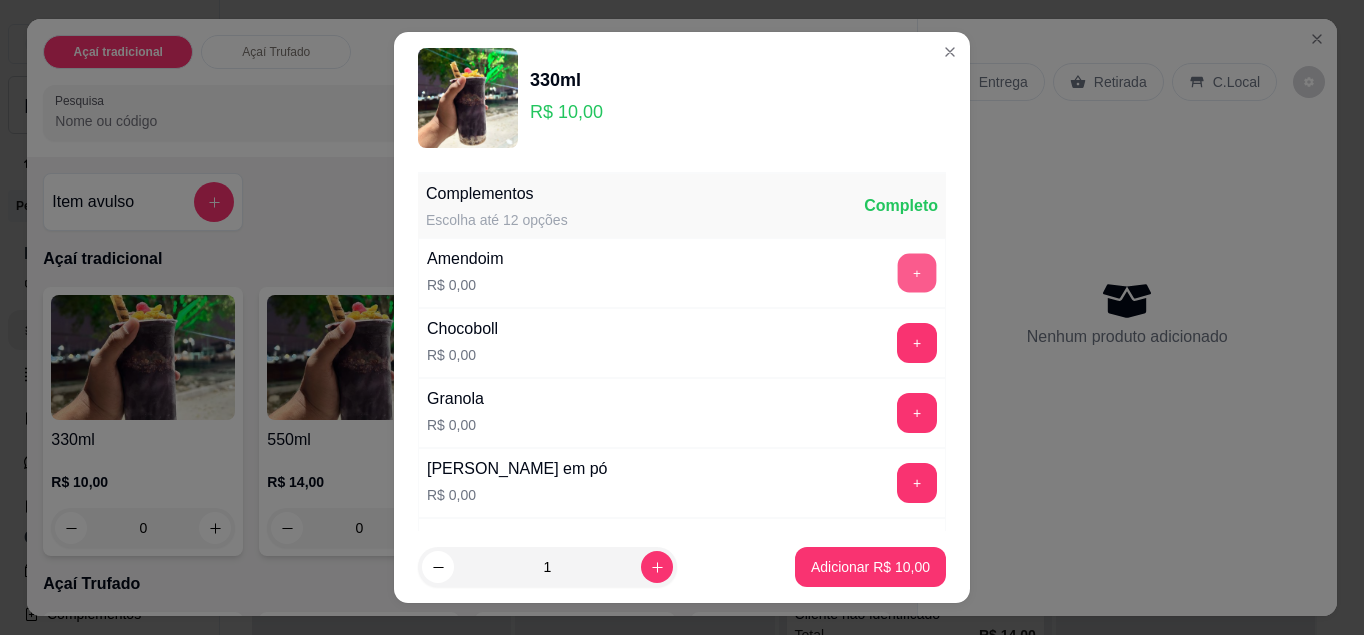 click on "+" at bounding box center [917, 272] 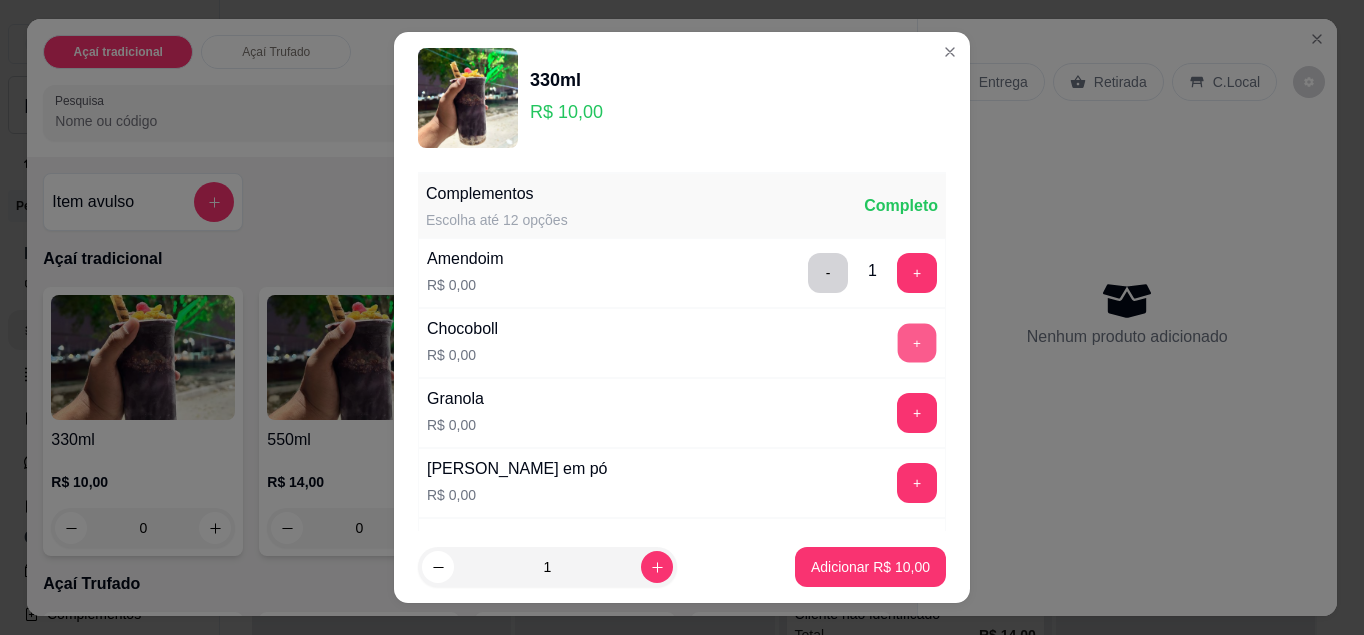 click on "+" at bounding box center [917, 342] 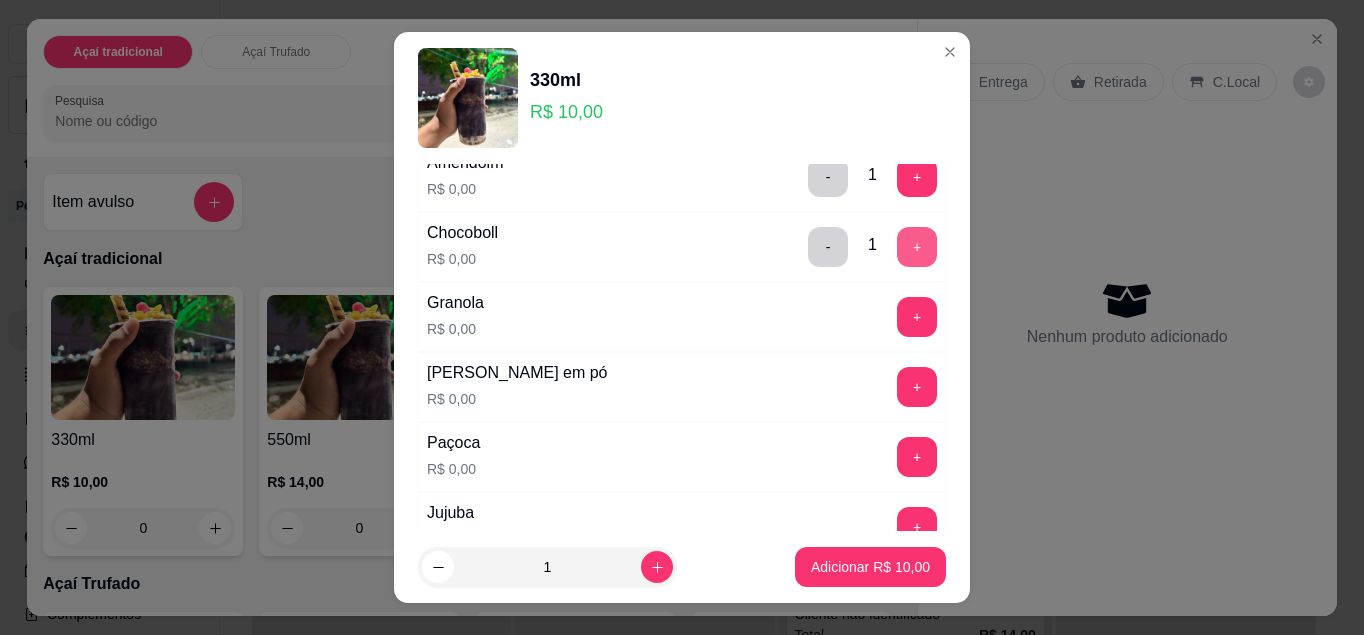 scroll, scrollTop: 97, scrollLeft: 0, axis: vertical 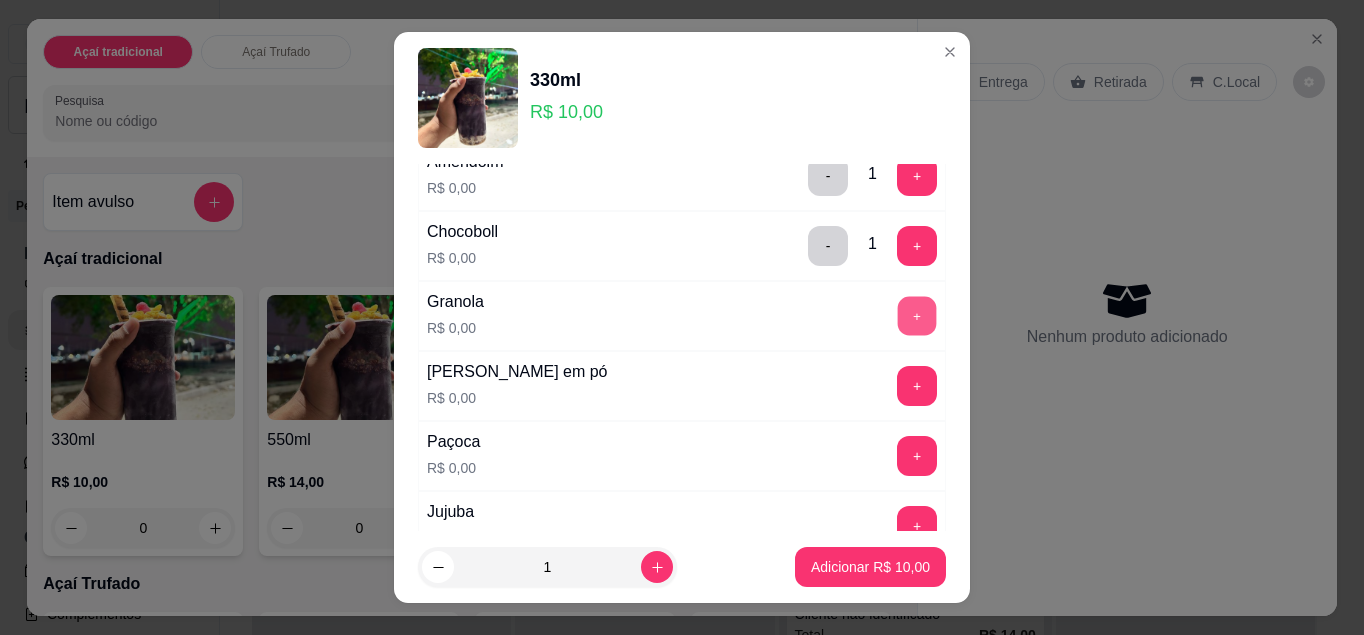 click on "+" at bounding box center [917, 315] 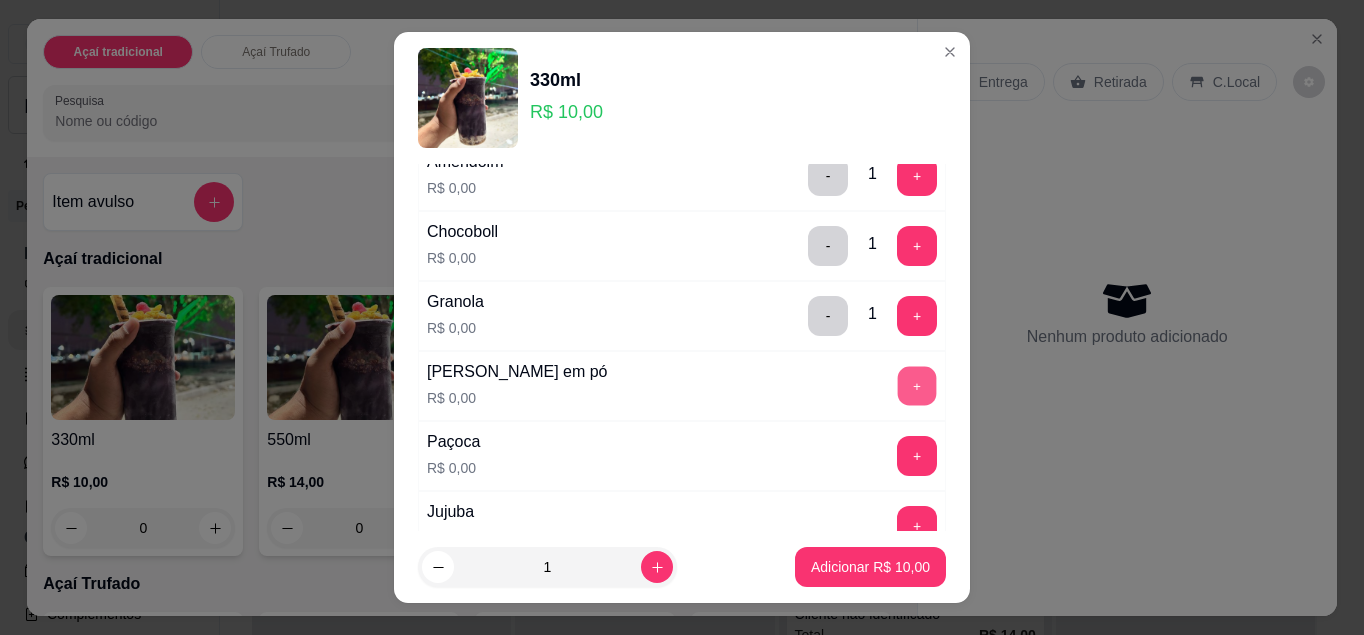click on "+" at bounding box center (917, 385) 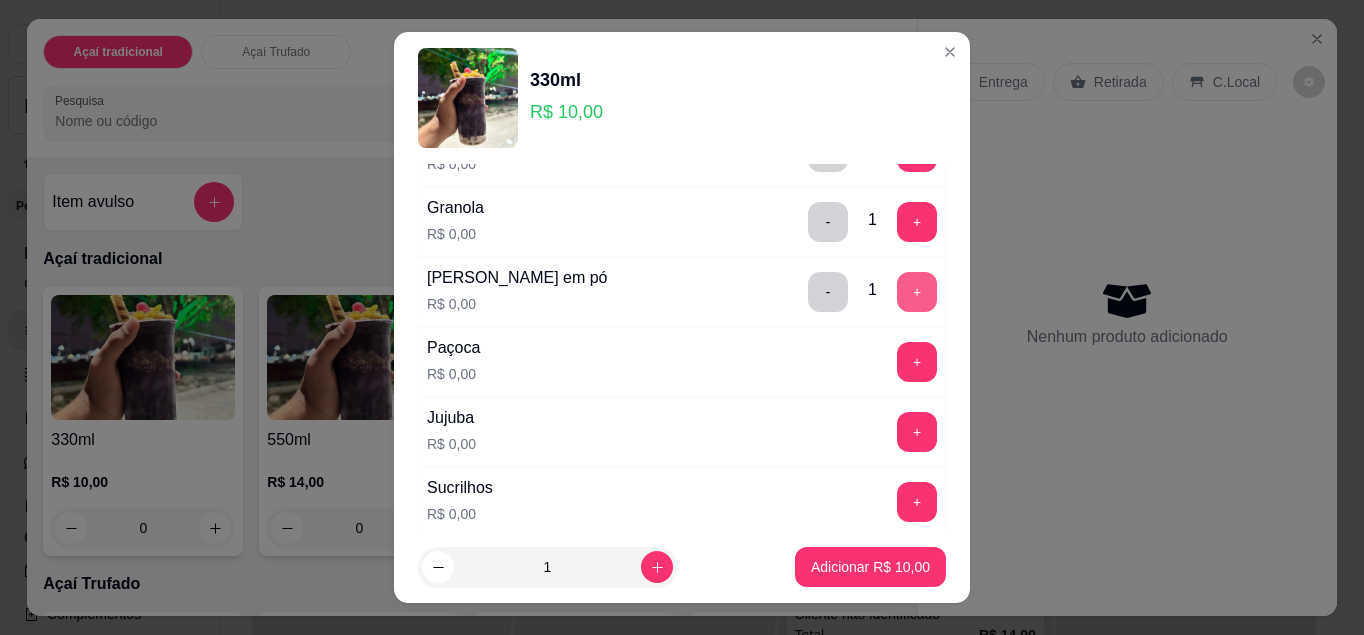 scroll, scrollTop: 192, scrollLeft: 0, axis: vertical 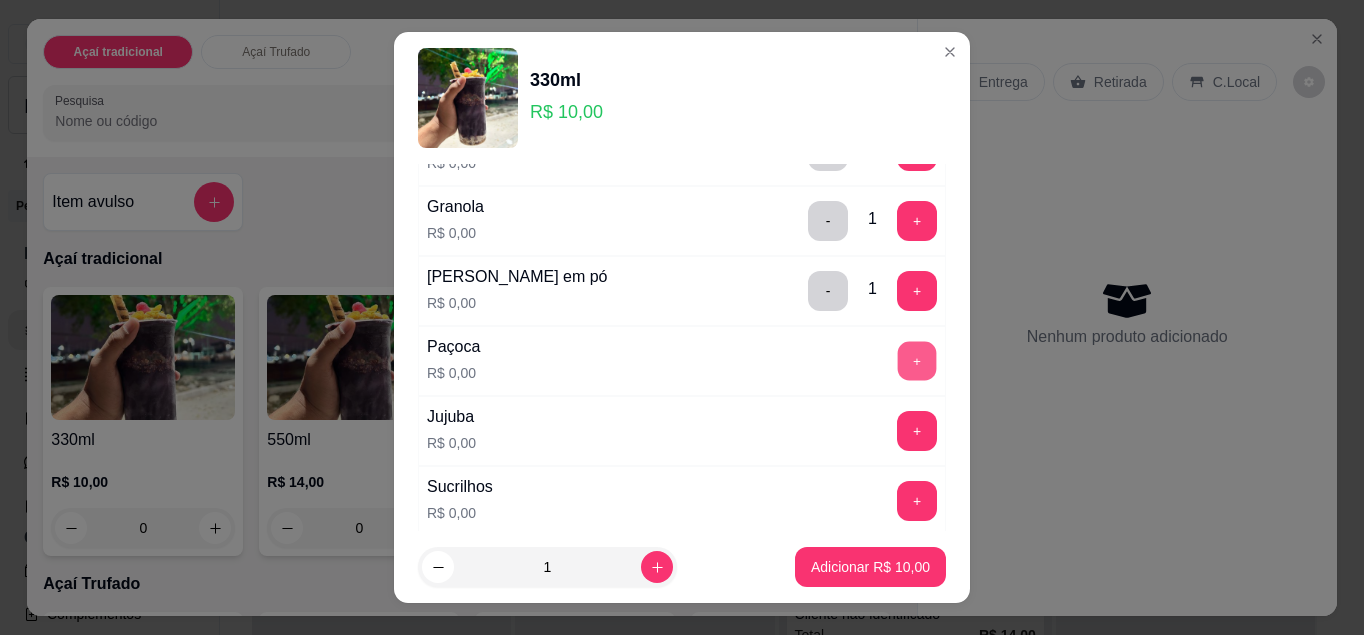 click on "+" at bounding box center (917, 360) 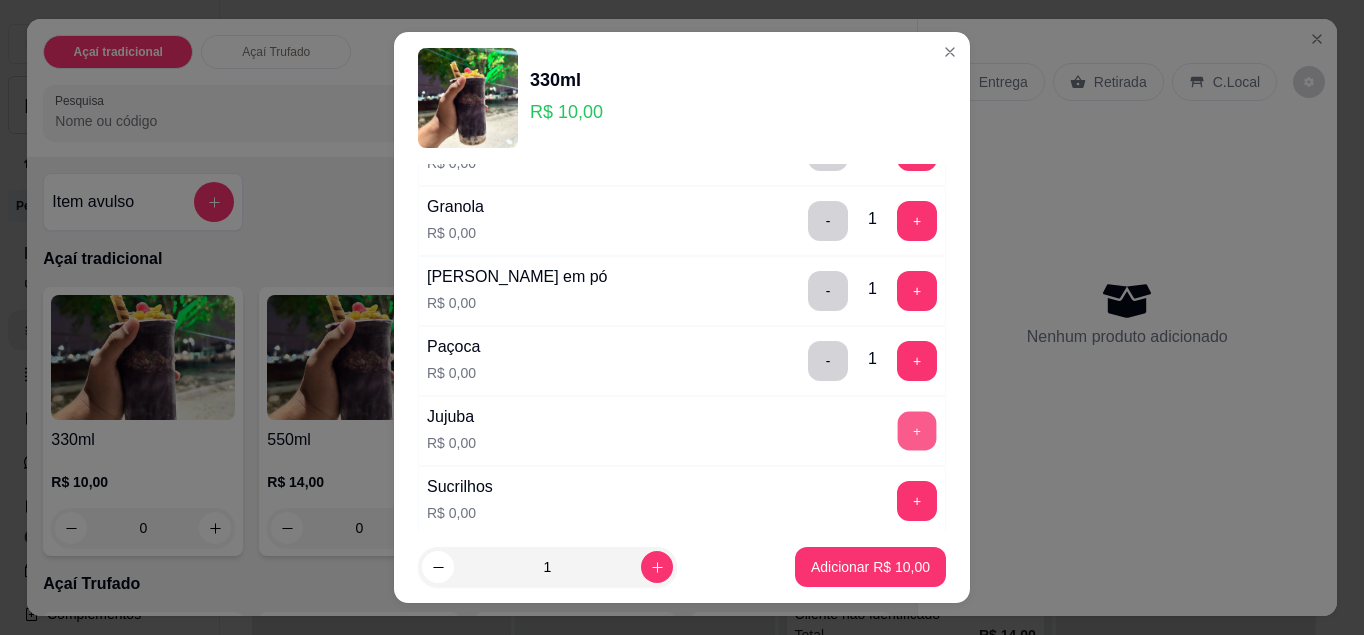 click on "+" at bounding box center (917, 430) 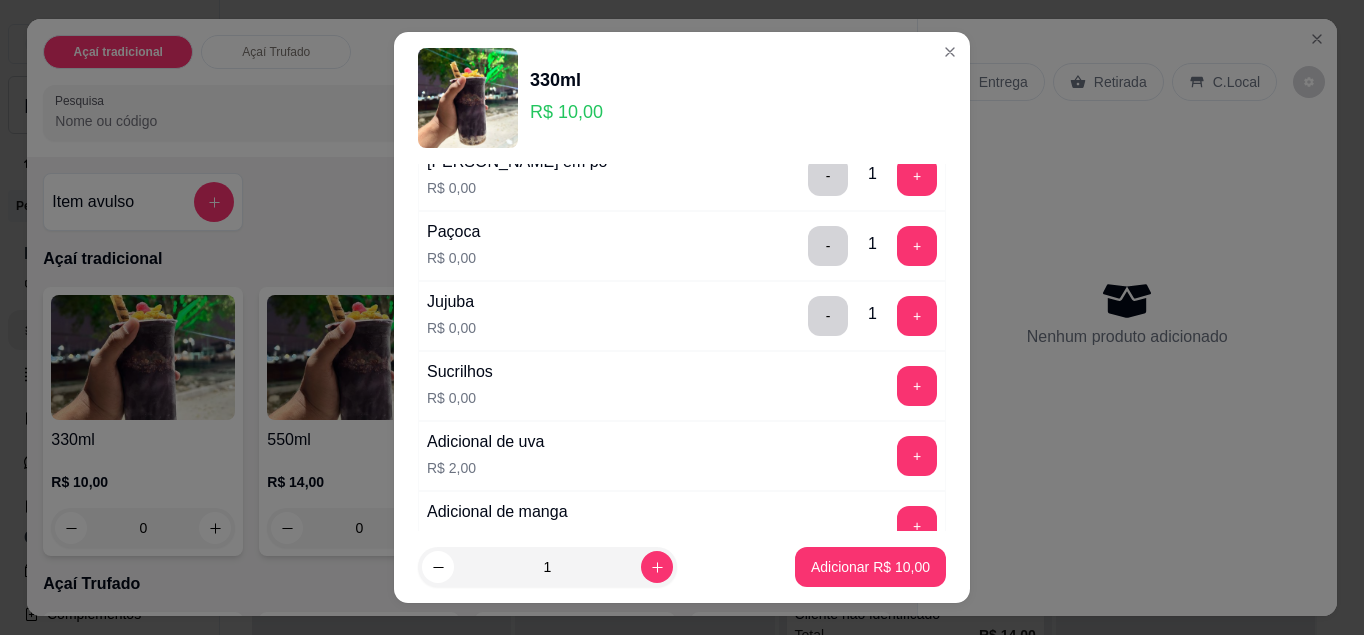 scroll, scrollTop: 309, scrollLeft: 0, axis: vertical 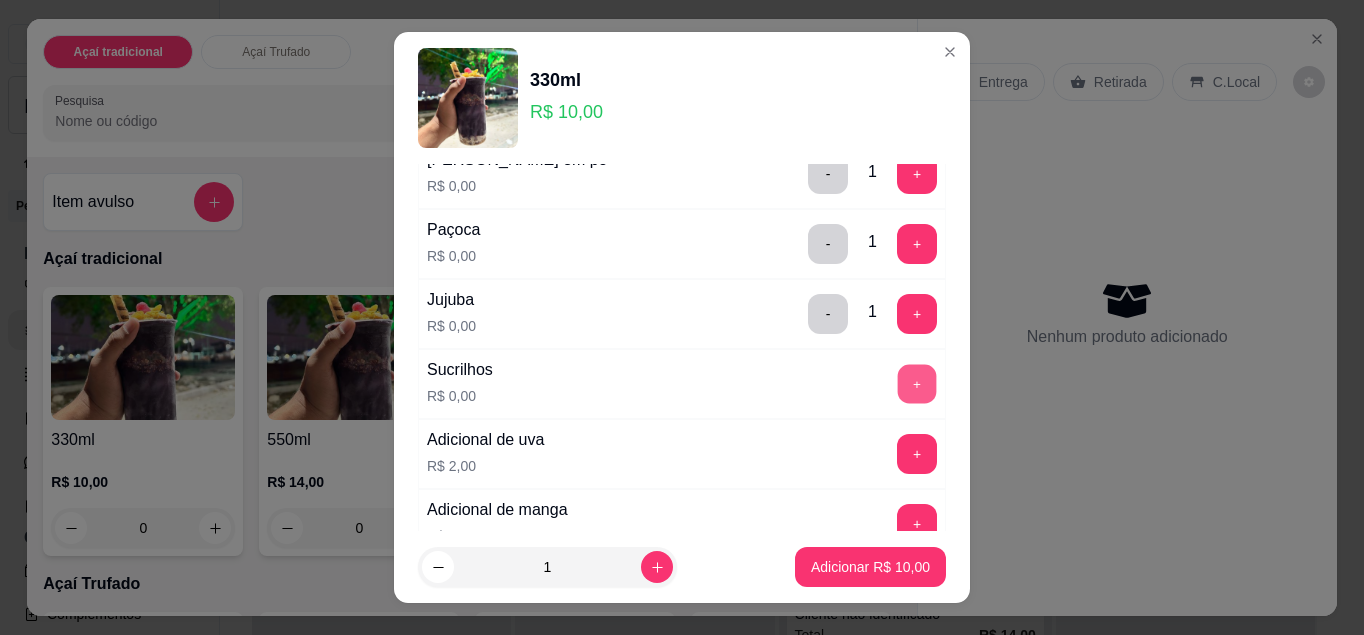 click on "+" at bounding box center [917, 383] 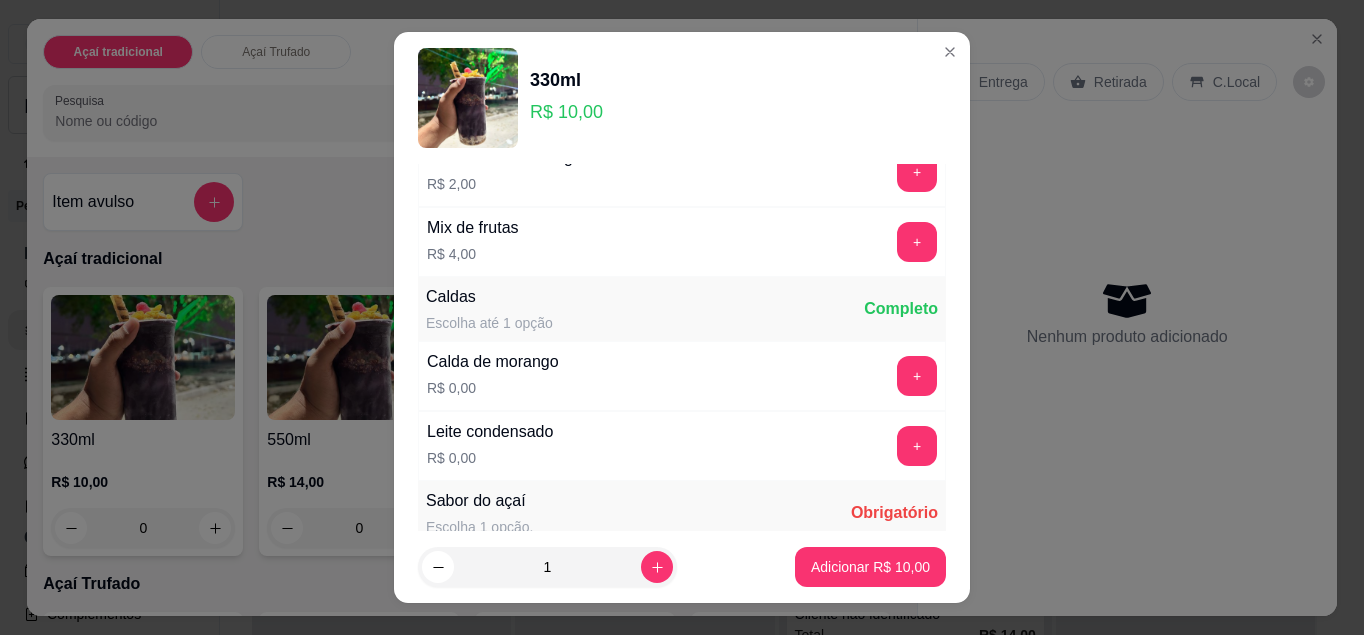 scroll, scrollTop: 811, scrollLeft: 0, axis: vertical 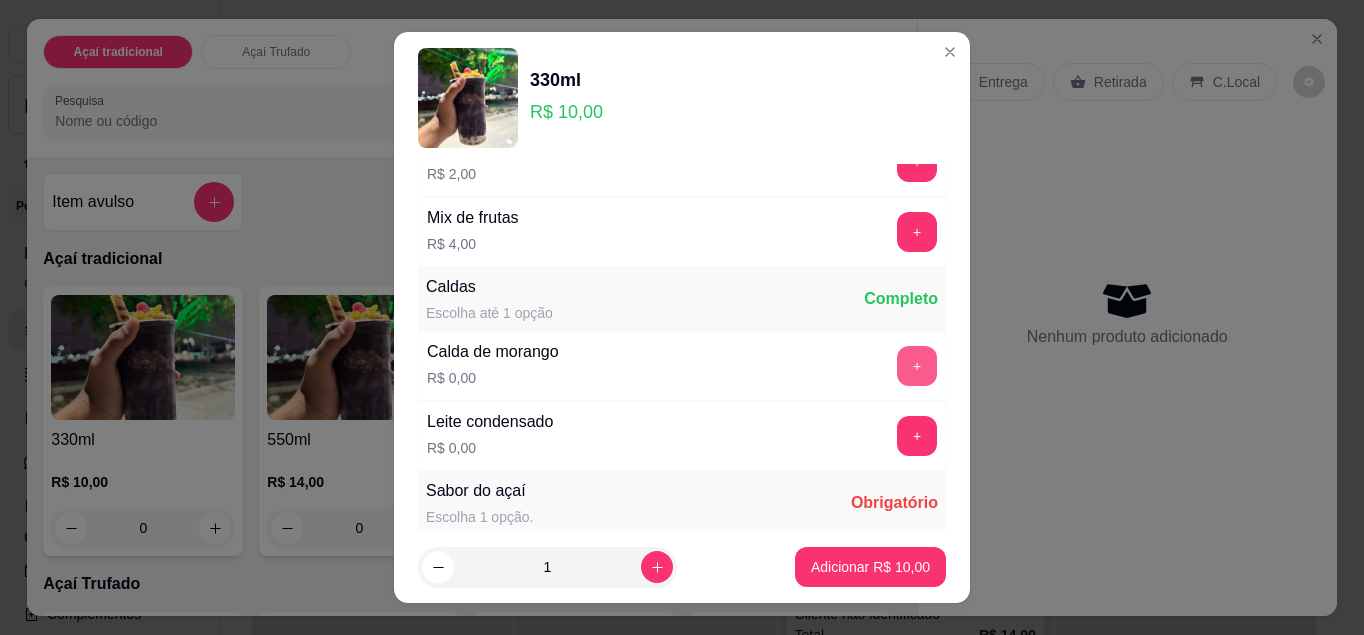 click on "+" at bounding box center [917, 366] 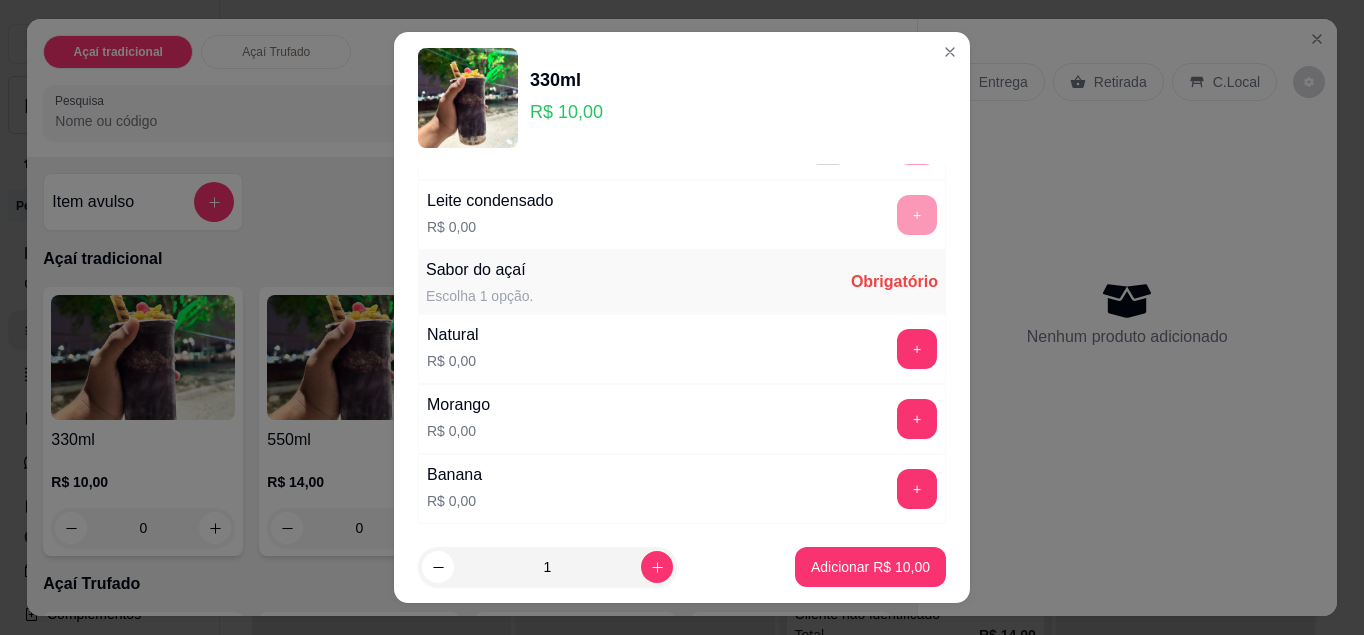 scroll, scrollTop: 1033, scrollLeft: 0, axis: vertical 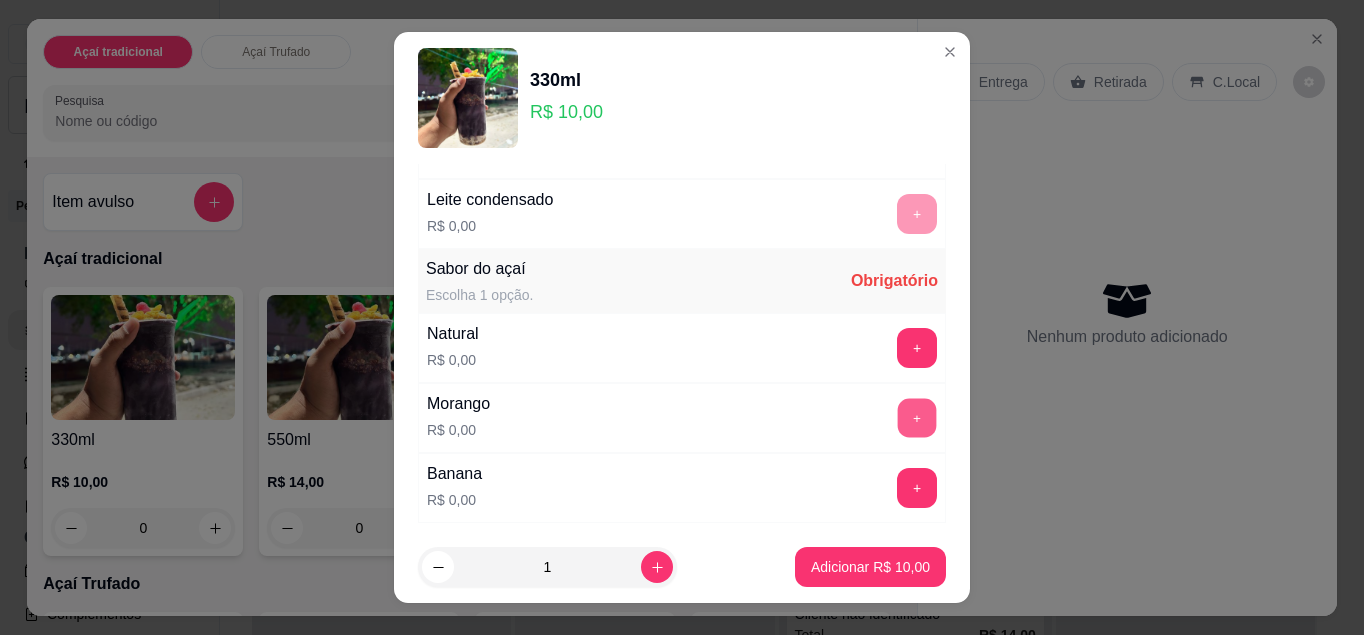 click on "+" at bounding box center (917, 417) 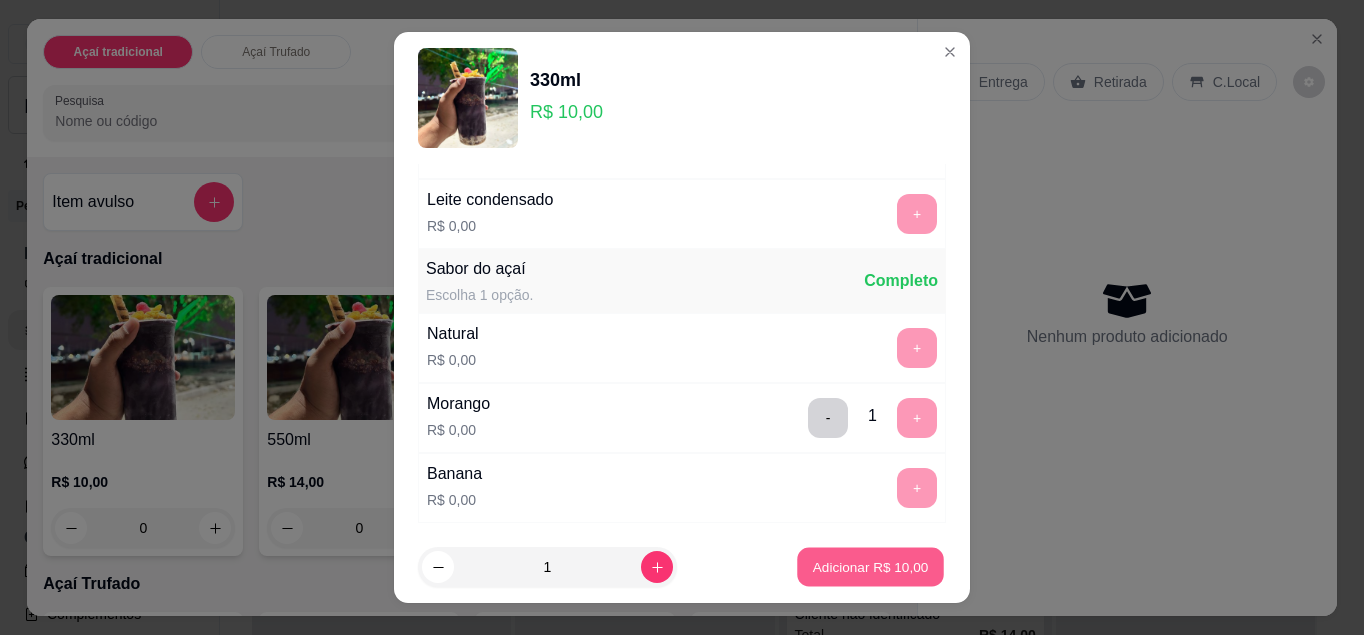 click on "Adicionar   R$ 10,00" at bounding box center (871, 567) 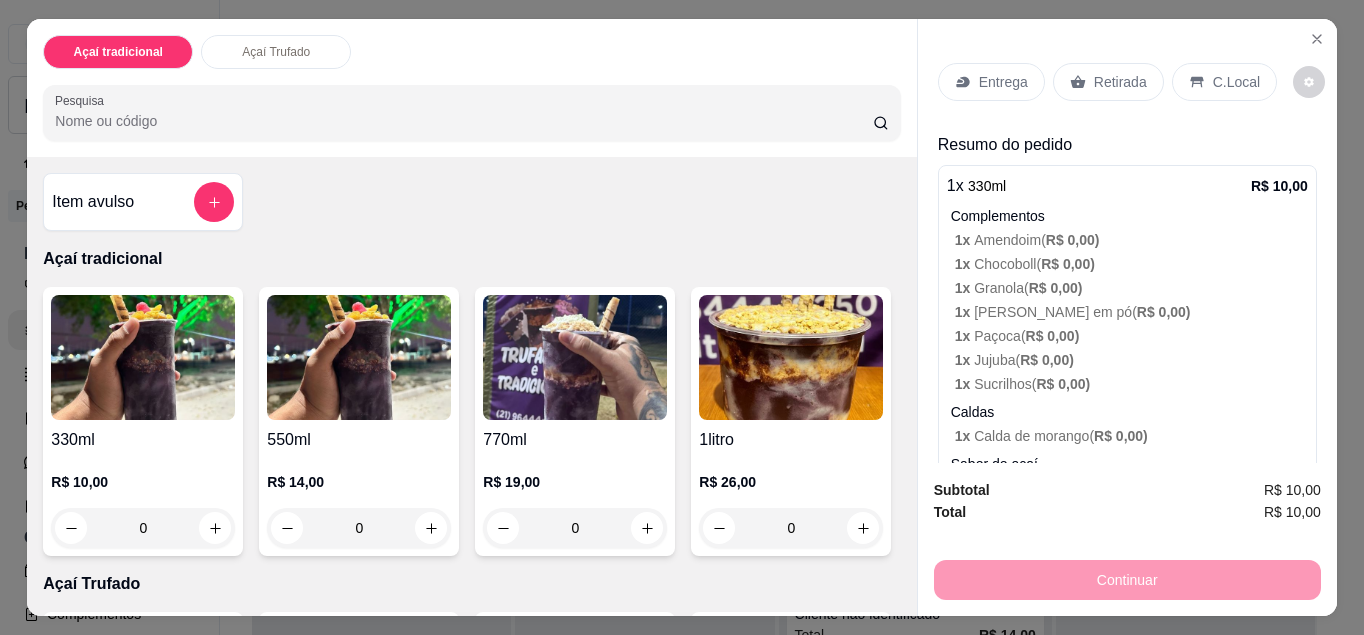 click 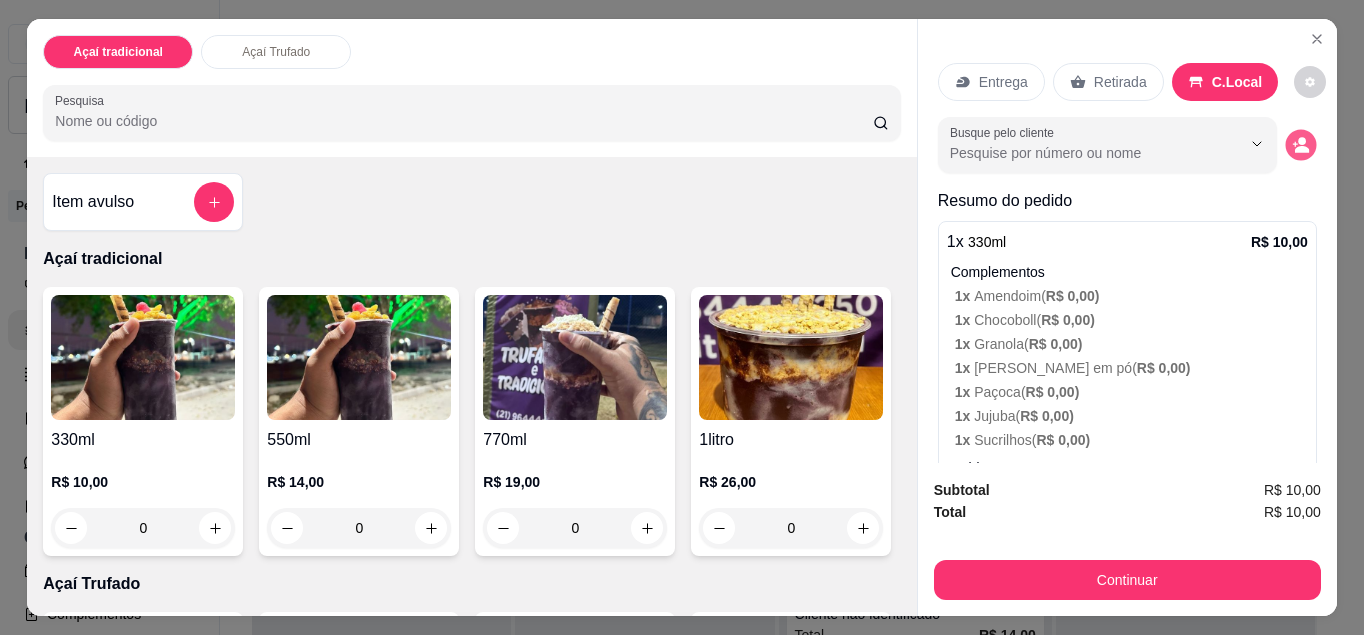 click 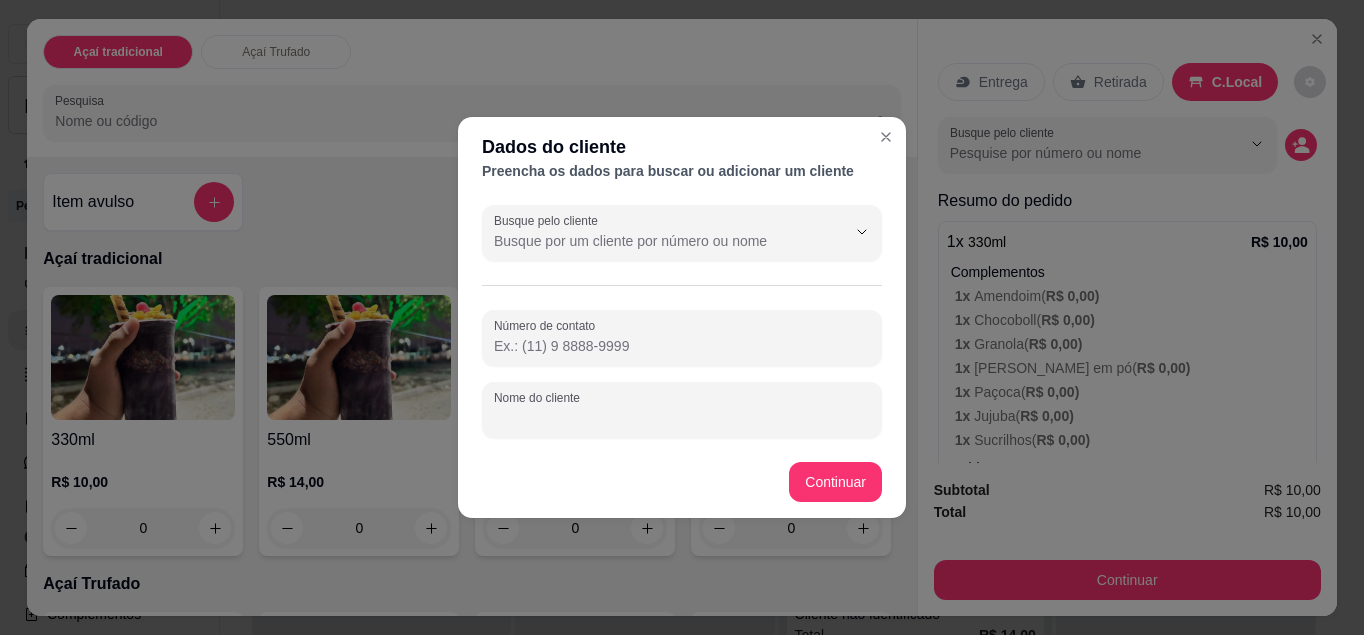 click on "Nome do cliente" at bounding box center (682, 418) 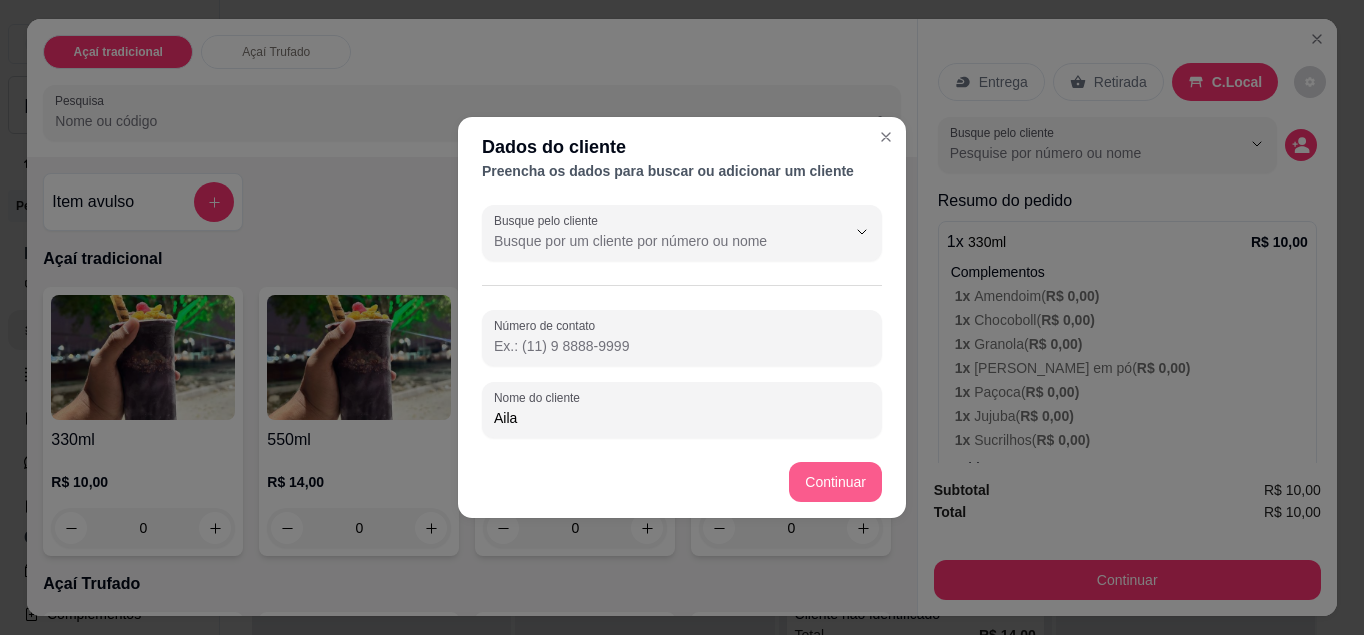 type on "Aila" 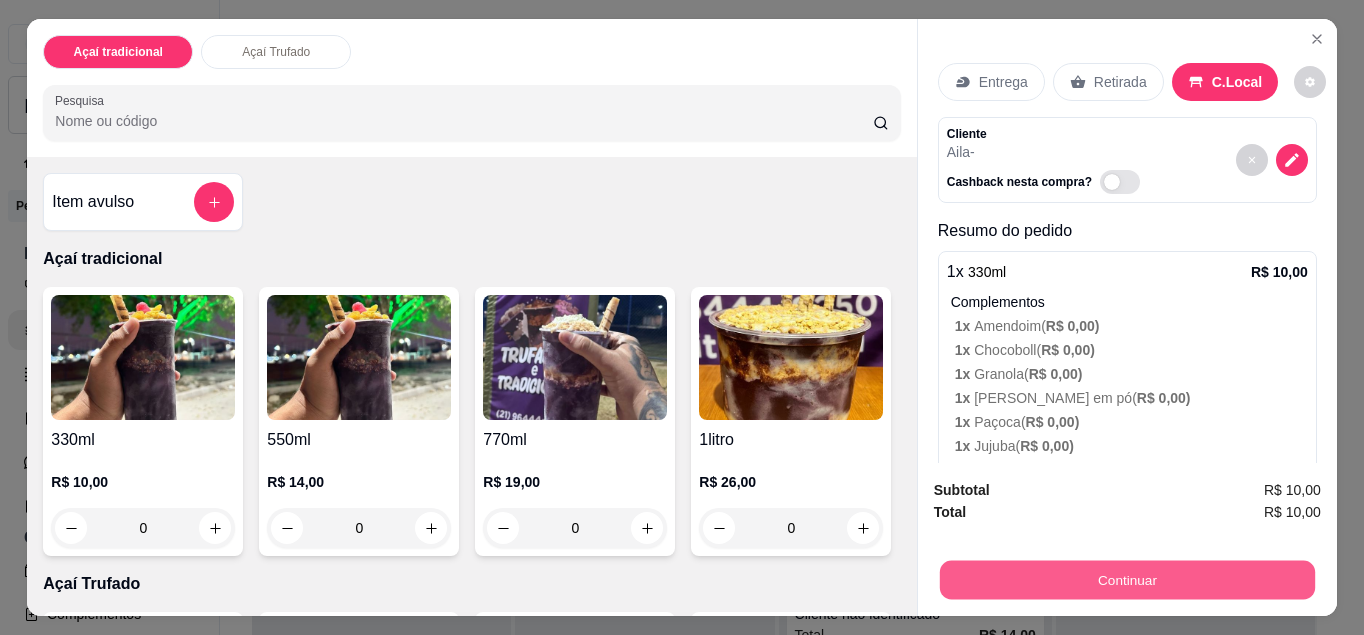 click on "Continuar" at bounding box center (1127, 580) 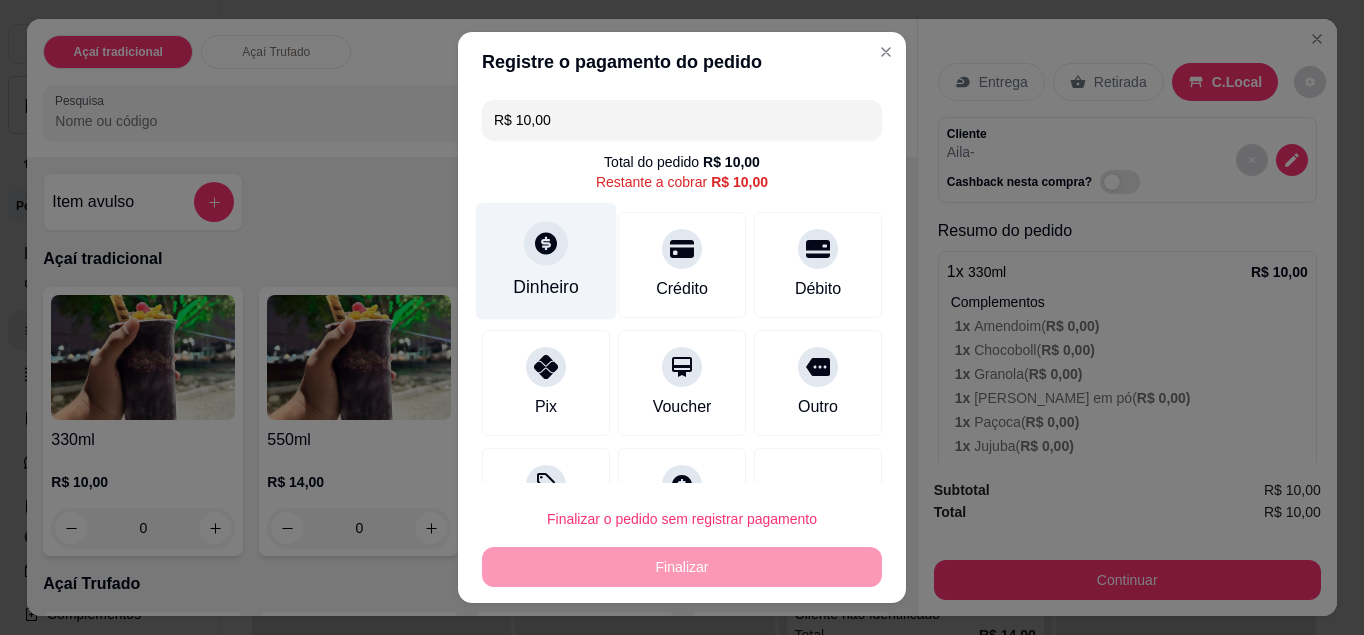 click on "Dinheiro" at bounding box center [546, 287] 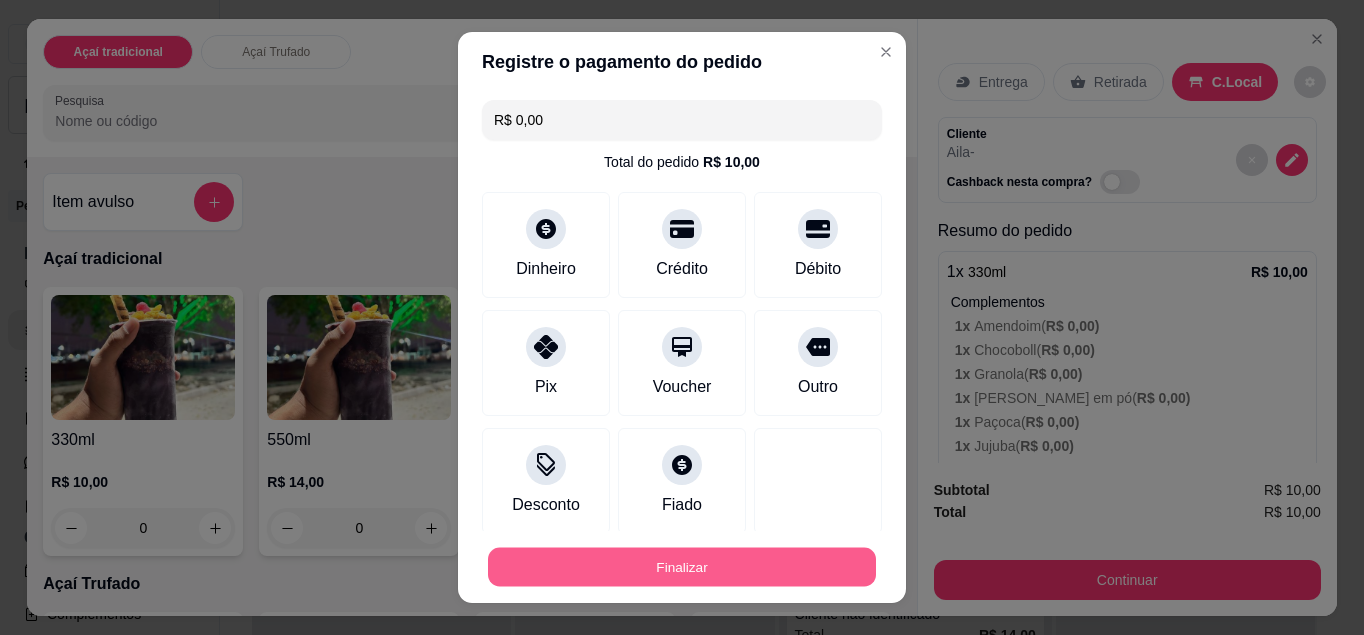 click on "Finalizar" at bounding box center (682, 567) 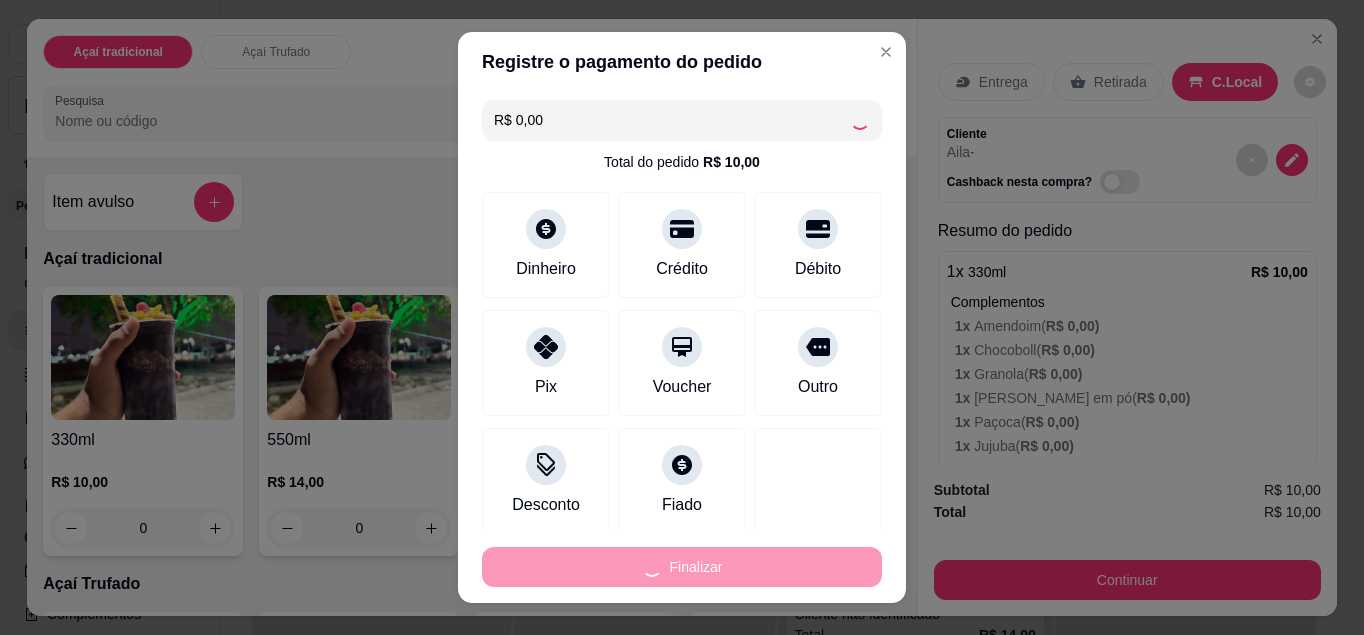 type on "-R$ 10,00" 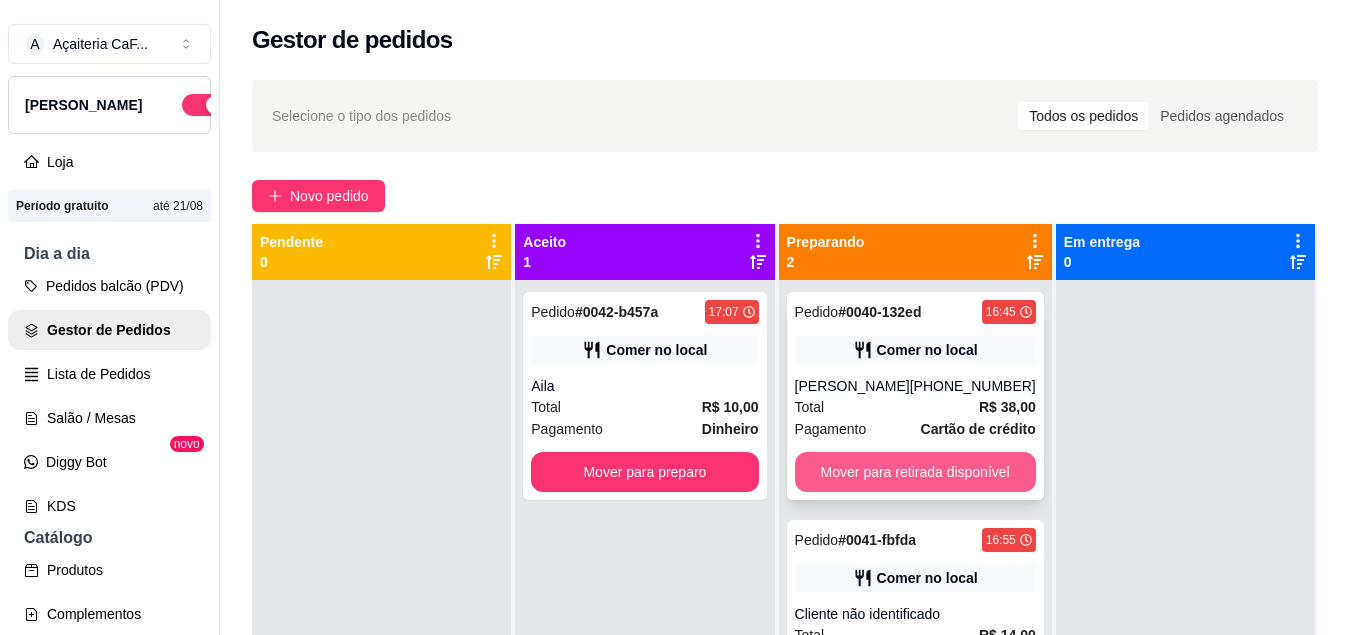 click on "Mover para retirada disponível" at bounding box center (915, 472) 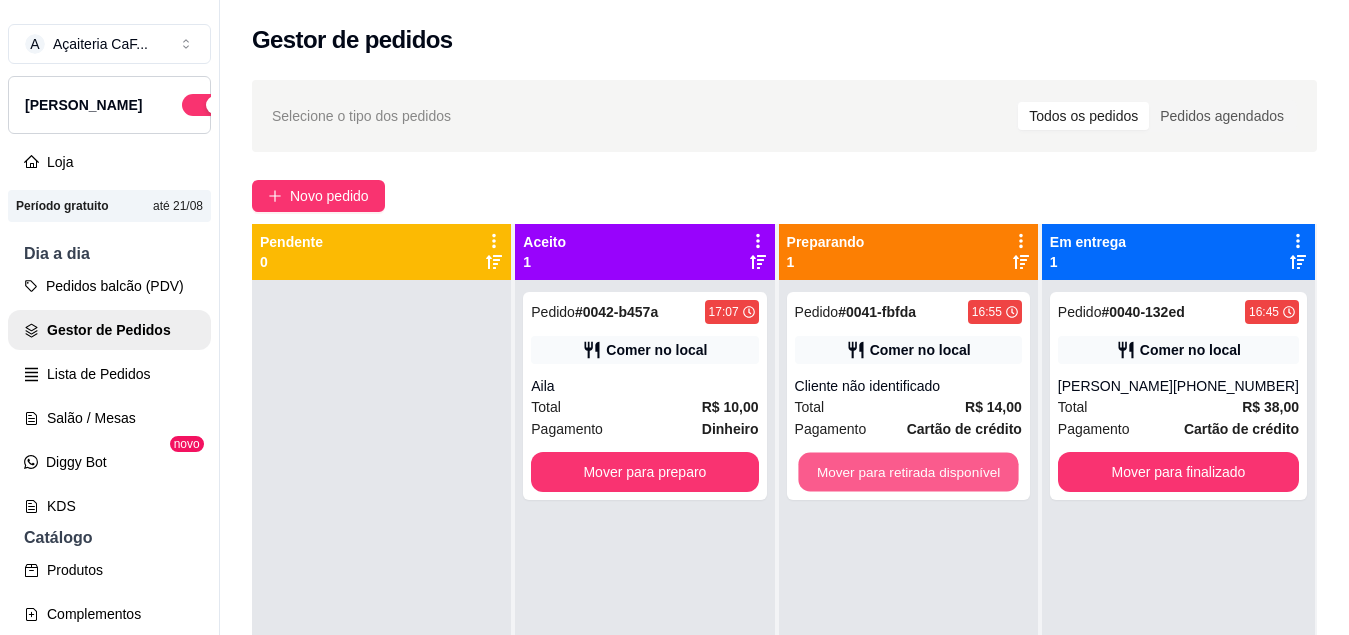 click on "Mover para retirada disponível" at bounding box center (908, 472) 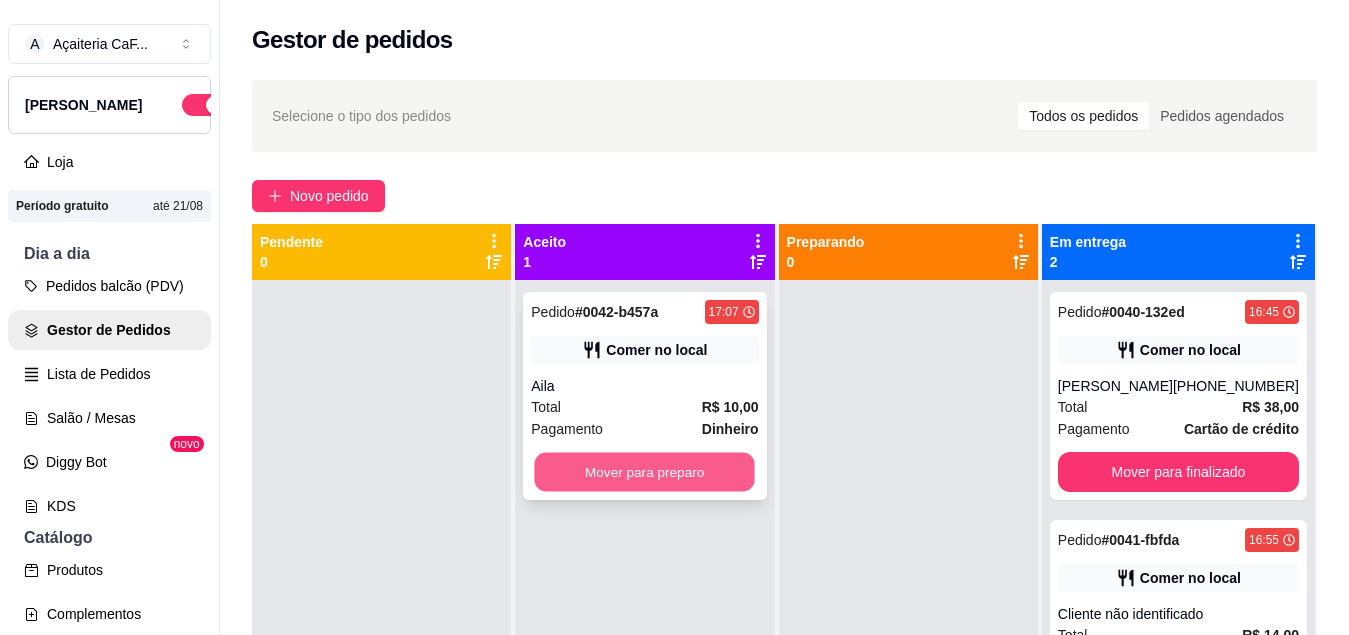 click on "Mover para preparo" at bounding box center (645, 472) 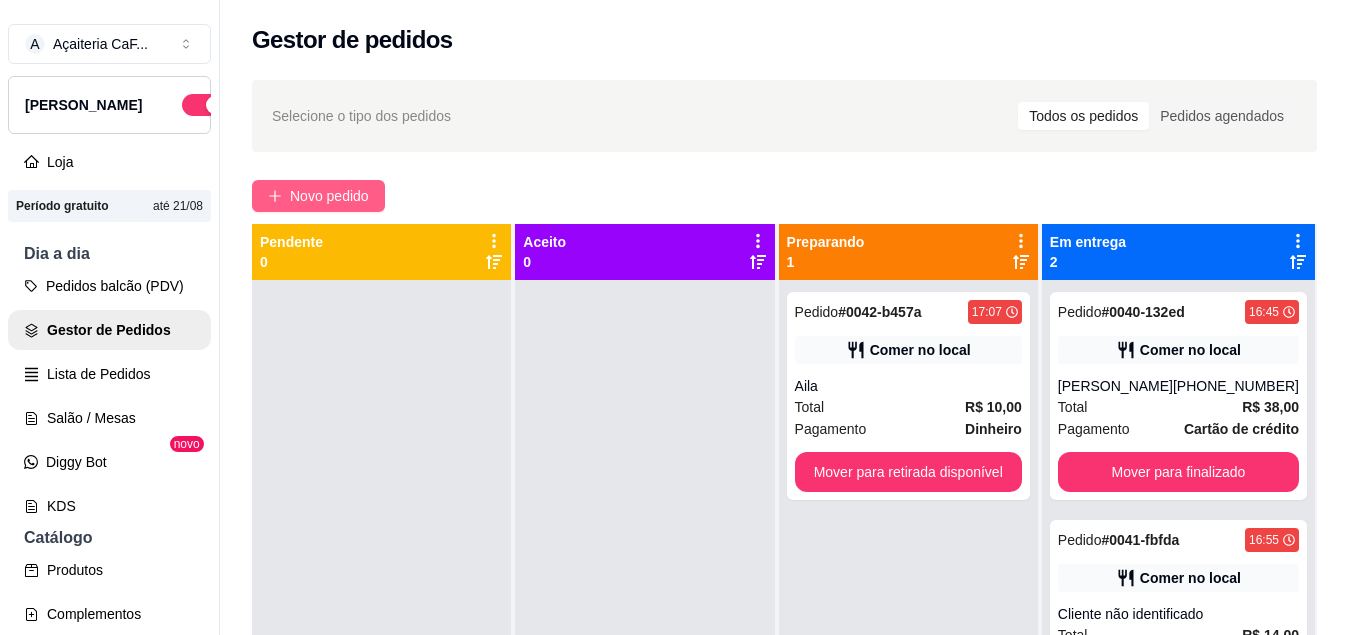 click on "Novo pedido" at bounding box center [329, 196] 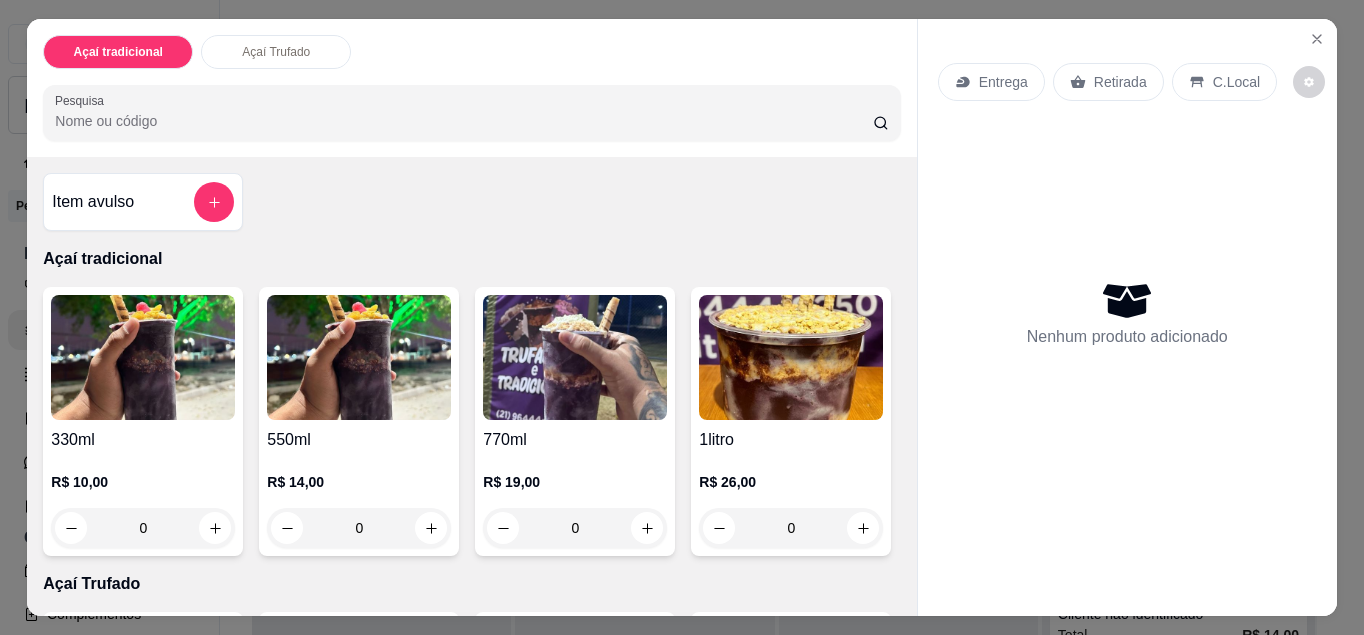 click on "C.Local" at bounding box center [1236, 82] 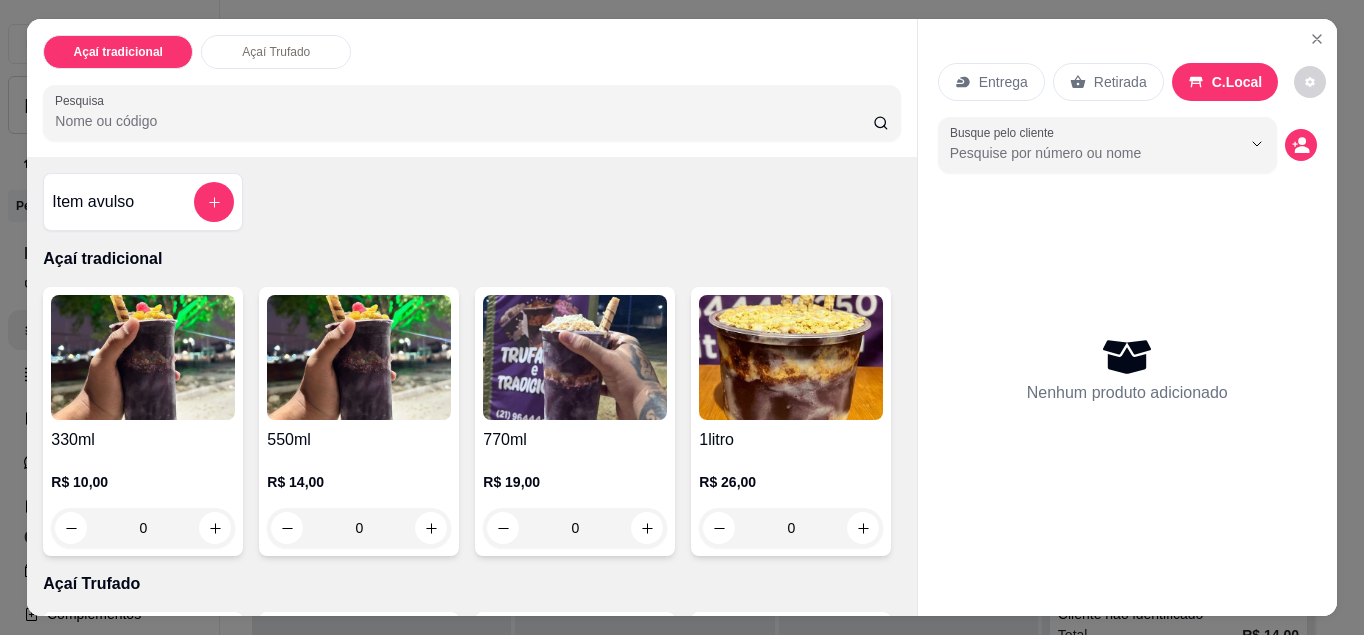 click on "0" at bounding box center (143, 528) 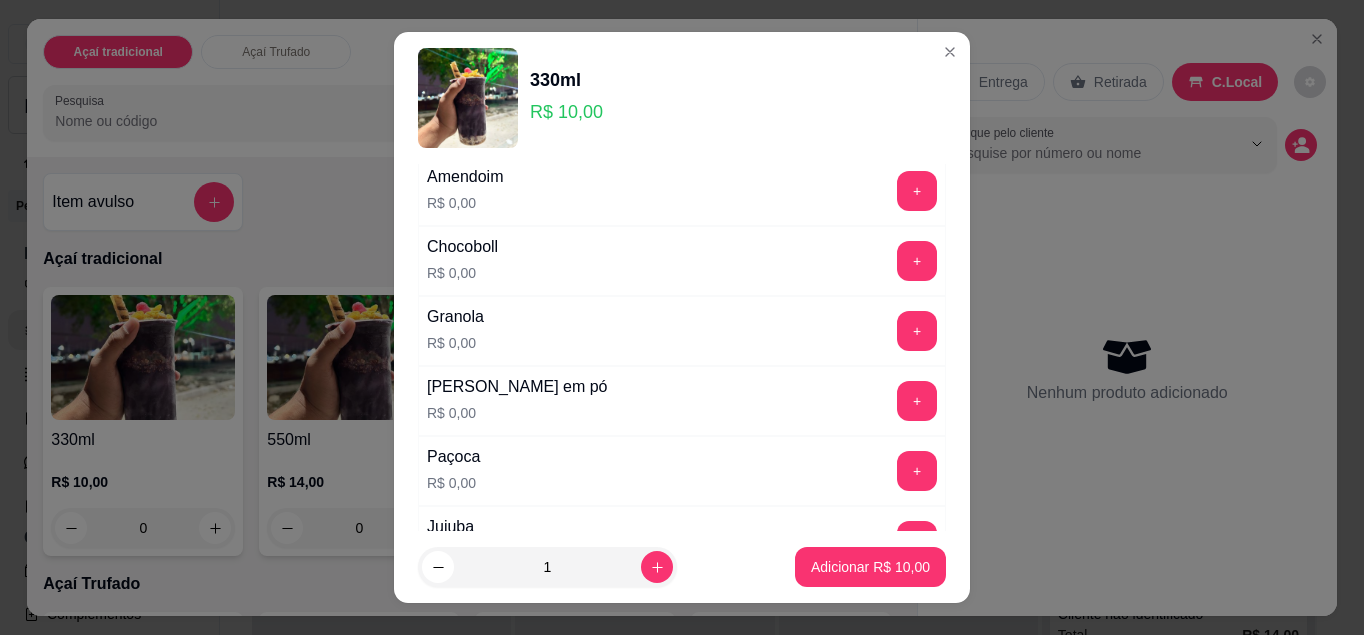 scroll, scrollTop: 83, scrollLeft: 0, axis: vertical 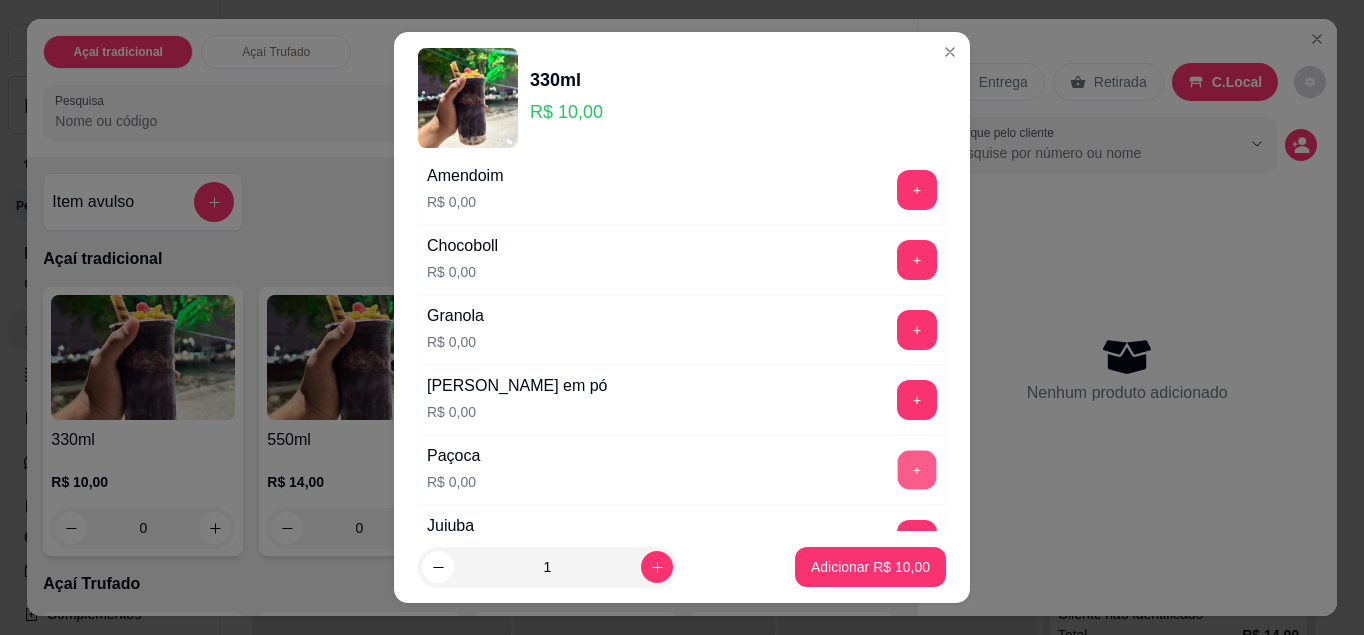 click on "+" at bounding box center [917, 470] 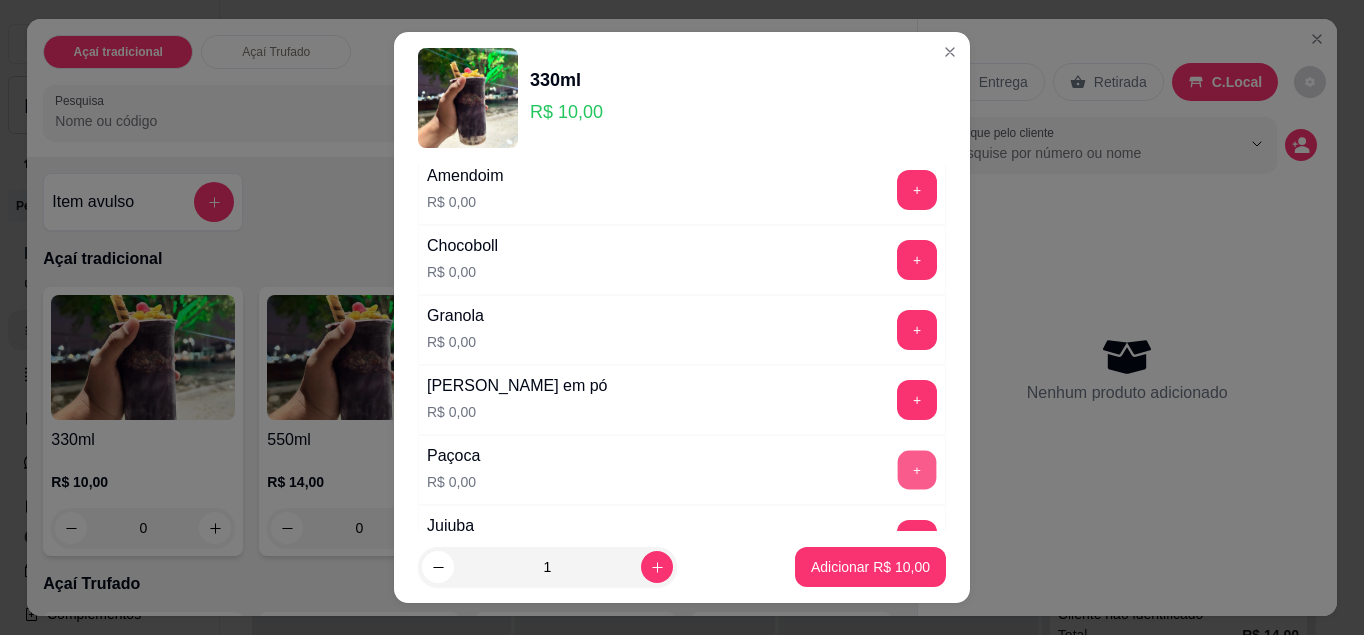 click on "+" at bounding box center [917, 469] 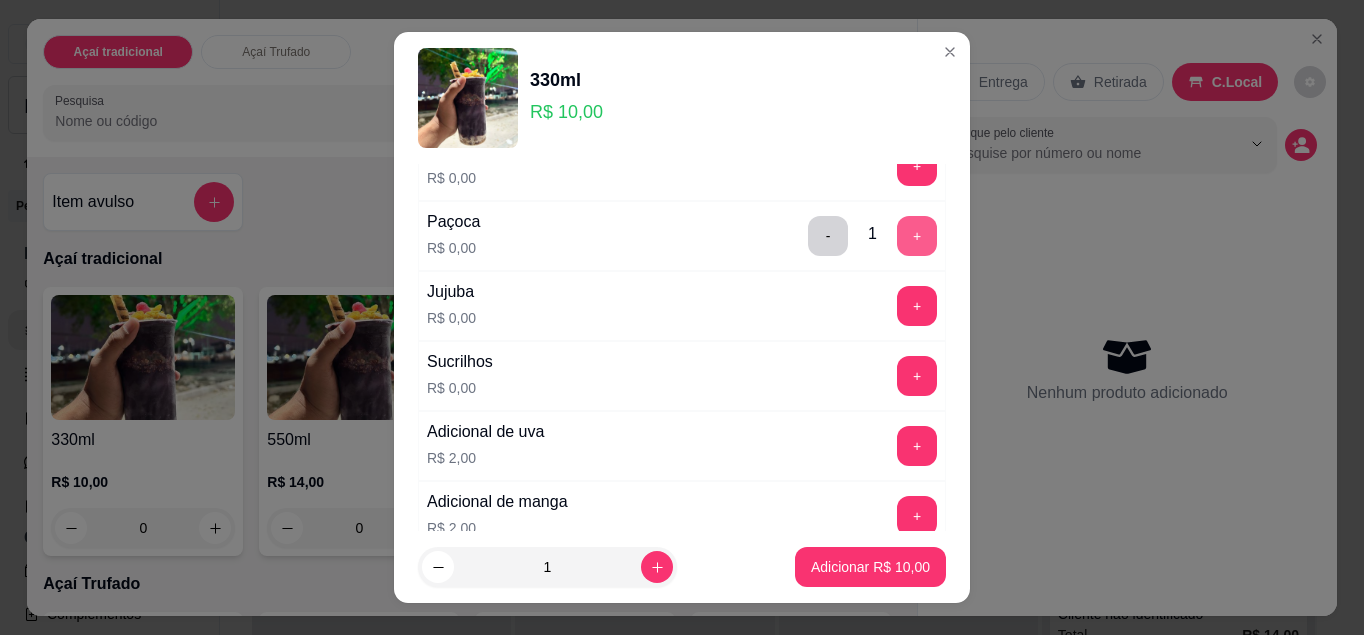 scroll, scrollTop: 319, scrollLeft: 0, axis: vertical 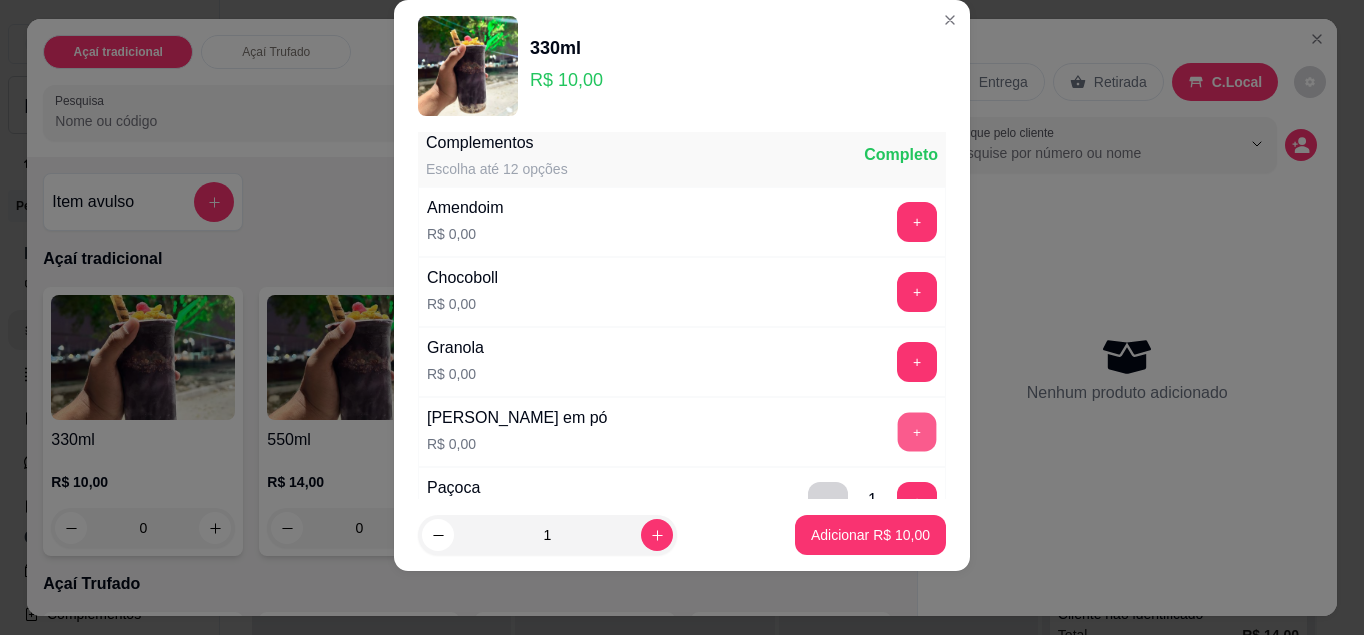 click on "+" at bounding box center (917, 431) 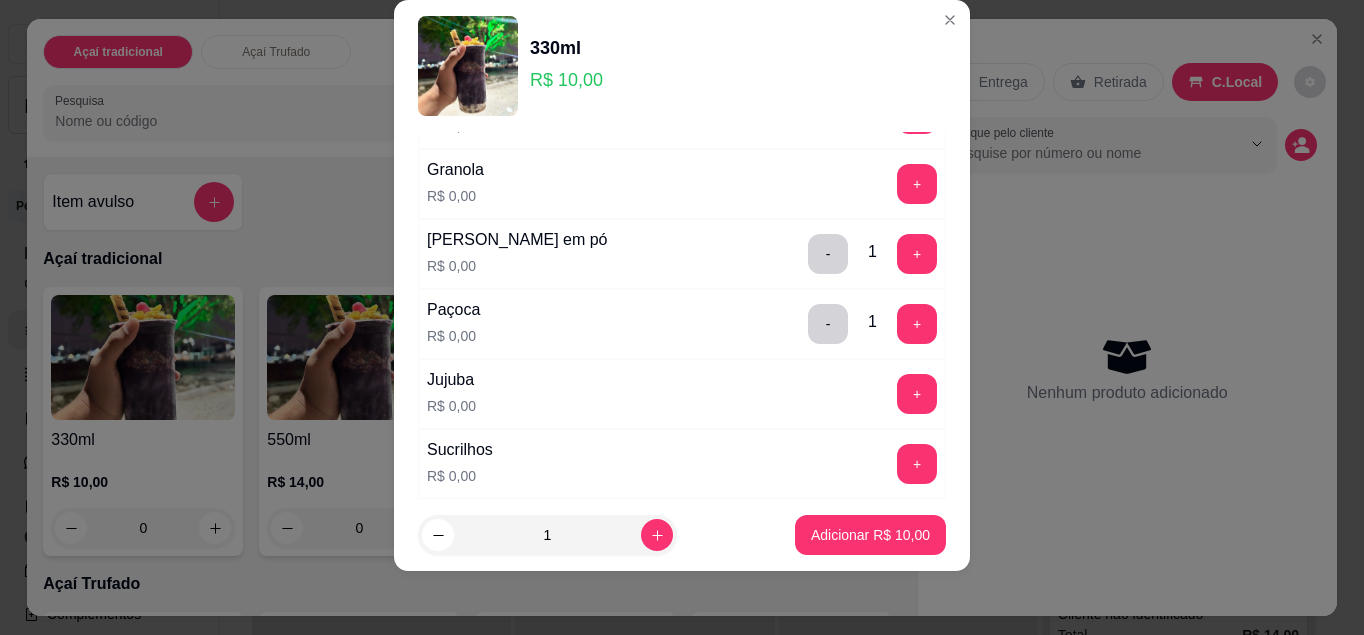 scroll, scrollTop: 198, scrollLeft: 0, axis: vertical 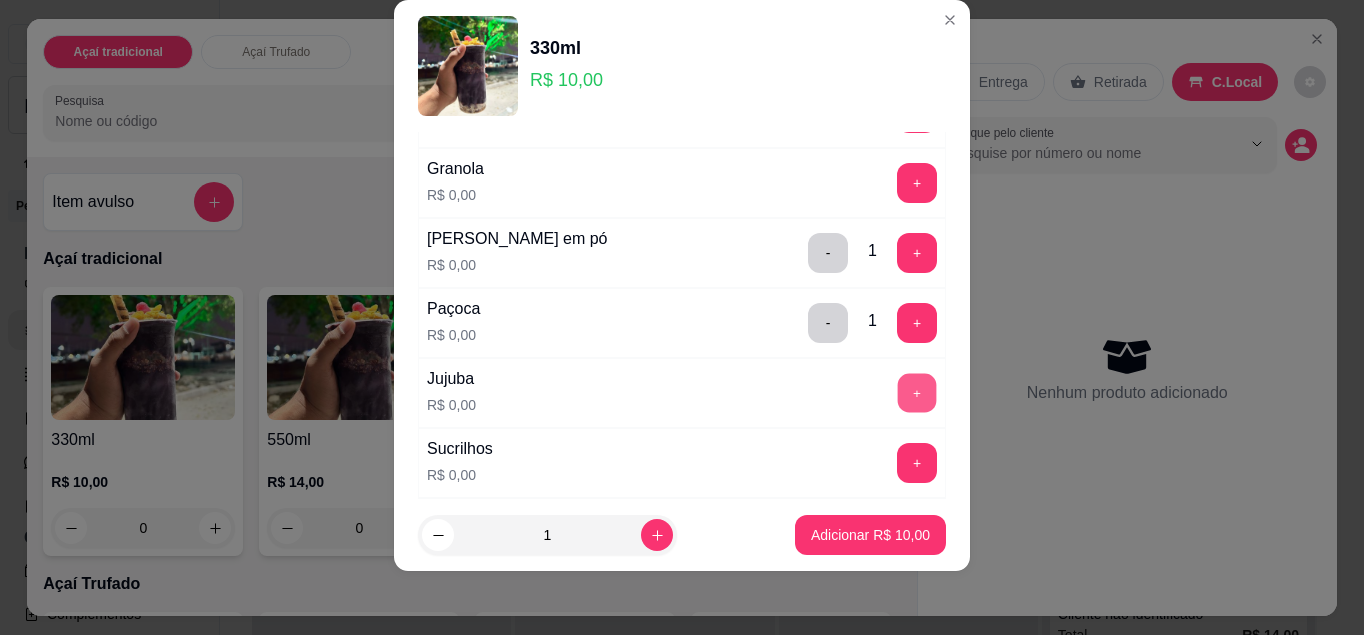 click on "+" at bounding box center (917, 392) 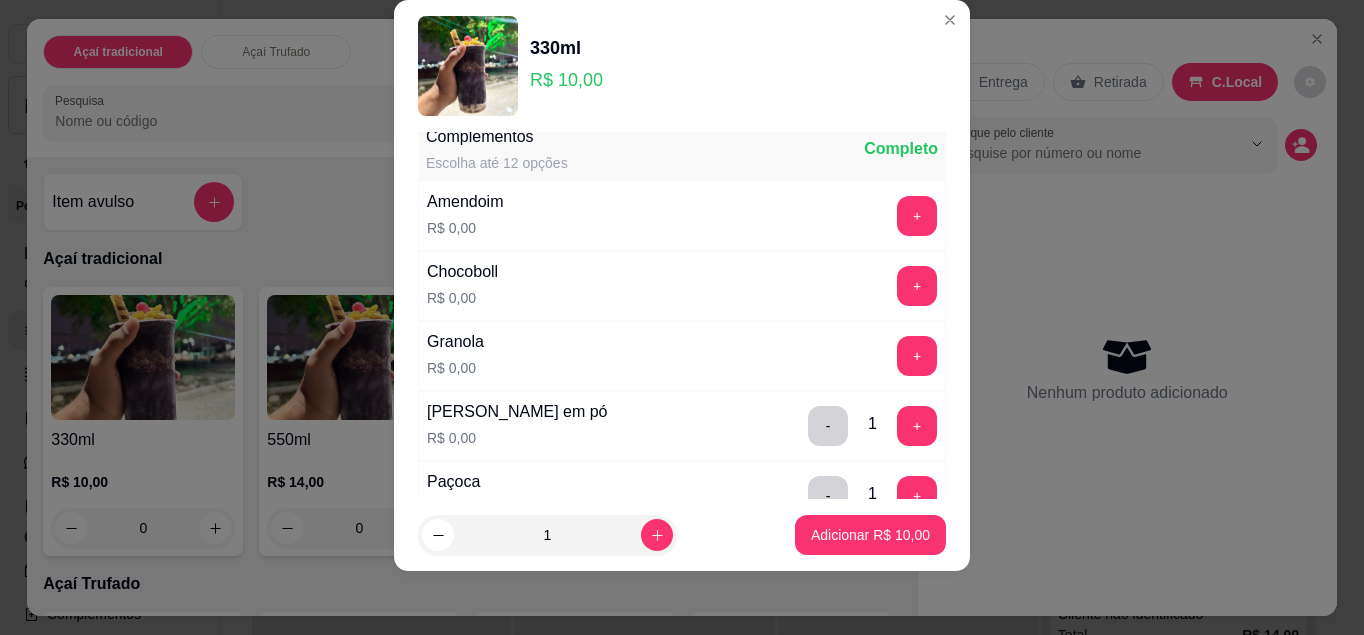 scroll, scrollTop: 24, scrollLeft: 0, axis: vertical 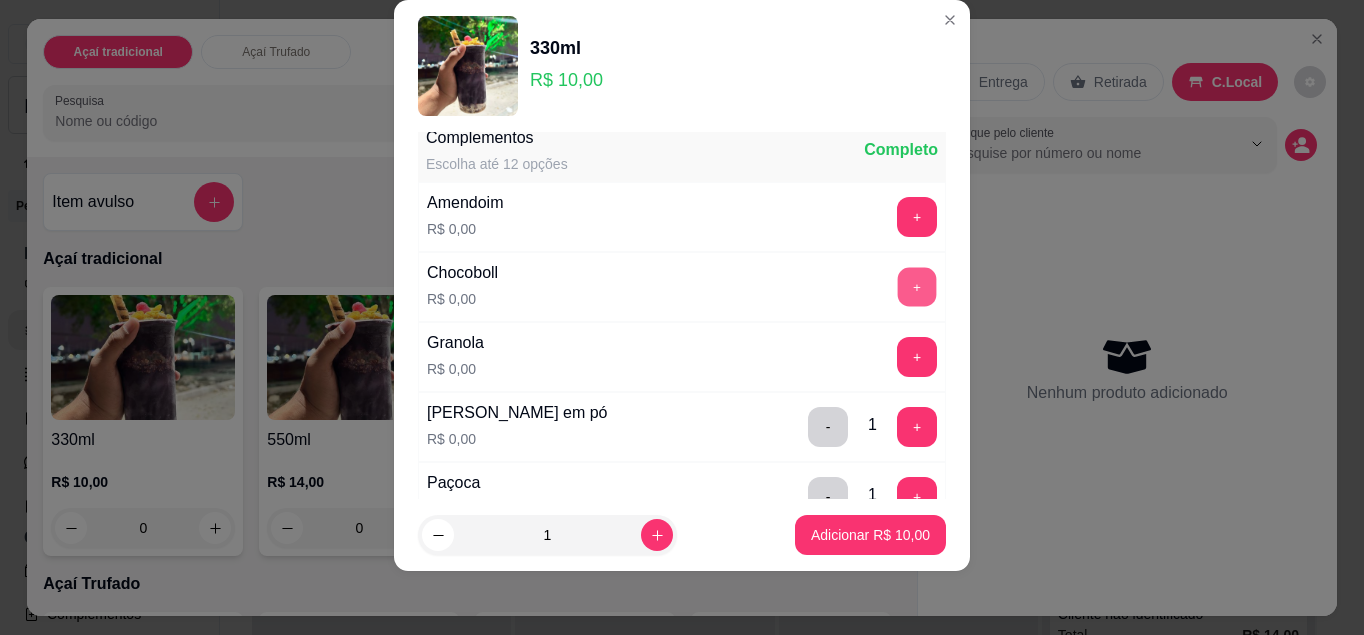 click on "+" at bounding box center [917, 286] 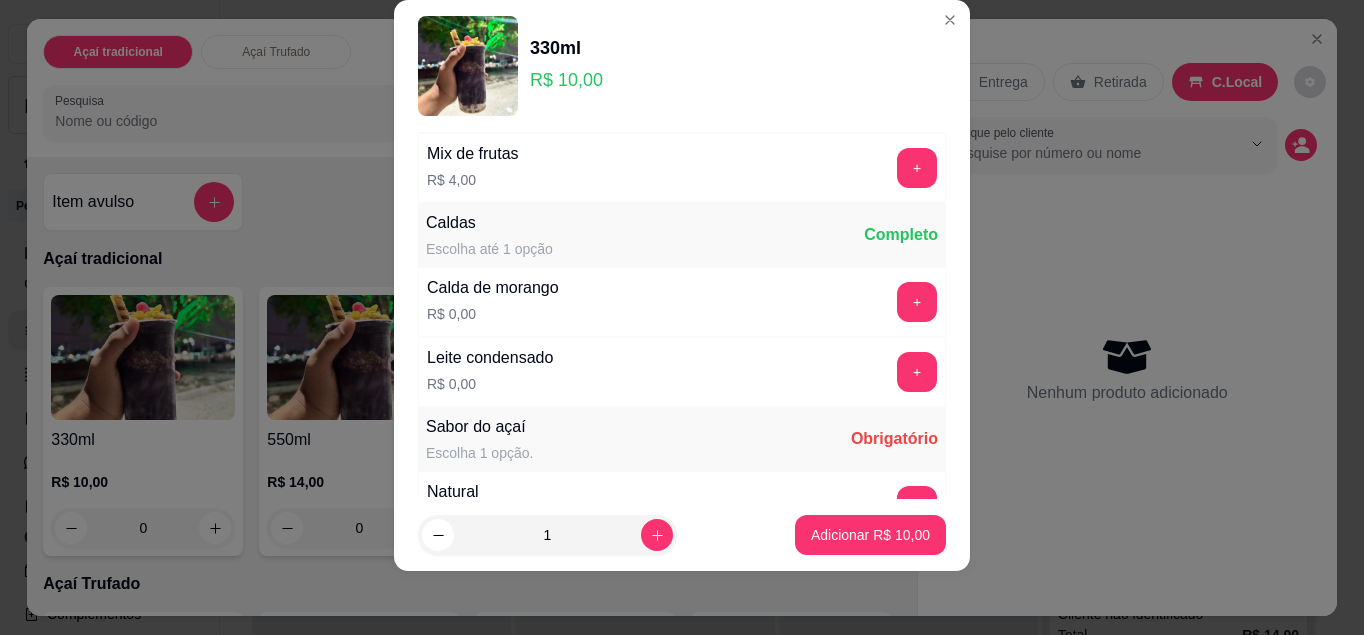 scroll, scrollTop: 844, scrollLeft: 0, axis: vertical 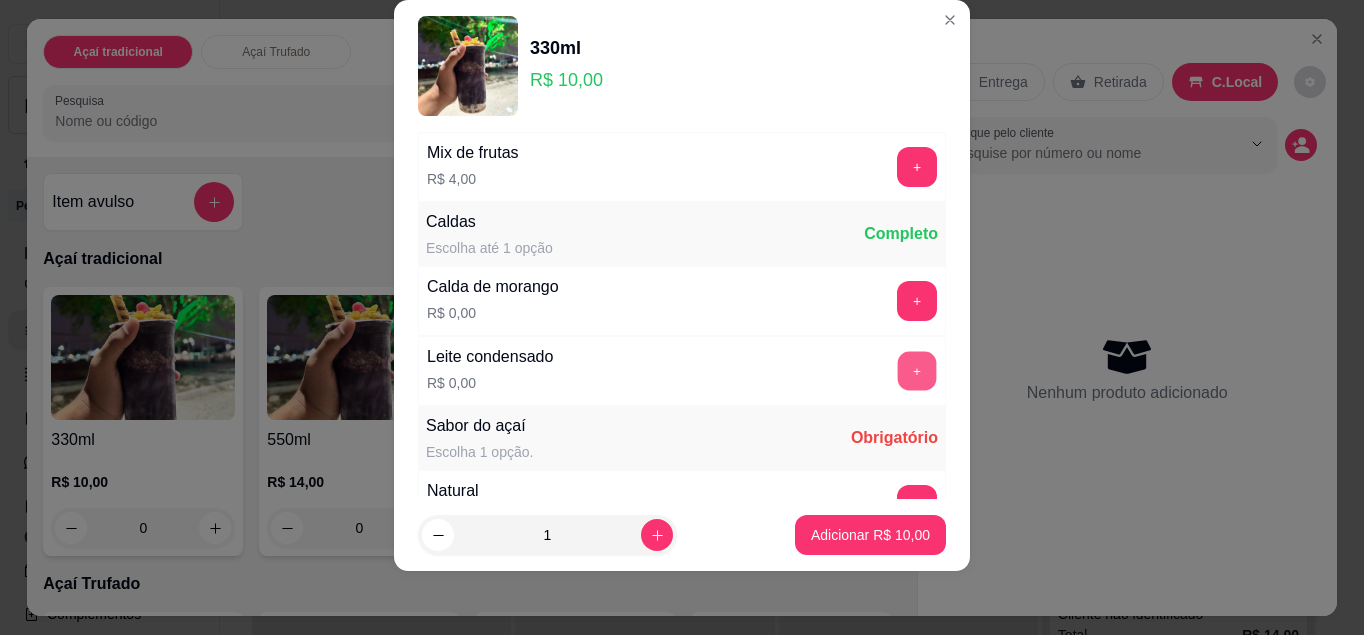 click on "+" at bounding box center [917, 370] 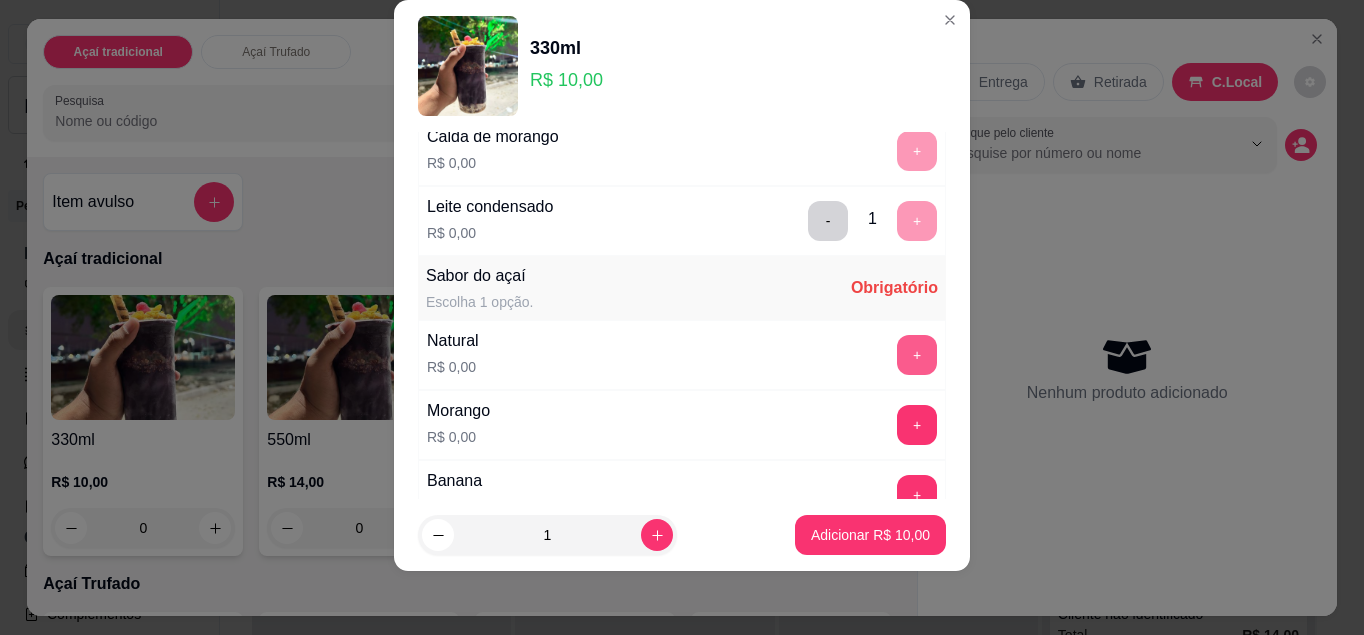 scroll, scrollTop: 1042, scrollLeft: 0, axis: vertical 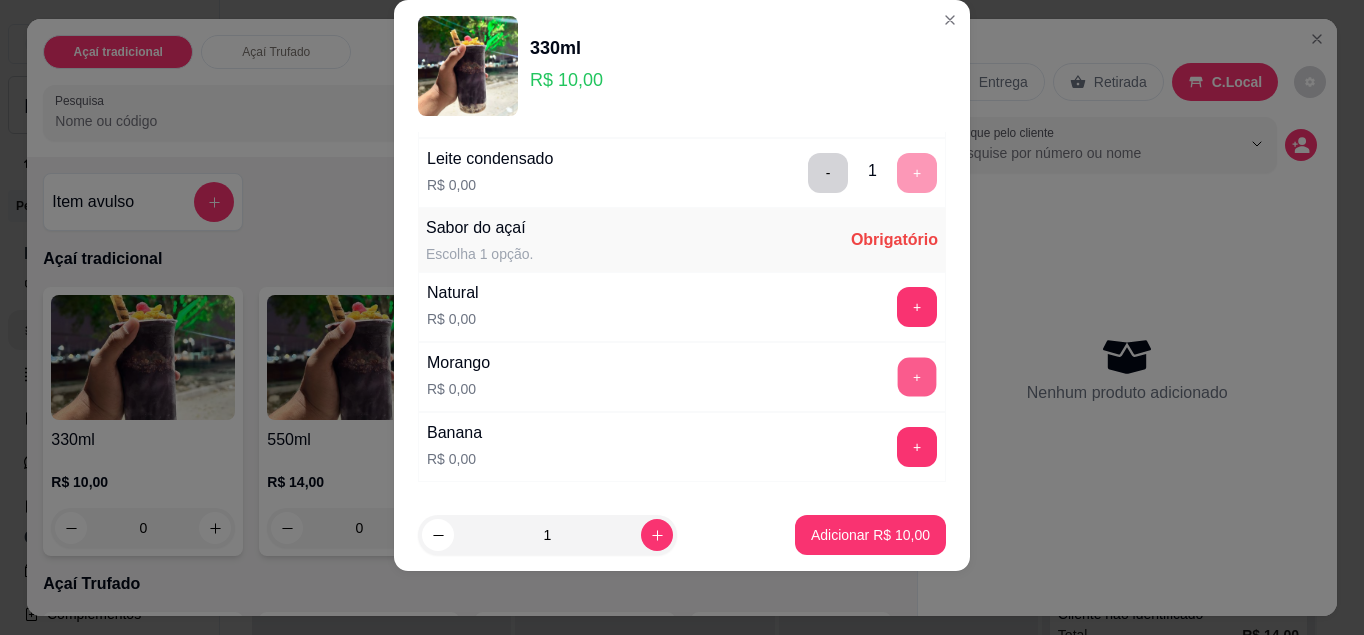 click on "+" at bounding box center (917, 376) 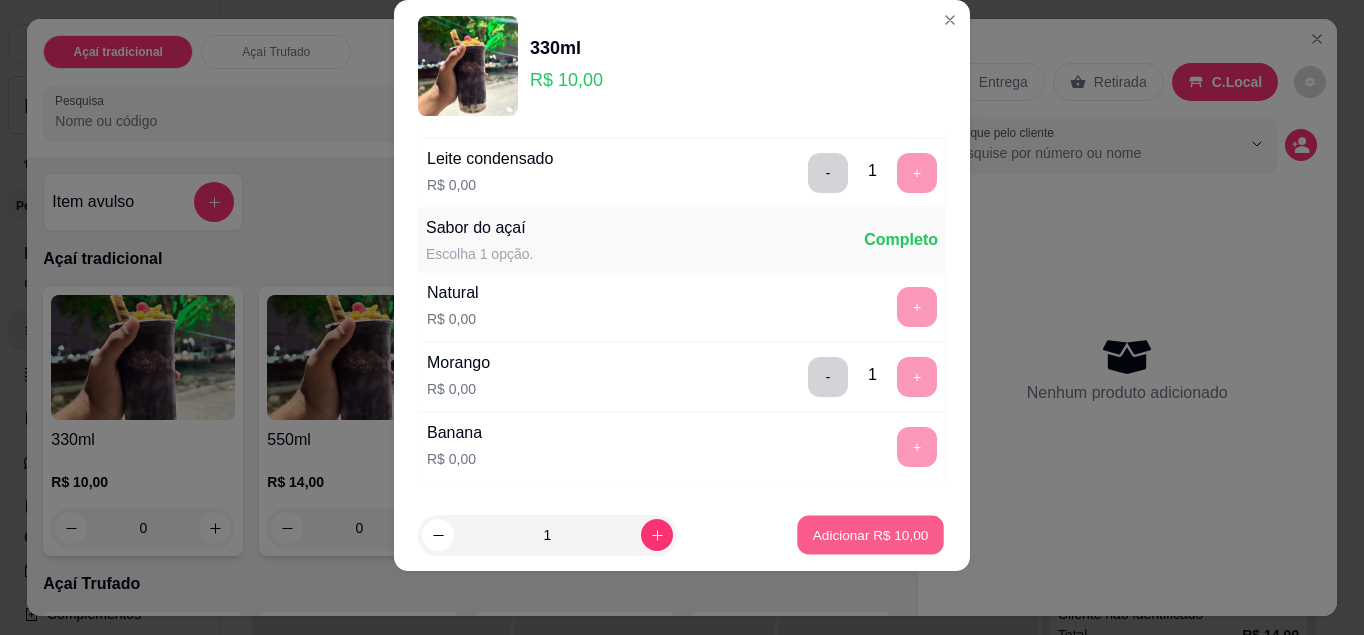 click on "Adicionar   R$ 10,00" at bounding box center (870, 535) 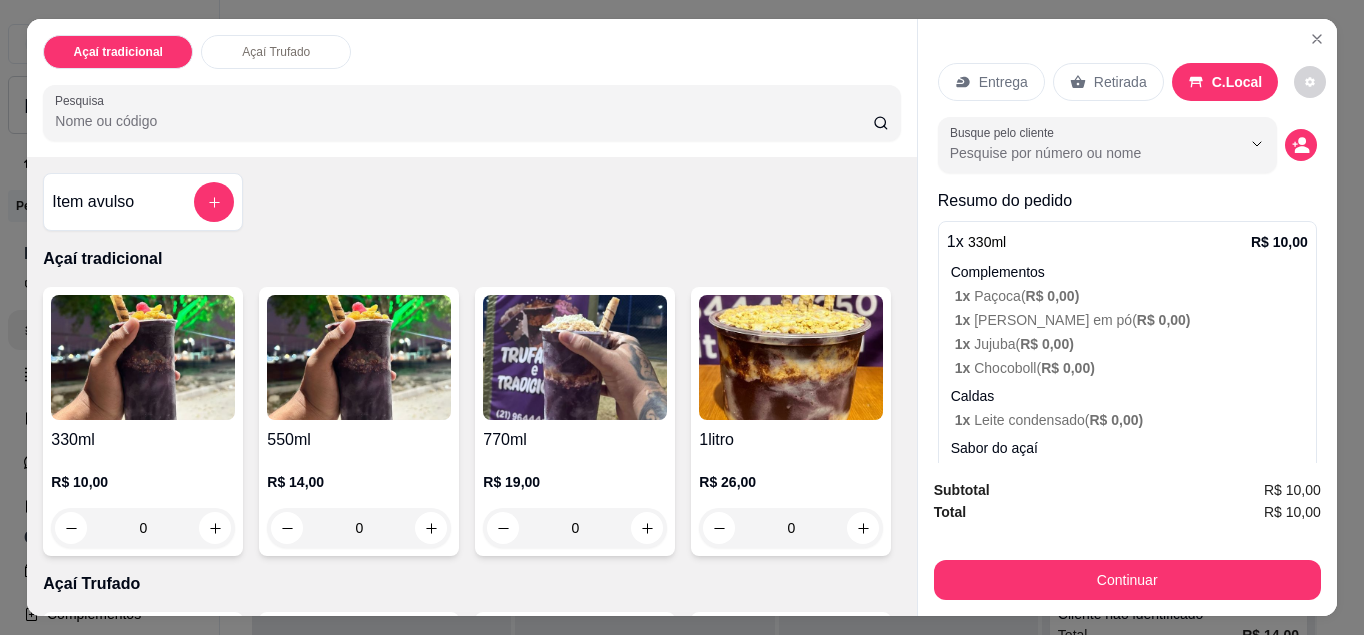click on "0" at bounding box center [143, 528] 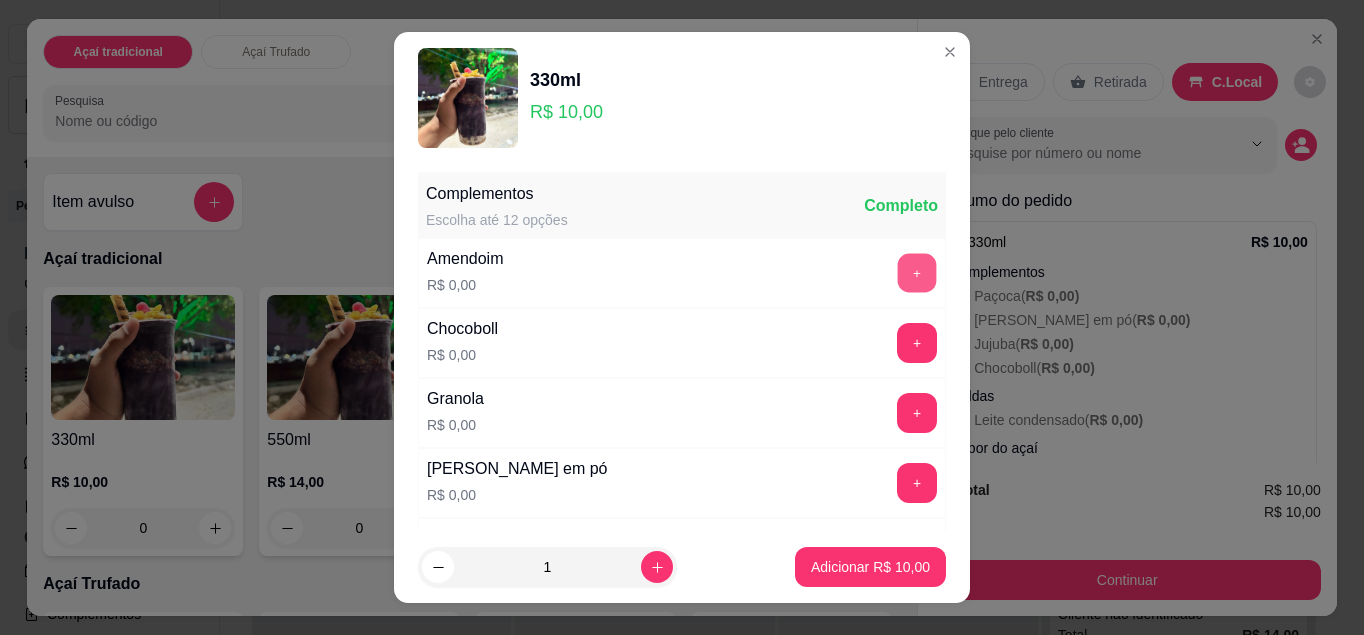 click on "+" at bounding box center [917, 272] 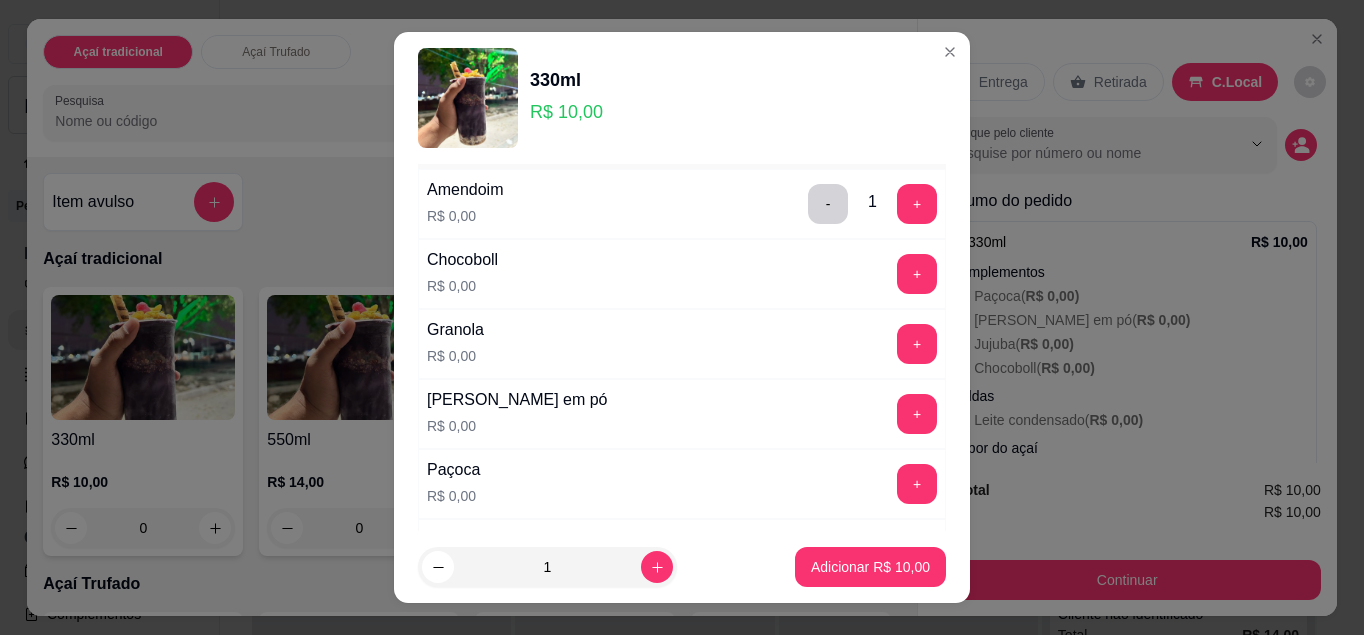 scroll, scrollTop: 70, scrollLeft: 0, axis: vertical 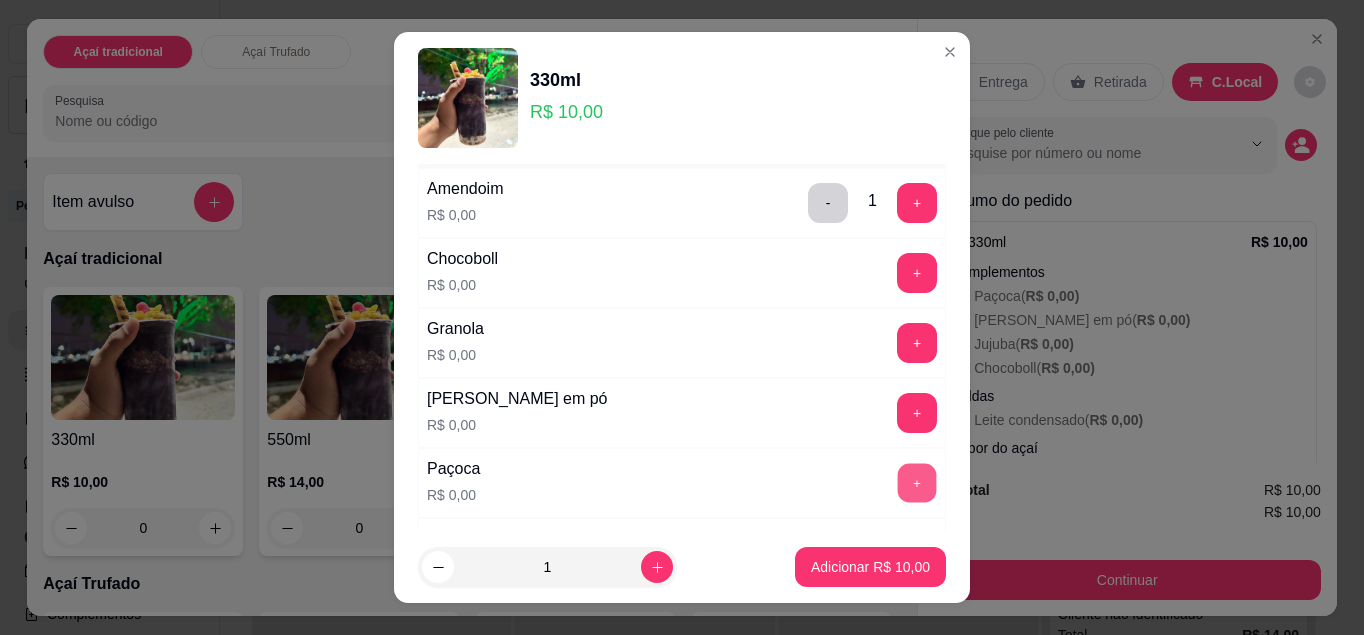 click on "+" at bounding box center (917, 482) 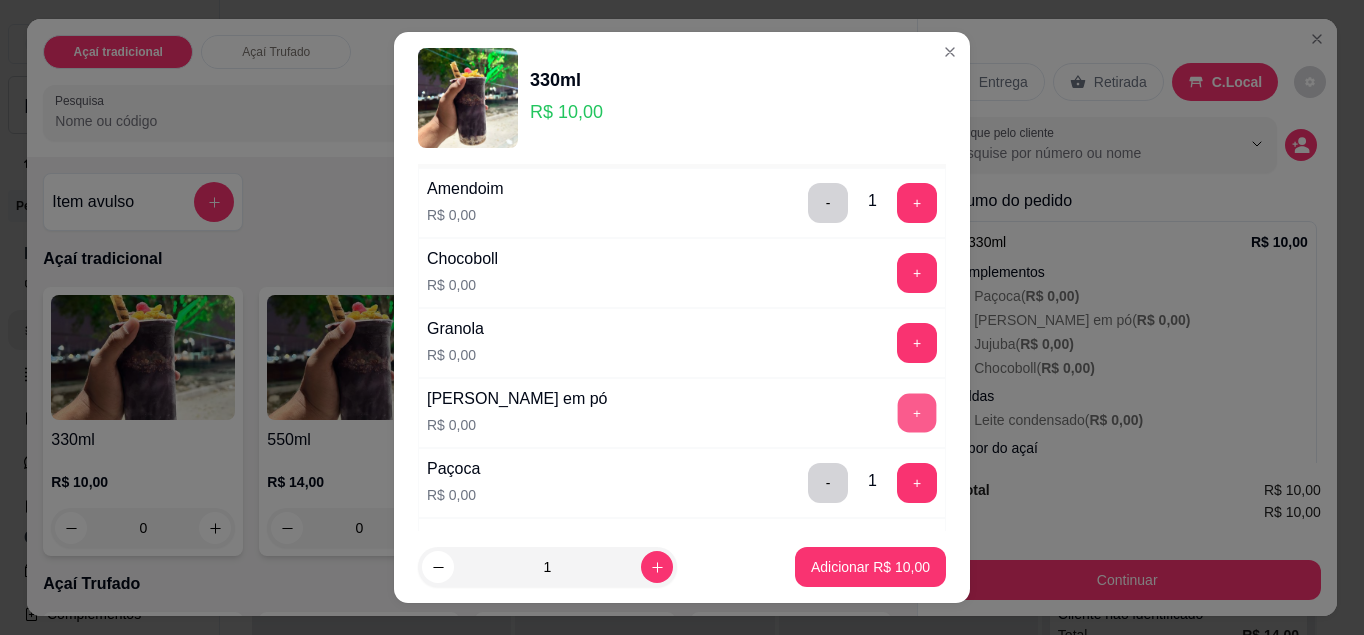 click on "+" at bounding box center (917, 412) 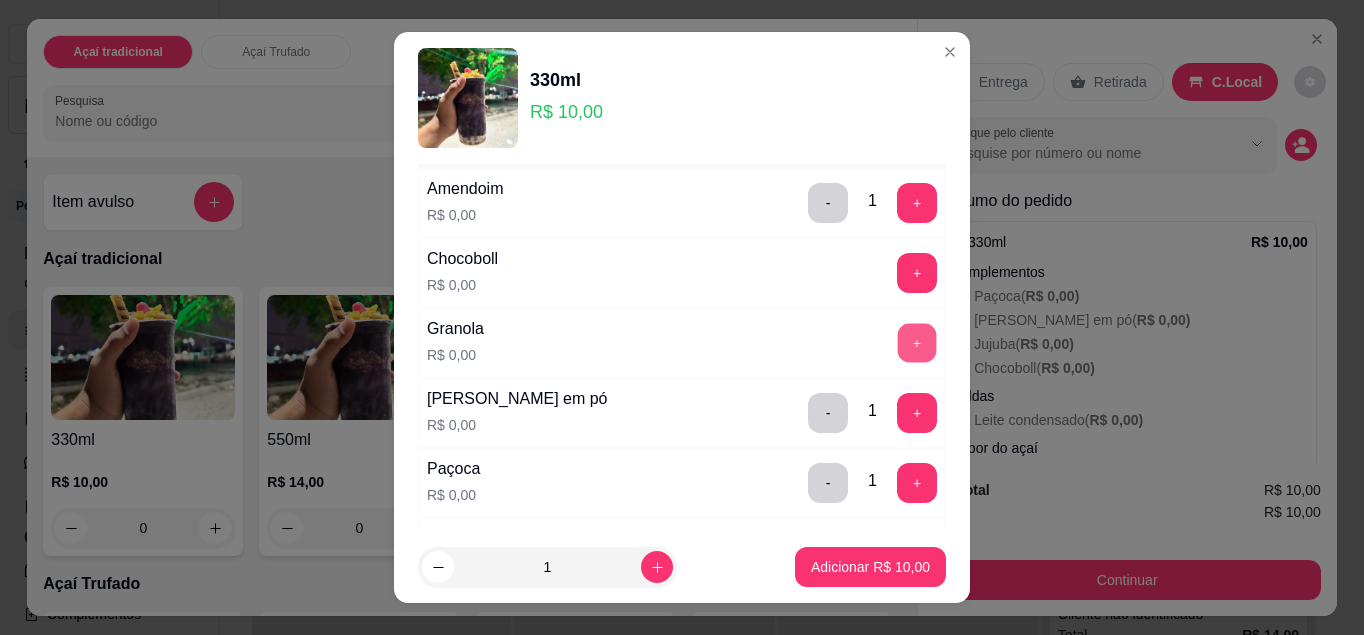 click on "+" at bounding box center [917, 342] 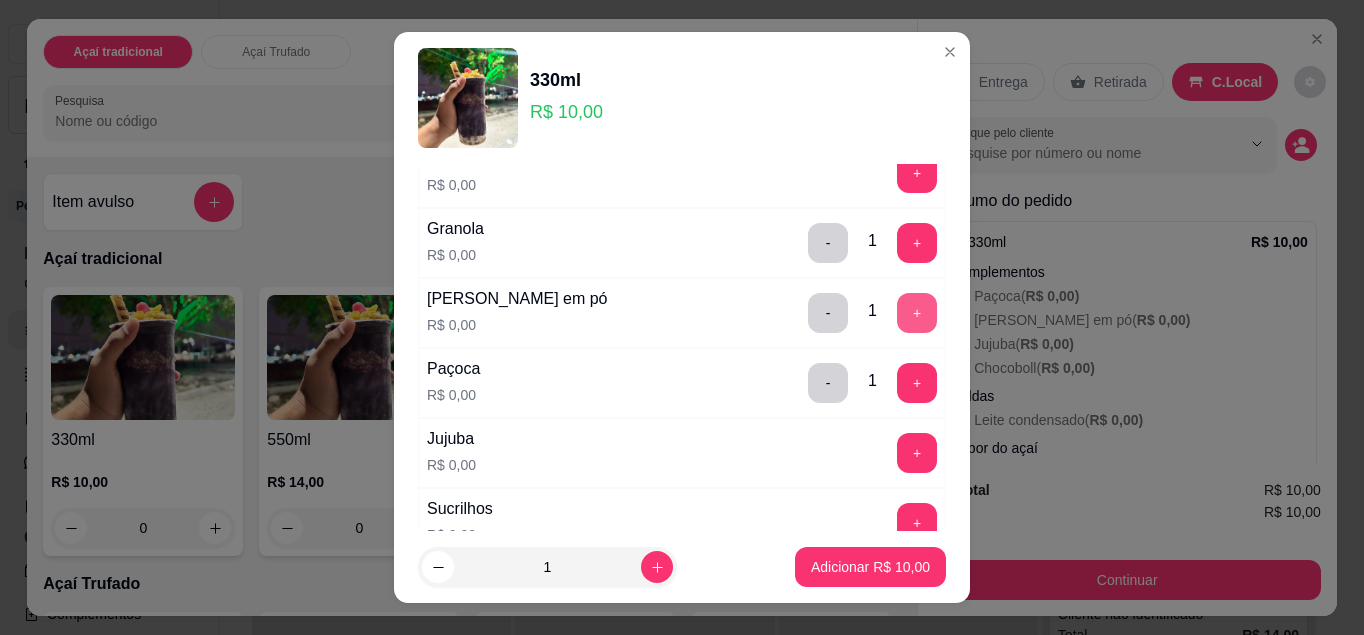 scroll, scrollTop: 171, scrollLeft: 0, axis: vertical 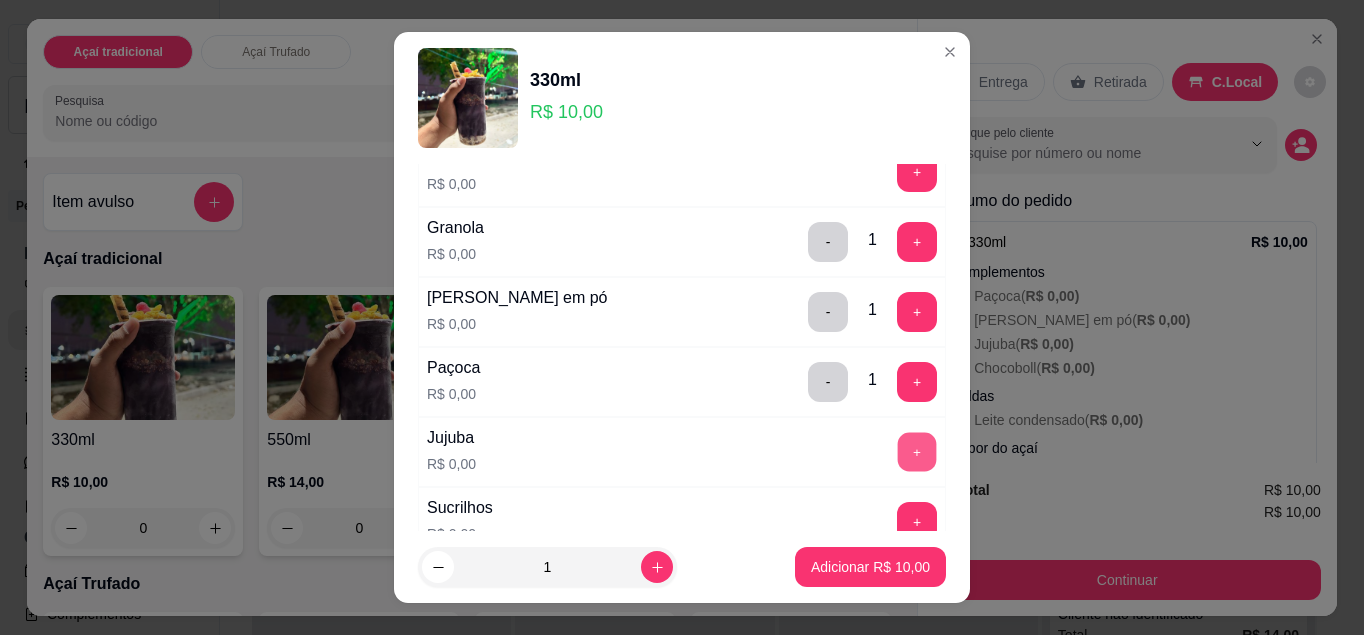 click on "+" at bounding box center [917, 451] 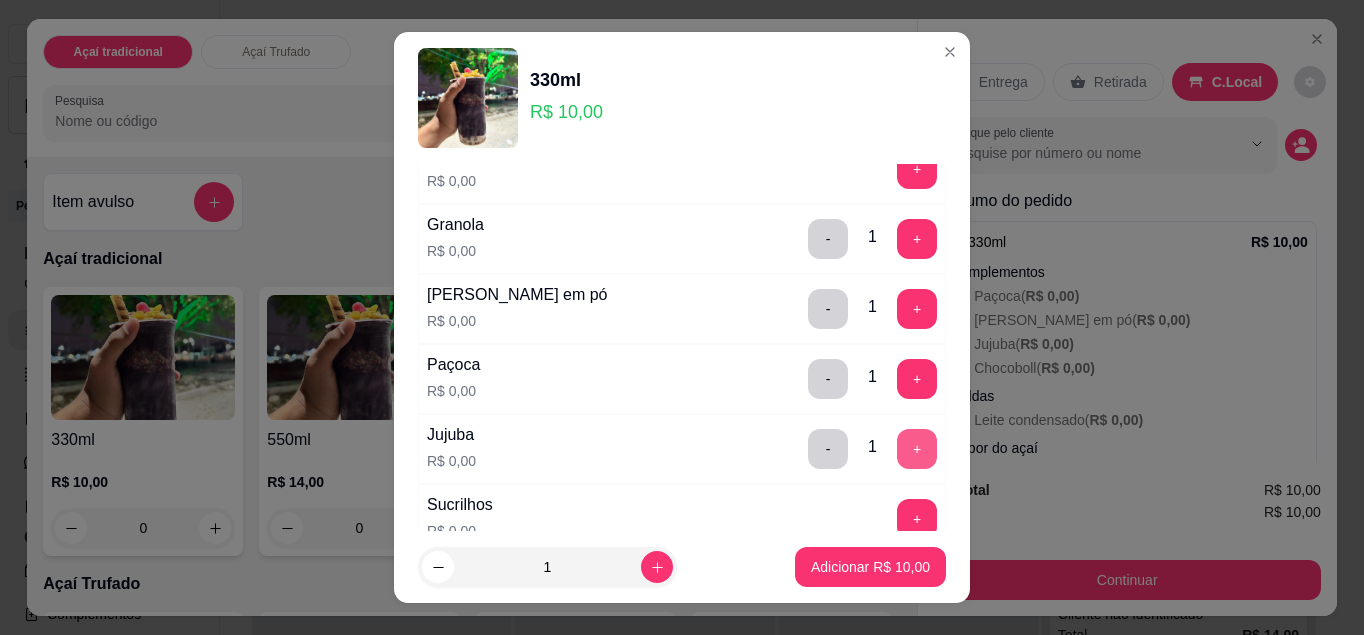 scroll, scrollTop: 190, scrollLeft: 0, axis: vertical 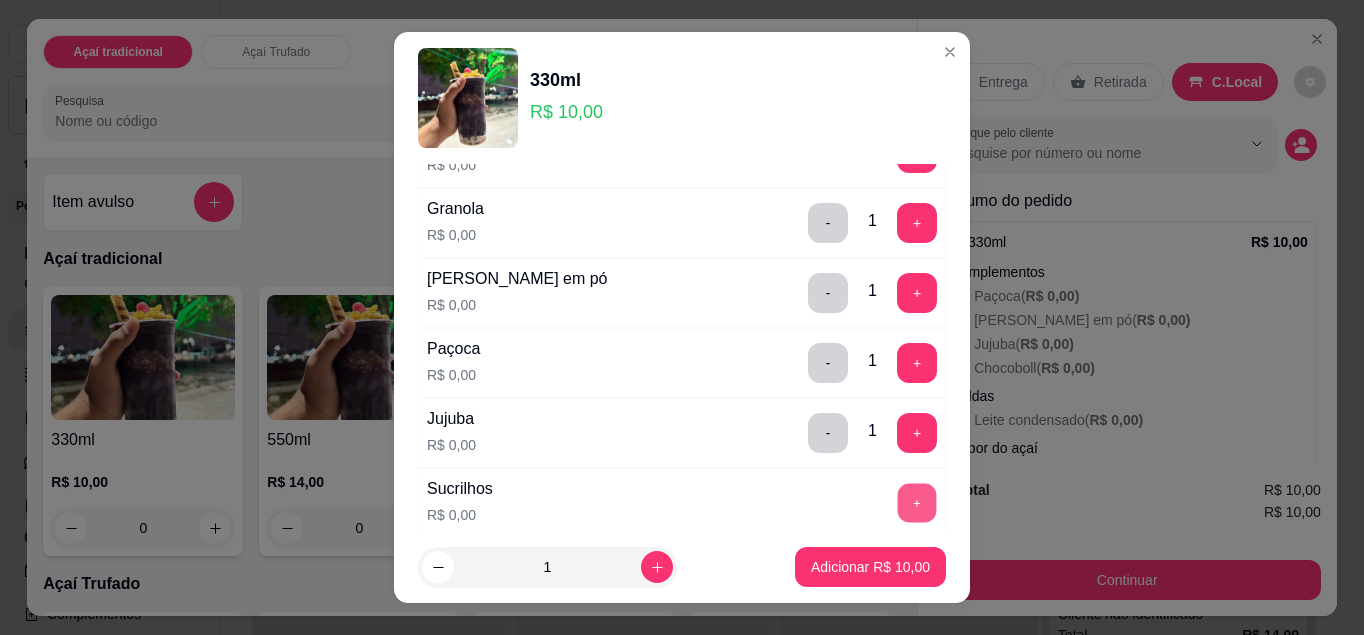 click on "+" at bounding box center (917, 502) 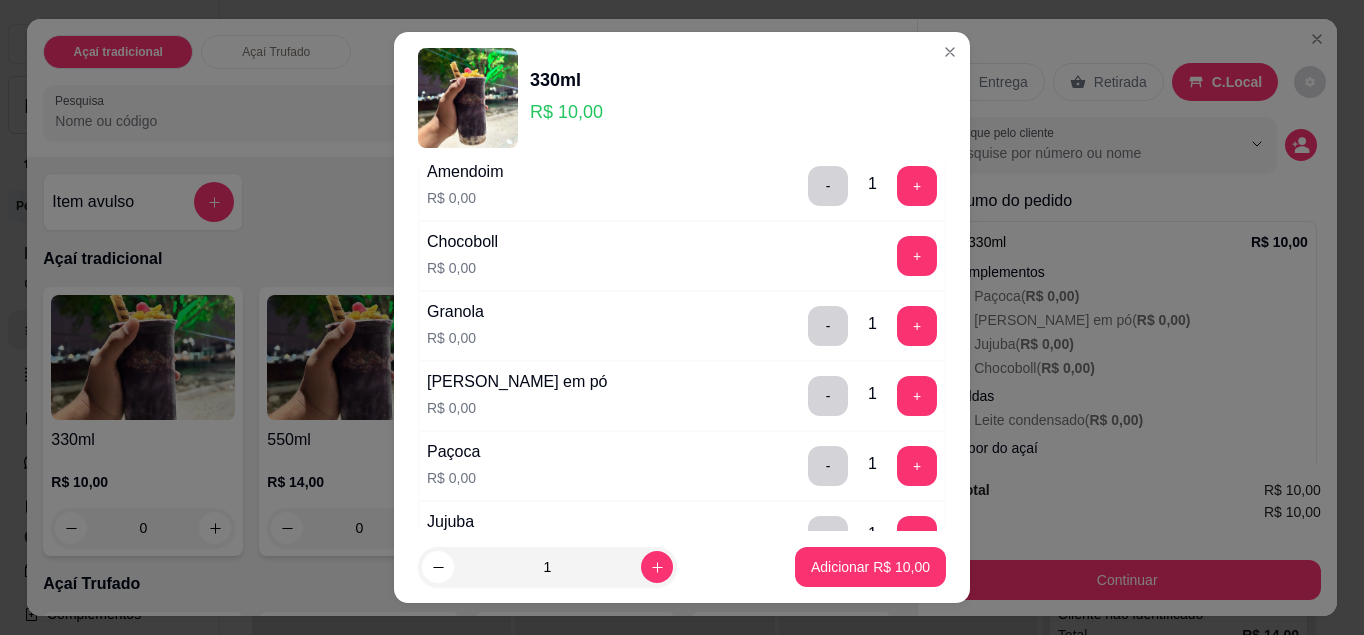 scroll, scrollTop: 84, scrollLeft: 0, axis: vertical 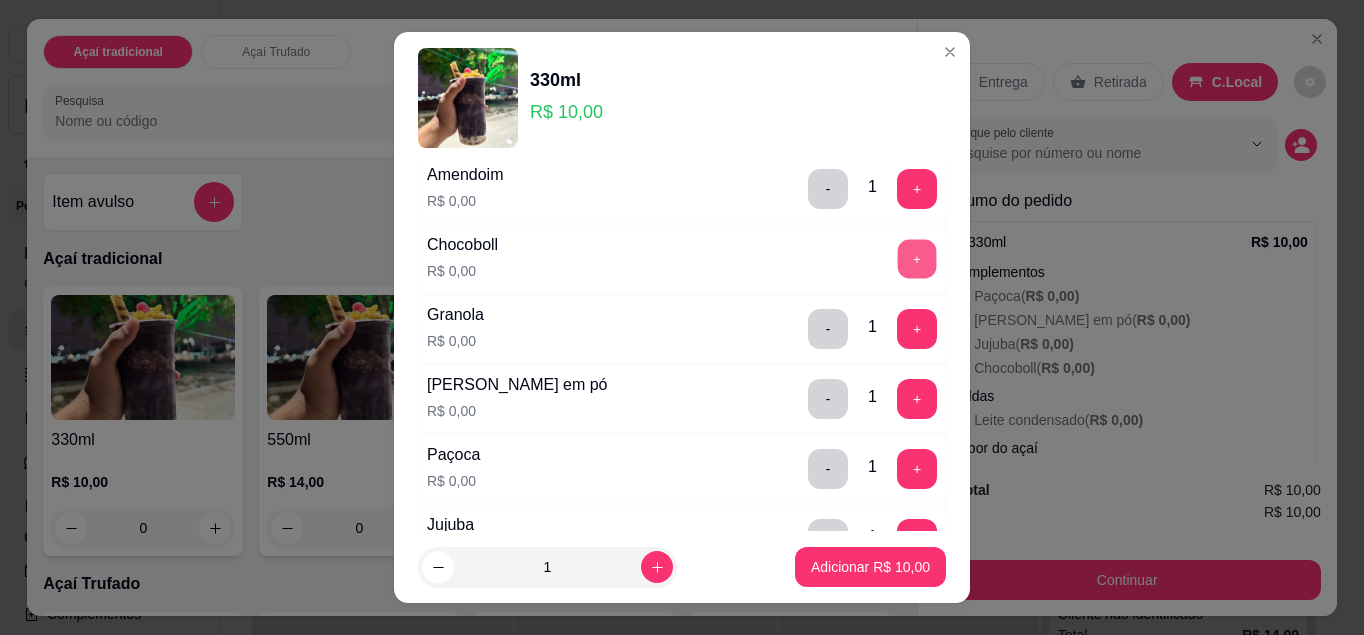 click on "+" at bounding box center [917, 258] 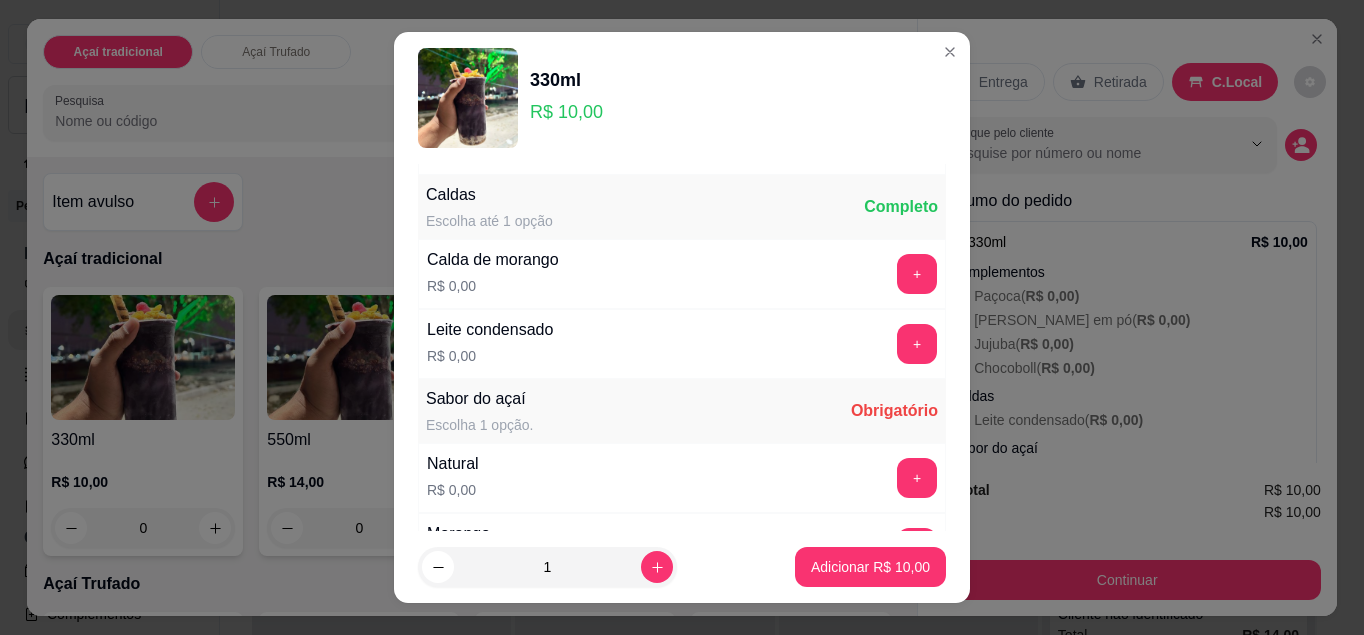 scroll, scrollTop: 905, scrollLeft: 0, axis: vertical 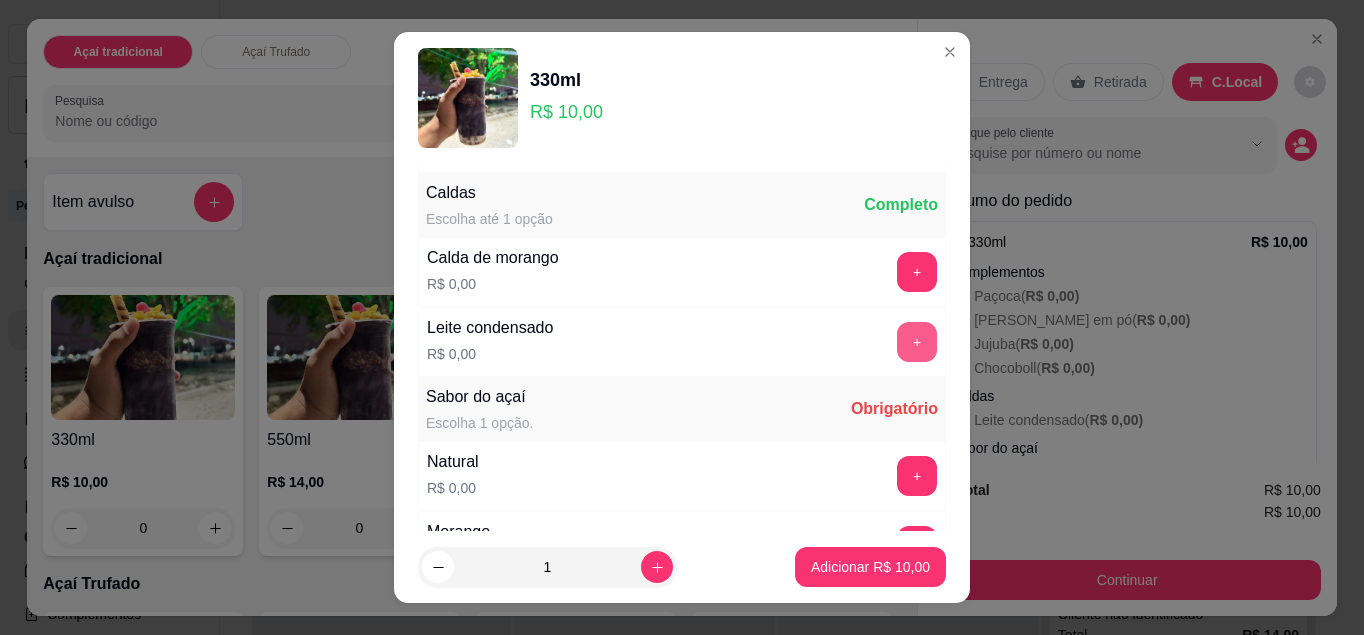click on "+" at bounding box center [917, 342] 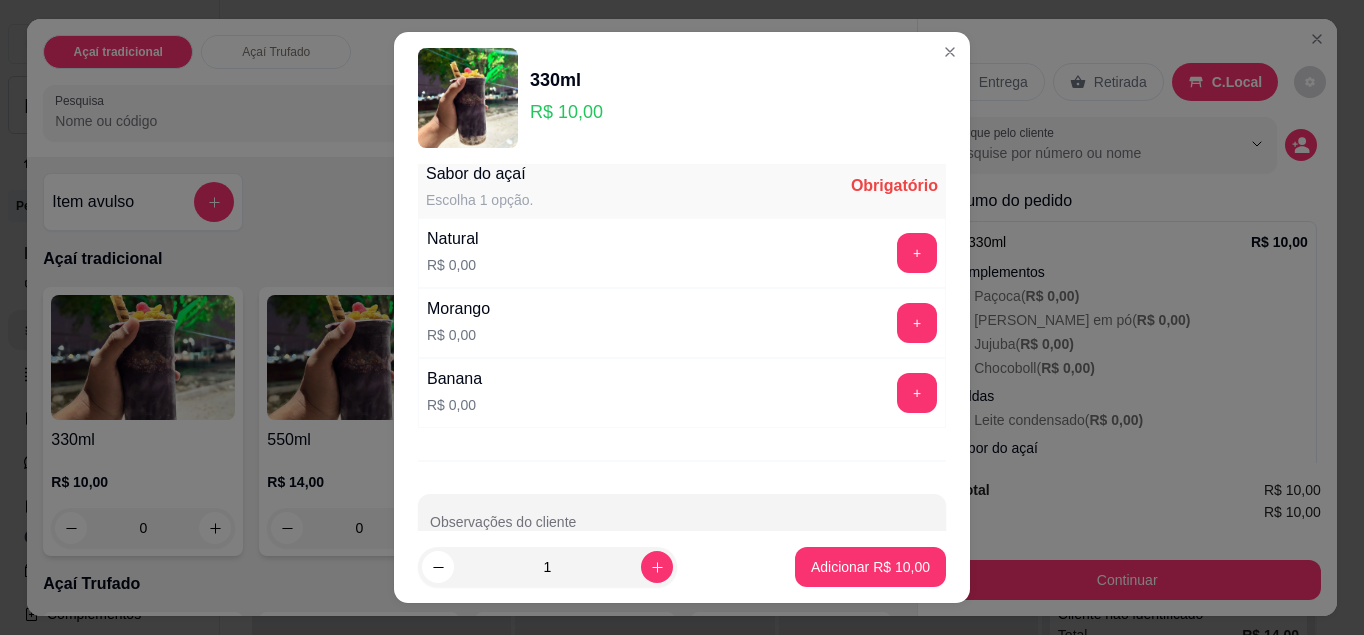 scroll, scrollTop: 1139, scrollLeft: 0, axis: vertical 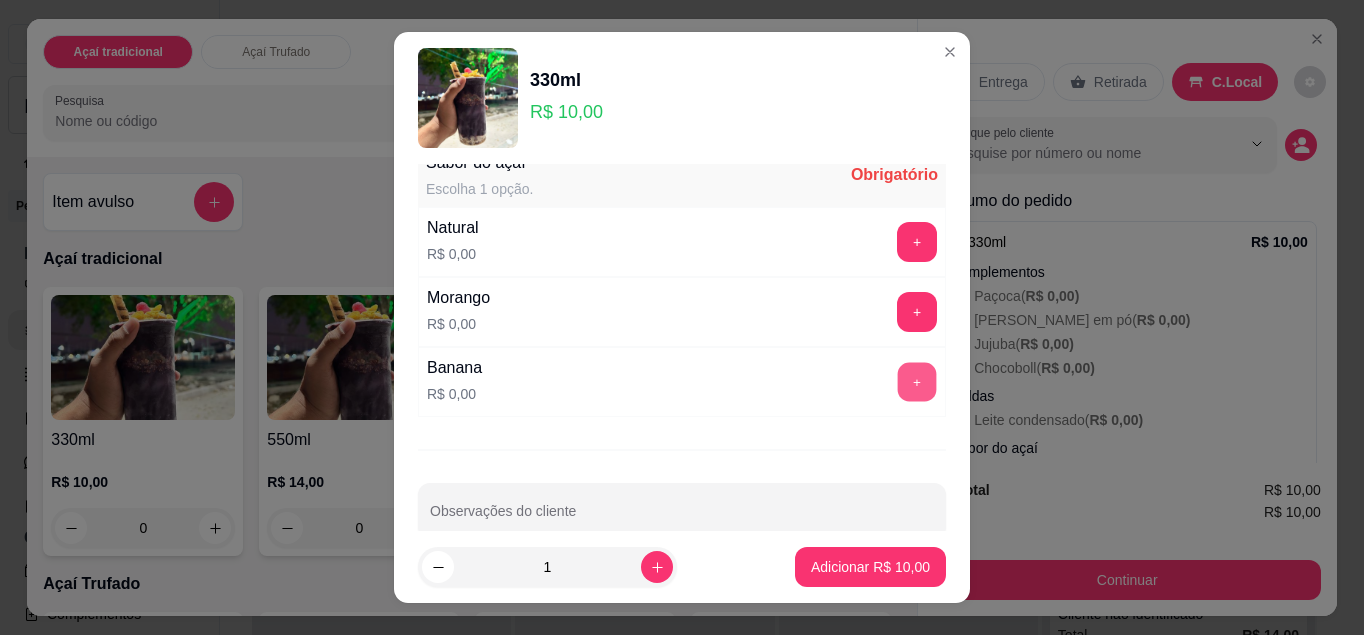 click on "+" at bounding box center [917, 381] 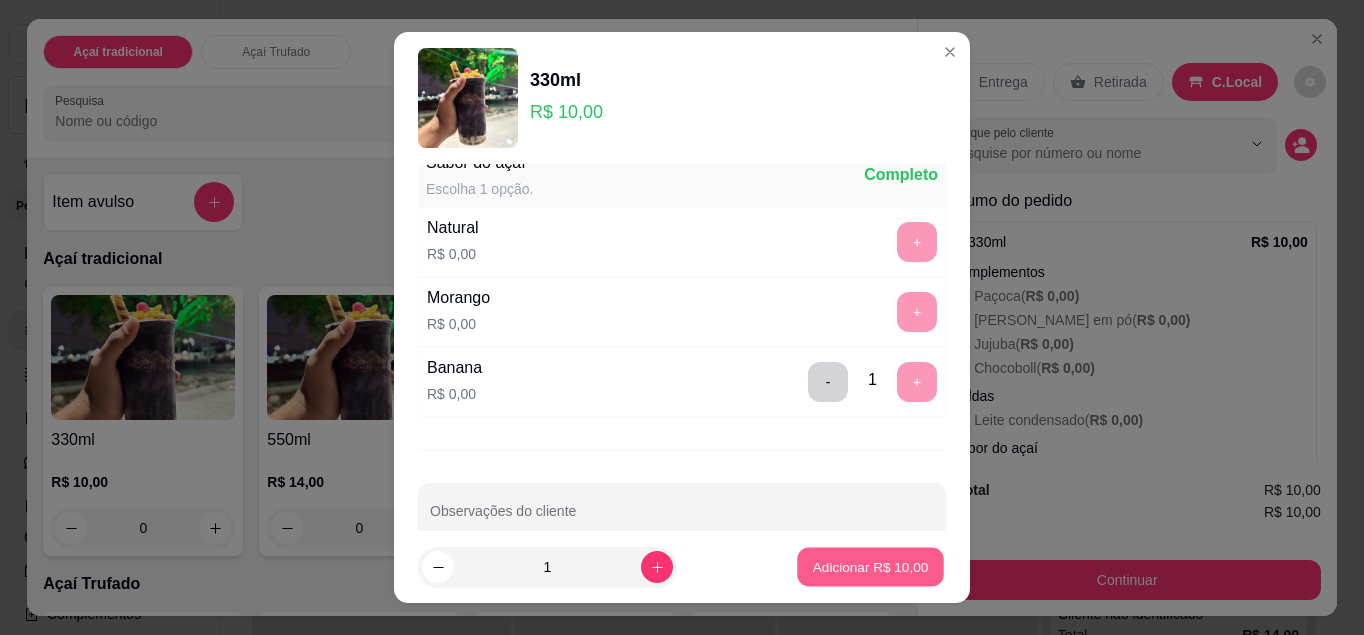 click on "Adicionar   R$ 10,00" at bounding box center [871, 567] 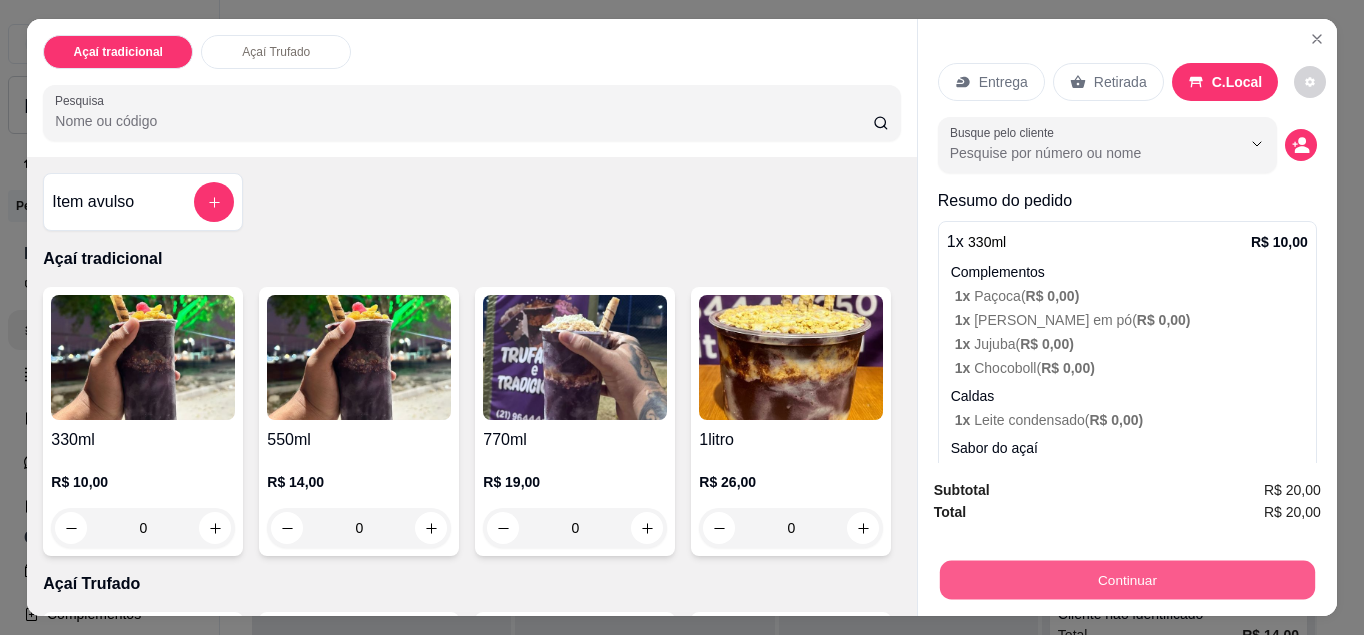 click on "Continuar" at bounding box center [1127, 580] 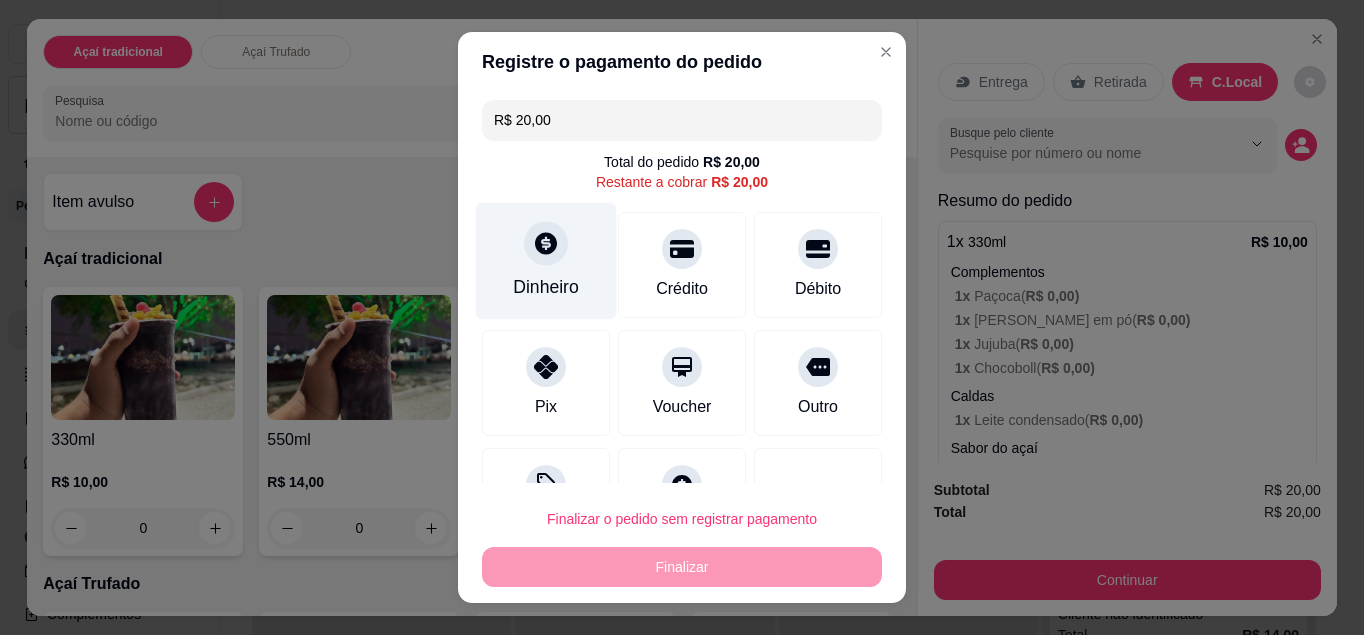 click on "Dinheiro" at bounding box center (546, 260) 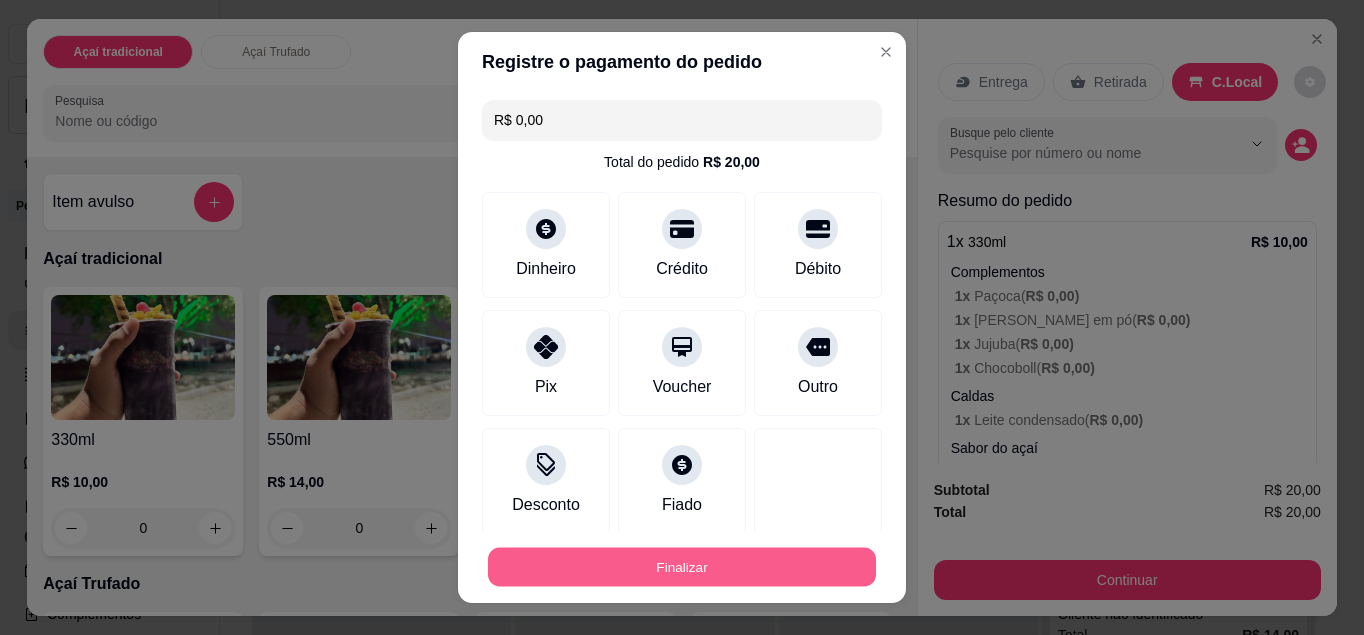 click on "Finalizar" at bounding box center (682, 567) 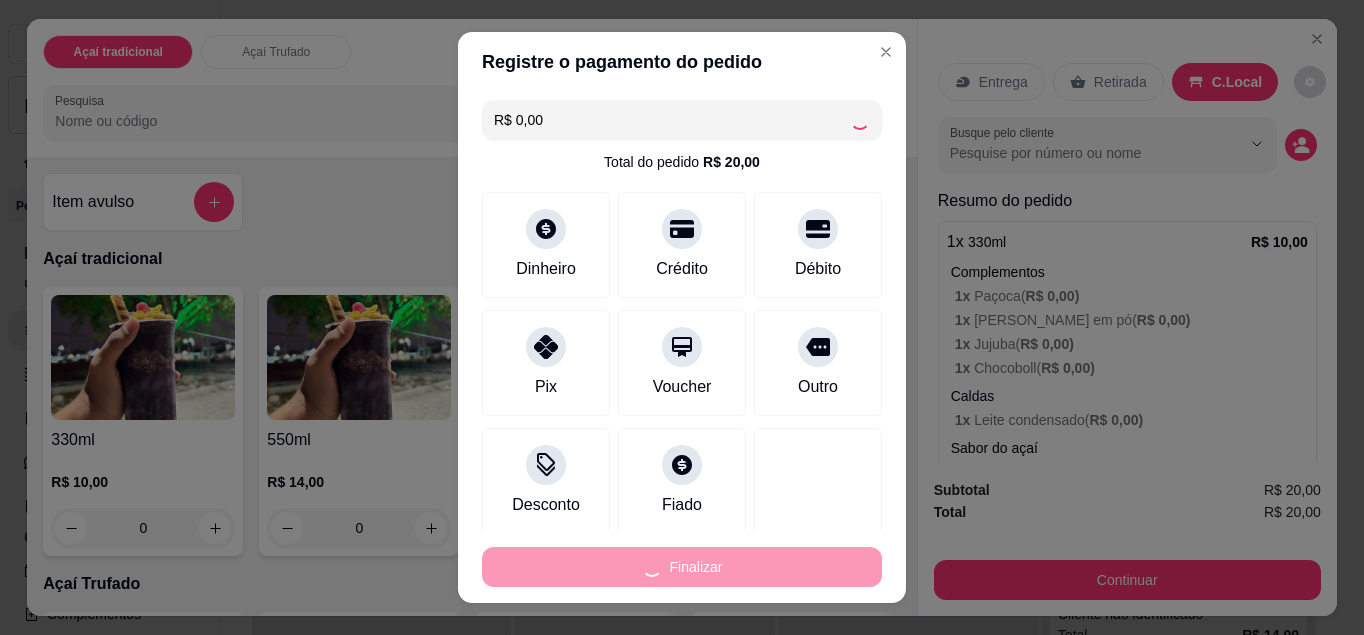 type on "-R$ 20,00" 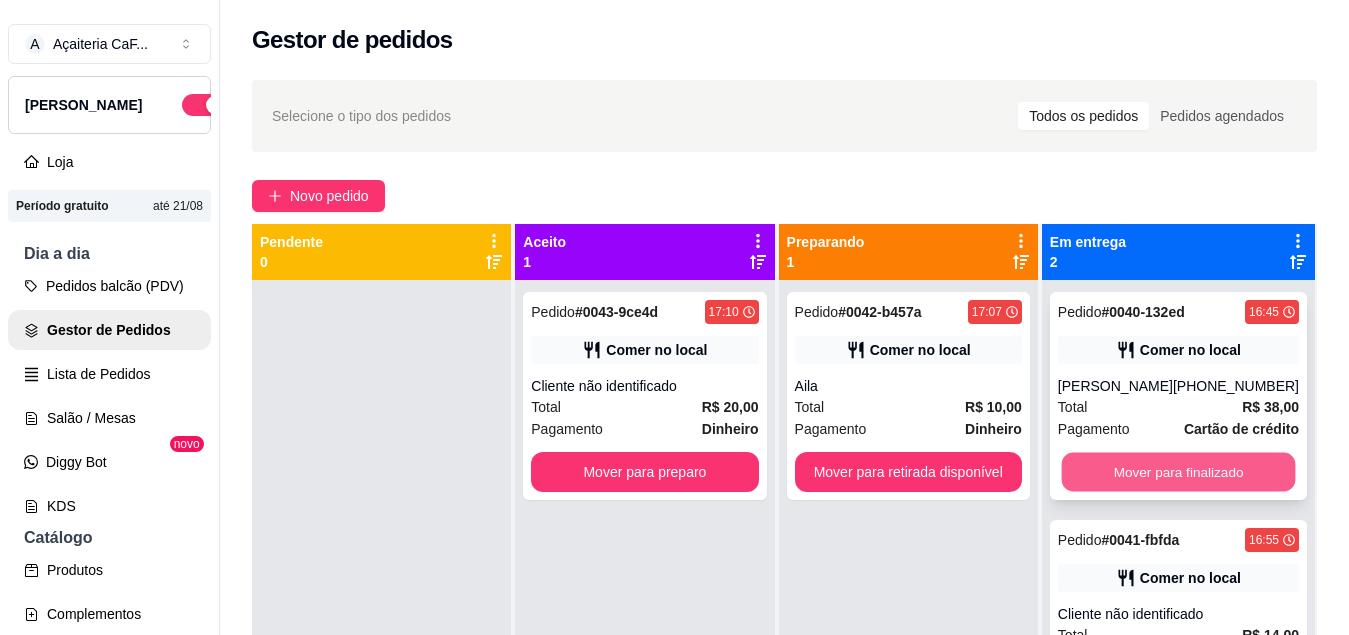 click on "Mover para finalizado" at bounding box center [1178, 472] 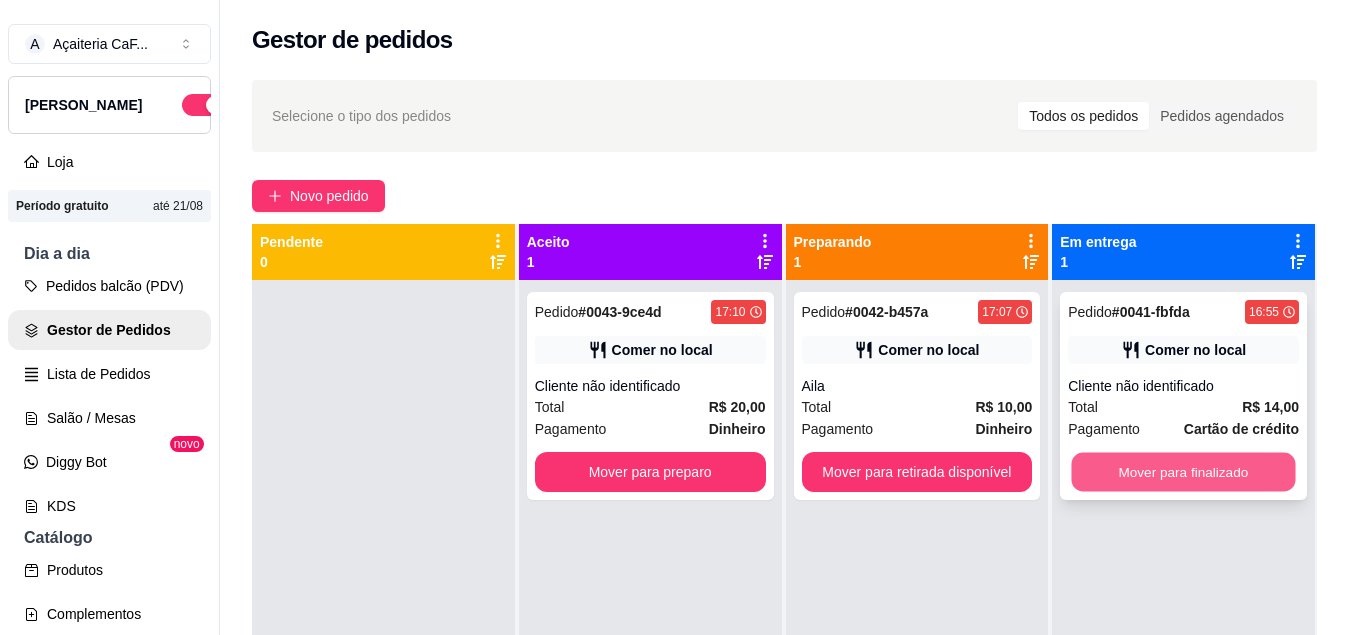 click on "Mover para finalizado" at bounding box center (1184, 472) 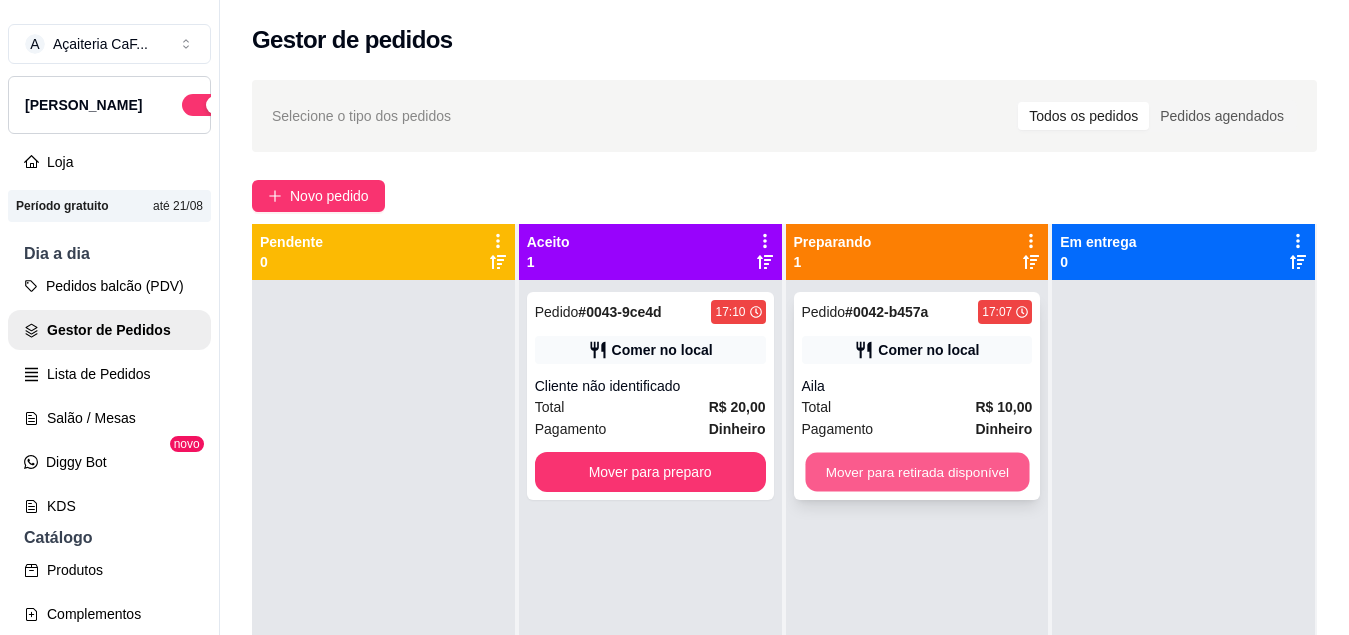 click on "Mover para retirada disponível" at bounding box center [917, 472] 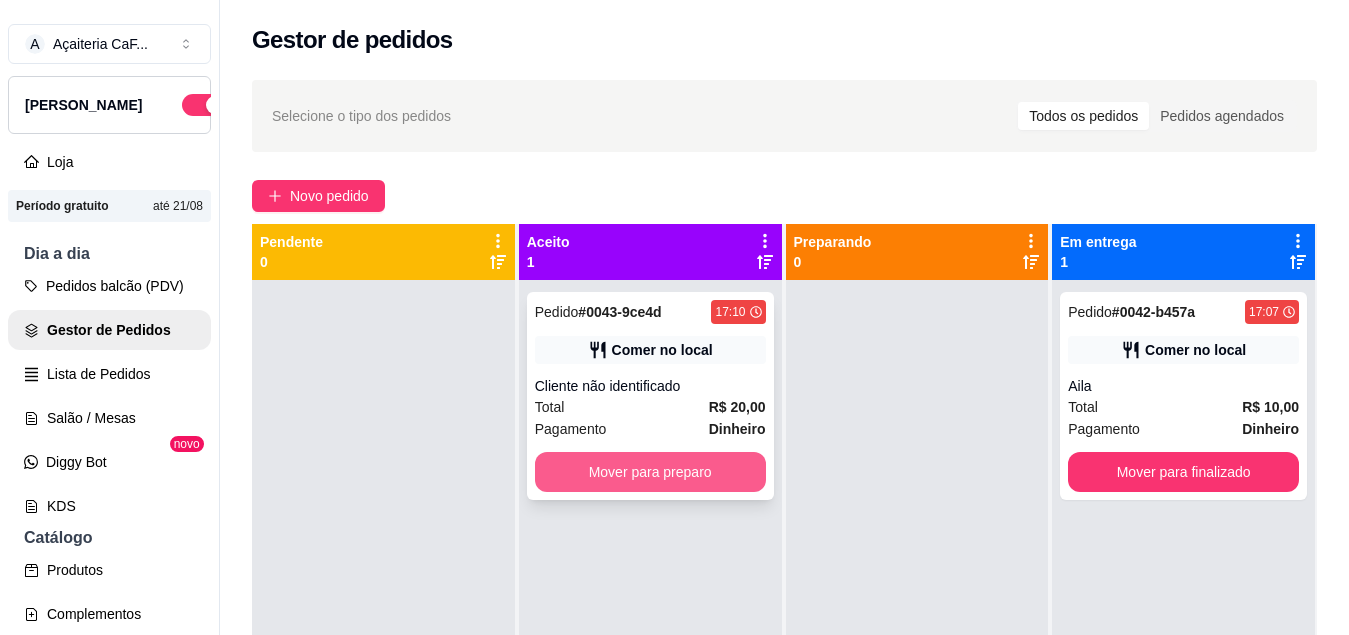 click on "Mover para preparo" at bounding box center [650, 472] 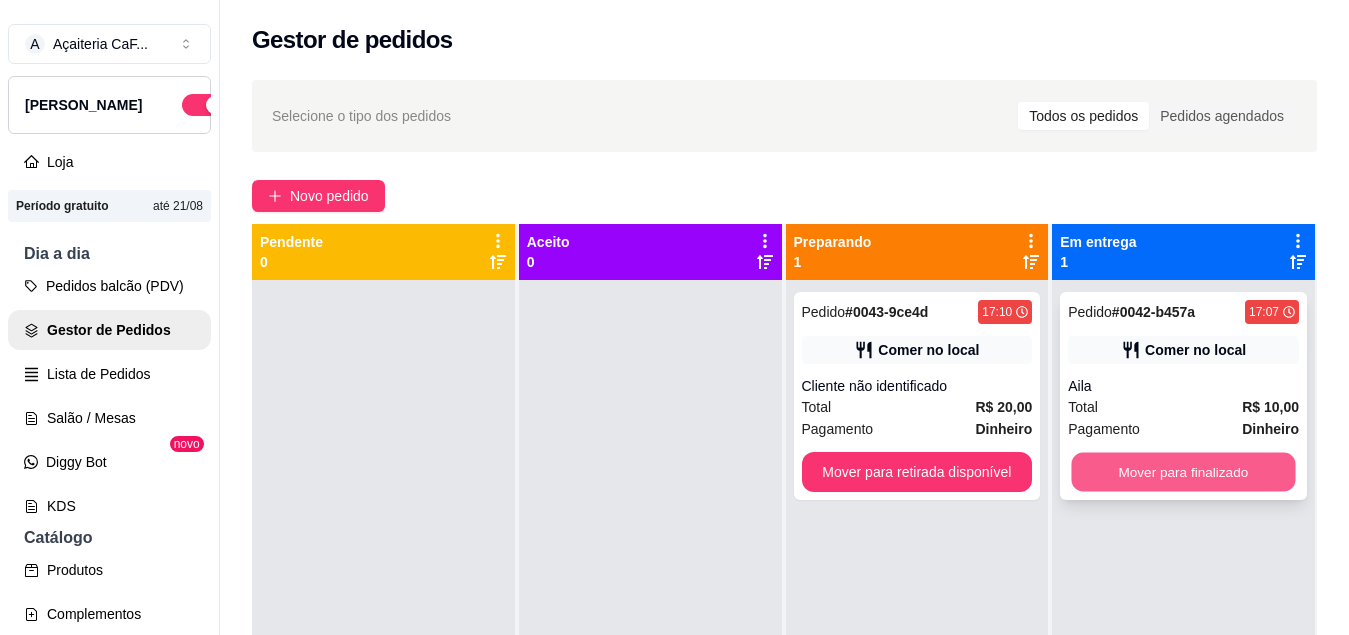 click on "Mover para finalizado" at bounding box center (1184, 472) 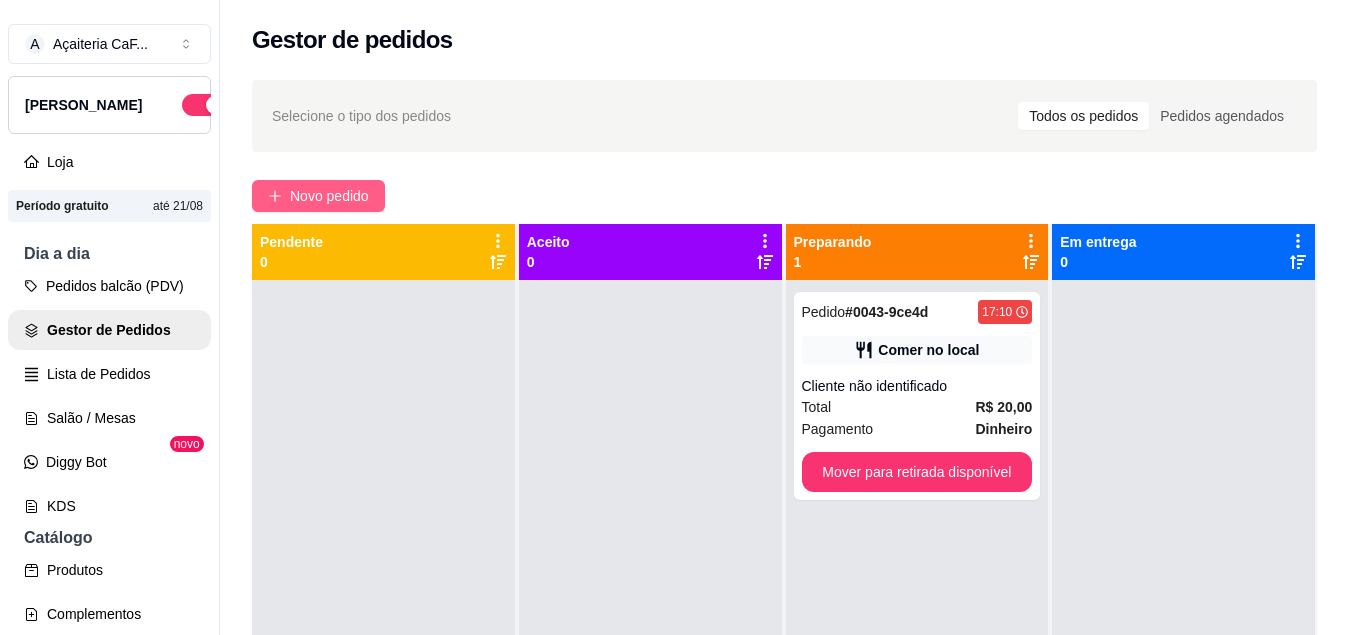 click on "Novo pedido" at bounding box center (329, 196) 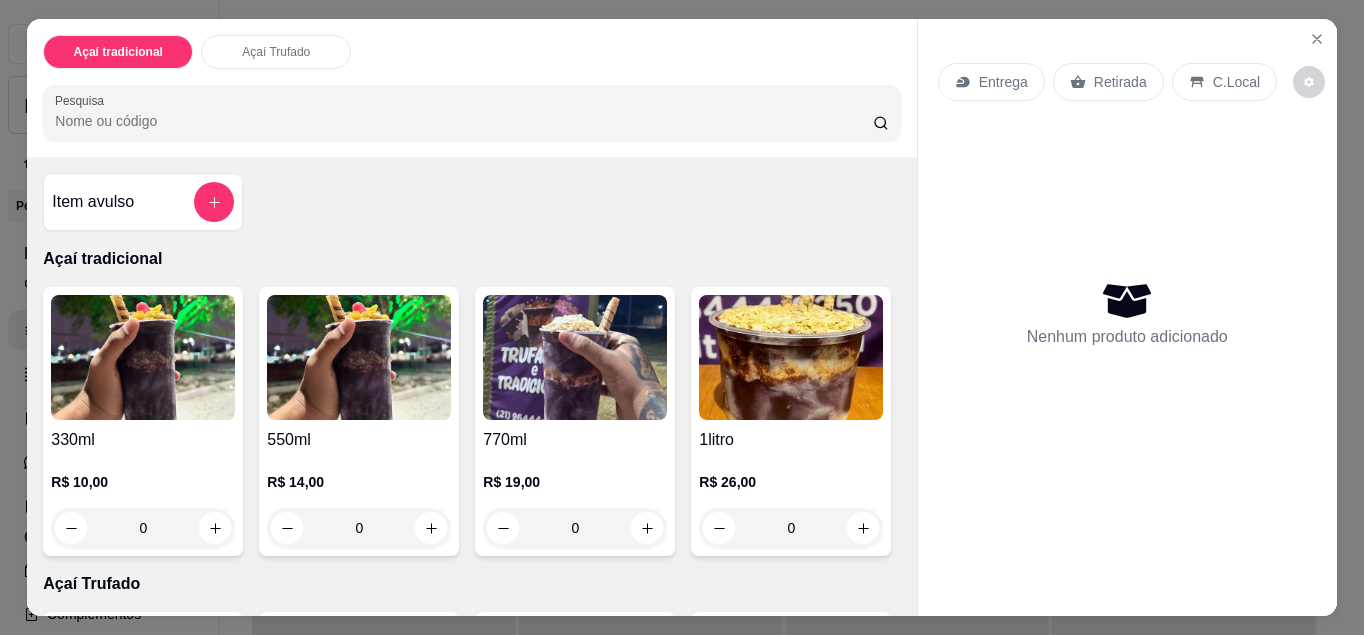 click on "C.Local" at bounding box center (1236, 82) 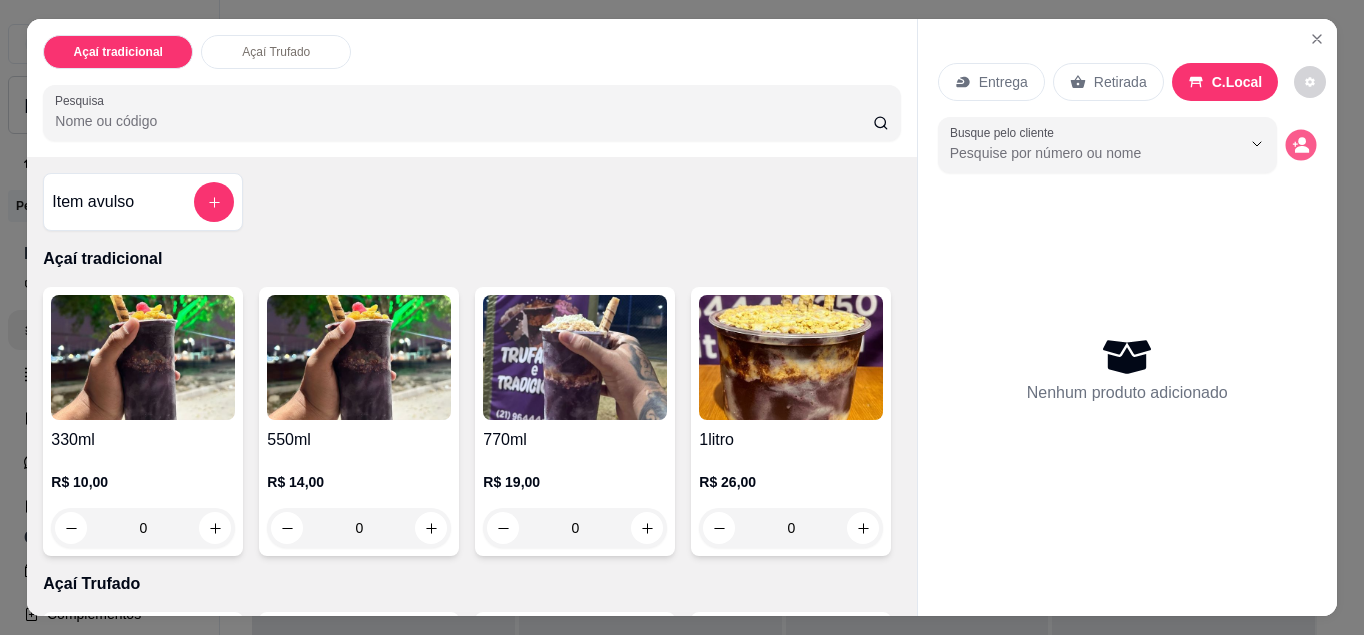 click 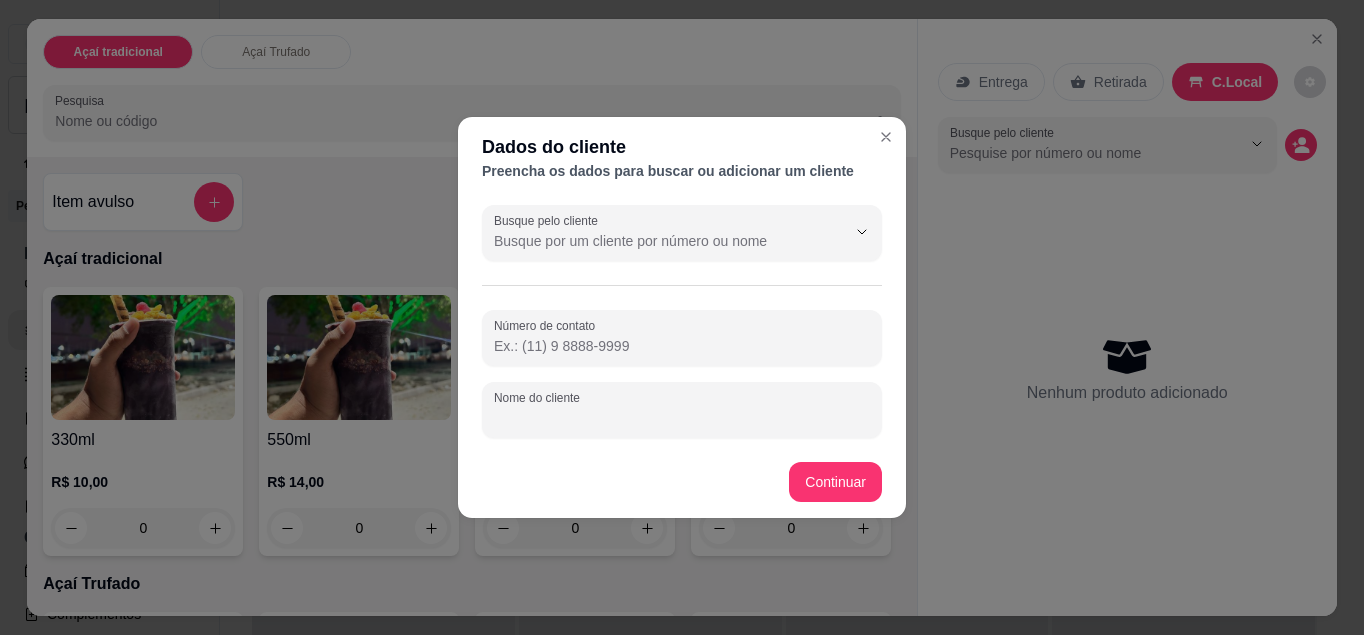 click on "Nome do cliente" at bounding box center [682, 418] 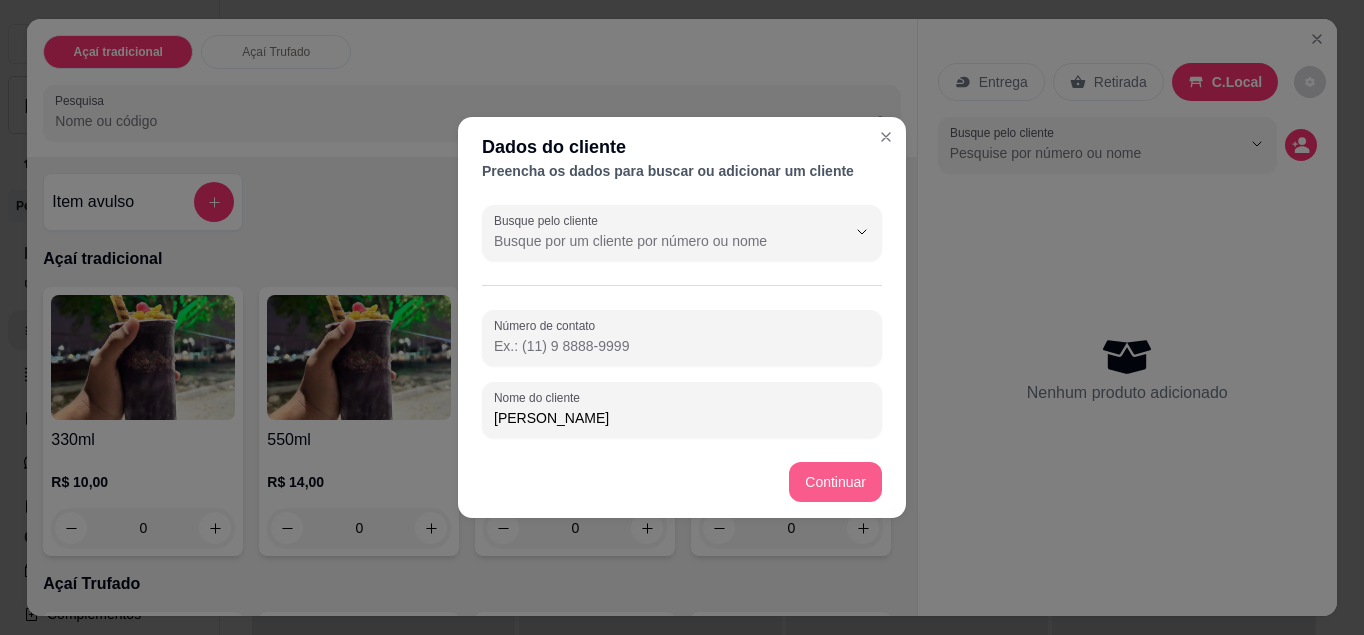 type on "[PERSON_NAME]" 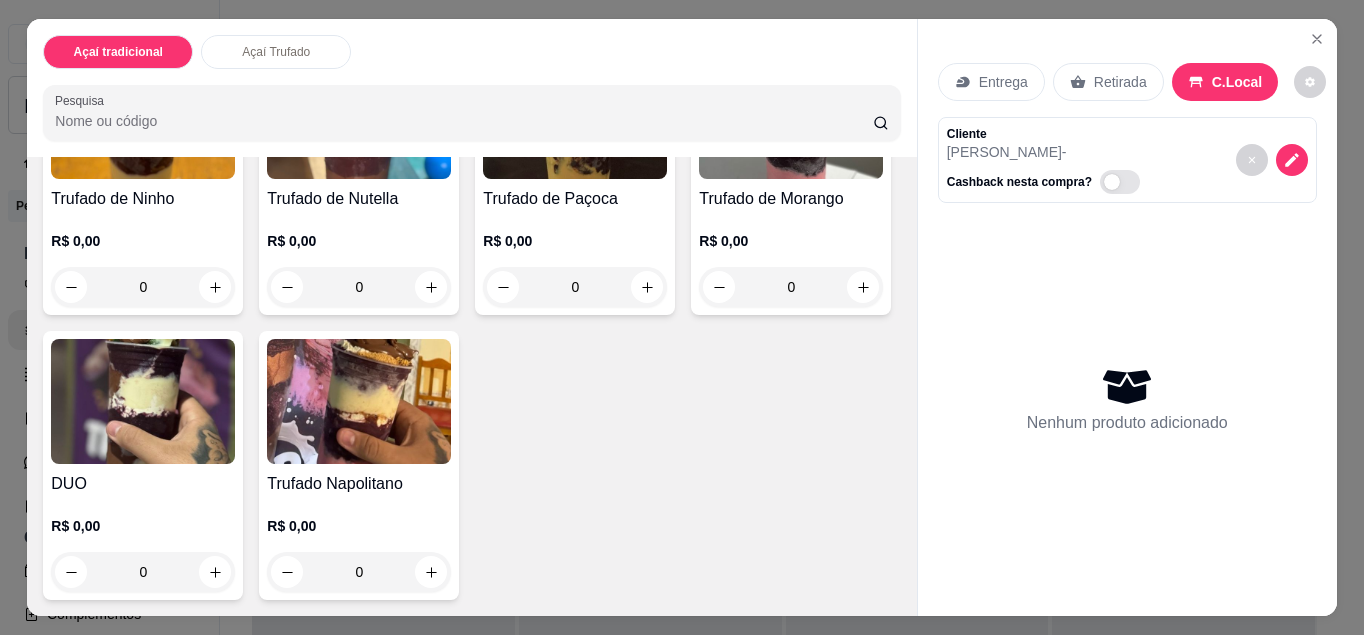 scroll, scrollTop: 851, scrollLeft: 0, axis: vertical 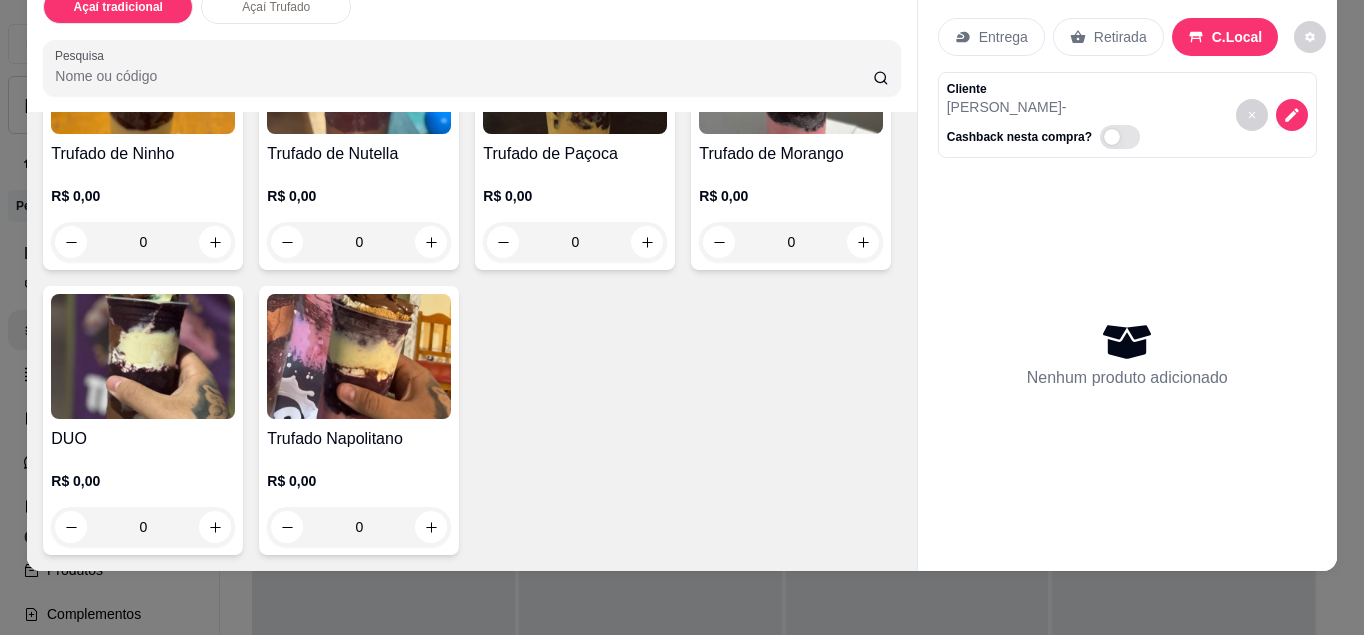 click on "0" at bounding box center (359, 527) 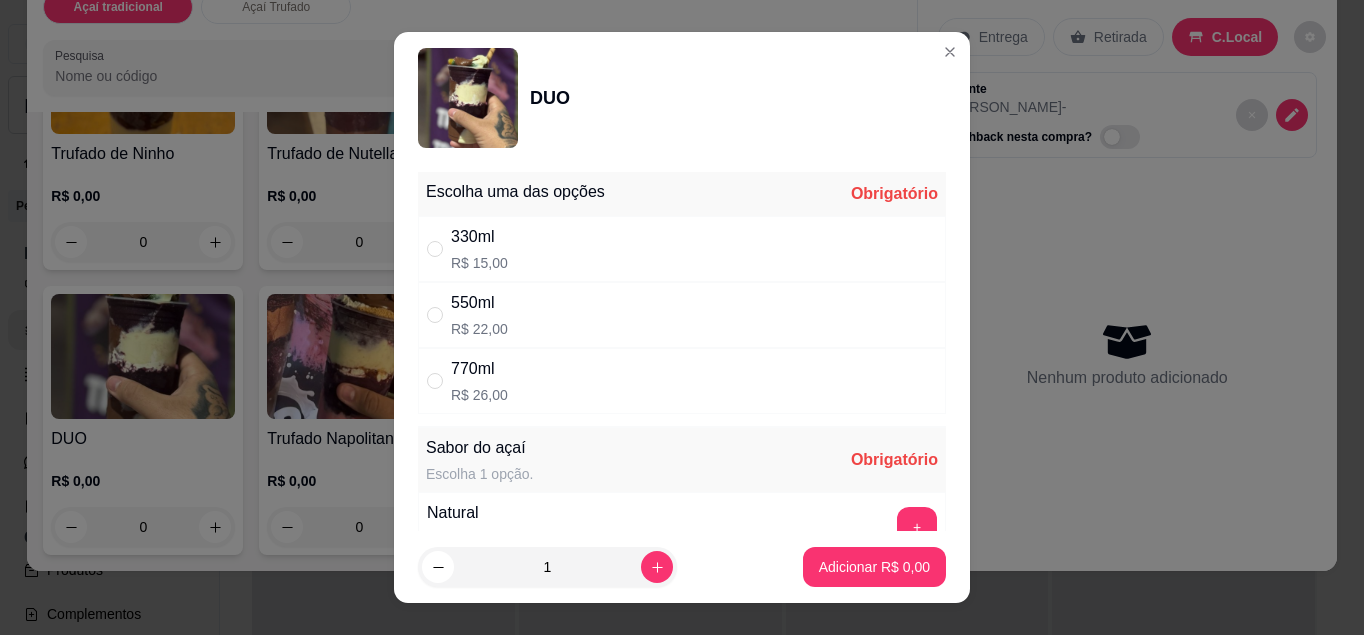 click on "330ml R$ 15,00" at bounding box center [682, 249] 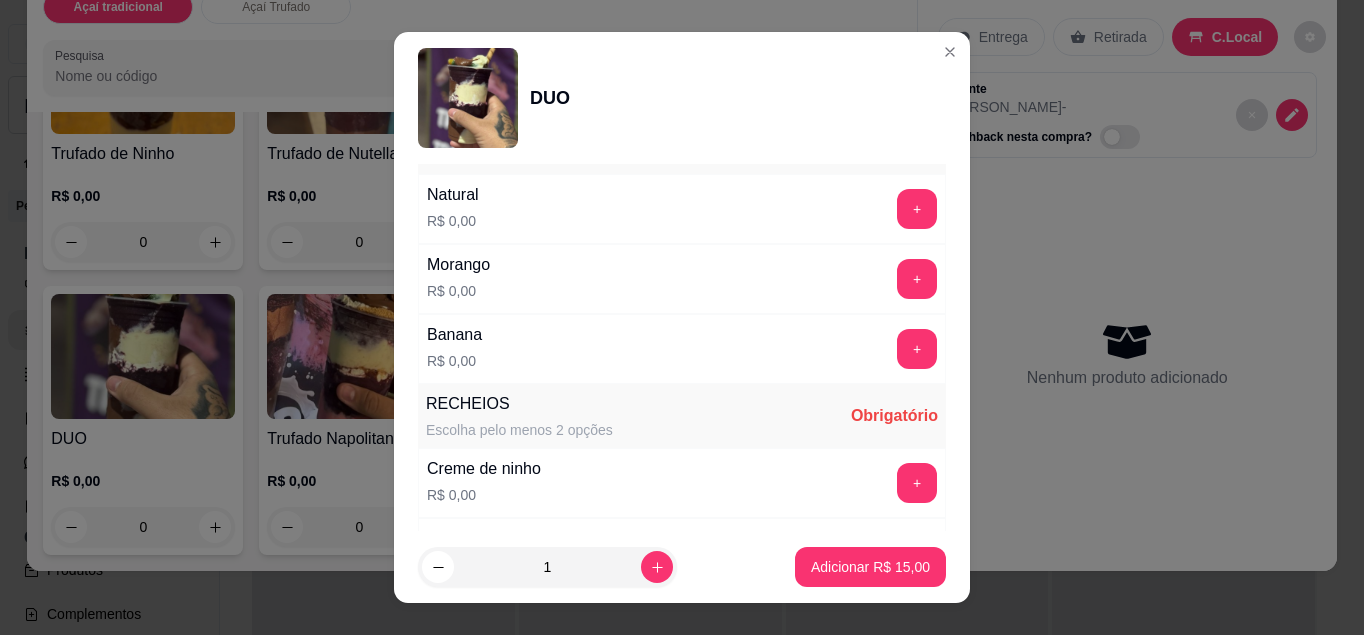 scroll, scrollTop: 319, scrollLeft: 0, axis: vertical 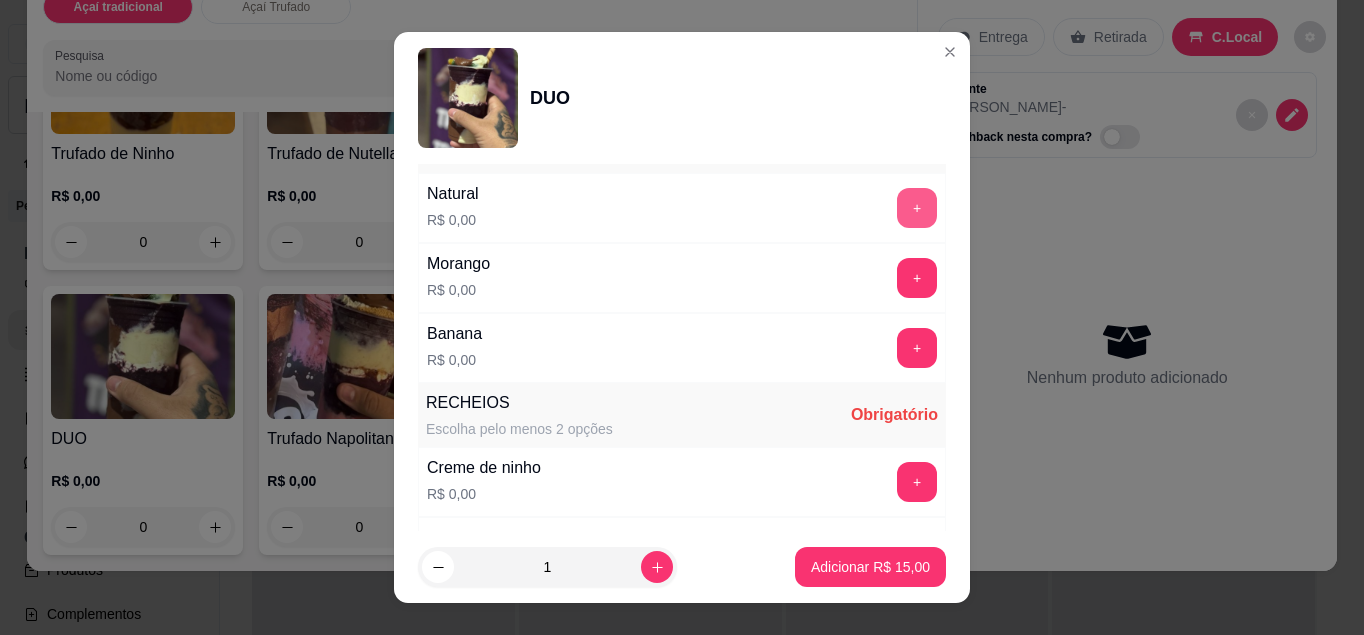 click on "+" at bounding box center [917, 208] 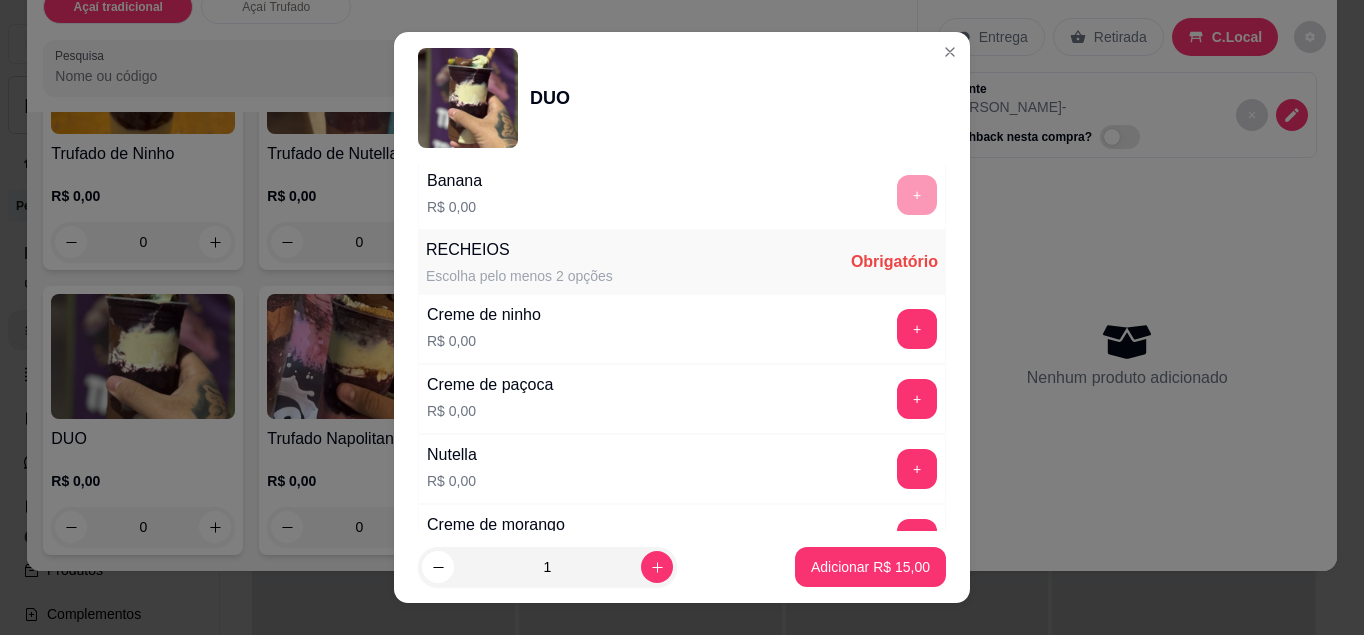 scroll, scrollTop: 473, scrollLeft: 0, axis: vertical 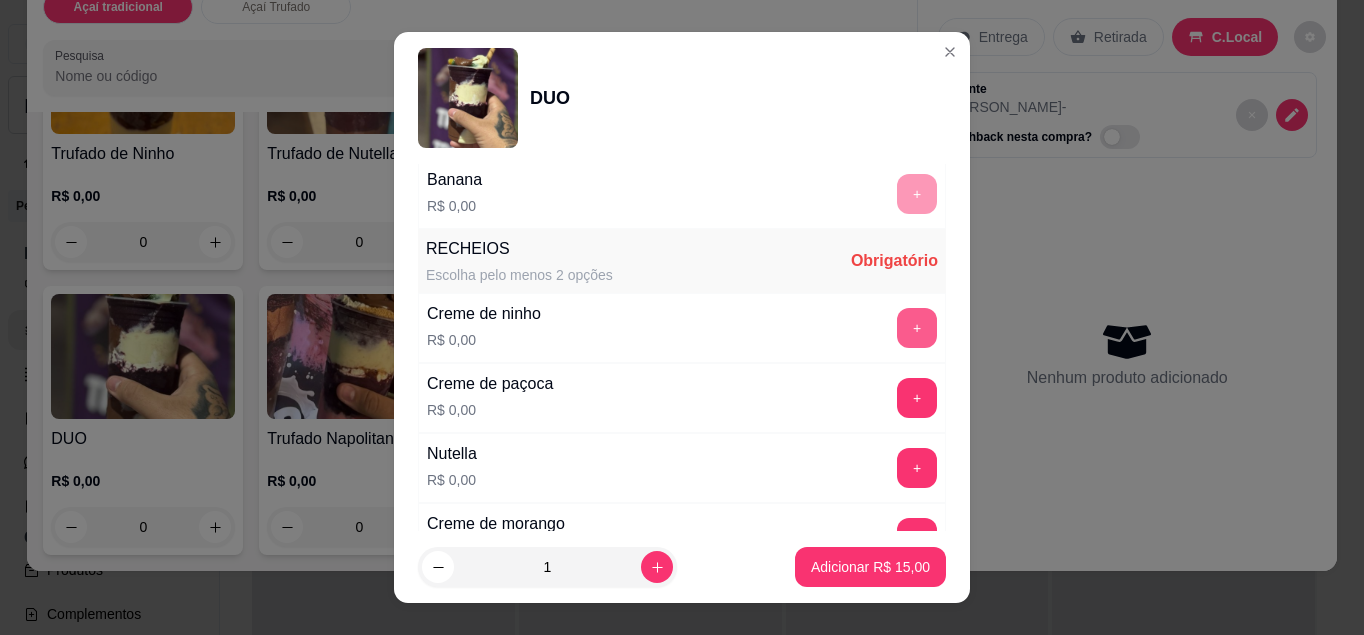 click on "+" at bounding box center [917, 328] 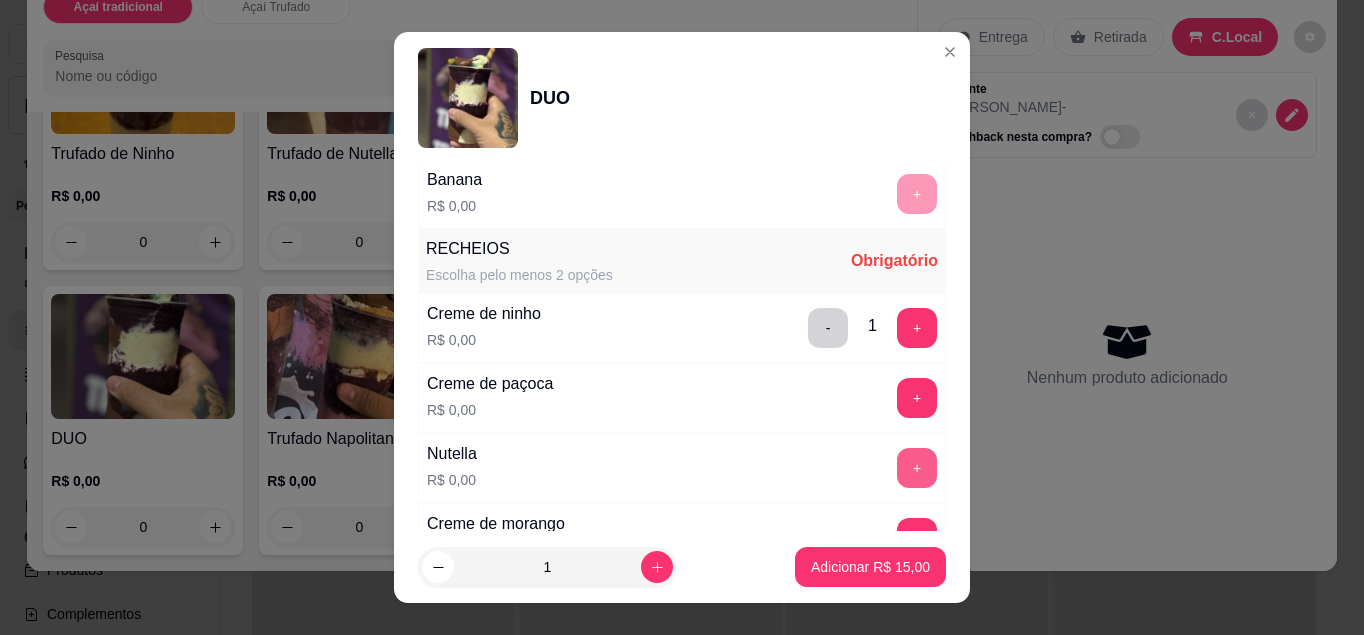 click on "+" at bounding box center (917, 468) 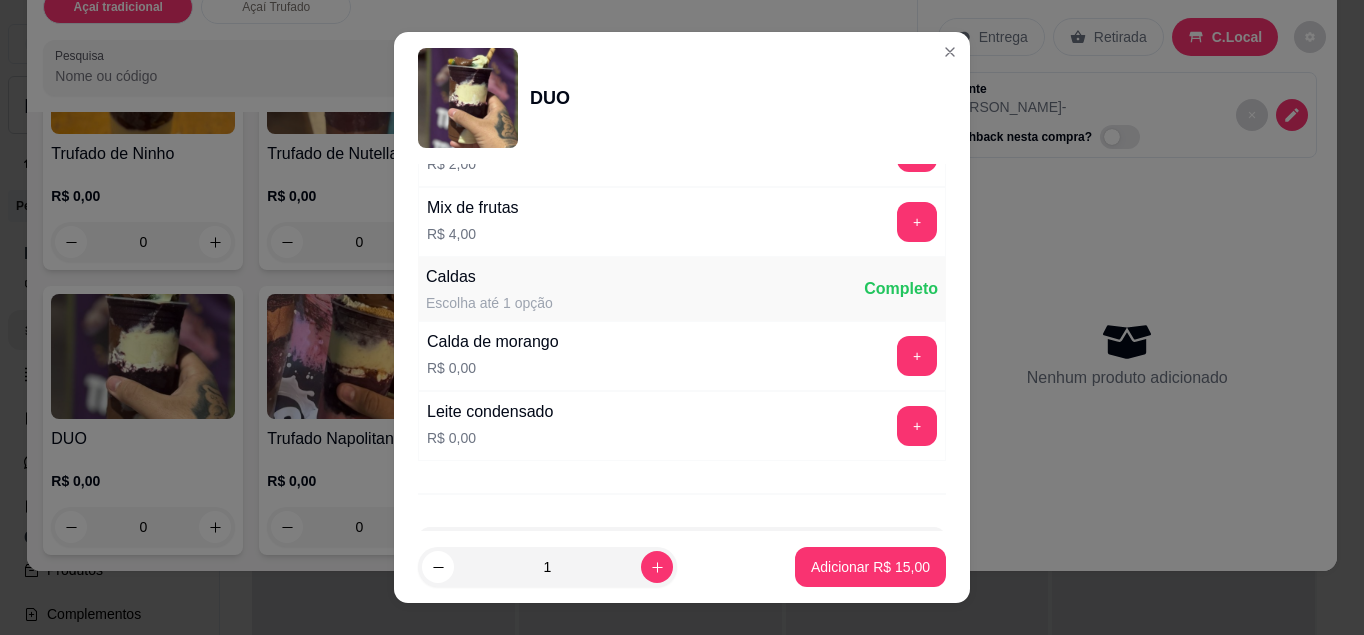 scroll, scrollTop: 1772, scrollLeft: 0, axis: vertical 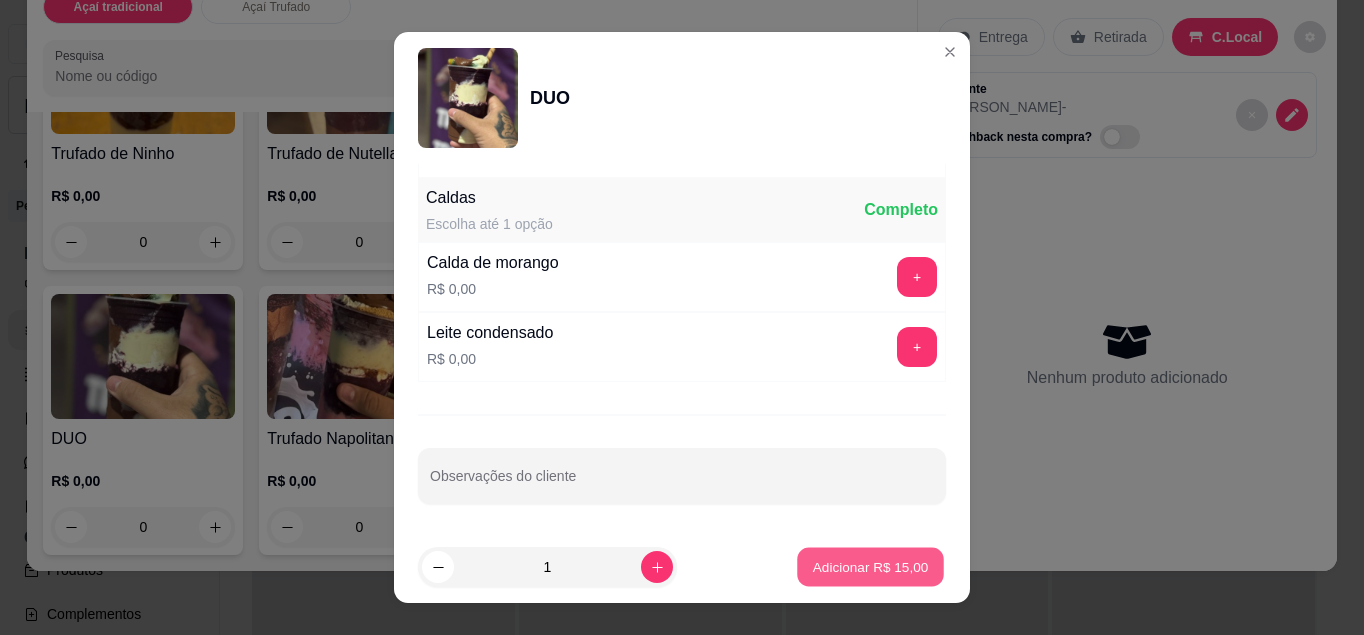 click on "Adicionar   R$ 15,00" at bounding box center (871, 567) 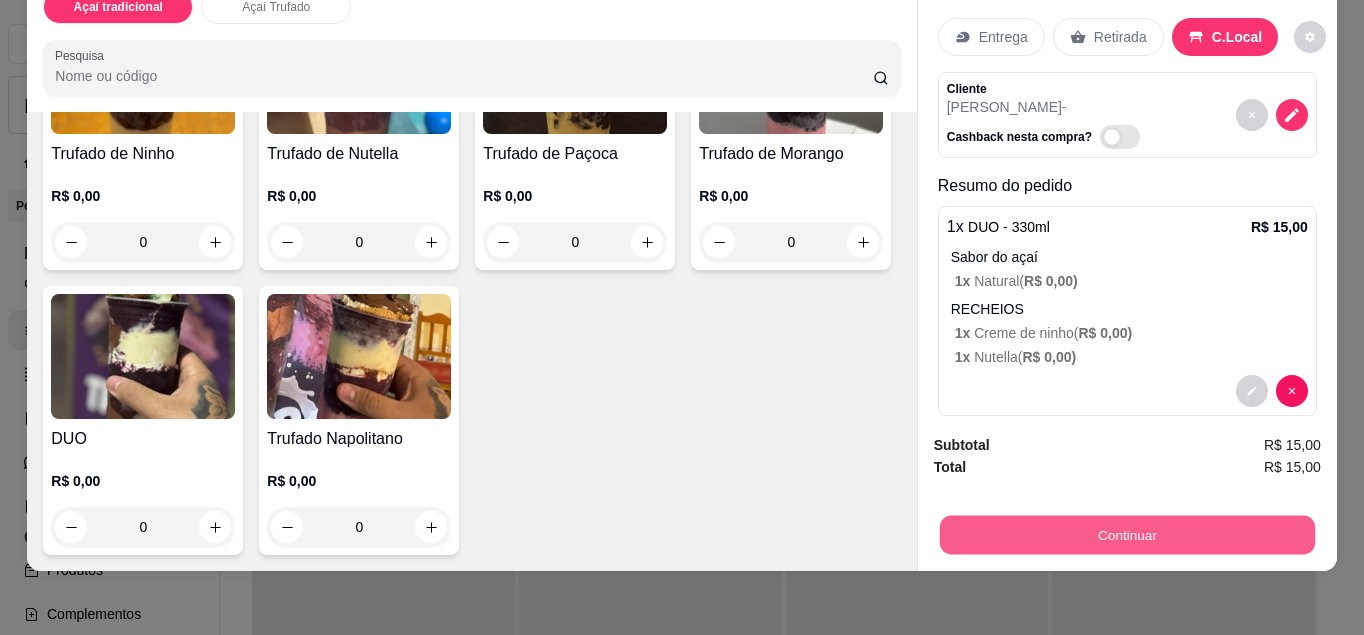 click on "Continuar" at bounding box center (1127, 535) 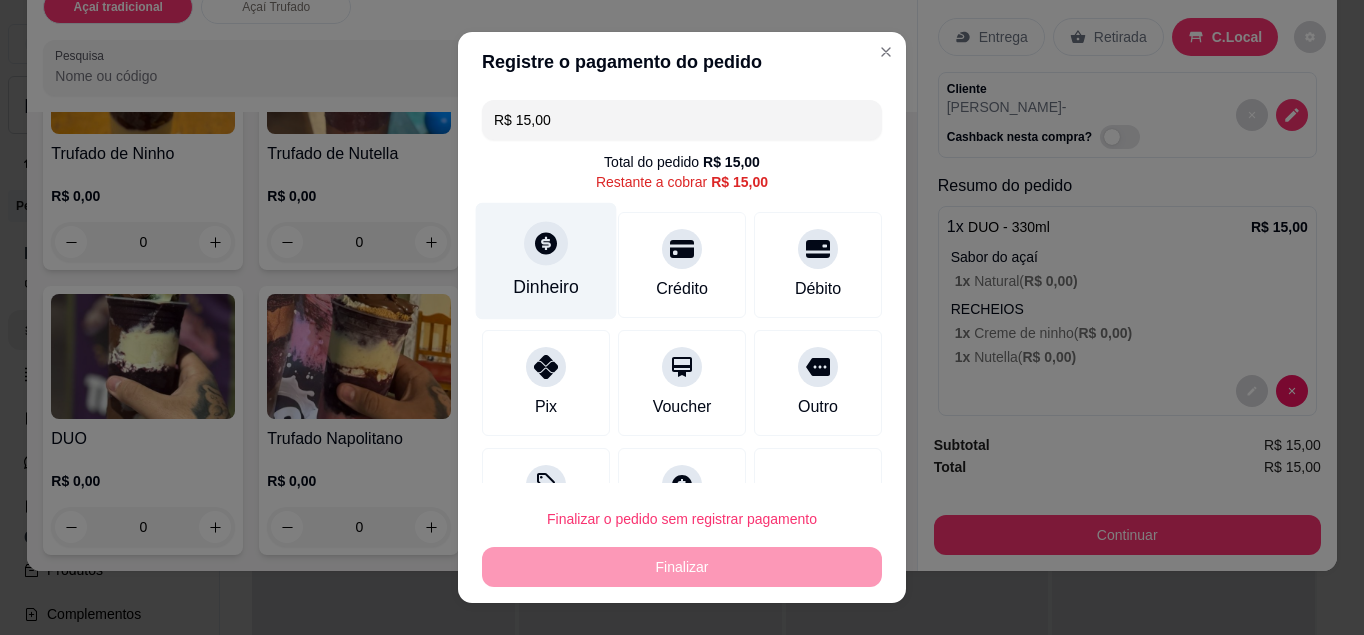 click at bounding box center (546, 243) 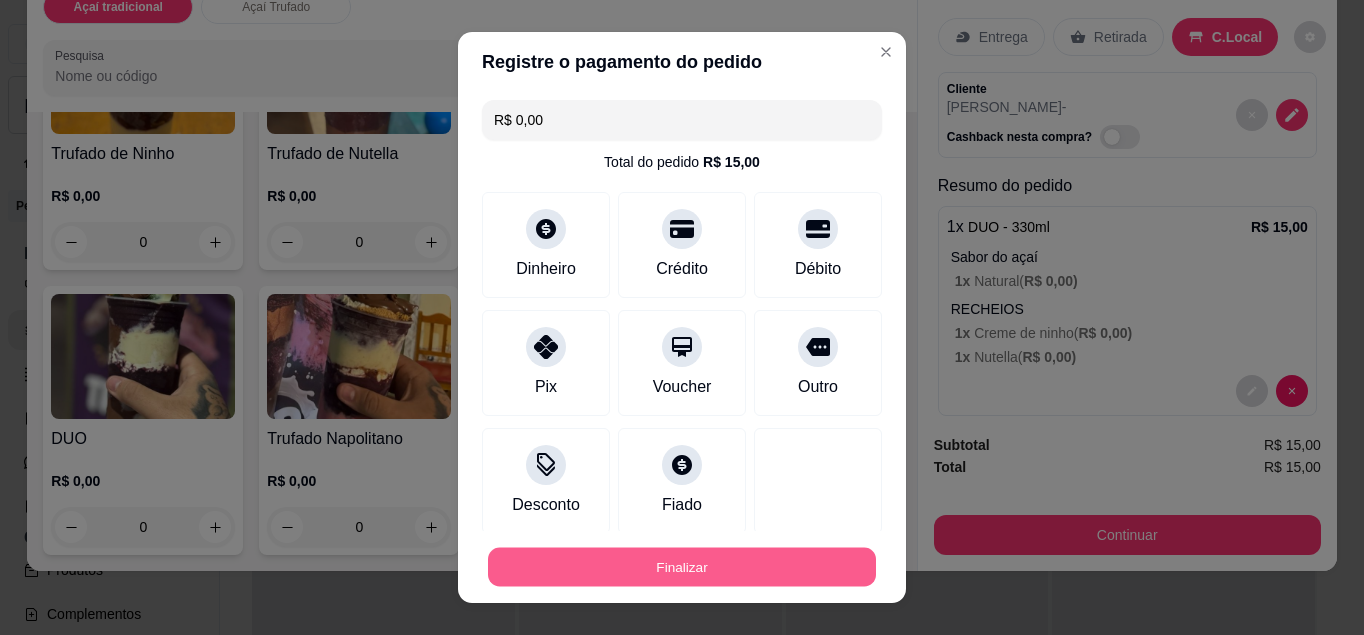 click on "Finalizar" at bounding box center [682, 567] 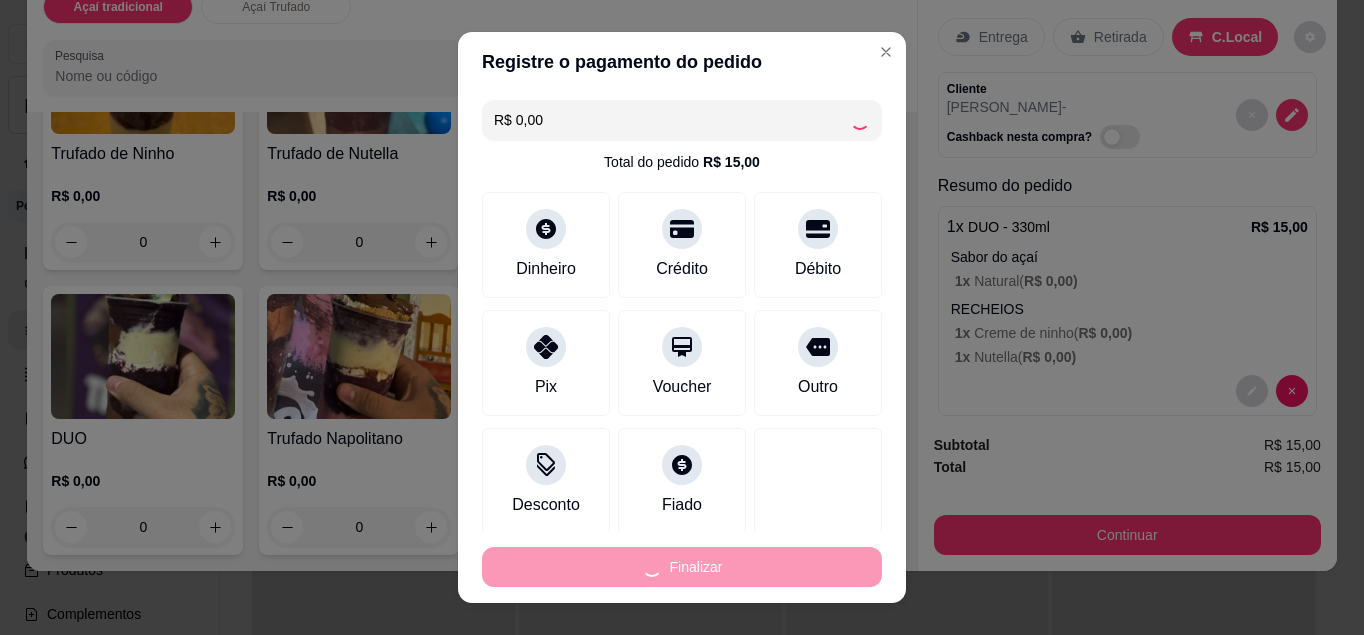 type on "-R$ 15,00" 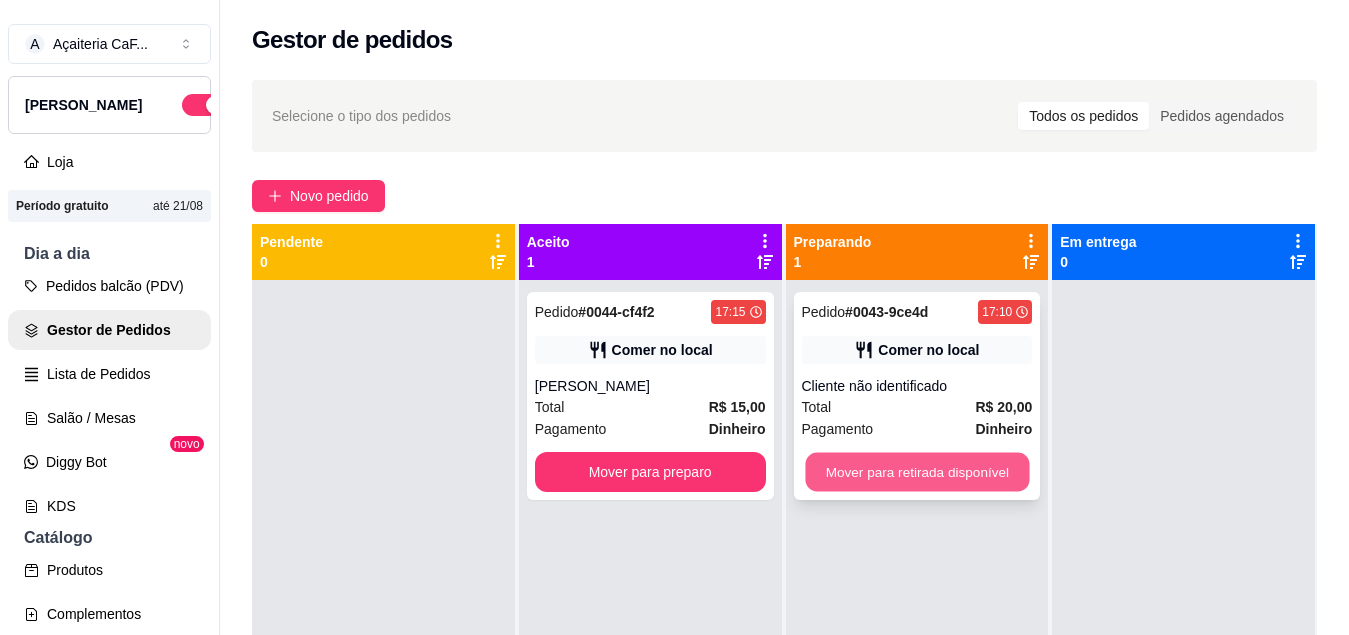 click on "Mover para retirada disponível" at bounding box center (917, 472) 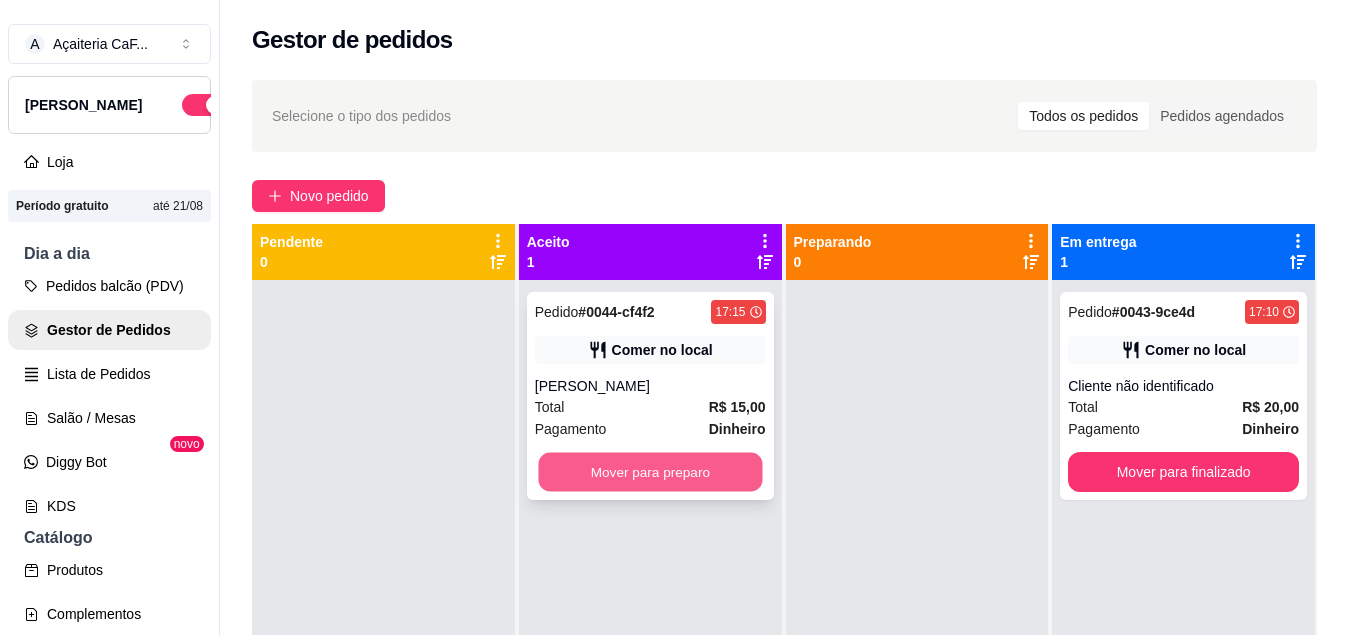 click on "Mover para preparo" at bounding box center (650, 472) 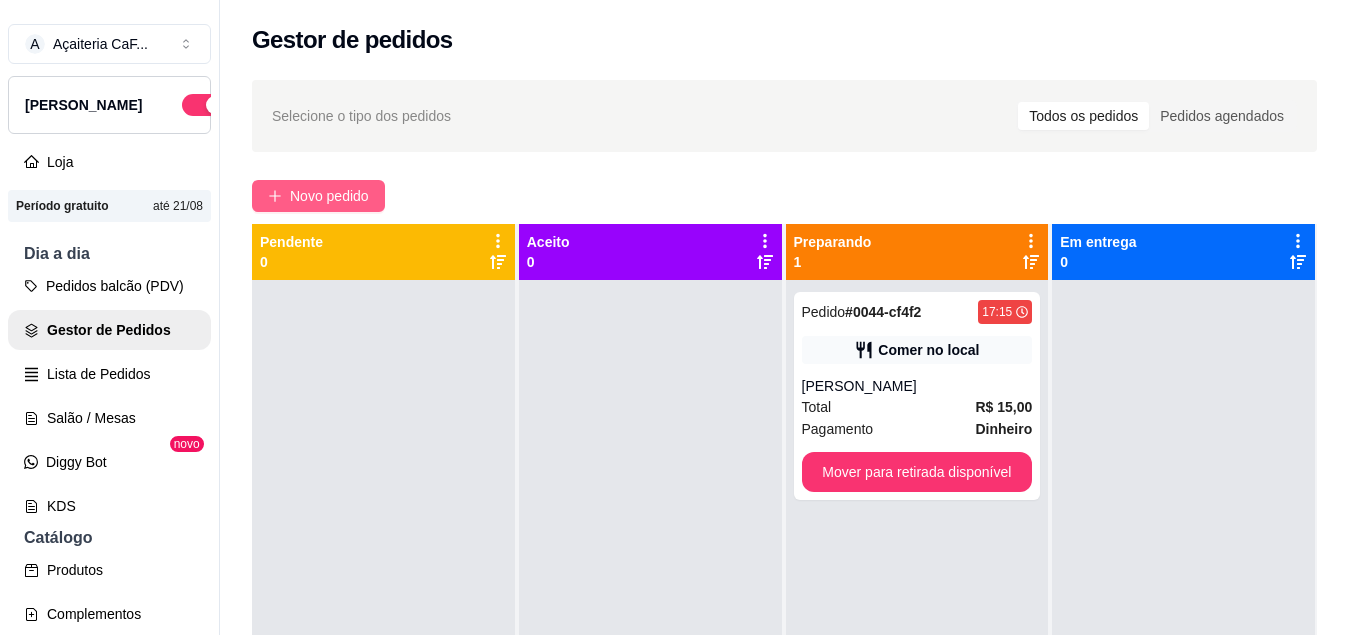 click on "Novo pedido" at bounding box center (329, 196) 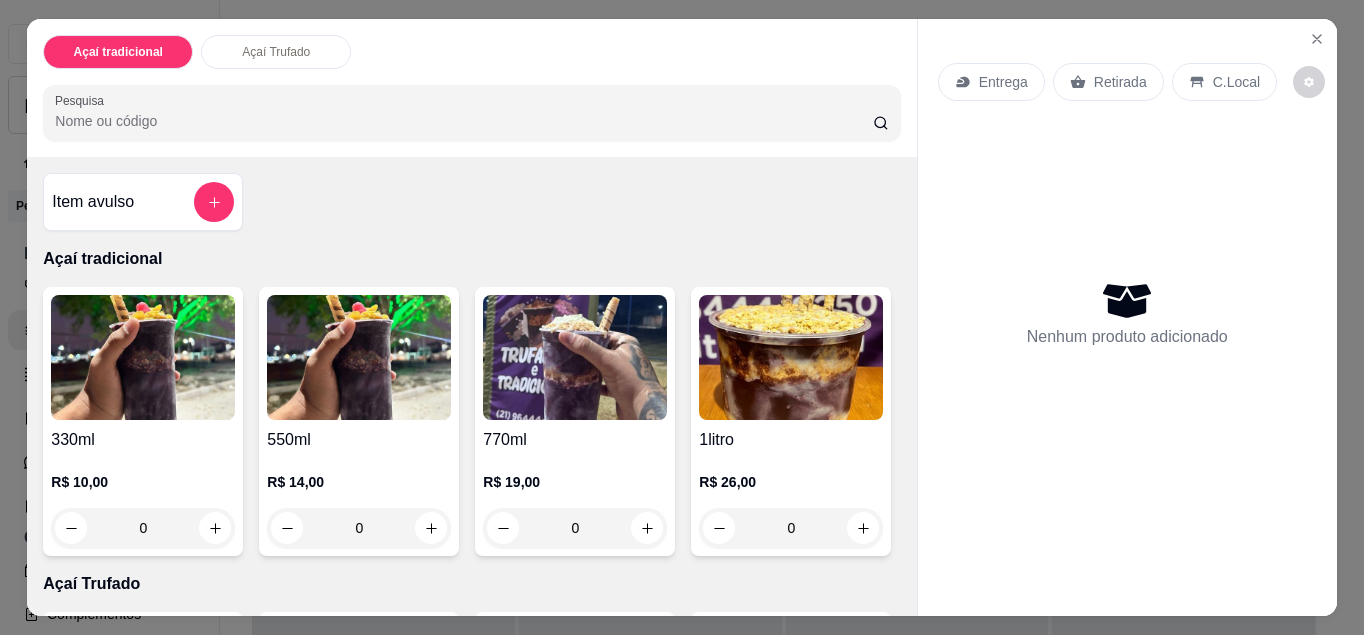 click on "0" at bounding box center (143, 528) 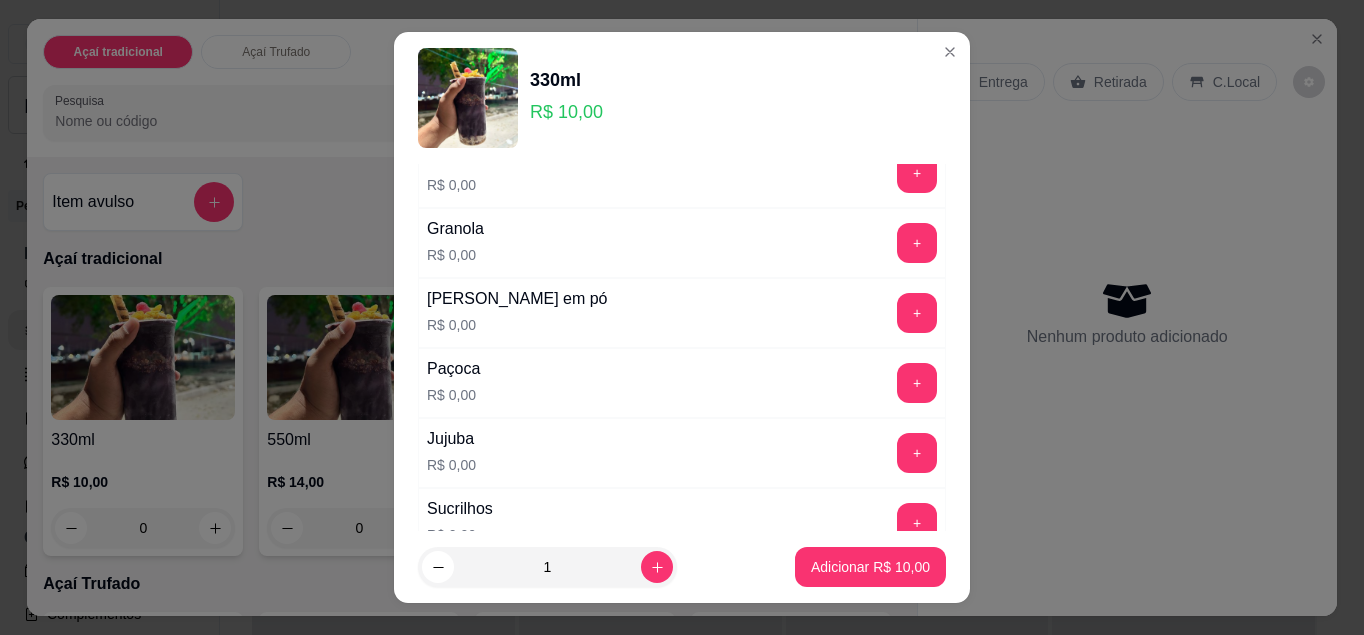 scroll, scrollTop: 171, scrollLeft: 0, axis: vertical 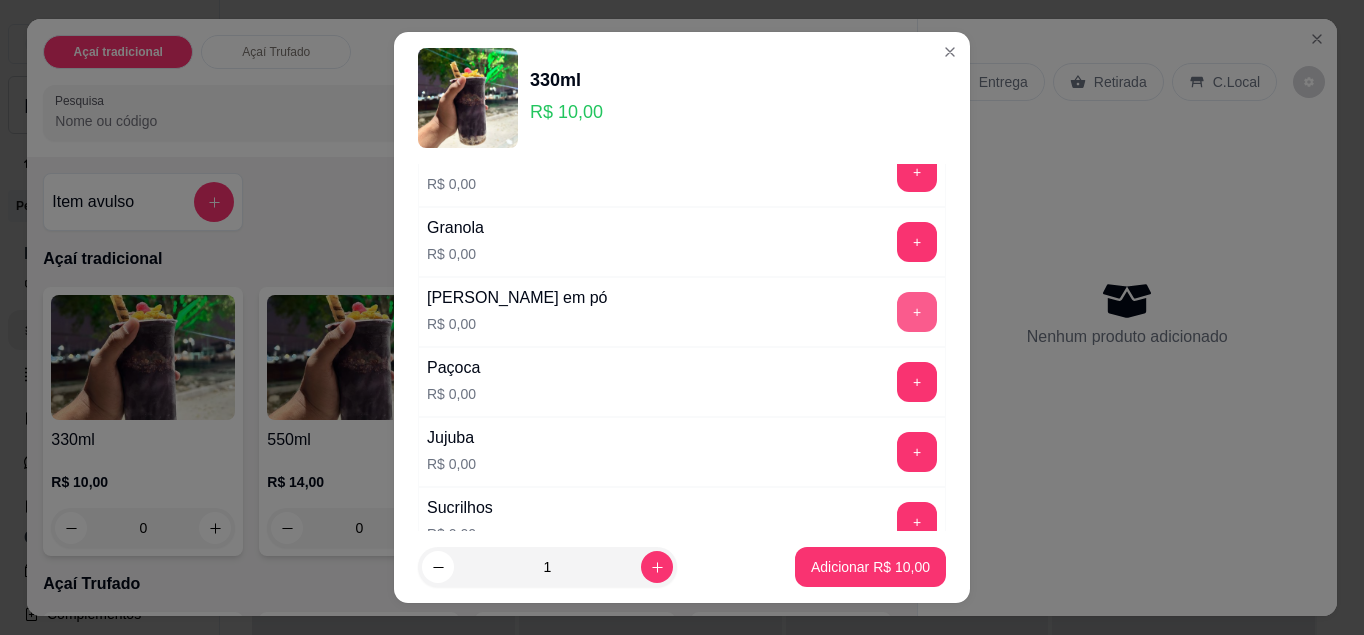 click on "+" at bounding box center [917, 312] 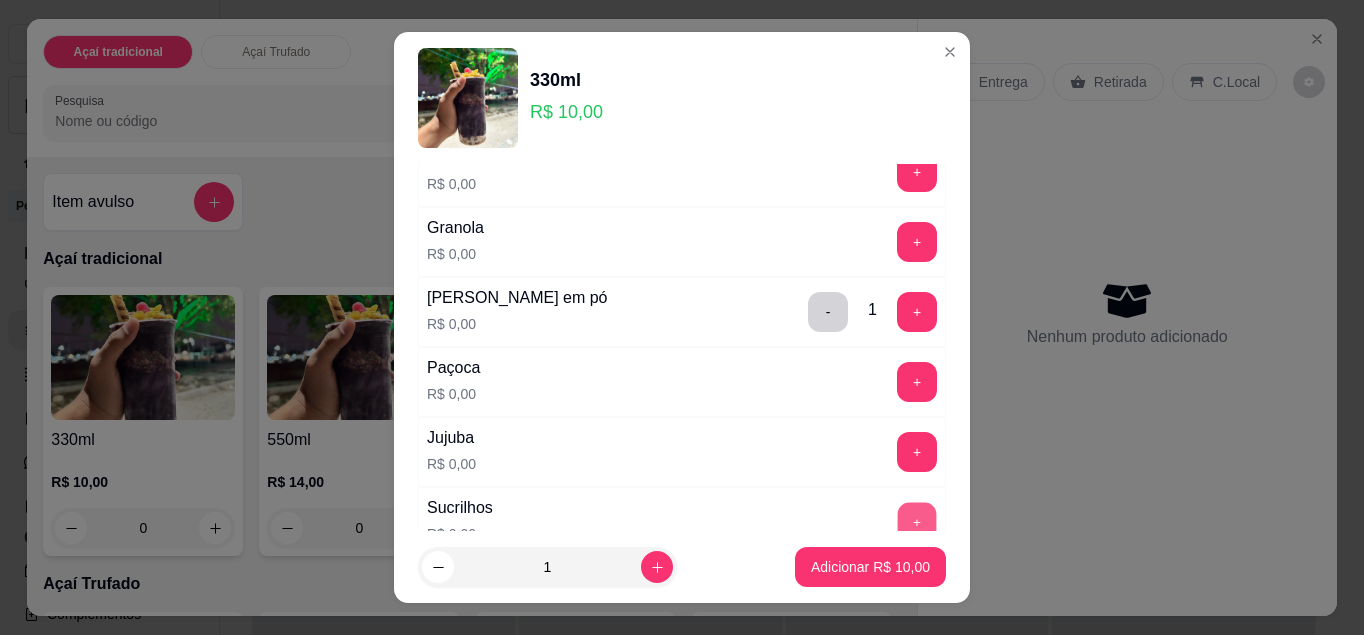 click on "+" at bounding box center (917, 521) 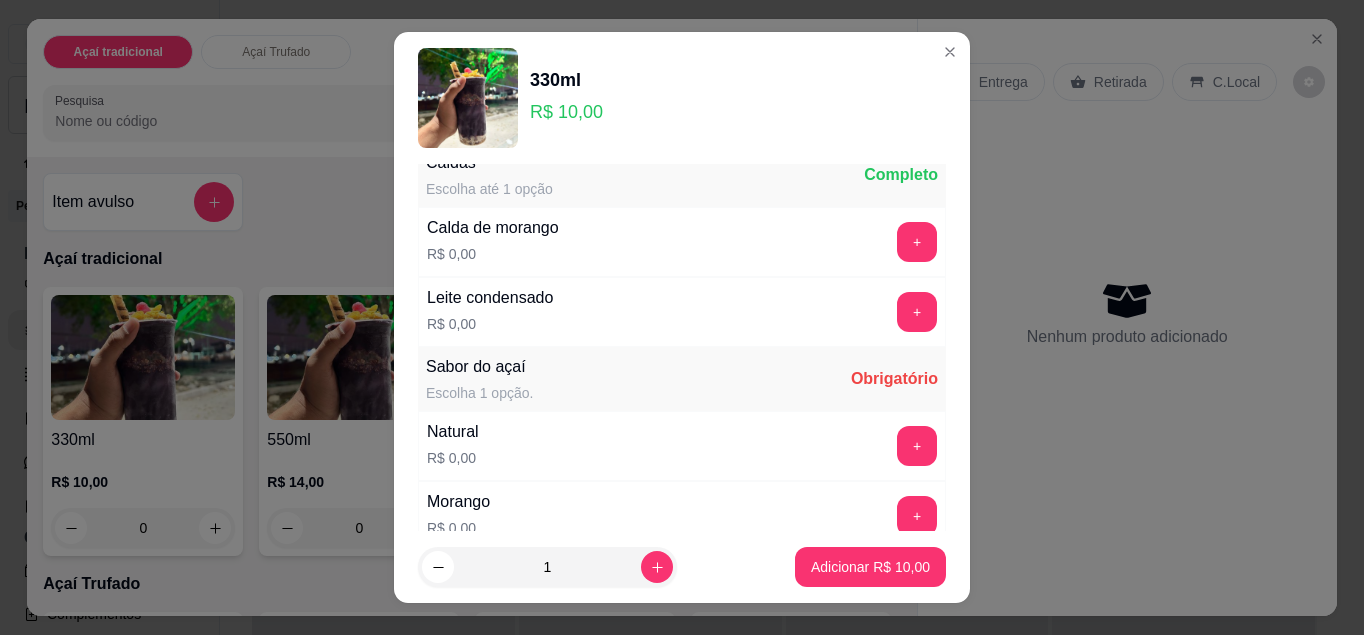 scroll, scrollTop: 995, scrollLeft: 0, axis: vertical 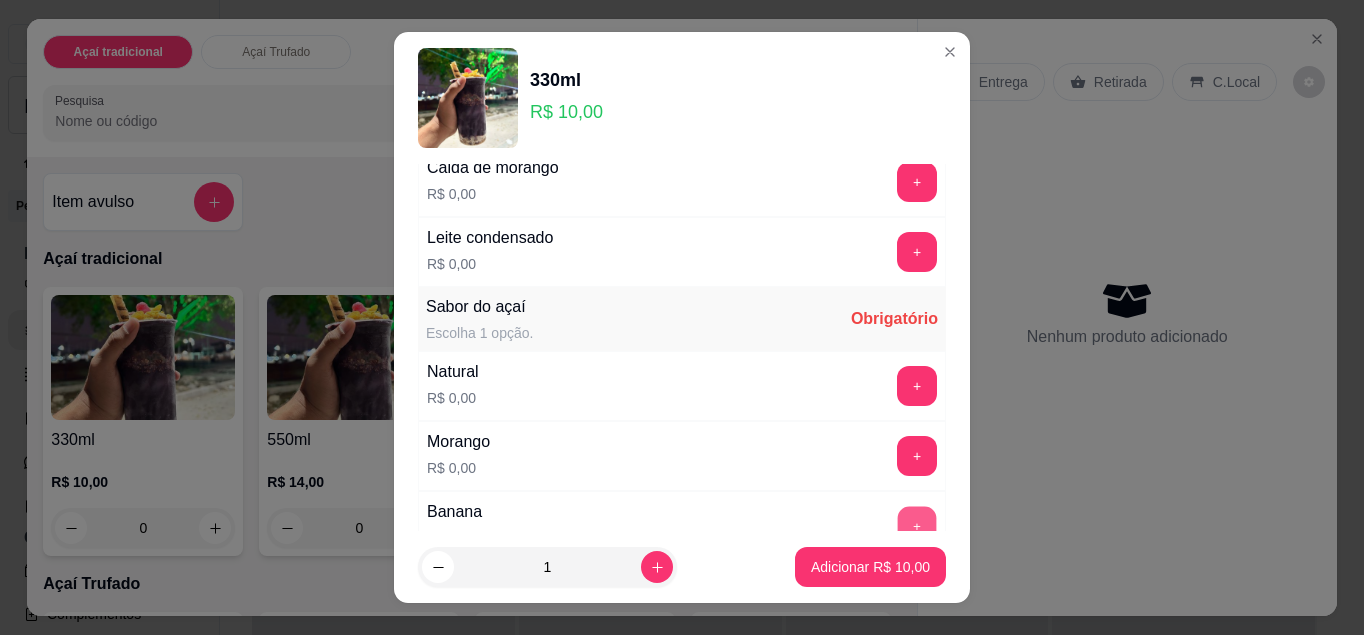 click on "+" at bounding box center (917, 525) 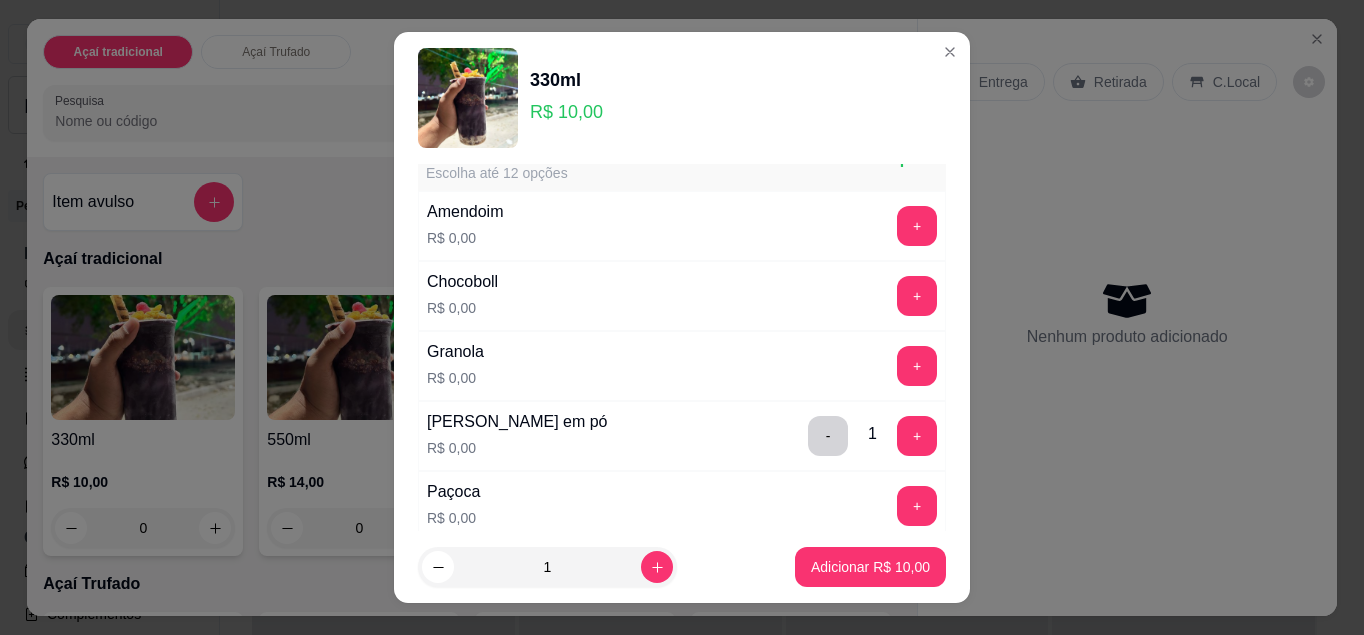scroll, scrollTop: 0, scrollLeft: 0, axis: both 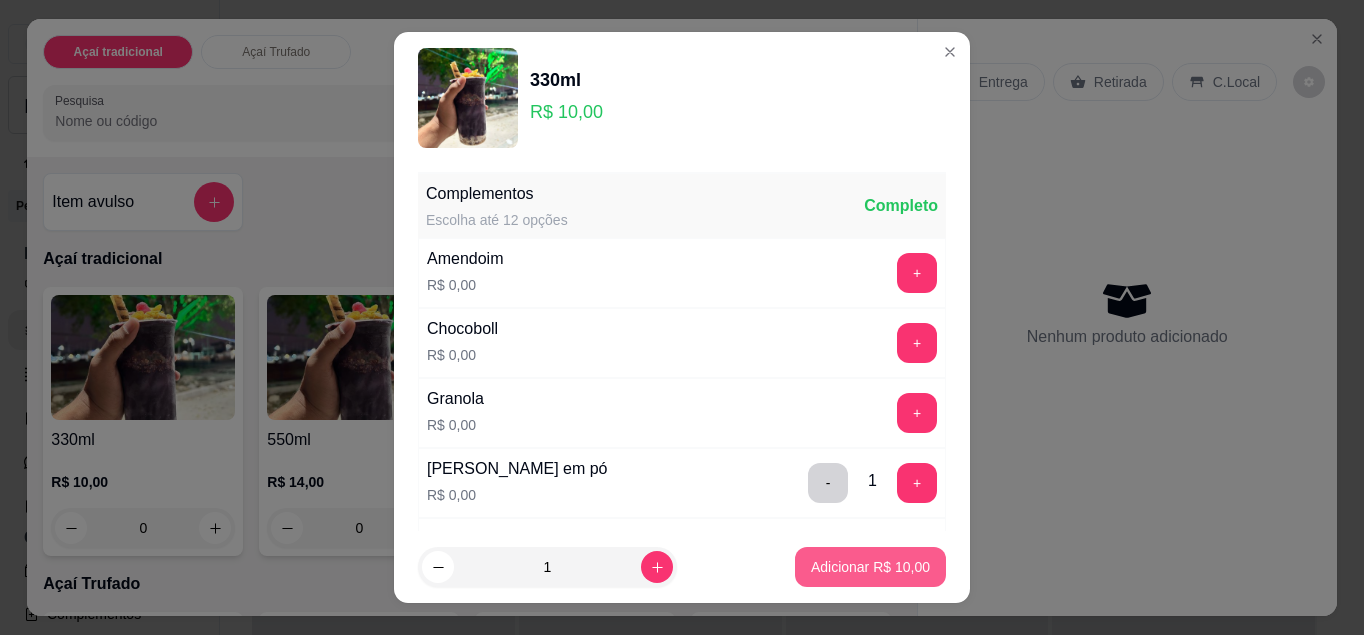 click on "Adicionar   R$ 10,00" at bounding box center [870, 567] 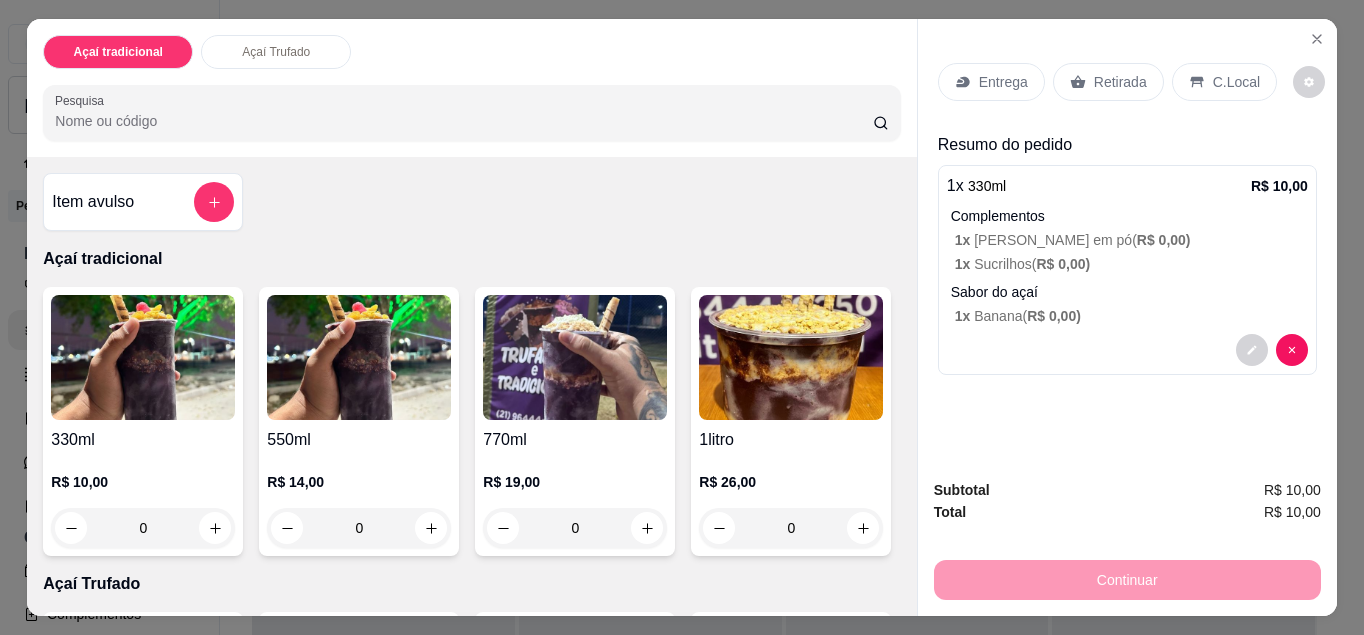 click on "C.Local" at bounding box center [1224, 82] 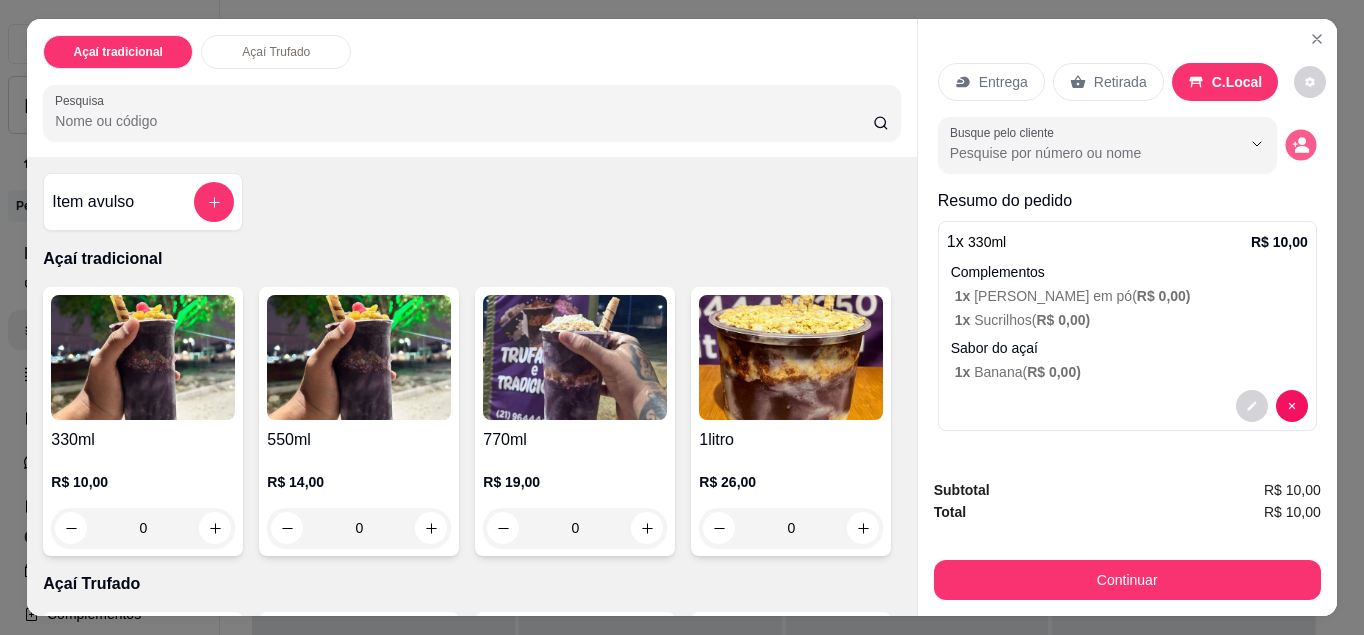click 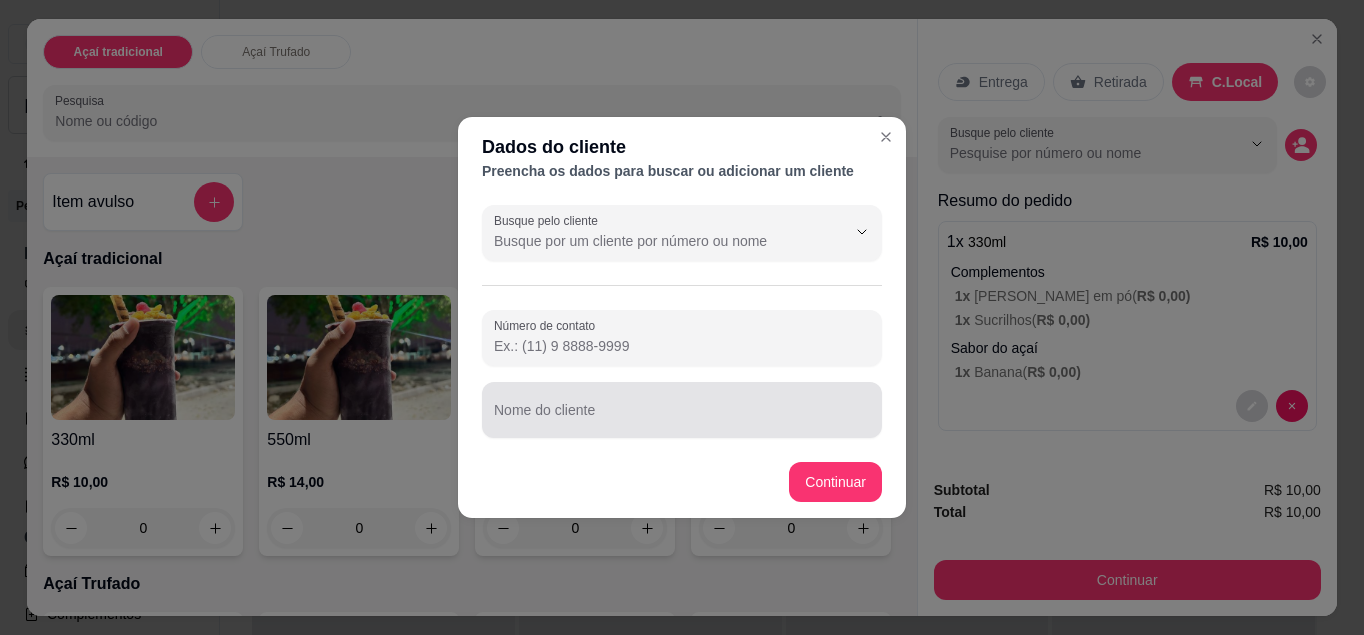 click on "Nome do cliente" at bounding box center [682, 410] 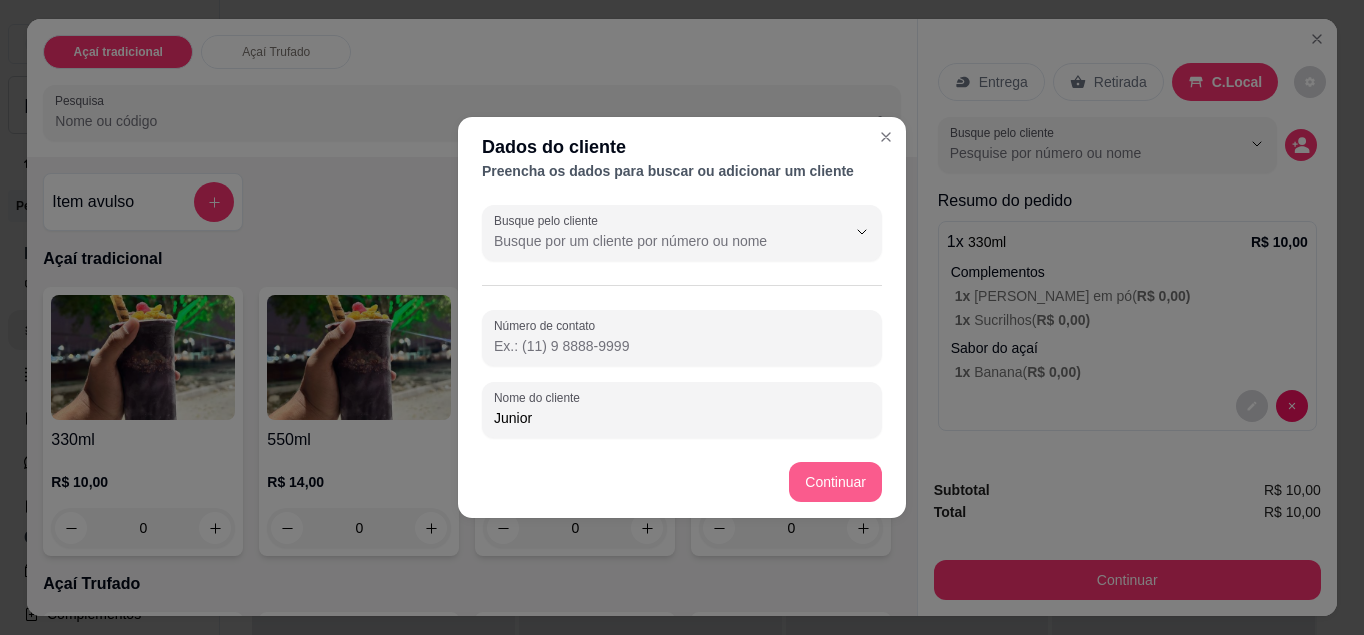 type on "Junior" 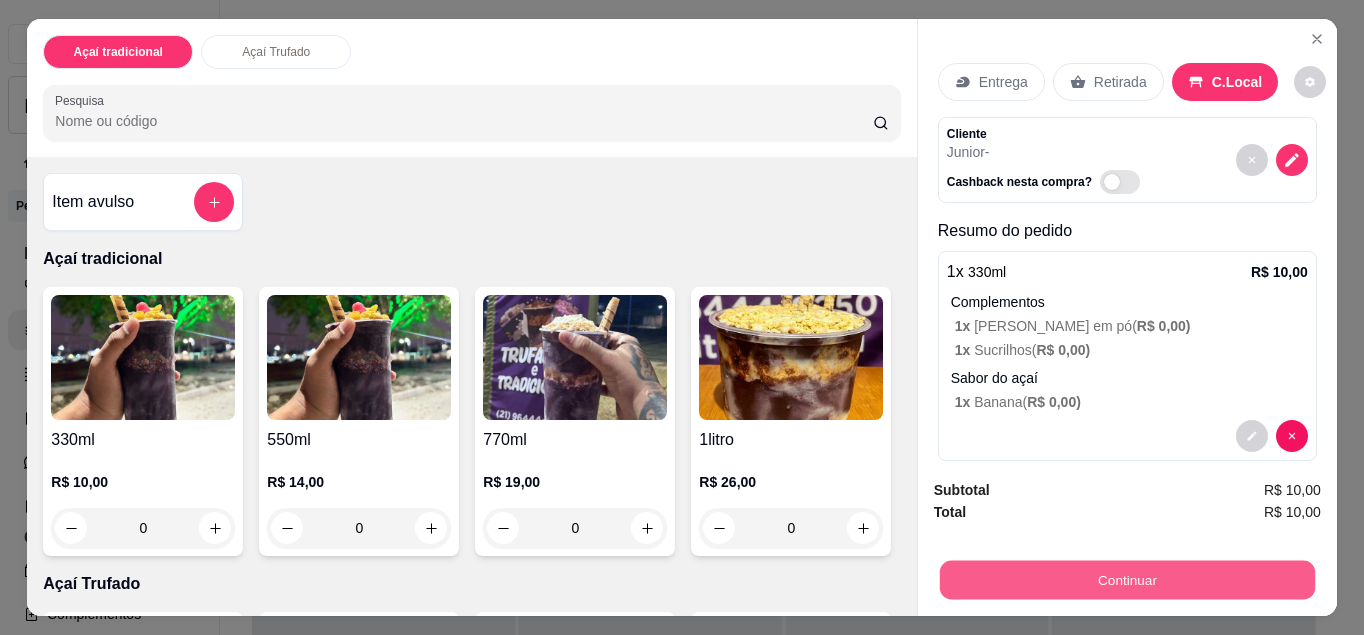 click on "Continuar" at bounding box center (1127, 580) 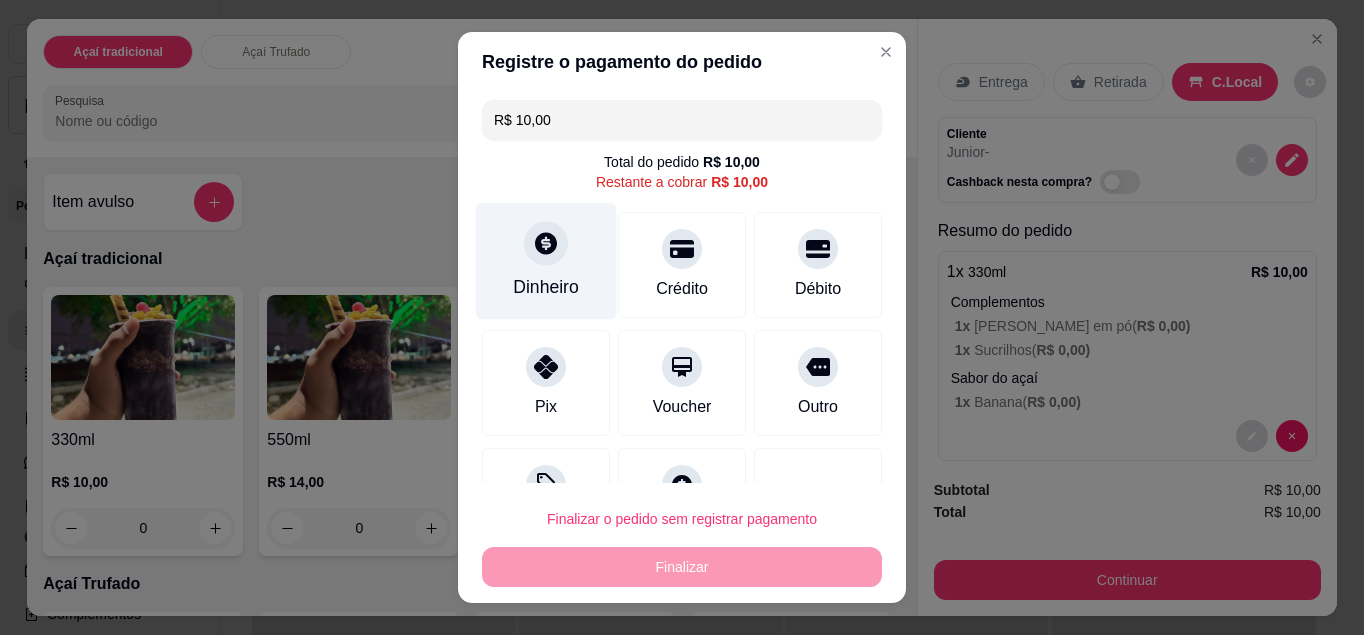 click on "Dinheiro" at bounding box center [546, 287] 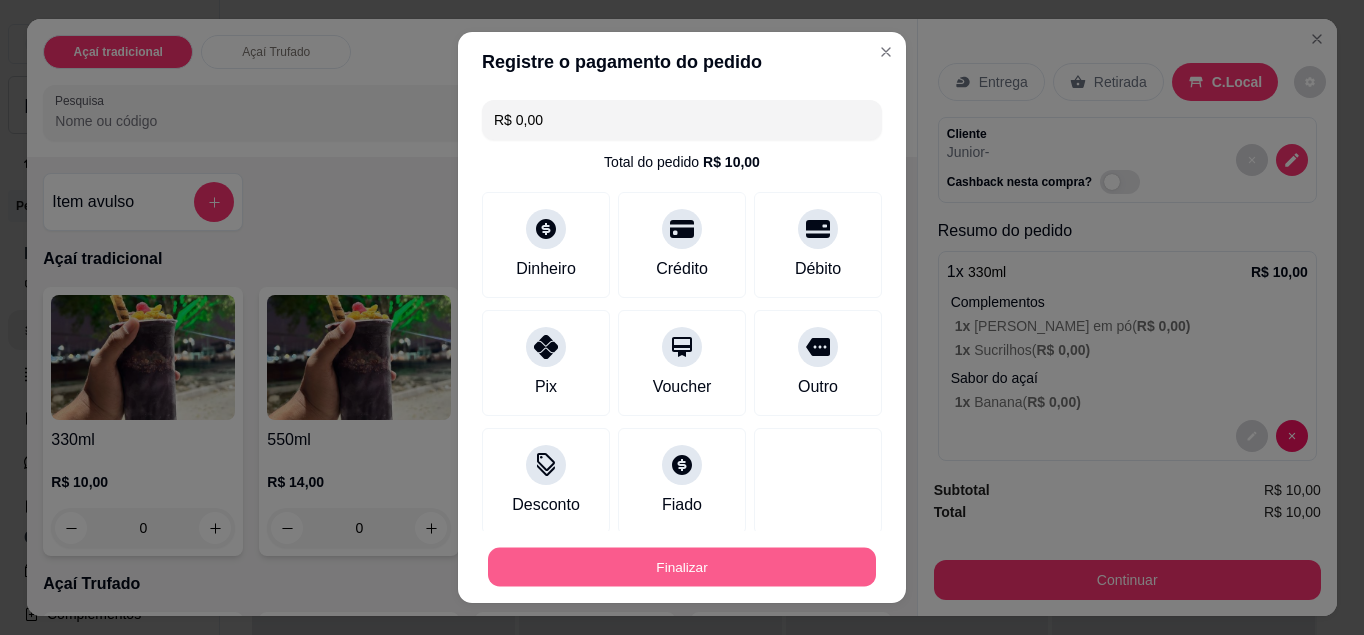 click on "Finalizar" at bounding box center [682, 567] 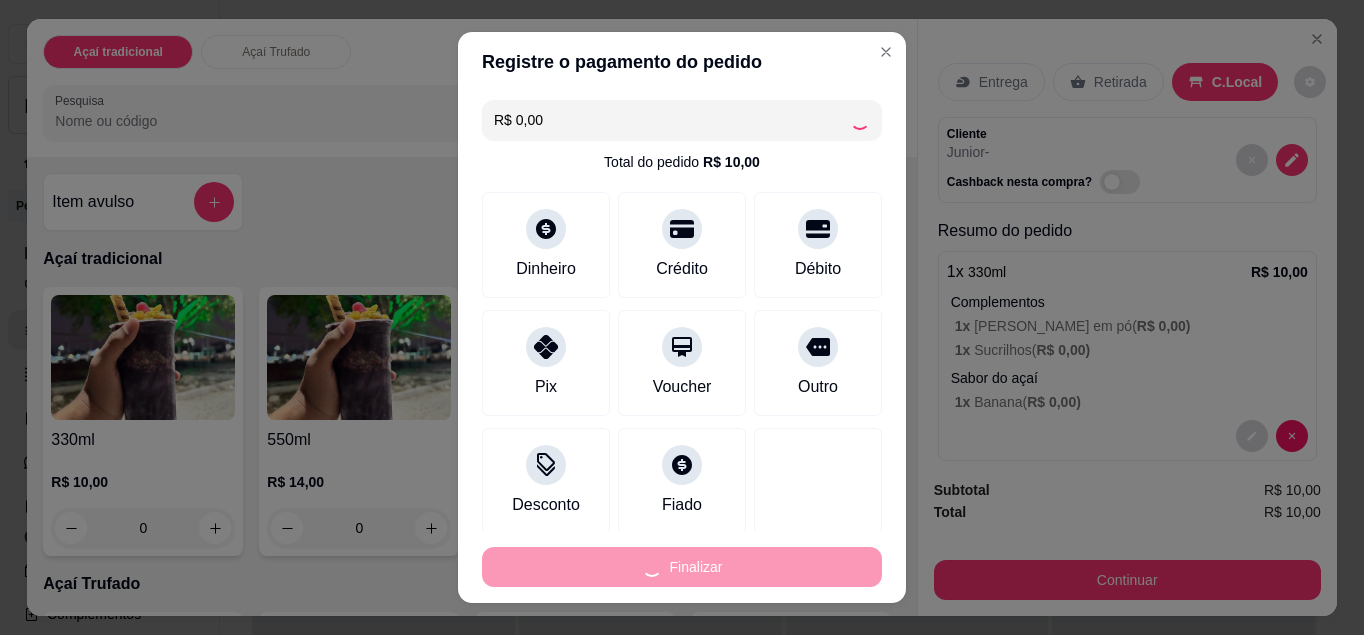 type on "-R$ 10,00" 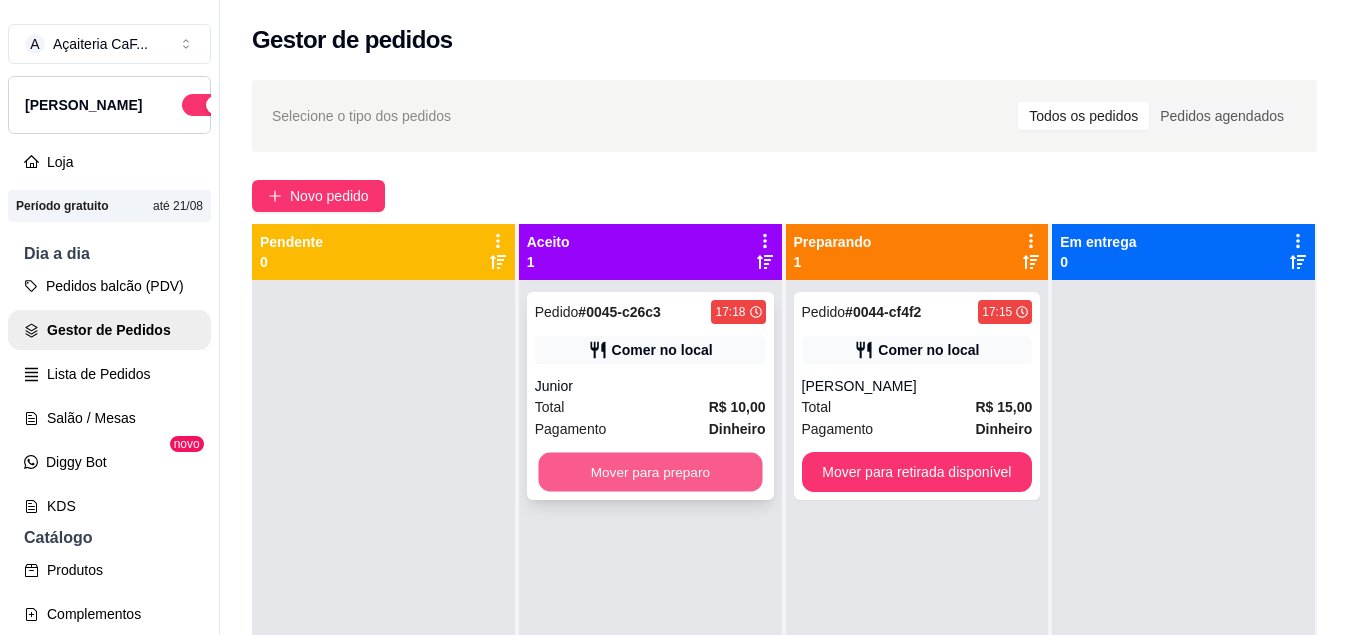 click on "Mover para preparo" at bounding box center [650, 472] 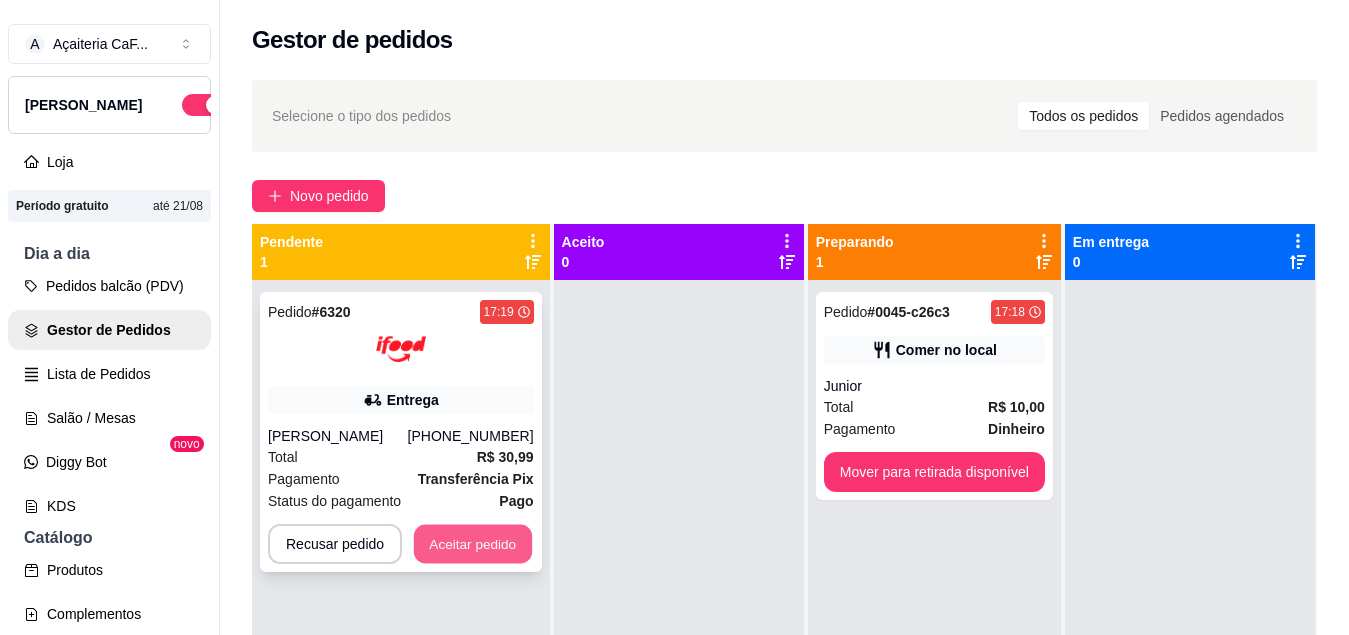 click on "Aceitar pedido" at bounding box center [473, 544] 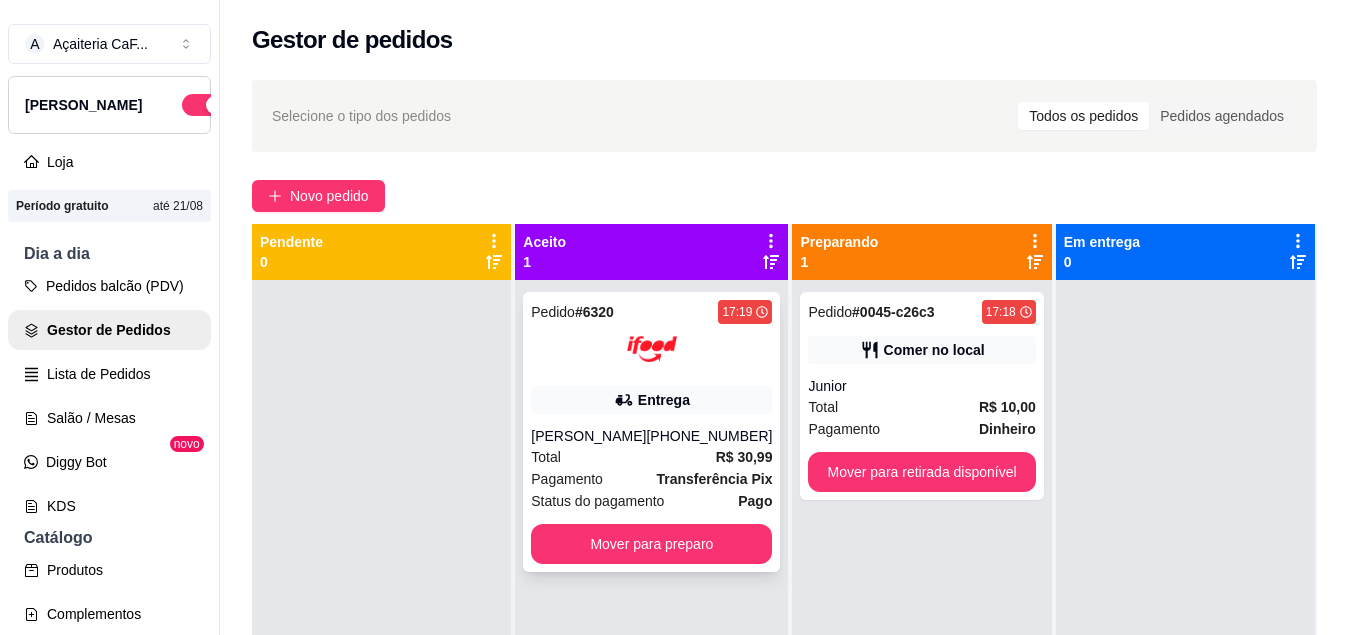 click on "Entrega" at bounding box center (651, 400) 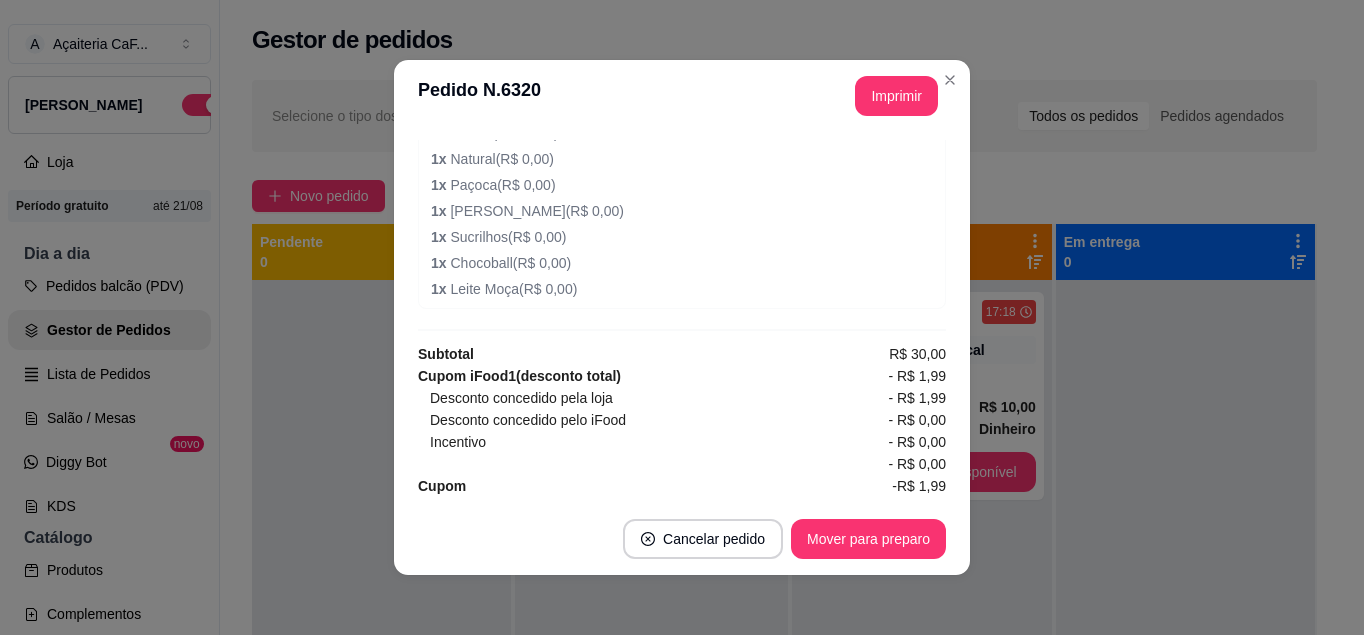 scroll, scrollTop: 862, scrollLeft: 0, axis: vertical 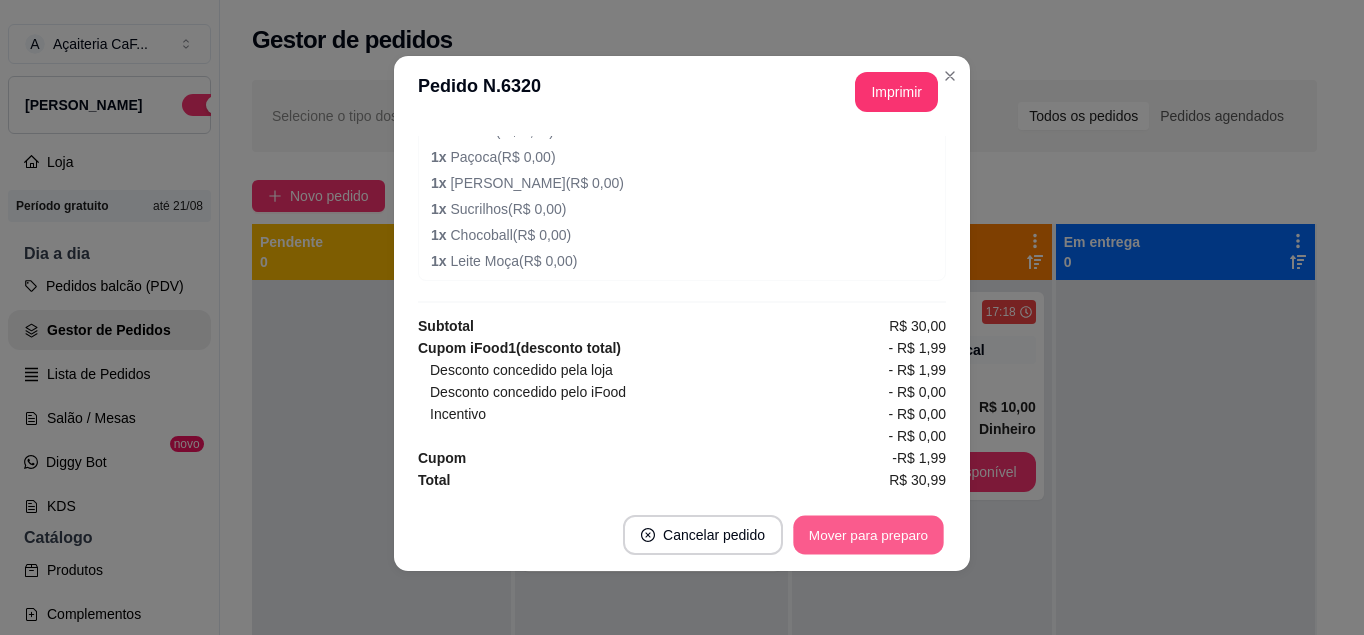 click on "Mover para preparo" at bounding box center (868, 535) 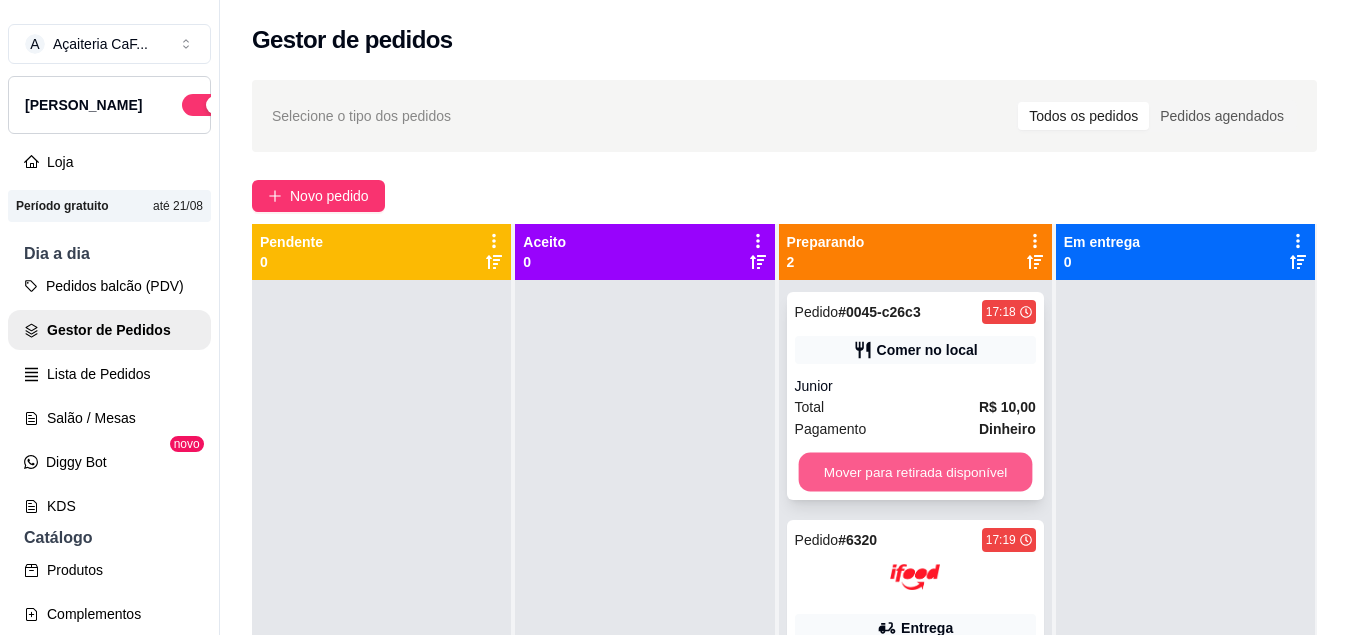 click on "Mover para retirada disponível" at bounding box center [915, 472] 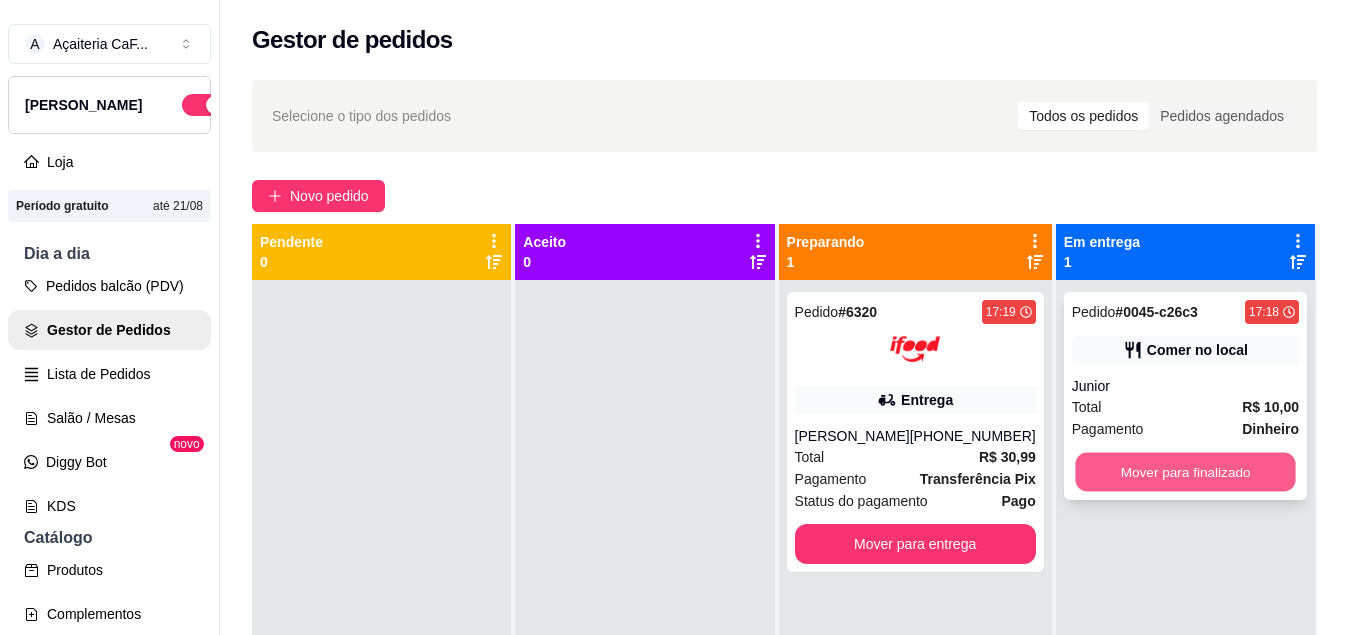 click on "Mover para finalizado" at bounding box center (1185, 472) 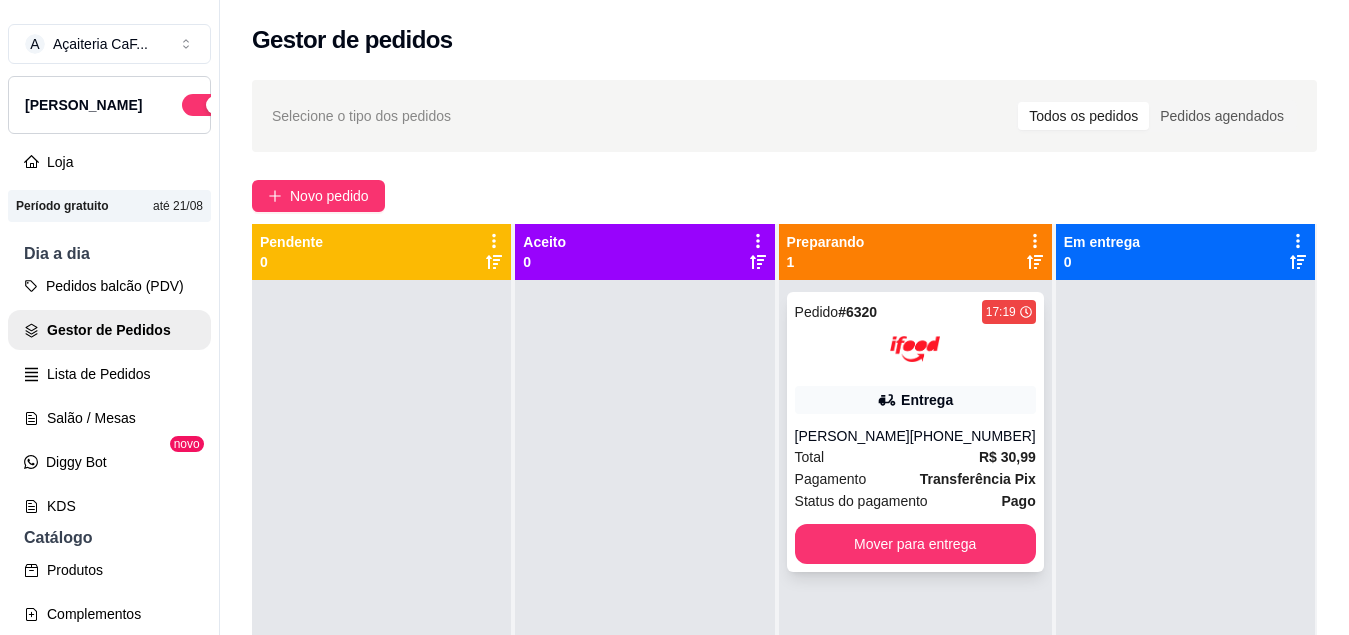 click on "[PERSON_NAME]" at bounding box center (852, 436) 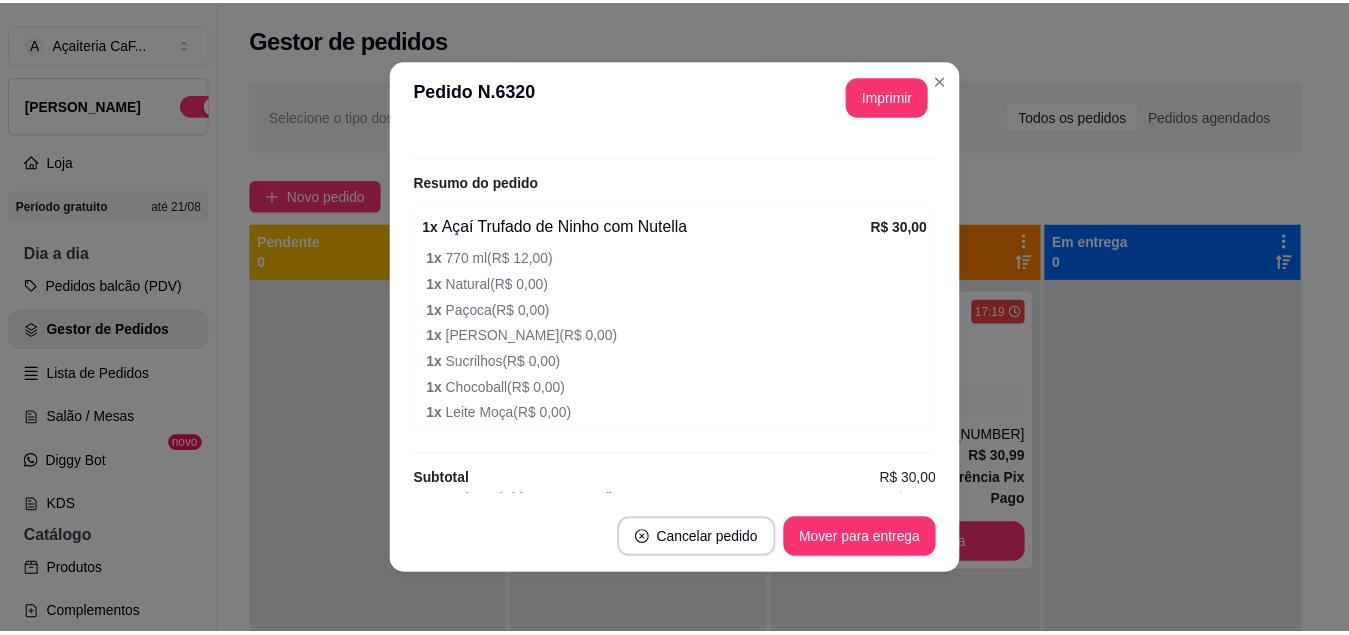 scroll, scrollTop: 714, scrollLeft: 0, axis: vertical 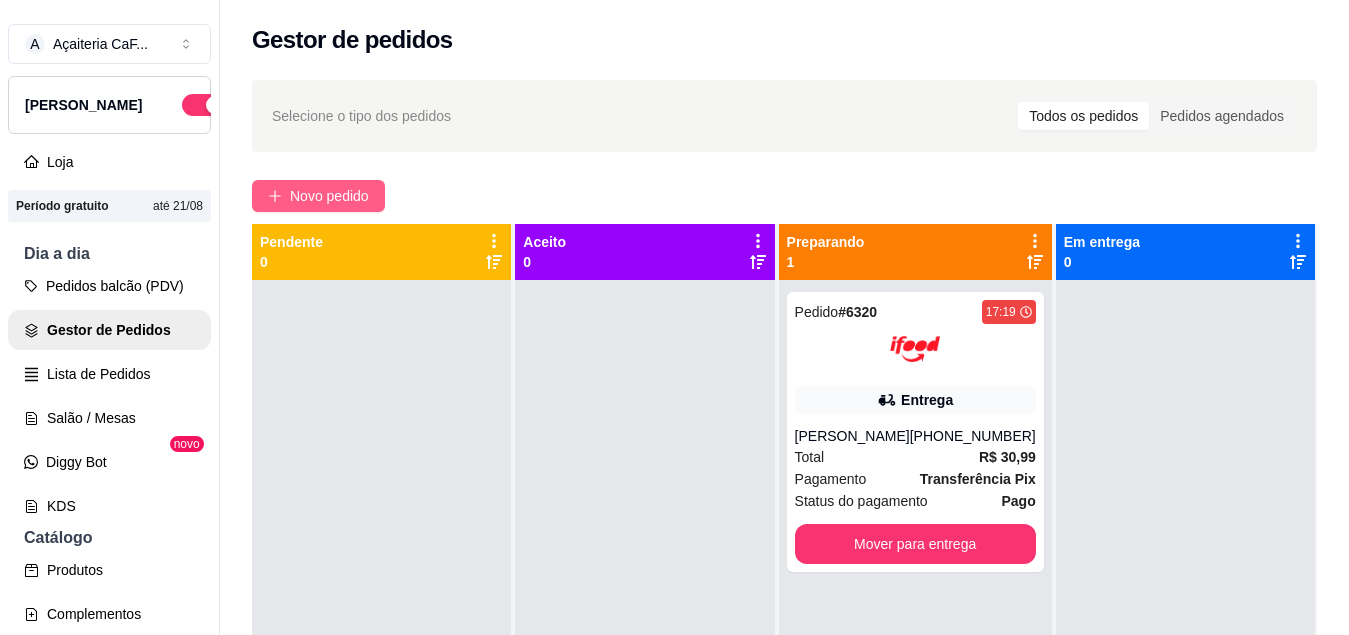 click on "Novo pedido" at bounding box center [318, 196] 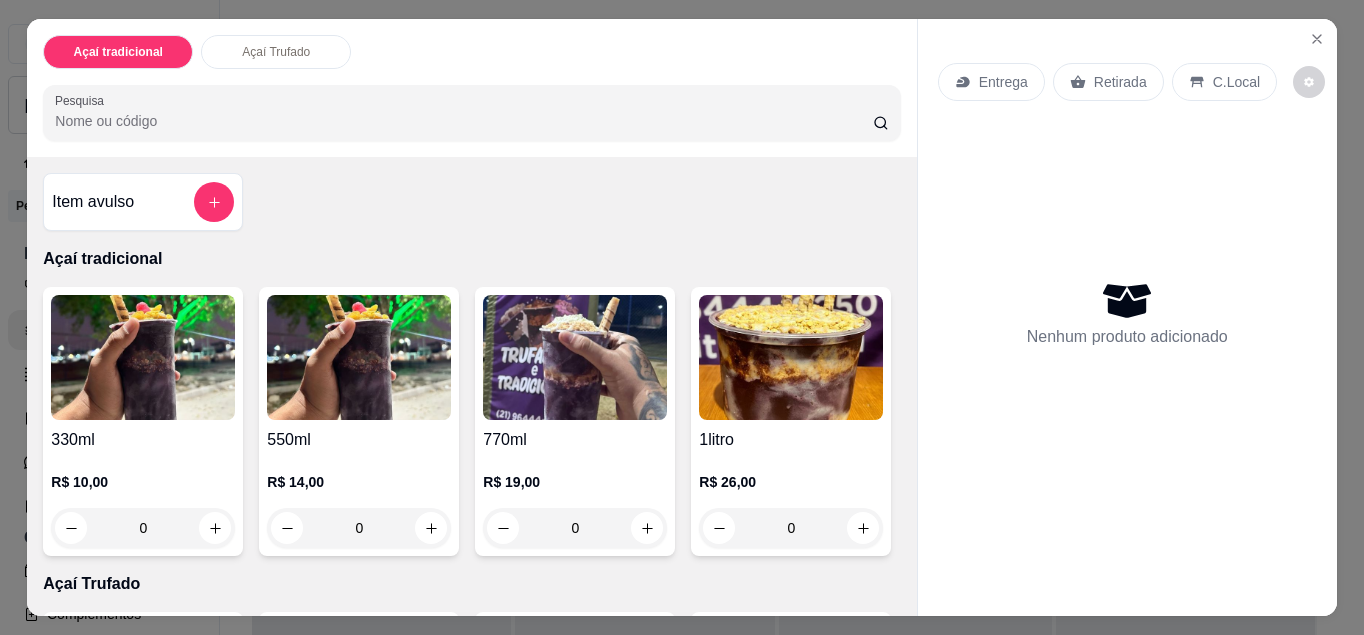 click on "C.Local" at bounding box center (1224, 82) 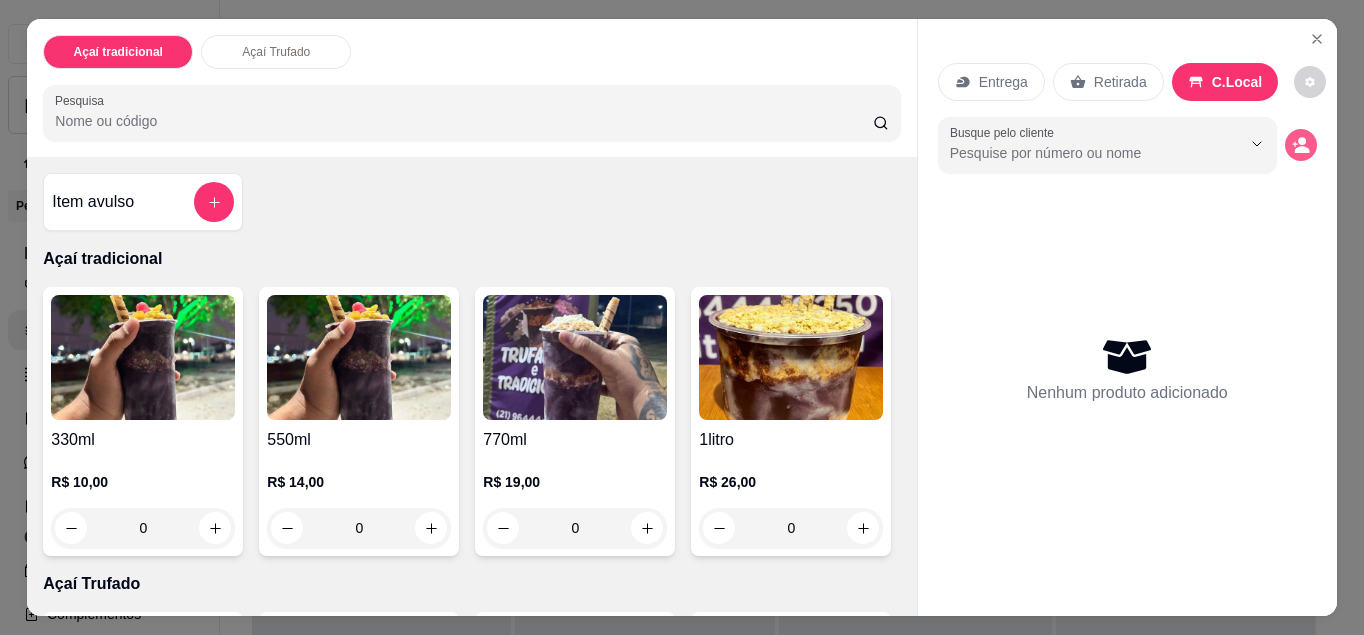 click at bounding box center (1301, 145) 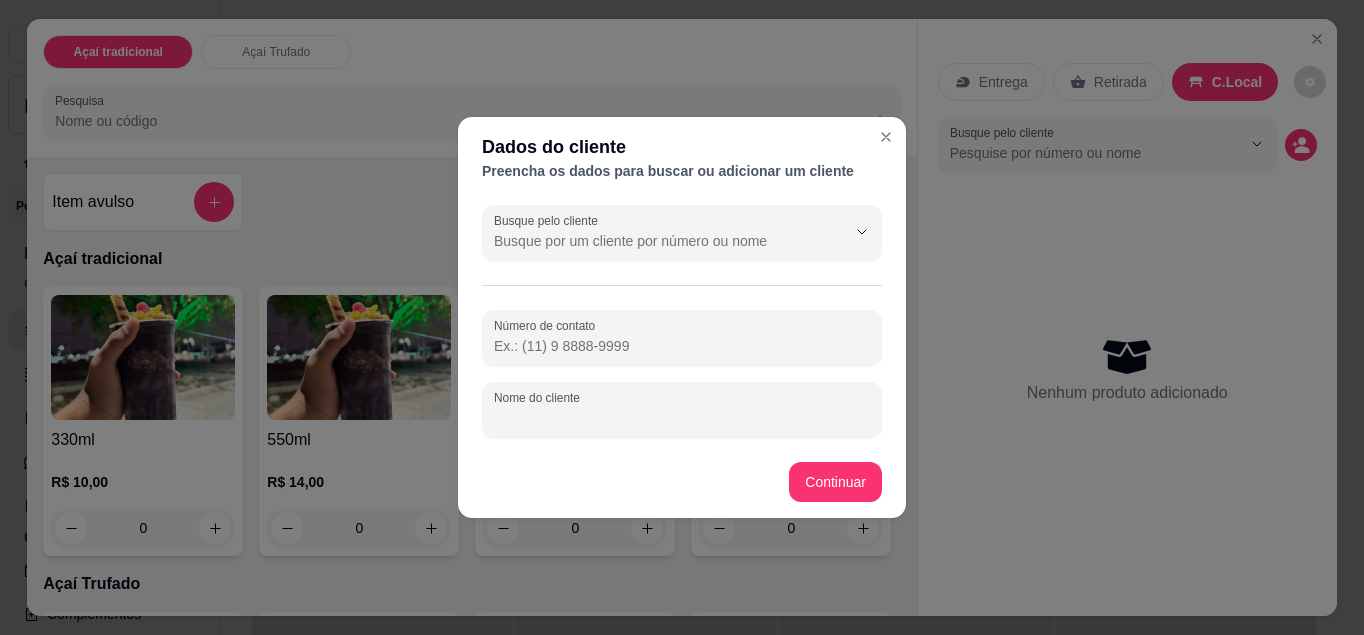 click on "Nome do cliente" at bounding box center [682, 418] 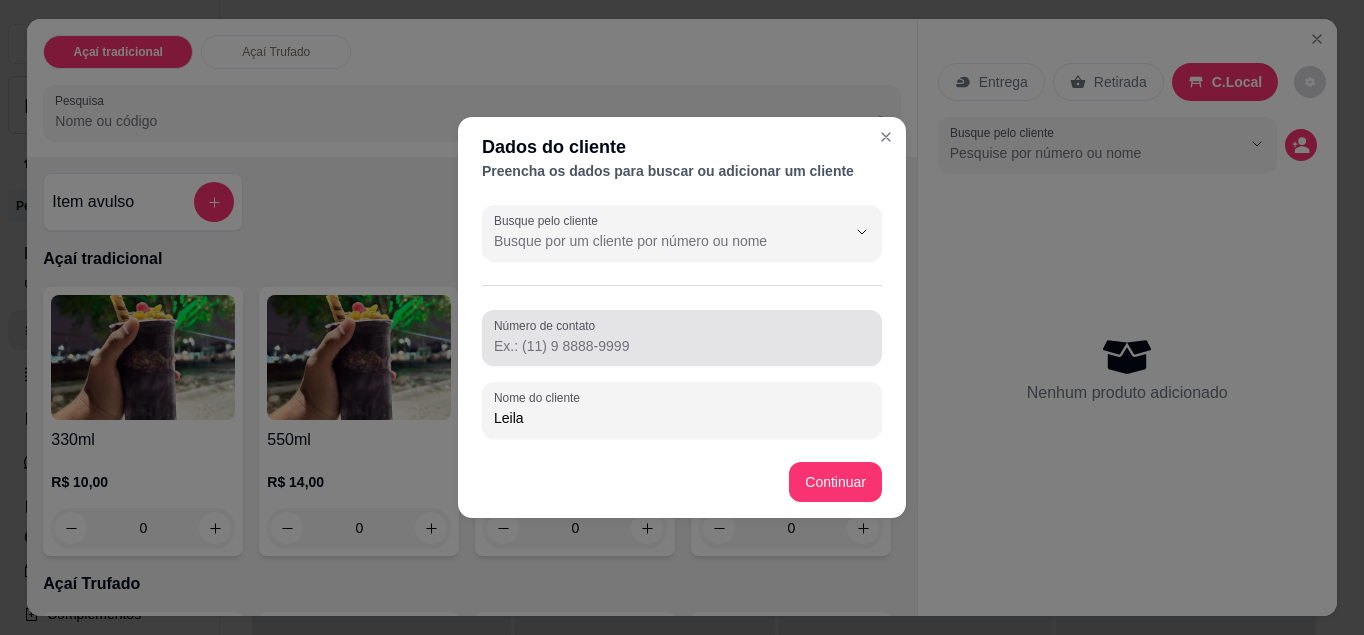 type on "Leila" 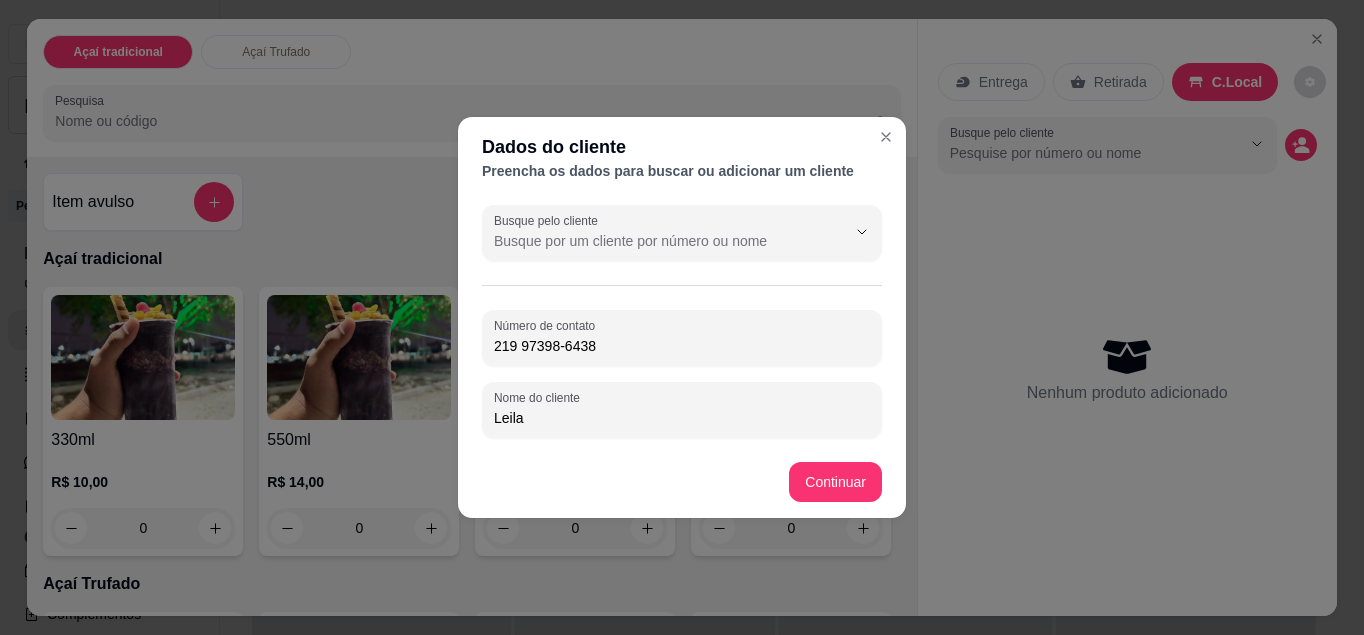 click on "219 97398-6438" at bounding box center (682, 346) 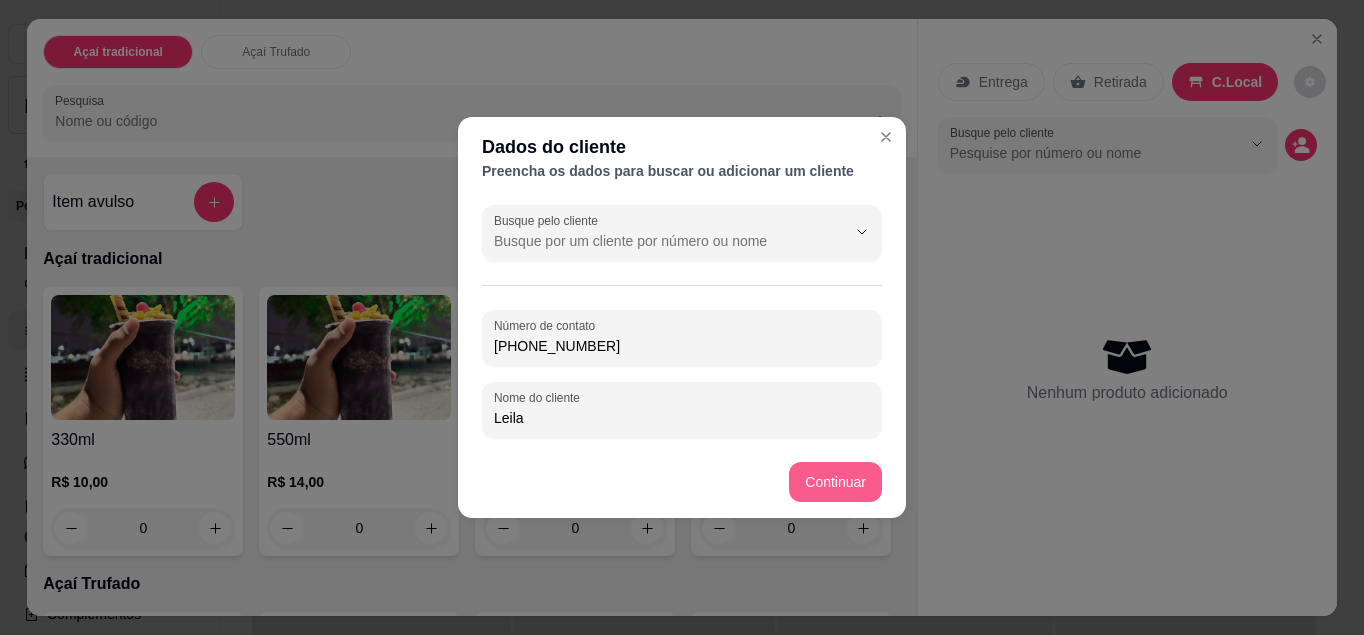 type on "(21) 97398-6438" 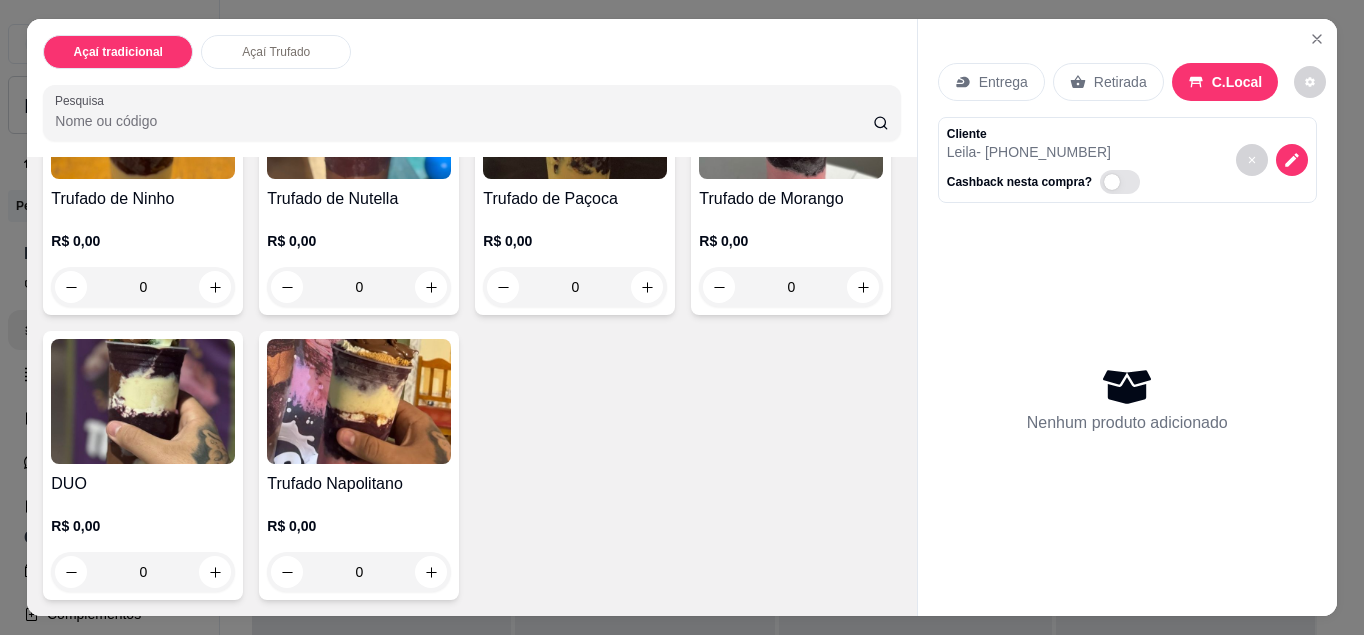 scroll, scrollTop: 694, scrollLeft: 0, axis: vertical 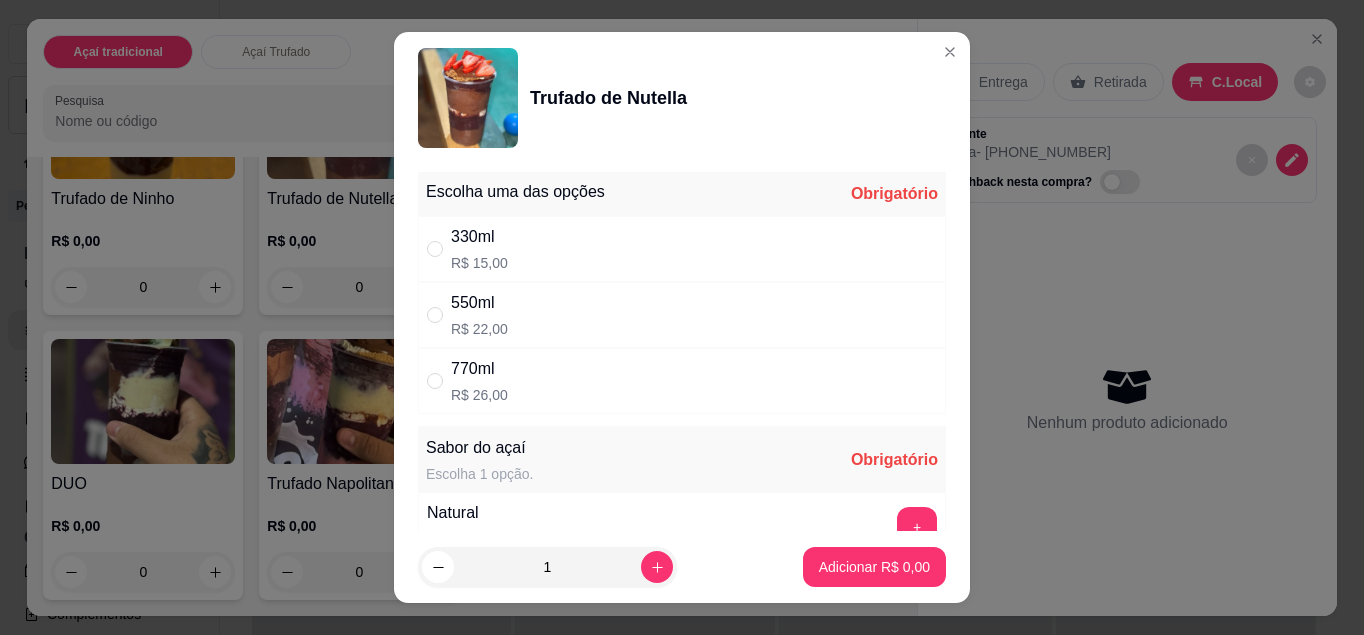 click on "330ml R$ 15,00" at bounding box center [682, 249] 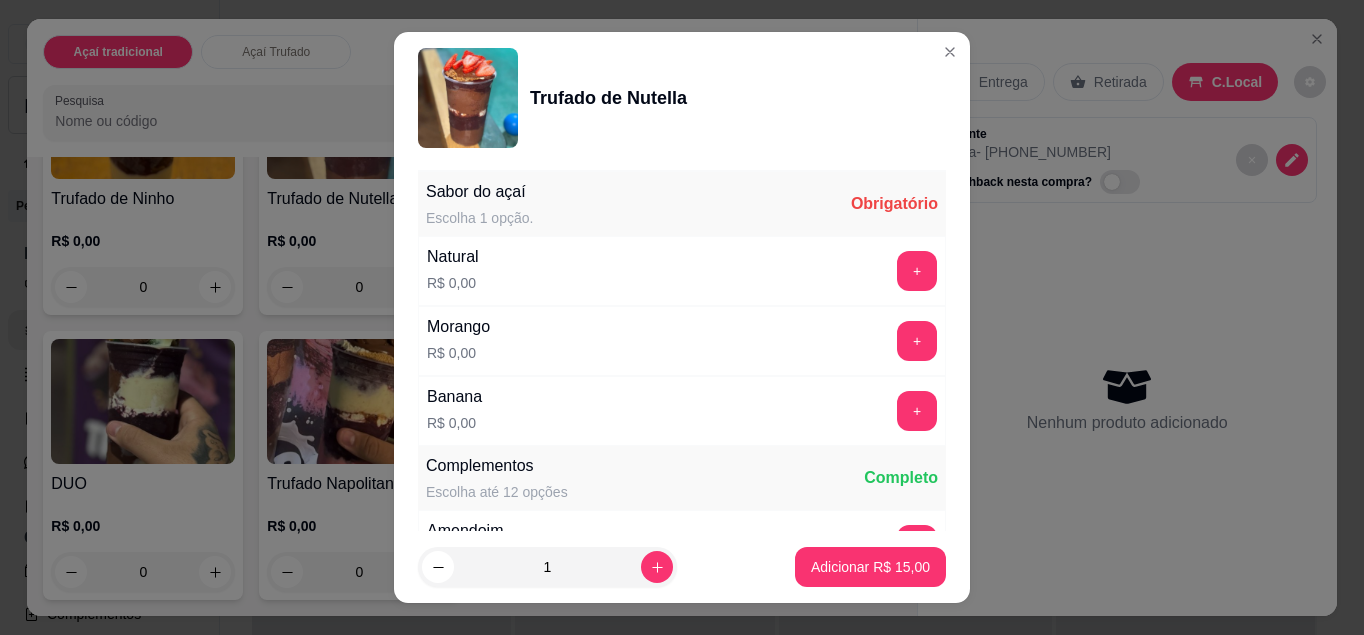 scroll, scrollTop: 257, scrollLeft: 0, axis: vertical 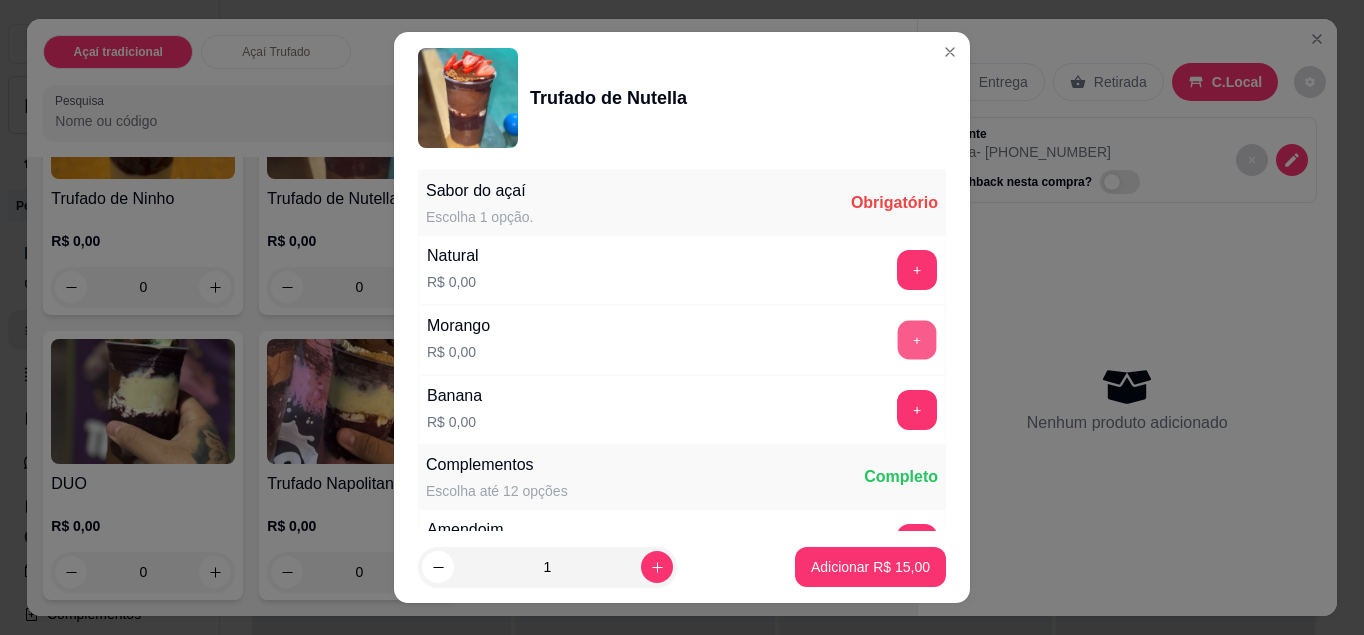 click on "+" at bounding box center [917, 339] 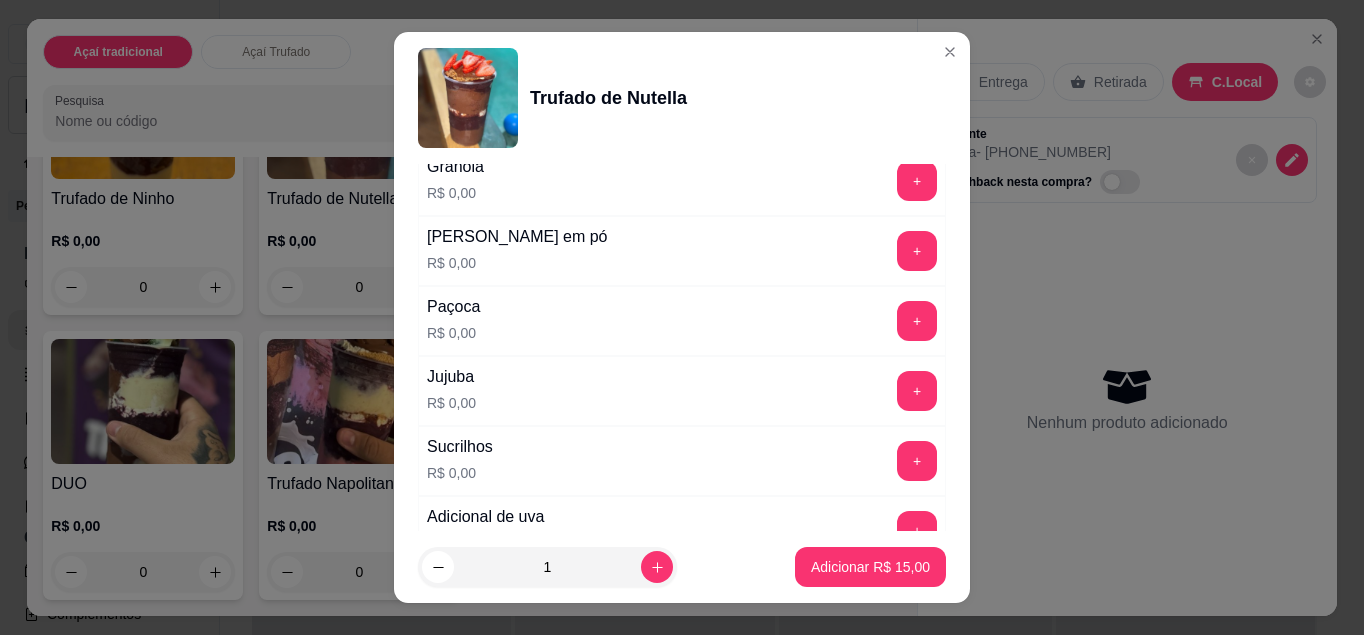 scroll, scrollTop: 749, scrollLeft: 0, axis: vertical 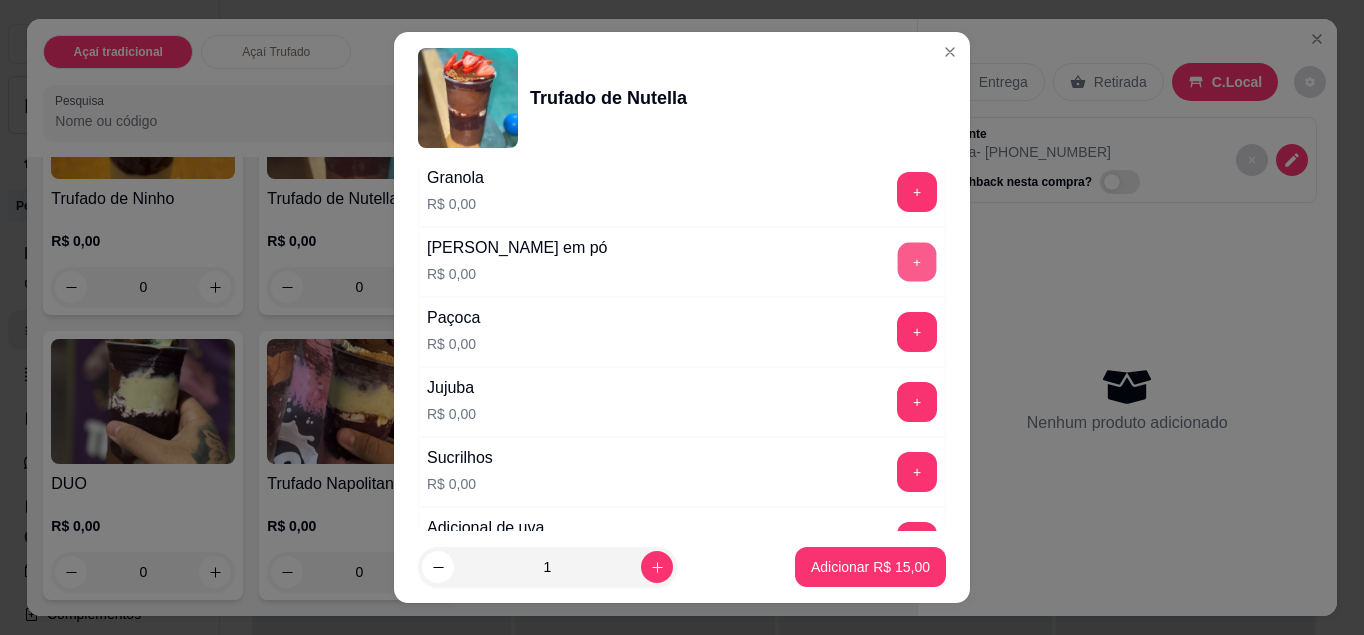 click on "+" at bounding box center [917, 261] 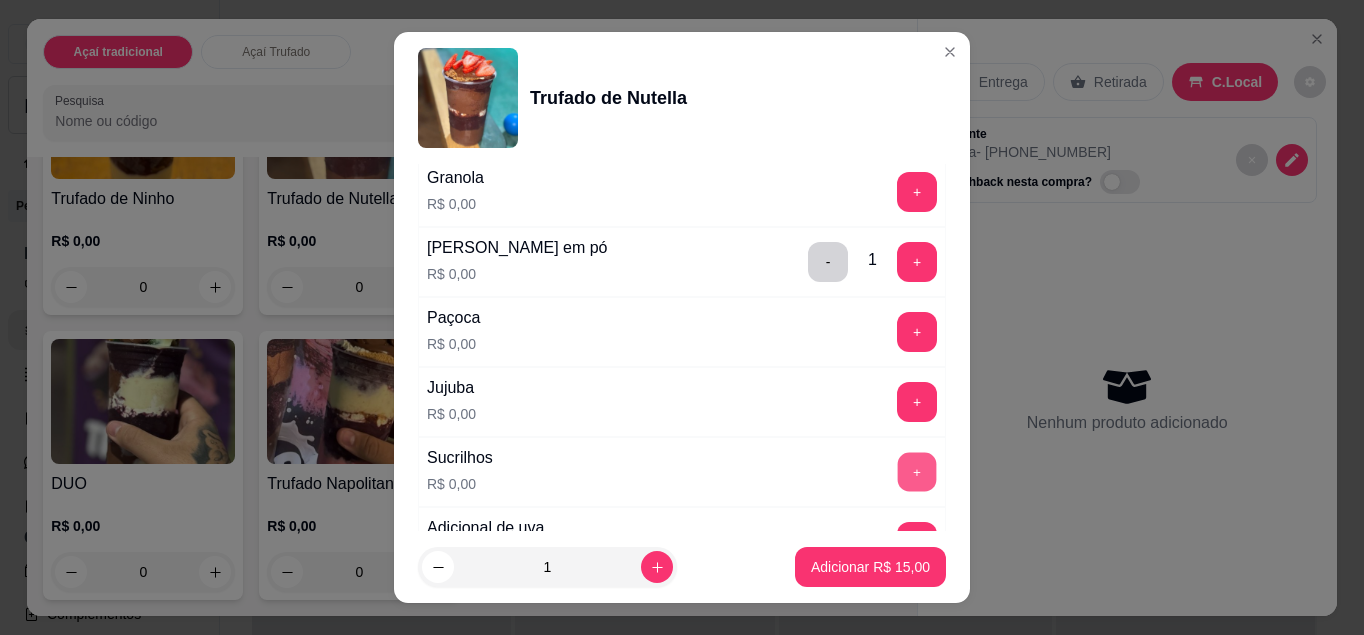 click on "+" at bounding box center [917, 471] 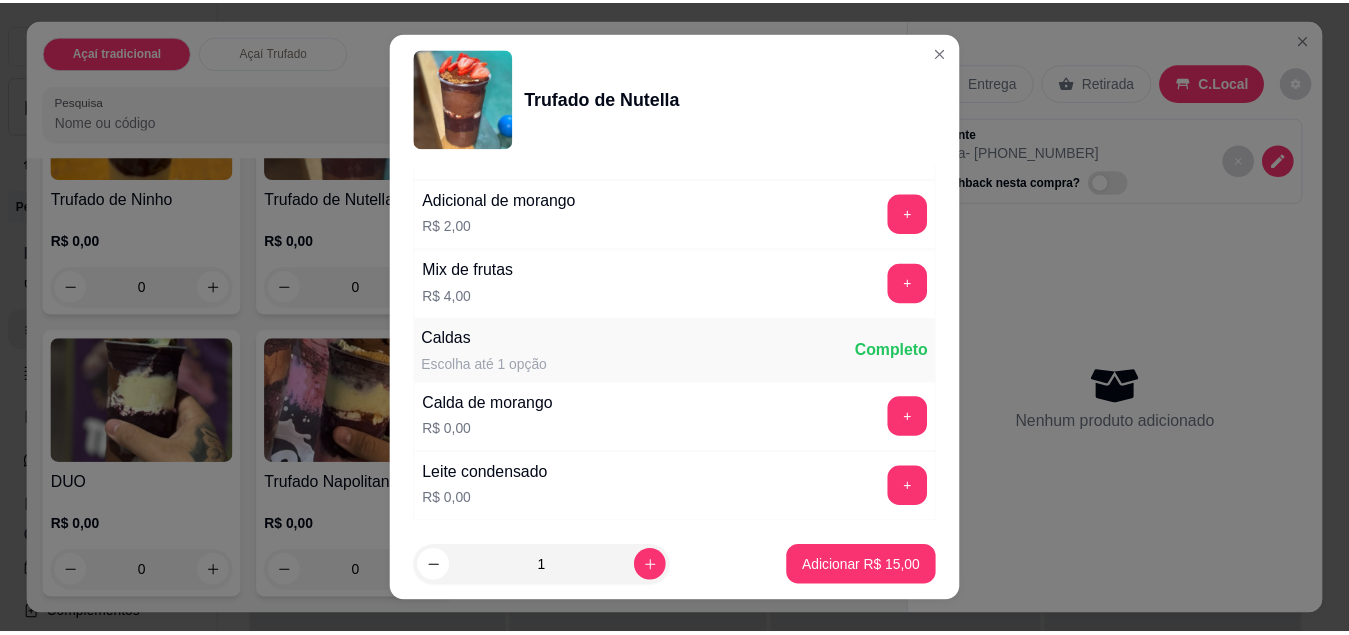 scroll, scrollTop: 1290, scrollLeft: 0, axis: vertical 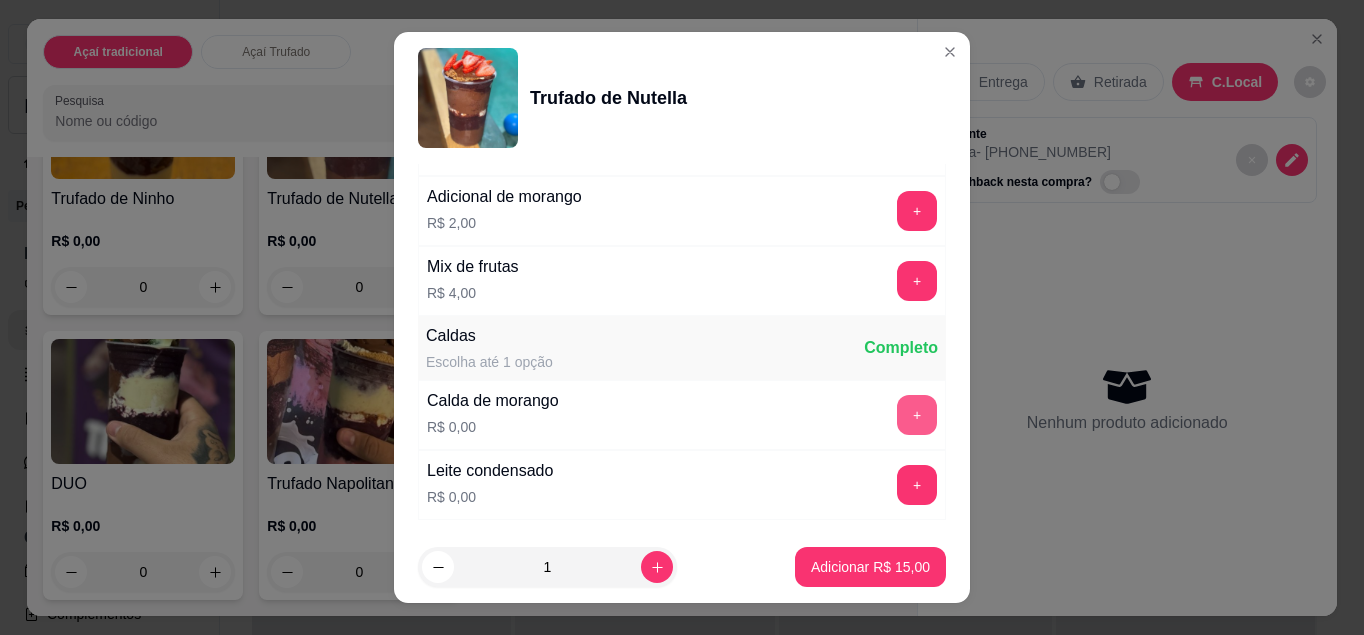 click on "+" at bounding box center [917, 415] 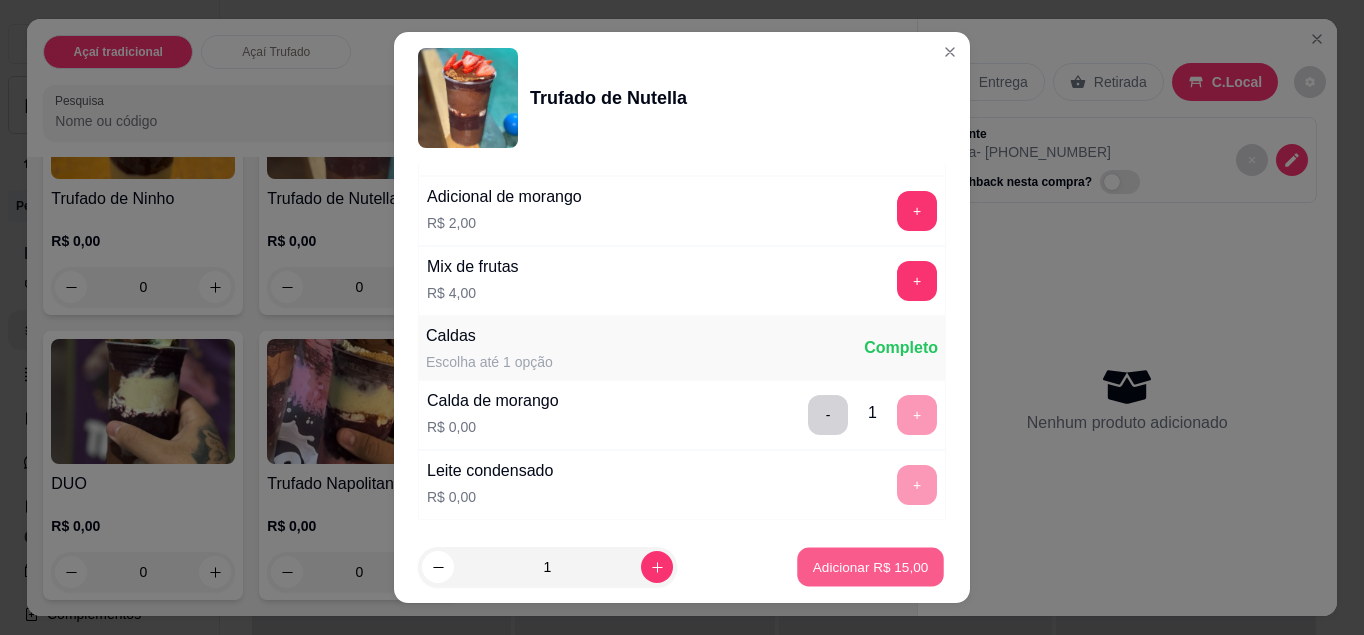 click on "Adicionar   R$ 15,00" at bounding box center [871, 567] 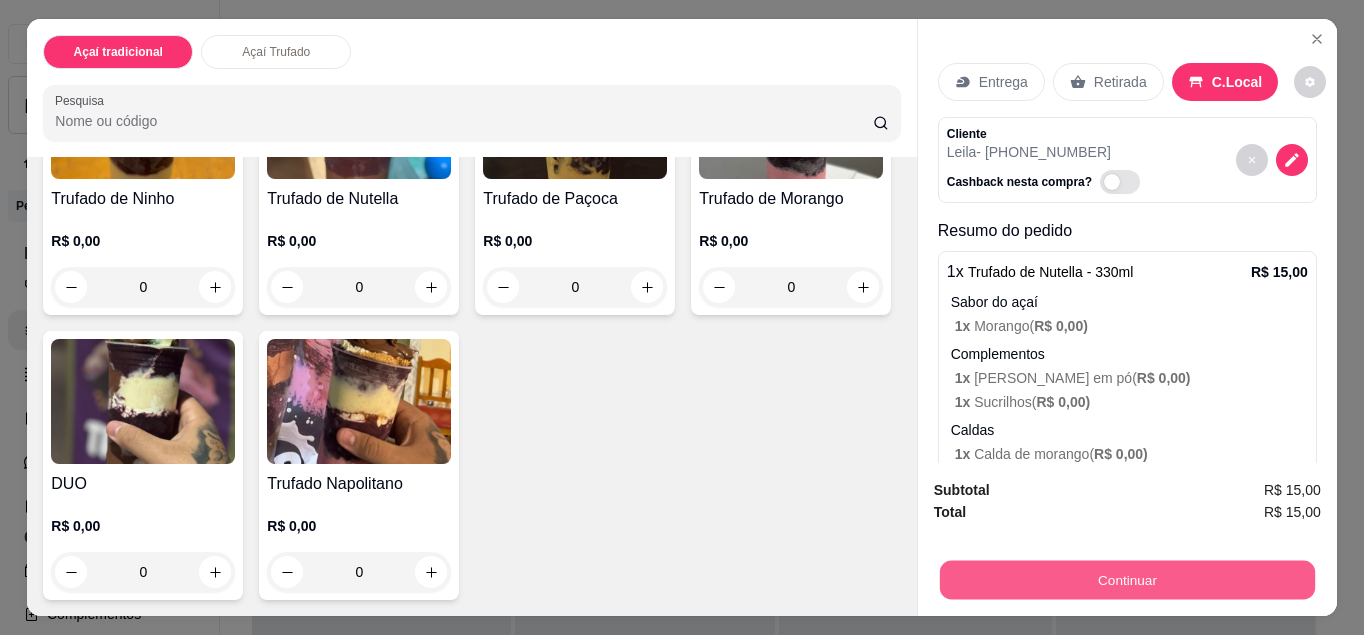 click on "Continuar" at bounding box center [1127, 580] 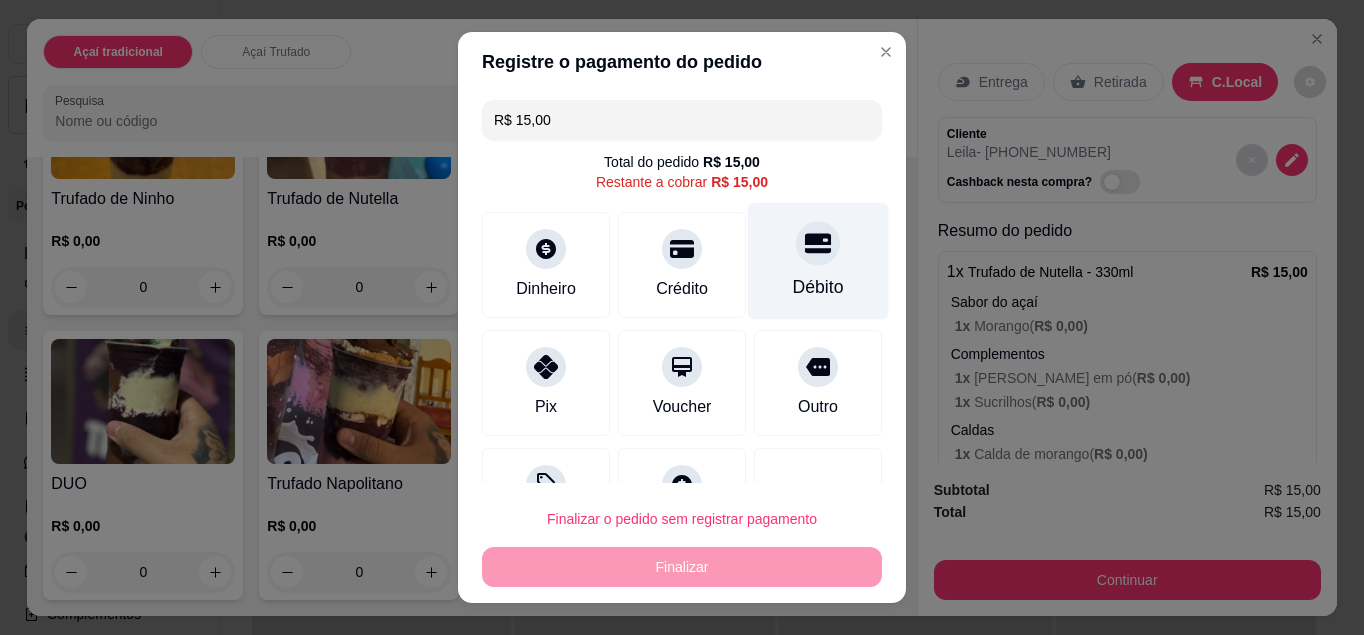 click 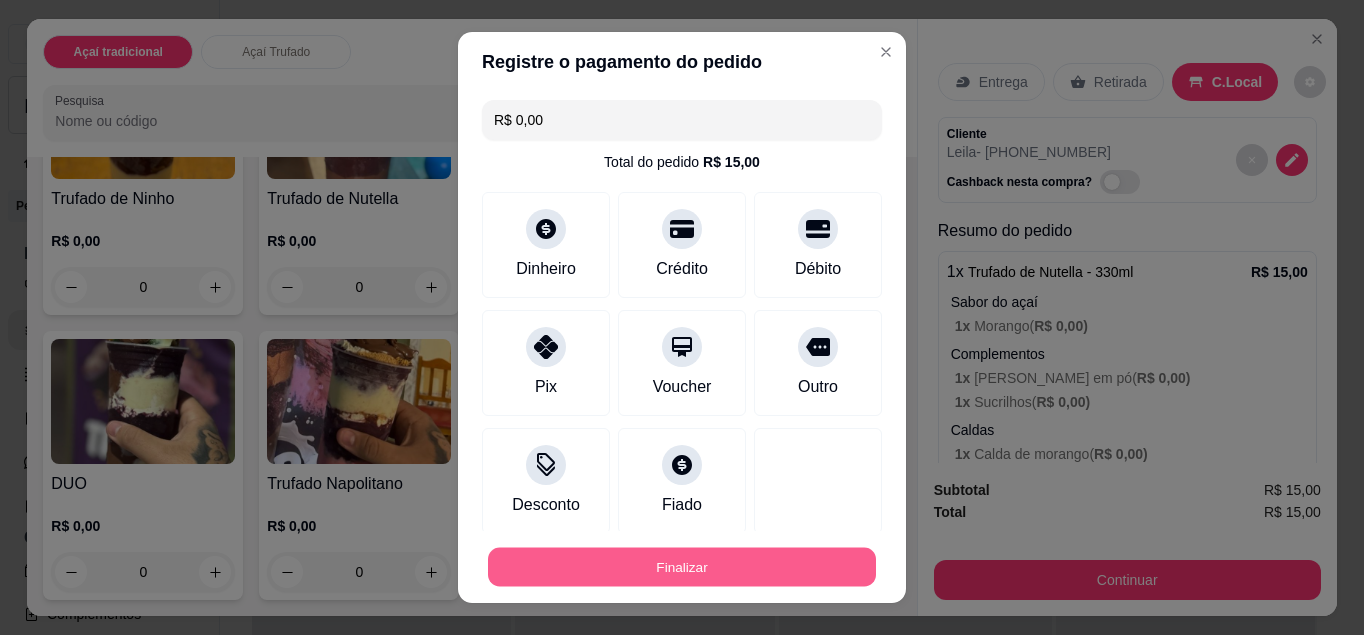 click on "Finalizar" at bounding box center (682, 567) 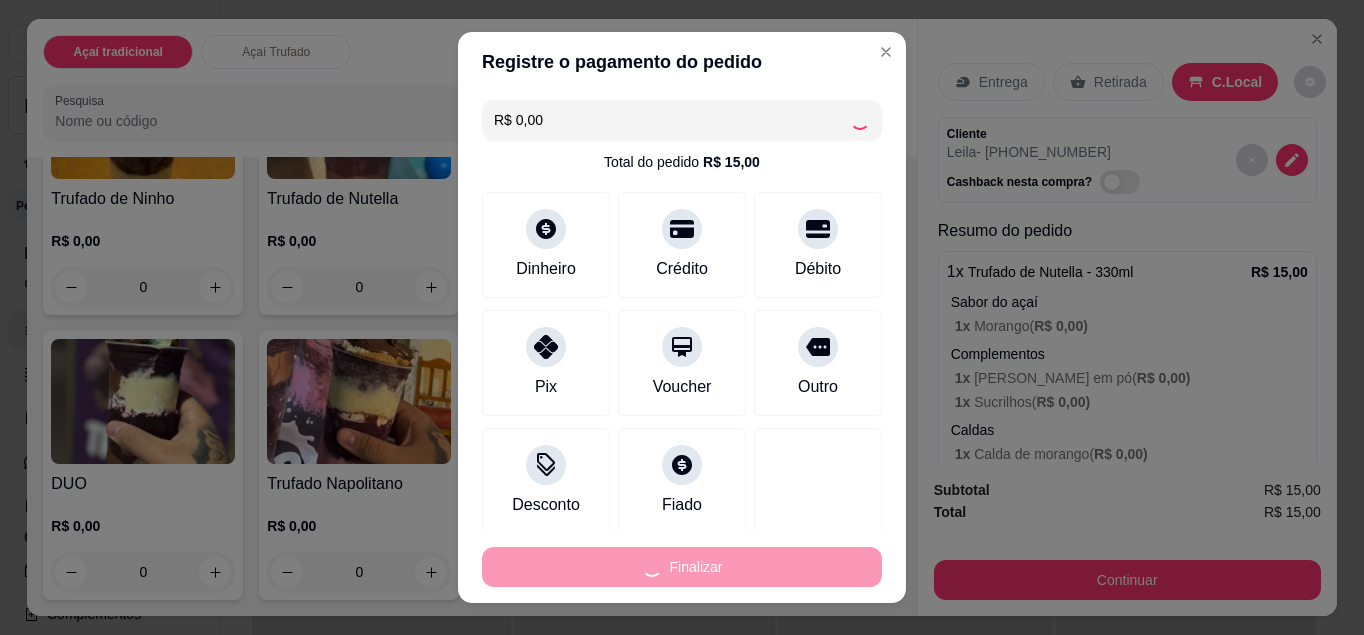 type on "-R$ 15,00" 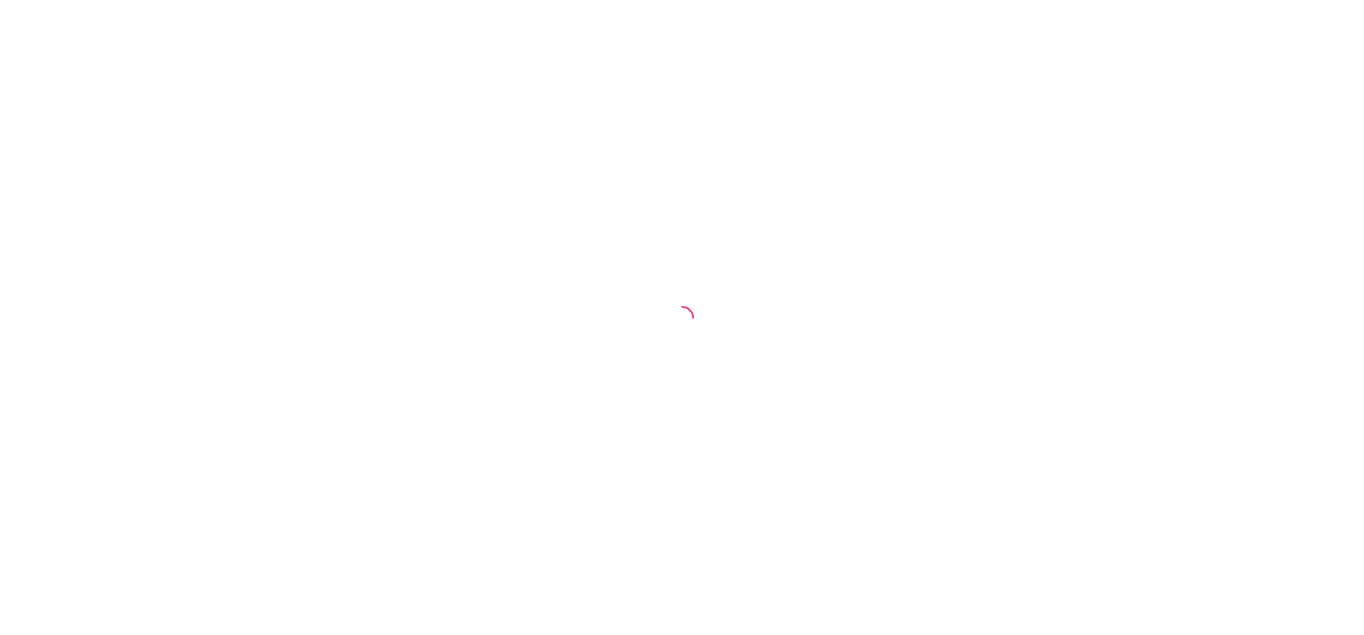 scroll, scrollTop: 0, scrollLeft: 0, axis: both 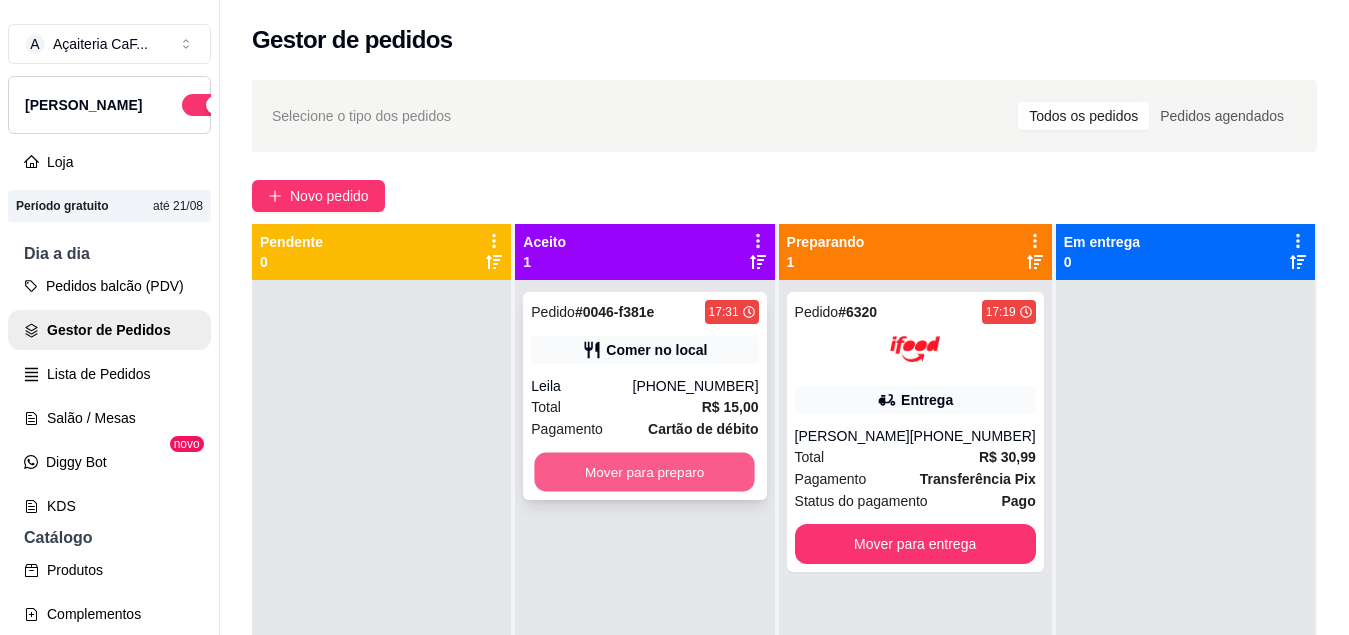 click on "Mover para preparo" at bounding box center [645, 472] 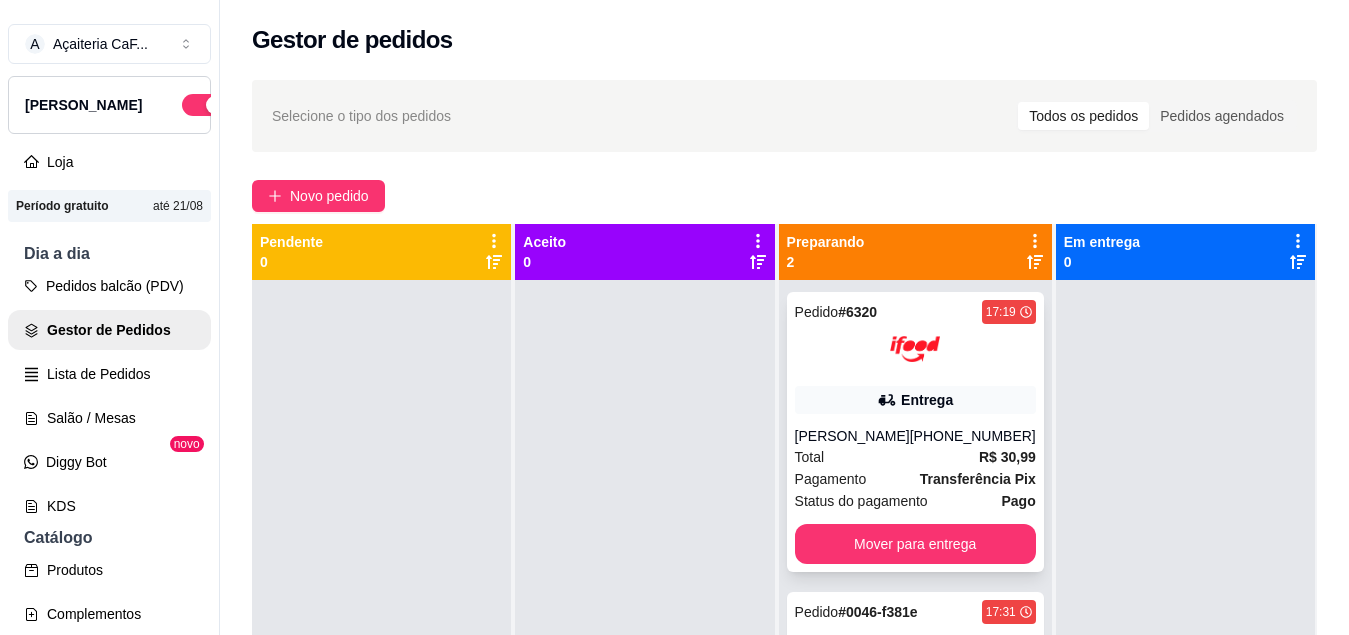 click at bounding box center (915, 349) 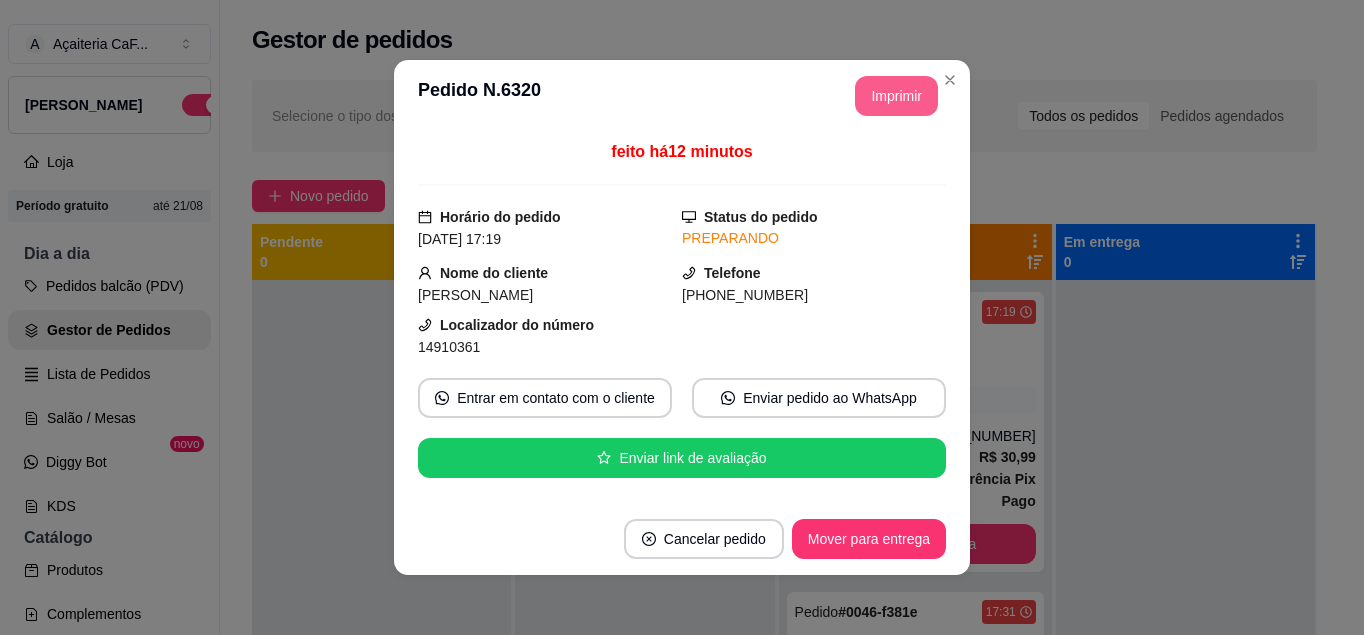 click on "Imprimir" at bounding box center (896, 96) 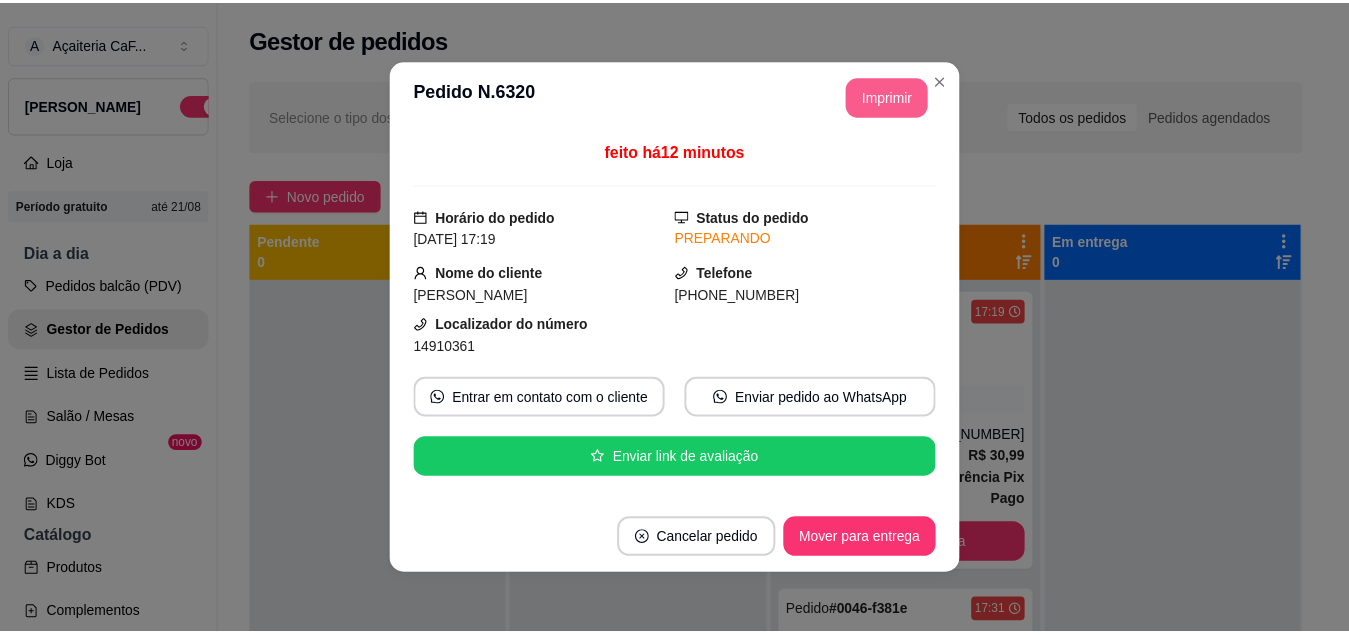 scroll, scrollTop: 0, scrollLeft: 0, axis: both 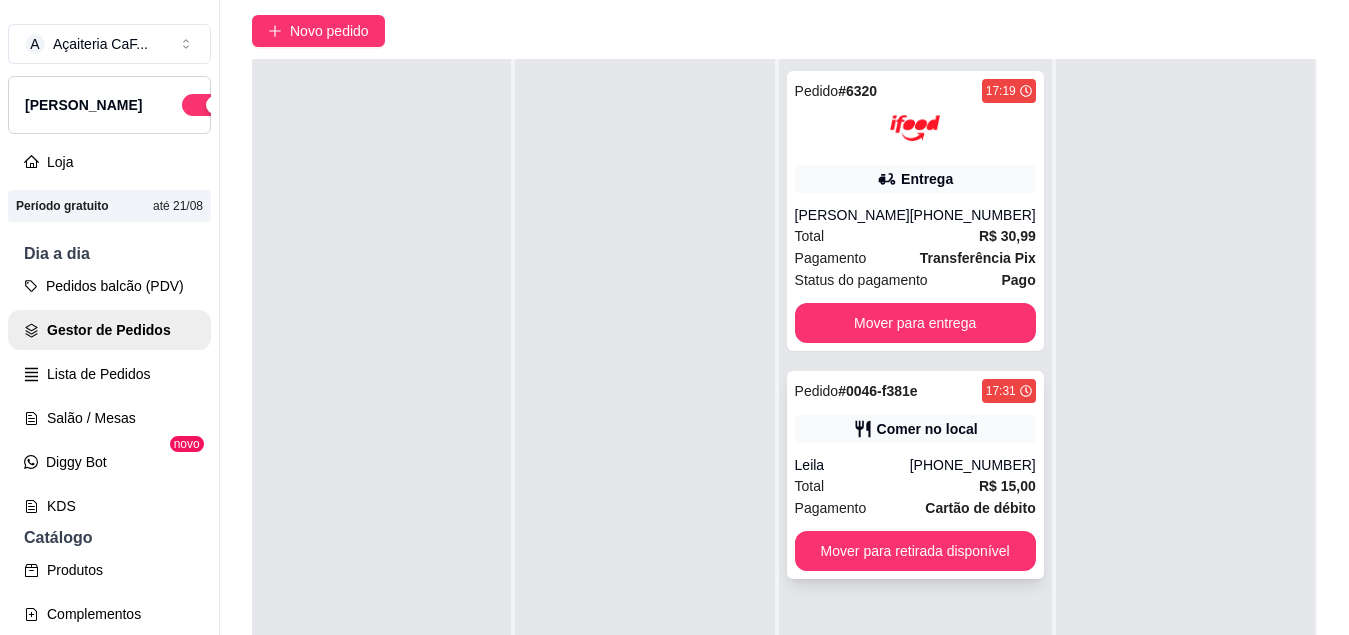 click 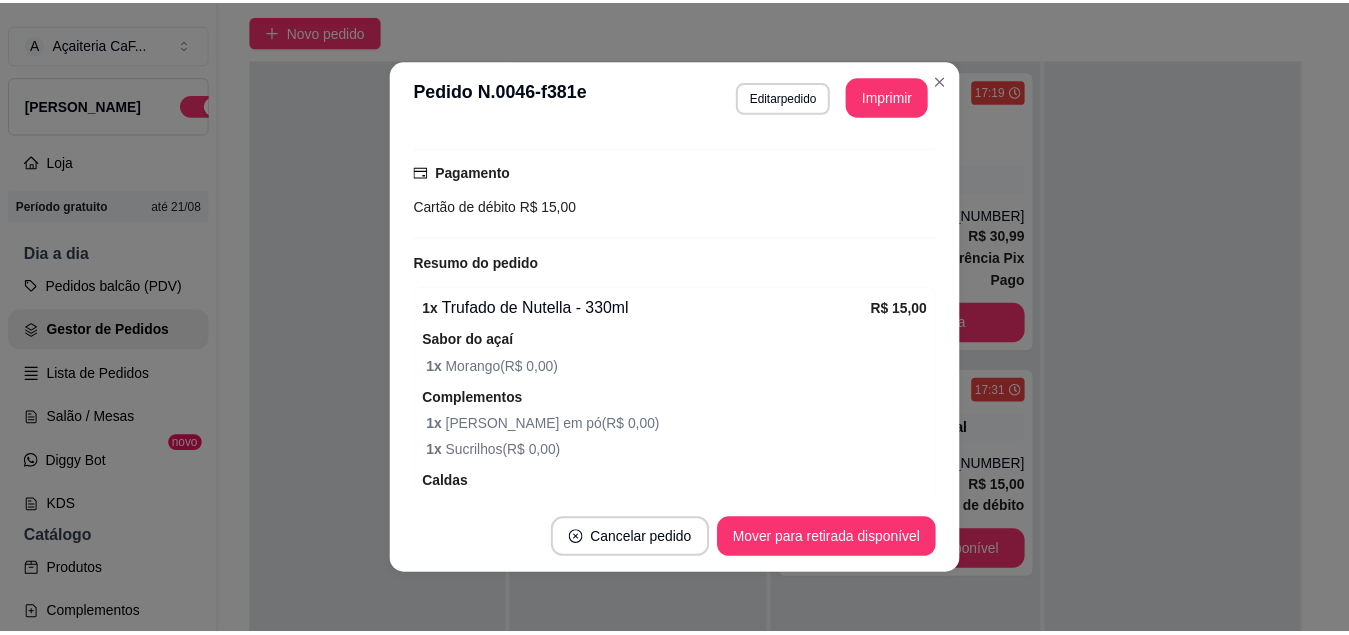 scroll, scrollTop: 406, scrollLeft: 0, axis: vertical 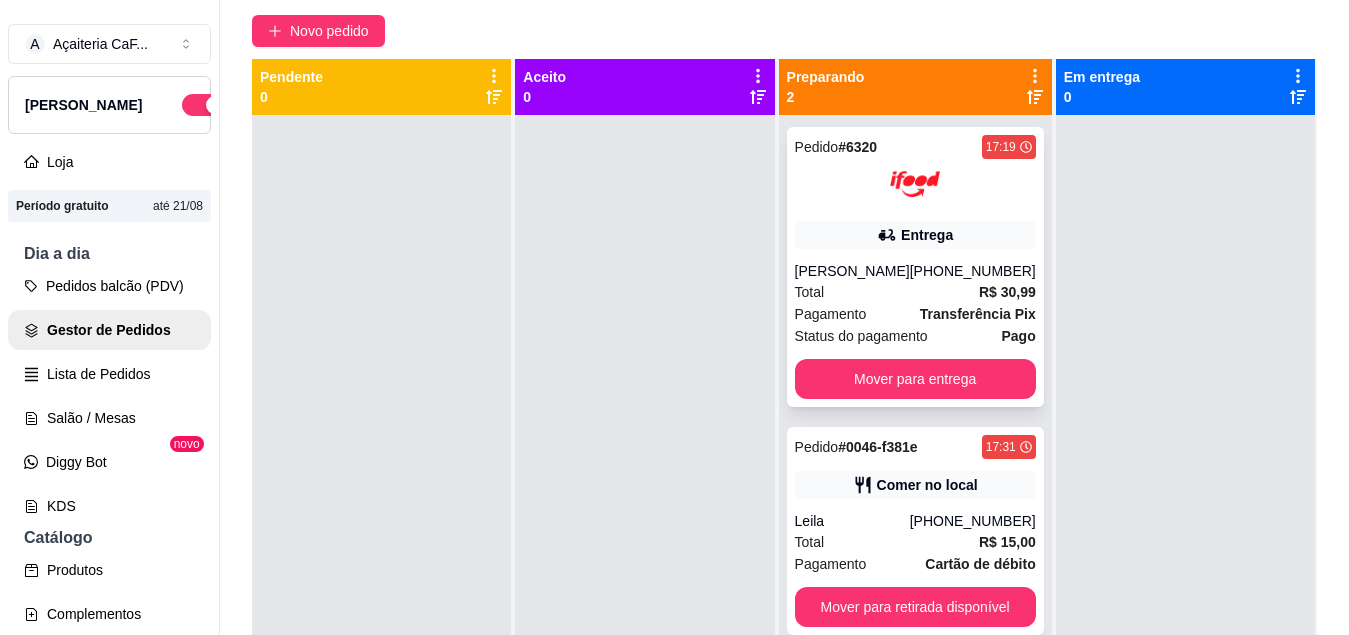 click at bounding box center [915, 184] 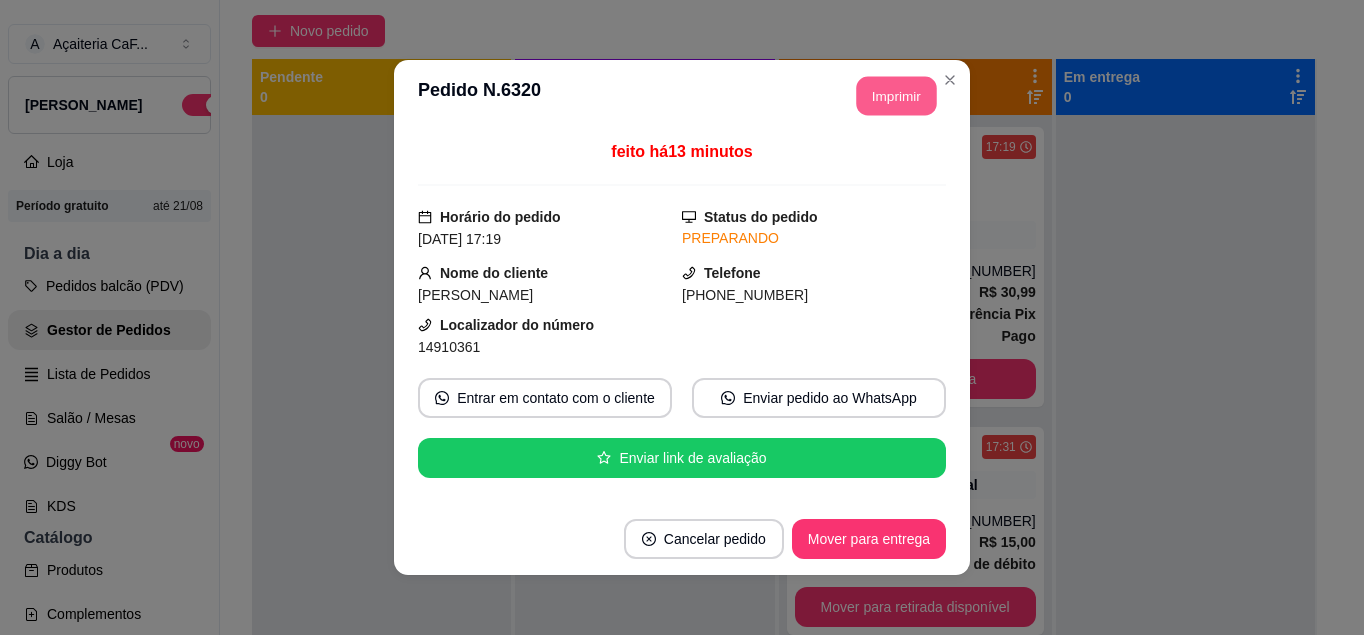 click on "Imprimir" at bounding box center [897, 96] 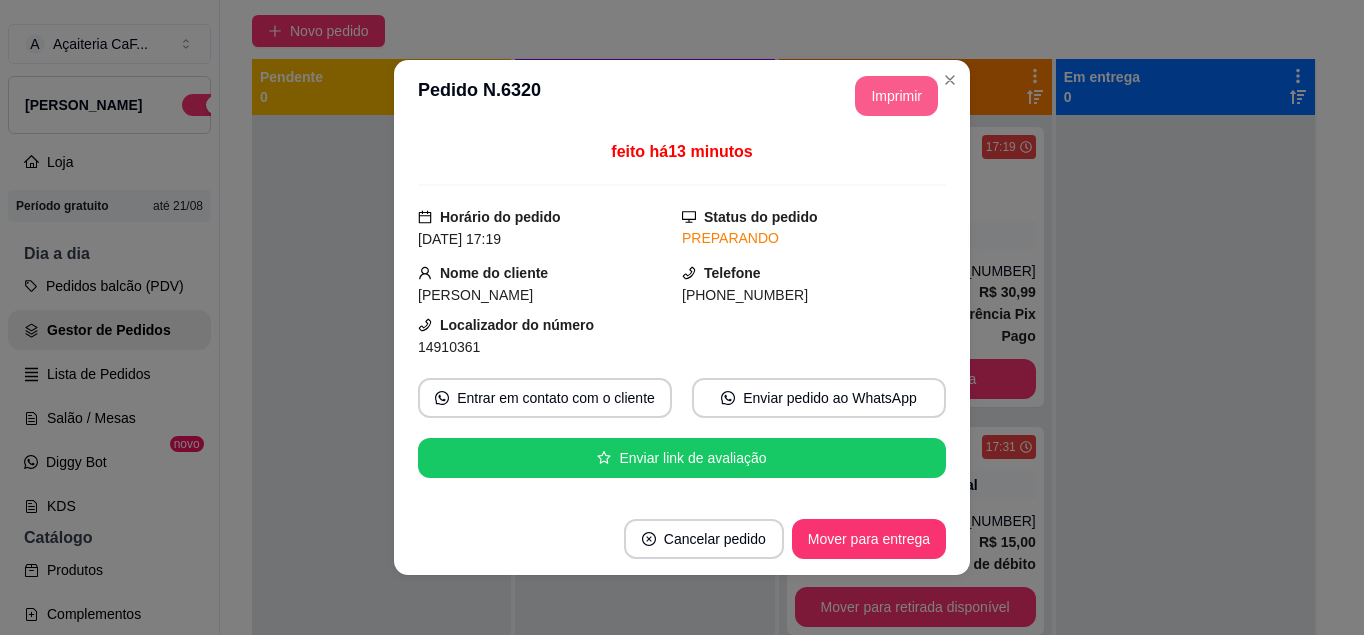 scroll, scrollTop: 0, scrollLeft: 0, axis: both 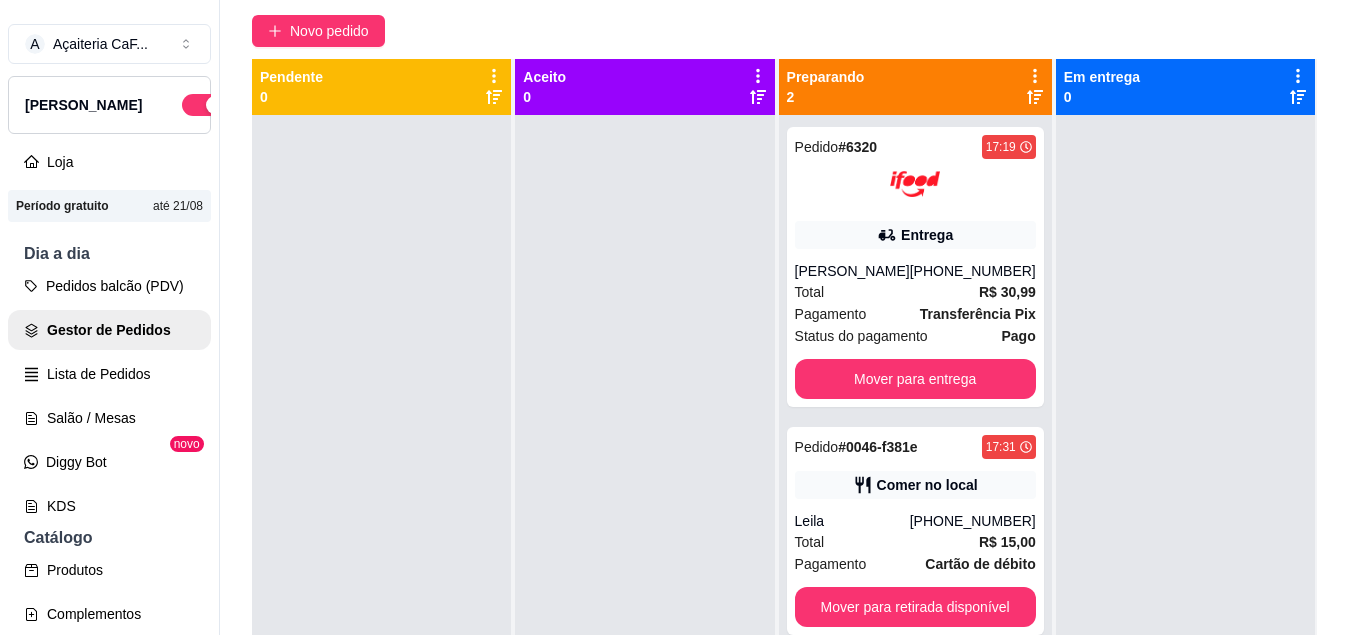 click at bounding box center (1185, 432) 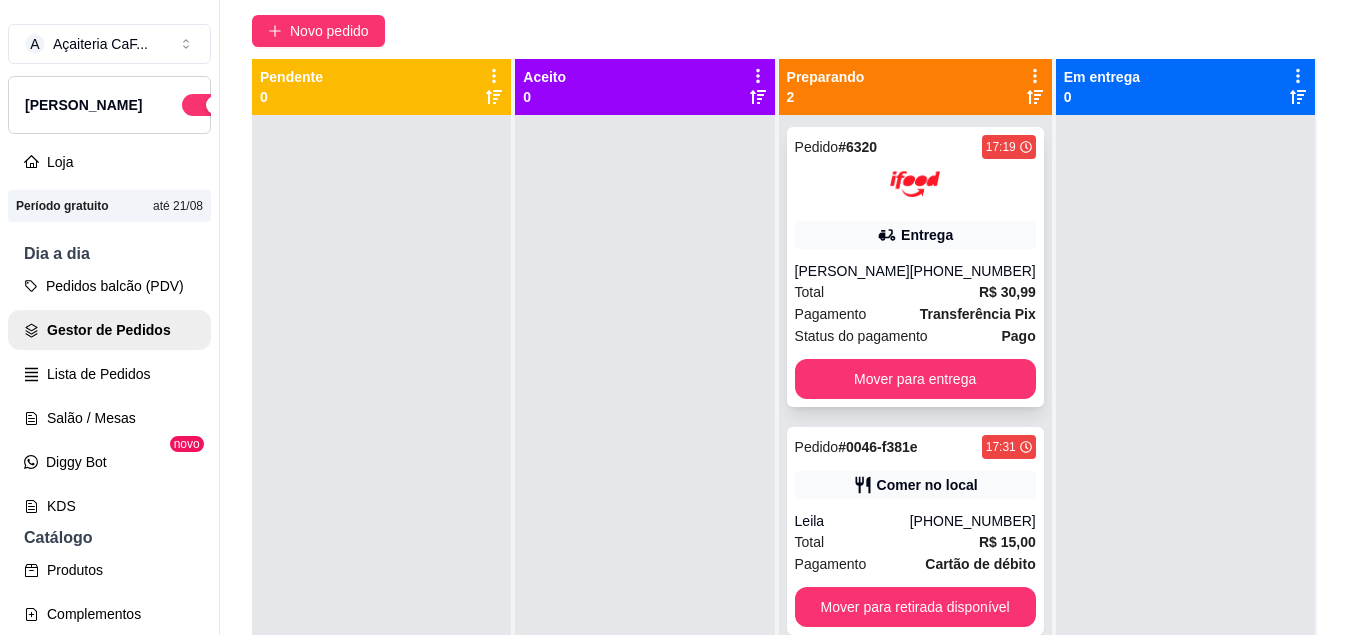 click at bounding box center (915, 184) 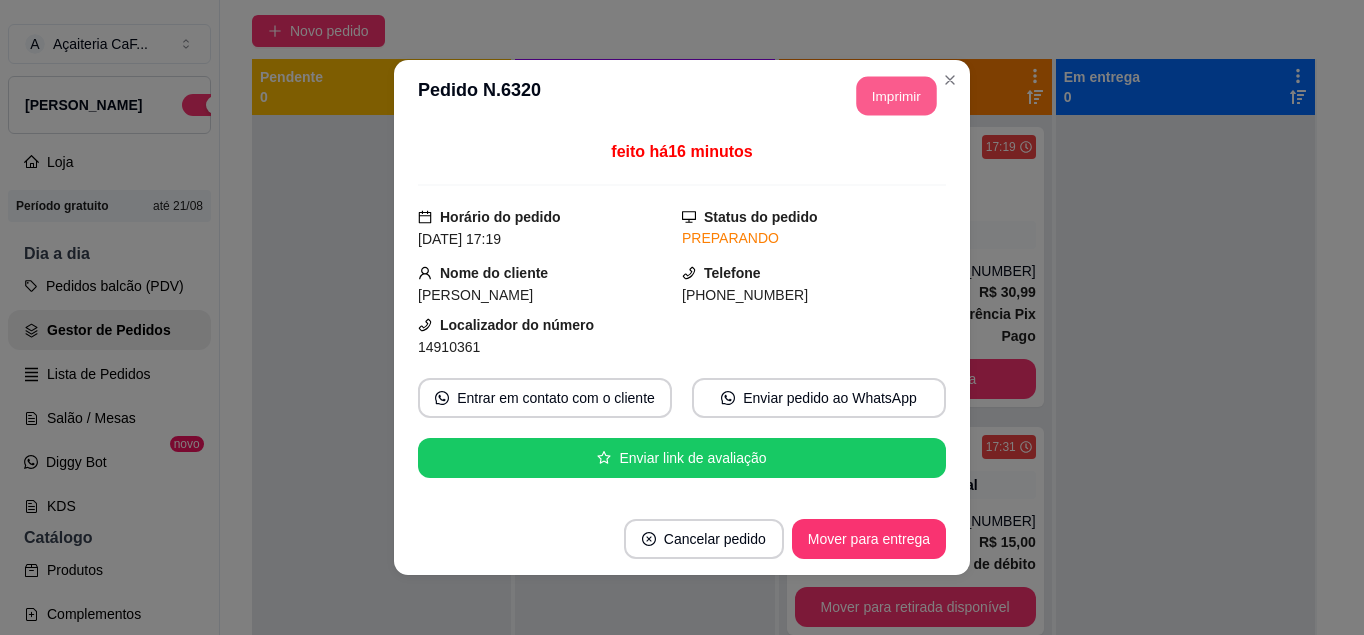 click on "Imprimir" at bounding box center (897, 96) 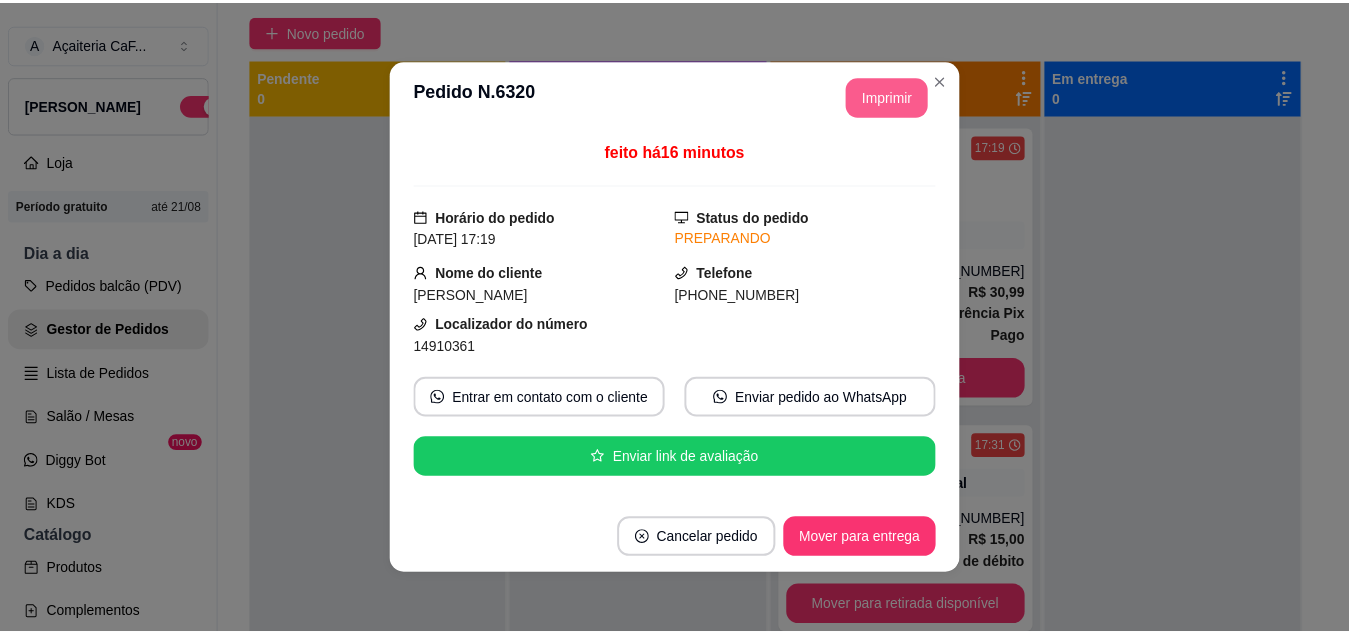scroll, scrollTop: 0, scrollLeft: 0, axis: both 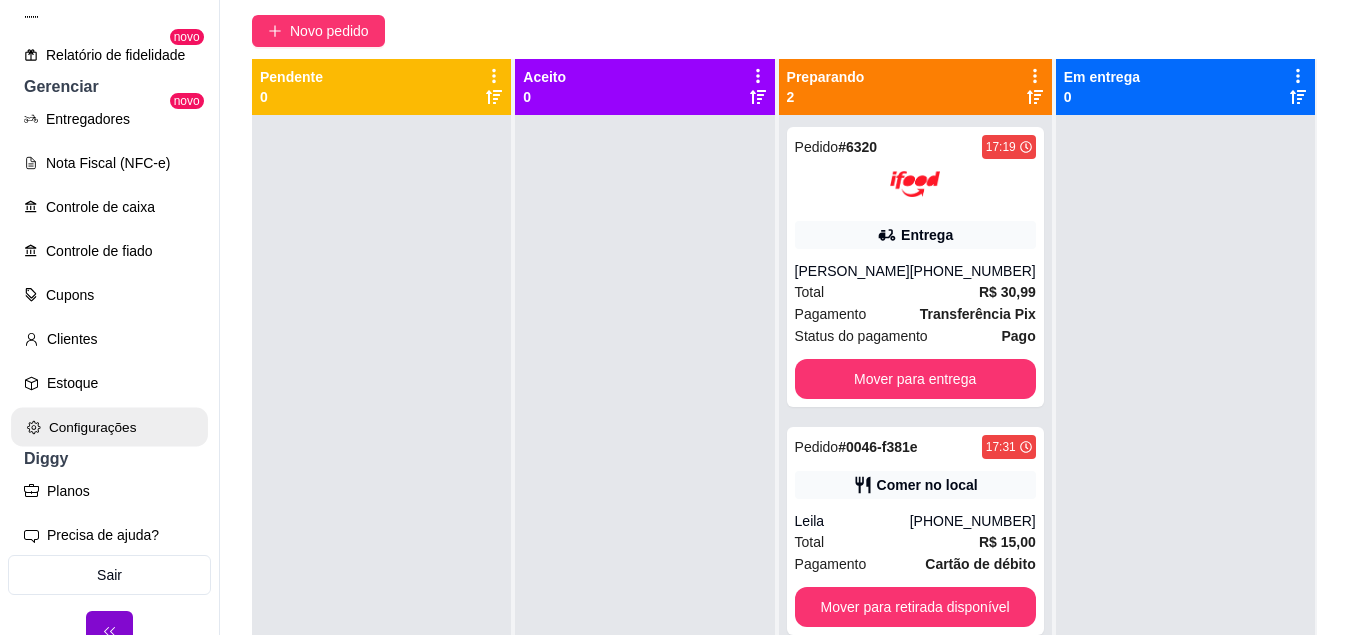 click on "Configurações" at bounding box center (109, 427) 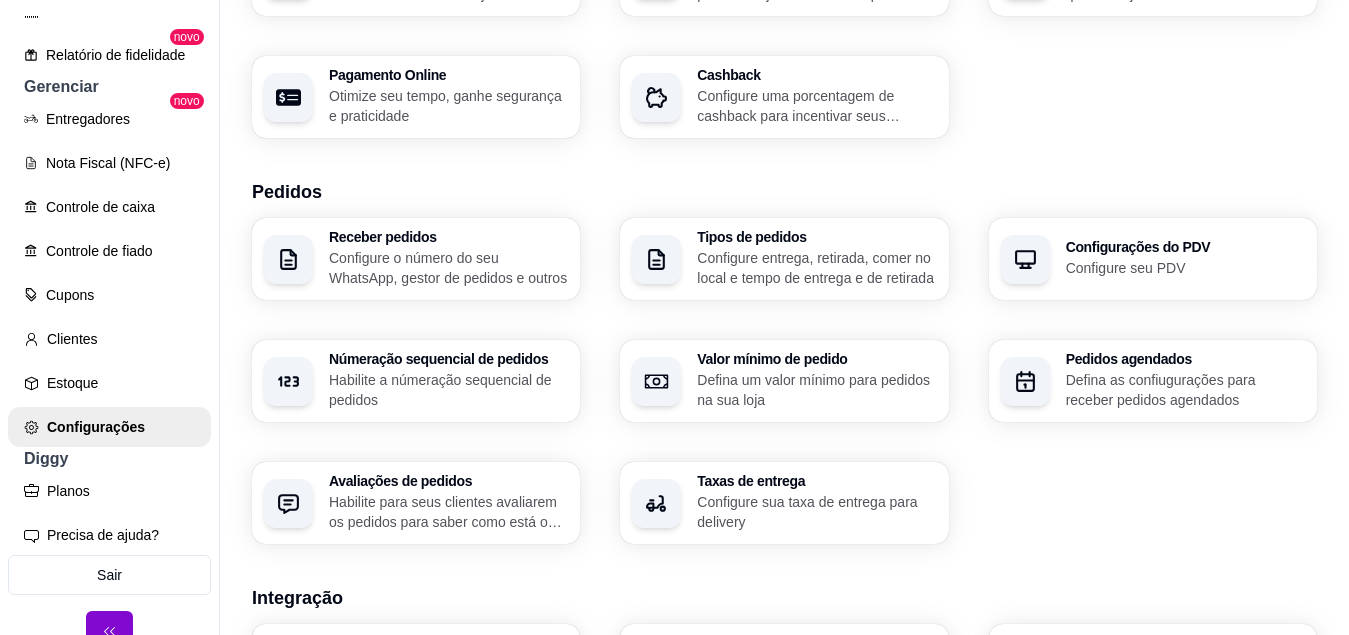 scroll, scrollTop: 318, scrollLeft: 0, axis: vertical 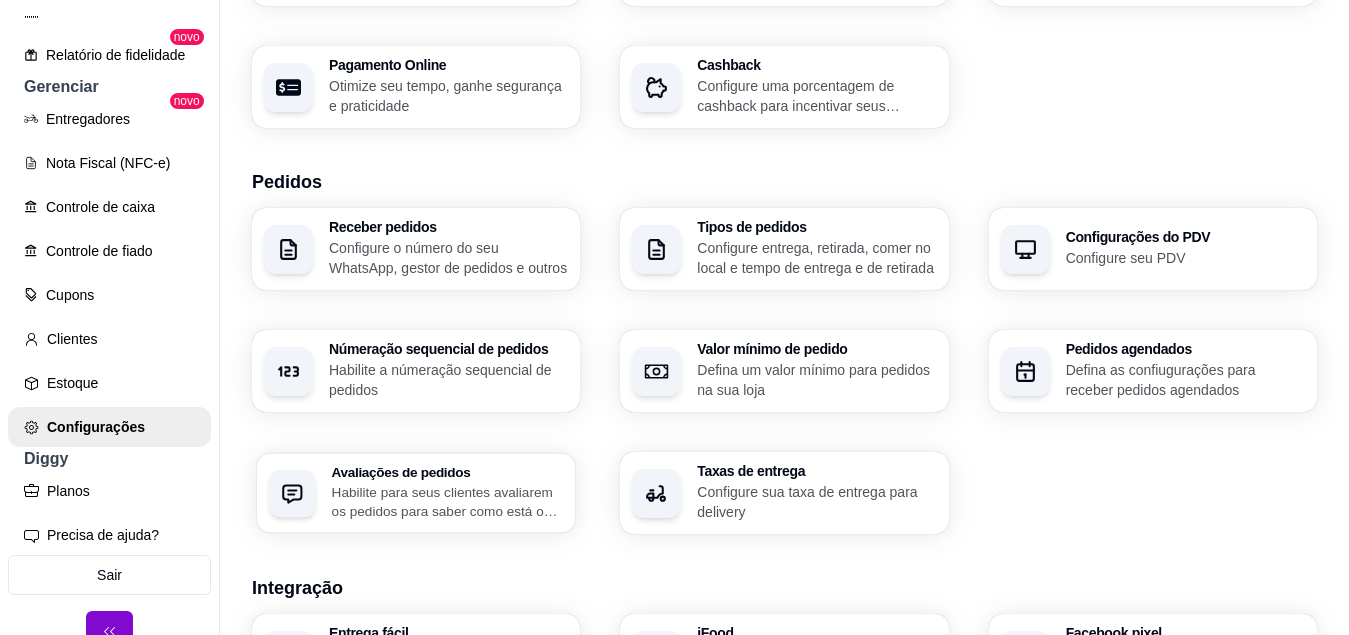 click on "Habilite para seus clientes avaliarem os pedidos para saber como está o feedback da sua loja" at bounding box center [448, 501] 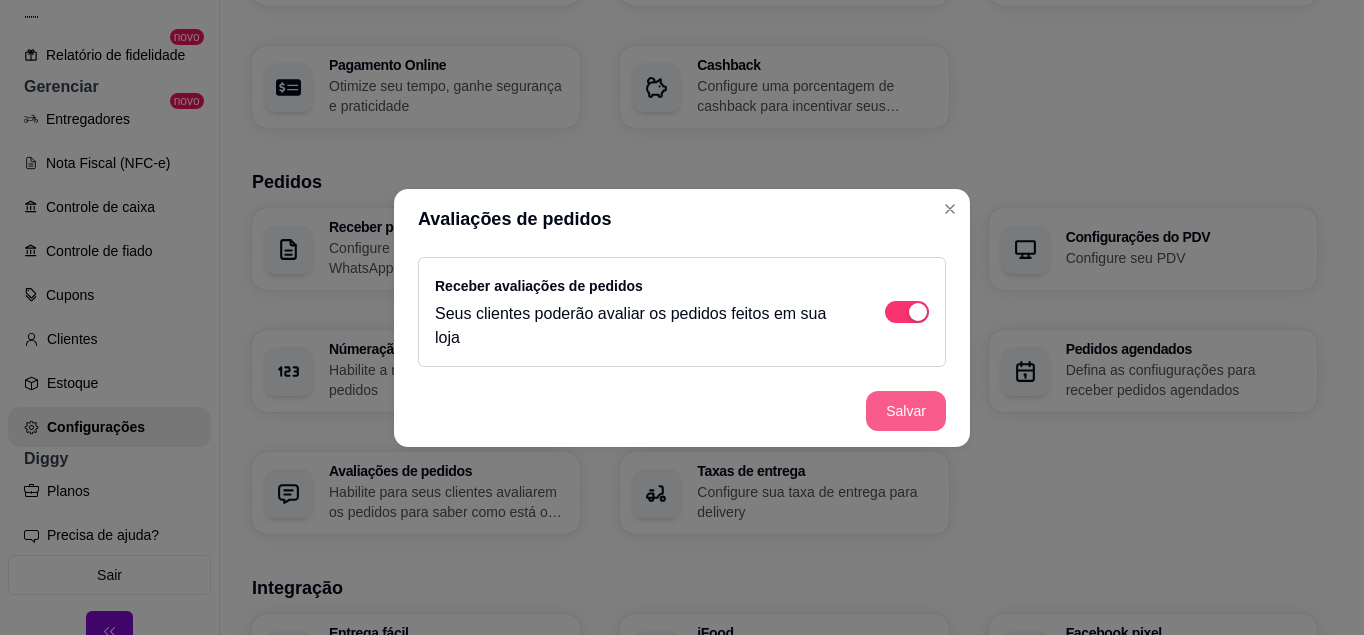 click on "Salvar" at bounding box center (906, 411) 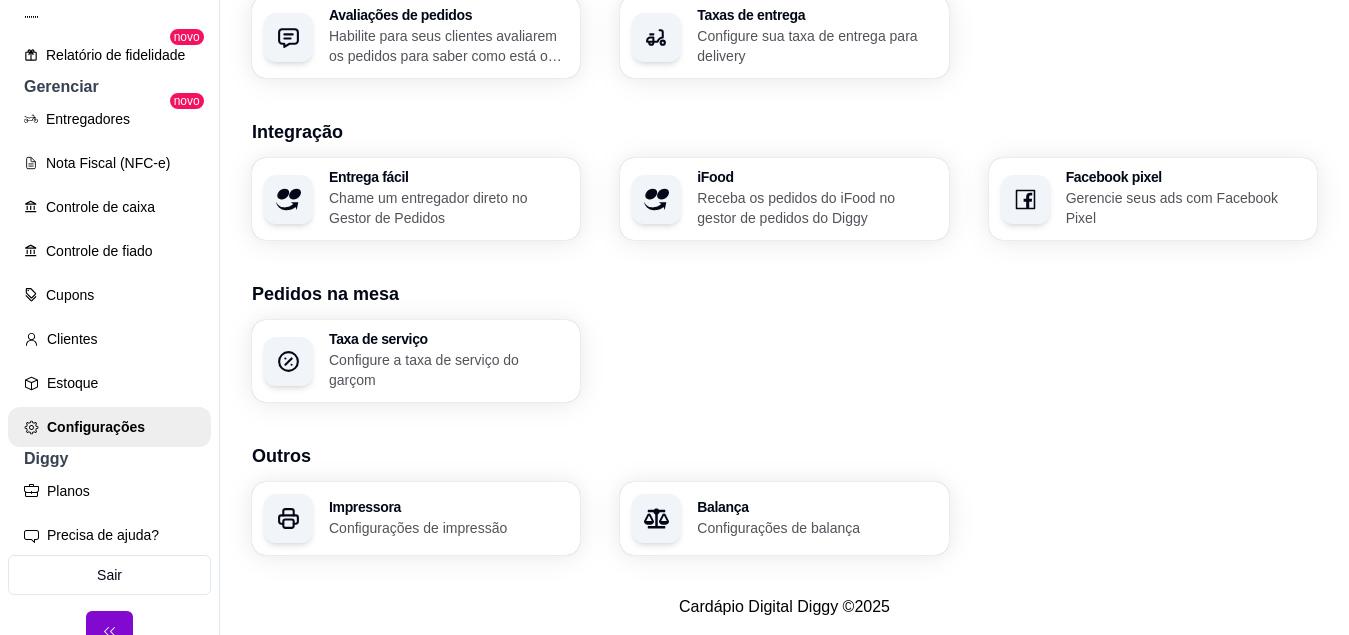 scroll, scrollTop: 789, scrollLeft: 0, axis: vertical 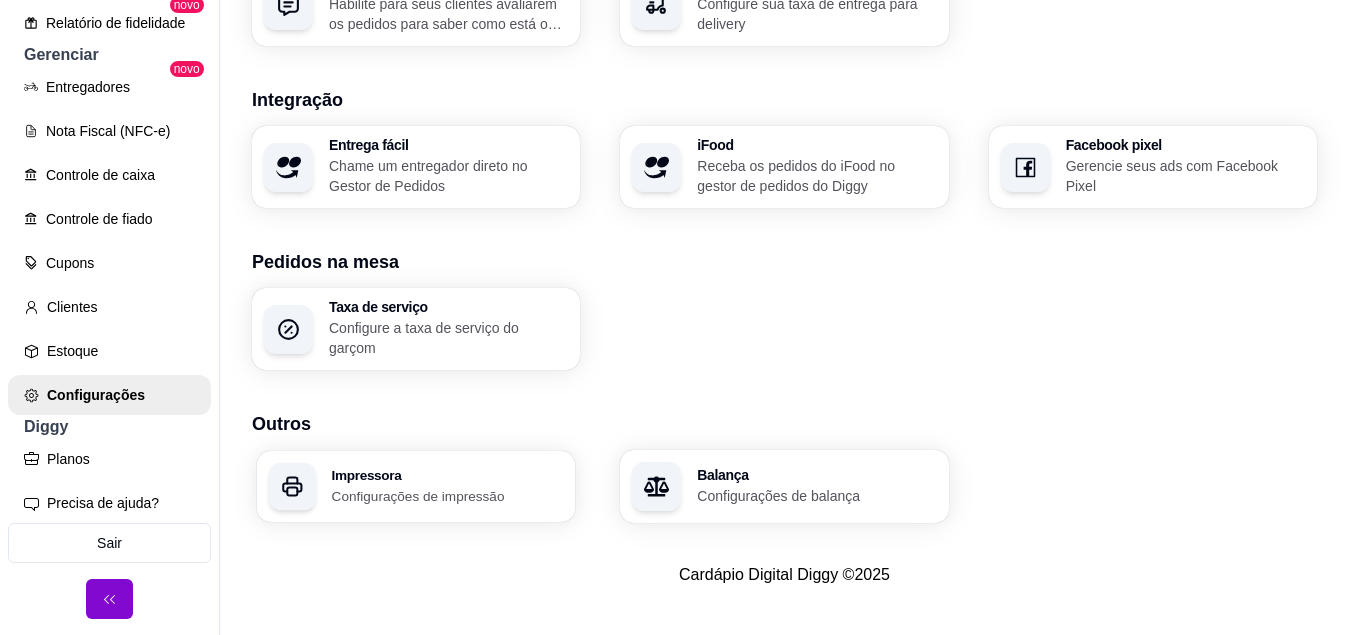 click on "Configurações de impressão" at bounding box center [448, 495] 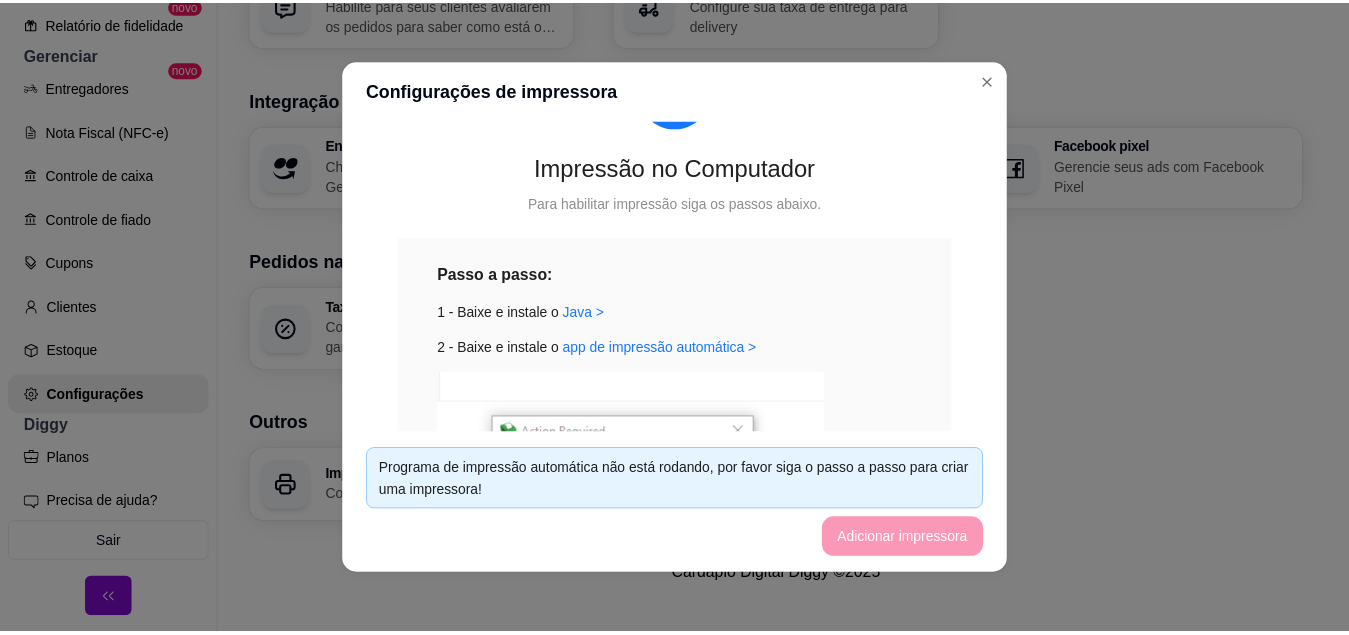 scroll, scrollTop: 119, scrollLeft: 0, axis: vertical 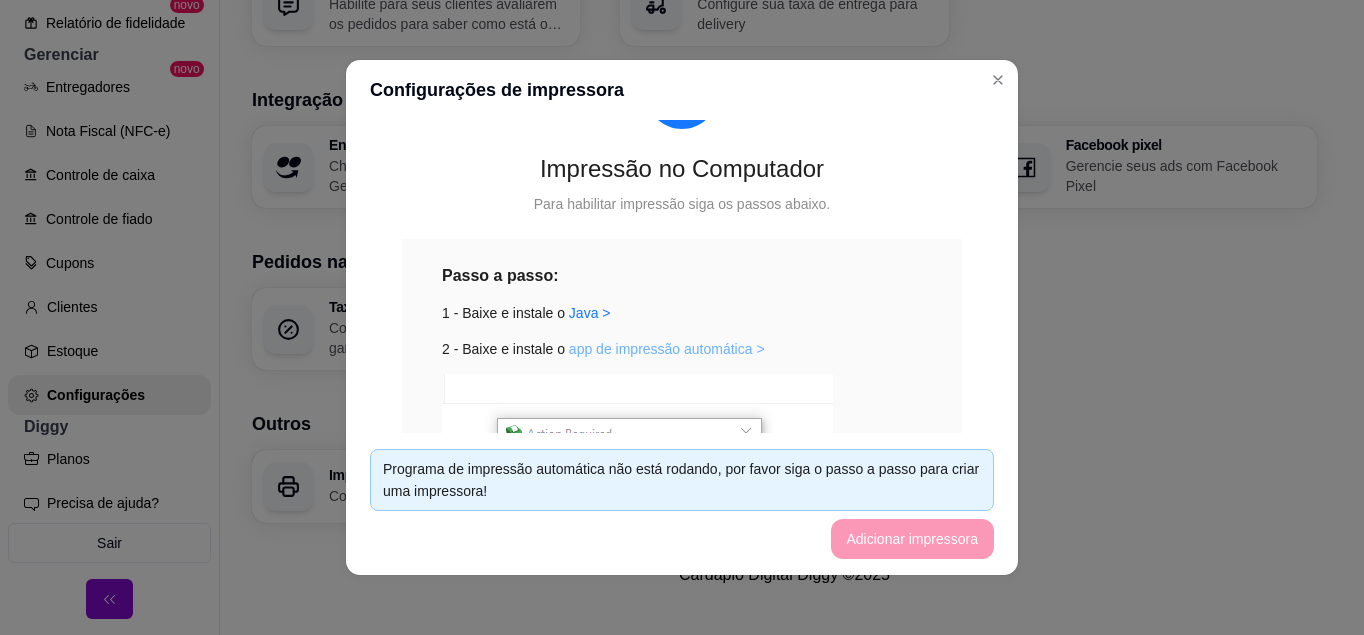 click on "app de impressão automática >" at bounding box center [667, 349] 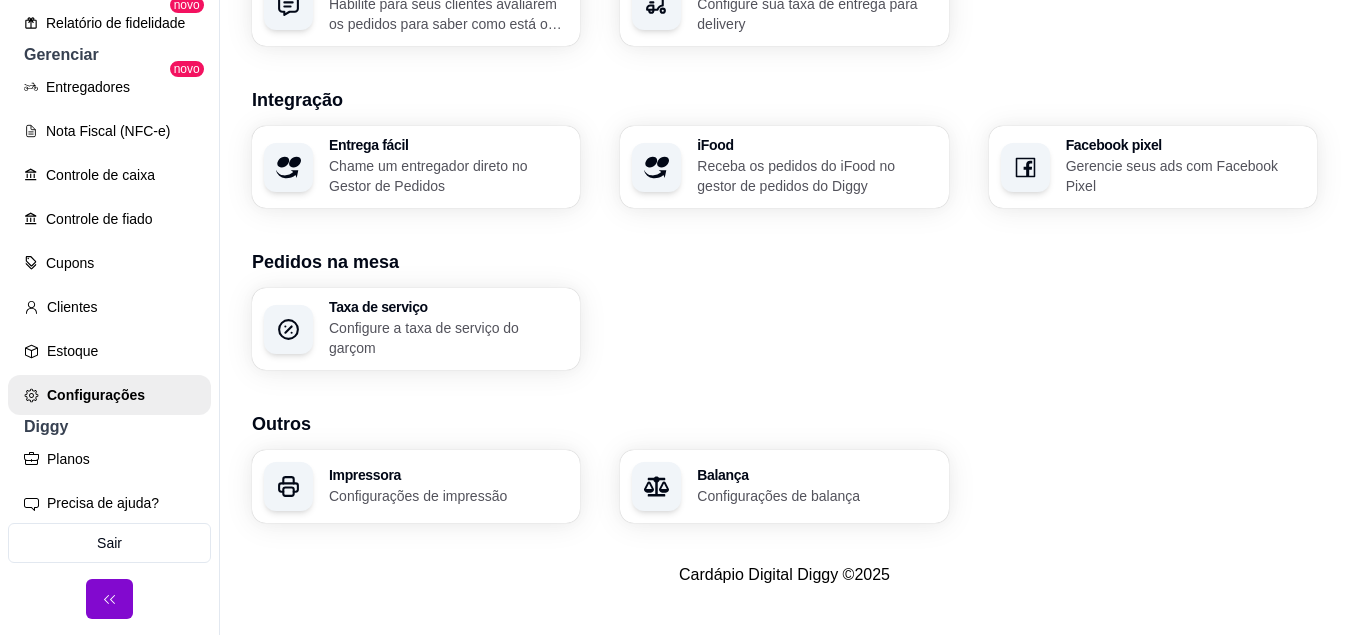 scroll, scrollTop: 0, scrollLeft: 0, axis: both 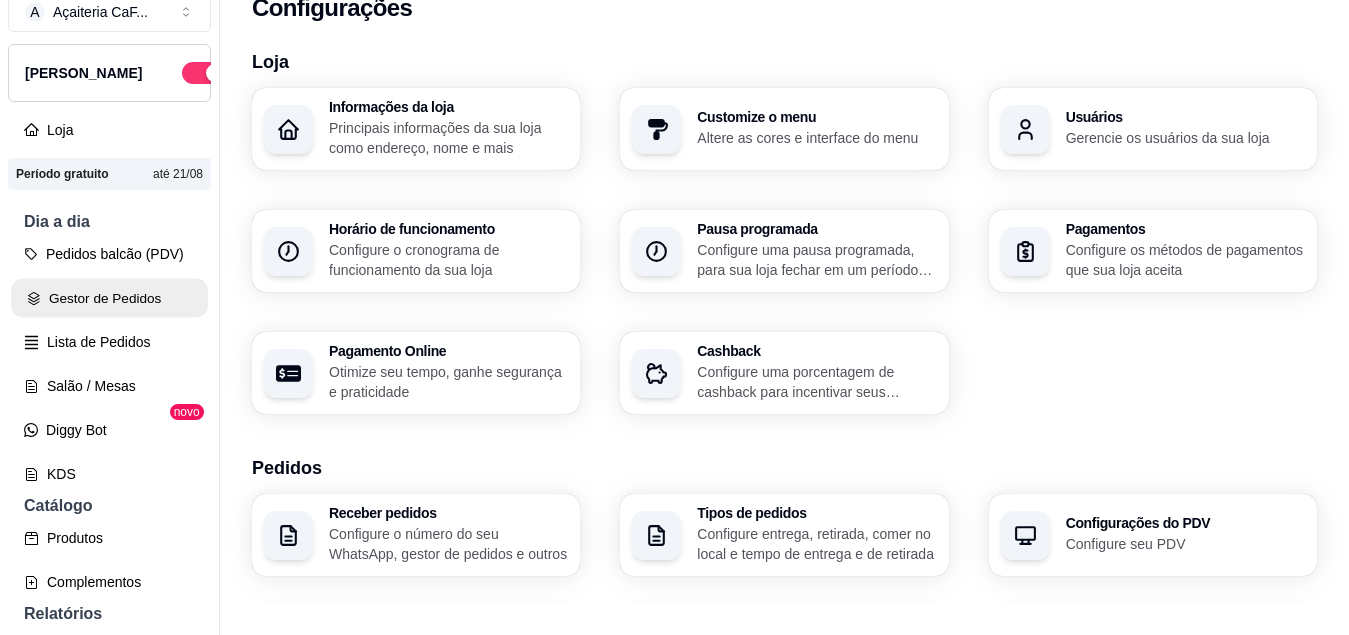 click on "Gestor de Pedidos" at bounding box center [109, 298] 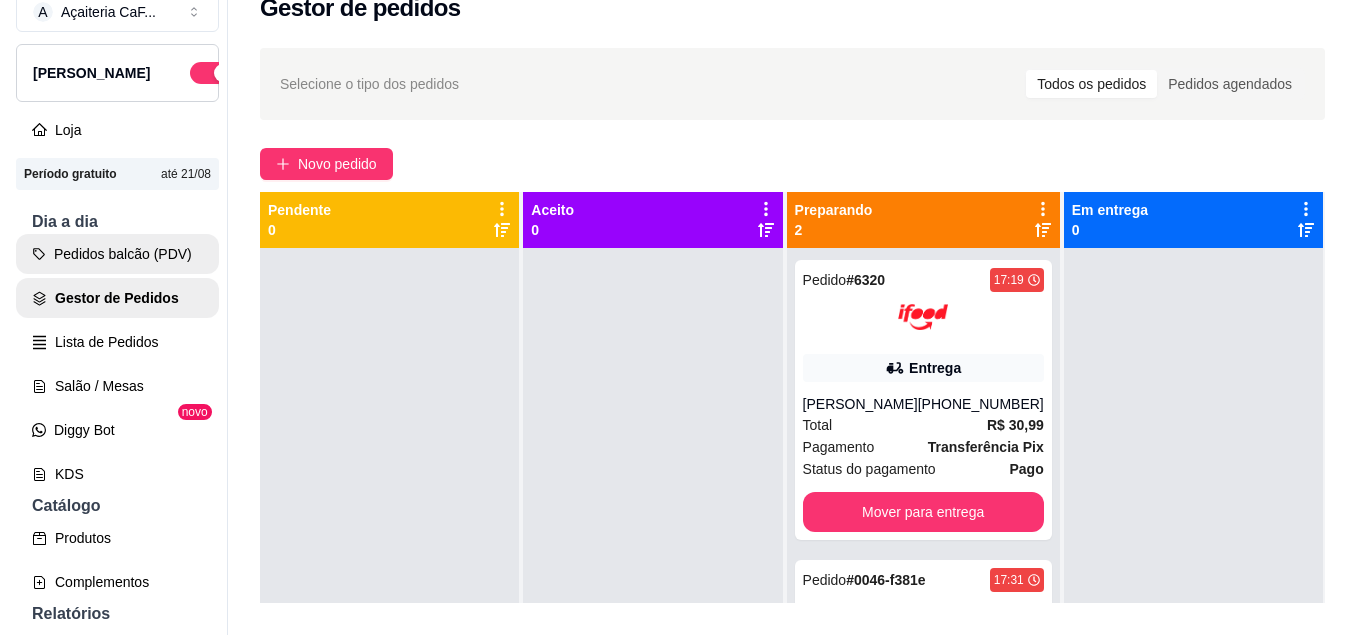 scroll, scrollTop: 0, scrollLeft: 0, axis: both 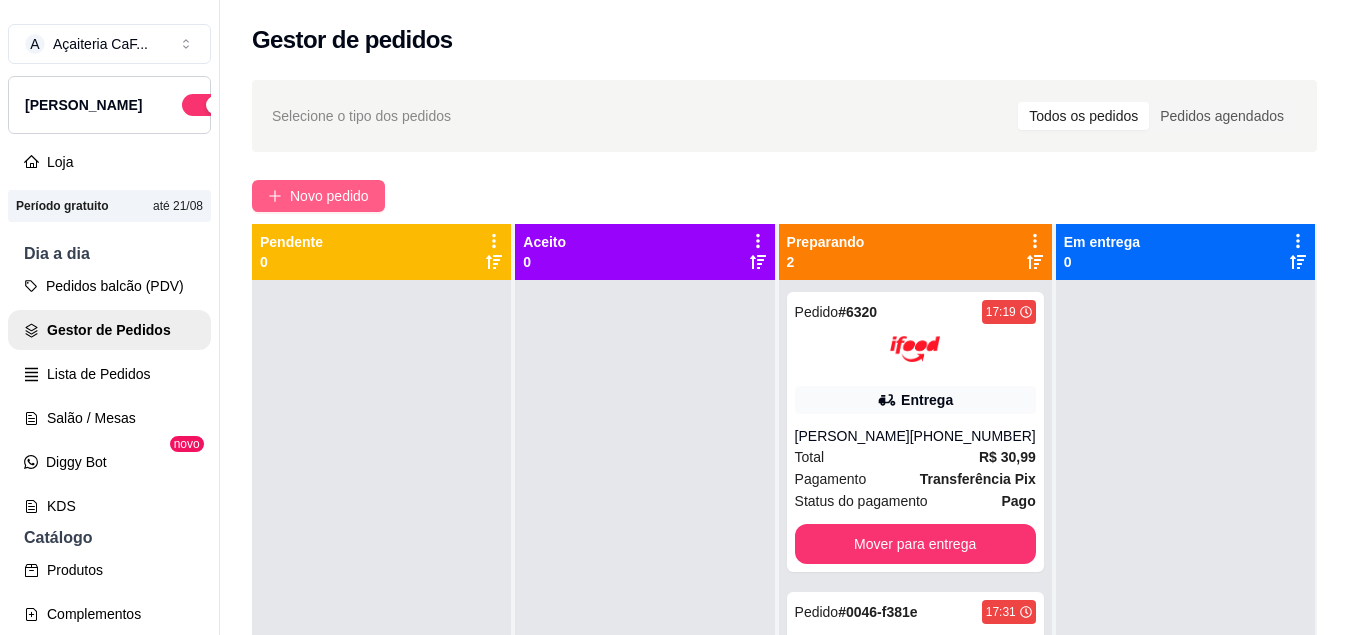 click on "Novo pedido" at bounding box center (329, 196) 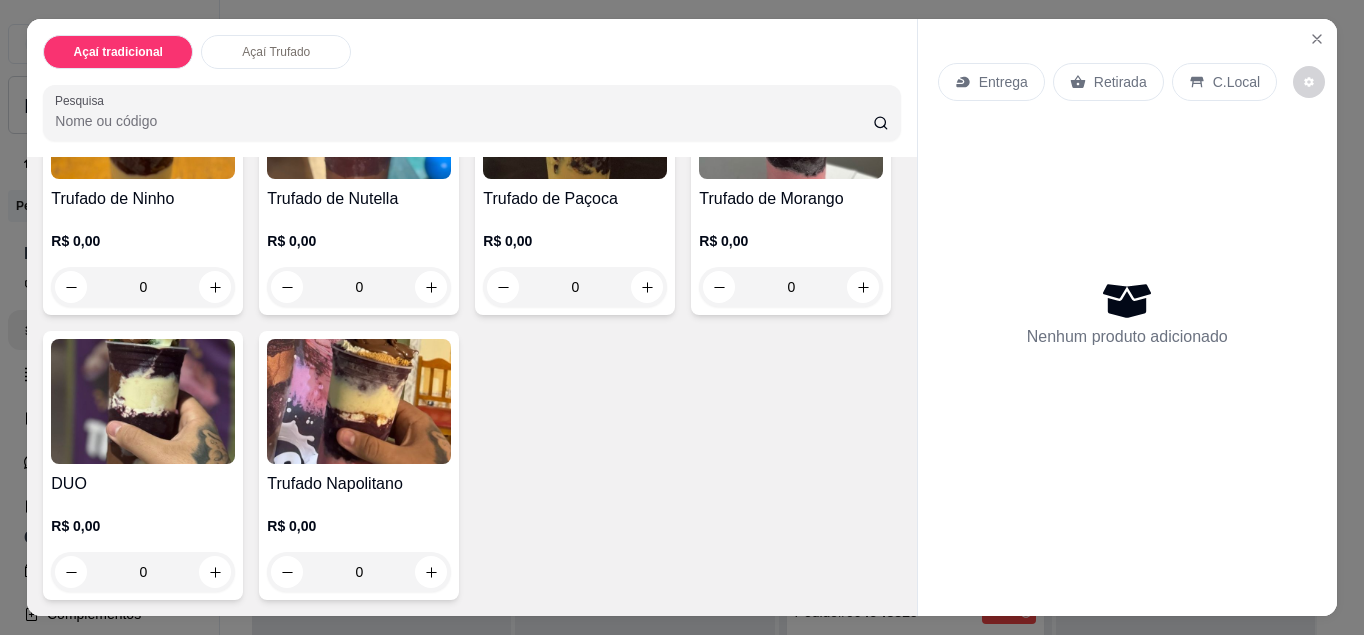 scroll, scrollTop: 851, scrollLeft: 0, axis: vertical 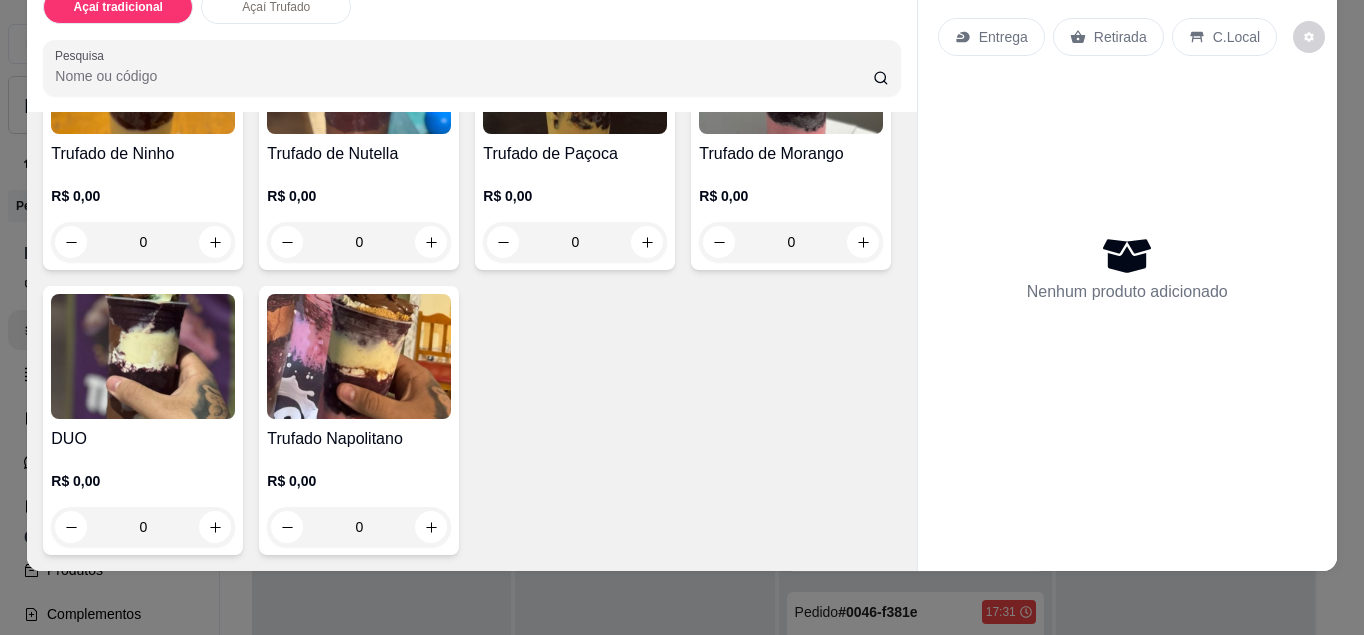click on "0" at bounding box center [143, 527] 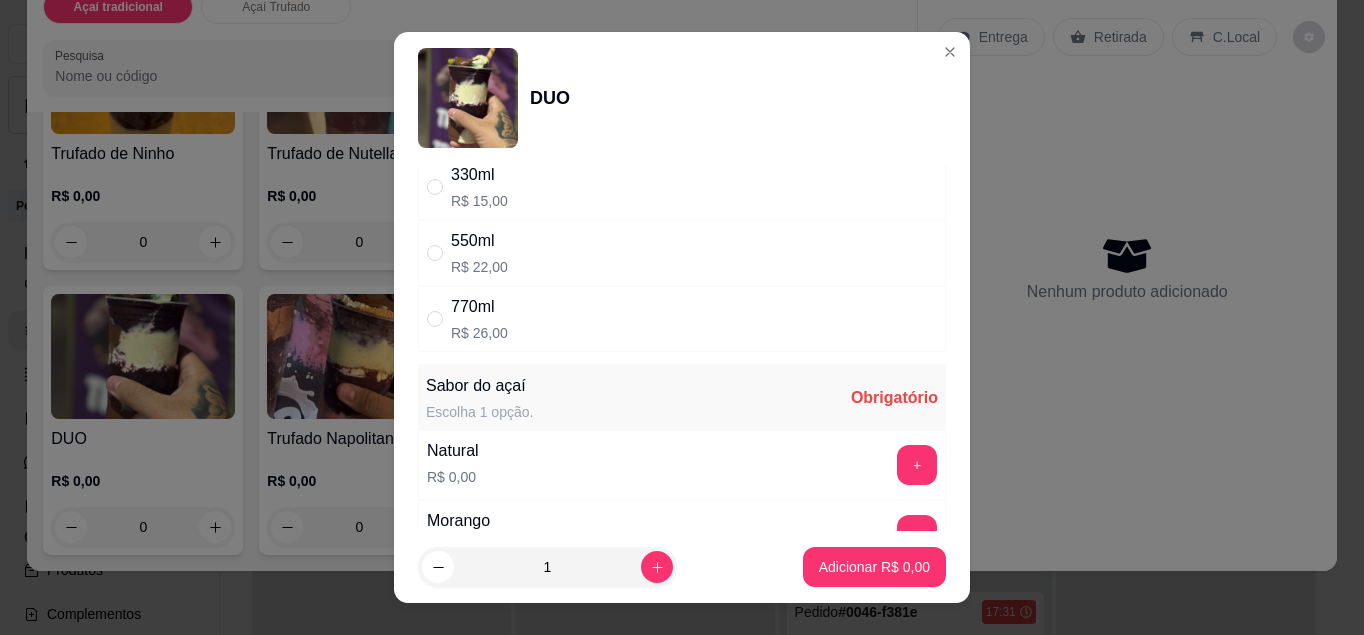 scroll, scrollTop: 35, scrollLeft: 0, axis: vertical 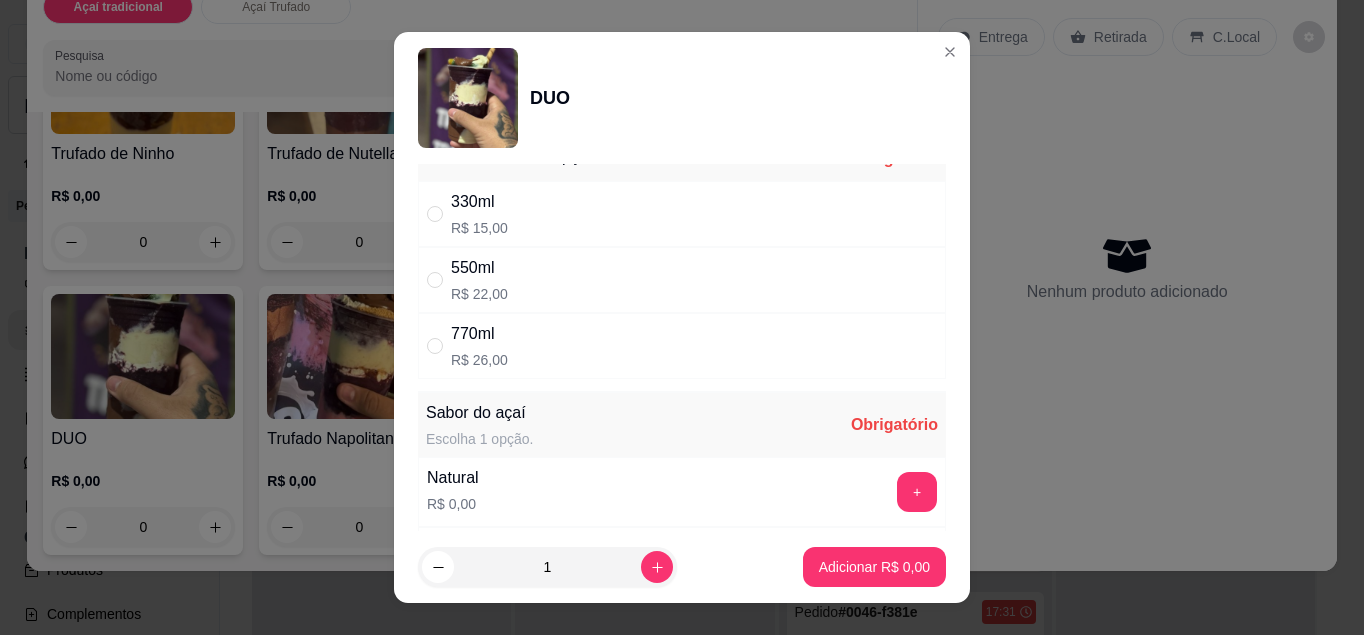 click on "330ml R$ 15,00" at bounding box center (682, 214) 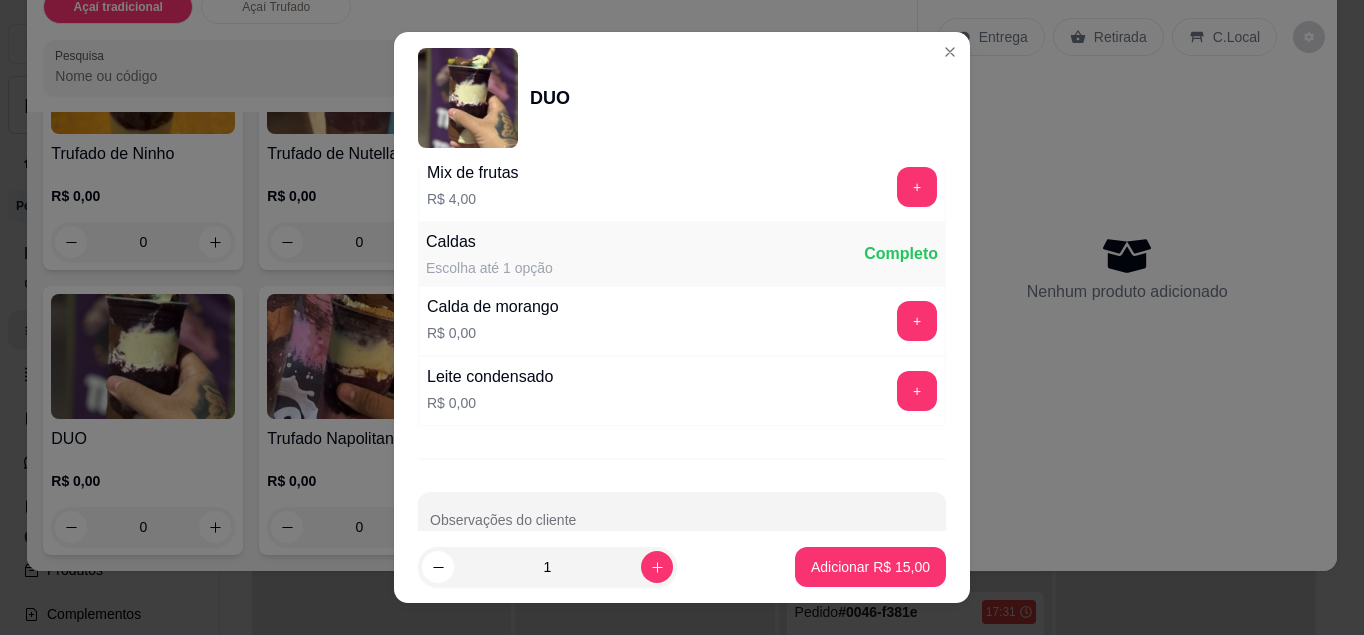 scroll, scrollTop: 1772, scrollLeft: 0, axis: vertical 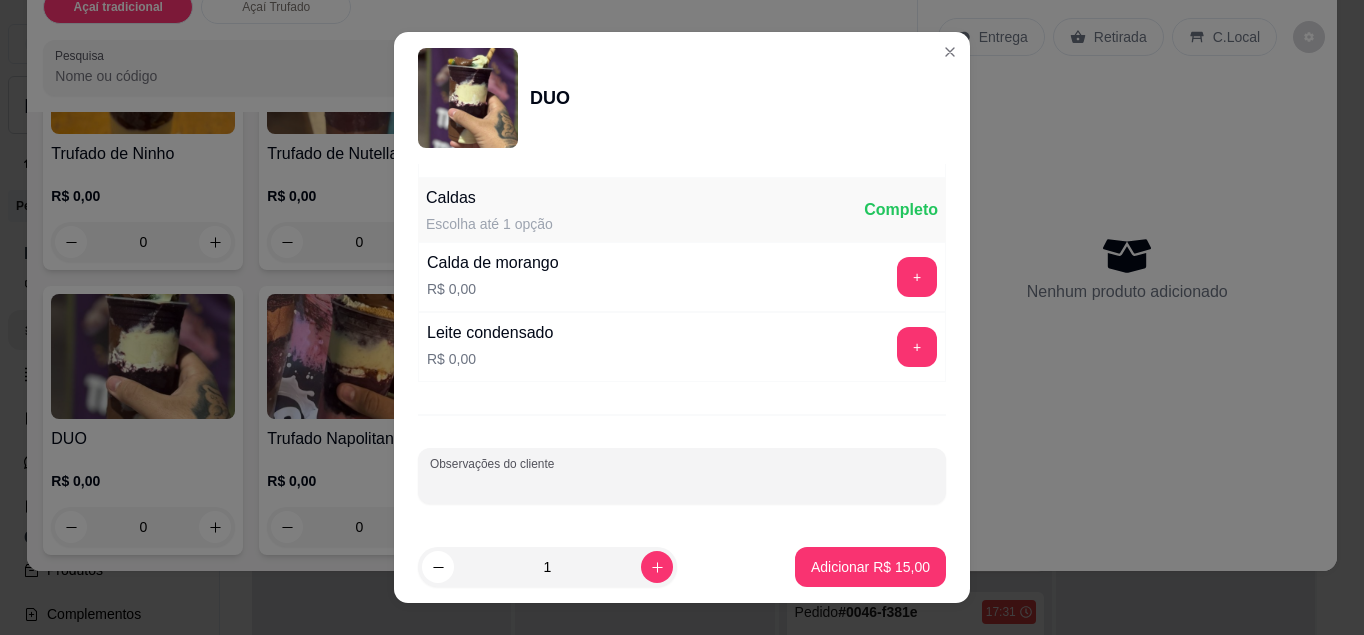 click on "Observações do cliente" at bounding box center (682, 484) 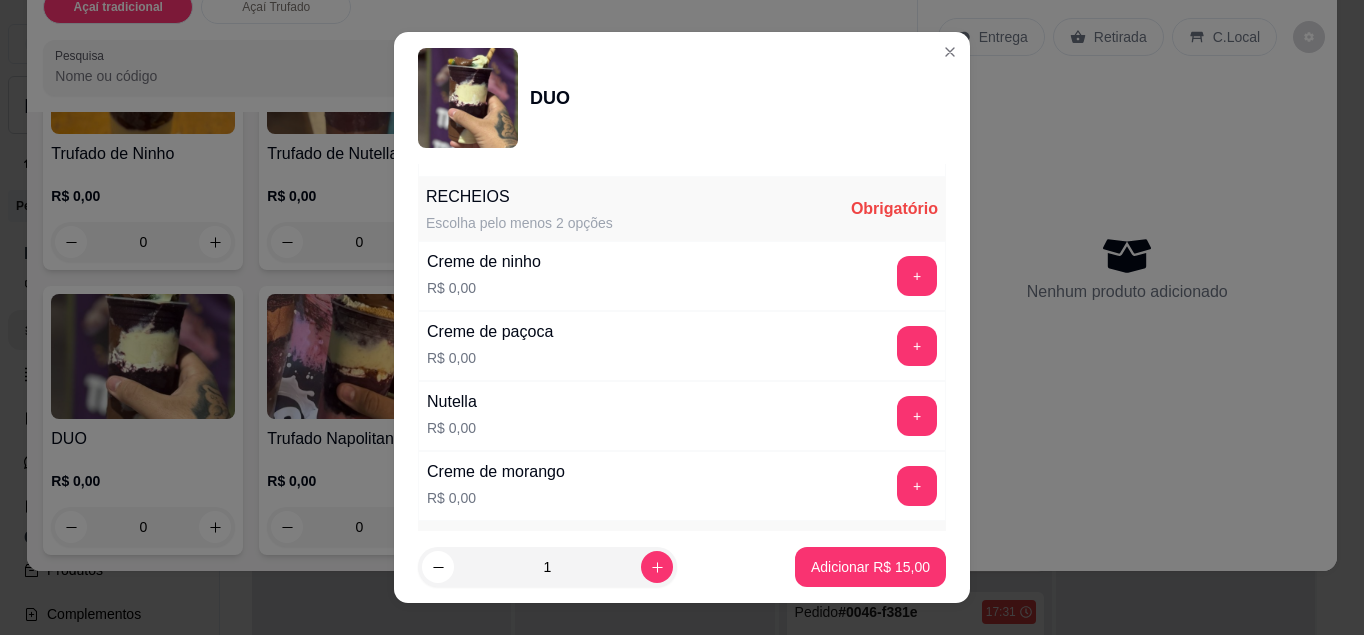 scroll, scrollTop: 523, scrollLeft: 0, axis: vertical 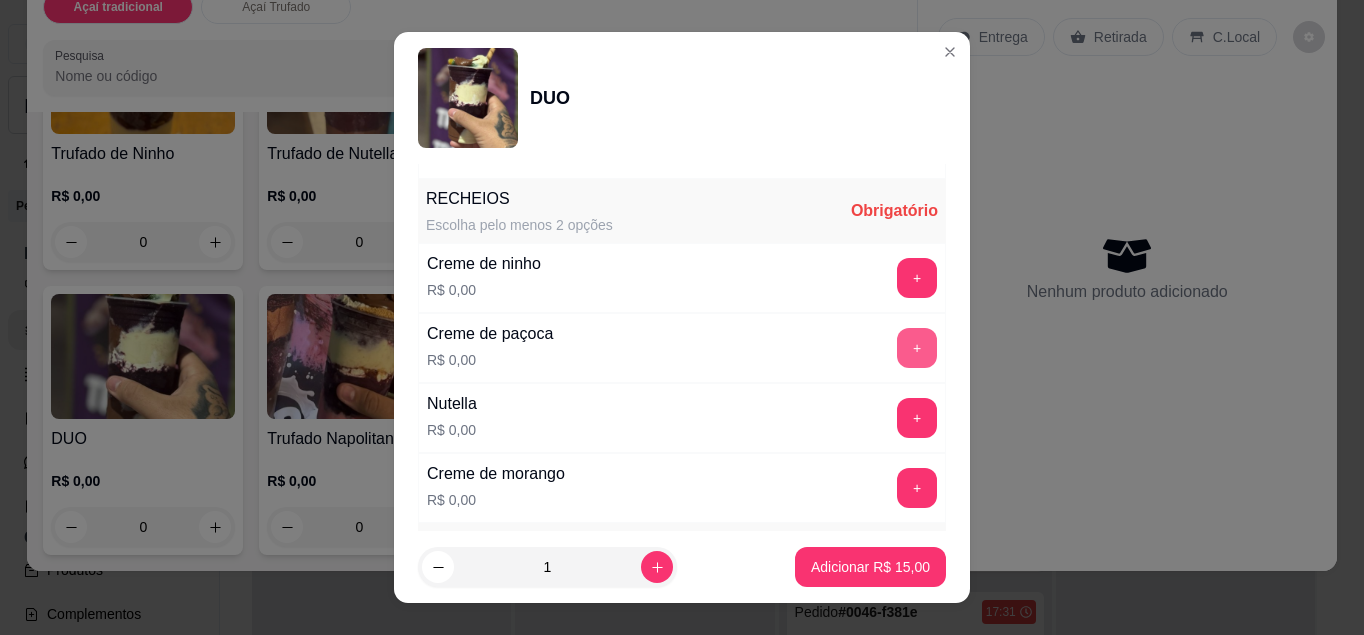 type on "Paçoca embaixo e no meio, e nutella em cima" 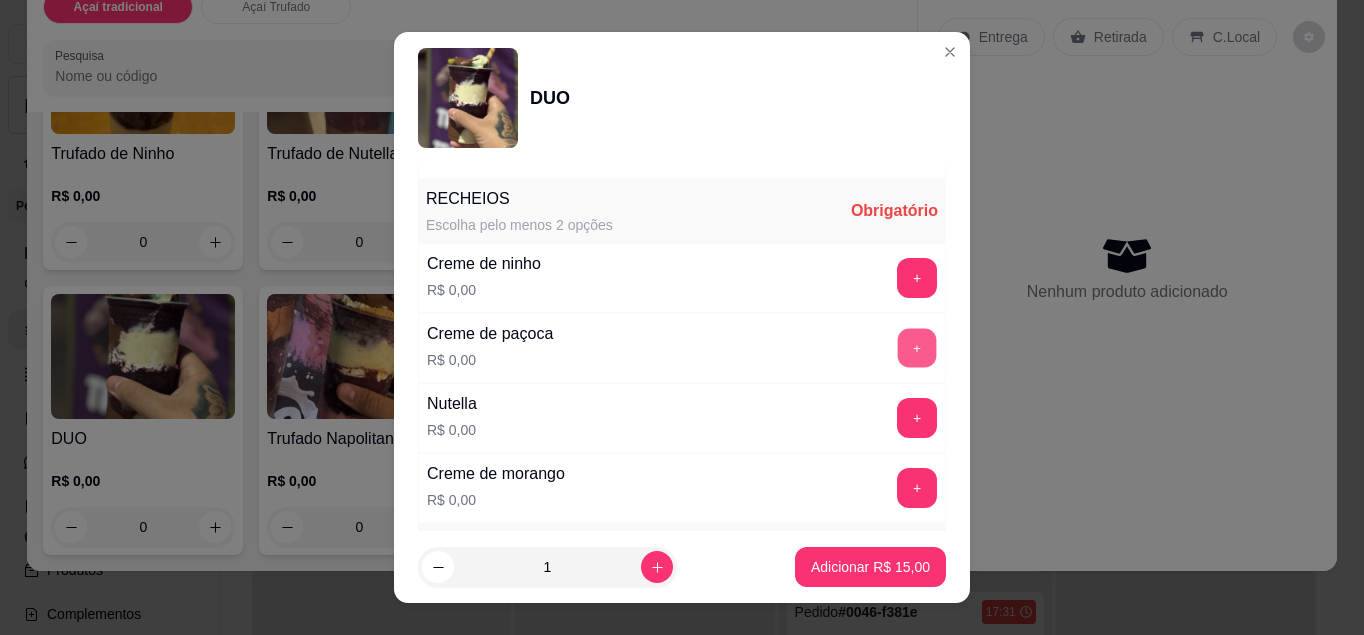 click on "+" at bounding box center (917, 347) 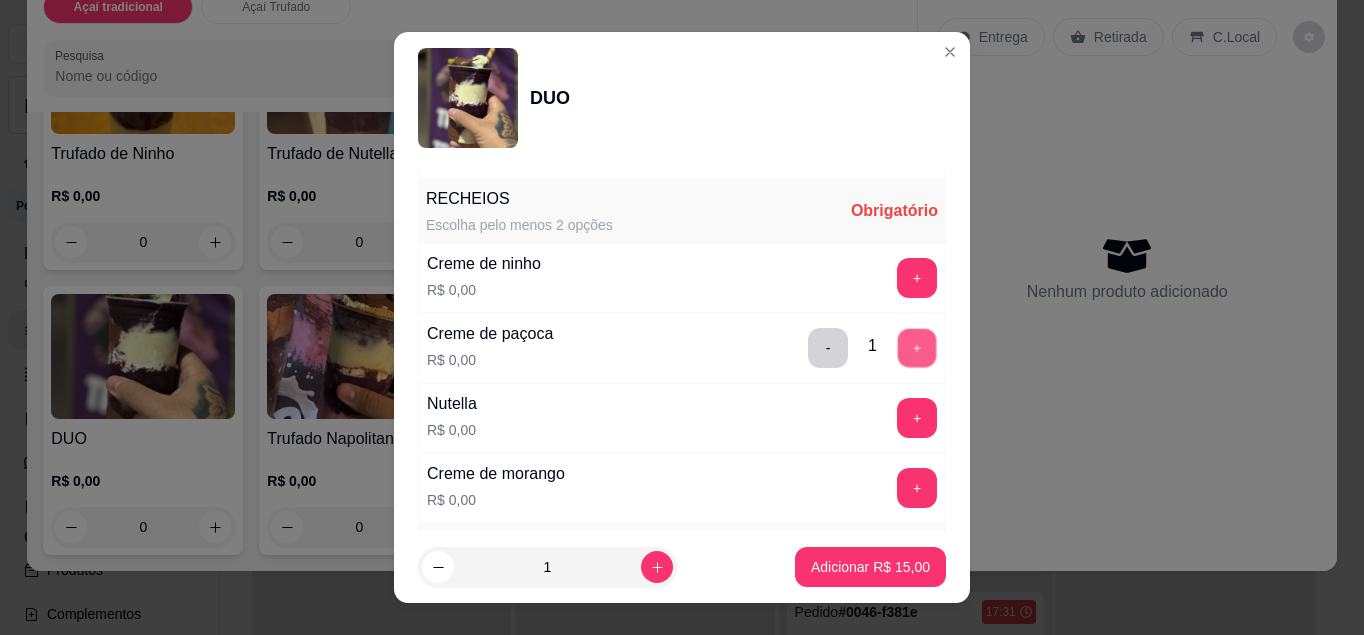 click on "+" at bounding box center (917, 347) 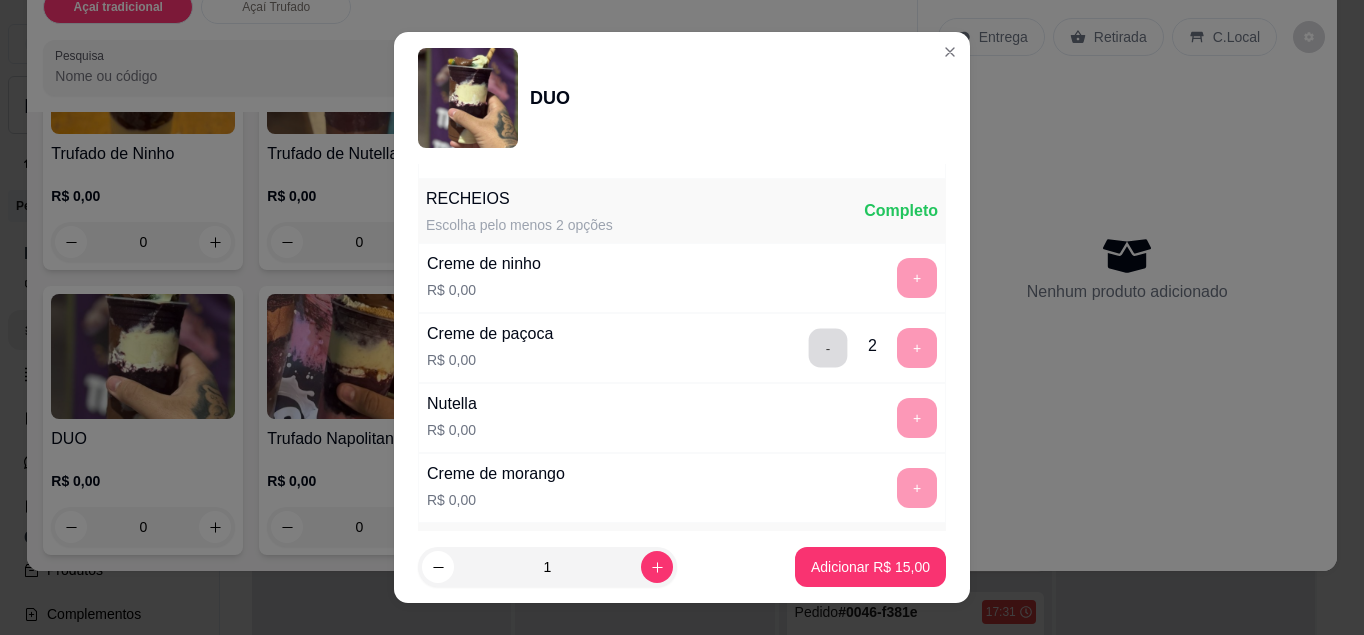 click on "-" at bounding box center [828, 347] 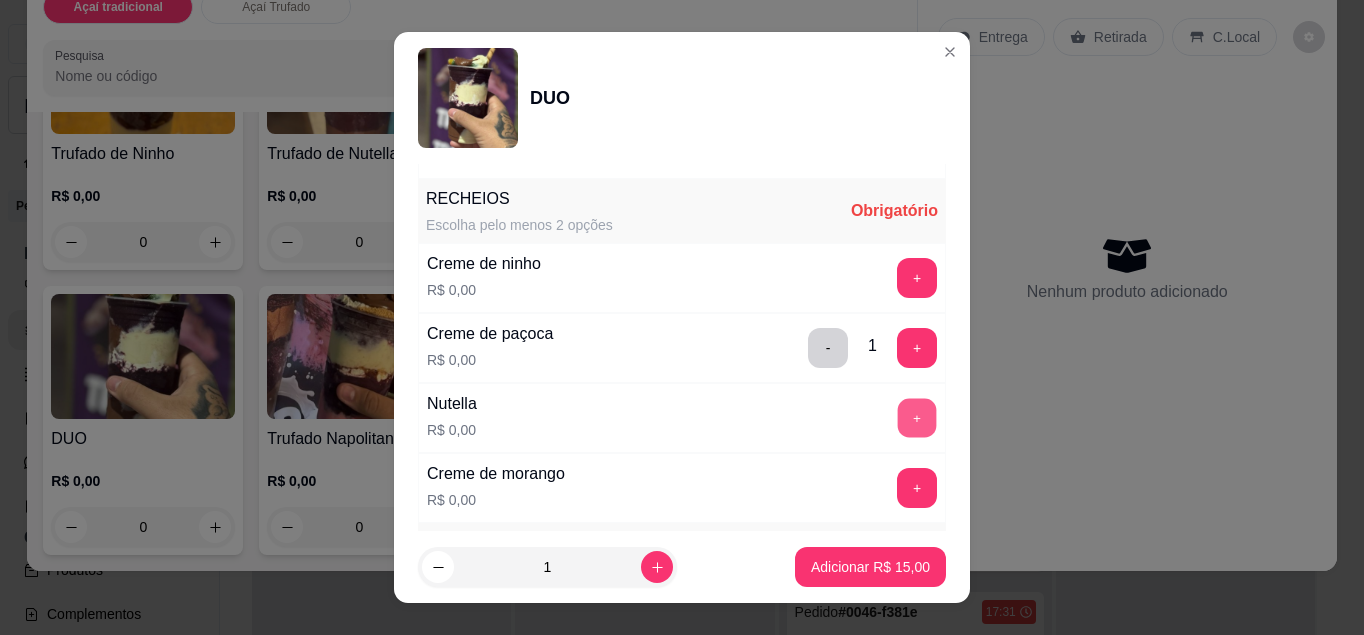 click on "+" at bounding box center (917, 417) 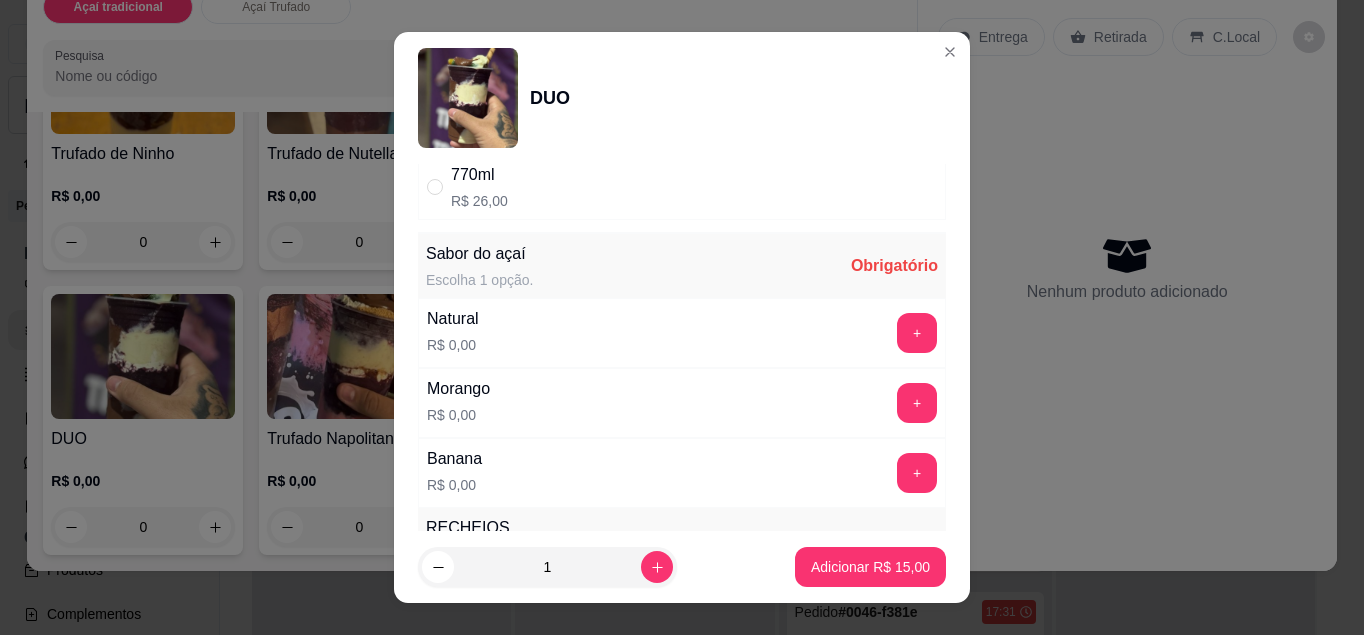 scroll, scrollTop: 197, scrollLeft: 0, axis: vertical 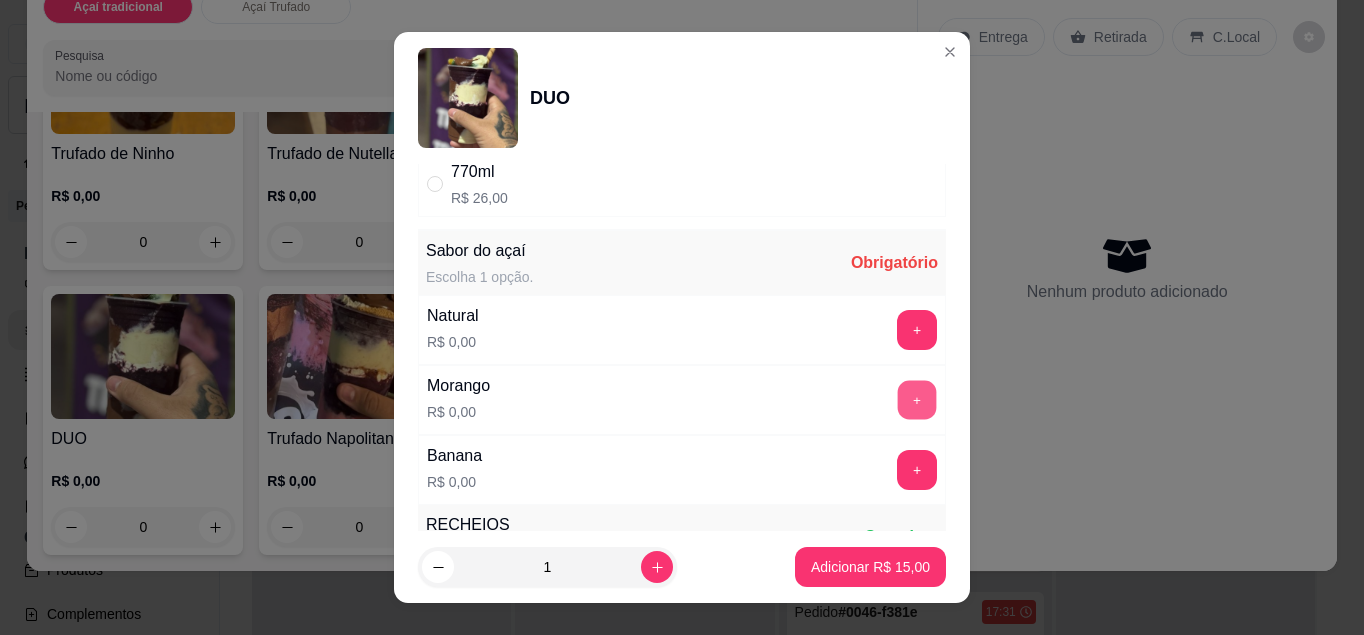 click on "+" at bounding box center [917, 399] 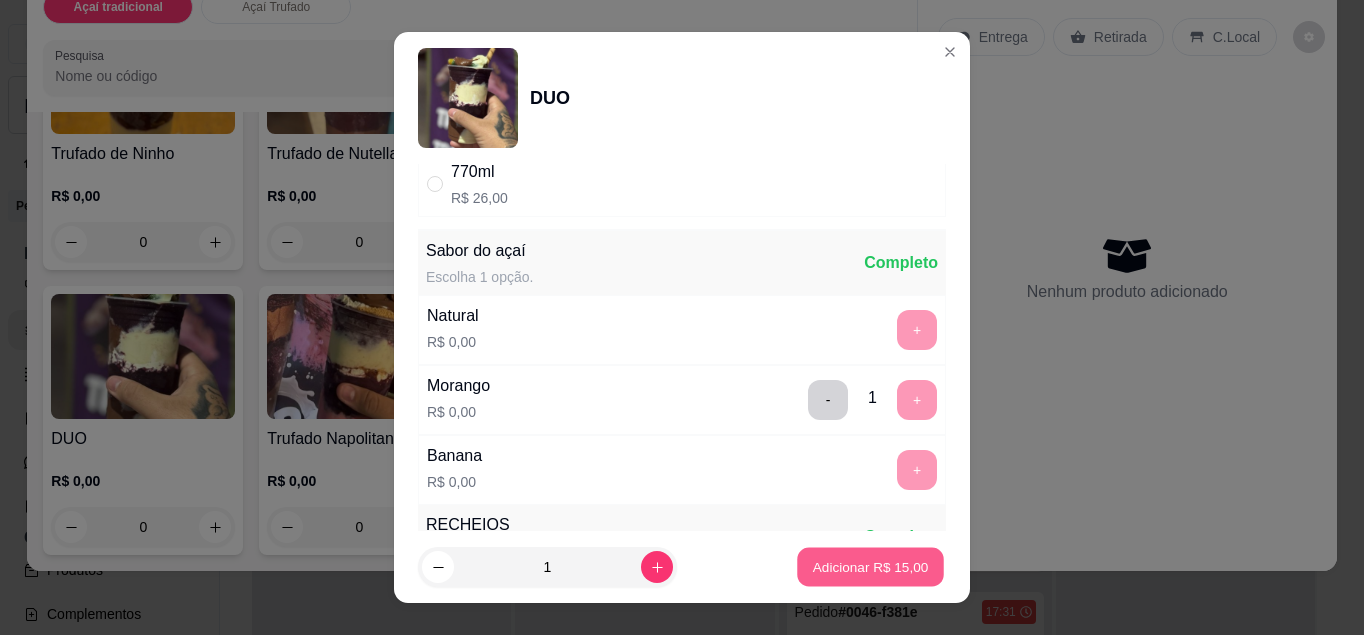 click on "Adicionar   R$ 15,00" at bounding box center (871, 567) 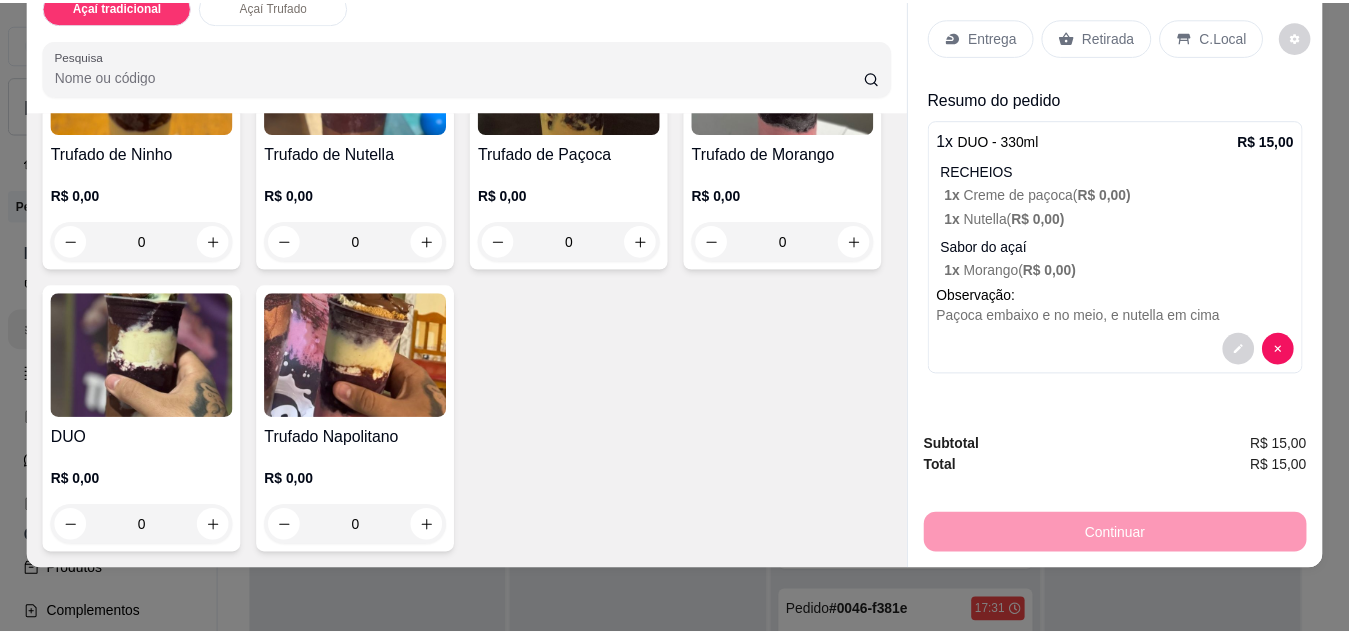 scroll, scrollTop: 0, scrollLeft: 0, axis: both 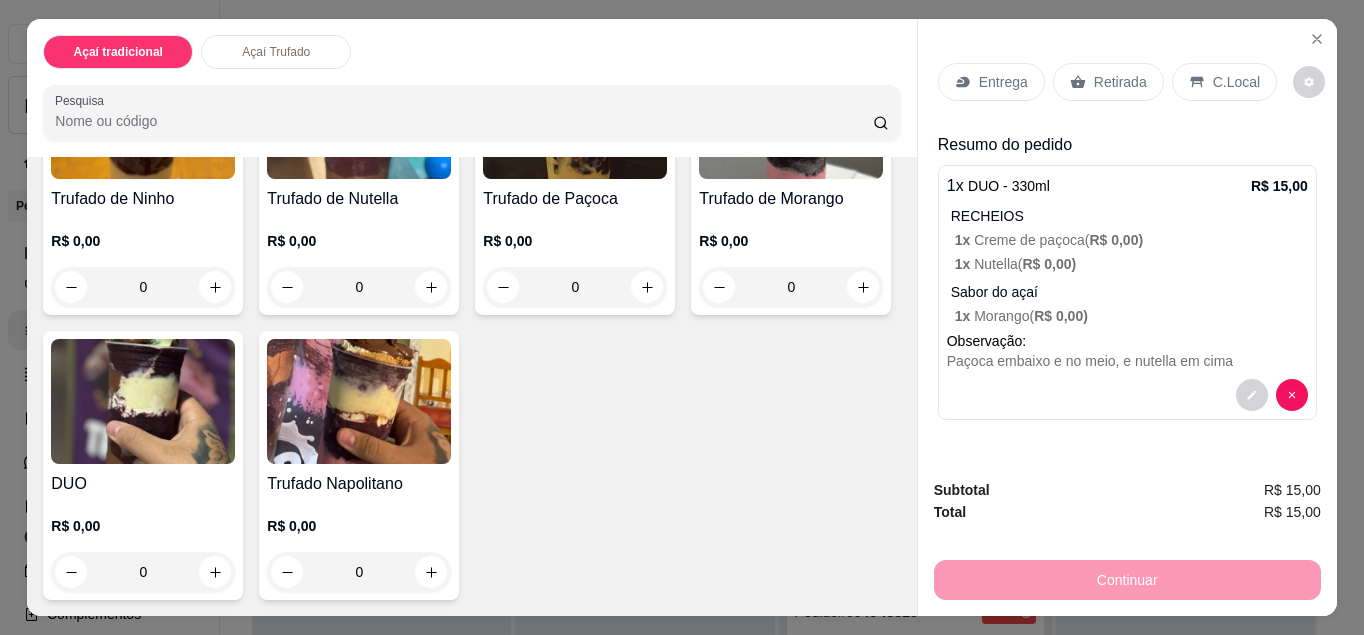 click on "C.Local" at bounding box center (1224, 82) 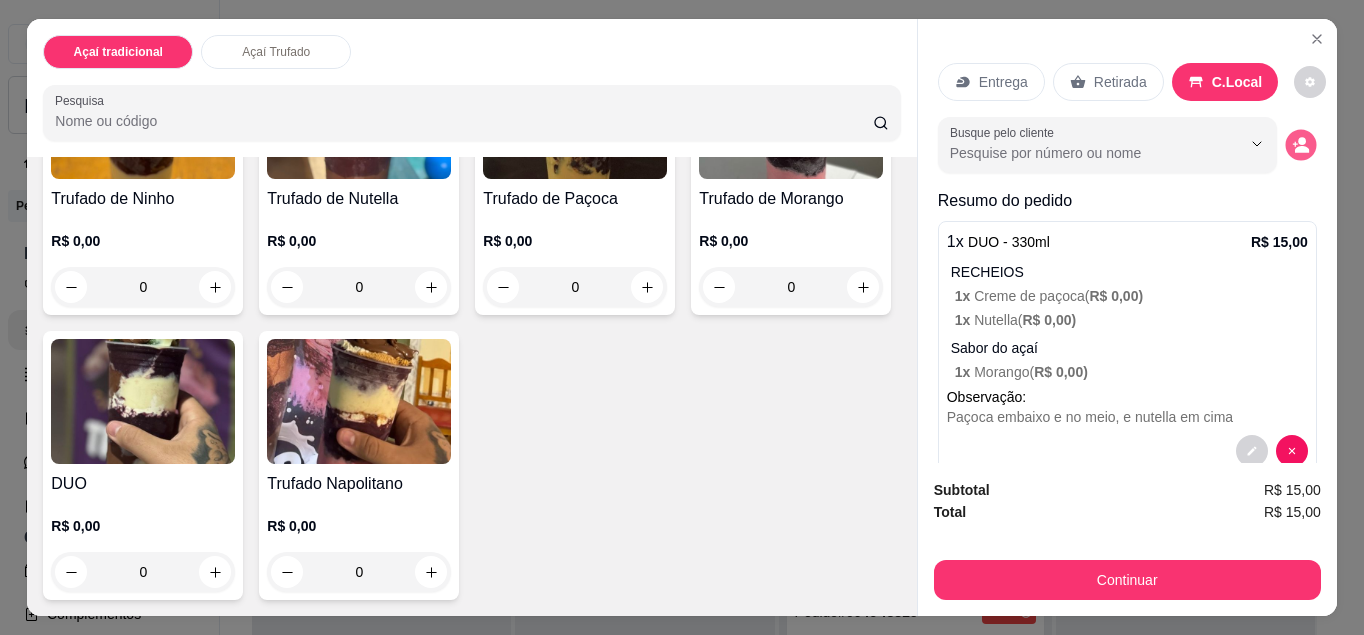 click at bounding box center (1300, 145) 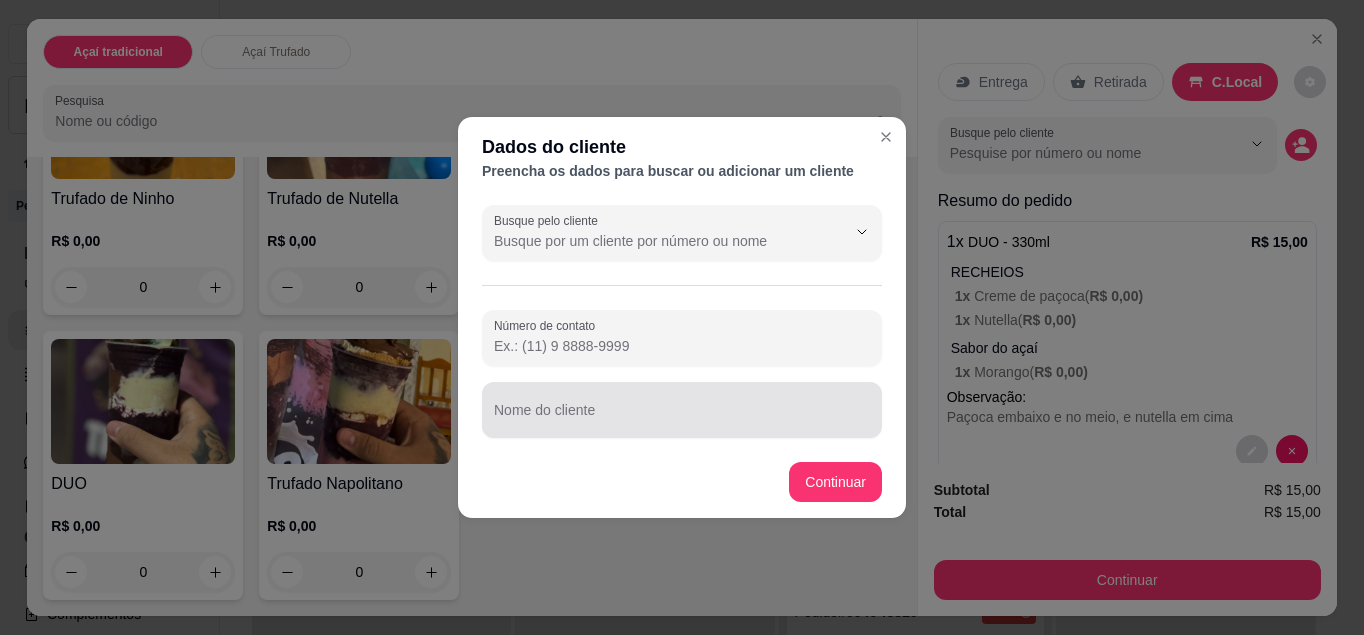 click at bounding box center [682, 410] 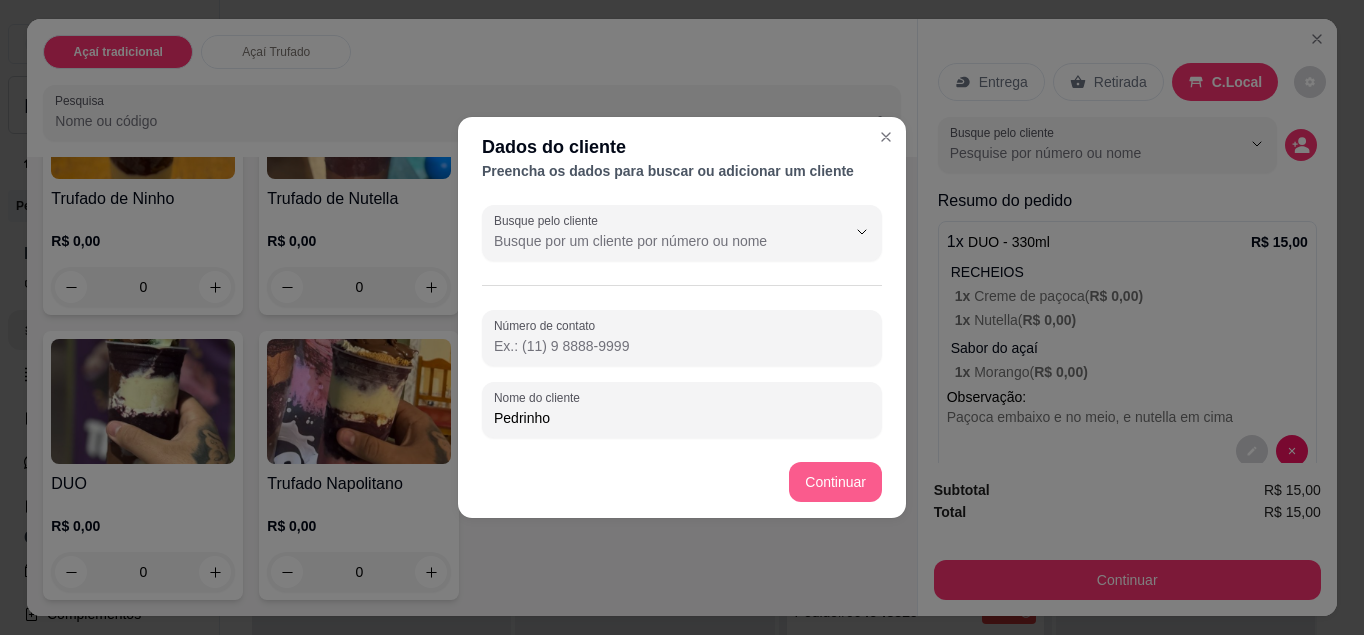 type on "Pedrinho" 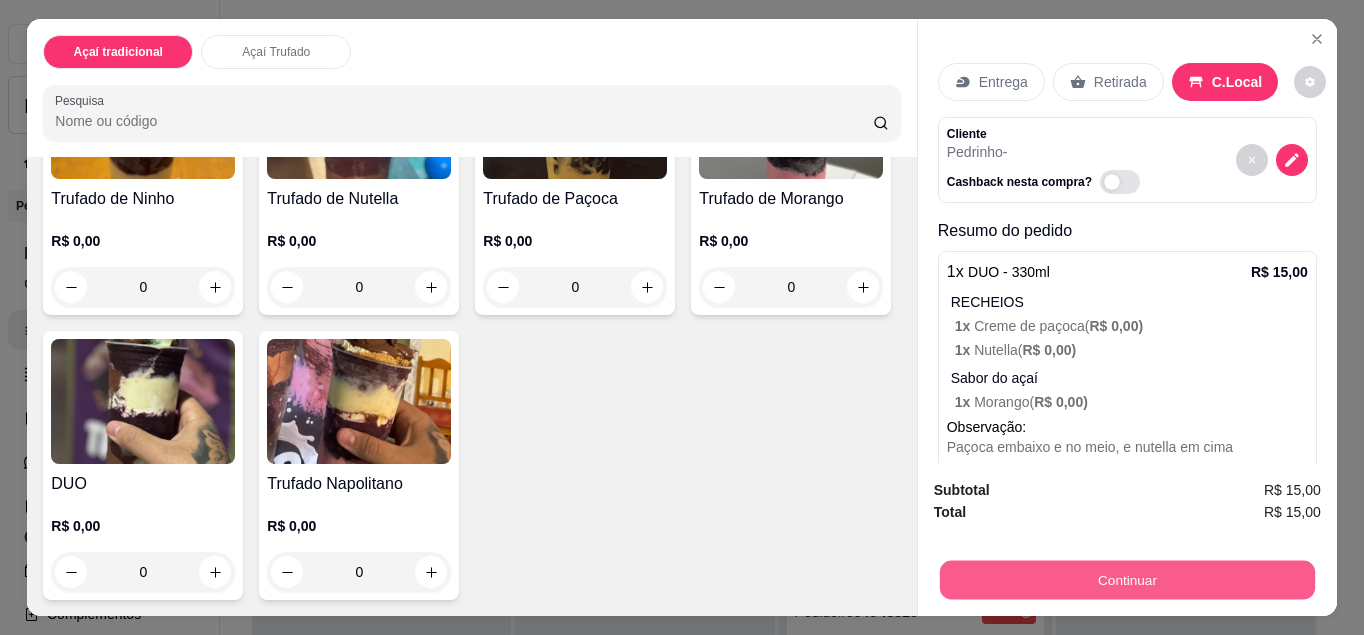 click on "Continuar" at bounding box center [1127, 580] 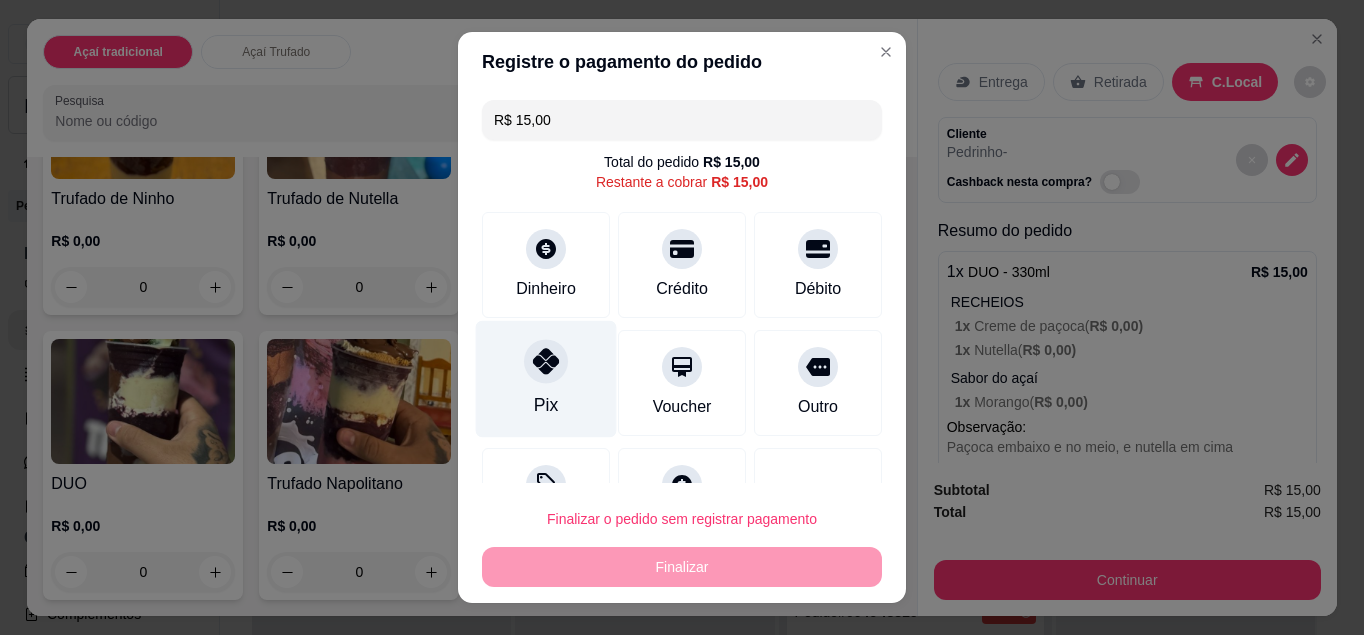 click on "Pix" at bounding box center [546, 378] 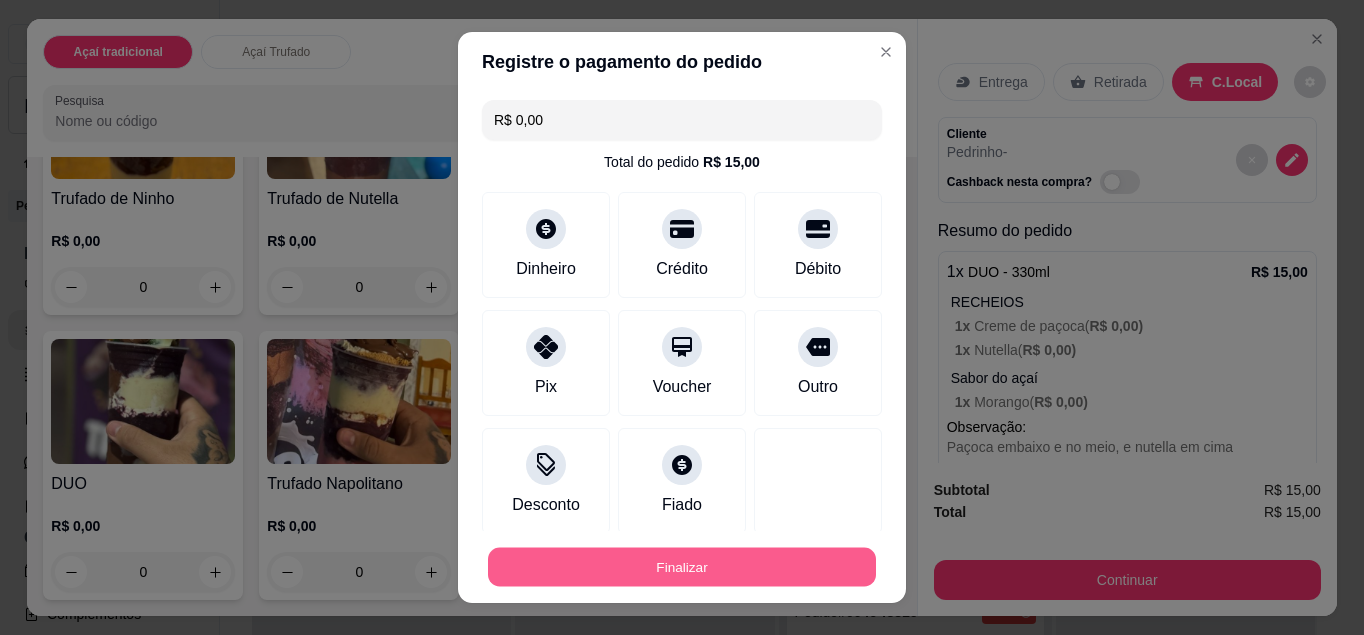 click on "Finalizar" at bounding box center [682, 567] 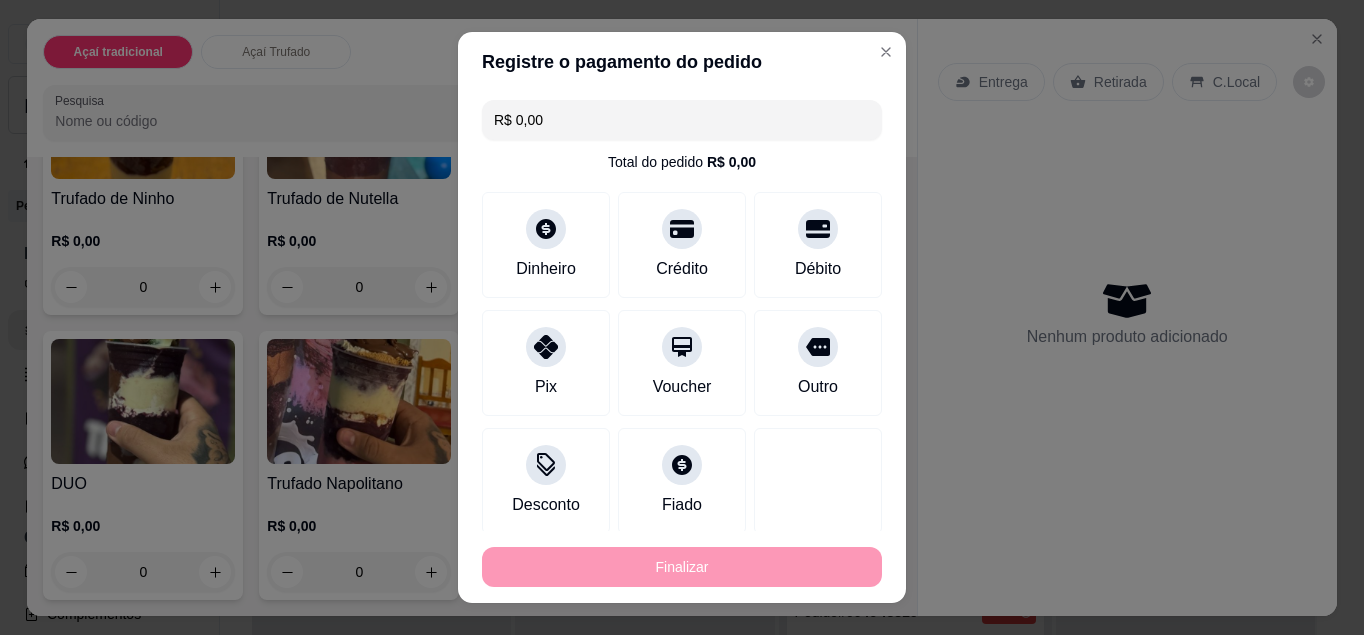 type on "-R$ 15,00" 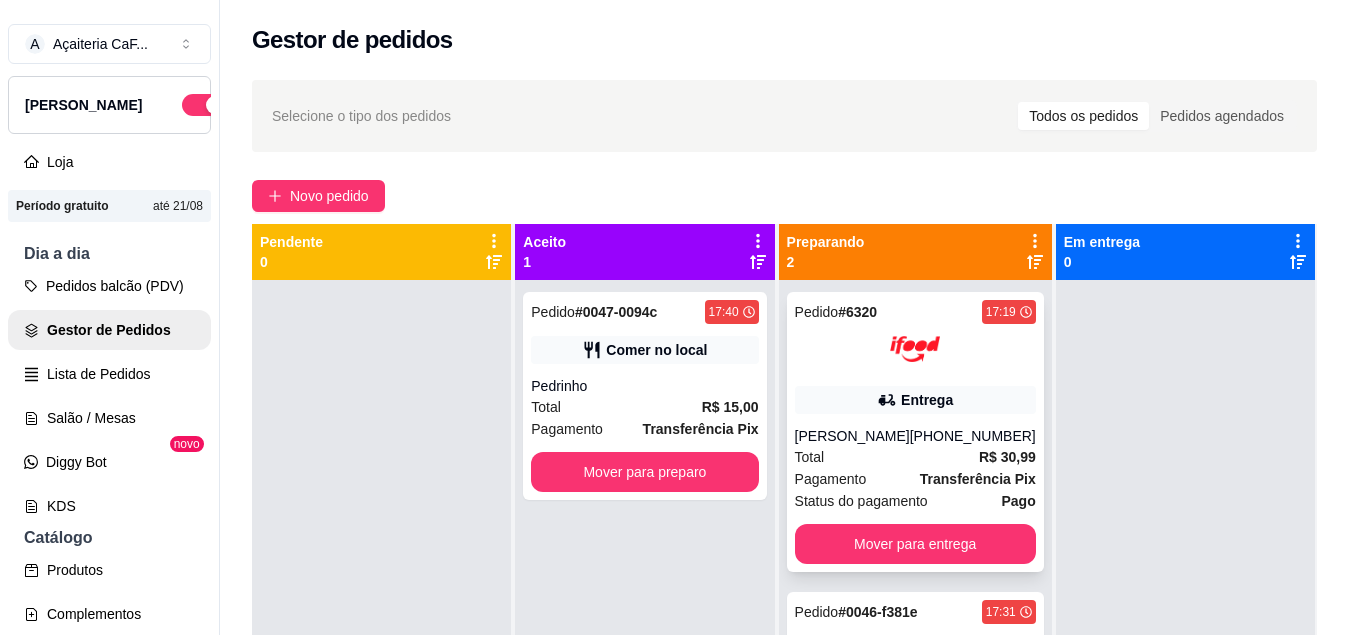 scroll, scrollTop: 32, scrollLeft: 0, axis: vertical 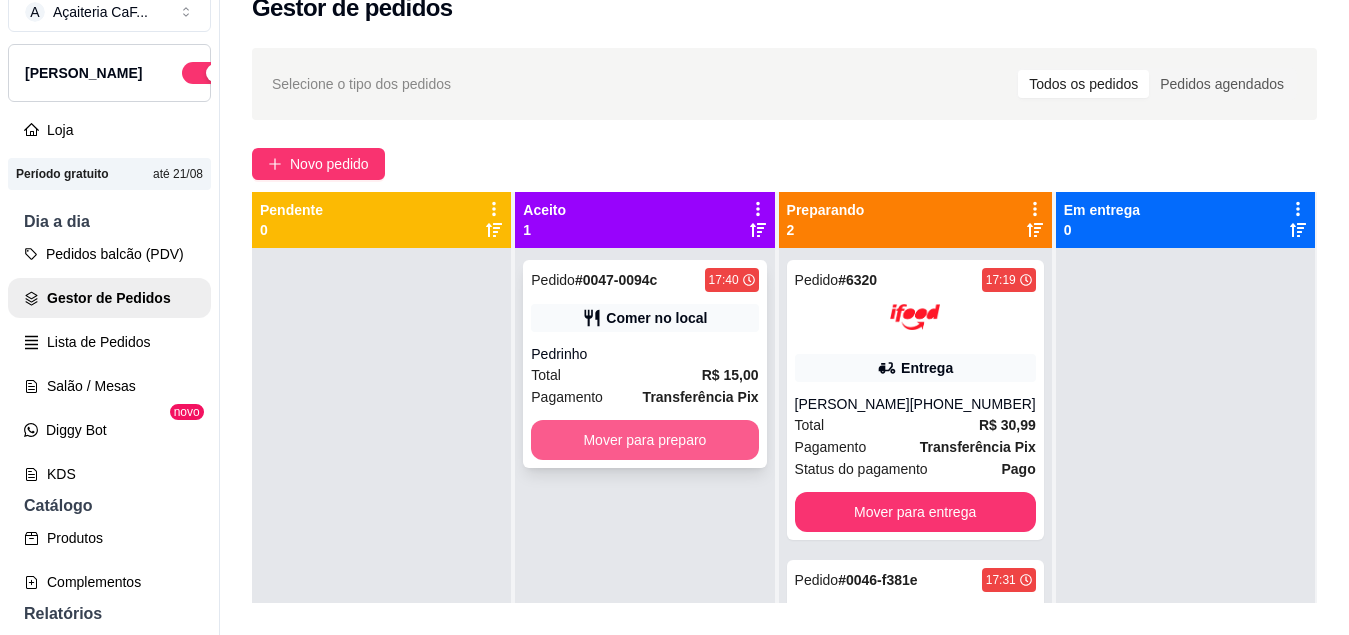 click on "Mover para preparo" at bounding box center [644, 440] 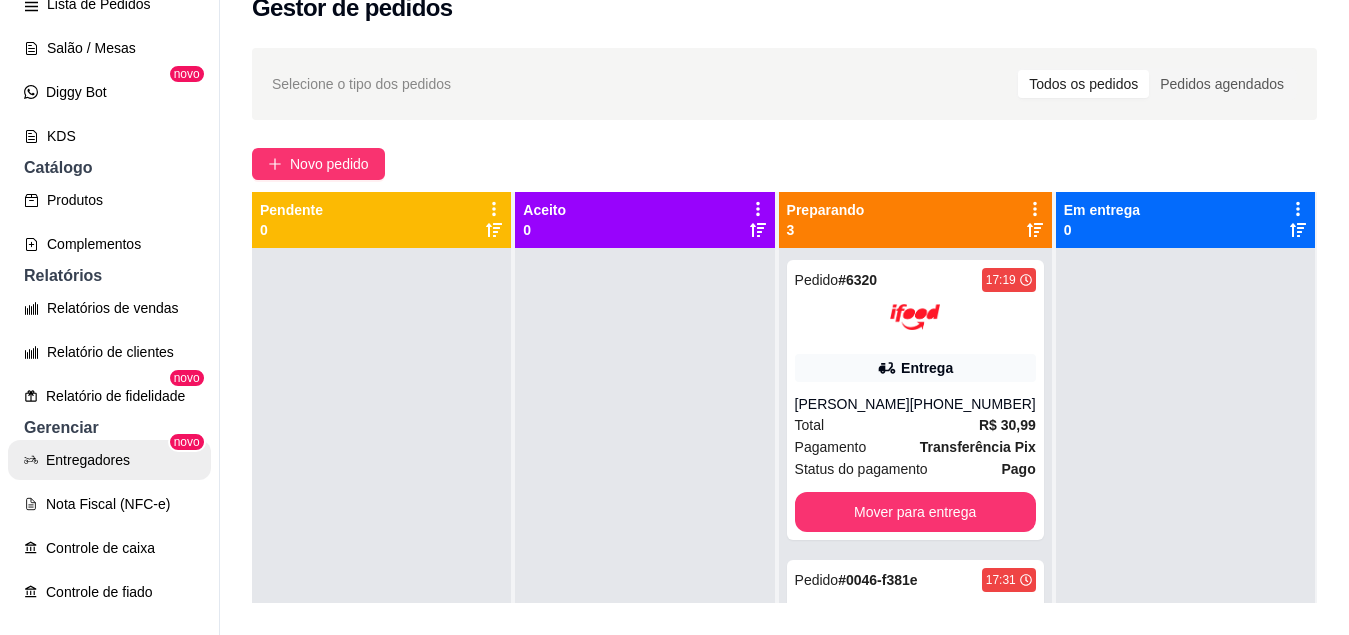 scroll, scrollTop: 0, scrollLeft: 0, axis: both 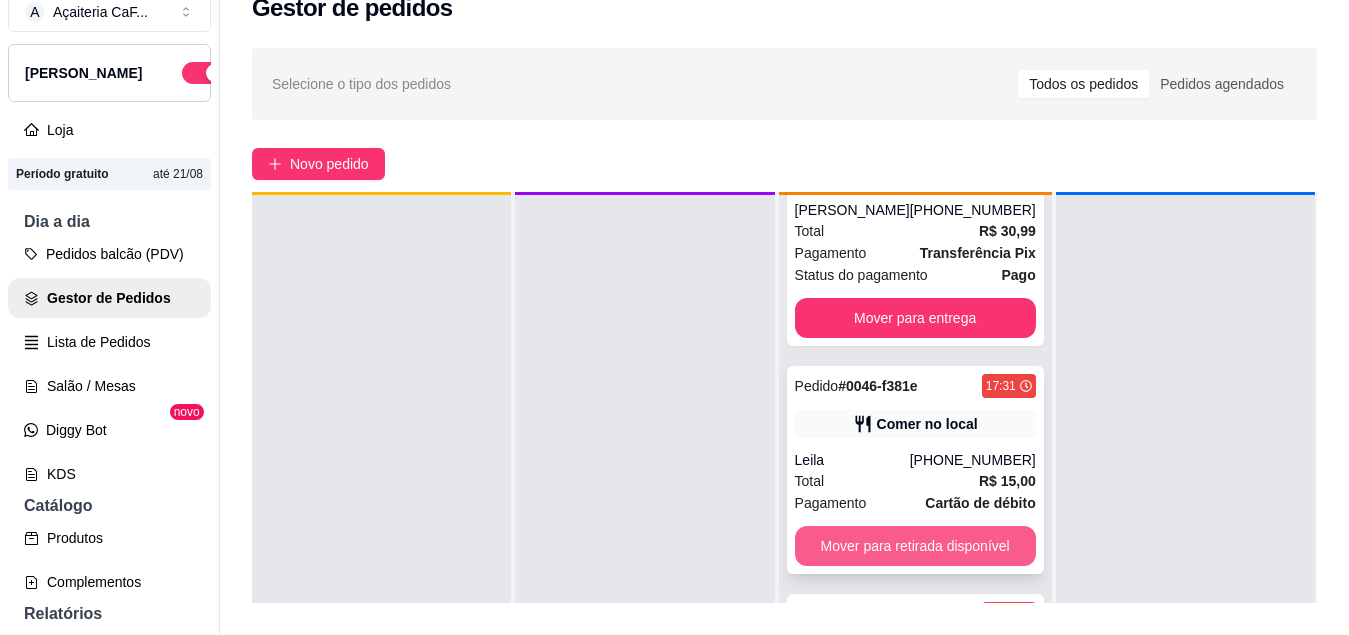 click on "Mover para retirada disponível" at bounding box center [915, 546] 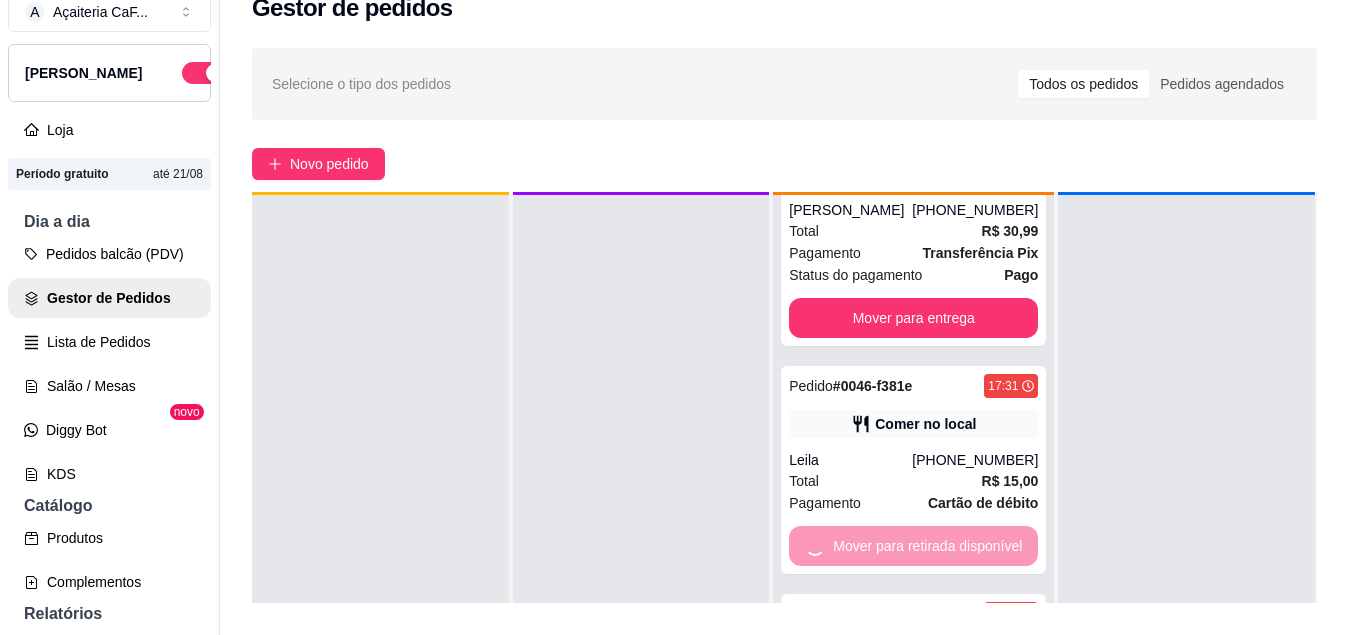 scroll, scrollTop: 0, scrollLeft: 0, axis: both 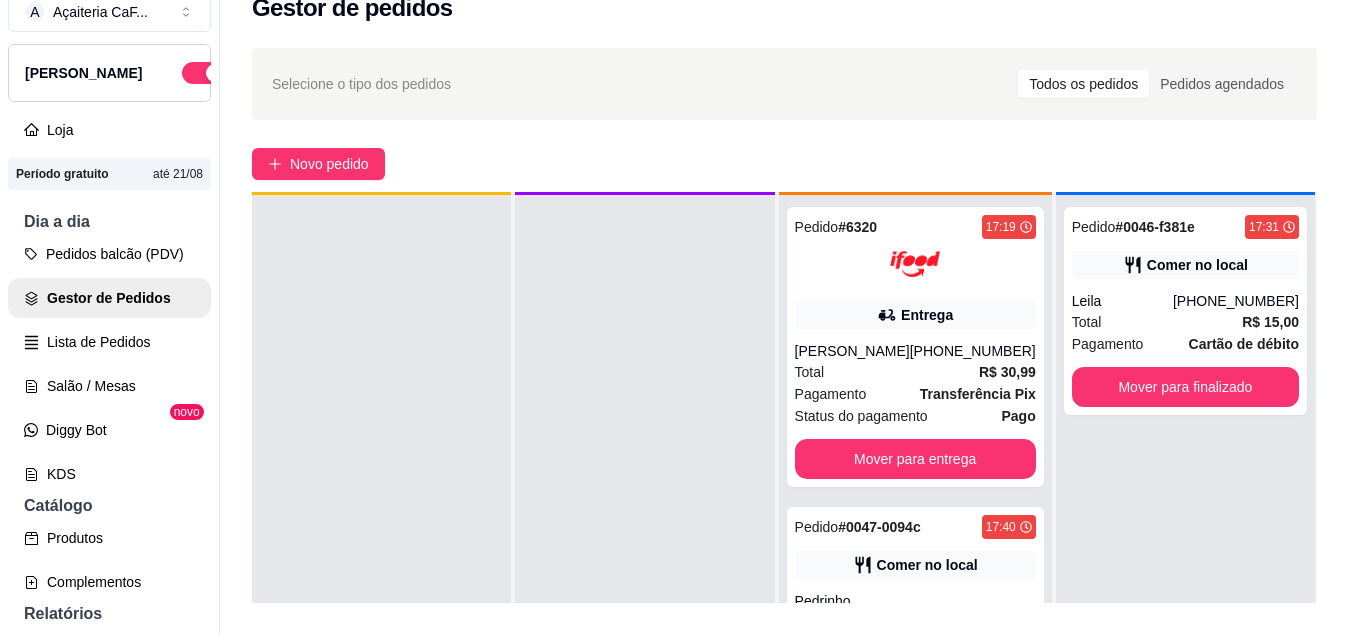 click on "Pedido  # 0046-f381e 17:31 Comer no local Leila  (21) 97398-6438 Total R$ 15,00 Pagamento Cartão de débito Mover para finalizado" at bounding box center (1185, 512) 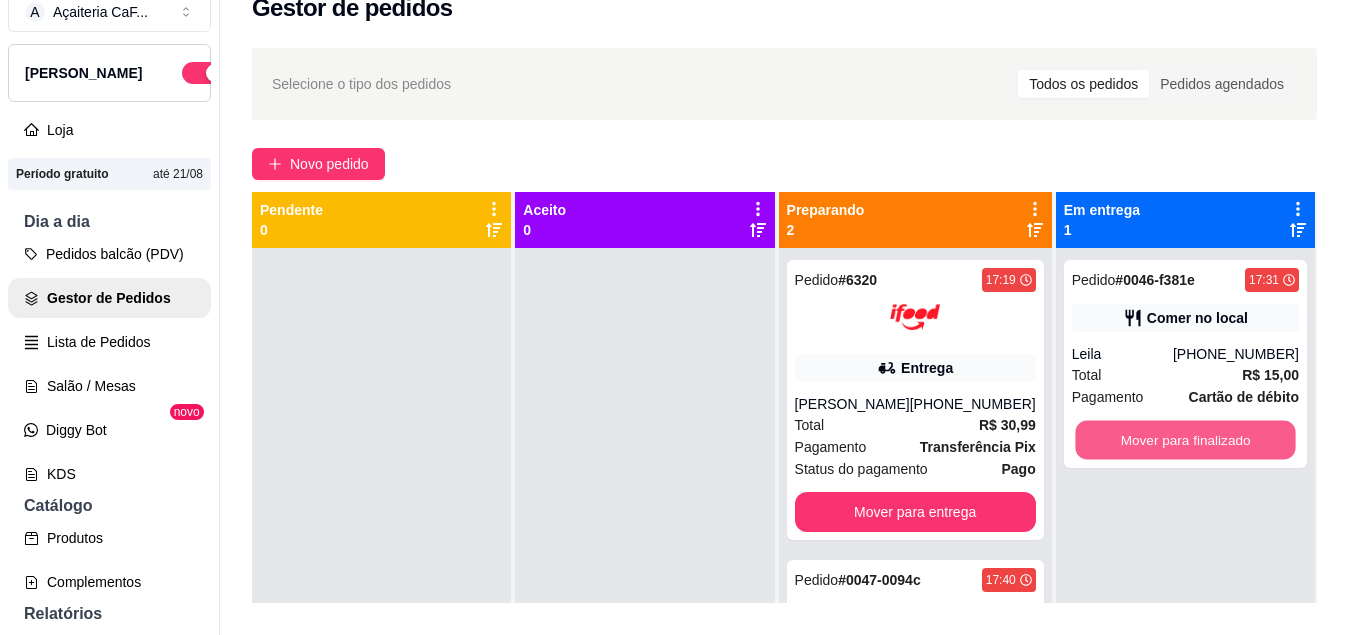 click on "Mover para finalizado" at bounding box center [1185, 440] 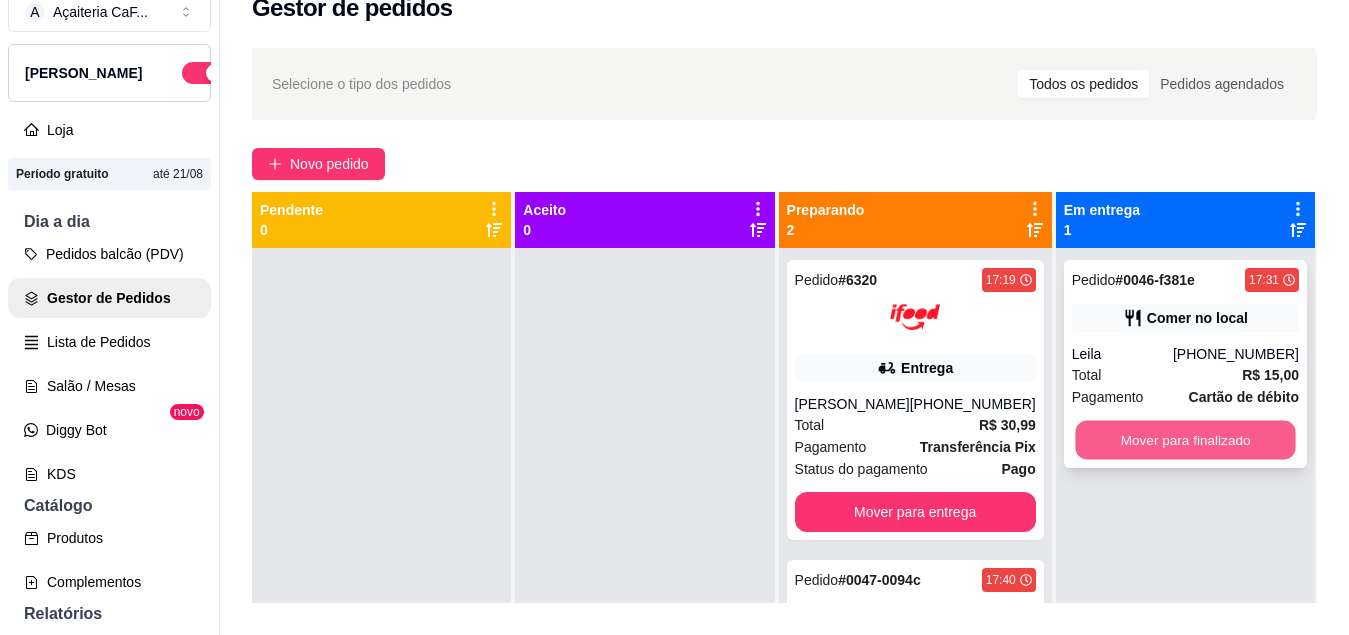 click on "Mover para finalizado" at bounding box center (1185, 440) 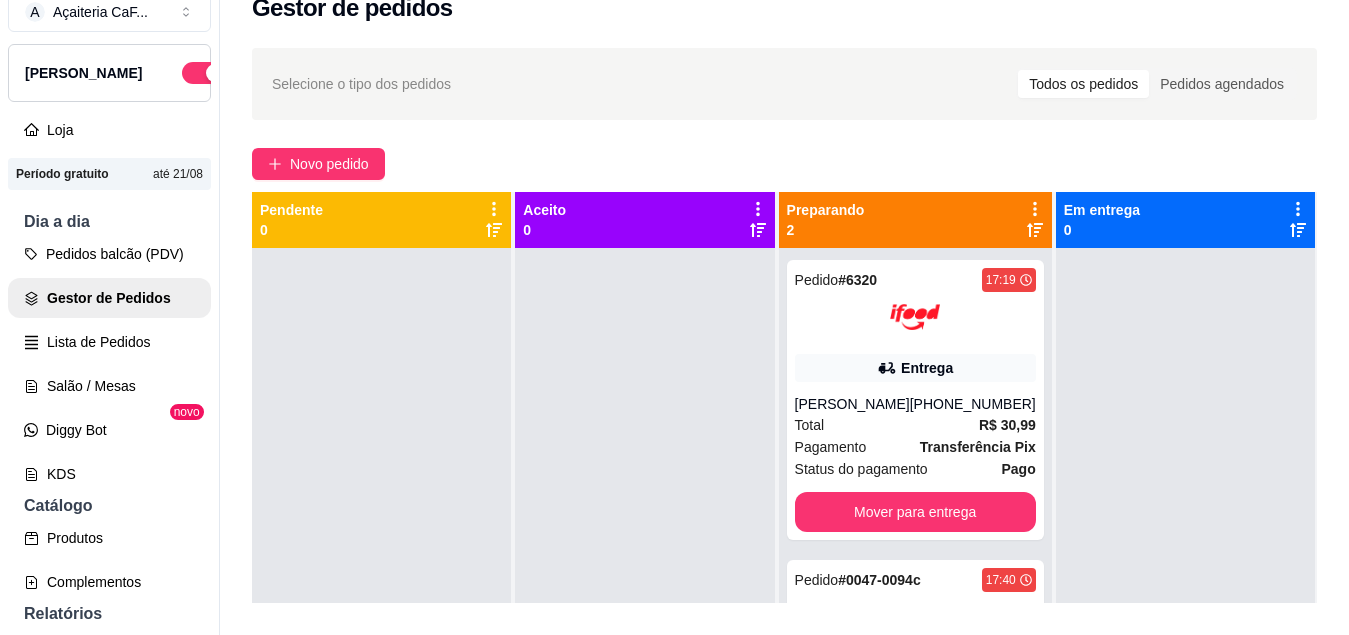 scroll, scrollTop: 56, scrollLeft: 0, axis: vertical 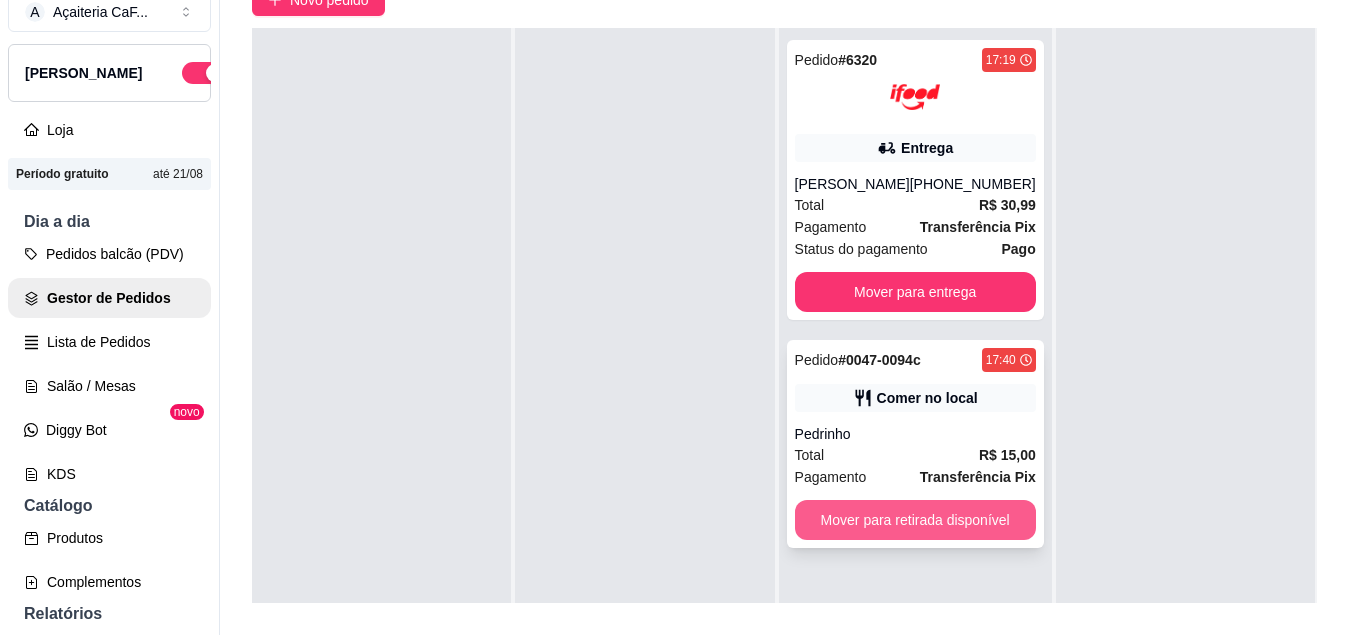 click on "Mover para retirada disponível" at bounding box center (915, 520) 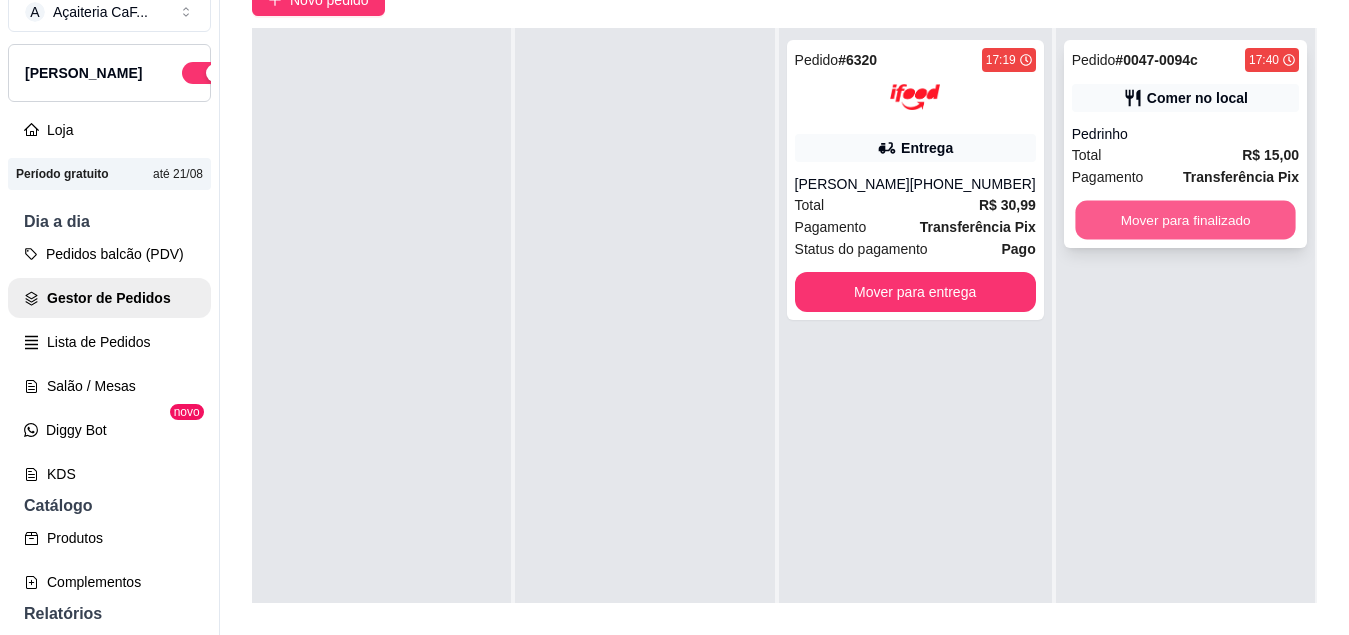 click on "Mover para finalizado" at bounding box center (1185, 220) 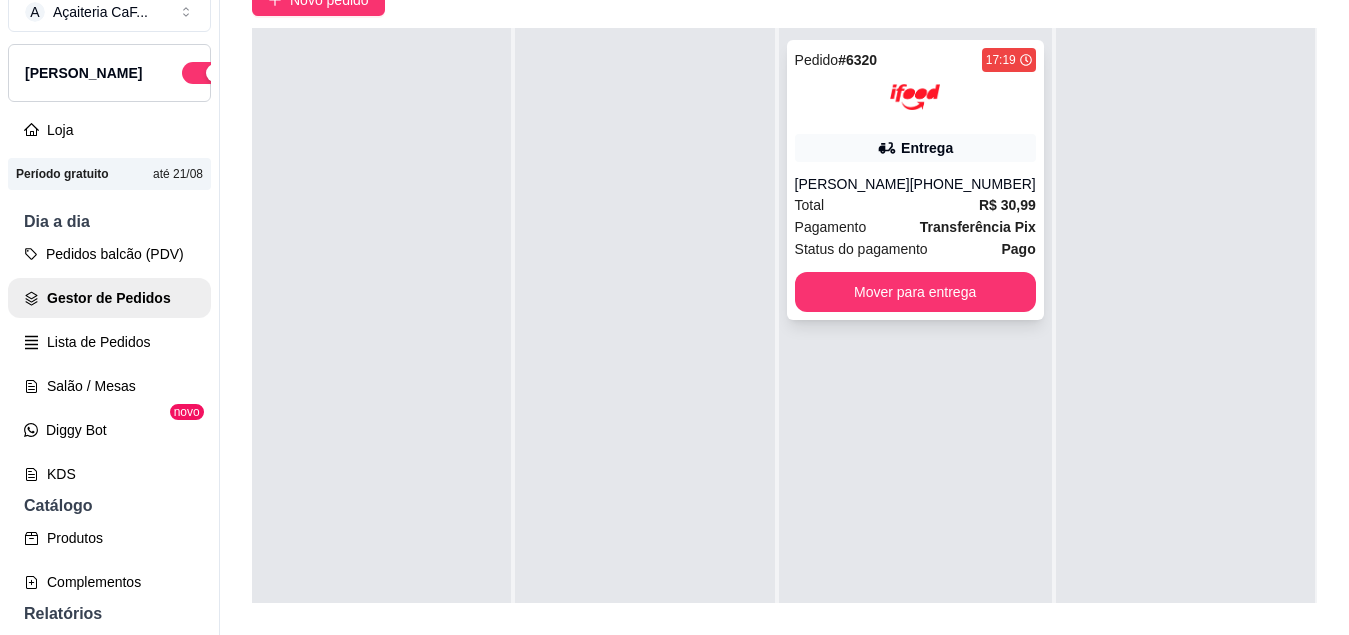 click on "[PERSON_NAME]" at bounding box center (852, 184) 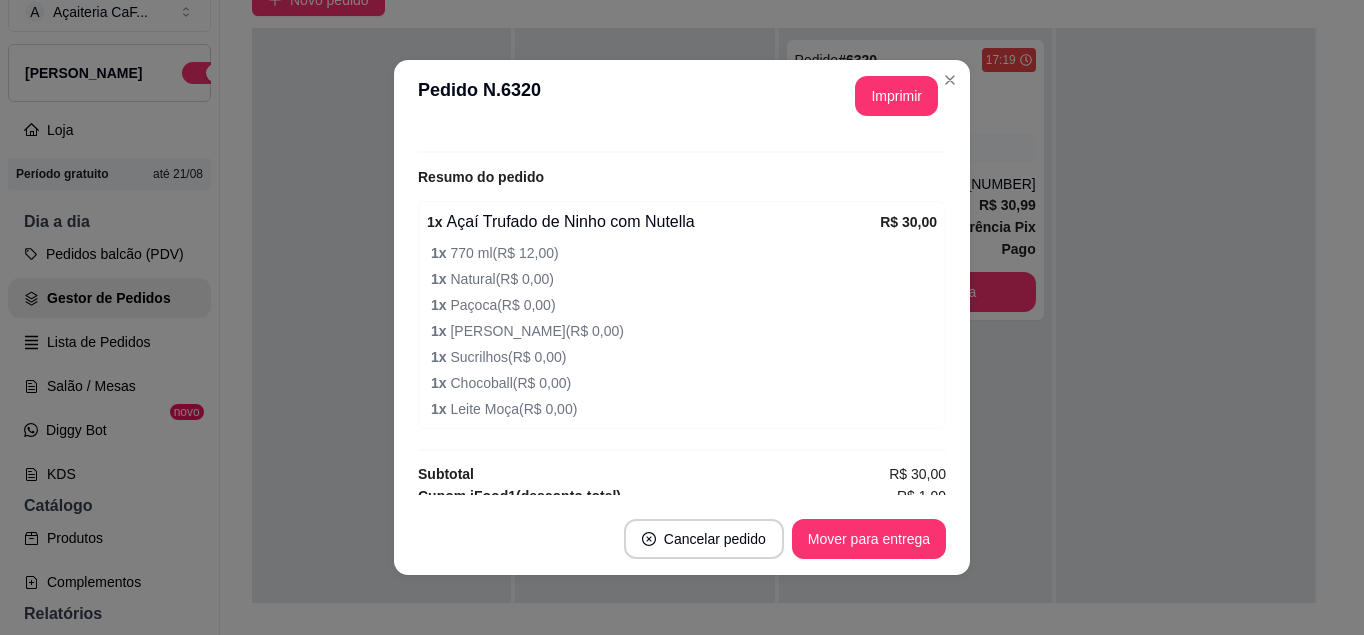 scroll, scrollTop: 720, scrollLeft: 0, axis: vertical 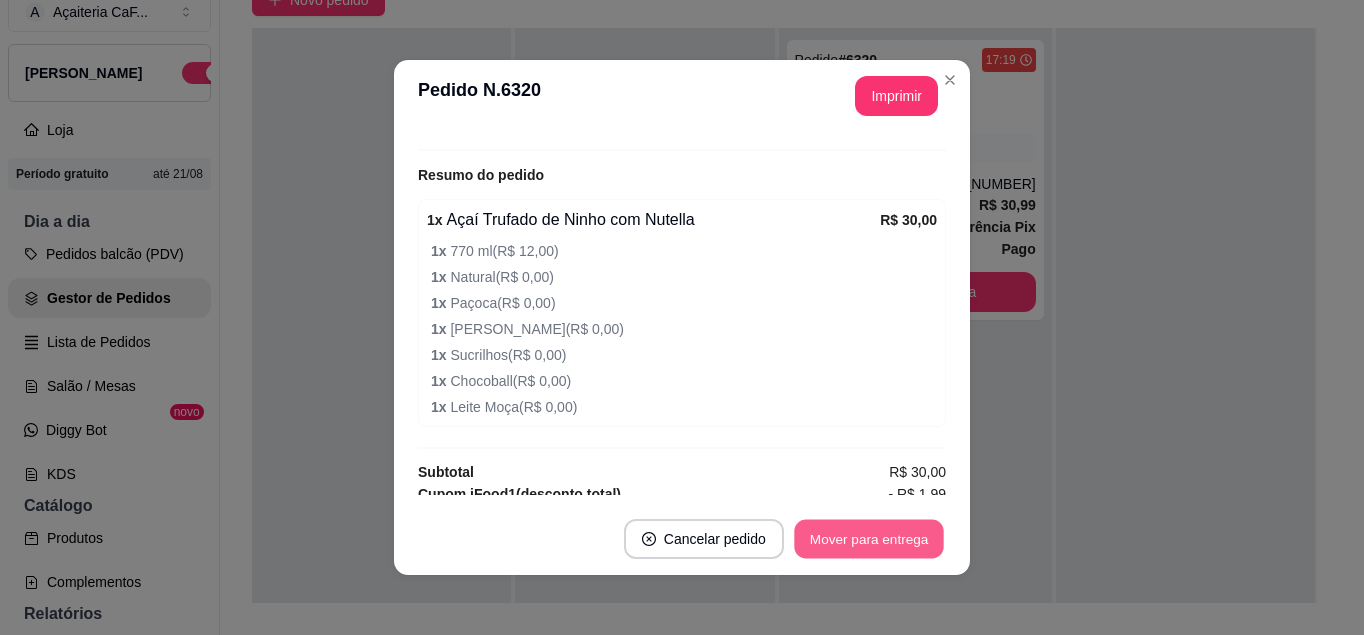 click on "Mover para entrega" at bounding box center (869, 539) 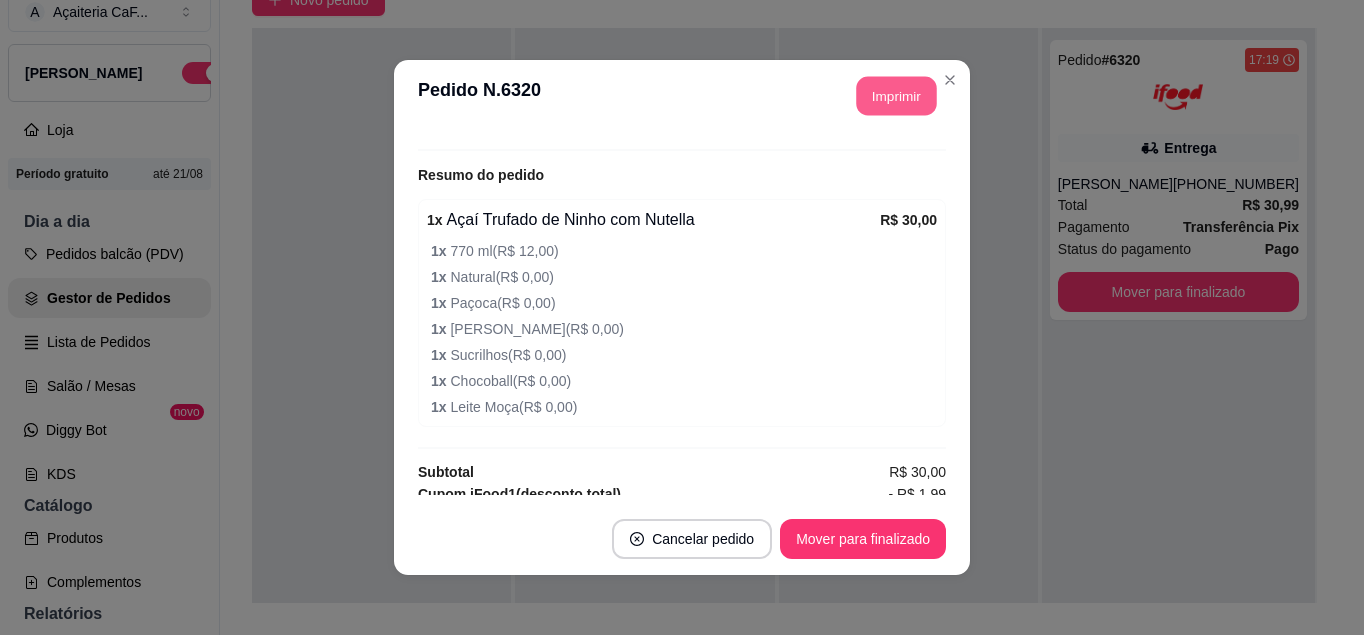 click on "Imprimir" at bounding box center (897, 96) 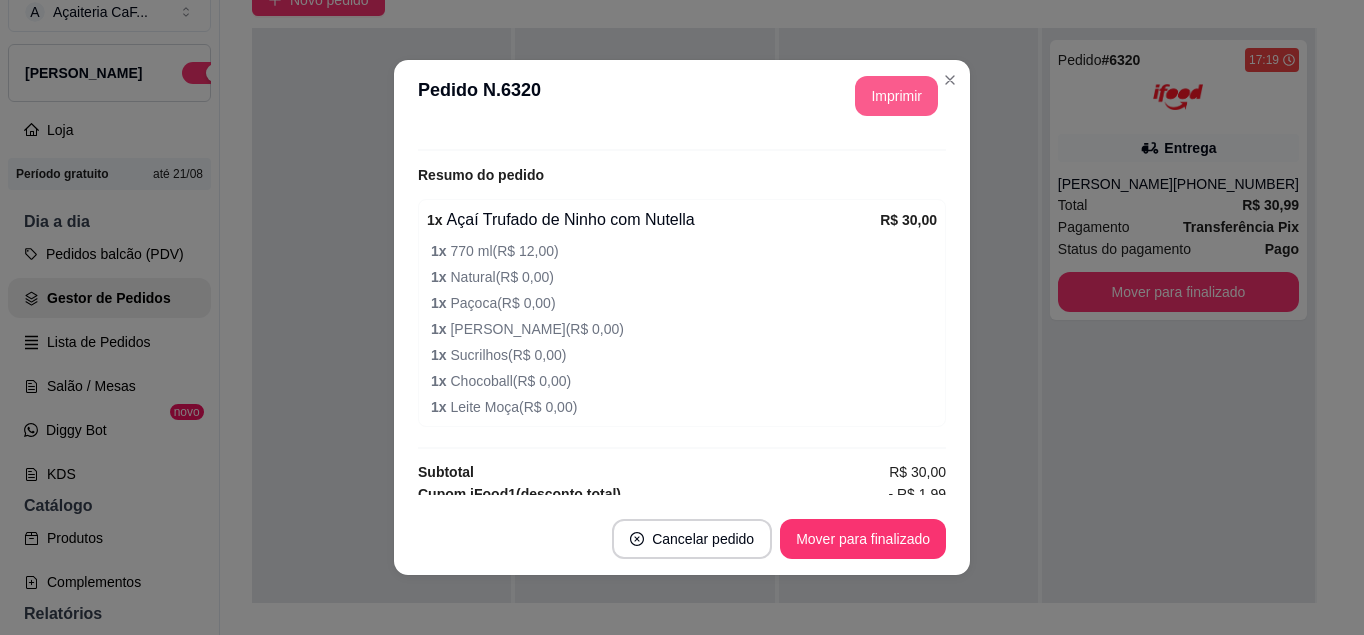 scroll, scrollTop: 0, scrollLeft: 0, axis: both 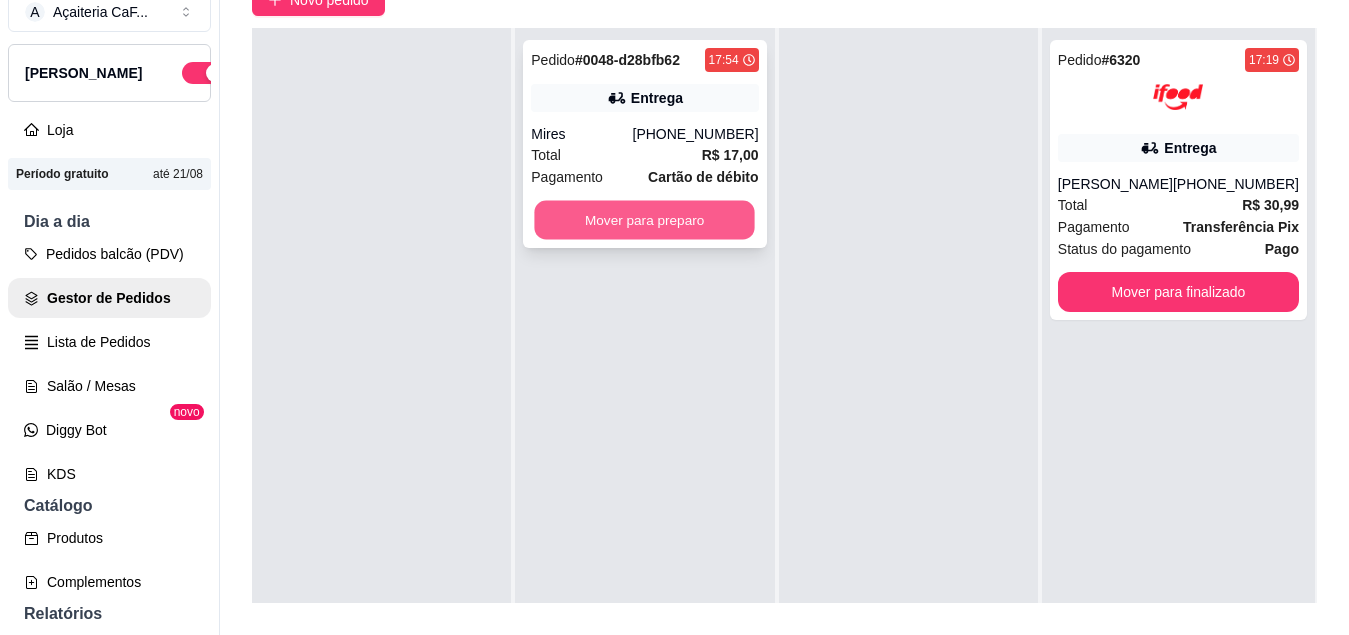 click on "Mover para preparo" at bounding box center (645, 220) 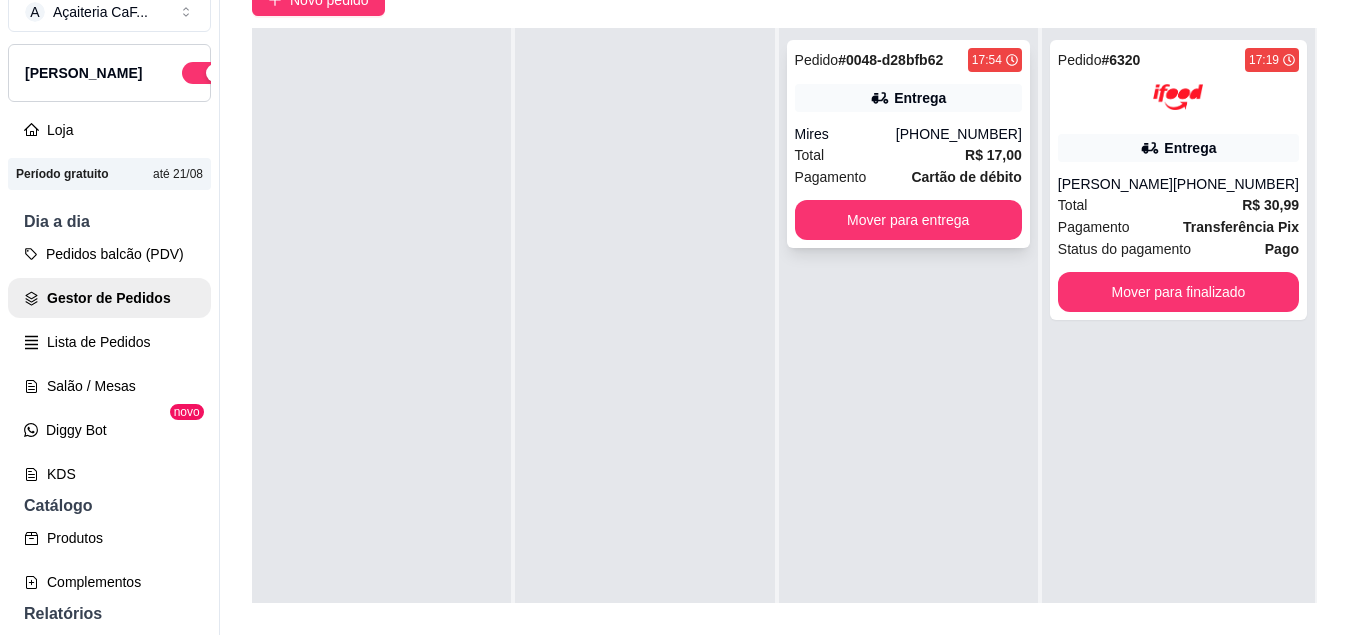 click on "(21) 98372-2863" at bounding box center [959, 134] 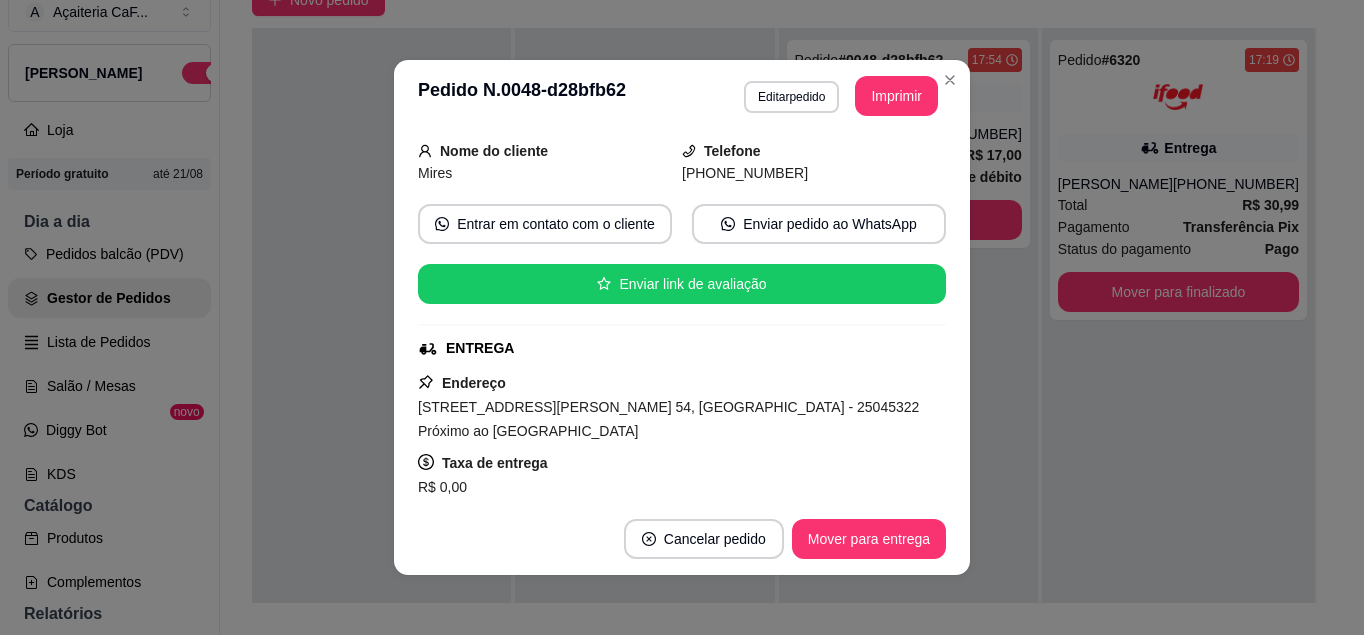 scroll, scrollTop: 0, scrollLeft: 0, axis: both 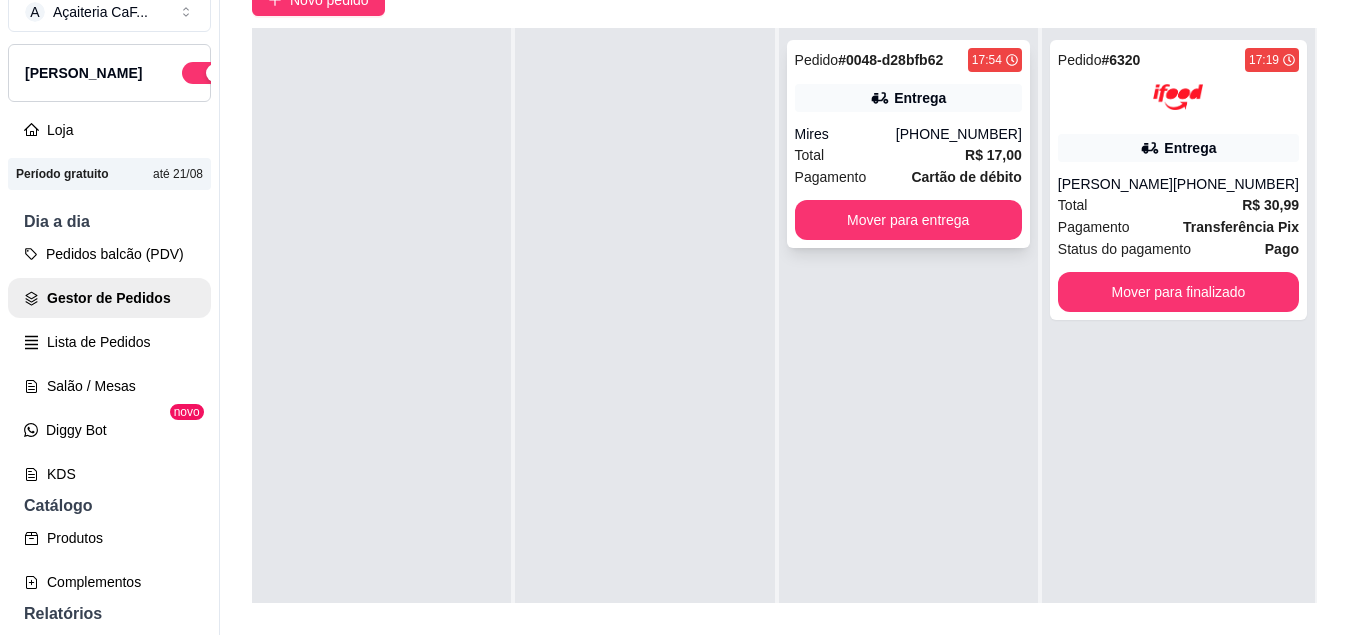 click on "(21) 98372-2863" at bounding box center [959, 134] 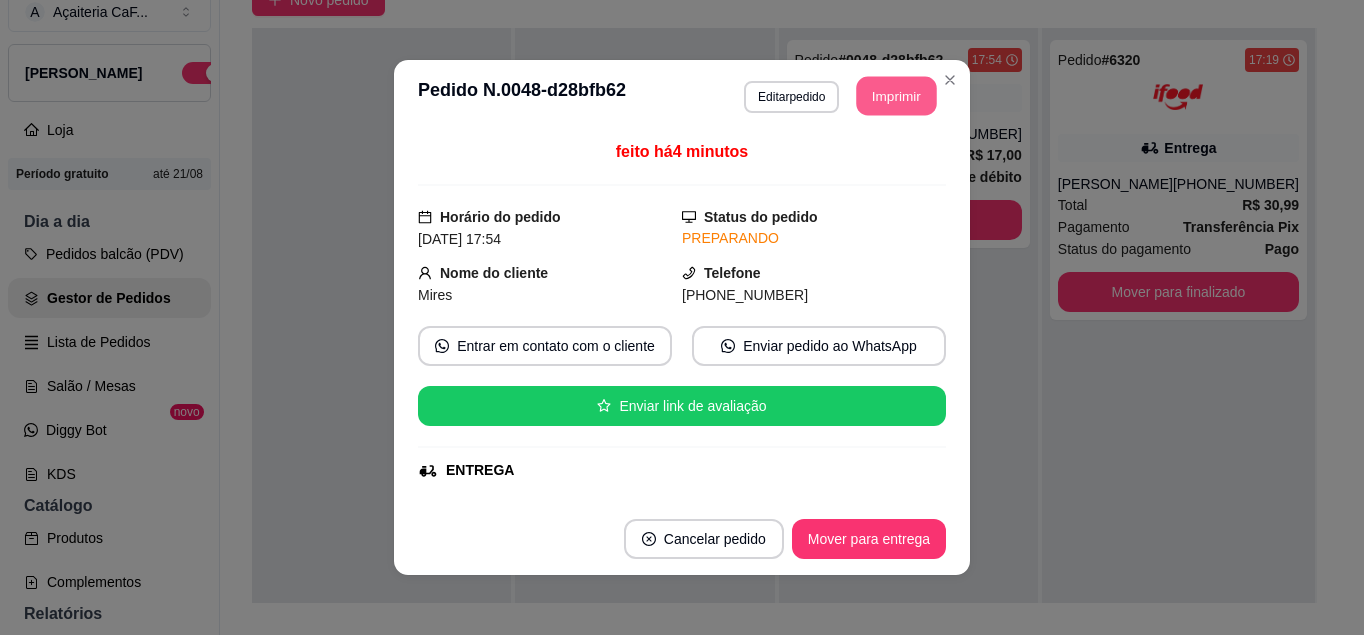 click on "Imprimir" at bounding box center (897, 96) 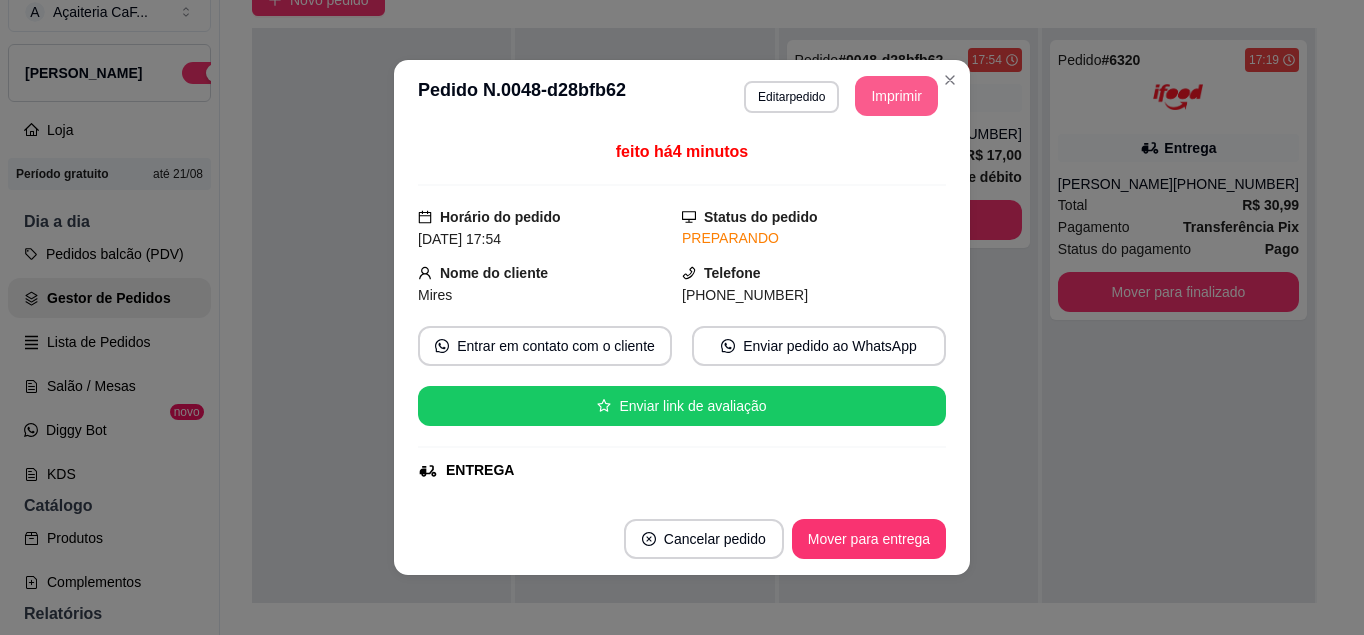 scroll, scrollTop: 0, scrollLeft: 0, axis: both 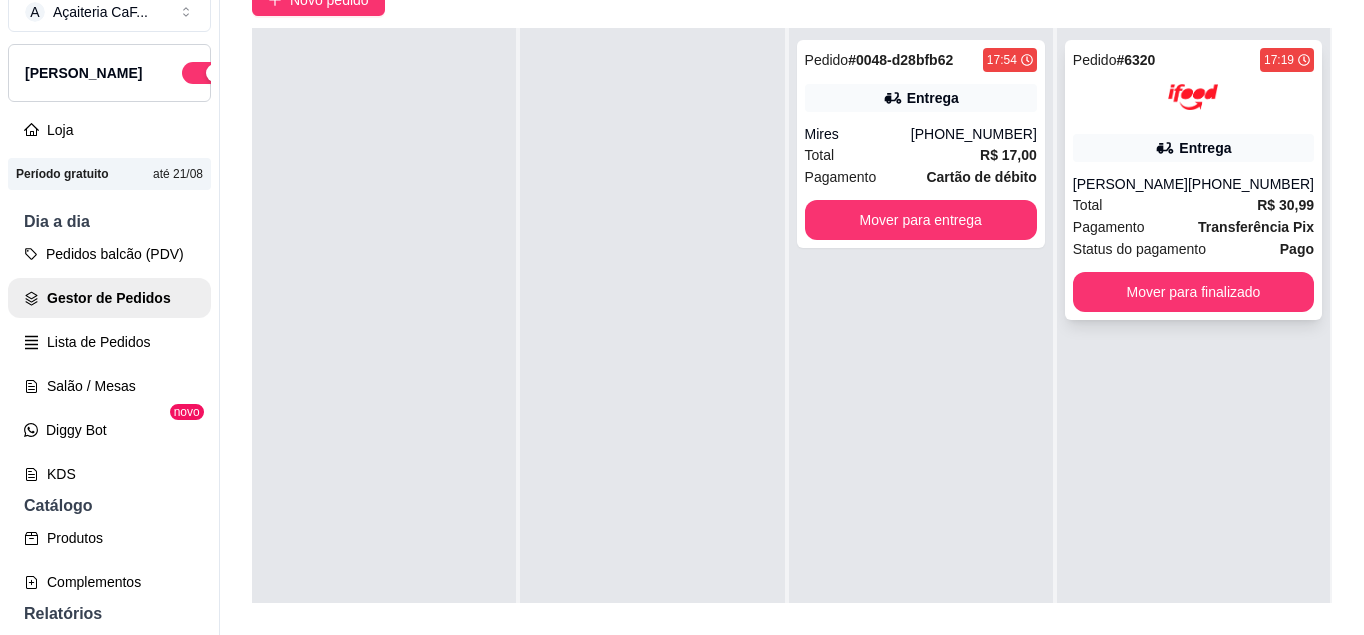 click on "Pedido  # 6320 17:19 Entrega Caio de Castro Ferreira (08) 00705-4050 Total R$ 30,99 Pagamento Transferência Pix Status do pagamento Pago Mover para finalizado" at bounding box center (1193, 180) 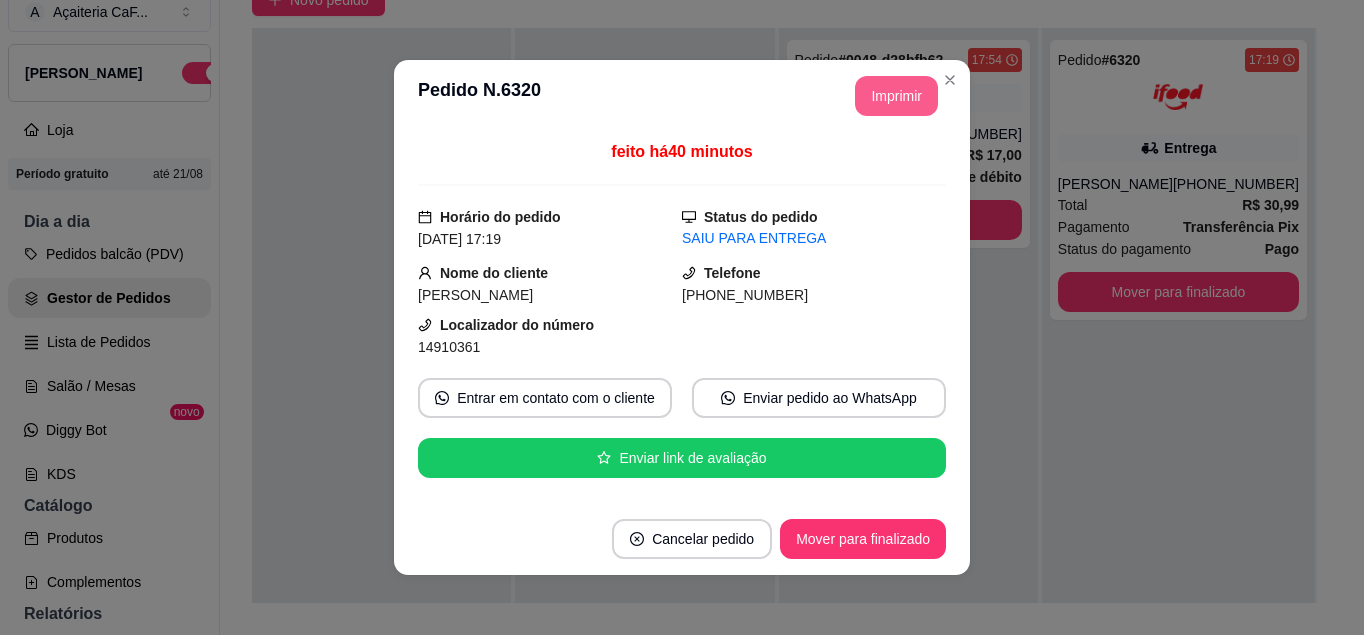 click on "Imprimir" at bounding box center [896, 96] 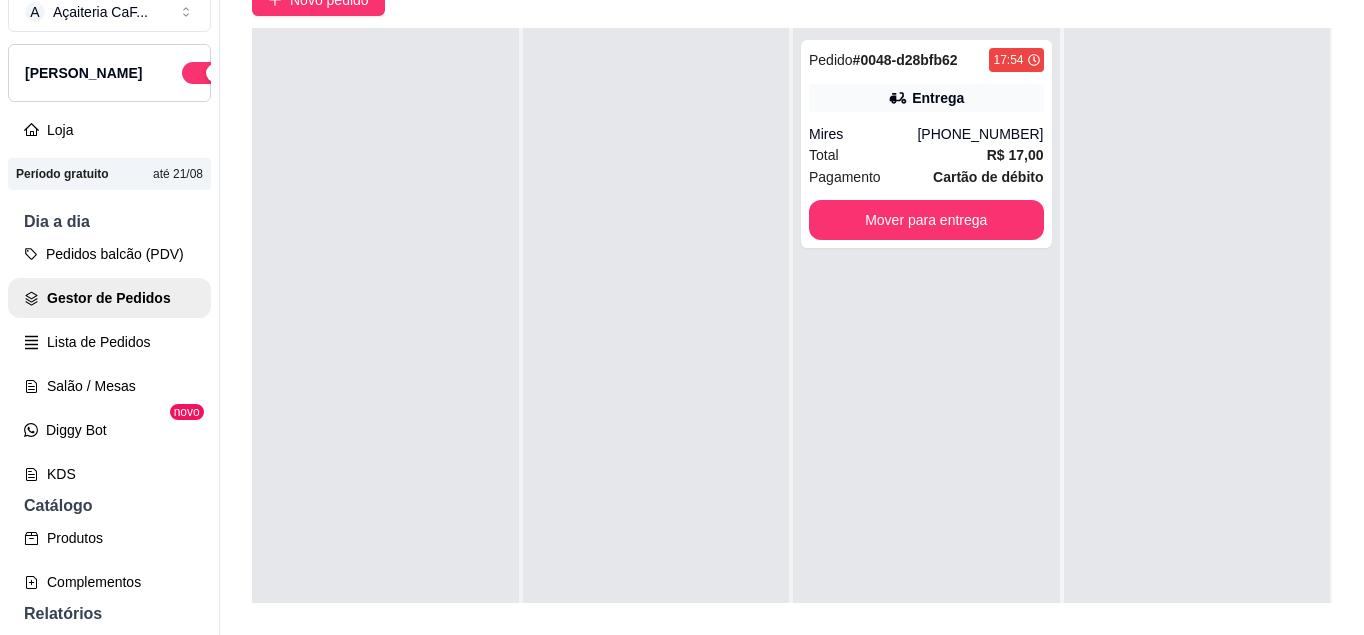 click on "Configurações" at bounding box center [109, 1106] 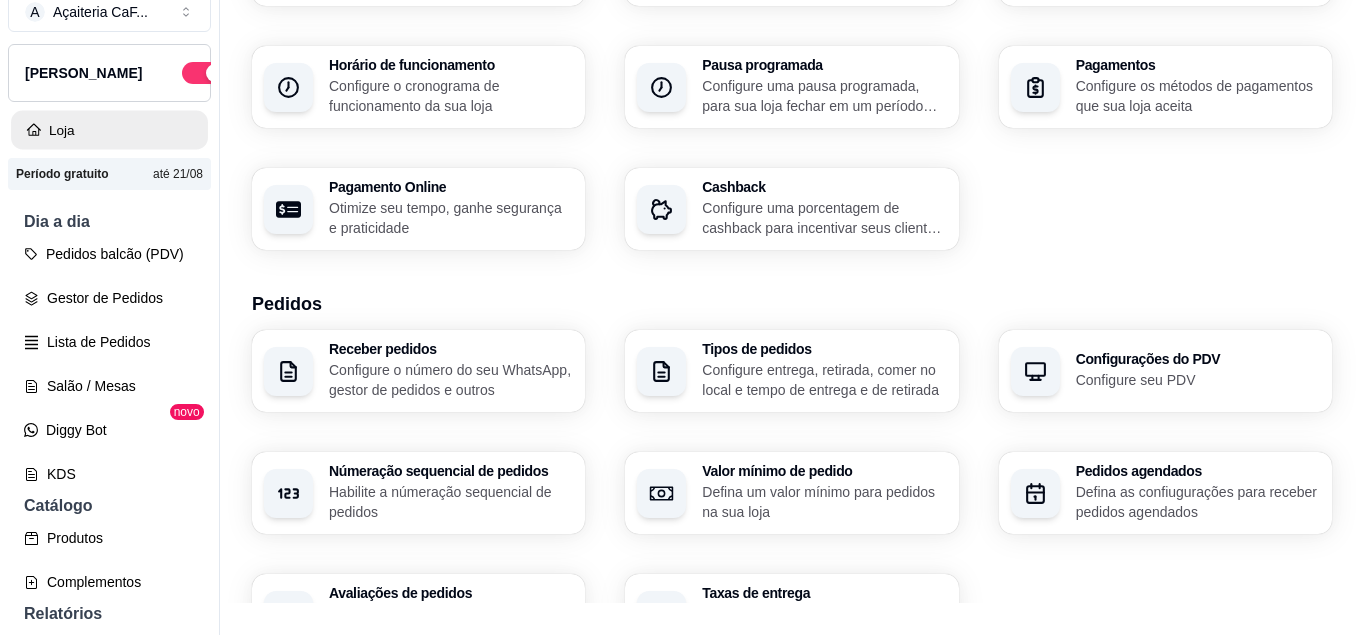 click on "Loja" at bounding box center (109, 130) 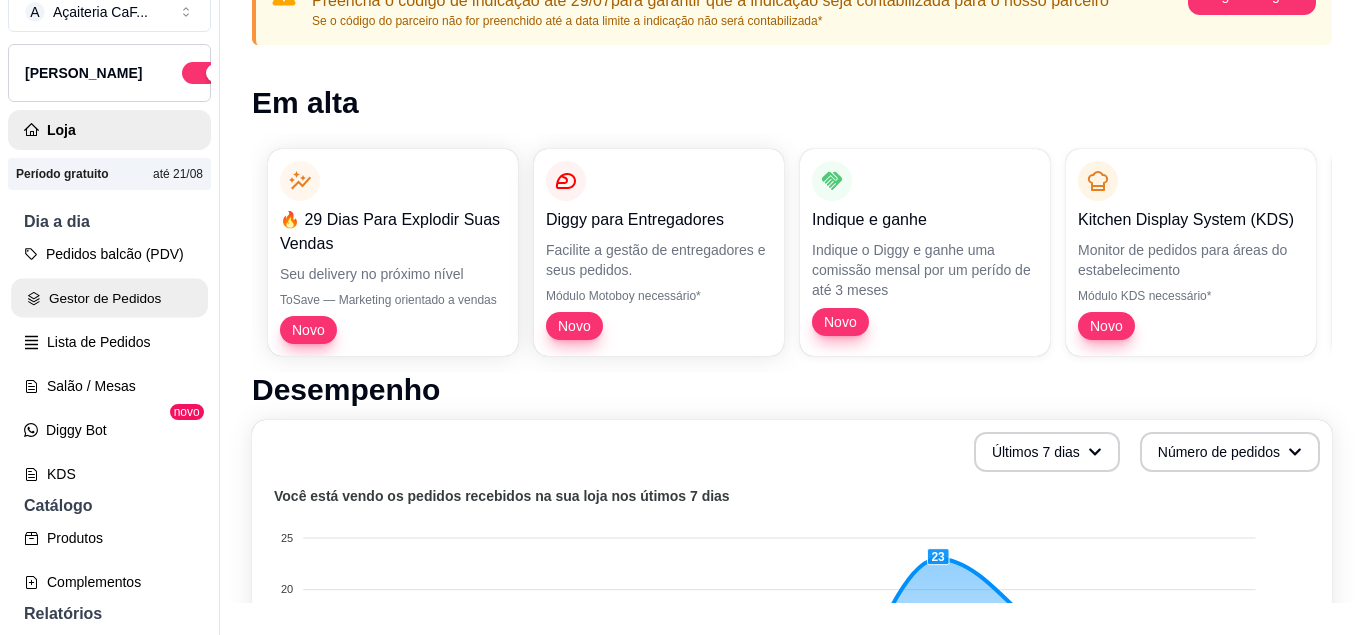 click on "Gestor de Pedidos" at bounding box center (109, 298) 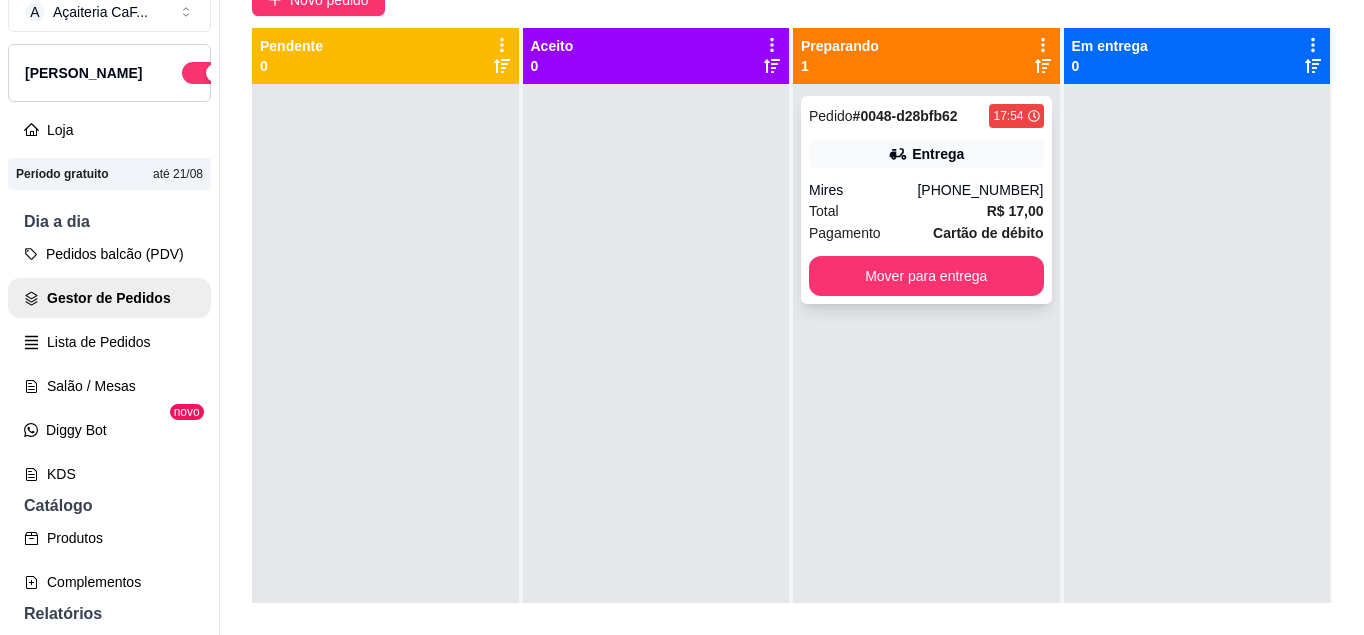 click on "Entrega" at bounding box center (938, 154) 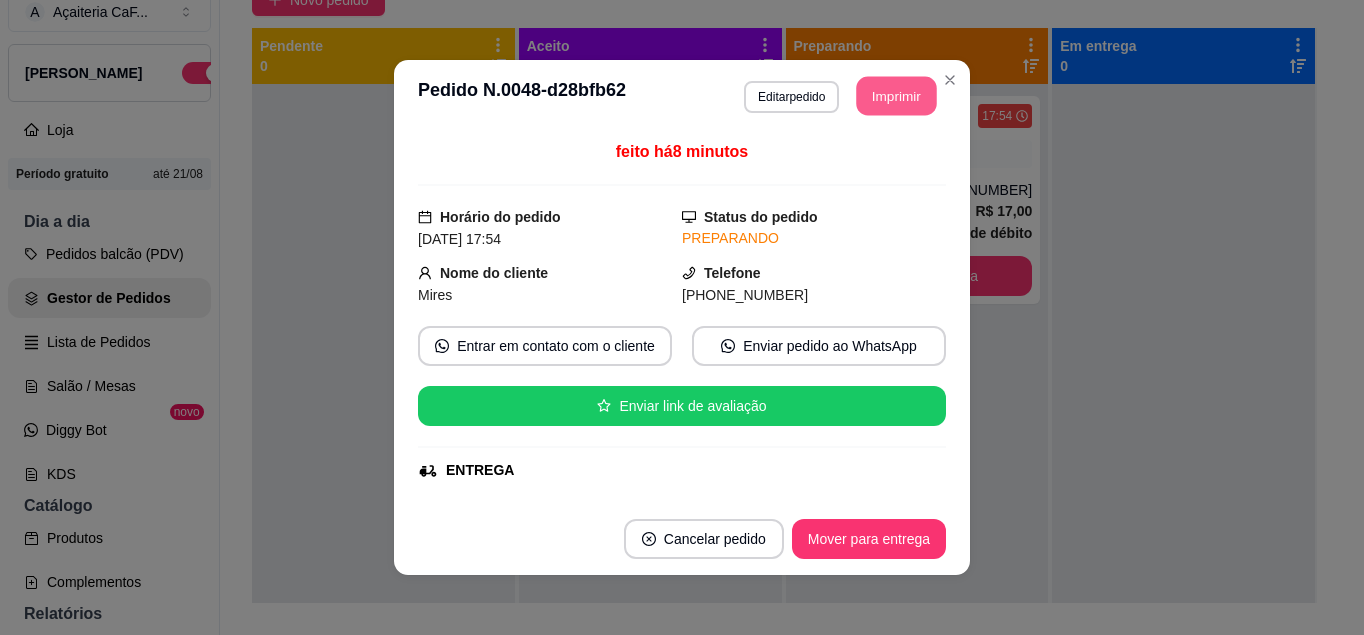 click on "Imprimir" at bounding box center (897, 96) 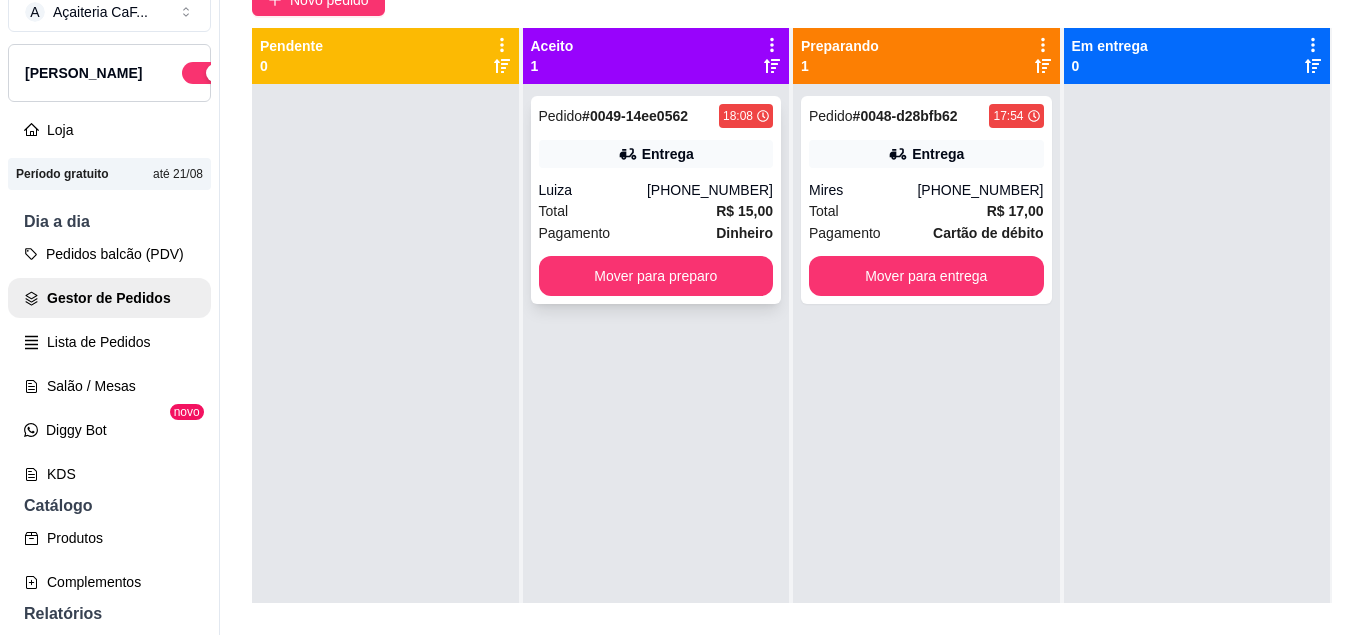 click on "Total R$ 15,00" at bounding box center (656, 211) 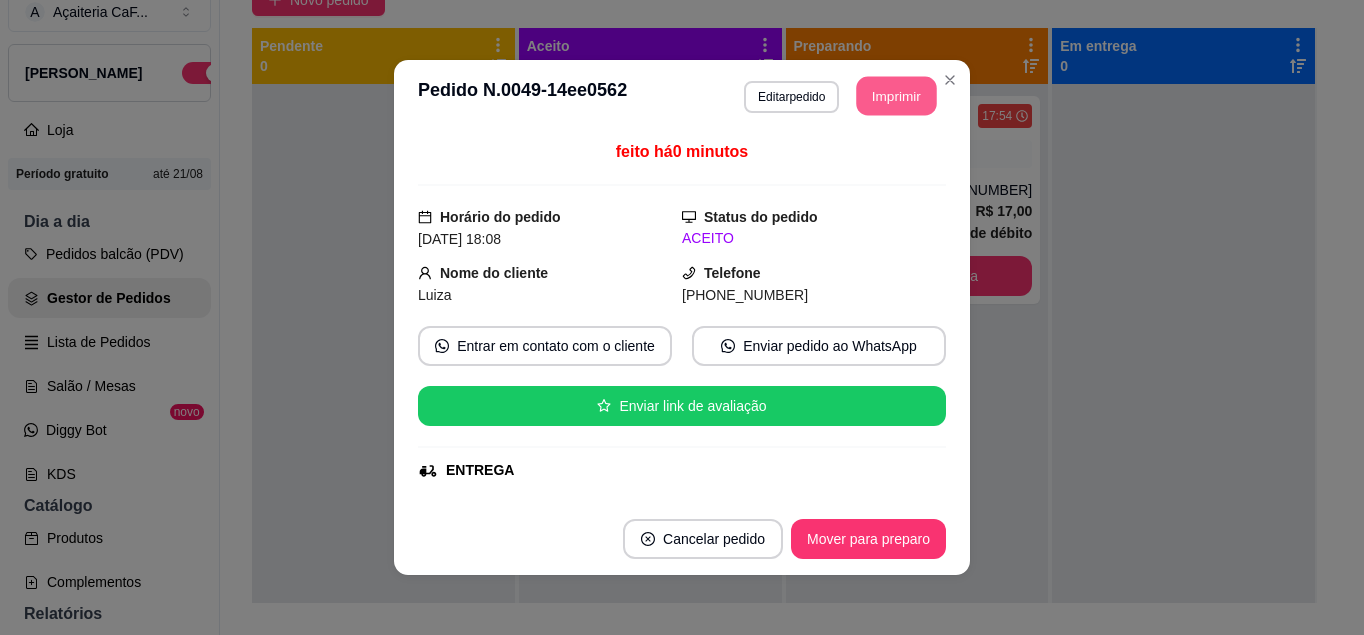 click on "Imprimir" at bounding box center [897, 96] 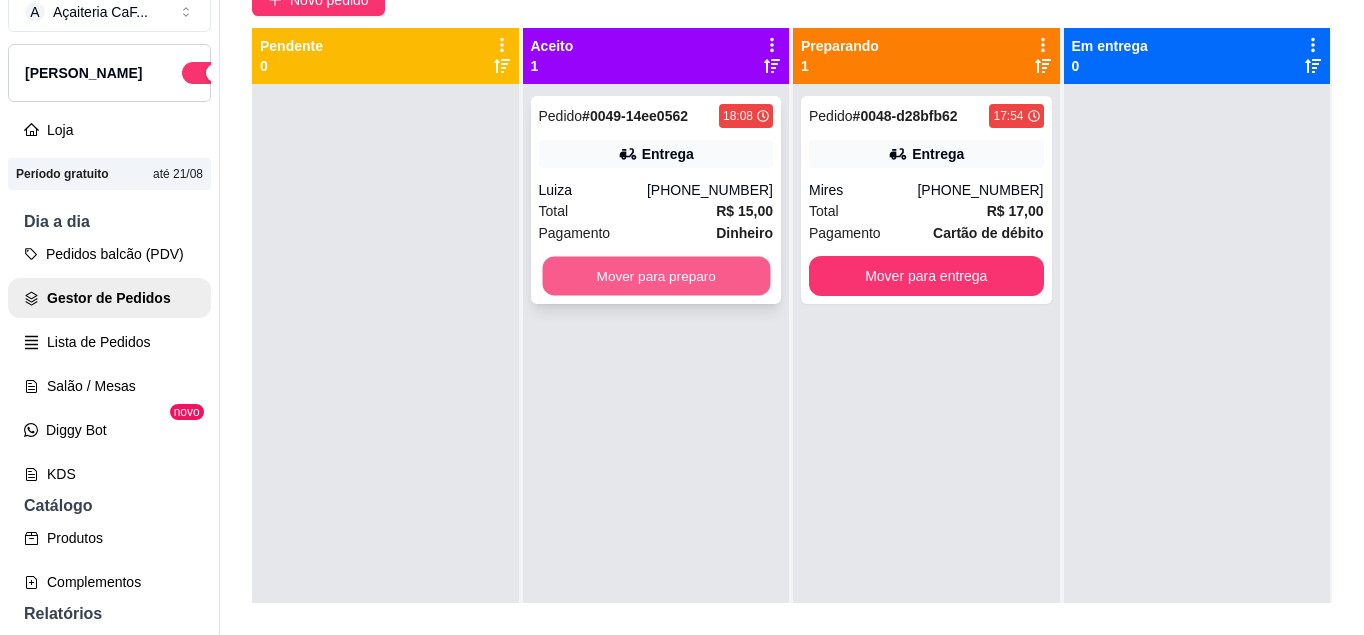 click on "Mover para preparo" at bounding box center (655, 276) 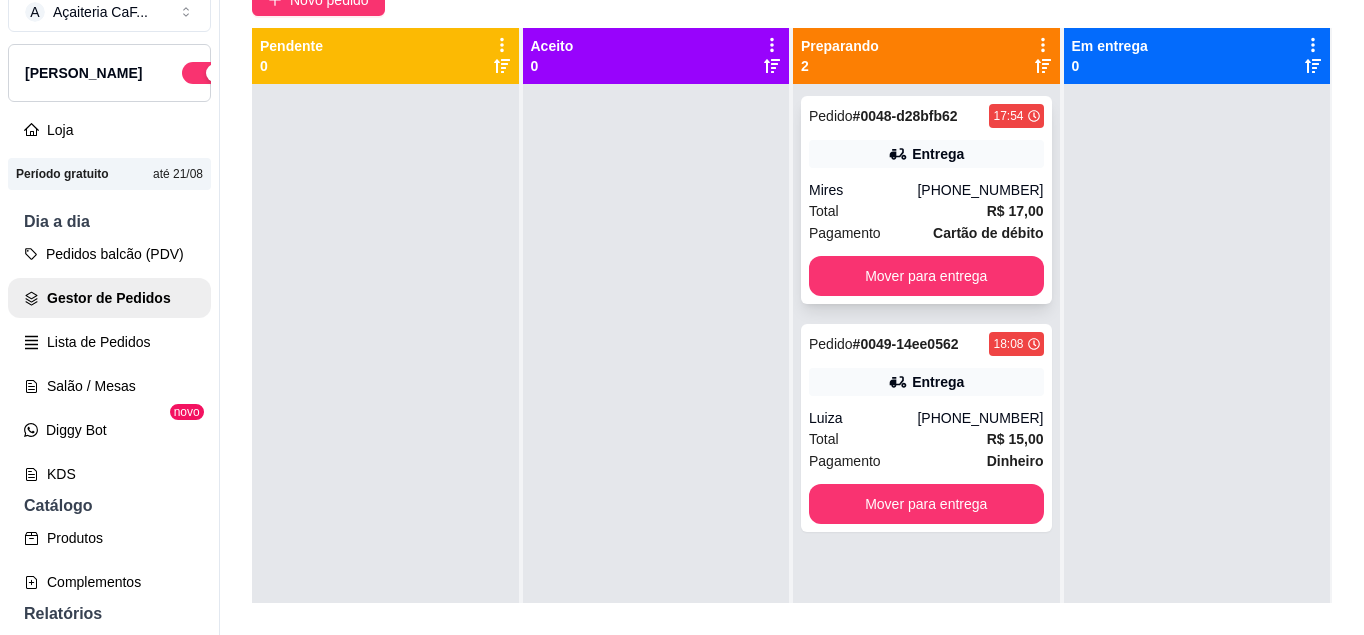 click on "(21) 98372-2863" at bounding box center [980, 190] 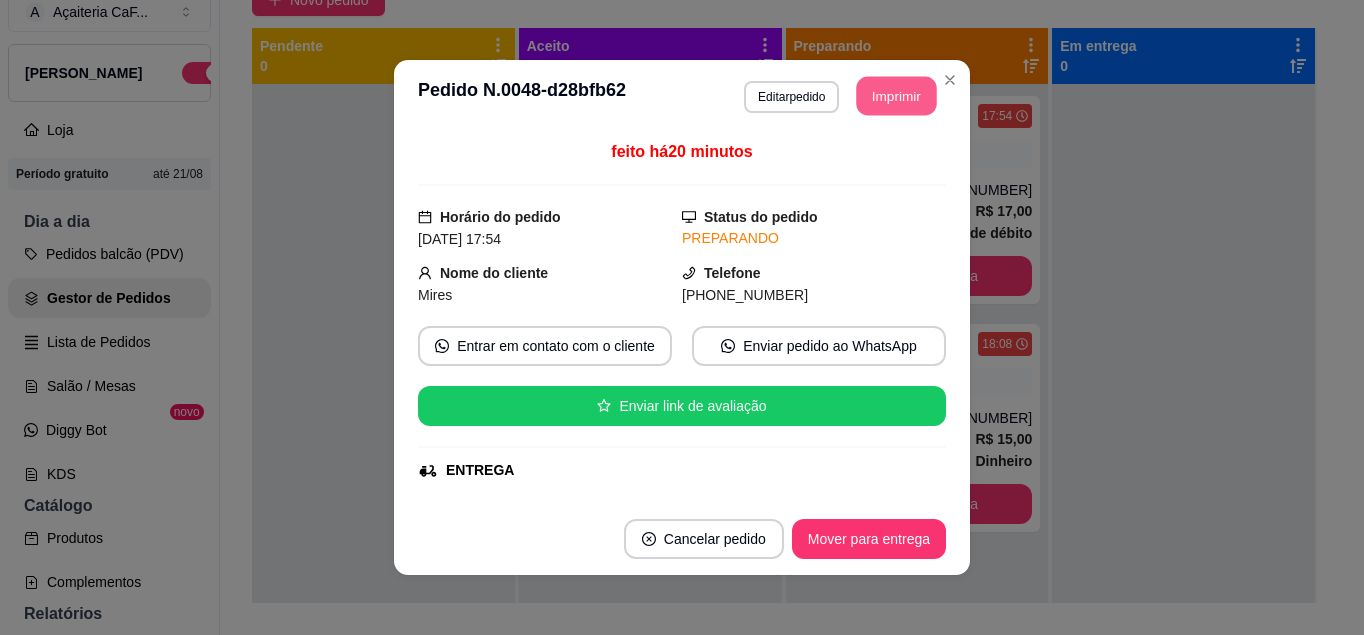 click on "Imprimir" at bounding box center (897, 96) 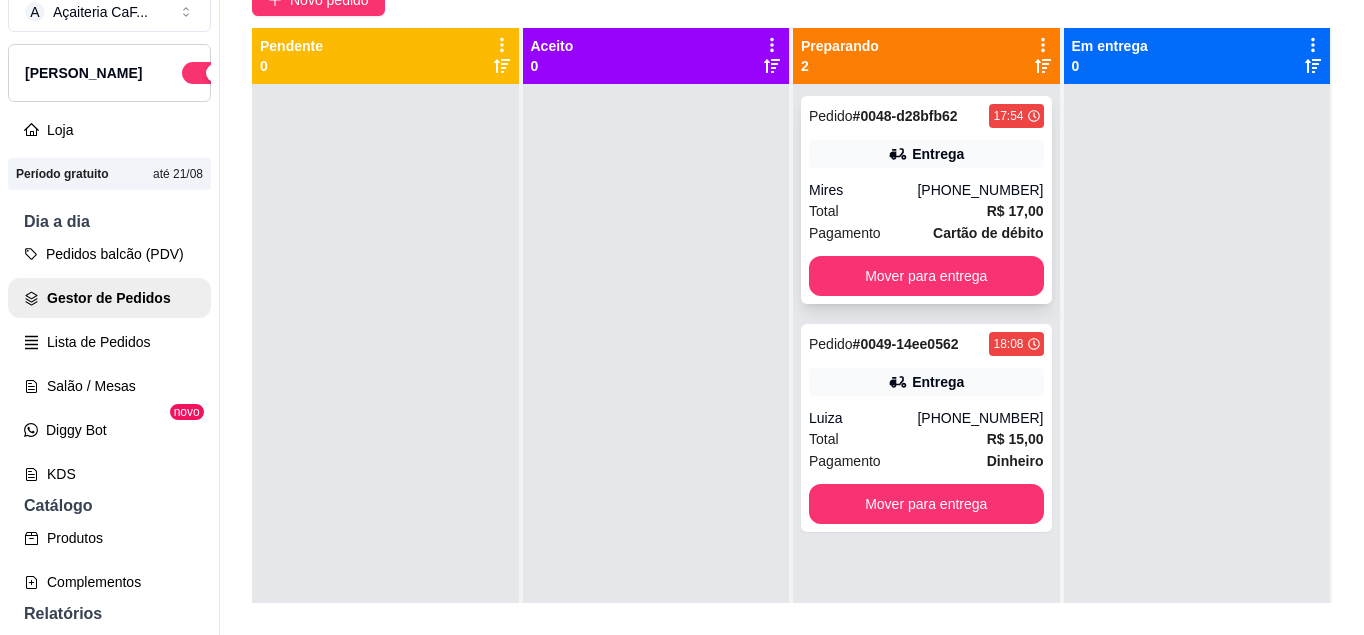 click on "Pagamento Cartão de débito" at bounding box center [926, 233] 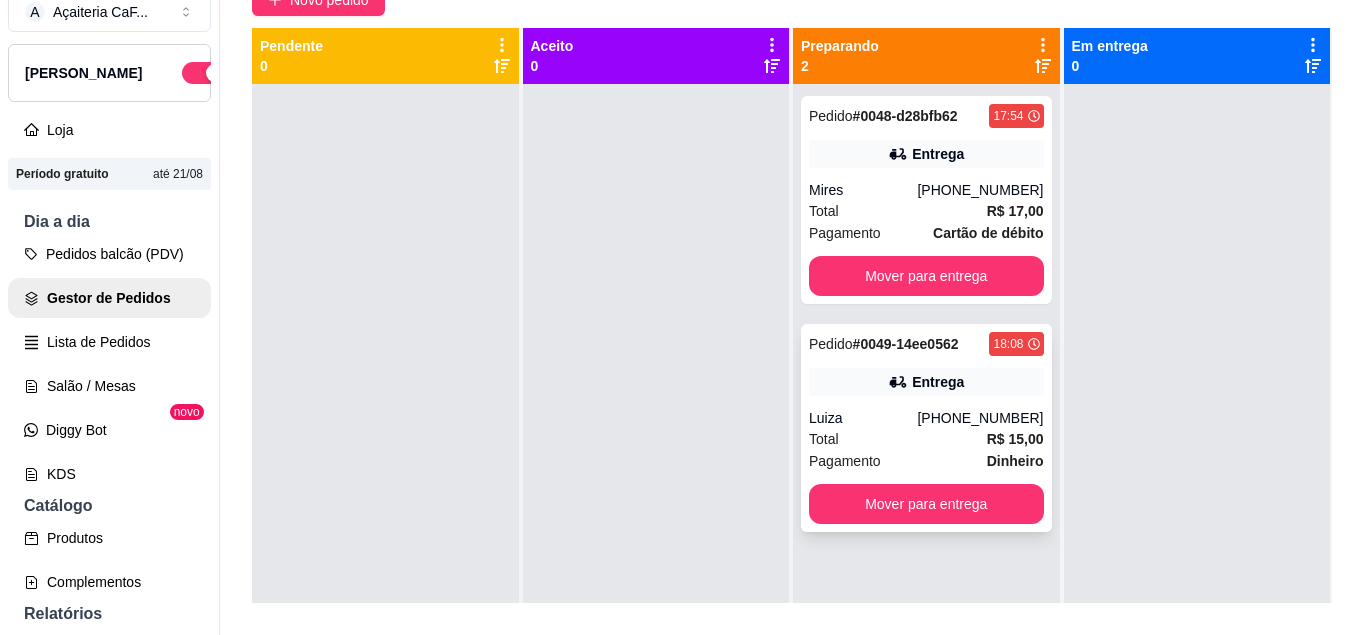 click on "Pedido  # 0049-14ee0562 18:08 Entrega Luiza  (21) 99115-9648 Total R$ 15,00 Pagamento Dinheiro Mover para entrega" at bounding box center (926, 428) 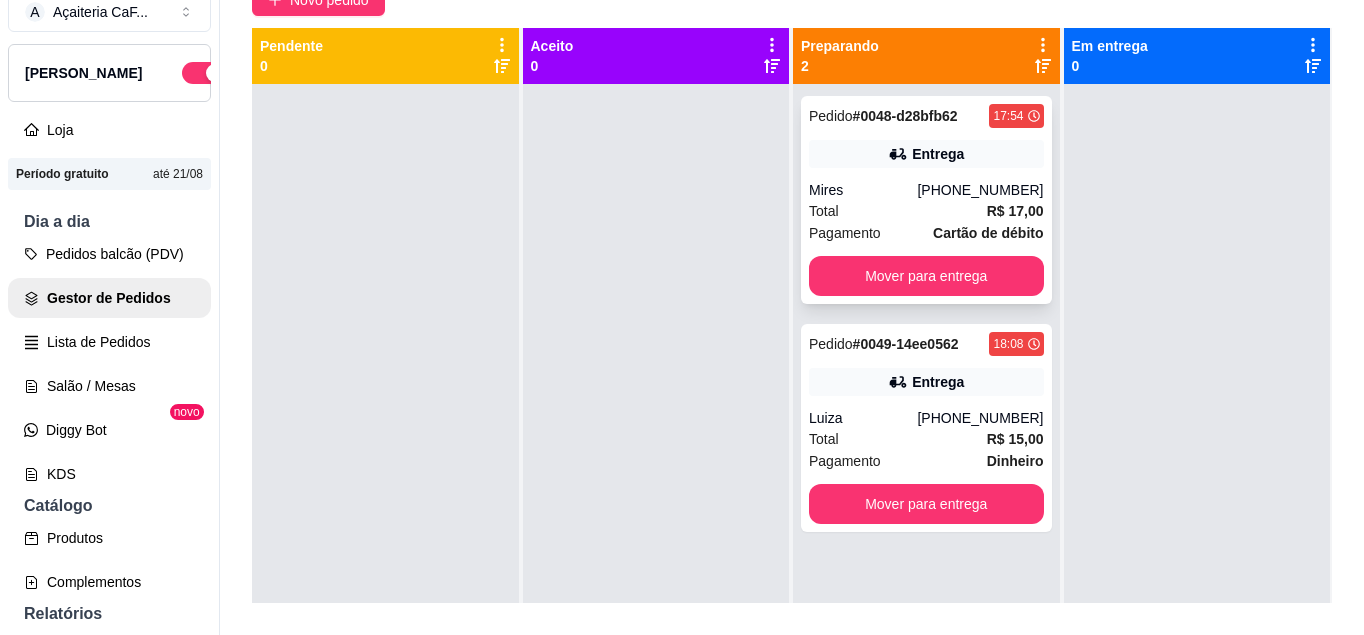 click on "Total R$ 17,00" at bounding box center [926, 211] 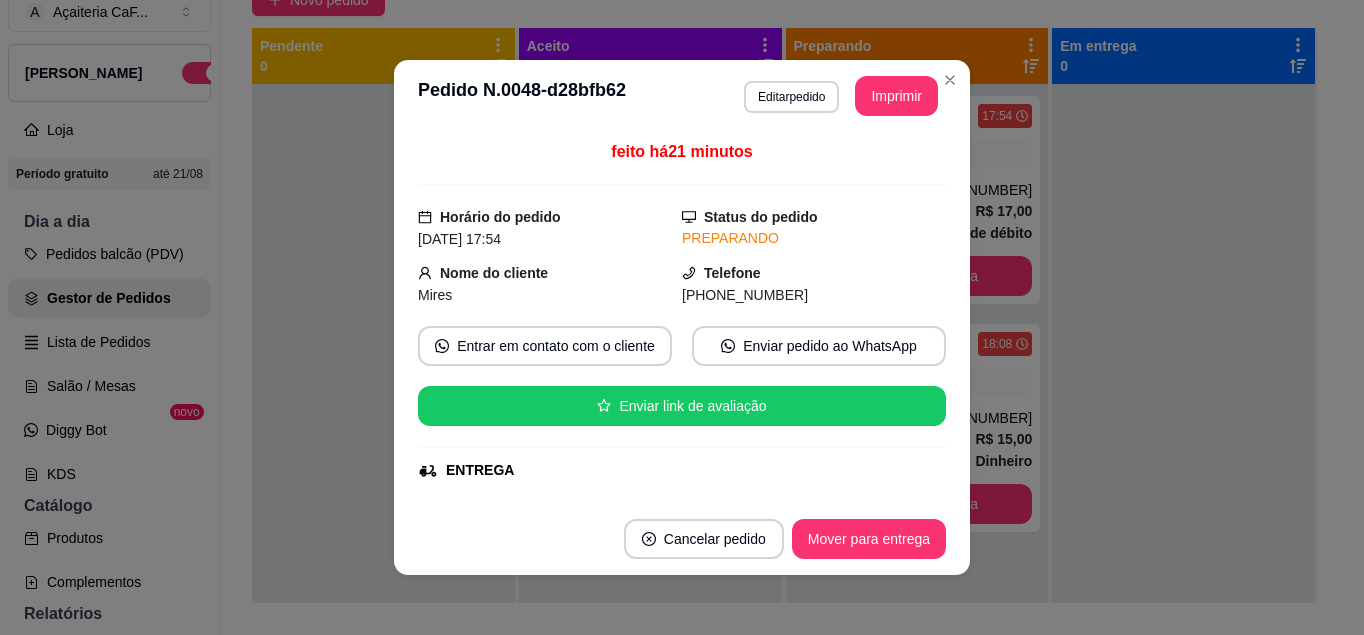 click on "Copiar Endereço" at bounding box center (612, 641) 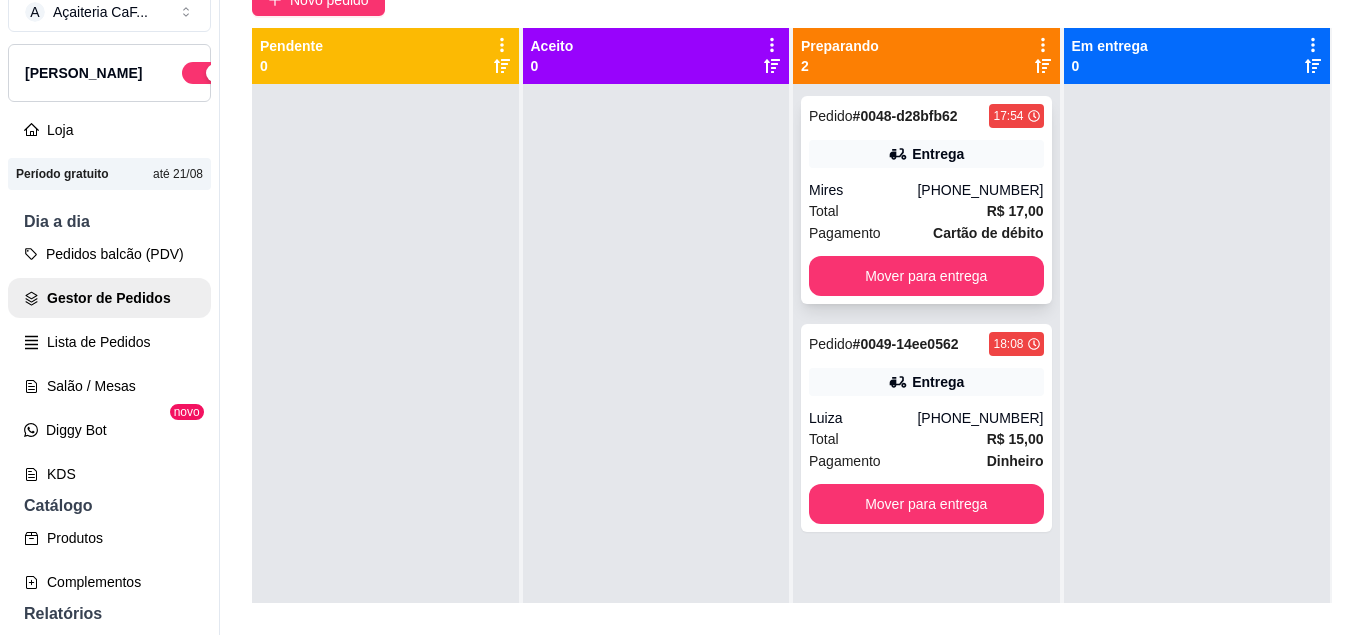 click on "Entrega" at bounding box center [938, 382] 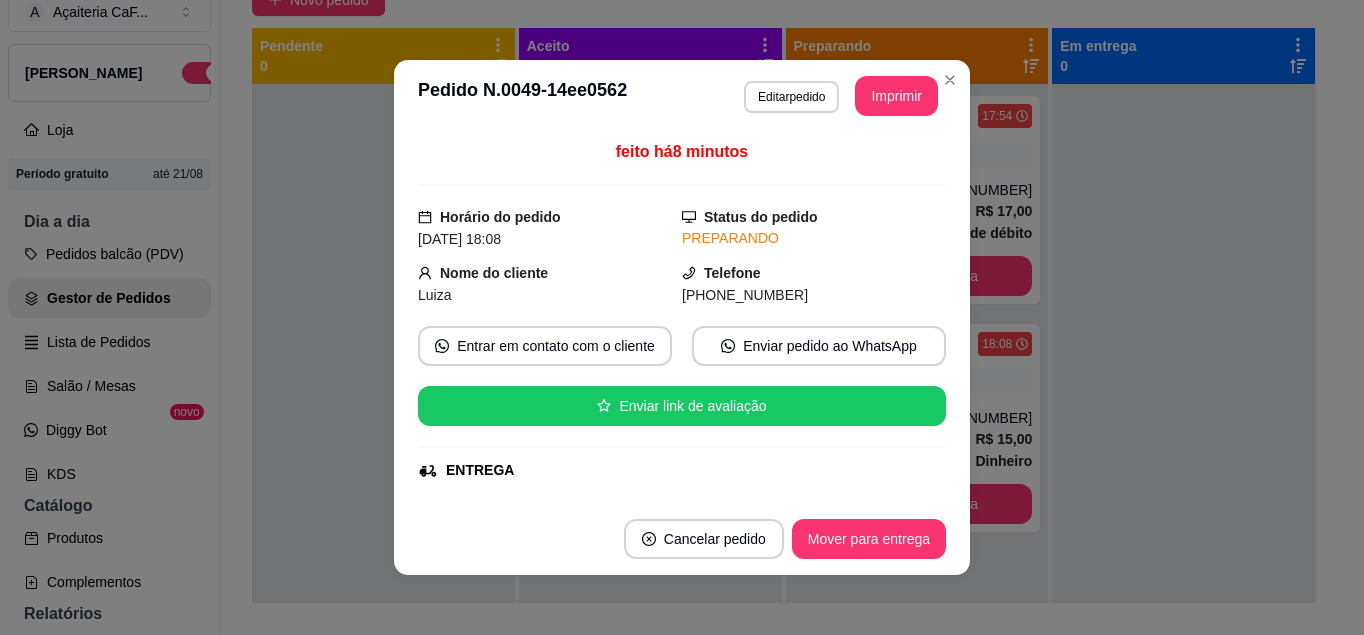 click on "Copiar Endereço" at bounding box center (612, 617) 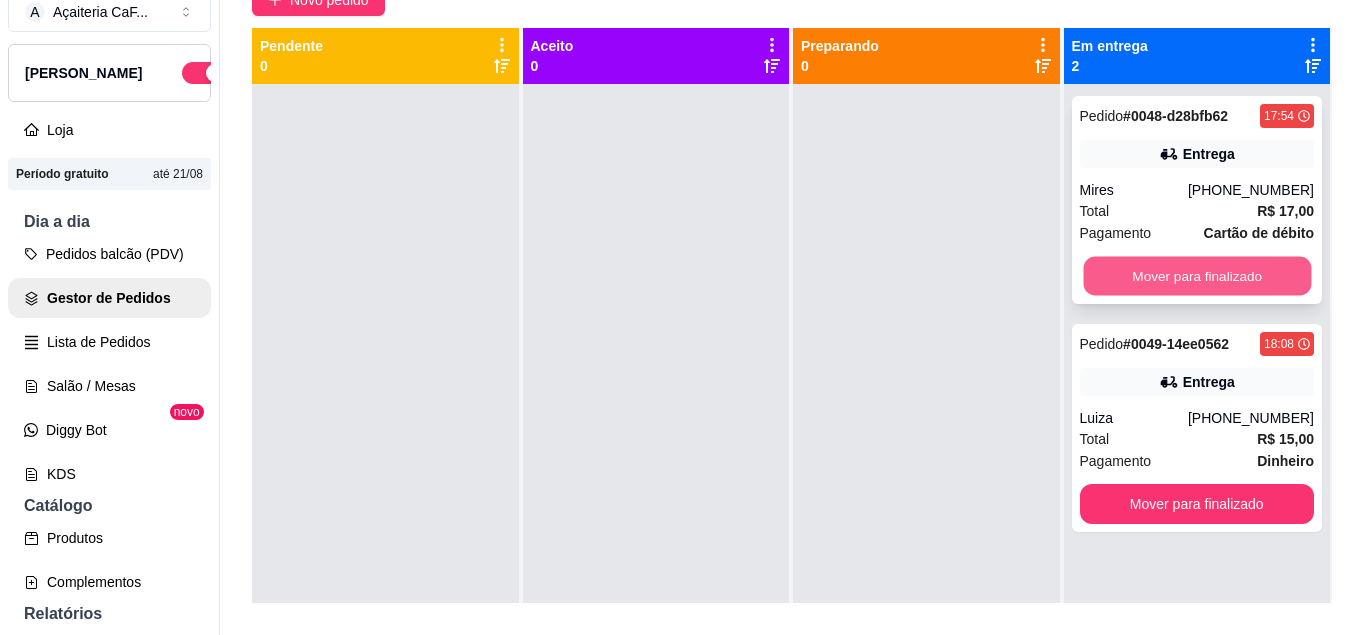 click on "Mover para finalizado" at bounding box center (1196, 276) 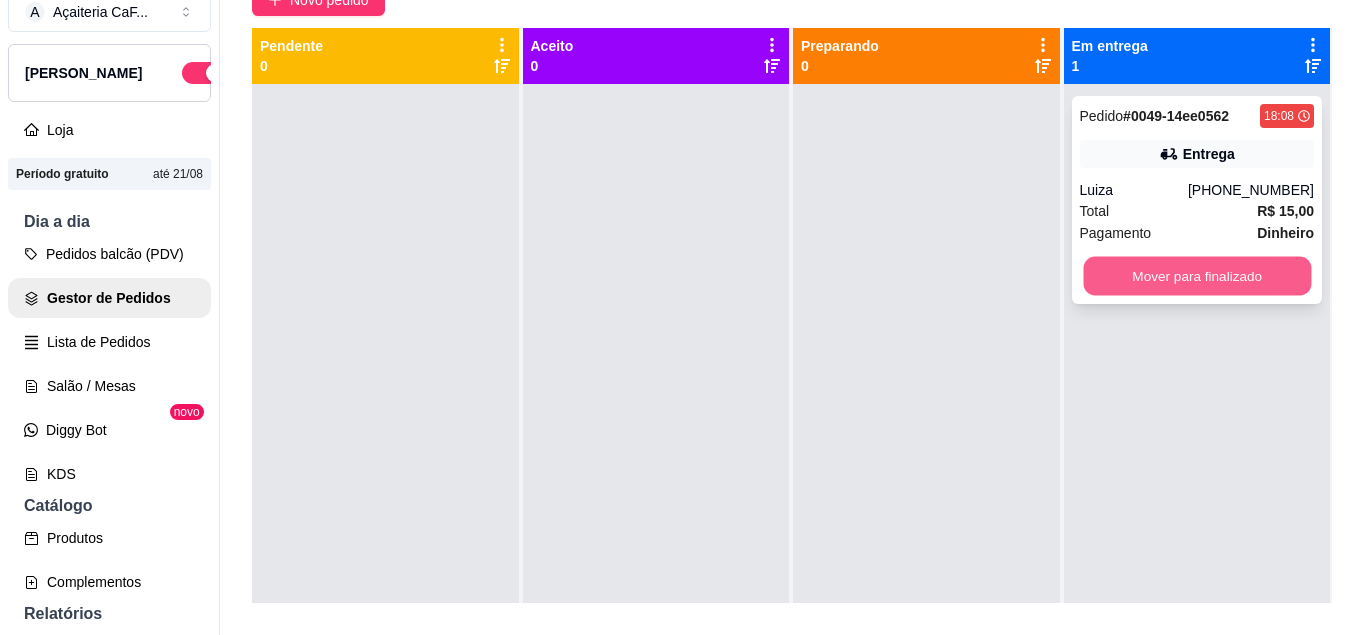 click on "Mover para finalizado" at bounding box center (1196, 276) 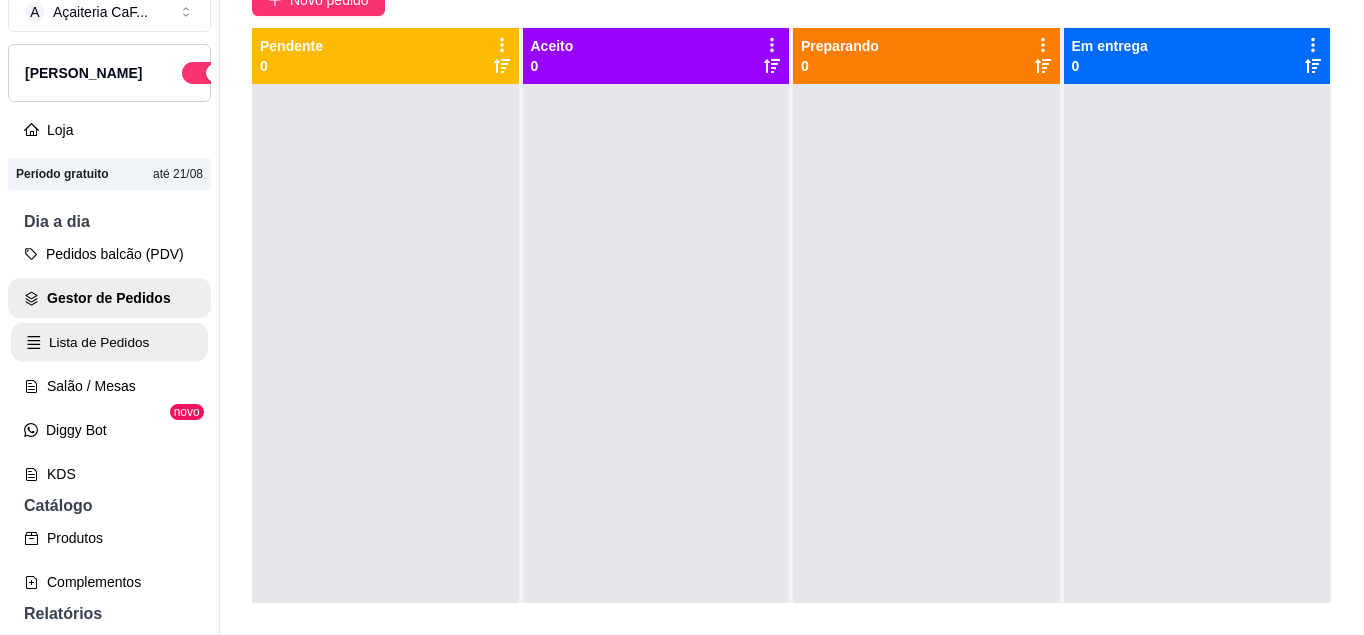 click on "Lista de Pedidos" at bounding box center [109, 342] 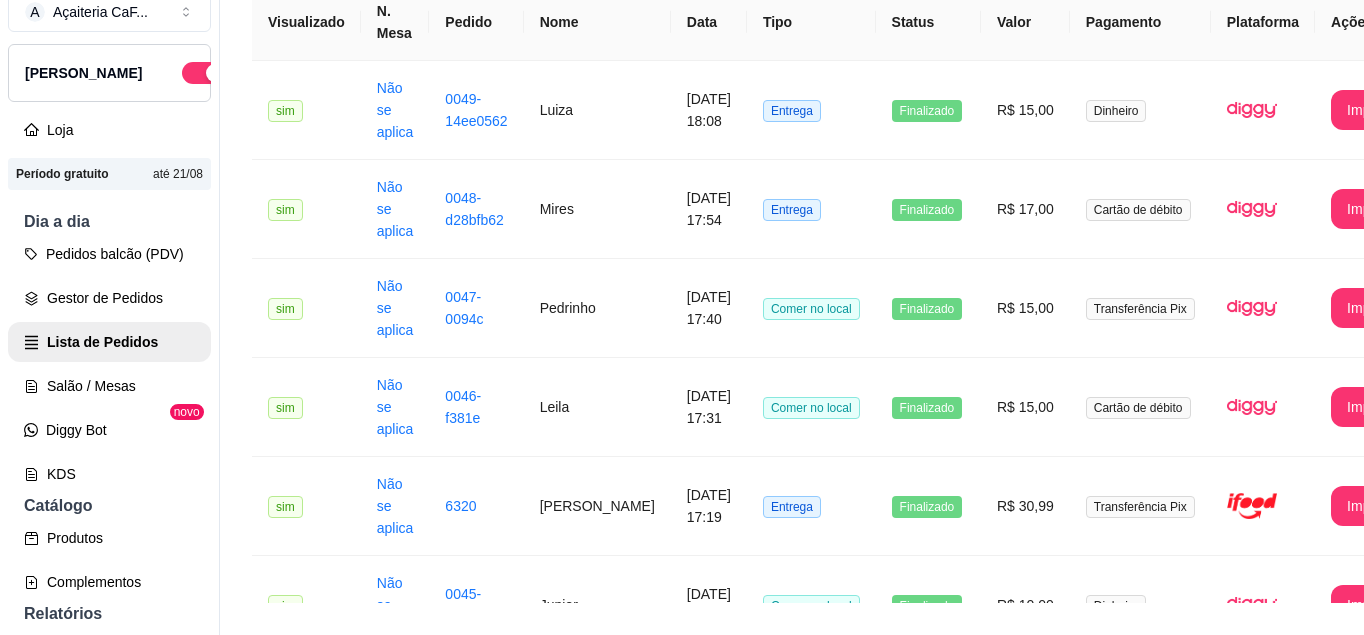 click on "Relatórios de vendas" at bounding box center (109, 646) 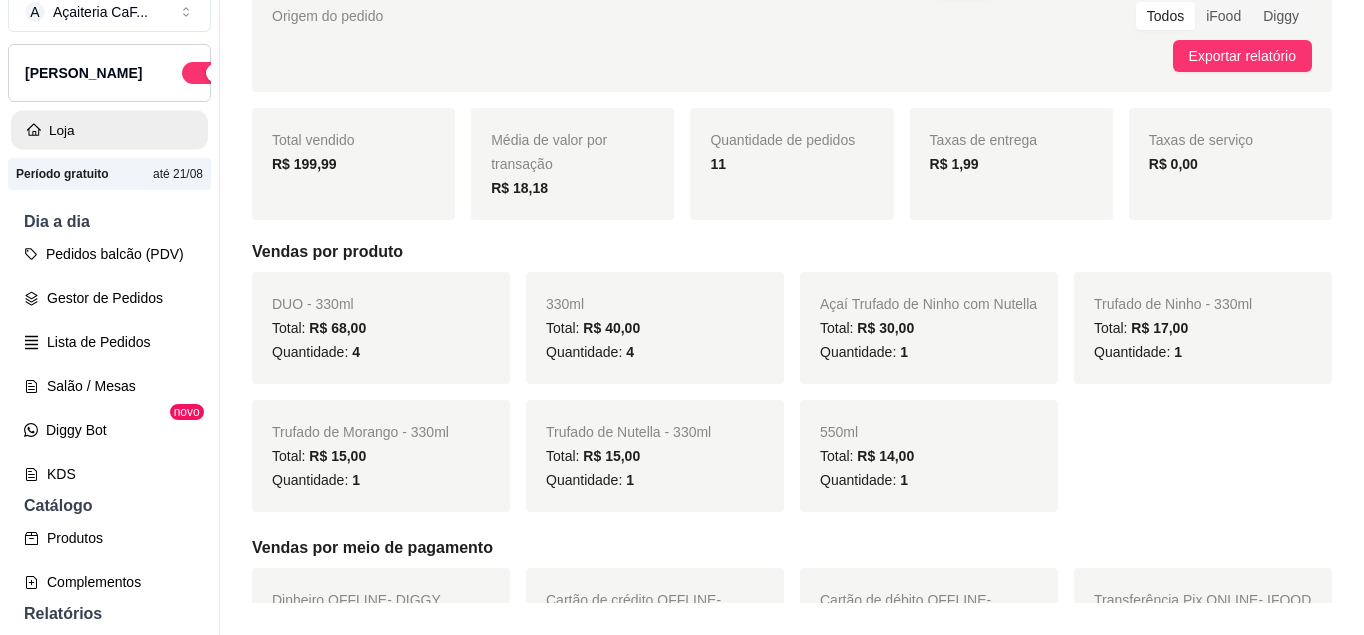 click on "Loja" at bounding box center (109, 130) 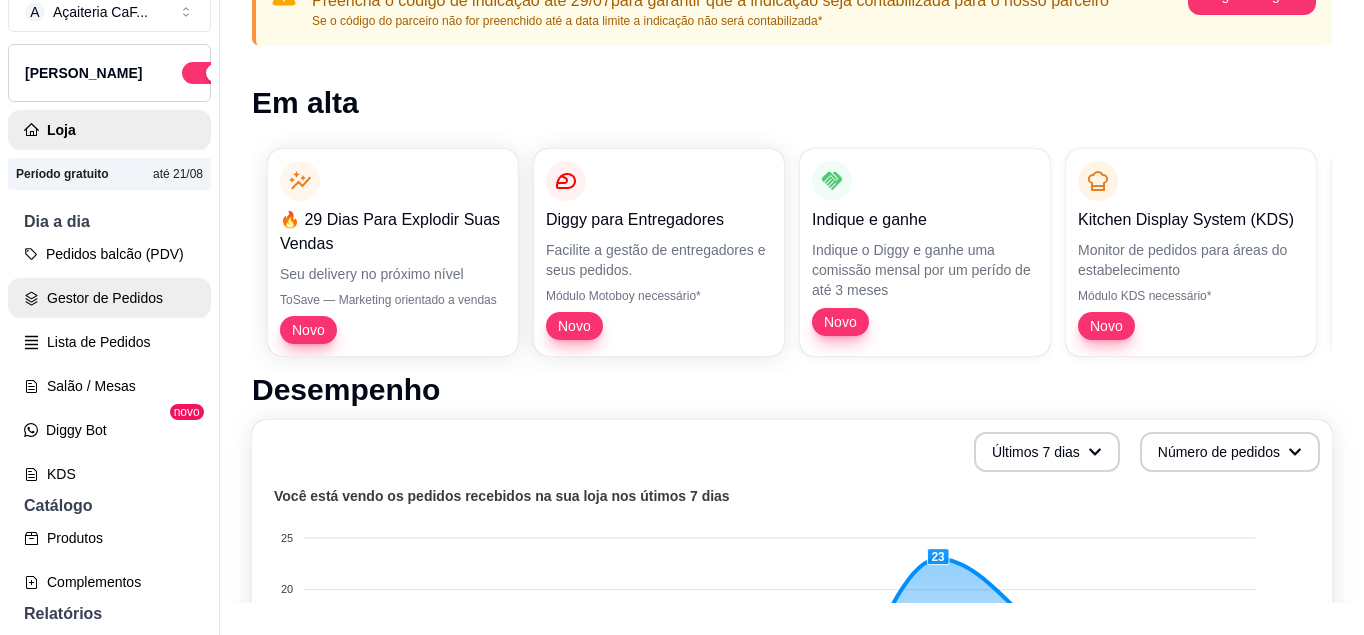 click on "Gestor de Pedidos" at bounding box center [109, 298] 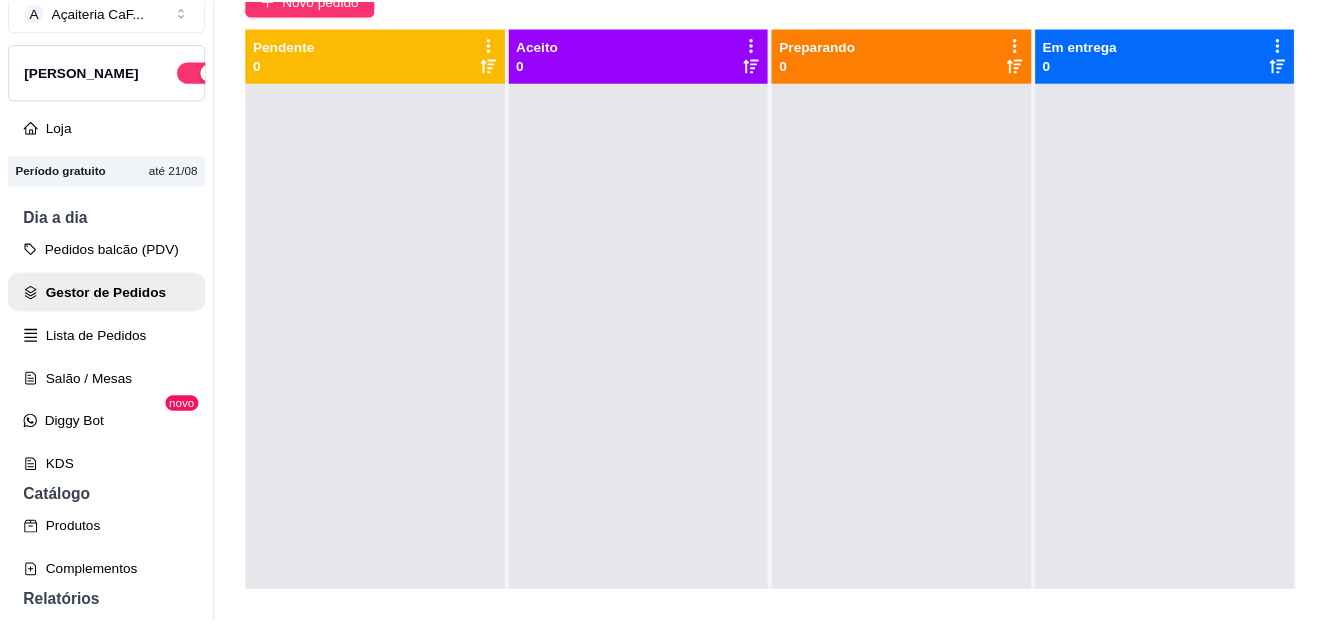 scroll, scrollTop: 0, scrollLeft: 0, axis: both 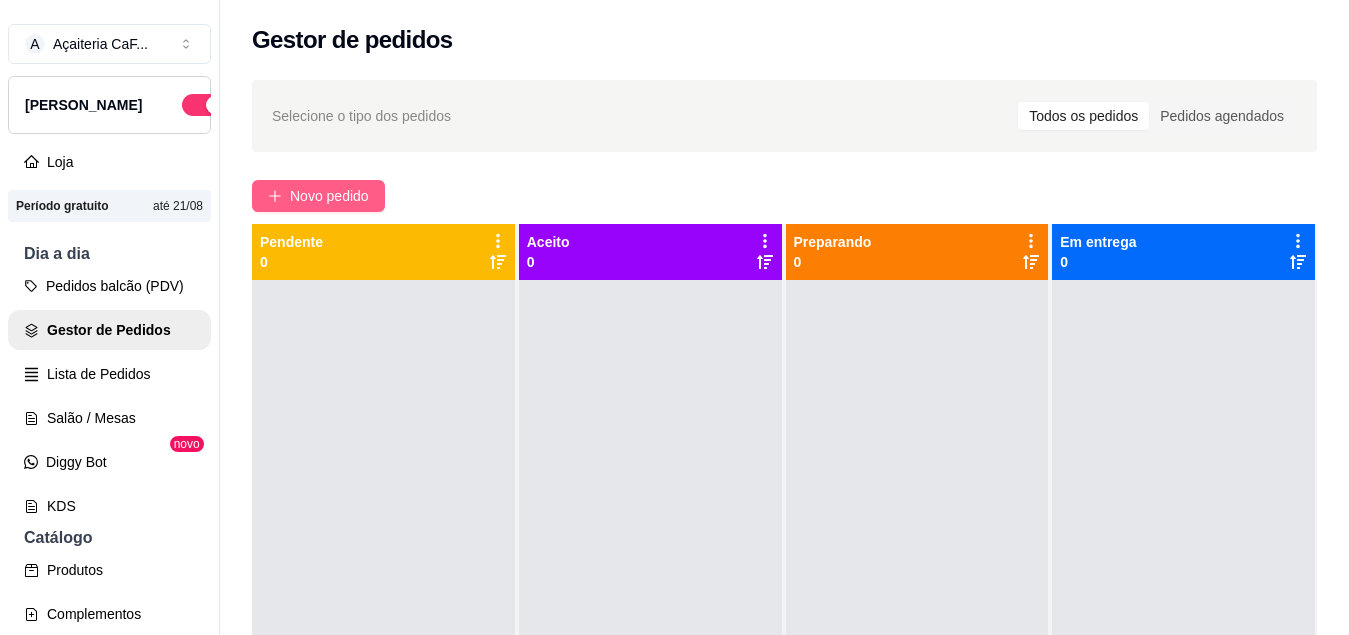 click on "Novo pedido" at bounding box center (329, 196) 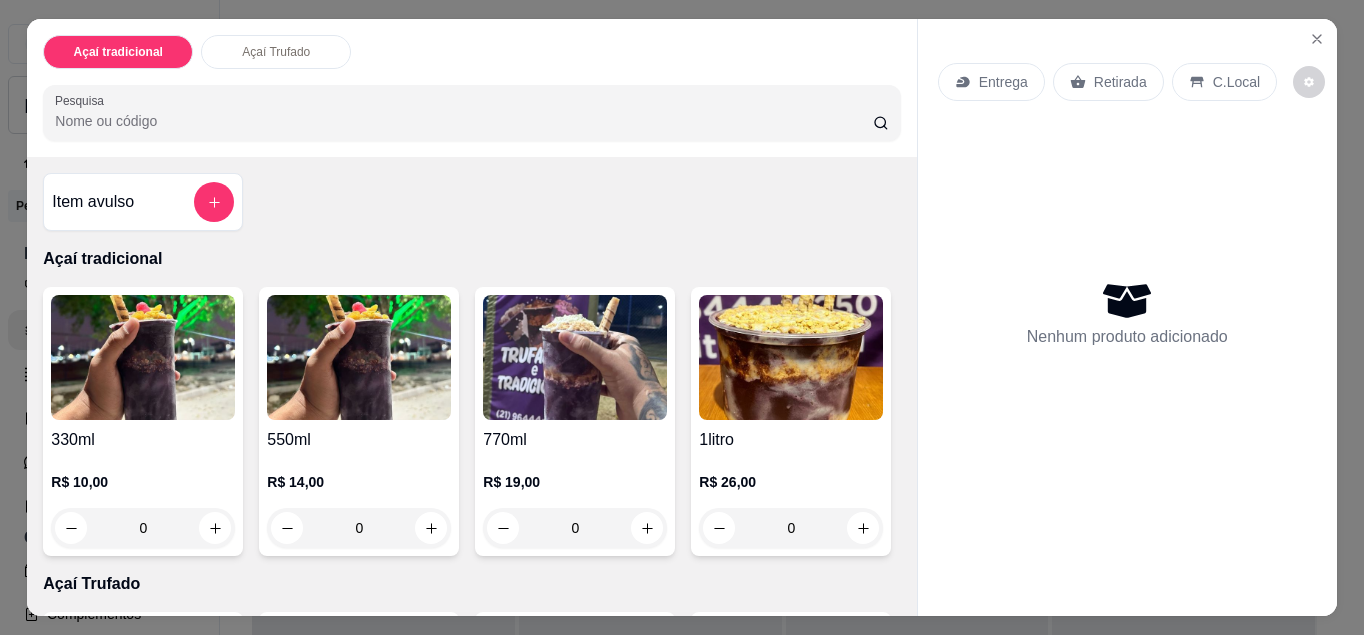 click on "0" at bounding box center (359, 528) 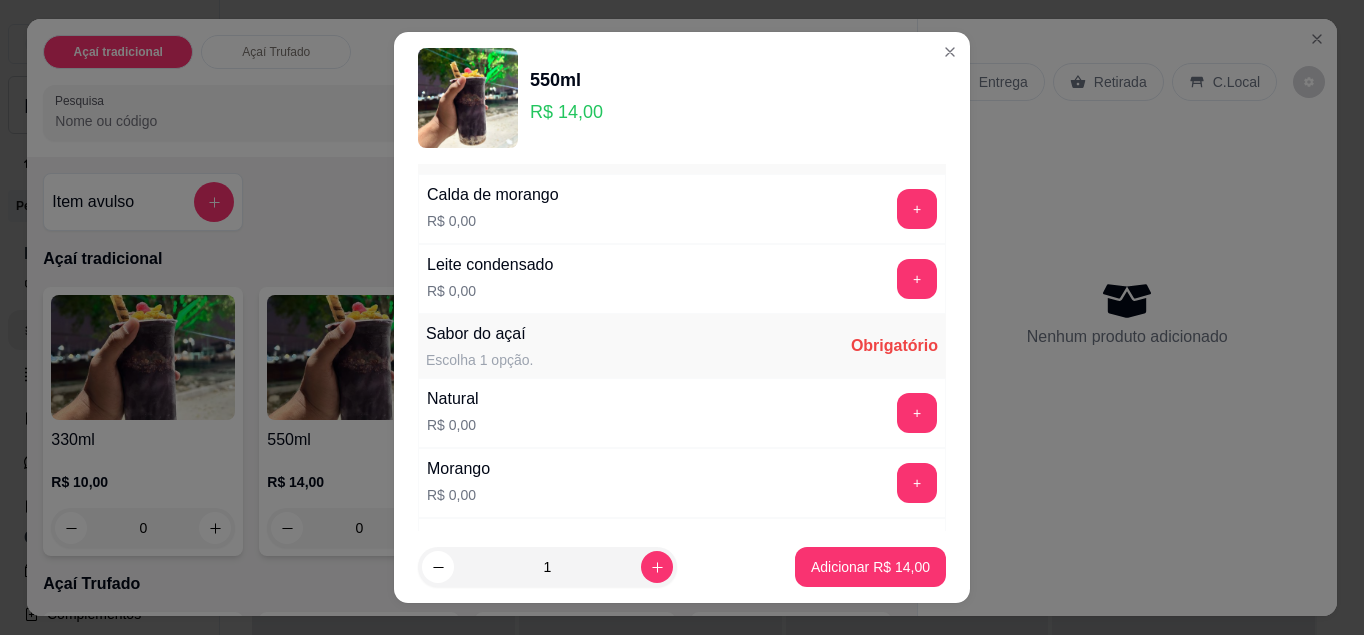 scroll, scrollTop: 969, scrollLeft: 0, axis: vertical 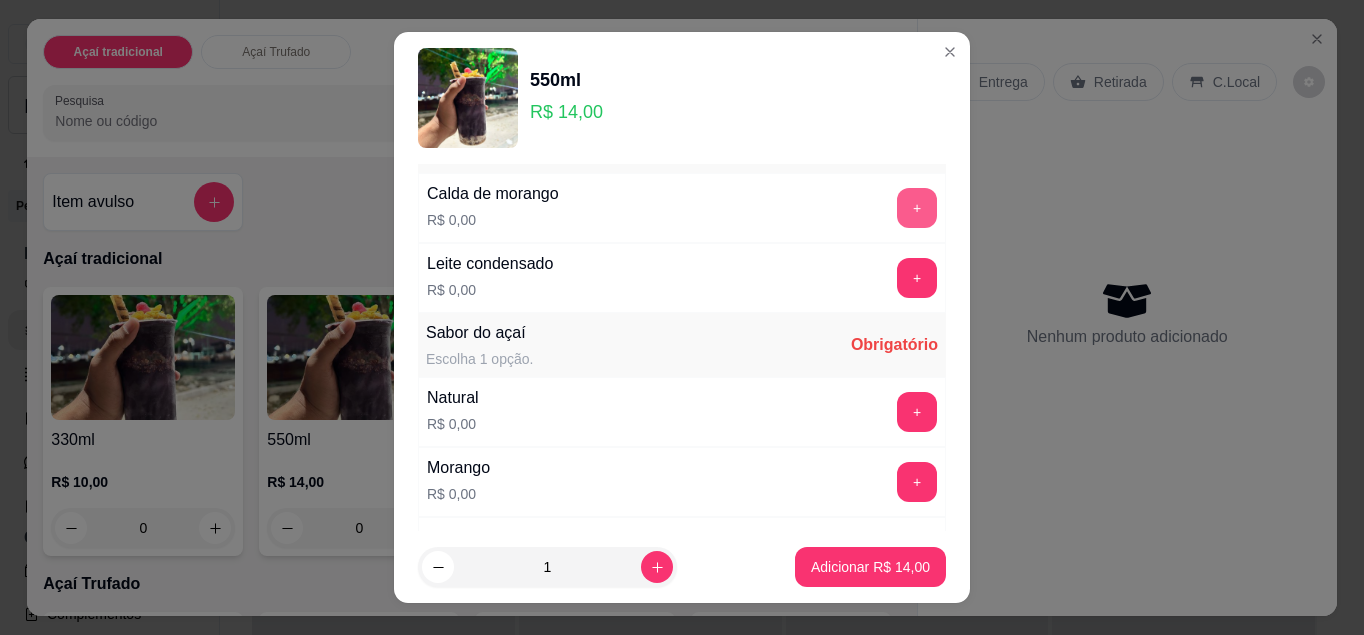 click on "+" at bounding box center [917, 208] 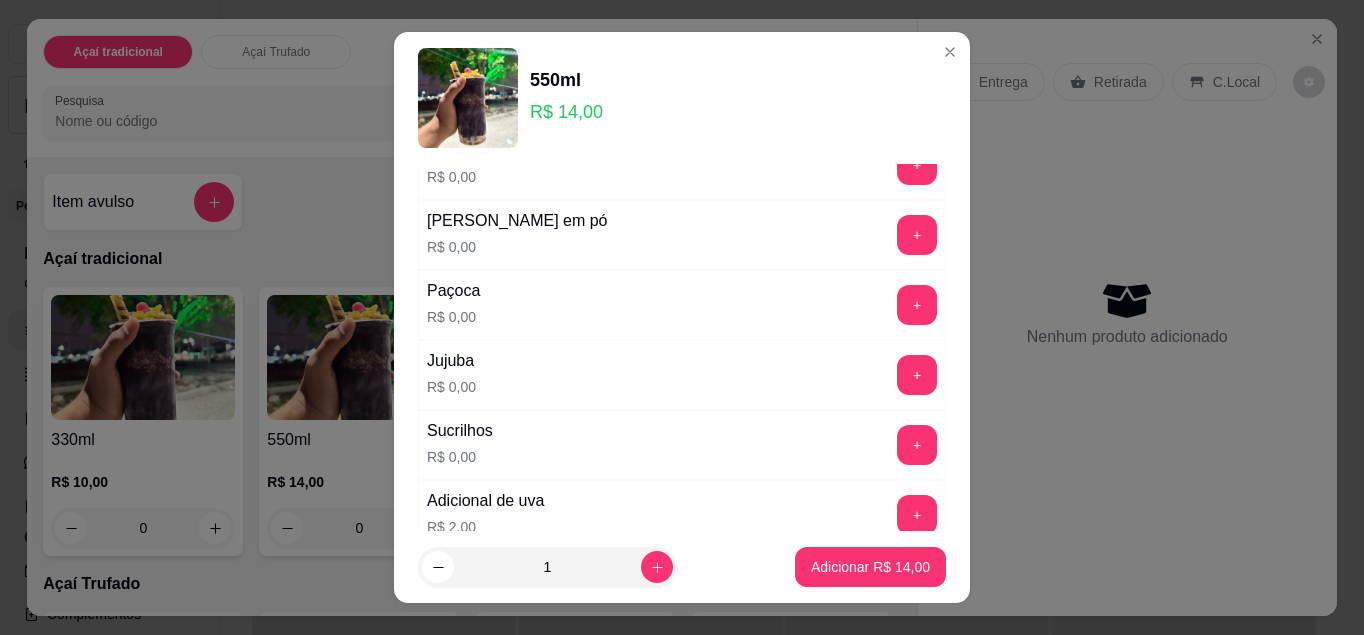 scroll, scrollTop: 247, scrollLeft: 0, axis: vertical 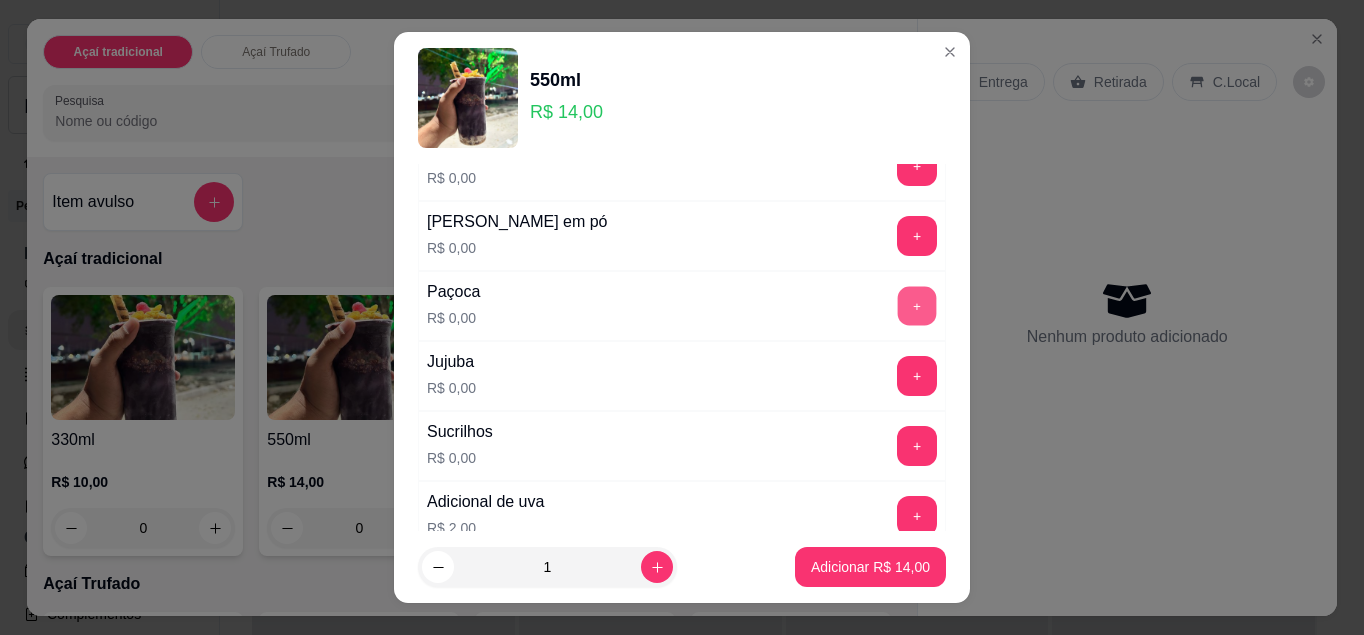 click on "+" at bounding box center [917, 305] 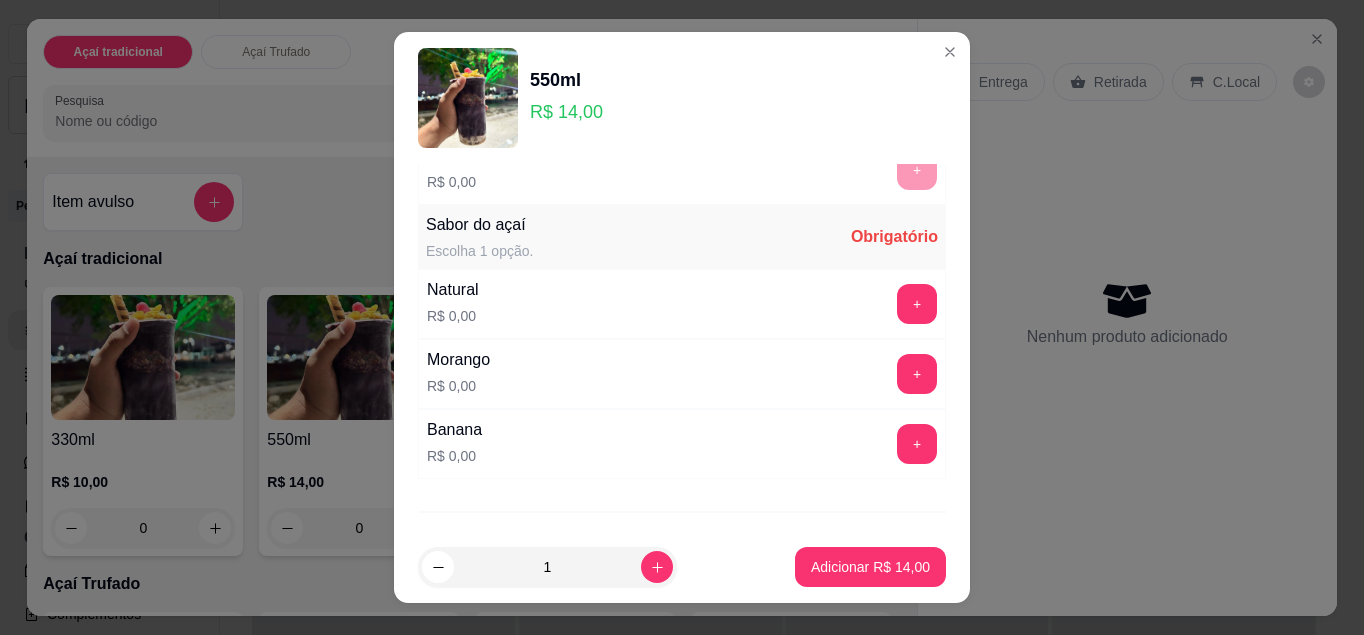 scroll, scrollTop: 1078, scrollLeft: 0, axis: vertical 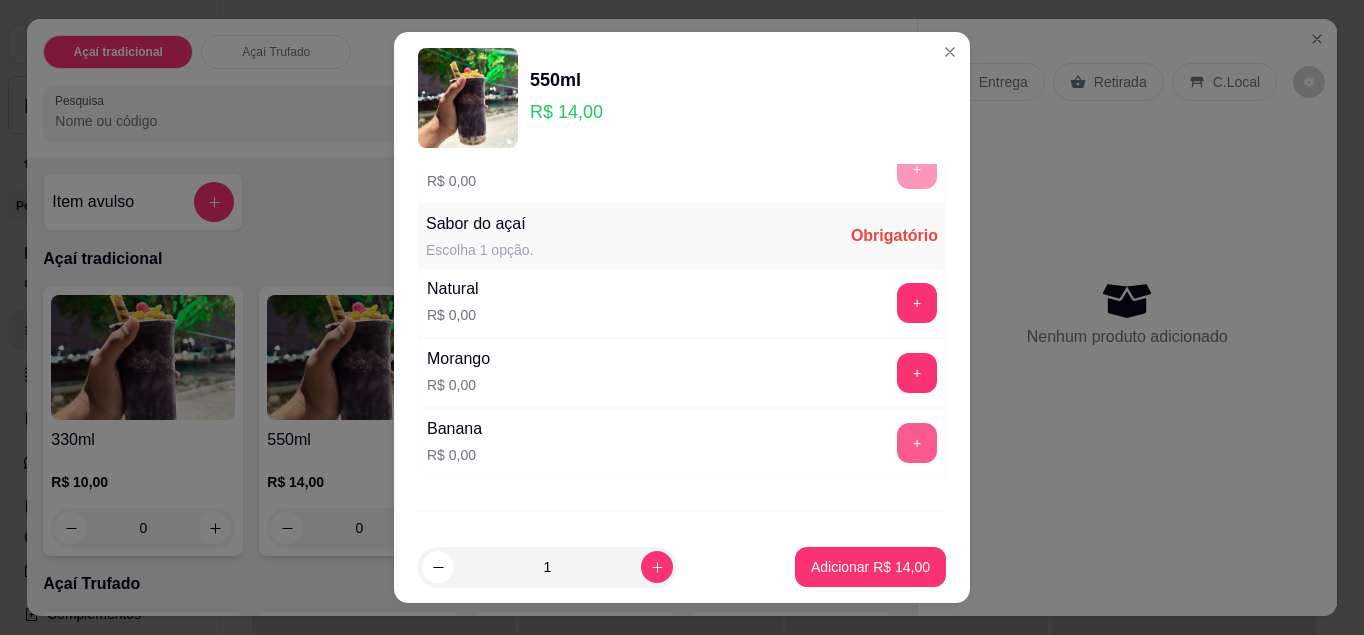click on "+" at bounding box center [917, 443] 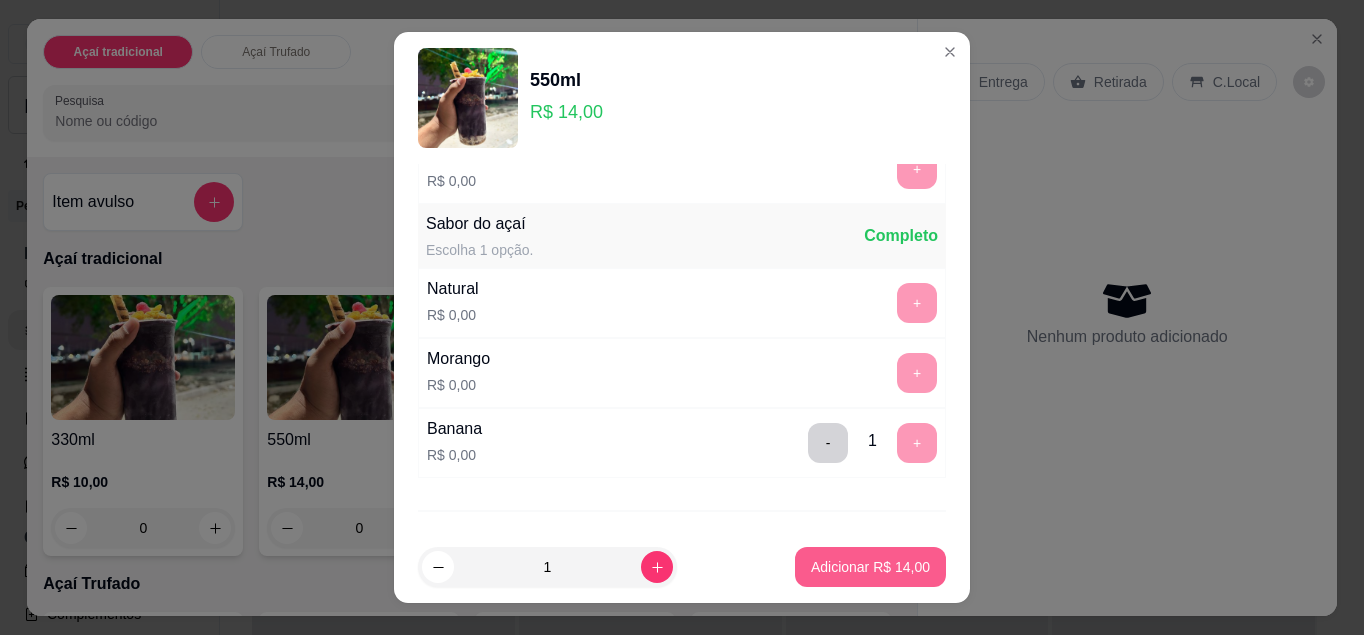 click on "Adicionar   R$ 14,00" at bounding box center (870, 567) 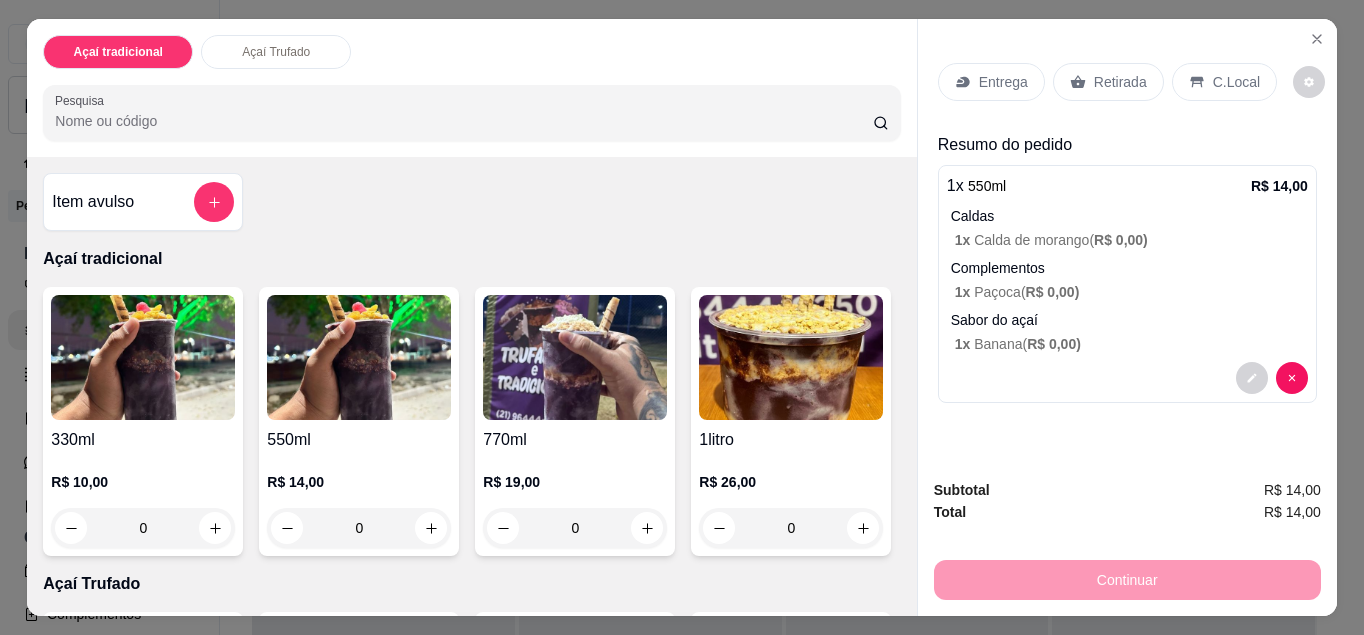 click on "C.Local" at bounding box center (1236, 82) 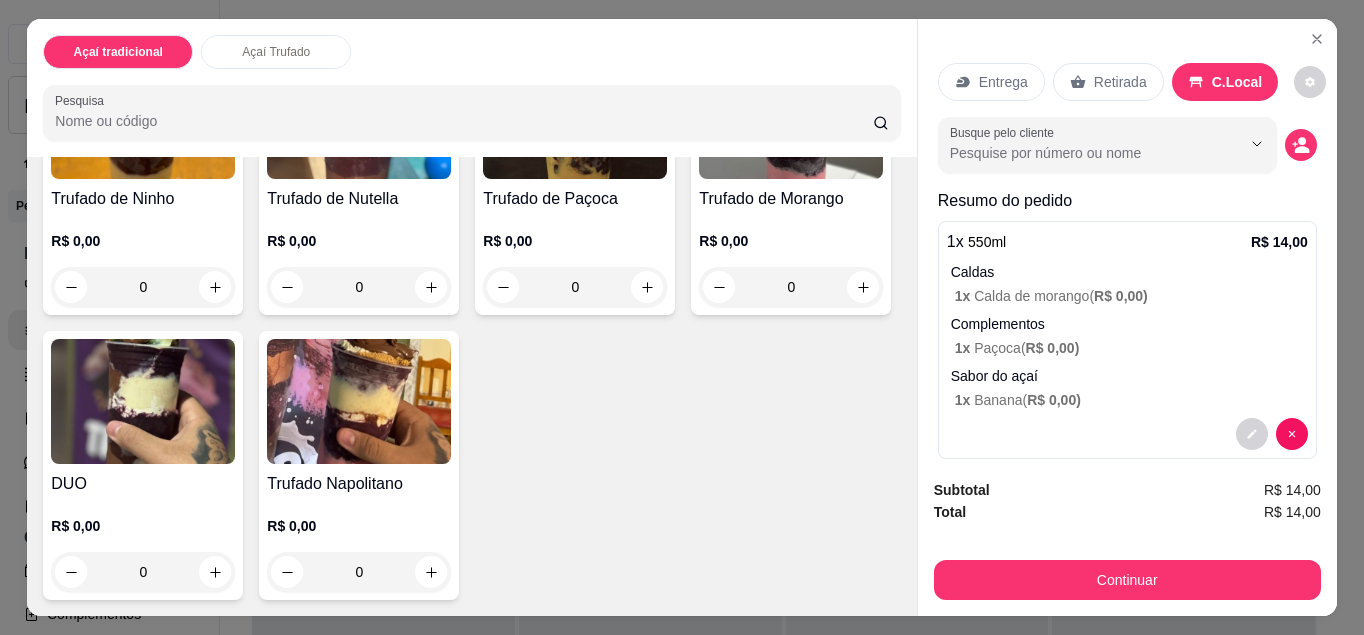 scroll, scrollTop: 851, scrollLeft: 0, axis: vertical 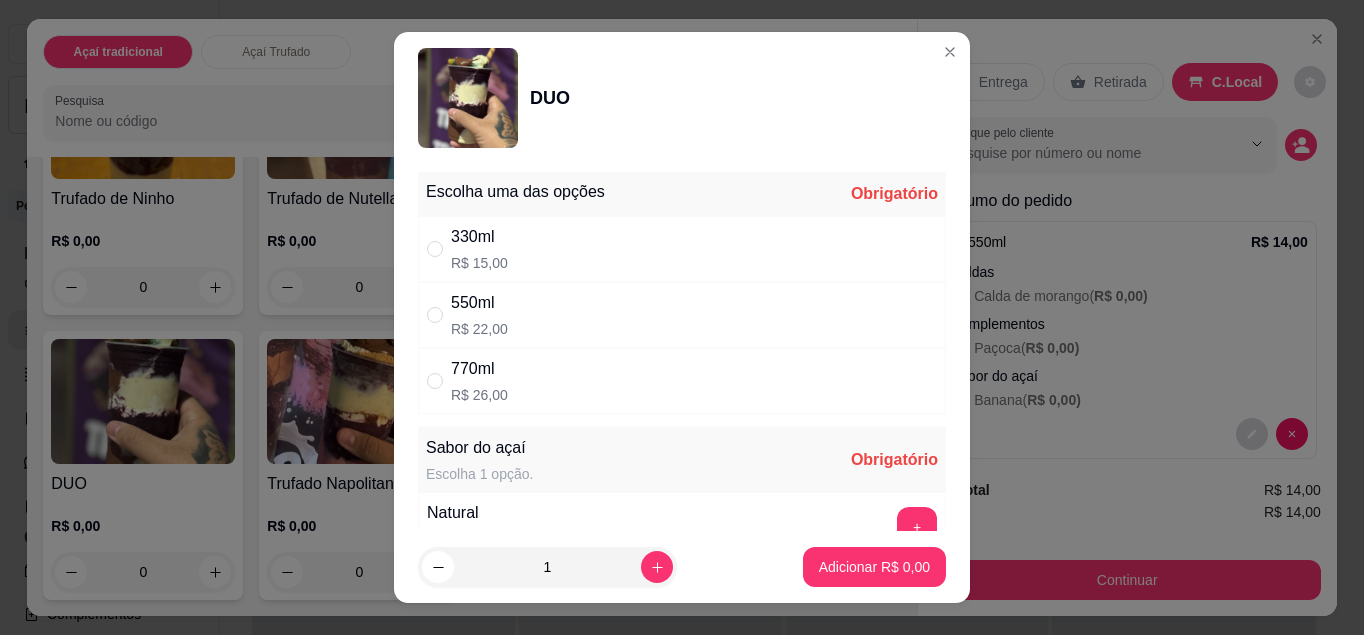 click on "330ml" at bounding box center [479, 237] 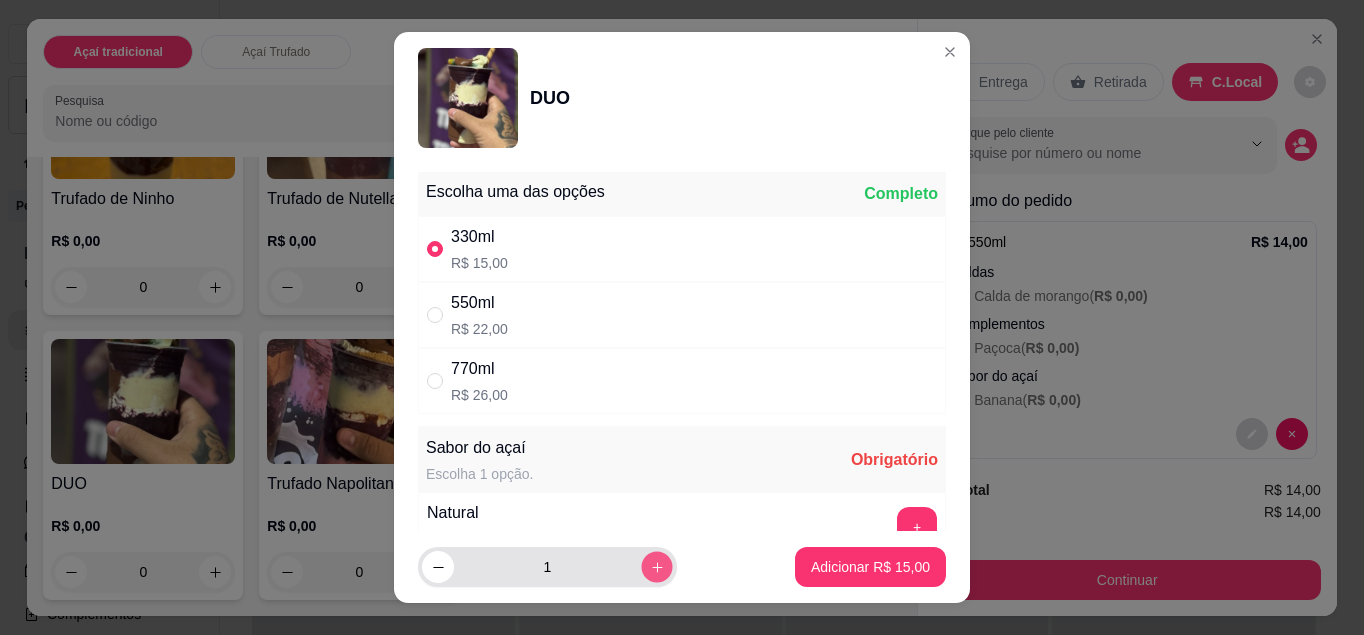 click at bounding box center [656, 567] 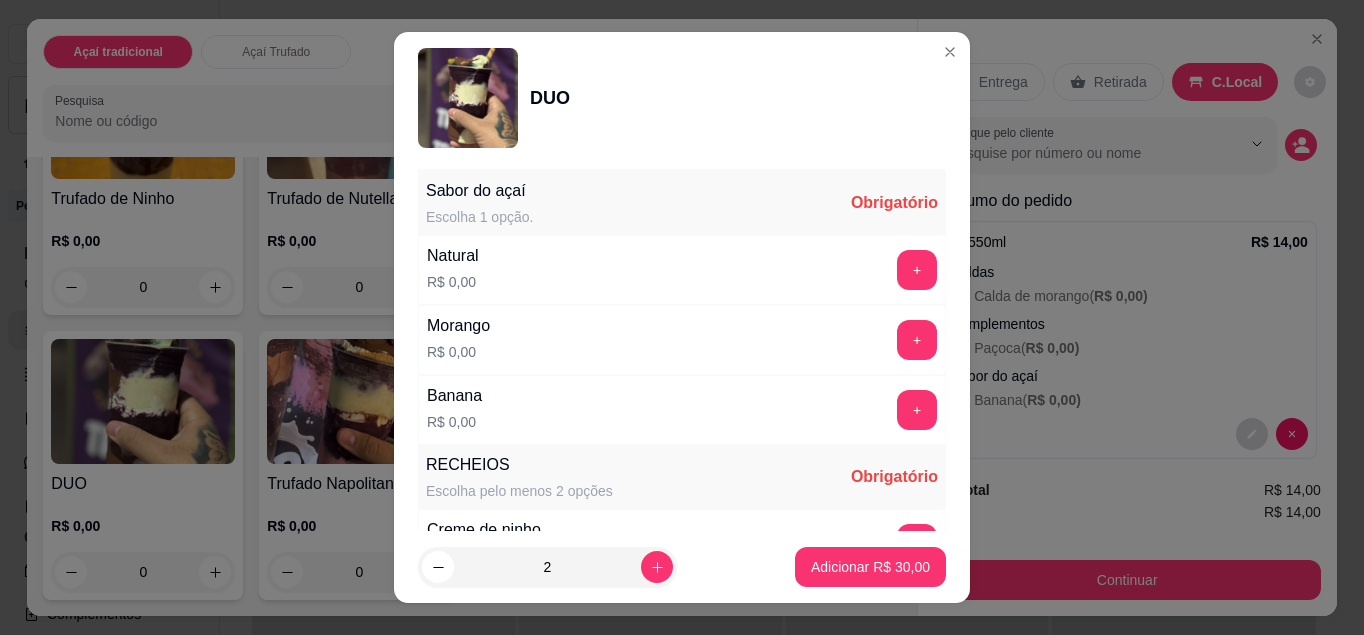 scroll, scrollTop: 258, scrollLeft: 0, axis: vertical 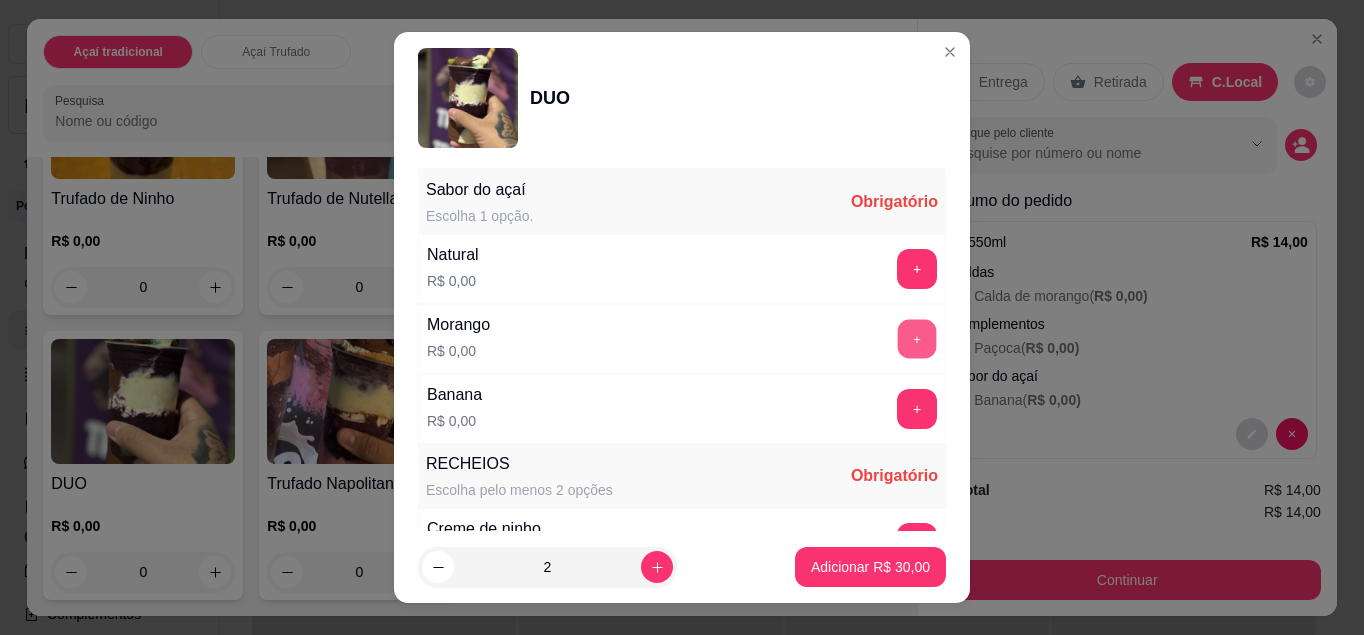 click on "+" at bounding box center [917, 338] 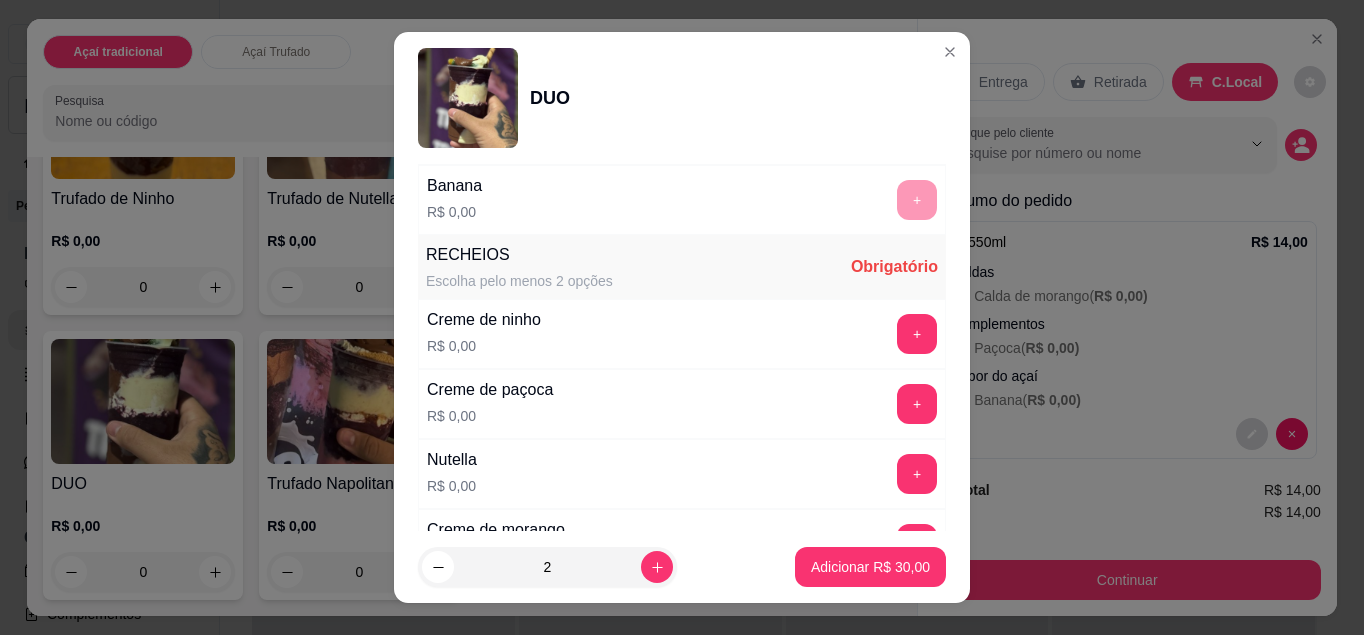 scroll, scrollTop: 468, scrollLeft: 0, axis: vertical 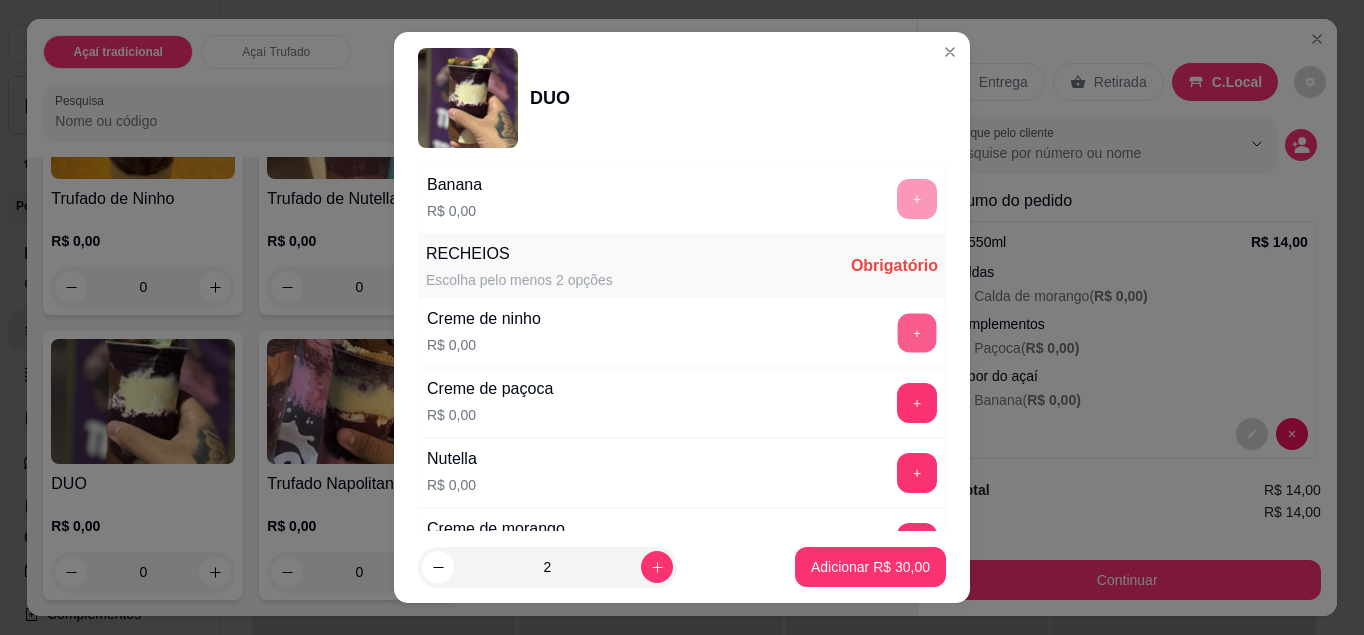 click on "+" at bounding box center (917, 332) 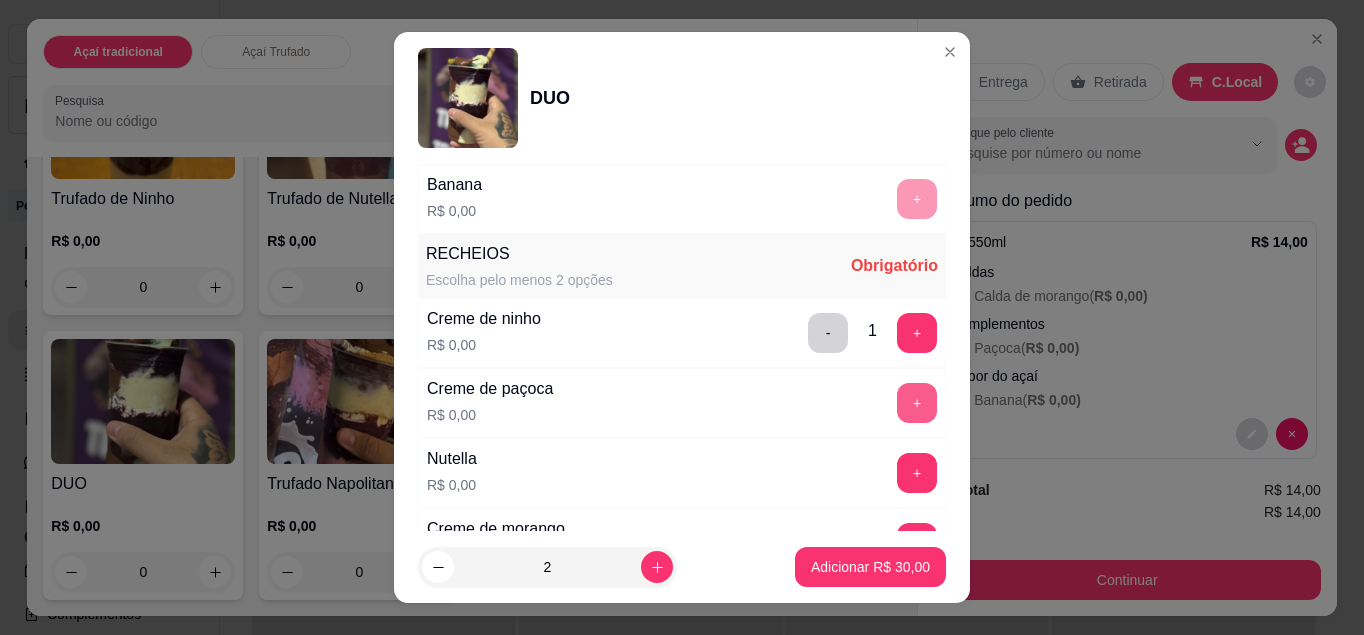 scroll, scrollTop: 555, scrollLeft: 0, axis: vertical 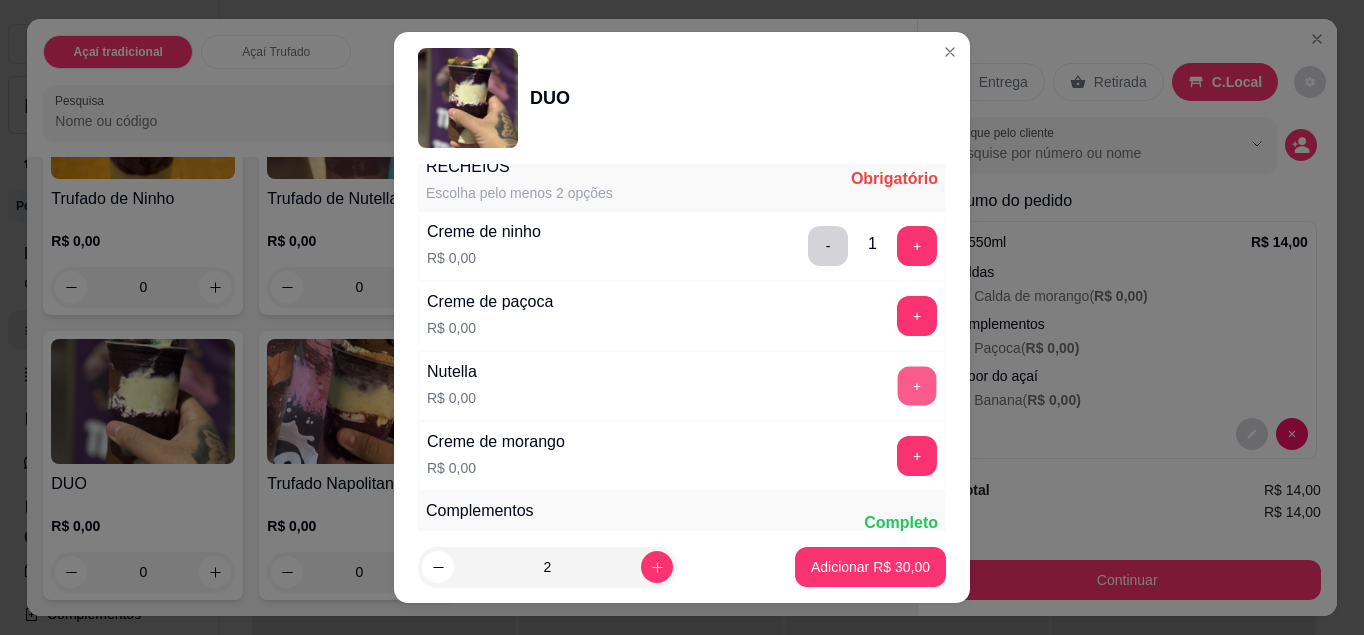 click on "+" at bounding box center (917, 385) 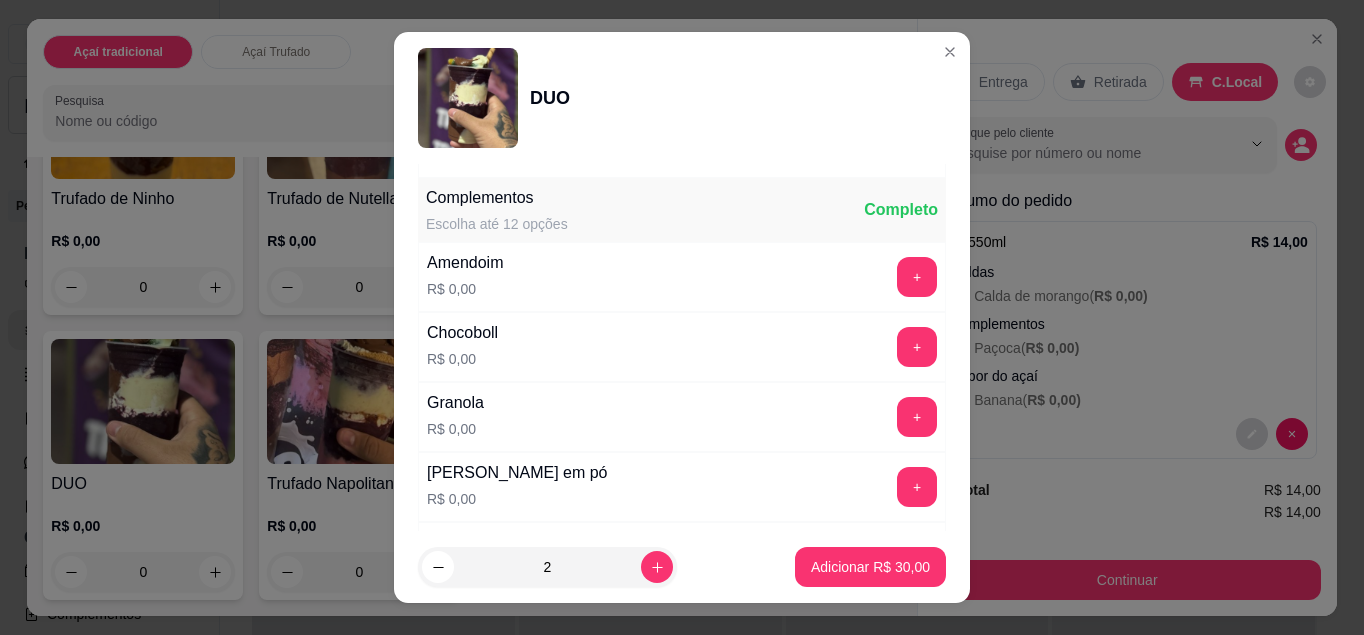 scroll, scrollTop: 870, scrollLeft: 0, axis: vertical 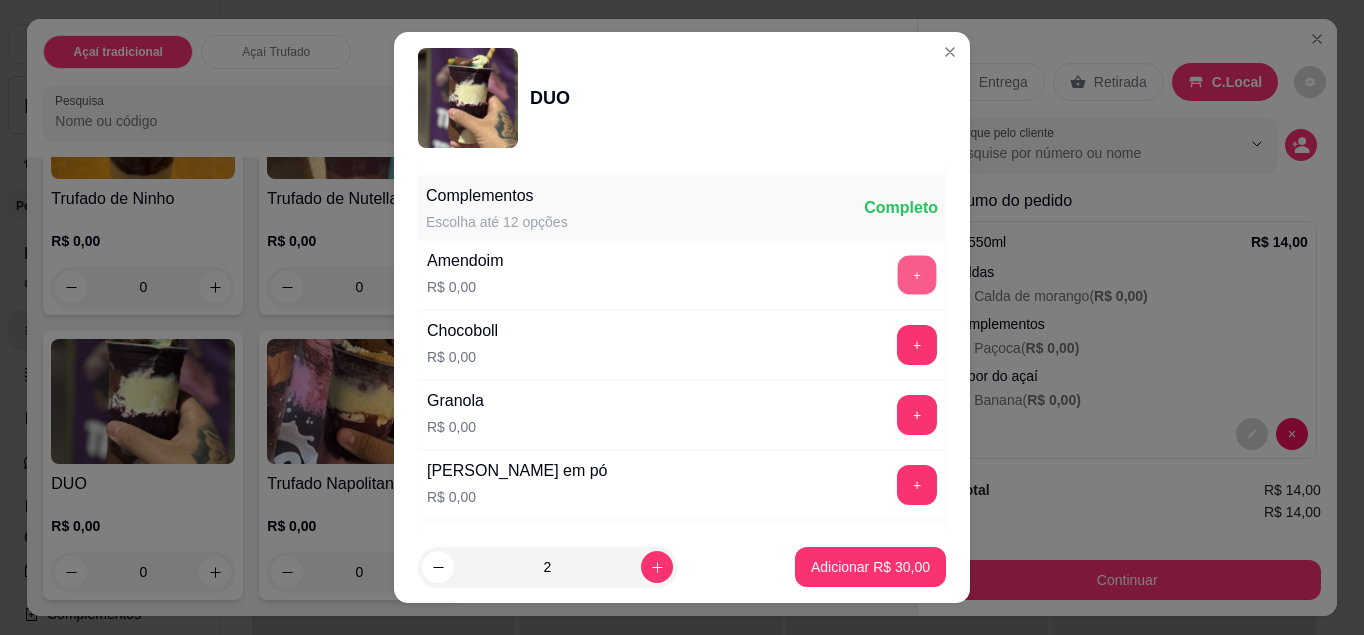 click on "+" at bounding box center [917, 274] 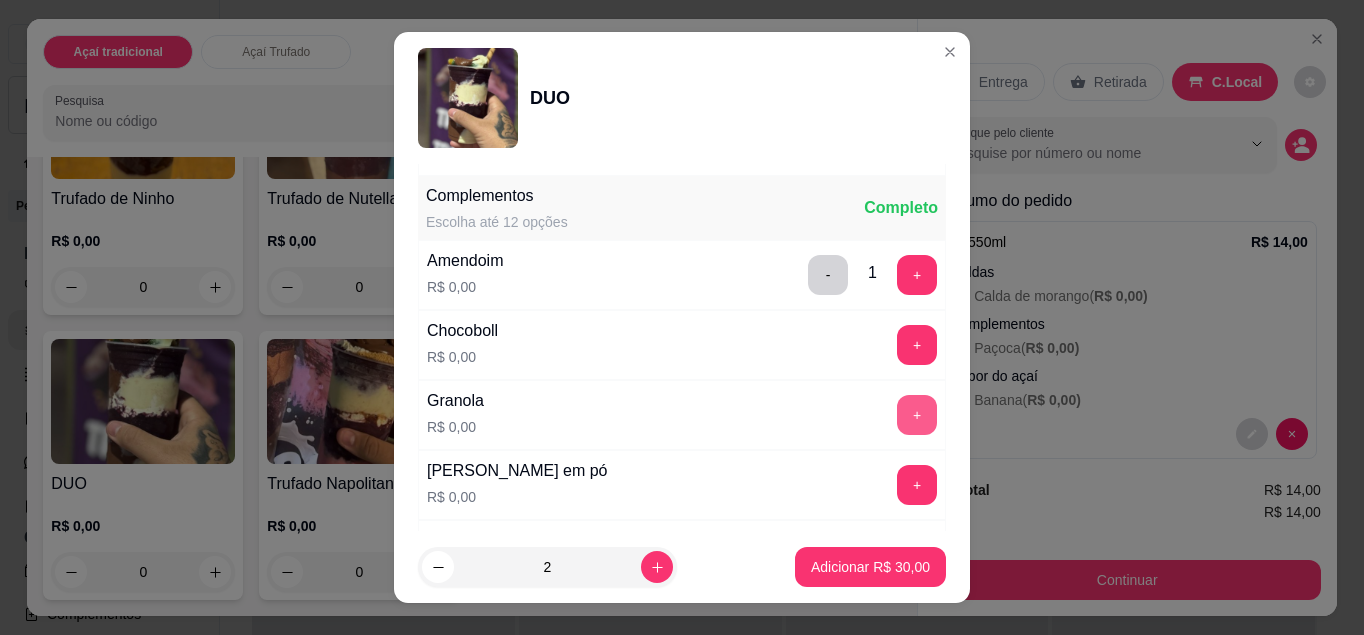click on "Complementos  Escolha até 12 opções Completo Amendoim R$ 0,00 - 1 + Chocoboll R$ 0,00 + Granola R$ 0,00 + Leite em pó  R$ 0,00 + Paçoca  R$ 0,00 + Jujuba R$ 0,00 + Sucrilhos  R$ 0,00 + Adicional de uva  R$ 2,00 + Adicional de manga R$ 2,00 + Adicional de banana R$ 2,00 + Adicional de morango R$ 2,00 + Mix de frutas  R$ 4,00 +" at bounding box center (682, 628) 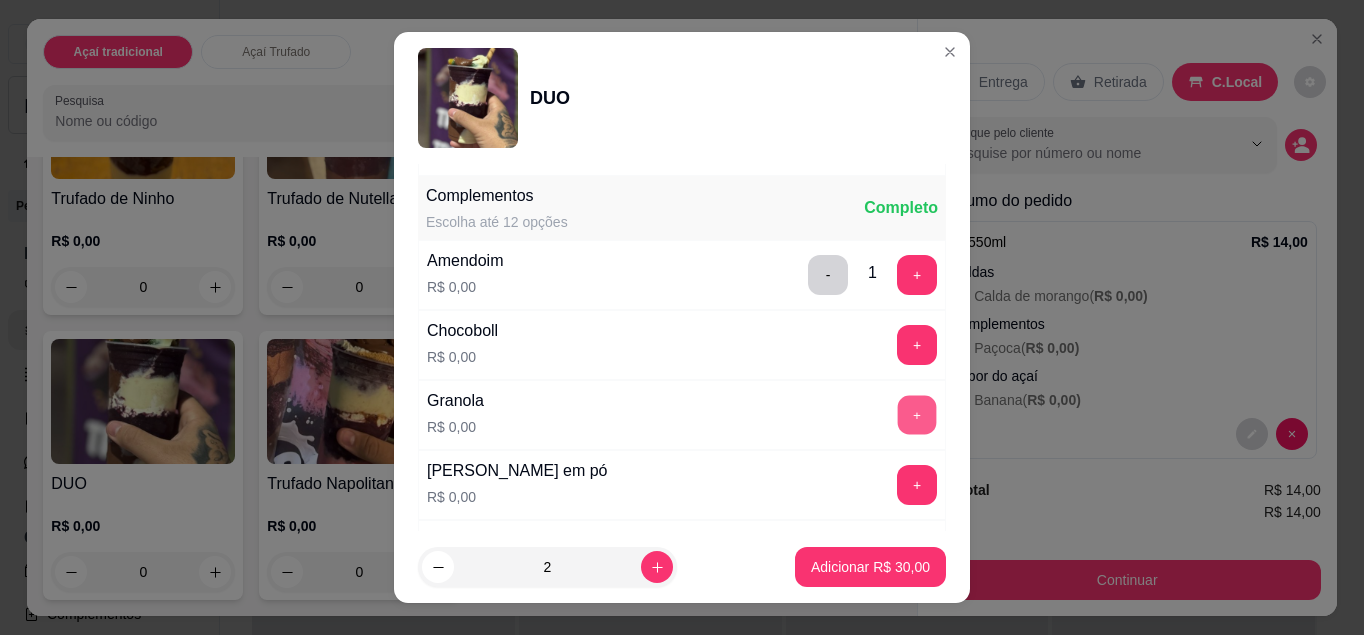 click on "+" at bounding box center [917, 414] 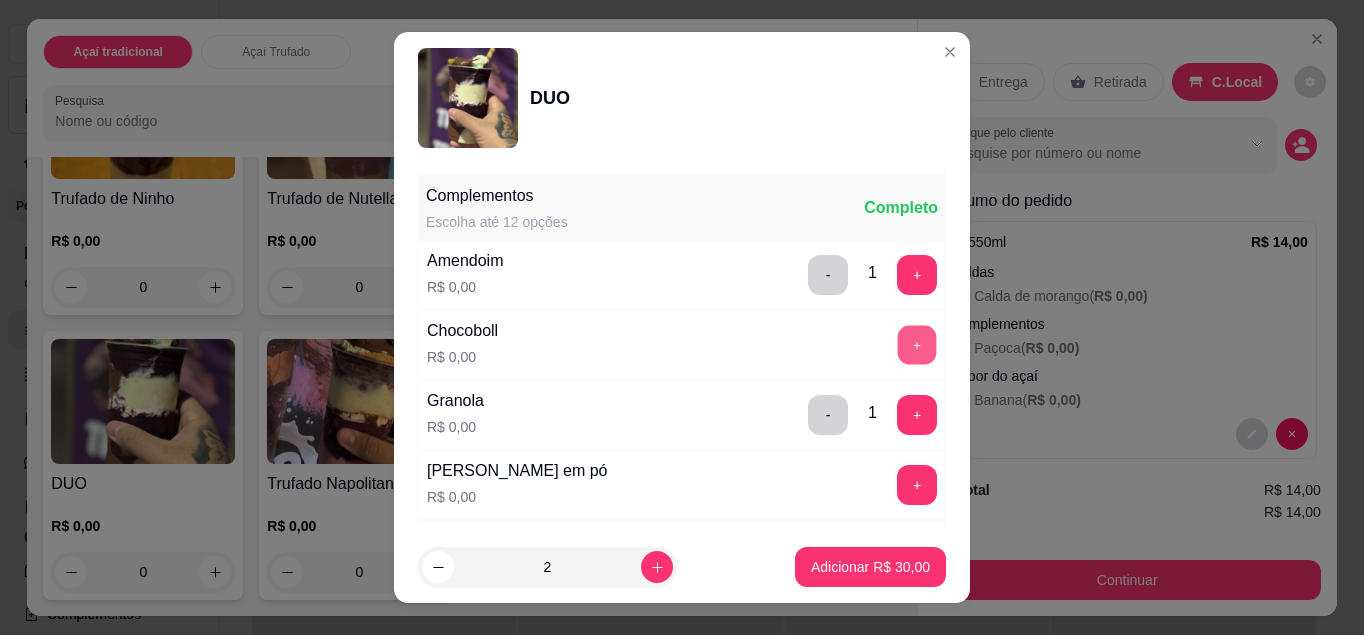 click on "+" at bounding box center [917, 344] 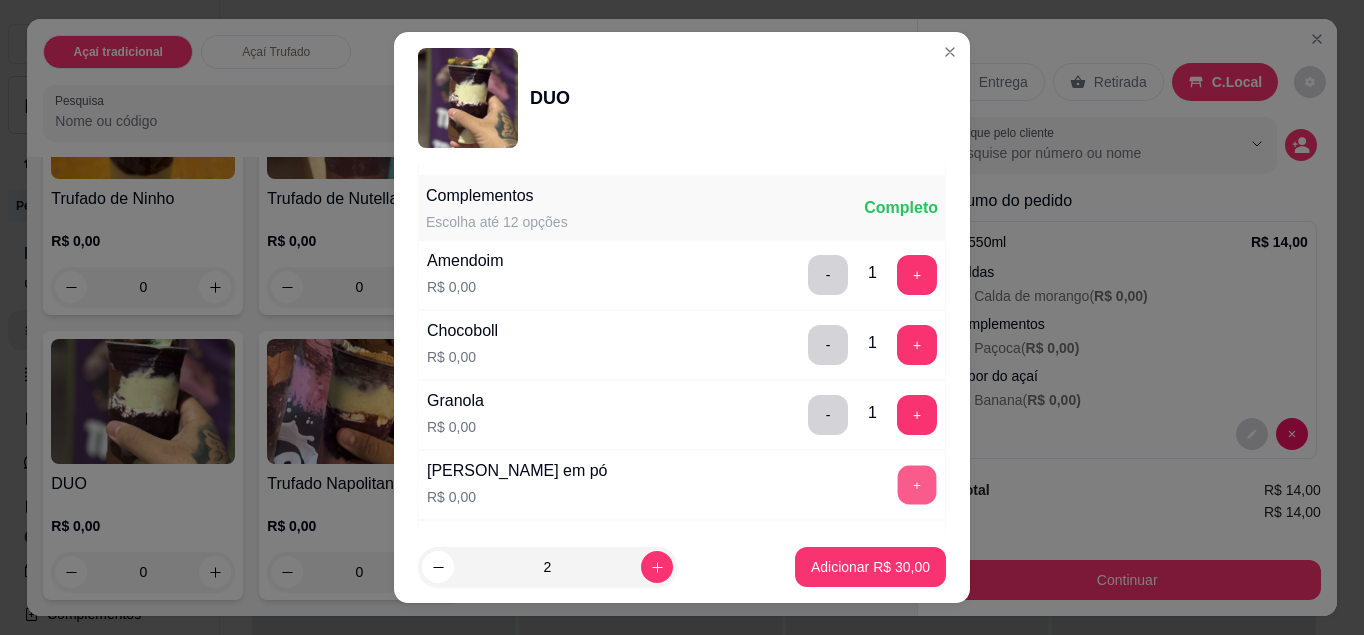 click on "+" at bounding box center [917, 484] 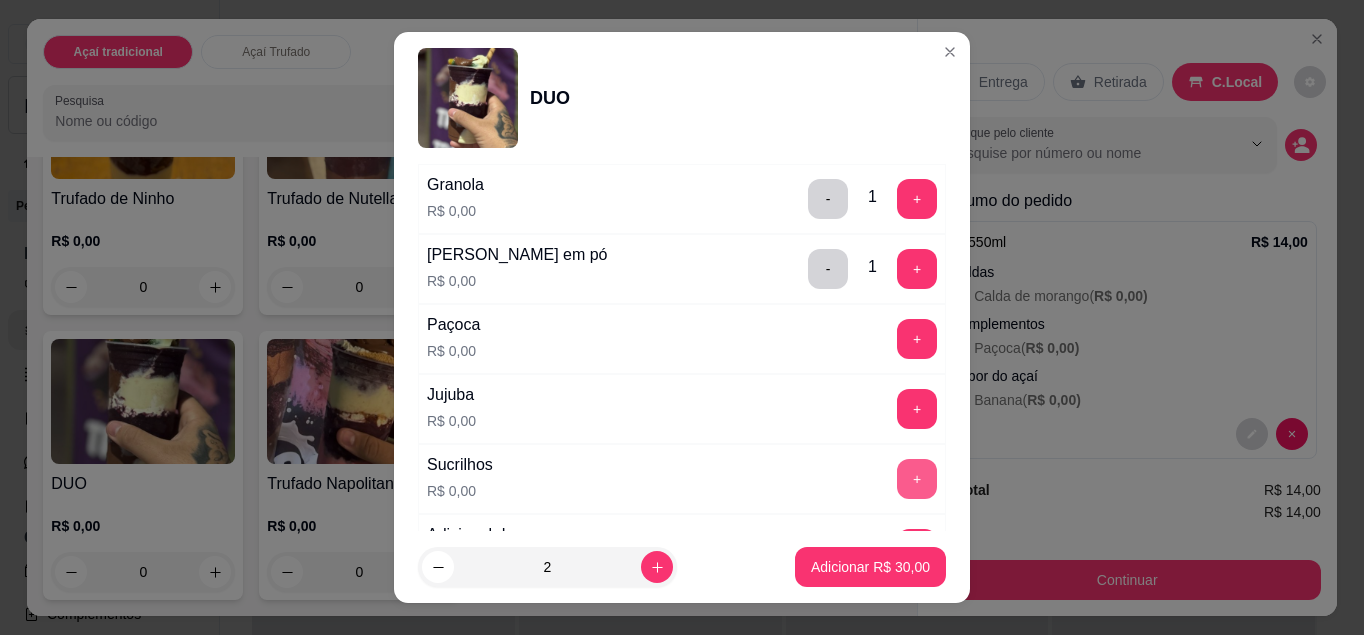 scroll, scrollTop: 1088, scrollLeft: 0, axis: vertical 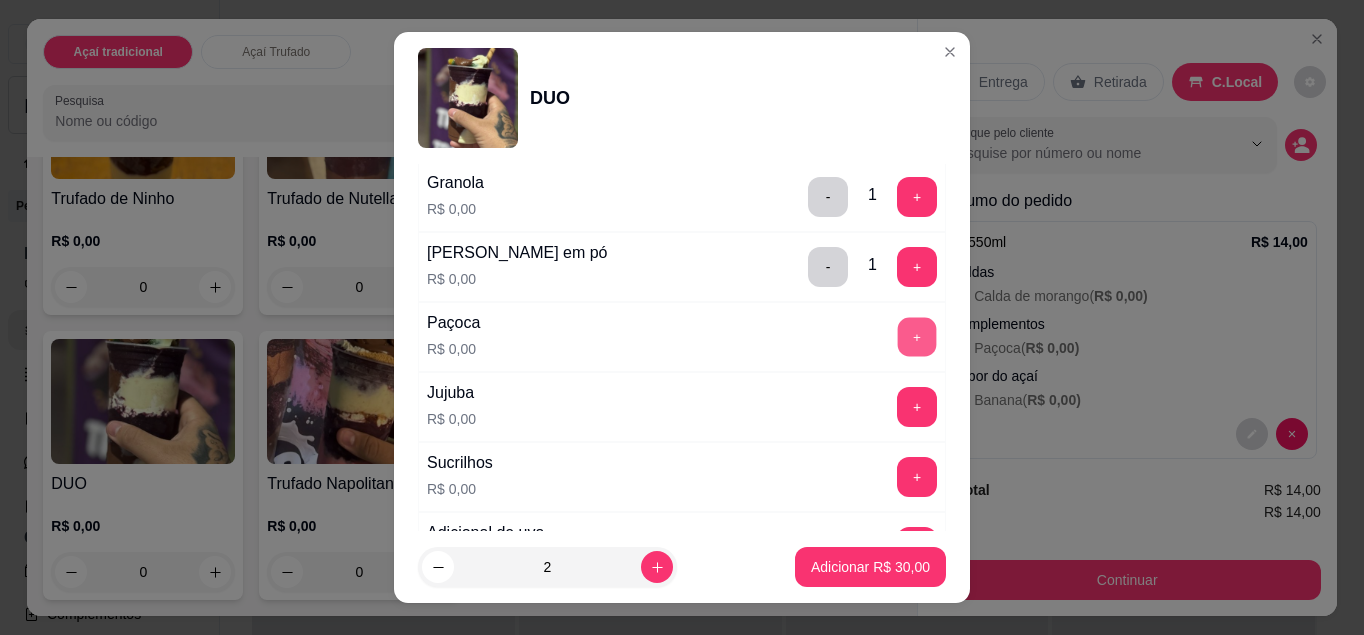 click on "+" at bounding box center [917, 336] 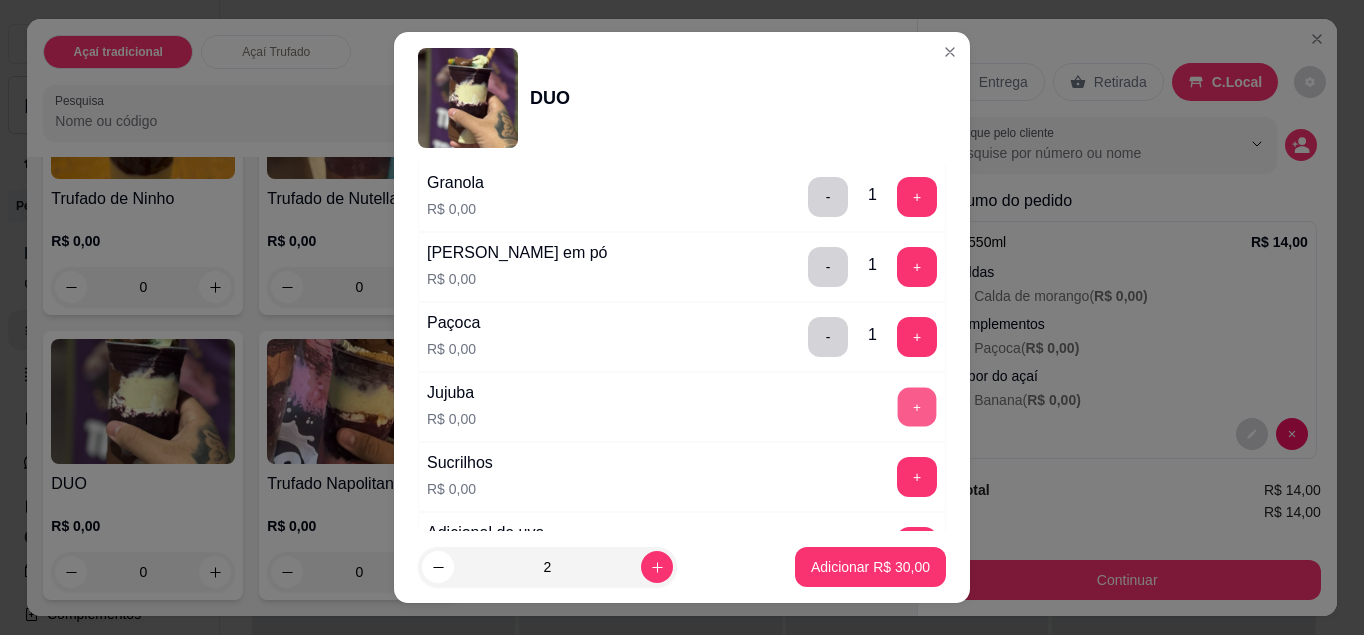 click on "+" at bounding box center (917, 406) 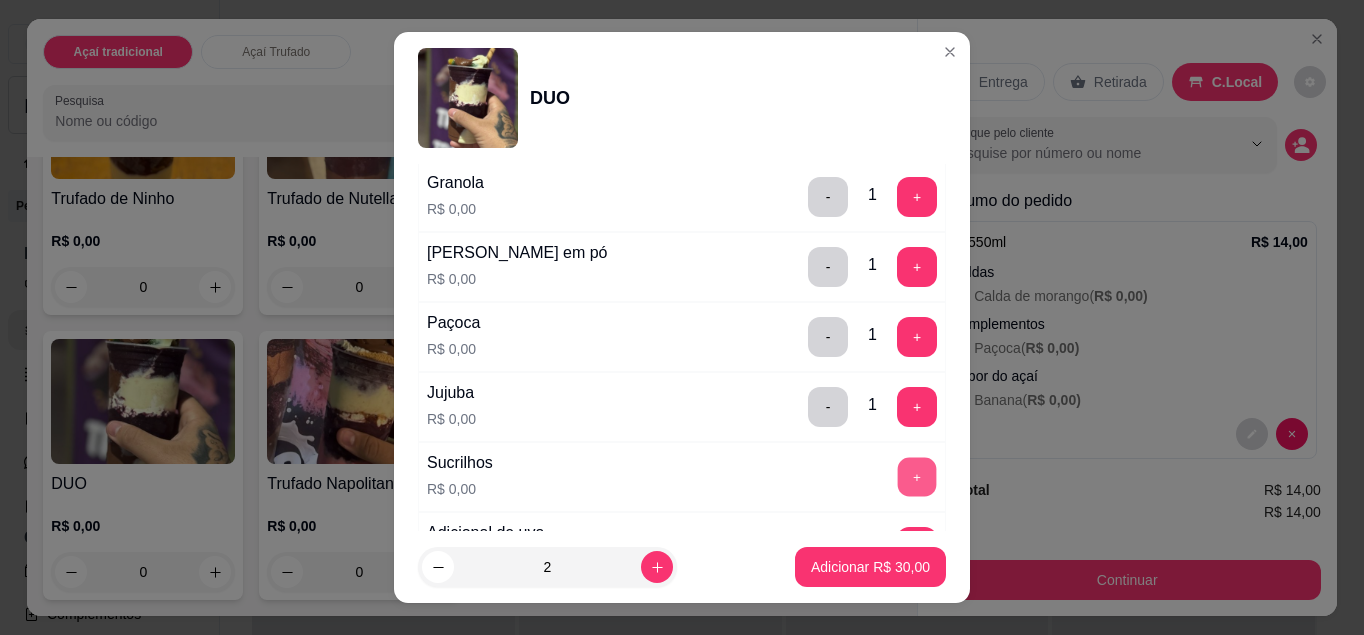 click on "+" at bounding box center [917, 477] 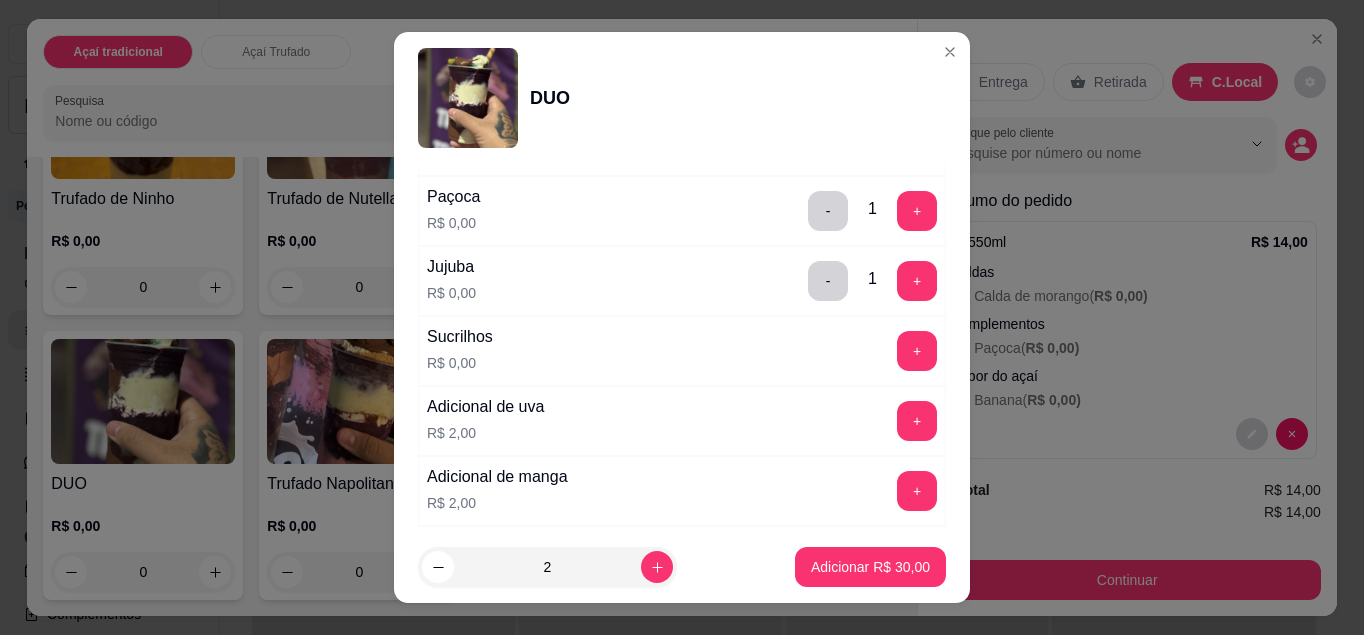 scroll, scrollTop: 1218, scrollLeft: 0, axis: vertical 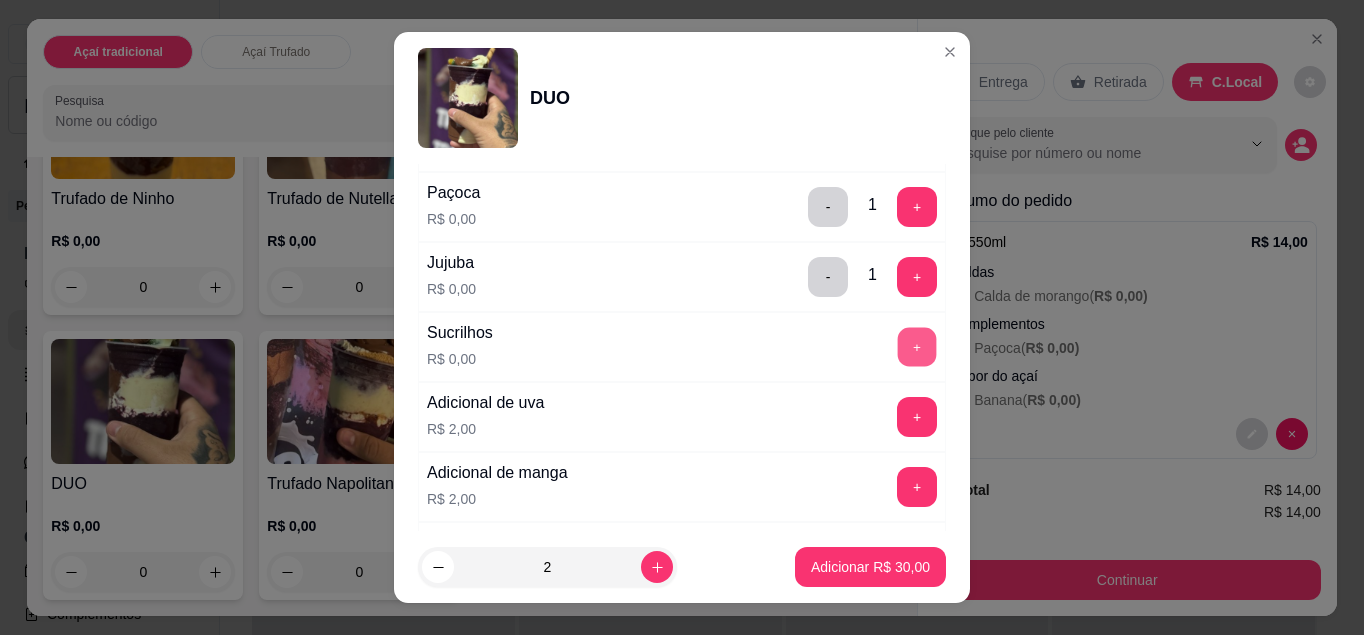 click on "+" at bounding box center (917, 346) 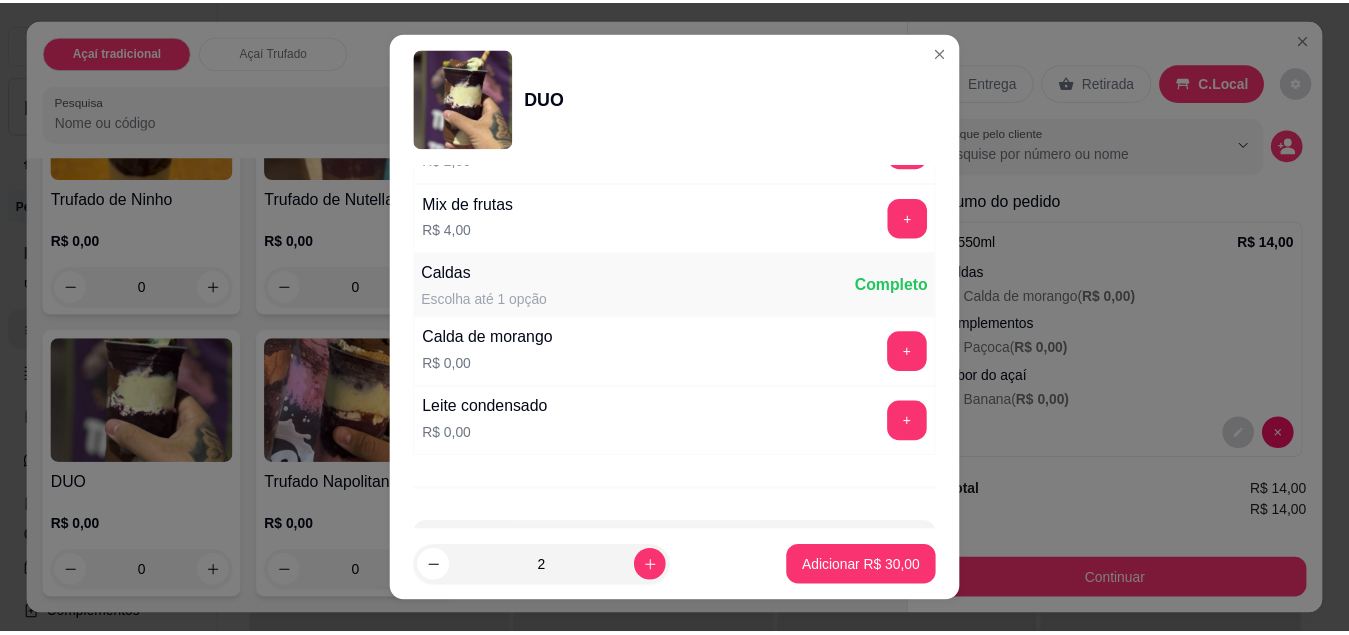 scroll, scrollTop: 1697, scrollLeft: 0, axis: vertical 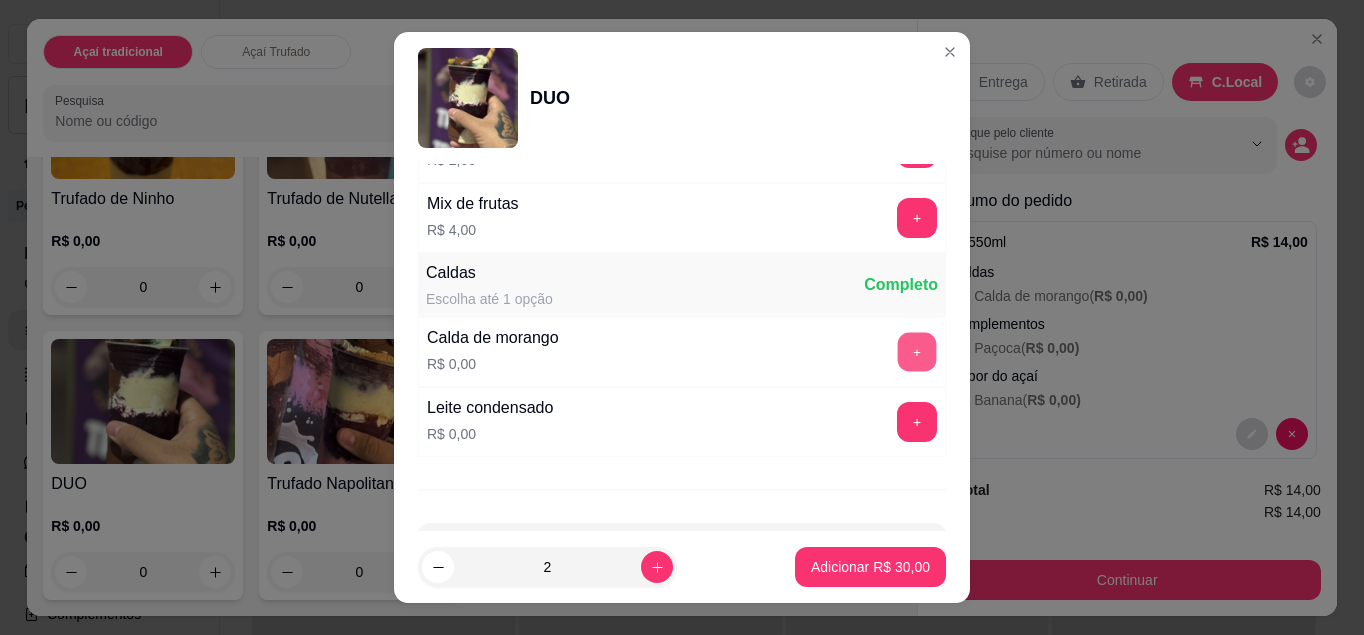click on "+" at bounding box center (917, 351) 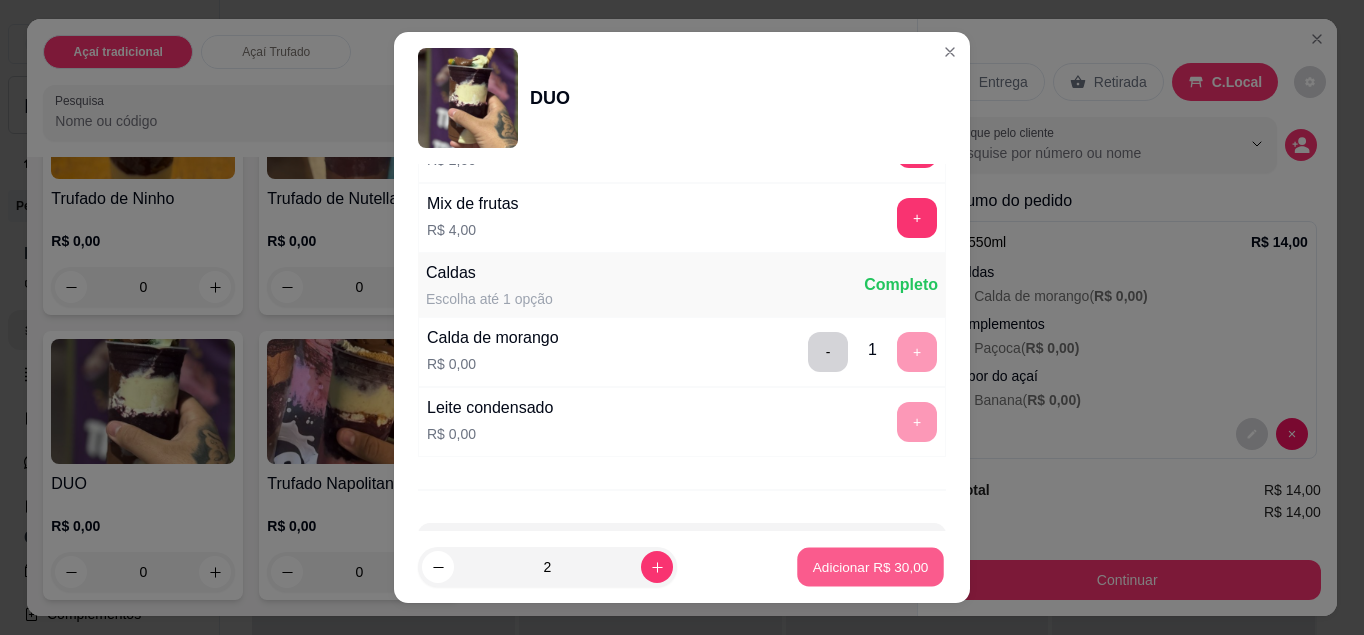 click on "Adicionar   R$ 30,00" at bounding box center [871, 567] 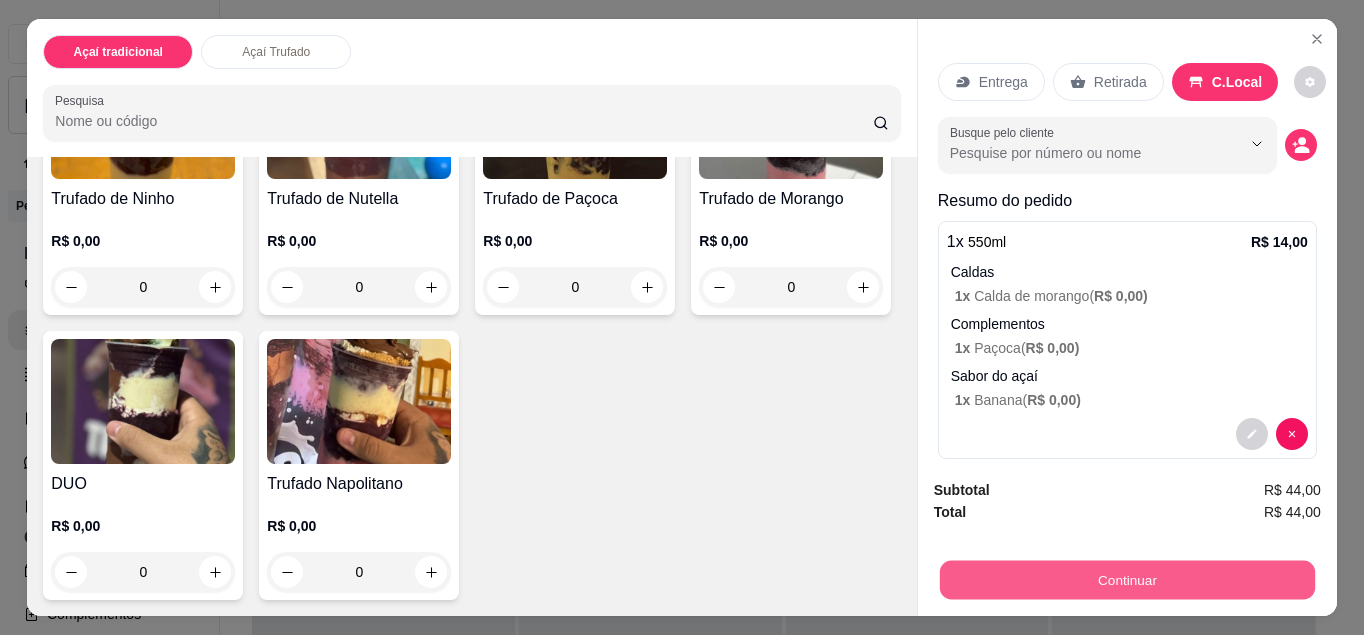 click on "Continuar" at bounding box center [1127, 580] 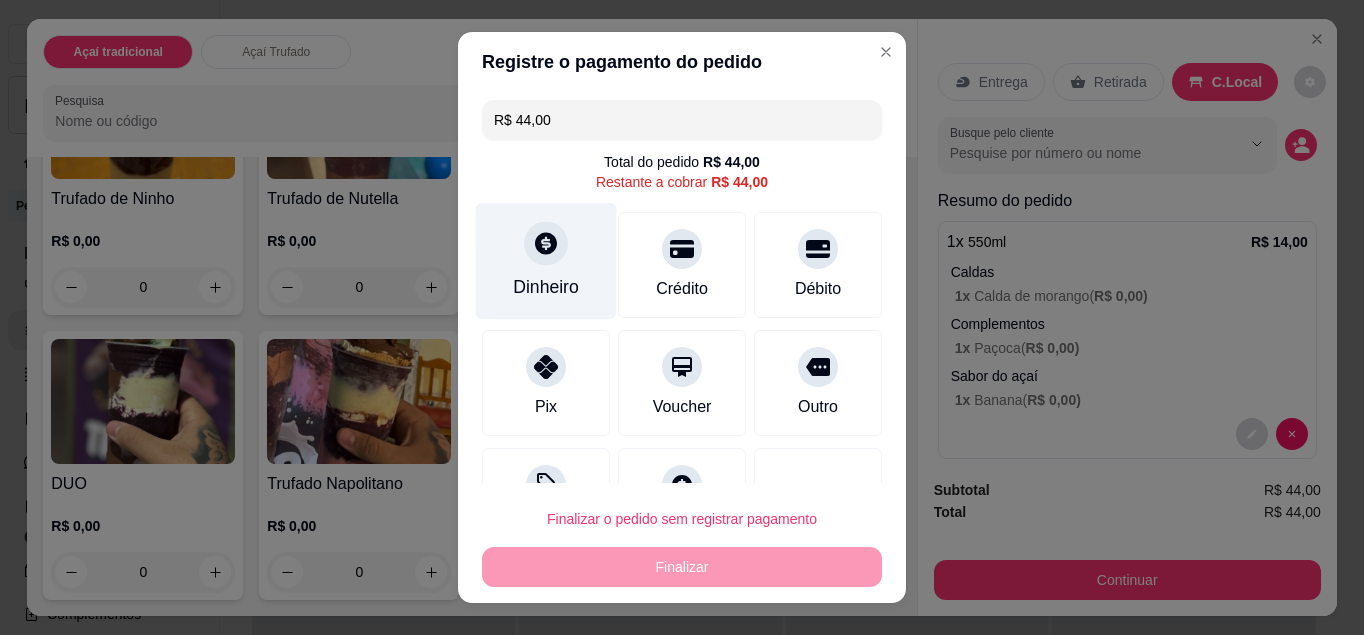 click on "Dinheiro" at bounding box center [546, 260] 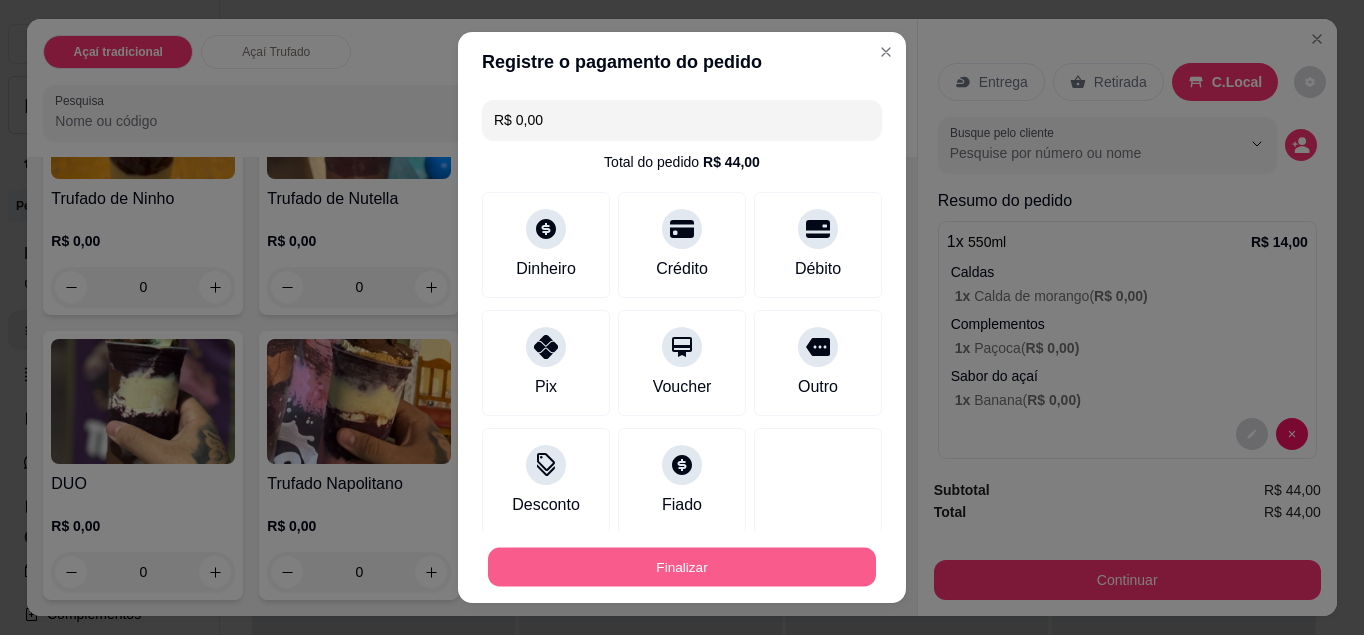 click on "Finalizar" at bounding box center (682, 567) 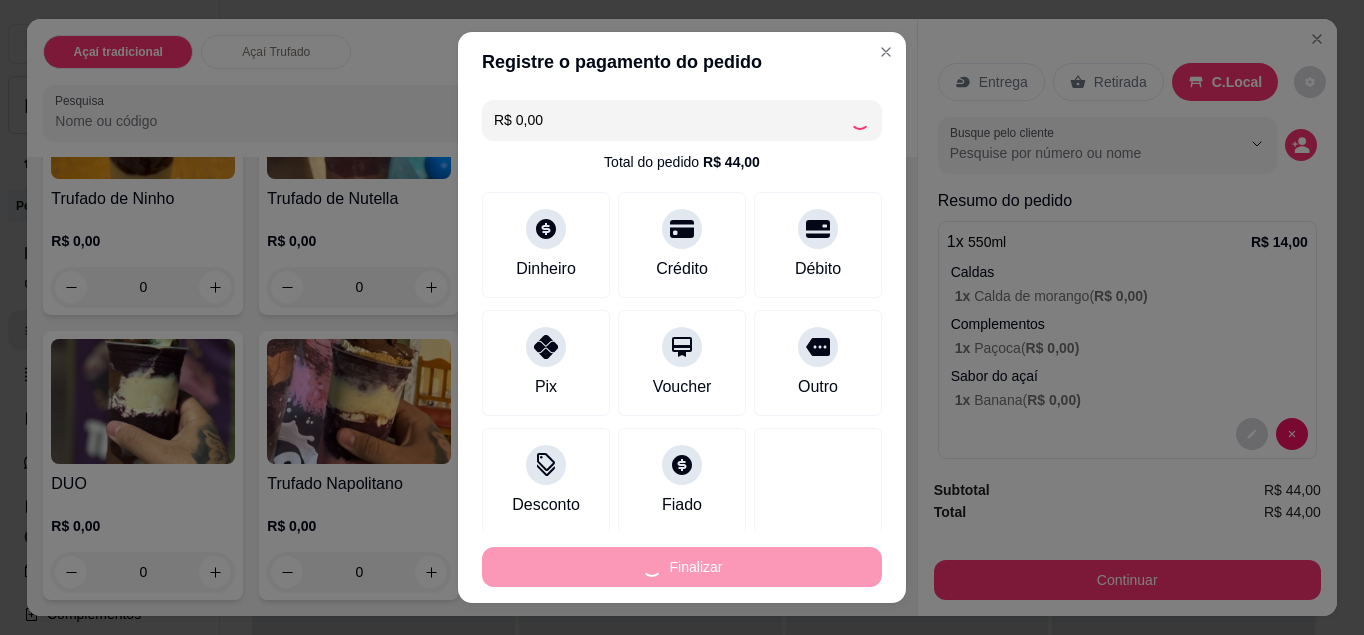 type on "-R$ 44,00" 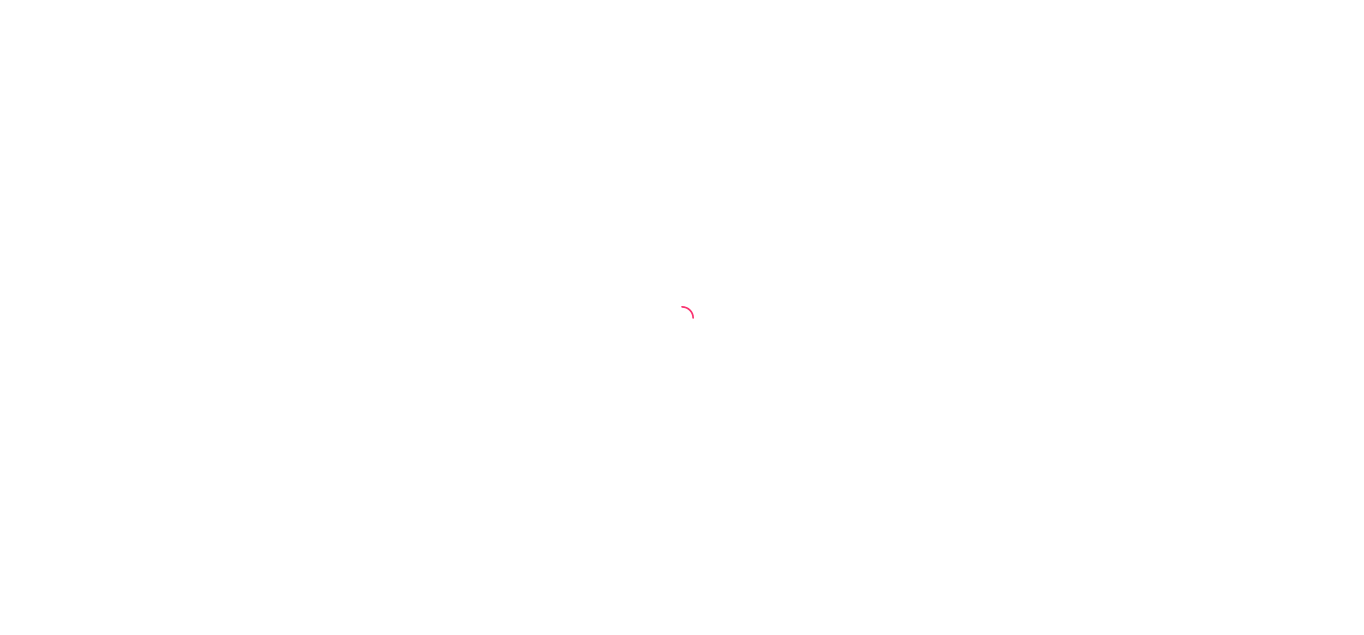 scroll, scrollTop: 0, scrollLeft: 0, axis: both 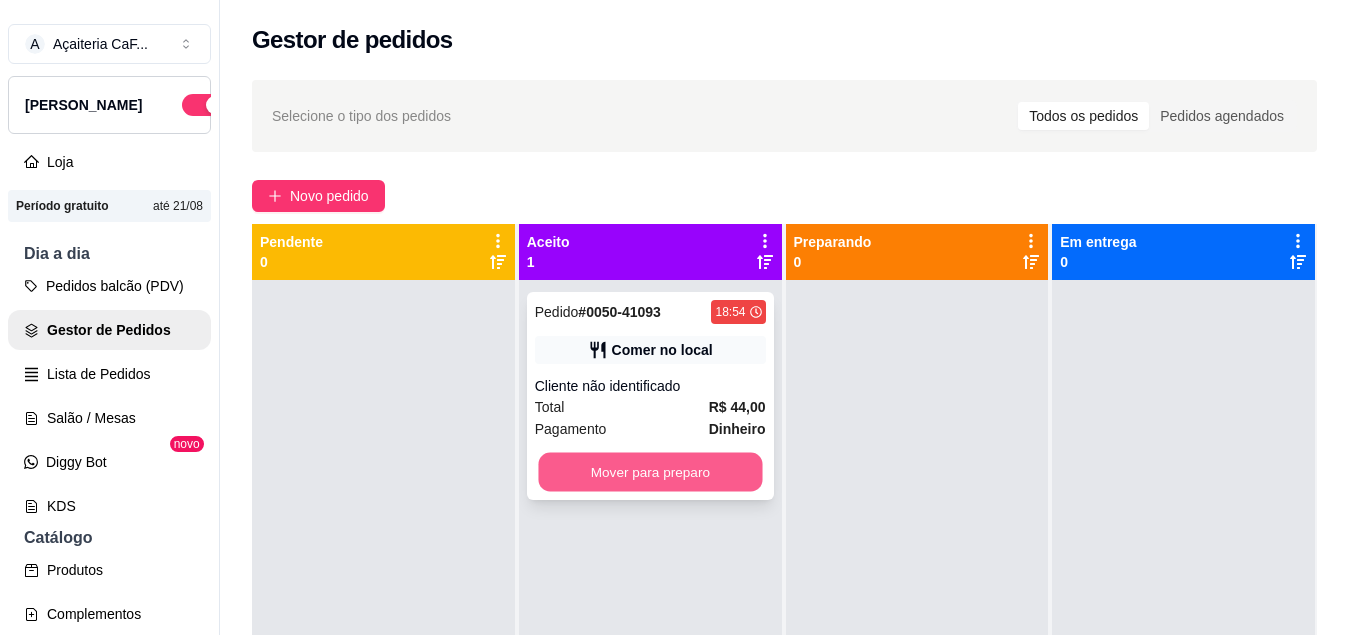 click on "Mover para preparo" at bounding box center (650, 472) 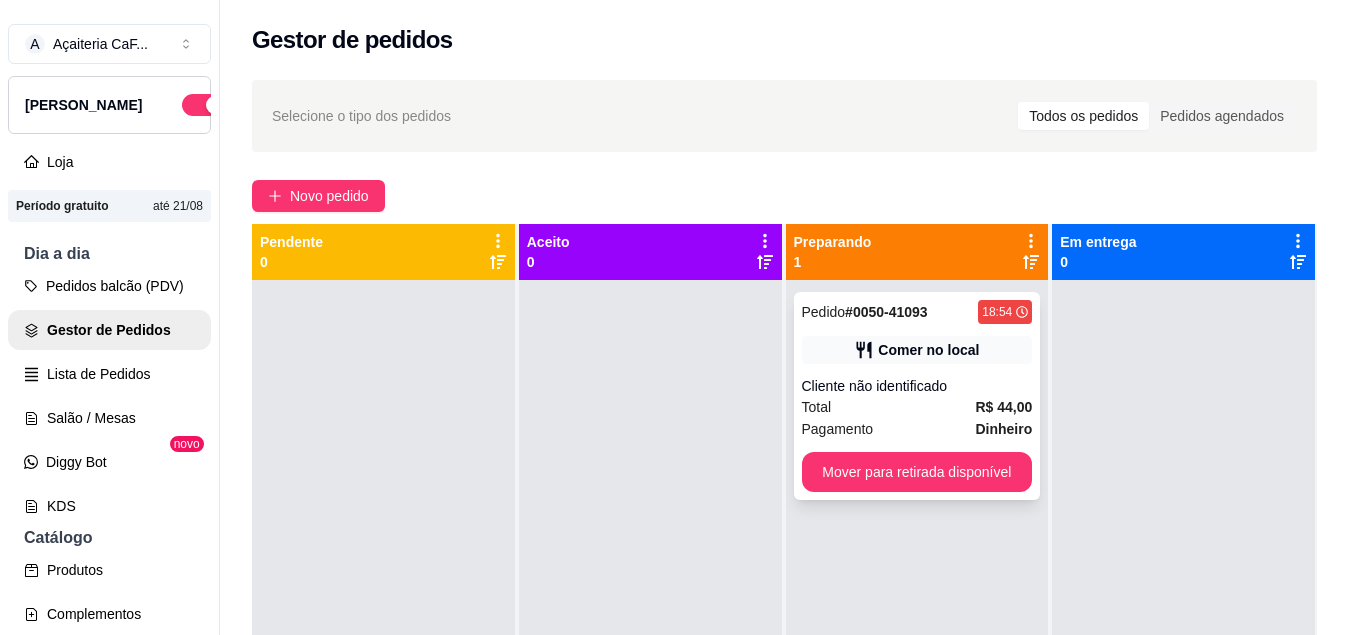 click on "Pedido  # 0050-41093 18:54 Comer no local Cliente não identificado Total R$ 44,00 Pagamento Dinheiro Mover para retirada disponível" at bounding box center [917, 396] 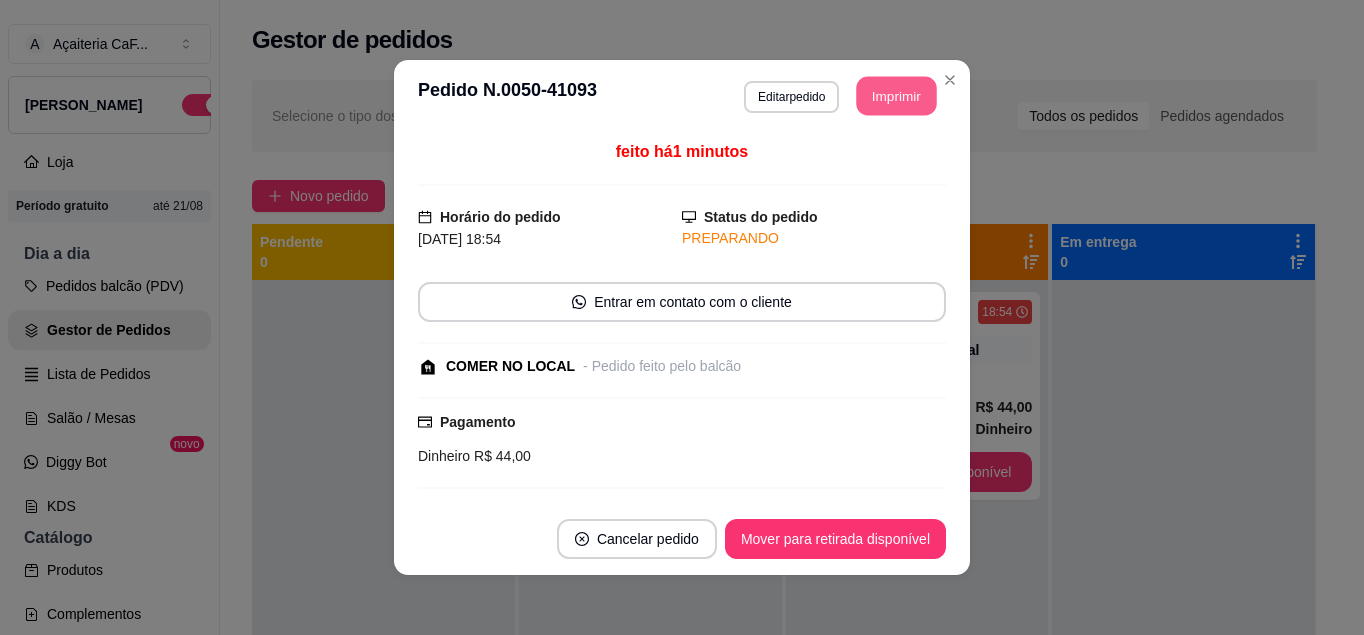 click on "Imprimir" at bounding box center [897, 96] 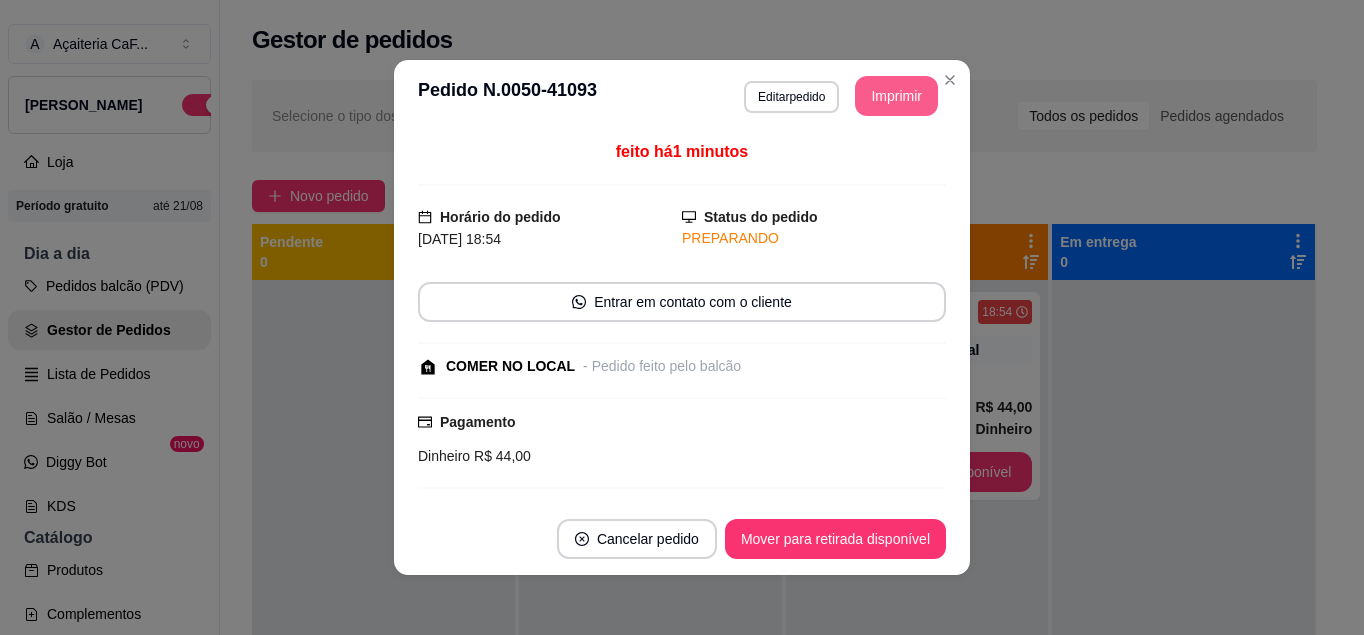 scroll, scrollTop: 0, scrollLeft: 0, axis: both 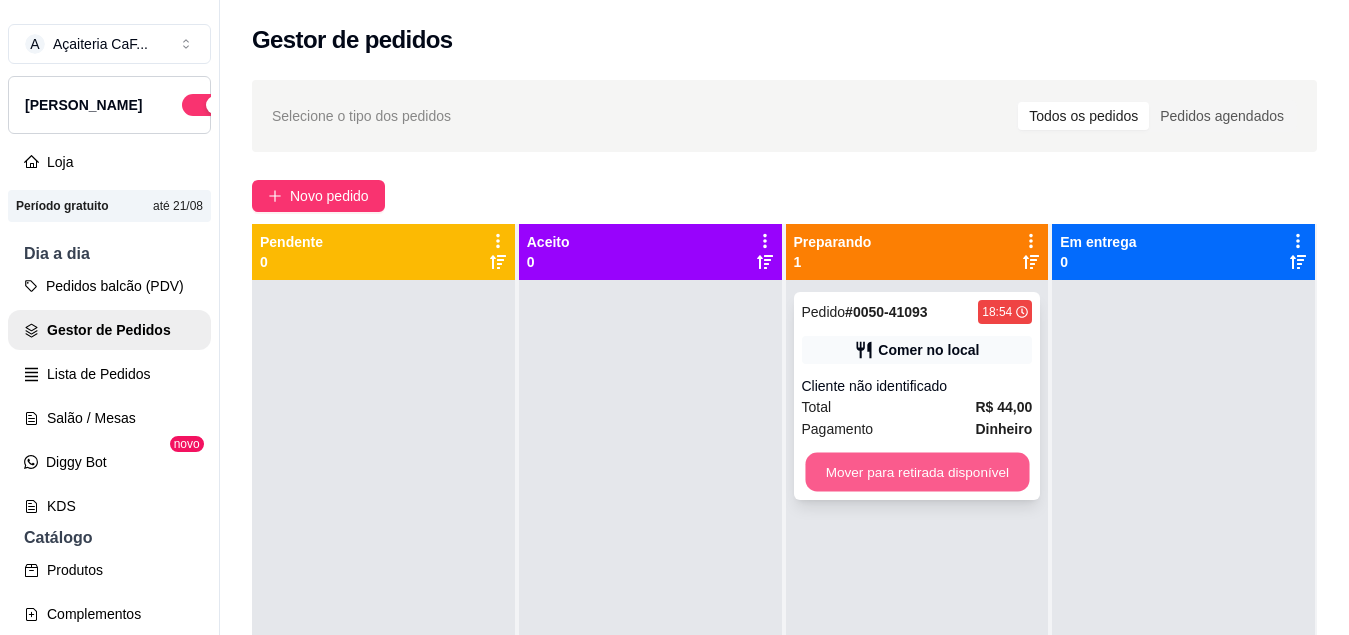 click on "Mover para retirada disponível" at bounding box center [917, 472] 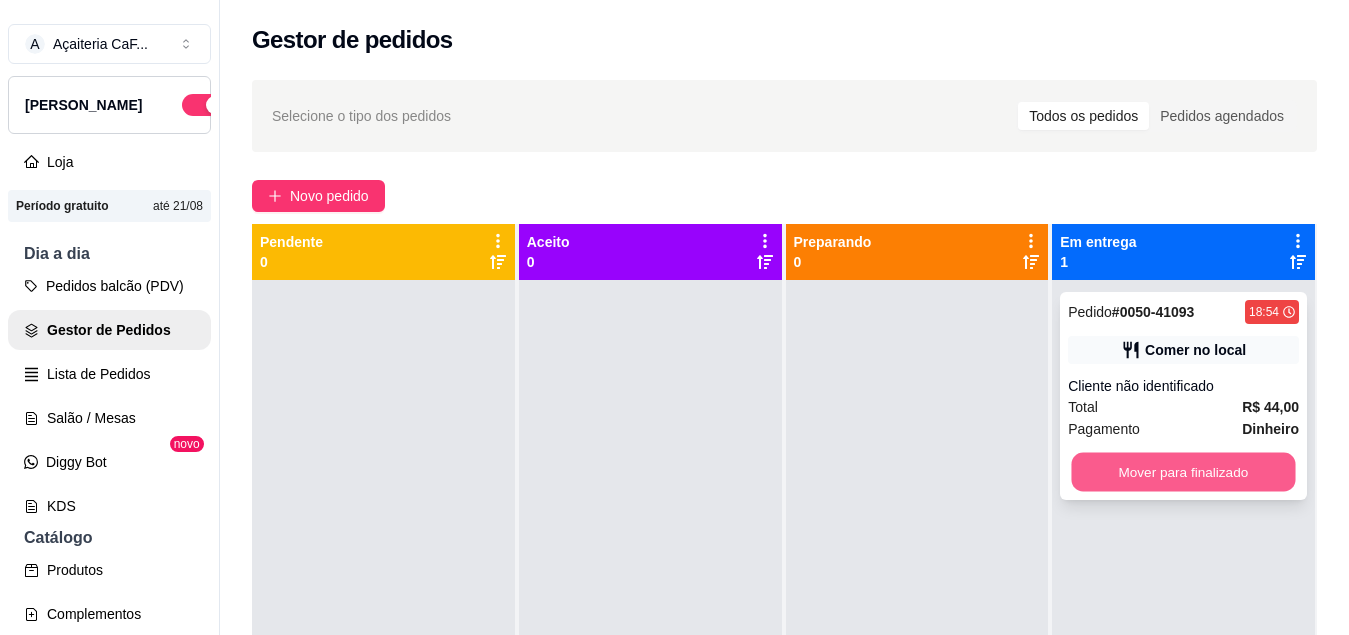click on "Mover para finalizado" at bounding box center (1184, 472) 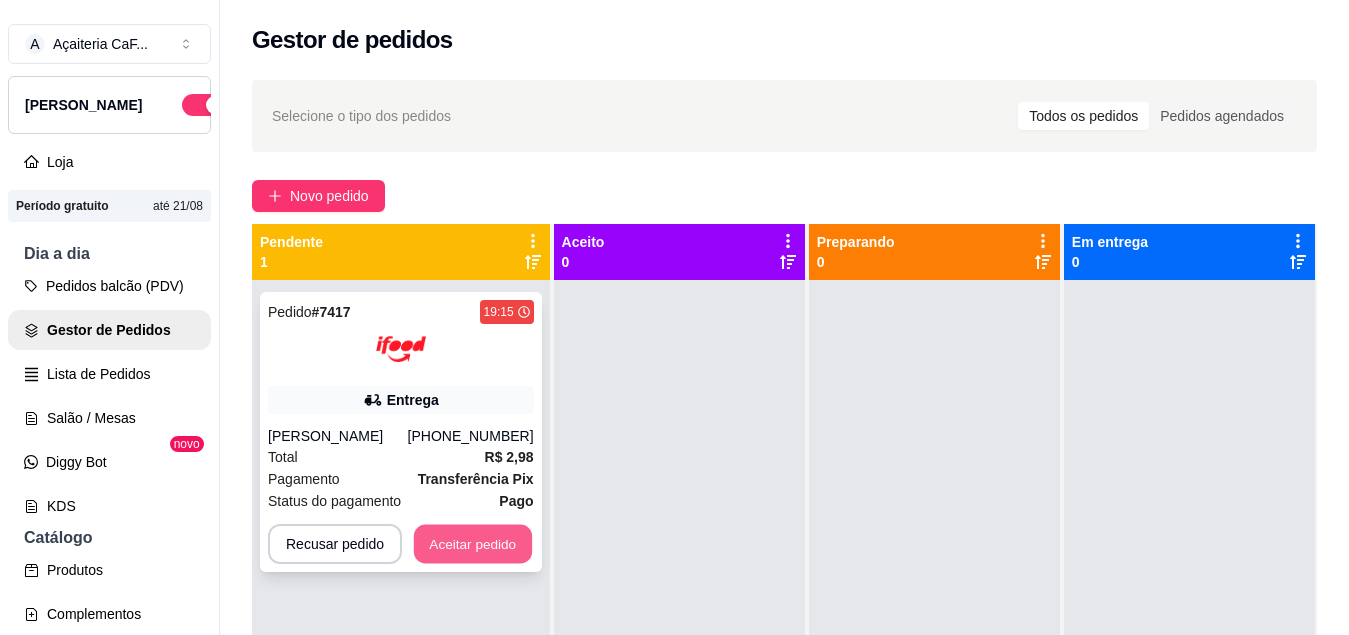 click on "Aceitar pedido" at bounding box center (473, 544) 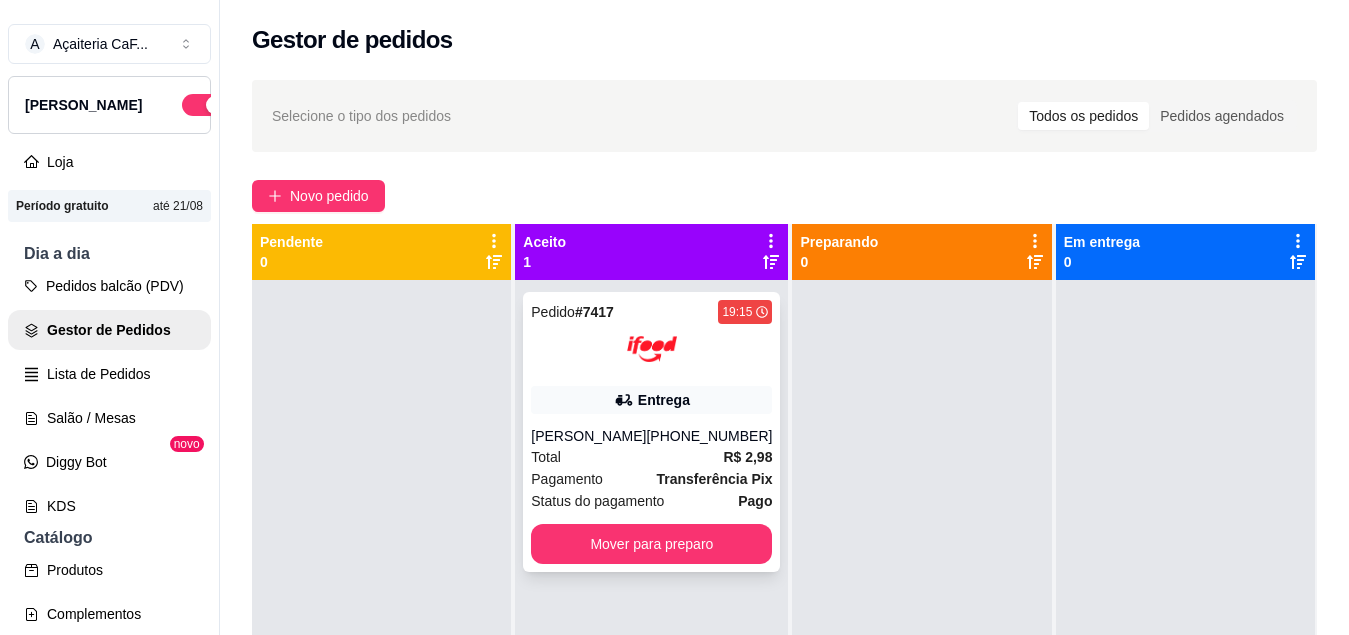 click on "Pagamento Transferência Pix" at bounding box center [651, 479] 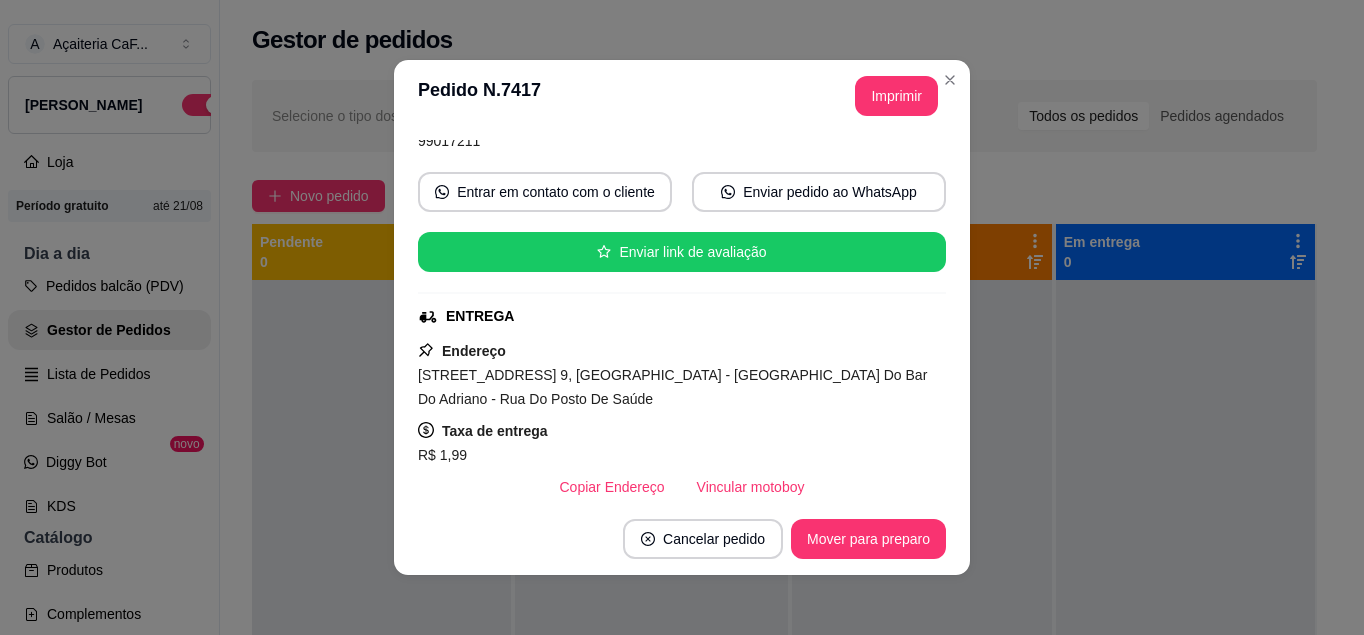 scroll, scrollTop: 247, scrollLeft: 0, axis: vertical 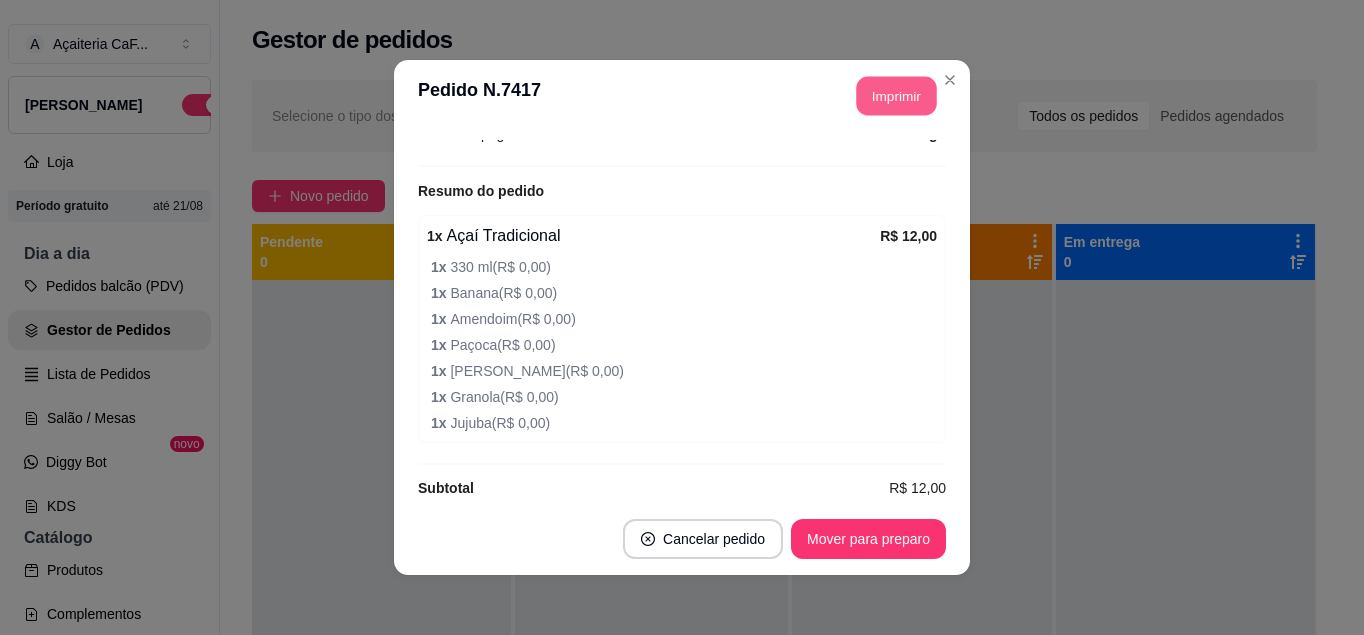 click on "Imprimir" at bounding box center [897, 96] 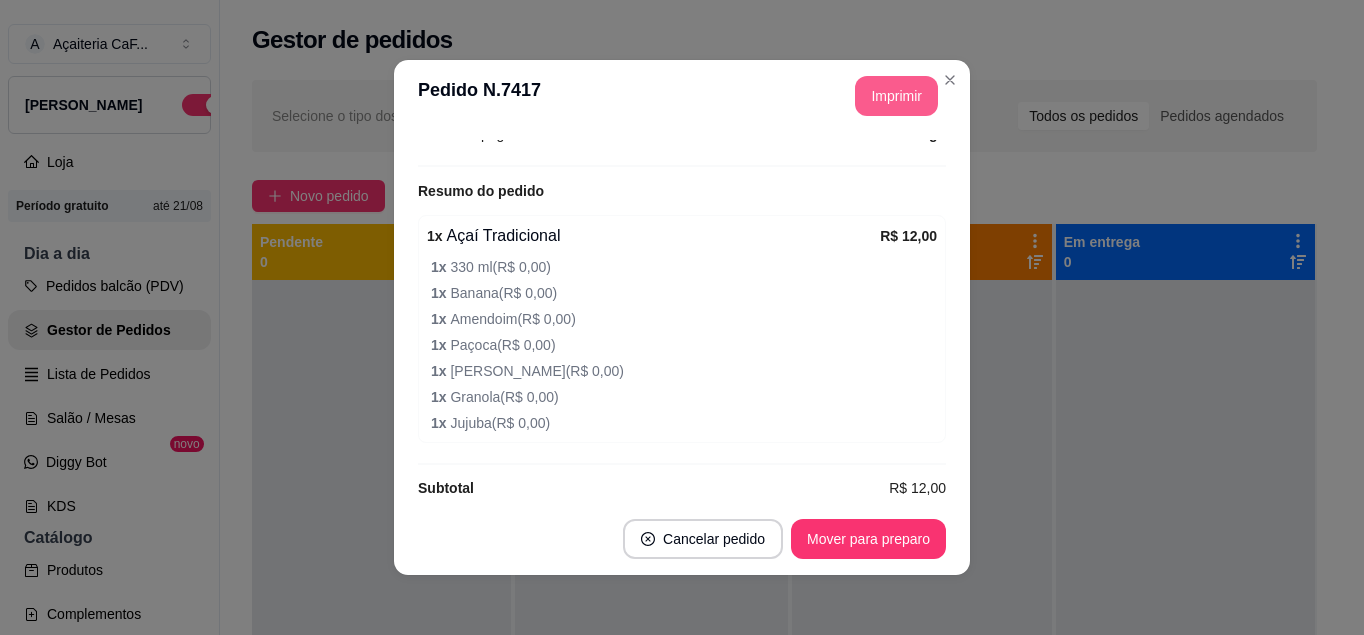 scroll, scrollTop: 0, scrollLeft: 0, axis: both 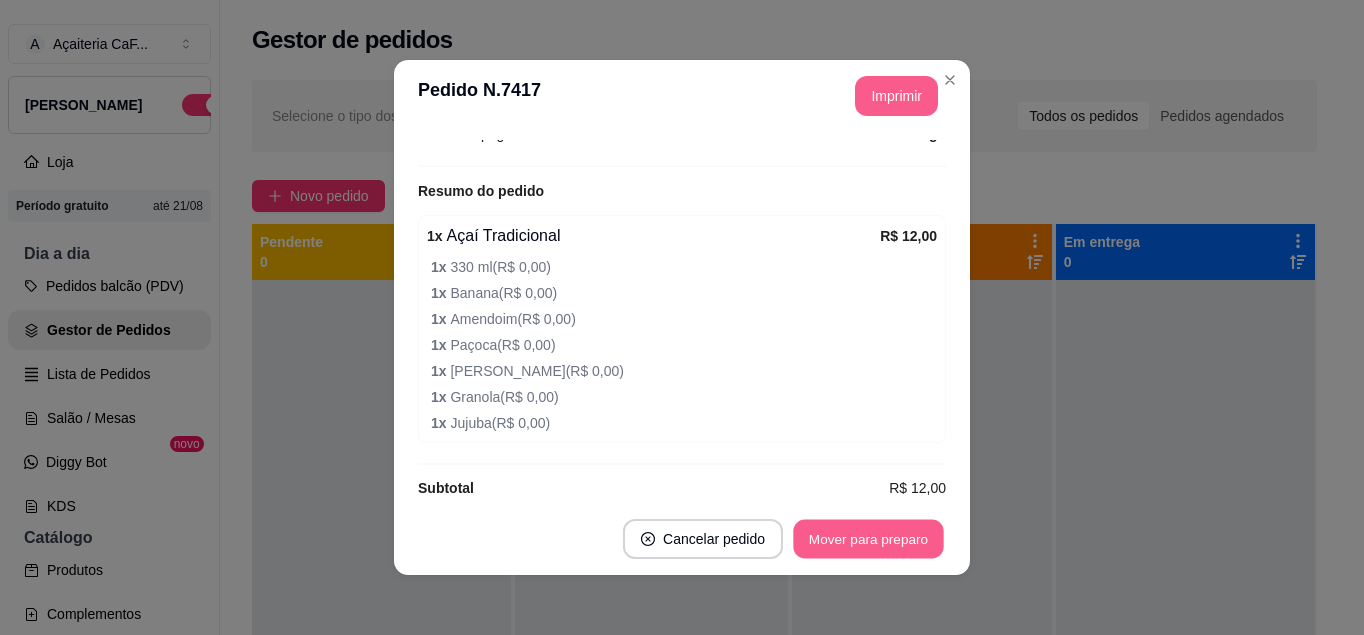 click on "Mover para preparo" at bounding box center (868, 539) 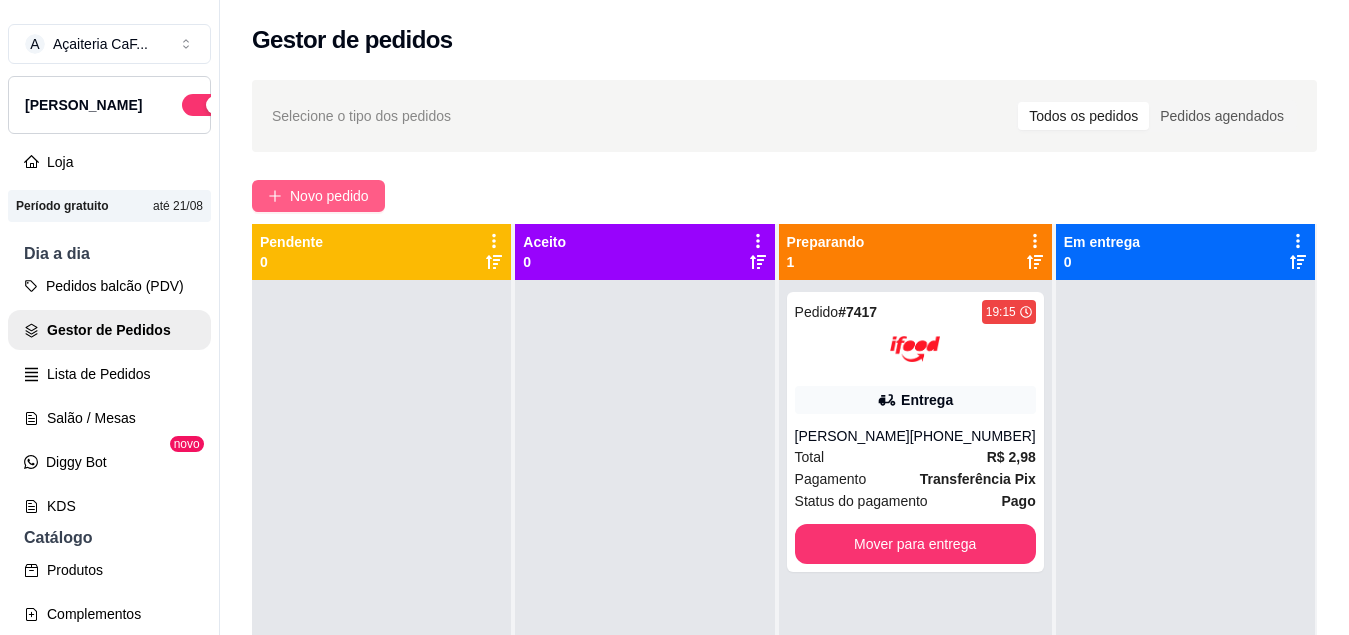 click 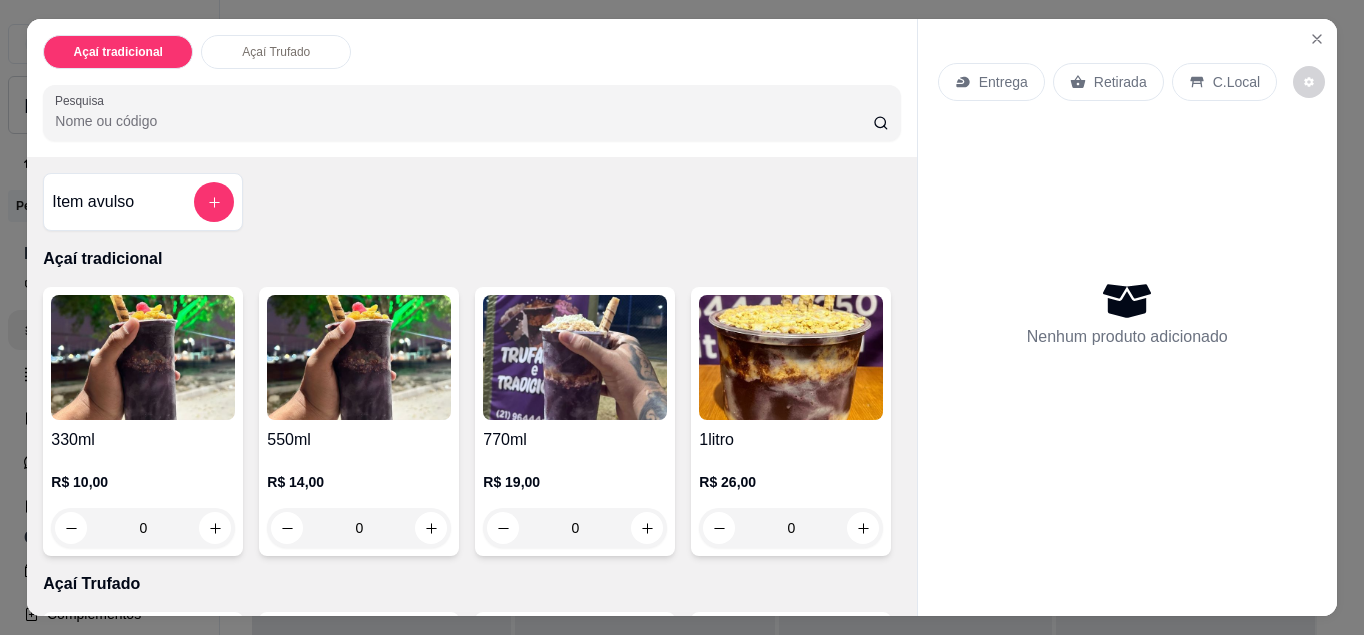 click on "0" at bounding box center (359, 528) 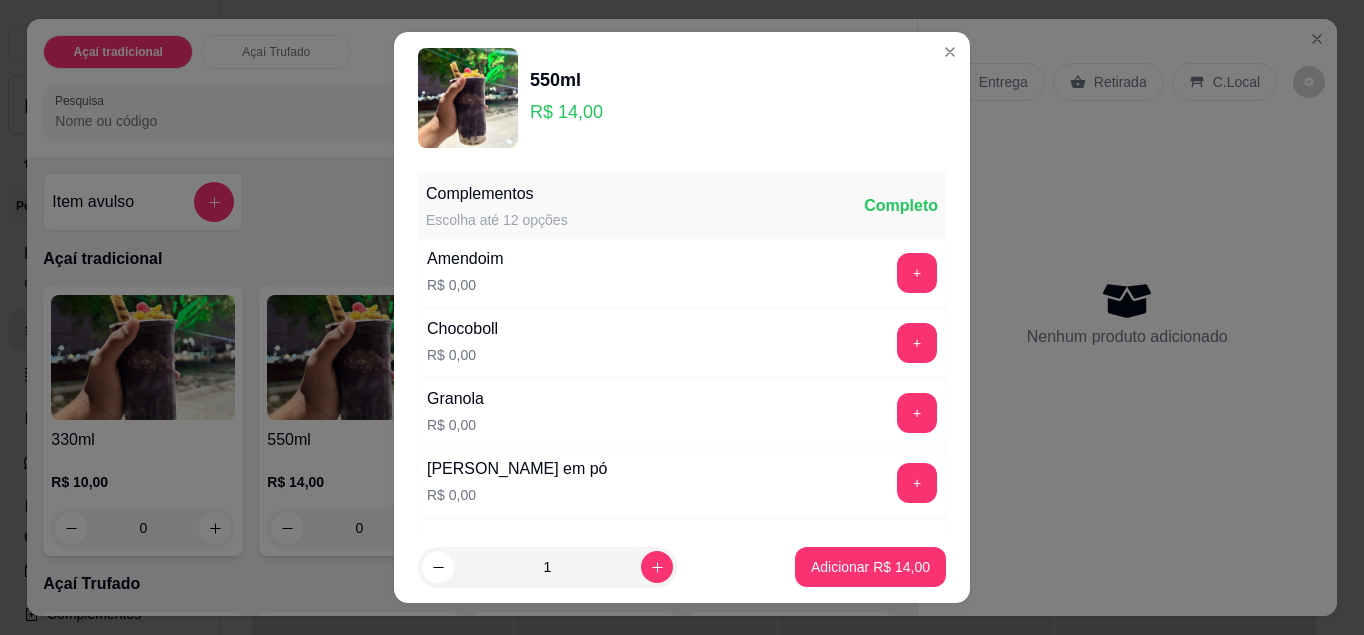 click on "+" at bounding box center (917, 343) 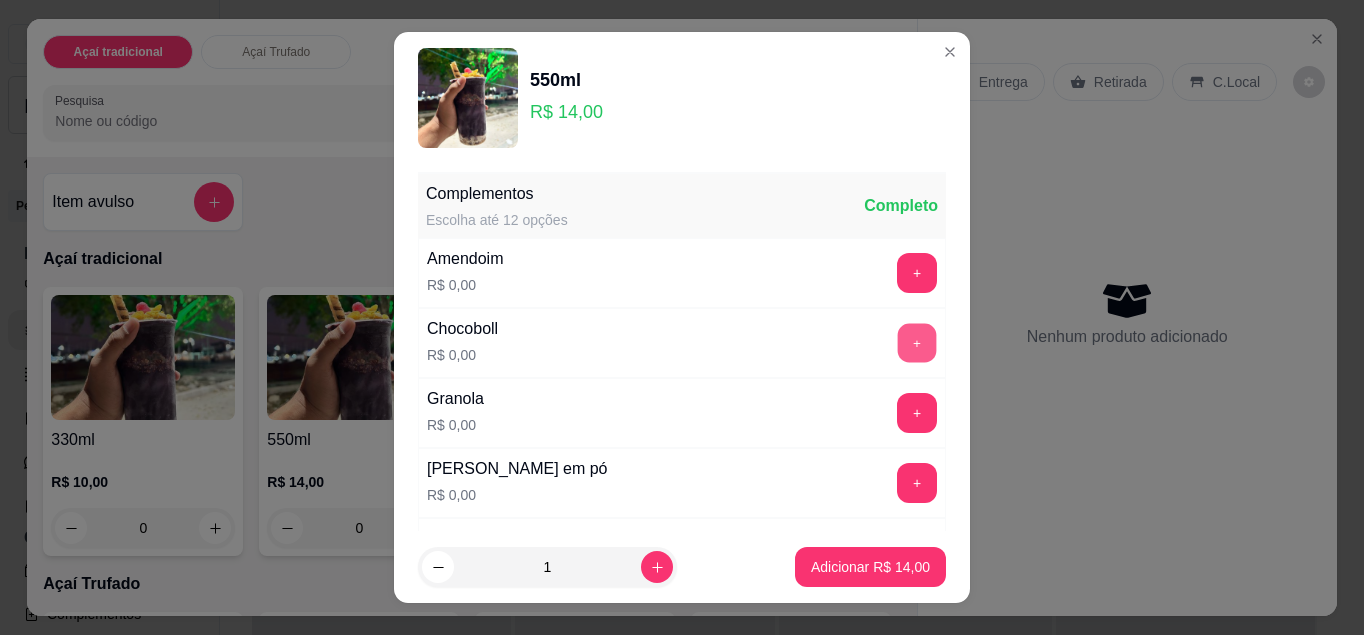 click on "+" at bounding box center [917, 342] 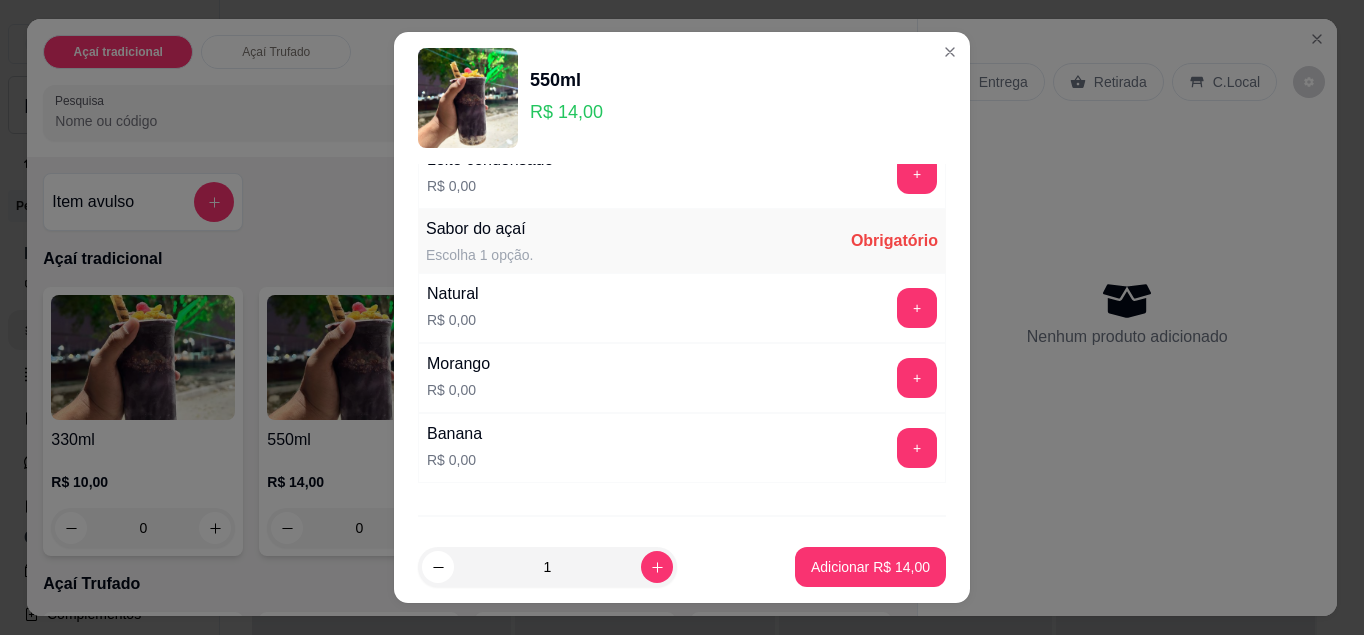 scroll, scrollTop: 1075, scrollLeft: 0, axis: vertical 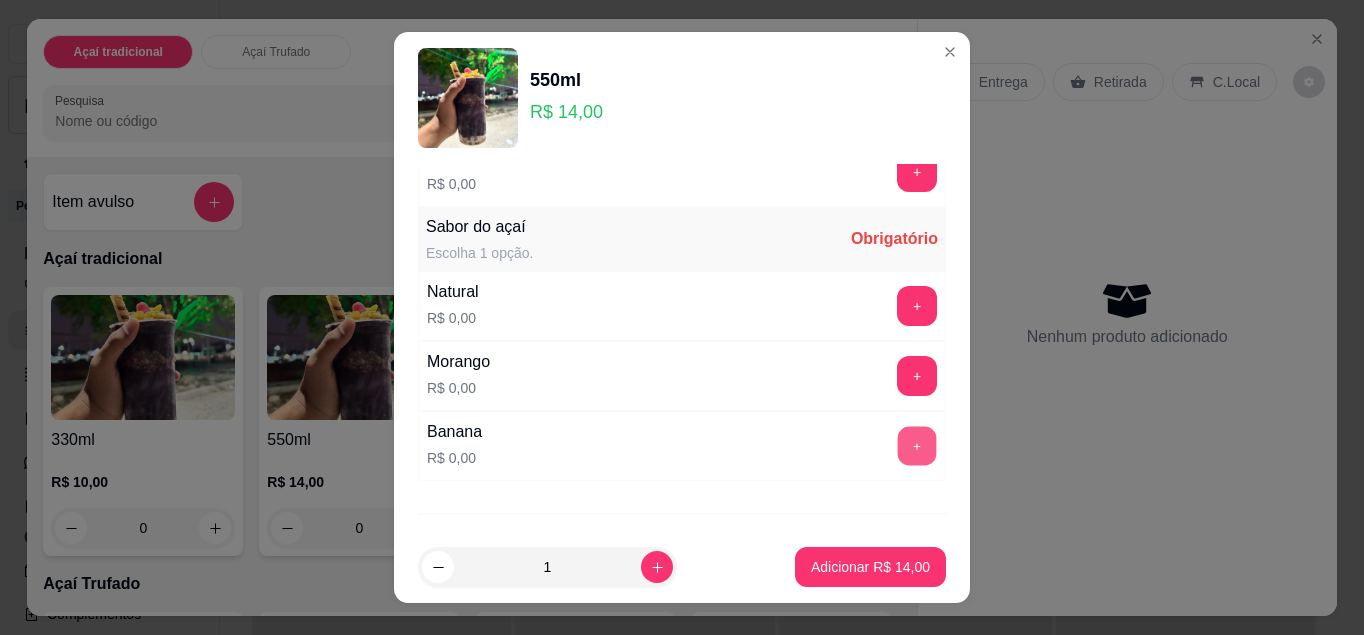 click on "+" at bounding box center [917, 445] 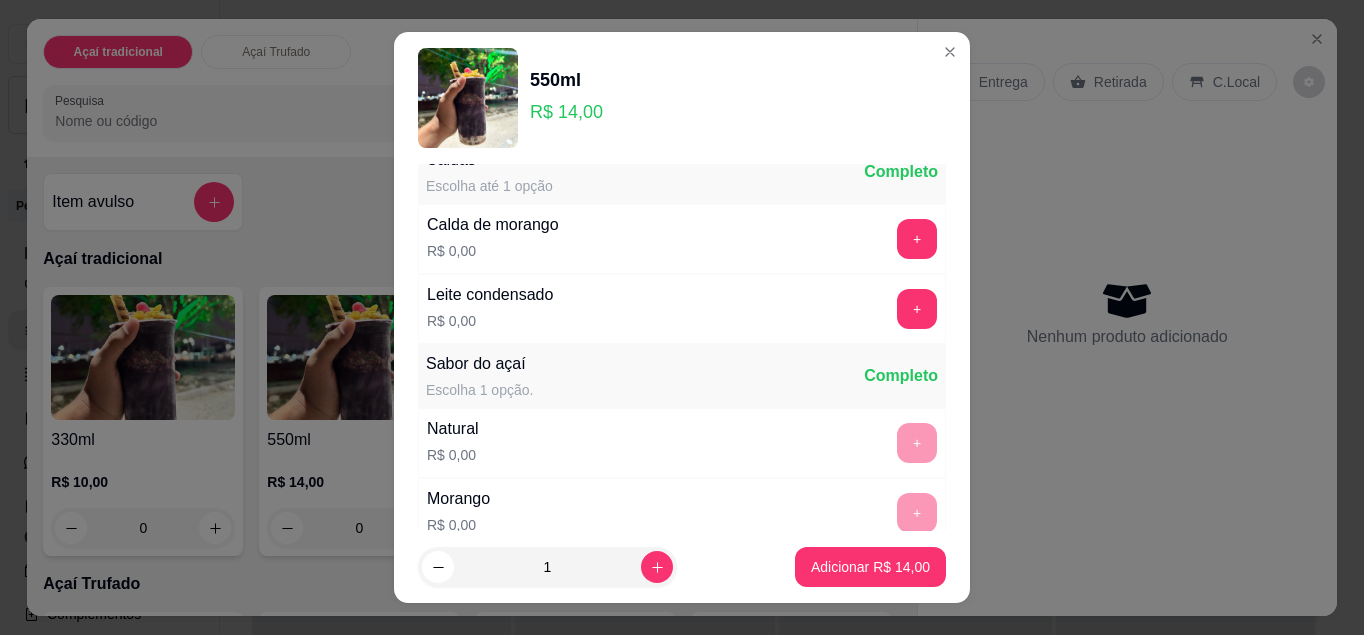 scroll, scrollTop: 936, scrollLeft: 0, axis: vertical 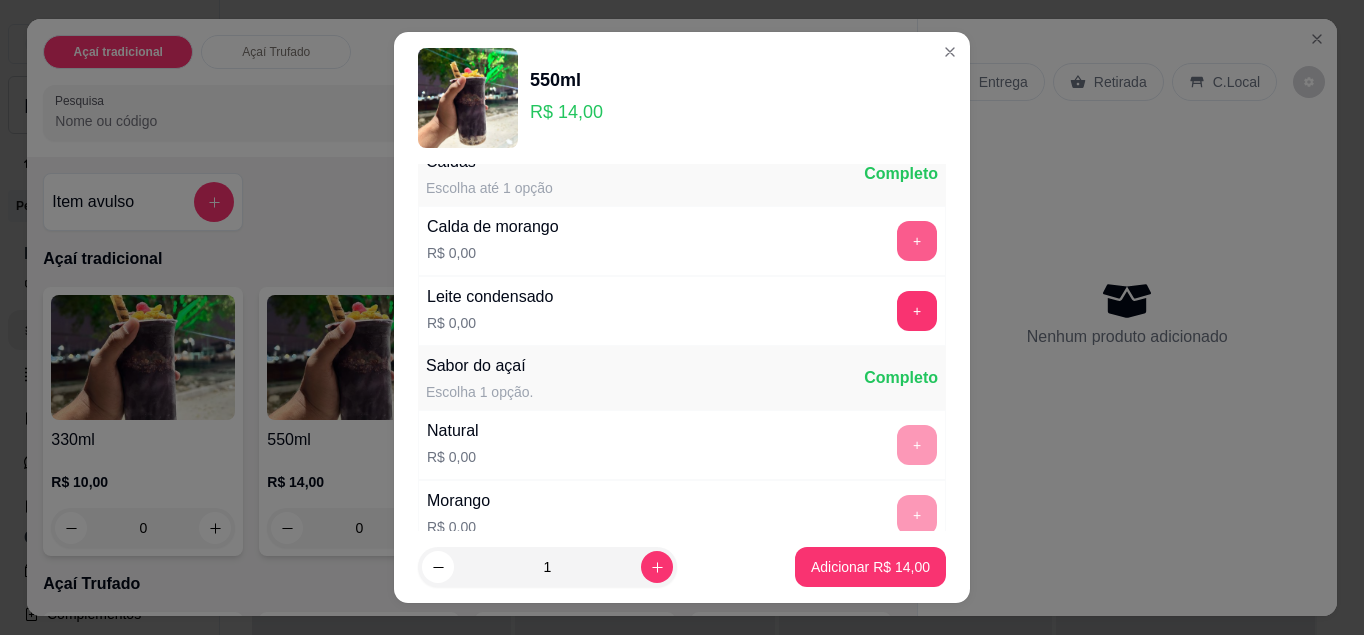 click on "+" at bounding box center [917, 241] 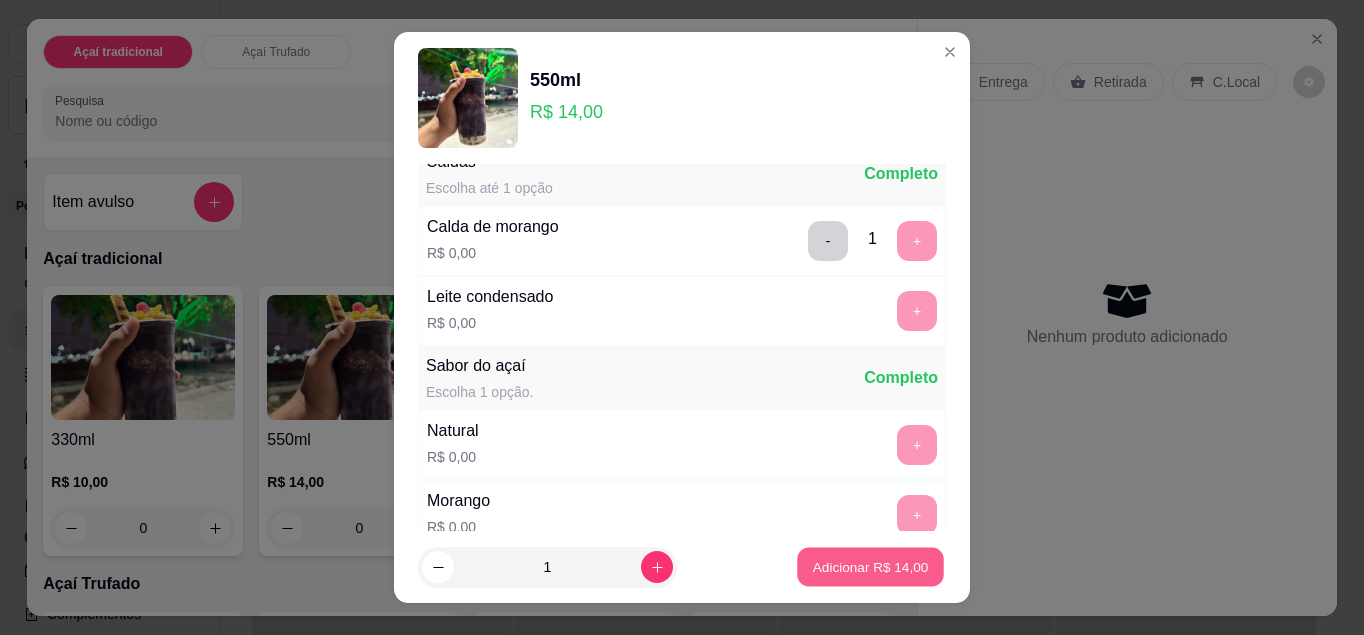 click on "Adicionar   R$ 14,00" at bounding box center (871, 567) 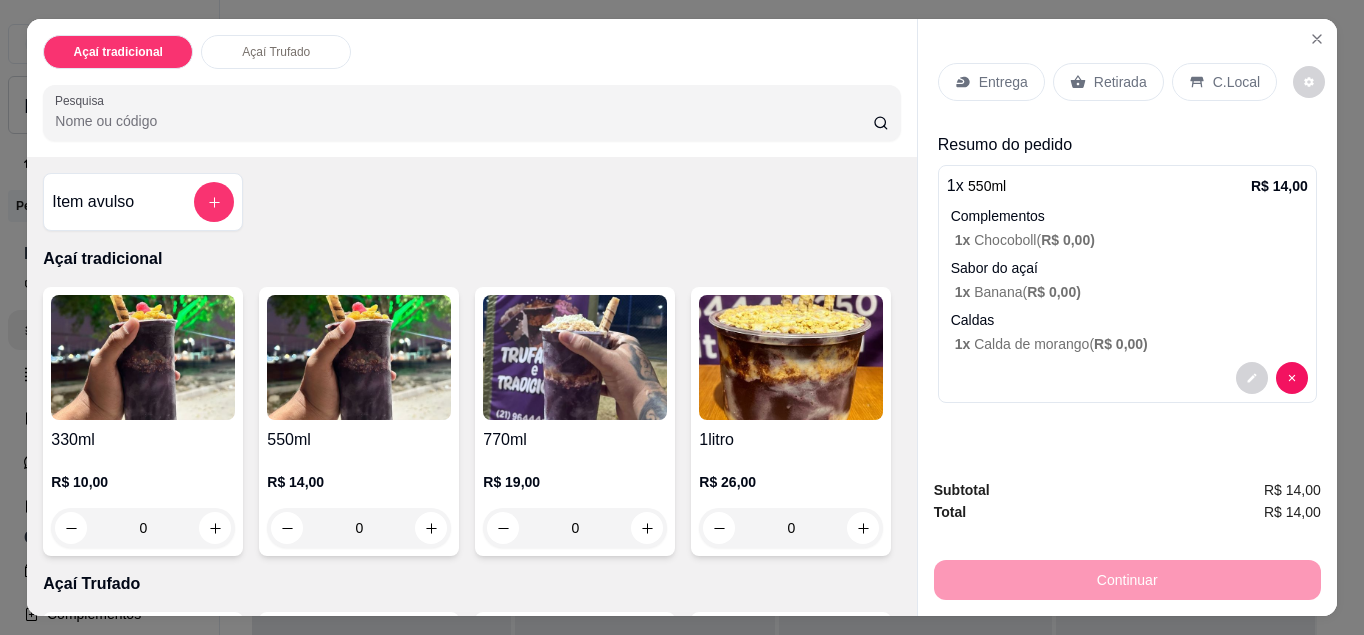 click on "C.Local" at bounding box center (1236, 82) 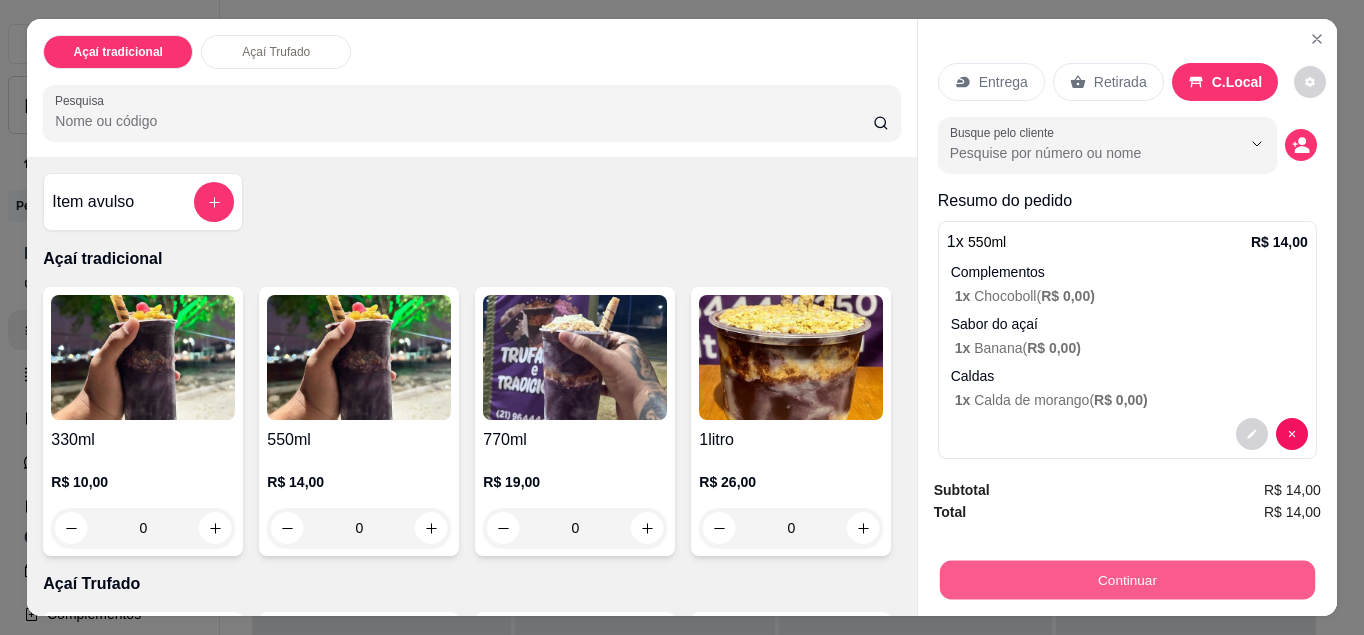 click on "Continuar" at bounding box center (1127, 580) 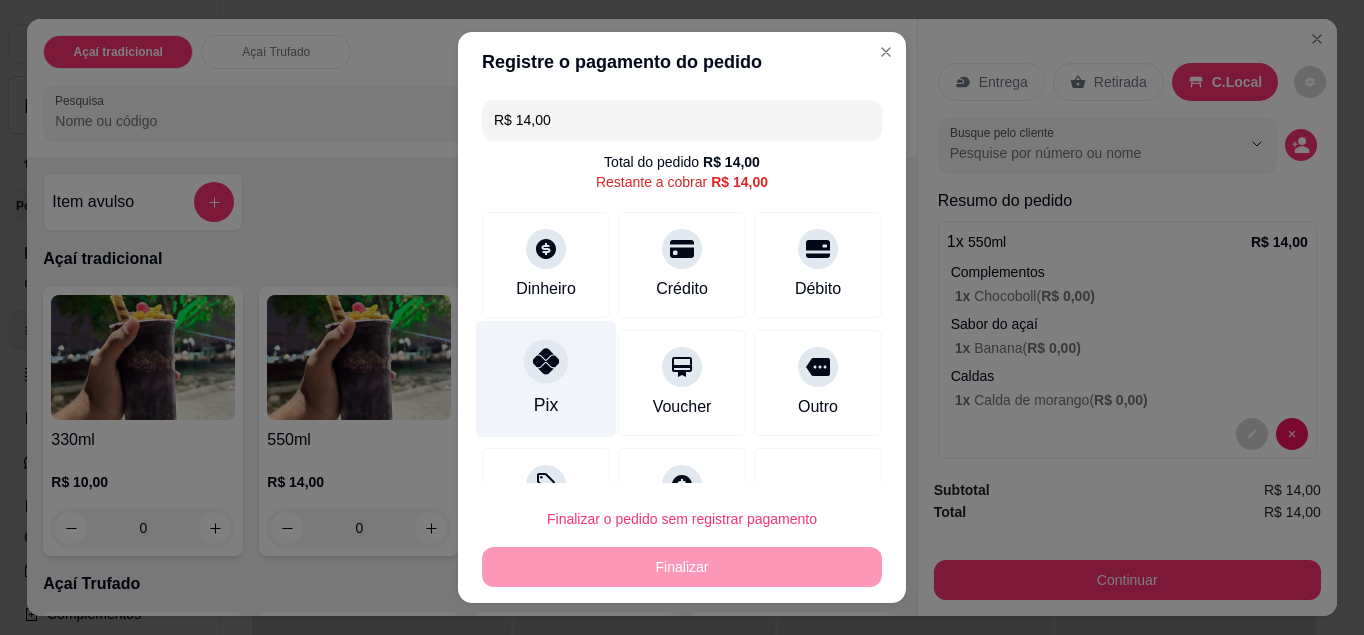click 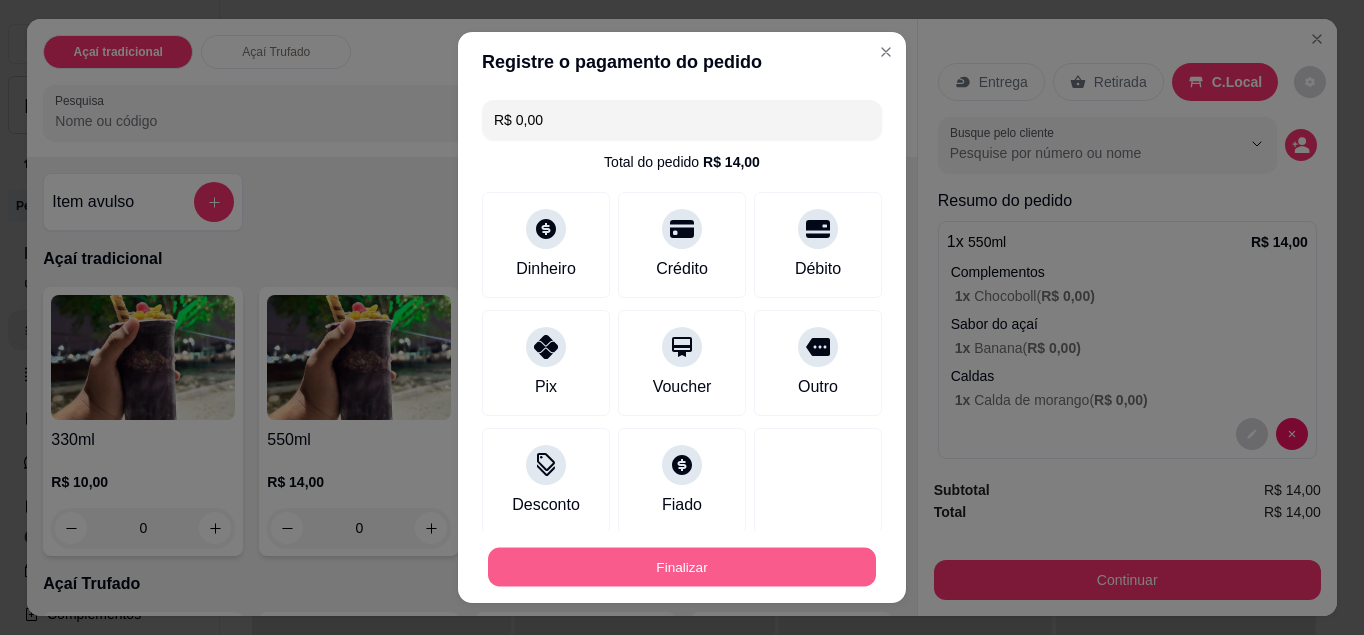click on "Finalizar" at bounding box center [682, 567] 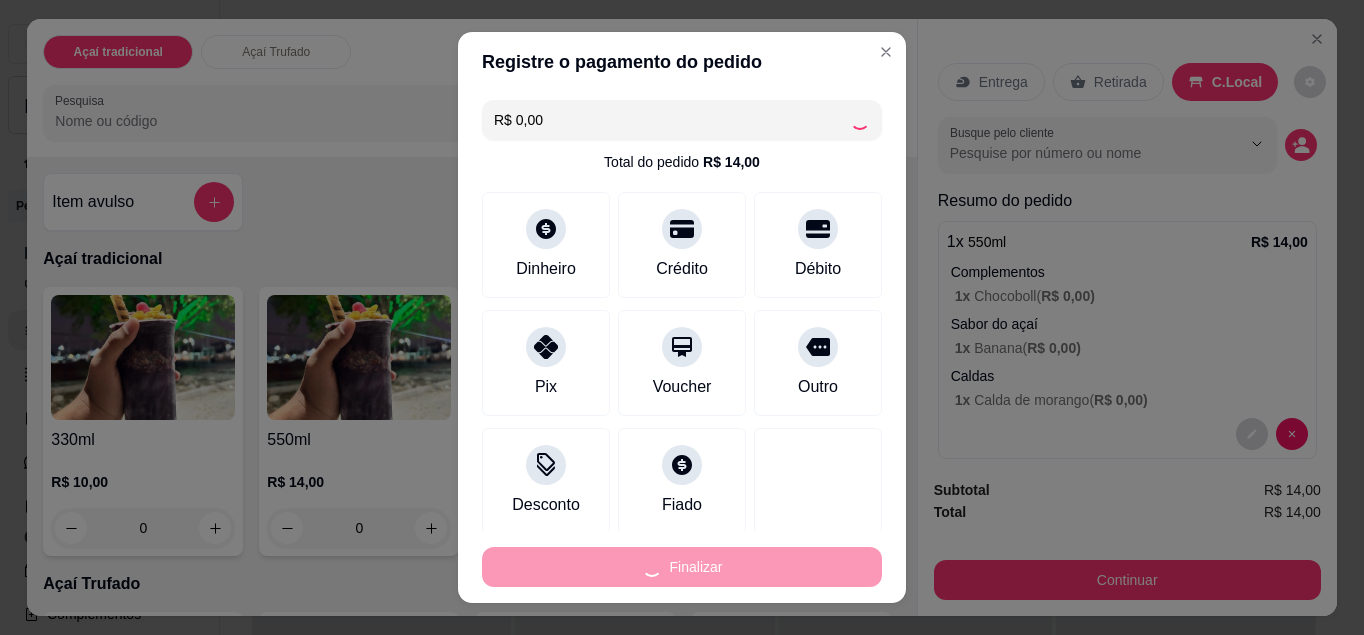 type on "-R$ 14,00" 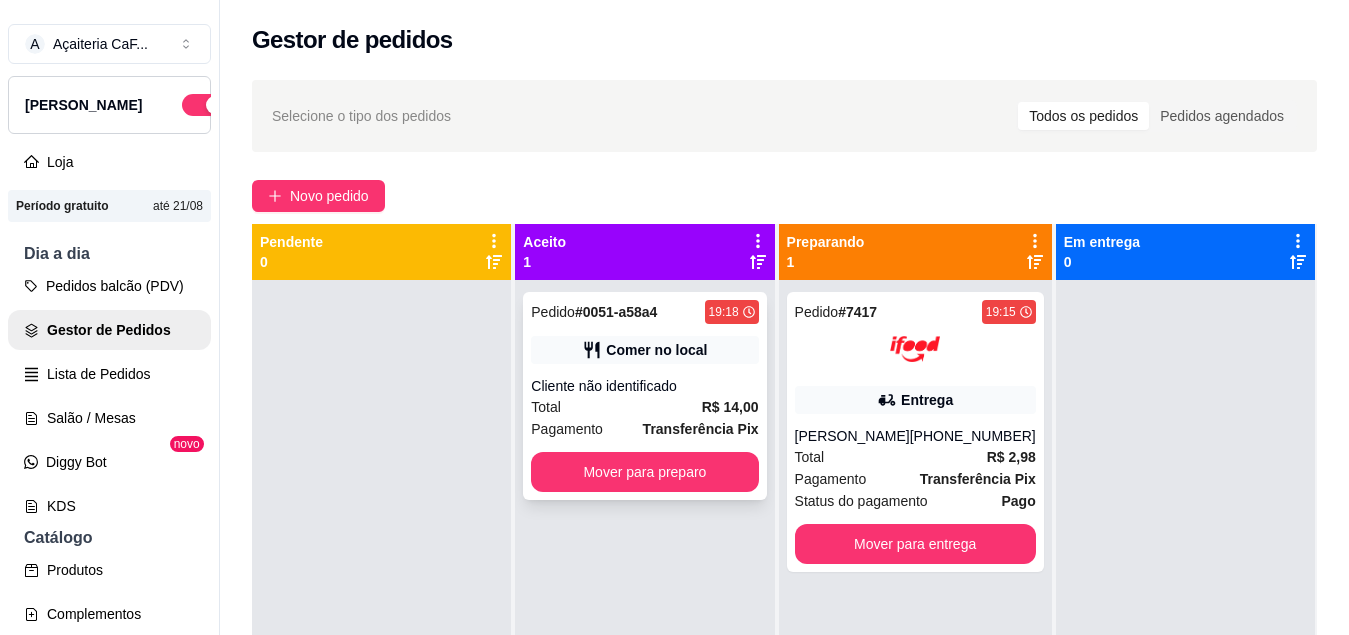 click on "Total R$ 14,00" at bounding box center [644, 407] 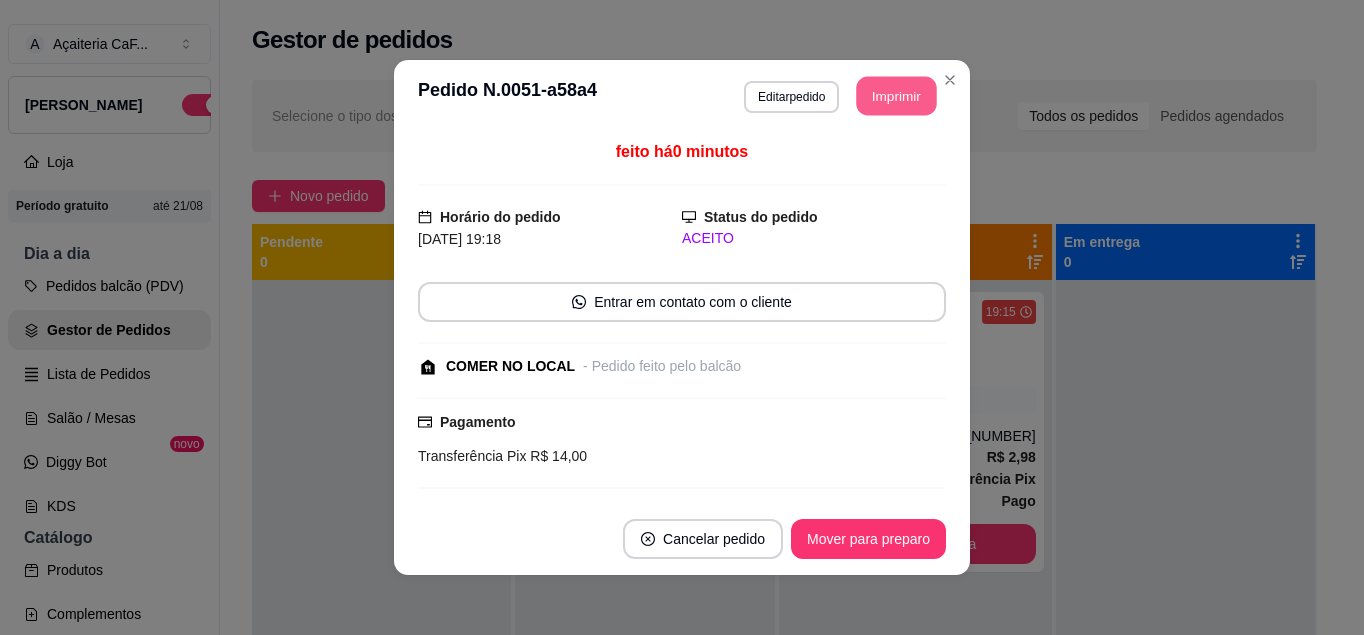click on "Imprimir" at bounding box center (897, 96) 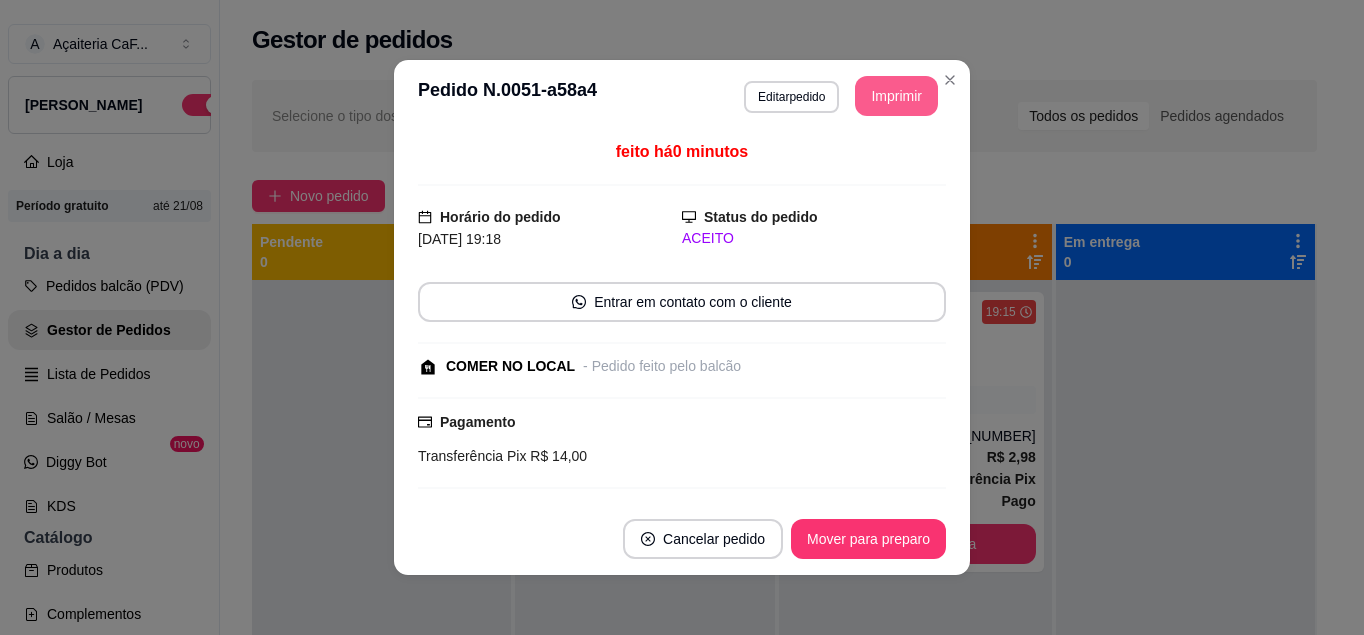 scroll, scrollTop: 0, scrollLeft: 0, axis: both 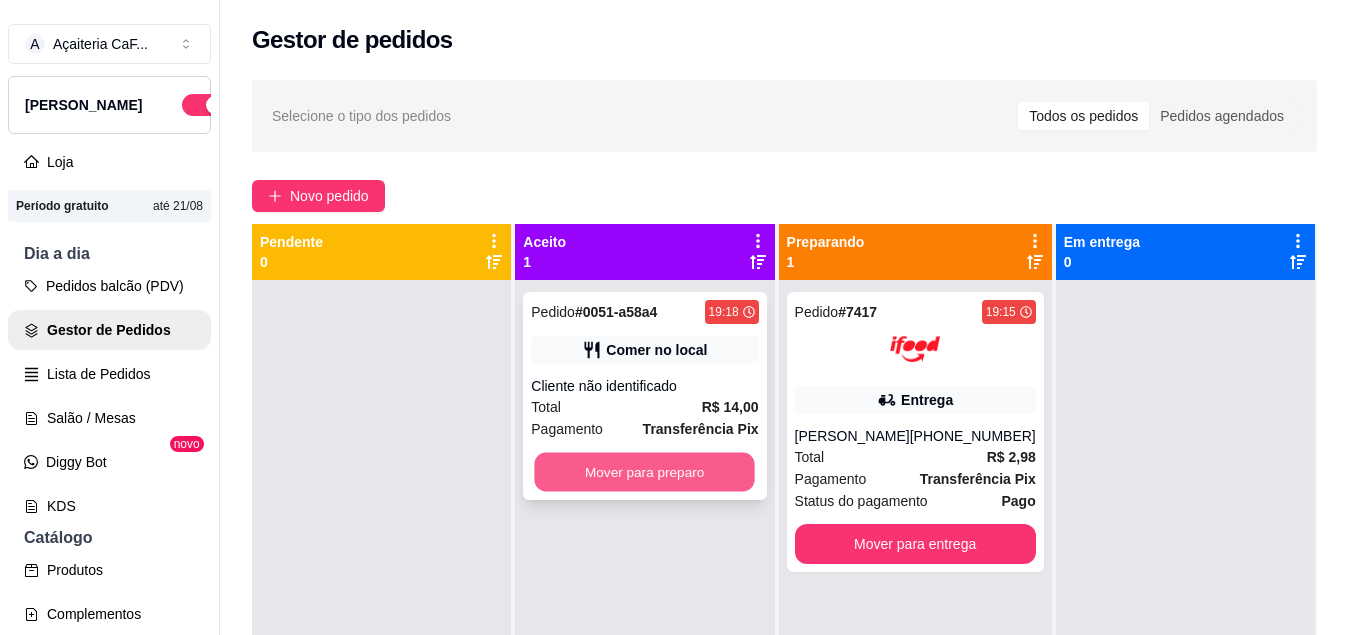 click on "Mover para preparo" at bounding box center [645, 472] 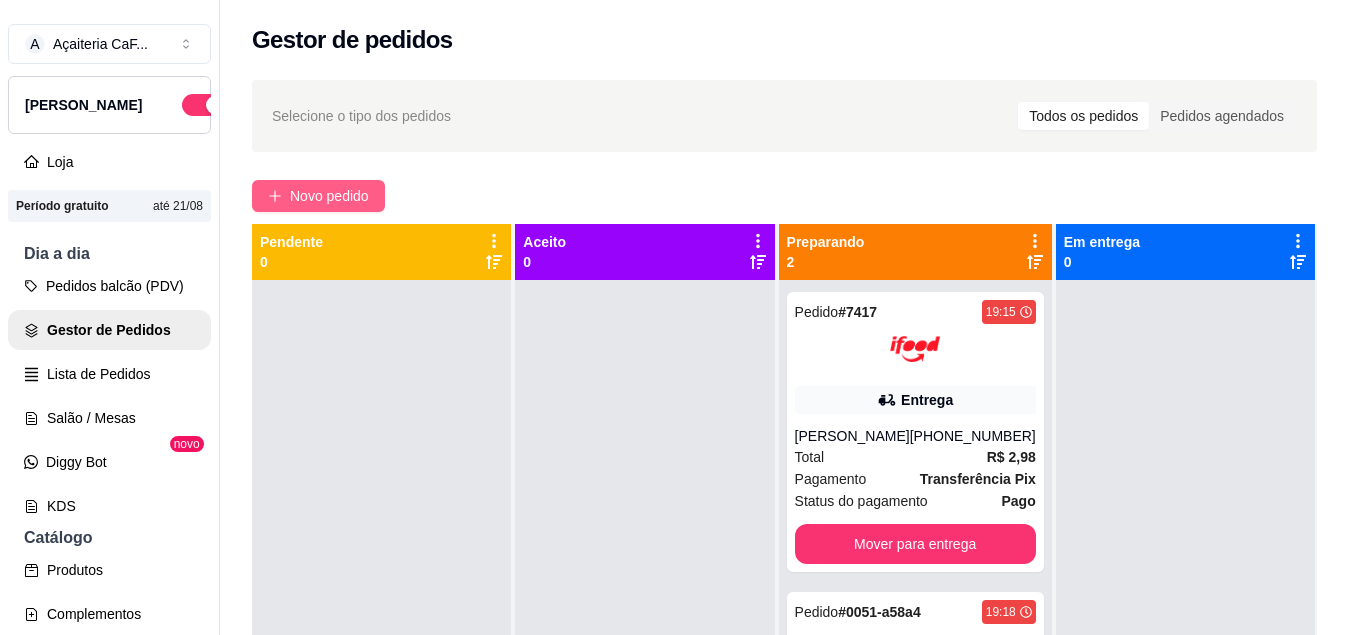 click on "Novo pedido" at bounding box center (329, 196) 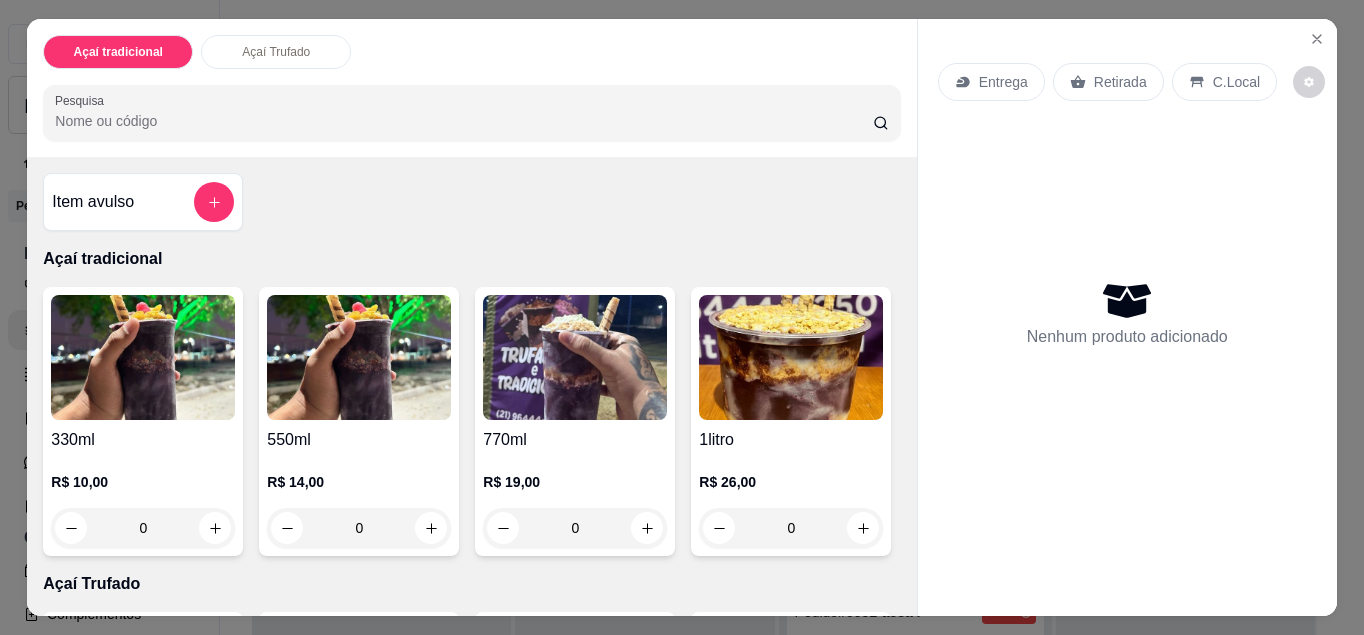 click on "C.Local" at bounding box center (1224, 82) 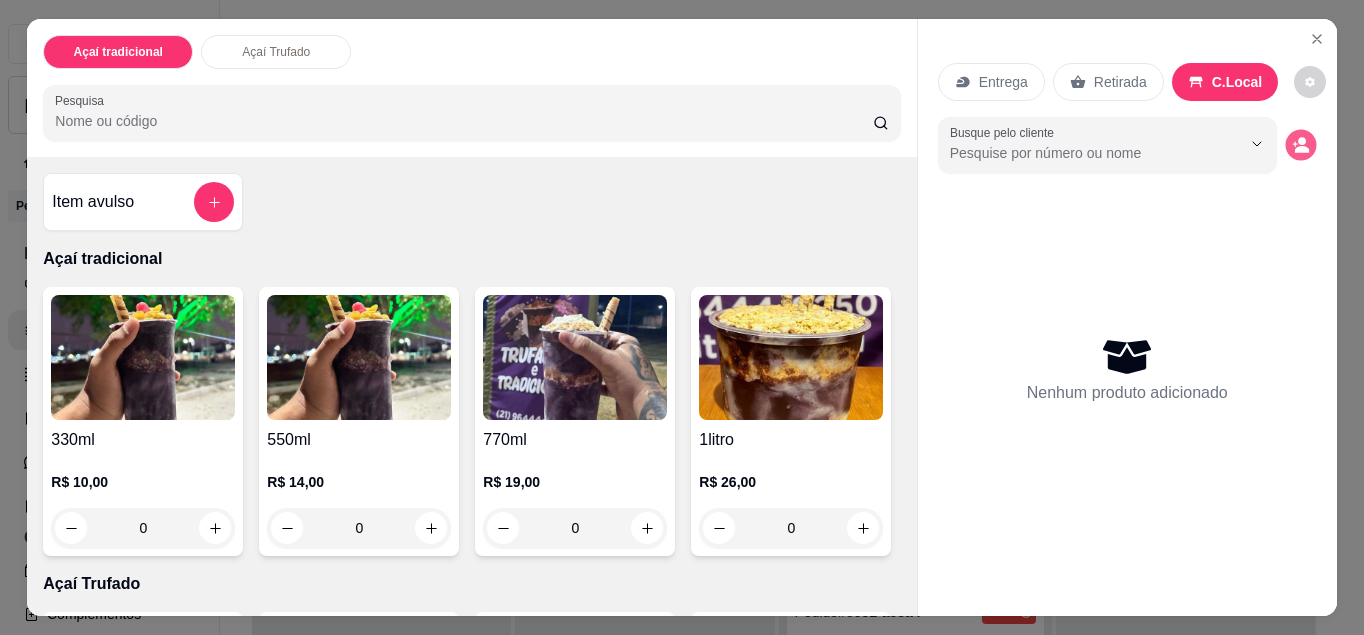 click at bounding box center [1300, 145] 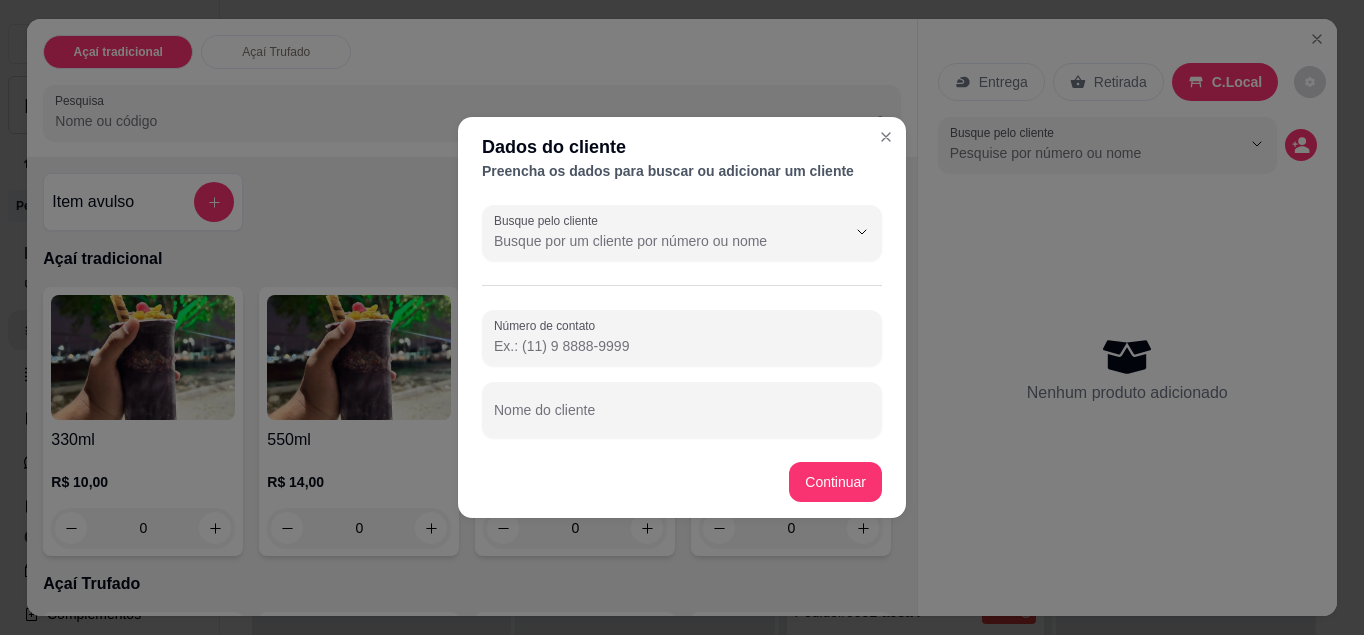 click on "Número de contato" at bounding box center [682, 346] 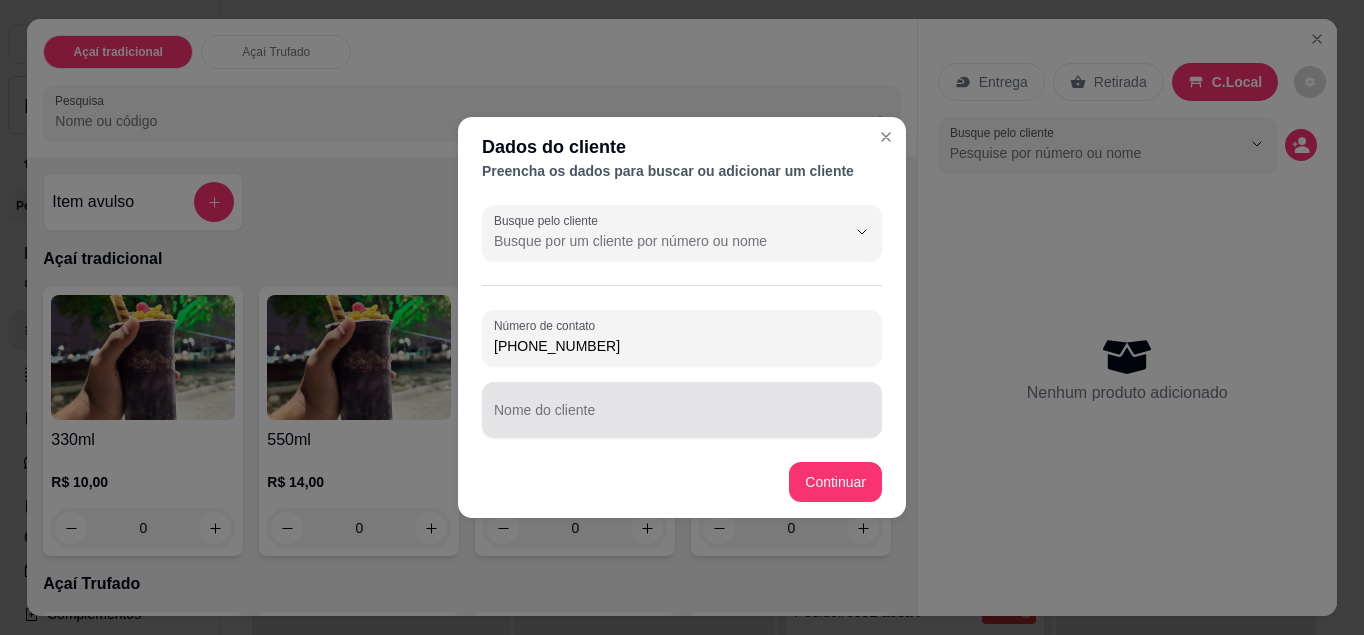 type on "(21) 9162-1284" 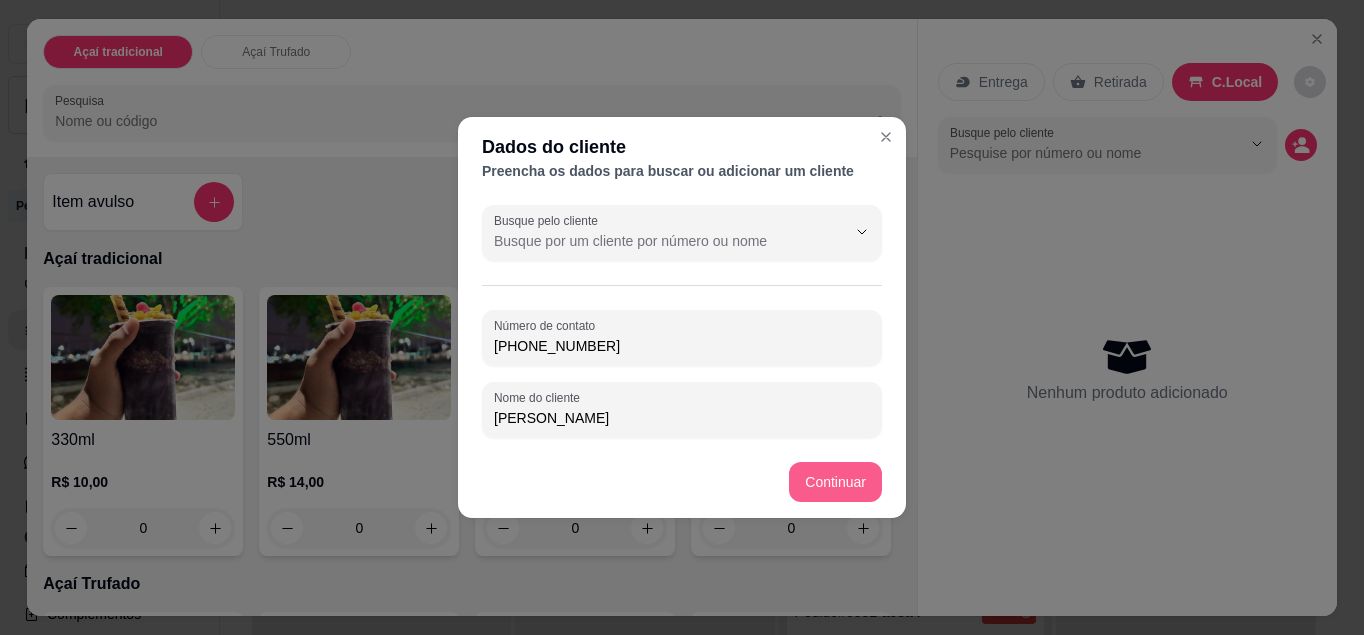 type on "Maria Luisa" 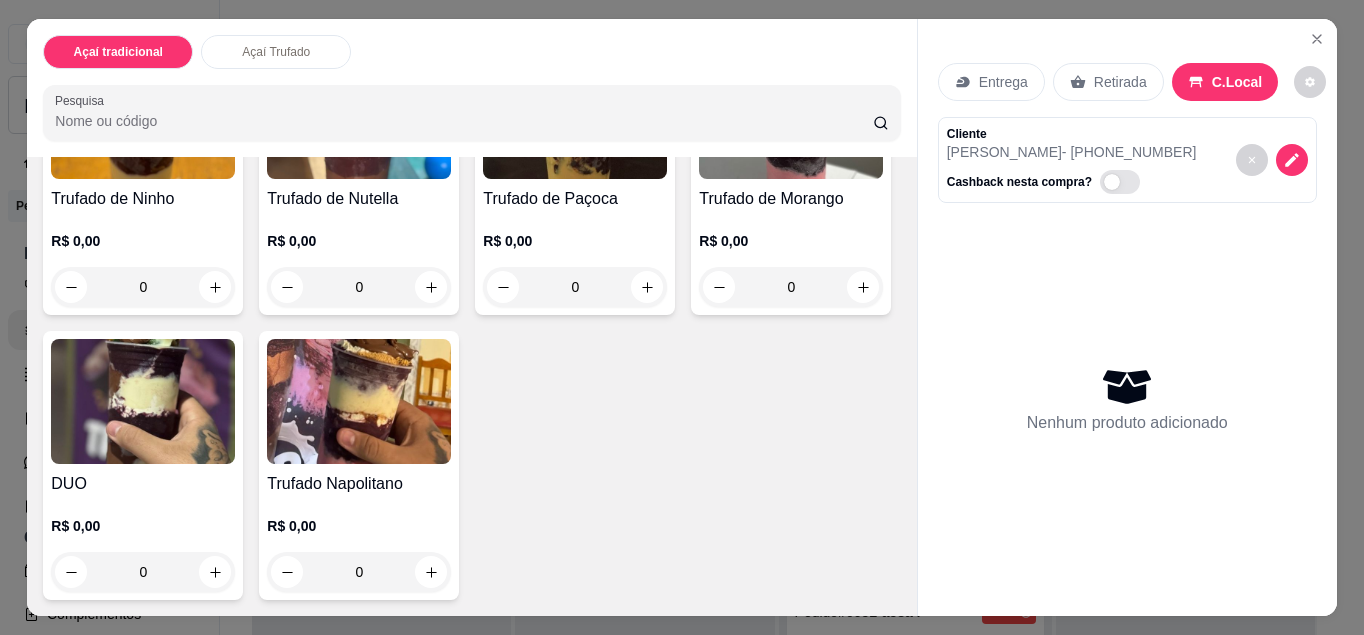 scroll, scrollTop: 840, scrollLeft: 0, axis: vertical 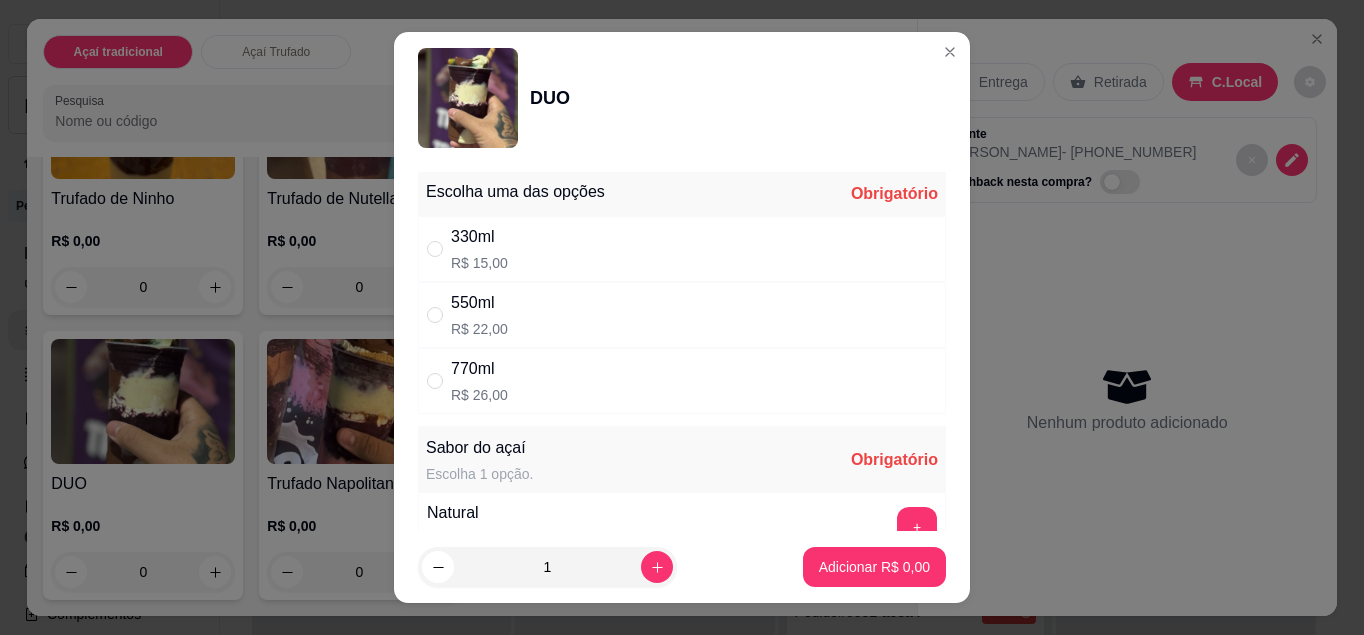 click on "330ml R$ 15,00" at bounding box center (682, 249) 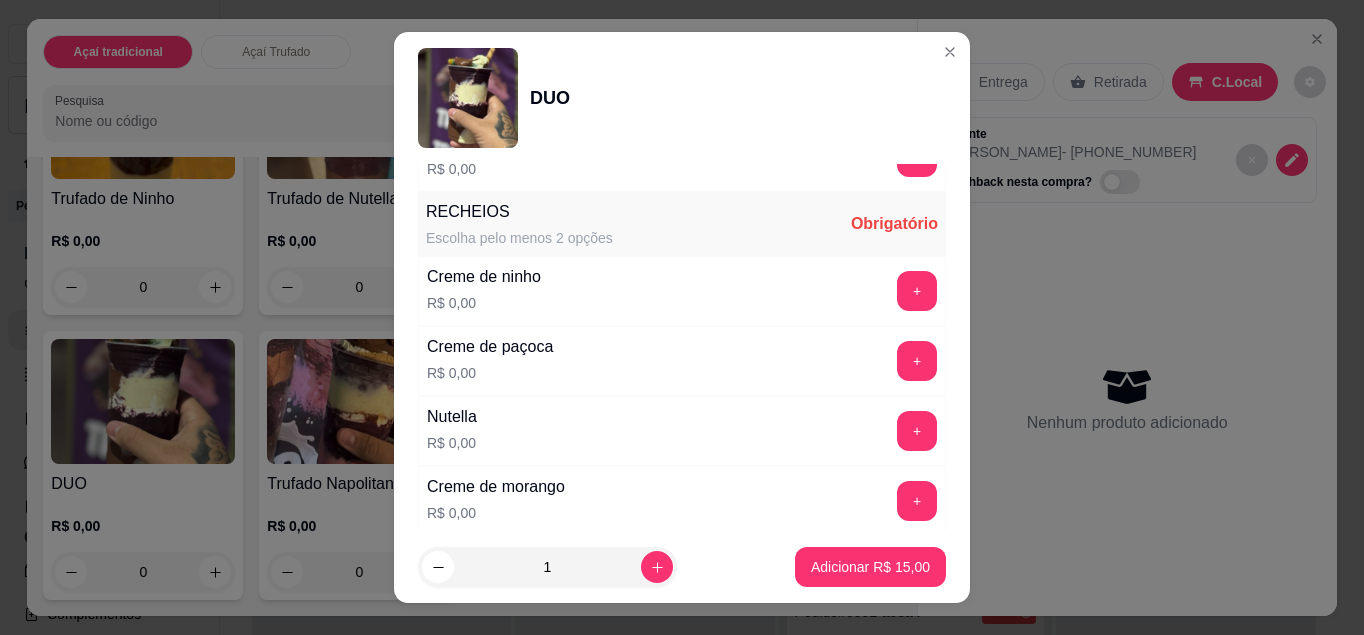 scroll, scrollTop: 512, scrollLeft: 0, axis: vertical 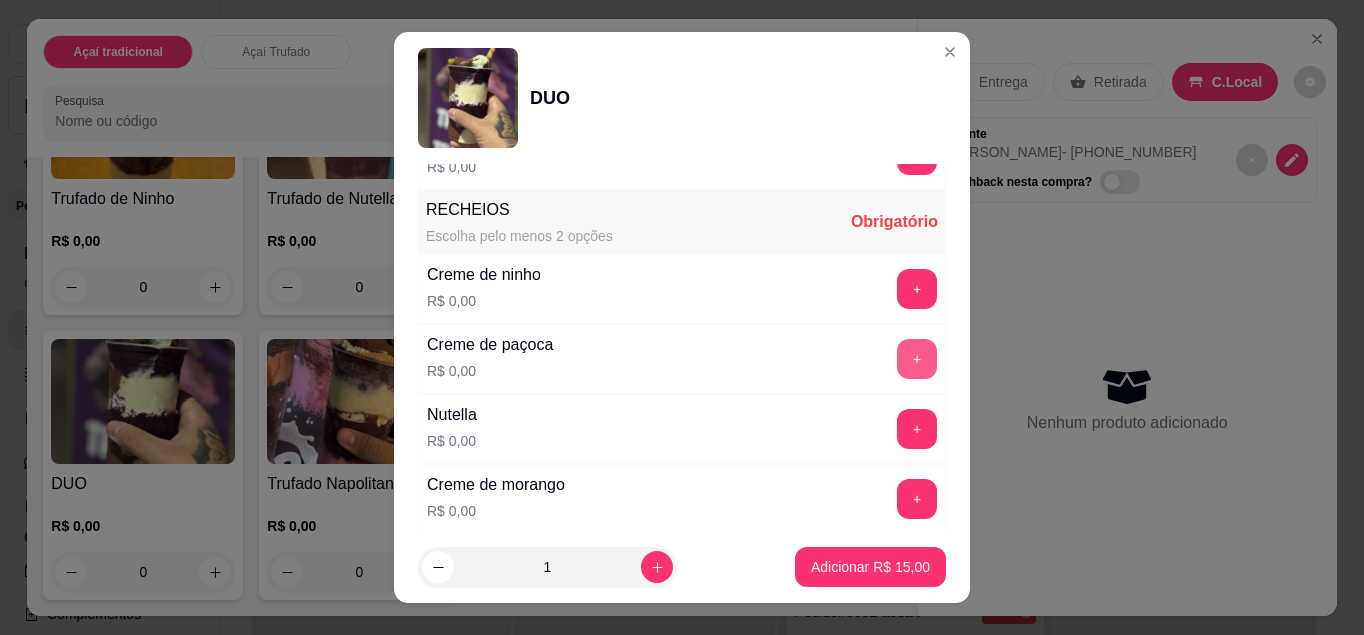 click on "+" at bounding box center (917, 359) 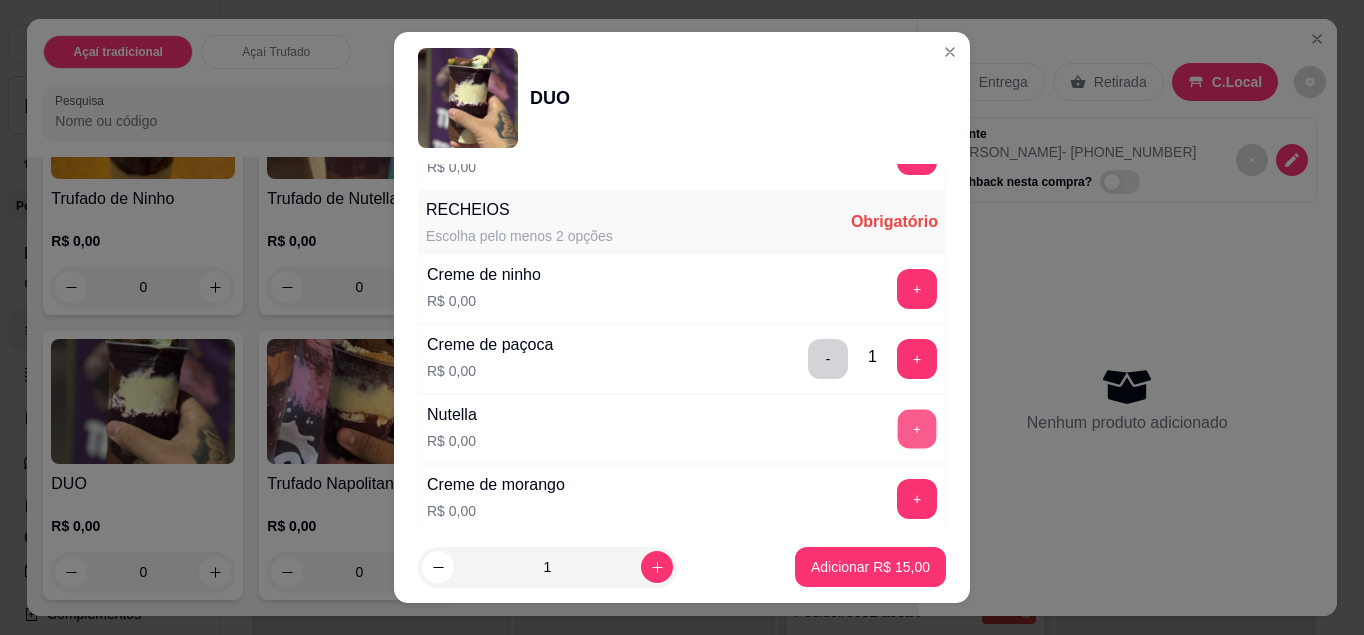 click on "+" at bounding box center (917, 428) 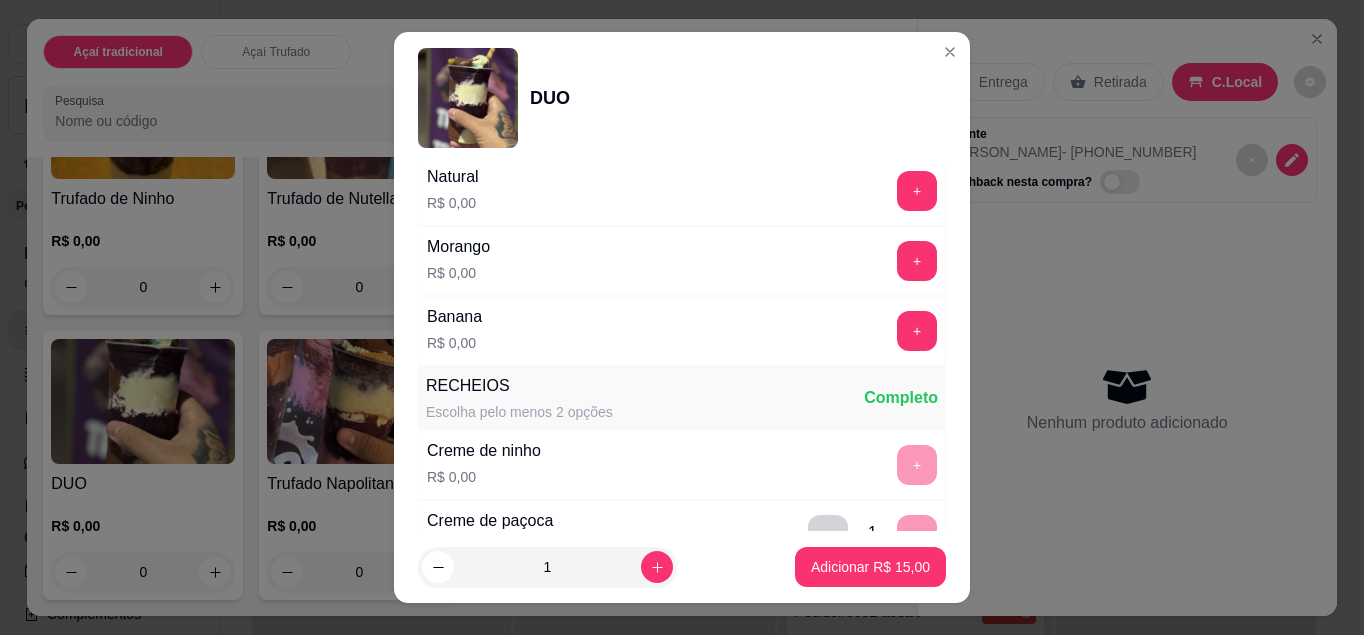 scroll, scrollTop: 334, scrollLeft: 0, axis: vertical 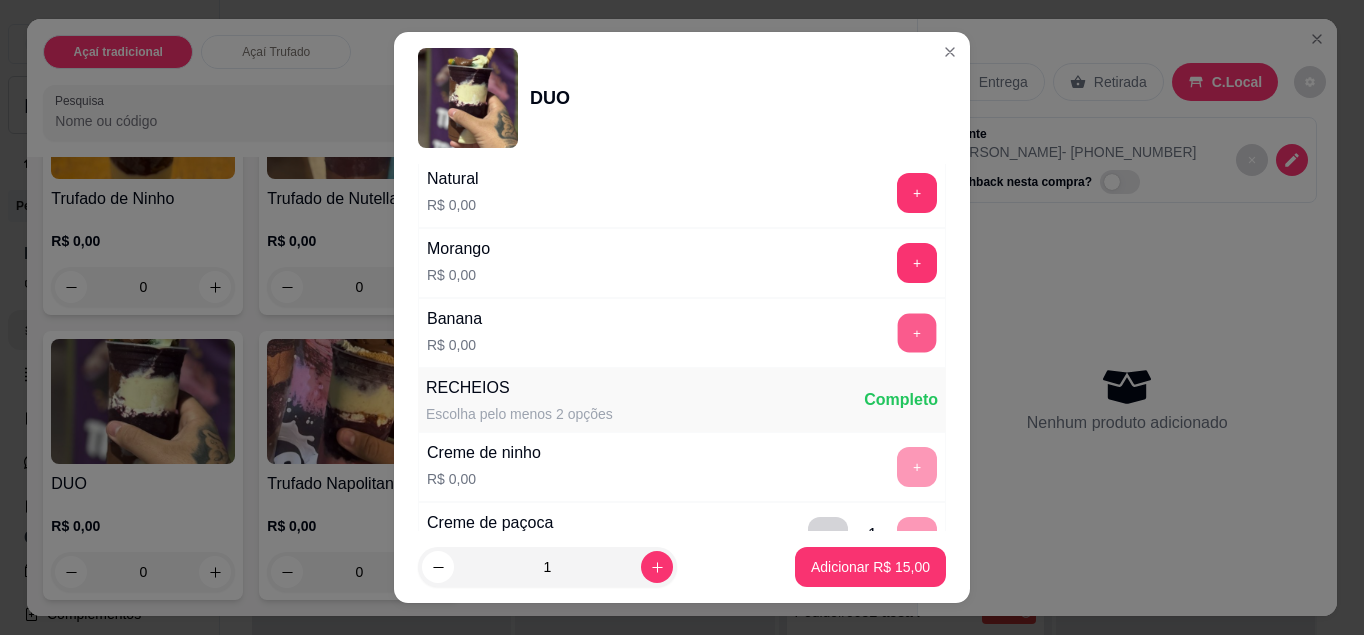 click on "+" at bounding box center (917, 332) 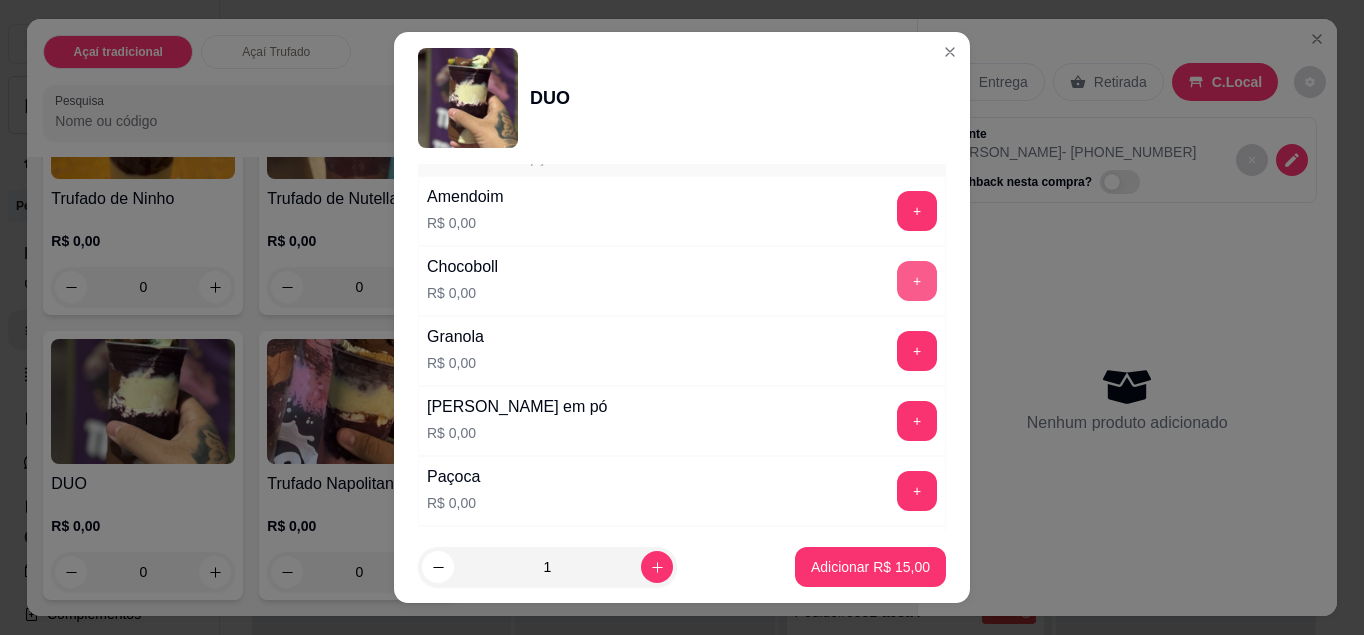 scroll, scrollTop: 935, scrollLeft: 0, axis: vertical 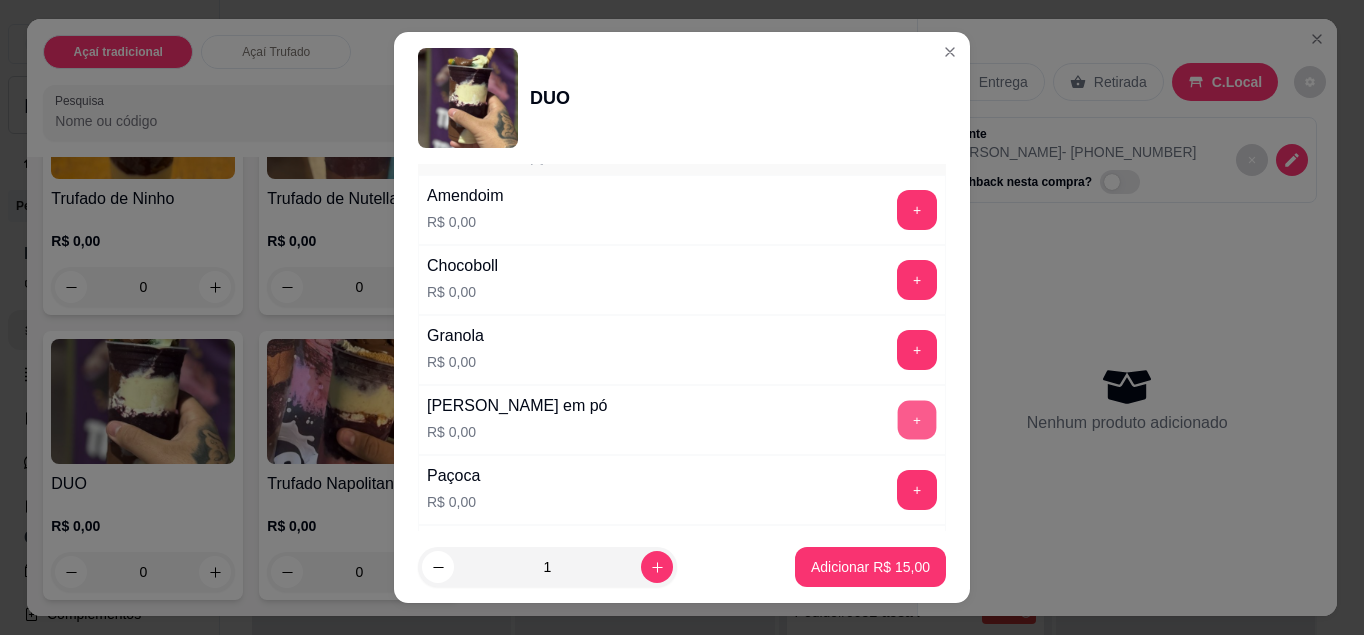 click on "+" at bounding box center (917, 419) 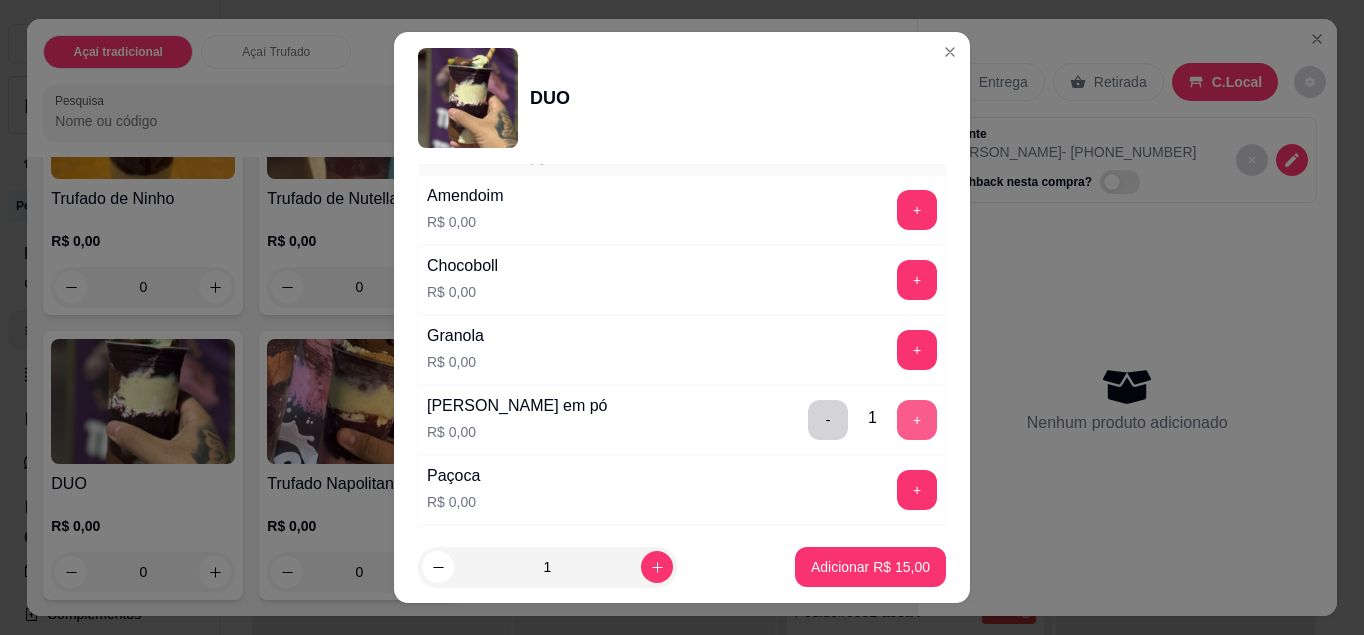 scroll, scrollTop: 875, scrollLeft: 0, axis: vertical 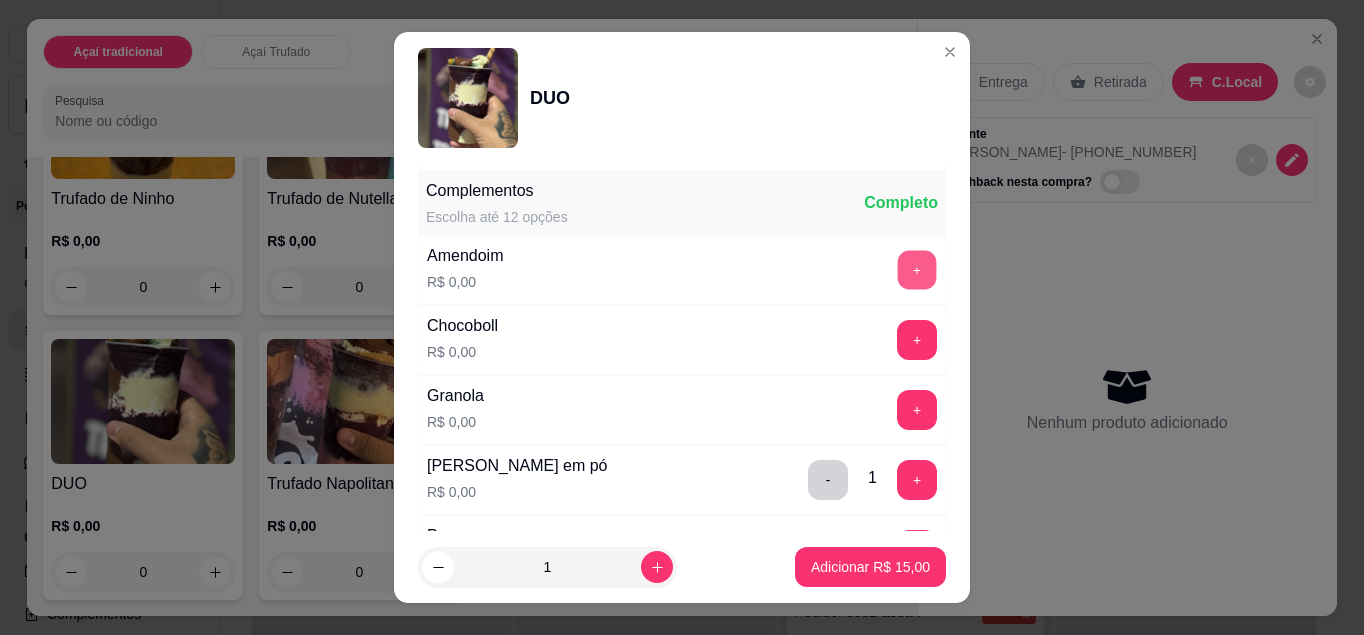 click on "+" at bounding box center (917, 269) 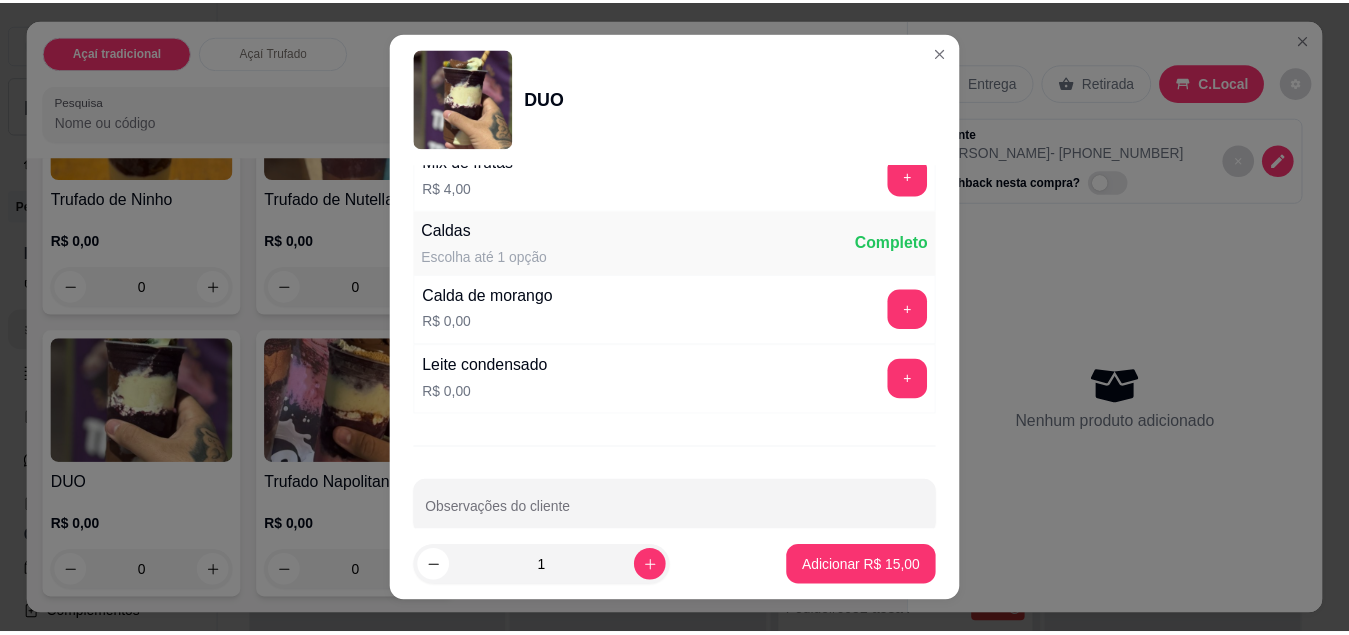 scroll, scrollTop: 1759, scrollLeft: 0, axis: vertical 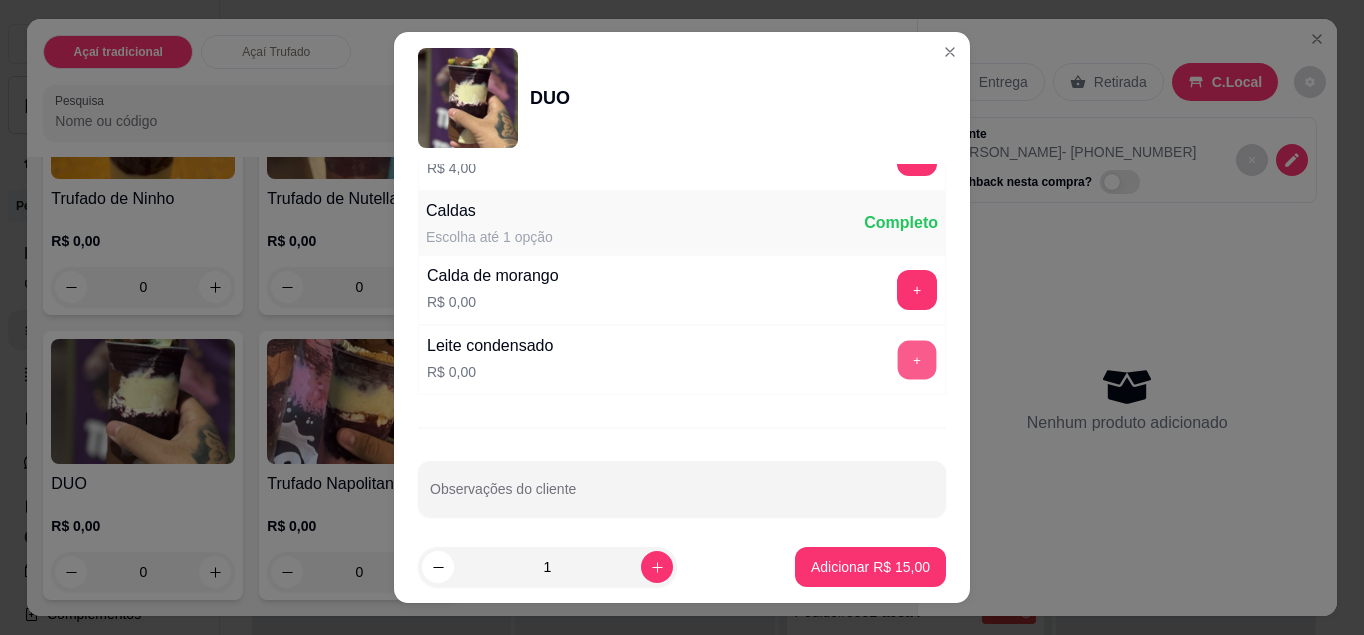 click on "+" at bounding box center (917, 359) 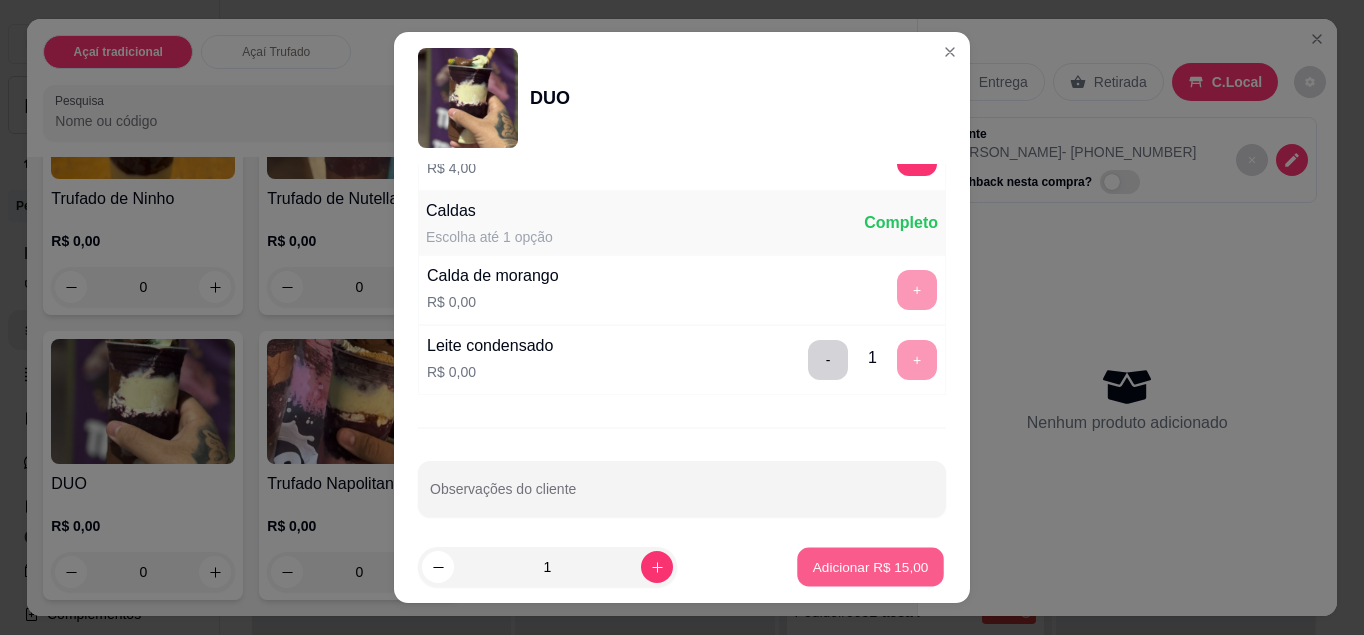 click on "Adicionar   R$ 15,00" at bounding box center (871, 567) 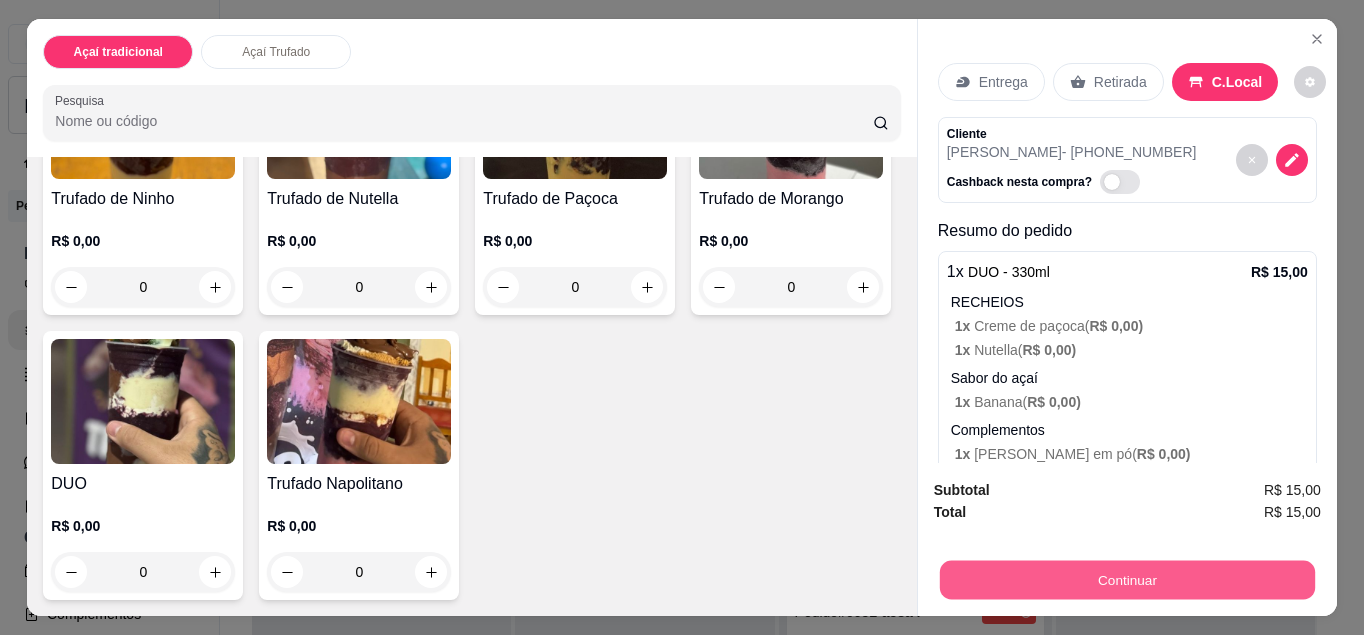 click on "Continuar" at bounding box center [1127, 580] 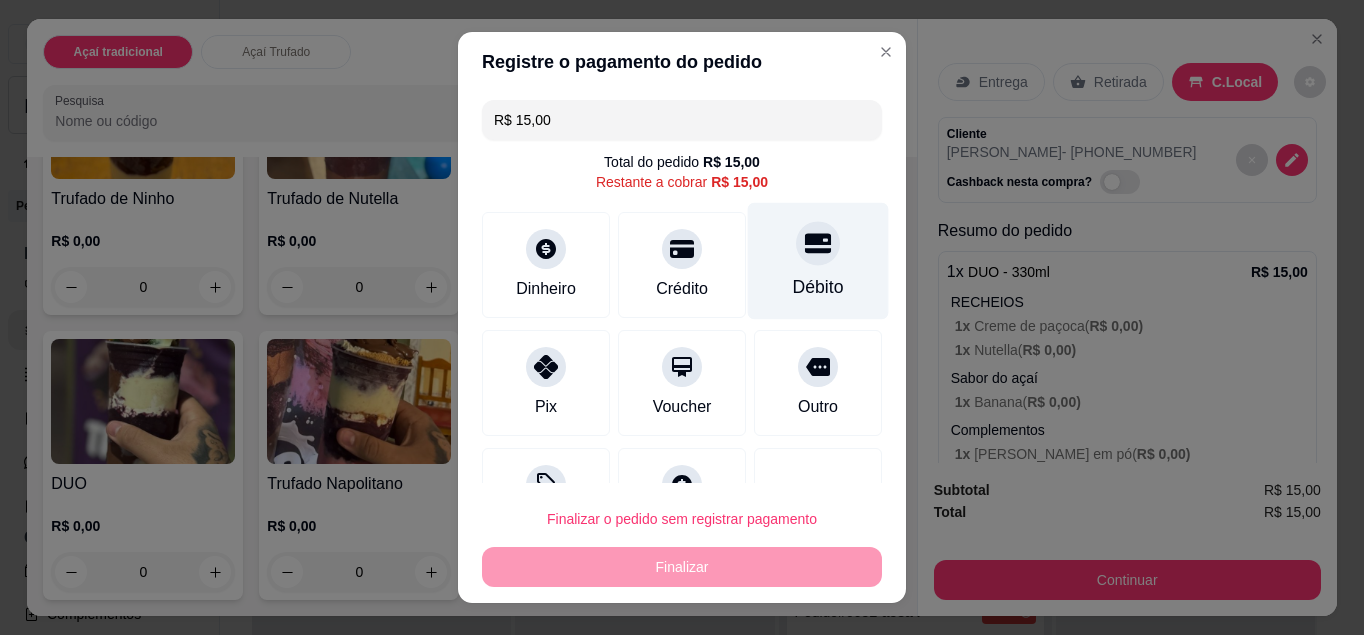 click 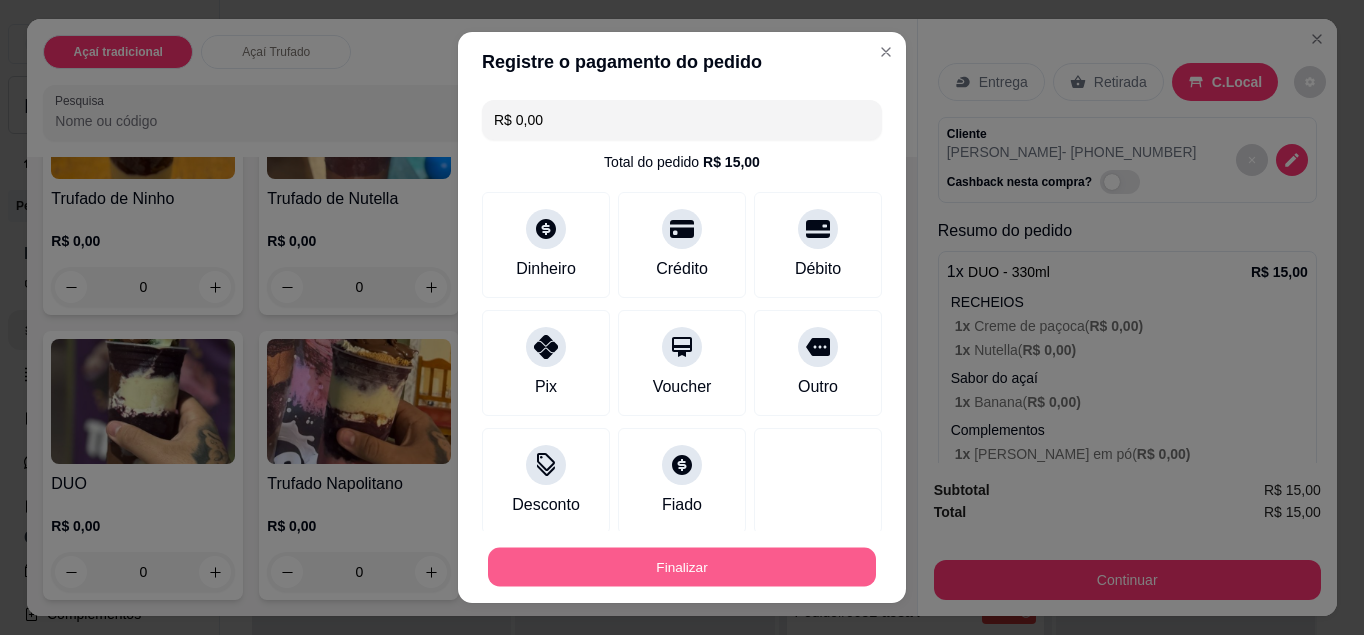 click on "Finalizar" at bounding box center (682, 567) 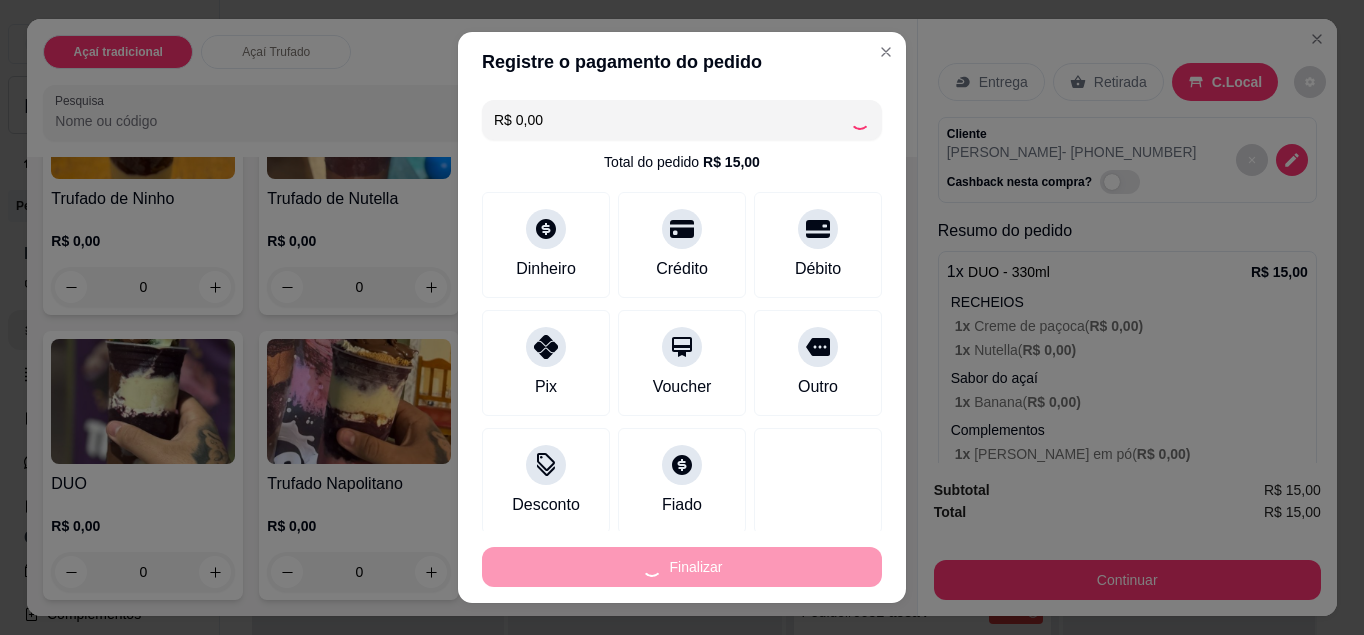 type on "-R$ 15,00" 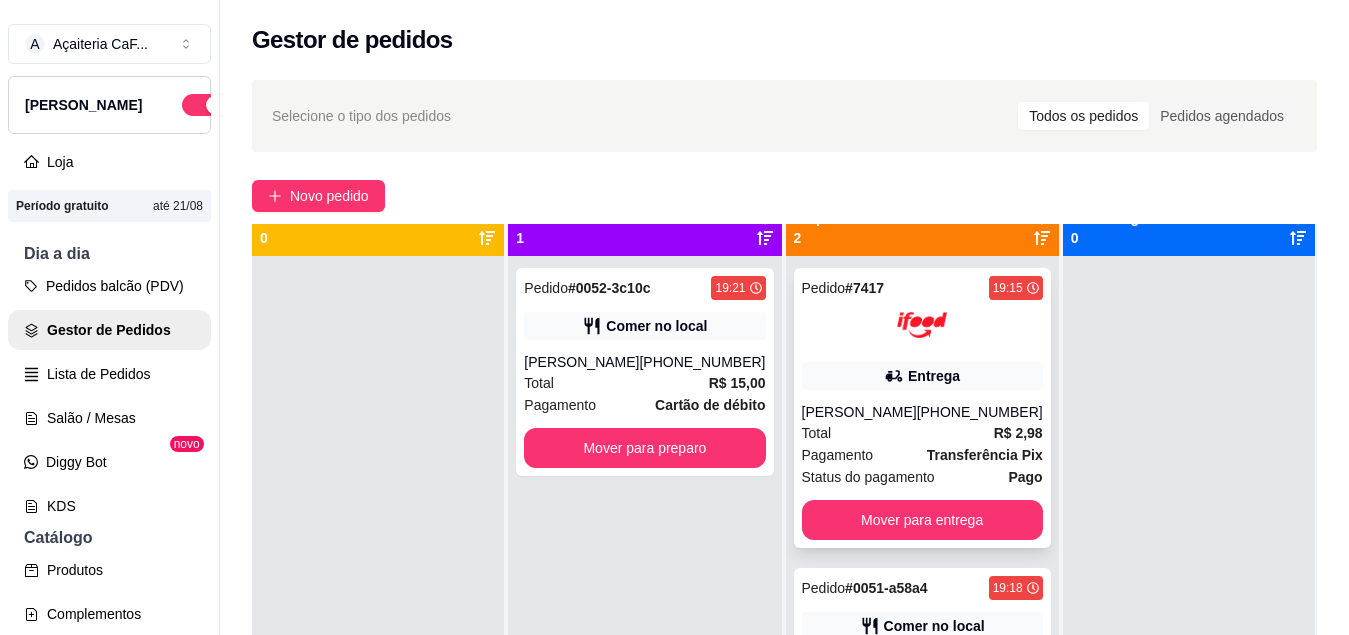 scroll, scrollTop: 56, scrollLeft: 0, axis: vertical 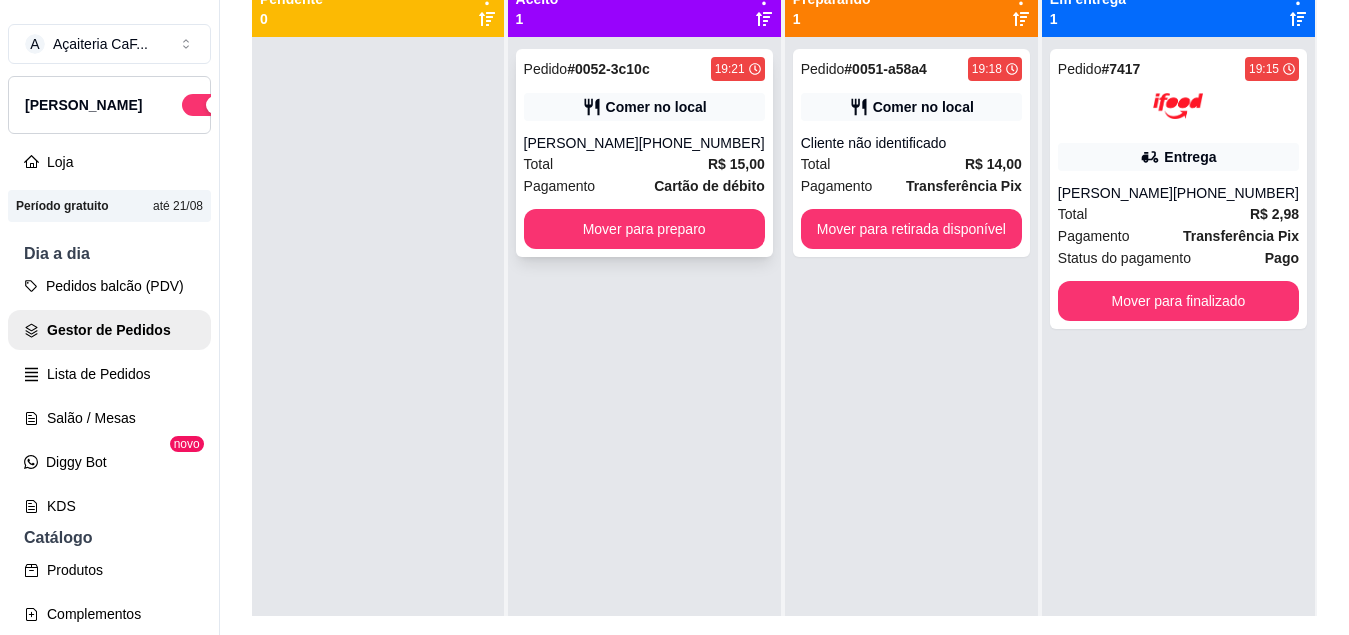 click on "Pedido  # 0052-3c10c 19:21 Comer no local Maria Luisa (21) 9162-1284 Total R$ 15,00 Pagamento Cartão de débito Mover para preparo" at bounding box center [644, 153] 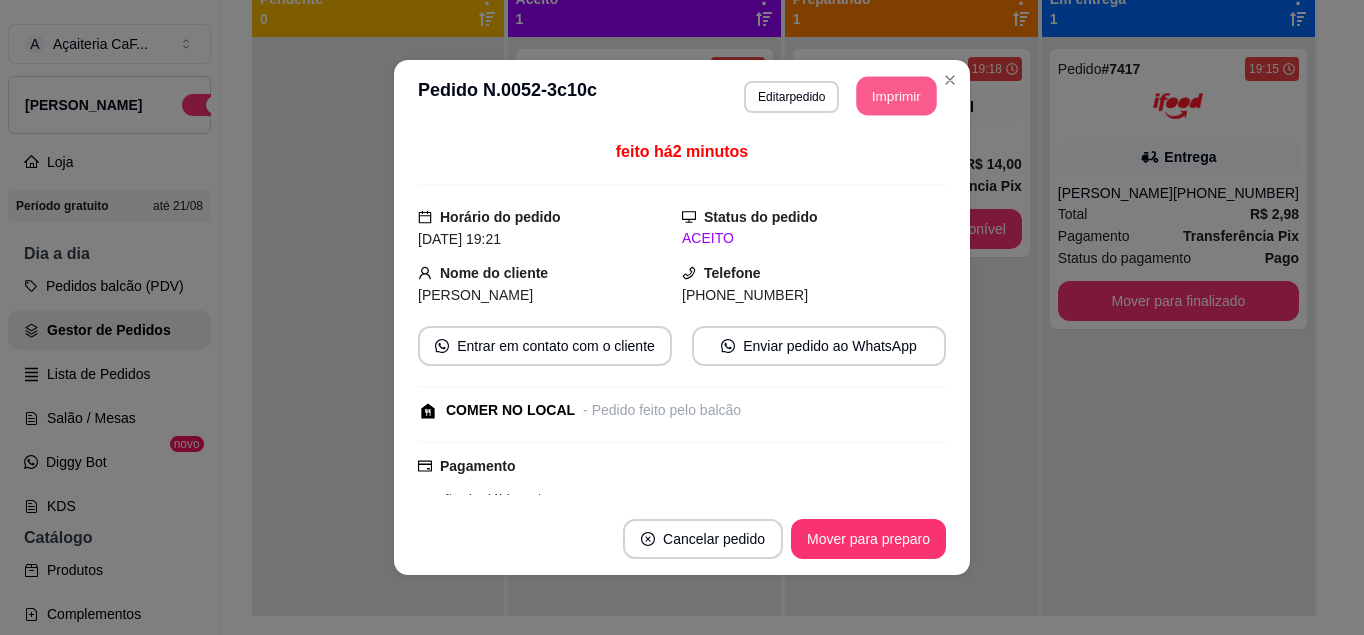 click on "Imprimir" at bounding box center [897, 96] 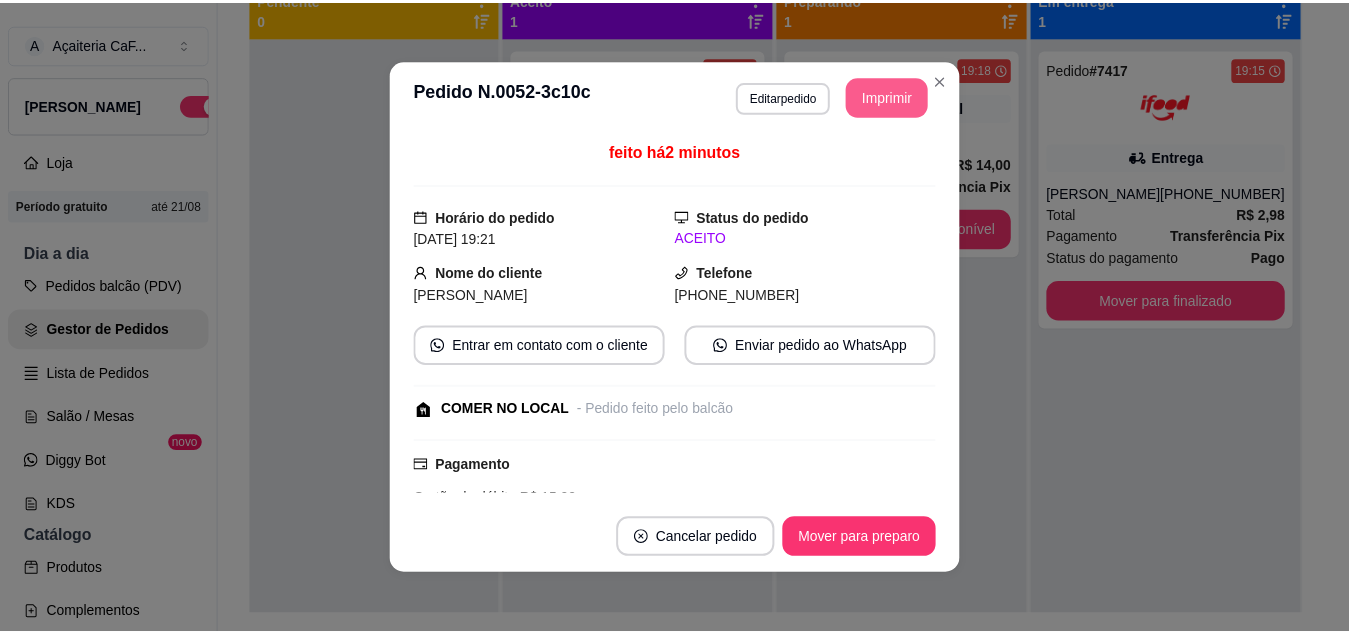scroll, scrollTop: 0, scrollLeft: 0, axis: both 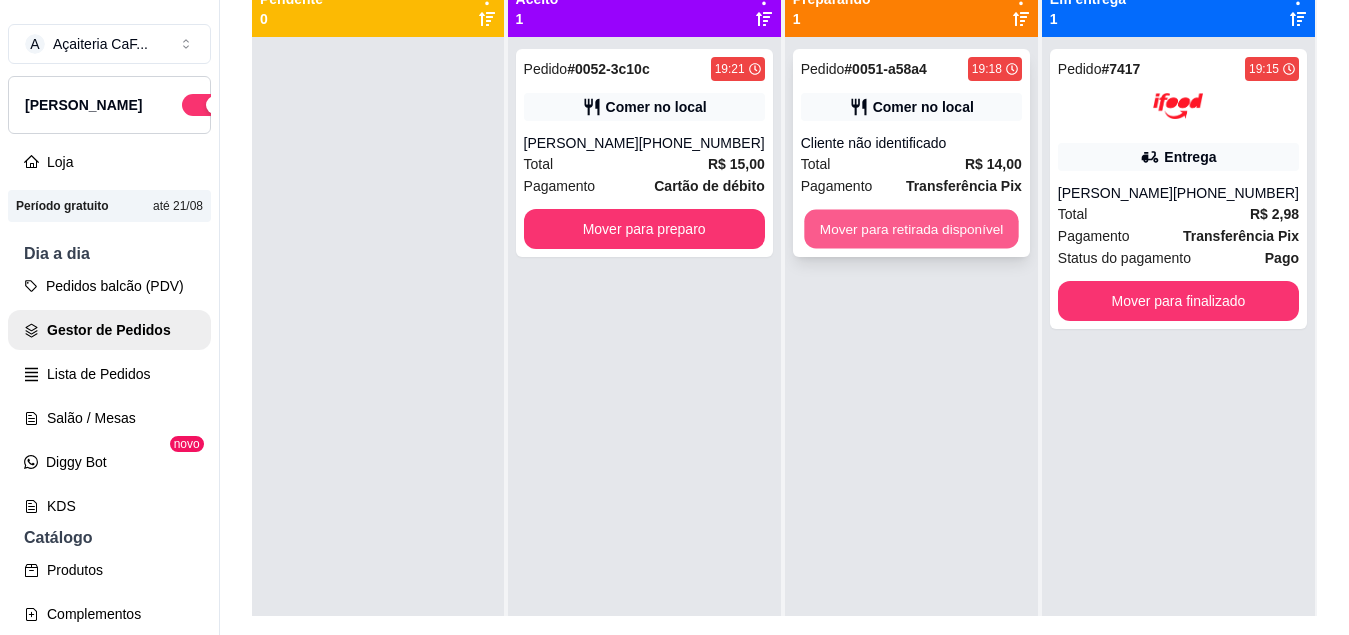 click on "Mover para retirada disponível" at bounding box center [911, 229] 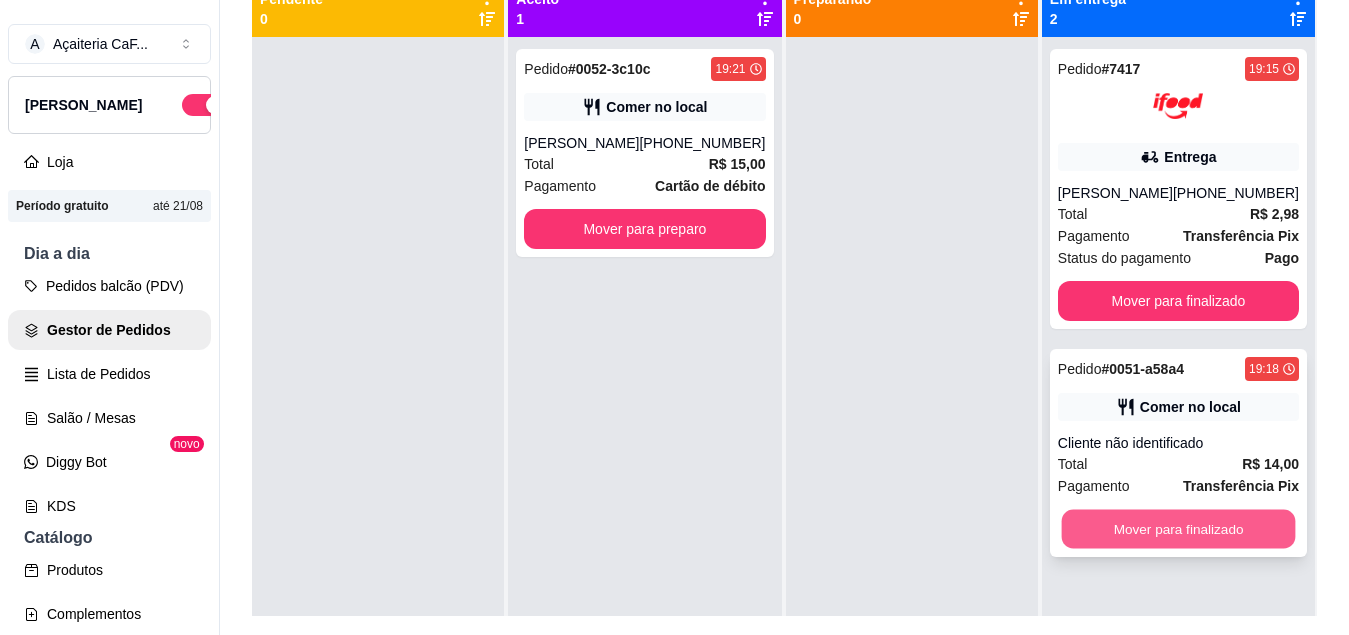 click on "Mover para finalizado" at bounding box center [1178, 529] 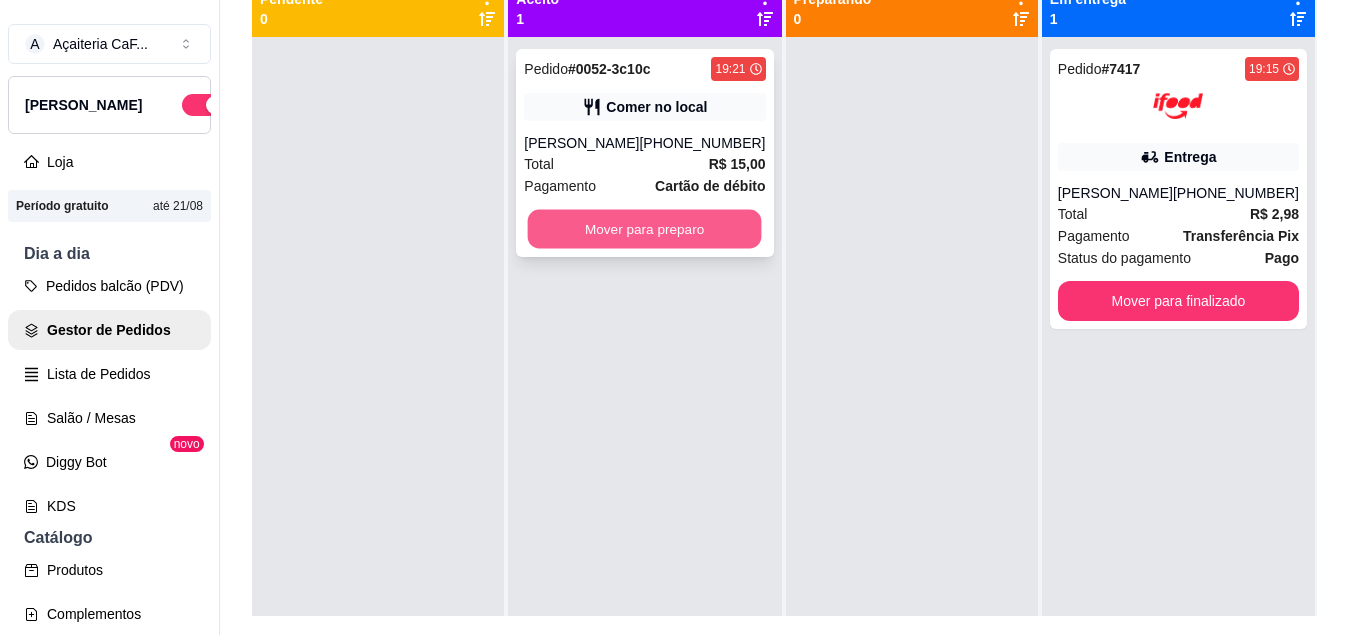 click on "Mover para preparo" at bounding box center [645, 229] 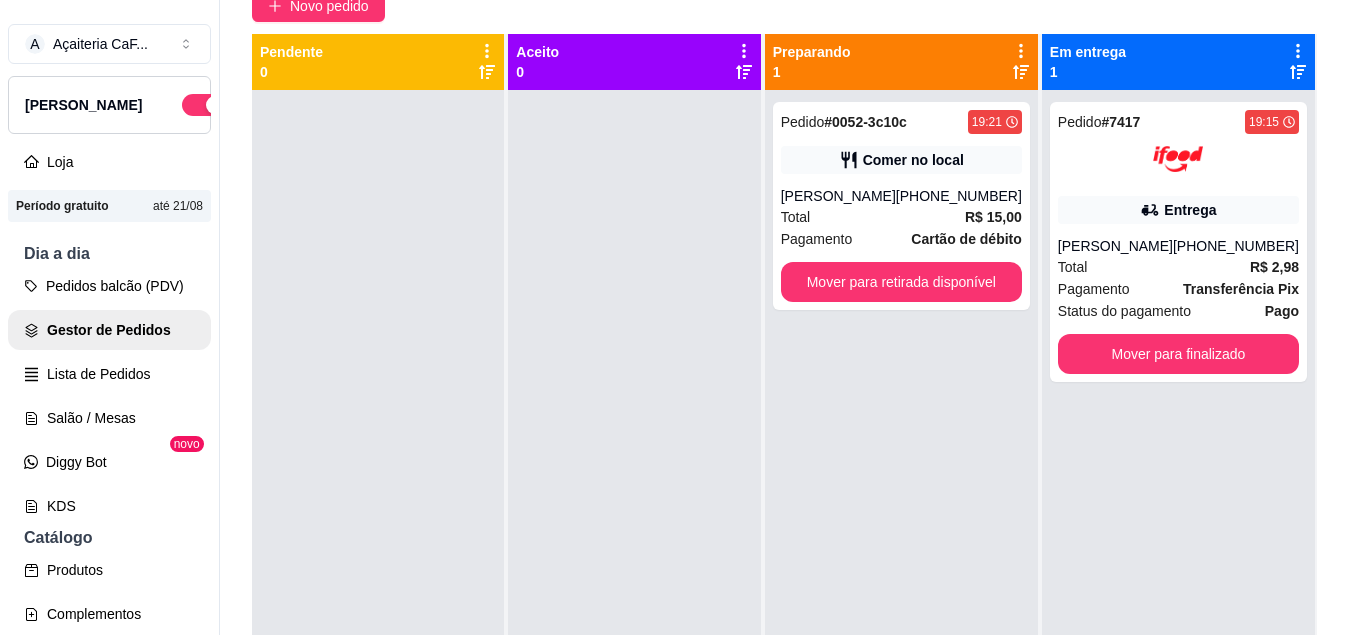scroll, scrollTop: 189, scrollLeft: 0, axis: vertical 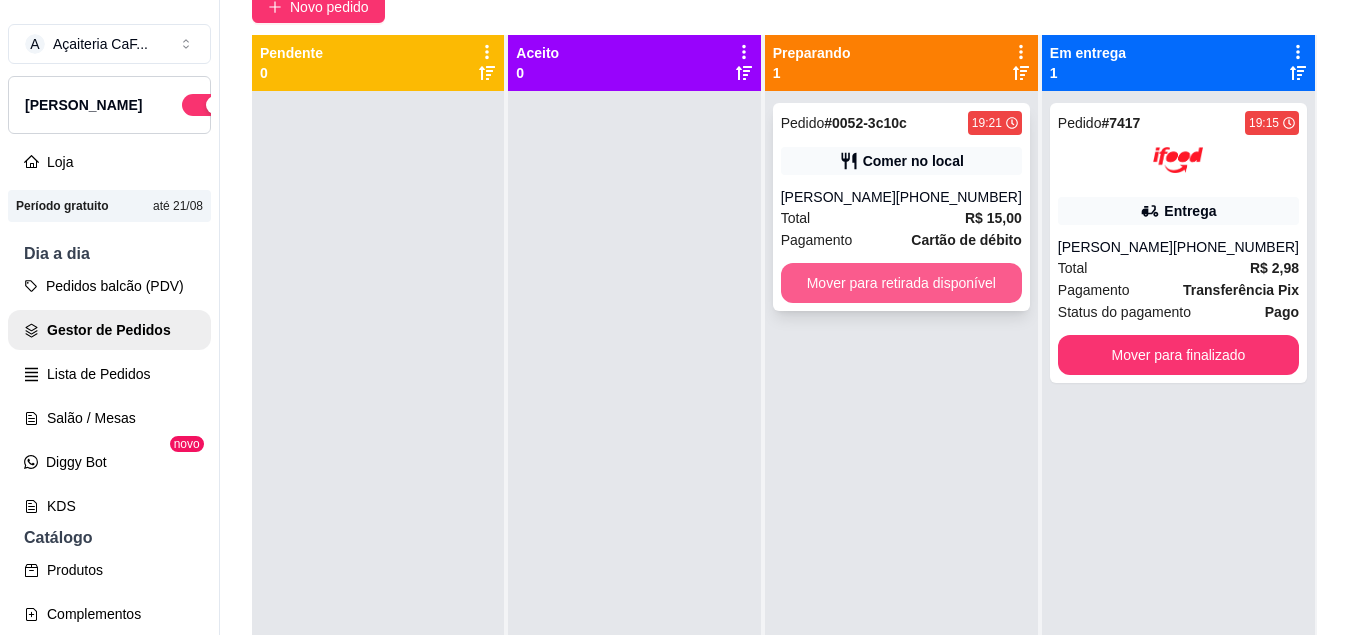 click on "Mover para retirada disponível" at bounding box center [901, 283] 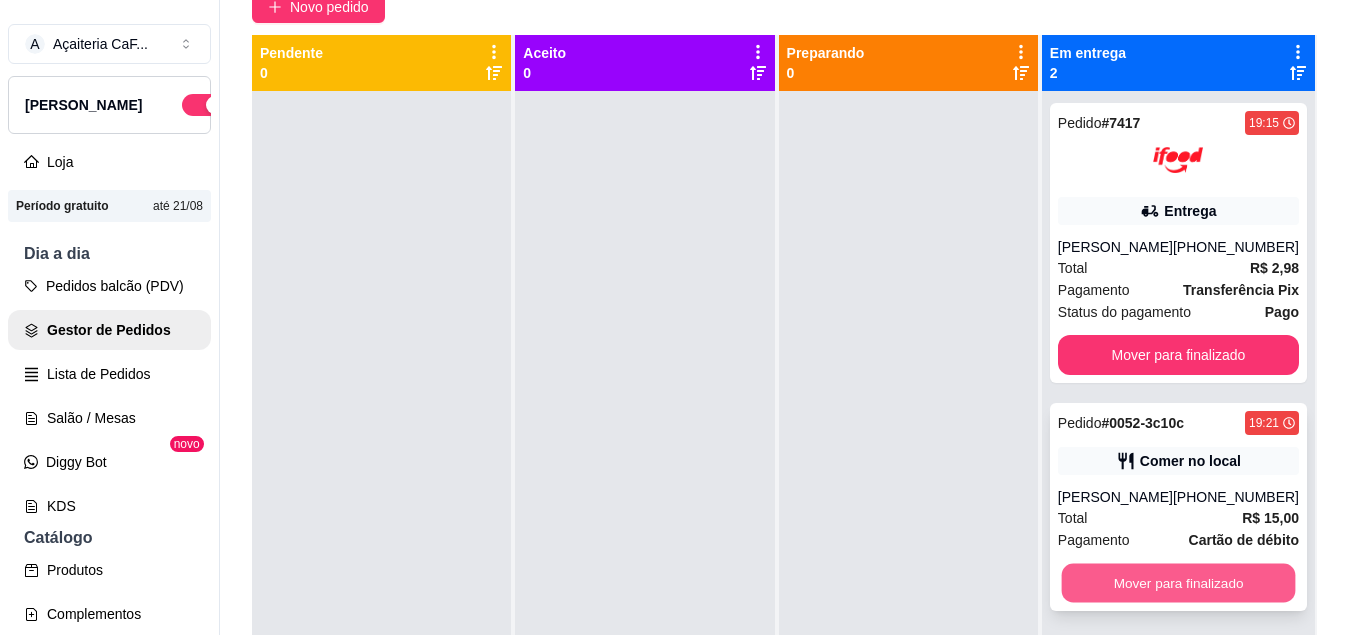 click on "Mover para finalizado" at bounding box center [1178, 583] 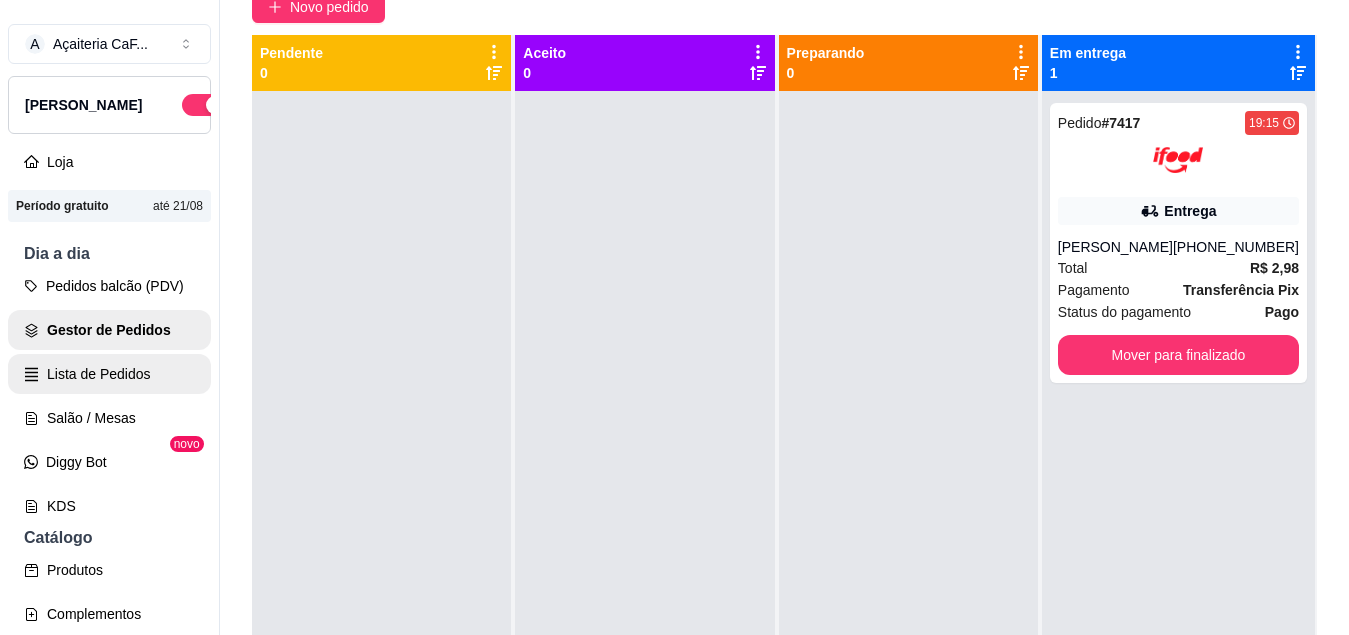 scroll, scrollTop: 32, scrollLeft: 0, axis: vertical 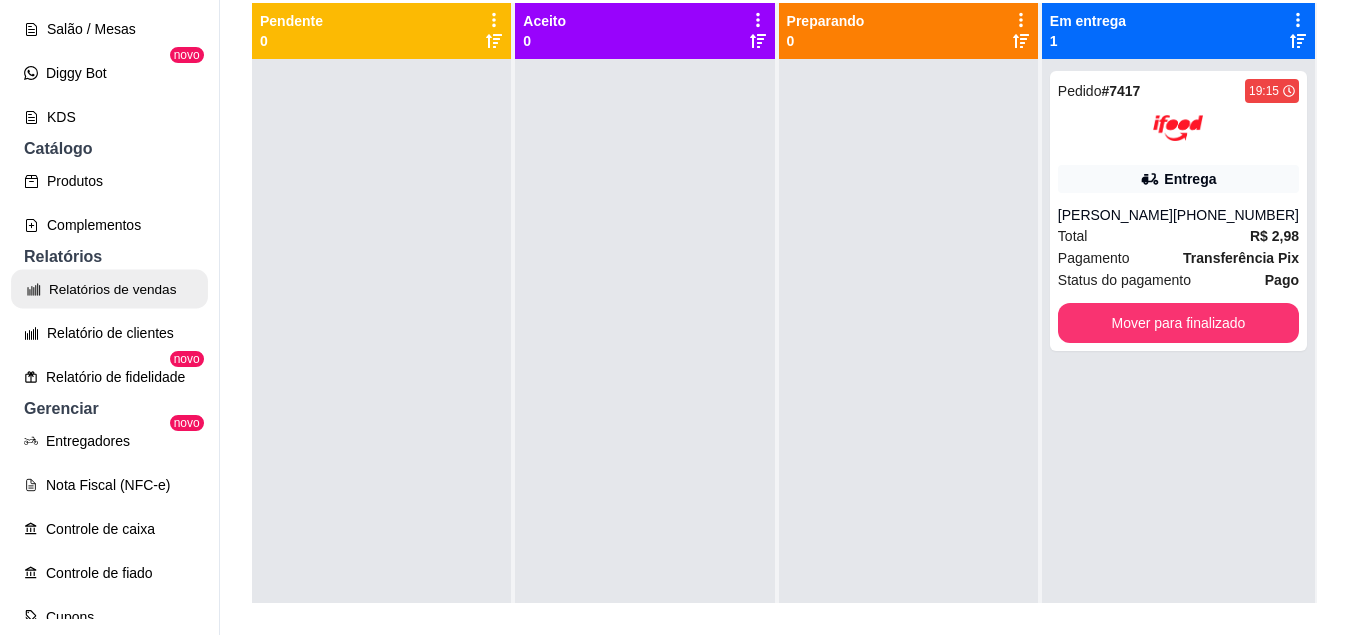 click on "Relatórios de vendas" at bounding box center [109, 289] 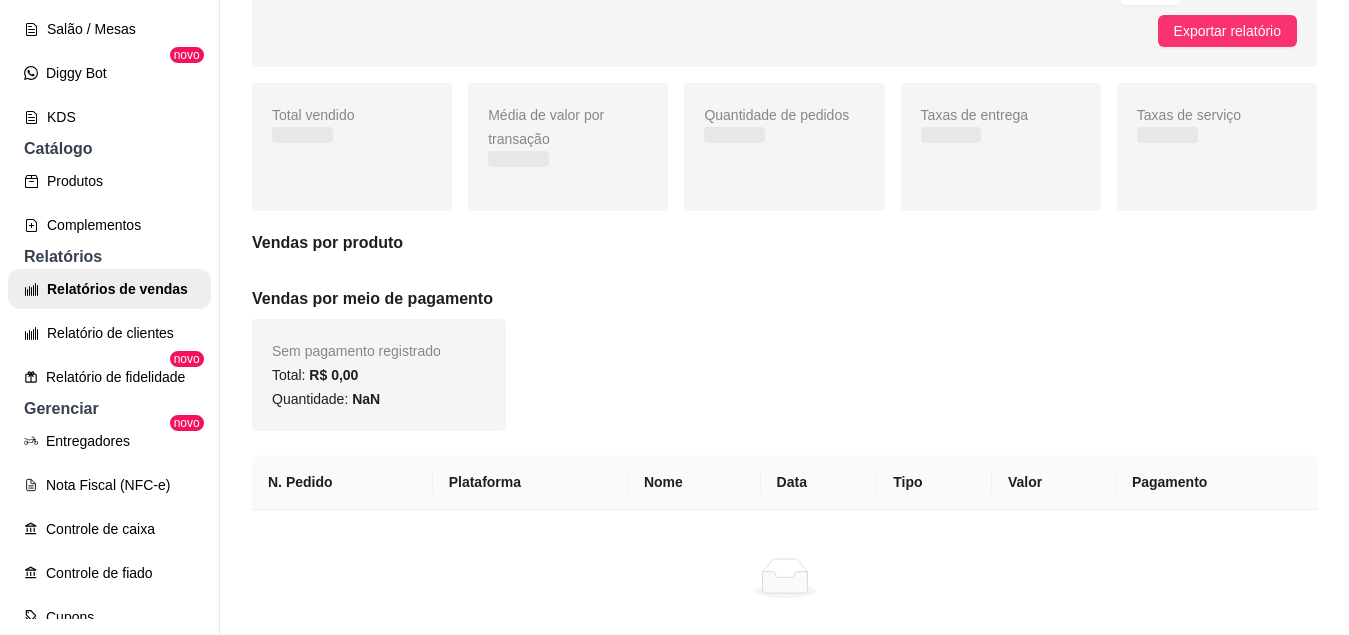 scroll, scrollTop: 0, scrollLeft: 0, axis: both 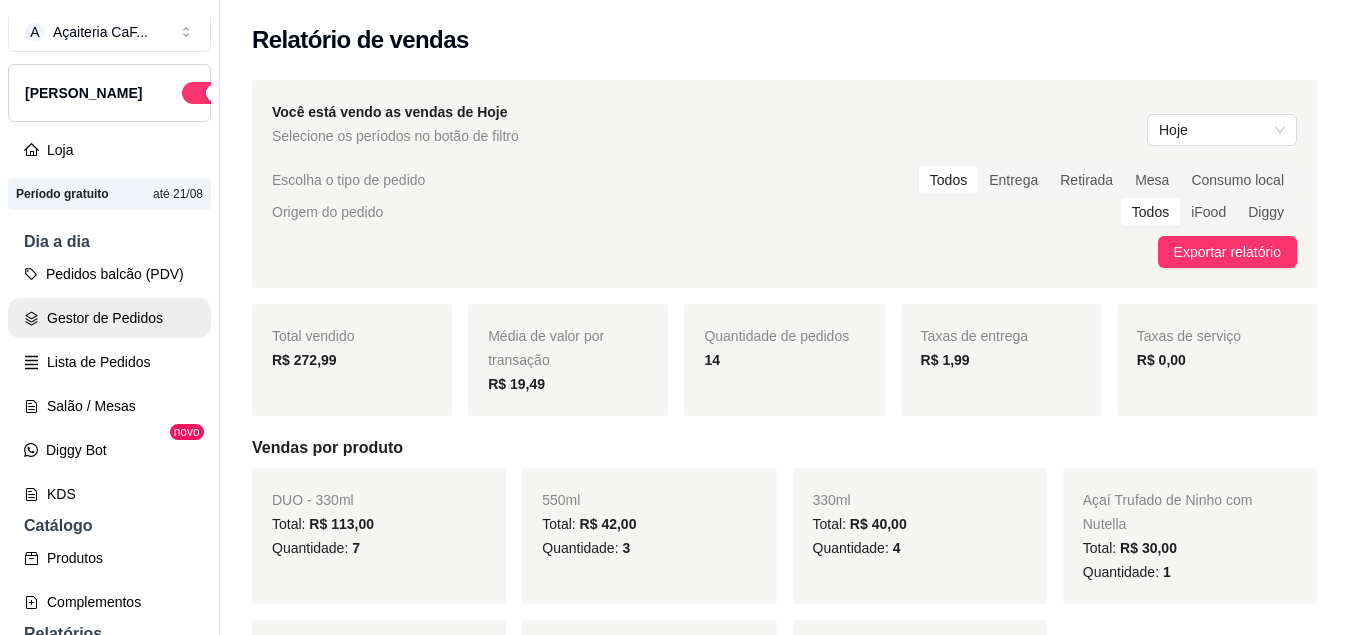 click on "Gestor de Pedidos" at bounding box center (109, 318) 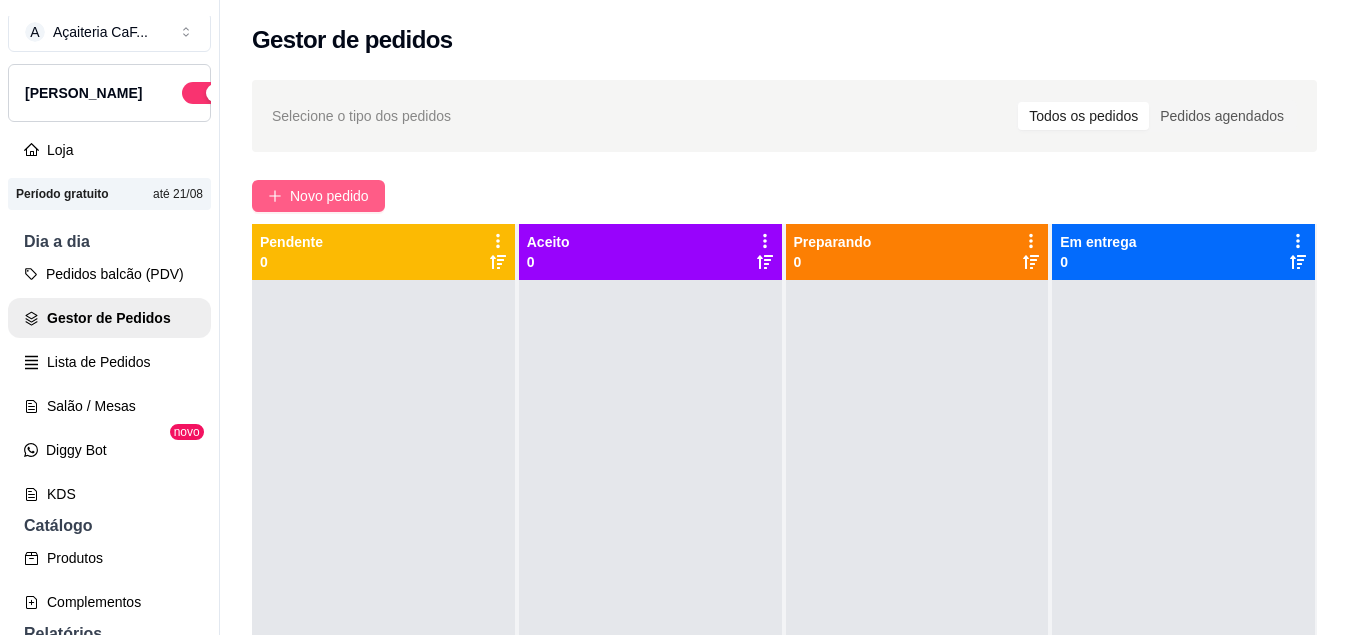 click on "Novo pedido" at bounding box center (329, 196) 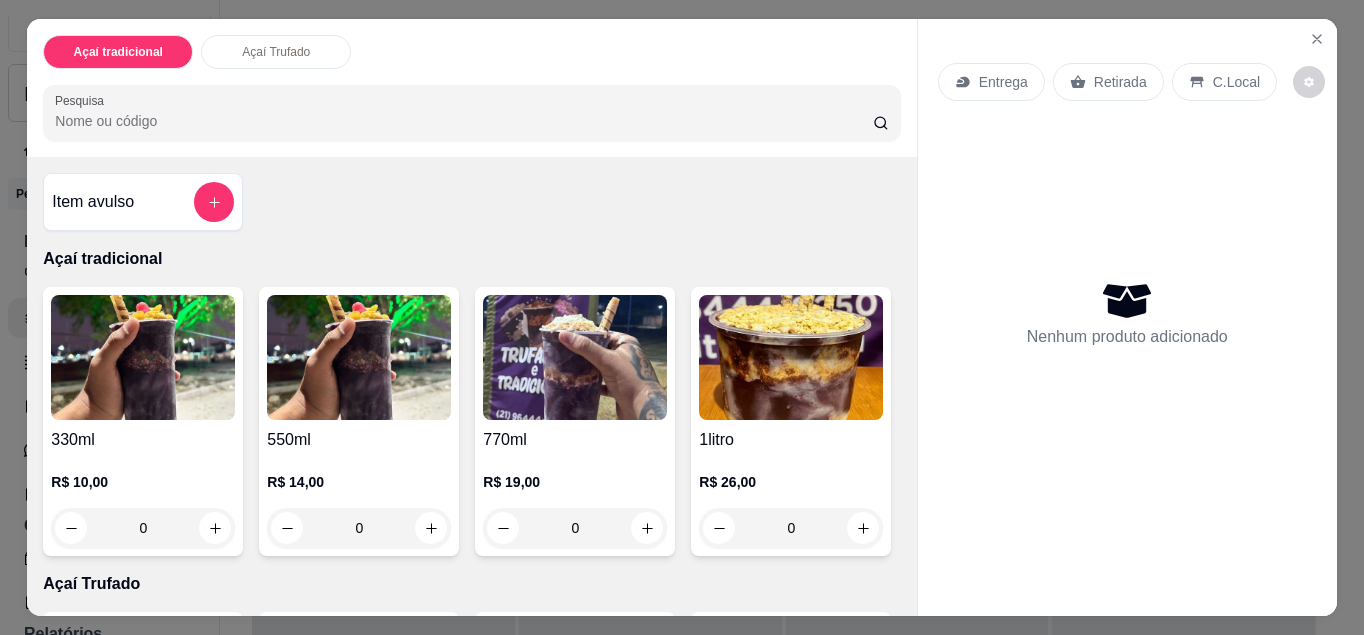 click on "0" at bounding box center (143, 528) 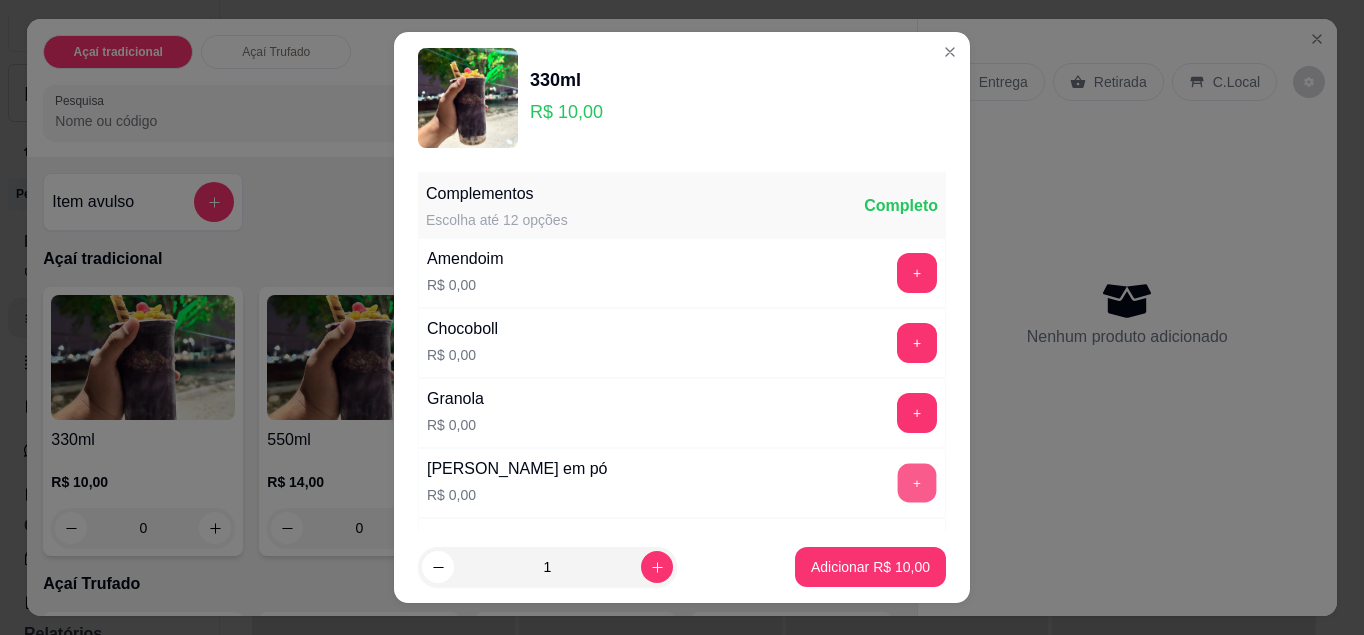 click on "+" at bounding box center (917, 482) 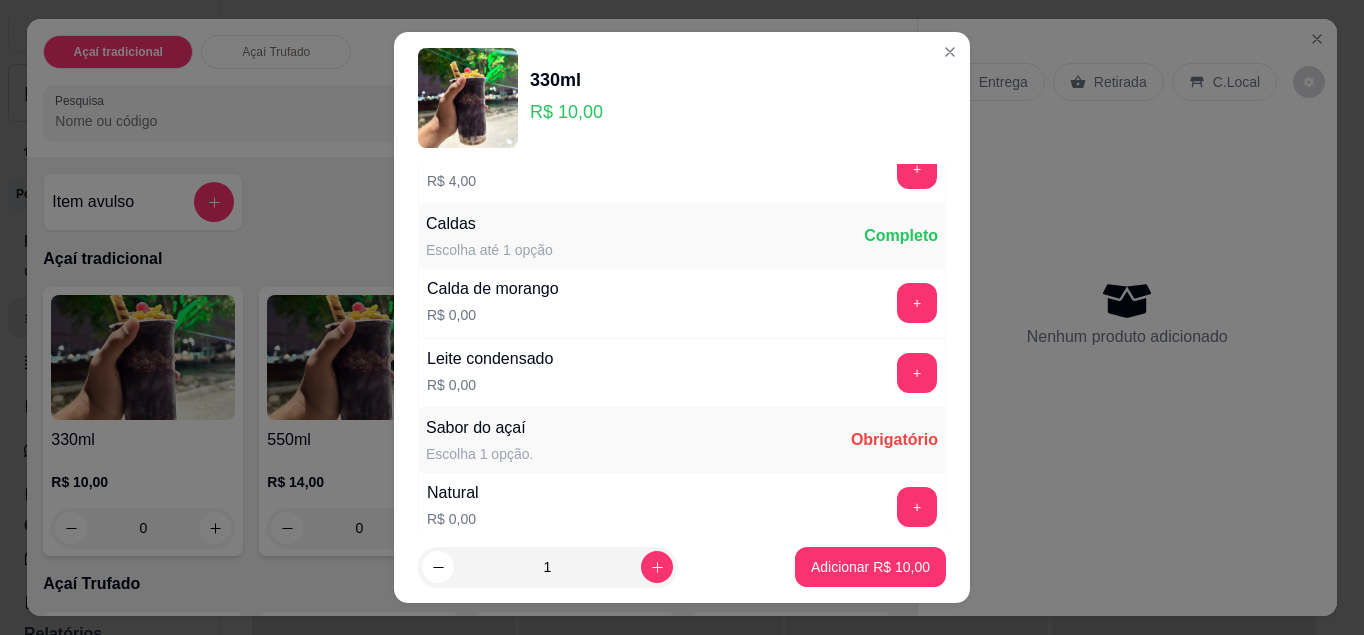scroll, scrollTop: 875, scrollLeft: 0, axis: vertical 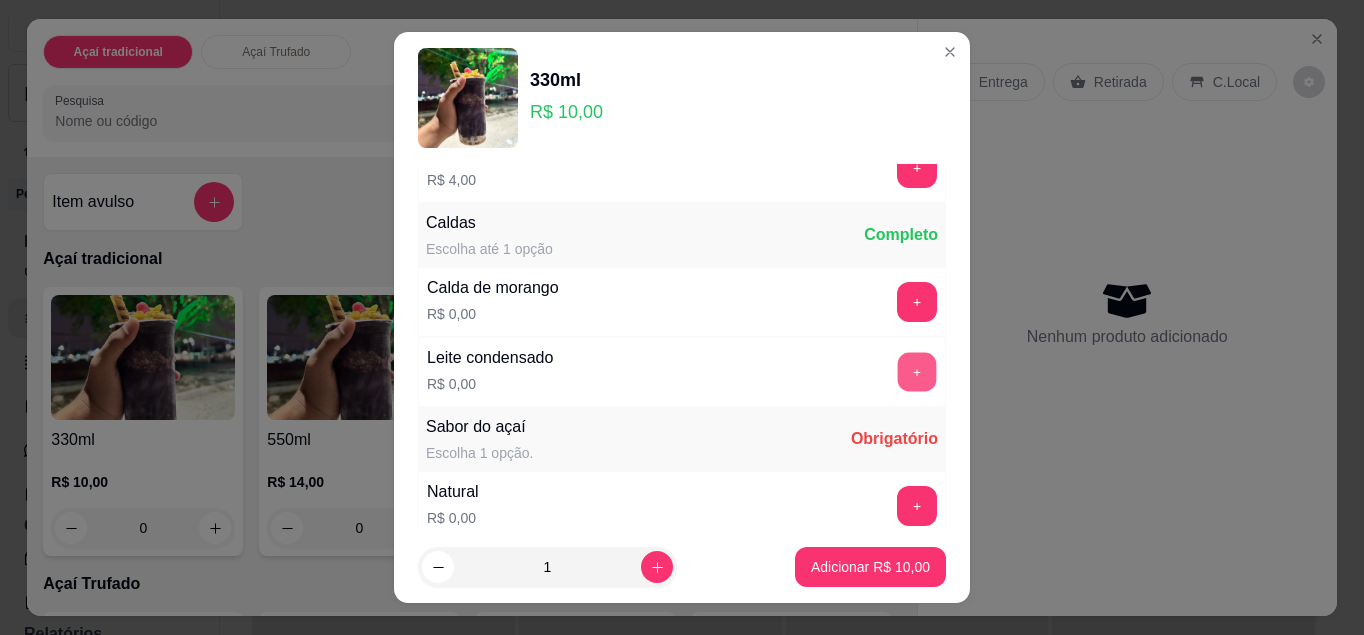 click on "+" at bounding box center (917, 371) 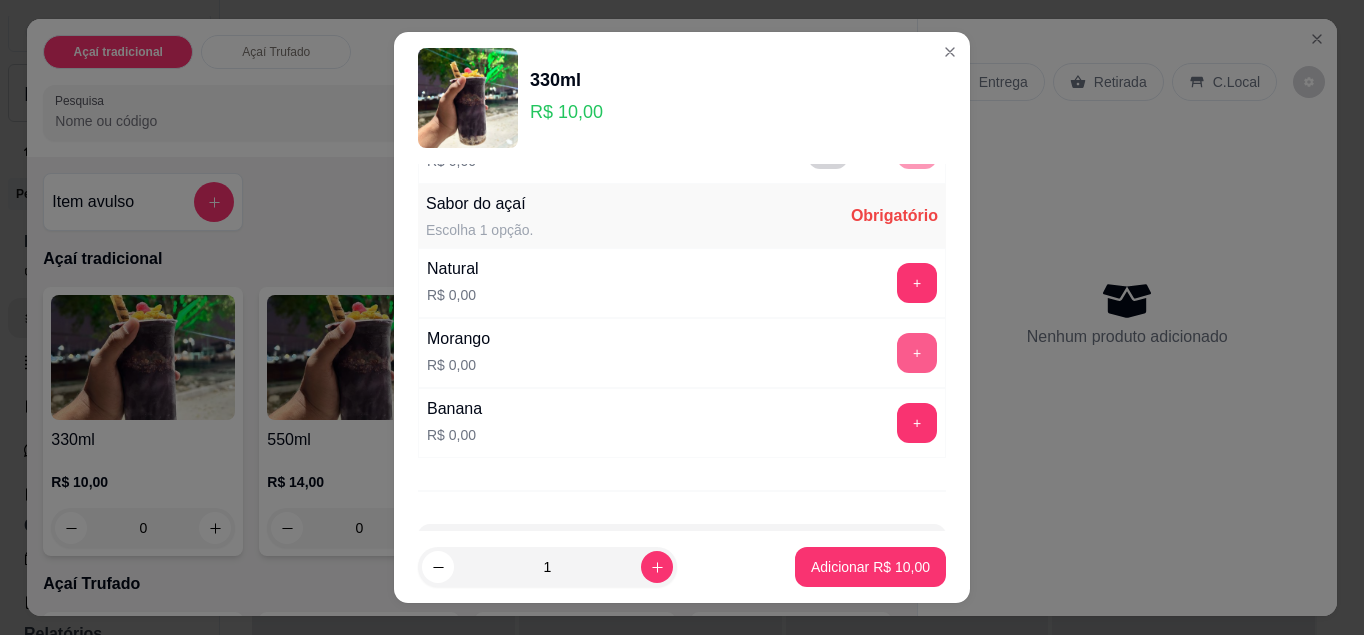 scroll, scrollTop: 1174, scrollLeft: 0, axis: vertical 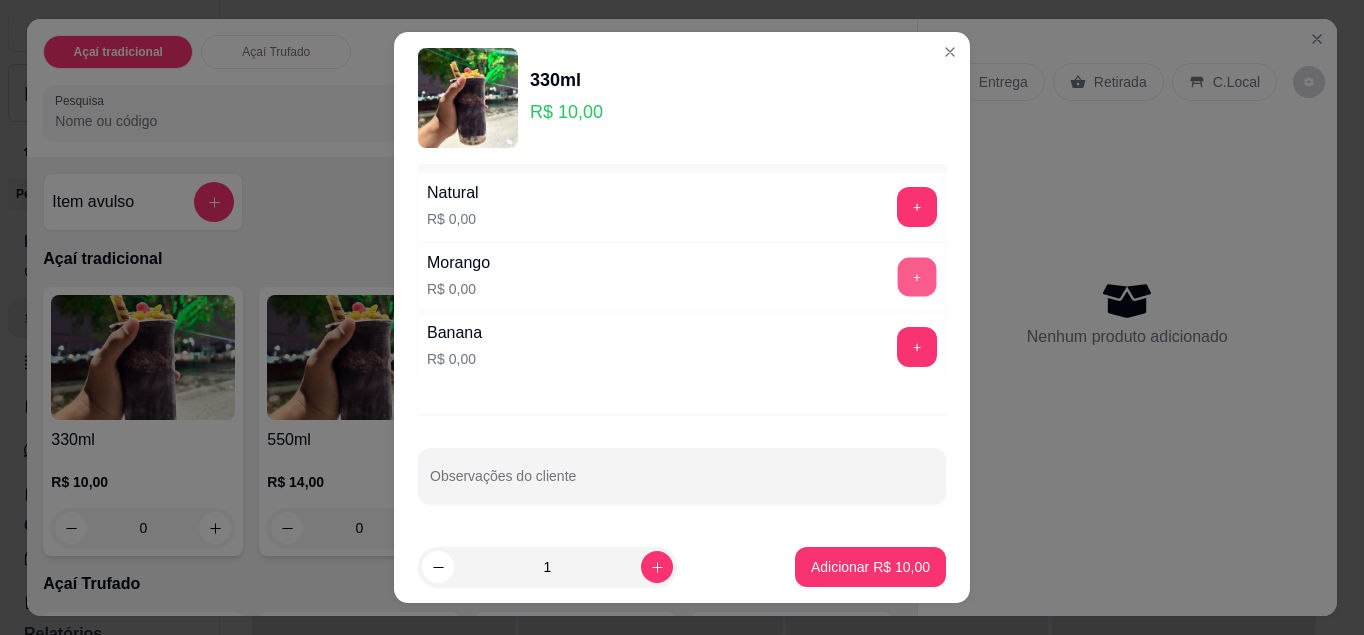 click on "+" at bounding box center (917, 276) 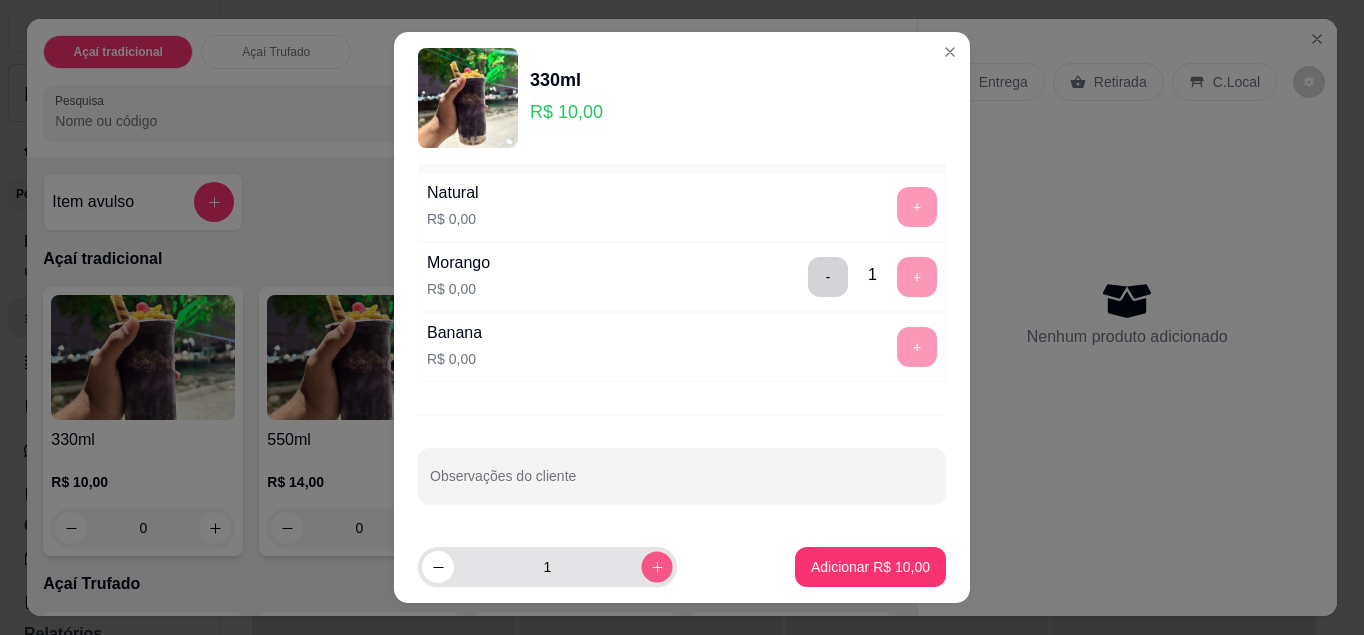 click 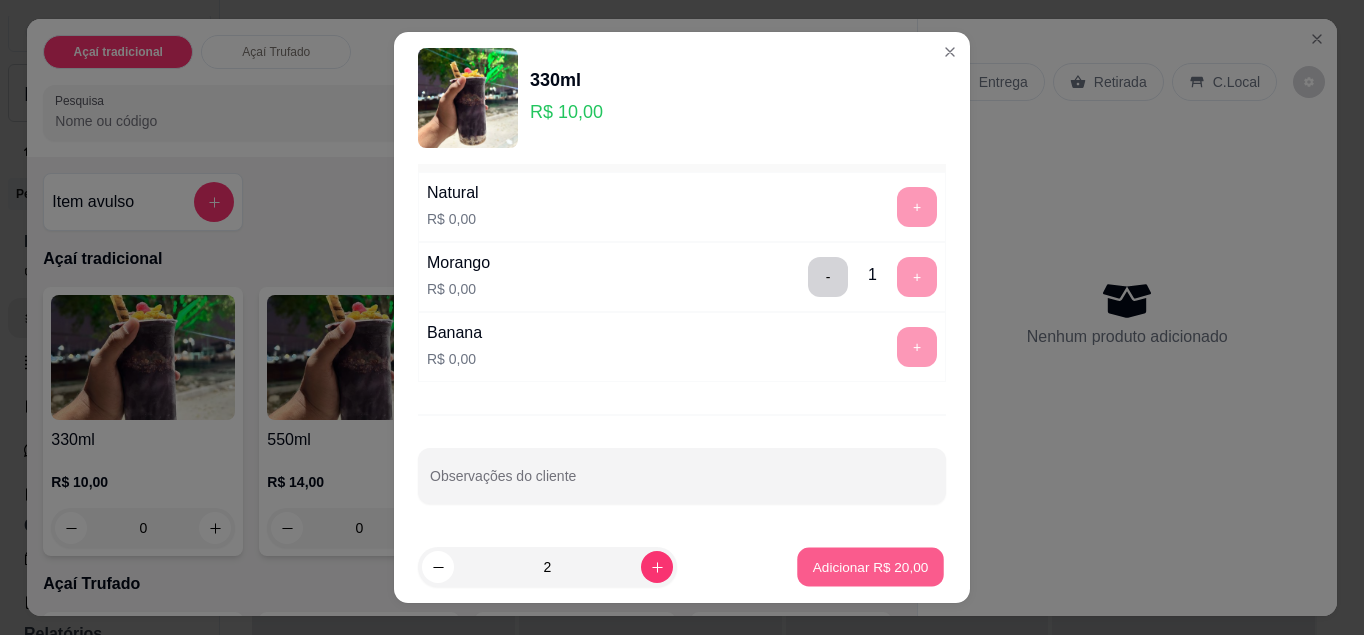 click on "Adicionar   R$ 20,00" at bounding box center [870, 567] 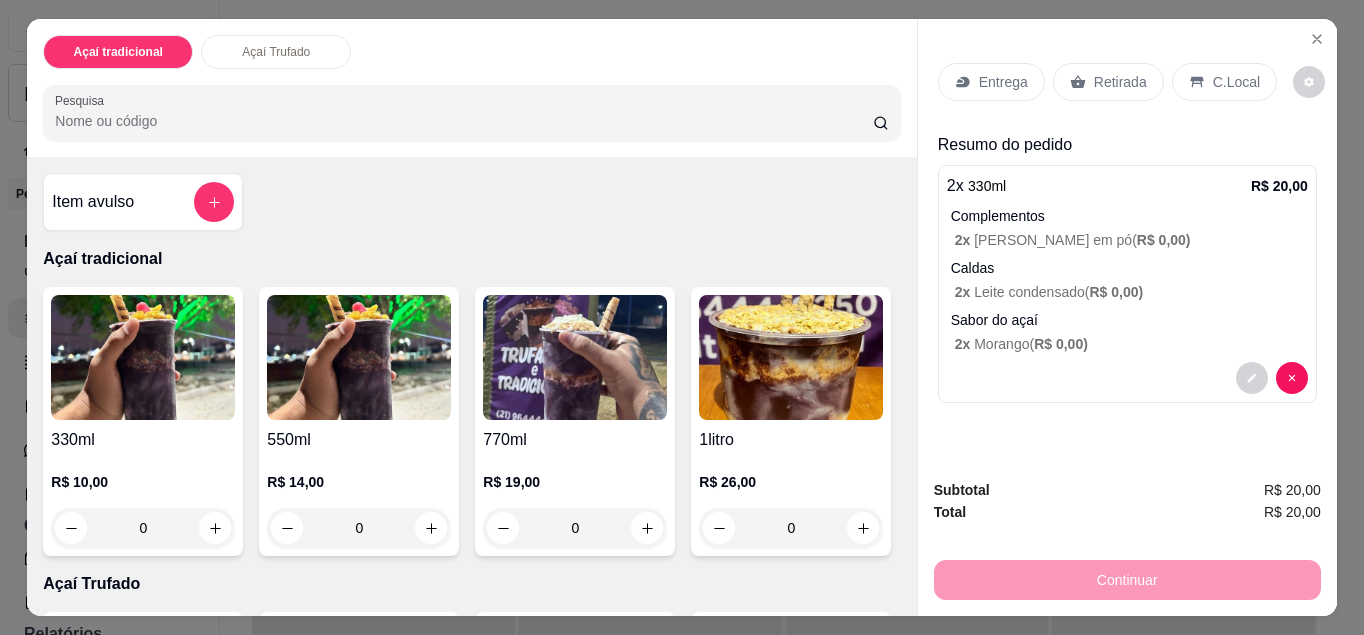 click on "0" at bounding box center [359, 528] 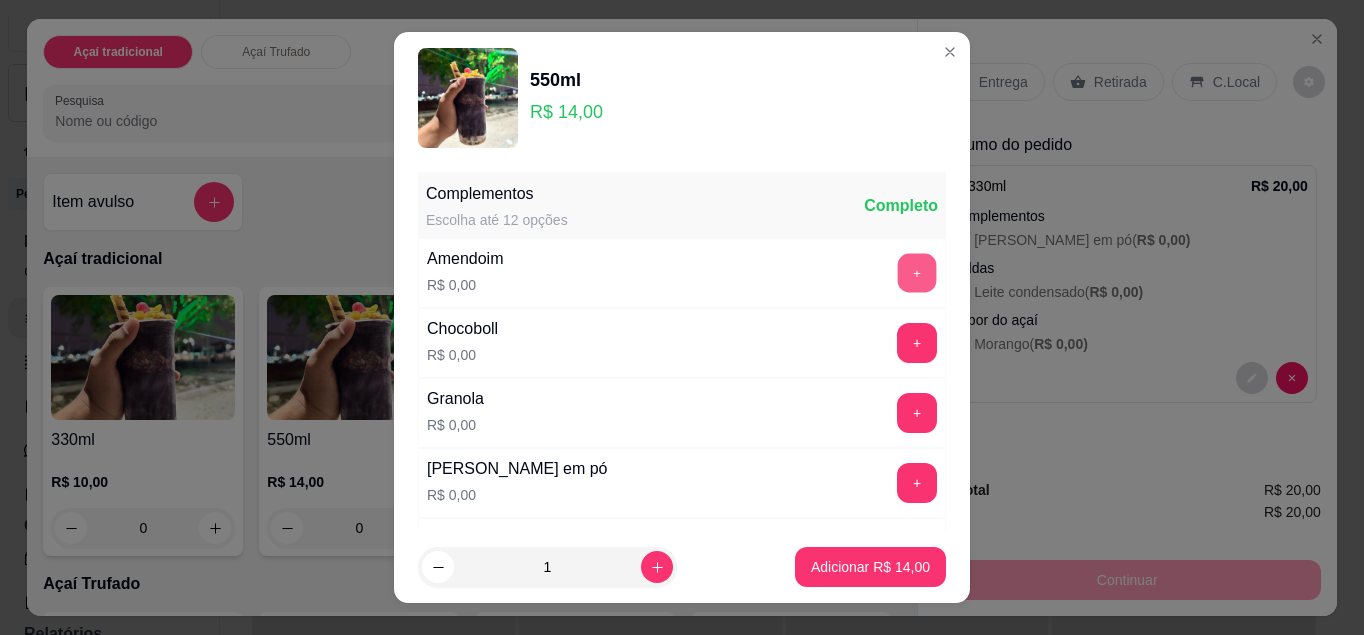 click on "+" at bounding box center [917, 272] 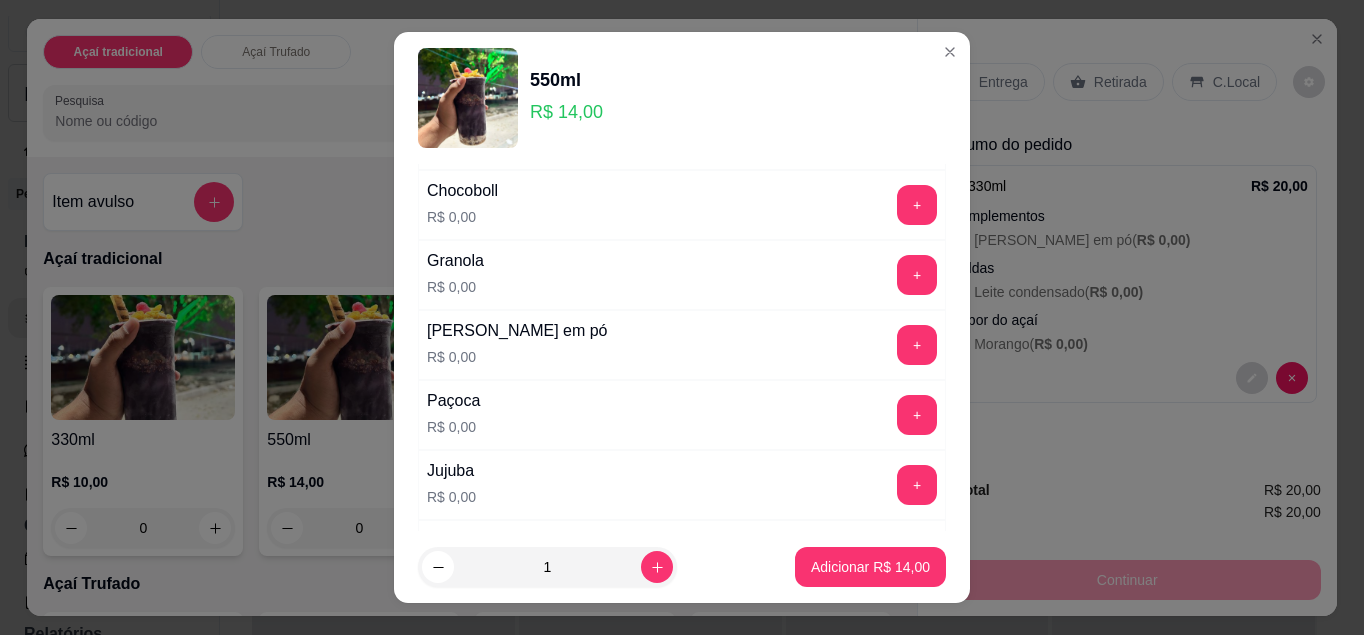 scroll, scrollTop: 139, scrollLeft: 0, axis: vertical 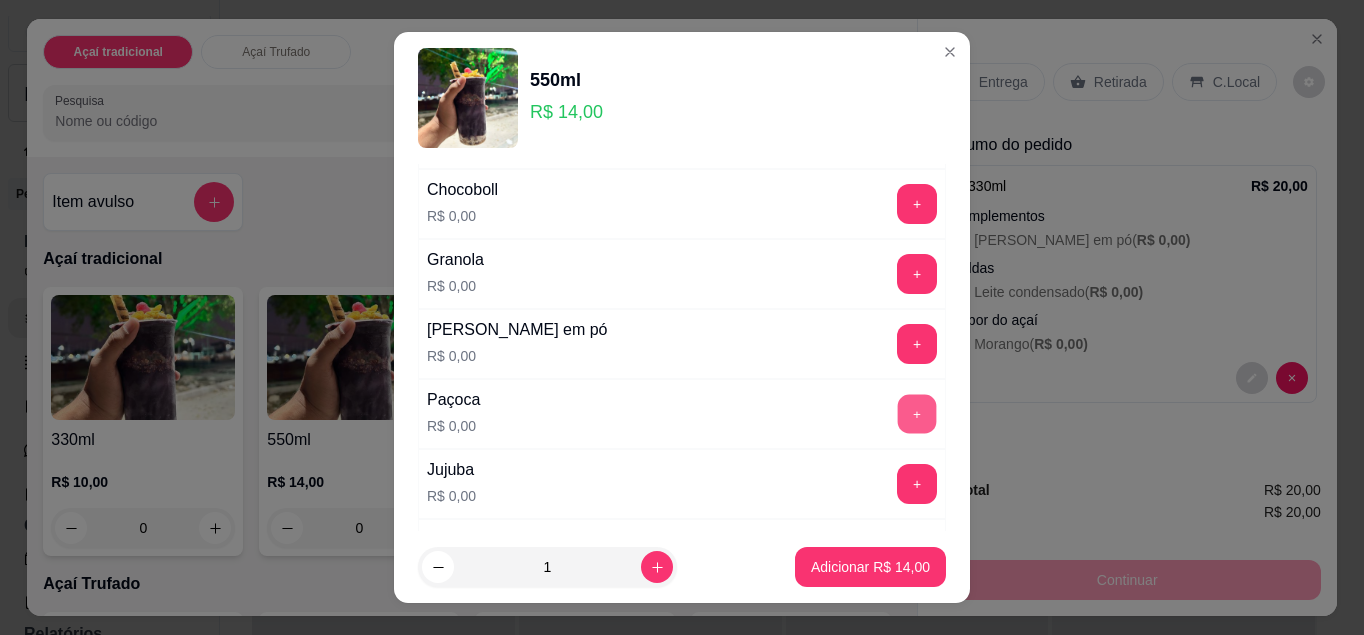 click on "+" at bounding box center [917, 413] 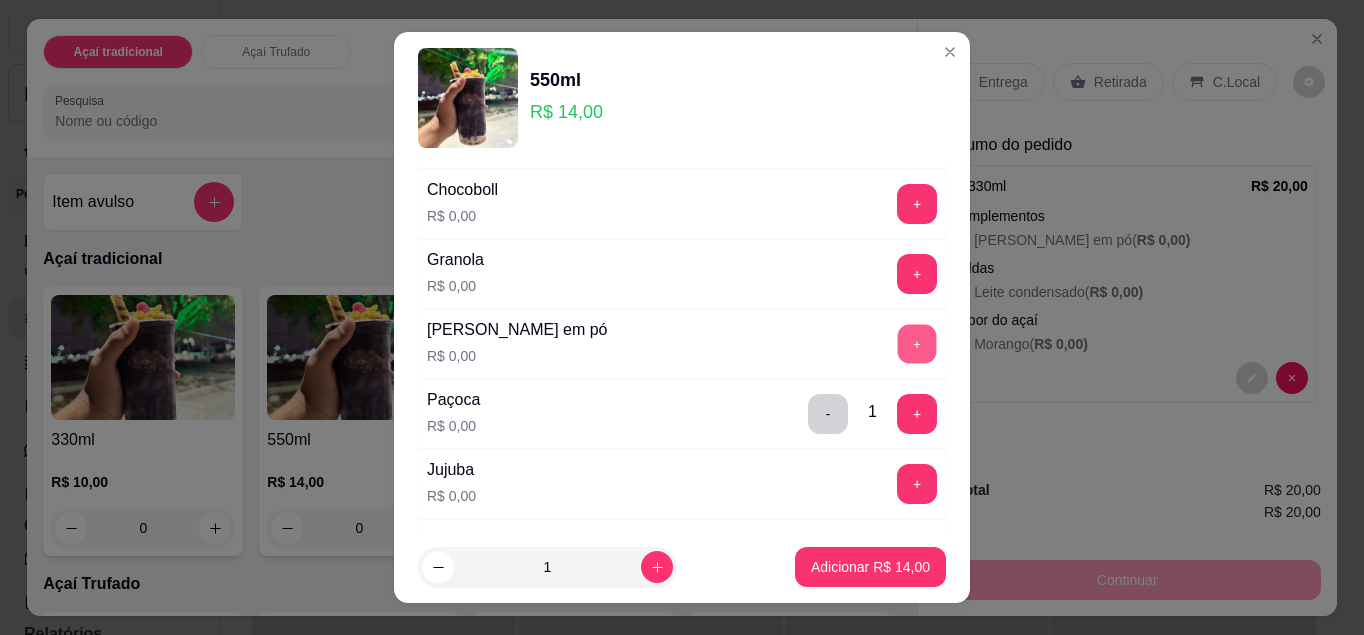 click on "+" at bounding box center [917, 343] 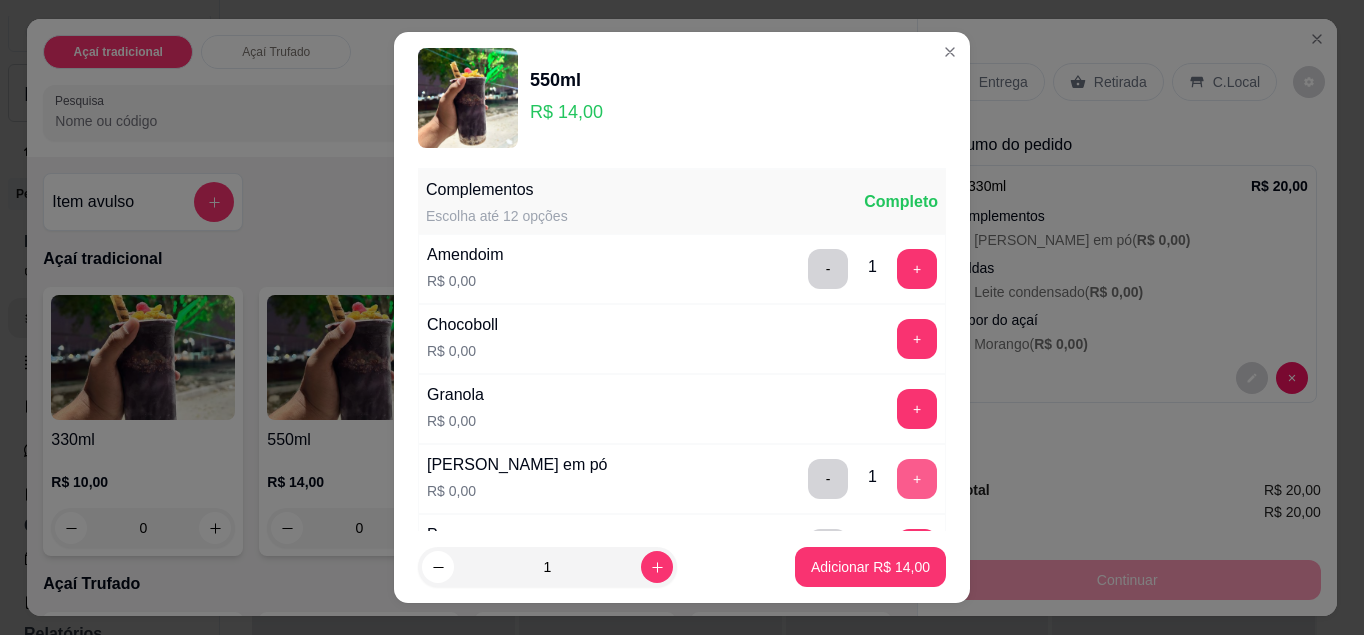 scroll, scrollTop: 0, scrollLeft: 0, axis: both 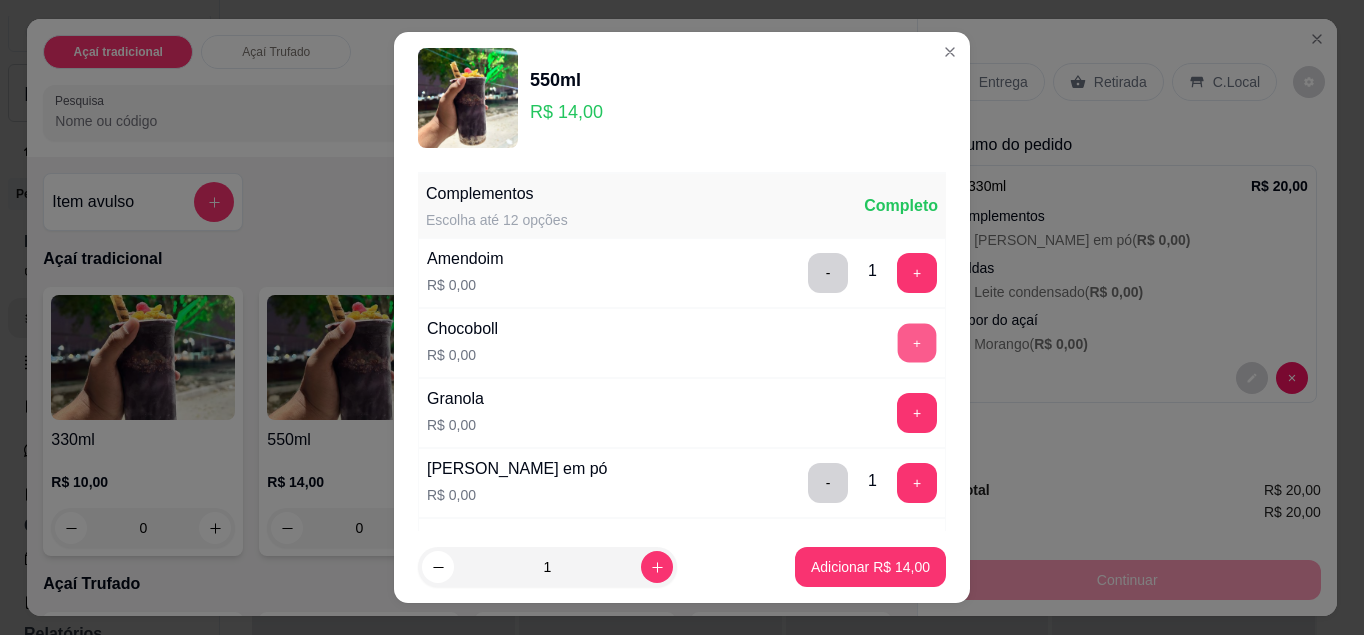 click on "+" at bounding box center [917, 342] 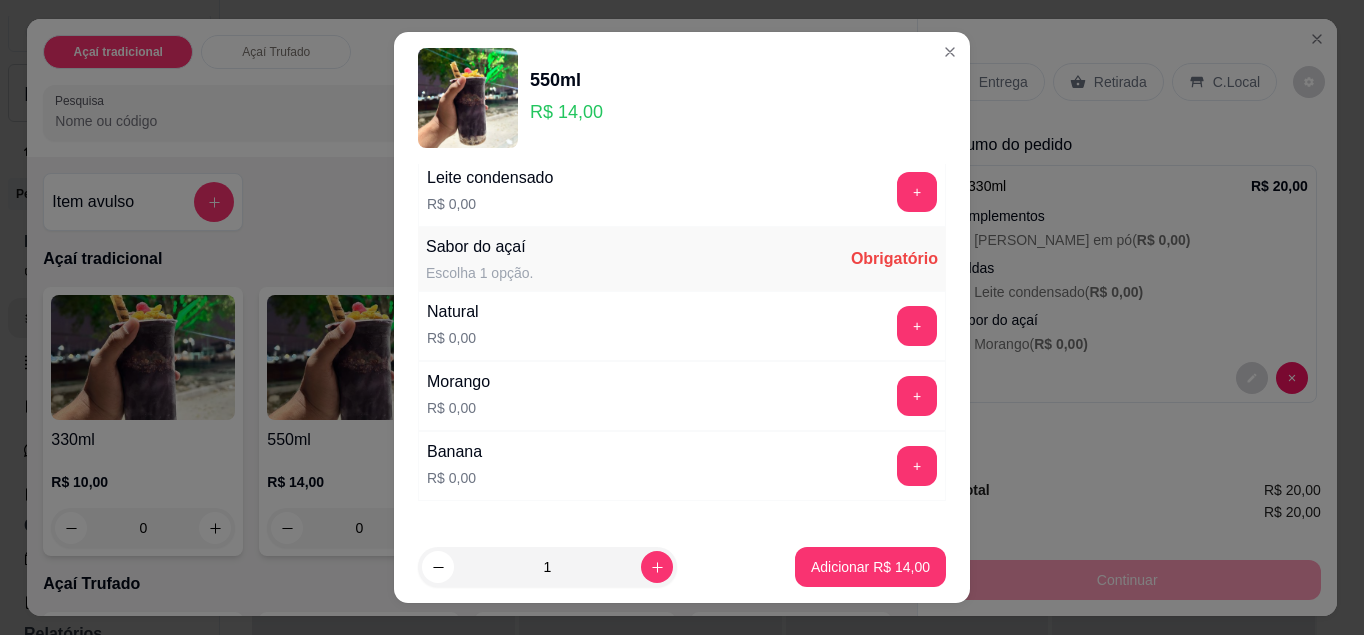 scroll, scrollTop: 1056, scrollLeft: 0, axis: vertical 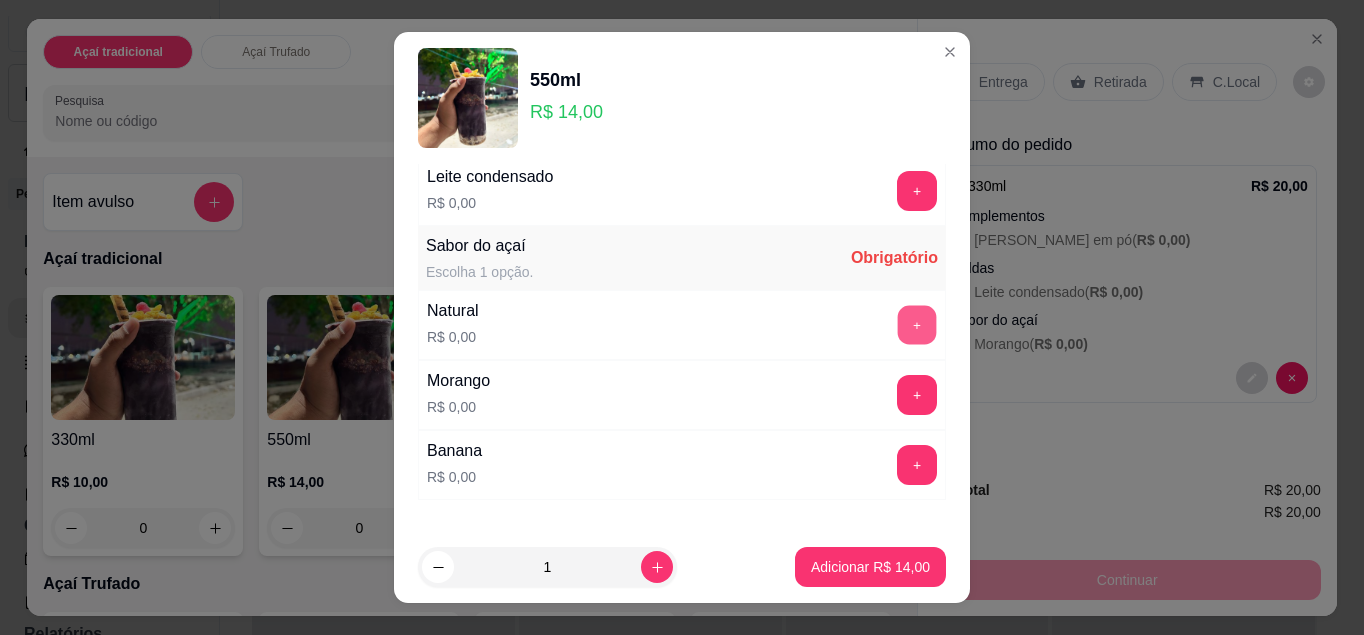 click on "+" at bounding box center (917, 324) 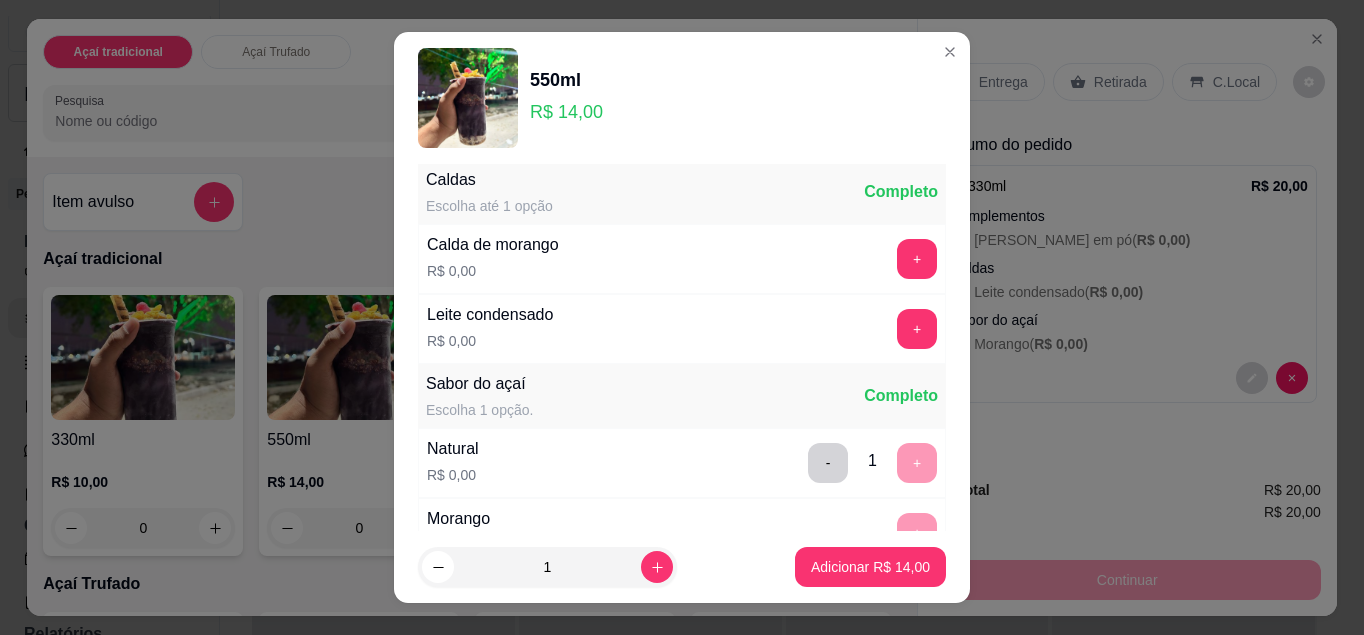 scroll, scrollTop: 913, scrollLeft: 0, axis: vertical 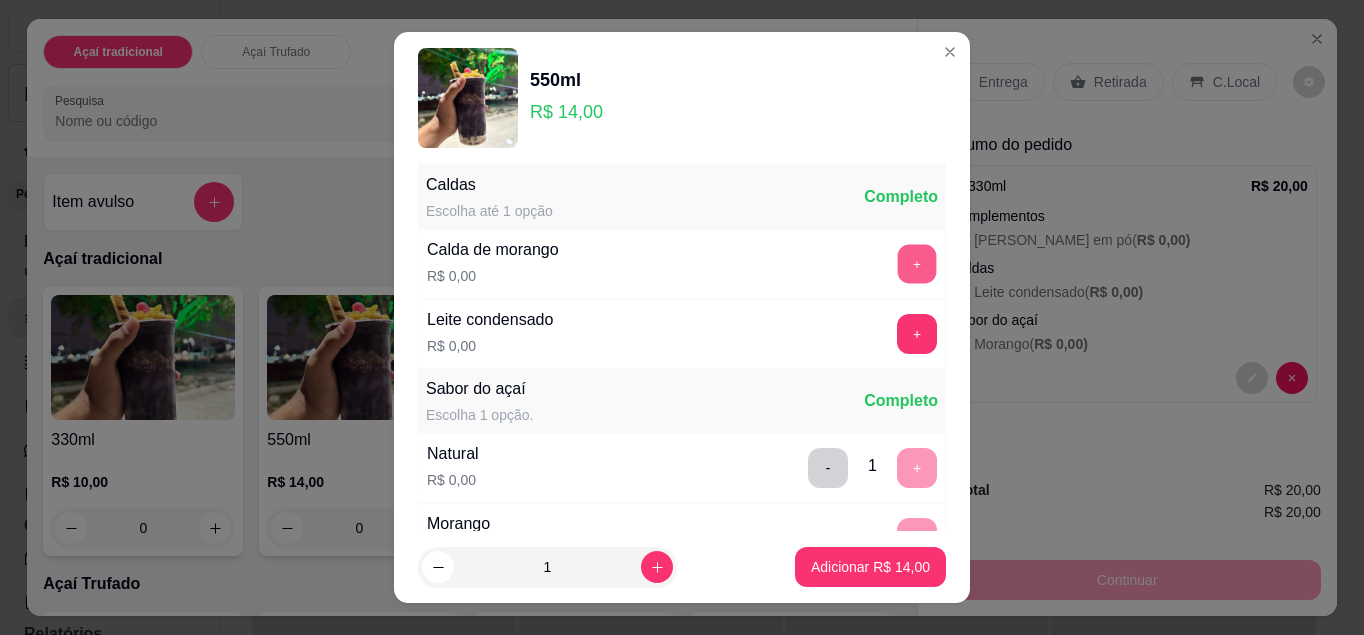 click on "+" at bounding box center (917, 263) 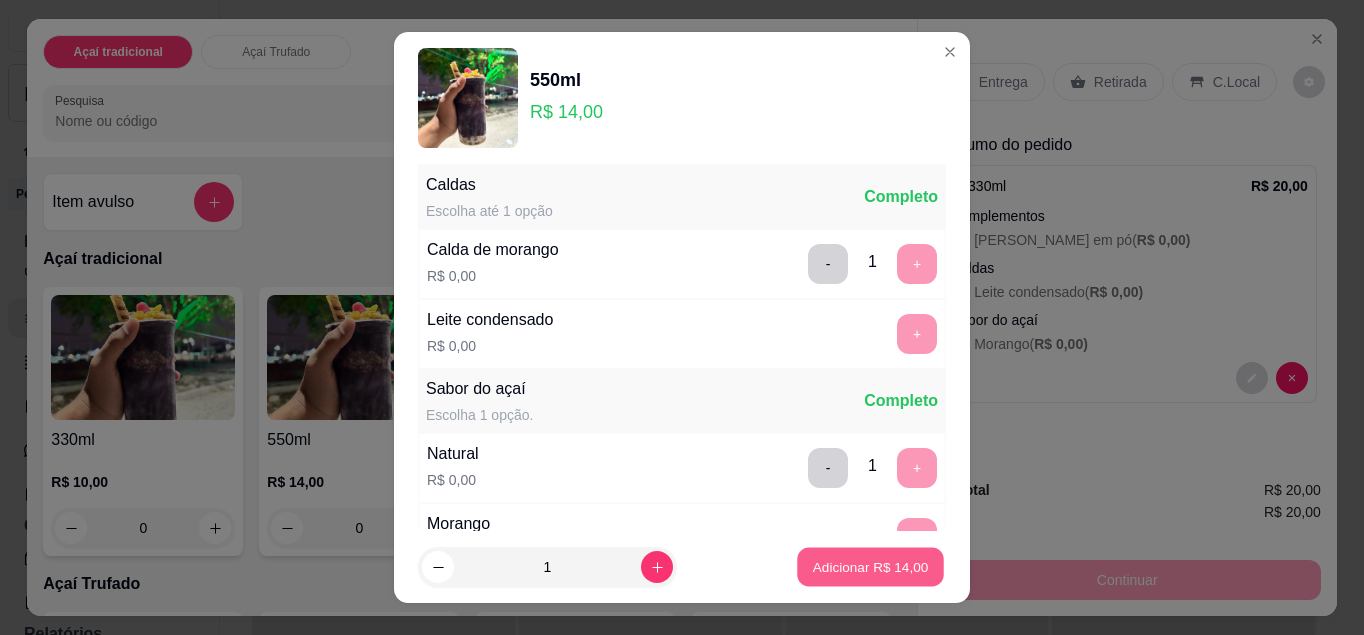 click on "Adicionar   R$ 14,00" at bounding box center [871, 567] 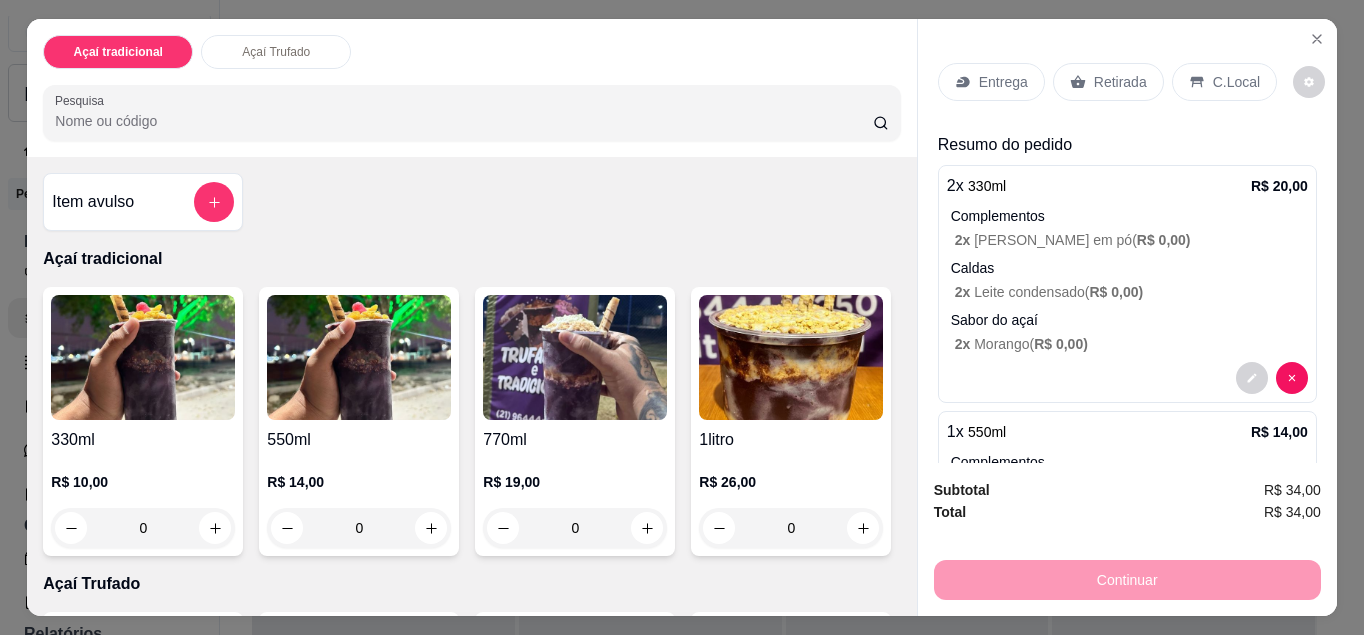 click on "0" at bounding box center (359, 528) 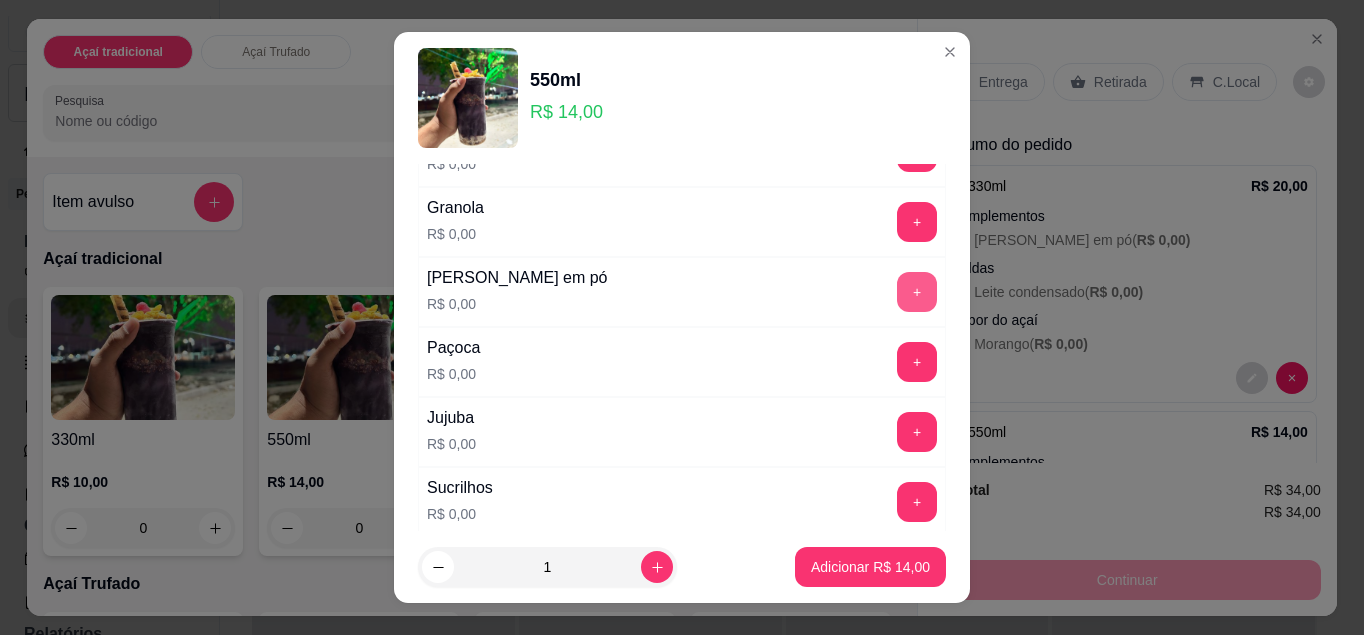 scroll, scrollTop: 193, scrollLeft: 0, axis: vertical 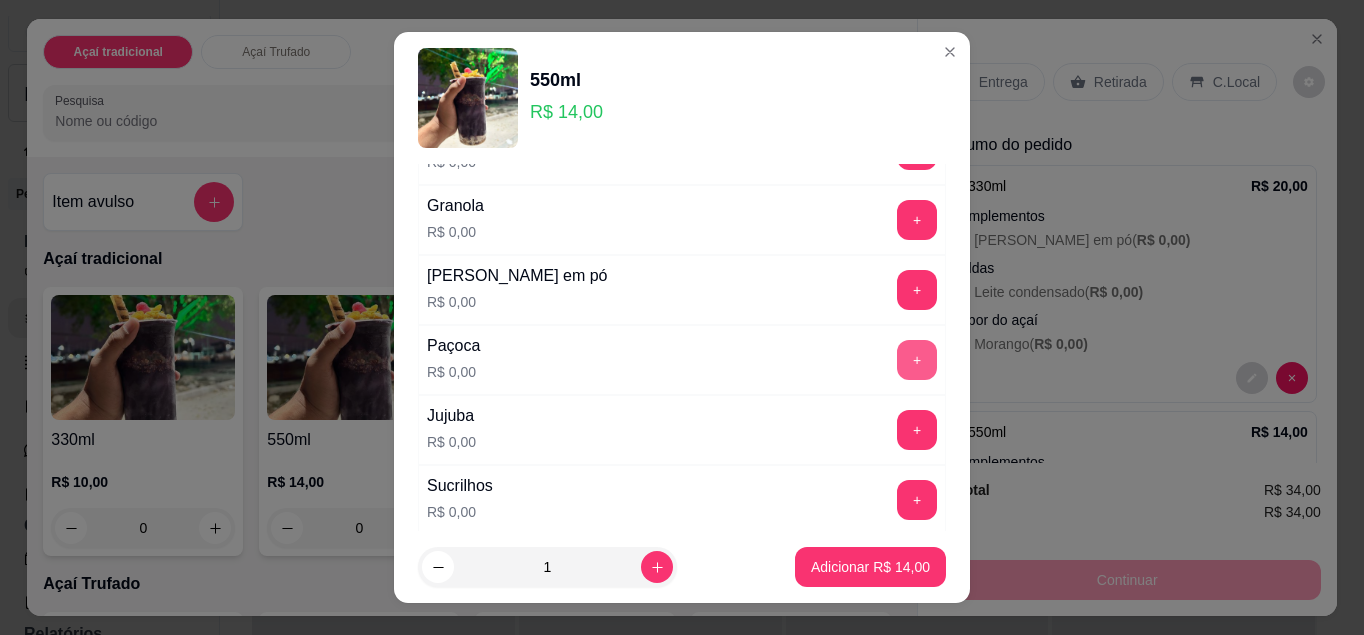 click on "+" at bounding box center [917, 360] 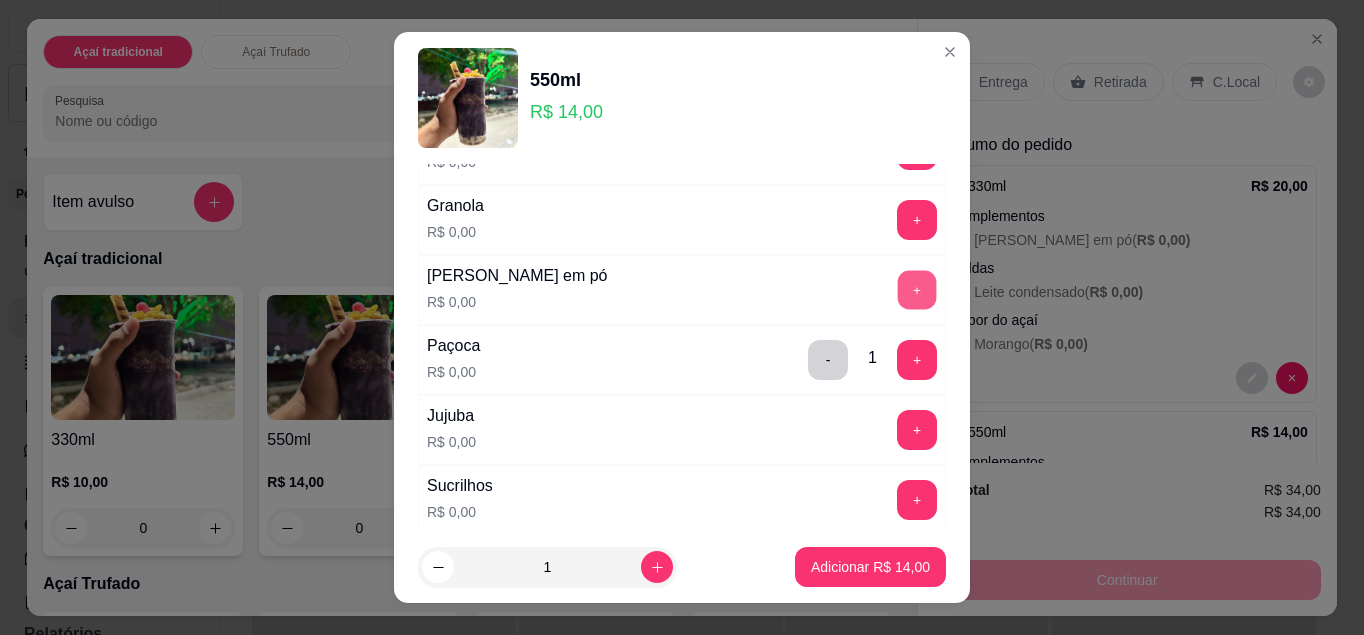 click on "+" at bounding box center [917, 289] 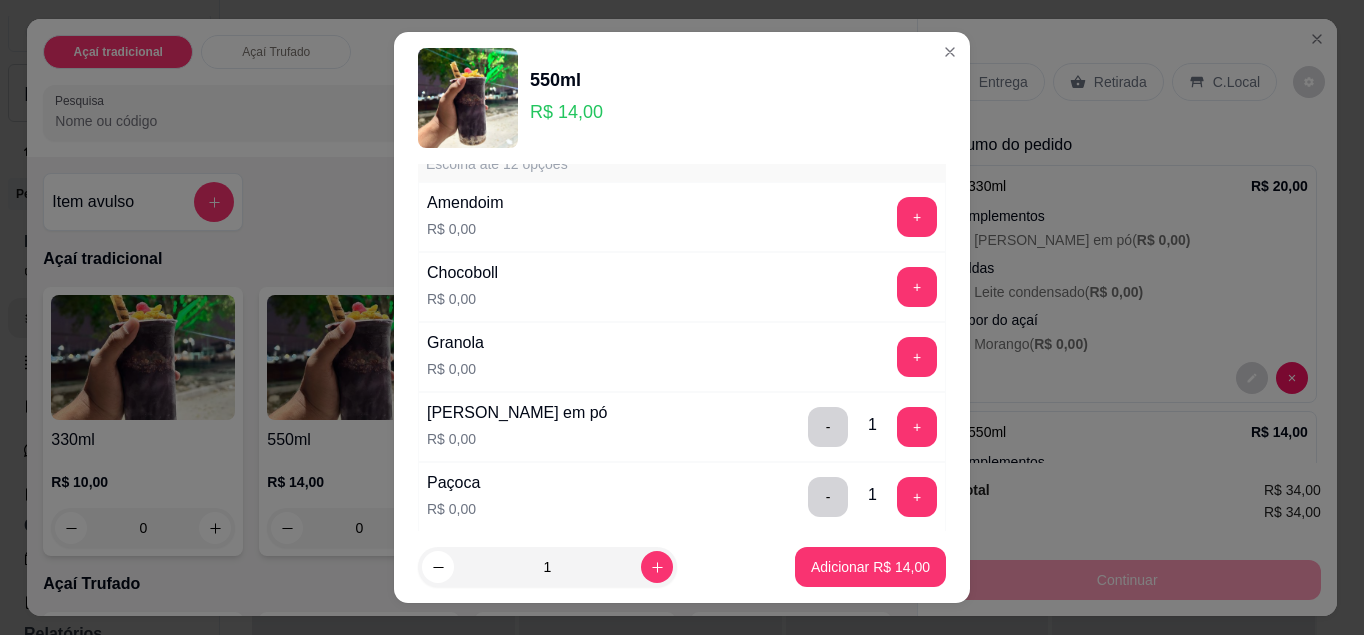 scroll, scrollTop: 55, scrollLeft: 0, axis: vertical 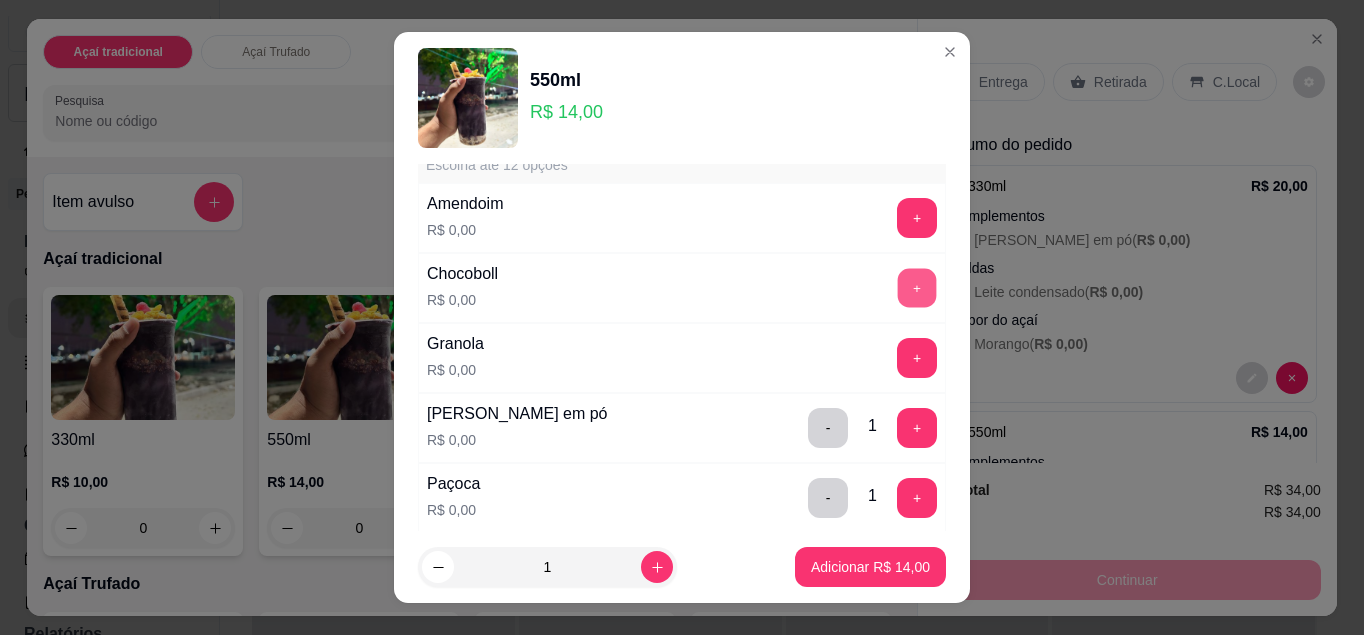 click on "+" at bounding box center (917, 287) 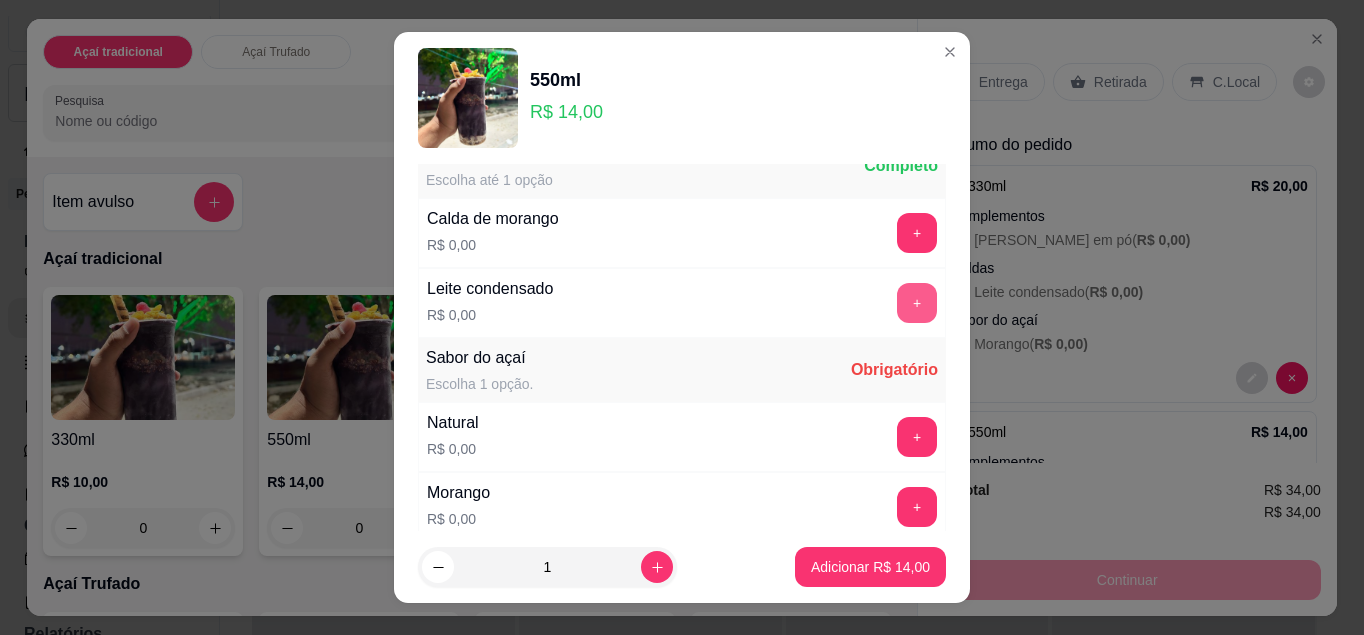 scroll, scrollTop: 943, scrollLeft: 0, axis: vertical 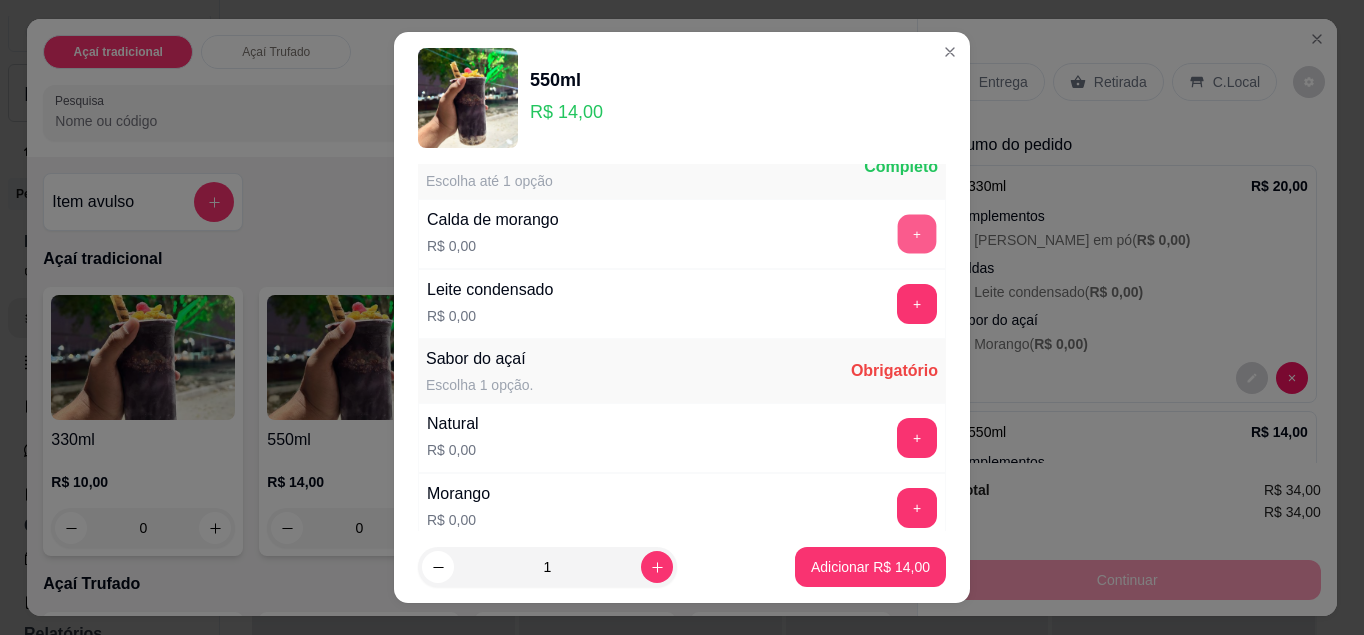 click on "+" at bounding box center (917, 233) 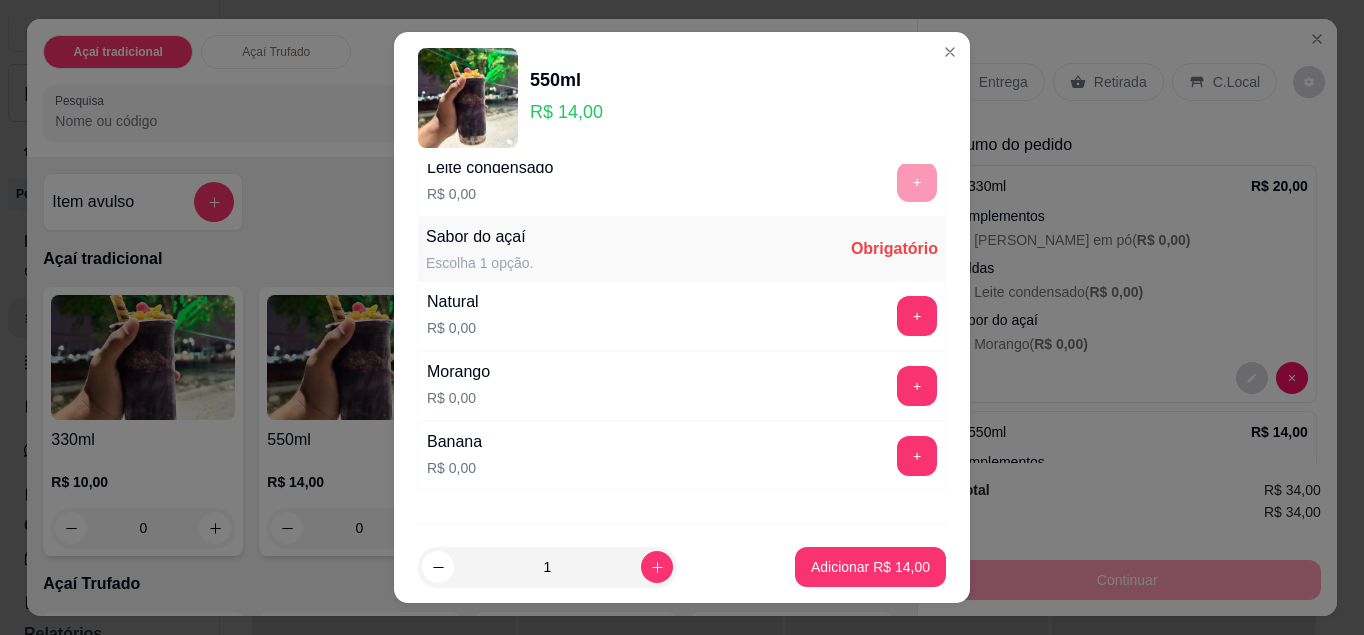 scroll, scrollTop: 1066, scrollLeft: 0, axis: vertical 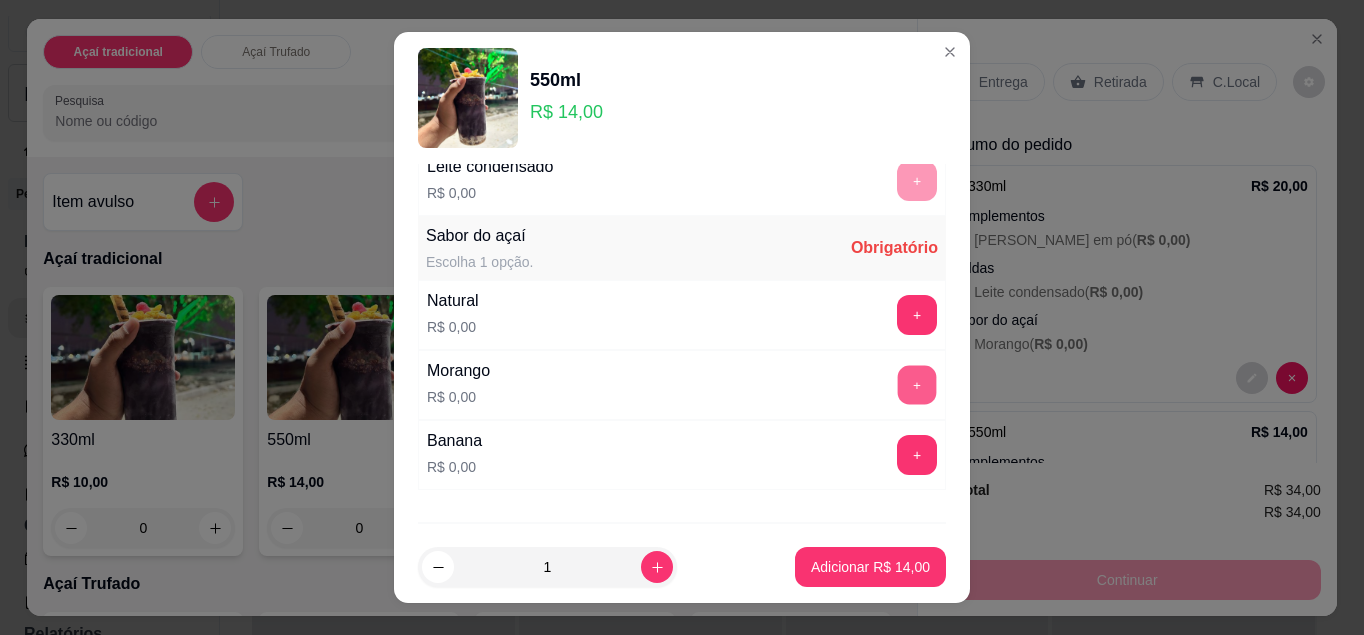click on "+" at bounding box center [917, 384] 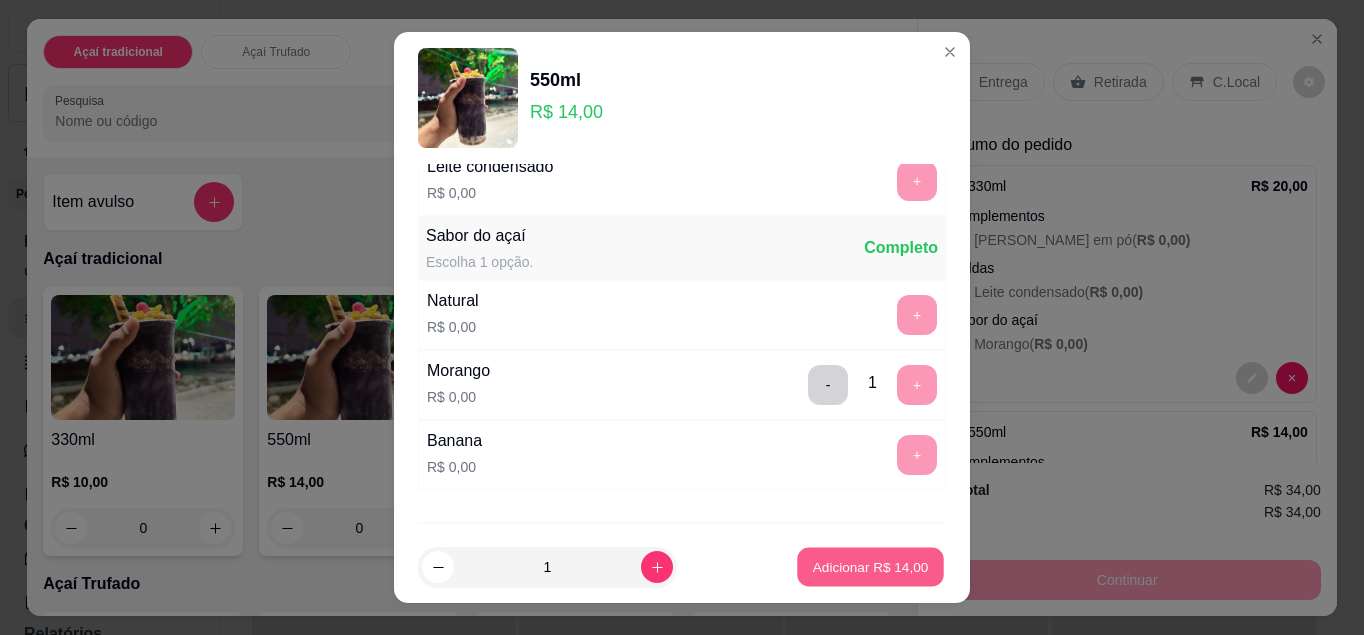 click on "Adicionar   R$ 14,00" at bounding box center [871, 567] 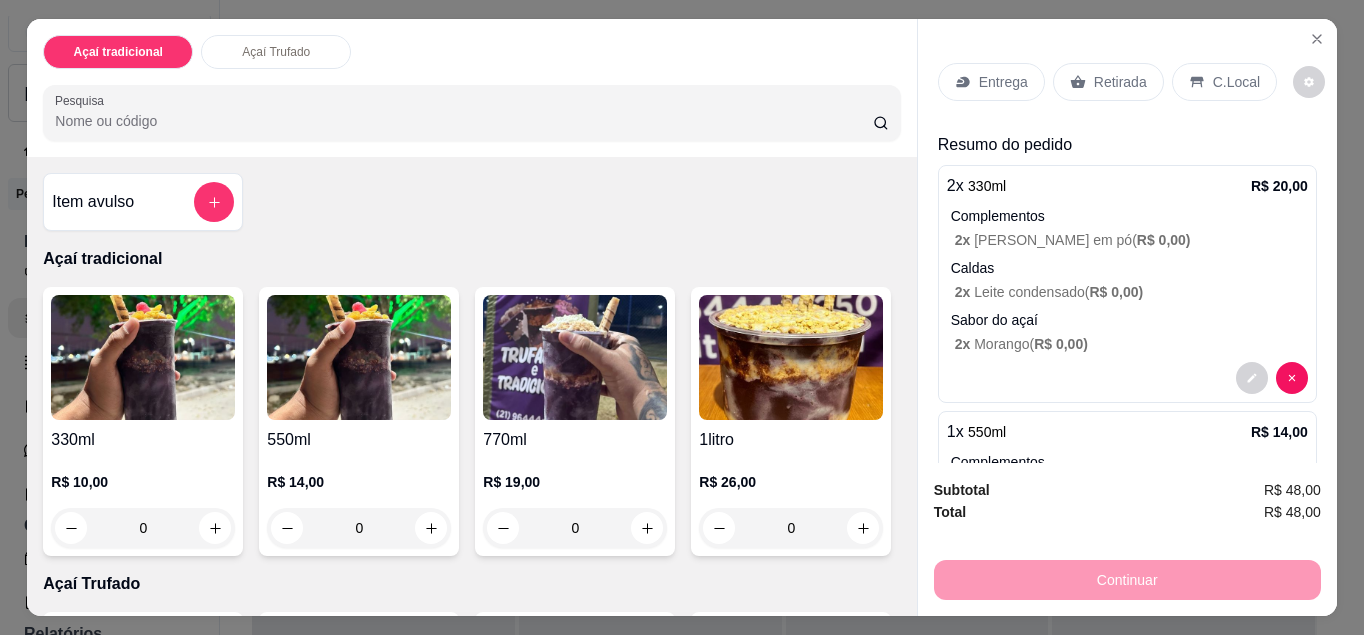 click on "0" at bounding box center (359, 528) 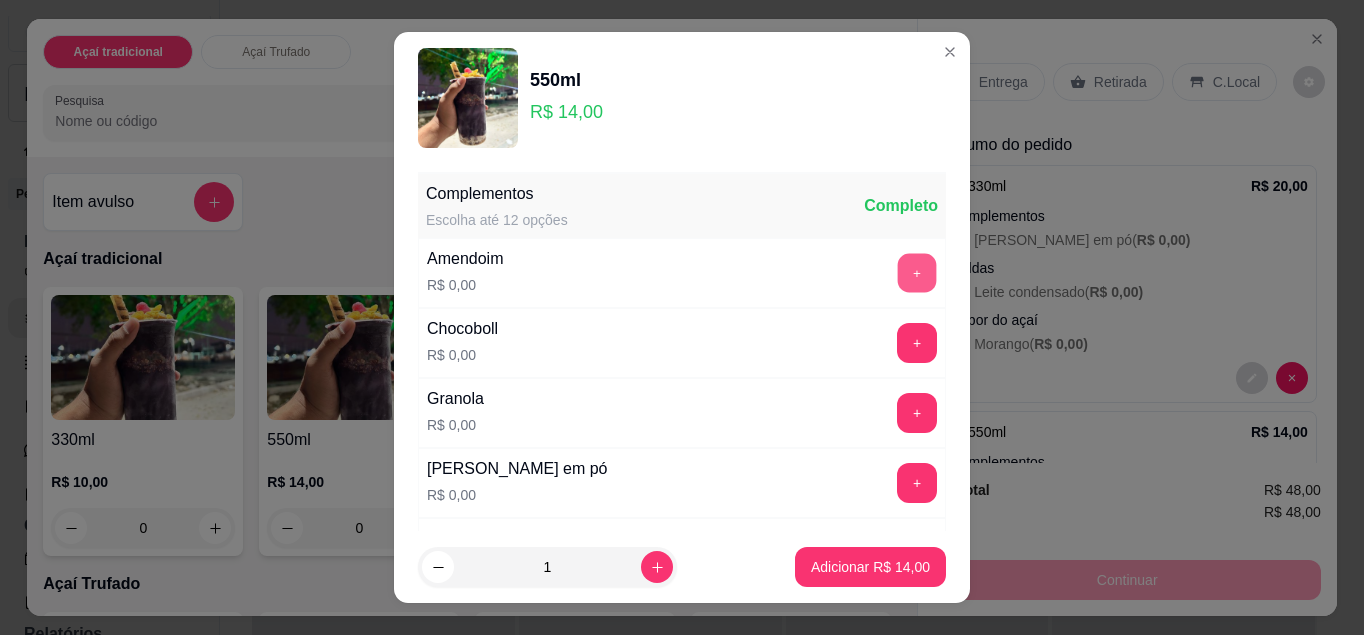 click on "+" at bounding box center [917, 272] 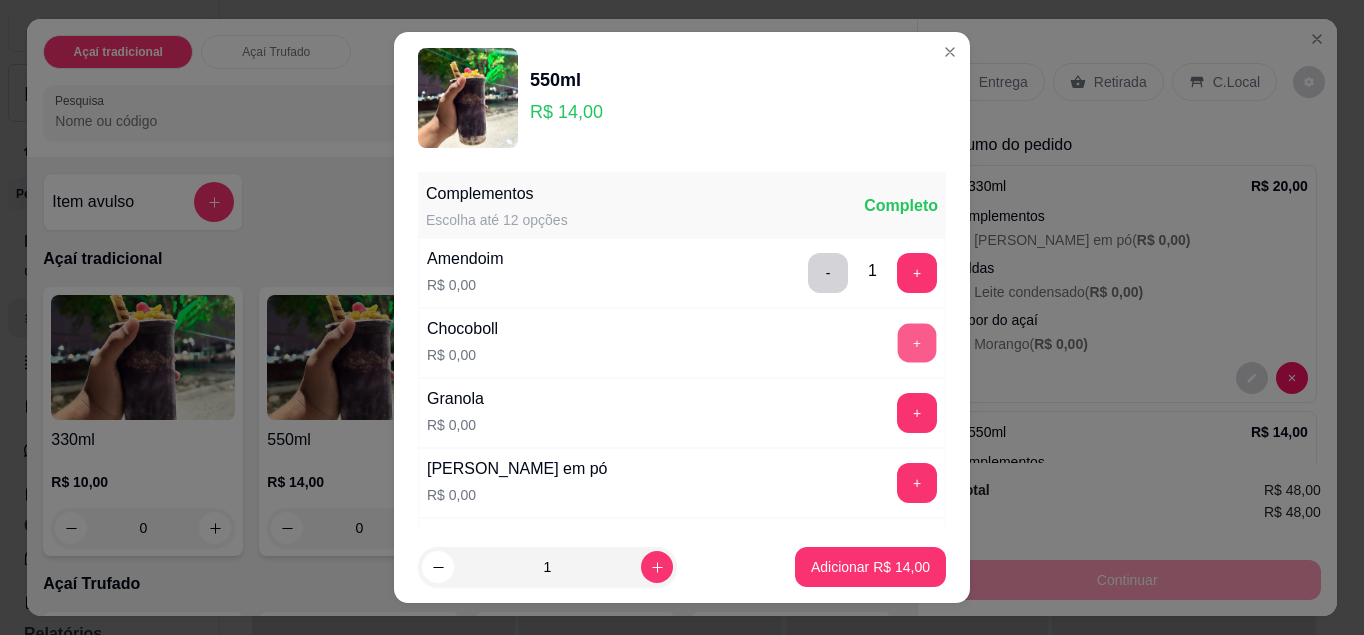 click on "+" at bounding box center (917, 342) 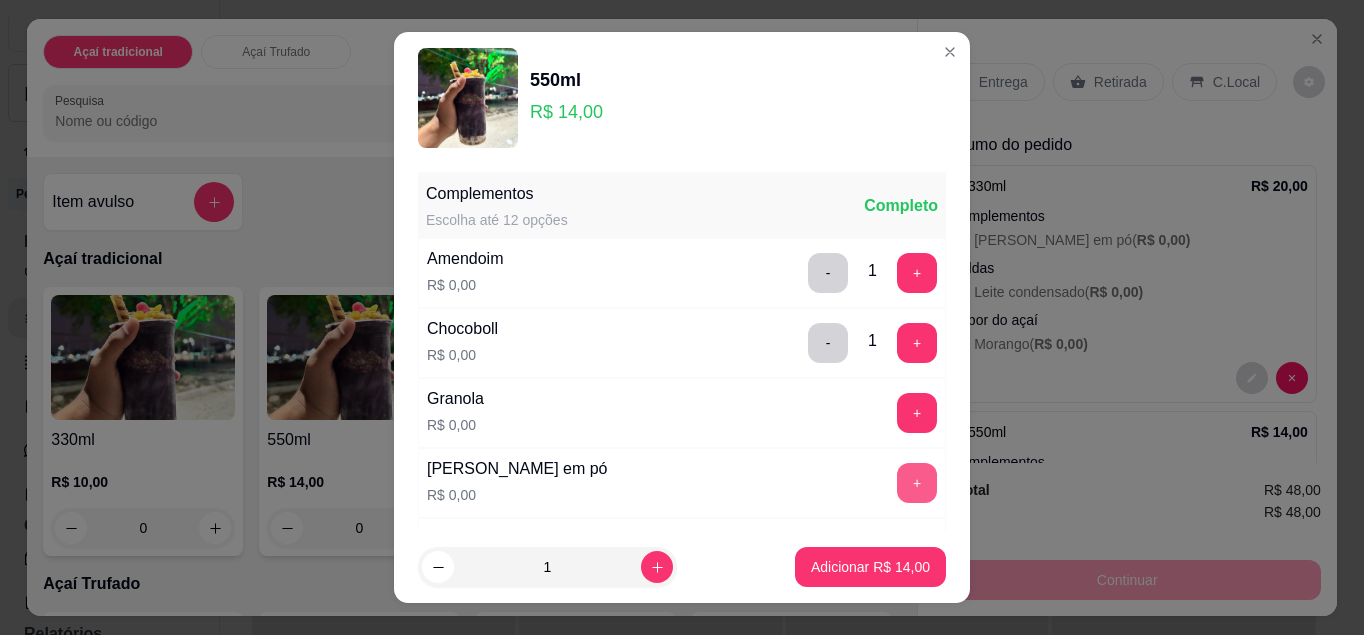 click on "+" at bounding box center (917, 483) 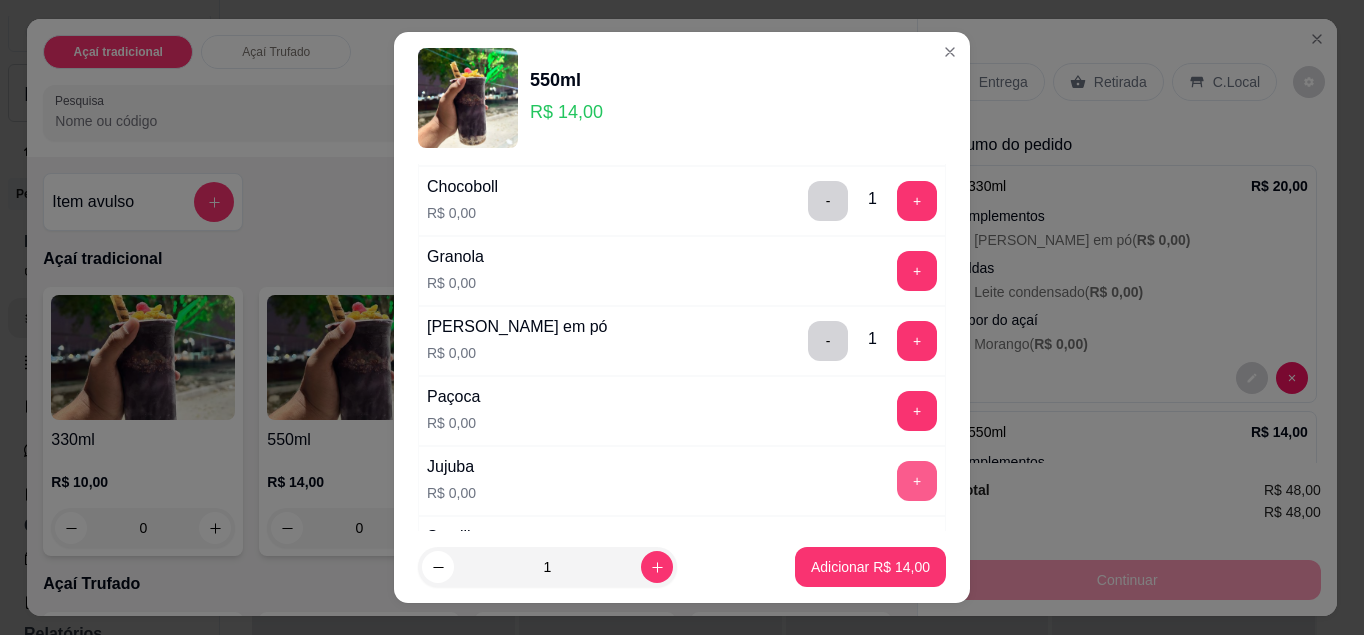 scroll, scrollTop: 143, scrollLeft: 0, axis: vertical 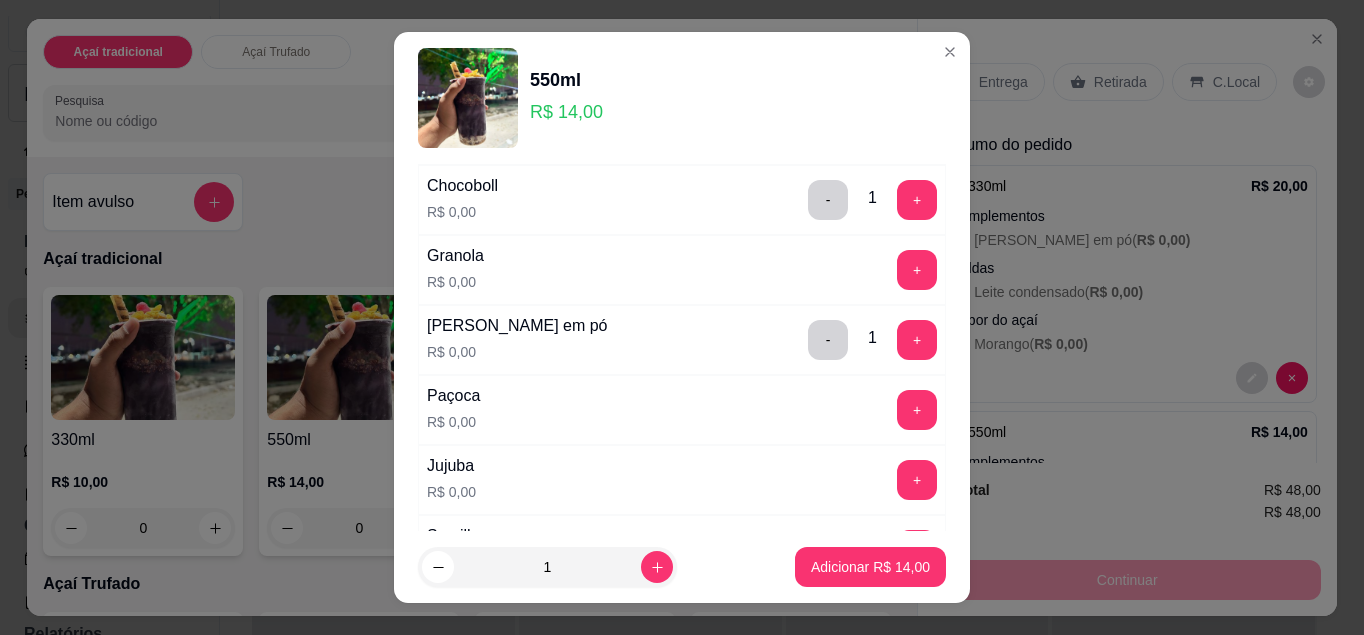 click on "Complementos  Escolha até 12 opções Completo Amendoim R$ 0,00 - 1 + Chocoboll R$ 0,00 - 1 + Granola R$ 0,00 + Leite em pó  R$ 0,00 - 1 + Paçoca  R$ 0,00 + Jujuba R$ 0,00 + Sucrilhos  R$ 0,00 + Adicional de uva  R$ 2,00 + Adicional de manga R$ 2,00 + Adicional de banana R$ 2,00 + Adicional de morango R$ 2,00 + Mix de frutas  R$ 4,00 +" at bounding box center (682, 483) 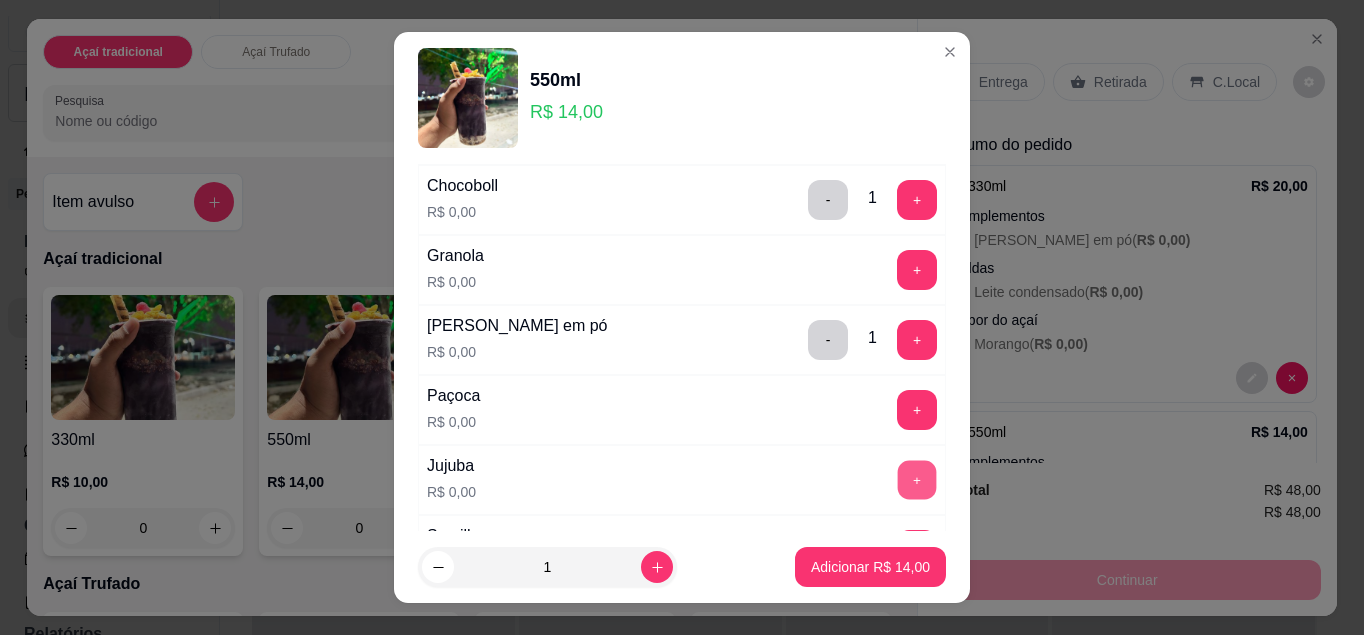 click on "+" at bounding box center (917, 479) 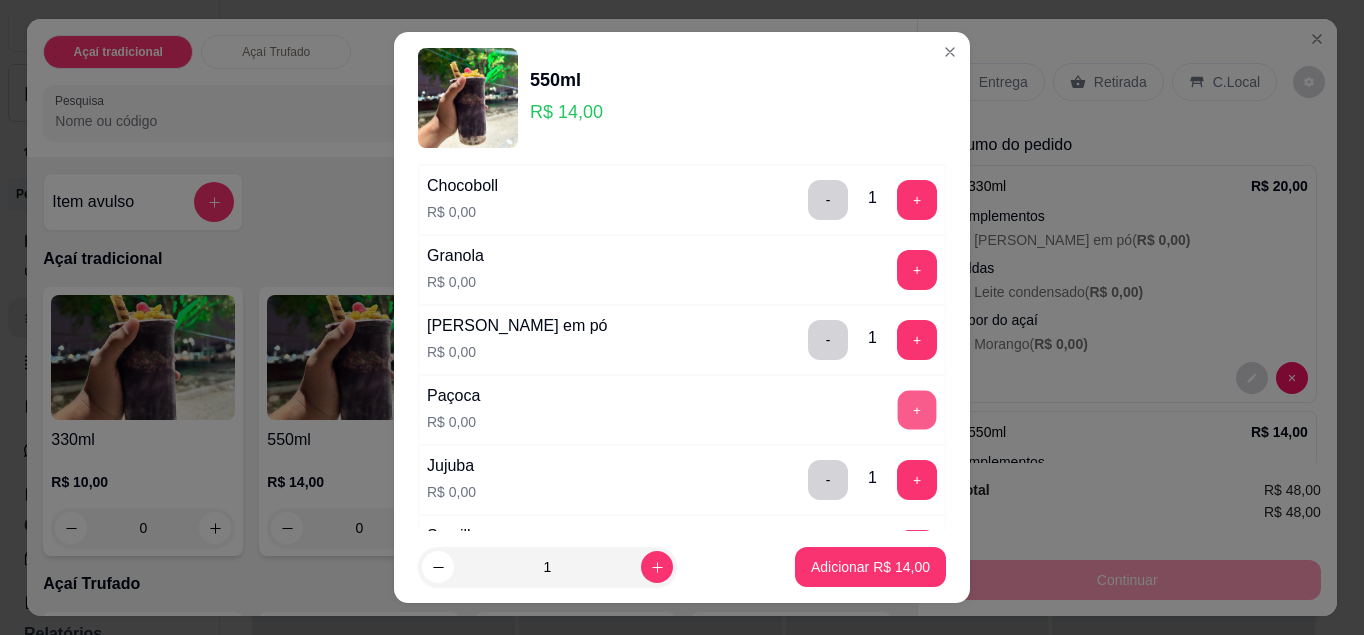 click on "+" at bounding box center [917, 409] 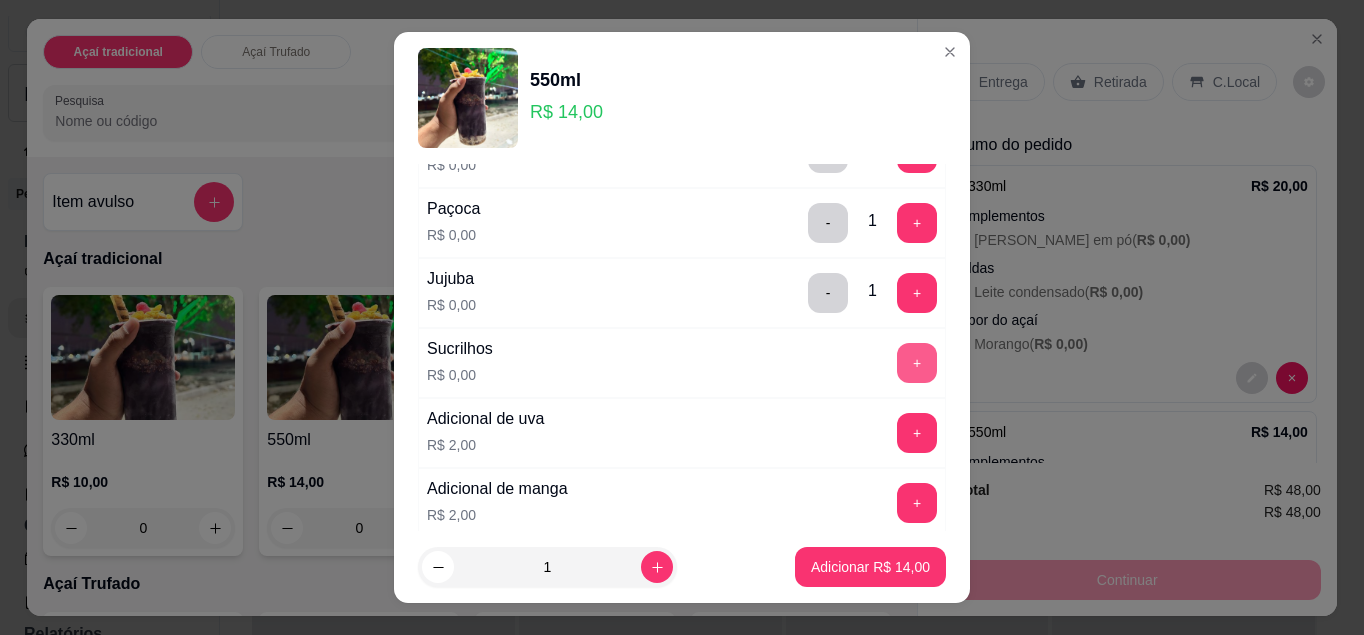 scroll, scrollTop: 331, scrollLeft: 0, axis: vertical 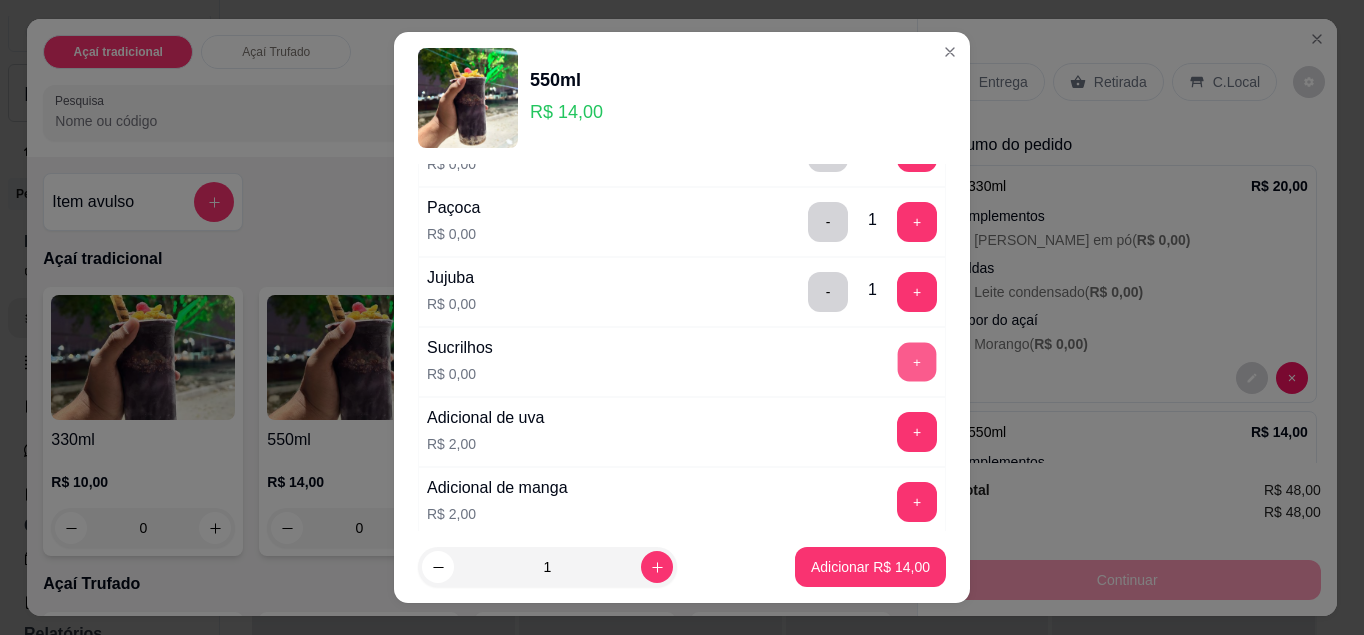 click on "+" at bounding box center [917, 361] 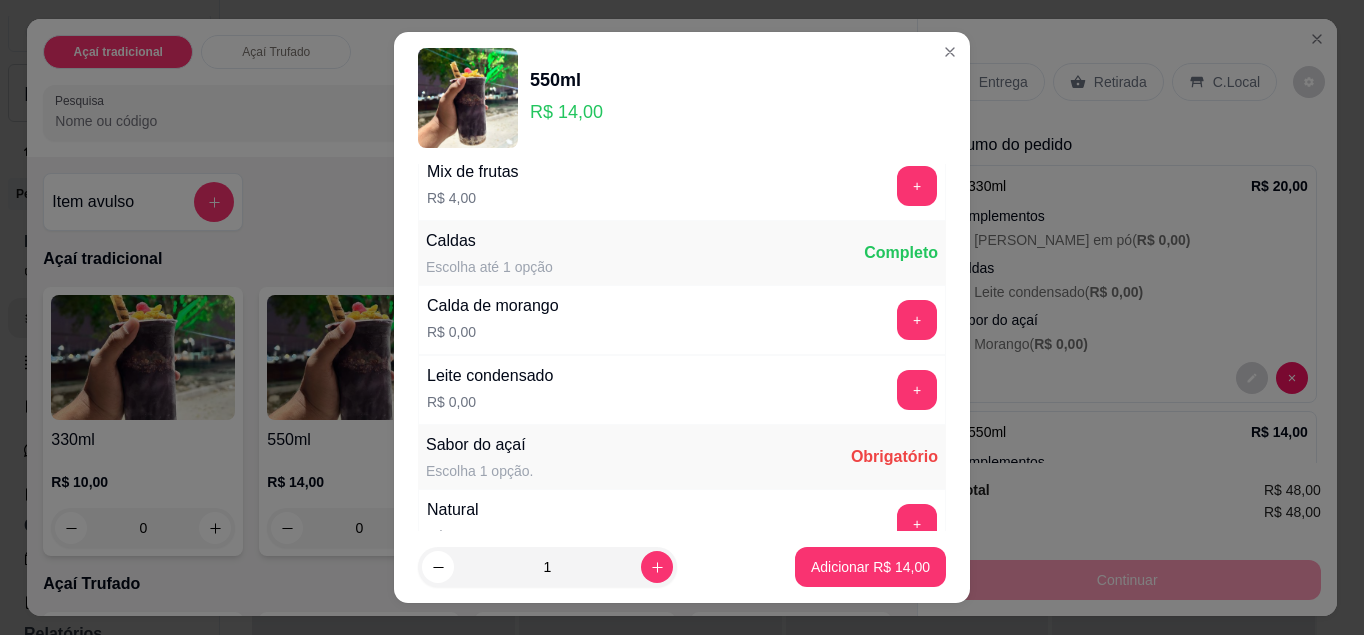 scroll, scrollTop: 858, scrollLeft: 0, axis: vertical 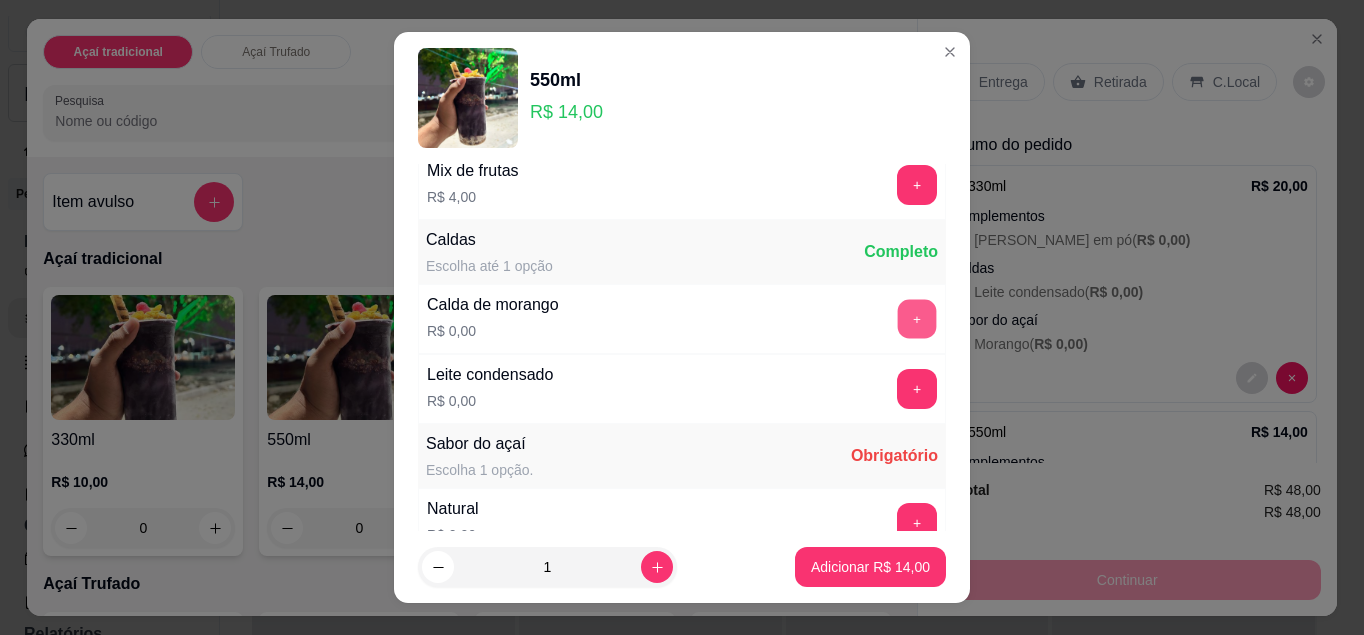 click on "+" at bounding box center (917, 318) 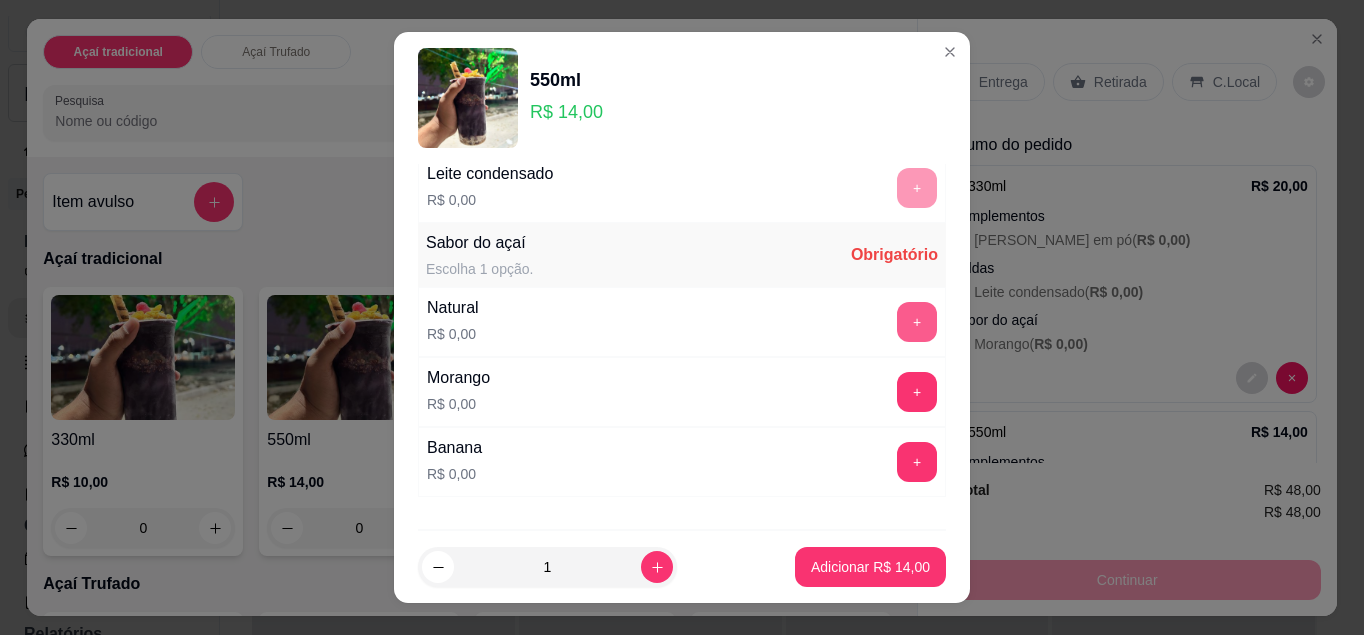 scroll, scrollTop: 1102, scrollLeft: 0, axis: vertical 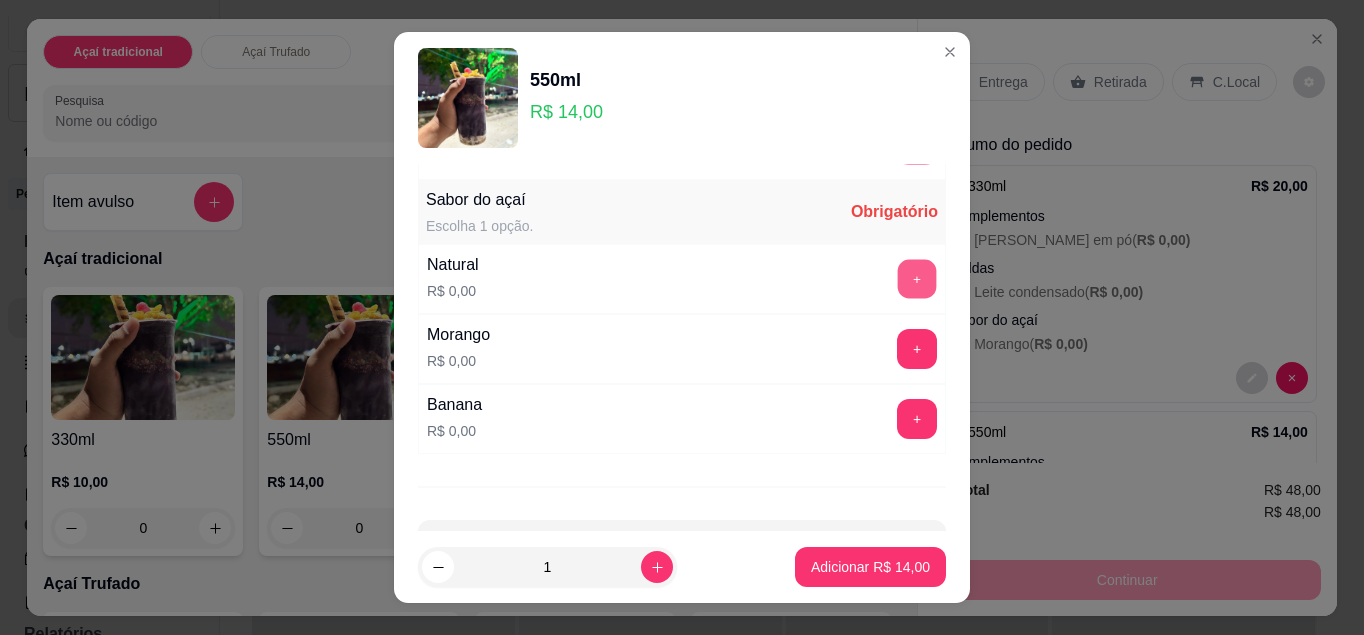 click on "+" at bounding box center [917, 278] 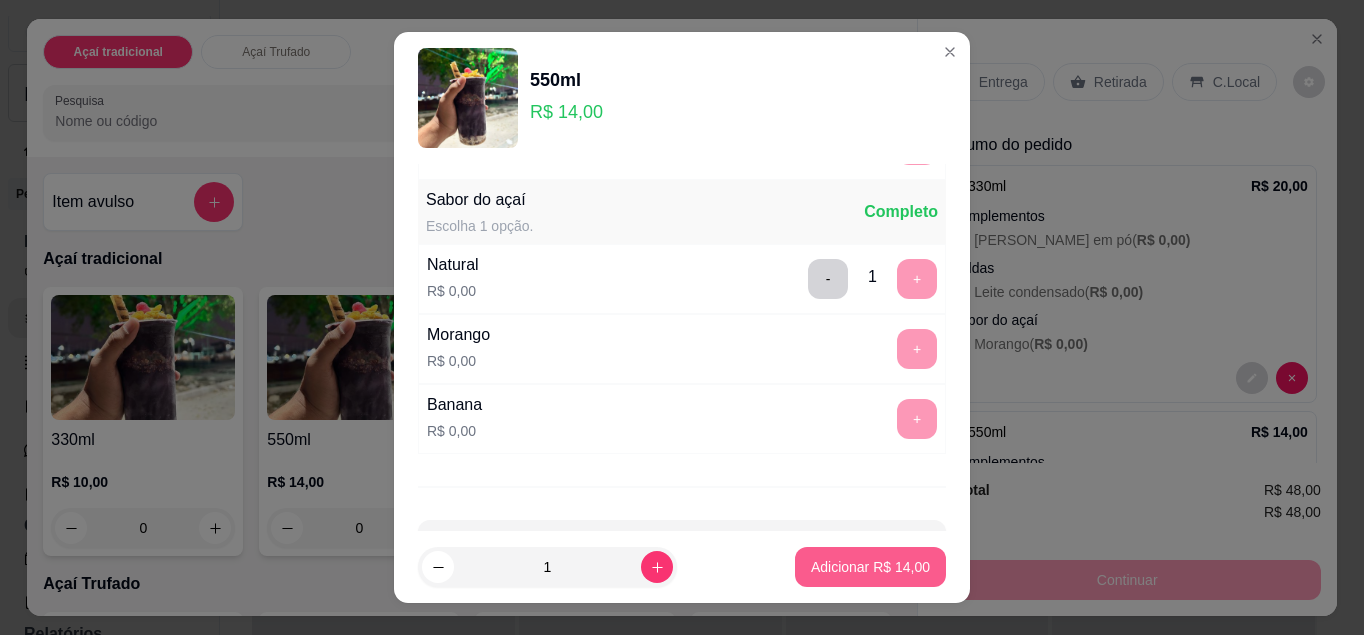 click on "Adicionar   R$ 14,00" at bounding box center [870, 567] 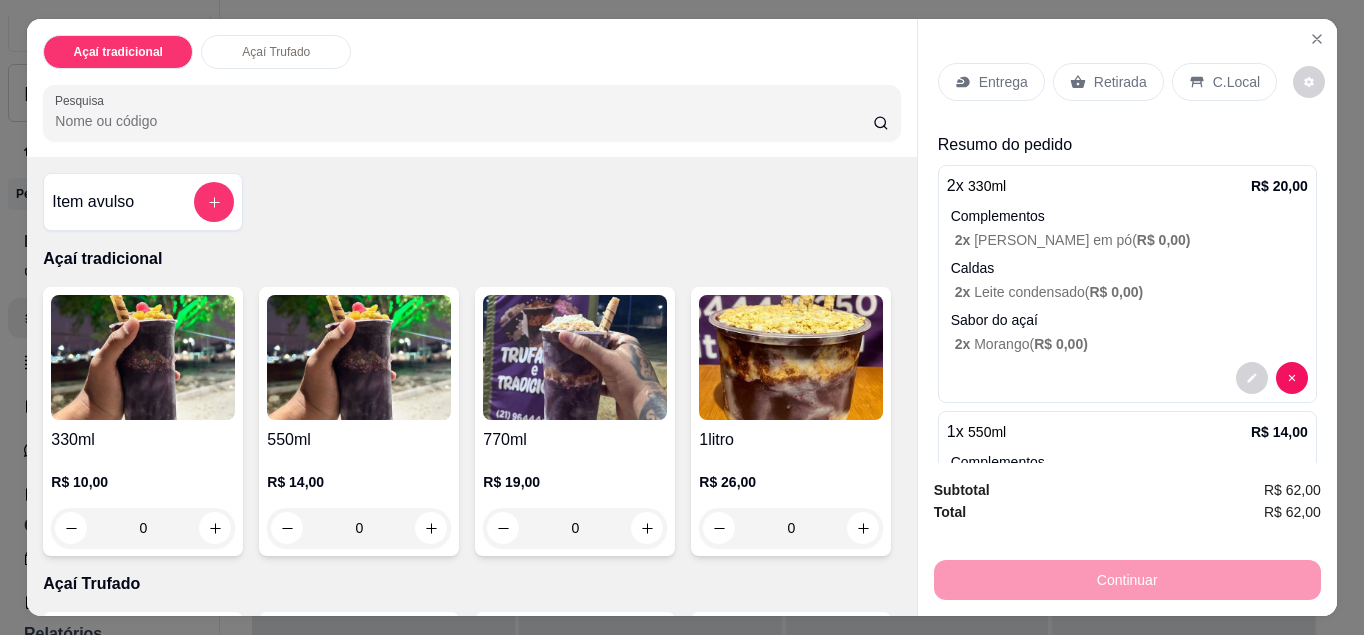 click on "0" at bounding box center (143, 528) 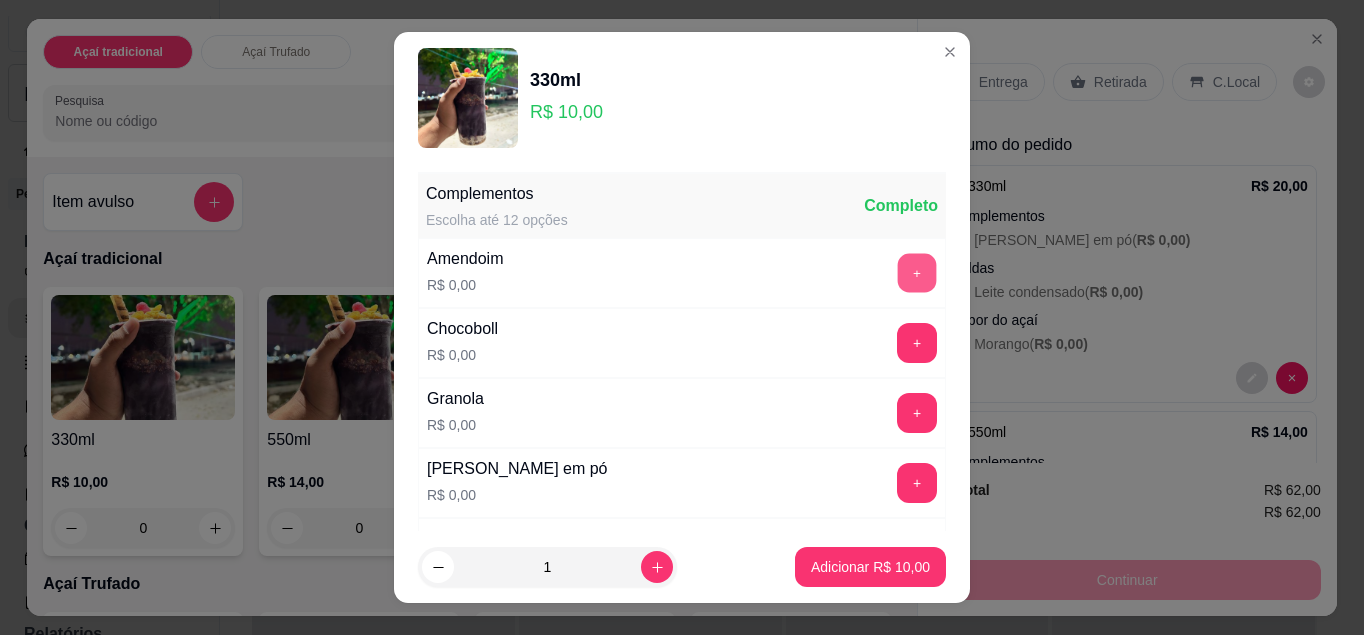 click on "+" at bounding box center (917, 272) 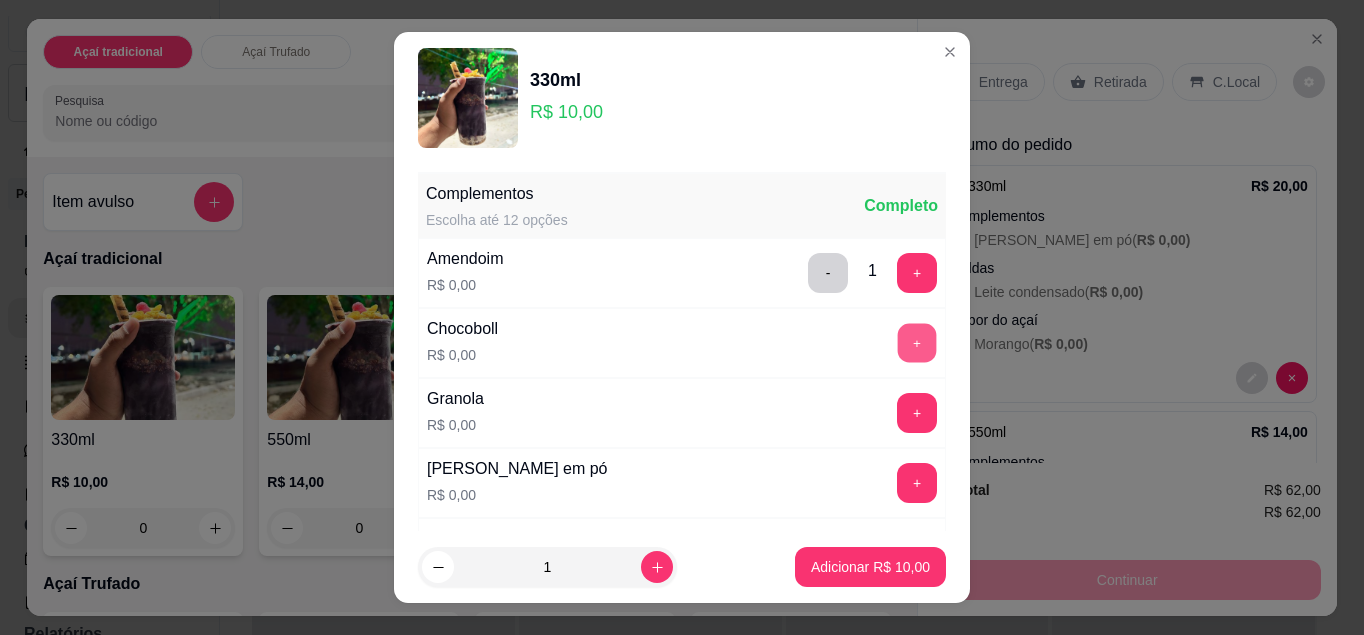 click on "+" at bounding box center (917, 342) 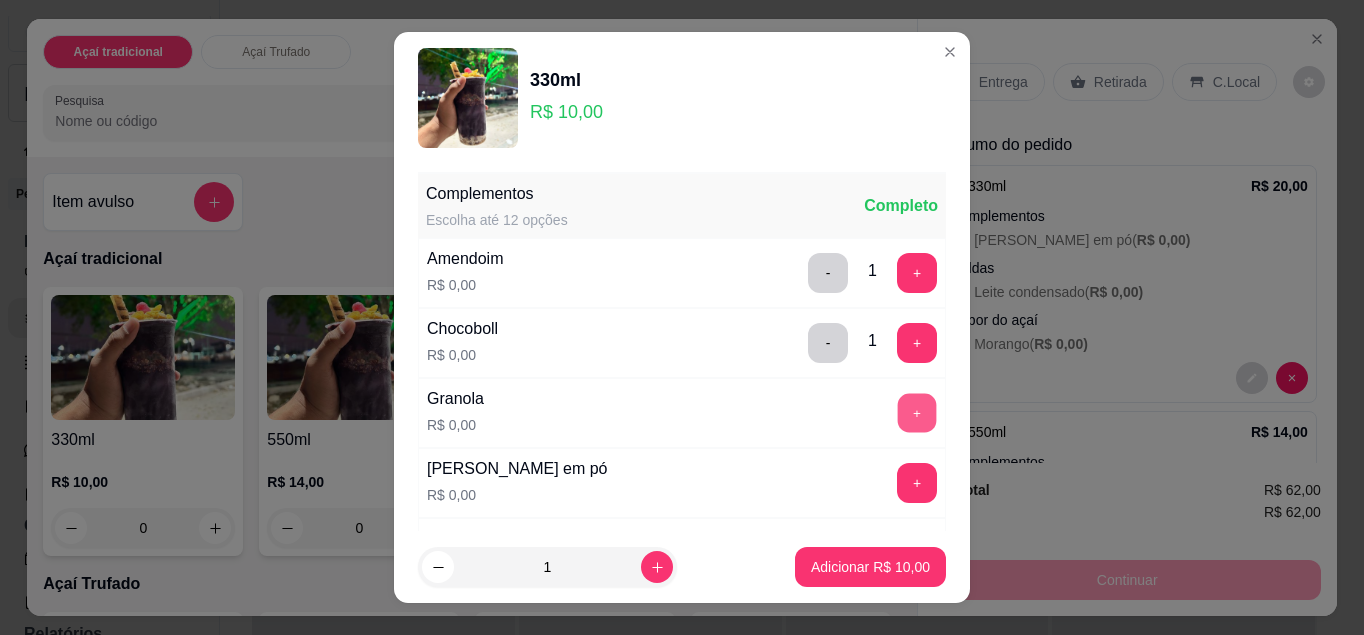 click on "+" at bounding box center [917, 412] 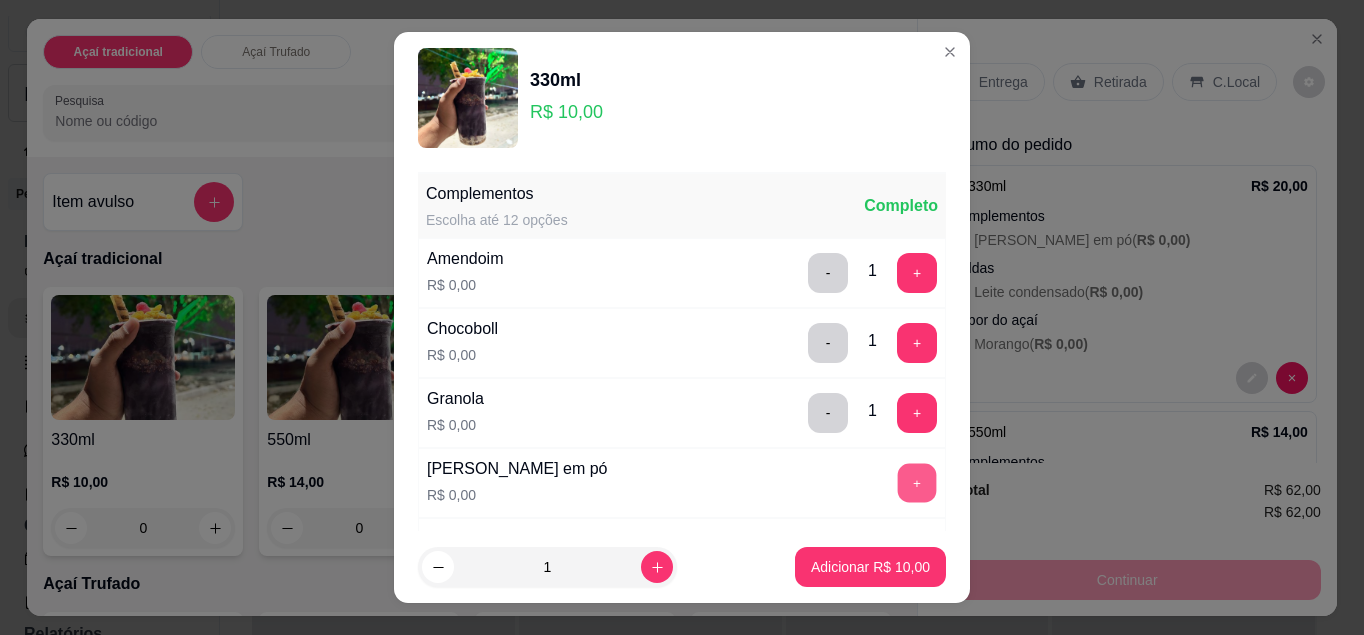 click on "+" at bounding box center (917, 482) 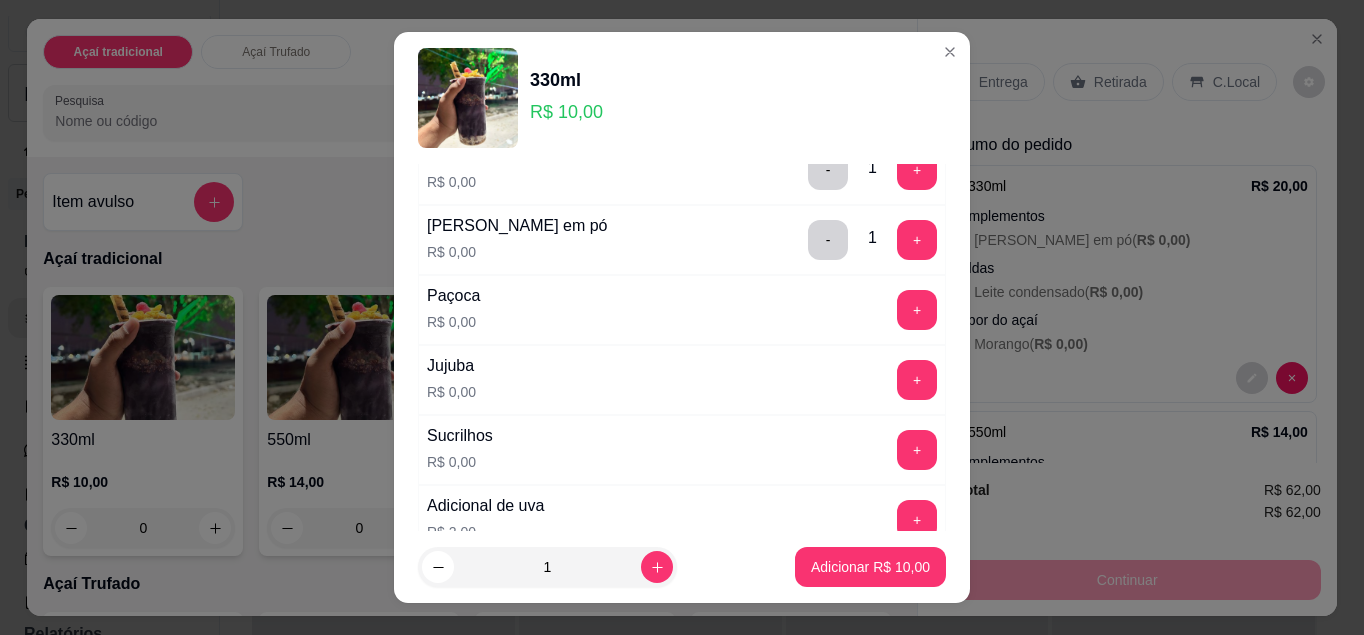 scroll, scrollTop: 307, scrollLeft: 0, axis: vertical 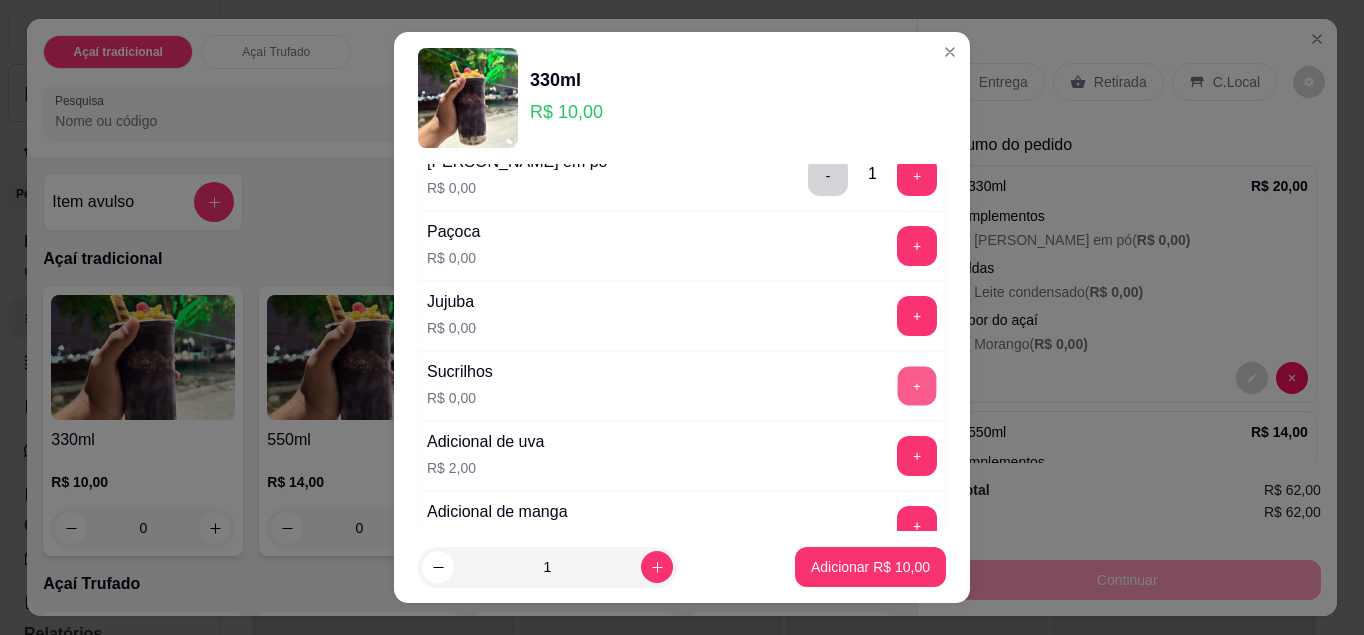 click on "+" at bounding box center (917, 385) 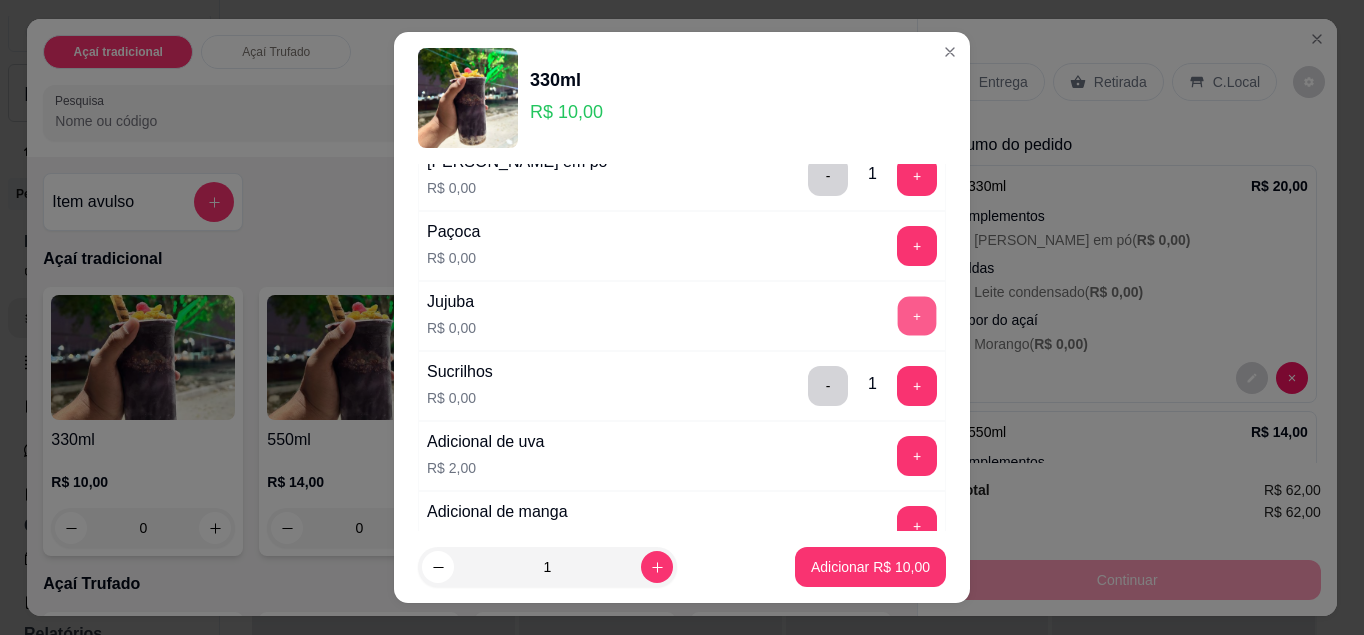 click on "+" at bounding box center [917, 315] 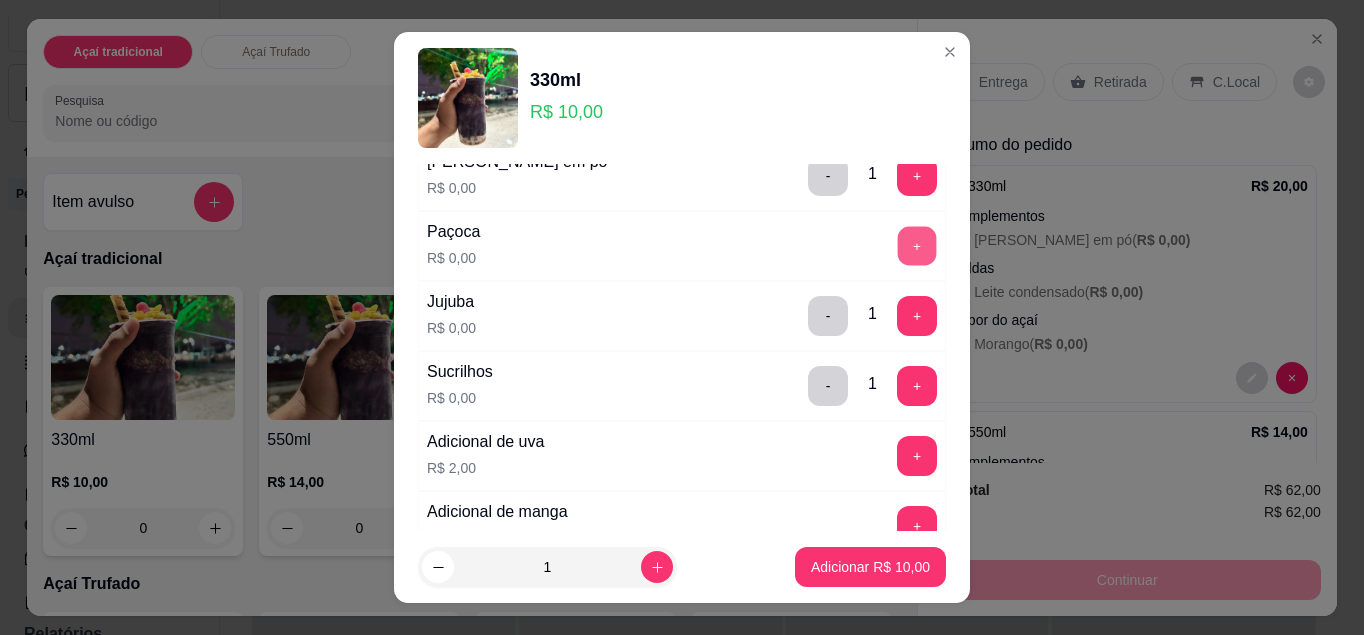 click on "+" at bounding box center [917, 245] 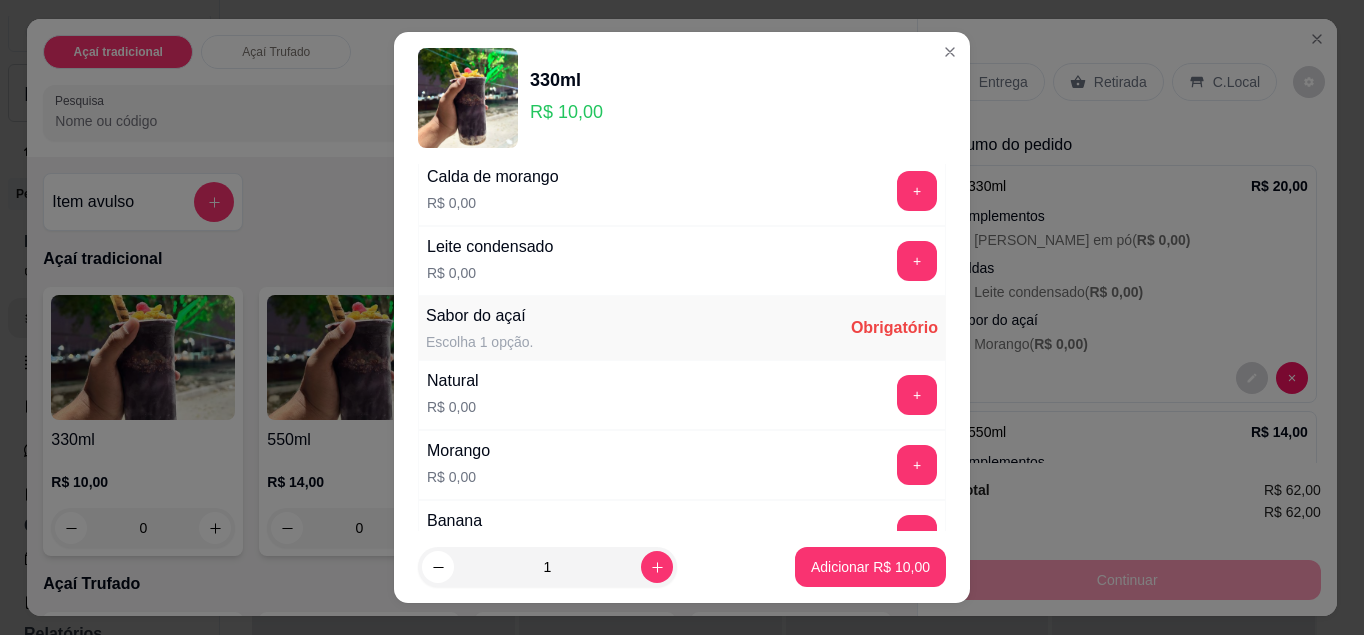scroll, scrollTop: 987, scrollLeft: 0, axis: vertical 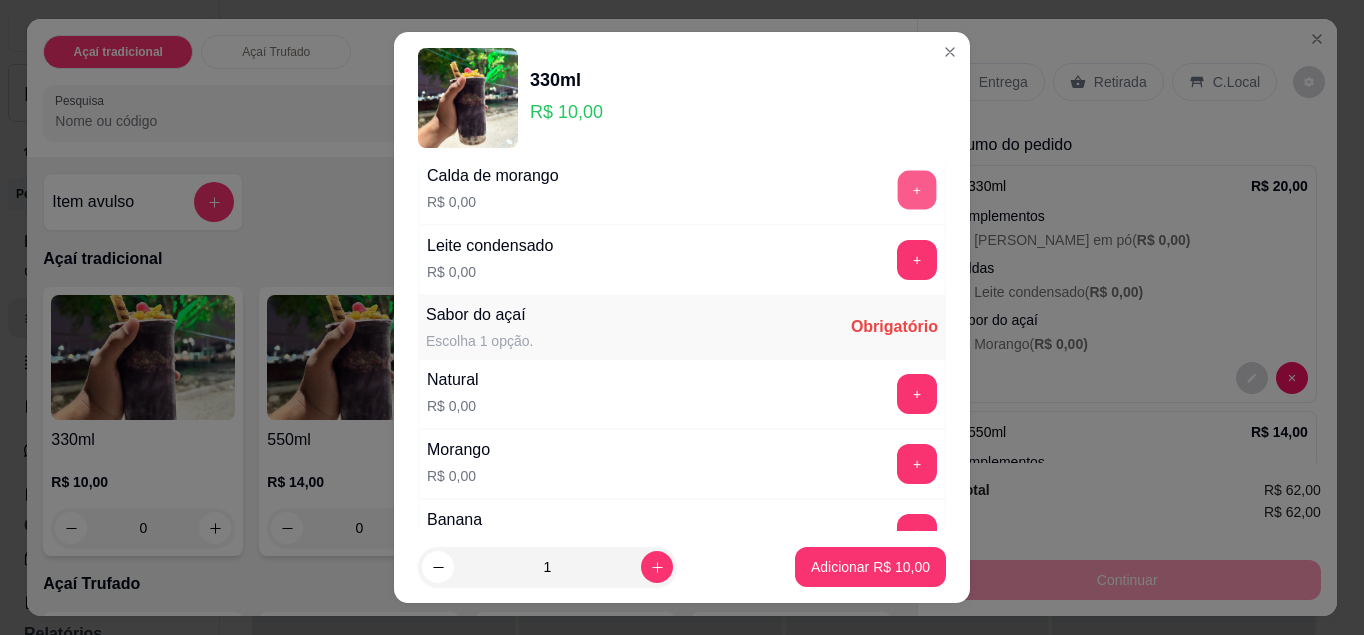 click on "+" at bounding box center [917, 189] 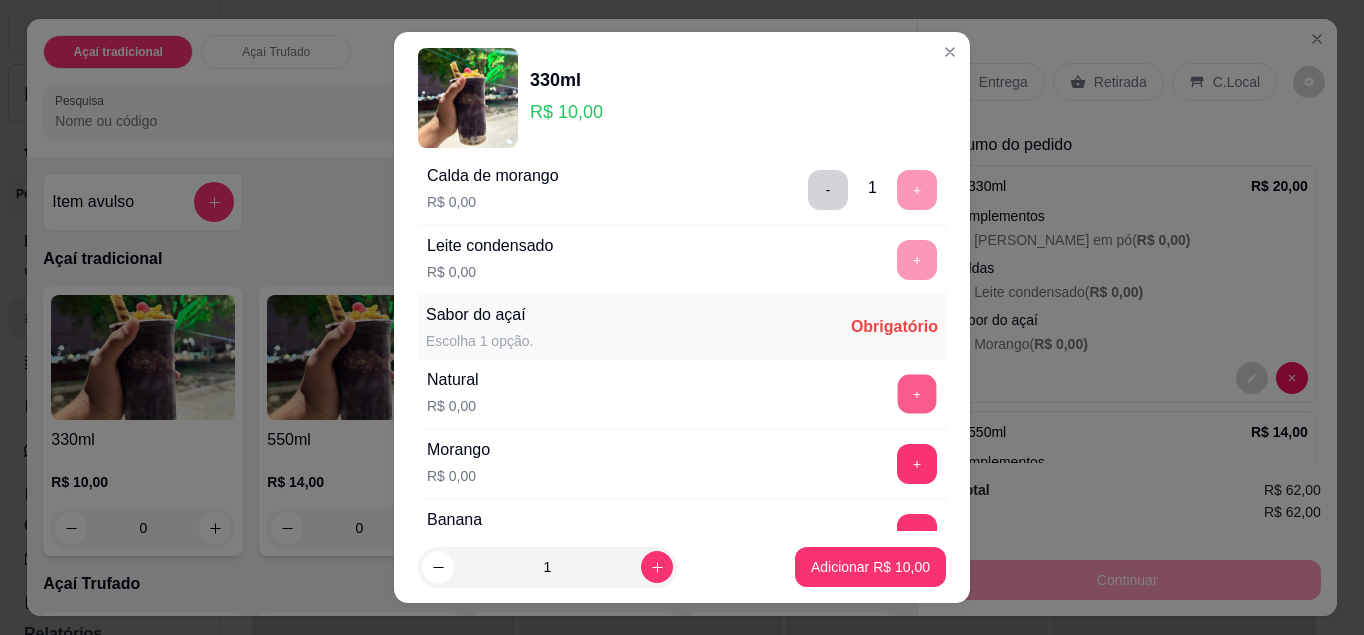 click on "+" at bounding box center (917, 393) 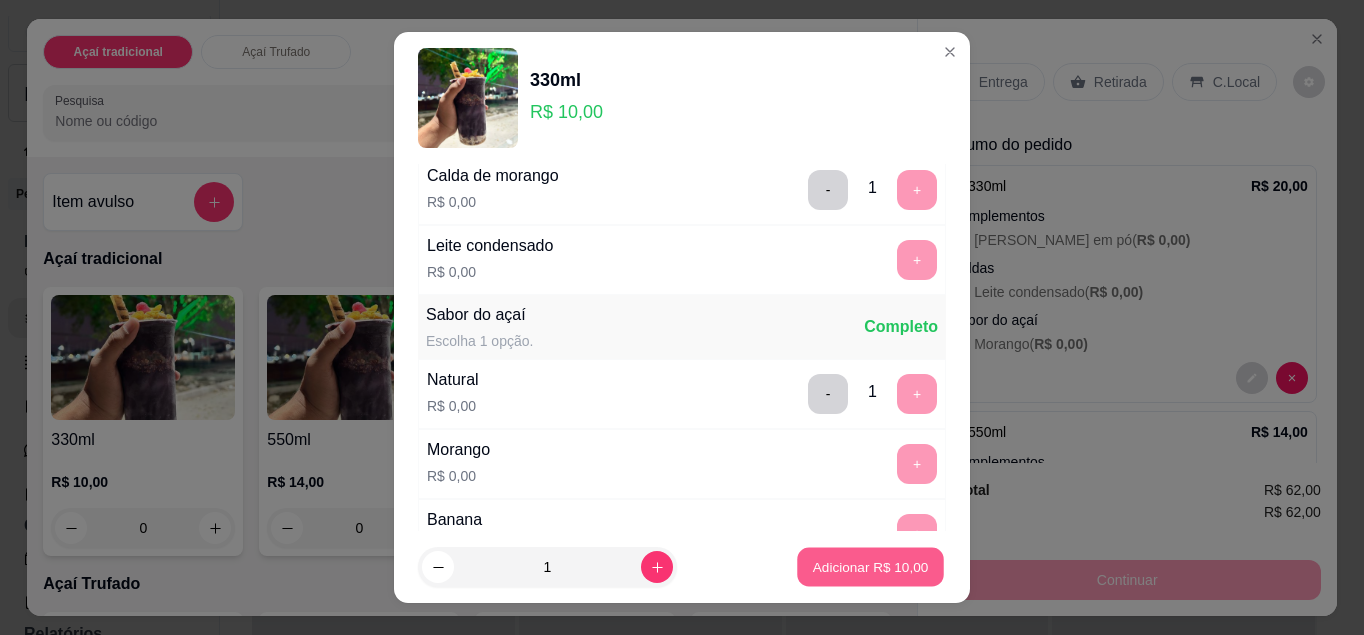 click on "Adicionar   R$ 10,00" at bounding box center [871, 567] 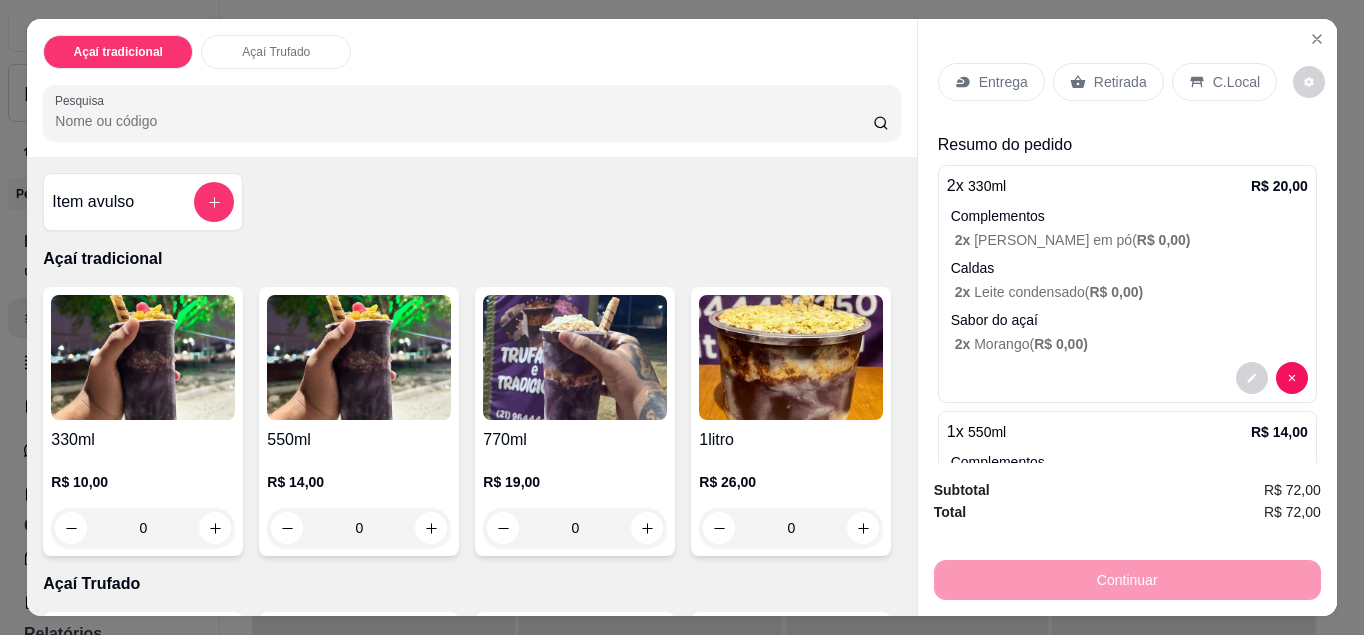 click on "C.Local" at bounding box center (1236, 82) 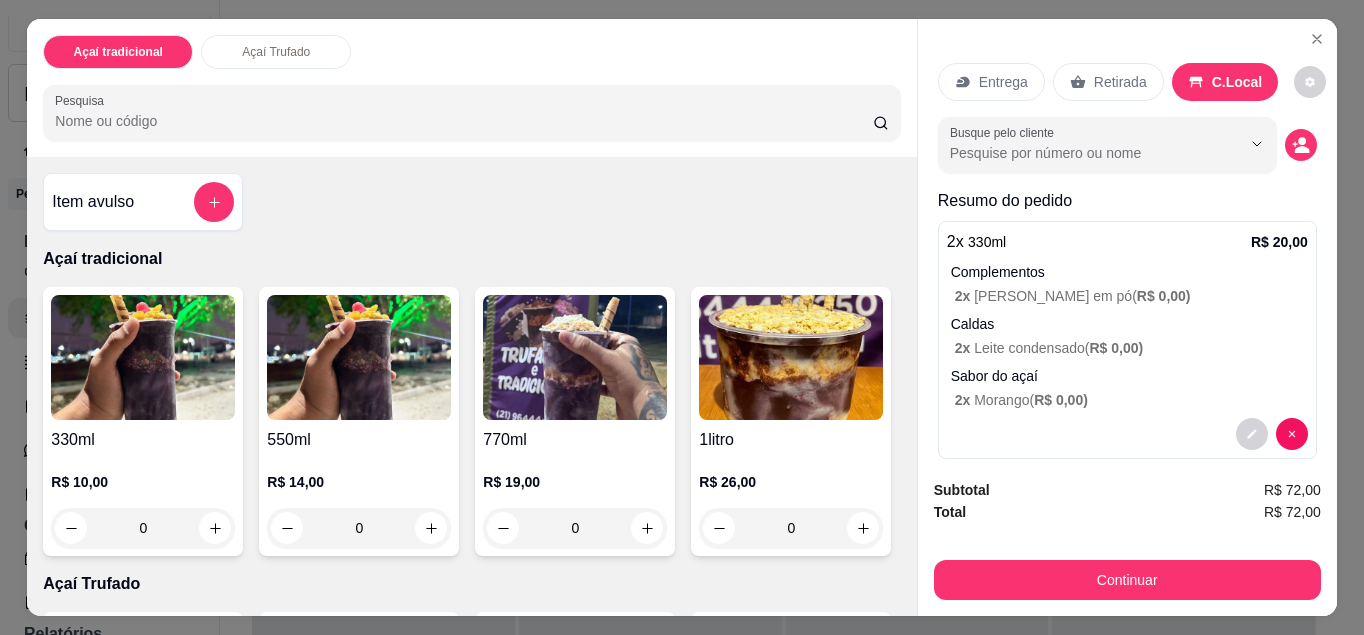 click 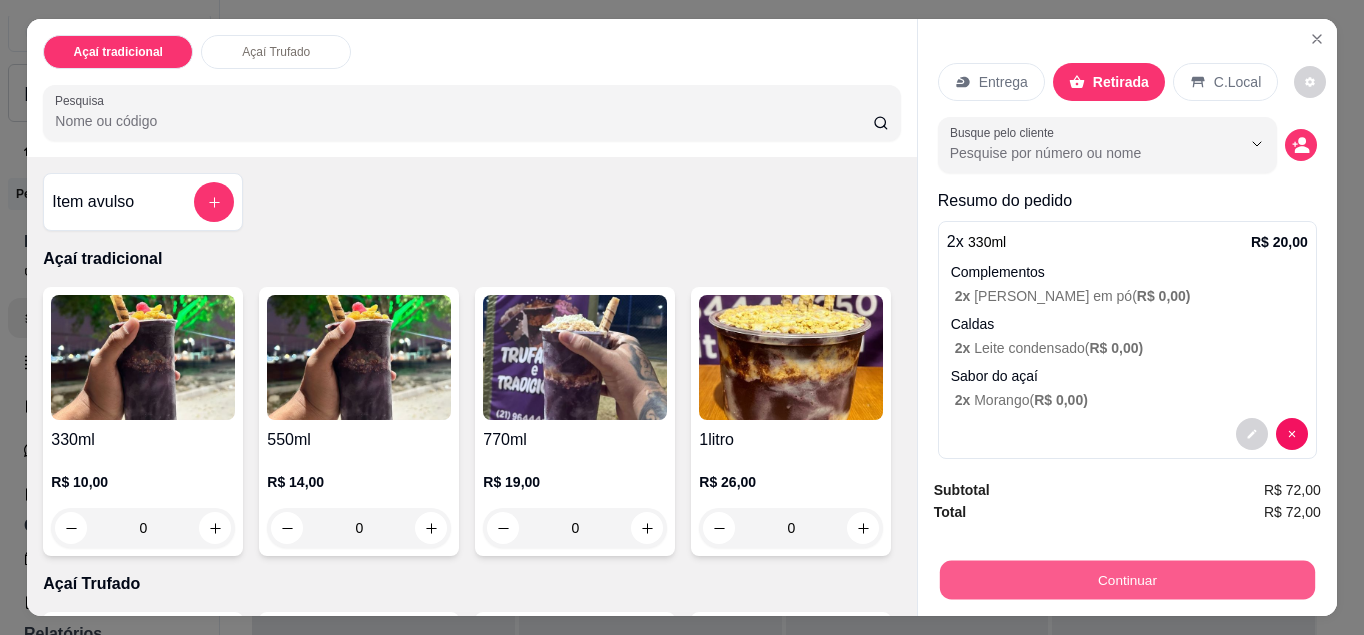 click on "Continuar" at bounding box center [1127, 580] 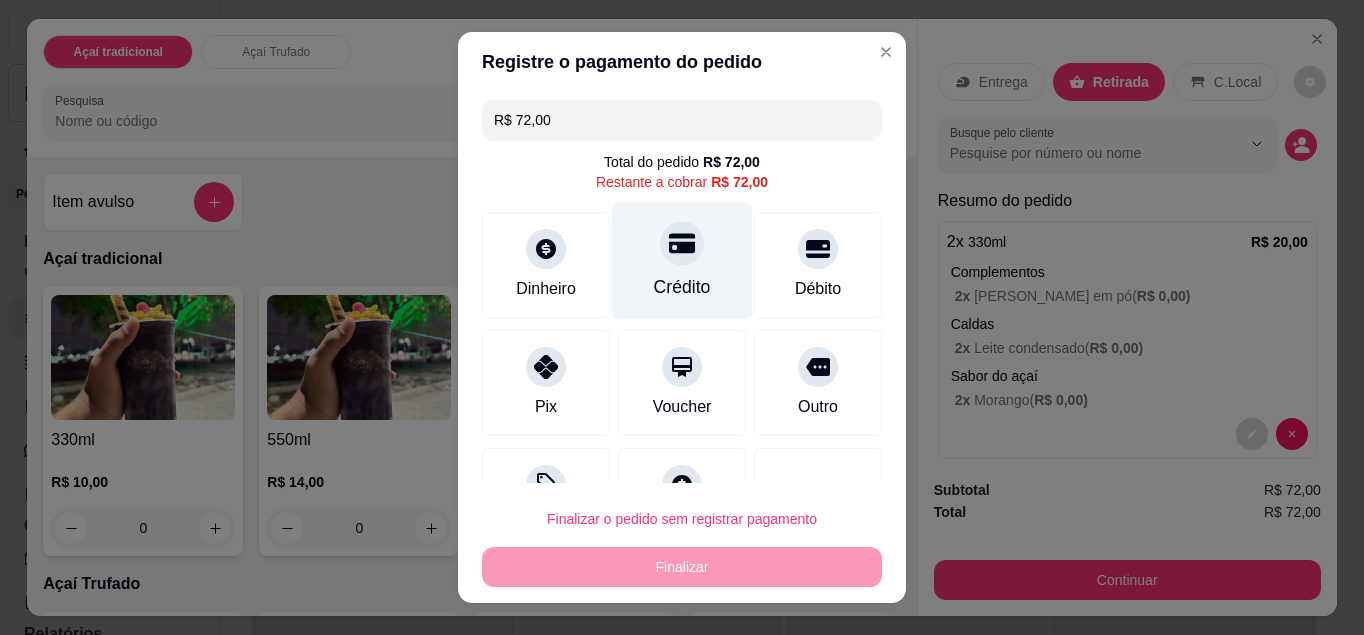 click on "Crédito" at bounding box center (682, 260) 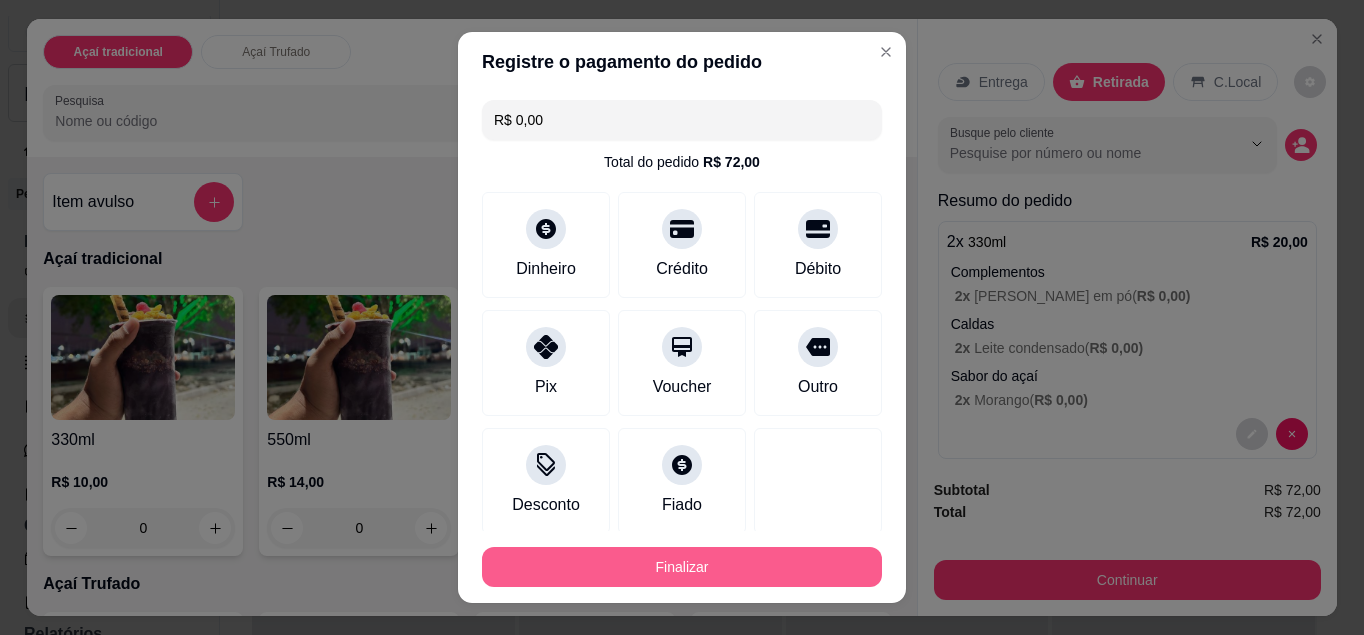 click on "Finalizar" at bounding box center (682, 567) 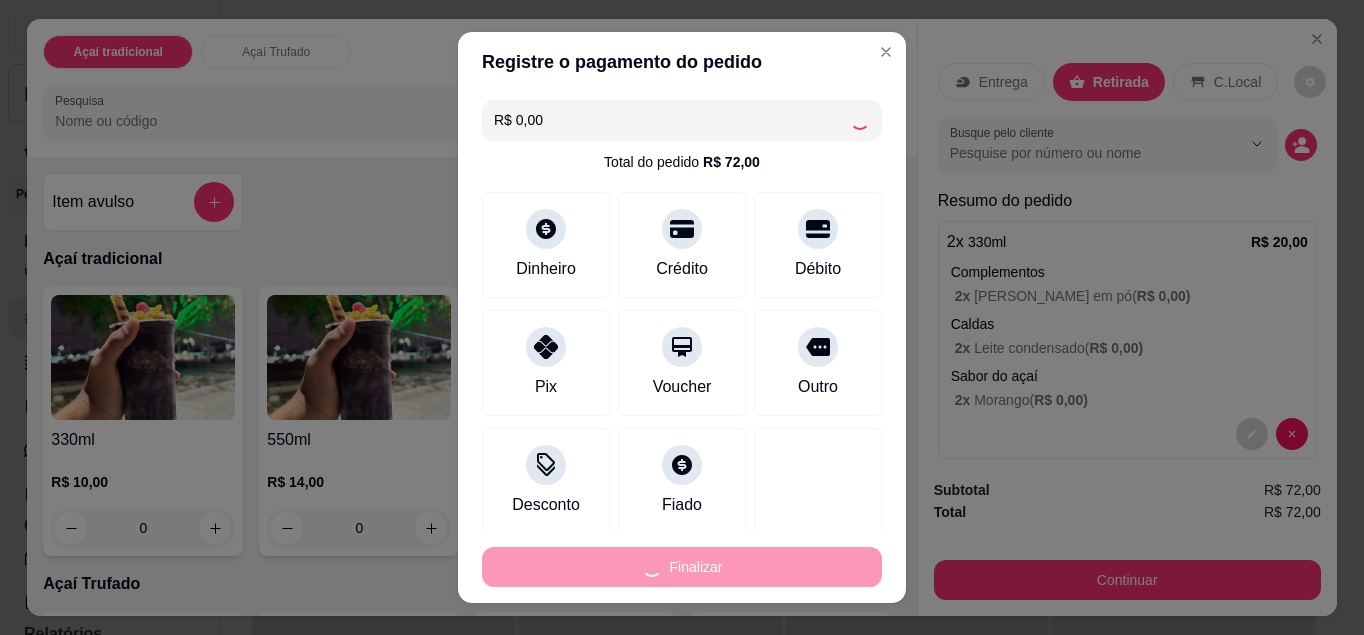 type on "-R$ 72,00" 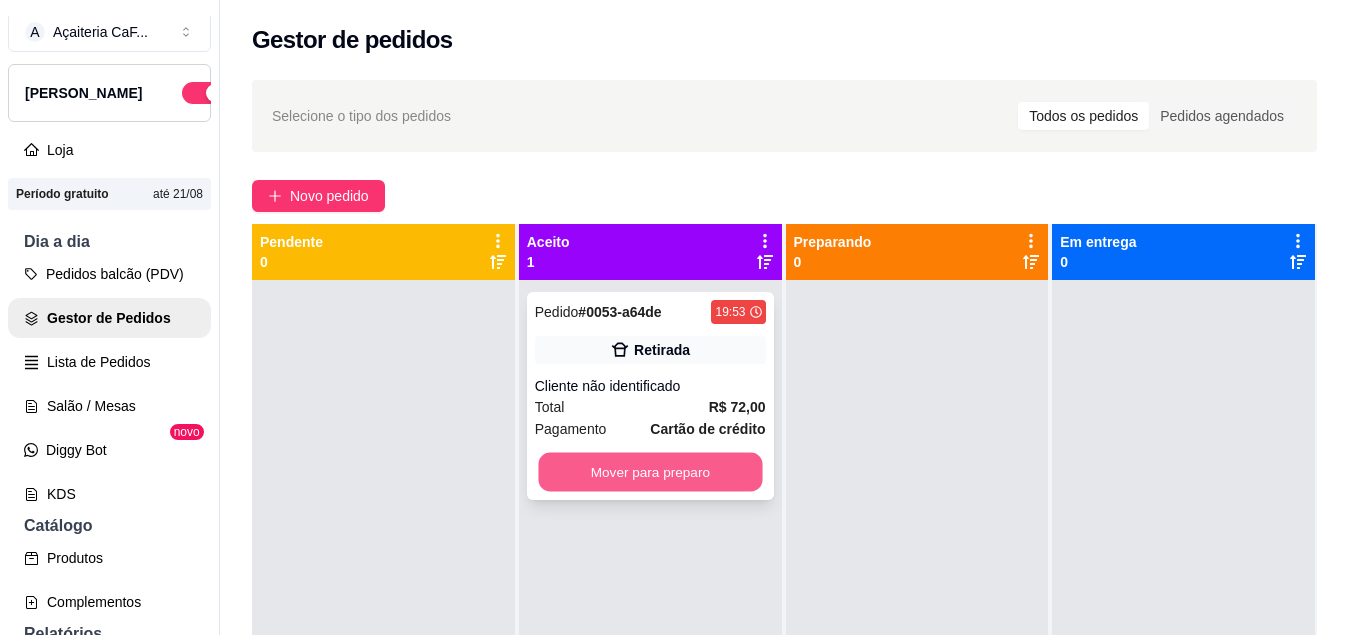 click on "Mover para preparo" at bounding box center (650, 472) 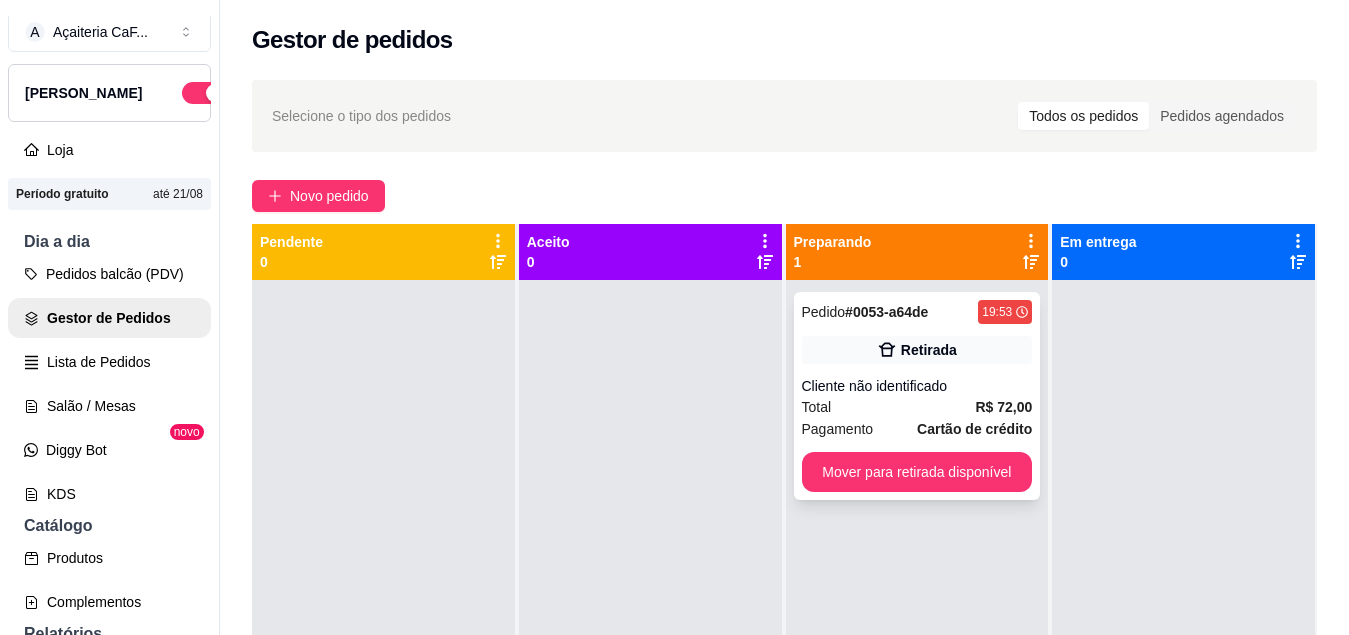 click on "Retirada" at bounding box center [917, 350] 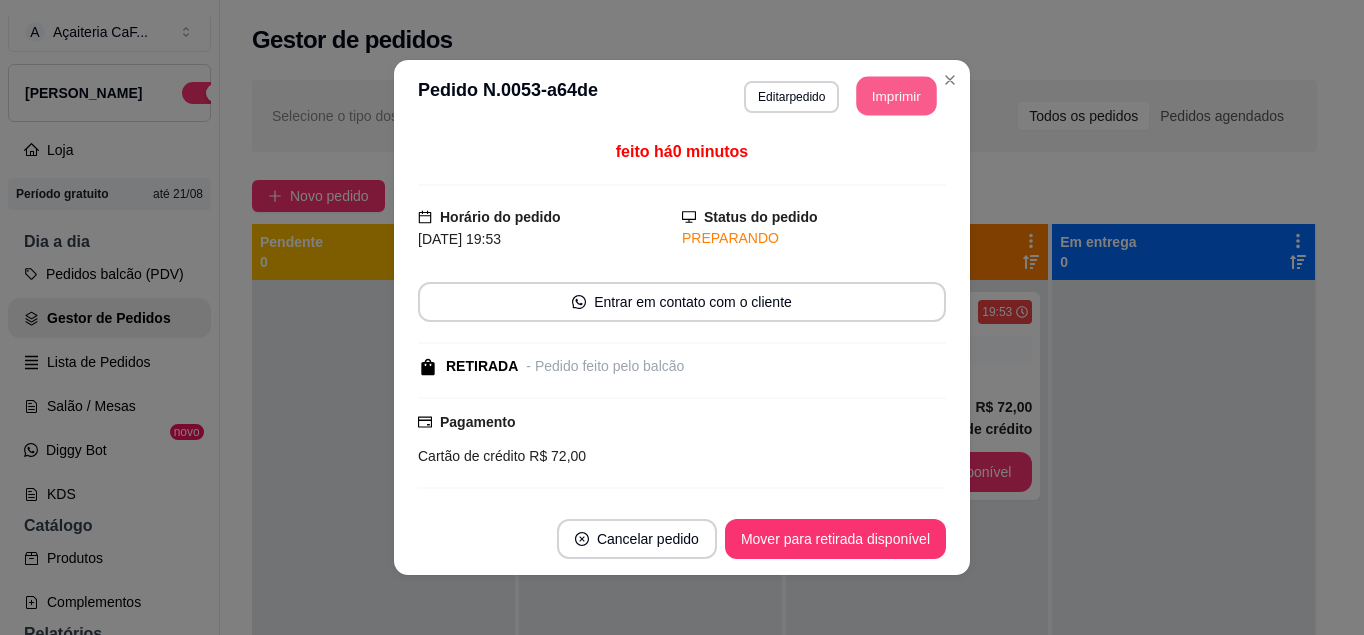 click on "Imprimir" at bounding box center (897, 96) 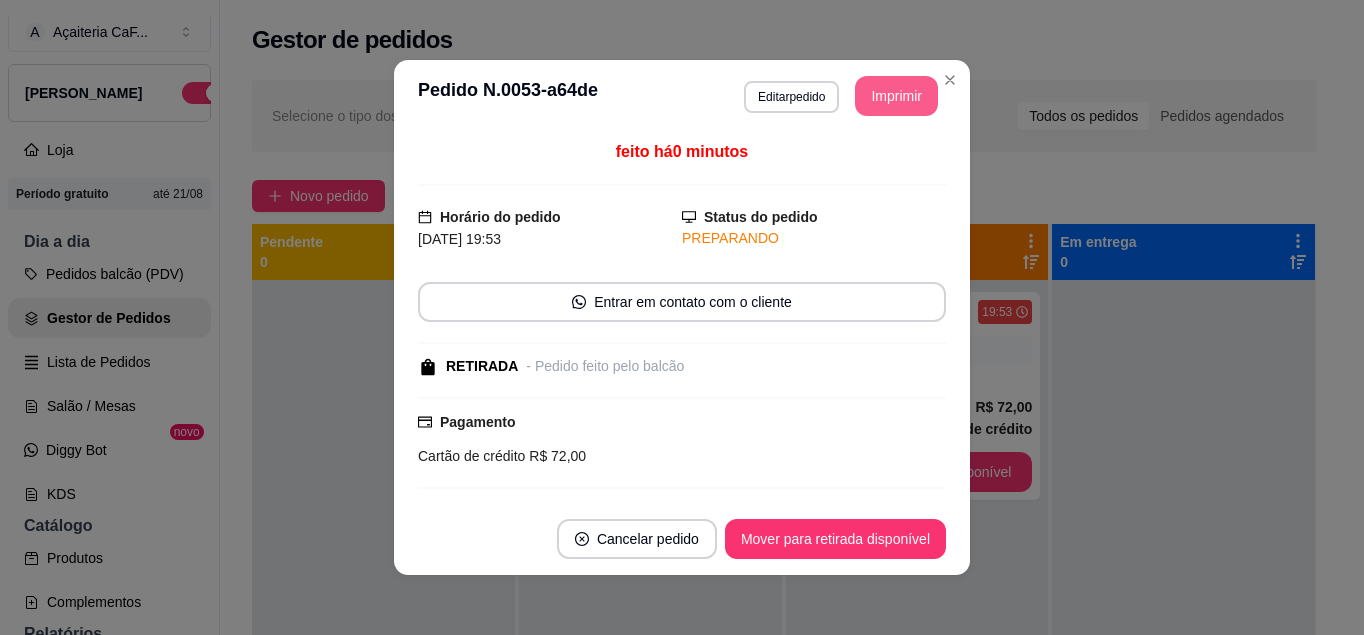 scroll, scrollTop: 0, scrollLeft: 0, axis: both 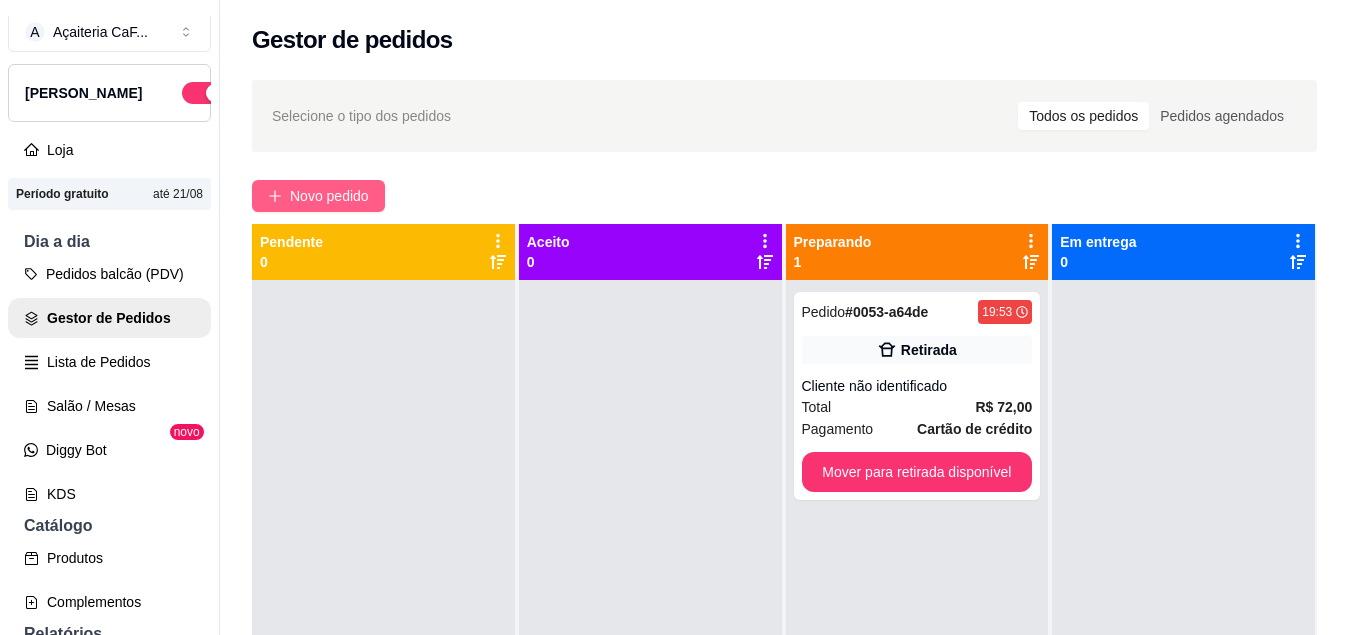click on "Novo pedido" at bounding box center [329, 196] 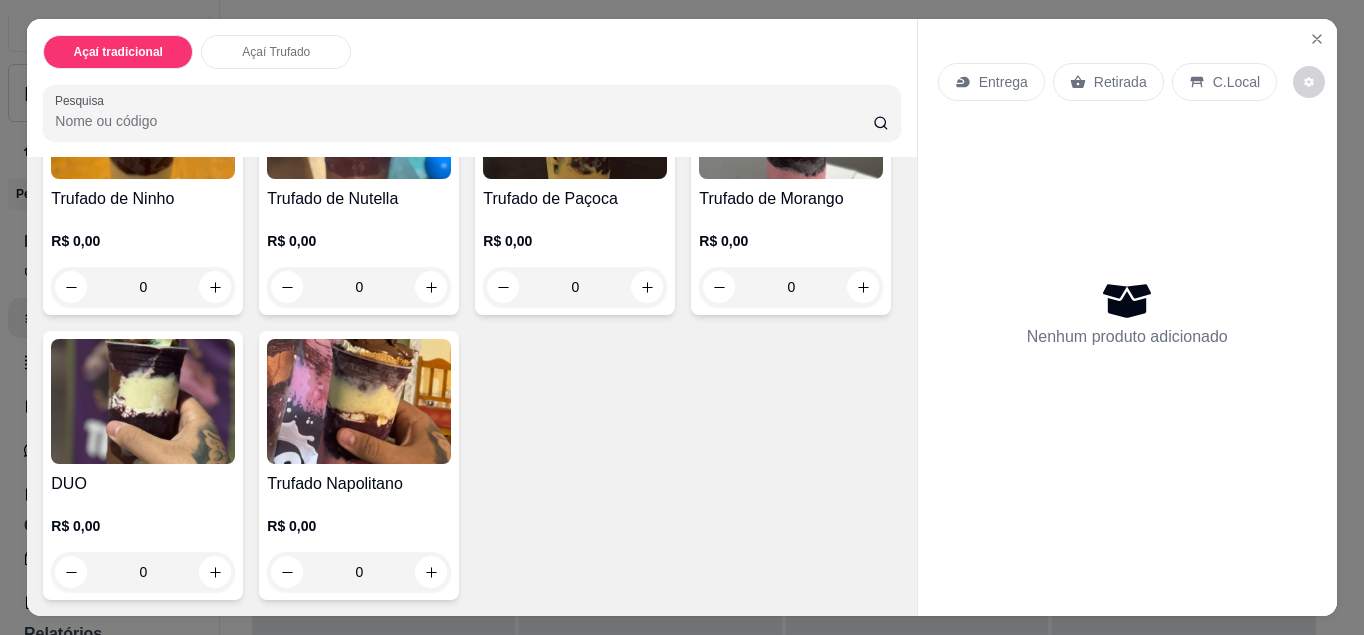 scroll, scrollTop: 851, scrollLeft: 0, axis: vertical 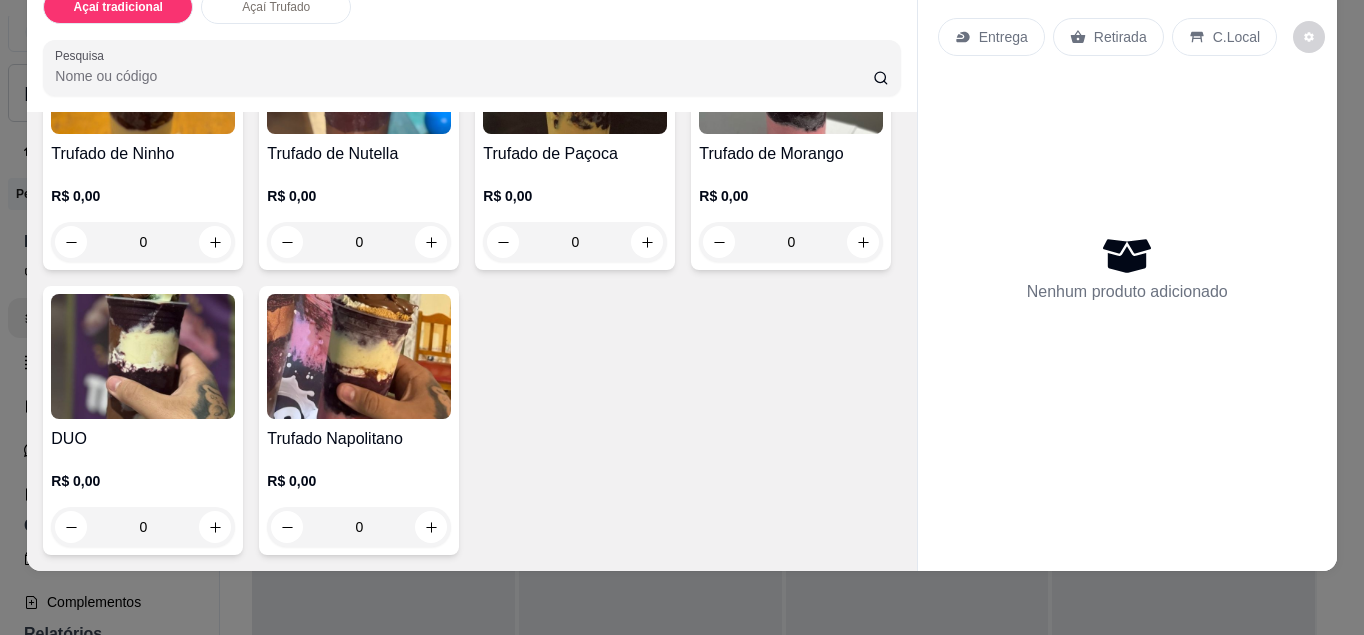 click on "0" at bounding box center [359, 527] 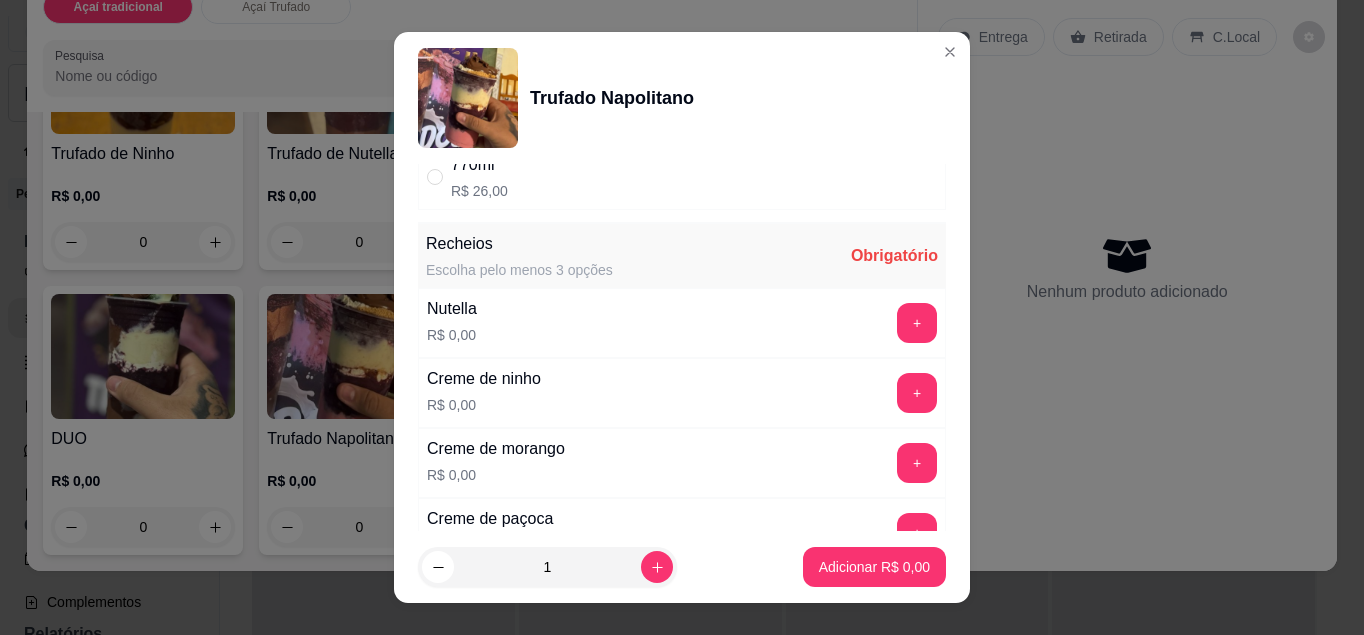 scroll, scrollTop: 205, scrollLeft: 0, axis: vertical 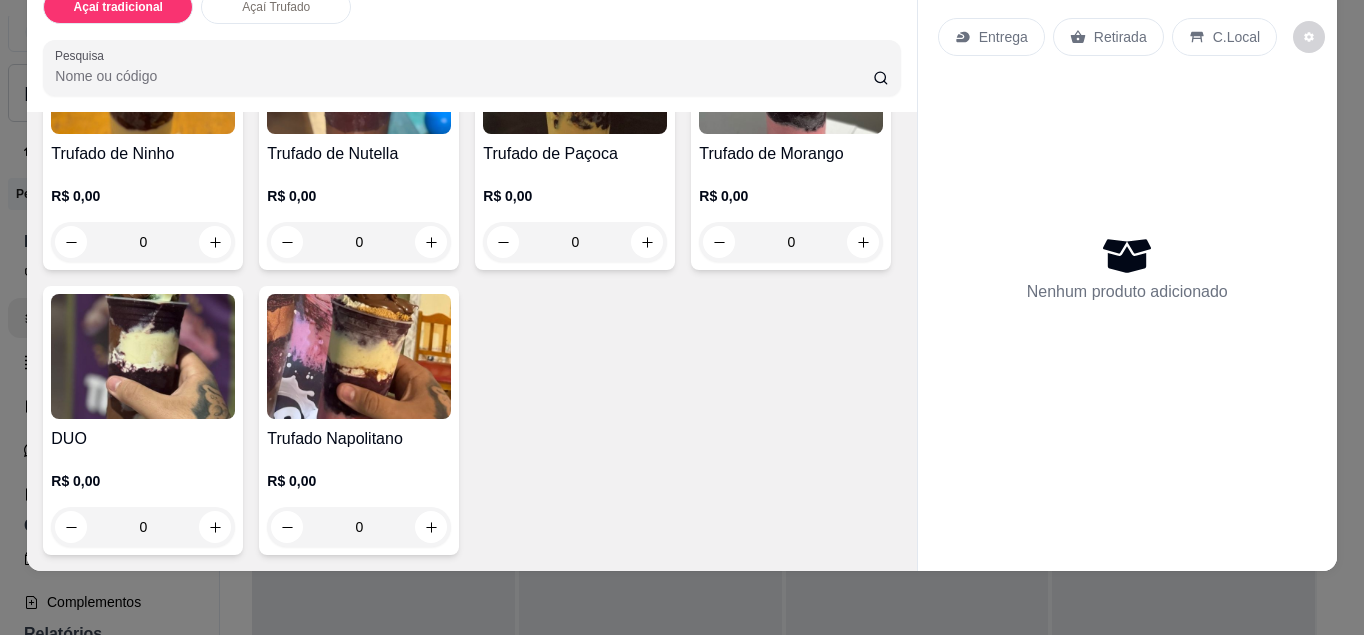 click on "0" at bounding box center [143, 527] 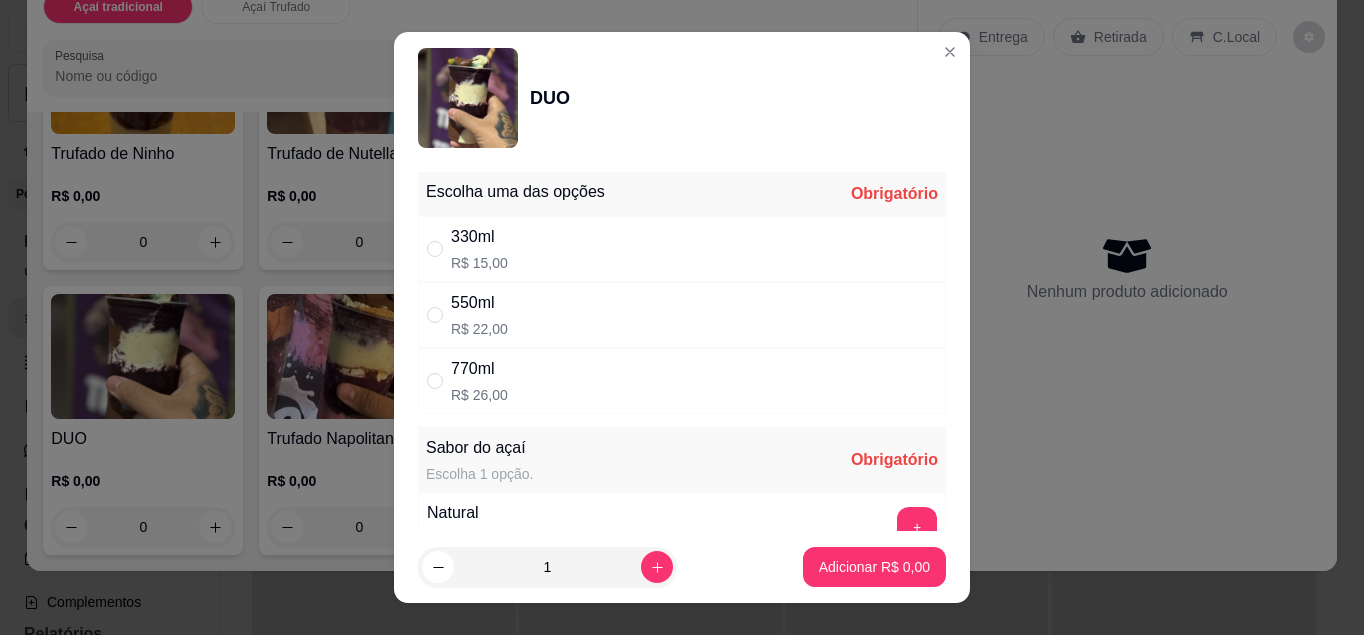 click on "330ml R$ 15,00" at bounding box center [682, 249] 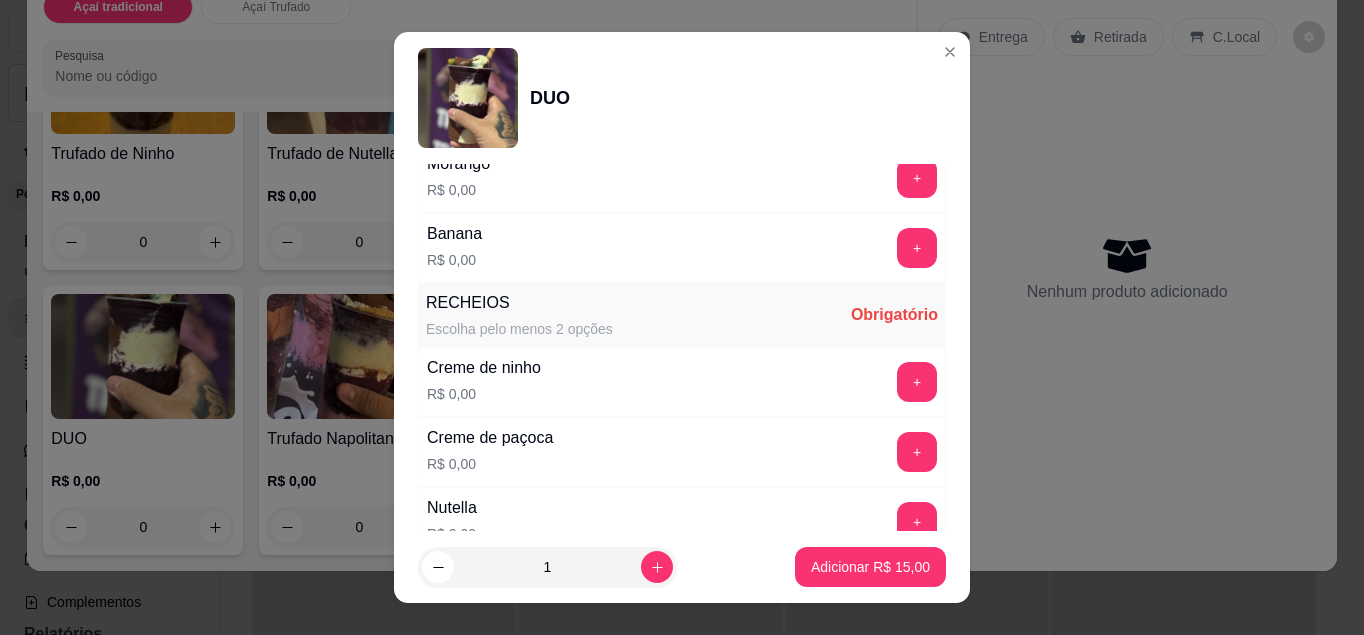 scroll, scrollTop: 424, scrollLeft: 0, axis: vertical 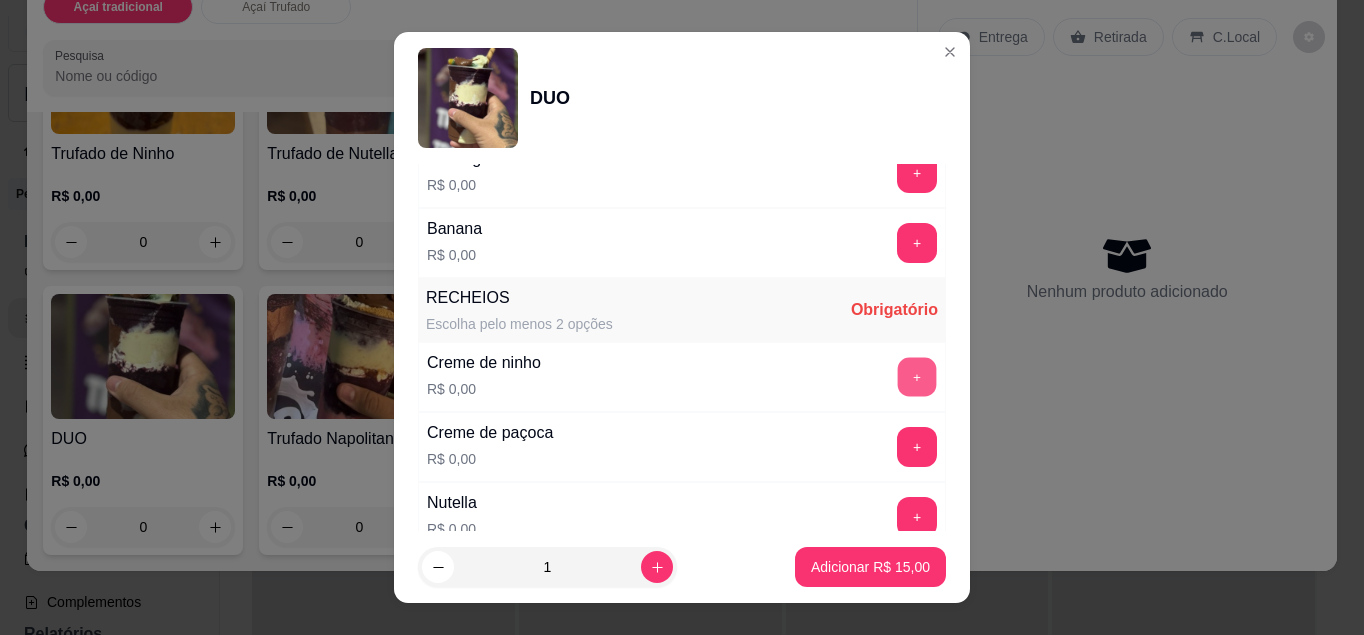 click on "+" at bounding box center [917, 376] 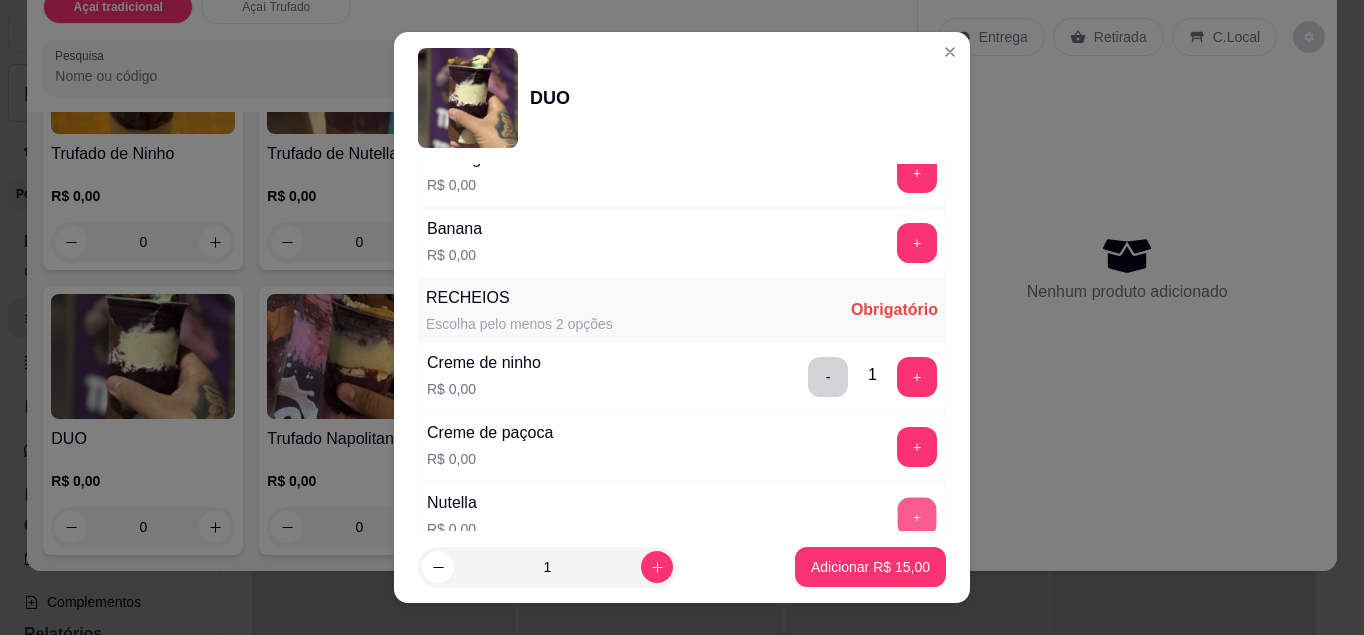 click on "+" at bounding box center [917, 516] 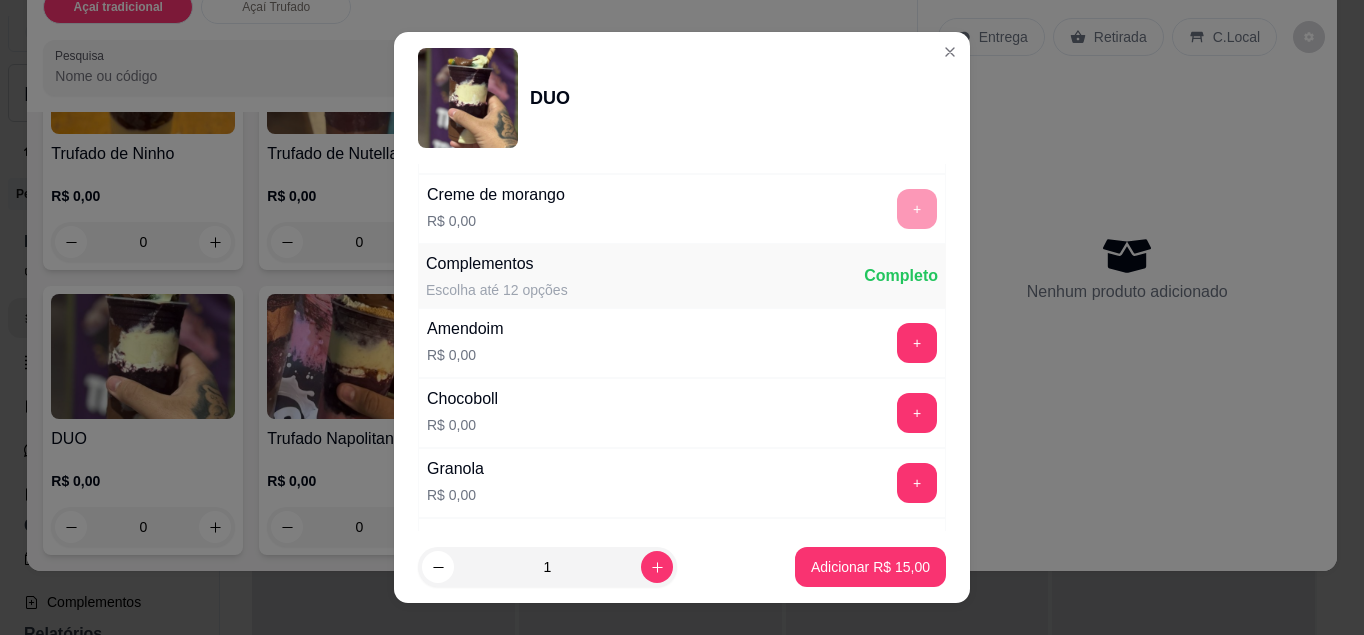 scroll, scrollTop: 803, scrollLeft: 0, axis: vertical 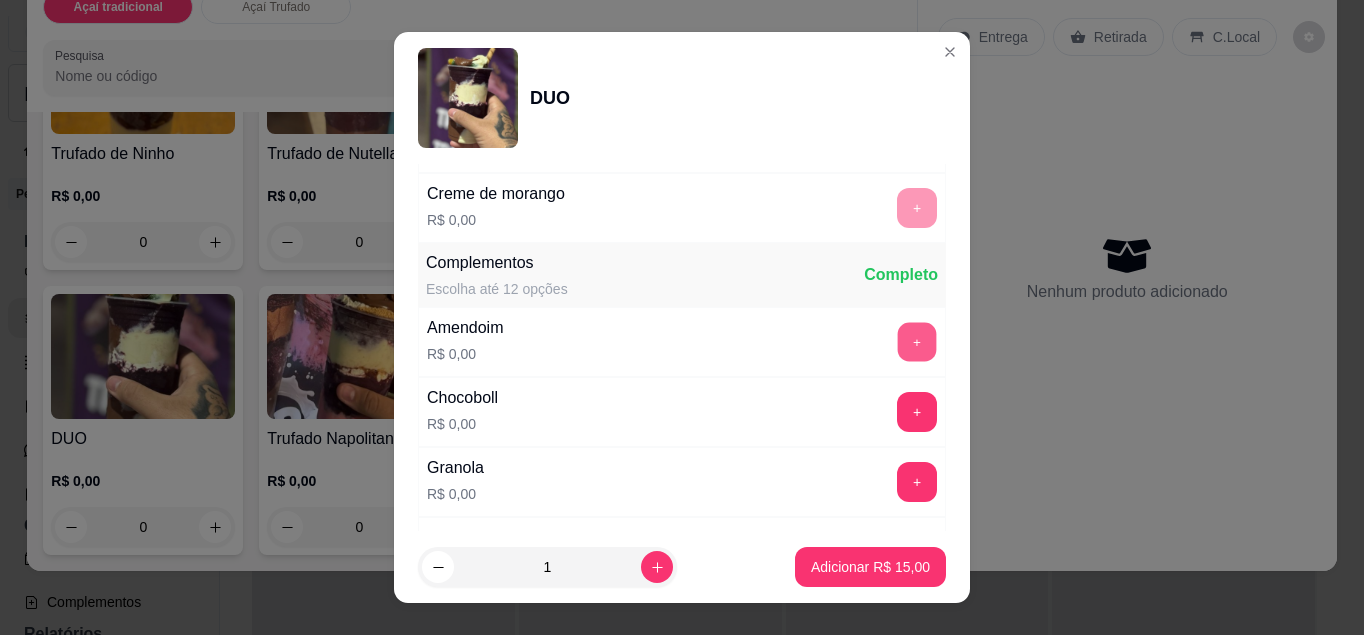 click on "+" at bounding box center [917, 341] 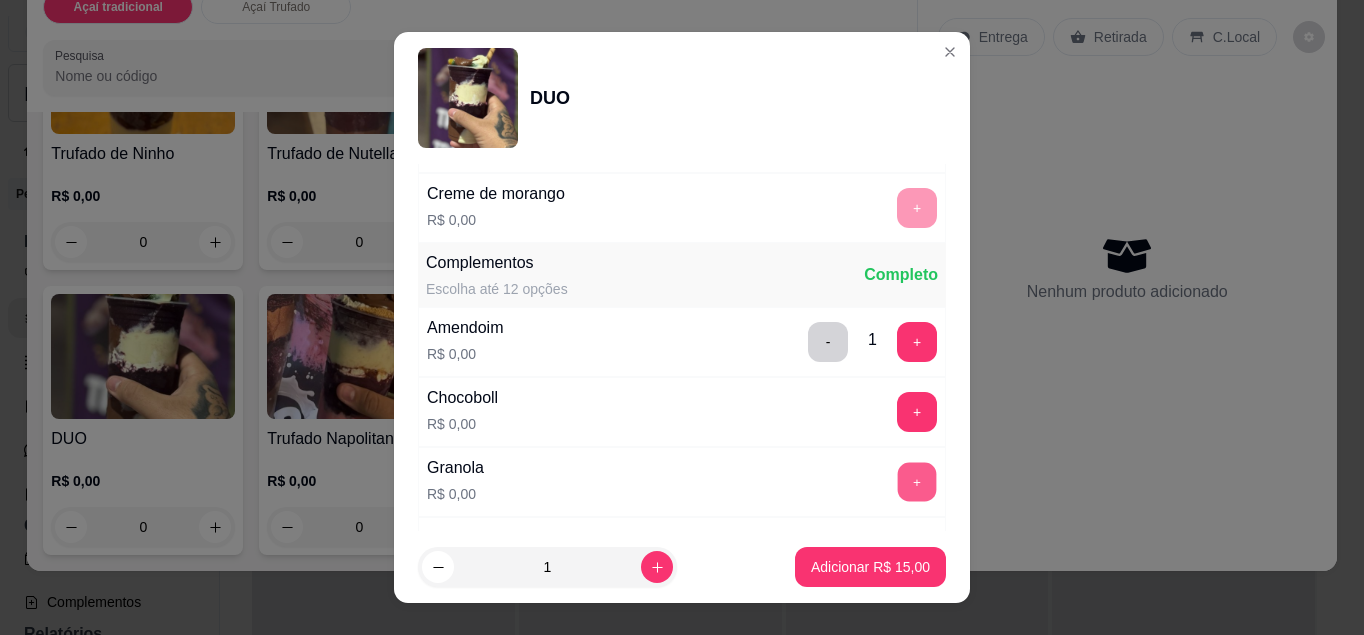 click on "+" at bounding box center [917, 481] 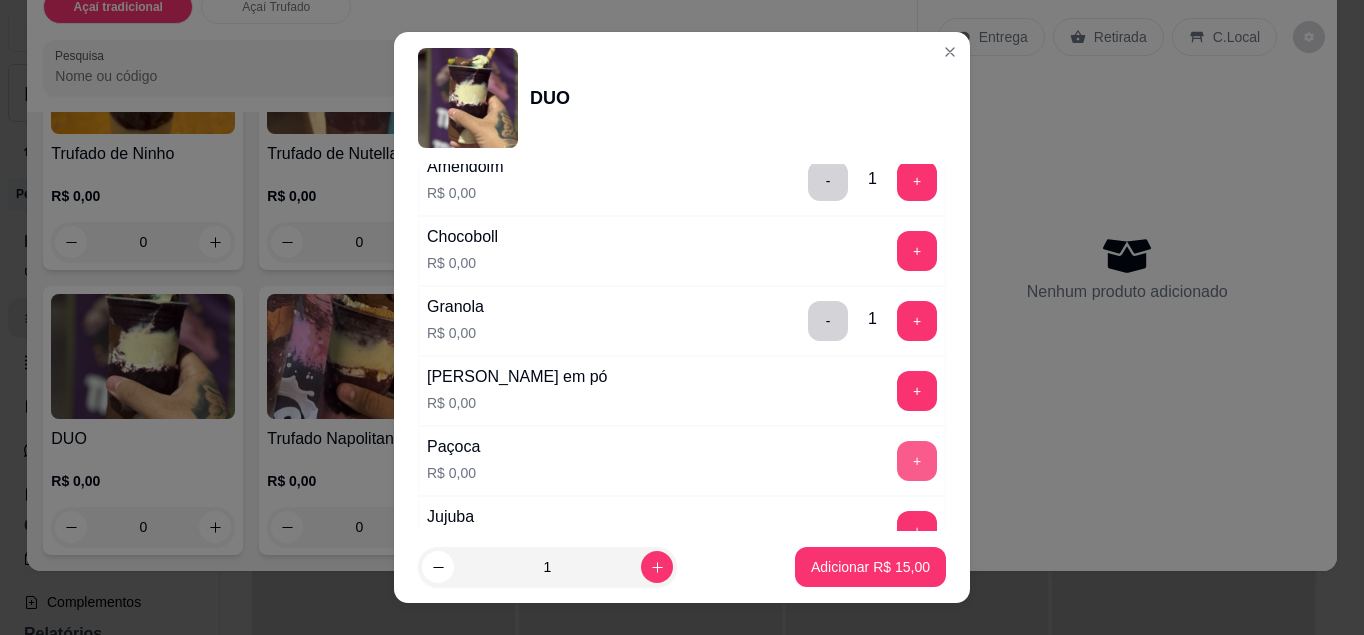 scroll, scrollTop: 986, scrollLeft: 0, axis: vertical 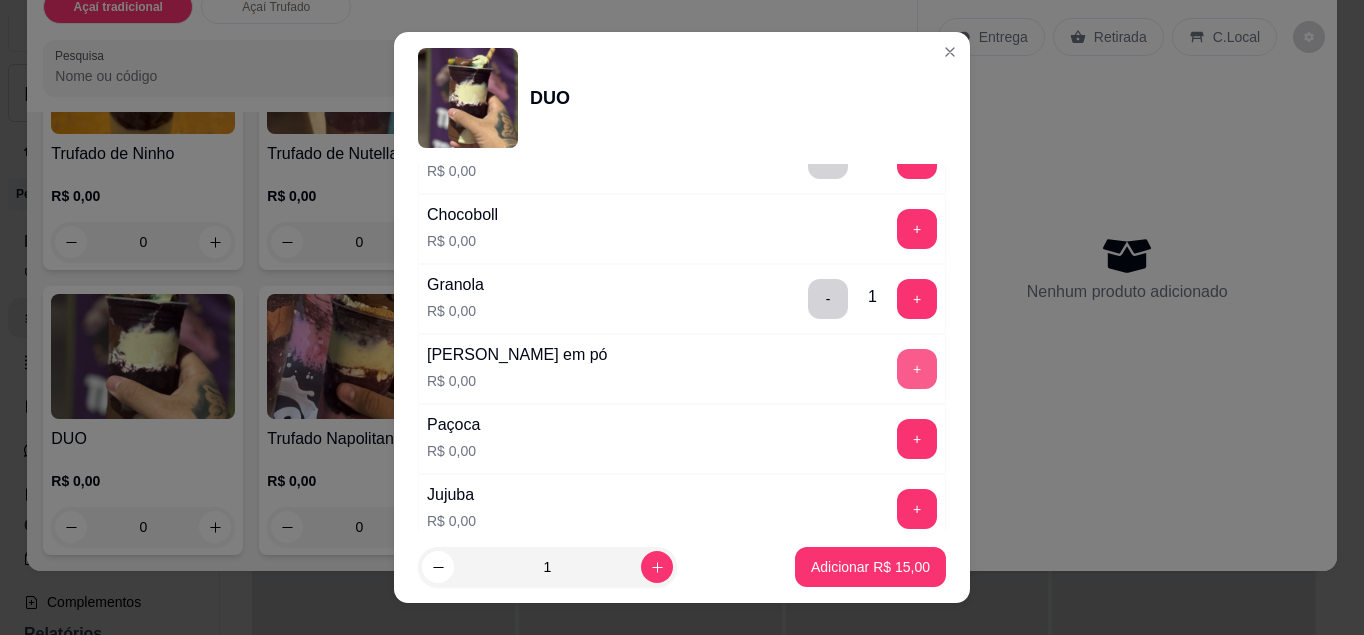click on "+" at bounding box center [917, 369] 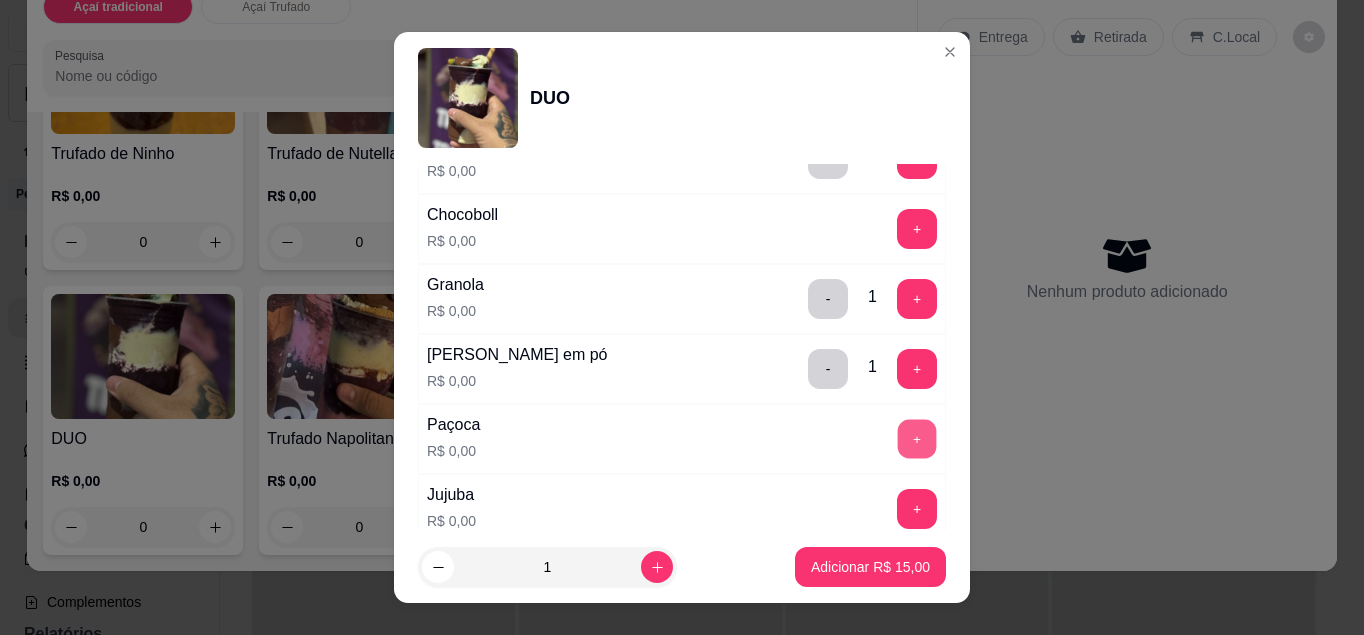 click on "+" at bounding box center (917, 438) 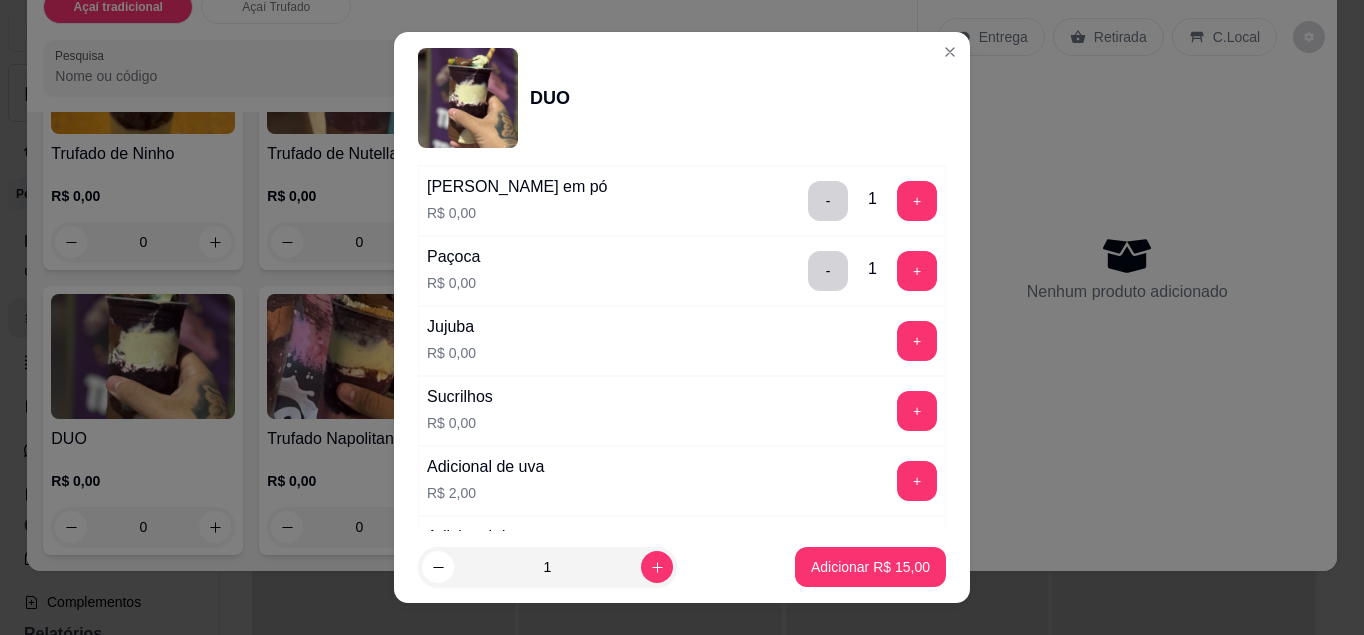 scroll, scrollTop: 1155, scrollLeft: 0, axis: vertical 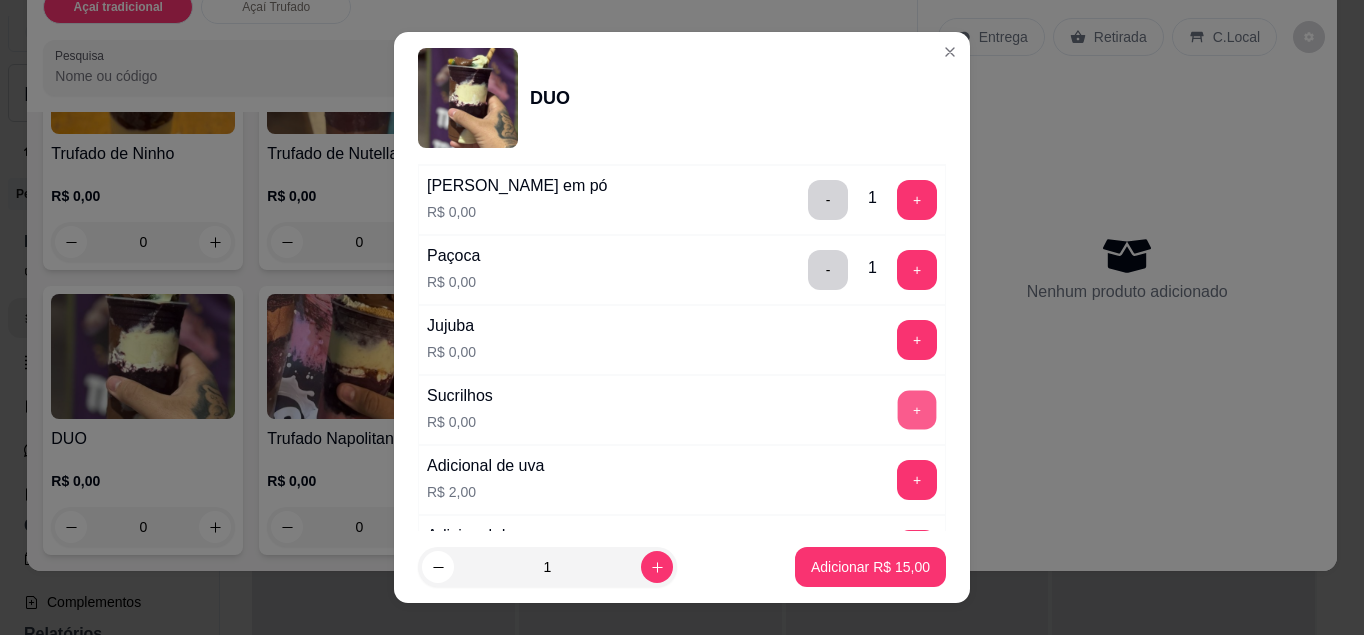 click on "+" at bounding box center (917, 409) 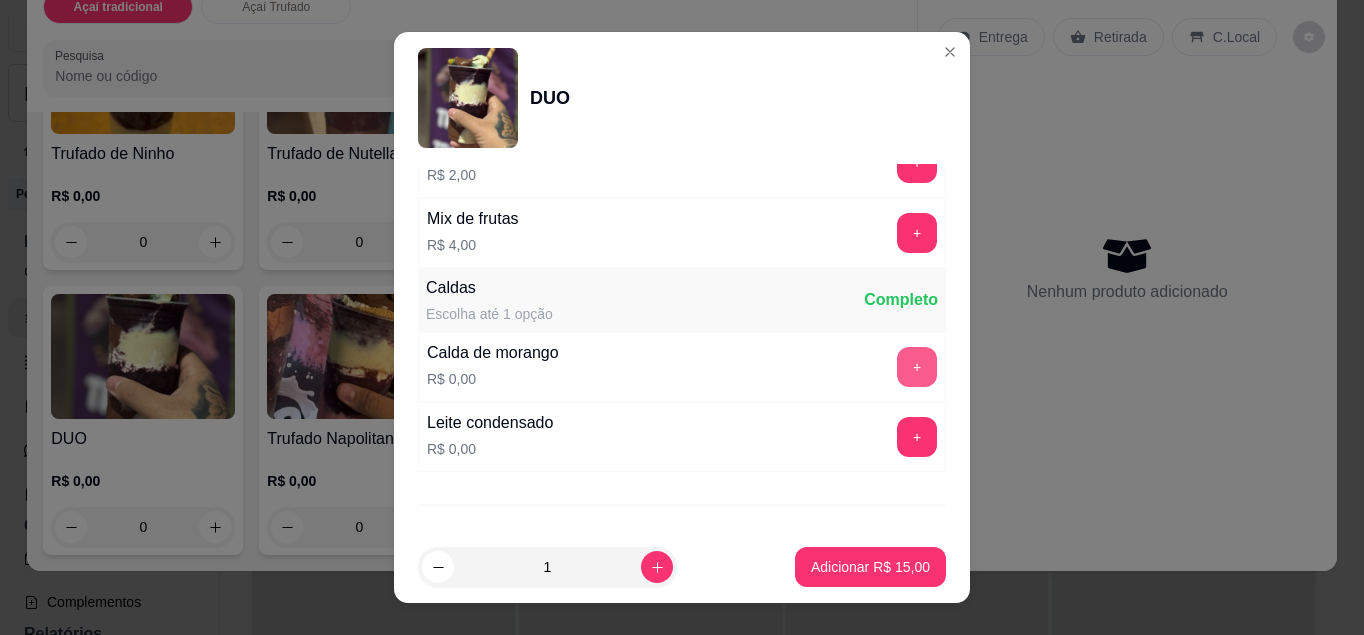 scroll, scrollTop: 1684, scrollLeft: 0, axis: vertical 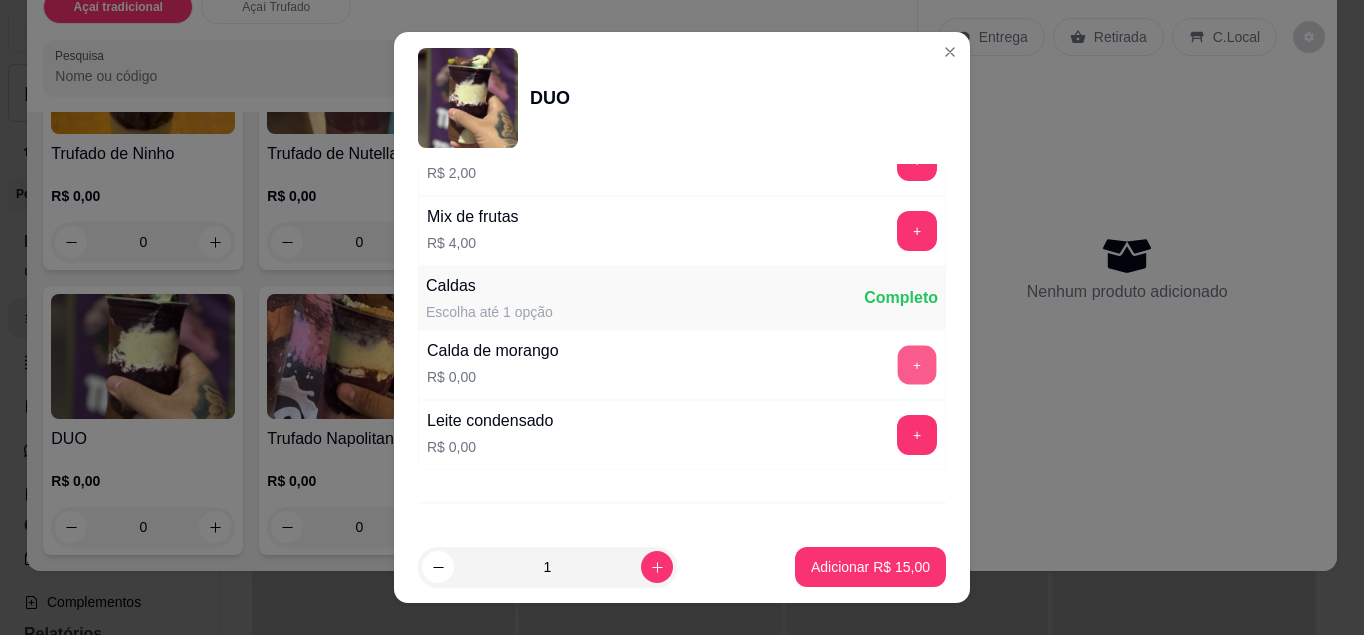 click on "+" at bounding box center [917, 364] 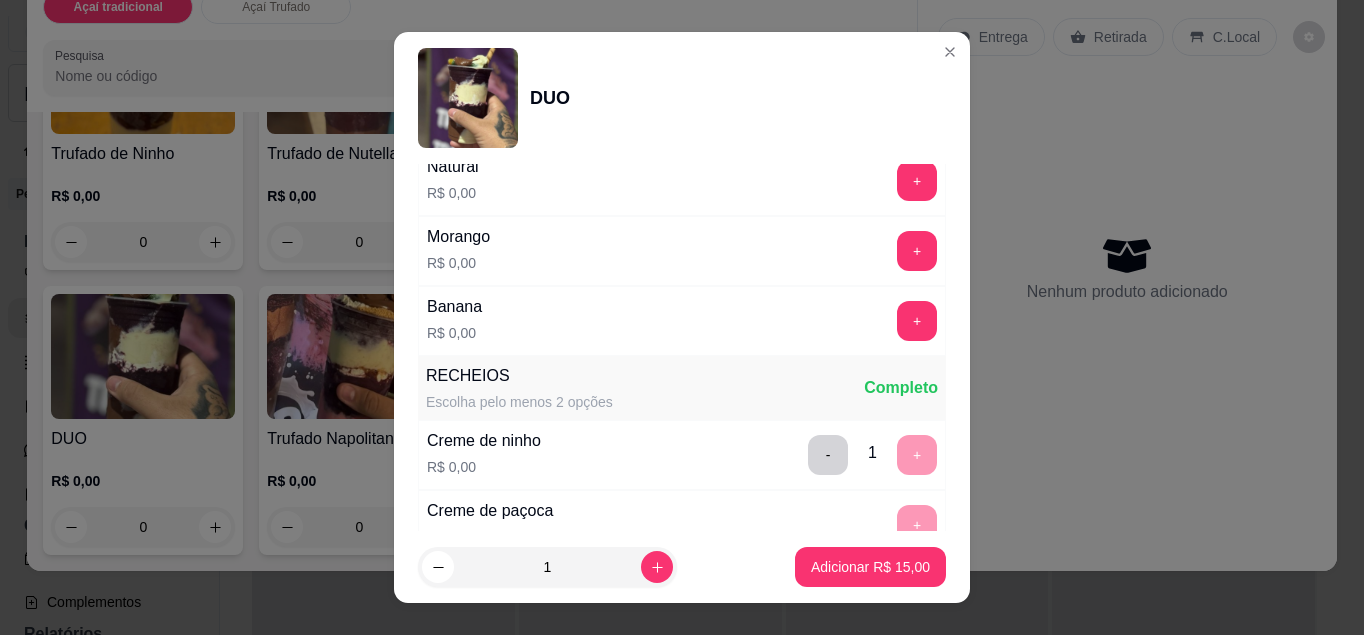 scroll, scrollTop: 344, scrollLeft: 0, axis: vertical 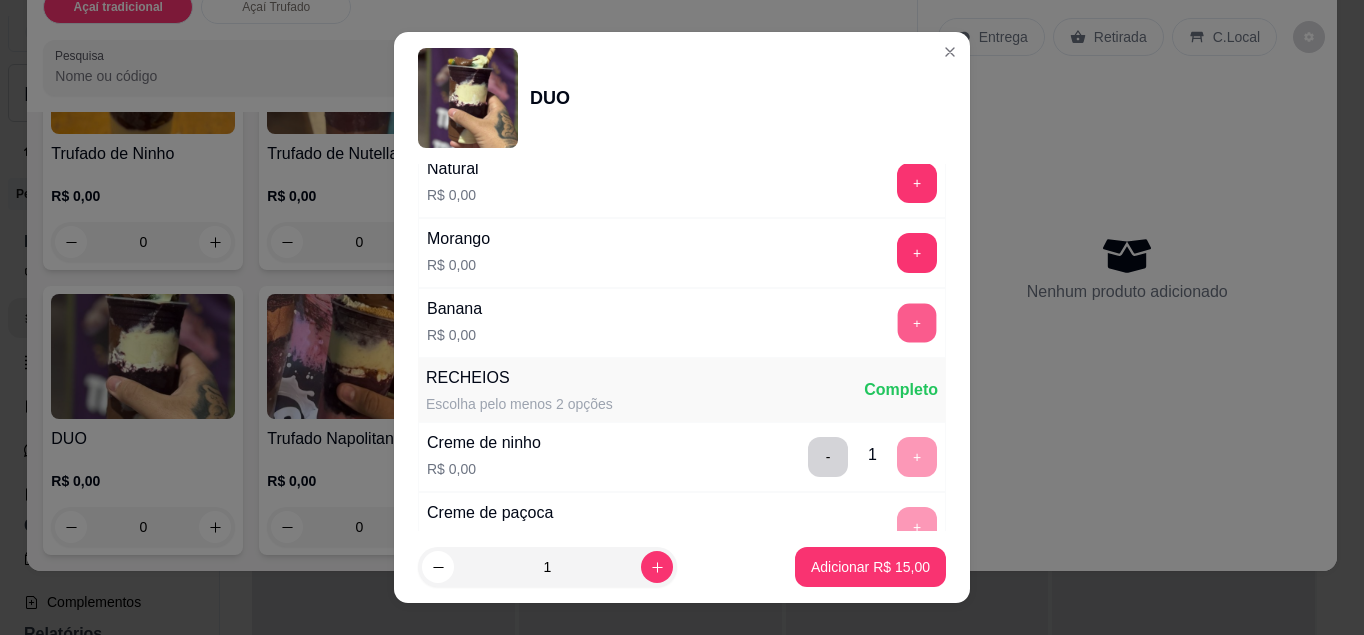click on "+" at bounding box center [917, 322] 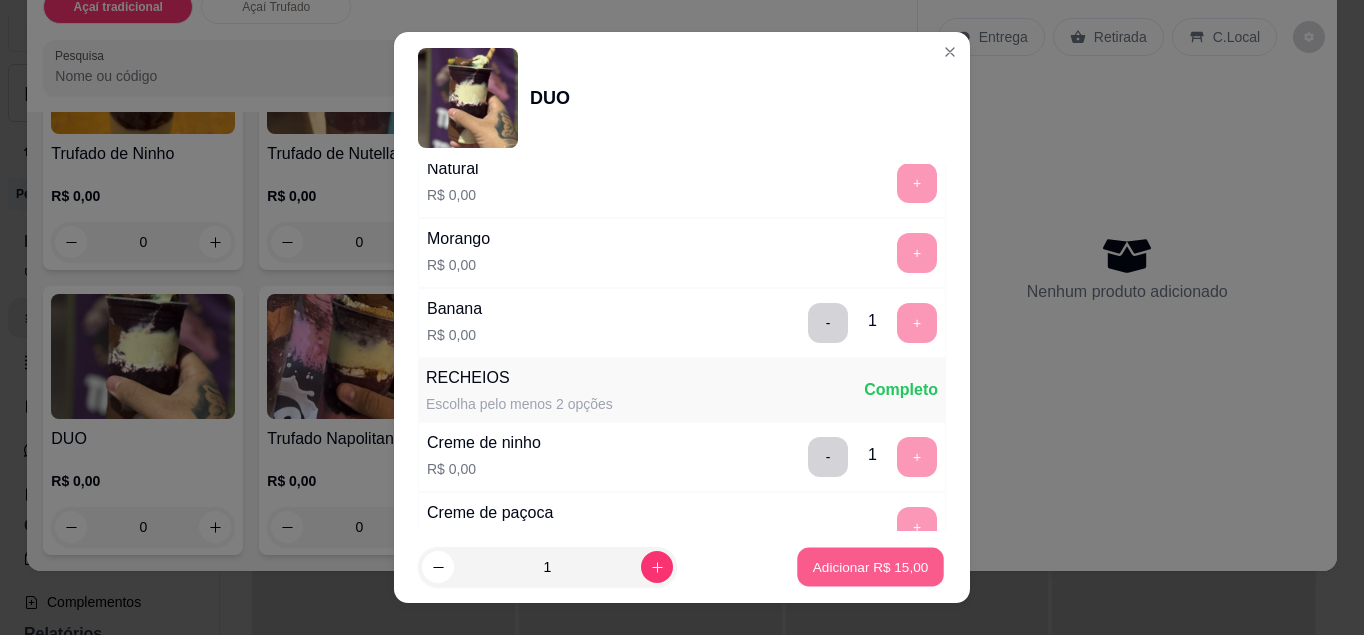 click on "Adicionar   R$ 15,00" at bounding box center (870, 567) 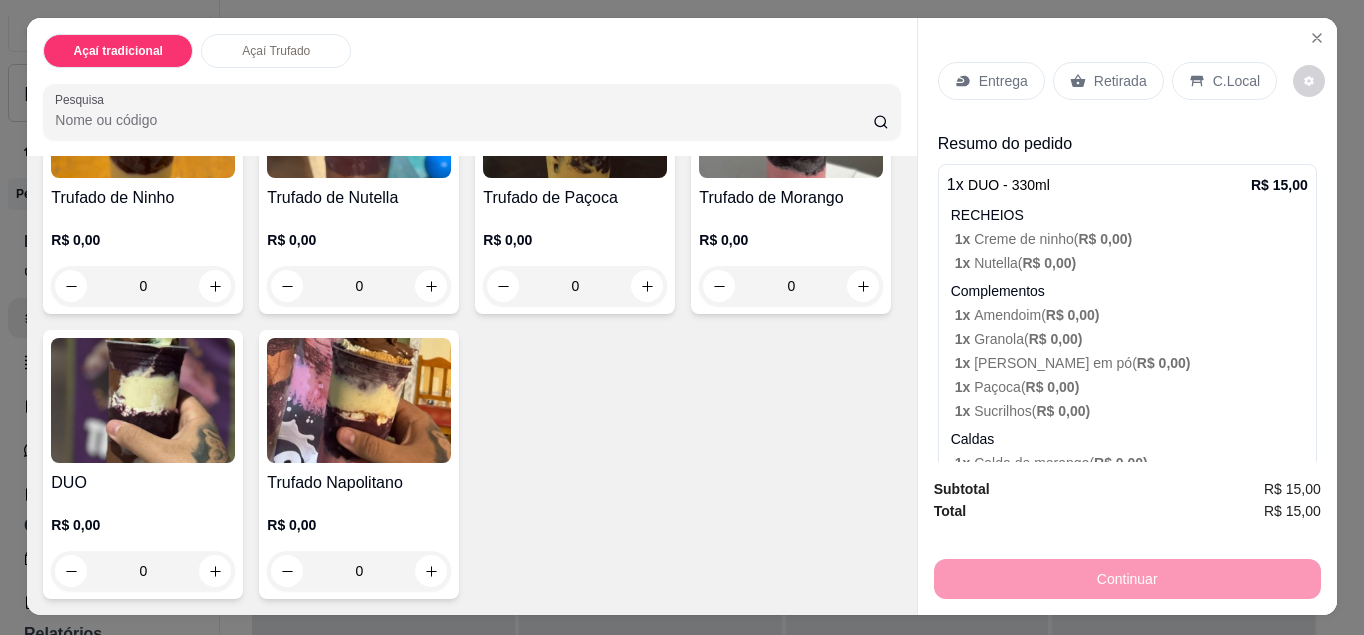 scroll, scrollTop: 0, scrollLeft: 0, axis: both 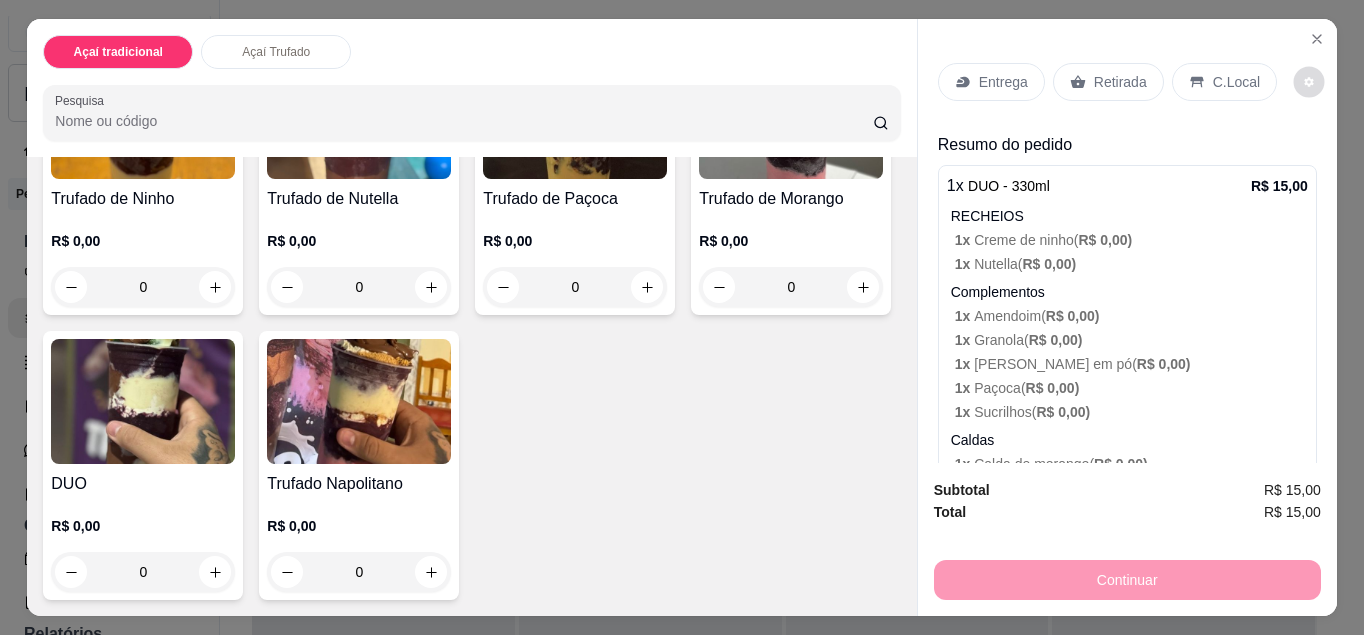 click at bounding box center (1309, 82) 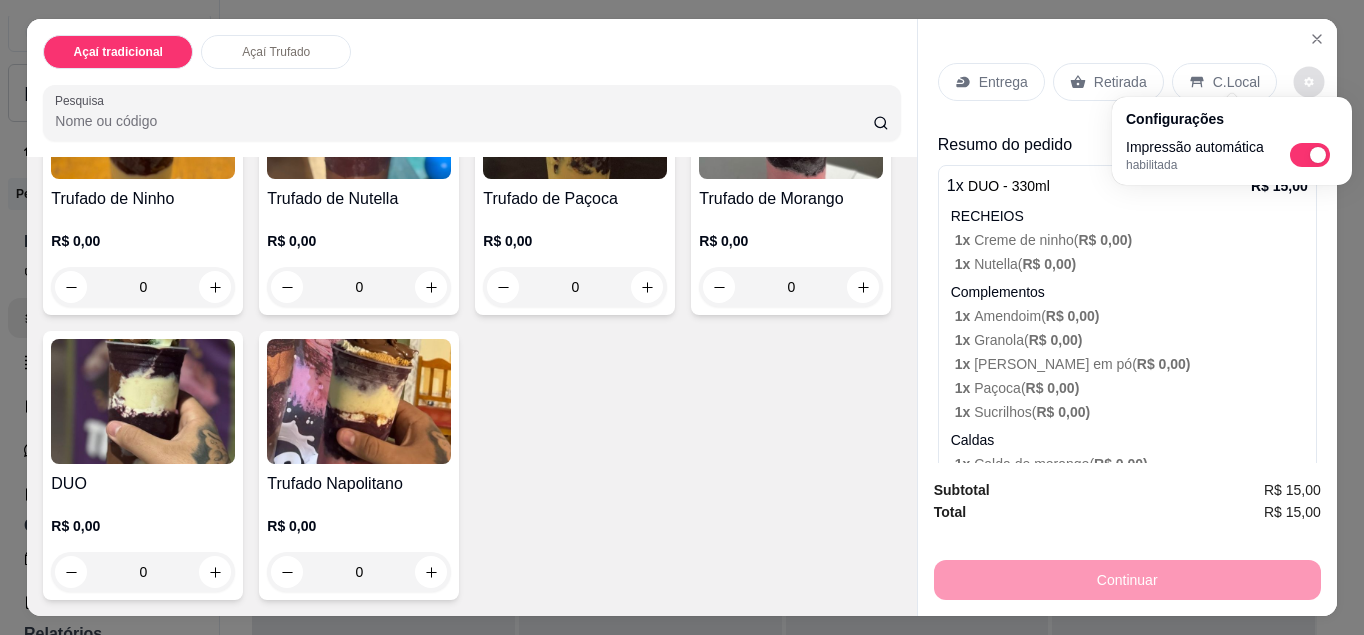 click on "Entrega Retirada C.Local Resumo do pedido 1 x   DUO - 330ml R$ 15,00 RECHEIOS 1 x   Creme de ninho  ( R$ 0,00 ) 1 x   Nutella  ( R$ 0,00 ) Complementos  1 x   Amendoim  ( R$ 0,00 ) 1 x   Granola  ( R$ 0,00 ) 1 x   Leite em pó   ( R$ 0,00 ) 1 x   Paçoca   ( R$ 0,00 ) 1 x   Sucrilhos   ( R$ 0,00 ) Caldas 1 x   Calda de morango  ( R$ 0,00 ) Sabor do açaí 1 x   Banana  ( R$ 0,00 )" at bounding box center (1127, 315) 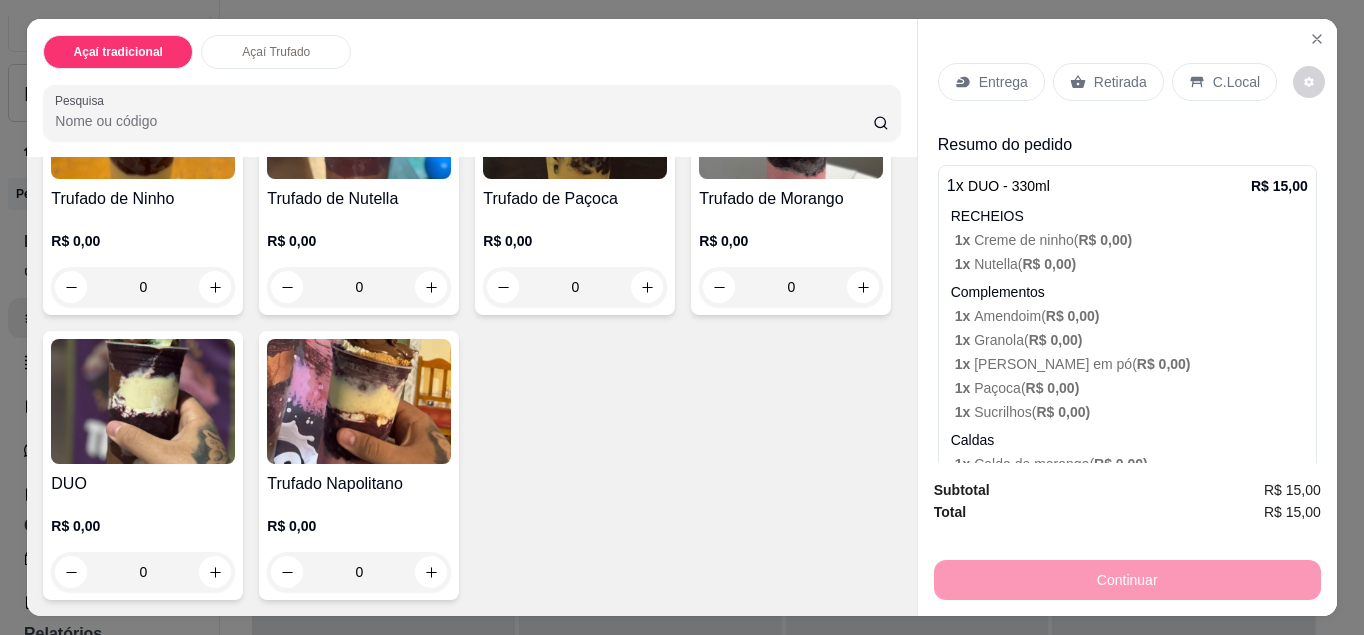 click 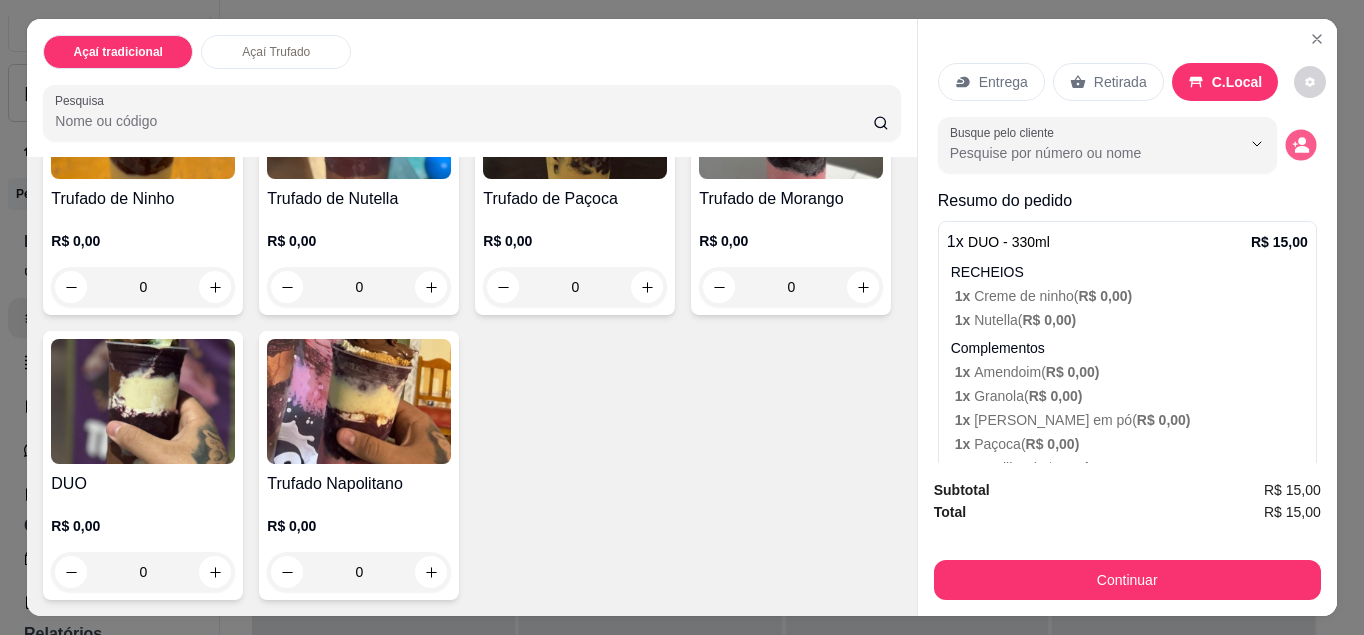 click at bounding box center (1300, 145) 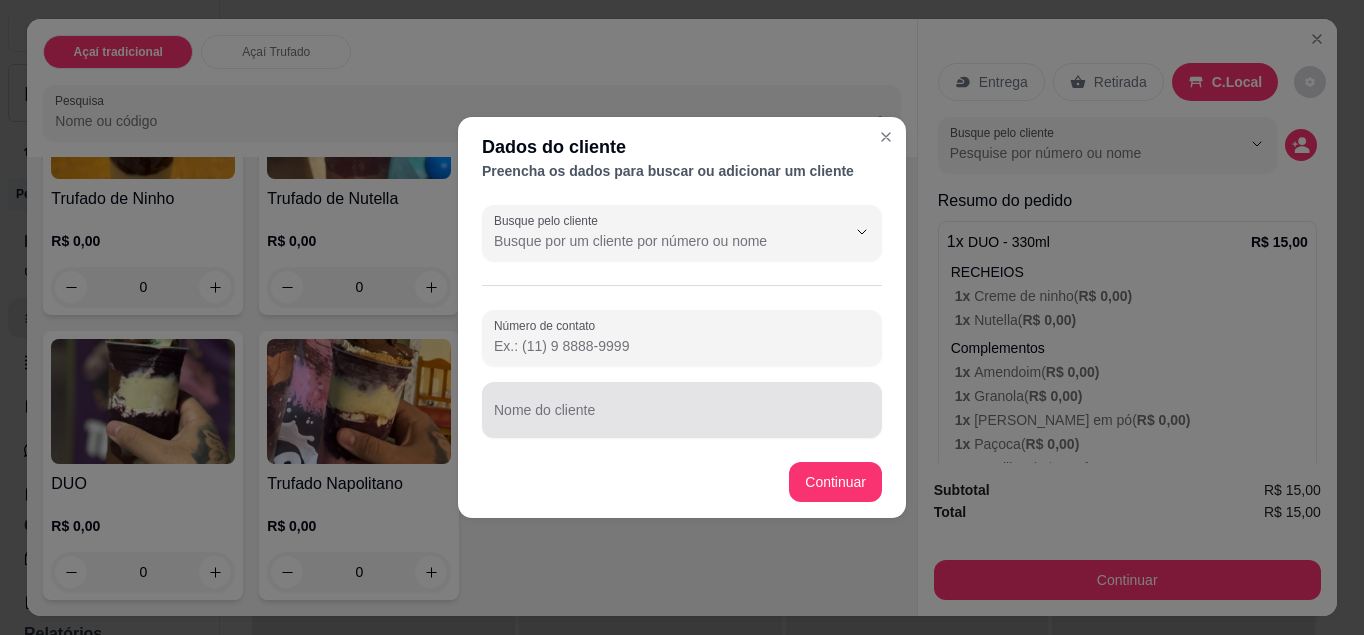 click on "Nome do cliente" at bounding box center [682, 418] 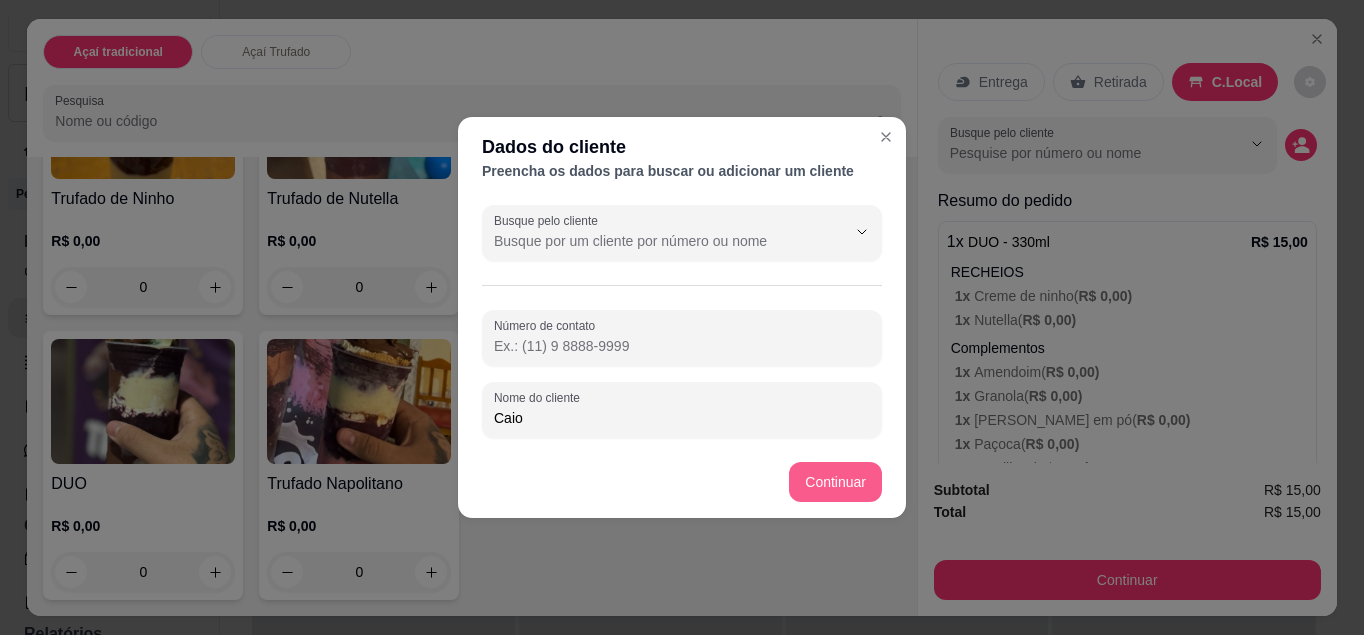 type on "Caio" 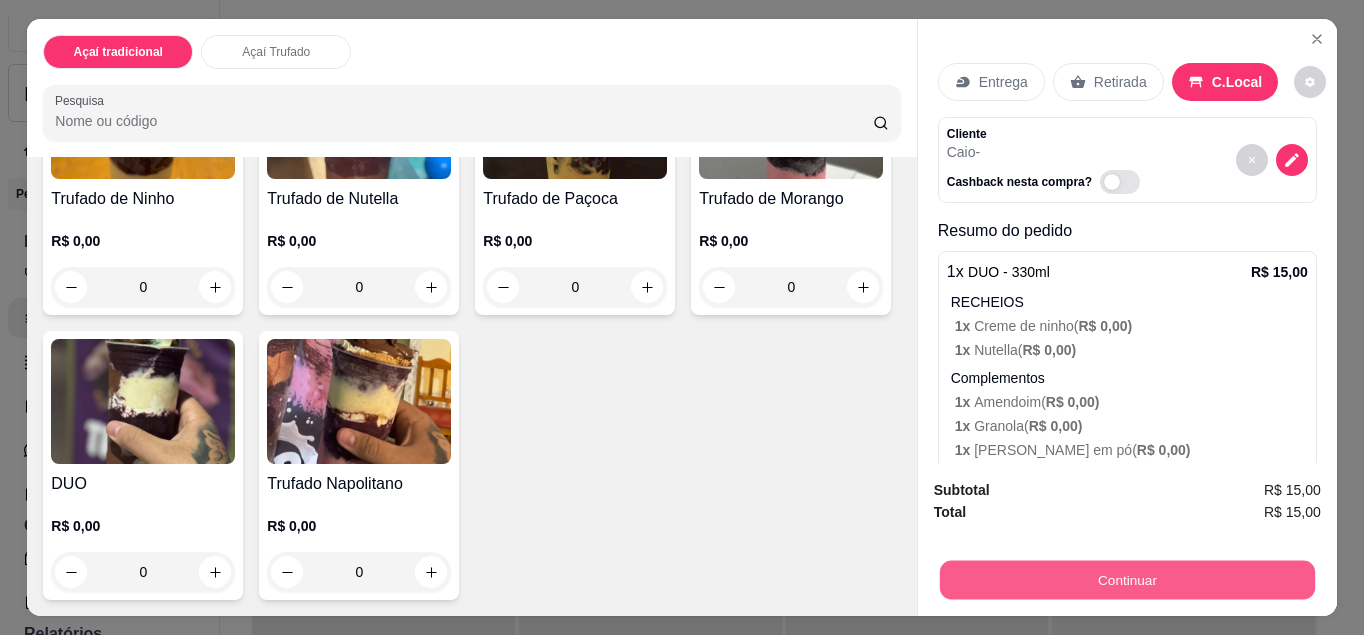 click on "Continuar" at bounding box center (1127, 580) 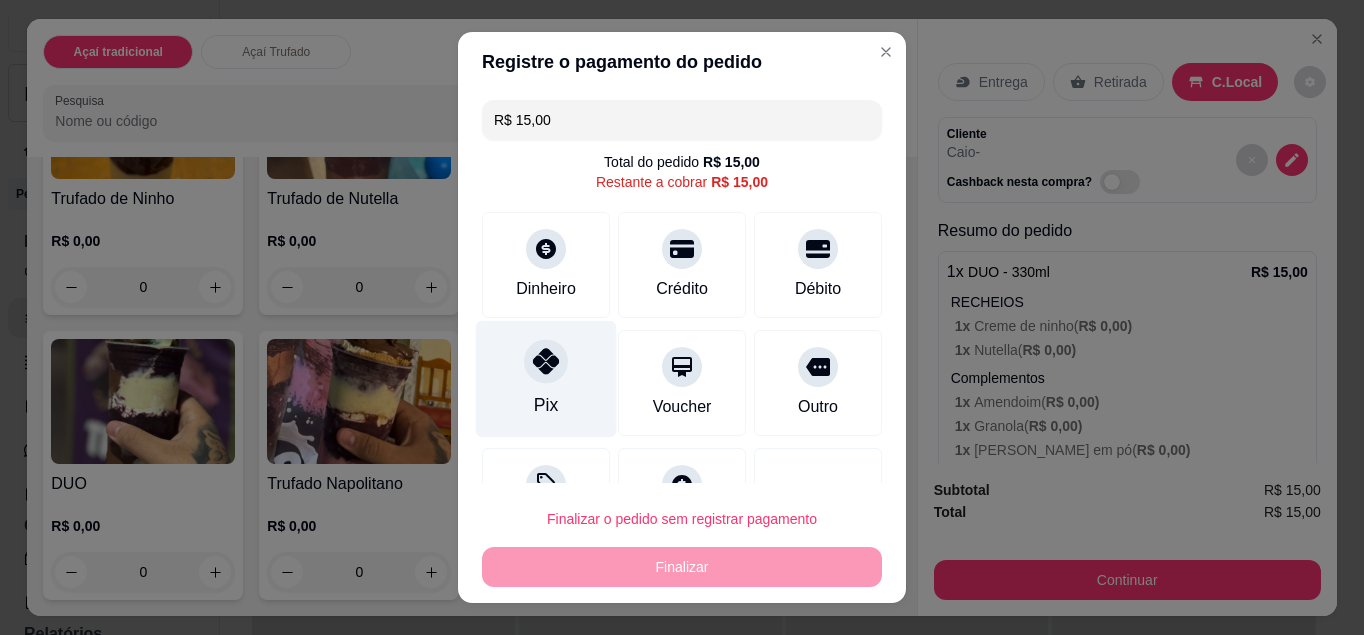 click at bounding box center [546, 361] 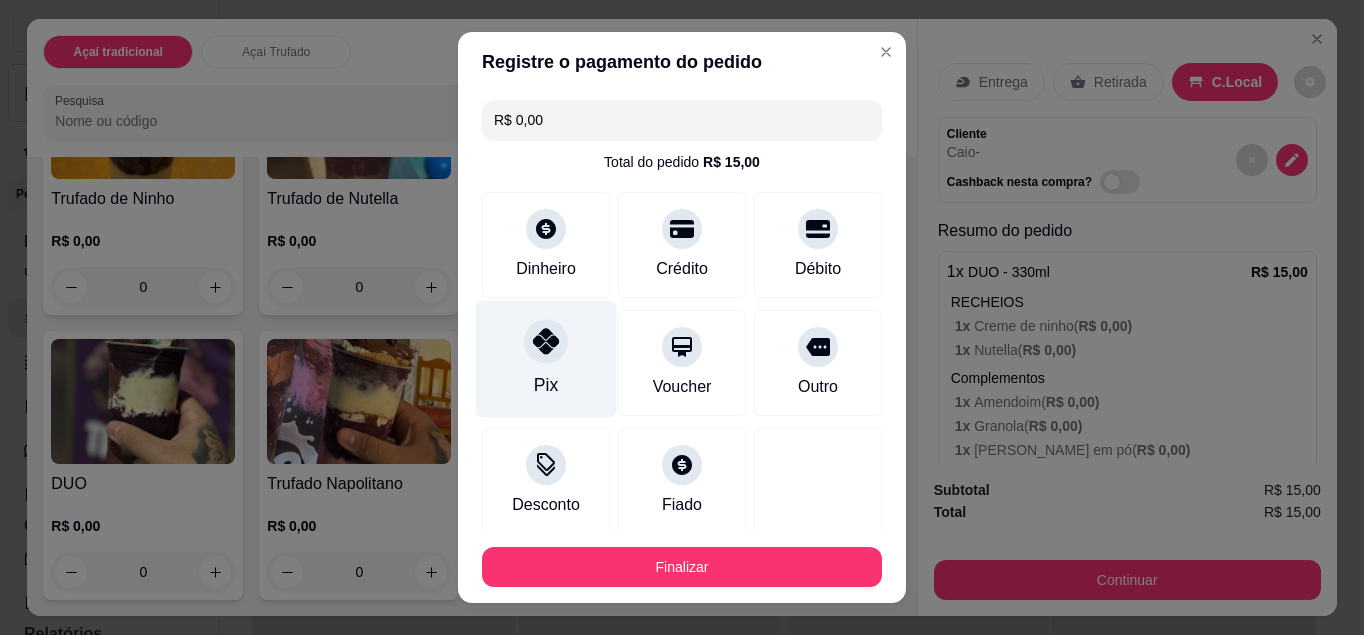 click 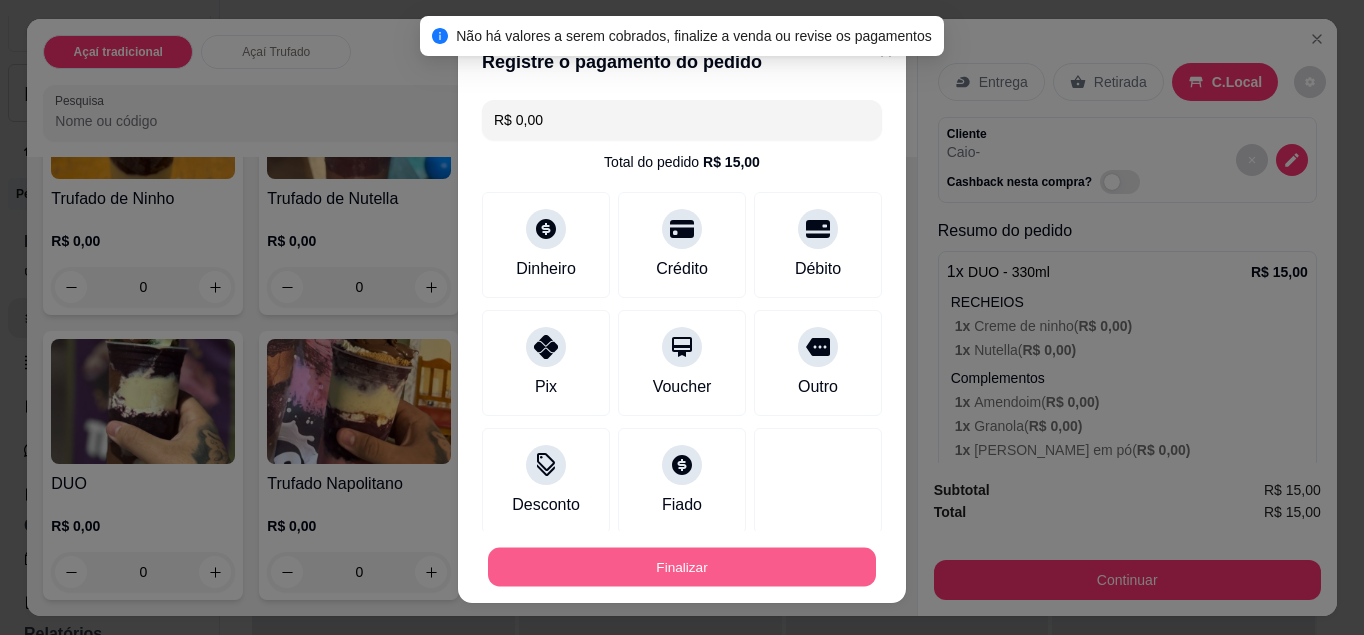 click on "Finalizar" at bounding box center [682, 567] 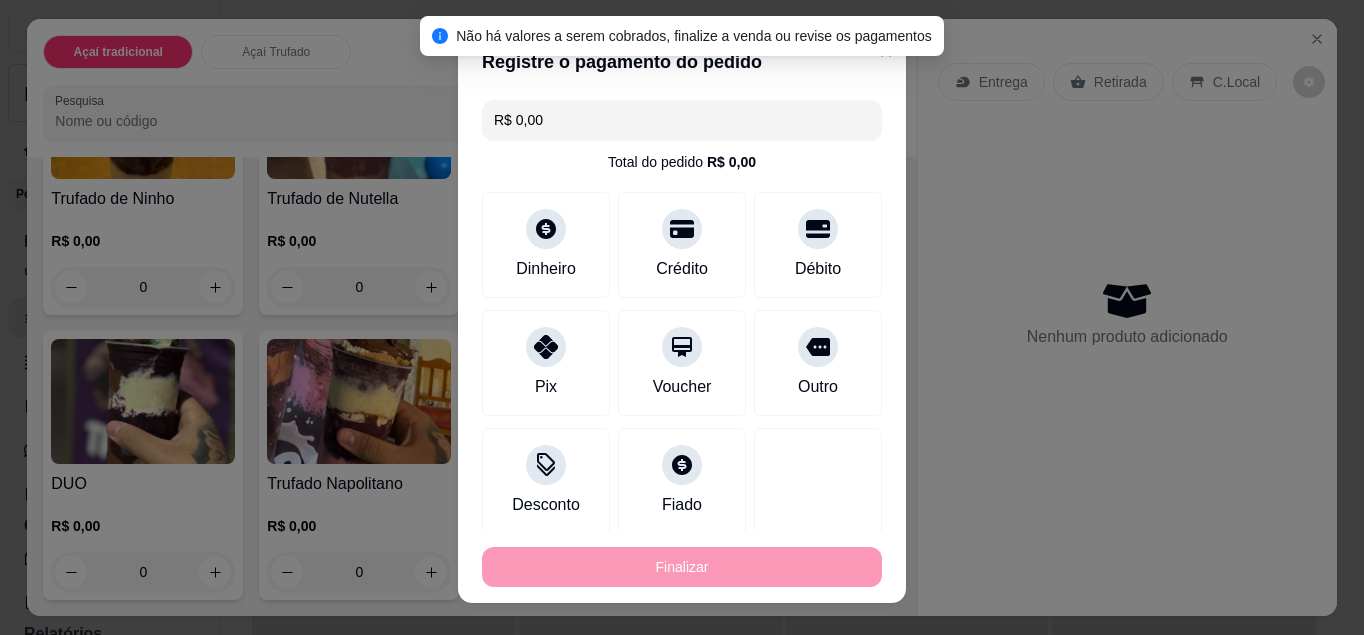 type on "-R$ 15,00" 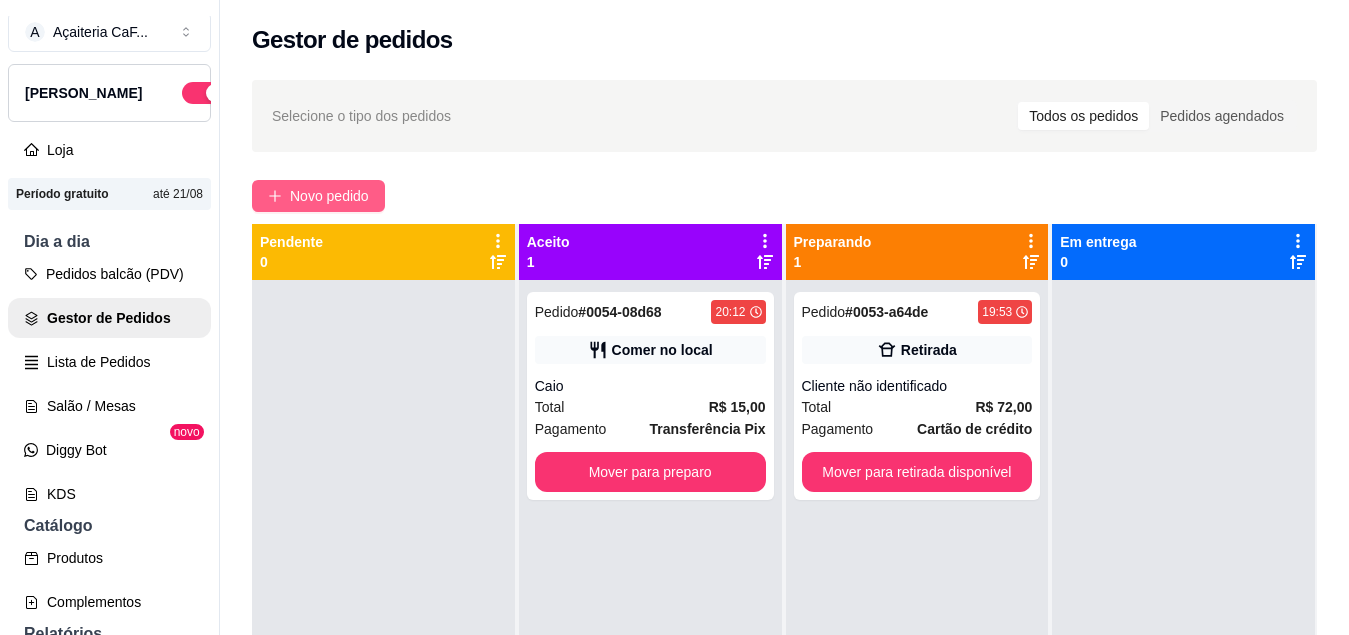 click on "Novo pedido" at bounding box center [329, 196] 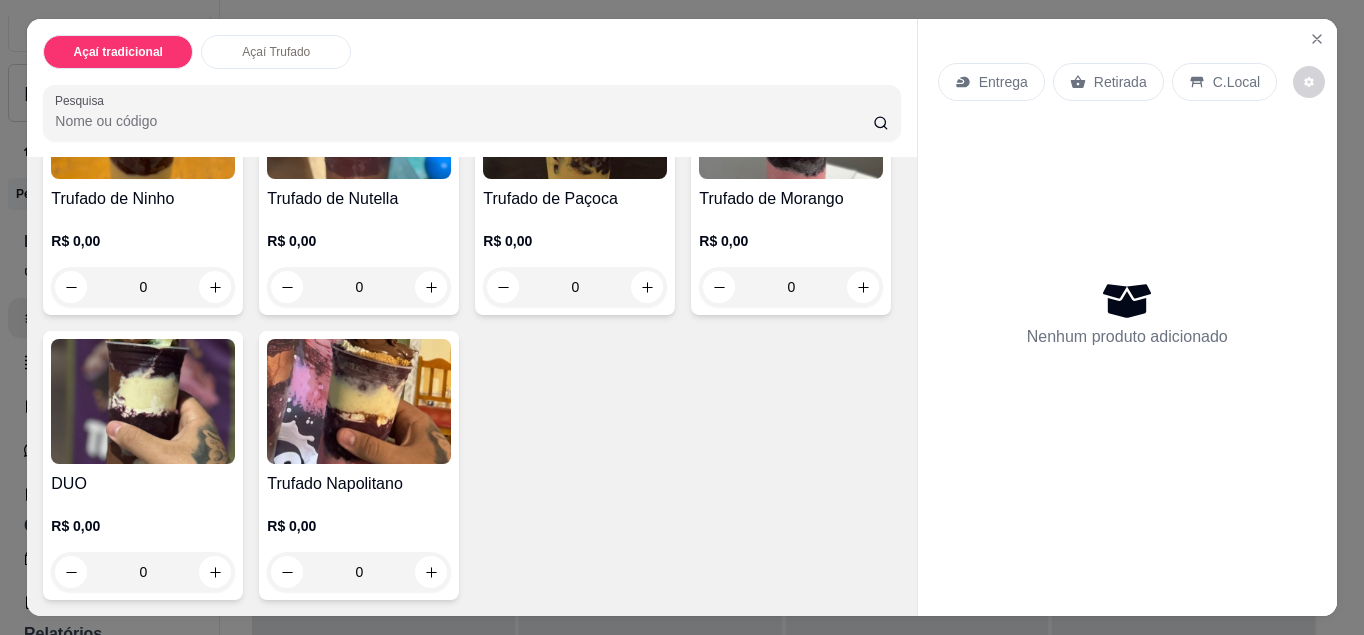 scroll, scrollTop: 851, scrollLeft: 0, axis: vertical 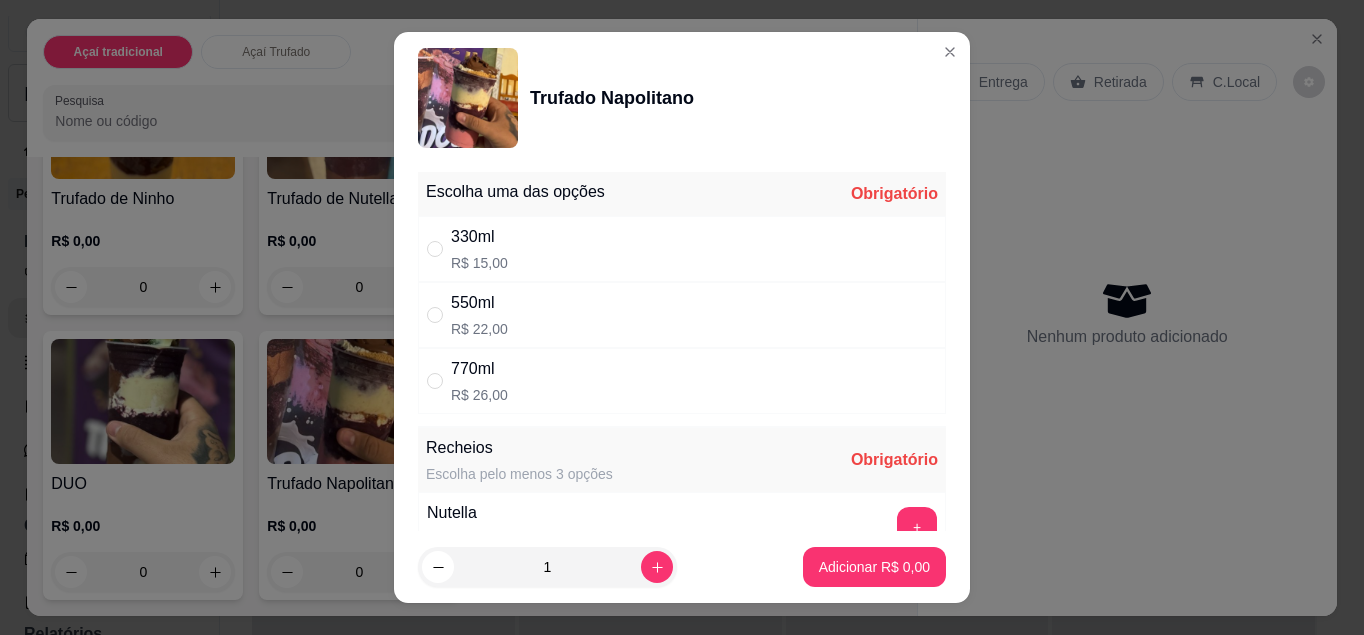 click on "330ml R$ 15,00" at bounding box center (682, 249) 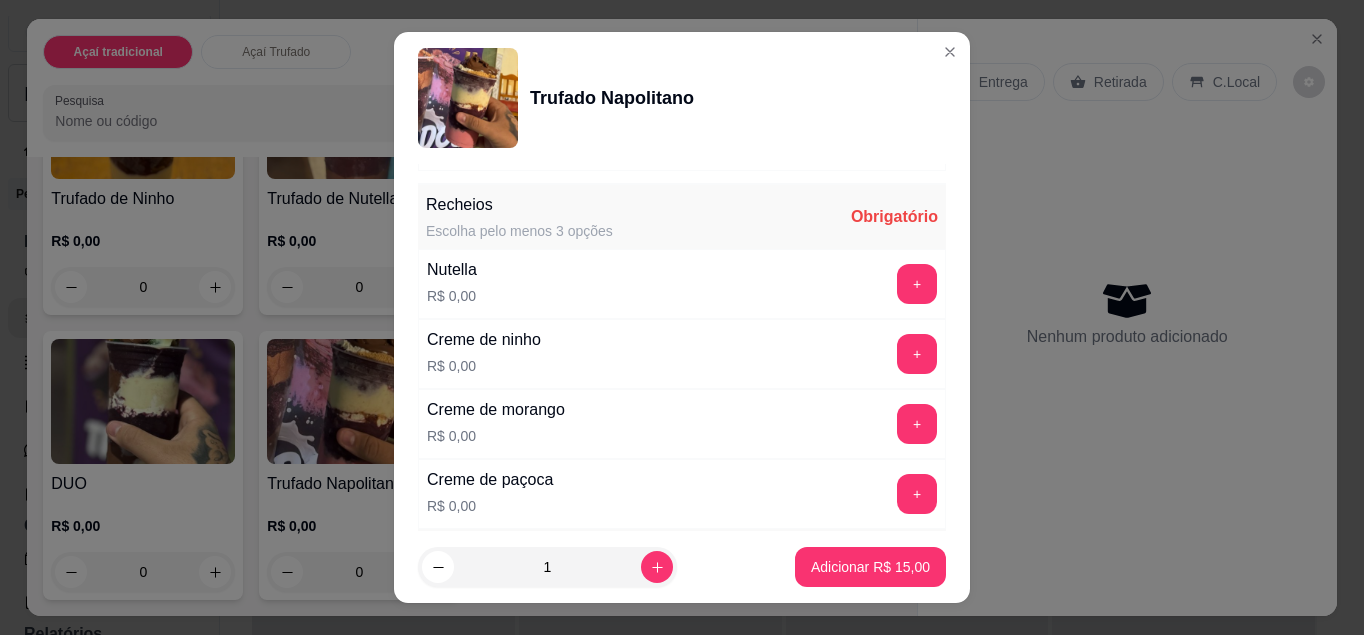 scroll, scrollTop: 246, scrollLeft: 0, axis: vertical 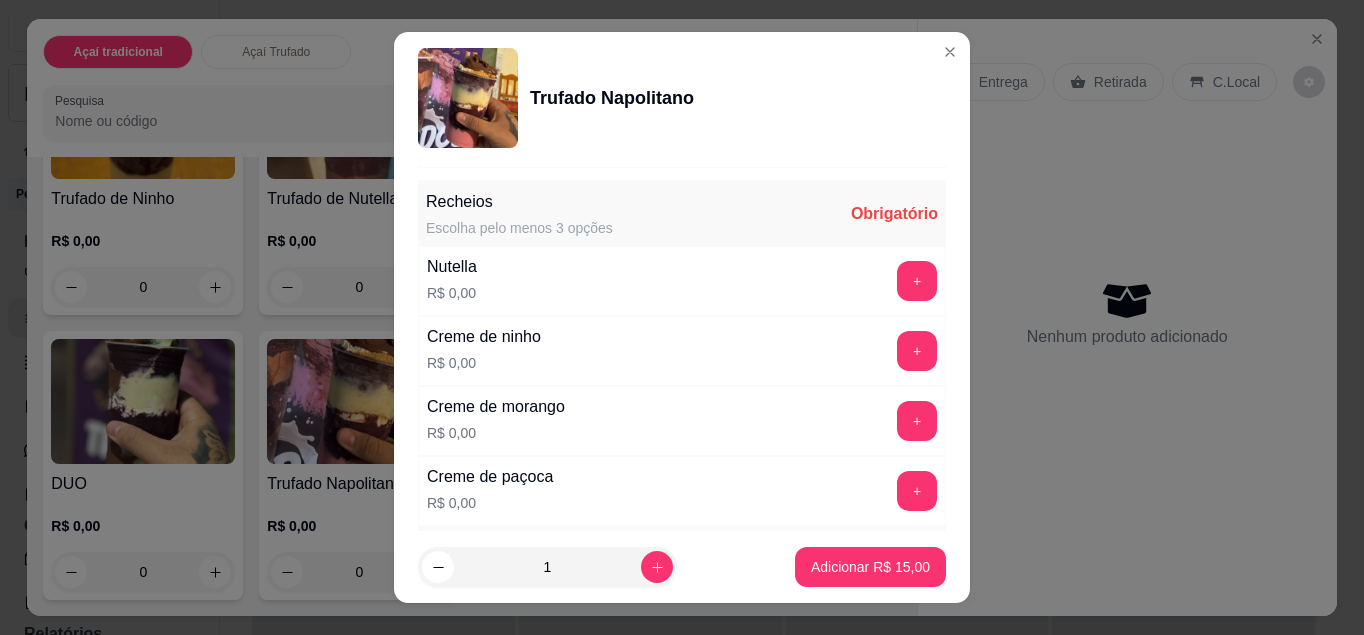 click on "Recheios Escolha pelo menos 3 opções Obrigatório Nutella R$ 0,00 + Creme de ninho R$ 0,00 + Creme de morango R$ 0,00 + Creme de paçoca R$ 0,00 +" at bounding box center [682, 354] 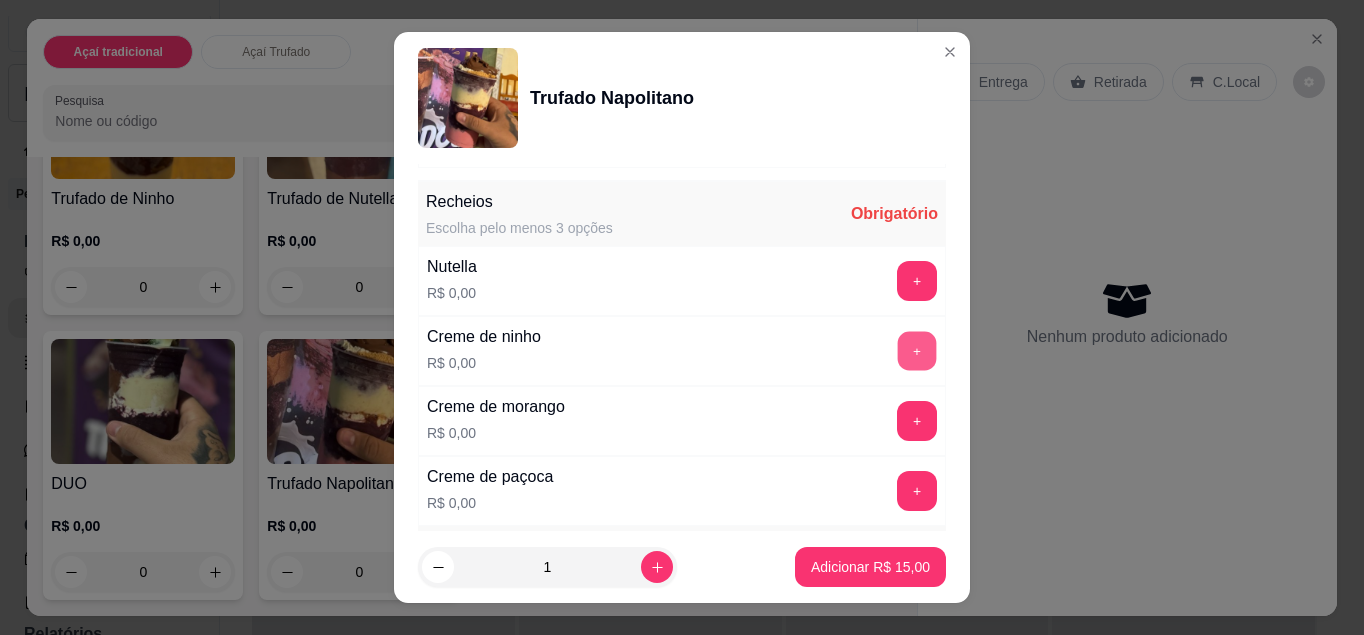 click on "+" at bounding box center (917, 350) 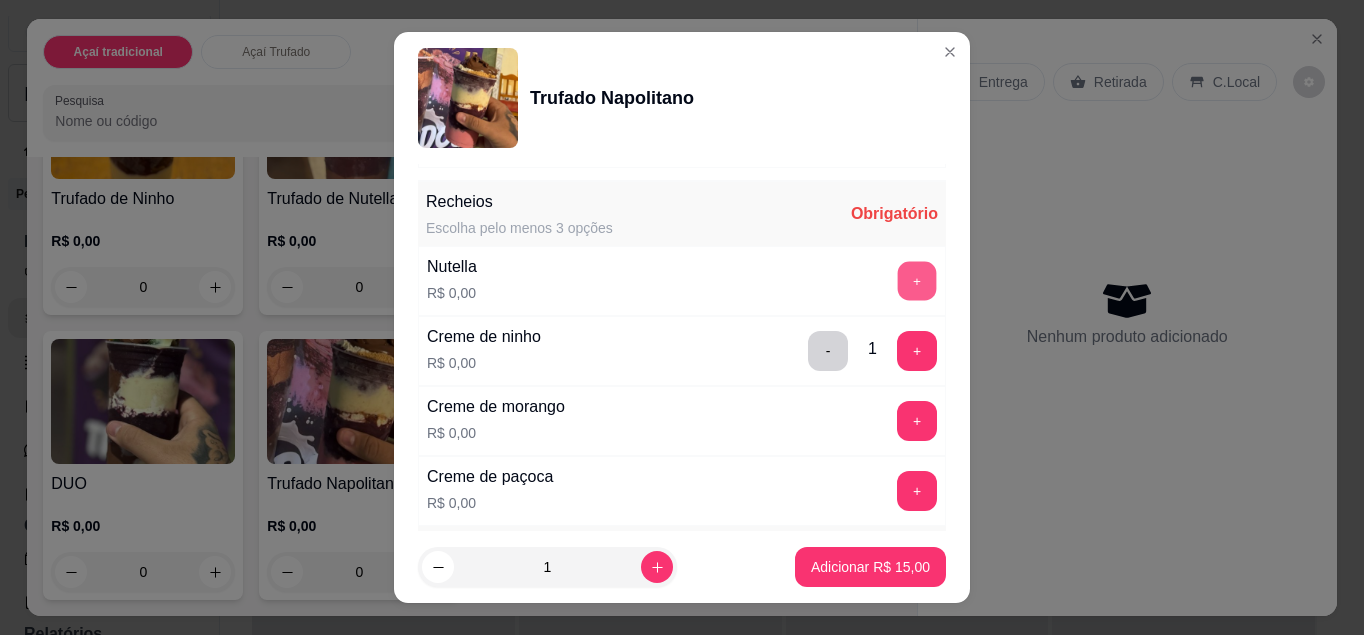 click on "+" at bounding box center (917, 280) 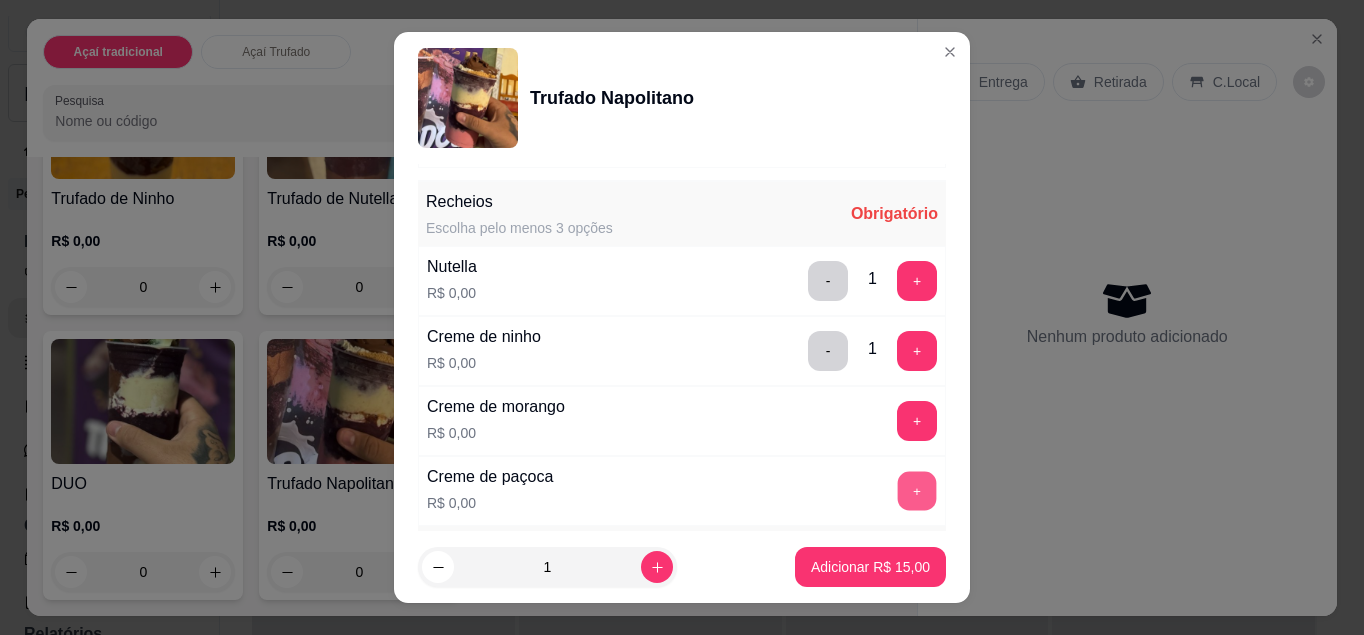 click on "+" at bounding box center [917, 490] 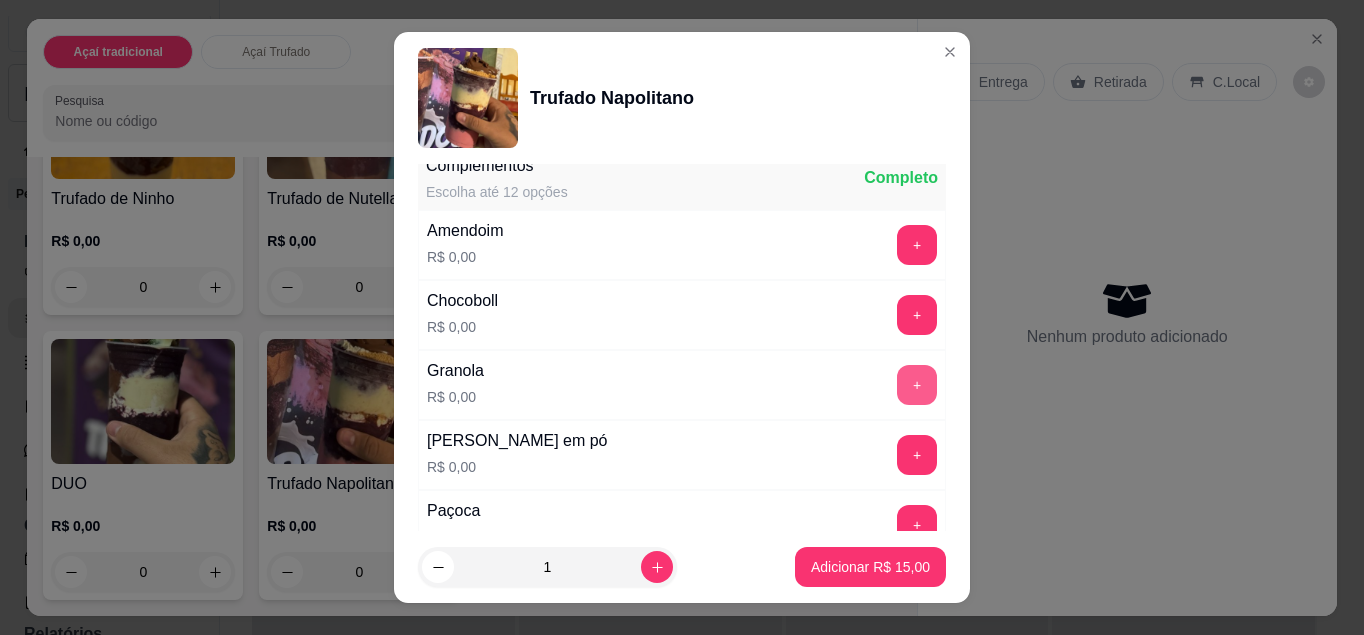 scroll, scrollTop: 627, scrollLeft: 0, axis: vertical 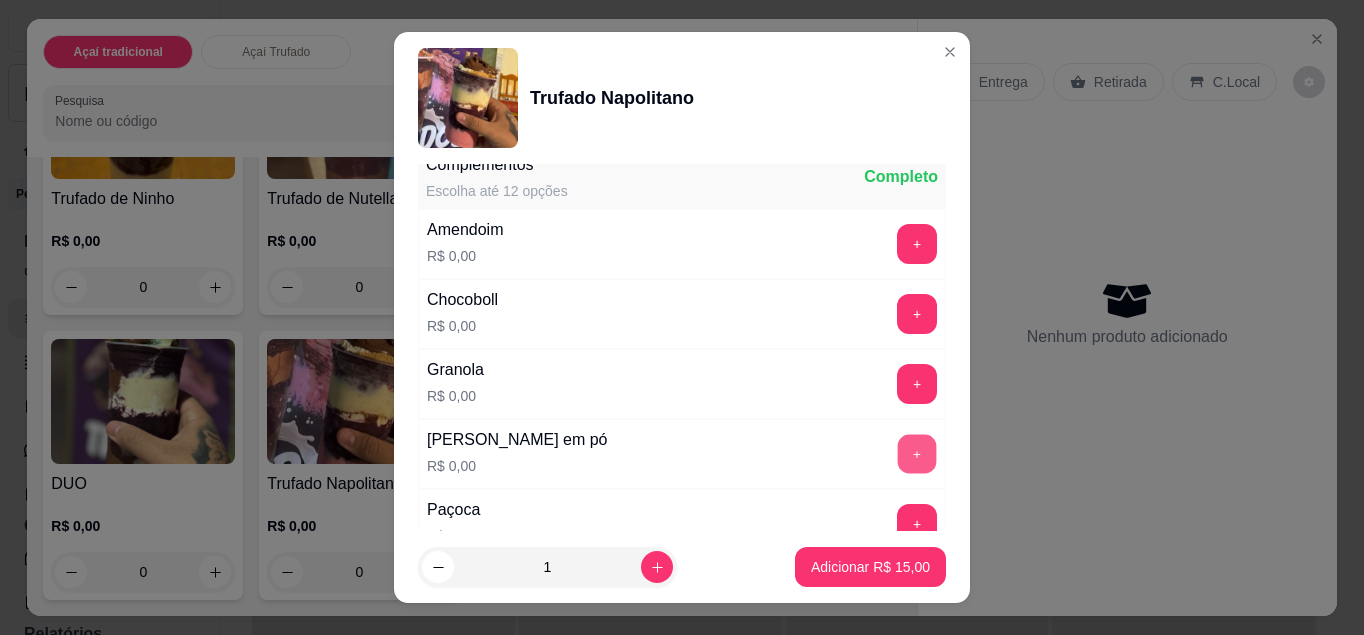 click on "+" at bounding box center [917, 453] 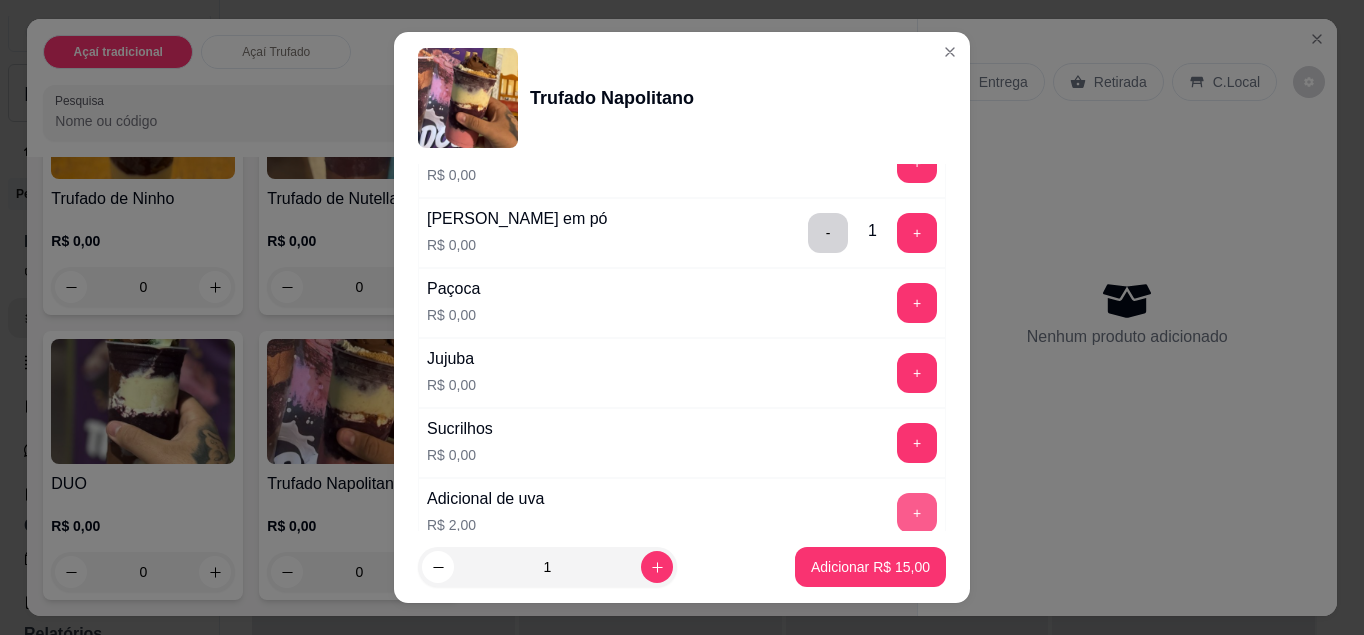 scroll, scrollTop: 818, scrollLeft: 0, axis: vertical 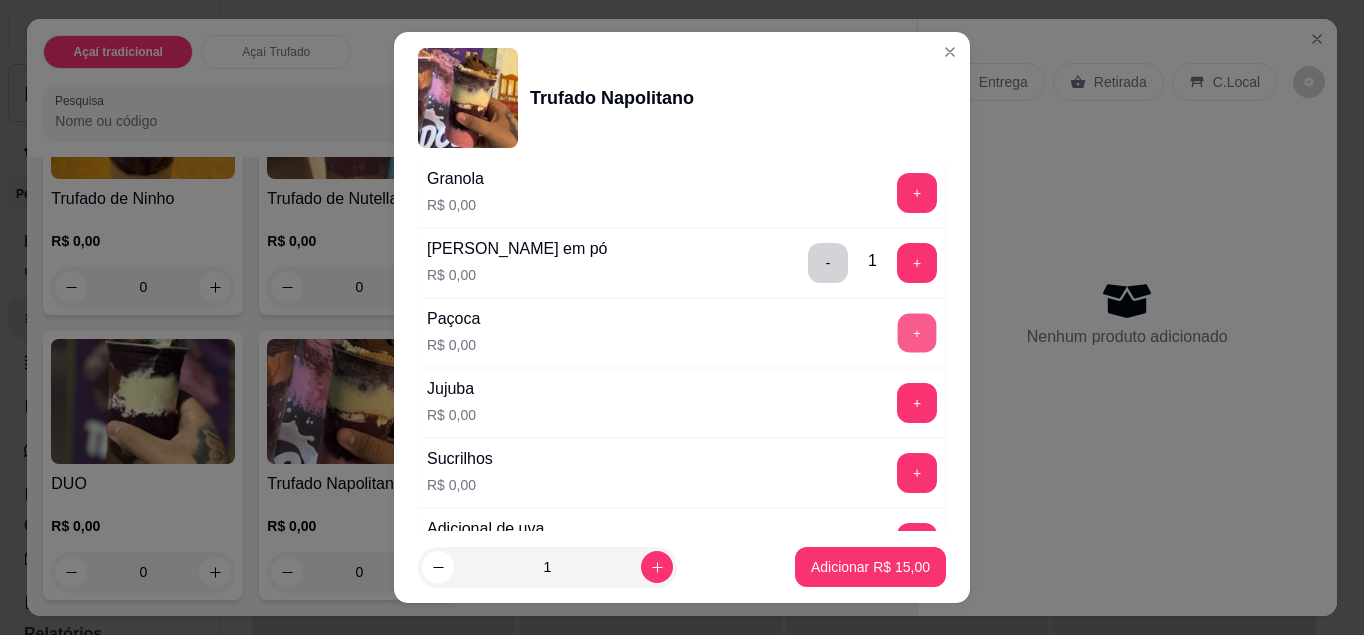 click on "+" at bounding box center [917, 332] 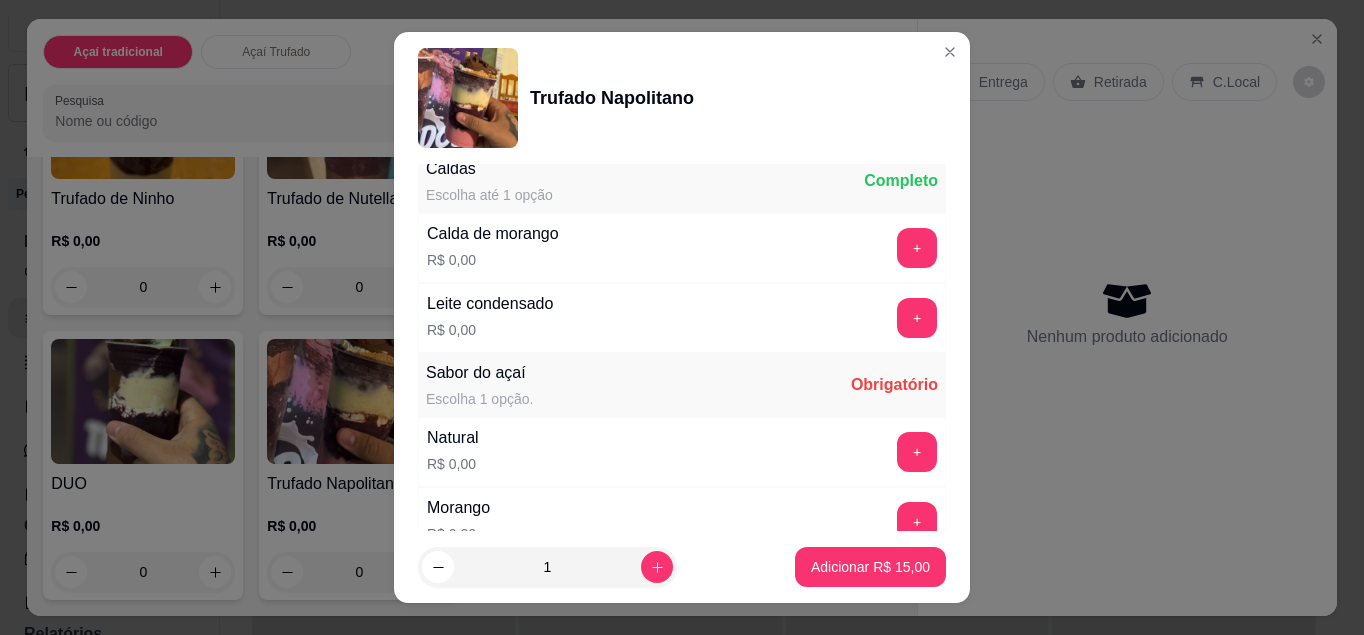 scroll, scrollTop: 1522, scrollLeft: 0, axis: vertical 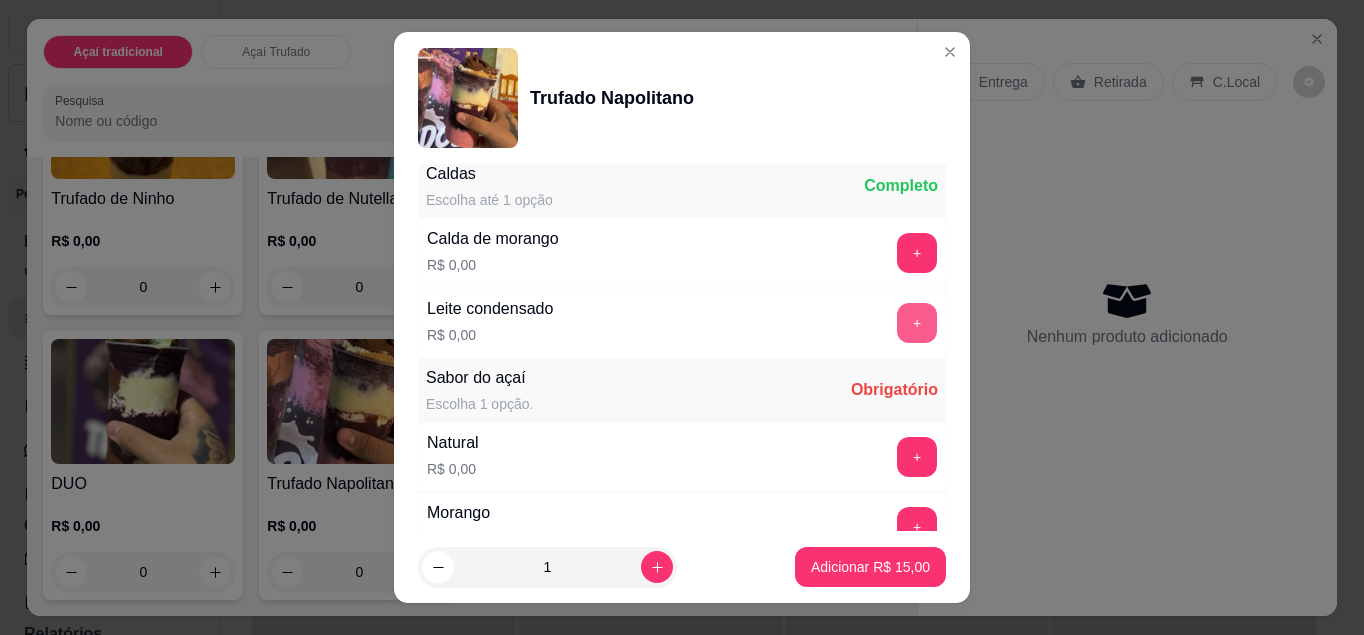 click on "+" at bounding box center (917, 323) 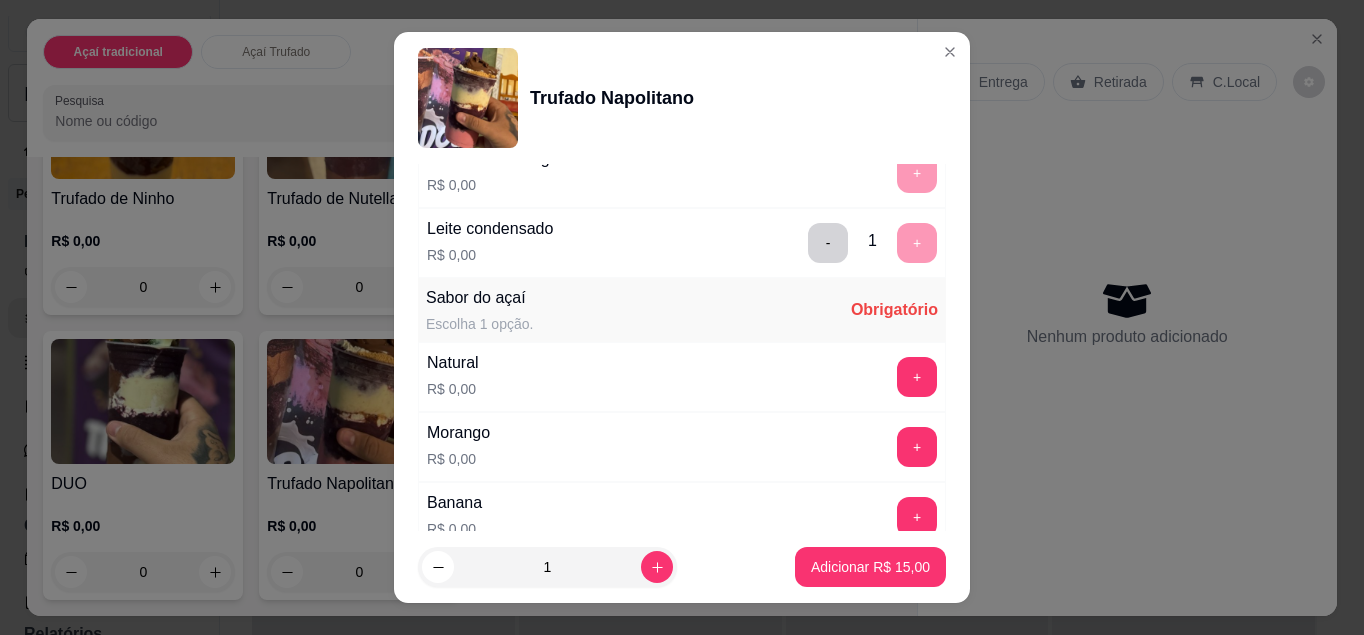 scroll, scrollTop: 1603, scrollLeft: 0, axis: vertical 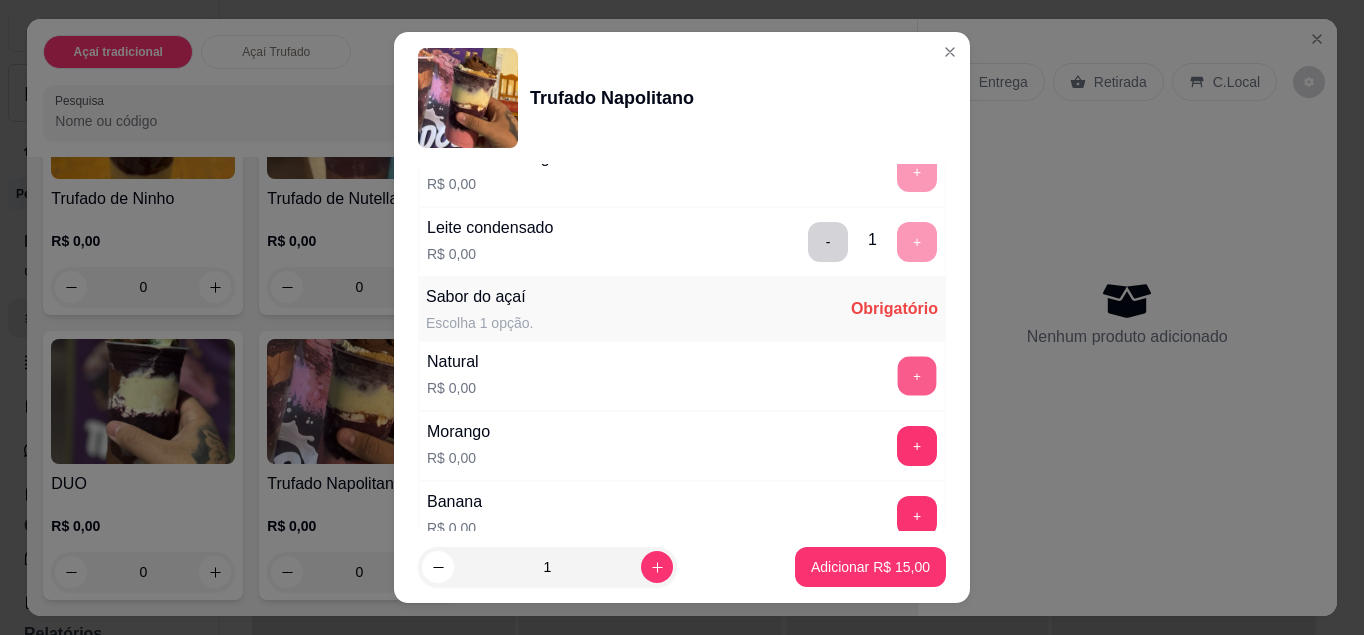 click on "+" at bounding box center [917, 375] 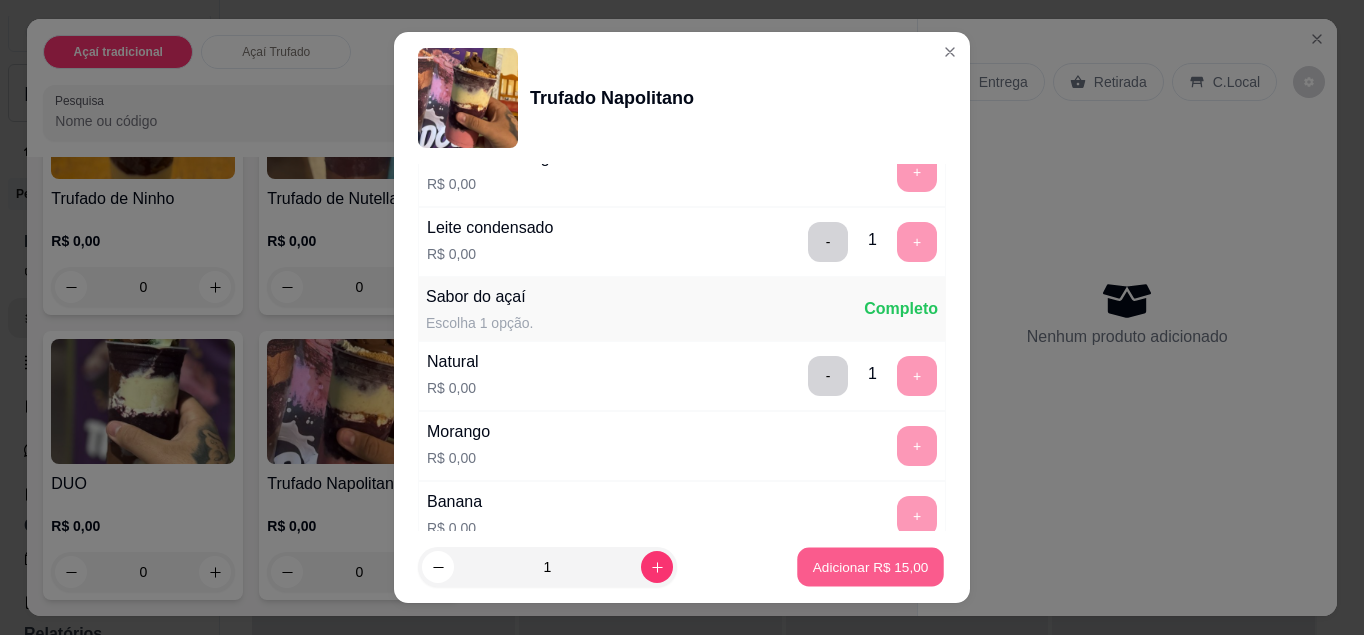 click on "Adicionar   R$ 15,00" at bounding box center (871, 567) 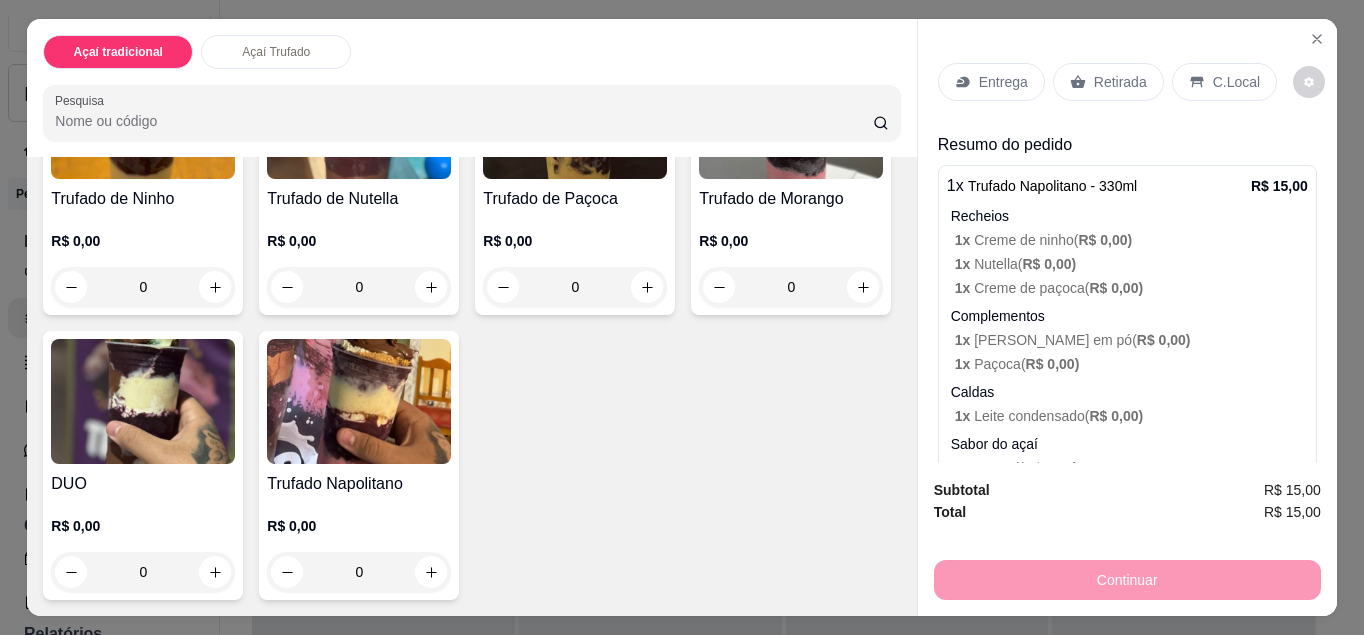 click on "C.Local" at bounding box center (1236, 82) 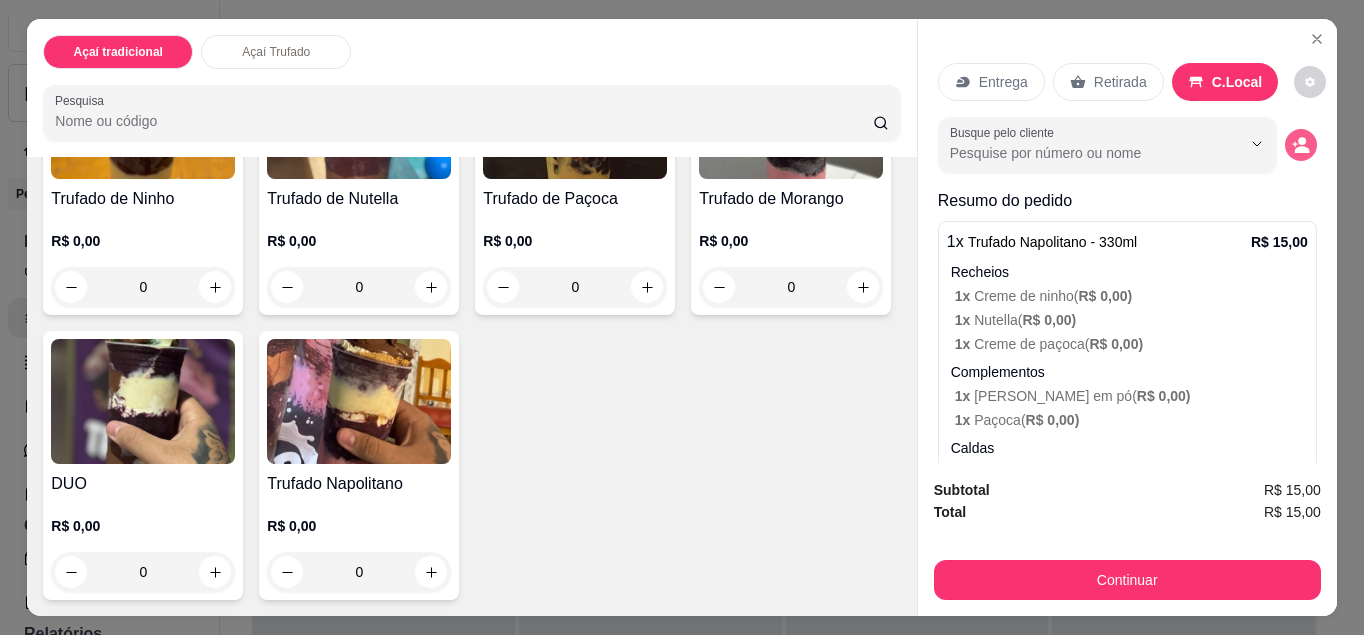 click 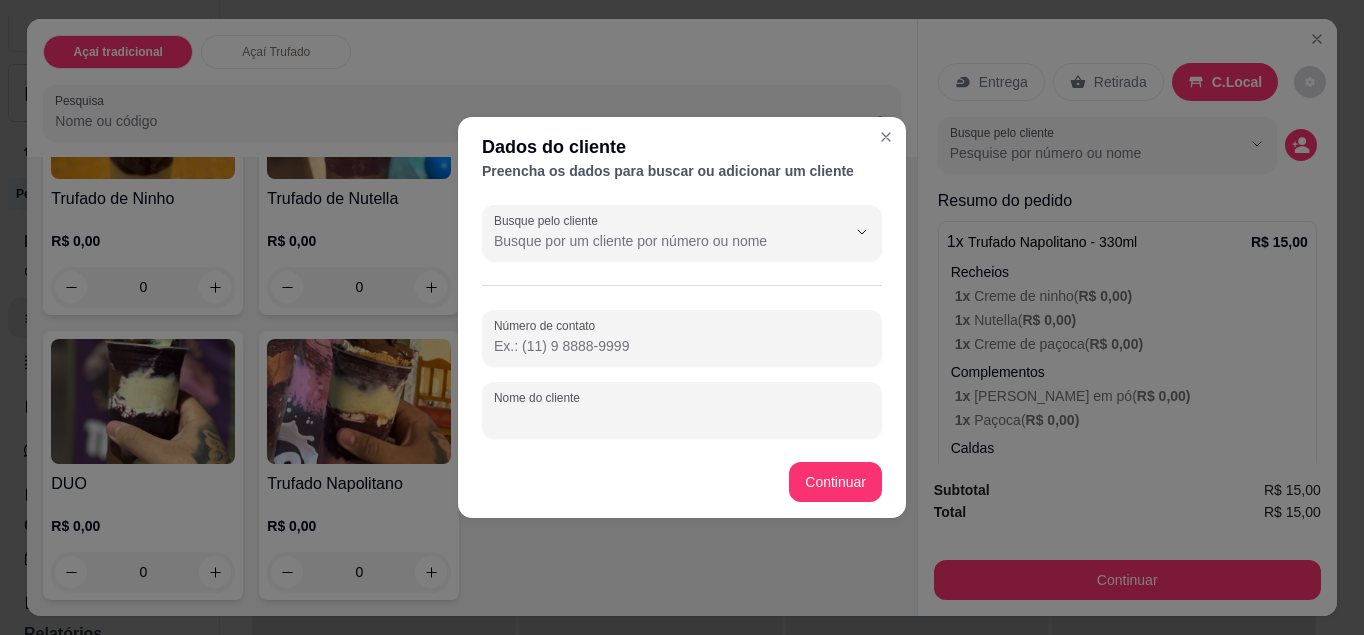 click on "Nome do cliente" at bounding box center (682, 418) 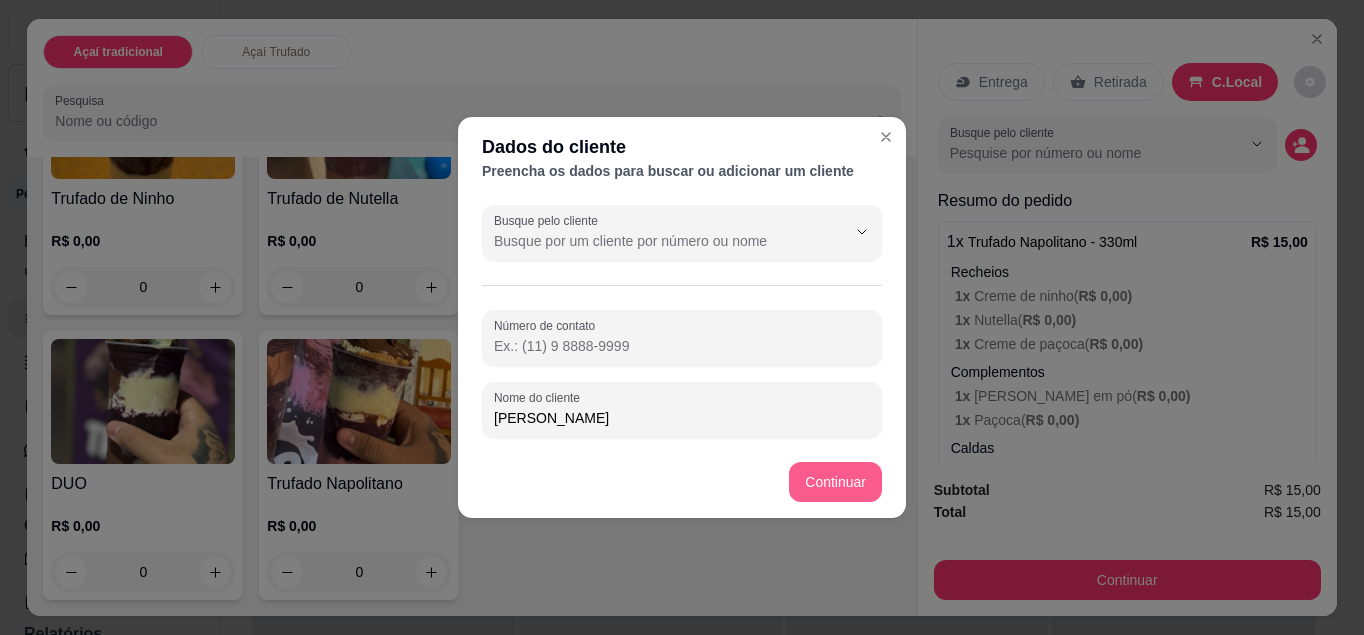 type on "[PERSON_NAME]" 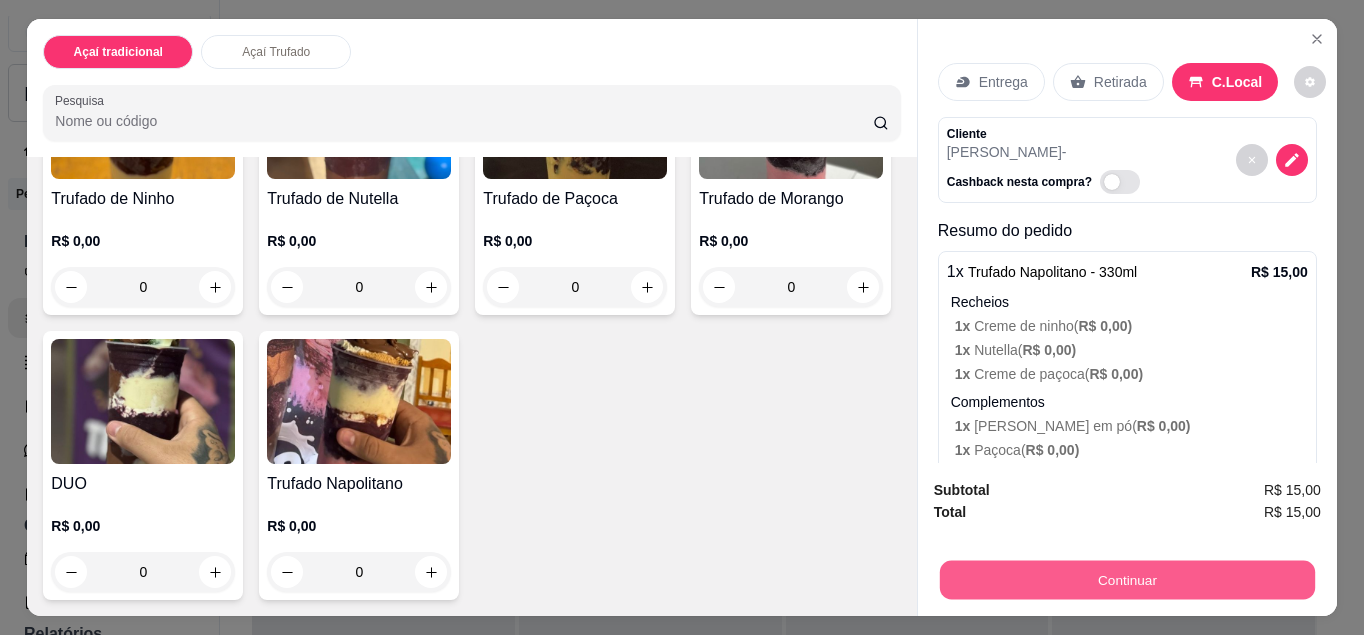 click on "Continuar" at bounding box center [1127, 580] 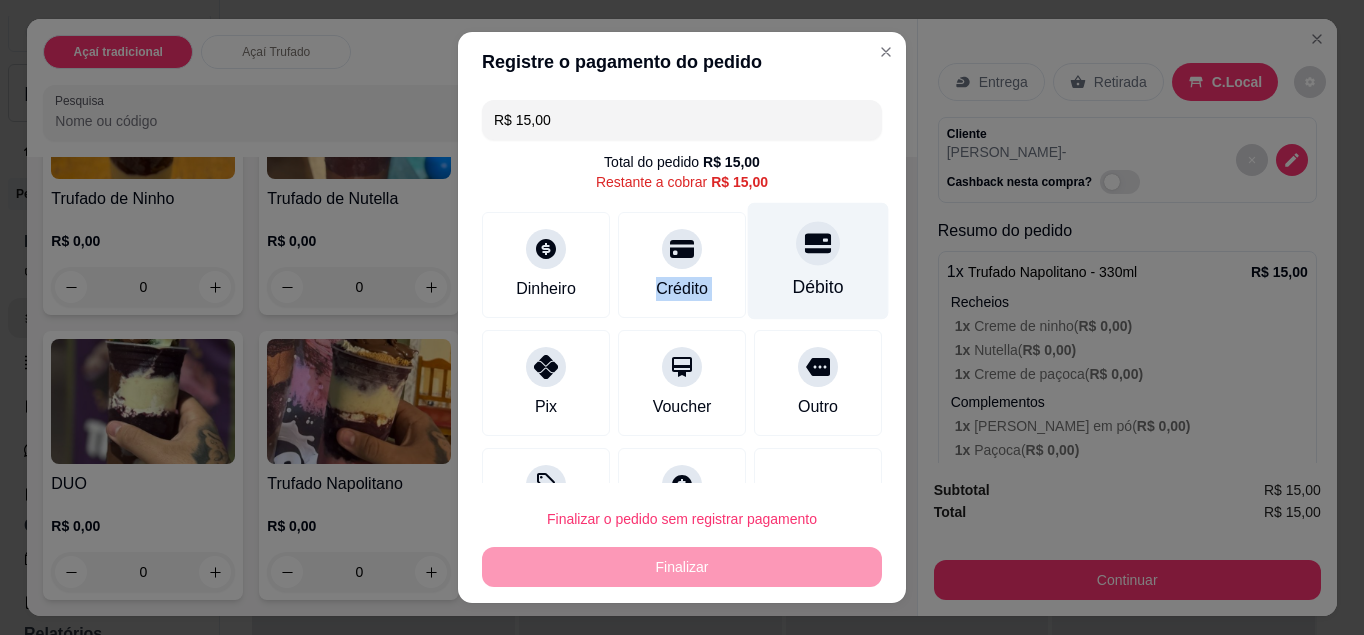 drag, startPoint x: 655, startPoint y: 252, endPoint x: 752, endPoint y: 267, distance: 98.15294 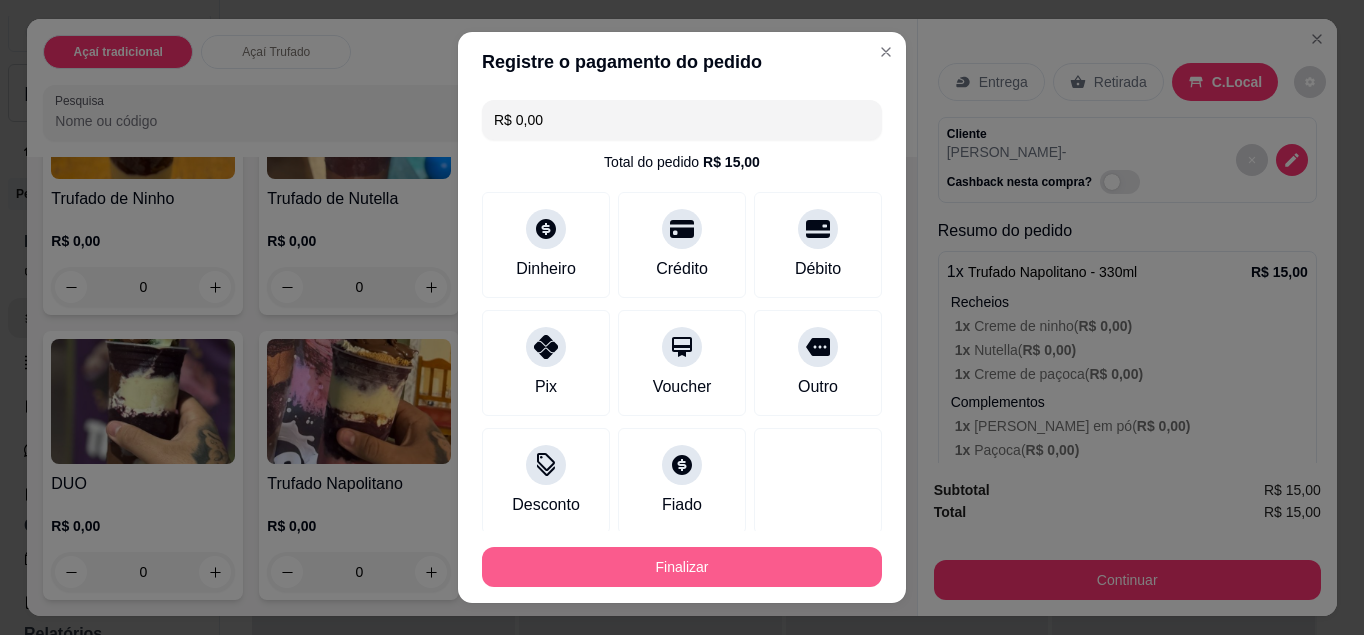 click on "Finalizar" at bounding box center (682, 567) 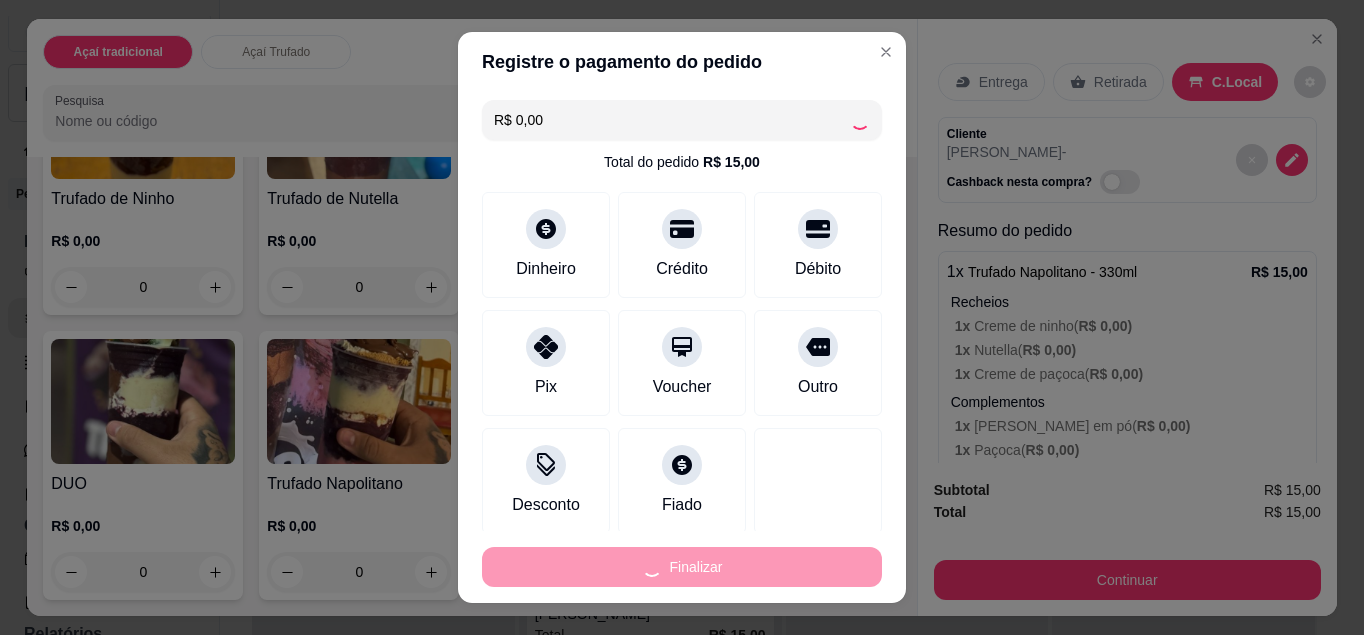 type on "-R$ 15,00" 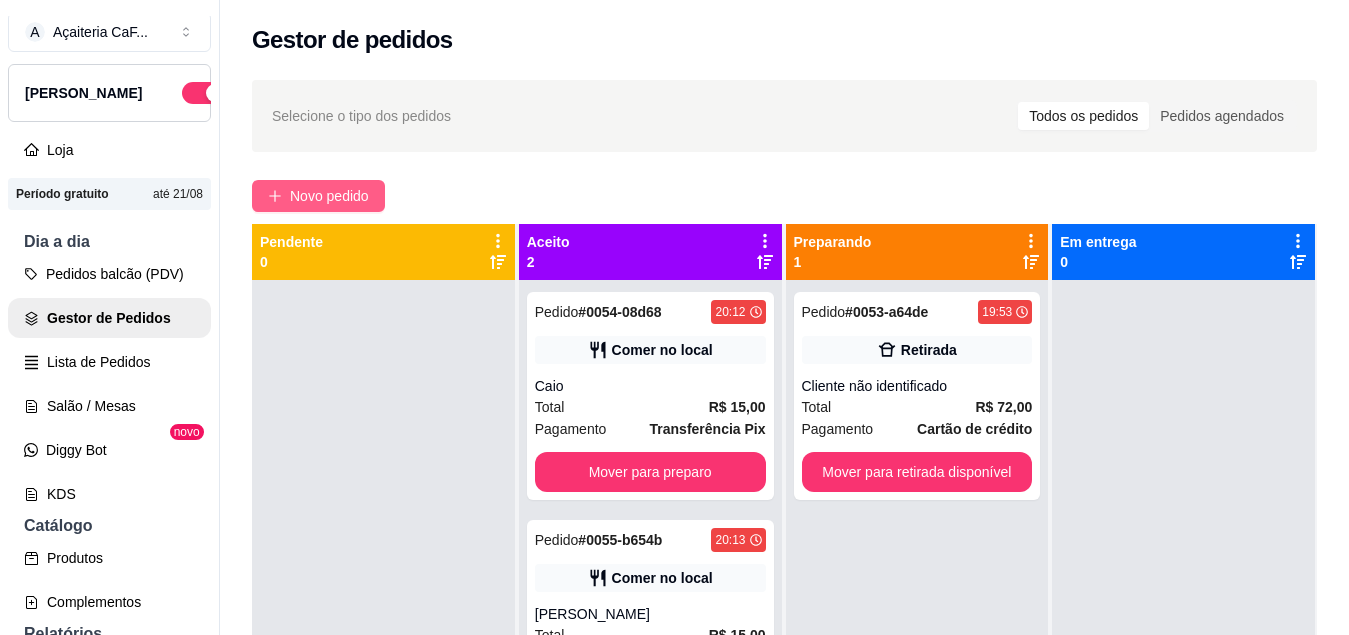 click on "Novo pedido" at bounding box center [329, 196] 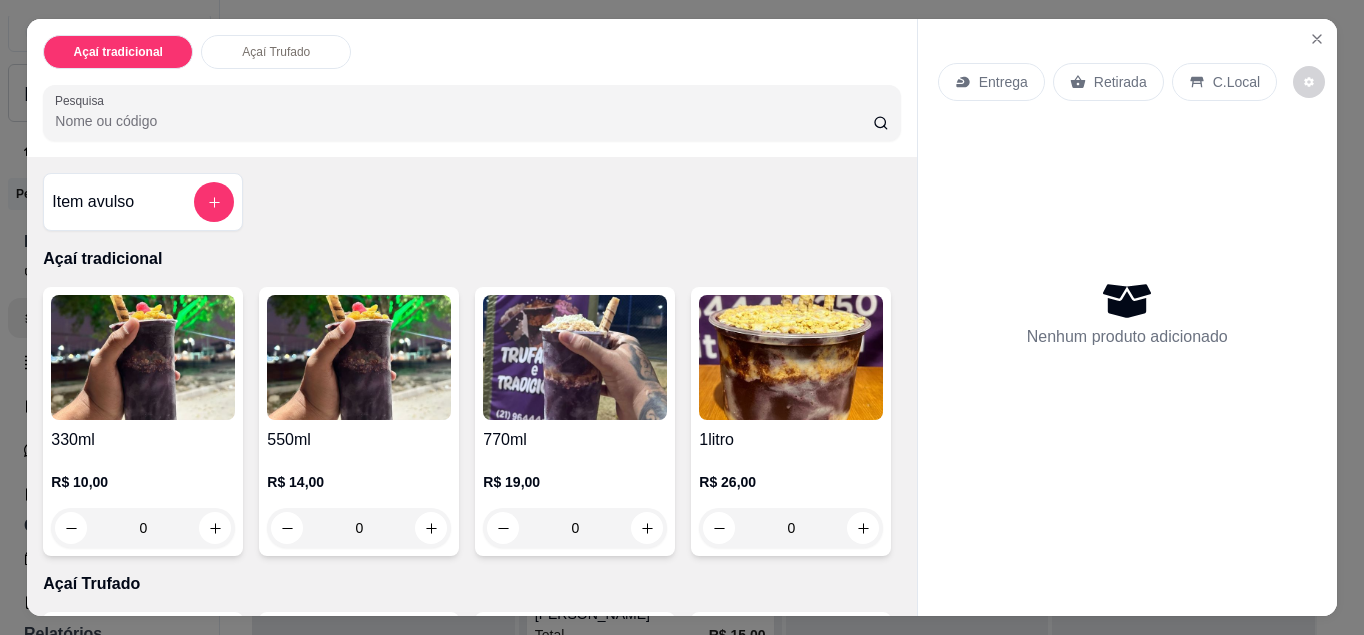 click on "C.Local" at bounding box center [1236, 82] 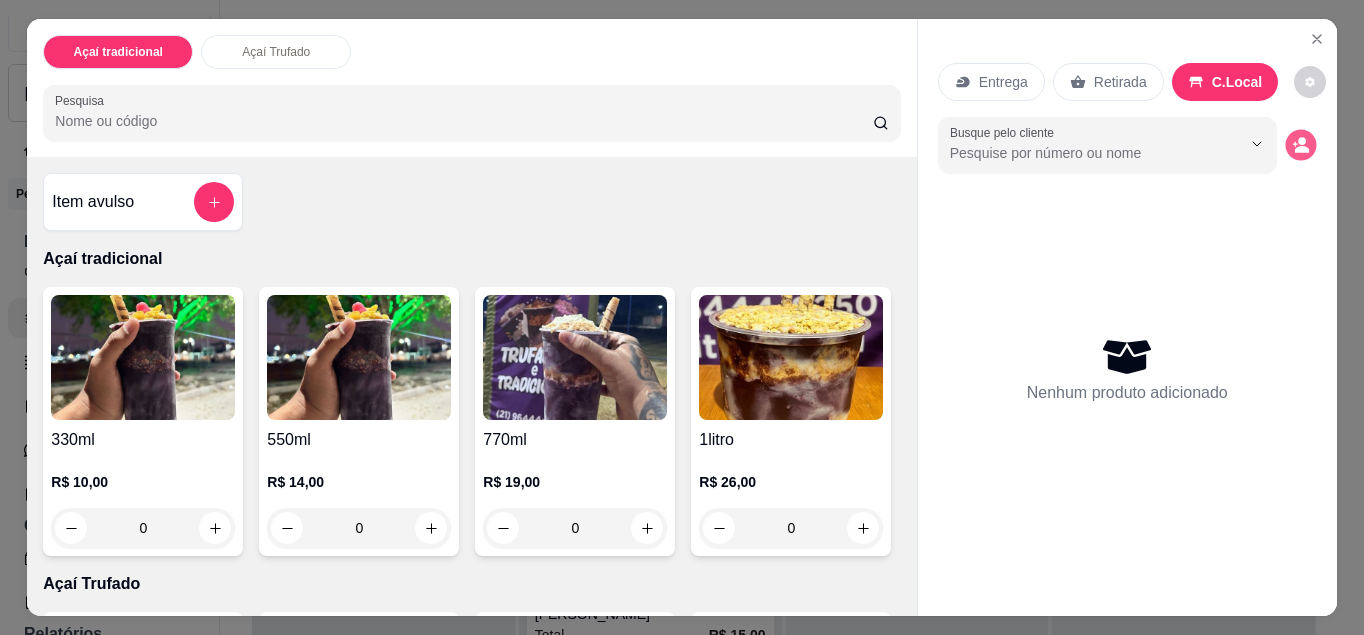 click 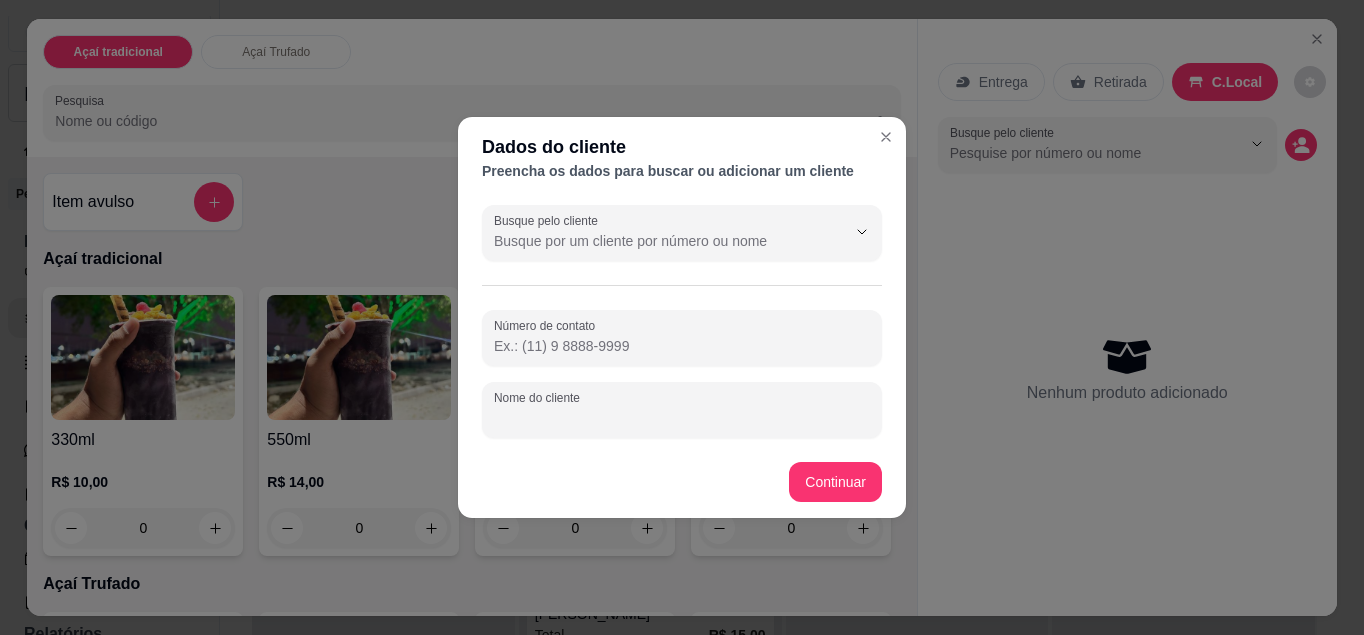 click on "Nome do cliente" at bounding box center [682, 418] 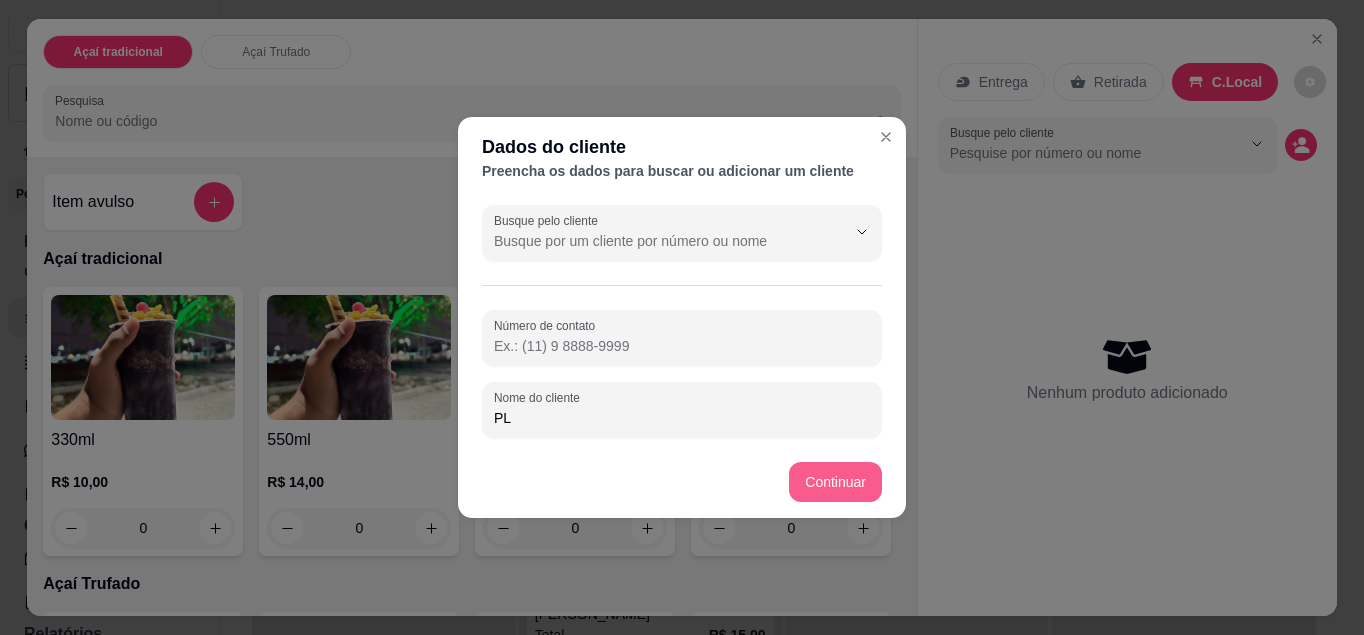 type on "PL" 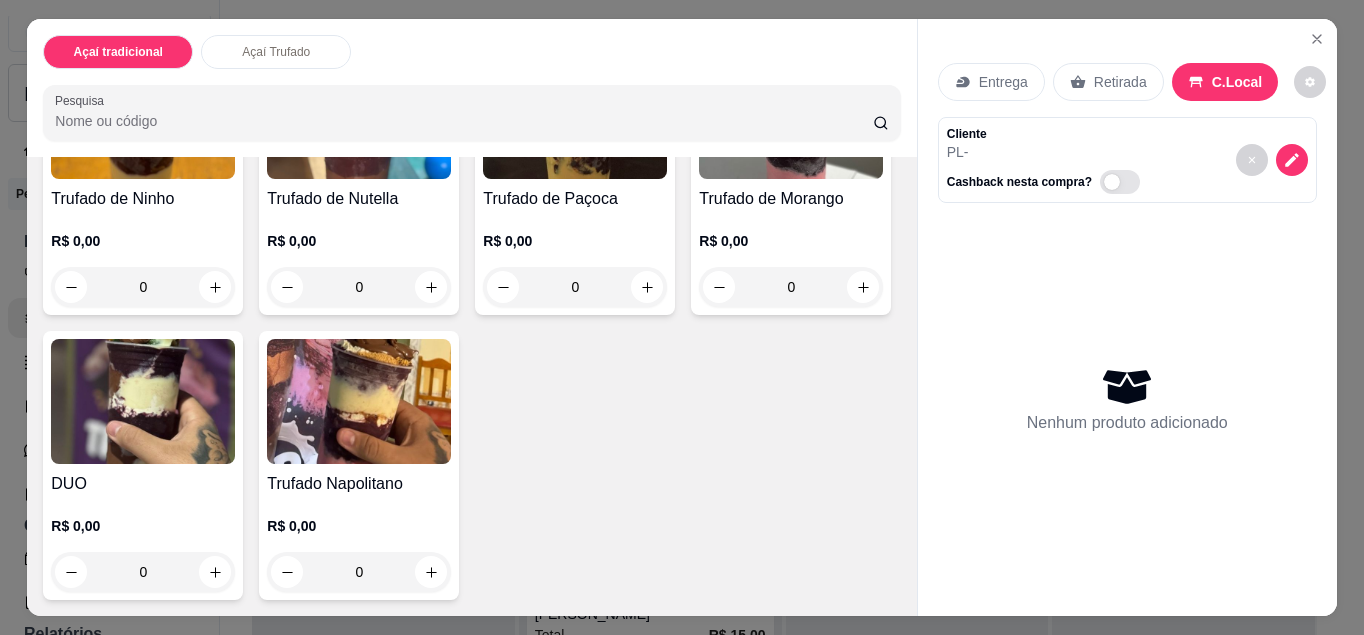 scroll, scrollTop: 851, scrollLeft: 0, axis: vertical 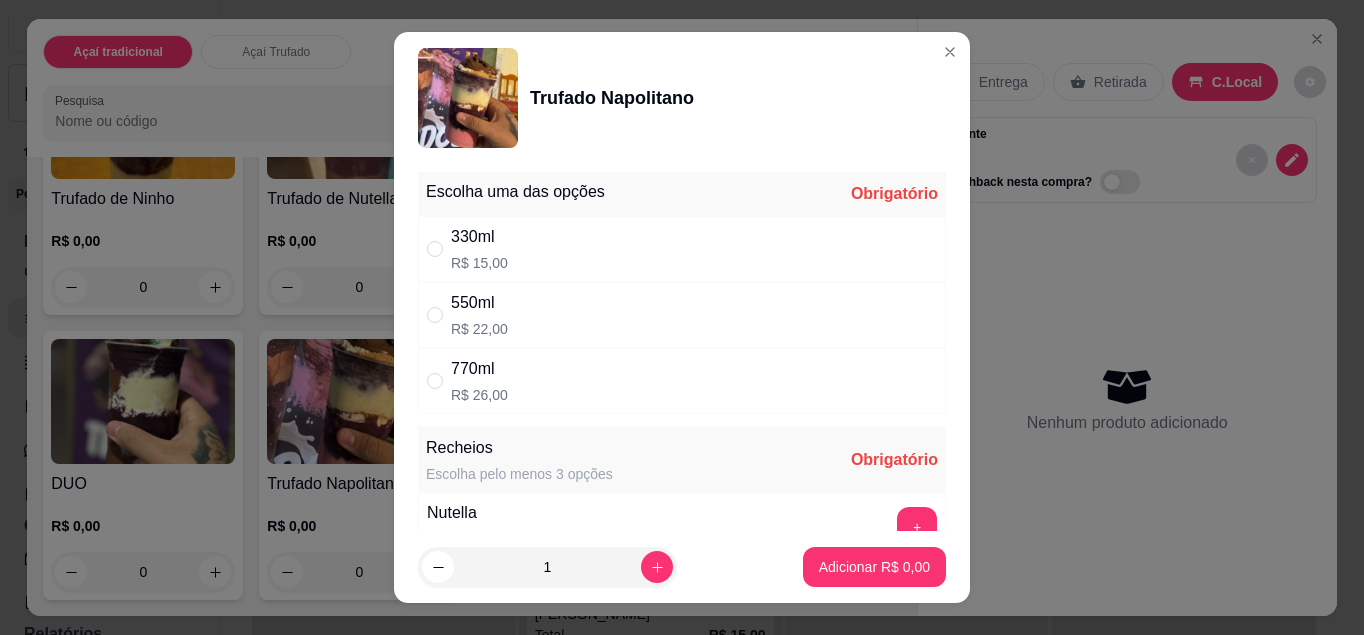 click on "550ml R$ 22,00" at bounding box center (682, 315) 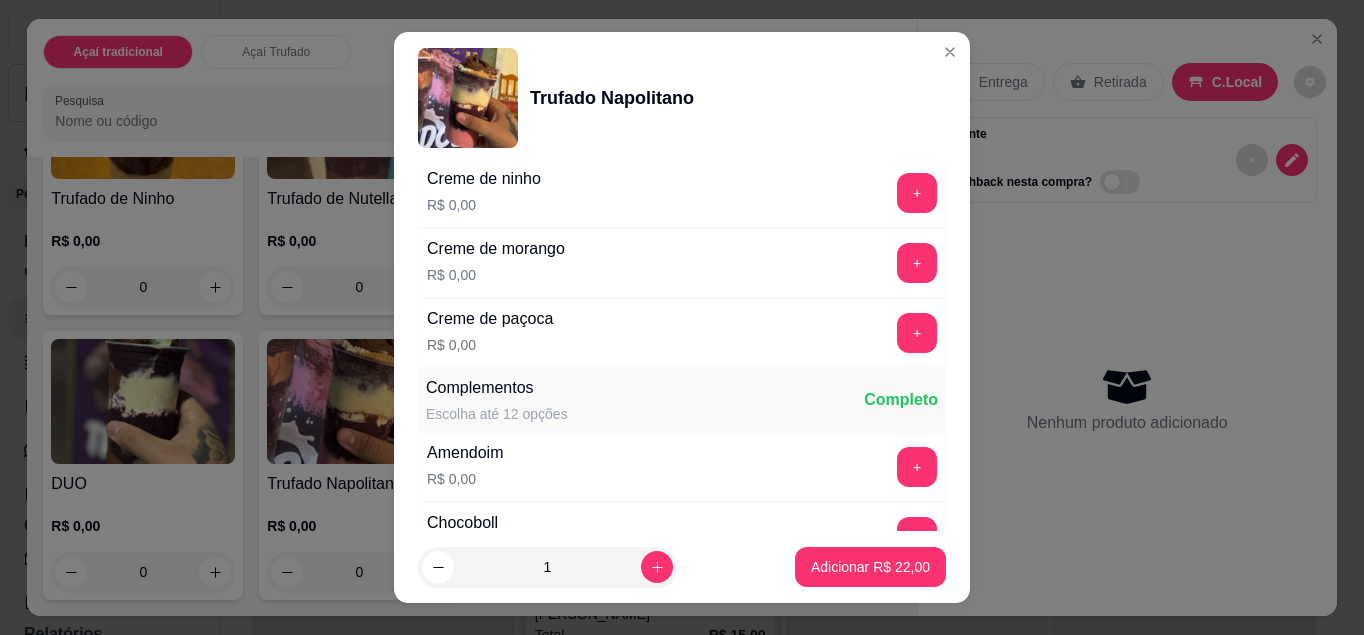scroll, scrollTop: 405, scrollLeft: 0, axis: vertical 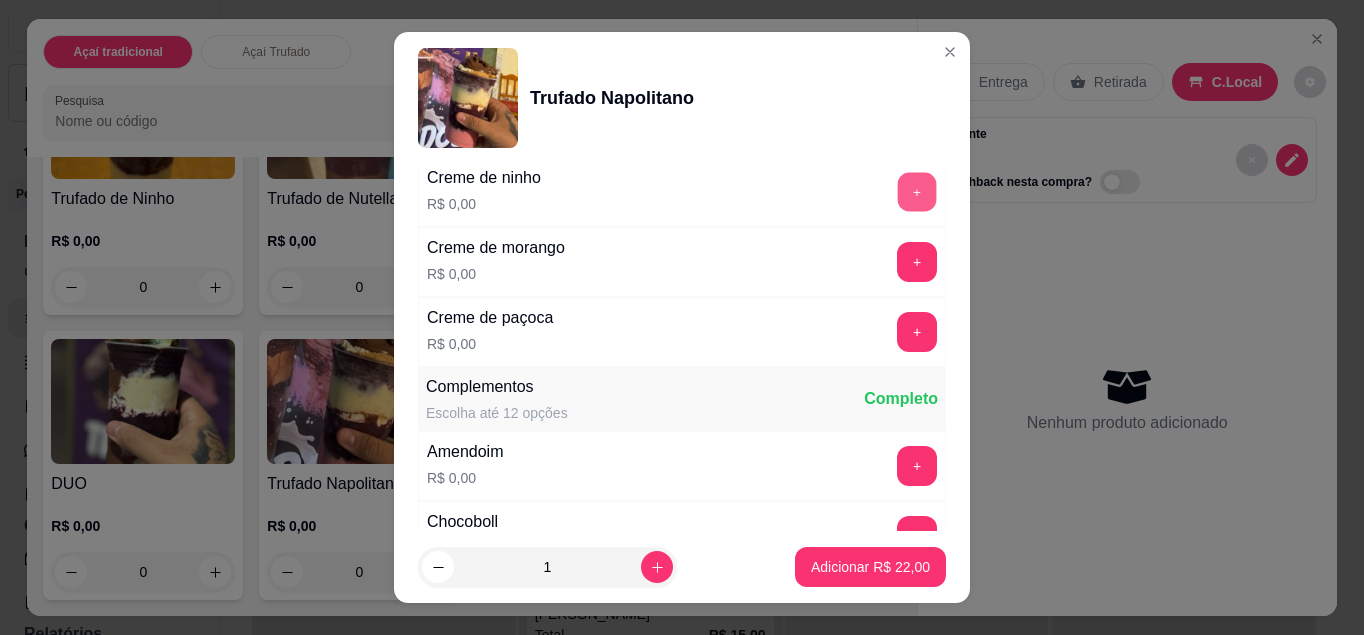 click on "+" at bounding box center (917, 191) 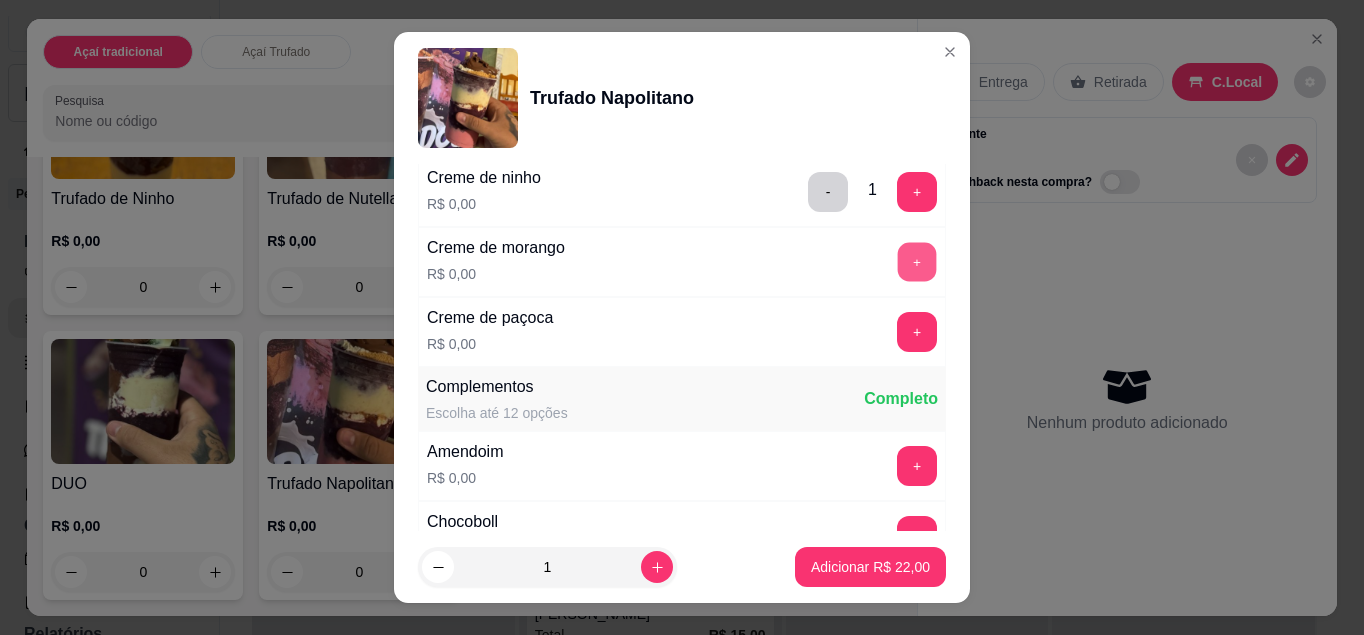 click on "+" at bounding box center [917, 261] 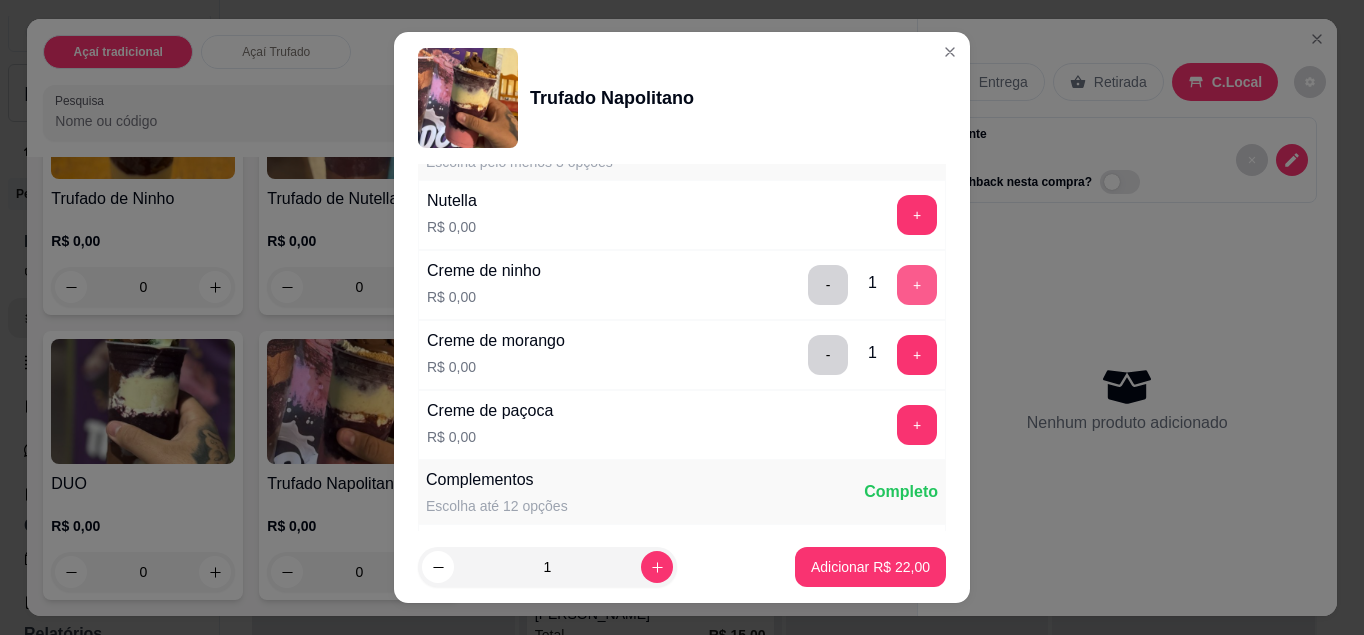 scroll, scrollTop: 311, scrollLeft: 0, axis: vertical 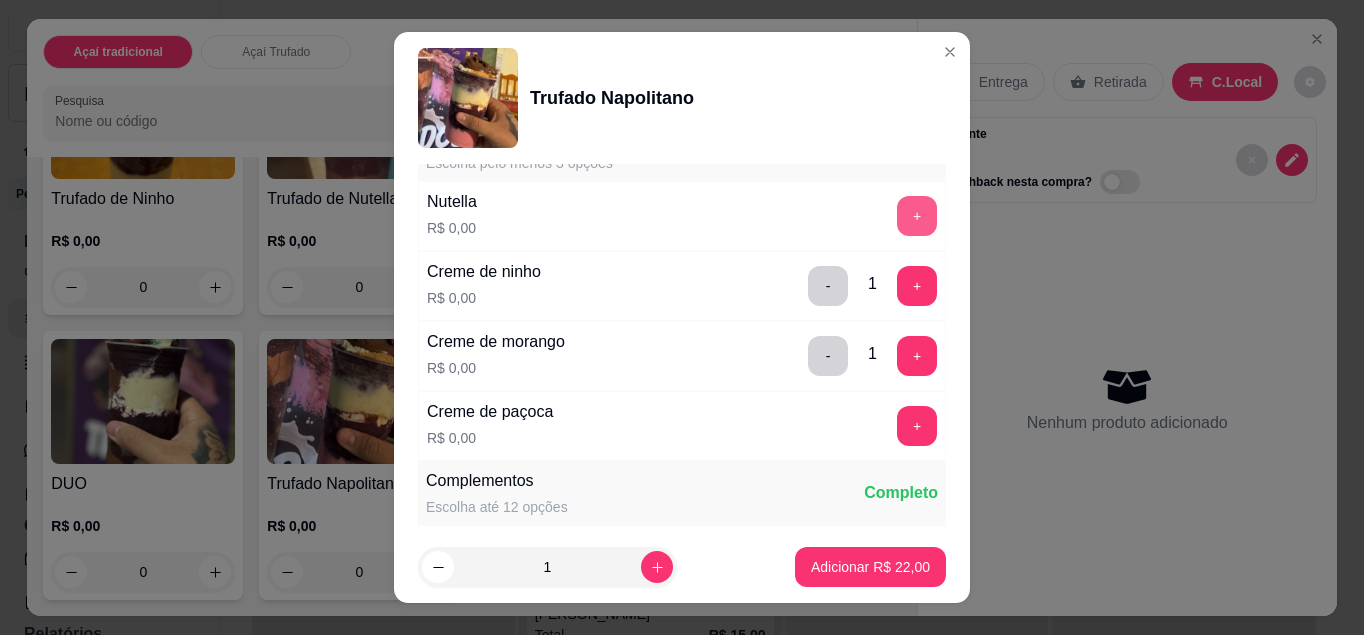 click on "+" at bounding box center (917, 216) 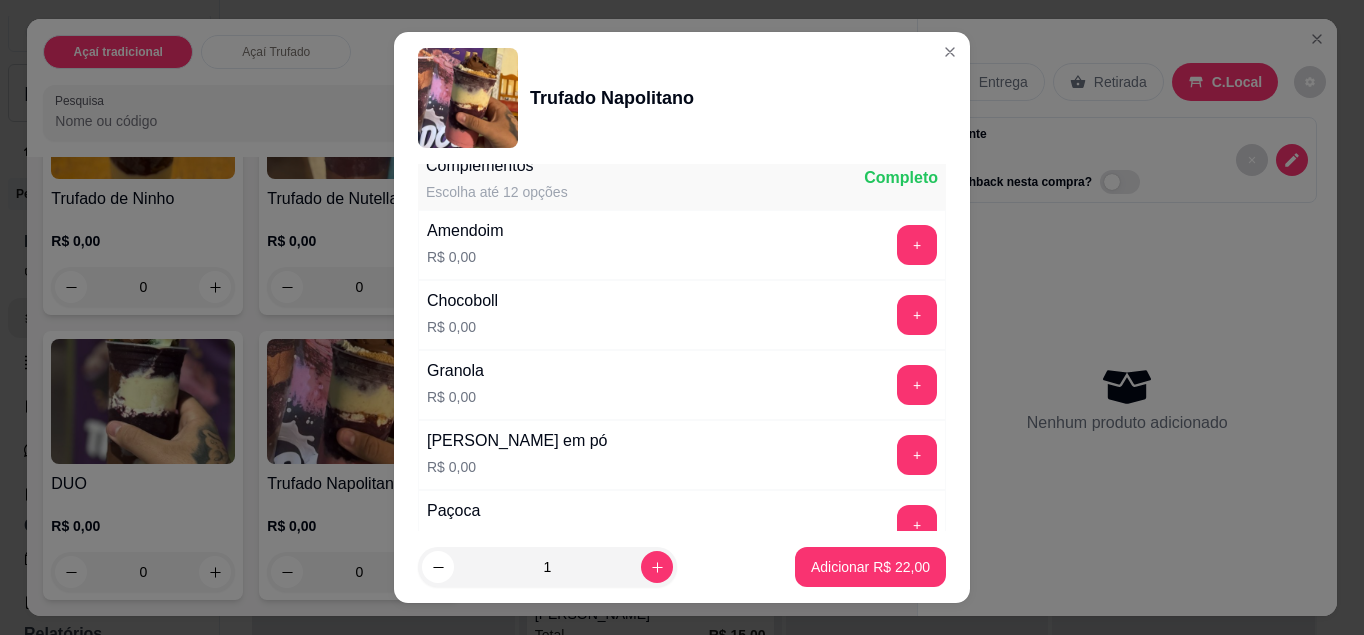 scroll, scrollTop: 627, scrollLeft: 0, axis: vertical 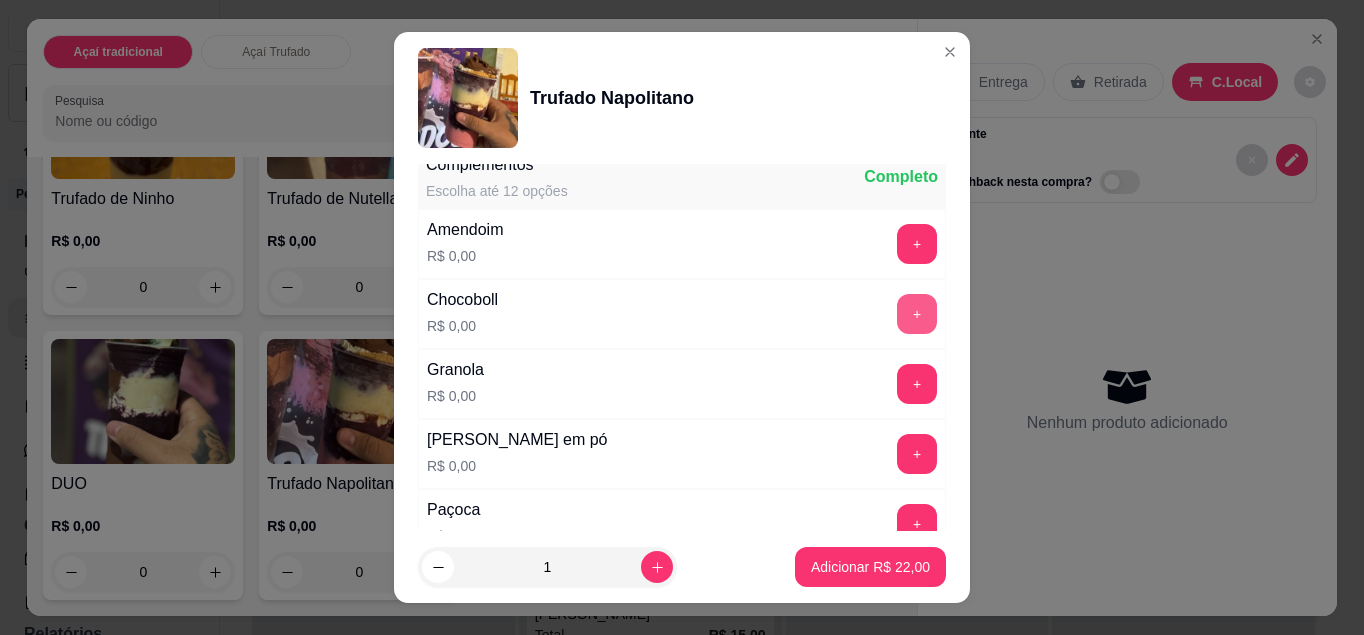 click on "+" at bounding box center [917, 314] 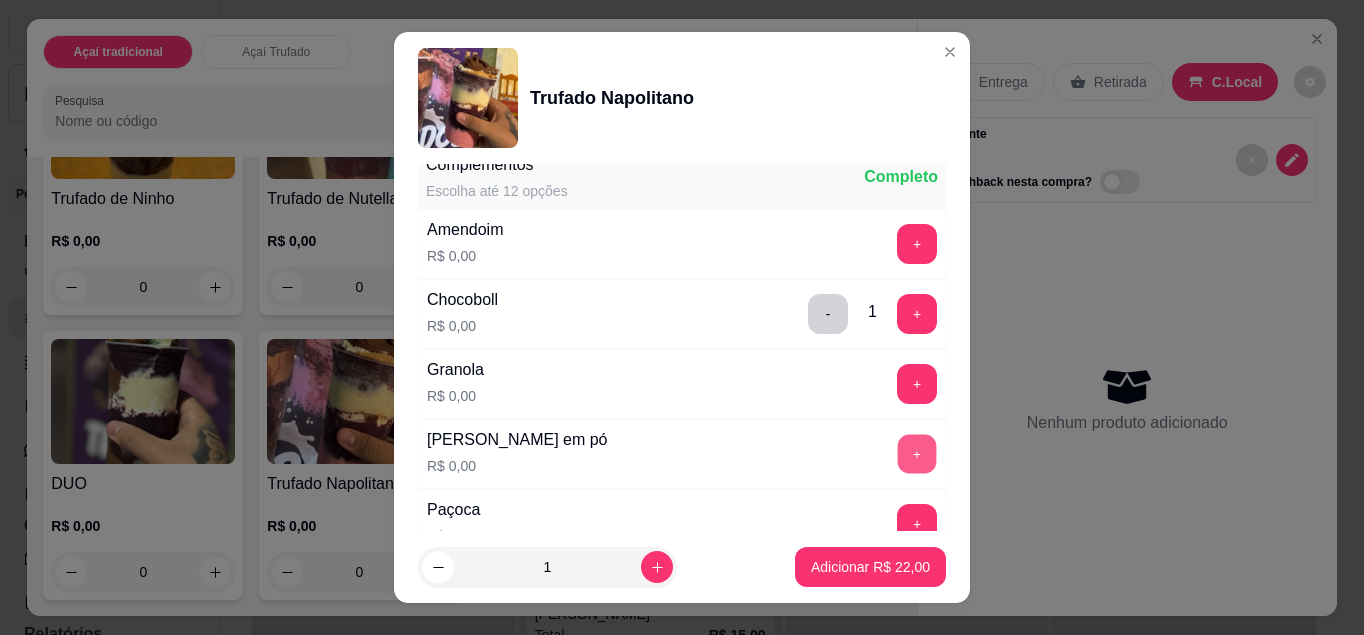 click on "+" at bounding box center [917, 453] 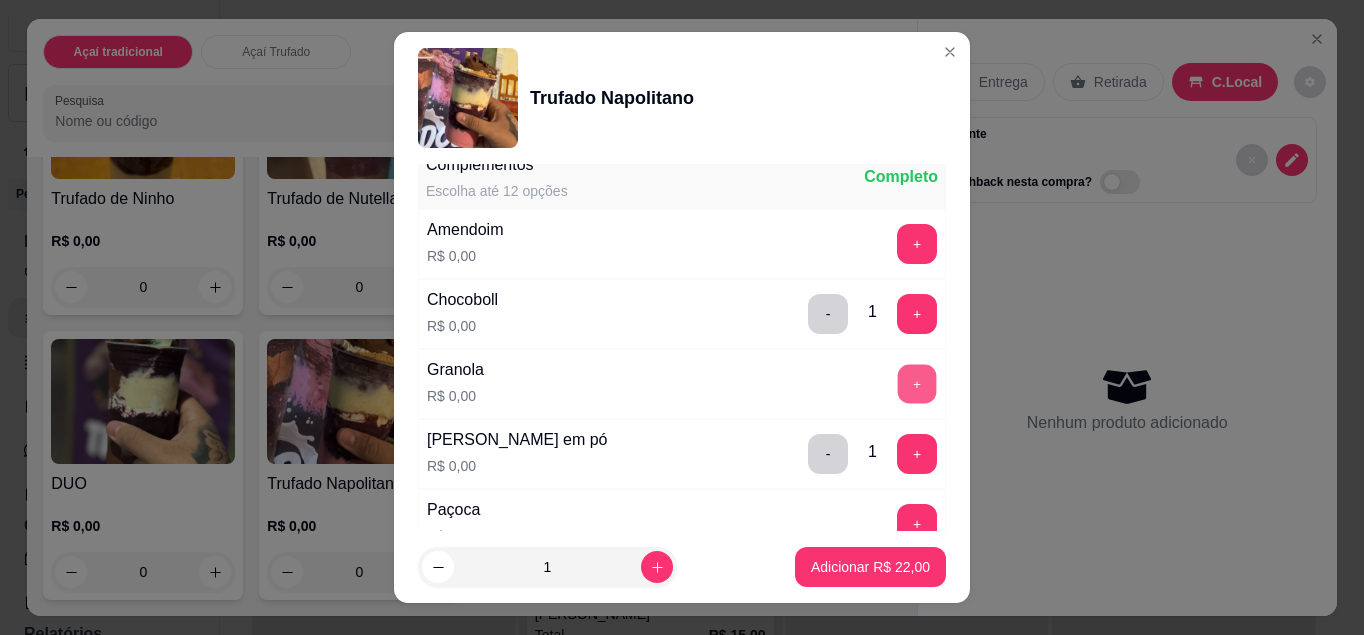 click on "+" at bounding box center (917, 383) 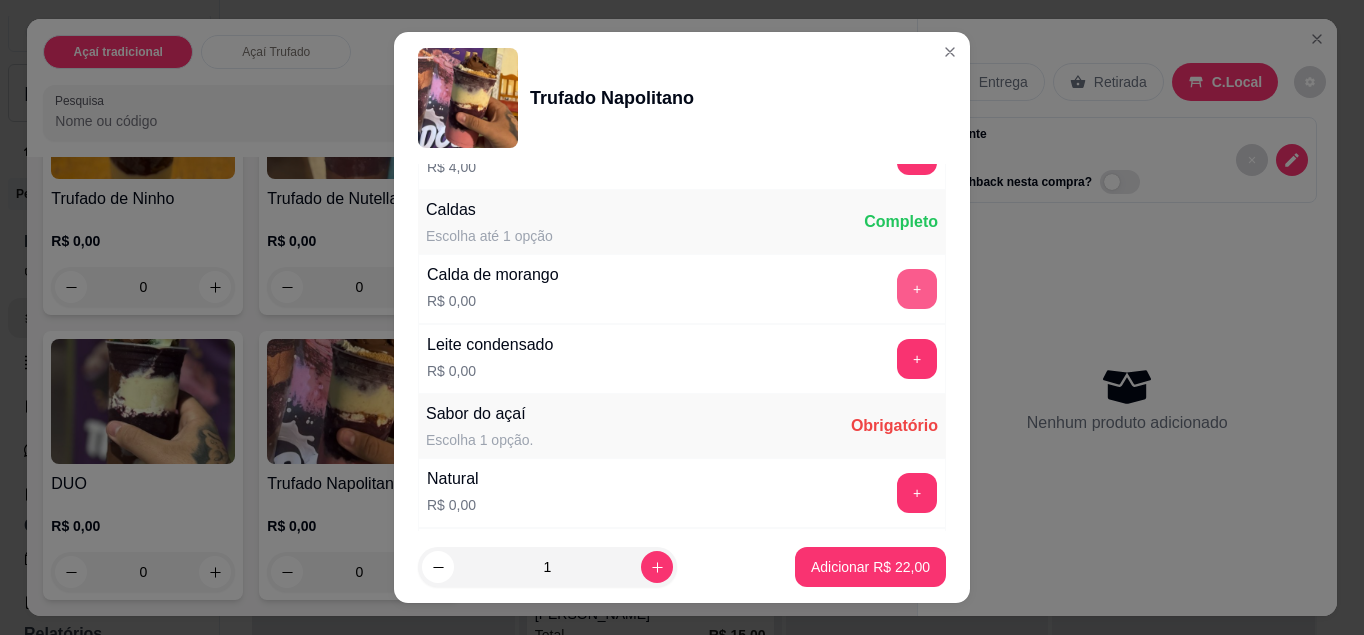scroll, scrollTop: 1492, scrollLeft: 0, axis: vertical 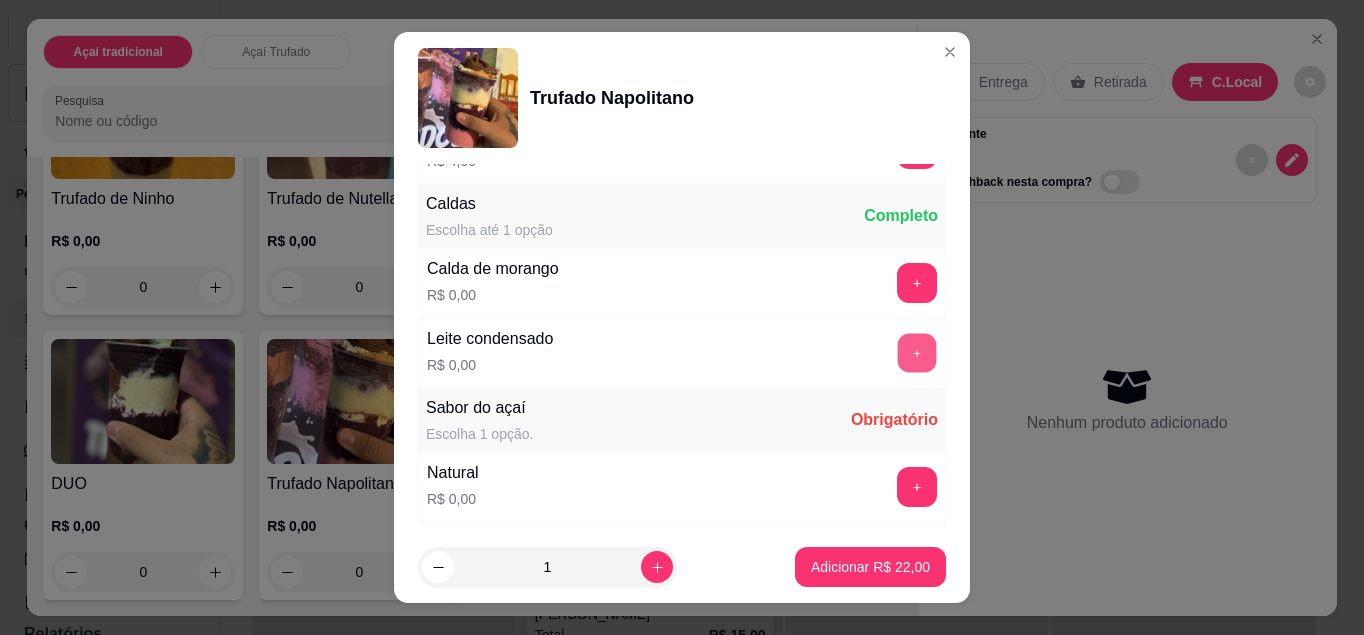 click on "+" at bounding box center [917, 352] 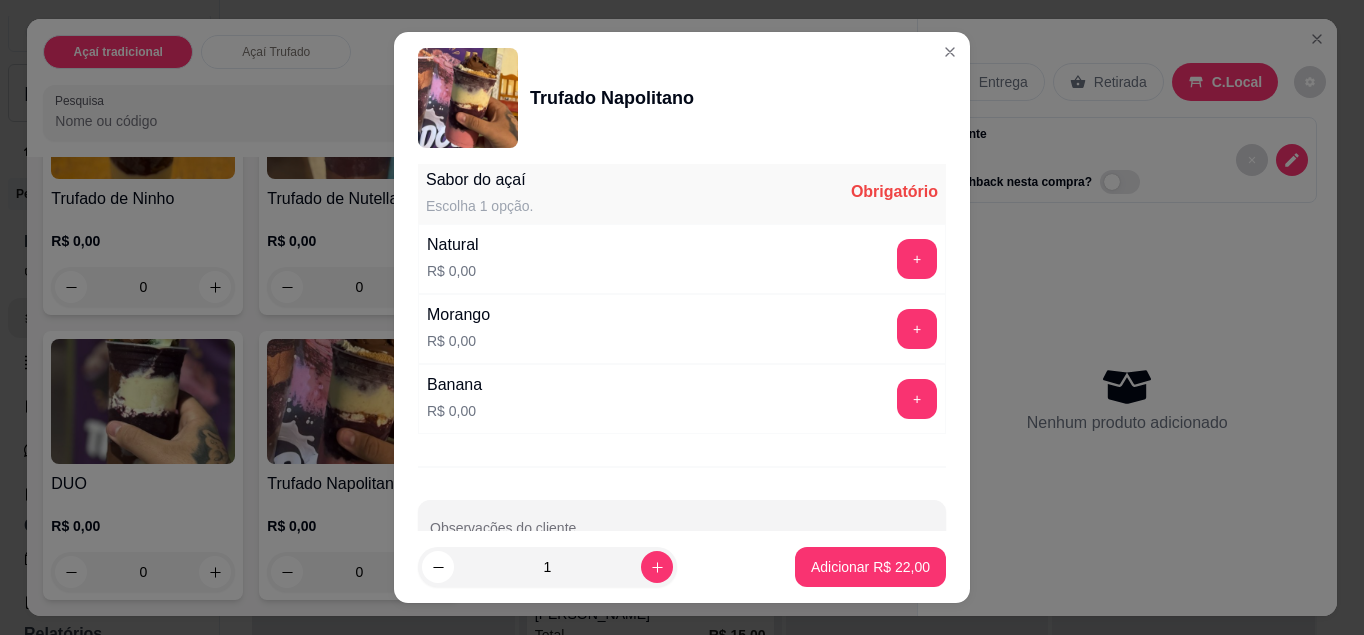 scroll, scrollTop: 1722, scrollLeft: 0, axis: vertical 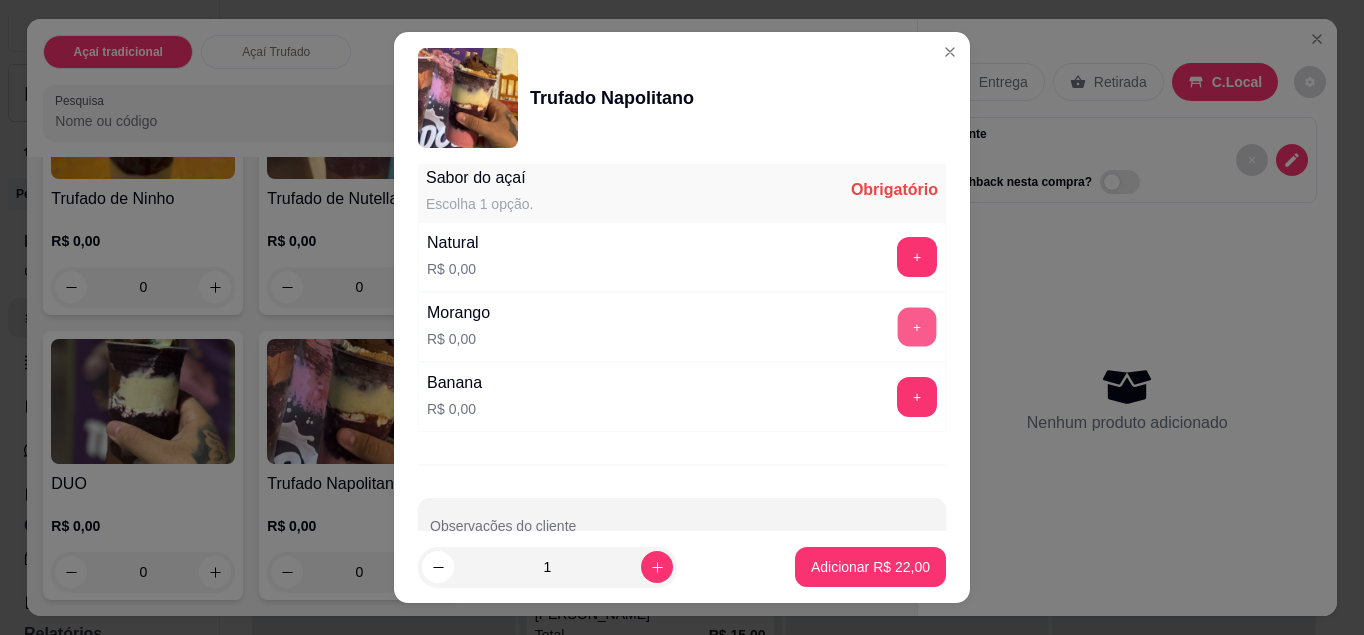 click on "+" at bounding box center [917, 326] 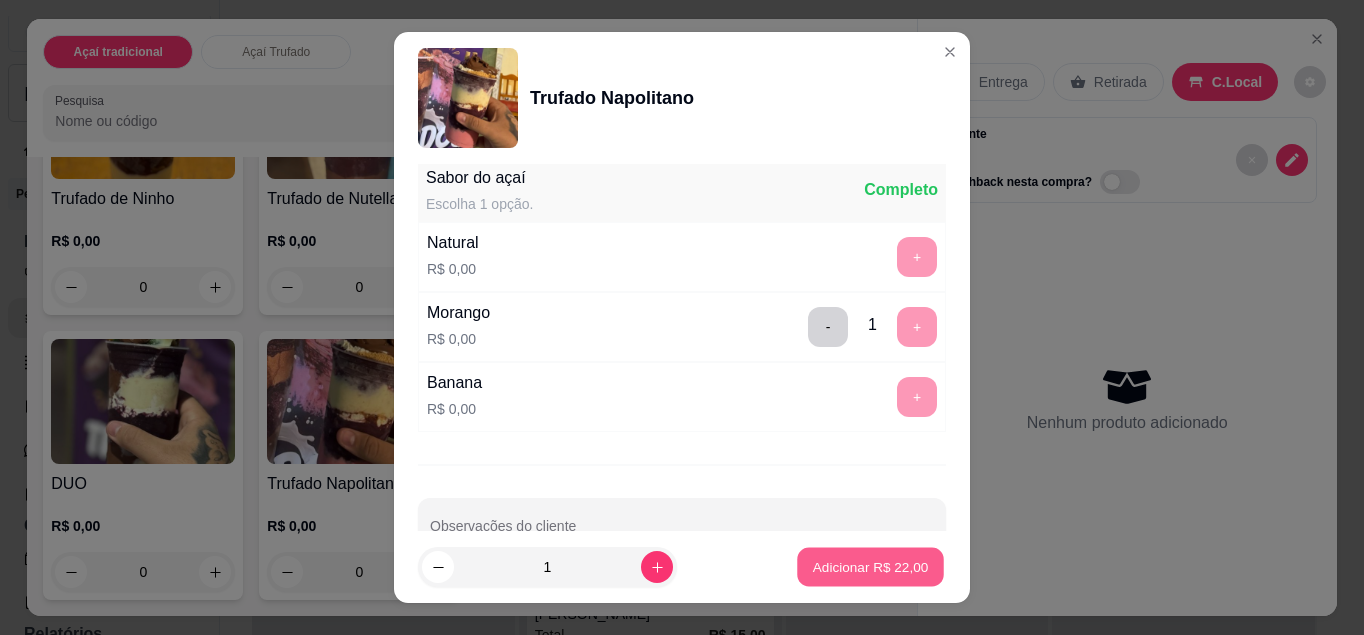 click on "Adicionar   R$ 22,00" at bounding box center (871, 567) 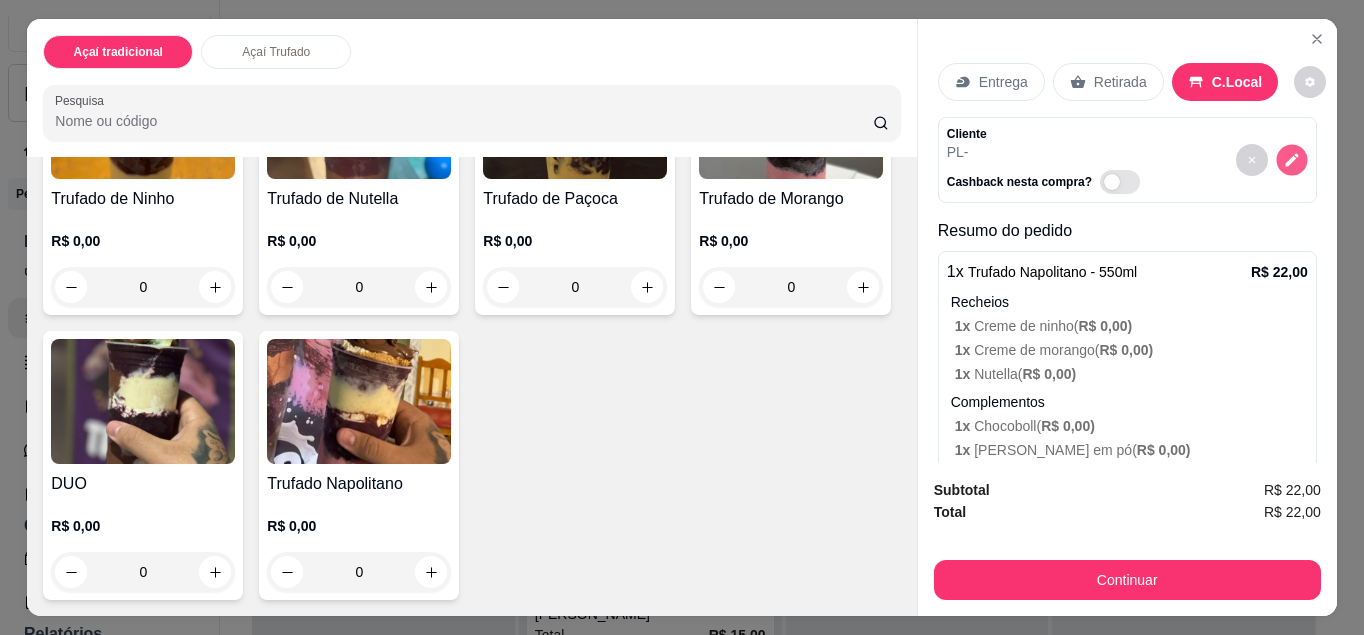 click 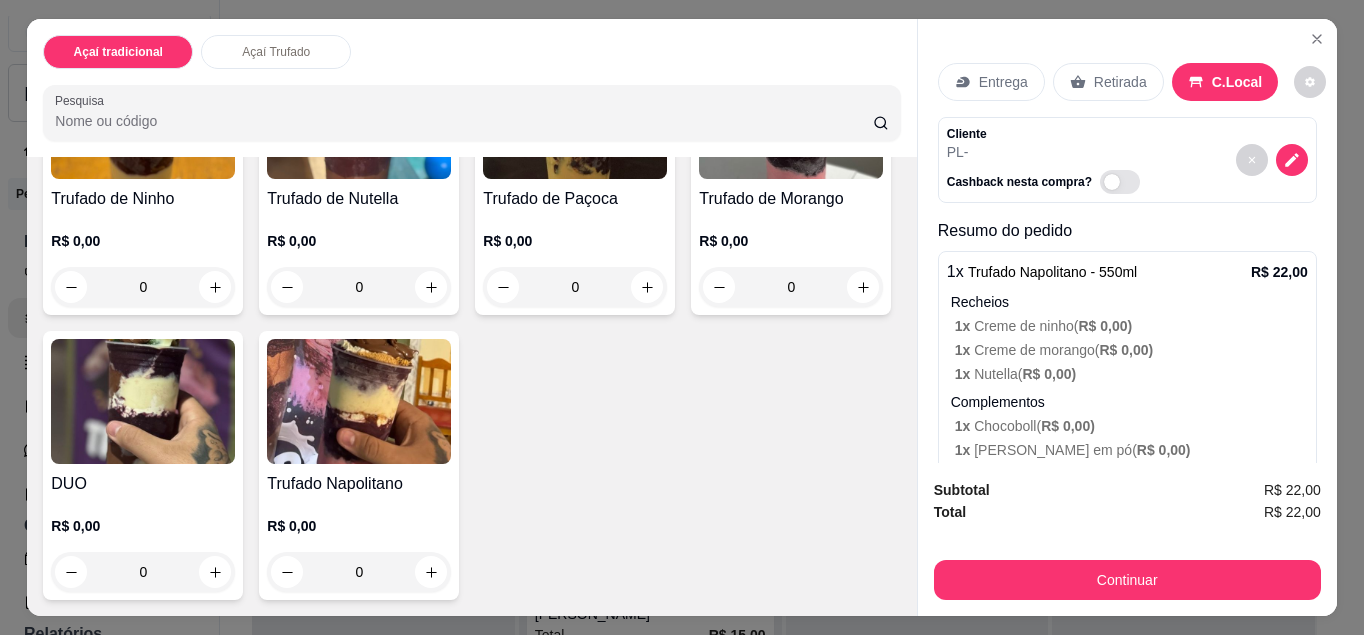 click on "Recheios 1 x   Creme de ninho  ( R$ 0,00 ) 1 x   Creme de morango  ( R$ 0,00 ) 1 x   Nutella  ( R$ 0,00 )" at bounding box center [1129, 338] 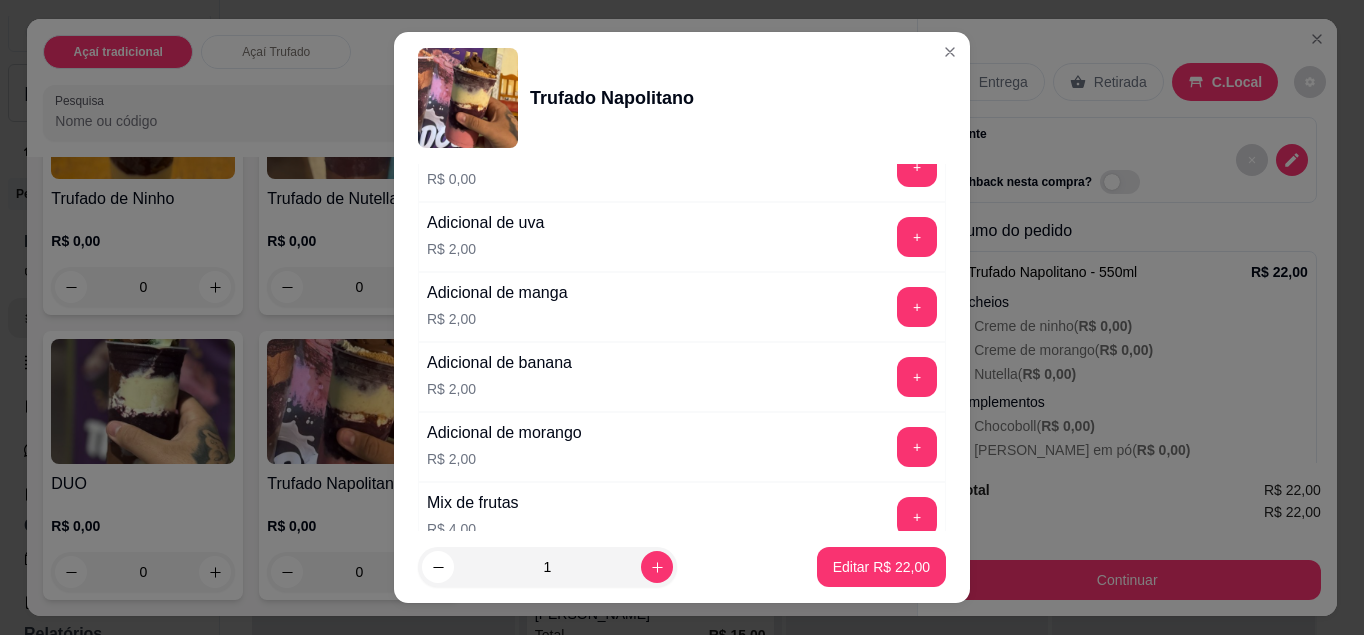 scroll, scrollTop: 1126, scrollLeft: 0, axis: vertical 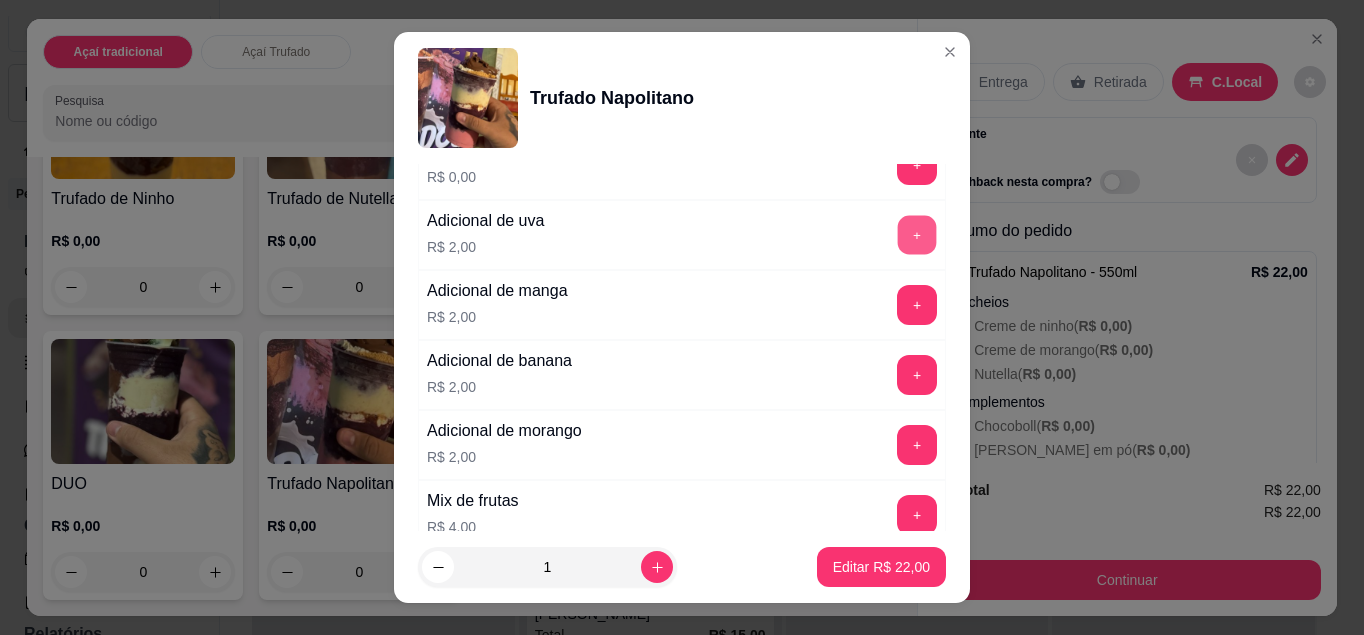 click on "+" at bounding box center [917, 234] 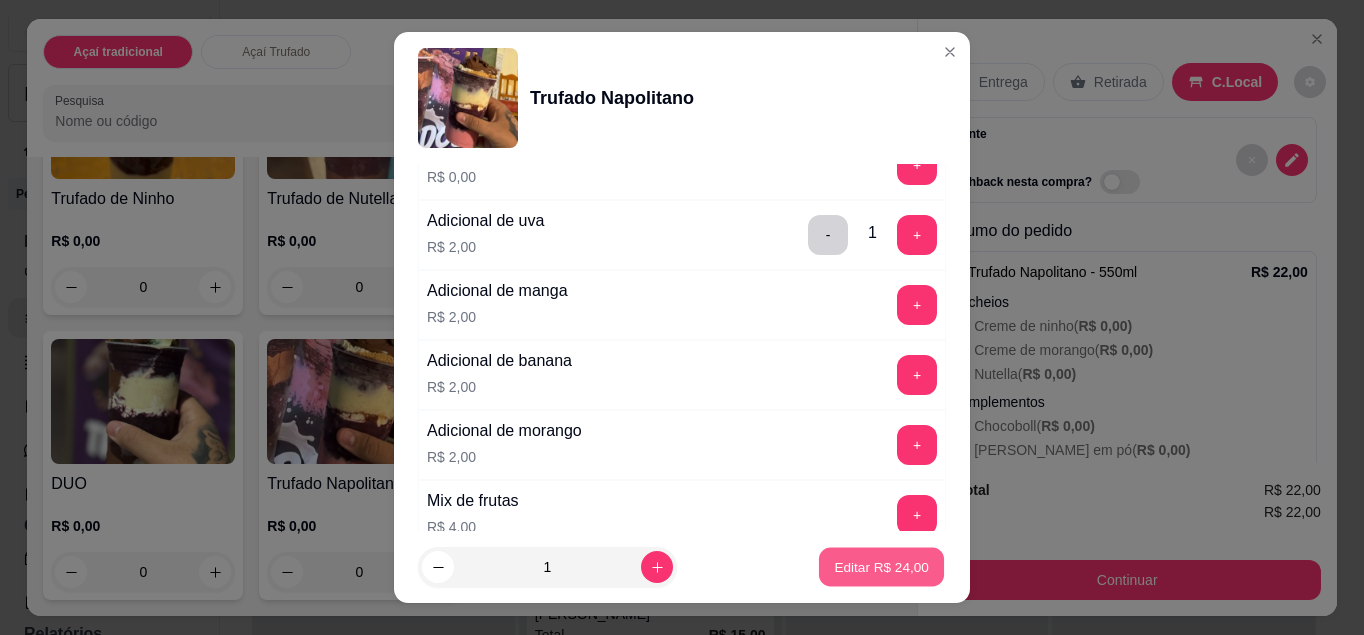 click on "Editar   R$ 24,00" at bounding box center (881, 567) 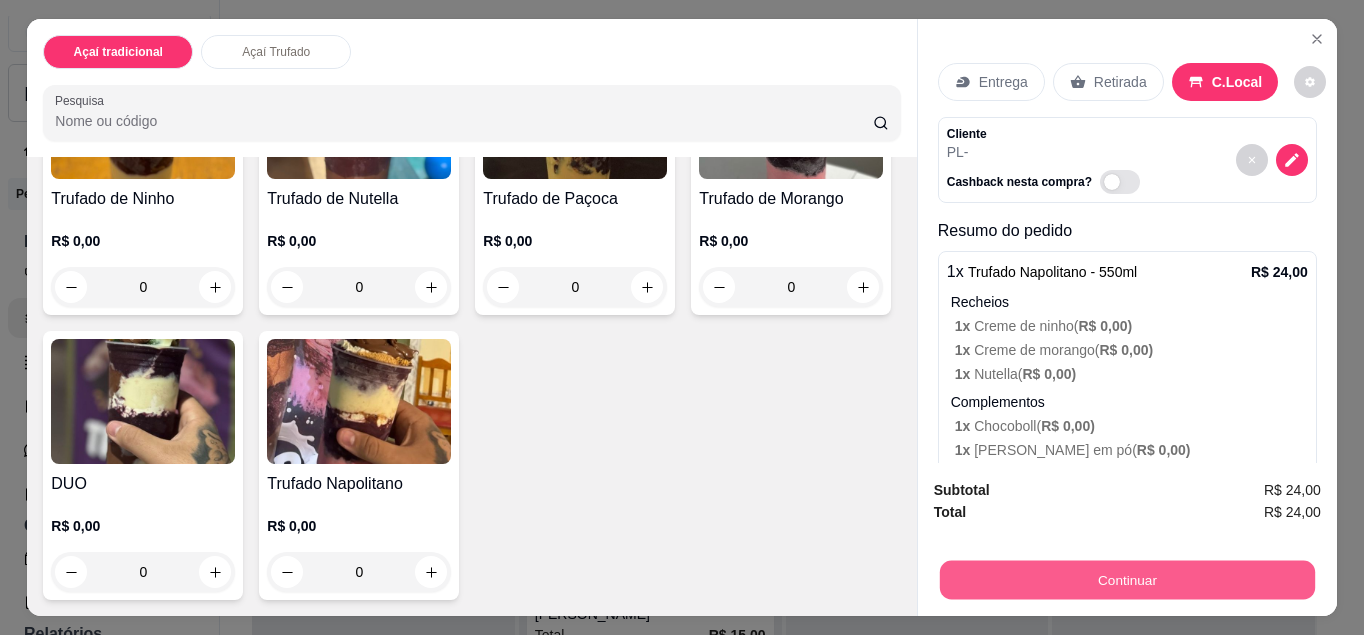 click on "Continuar" at bounding box center [1127, 580] 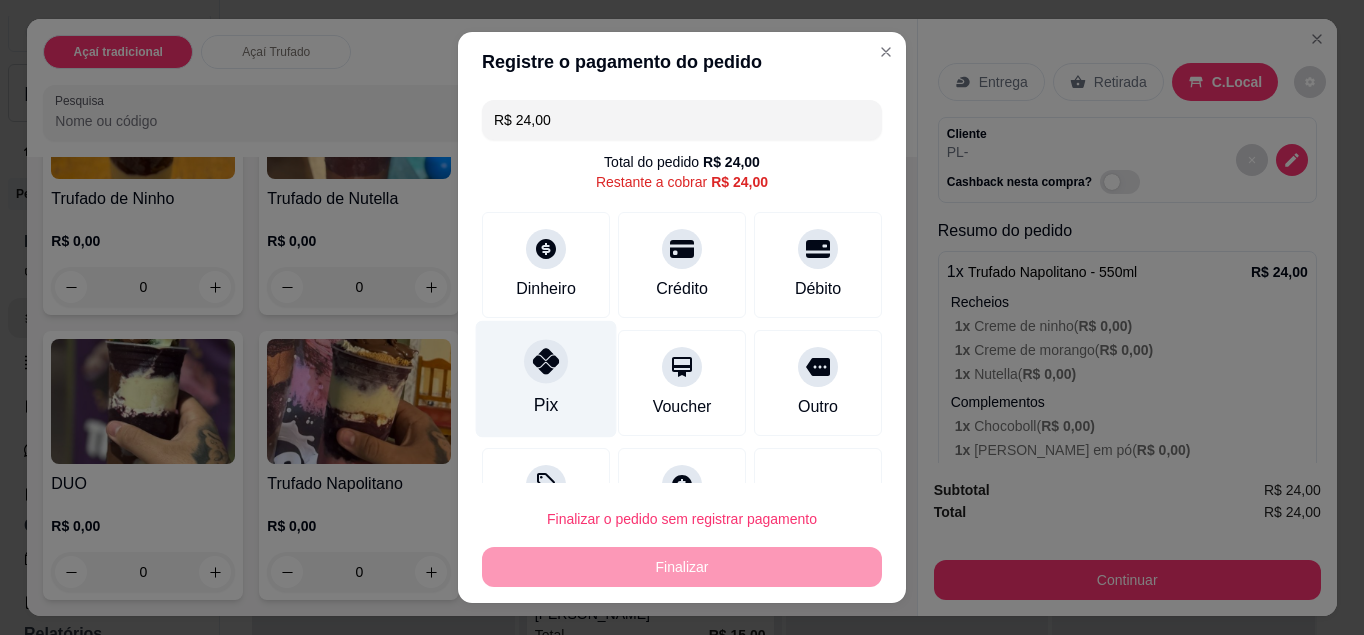 click on "Pix" at bounding box center (546, 378) 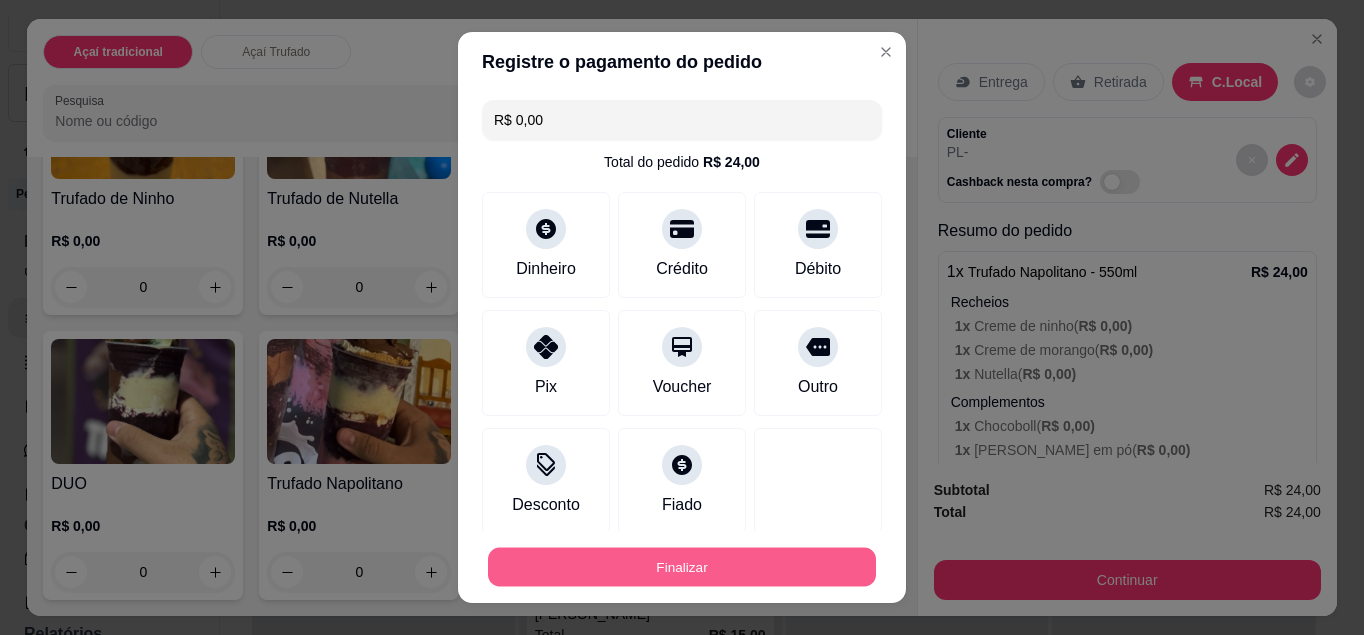 click on "Finalizar" at bounding box center [682, 567] 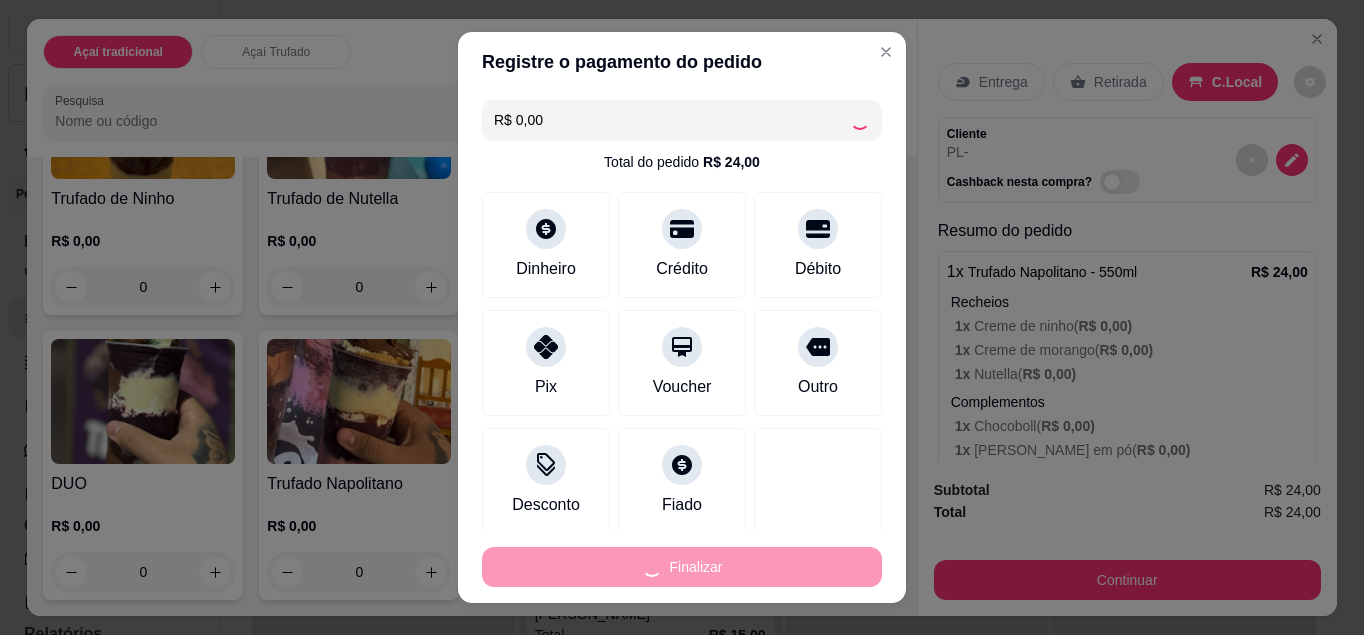type on "-R$ 24,00" 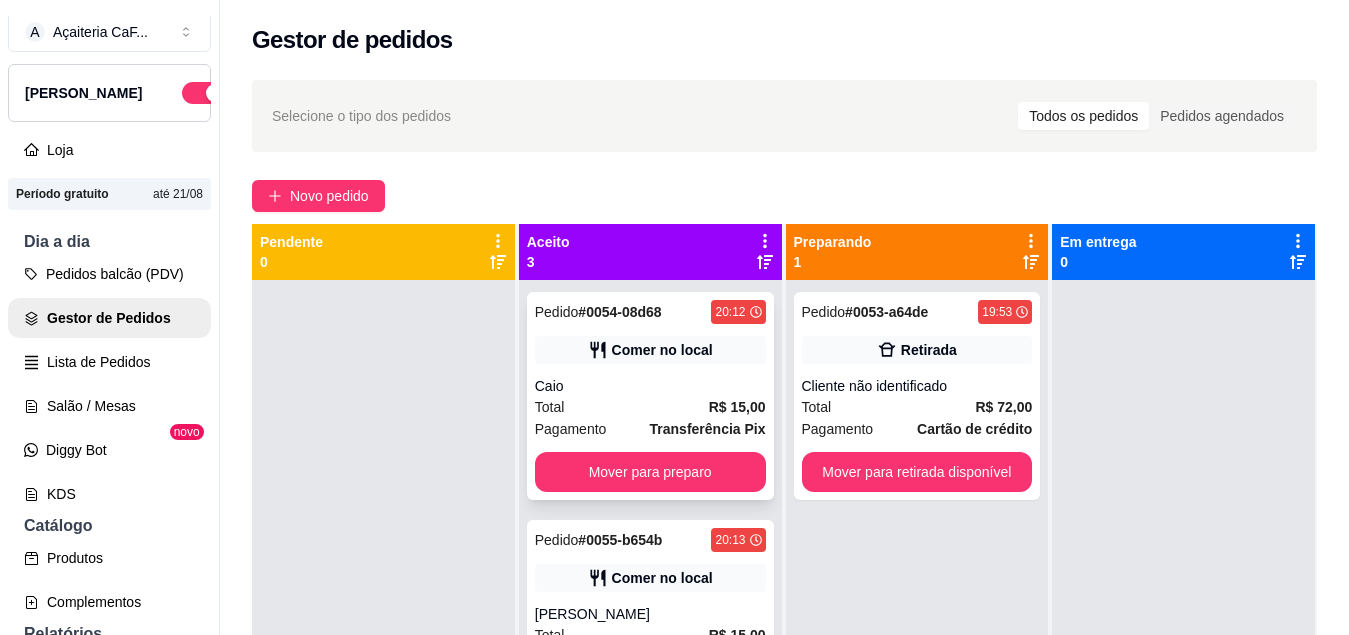 click on "Pagamento" at bounding box center (571, 429) 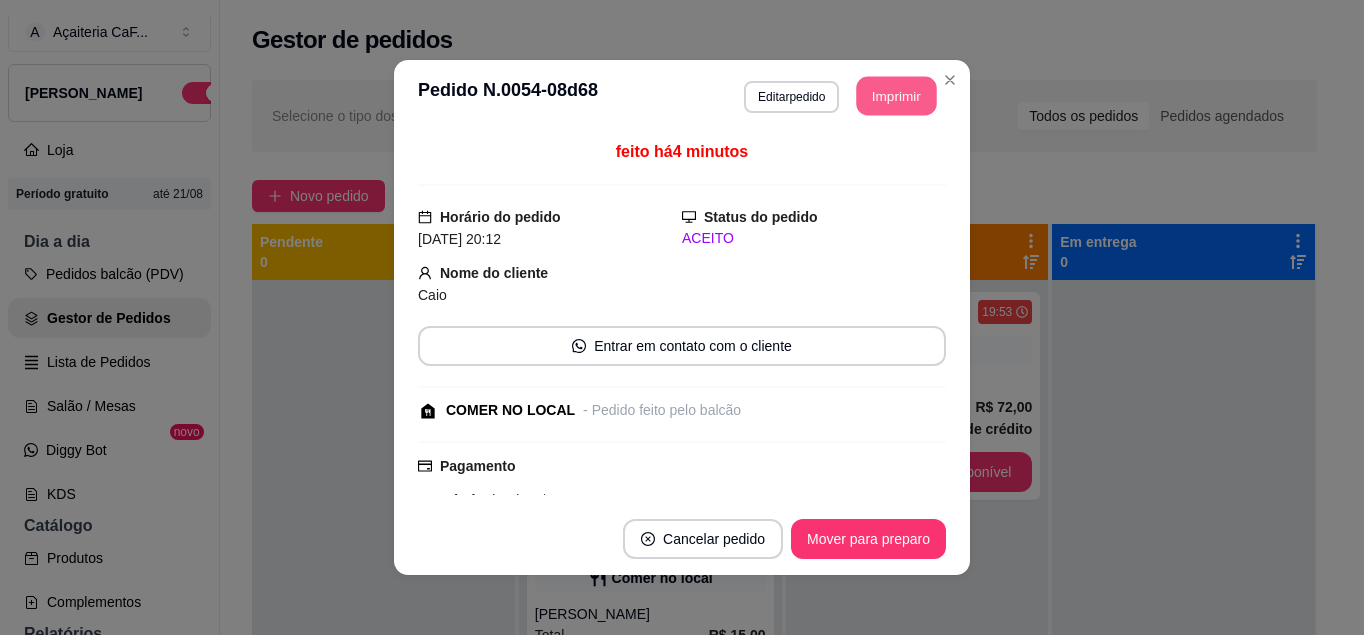 click on "Imprimir" at bounding box center (897, 96) 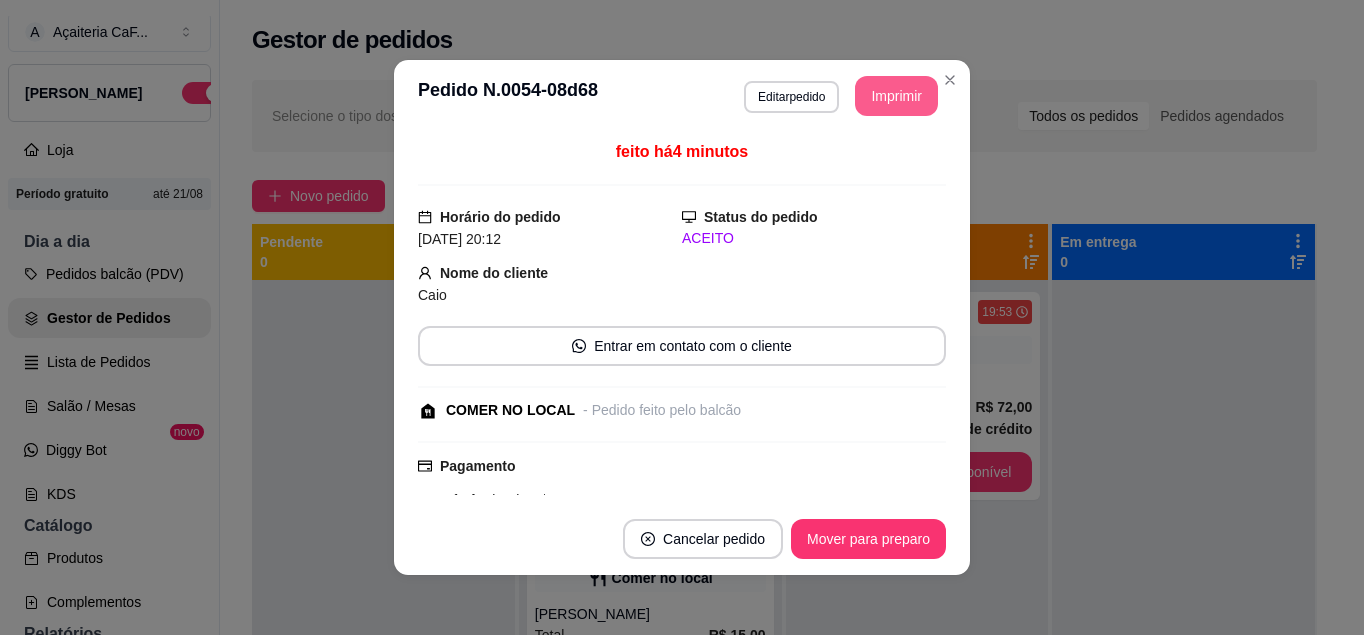 scroll, scrollTop: 0, scrollLeft: 0, axis: both 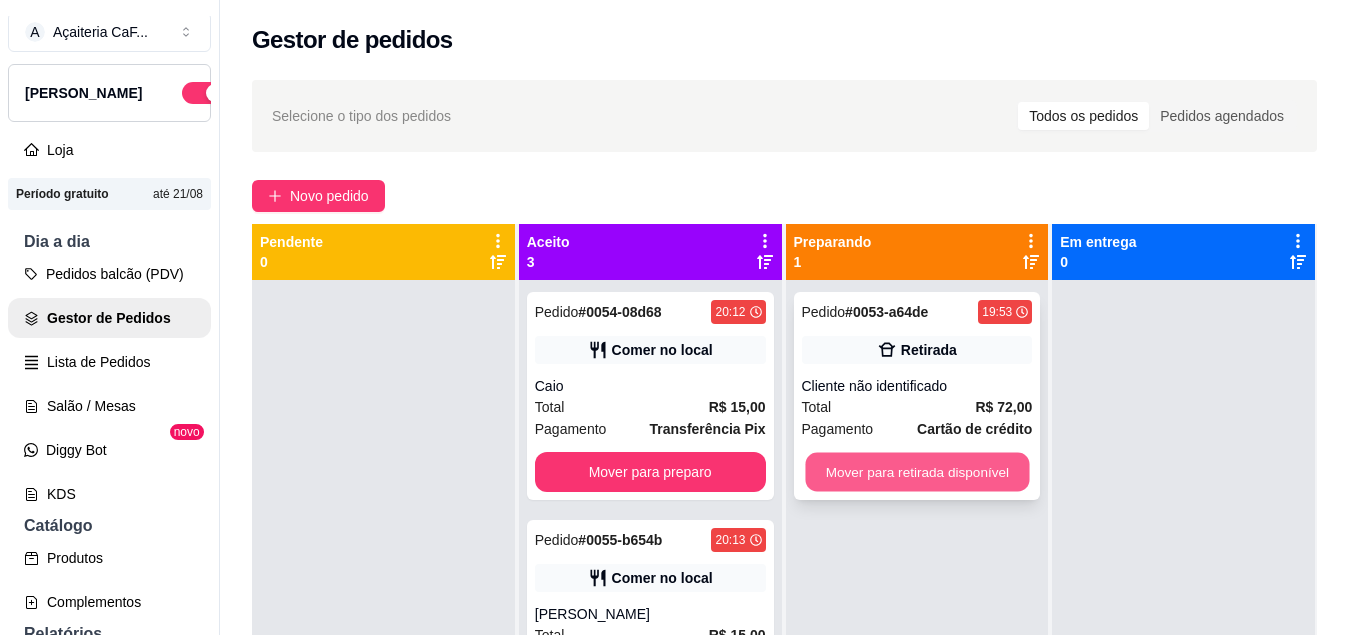 click on "Mover para retirada disponível" at bounding box center [917, 472] 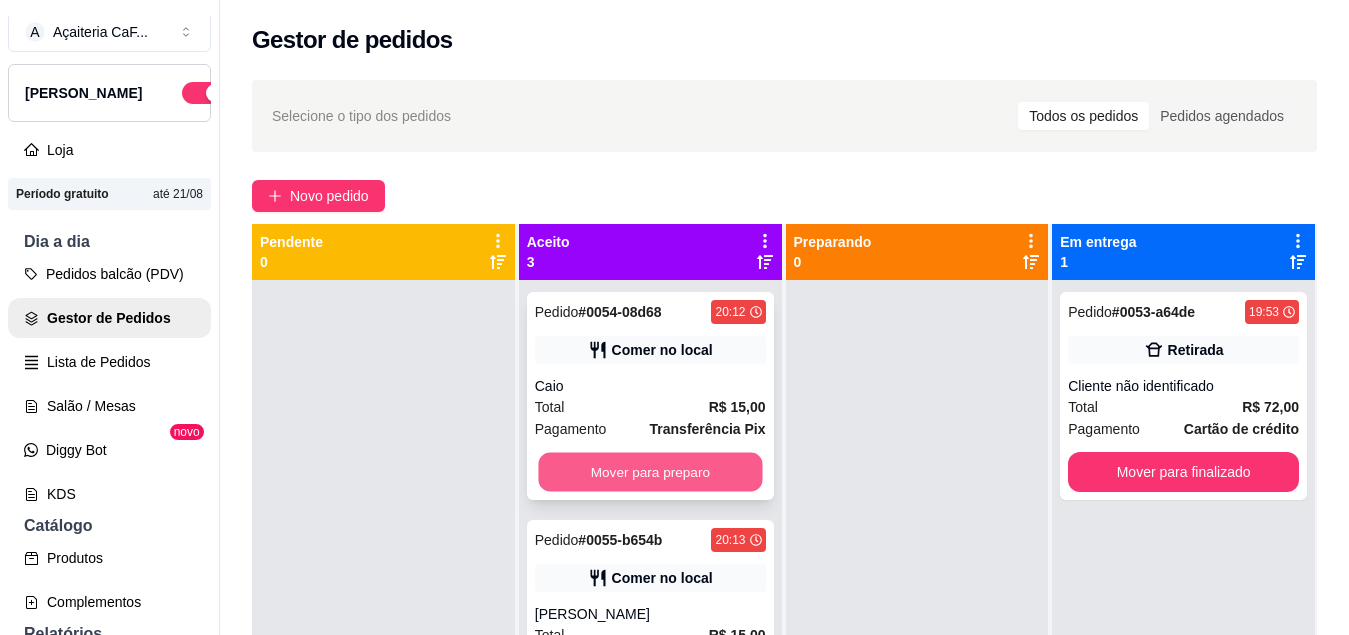 click on "Mover para preparo" at bounding box center (650, 472) 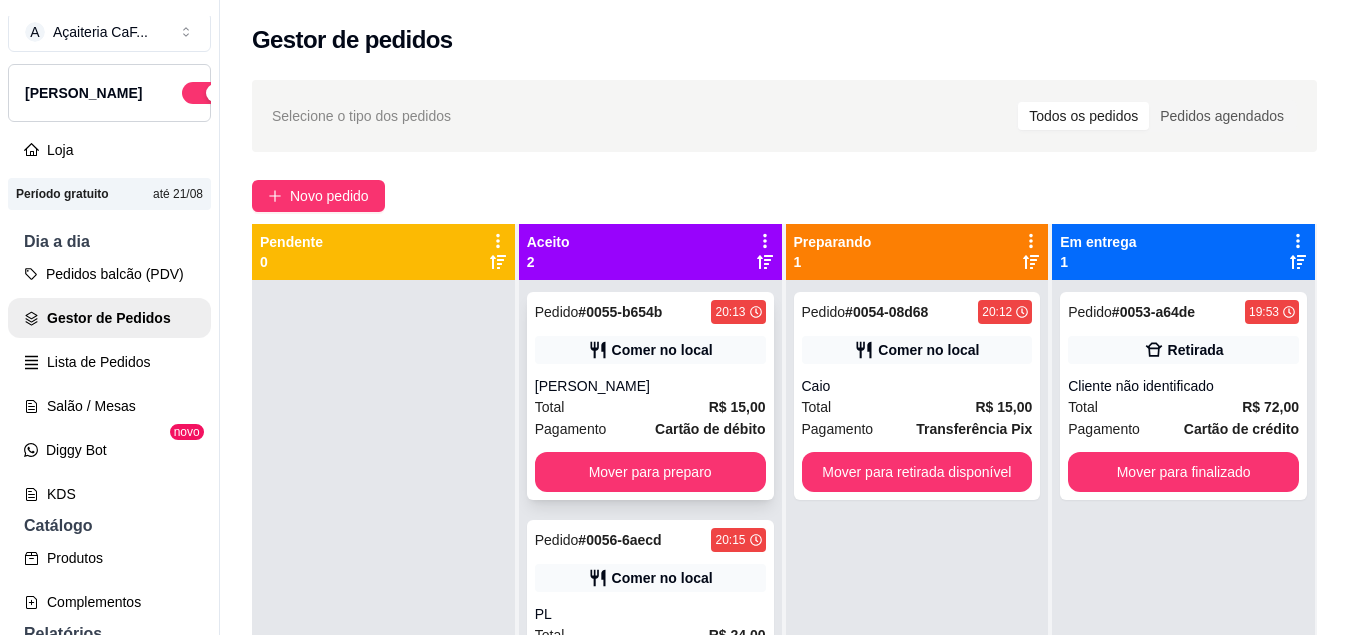 click on "Comer no local" at bounding box center (650, 350) 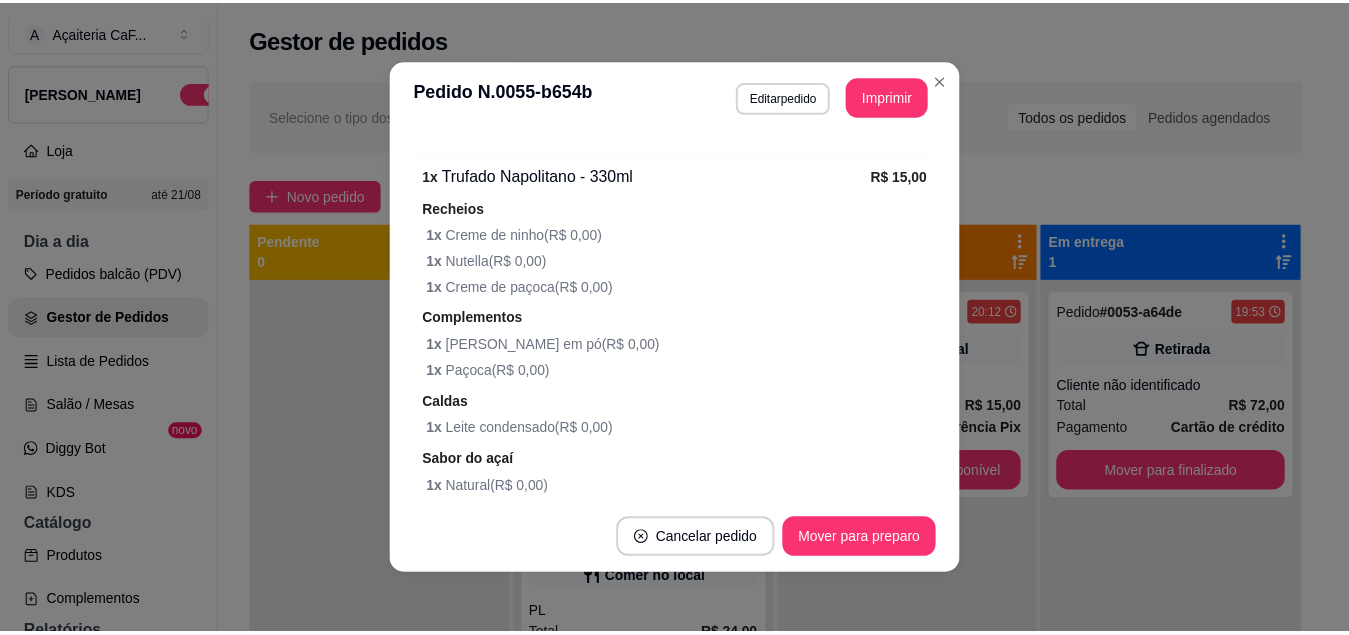 scroll, scrollTop: 428, scrollLeft: 0, axis: vertical 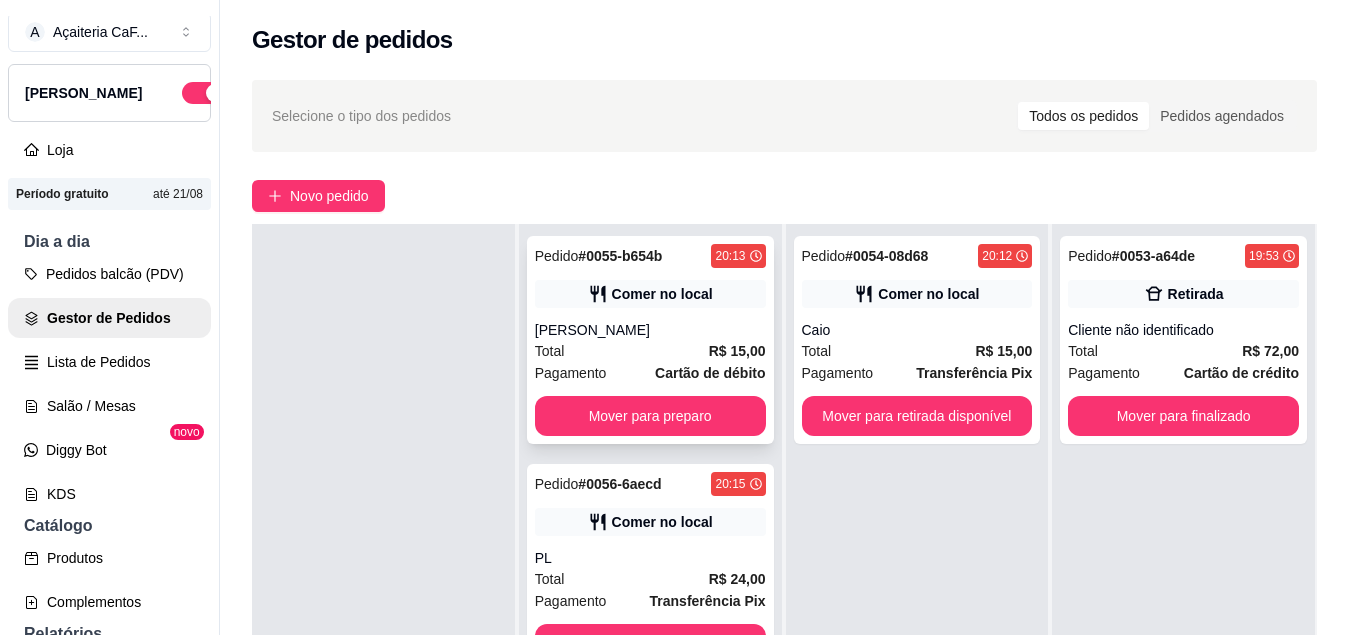 click on "R$ 15,00" at bounding box center [737, 351] 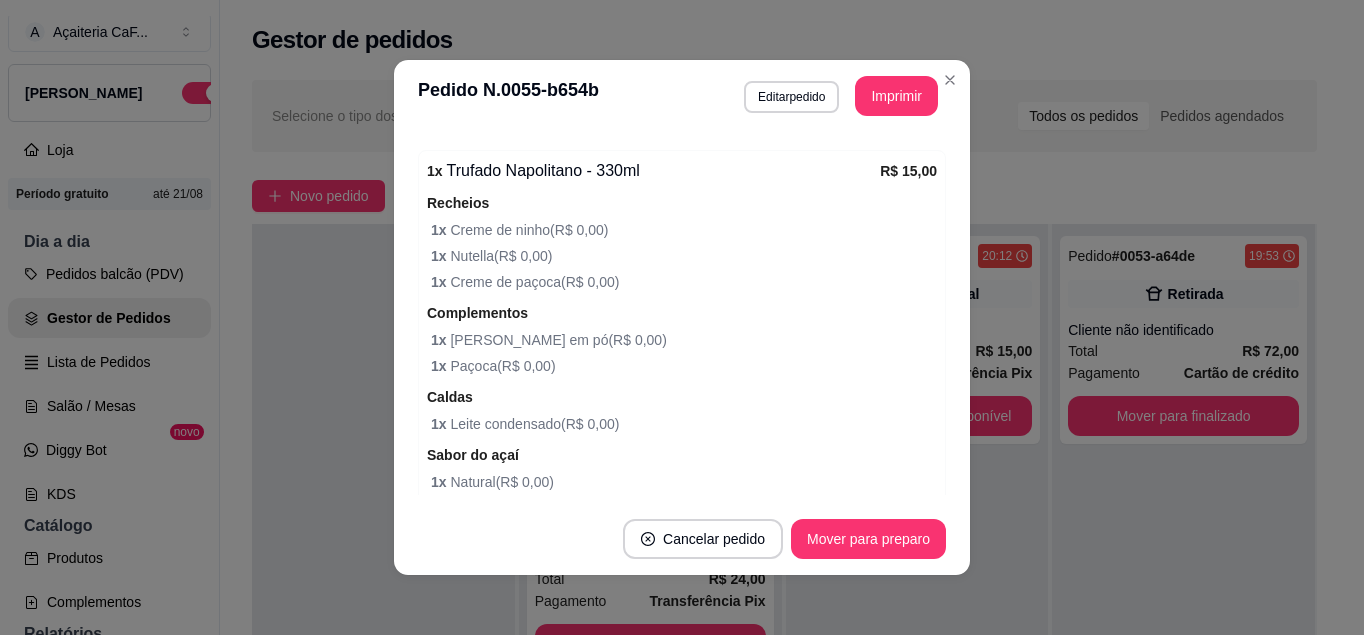 scroll, scrollTop: 431, scrollLeft: 0, axis: vertical 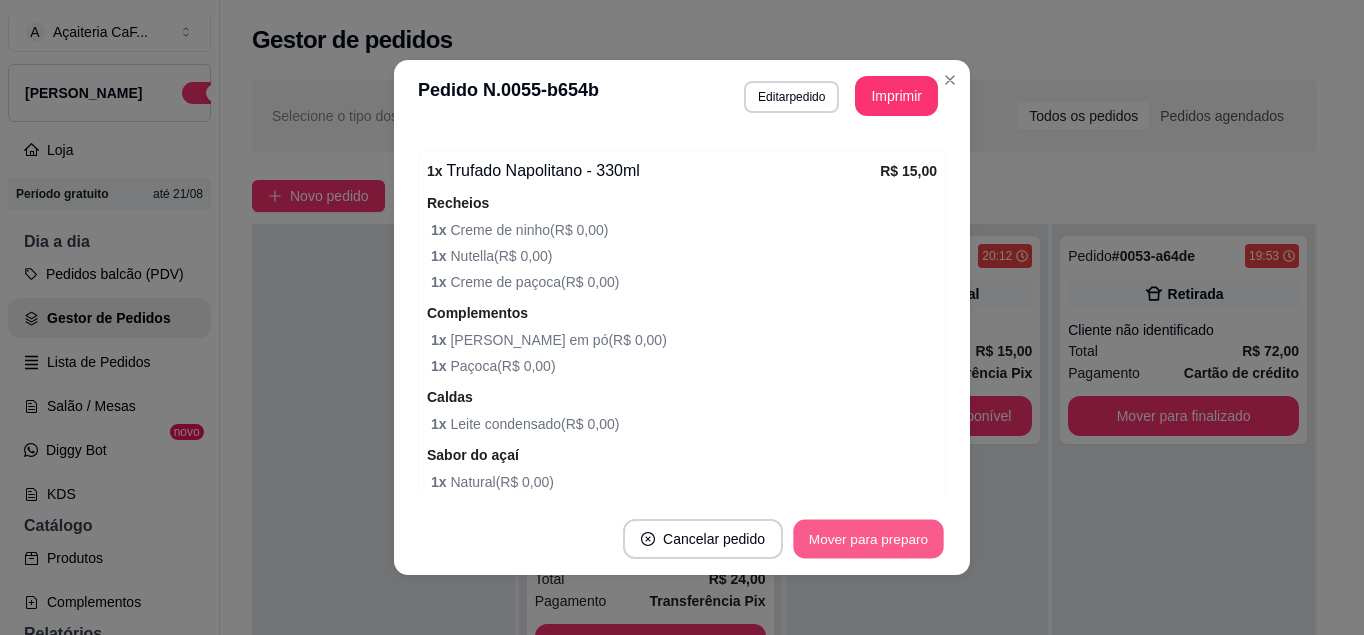 click on "Mover para preparo" at bounding box center (868, 539) 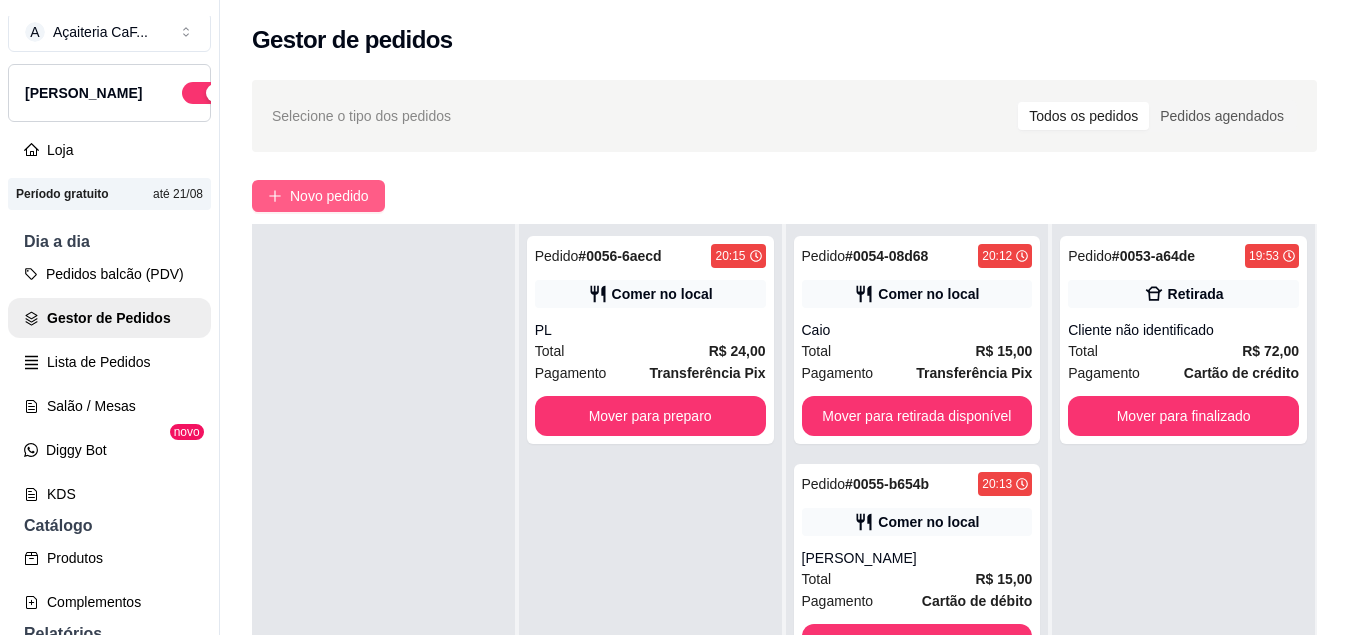 click on "Novo pedido" at bounding box center (329, 196) 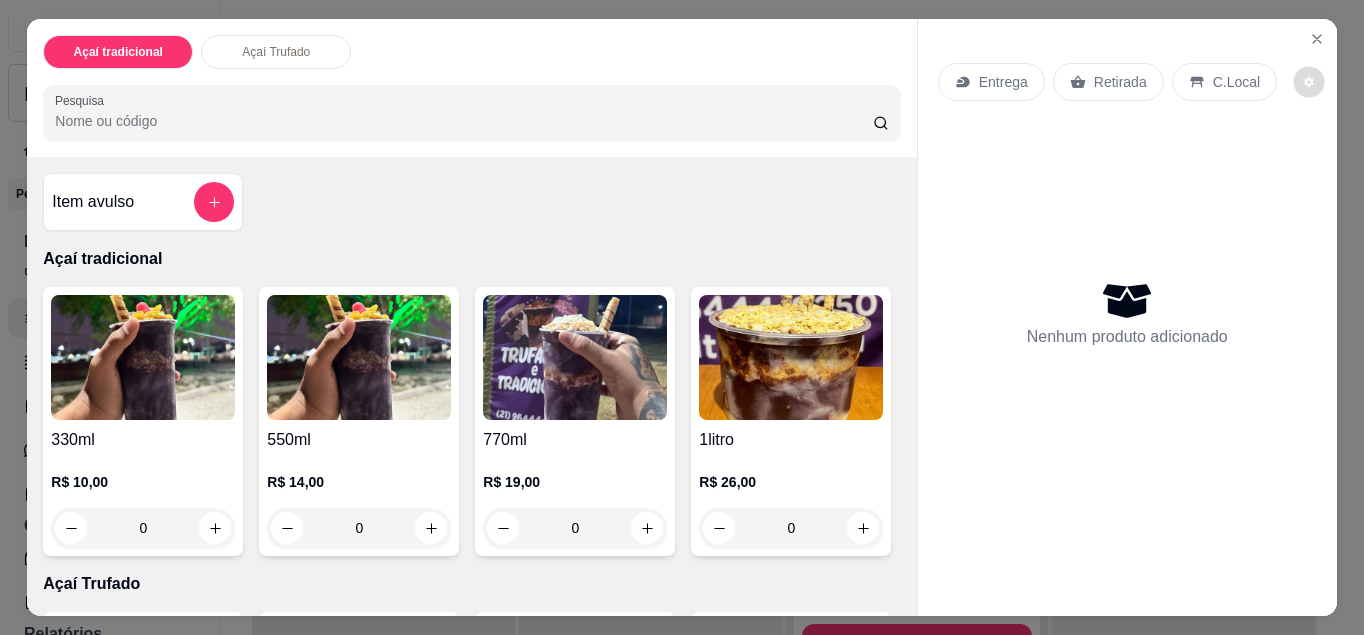 click at bounding box center (1309, 82) 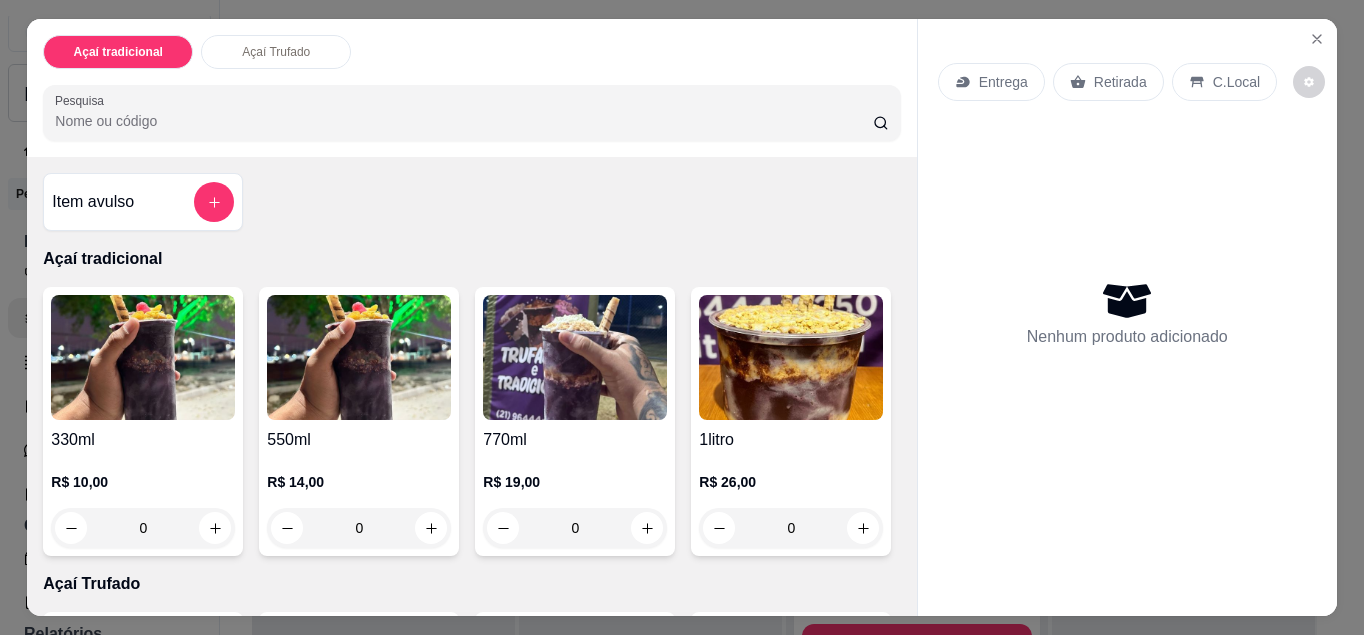click on "C.Local" at bounding box center (1236, 82) 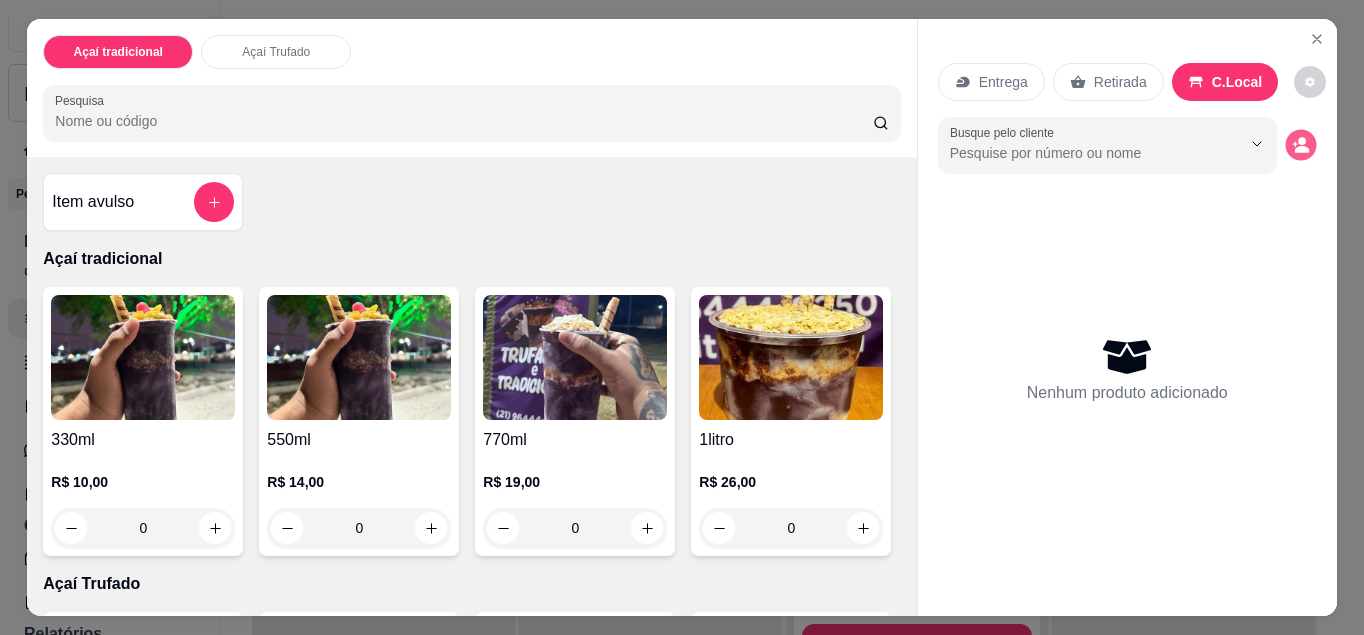 click 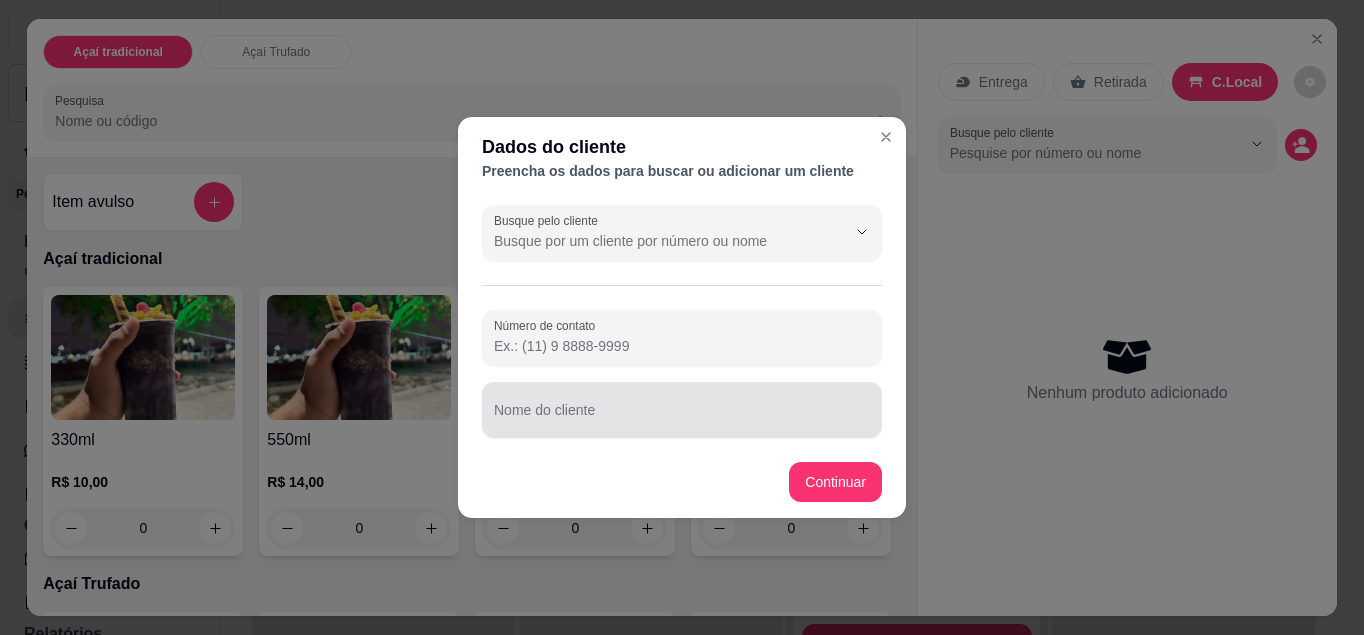 click on "Nome do cliente" at bounding box center [682, 410] 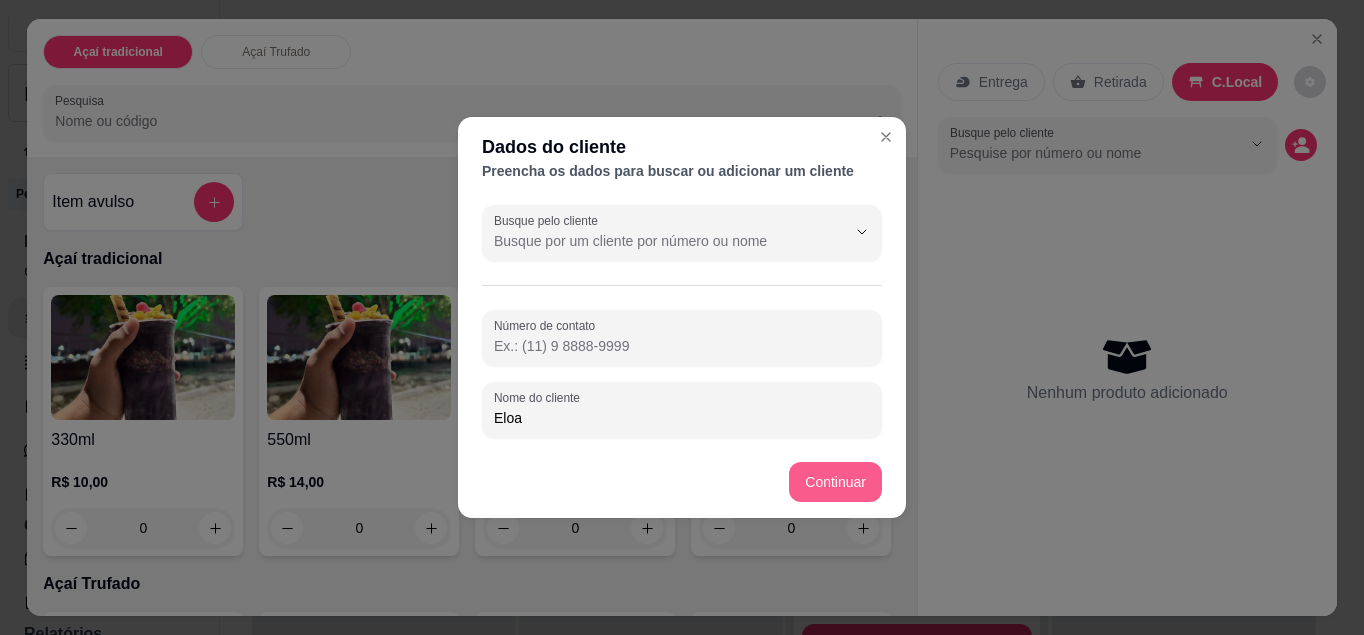 type on "Eloa" 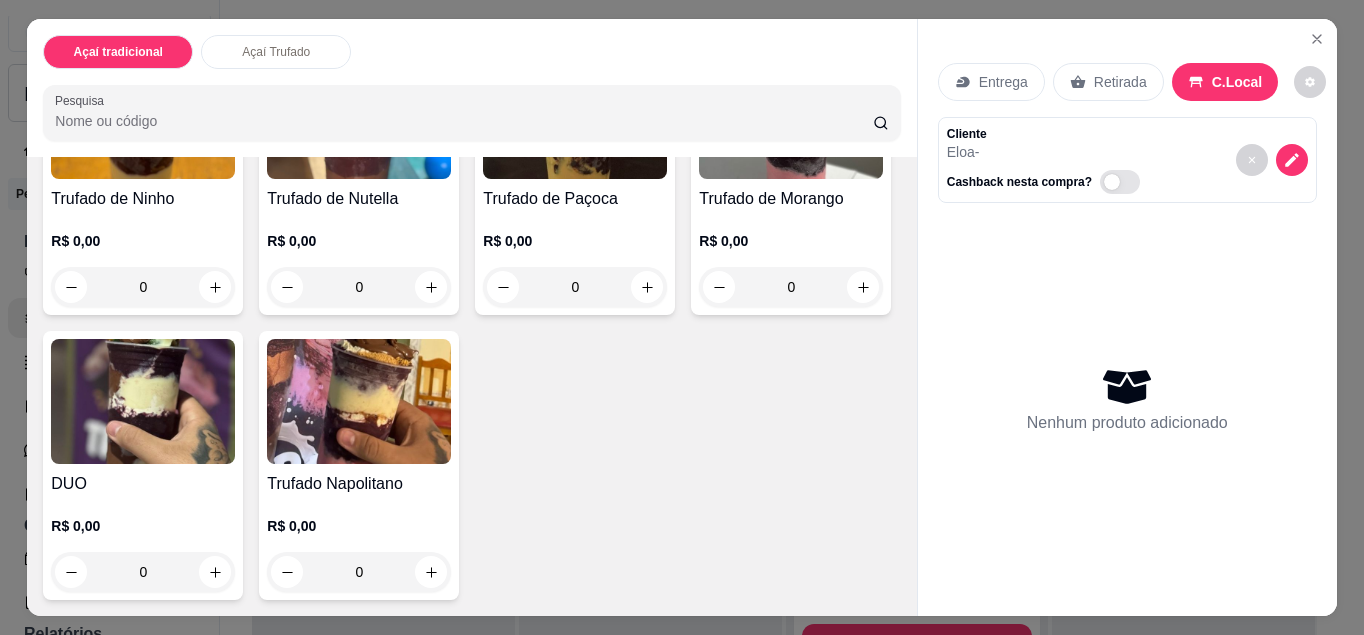 scroll, scrollTop: 851, scrollLeft: 0, axis: vertical 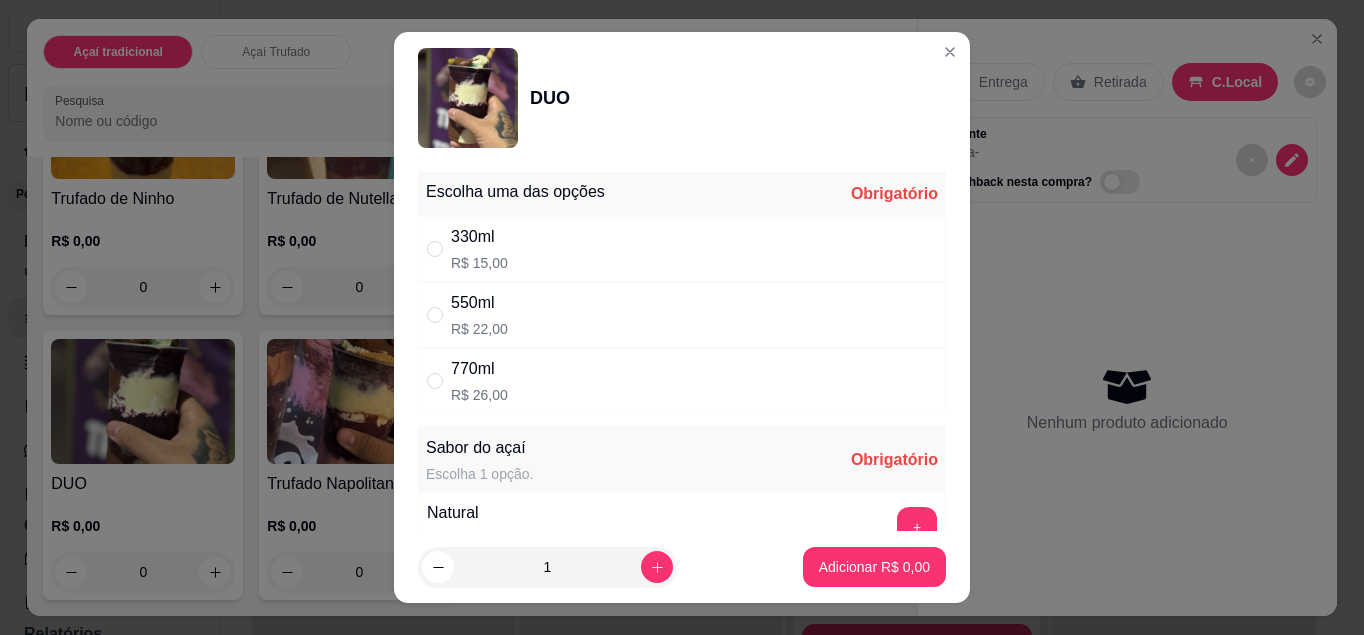 click on "330ml R$ 15,00" at bounding box center [682, 249] 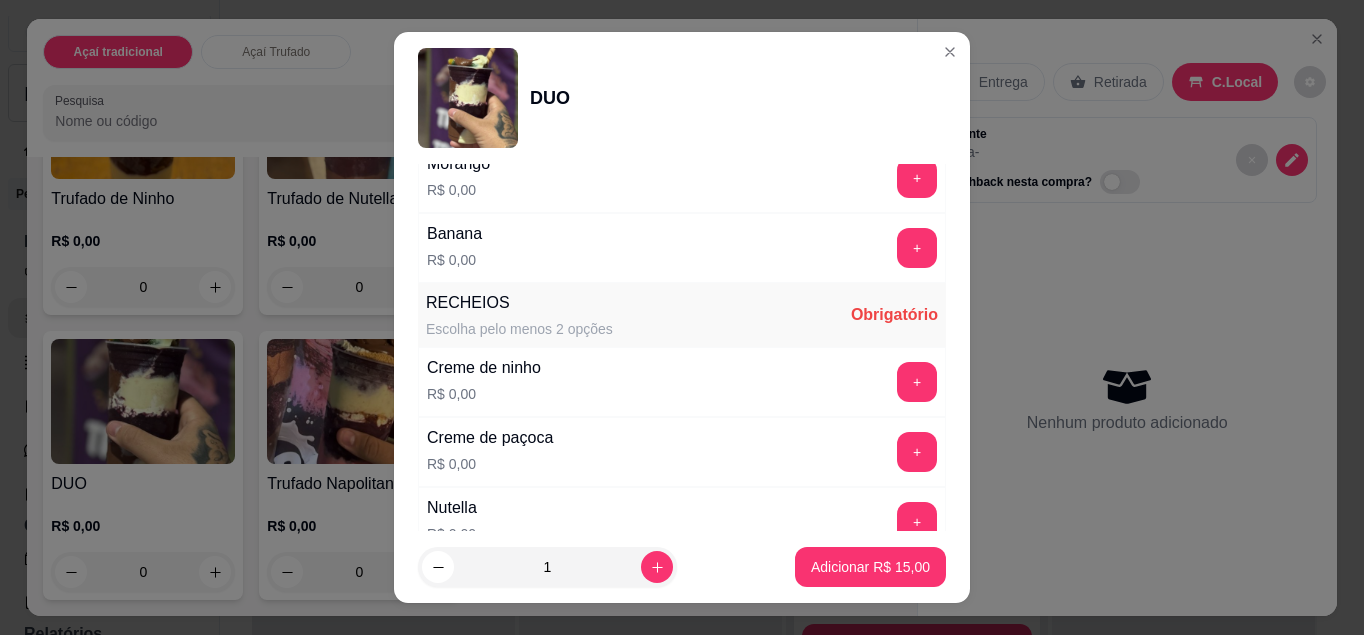 scroll, scrollTop: 515, scrollLeft: 0, axis: vertical 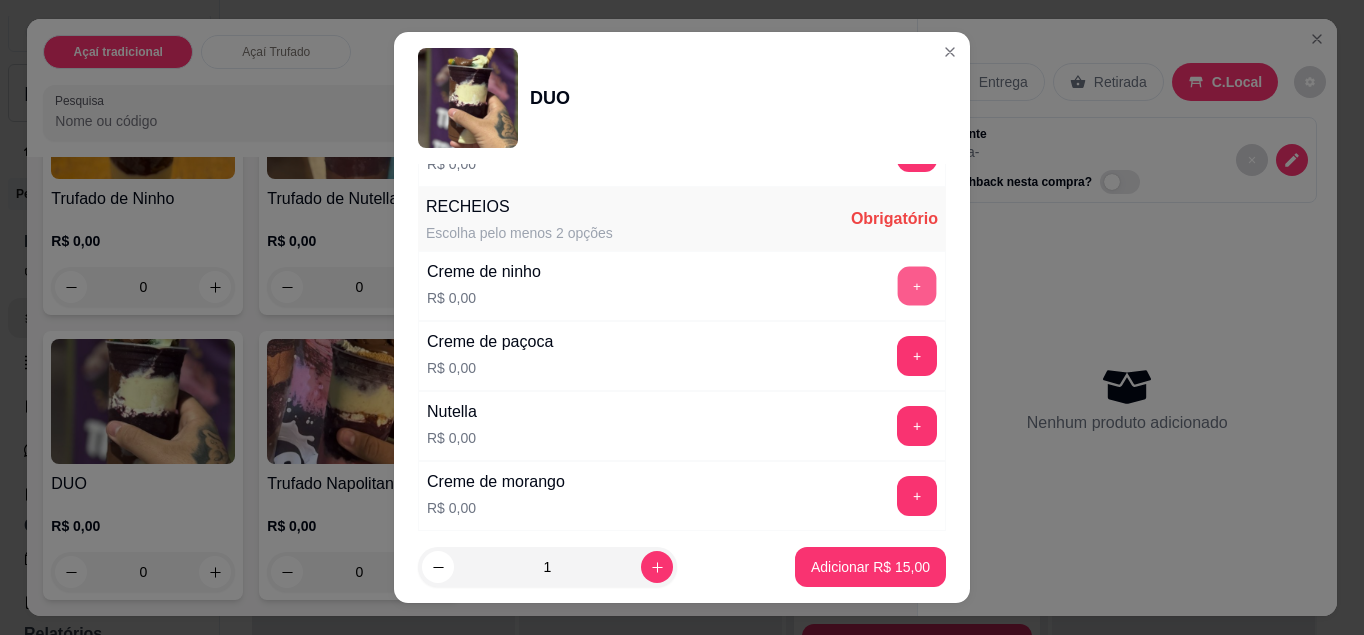 click on "+" at bounding box center (917, 285) 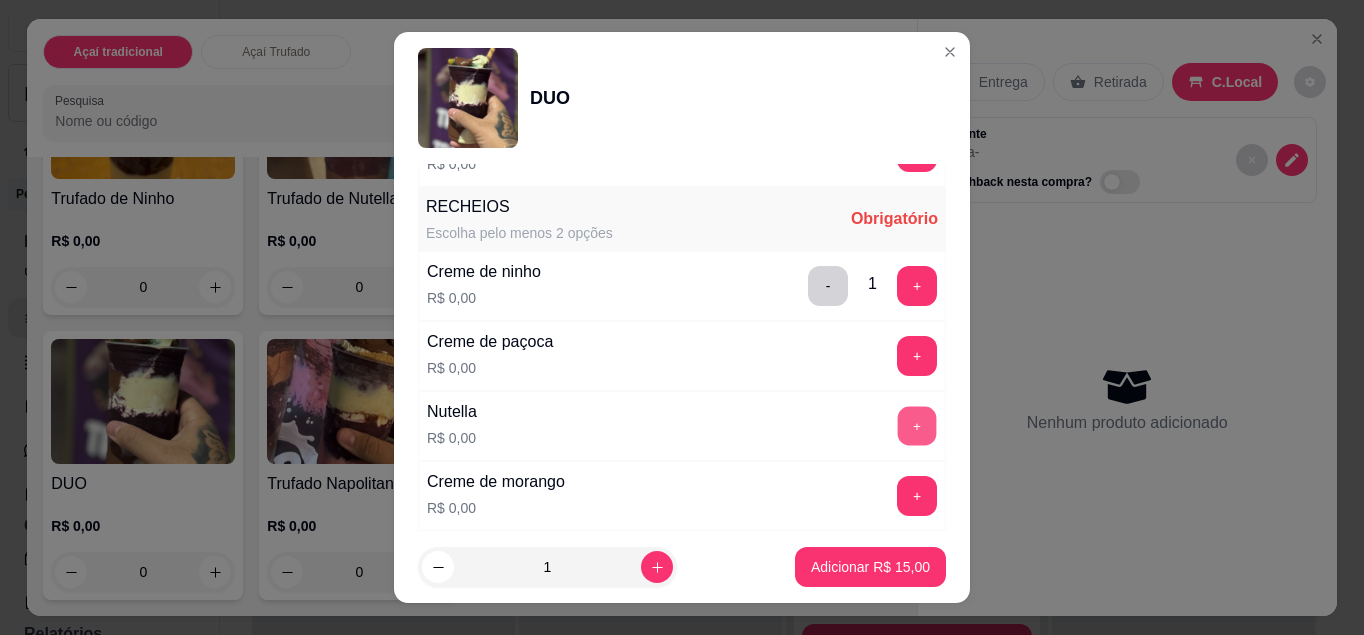 click on "+" at bounding box center [917, 425] 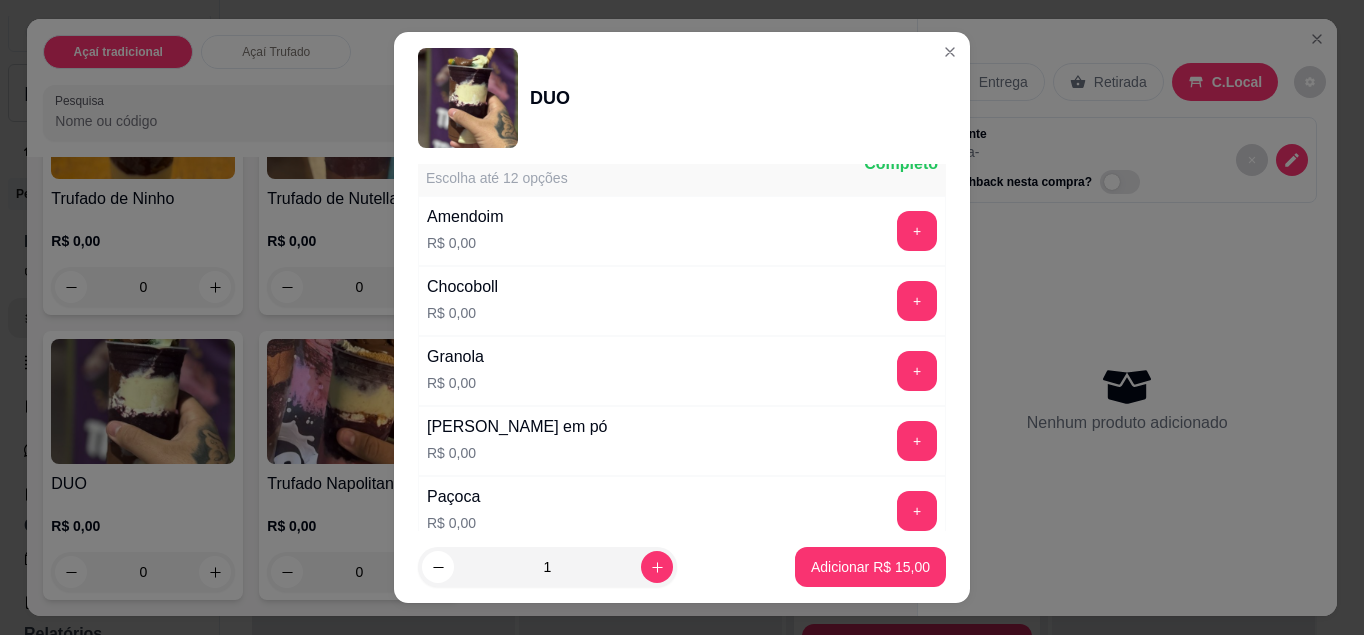 scroll, scrollTop: 917, scrollLeft: 0, axis: vertical 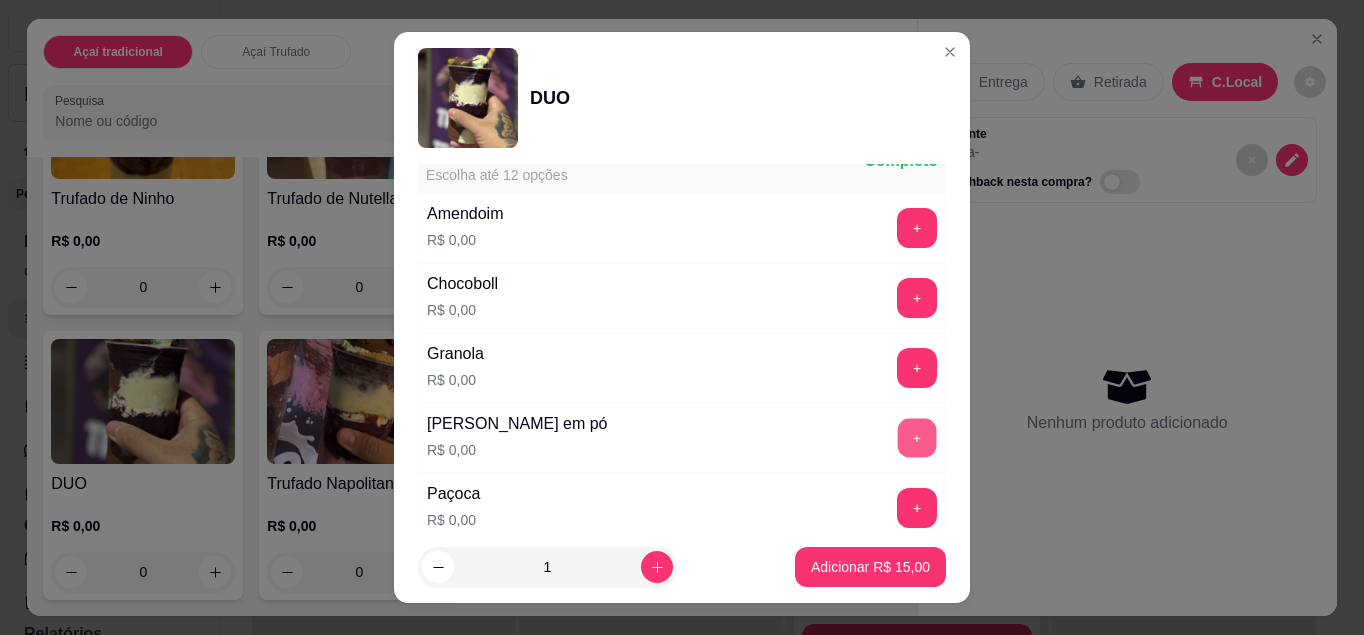 click on "+" at bounding box center (917, 437) 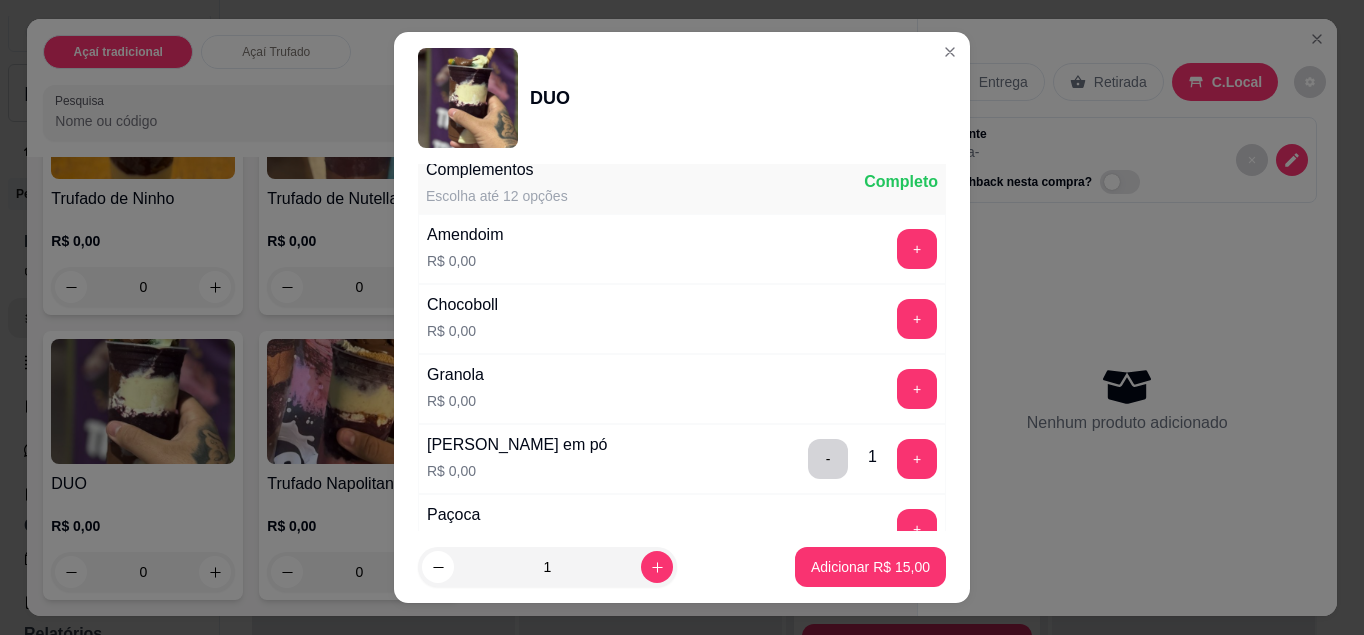 scroll, scrollTop: 884, scrollLeft: 0, axis: vertical 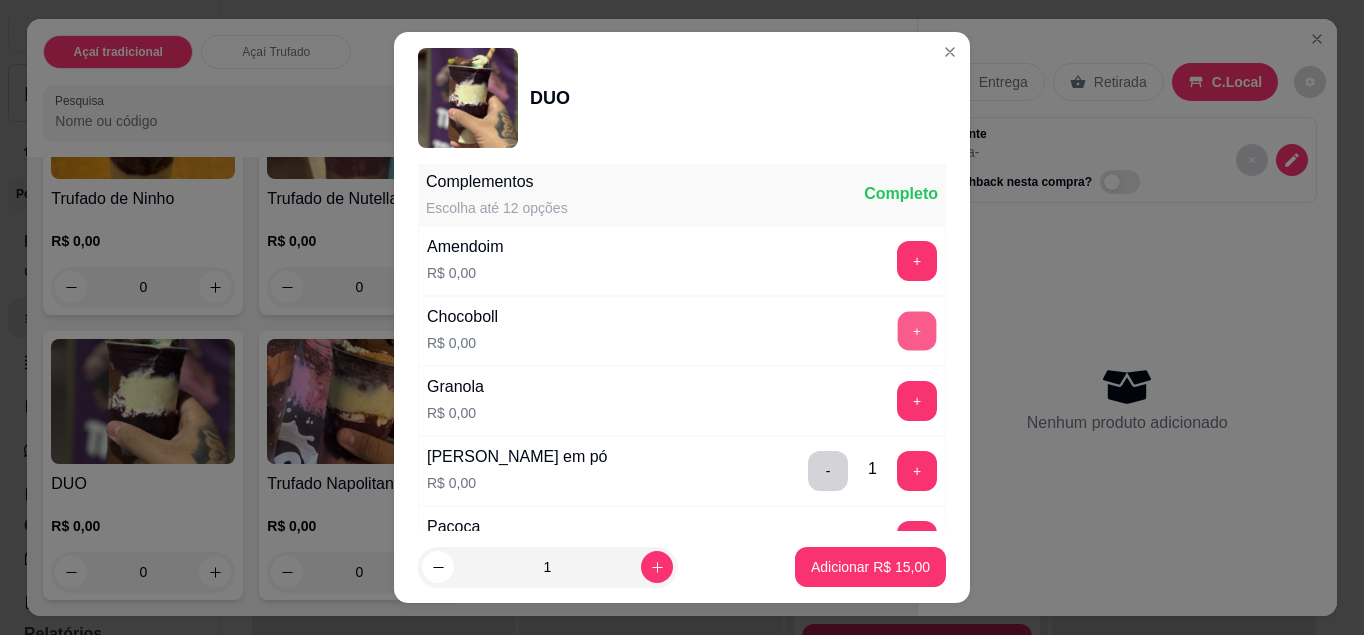 click on "+" at bounding box center (917, 330) 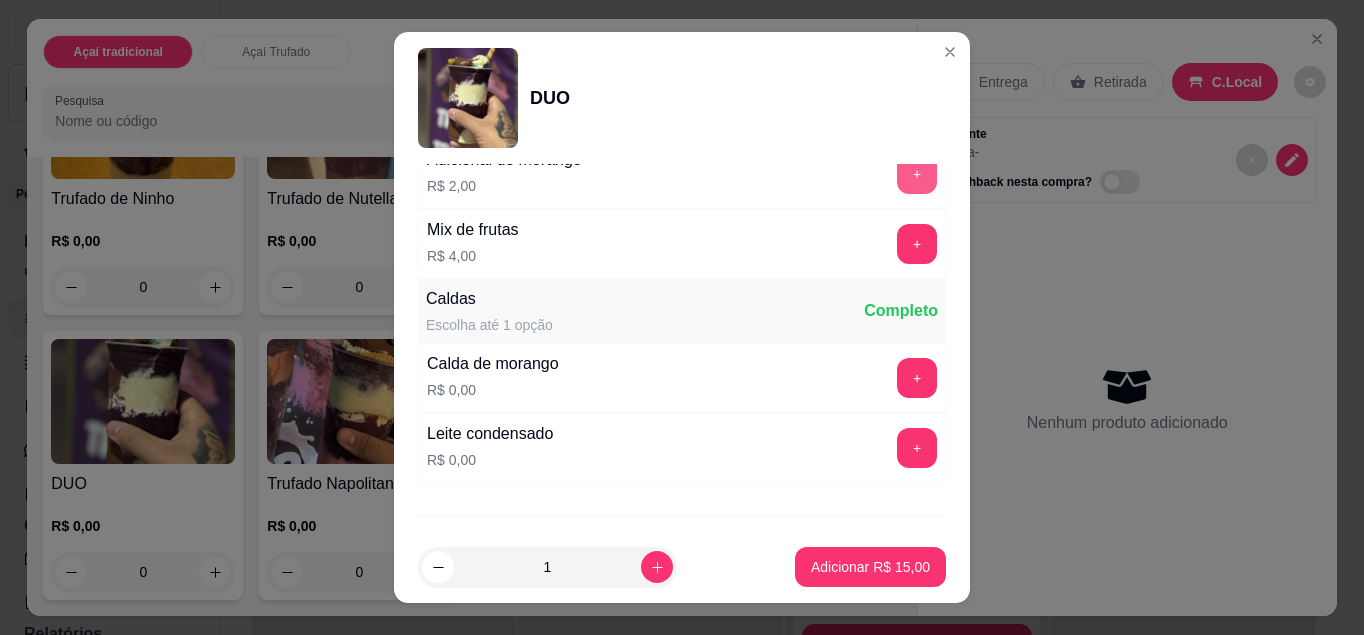 scroll, scrollTop: 1723, scrollLeft: 0, axis: vertical 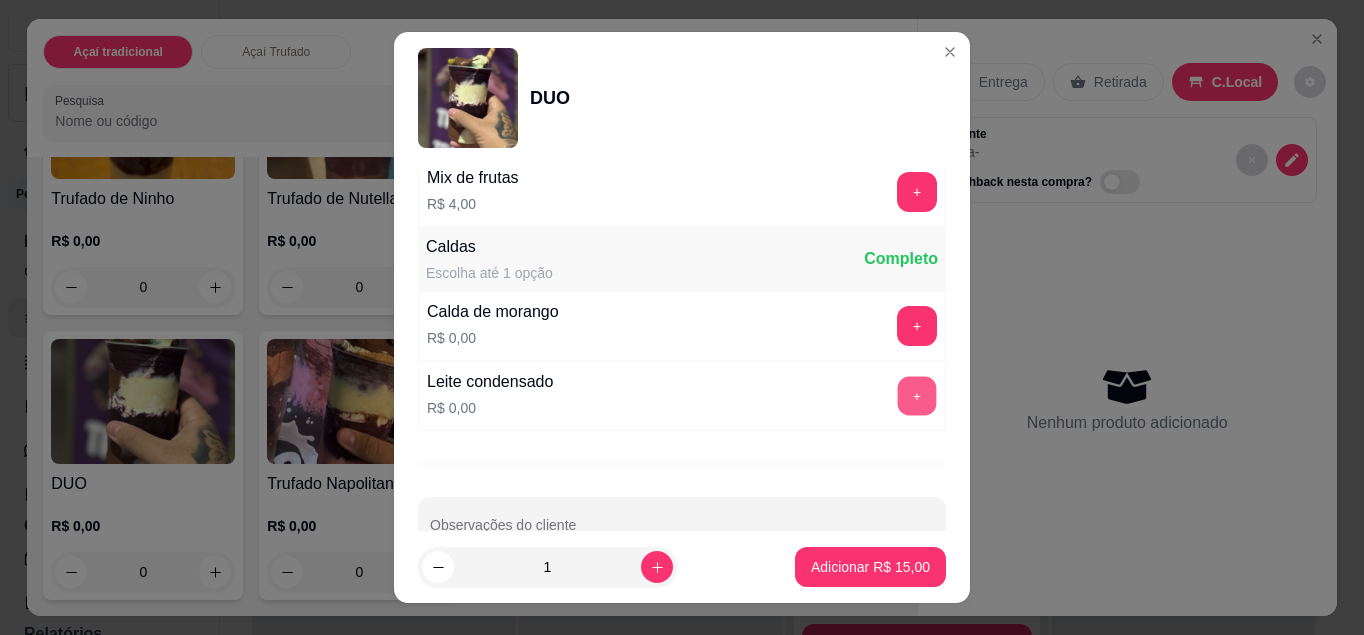 click on "+" at bounding box center (917, 395) 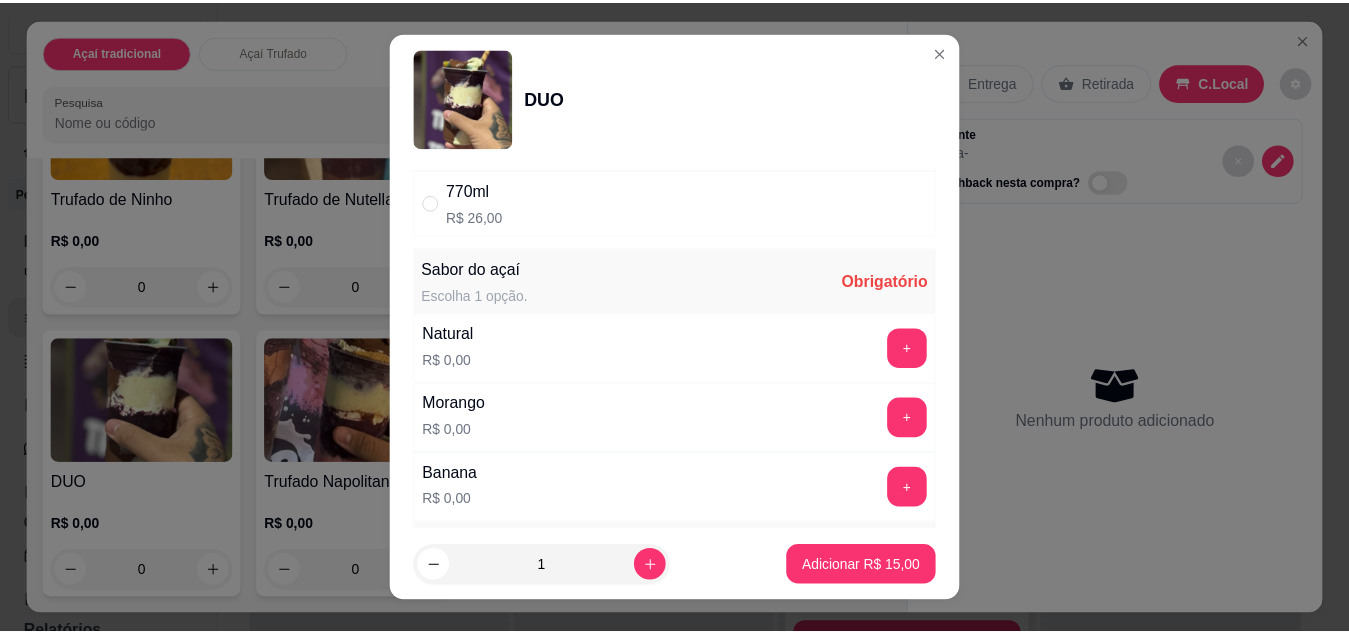 scroll, scrollTop: 179, scrollLeft: 0, axis: vertical 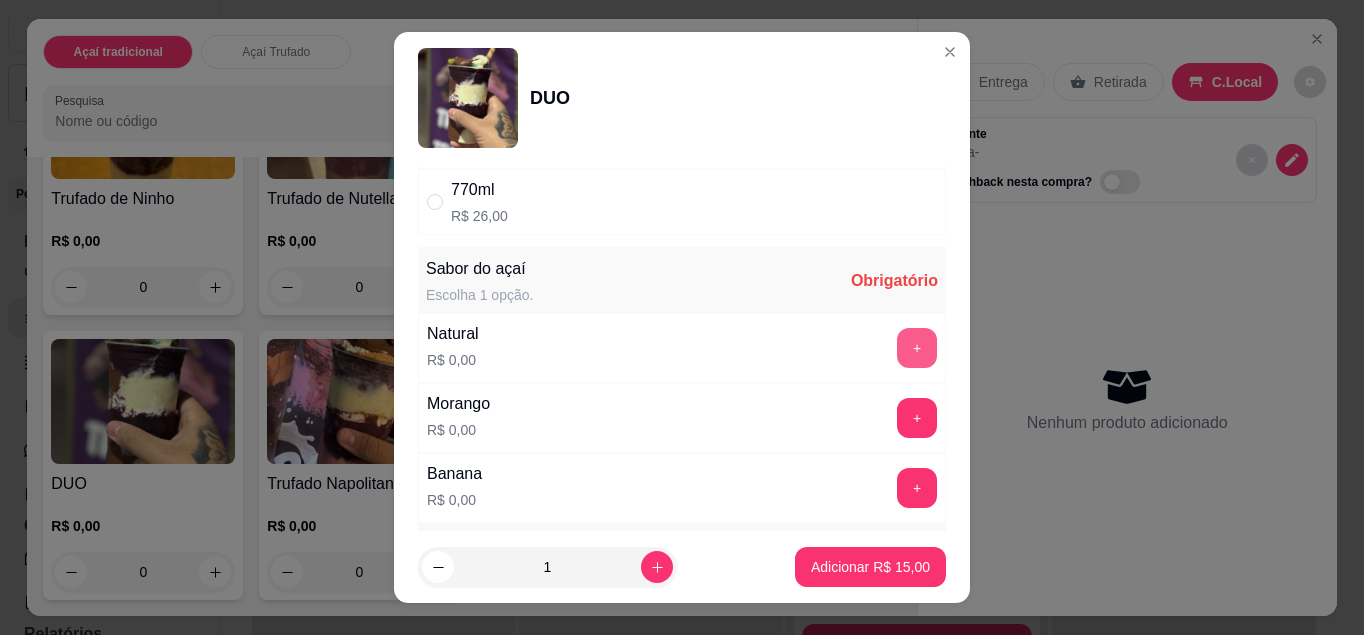 click on "+" at bounding box center [917, 348] 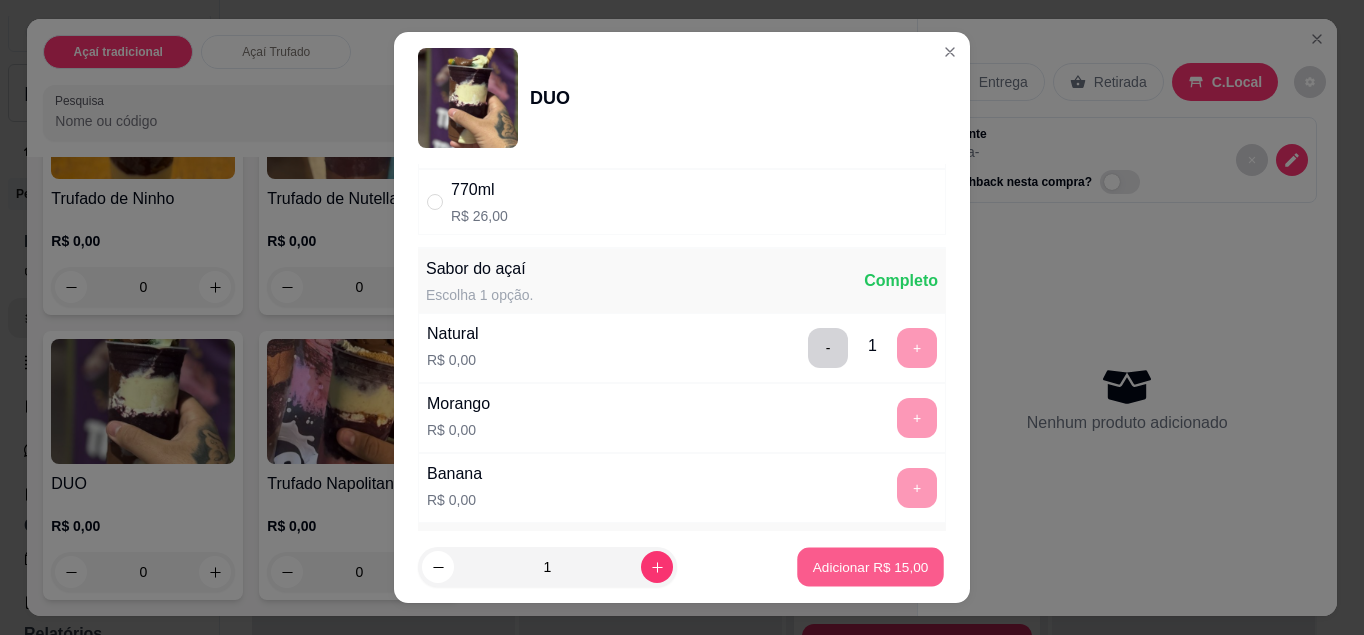 click on "Adicionar   R$ 15,00" at bounding box center [870, 567] 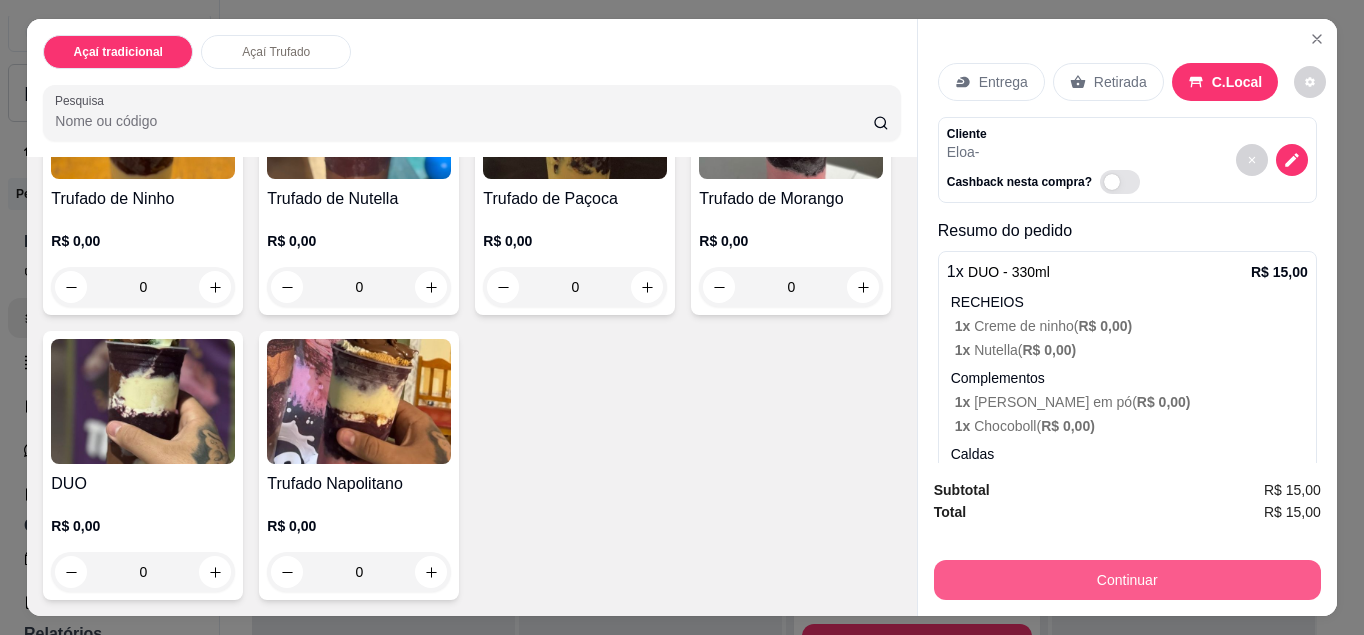 click on "Continuar" at bounding box center (1127, 580) 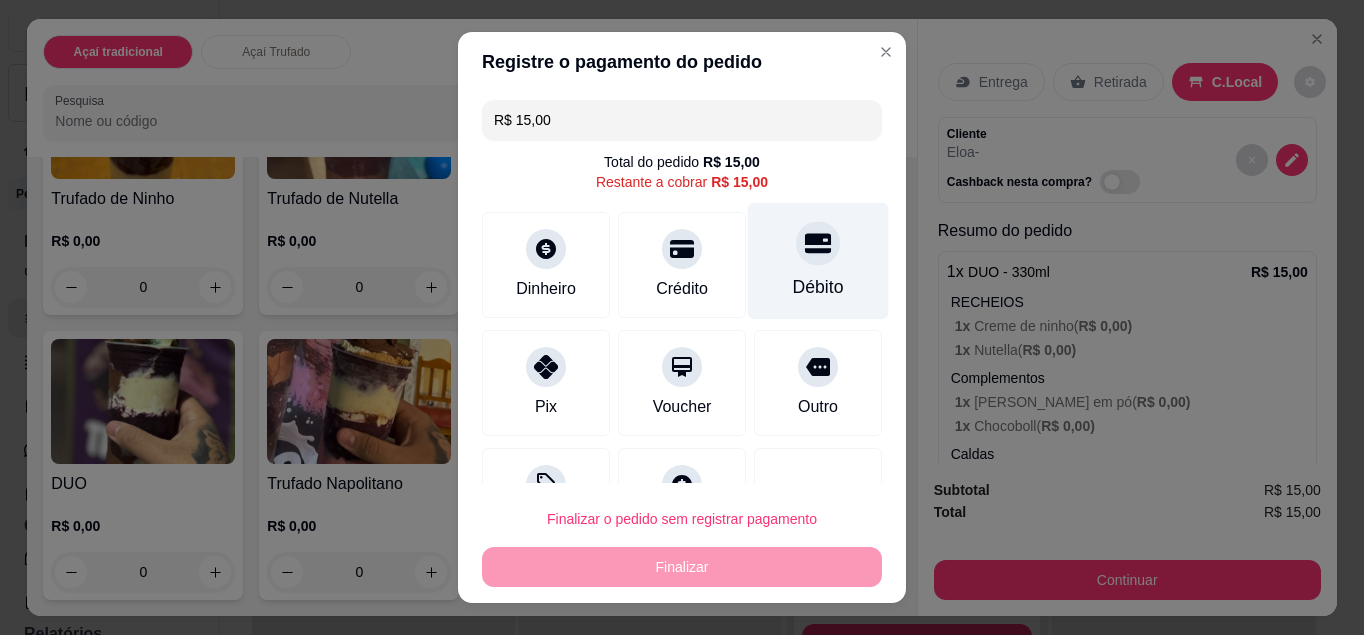 click 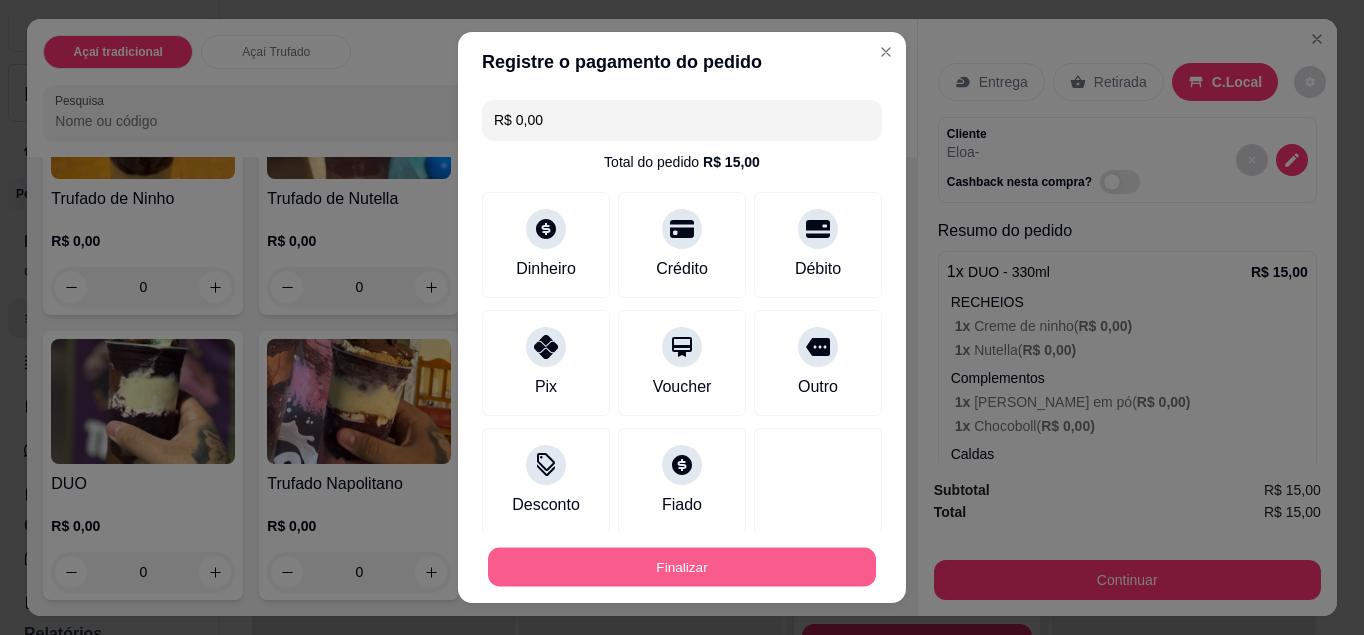 click on "Finalizar" at bounding box center [682, 567] 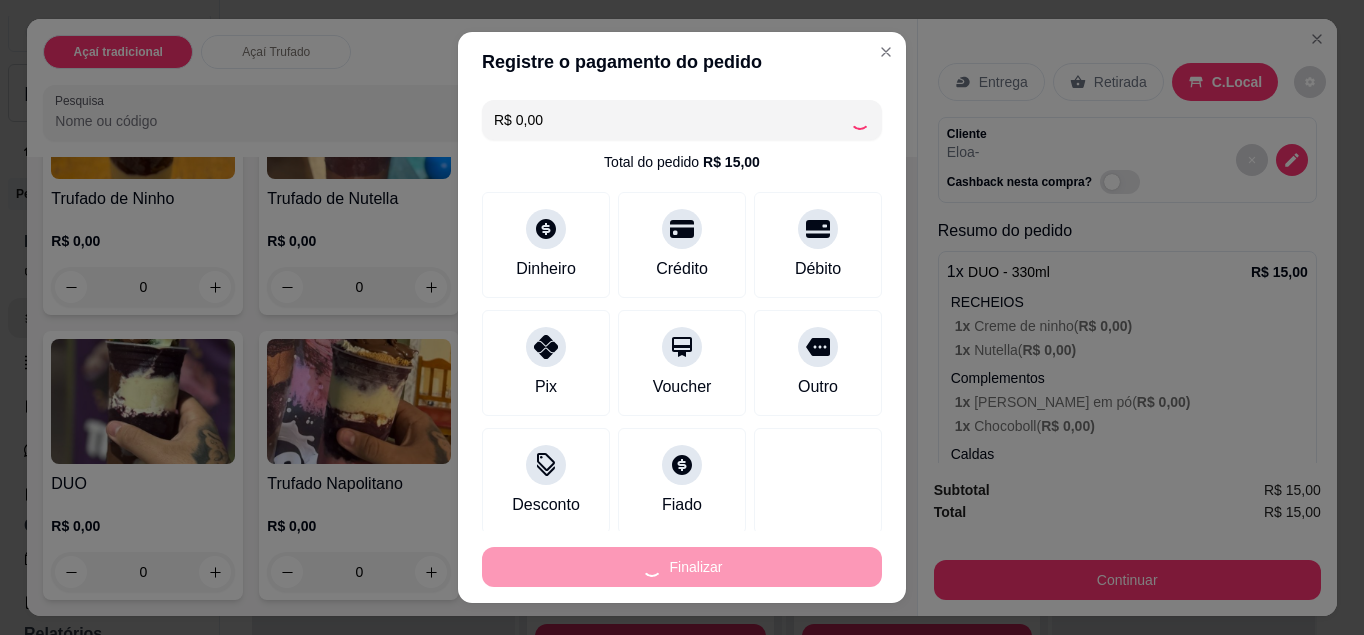 type on "-R$ 15,00" 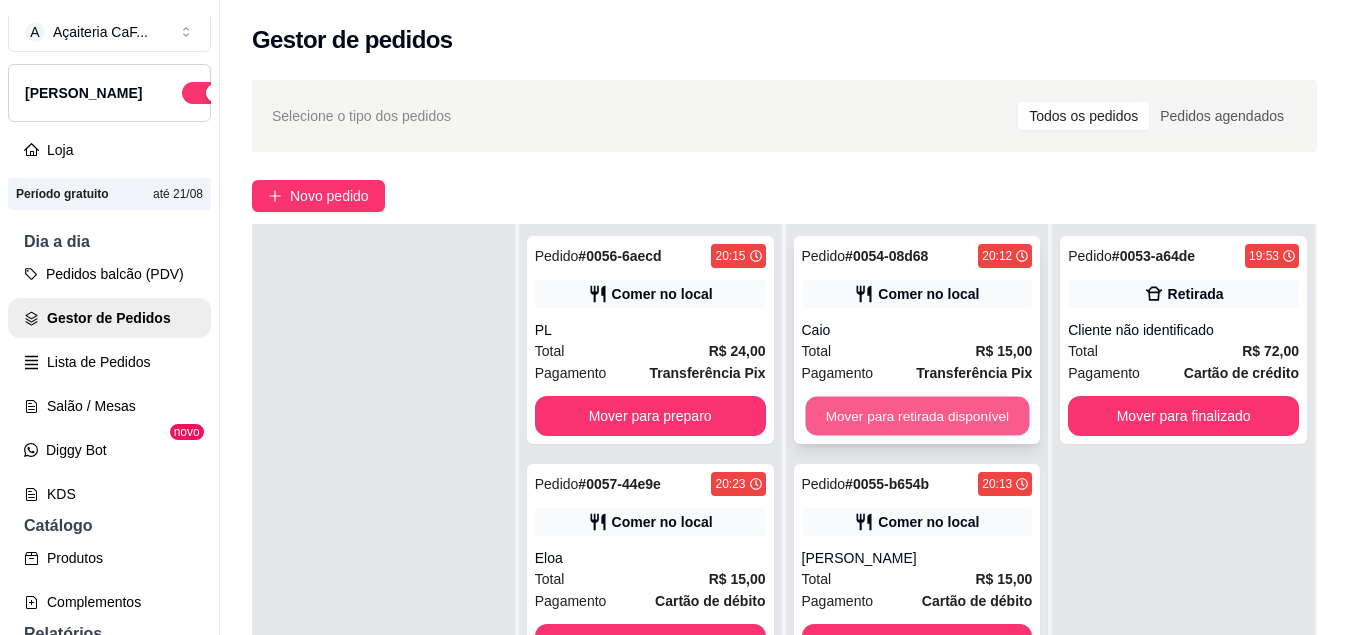 click on "Mover para retirada disponível" at bounding box center [917, 416] 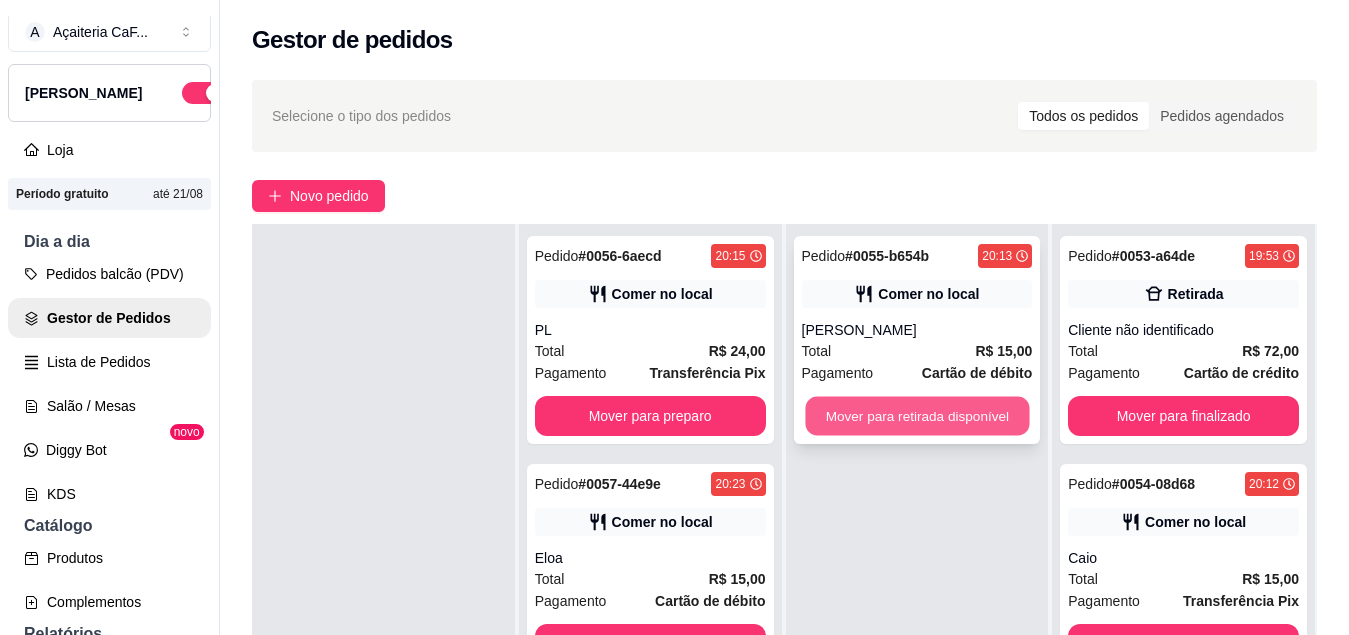 click on "Mover para retirada disponível" at bounding box center [917, 416] 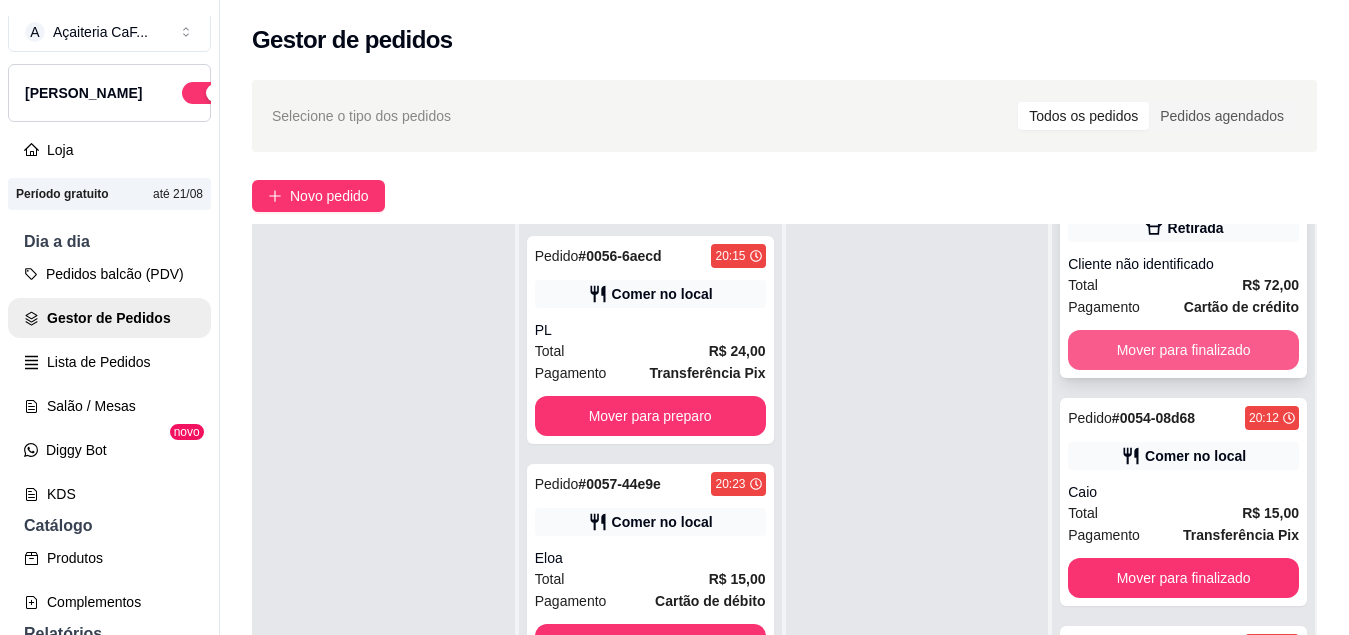 scroll, scrollTop: 69, scrollLeft: 0, axis: vertical 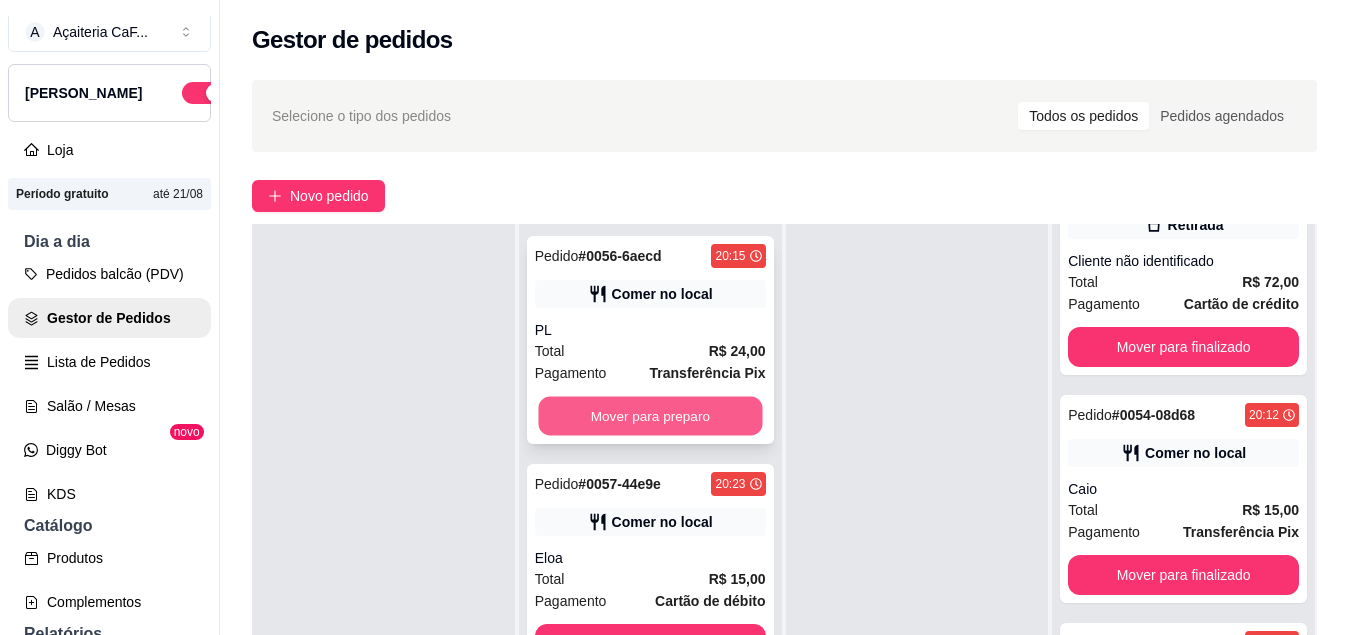 click on "Mover para preparo" at bounding box center (650, 416) 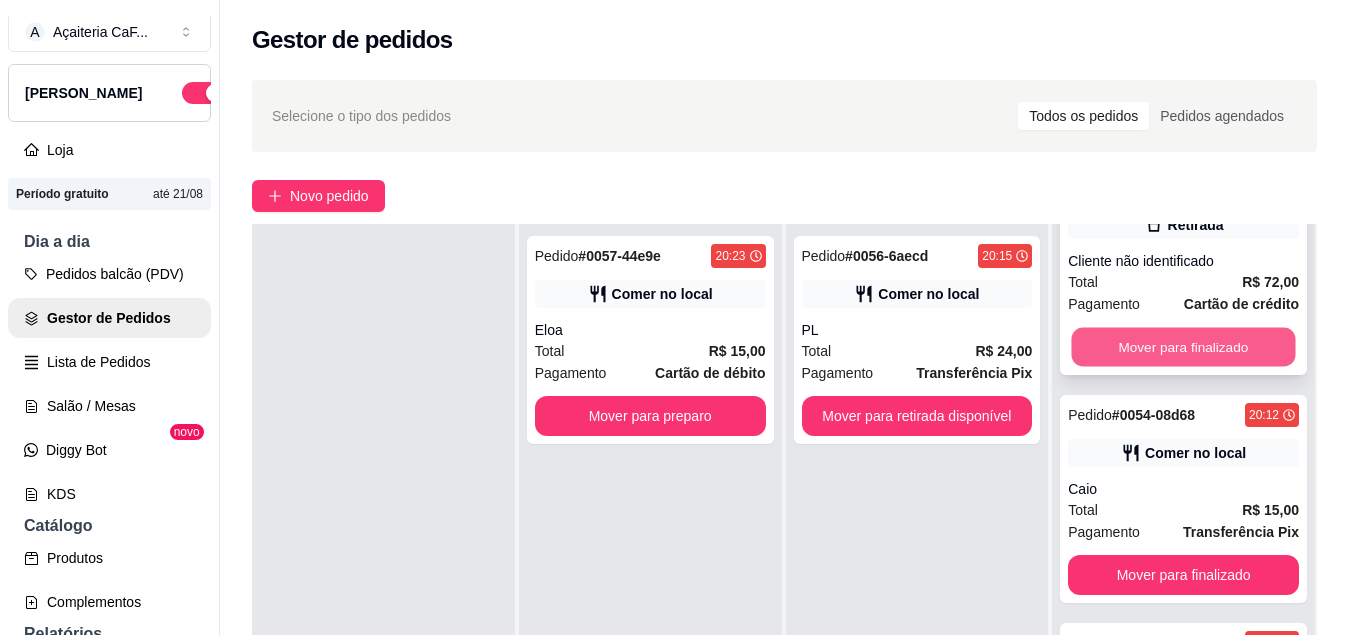click on "Mover para finalizado" at bounding box center [1184, 347] 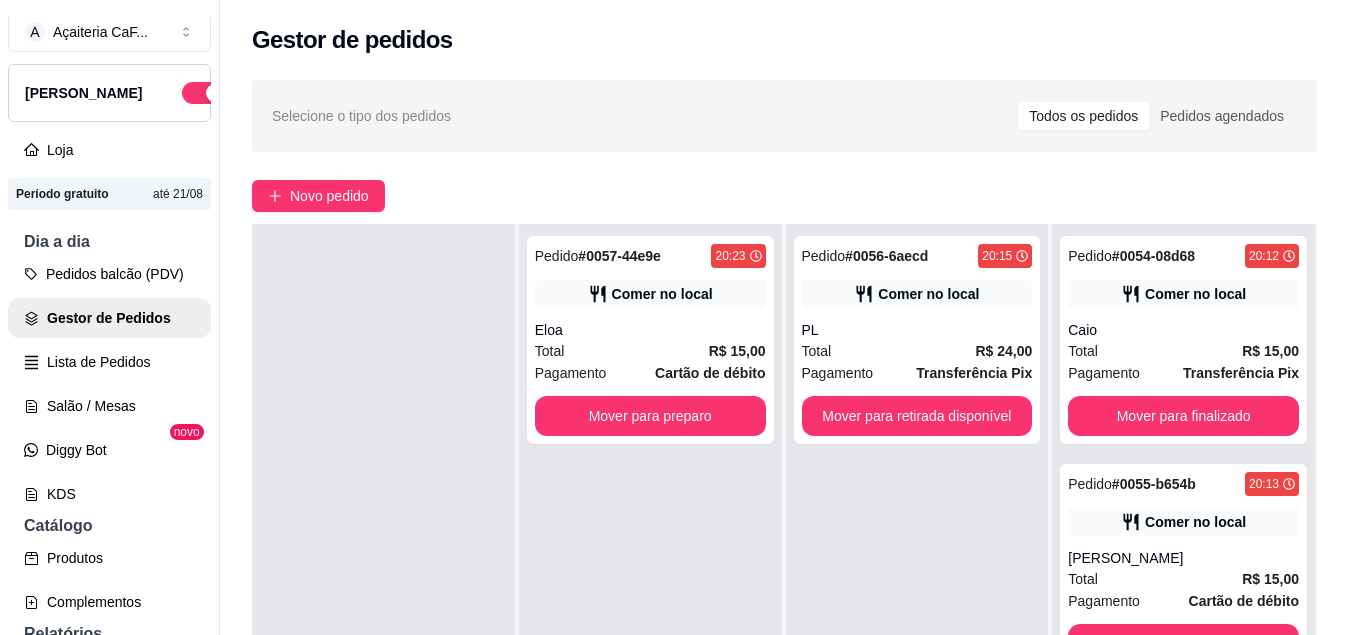 scroll, scrollTop: 0, scrollLeft: 0, axis: both 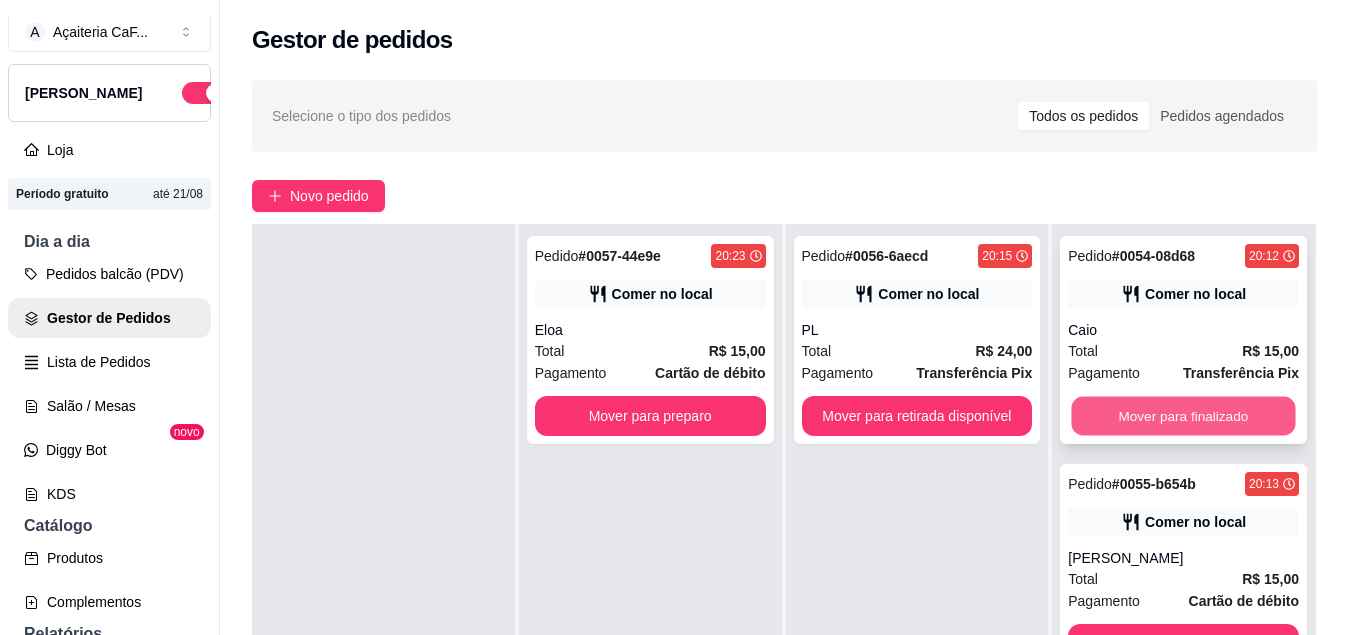 click on "Mover para finalizado" at bounding box center (1184, 416) 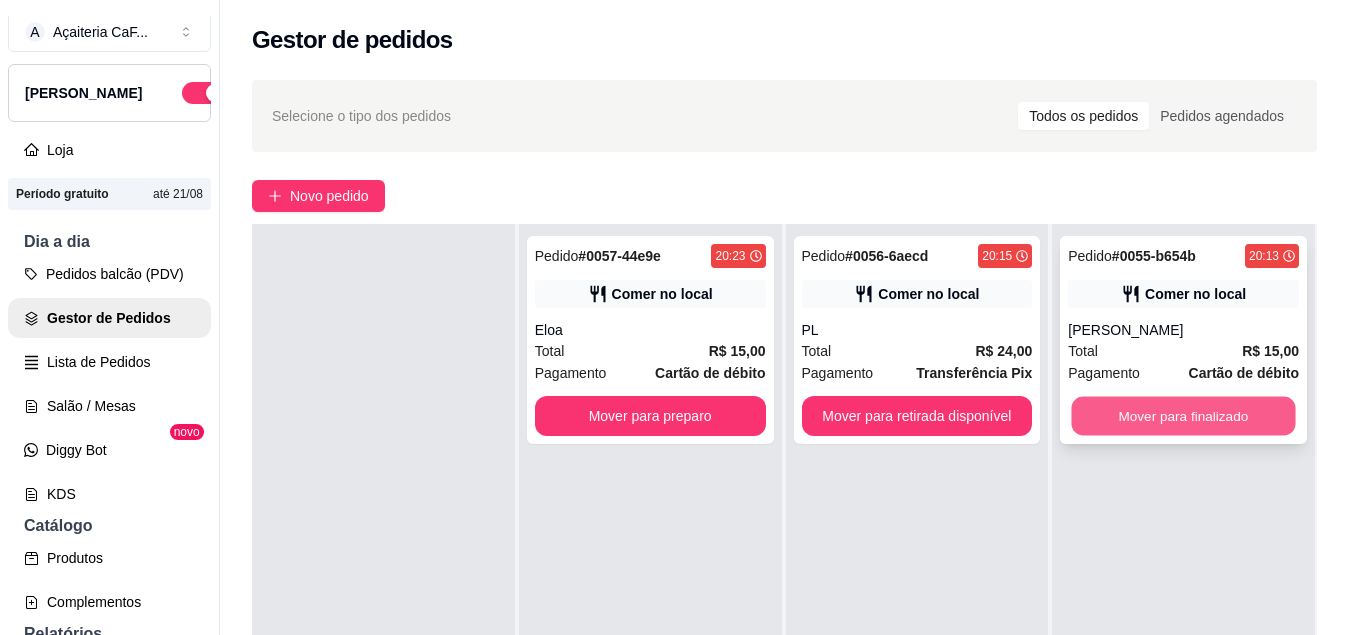 click on "Mover para finalizado" at bounding box center (1184, 416) 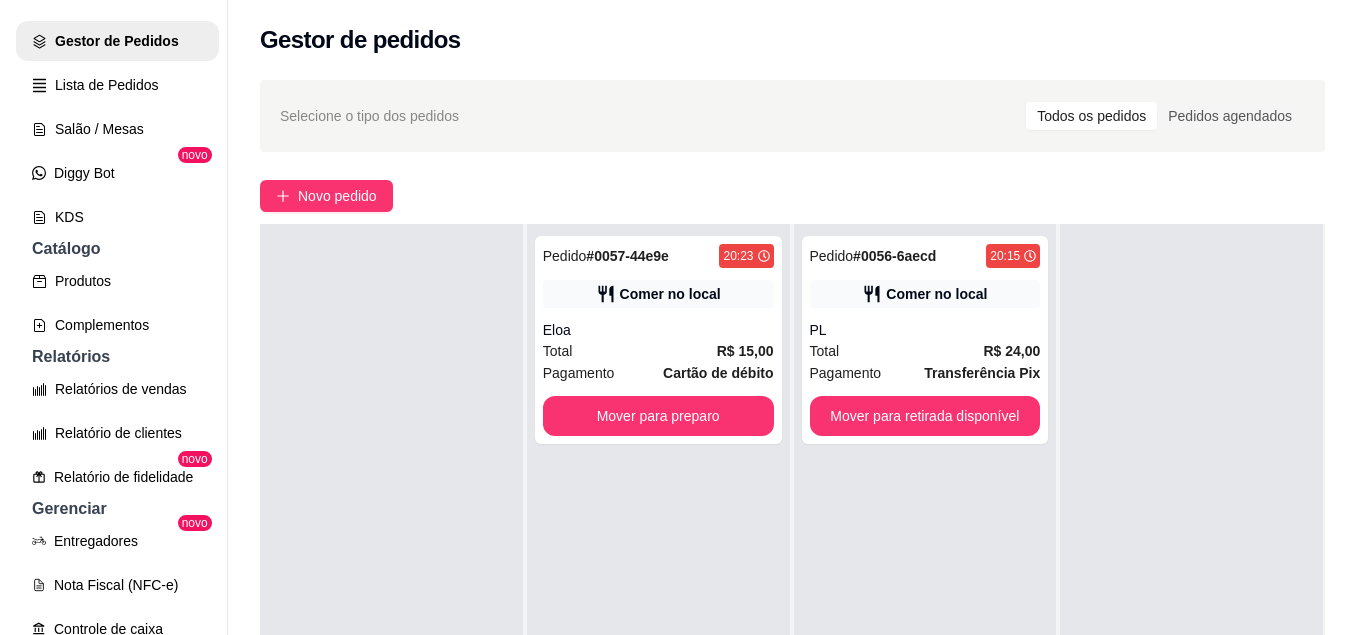 scroll, scrollTop: 288, scrollLeft: 0, axis: vertical 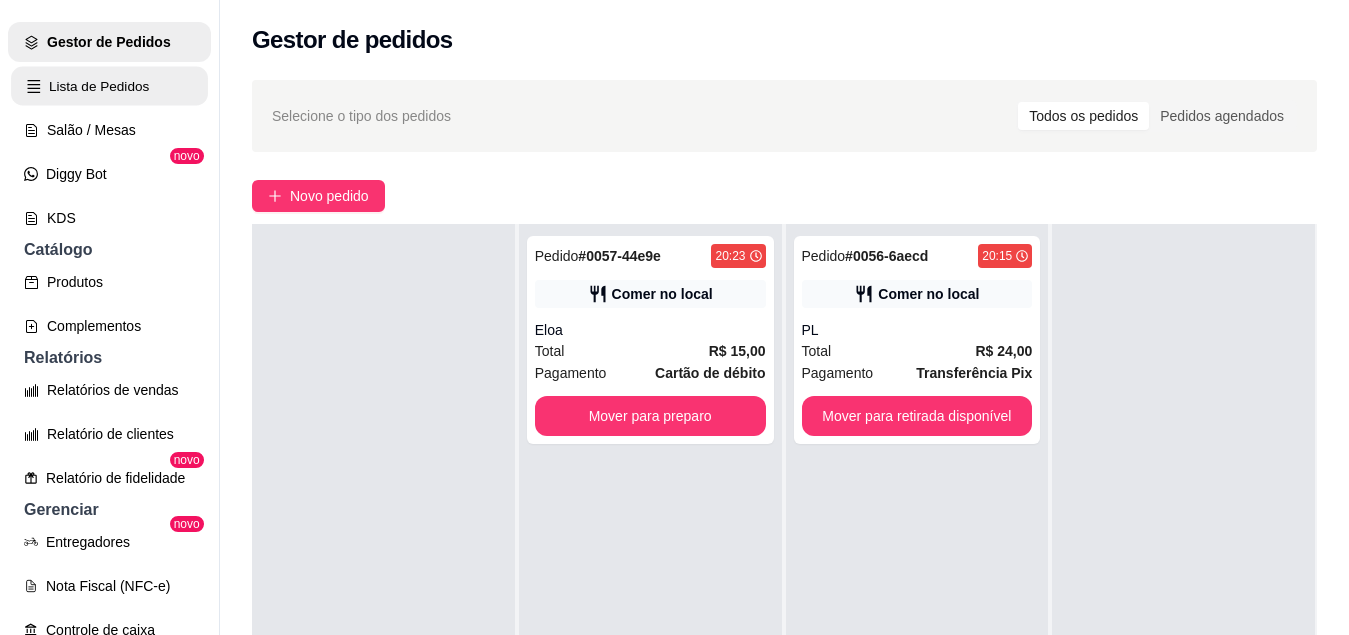 click on "Lista de Pedidos" at bounding box center [109, 86] 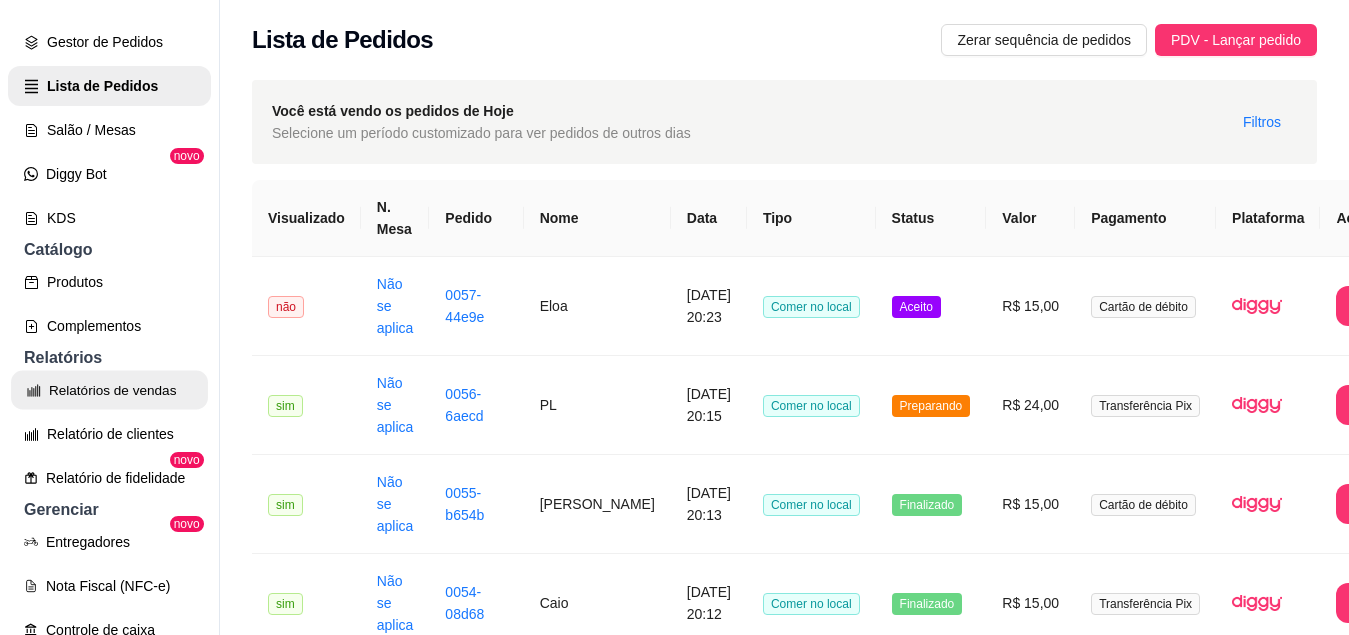 click on "Relatórios de vendas" at bounding box center (109, 390) 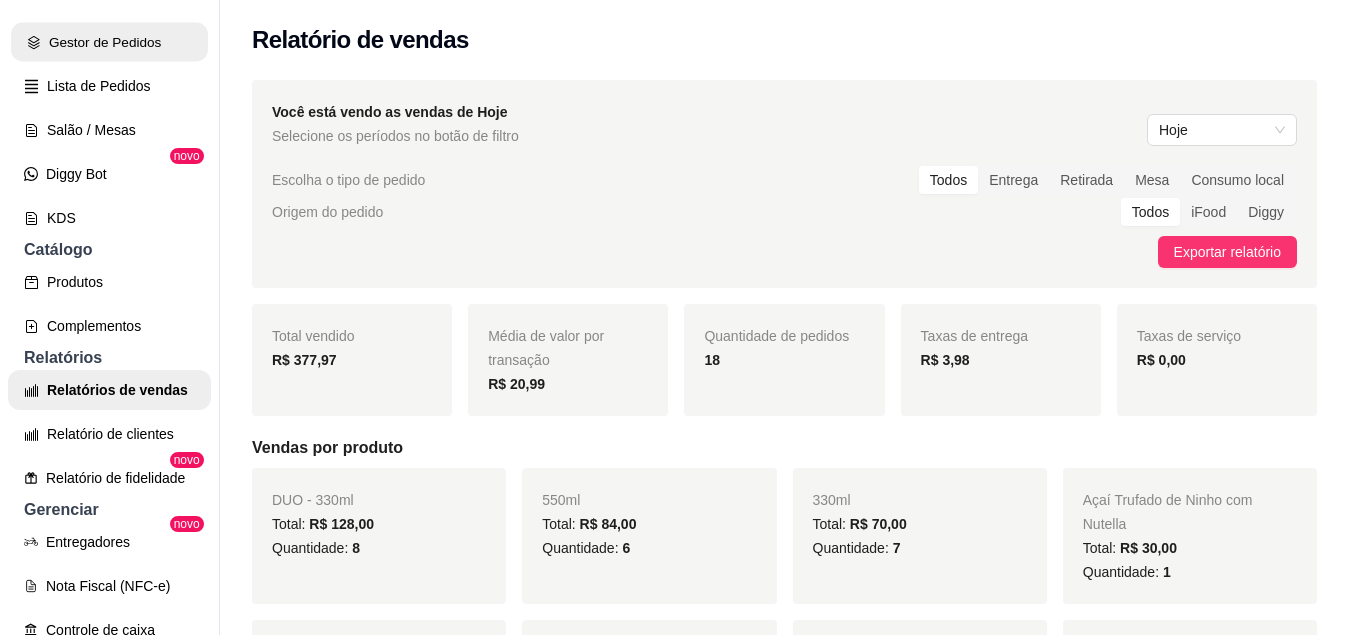 click on "Gestor de Pedidos" at bounding box center [109, 42] 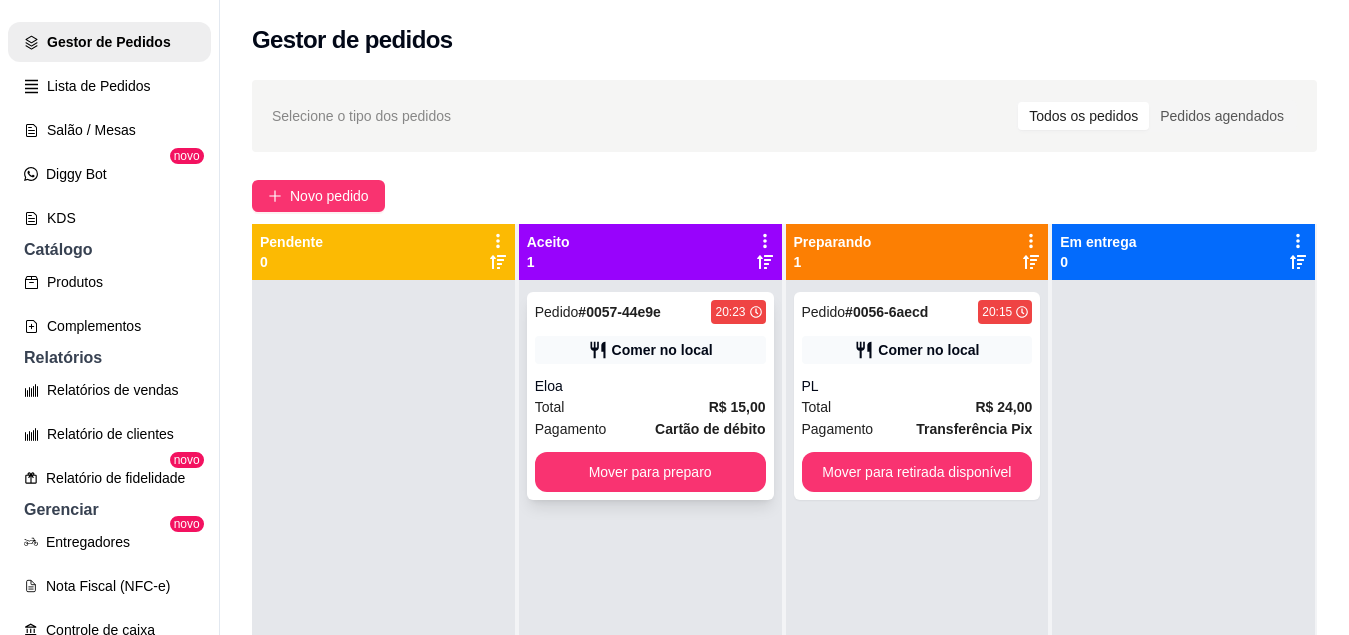 click on "Pagamento Cartão de débito" at bounding box center (650, 429) 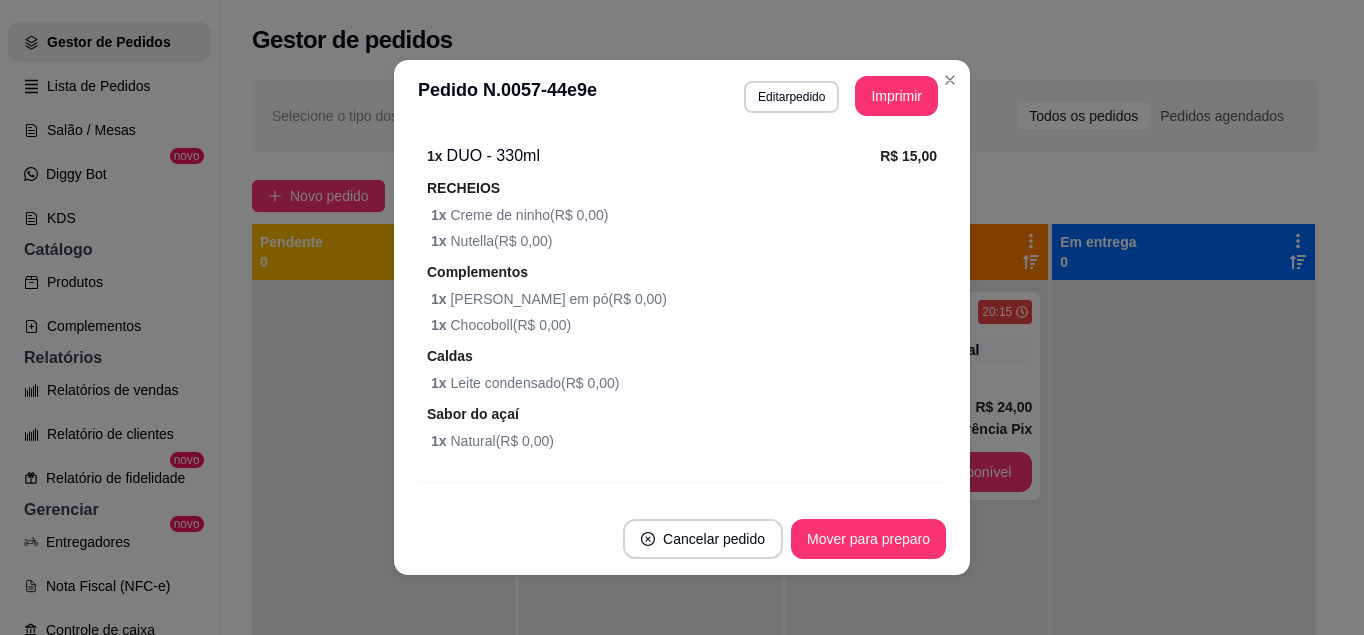 scroll, scrollTop: 478, scrollLeft: 0, axis: vertical 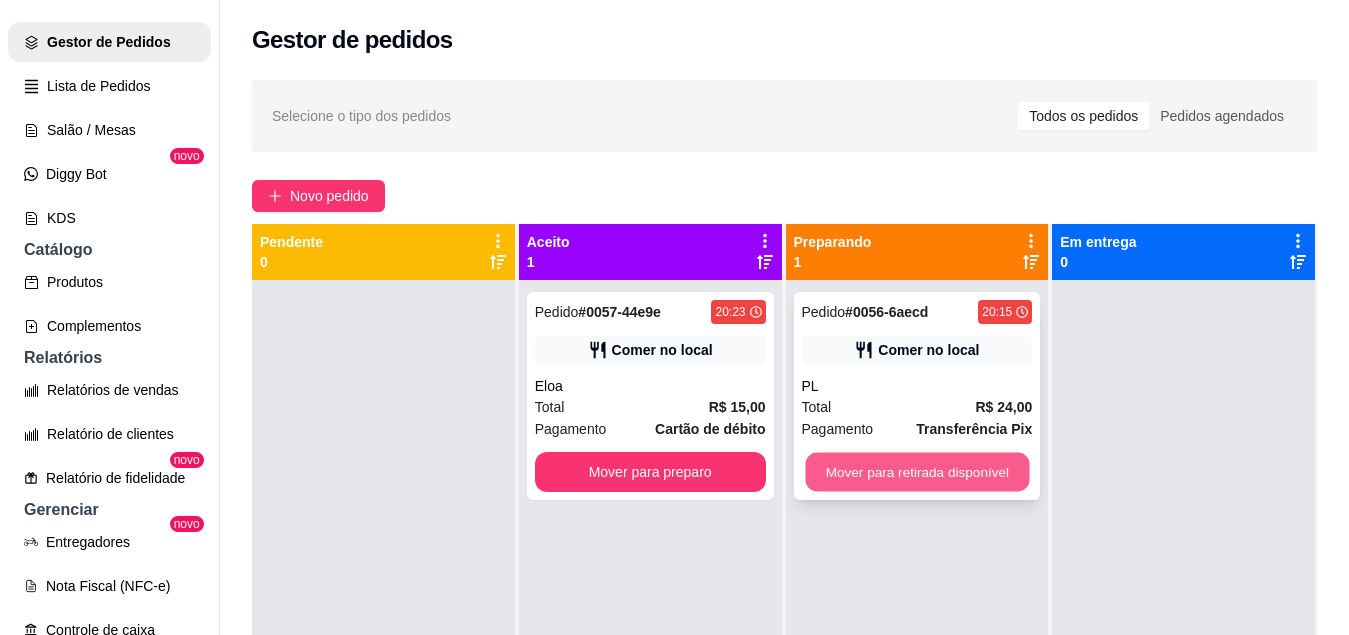 click on "Mover para retirada disponível" at bounding box center (917, 472) 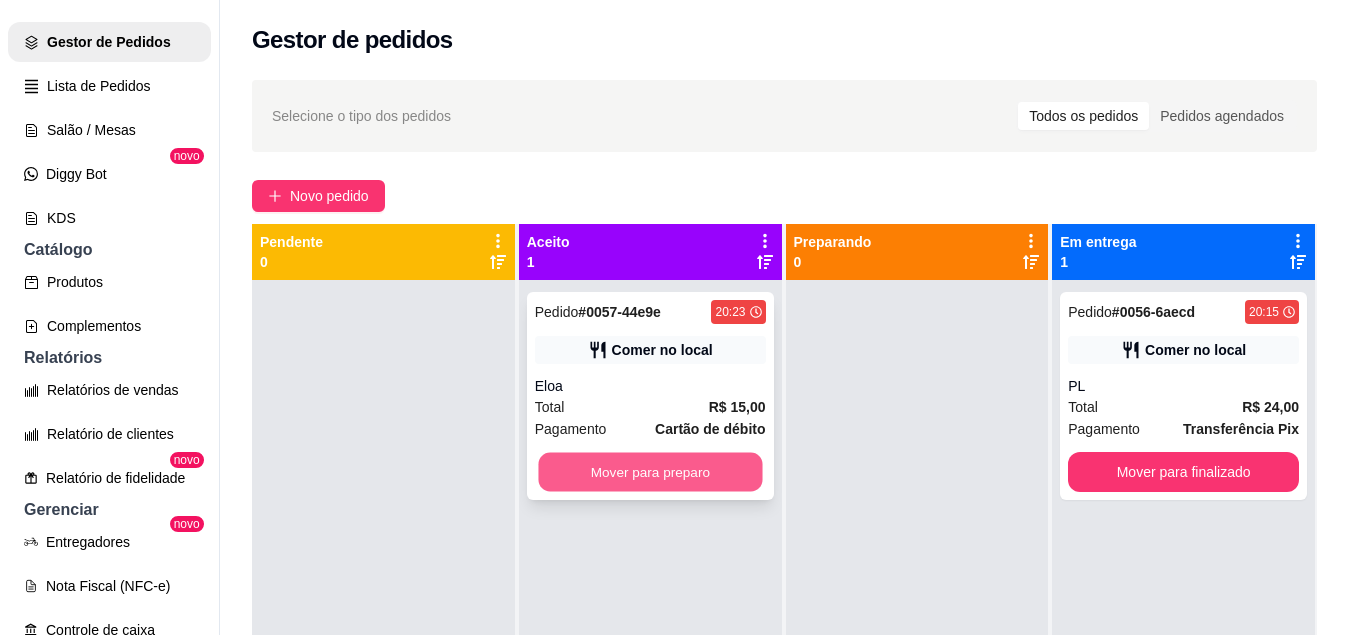 click on "Mover para preparo" at bounding box center (650, 472) 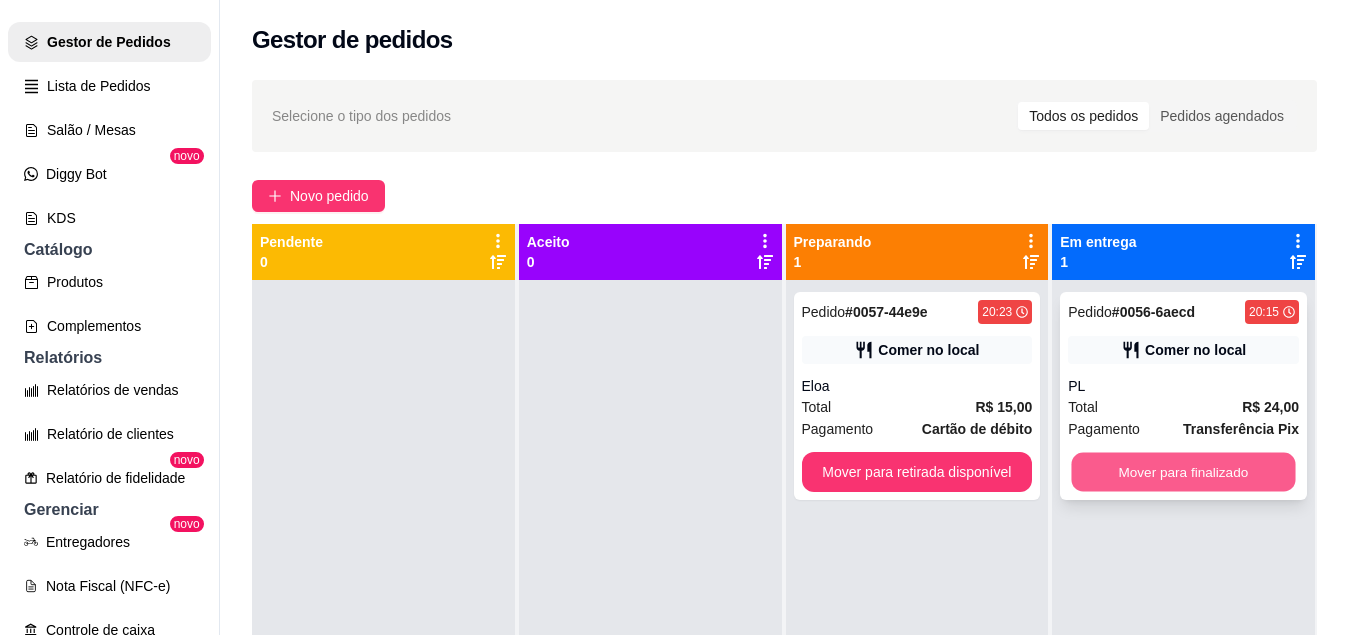 click on "Mover para finalizado" at bounding box center [1184, 472] 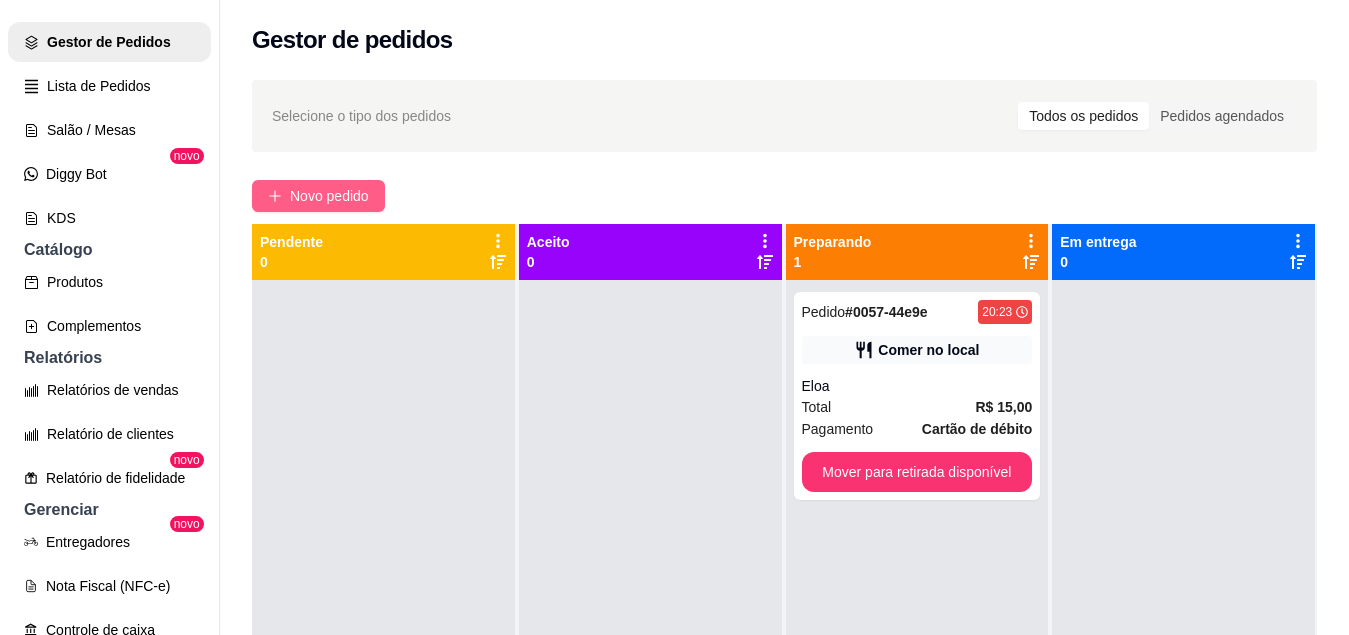click on "Novo pedido" at bounding box center (329, 196) 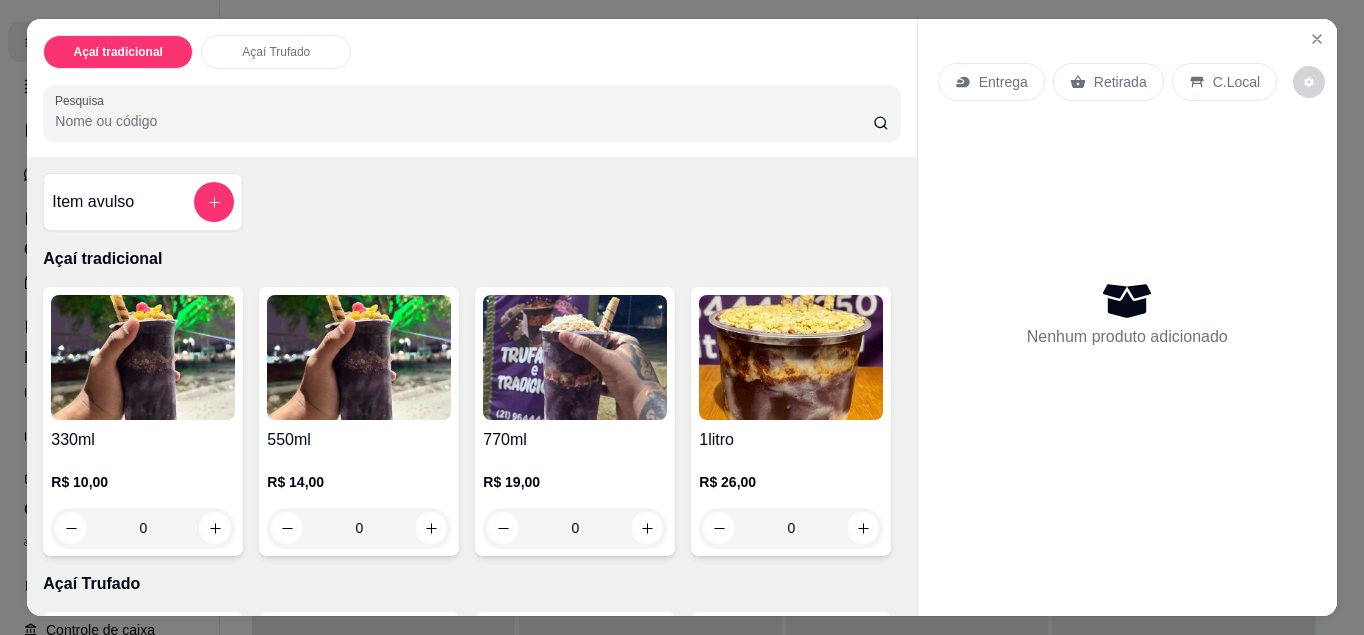 click on "C.Local" at bounding box center (1236, 82) 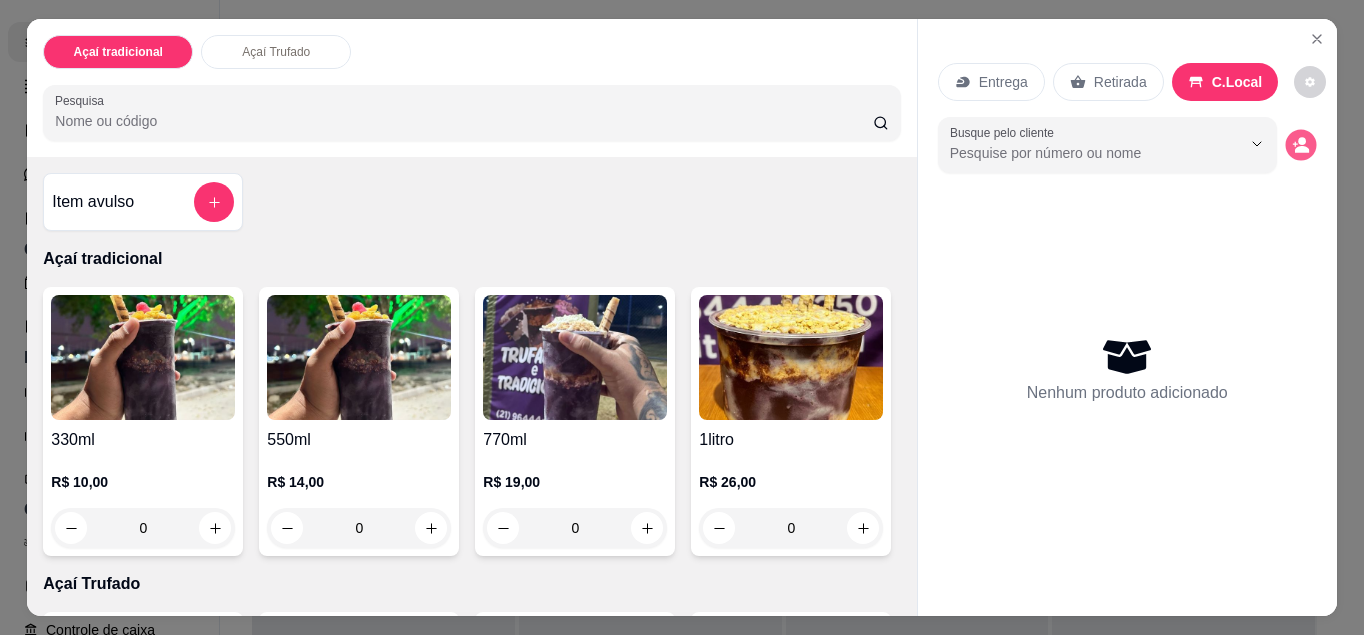 click 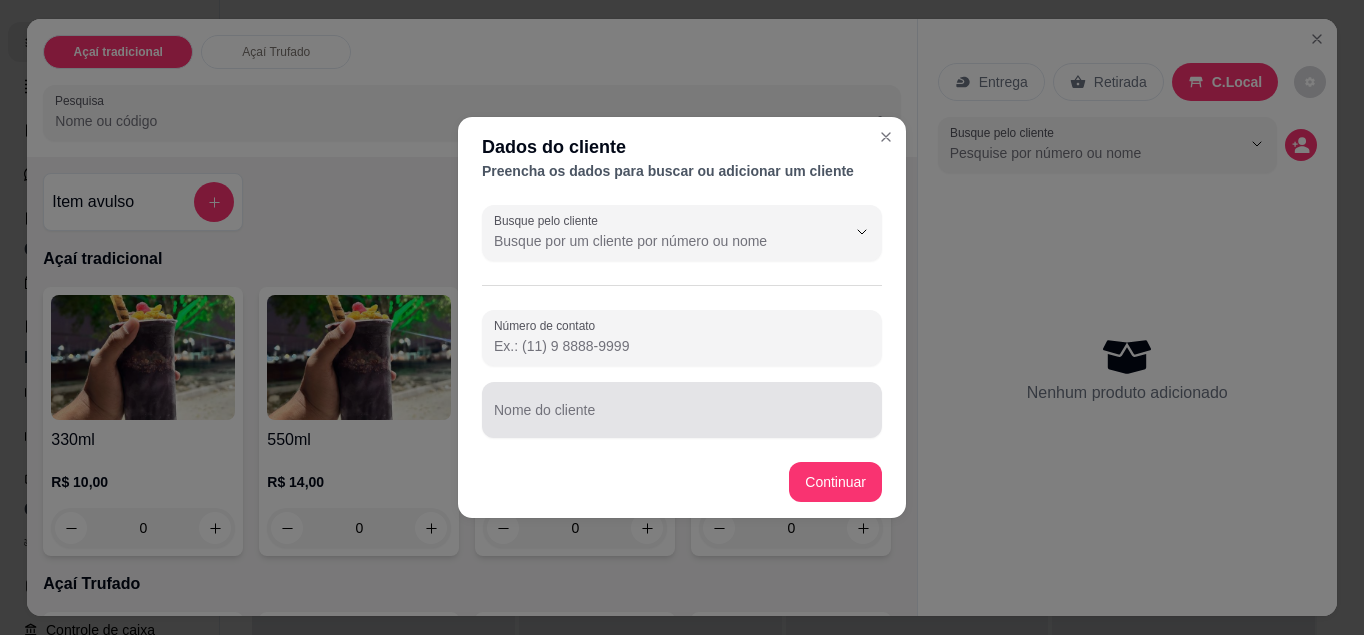click at bounding box center (682, 410) 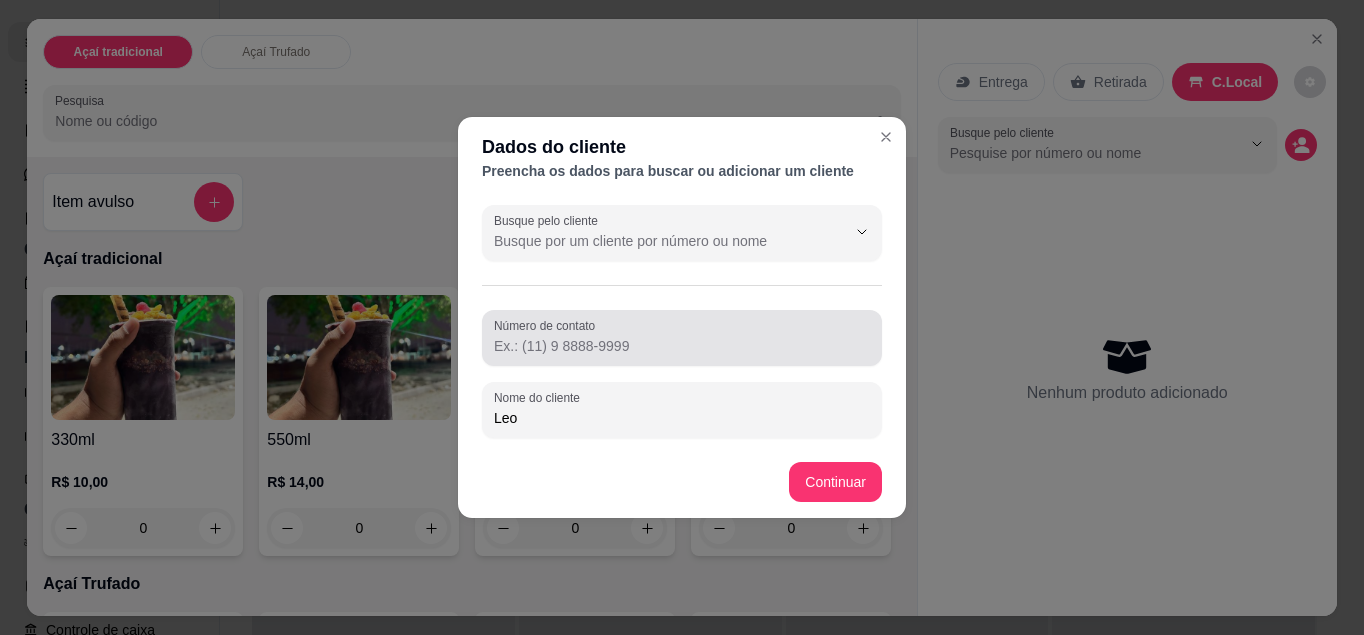 type on "Leo" 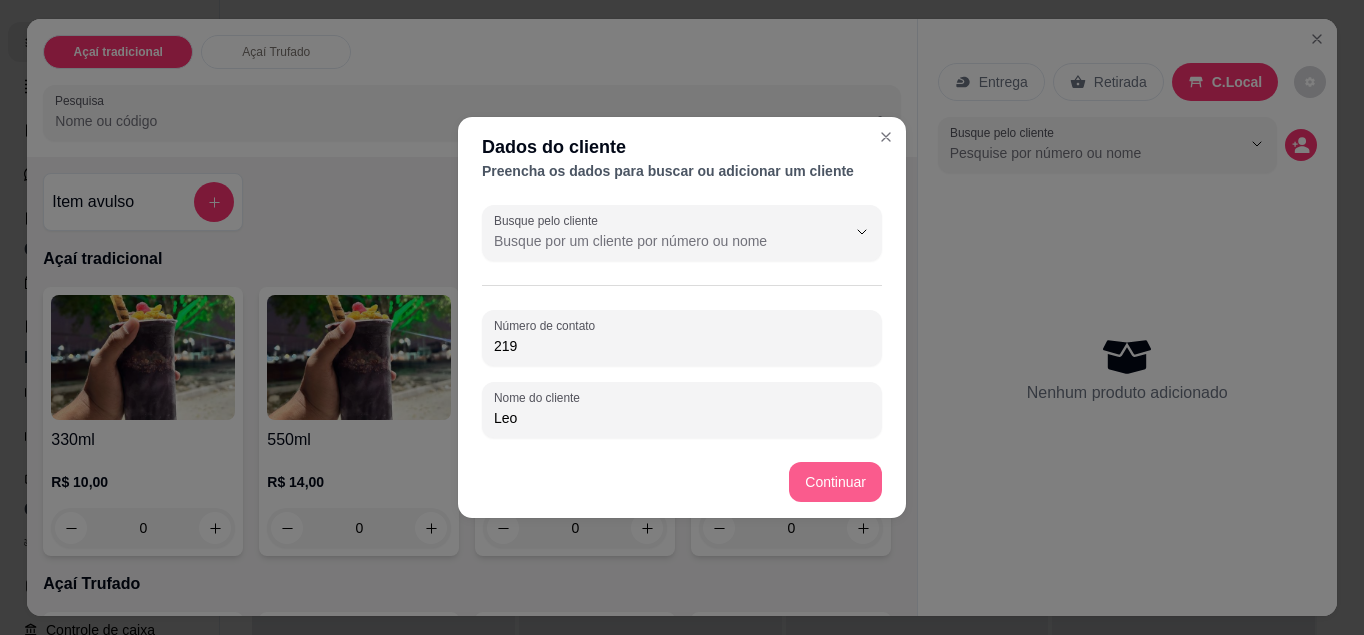 type on "219" 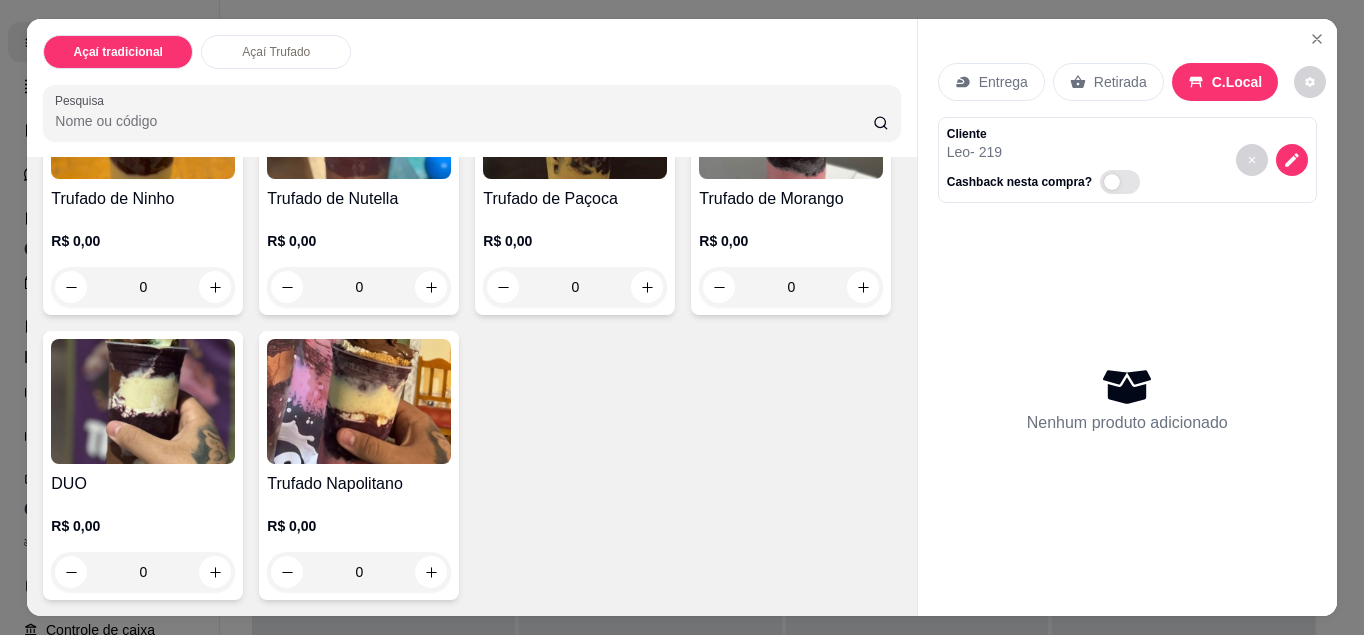 scroll, scrollTop: 851, scrollLeft: 0, axis: vertical 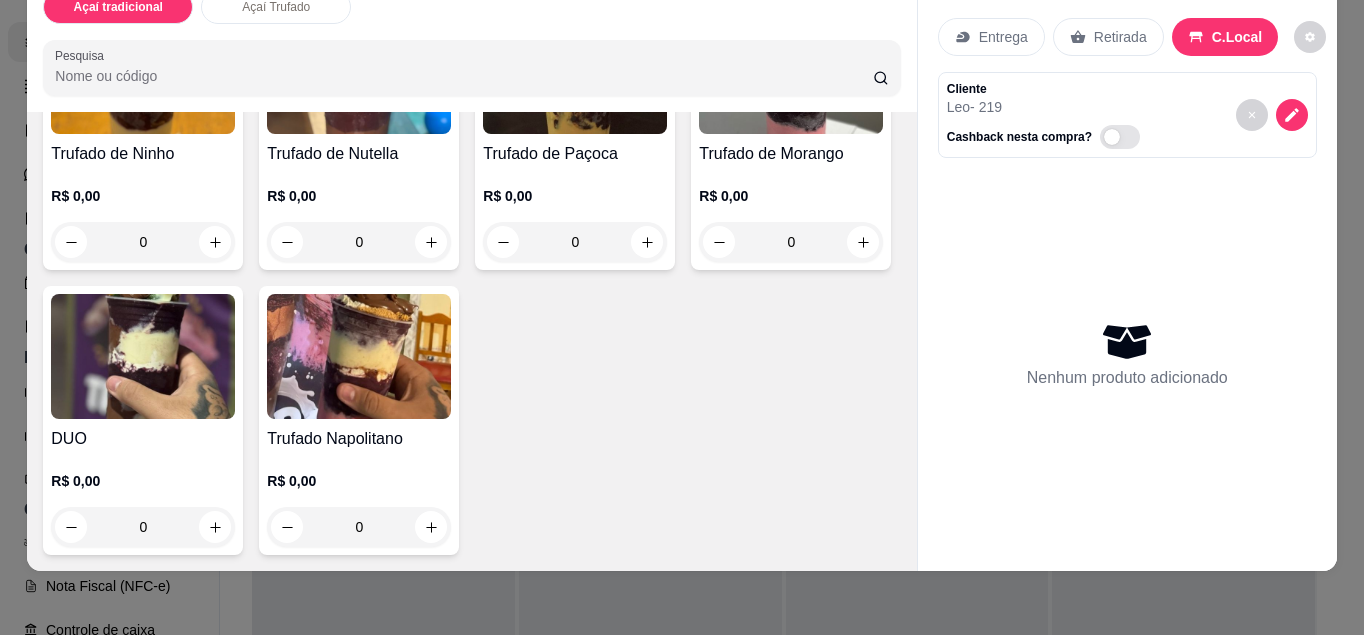 click on "0" at bounding box center (359, 527) 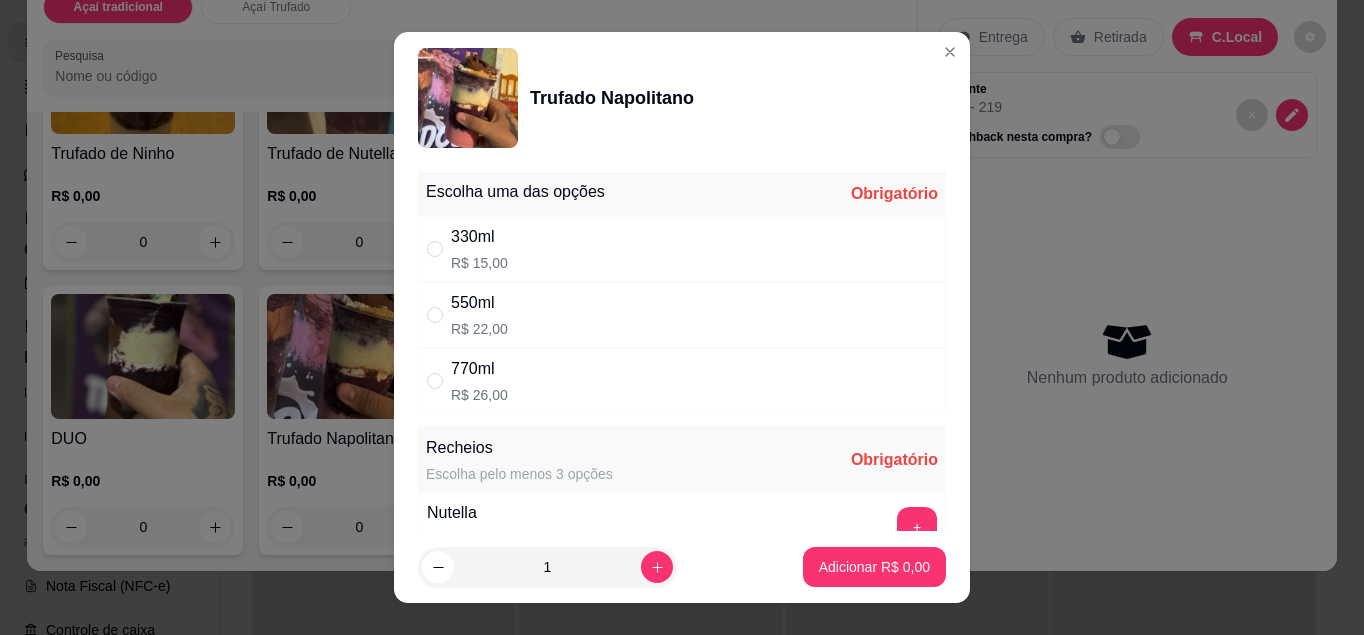 click on "770ml R$ 26,00" at bounding box center [682, 381] 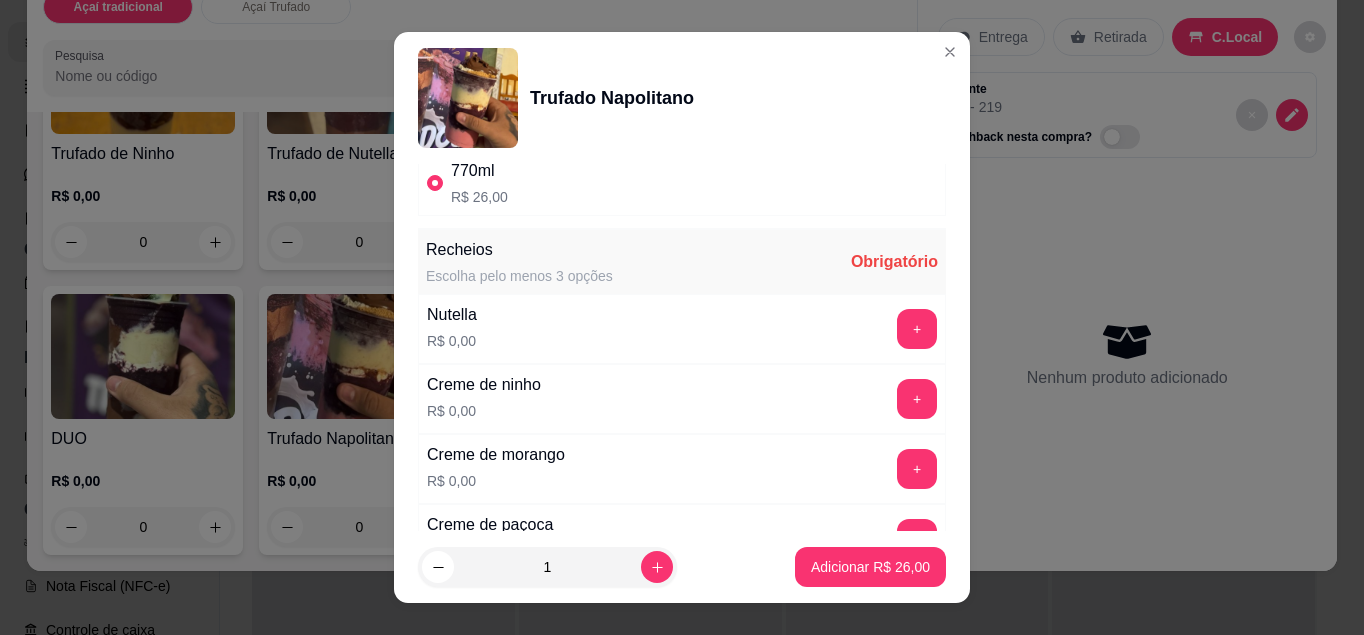 scroll, scrollTop: 199, scrollLeft: 0, axis: vertical 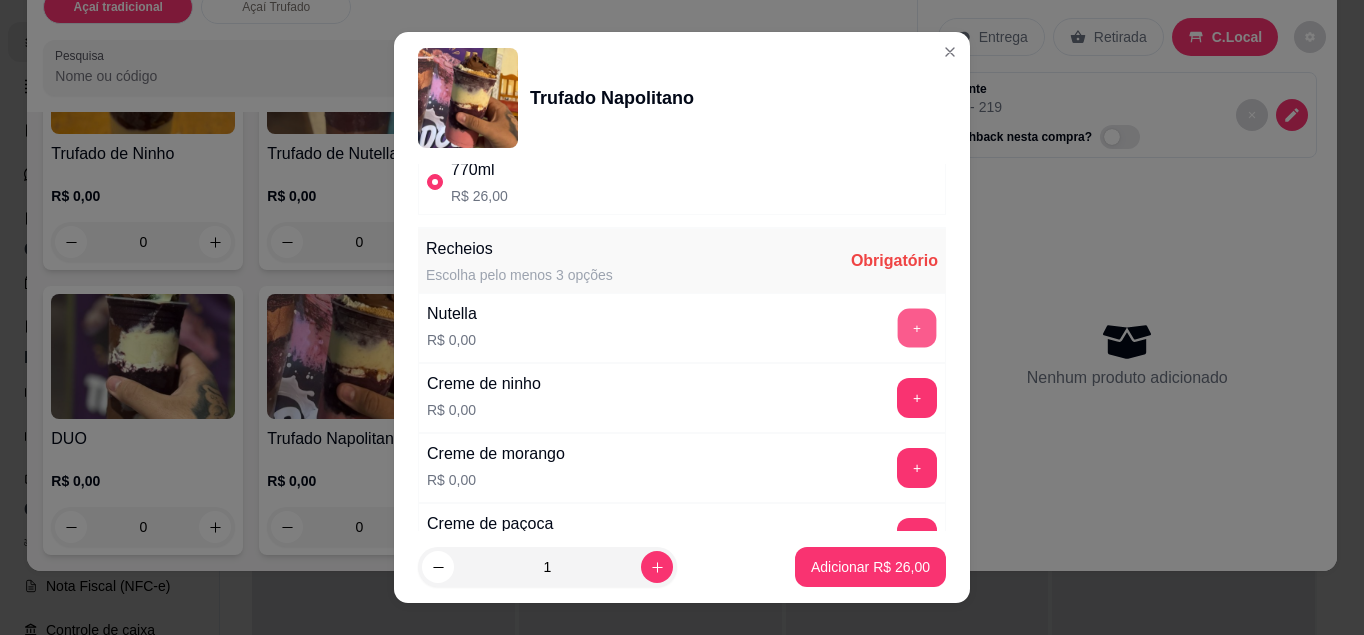 click on "+" at bounding box center (917, 327) 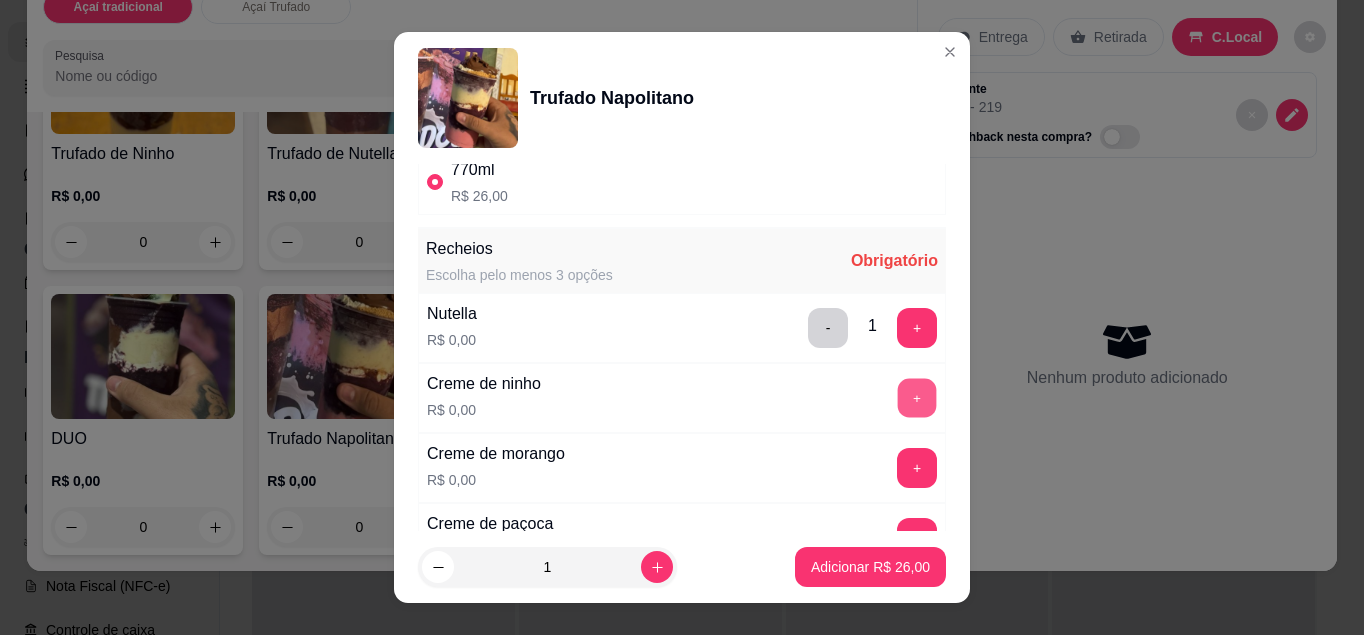 click on "+" at bounding box center [917, 397] 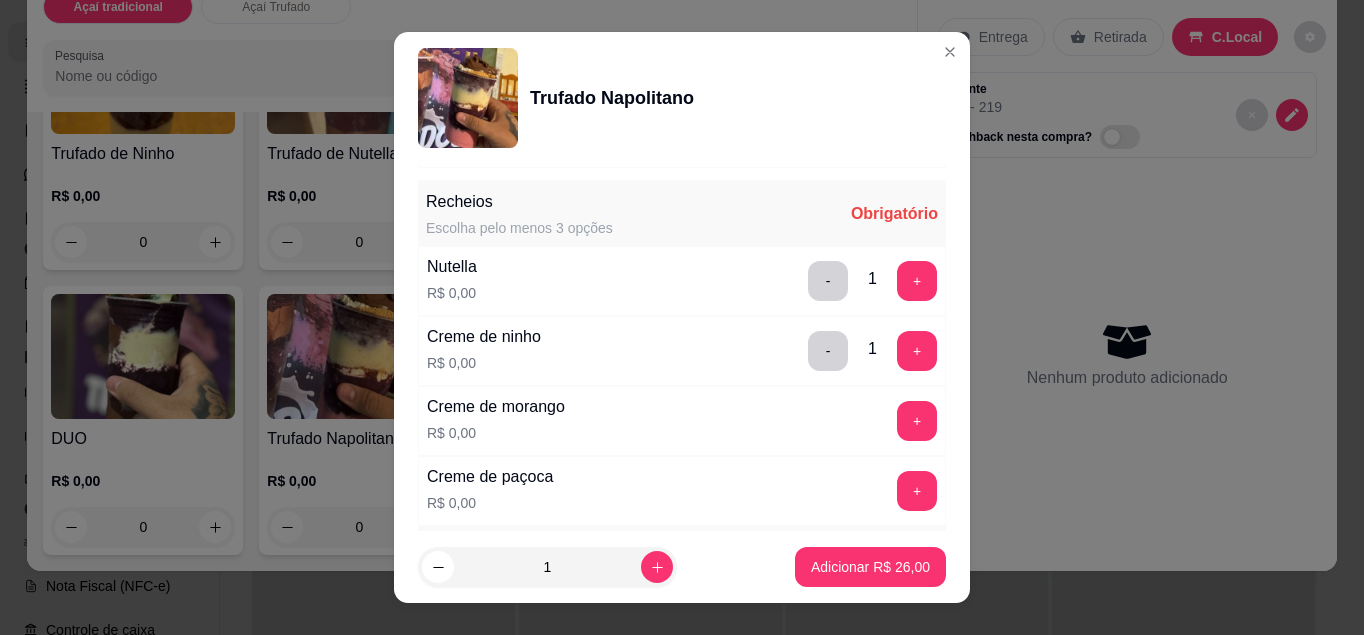 scroll, scrollTop: 248, scrollLeft: 0, axis: vertical 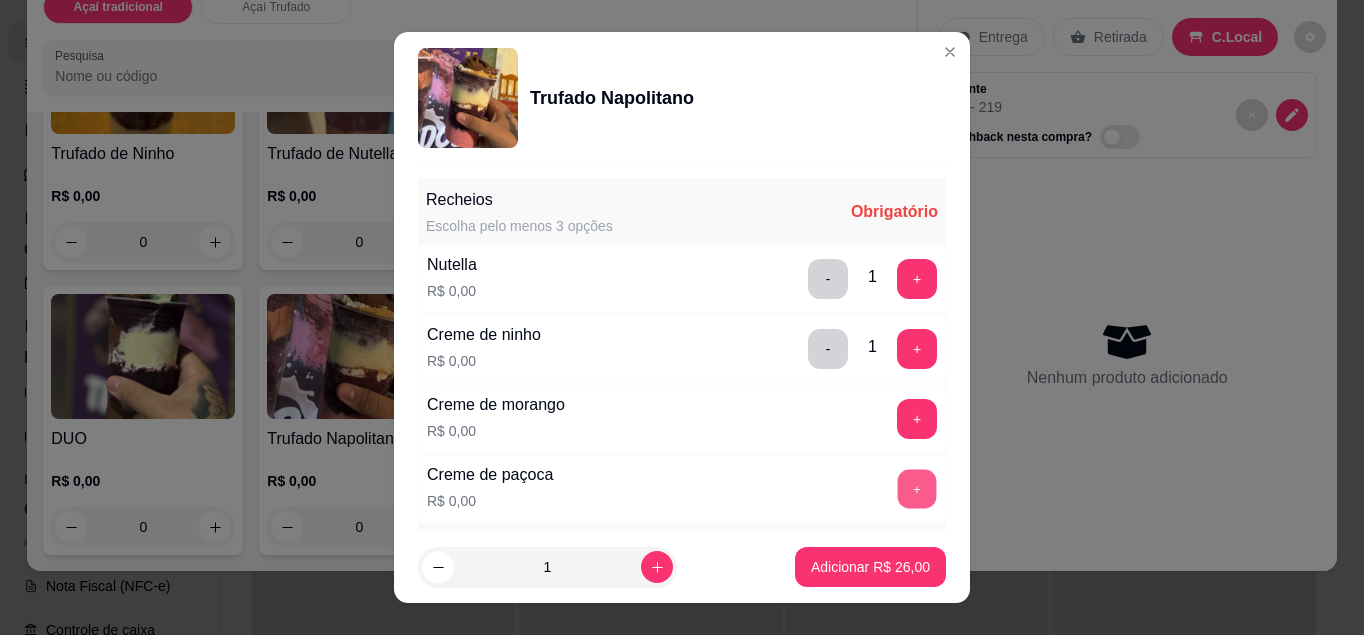 click on "+" at bounding box center (917, 488) 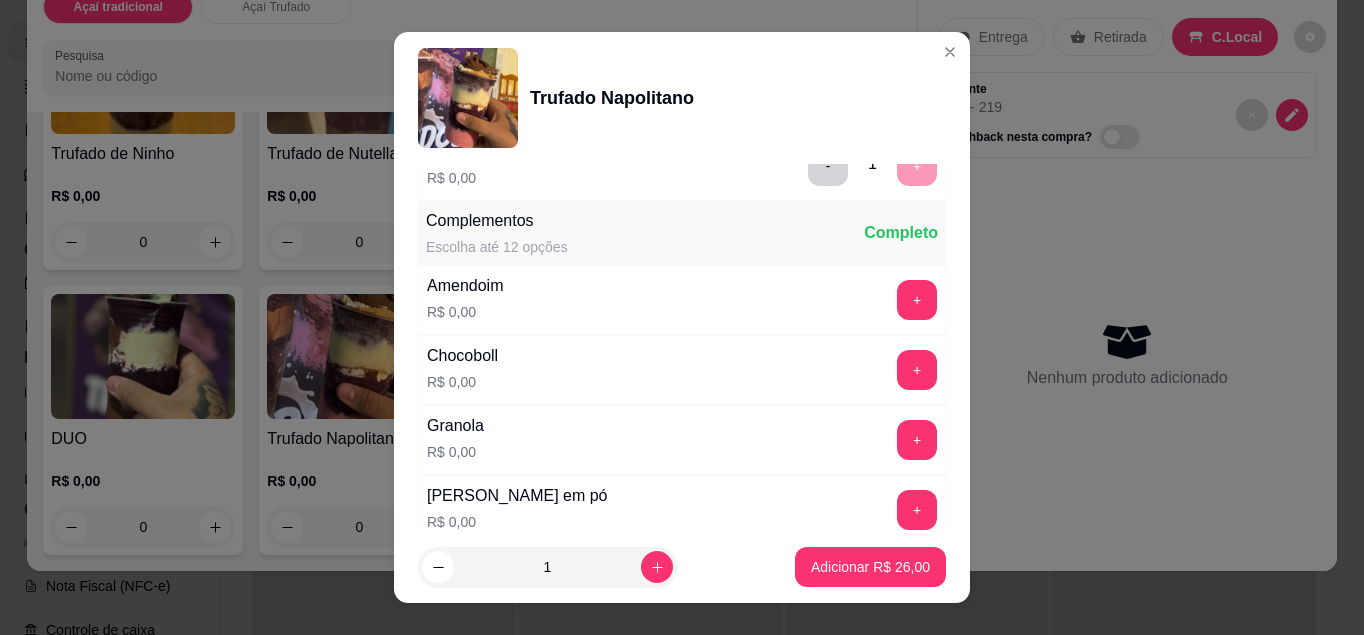 scroll, scrollTop: 571, scrollLeft: 0, axis: vertical 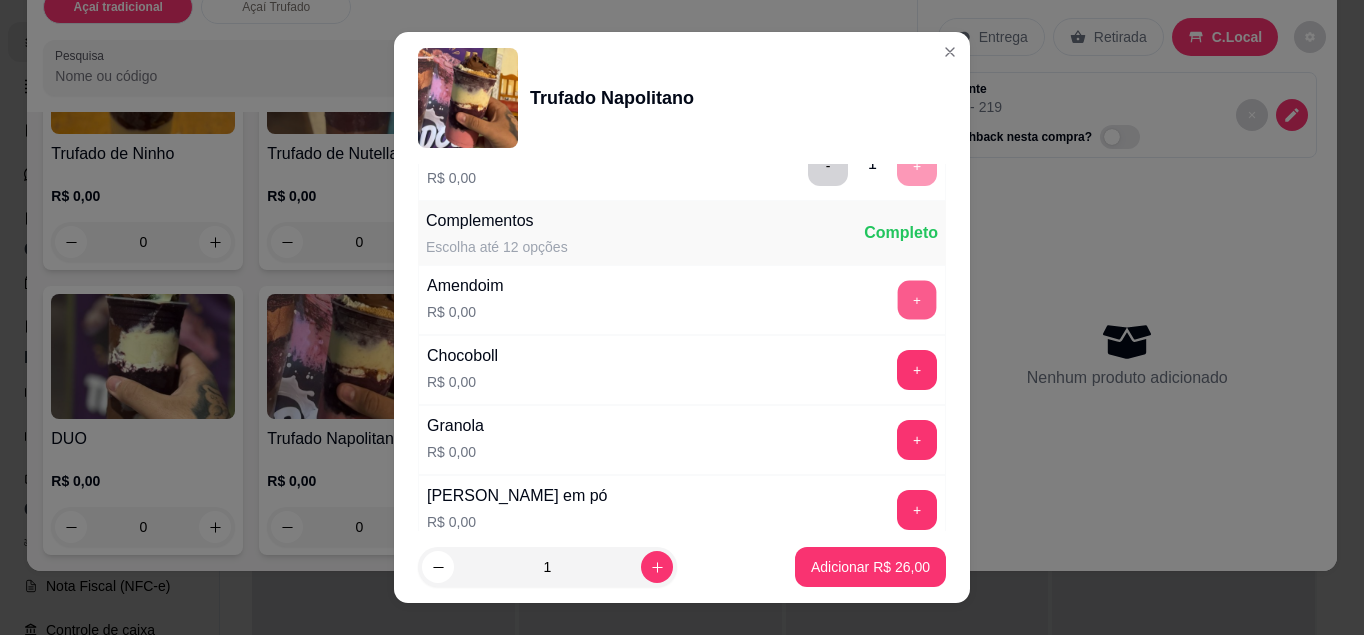 click on "+" at bounding box center (917, 299) 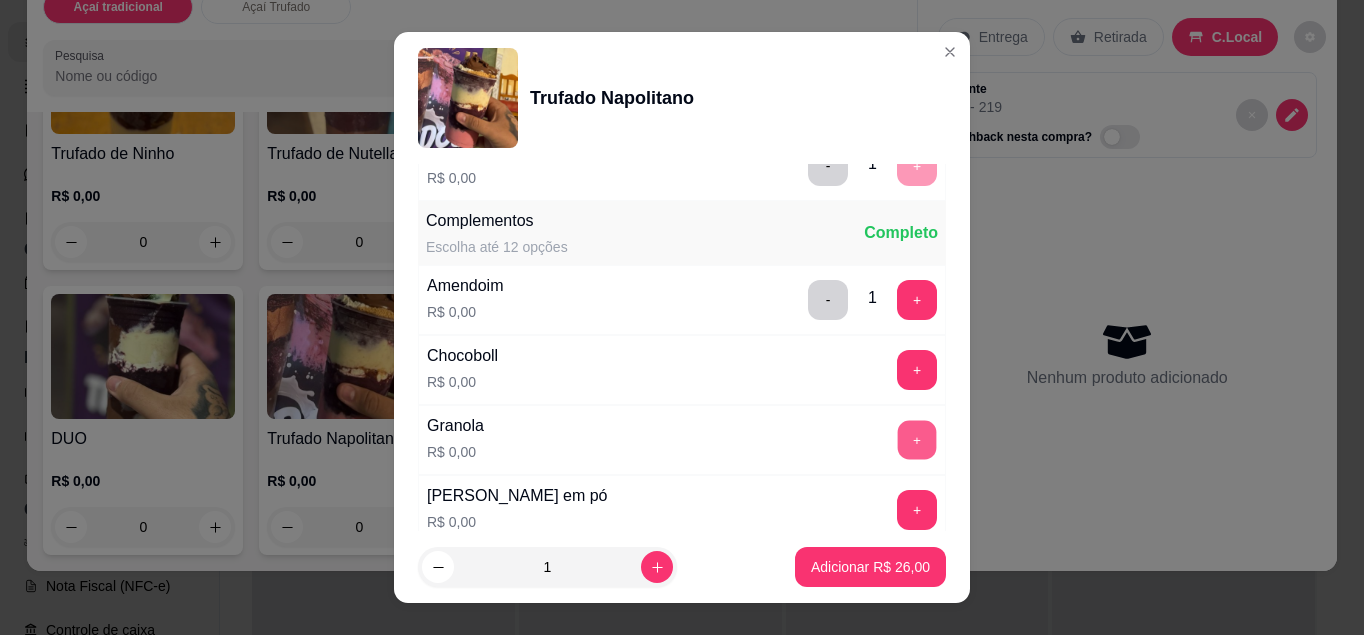 click on "+" at bounding box center (917, 439) 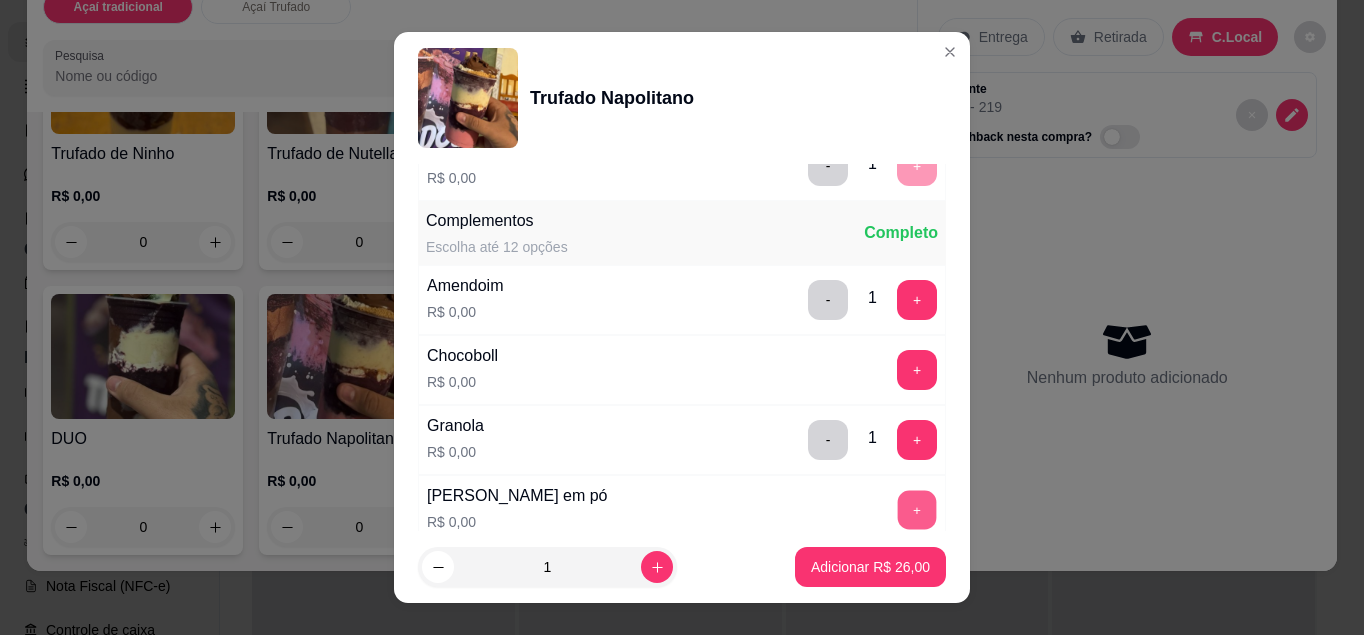 click on "+" at bounding box center (917, 509) 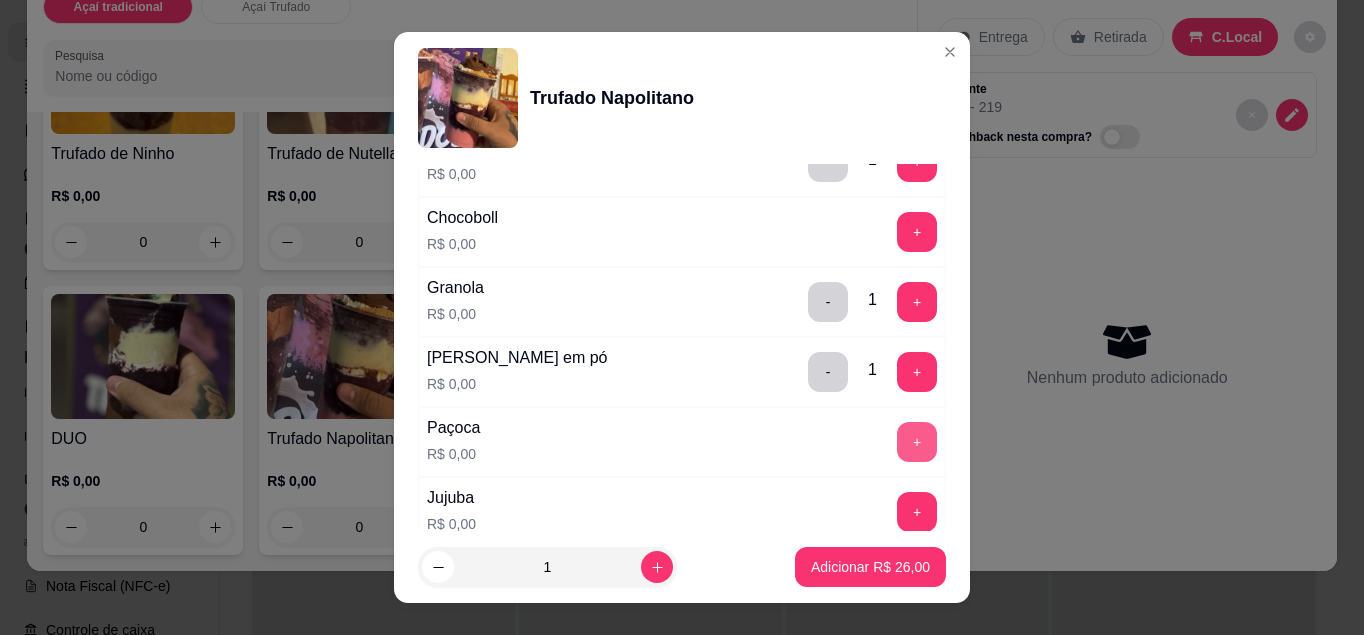 scroll, scrollTop: 713, scrollLeft: 0, axis: vertical 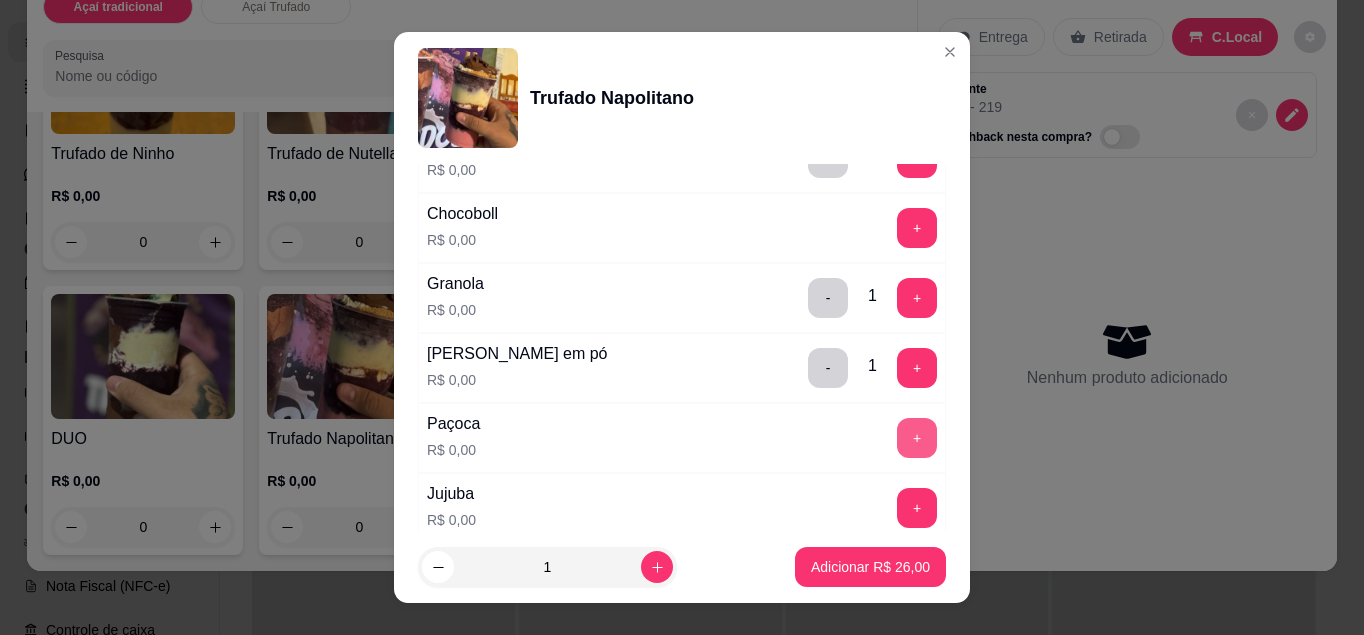 click on "+" at bounding box center (917, 438) 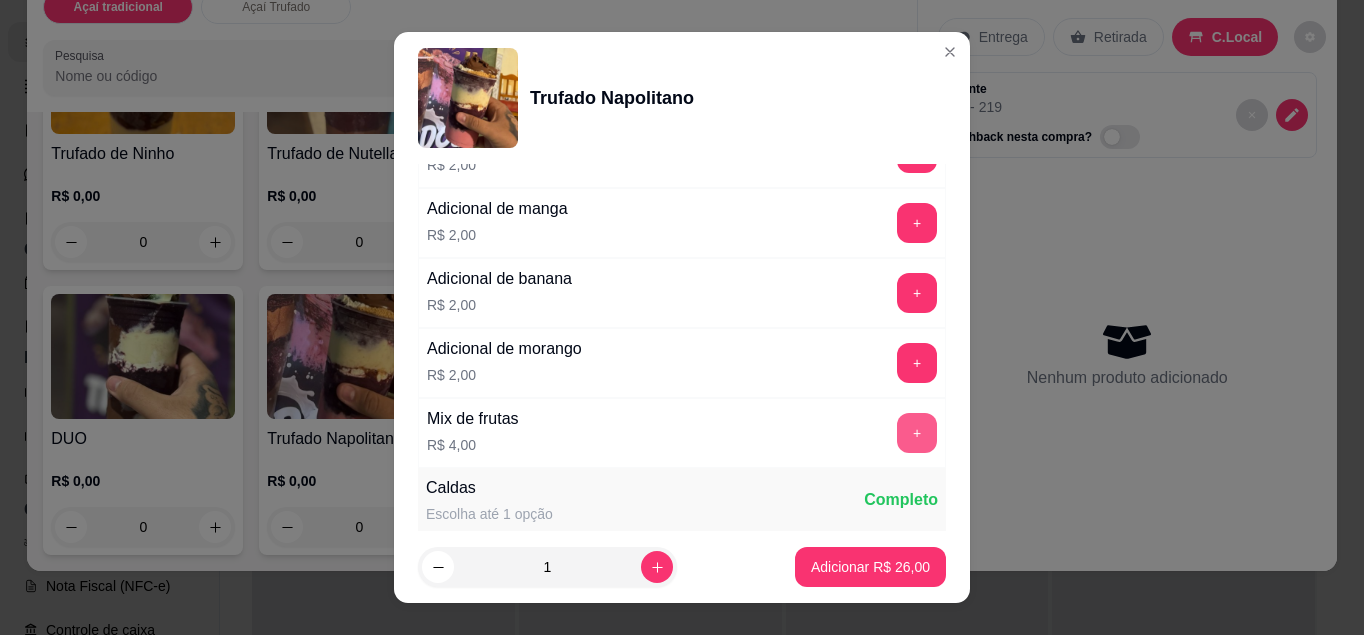 scroll, scrollTop: 1360, scrollLeft: 0, axis: vertical 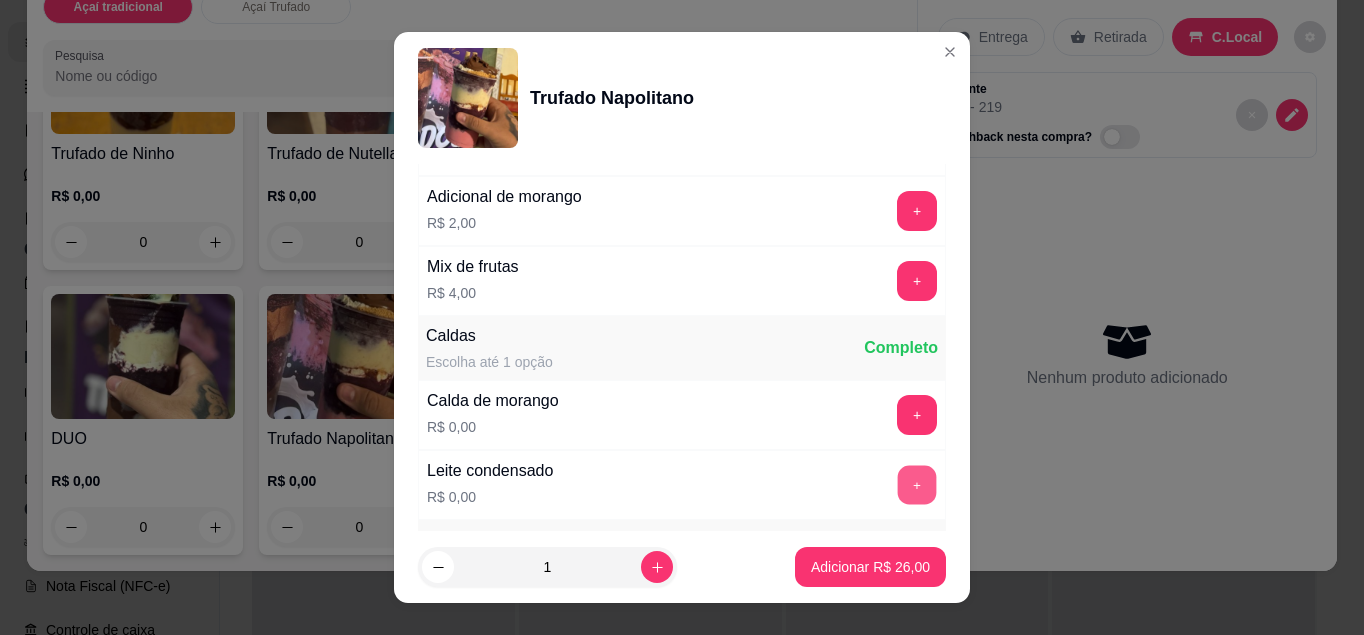 click on "+" at bounding box center [917, 484] 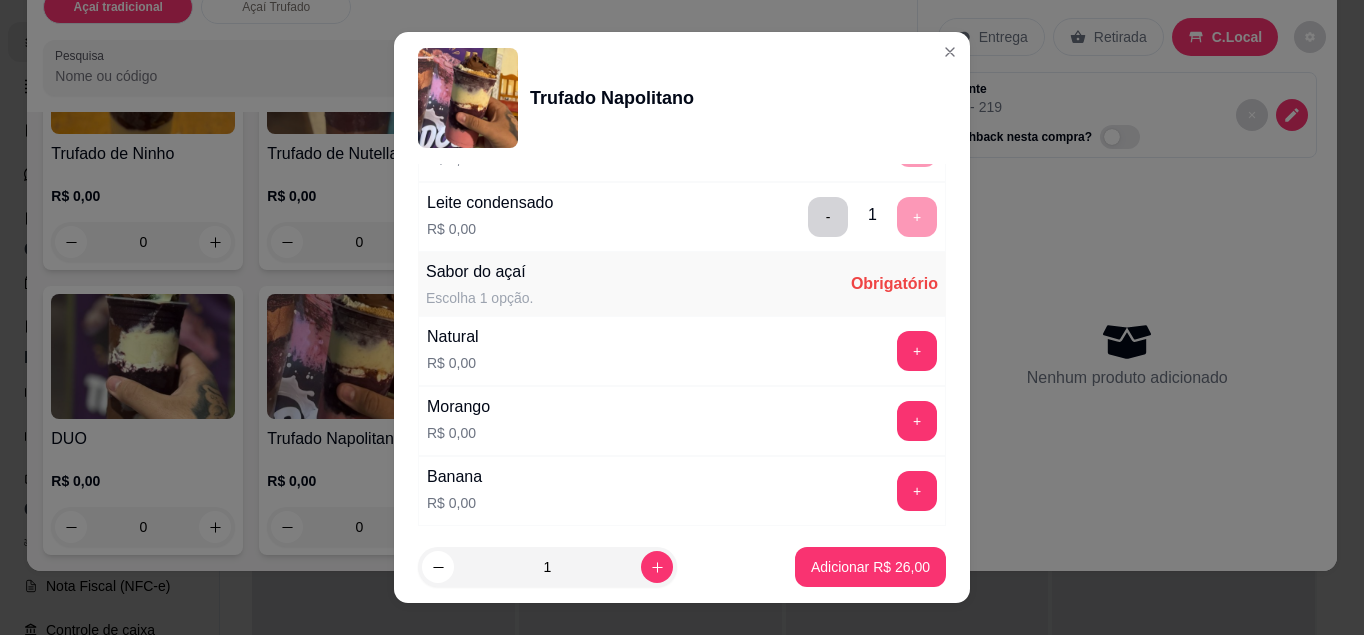 scroll, scrollTop: 1629, scrollLeft: 0, axis: vertical 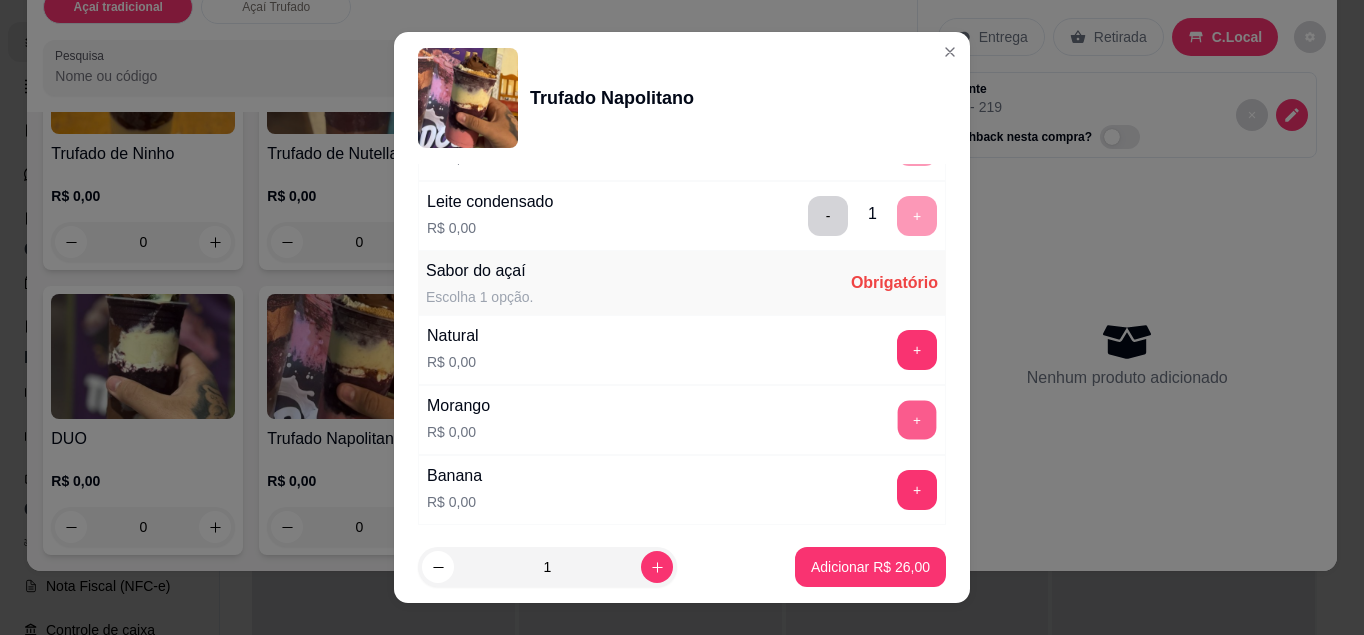 click on "+" at bounding box center (917, 419) 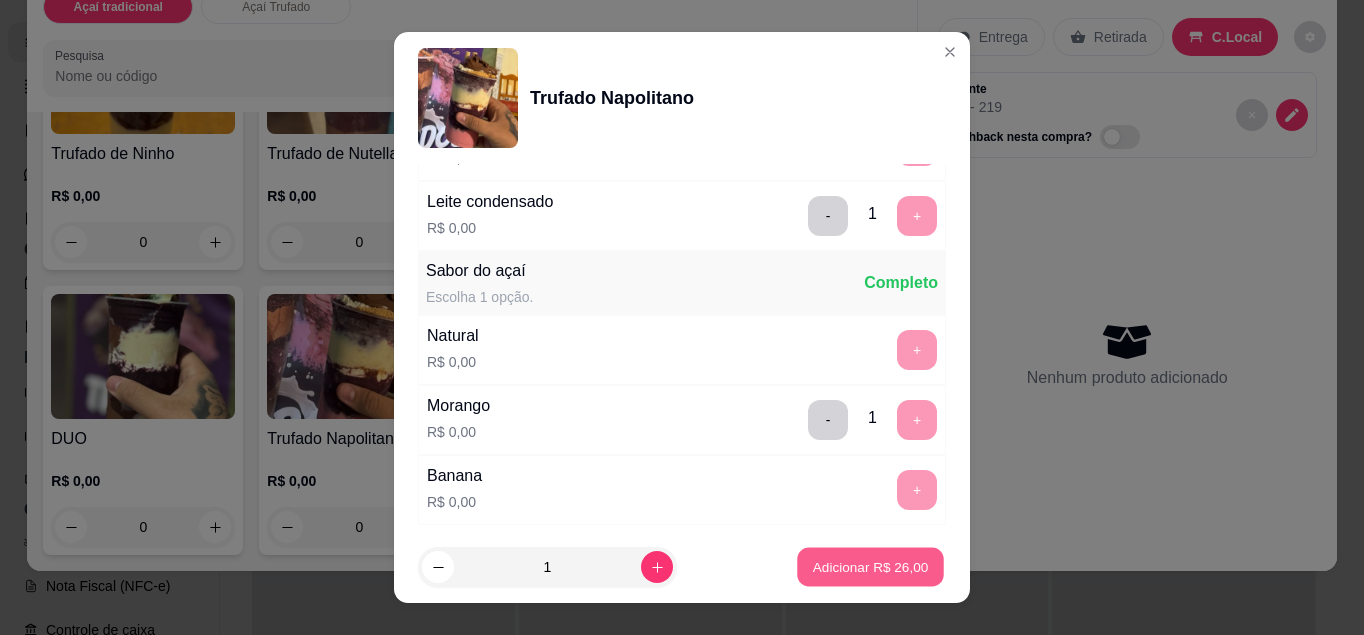 click on "Adicionar   R$ 26,00" at bounding box center [871, 567] 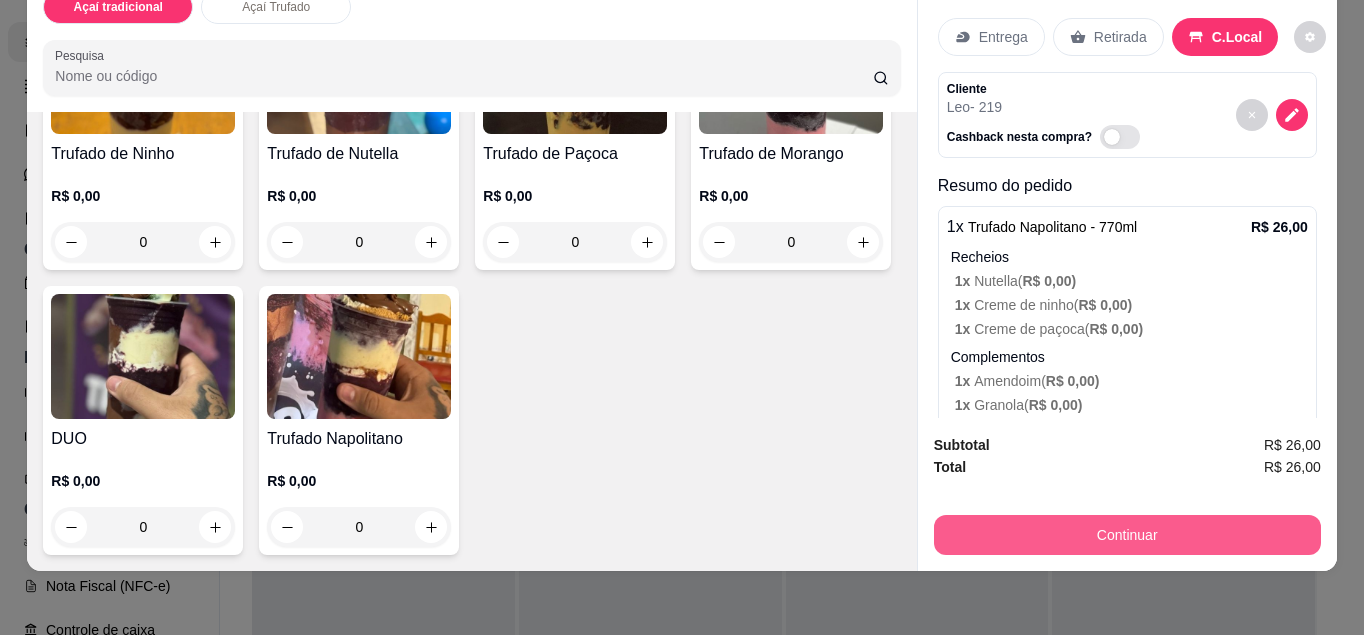 click on "Continuar" at bounding box center [1127, 535] 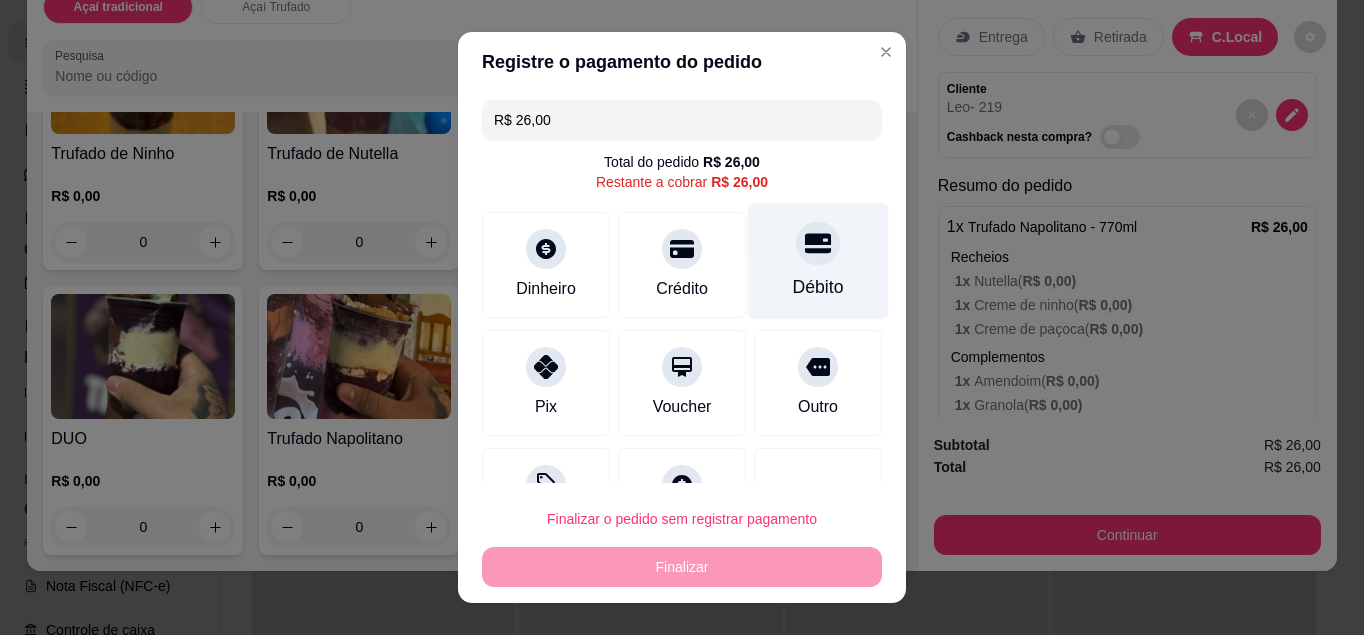 click at bounding box center [818, 243] 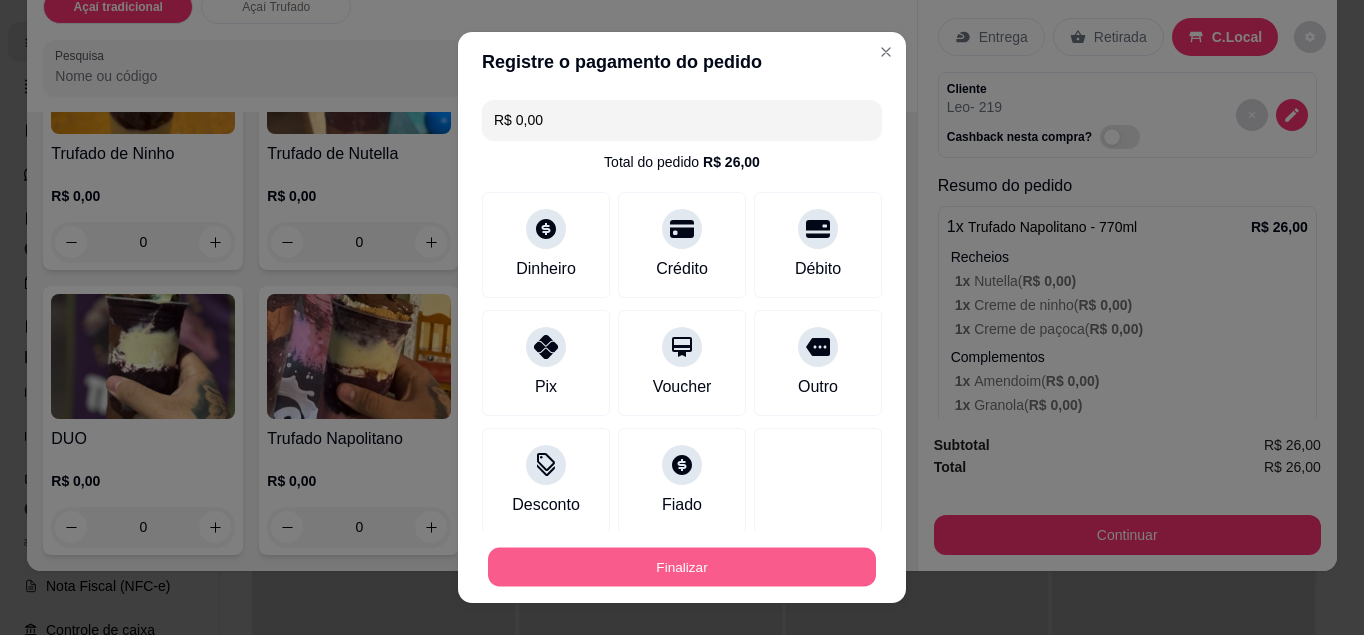 click on "Finalizar" at bounding box center (682, 567) 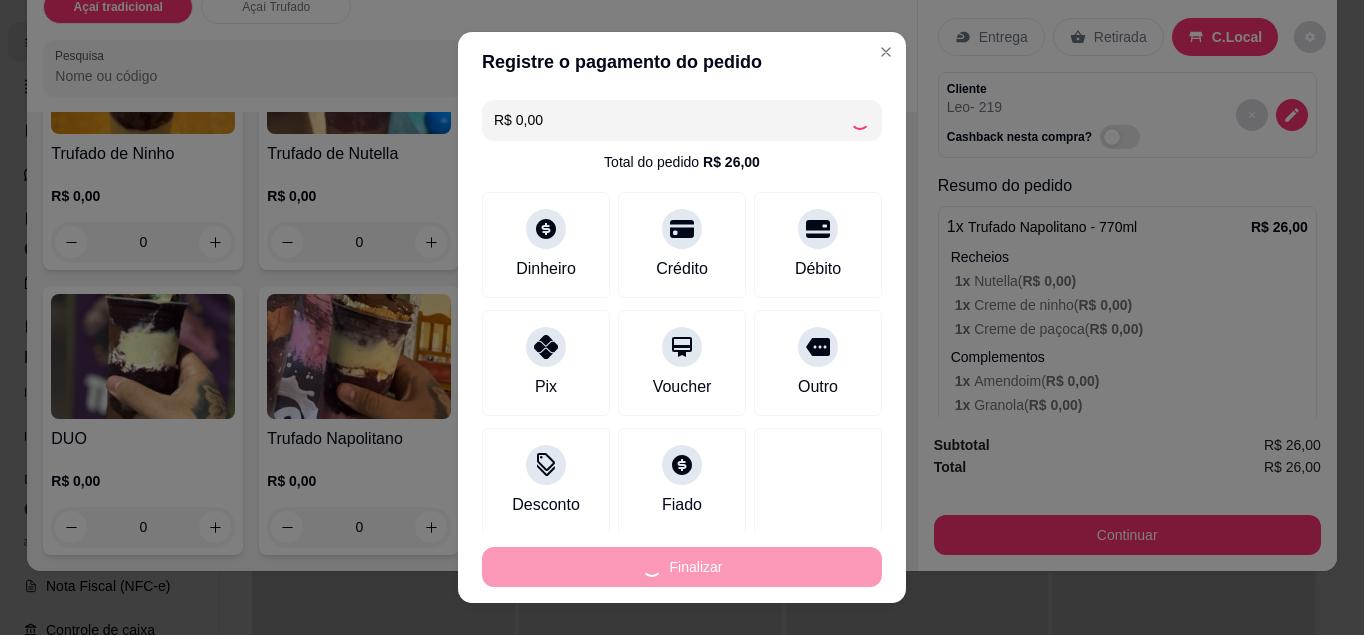 type on "-R$ 26,00" 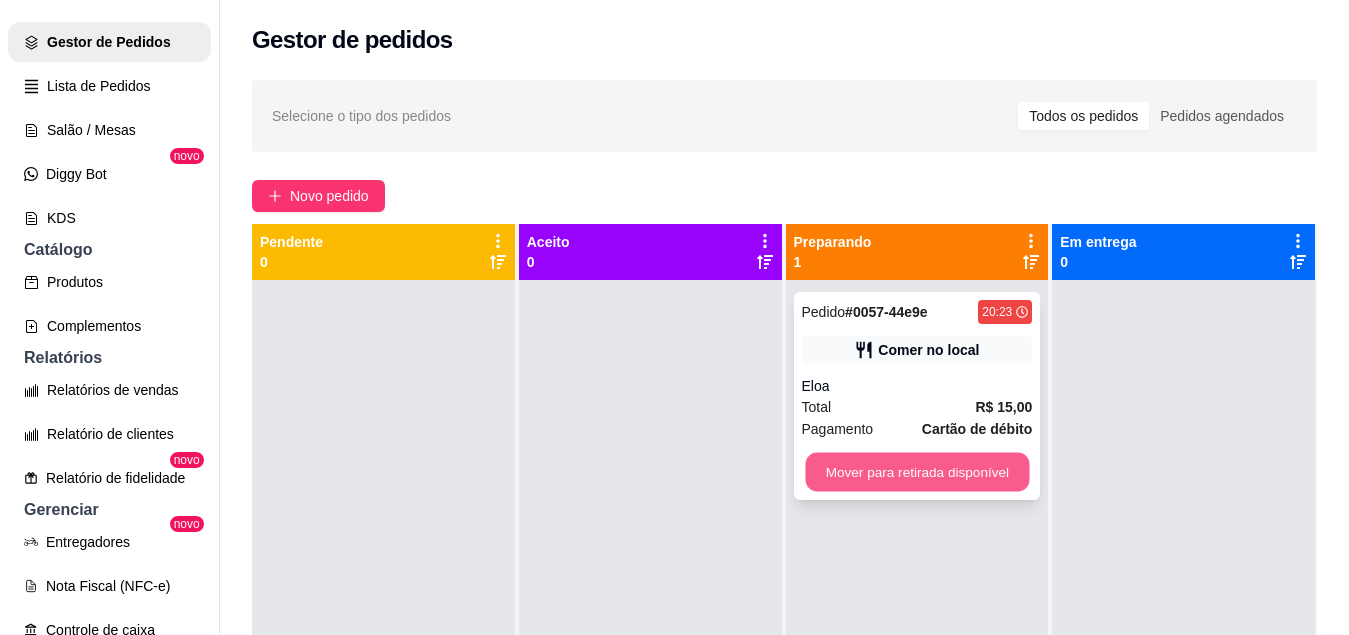 click on "Mover para retirada disponível" at bounding box center [917, 472] 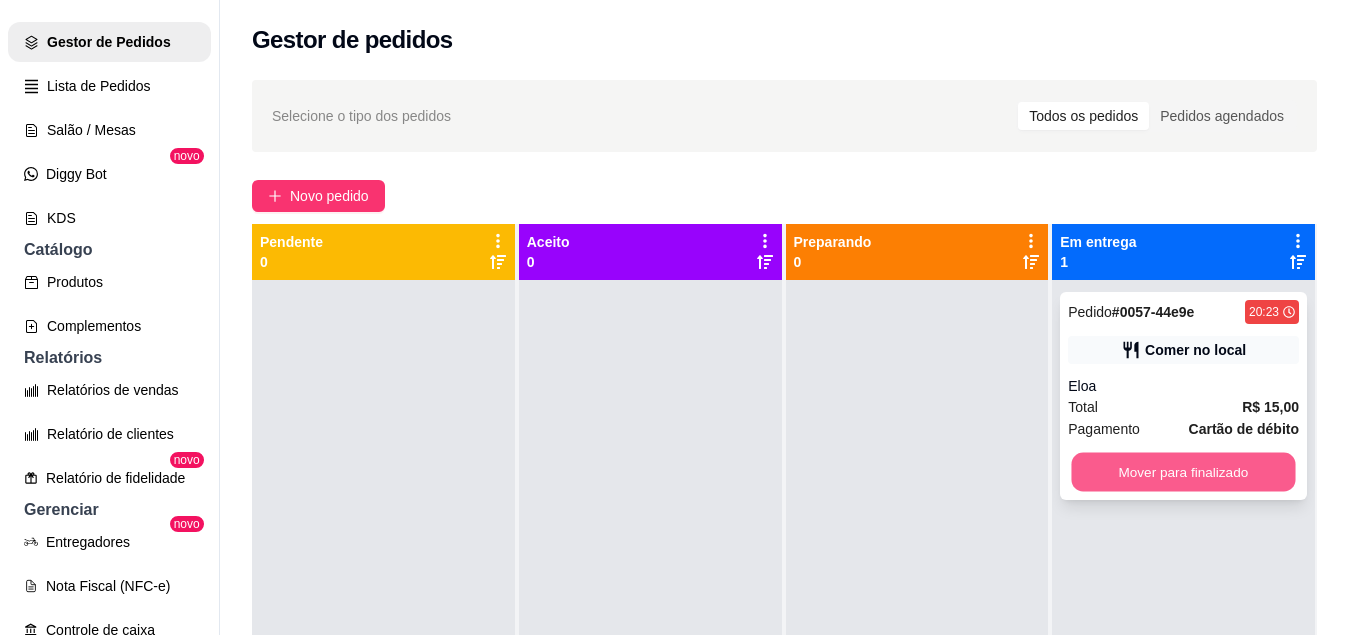click on "Mover para finalizado" at bounding box center (1184, 472) 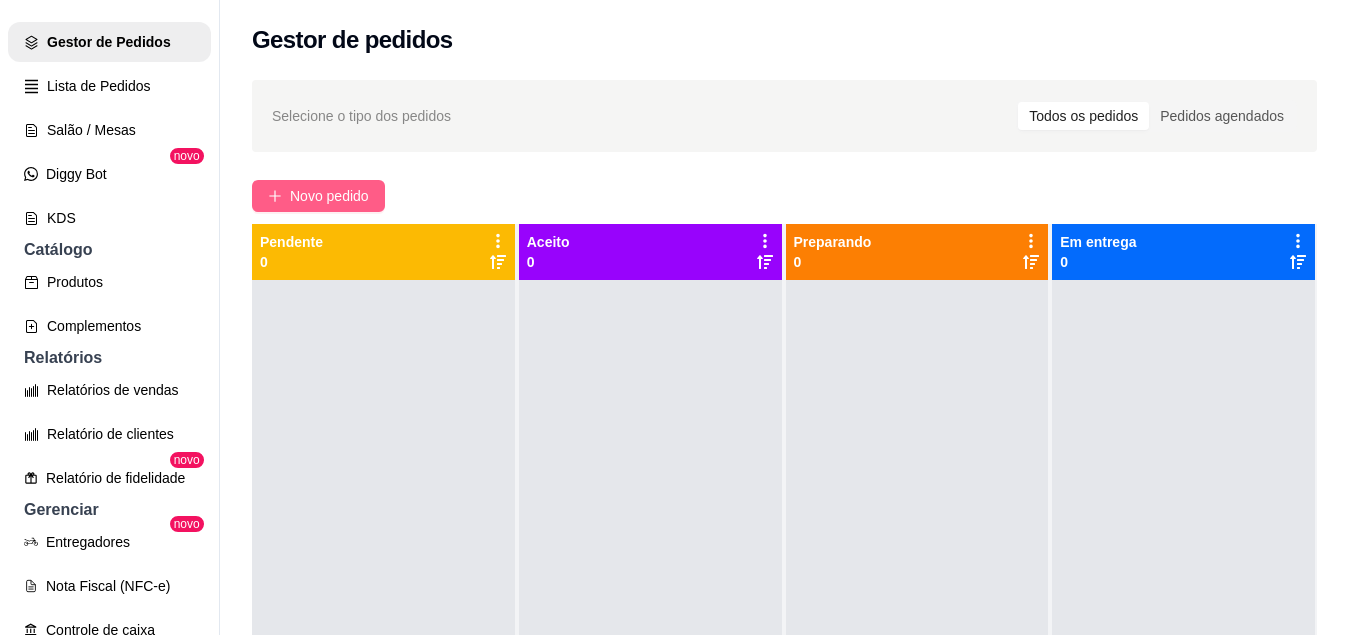 click on "Novo pedido" at bounding box center (329, 196) 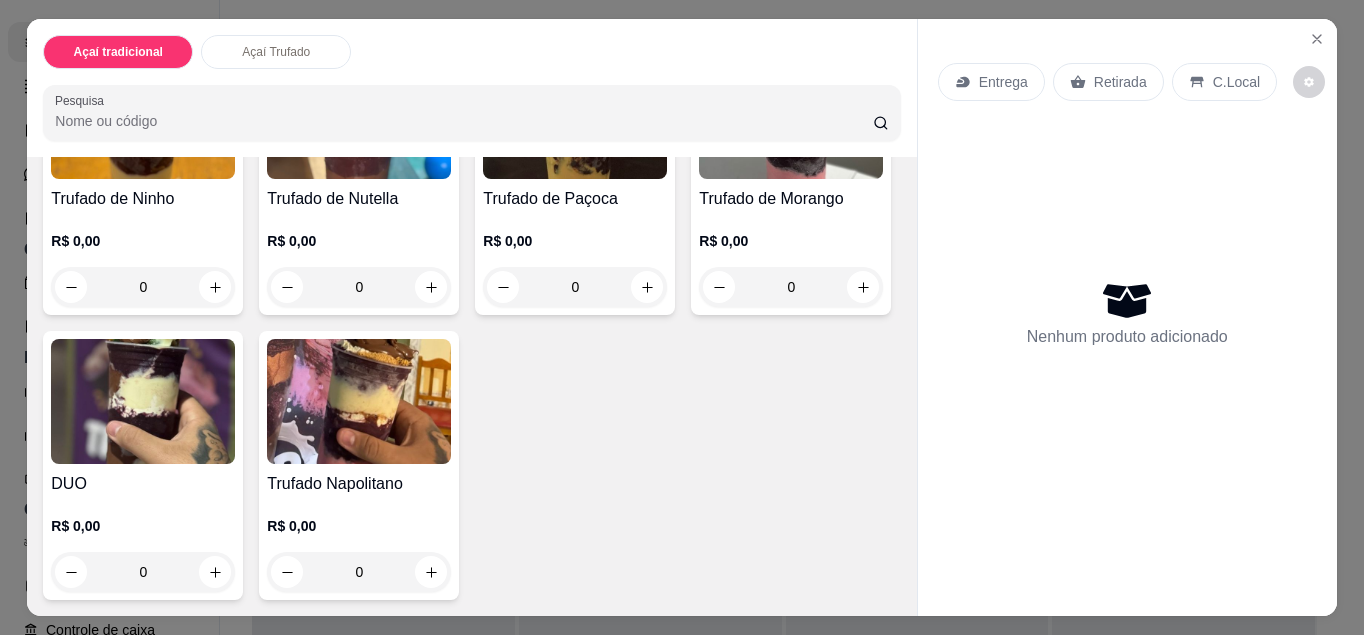 scroll, scrollTop: 851, scrollLeft: 0, axis: vertical 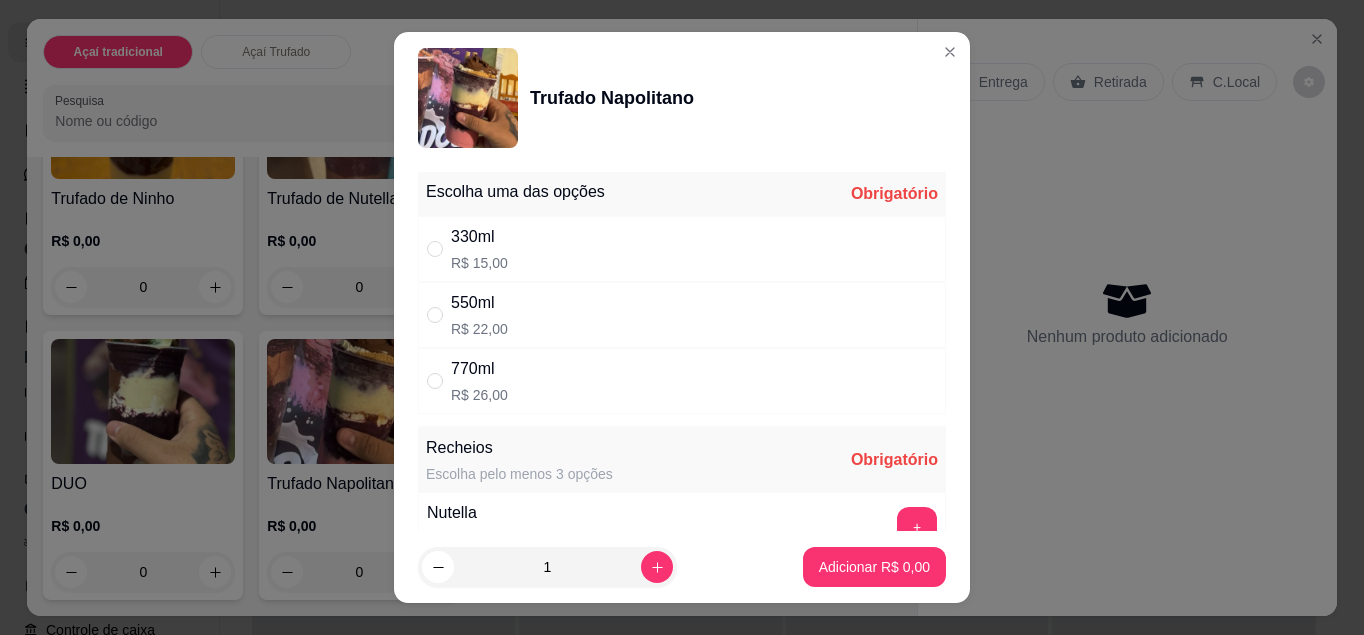 click on "330ml R$ 15,00" at bounding box center [682, 249] 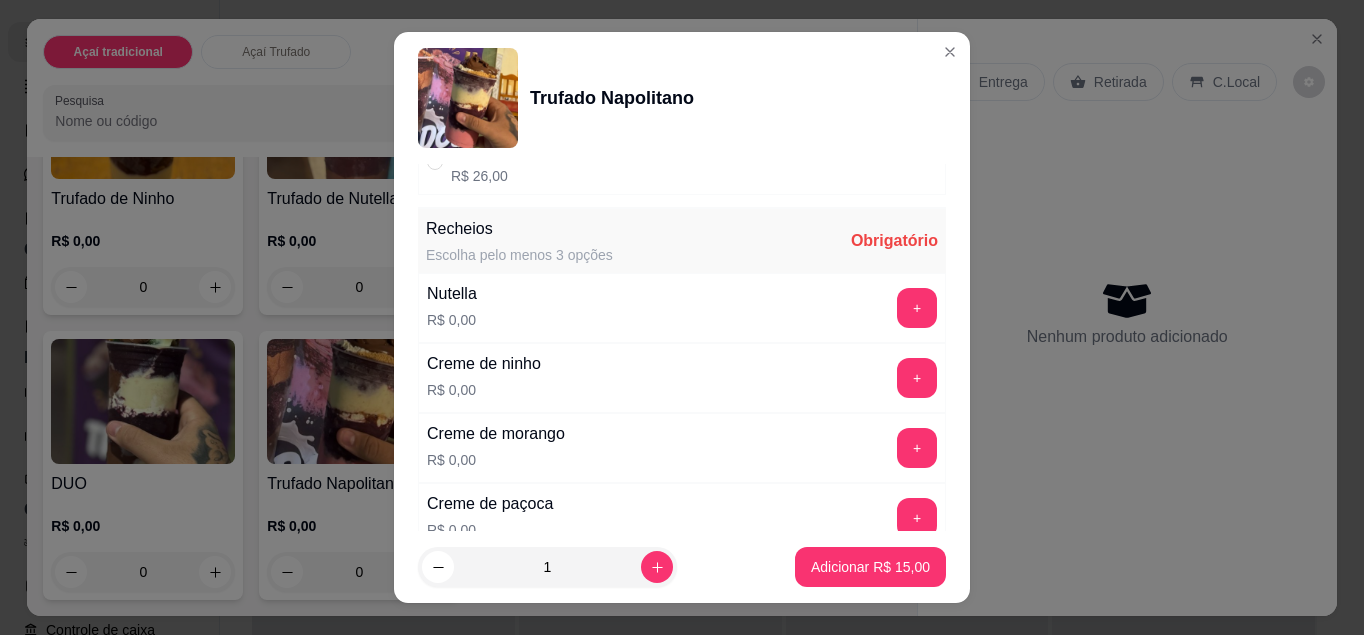 scroll, scrollTop: 220, scrollLeft: 0, axis: vertical 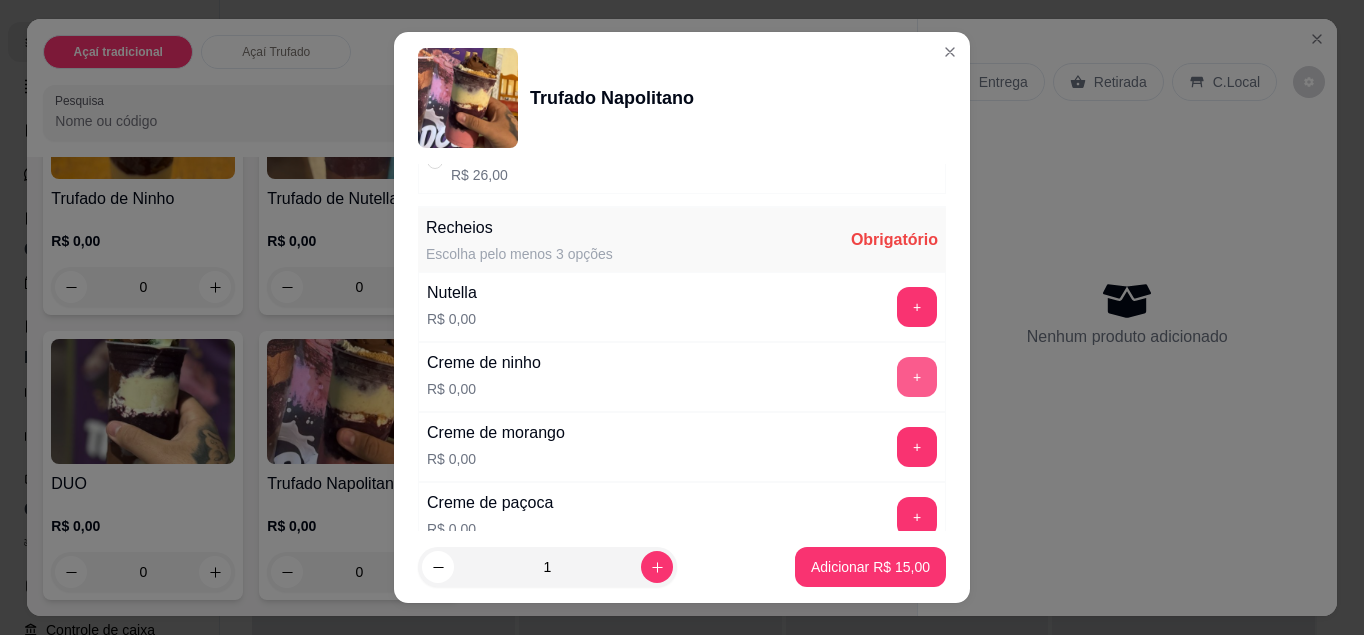 click on "Recheios Escolha pelo menos 3 opções Obrigatório Nutella R$ 0,00 + Creme de ninho R$ 0,00 + Creme de morango R$ 0,00 + Creme de paçoca R$ 0,00 +" at bounding box center (682, 380) 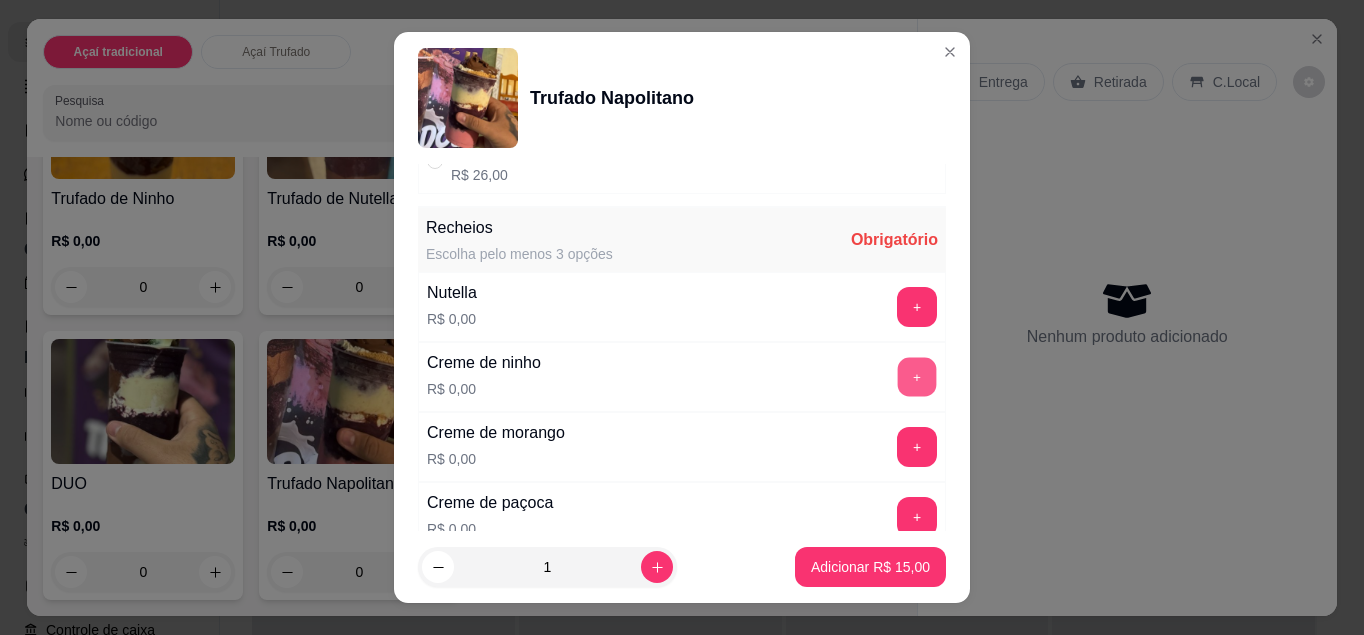 click on "+" at bounding box center [917, 376] 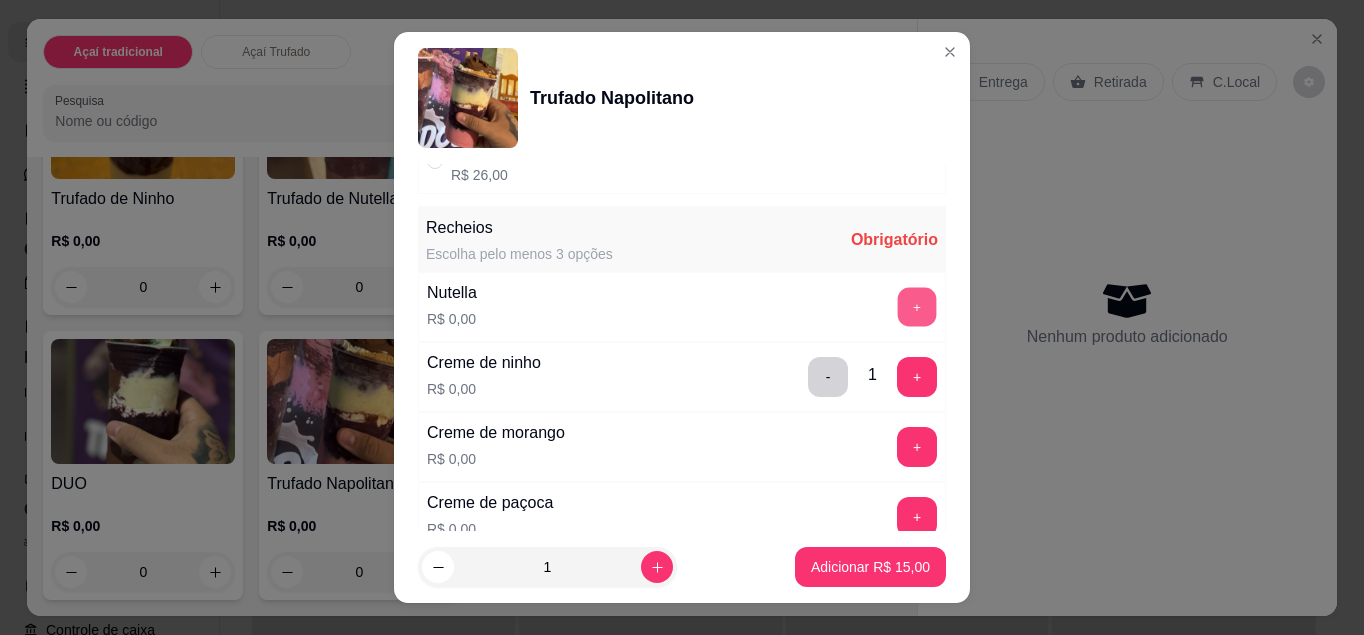 click on "+" at bounding box center [917, 306] 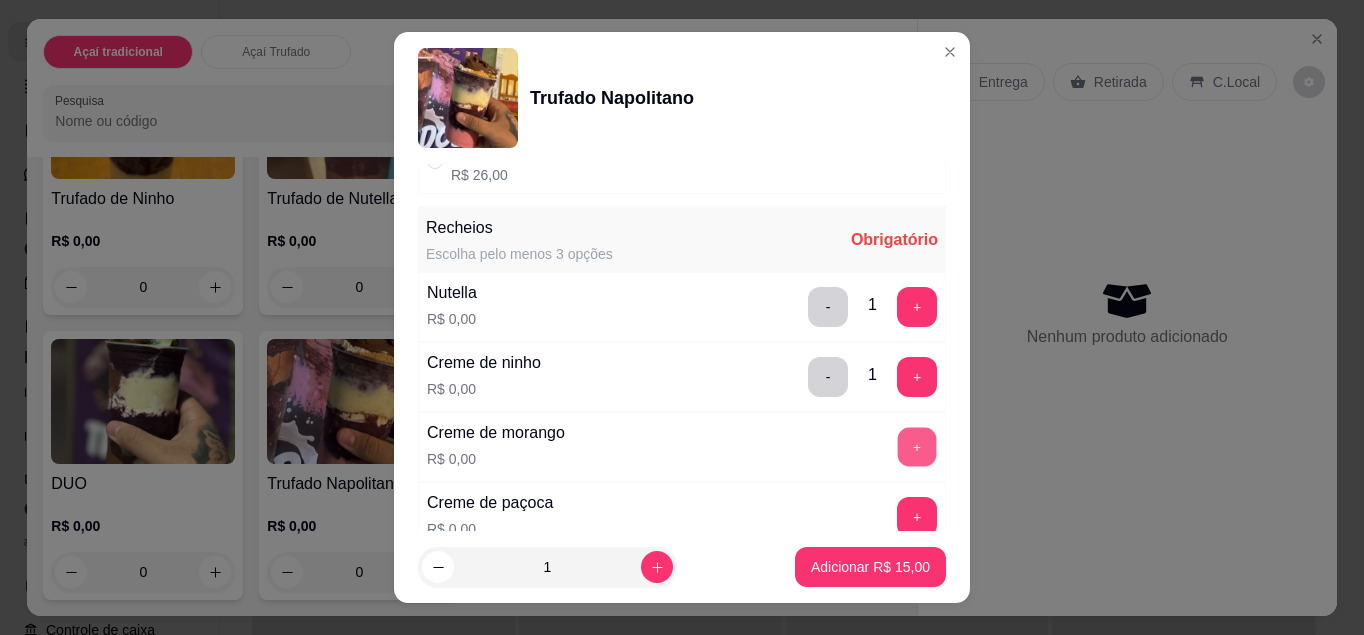 click on "+" at bounding box center [917, 446] 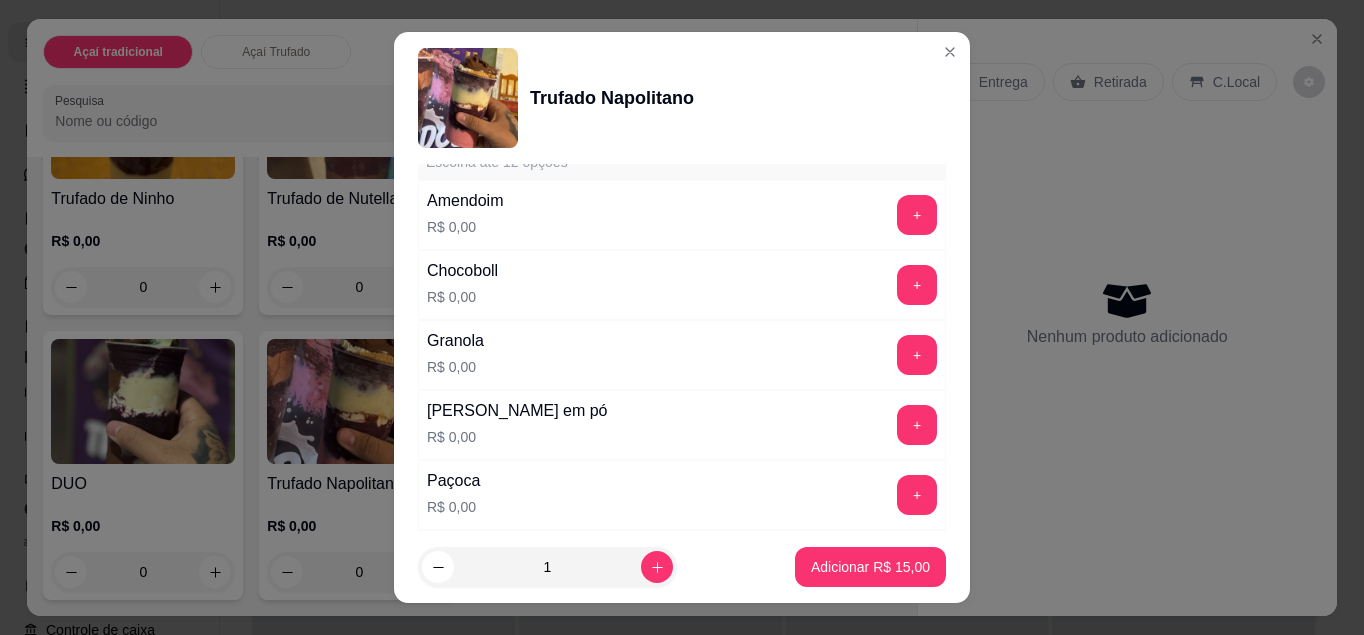 scroll, scrollTop: 726, scrollLeft: 0, axis: vertical 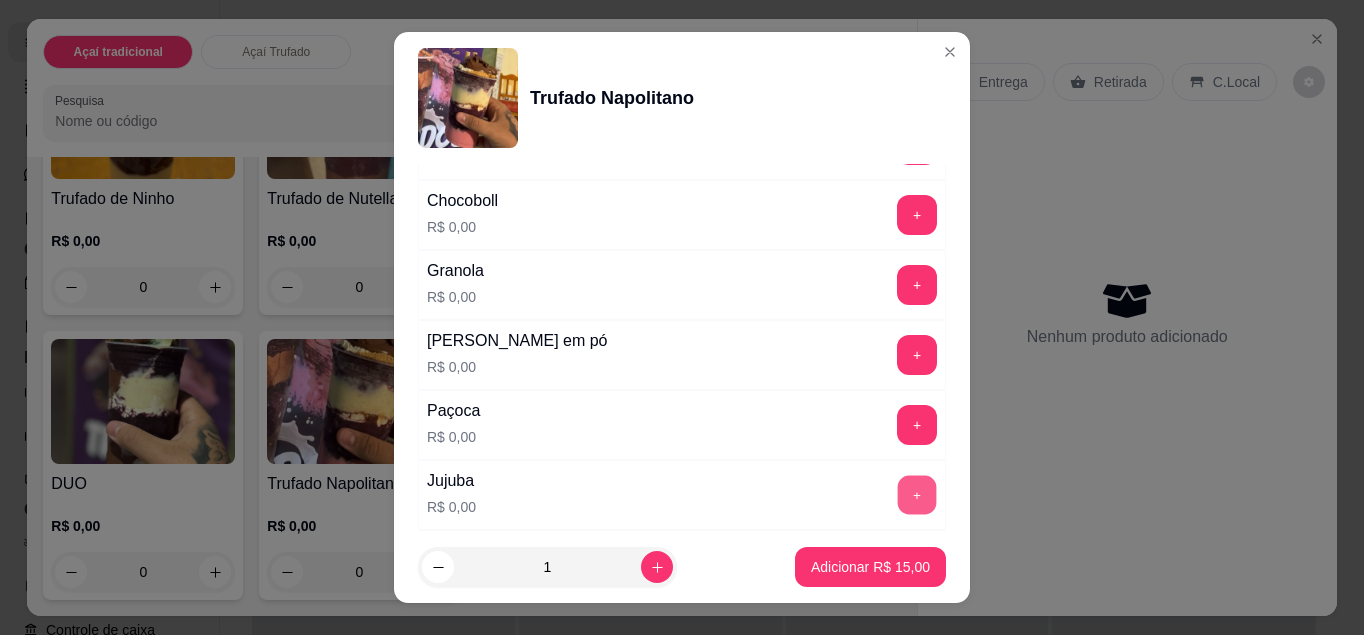 click on "+" at bounding box center (917, 494) 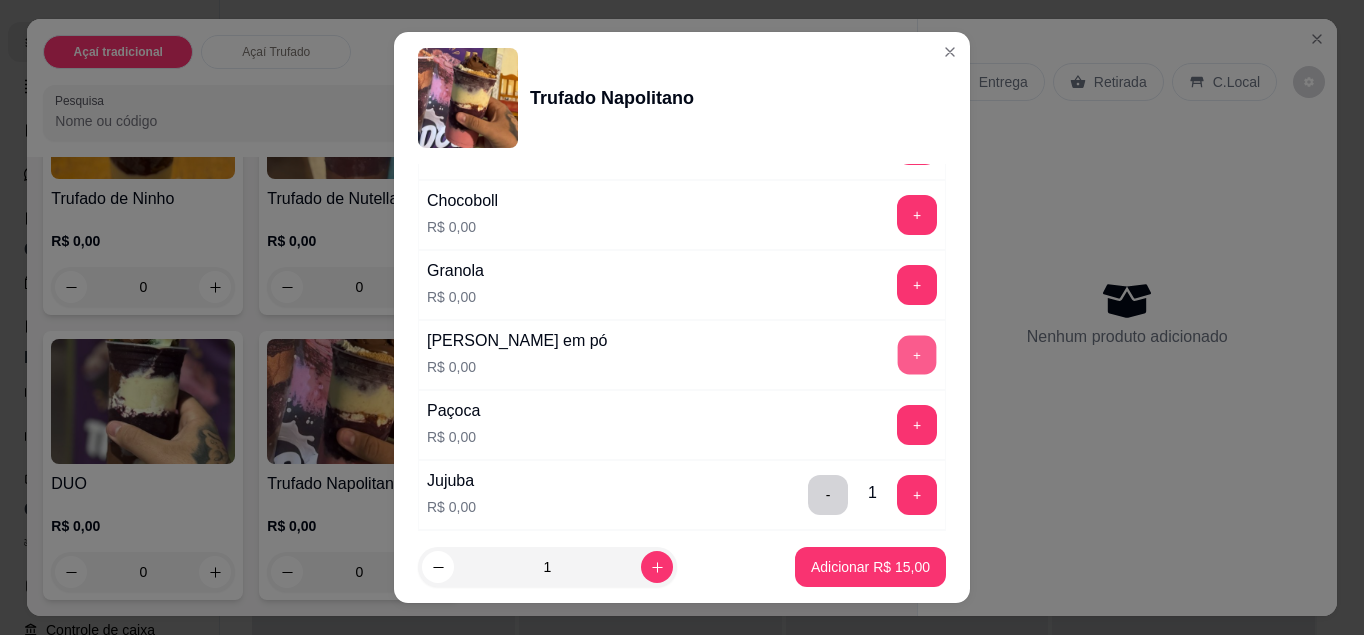 click on "+" at bounding box center [917, 354] 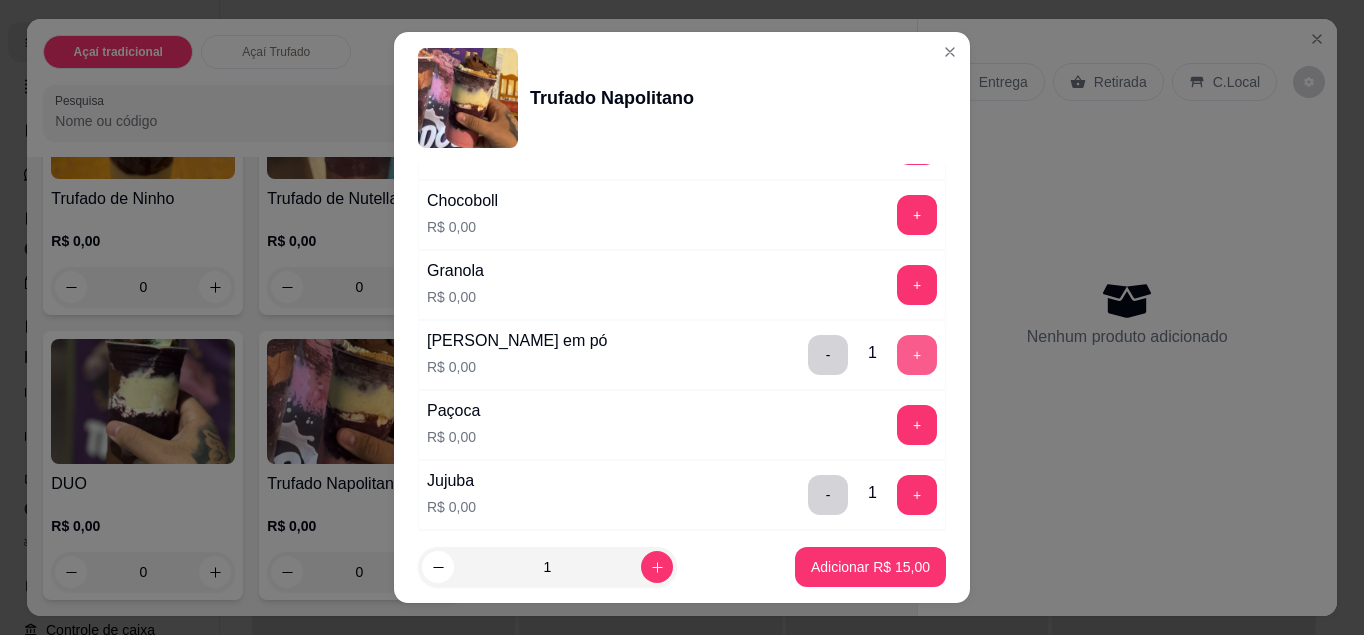 scroll, scrollTop: 673, scrollLeft: 0, axis: vertical 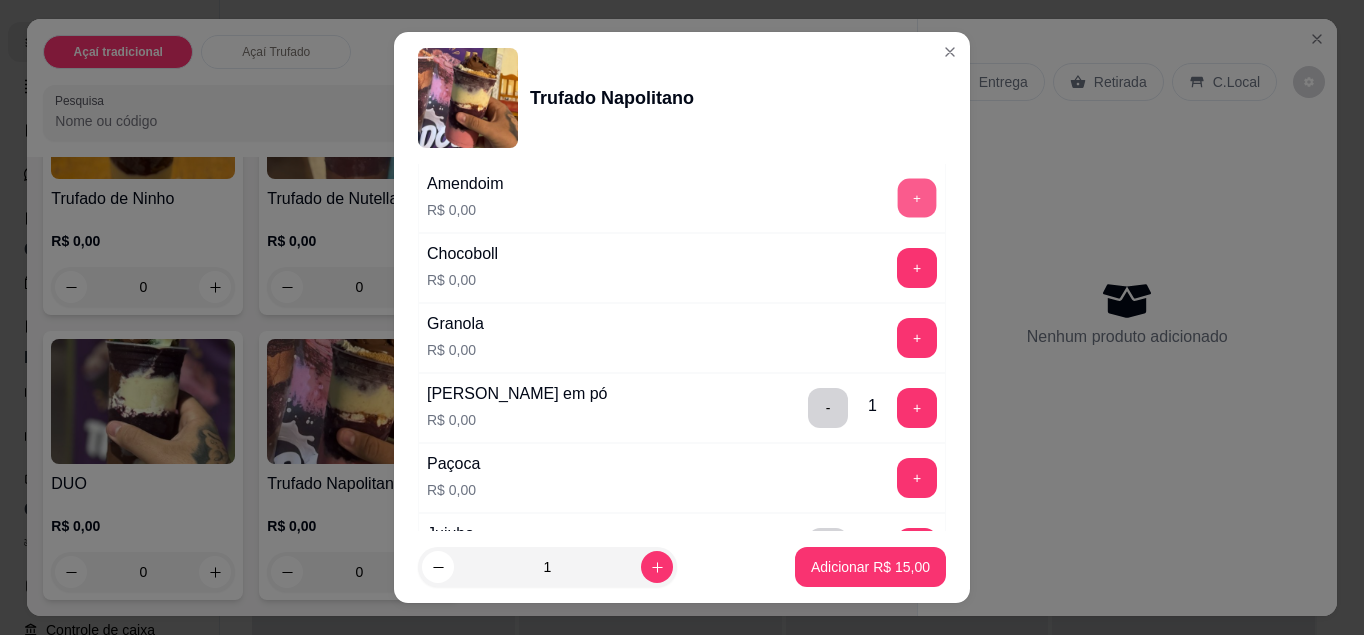click on "+" at bounding box center [917, 197] 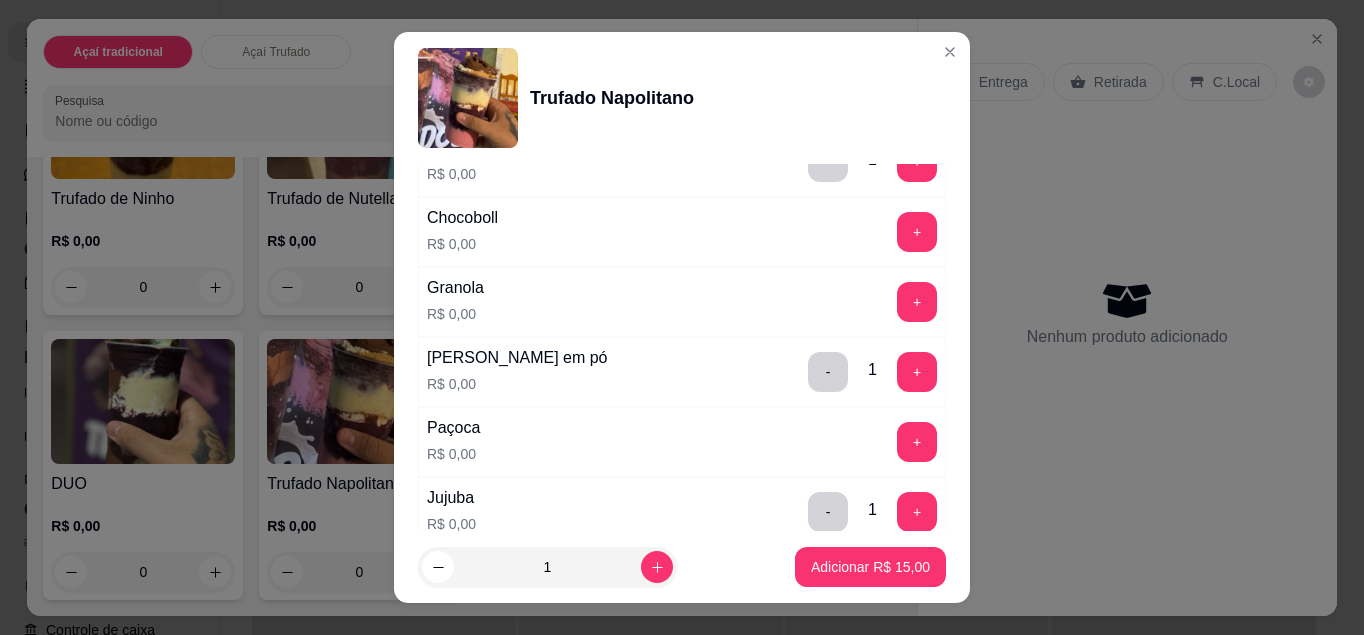 scroll, scrollTop: 710, scrollLeft: 0, axis: vertical 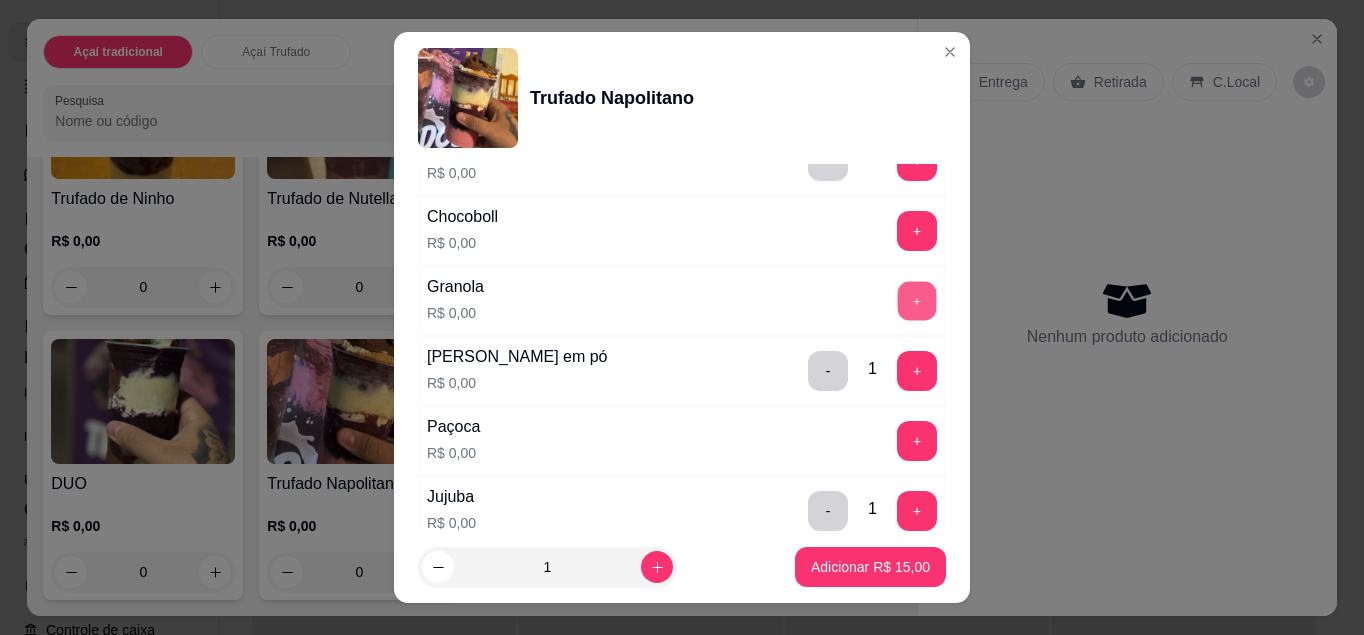 click on "+" at bounding box center [917, 300] 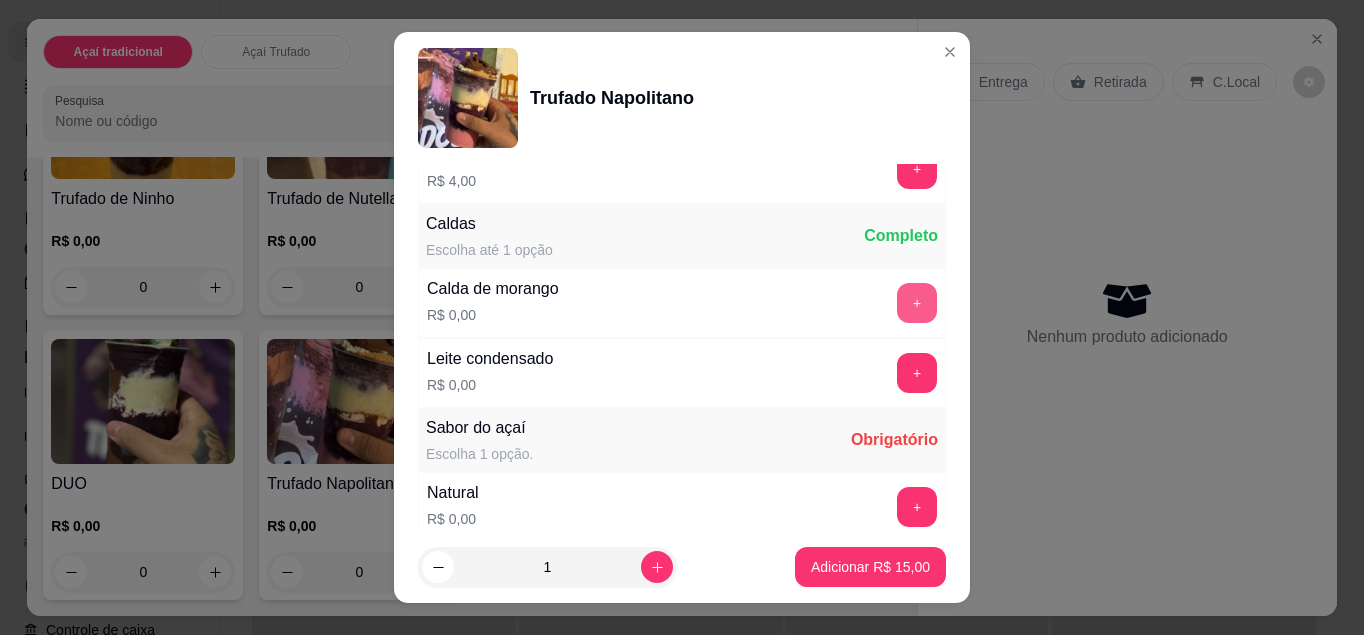 scroll, scrollTop: 1473, scrollLeft: 0, axis: vertical 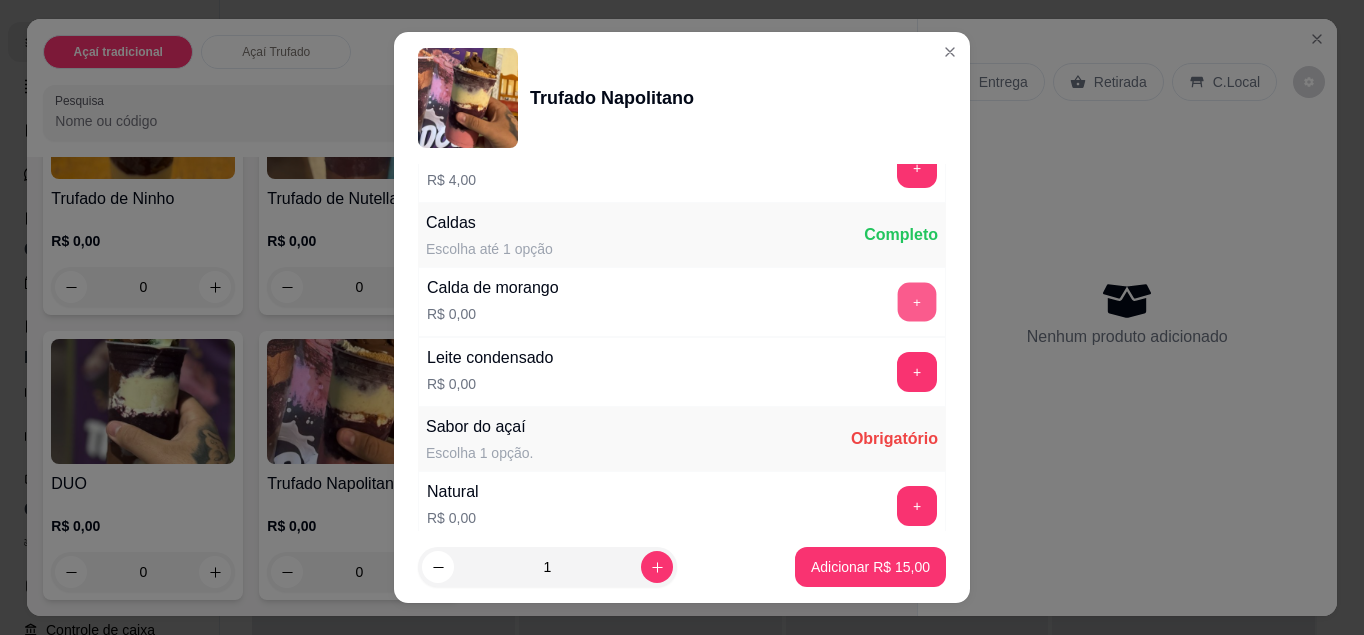 click on "+" at bounding box center [917, 301] 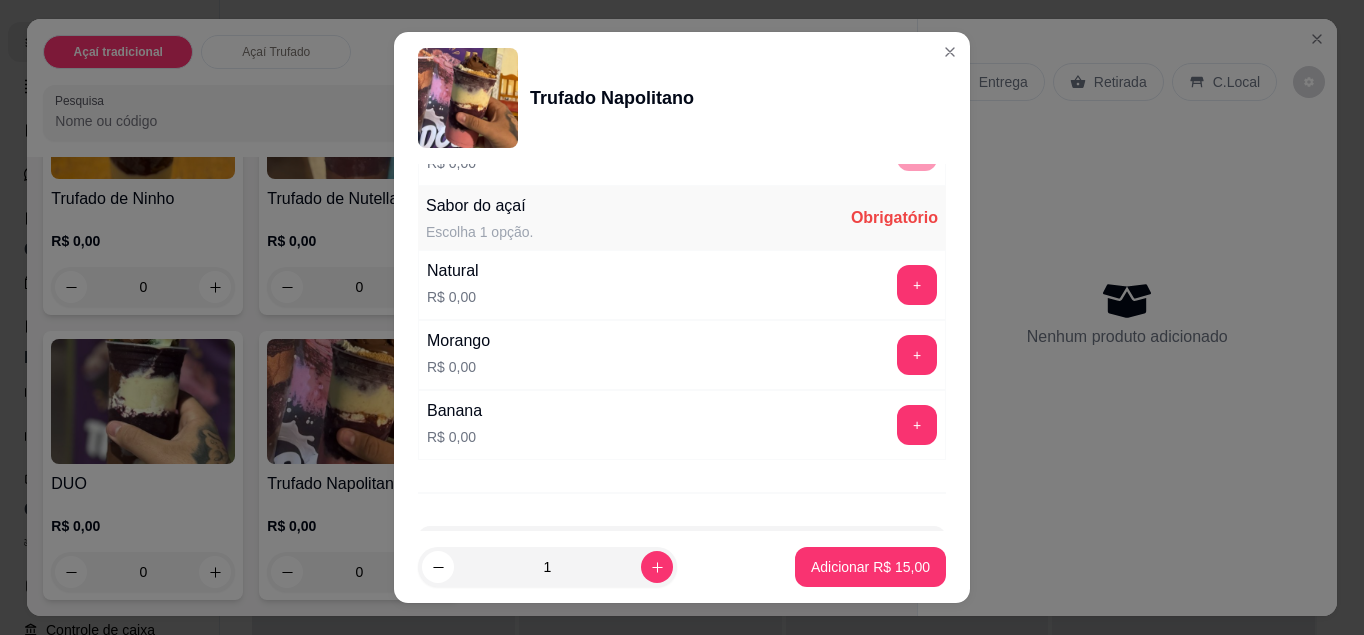 scroll, scrollTop: 1694, scrollLeft: 0, axis: vertical 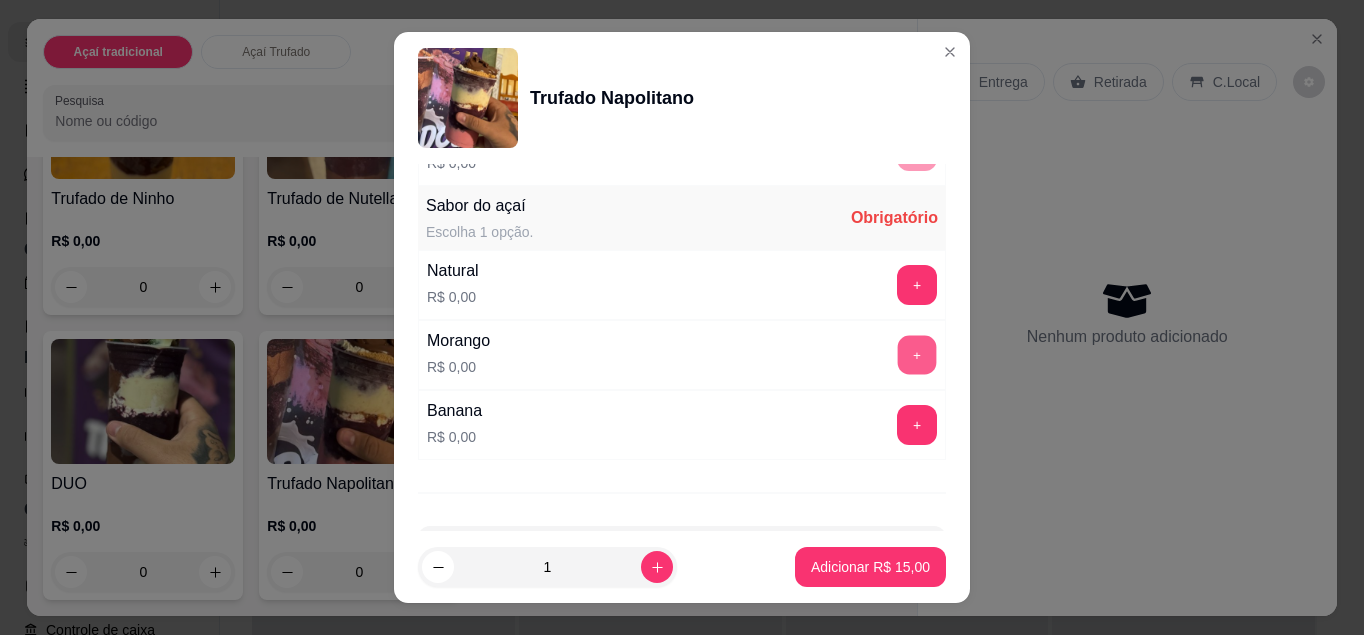 click on "+" at bounding box center [917, 354] 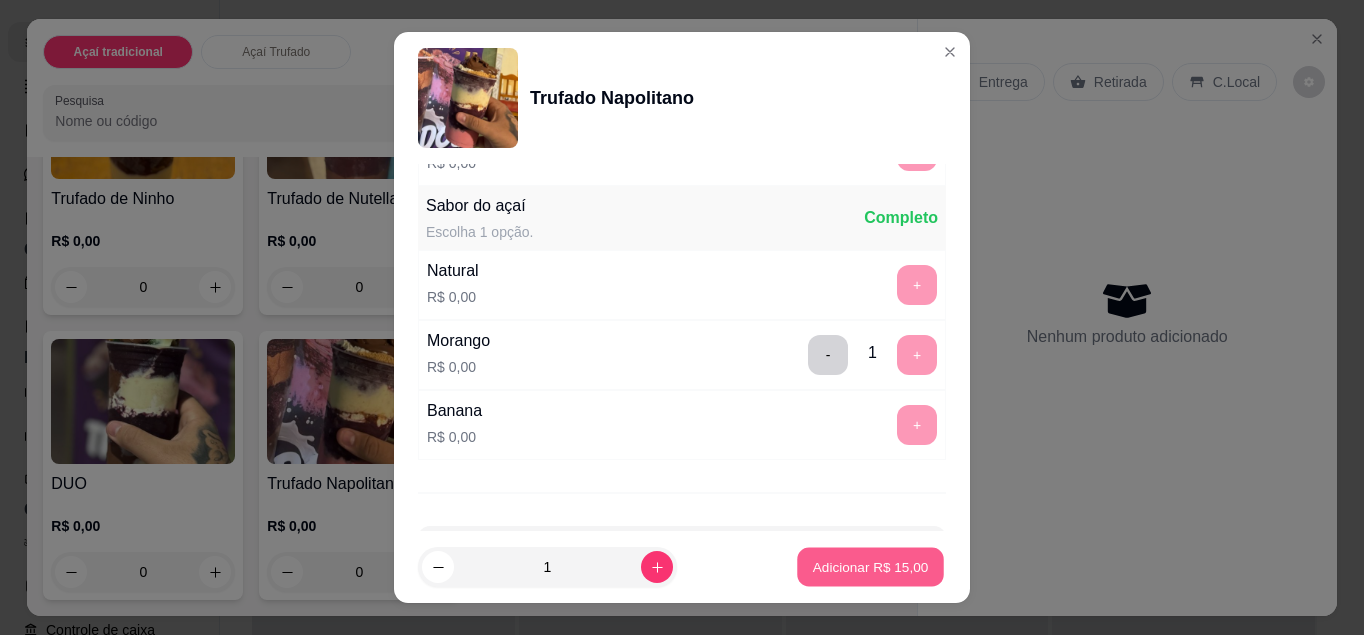 click on "Adicionar   R$ 15,00" at bounding box center (871, 567) 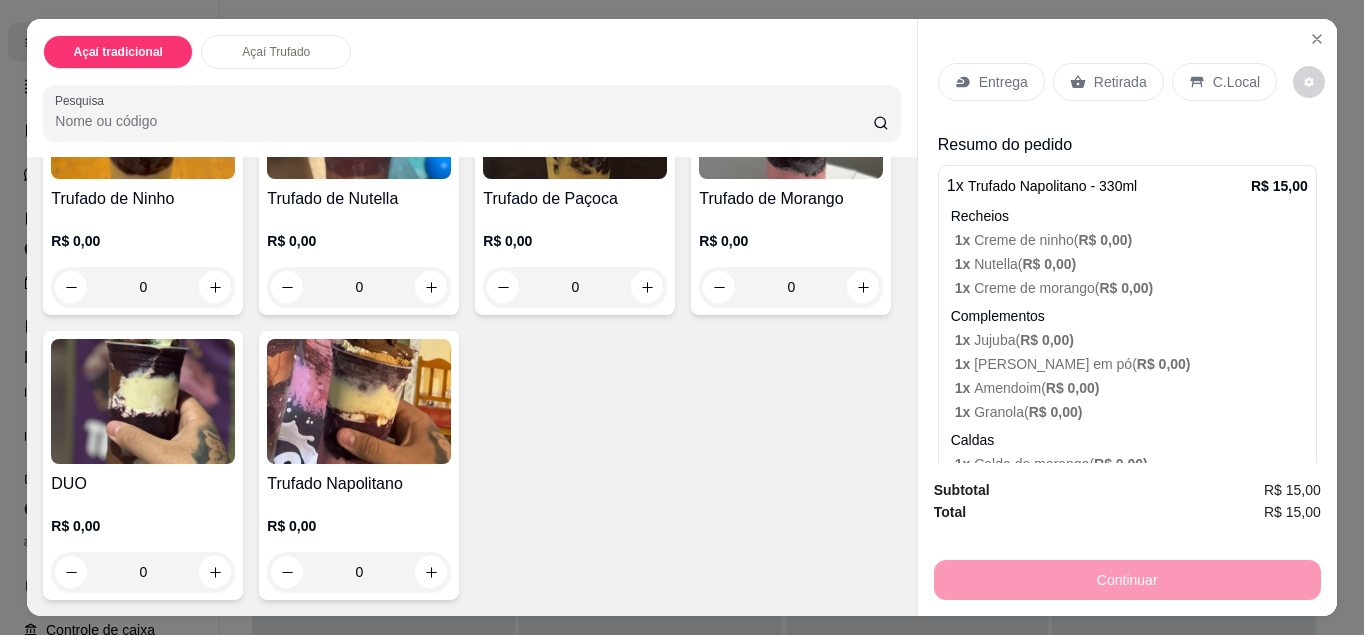 click on "C.Local" at bounding box center [1236, 82] 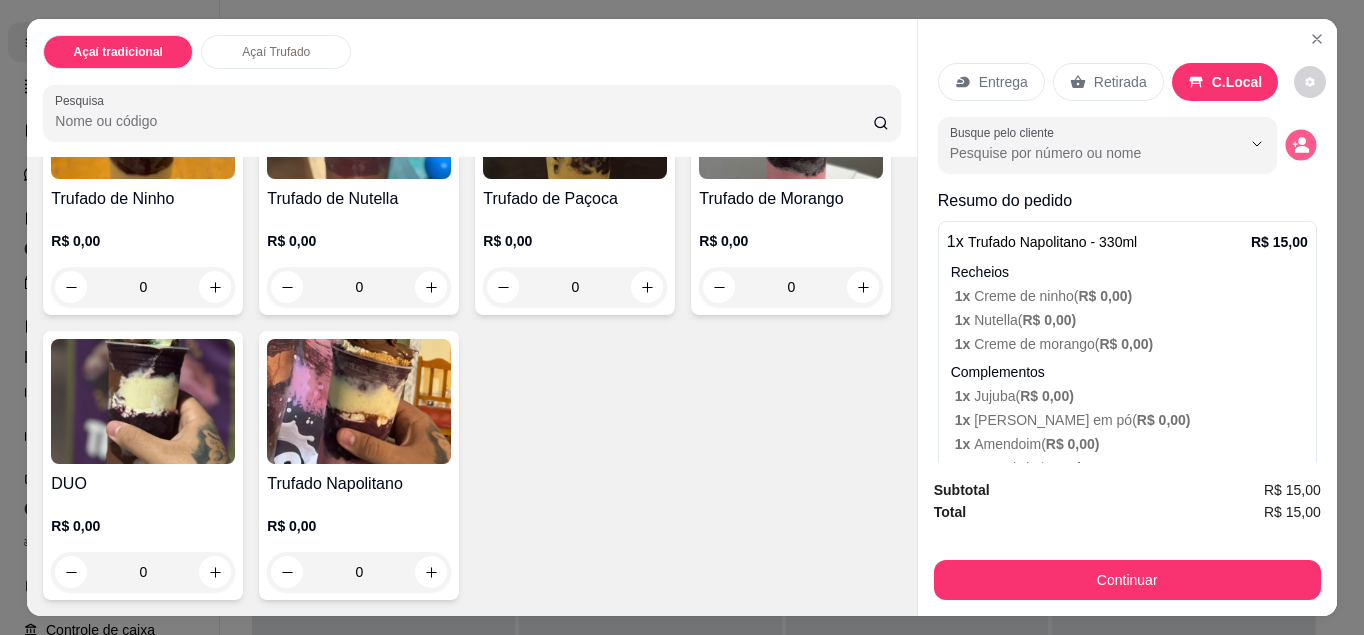 click at bounding box center (1300, 145) 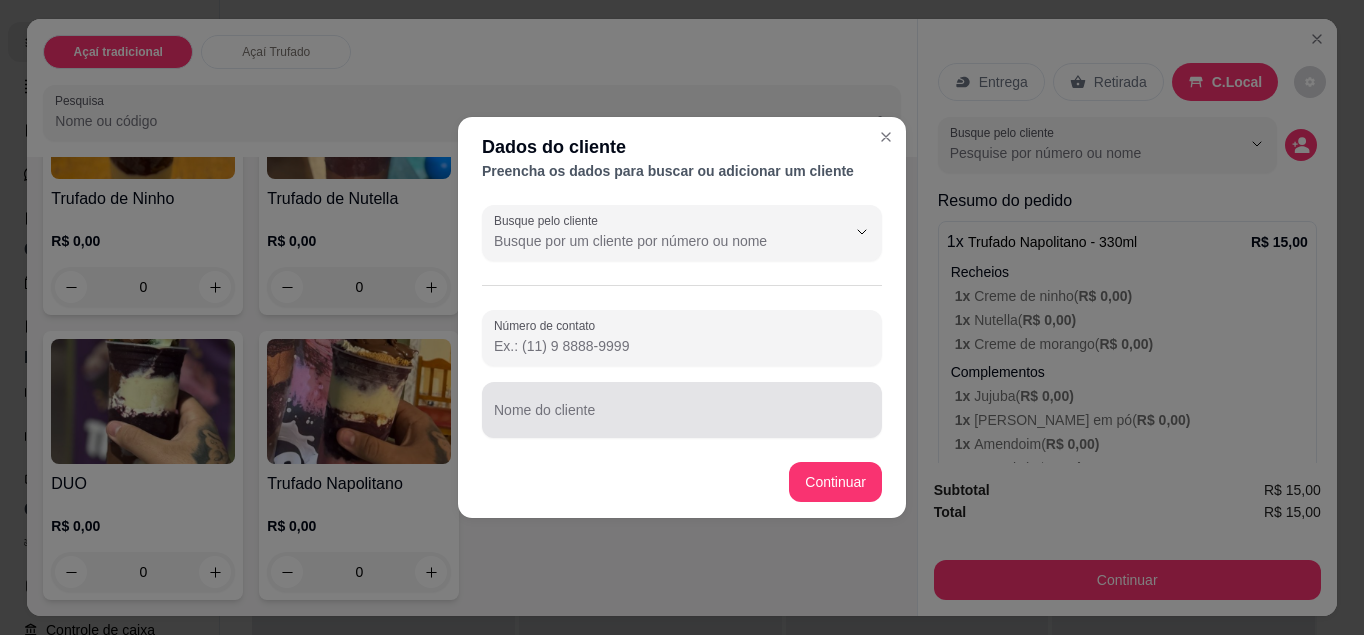 click at bounding box center [682, 410] 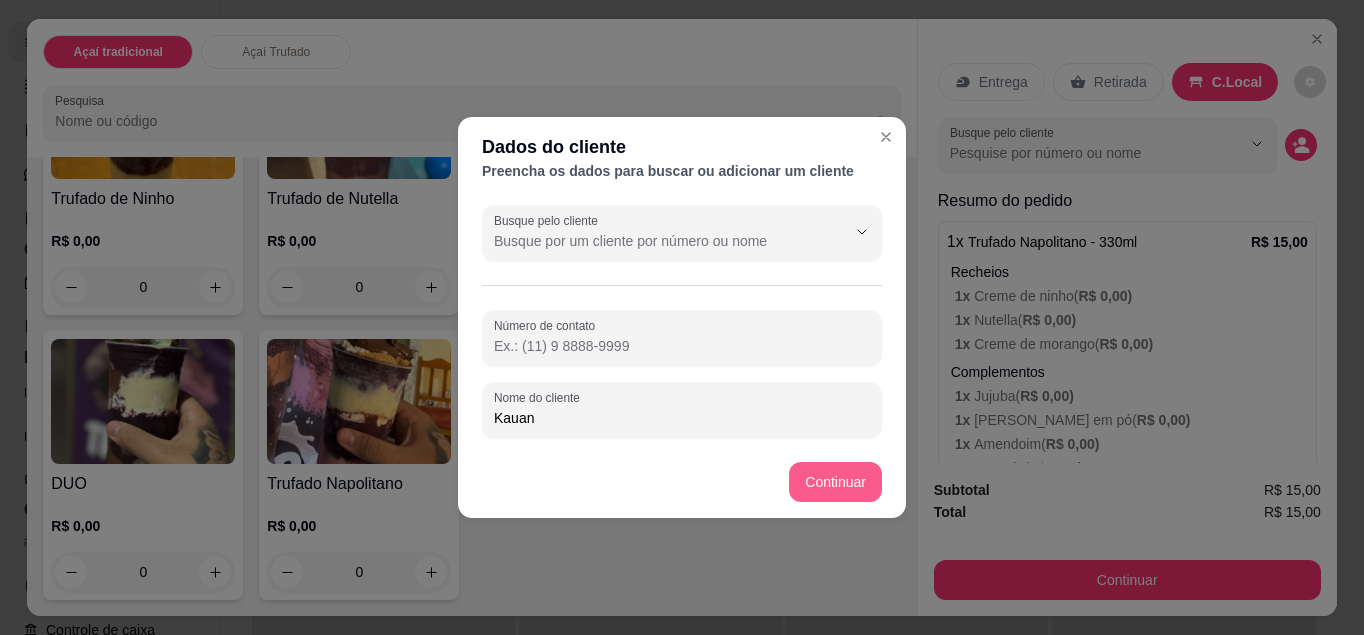 type on "Kauan" 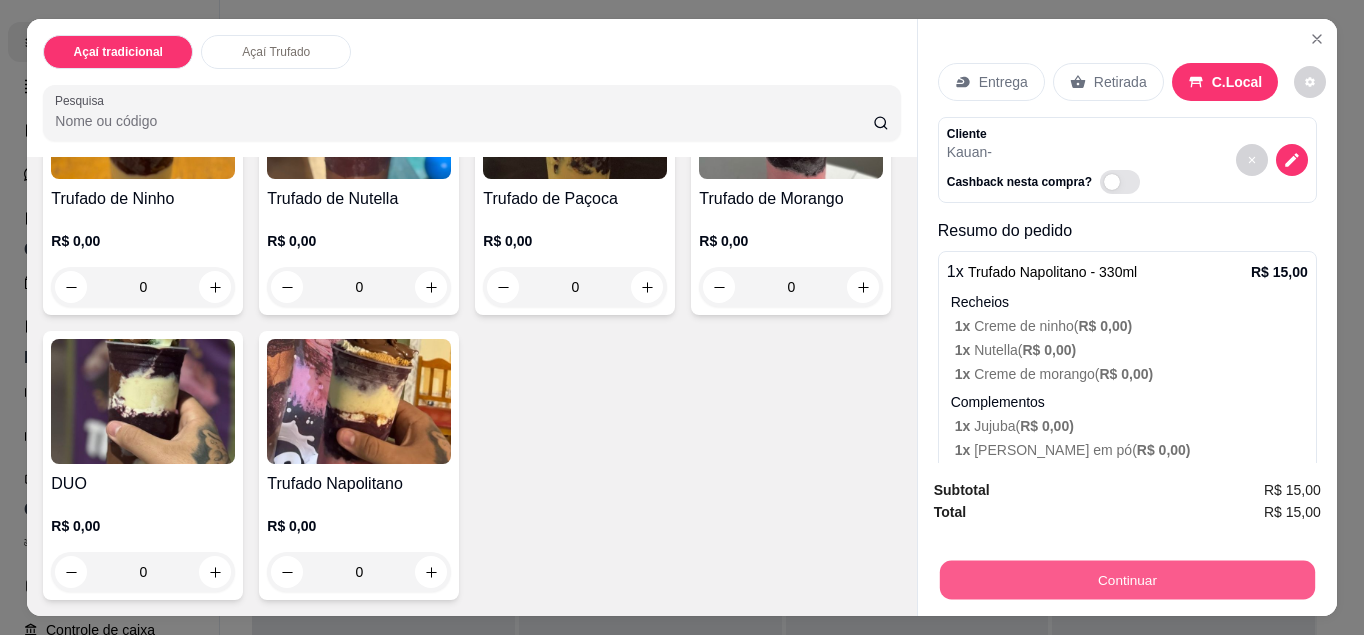 click on "Continuar" at bounding box center (1127, 580) 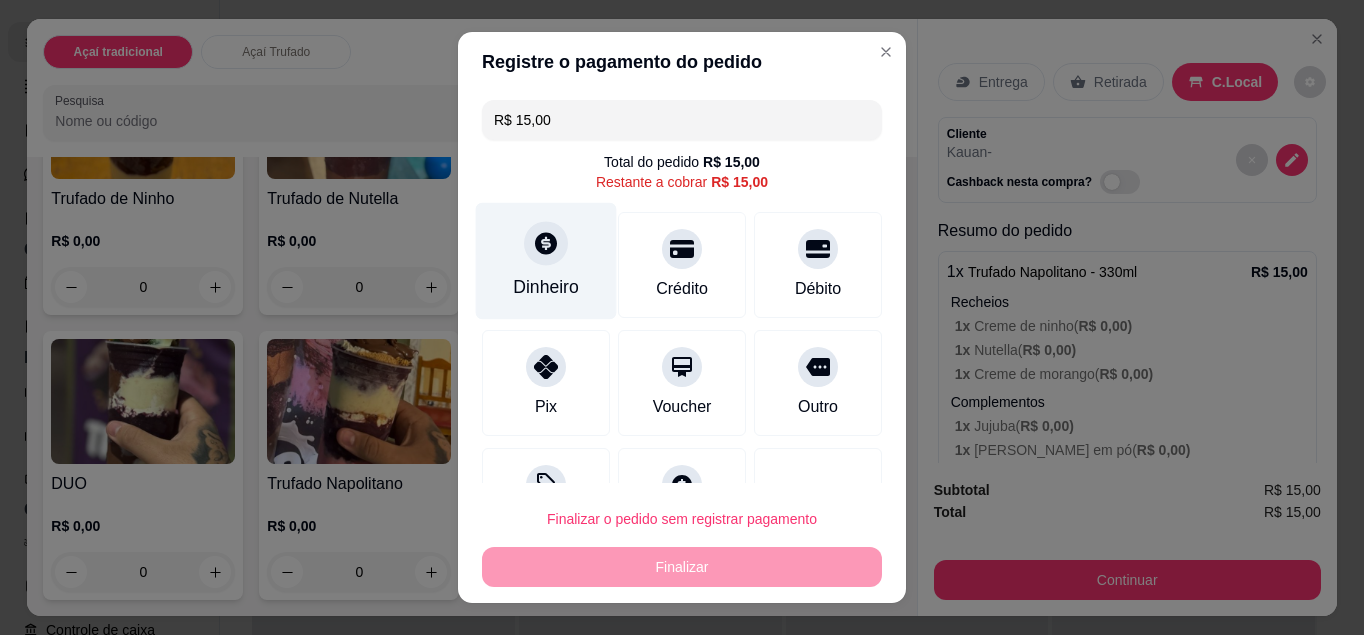 click on "Dinheiro" at bounding box center (546, 260) 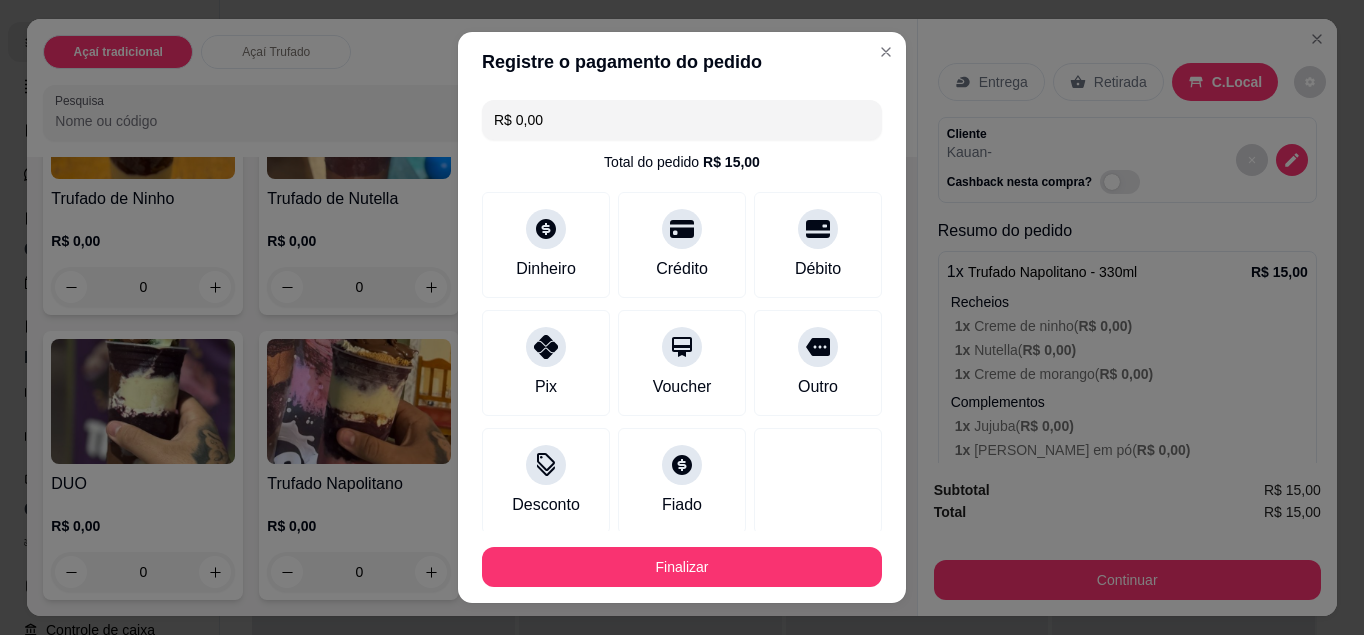 click on "Finalizar" at bounding box center [682, 567] 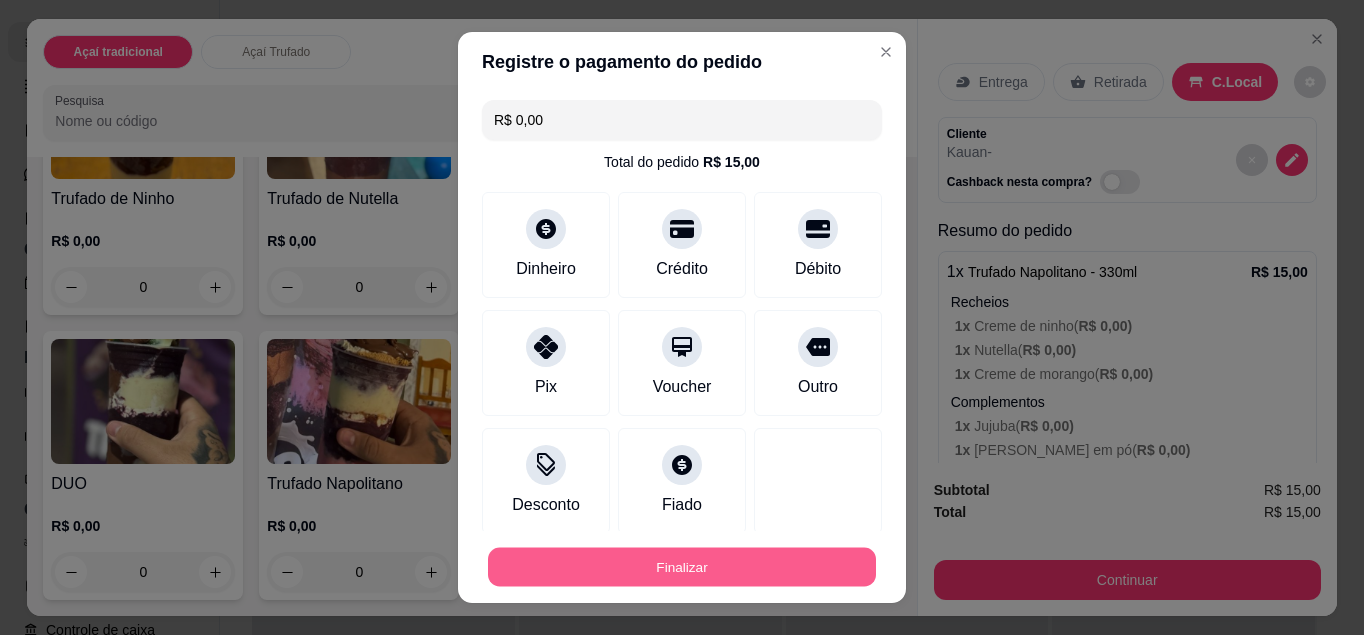 click on "Finalizar" at bounding box center [682, 567] 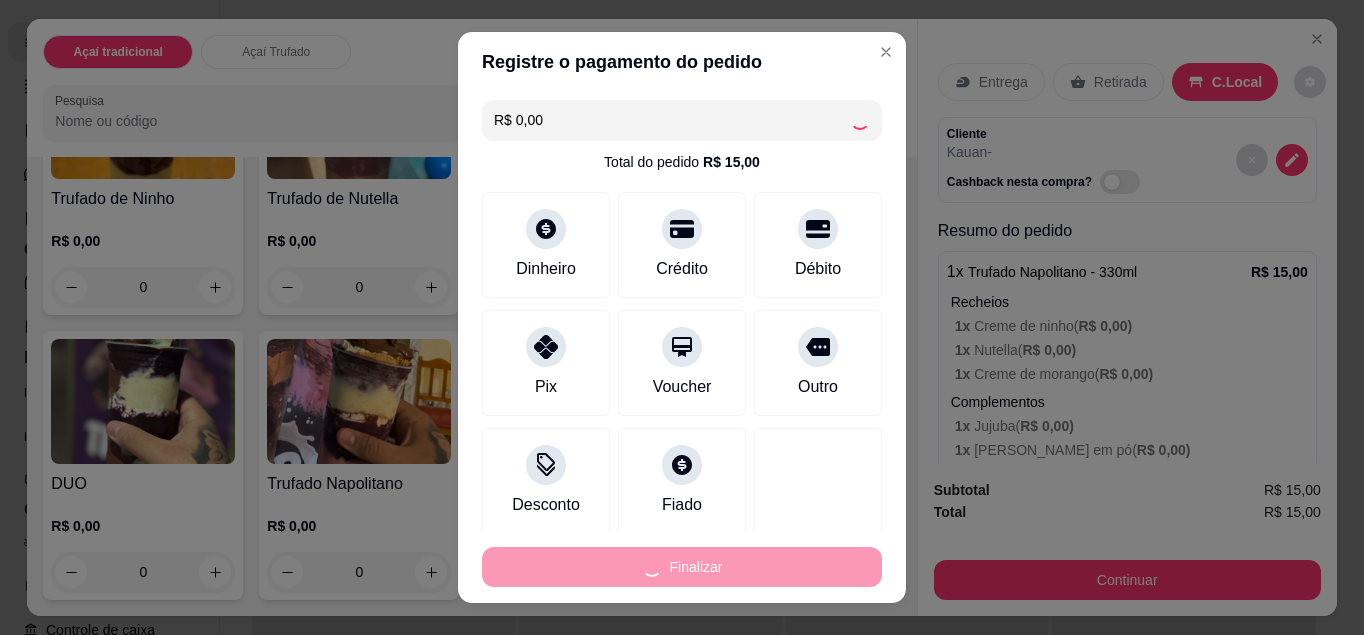 type on "-R$ 15,00" 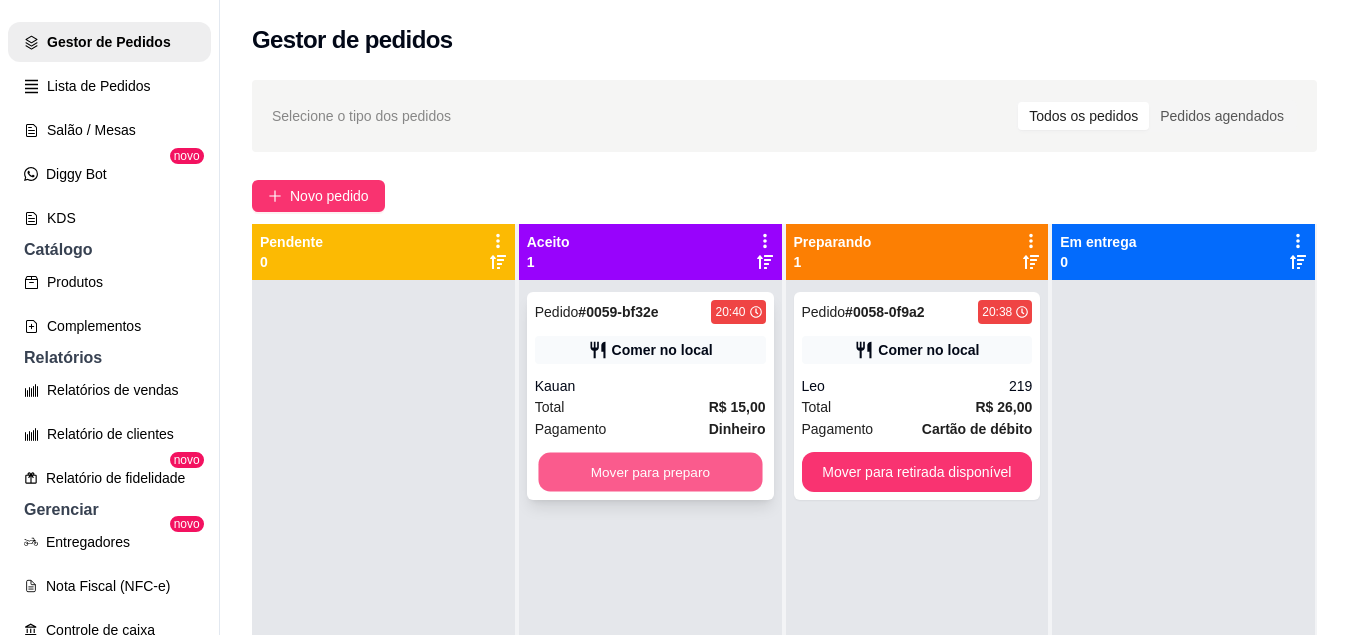 click on "Mover para preparo" at bounding box center [650, 472] 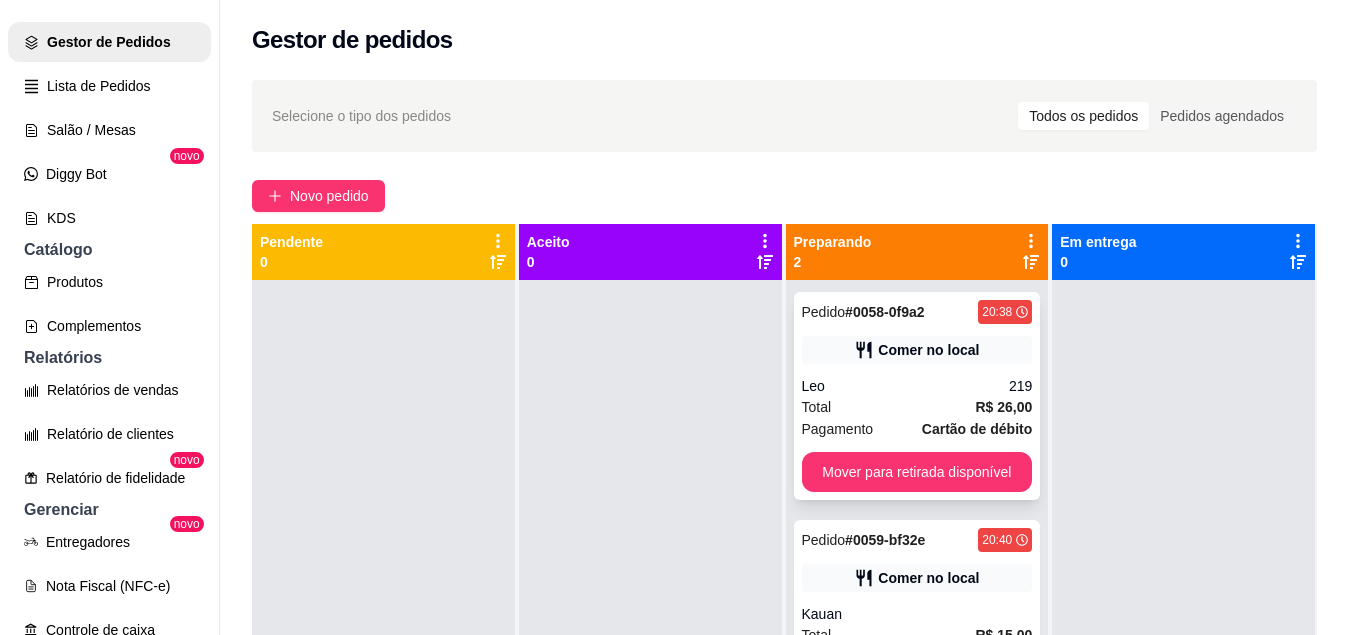 click on "R$ 26,00" at bounding box center [1003, 407] 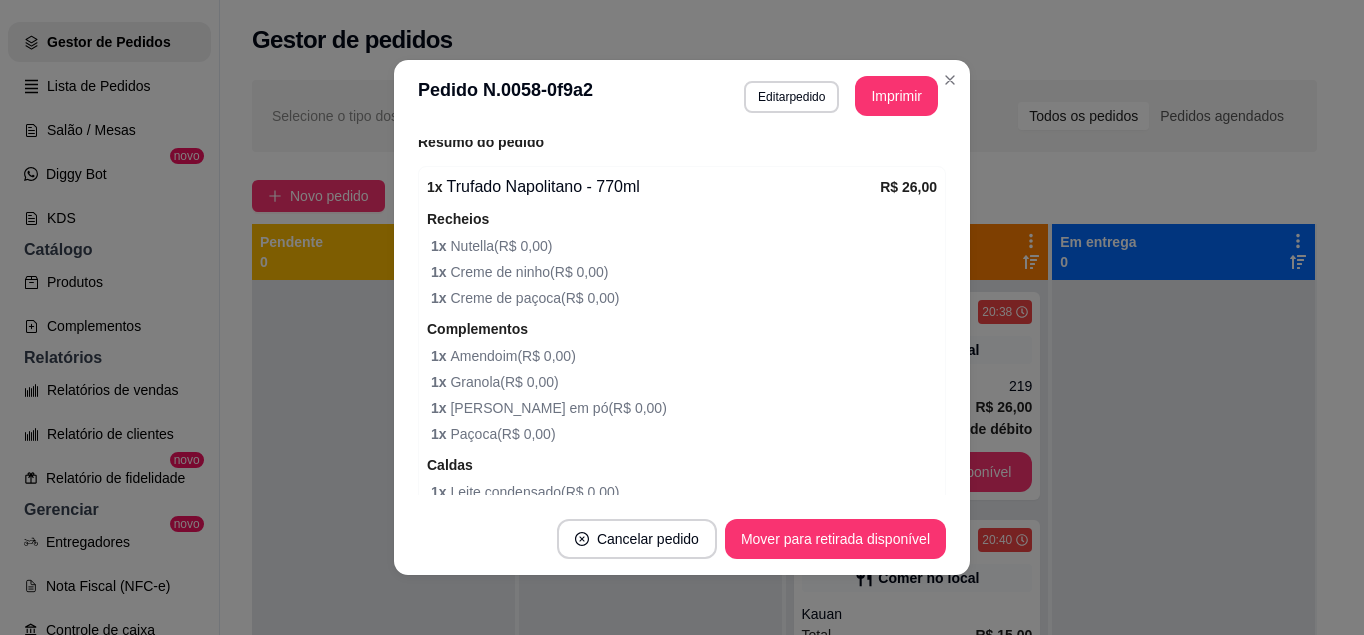 scroll, scrollTop: 568, scrollLeft: 0, axis: vertical 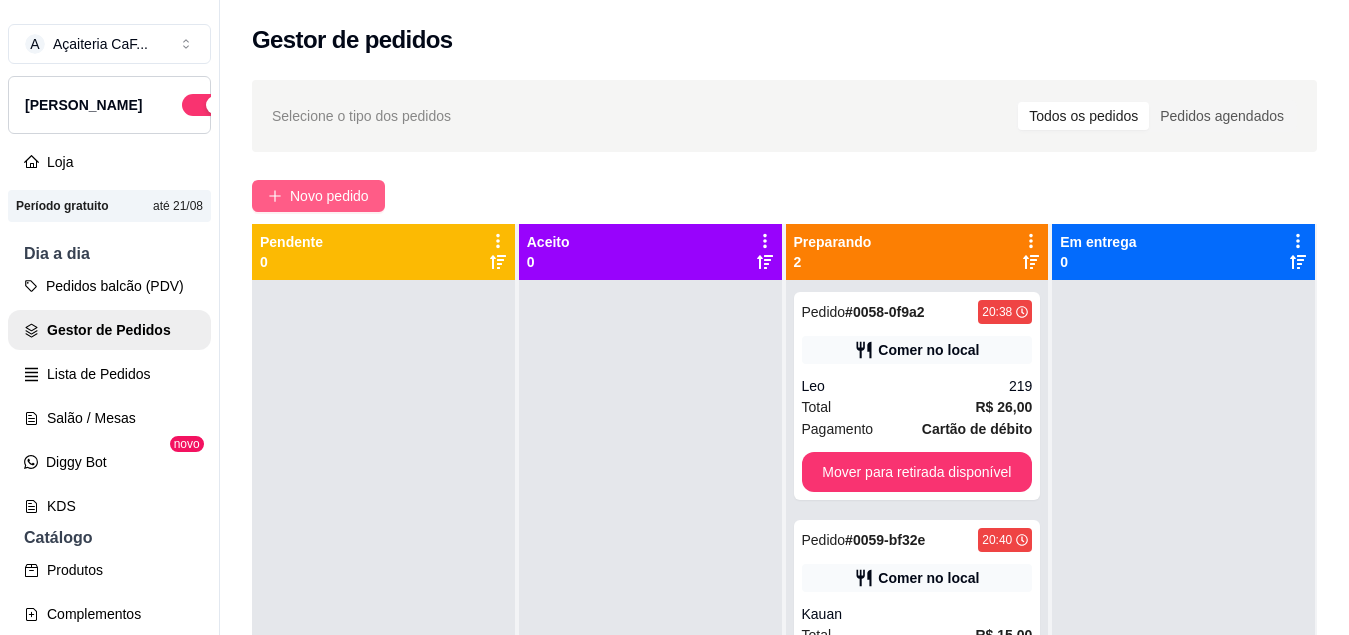 click on "Novo pedido" at bounding box center (318, 196) 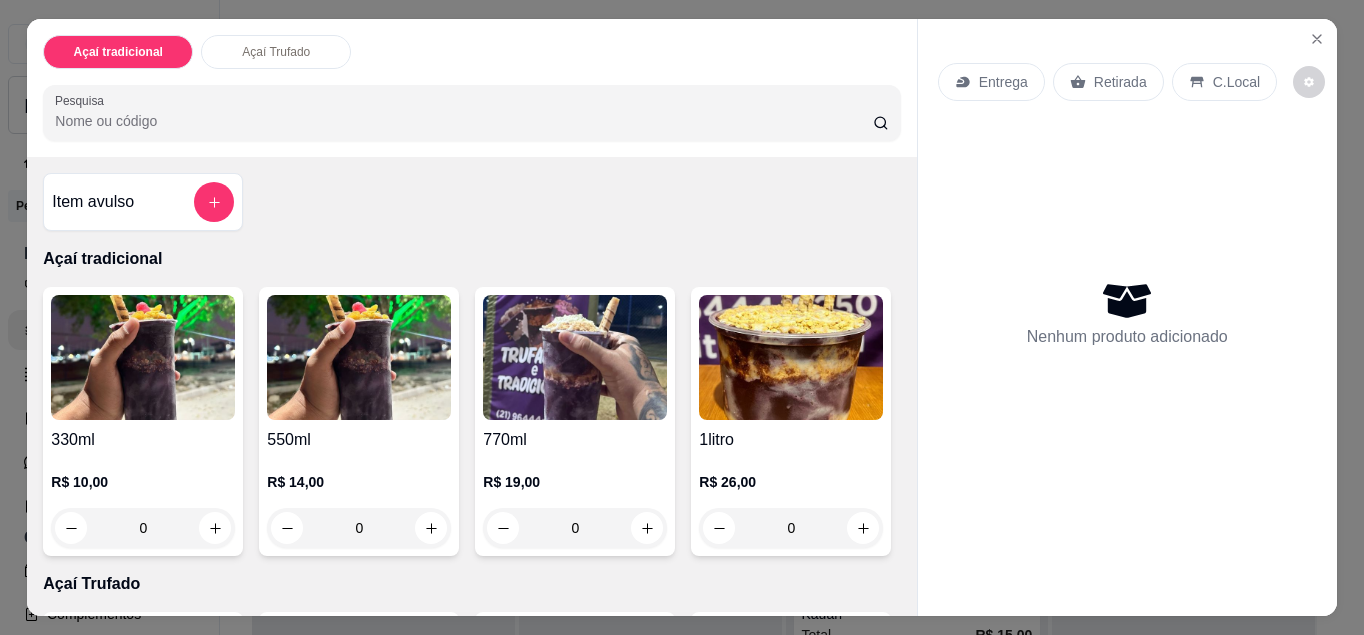 click on "0" at bounding box center [143, 528] 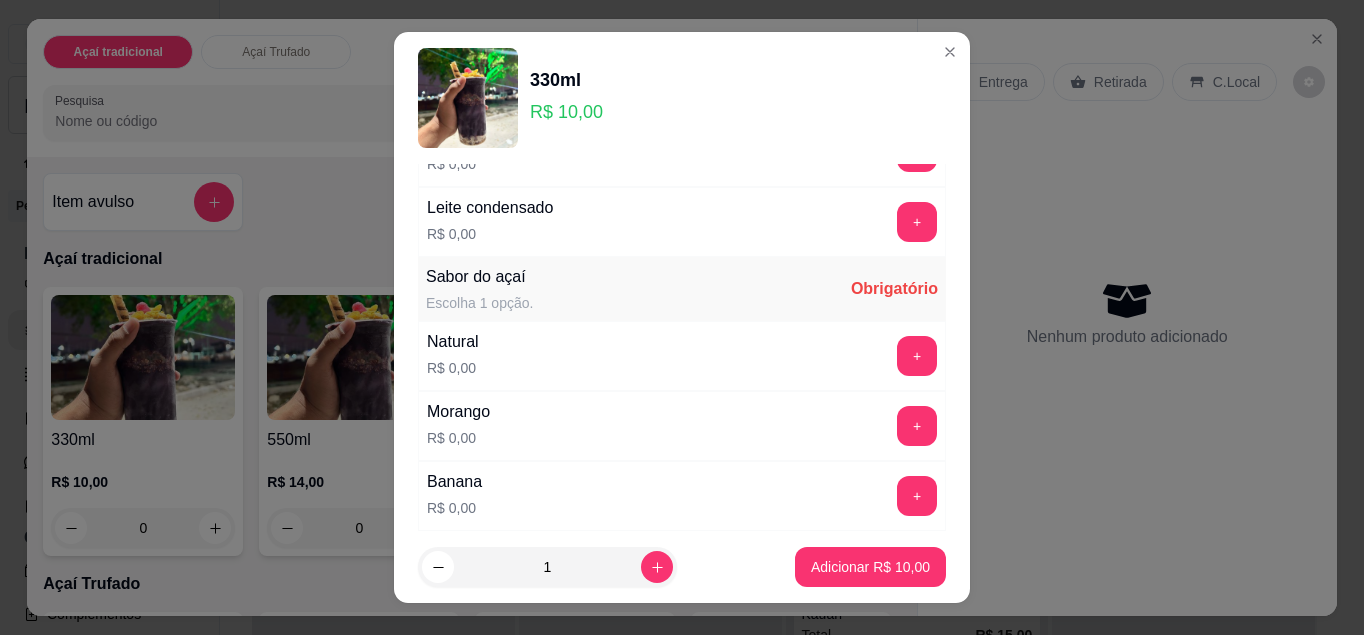 scroll, scrollTop: 1174, scrollLeft: 0, axis: vertical 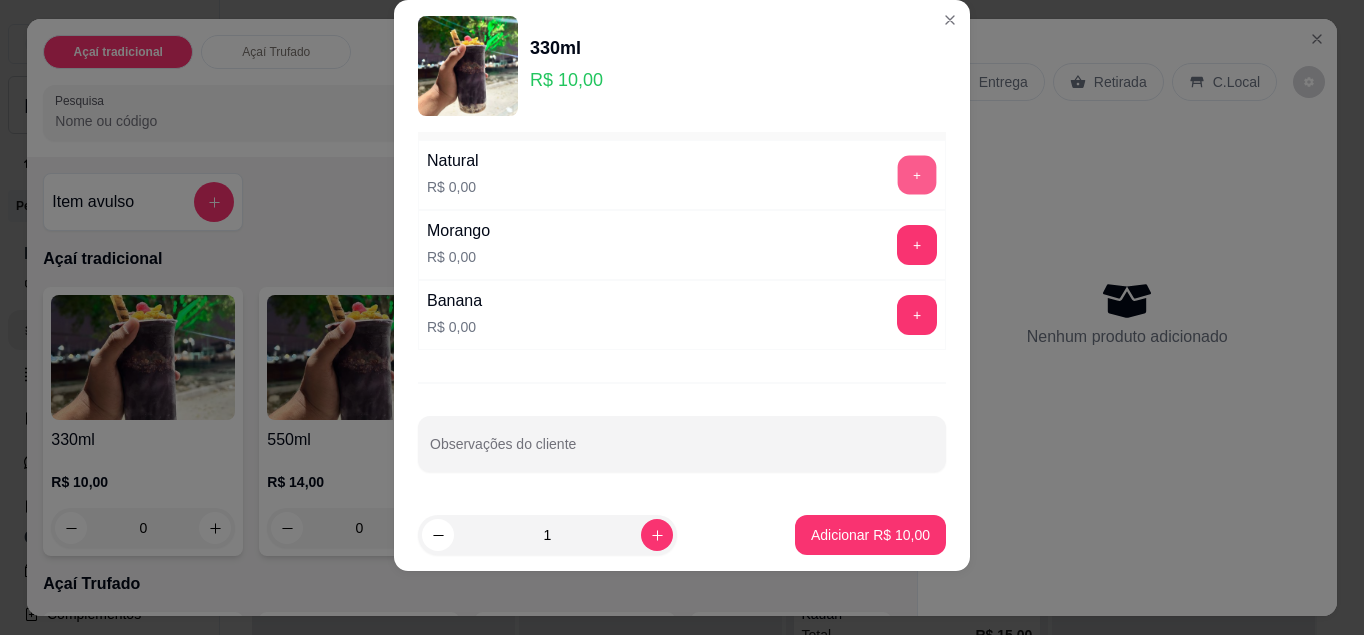 click on "+" at bounding box center [917, 174] 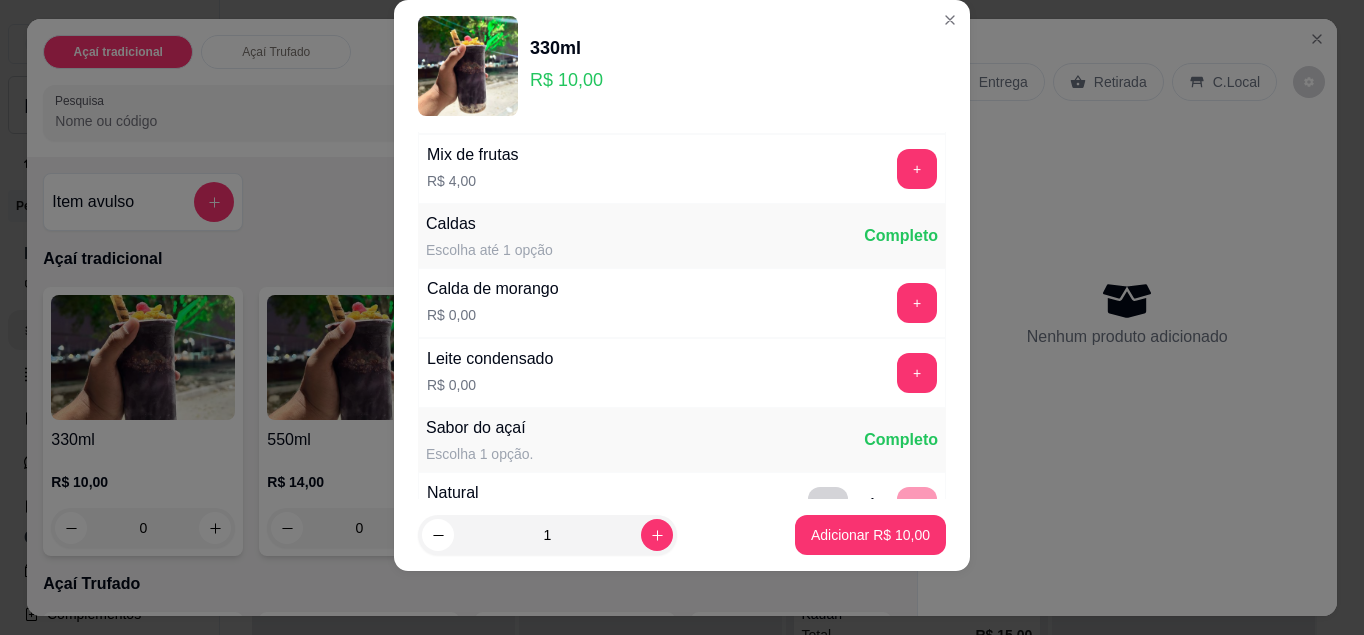 scroll, scrollTop: 838, scrollLeft: 0, axis: vertical 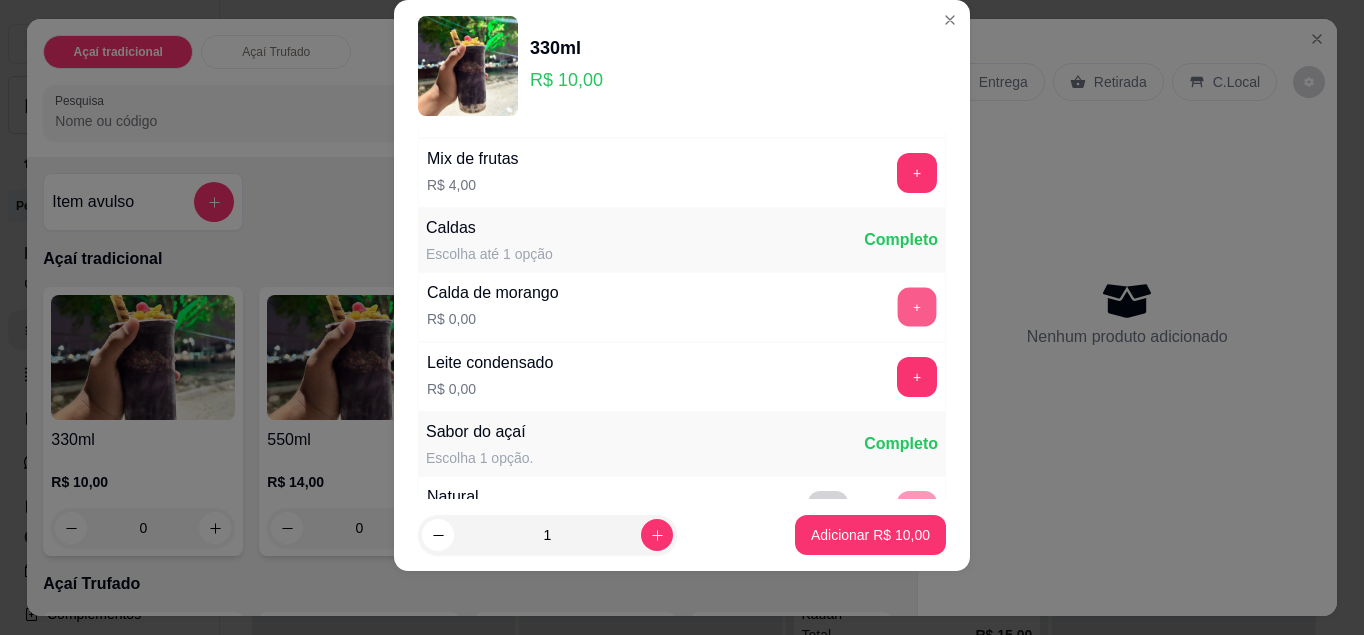 click on "+" at bounding box center (917, 306) 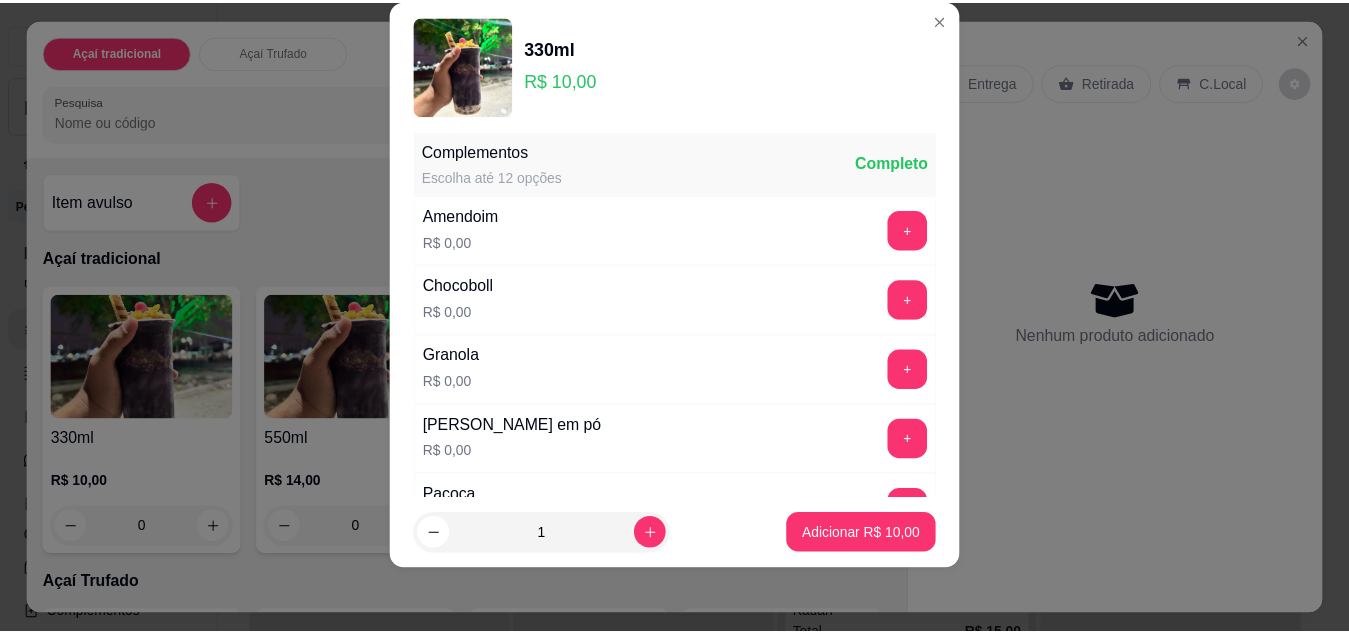 scroll, scrollTop: 0, scrollLeft: 0, axis: both 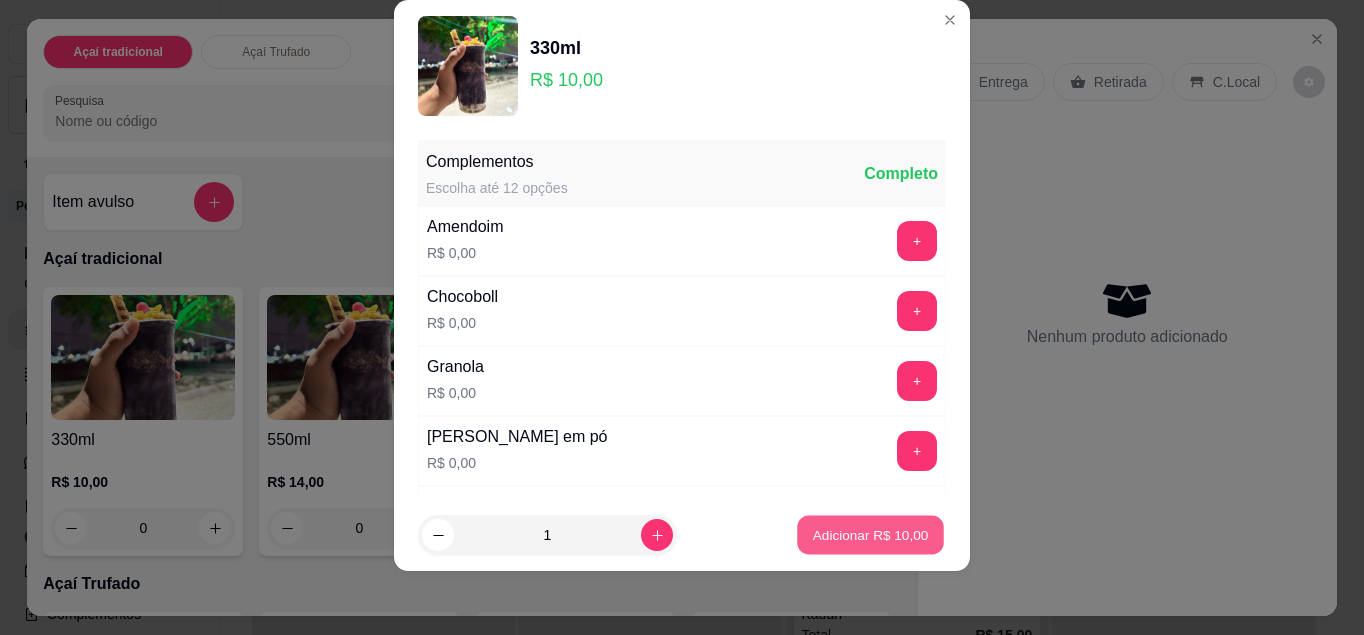 click on "Adicionar   R$ 10,00" at bounding box center (871, 535) 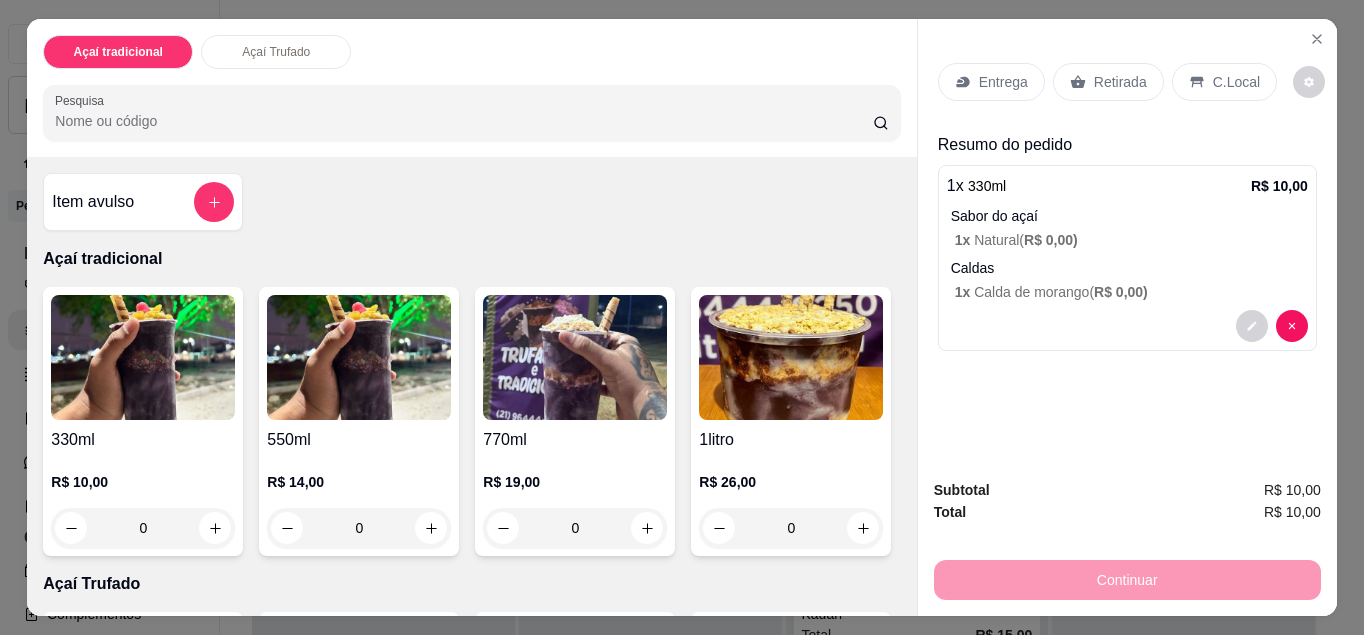 click on "C.Local" at bounding box center (1236, 82) 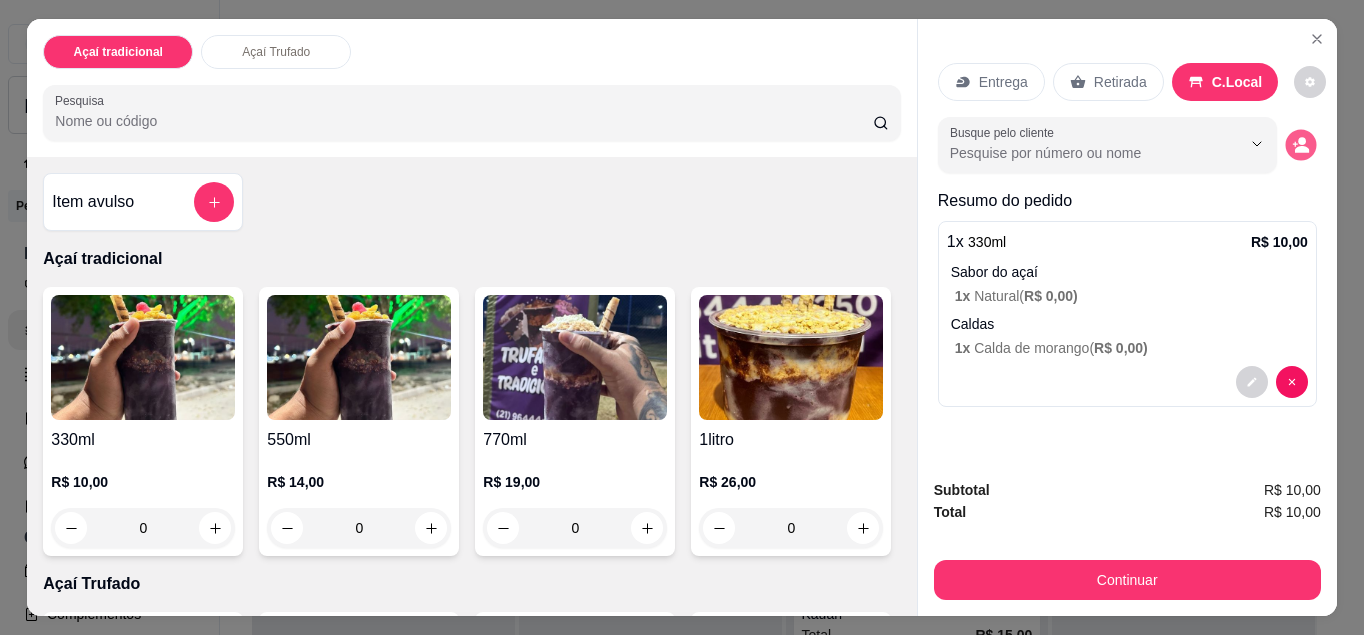 click 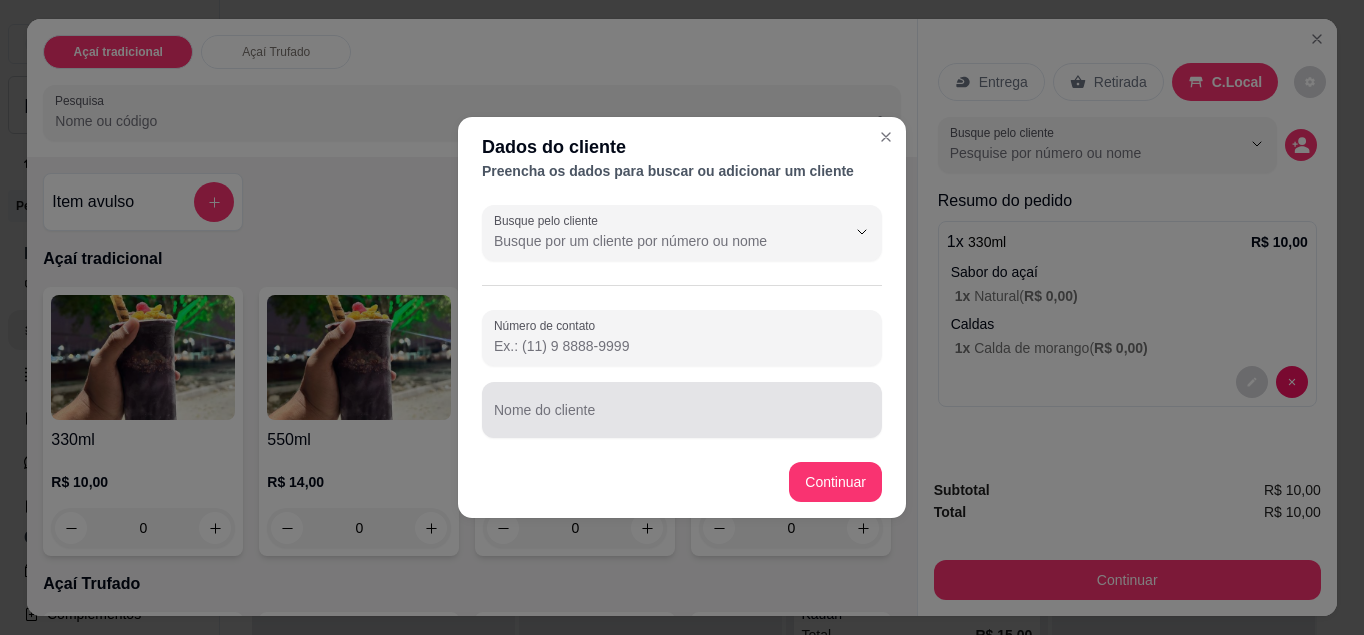 click at bounding box center [682, 410] 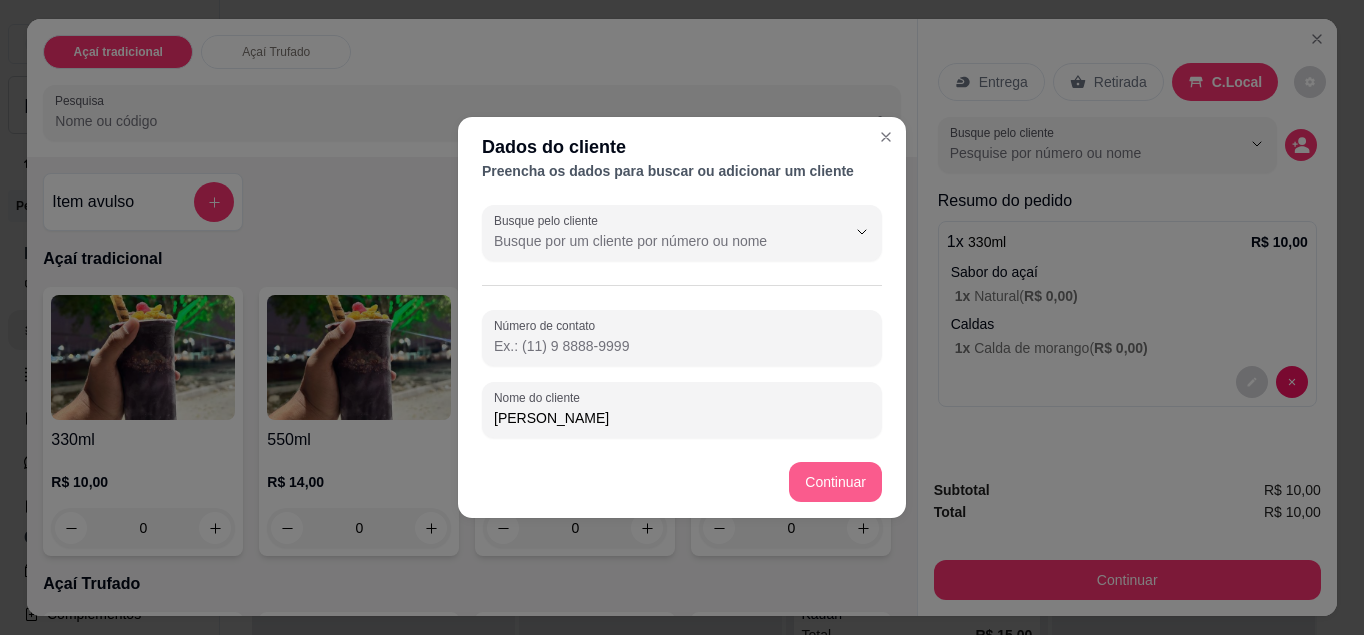 type on "[PERSON_NAME]" 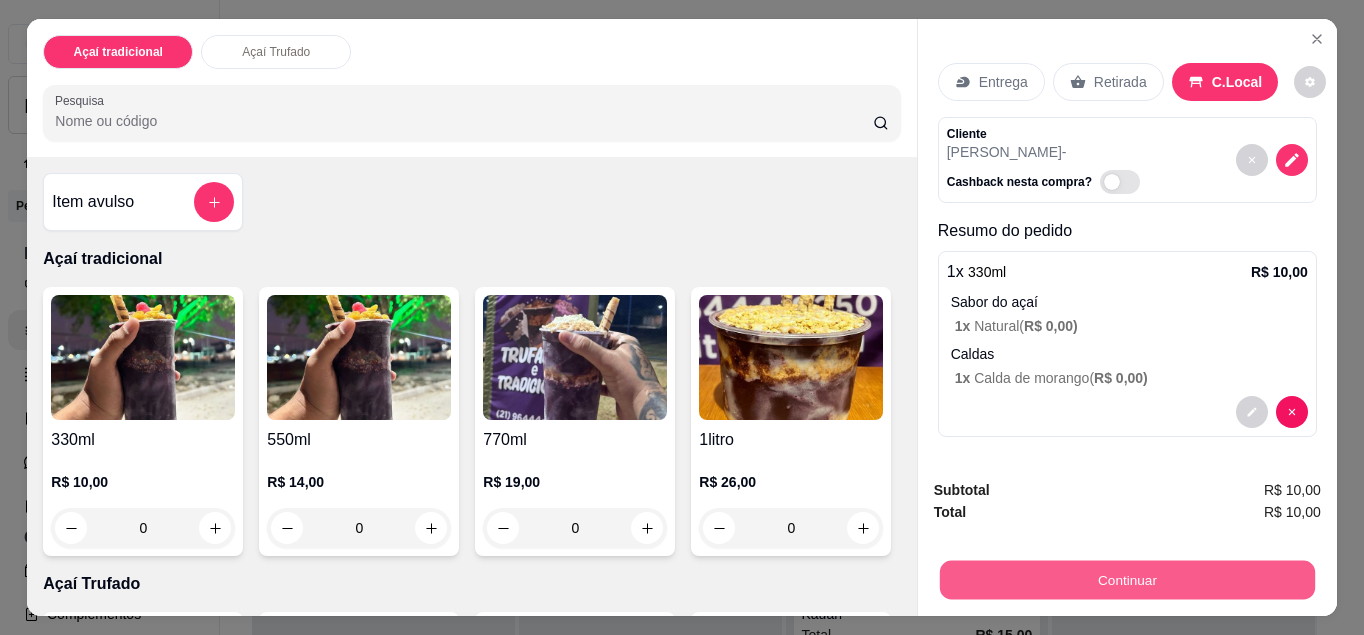 click on "Continuar" at bounding box center (1127, 580) 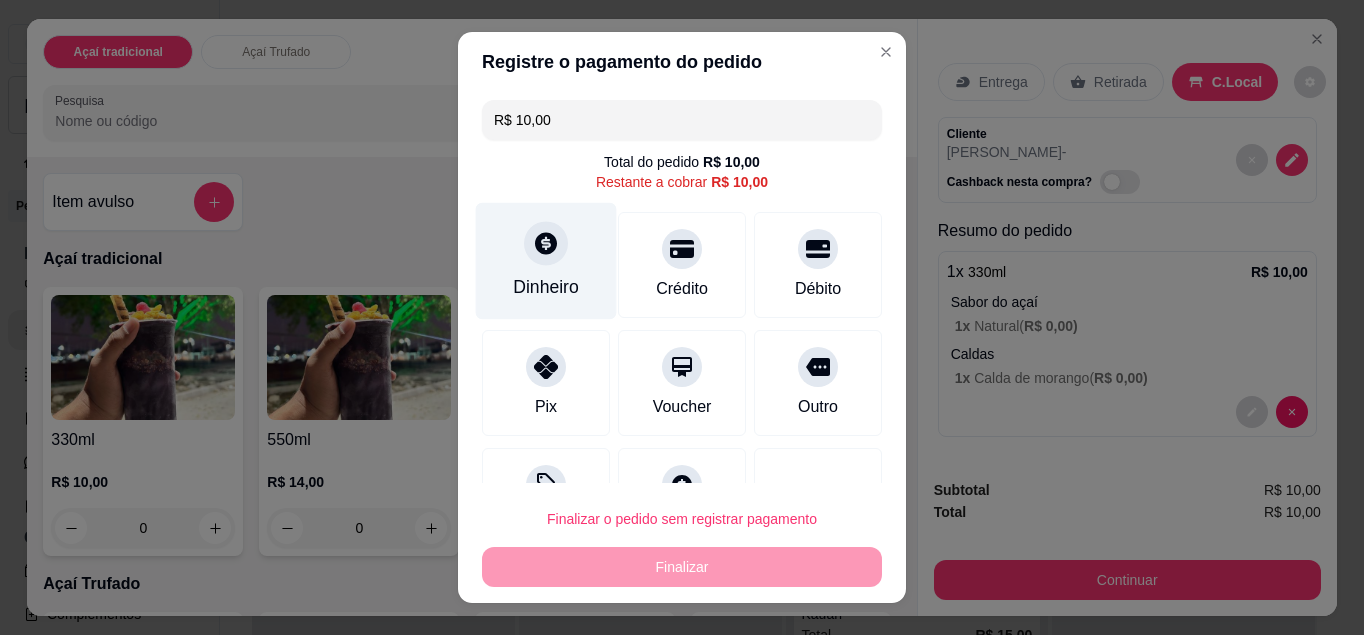 click 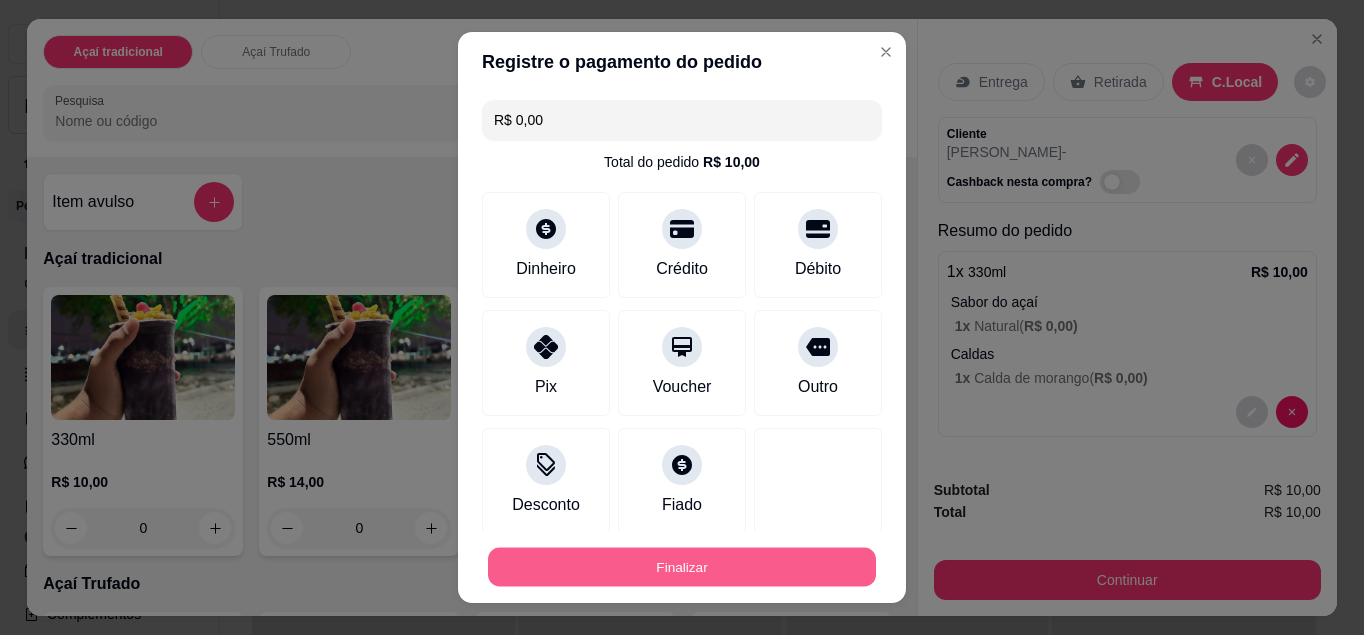 click on "Finalizar" at bounding box center [682, 567] 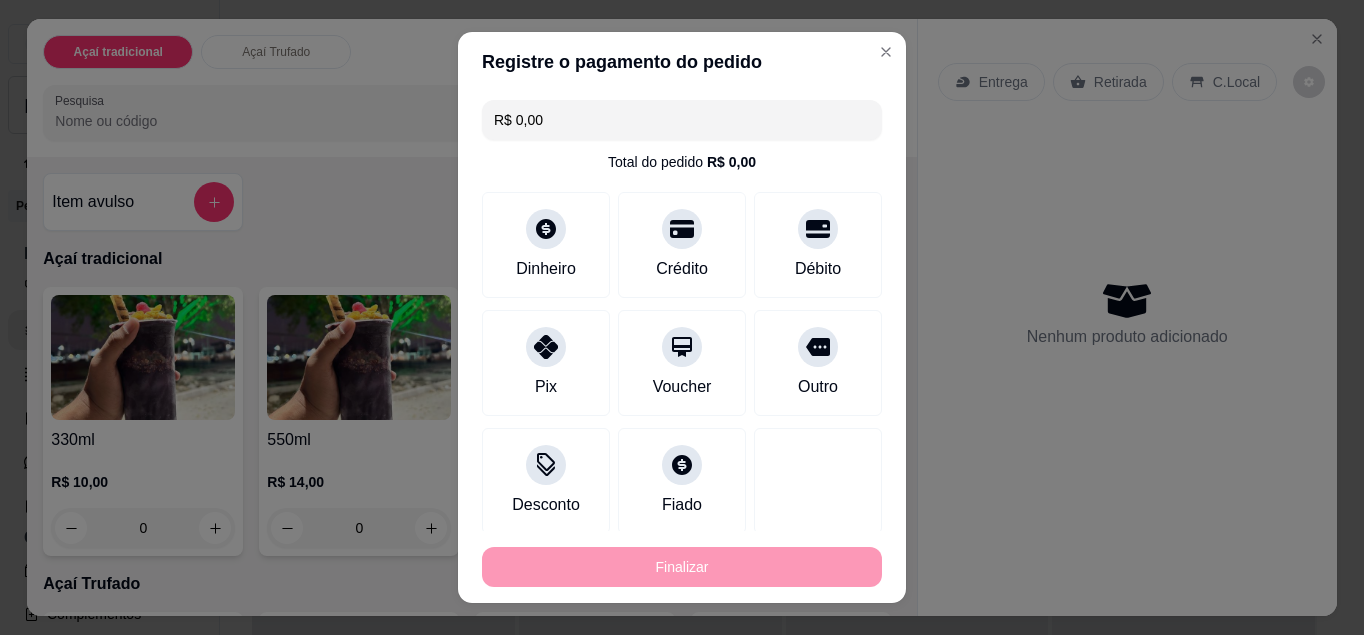 type on "-R$ 10,00" 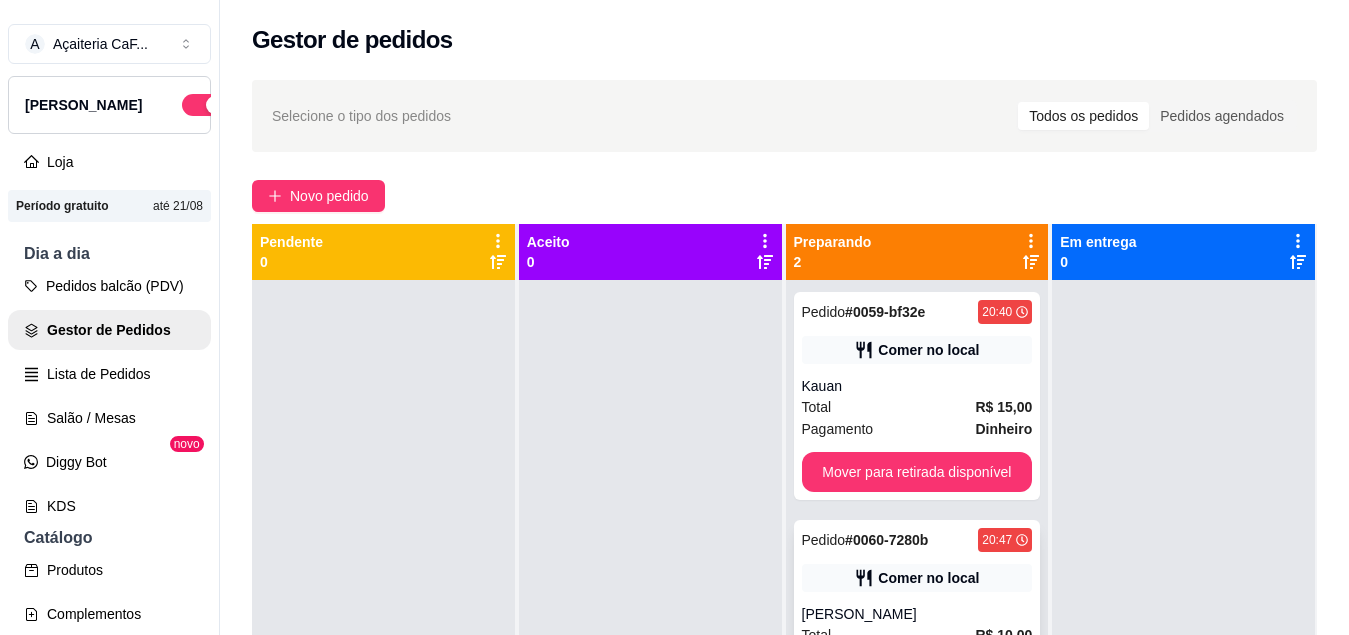 scroll, scrollTop: 56, scrollLeft: 0, axis: vertical 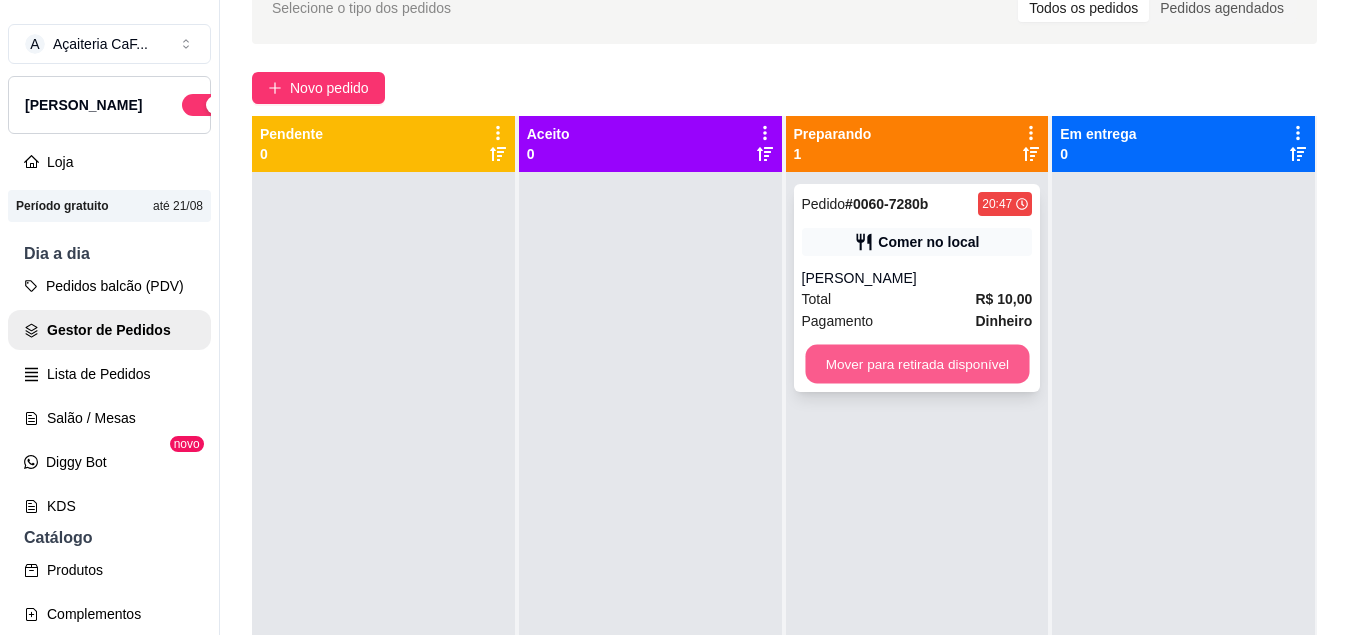 click on "Mover para retirada disponível" at bounding box center (917, 364) 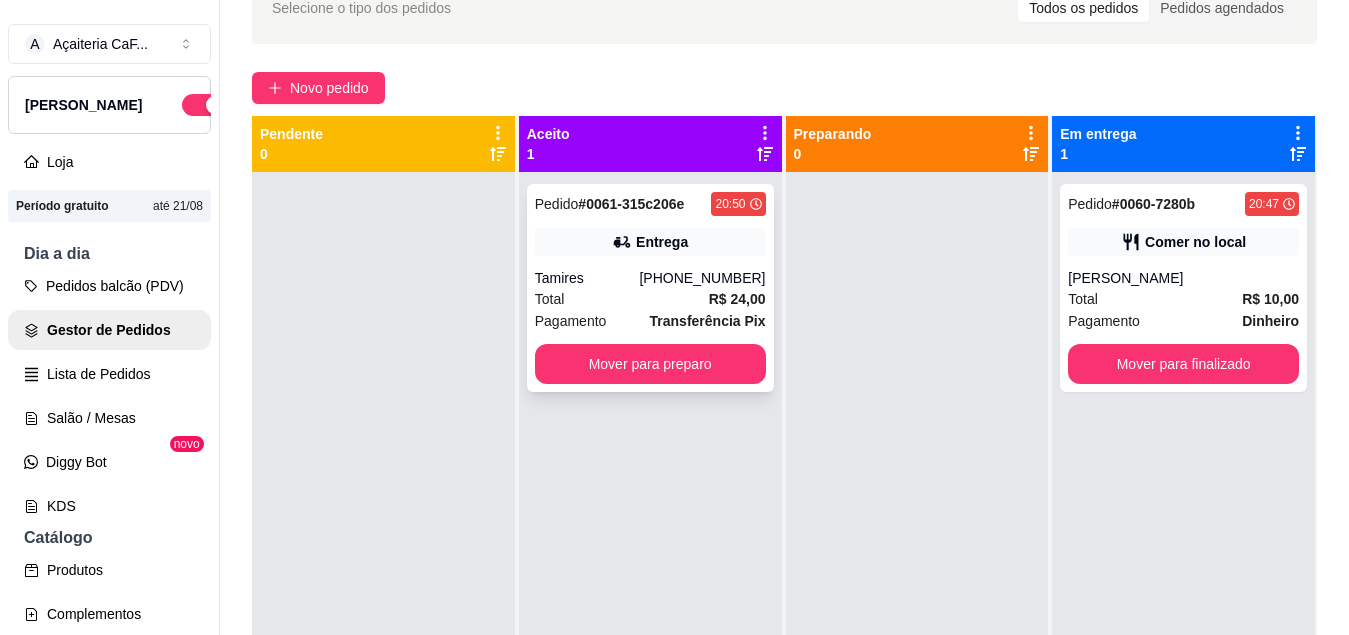 click on "Pedido  # 0061-315c206e 20:50 Entrega Tamires  (21) 98454-9837 Total R$ 24,00 Pagamento Transferência Pix Mover para preparo" at bounding box center [650, 288] 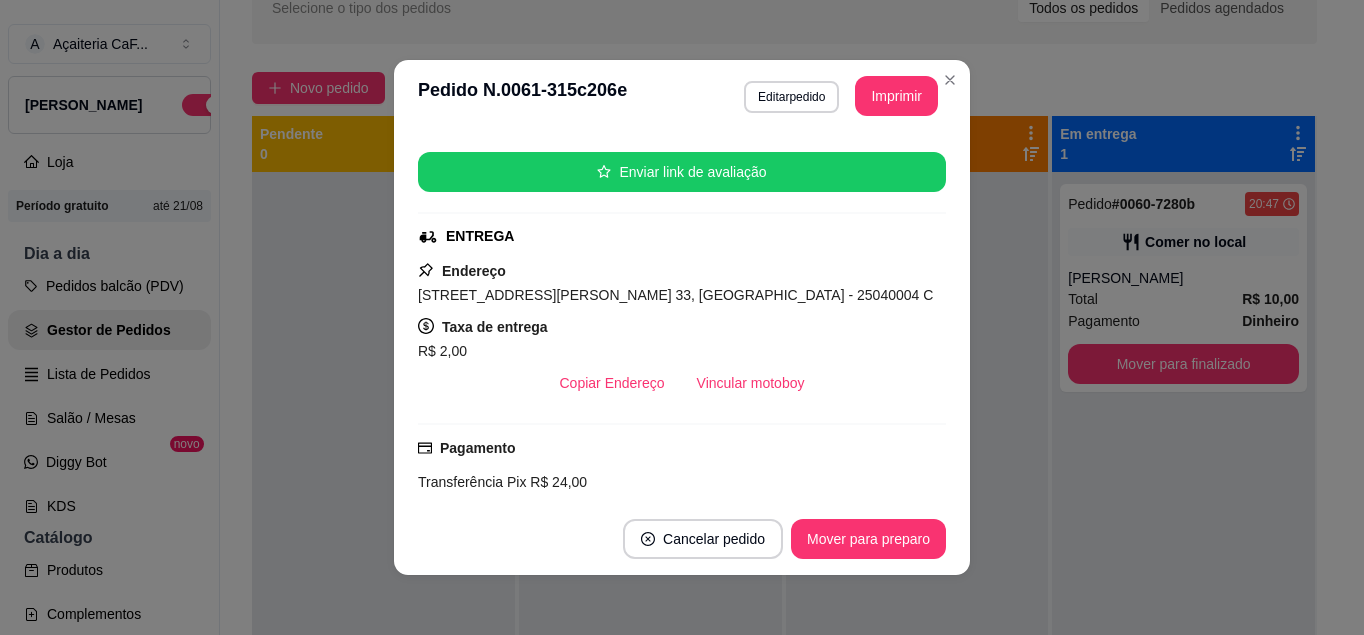 scroll, scrollTop: 232, scrollLeft: 0, axis: vertical 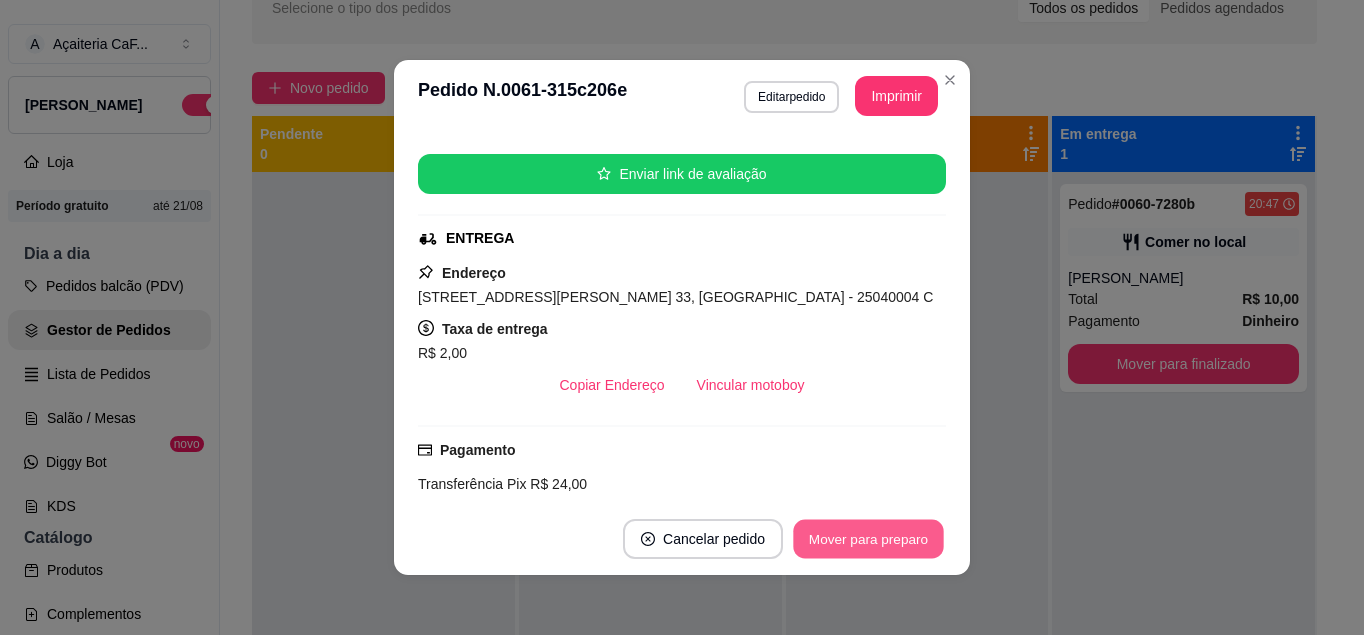 click on "Mover para preparo" at bounding box center (868, 539) 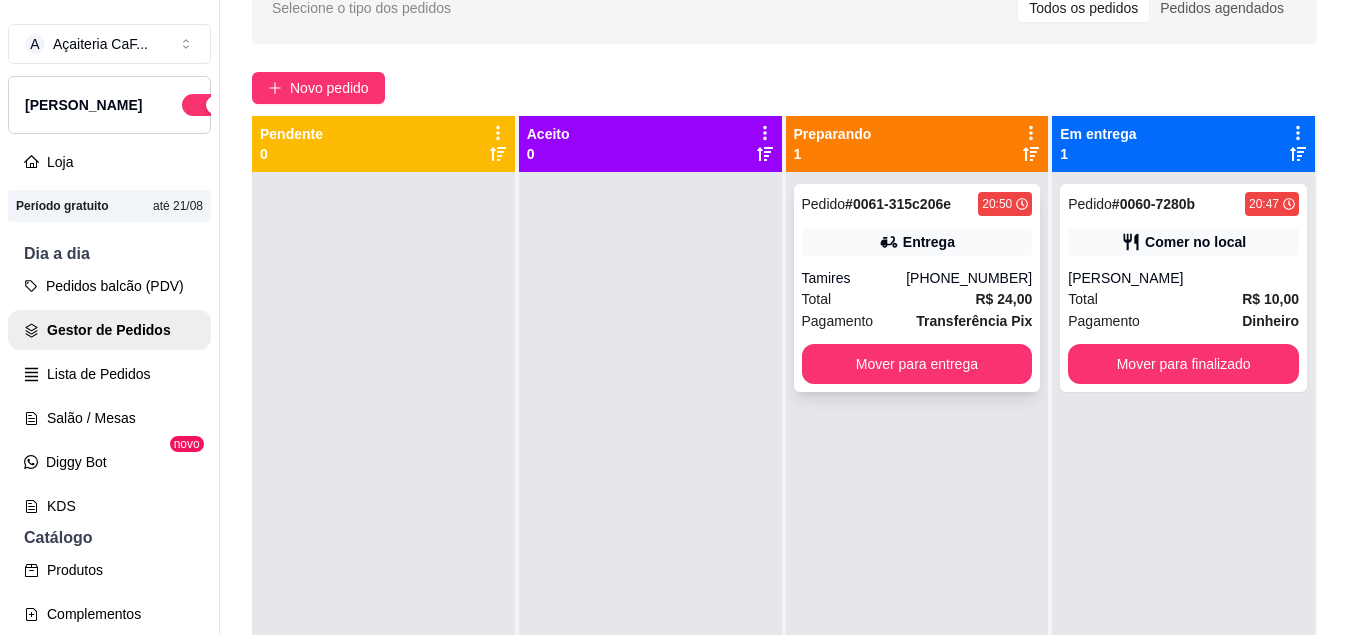 click on "Tamires" at bounding box center (854, 278) 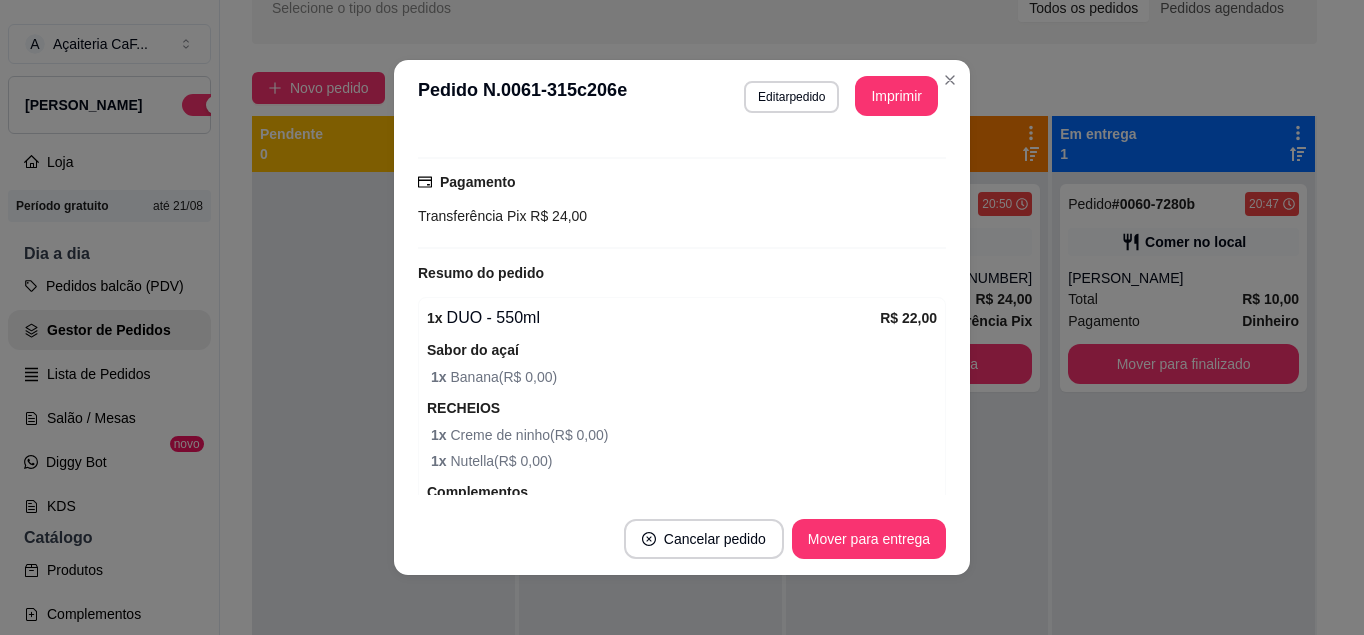 scroll, scrollTop: 0, scrollLeft: 0, axis: both 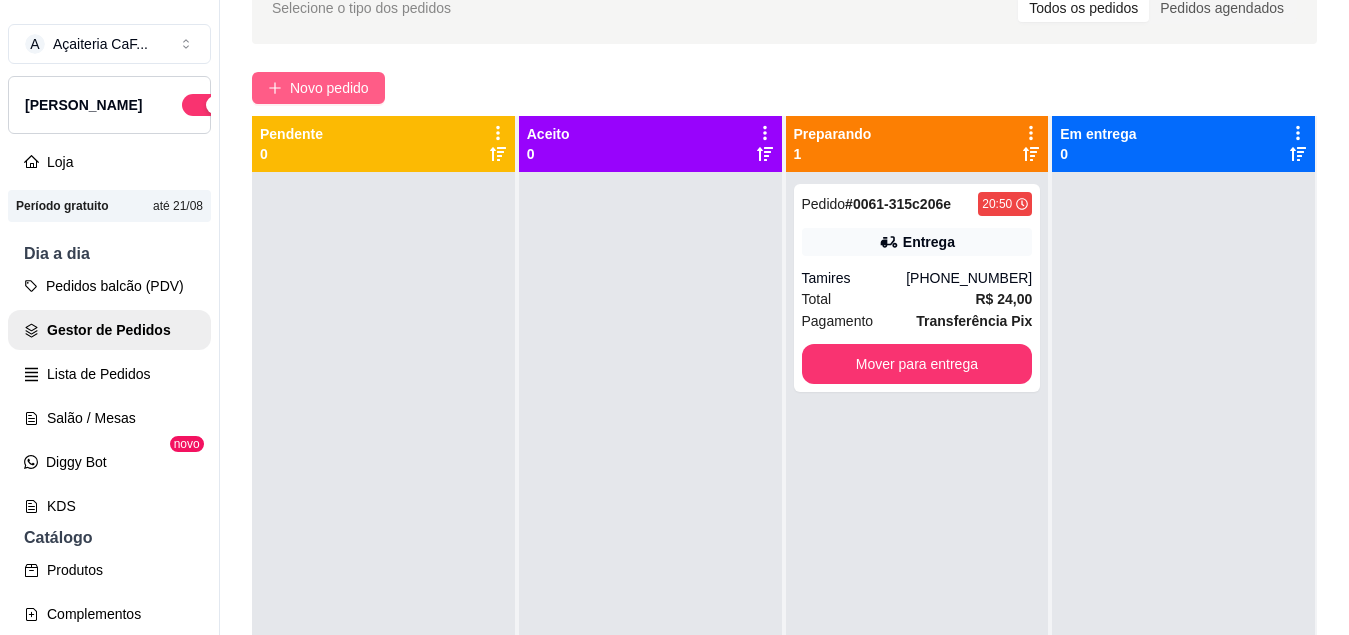 click on "Novo pedido" at bounding box center [329, 88] 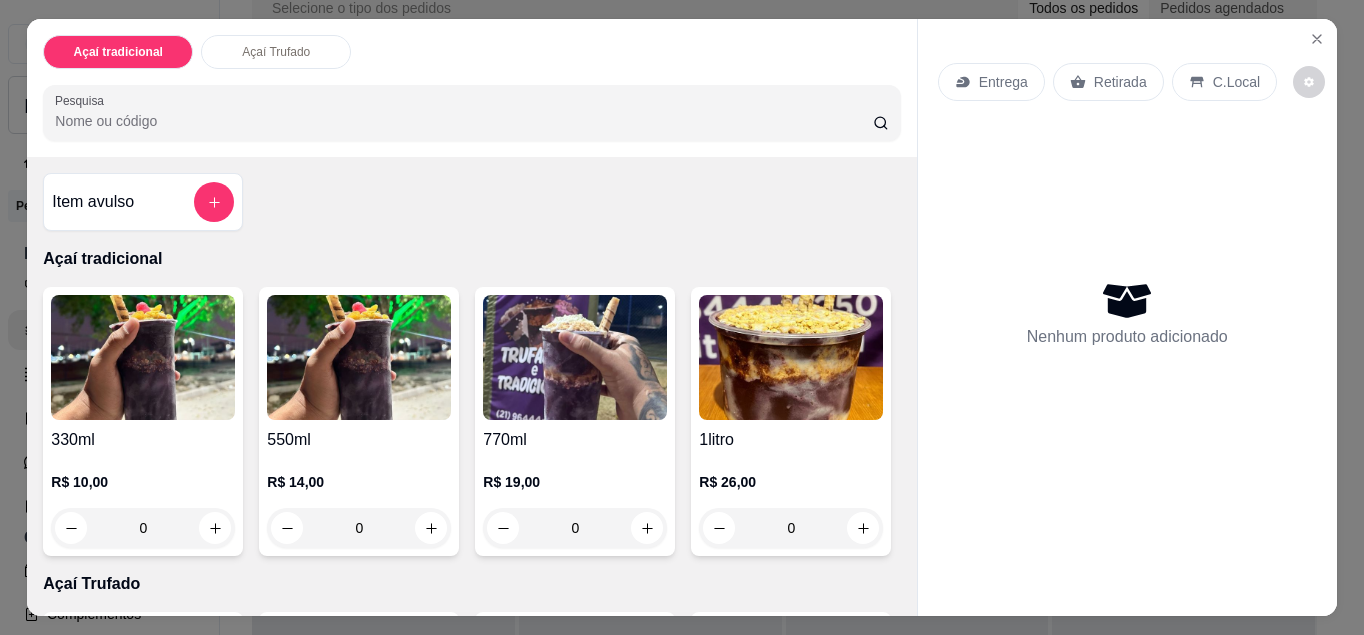 click on "Retirada" at bounding box center [1120, 82] 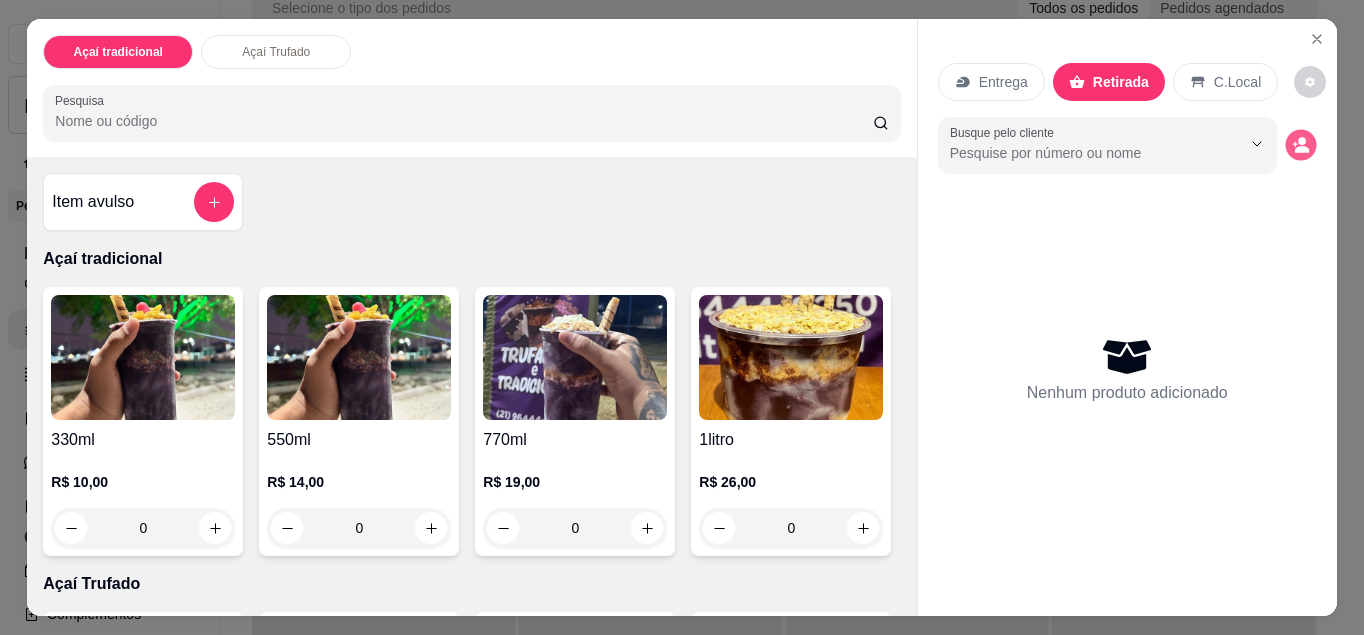 click at bounding box center (1300, 145) 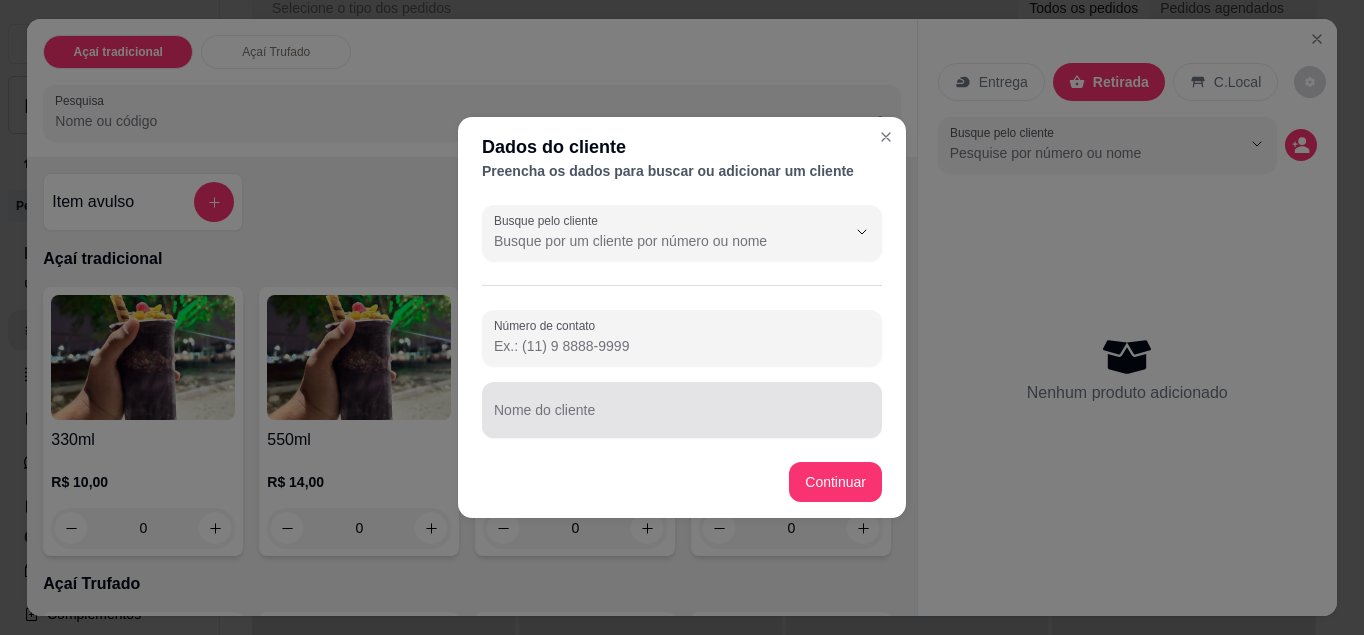 click at bounding box center (682, 410) 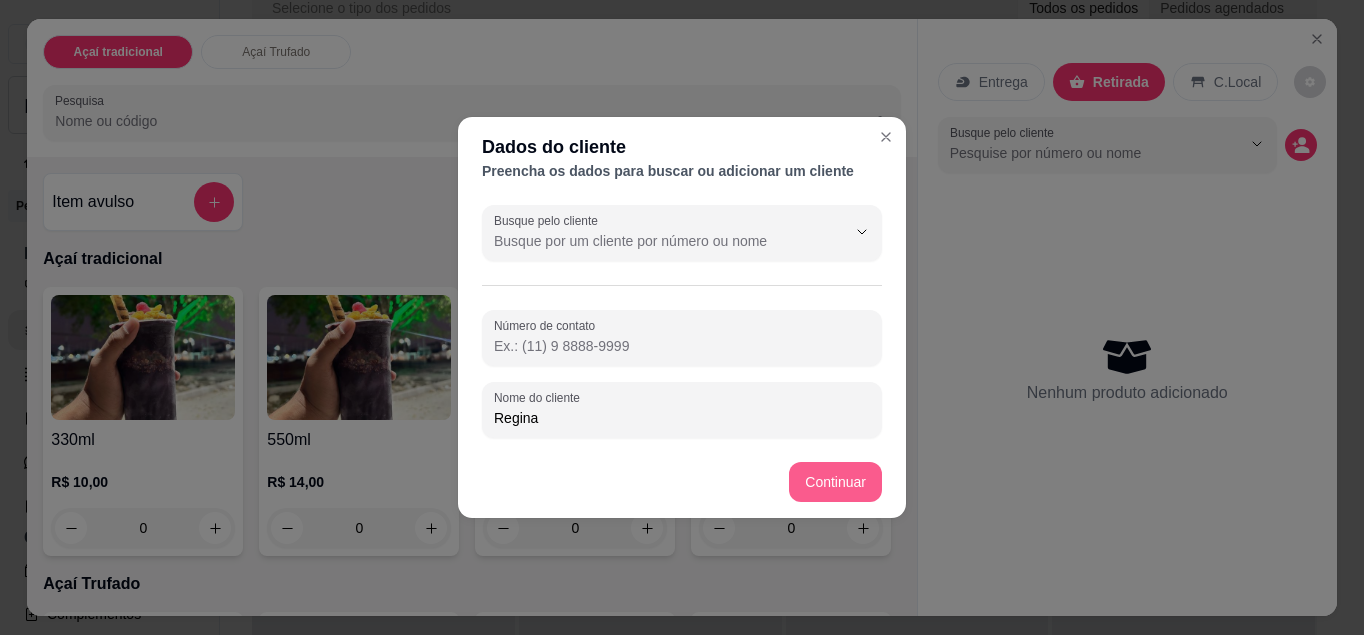 type on "Regina" 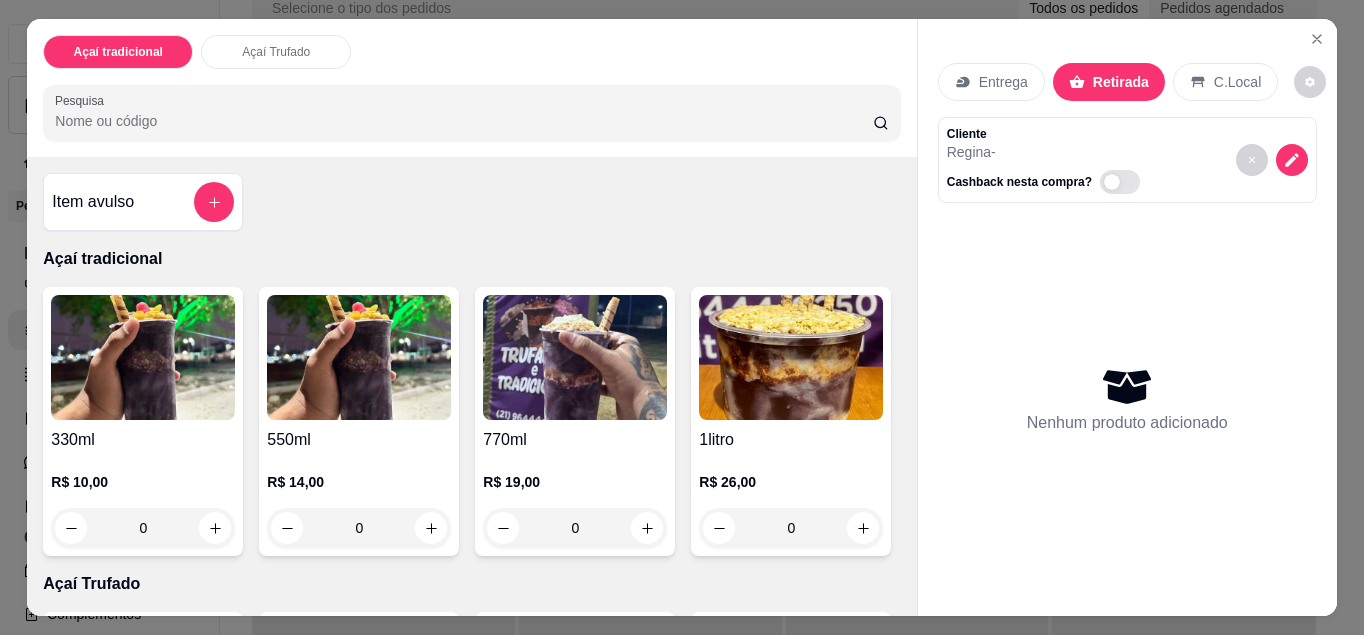 scroll, scrollTop: 851, scrollLeft: 0, axis: vertical 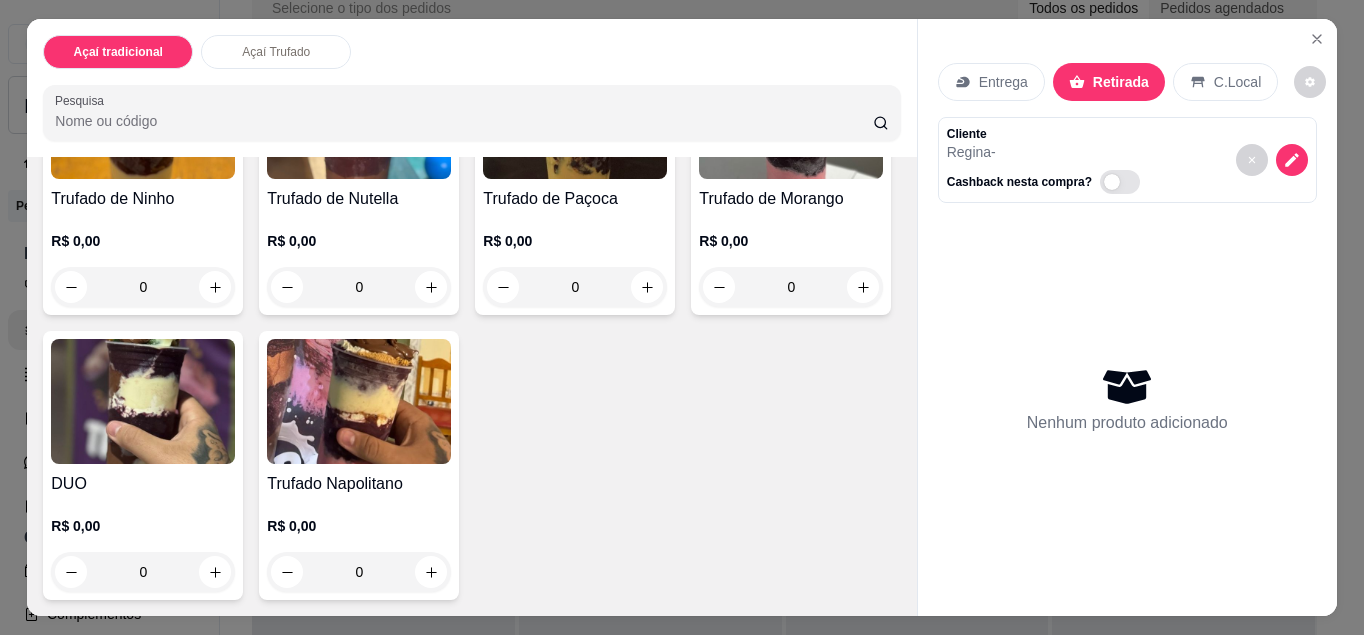 click on "Trufado de Ninho   R$ 0,00 0 Trufado de Nutella   R$ 0,00 0 Trufado de Paçoca    R$ 0,00 0 Trufado de Morango   R$ 0,00 0 DUO   R$ 0,00 0 Trufado Napolitano   R$ 0,00 0" at bounding box center (471, 323) 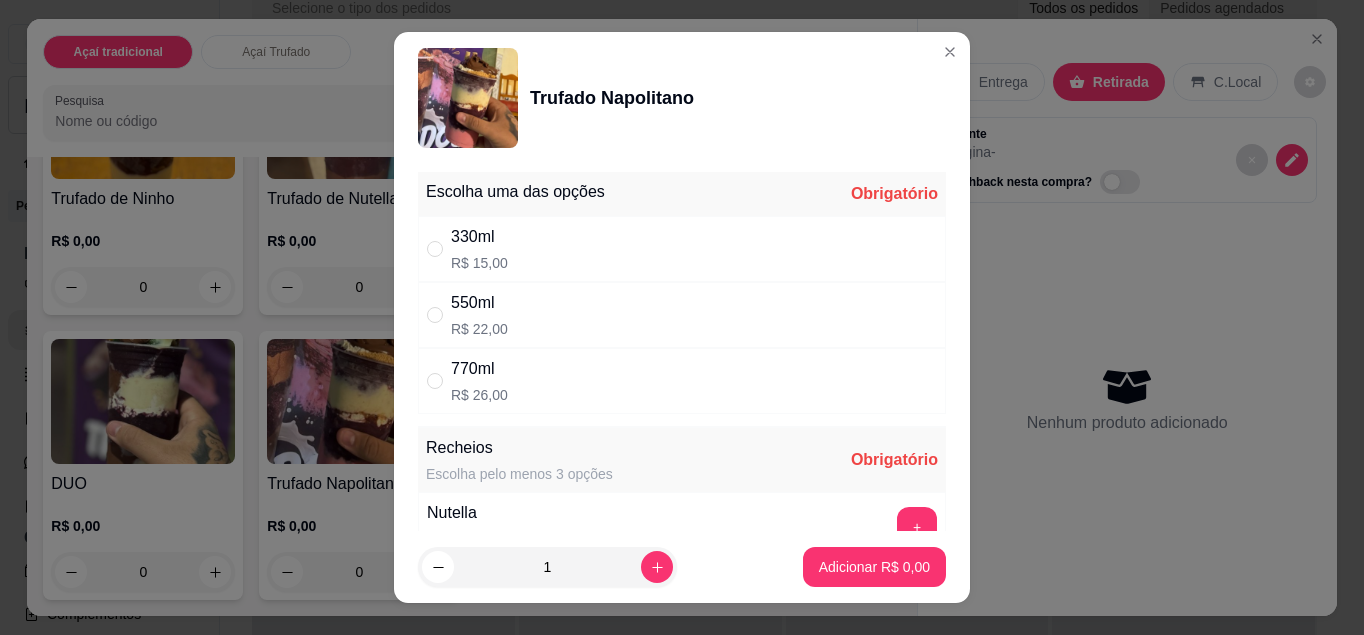 click on "330ml R$ 15,00" at bounding box center (682, 249) 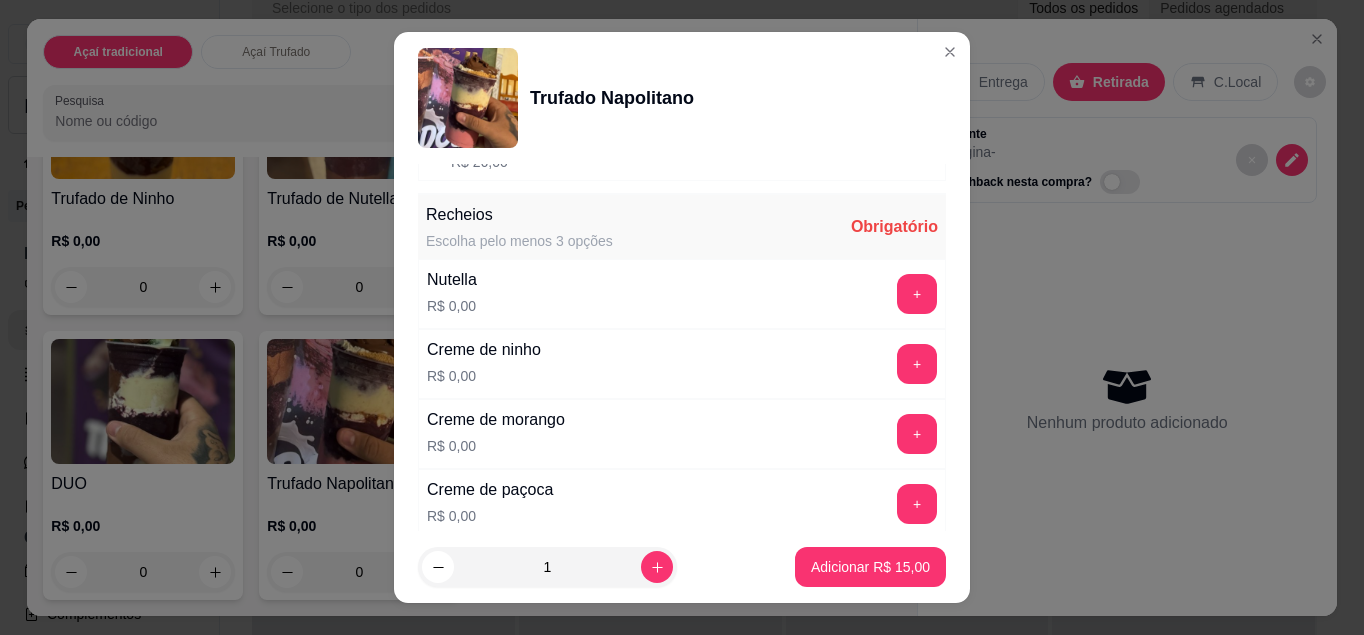 scroll, scrollTop: 234, scrollLeft: 0, axis: vertical 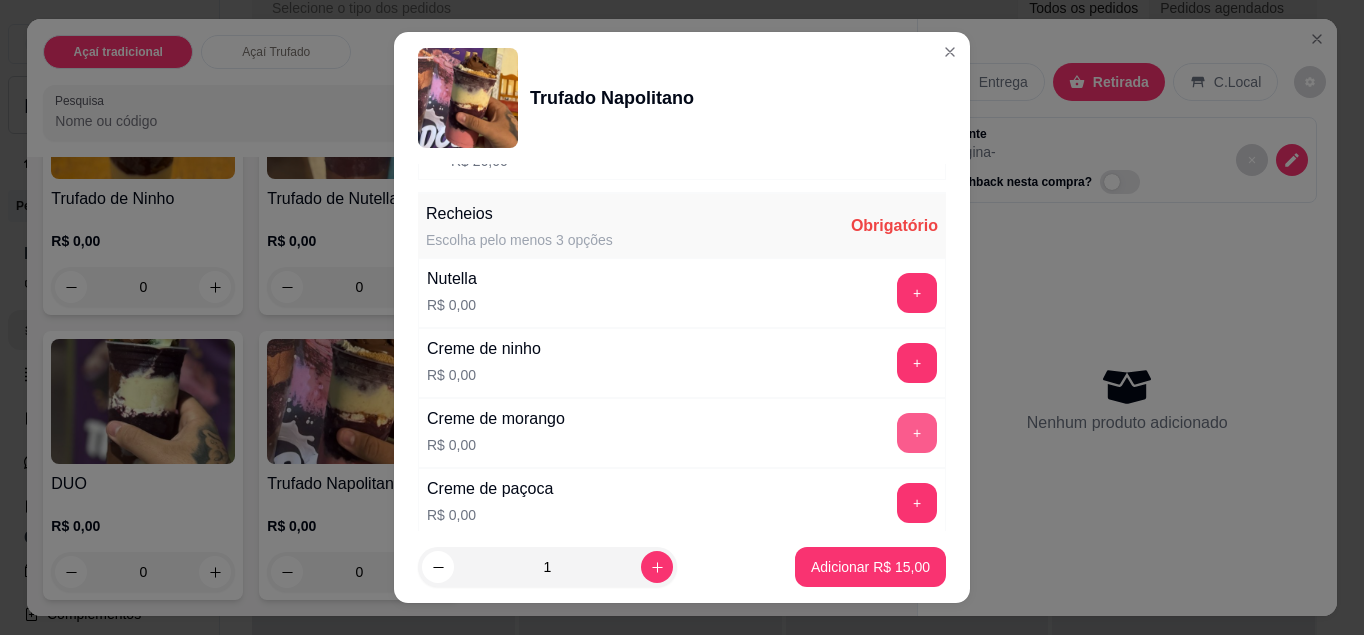 click on "+" at bounding box center [917, 433] 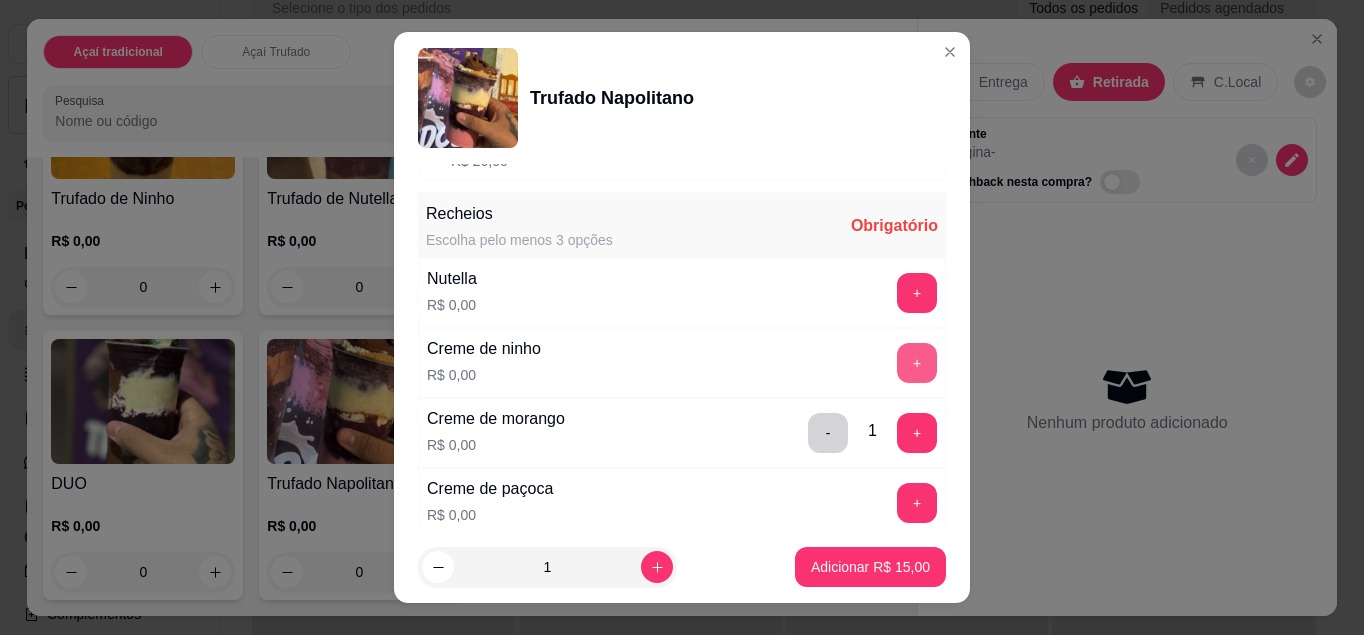 click on "+" at bounding box center (917, 363) 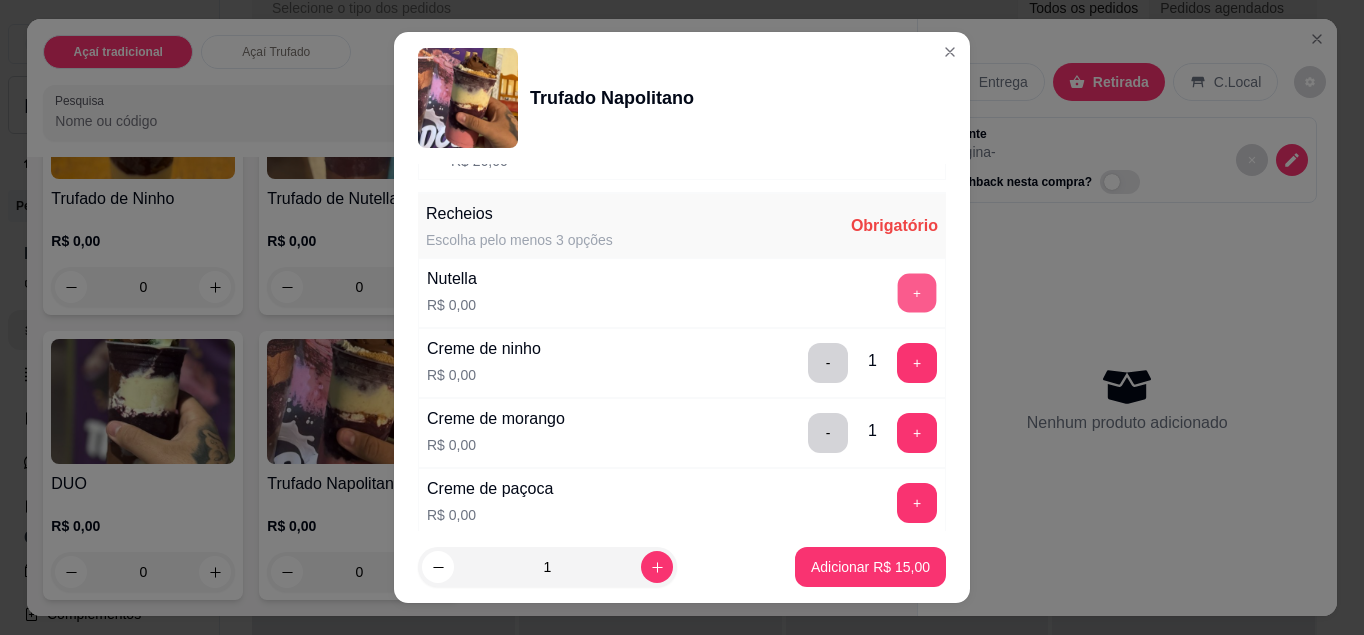 click on "+" at bounding box center (917, 292) 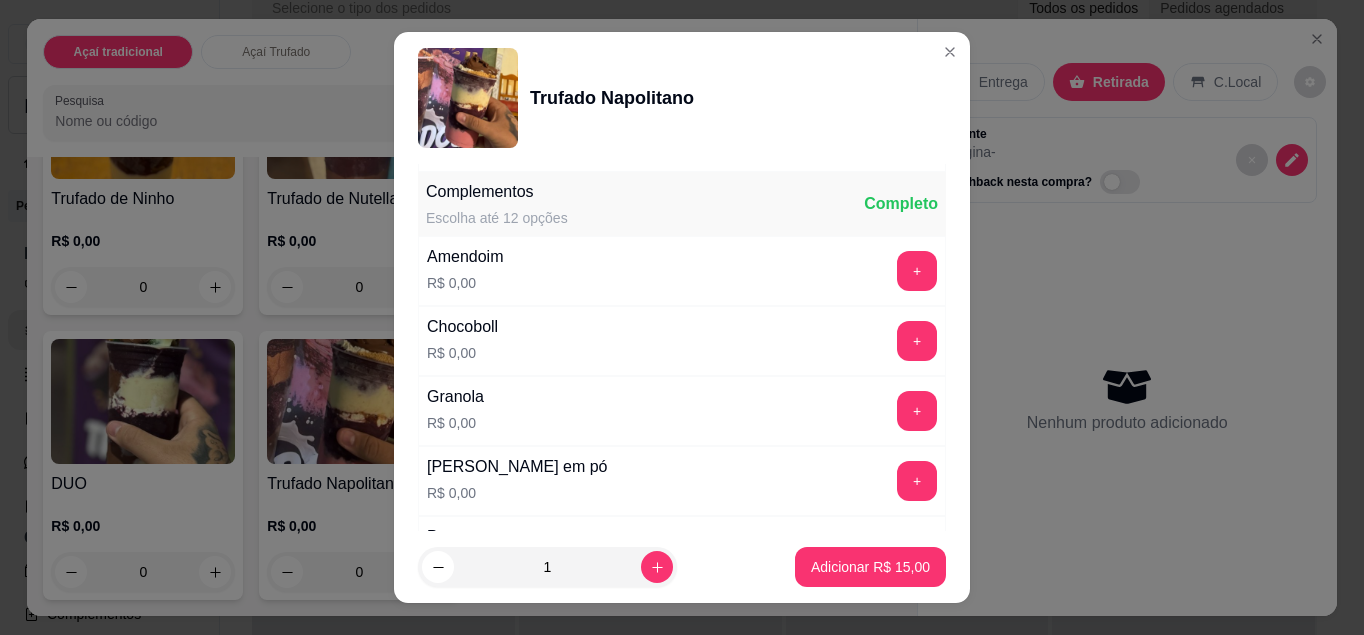 scroll, scrollTop: 641, scrollLeft: 0, axis: vertical 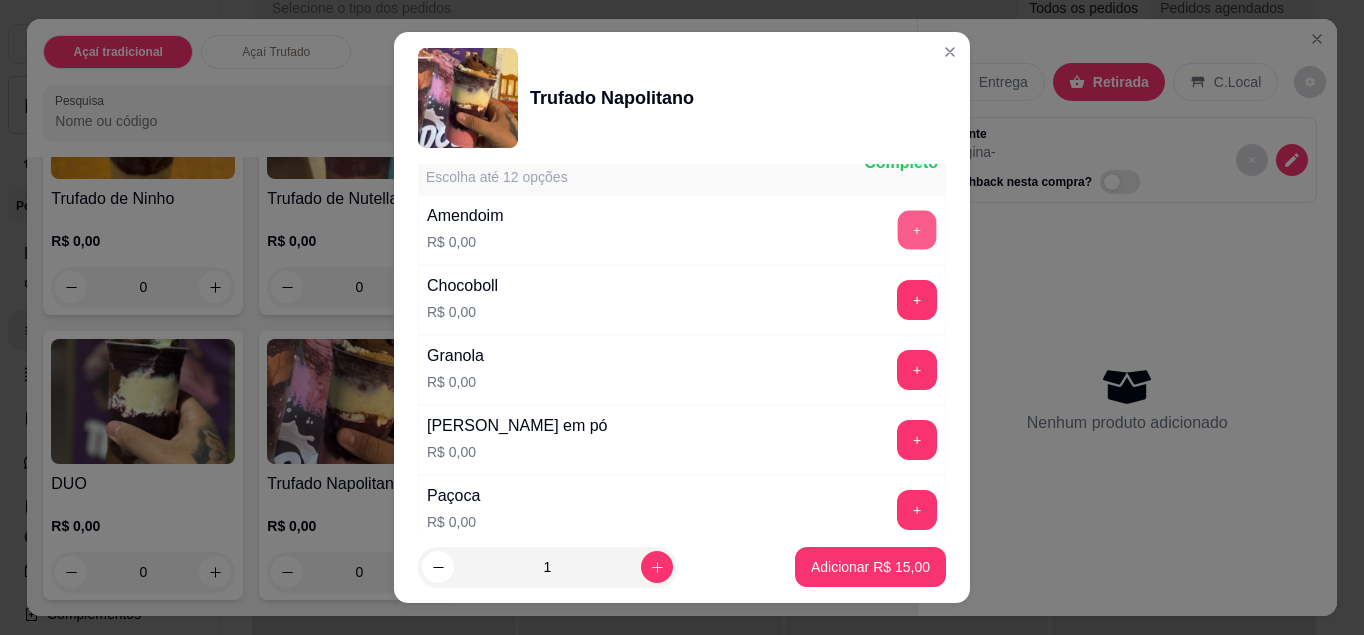 click on "+" at bounding box center [917, 229] 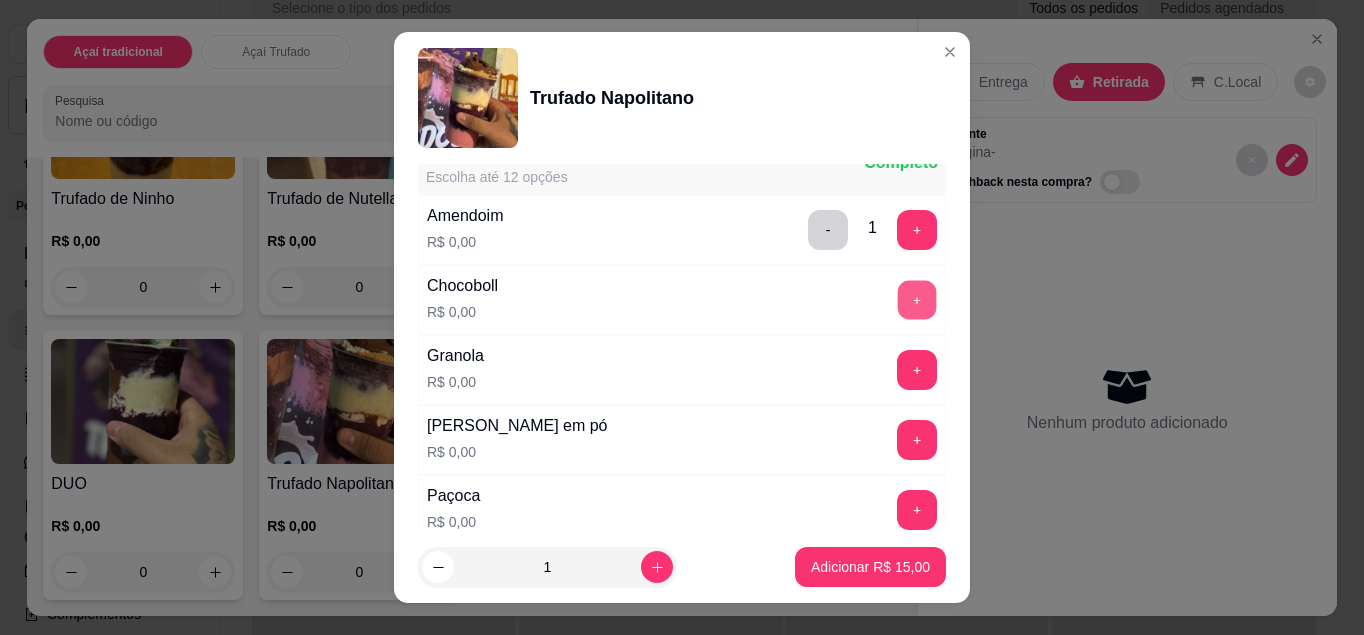 click on "+" at bounding box center (917, 299) 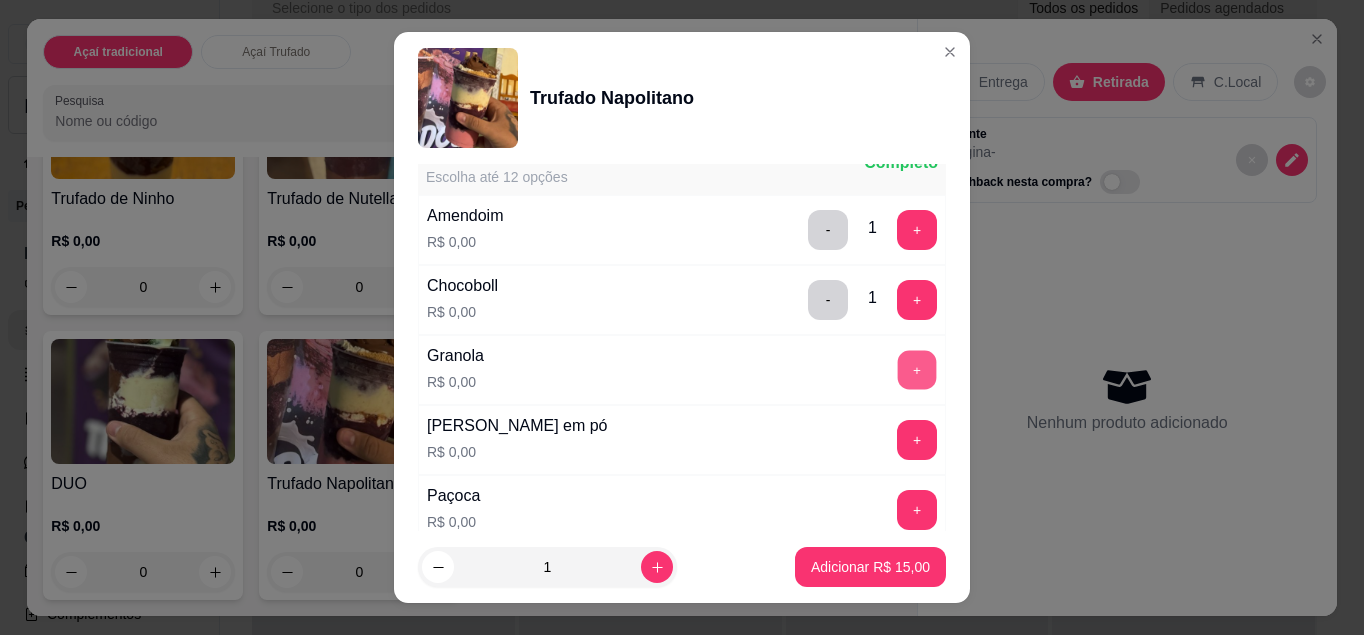 click on "+" at bounding box center [917, 369] 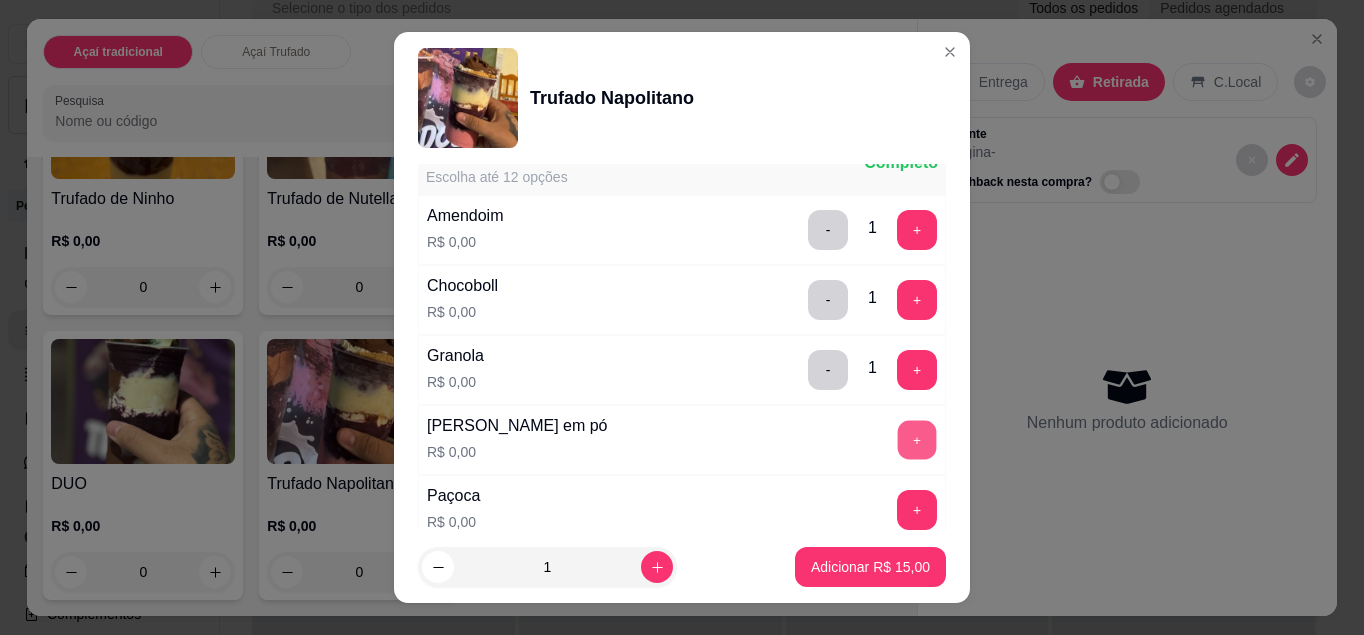 click on "+" at bounding box center [917, 439] 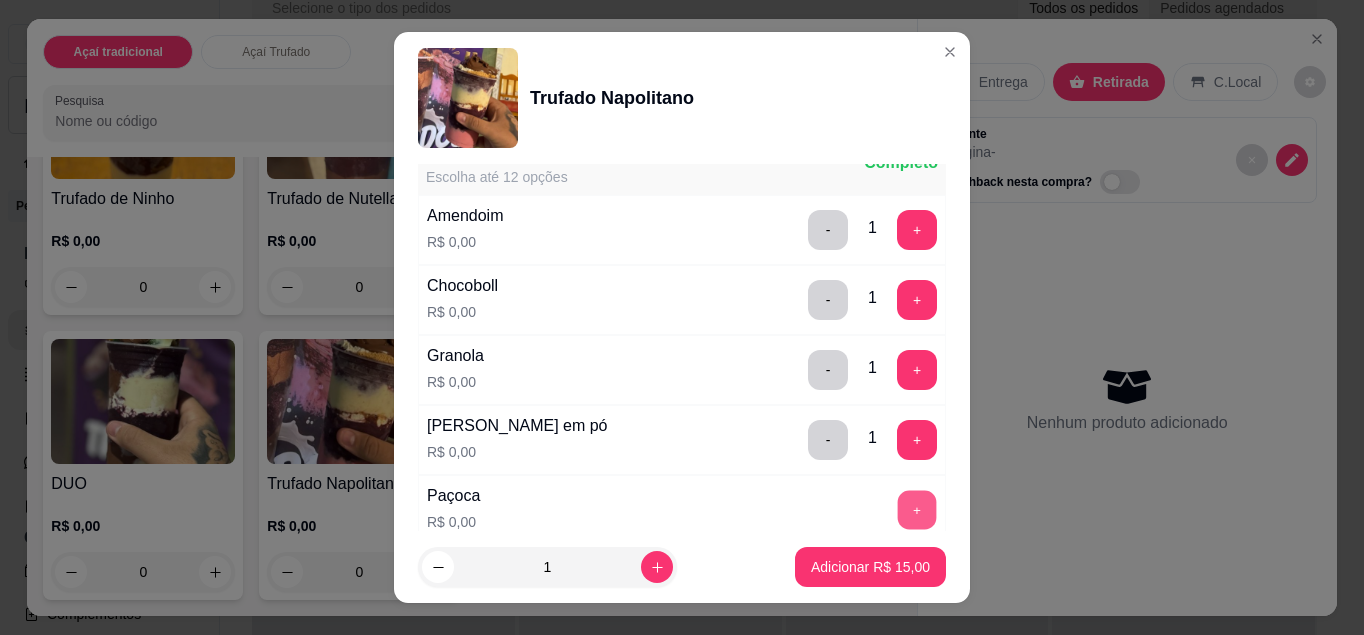 click on "+" at bounding box center (917, 509) 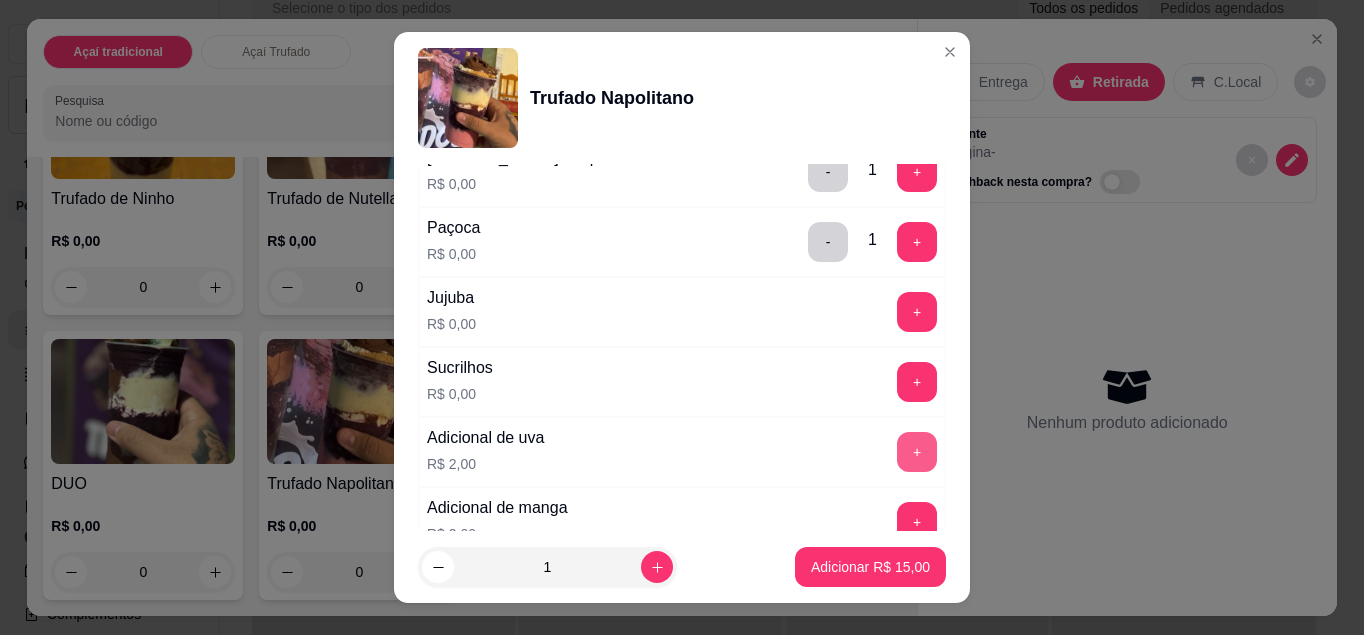 scroll, scrollTop: 911, scrollLeft: 0, axis: vertical 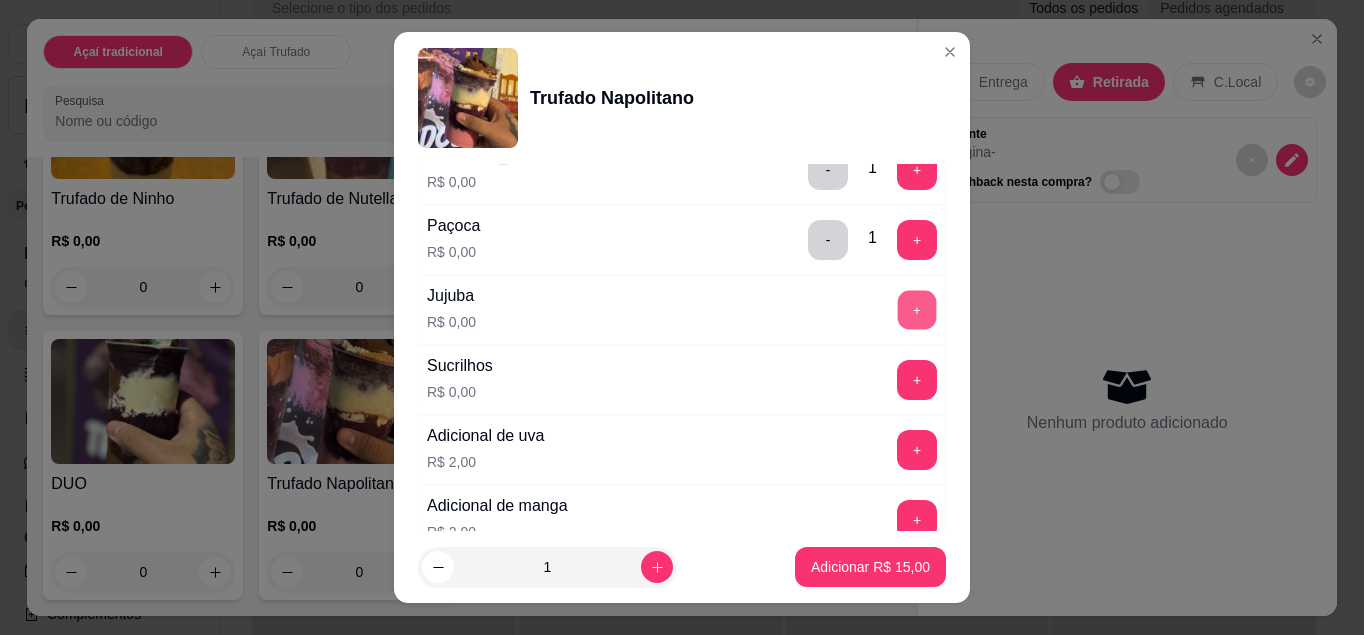 click on "+" at bounding box center (917, 309) 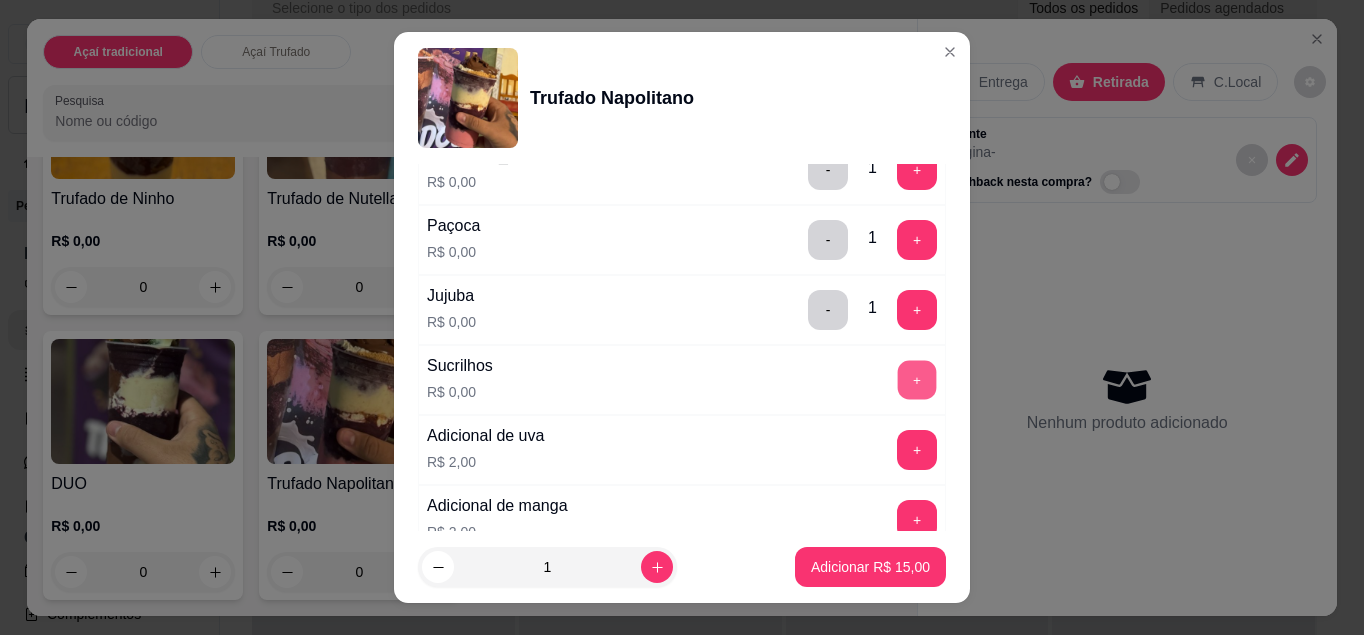 click on "+" at bounding box center [917, 379] 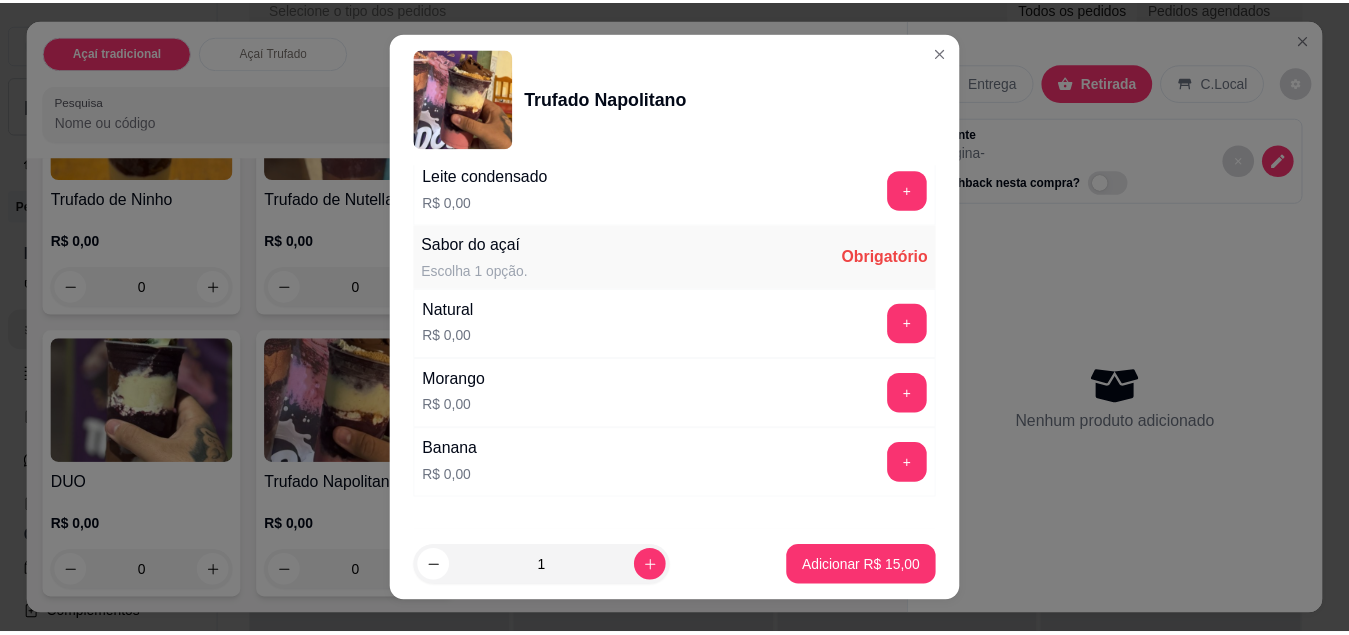 scroll, scrollTop: 1656, scrollLeft: 0, axis: vertical 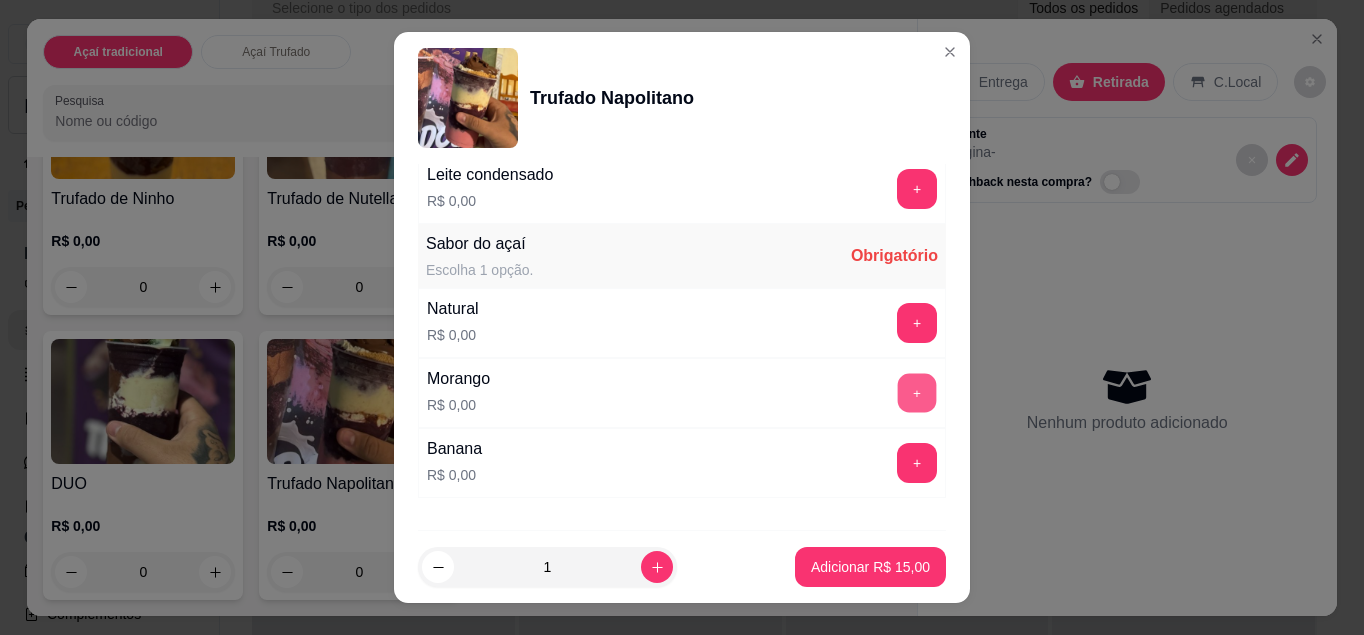 click on "+" at bounding box center [917, 392] 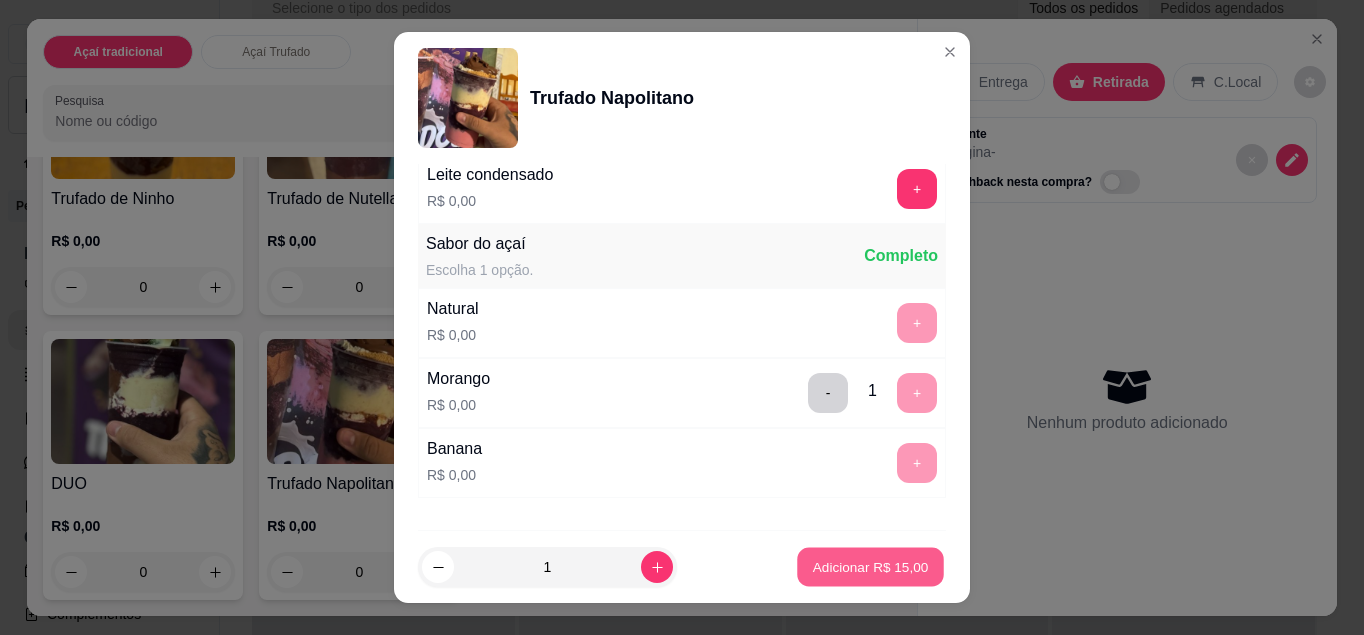 click on "Adicionar   R$ 15,00" at bounding box center [871, 567] 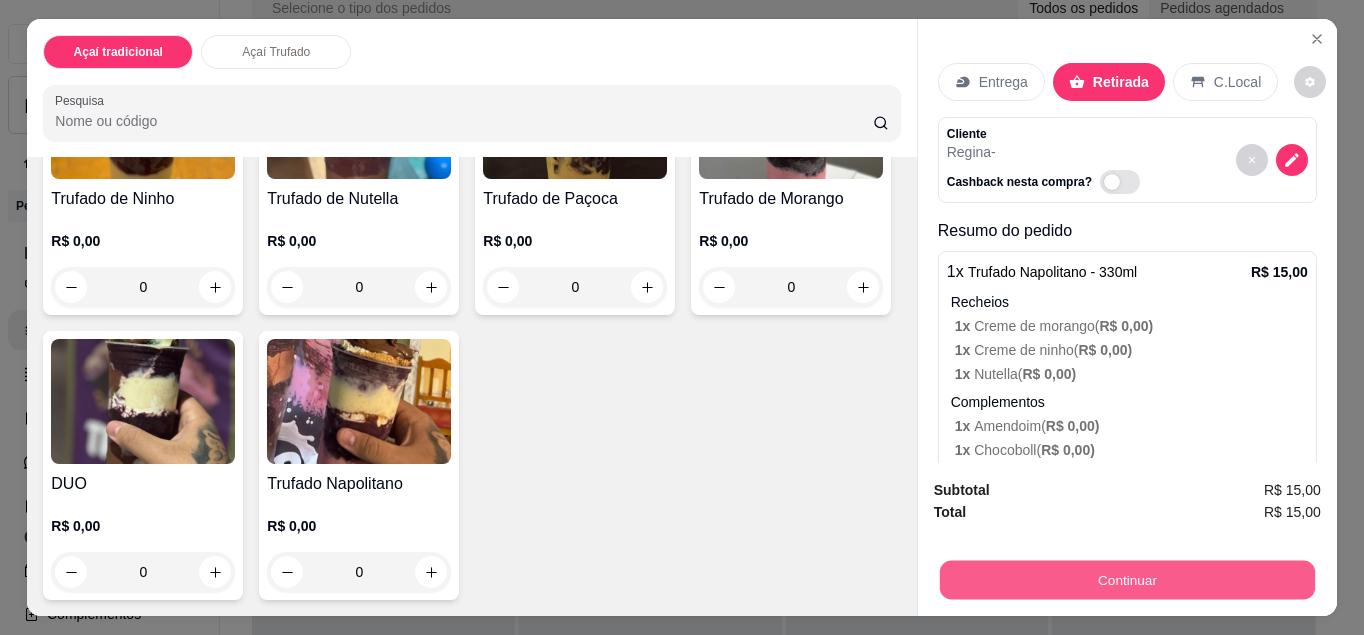 click on "Continuar" at bounding box center (1127, 580) 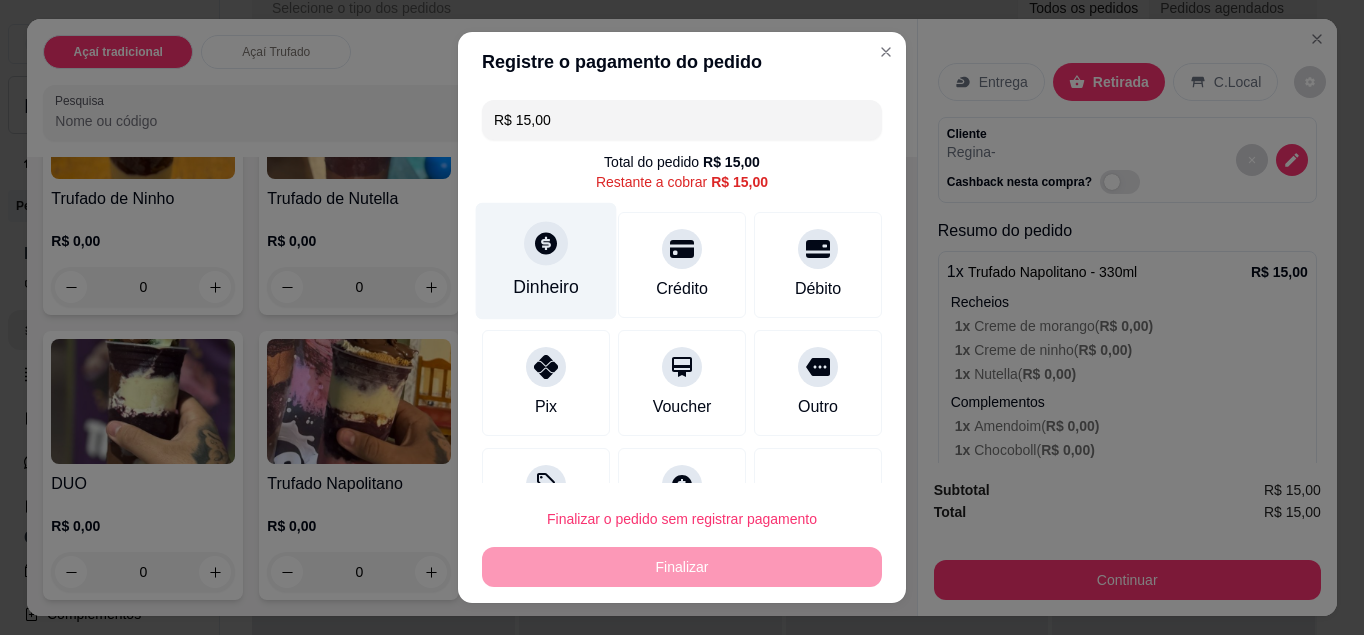 click at bounding box center (546, 243) 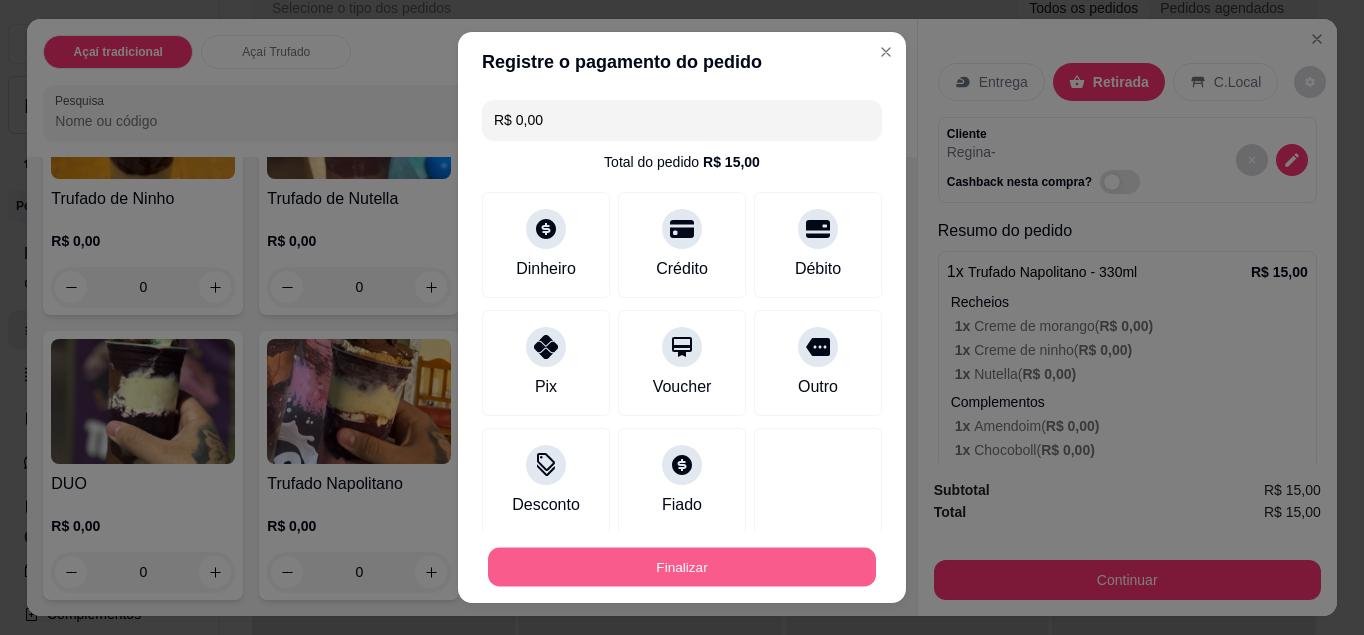 click on "Finalizar" at bounding box center (682, 567) 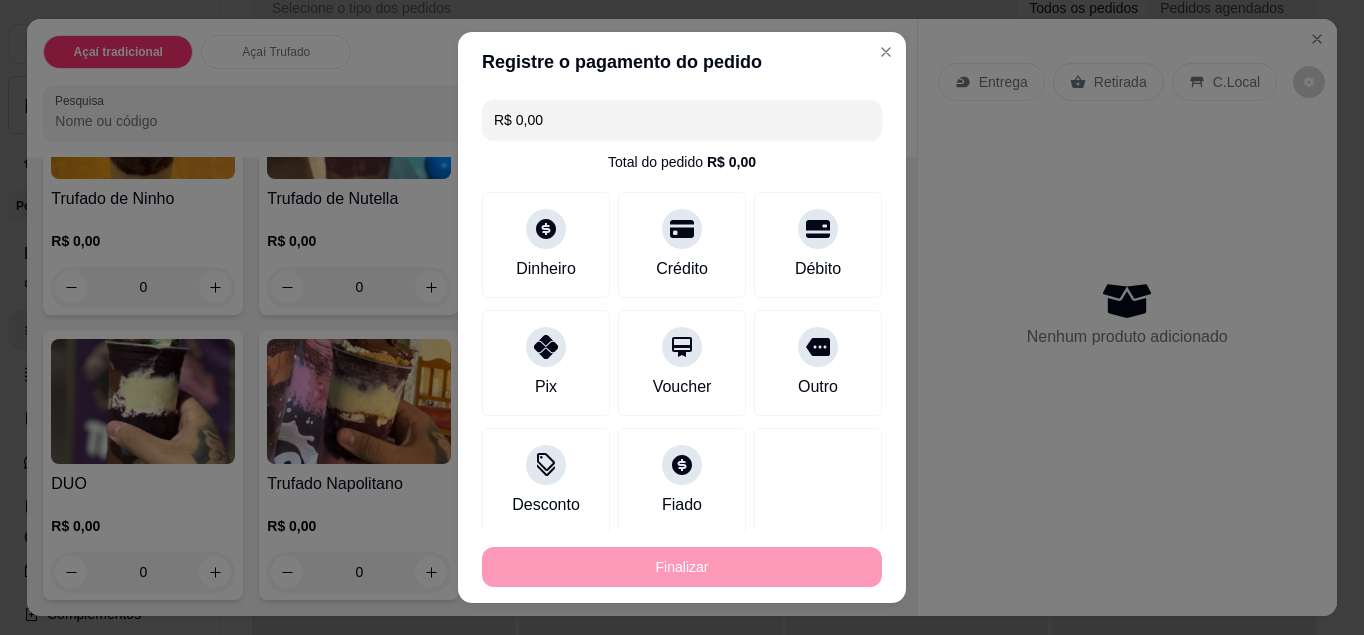 type on "-R$ 15,00" 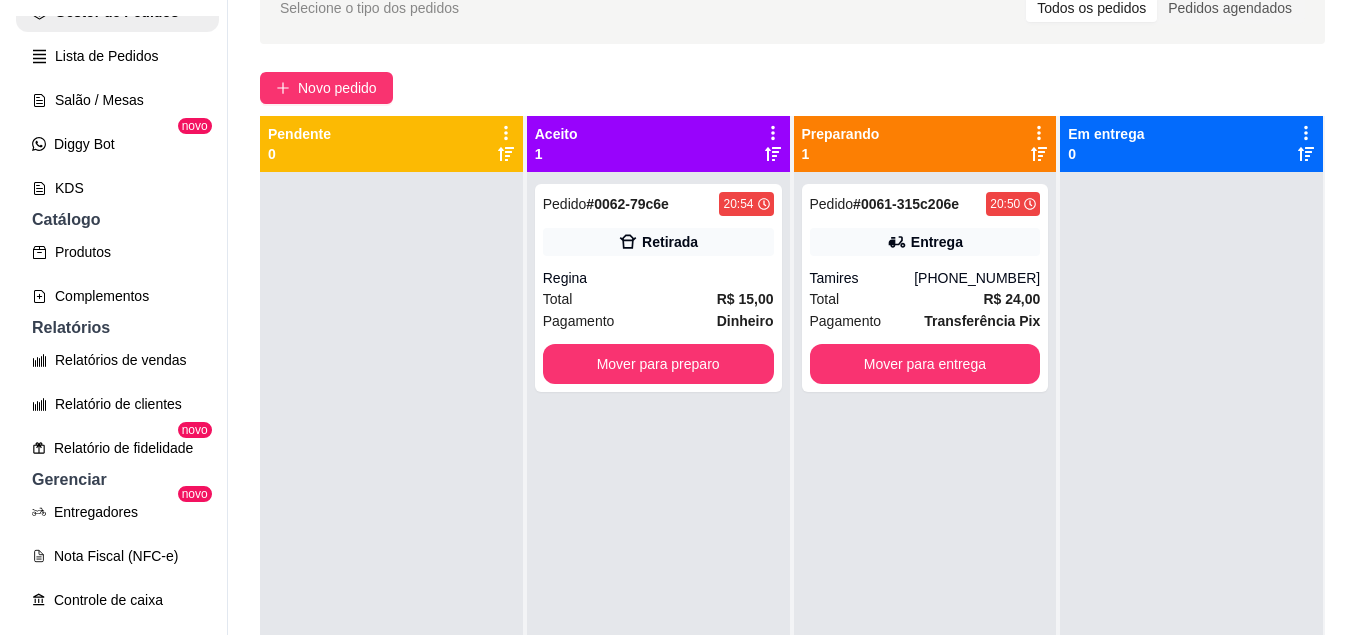 scroll, scrollTop: 0, scrollLeft: 0, axis: both 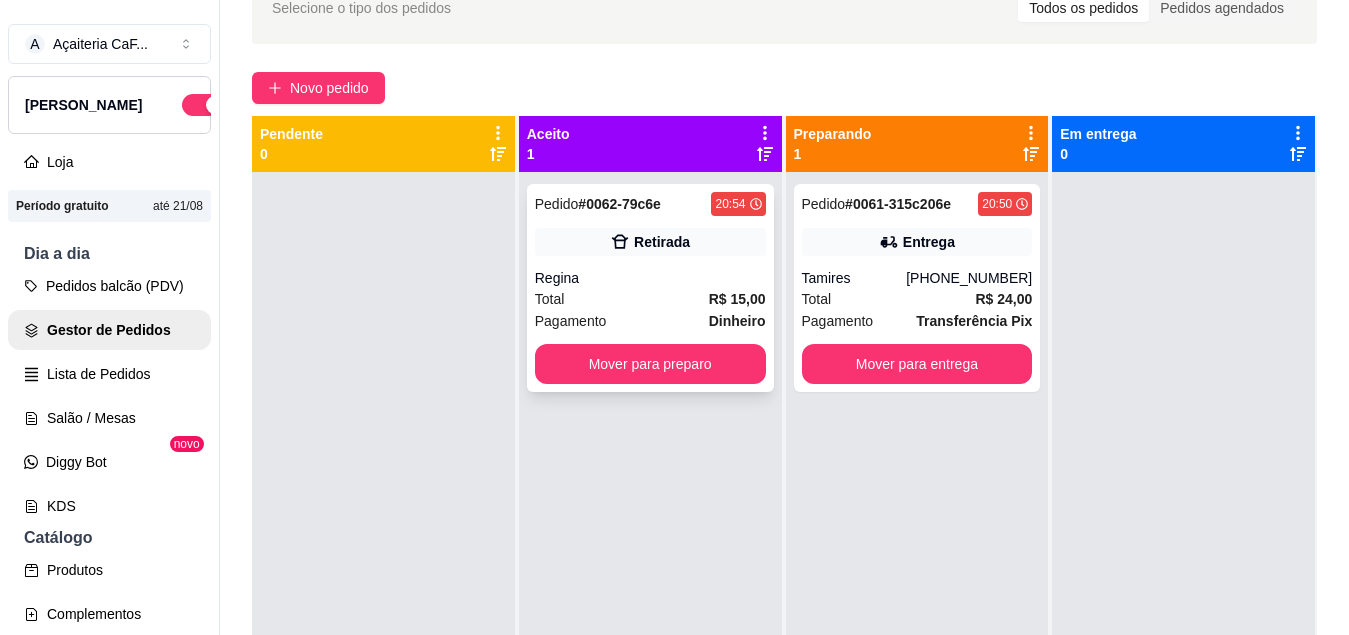 click on "Pedido  # 0062-79c6e 20:54 Retirada Regina Total R$ 15,00 Pagamento Dinheiro Mover para preparo" at bounding box center [650, 288] 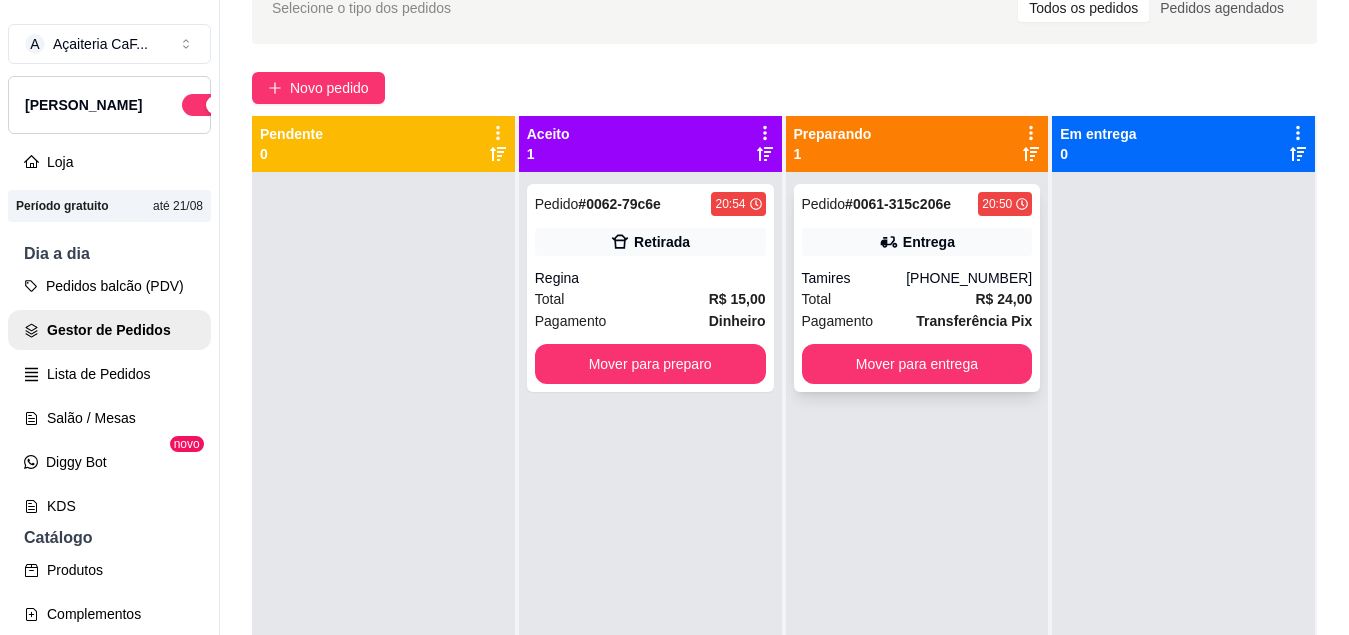 click on "Pedido  # 0061-315c206e 20:50 Entrega Tamires  (21) 98454-9837 Total R$ 24,00 Pagamento Transferência Pix Mover para entrega" at bounding box center [917, 288] 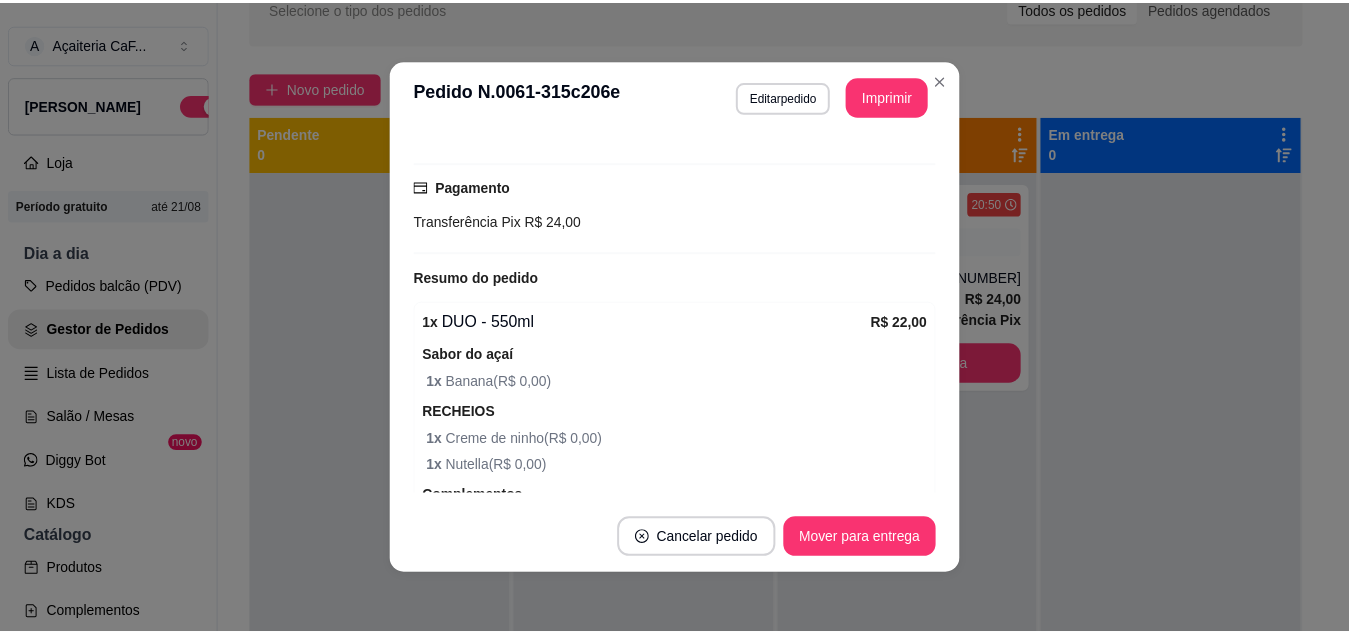 scroll, scrollTop: 495, scrollLeft: 0, axis: vertical 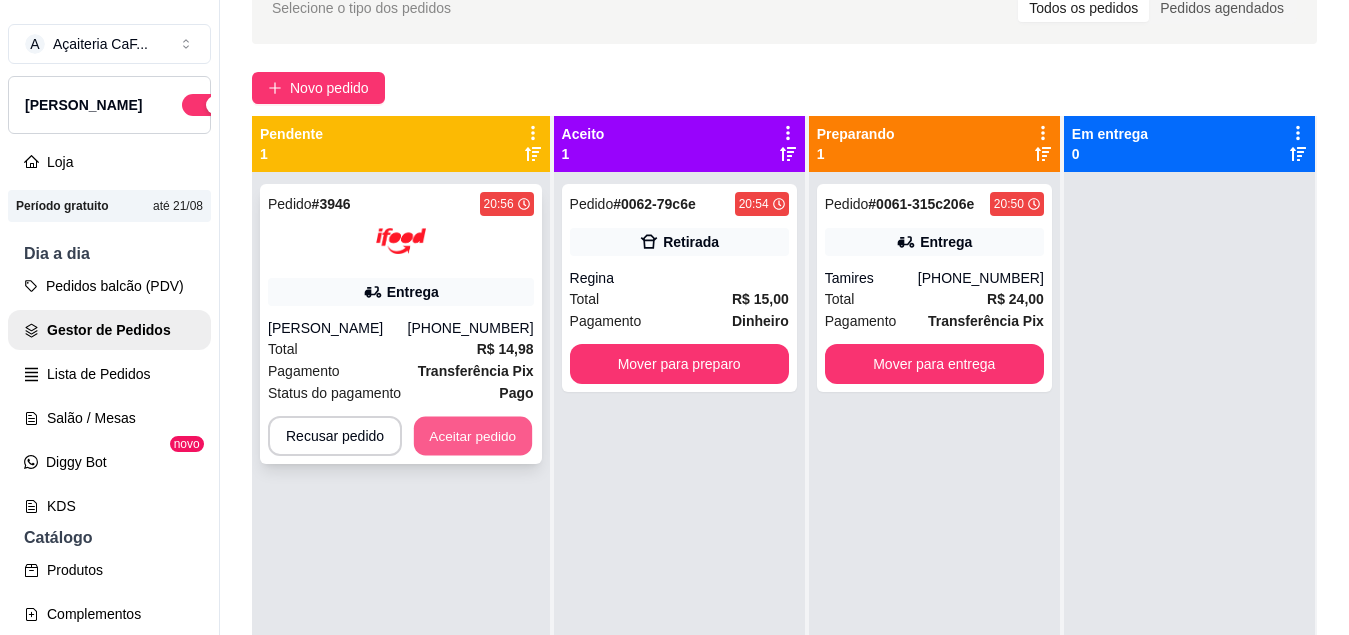 click on "Aceitar pedido" at bounding box center (473, 436) 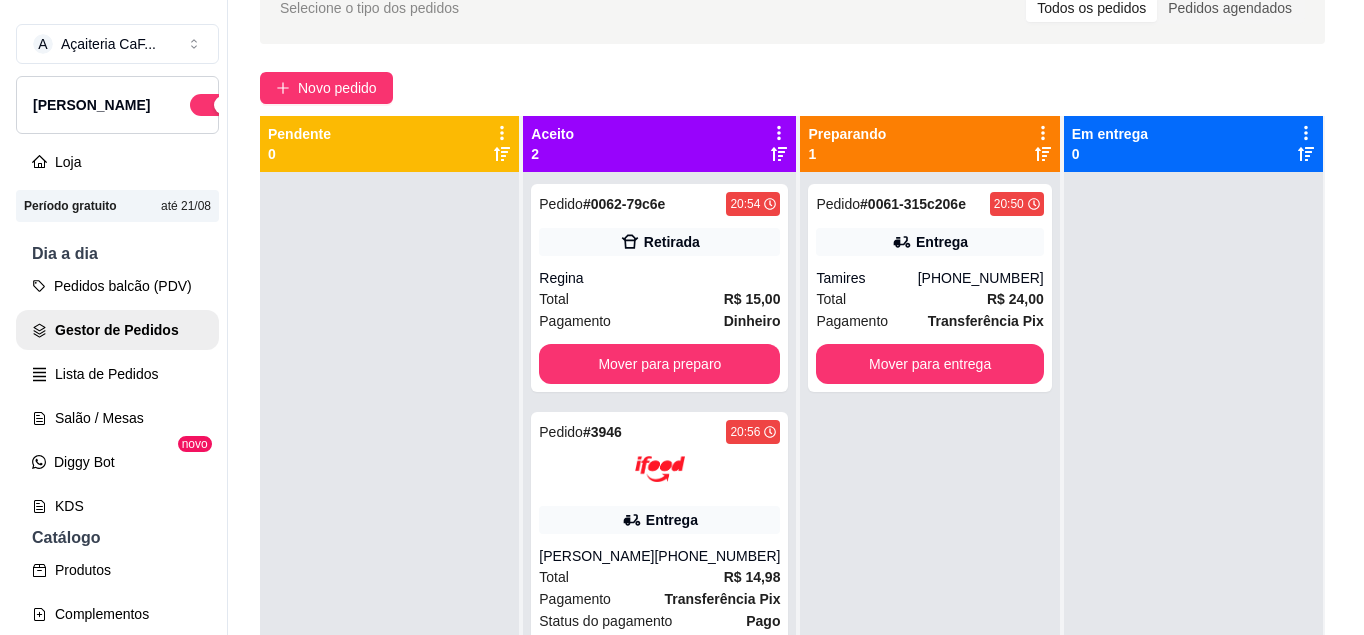 scroll, scrollTop: 56, scrollLeft: 0, axis: vertical 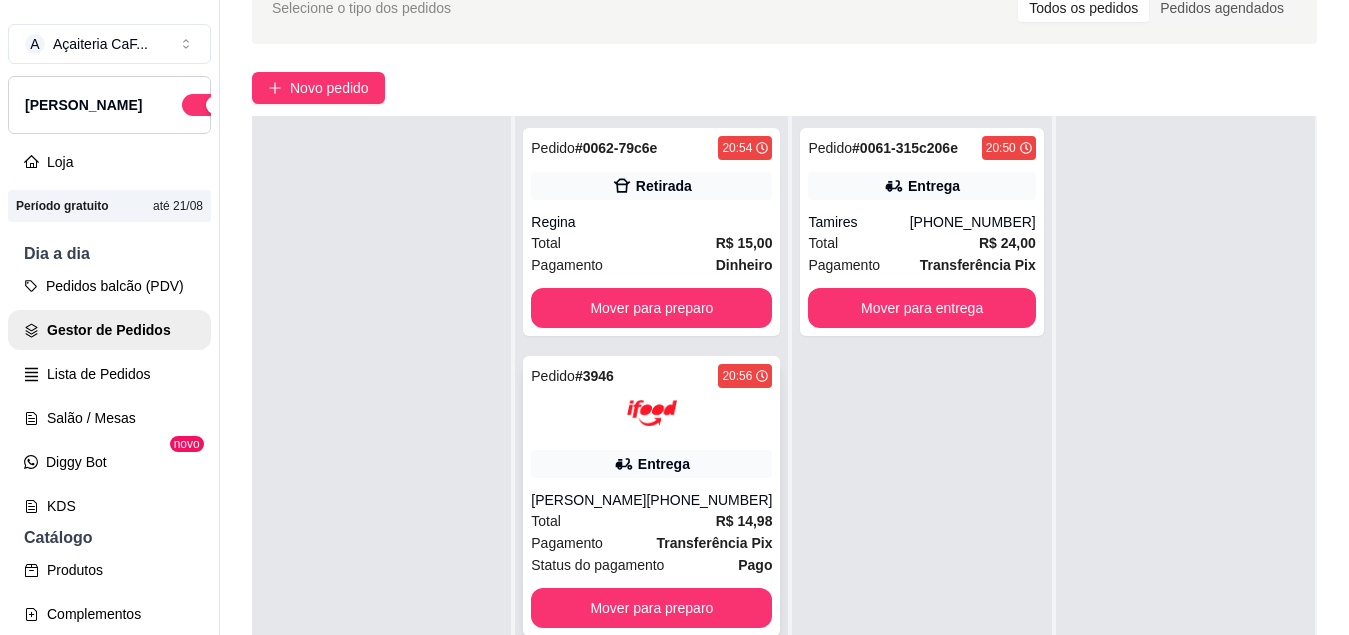 click on "Pedido  # 3946 20:56 Entrega Davinia Marcely (08) 00705-1020 Total R$ 14,98 Pagamento Transferência Pix Status do pagamento Pago Mover para preparo" at bounding box center [651, 496] 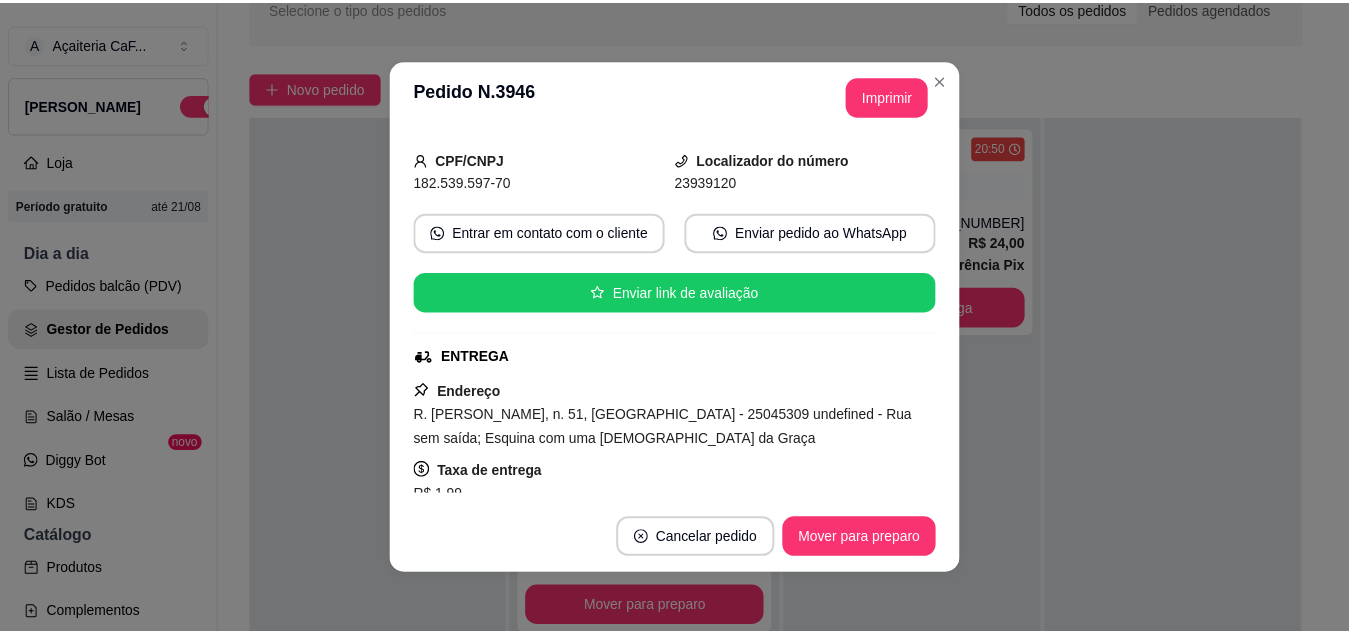 scroll, scrollTop: 164, scrollLeft: 0, axis: vertical 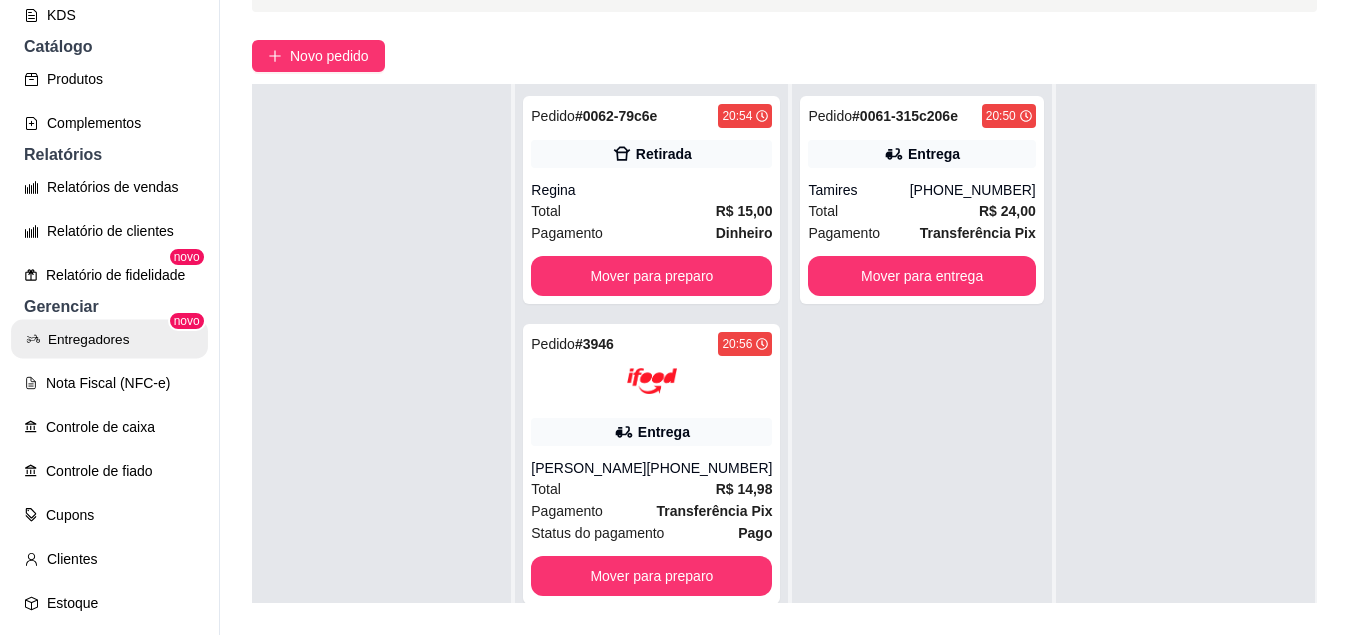 click on "Entregadores" at bounding box center (109, 339) 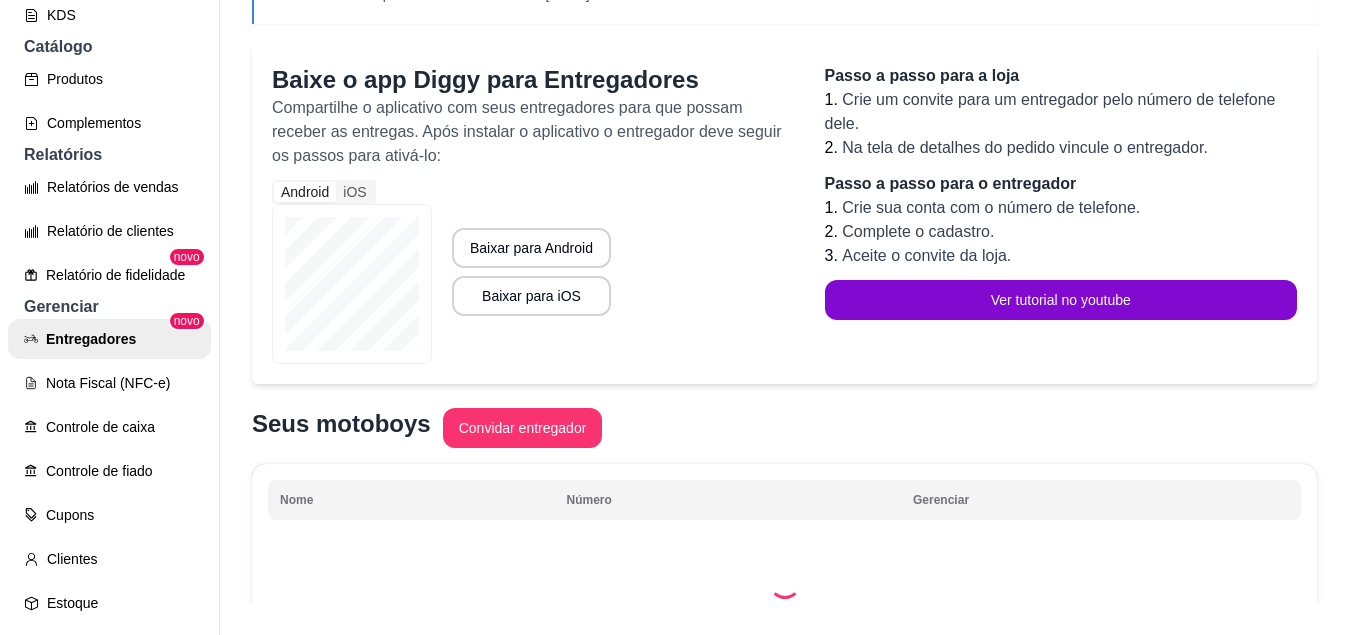 scroll, scrollTop: 0, scrollLeft: 0, axis: both 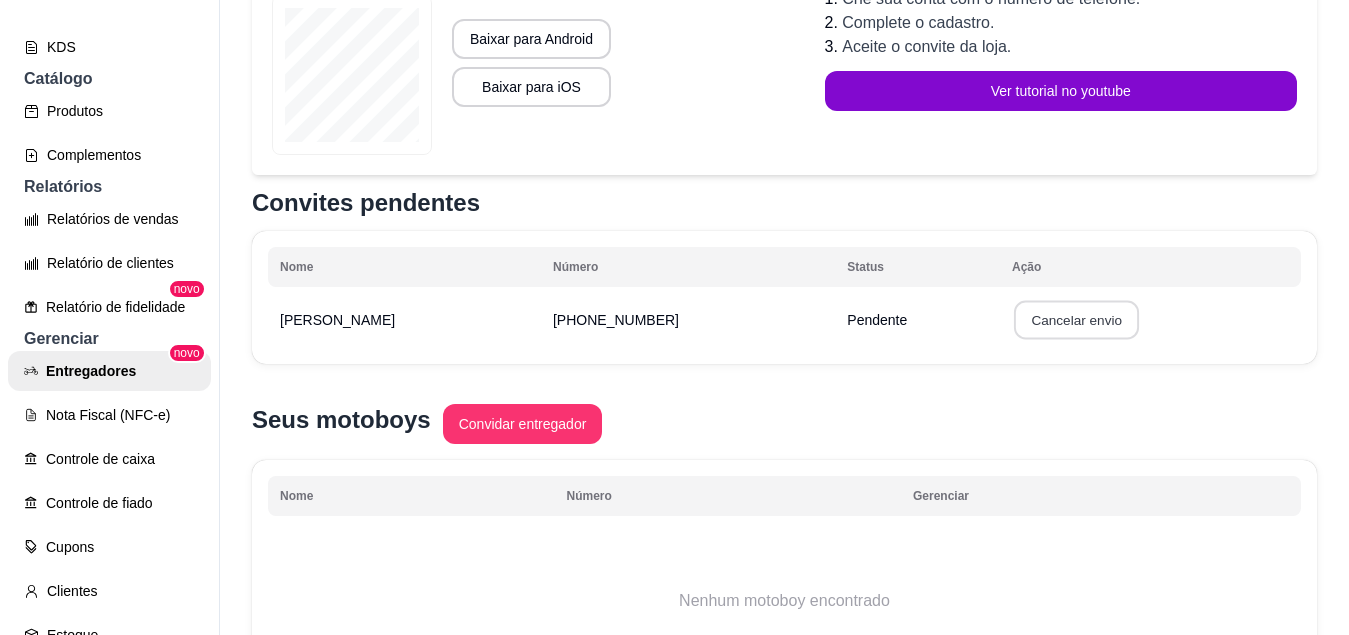 click on "Cancelar envio" at bounding box center (1077, 320) 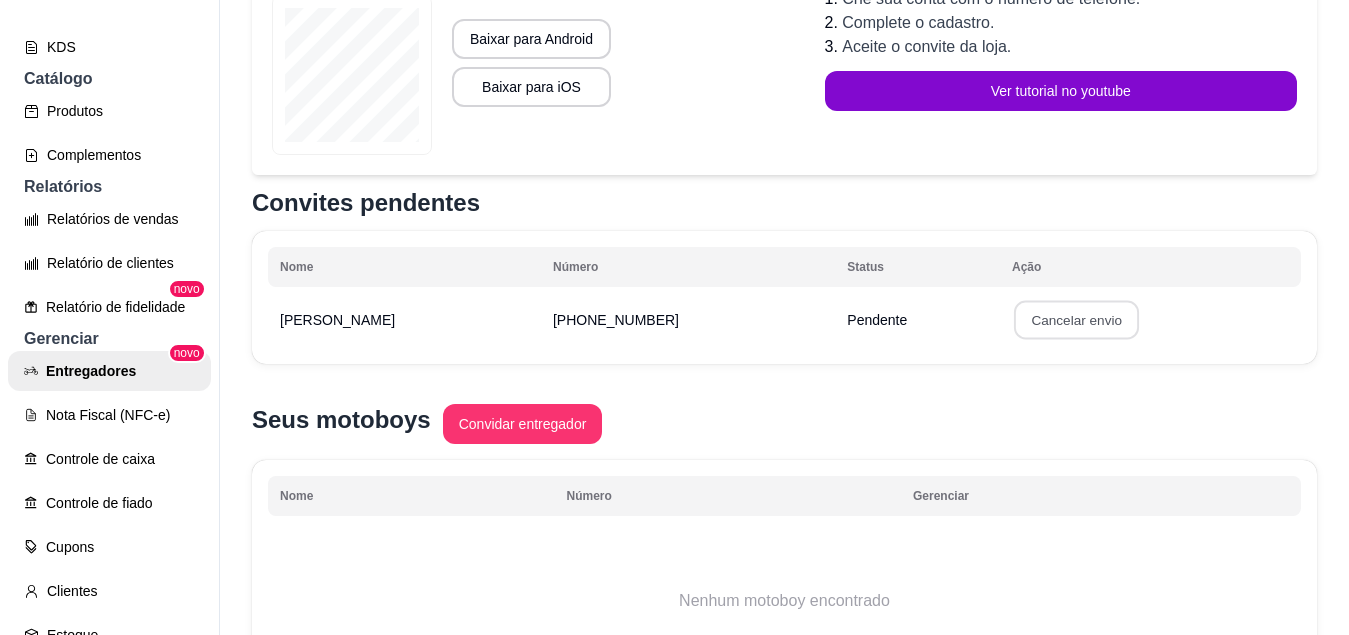 click on "Confirmar" at bounding box center (1026, 466) 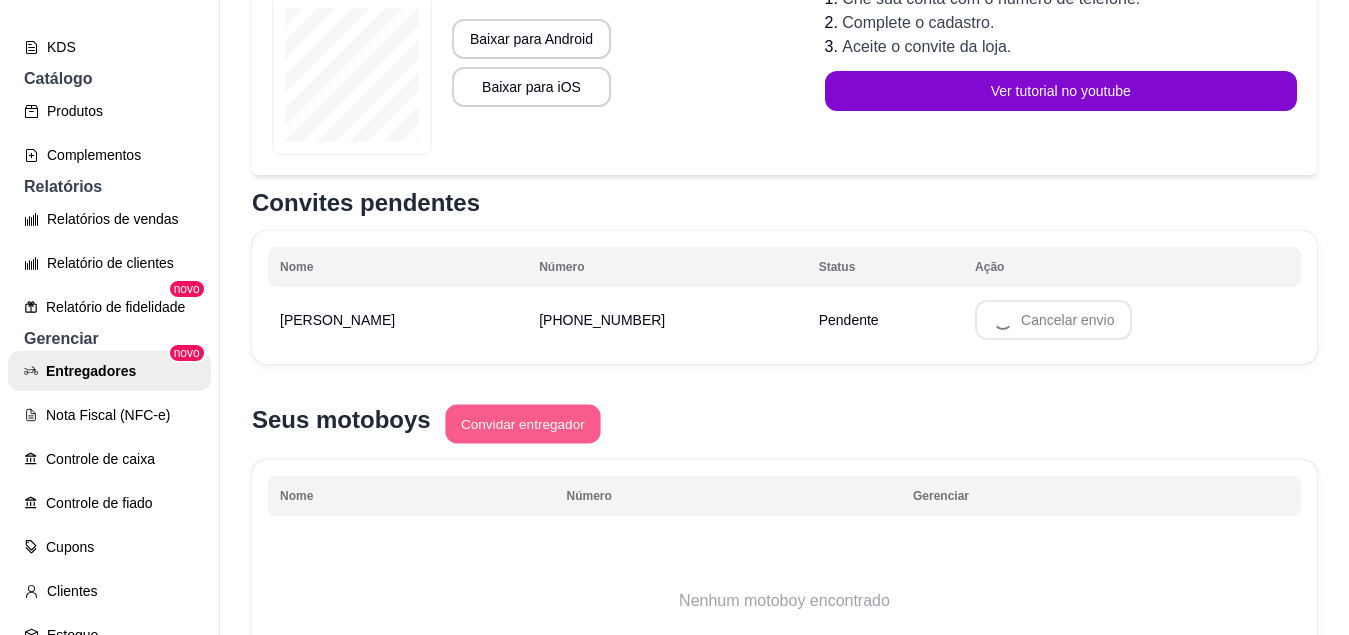 click on "Convidar entregador" at bounding box center (522, 424) 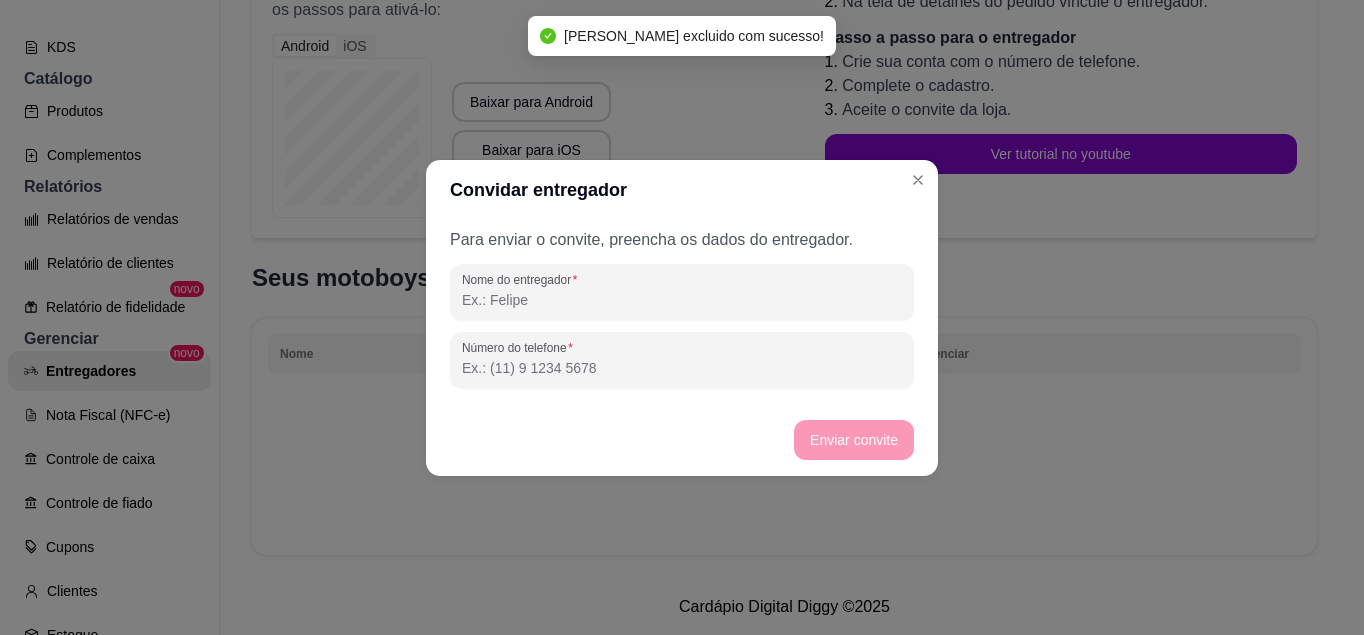 click on "Nome do entregador" at bounding box center (682, 300) 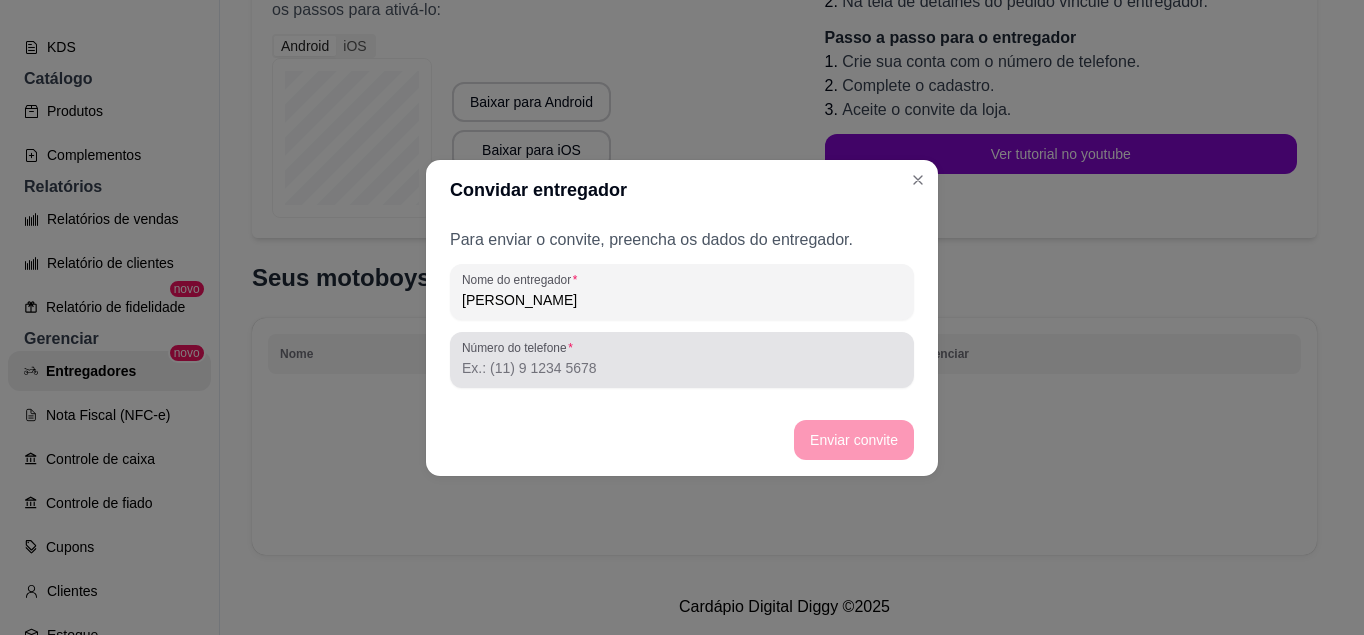 type on "[PERSON_NAME]" 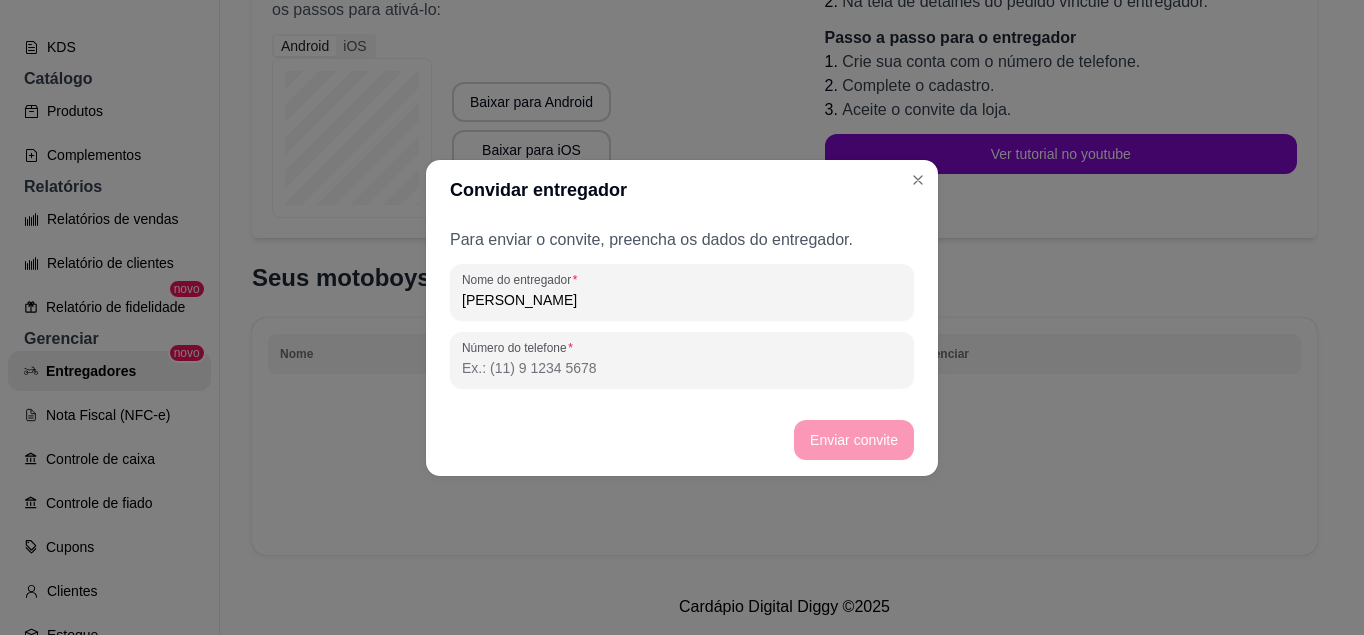 click on "Número do telefone" at bounding box center (682, 368) 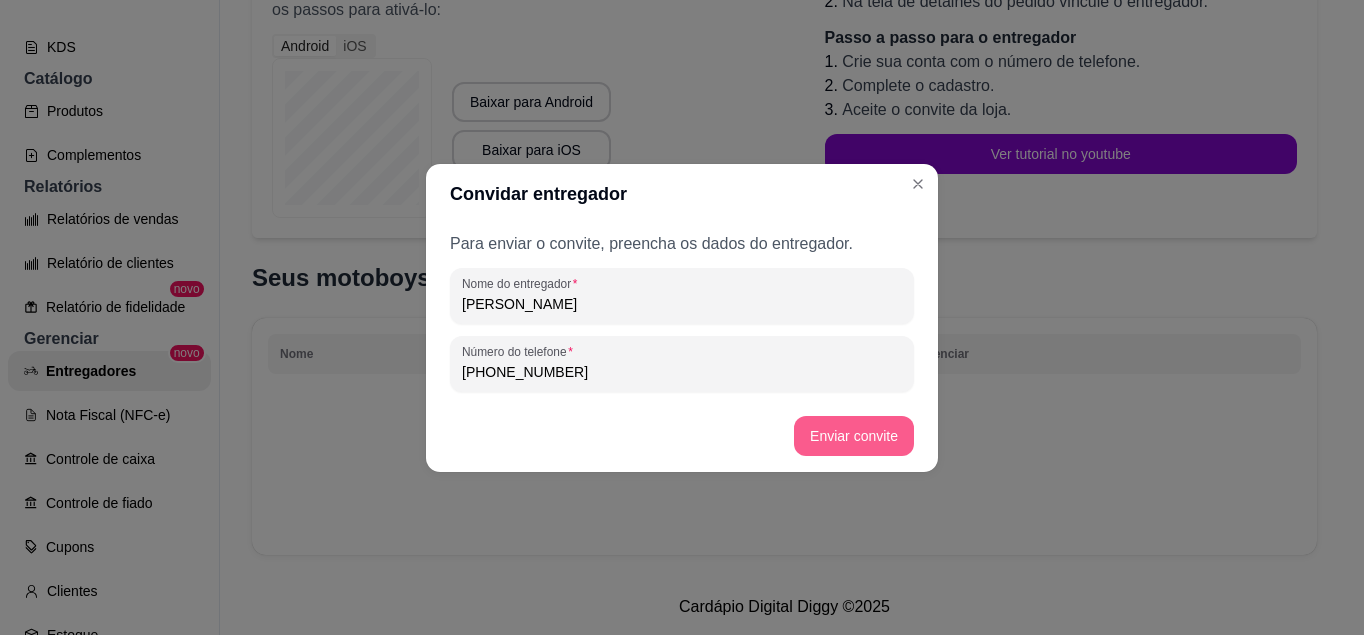 type on "[PHONE_NUMBER]" 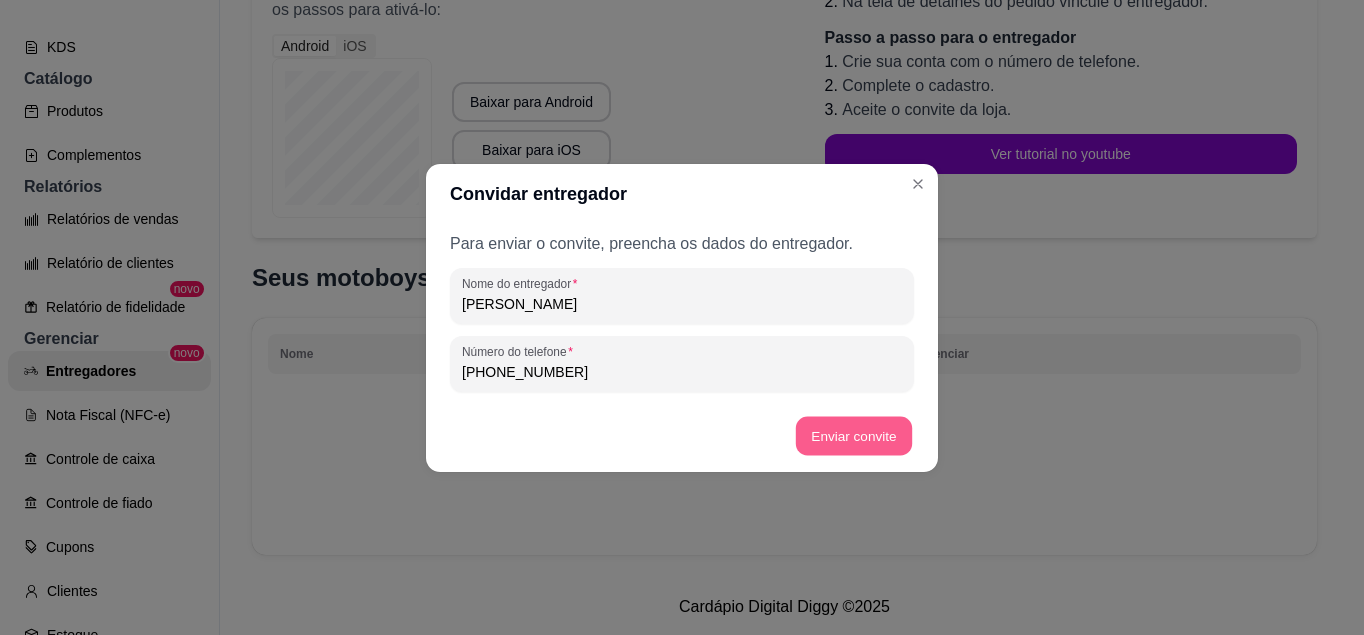 click on "Enviar convite" at bounding box center (854, 435) 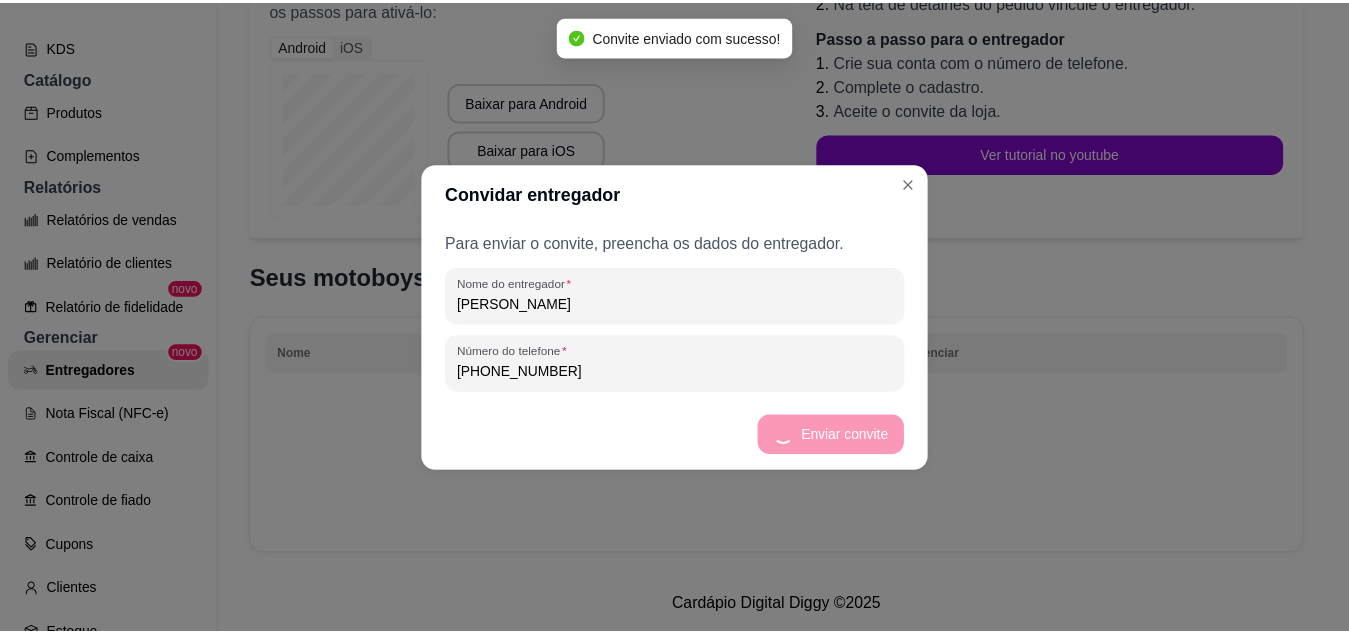 scroll, scrollTop: 357, scrollLeft: 0, axis: vertical 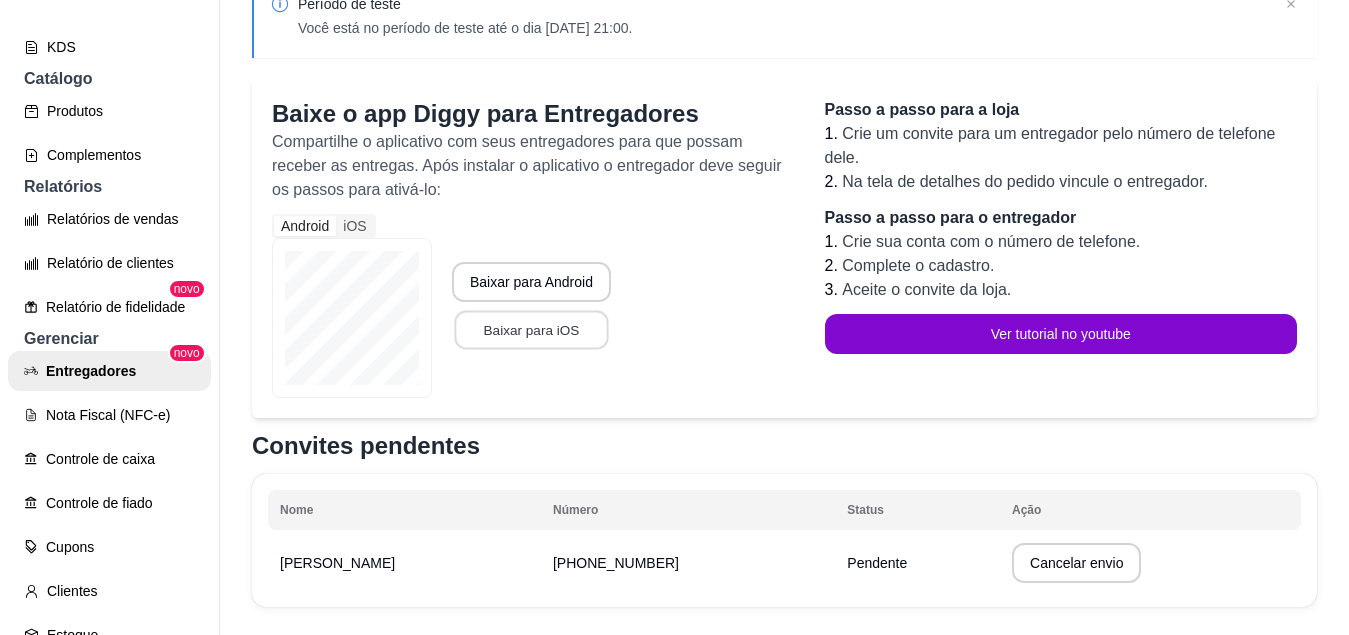 click on "Baixar para iOS" at bounding box center [531, 330] 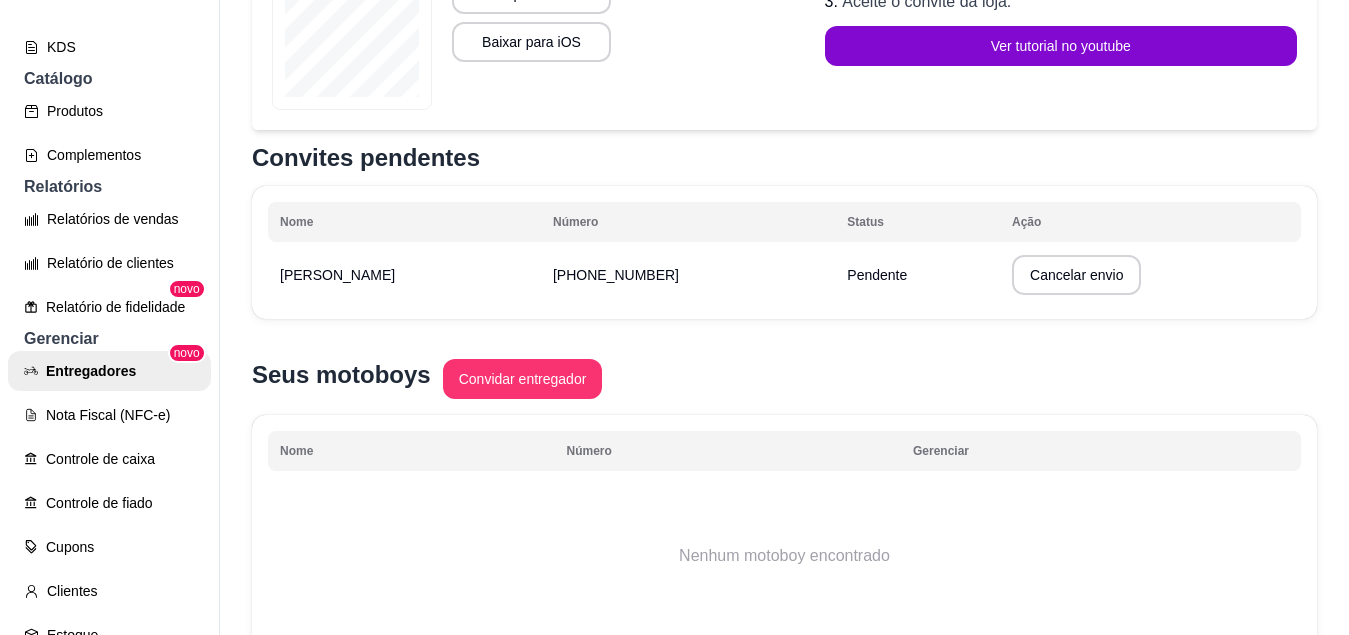 scroll, scrollTop: 0, scrollLeft: 0, axis: both 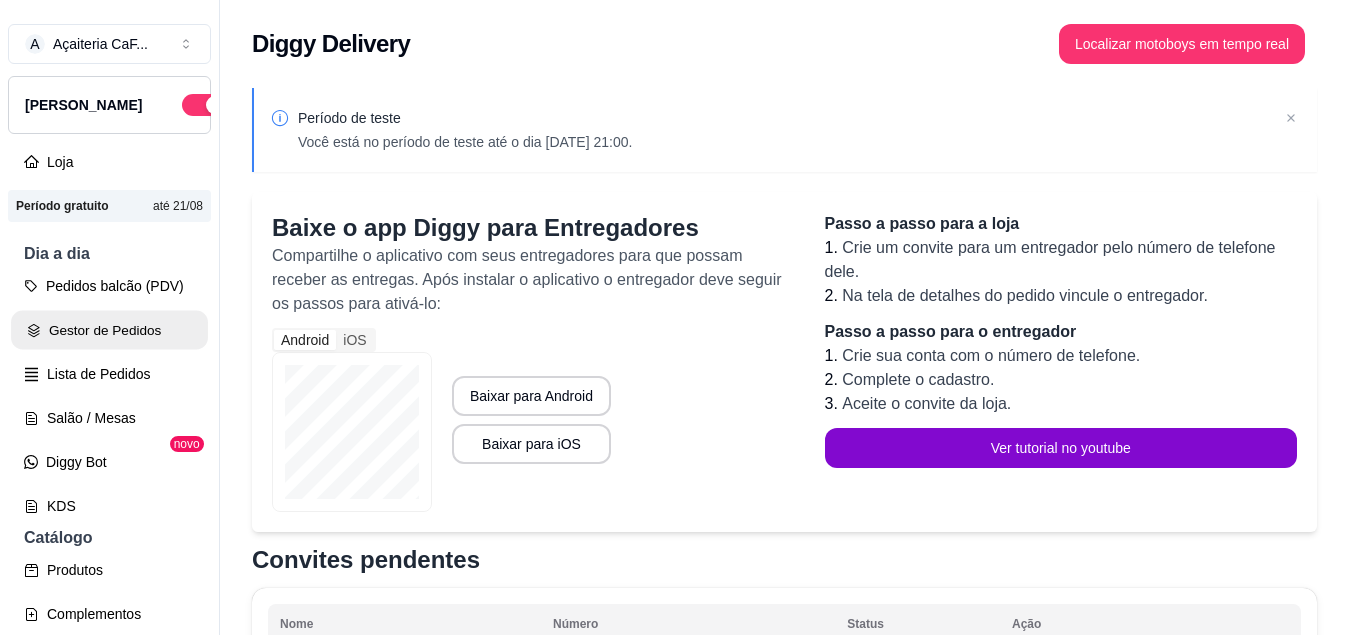 click on "Gestor de Pedidos" at bounding box center (109, 330) 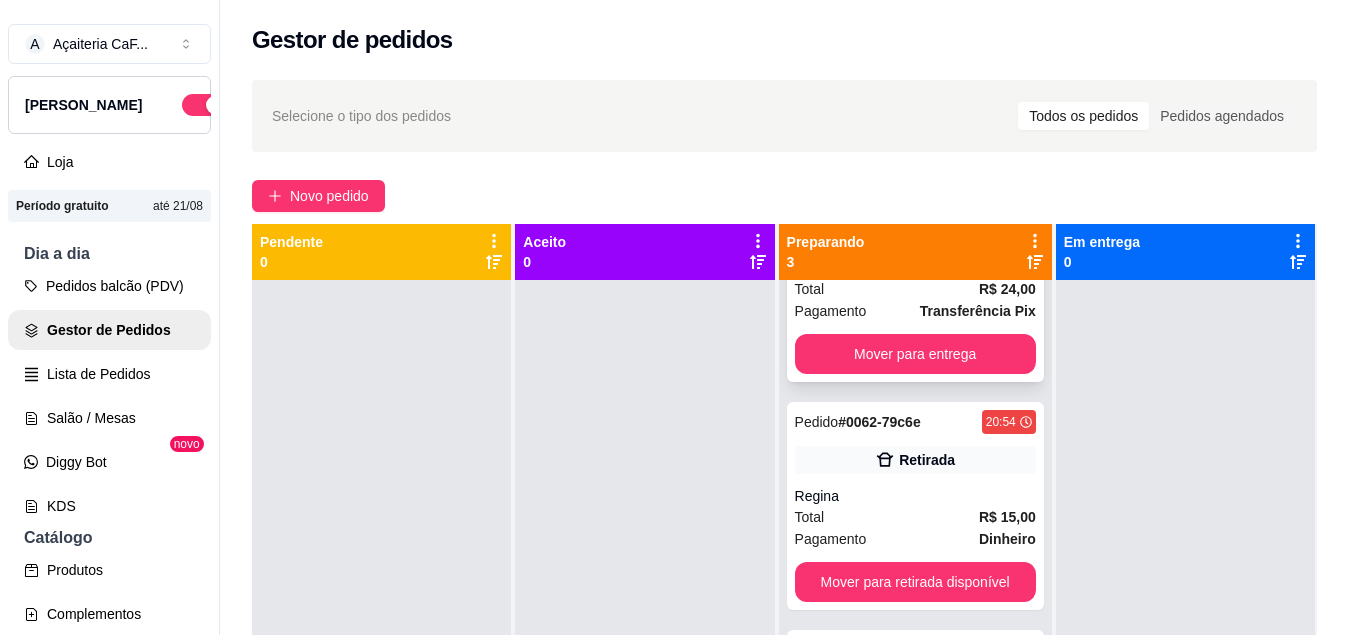 scroll, scrollTop: 141, scrollLeft: 0, axis: vertical 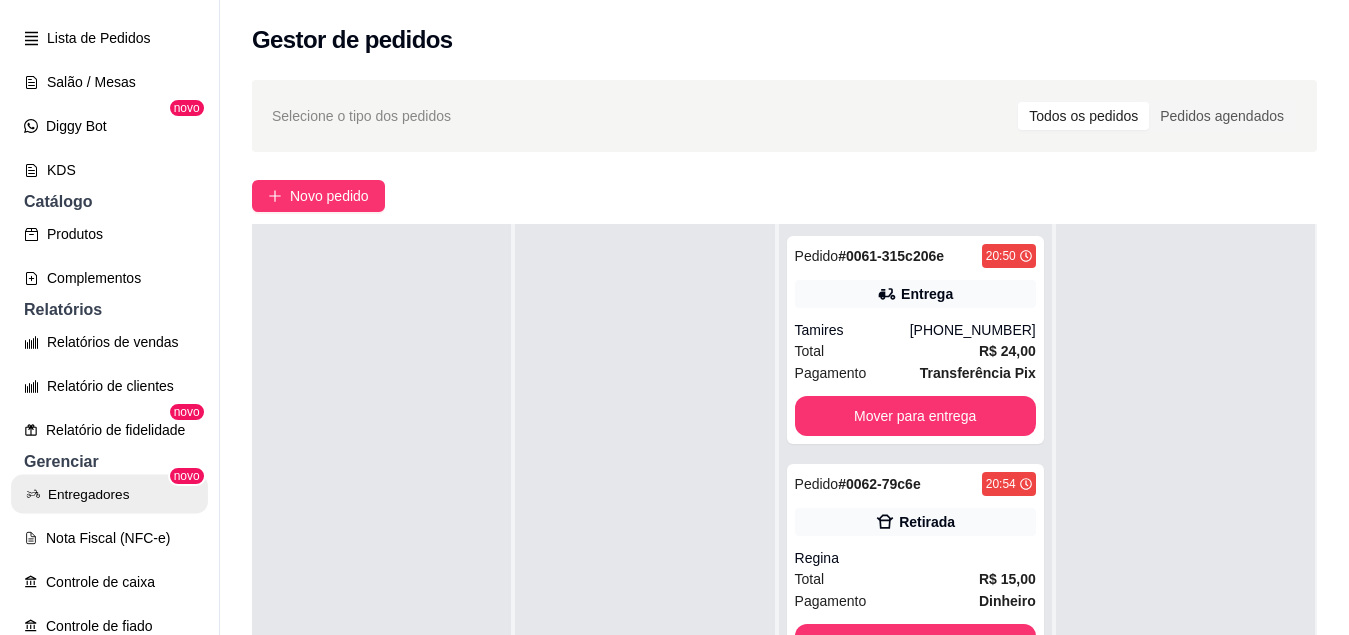 click on "Entregadores" at bounding box center [109, 494] 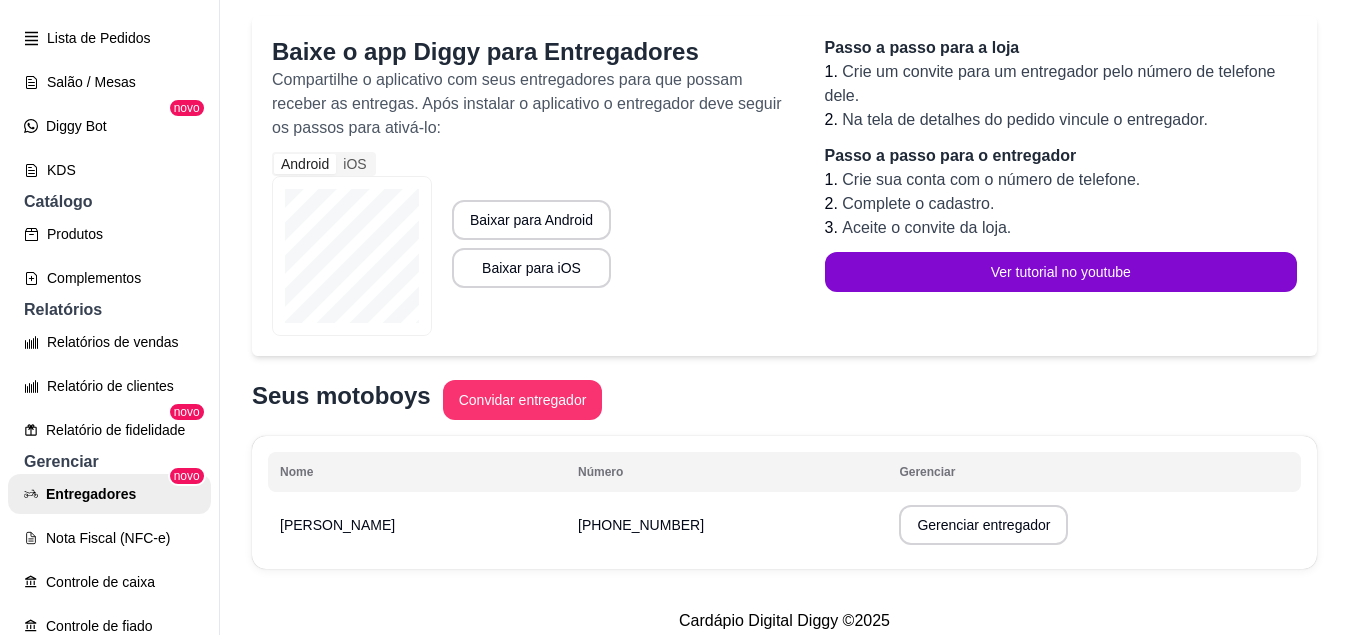 scroll, scrollTop: 206, scrollLeft: 0, axis: vertical 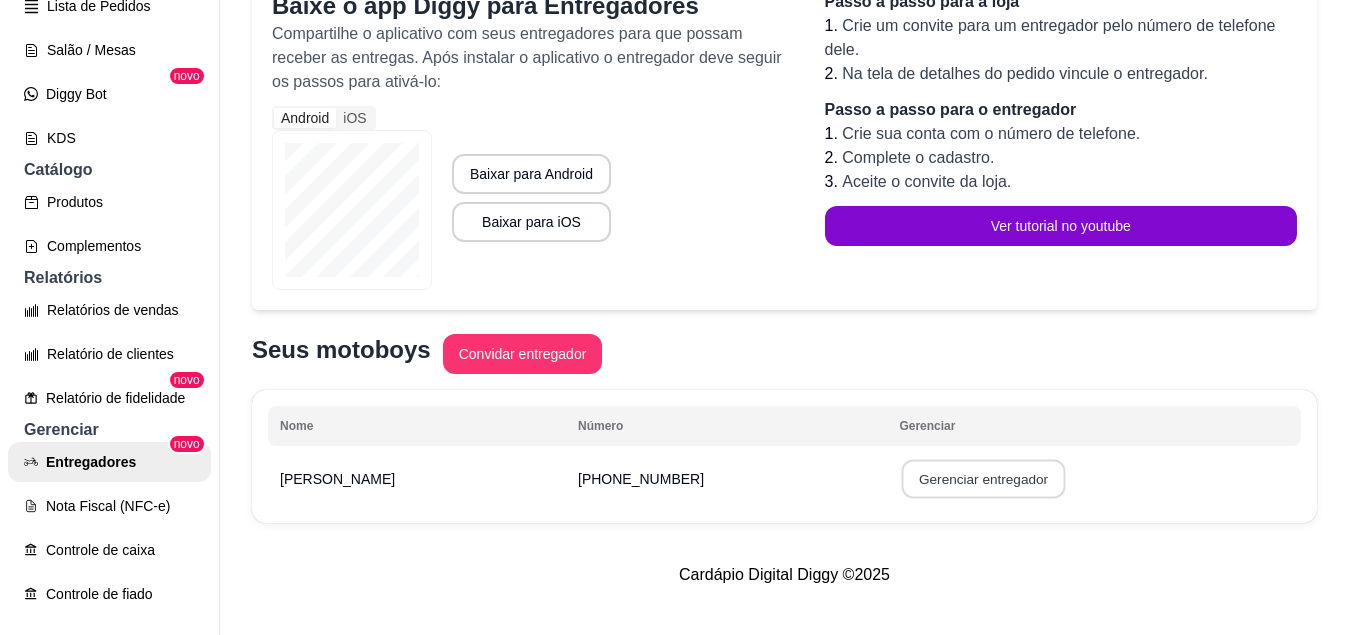 click on "Gerenciar entregador" at bounding box center (984, 479) 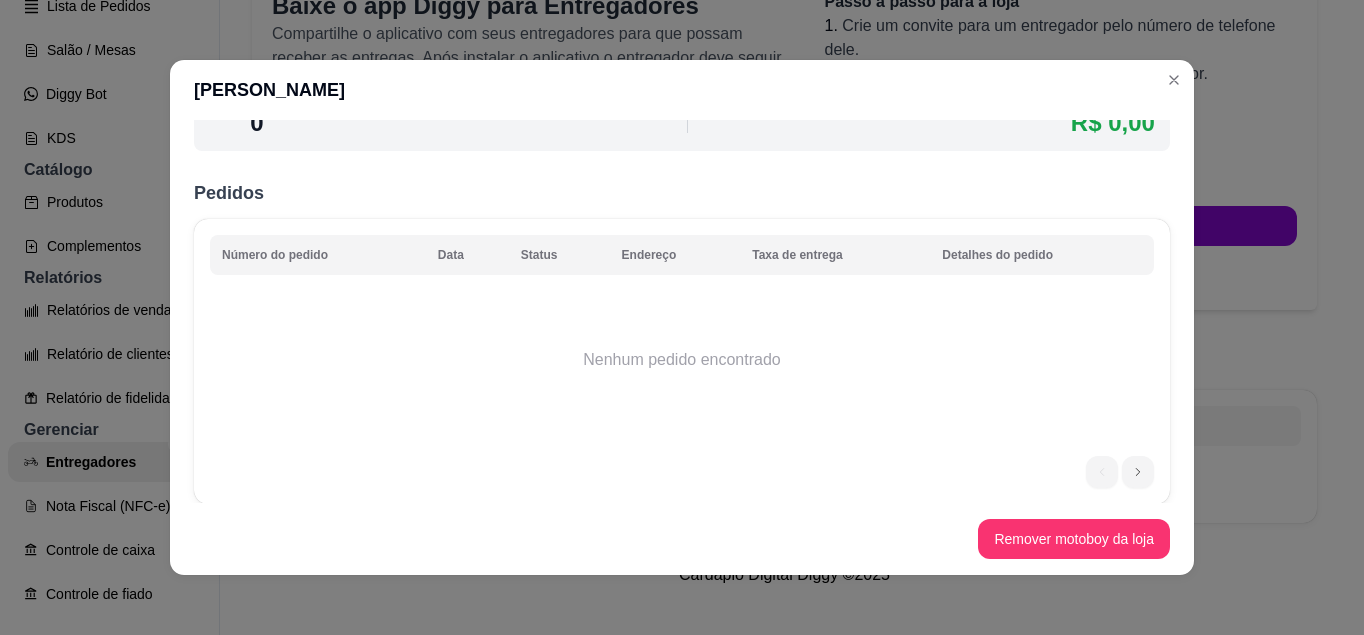 scroll, scrollTop: 130, scrollLeft: 0, axis: vertical 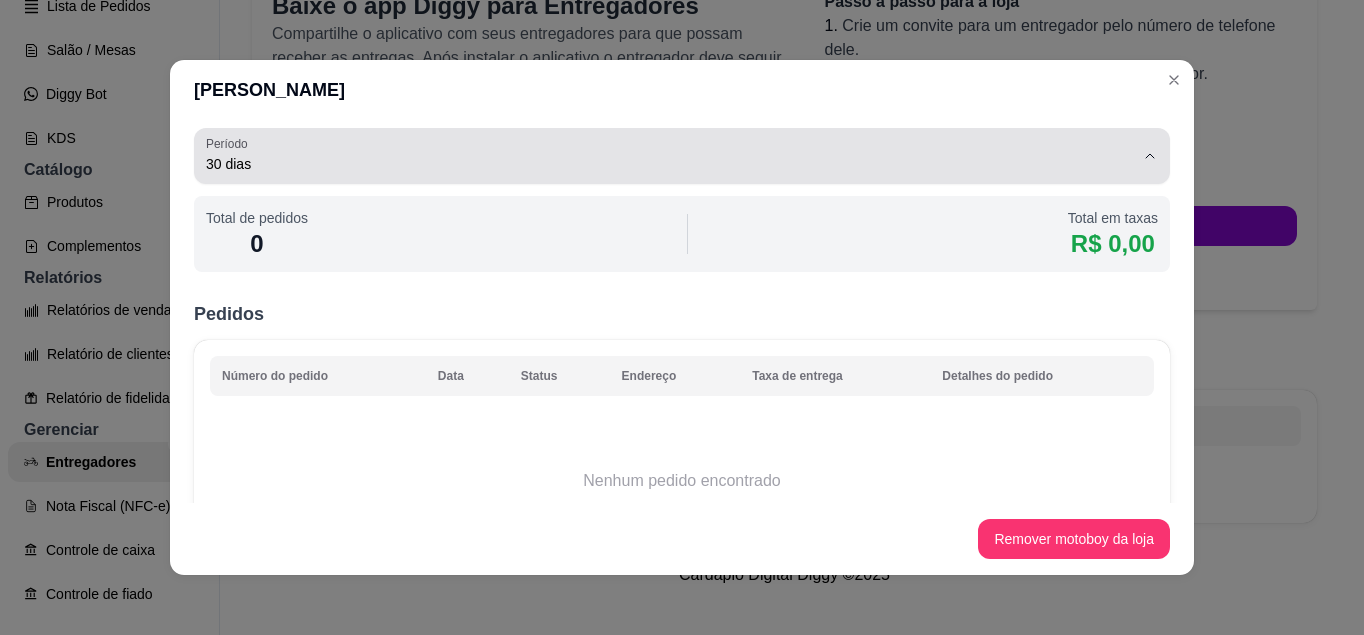 click on "Período 30 dias" at bounding box center (682, 156) 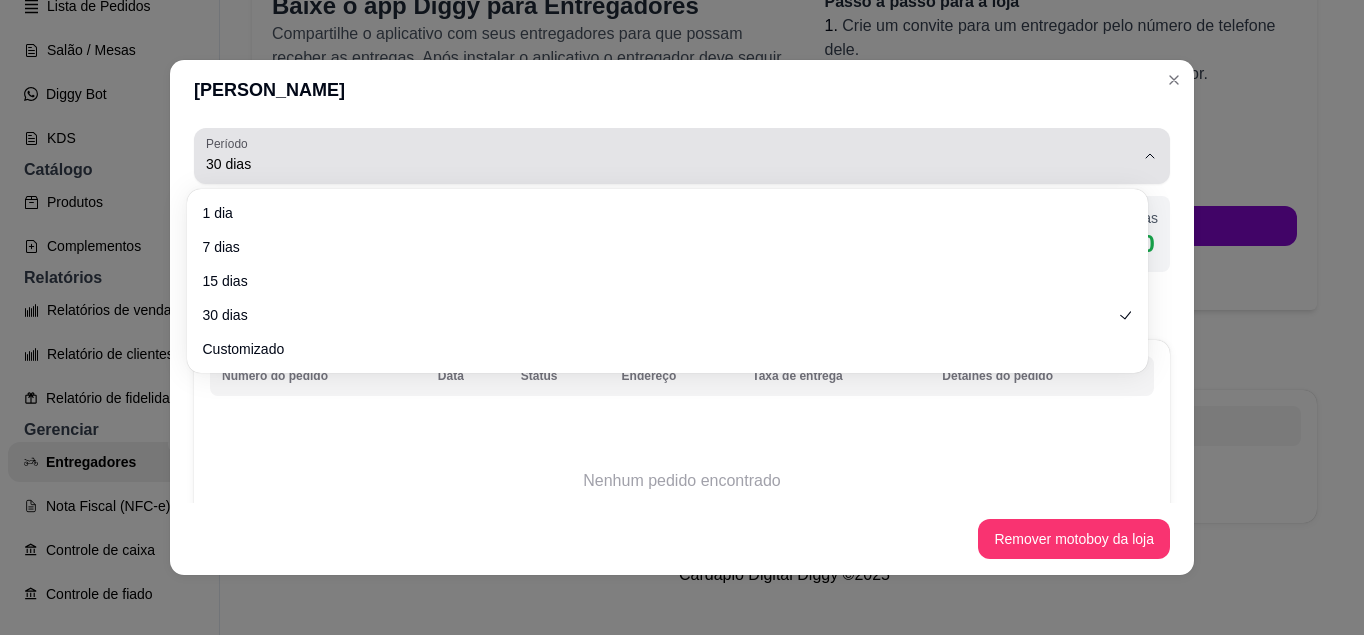 click on "Período 30 dias" at bounding box center [682, 156] 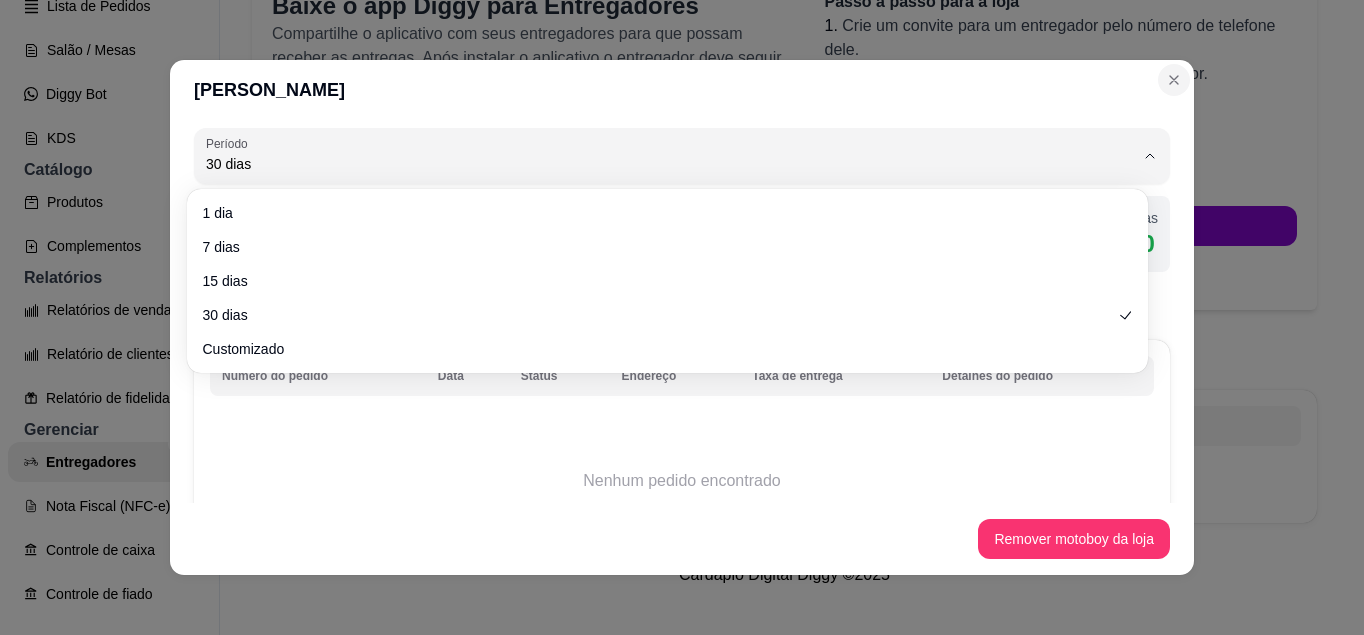 click 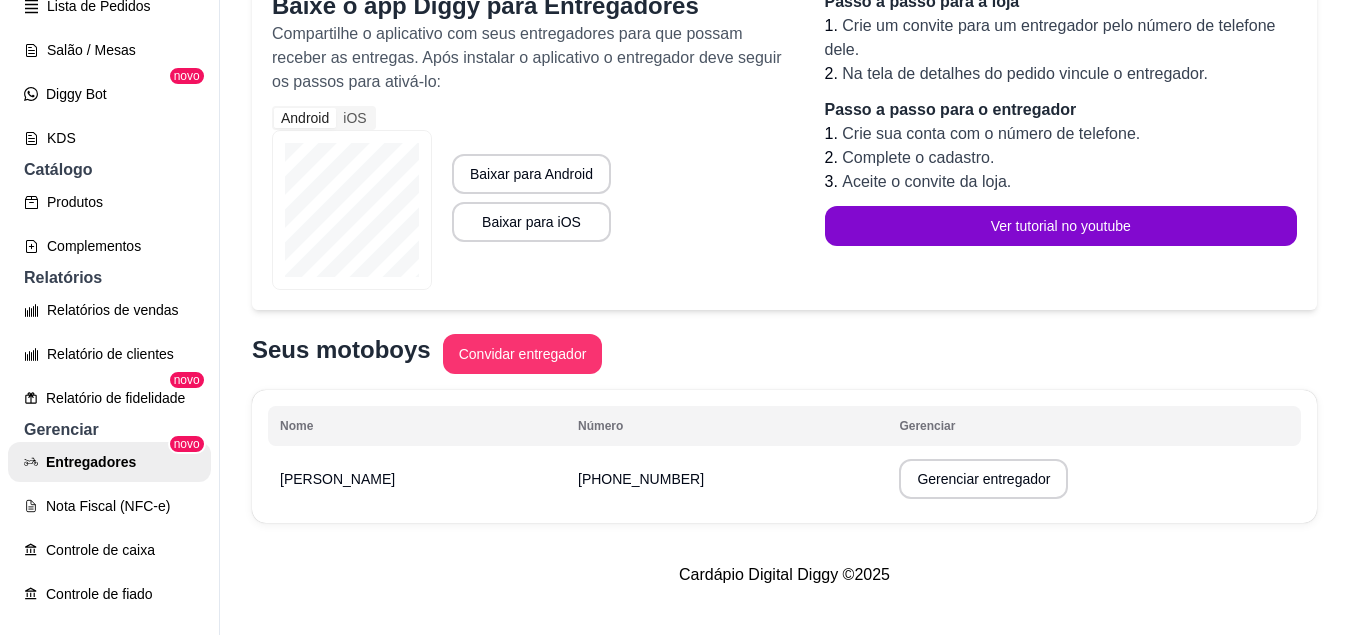 scroll, scrollTop: 0, scrollLeft: 0, axis: both 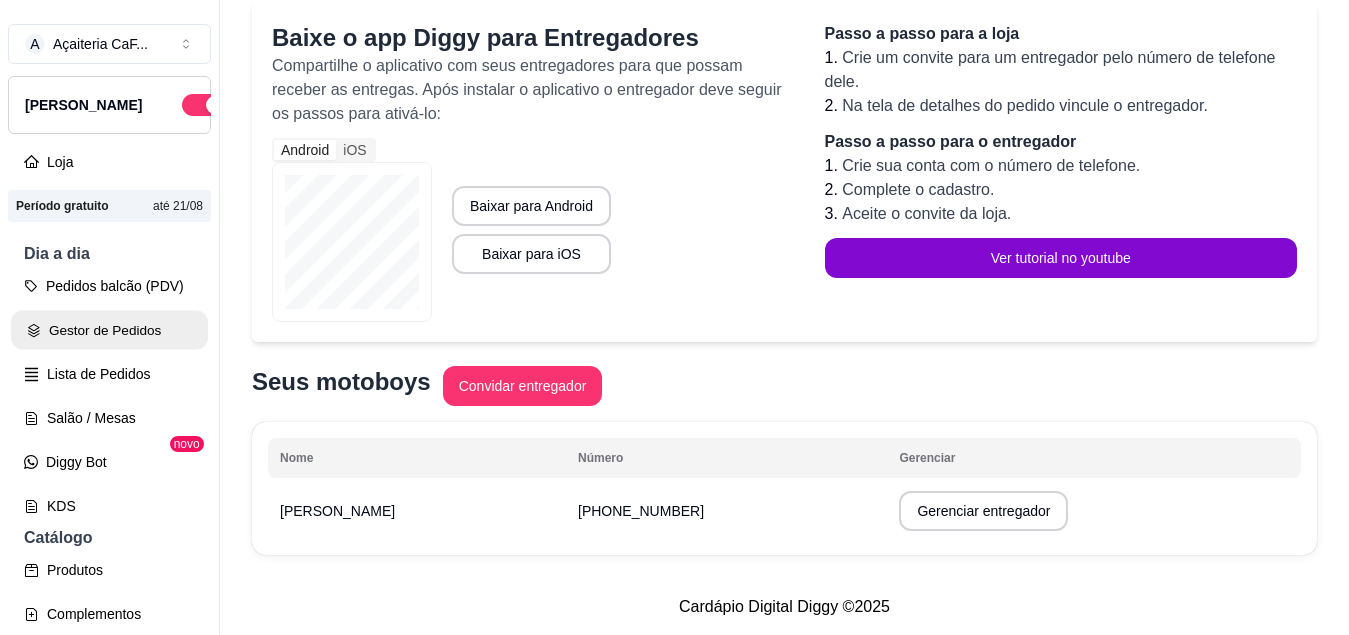 click on "Gestor de Pedidos" at bounding box center (109, 330) 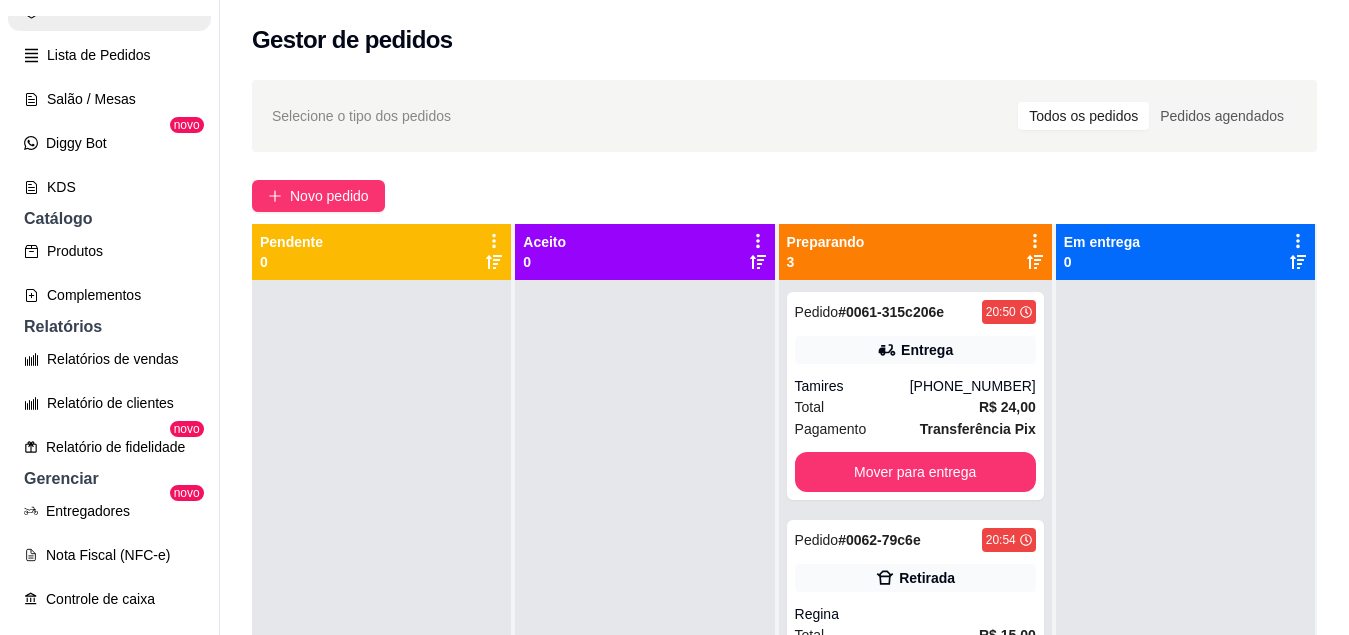 scroll, scrollTop: 320, scrollLeft: 0, axis: vertical 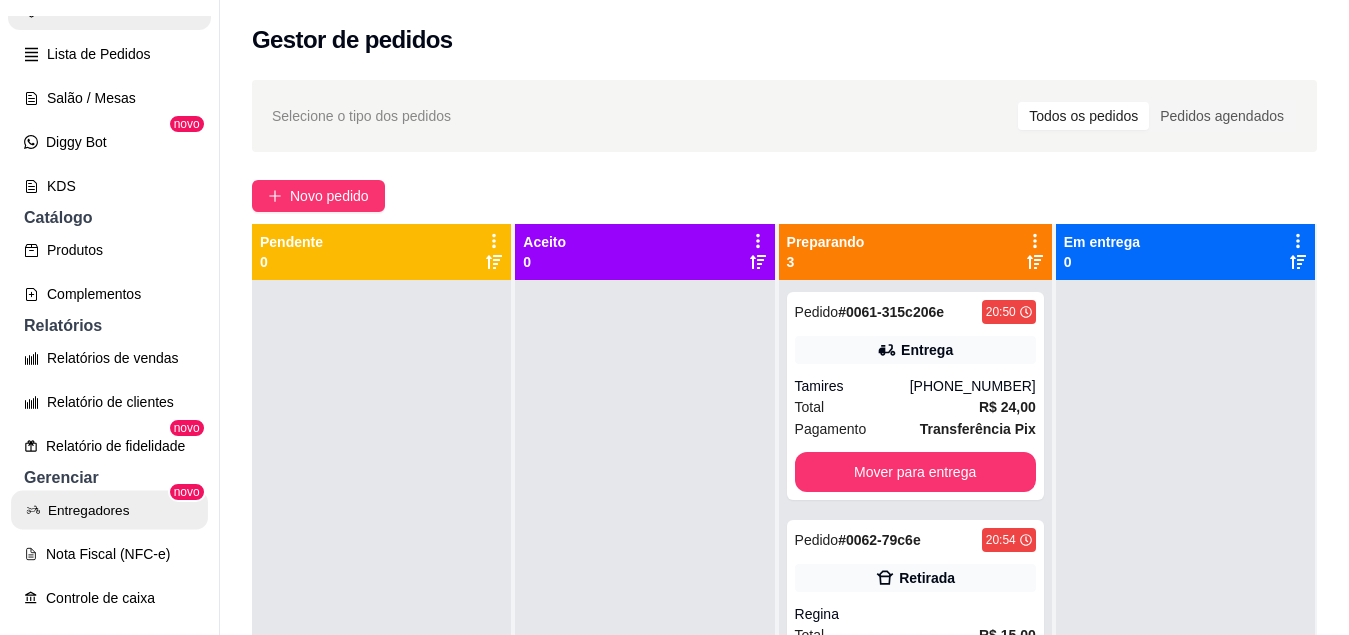 click on "Entregadores" at bounding box center [109, 510] 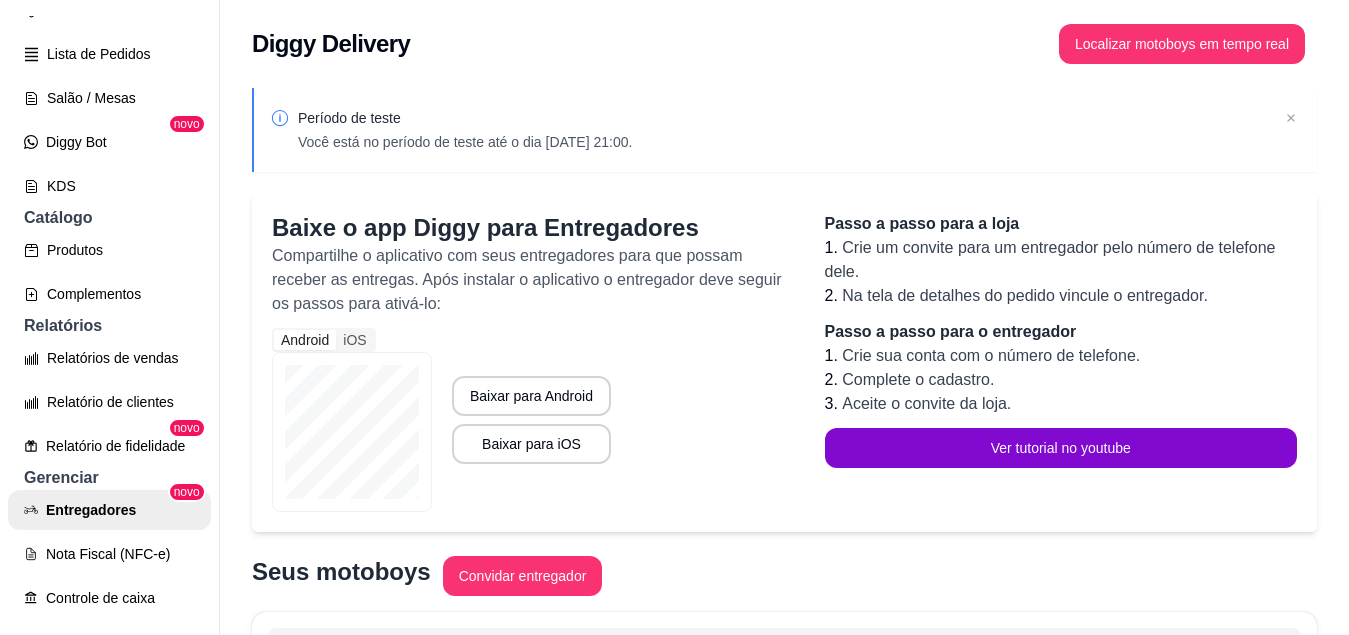 scroll, scrollTop: 206, scrollLeft: 0, axis: vertical 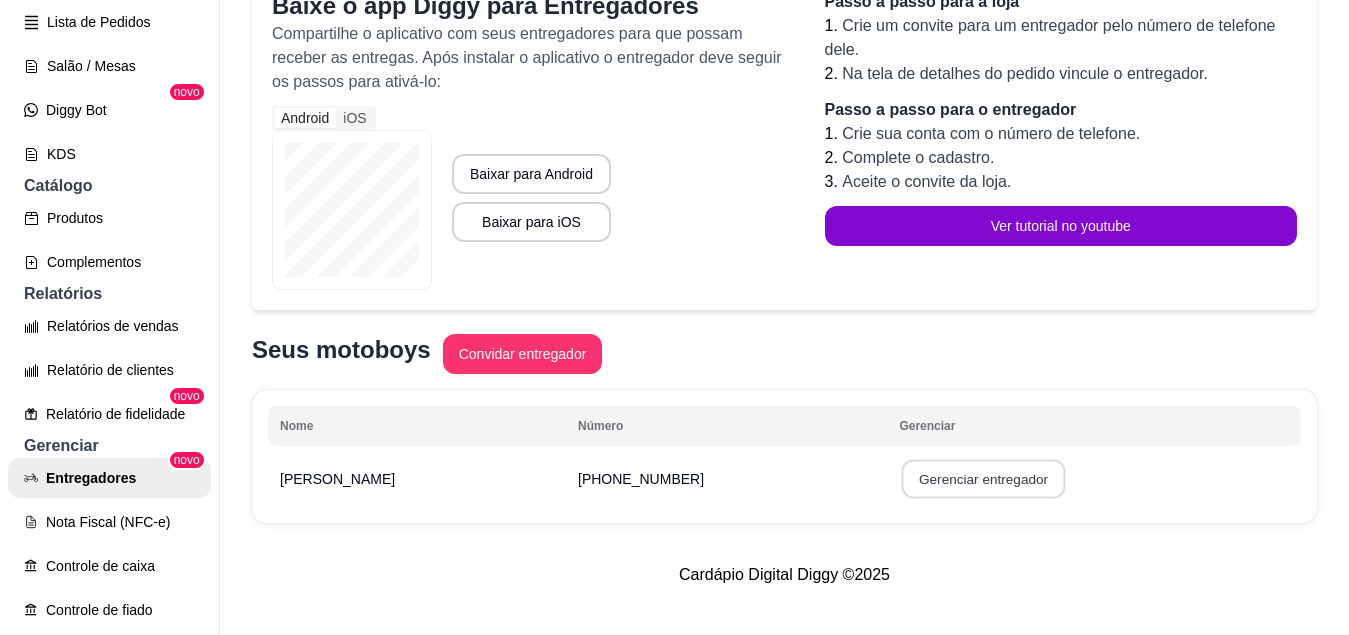 click on "Gerenciar entregador" at bounding box center [984, 479] 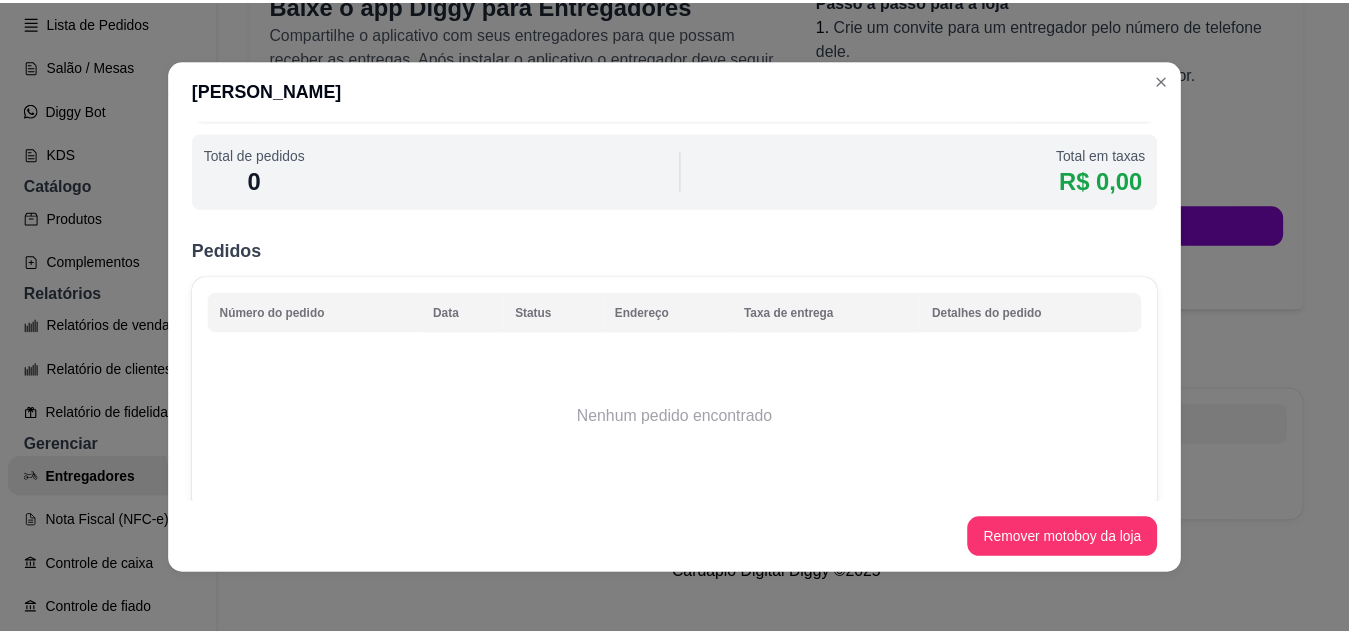 scroll, scrollTop: 0, scrollLeft: 0, axis: both 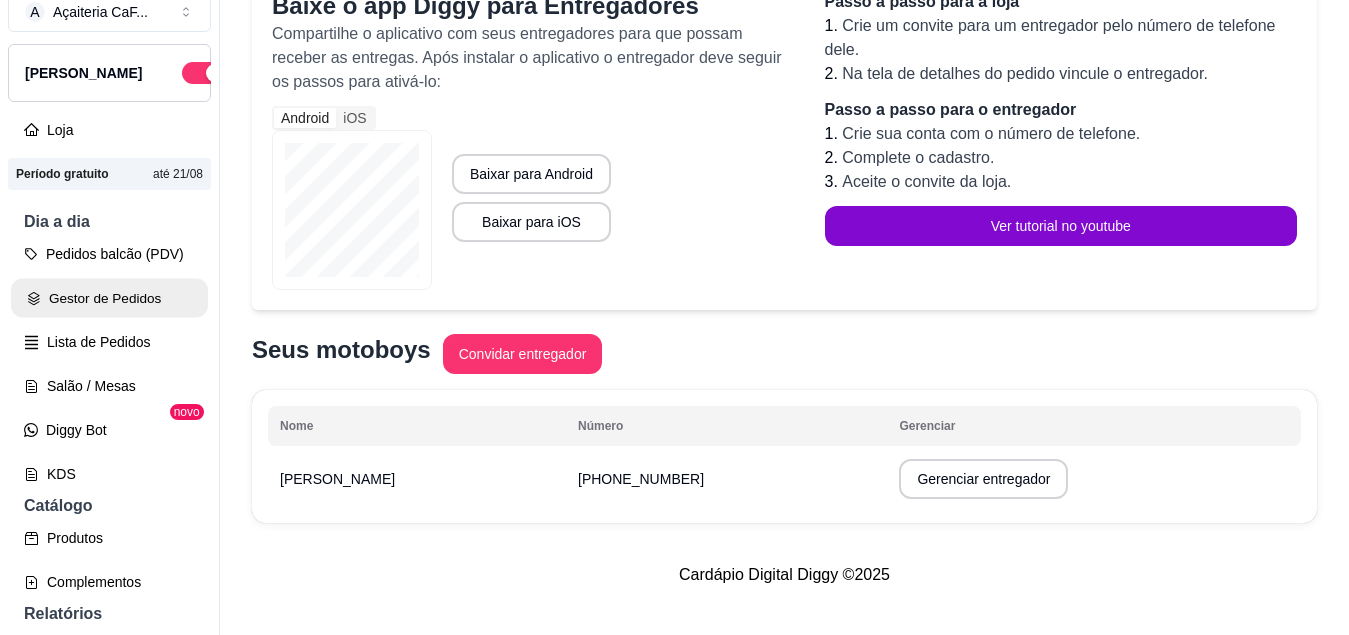 click on "Gestor de Pedidos" at bounding box center (109, 298) 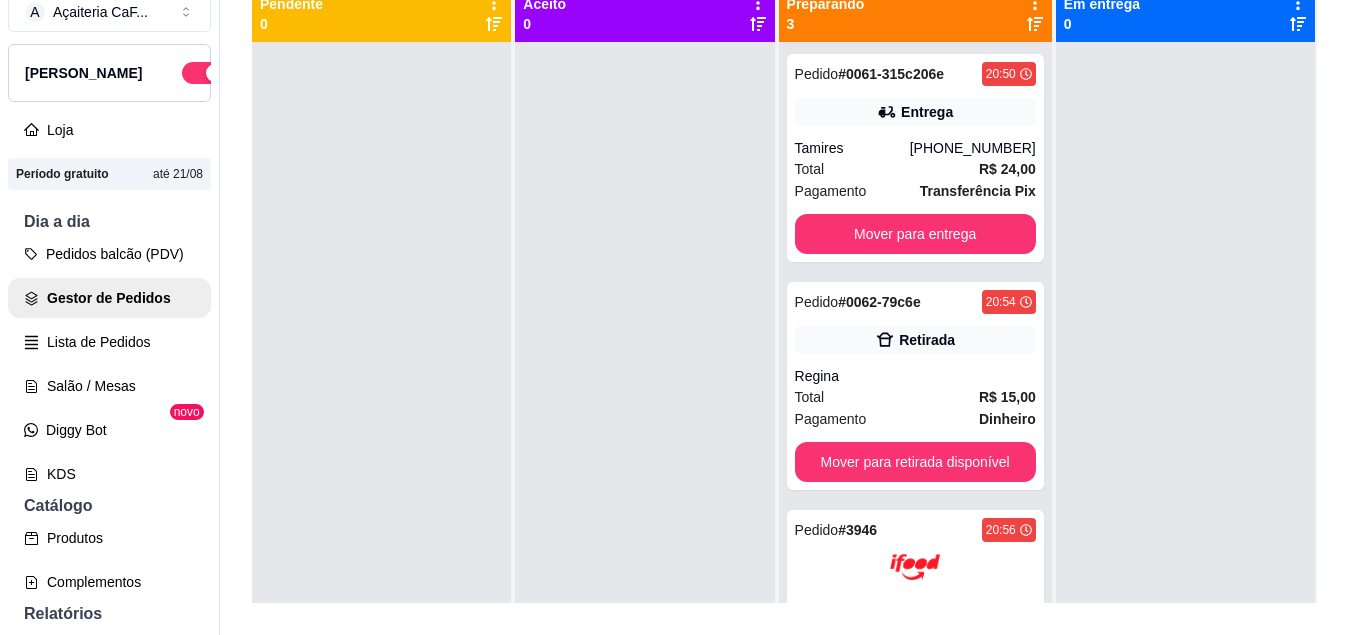 scroll, scrollTop: 0, scrollLeft: 0, axis: both 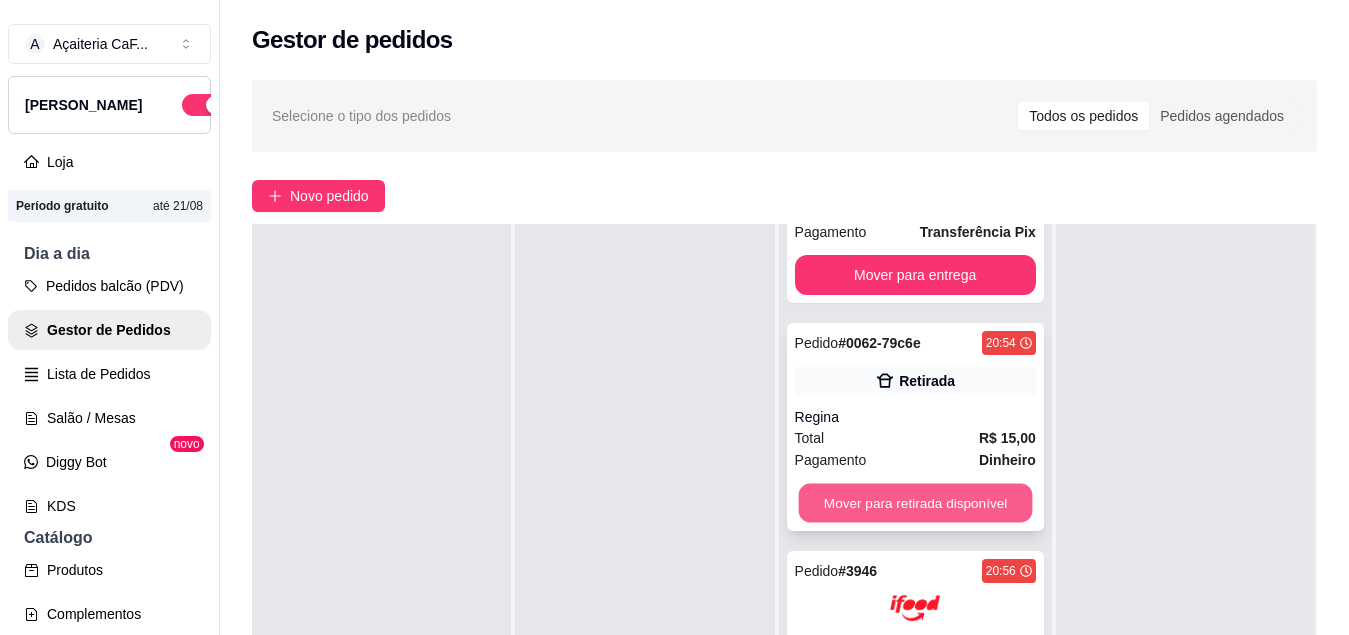 click on "Mover para retirada disponível" at bounding box center (915, 503) 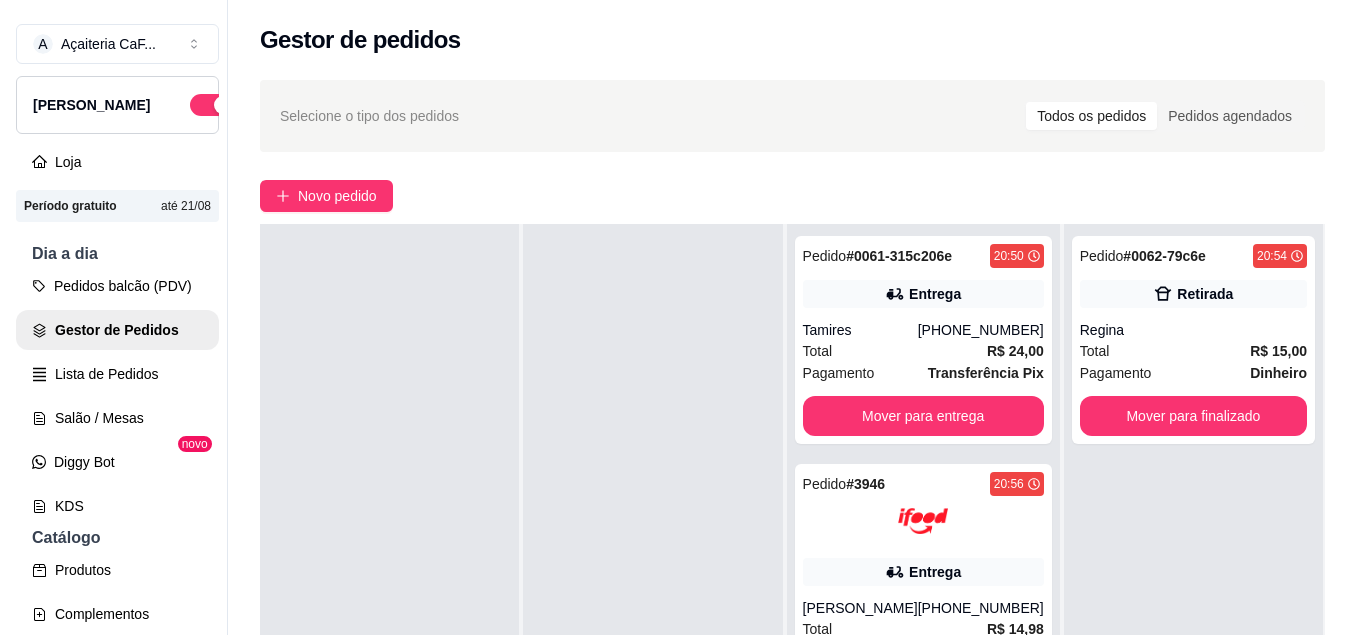 scroll, scrollTop: 0, scrollLeft: 0, axis: both 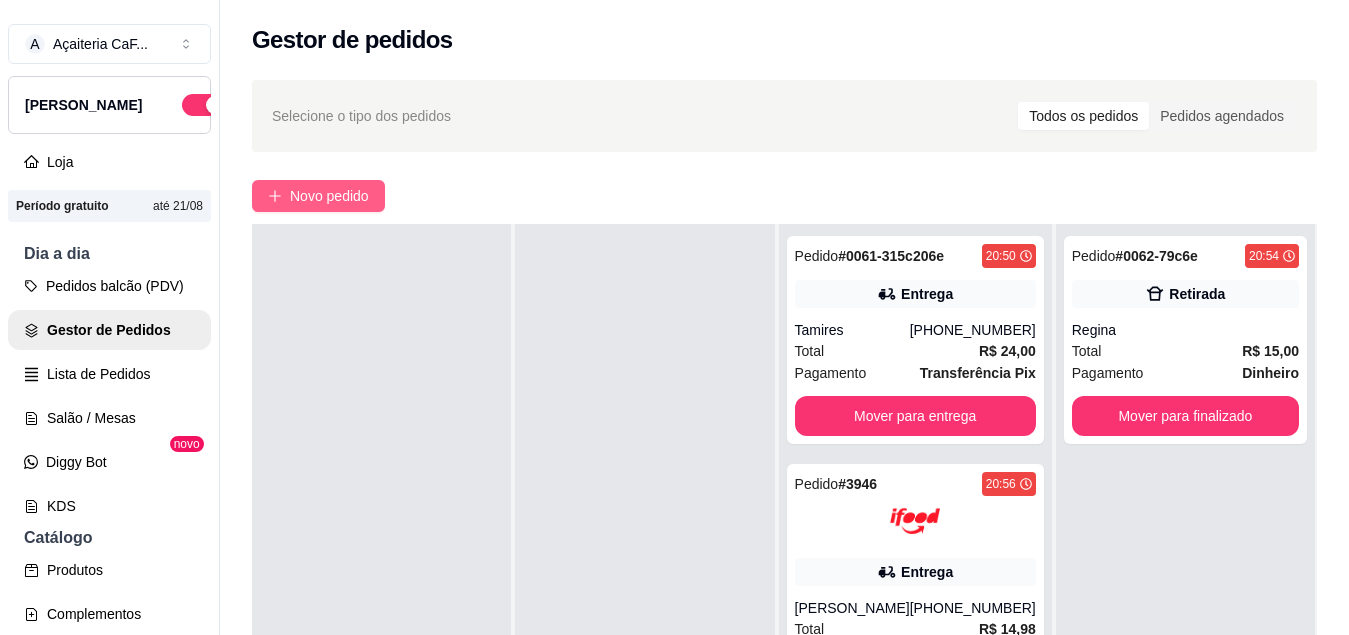 click on "Novo pedido" at bounding box center (318, 196) 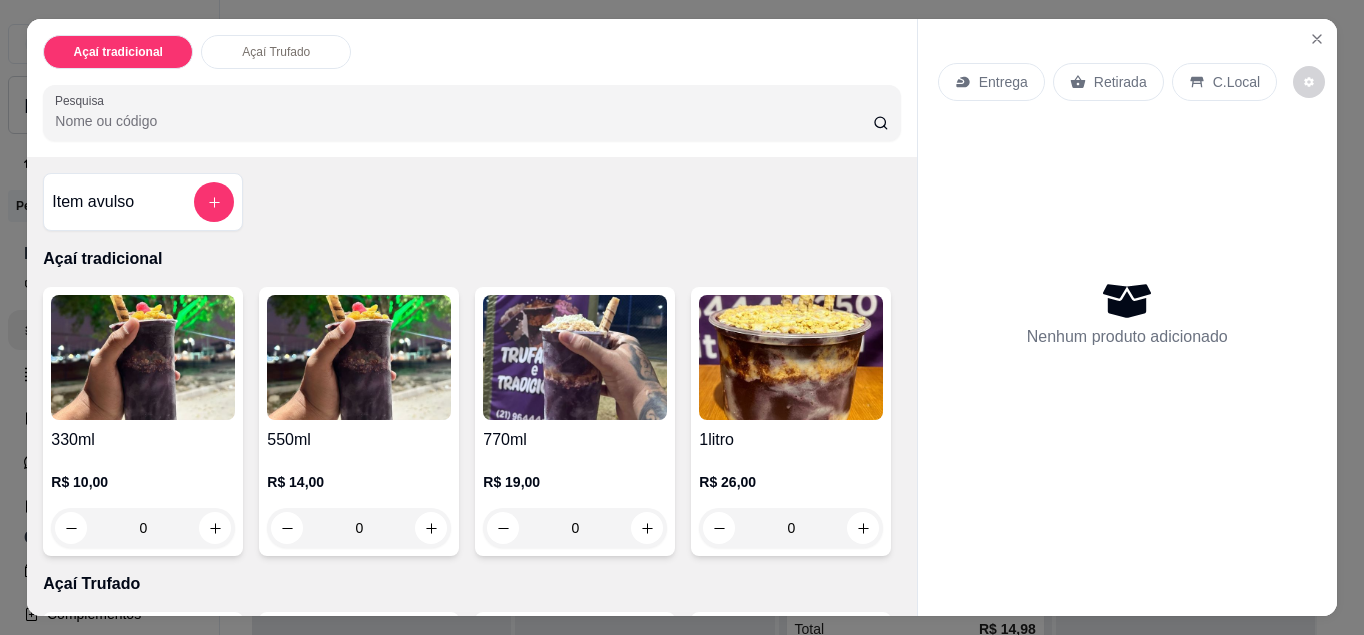 click on "C.Local" at bounding box center [1224, 82] 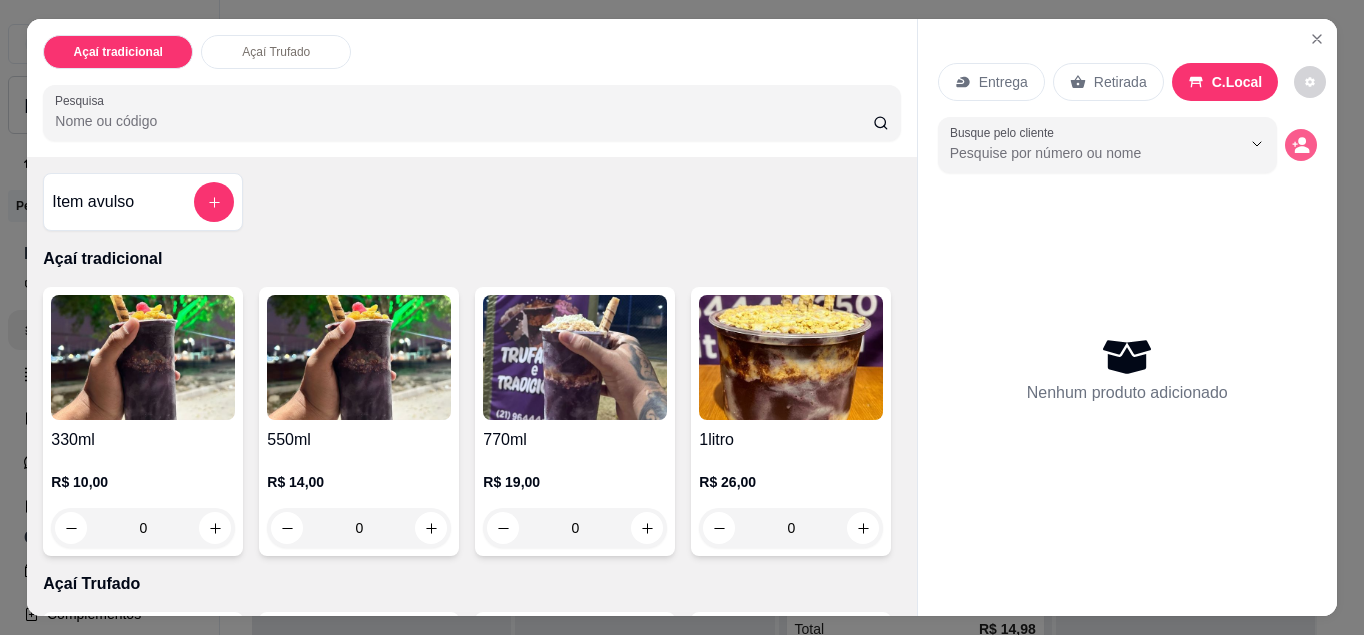 click 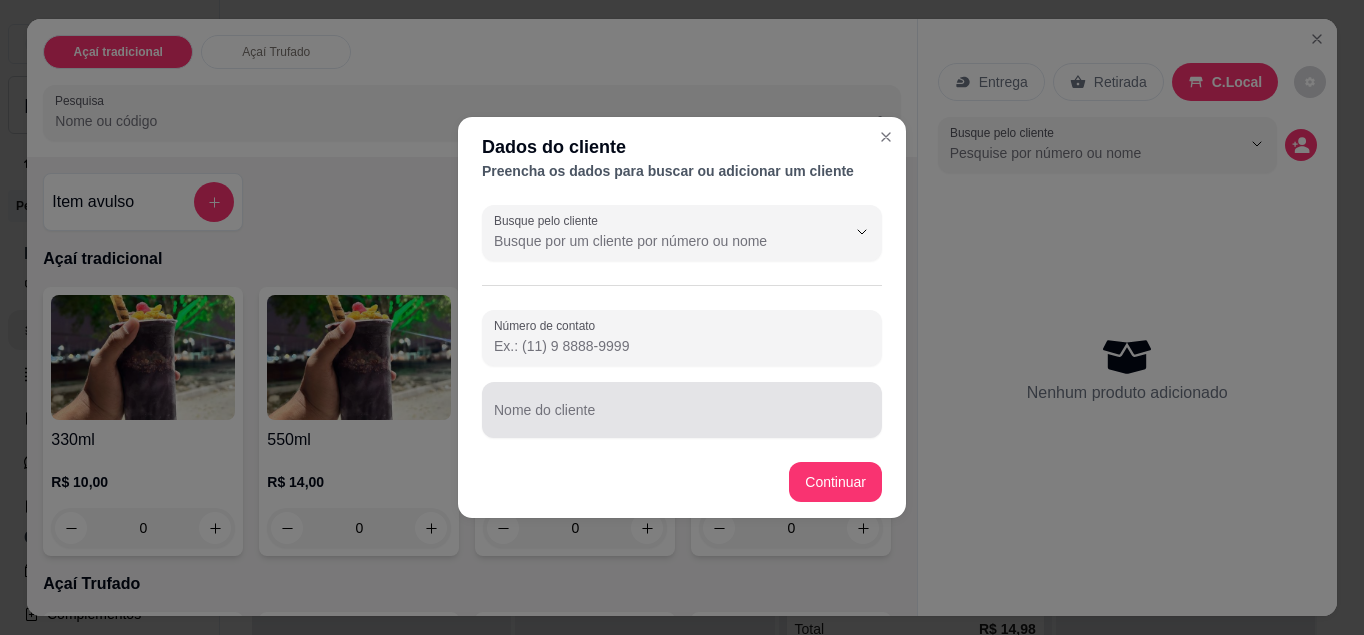 click at bounding box center (682, 410) 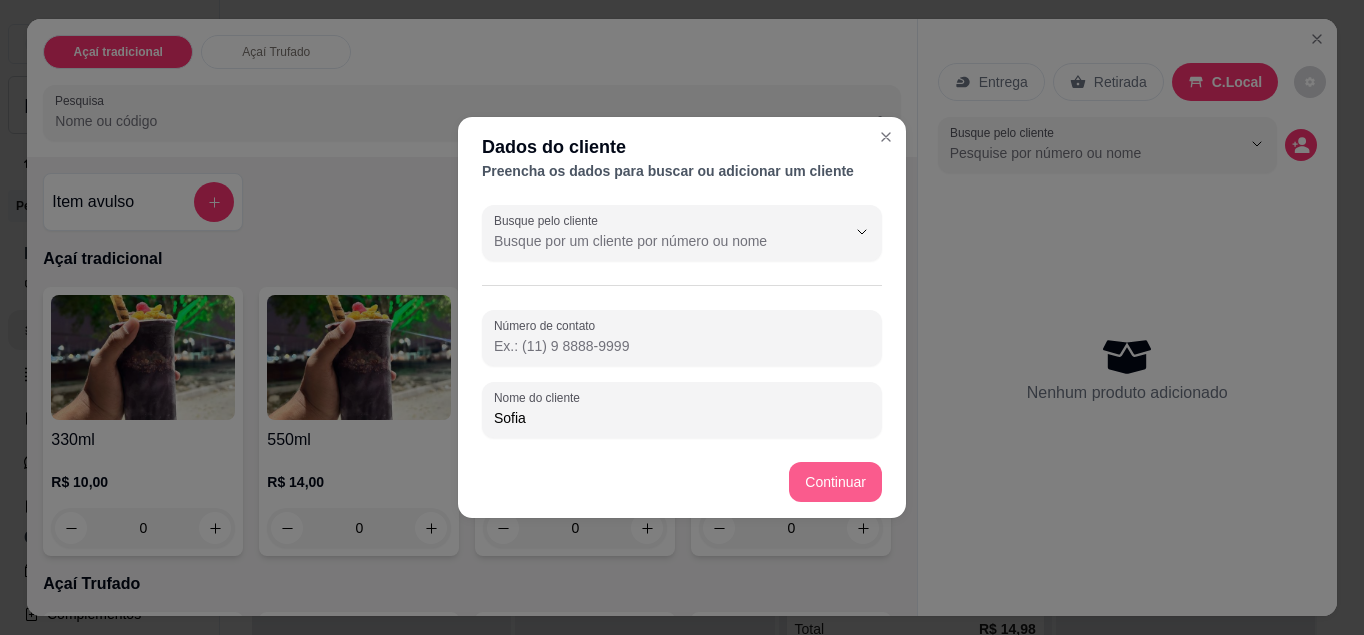 type on "Sofia" 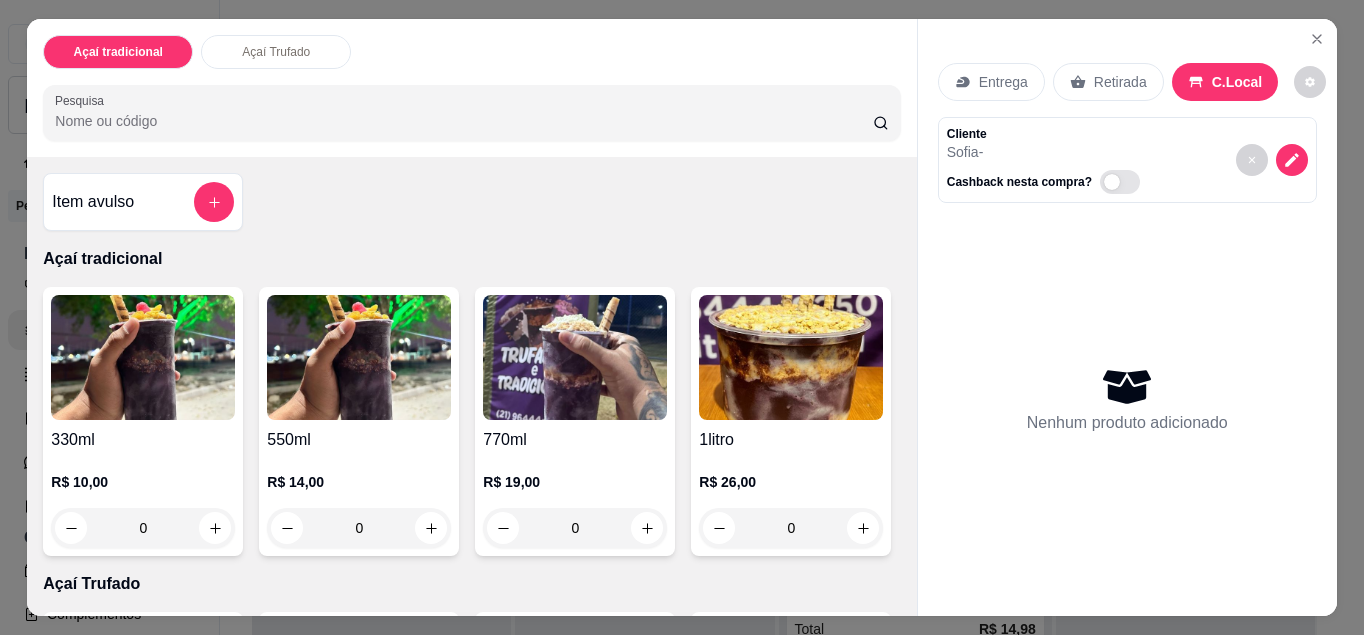 click on "0" at bounding box center [143, 528] 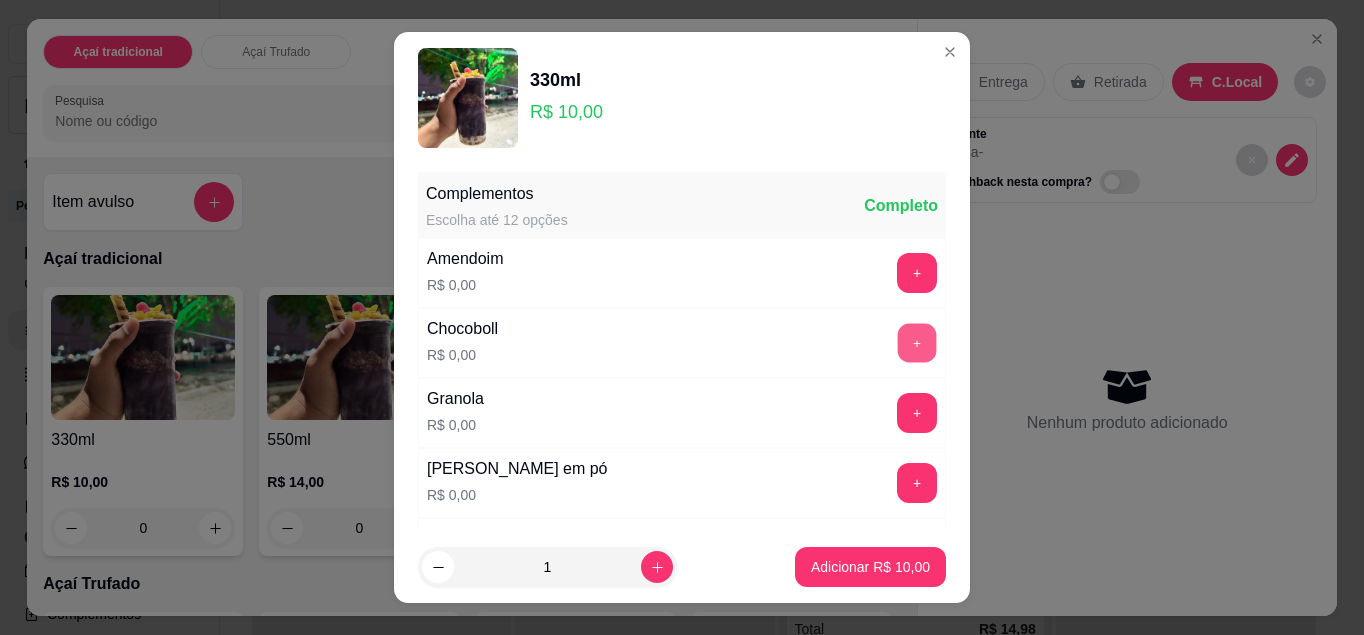 click on "+" at bounding box center [917, 342] 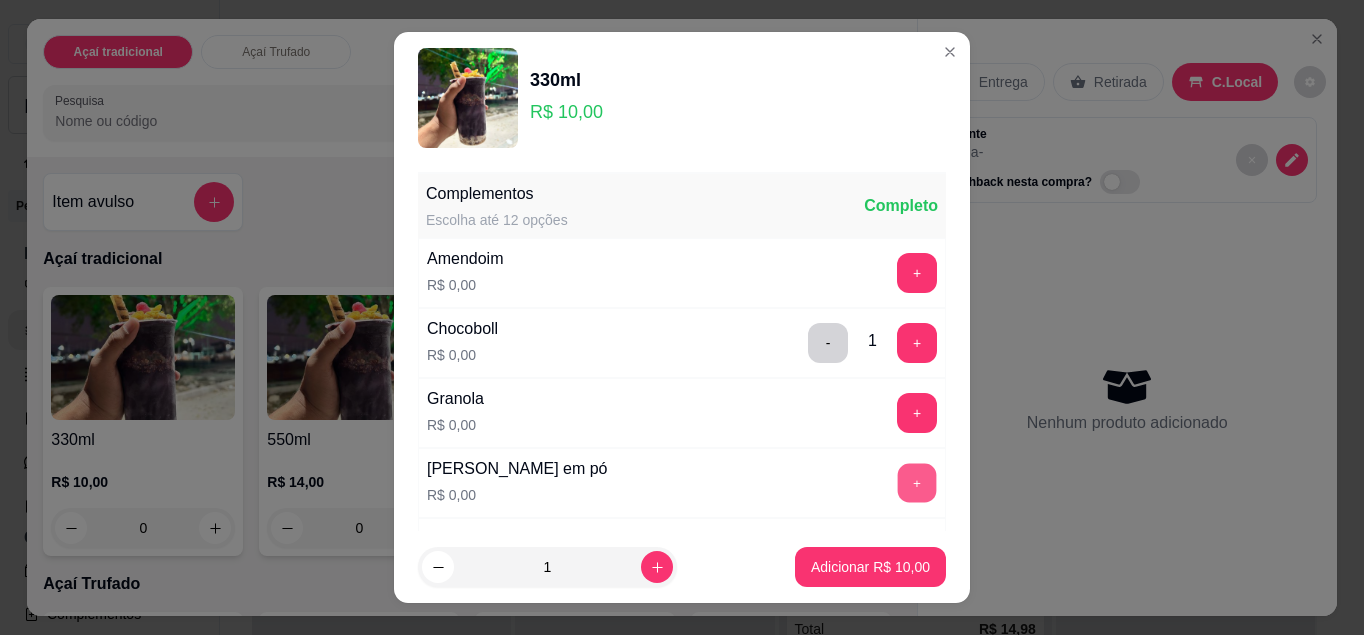 click on "+" at bounding box center (917, 482) 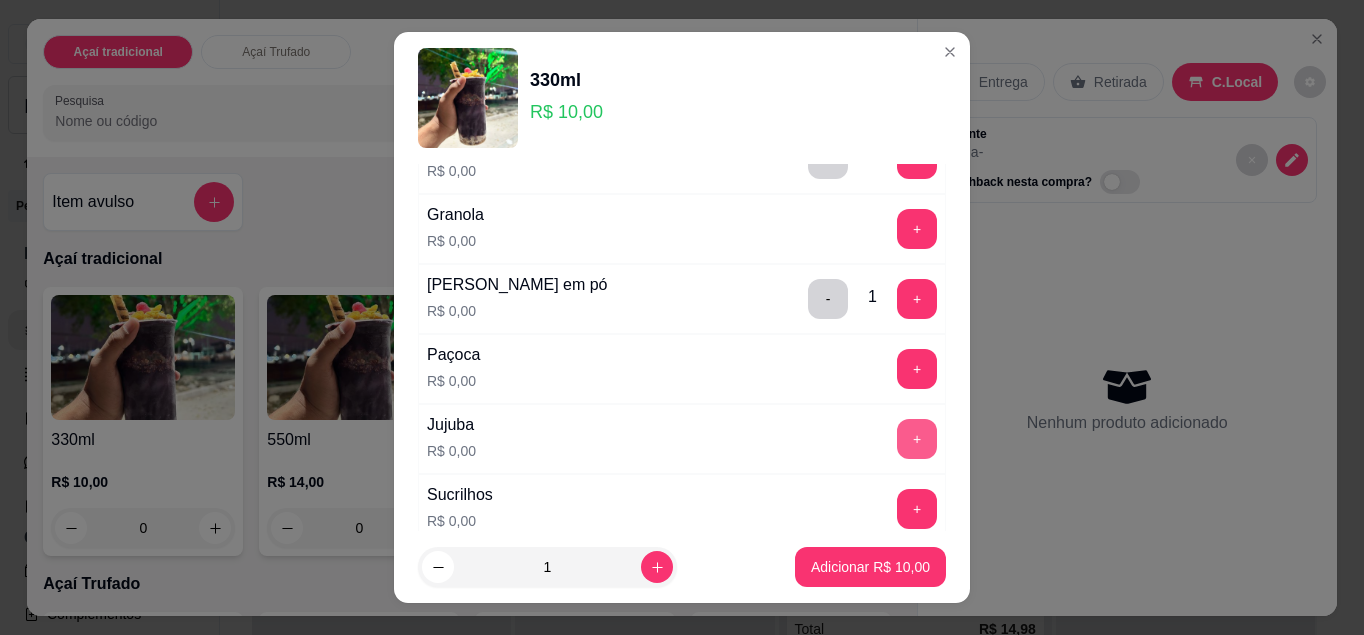 scroll, scrollTop: 186, scrollLeft: 0, axis: vertical 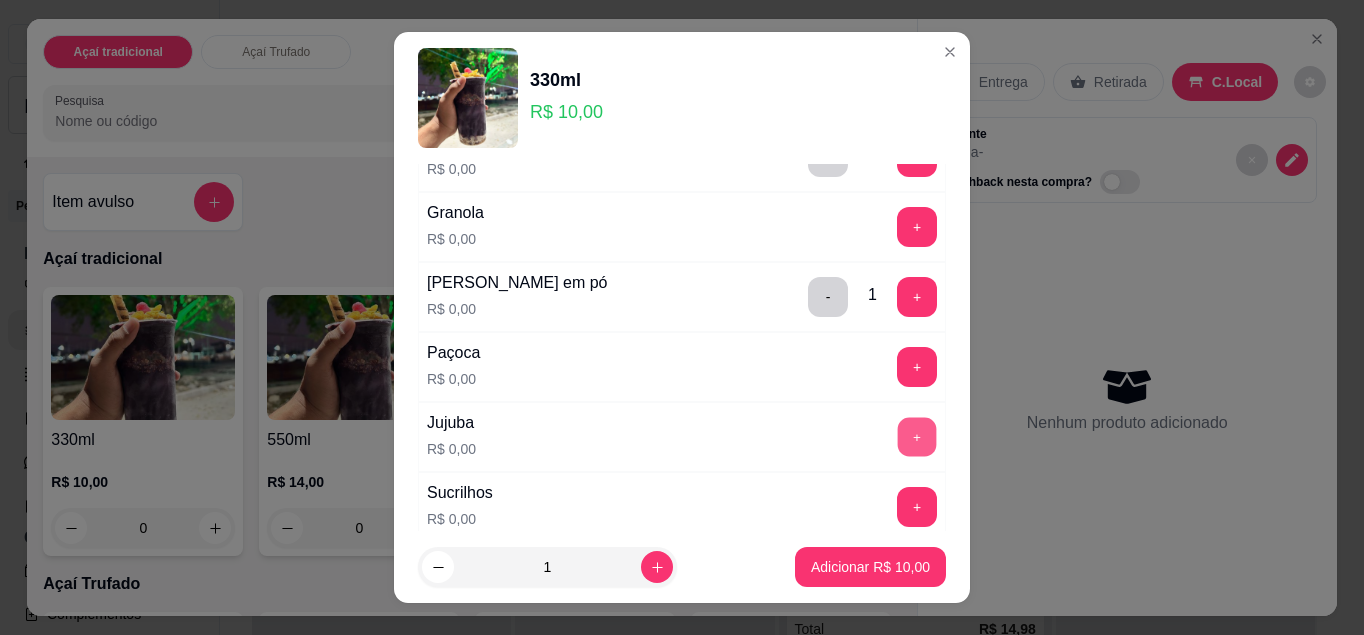 click on "+" at bounding box center (917, 436) 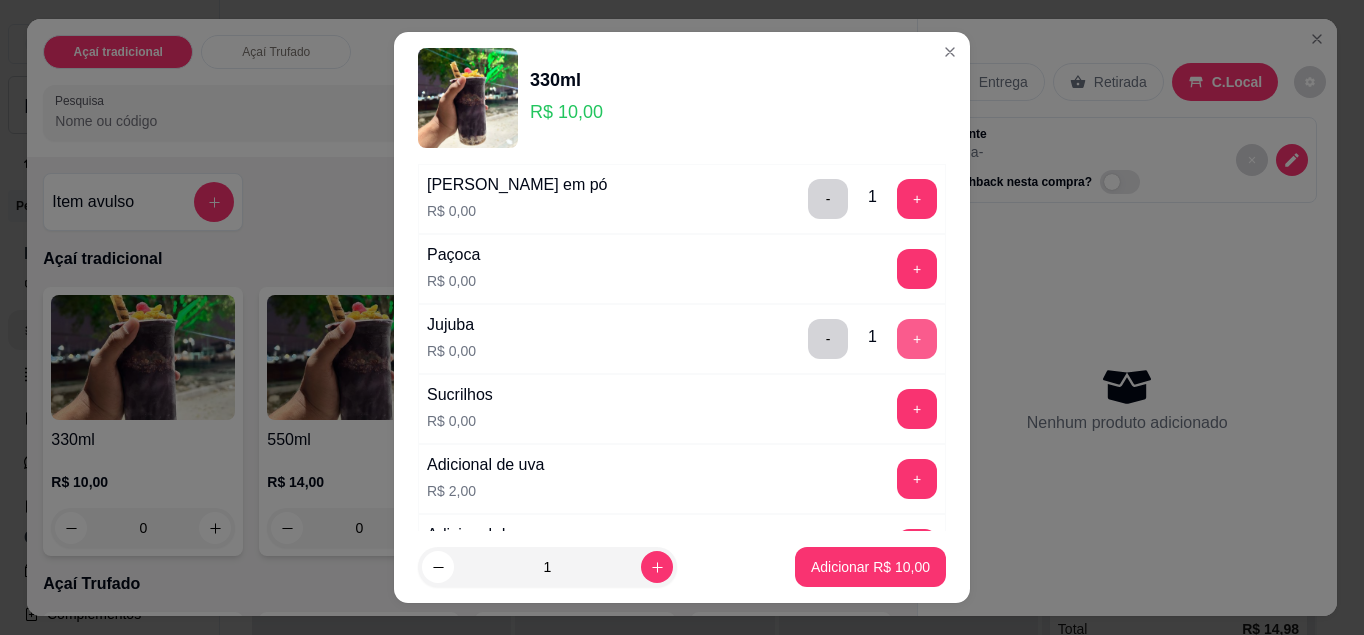 scroll, scrollTop: 285, scrollLeft: 0, axis: vertical 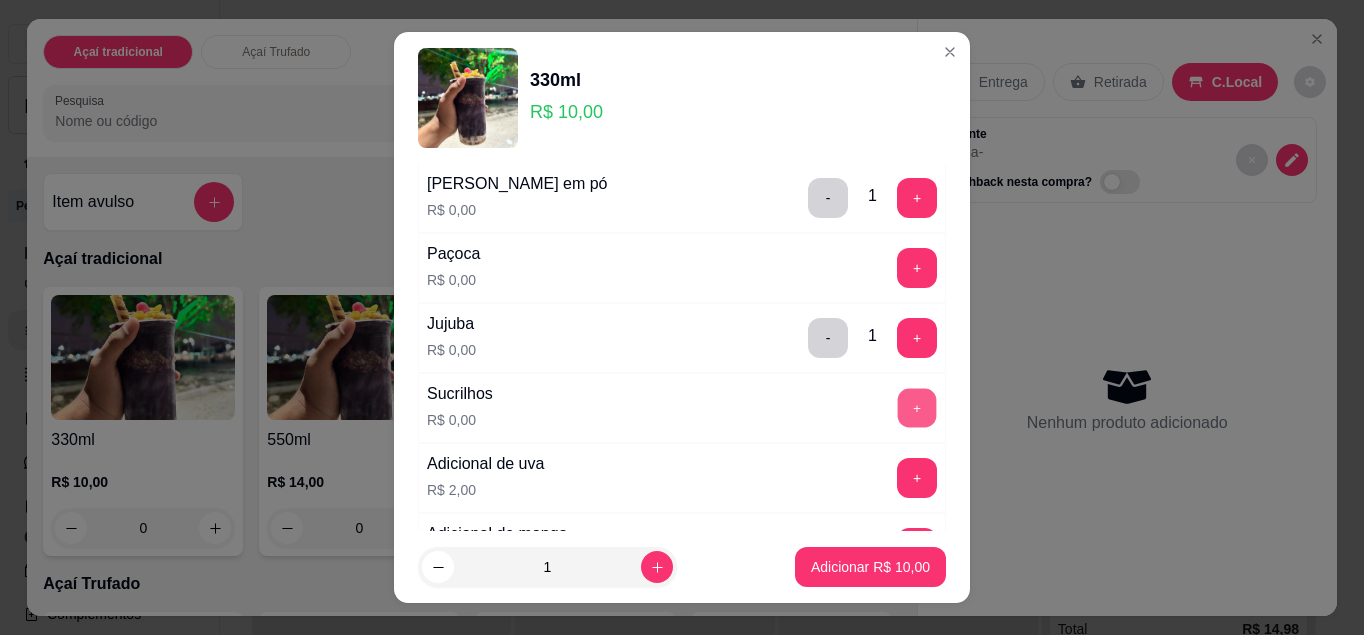 click on "+" at bounding box center [917, 407] 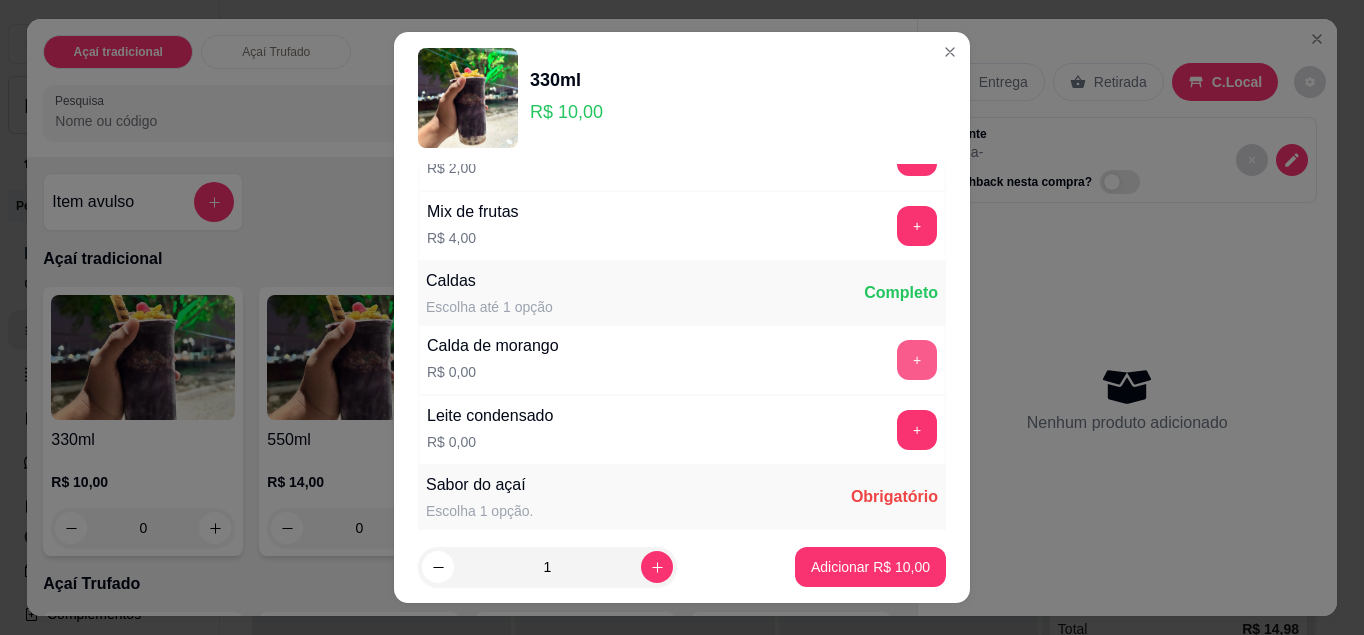 scroll, scrollTop: 818, scrollLeft: 0, axis: vertical 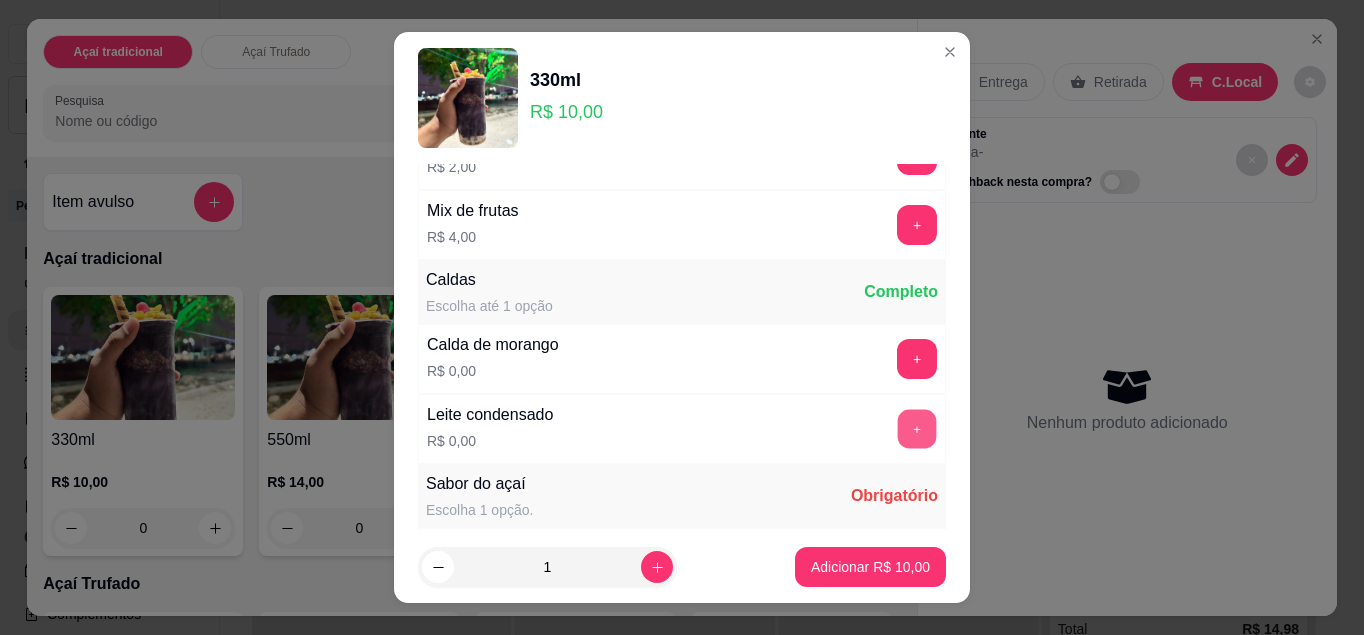 click on "+" at bounding box center (917, 428) 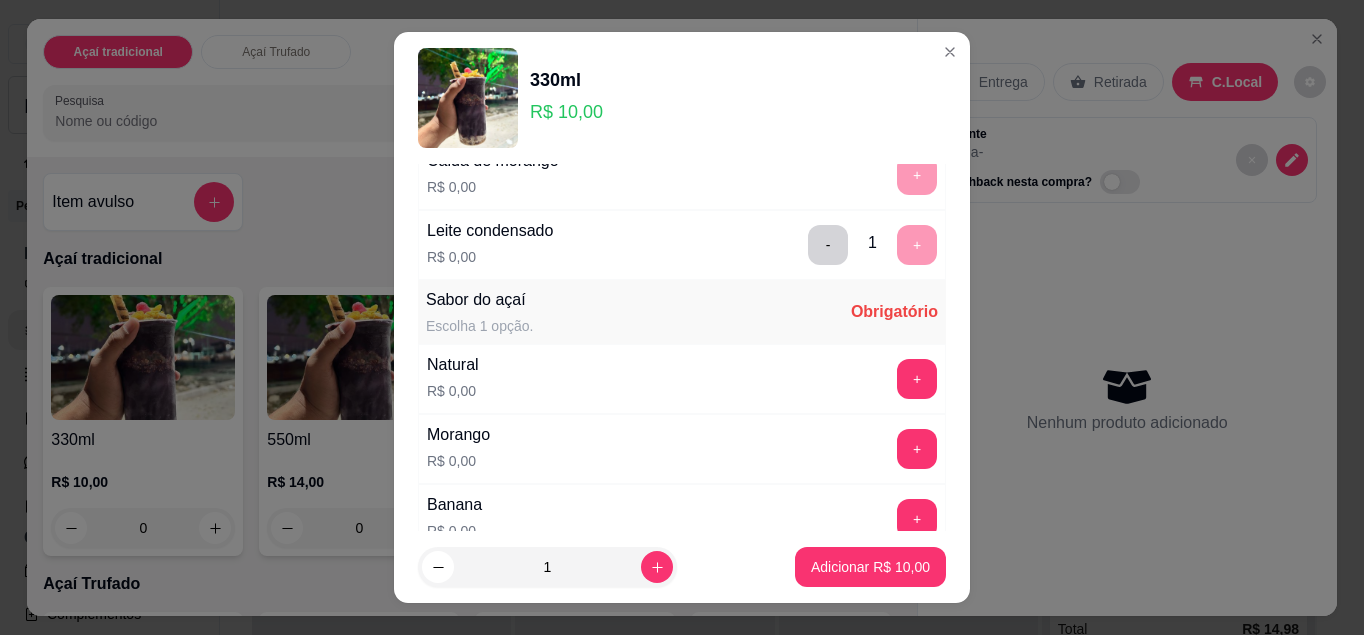 scroll, scrollTop: 1003, scrollLeft: 0, axis: vertical 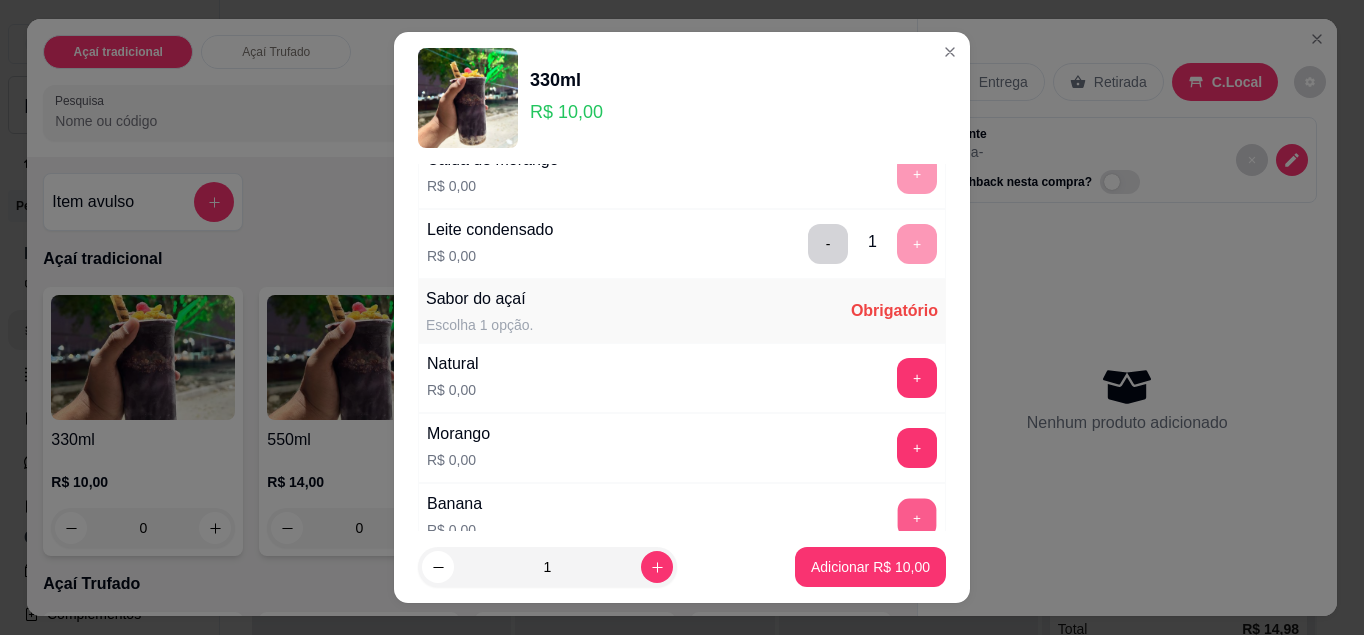 click on "+" at bounding box center (917, 517) 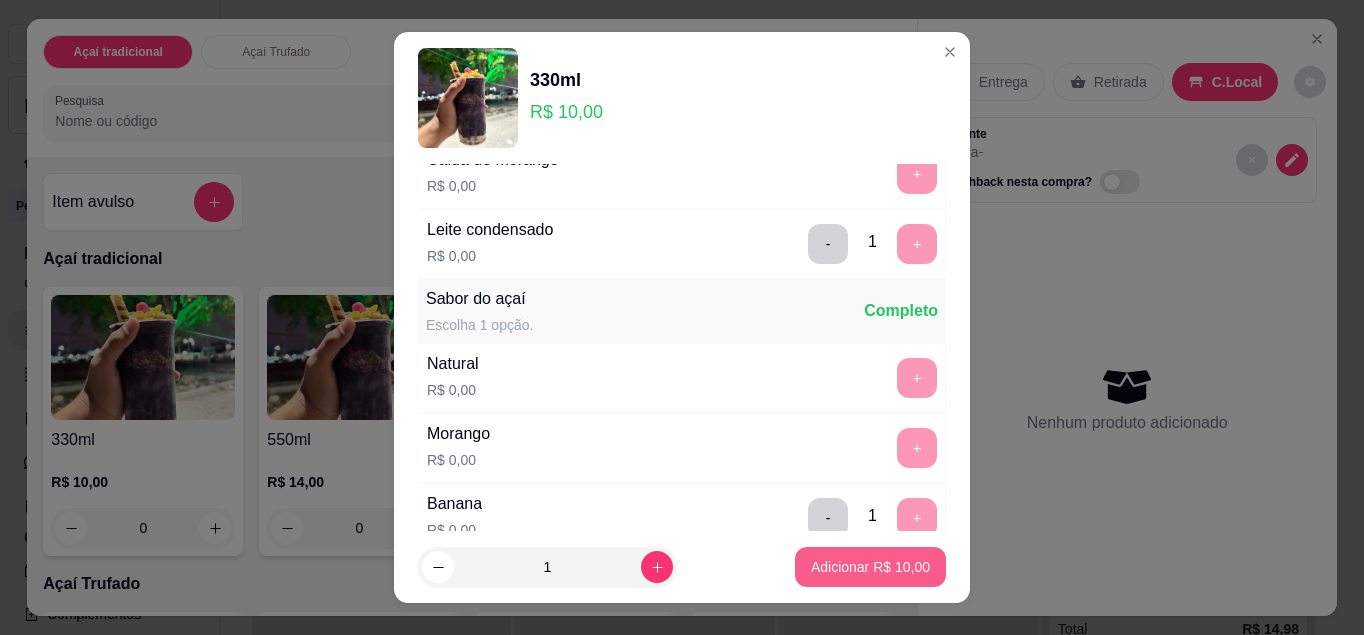 click on "Adicionar   R$ 10,00" at bounding box center (870, 567) 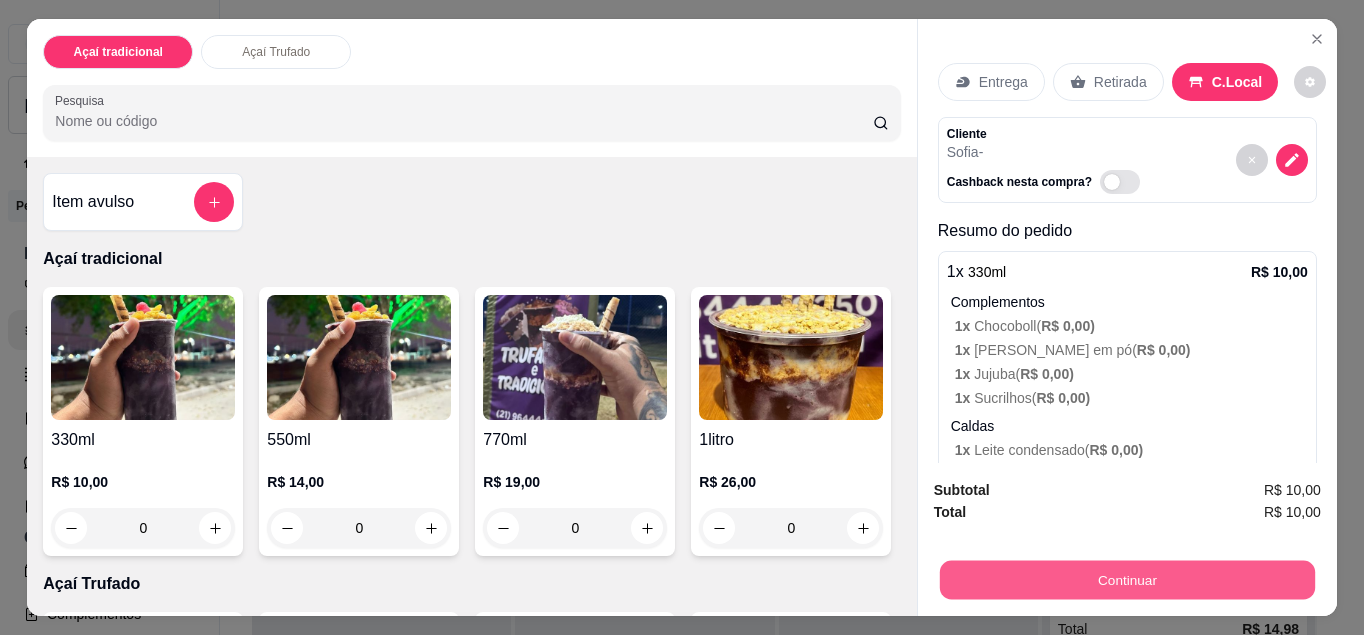 click on "Continuar" at bounding box center [1127, 580] 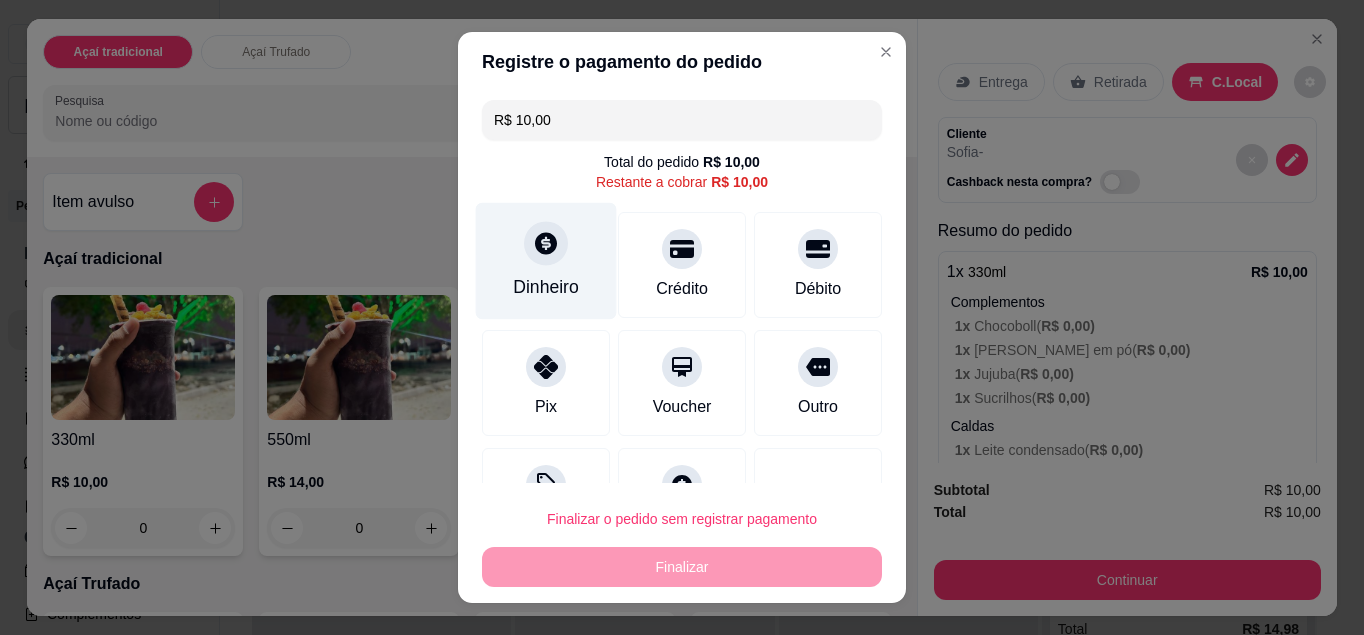click 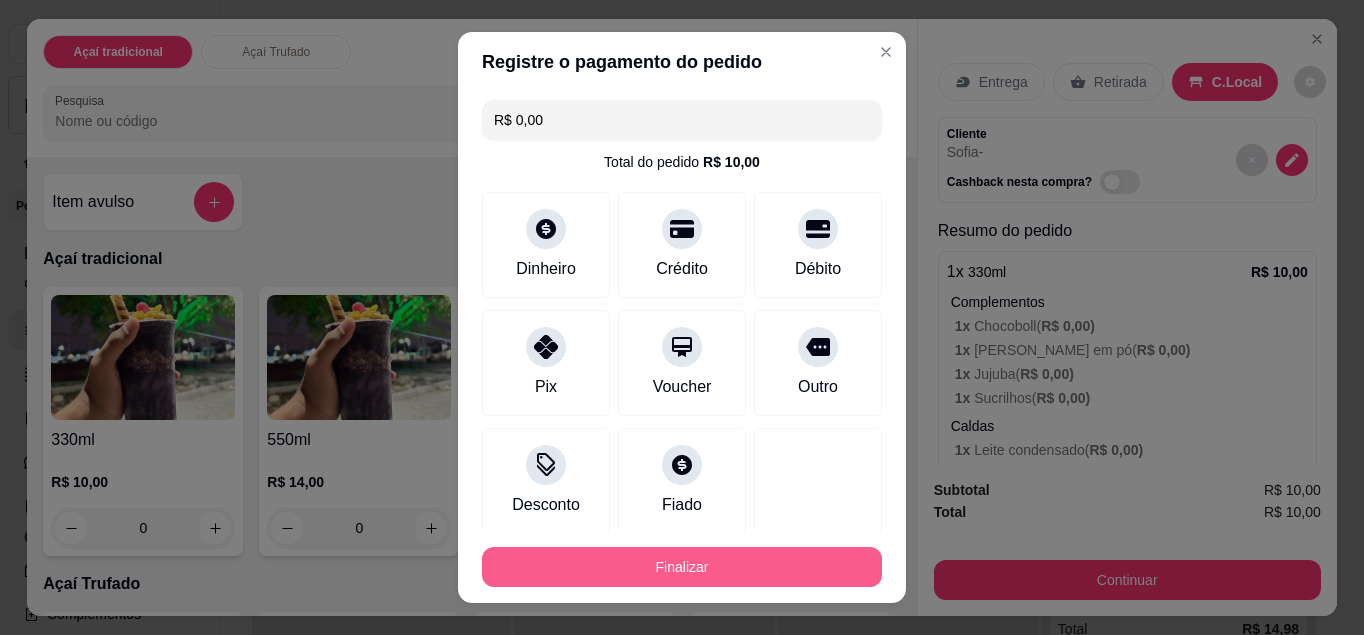 click on "Finalizar" at bounding box center [682, 567] 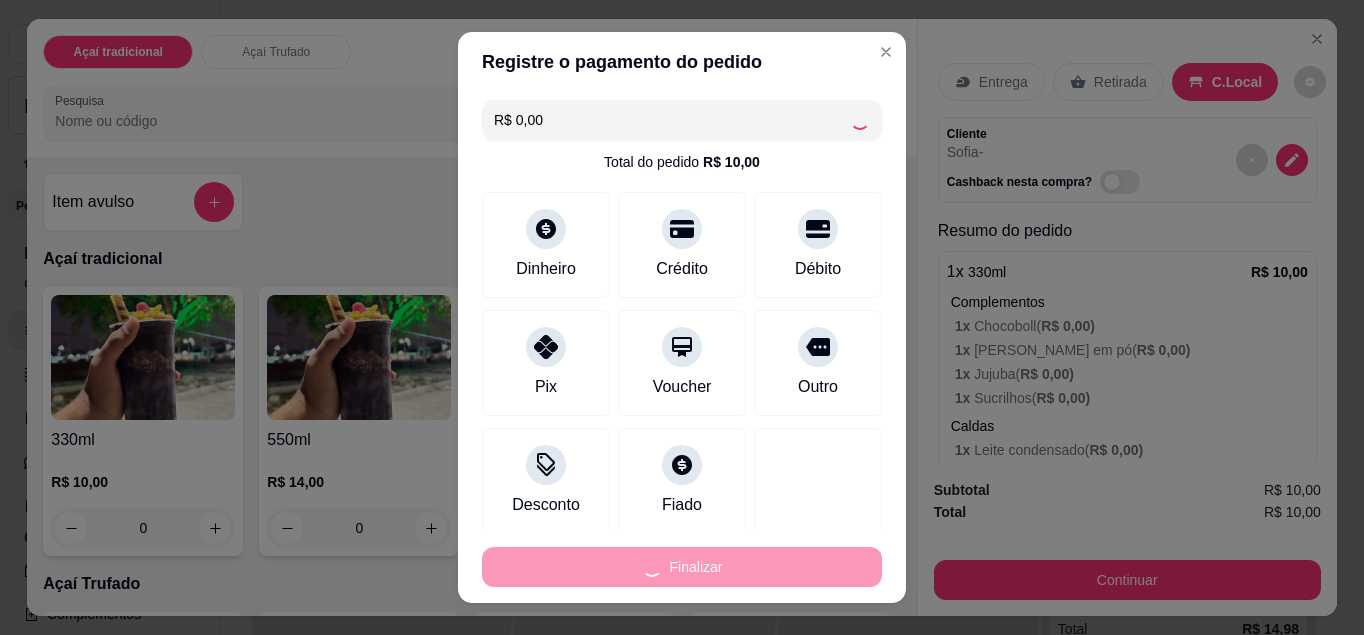 type on "-R$ 10,00" 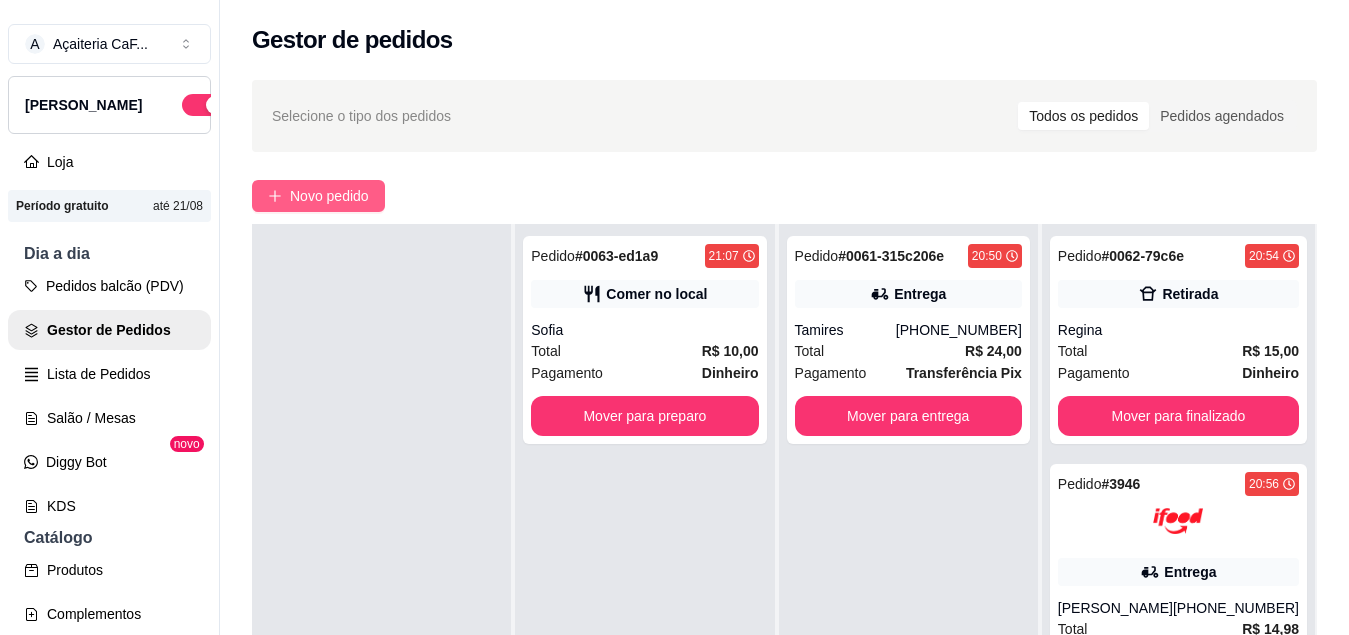 click on "Novo pedido" at bounding box center [329, 196] 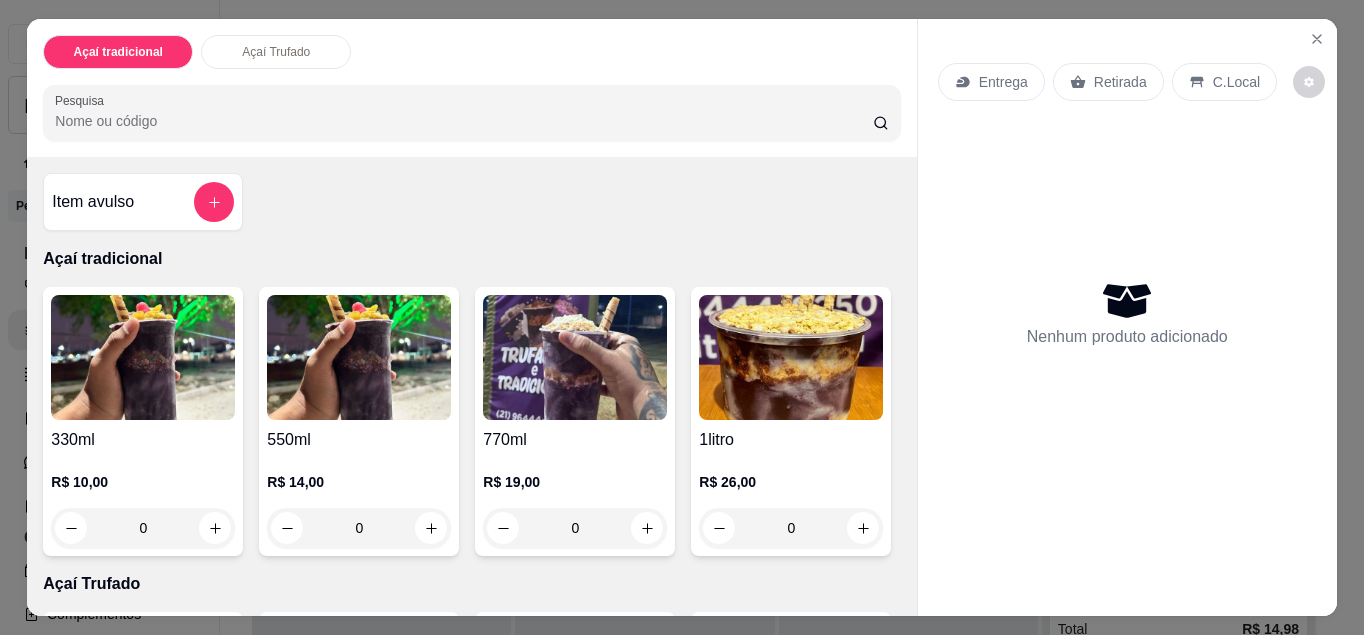 click on "0" at bounding box center (143, 528) 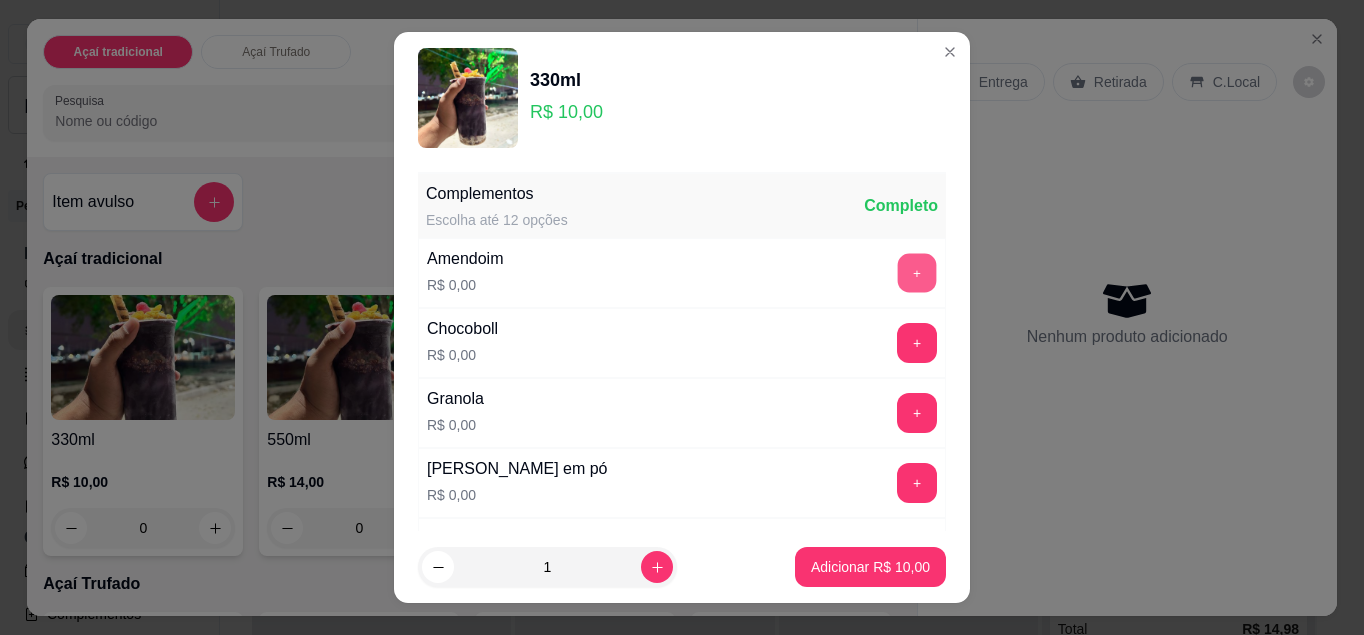 click on "+" at bounding box center [917, 272] 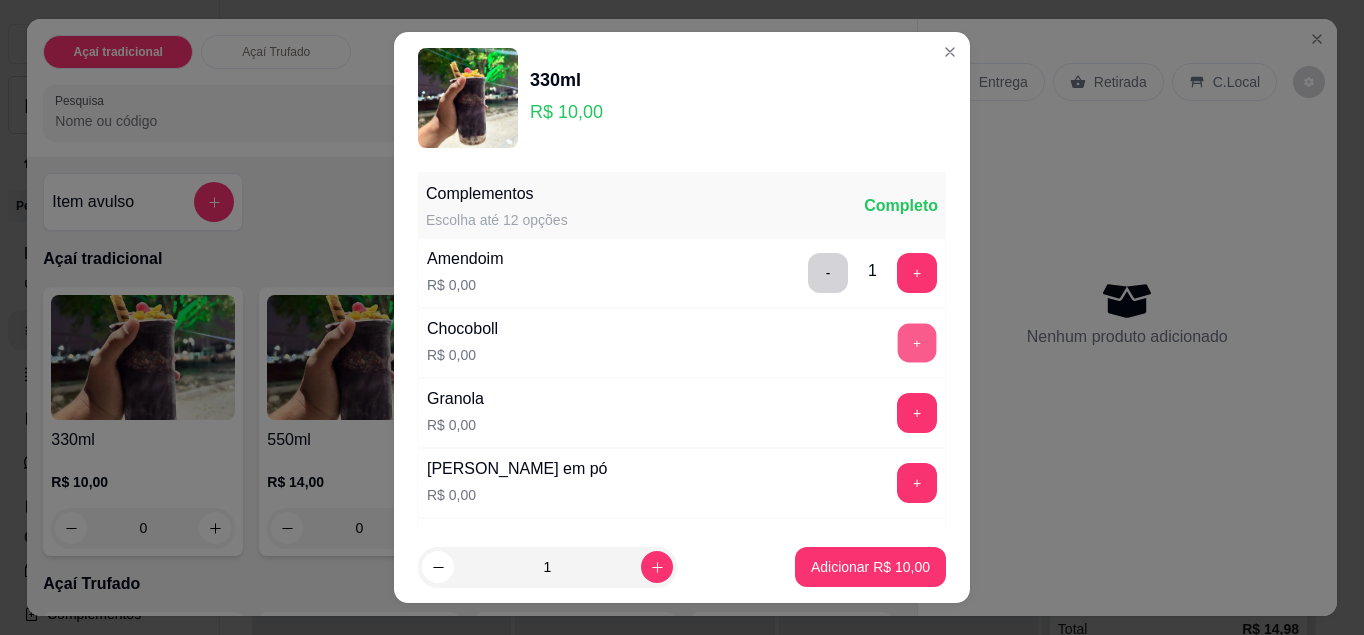 click on "+" at bounding box center [917, 342] 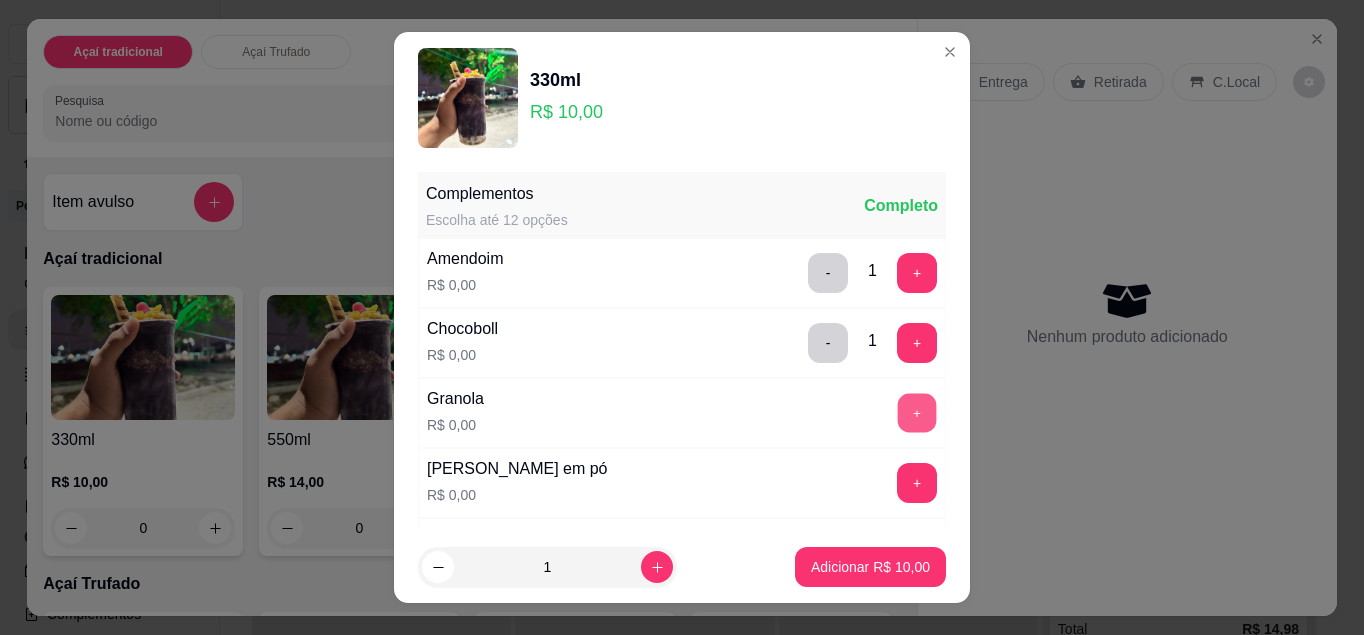 click on "+" at bounding box center [917, 412] 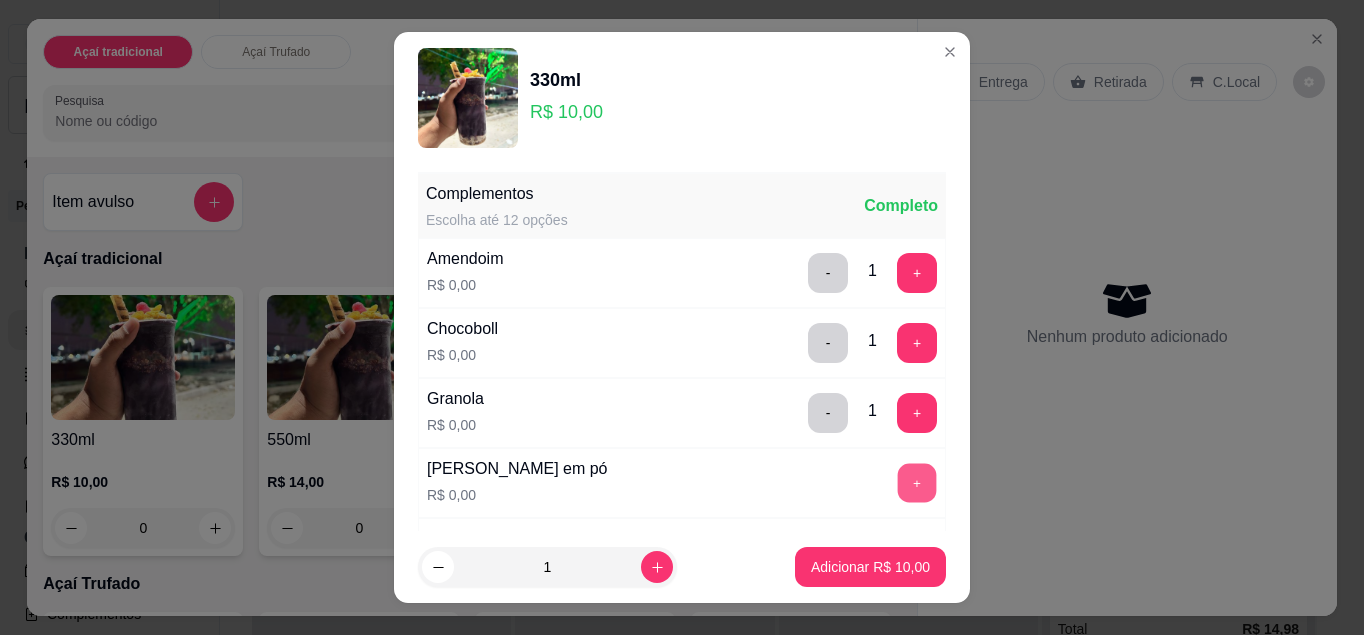 click on "+" at bounding box center [917, 482] 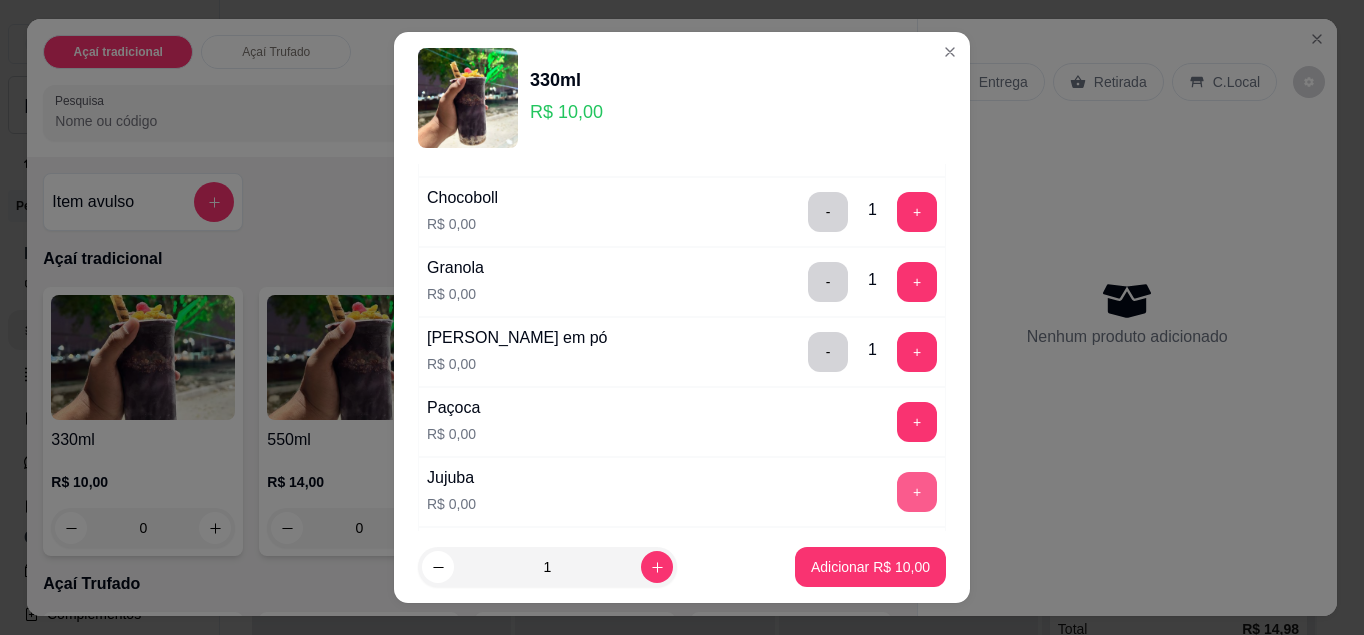 scroll, scrollTop: 132, scrollLeft: 0, axis: vertical 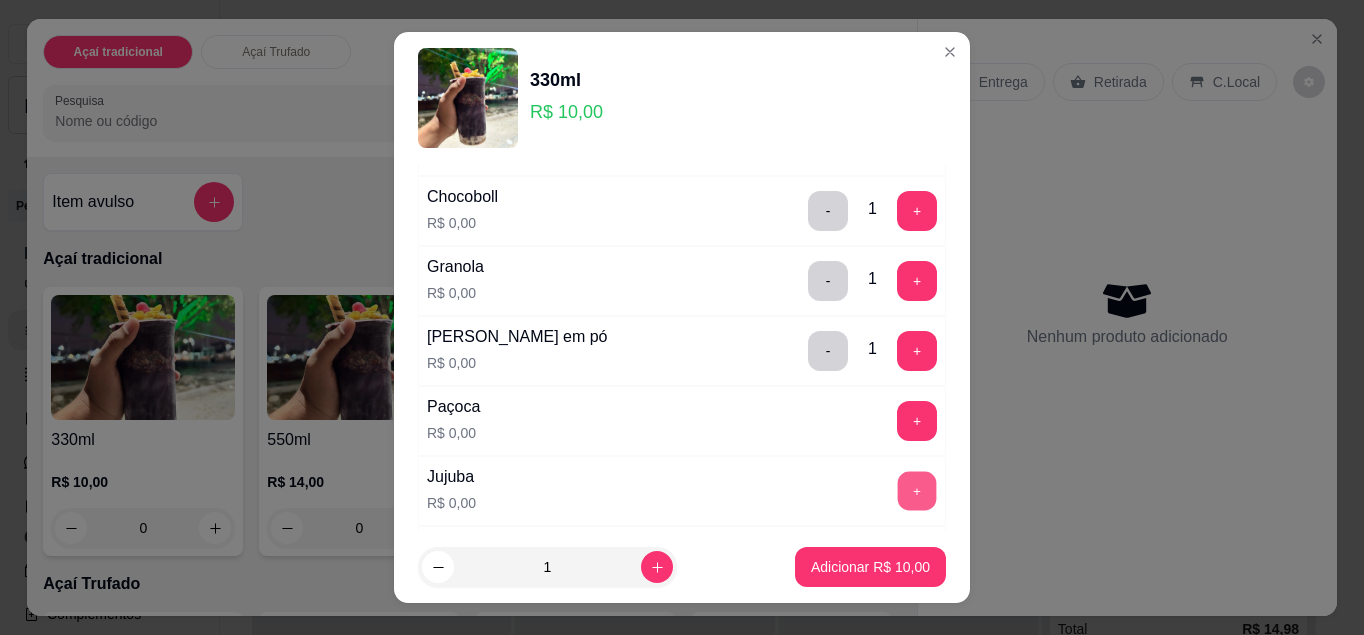 click on "+" at bounding box center [917, 490] 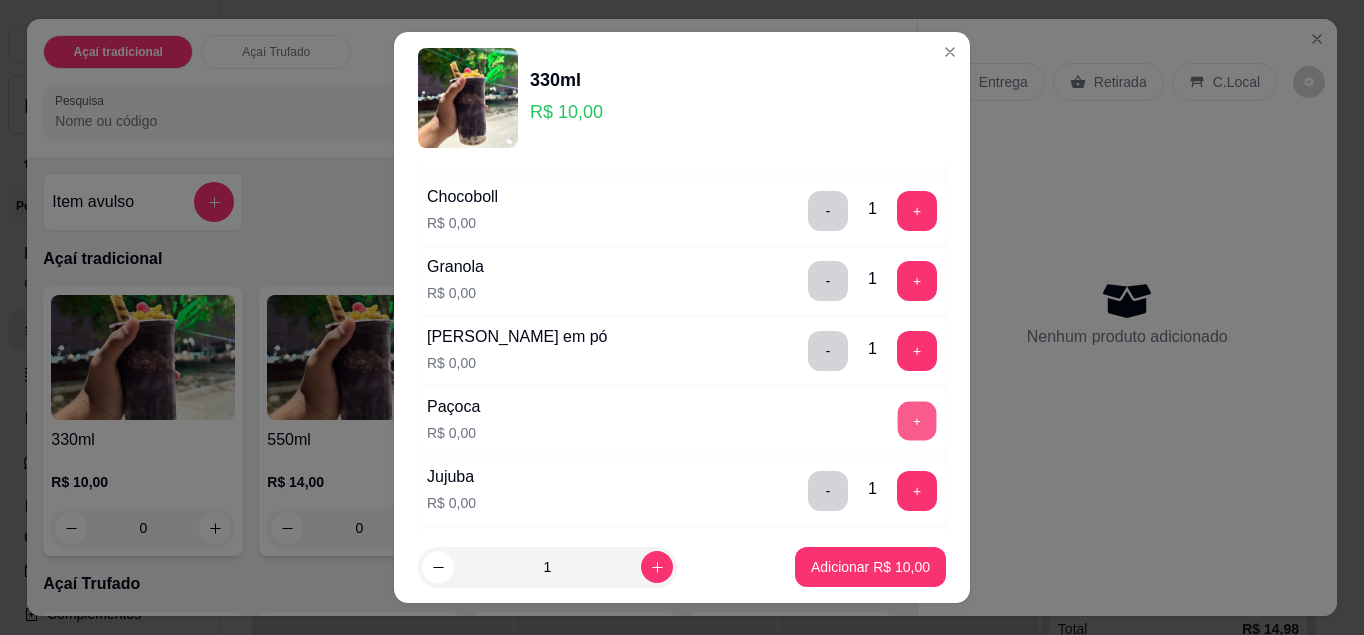 click on "+" at bounding box center (917, 420) 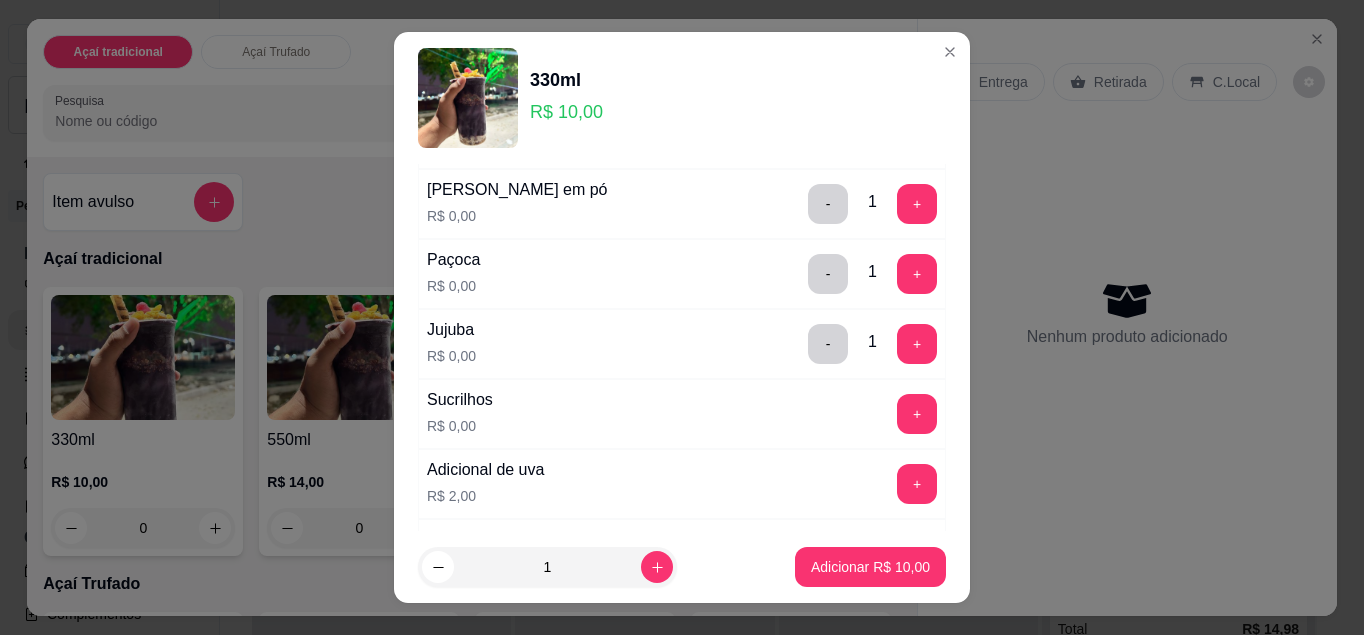 scroll, scrollTop: 285, scrollLeft: 0, axis: vertical 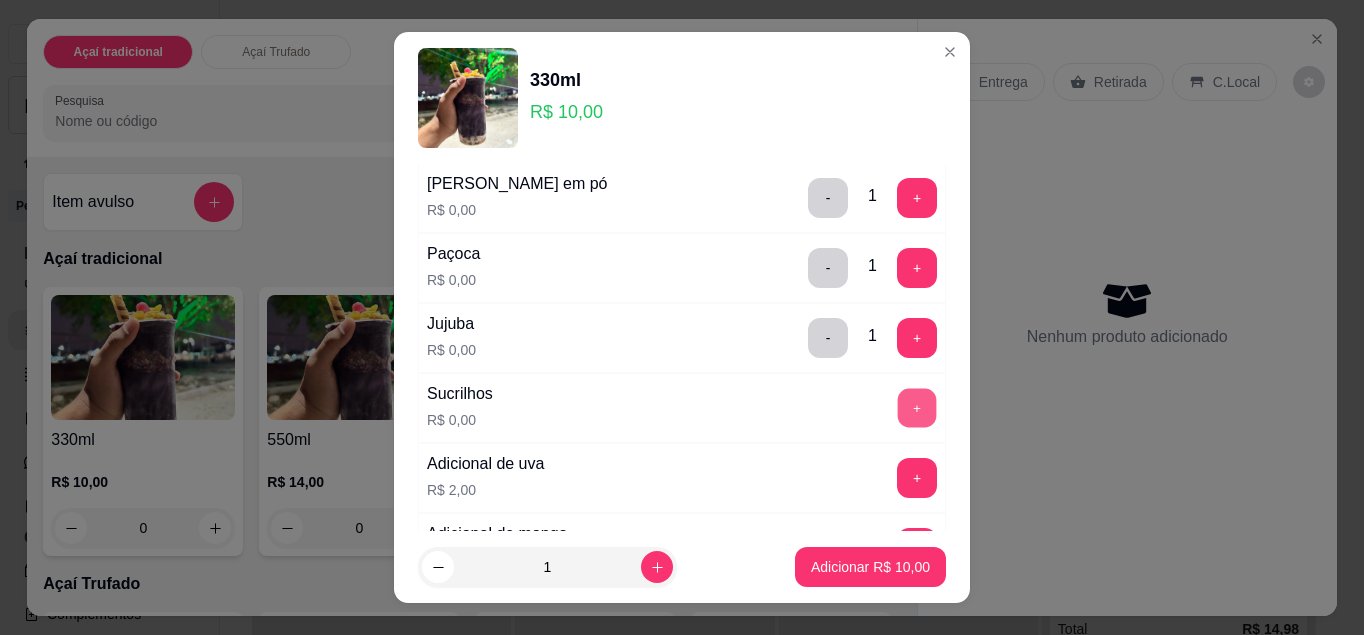 click on "+" at bounding box center (917, 407) 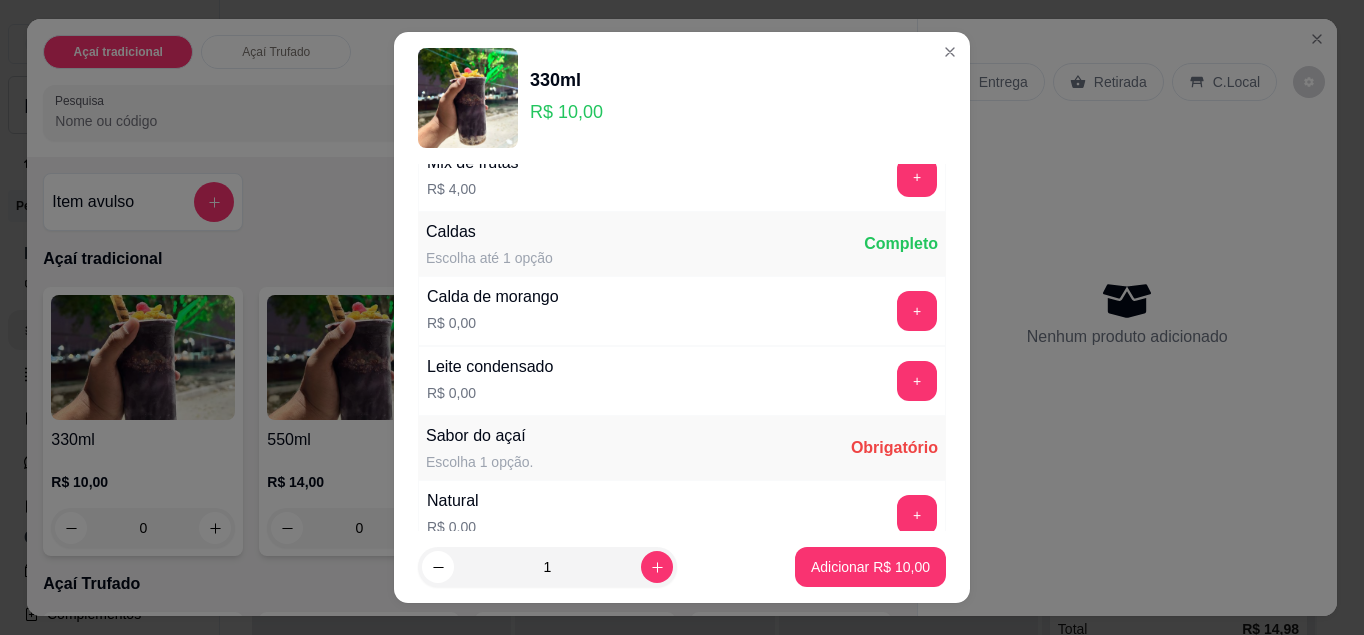 scroll, scrollTop: 876, scrollLeft: 0, axis: vertical 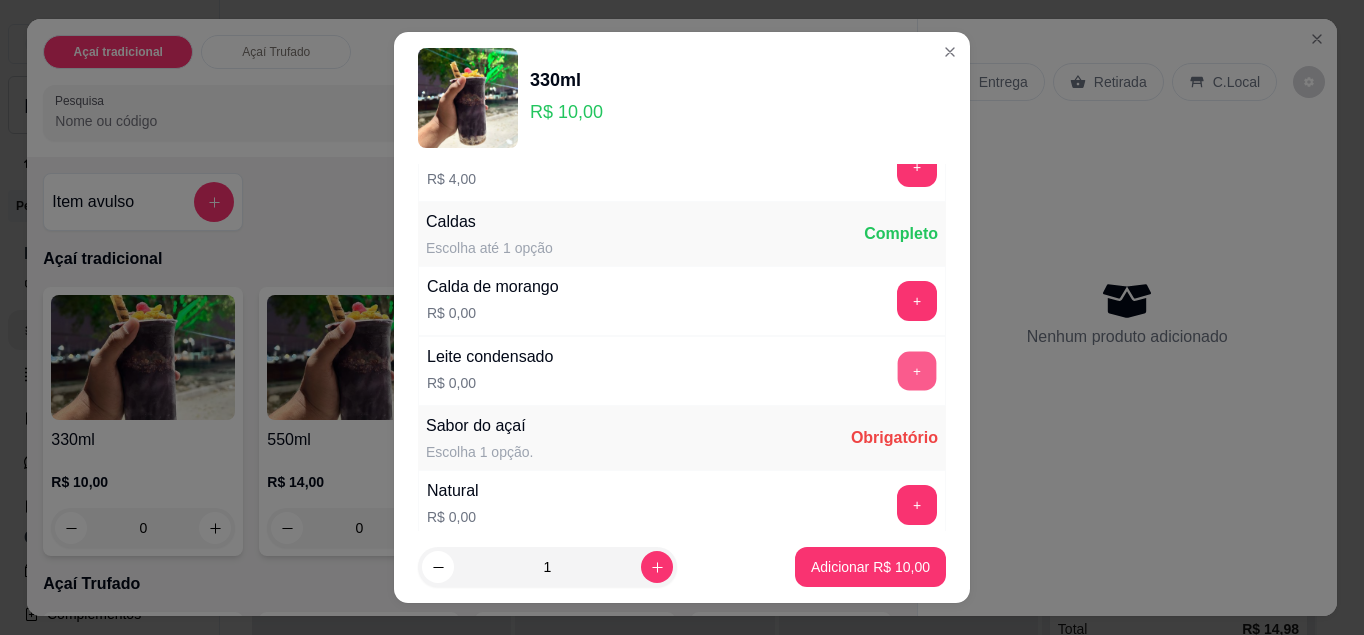 click on "+" at bounding box center (917, 370) 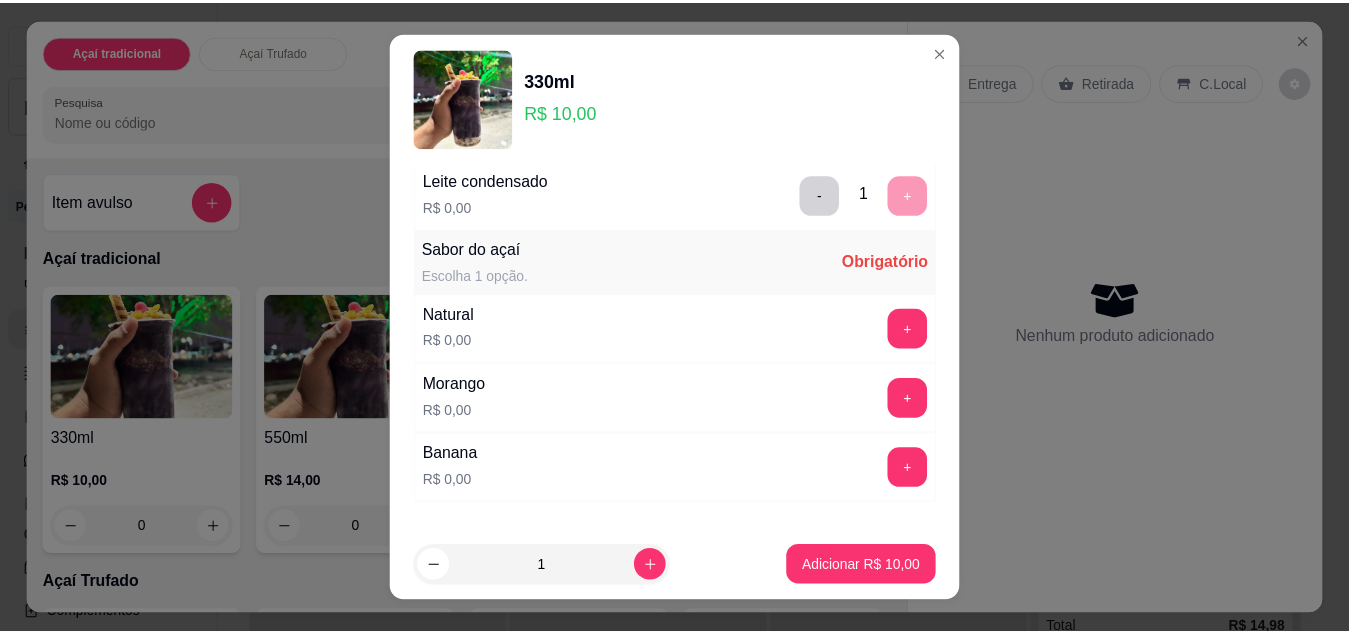 scroll, scrollTop: 1053, scrollLeft: 0, axis: vertical 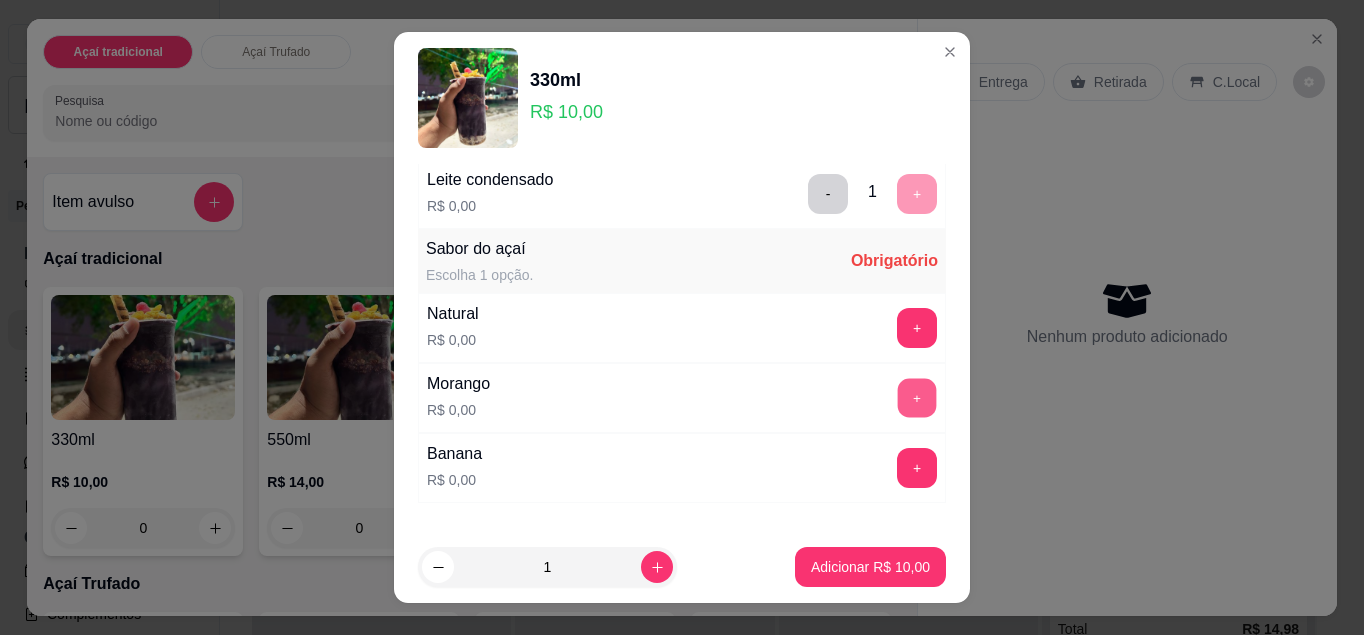 click on "+" at bounding box center [917, 397] 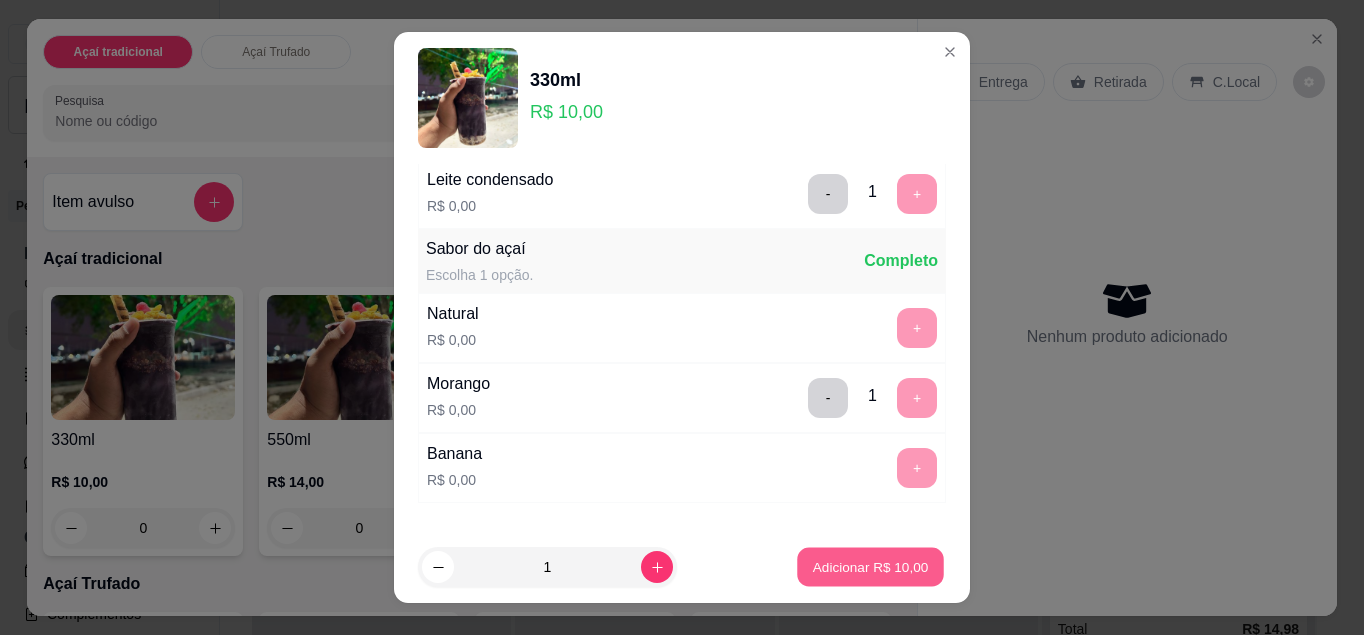 click on "Adicionar   R$ 10,00" at bounding box center [870, 567] 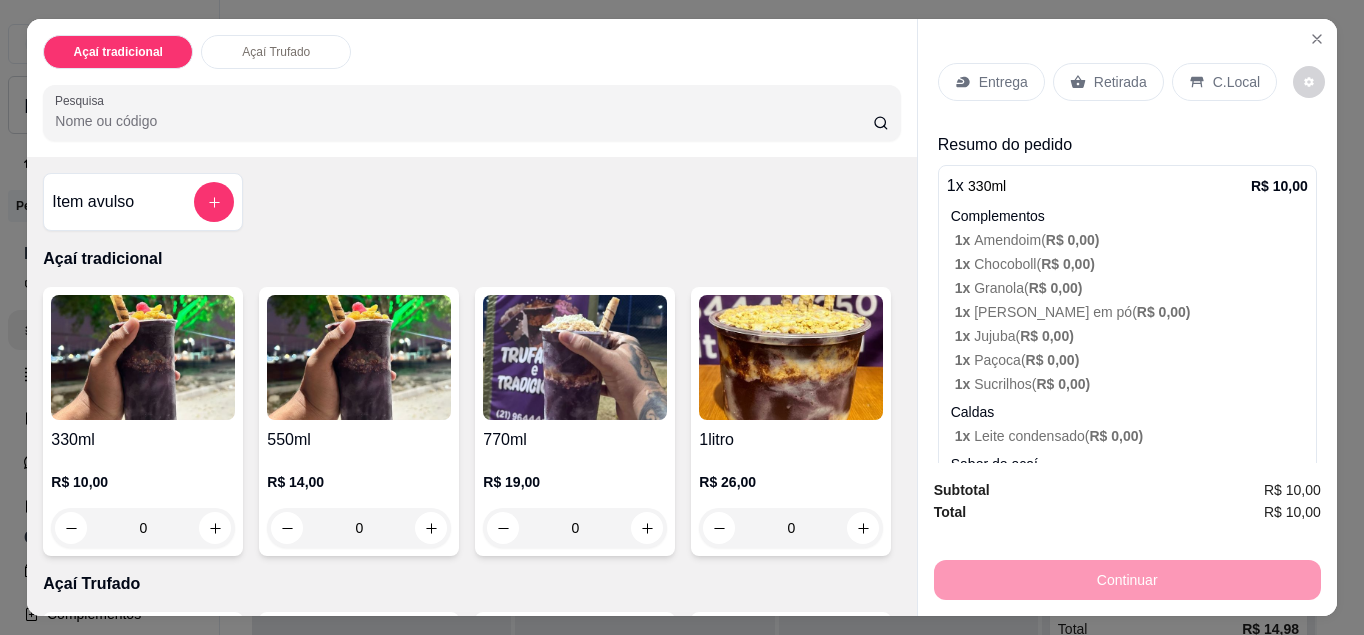 click on "C.Local" at bounding box center (1236, 82) 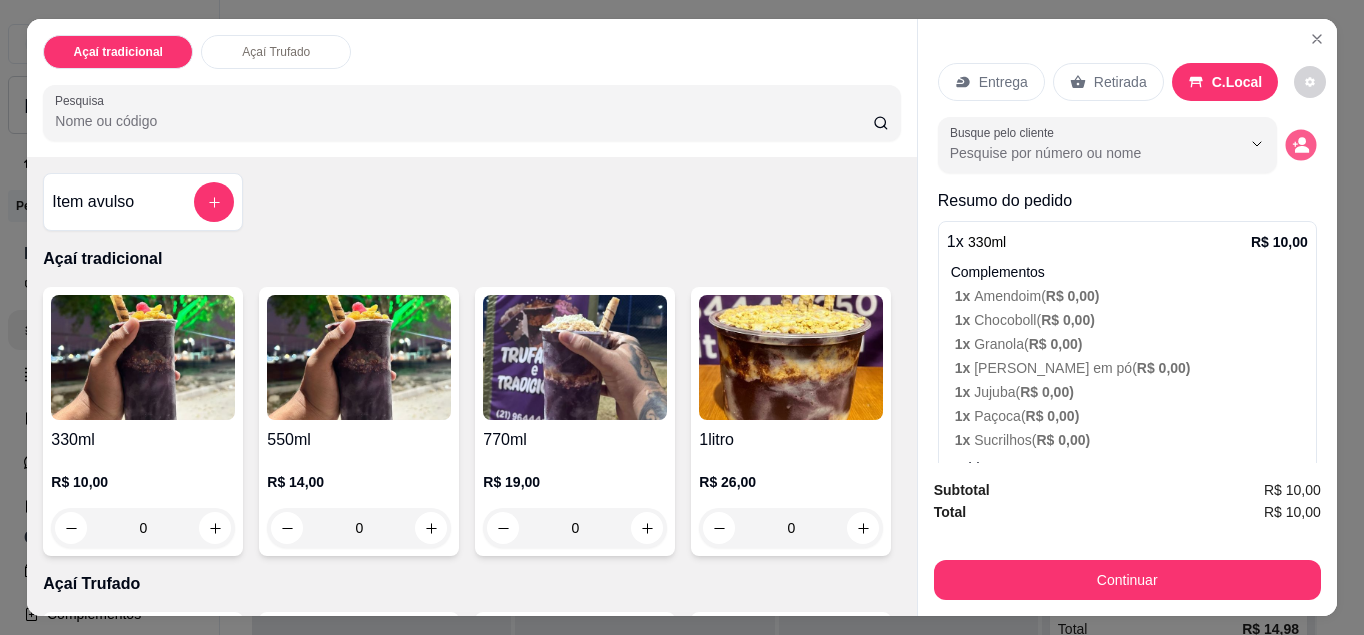 click 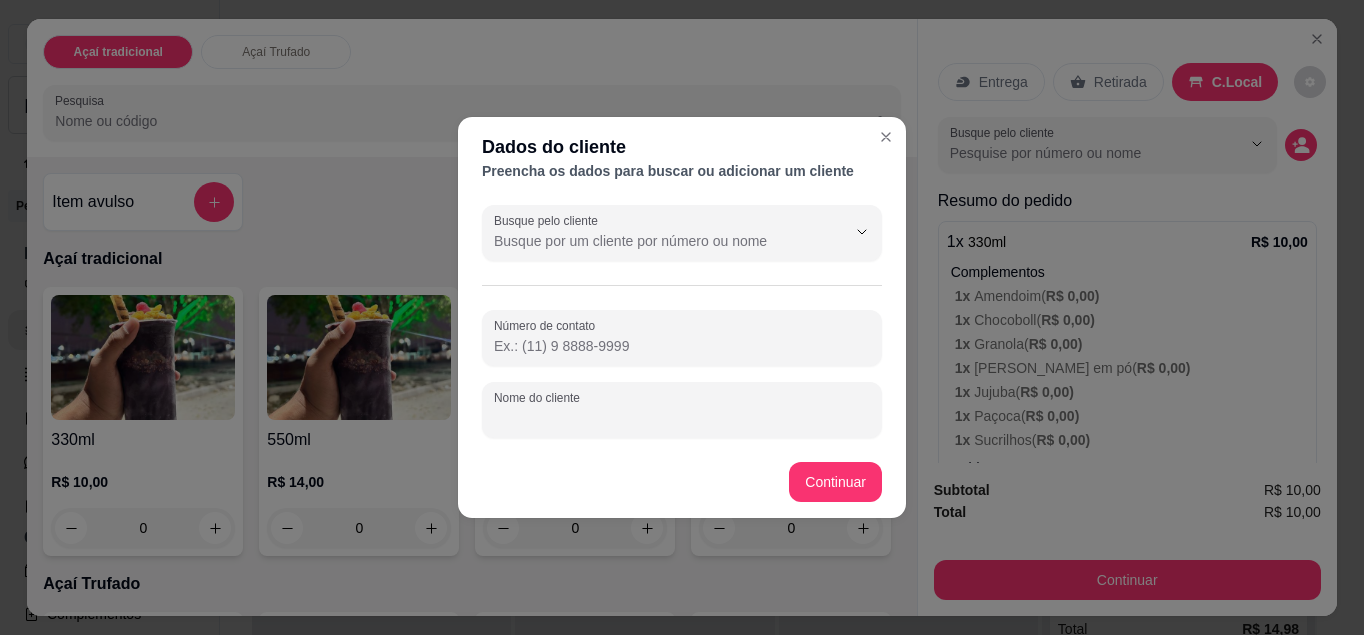 click on "Nome do cliente" at bounding box center [682, 418] 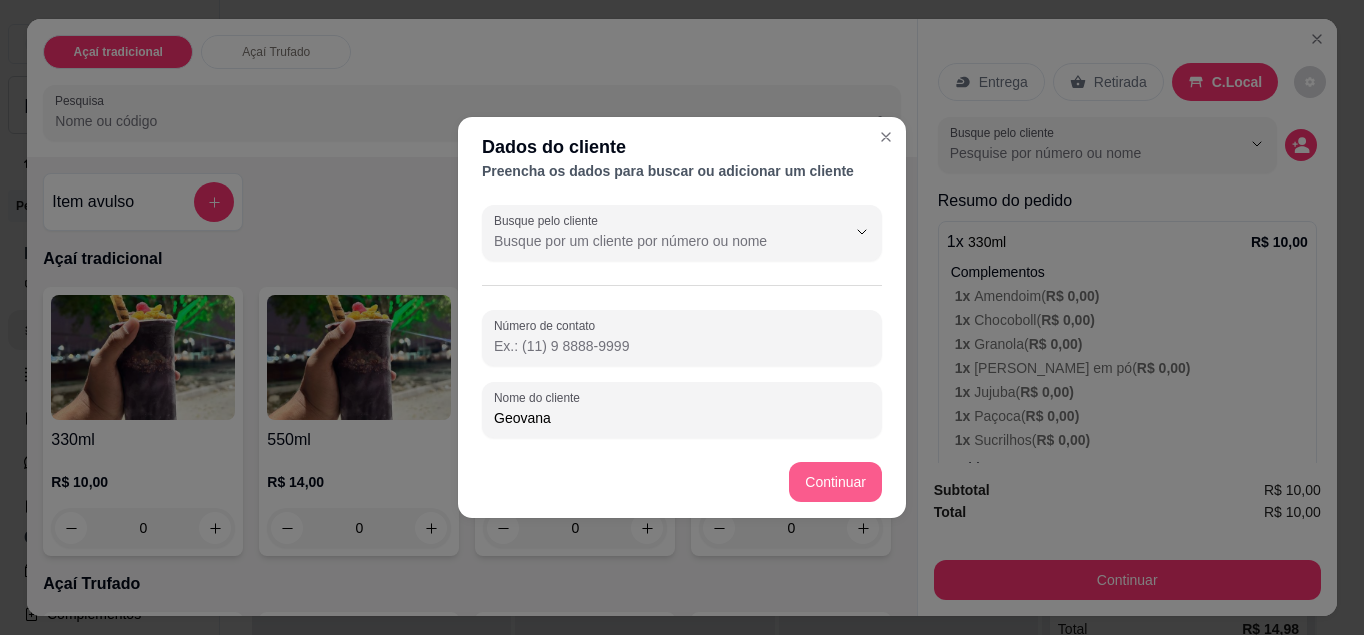 type on "Geovana" 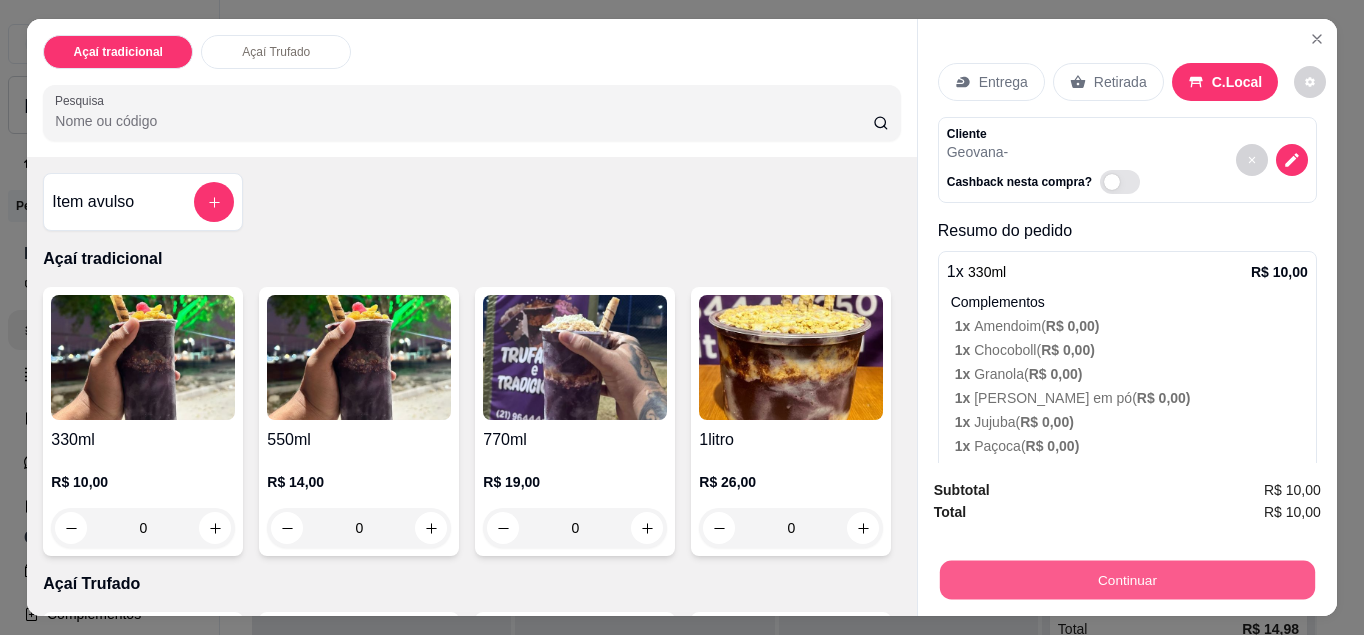 click on "Continuar" at bounding box center [1127, 580] 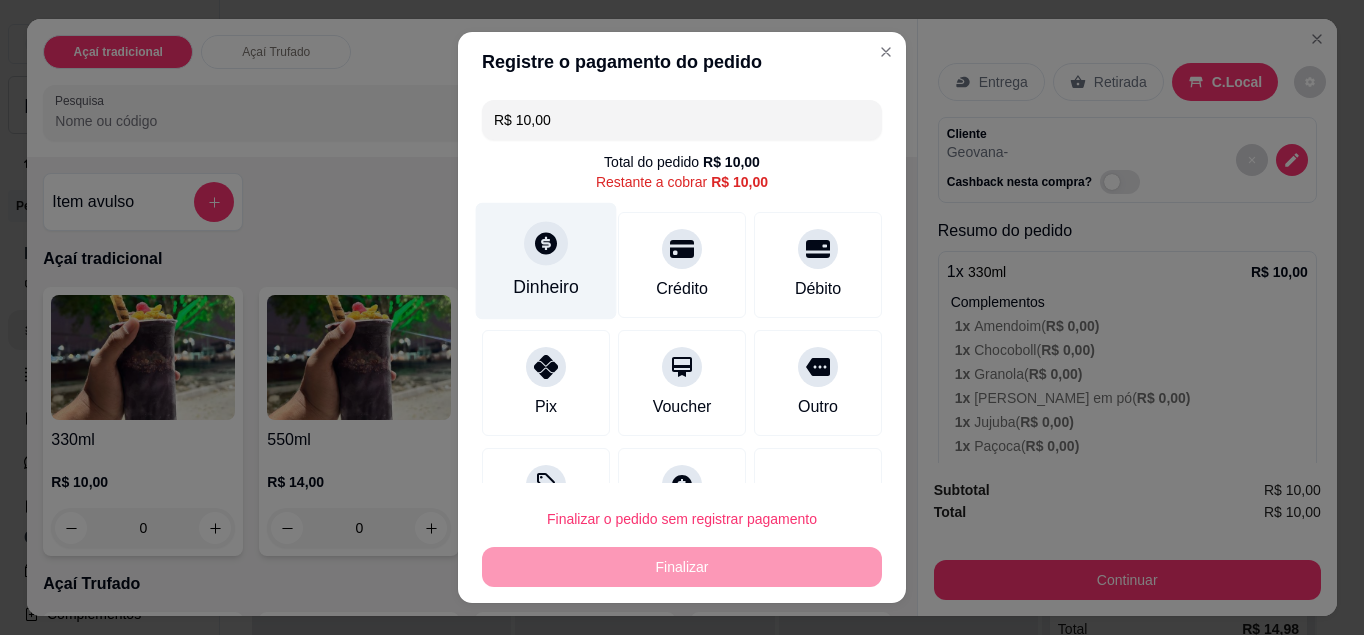 click on "Dinheiro" at bounding box center [546, 260] 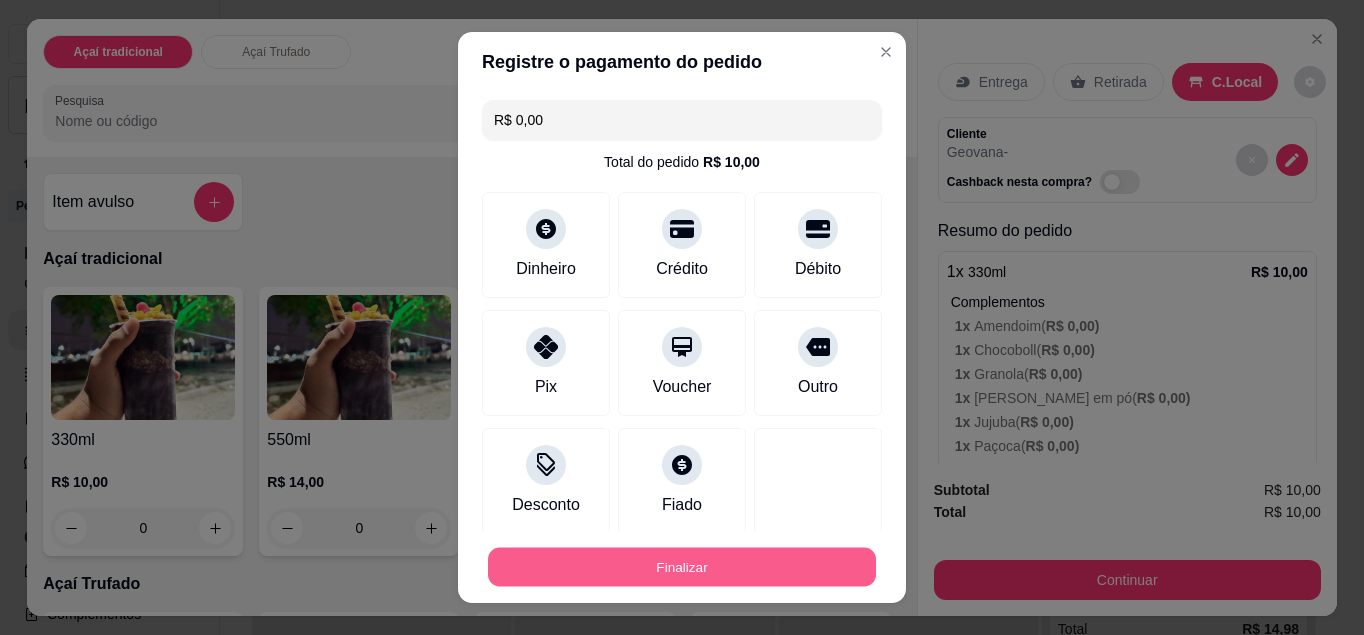 click on "Finalizar" at bounding box center (682, 567) 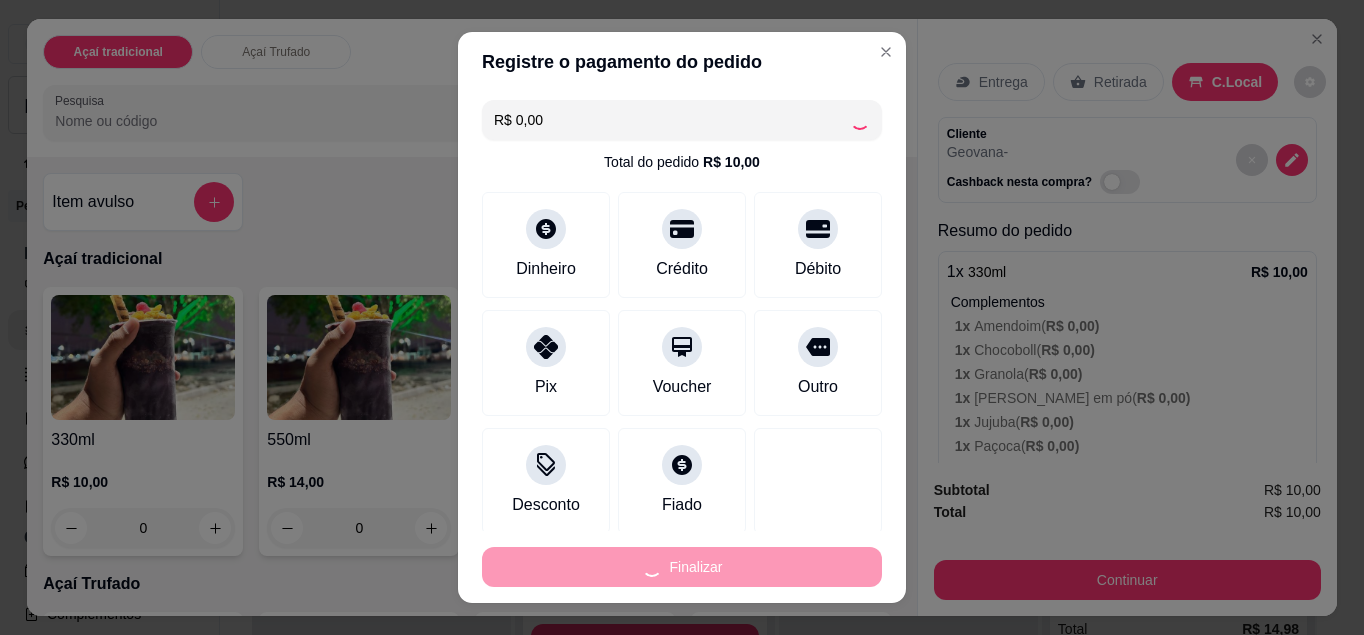 type on "-R$ 10,00" 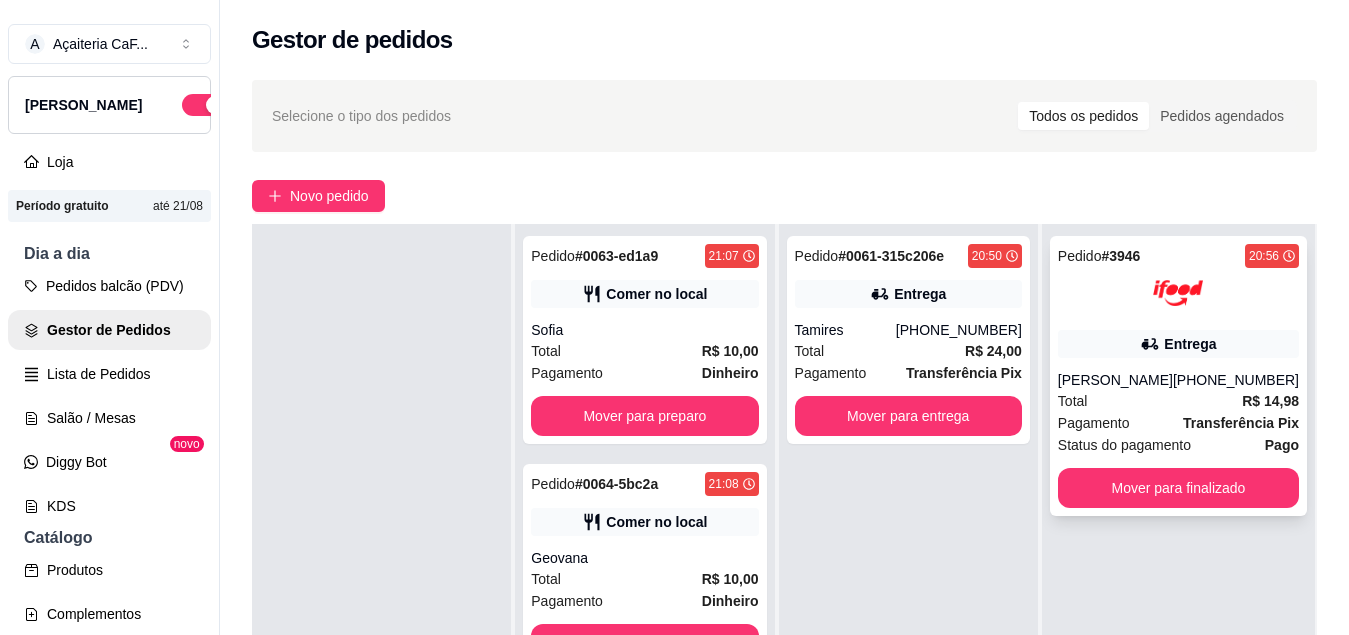 scroll, scrollTop: 0, scrollLeft: 0, axis: both 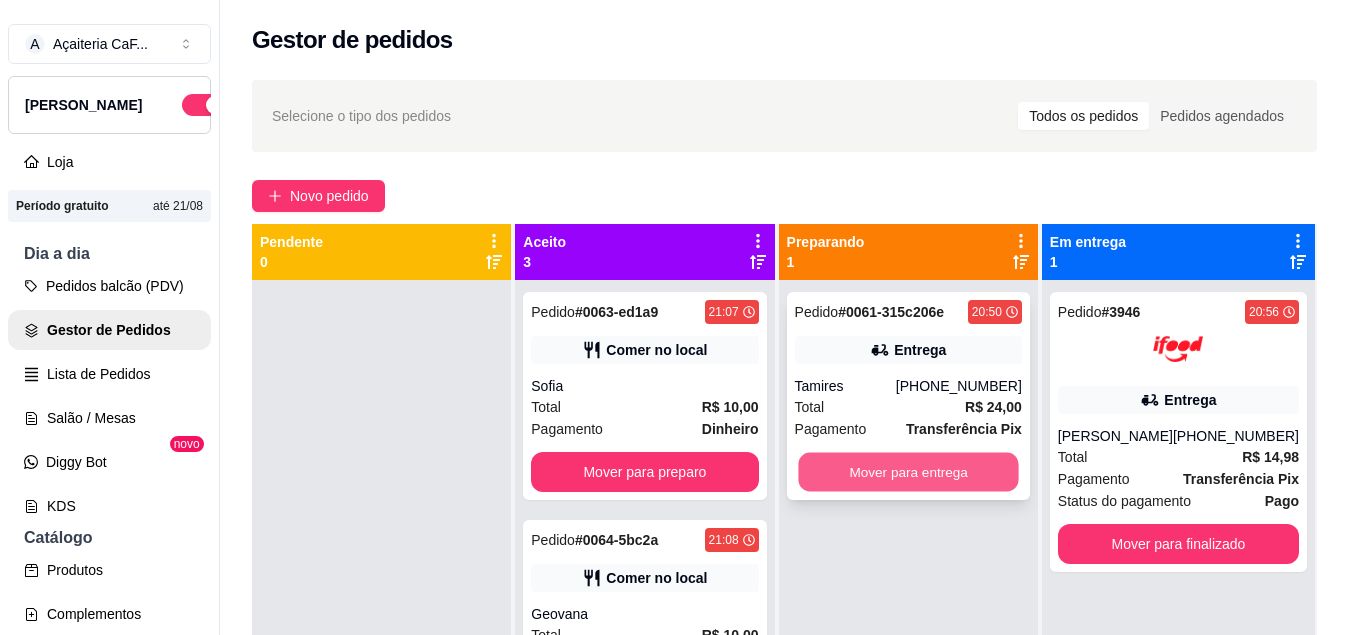 click on "Mover para entrega" at bounding box center [908, 472] 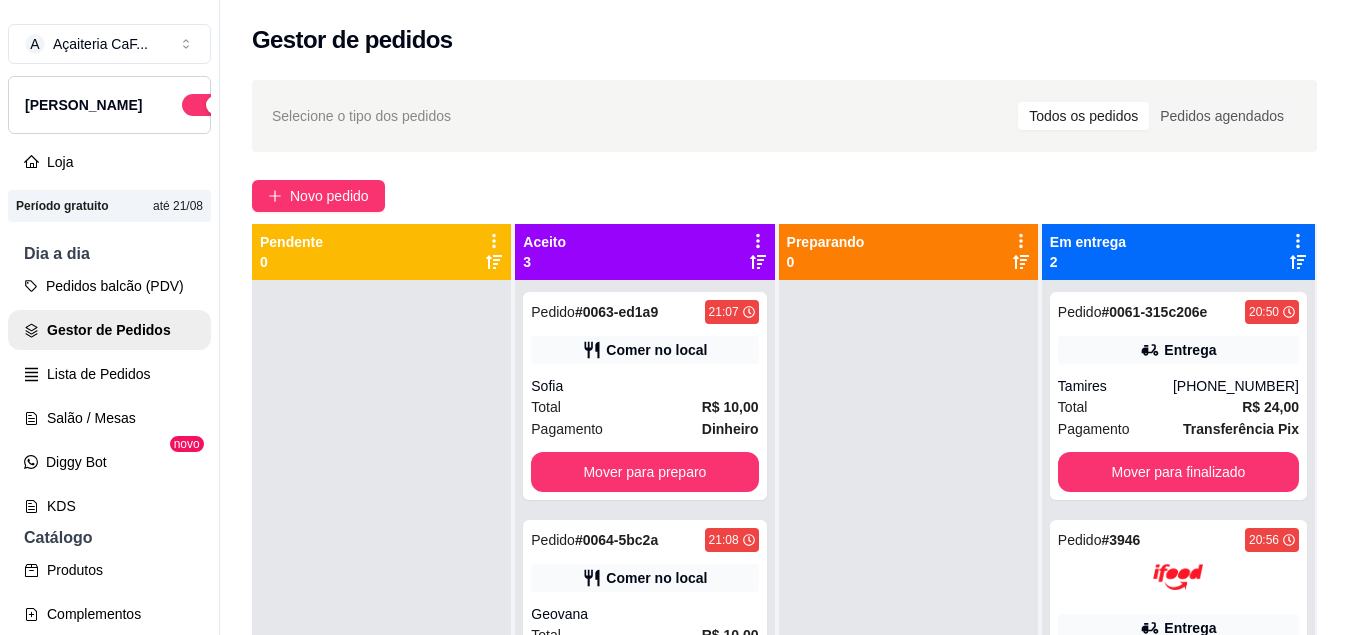 scroll, scrollTop: 56, scrollLeft: 0, axis: vertical 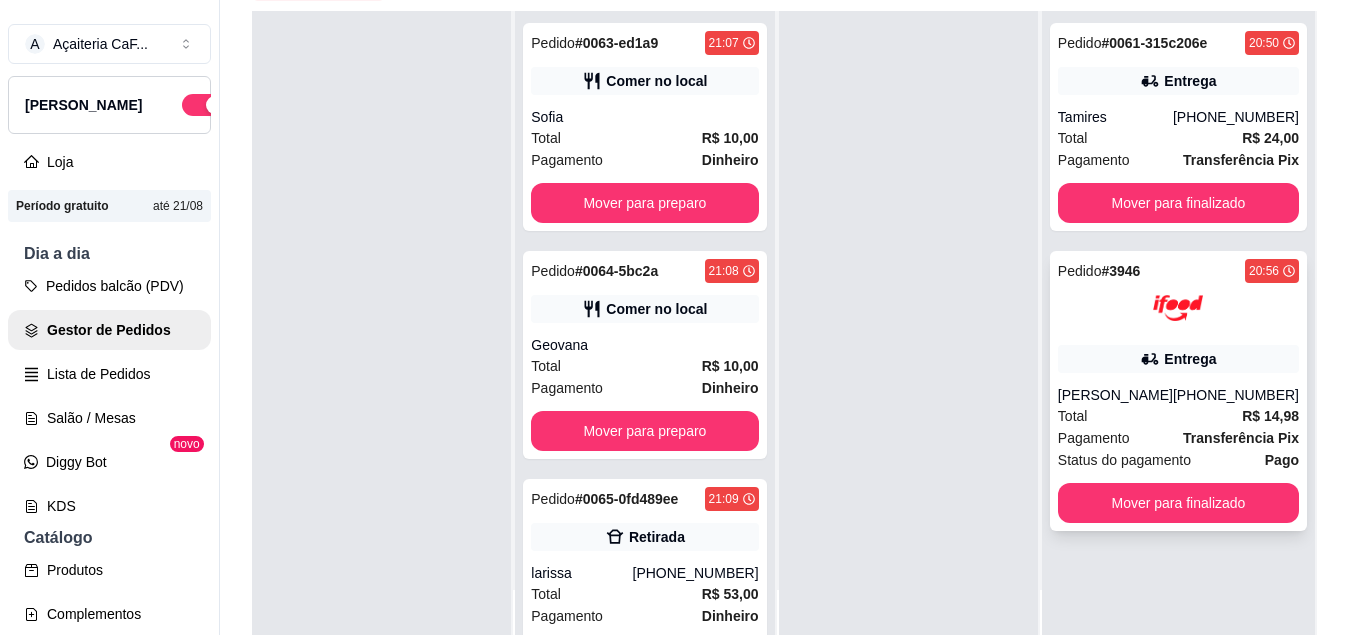 click on "Entrega" at bounding box center (1178, 359) 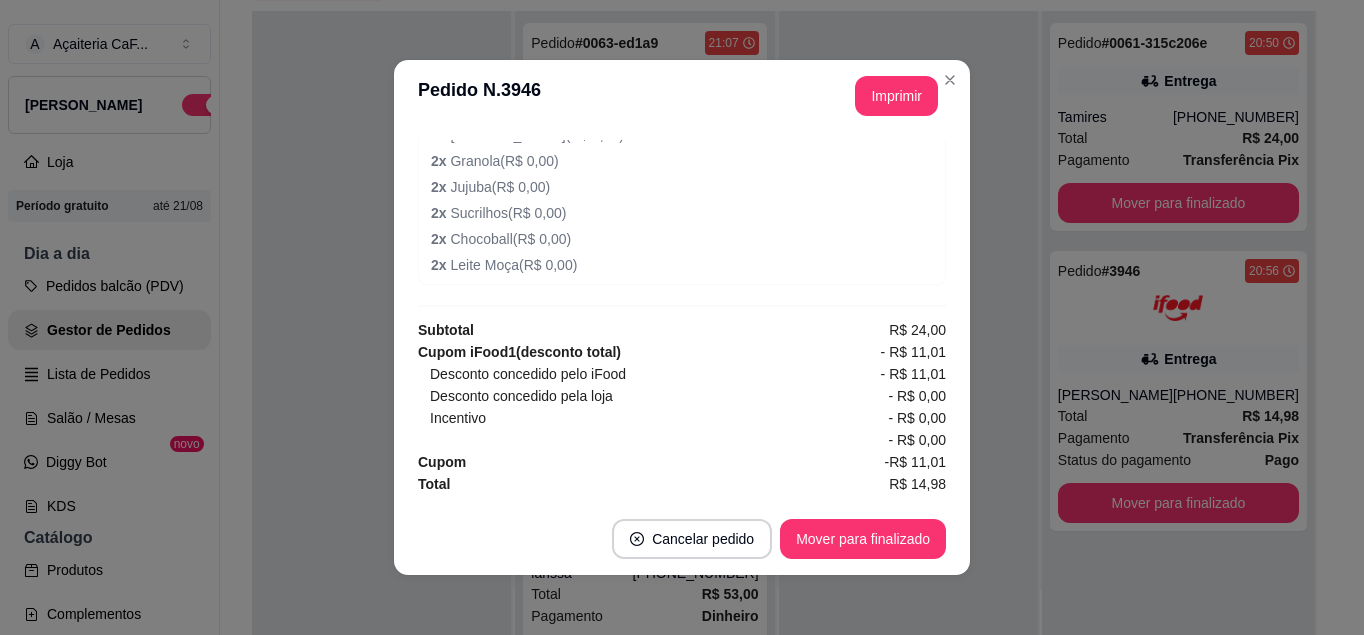 scroll, scrollTop: 0, scrollLeft: 0, axis: both 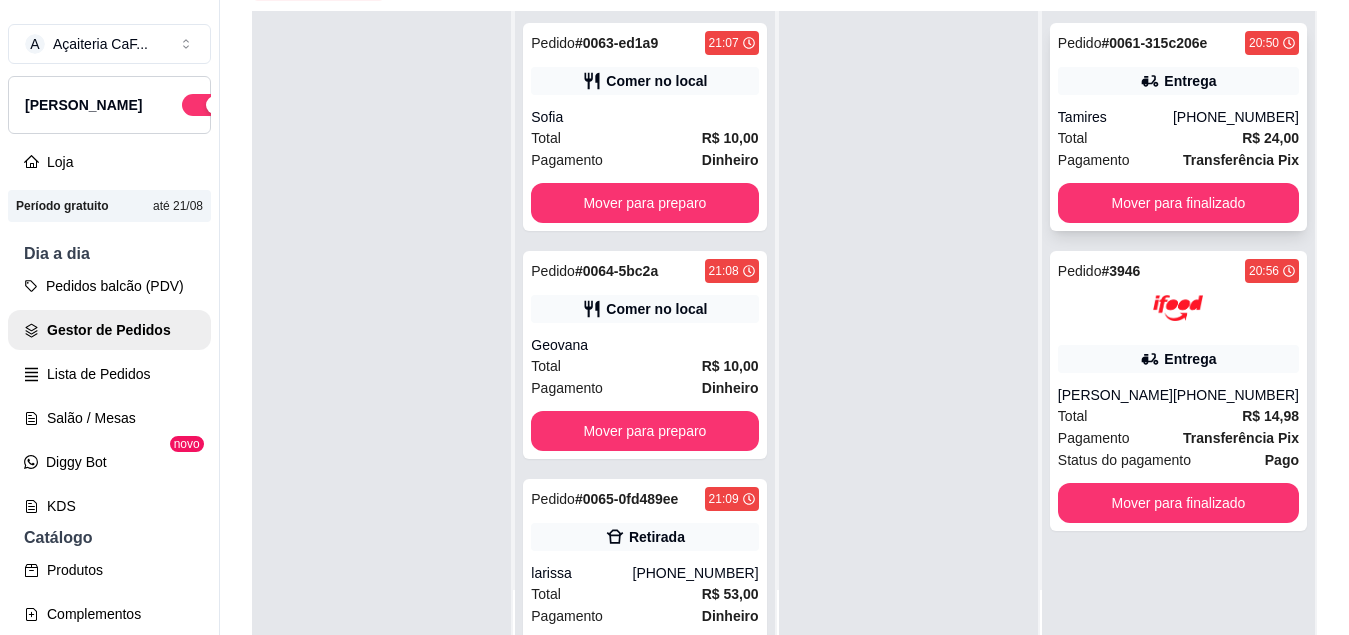click on "Tamires" at bounding box center [1115, 117] 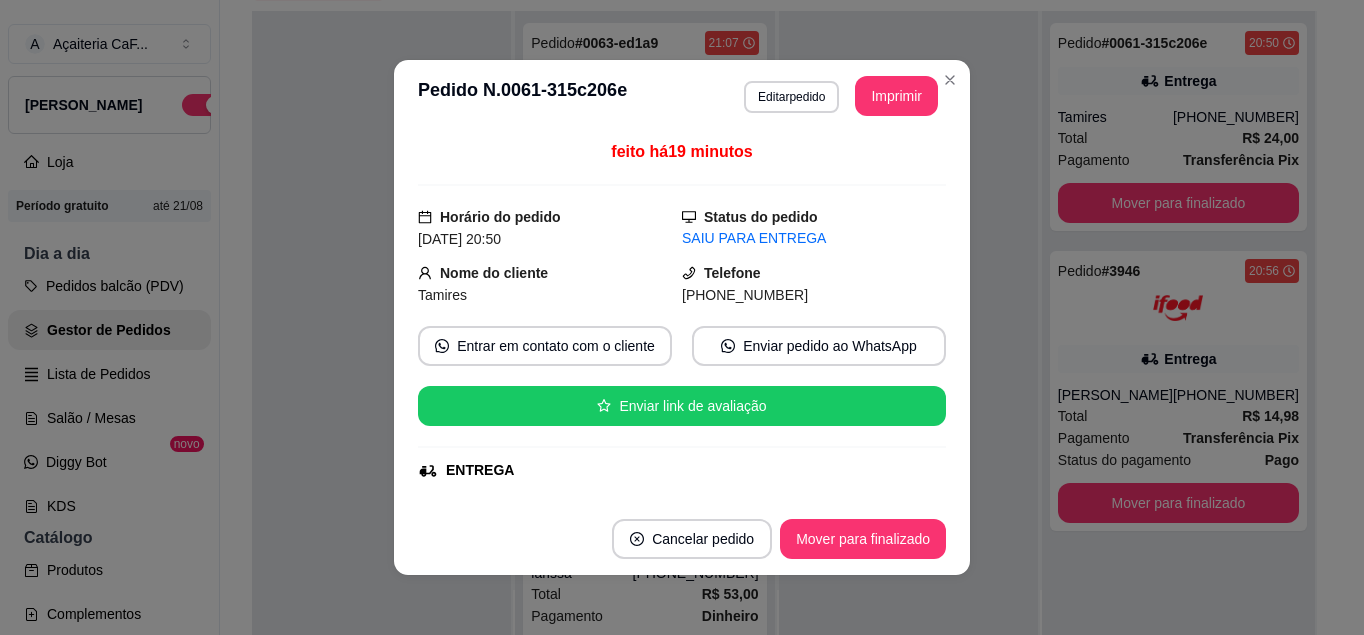 scroll, scrollTop: 4, scrollLeft: 0, axis: vertical 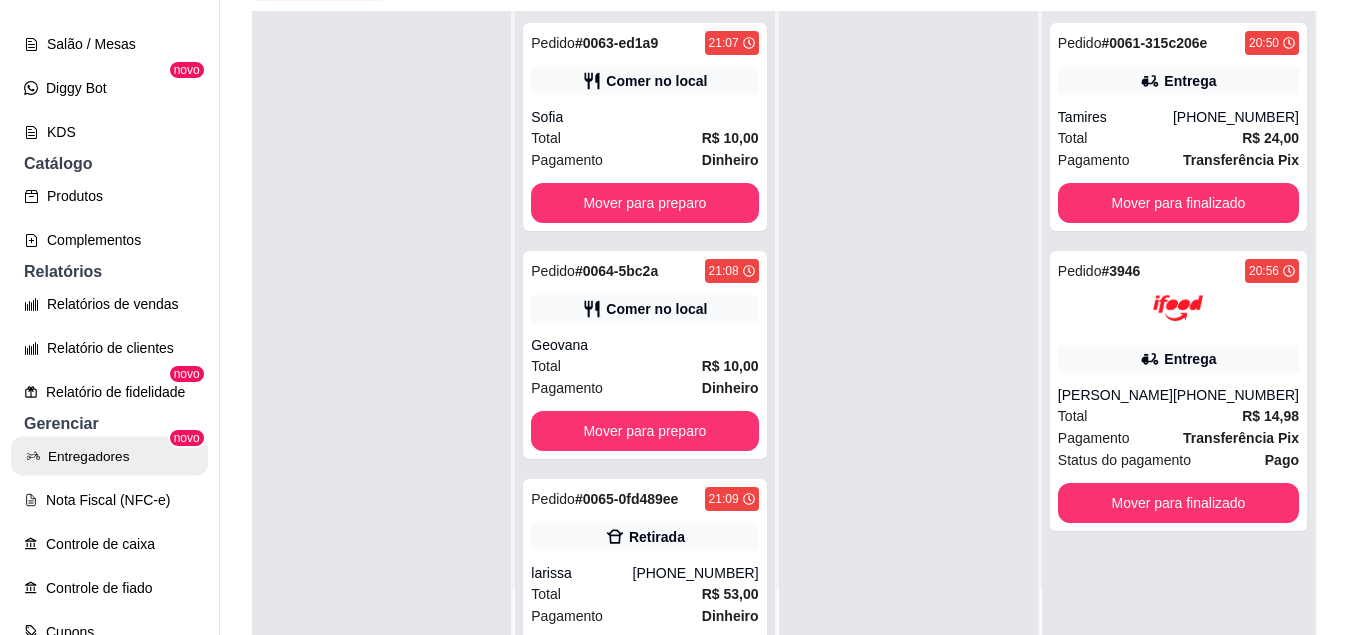 click on "Entregadores" at bounding box center [109, 456] 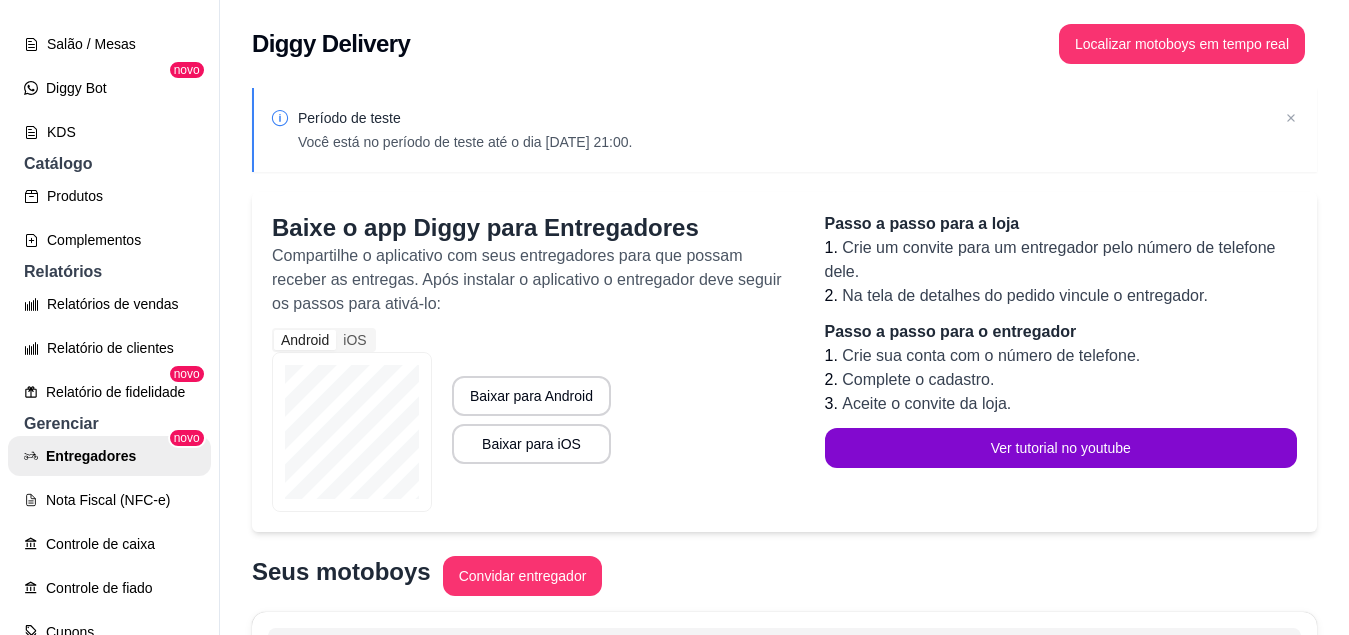 scroll, scrollTop: 206, scrollLeft: 0, axis: vertical 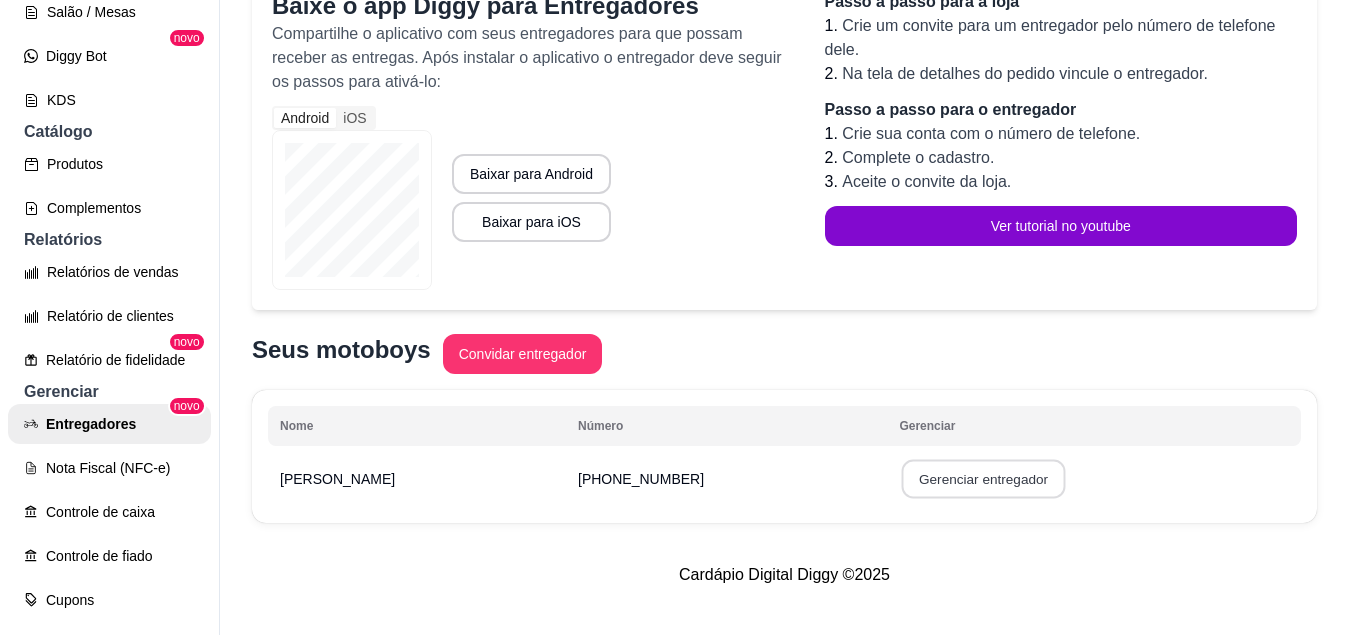 click on "Gerenciar entregador" at bounding box center [984, 479] 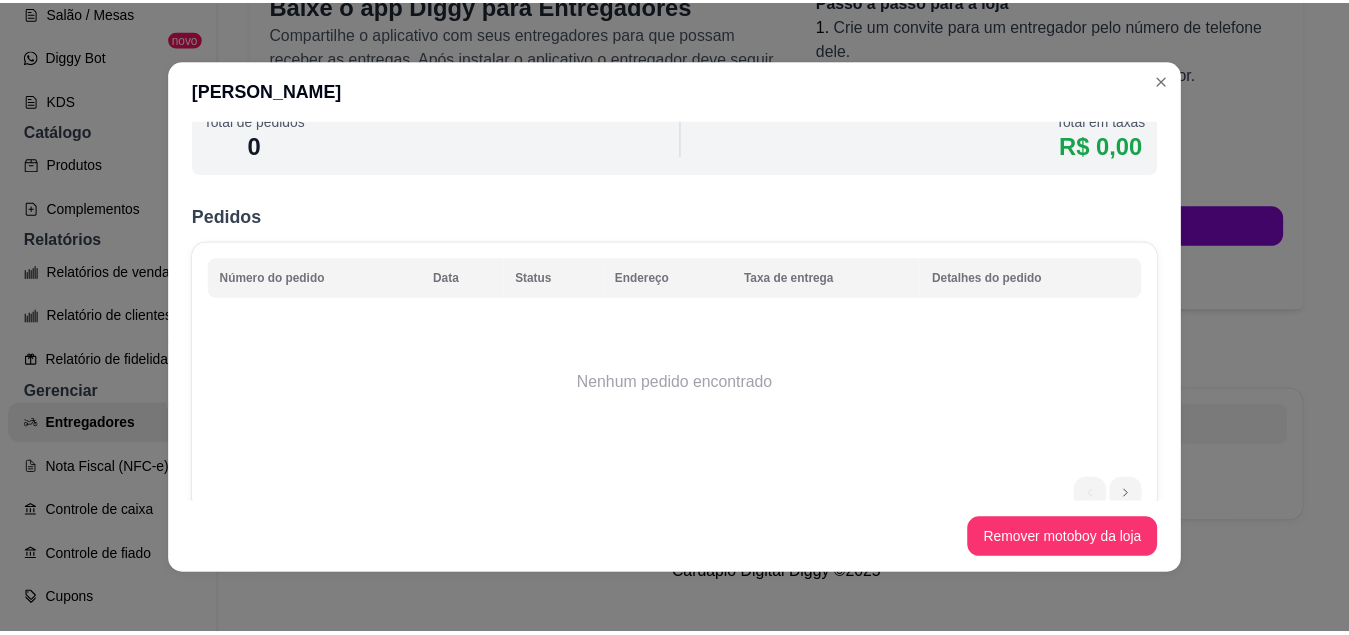 scroll, scrollTop: 0, scrollLeft: 0, axis: both 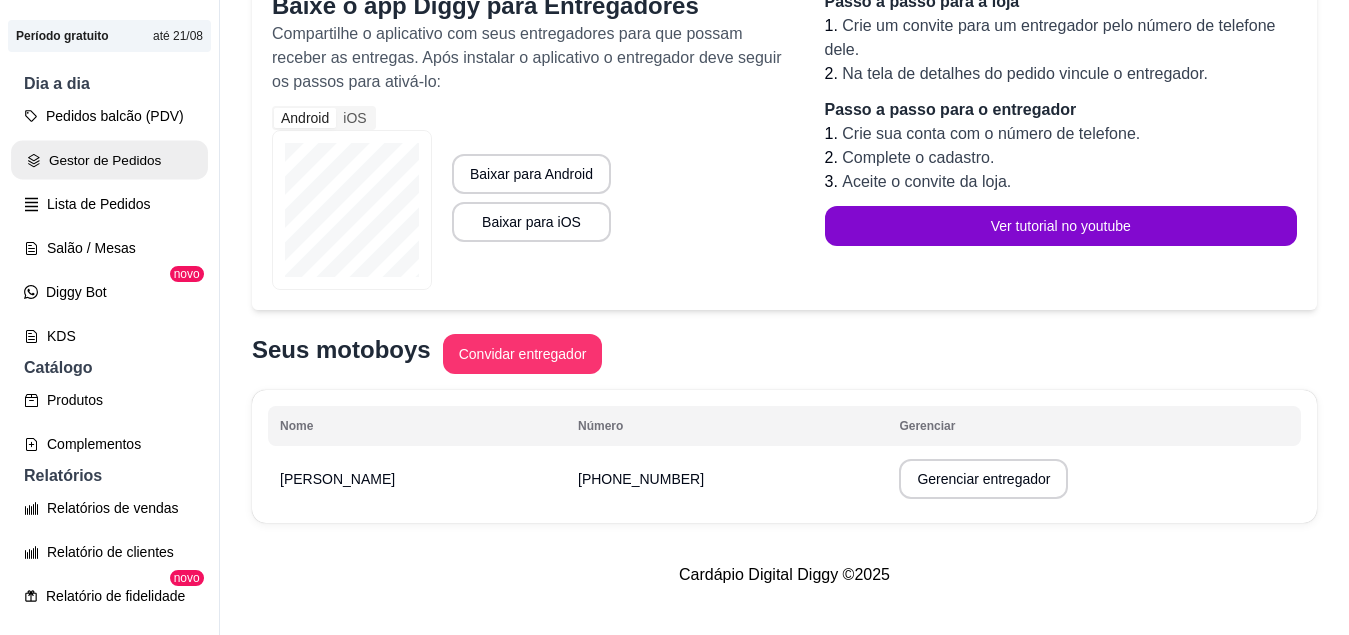 click on "Gestor de Pedidos" at bounding box center [109, 160] 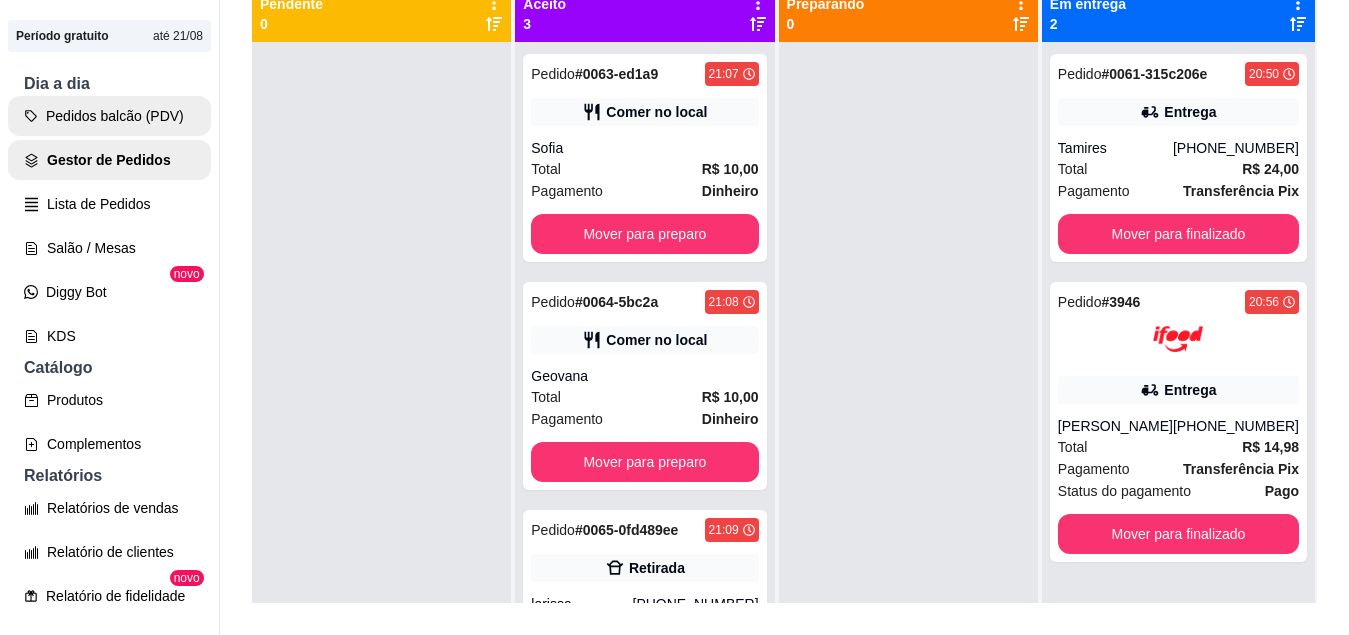 scroll, scrollTop: 0, scrollLeft: 0, axis: both 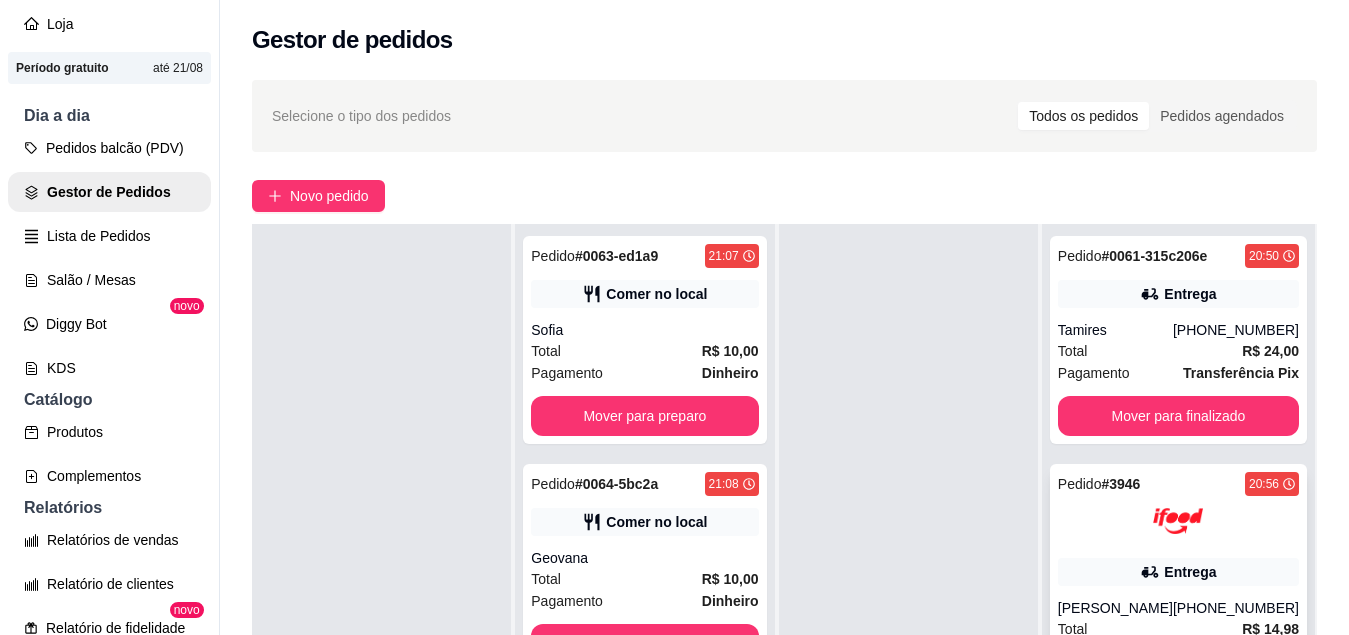 click at bounding box center [1178, 521] 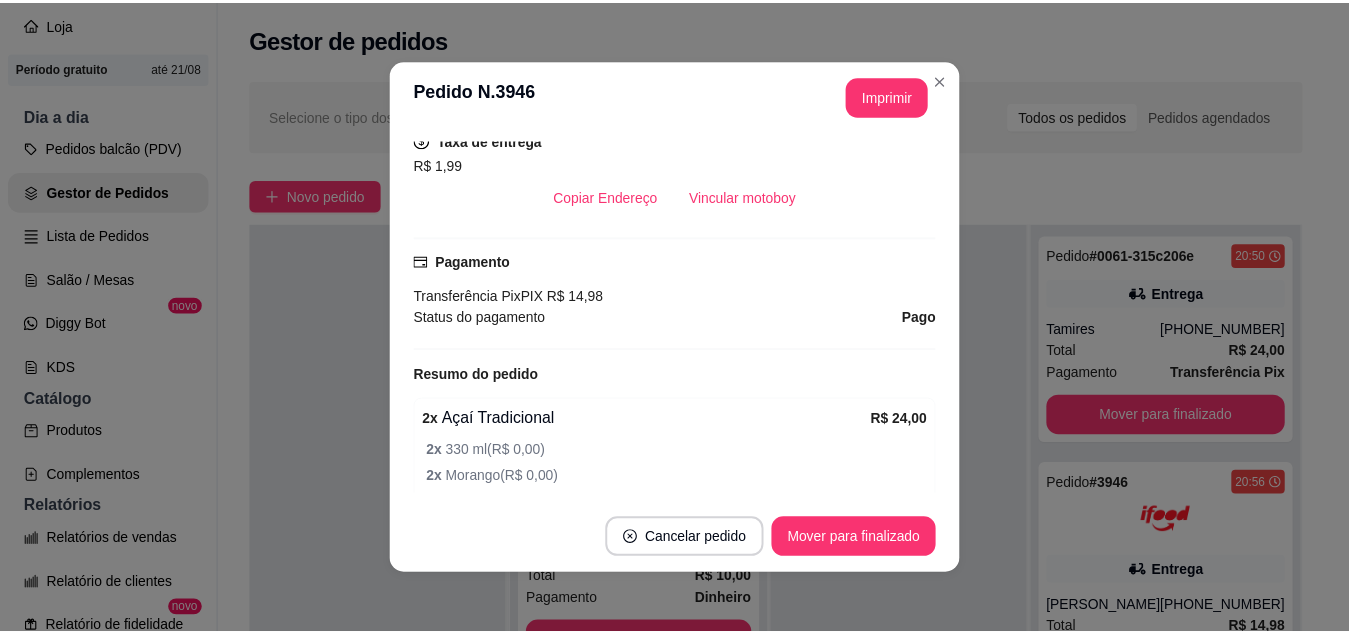scroll, scrollTop: 497, scrollLeft: 0, axis: vertical 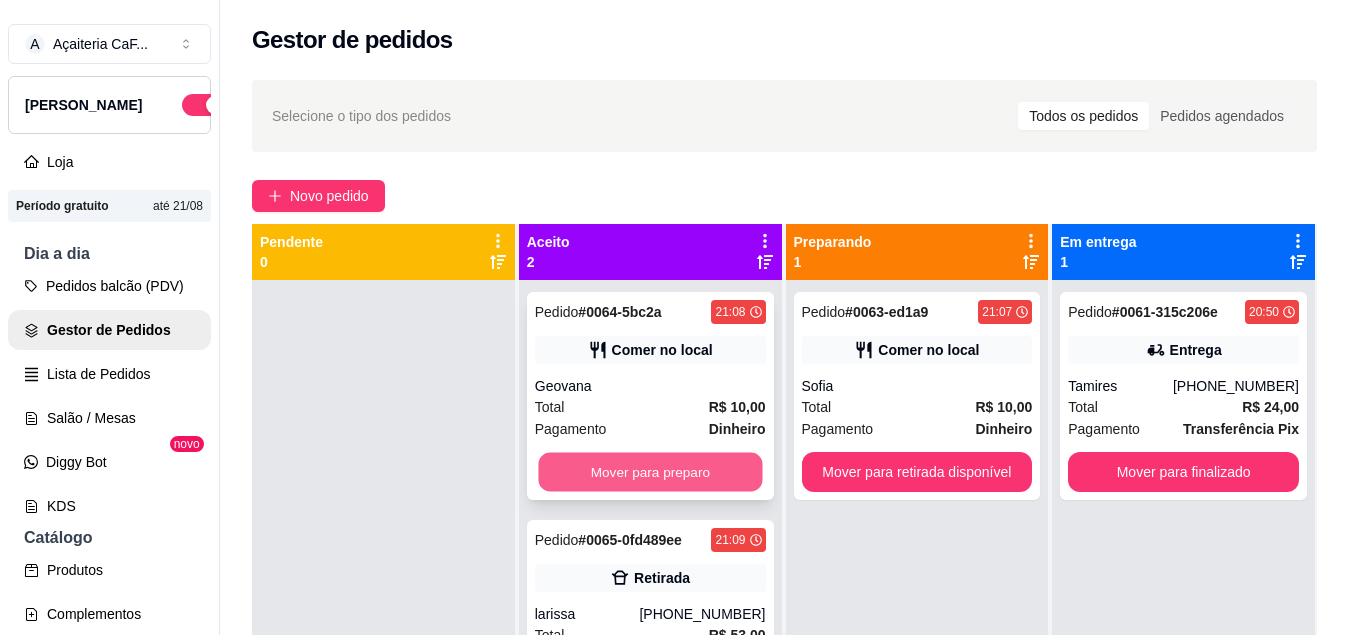 click on "Mover para preparo" at bounding box center (650, 472) 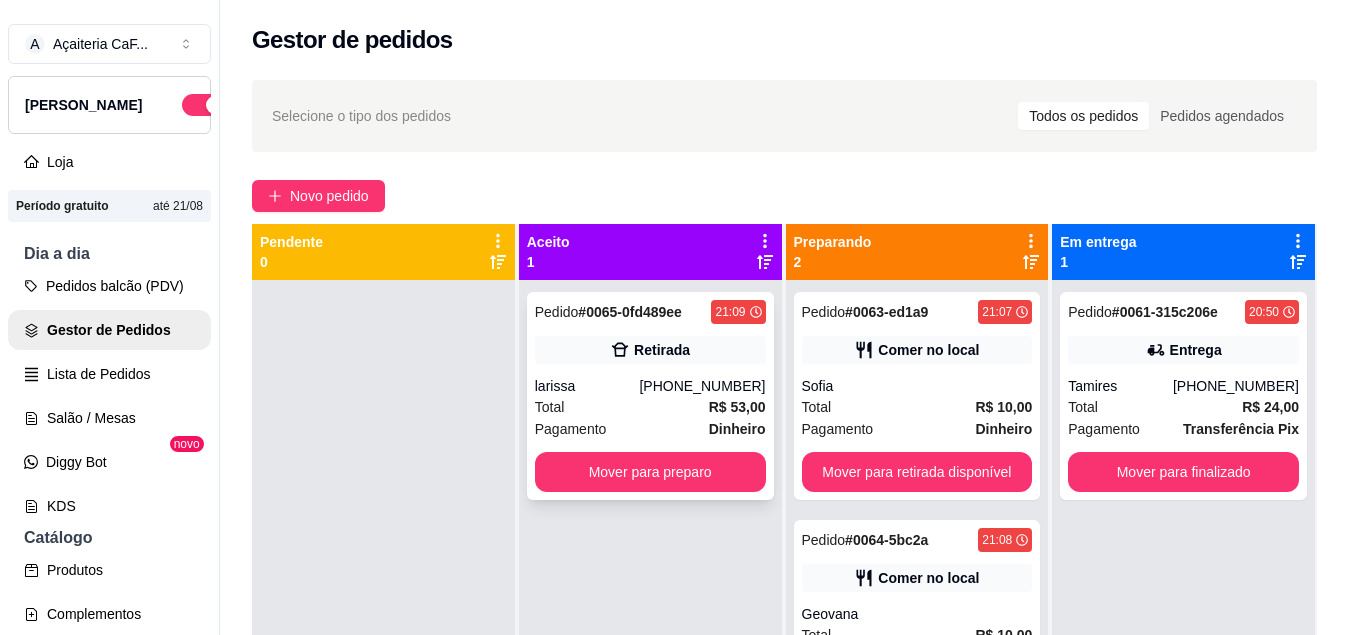 click on "Pedido  # 0065-0fd489ee 21:09 Retirada larissa [PHONE_NUMBER] Total R$ 53,00 Pagamento Dinheiro Mover para preparo" at bounding box center [650, 396] 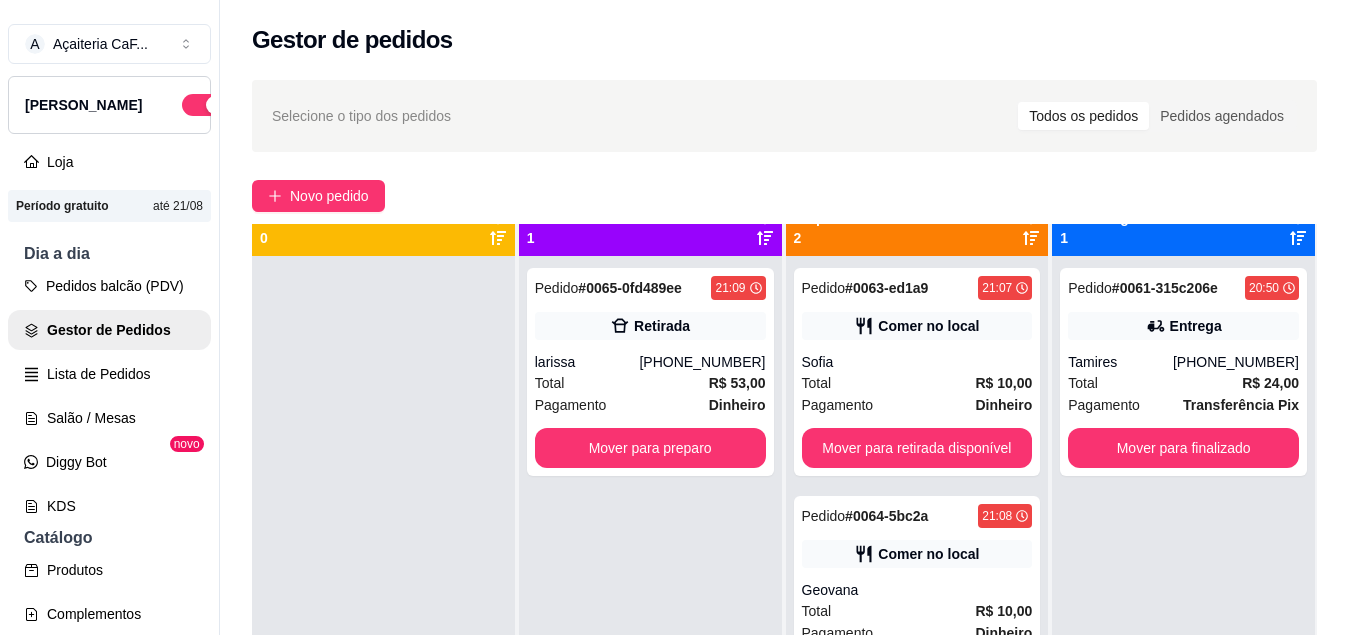 scroll, scrollTop: 0, scrollLeft: 0, axis: both 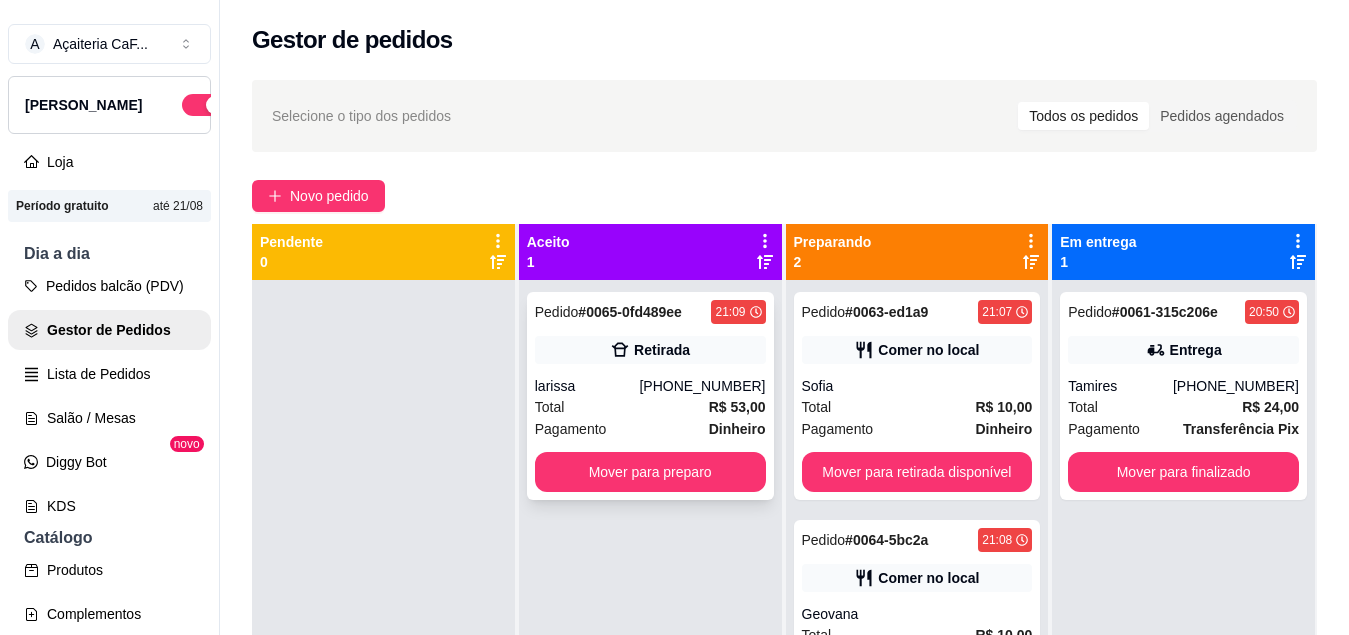 click on "[PHONE_NUMBER]" at bounding box center (702, 386) 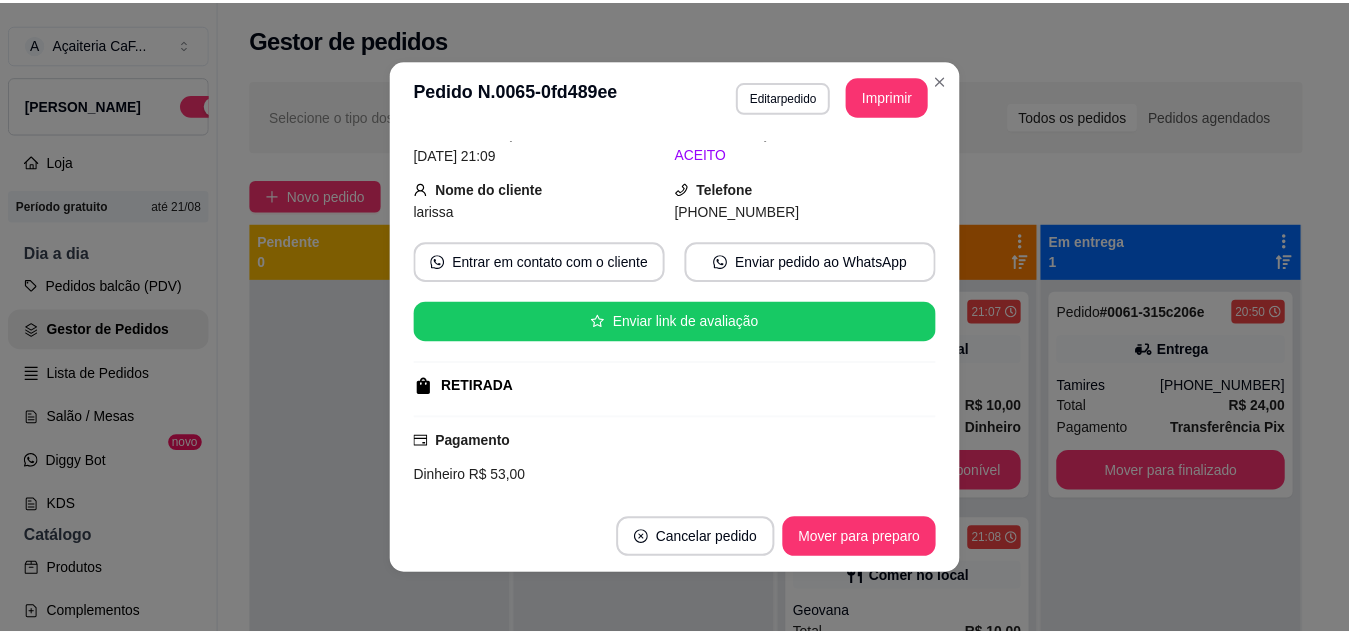 scroll, scrollTop: 0, scrollLeft: 0, axis: both 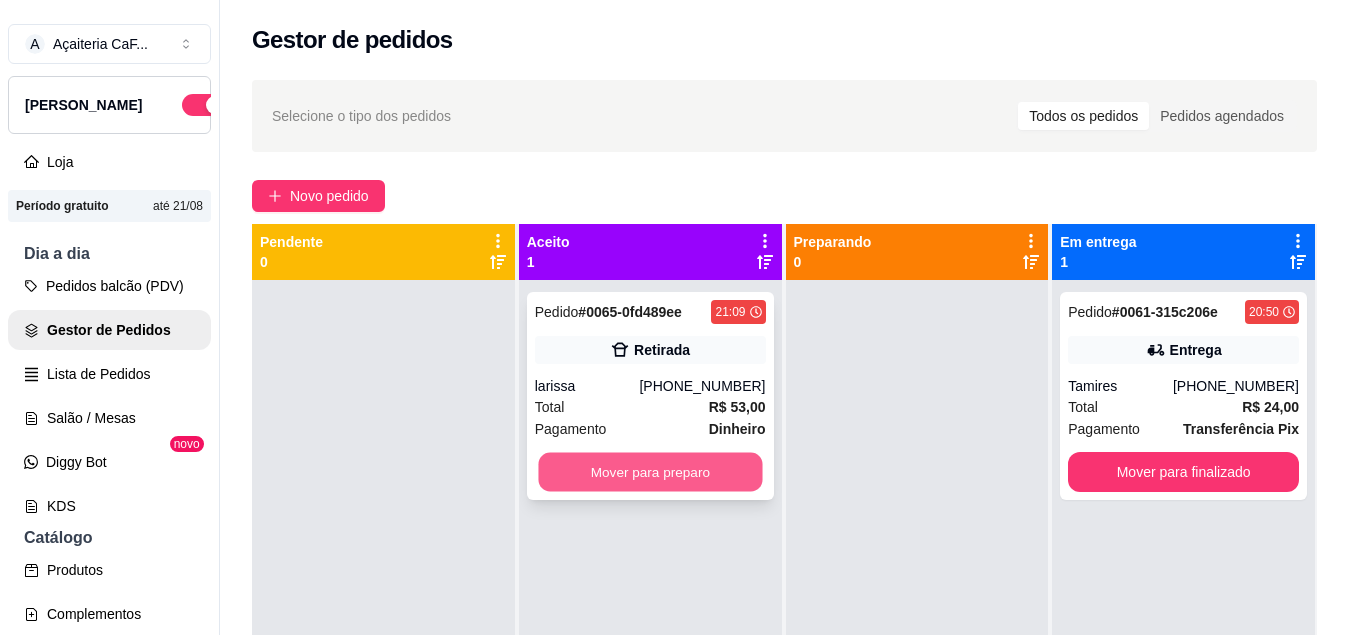 click on "Mover para preparo" at bounding box center (650, 472) 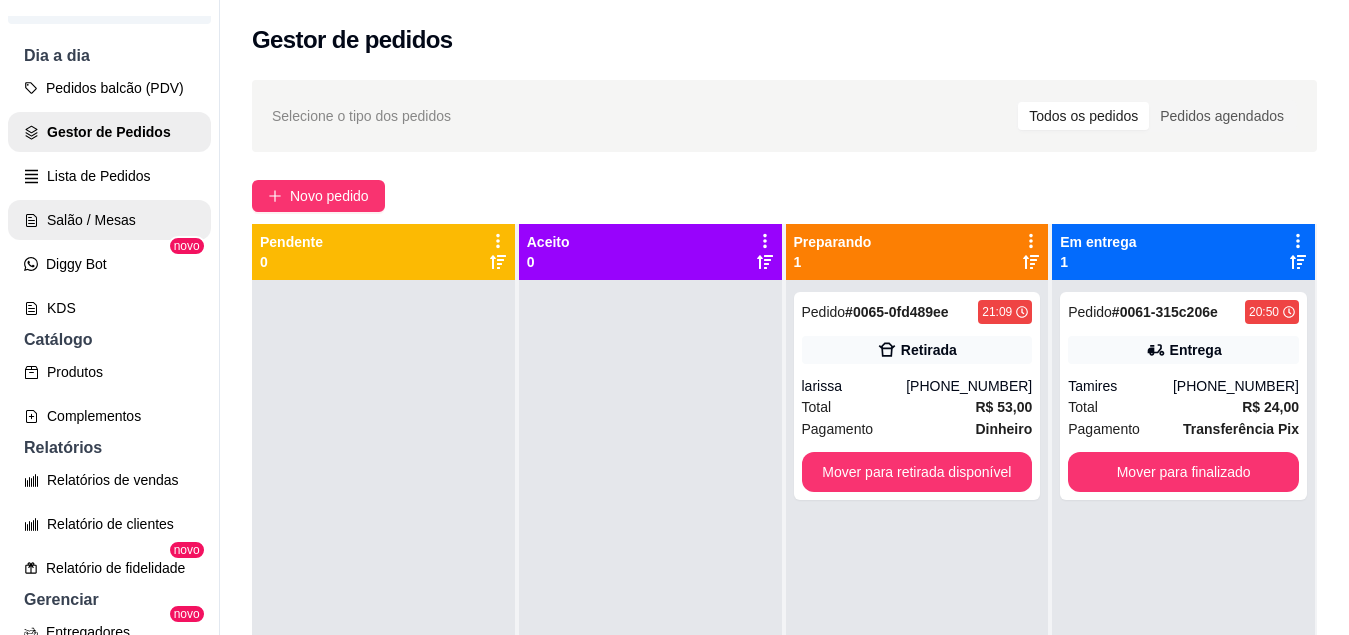 scroll, scrollTop: 200, scrollLeft: 0, axis: vertical 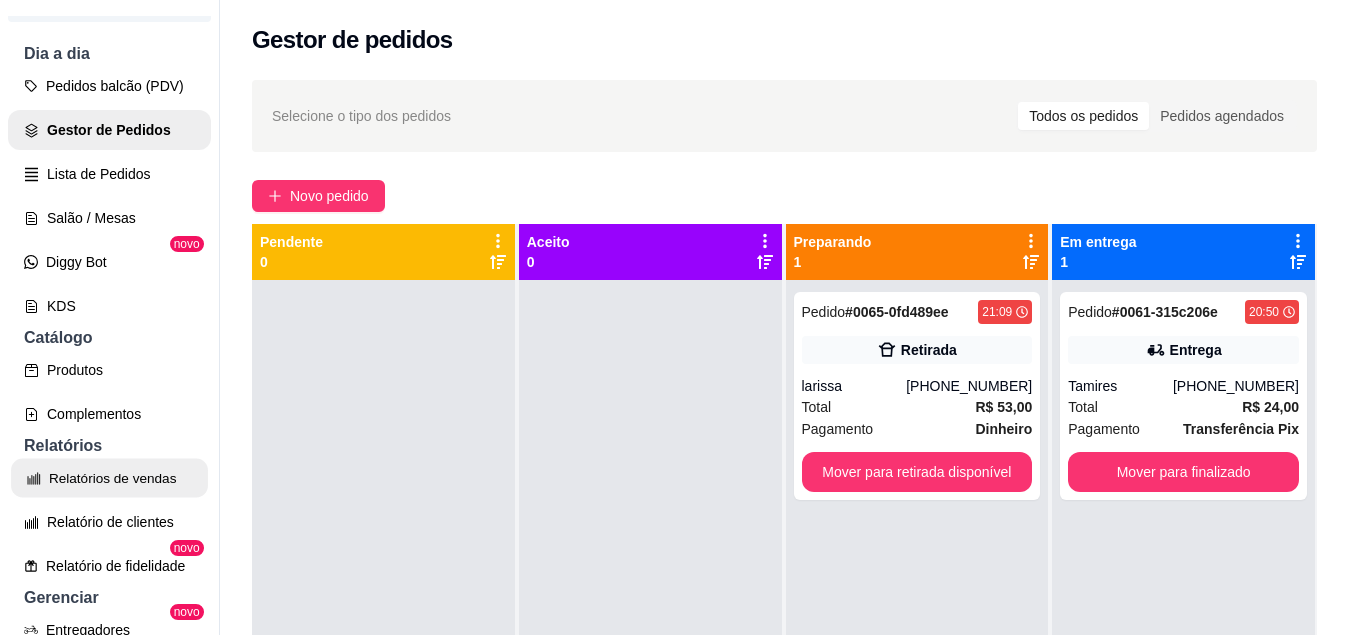 click on "Relatórios de vendas" at bounding box center [109, 478] 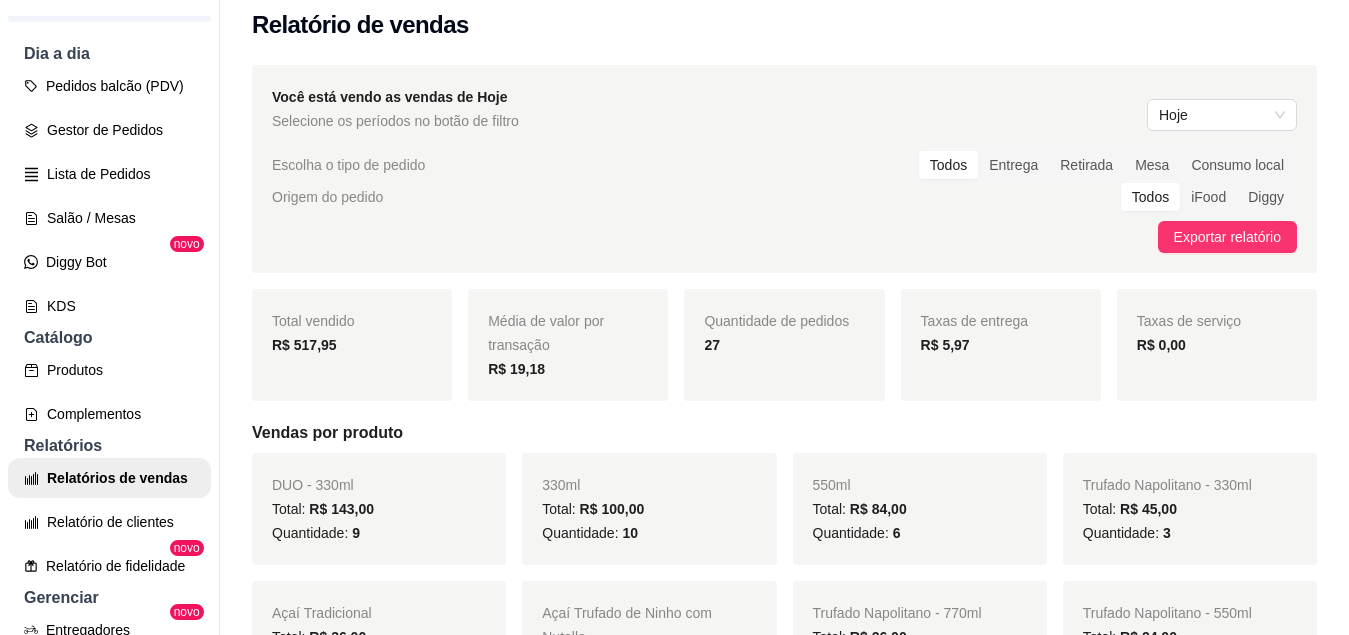 scroll, scrollTop: 14, scrollLeft: 0, axis: vertical 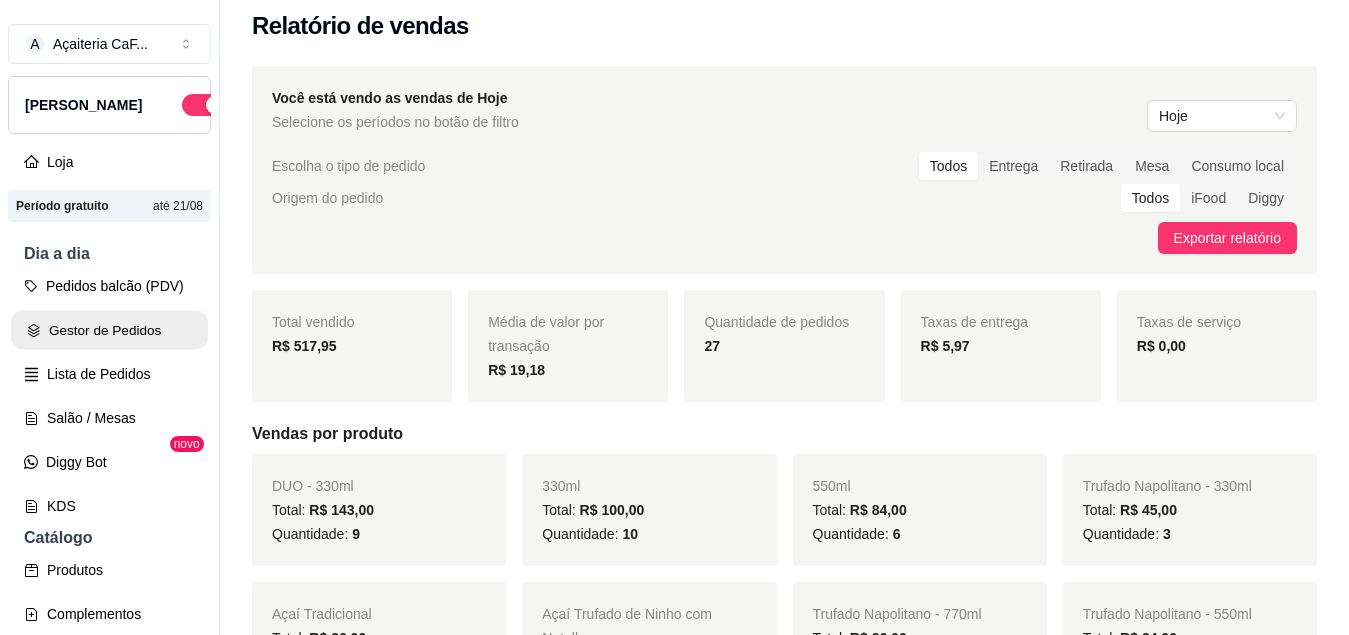 click on "Gestor de Pedidos" at bounding box center (109, 330) 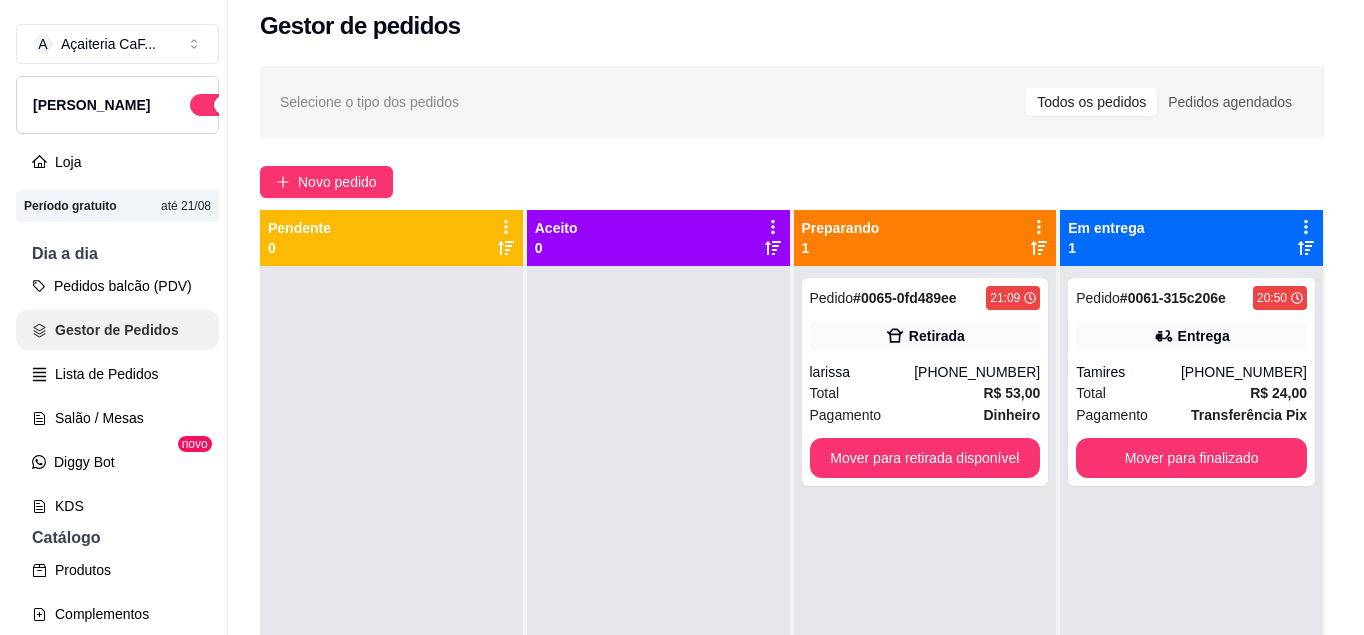 scroll, scrollTop: 0, scrollLeft: 0, axis: both 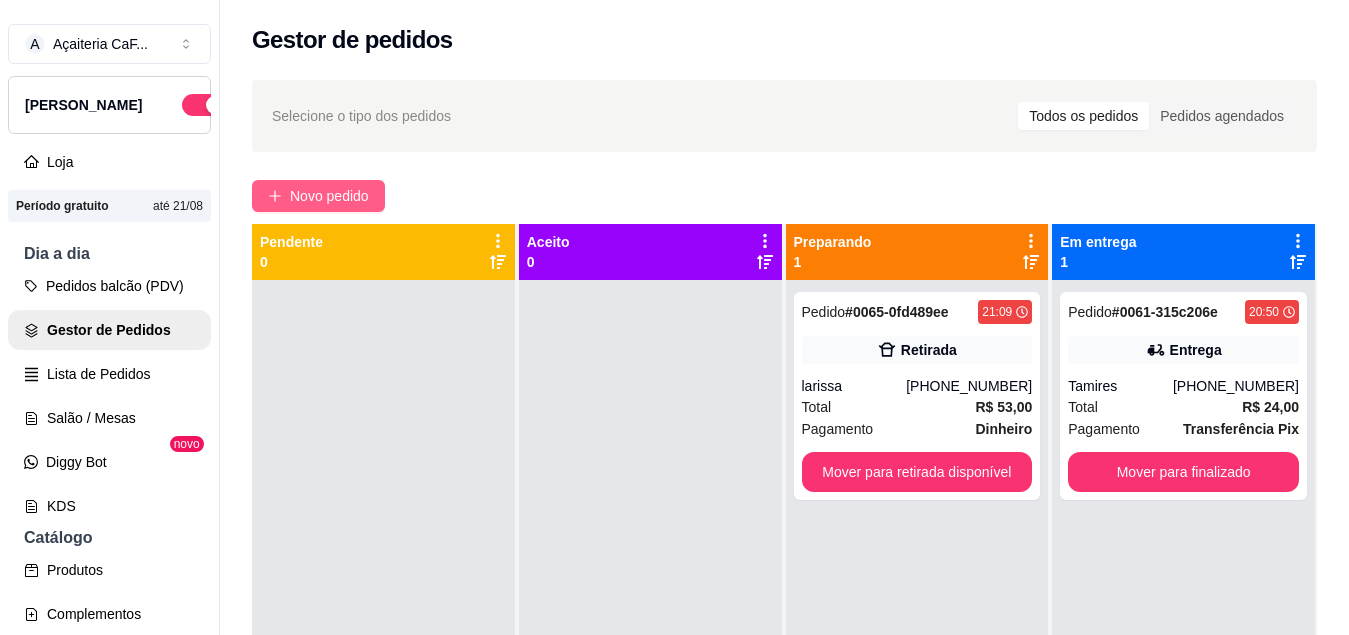 click on "Novo pedido" at bounding box center [318, 196] 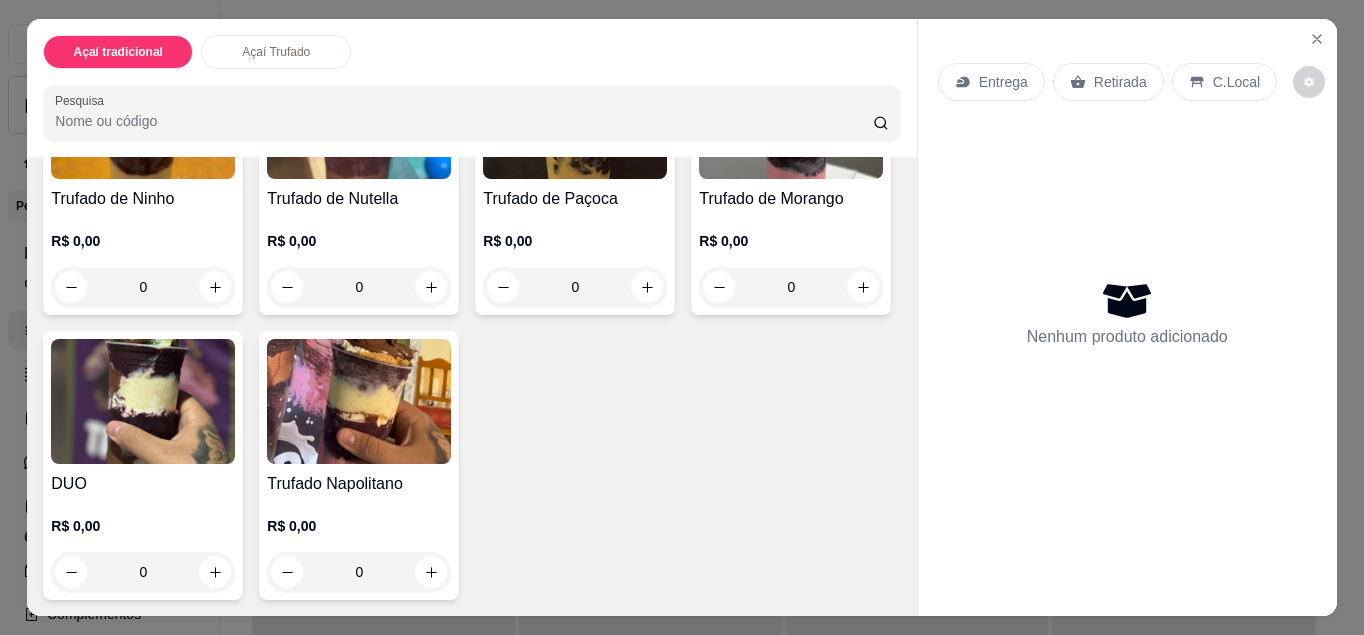 scroll, scrollTop: 851, scrollLeft: 0, axis: vertical 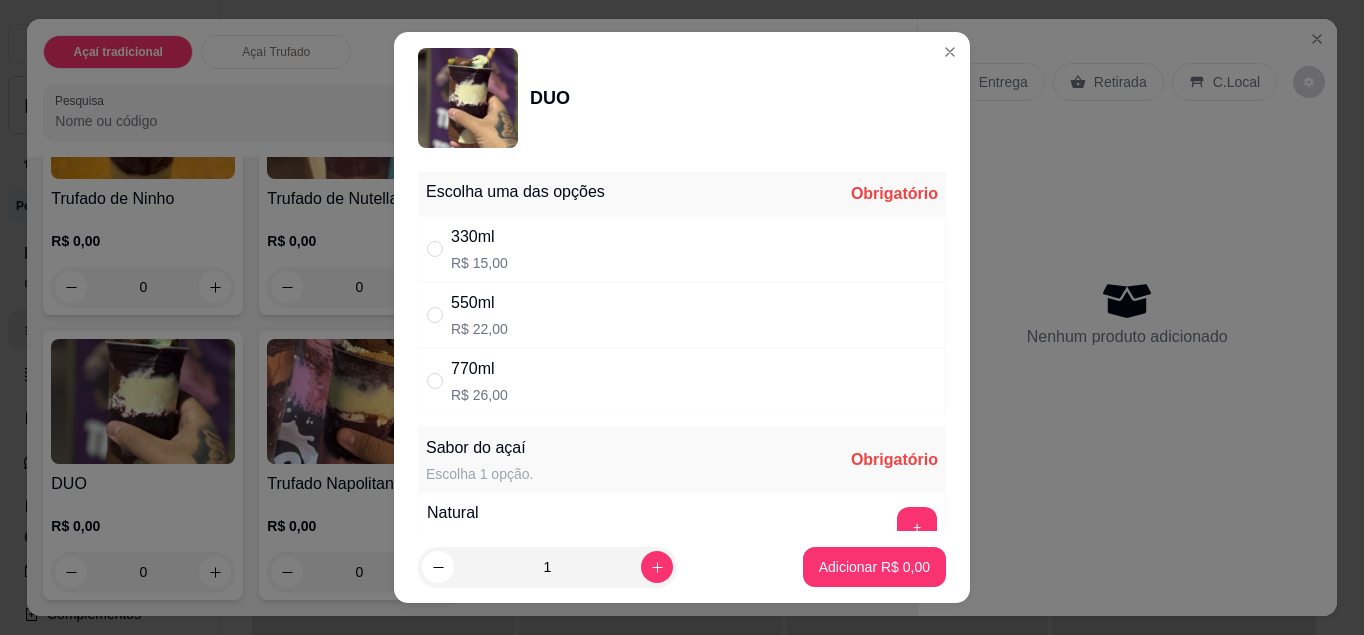click on "550ml R$ 22,00" at bounding box center [682, 315] 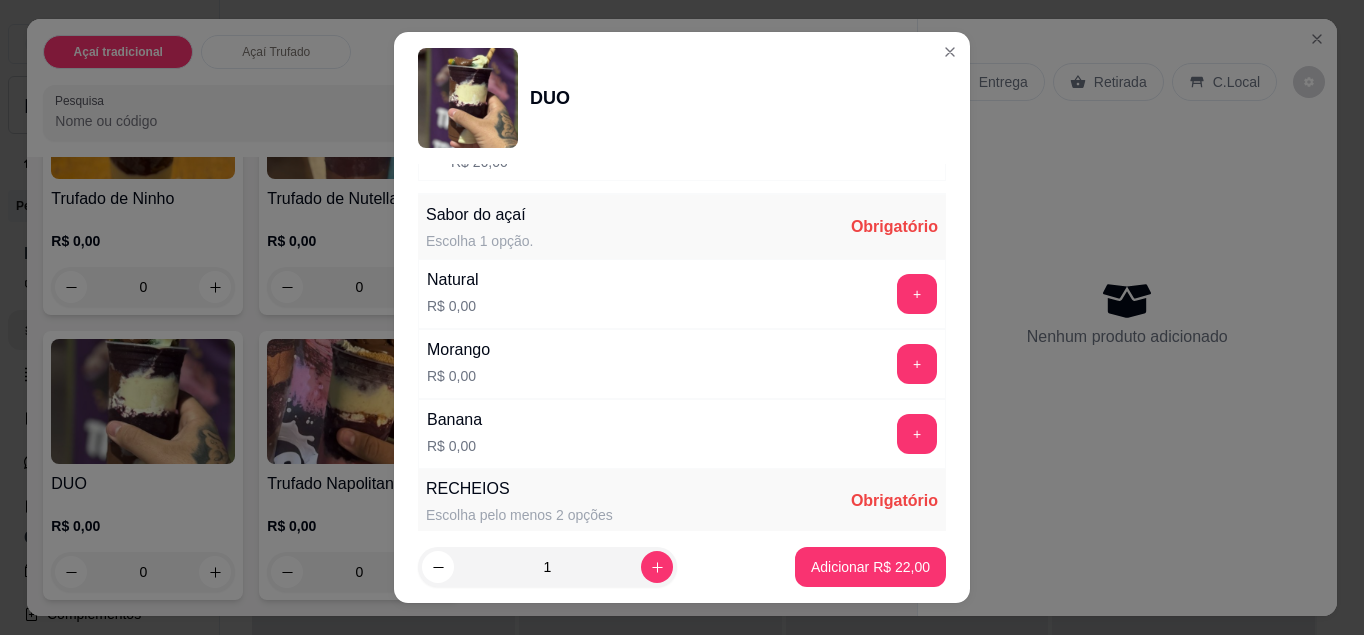 scroll, scrollTop: 234, scrollLeft: 0, axis: vertical 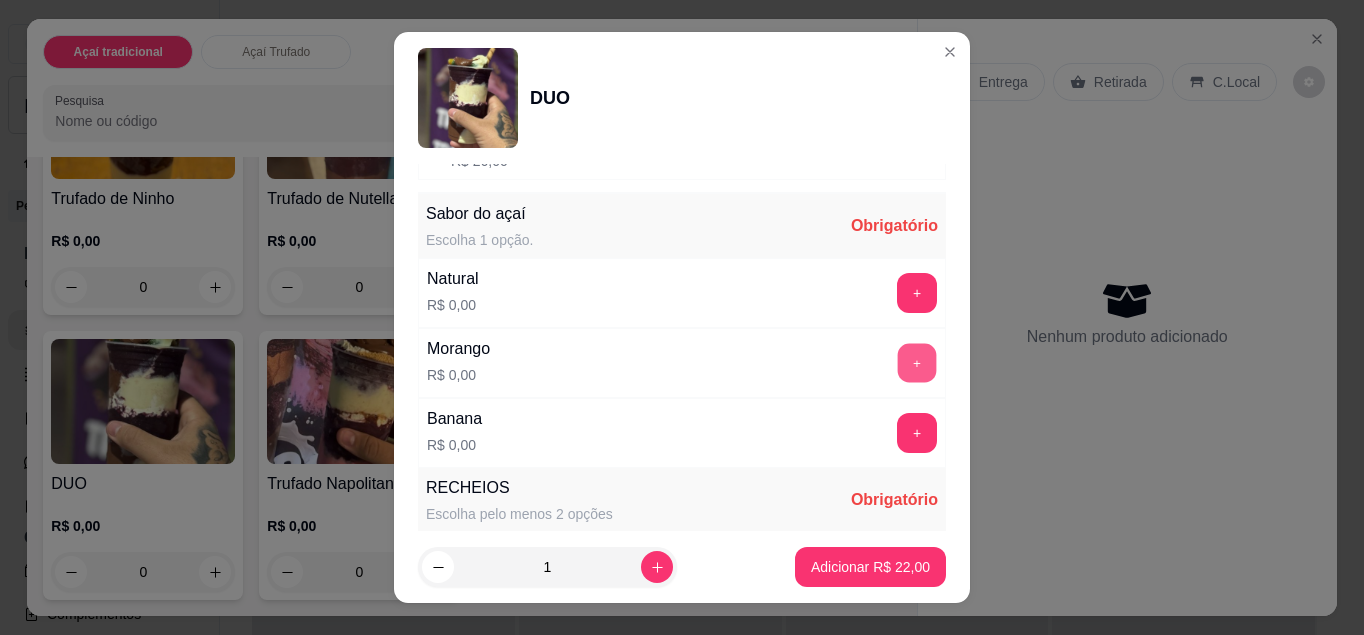 click on "+" at bounding box center [917, 362] 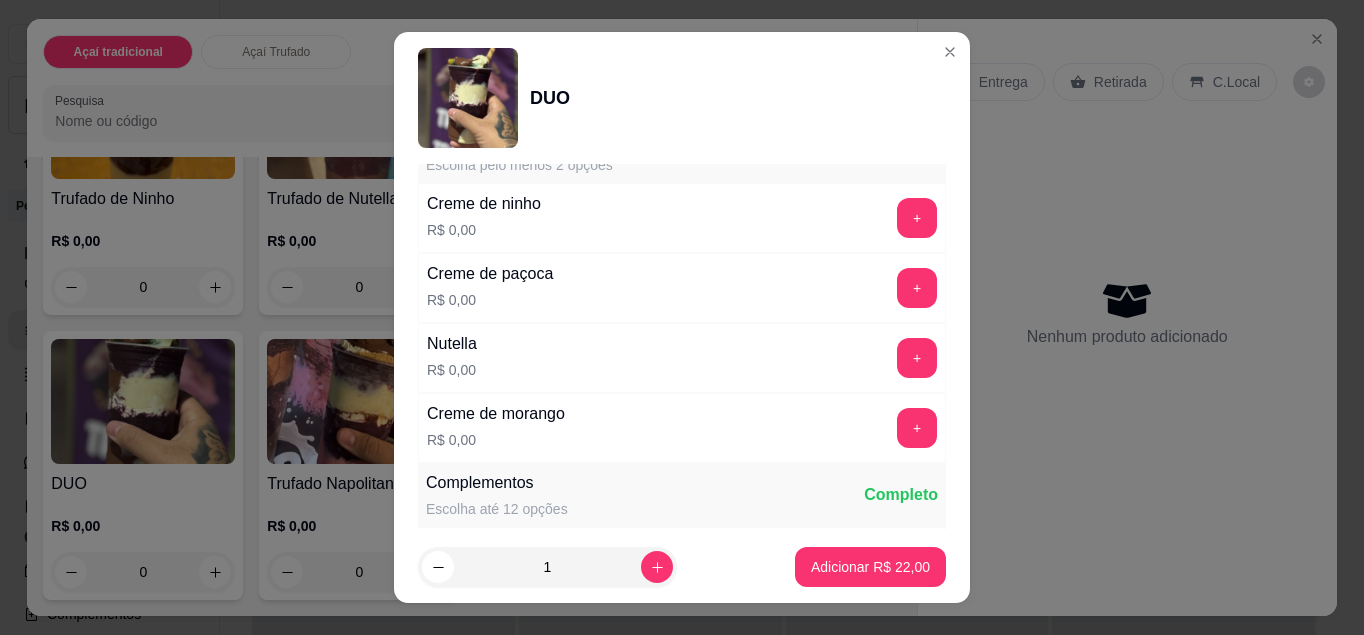 scroll, scrollTop: 576, scrollLeft: 0, axis: vertical 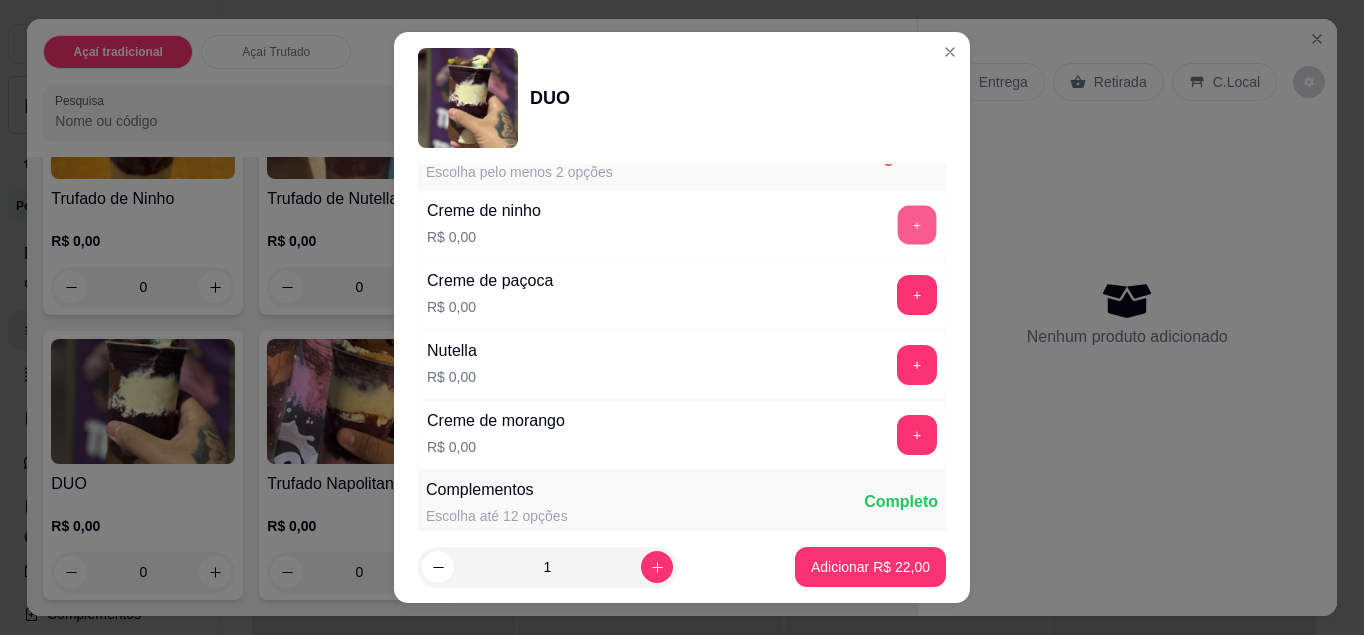 click on "+" at bounding box center [917, 224] 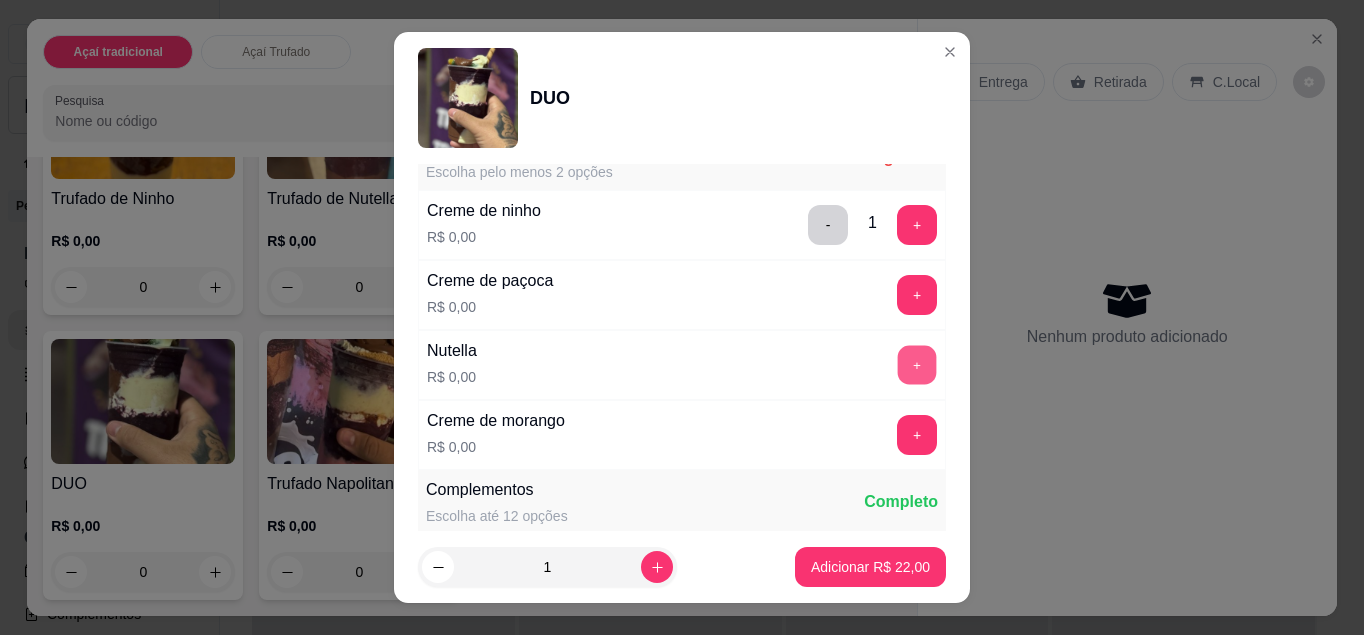 click on "+" at bounding box center (917, 364) 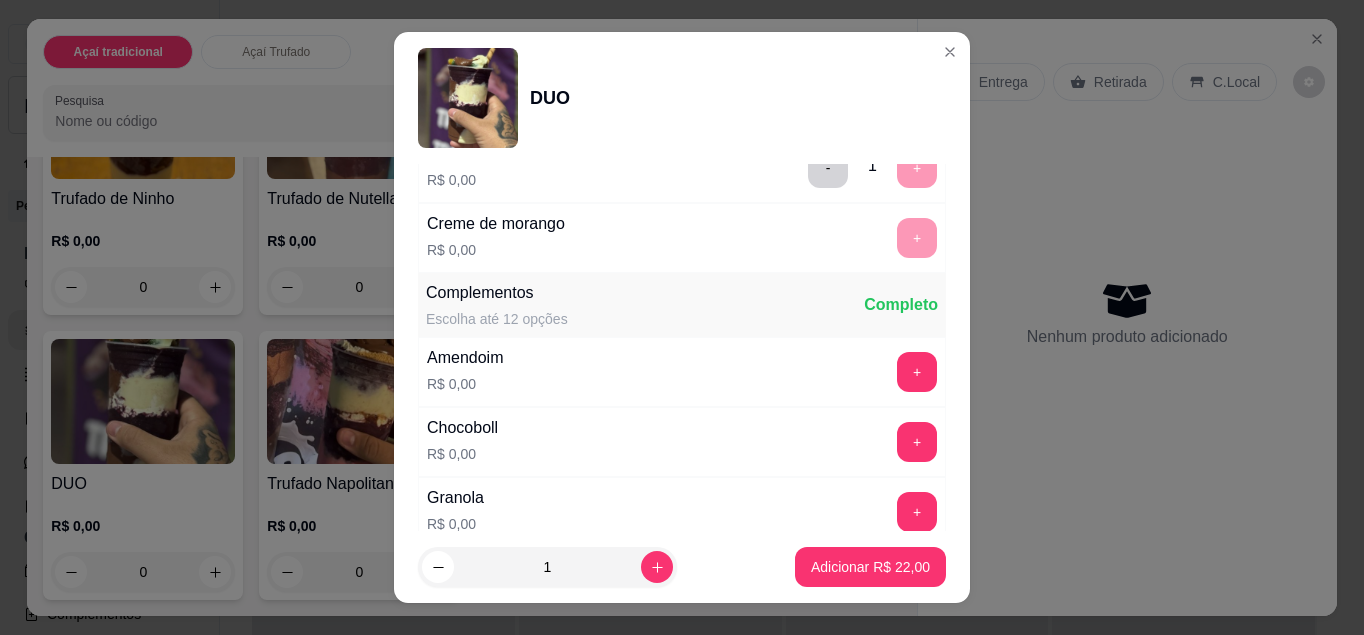 scroll, scrollTop: 774, scrollLeft: 0, axis: vertical 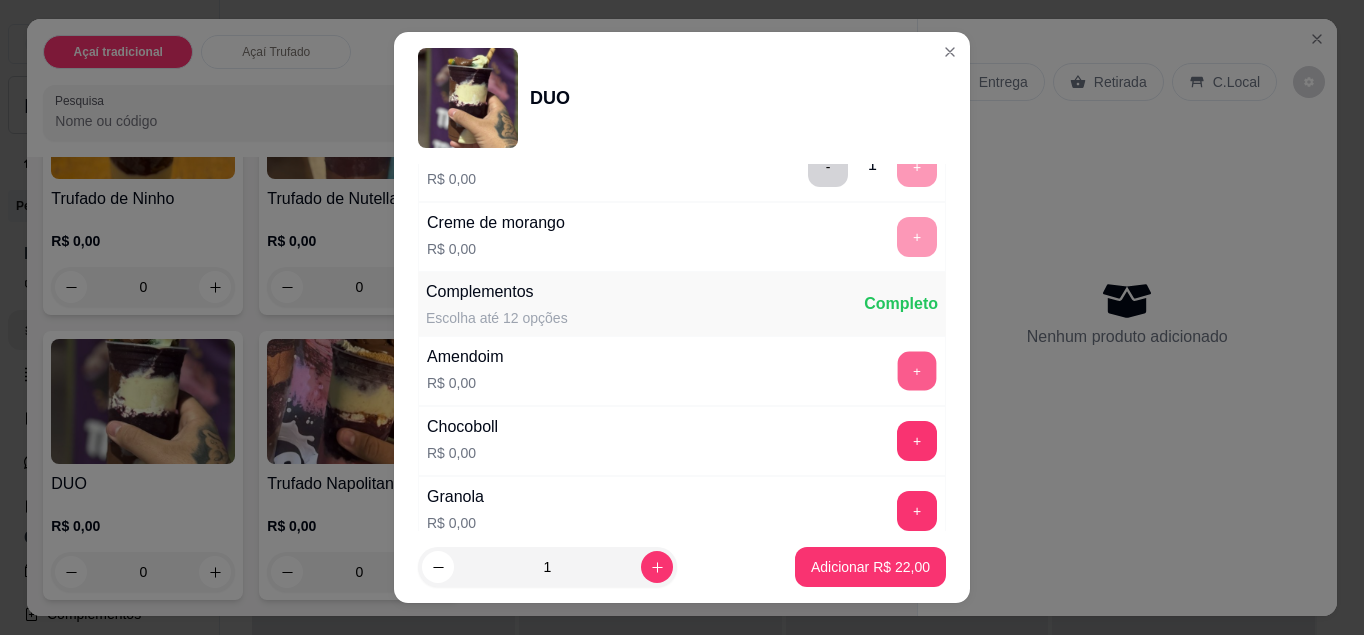 click on "+" at bounding box center [917, 370] 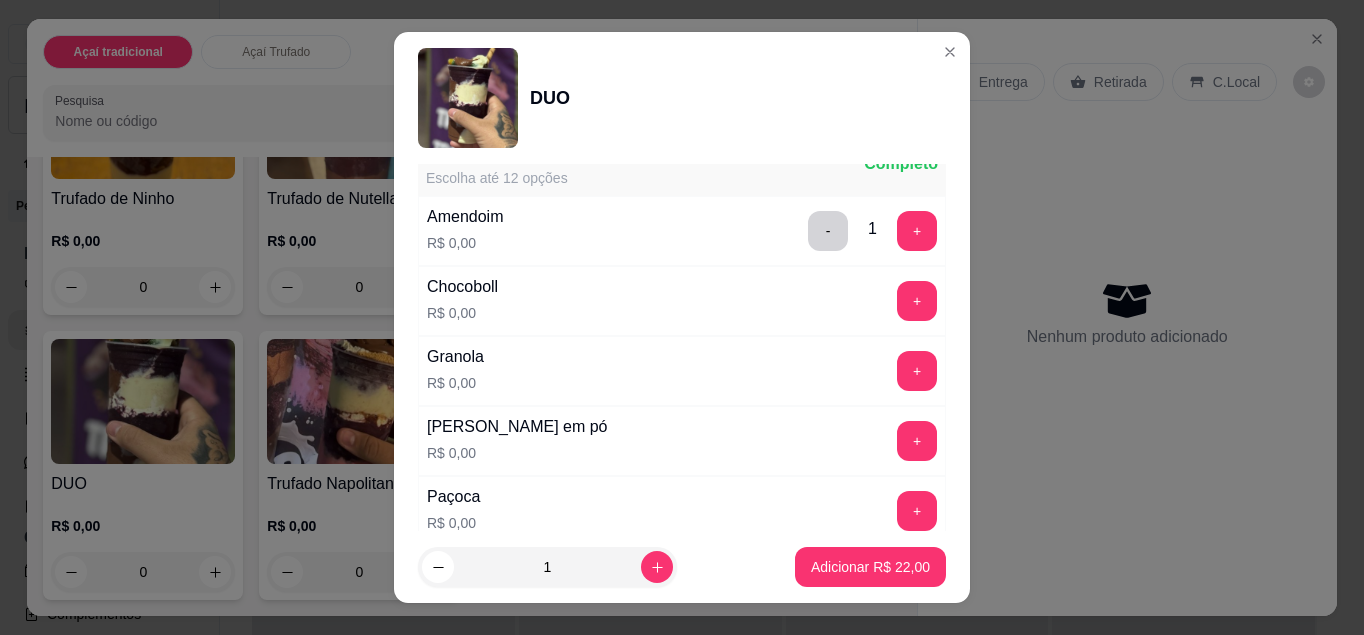 scroll, scrollTop: 915, scrollLeft: 0, axis: vertical 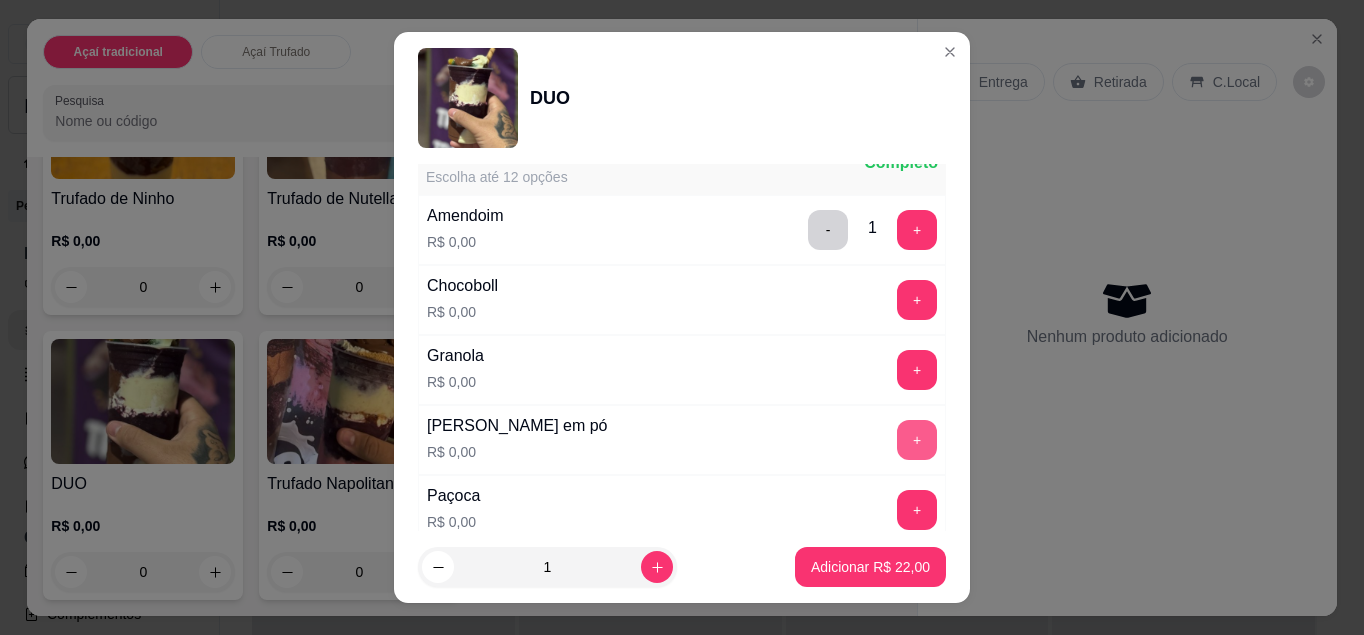 click on "+" at bounding box center (917, 440) 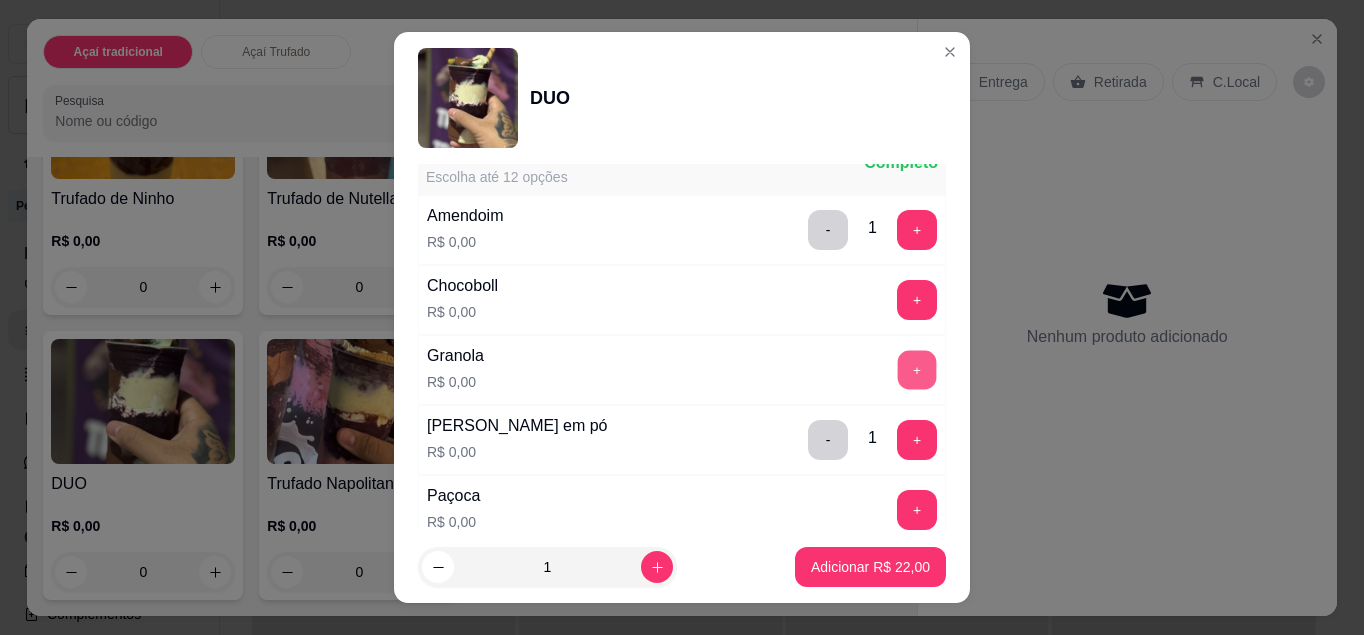 click on "+" at bounding box center (917, 369) 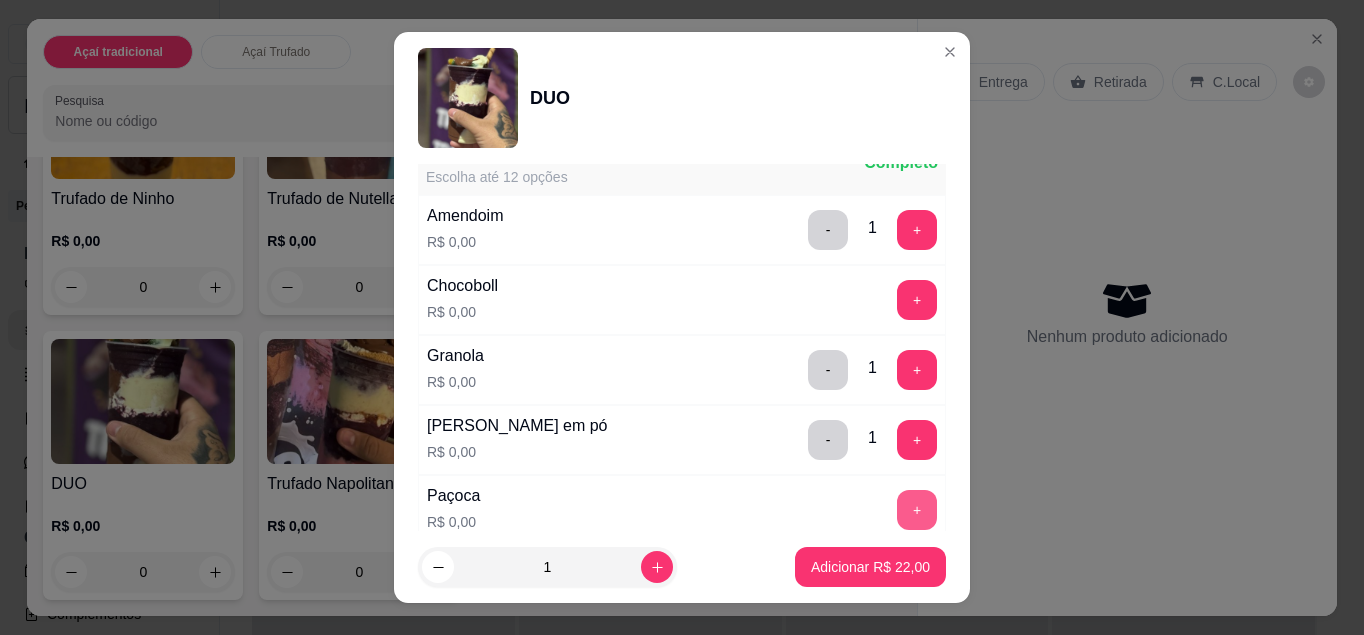 click on "+" at bounding box center [917, 510] 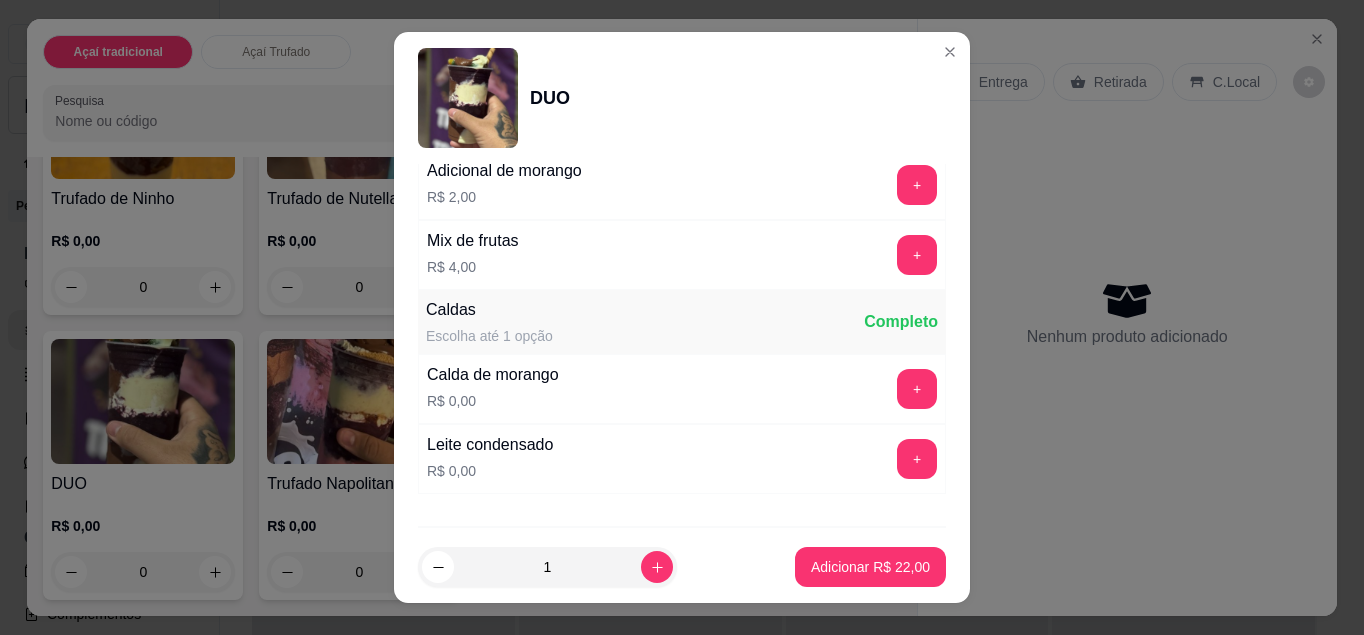 scroll, scrollTop: 1722, scrollLeft: 0, axis: vertical 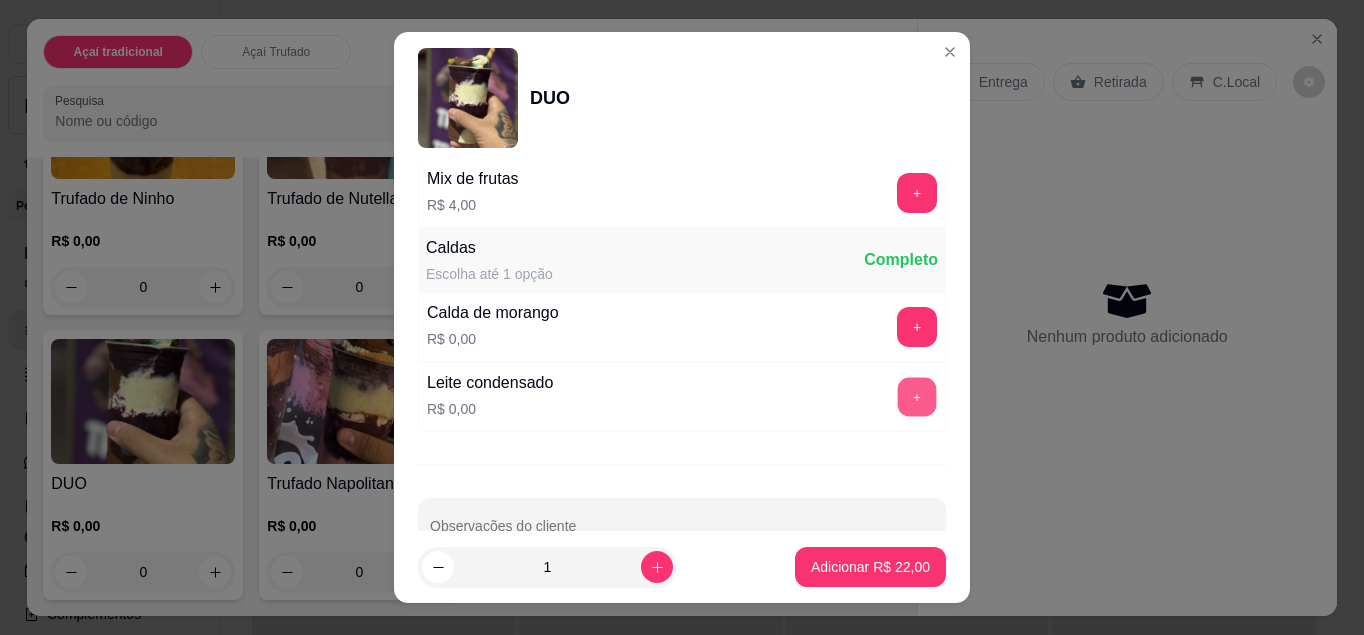 click on "+" at bounding box center [917, 396] 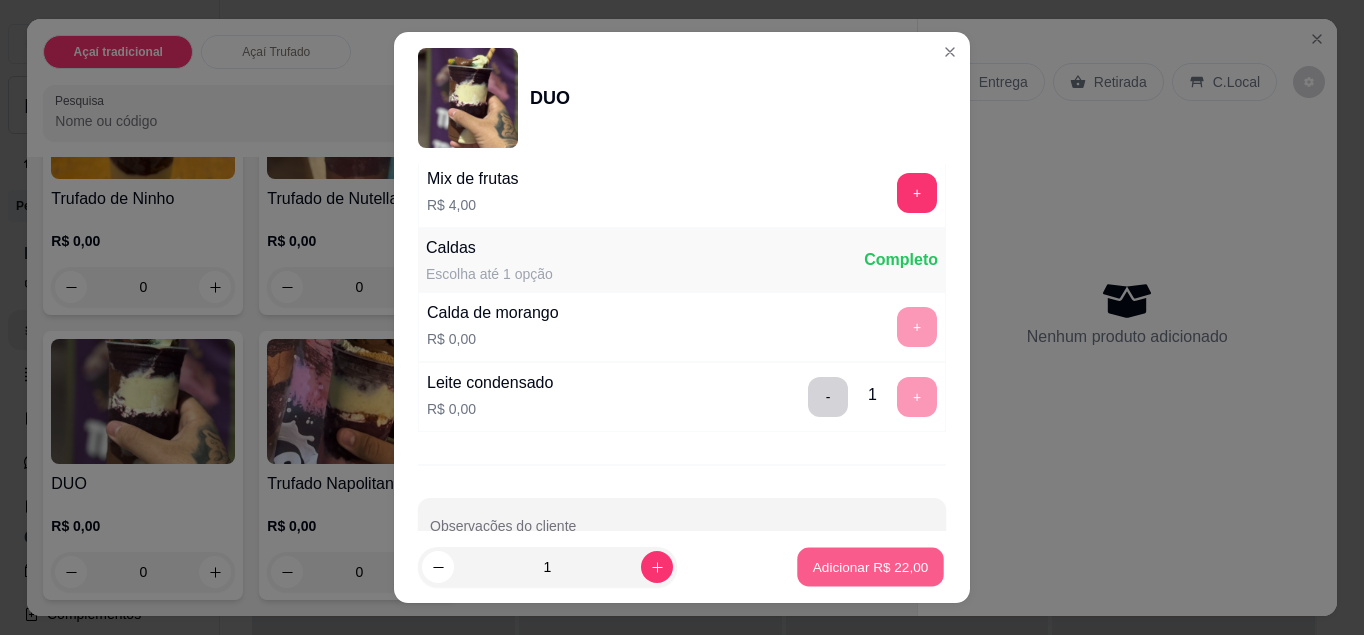 click on "Adicionar   R$ 22,00" at bounding box center [871, 567] 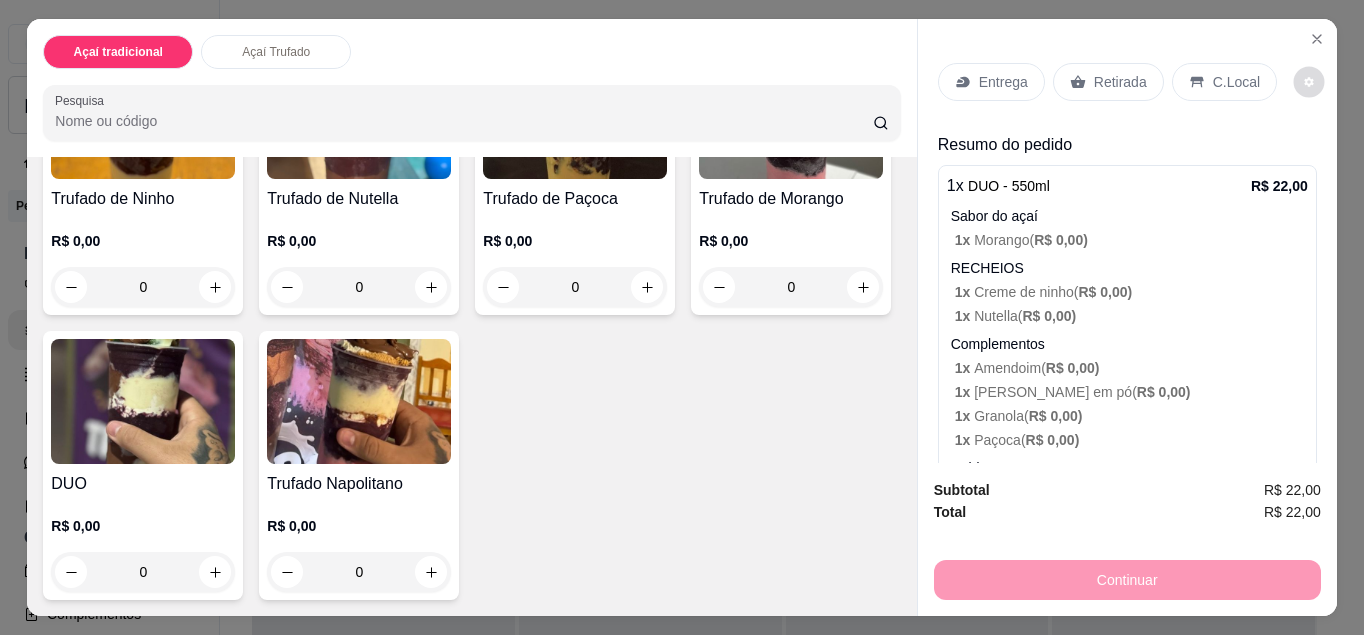click at bounding box center [1309, 82] 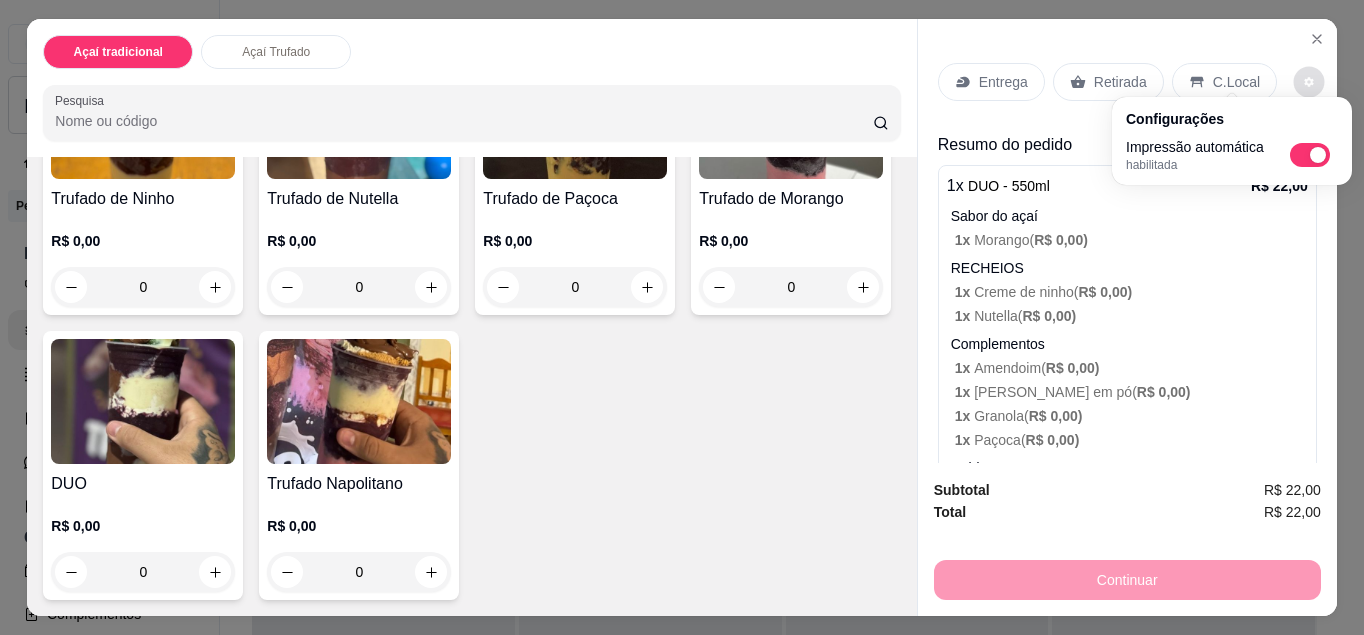 click on "C.Local" at bounding box center [1236, 82] 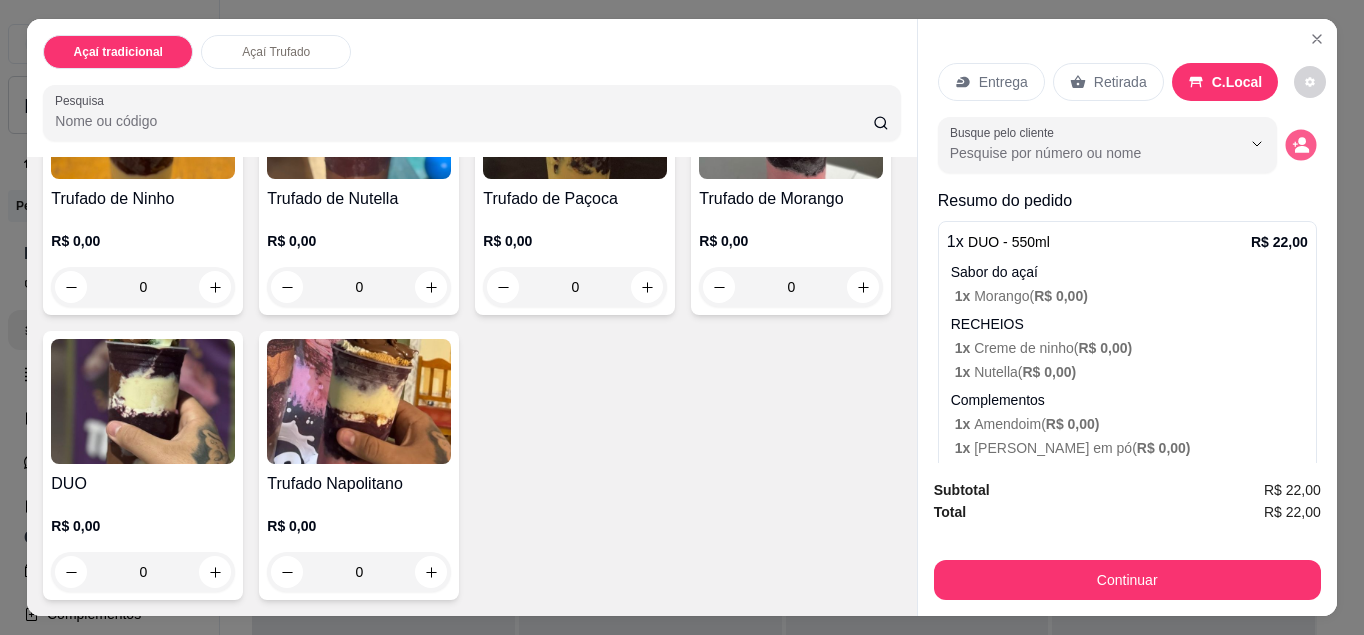 click at bounding box center (1300, 145) 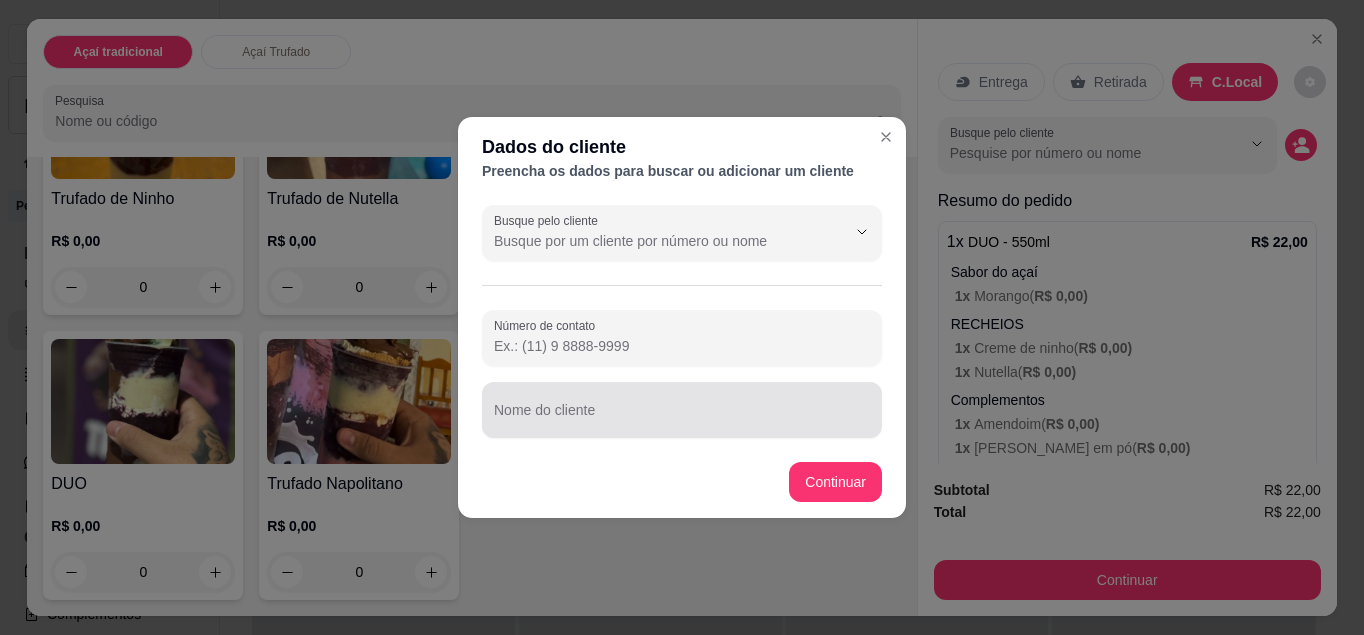 click at bounding box center (682, 410) 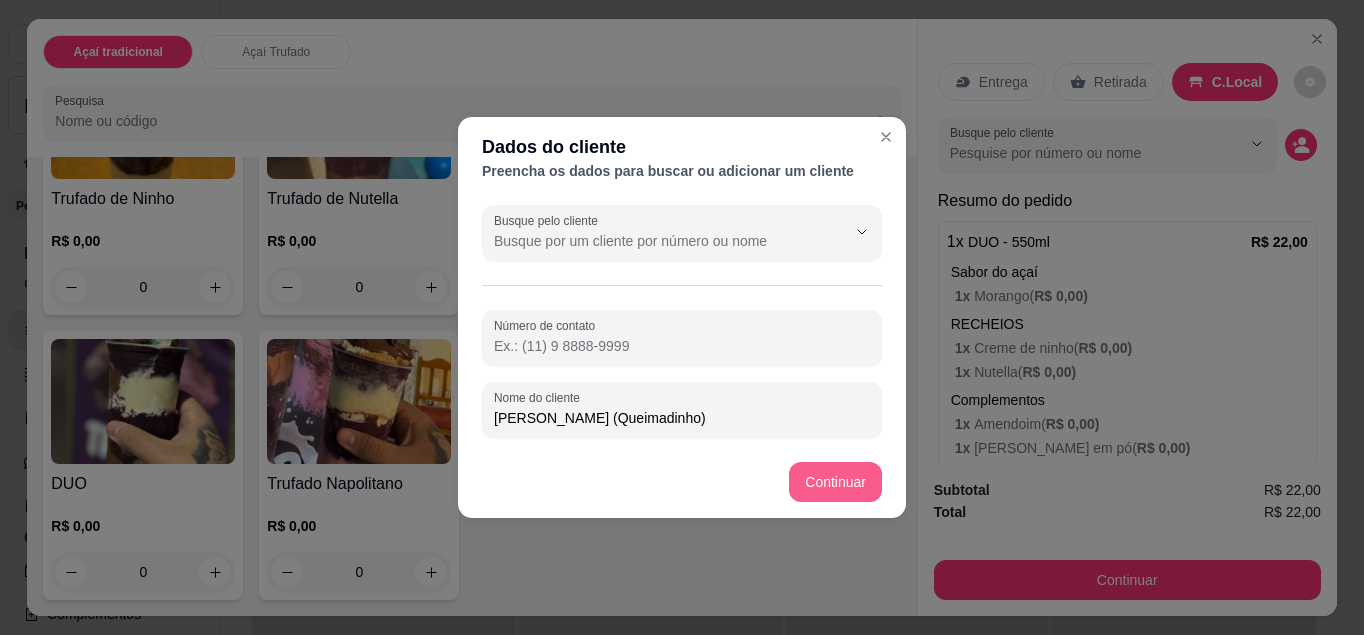 type on "[PERSON_NAME] (Queimadinho)" 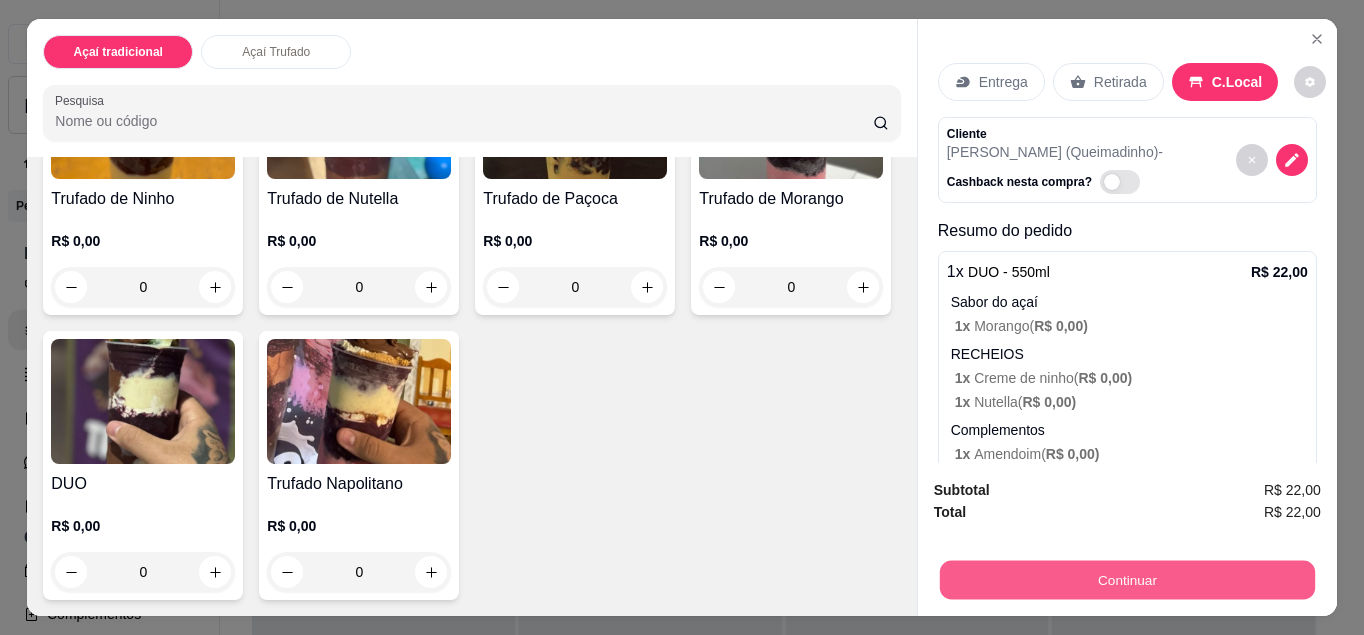 click on "Continuar" at bounding box center [1127, 580] 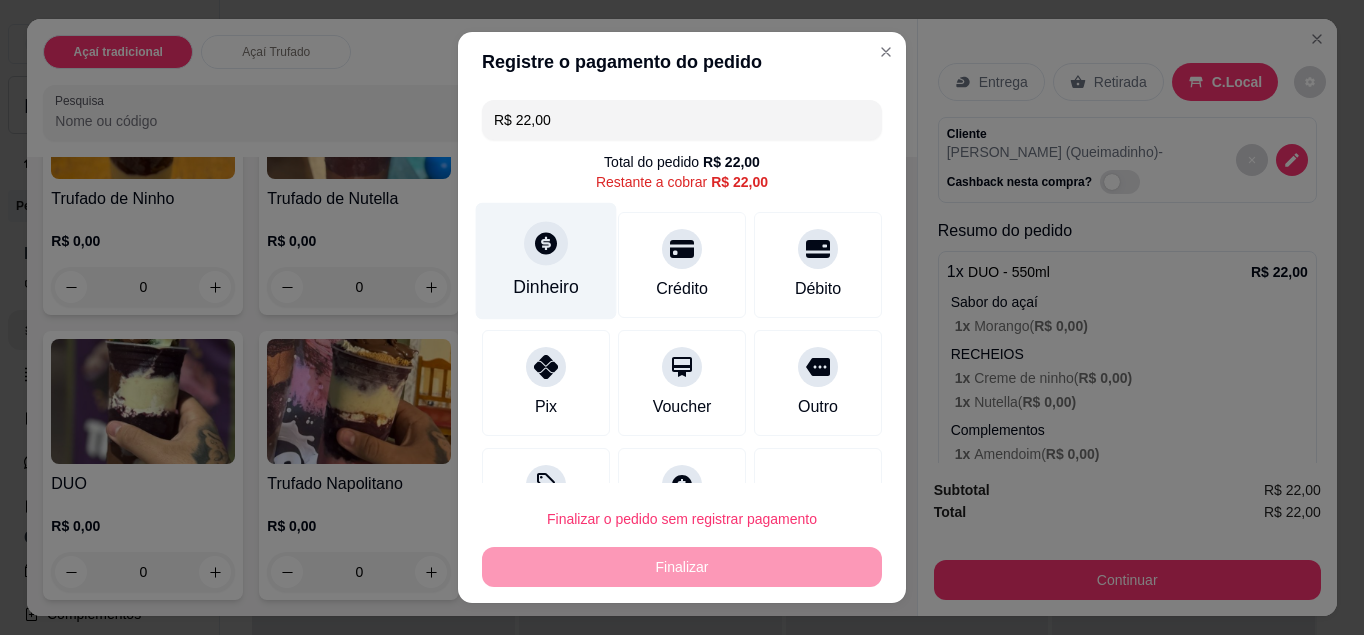 click 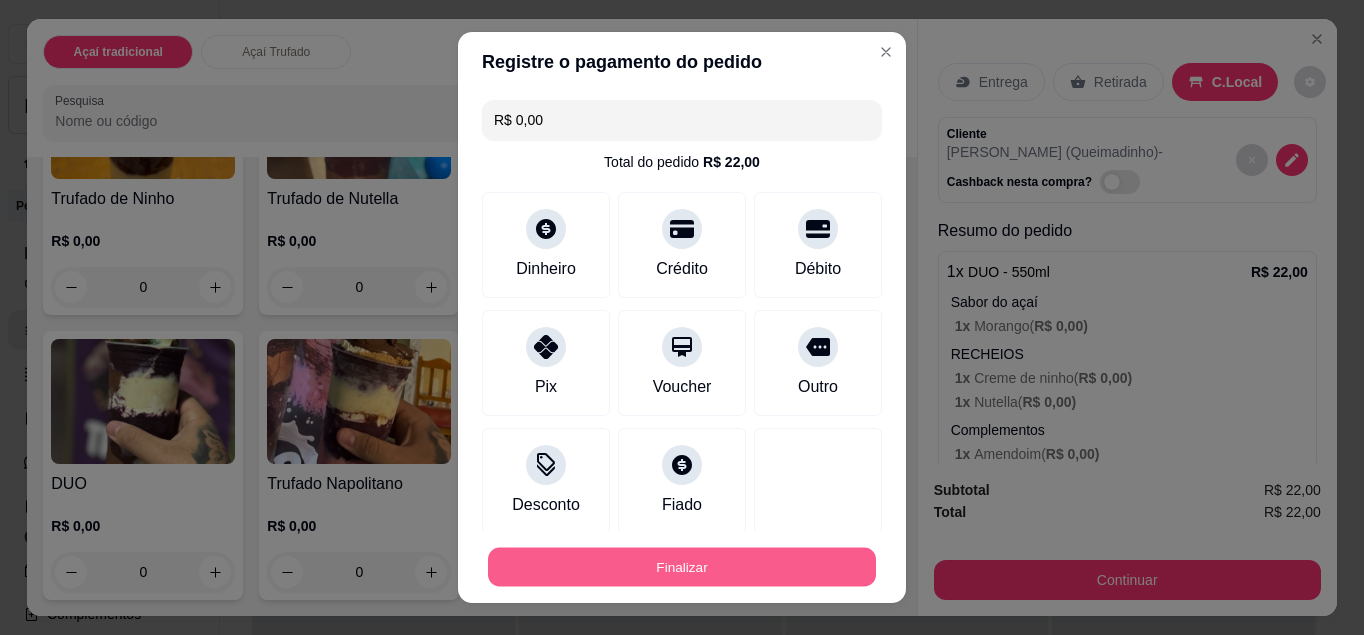 click on "Finalizar" at bounding box center [682, 567] 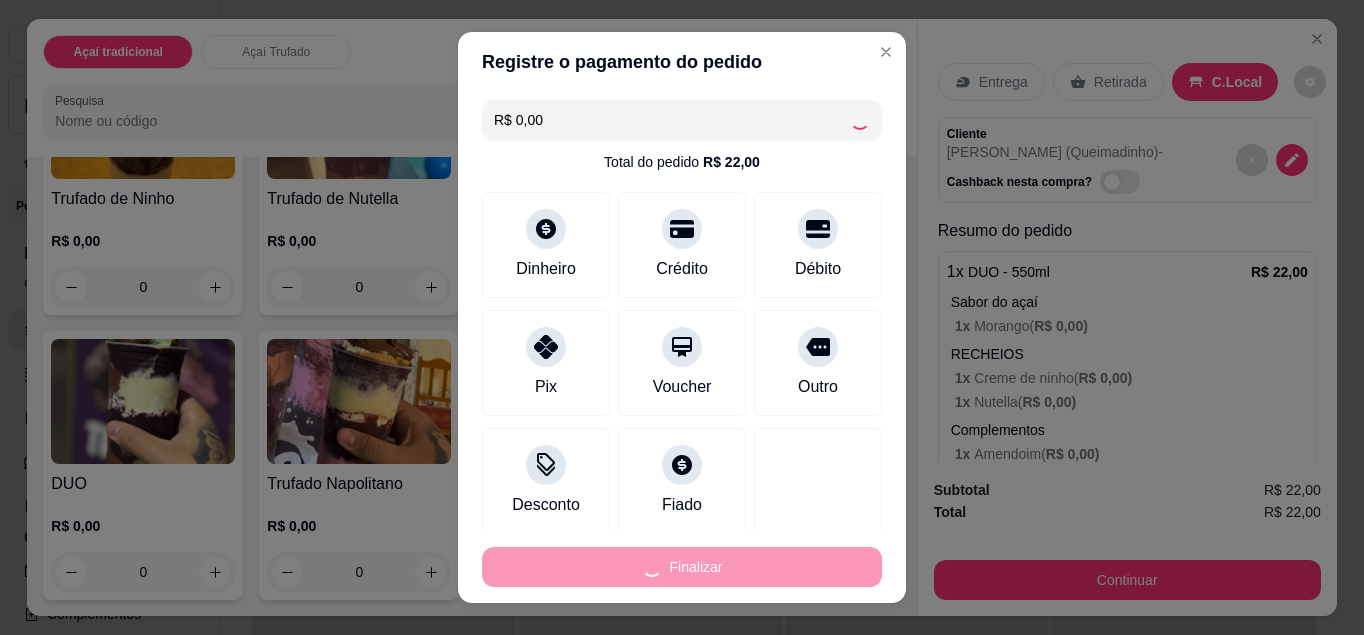 type on "-R$ 22,00" 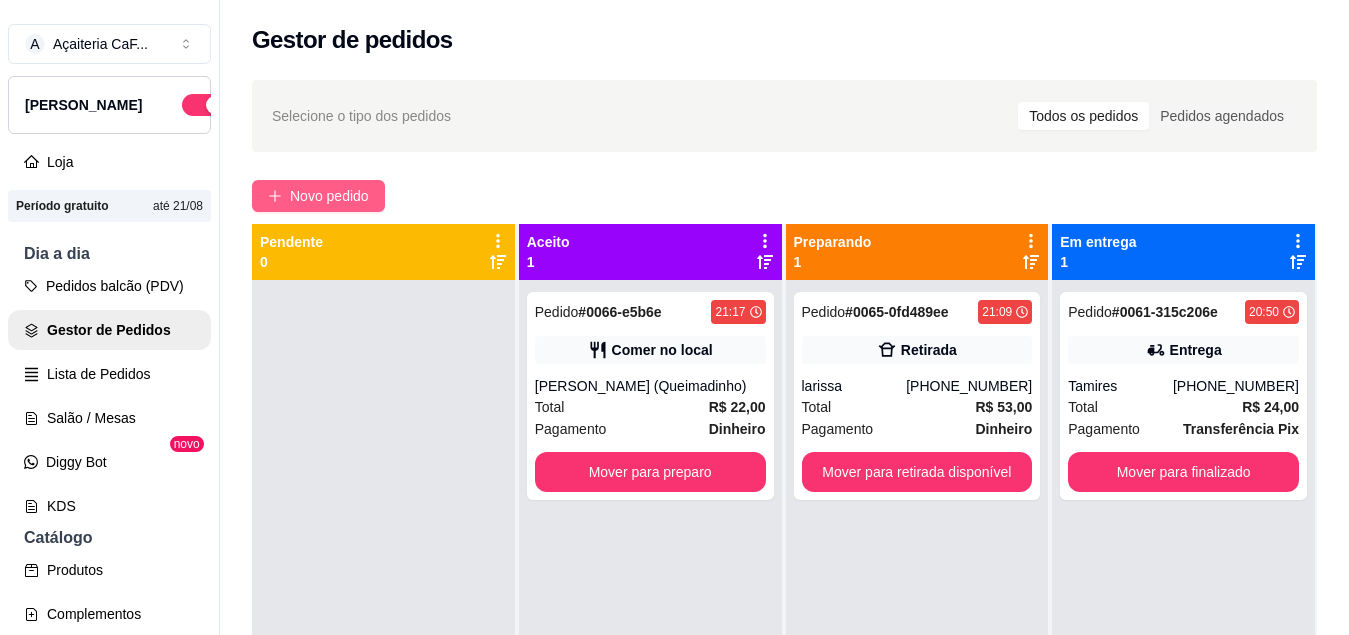 click on "Novo pedido" at bounding box center (318, 196) 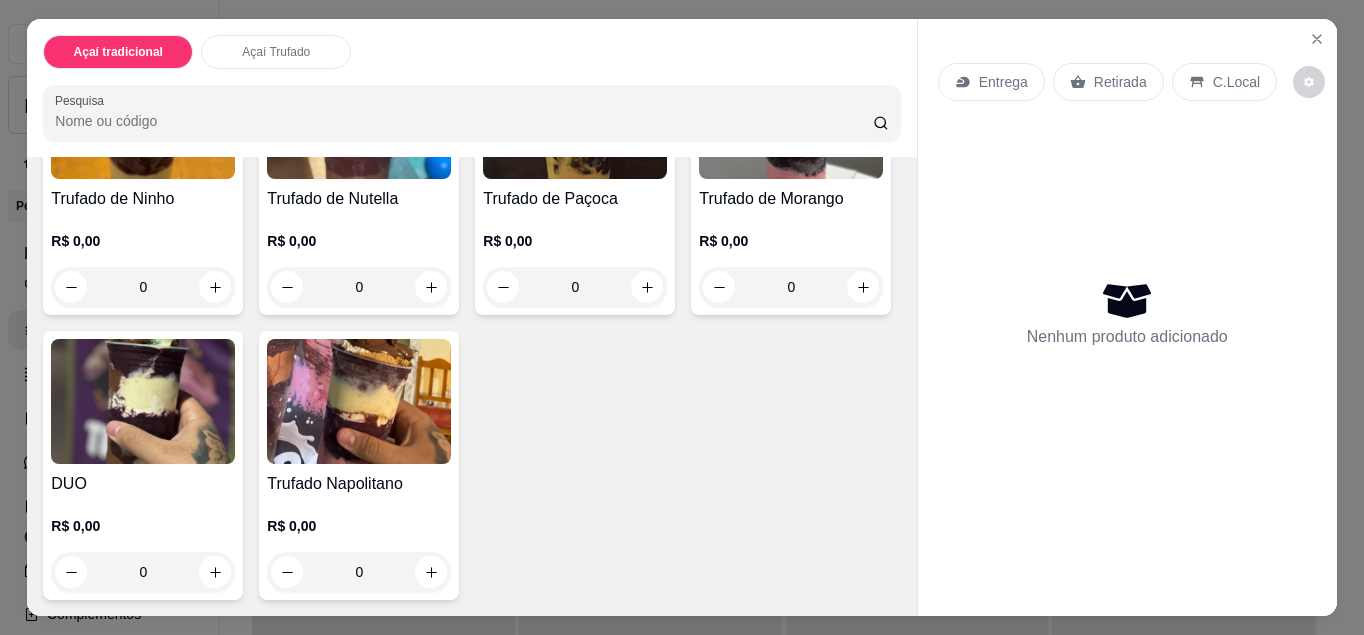 scroll, scrollTop: 851, scrollLeft: 0, axis: vertical 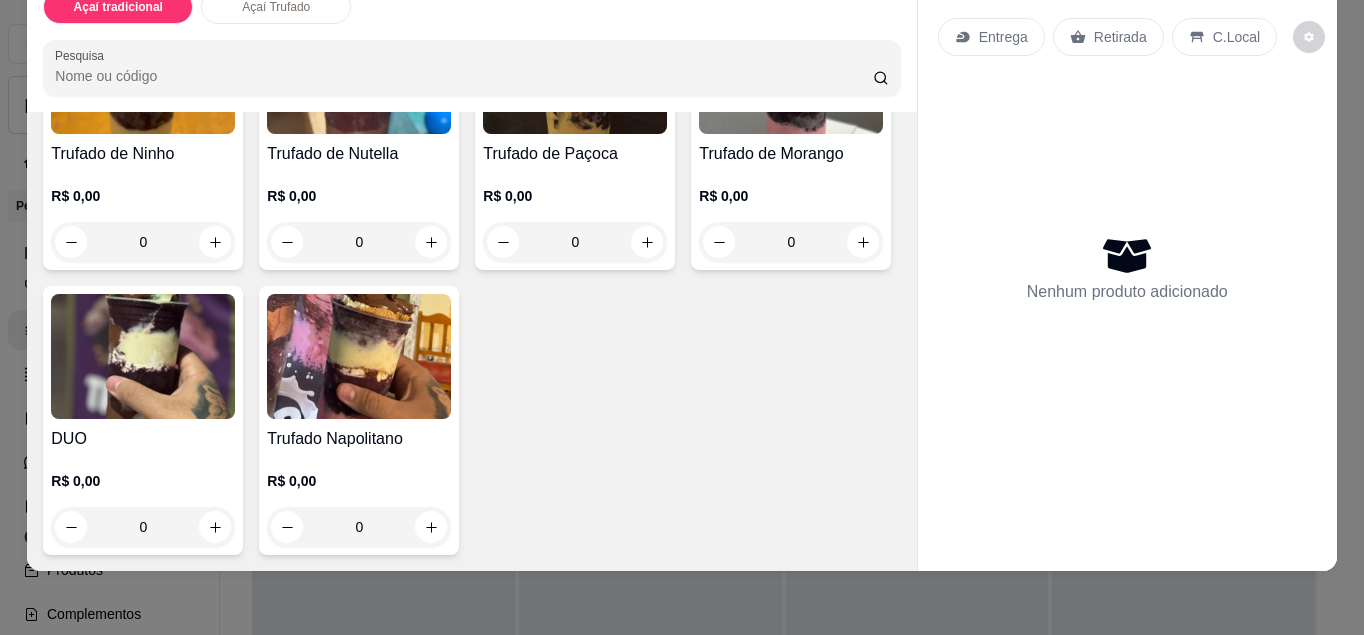 click on "0" at bounding box center [359, 527] 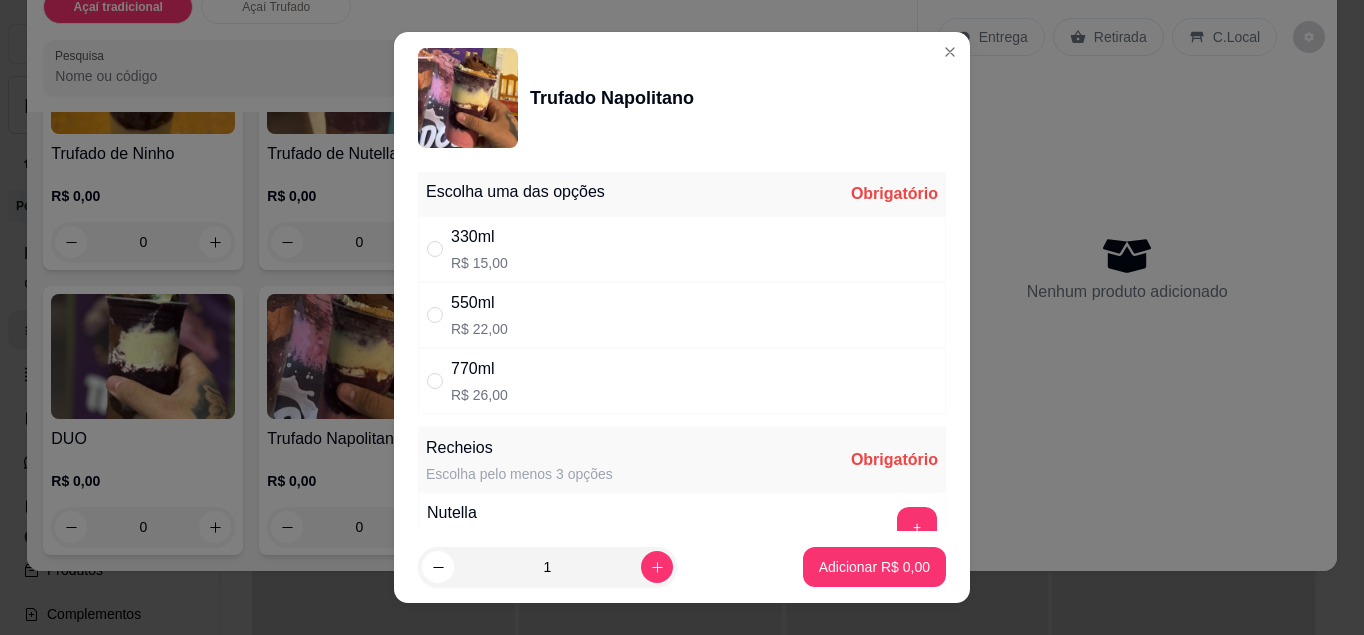 click on "550ml R$ 22,00" at bounding box center (682, 315) 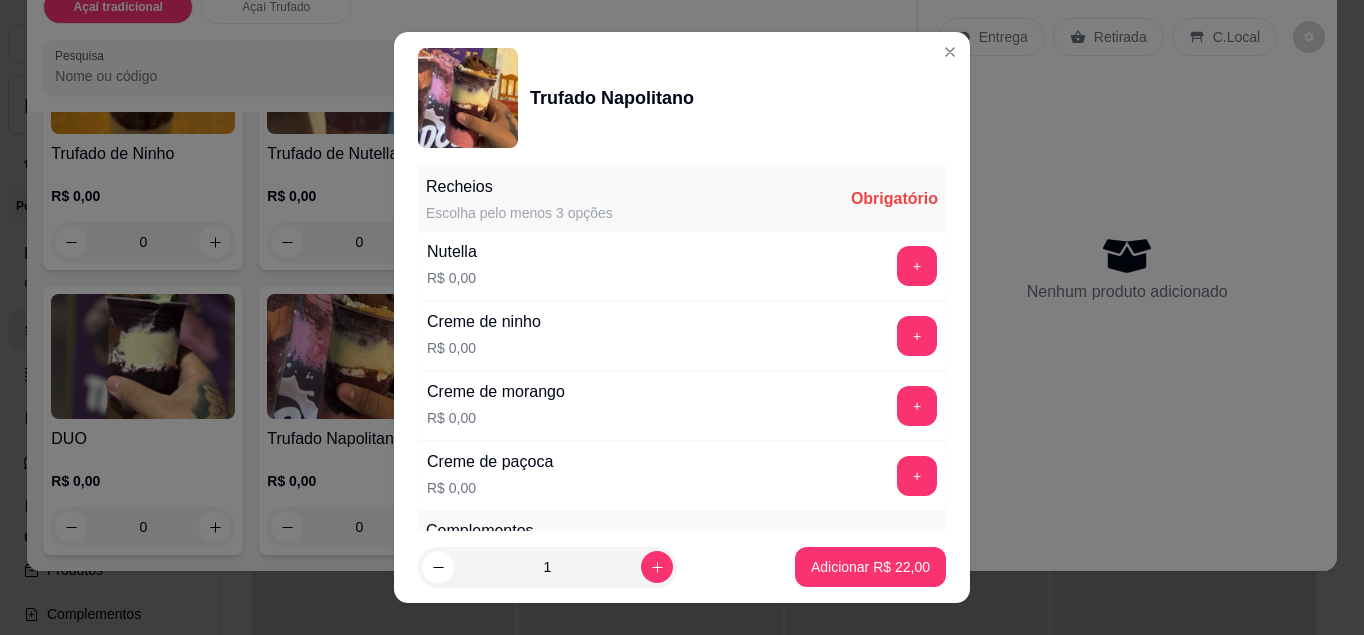 scroll, scrollTop: 262, scrollLeft: 0, axis: vertical 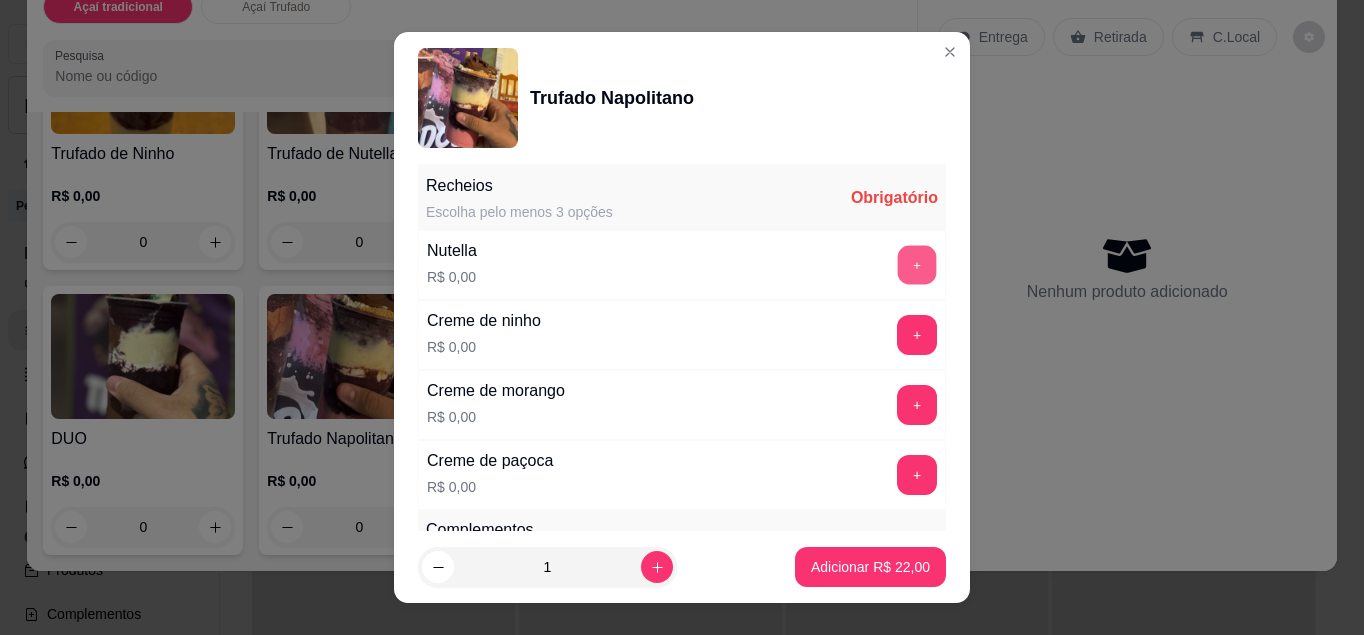 click on "+" at bounding box center (917, 264) 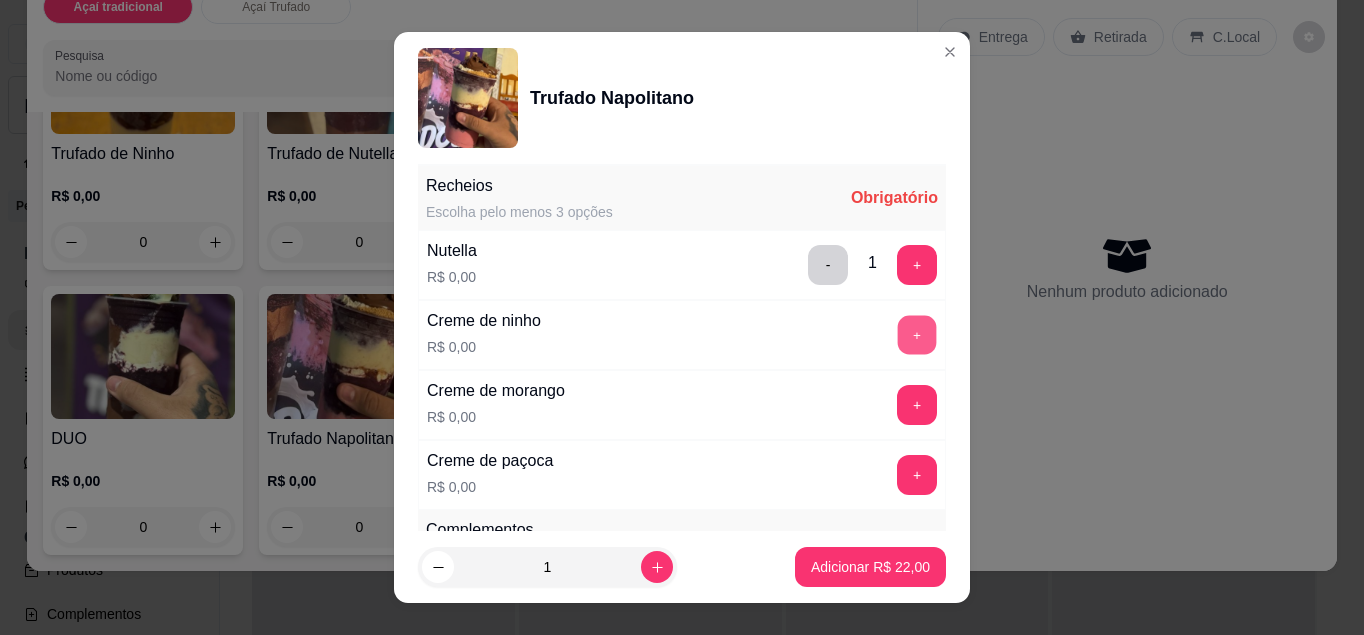 click on "+" at bounding box center [917, 334] 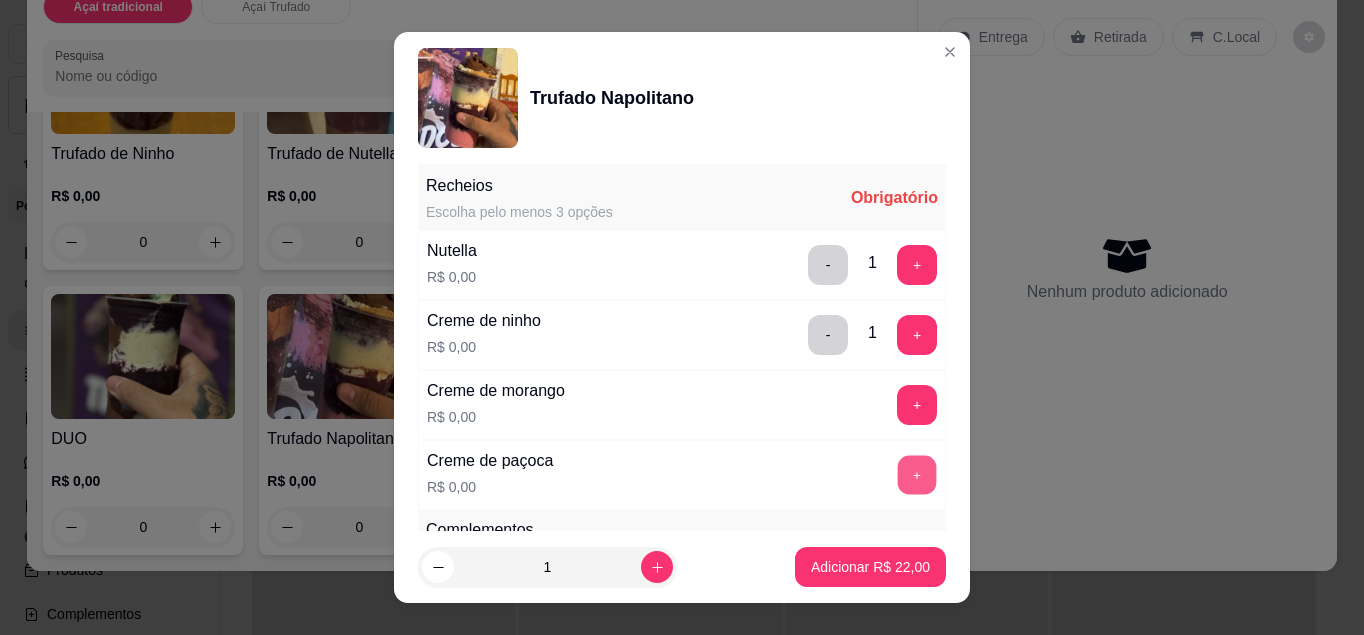 click on "+" at bounding box center (917, 474) 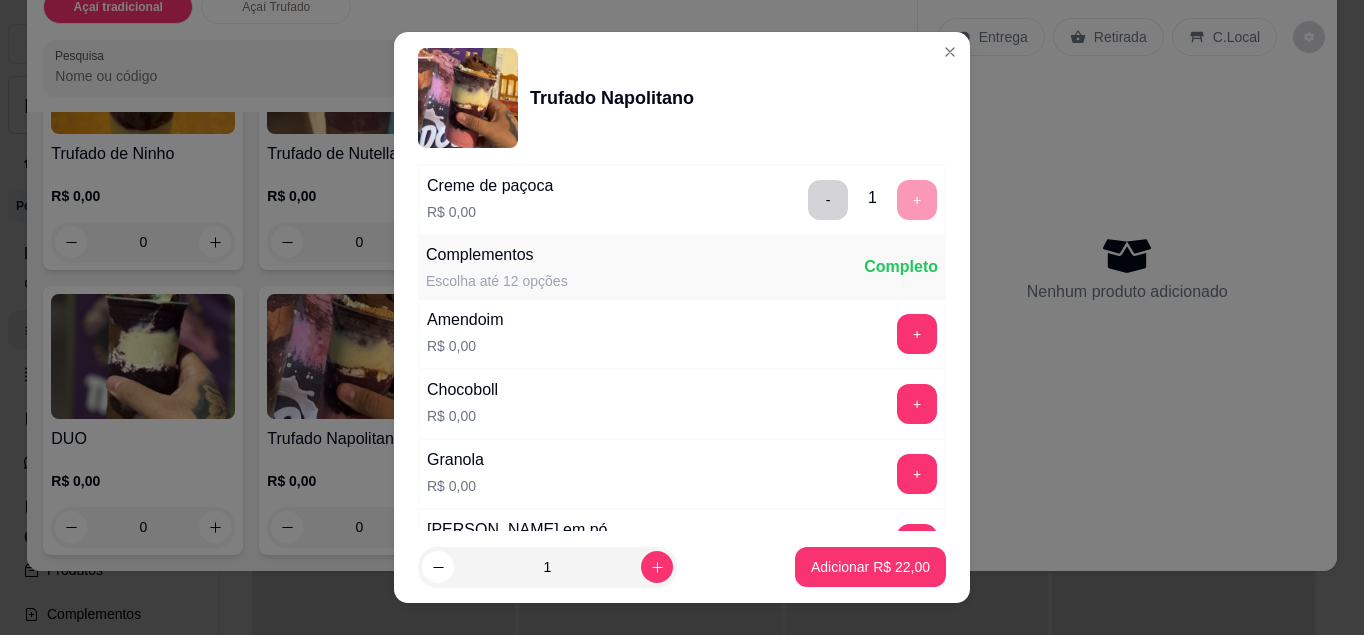 scroll, scrollTop: 538, scrollLeft: 0, axis: vertical 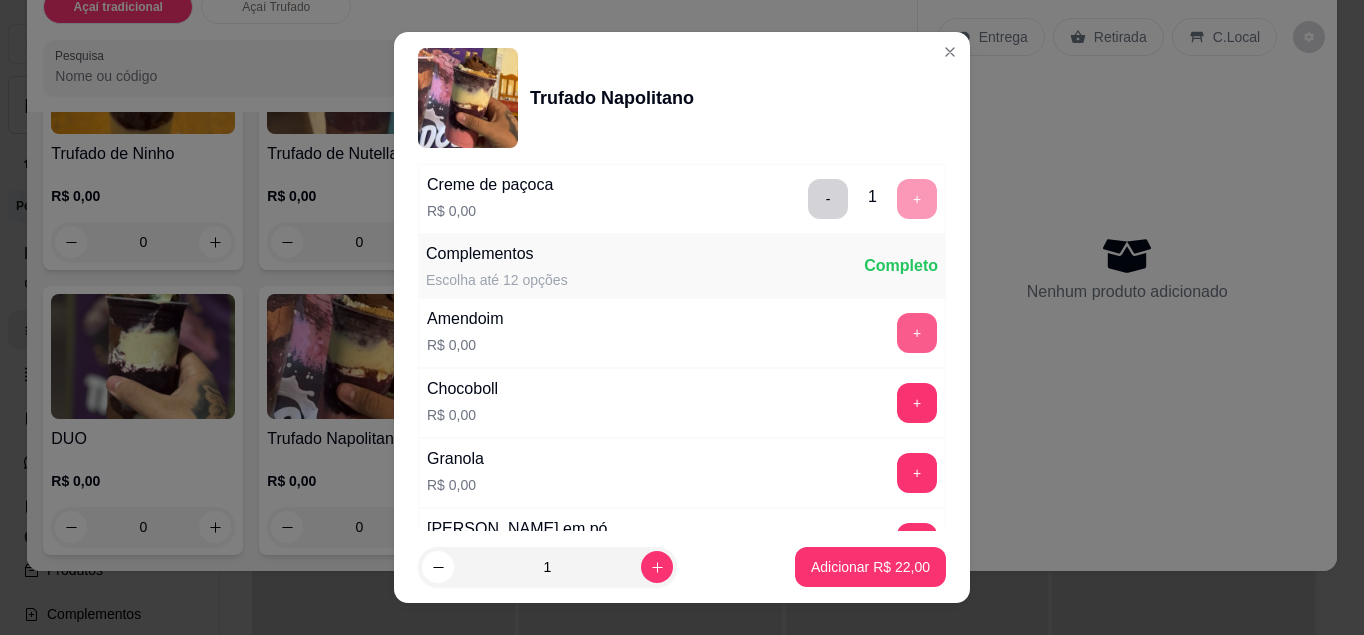 click on "+" at bounding box center (917, 333) 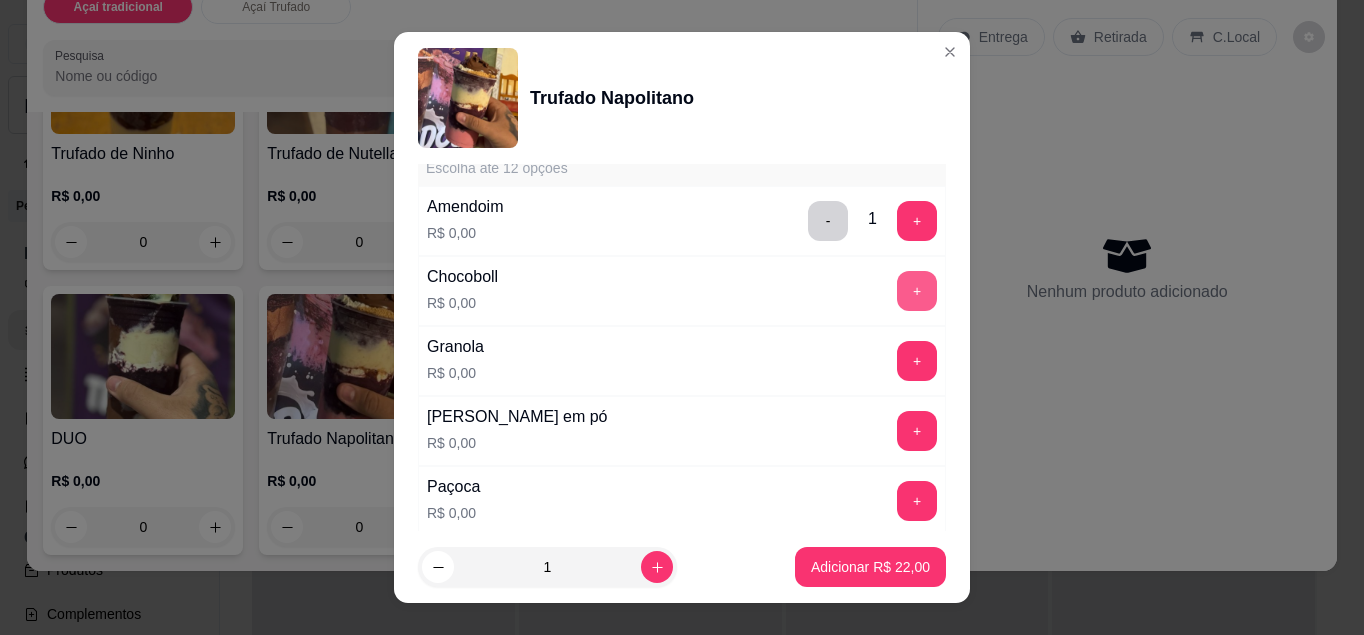 scroll, scrollTop: 653, scrollLeft: 0, axis: vertical 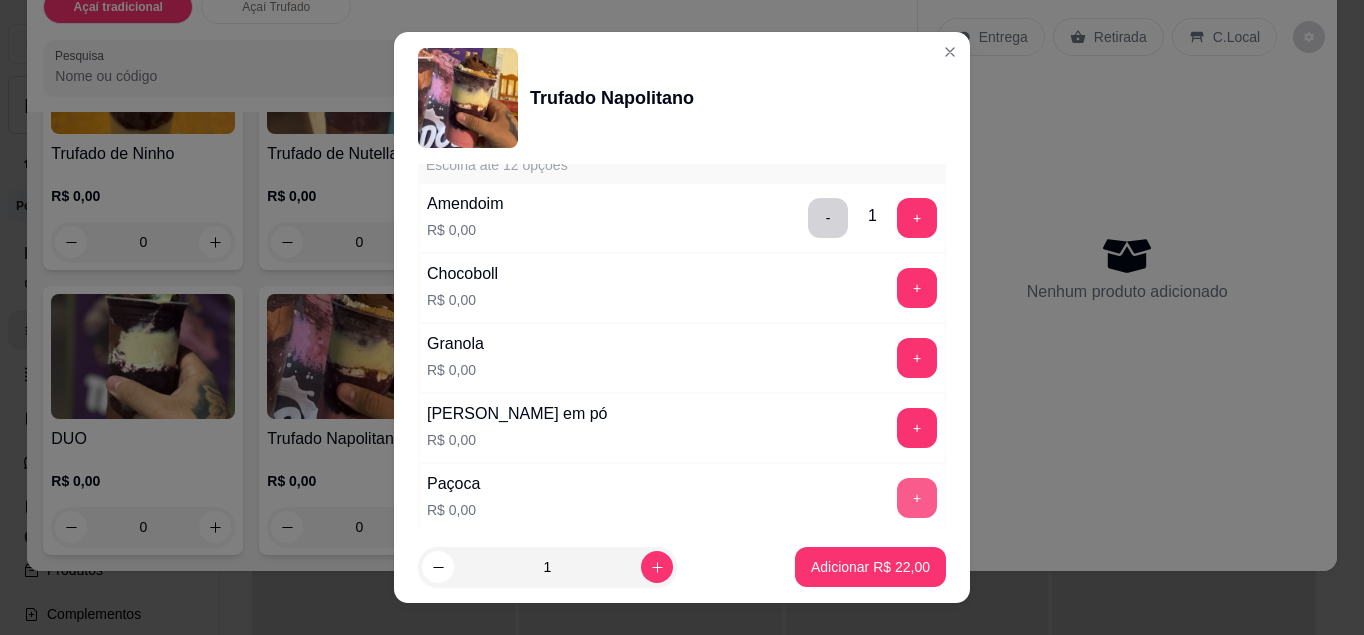 click on "+" at bounding box center [917, 498] 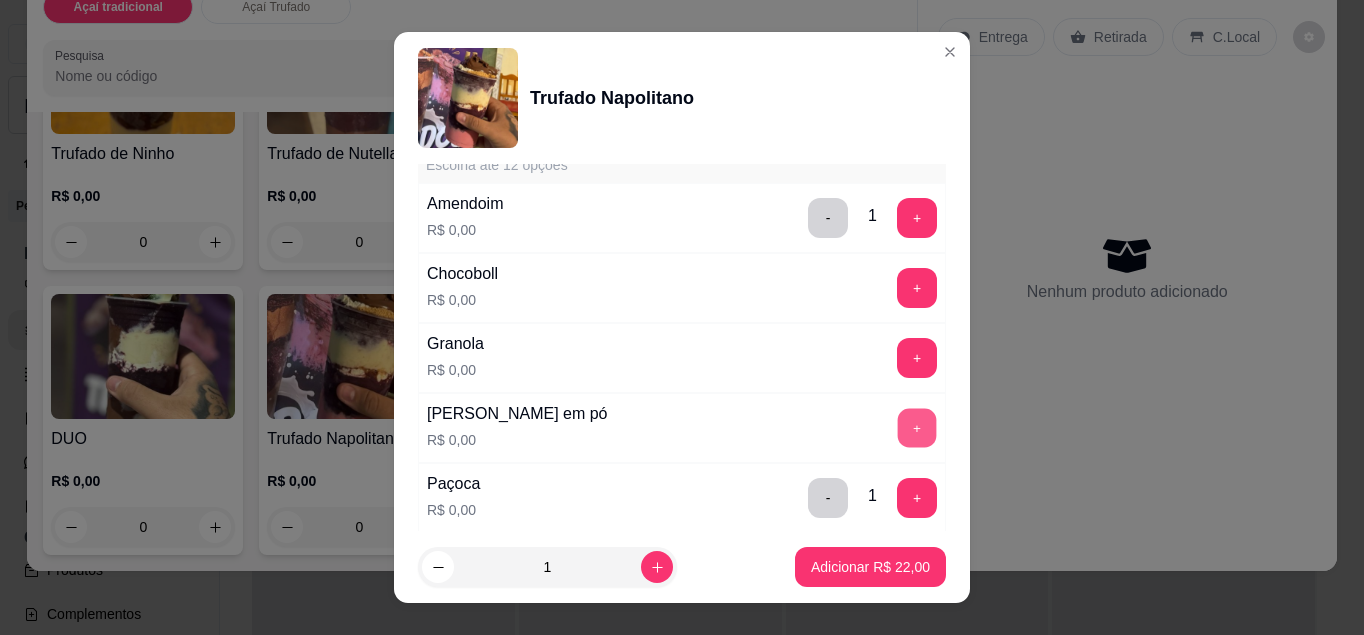 click on "+" at bounding box center [917, 427] 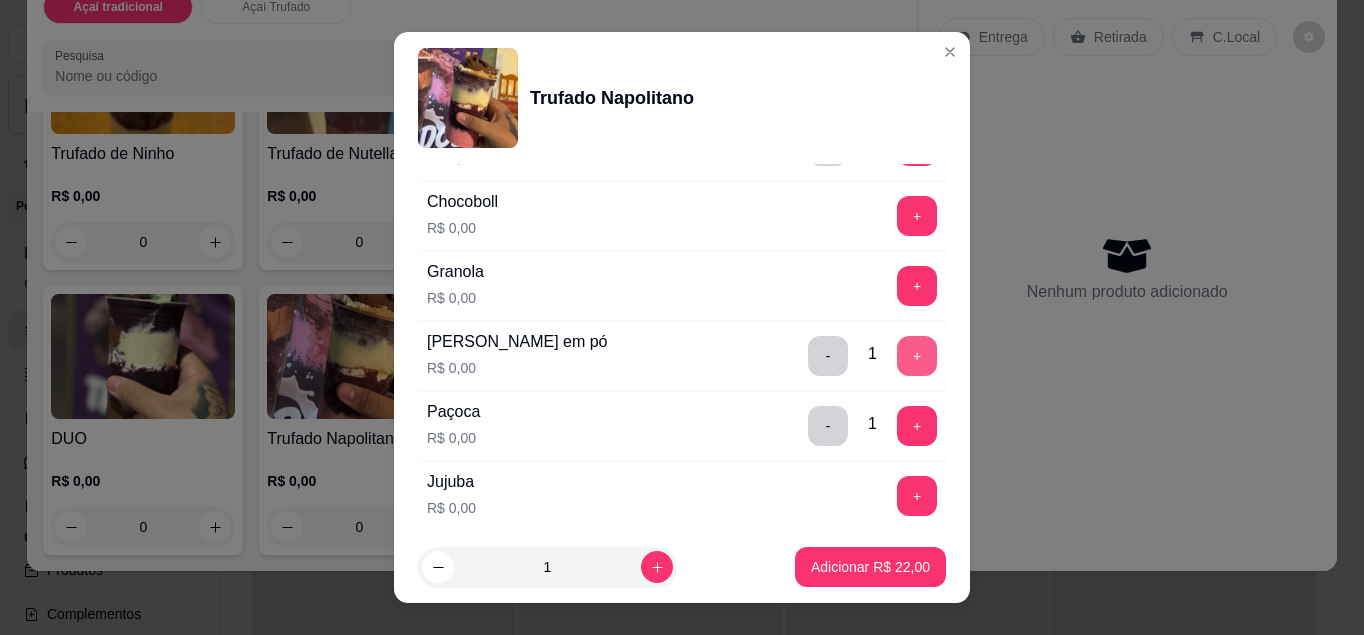 scroll, scrollTop: 731, scrollLeft: 0, axis: vertical 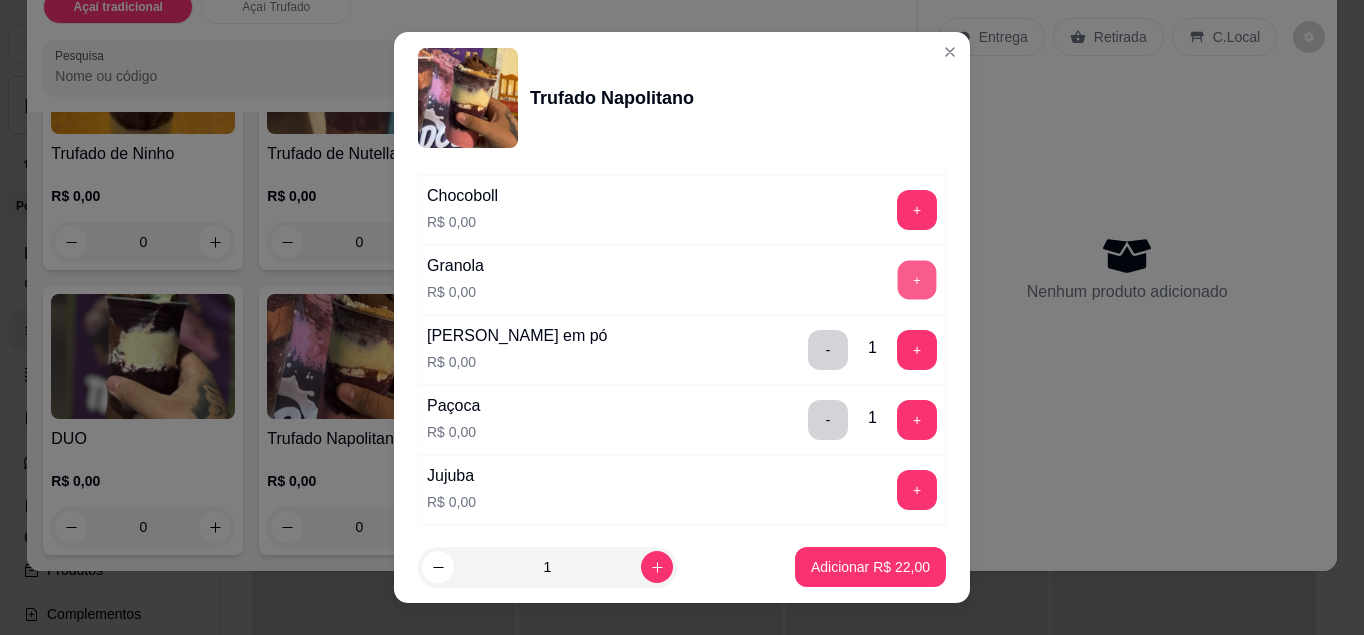 click on "+" at bounding box center (917, 279) 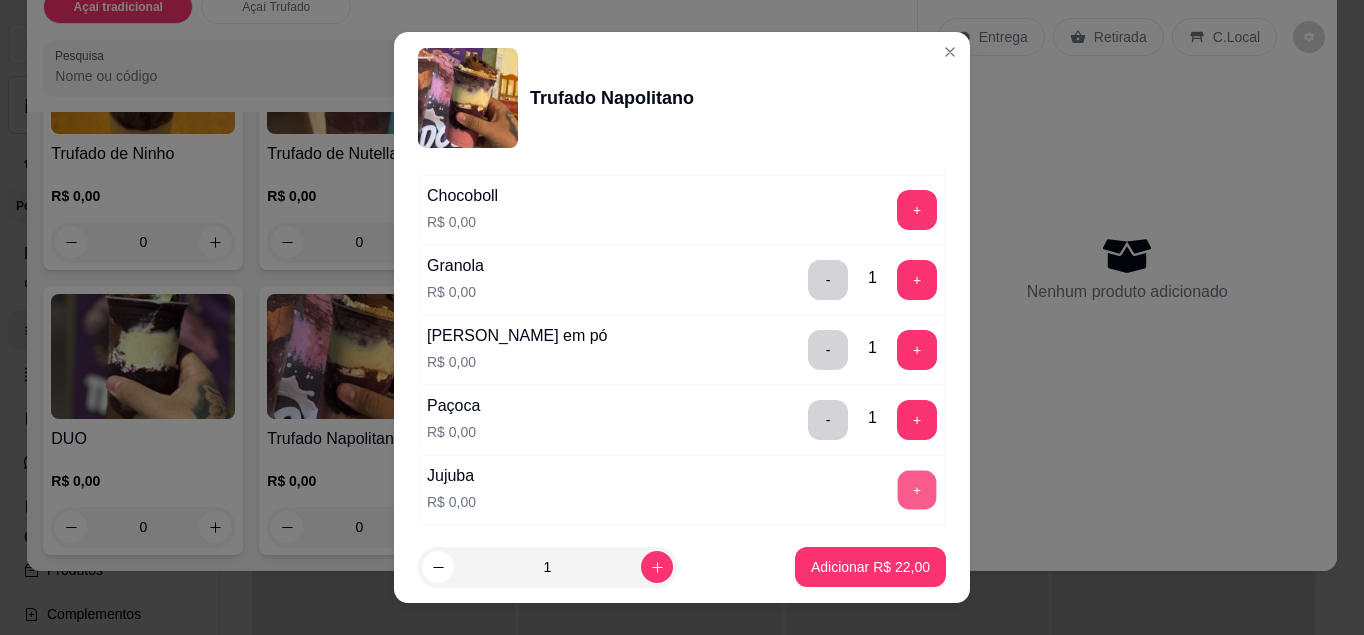 click on "+" at bounding box center [917, 489] 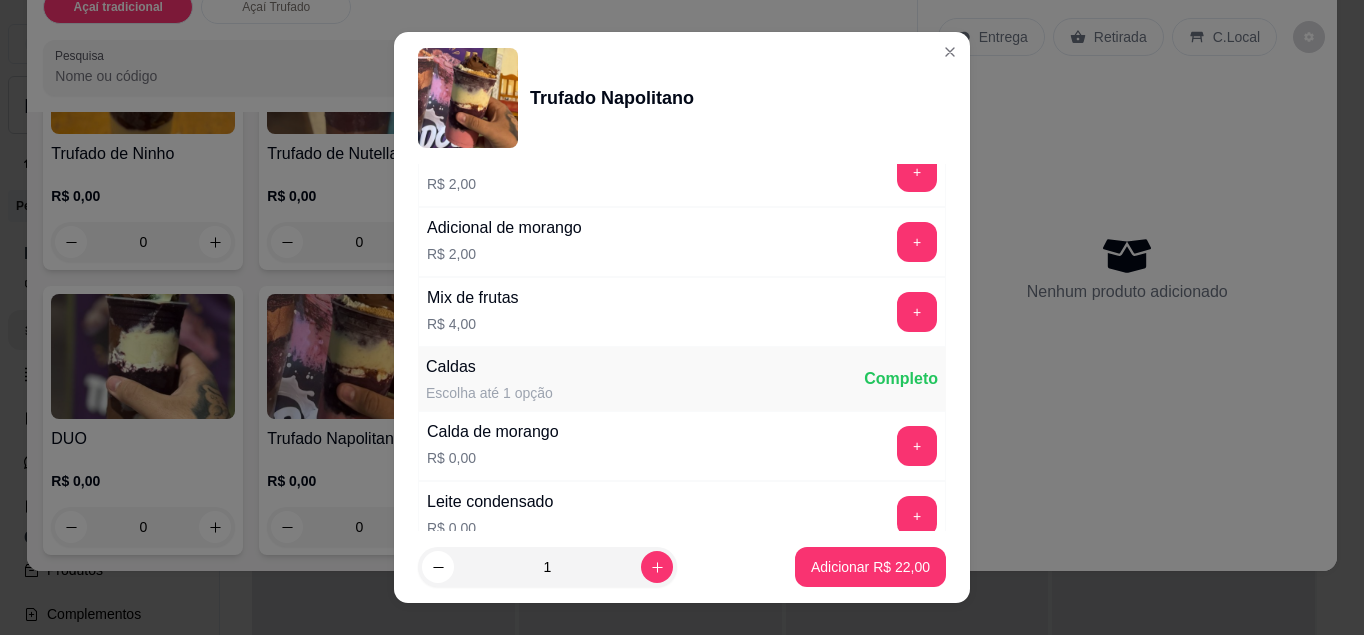scroll, scrollTop: 1331, scrollLeft: 0, axis: vertical 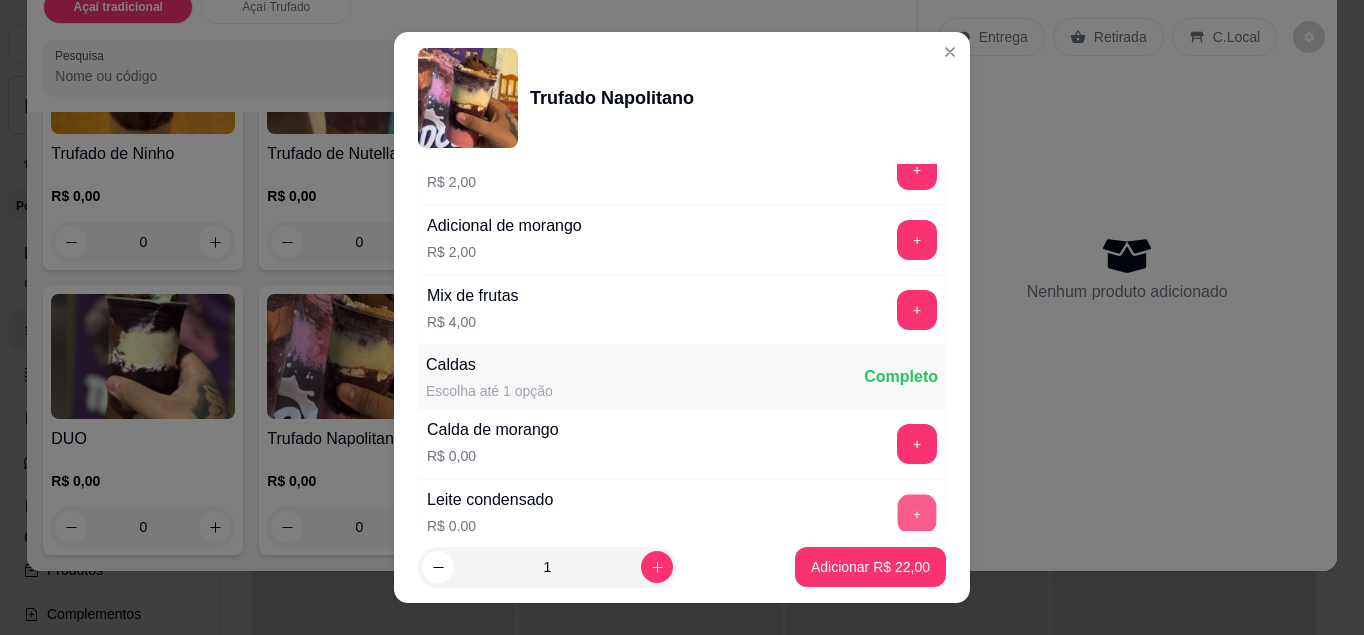click on "+" at bounding box center [917, 513] 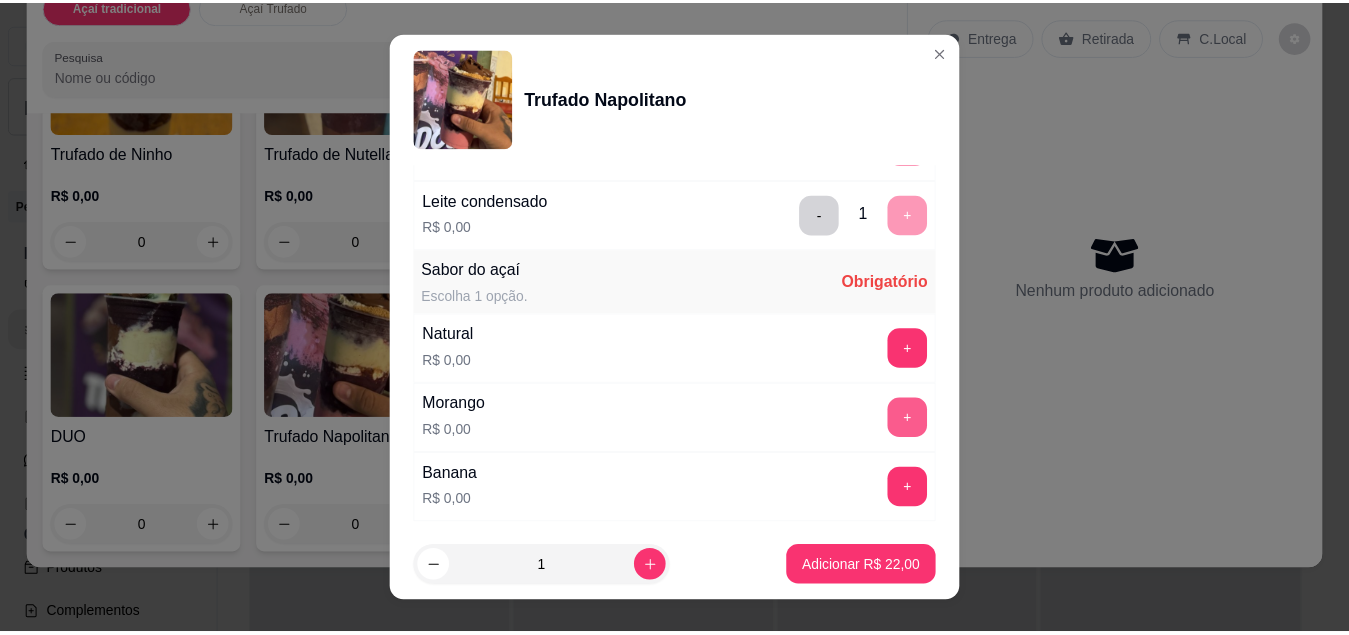 scroll, scrollTop: 1640, scrollLeft: 0, axis: vertical 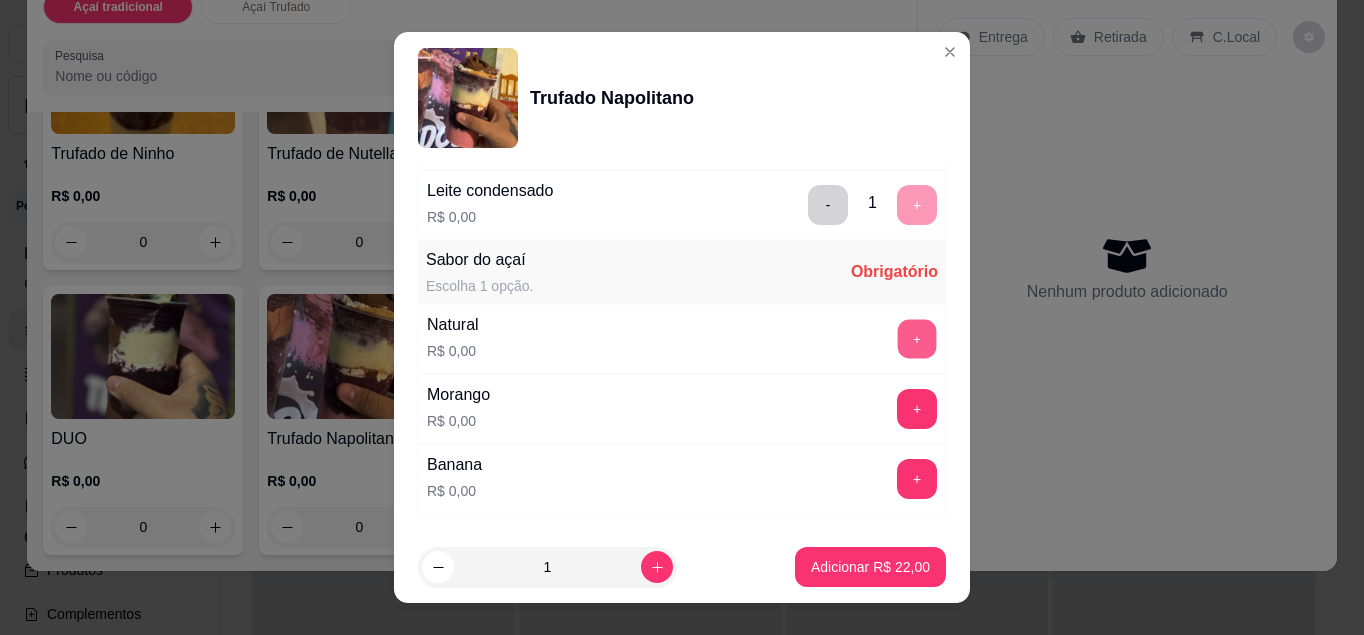 click on "+" at bounding box center [917, 338] 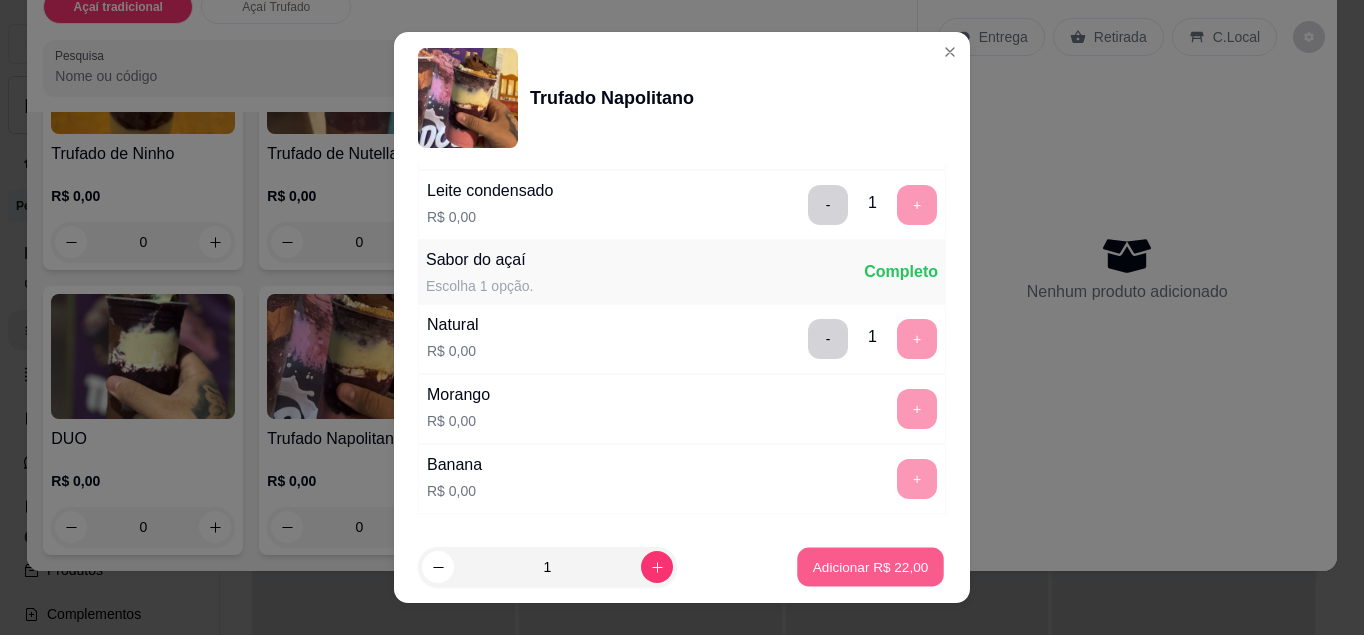 click on "Adicionar   R$ 22,00" at bounding box center (871, 567) 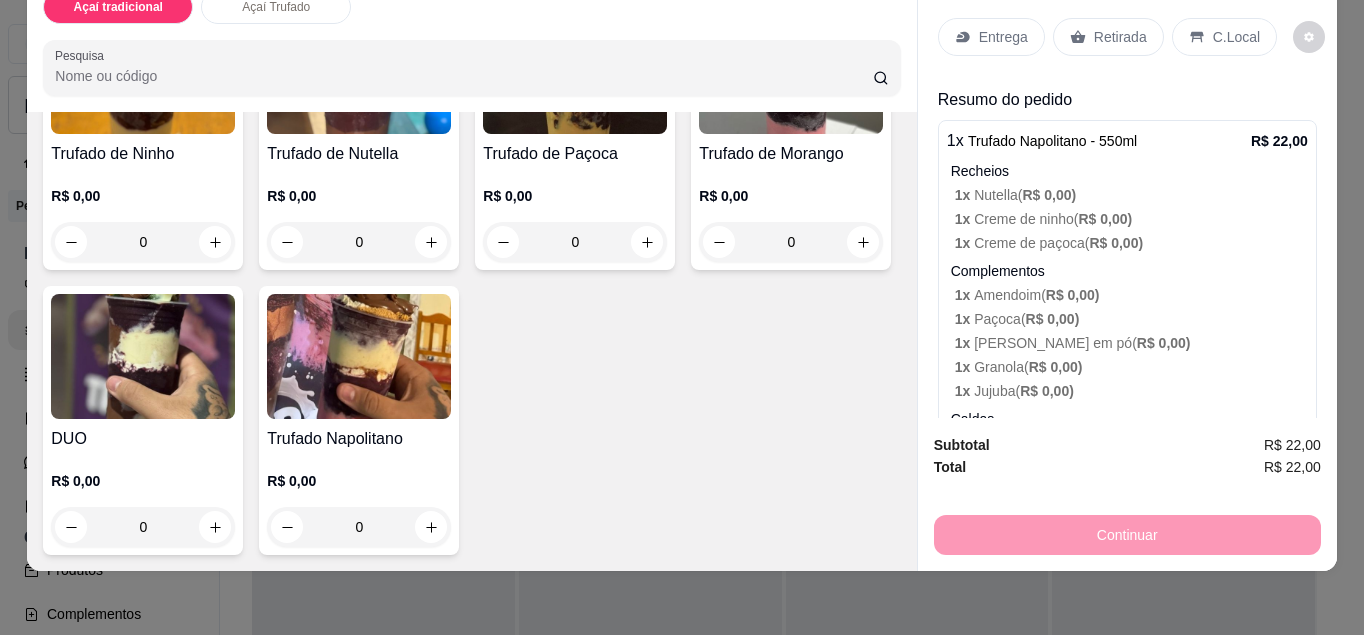 click on "C.Local" at bounding box center [1236, 37] 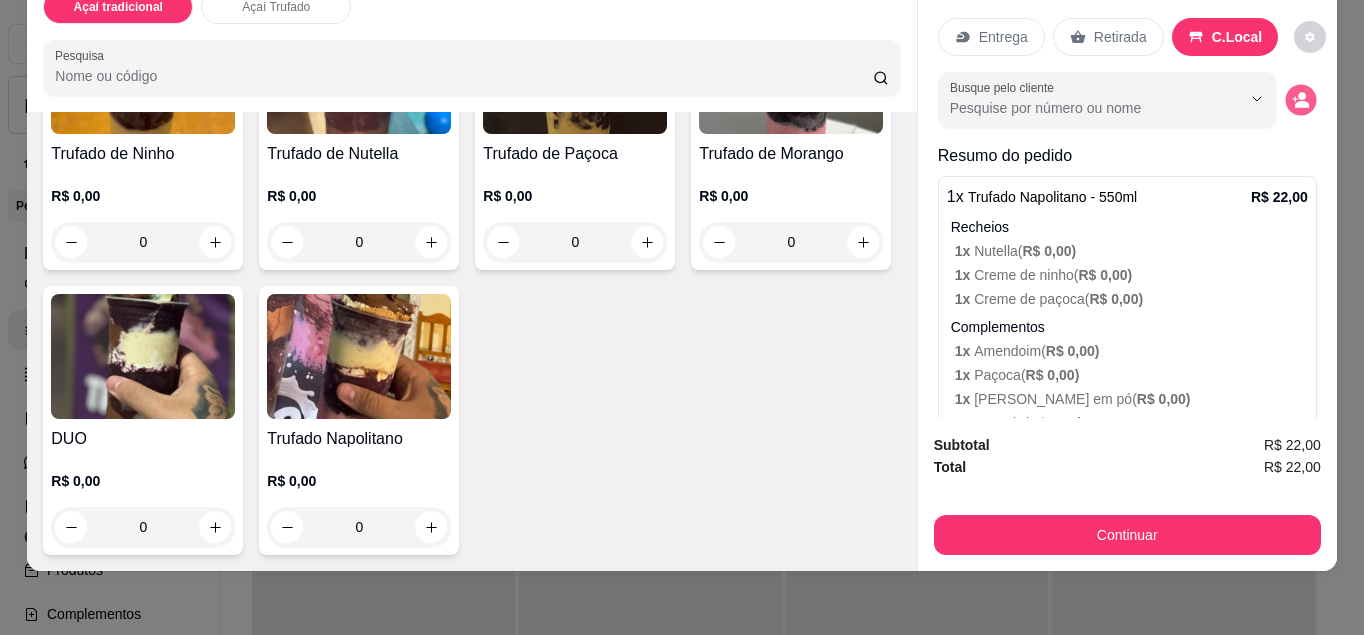 click at bounding box center [1300, 100] 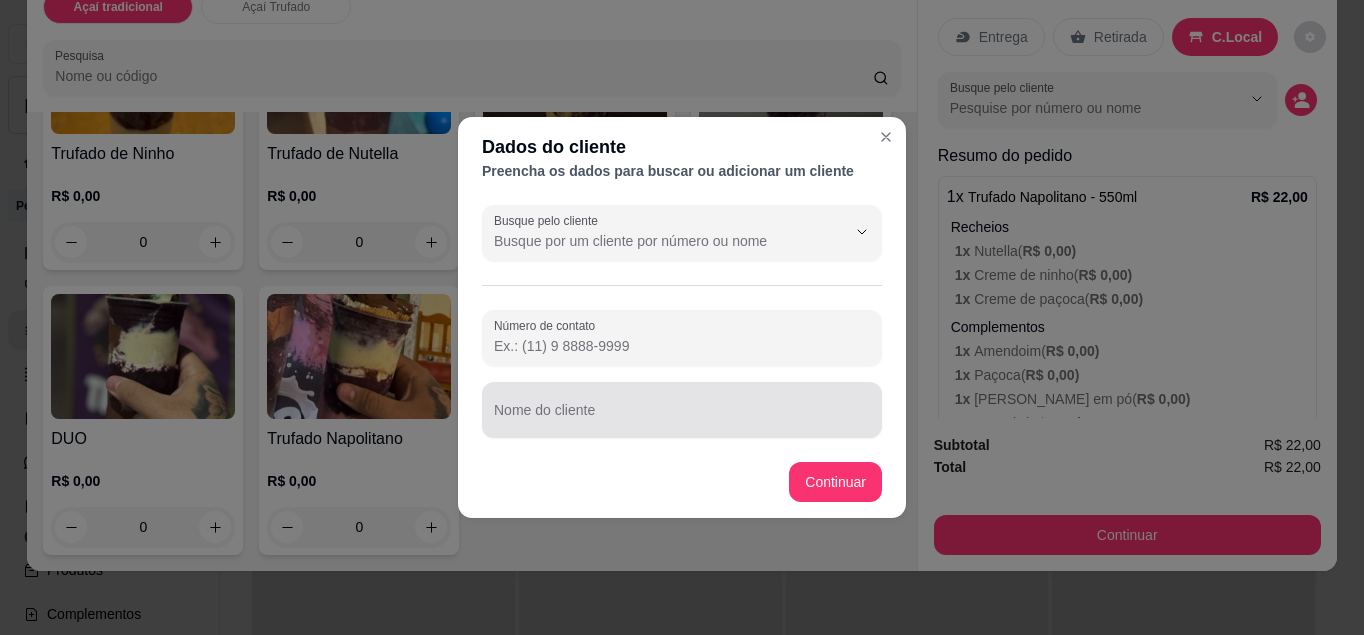 click at bounding box center (682, 410) 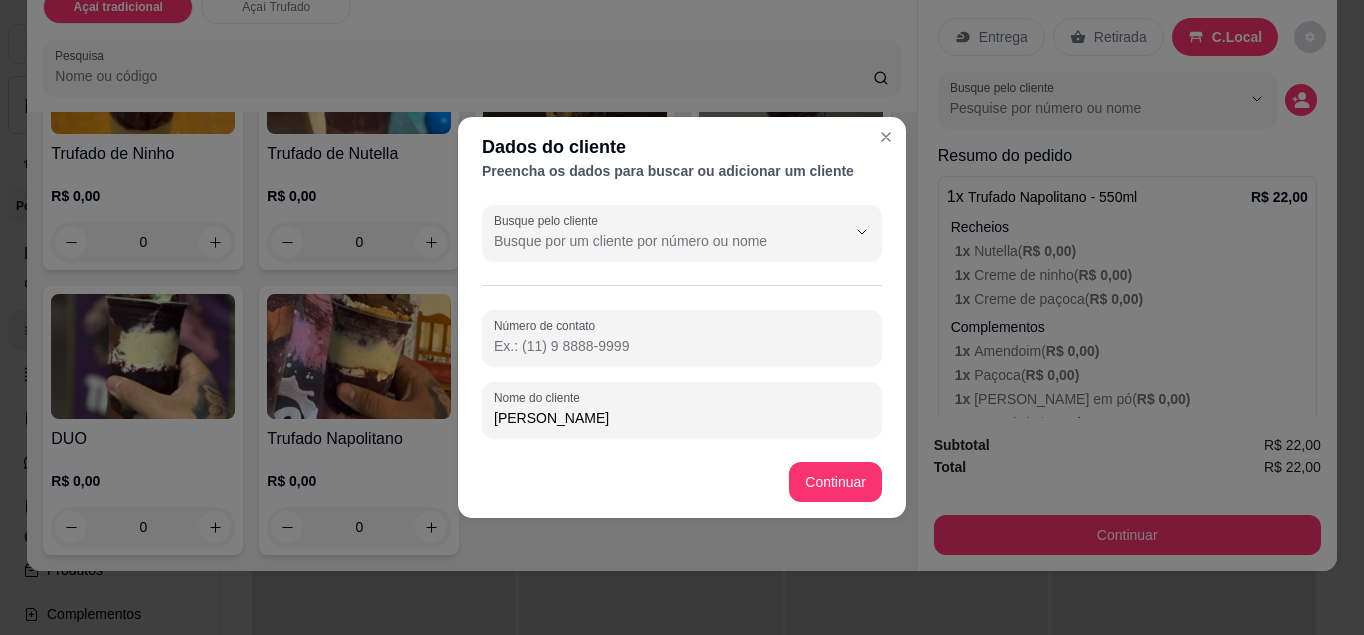 type on "[PERSON_NAME]" 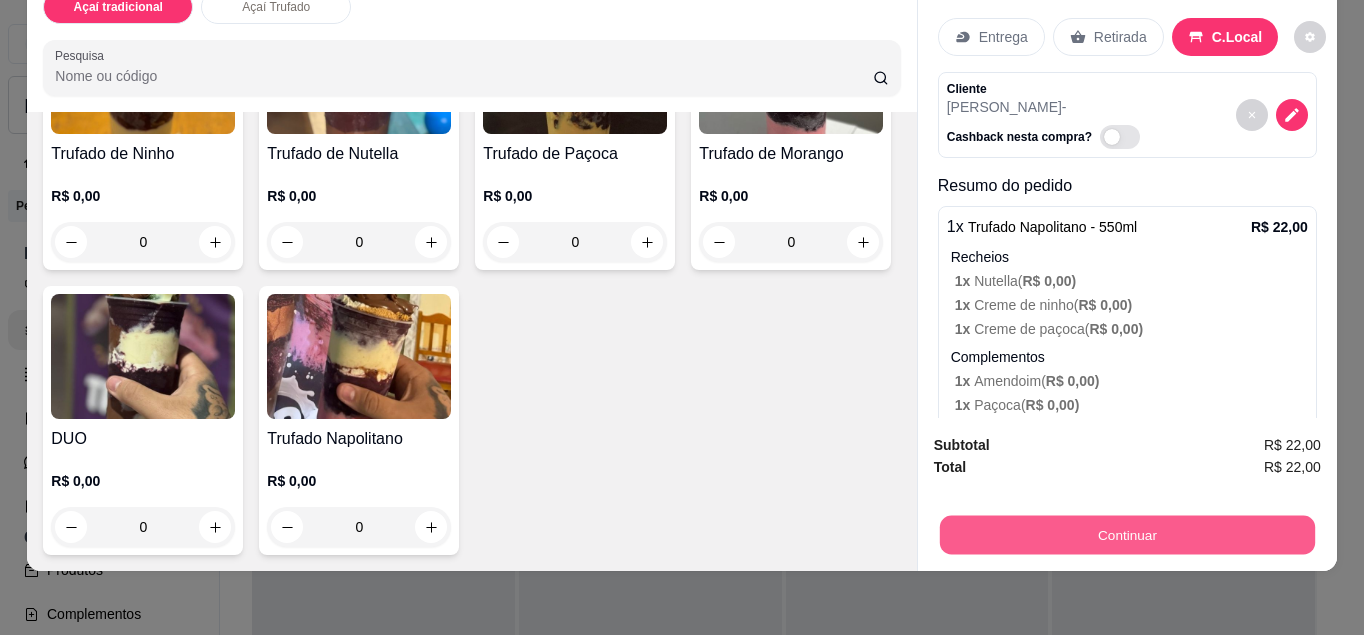 click on "Continuar" at bounding box center (1127, 535) 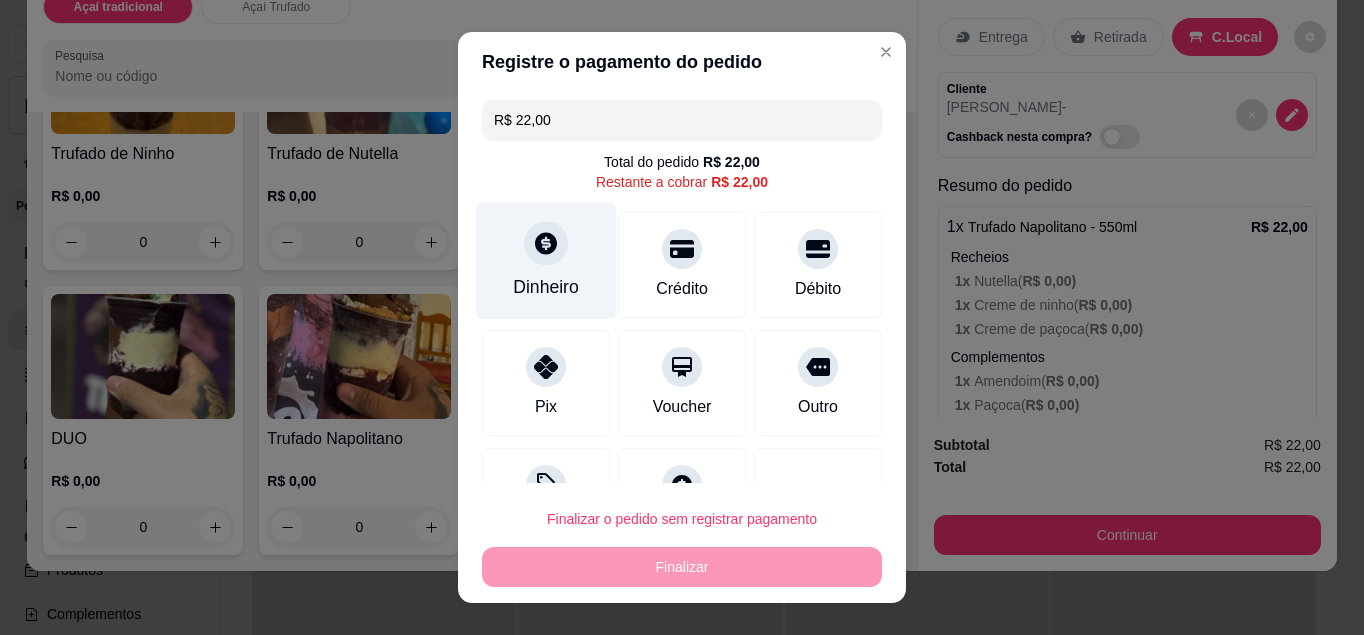 click 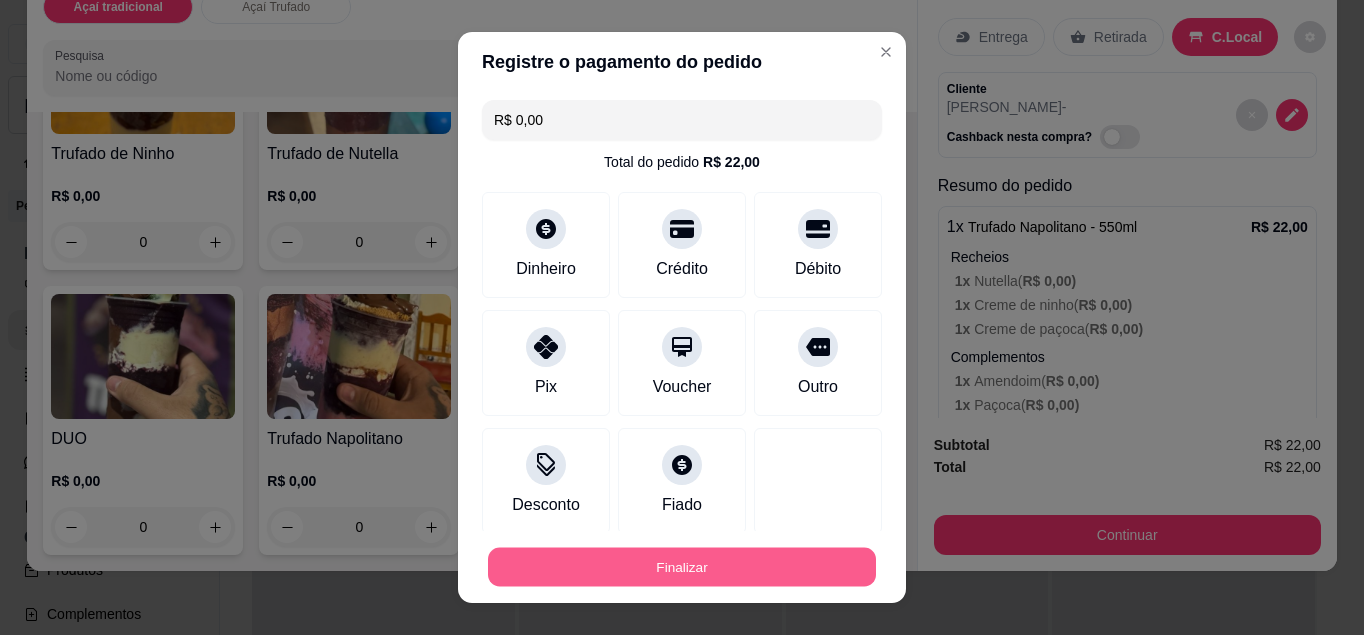 click on "Finalizar" at bounding box center [682, 567] 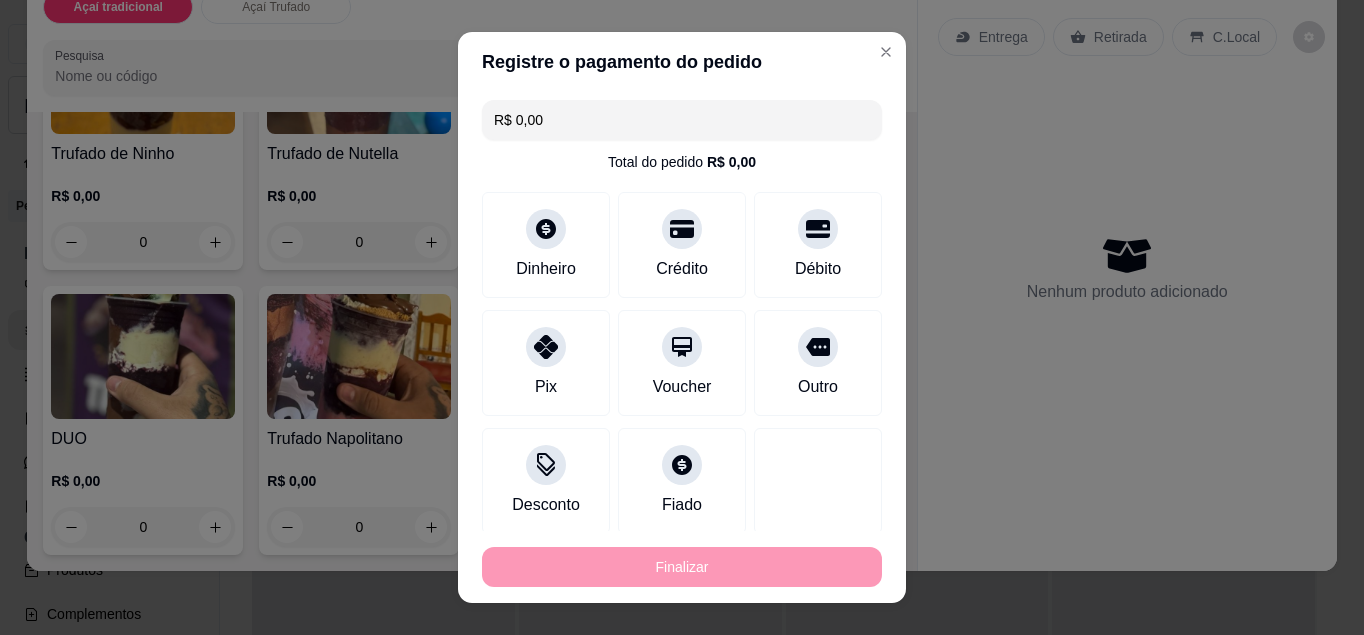 type on "-R$ 22,00" 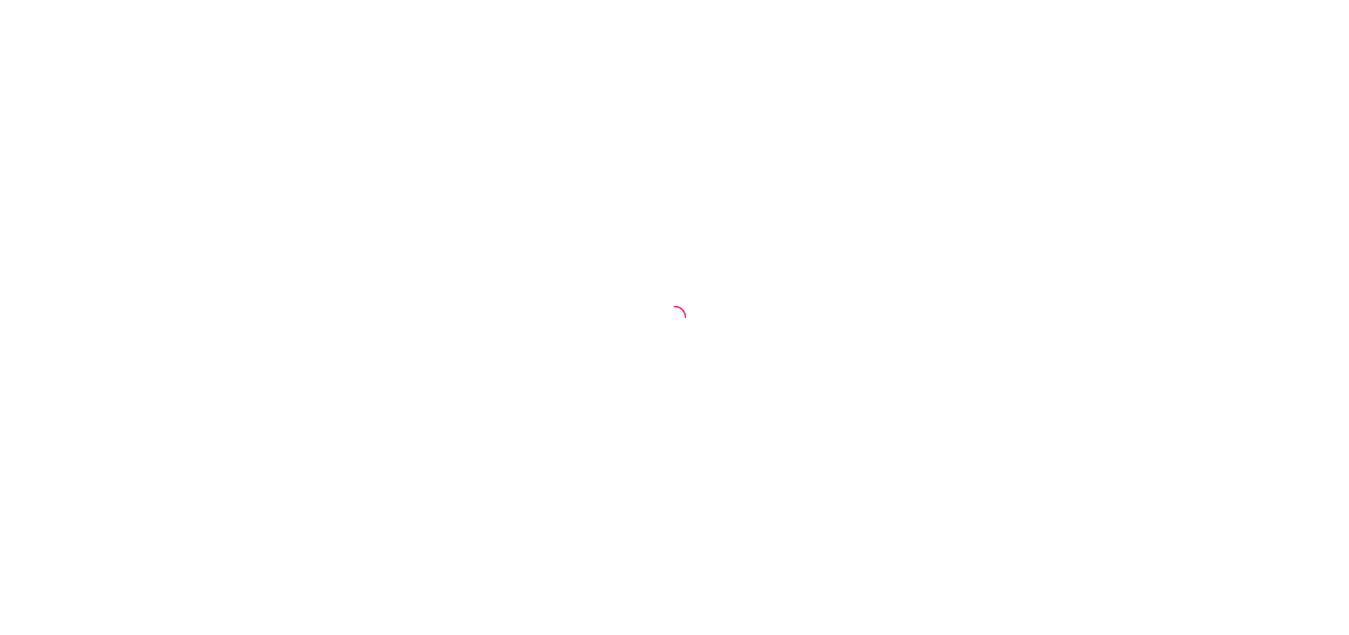 scroll, scrollTop: 0, scrollLeft: 0, axis: both 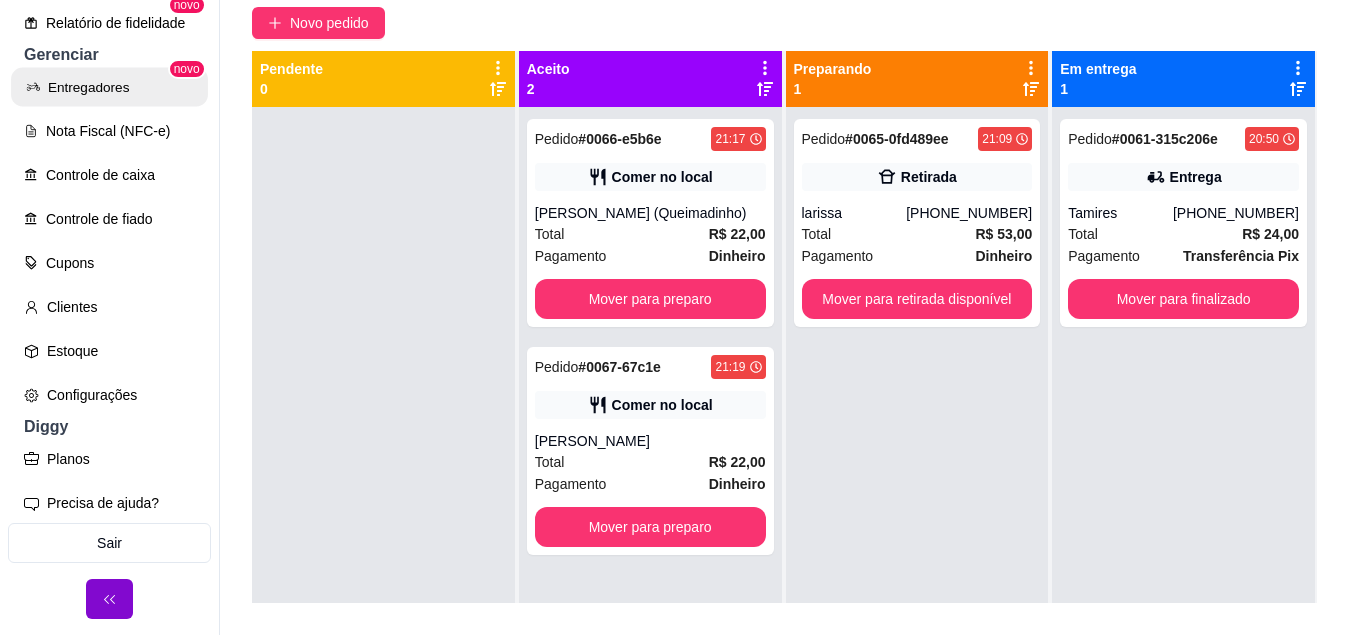 click on "Entregadores" at bounding box center [109, 87] 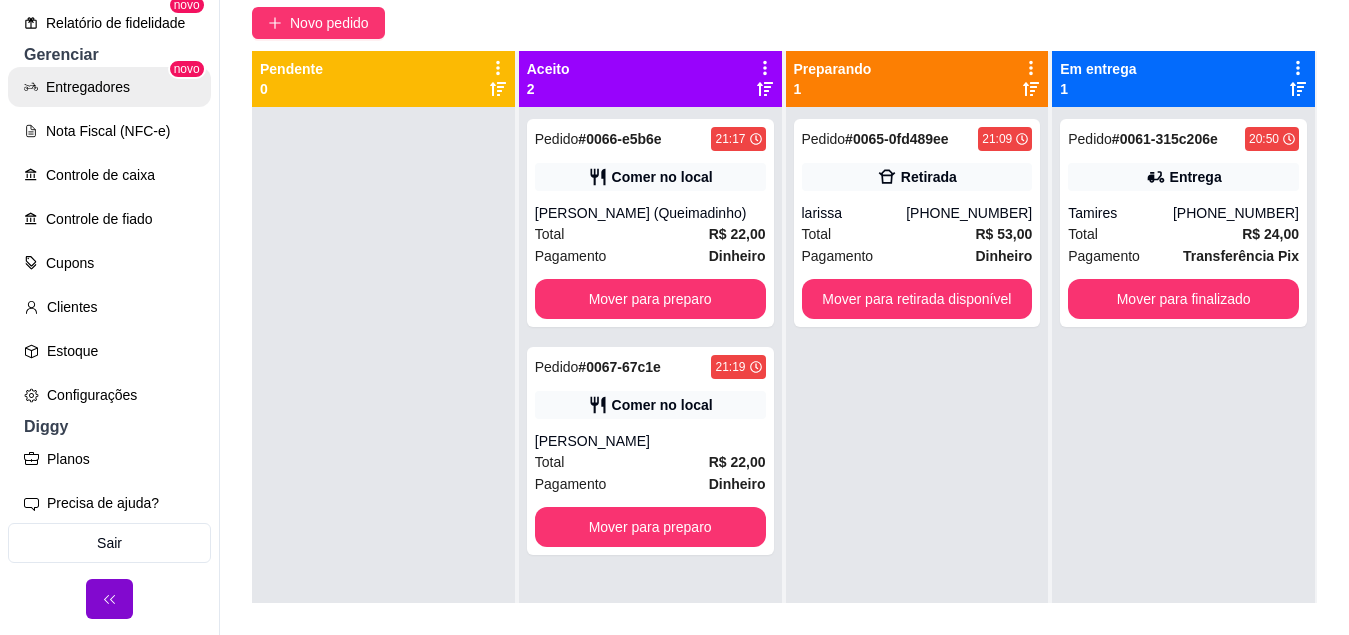 scroll, scrollTop: 0, scrollLeft: 0, axis: both 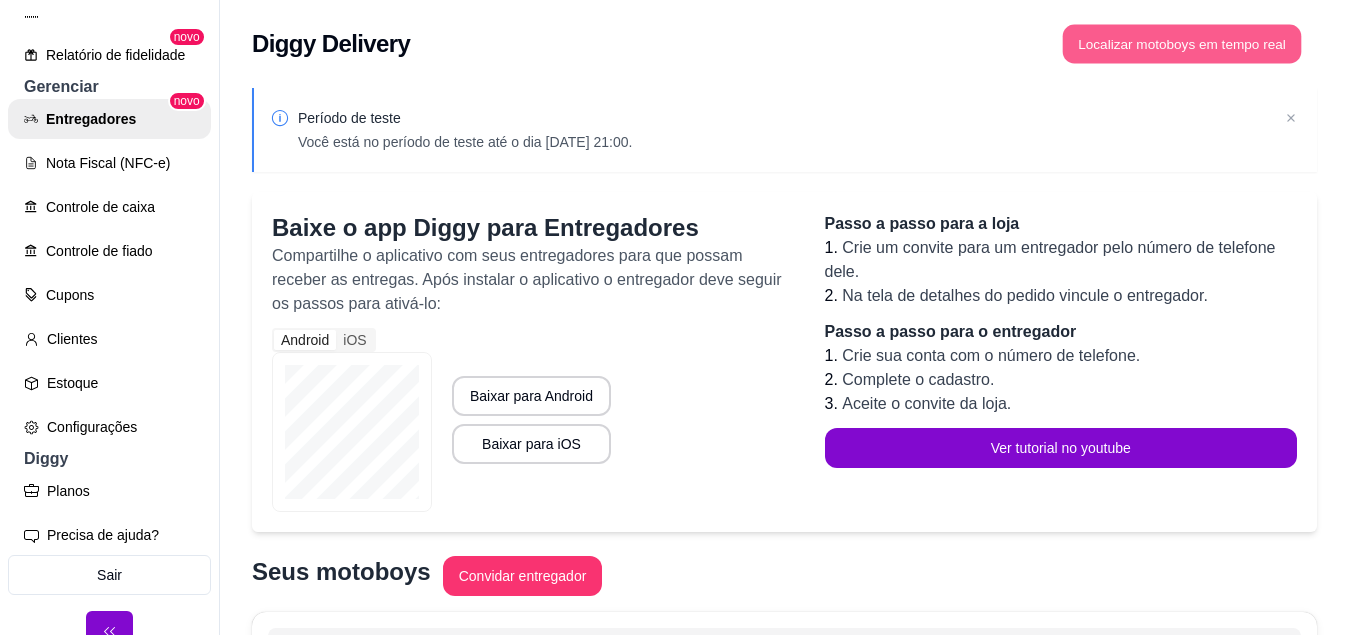 click on "Localizar motoboys em tempo real" at bounding box center [1182, 44] 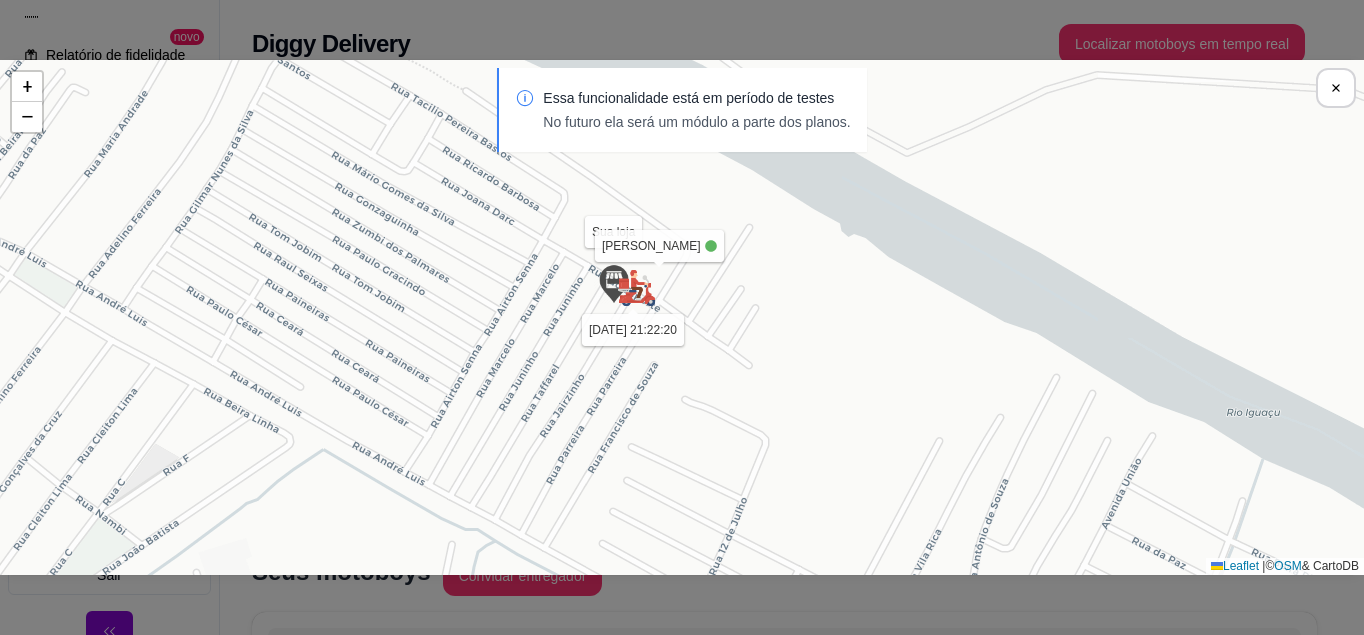 drag, startPoint x: 470, startPoint y: 350, endPoint x: 563, endPoint y: 370, distance: 95.12623 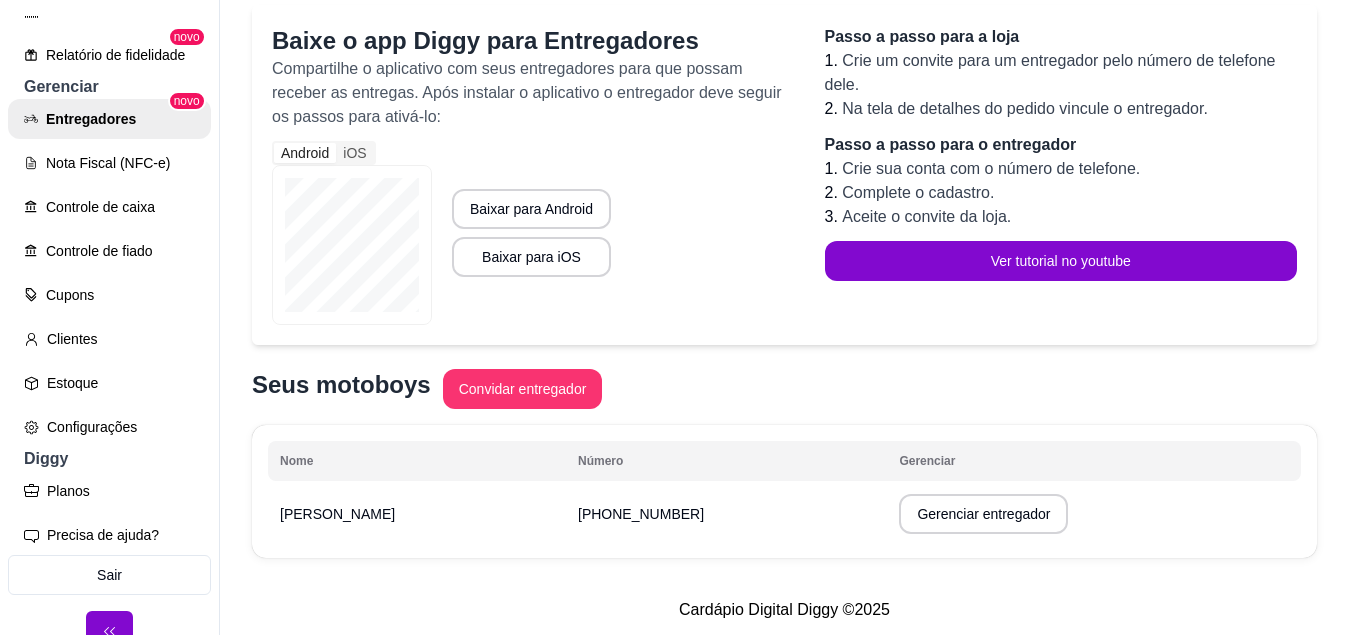 scroll, scrollTop: 206, scrollLeft: 0, axis: vertical 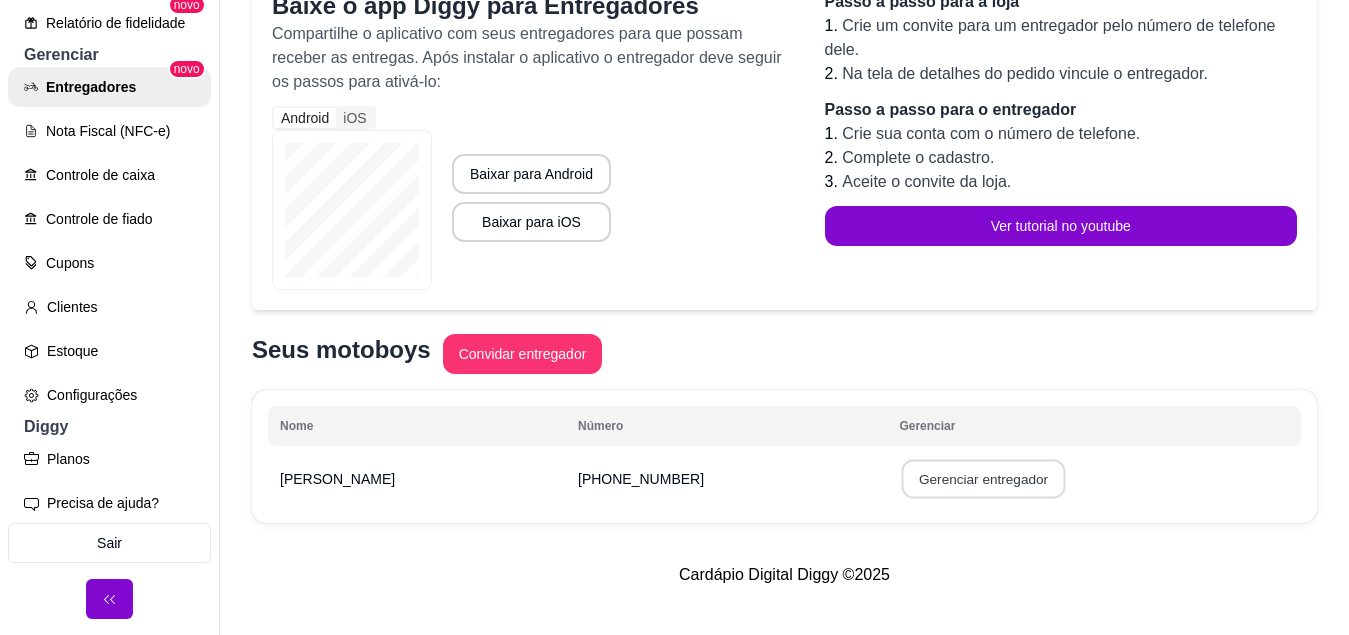 click on "Gerenciar entregador" at bounding box center (984, 479) 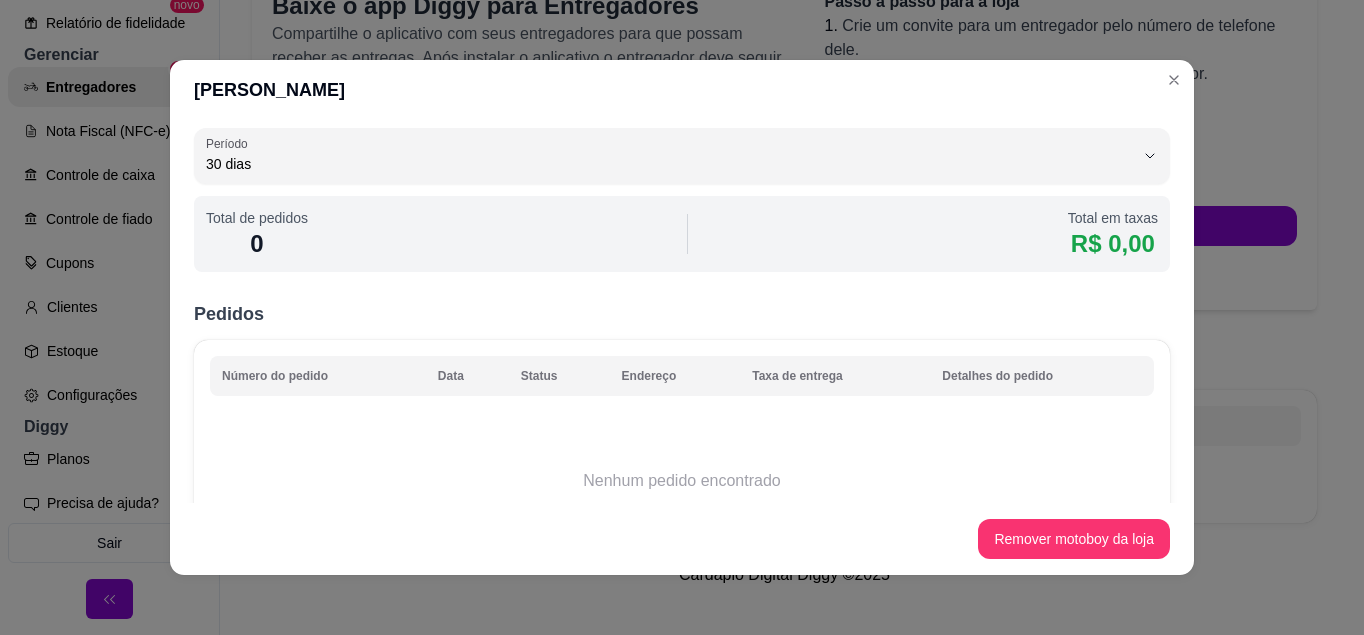 scroll, scrollTop: 130, scrollLeft: 0, axis: vertical 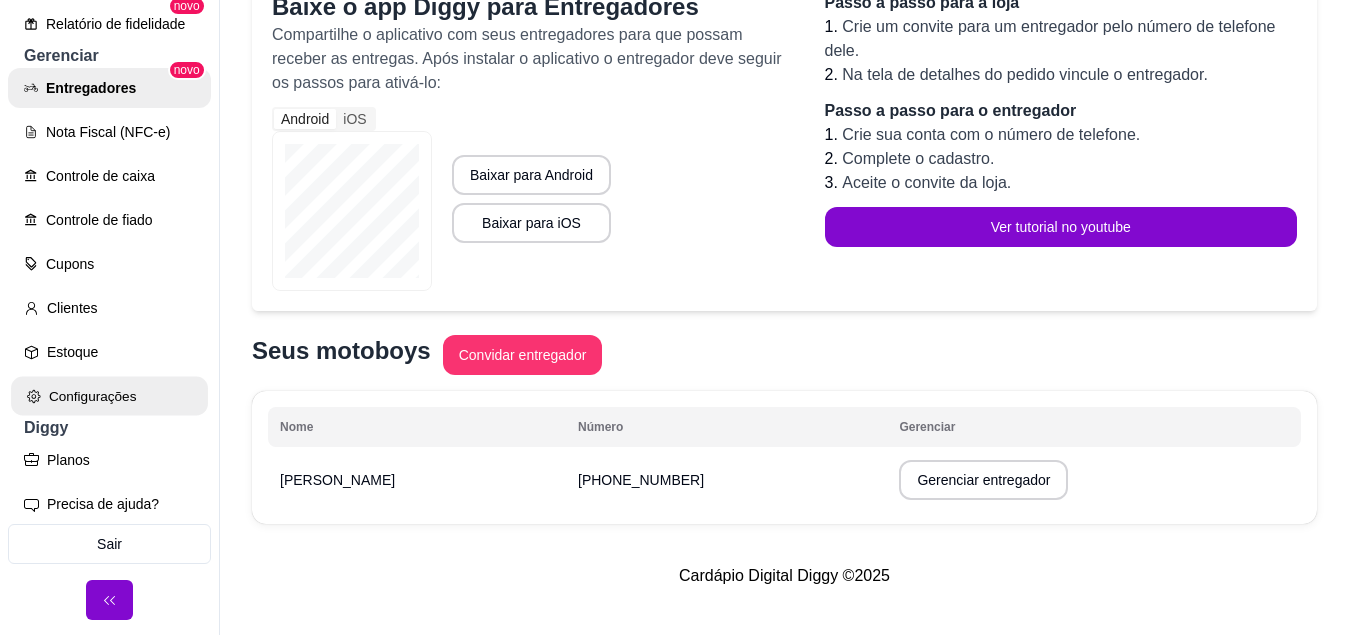 click on "Configurações" at bounding box center [109, 396] 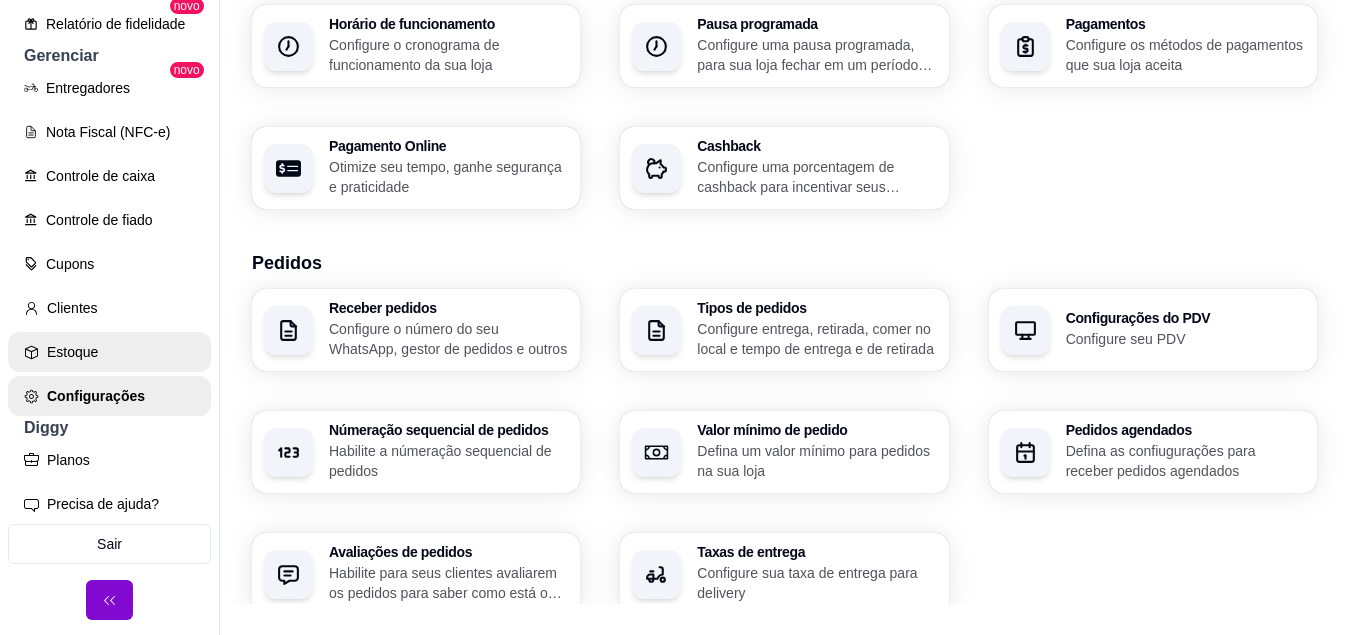scroll, scrollTop: 0, scrollLeft: 0, axis: both 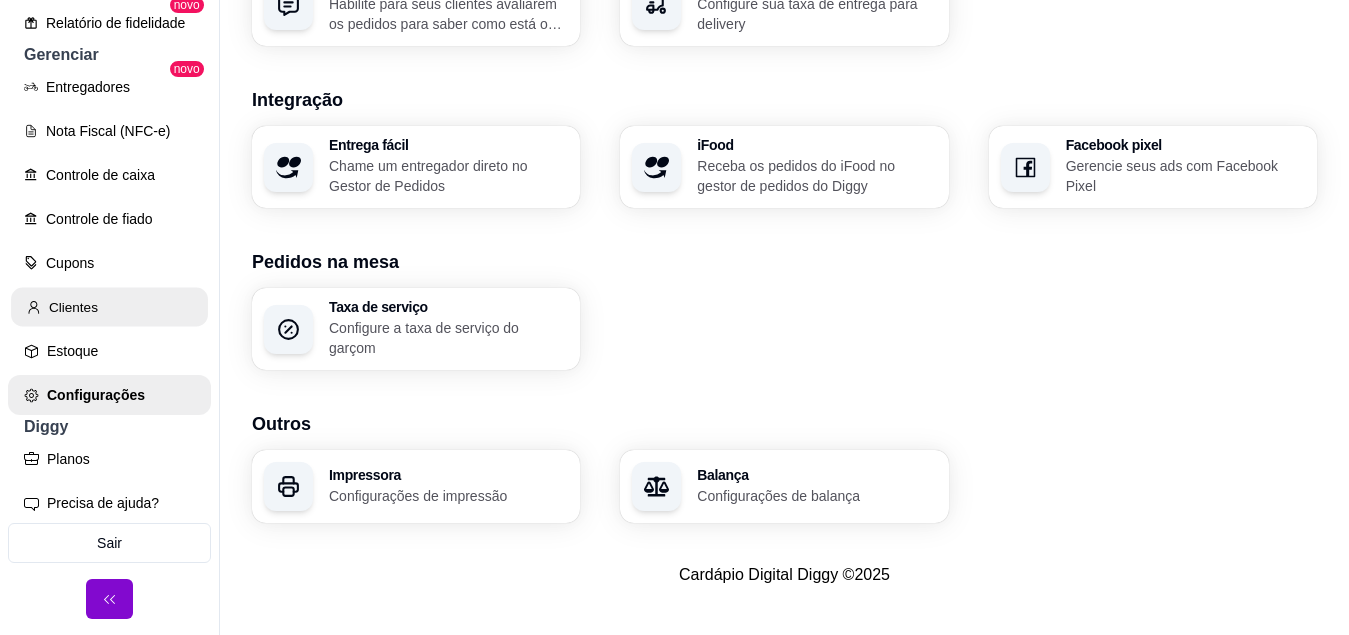 click on "Clientes" at bounding box center (109, 307) 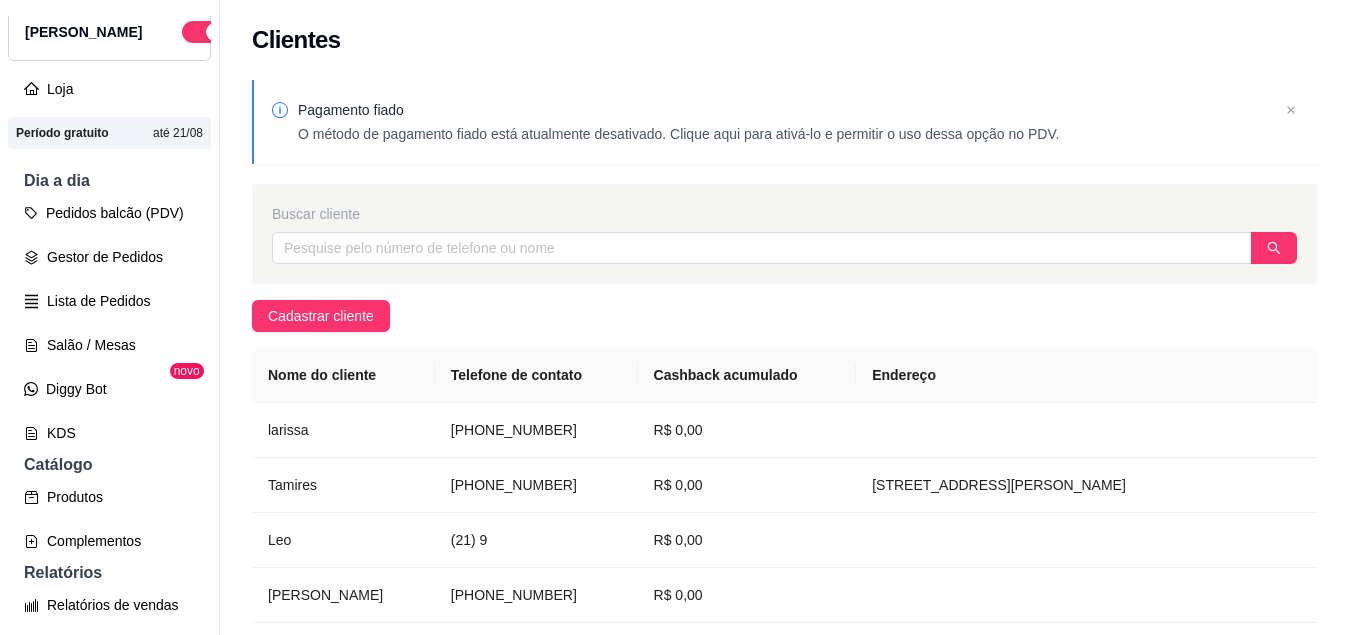 scroll, scrollTop: 8, scrollLeft: 0, axis: vertical 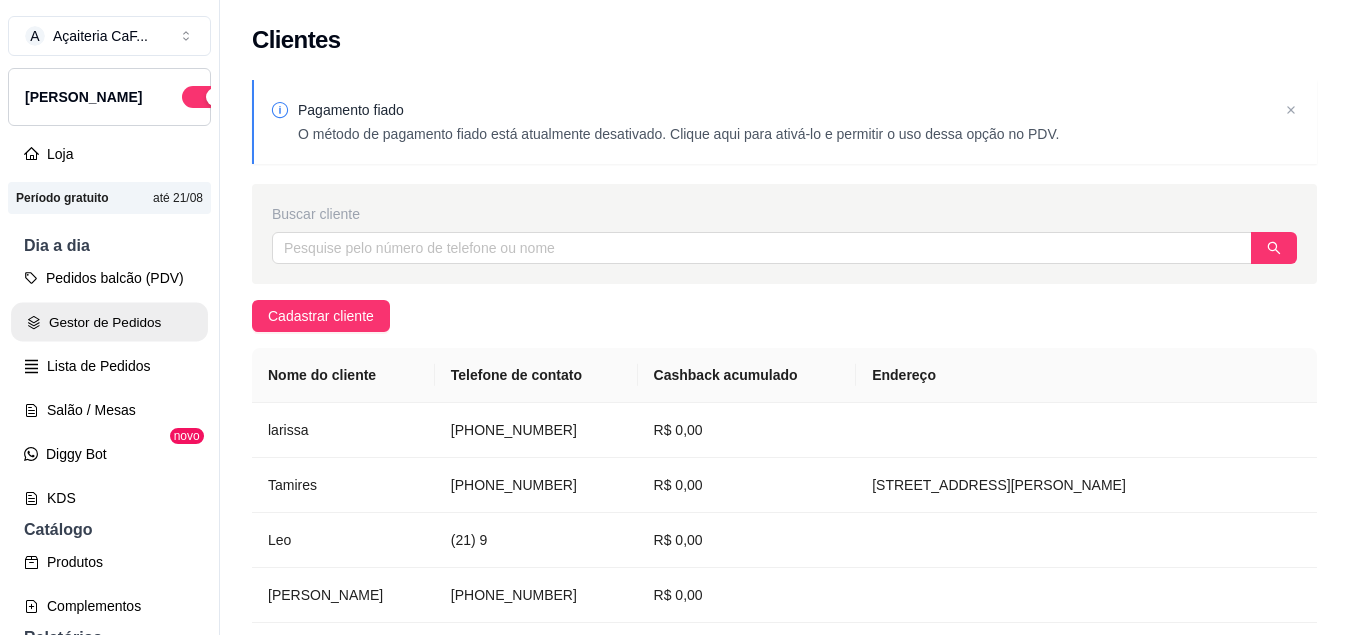 click on "Gestor de Pedidos" at bounding box center [109, 322] 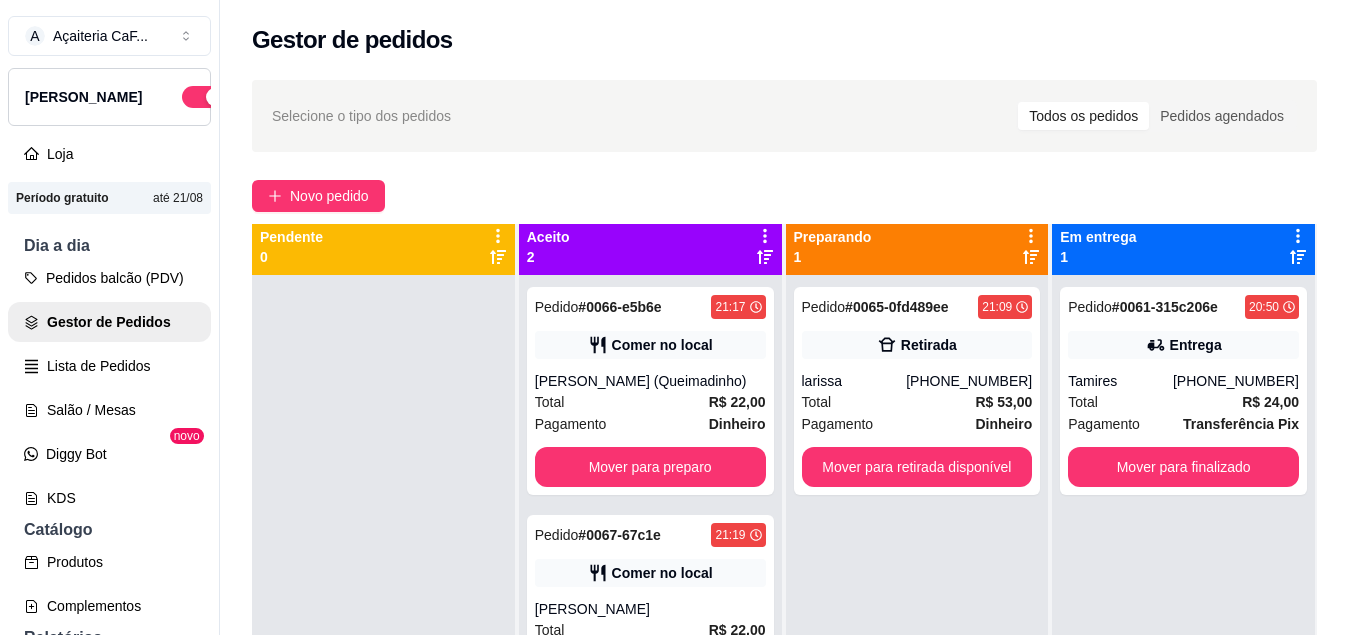 scroll, scrollTop: 0, scrollLeft: 0, axis: both 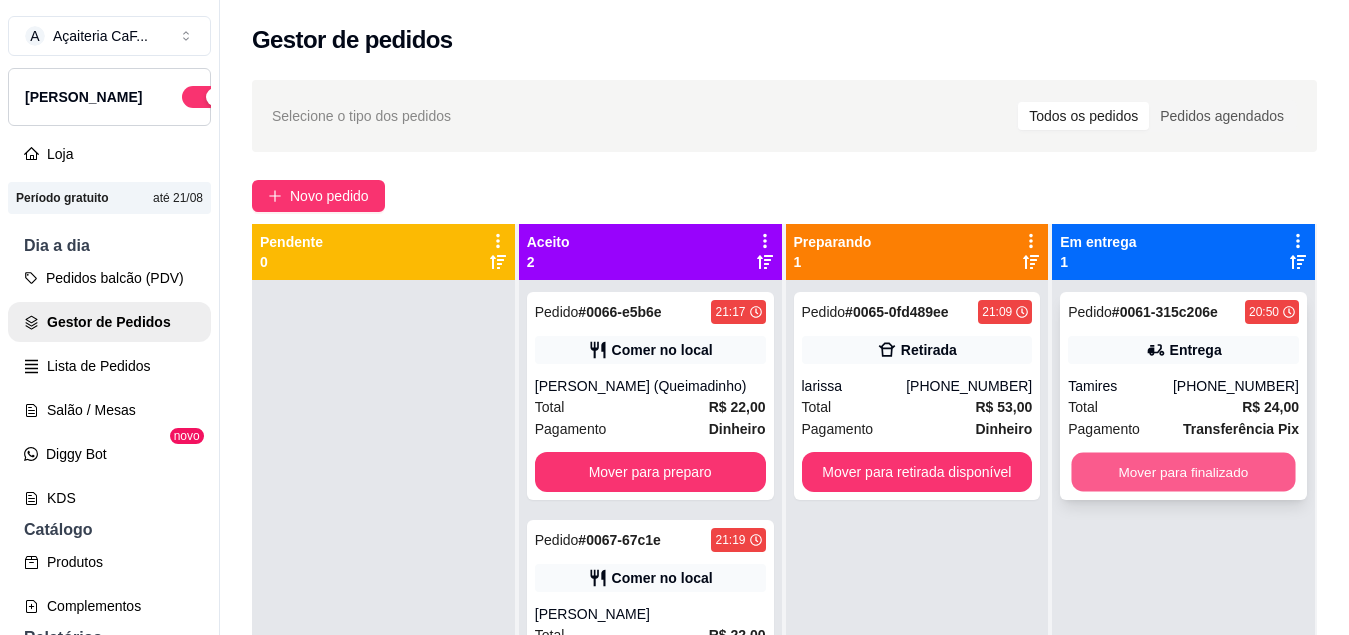 click on "Mover para finalizado" at bounding box center [1184, 472] 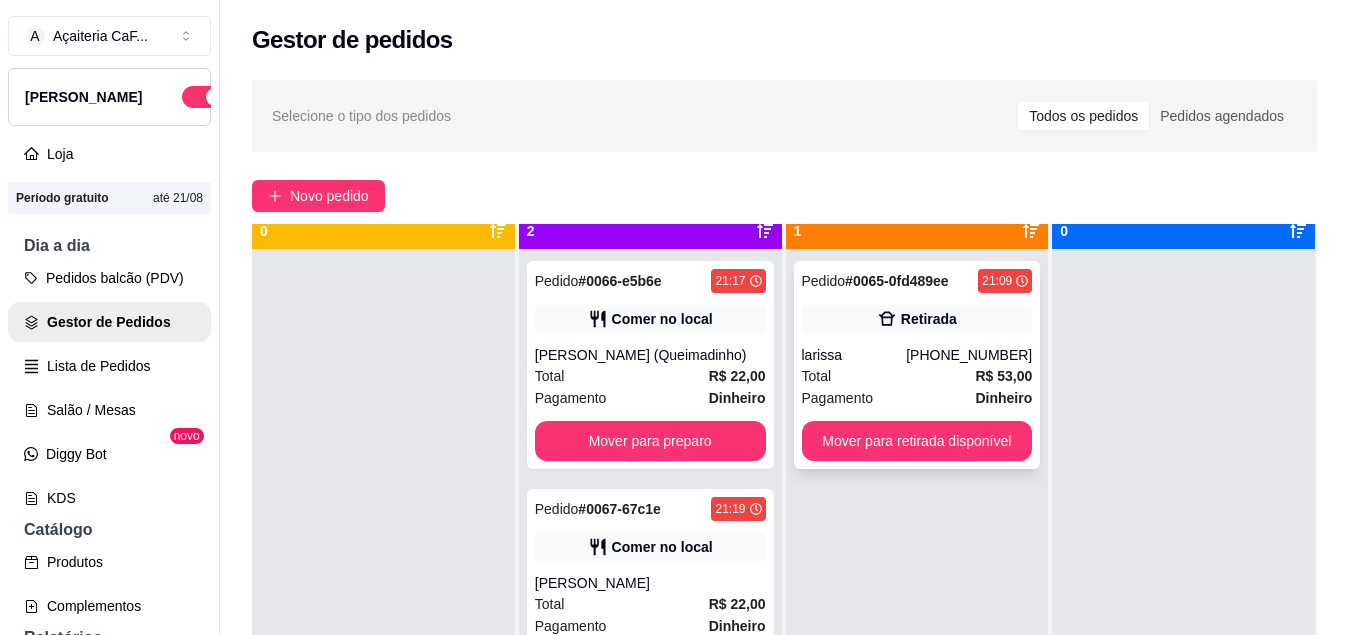 scroll, scrollTop: 56, scrollLeft: 0, axis: vertical 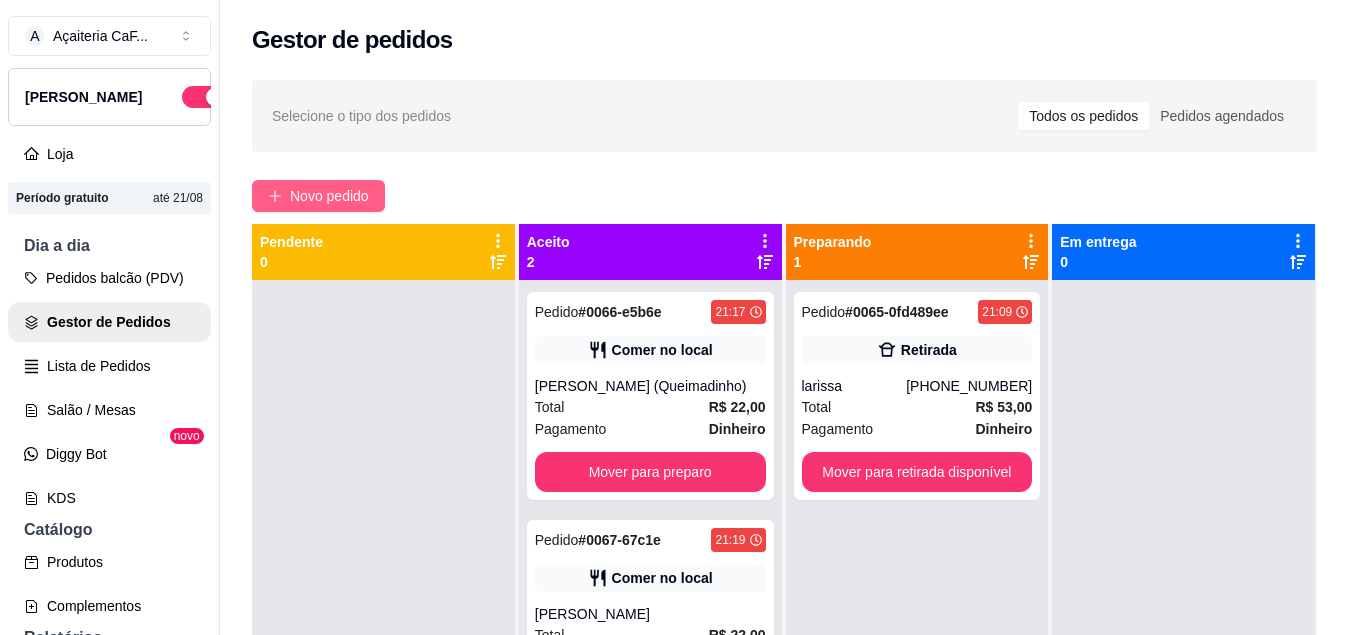 click on "Novo pedido" at bounding box center [329, 196] 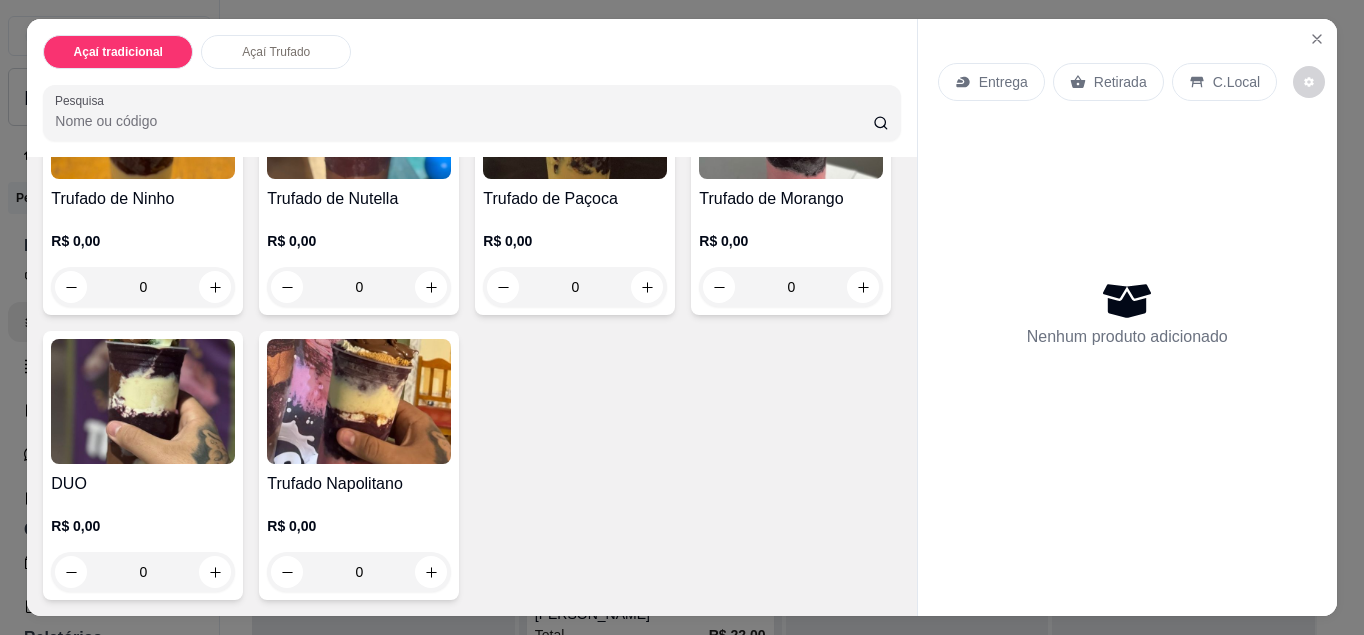 scroll, scrollTop: 851, scrollLeft: 0, axis: vertical 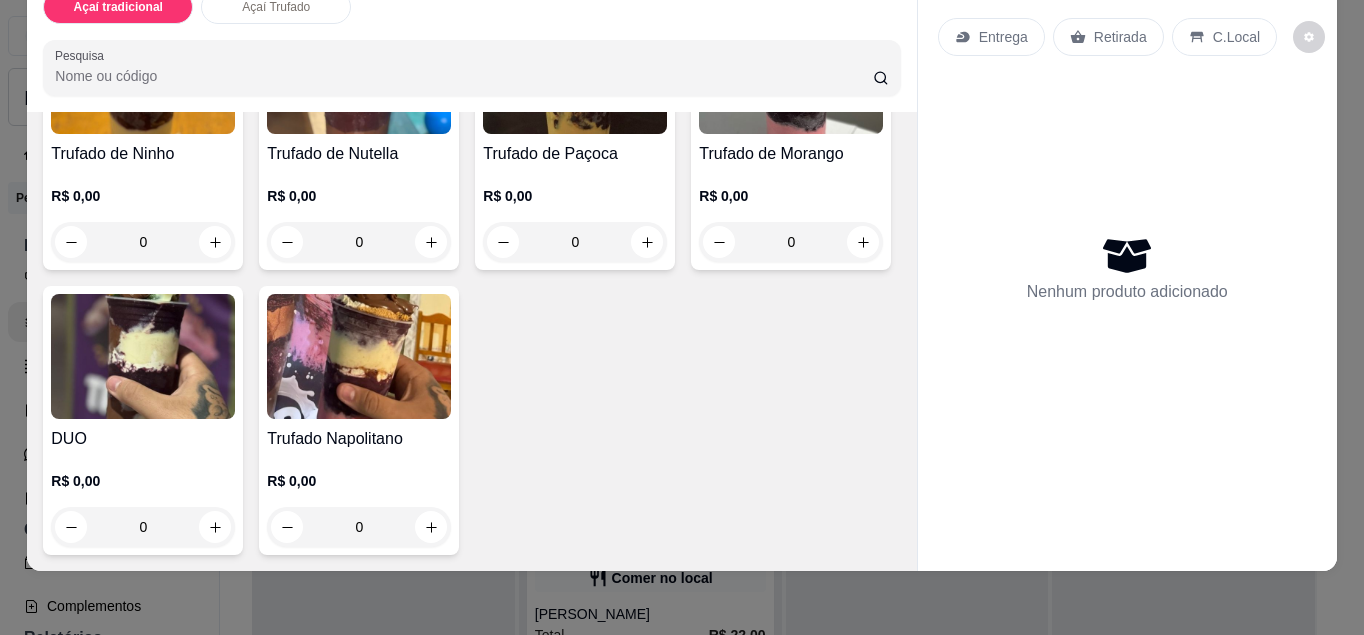 click on "0" at bounding box center (791, 242) 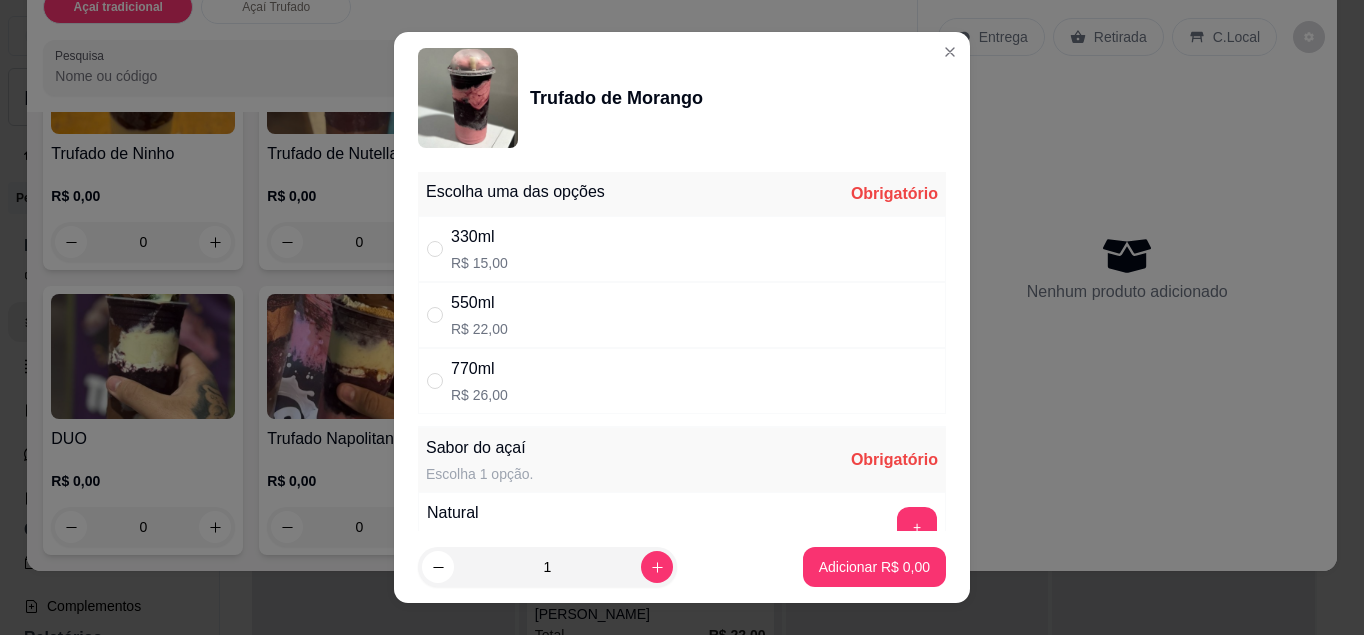 click on "550ml R$ 22,00" at bounding box center [682, 315] 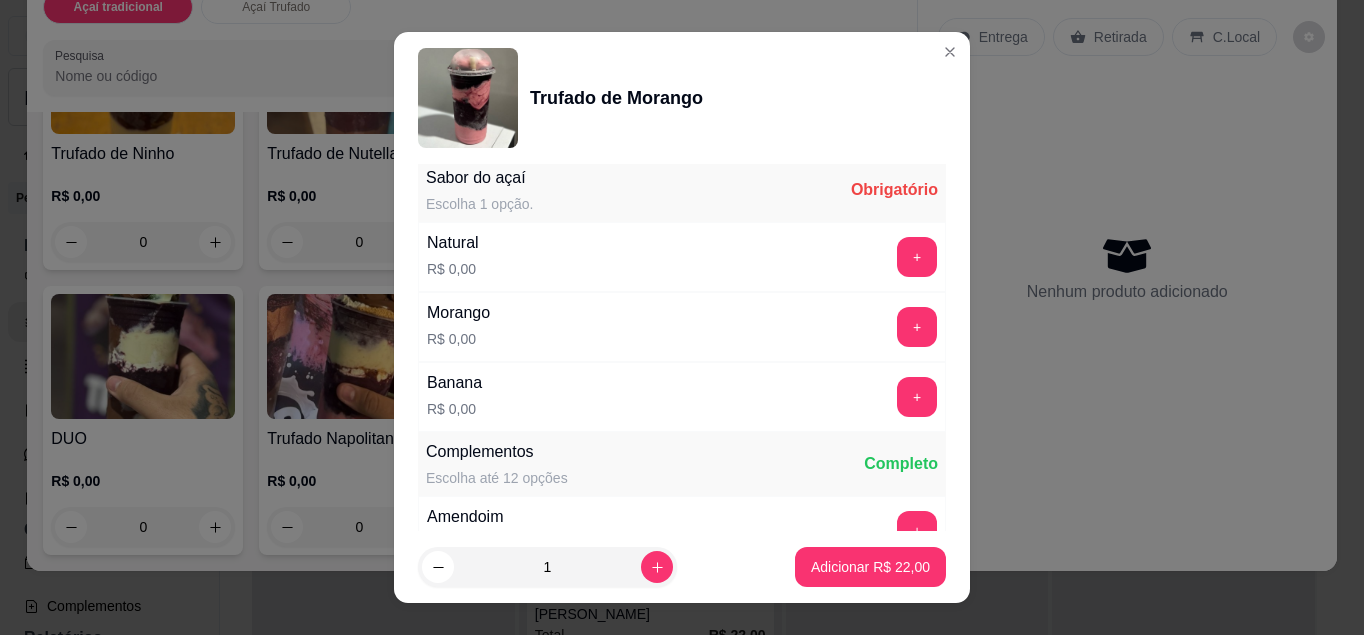 scroll, scrollTop: 269, scrollLeft: 0, axis: vertical 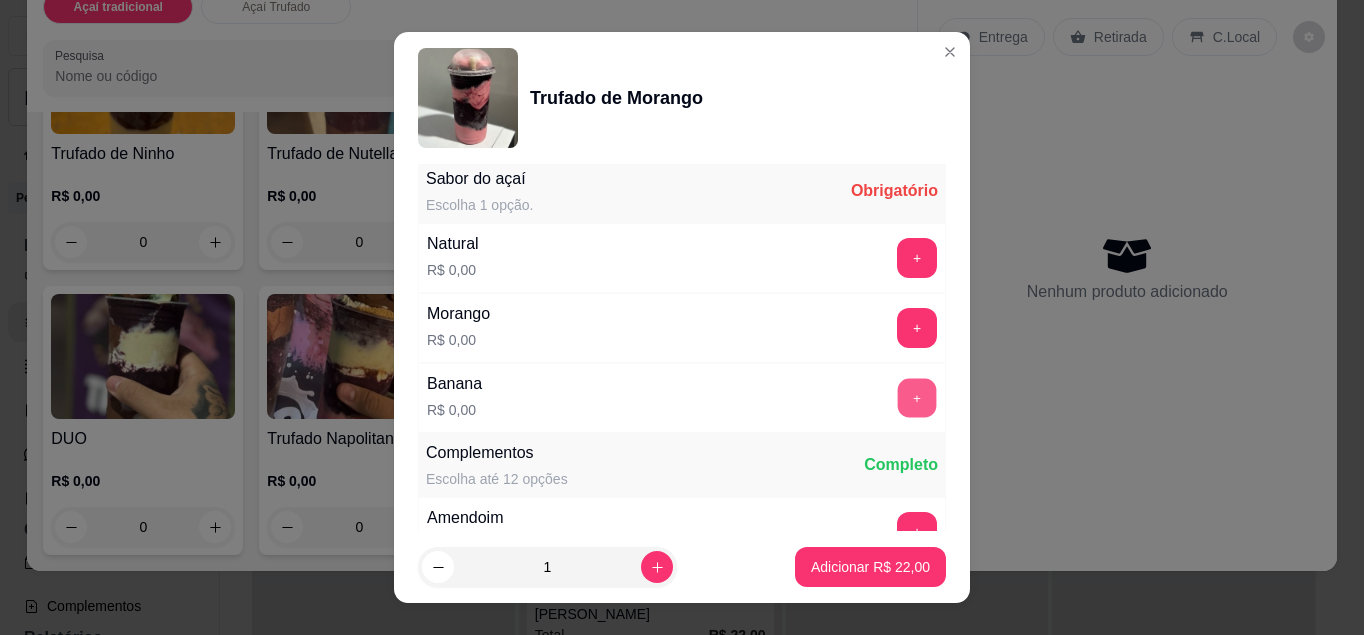 click on "+" at bounding box center [917, 397] 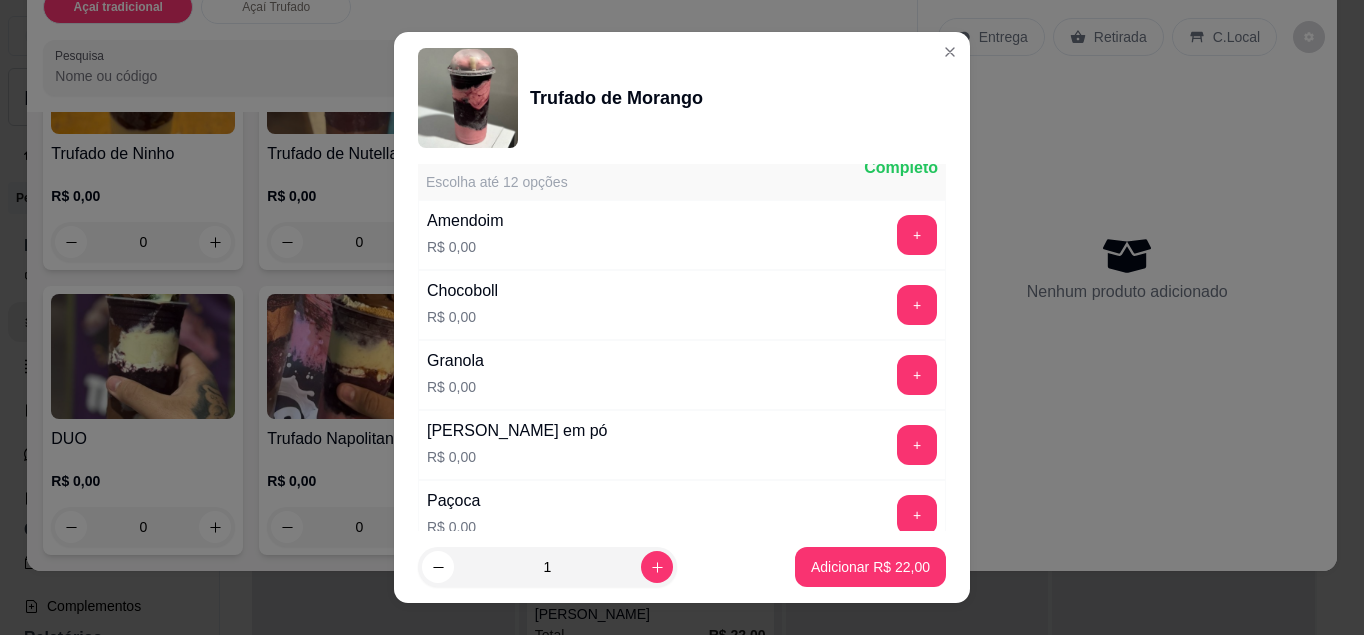 scroll, scrollTop: 571, scrollLeft: 0, axis: vertical 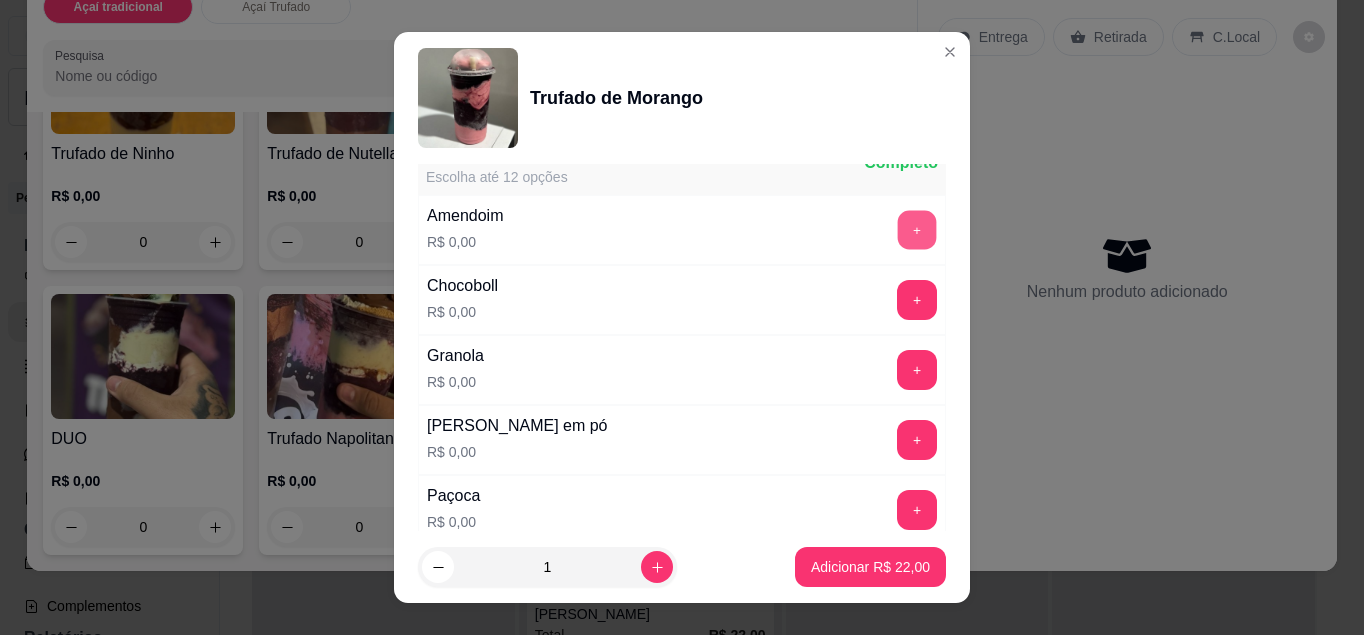 click on "+" at bounding box center (917, 229) 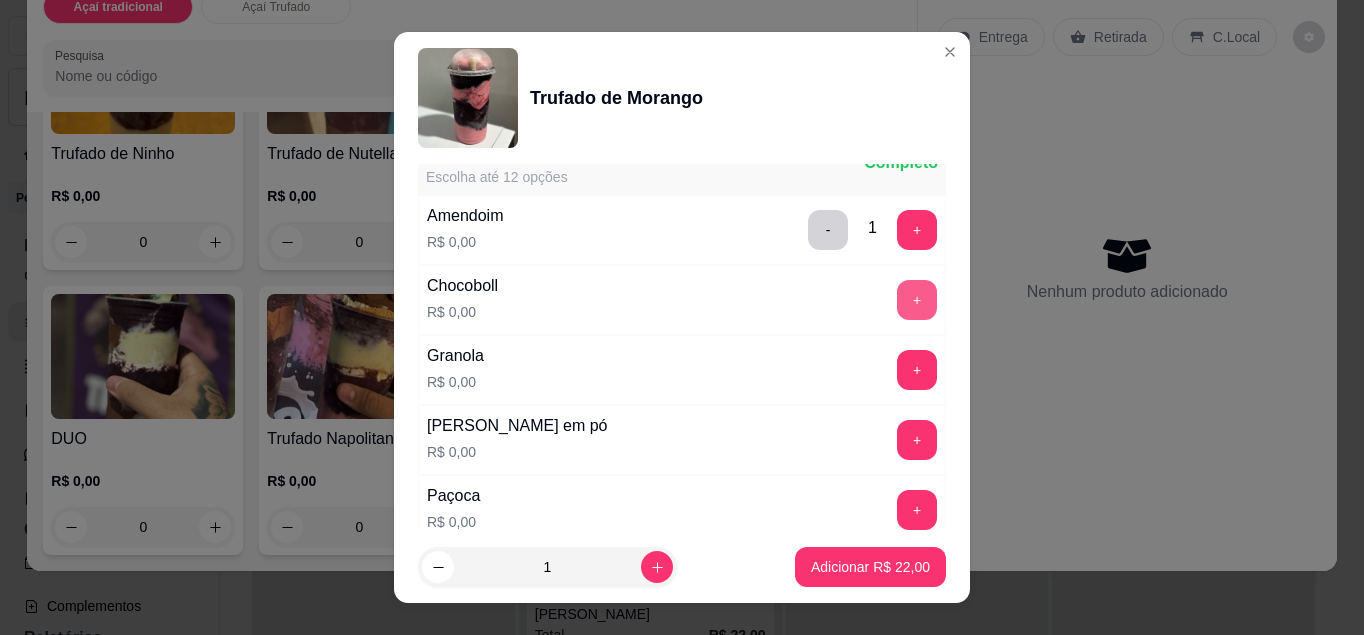 click on "+" at bounding box center [917, 300] 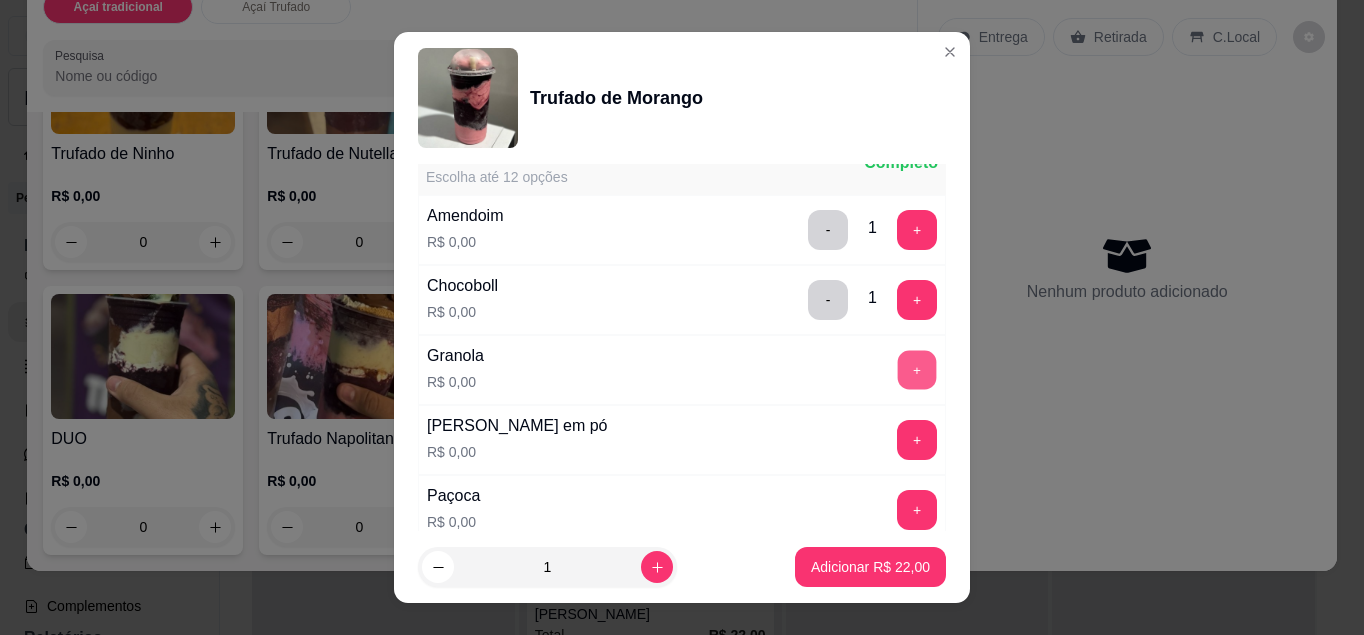 click on "+" at bounding box center (917, 369) 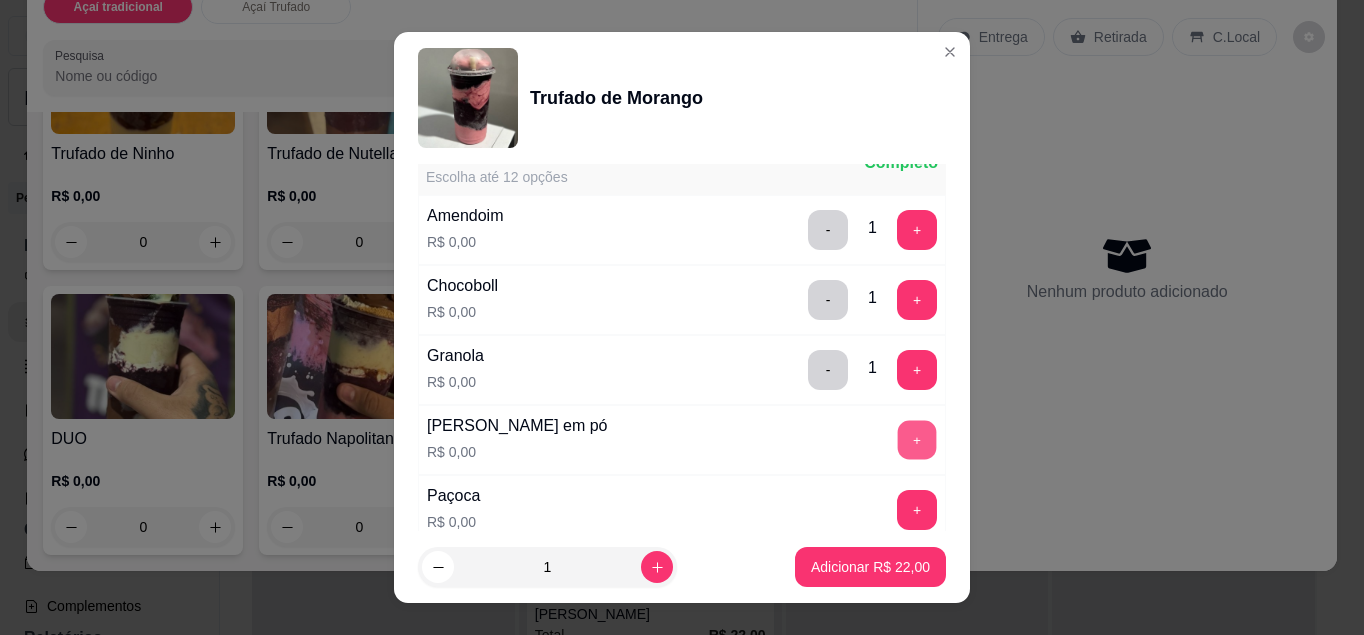 click on "+" at bounding box center [917, 439] 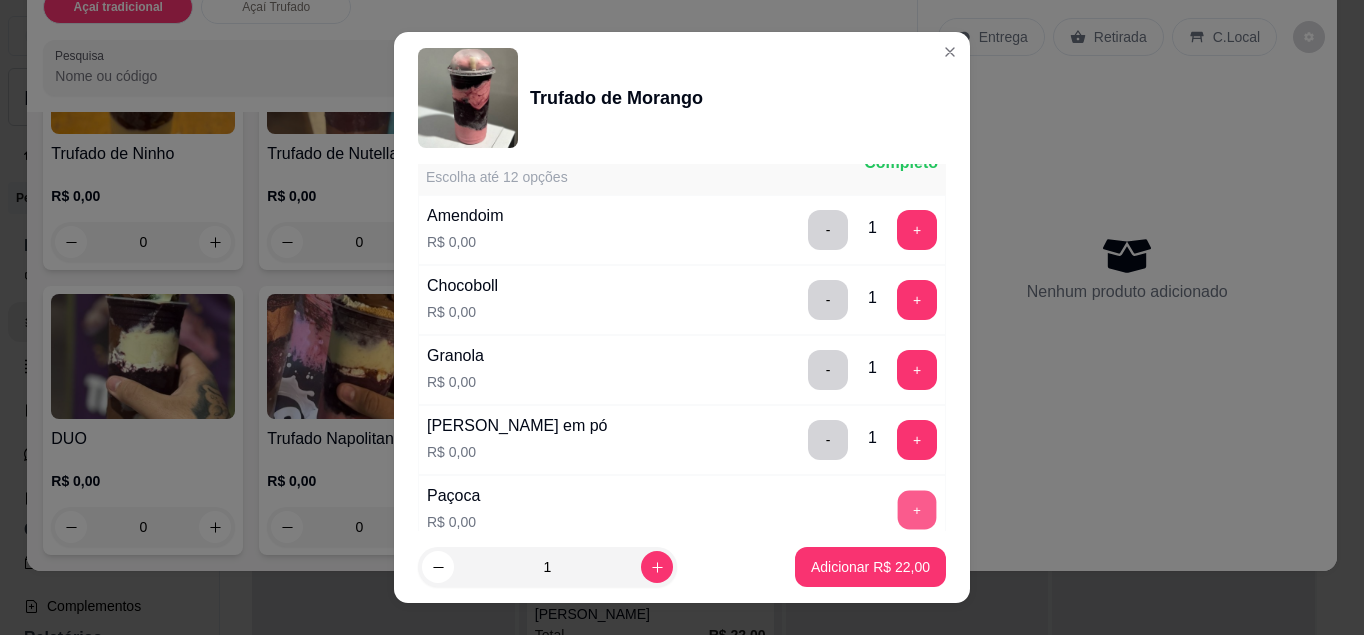 click on "+" at bounding box center (917, 509) 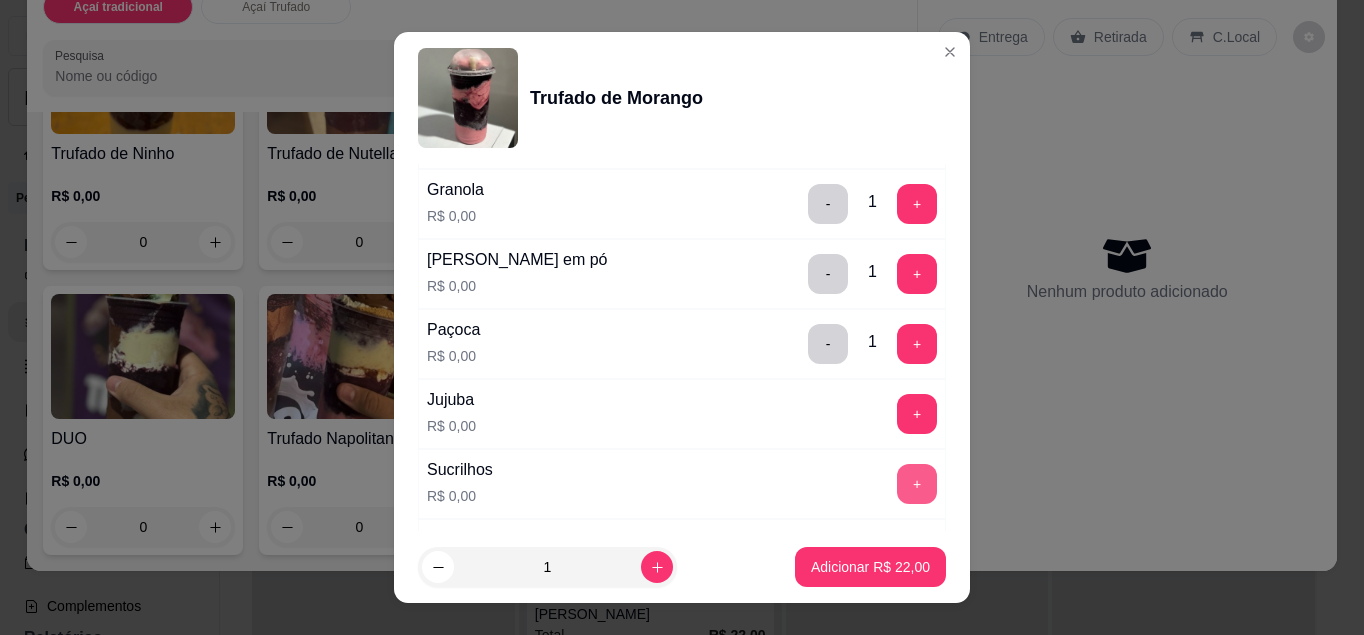 scroll, scrollTop: 737, scrollLeft: 0, axis: vertical 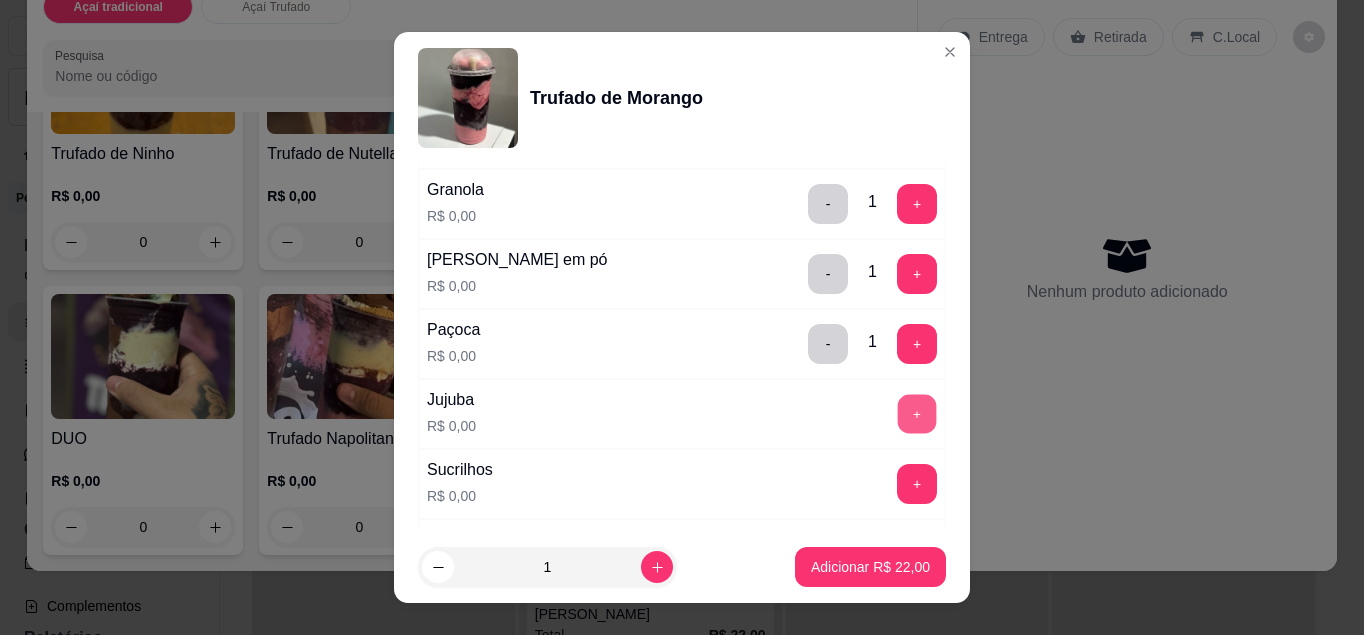 click on "+" at bounding box center [917, 413] 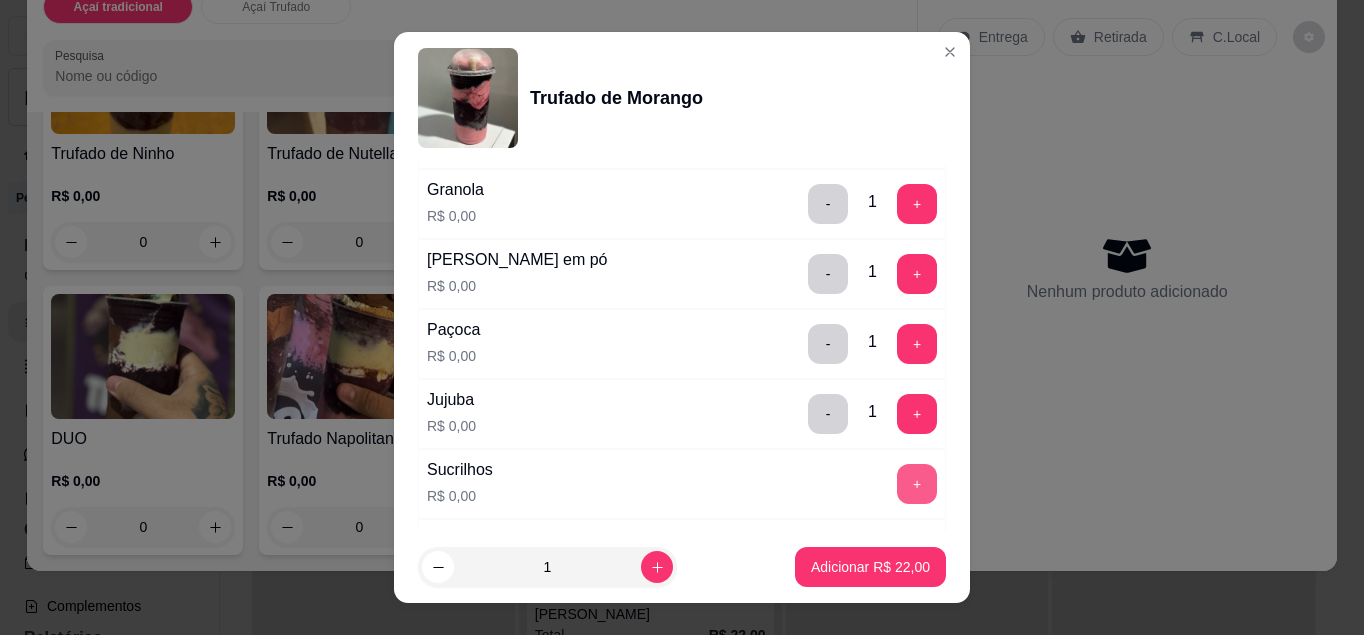 click on "+" at bounding box center [917, 484] 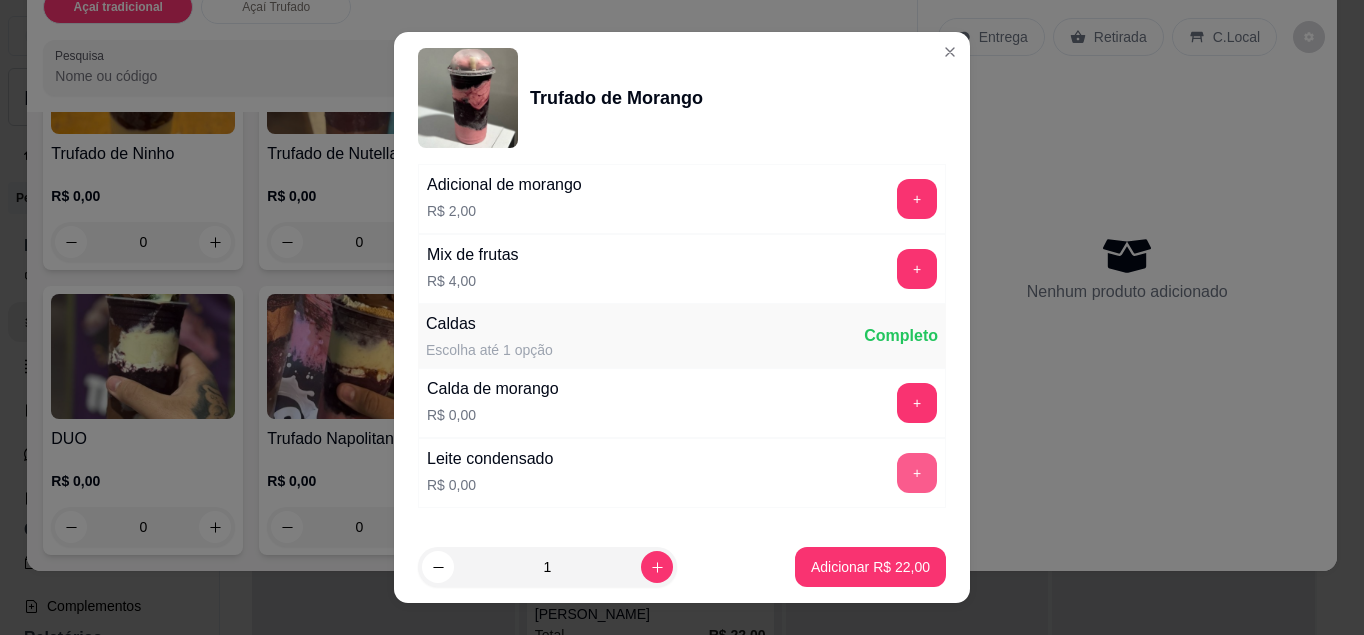 scroll, scrollTop: 1428, scrollLeft: 0, axis: vertical 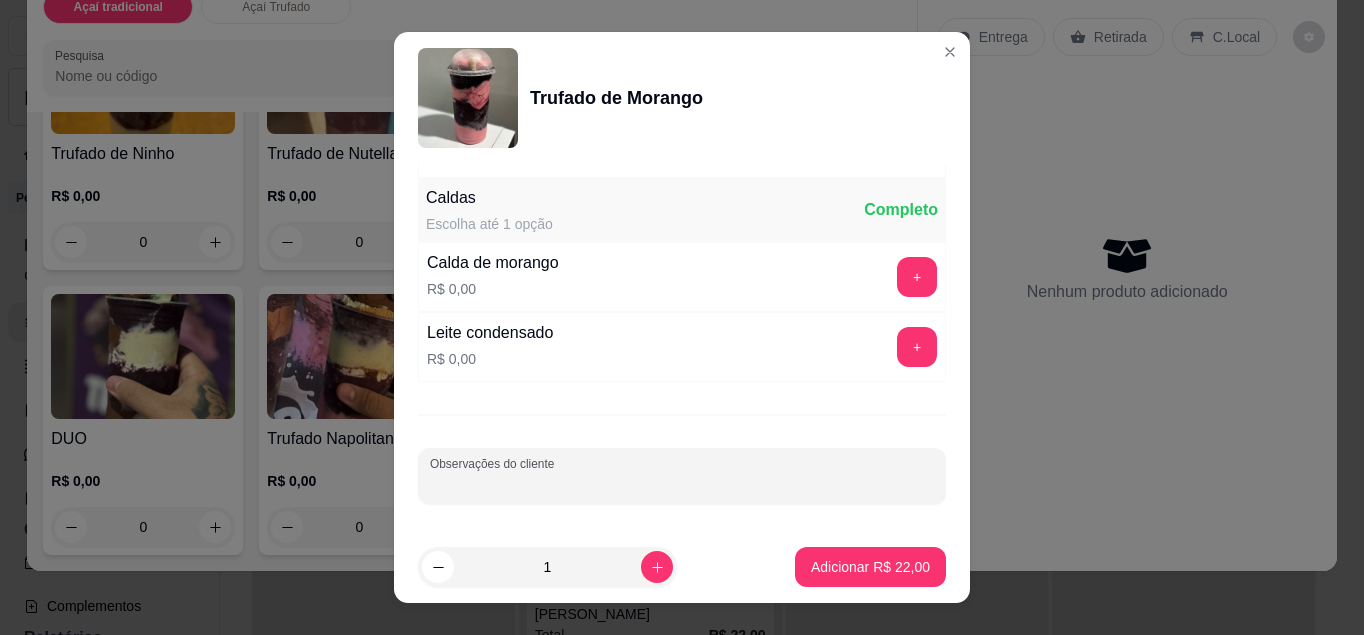 click on "Observações do cliente" at bounding box center [682, 484] 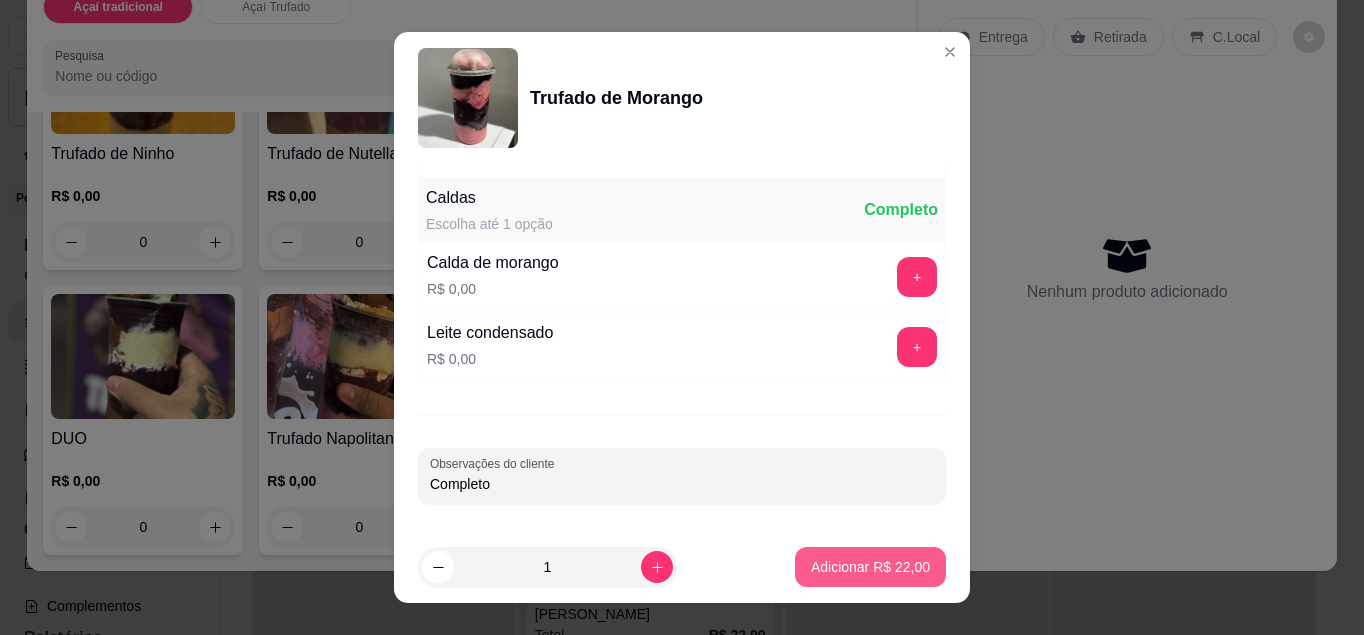 type on "Completo" 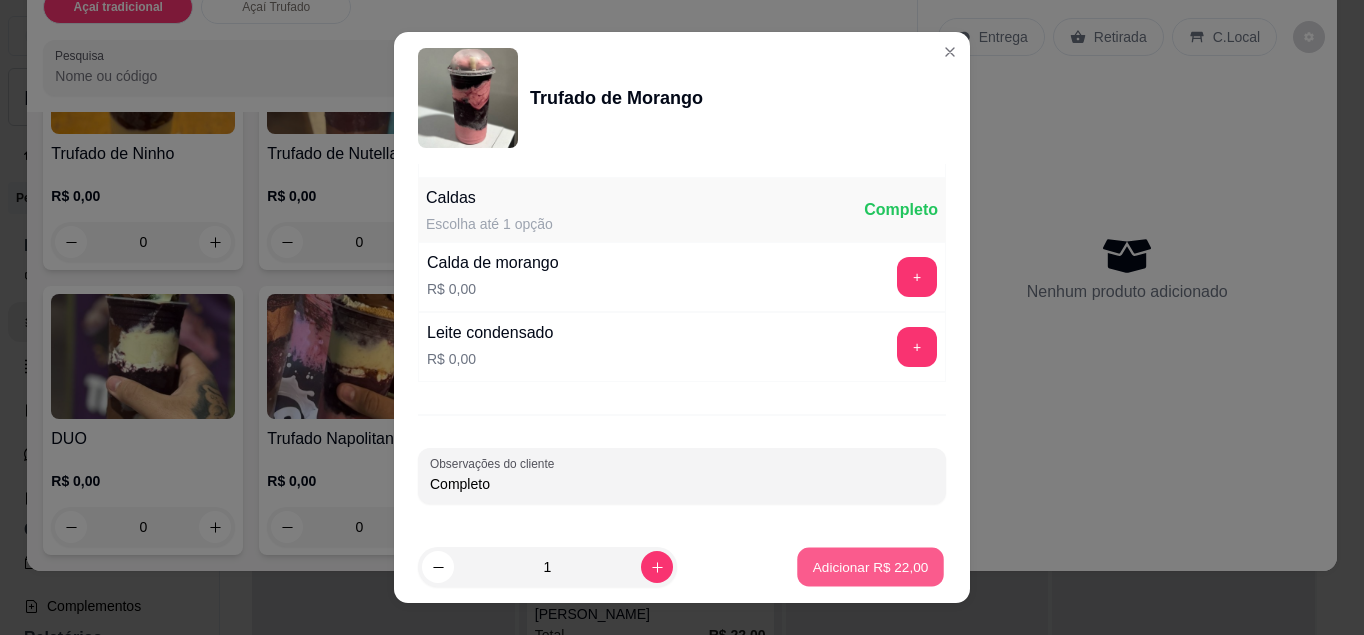 click on "Adicionar   R$ 22,00" at bounding box center [870, 567] 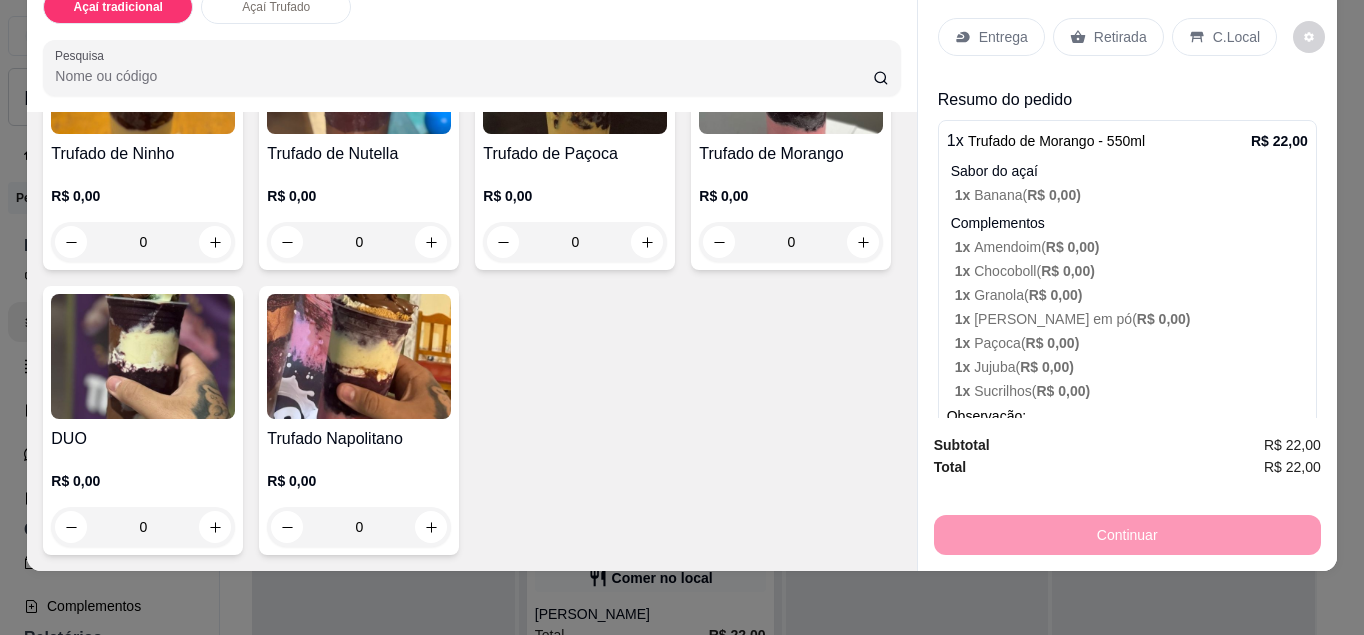 click on "C.Local" at bounding box center [1236, 37] 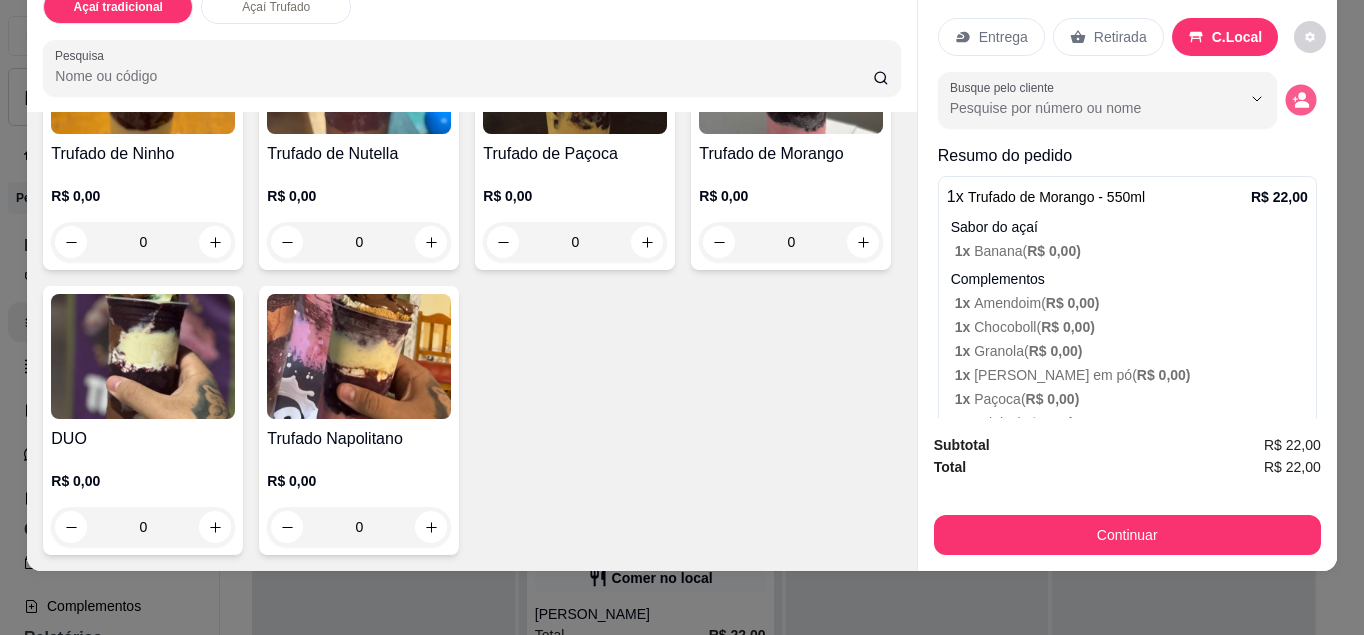 click 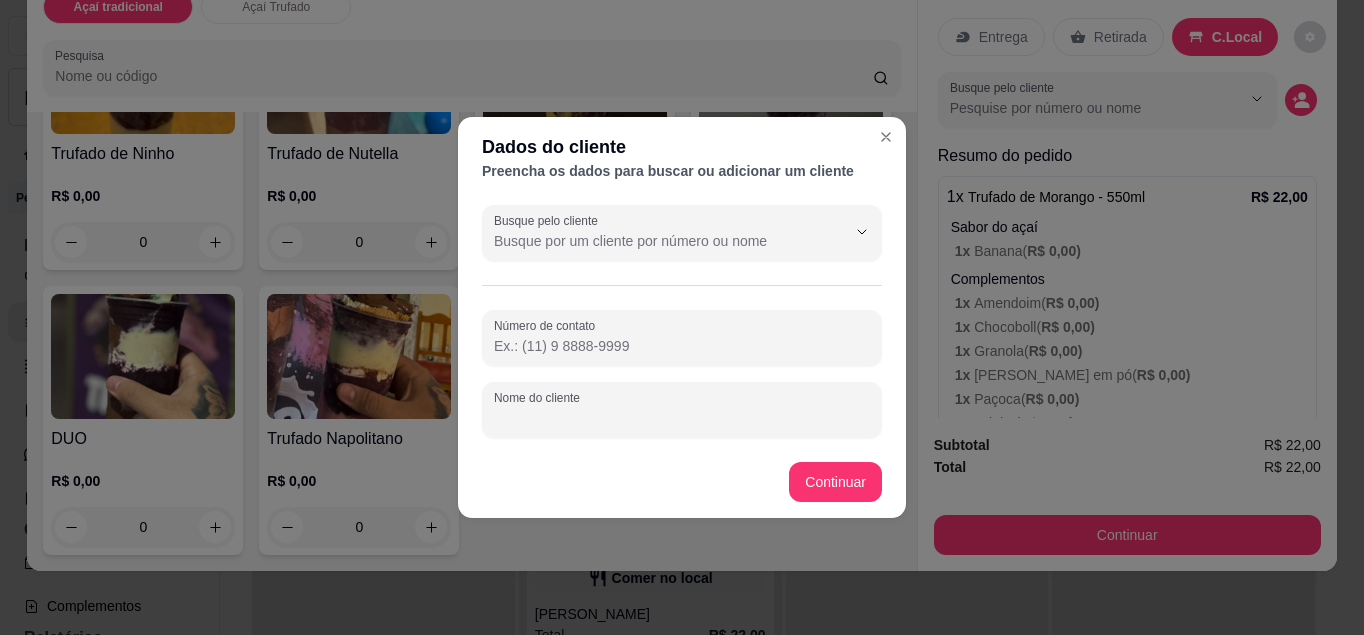 click on "Nome do cliente" at bounding box center [682, 418] 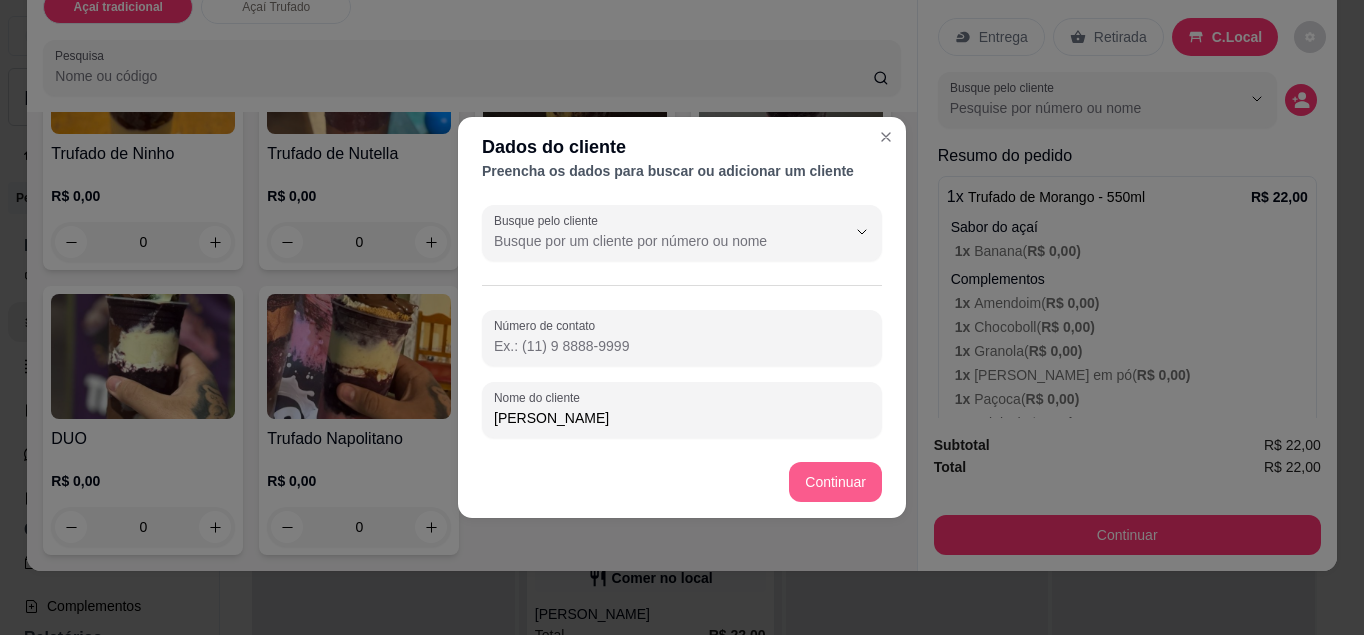 type on "[PERSON_NAME]" 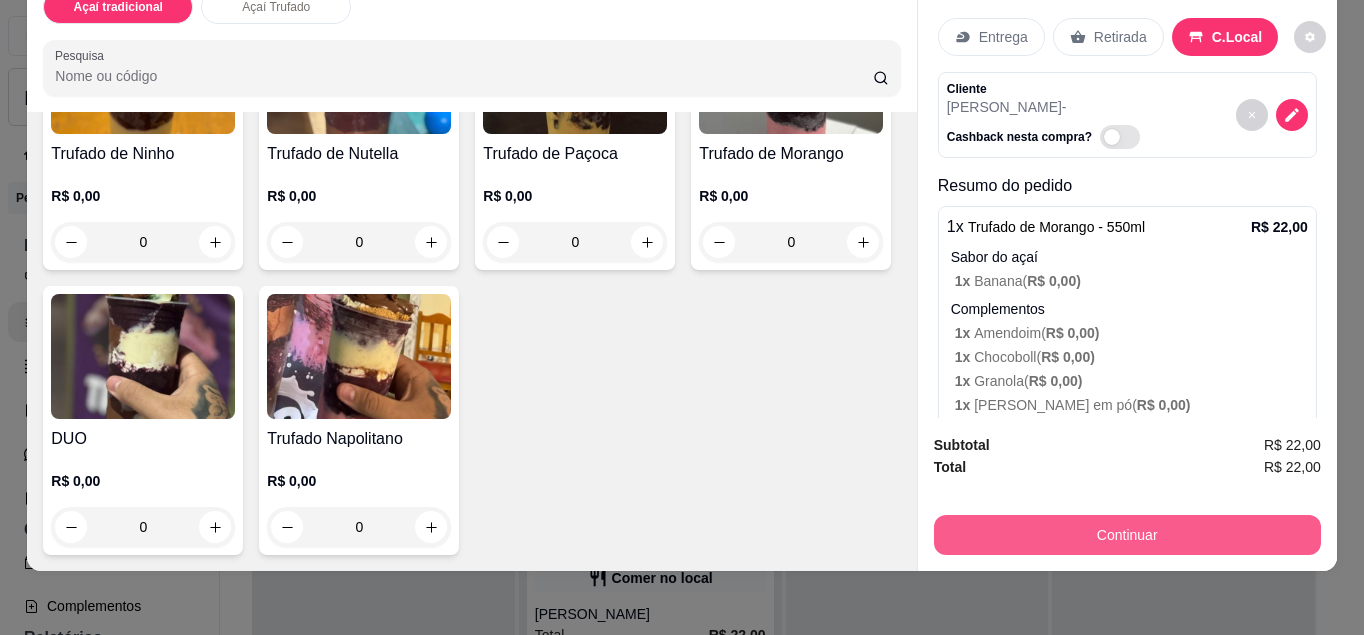 click on "Continuar" at bounding box center (1127, 535) 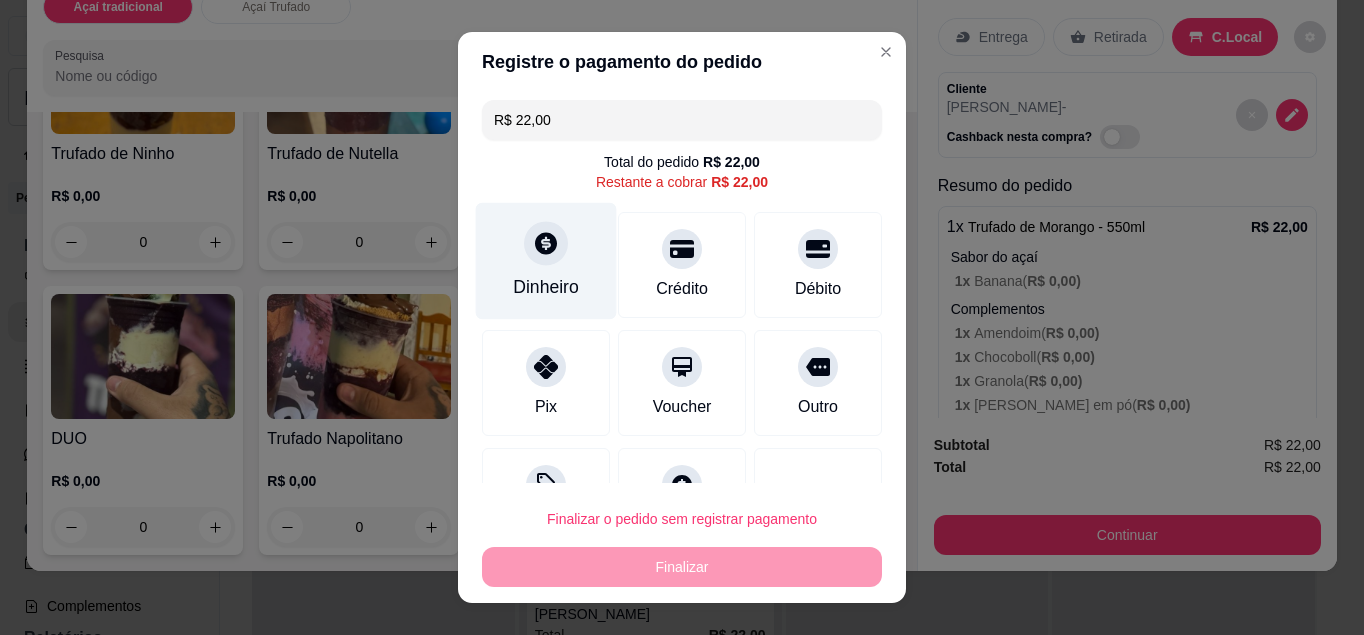 click 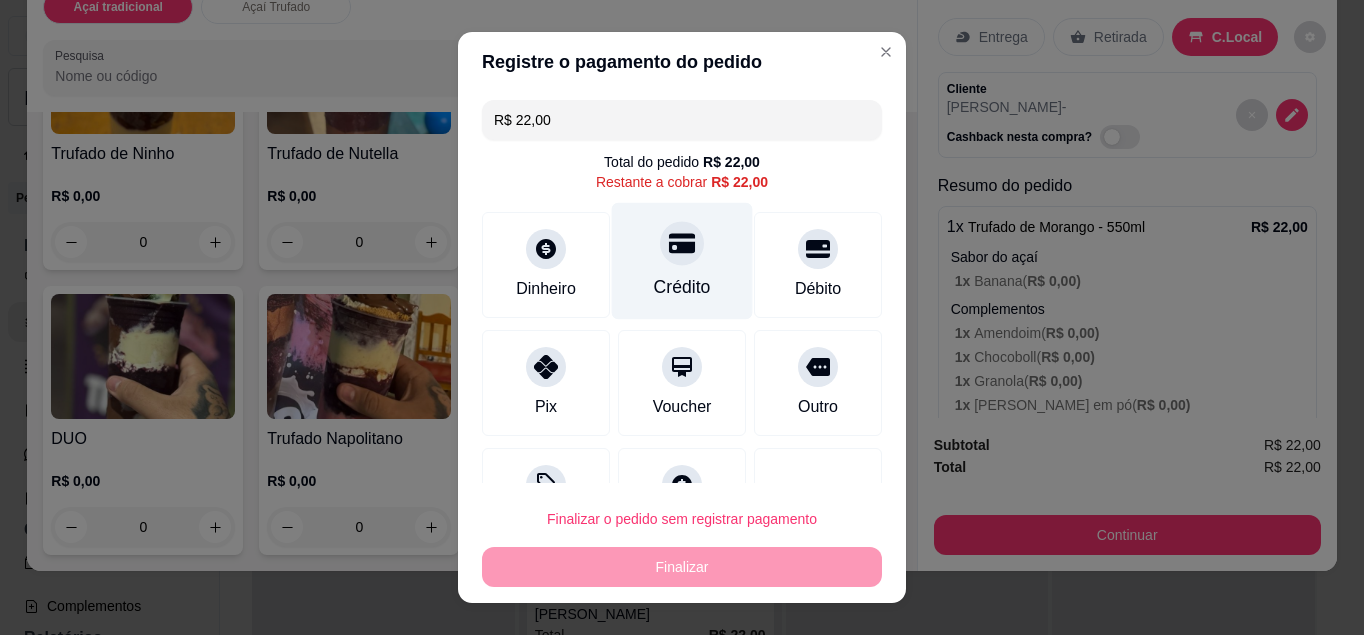 click on "Crédito" at bounding box center (682, 287) 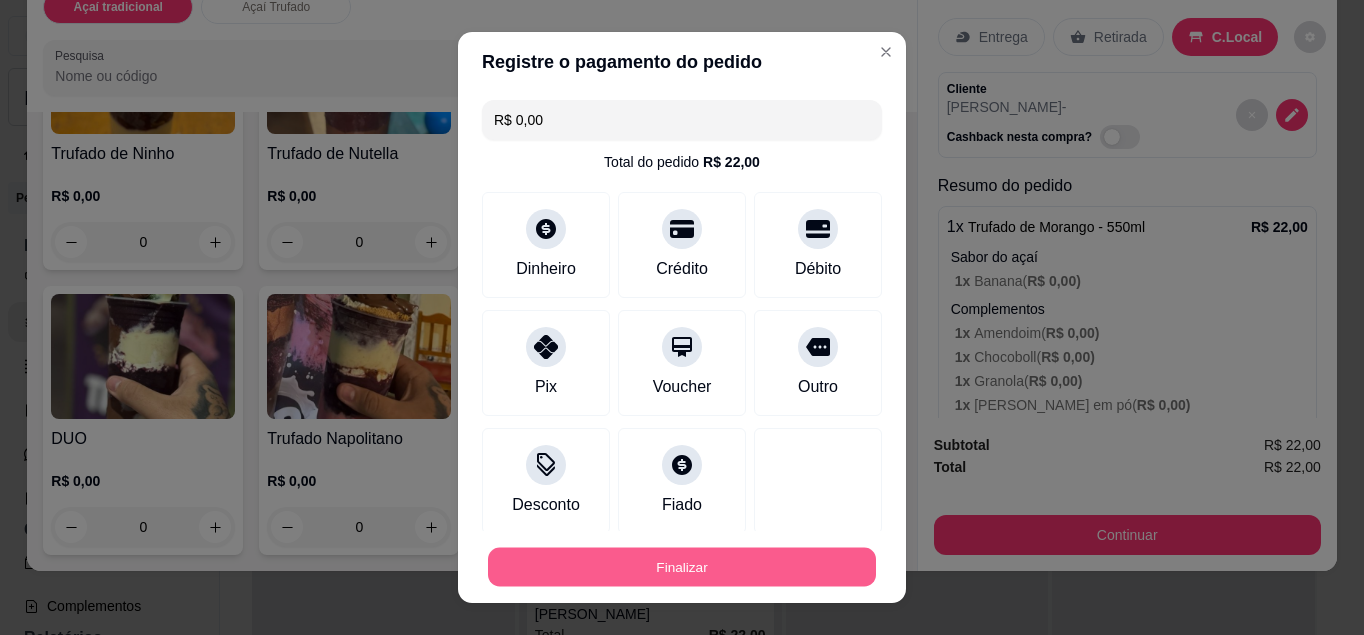 click on "Finalizar" at bounding box center [682, 567] 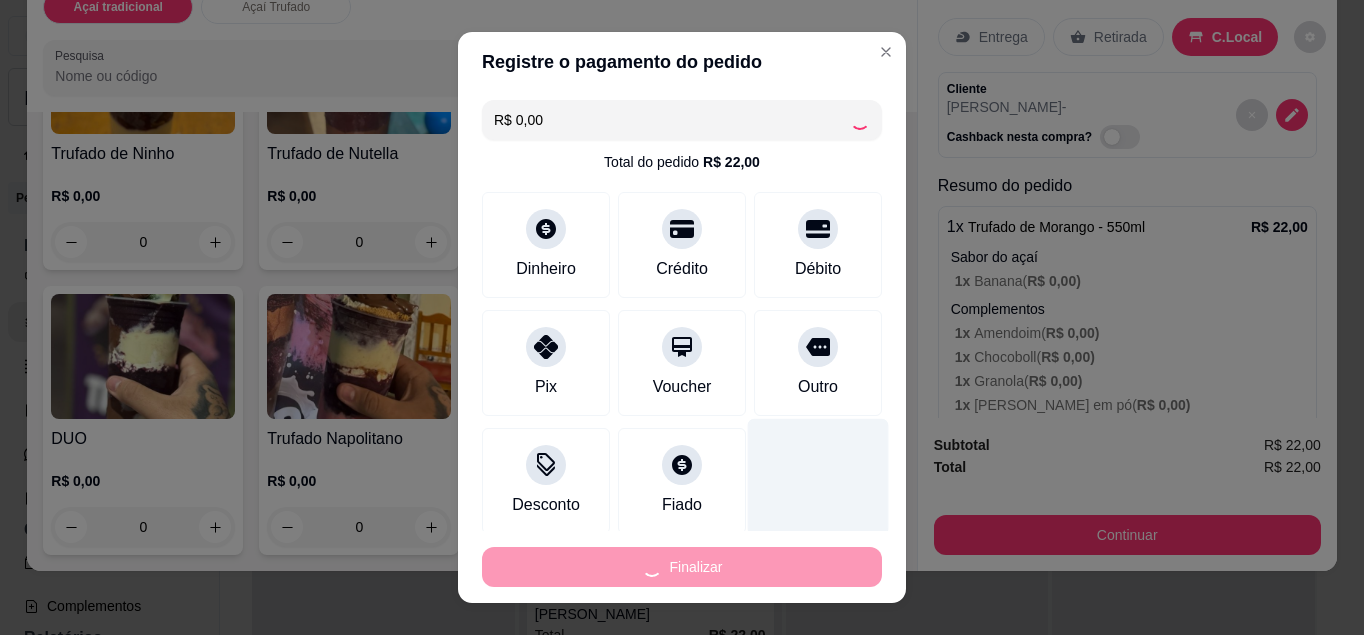 type on "-R$ 22,00" 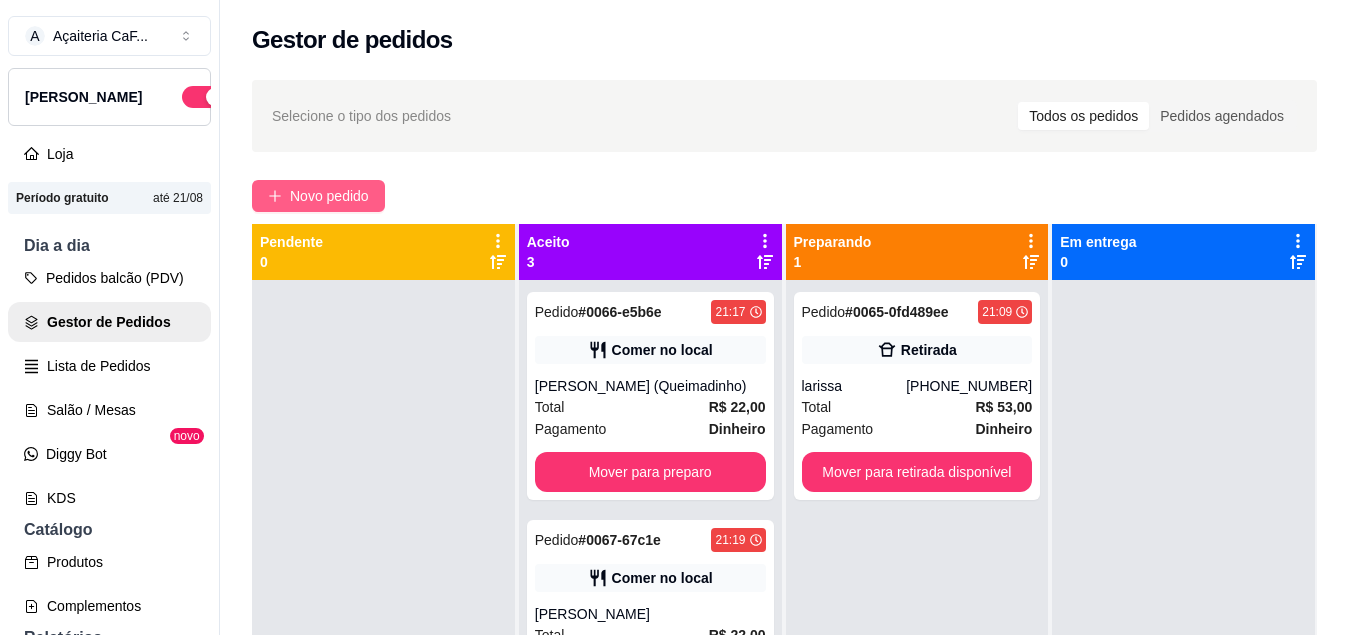 click on "Novo pedido" at bounding box center [329, 196] 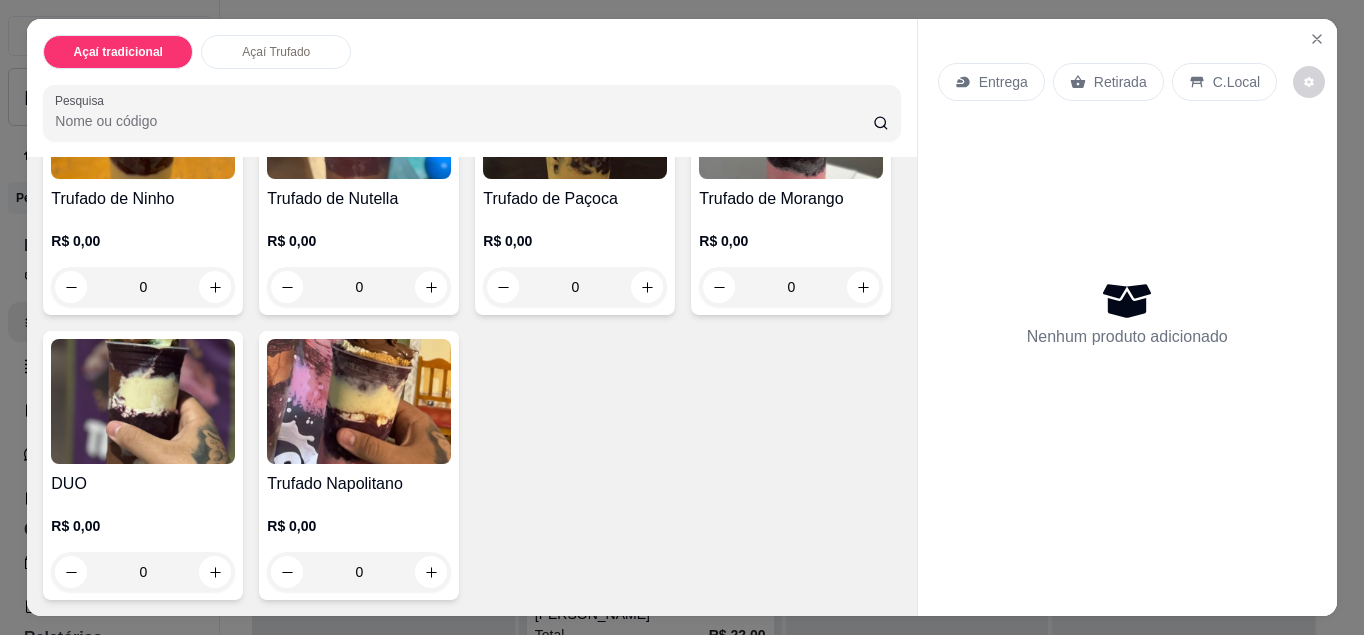 scroll, scrollTop: 791, scrollLeft: 0, axis: vertical 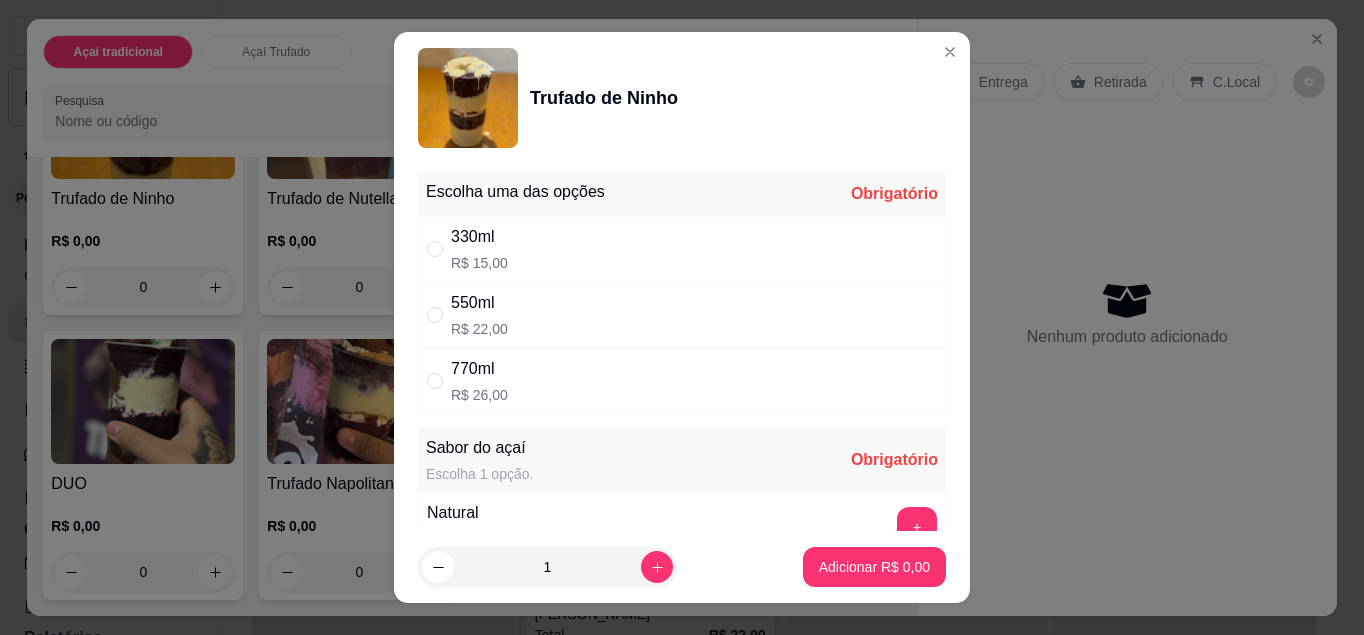 click on "330ml R$ 15,00" at bounding box center (682, 249) 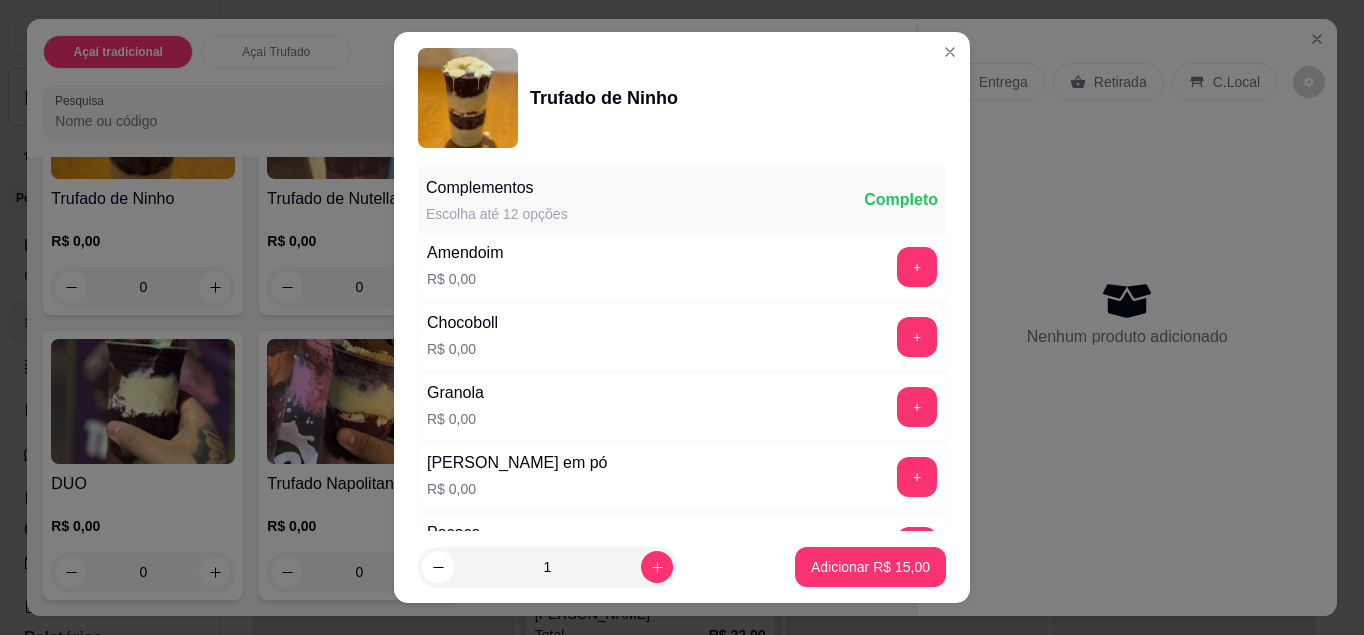 scroll, scrollTop: 533, scrollLeft: 0, axis: vertical 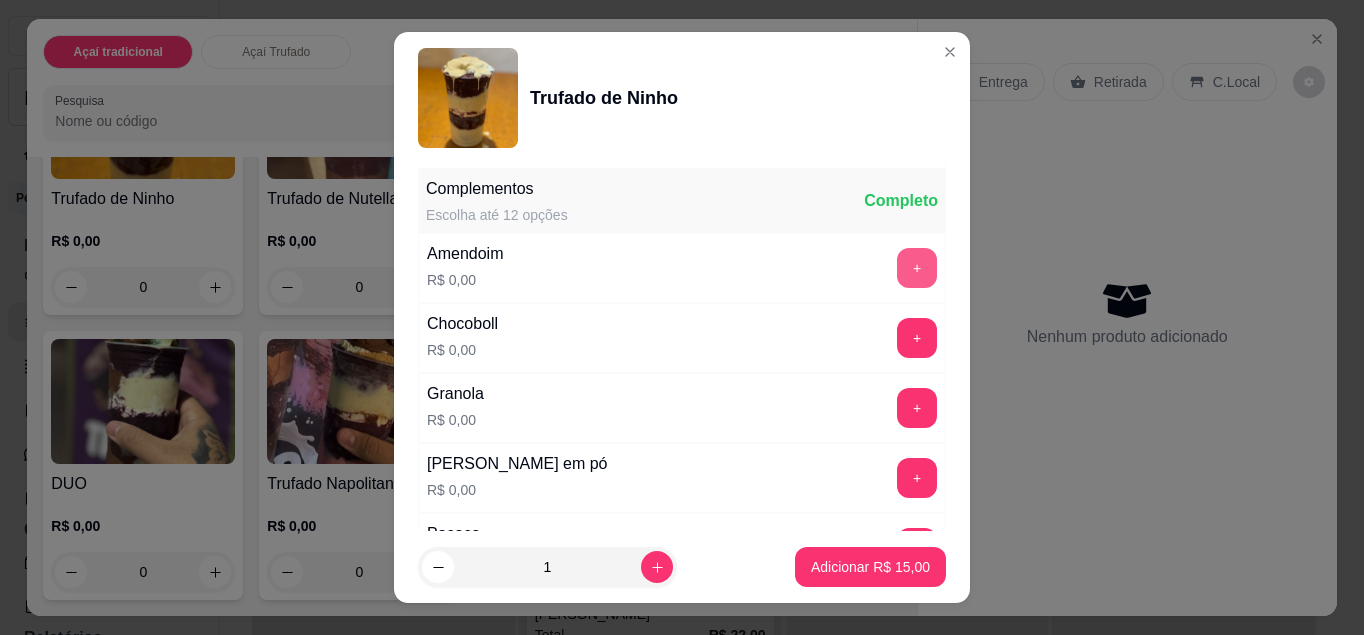 click on "+" at bounding box center (917, 268) 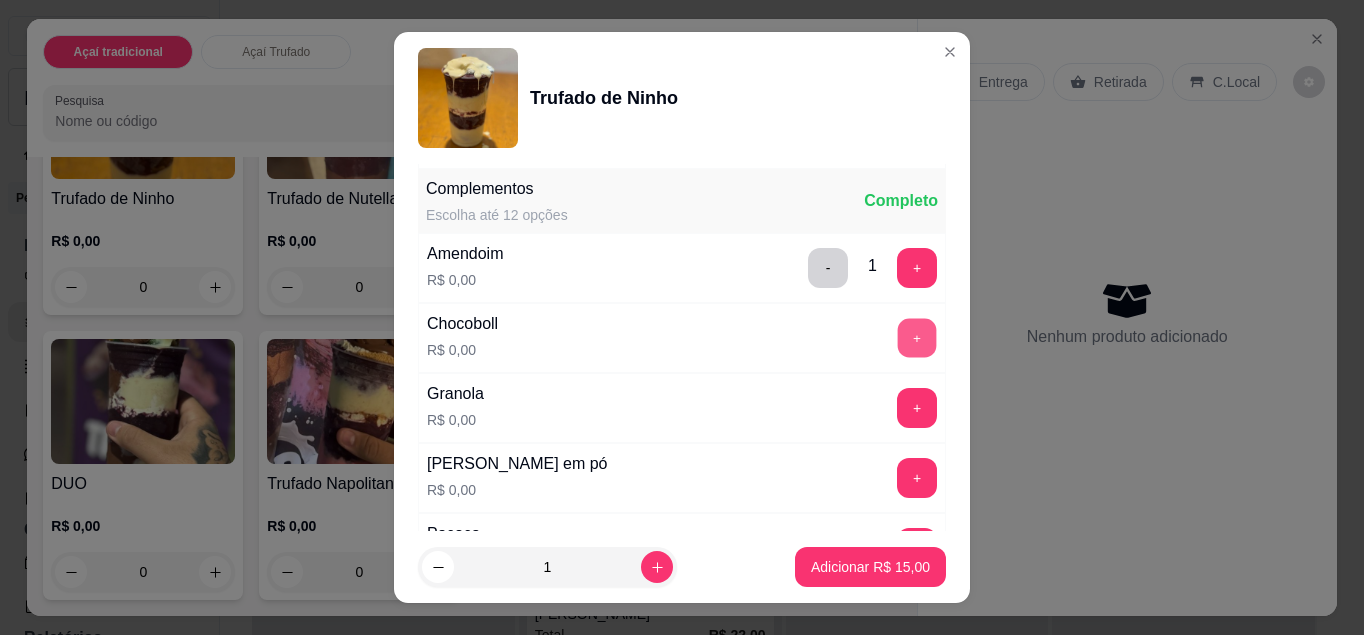 click on "Complementos  Escolha até 12 opções Completo Amendoim R$ 0,00 - 1 + Chocoboll R$ 0,00 + Granola R$ 0,00 + Leite em pó  R$ 0,00 + Paçoca  R$ 0,00 + Jujuba R$ 0,00 + Sucrilhos  R$ 0,00 + Adicional de uva  R$ 2,00 + Adicional de manga R$ 2,00 + Adicional de banana R$ 2,00 + Adicional de morango R$ 2,00 + Mix de frutas  R$ 4,00 +" at bounding box center (682, 621) 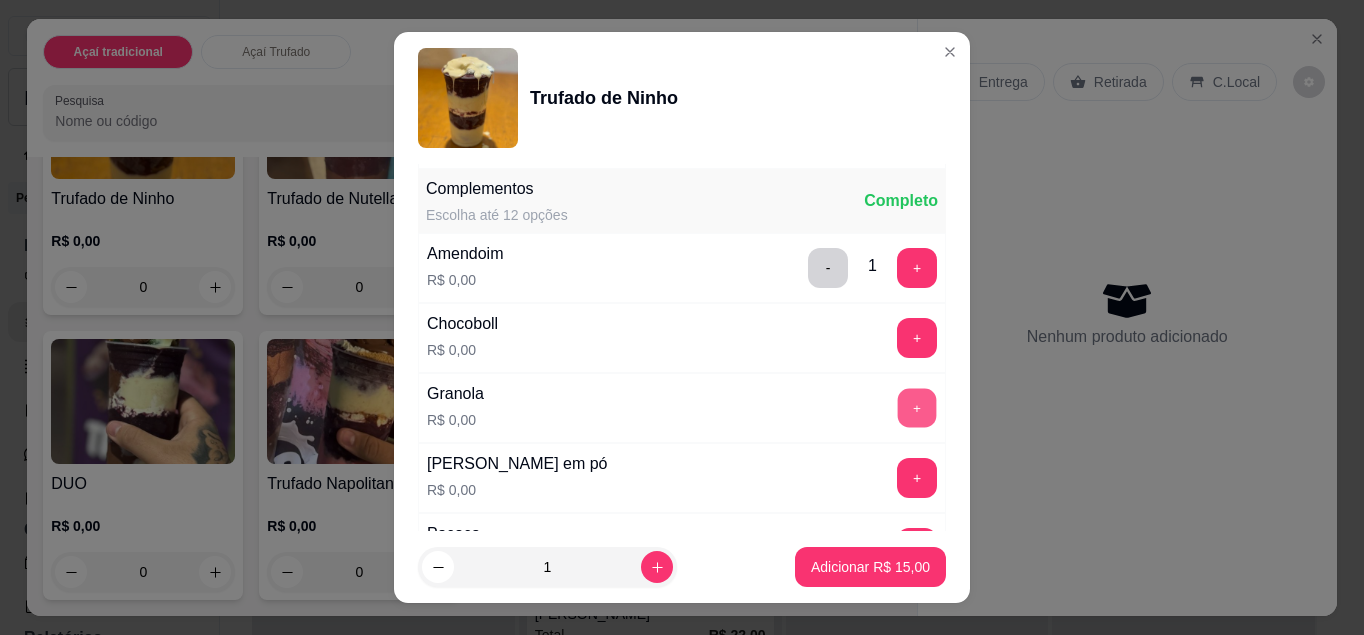 click on "+" at bounding box center [917, 407] 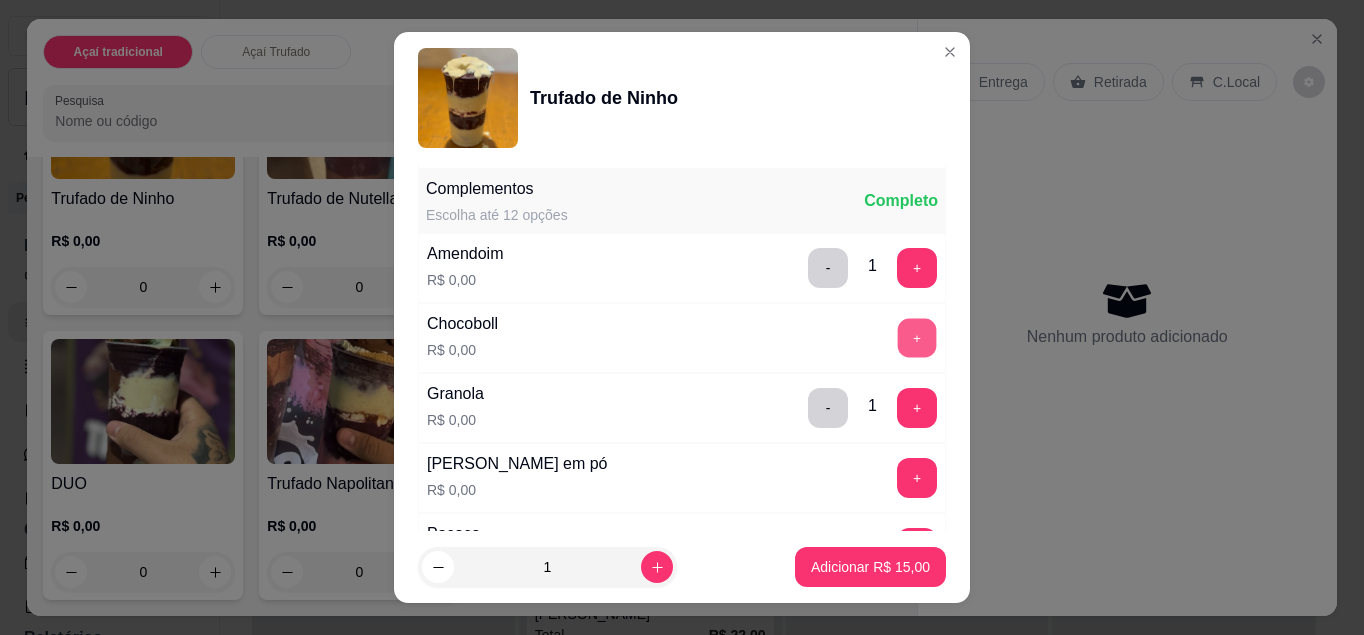 click on "+" at bounding box center (917, 337) 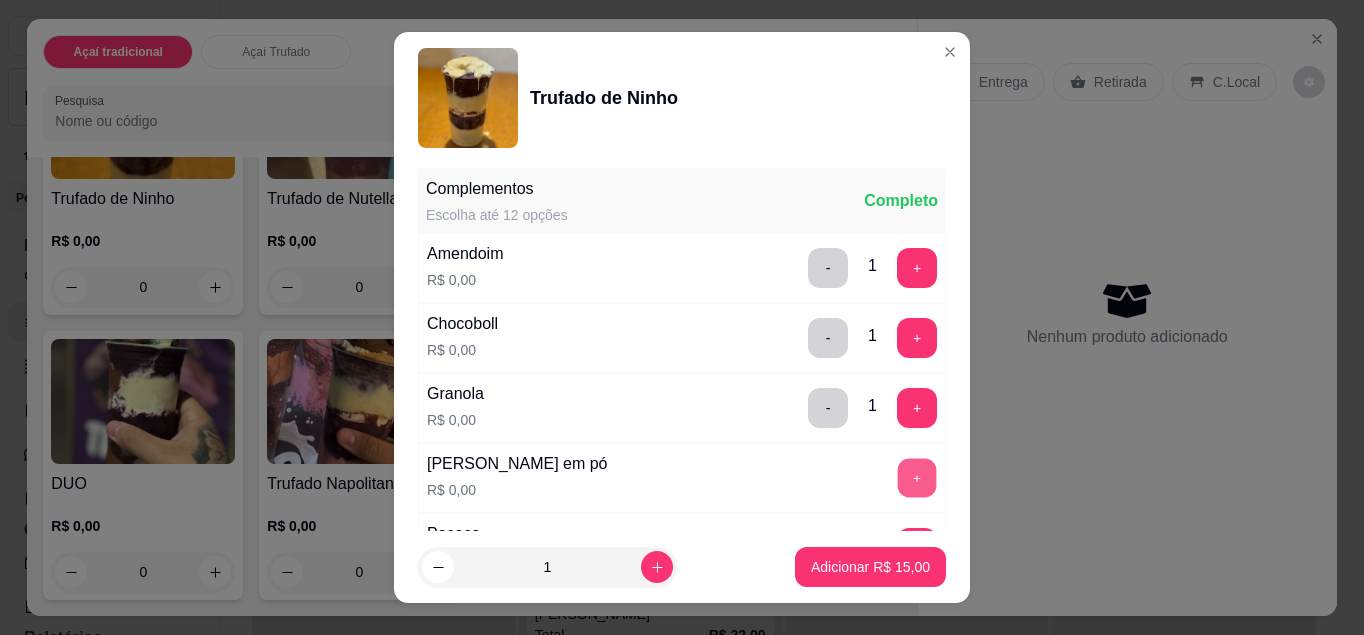 click on "+" at bounding box center [917, 477] 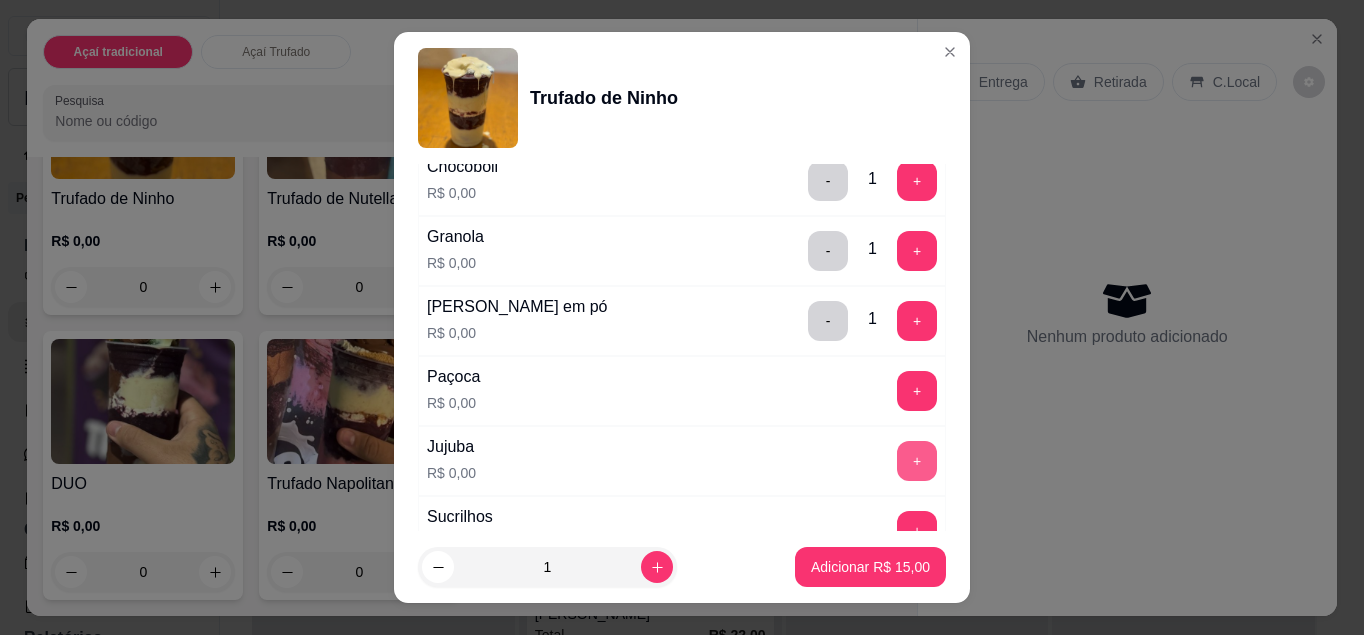 scroll, scrollTop: 716, scrollLeft: 0, axis: vertical 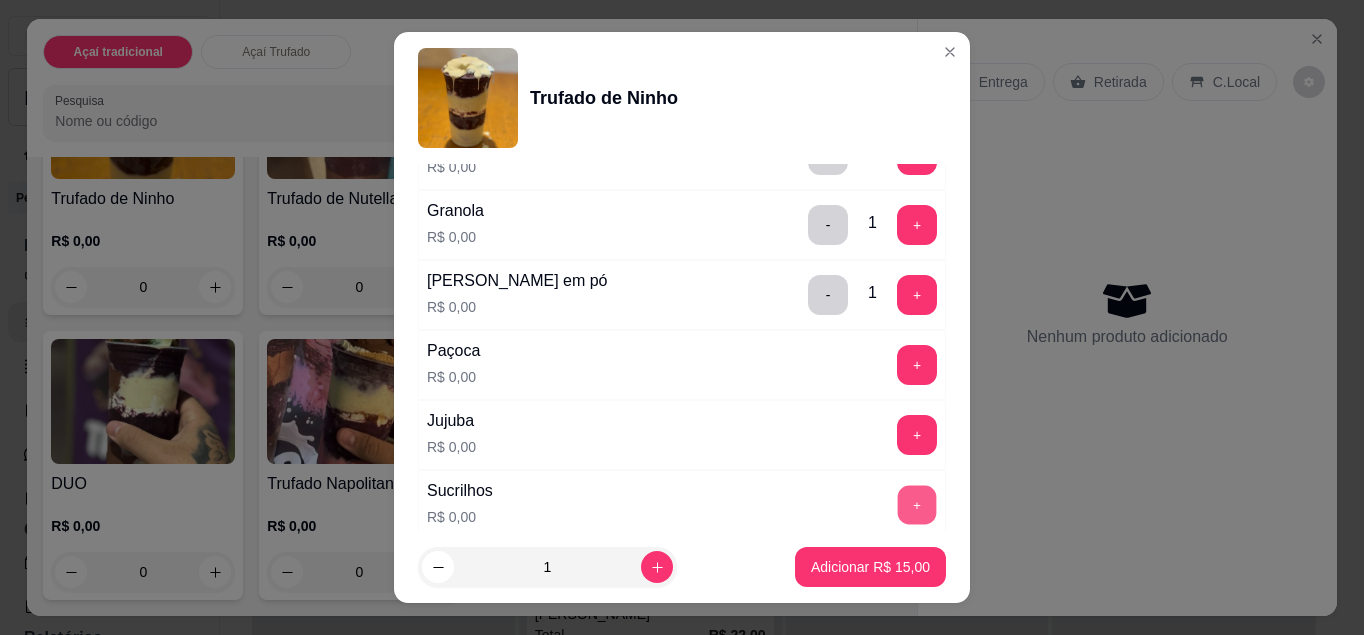 click on "+" at bounding box center (917, 504) 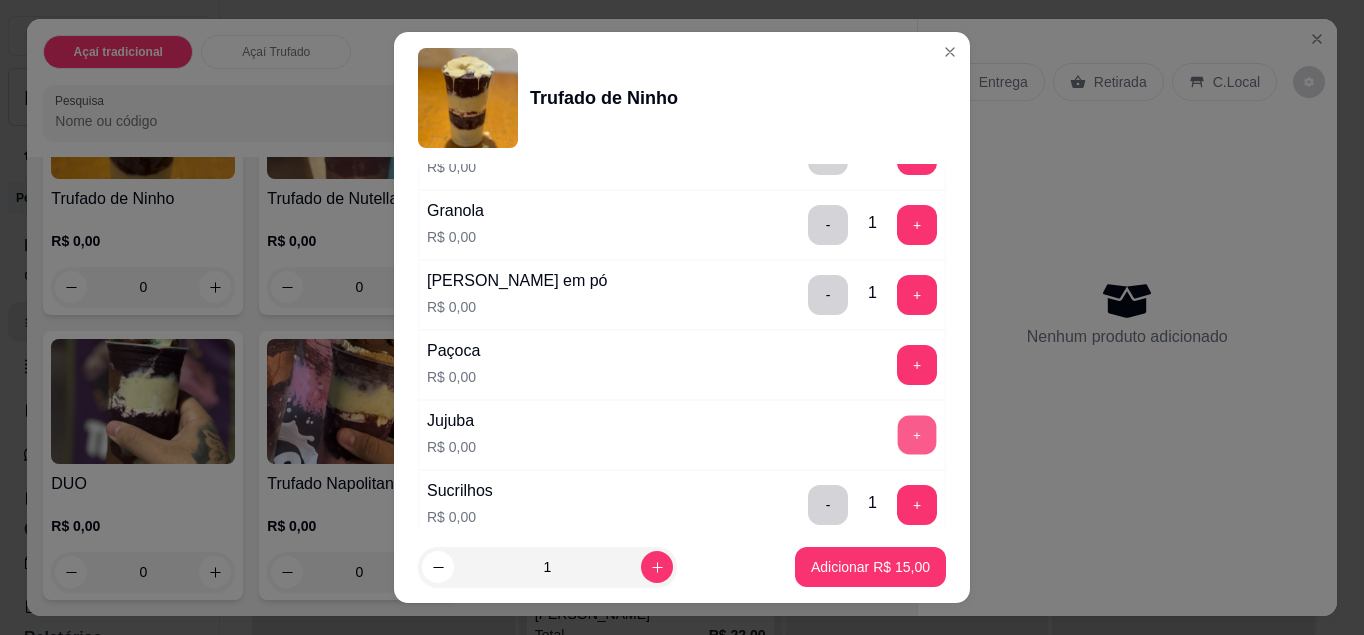 click on "+" at bounding box center (917, 434) 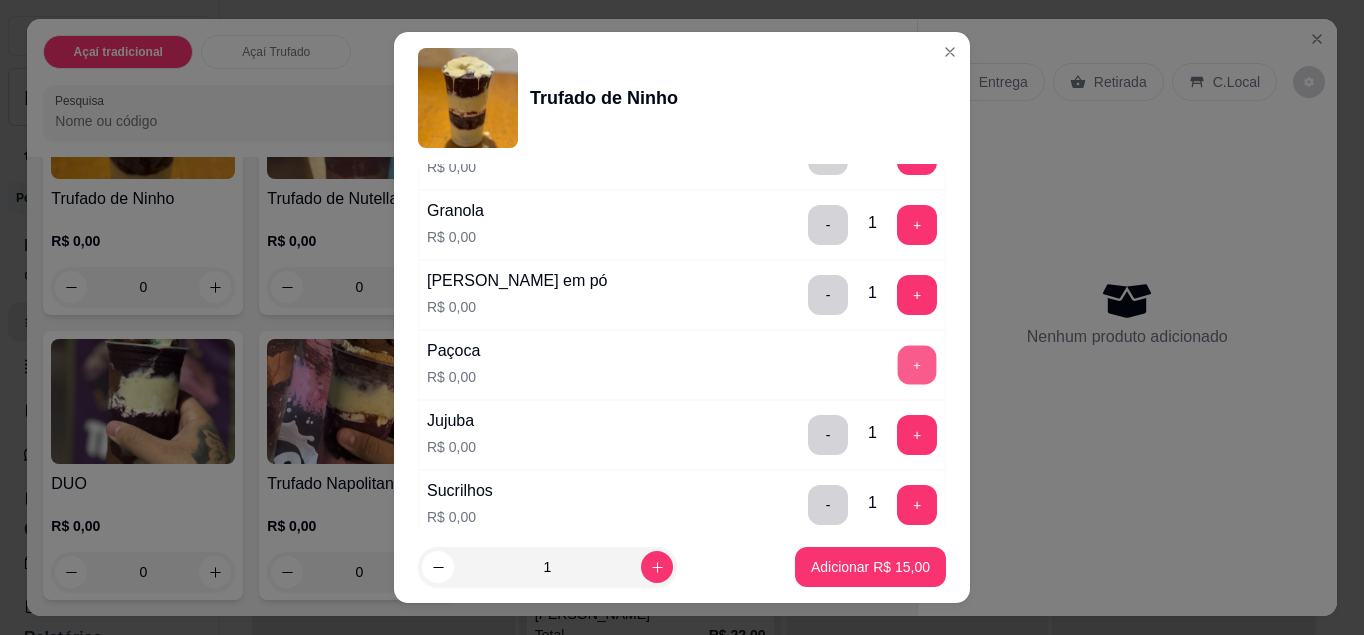 click on "+" at bounding box center [917, 364] 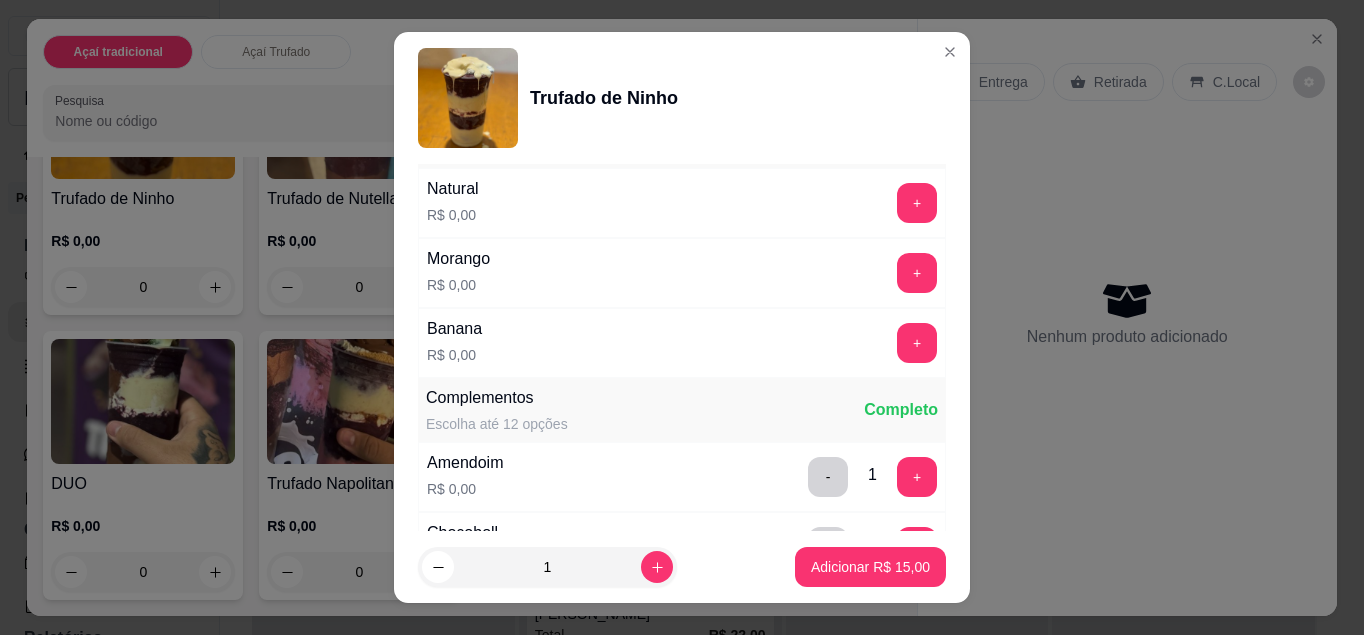 scroll, scrollTop: 319, scrollLeft: 0, axis: vertical 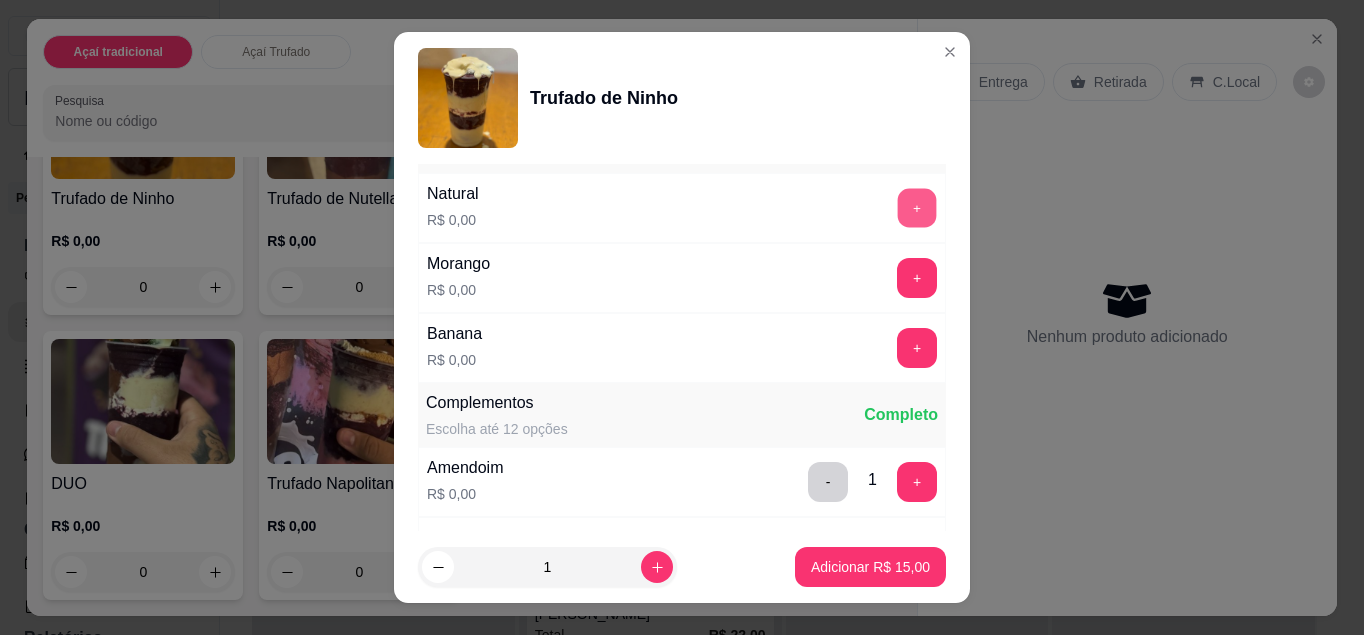 click on "+" at bounding box center [917, 207] 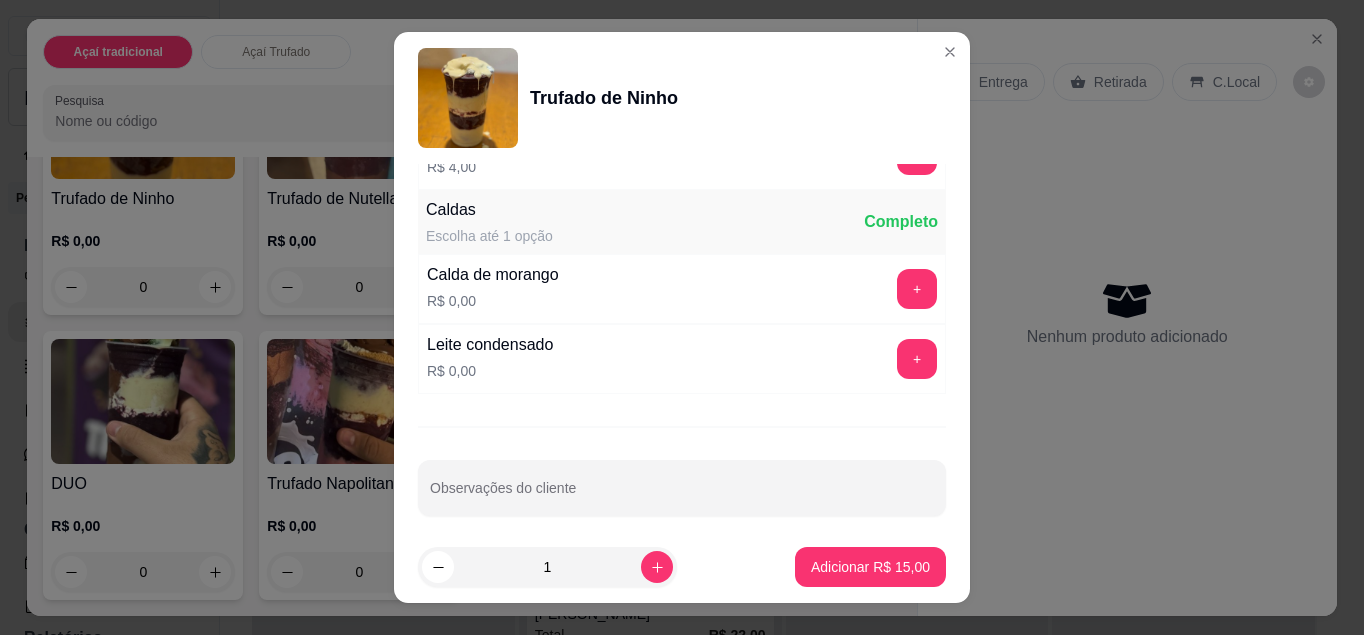 scroll, scrollTop: 1417, scrollLeft: 0, axis: vertical 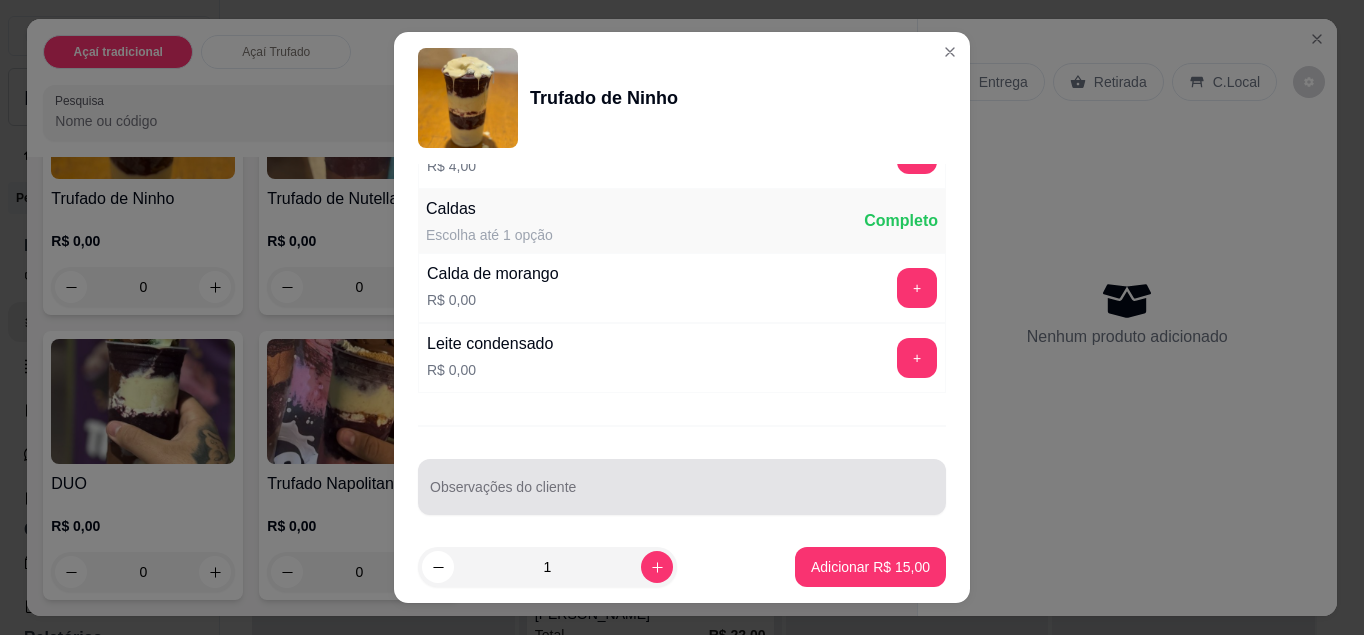 click on "Observações do cliente" at bounding box center (682, 487) 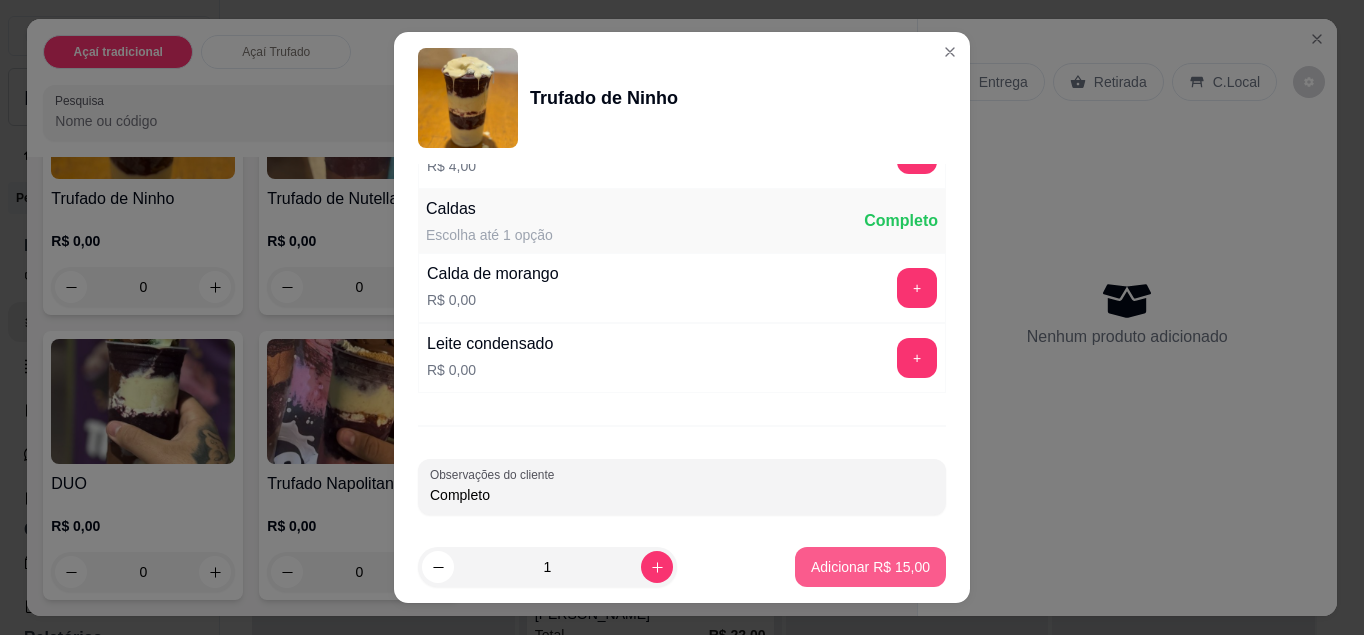 type on "Completo" 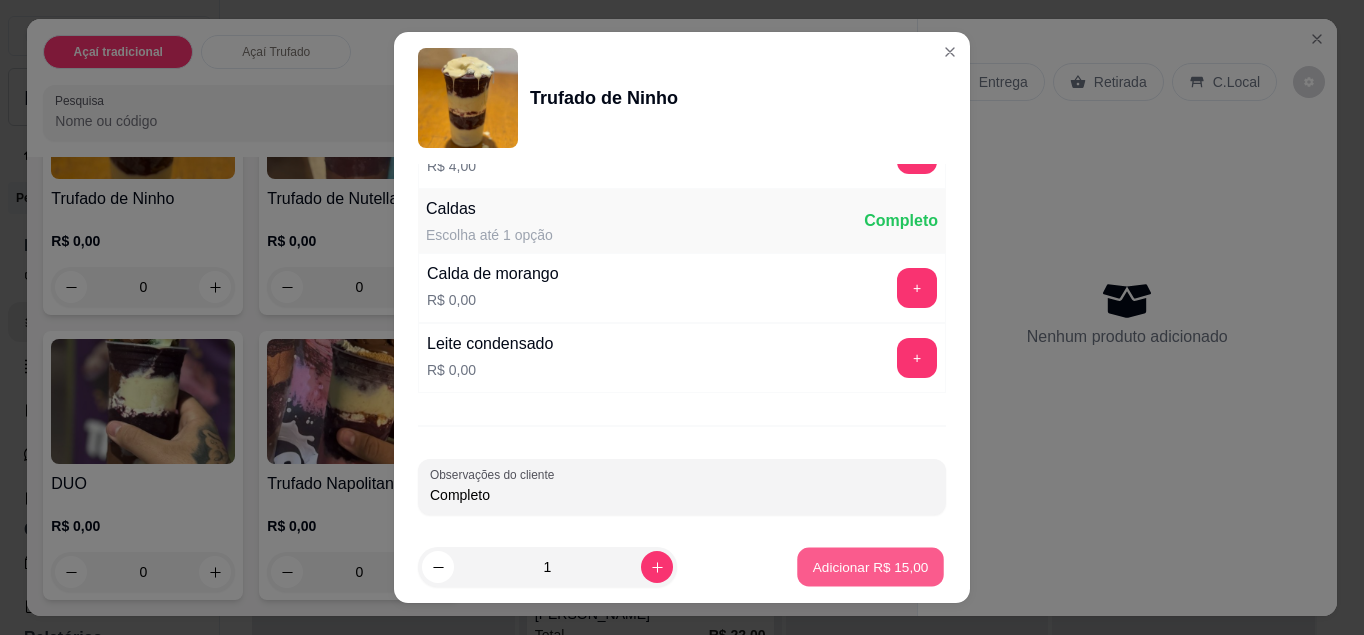 click on "Adicionar   R$ 15,00" at bounding box center (871, 567) 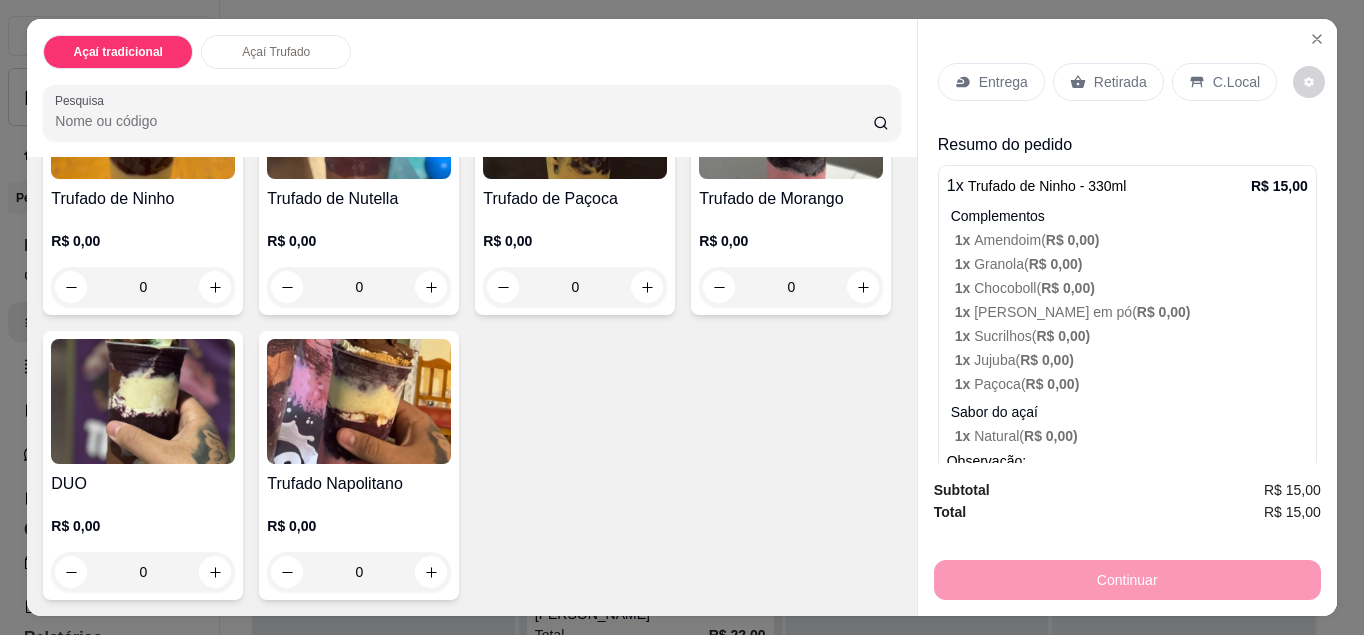 click on "C.Local" at bounding box center [1236, 82] 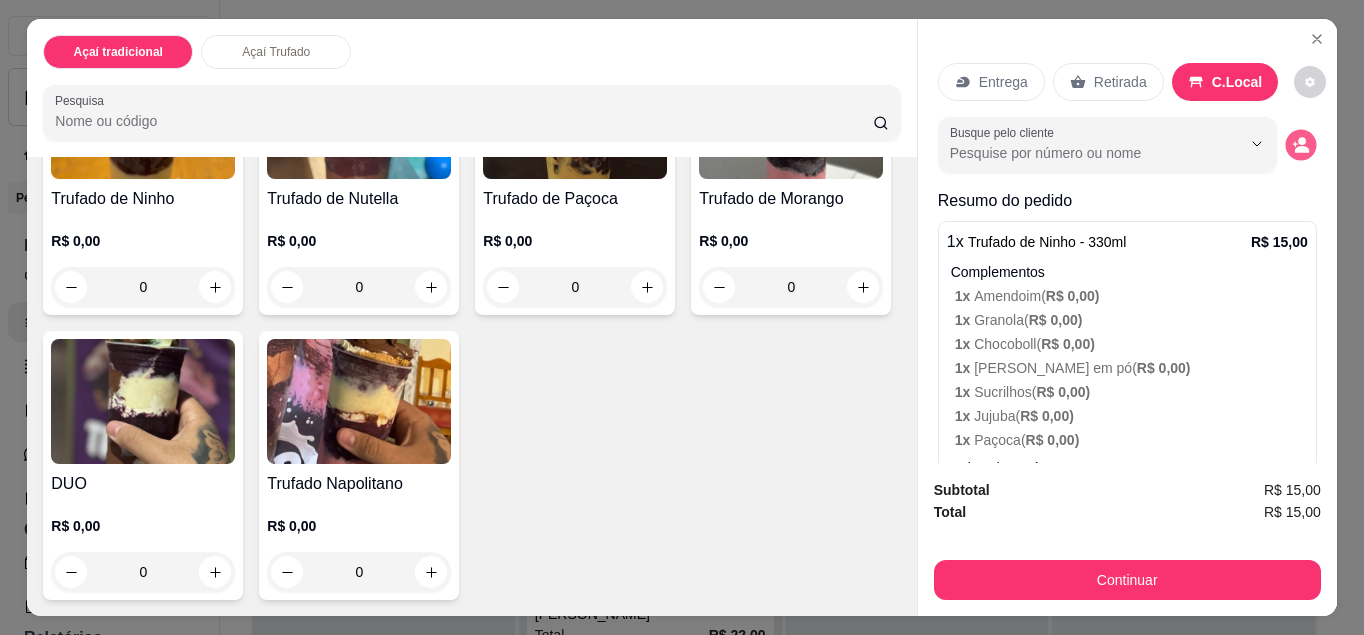 click 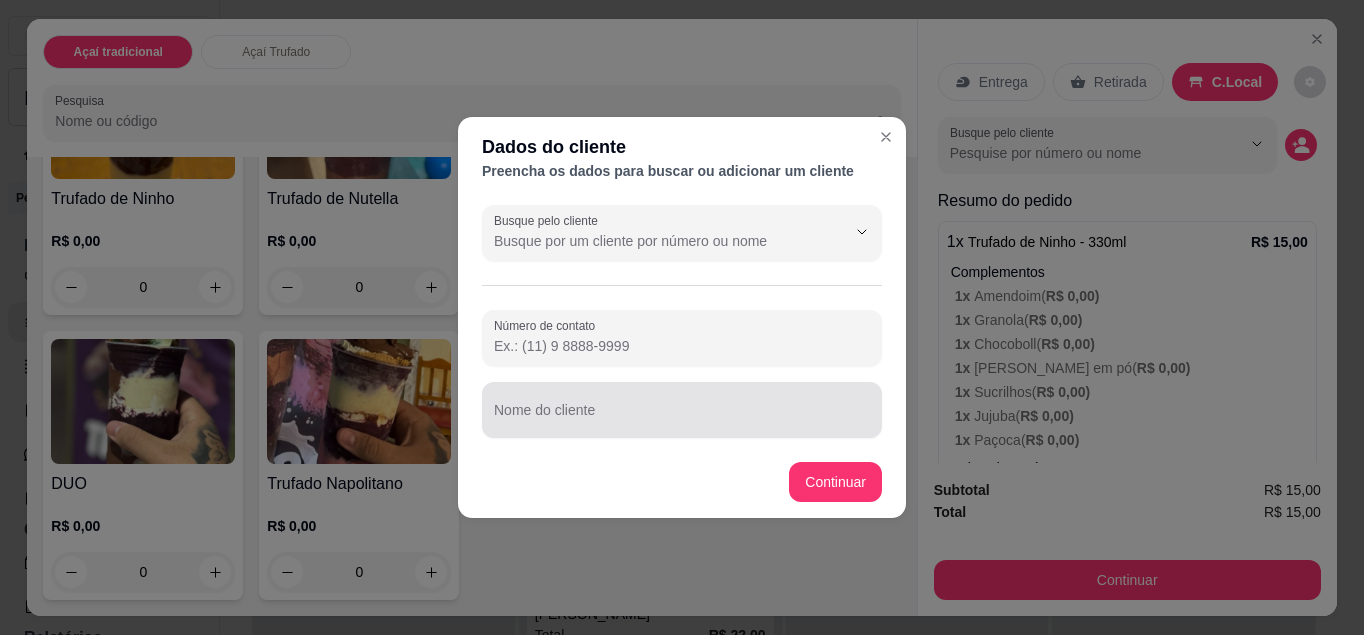 click at bounding box center [682, 410] 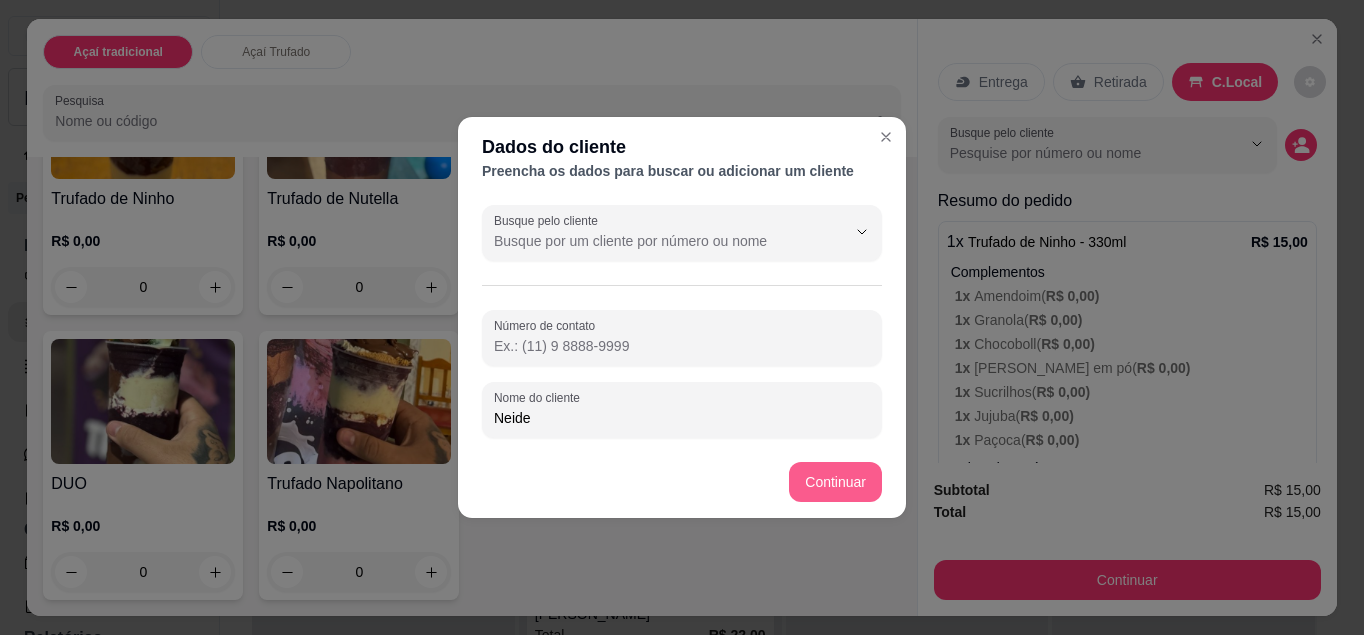 type on "Neide" 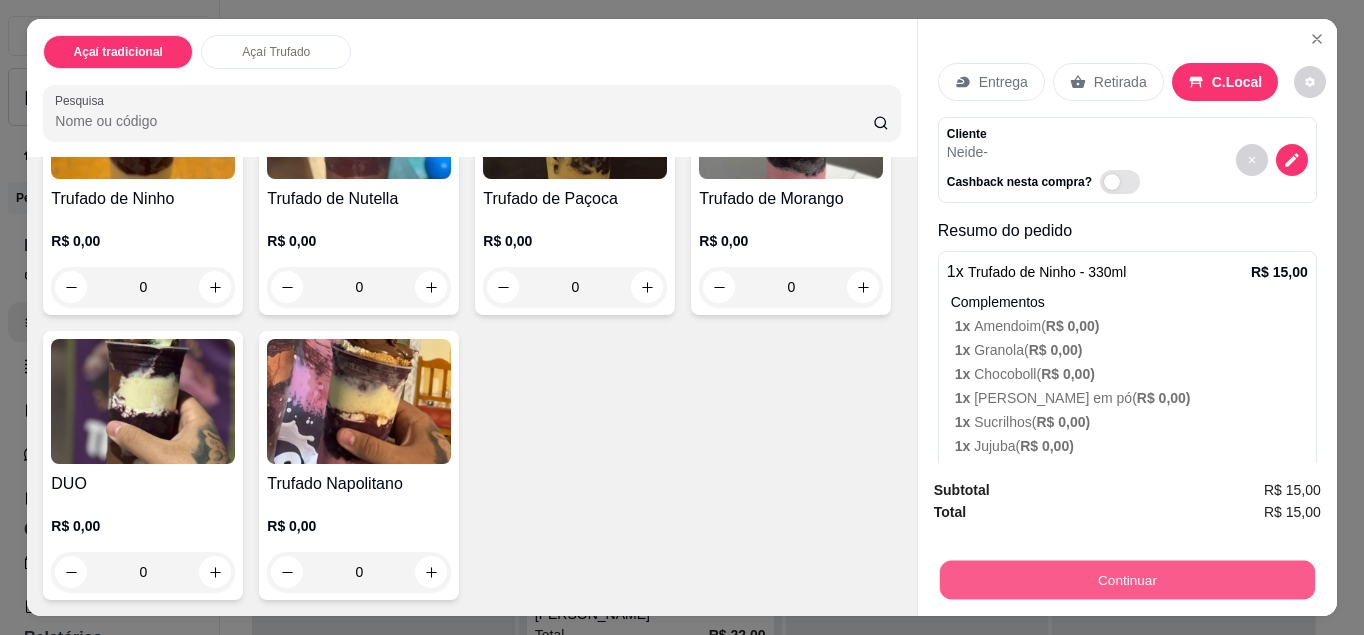 click on "Continuar" at bounding box center (1127, 580) 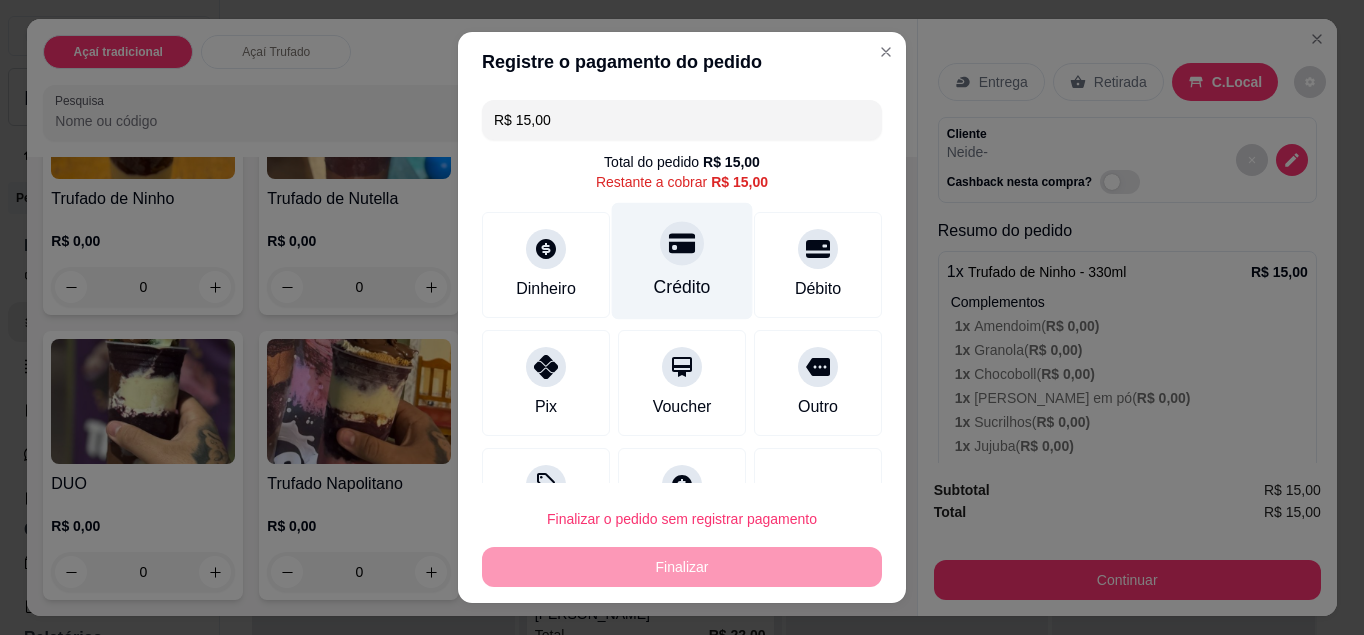 click on "Crédito" at bounding box center [682, 260] 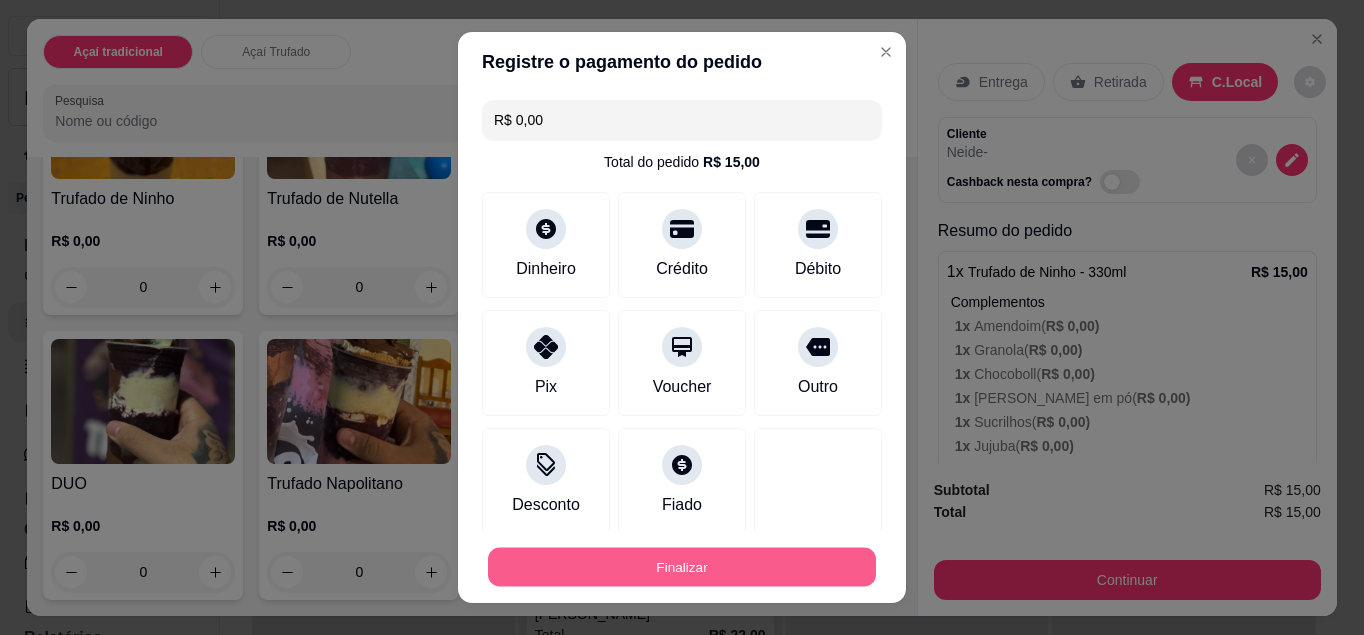 click on "Finalizar" at bounding box center [682, 567] 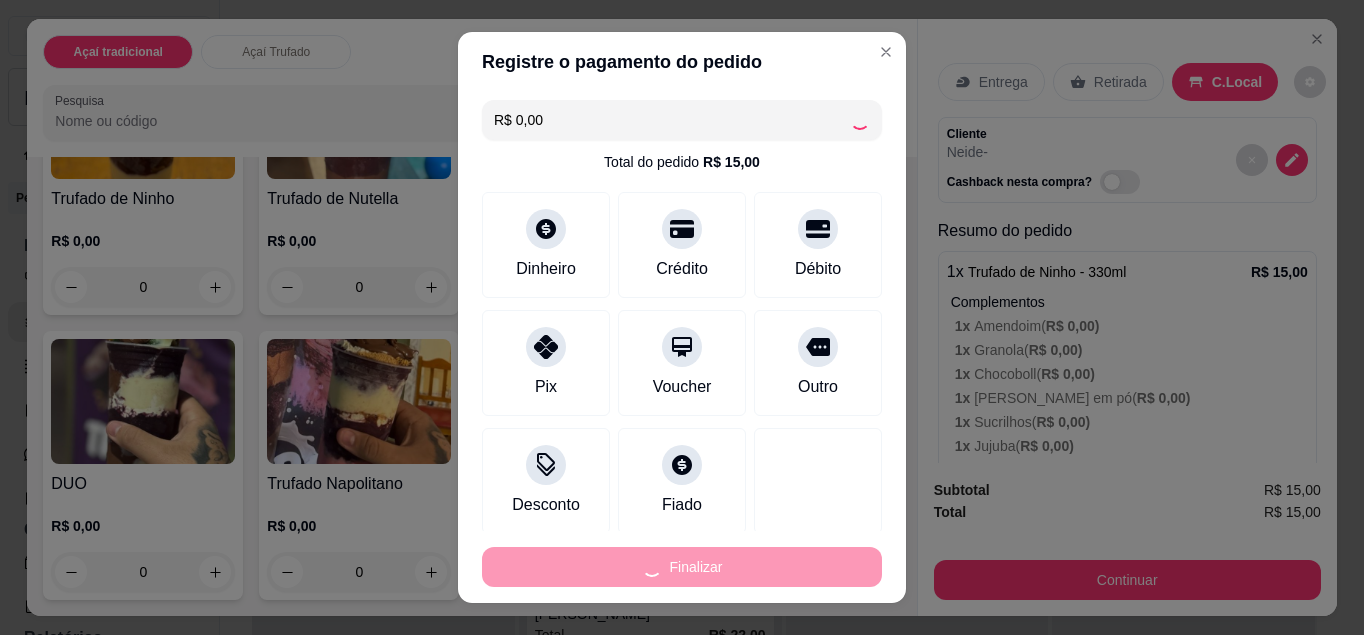 type on "-R$ 15,00" 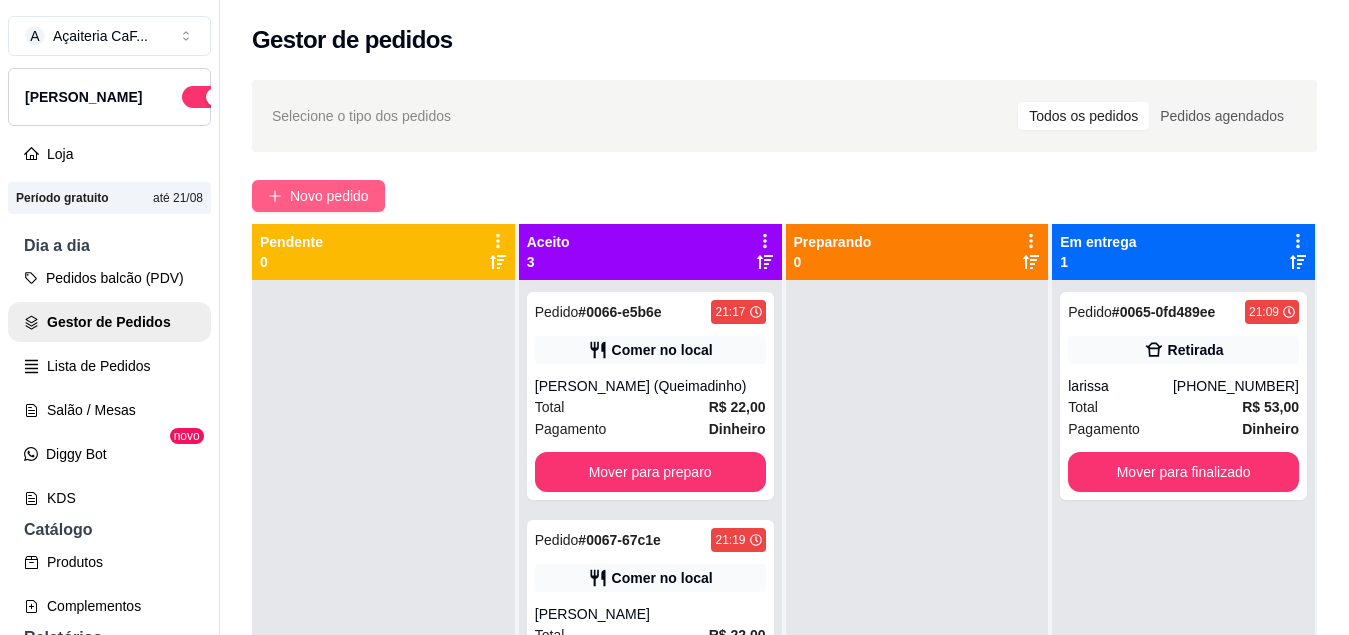 click on "Novo pedido" at bounding box center (329, 196) 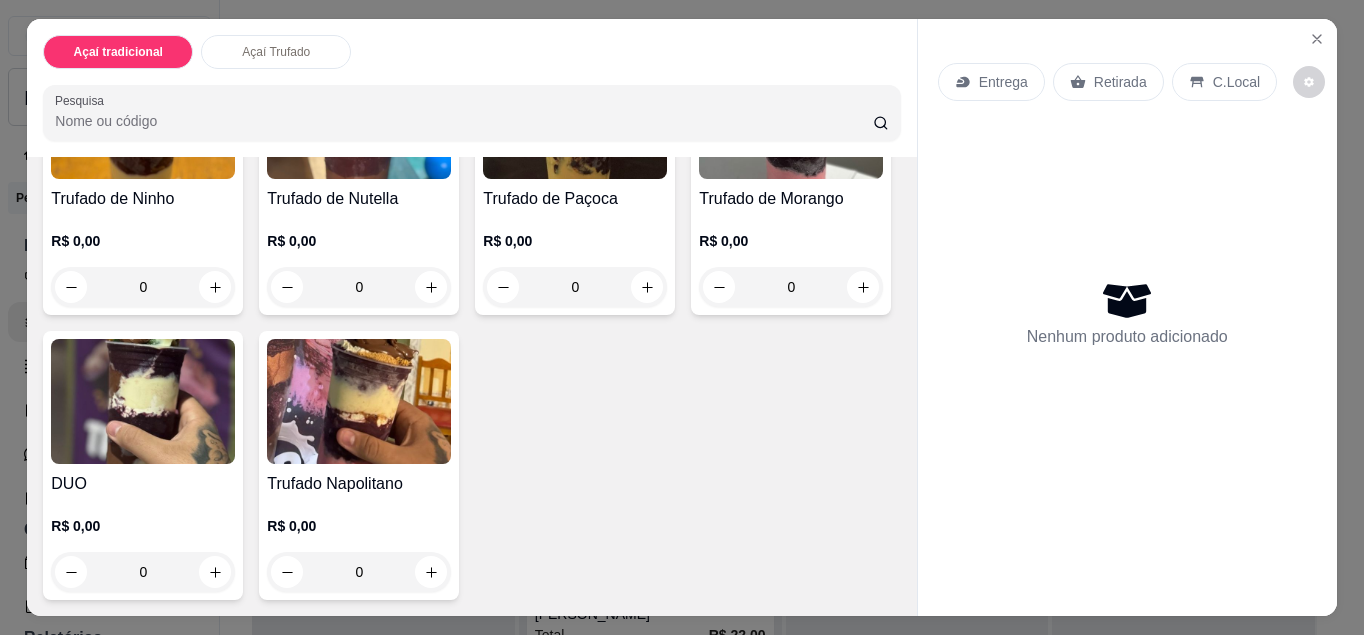 scroll, scrollTop: 739, scrollLeft: 0, axis: vertical 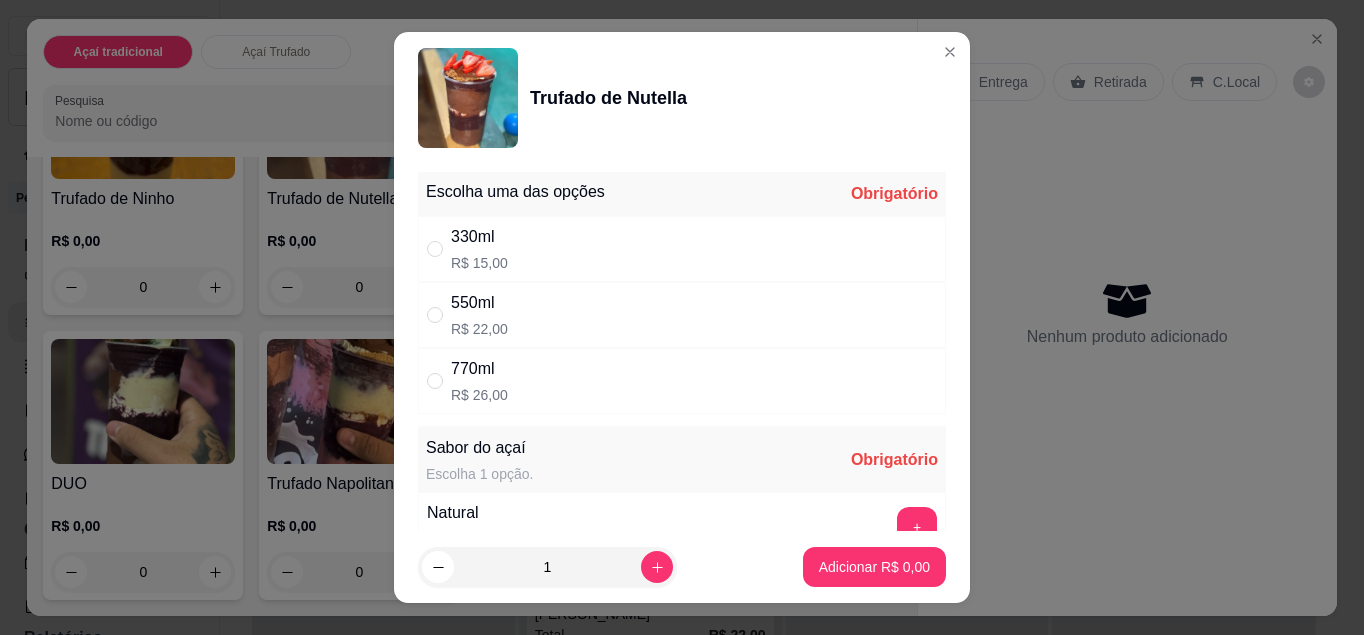 click on "330ml R$ 15,00" at bounding box center [682, 249] 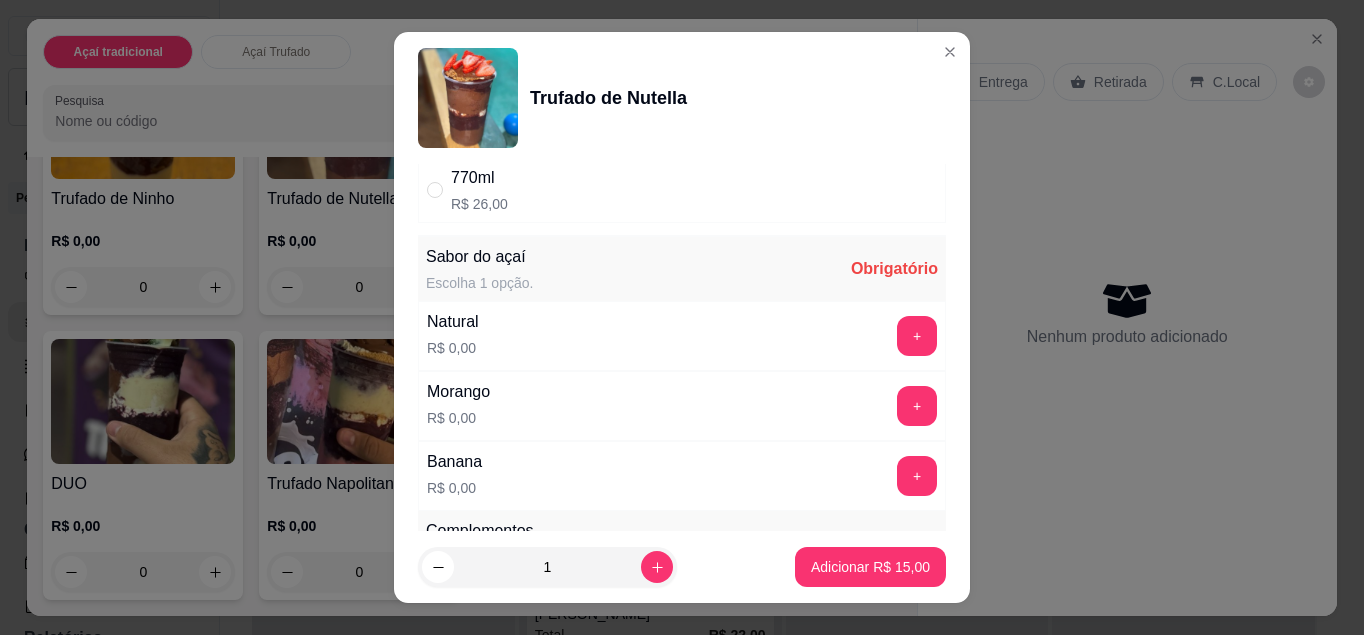 scroll, scrollTop: 190, scrollLeft: 0, axis: vertical 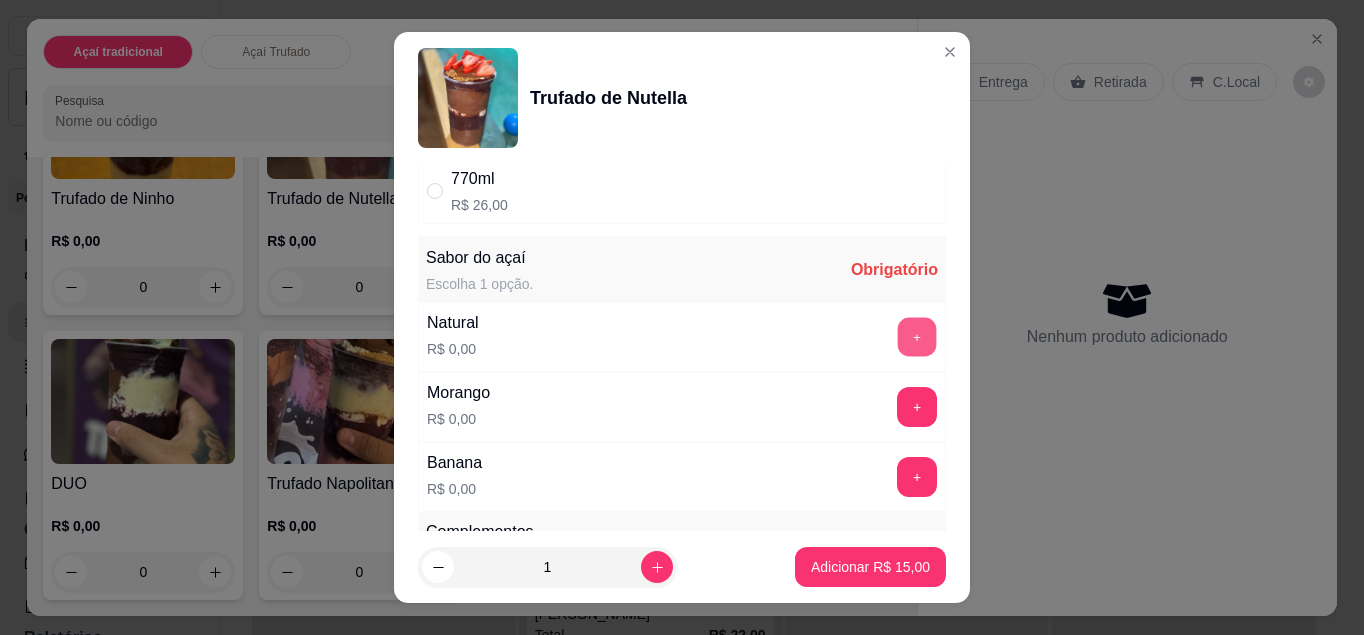click on "+" at bounding box center [917, 336] 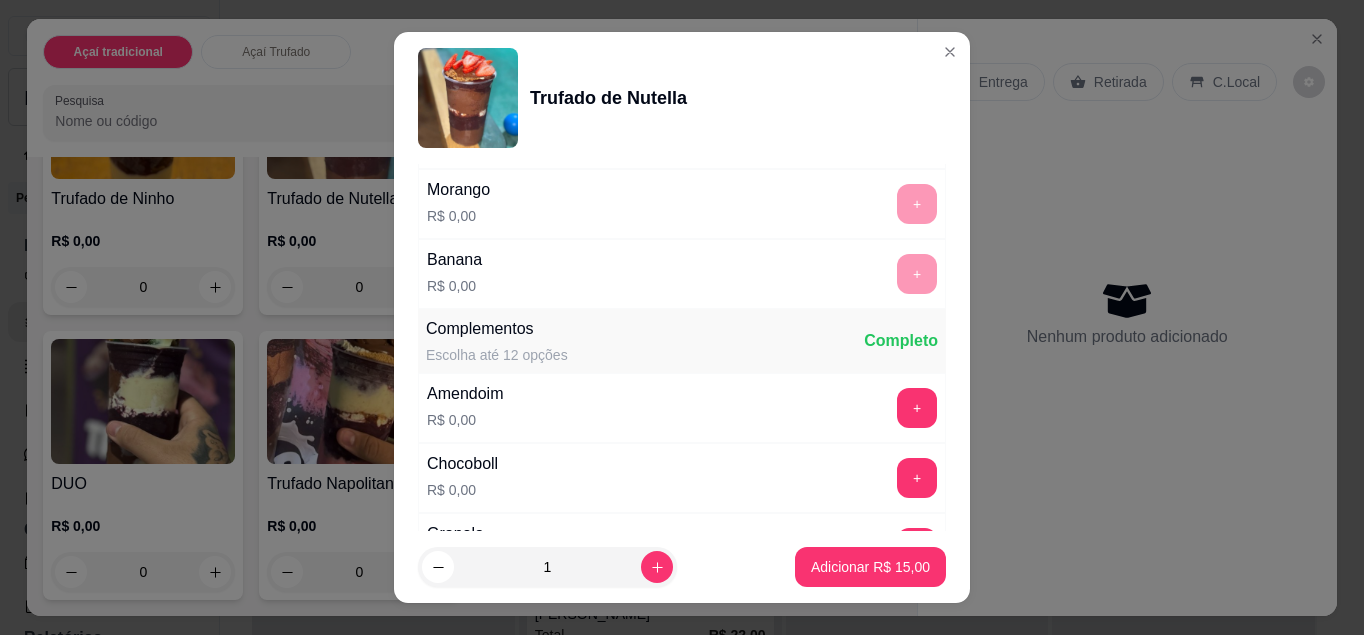 scroll, scrollTop: 508, scrollLeft: 0, axis: vertical 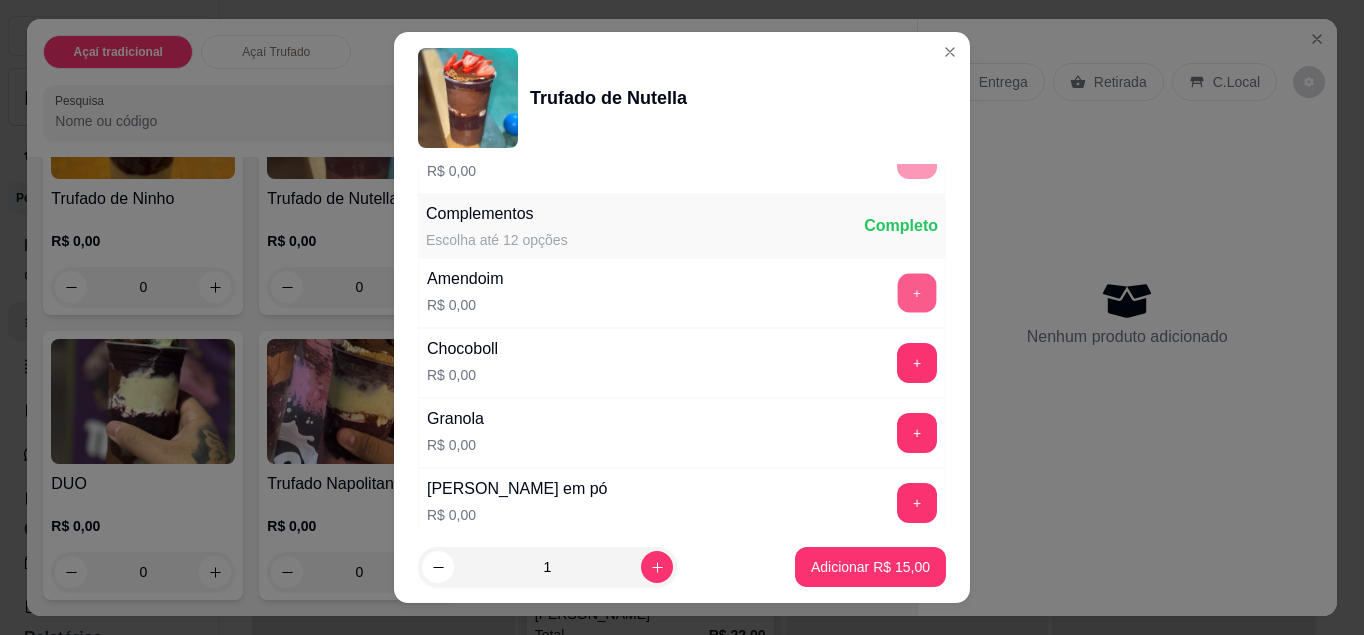 click on "+" at bounding box center [917, 292] 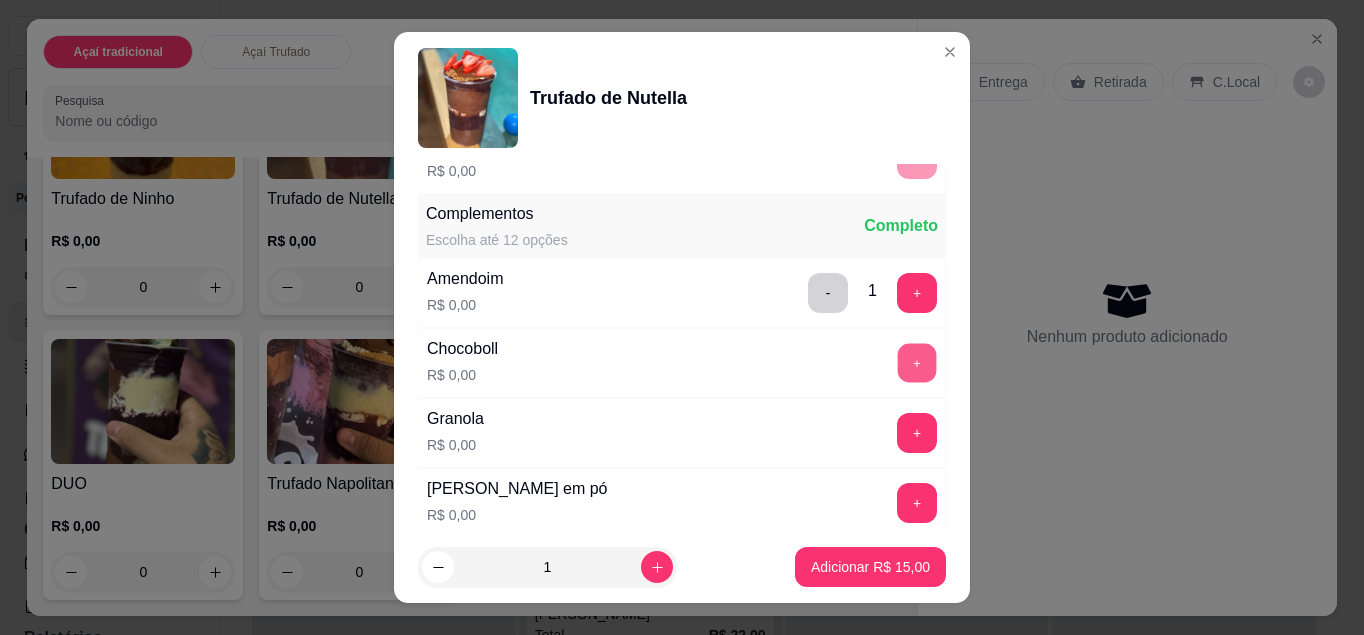 click on "+" at bounding box center (917, 362) 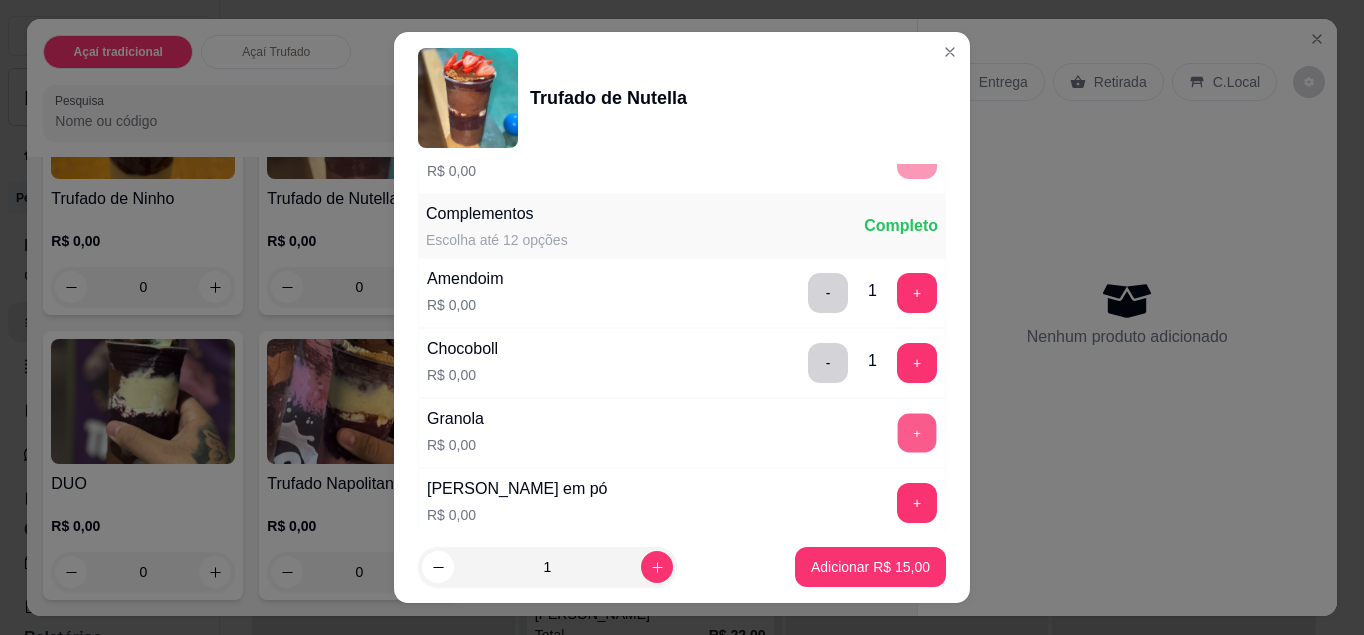click on "+" at bounding box center (917, 432) 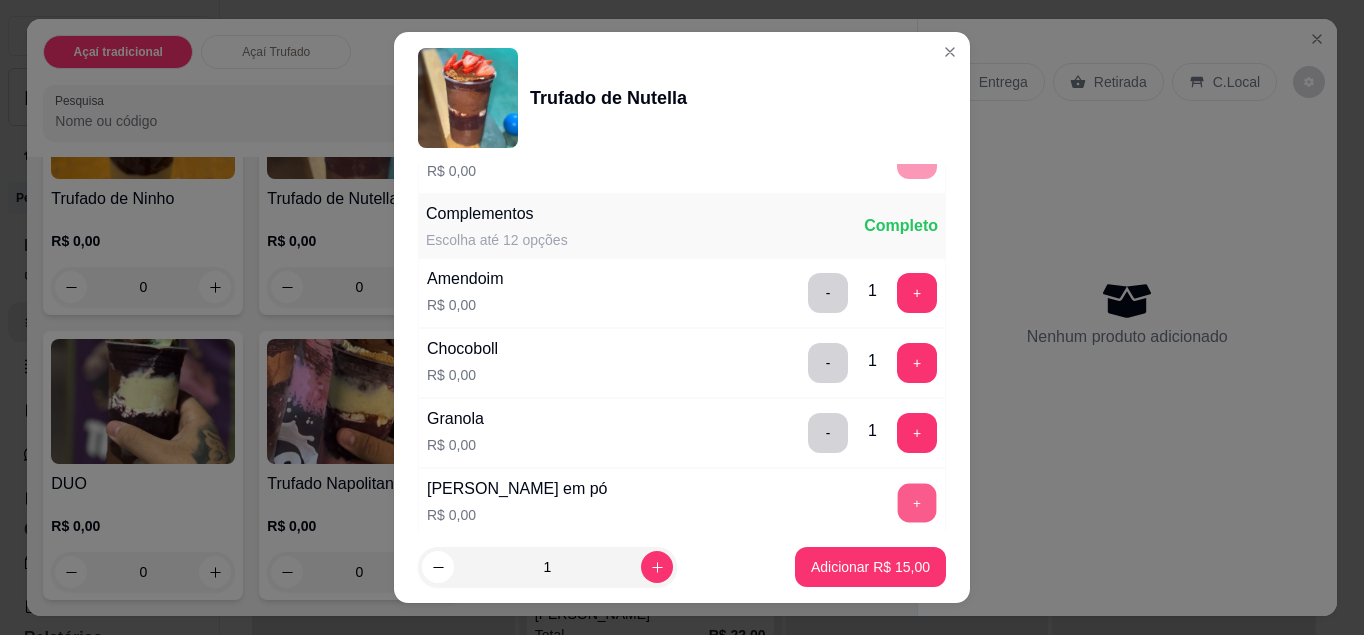 click on "+" at bounding box center [917, 502] 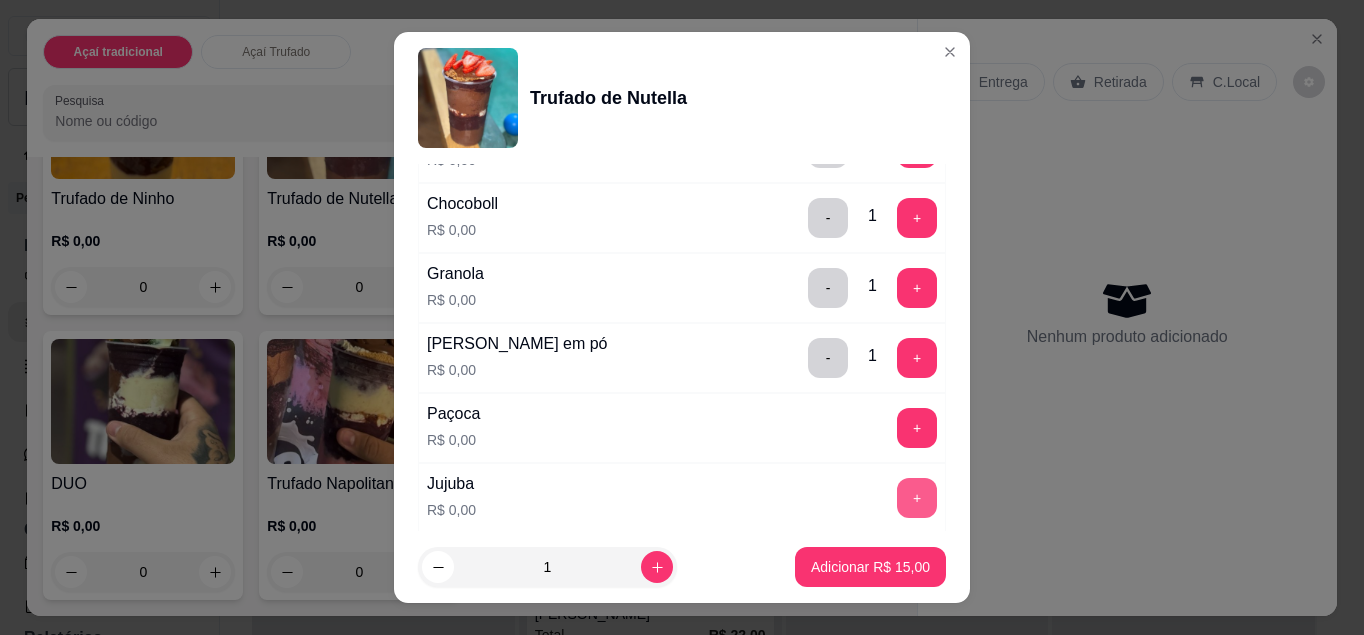 scroll, scrollTop: 720, scrollLeft: 0, axis: vertical 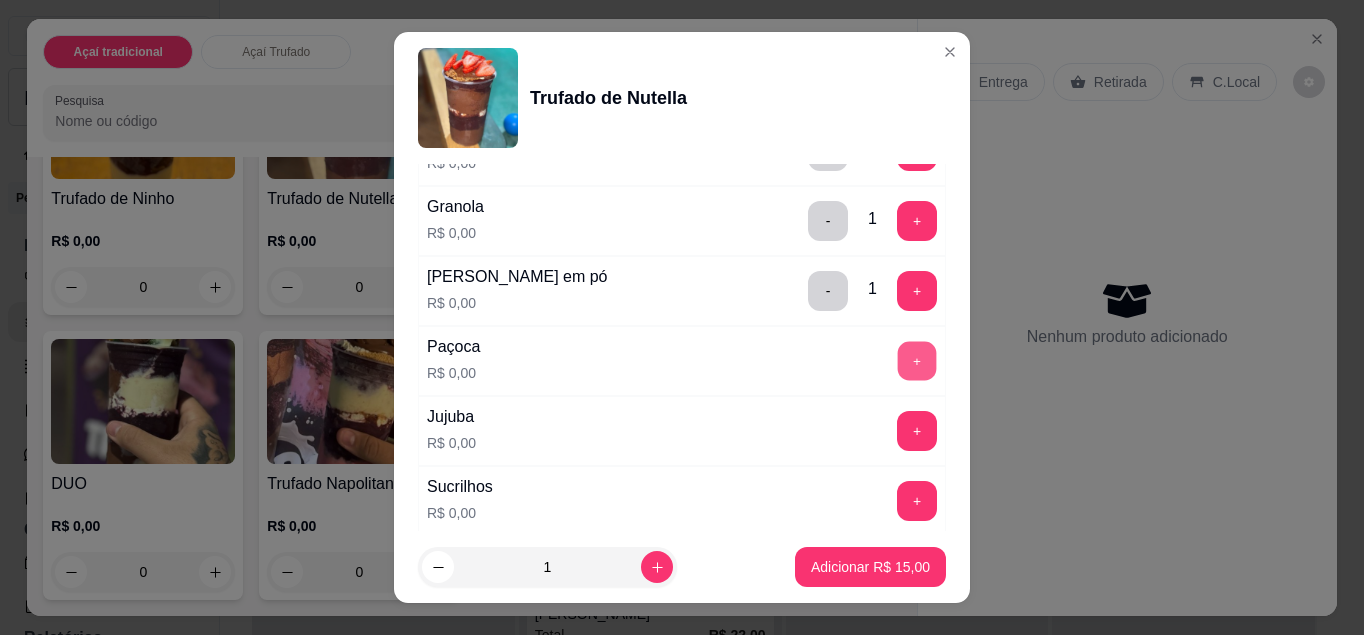 click on "+" at bounding box center [917, 360] 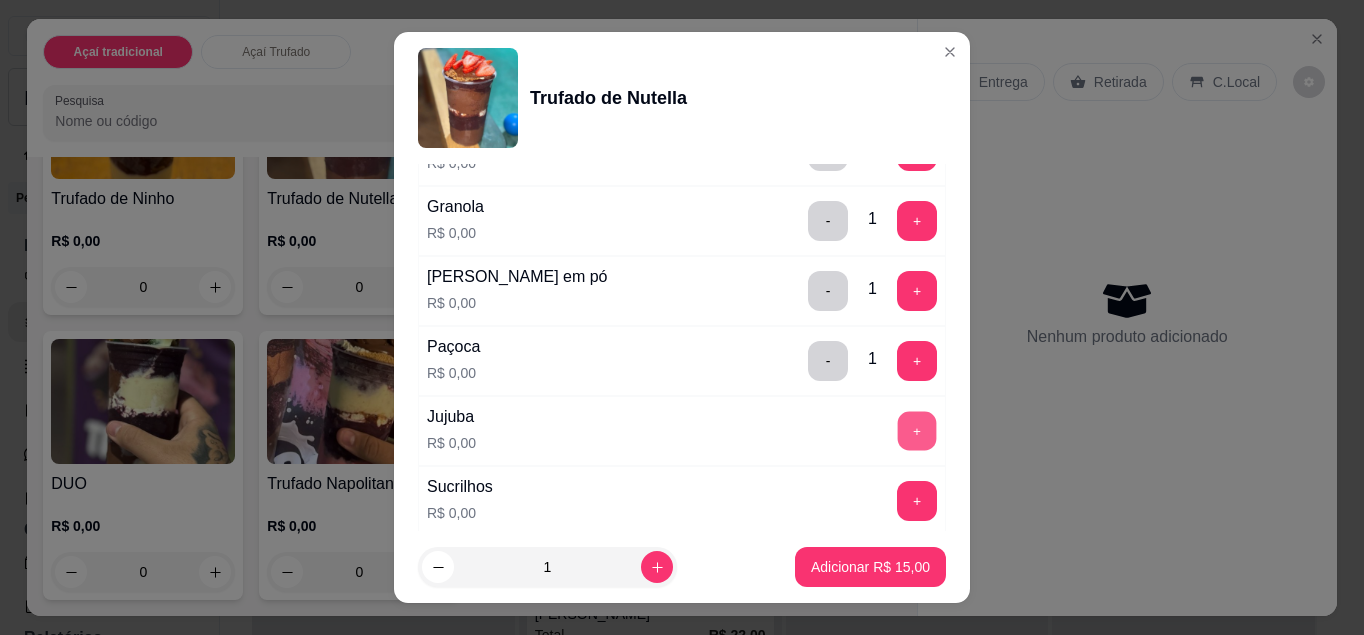 click on "+" at bounding box center (917, 430) 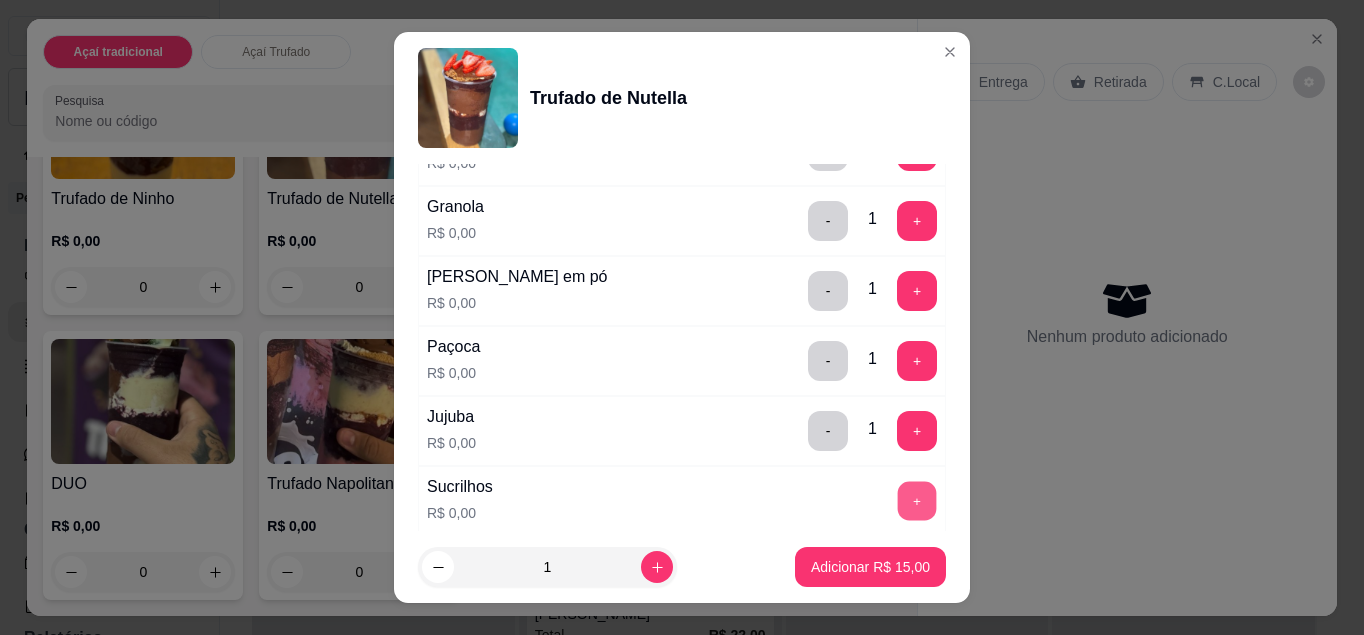 click on "+" at bounding box center (917, 500) 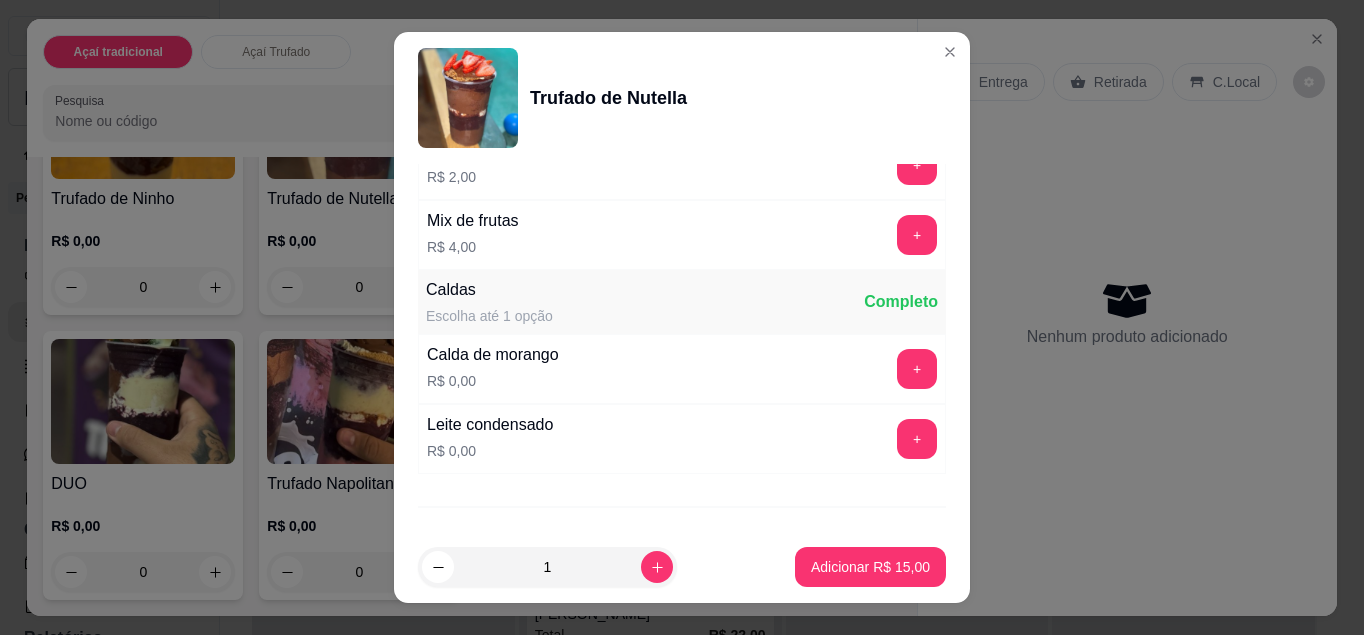 scroll, scrollTop: 1428, scrollLeft: 0, axis: vertical 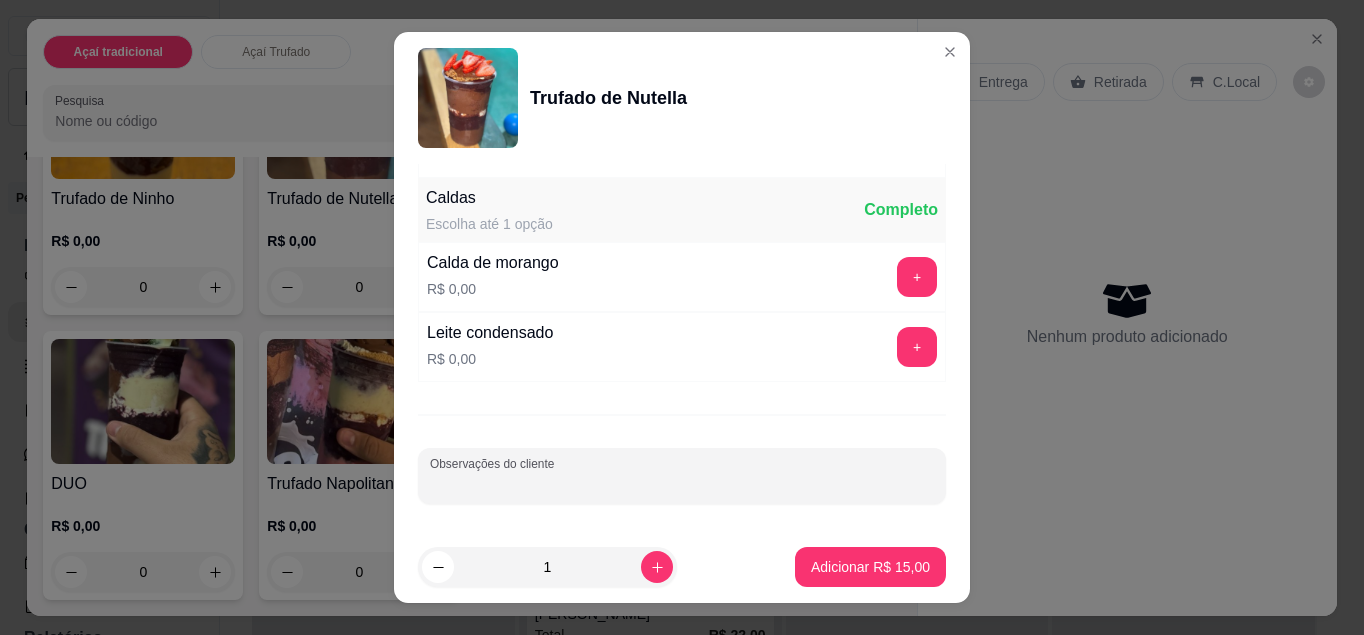 click on "Observações do cliente" at bounding box center [682, 484] 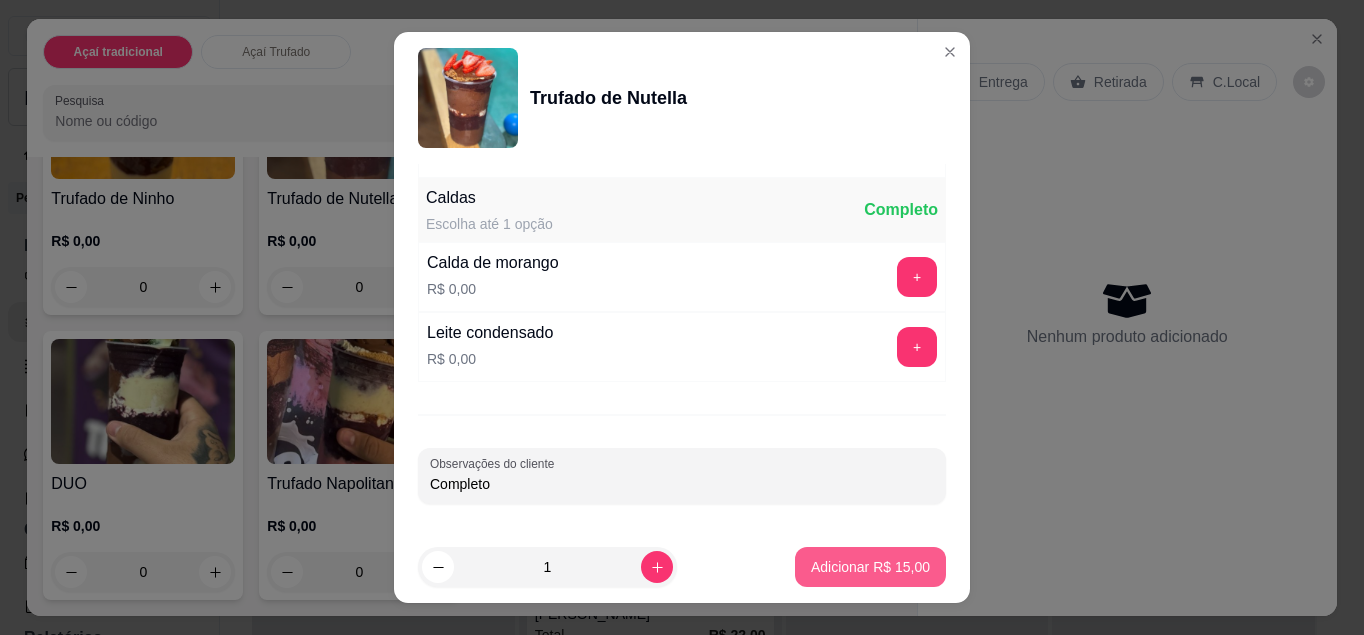 type on "Completo" 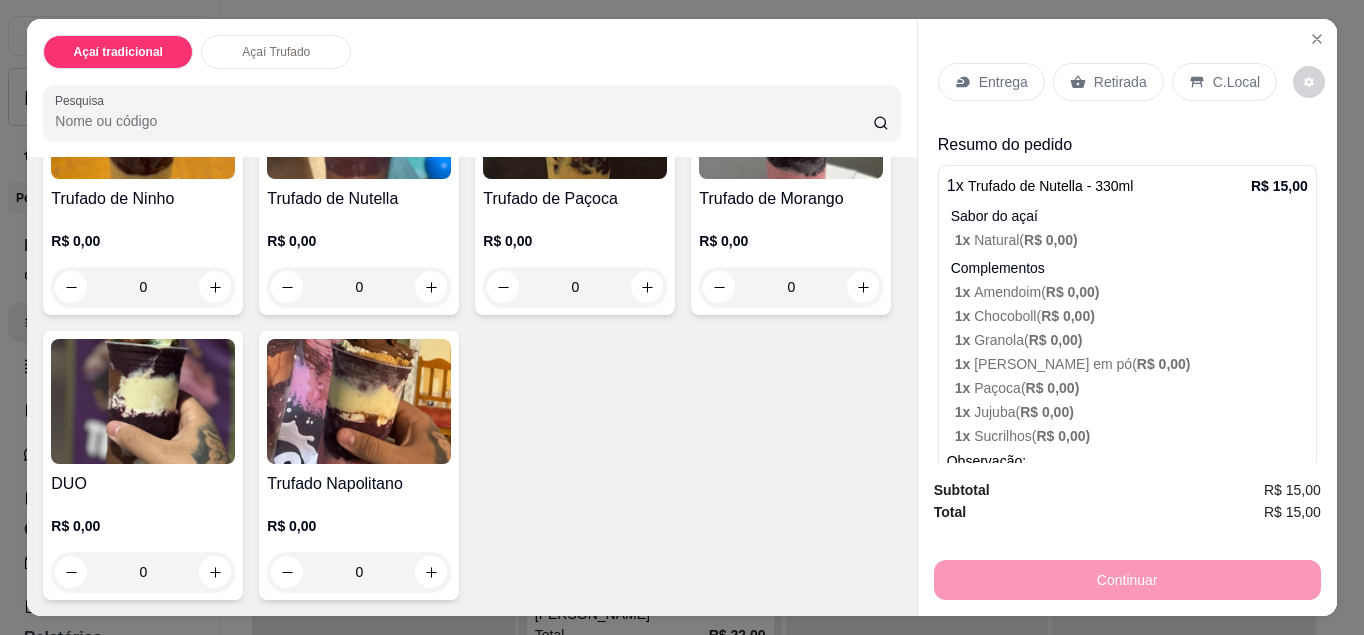click on "C.Local" at bounding box center (1236, 82) 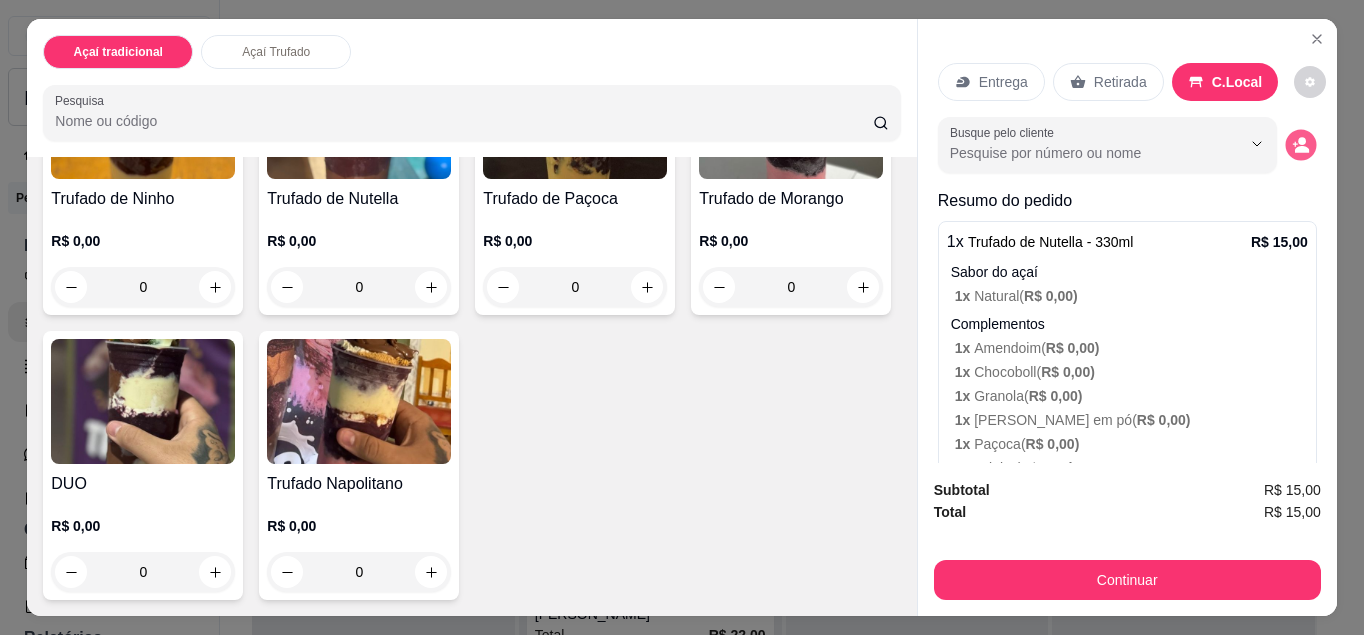 click 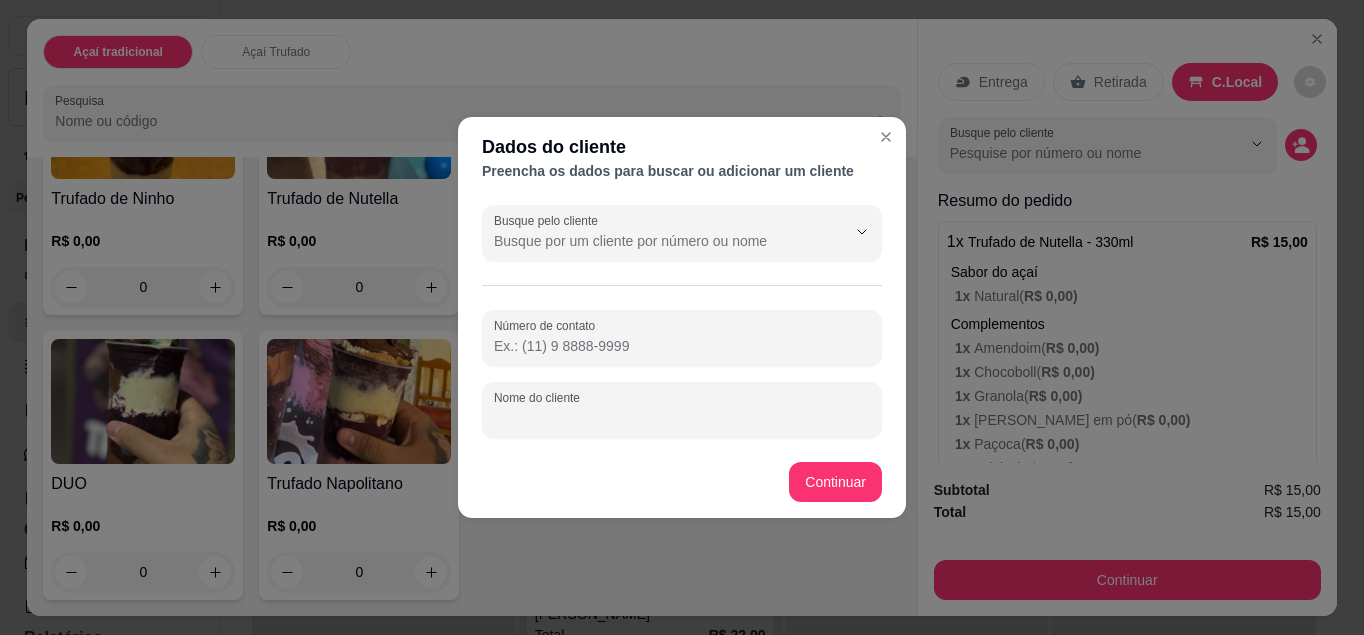 click on "Nome do cliente" at bounding box center [682, 418] 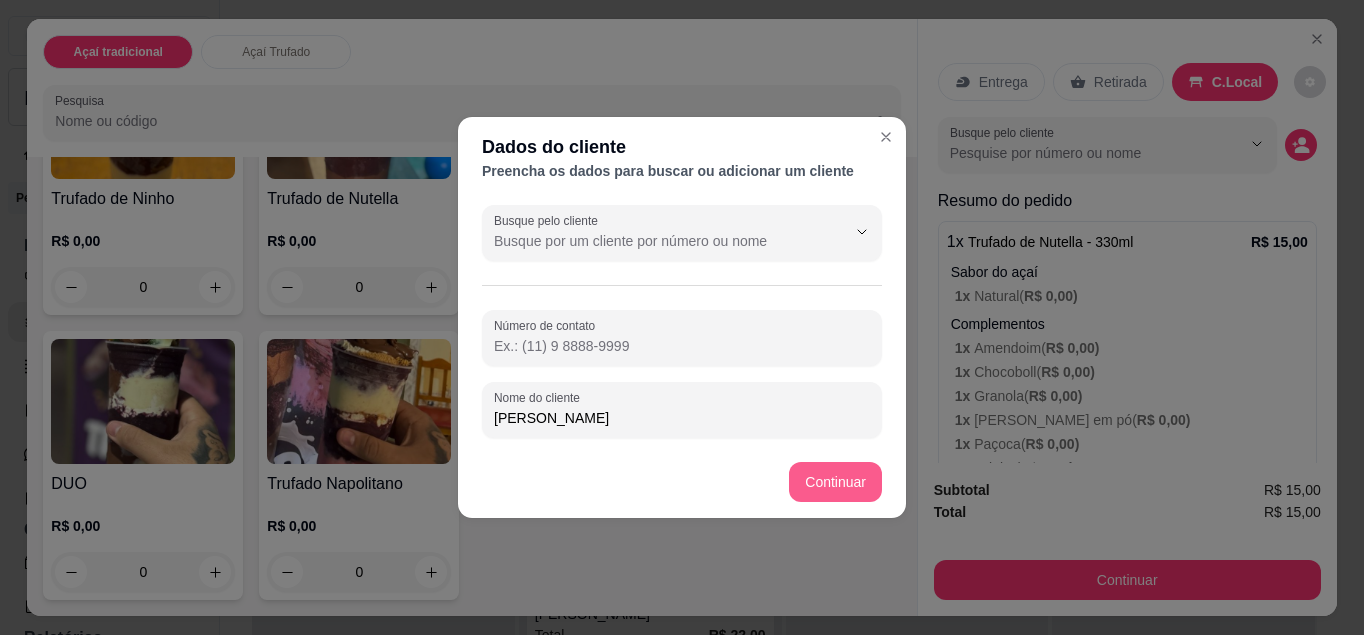 type on "[PERSON_NAME]" 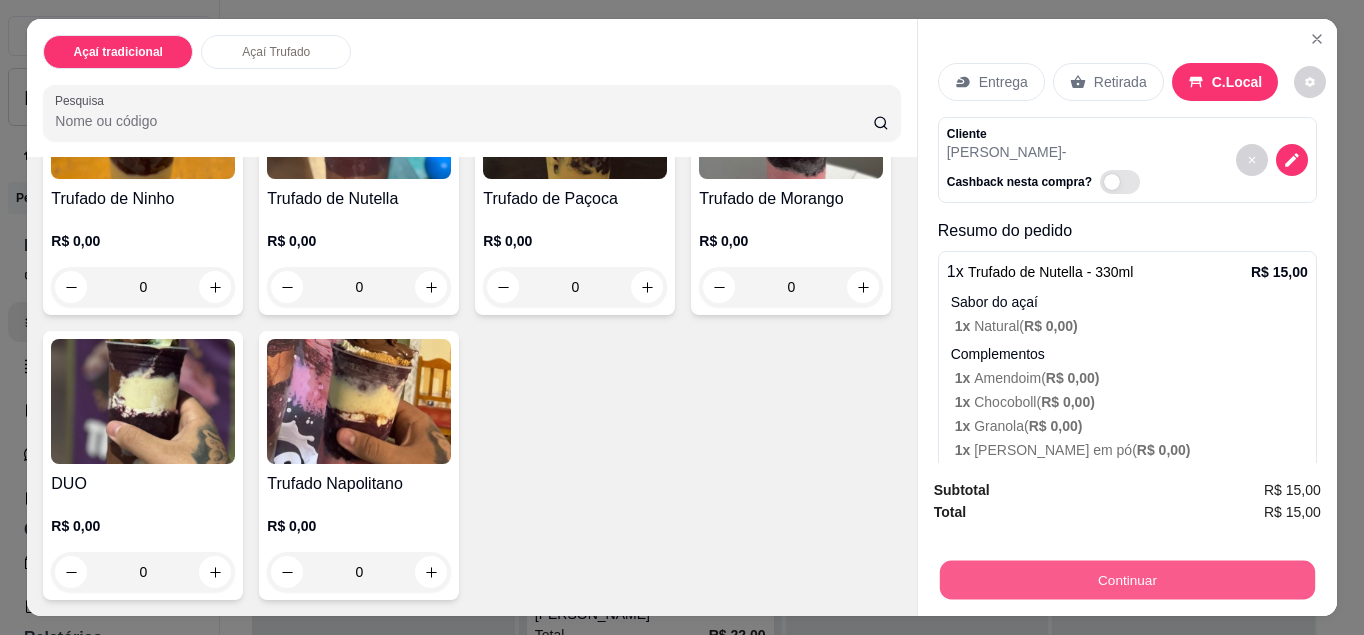 click on "Continuar" at bounding box center (1127, 580) 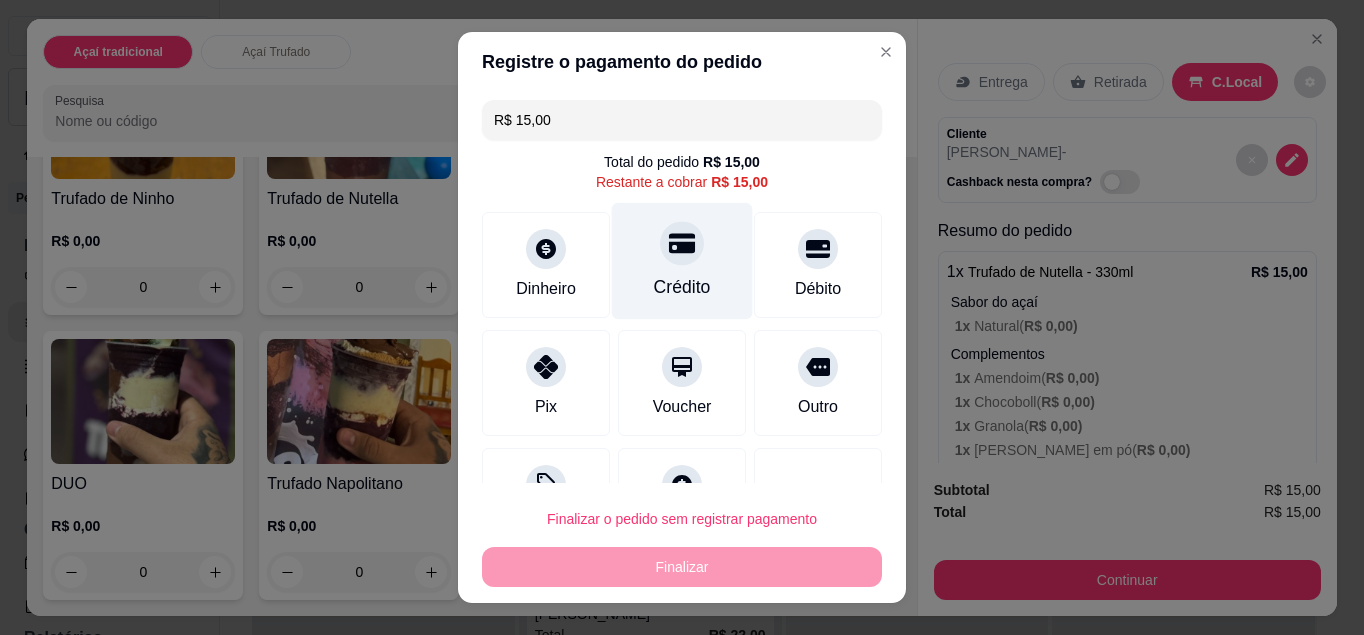 click on "Crédito" at bounding box center [682, 287] 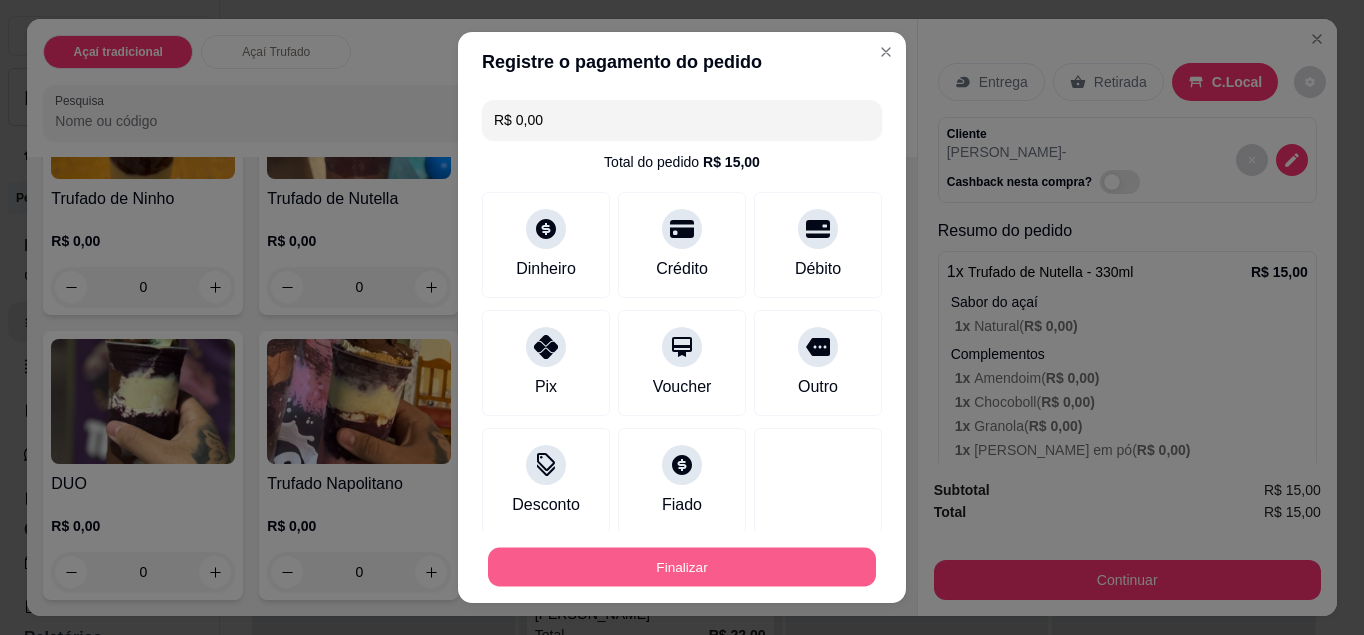 click on "Finalizar" at bounding box center [682, 567] 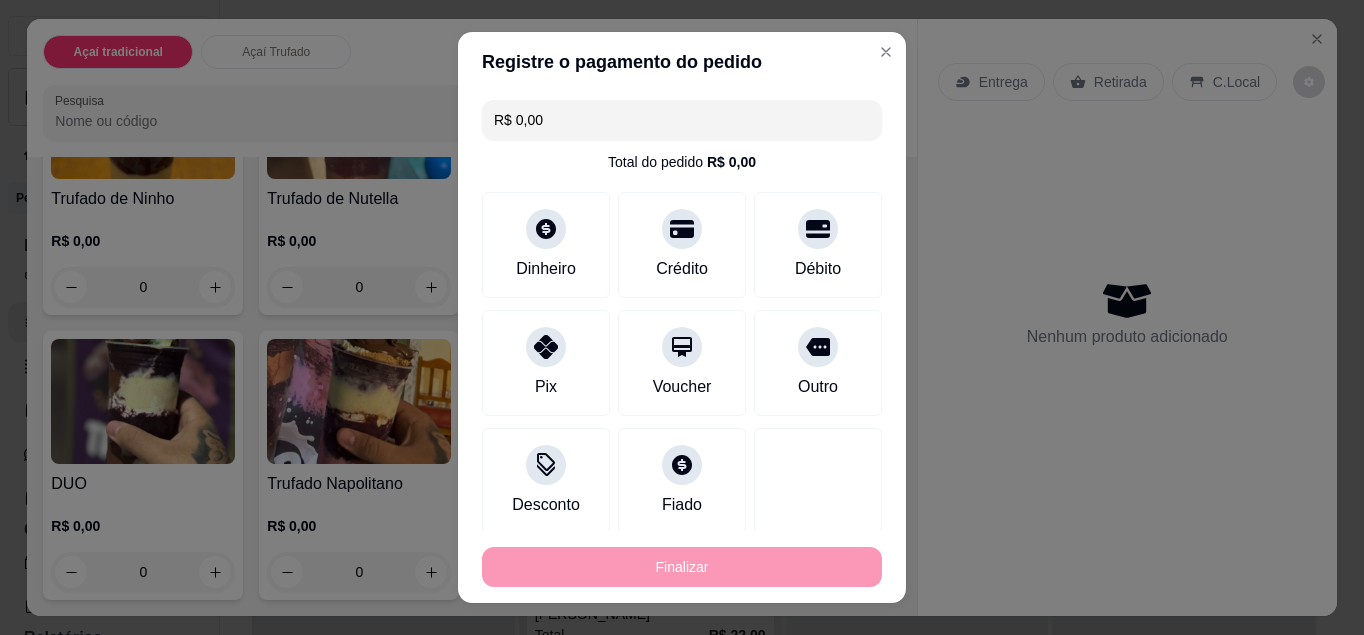type on "-R$ 15,00" 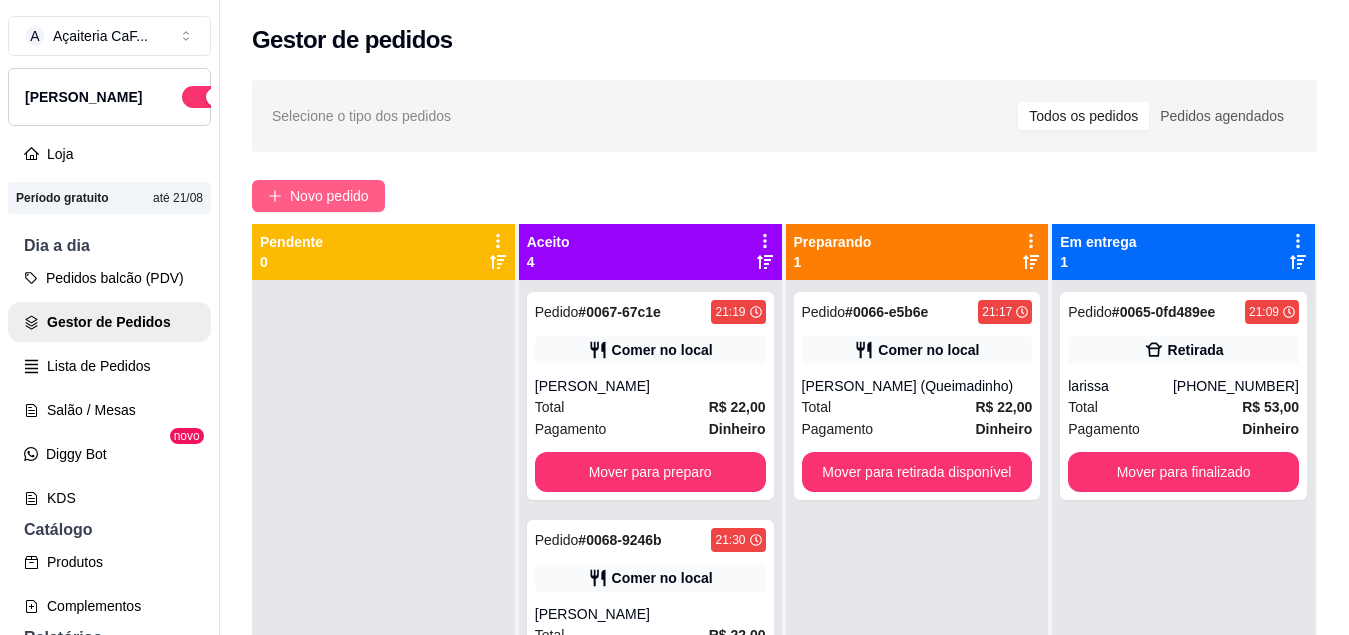 click on "Novo pedido" at bounding box center [329, 196] 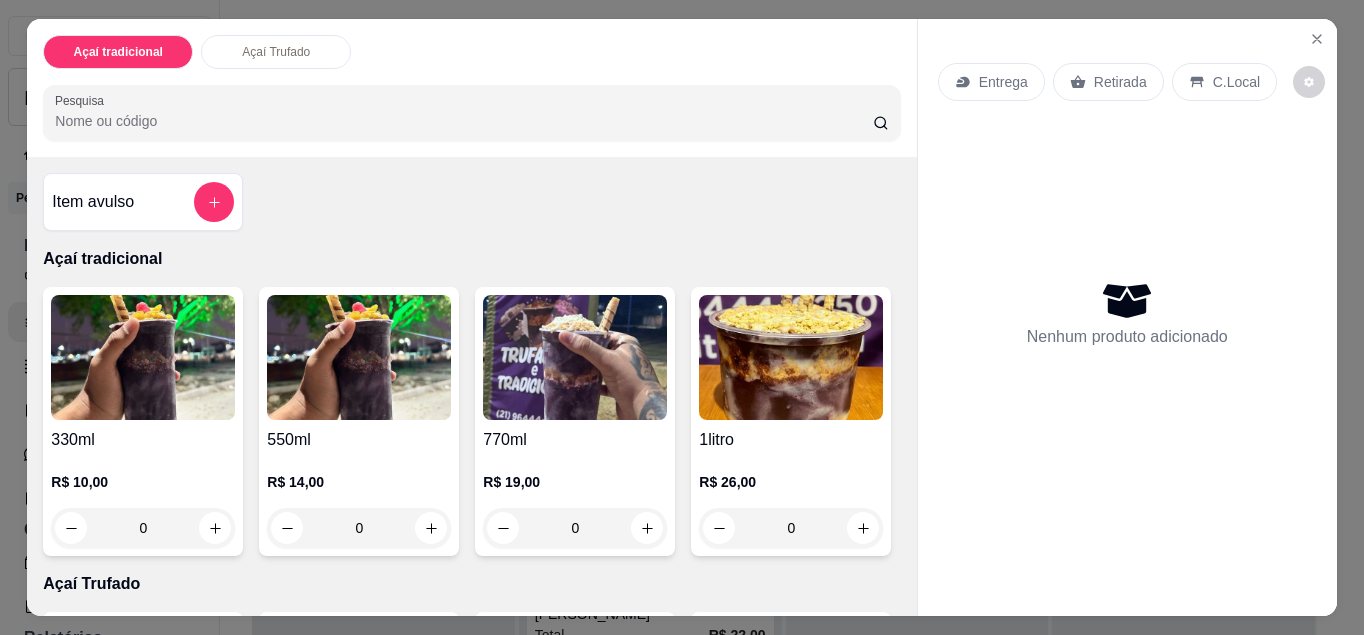 click on "0" at bounding box center (143, 528) 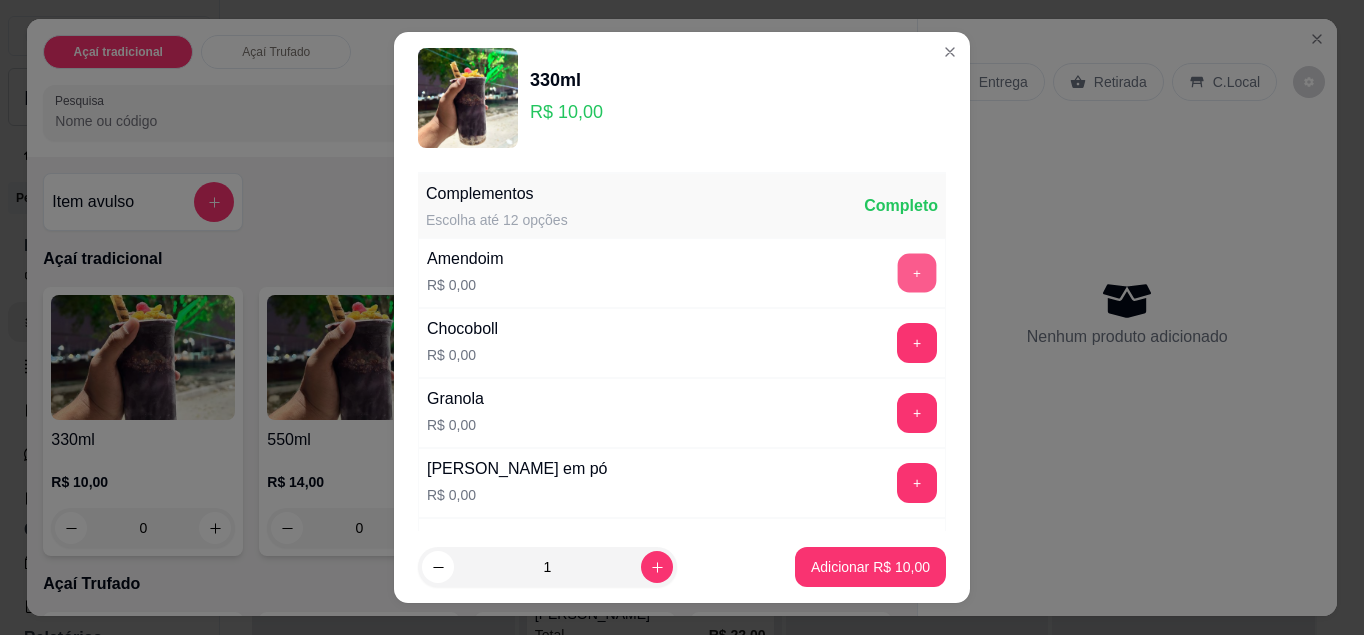 click on "+" at bounding box center (917, 272) 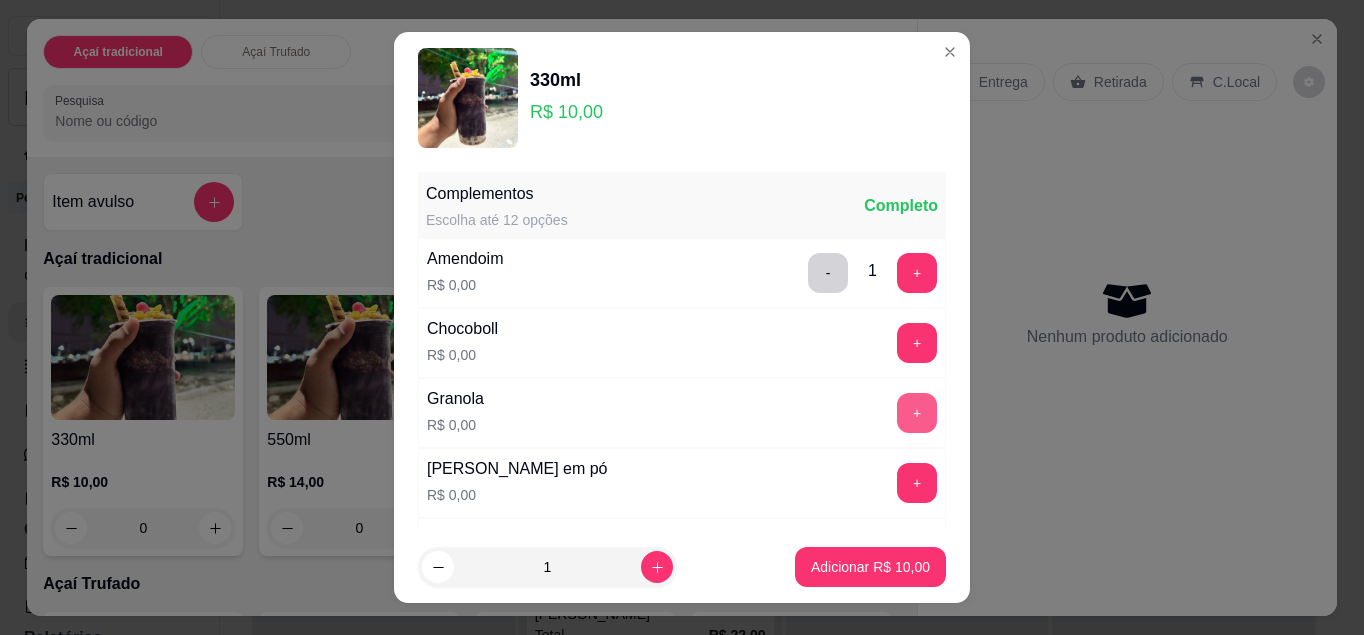 click on "Complementos  Escolha até 12 opções Completo Amendoim R$ 0,00 - 1 + Chocoboll R$ 0,00 + Granola R$ 0,00 + Leite em pó  R$ 0,00 + Paçoca  R$ 0,00 + Jujuba R$ 0,00 + Sucrilhos  R$ 0,00 + Adicional de uva  R$ 2,00 + Adicional de manga R$ 2,00 + Adicional de banana R$ 2,00 + Adicional de morango R$ 2,00 + Mix de frutas  R$ 4,00 +" at bounding box center [682, 626] 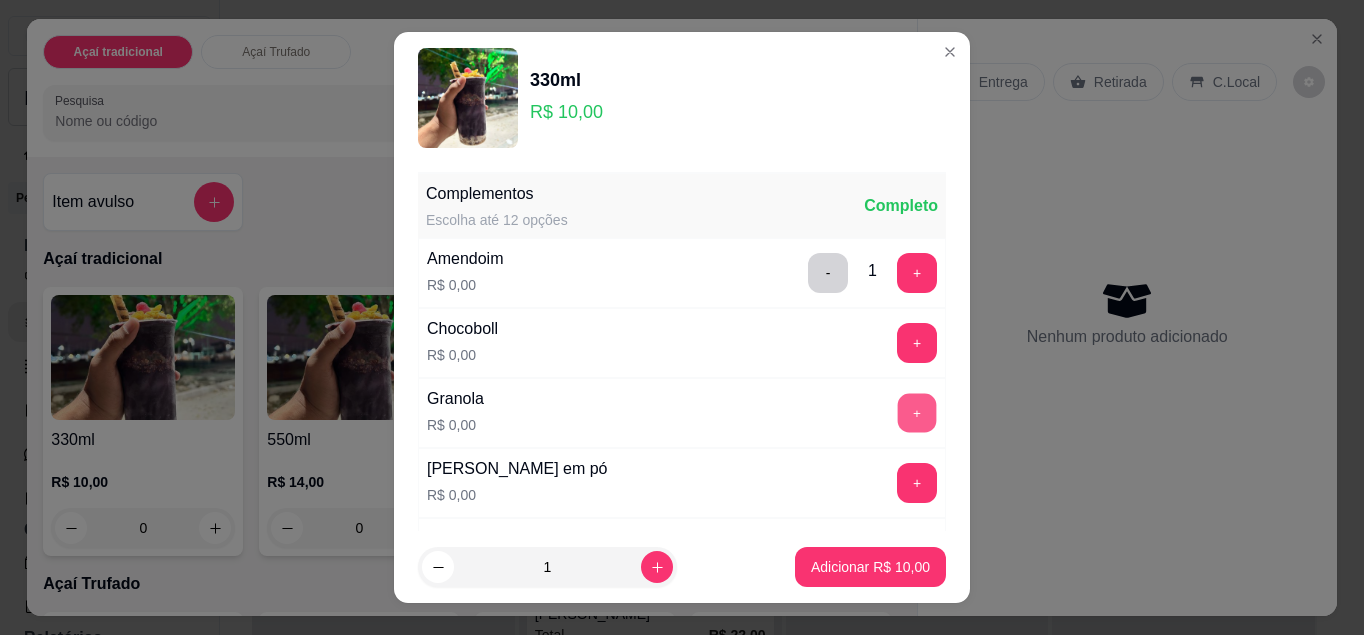 click on "+" at bounding box center [917, 412] 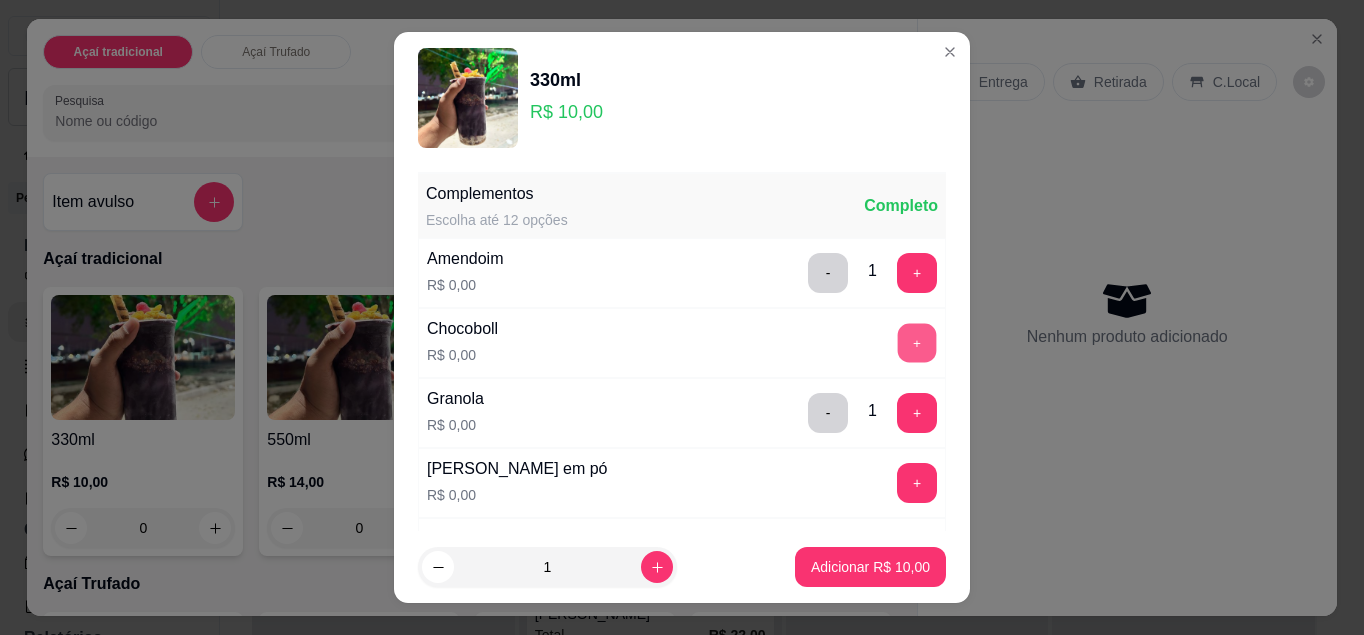 click on "+" at bounding box center [917, 342] 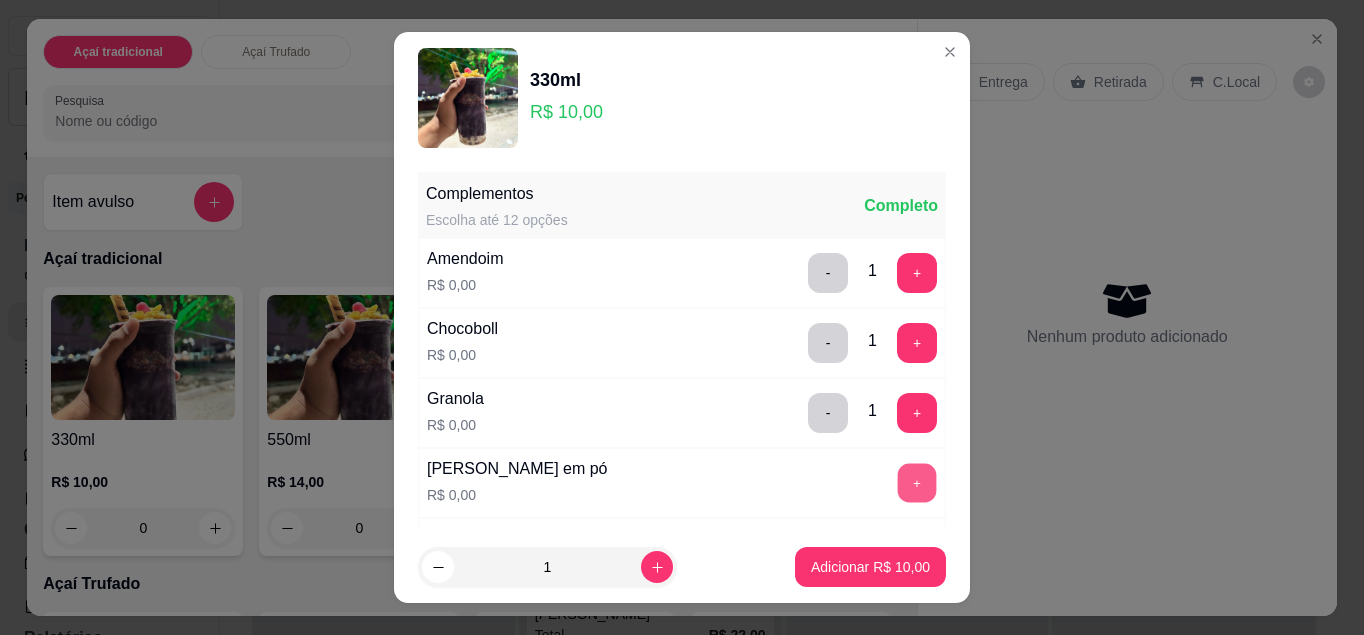 click on "+" at bounding box center [917, 482] 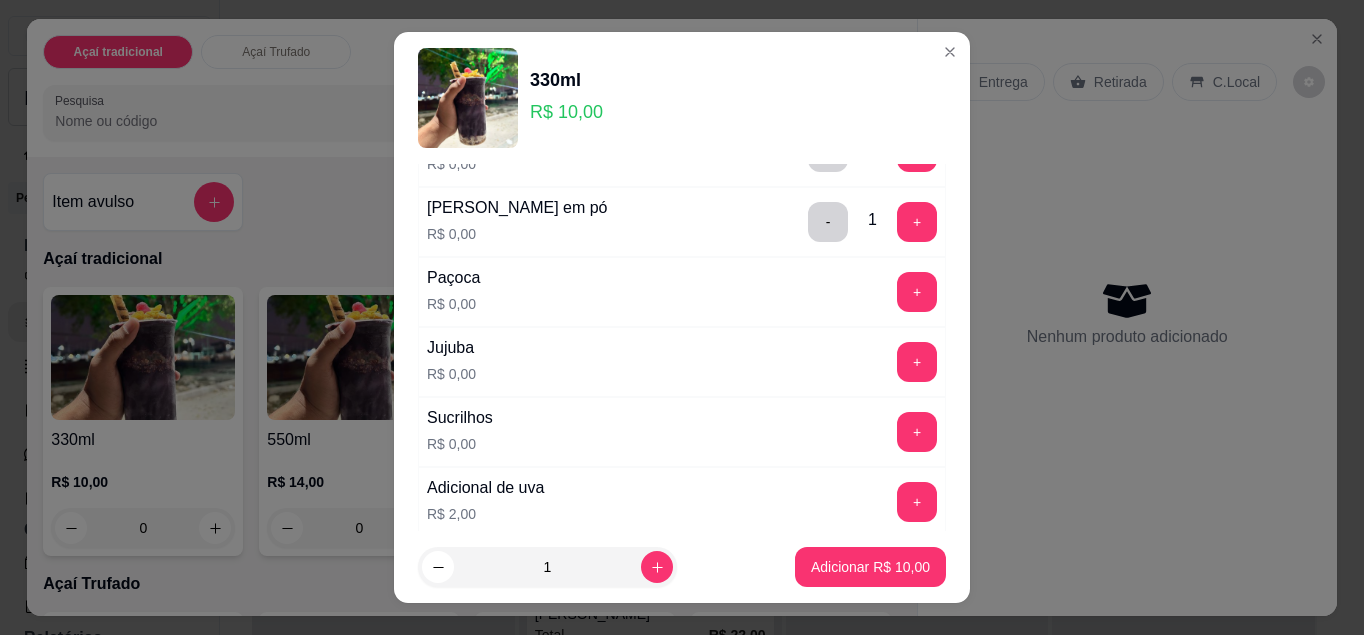 scroll, scrollTop: 262, scrollLeft: 0, axis: vertical 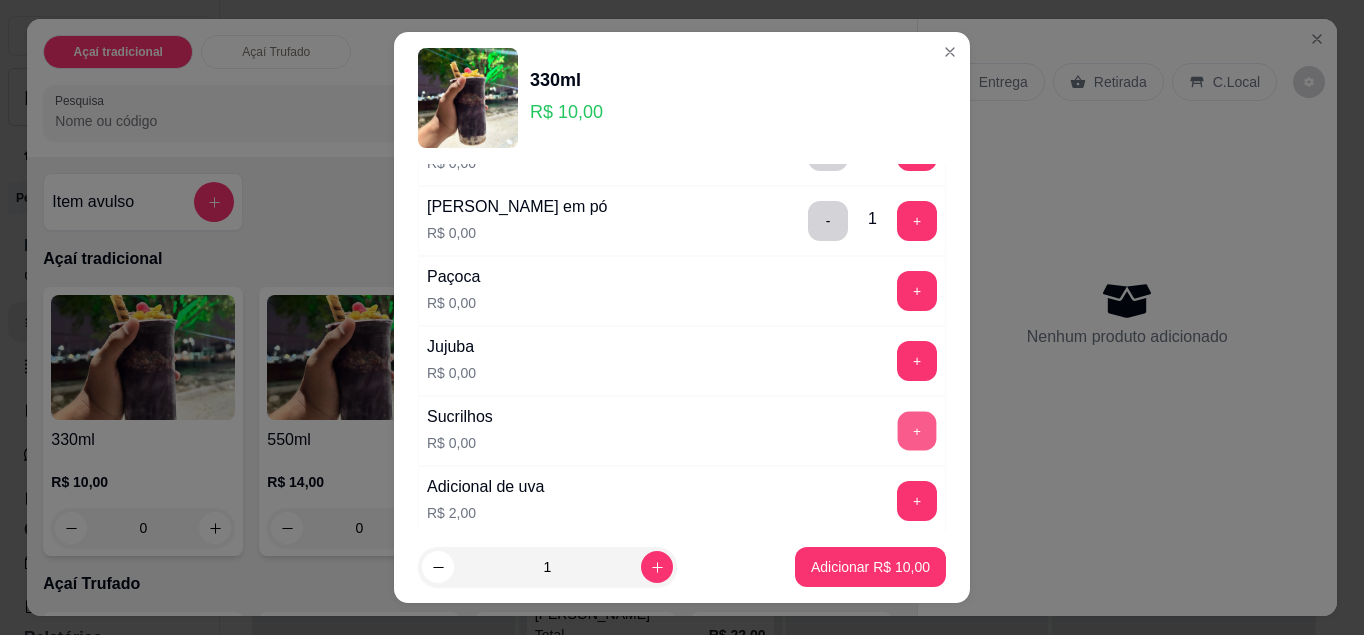 click on "+" at bounding box center [917, 430] 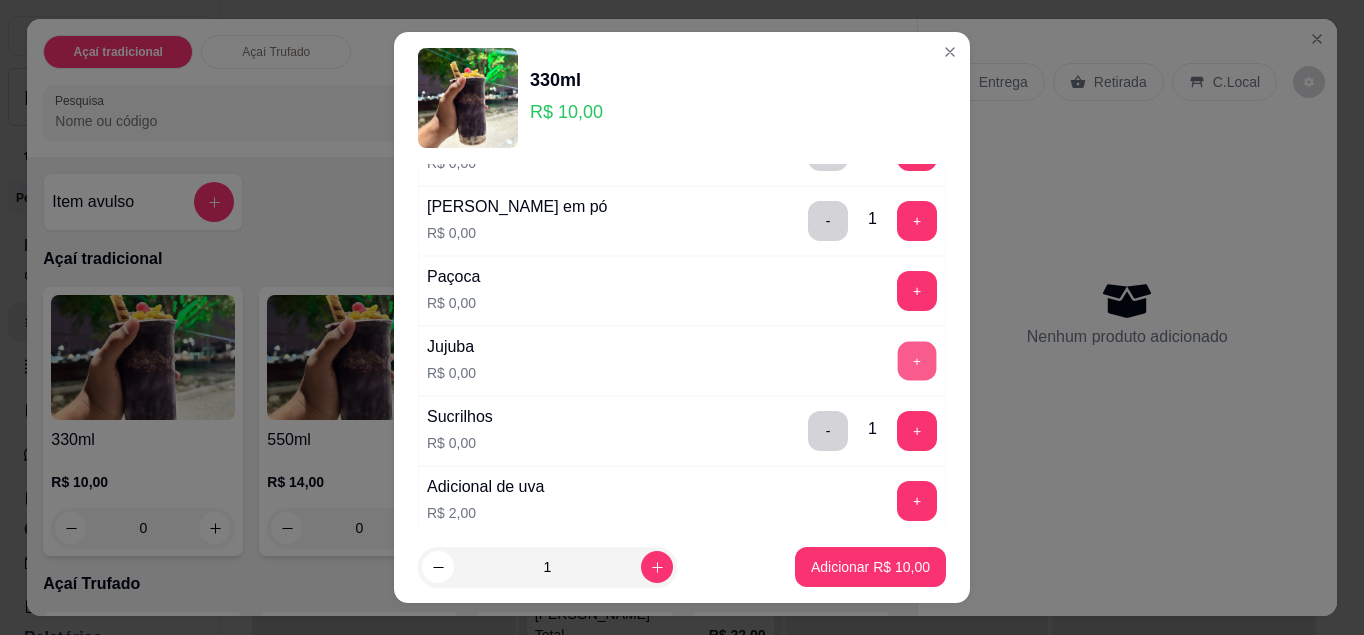 click on "+" at bounding box center (917, 360) 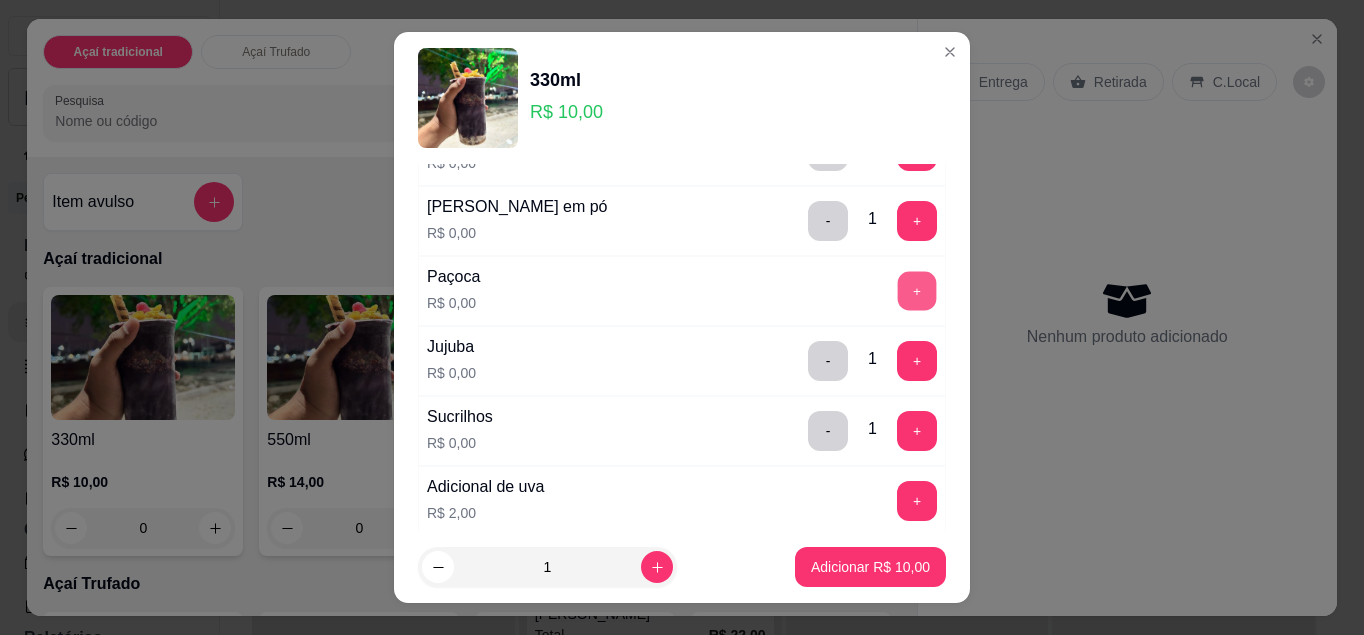 click on "+" at bounding box center [917, 290] 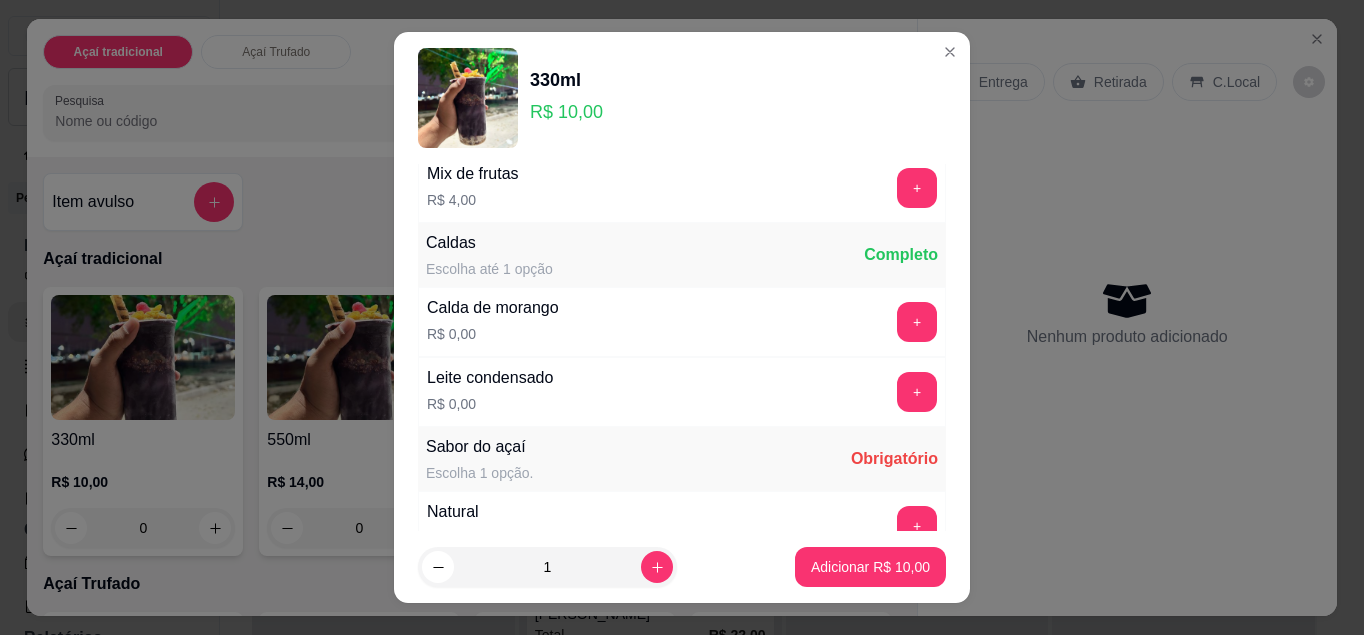 scroll, scrollTop: 880, scrollLeft: 0, axis: vertical 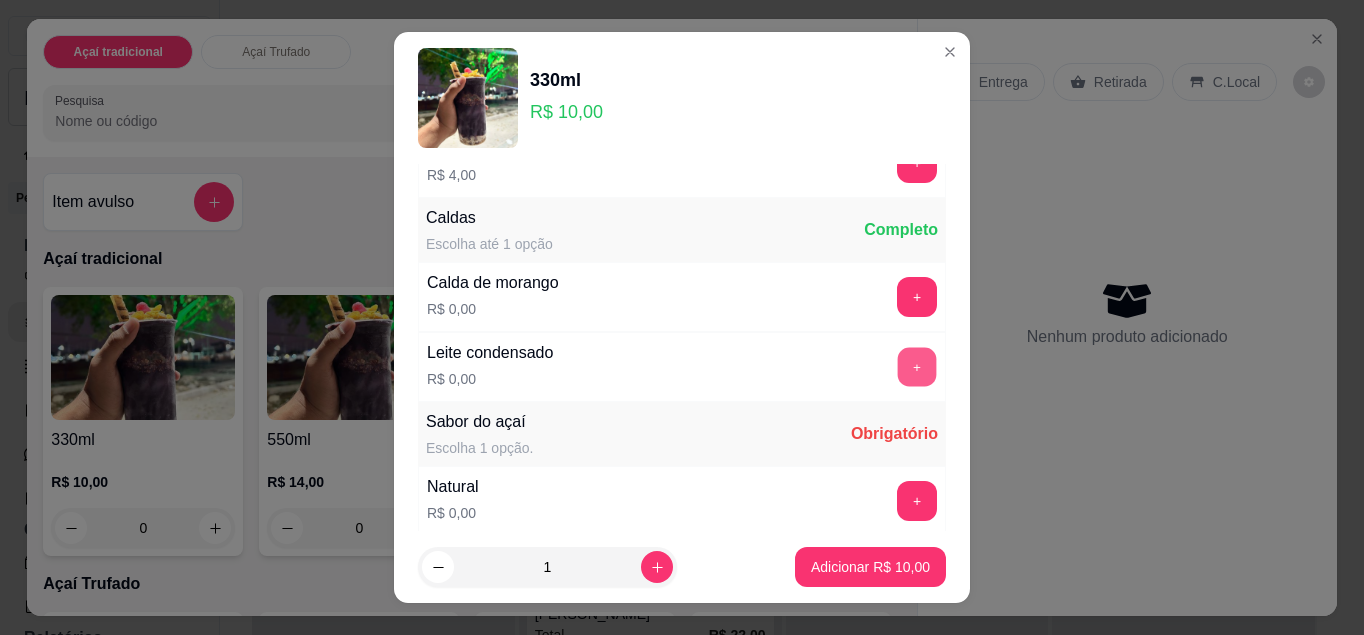 click on "+" at bounding box center [917, 366] 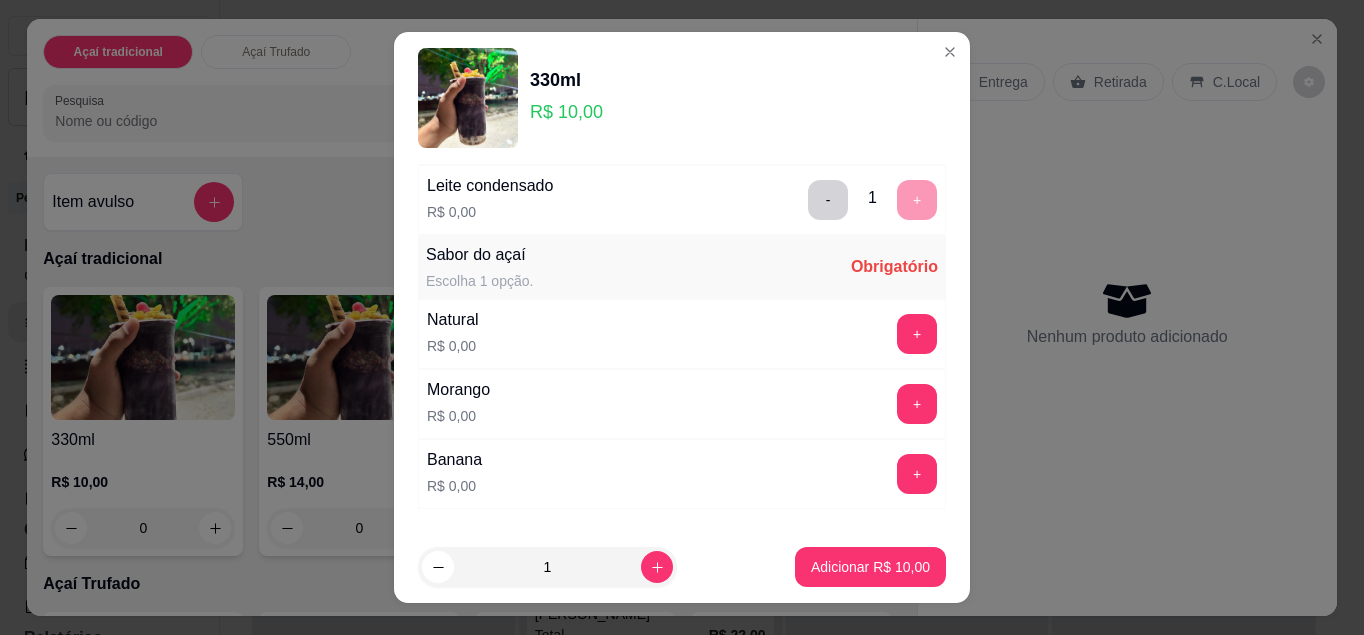 scroll, scrollTop: 1097, scrollLeft: 0, axis: vertical 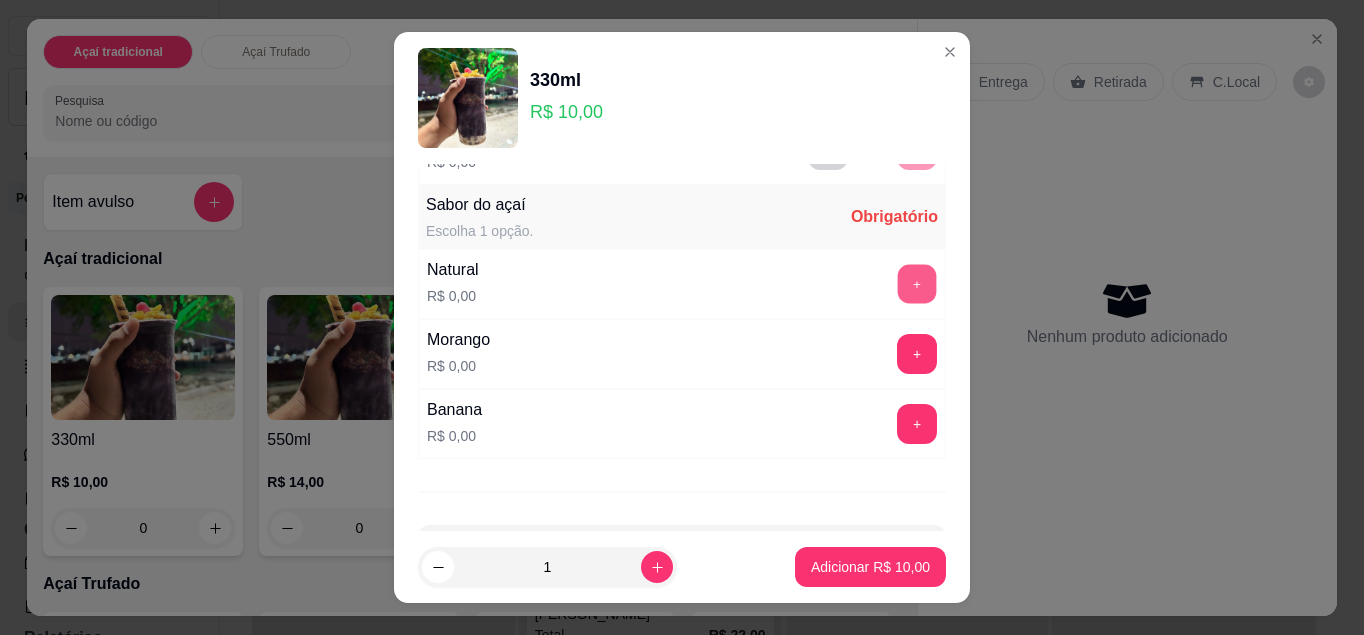 click on "+" at bounding box center (917, 283) 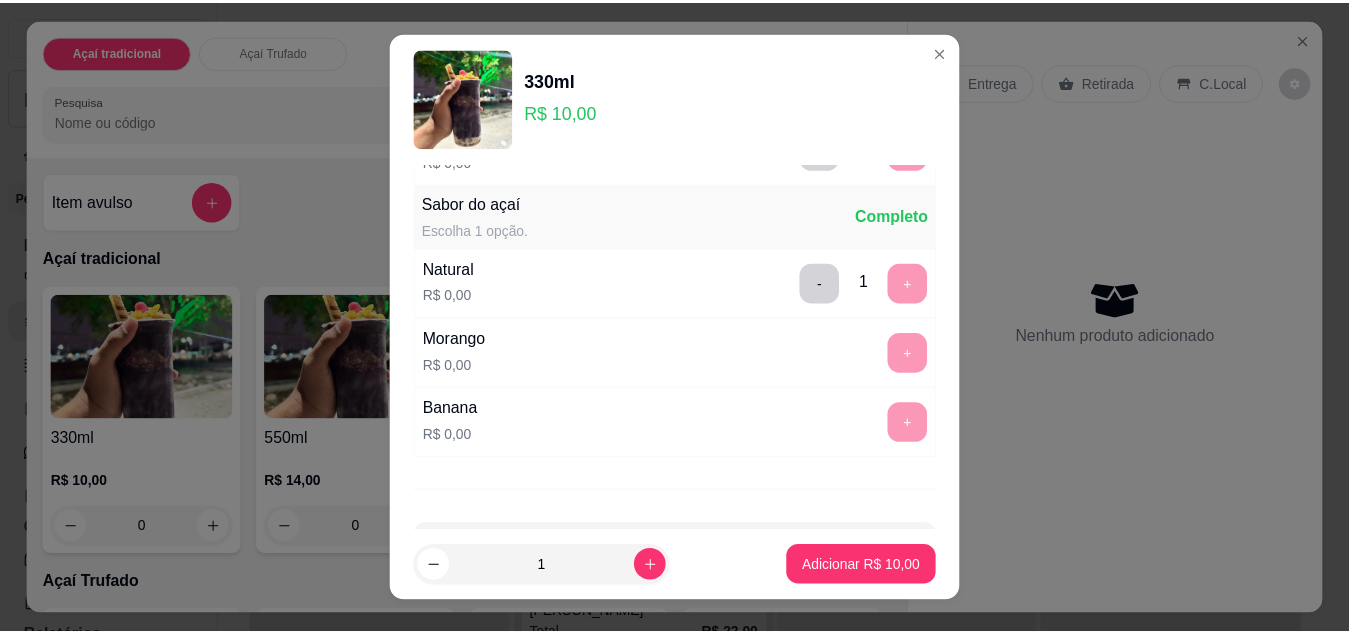 scroll, scrollTop: 1174, scrollLeft: 0, axis: vertical 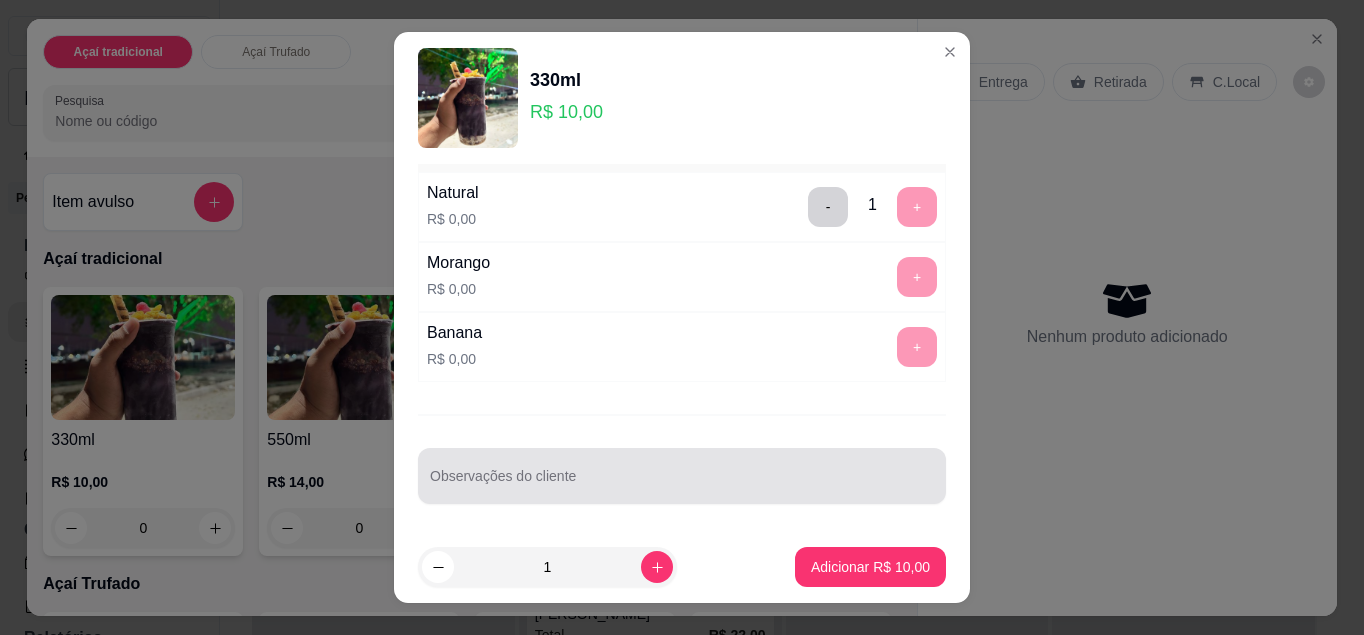 click at bounding box center [682, 476] 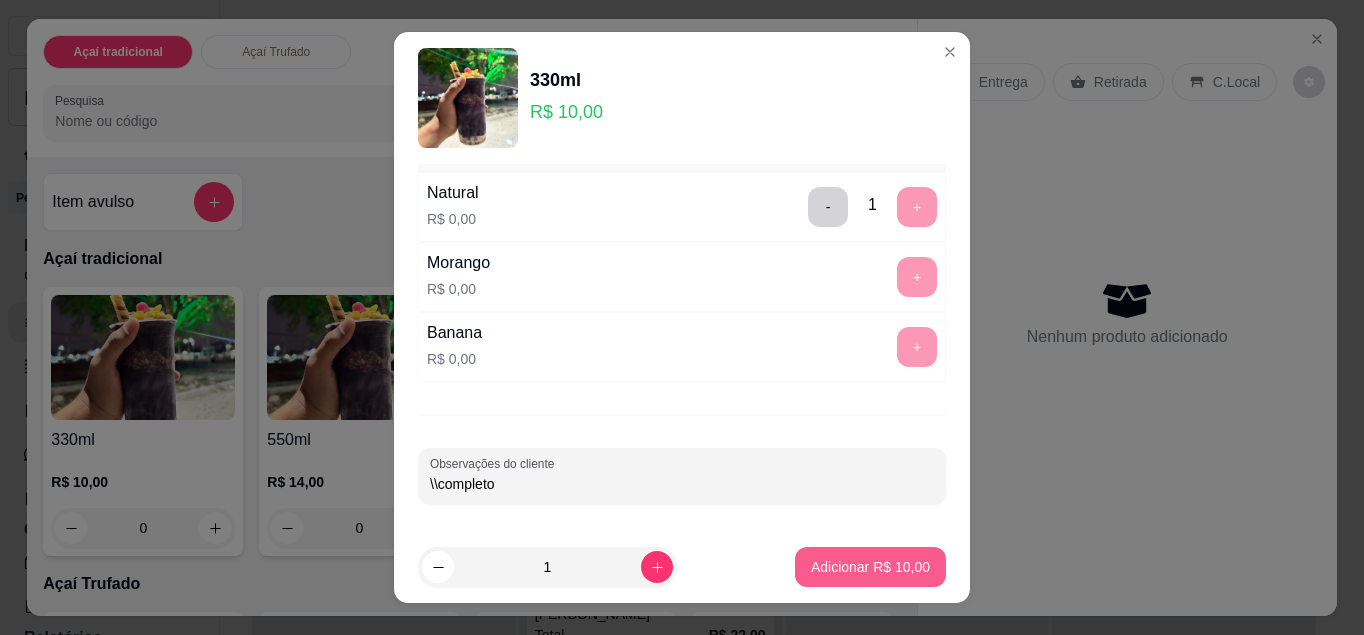 type on "\\completo" 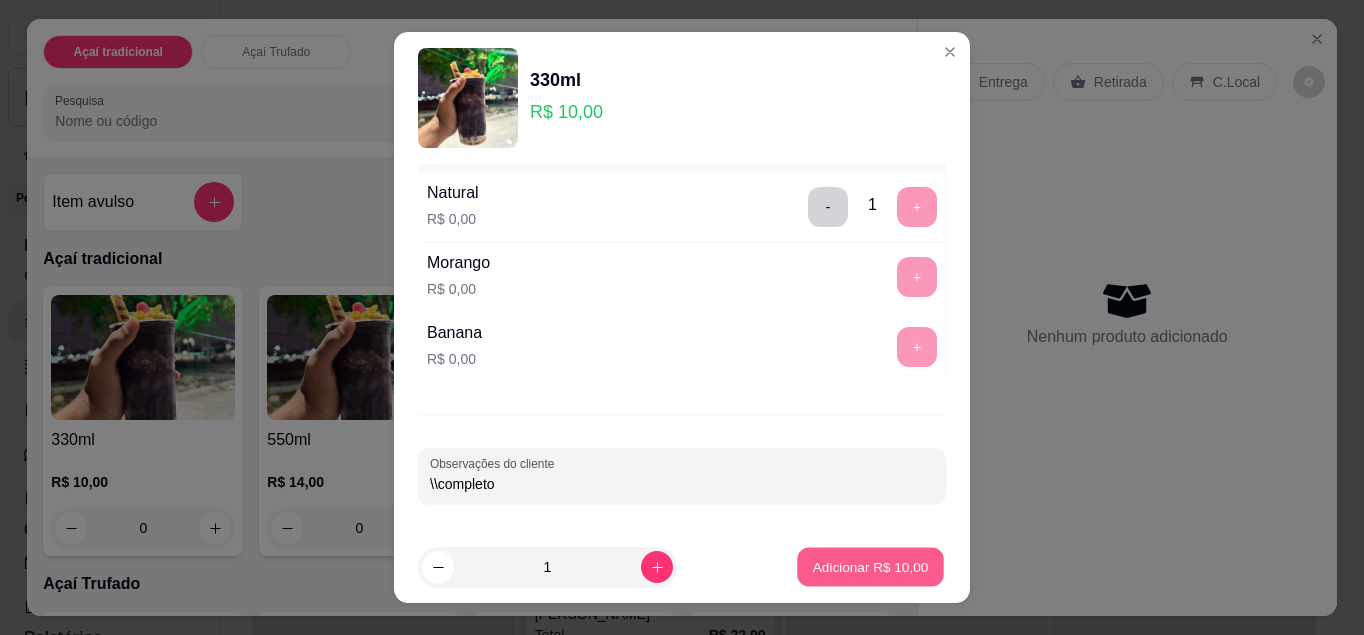 click on "Adicionar   R$ 10,00" at bounding box center [871, 567] 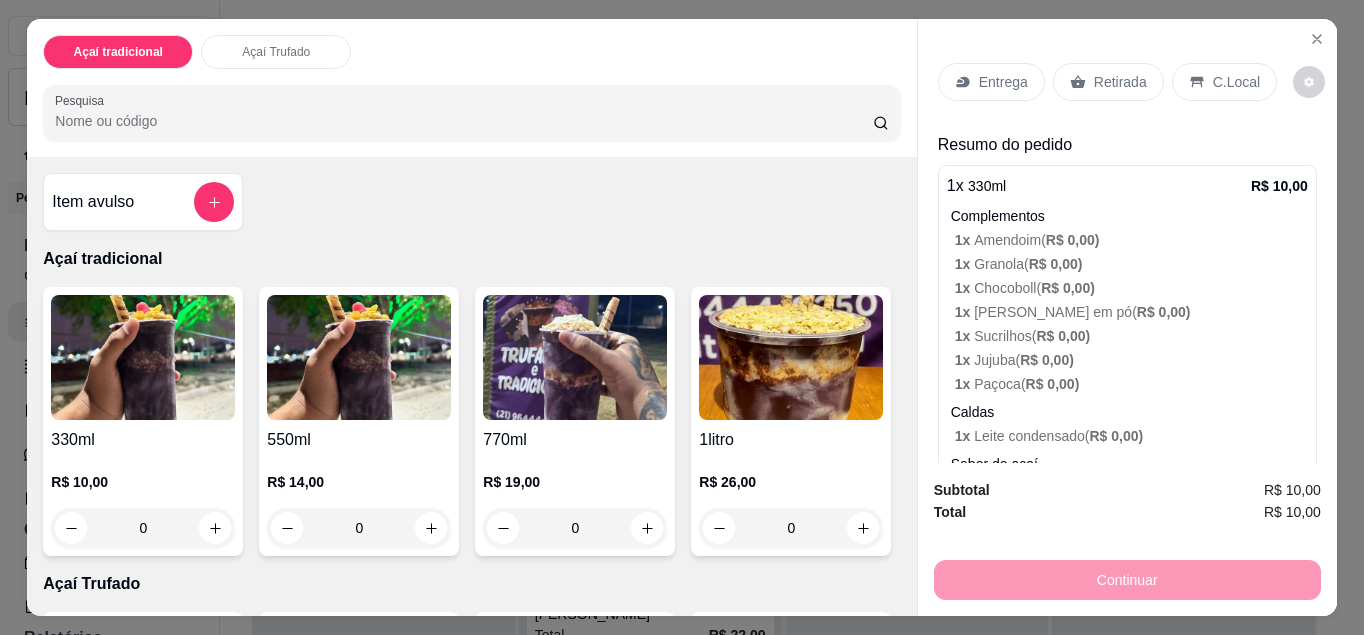 click 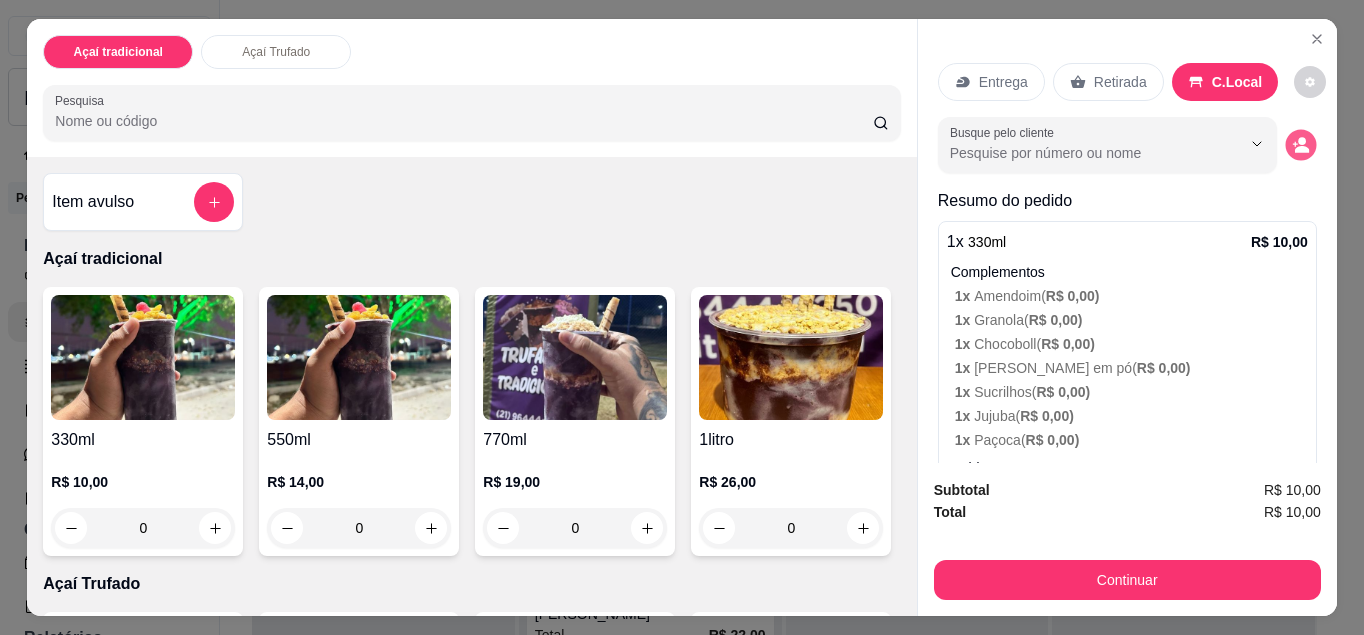 click 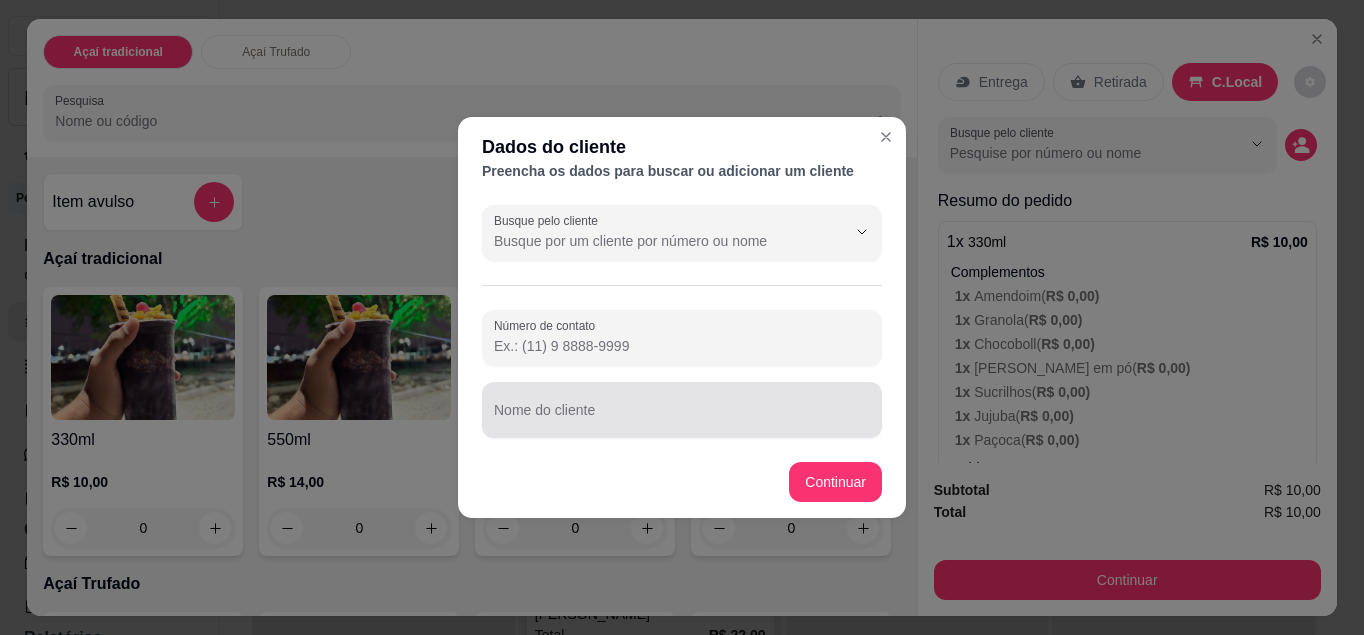 click at bounding box center [682, 410] 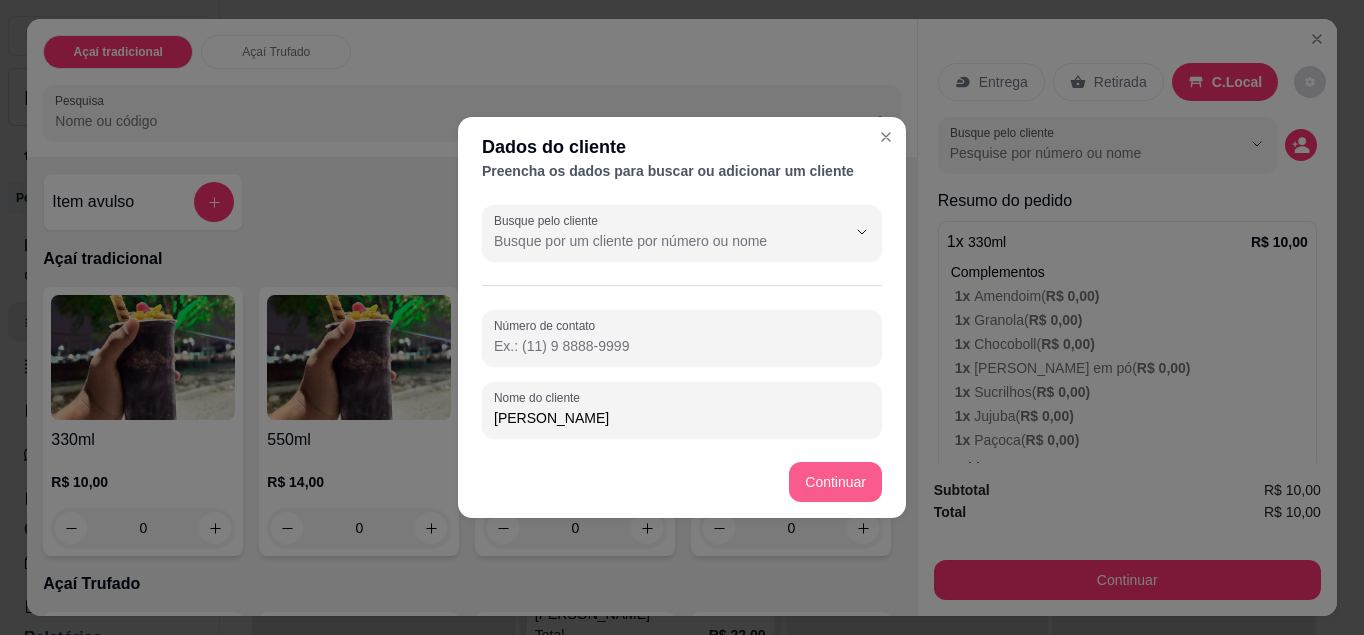 type on "[PERSON_NAME]" 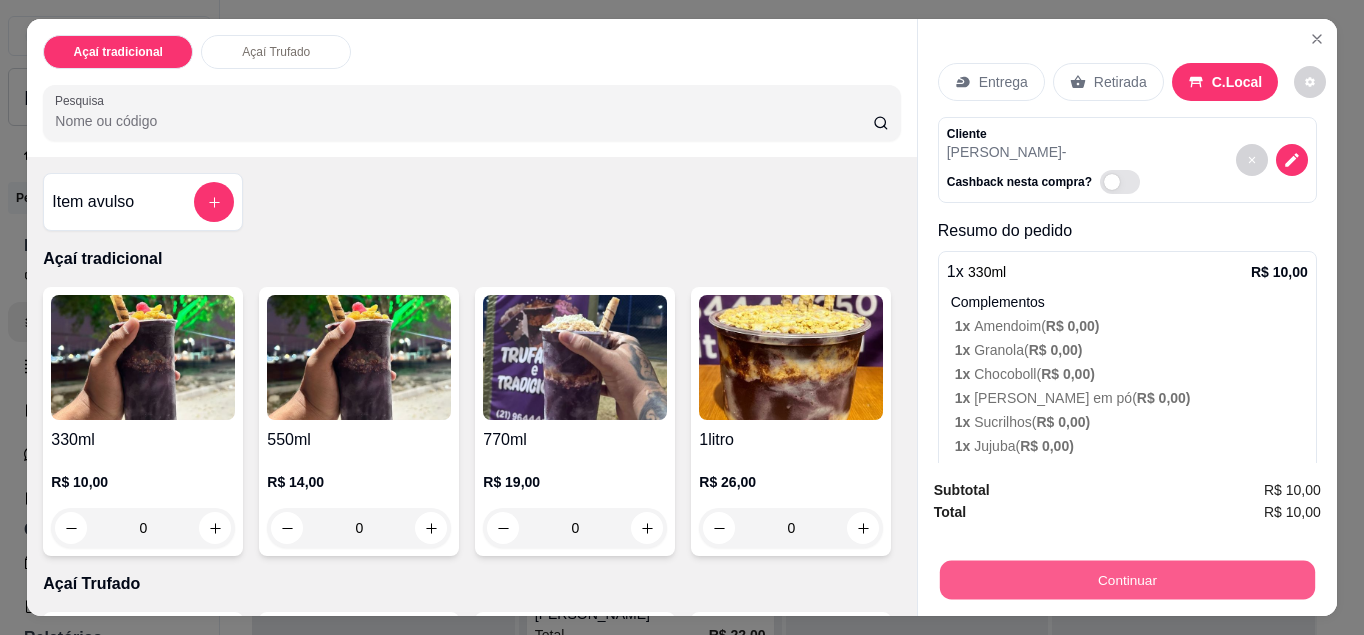 click on "Continuar" at bounding box center [1127, 580] 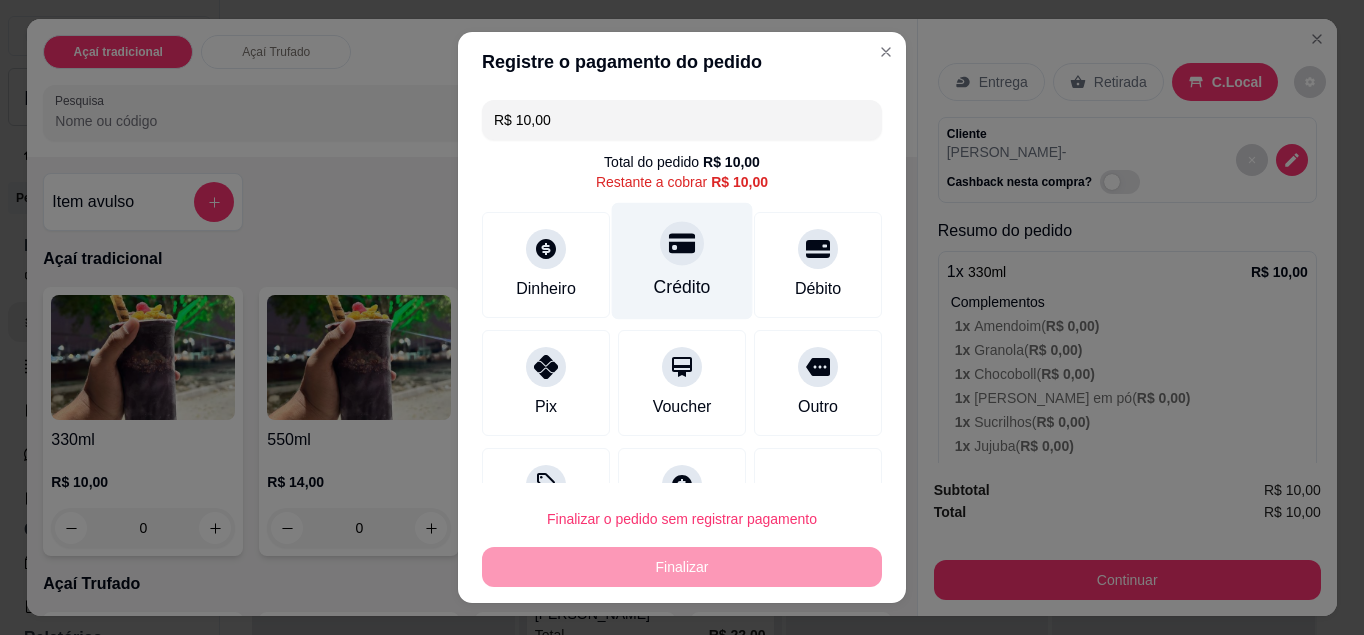 click on "Crédito" at bounding box center [682, 260] 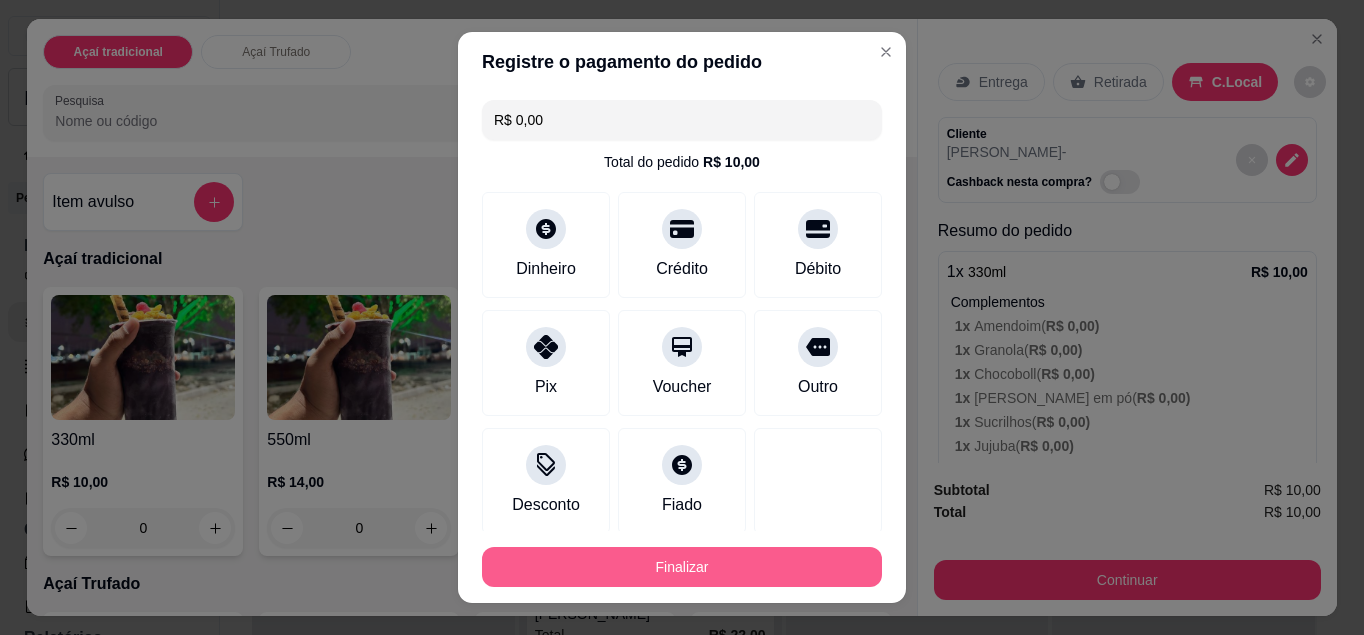 click on "Finalizar" at bounding box center (682, 567) 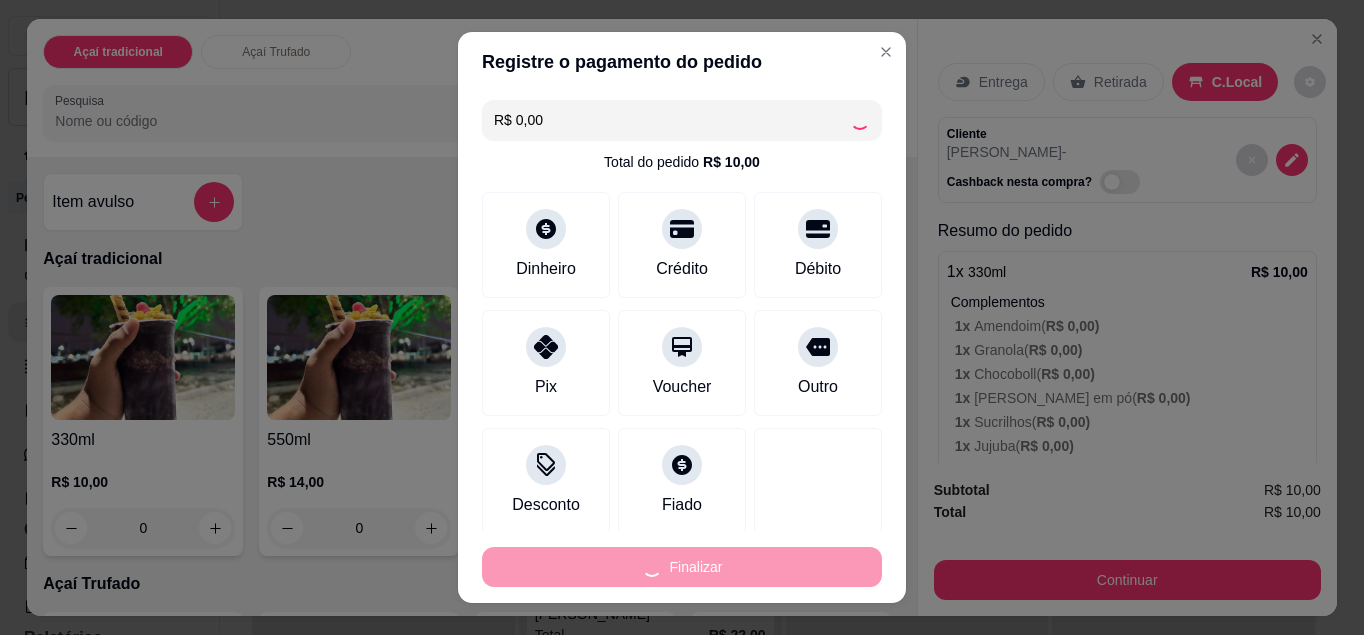type on "-R$ 10,00" 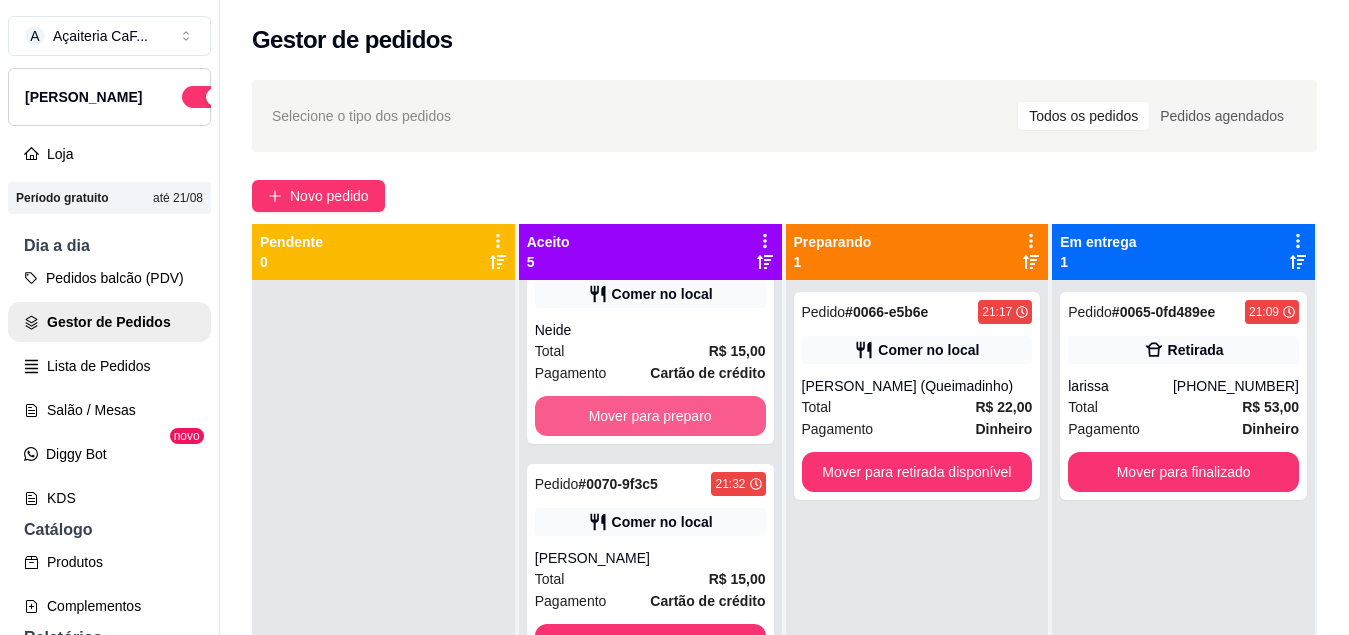 scroll, scrollTop: 525, scrollLeft: 0, axis: vertical 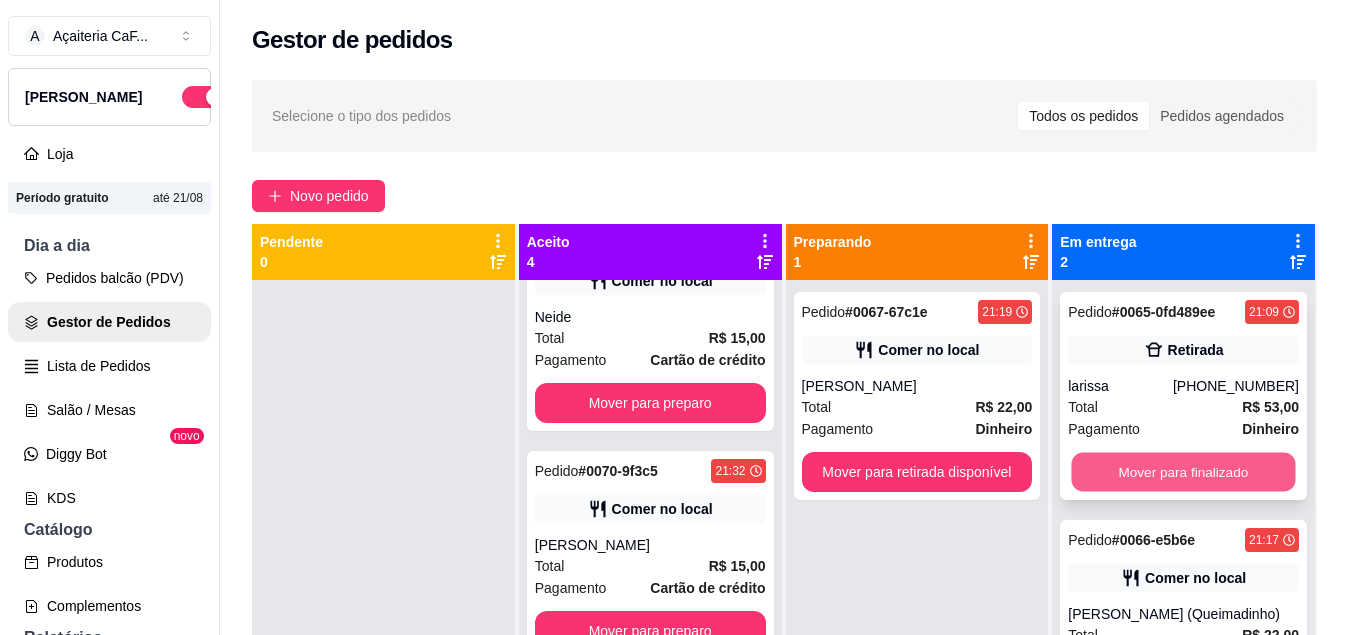 click on "Mover para finalizado" at bounding box center [1184, 472] 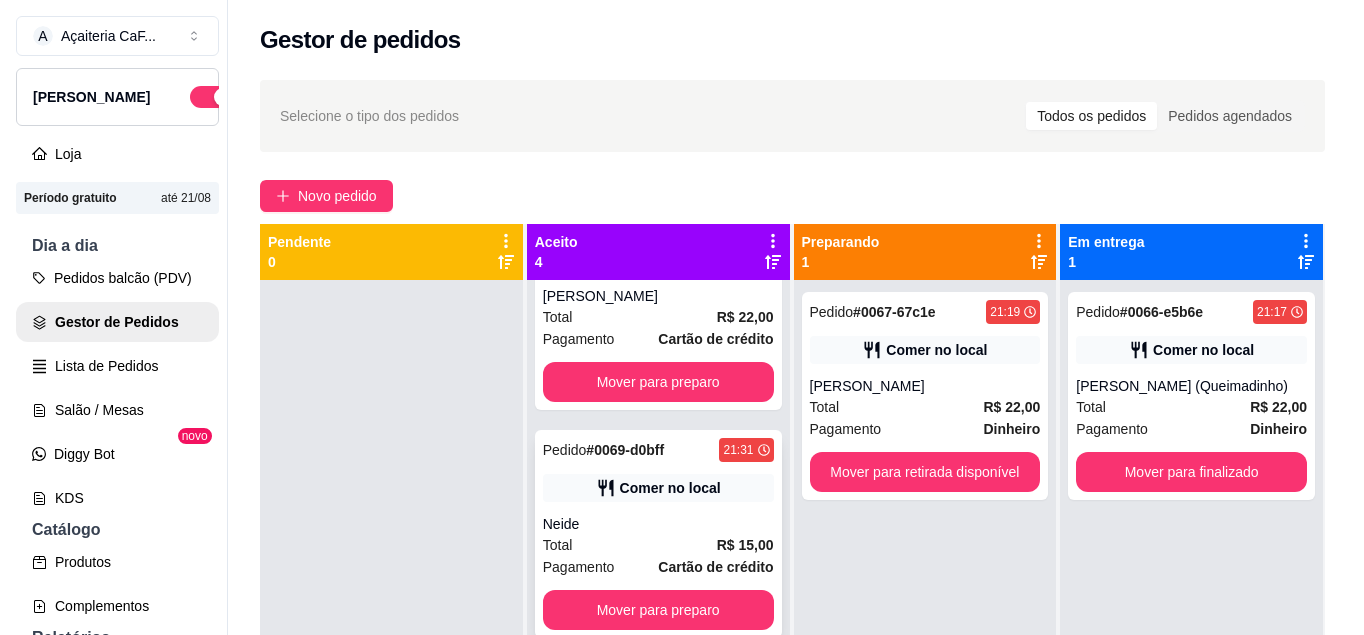 scroll, scrollTop: 0, scrollLeft: 0, axis: both 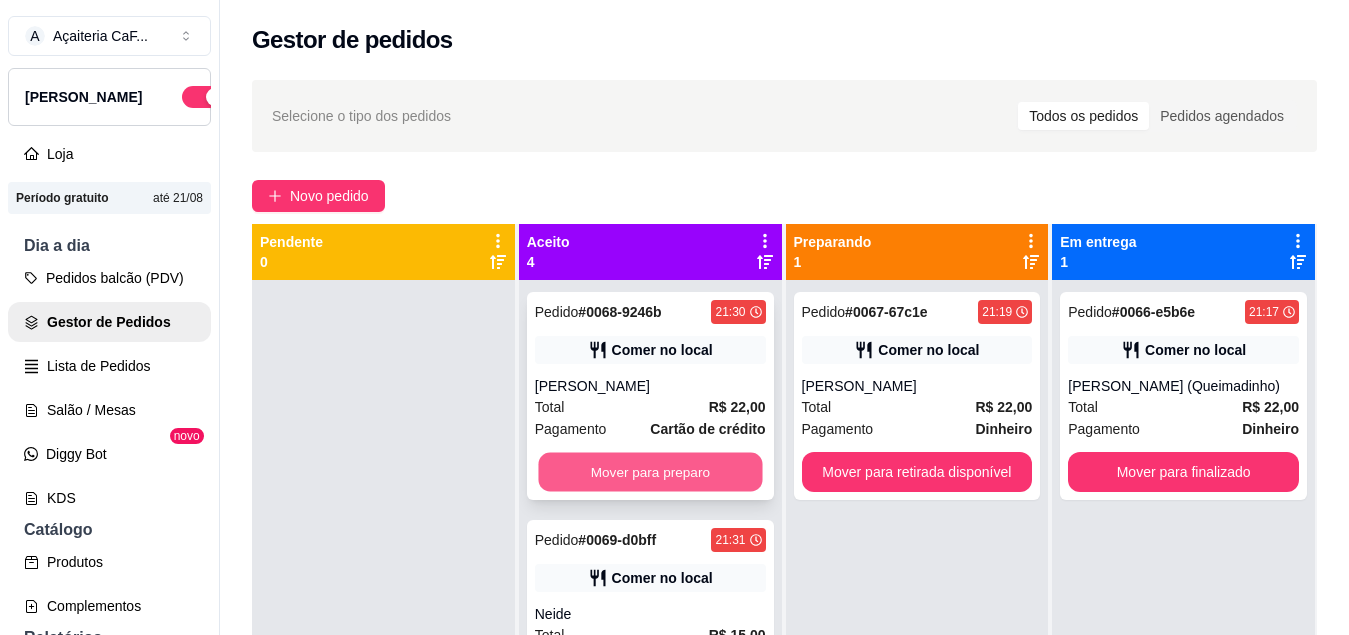 click on "Mover para preparo" at bounding box center [650, 472] 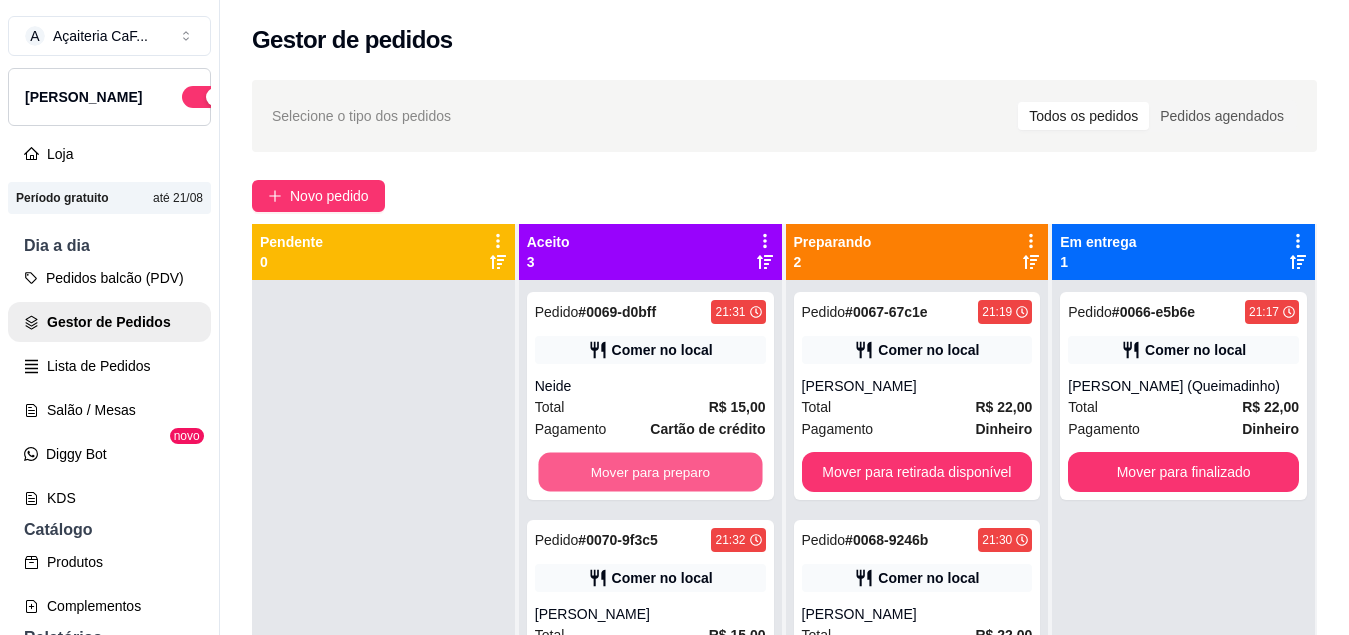 click on "Mover para preparo" at bounding box center [650, 472] 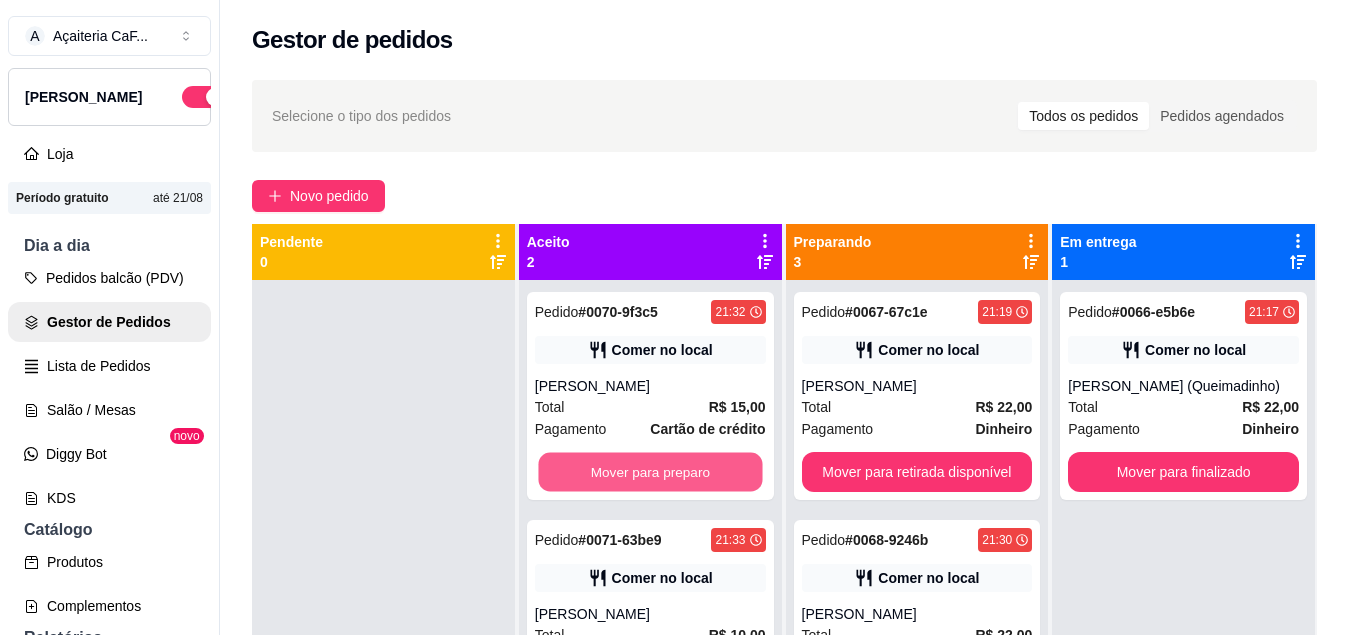 click on "Mover para preparo" at bounding box center (650, 472) 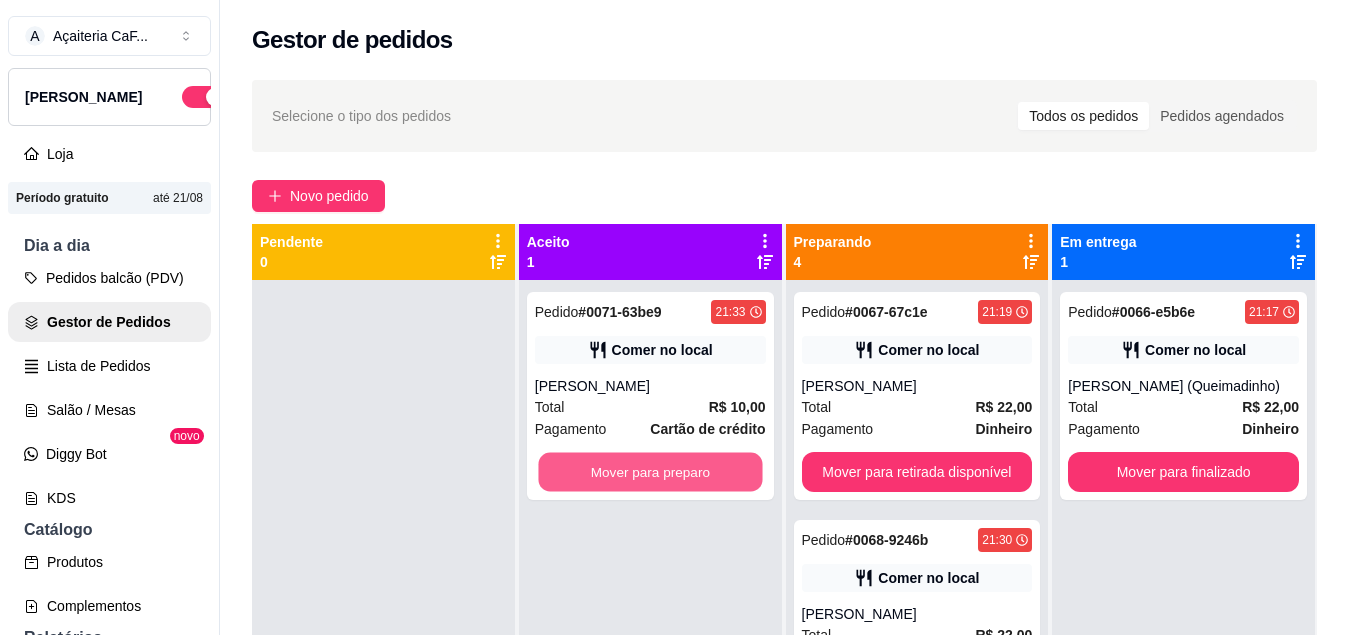 click on "Mover para preparo" at bounding box center (650, 472) 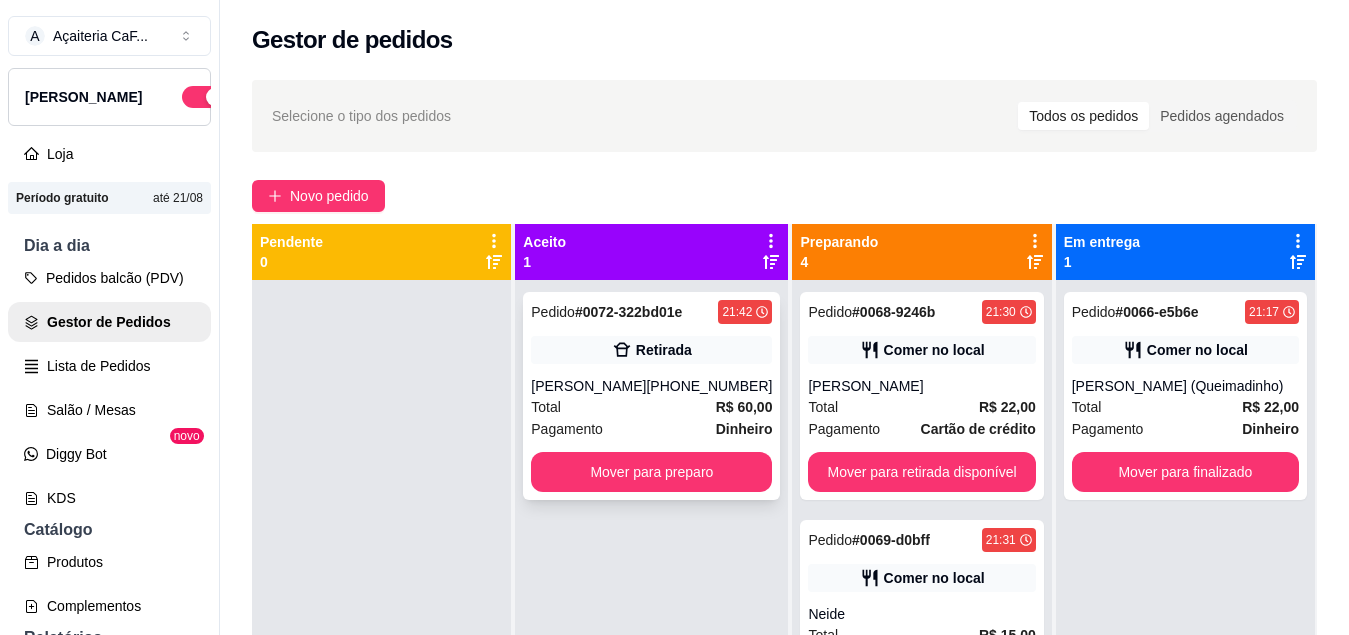 click on "Retirada" at bounding box center [651, 350] 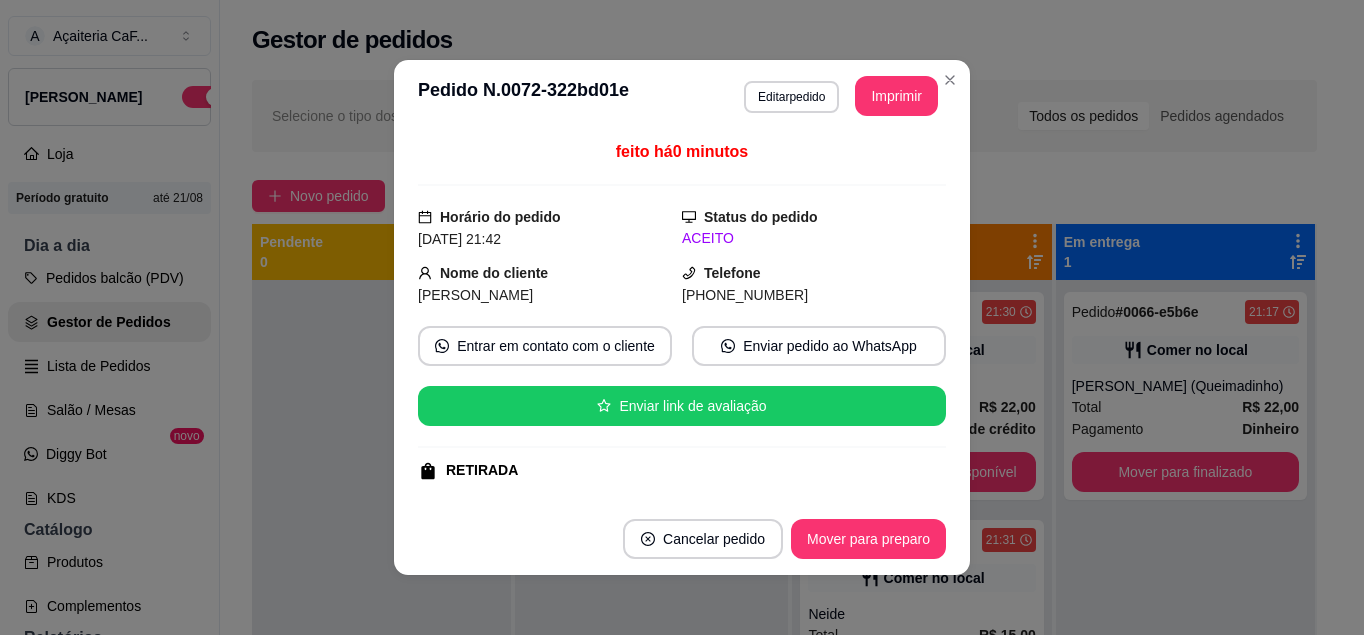 scroll, scrollTop: 4, scrollLeft: 0, axis: vertical 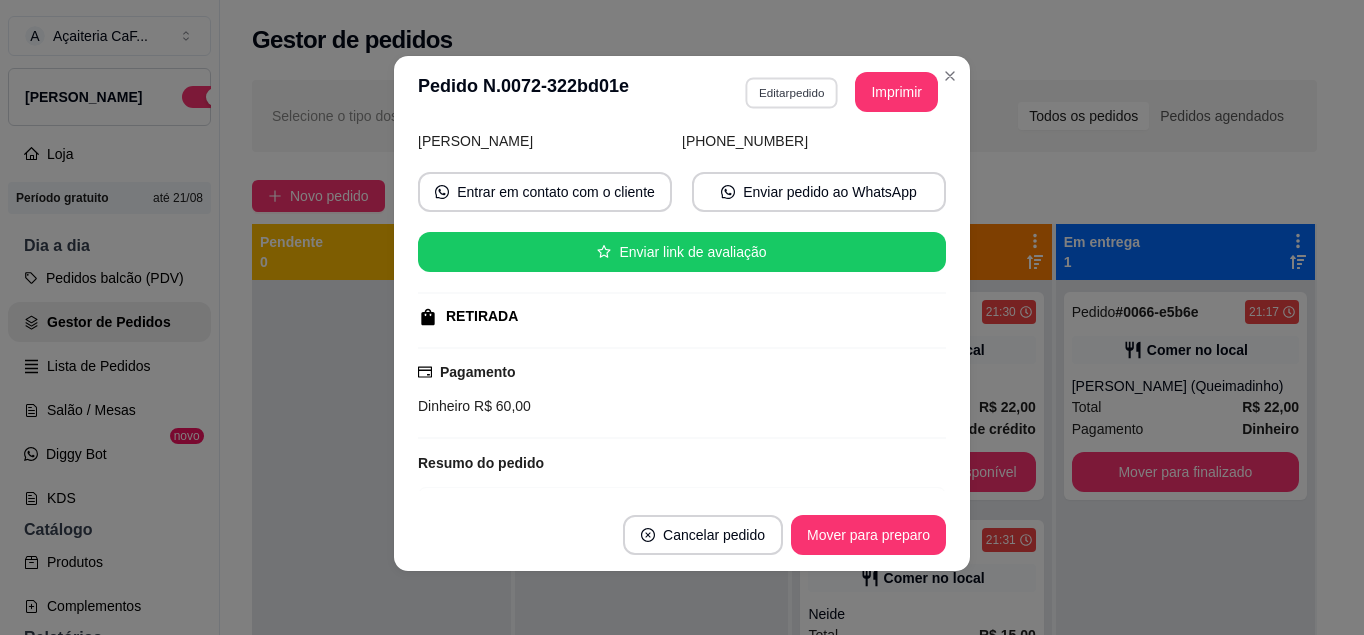 click on "Editar  pedido" at bounding box center [791, 92] 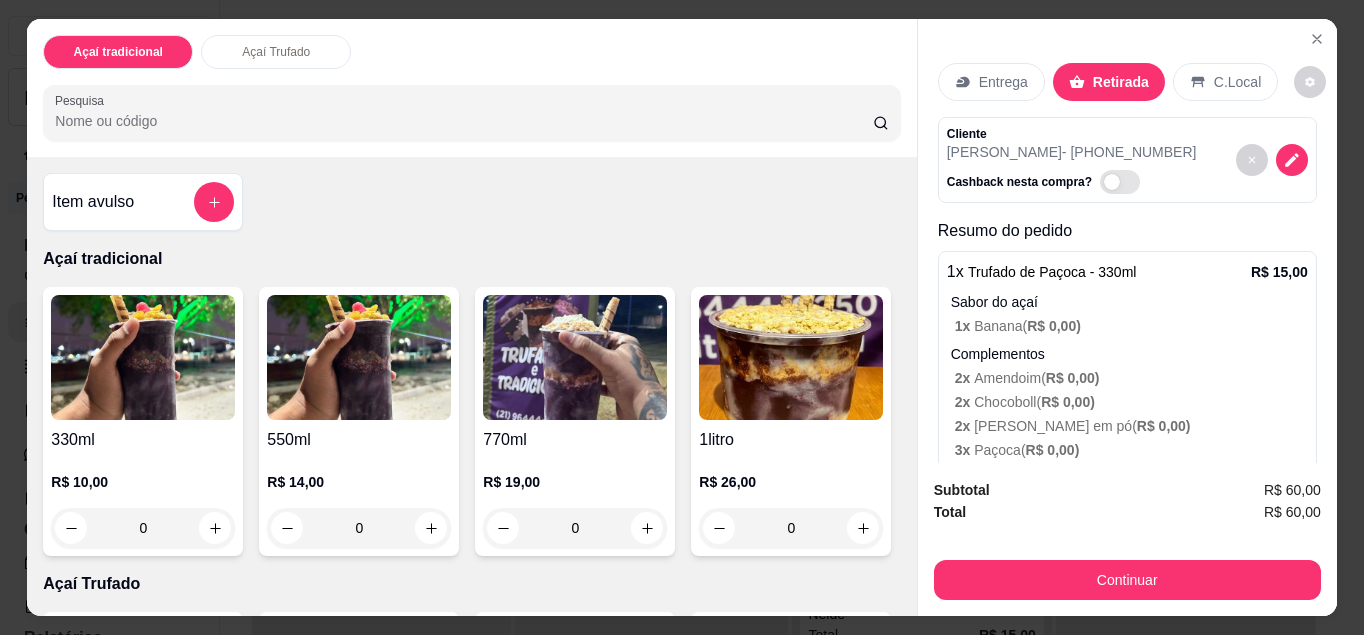 click on "Trufado de Paçoca  - 330ml" at bounding box center (1052, 272) 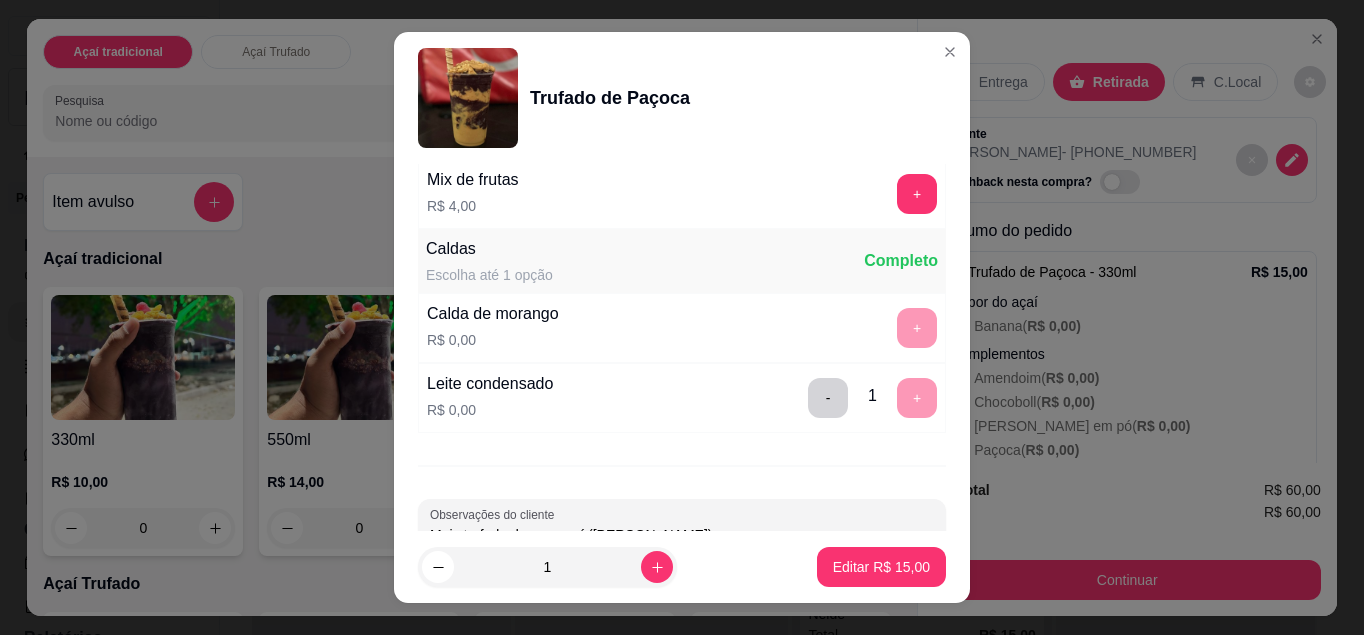 scroll, scrollTop: 1428, scrollLeft: 0, axis: vertical 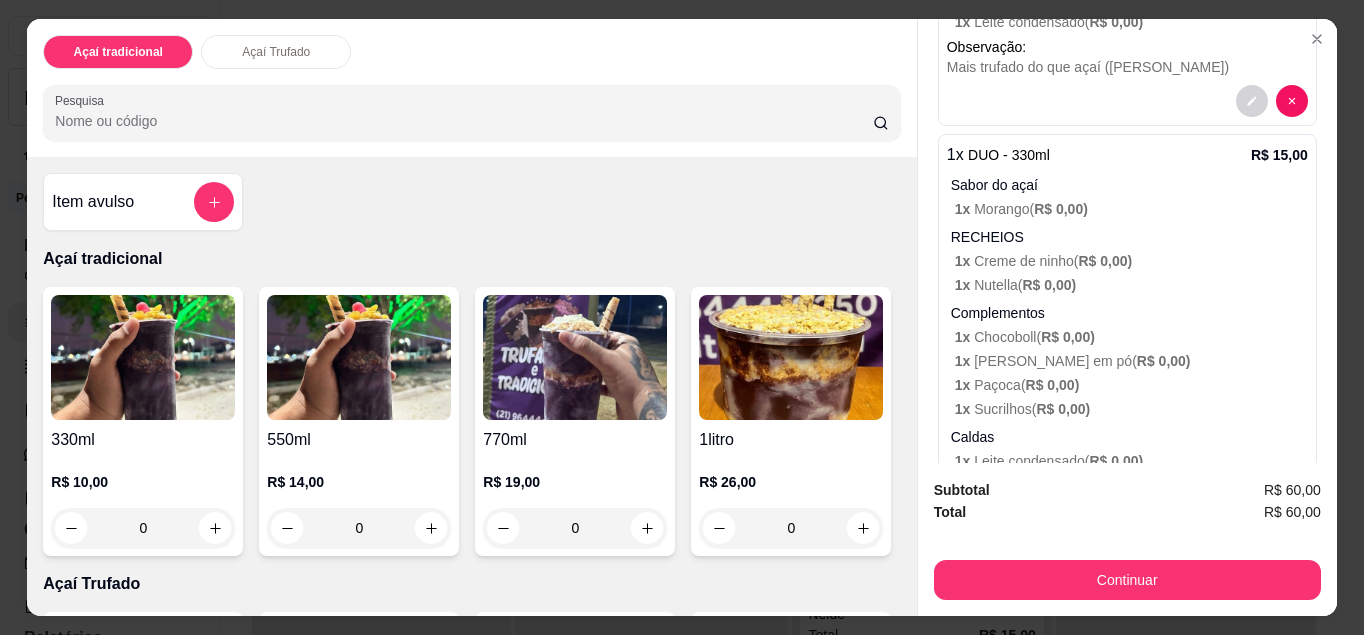 click on "R$ 0,00 )" at bounding box center (1049, 285) 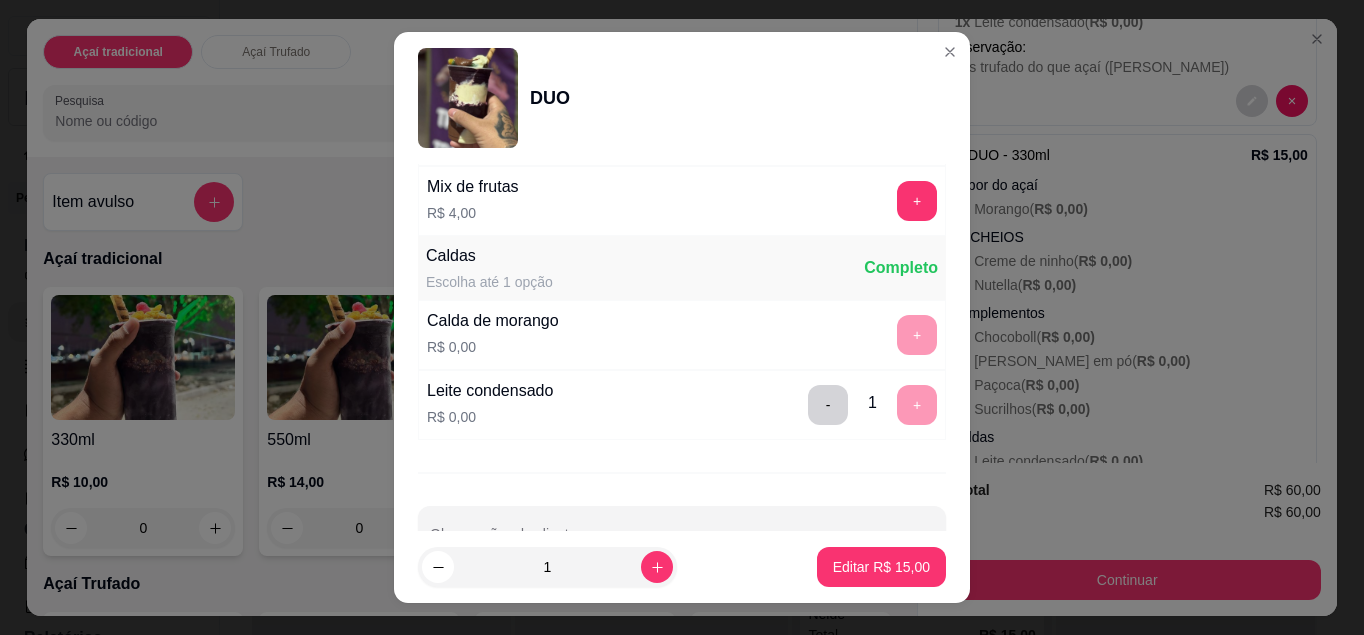 scroll, scrollTop: 1772, scrollLeft: 0, axis: vertical 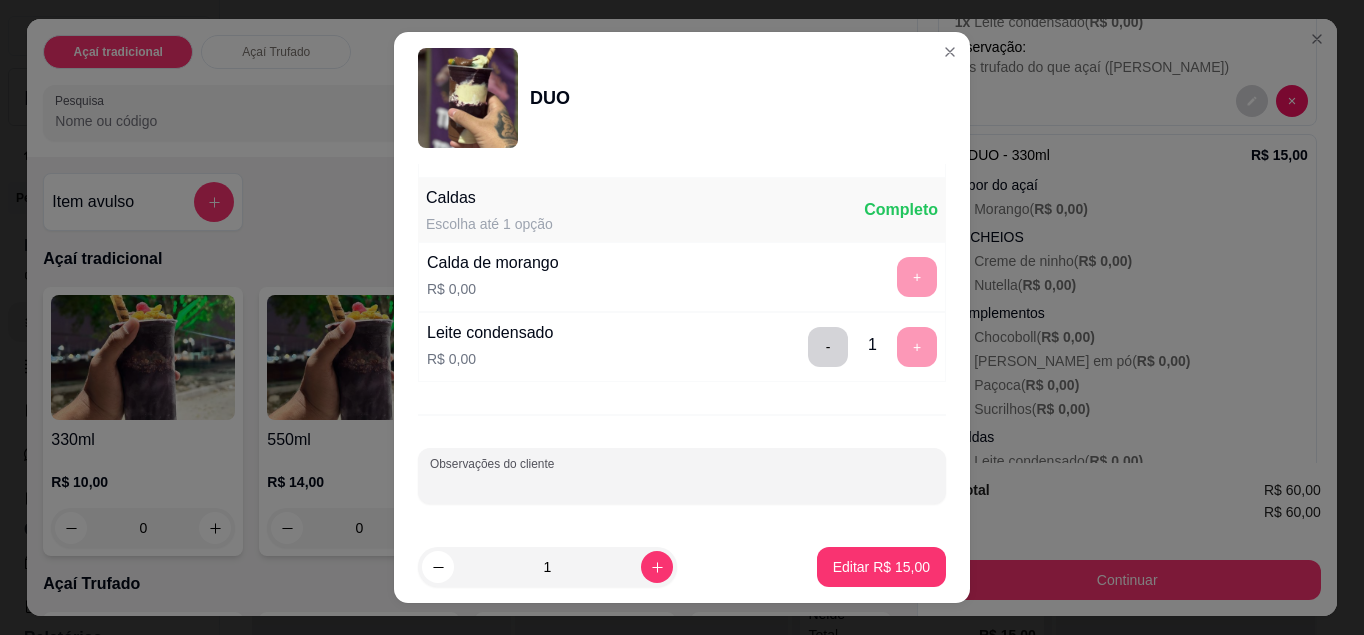 click on "Observações do cliente" at bounding box center (682, 484) 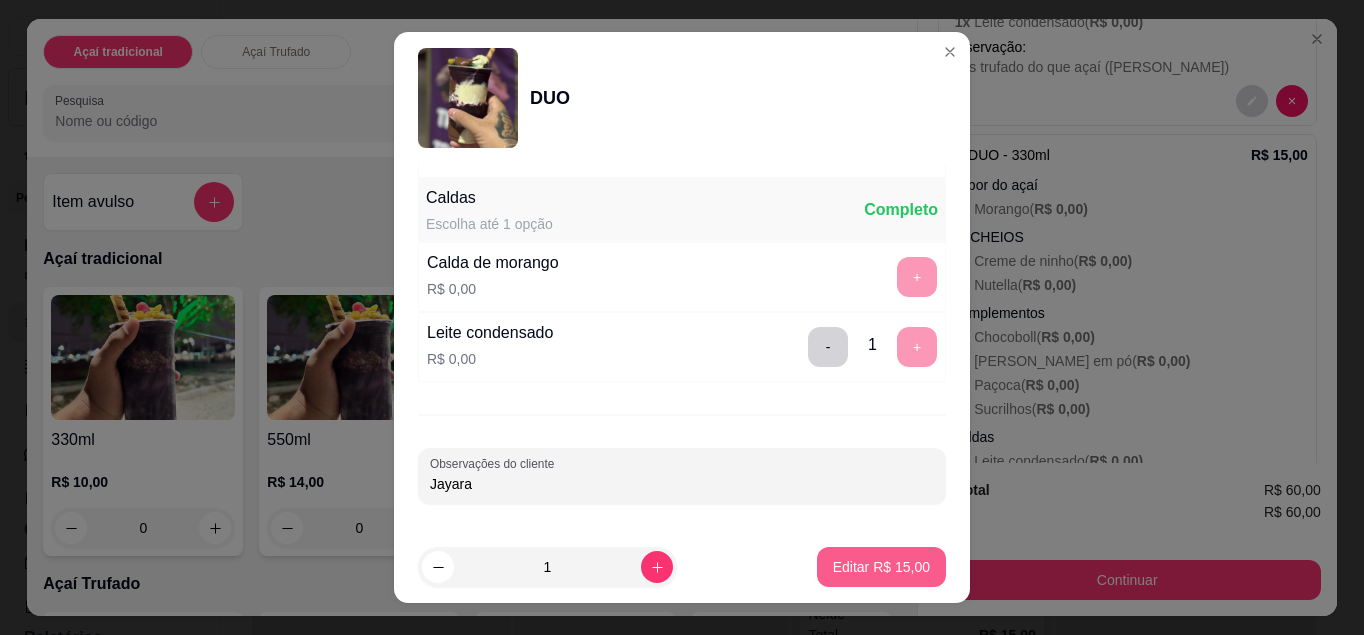 type on "Jayara" 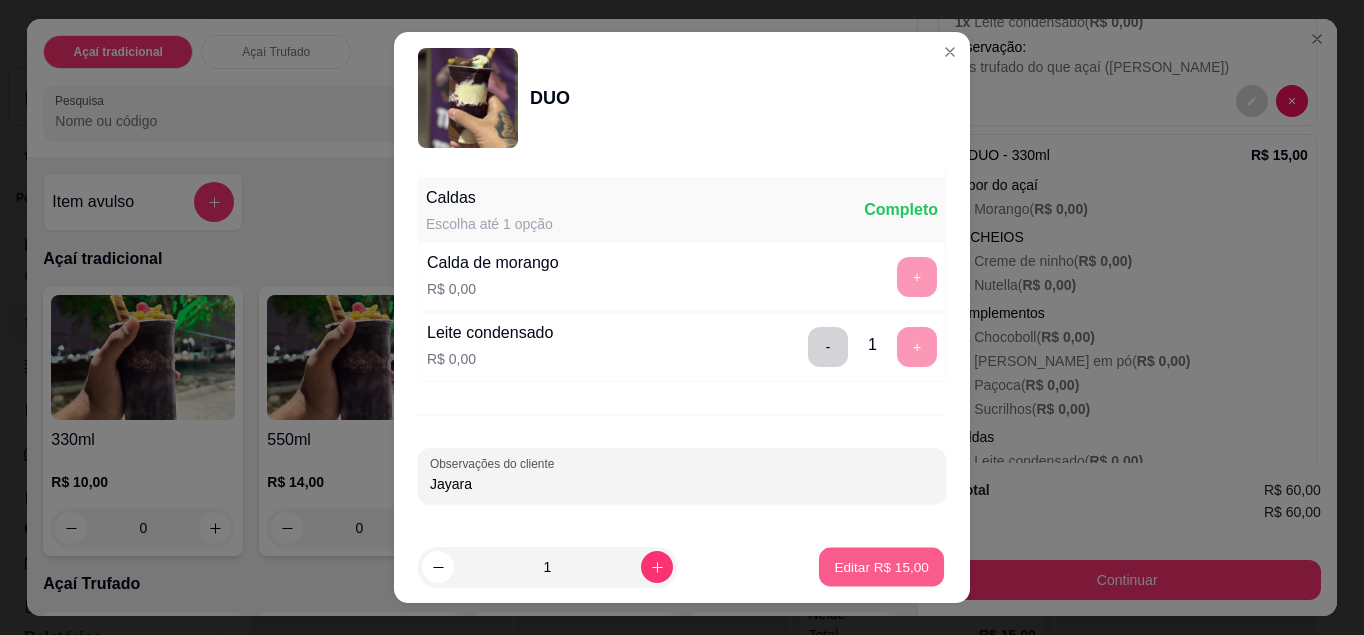 click on "Editar   R$ 15,00" at bounding box center (881, 567) 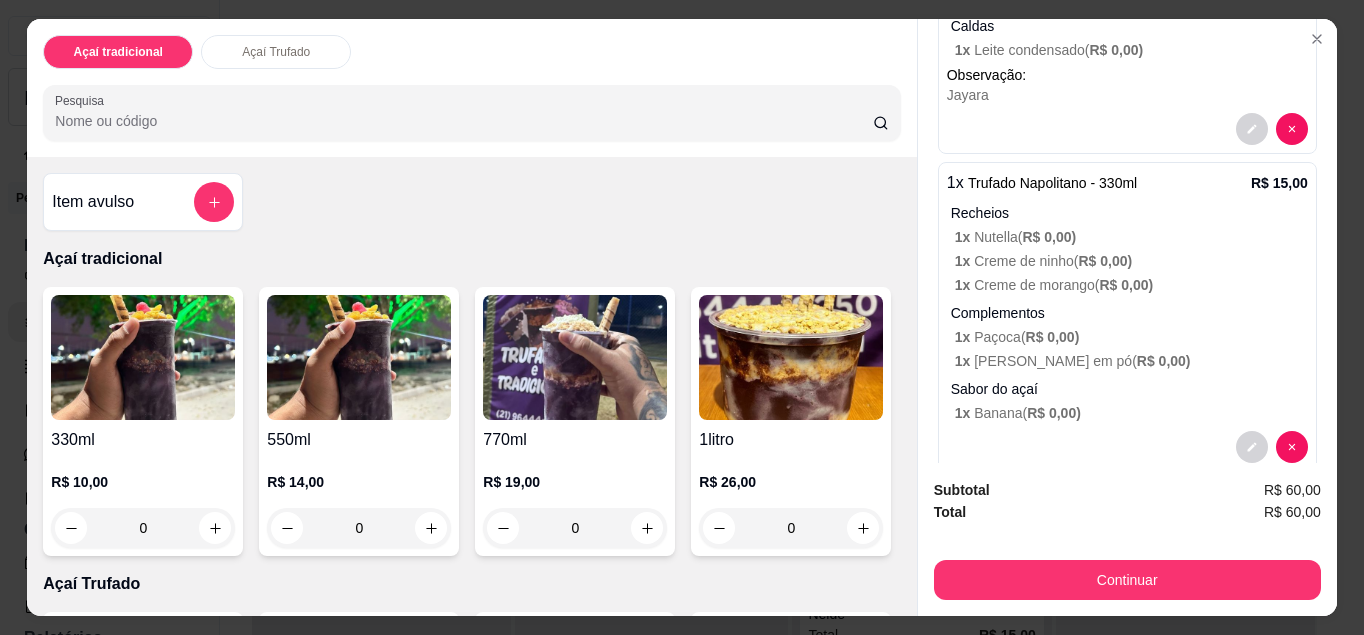 scroll, scrollTop: 916, scrollLeft: 0, axis: vertical 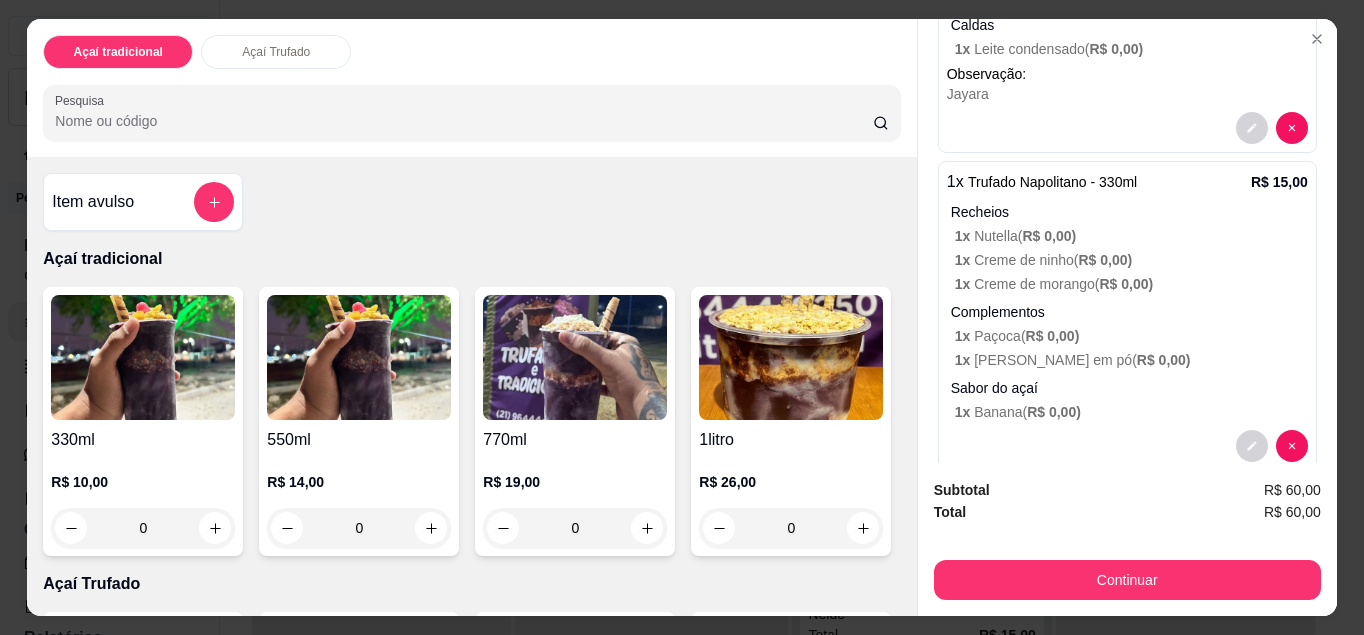 click on "1 x   Paçoca   ( R$ 0,00 )" at bounding box center (1131, 336) 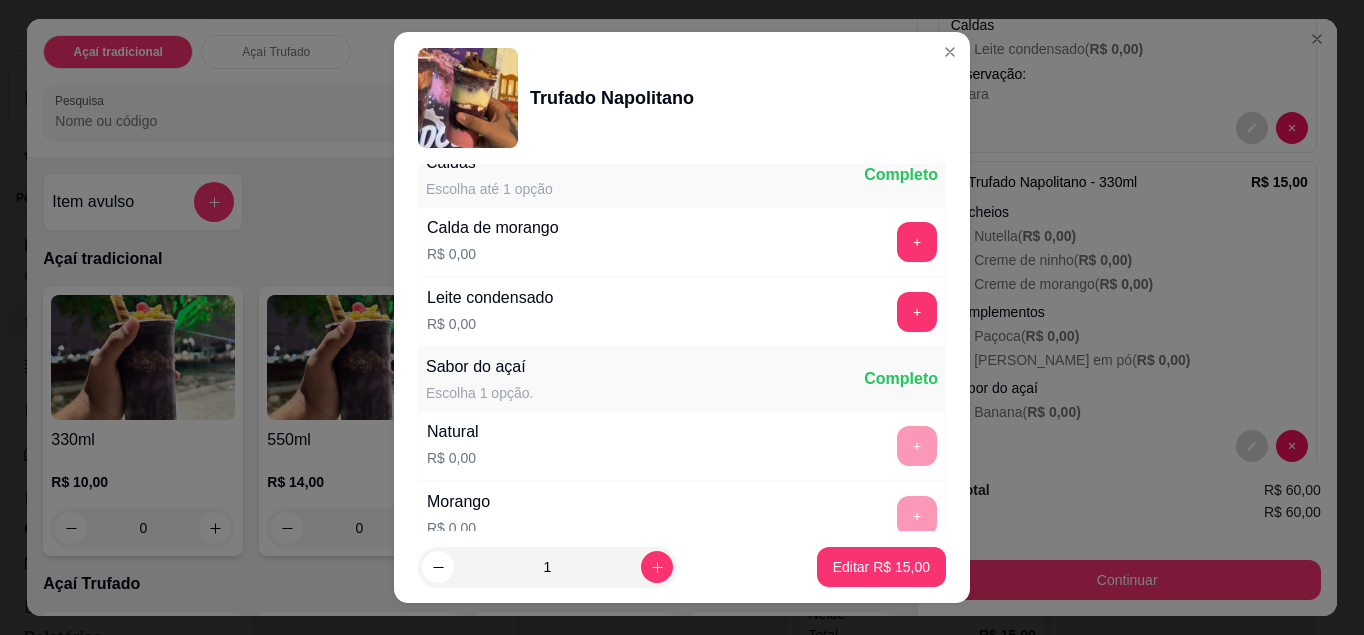 scroll, scrollTop: 1772, scrollLeft: 0, axis: vertical 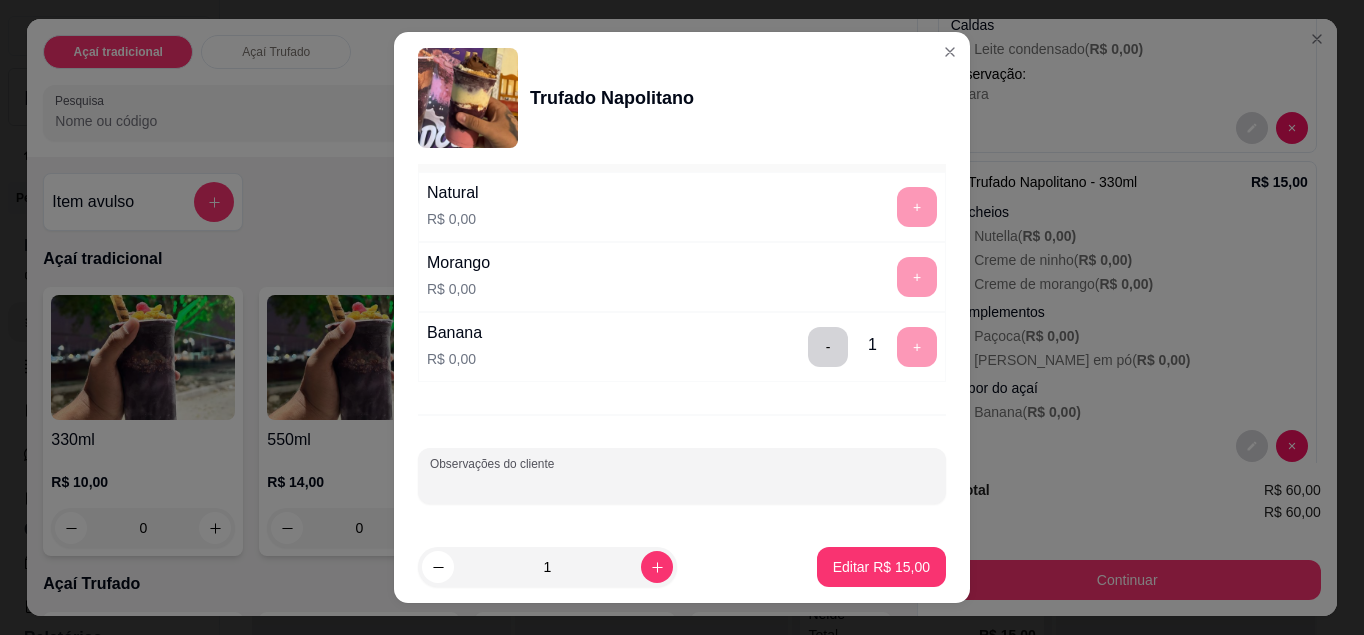click on "Observações do cliente" at bounding box center [682, 484] 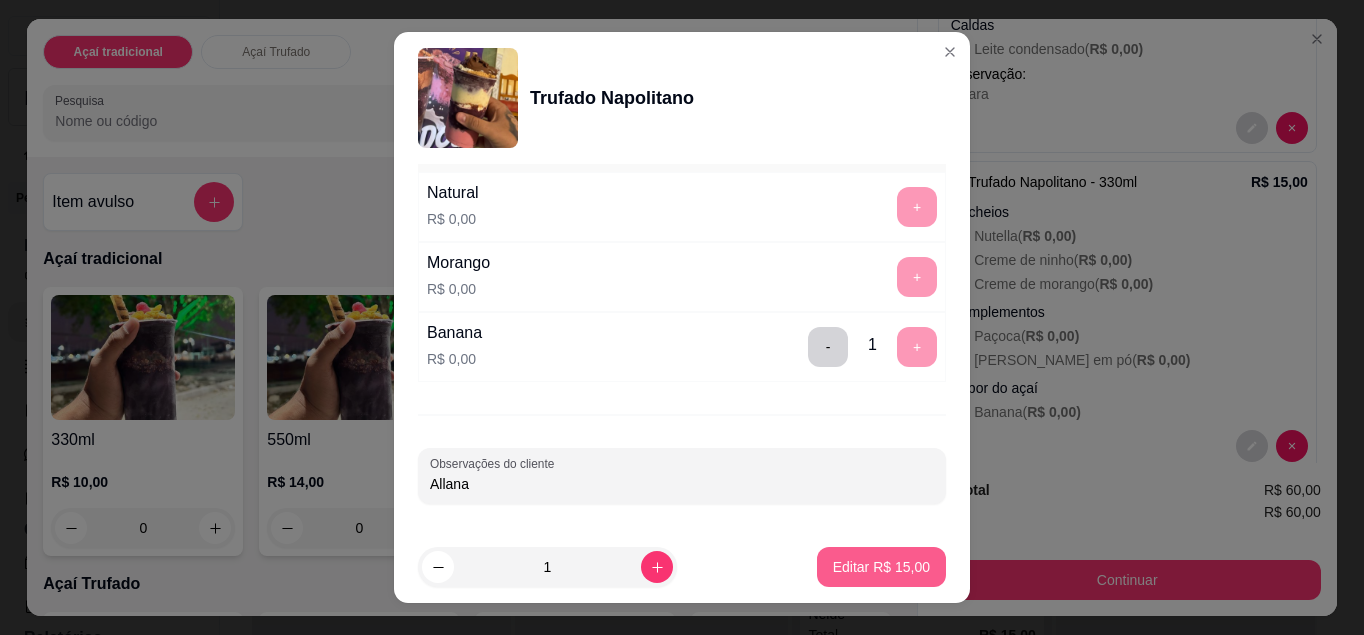 type on "Allana" 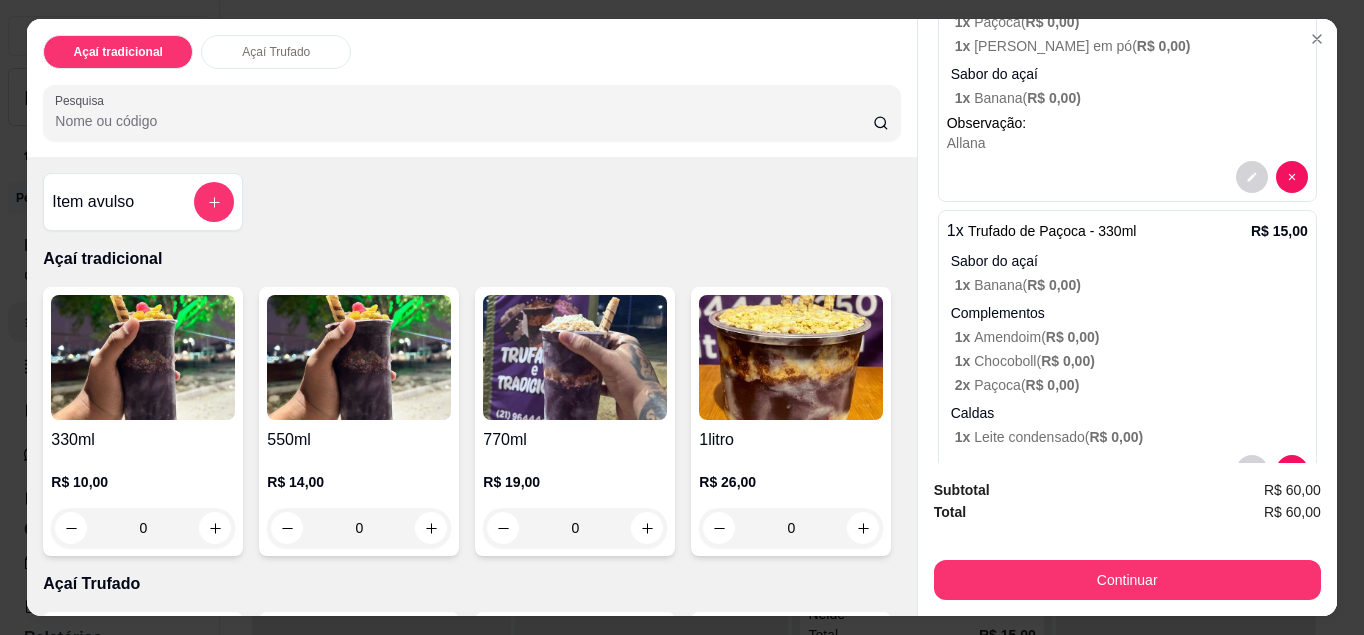 scroll, scrollTop: 1291, scrollLeft: 0, axis: vertical 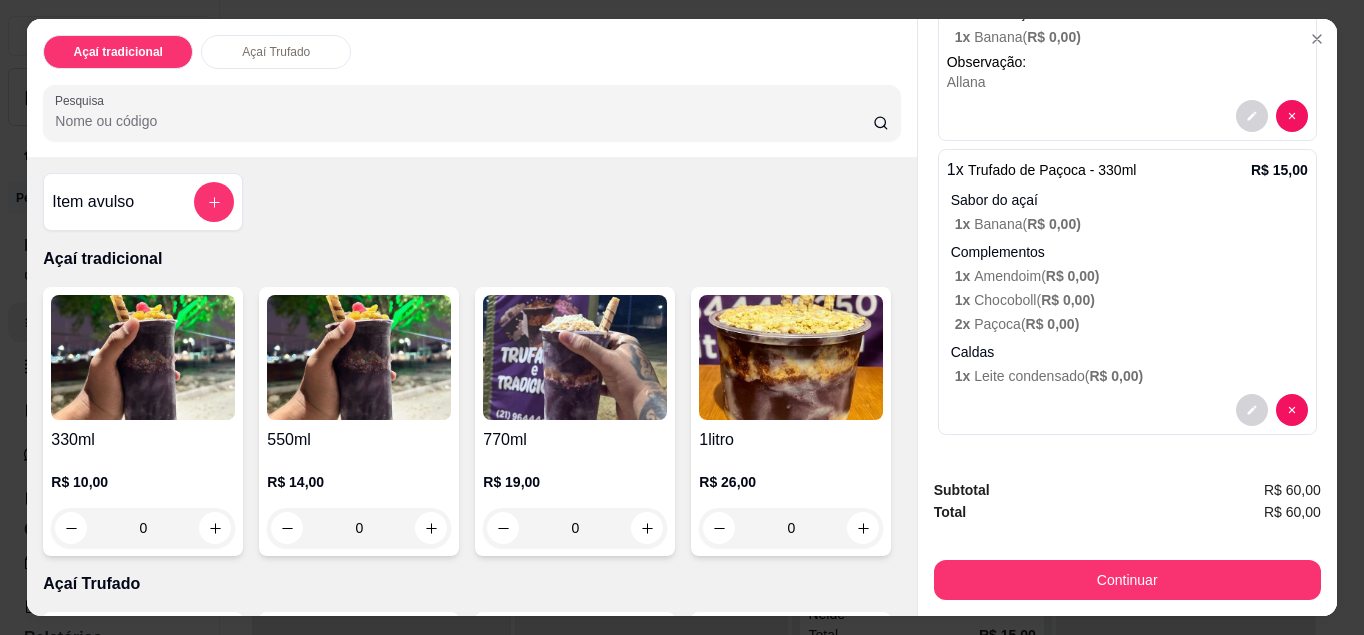click on "2 x   Paçoca   ( R$ 0,00 )" at bounding box center (1131, 324) 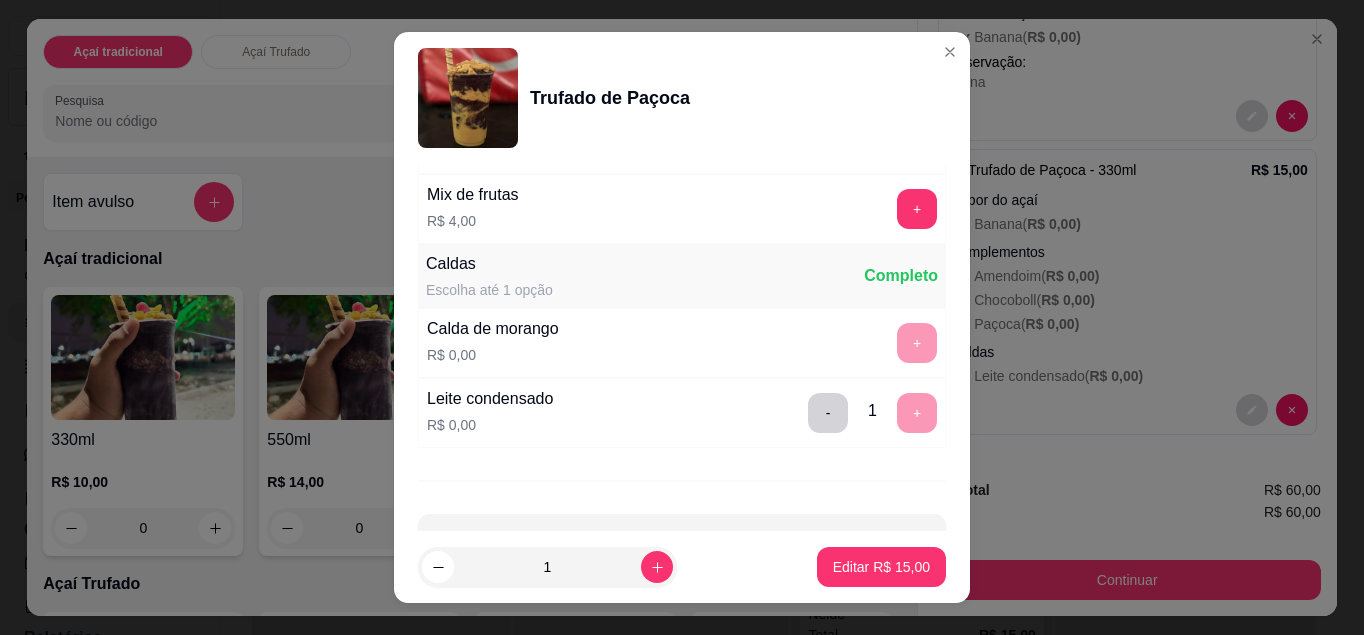 scroll, scrollTop: 1428, scrollLeft: 0, axis: vertical 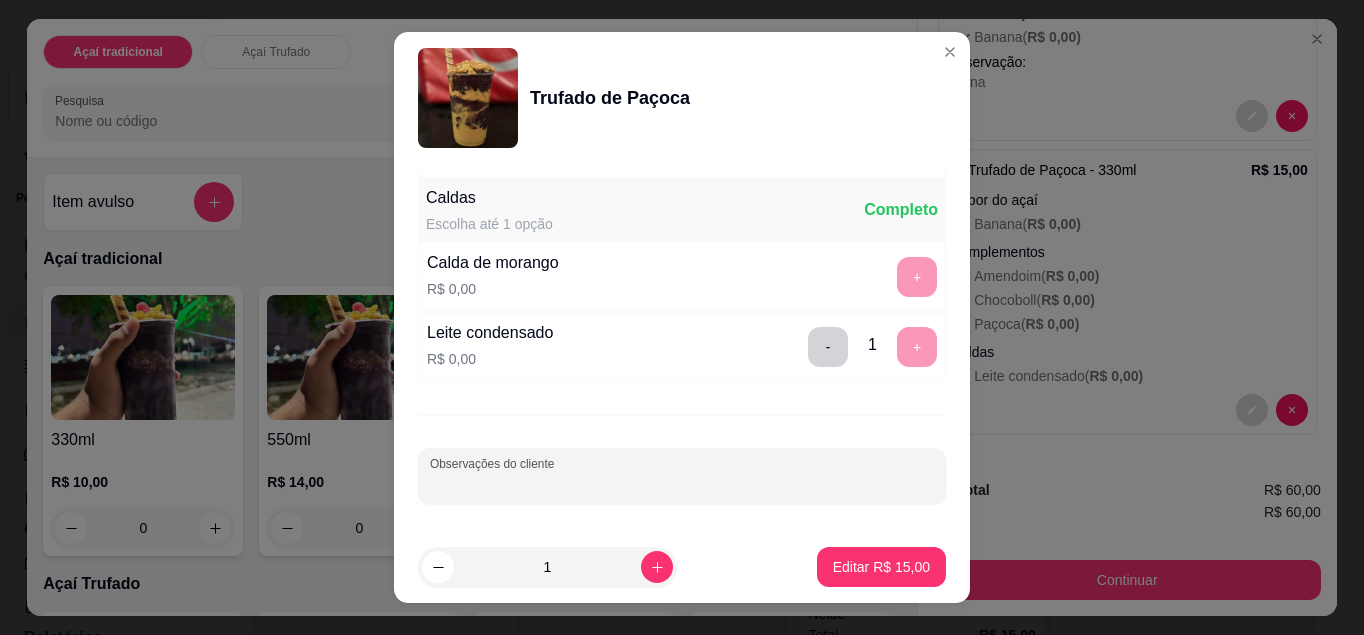 click on "Observações do cliente" at bounding box center [682, 484] 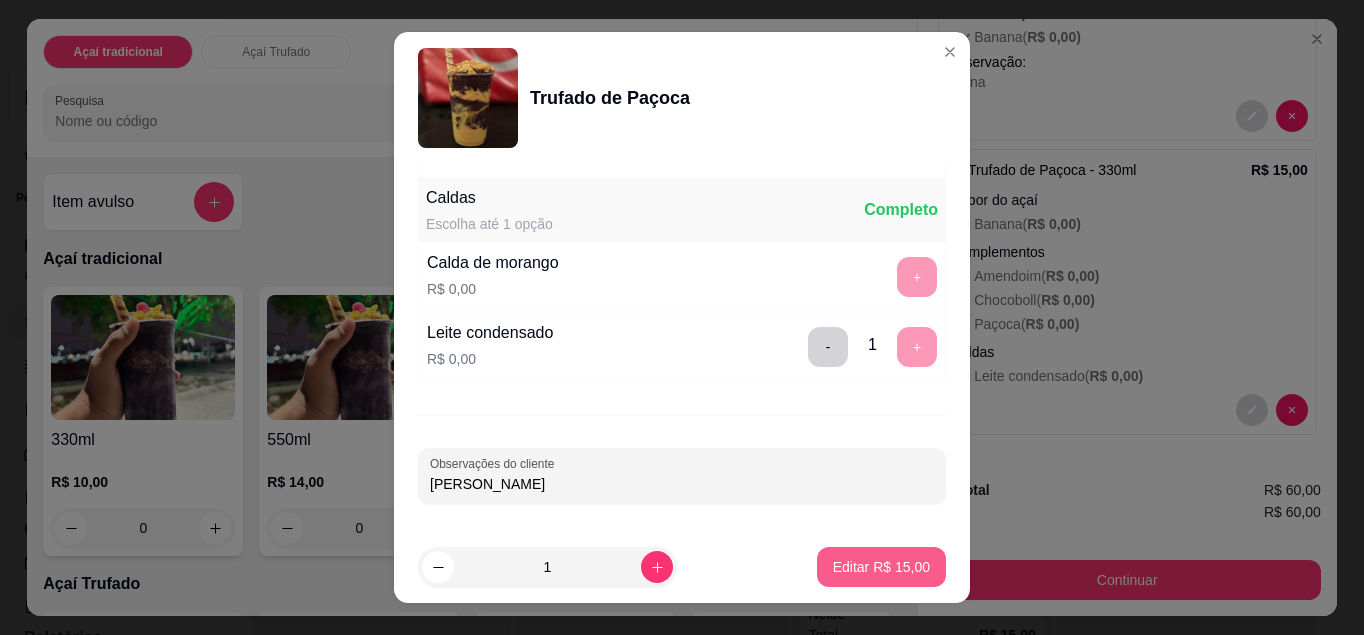type on "[PERSON_NAME]" 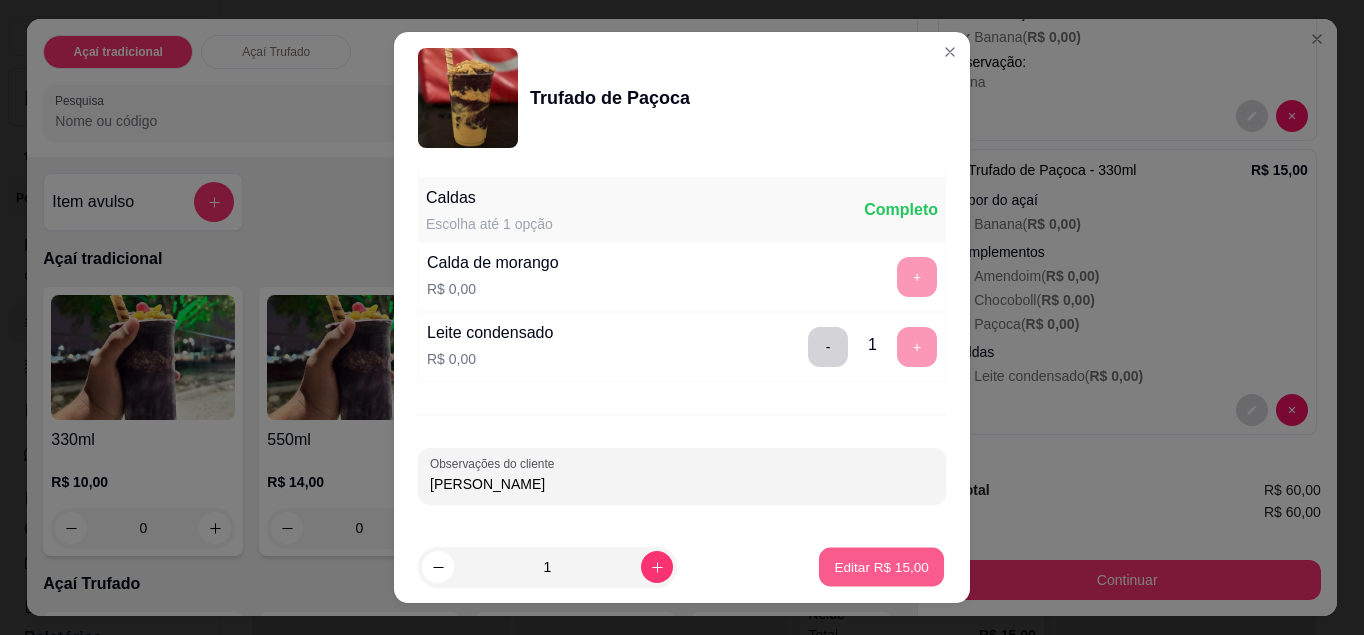 click on "Editar   R$ 15,00" at bounding box center (881, 567) 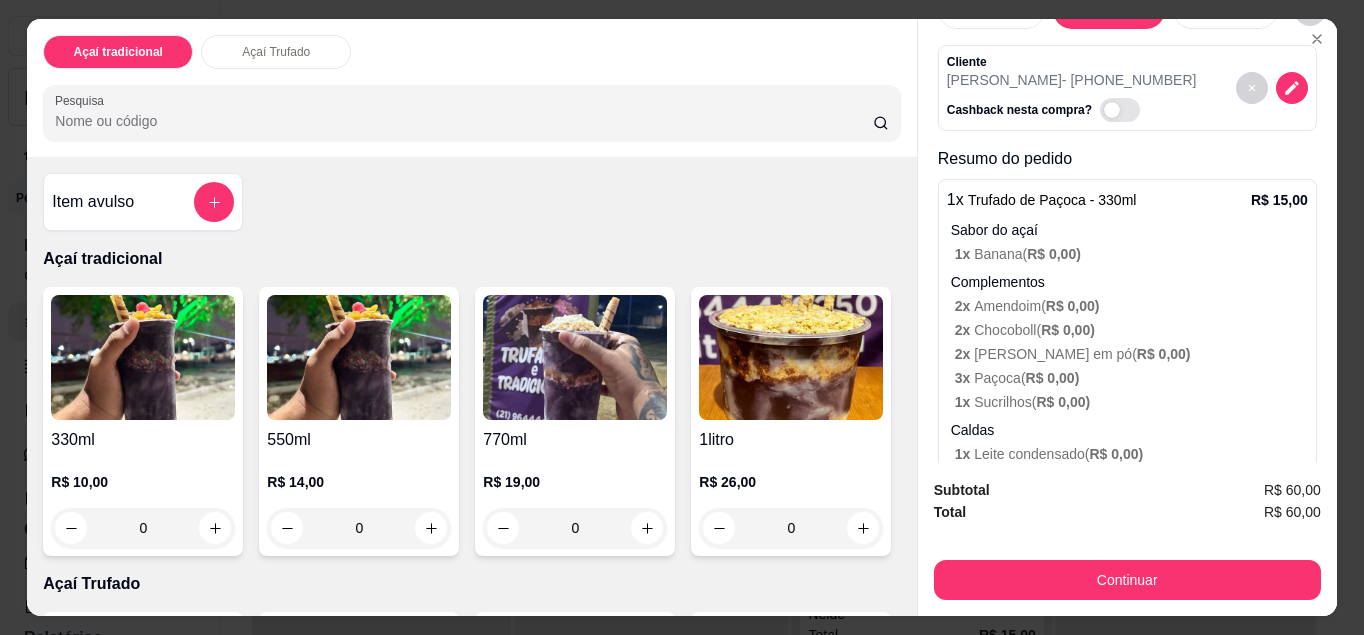 scroll, scrollTop: 50, scrollLeft: 0, axis: vertical 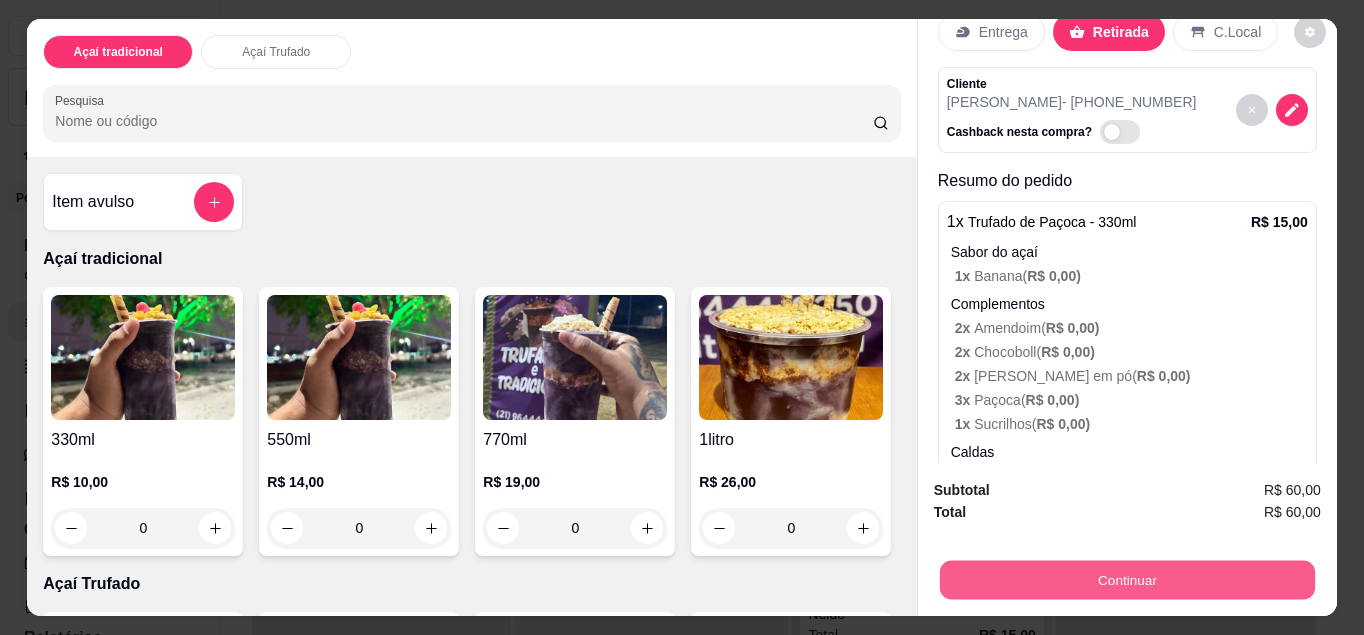 click on "Continuar" at bounding box center (1127, 580) 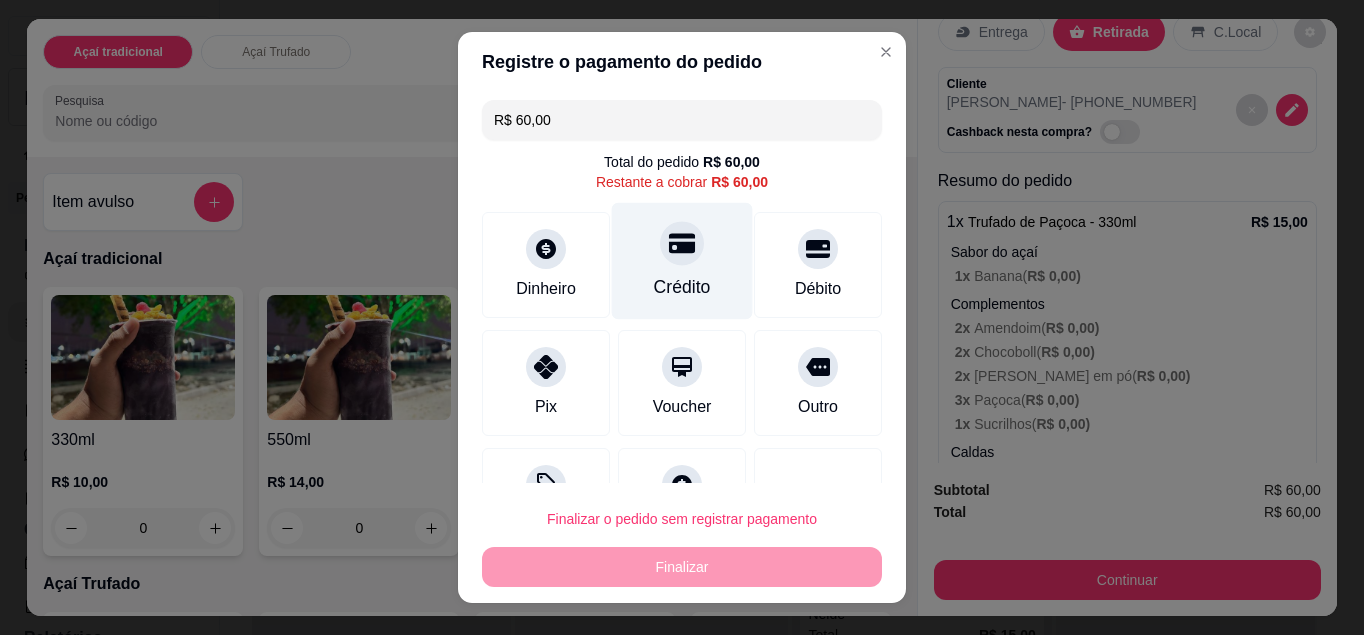 click at bounding box center [682, 243] 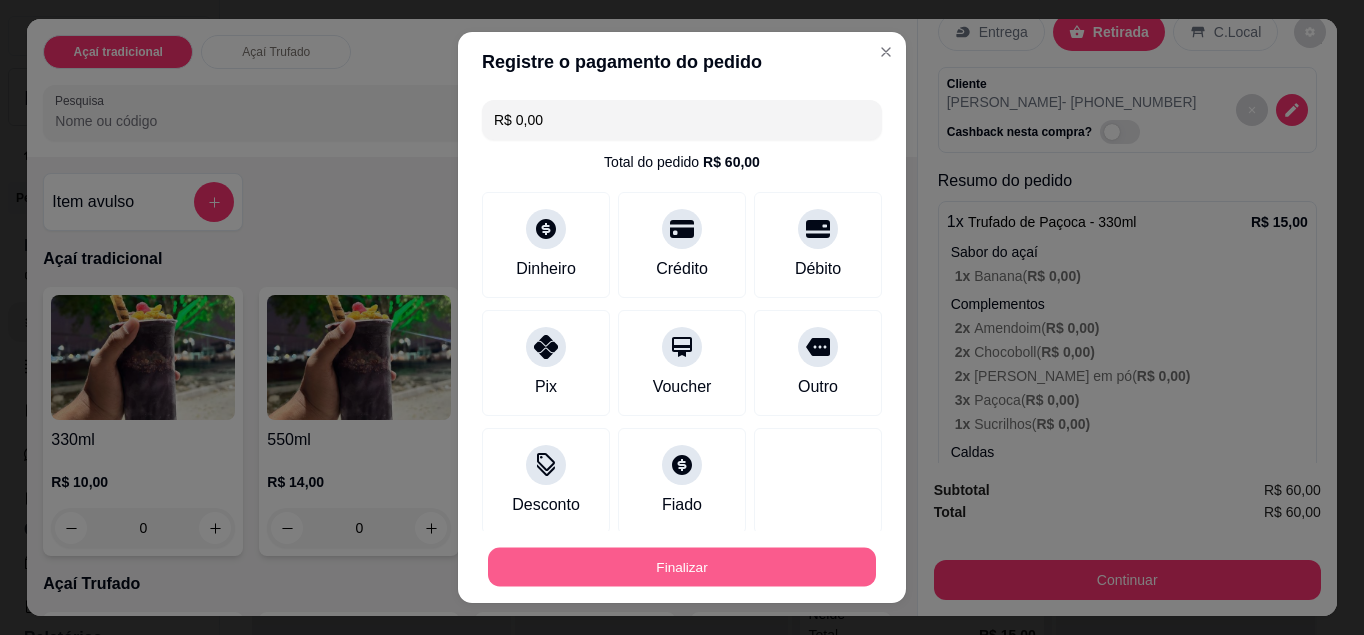 click on "Finalizar" at bounding box center [682, 567] 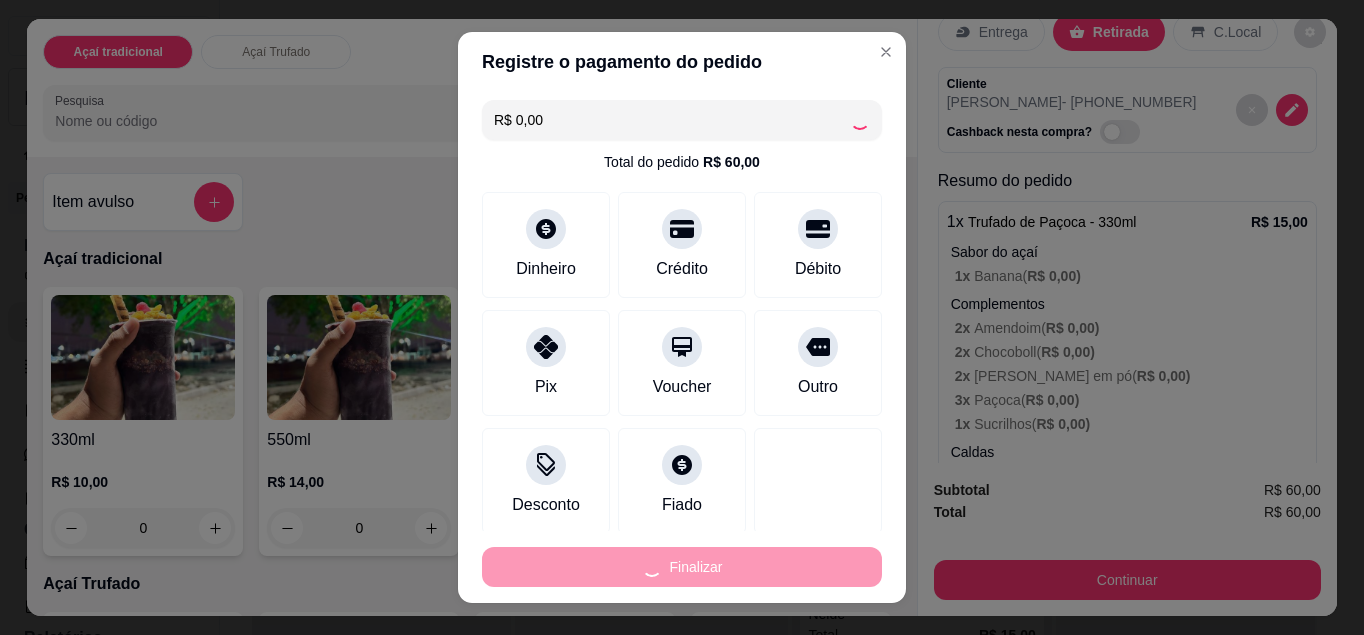 type on "-R$ 60,00" 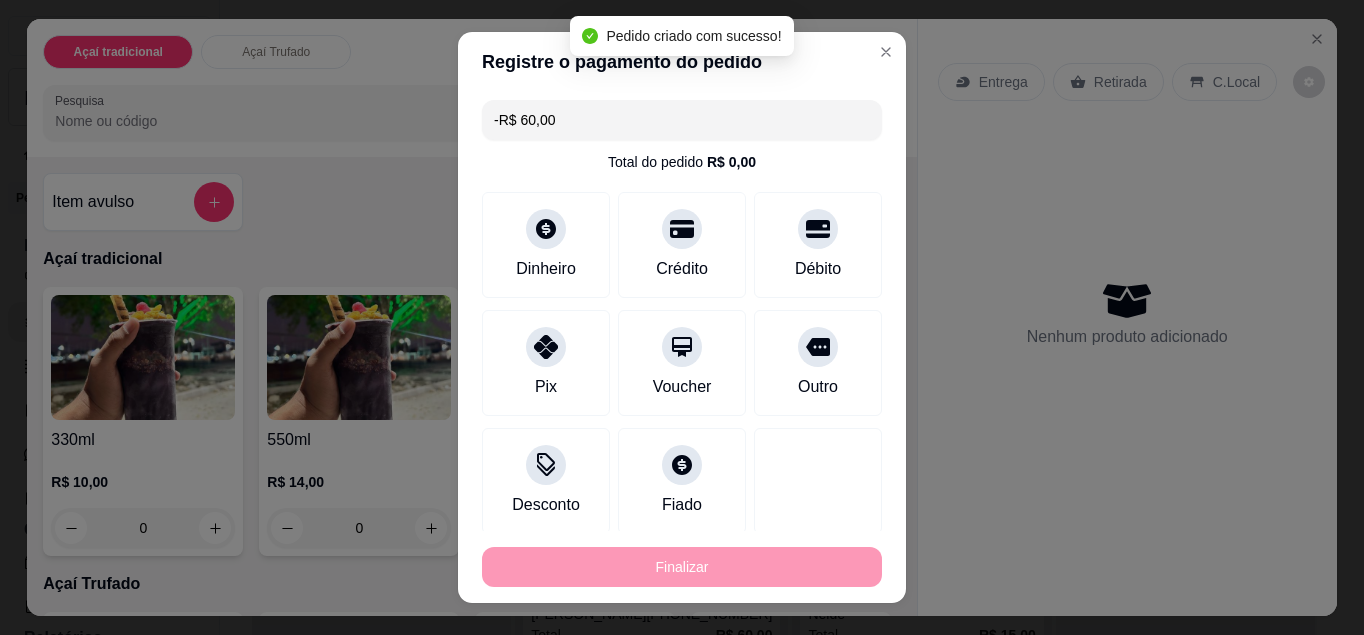 scroll, scrollTop: 0, scrollLeft: 0, axis: both 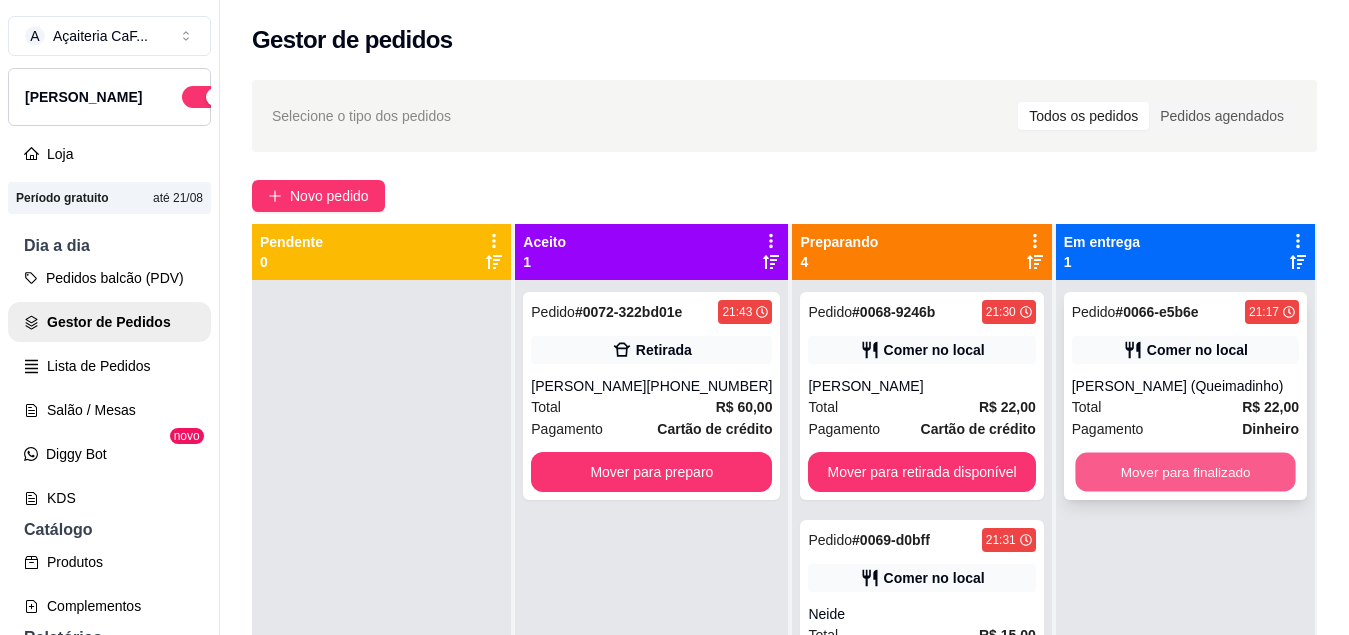 click on "Mover para finalizado" at bounding box center (1185, 472) 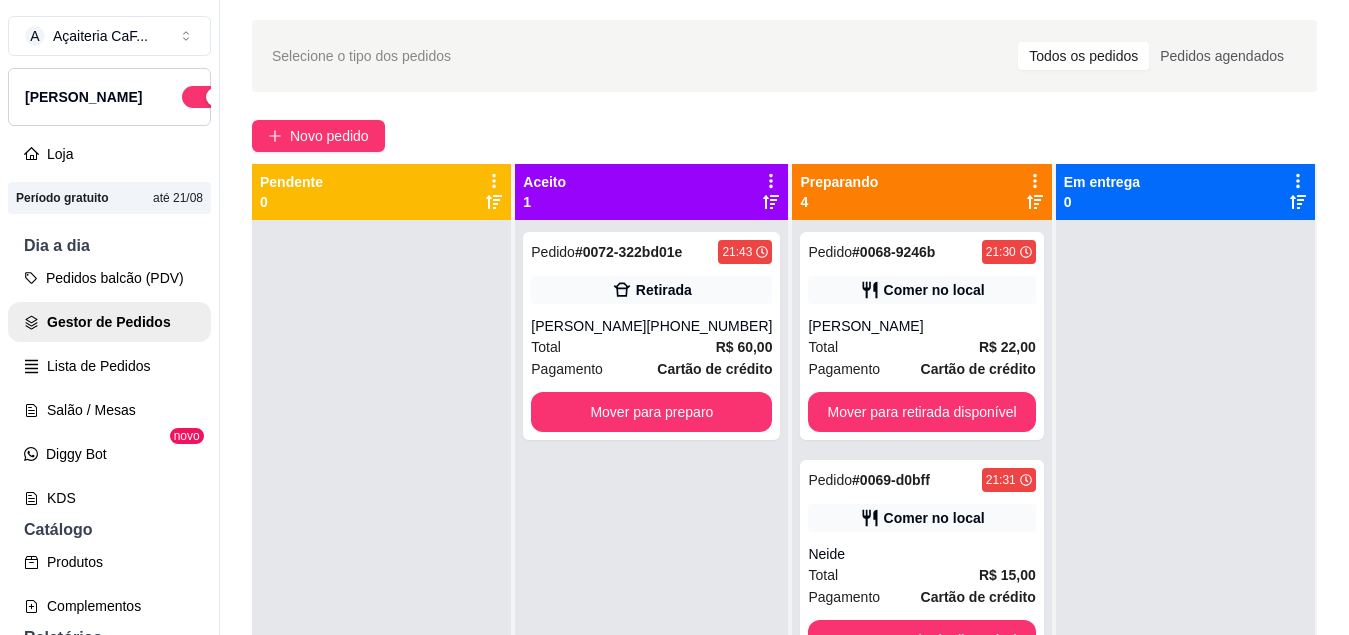 scroll, scrollTop: 61, scrollLeft: 0, axis: vertical 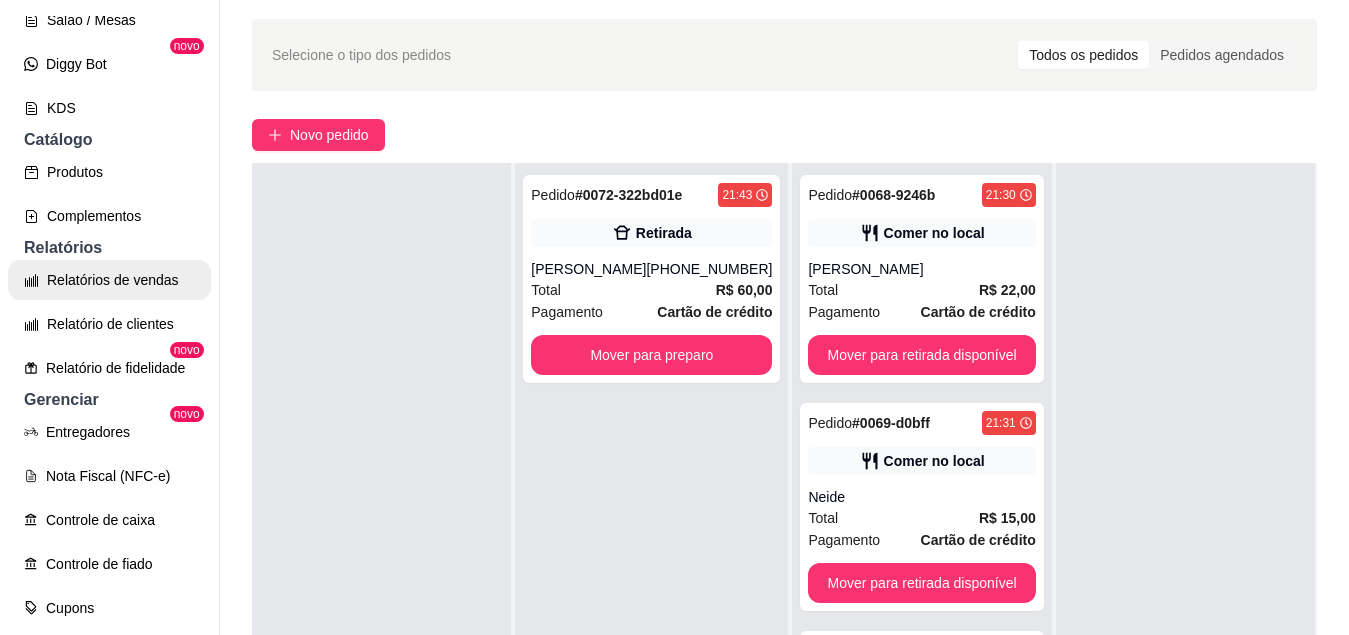 click on "Relatórios de vendas" at bounding box center [109, 280] 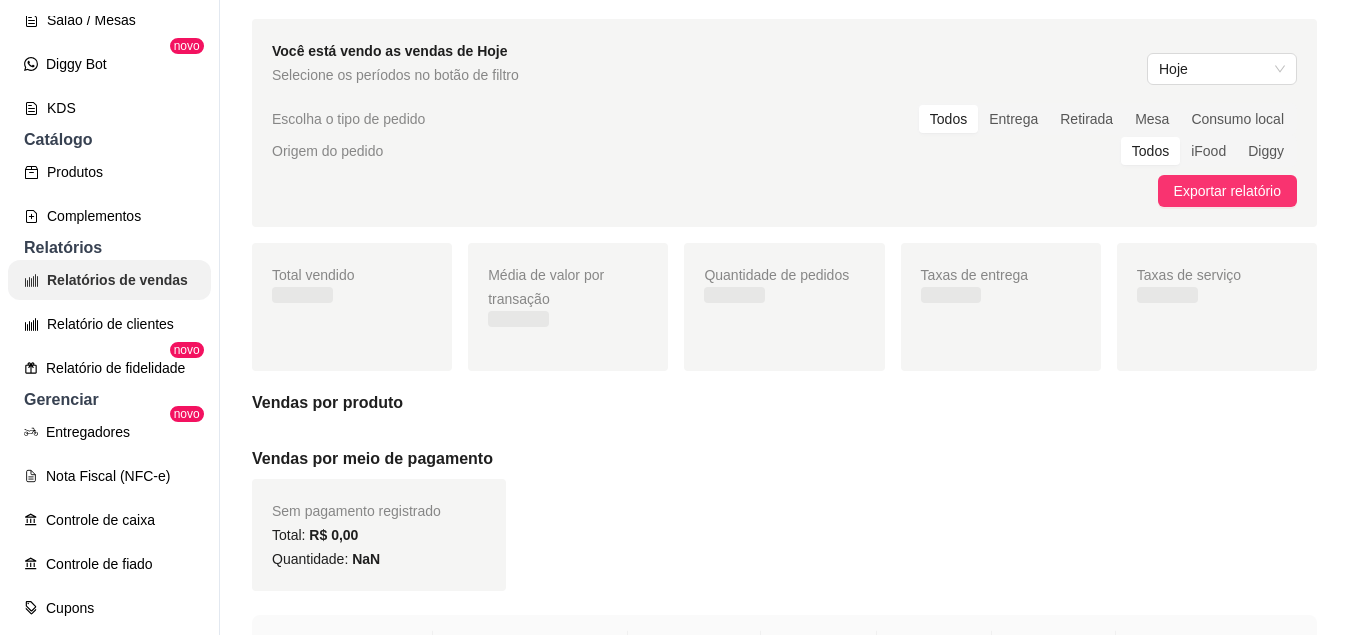 scroll, scrollTop: 0, scrollLeft: 0, axis: both 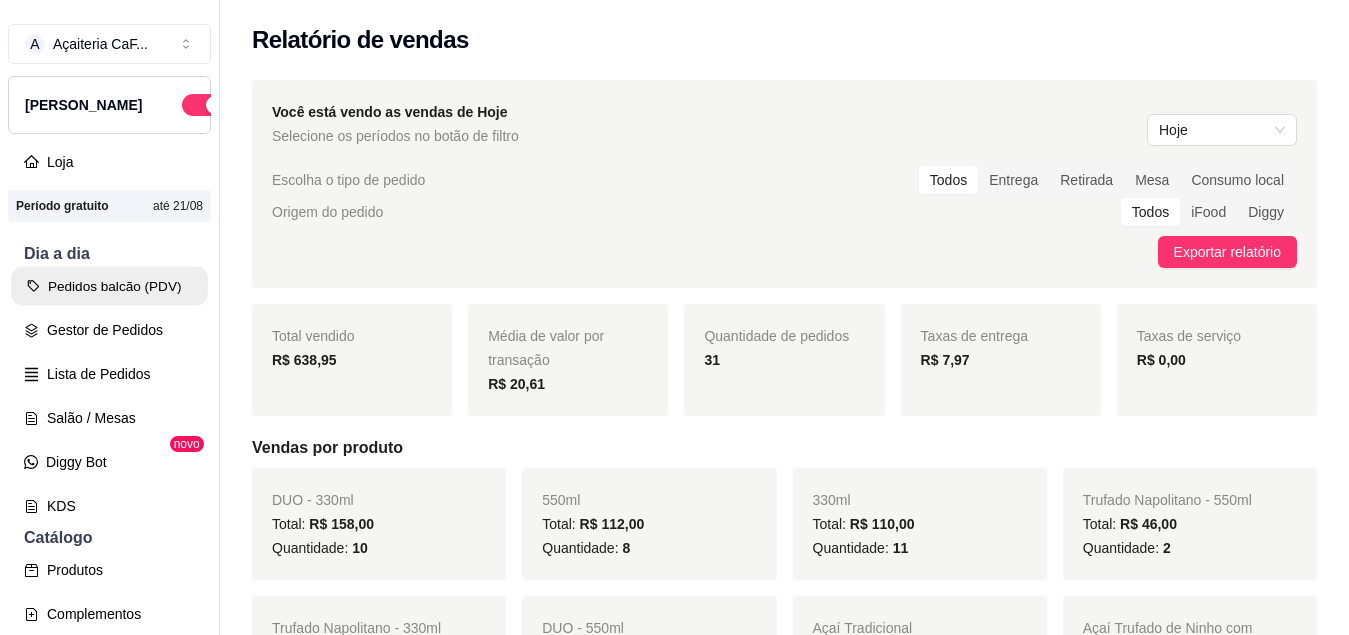 click on "Pedidos balcão (PDV)" at bounding box center (109, 286) 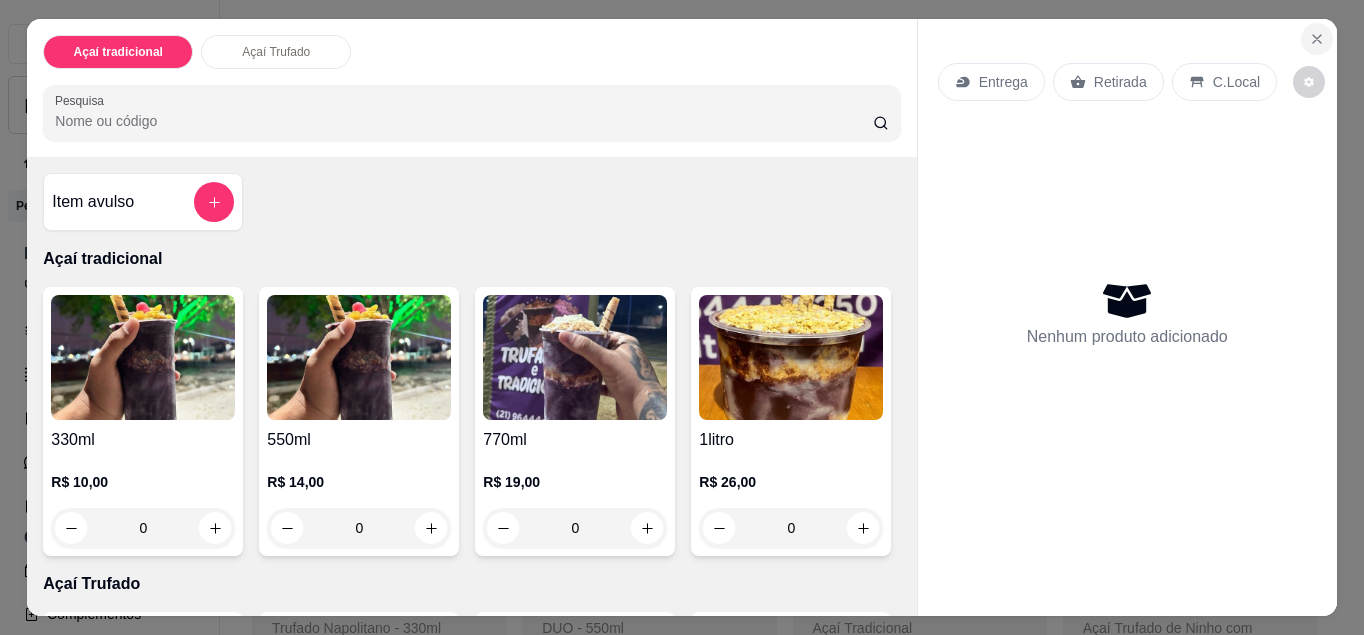 click at bounding box center (1317, 39) 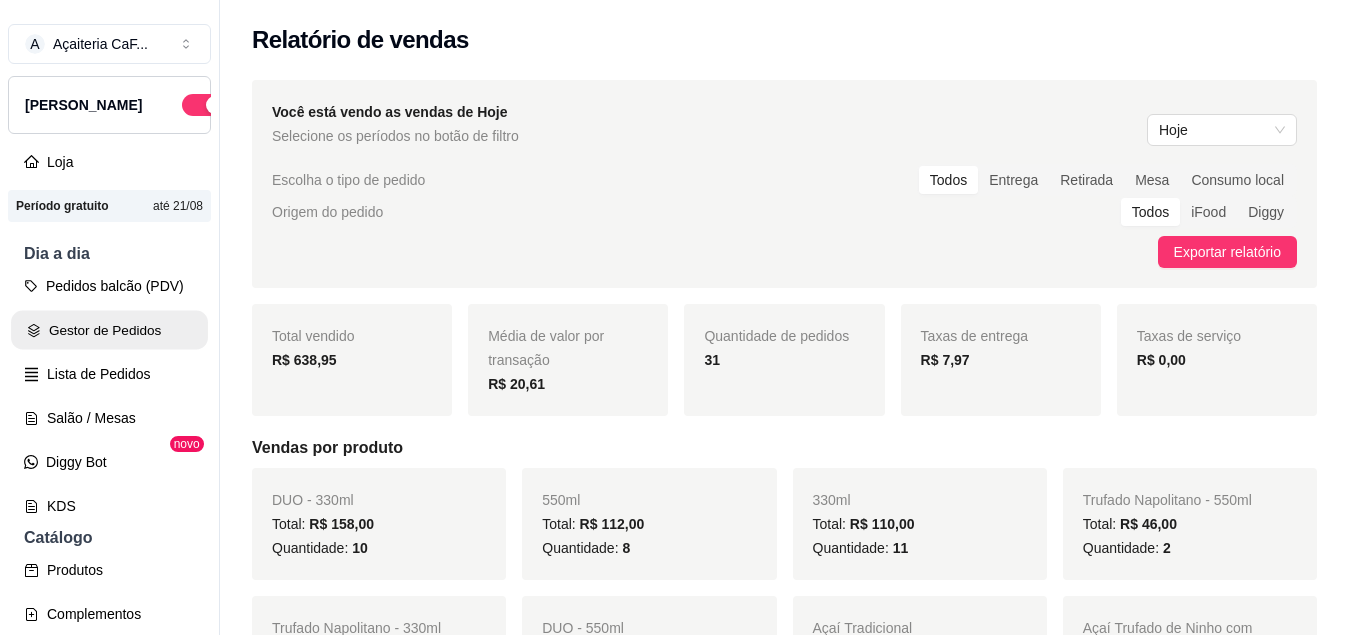 click on "Gestor de Pedidos" at bounding box center (109, 330) 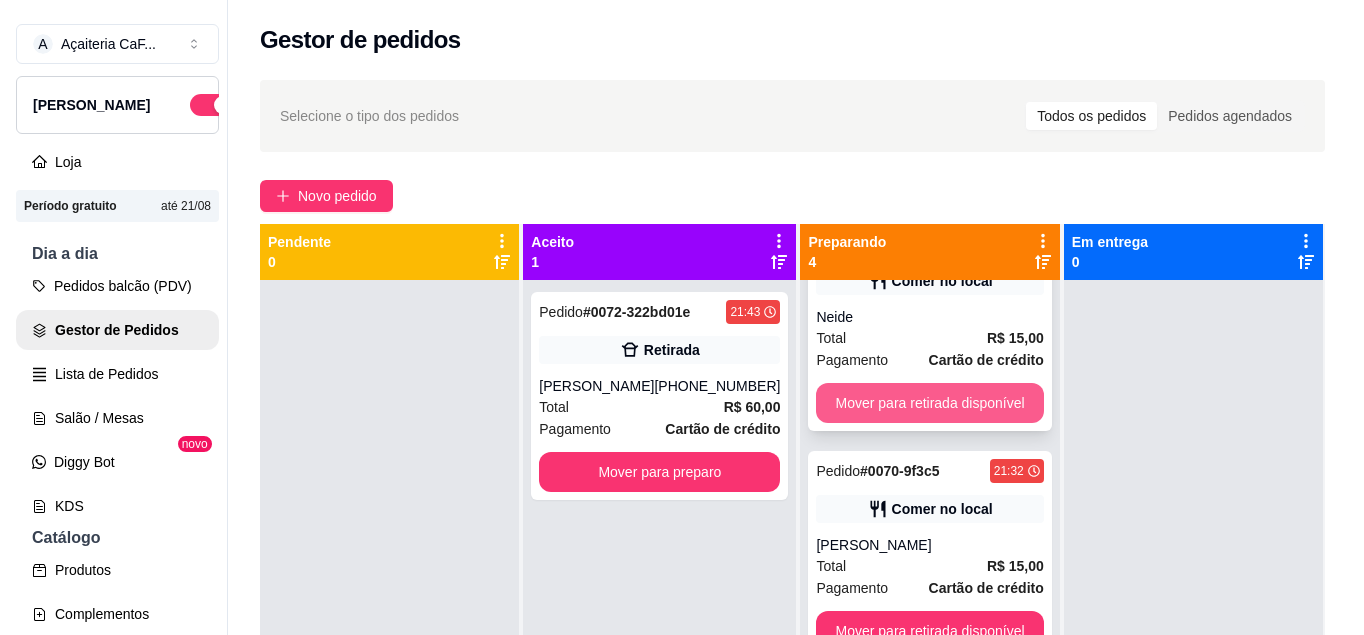 scroll, scrollTop: 0, scrollLeft: 0, axis: both 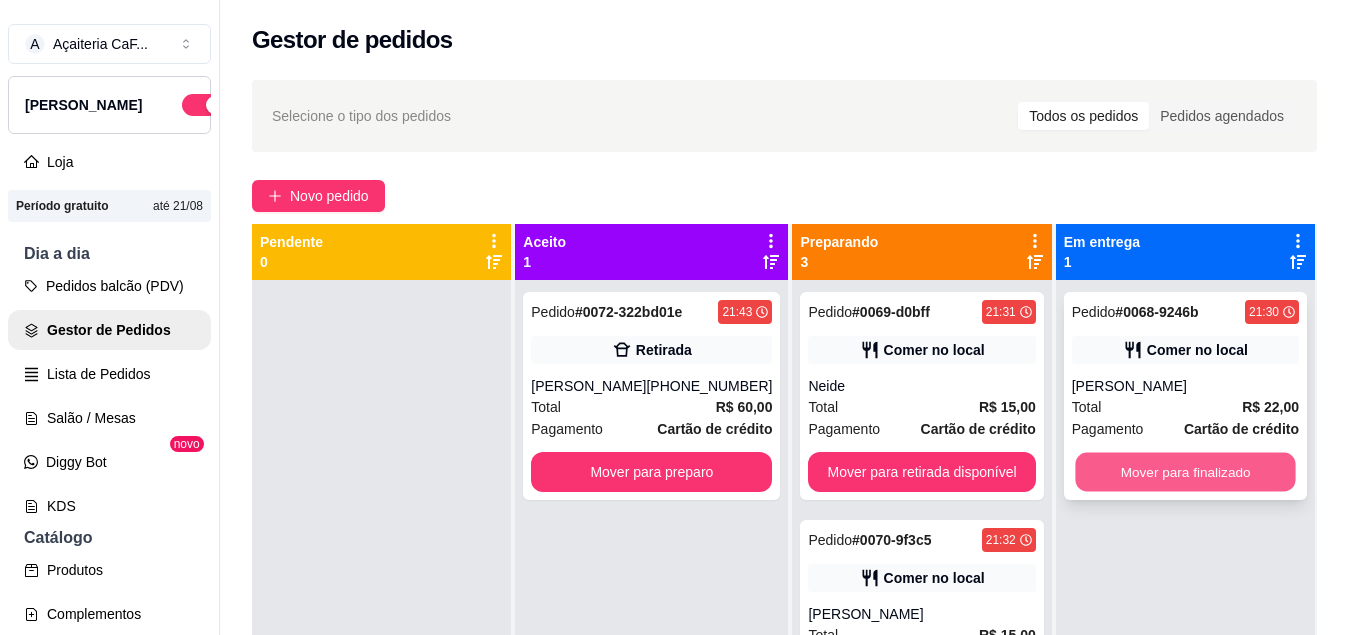 click on "Mover para finalizado" at bounding box center [1185, 472] 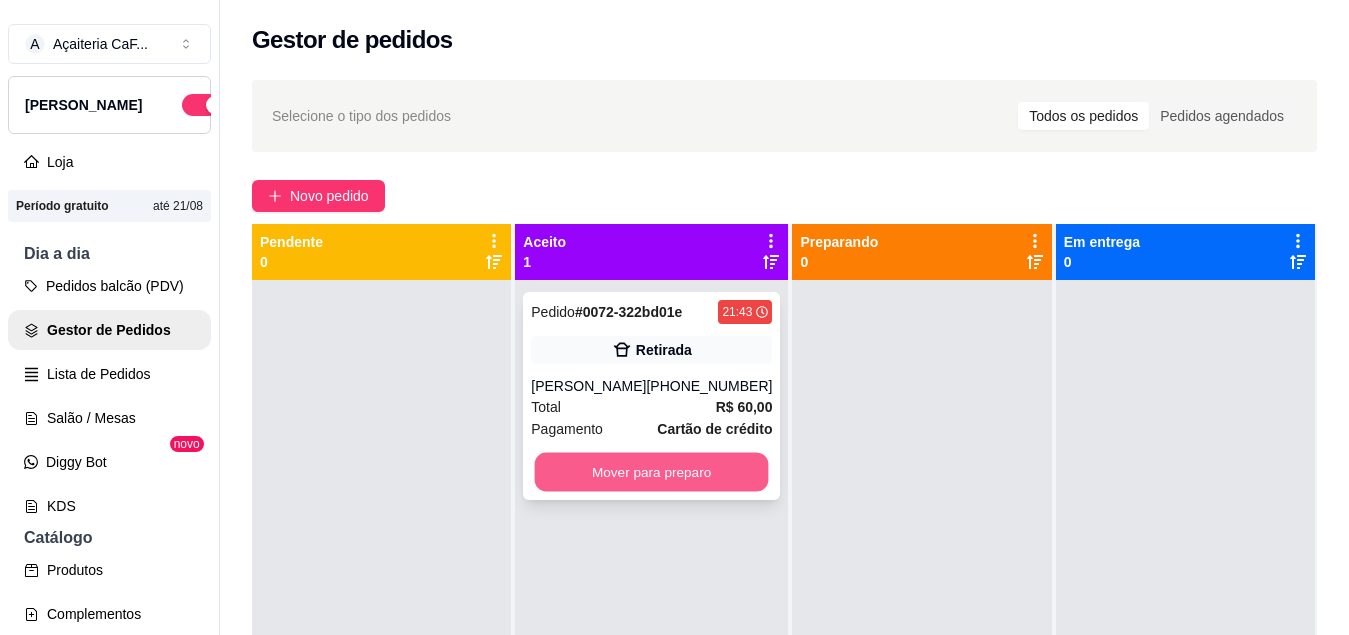 click on "Mover para preparo" at bounding box center (652, 472) 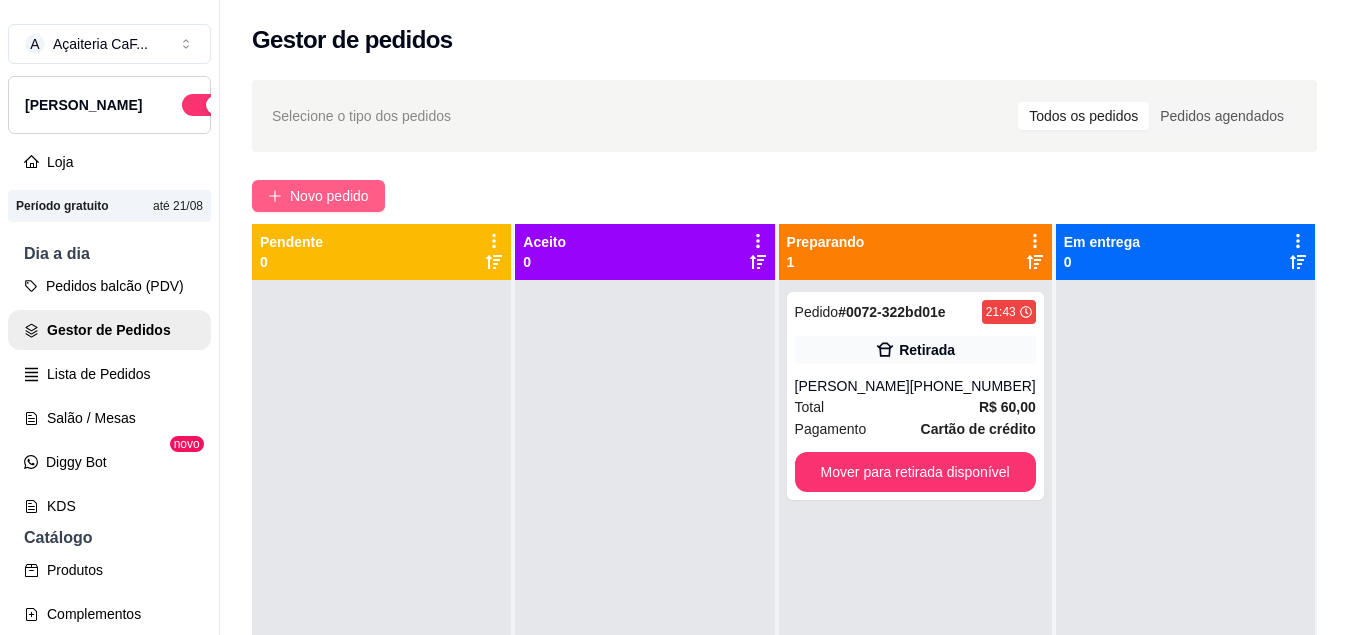 click on "Novo pedido" at bounding box center [318, 196] 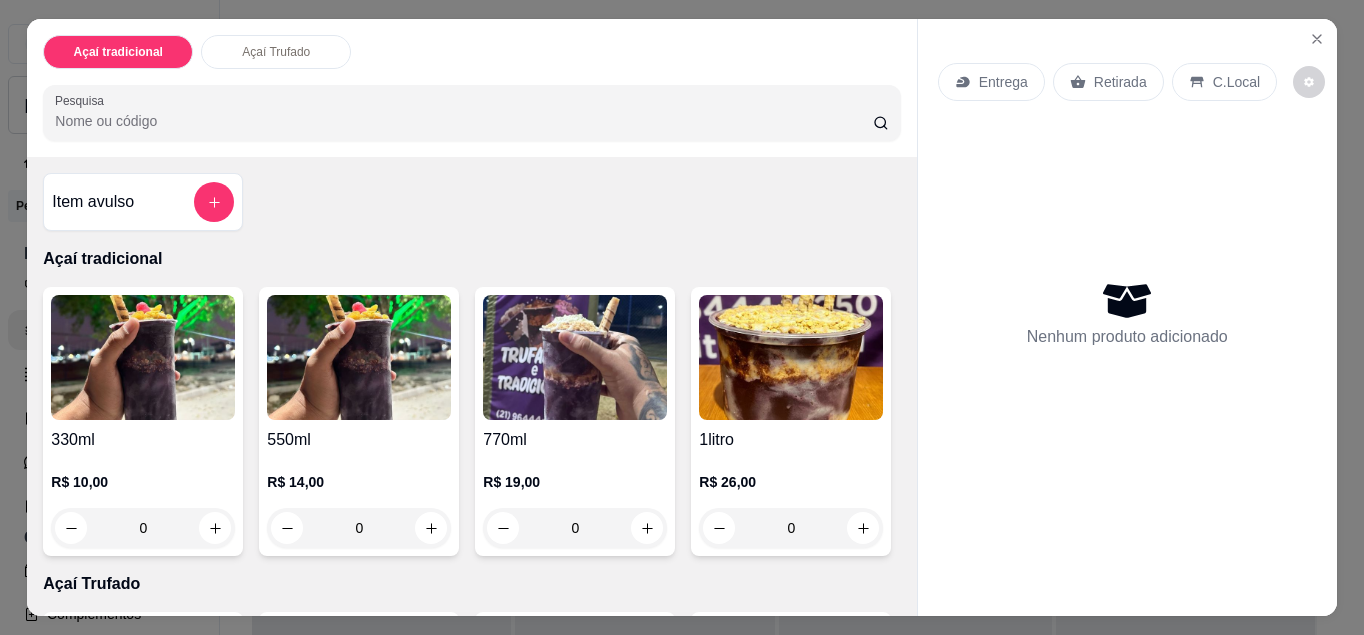 click on "0" at bounding box center [143, 528] 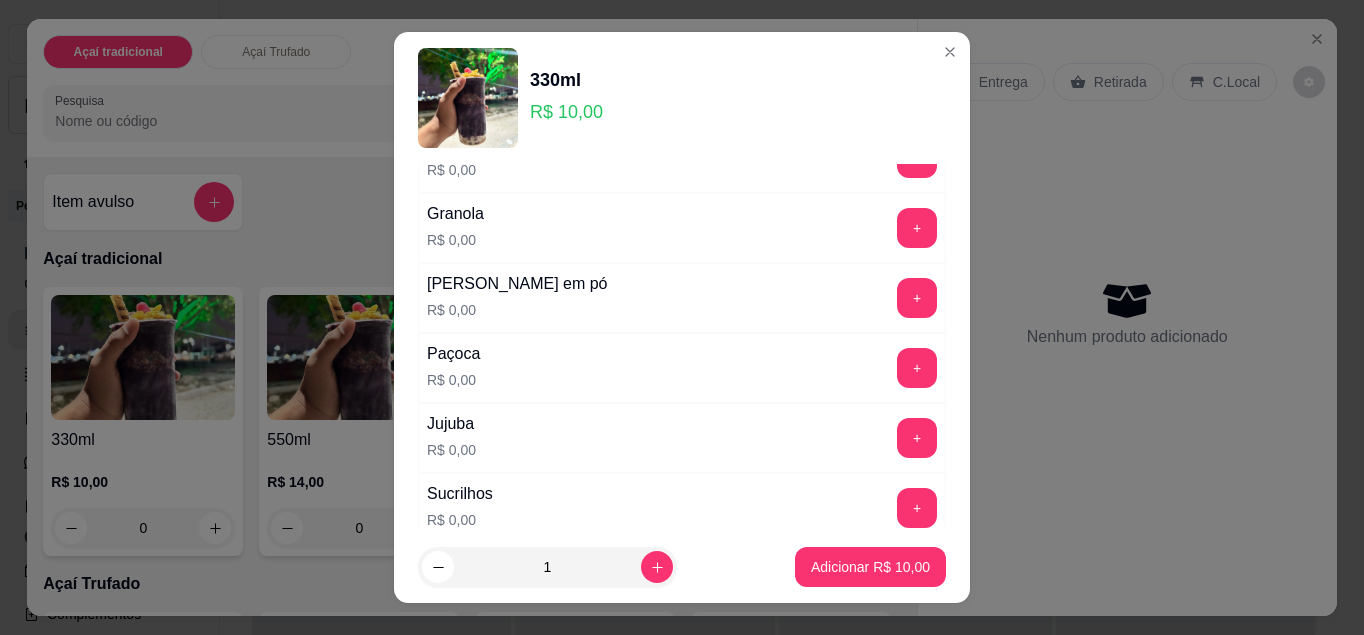 scroll, scrollTop: 184, scrollLeft: 0, axis: vertical 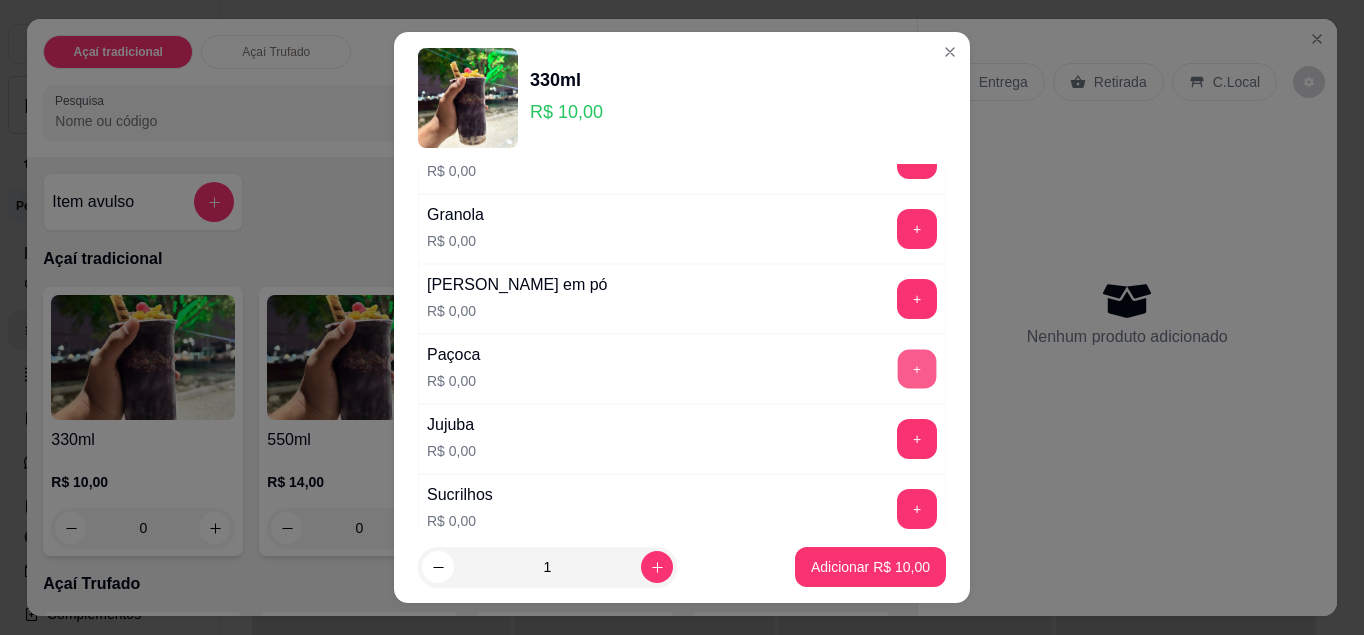 click on "+" at bounding box center [917, 368] 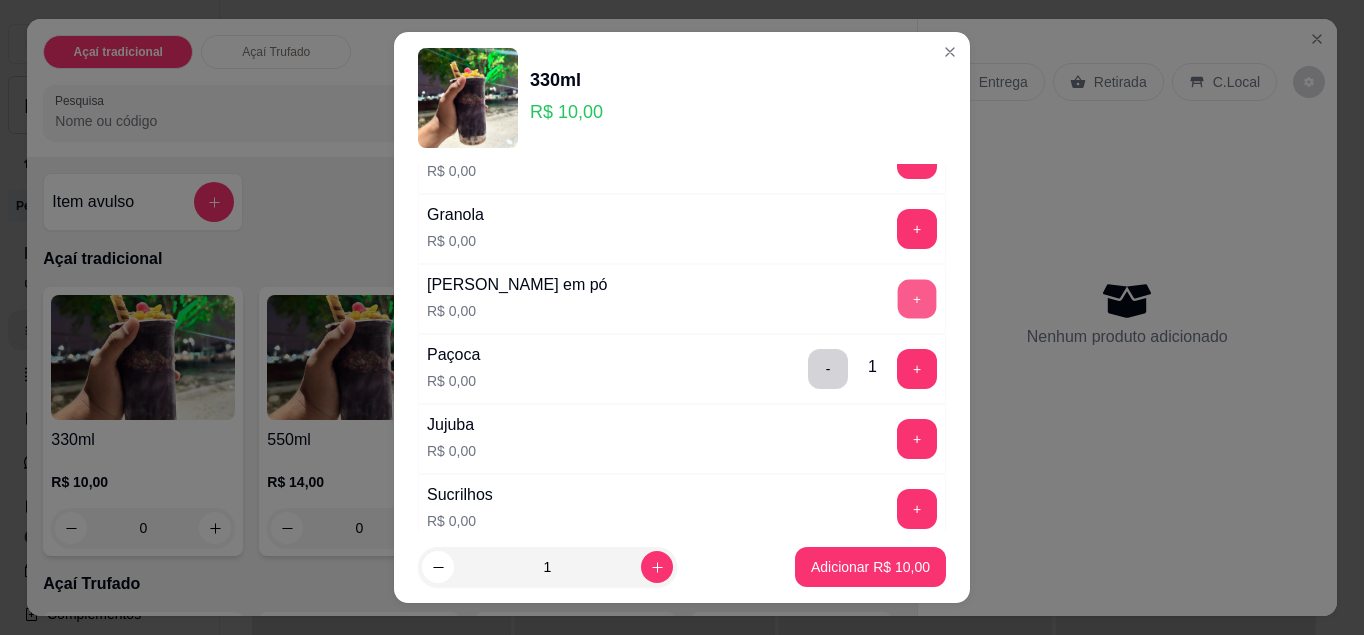 click on "+" at bounding box center (917, 298) 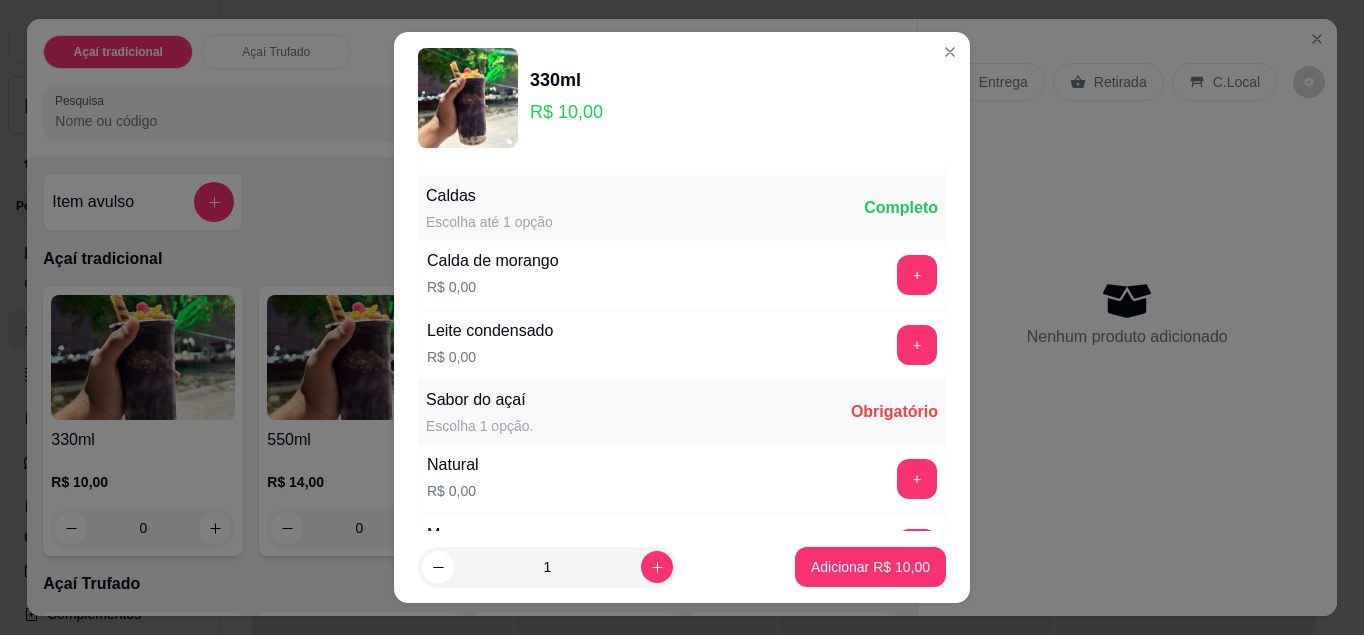 scroll, scrollTop: 945, scrollLeft: 0, axis: vertical 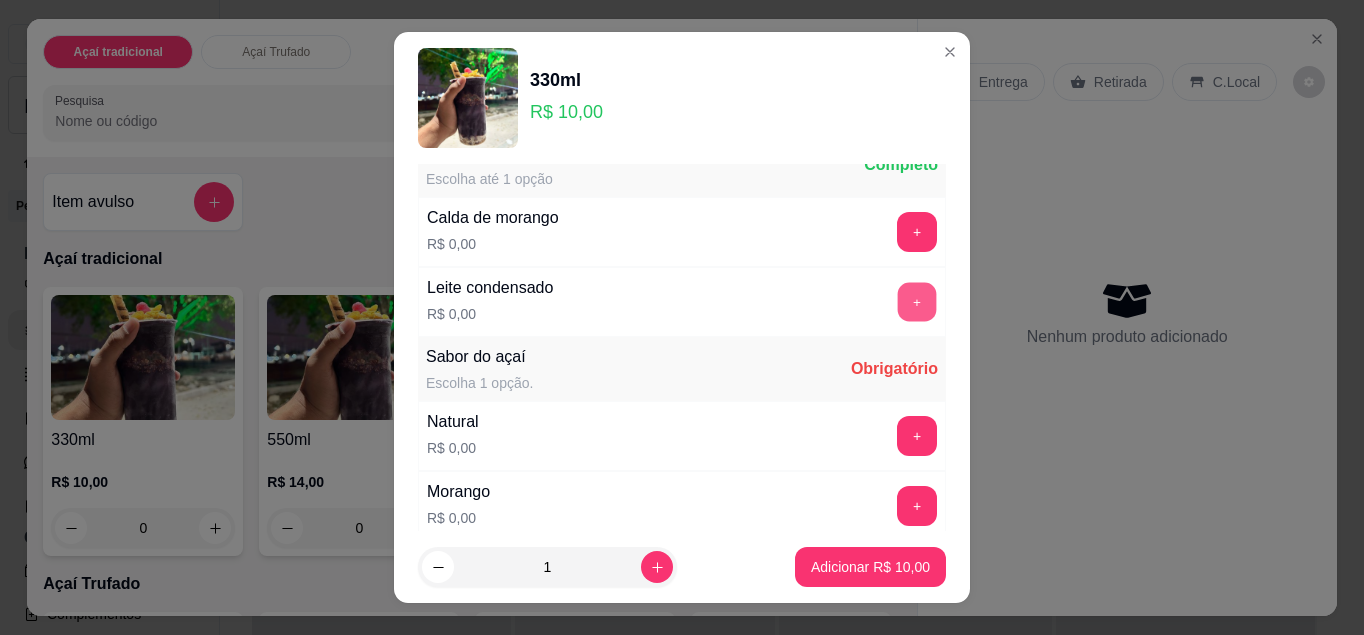 click on "+" at bounding box center [917, 301] 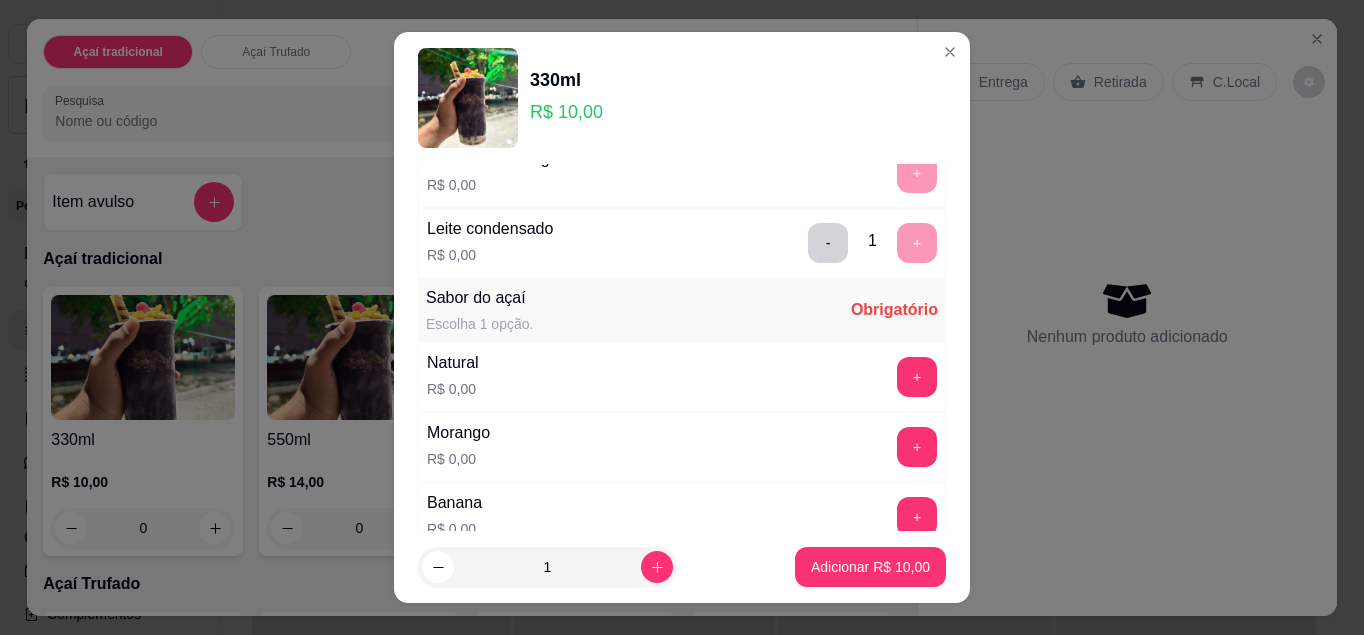 scroll, scrollTop: 1004, scrollLeft: 0, axis: vertical 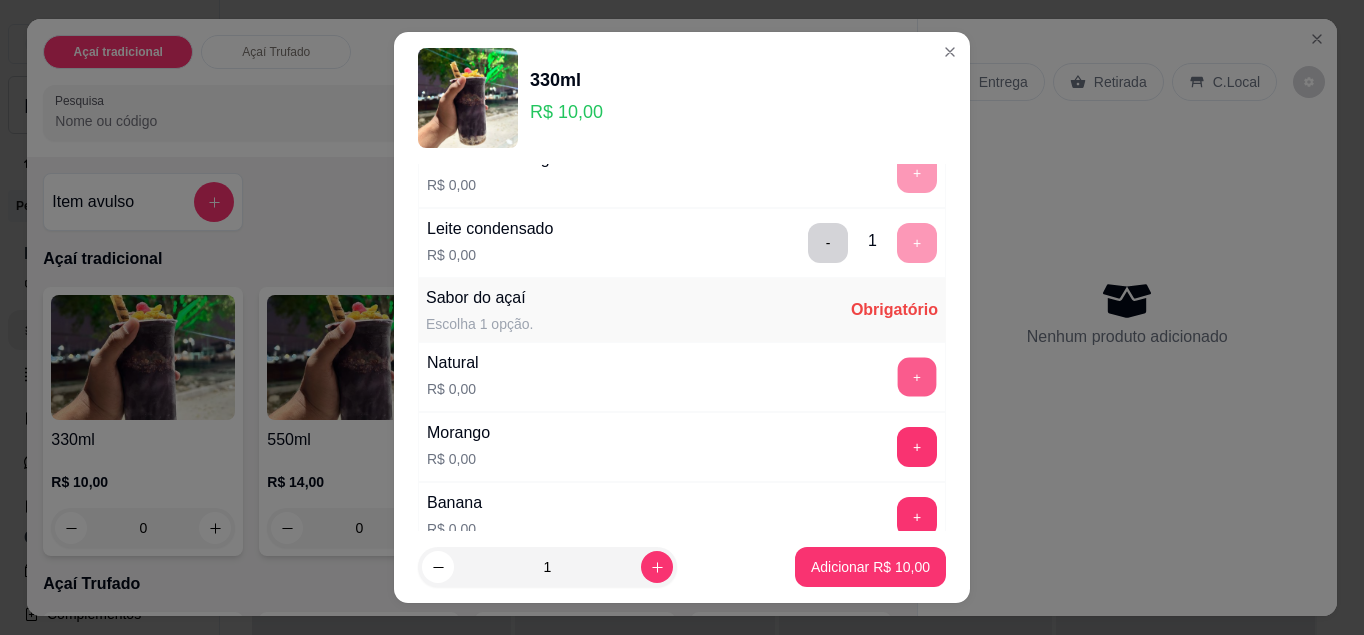click on "+" at bounding box center [917, 376] 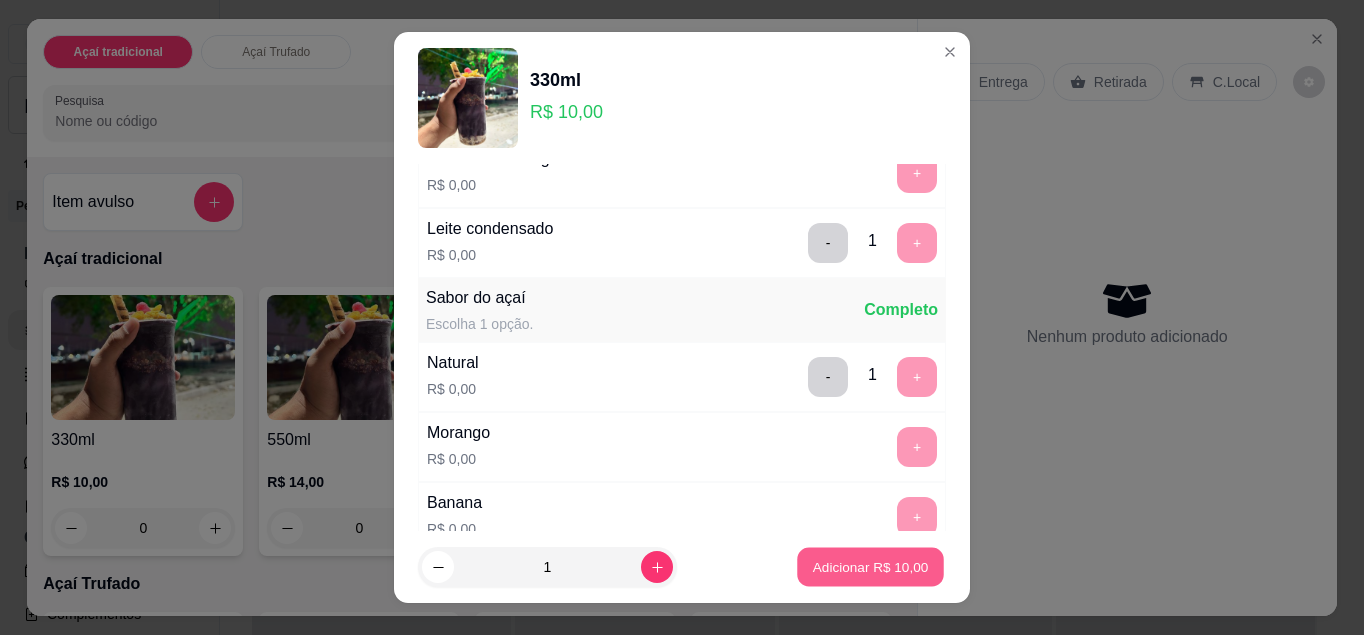 click on "Adicionar   R$ 10,00" at bounding box center [871, 567] 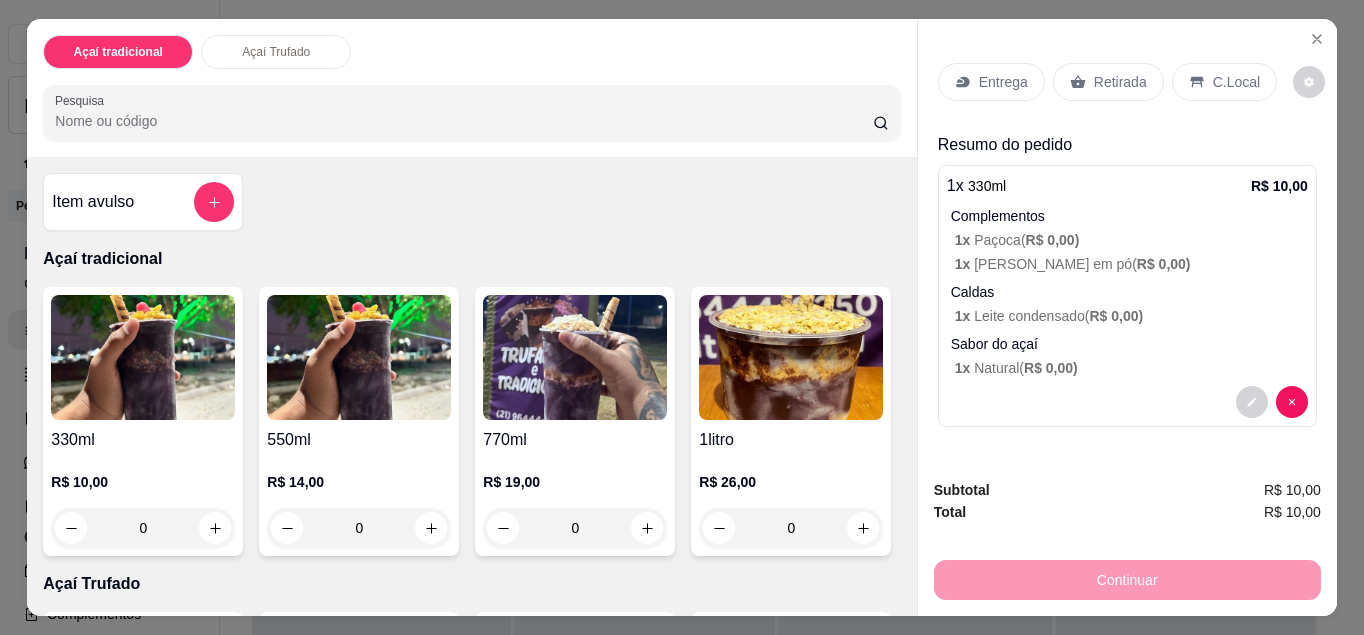 click on "C.Local" at bounding box center [1236, 82] 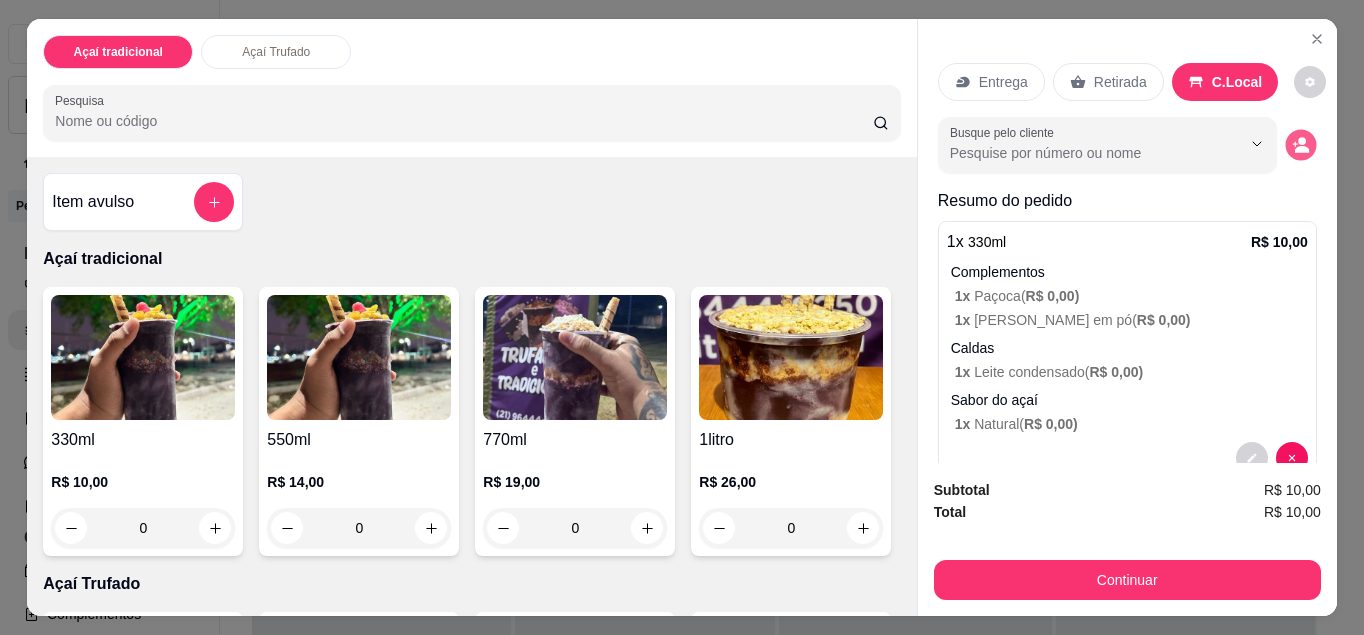 click 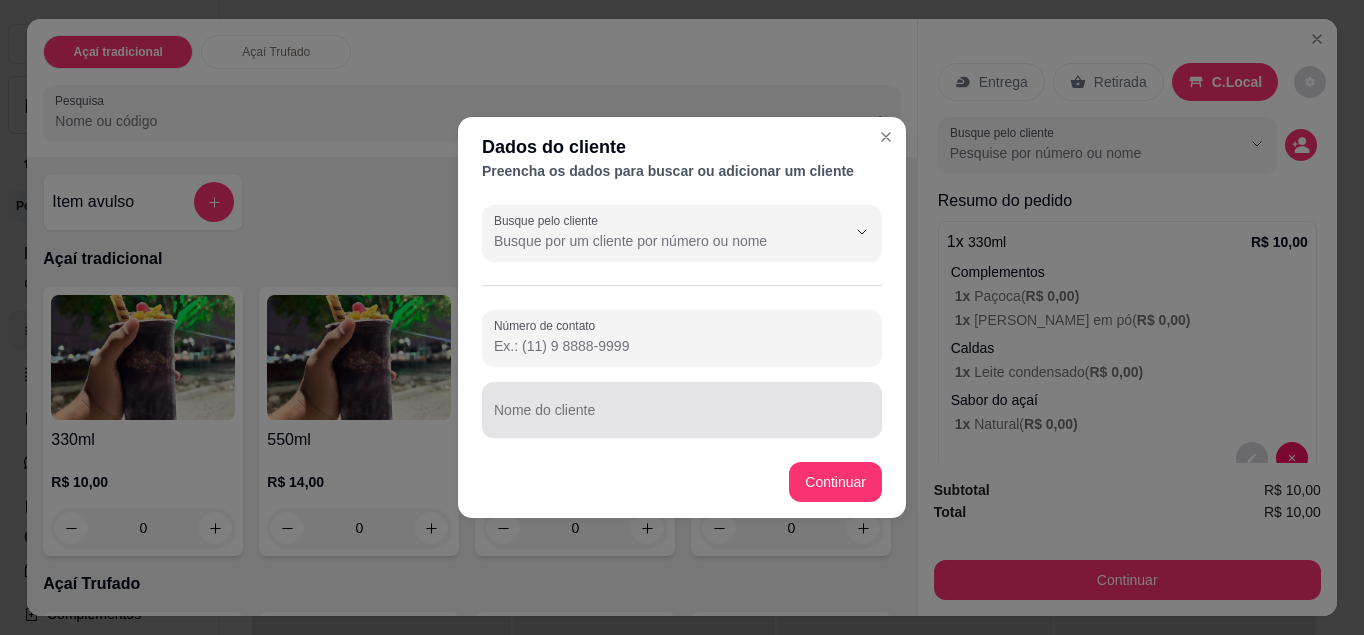click on "Nome do cliente" at bounding box center [682, 410] 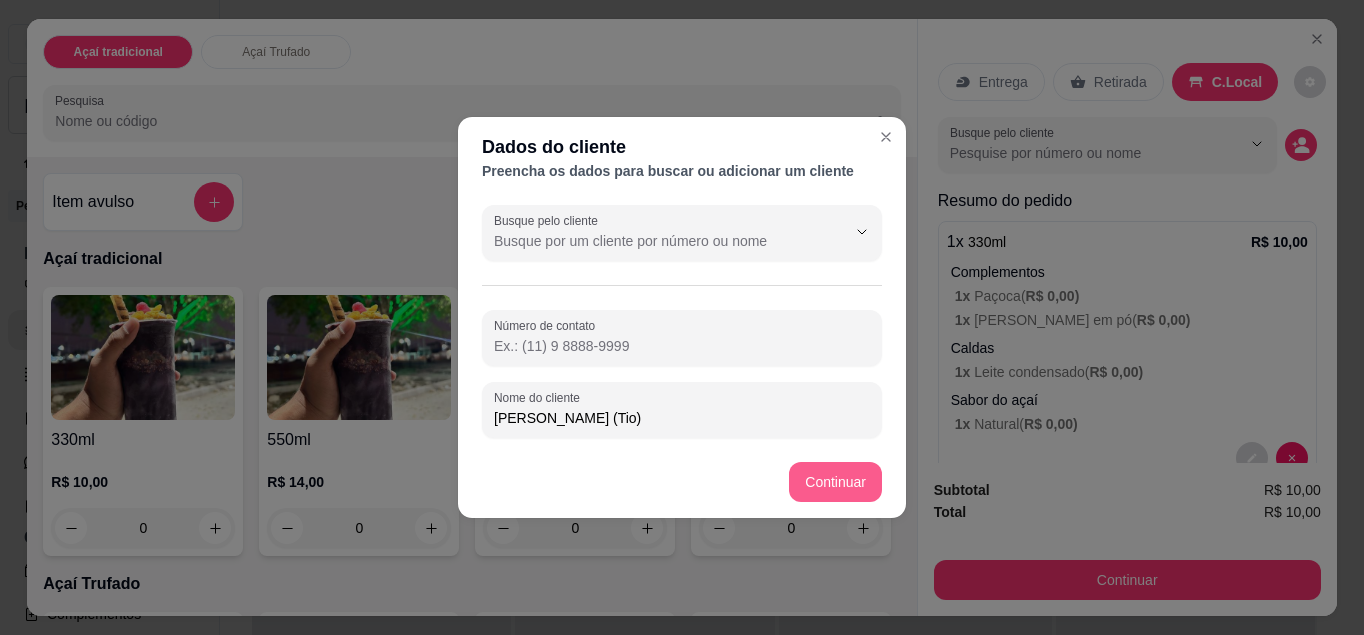 type on "[PERSON_NAME] (Tio)" 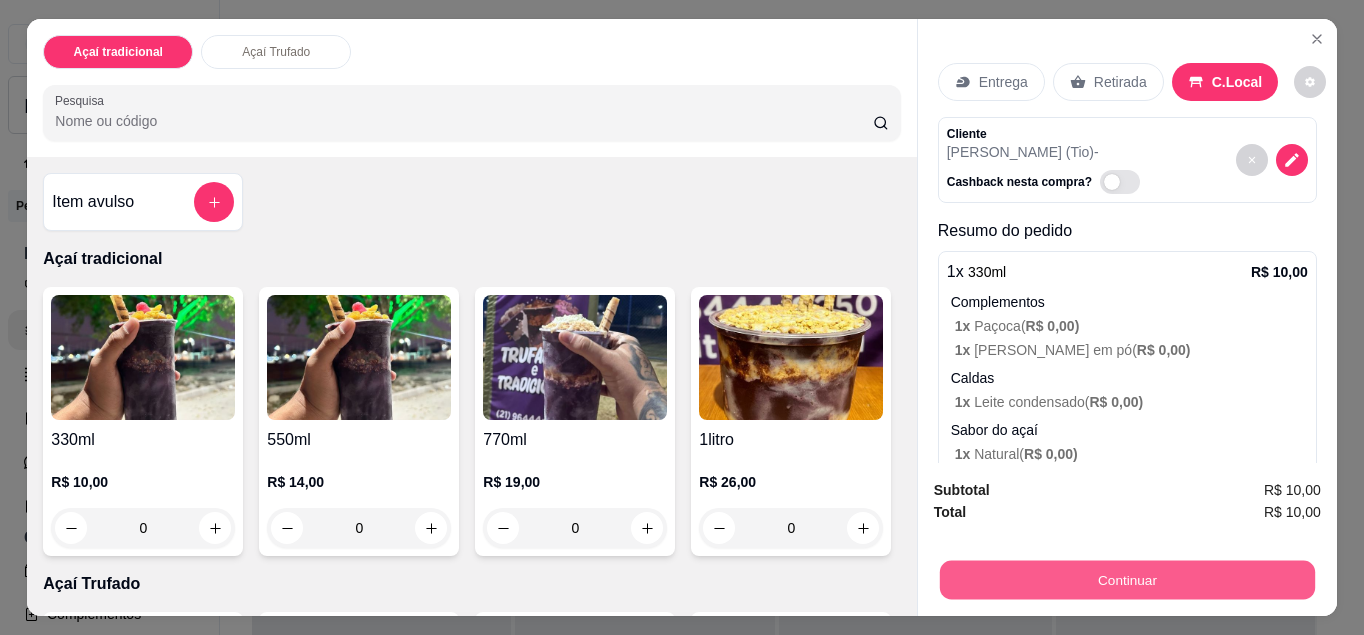 click on "Continuar" at bounding box center (1127, 580) 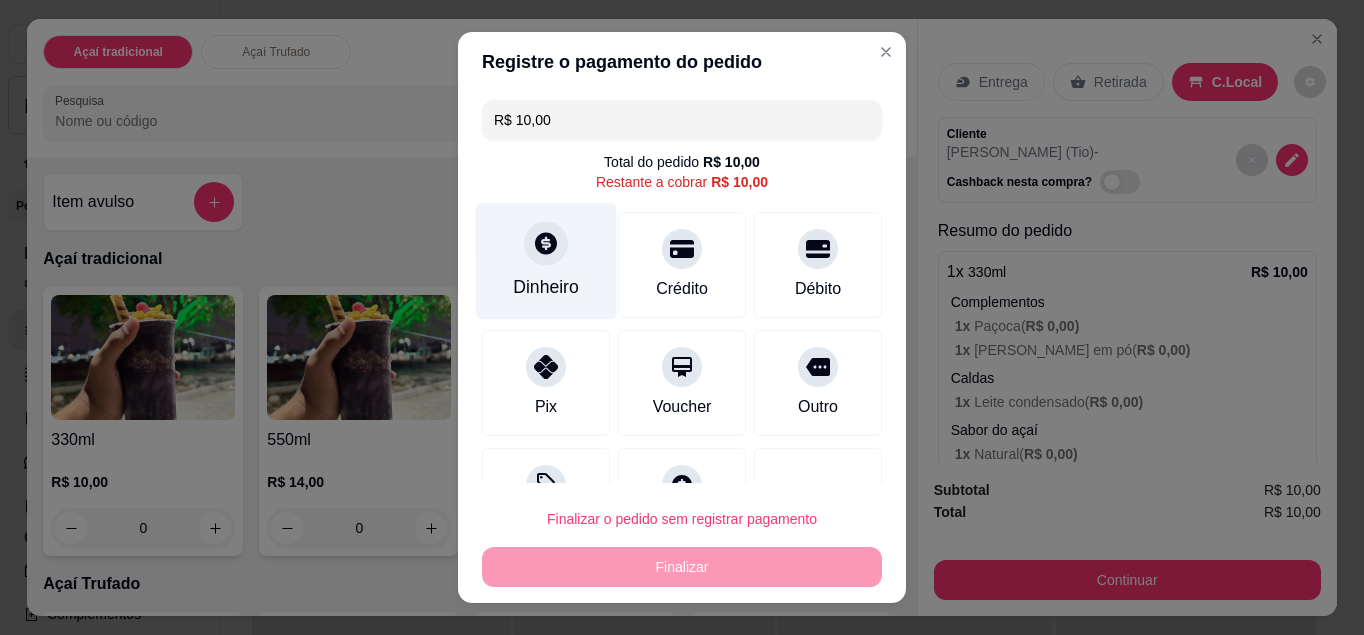 click on "Dinheiro" at bounding box center (546, 260) 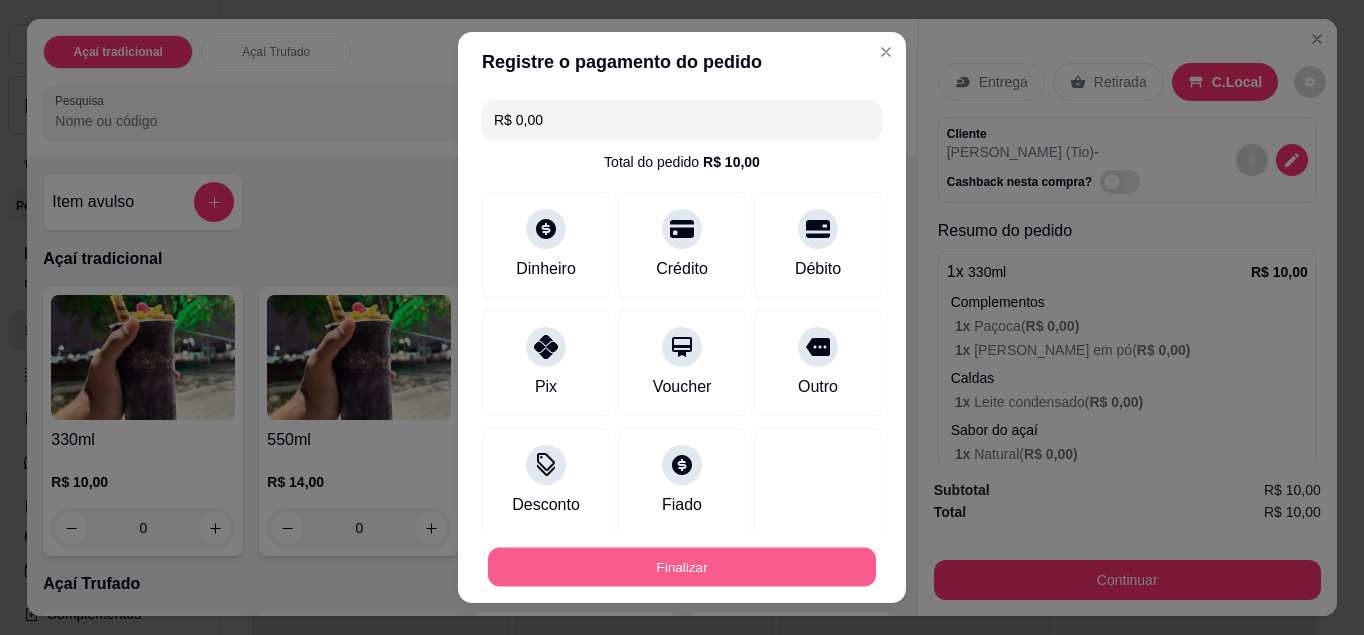 click on "Finalizar" at bounding box center (682, 567) 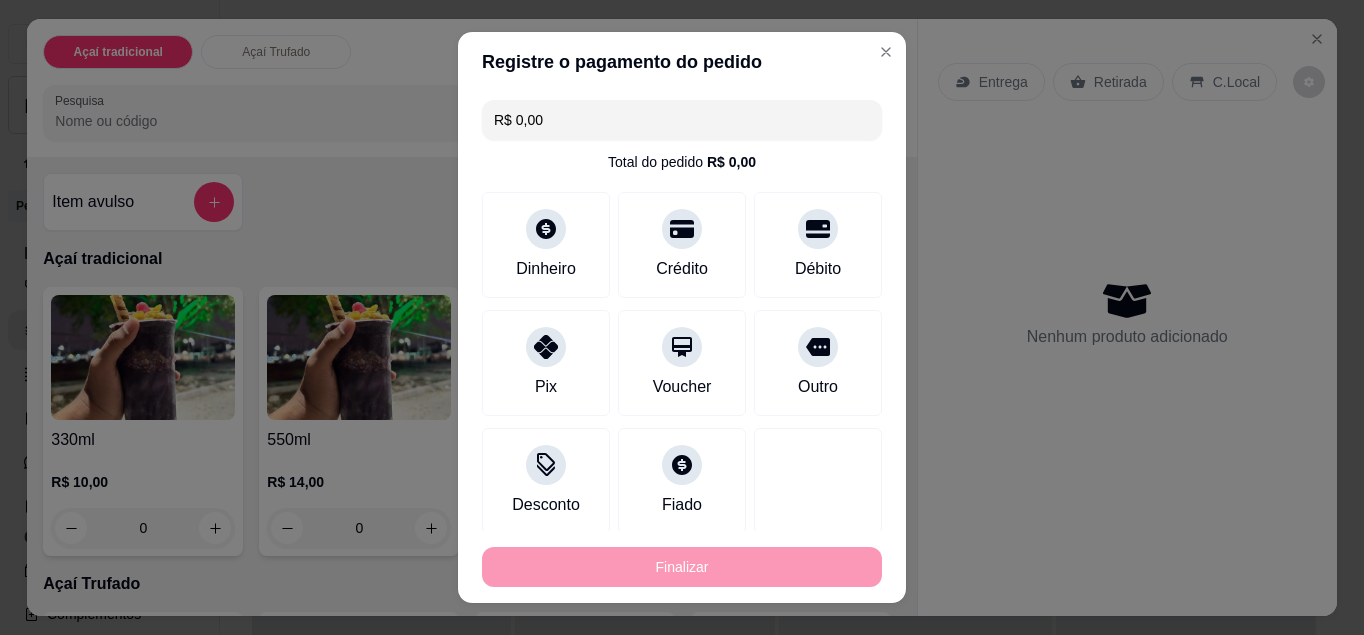type on "-R$ 10,00" 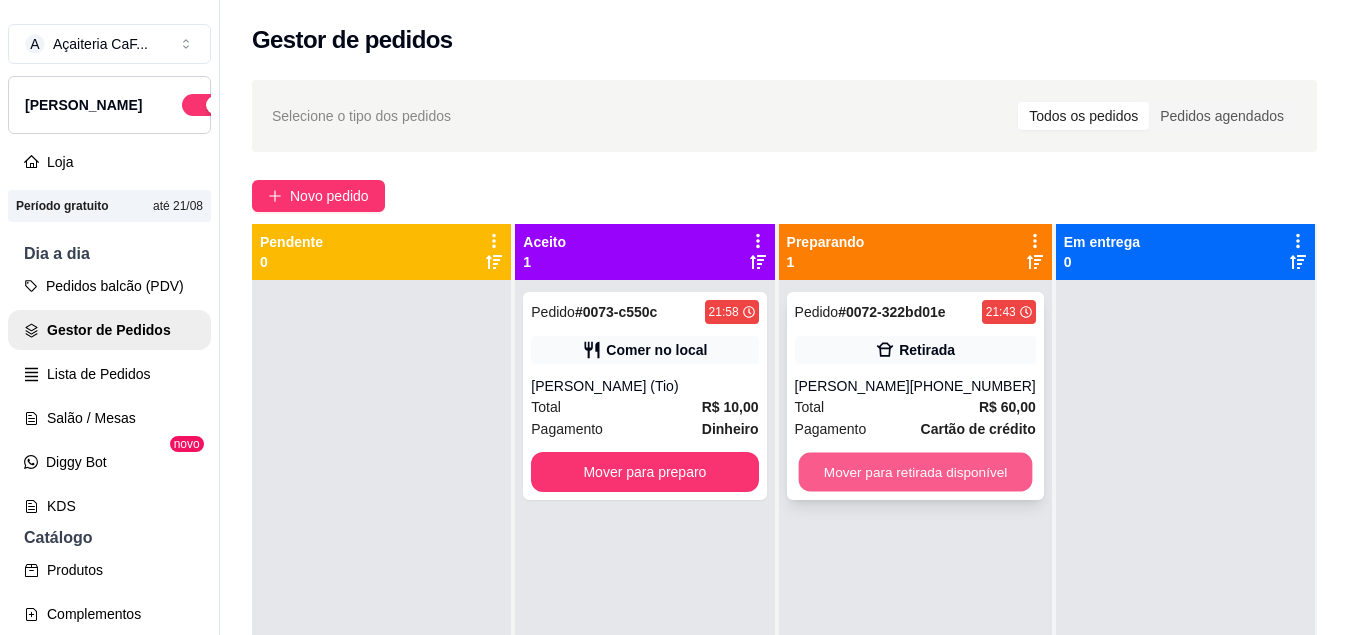 click on "Mover para retirada disponível" at bounding box center [915, 472] 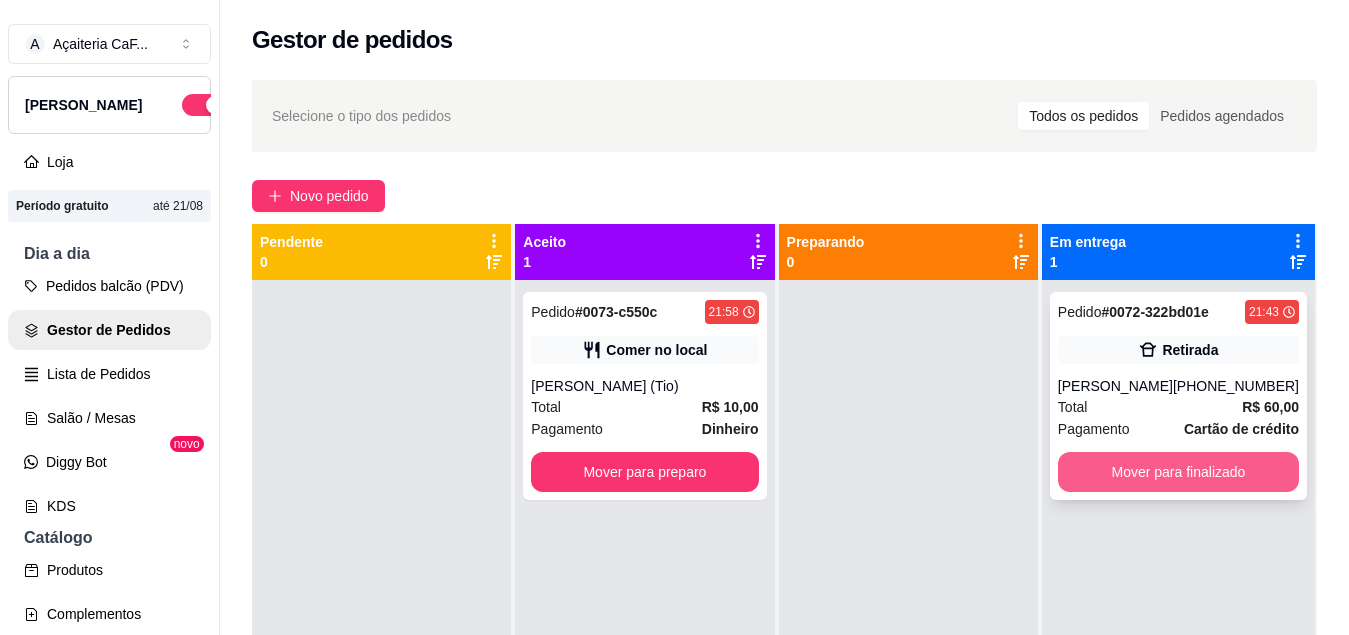click on "Mover para finalizado" at bounding box center [1178, 472] 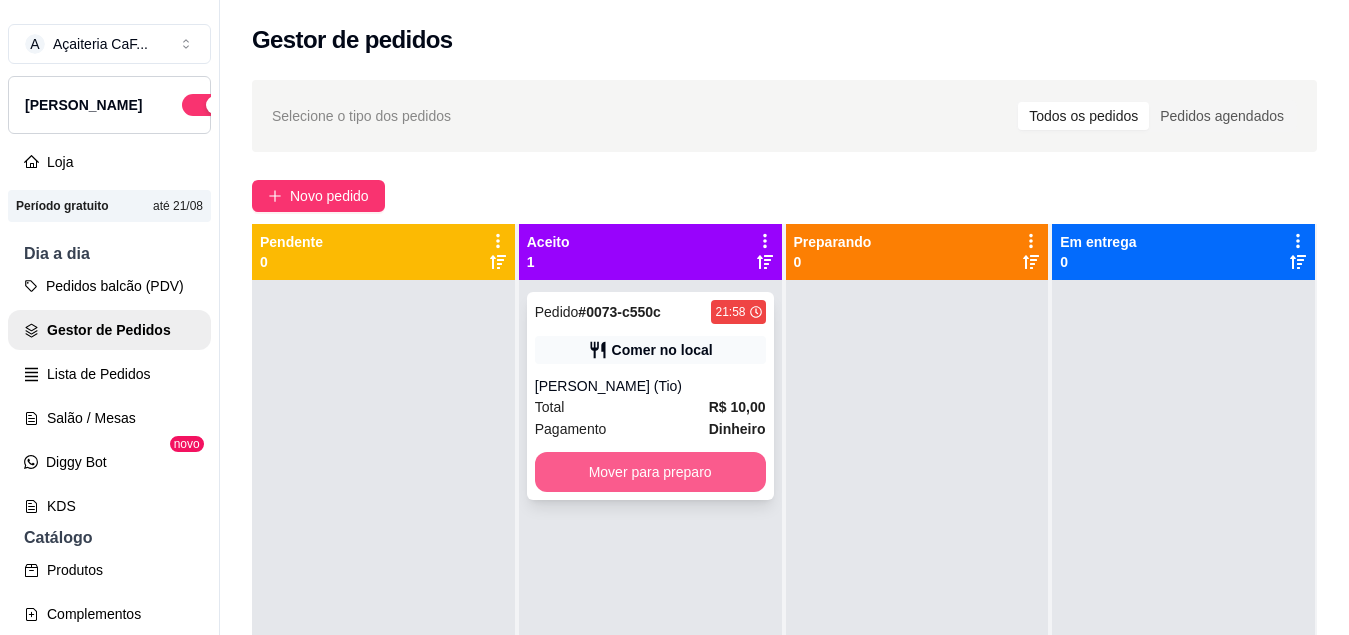 click on "Mover para preparo" at bounding box center (650, 472) 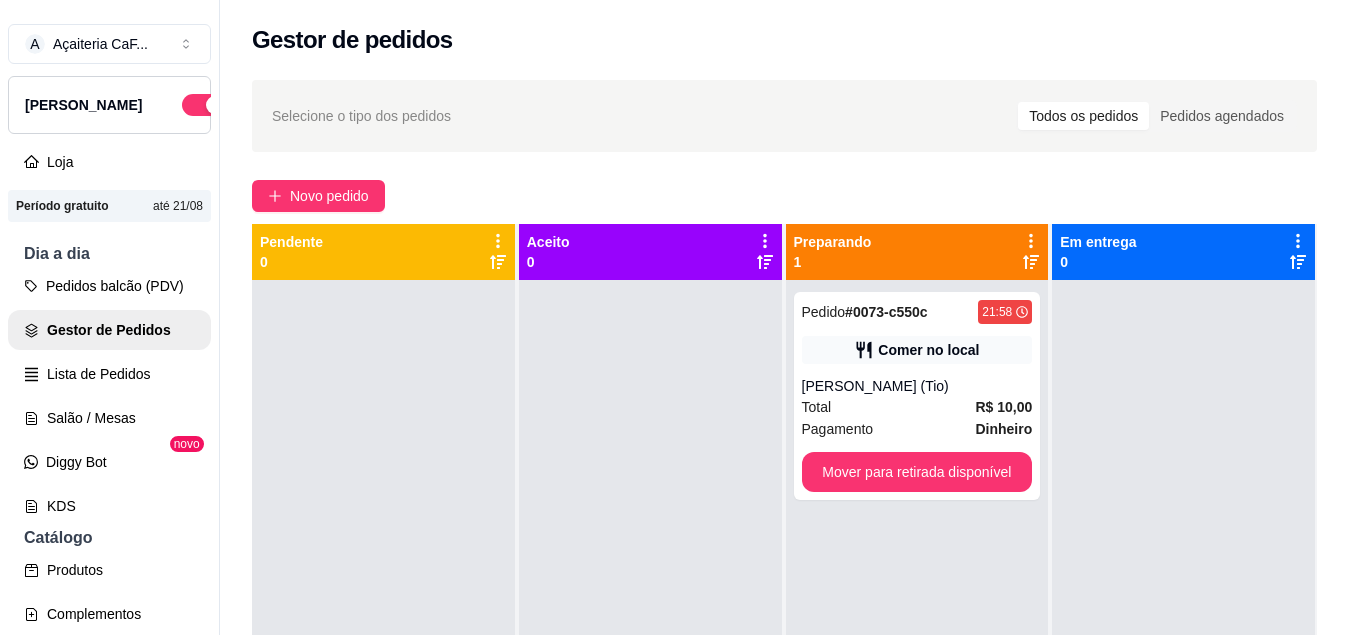 click on "Selecione o tipo dos pedidos Todos os pedidos Pedidos agendados" at bounding box center [784, 116] 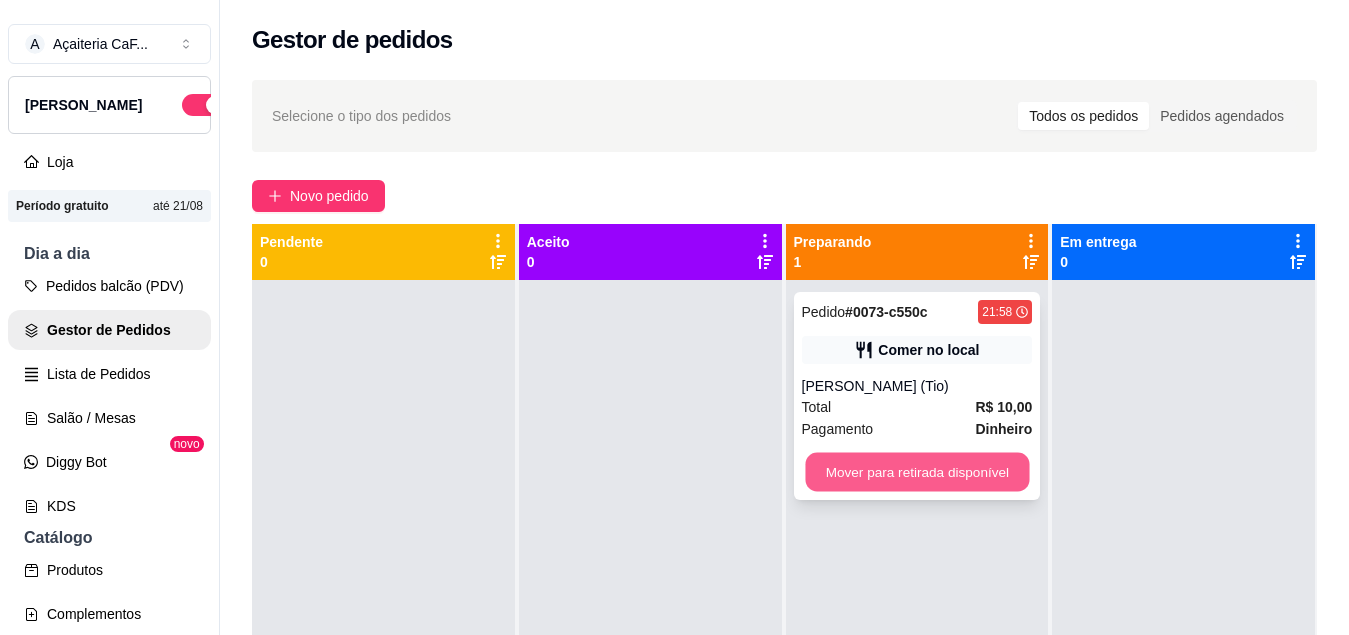 click on "Mover para retirada disponível" at bounding box center [917, 472] 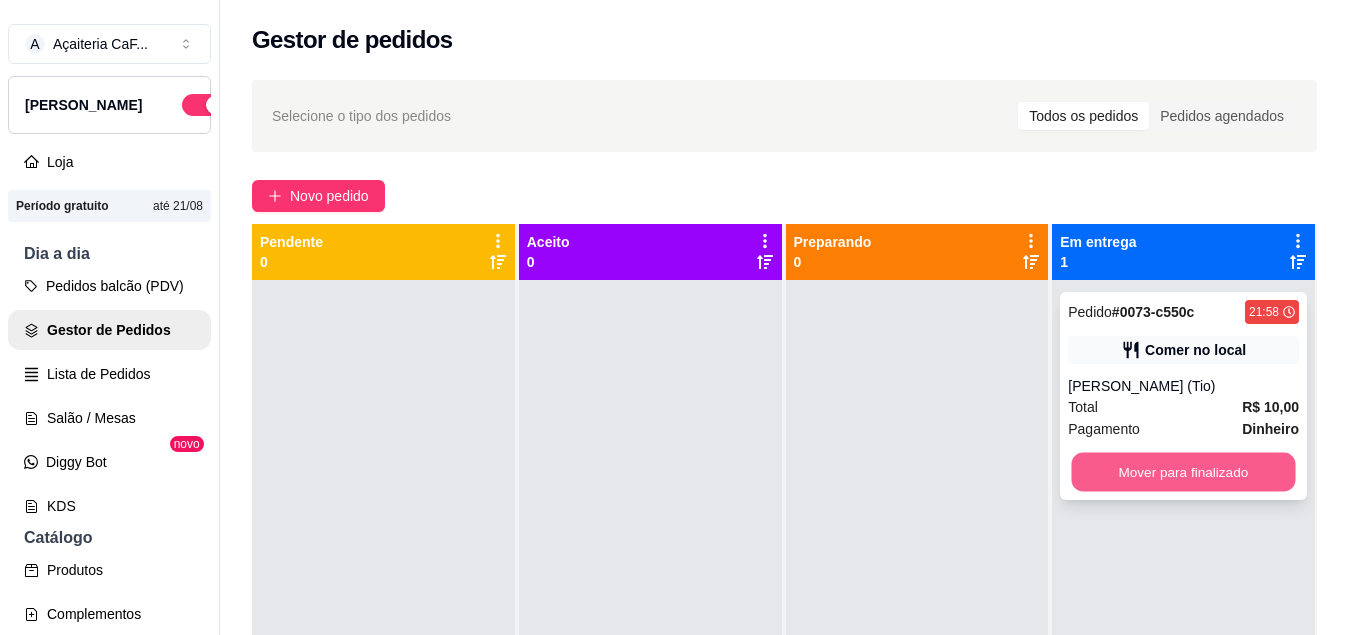 click on "Mover para finalizado" at bounding box center (1184, 472) 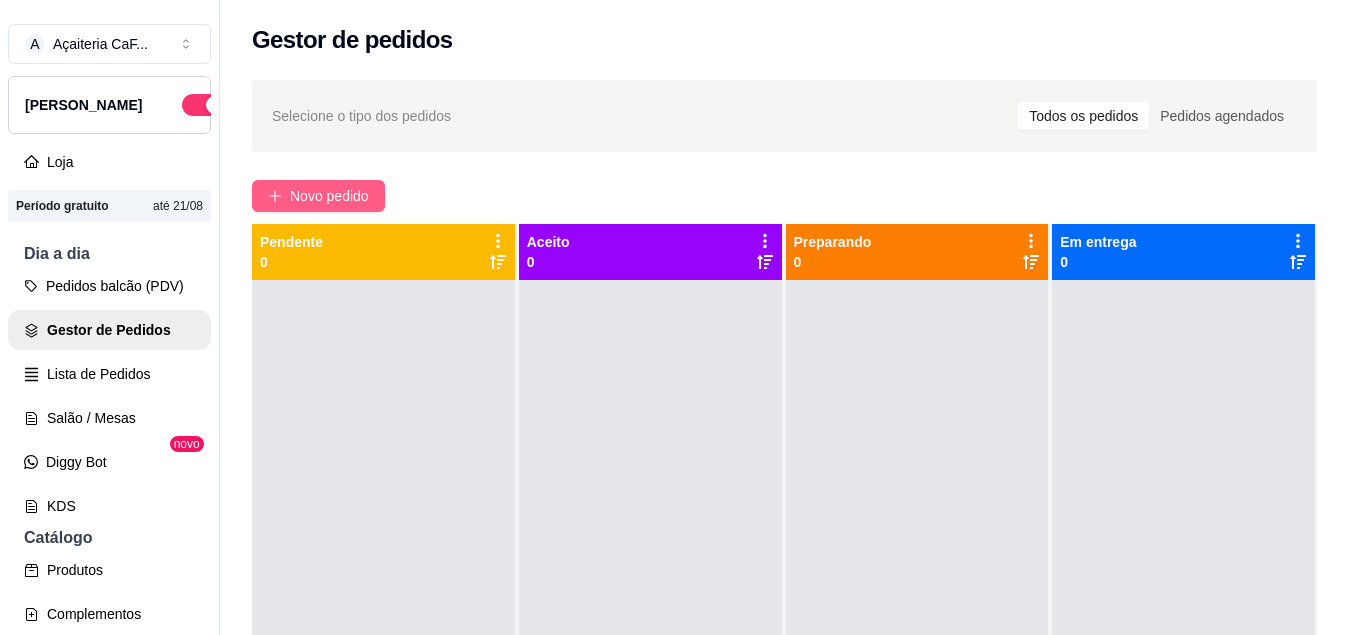 click on "Novo pedido" at bounding box center (329, 196) 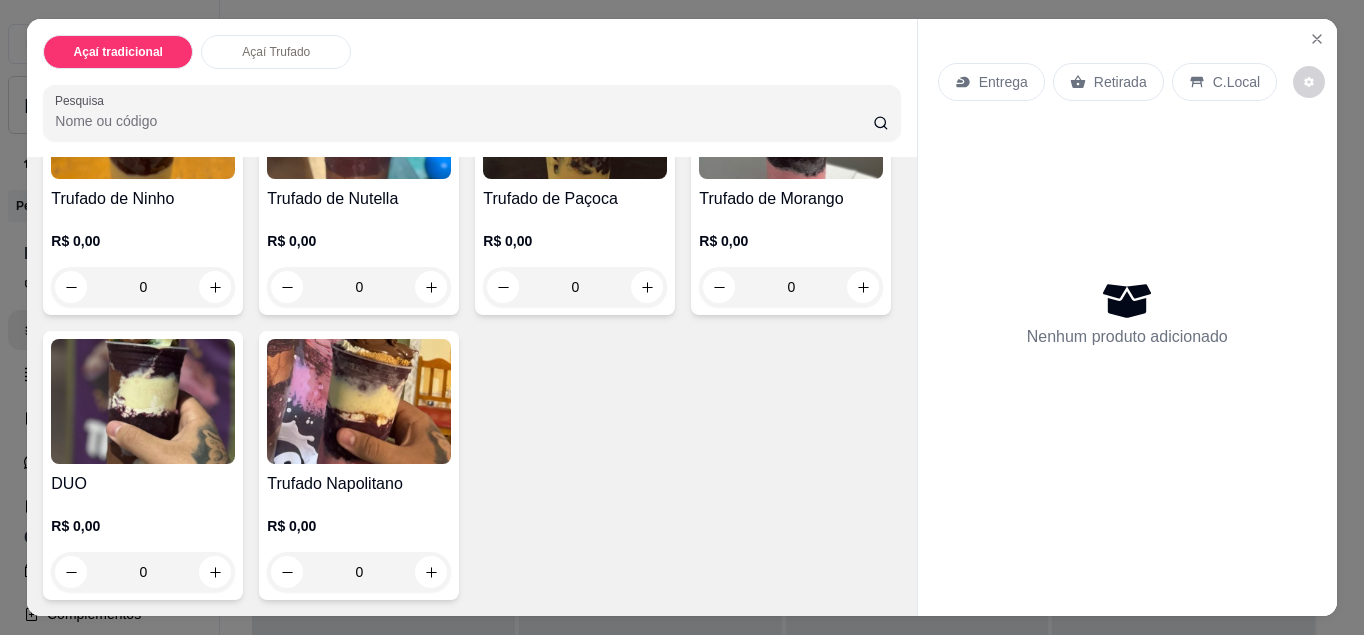scroll, scrollTop: 851, scrollLeft: 0, axis: vertical 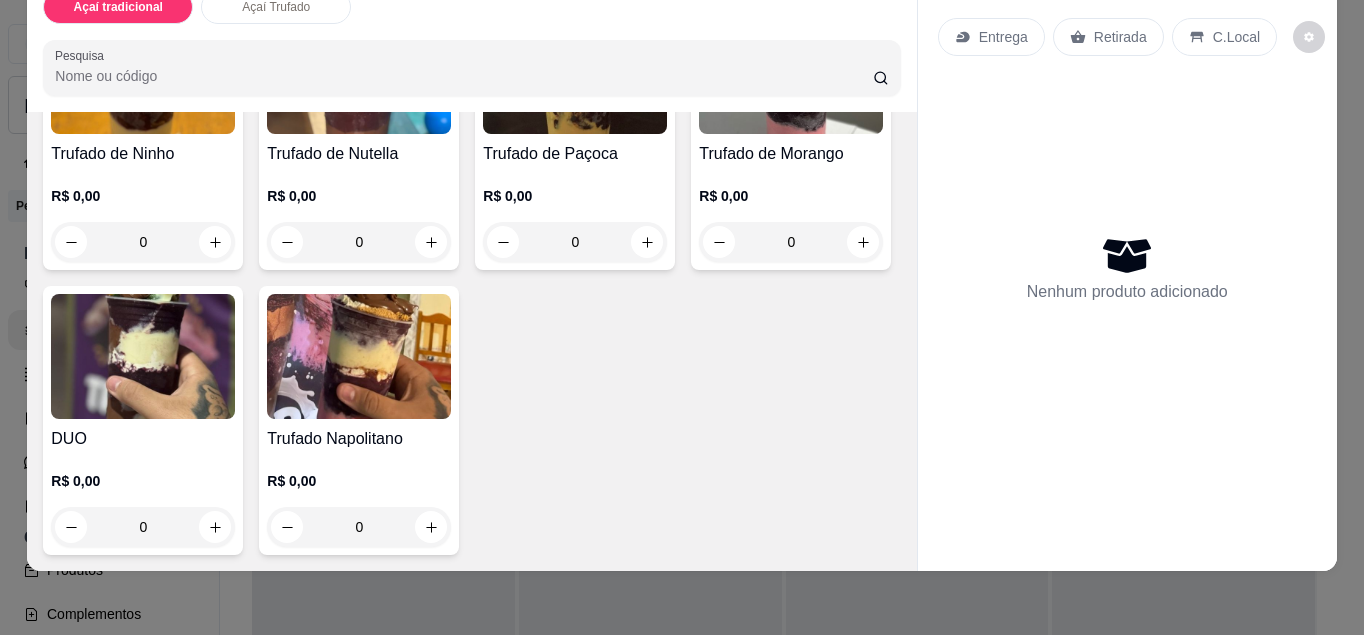click on "0" at bounding box center (143, 527) 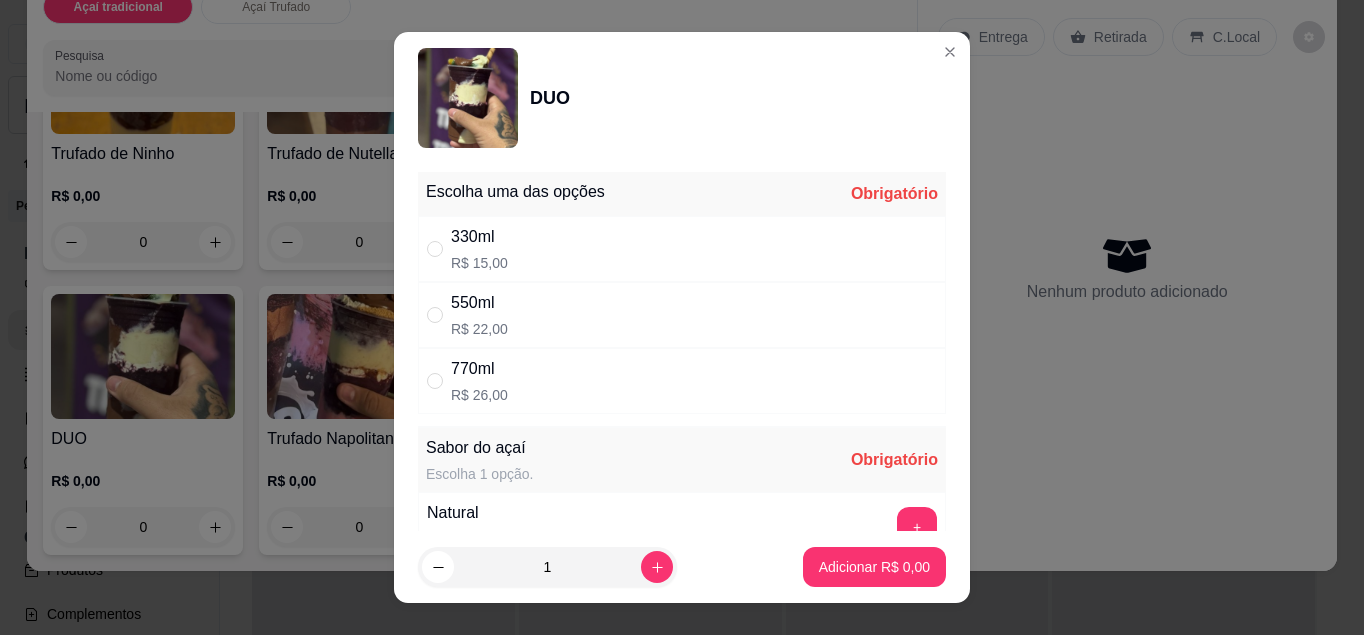 click on "330ml R$ 15,00" at bounding box center [682, 249] 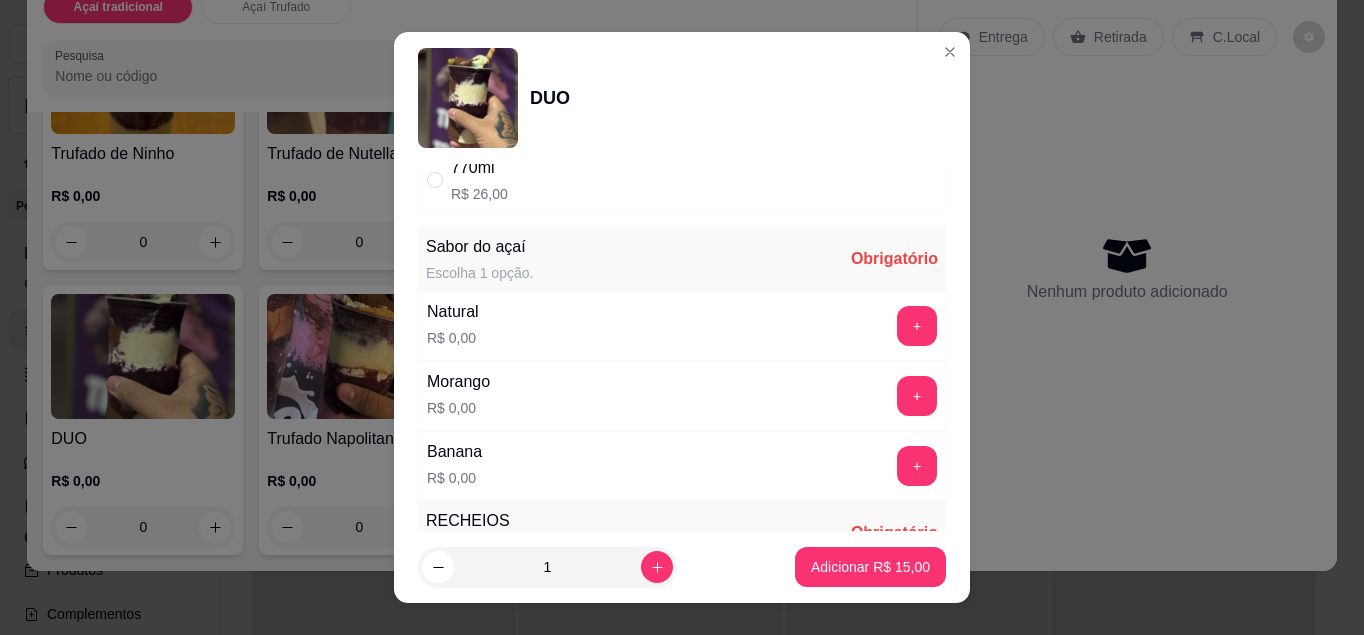 scroll, scrollTop: 234, scrollLeft: 0, axis: vertical 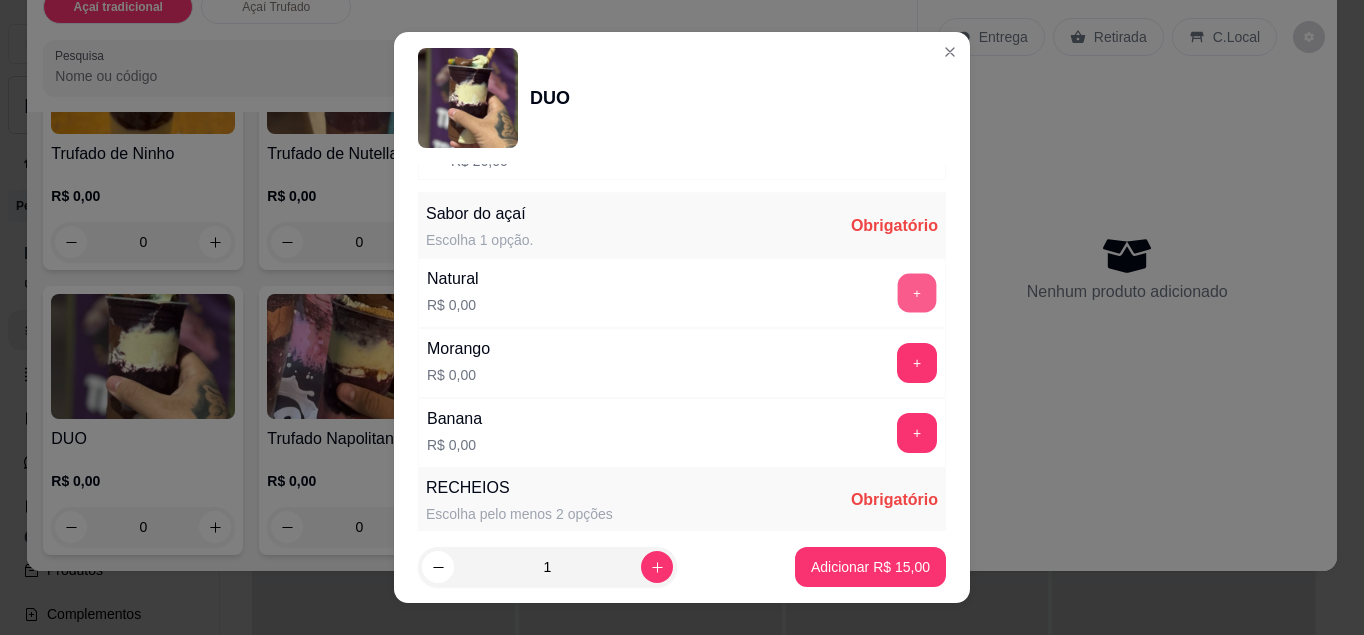 click on "+" at bounding box center [917, 292] 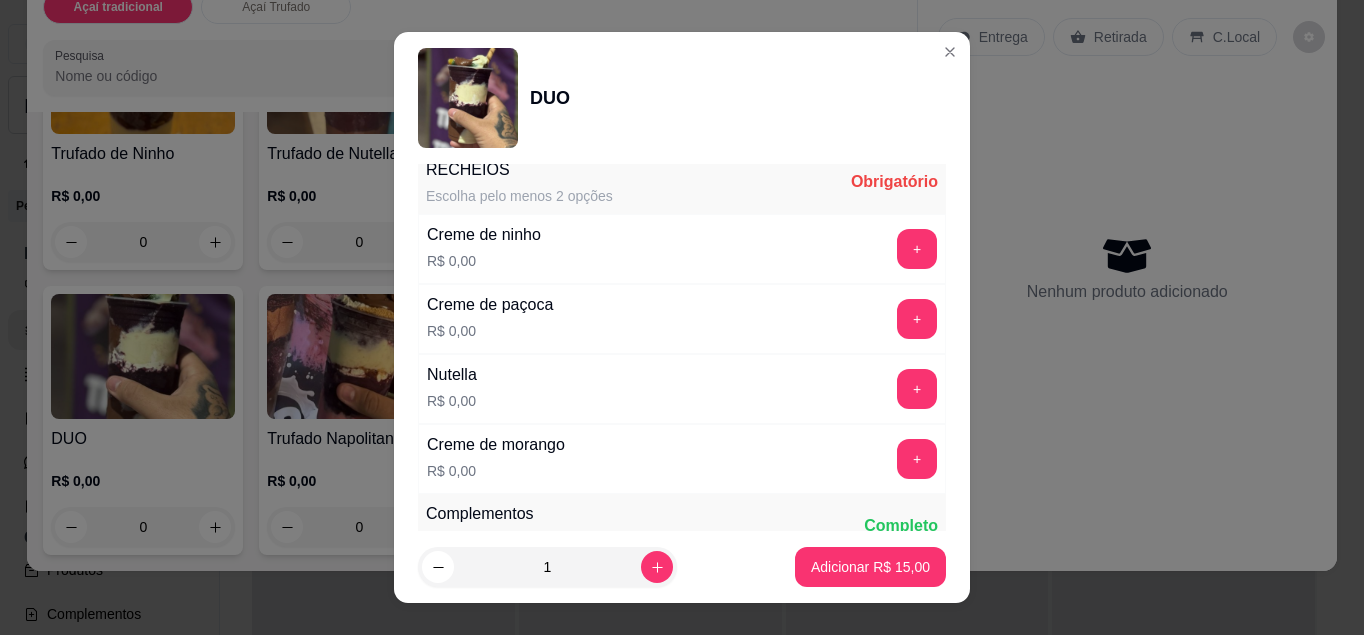 scroll, scrollTop: 553, scrollLeft: 0, axis: vertical 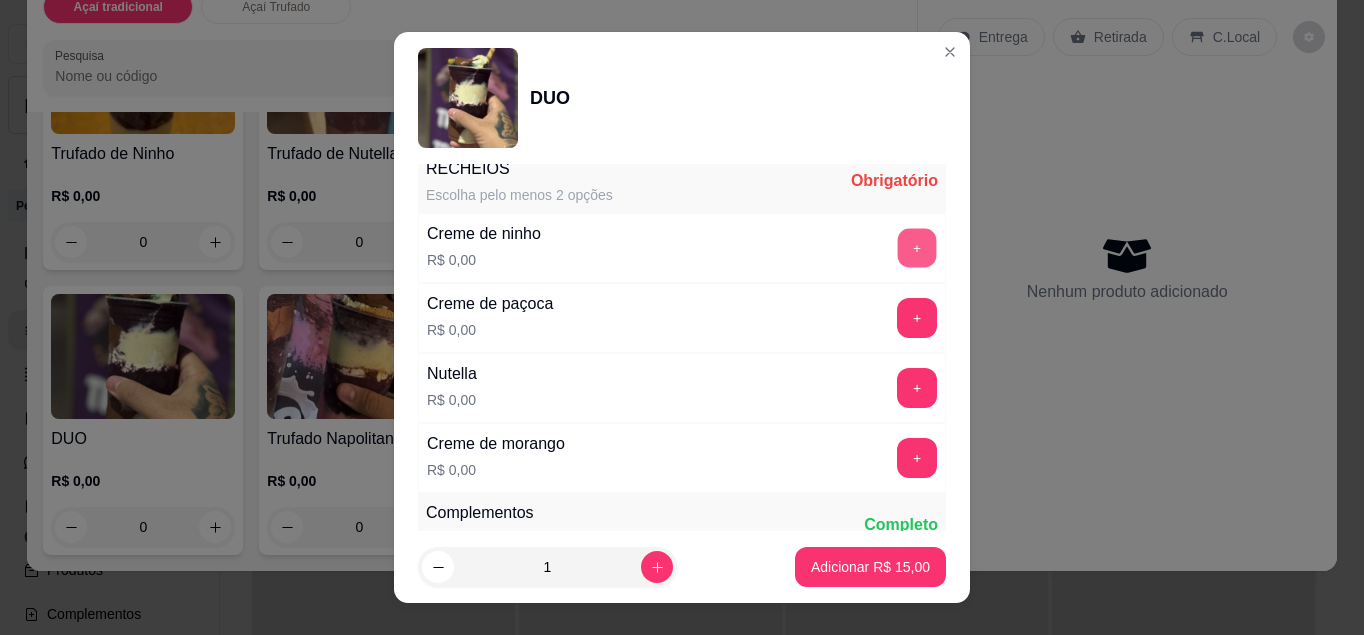 click on "+" at bounding box center [917, 247] 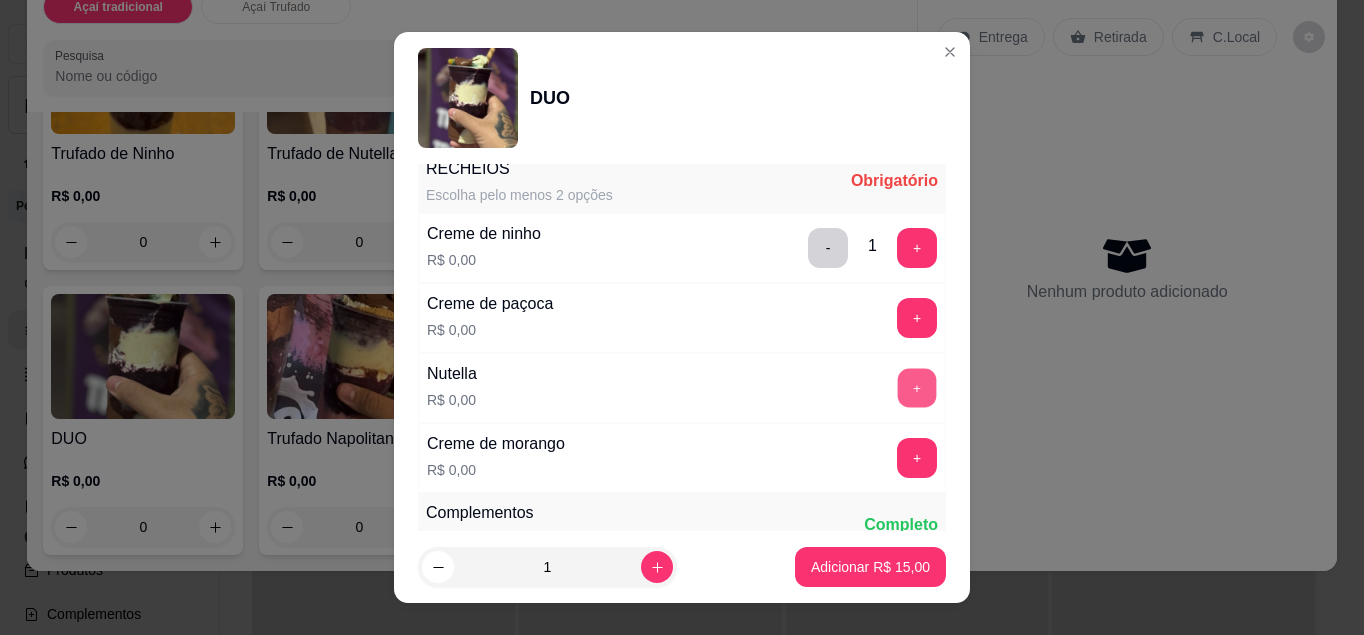 click on "+" at bounding box center (917, 387) 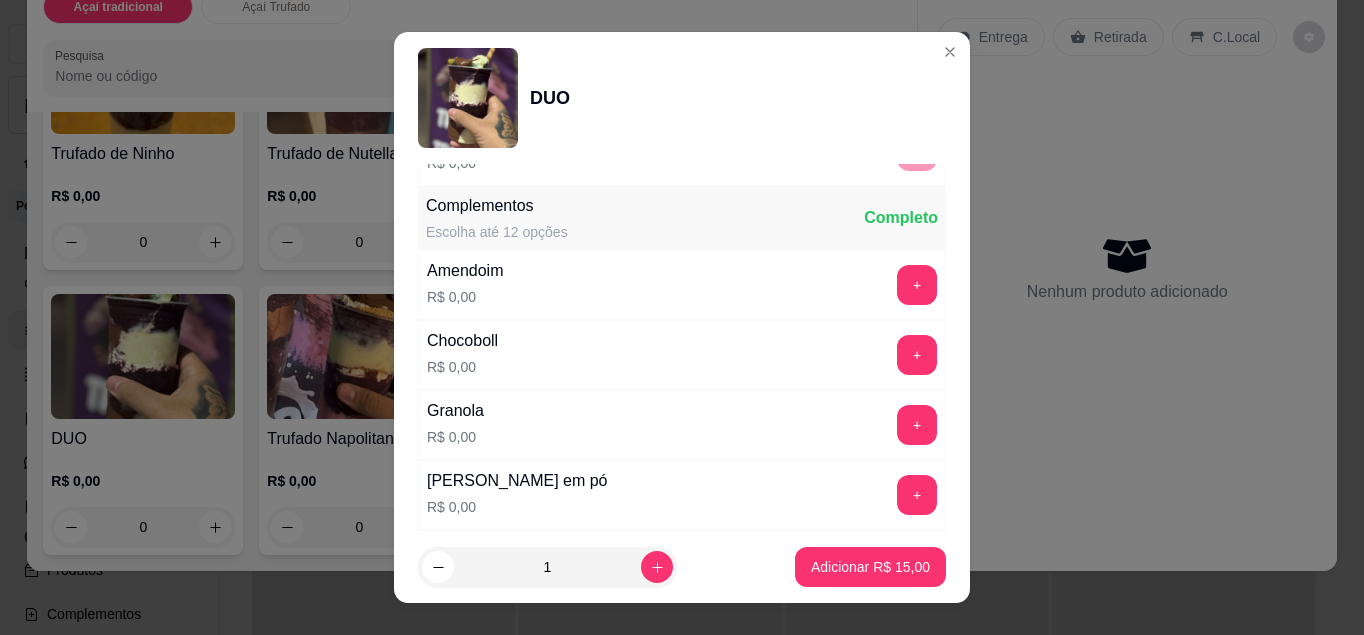 scroll, scrollTop: 861, scrollLeft: 0, axis: vertical 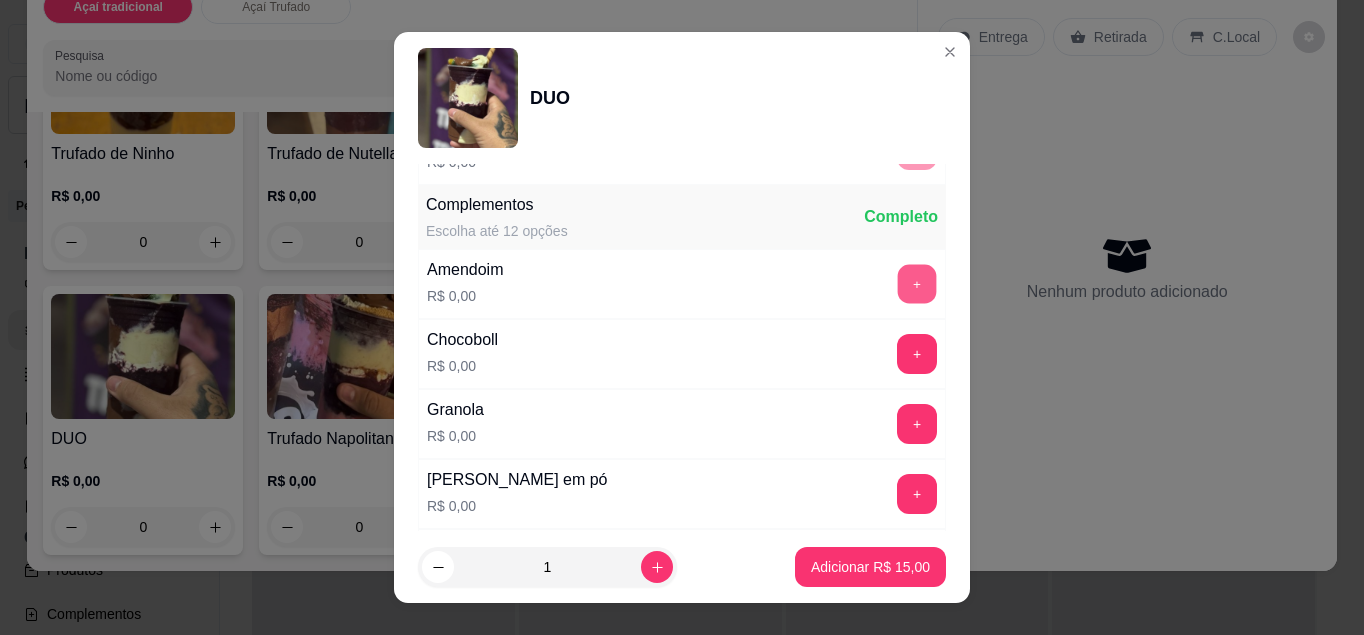 click on "+" at bounding box center (917, 283) 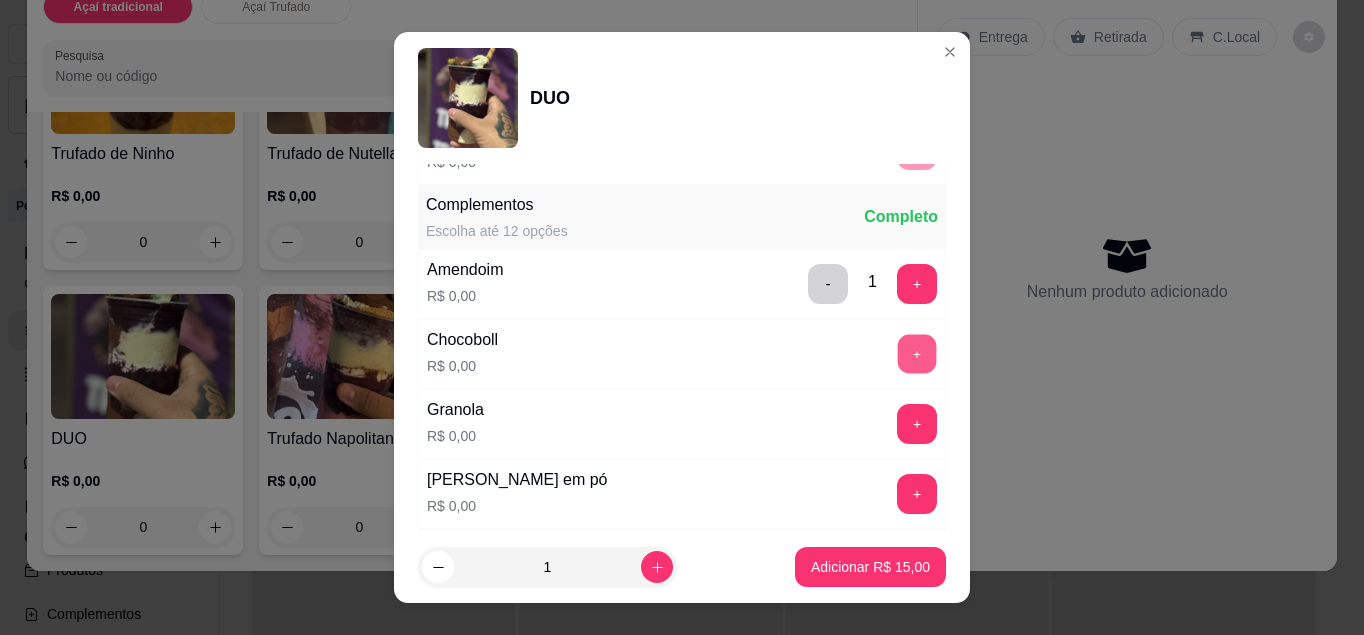 click on "+" at bounding box center [917, 353] 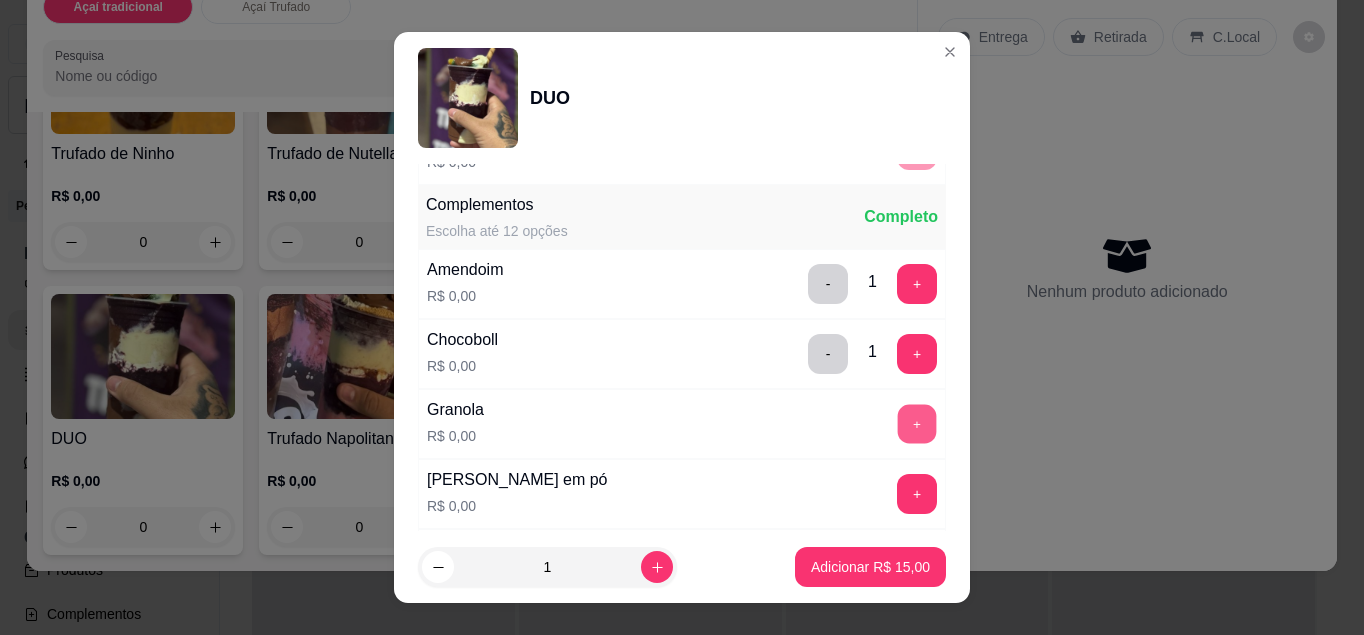 click on "+" at bounding box center [917, 423] 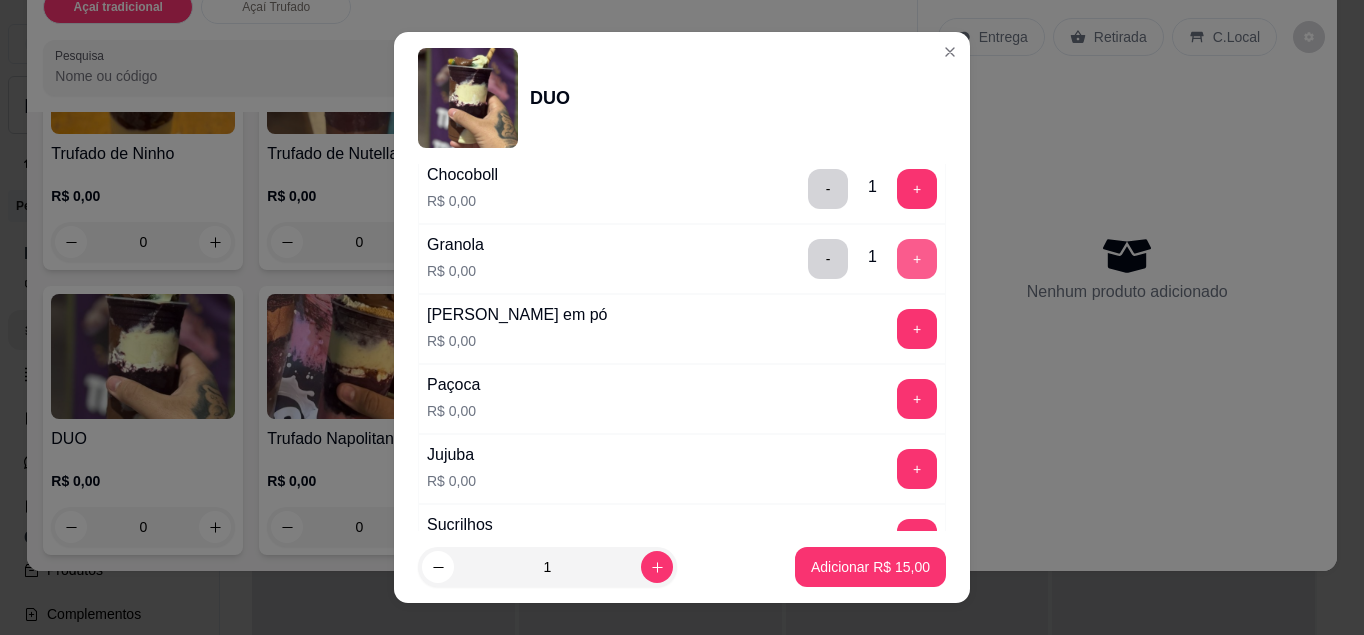 scroll, scrollTop: 1029, scrollLeft: 0, axis: vertical 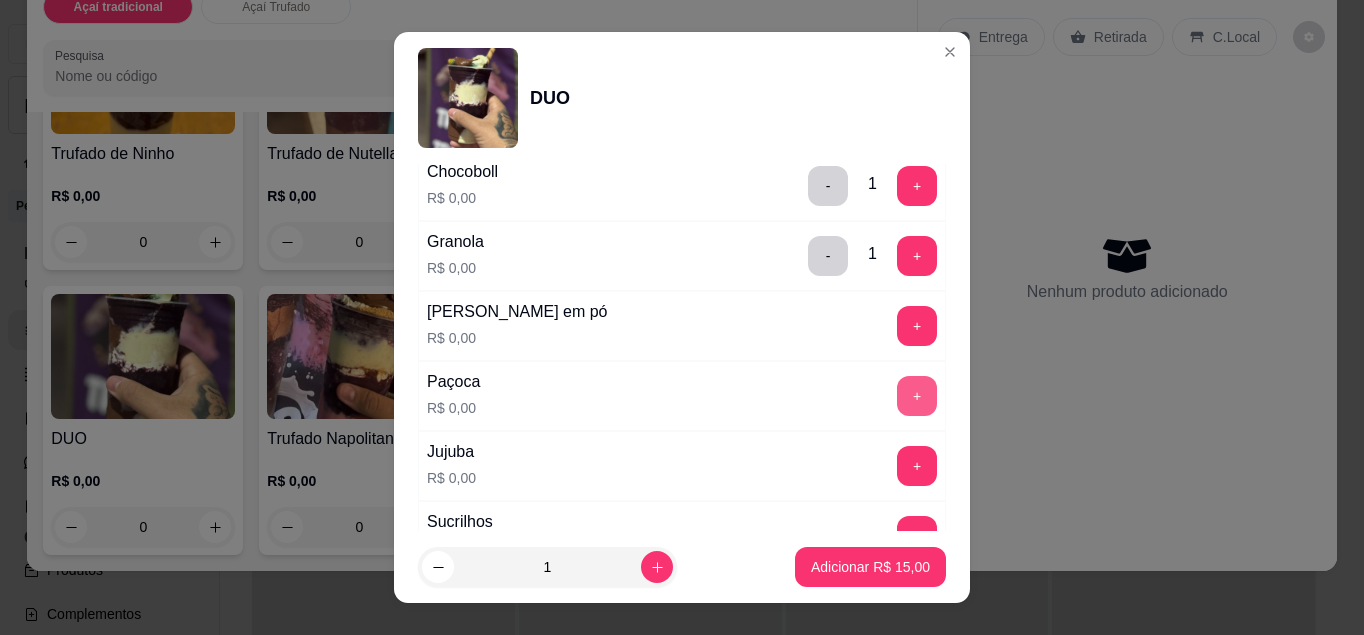 click on "Complementos  Escolha até 12 opções Completo Amendoim R$ 0,00 - 1 + Chocoboll R$ 0,00 - 1 + Granola R$ 0,00 - 1 + Leite em pó  R$ 0,00 + Paçoca  R$ 0,00 + Jujuba R$ 0,00 + Sucrilhos  R$ 0,00 + Adicional de uva  R$ 2,00 + Adicional de manga R$ 2,00 + Adicional de banana R$ 2,00 + Adicional de morango R$ 2,00 + Mix de frutas  R$ 4,00 +" at bounding box center (682, 469) 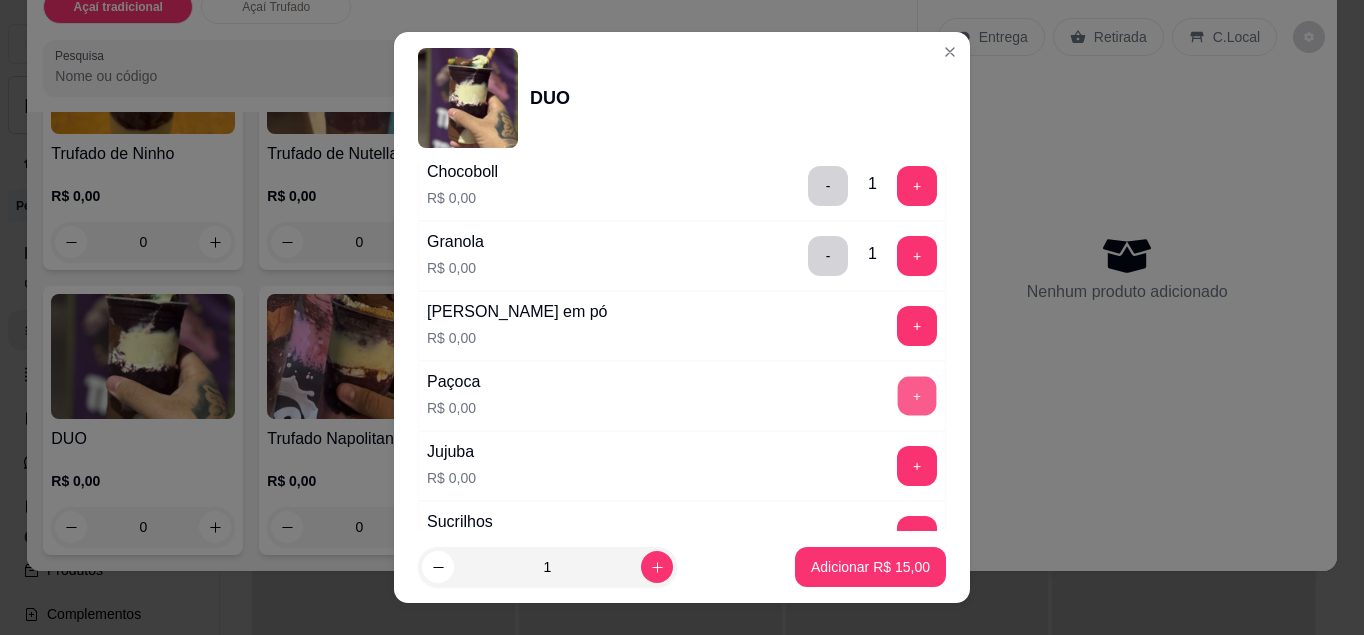 click on "+" at bounding box center [917, 395] 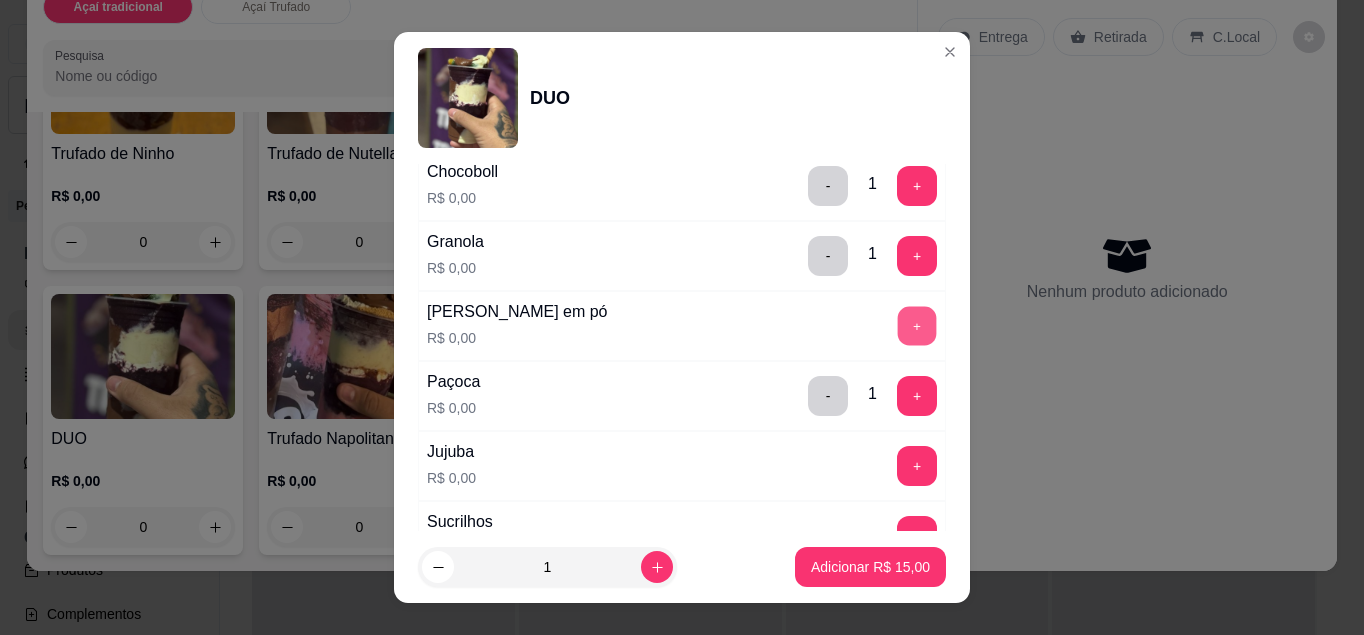 click on "+" at bounding box center [917, 325] 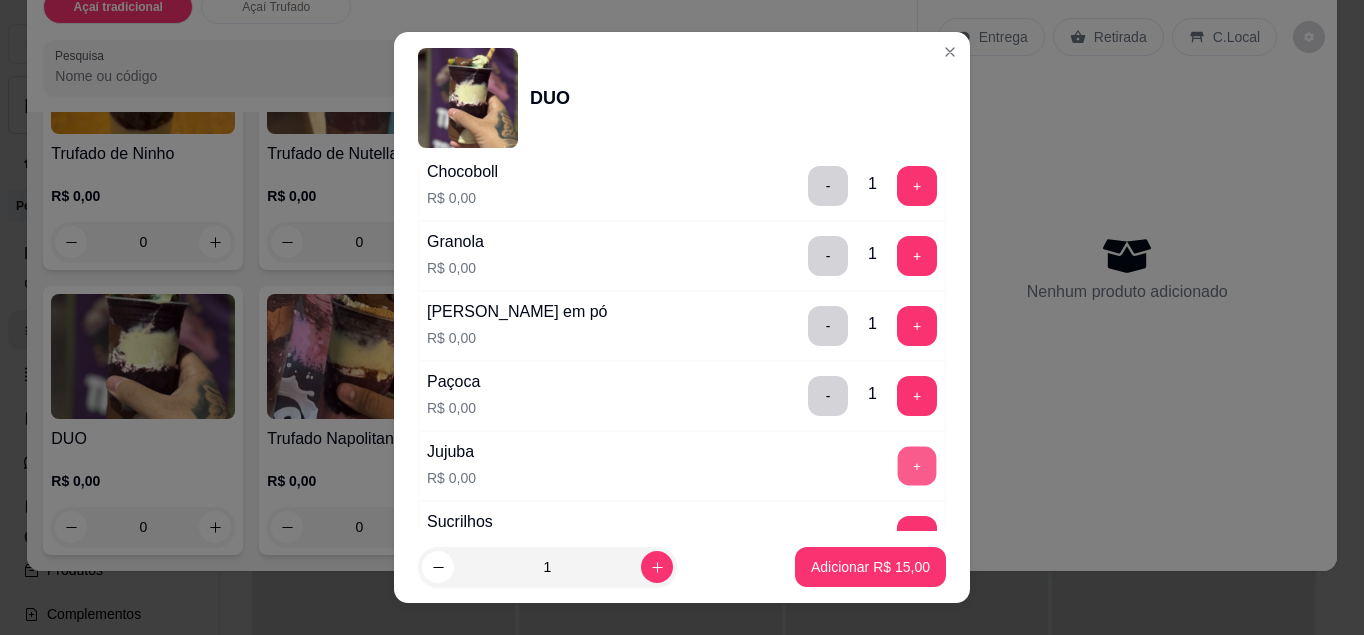 click on "+" at bounding box center [917, 465] 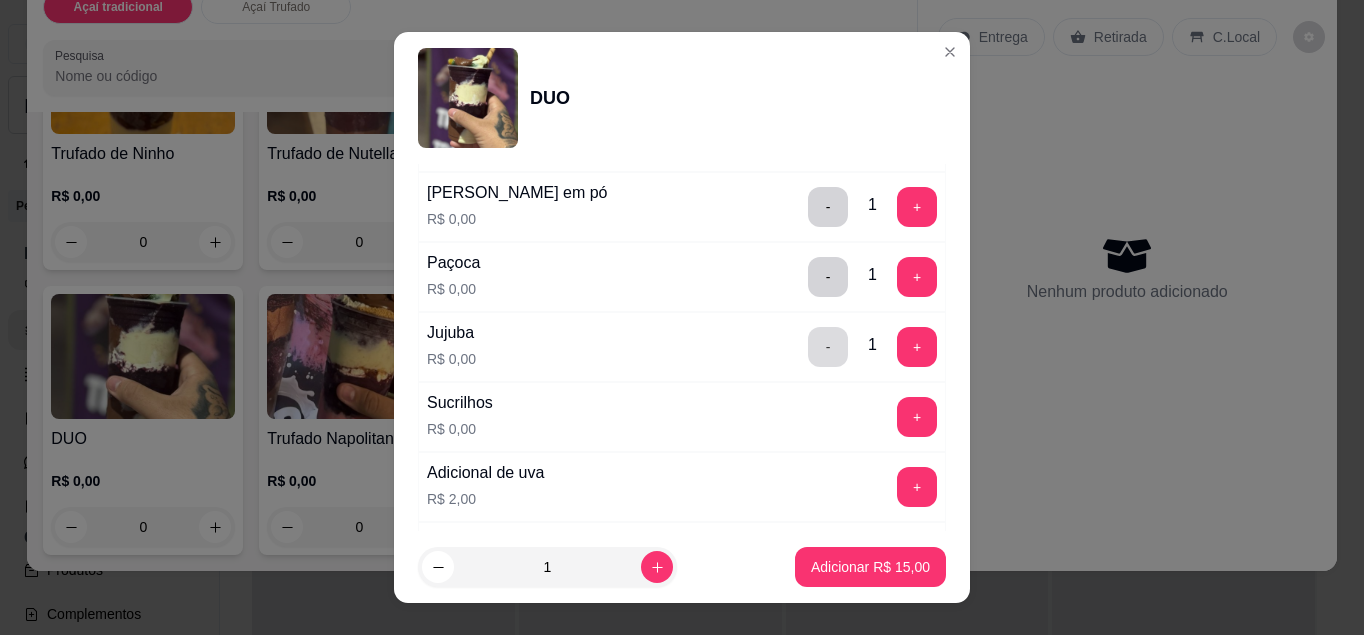 scroll, scrollTop: 1149, scrollLeft: 0, axis: vertical 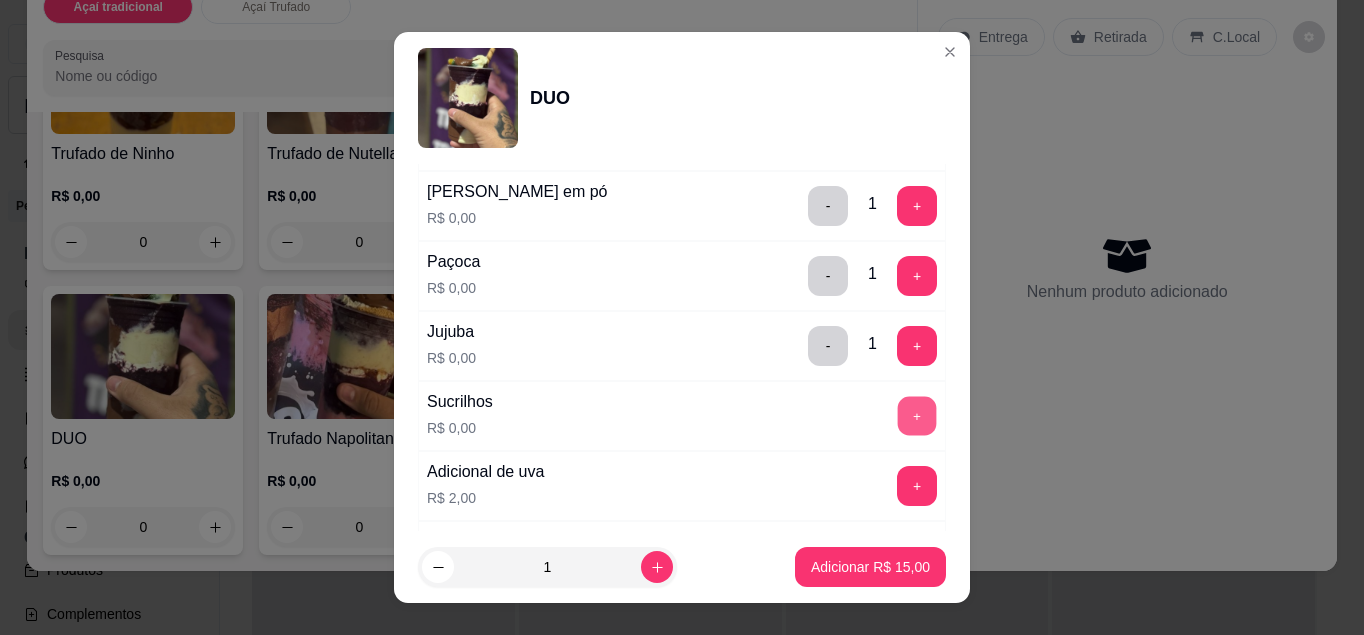 click on "+" at bounding box center [917, 415] 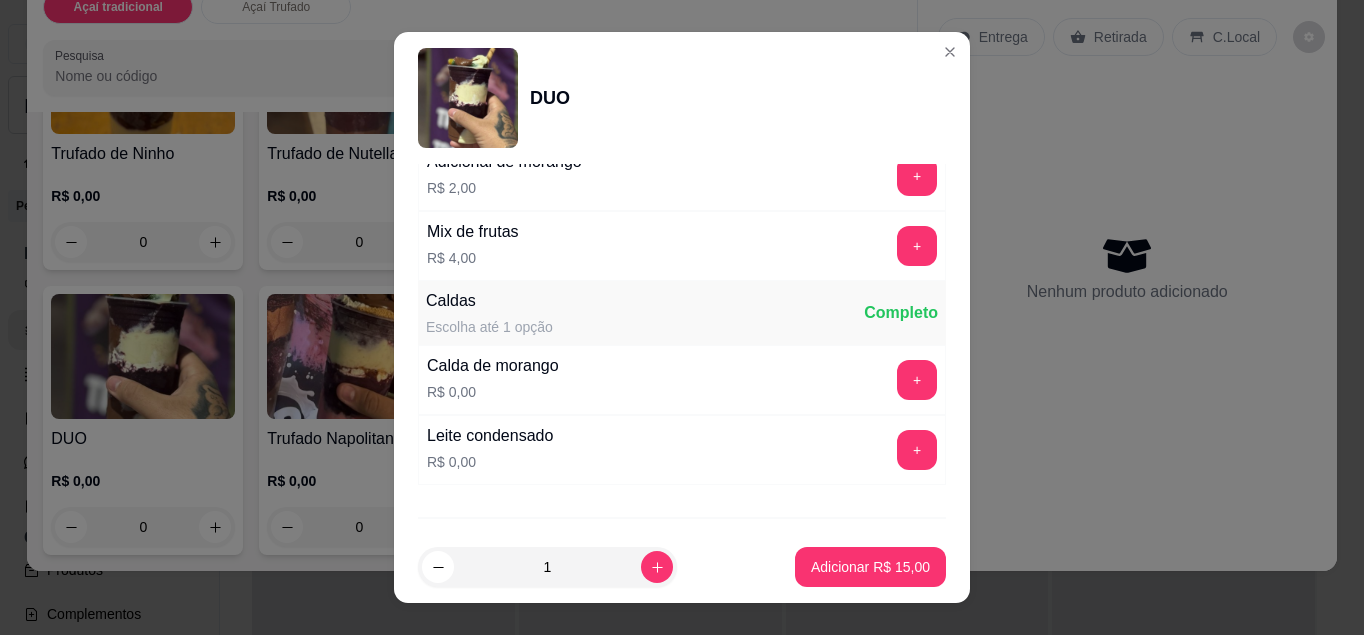 scroll, scrollTop: 1772, scrollLeft: 0, axis: vertical 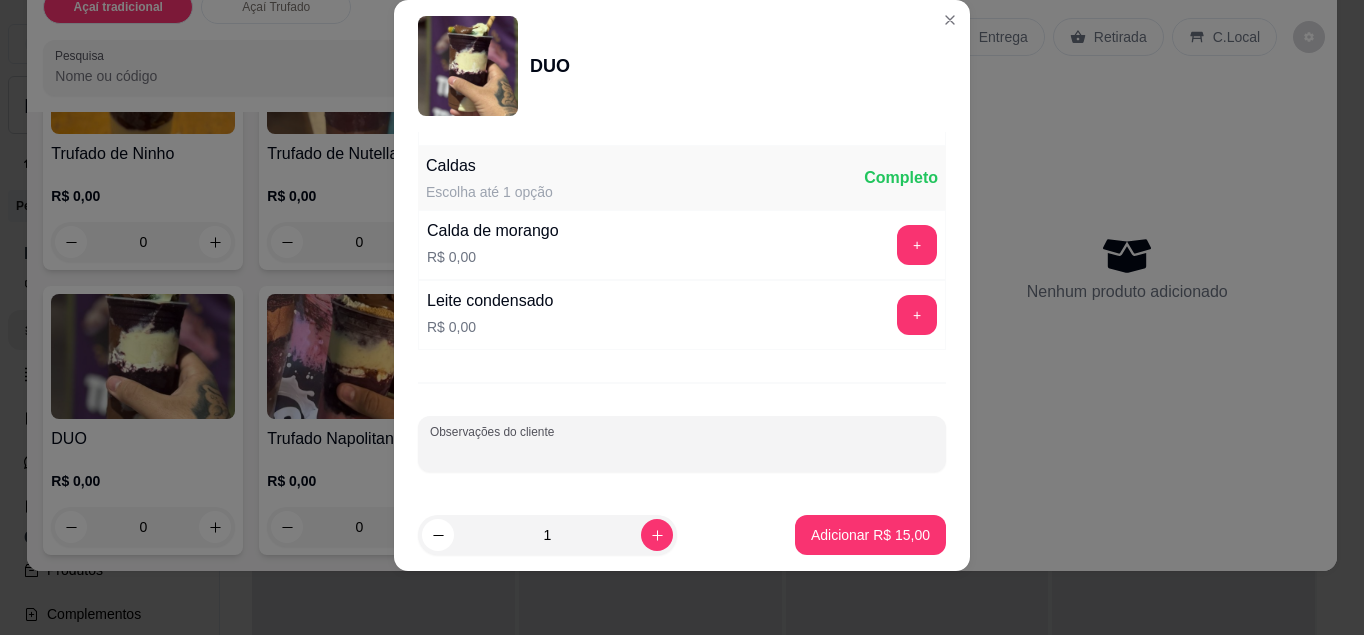 click on "Observações do cliente" at bounding box center [682, 452] 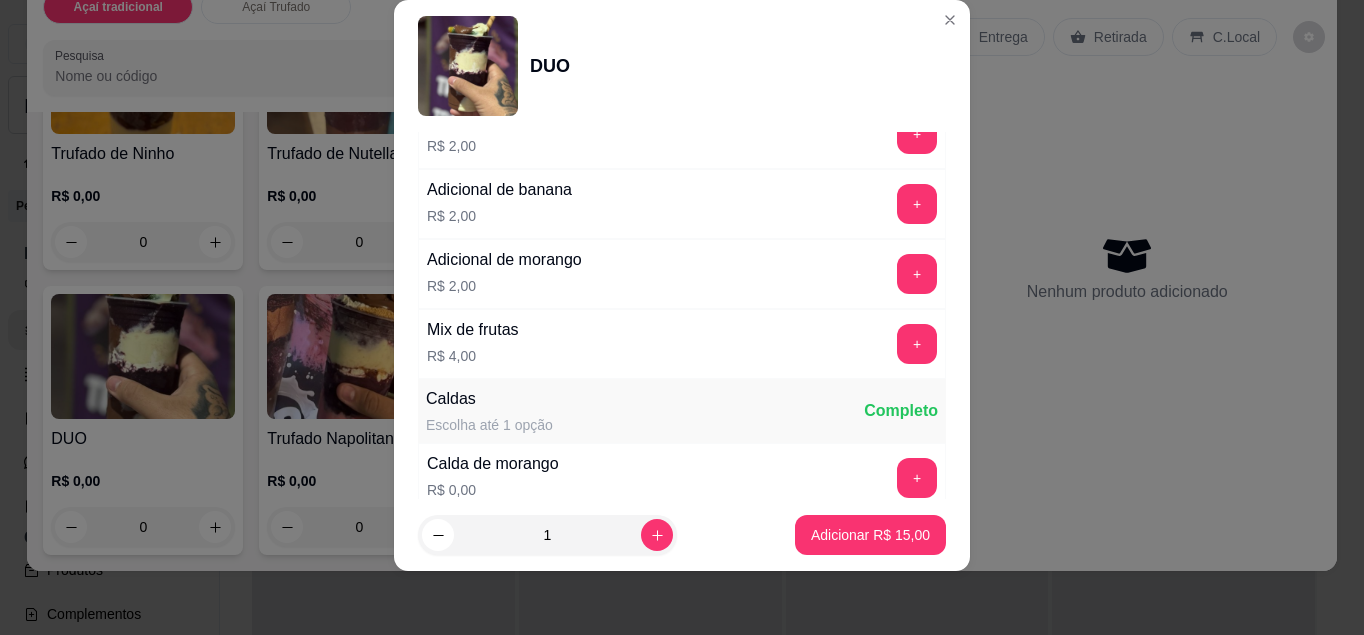 scroll, scrollTop: 1536, scrollLeft: 0, axis: vertical 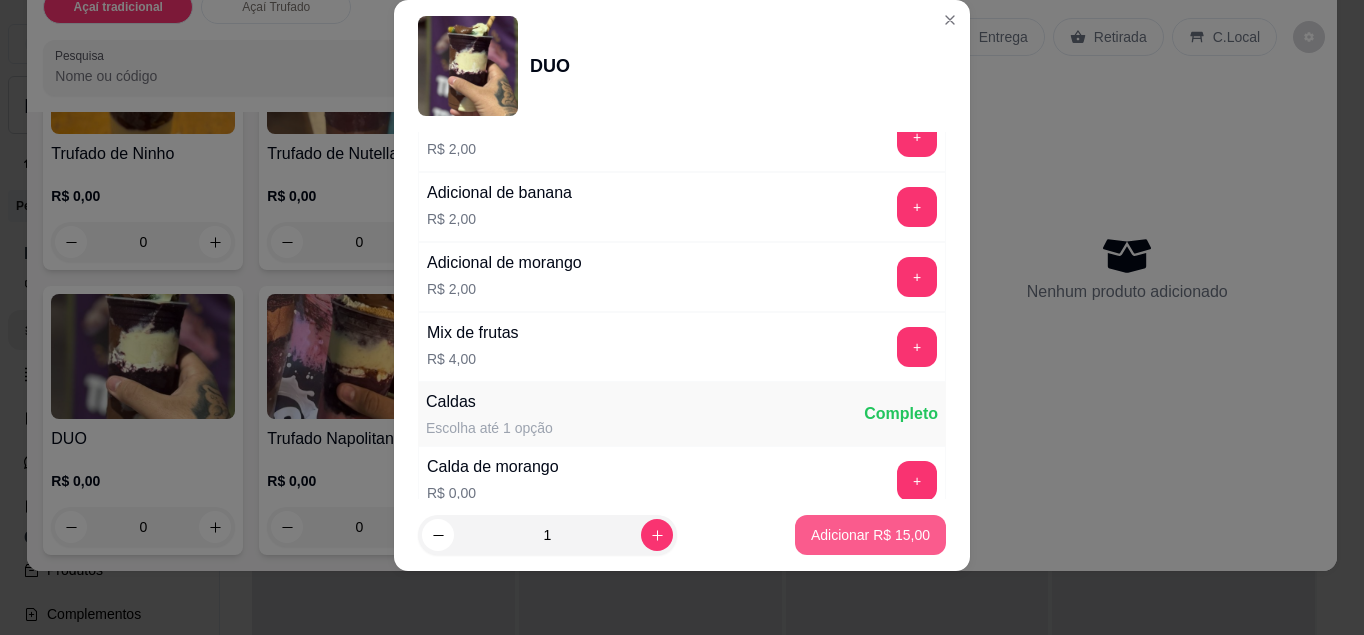 type on "1 morango com leite condensado e 1 natural com calda de morango" 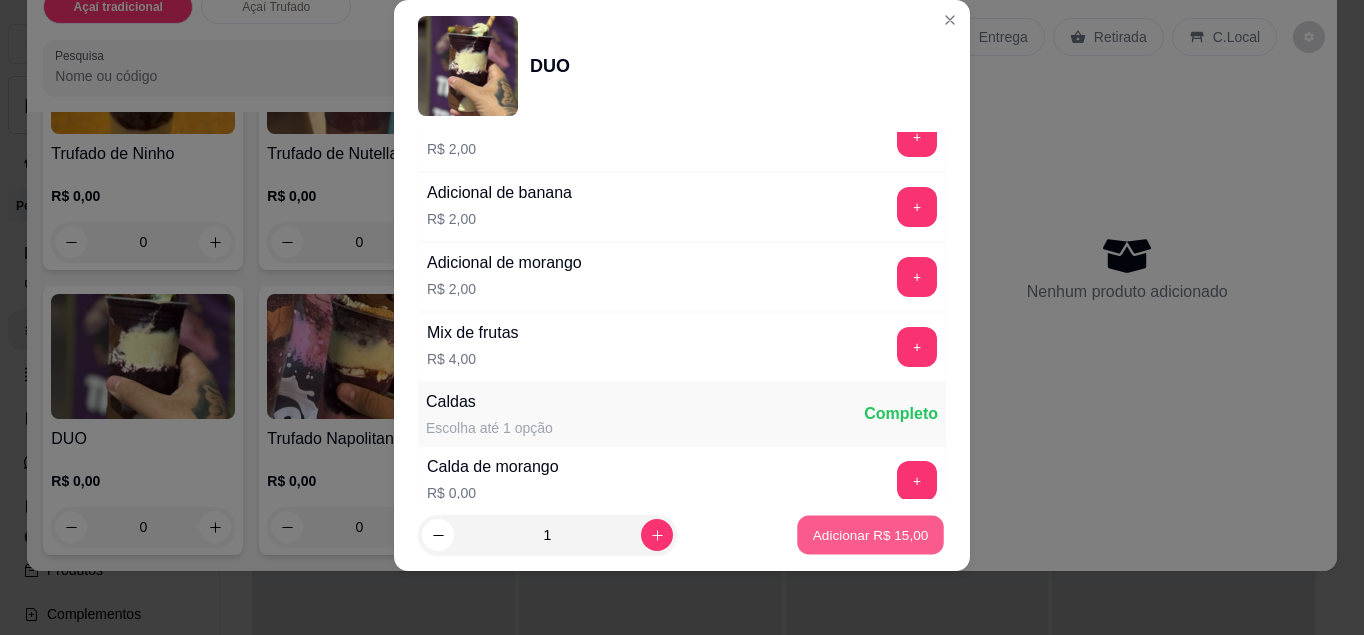 click on "Adicionar   R$ 15,00" at bounding box center [871, 535] 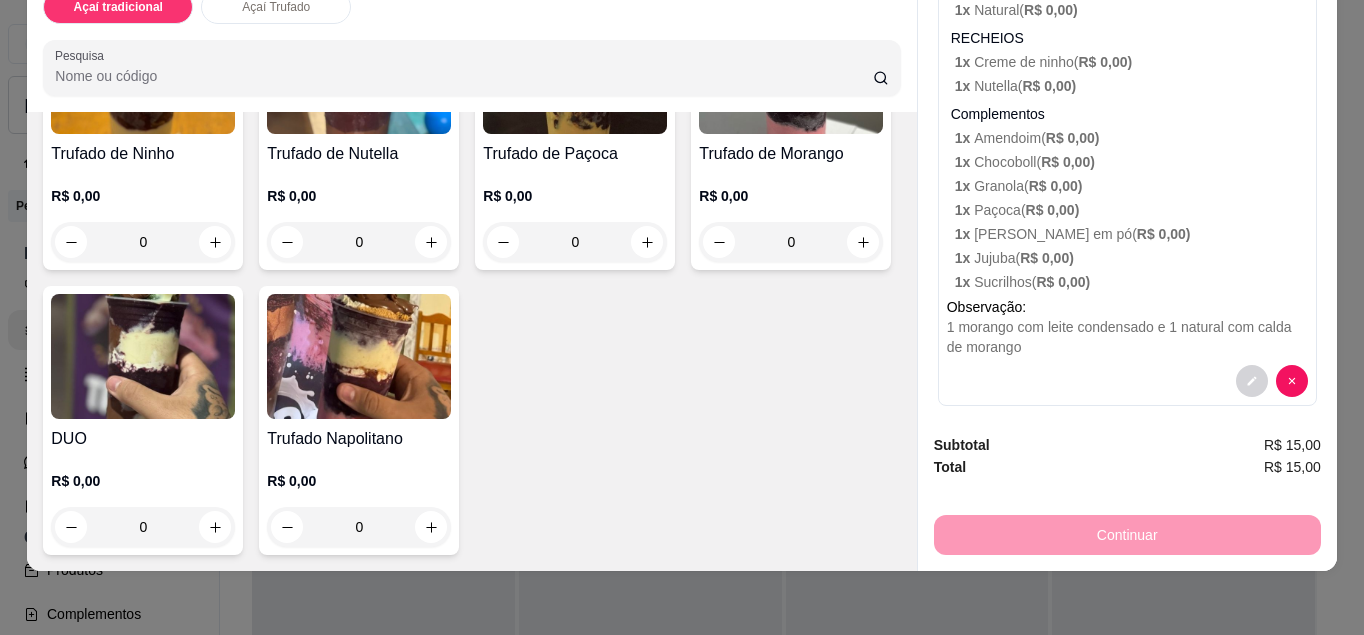 scroll, scrollTop: 188, scrollLeft: 0, axis: vertical 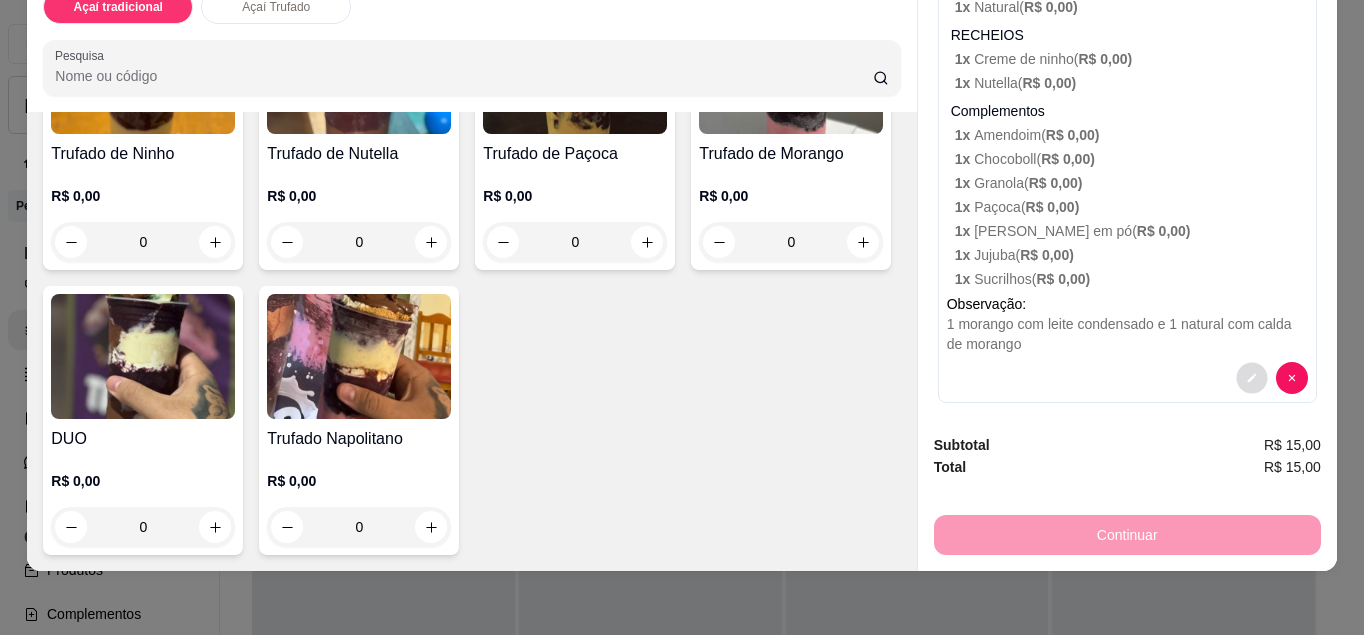click at bounding box center (1251, 378) 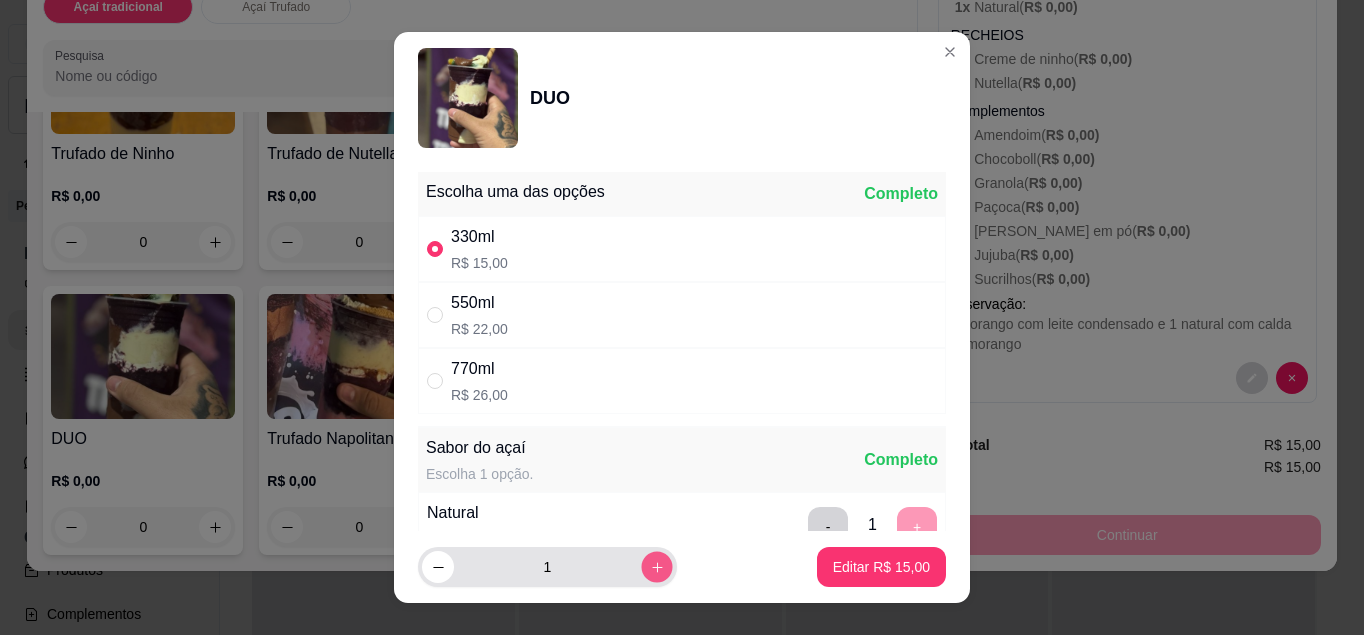 click at bounding box center (656, 567) 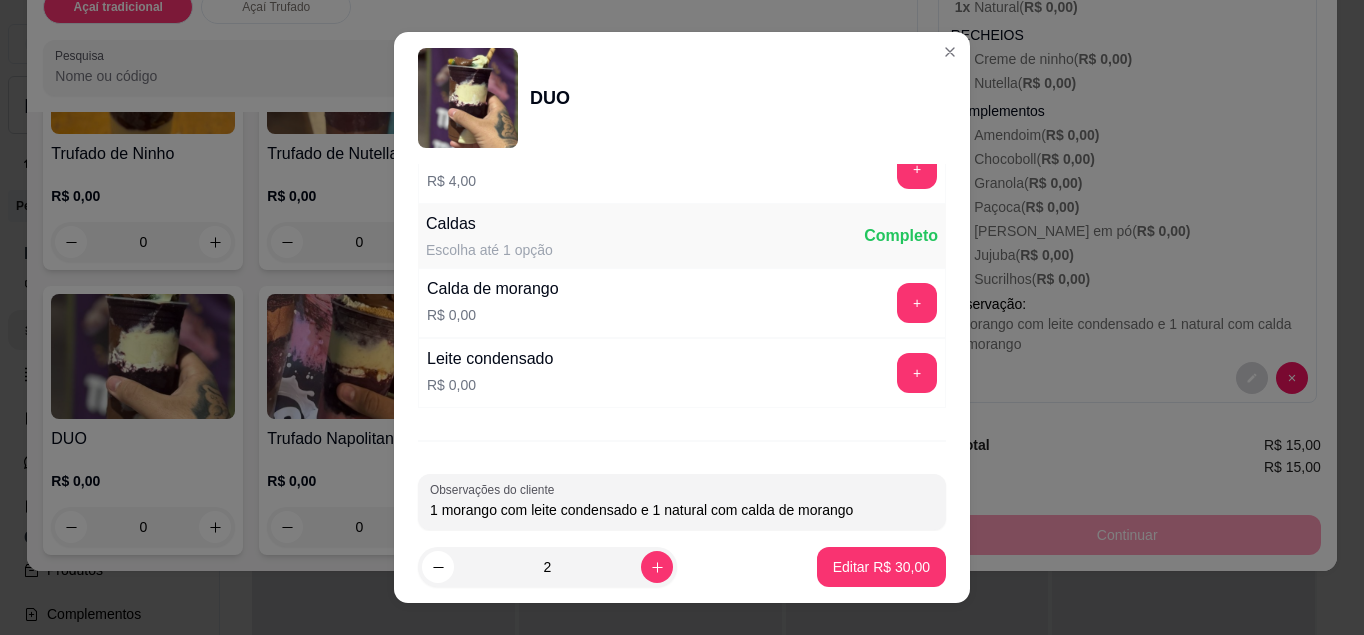 scroll, scrollTop: 1772, scrollLeft: 0, axis: vertical 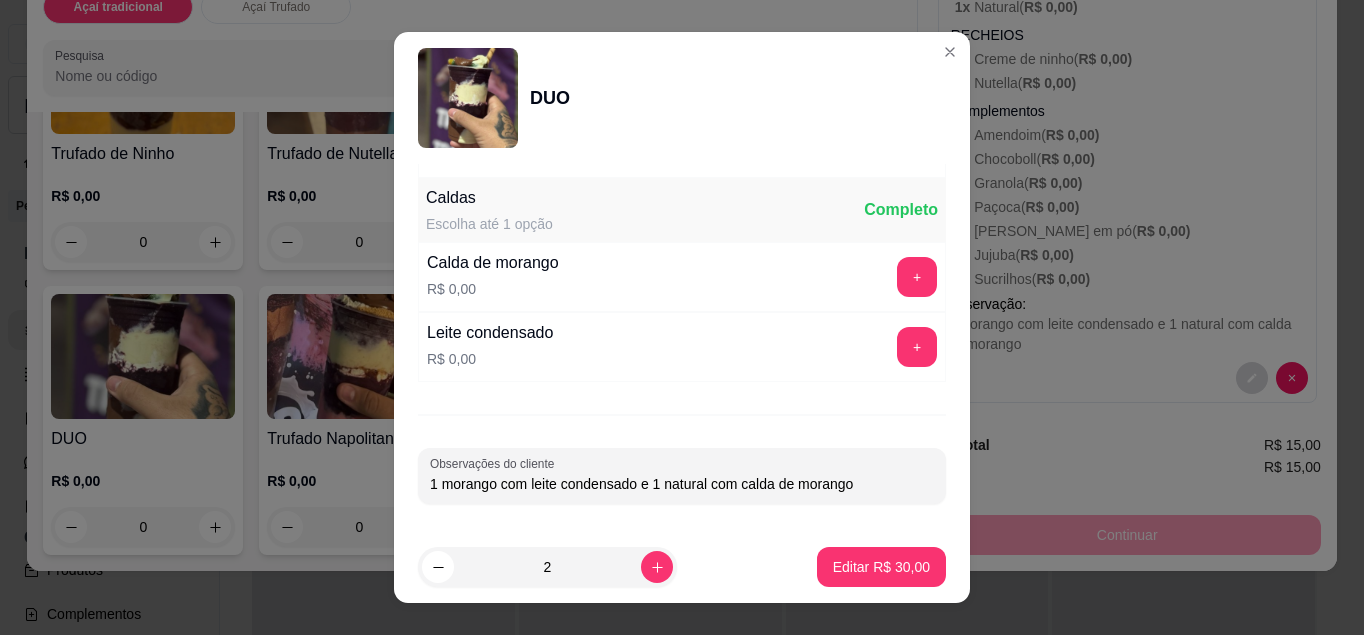 click on "1 morango com leite condensado e 1 natural com calda de morango" at bounding box center [682, 484] 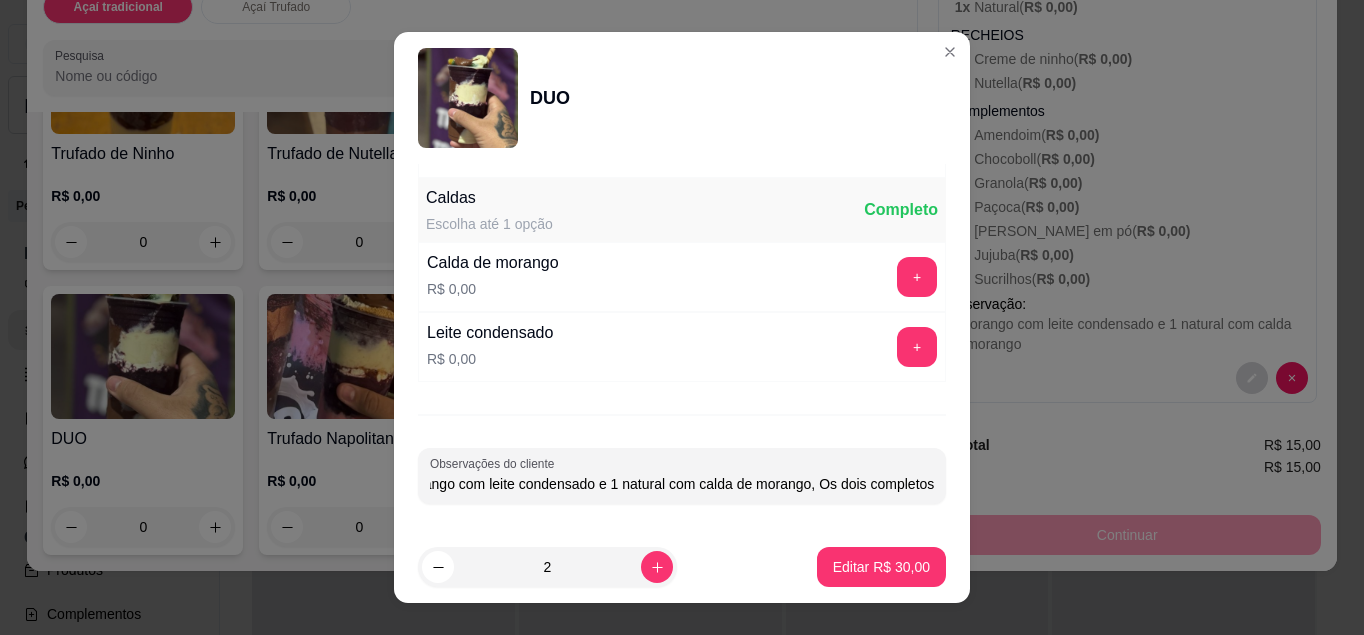 scroll, scrollTop: 0, scrollLeft: 71, axis: horizontal 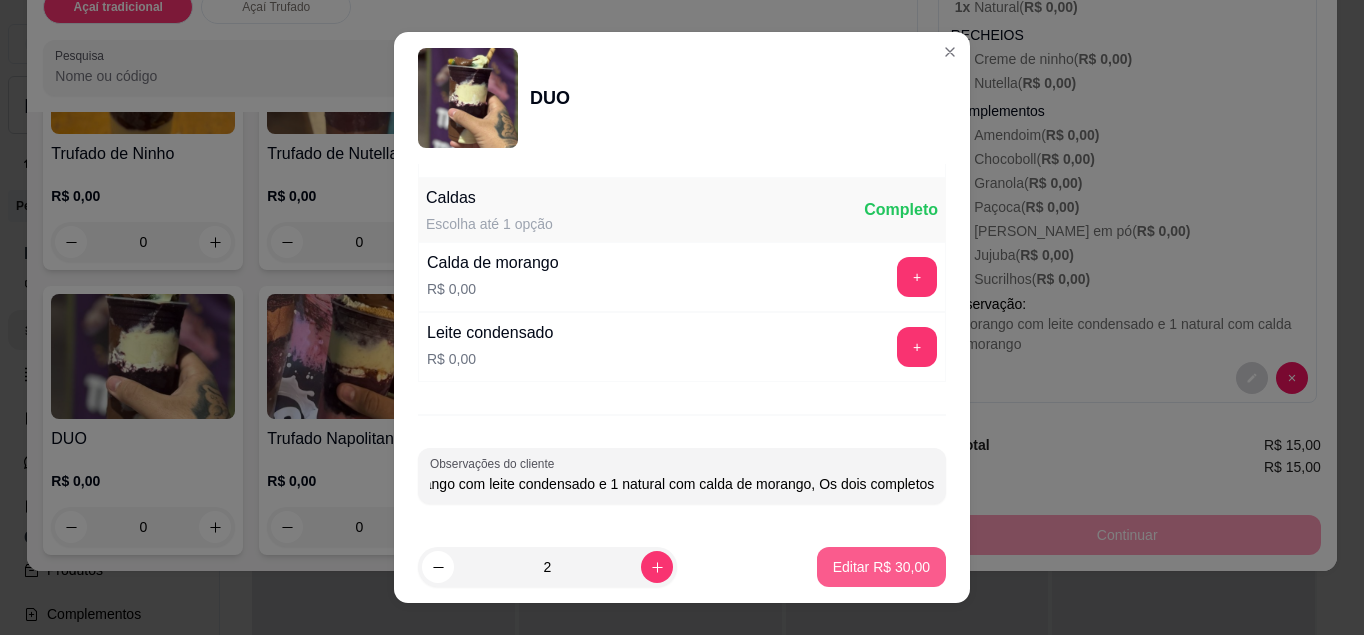 type on "1 morango com leite condensado e 1 natural com calda de morango, Os dois completos" 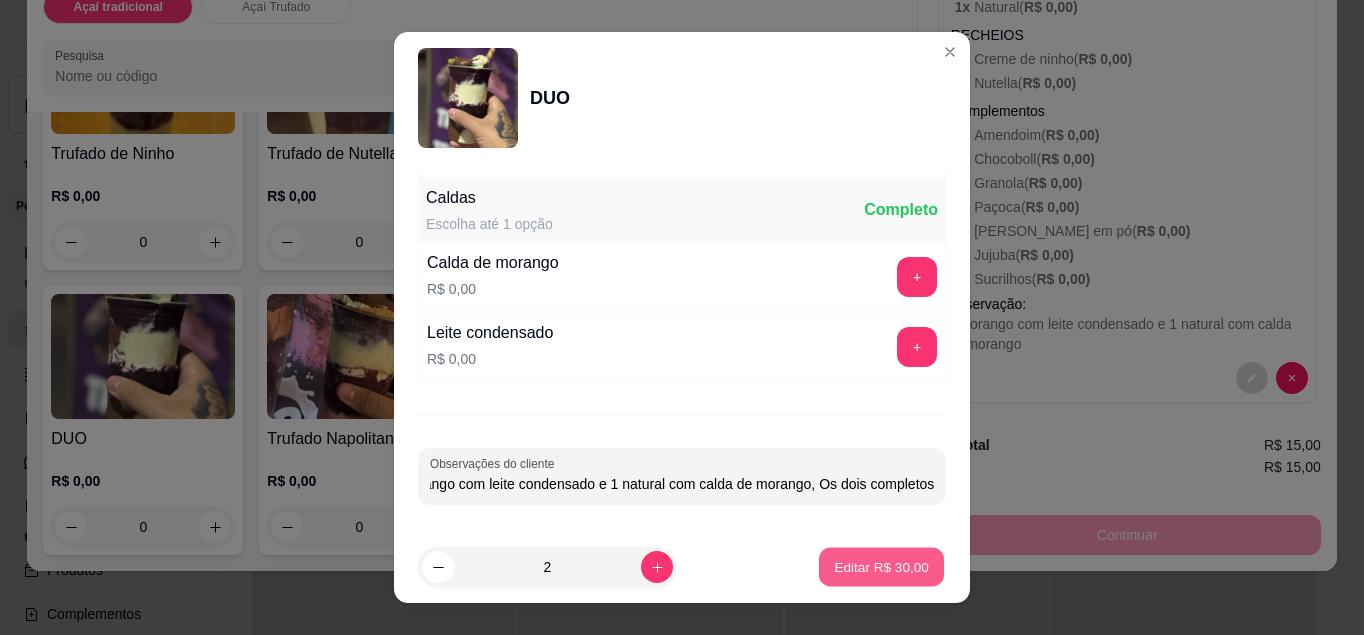 scroll, scrollTop: 0, scrollLeft: 0, axis: both 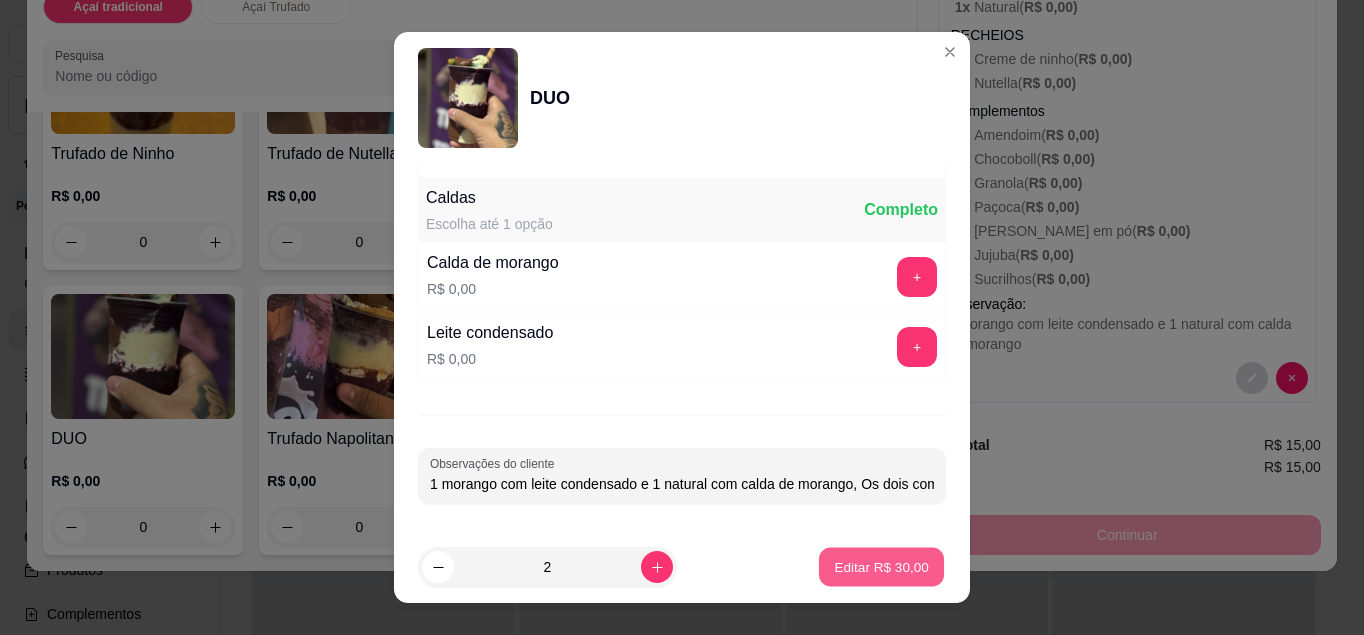 click on "Editar   R$ 30,00" at bounding box center (881, 567) 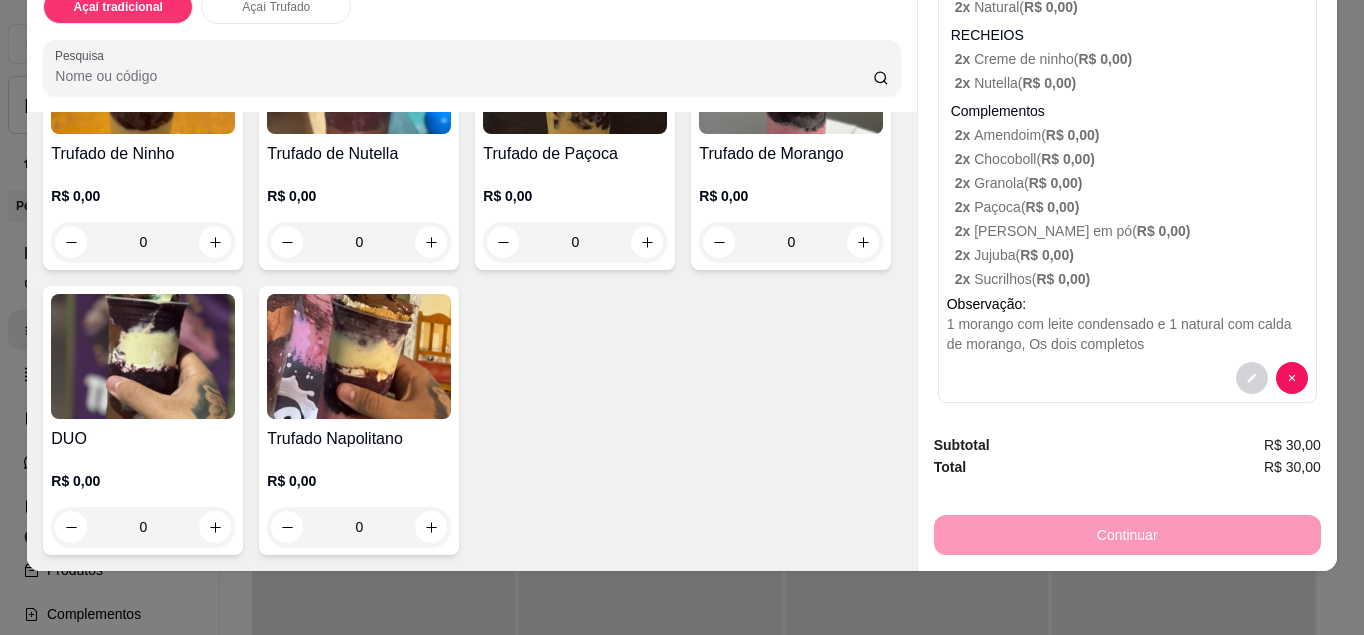 scroll, scrollTop: 0, scrollLeft: 0, axis: both 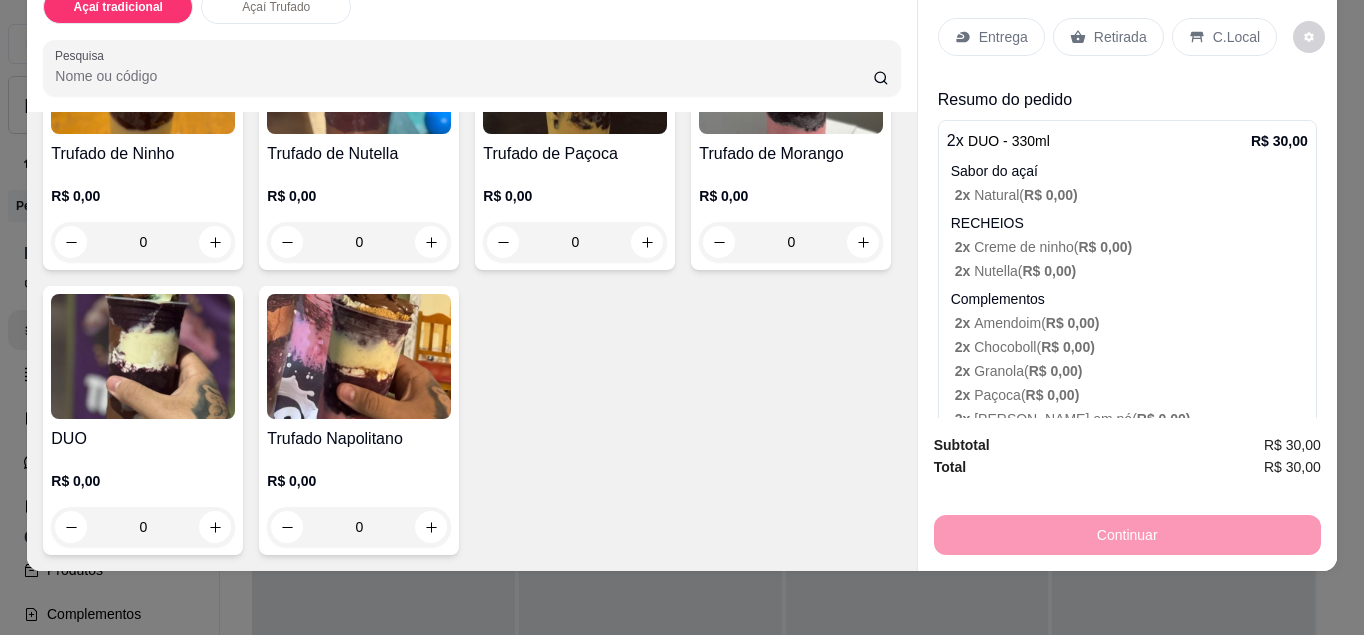 click on "C.Local" at bounding box center [1236, 37] 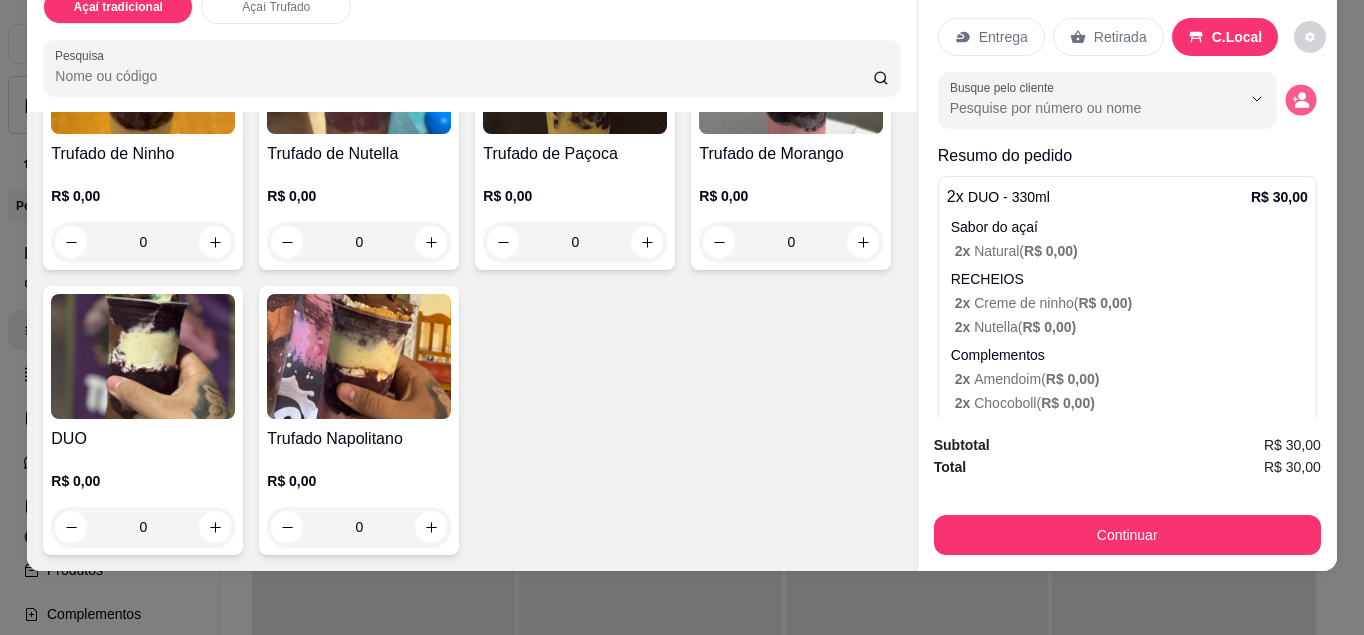 click 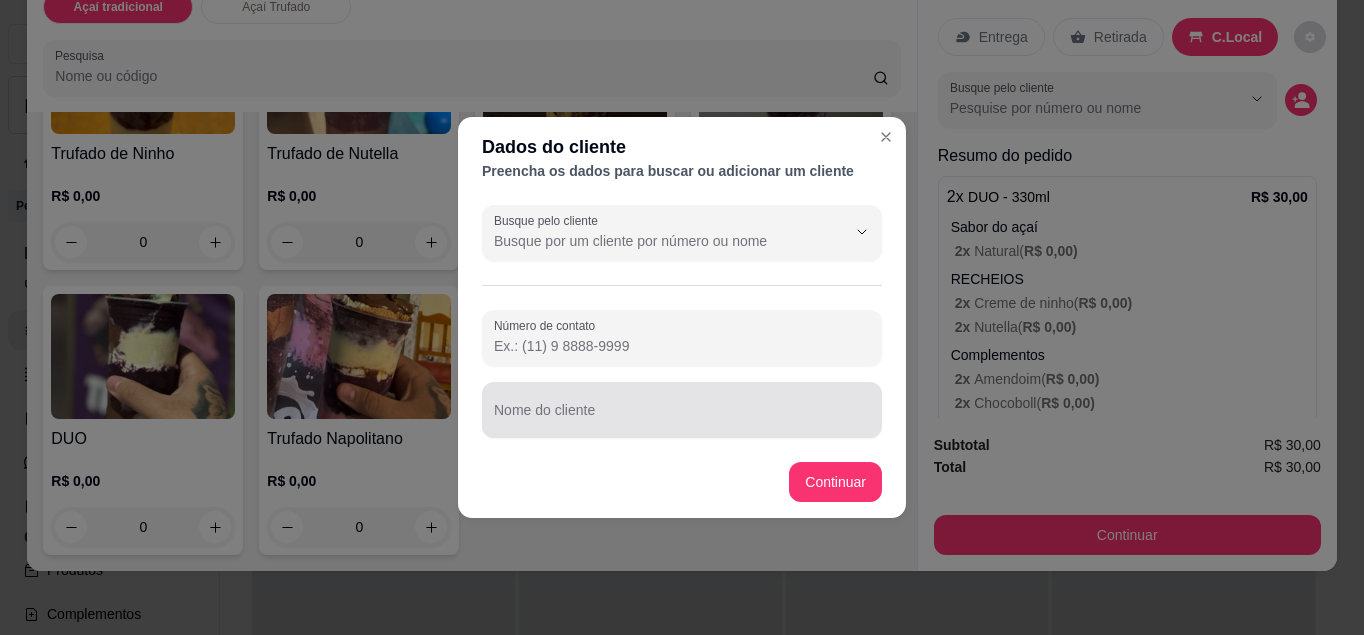click at bounding box center [682, 410] 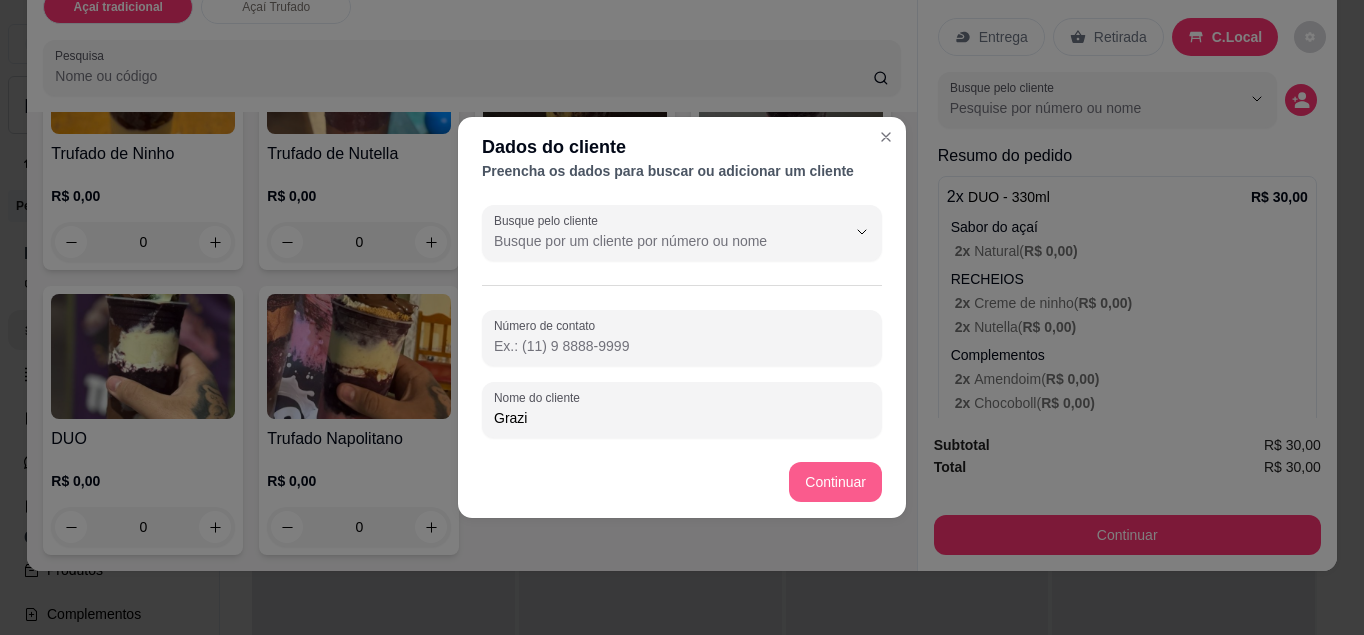 type on "Grazi" 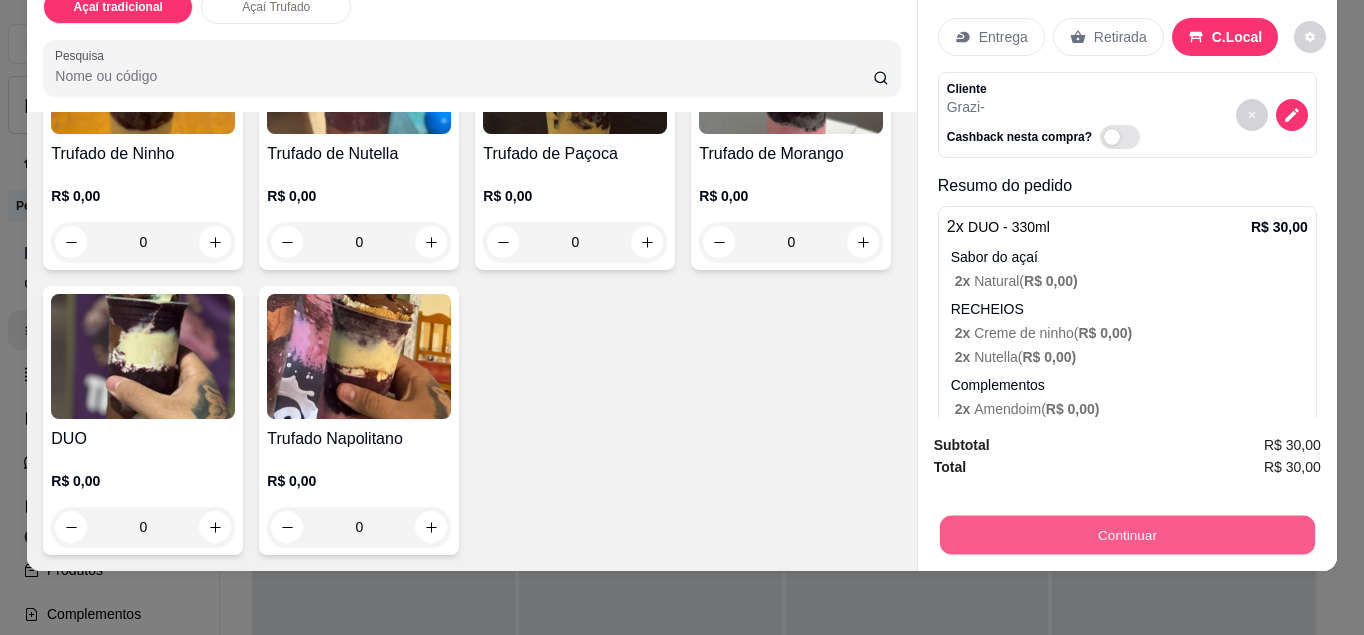 click on "Continuar" at bounding box center [1127, 535] 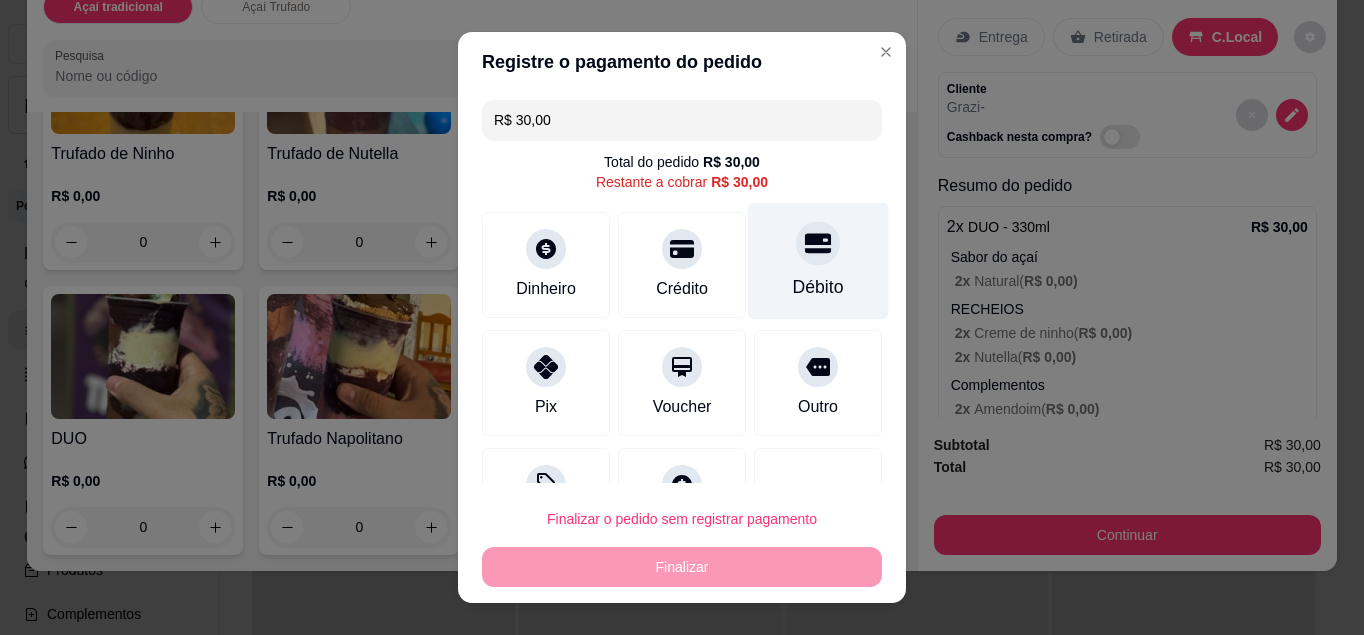 click on "Débito" at bounding box center (818, 260) 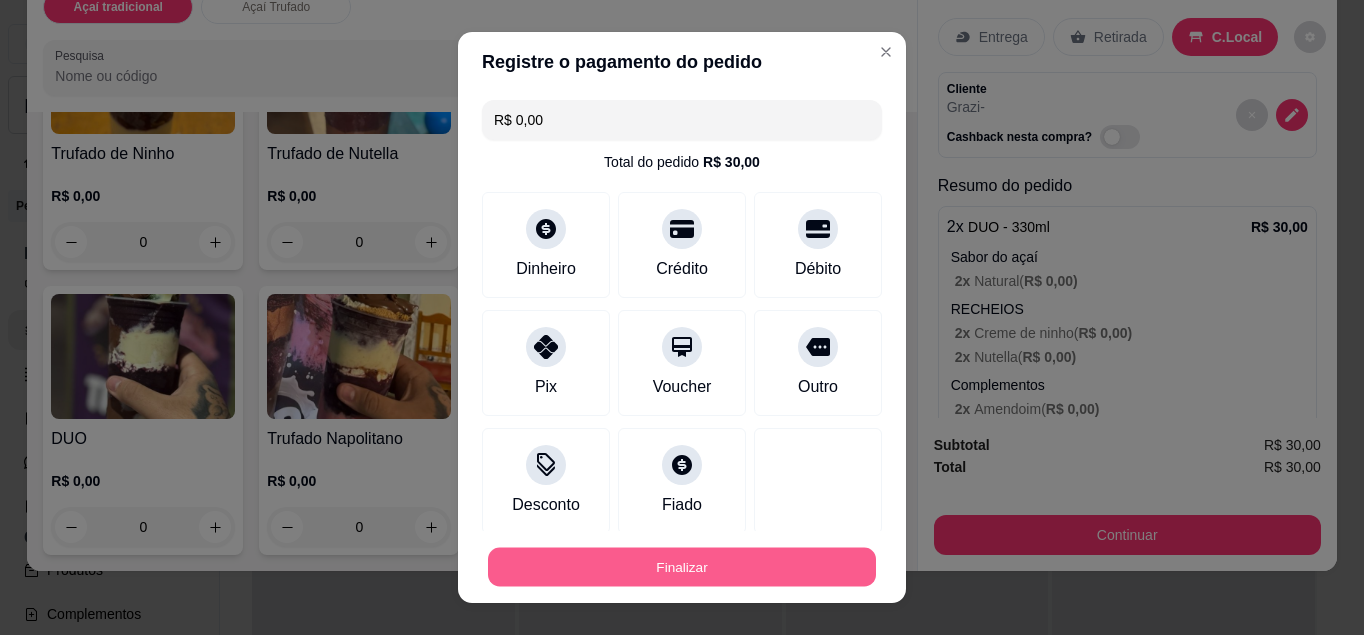 click on "Finalizar" at bounding box center (682, 567) 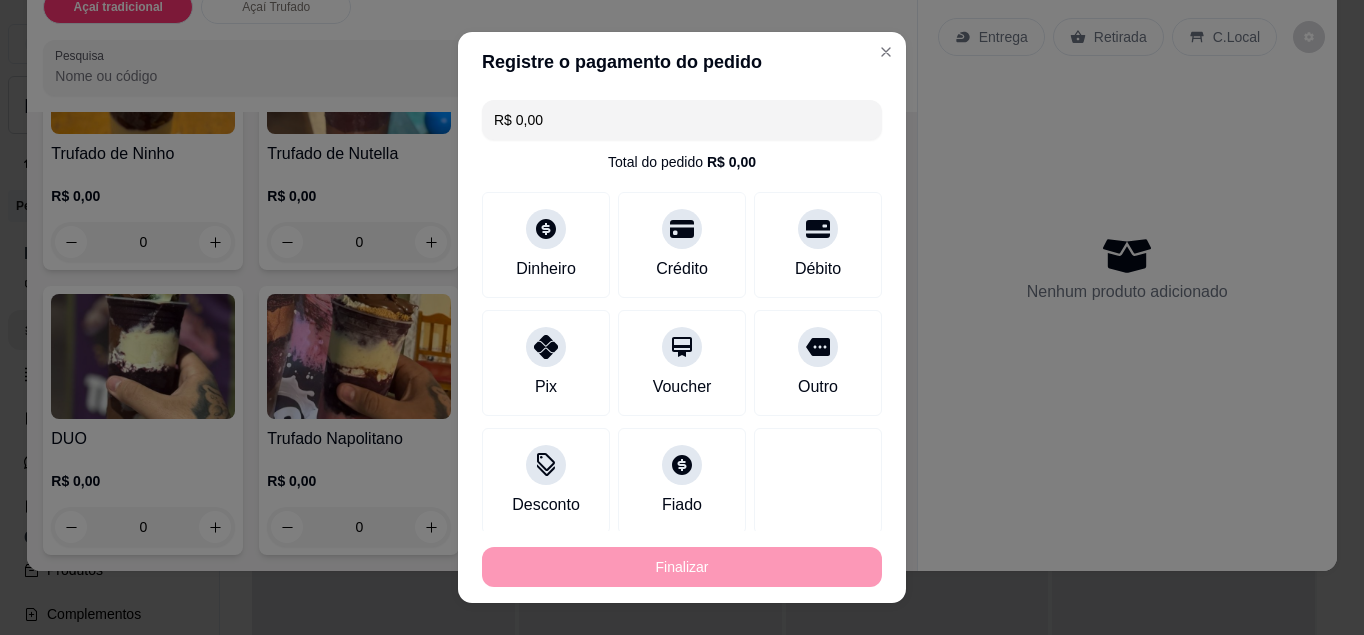type on "-R$ 30,00" 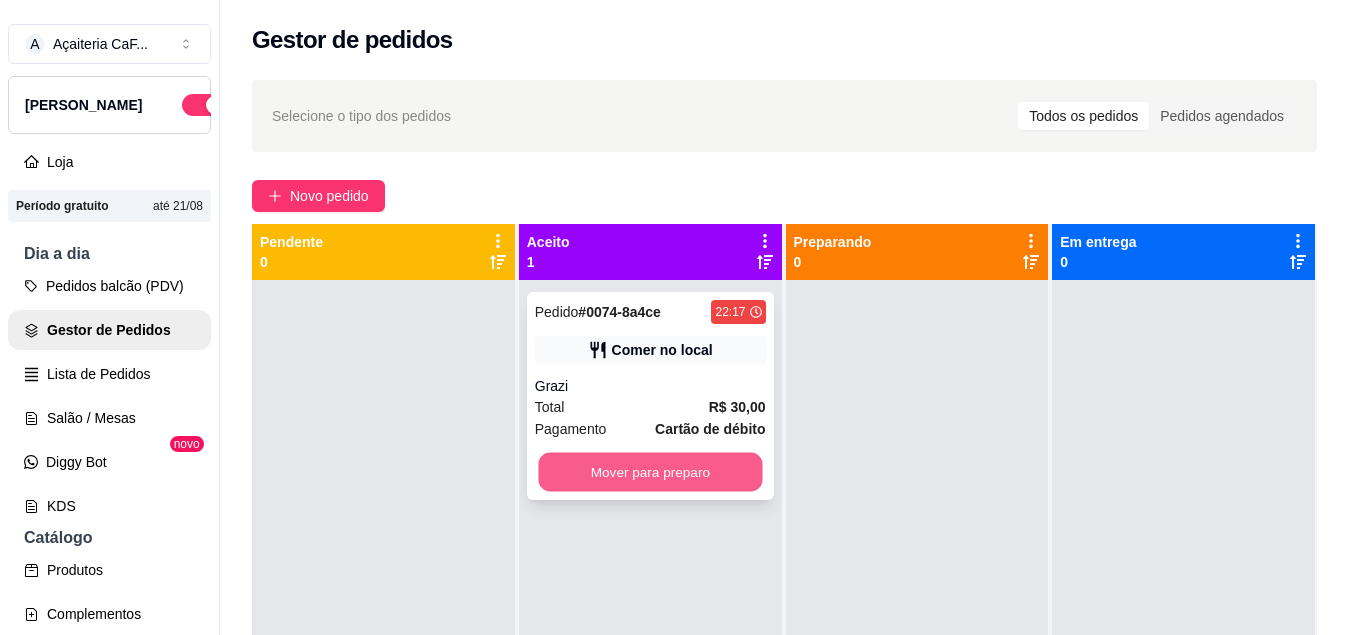 click on "Mover para preparo" at bounding box center (650, 472) 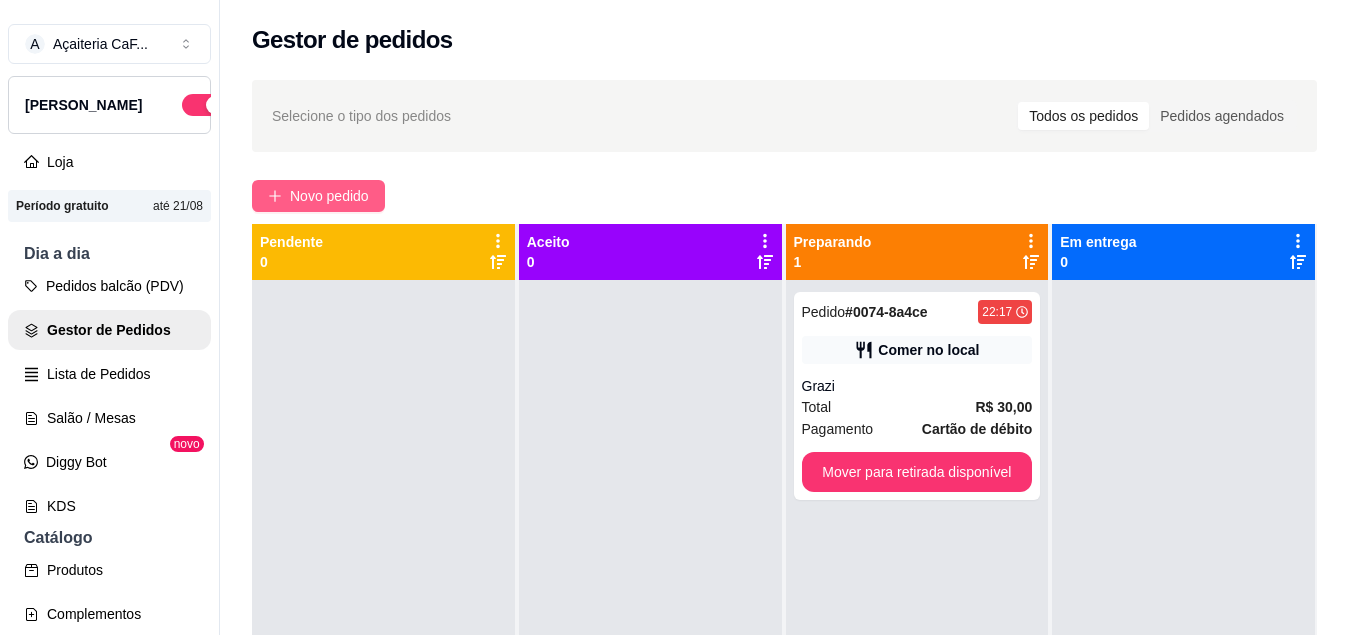 click on "Novo pedido" at bounding box center [329, 196] 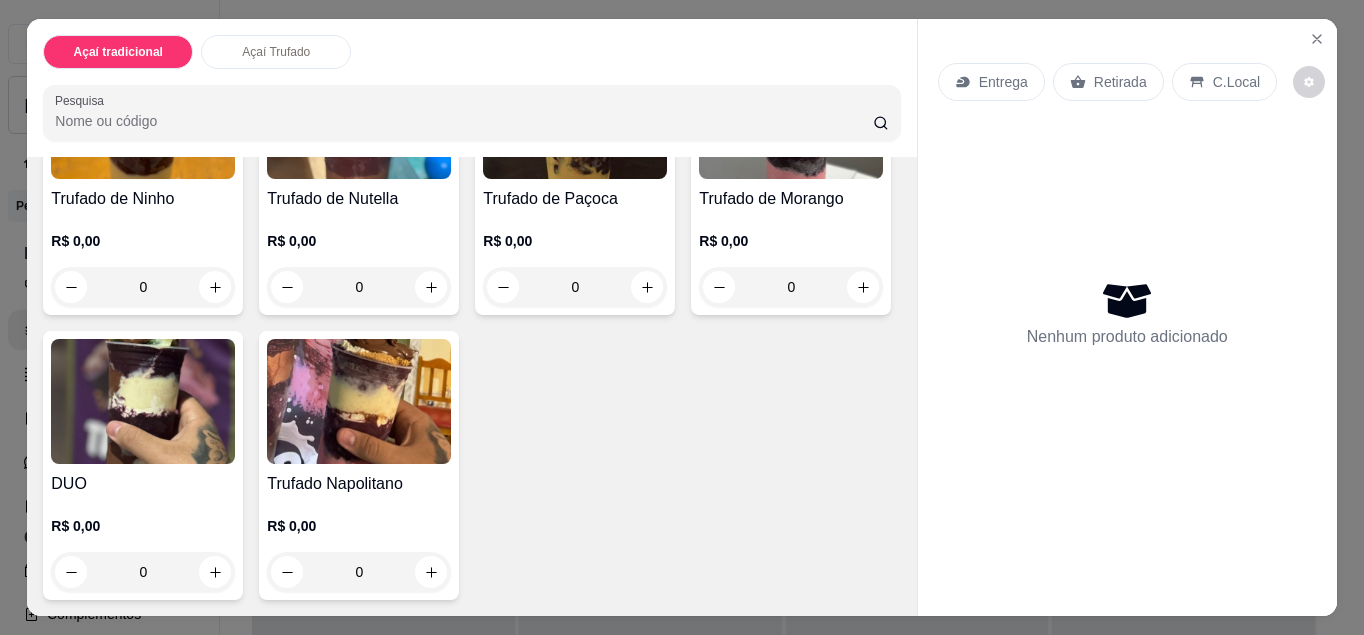scroll, scrollTop: 851, scrollLeft: 0, axis: vertical 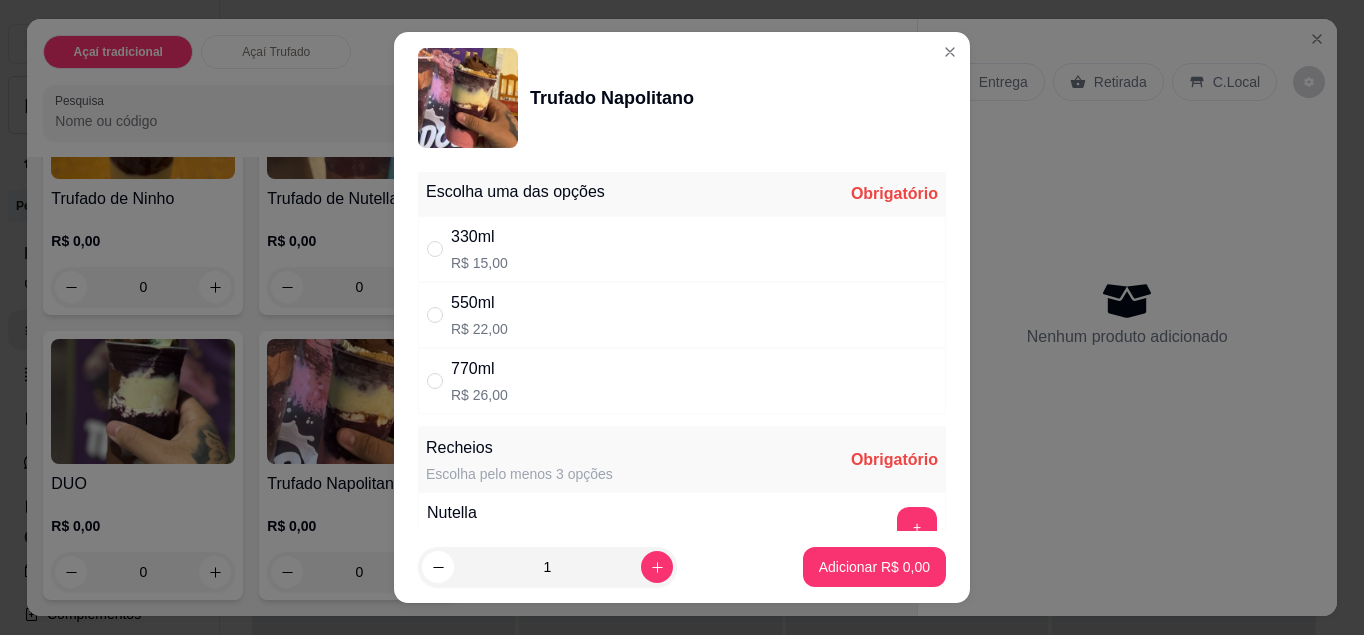 click on "330ml R$ 15,00" at bounding box center [682, 249] 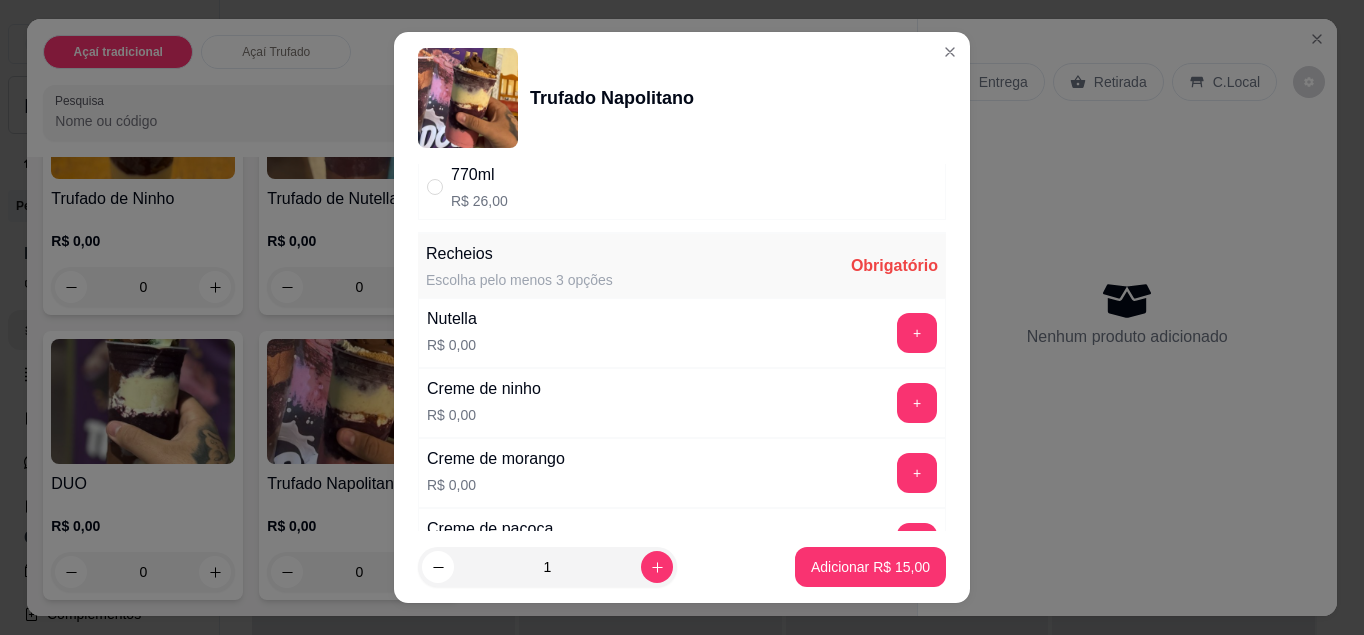 scroll, scrollTop: 195, scrollLeft: 0, axis: vertical 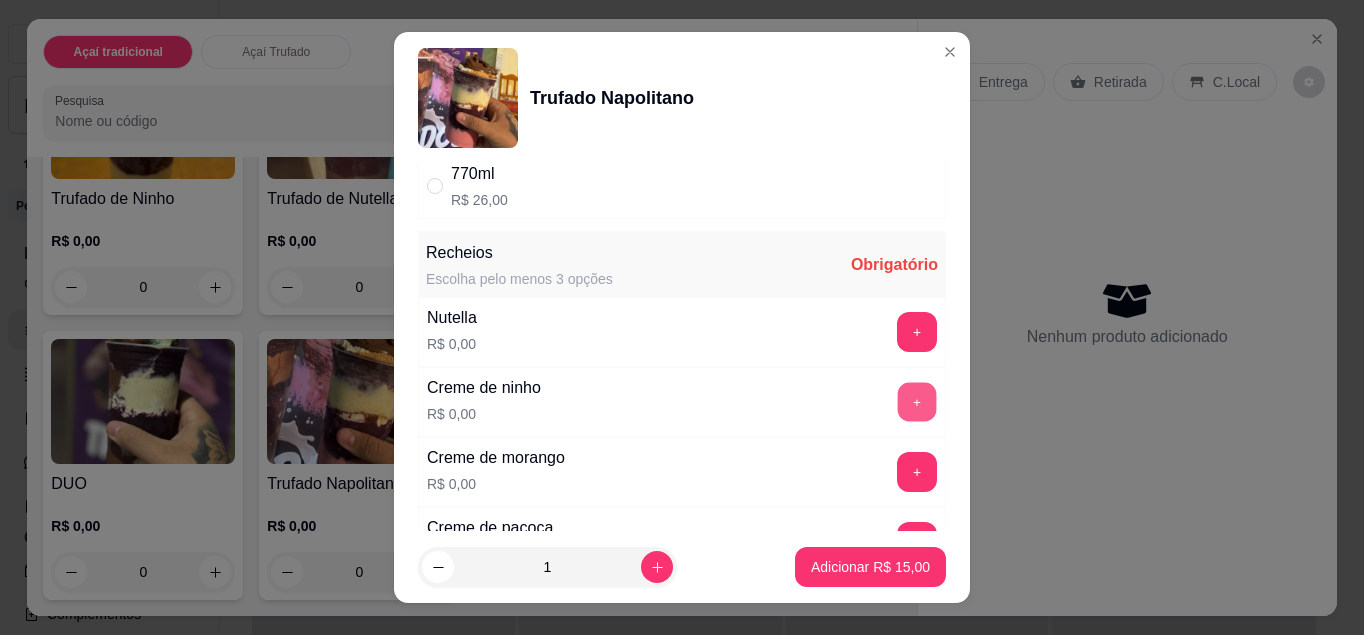 click on "+" at bounding box center [917, 401] 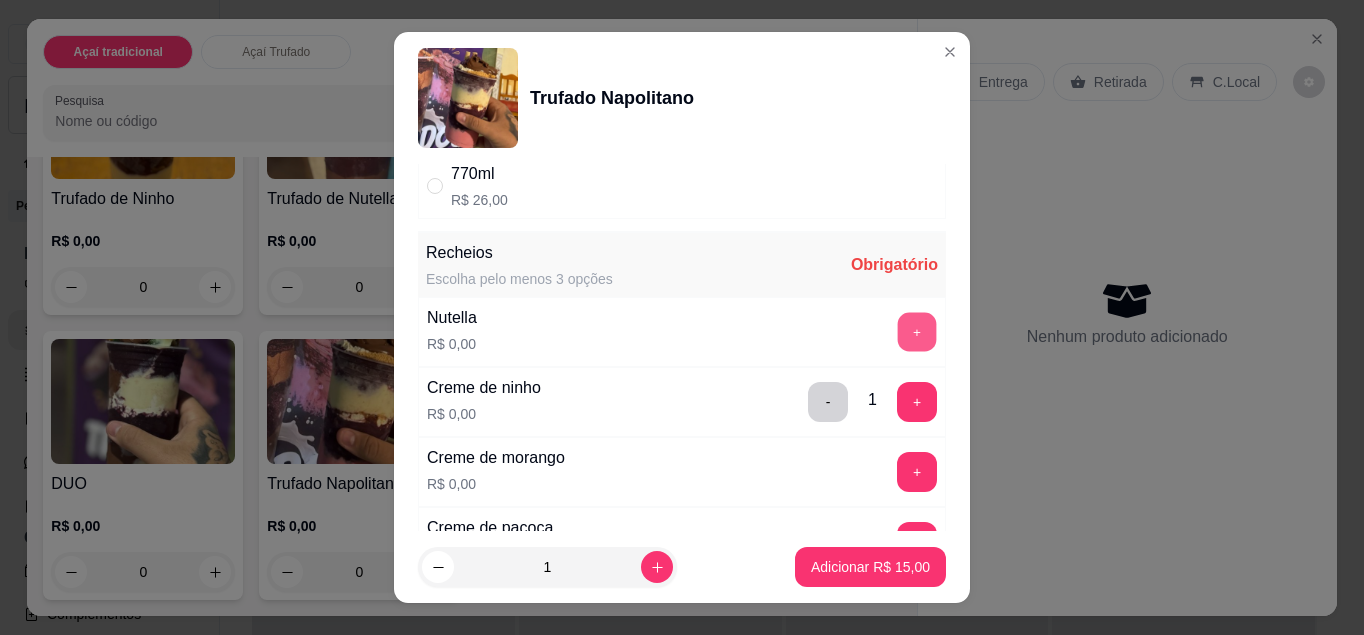 click on "+" at bounding box center [917, 331] 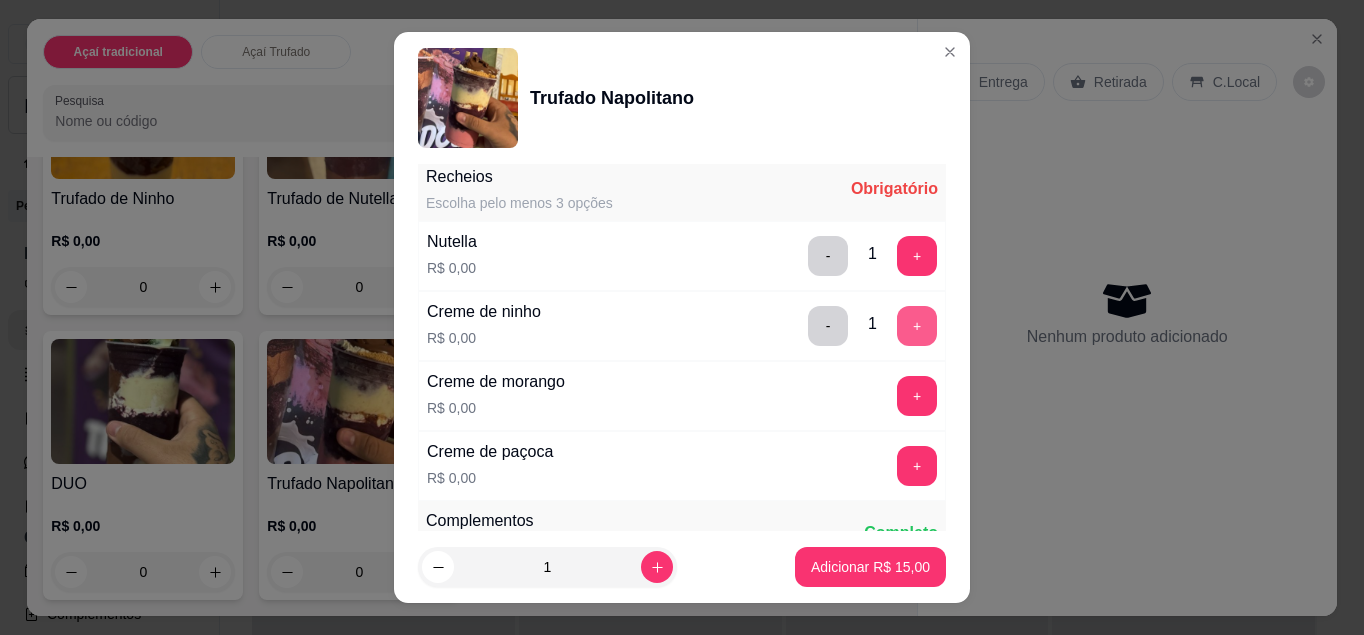 scroll, scrollTop: 272, scrollLeft: 0, axis: vertical 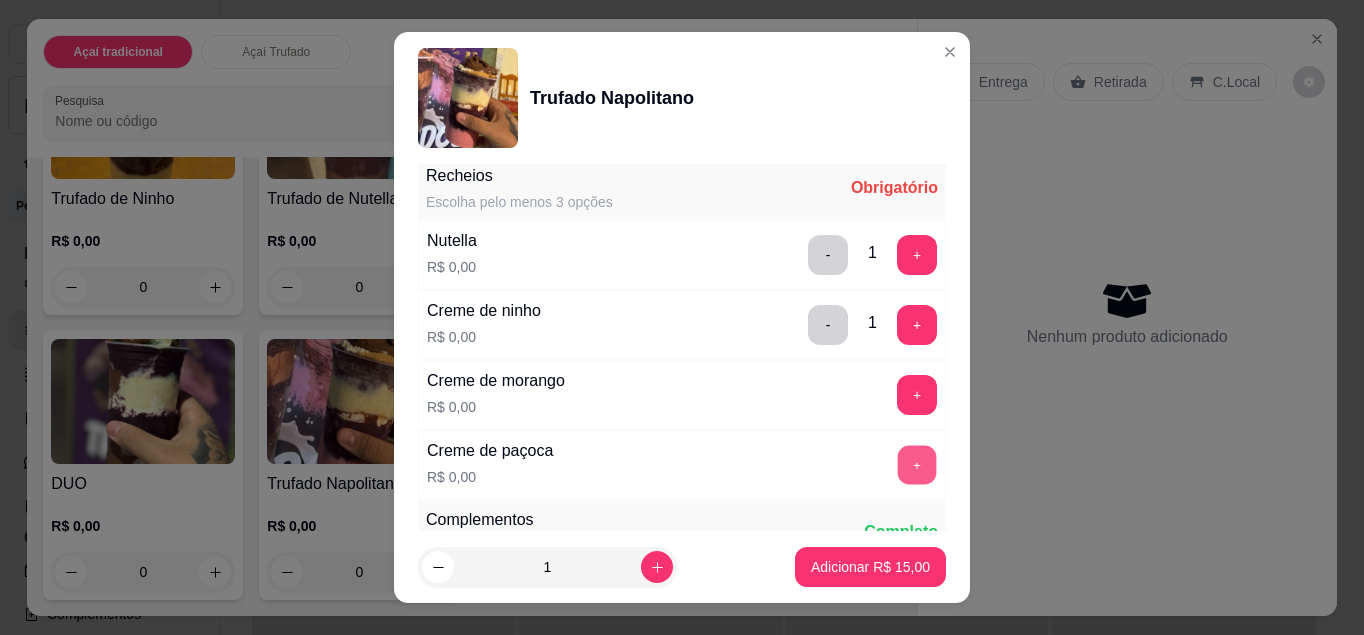 click on "+" at bounding box center [917, 464] 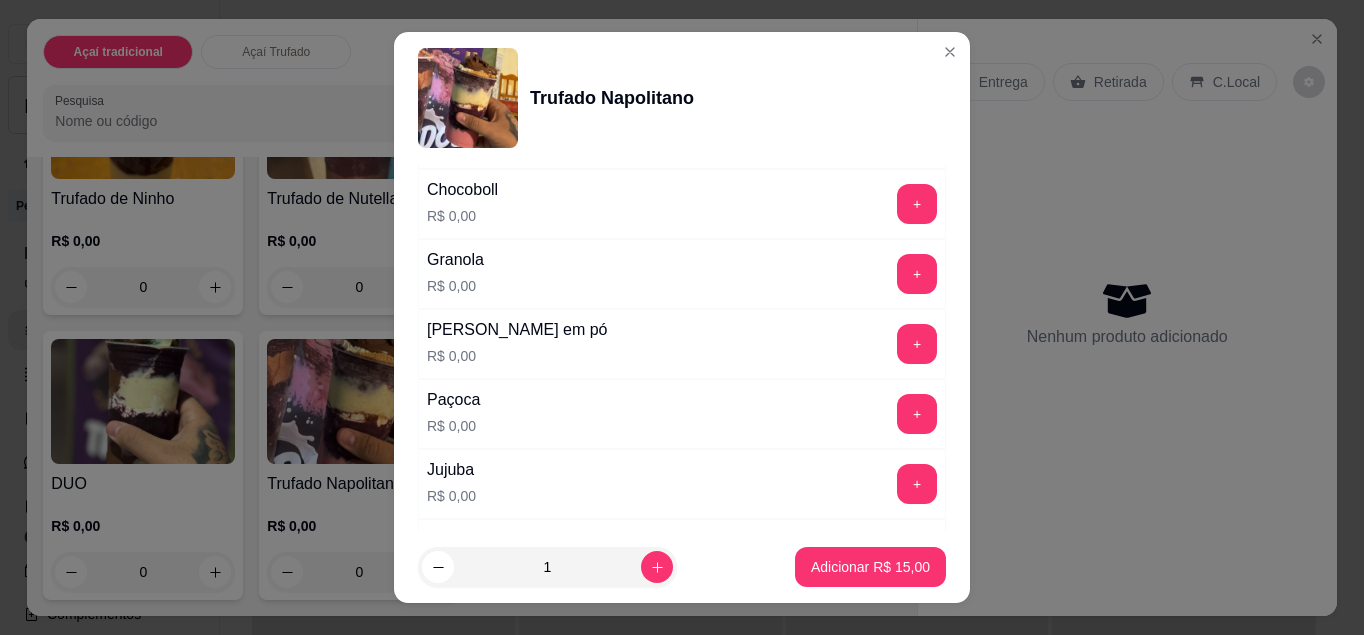 scroll, scrollTop: 738, scrollLeft: 0, axis: vertical 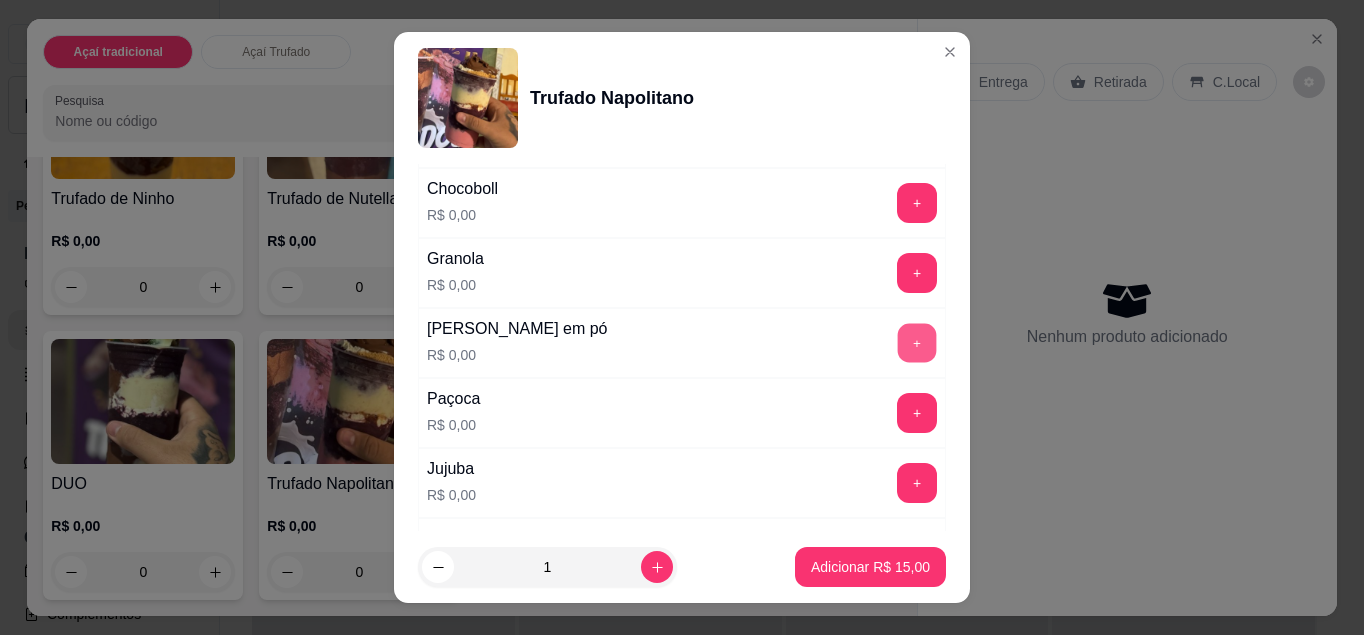 click on "+" at bounding box center [917, 342] 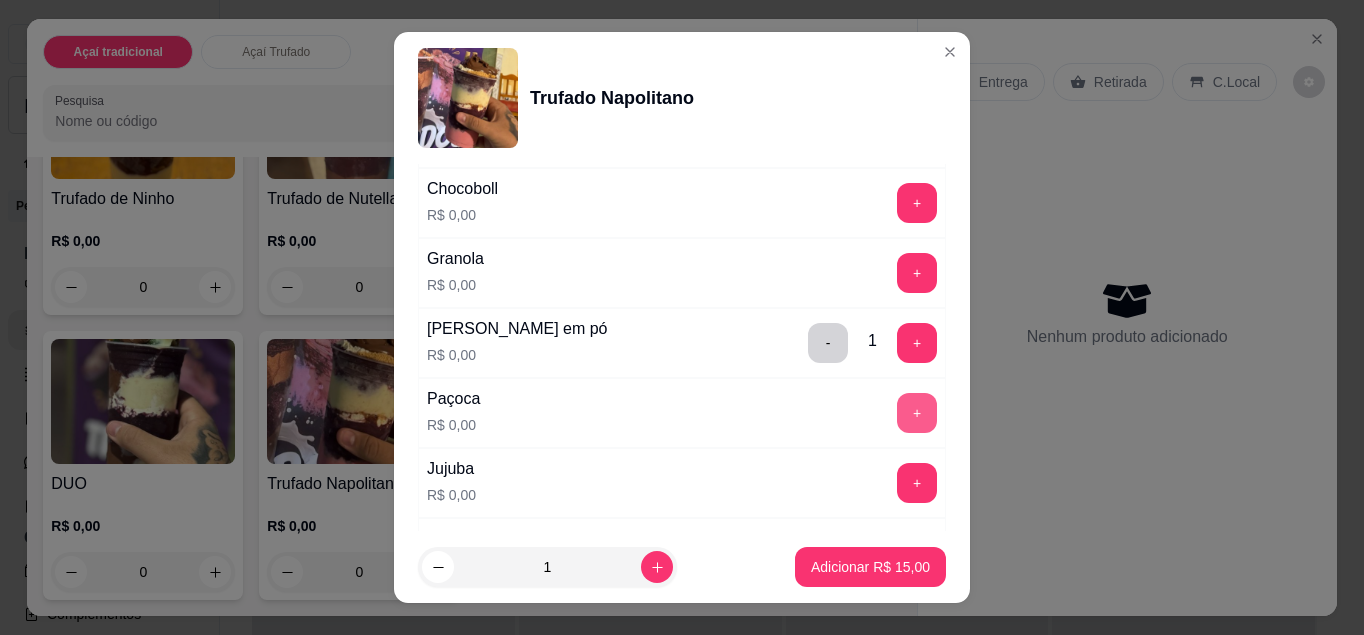 click on "+" at bounding box center [917, 413] 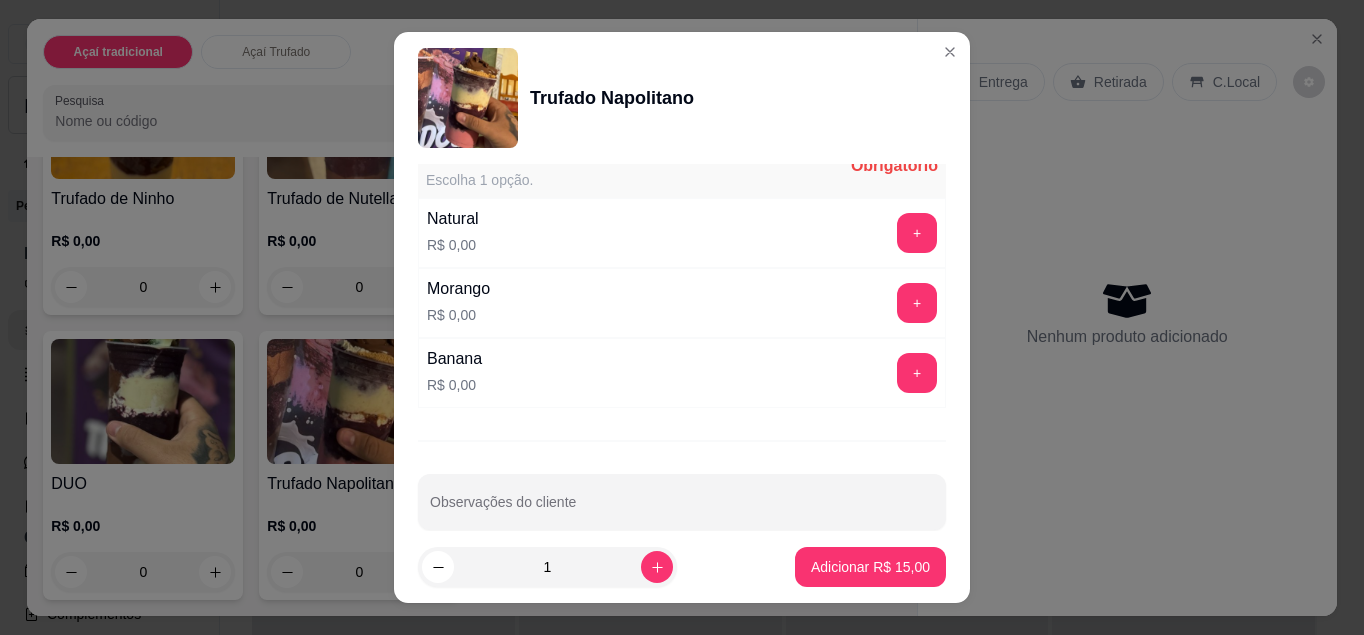 scroll, scrollTop: 1772, scrollLeft: 0, axis: vertical 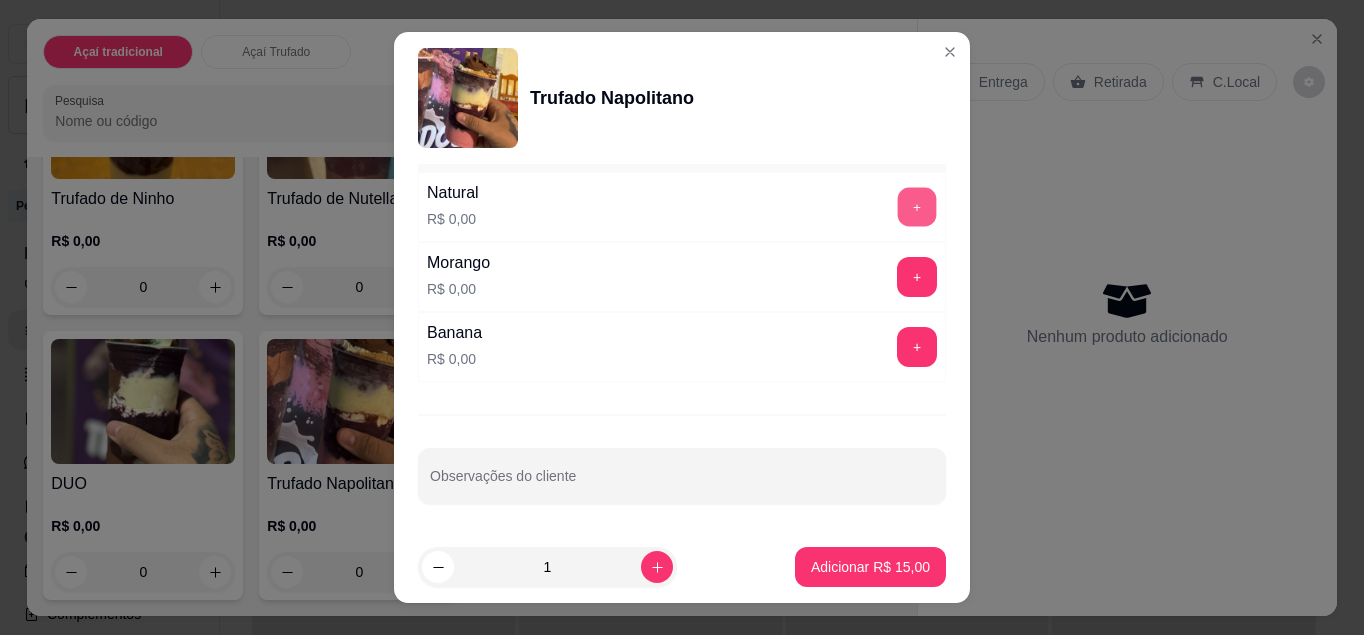 click on "+" at bounding box center [917, 206] 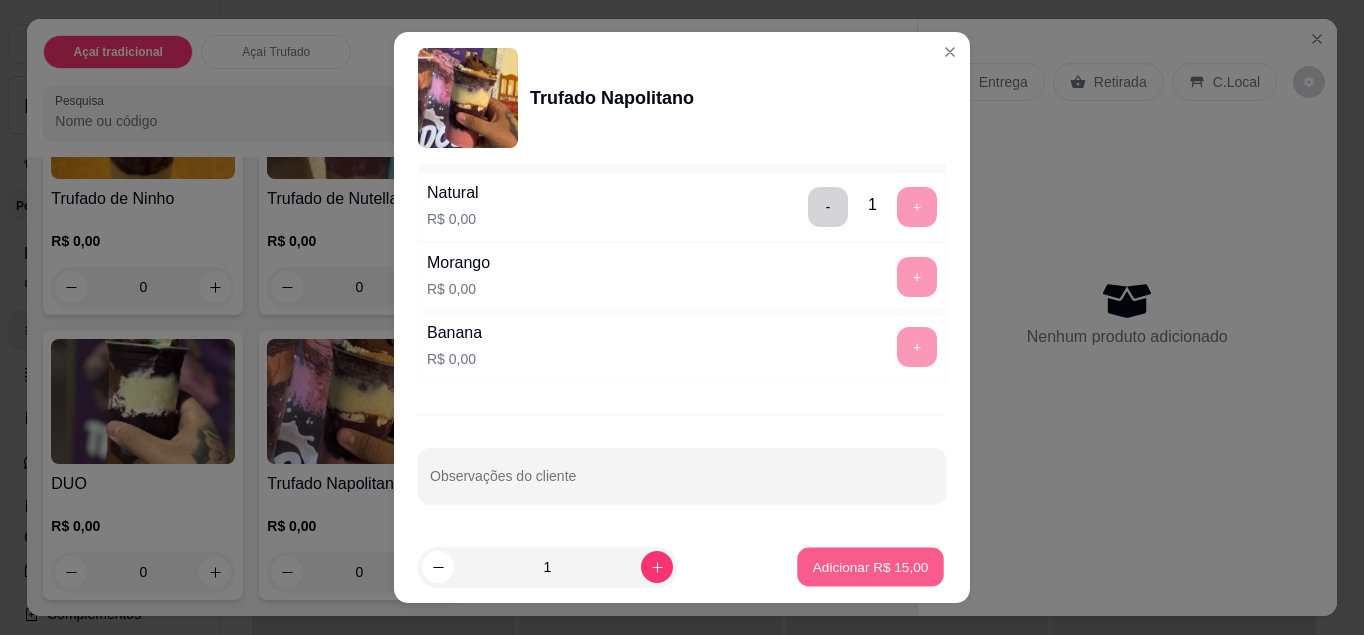 click on "Adicionar   R$ 15,00" at bounding box center (871, 567) 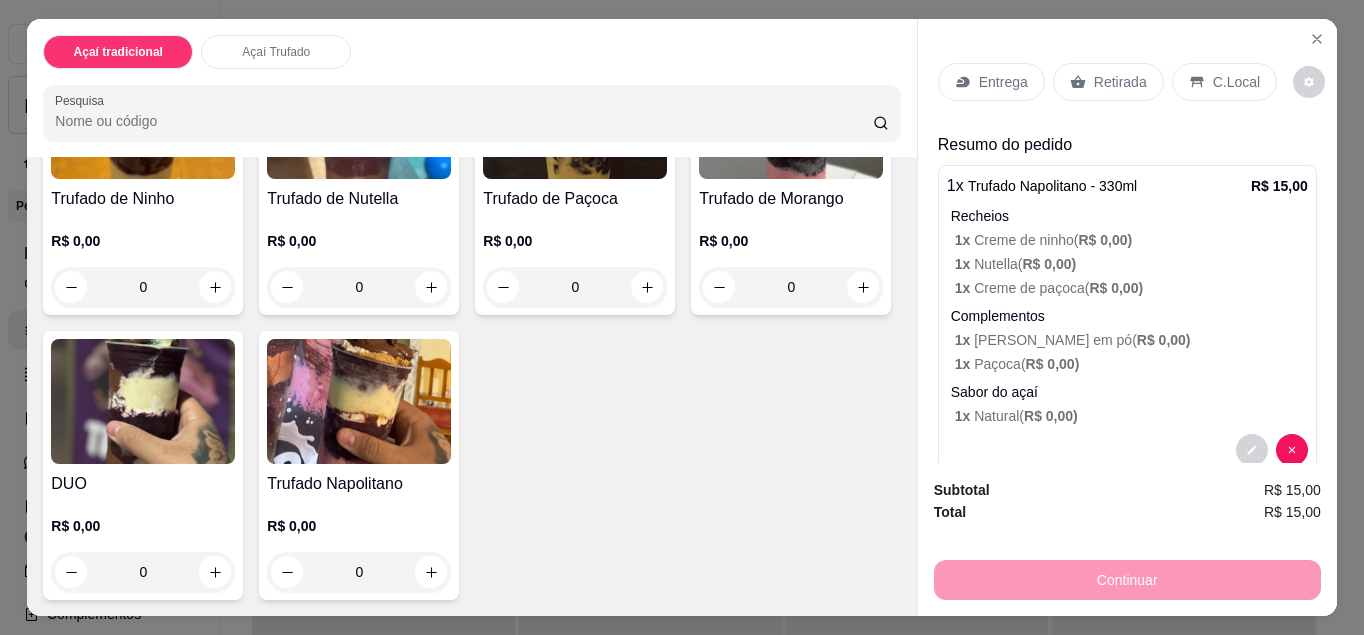 click on "C.Local" at bounding box center [1224, 82] 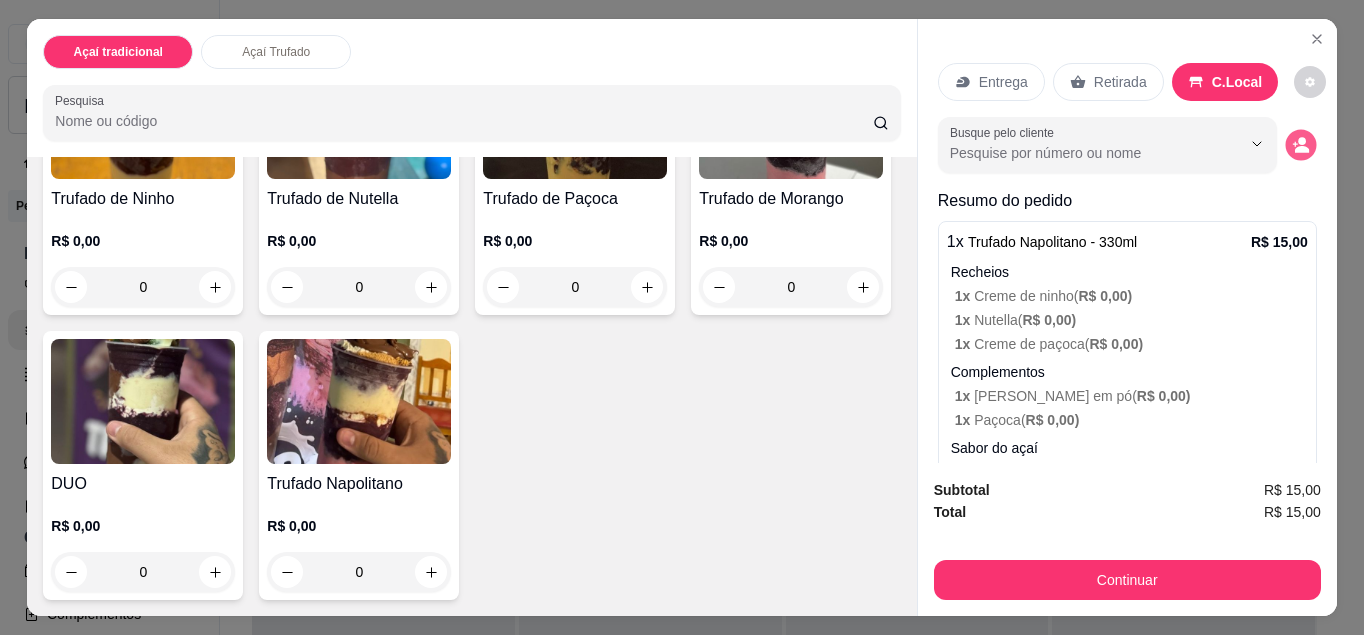 click 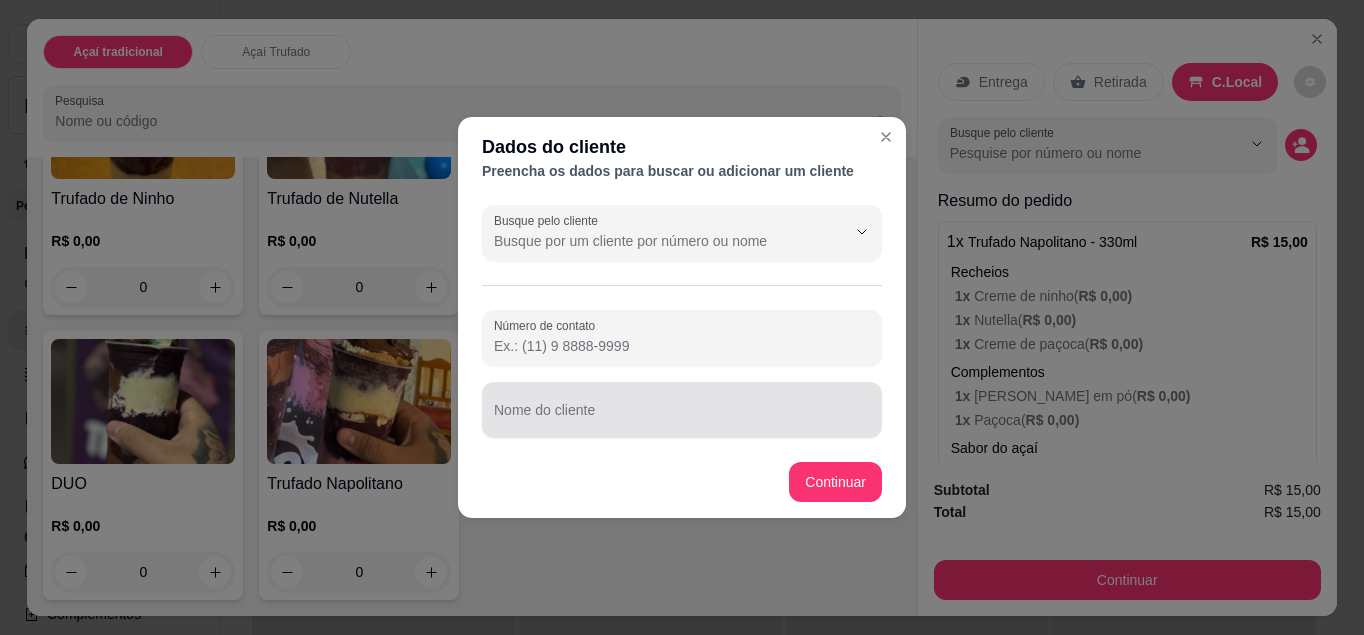 click at bounding box center [682, 410] 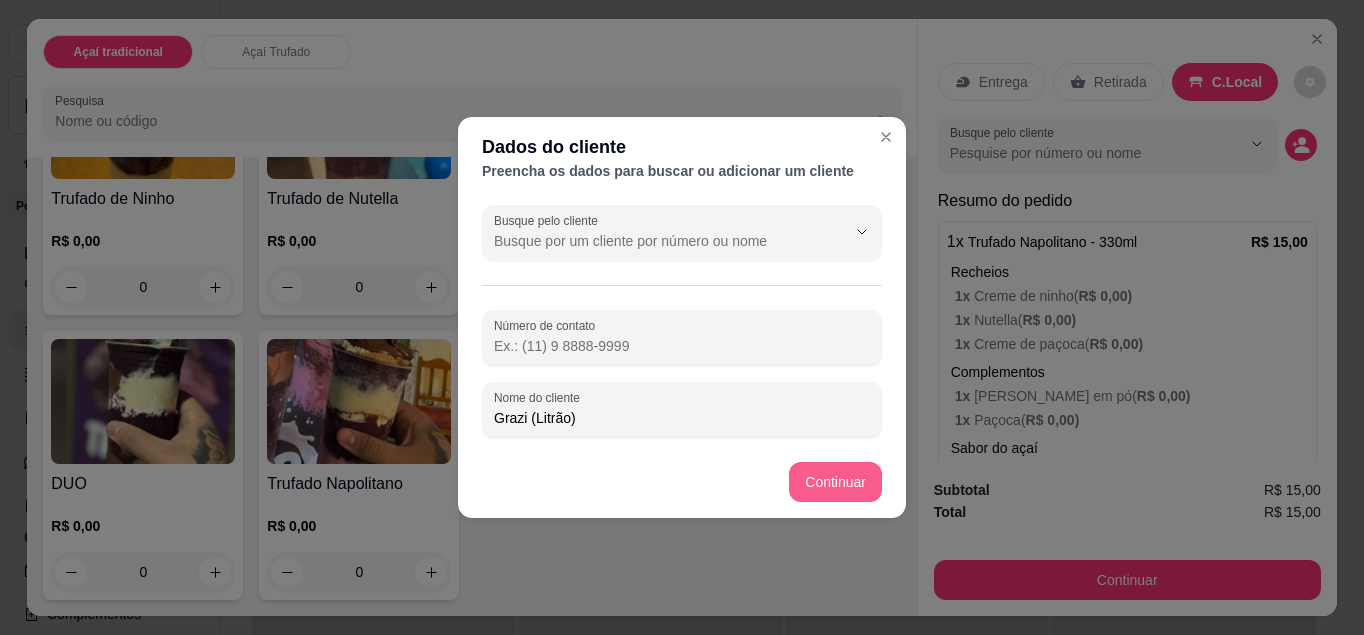 type on "Grazi (Litrão)" 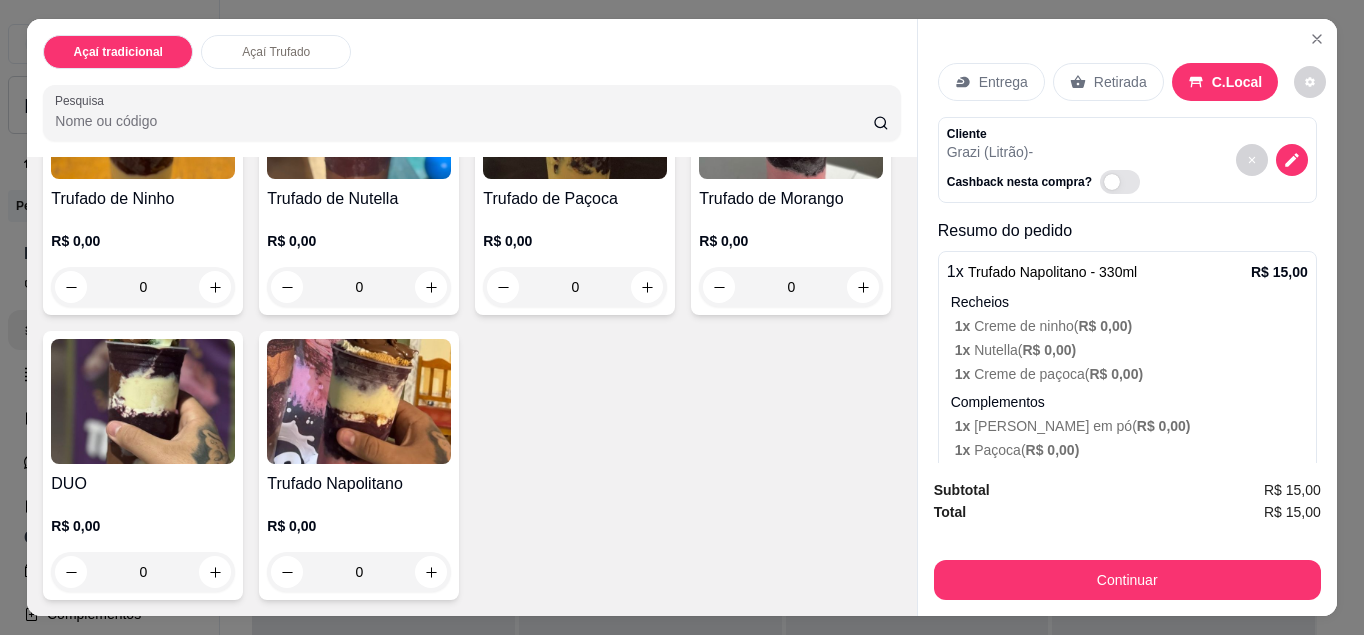 scroll, scrollTop: 851, scrollLeft: 0, axis: vertical 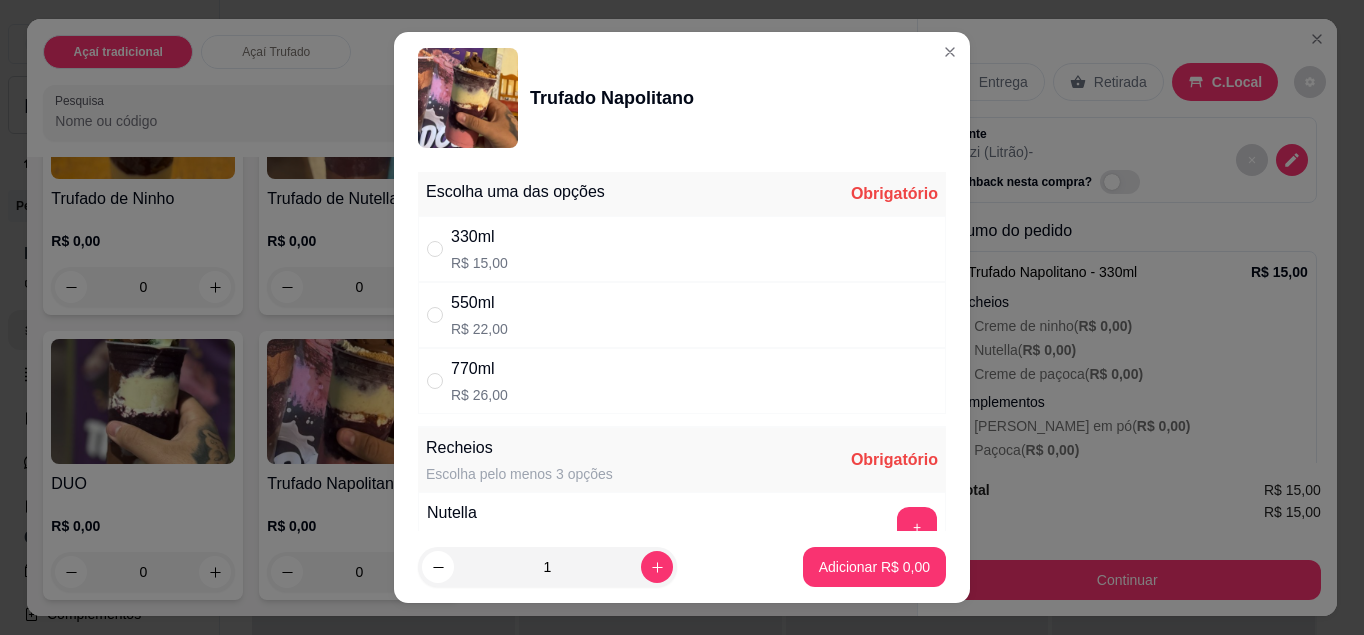 click on "330ml R$ 15,00" at bounding box center (682, 249) 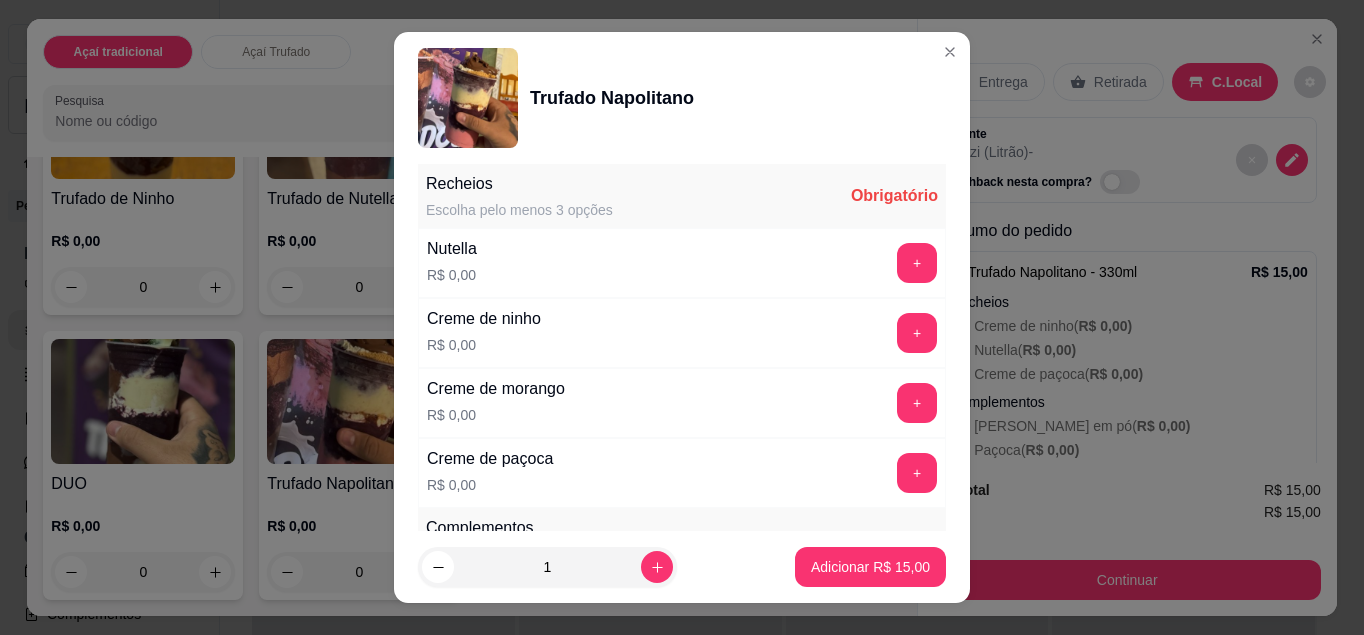 scroll, scrollTop: 265, scrollLeft: 0, axis: vertical 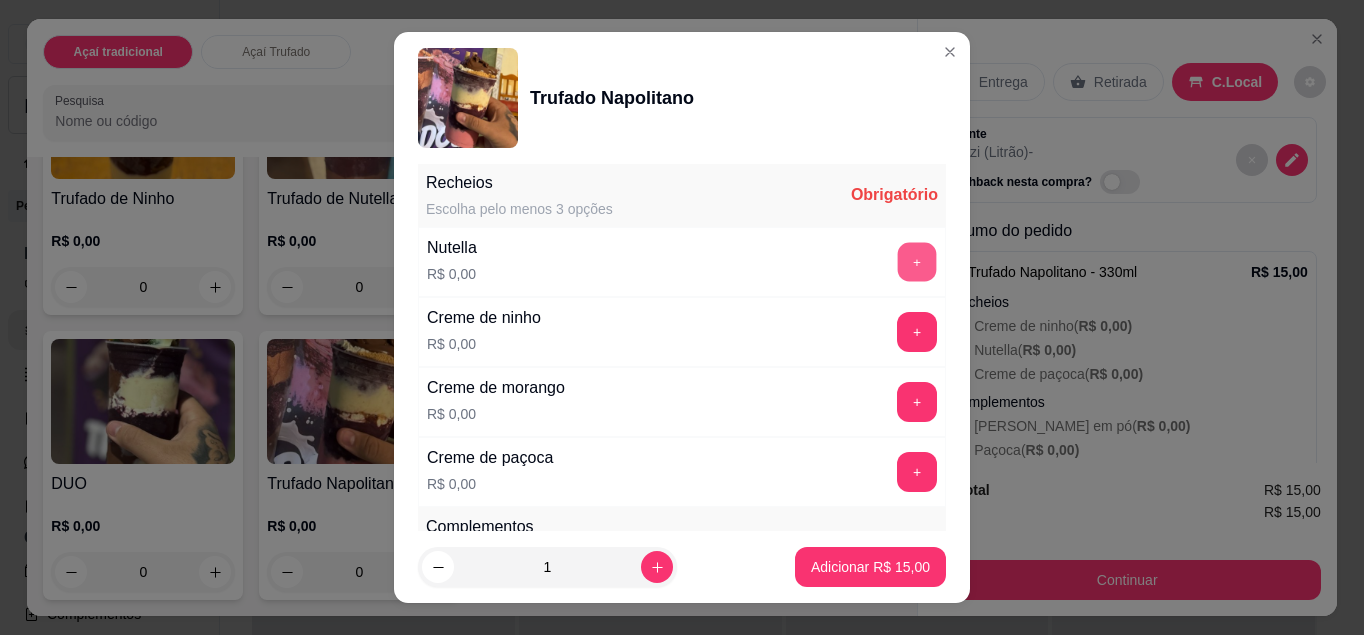 click on "+" at bounding box center [917, 261] 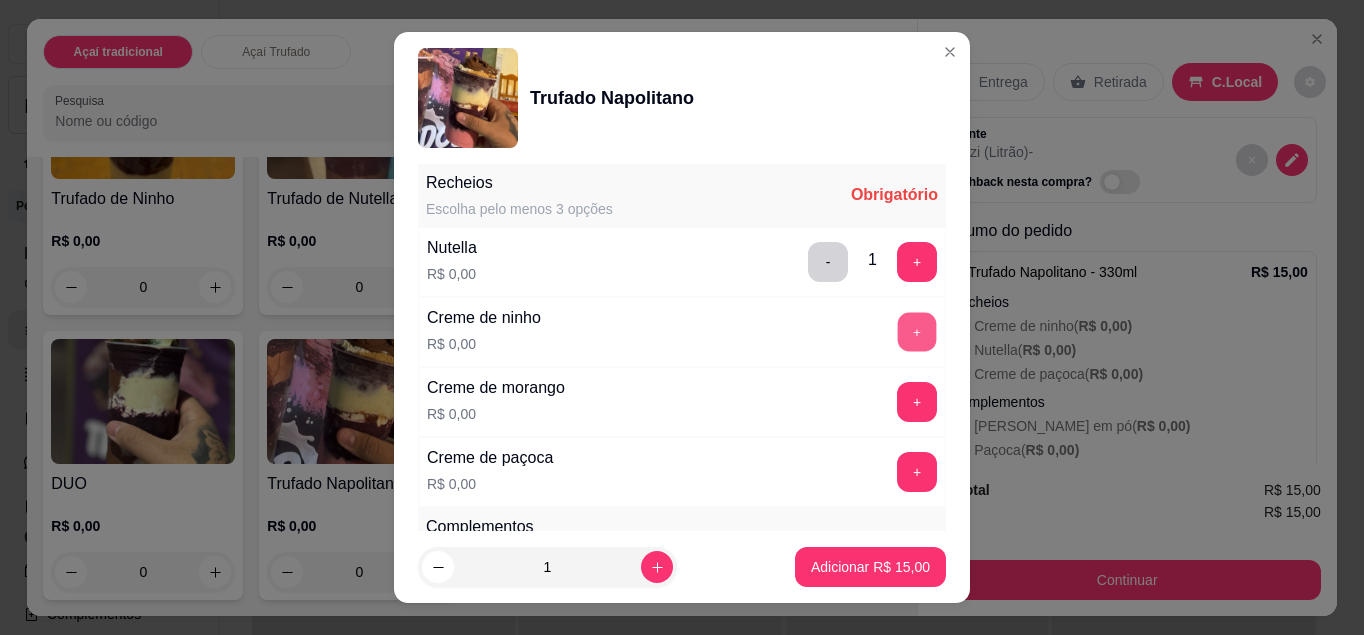 click on "+" at bounding box center (917, 331) 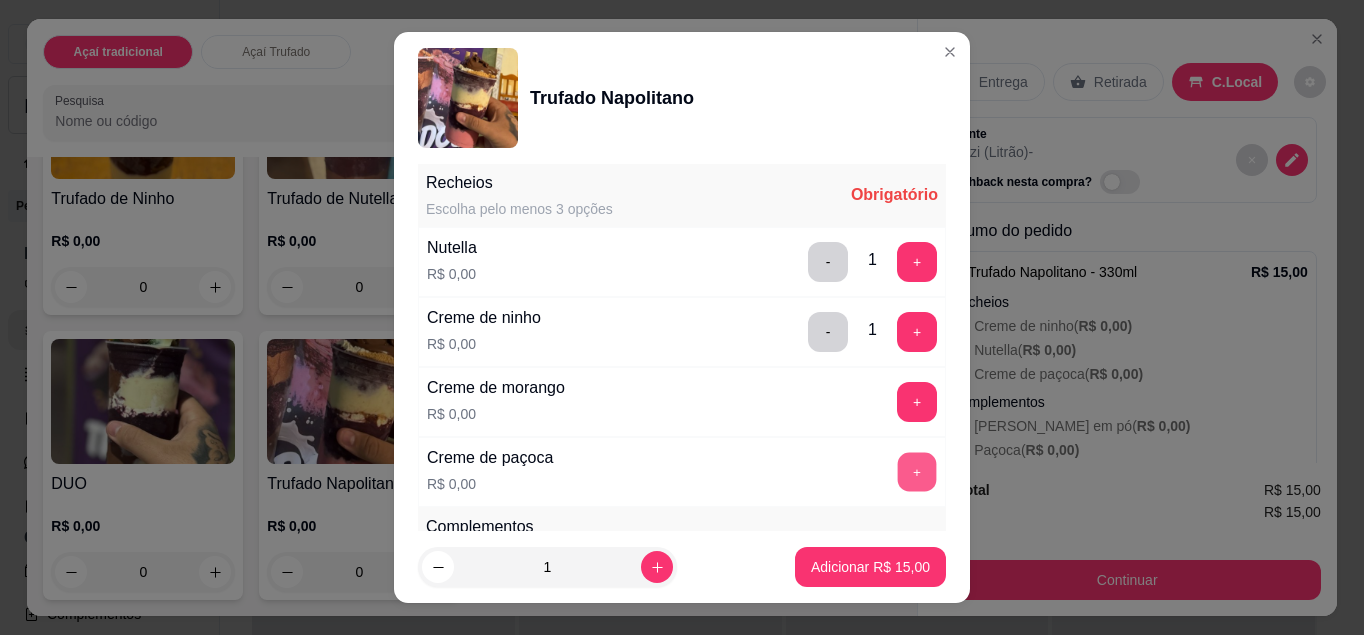 click on "+" at bounding box center (917, 471) 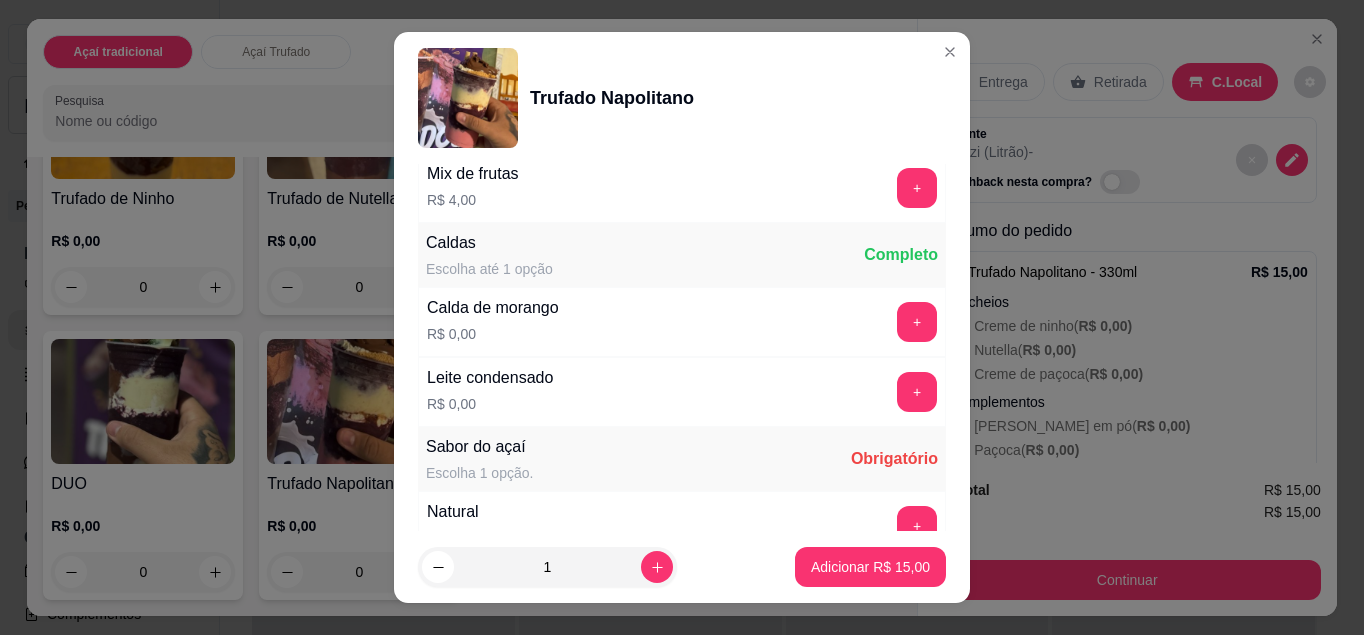 scroll, scrollTop: 1631, scrollLeft: 0, axis: vertical 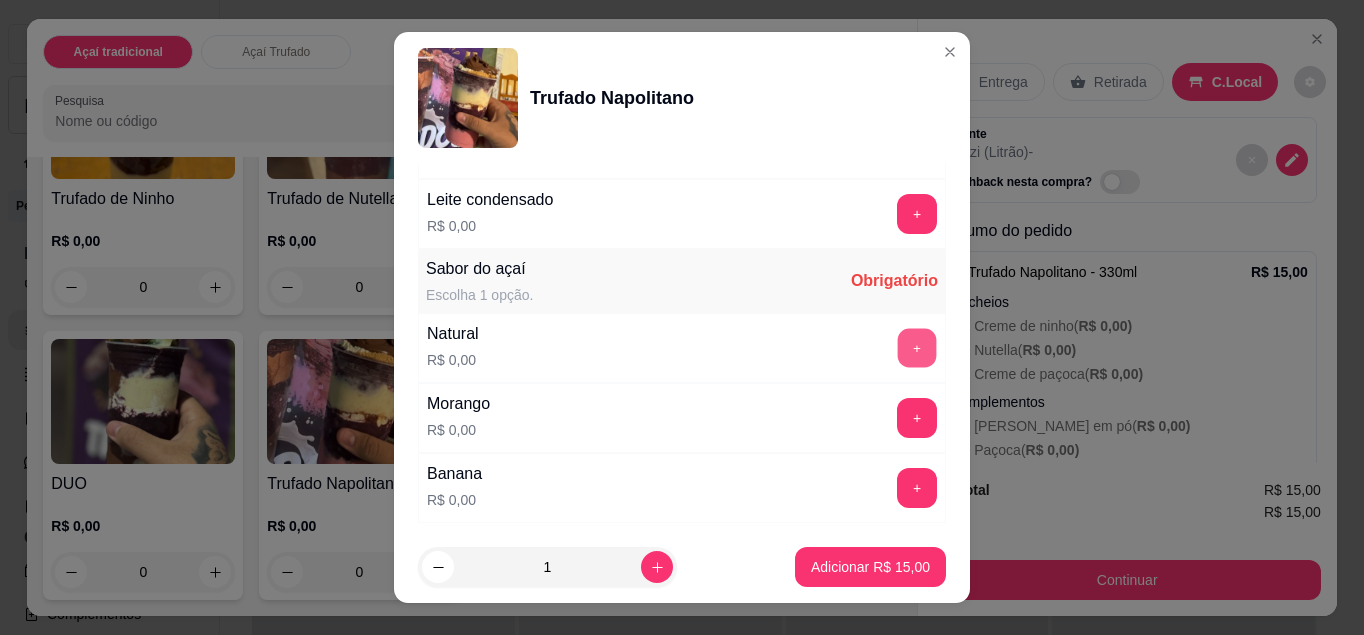click on "+" at bounding box center [917, 347] 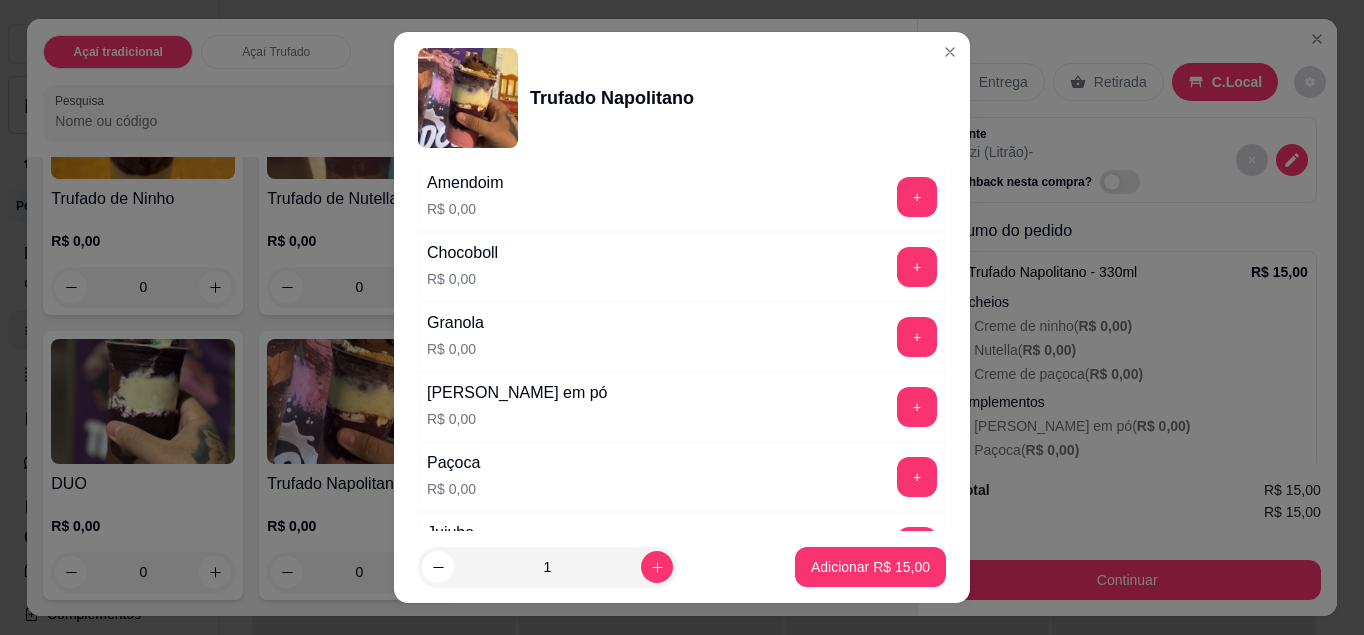scroll, scrollTop: 673, scrollLeft: 0, axis: vertical 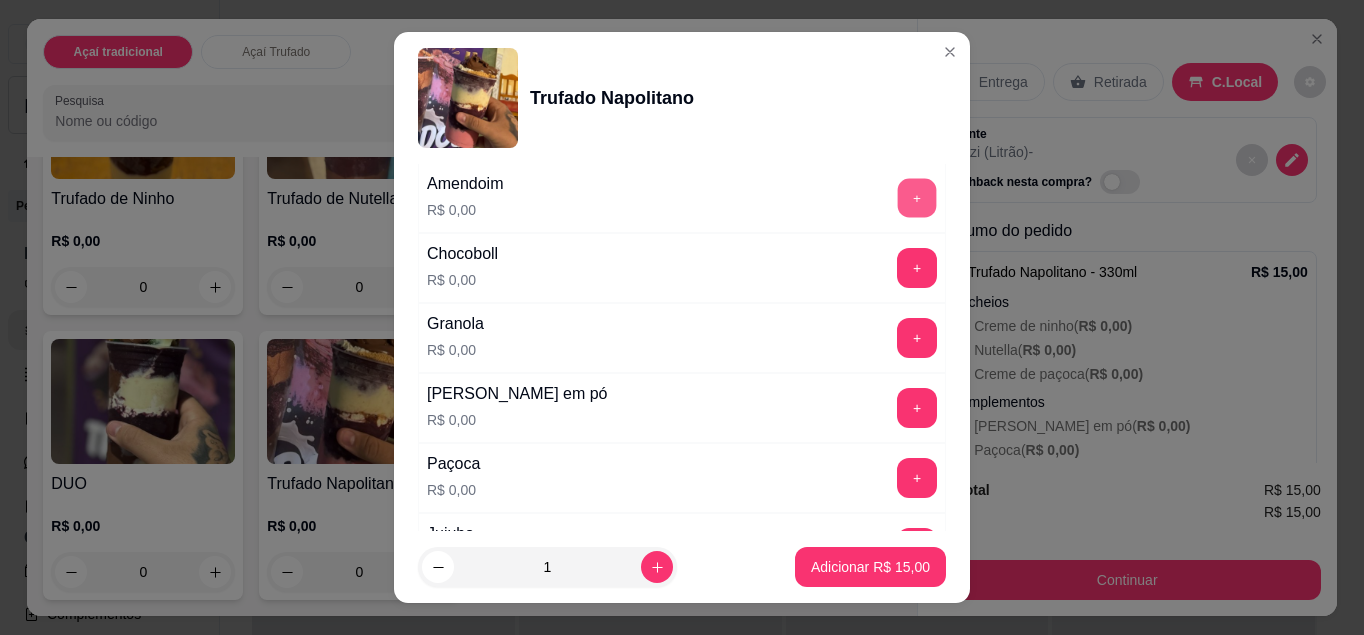 click on "+" at bounding box center [917, 197] 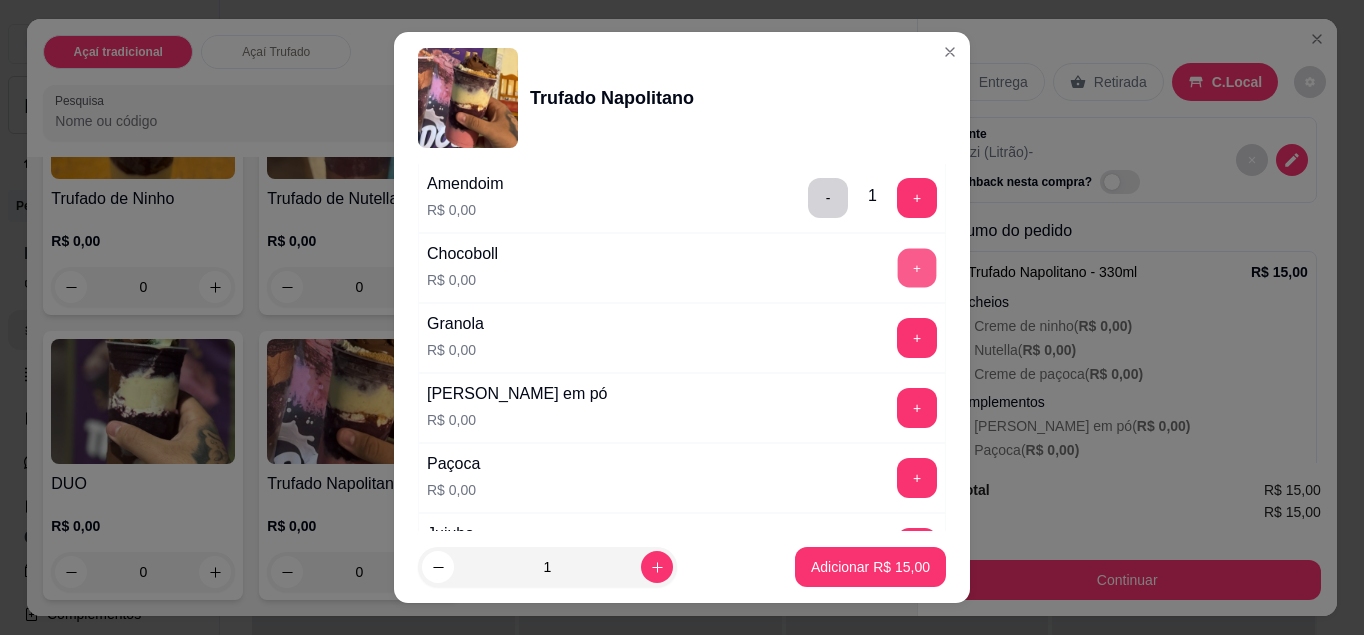 click on "+" at bounding box center (917, 267) 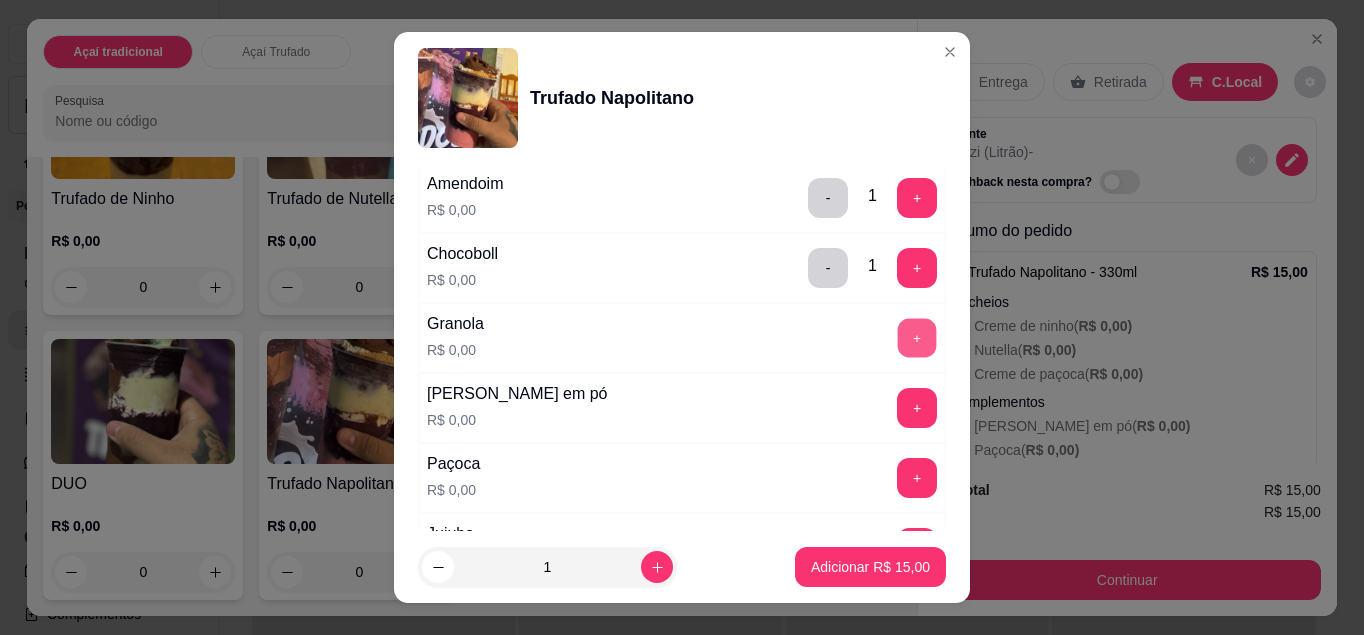 click on "+" at bounding box center [917, 337] 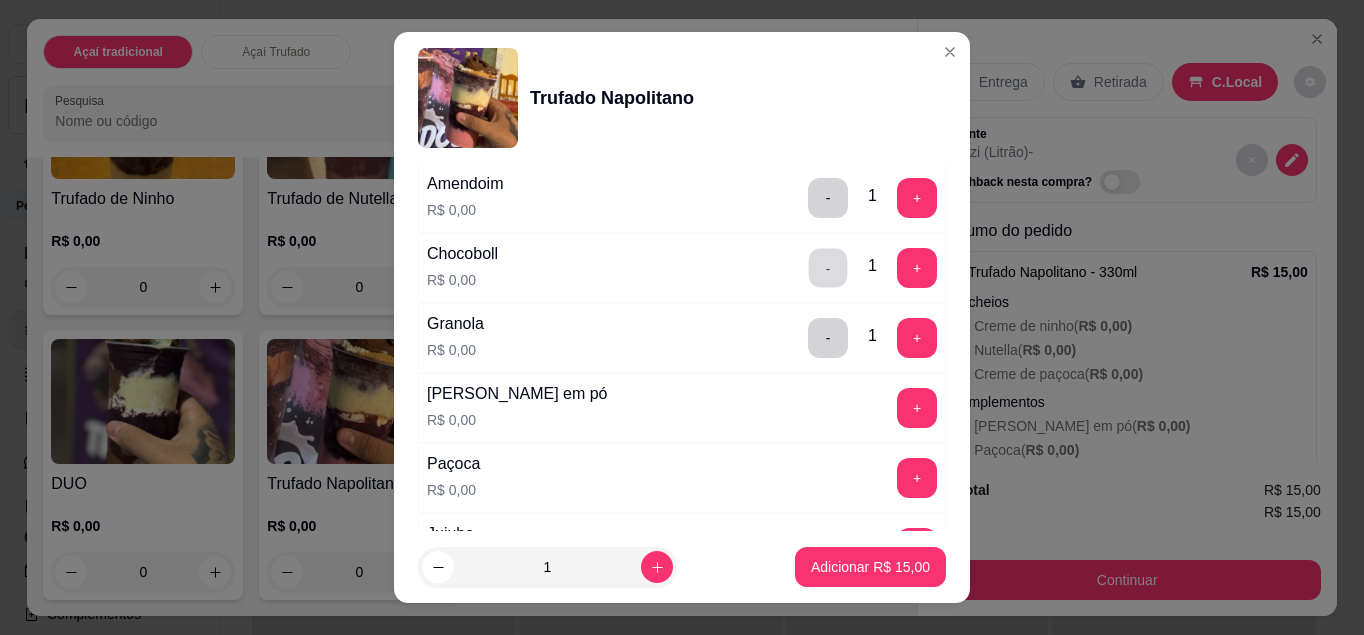 click on "-" at bounding box center [828, 267] 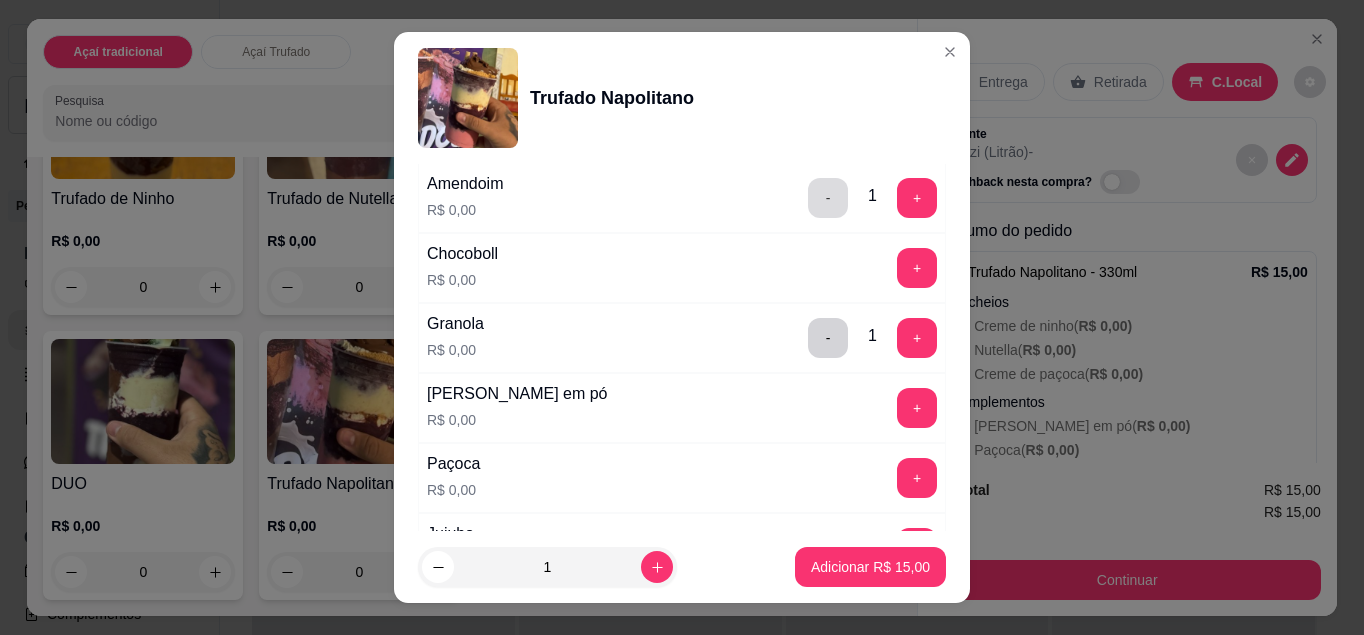 click on "Complementos  Escolha até 12 opções Completo Amendoim R$ 0,00 - 1 + Chocoboll R$ 0,00 + Granola R$ 0,00 - 1 + Leite em pó  R$ 0,00 + Paçoca  R$ 0,00 + Jujuba R$ 0,00 + Sucrilhos  R$ 0,00 + Adicional de uva  R$ 2,00 + Adicional de manga R$ 2,00 + Adicional de banana R$ 2,00 + Adicional de morango R$ 2,00 + Mix de frutas  R$ 4,00 +" at bounding box center [682, 551] 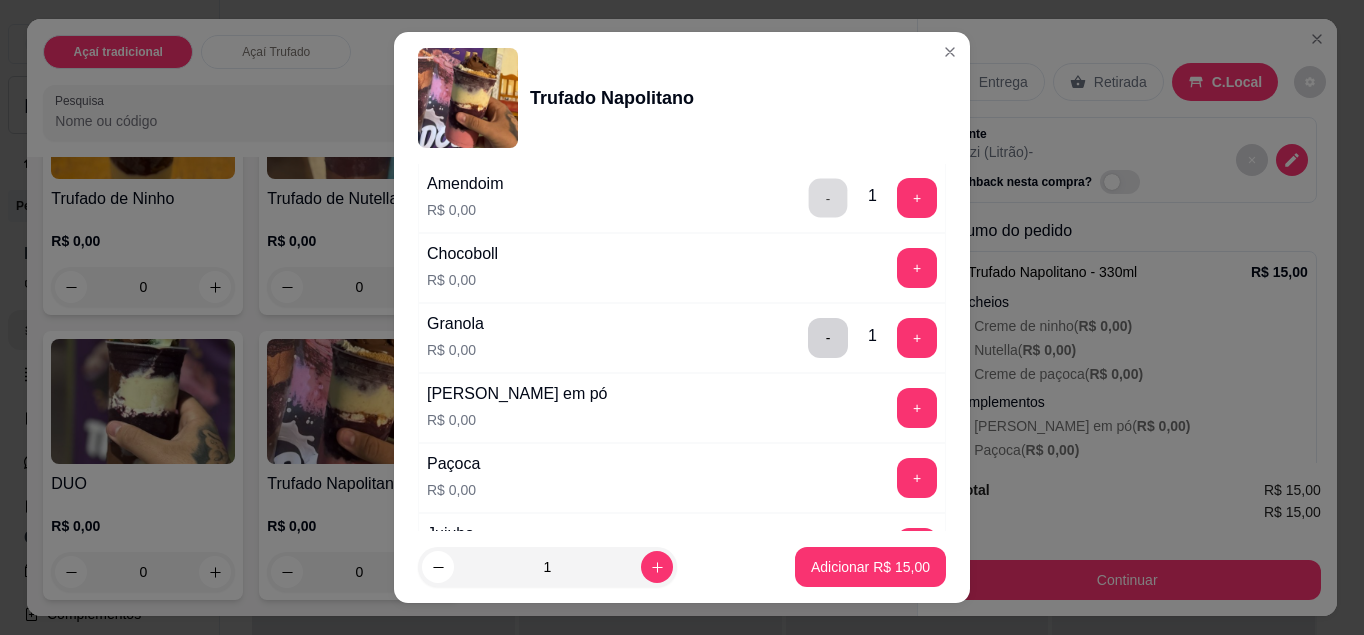 click on "-" at bounding box center (828, 197) 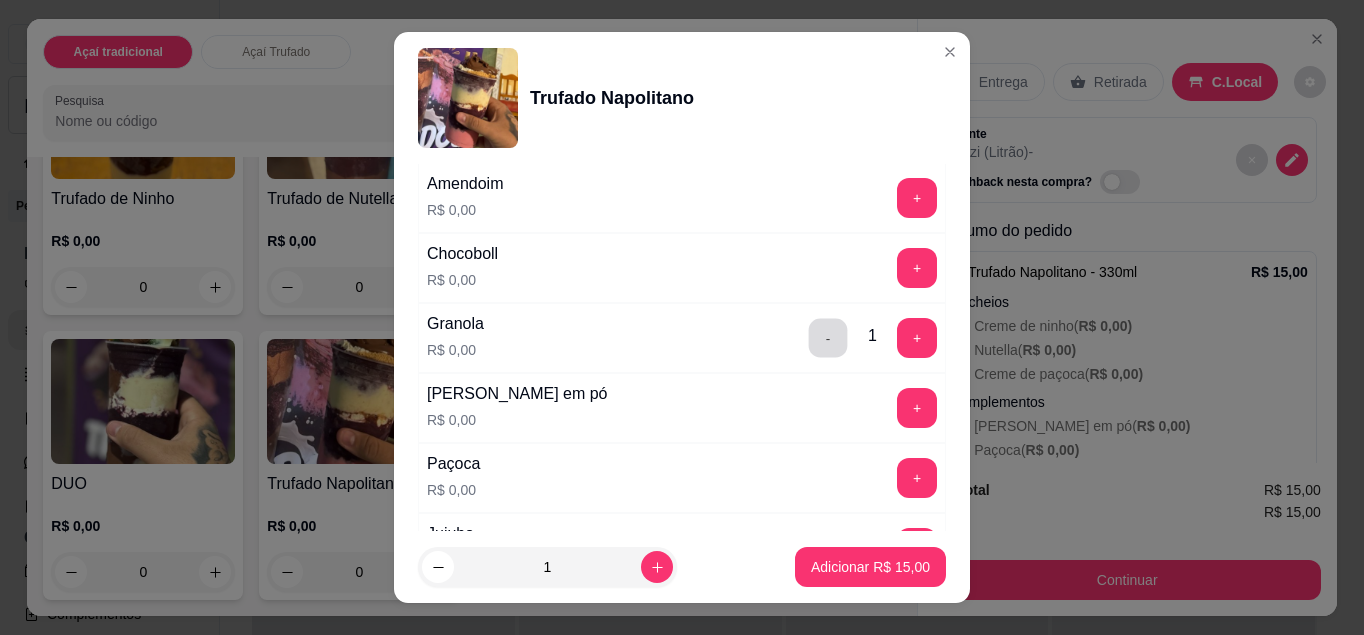 click on "-" at bounding box center (828, 337) 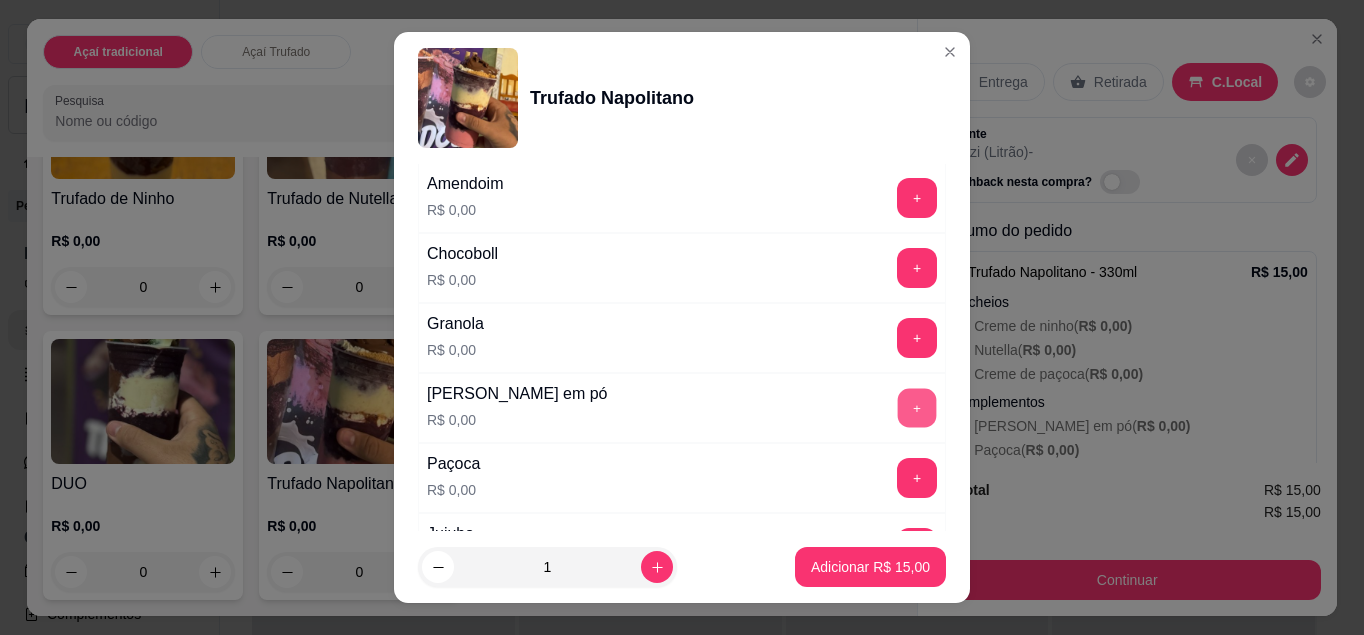 click on "+" at bounding box center [917, 407] 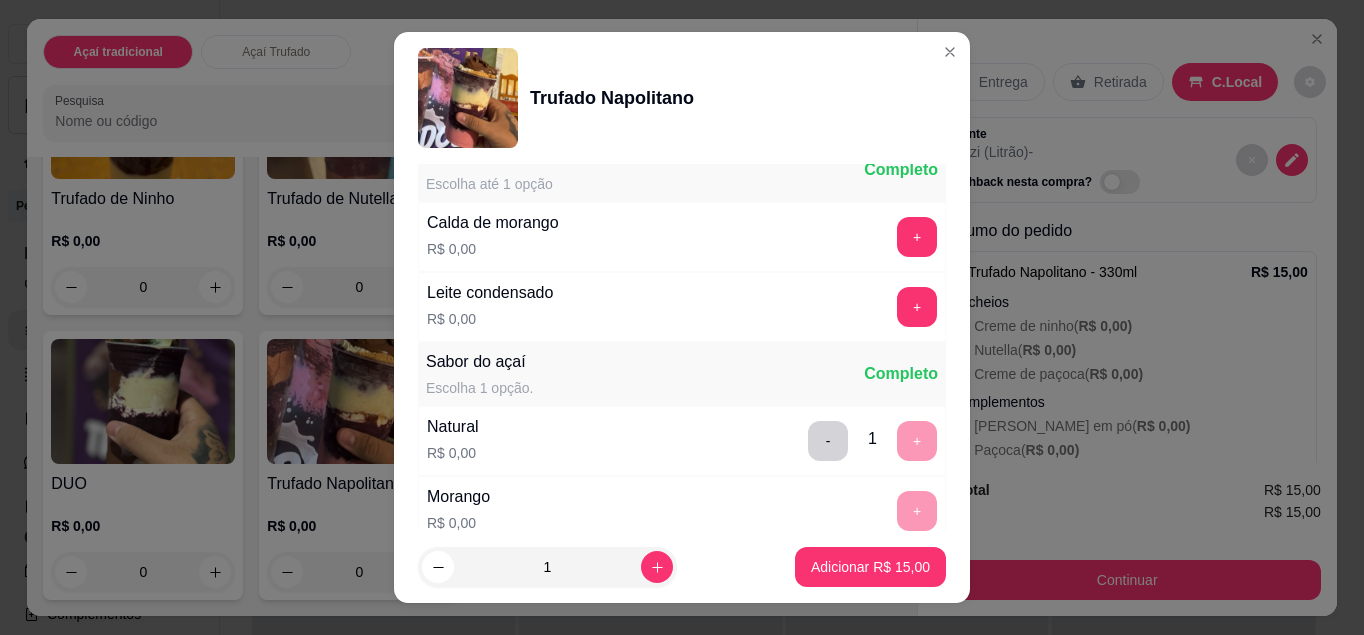 scroll, scrollTop: 1536, scrollLeft: 0, axis: vertical 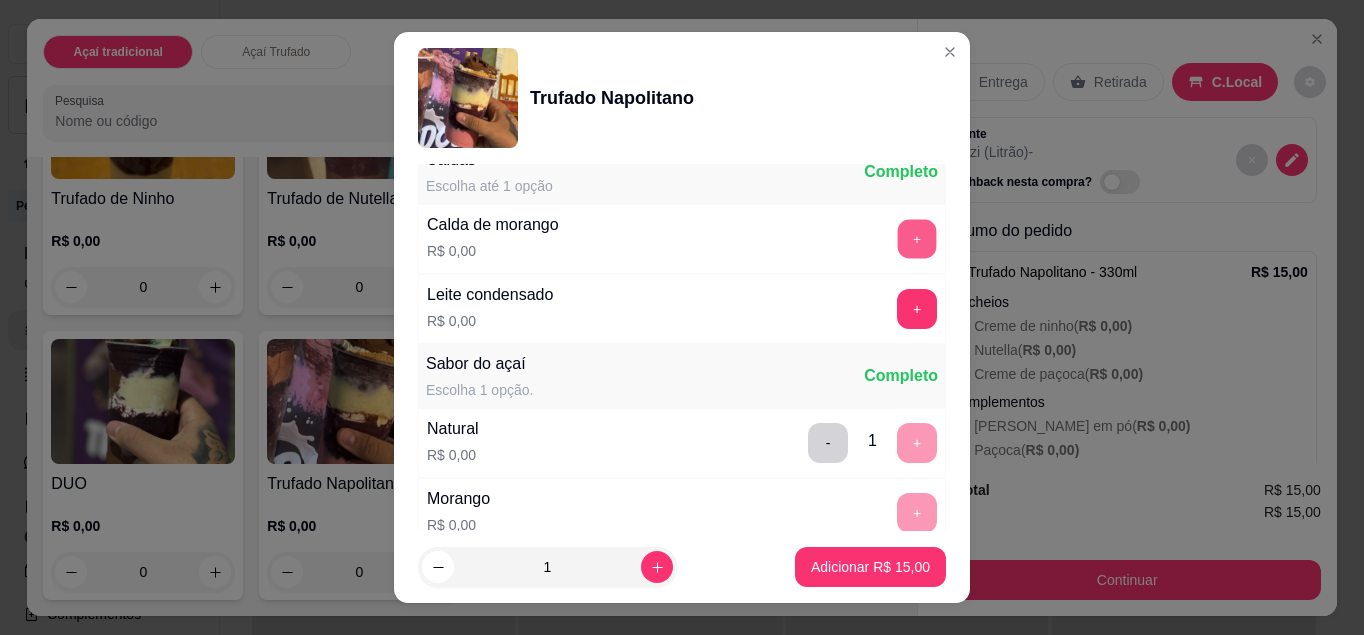 click on "+" at bounding box center [917, 238] 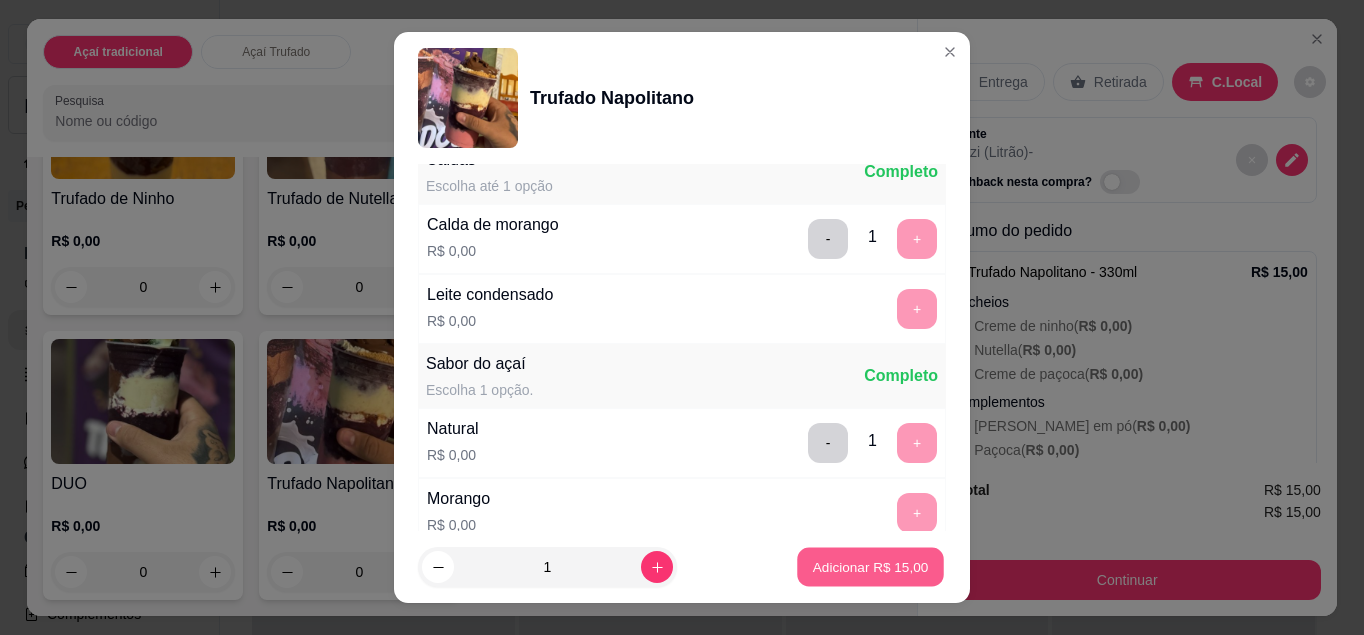 click on "Adicionar   R$ 15,00" at bounding box center [871, 567] 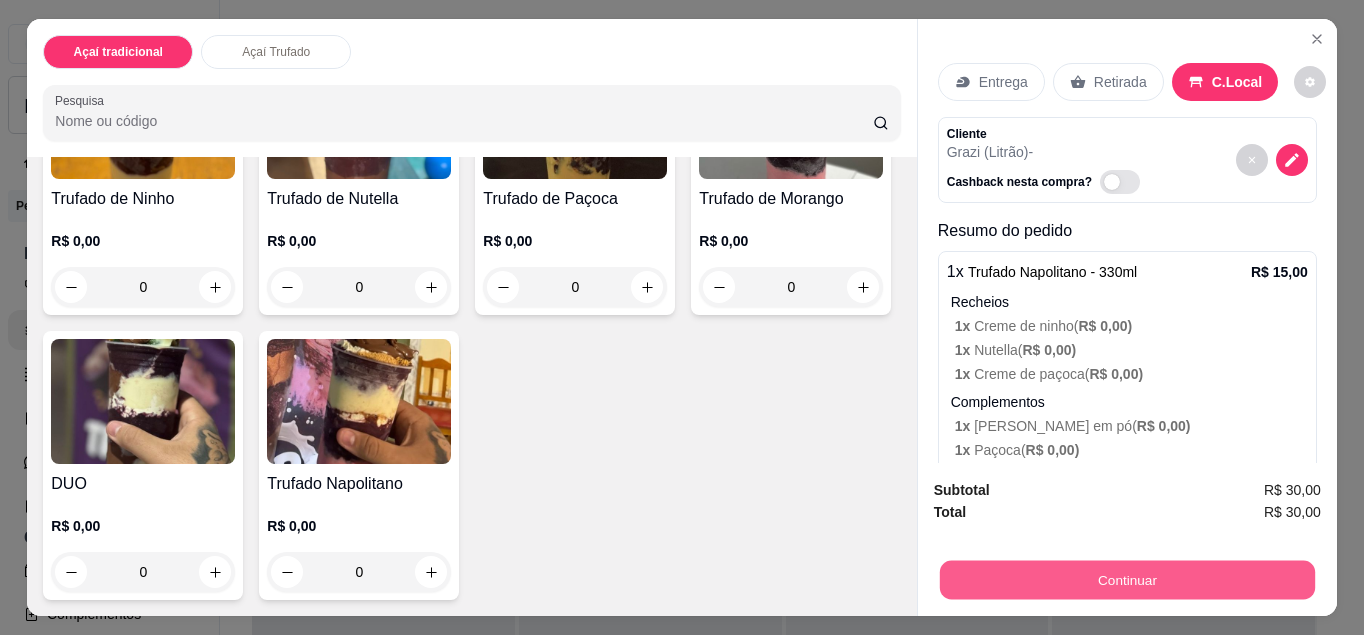 click on "Continuar" at bounding box center (1127, 580) 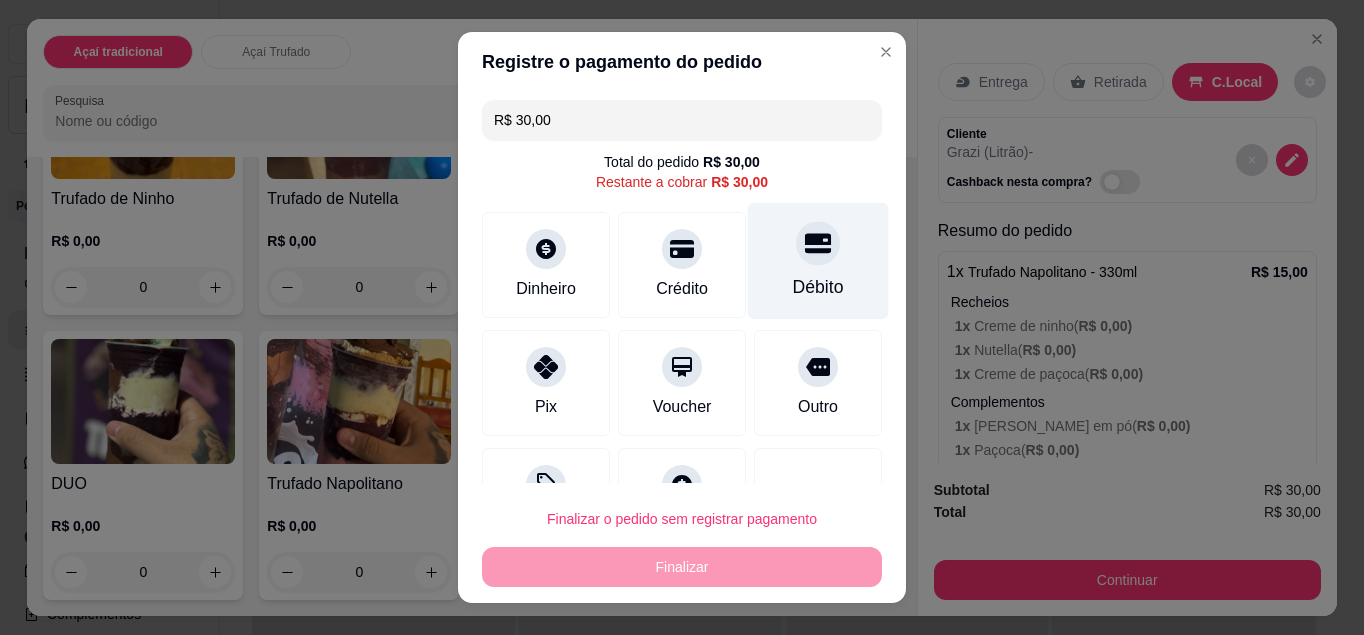 click on "Débito" at bounding box center (818, 260) 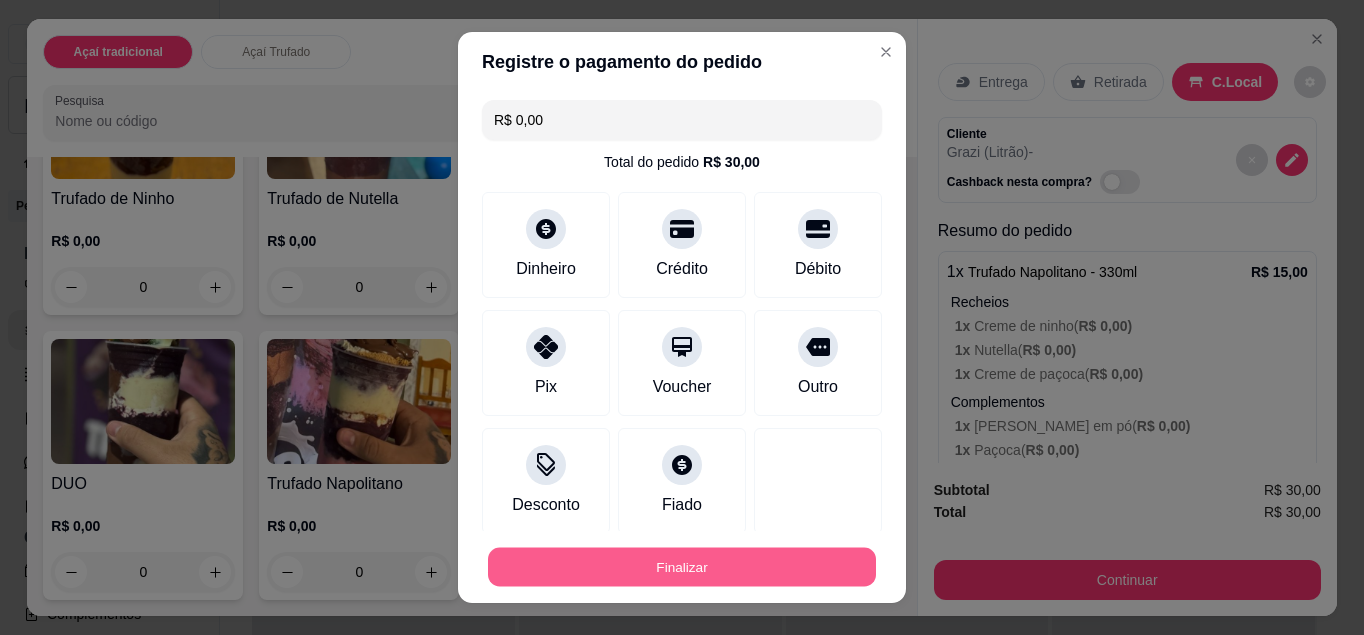 click on "Finalizar" at bounding box center (682, 567) 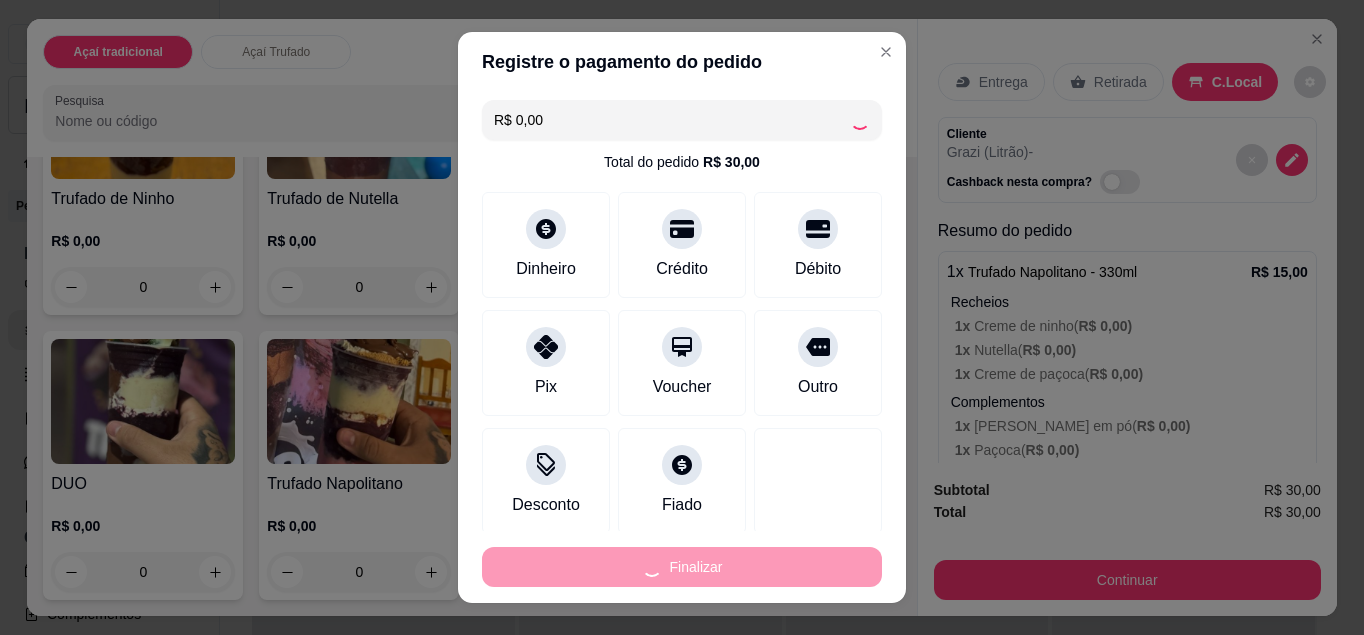 type on "-R$ 30,00" 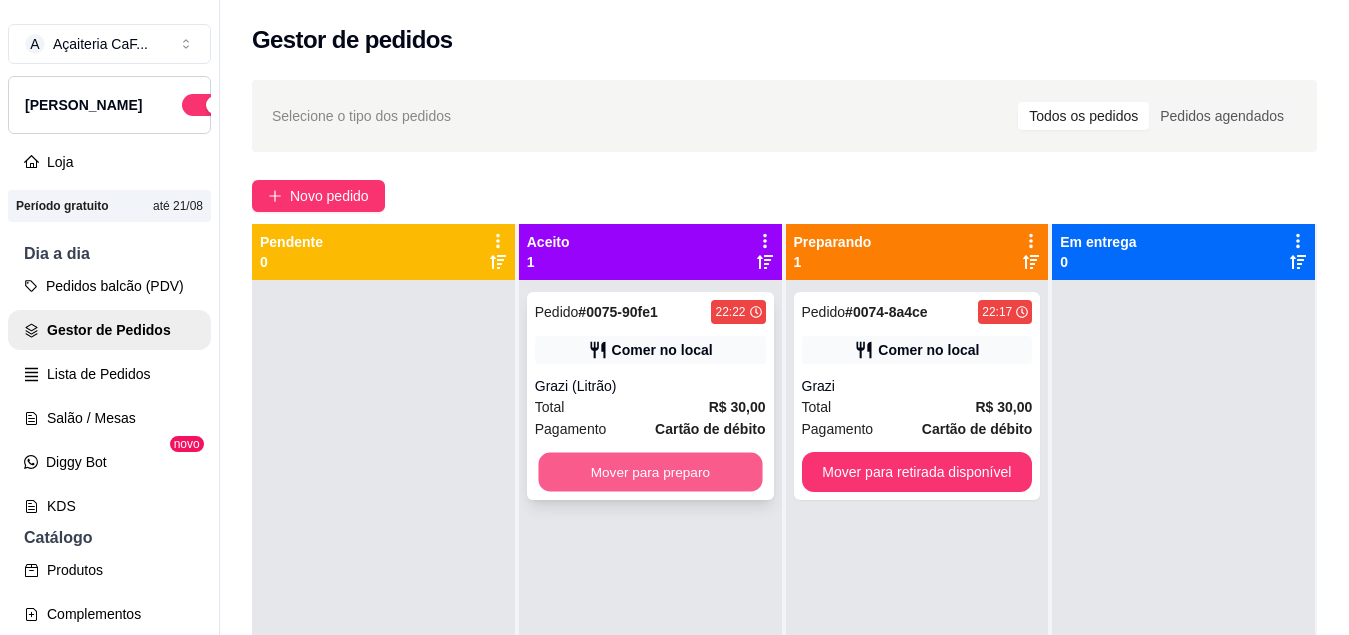 click on "Mover para preparo" at bounding box center [650, 472] 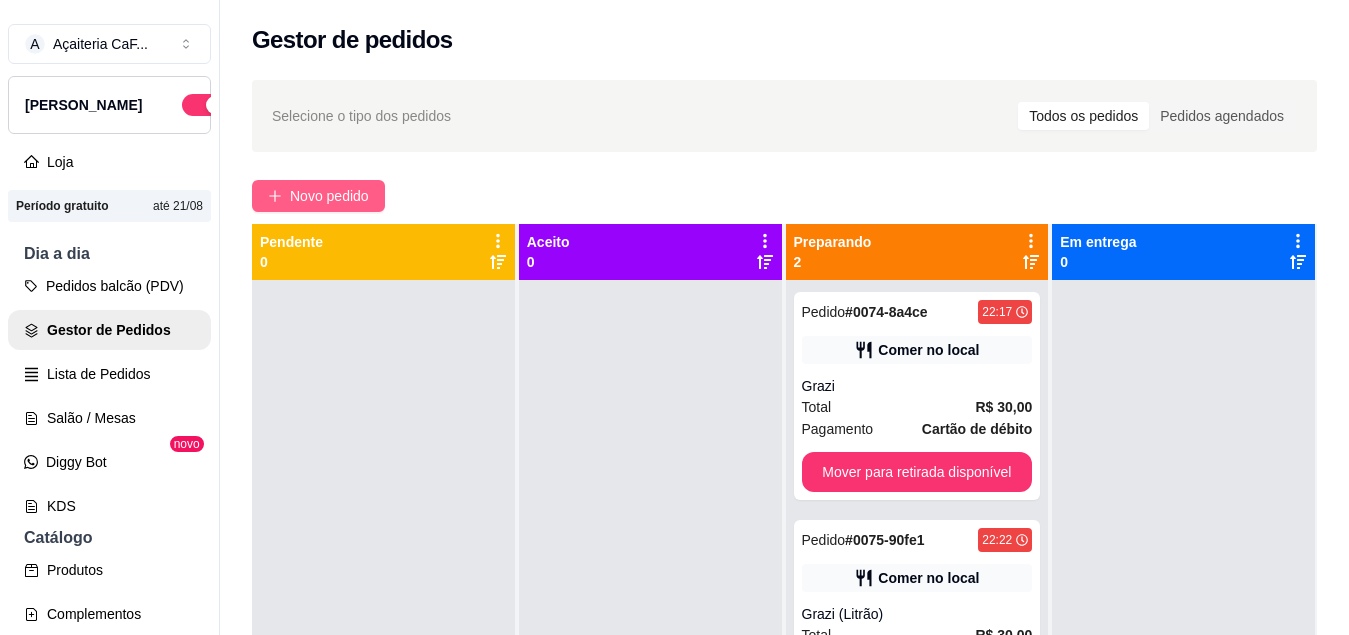 click on "Novo pedido" at bounding box center [318, 196] 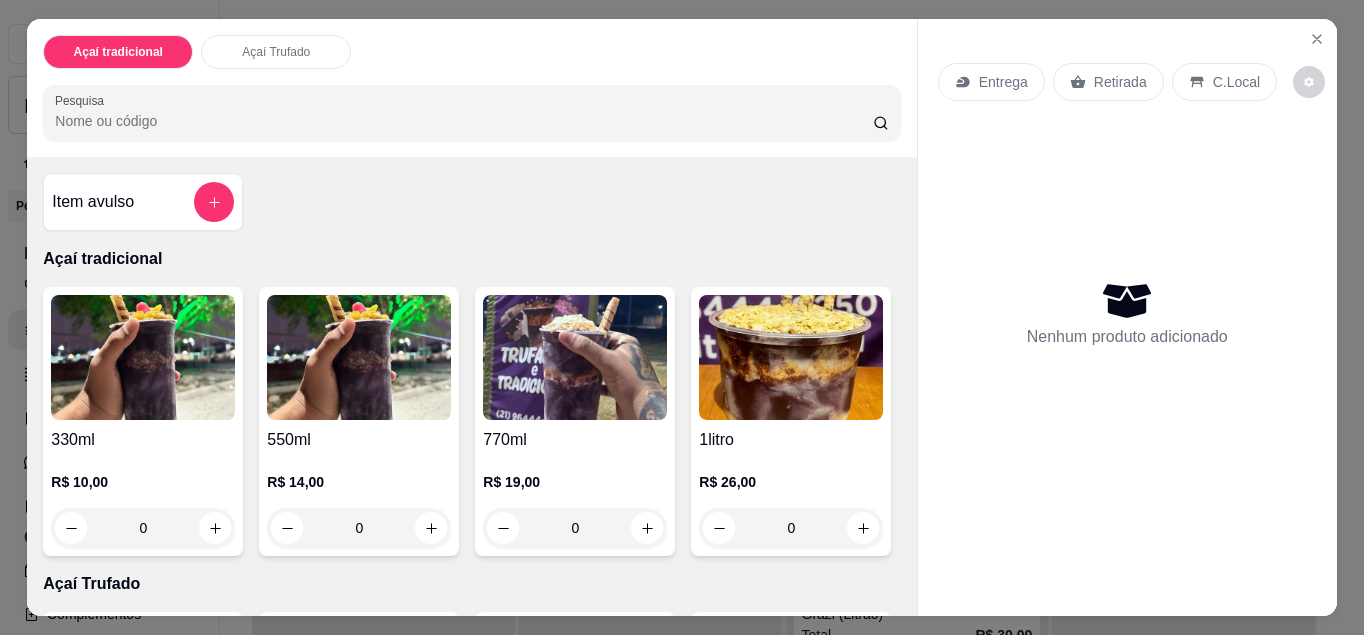 click on "0" at bounding box center [143, 528] 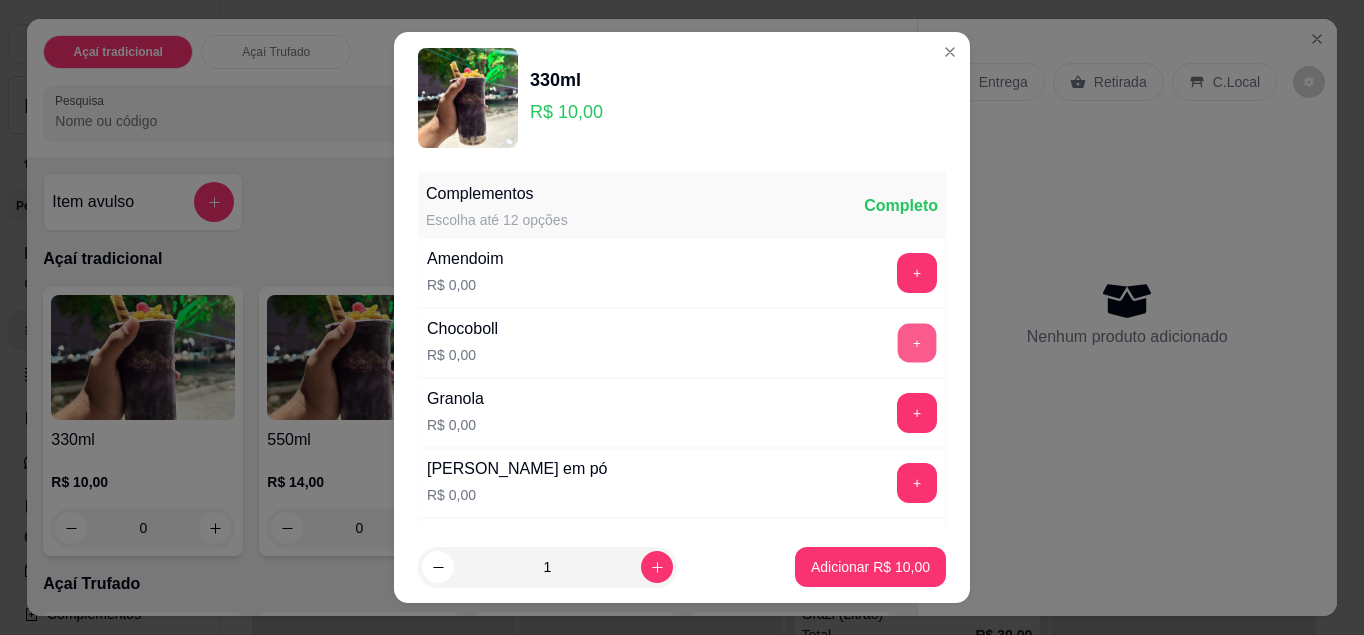 click on "+" at bounding box center (917, 342) 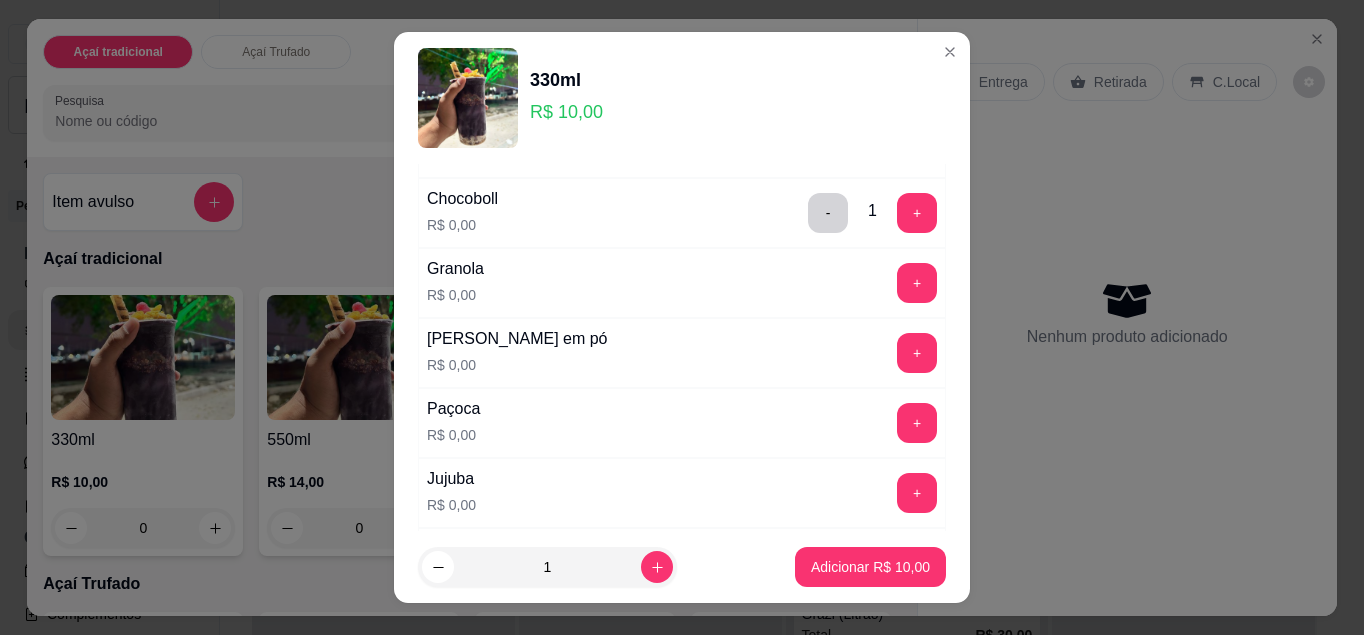 scroll, scrollTop: 135, scrollLeft: 0, axis: vertical 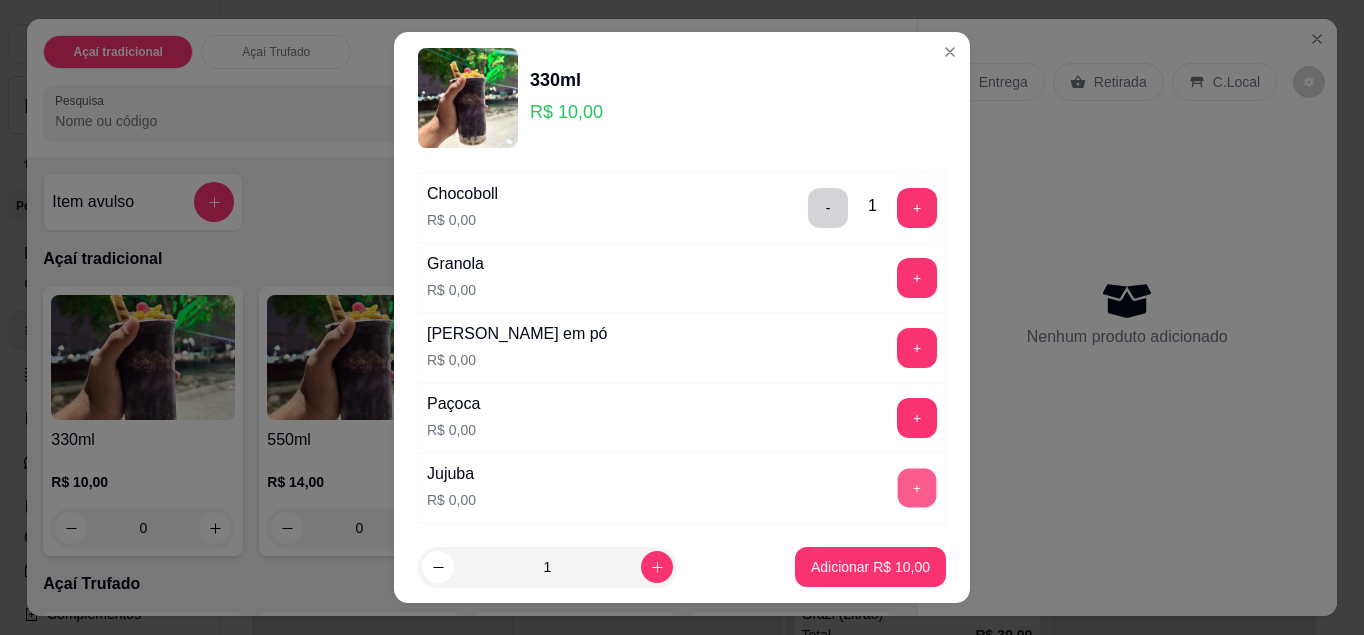 click on "+" at bounding box center [917, 487] 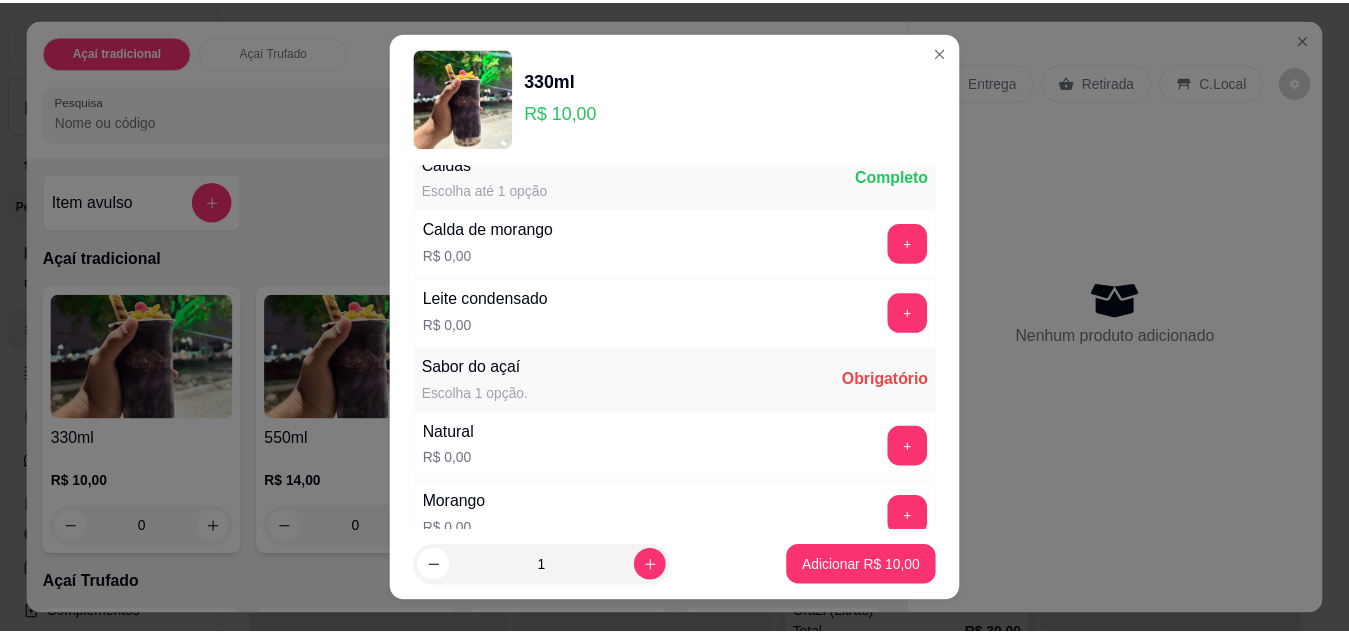 scroll, scrollTop: 934, scrollLeft: 0, axis: vertical 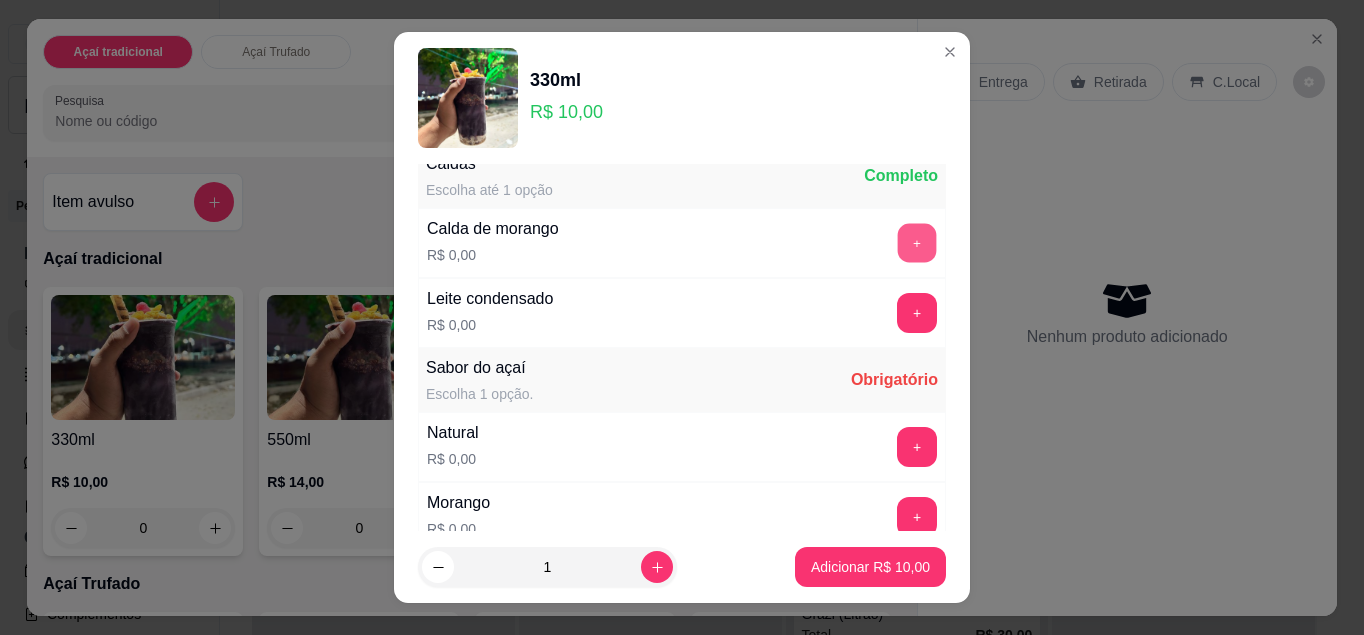 click on "+" at bounding box center (917, 242) 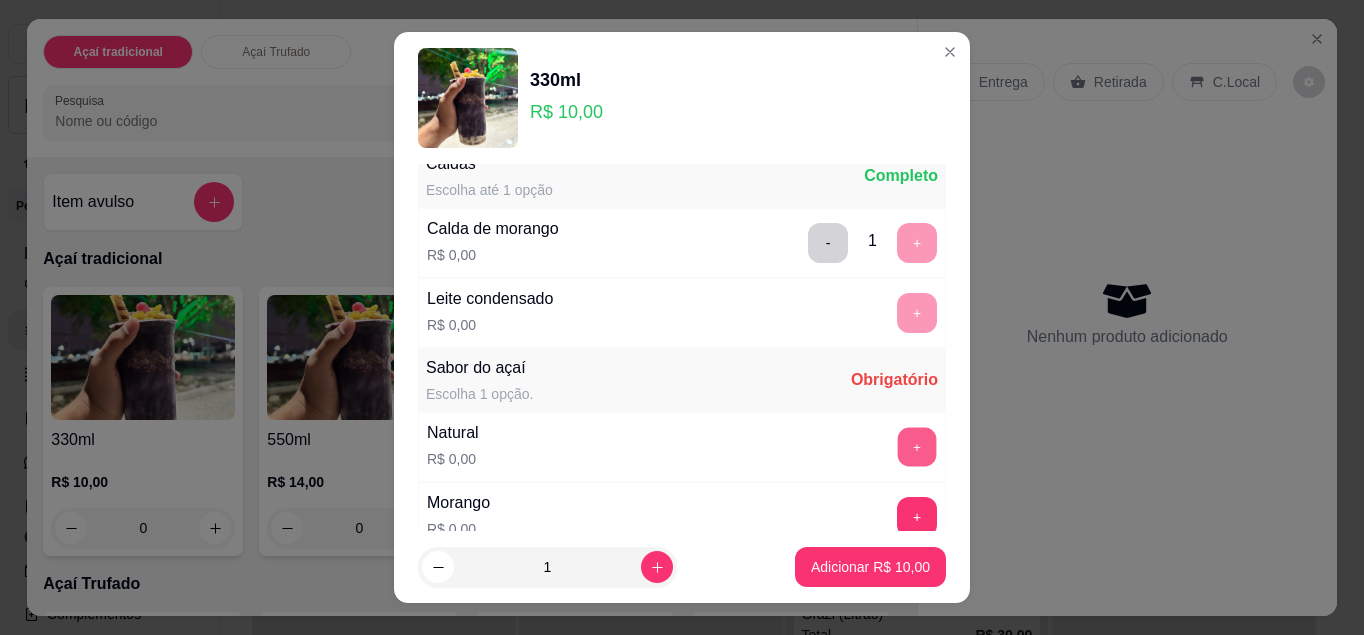 click on "+" at bounding box center (917, 446) 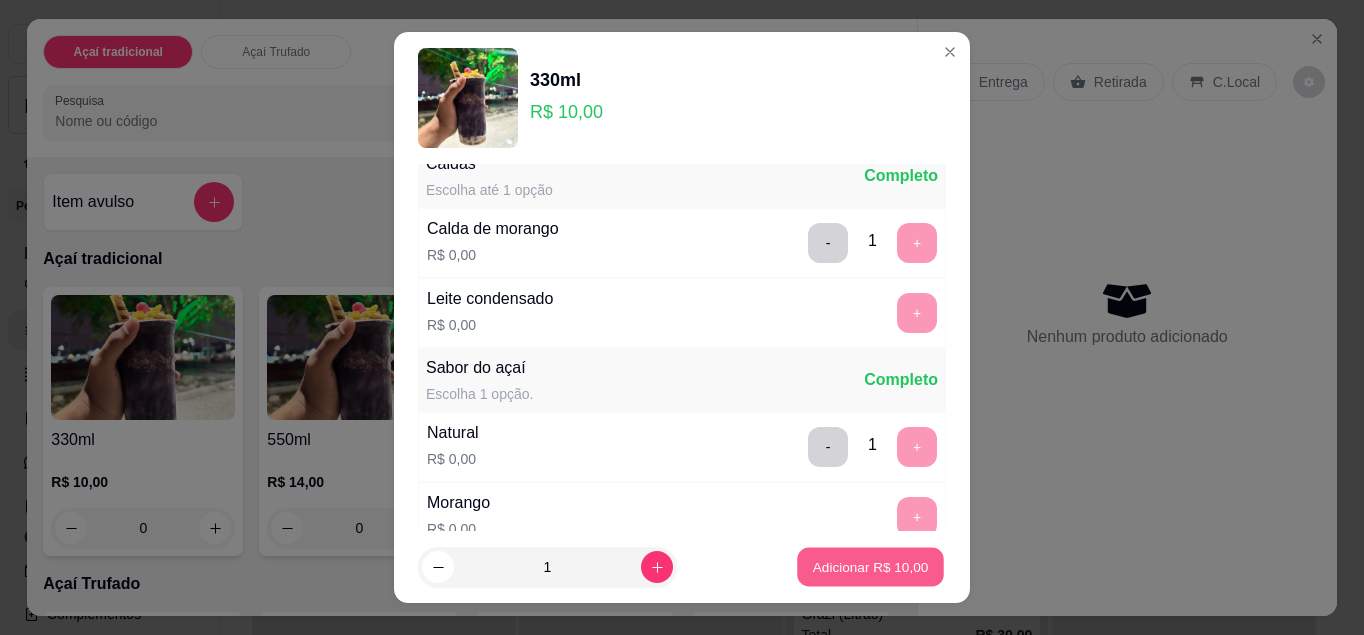 click on "Adicionar   R$ 10,00" at bounding box center (870, 567) 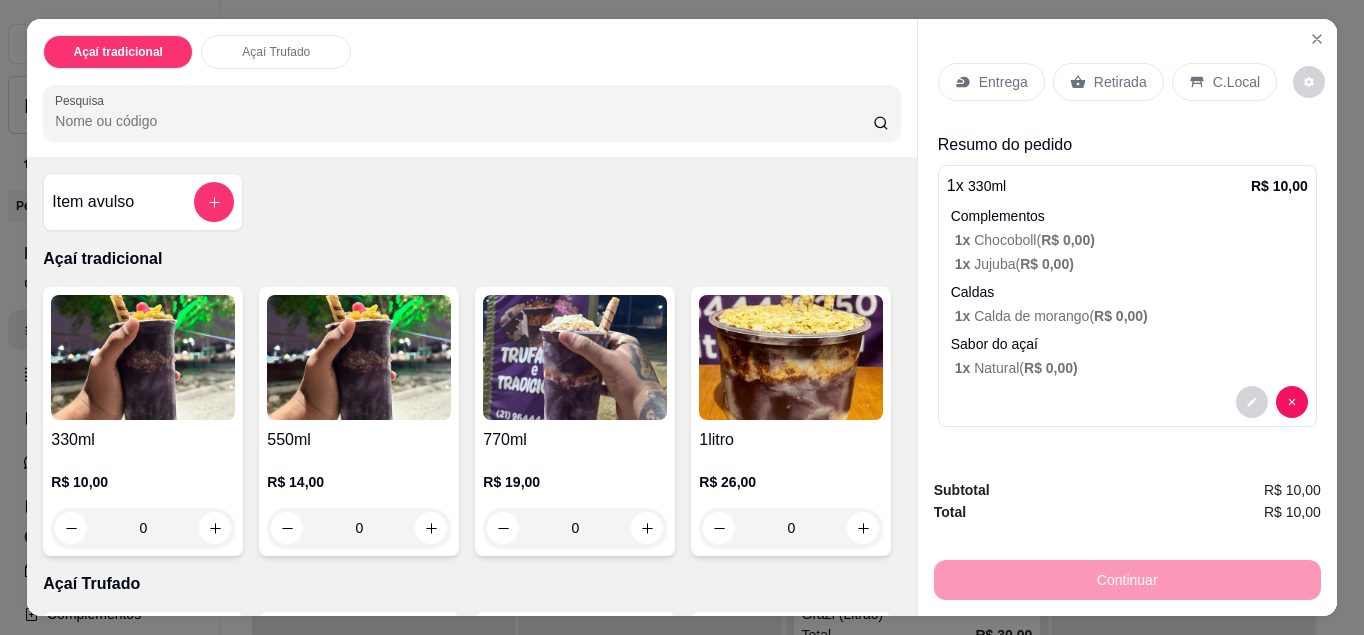click on "C.Local" at bounding box center [1224, 82] 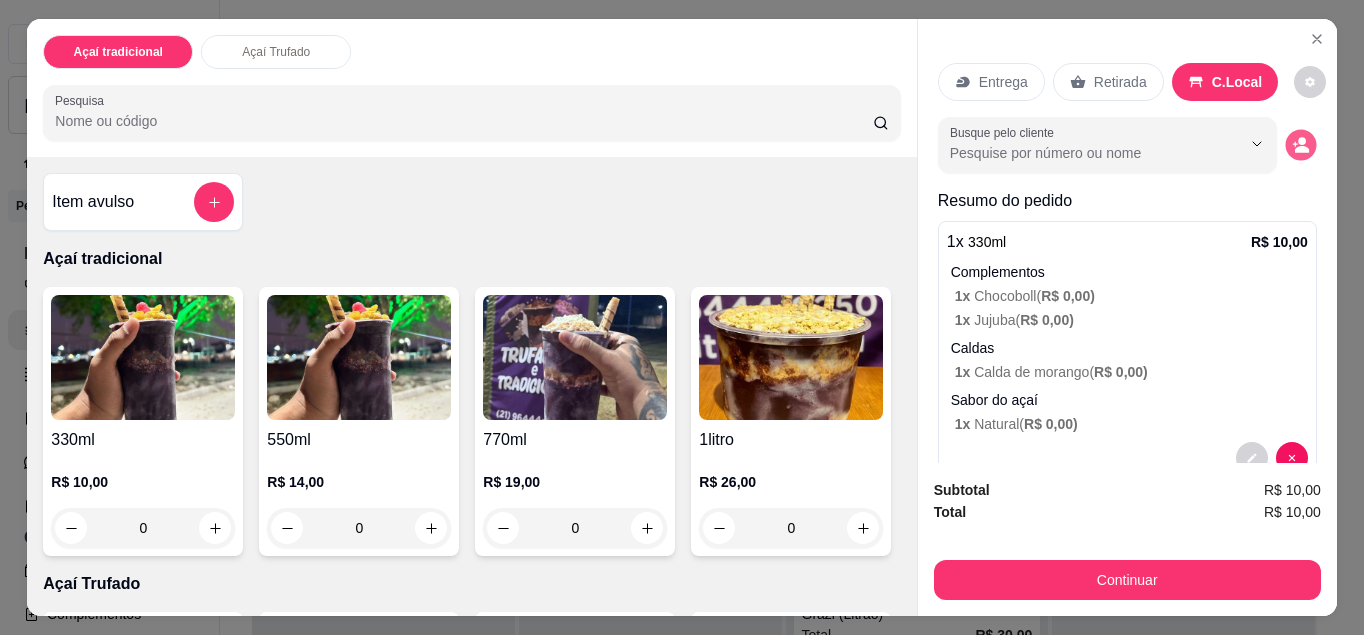 click 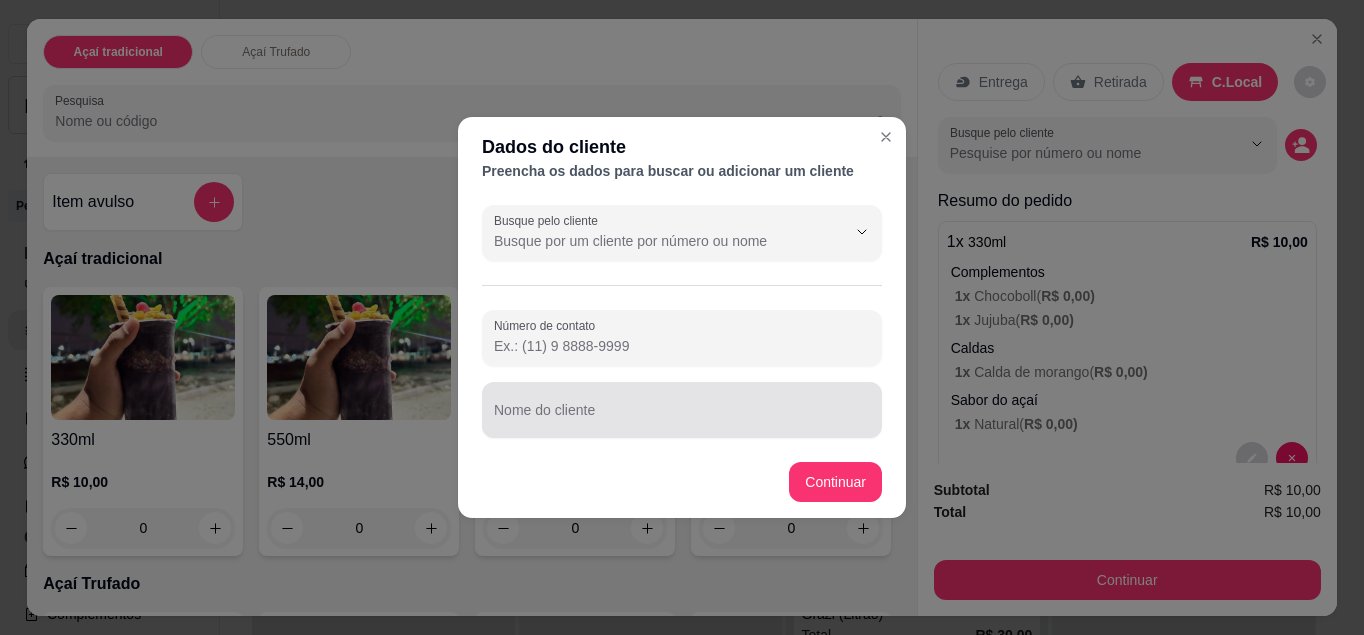 click at bounding box center (682, 410) 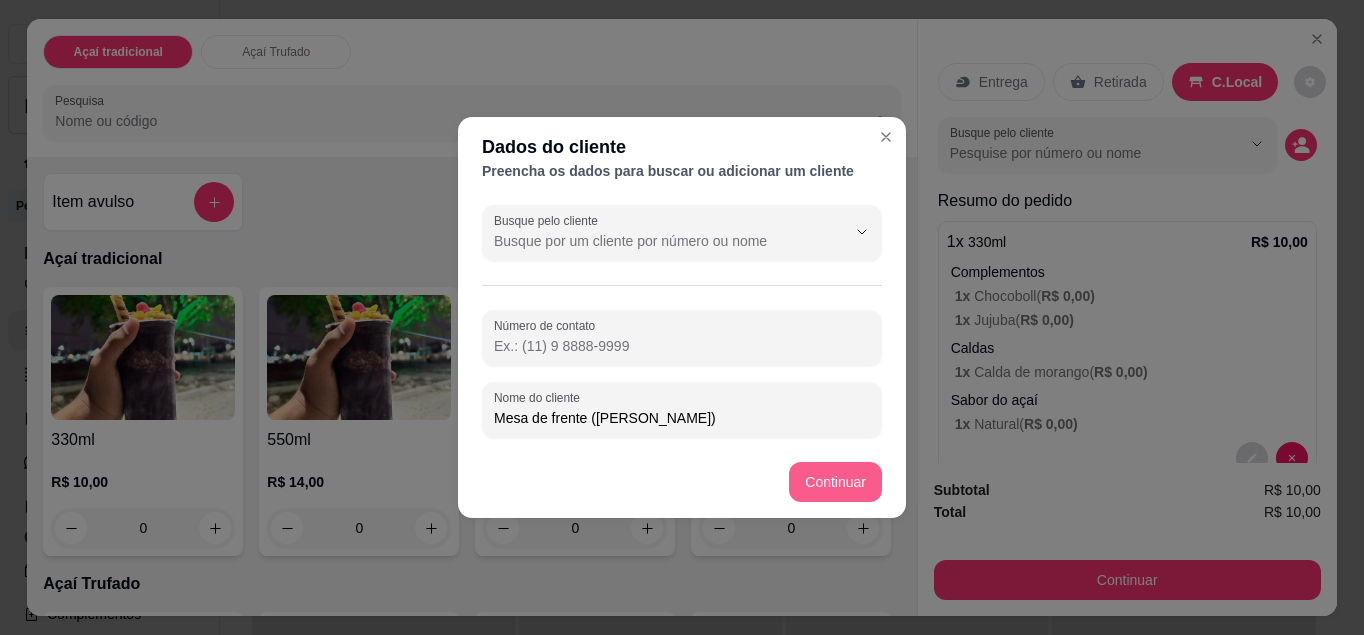 type on "Mesa de frente ([PERSON_NAME])" 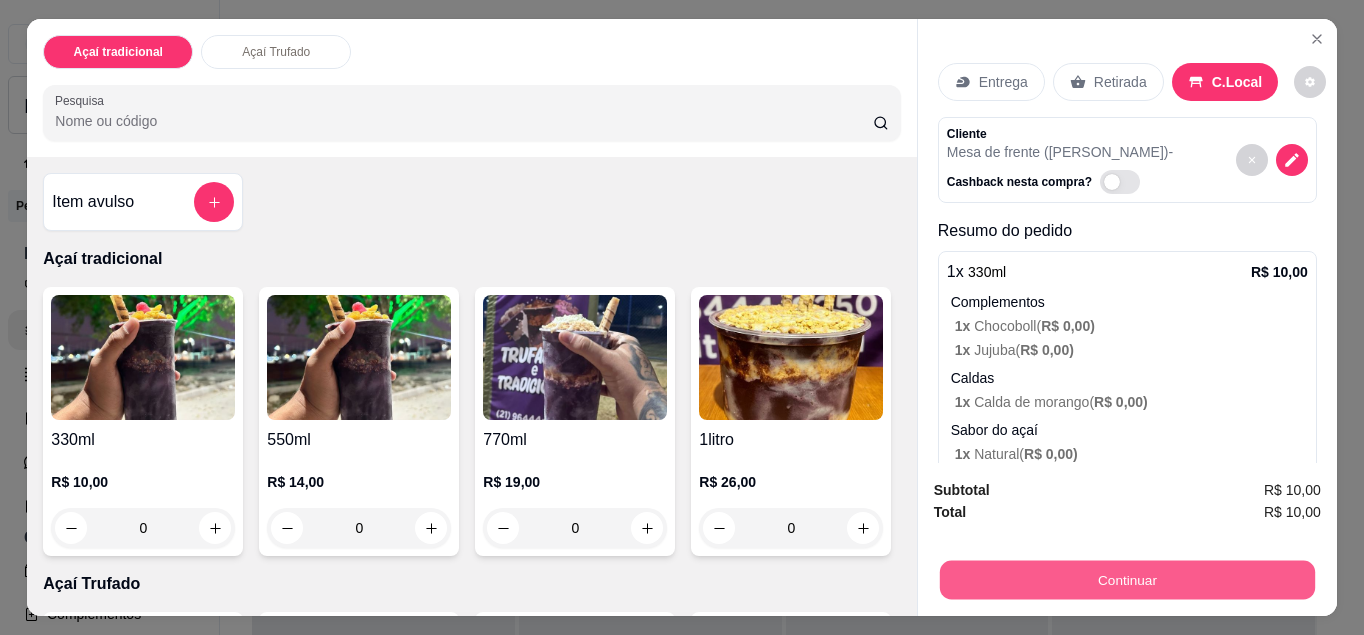 click on "Continuar" at bounding box center (1127, 580) 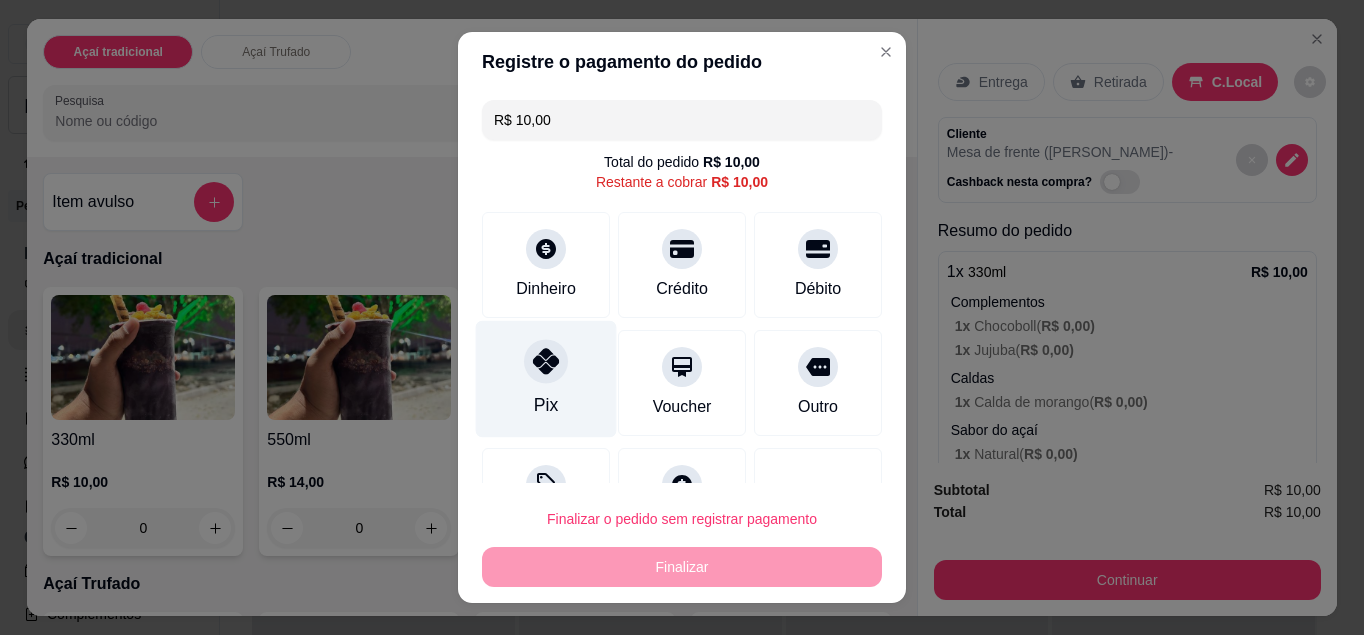 click on "Pix" at bounding box center [546, 405] 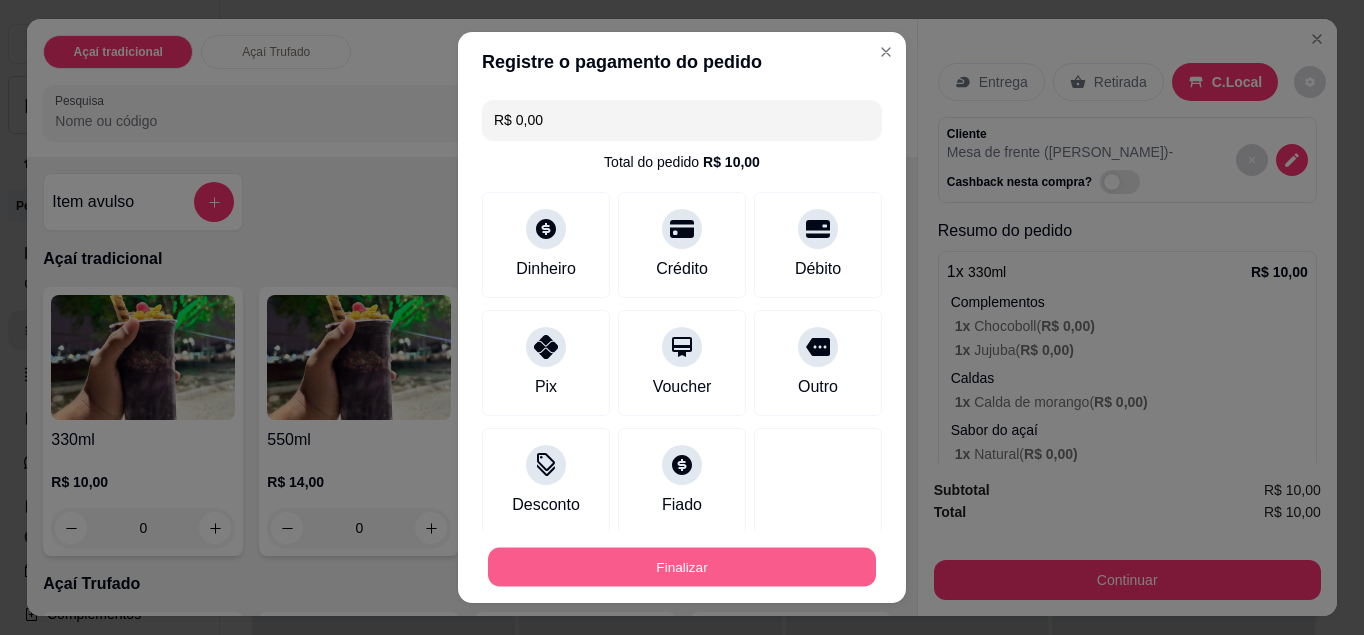 click on "Finalizar" at bounding box center (682, 567) 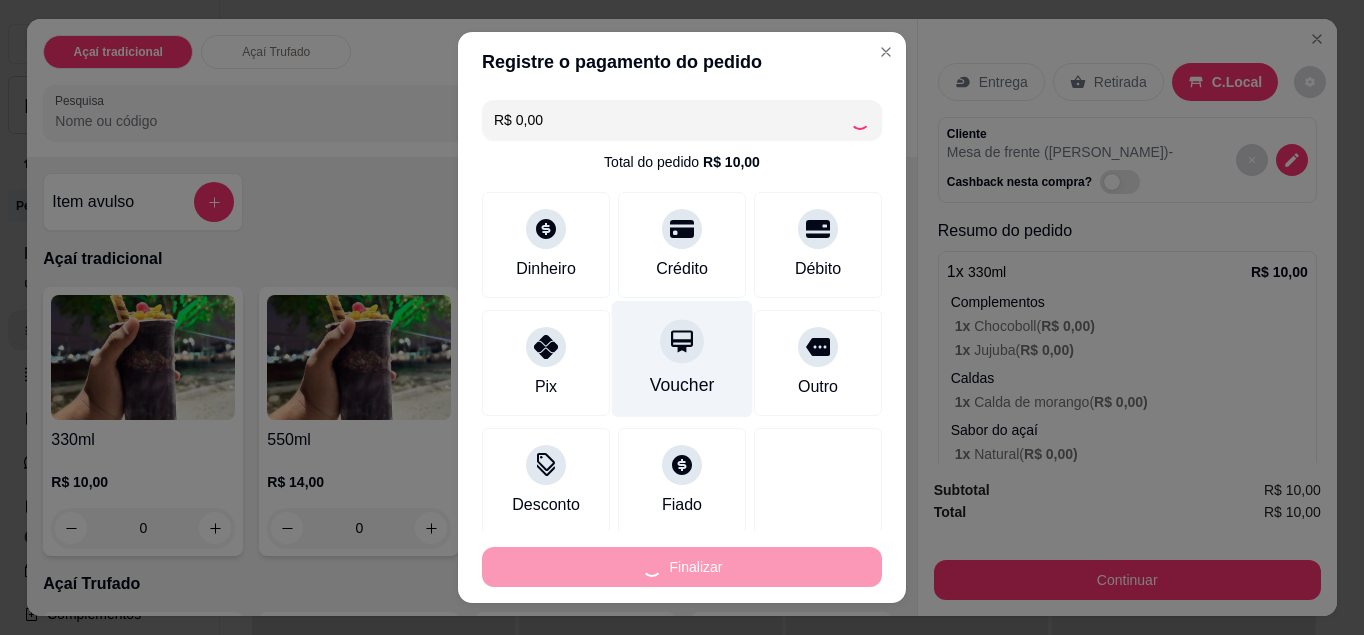 type on "-R$ 10,00" 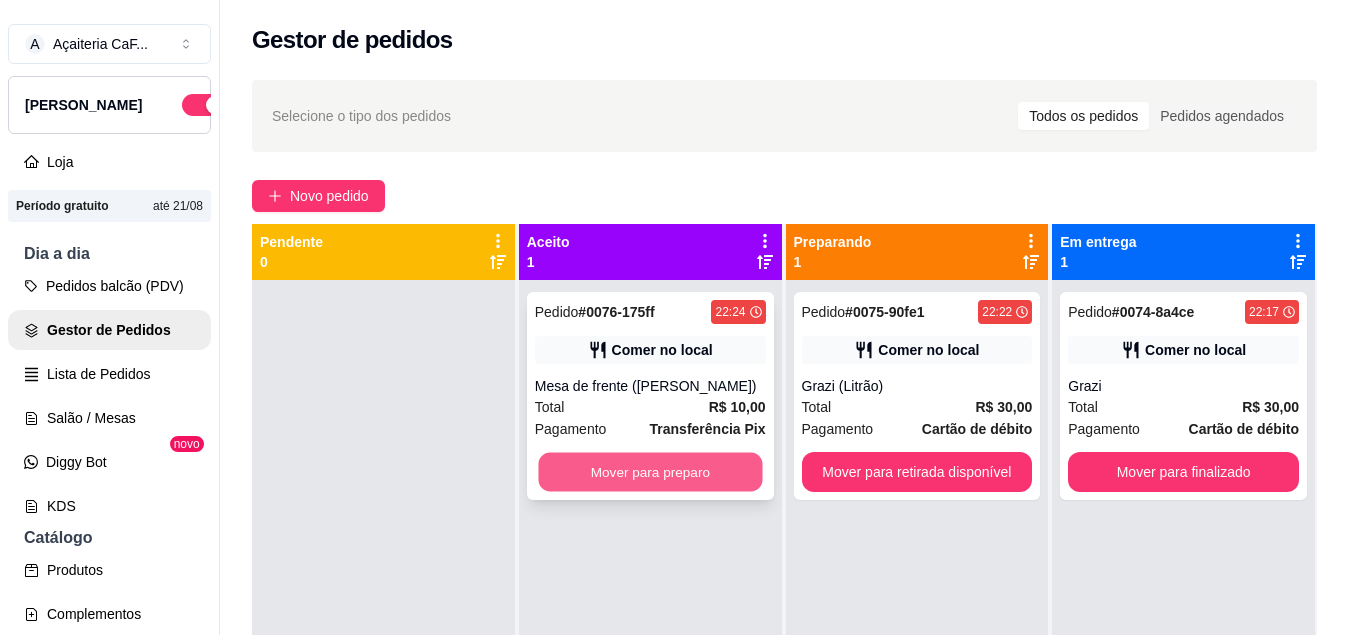 click on "Mover para preparo" at bounding box center [650, 472] 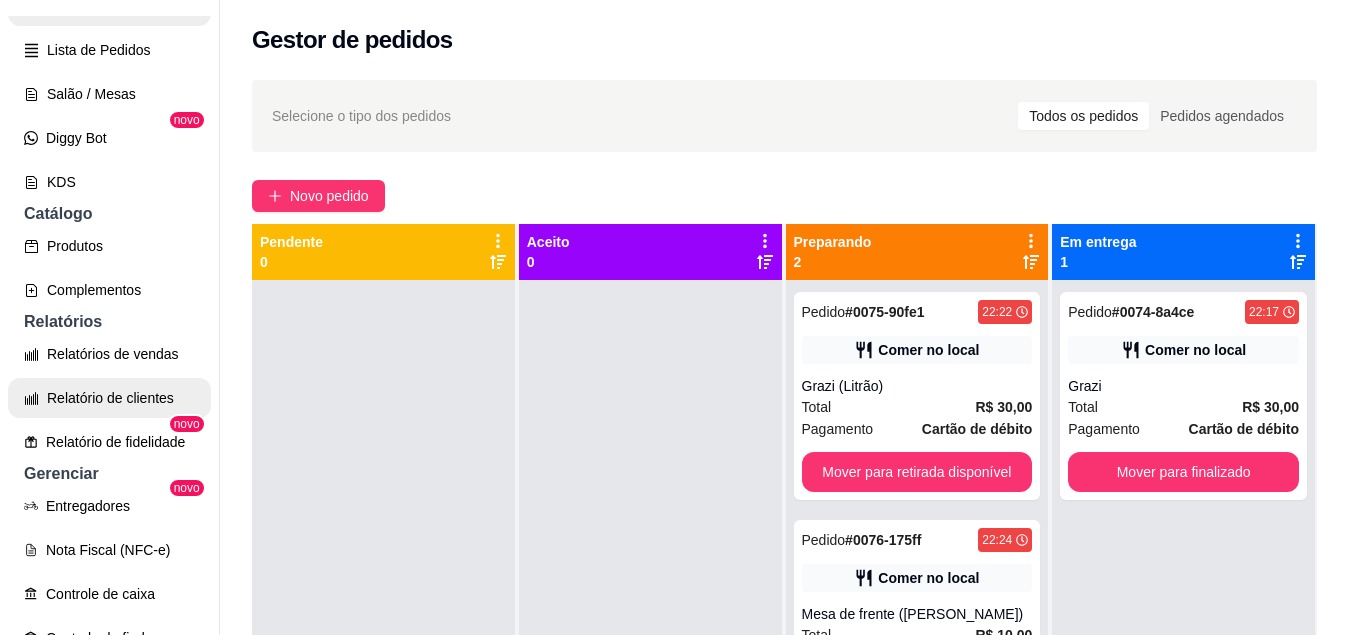 scroll, scrollTop: 325, scrollLeft: 0, axis: vertical 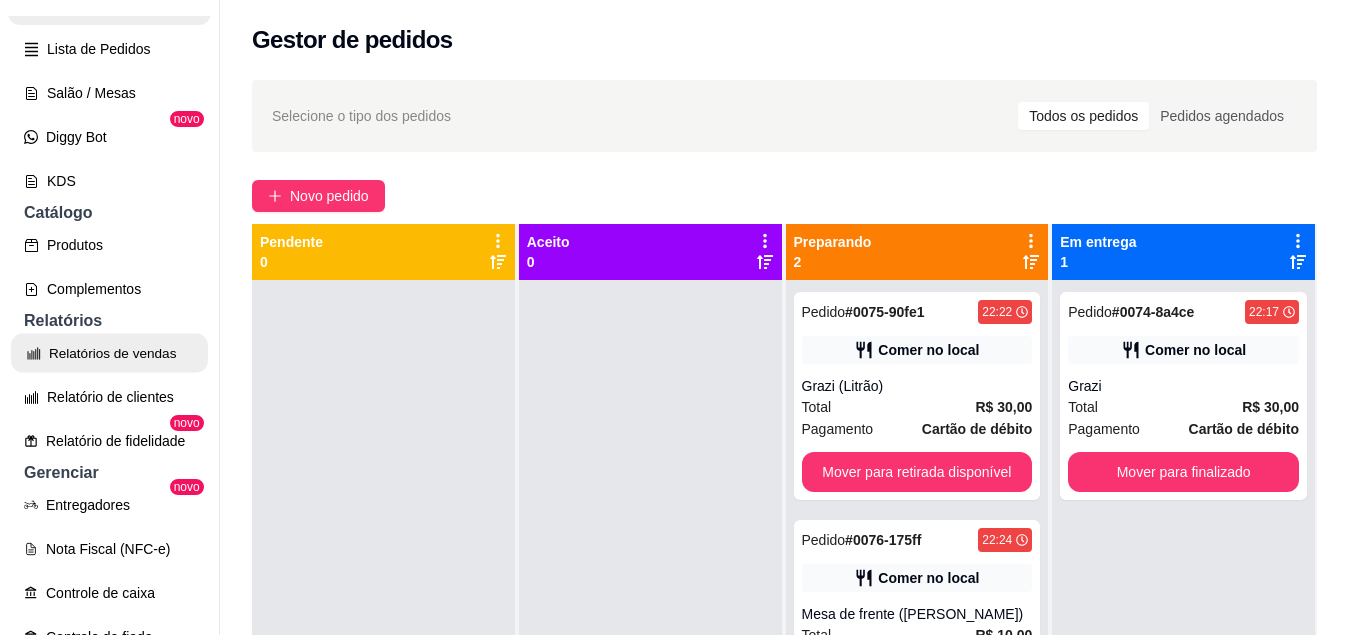 click on "Relatórios de vendas" at bounding box center [109, 353] 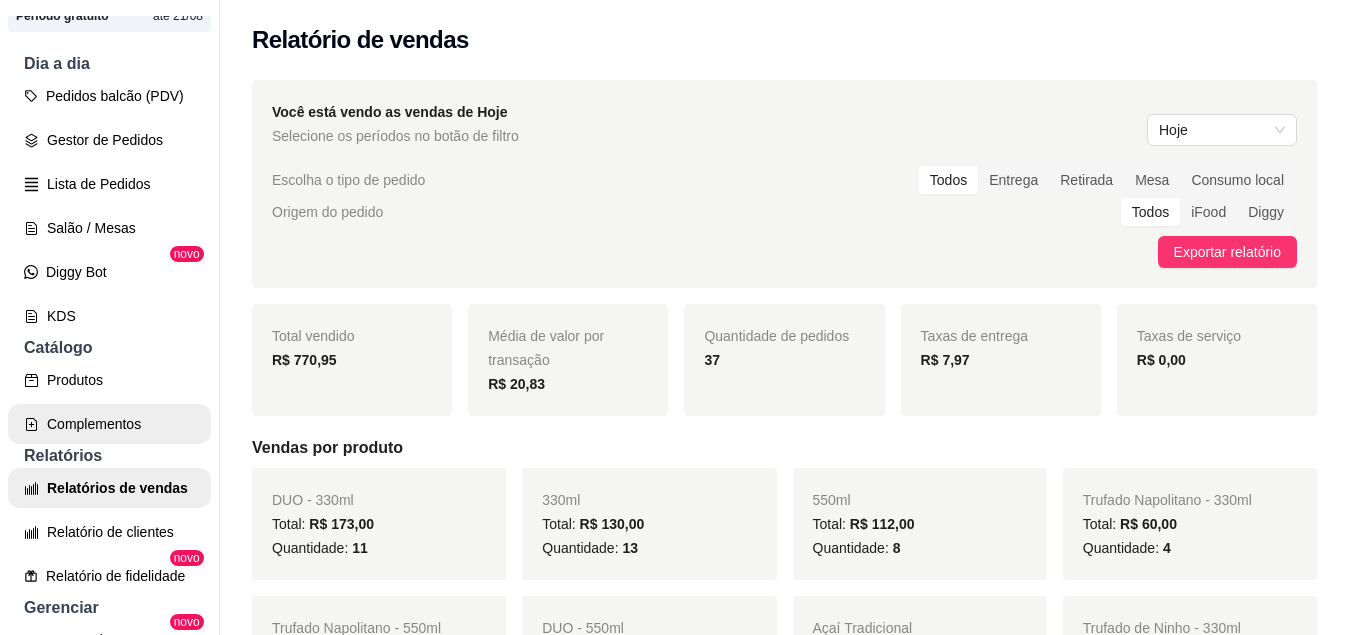 scroll, scrollTop: 189, scrollLeft: 0, axis: vertical 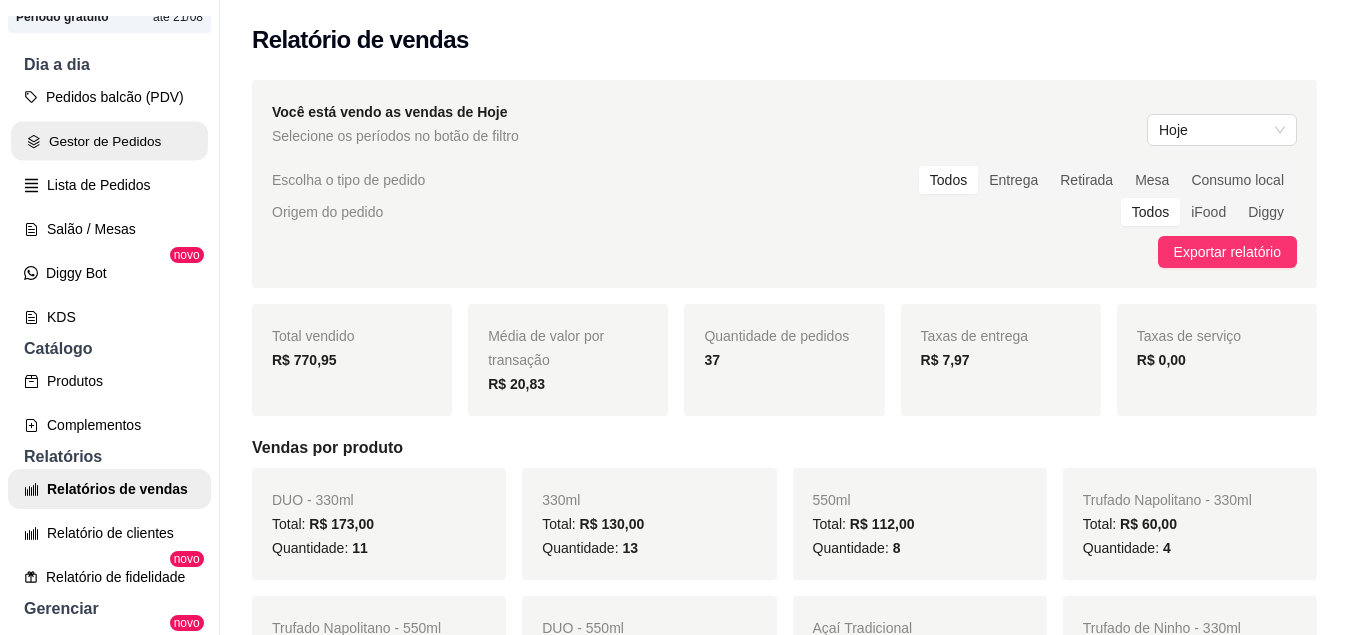 click on "Gestor de Pedidos" at bounding box center (109, 141) 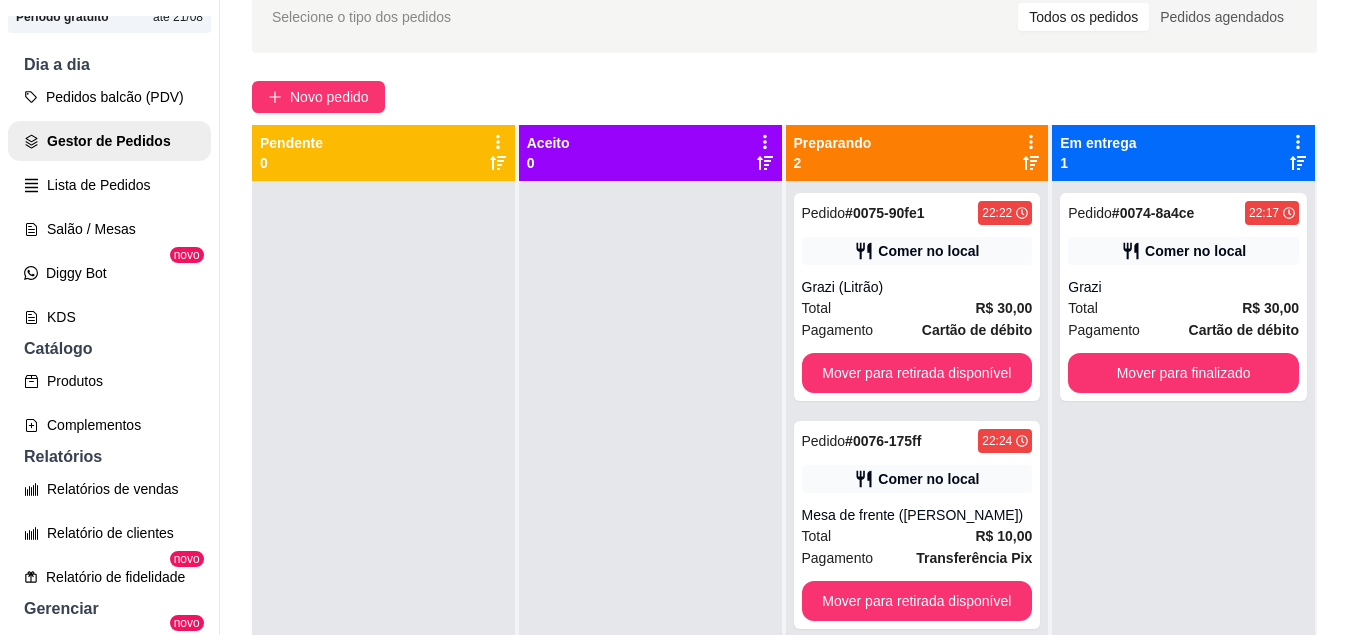 scroll, scrollTop: 100, scrollLeft: 0, axis: vertical 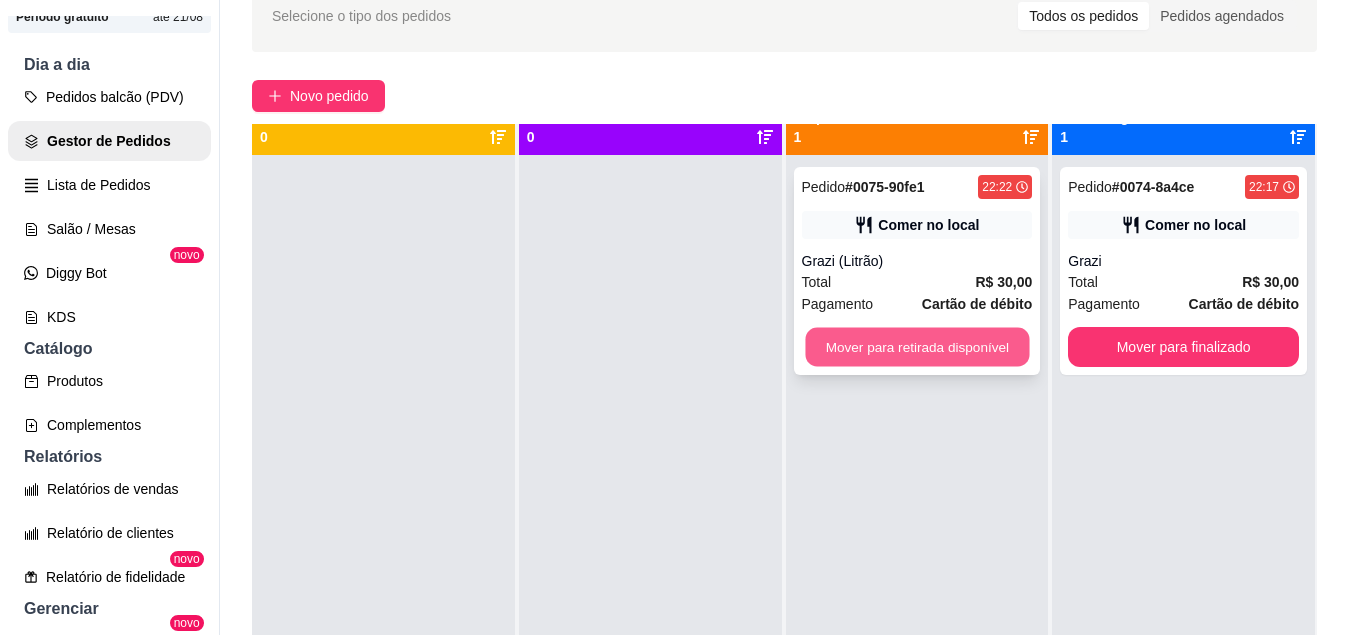 click on "Mover para retirada disponível" at bounding box center (917, 347) 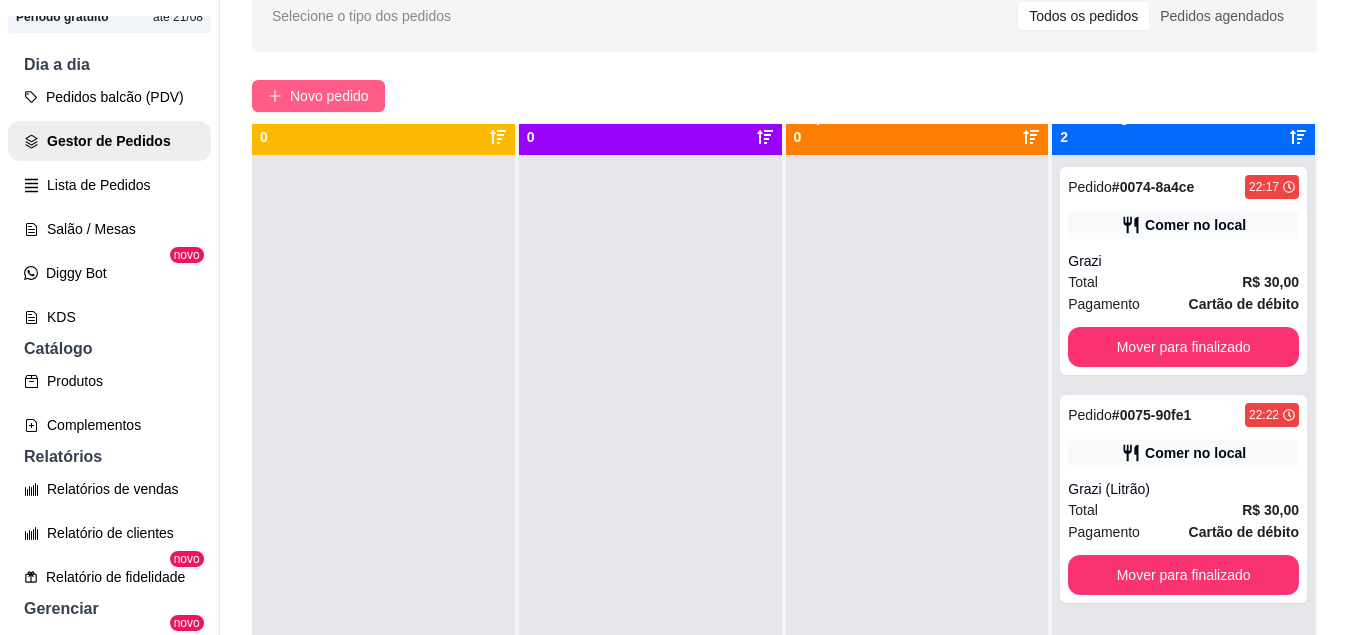 click on "Novo pedido" at bounding box center [329, 96] 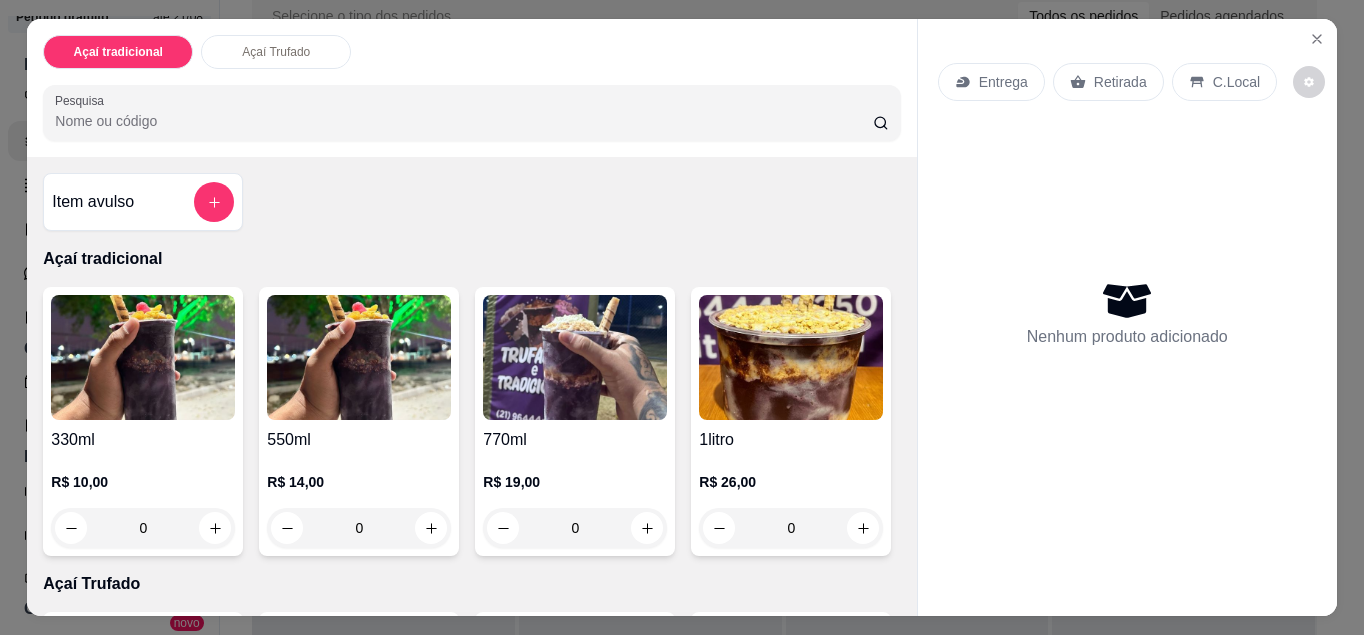 click on "0" at bounding box center [143, 528] 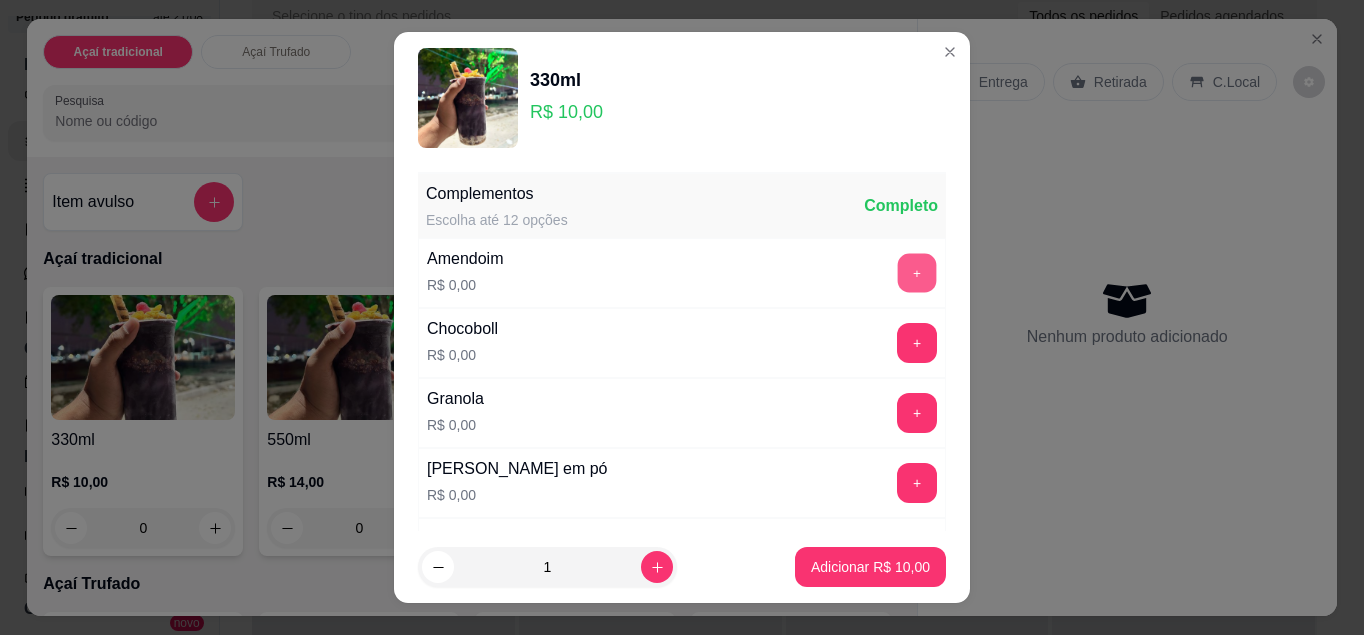 click on "+" at bounding box center [917, 272] 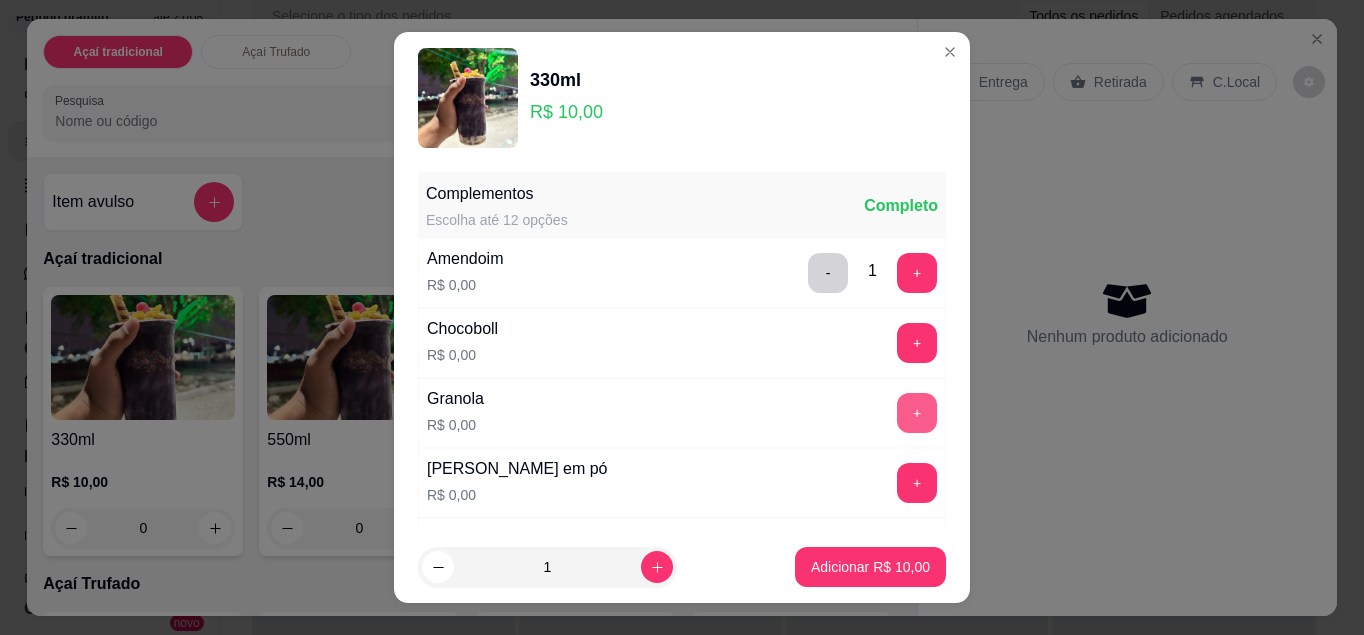 click on "Complementos  Escolha até 12 opções Completo Amendoim R$ 0,00 - 1 + Chocoboll R$ 0,00 + Granola R$ 0,00 + Leite em pó  R$ 0,00 + Paçoca  R$ 0,00 + Jujuba R$ 0,00 + Sucrilhos  R$ 0,00 + Adicional de uva  R$ 2,00 + Adicional de manga R$ 2,00 + Adicional de banana R$ 2,00 + Adicional de morango R$ 2,00 + Mix de frutas  R$ 4,00 +" at bounding box center [682, 626] 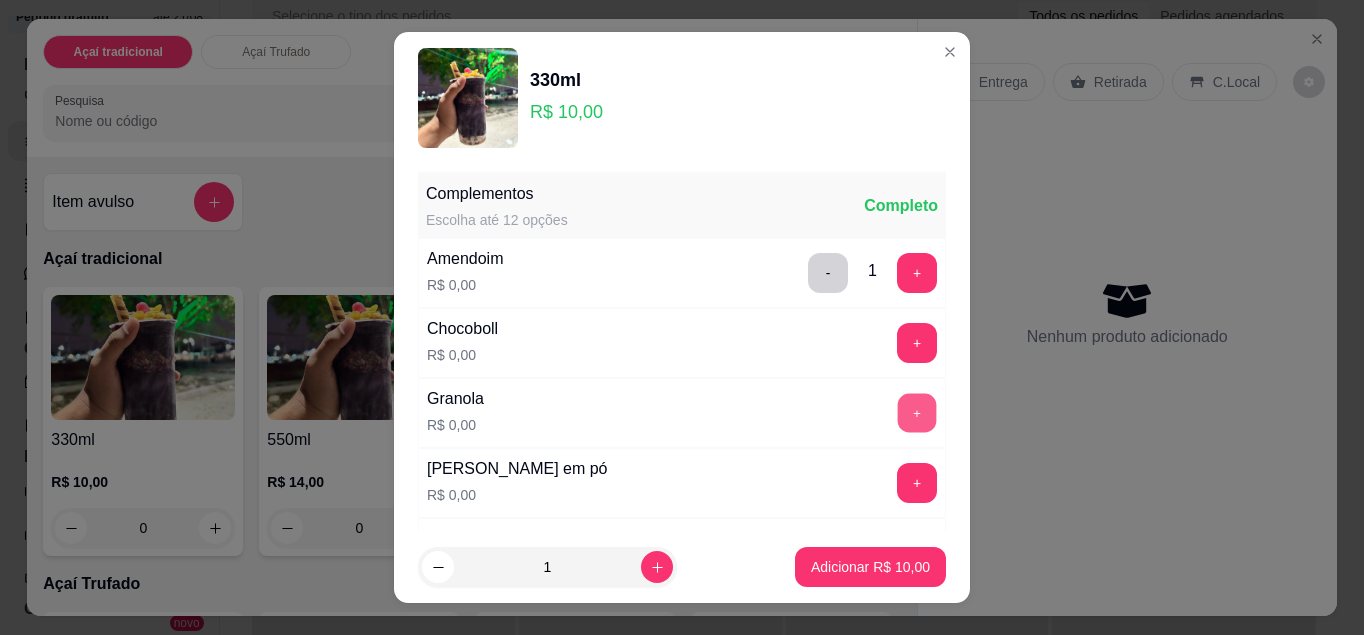click on "+" at bounding box center (917, 412) 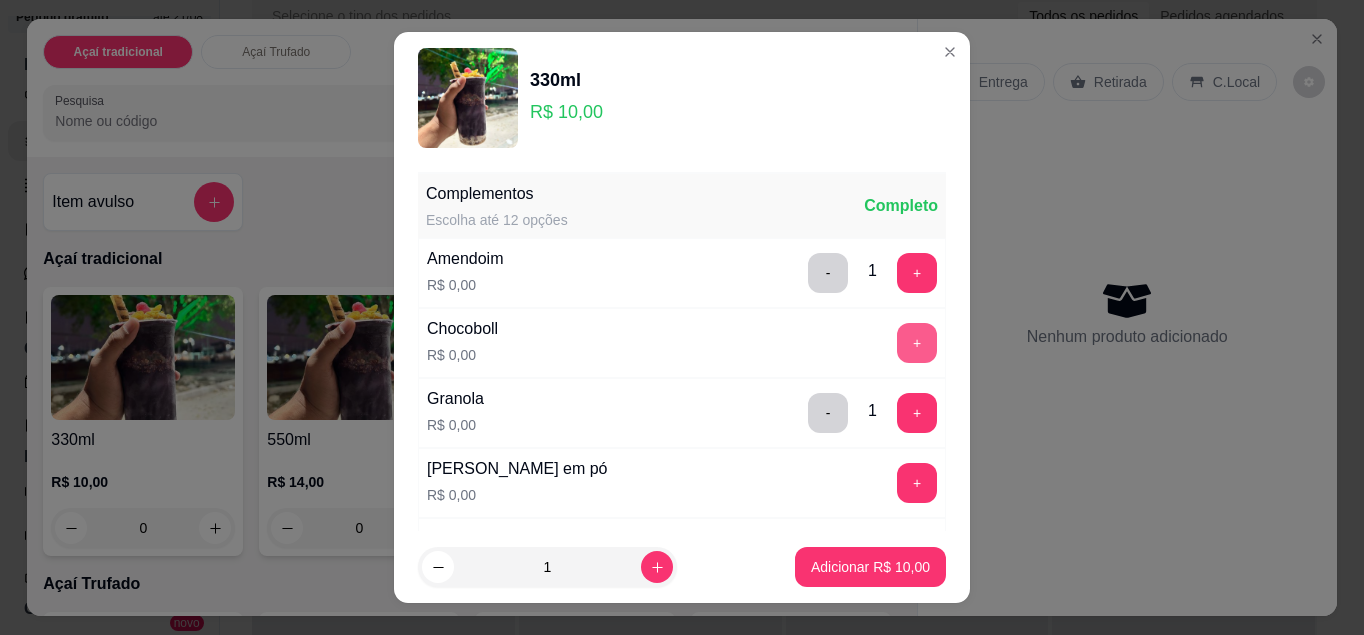 click on "+" at bounding box center (917, 343) 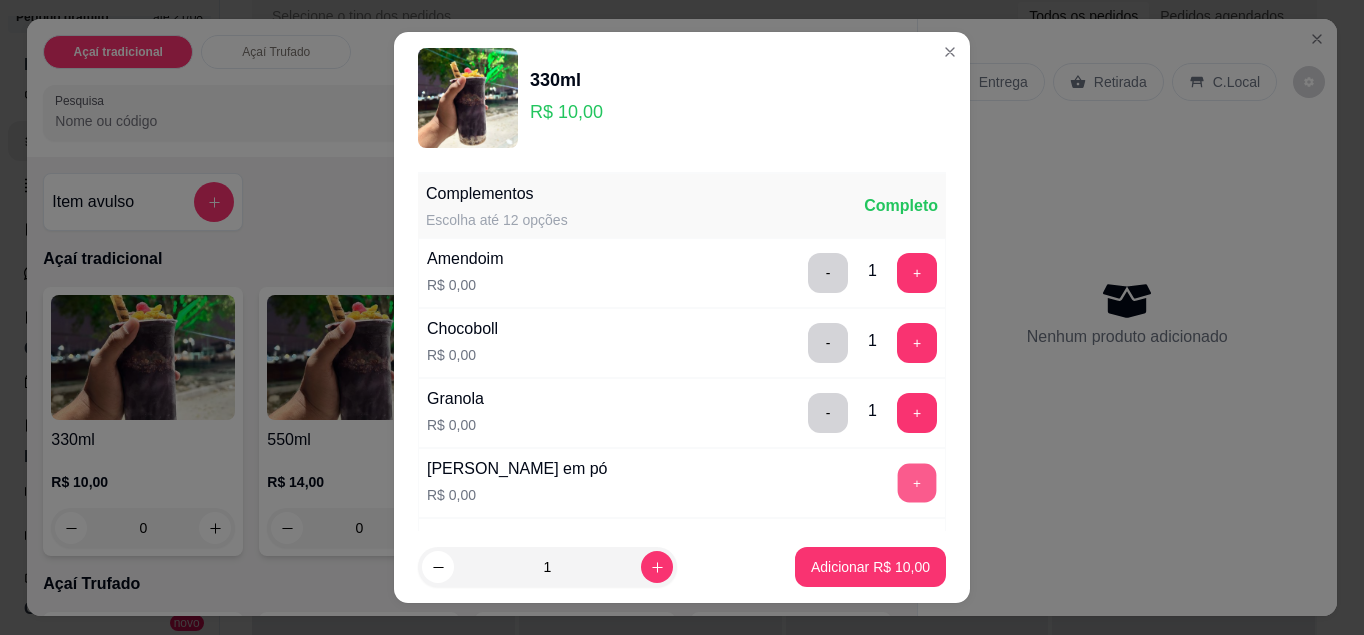 click on "+" at bounding box center (917, 482) 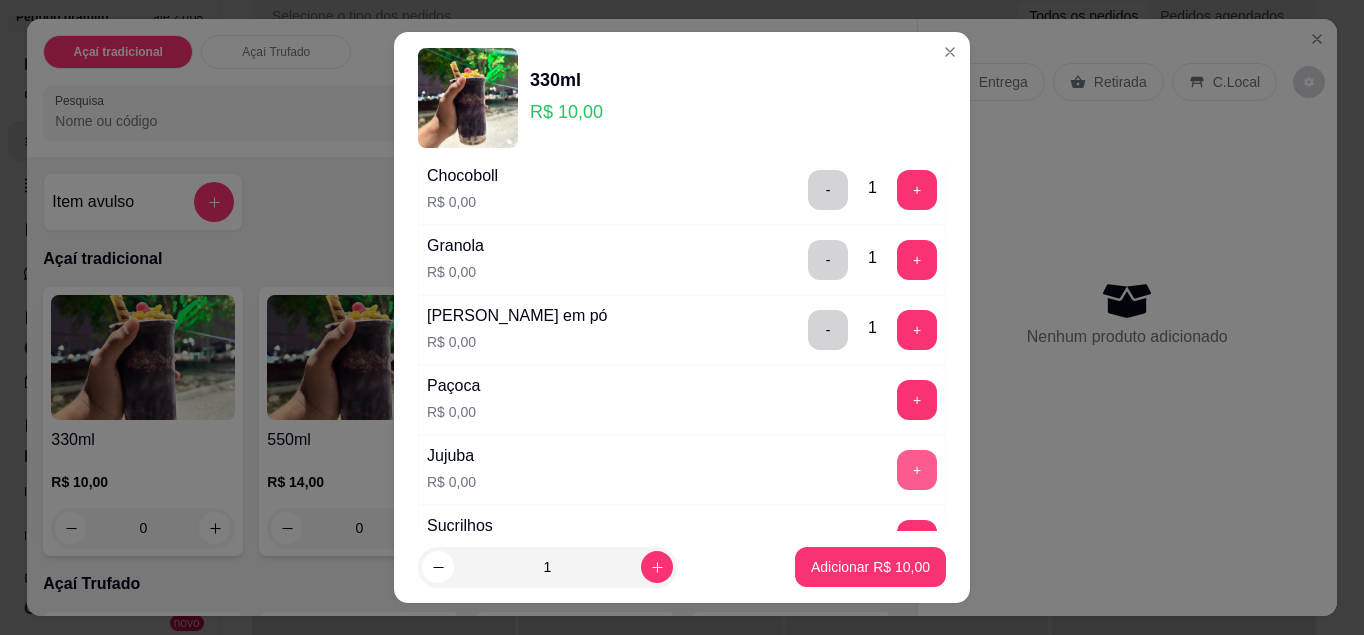 scroll, scrollTop: 217, scrollLeft: 0, axis: vertical 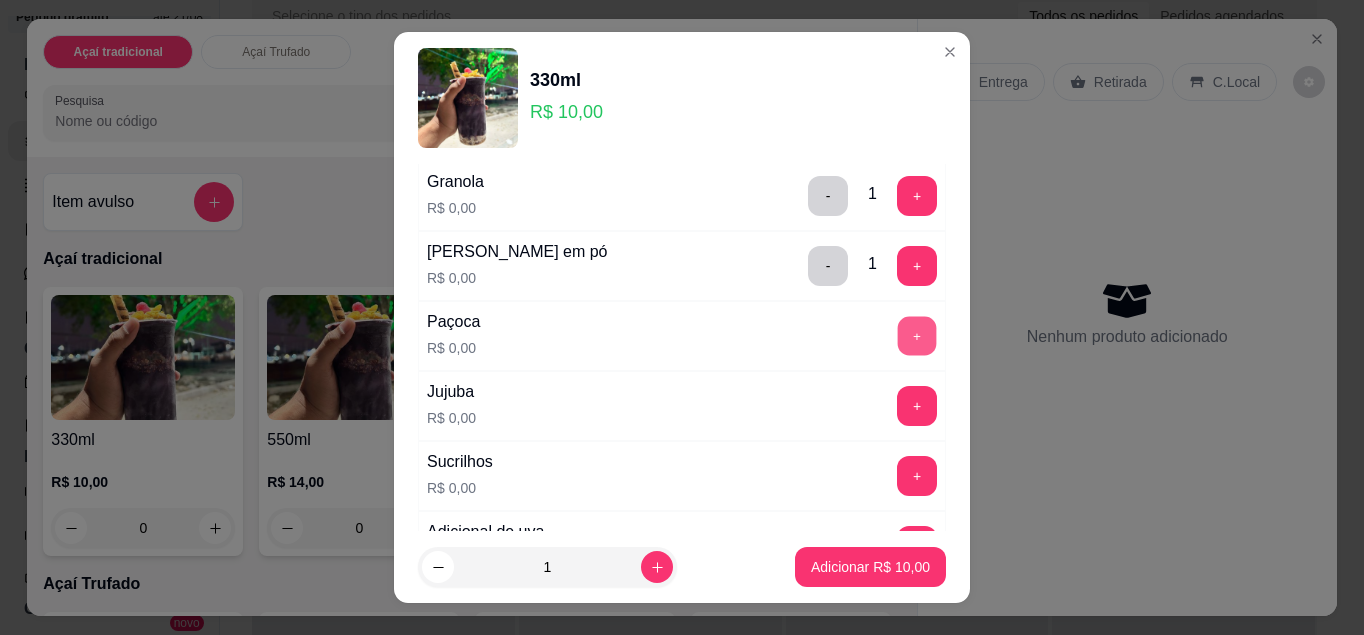 click on "+" at bounding box center [917, 335] 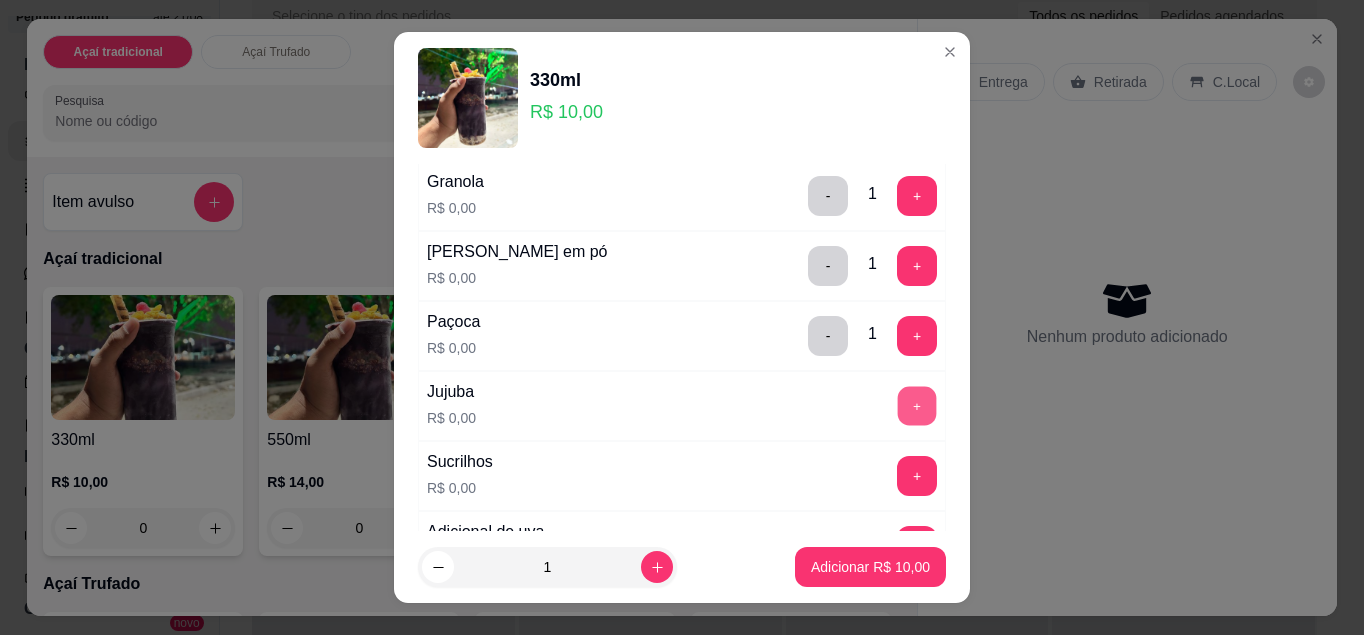 click on "+" at bounding box center (917, 405) 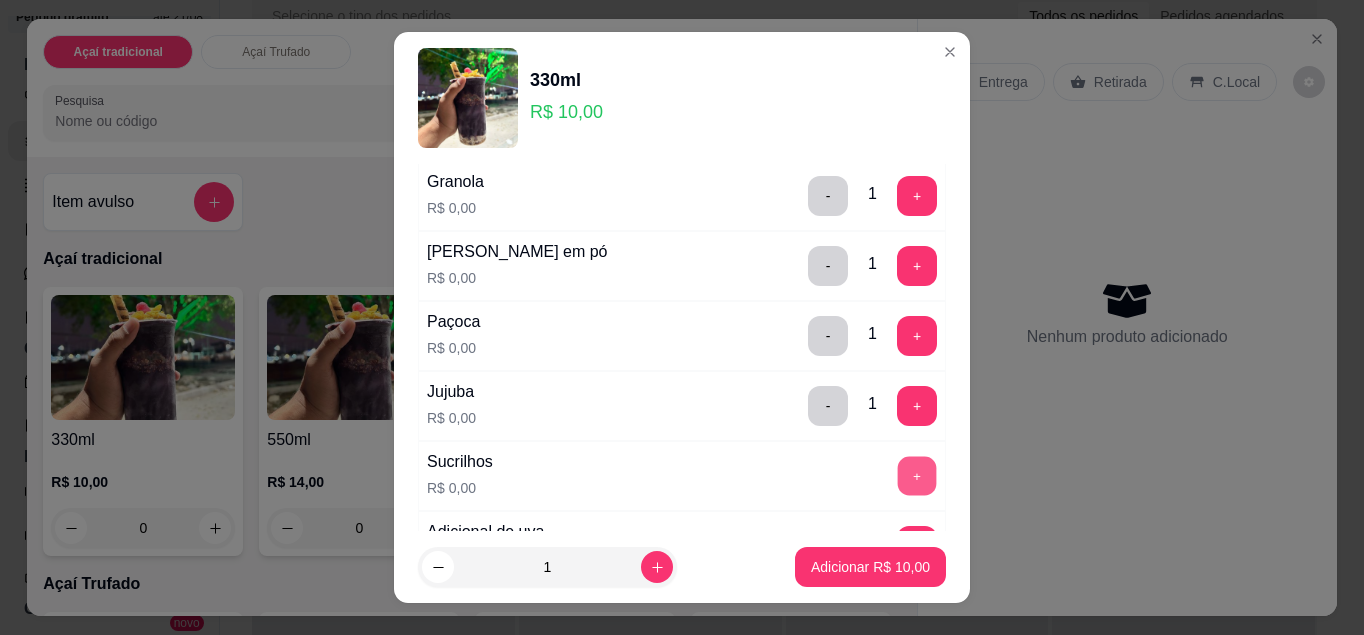 click on "+" at bounding box center [917, 475] 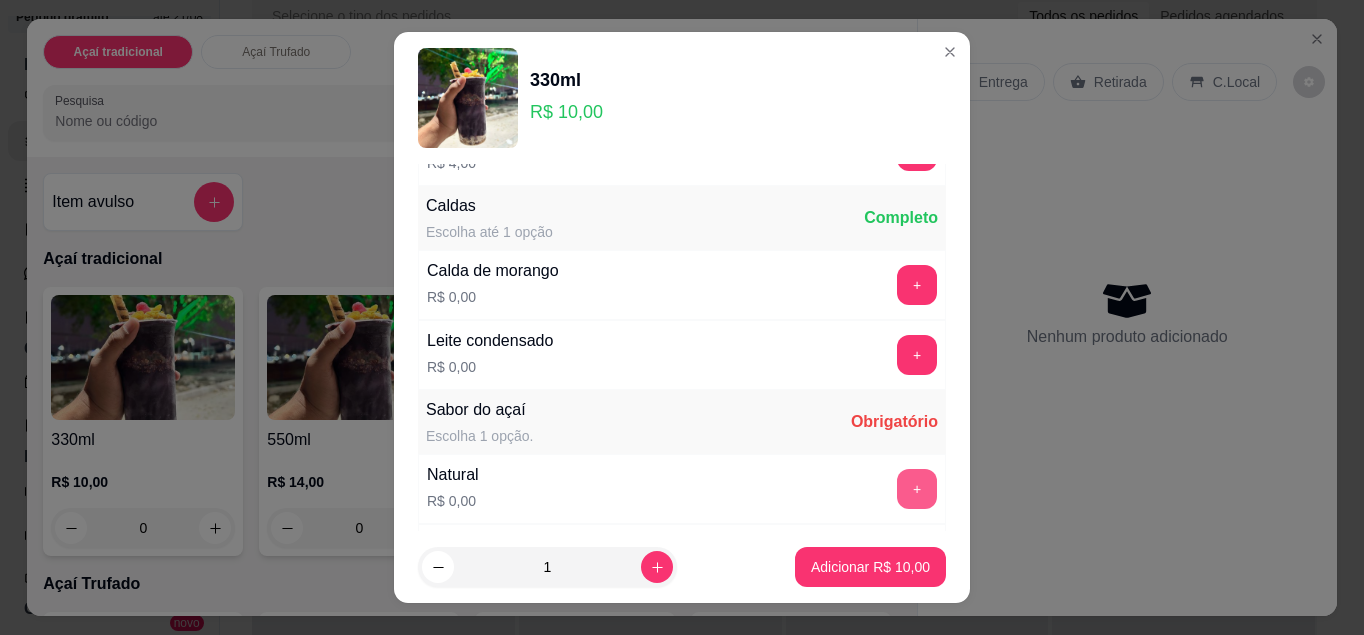 scroll, scrollTop: 1074, scrollLeft: 0, axis: vertical 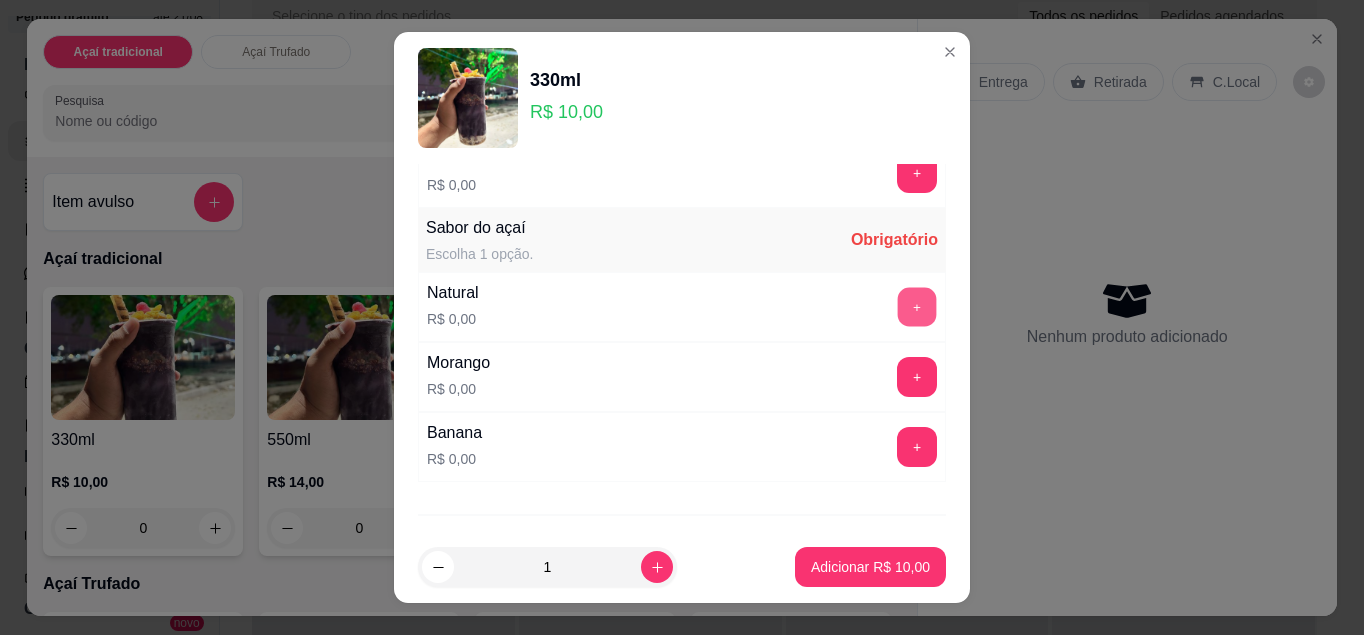 click on "+" at bounding box center [917, 306] 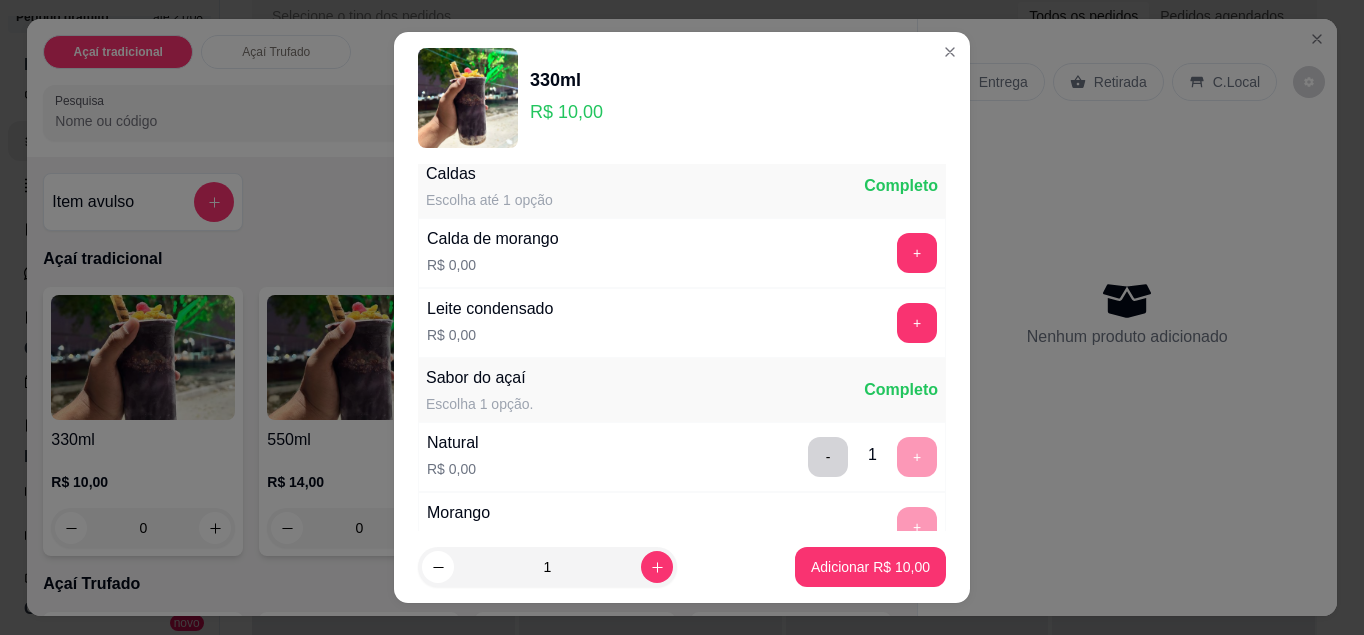 scroll, scrollTop: 1174, scrollLeft: 0, axis: vertical 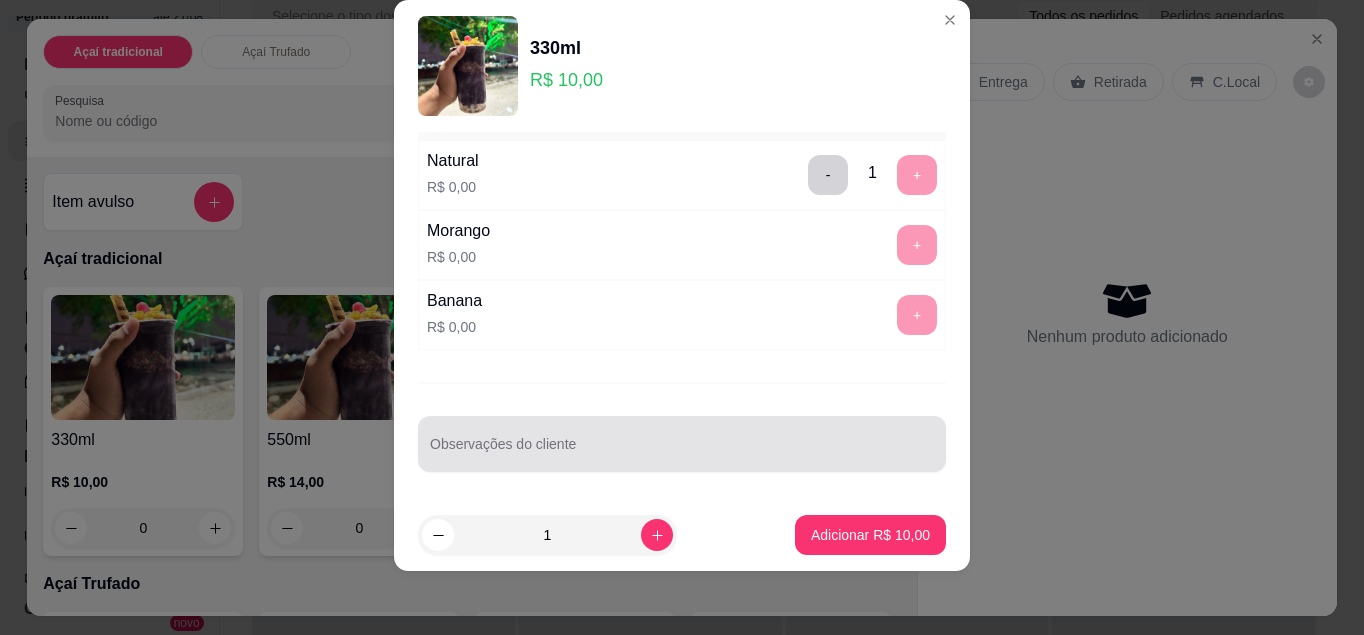 click on "Observações do cliente" at bounding box center [682, 444] 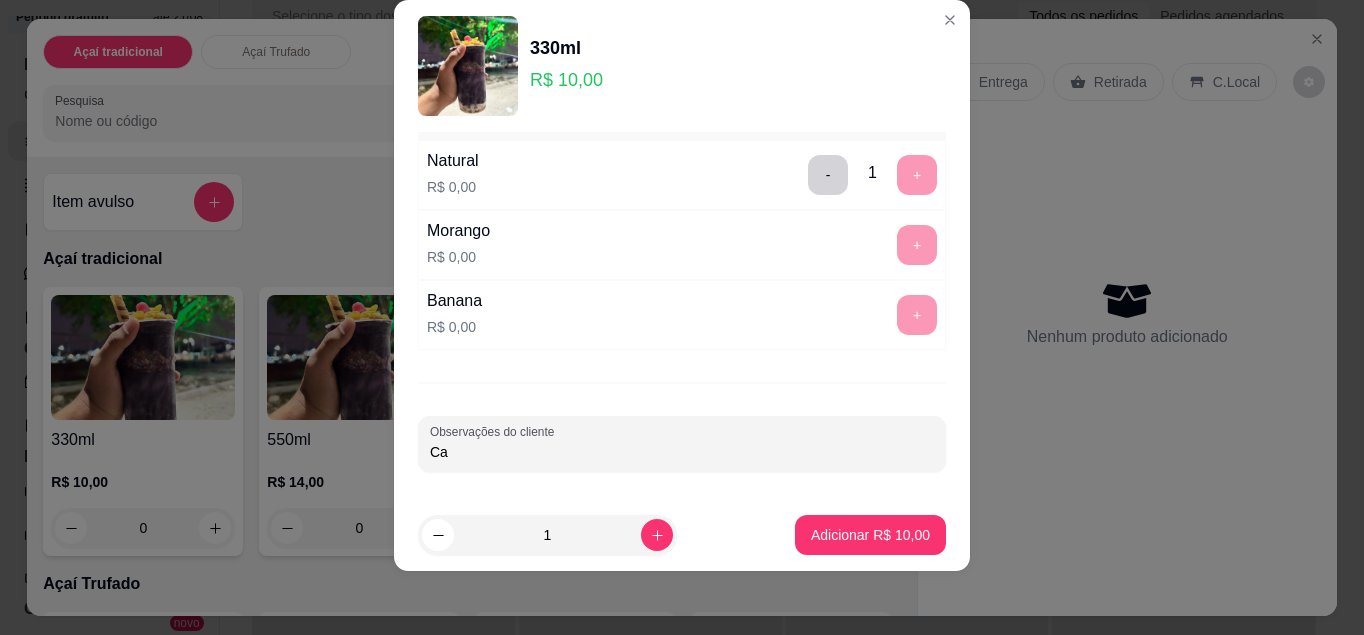 type on "C" 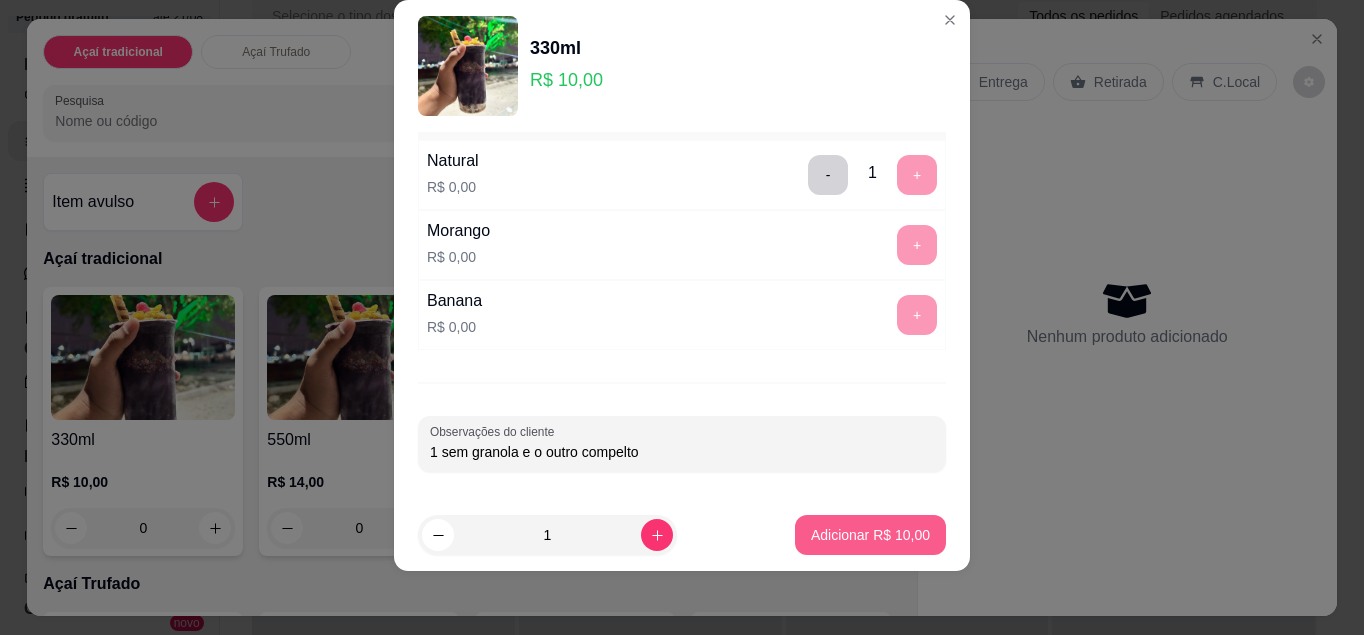 type on "1 sem granola e o outro compelto" 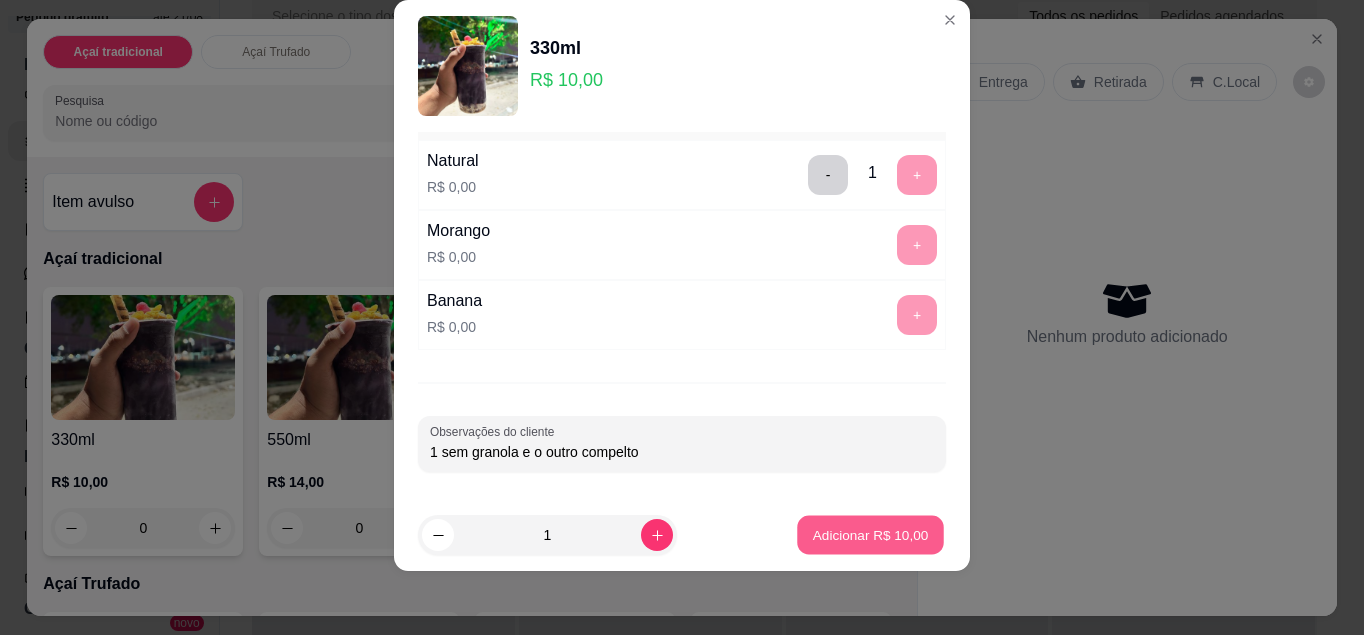 click on "Adicionar   R$ 10,00" at bounding box center [870, 535] 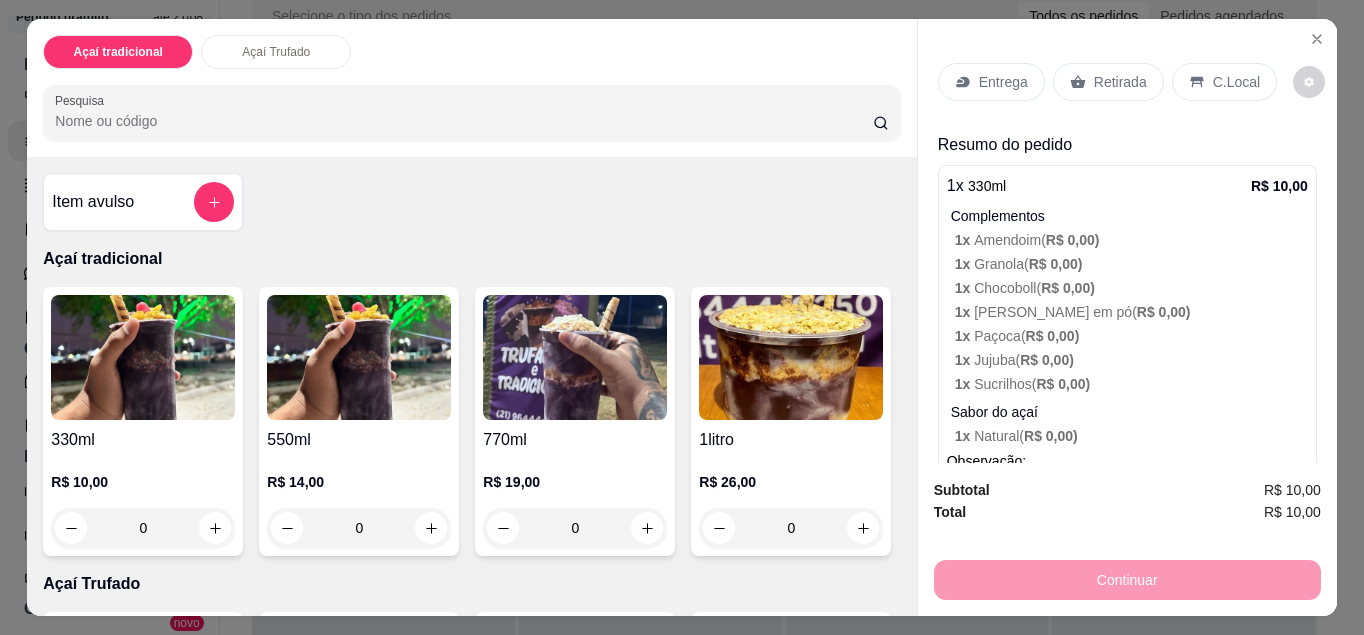 click on "1 x   Amendoim  ( R$ 0,00 )" at bounding box center (1131, 240) 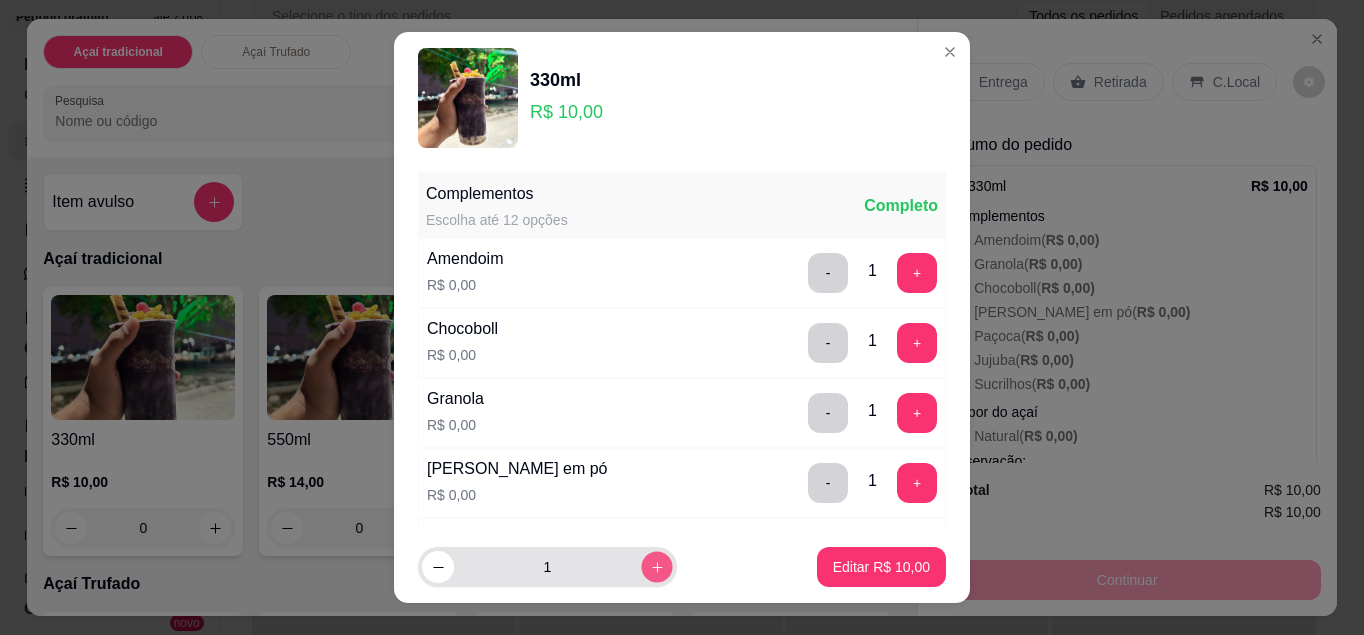 click 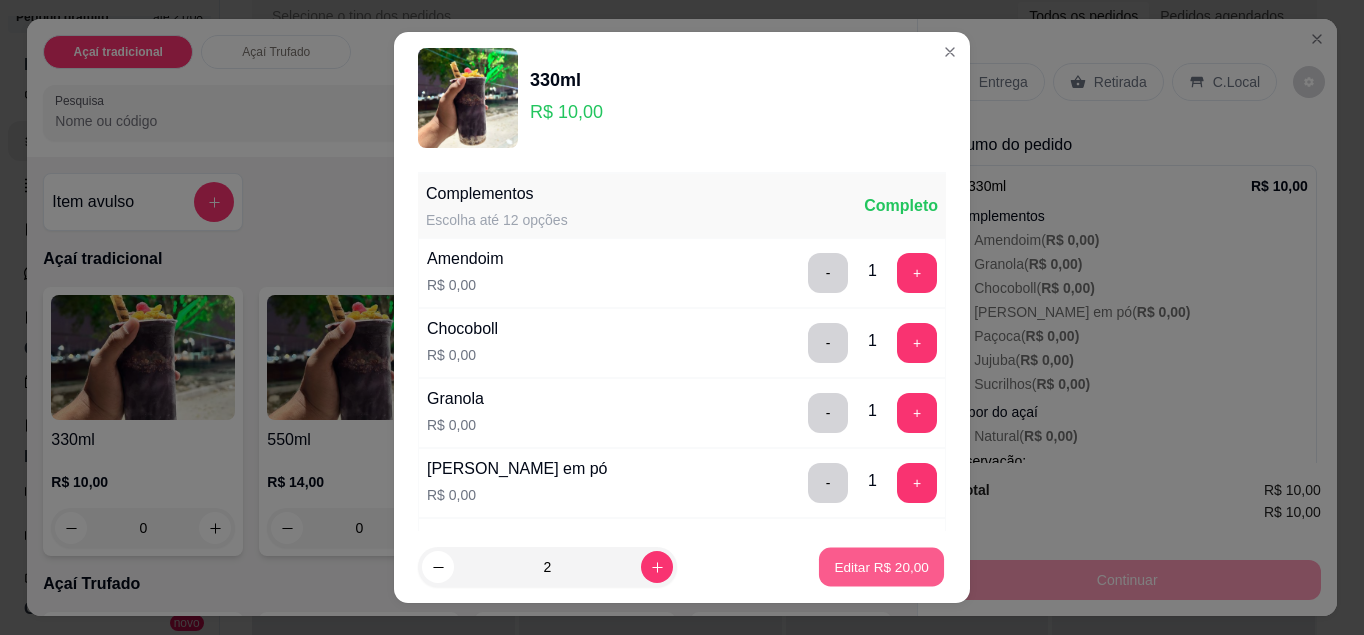 click on "Editar   R$ 20,00" at bounding box center [881, 567] 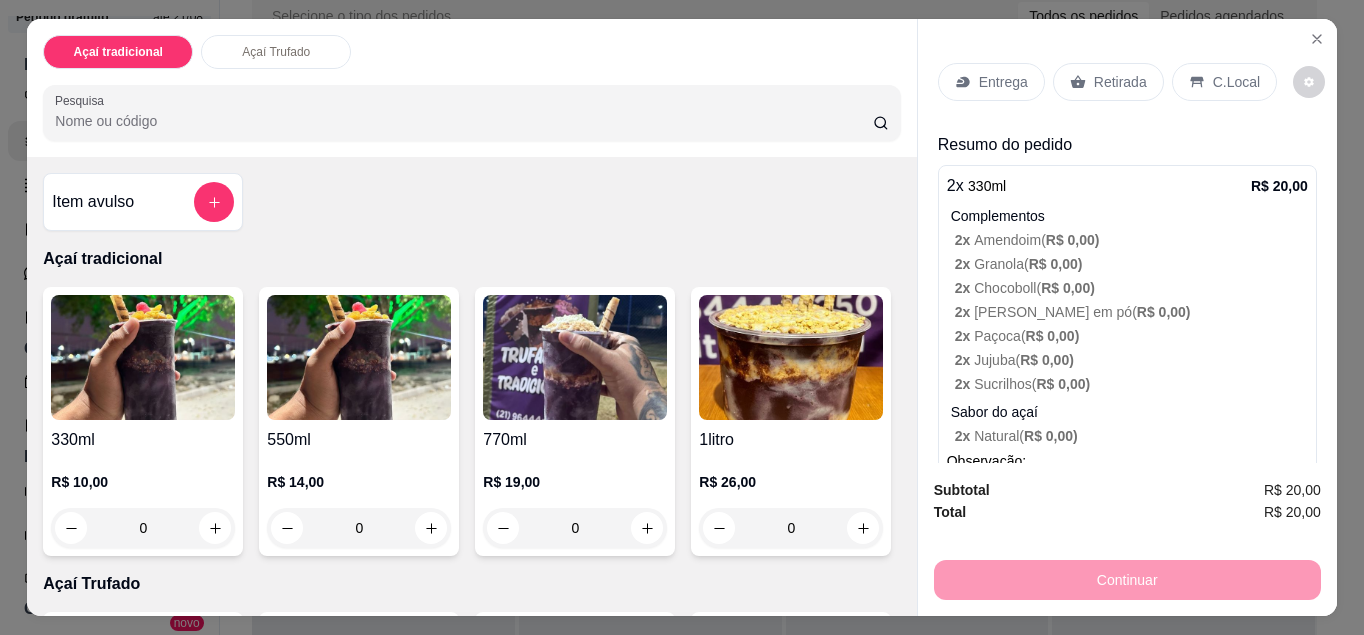 click on "C.Local" at bounding box center [1236, 82] 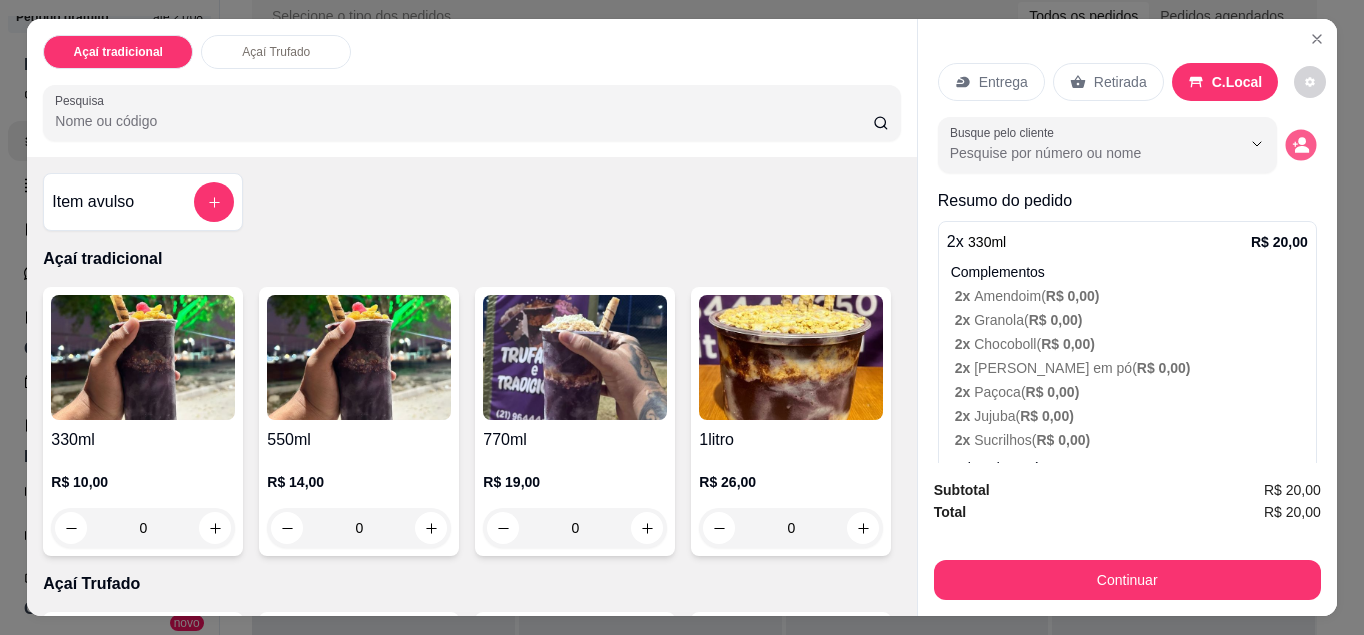 click 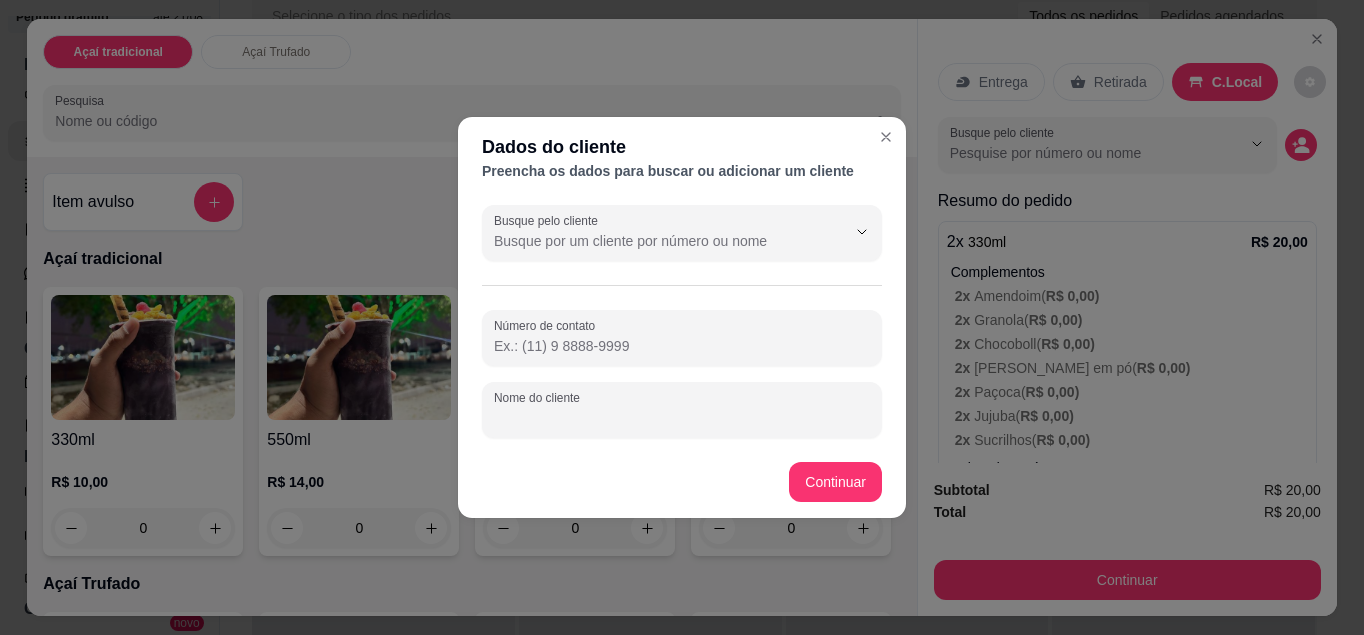 click on "Nome do cliente" at bounding box center [682, 418] 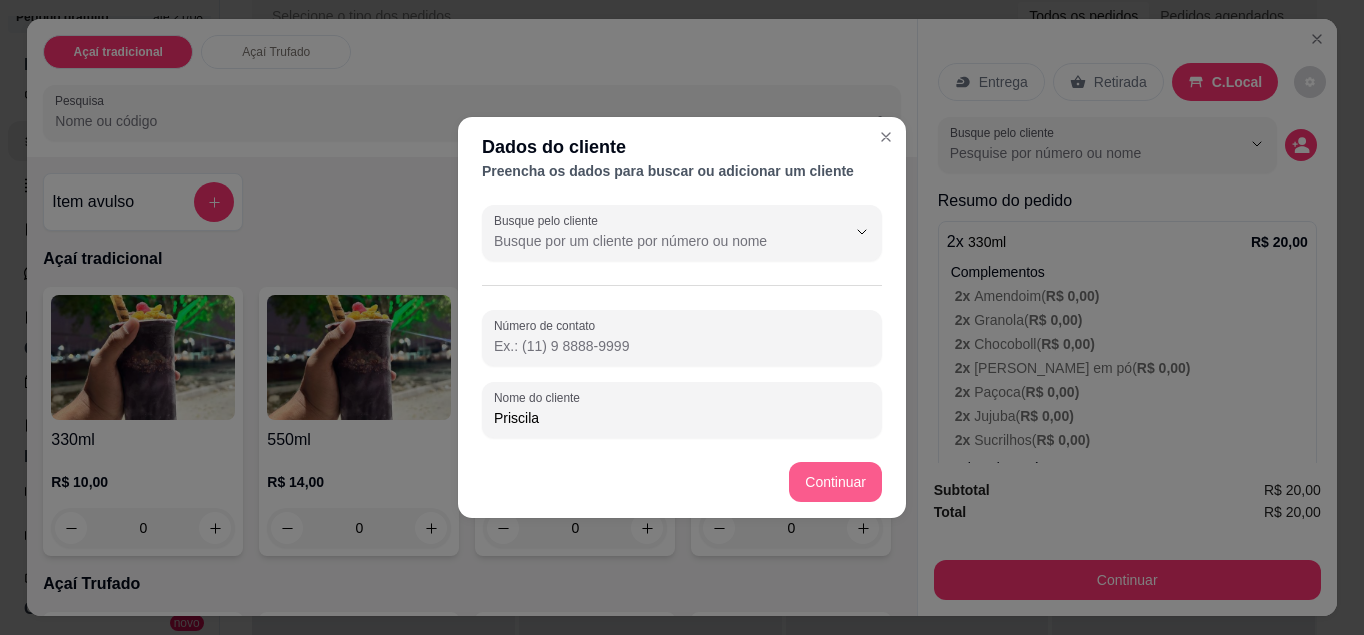 type on "Priscila" 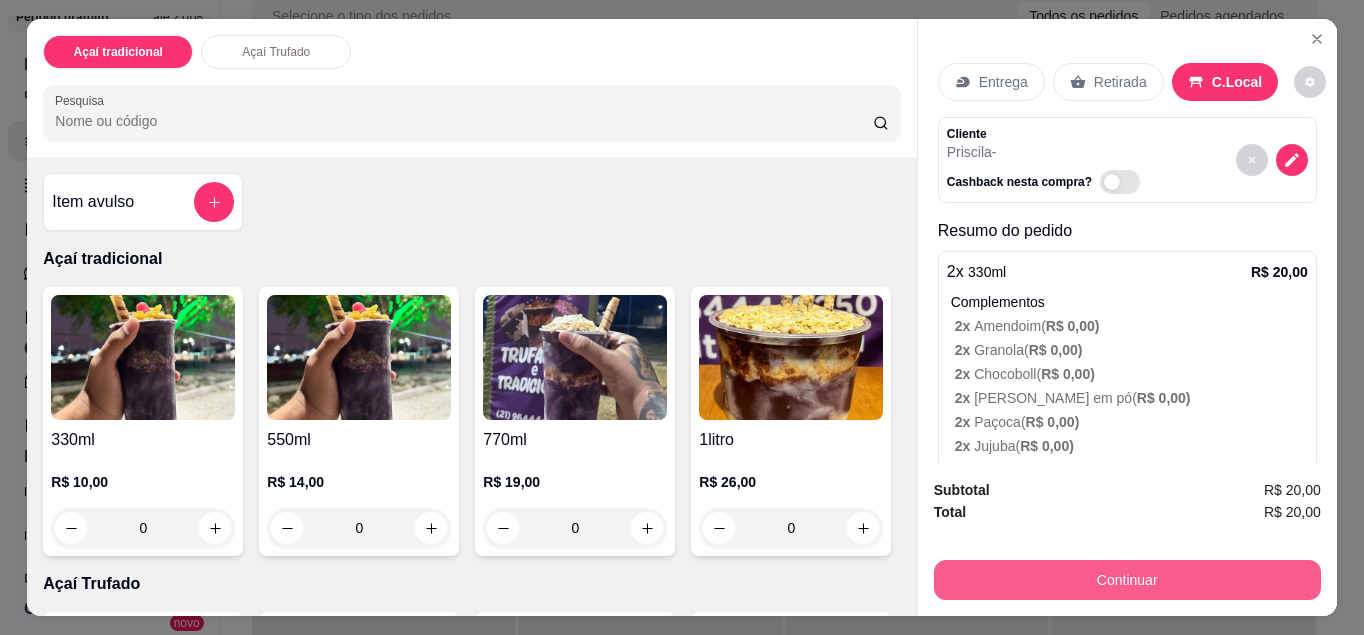 click on "Continuar" at bounding box center [1127, 580] 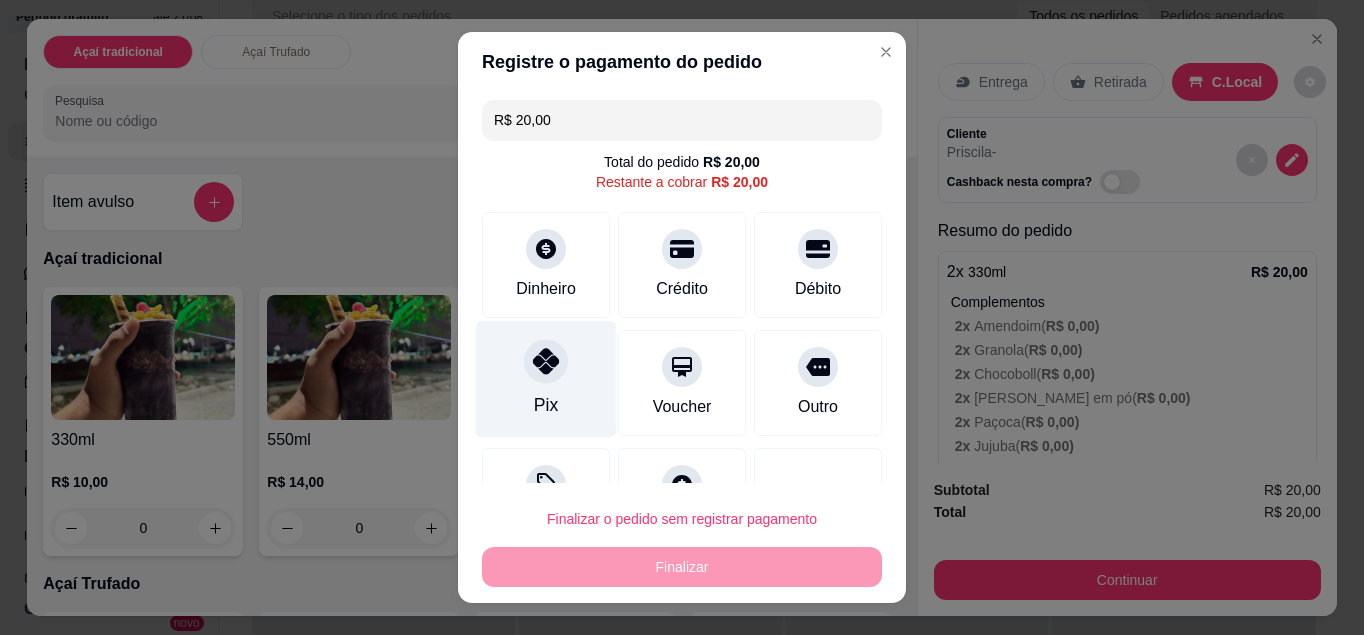 click at bounding box center (546, 361) 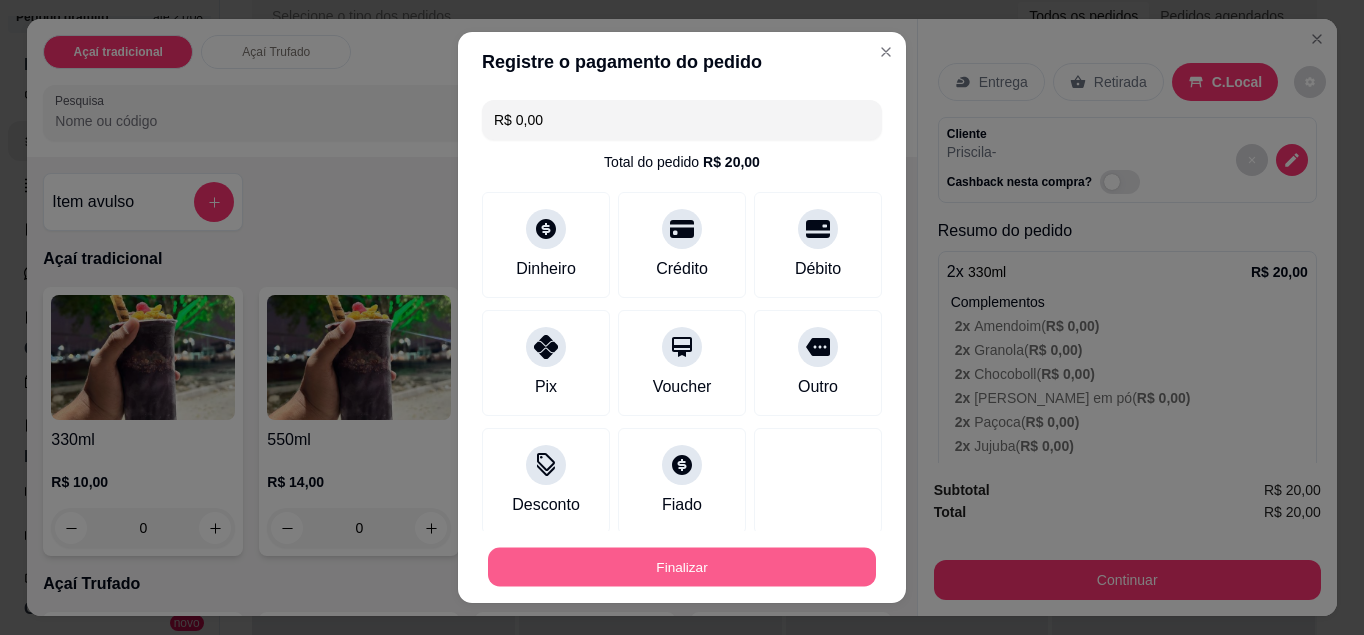 click on "Finalizar" at bounding box center [682, 567] 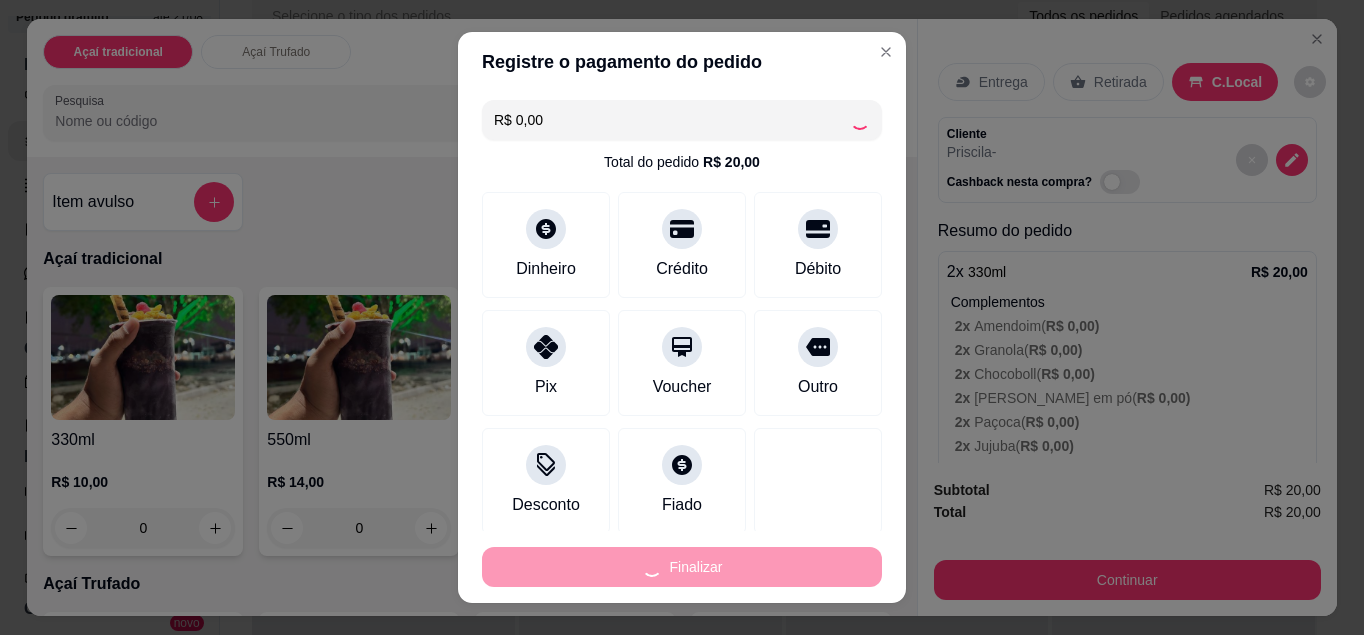 type on "-R$ 20,00" 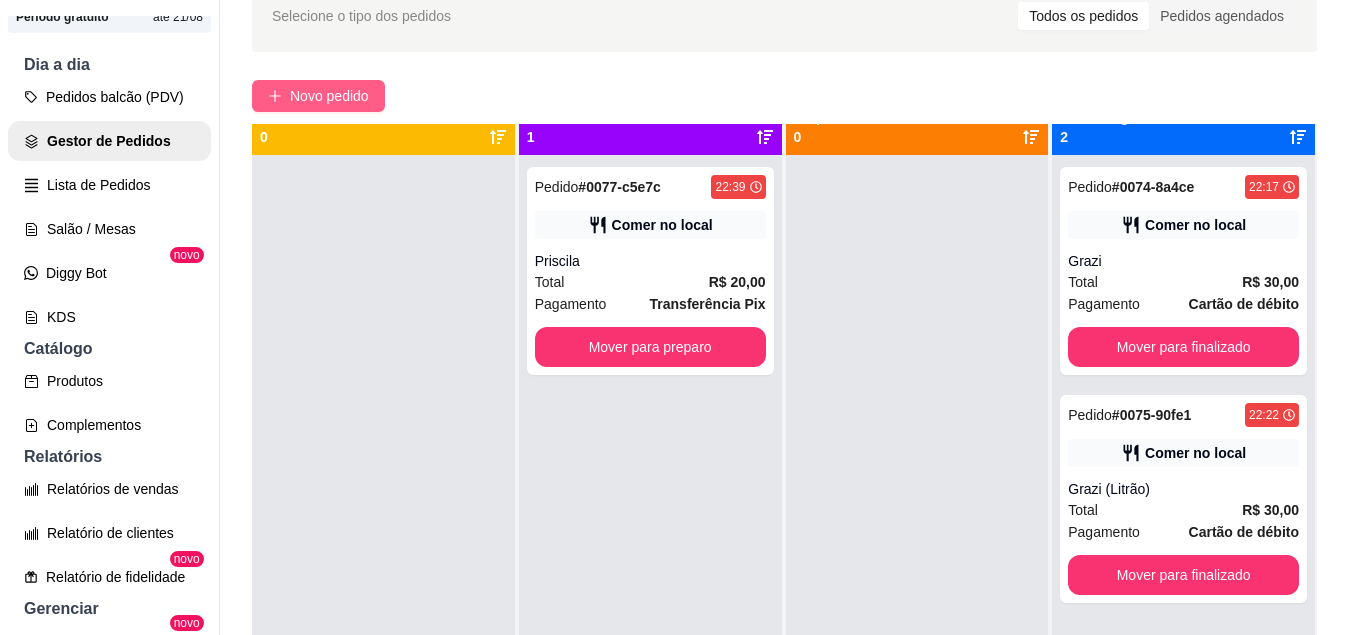 click on "Novo pedido" at bounding box center (329, 96) 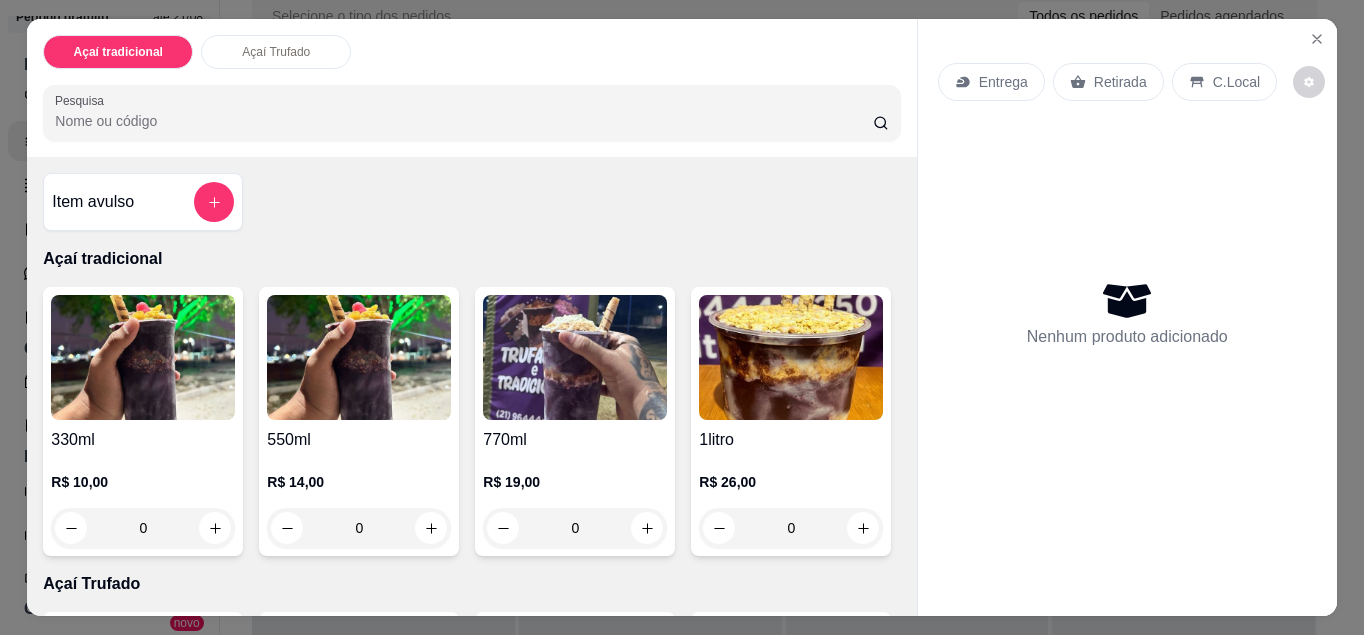 click on "0" at bounding box center [143, 528] 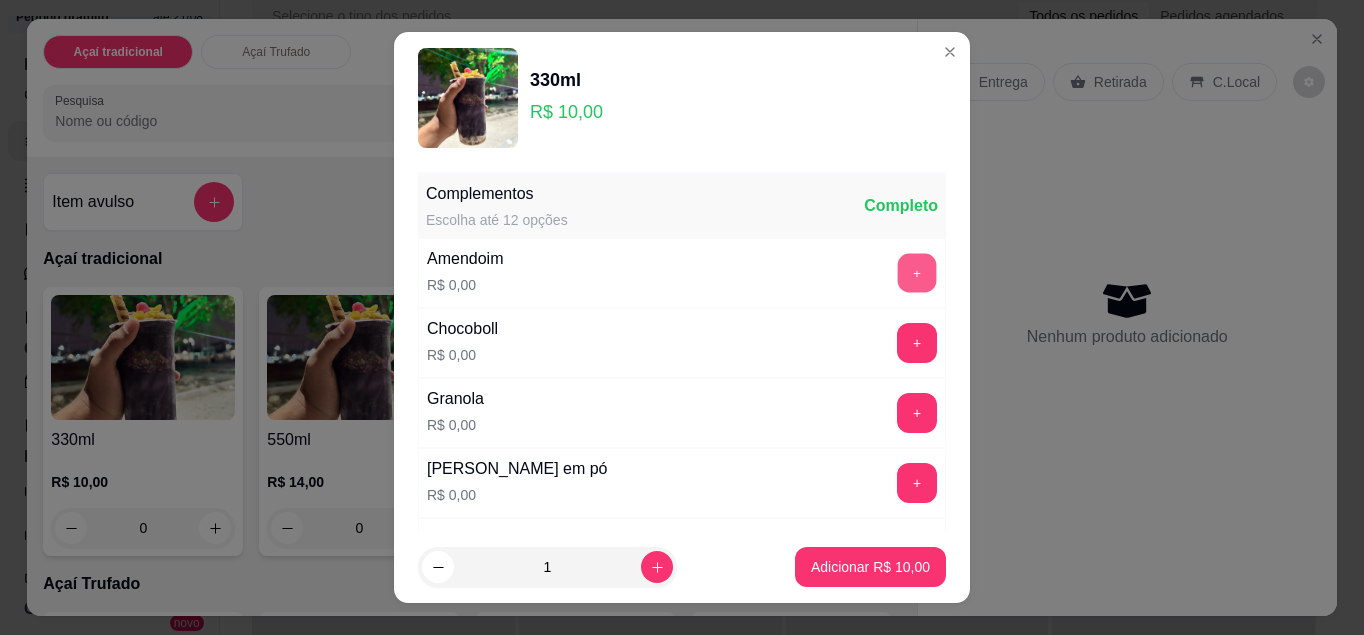 click on "+" at bounding box center (917, 272) 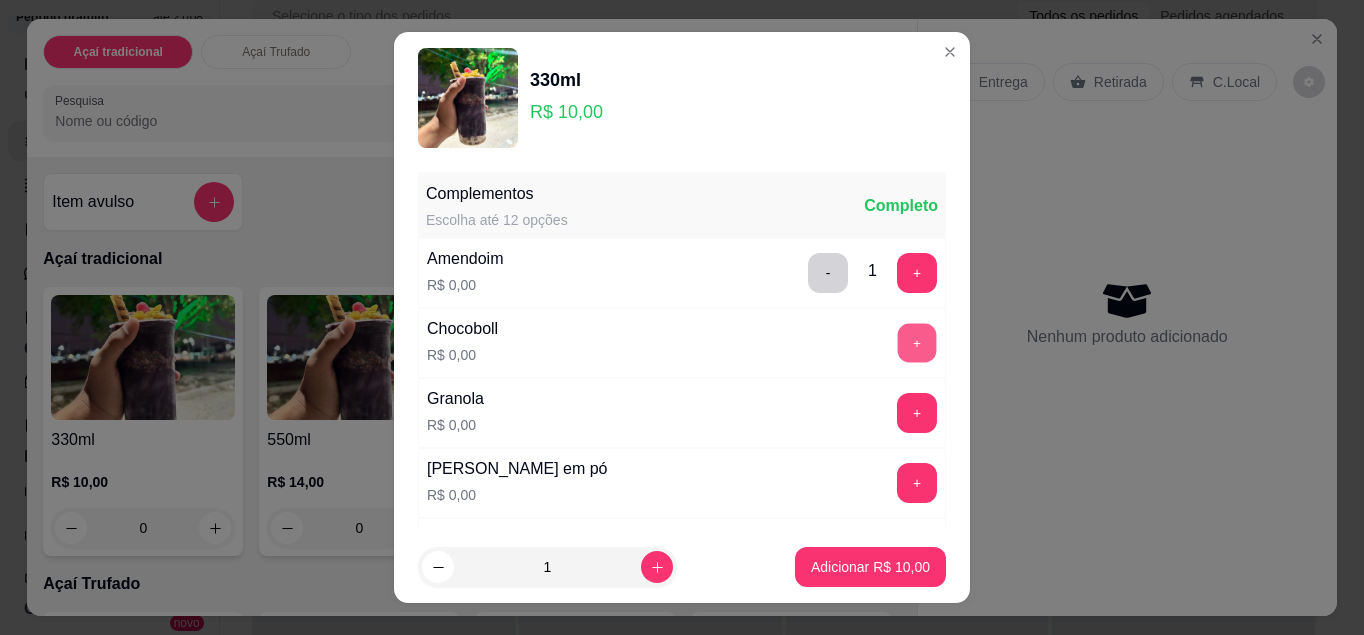 click on "+" at bounding box center (917, 342) 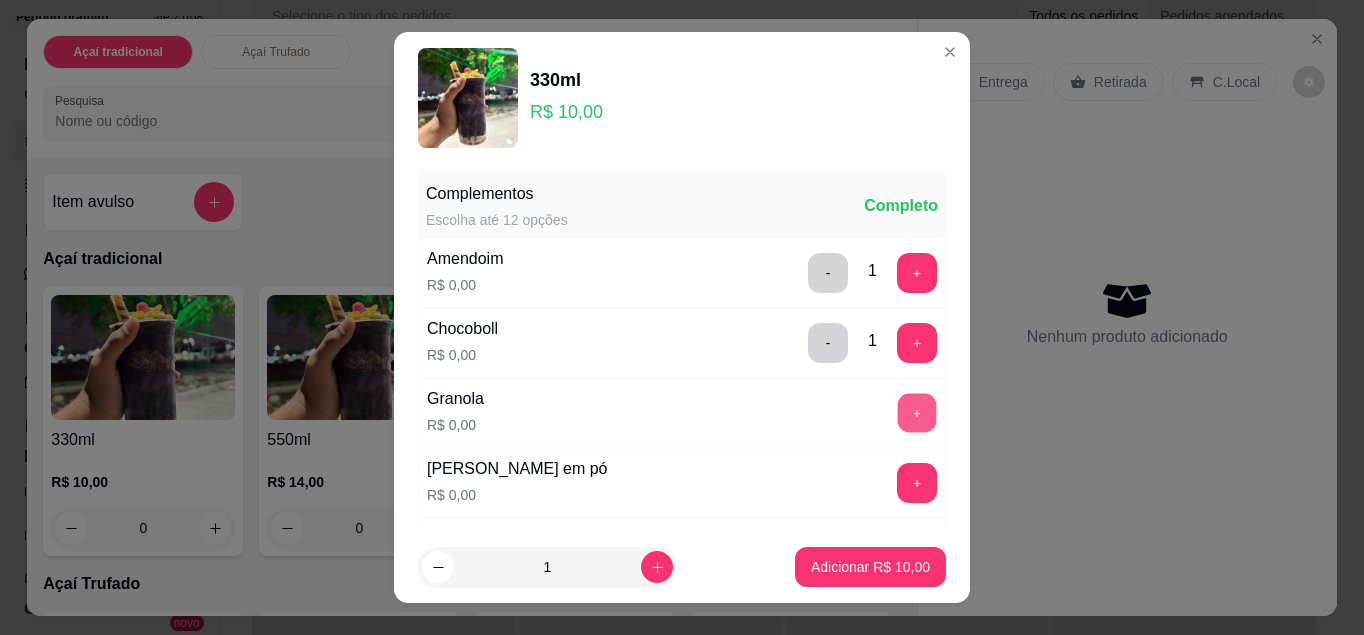 click on "+" at bounding box center [917, 412] 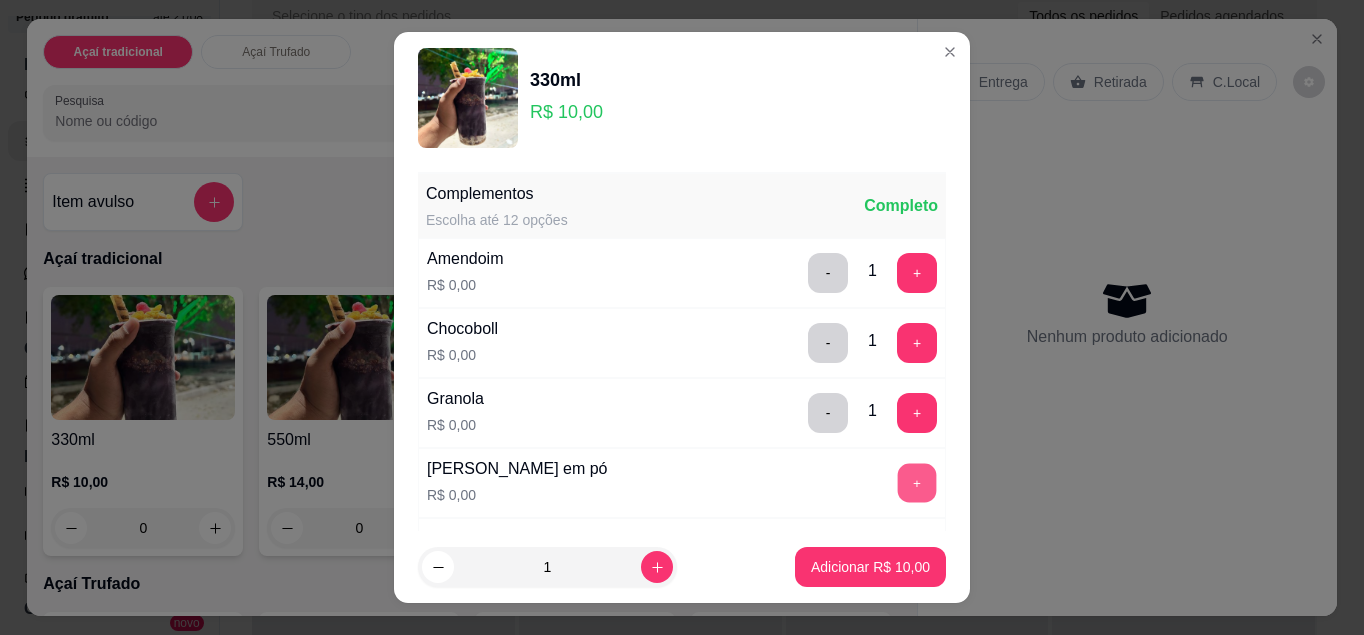 click on "+" at bounding box center (917, 482) 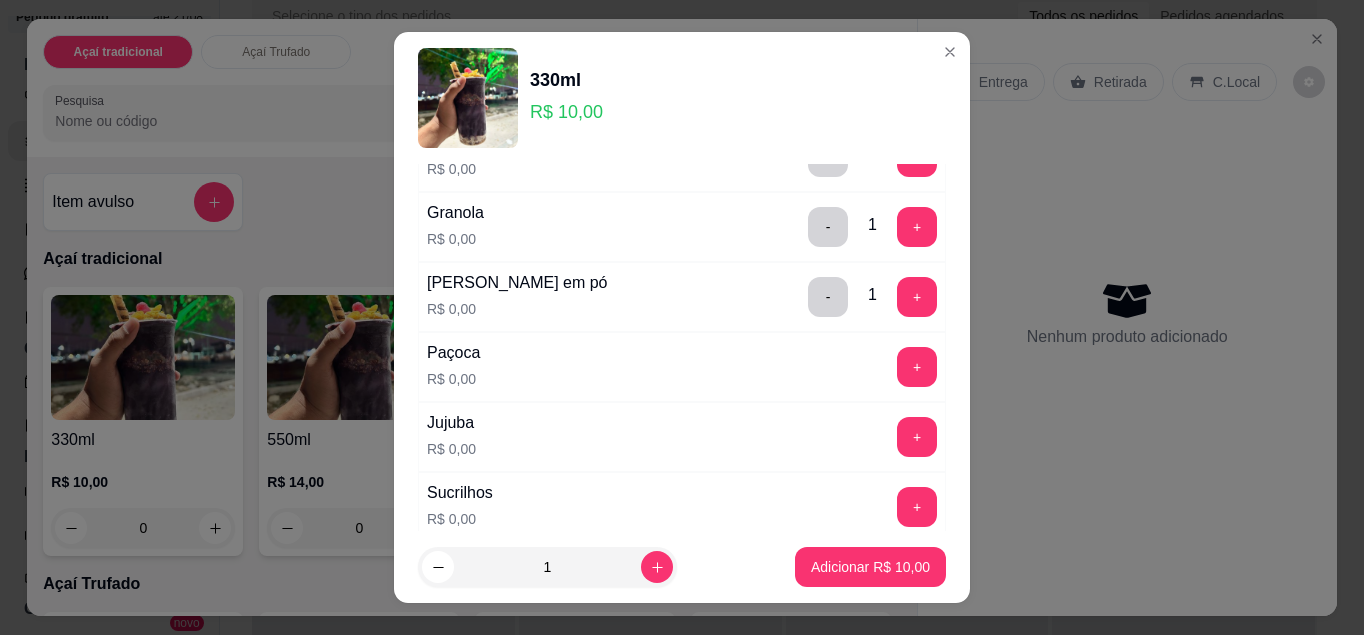 scroll, scrollTop: 232, scrollLeft: 0, axis: vertical 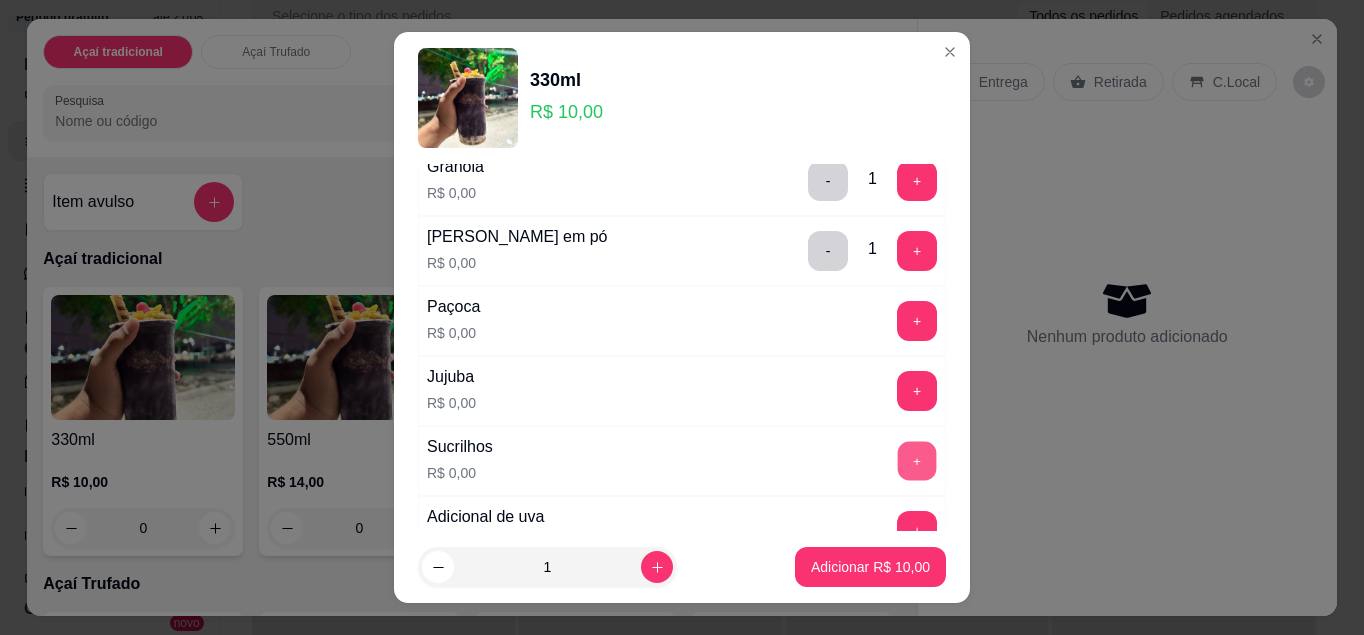 click on "+" at bounding box center (917, 460) 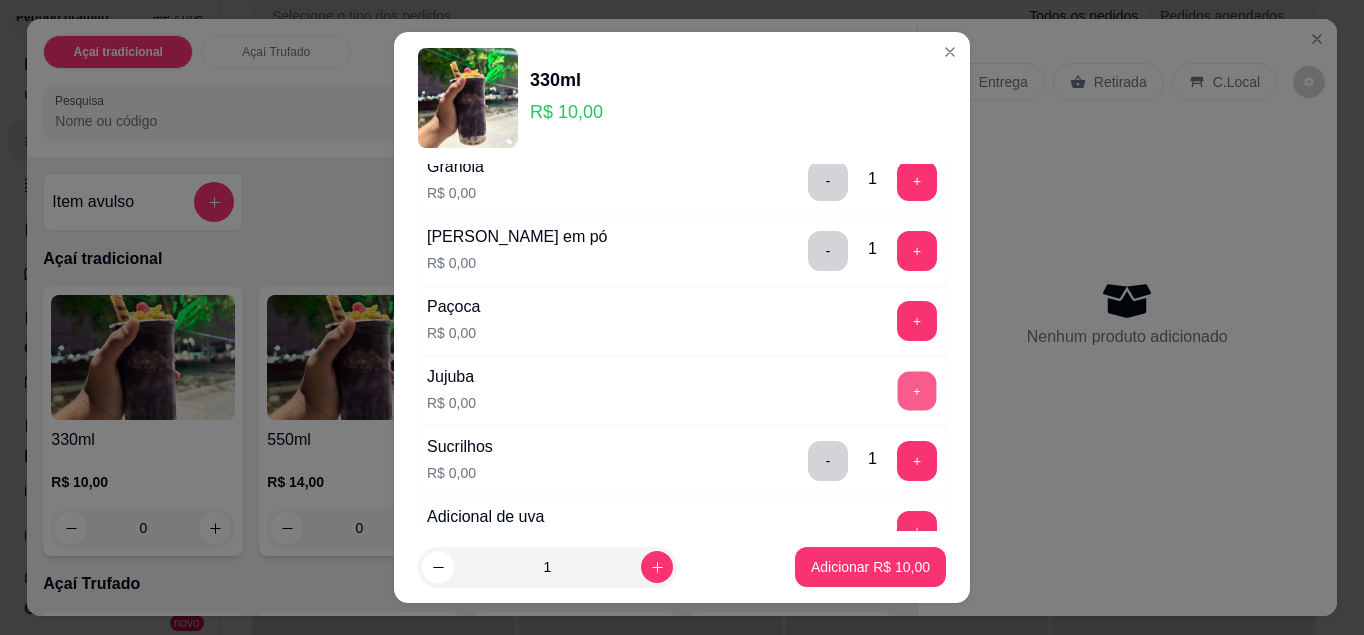 click on "+" at bounding box center (917, 390) 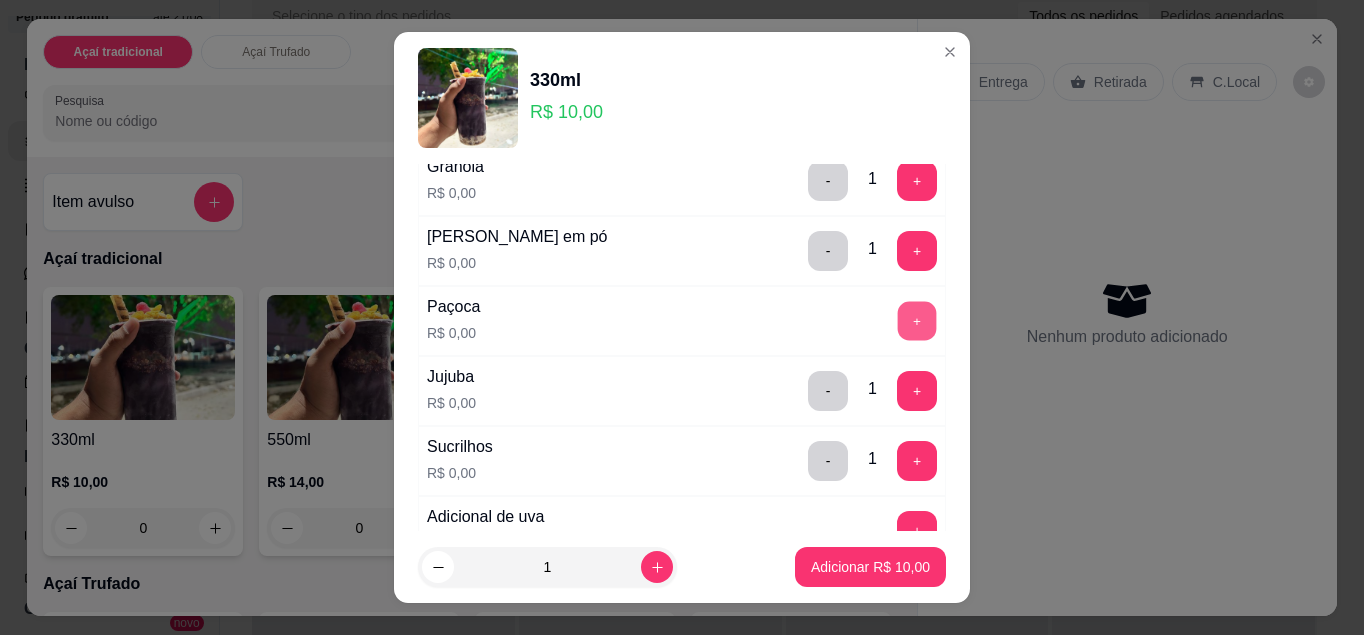 click on "Complementos  Escolha até 12 opções Completo Amendoim R$ 0,00 - 1 + Chocoboll R$ 0,00 - 1 + Granola R$ 0,00 - 1 + Leite em pó  R$ 0,00 - 1 + Paçoca  R$ 0,00 + Jujuba R$ 0,00 - 1 + Sucrilhos  R$ 0,00 - 1 + Adicional de uva  R$ 2,00 + Adicional de manga R$ 2,00 + Adicional de banana R$ 2,00 + Adicional de morango R$ 2,00 + Mix de frutas  R$ 4,00 +" at bounding box center [682, 394] 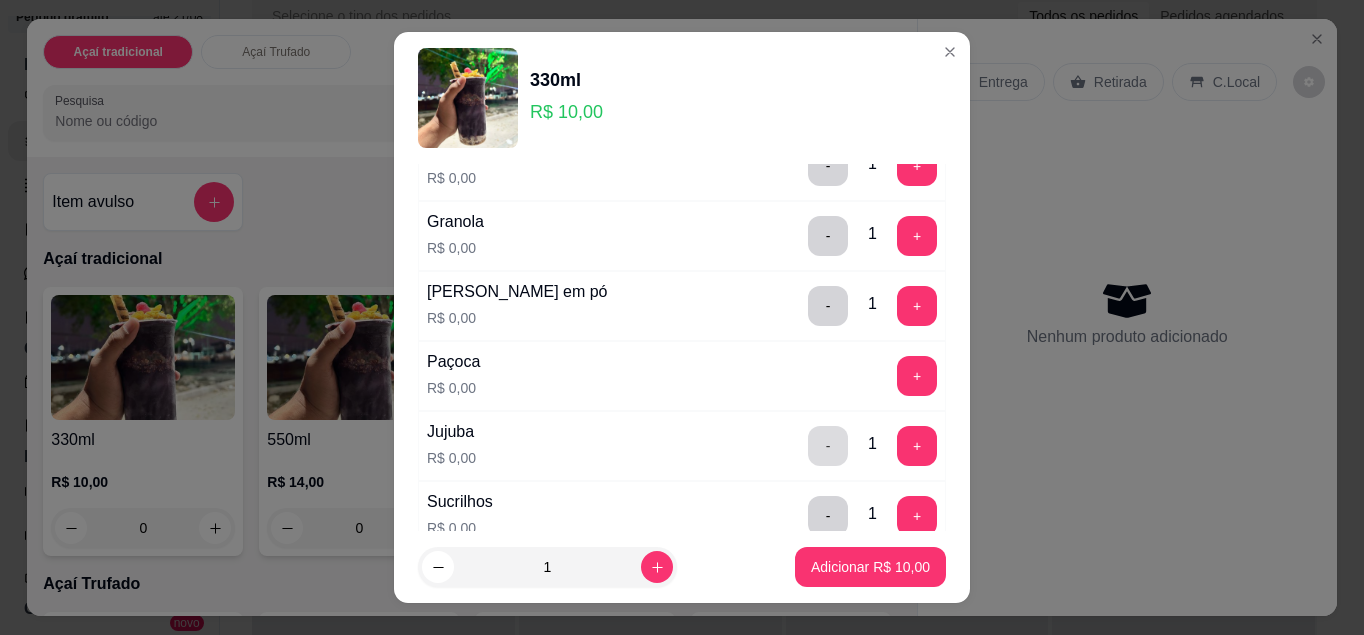 scroll, scrollTop: 180, scrollLeft: 0, axis: vertical 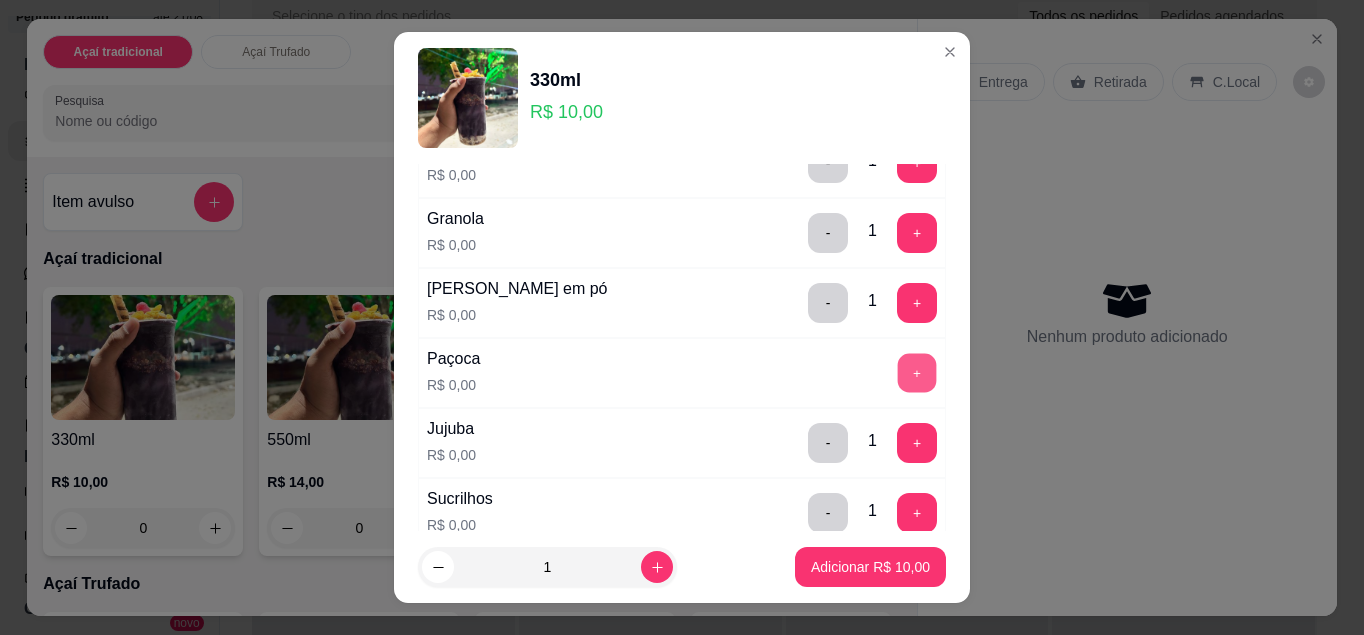 click on "Complementos  Escolha até 12 opções Completo Amendoim R$ 0,00 - 1 + Chocoboll R$ 0,00 - 1 + Granola R$ 0,00 - 1 + Leite em pó  R$ 0,00 - 1 + Paçoca  R$ 0,00 + Jujuba R$ 0,00 - 1 + Sucrilhos  R$ 0,00 - 1 + Adicional de uva  R$ 2,00 + Adicional de manga R$ 2,00 + Adicional de banana R$ 2,00 + Adicional de morango R$ 2,00 + Mix de frutas  R$ 4,00 +" at bounding box center (682, 446) 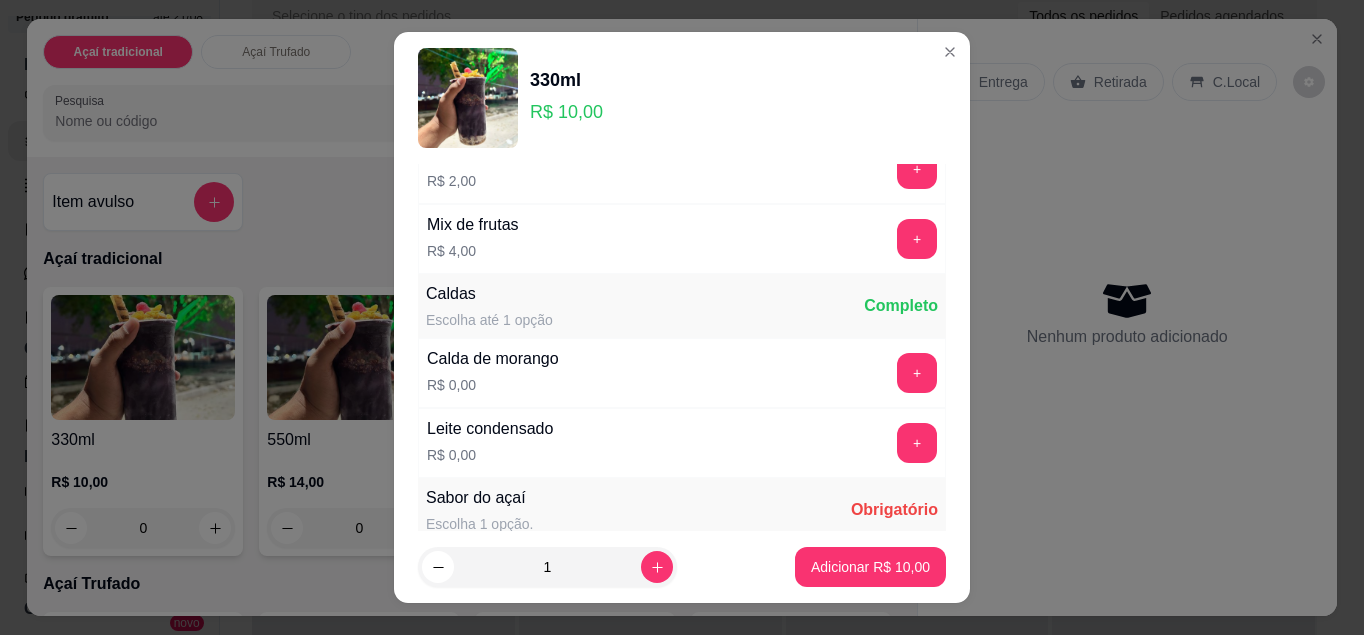 scroll, scrollTop: 805, scrollLeft: 0, axis: vertical 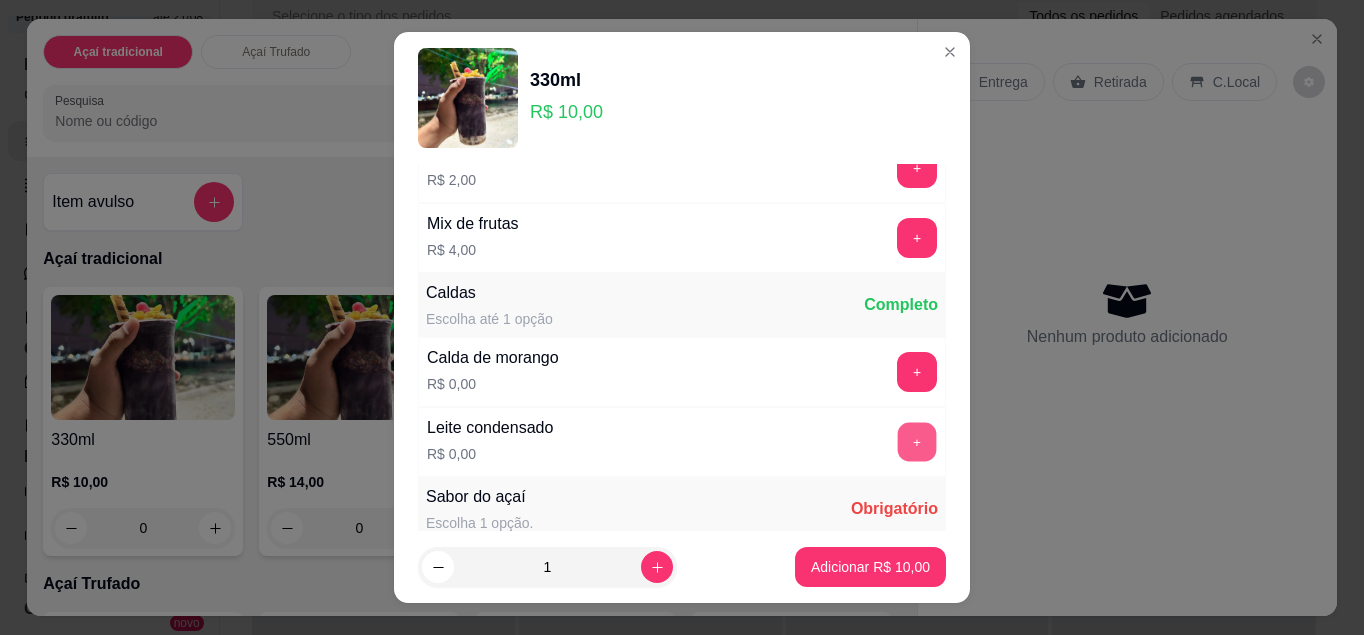 click on "+" at bounding box center [917, 441] 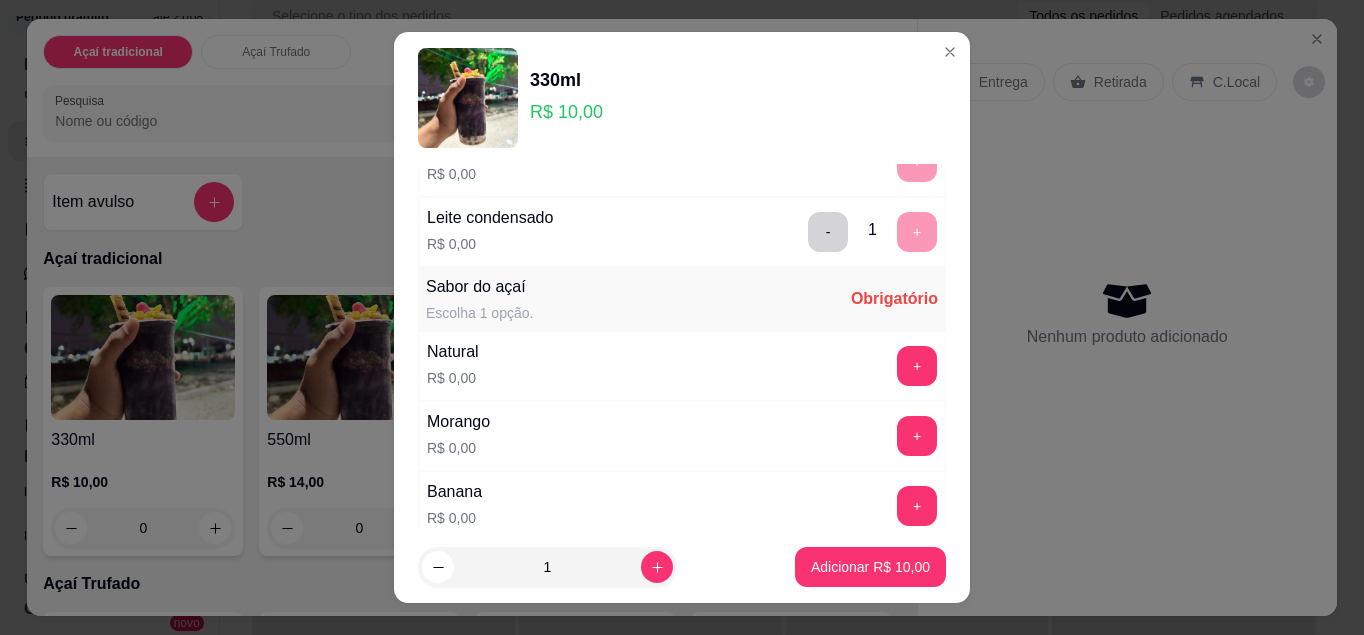 scroll, scrollTop: 1016, scrollLeft: 0, axis: vertical 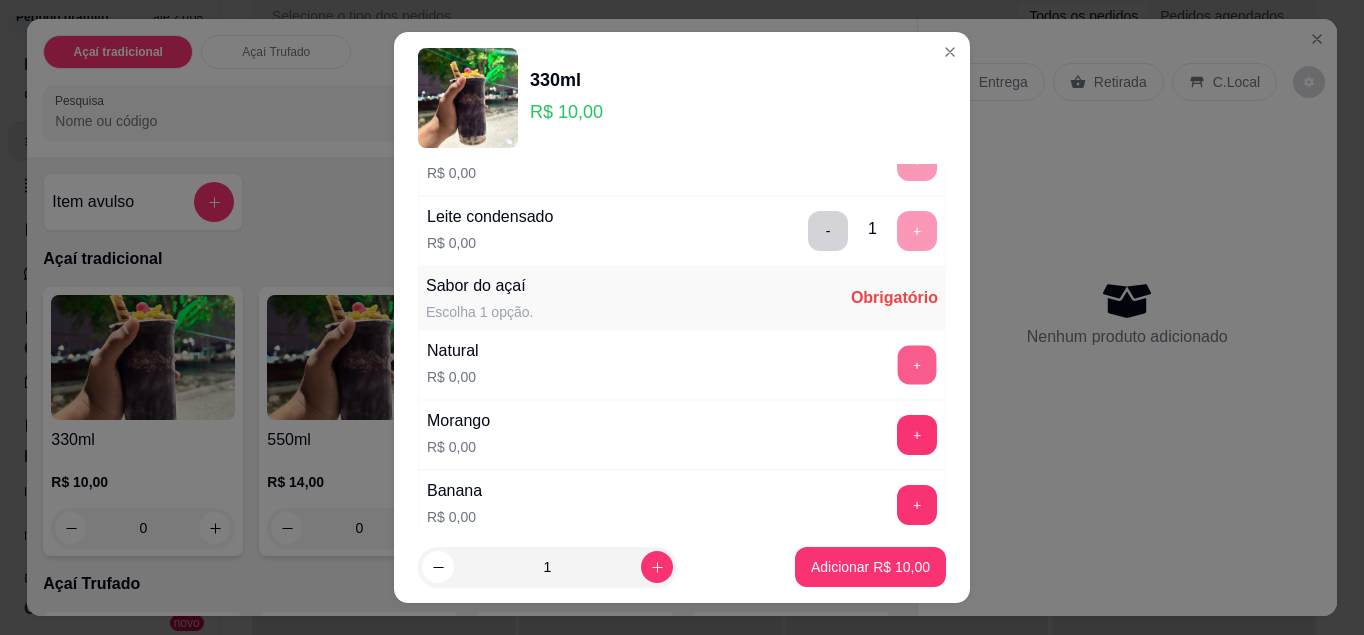 click on "+" at bounding box center (917, 364) 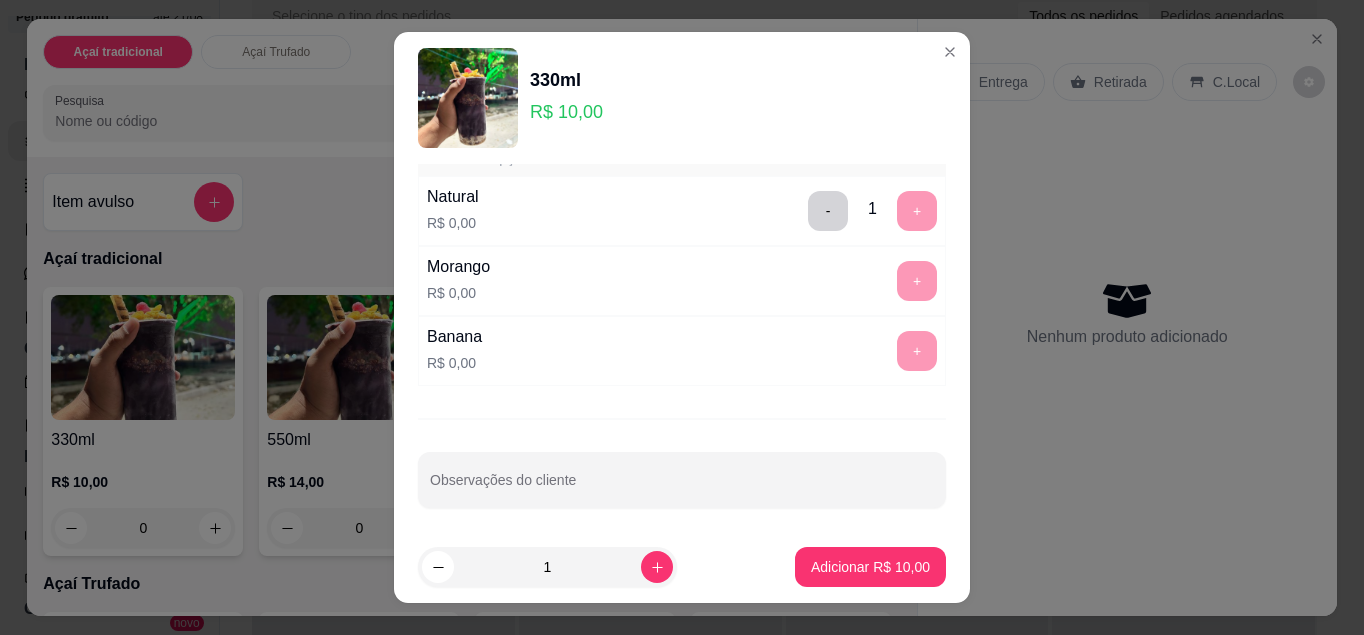 scroll, scrollTop: 1174, scrollLeft: 0, axis: vertical 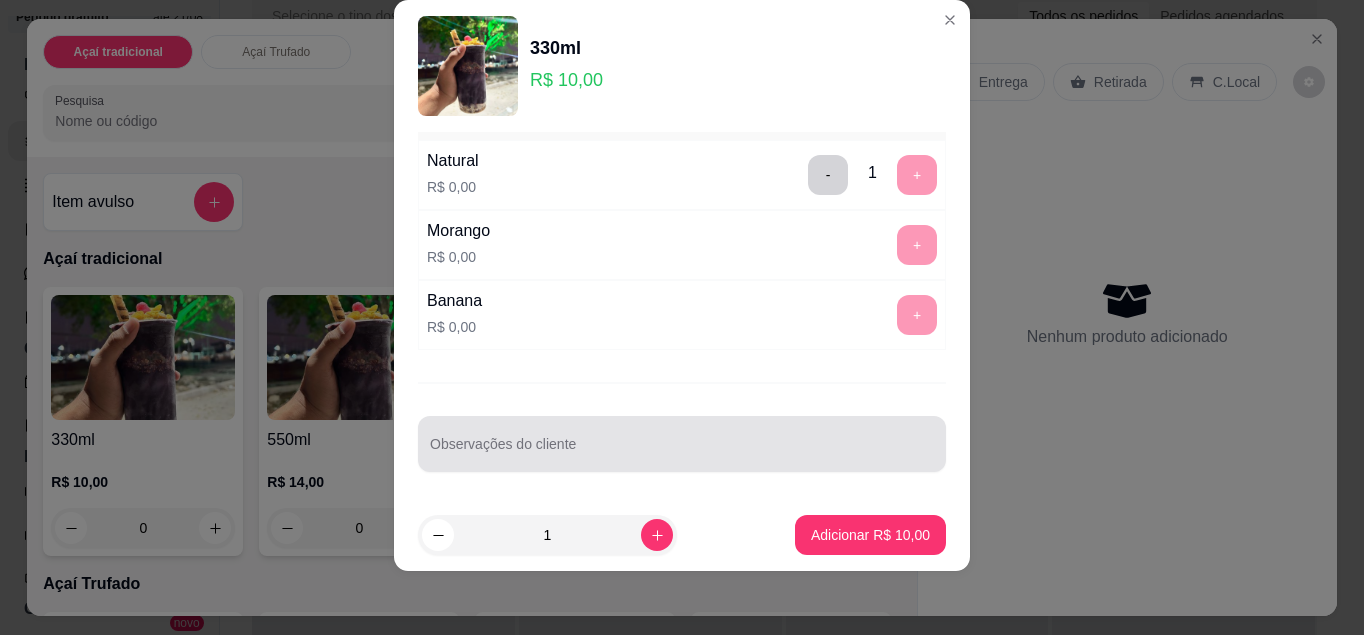 click at bounding box center [682, 444] 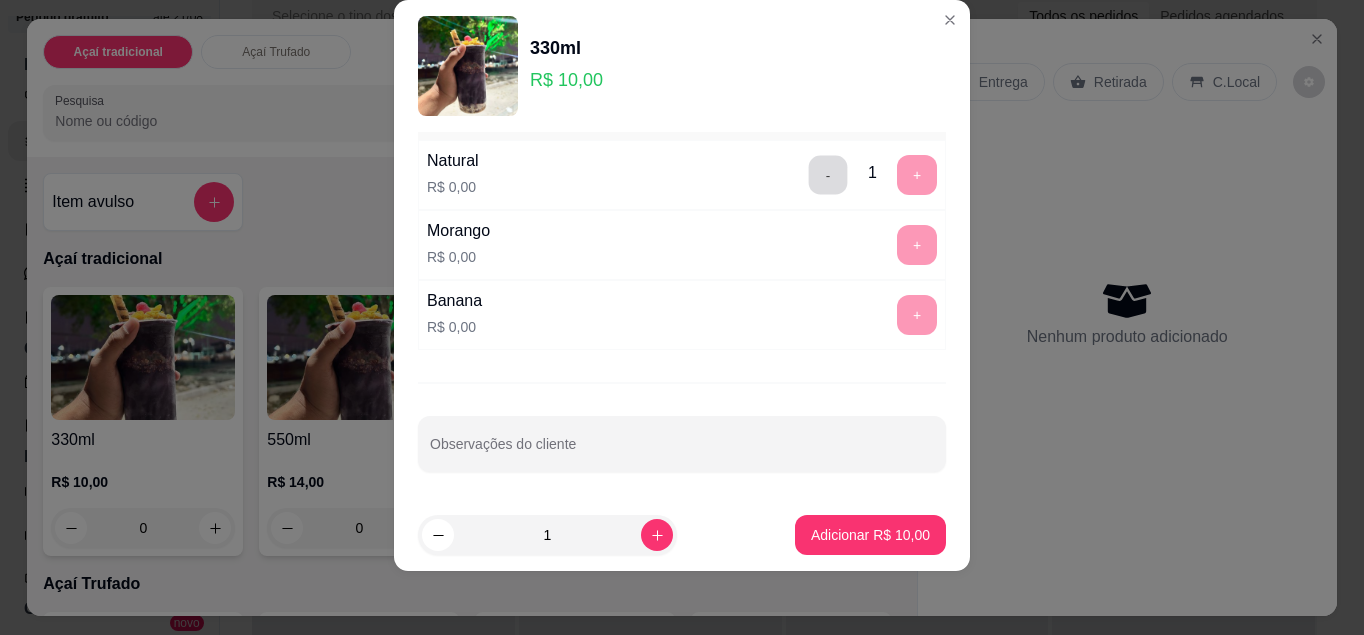 click on "-" at bounding box center [828, 174] 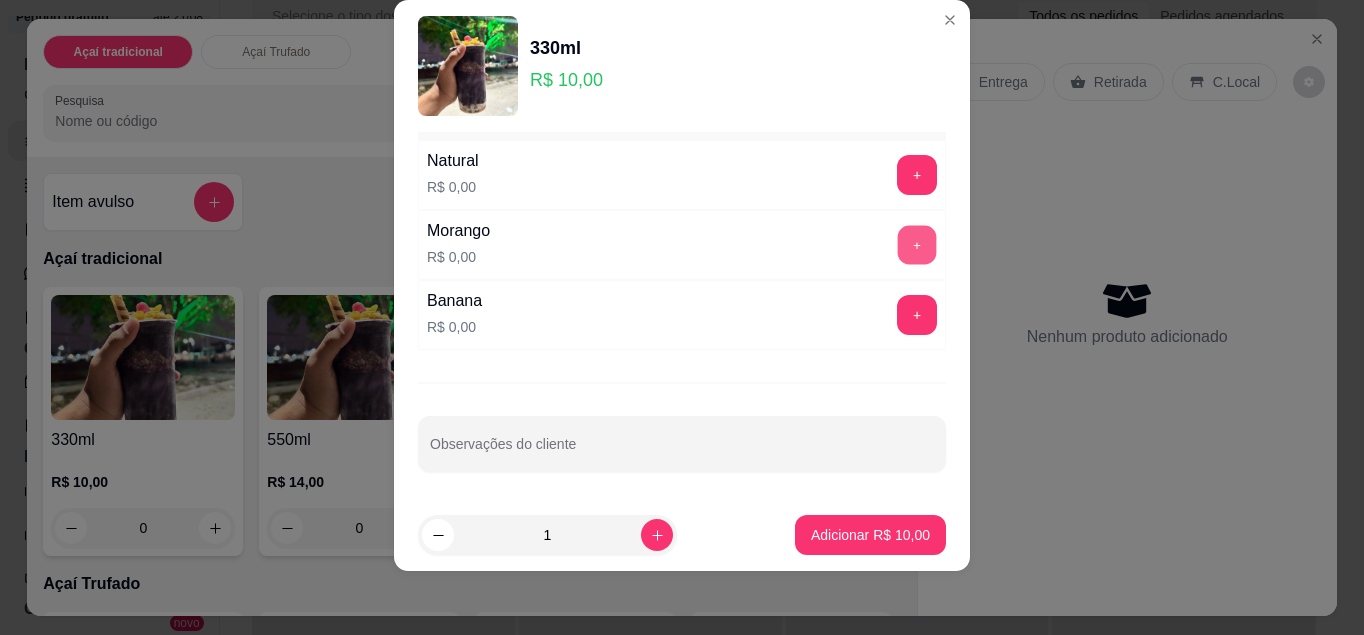 click on "+" at bounding box center [917, 244] 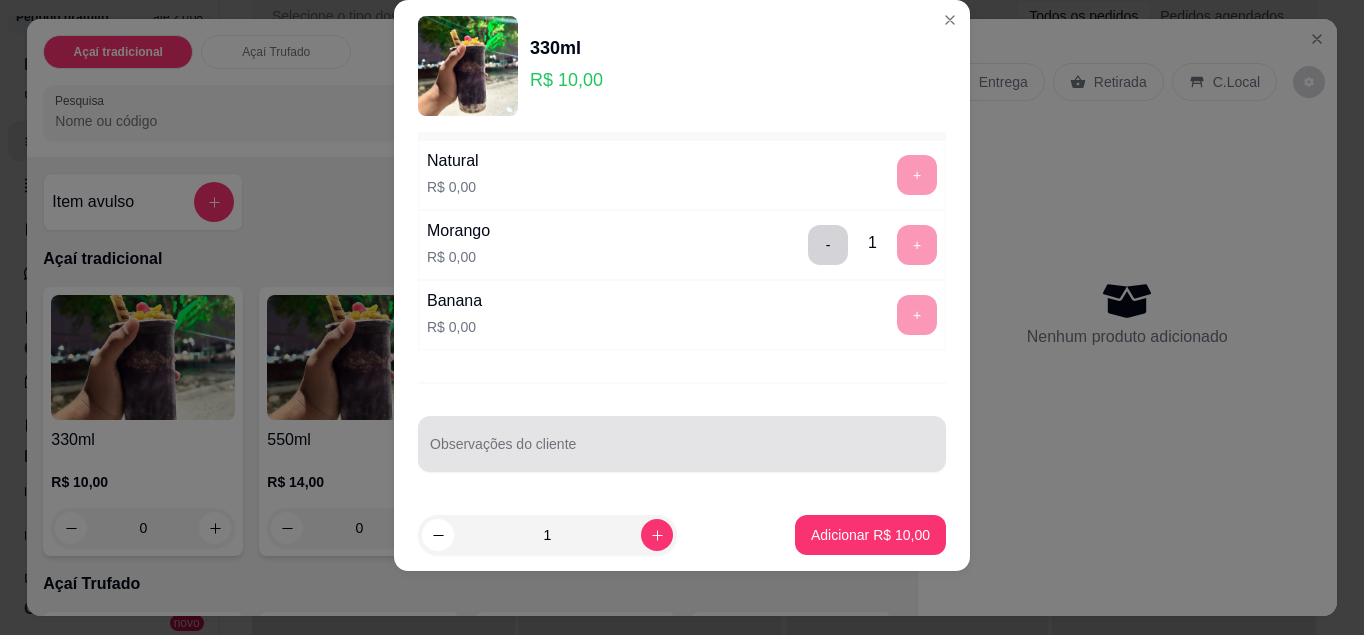 click at bounding box center [682, 444] 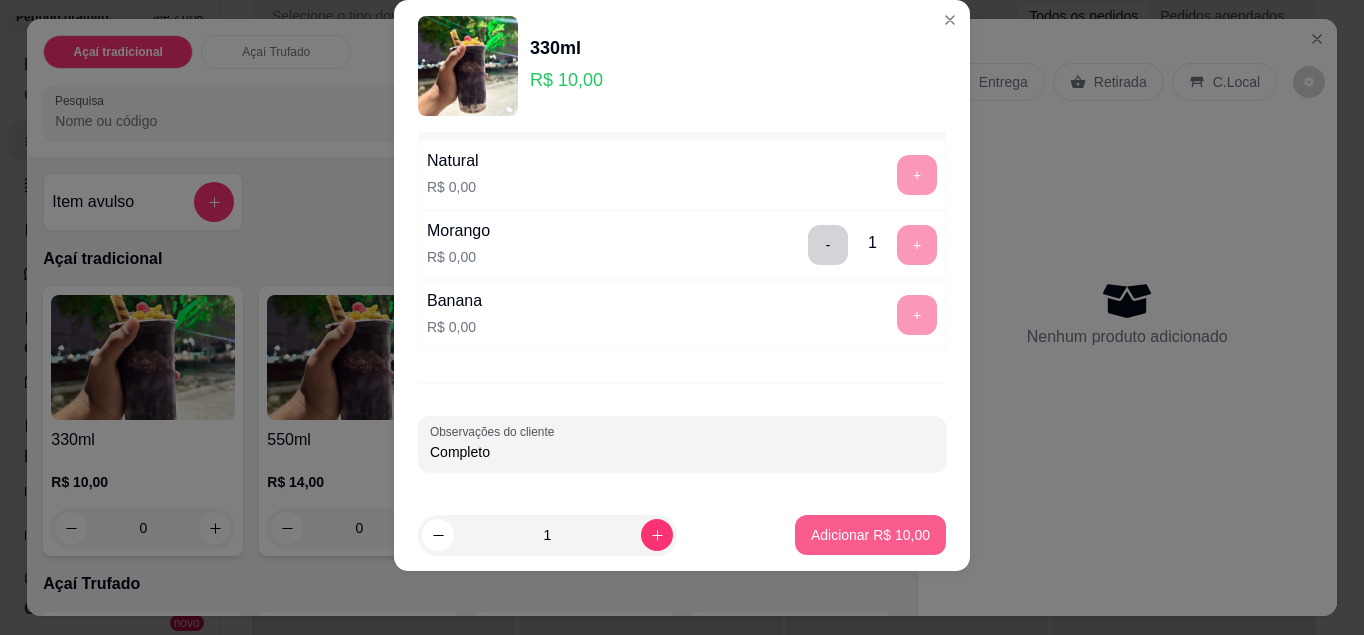 type on "Completo" 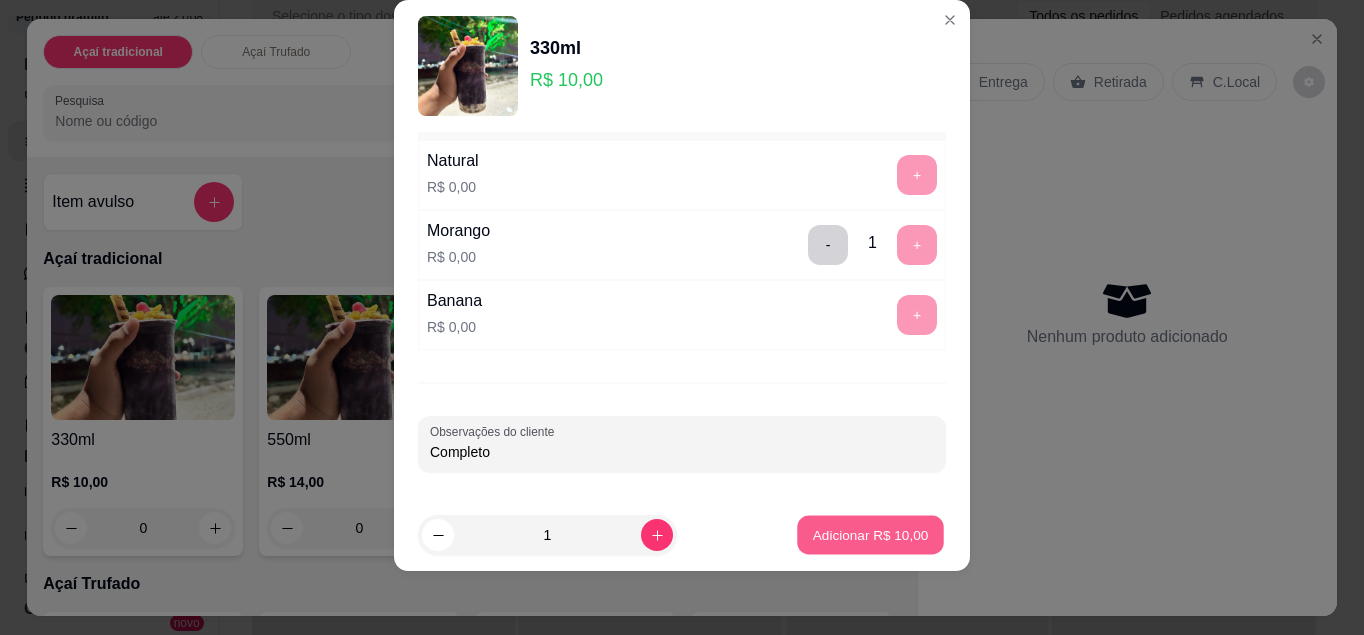click on "Adicionar   R$ 10,00" at bounding box center [871, 535] 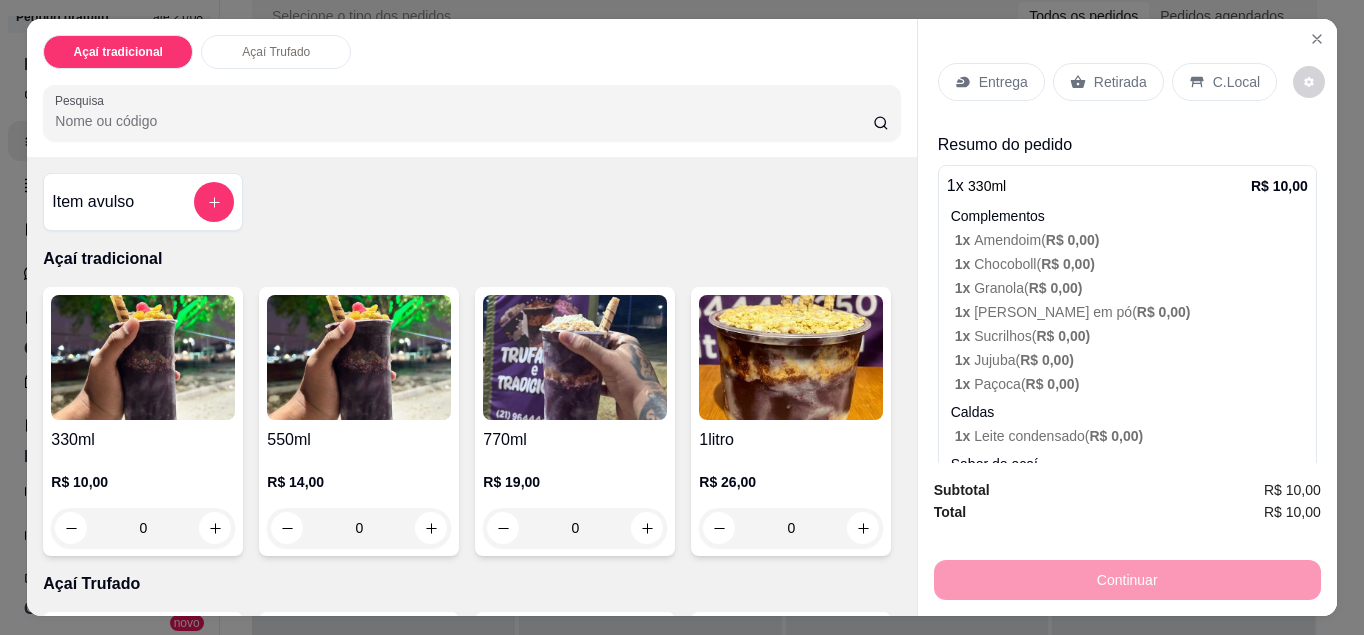 click on "Retirada" at bounding box center (1108, 82) 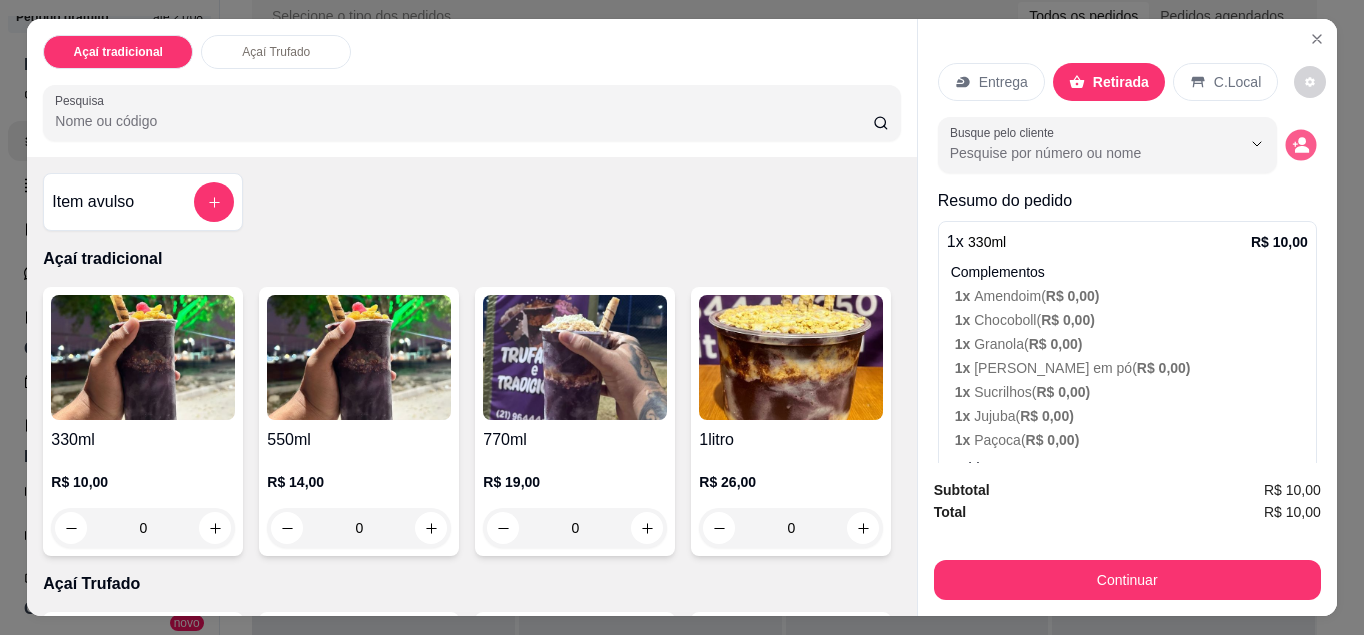 click 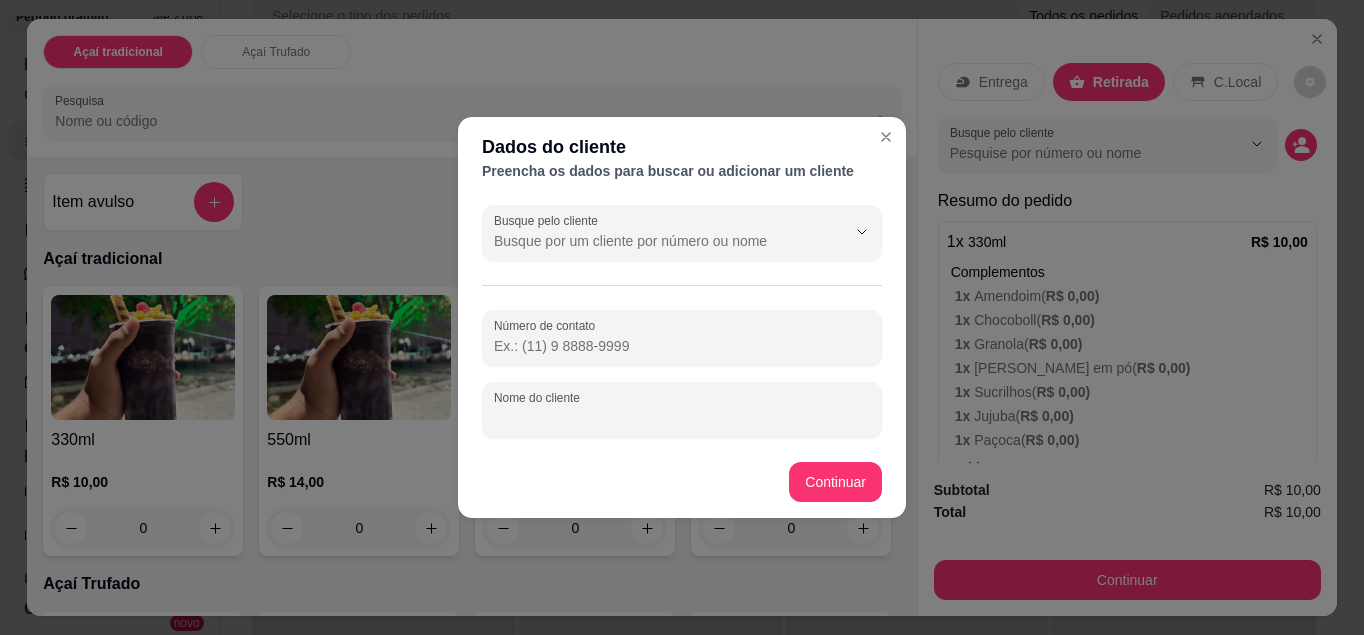click on "Nome do cliente" at bounding box center (682, 418) 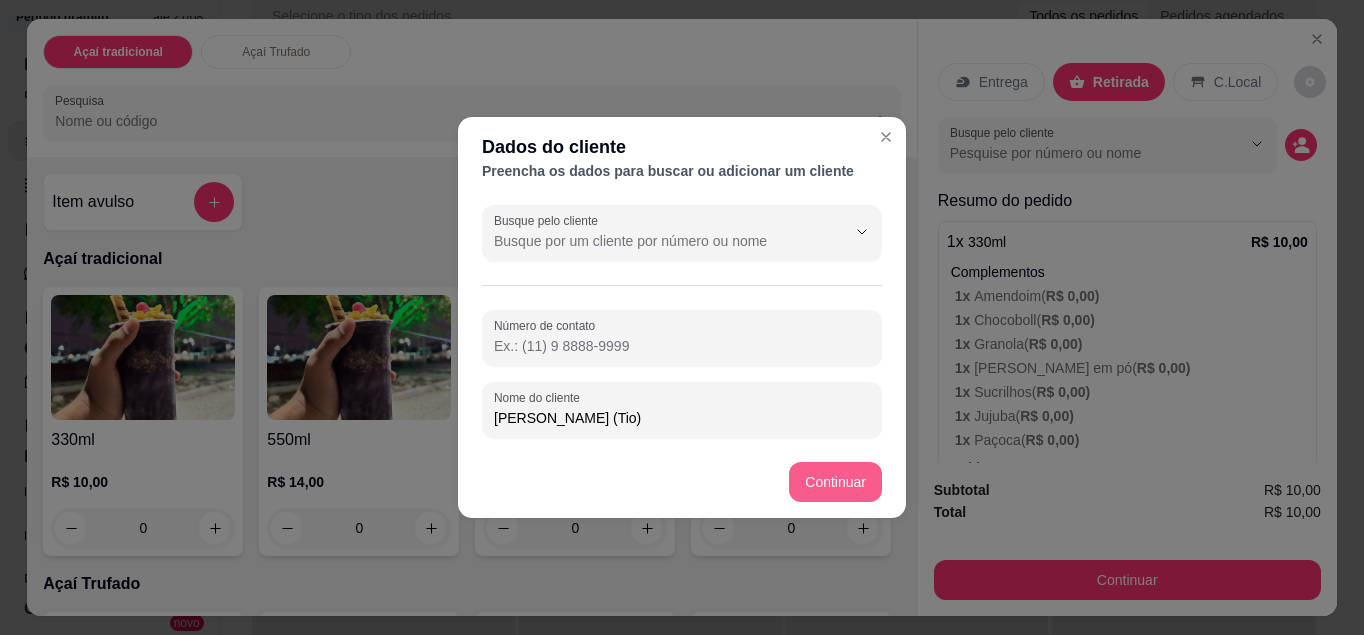 type on "[PERSON_NAME] (Tio)" 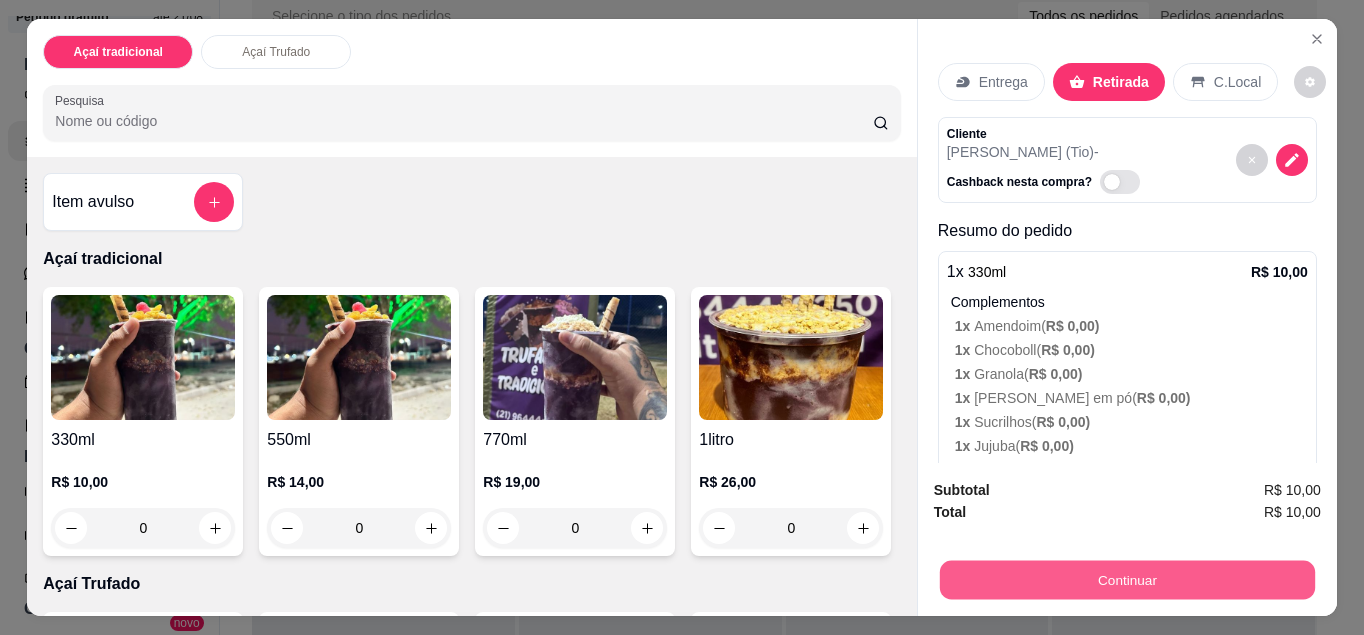 click on "Continuar" at bounding box center [1127, 580] 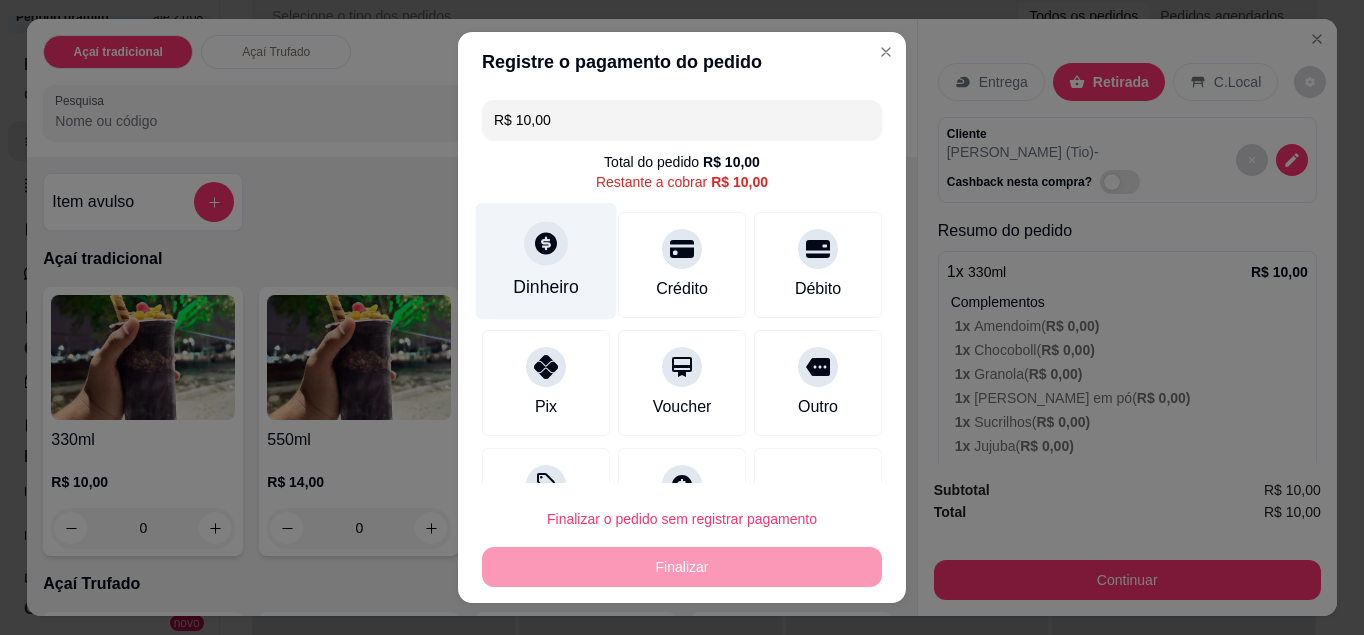 click on "Dinheiro" at bounding box center (546, 260) 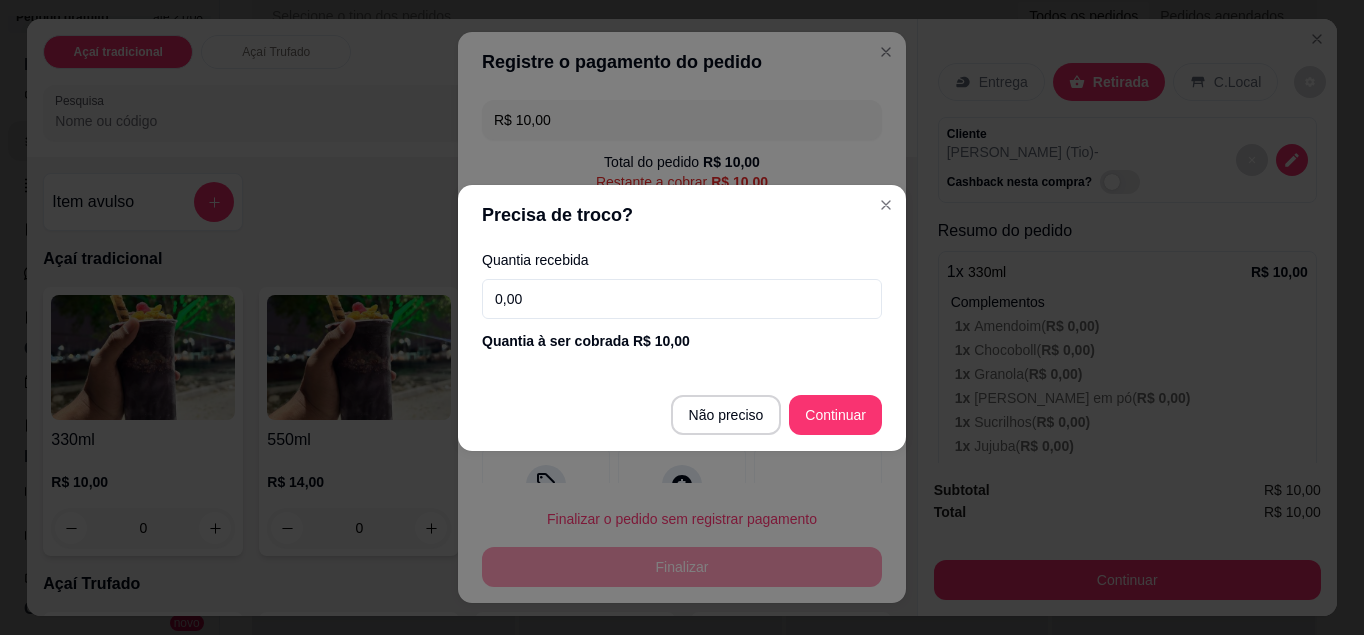 click on "Não preciso Continuar" at bounding box center [682, 415] 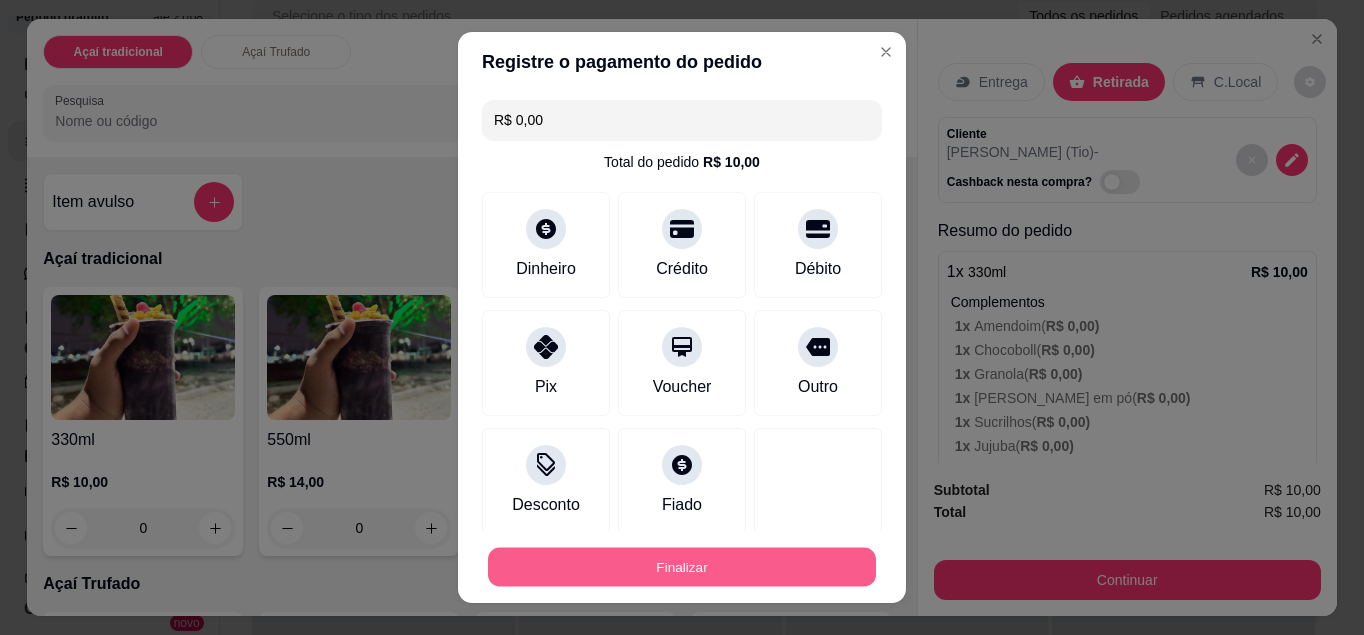 click on "Finalizar" at bounding box center [682, 567] 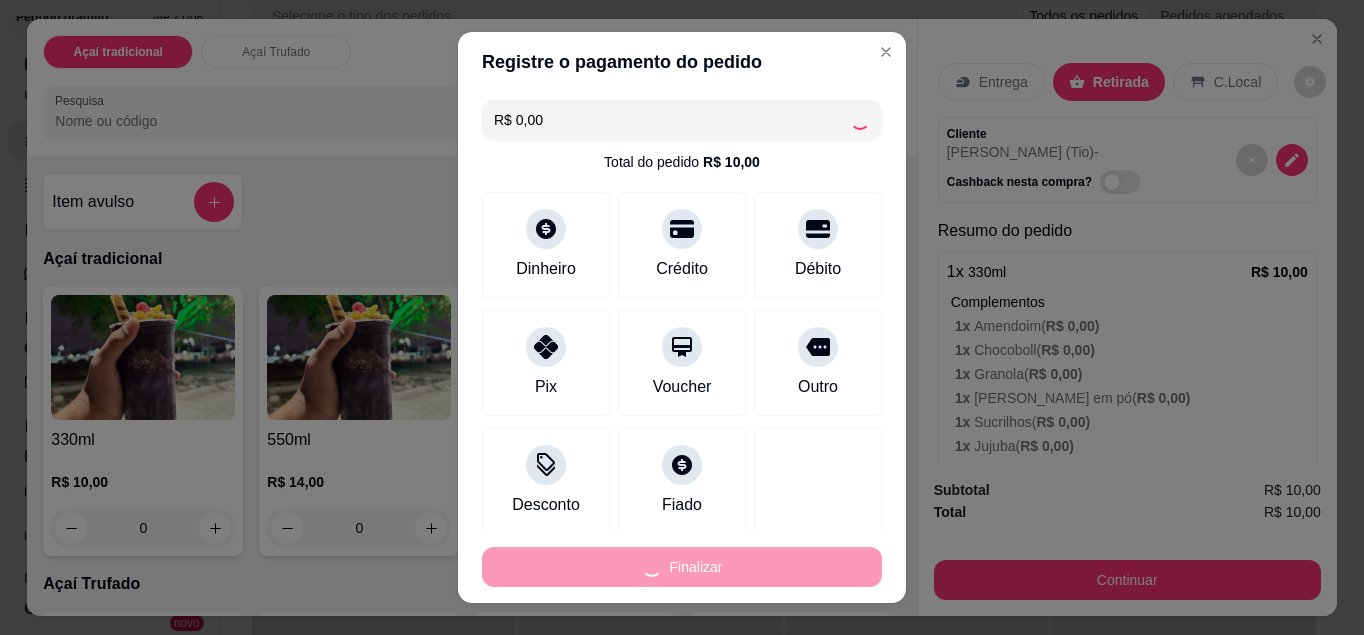type on "-R$ 10,00" 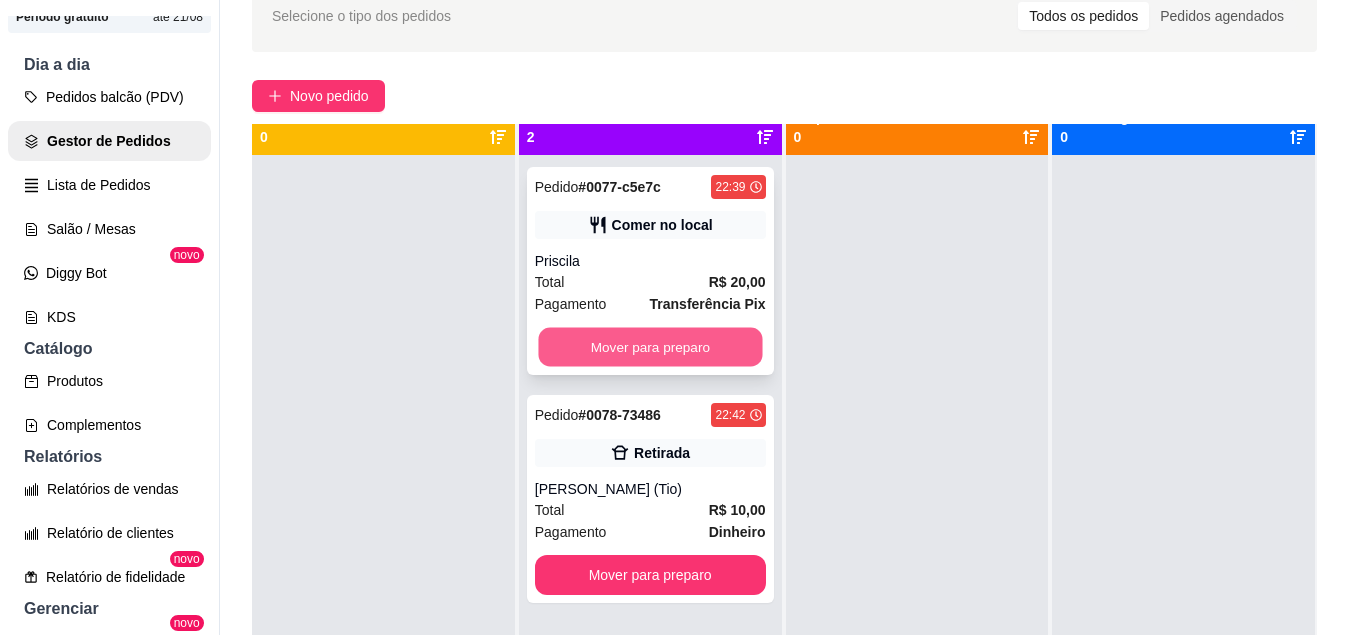 click on "Mover para preparo" at bounding box center [650, 347] 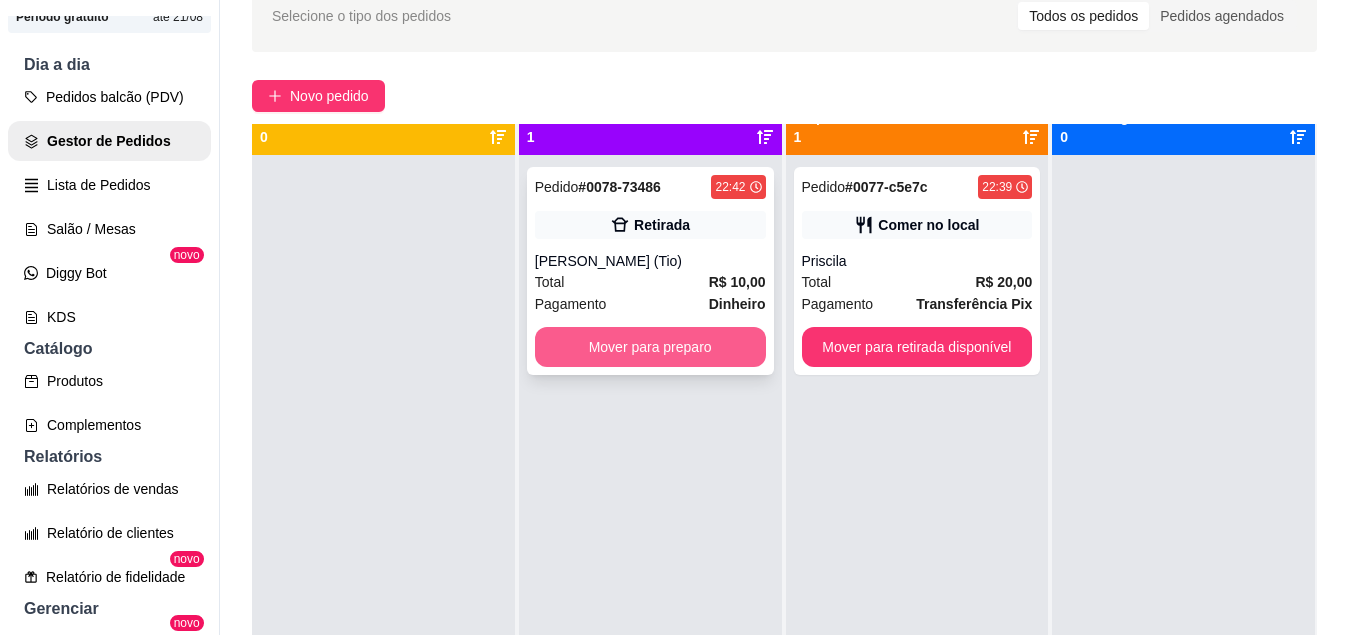 click on "Mover para preparo" at bounding box center (650, 347) 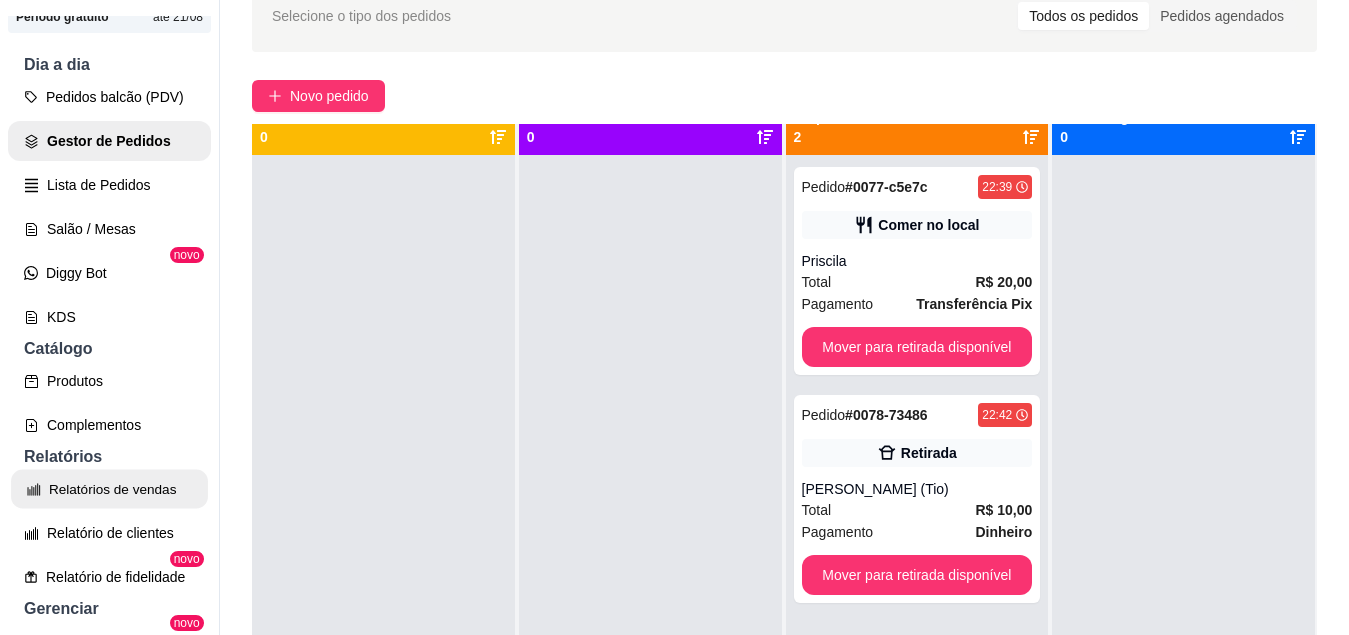 click on "Relatórios de vendas" at bounding box center [109, 489] 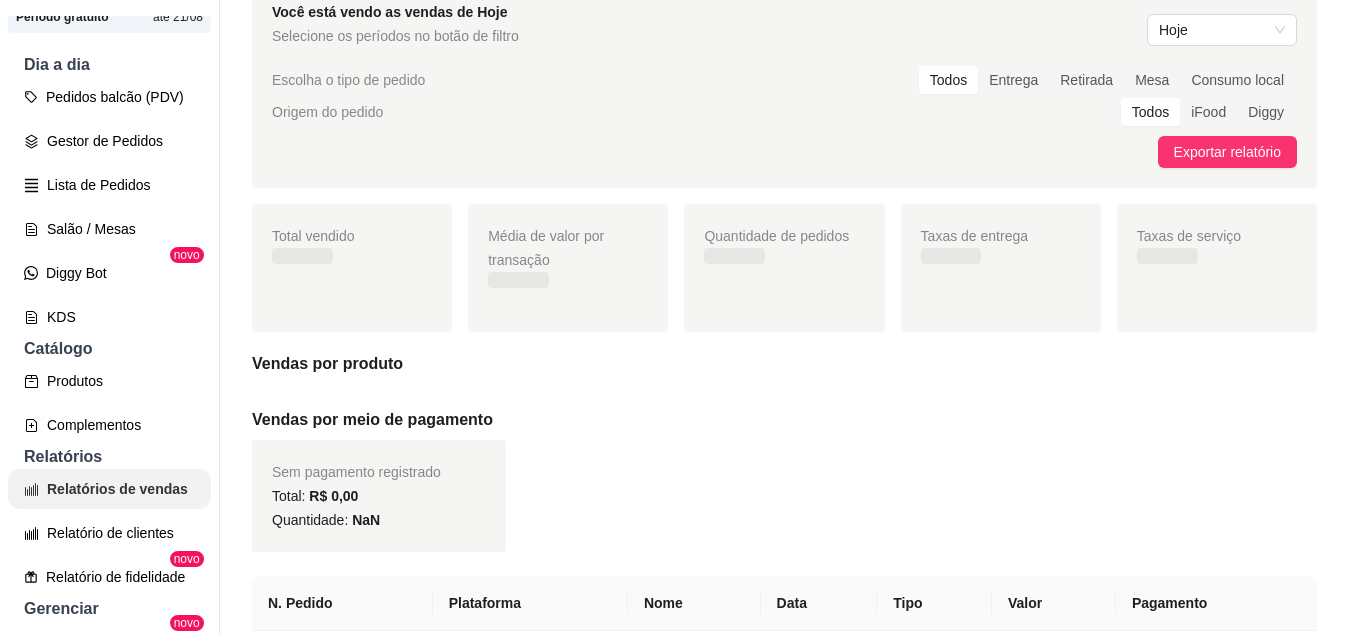scroll, scrollTop: 0, scrollLeft: 0, axis: both 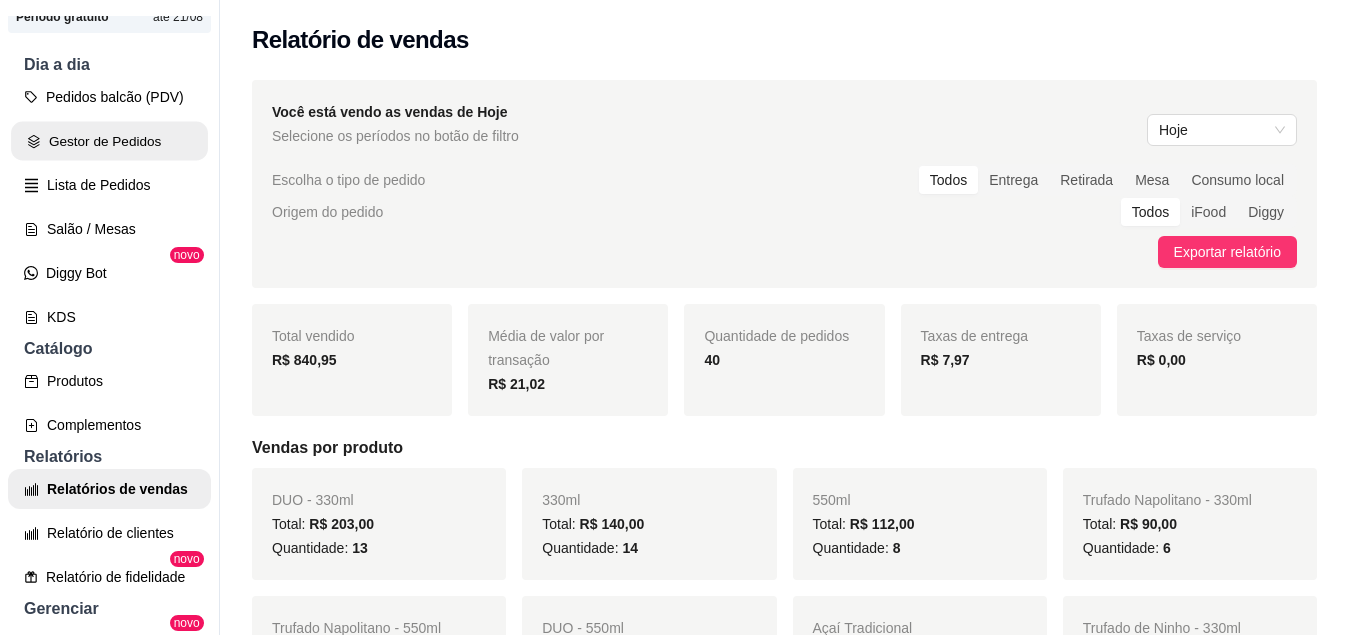 click on "Gestor de Pedidos" at bounding box center (109, 141) 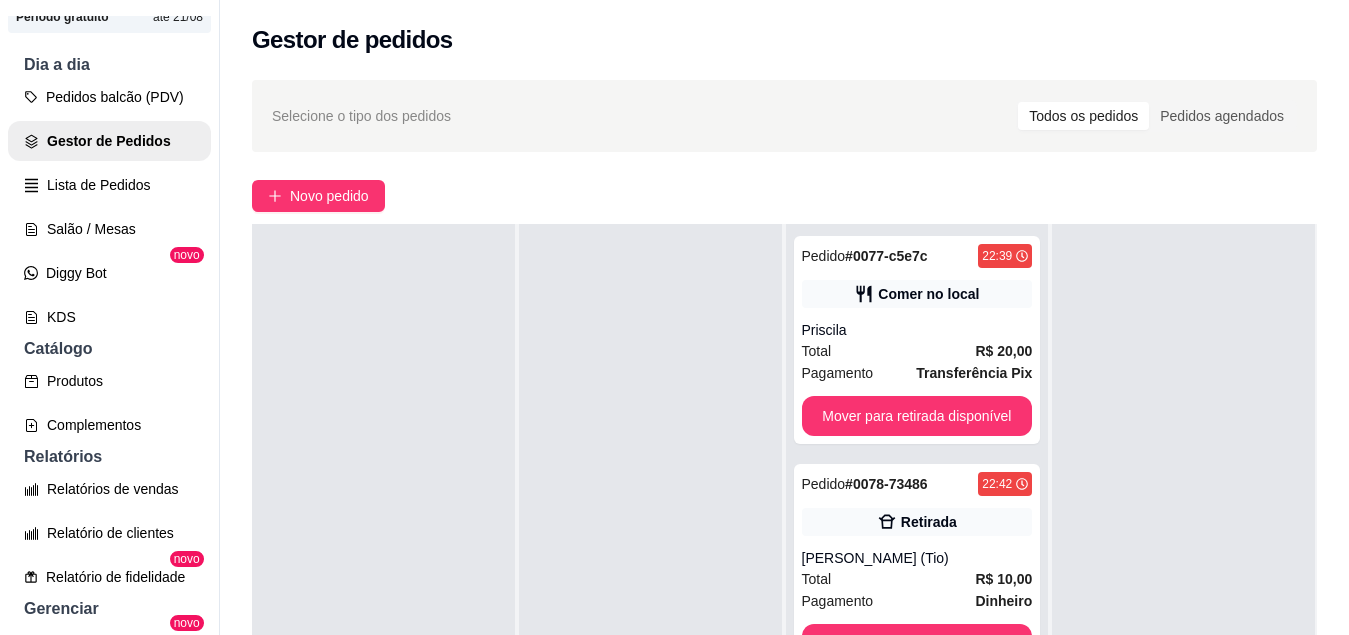 scroll, scrollTop: 0, scrollLeft: 0, axis: both 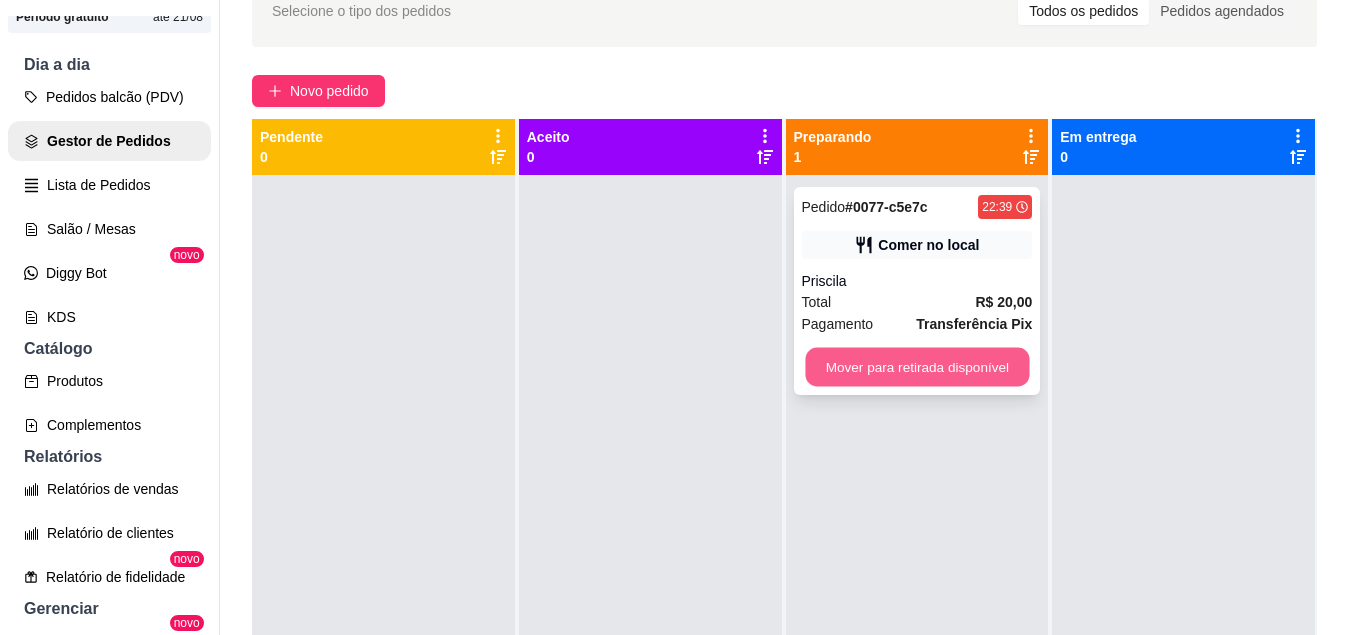 click on "Mover para retirada disponível" at bounding box center (917, 367) 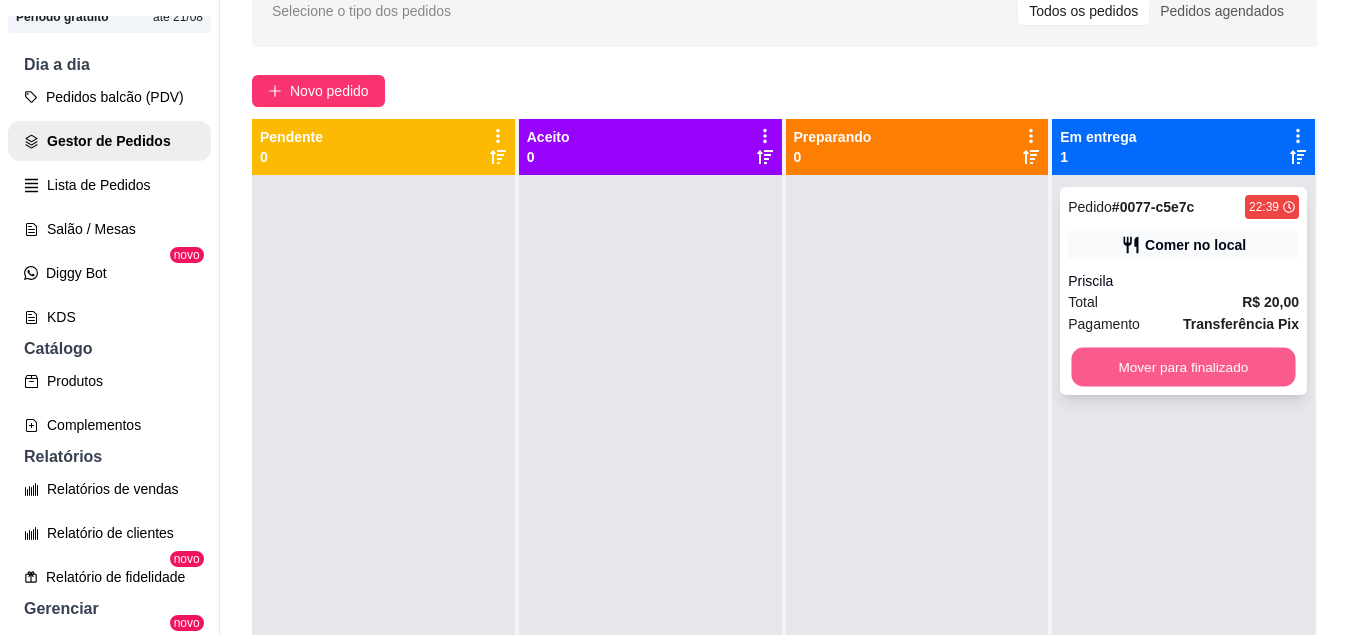 click on "Mover para finalizado" at bounding box center (1184, 367) 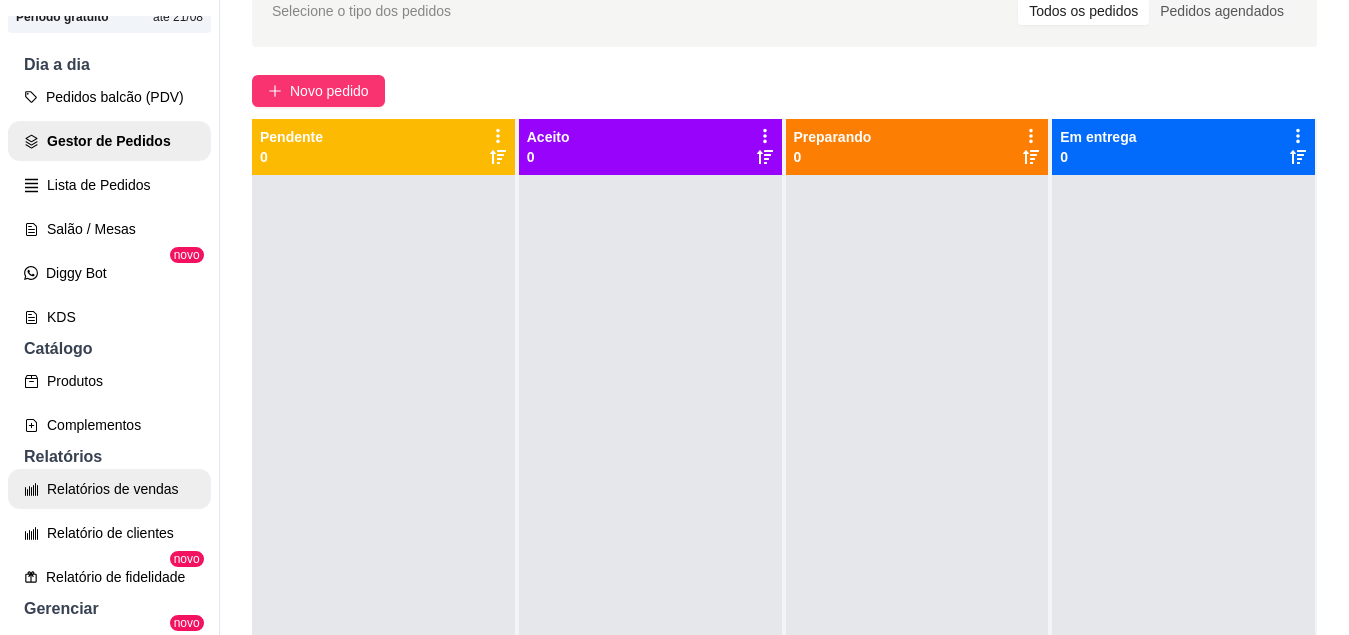 click on "Relatórios de vendas" at bounding box center [109, 489] 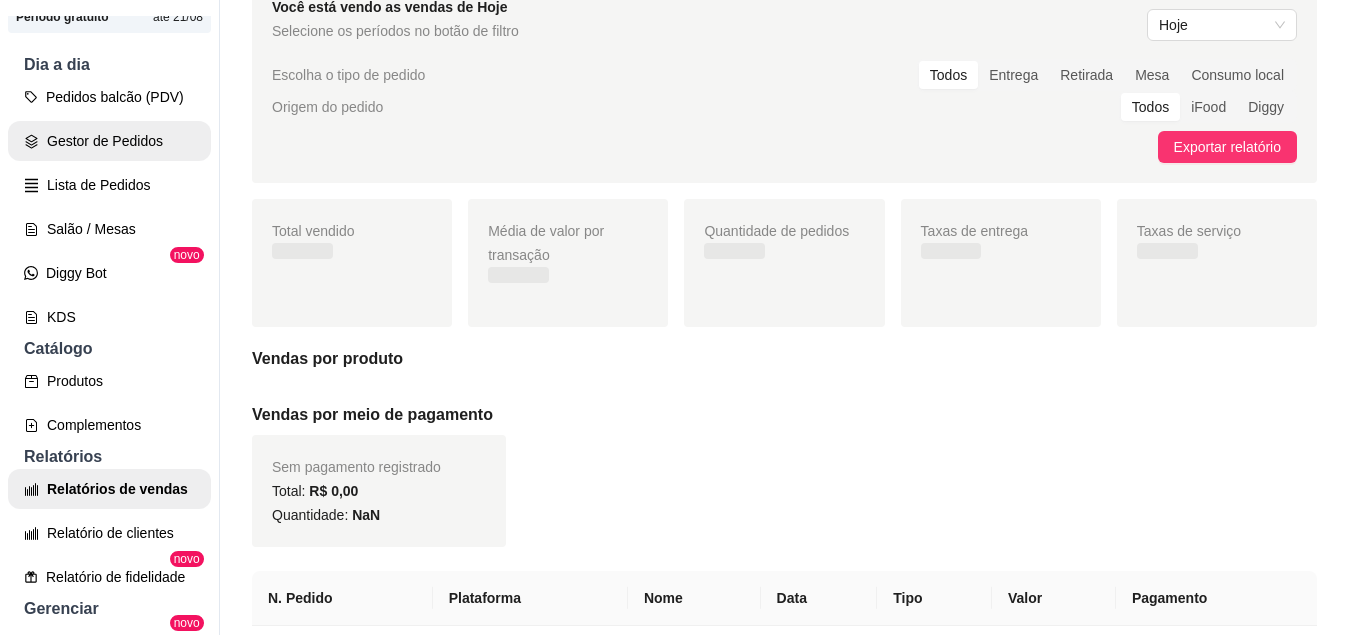 scroll, scrollTop: 0, scrollLeft: 0, axis: both 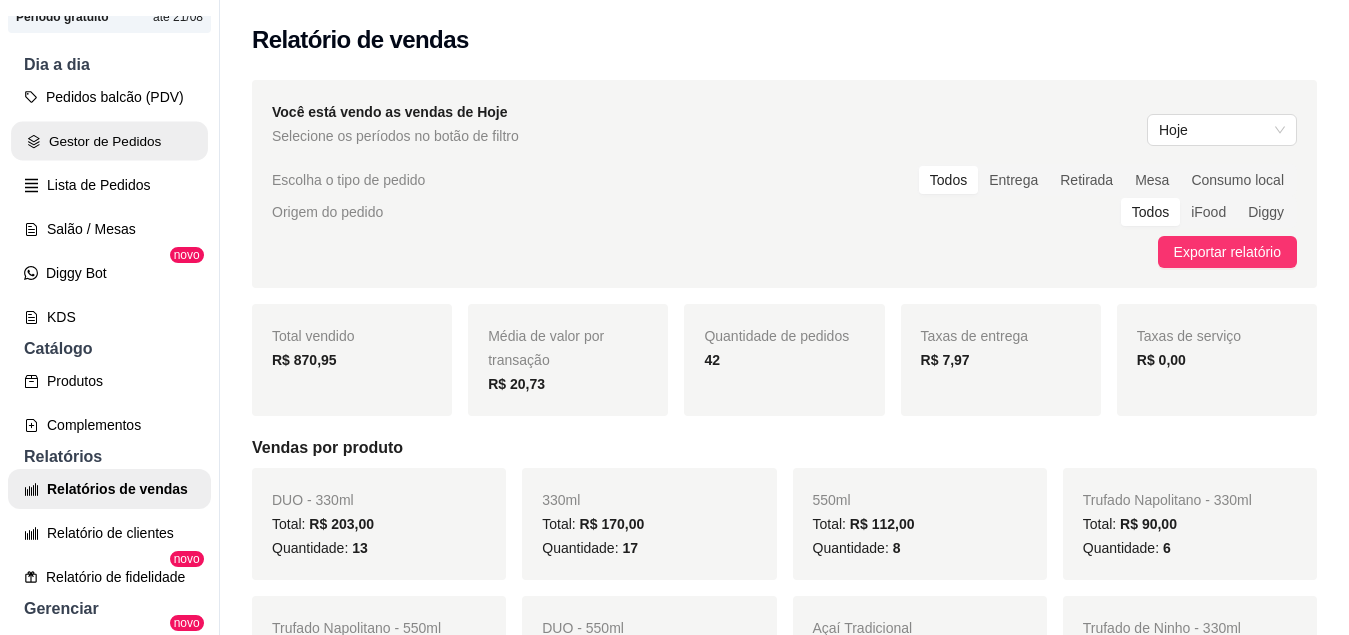 click on "Gestor de Pedidos" at bounding box center (109, 141) 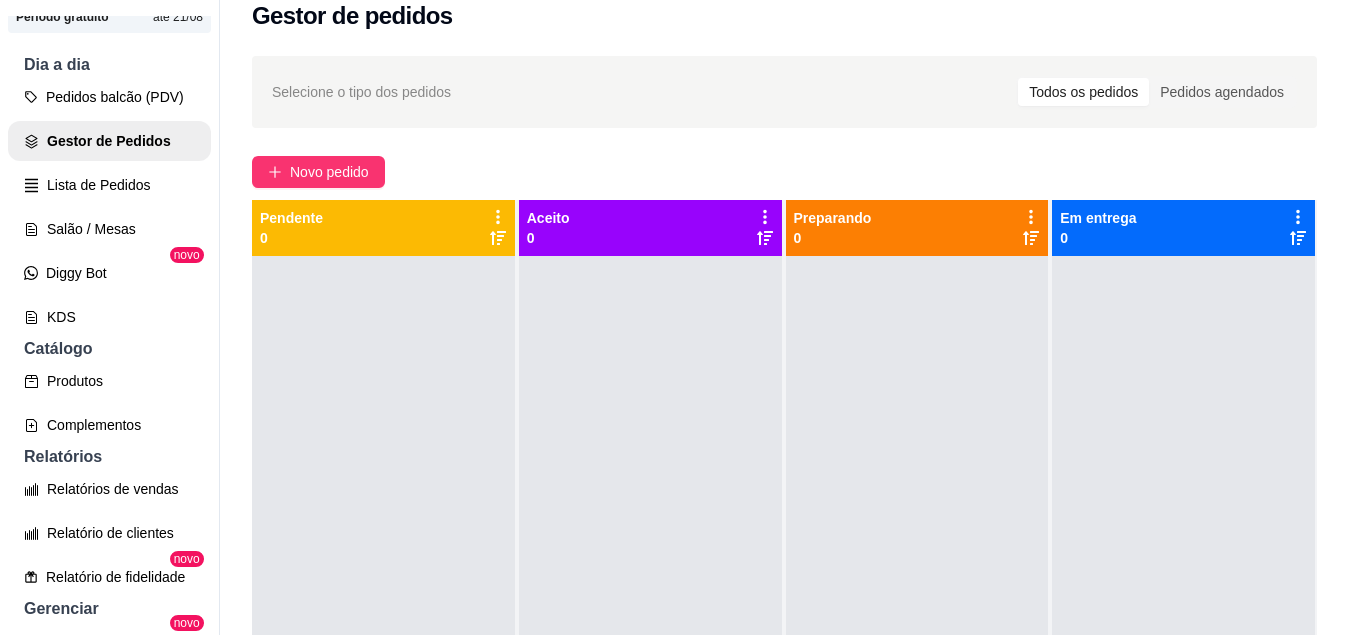 scroll, scrollTop: 0, scrollLeft: 0, axis: both 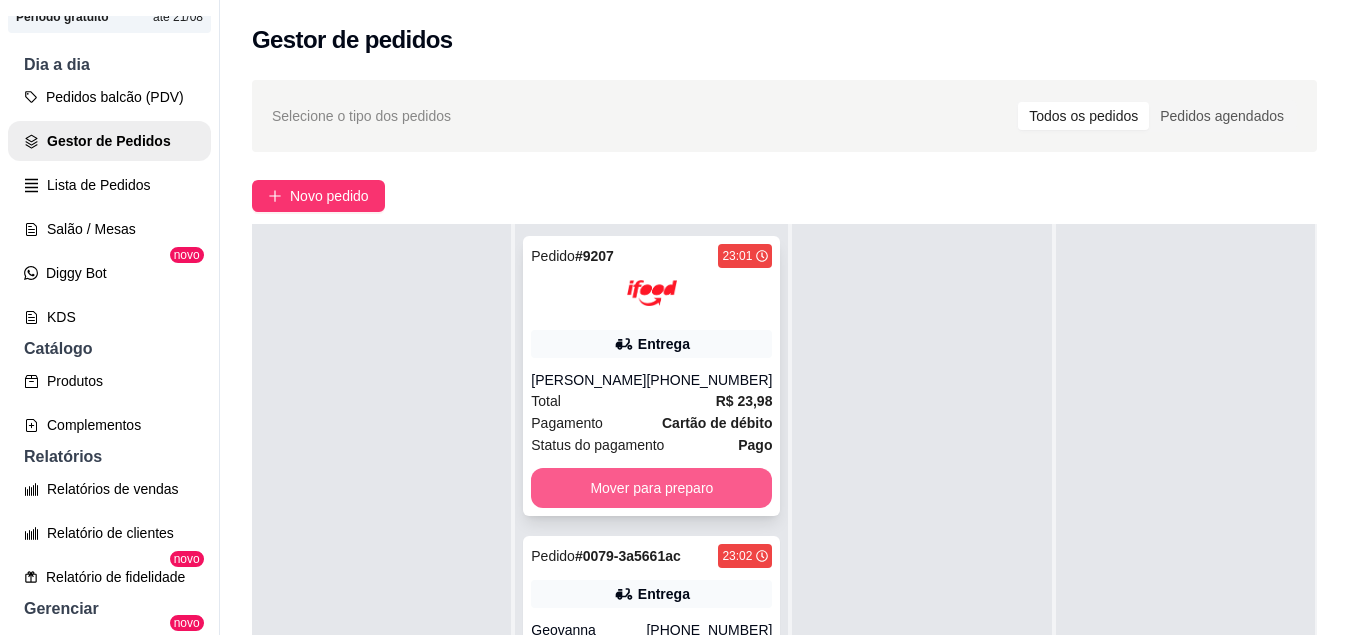 click on "Mover para preparo" at bounding box center (651, 488) 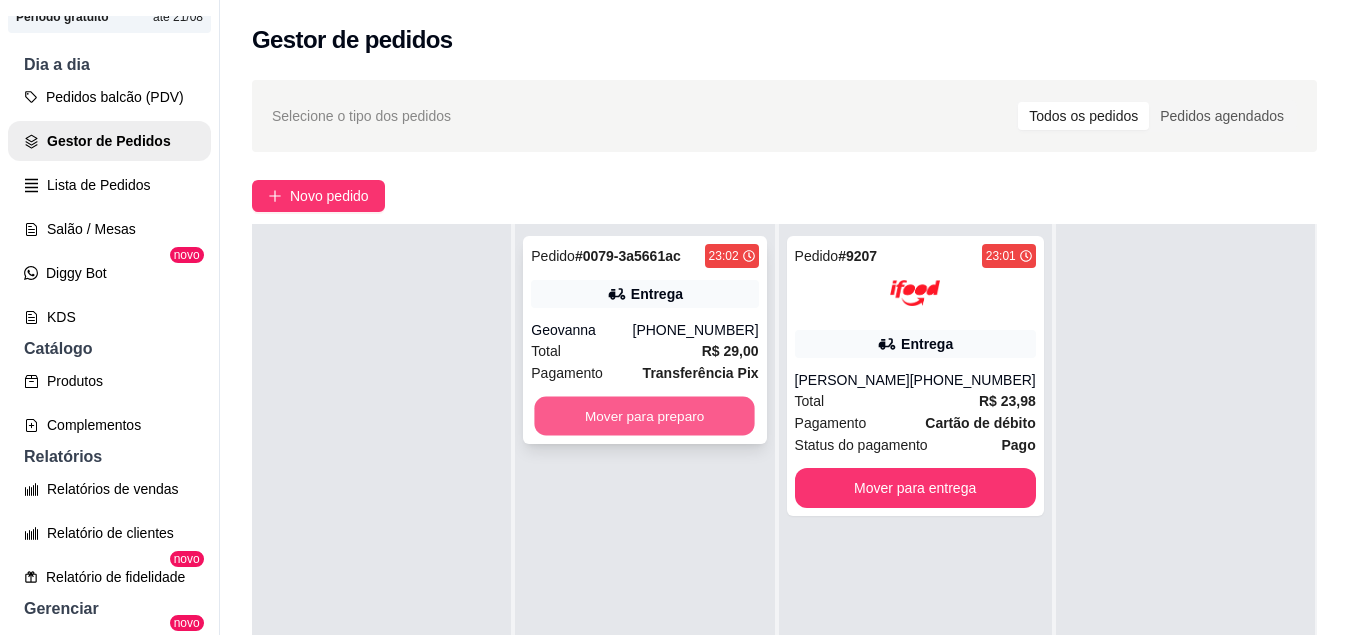 click on "Mover para preparo" at bounding box center [645, 416] 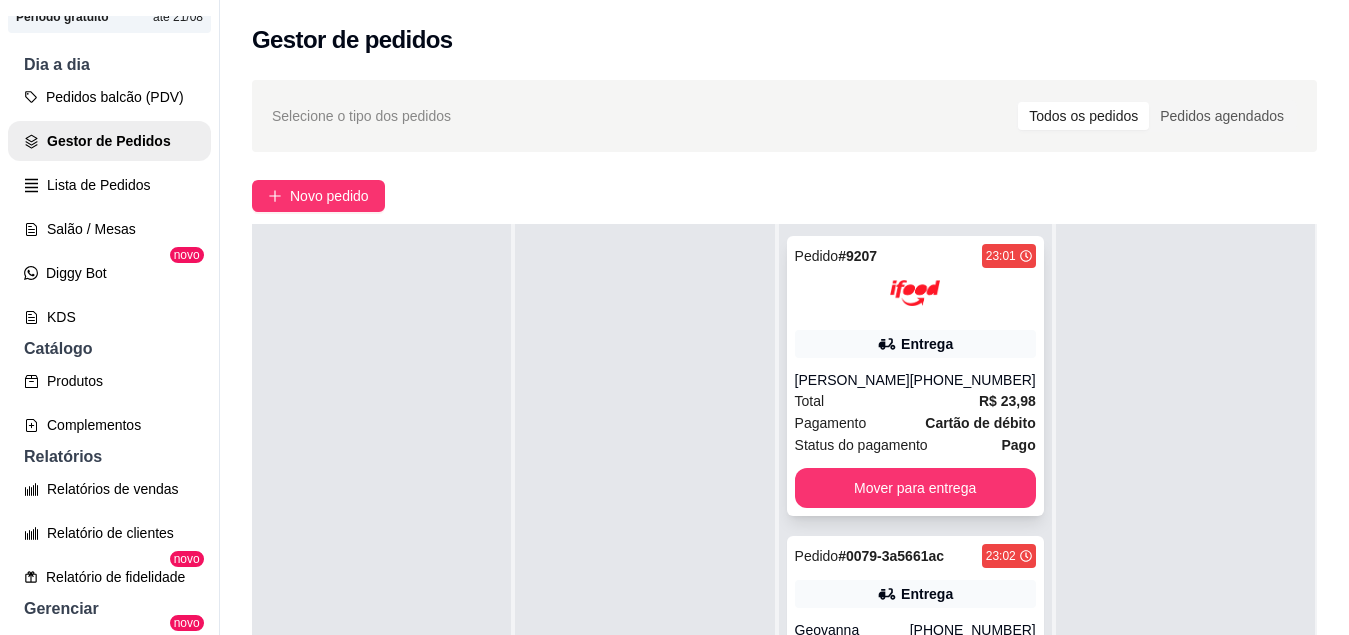 click on "Entrega" at bounding box center [915, 344] 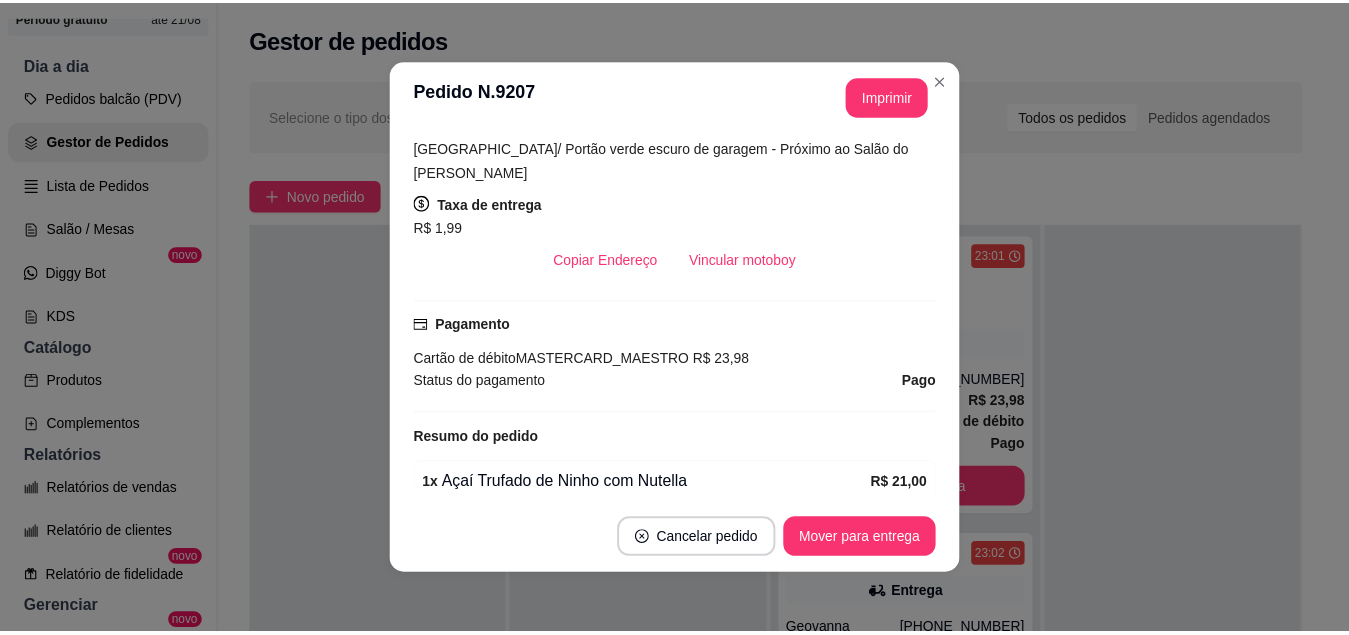 scroll, scrollTop: 459, scrollLeft: 0, axis: vertical 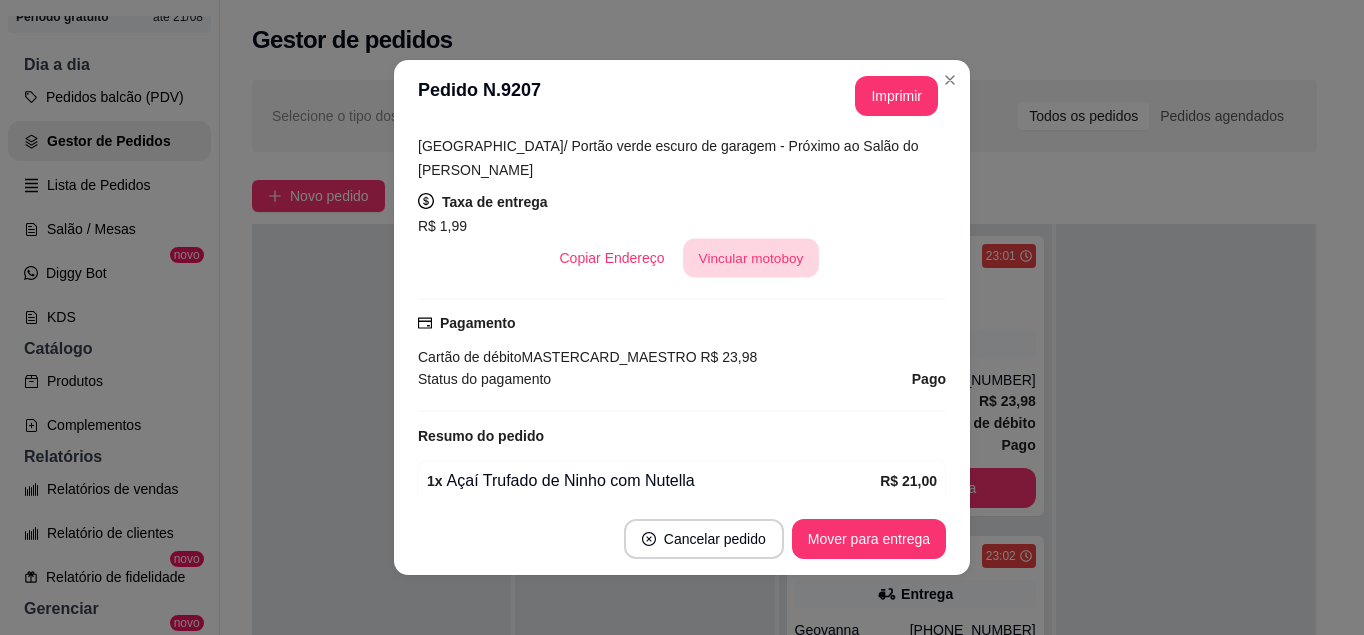 click on "Vincular motoboy" at bounding box center [751, 258] 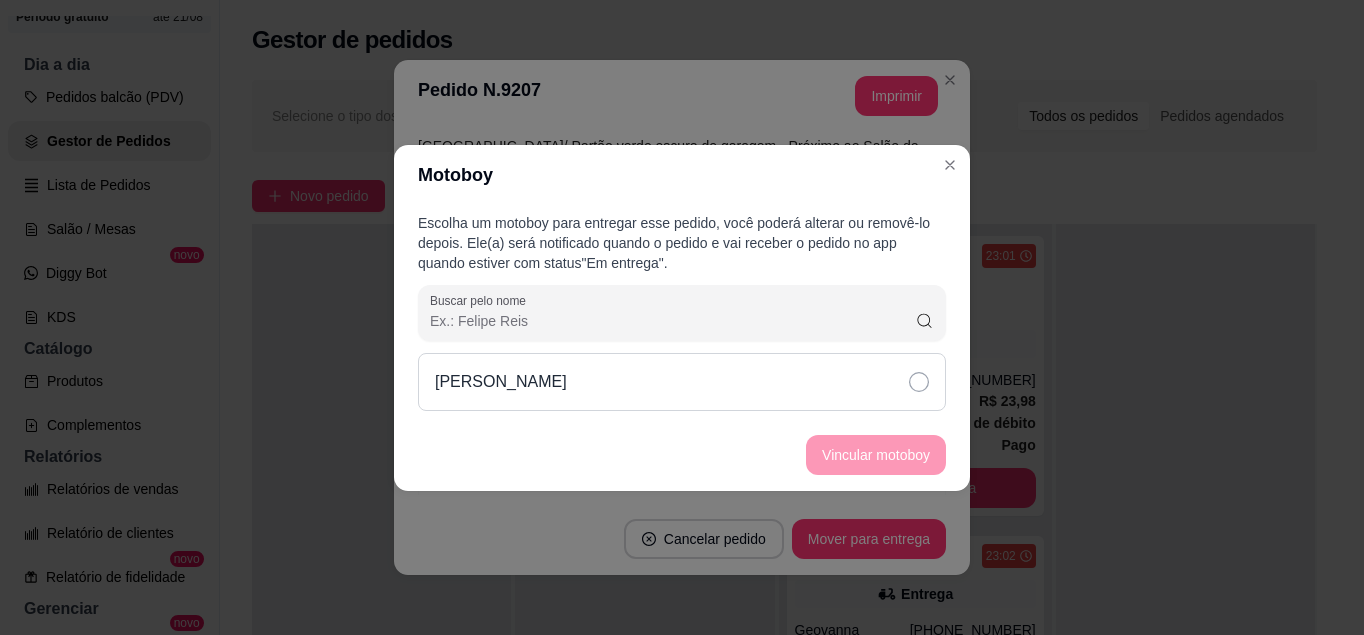 click on "[PERSON_NAME]" at bounding box center (682, 382) 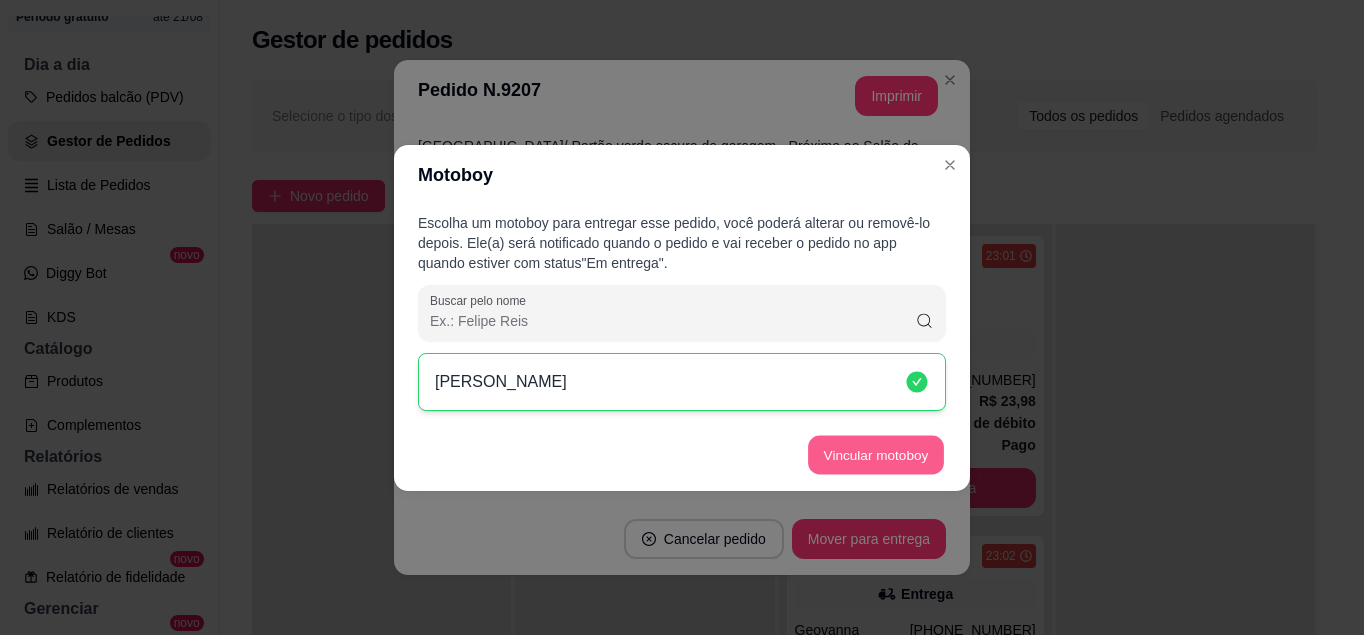 click on "Vincular motoboy" at bounding box center (876, 454) 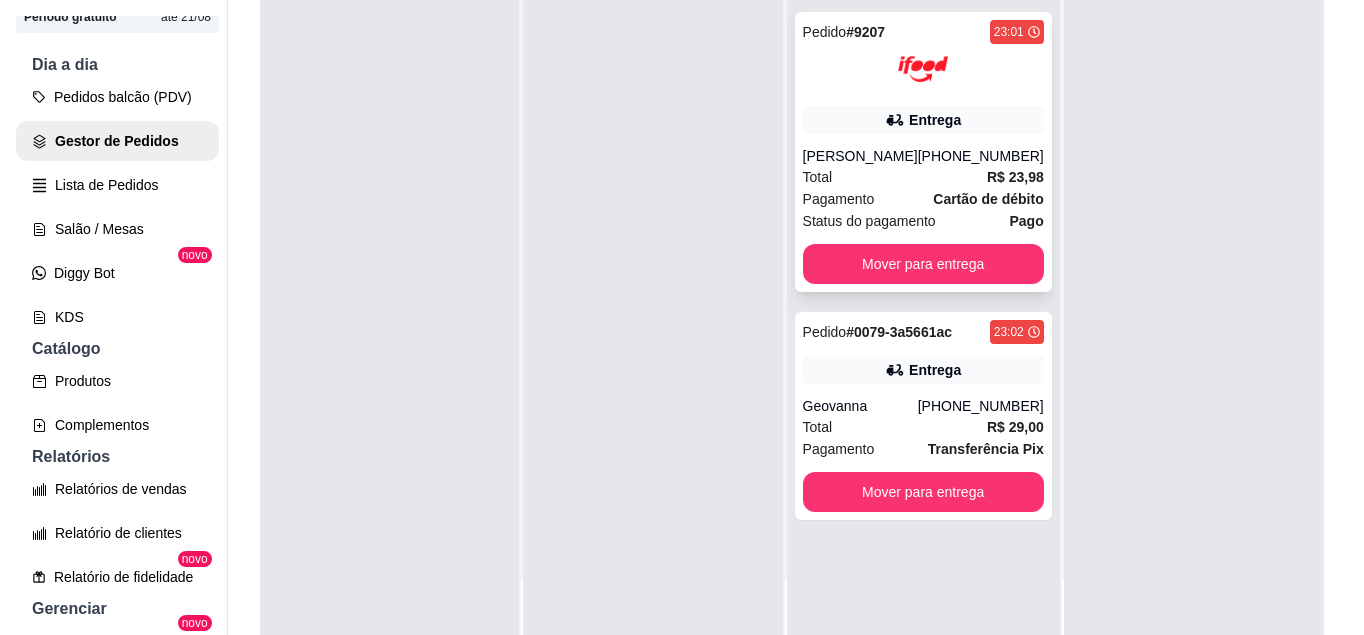 scroll, scrollTop: 225, scrollLeft: 0, axis: vertical 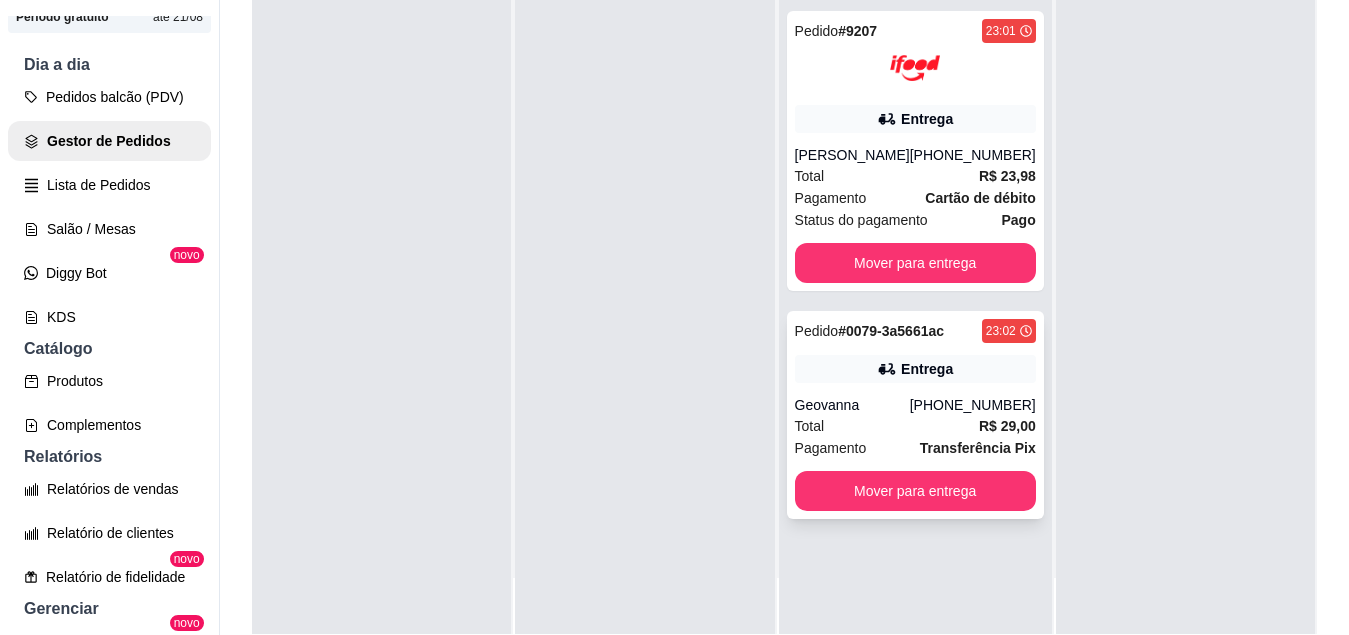 click on "Entrega" at bounding box center (915, 369) 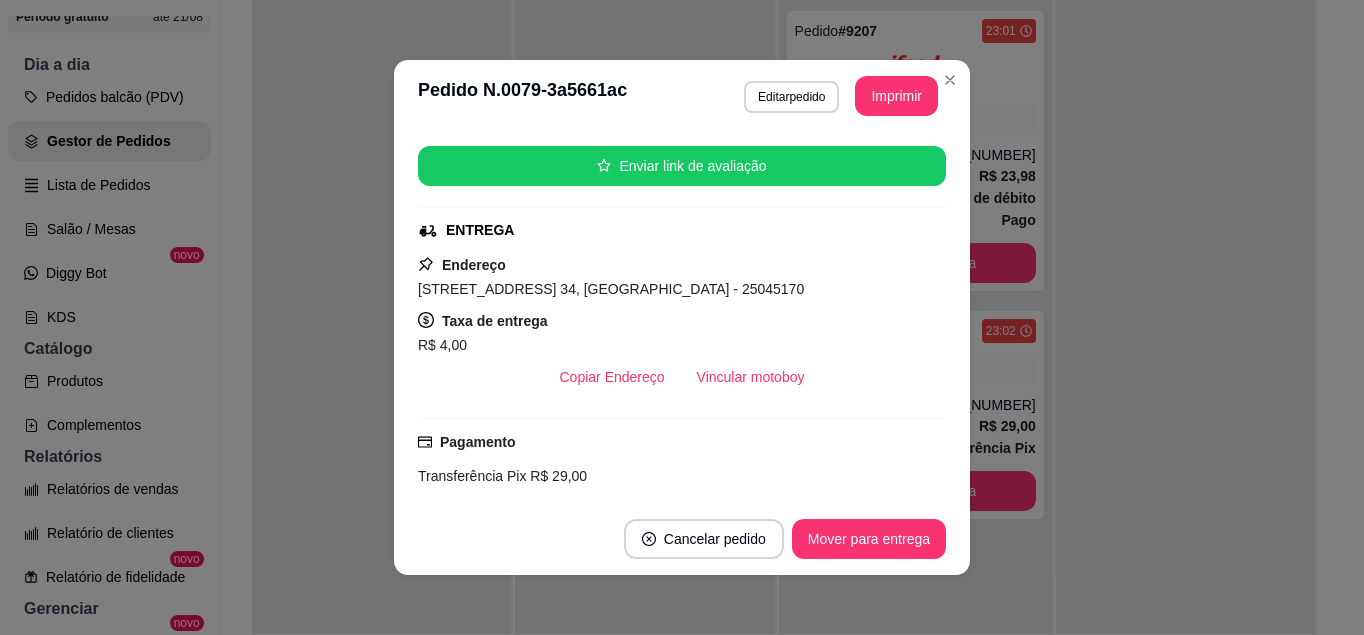 scroll, scrollTop: 241, scrollLeft: 0, axis: vertical 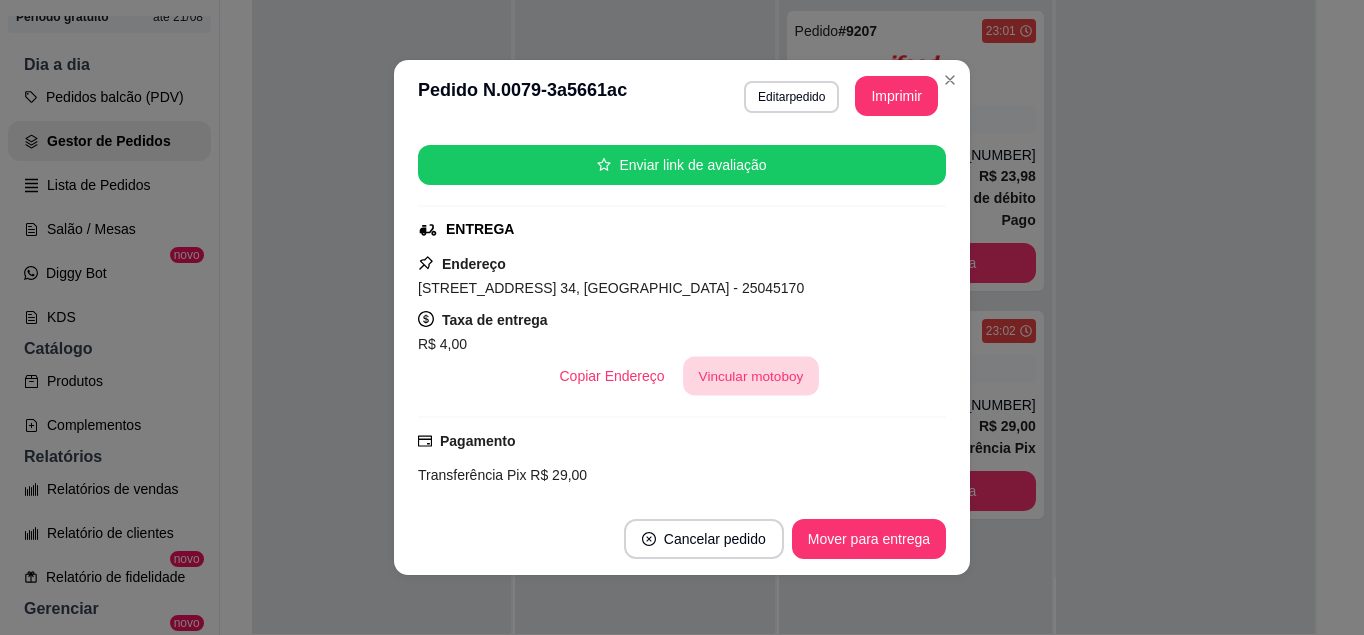 click on "Vincular motoboy" at bounding box center [751, 376] 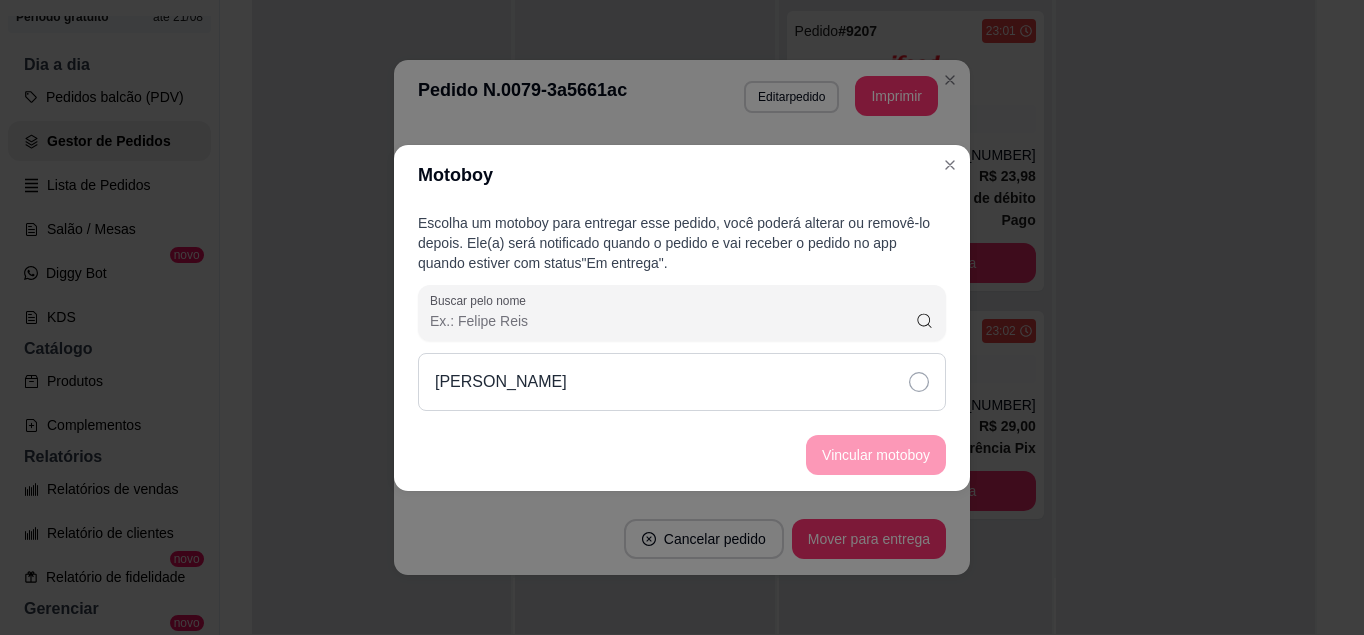 click on "[PERSON_NAME]" at bounding box center [682, 382] 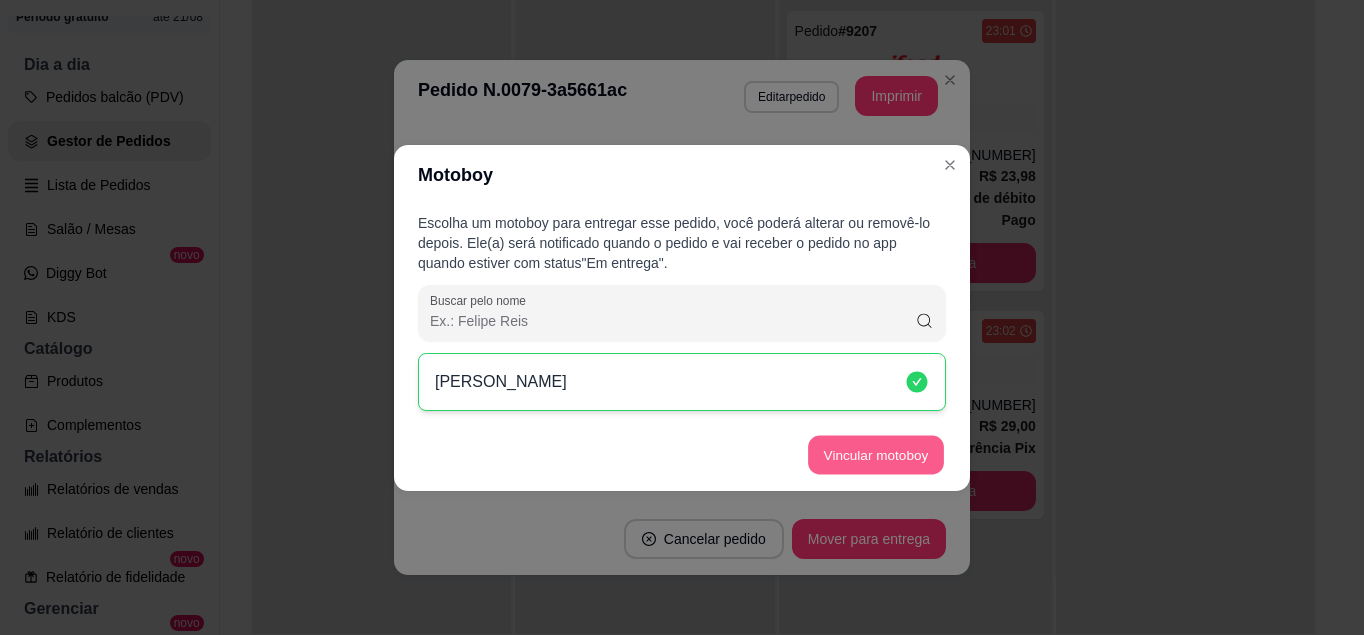 click on "Vincular motoboy" at bounding box center [876, 454] 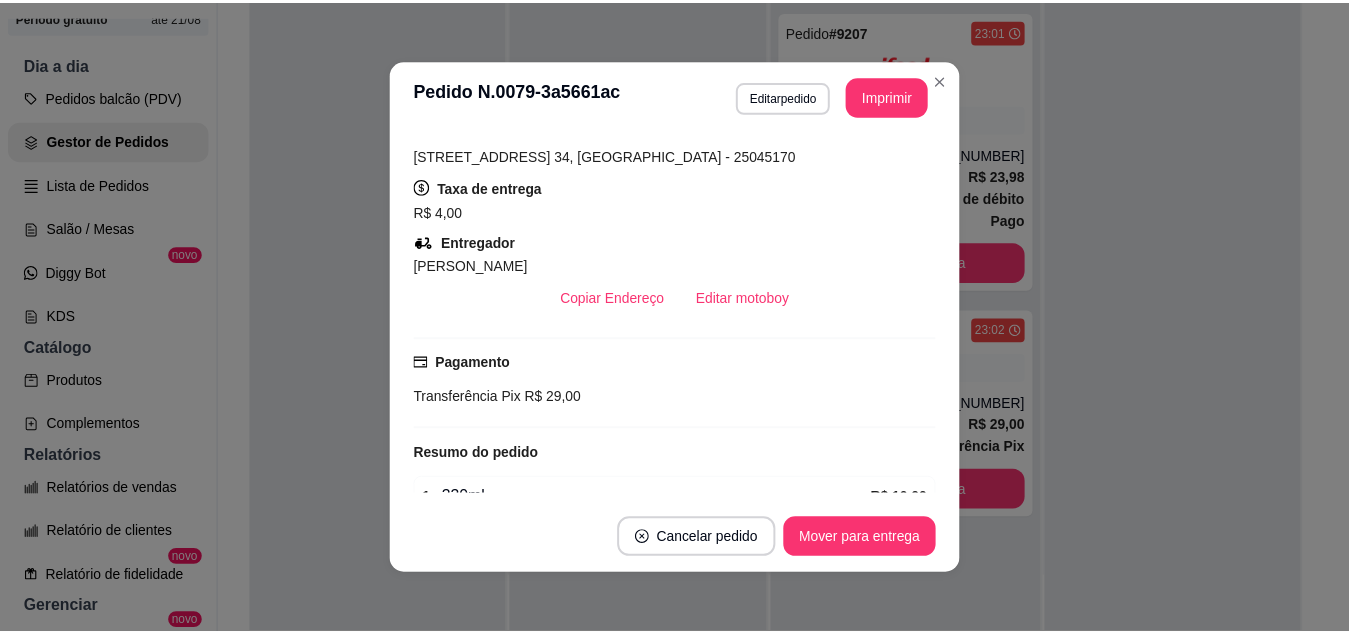 scroll, scrollTop: 374, scrollLeft: 0, axis: vertical 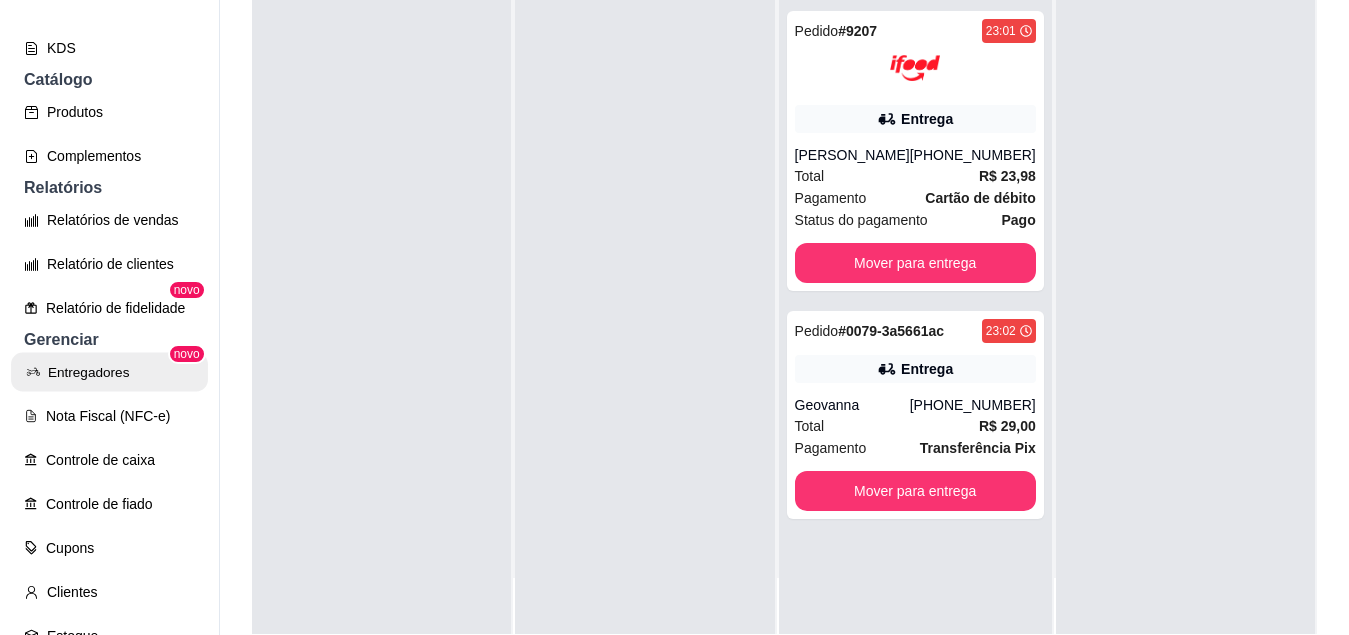 click on "Entregadores" at bounding box center [109, 372] 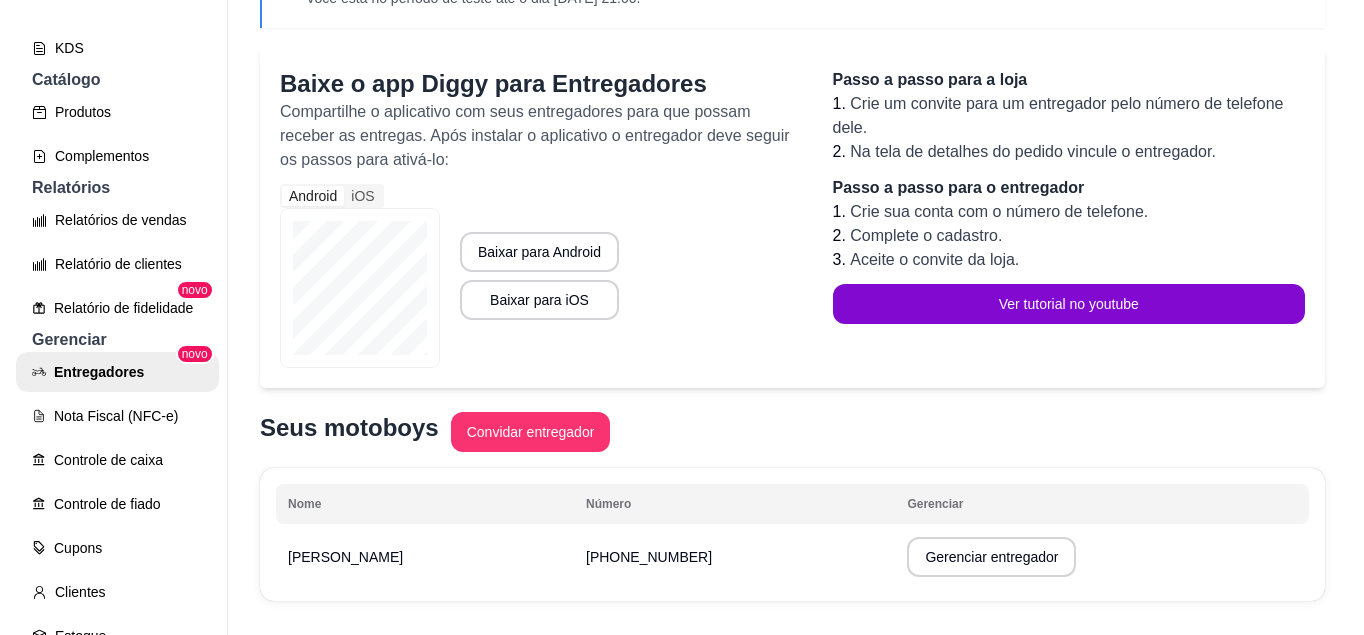 scroll, scrollTop: 206, scrollLeft: 0, axis: vertical 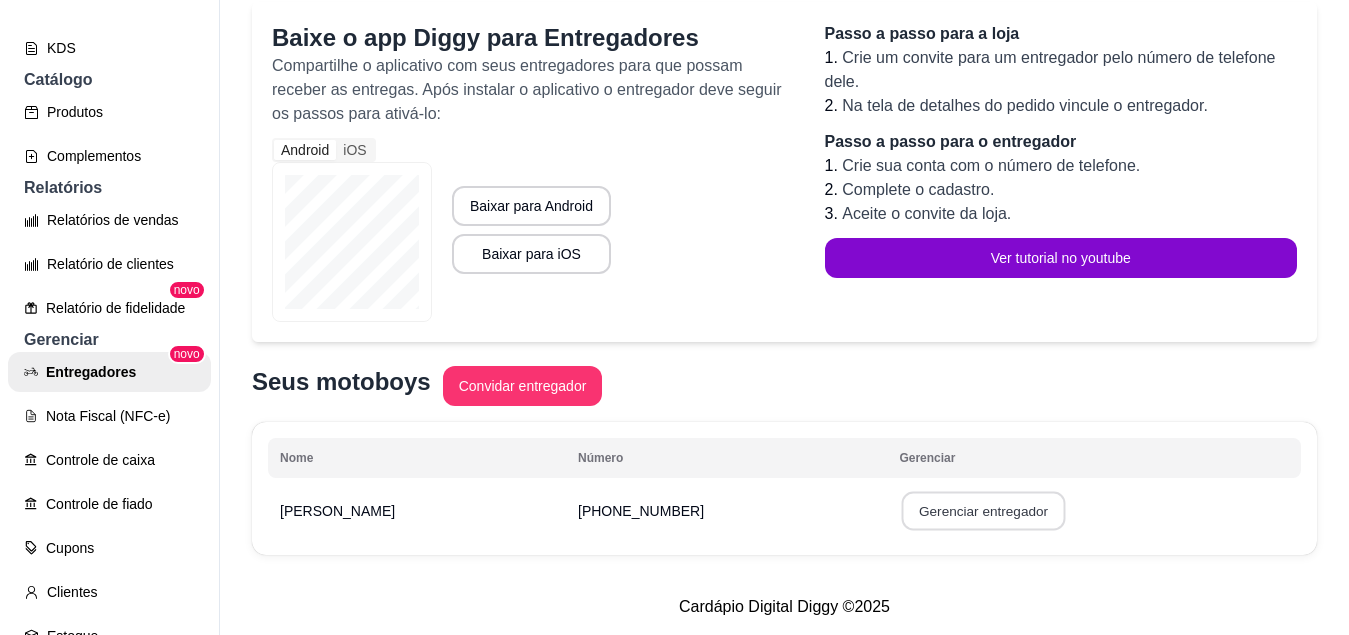 click on "Gerenciar entregador" at bounding box center [984, 511] 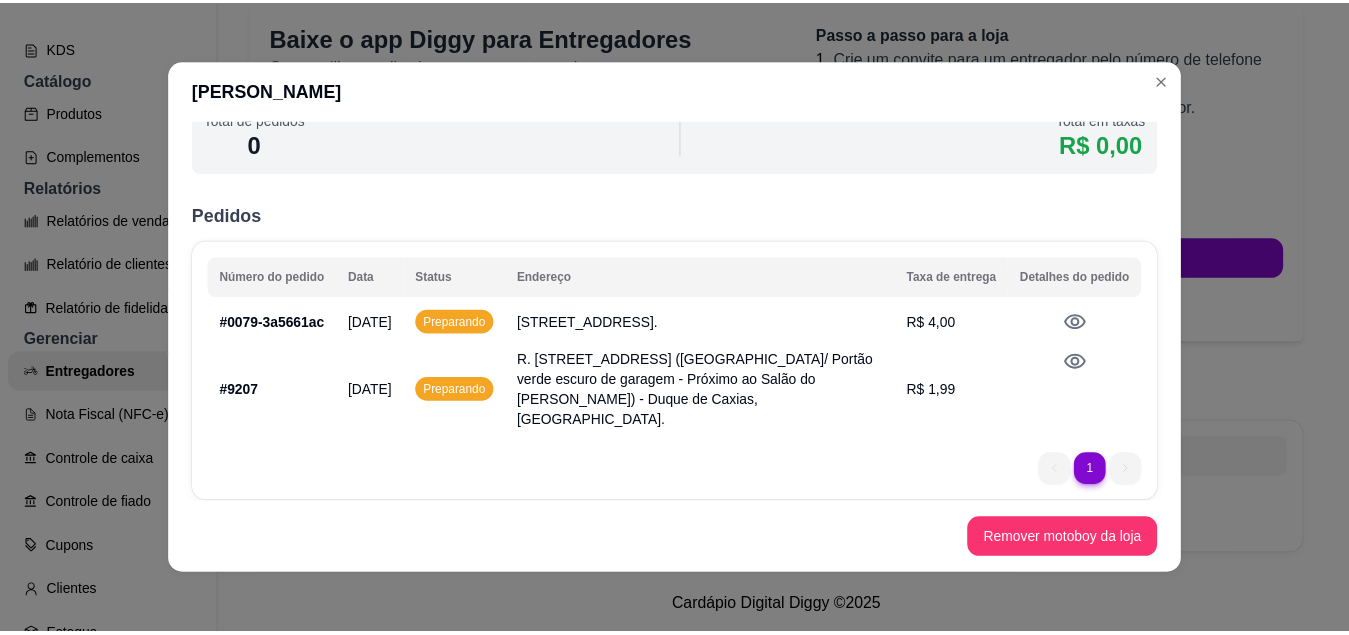 scroll, scrollTop: 0, scrollLeft: 0, axis: both 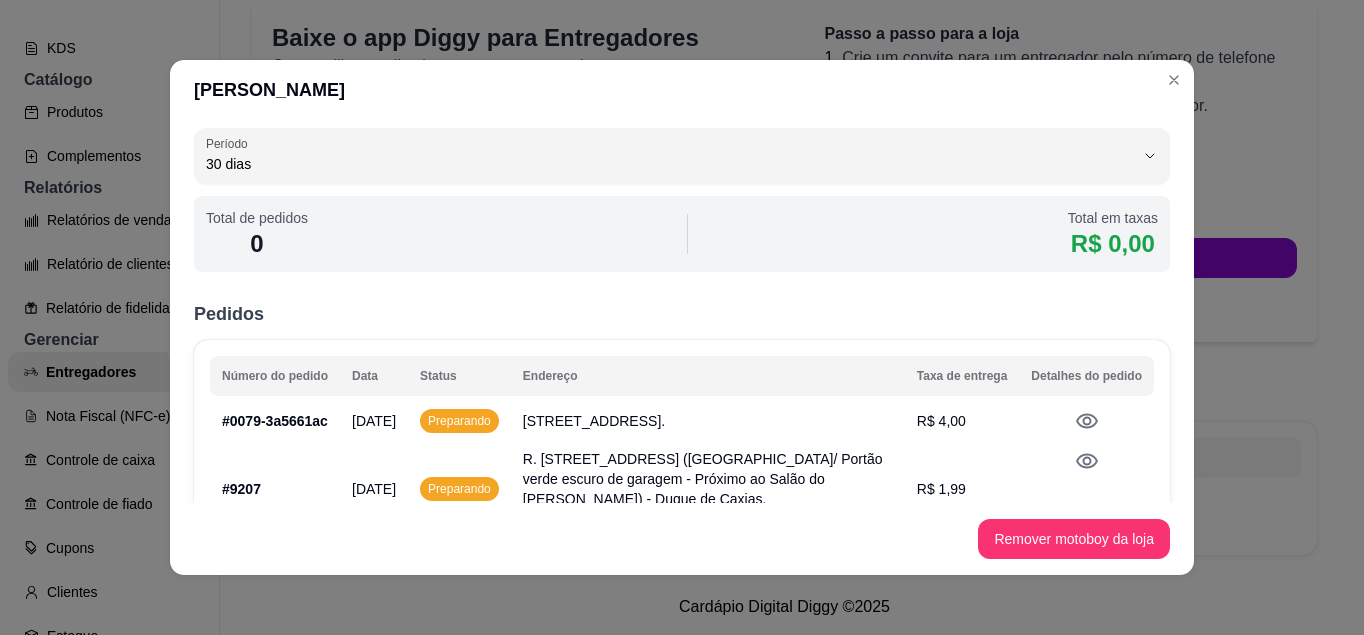 click 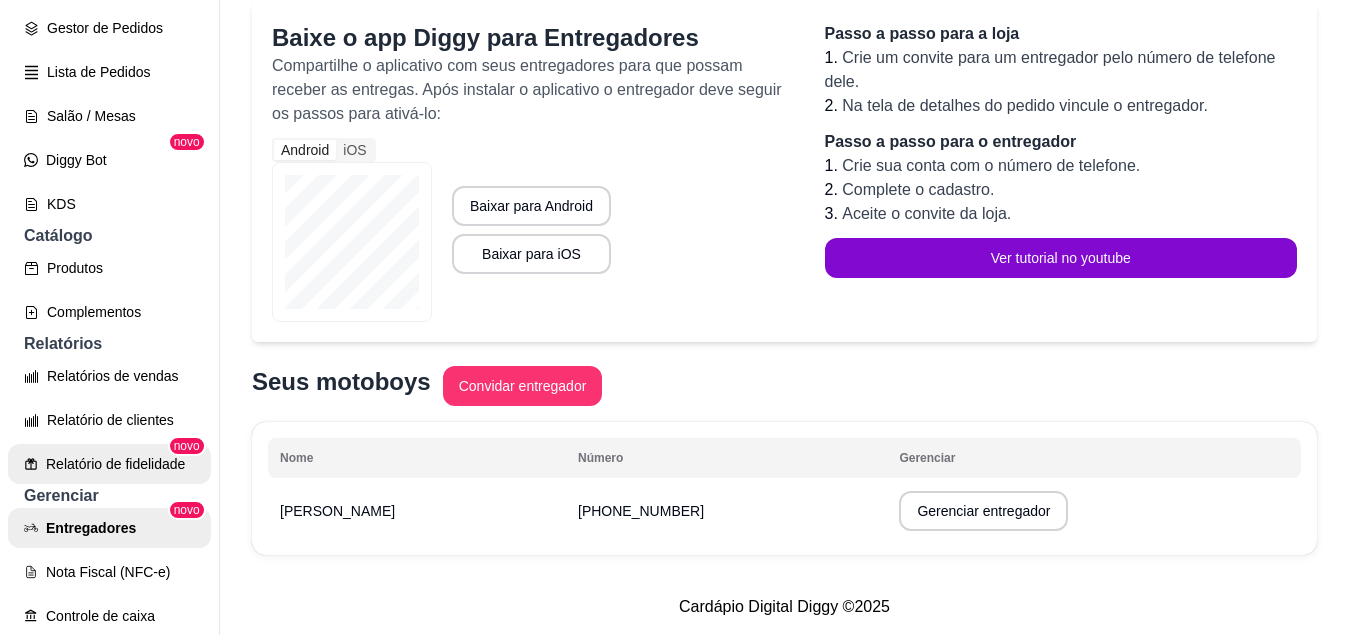 scroll, scrollTop: 301, scrollLeft: 0, axis: vertical 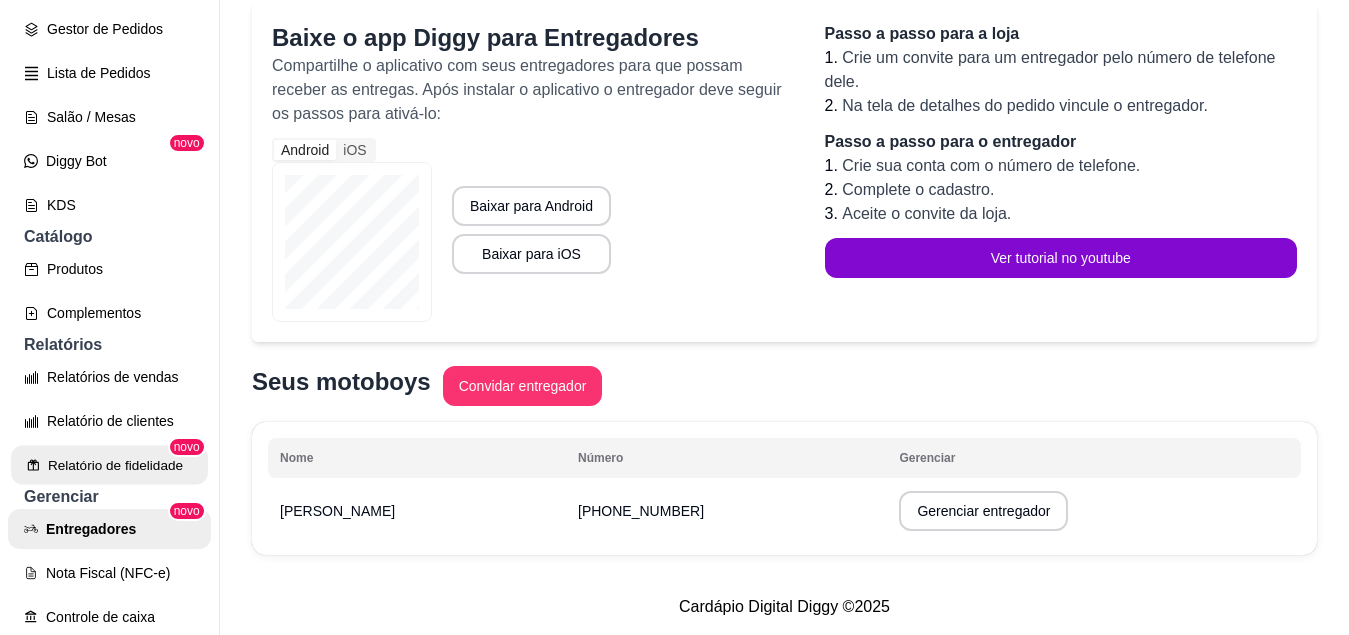 click on "Relatório de fidelidade" at bounding box center (109, 465) 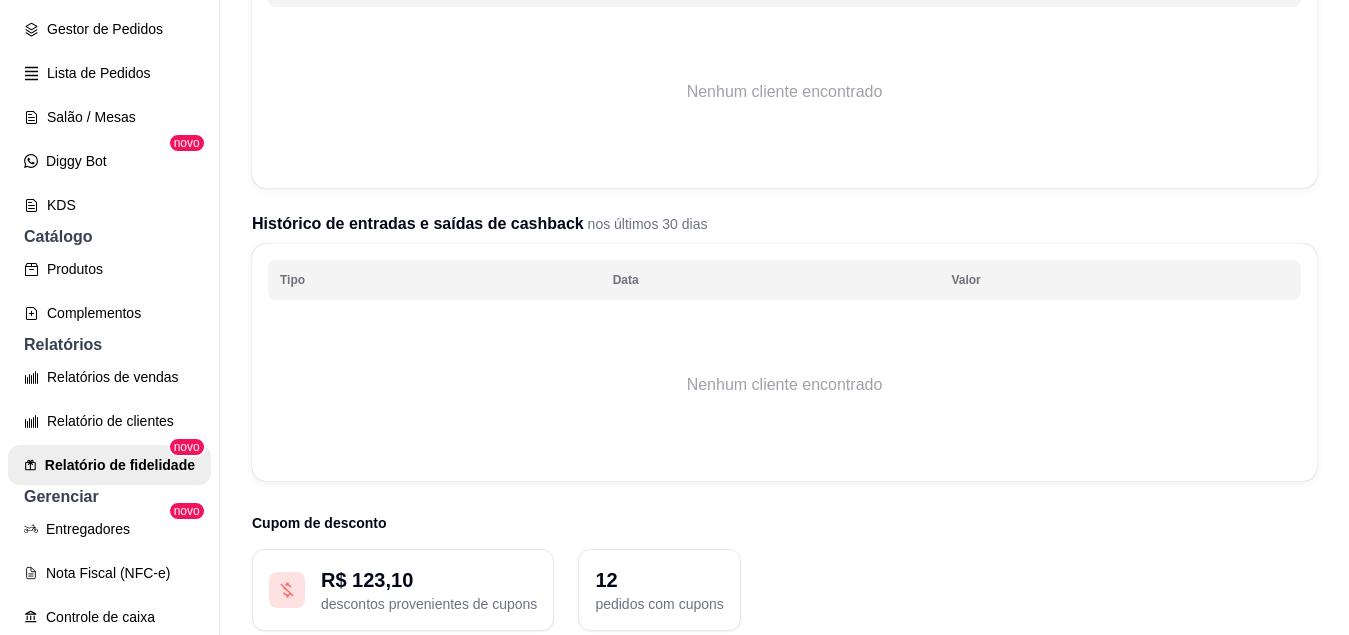 scroll, scrollTop: 434, scrollLeft: 0, axis: vertical 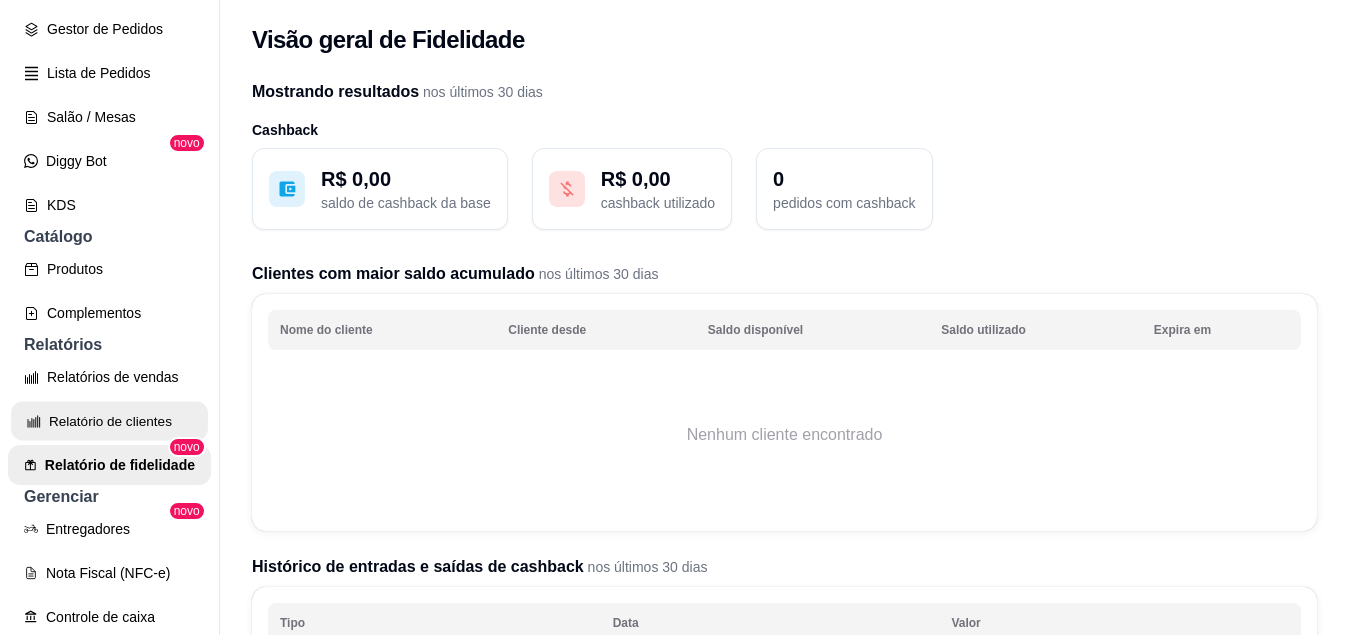 click on "Relatório de clientes" at bounding box center (109, 421) 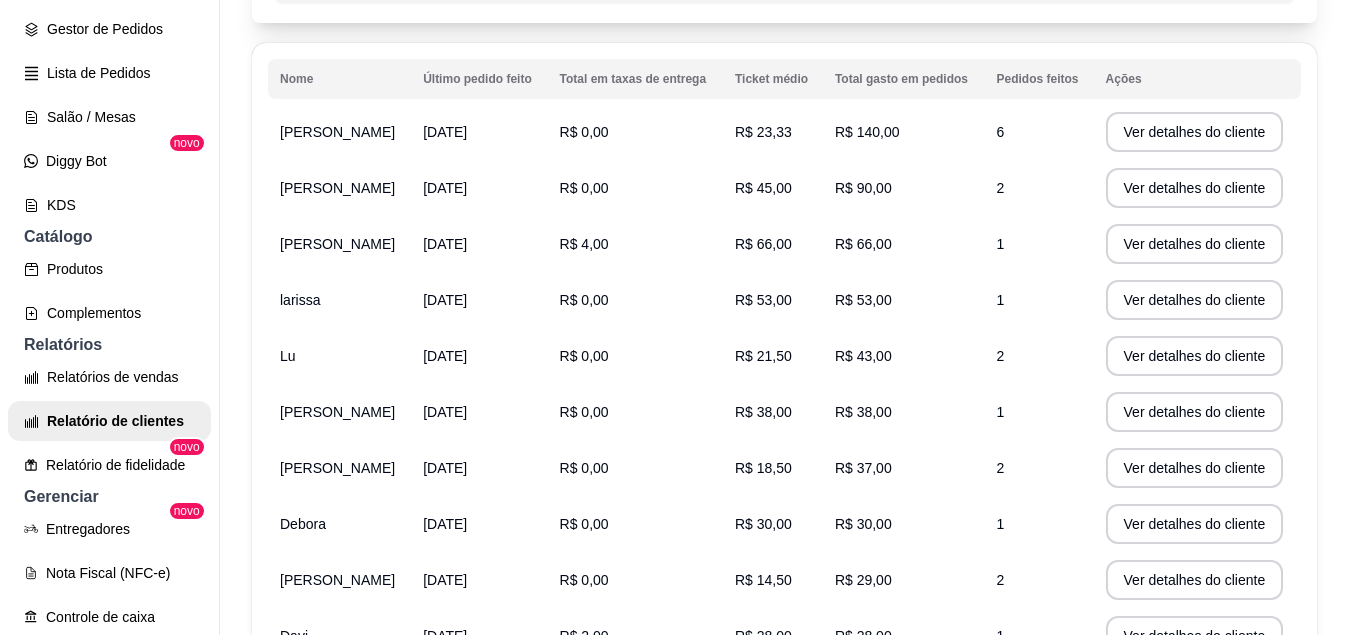 scroll, scrollTop: 266, scrollLeft: 0, axis: vertical 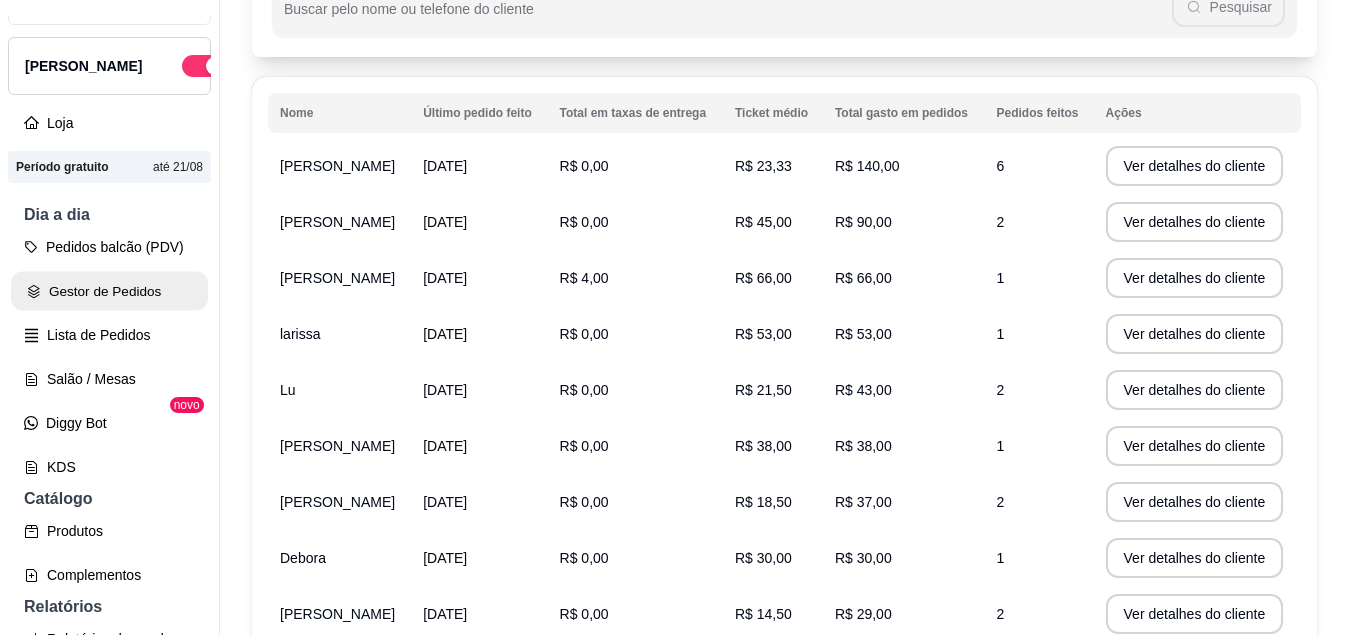 click on "Gestor de Pedidos" at bounding box center [109, 291] 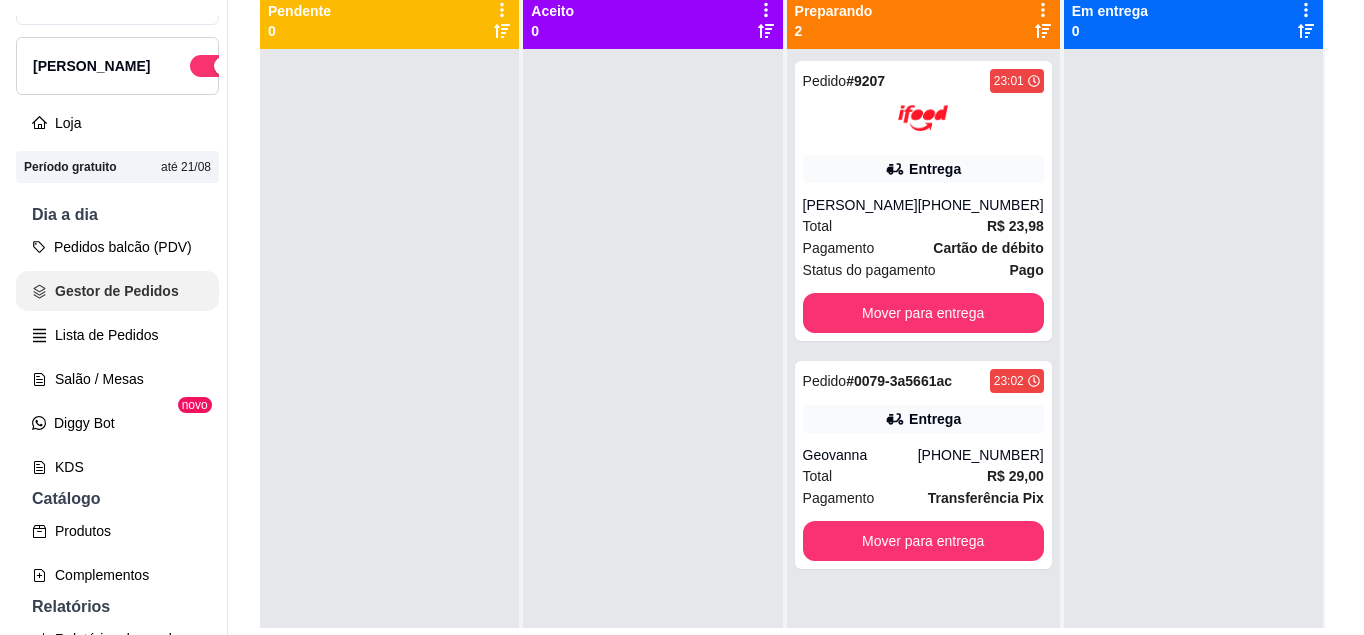 scroll, scrollTop: 0, scrollLeft: 0, axis: both 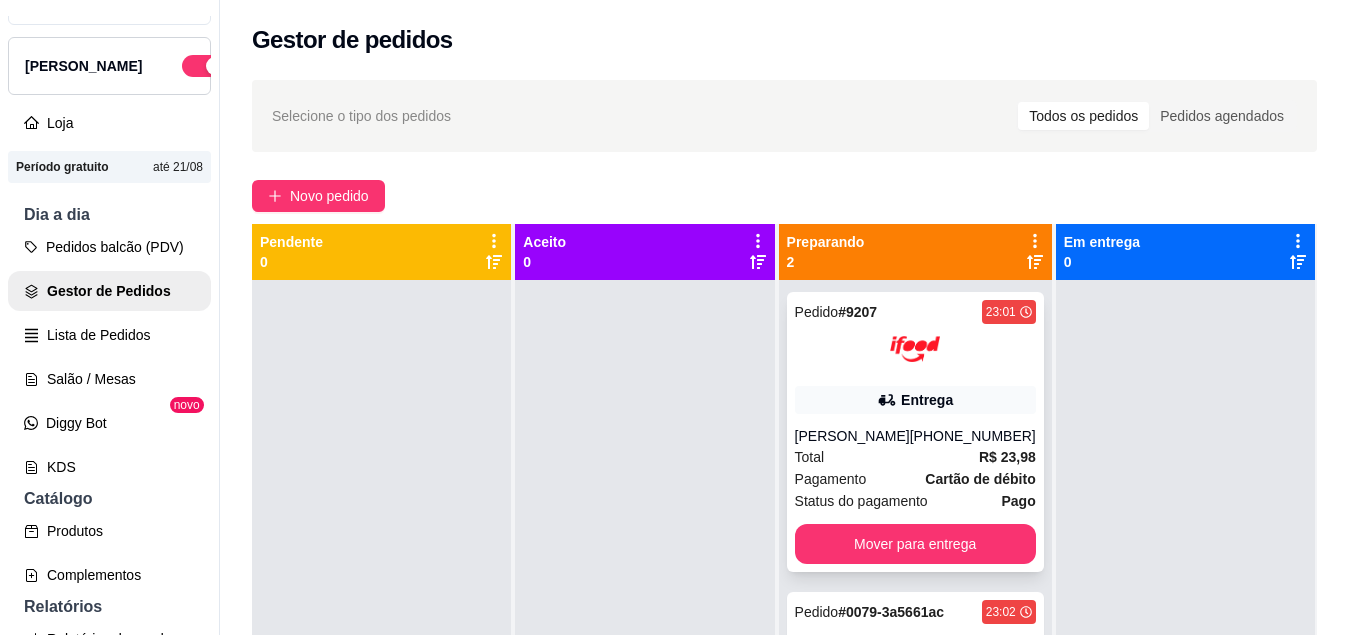 click on "Pedido  # 9207 23:01 Entrega [PERSON_NAME] [PHONE_NUMBER] Total R$ 23,98 Pagamento Cartão de débito Status do pagamento Pago Mover para entrega" at bounding box center [915, 432] 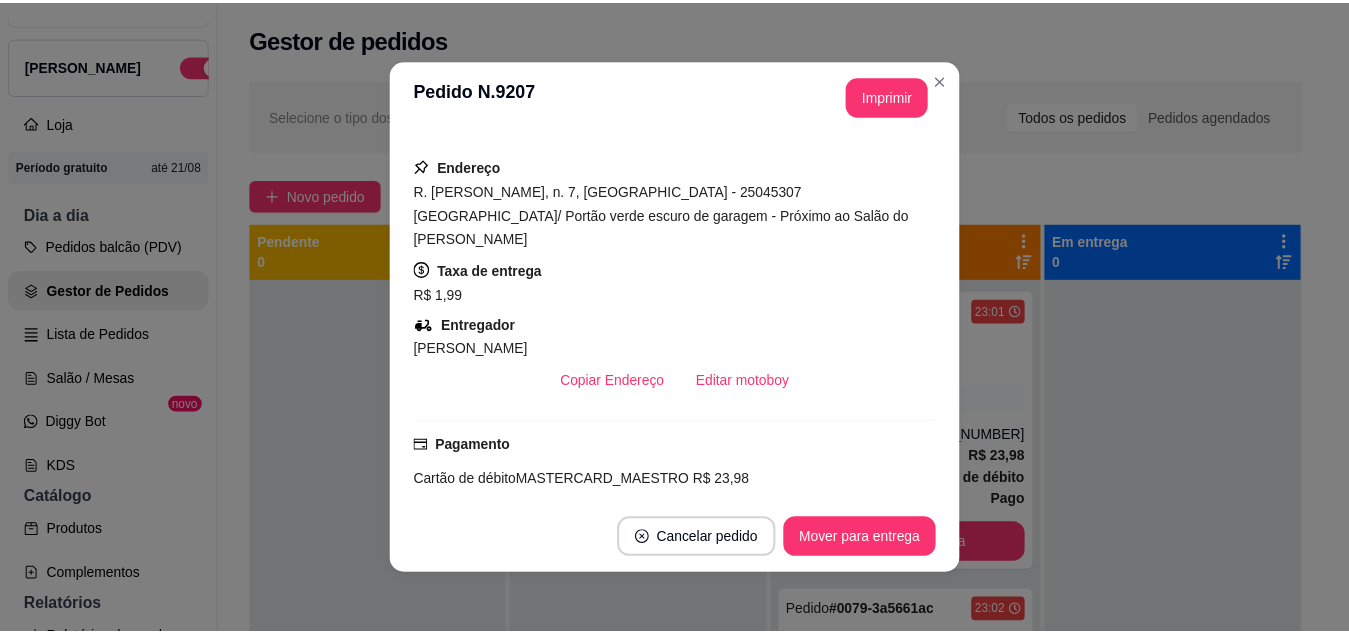 scroll, scrollTop: 396, scrollLeft: 0, axis: vertical 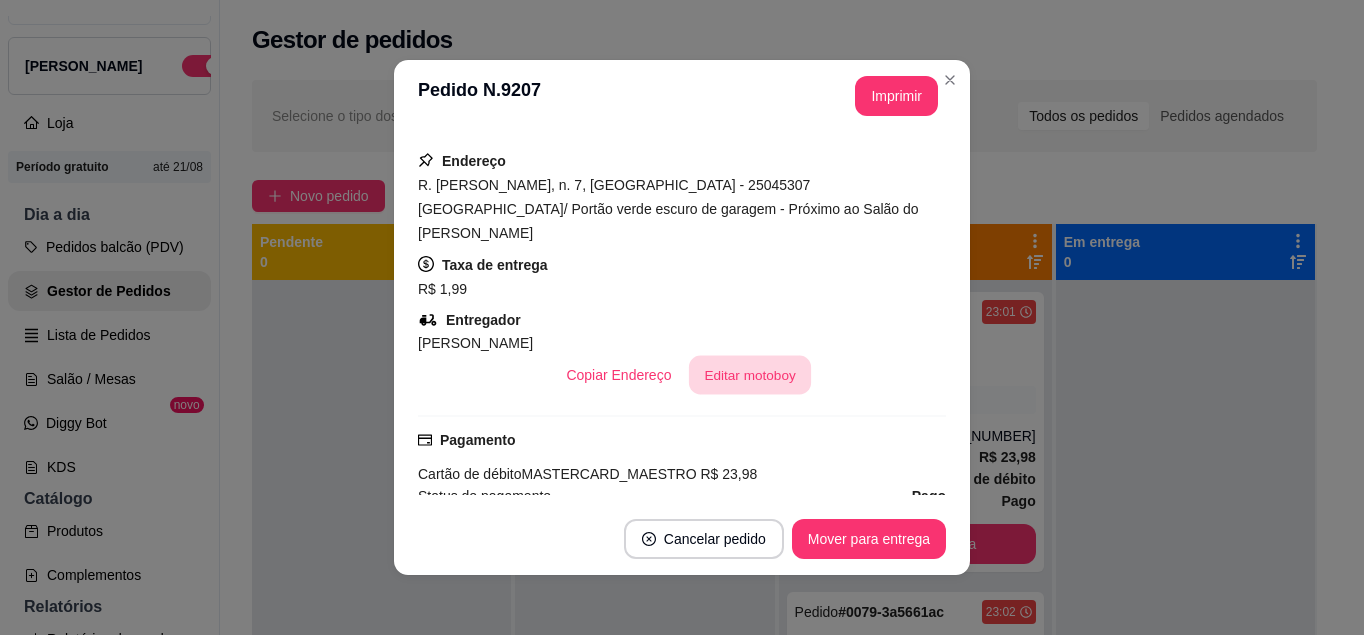 click on "Editar motoboy" at bounding box center [750, 375] 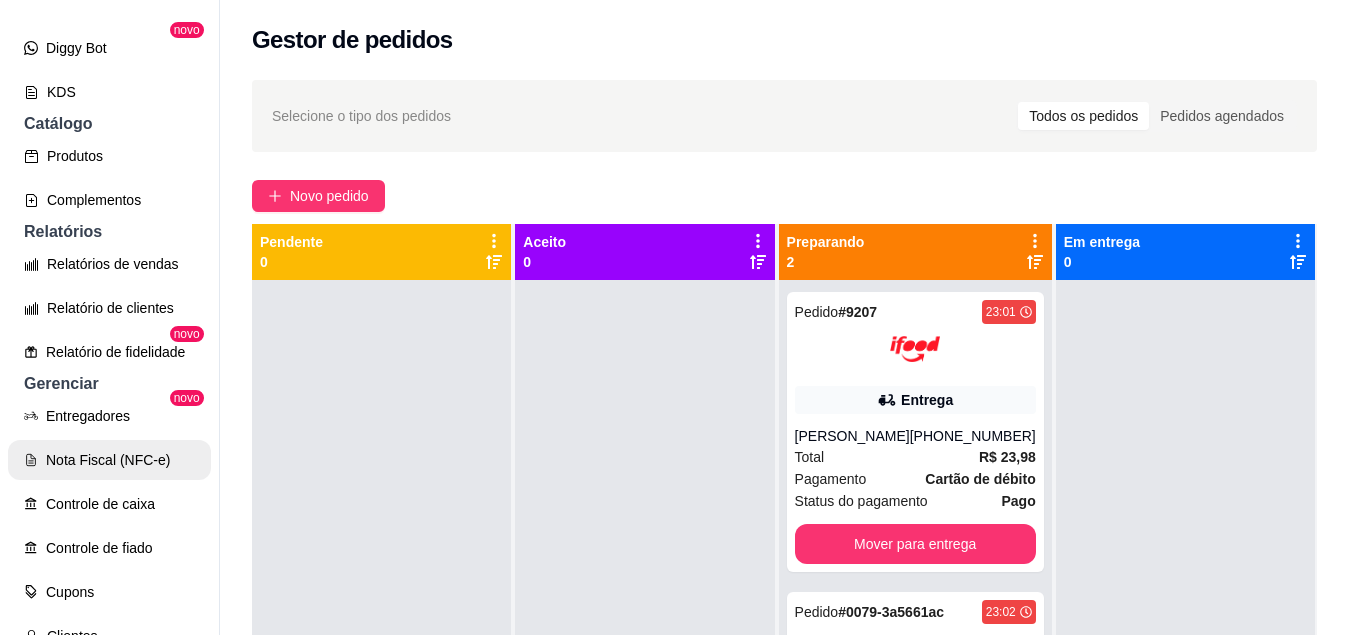 scroll, scrollTop: 593, scrollLeft: 0, axis: vertical 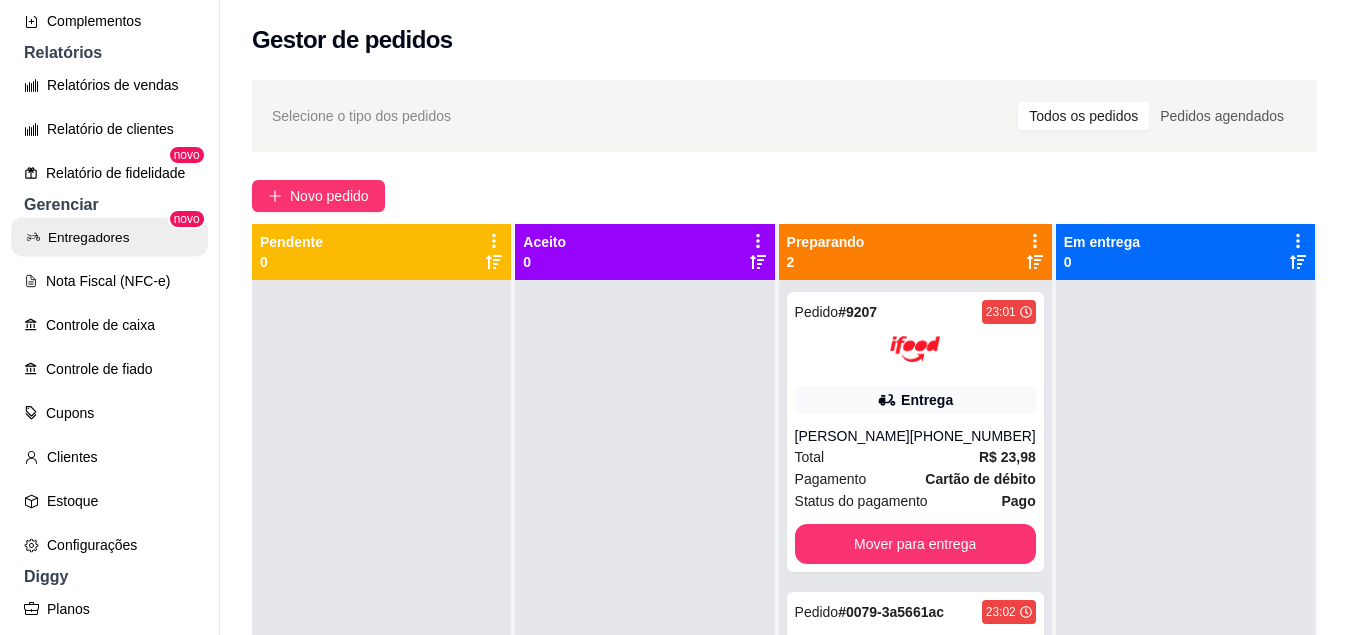 click on "Entregadores" at bounding box center (109, 237) 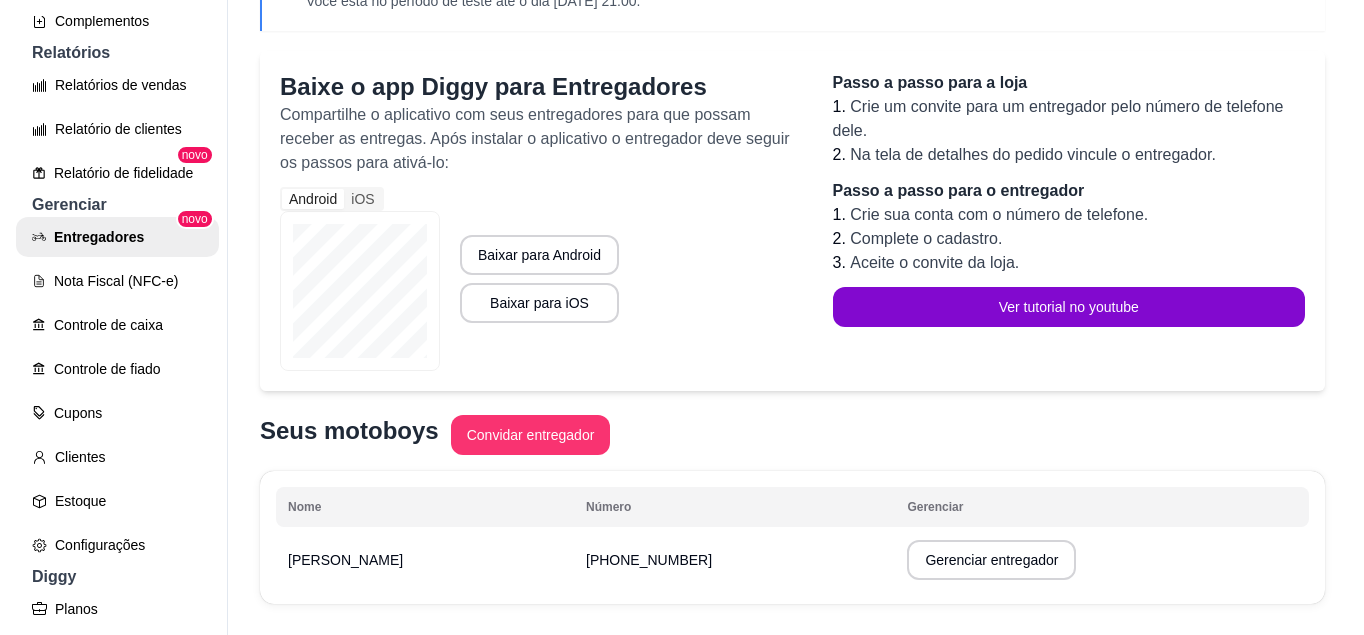 scroll, scrollTop: 206, scrollLeft: 0, axis: vertical 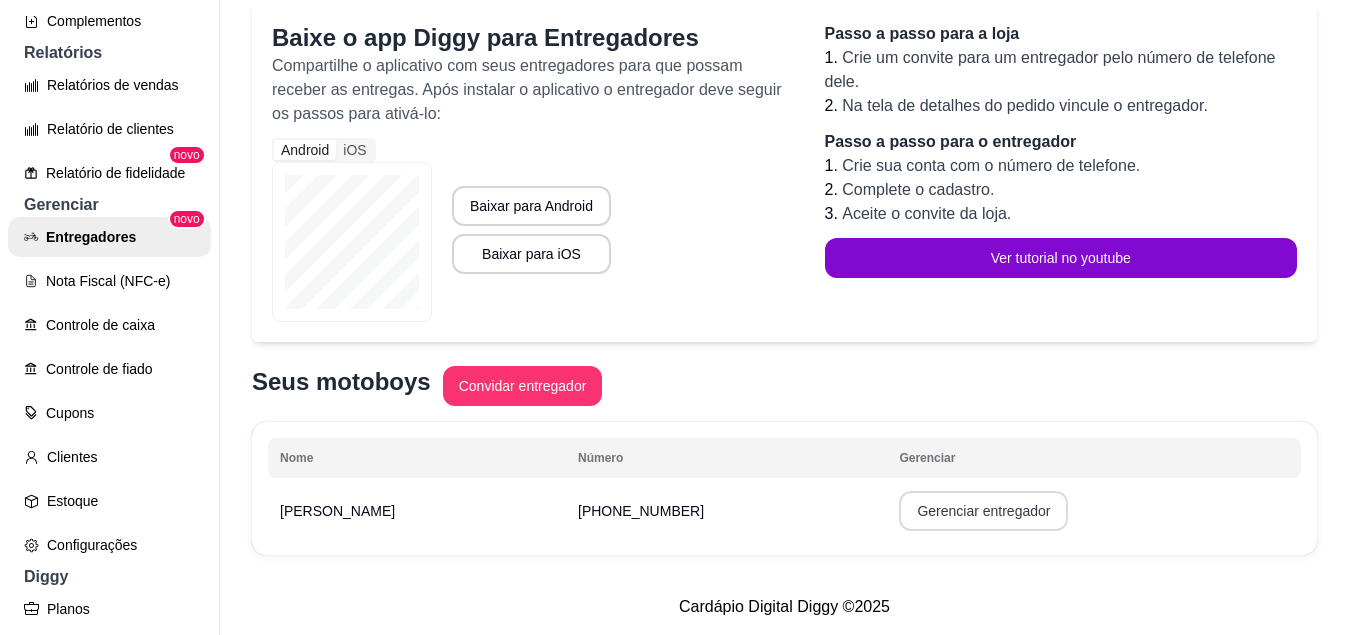click on "Gerenciar entregador" at bounding box center (983, 511) 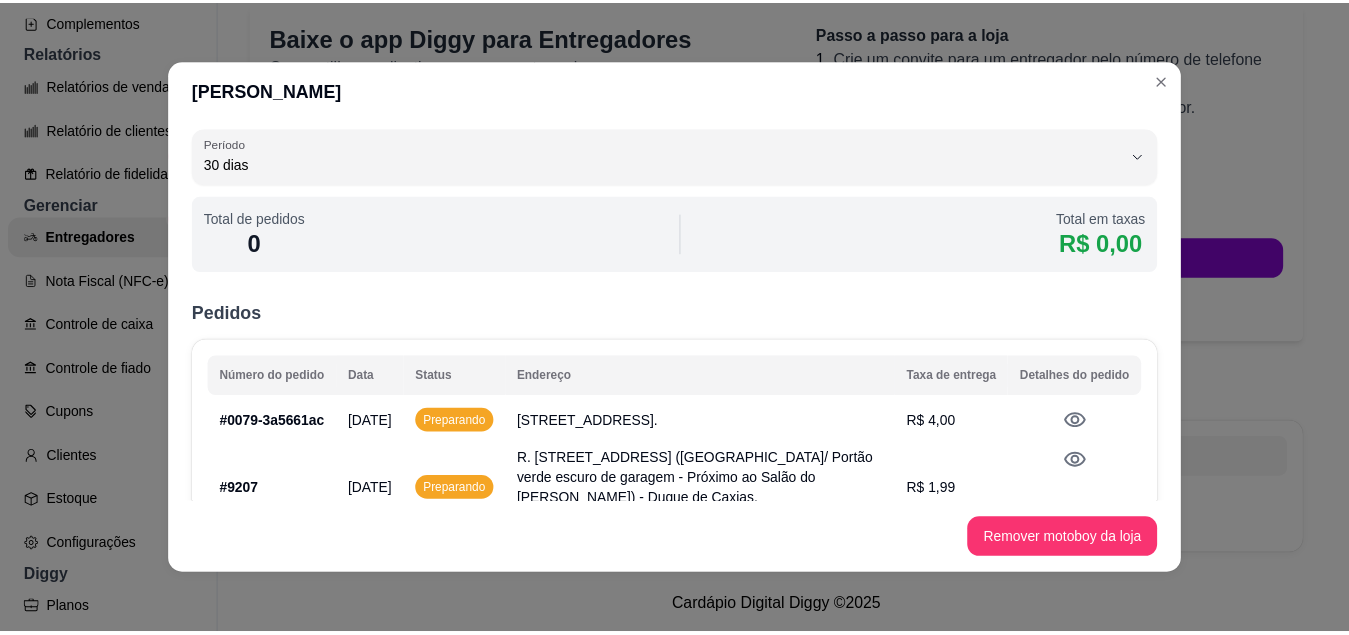 scroll, scrollTop: 102, scrollLeft: 0, axis: vertical 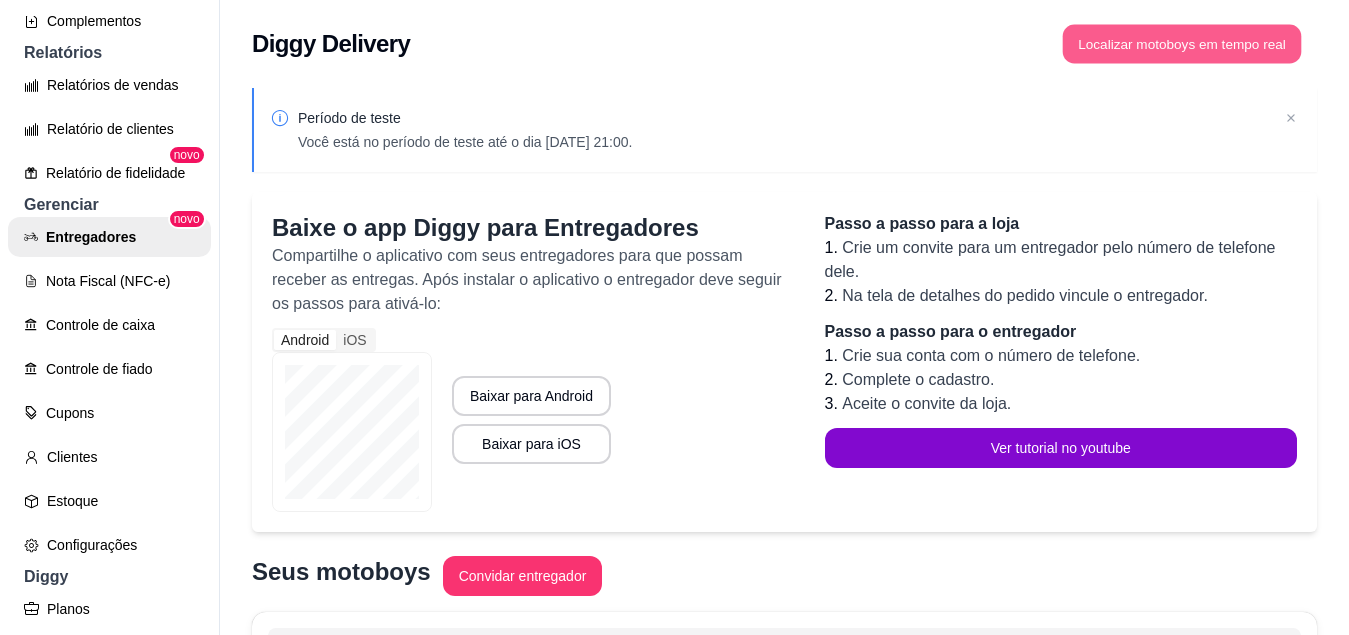 click on "Localizar motoboys em tempo real" at bounding box center (1182, 44) 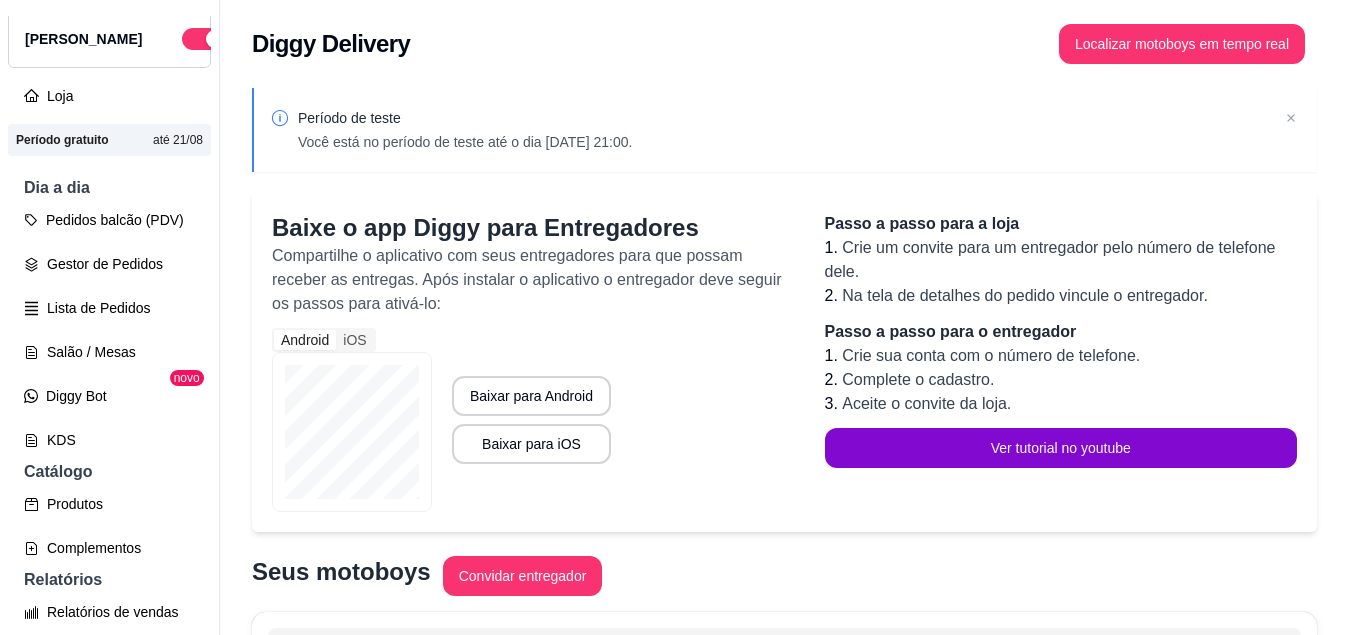 scroll, scrollTop: 65, scrollLeft: 0, axis: vertical 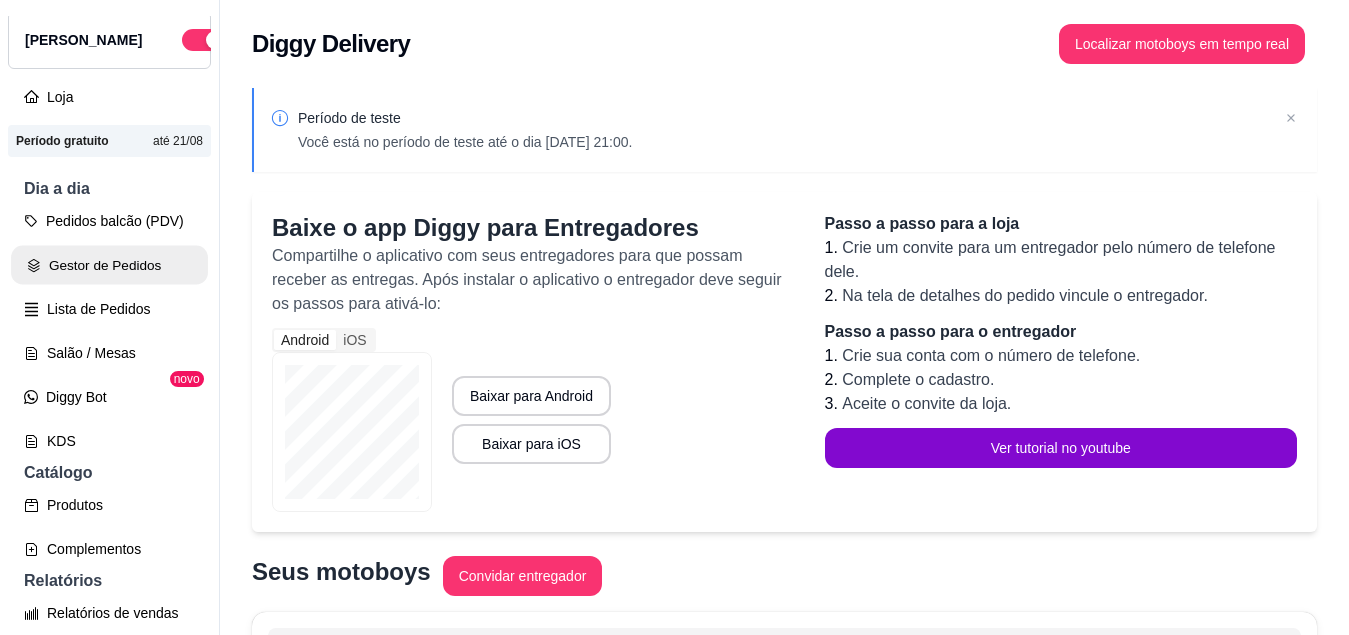click on "Gestor de Pedidos" at bounding box center [109, 265] 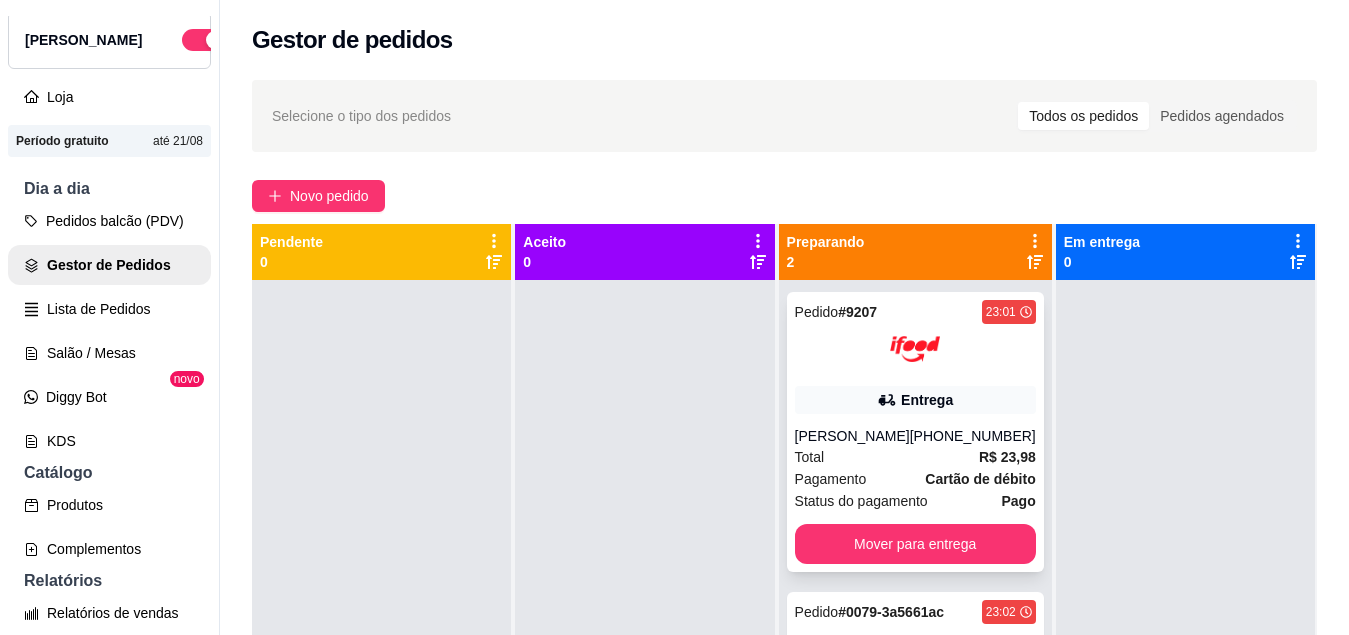 scroll, scrollTop: 56, scrollLeft: 0, axis: vertical 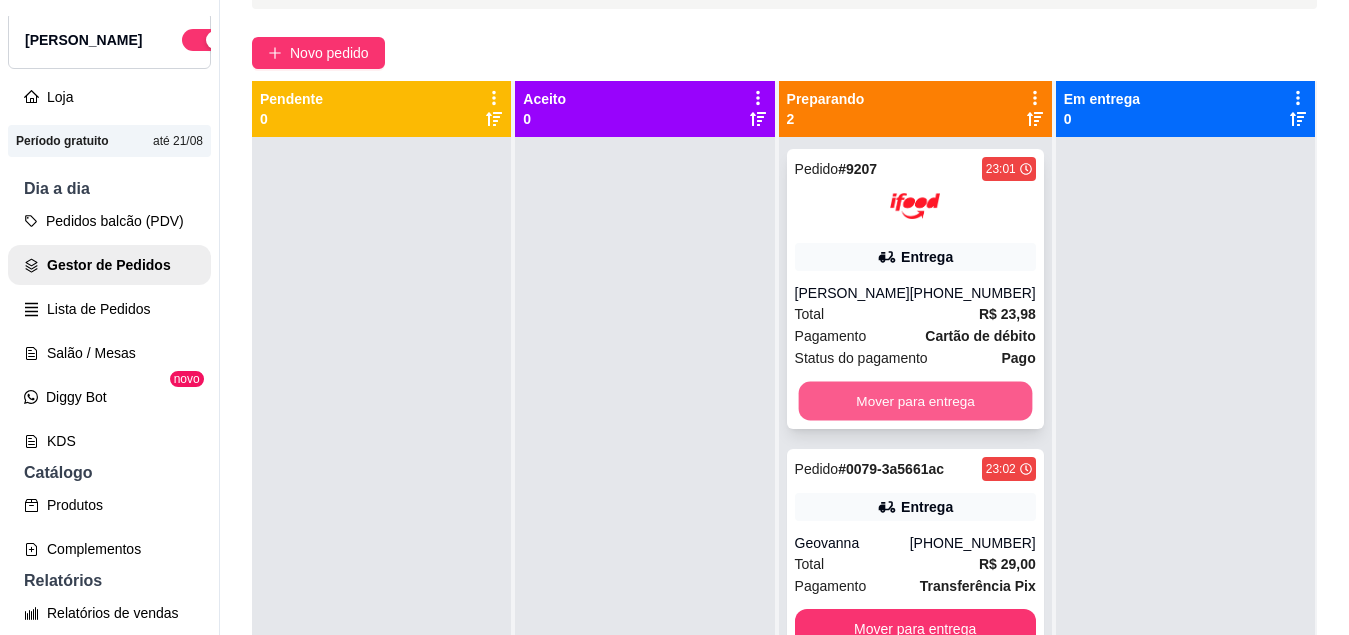 click on "Mover para entrega" at bounding box center (915, 401) 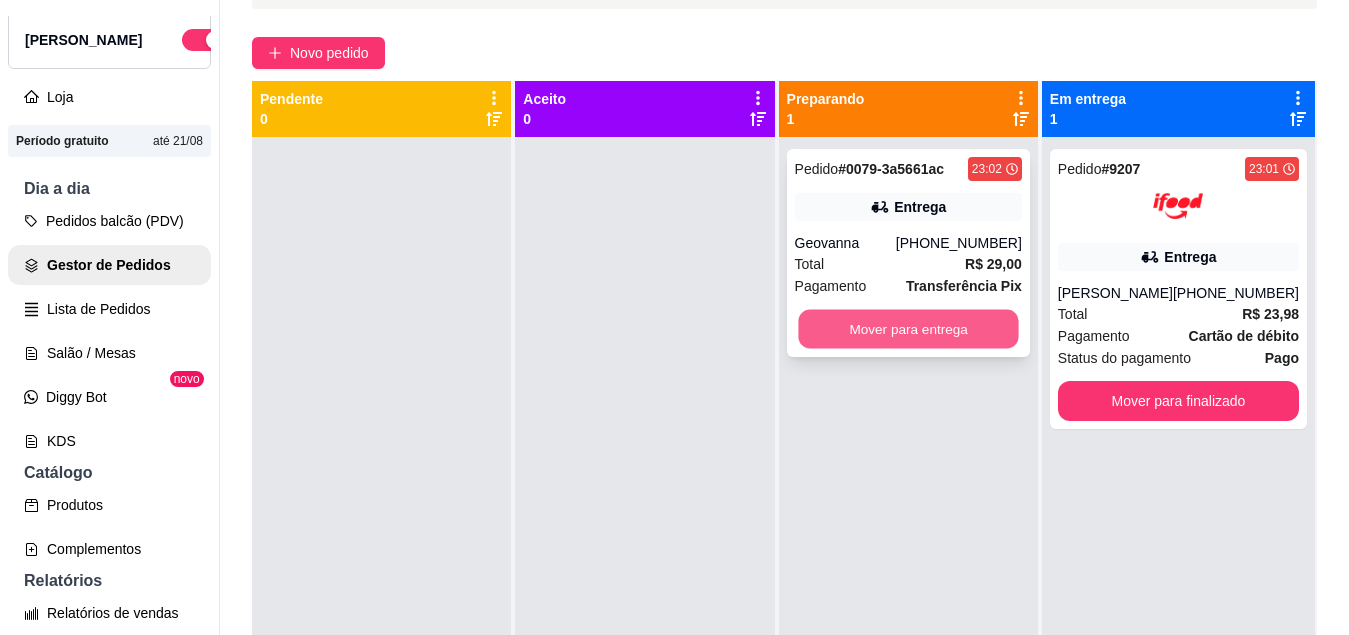 click on "Mover para entrega" at bounding box center [908, 329] 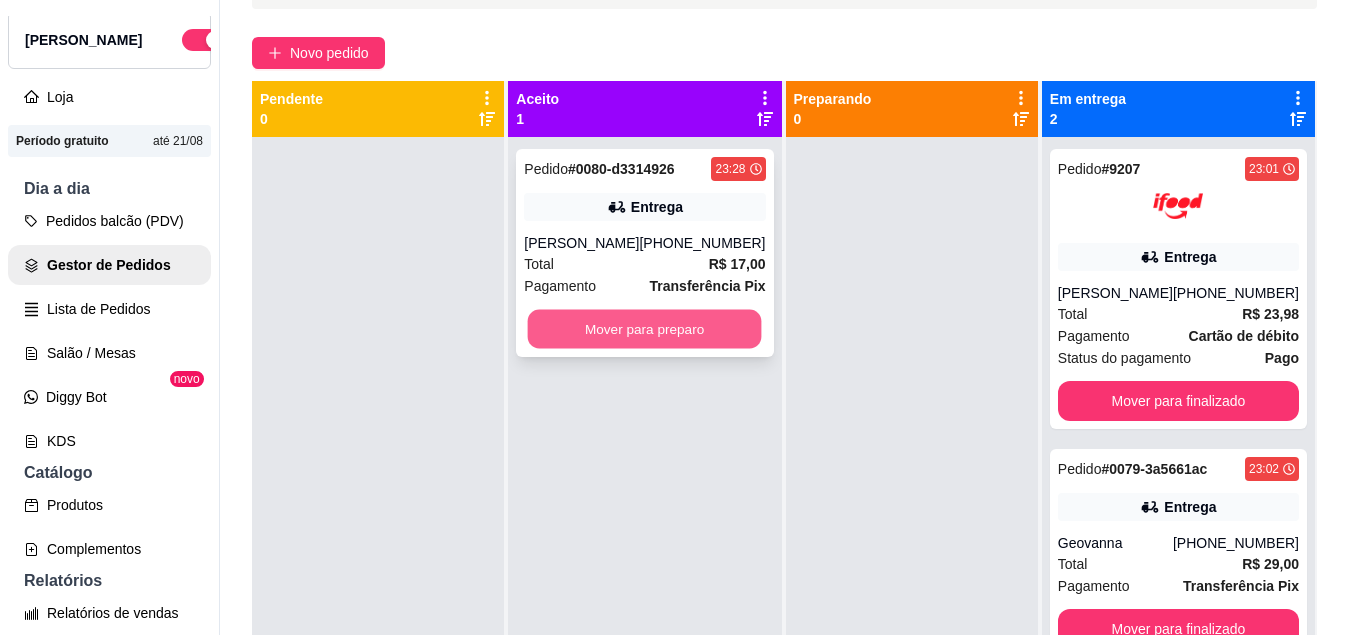 click on "Mover para preparo" at bounding box center (645, 329) 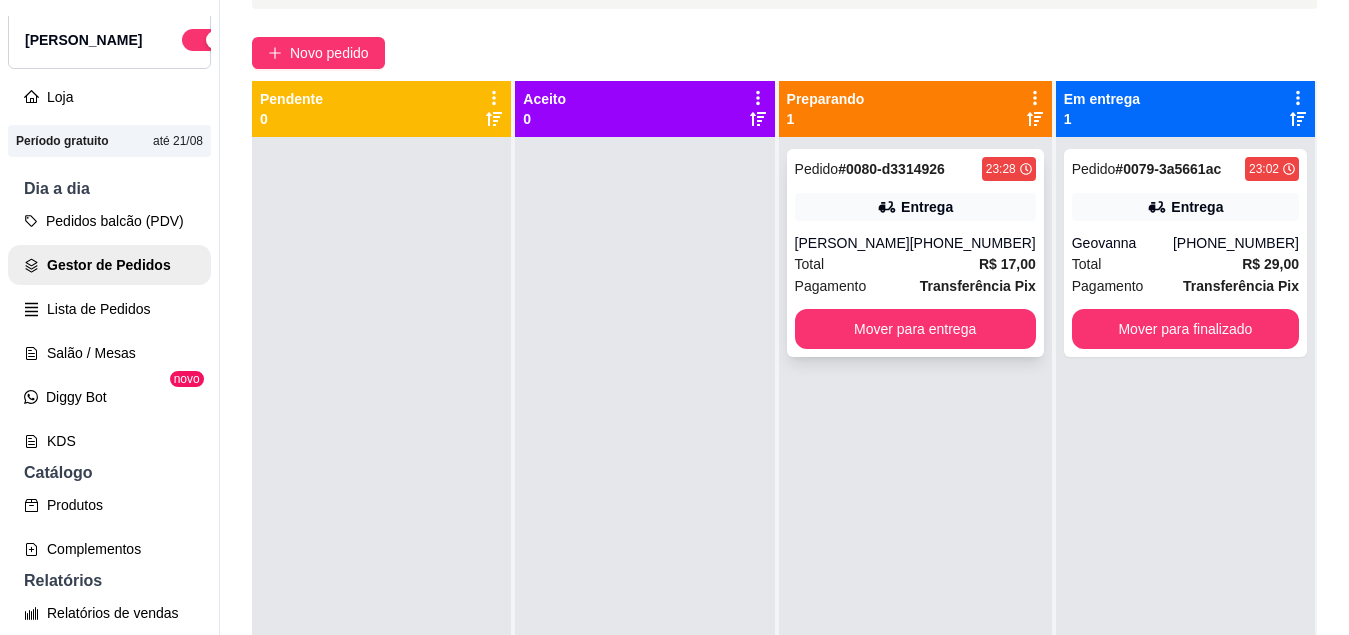 click on "Pagamento Transferência Pix" at bounding box center (915, 286) 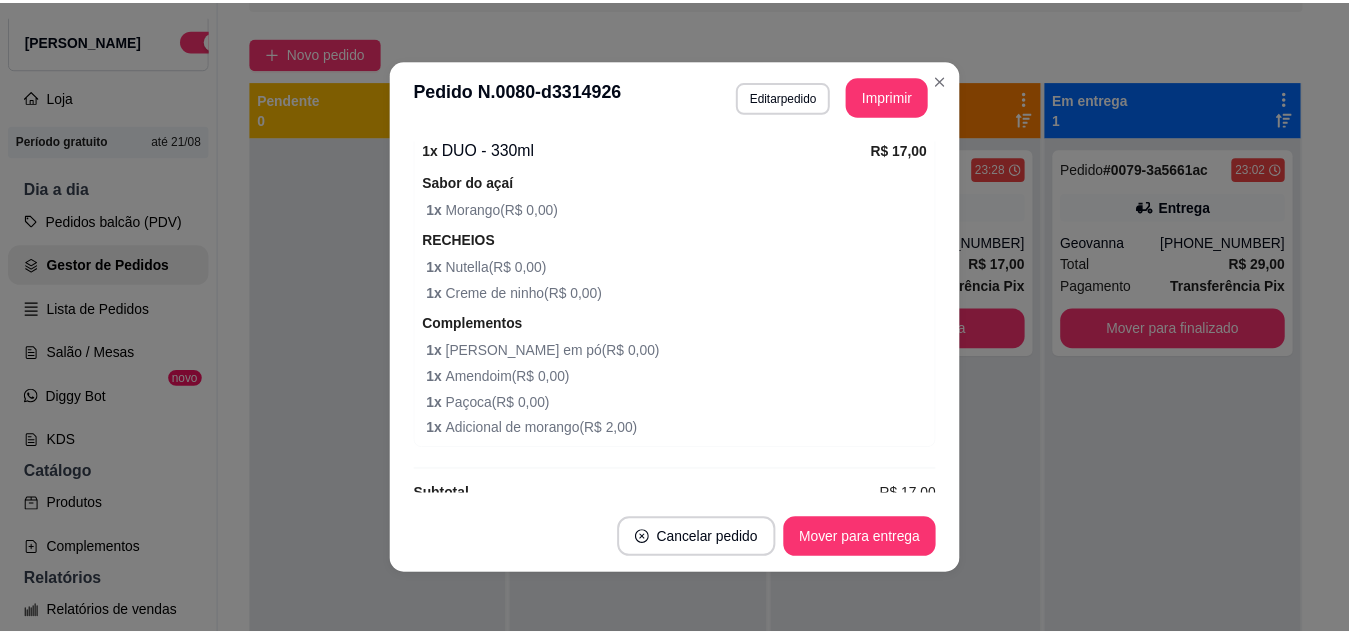 scroll, scrollTop: 700, scrollLeft: 0, axis: vertical 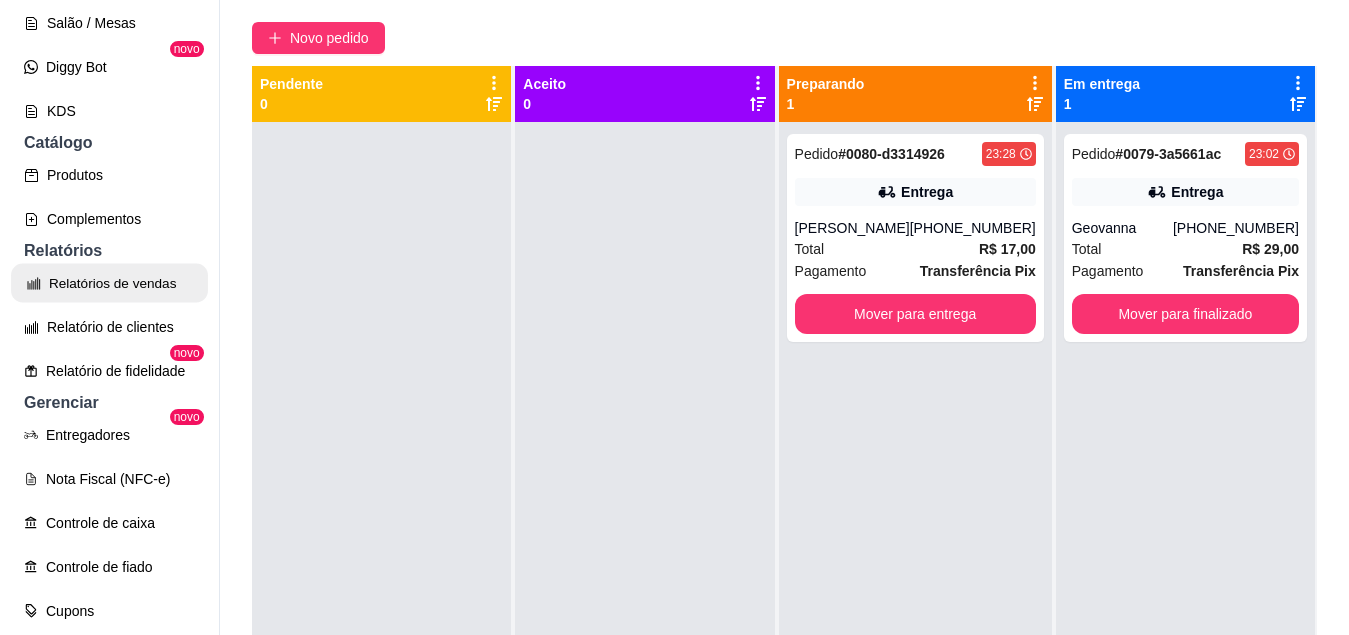 click on "Relatórios de vendas" at bounding box center (109, 283) 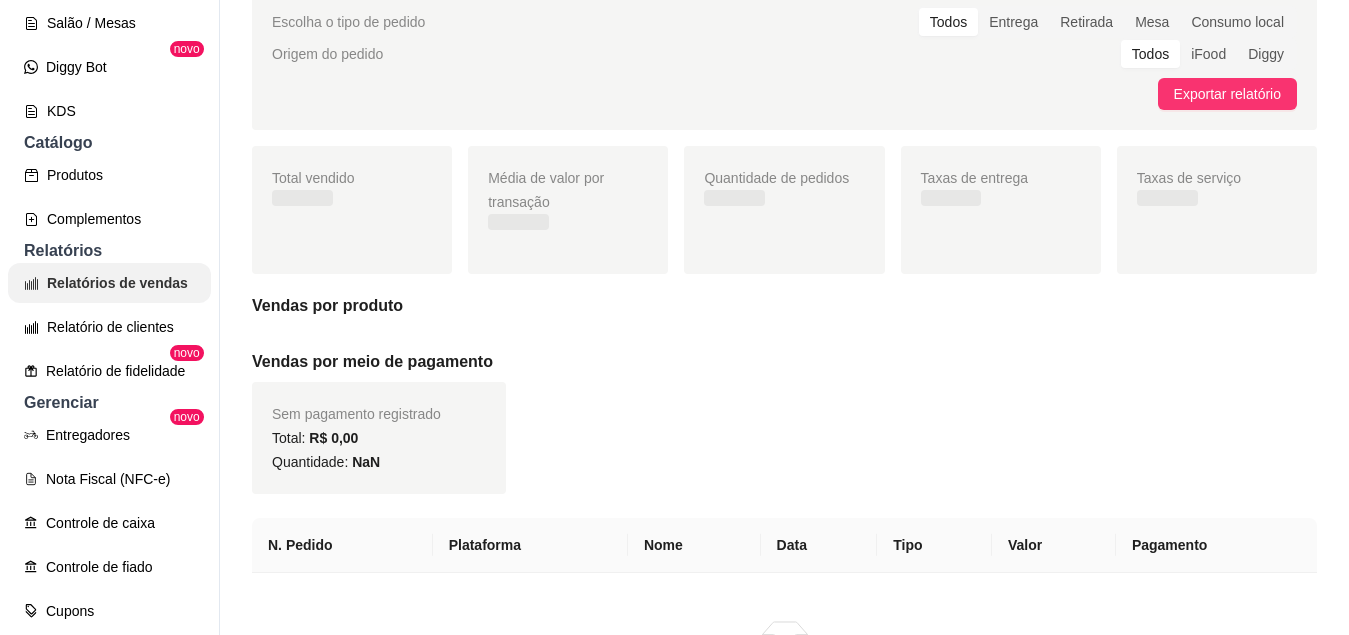 scroll, scrollTop: 0, scrollLeft: 0, axis: both 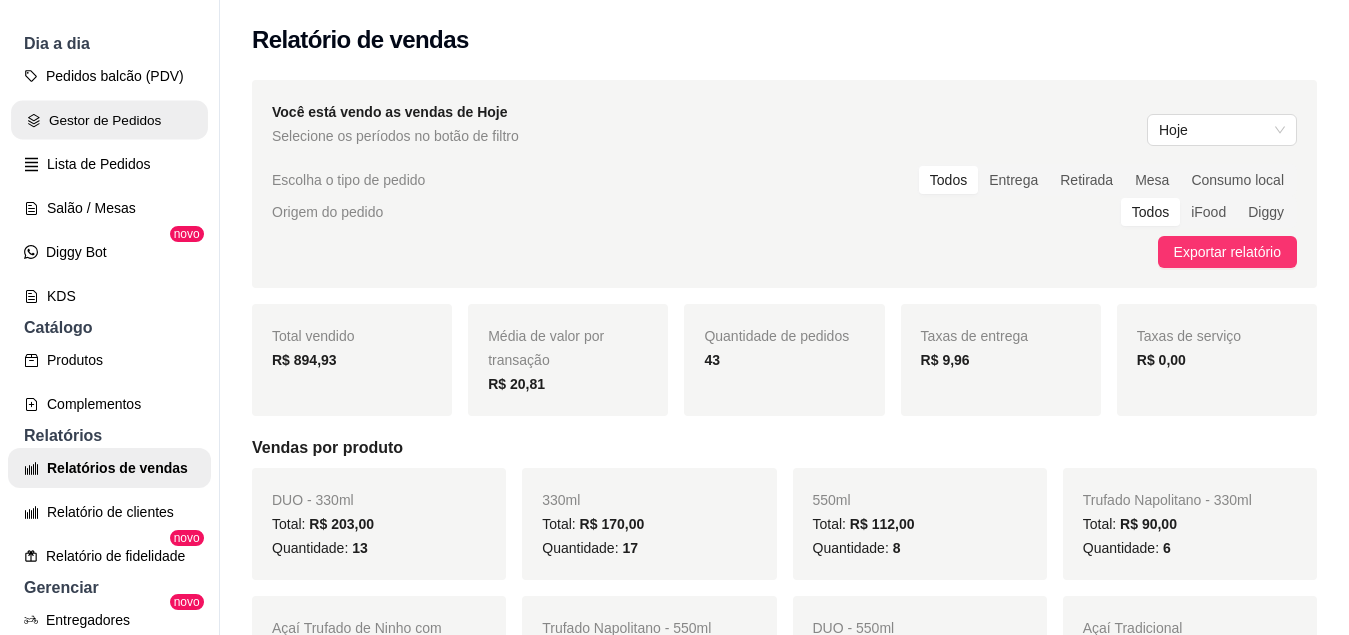 click on "Gestor de Pedidos" at bounding box center (109, 120) 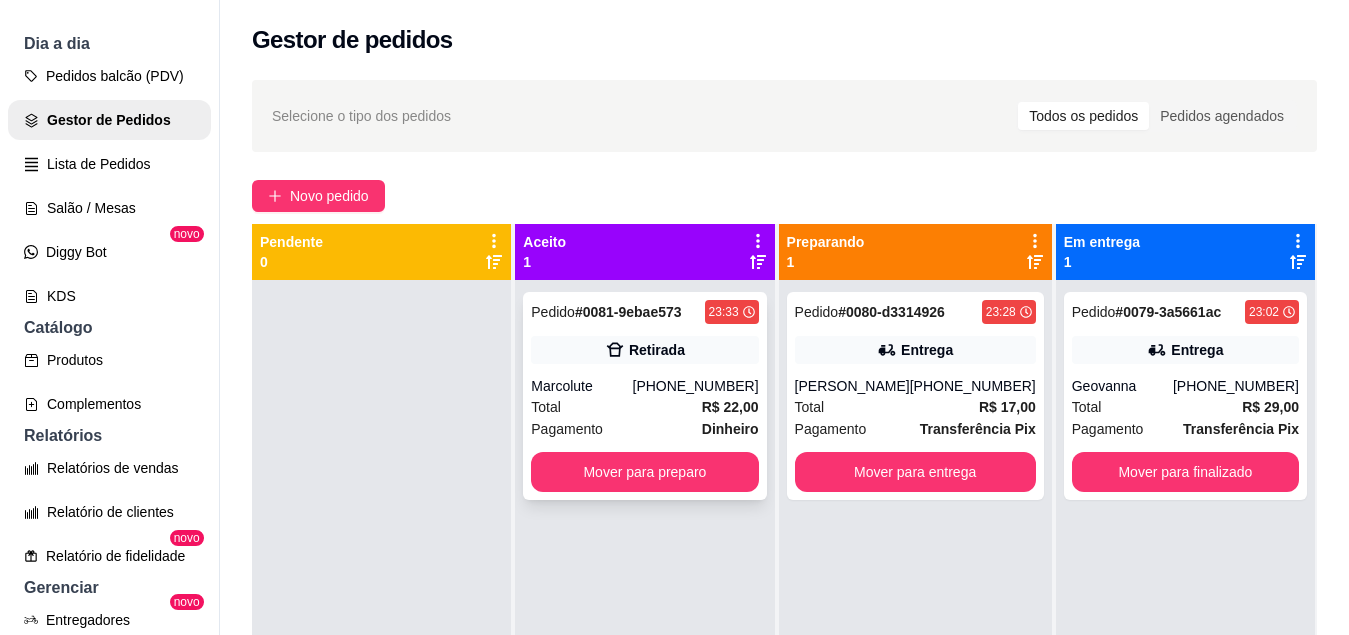 click on "Pedido  # 0081-9ebae573 23:33 Retirada Marcolute  [PHONE_NUMBER] Total R$ 22,00 Pagamento Dinheiro Mover para preparo" at bounding box center [644, 396] 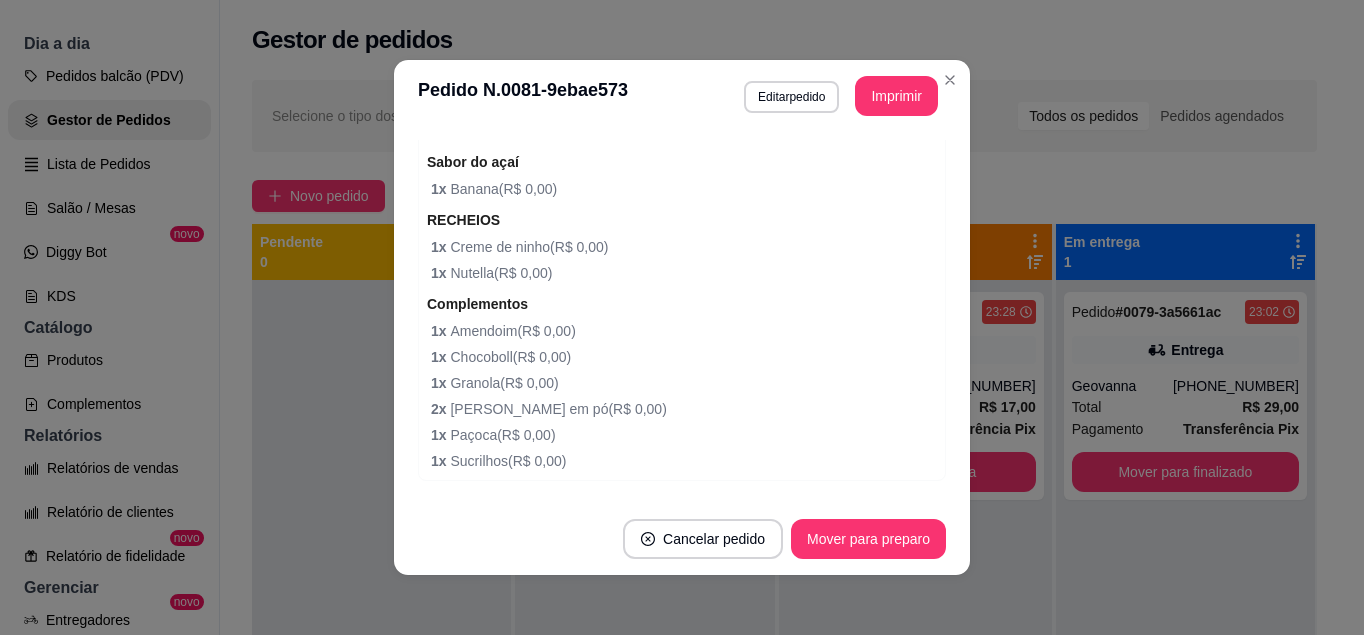 scroll, scrollTop: 596, scrollLeft: 0, axis: vertical 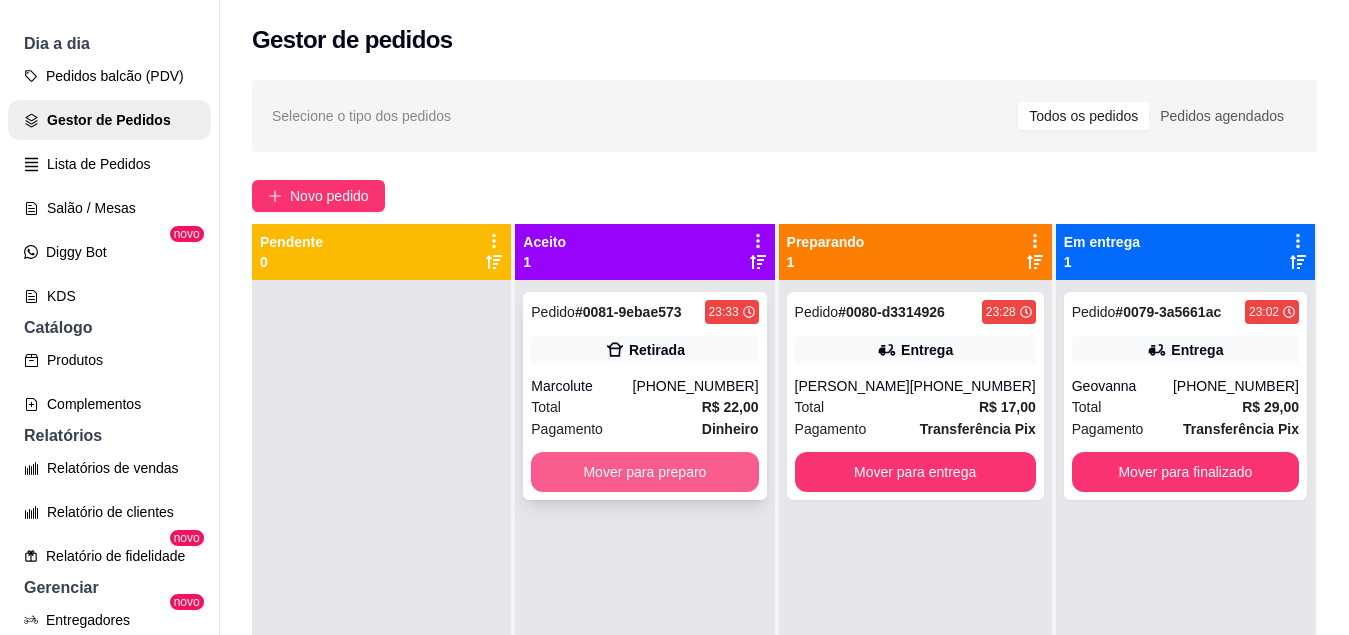 click on "Mover para preparo" at bounding box center (644, 472) 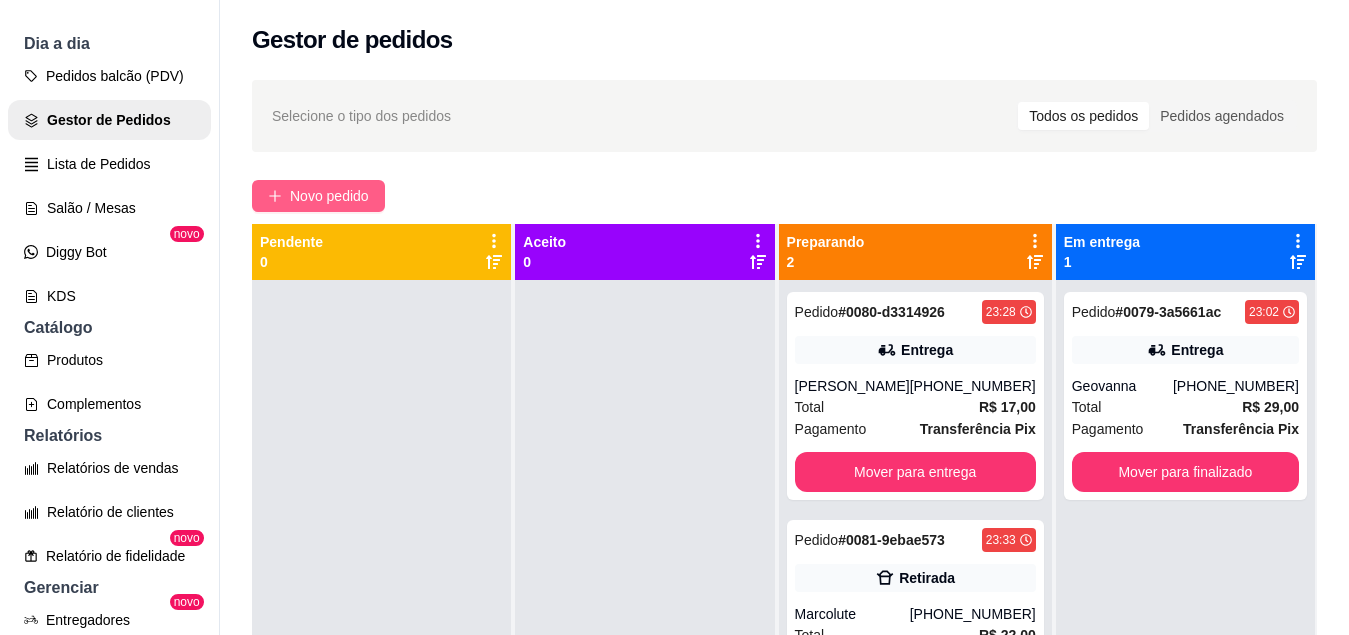 click on "Novo pedido" at bounding box center [318, 196] 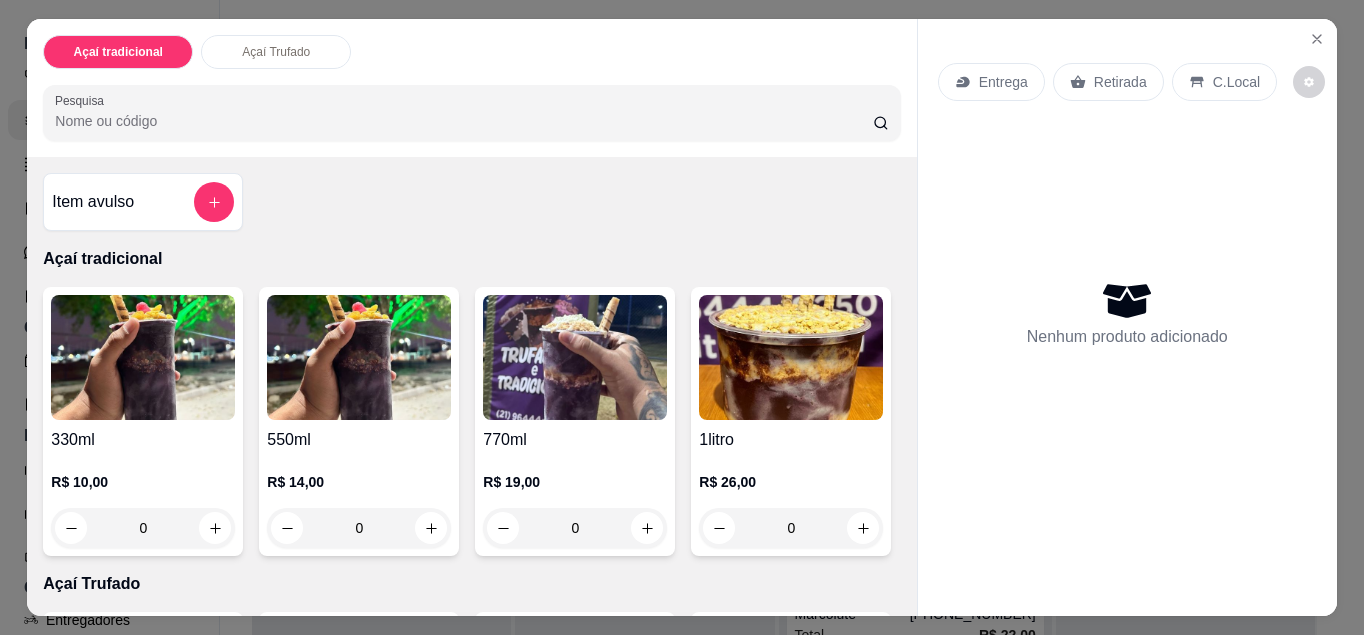 click on "C.Local" at bounding box center [1236, 82] 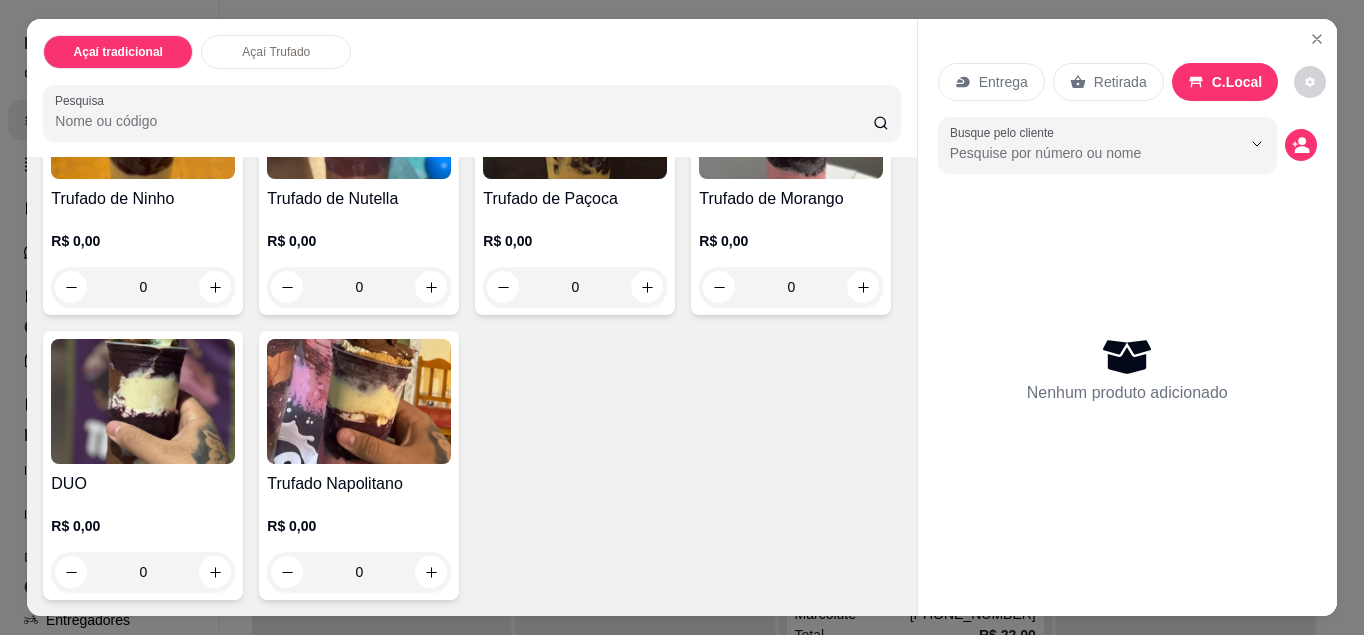 scroll, scrollTop: 851, scrollLeft: 0, axis: vertical 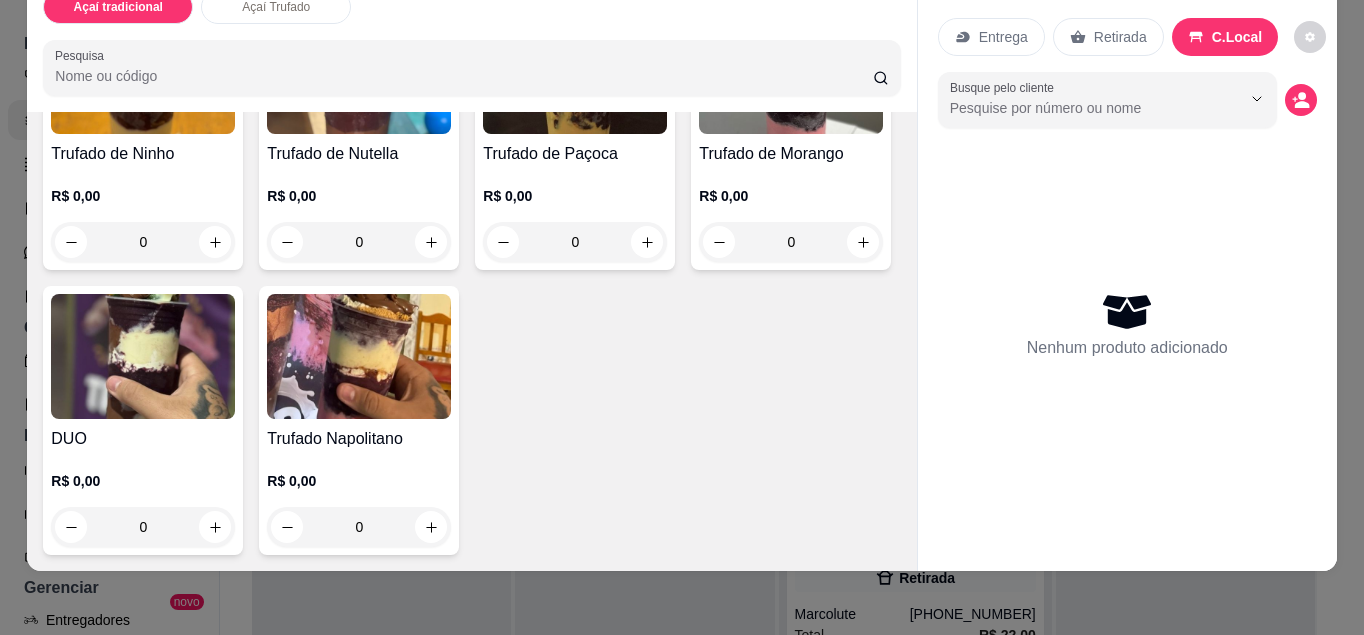 click on "0" at bounding box center [359, 527] 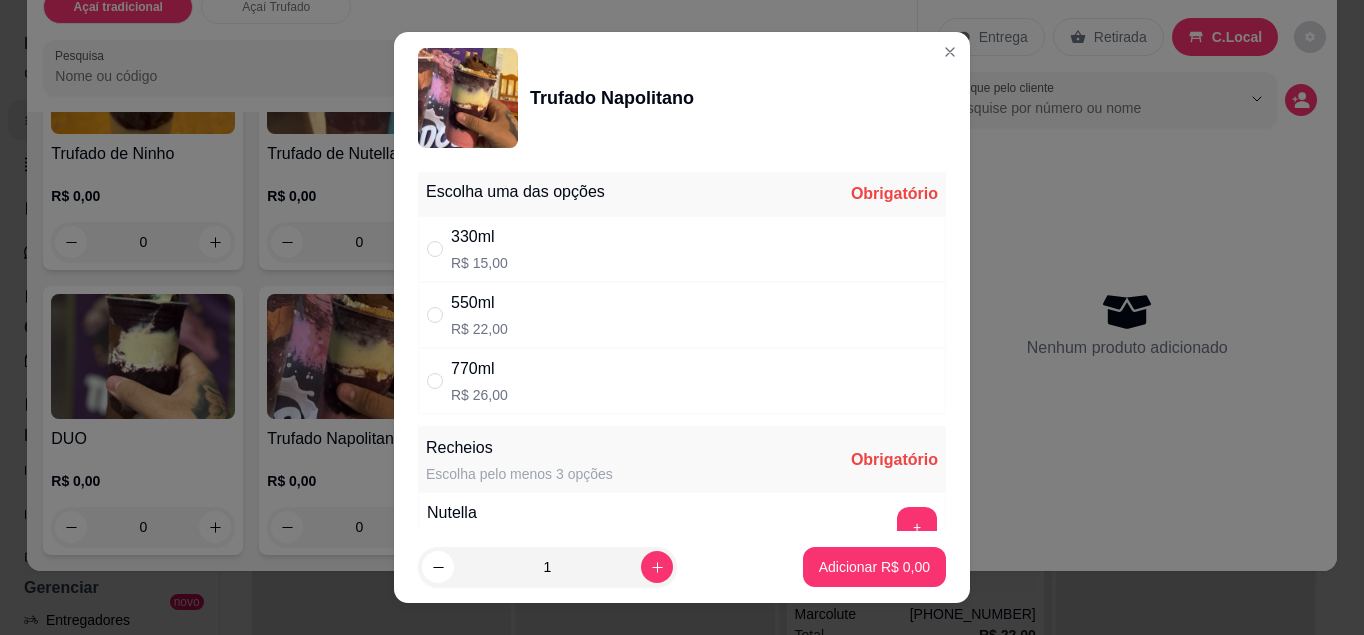 click on "330ml R$ 15,00" at bounding box center (682, 249) 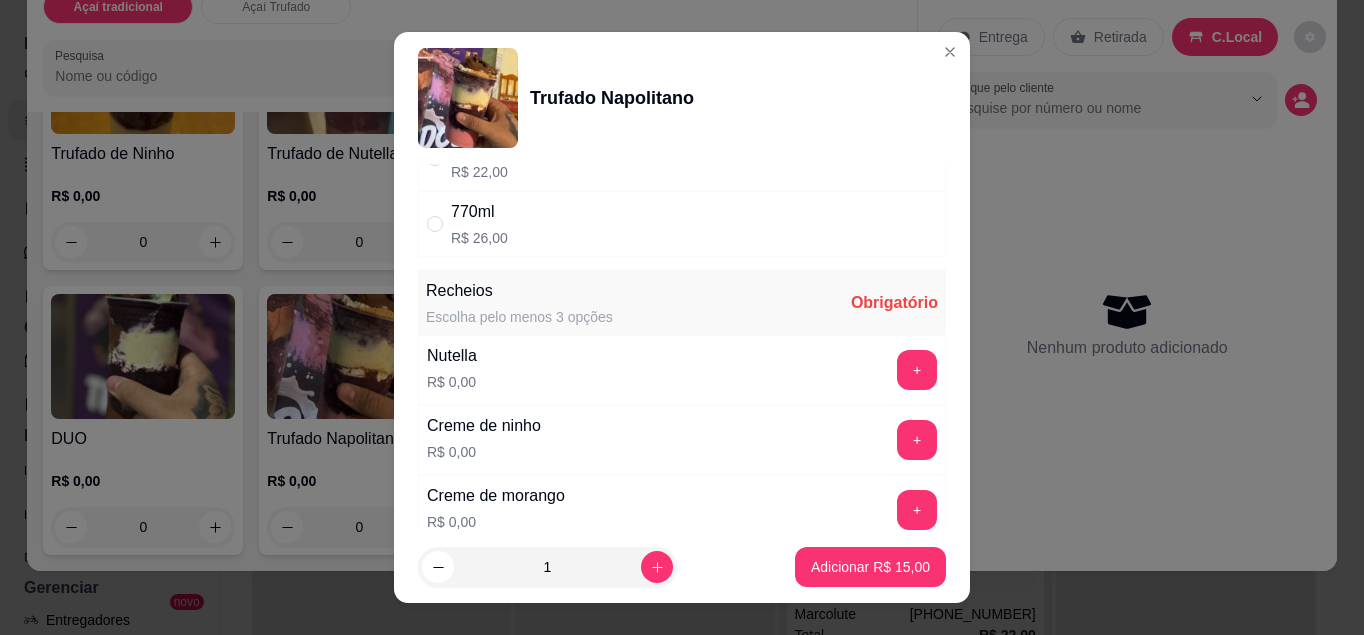 scroll, scrollTop: 158, scrollLeft: 0, axis: vertical 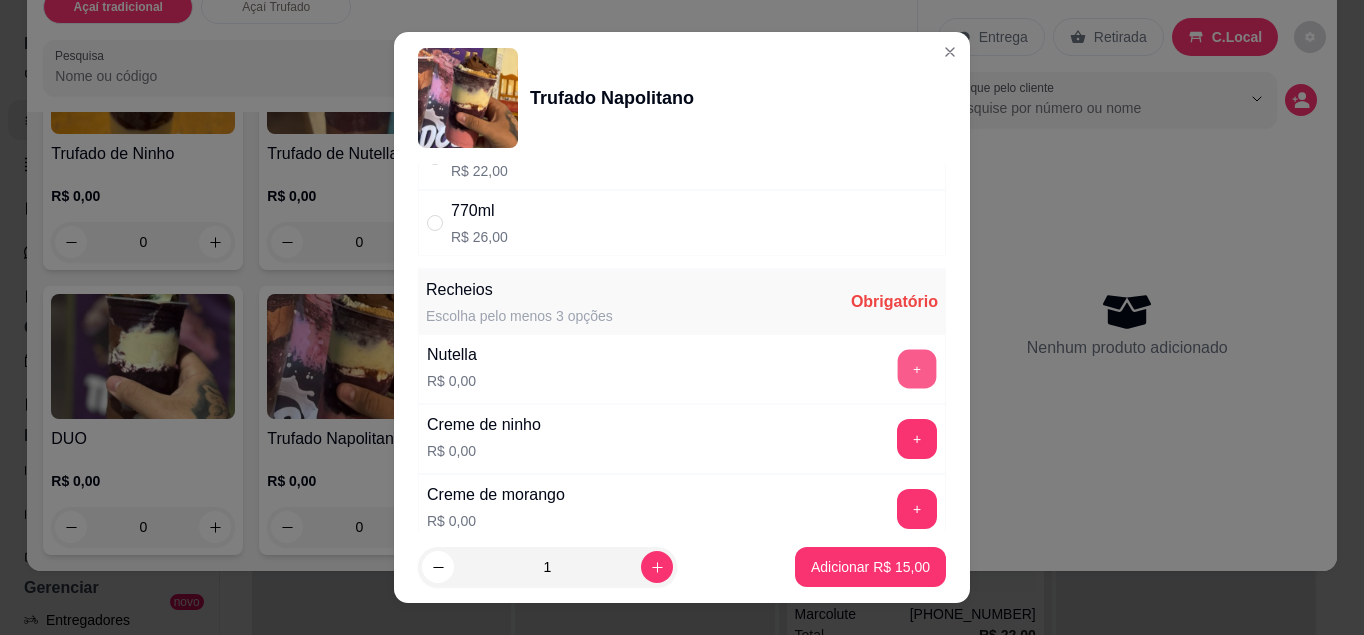 click on "+" at bounding box center [917, 368] 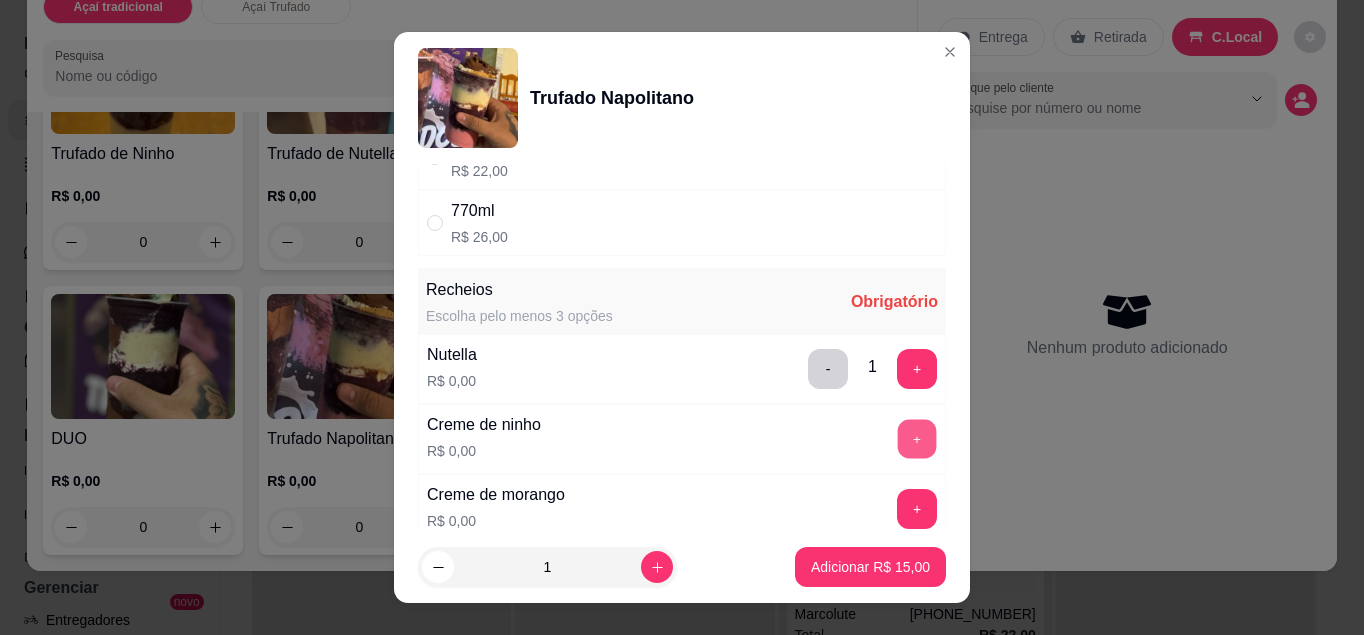 click on "+" at bounding box center [917, 438] 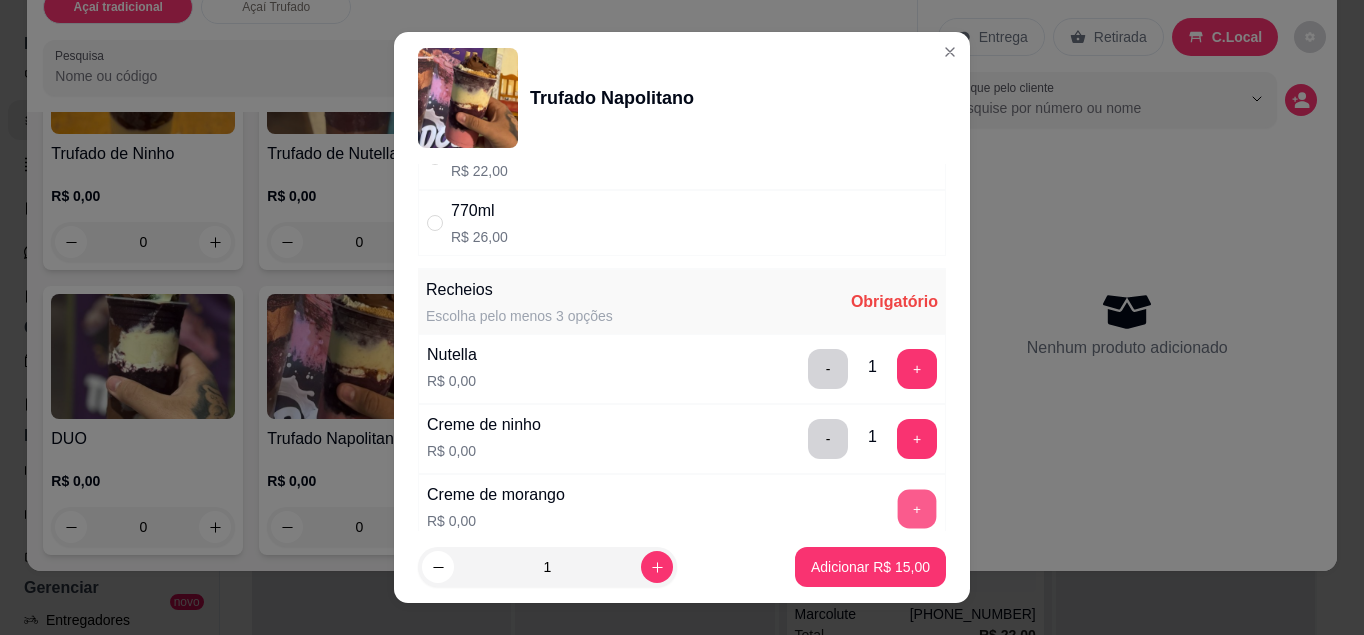 click on "+" at bounding box center (917, 508) 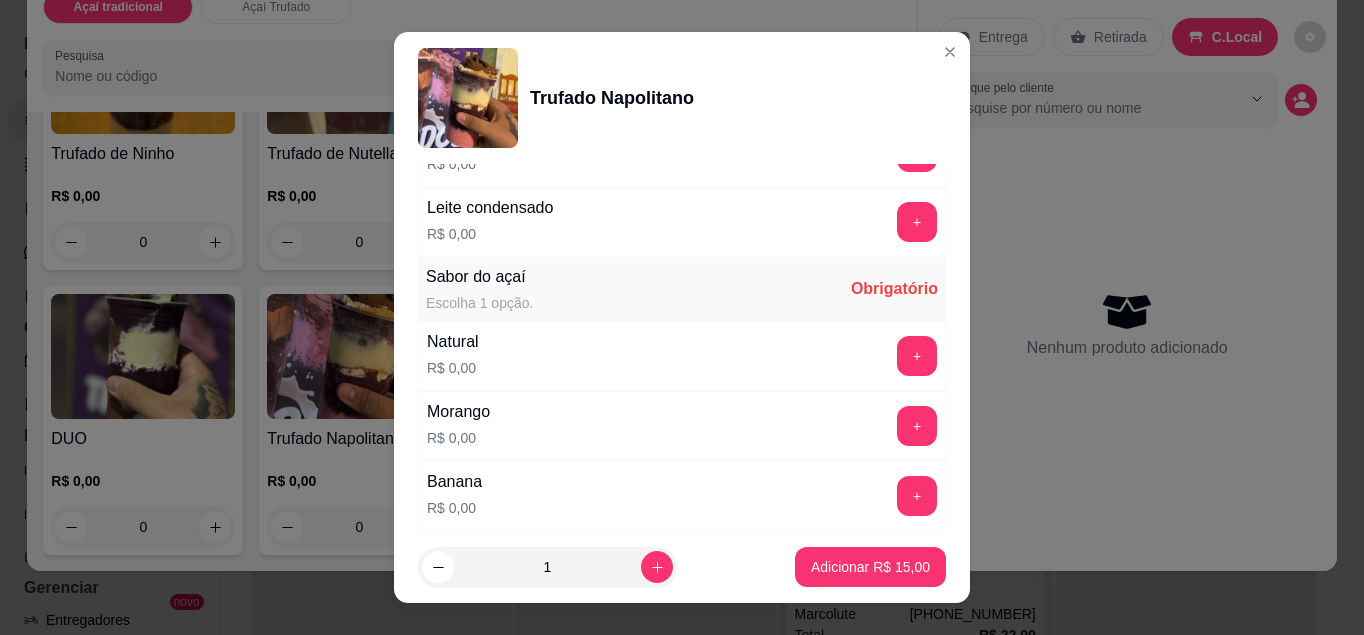 scroll, scrollTop: 1608, scrollLeft: 0, axis: vertical 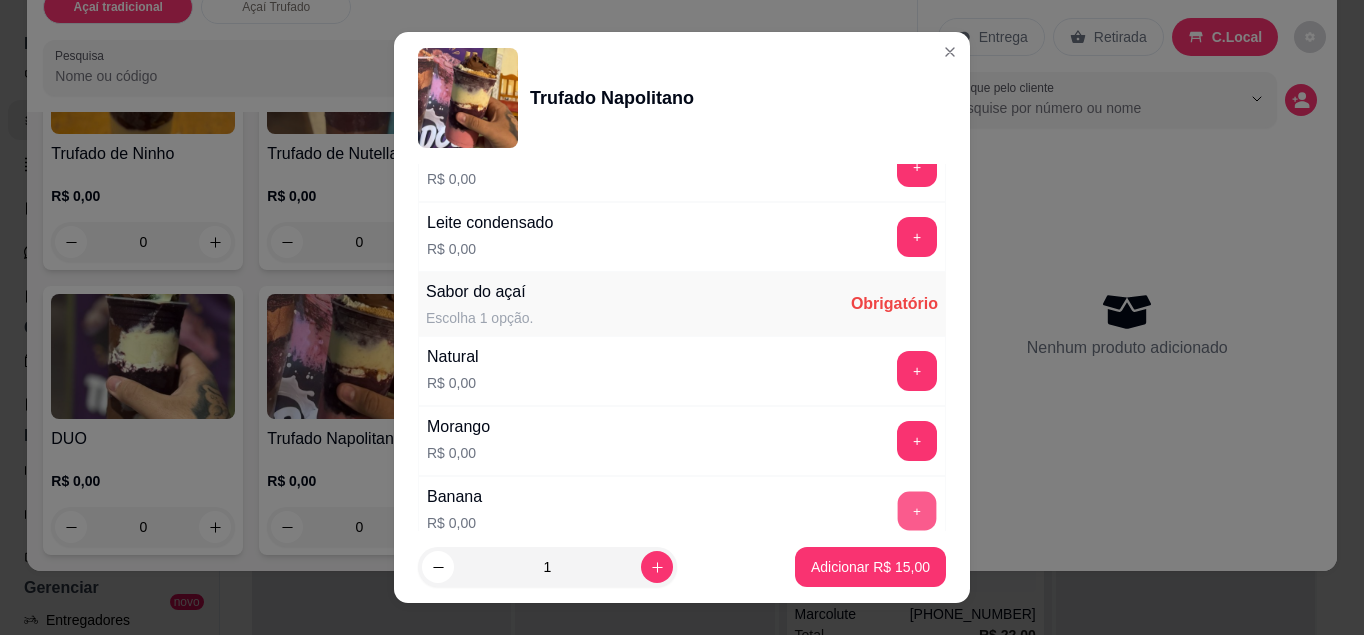 click on "+" at bounding box center [917, 510] 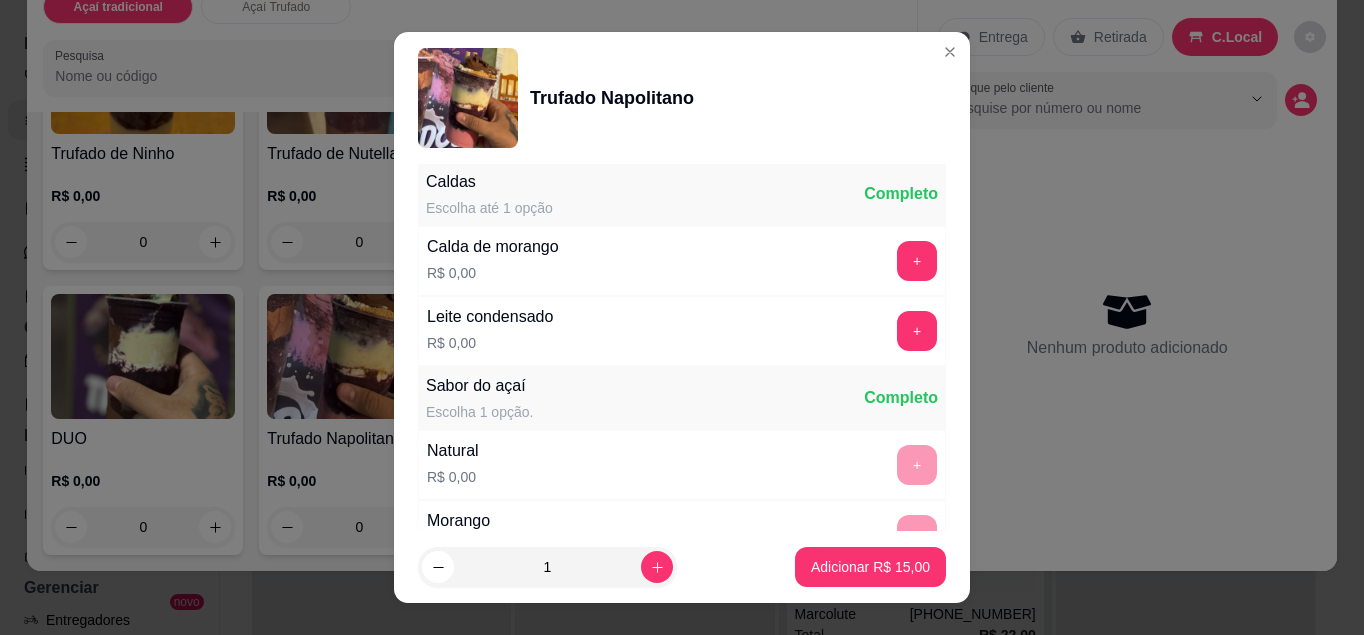 scroll, scrollTop: 1513, scrollLeft: 0, axis: vertical 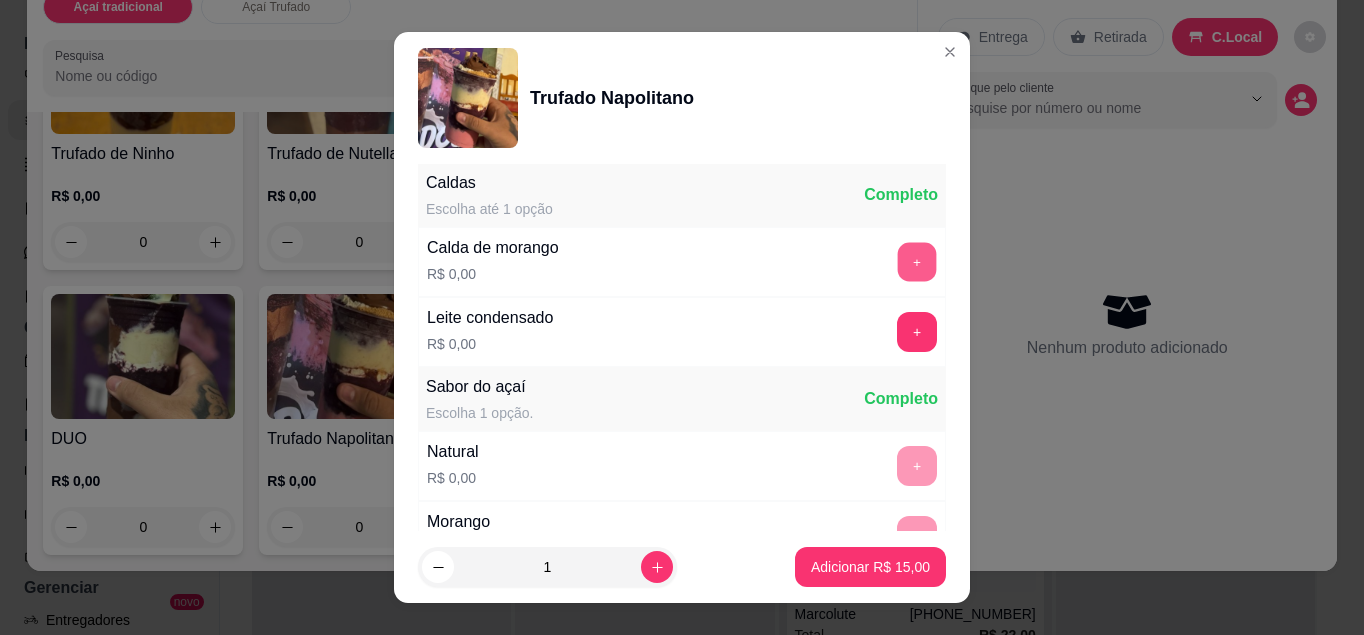 click on "+" at bounding box center [917, 261] 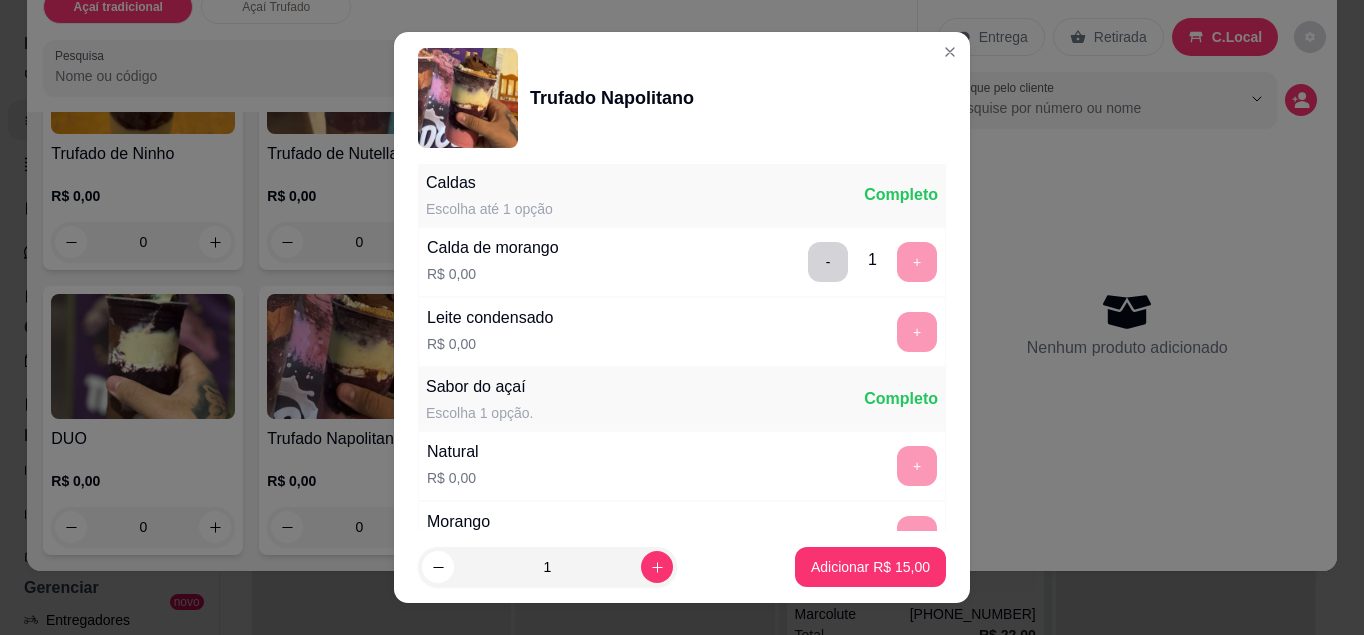 scroll, scrollTop: 1772, scrollLeft: 0, axis: vertical 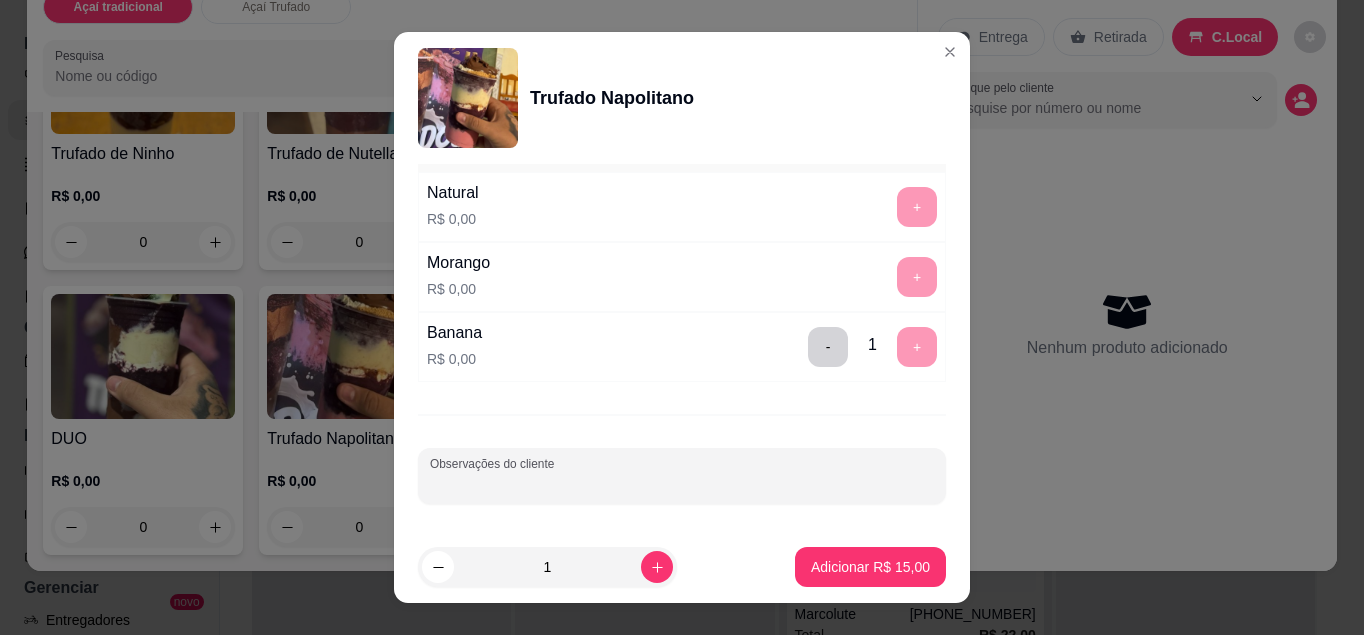 click on "Observações do cliente" at bounding box center (682, 484) 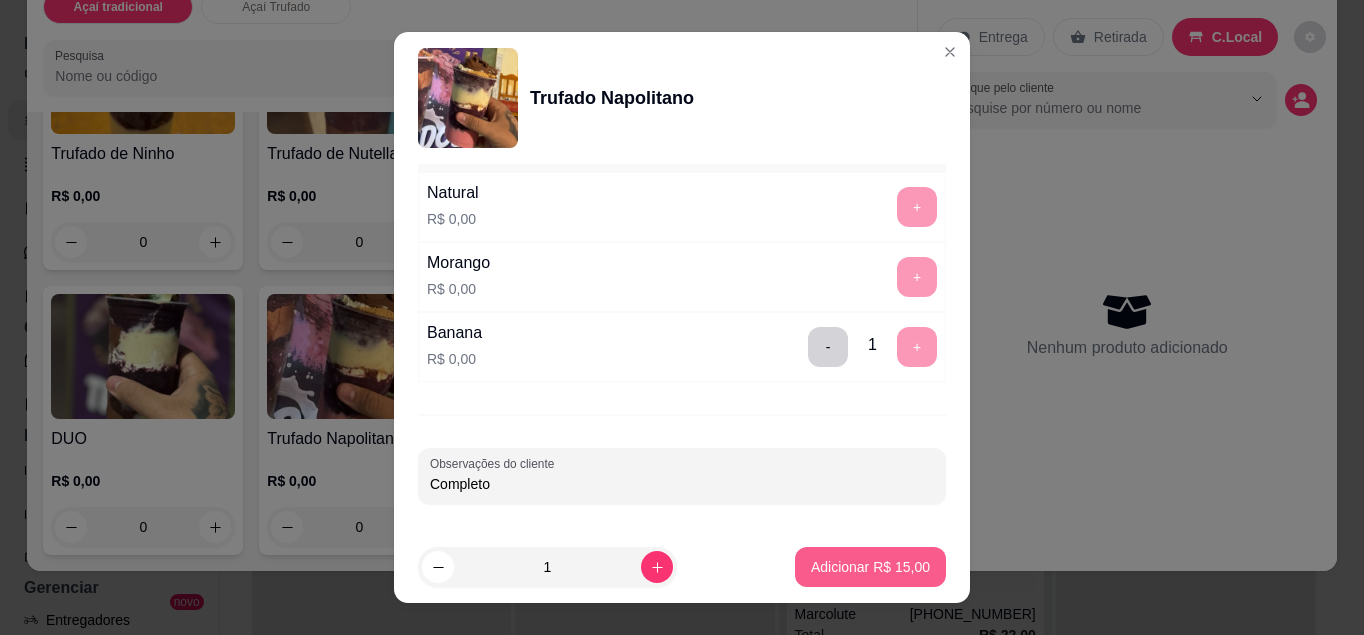 type on "Completo" 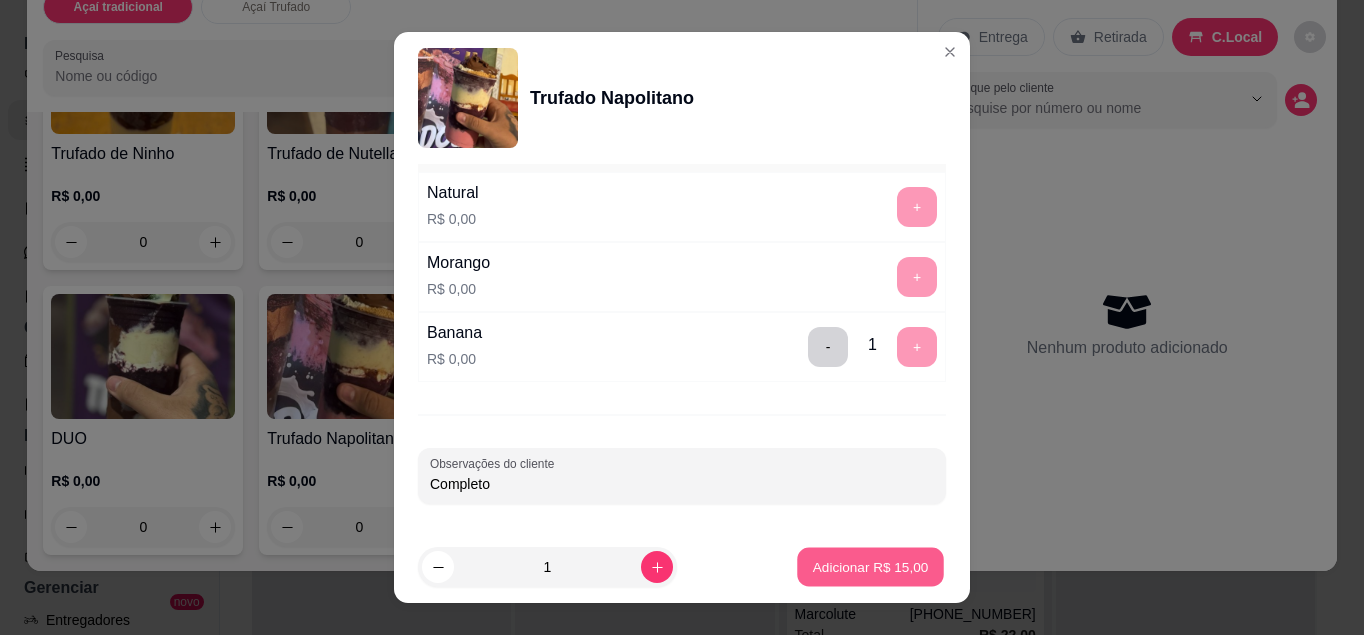 click on "Adicionar   R$ 15,00" at bounding box center [871, 567] 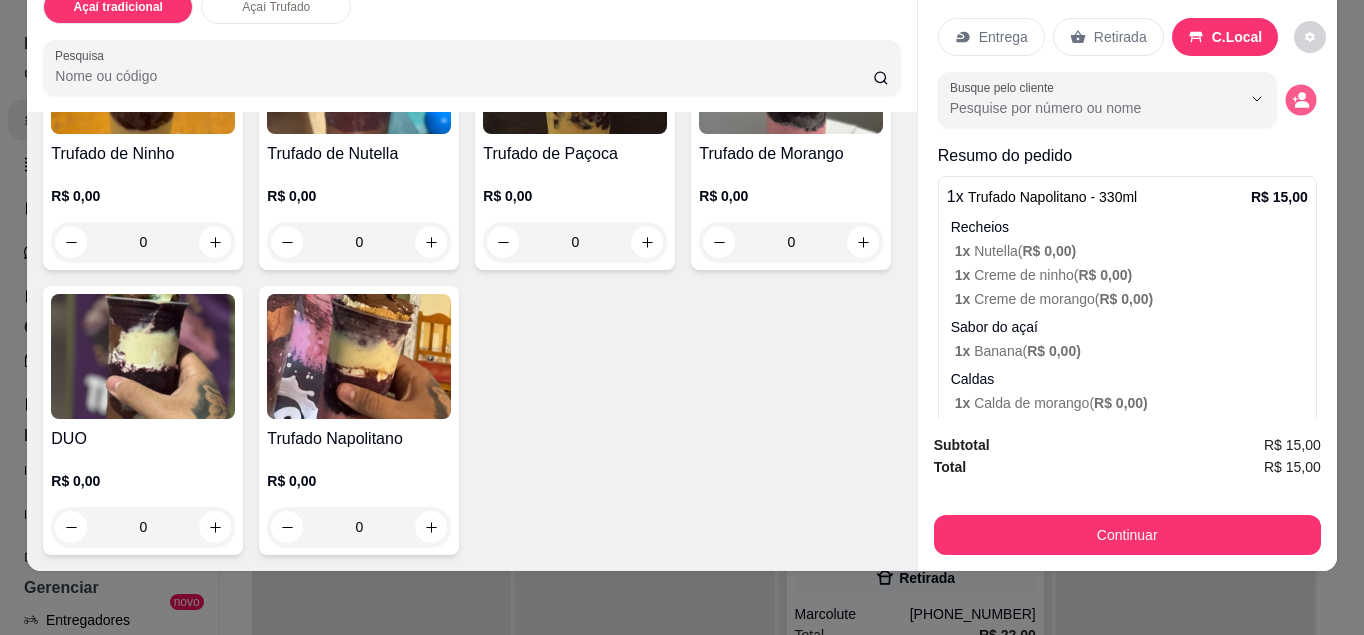 click 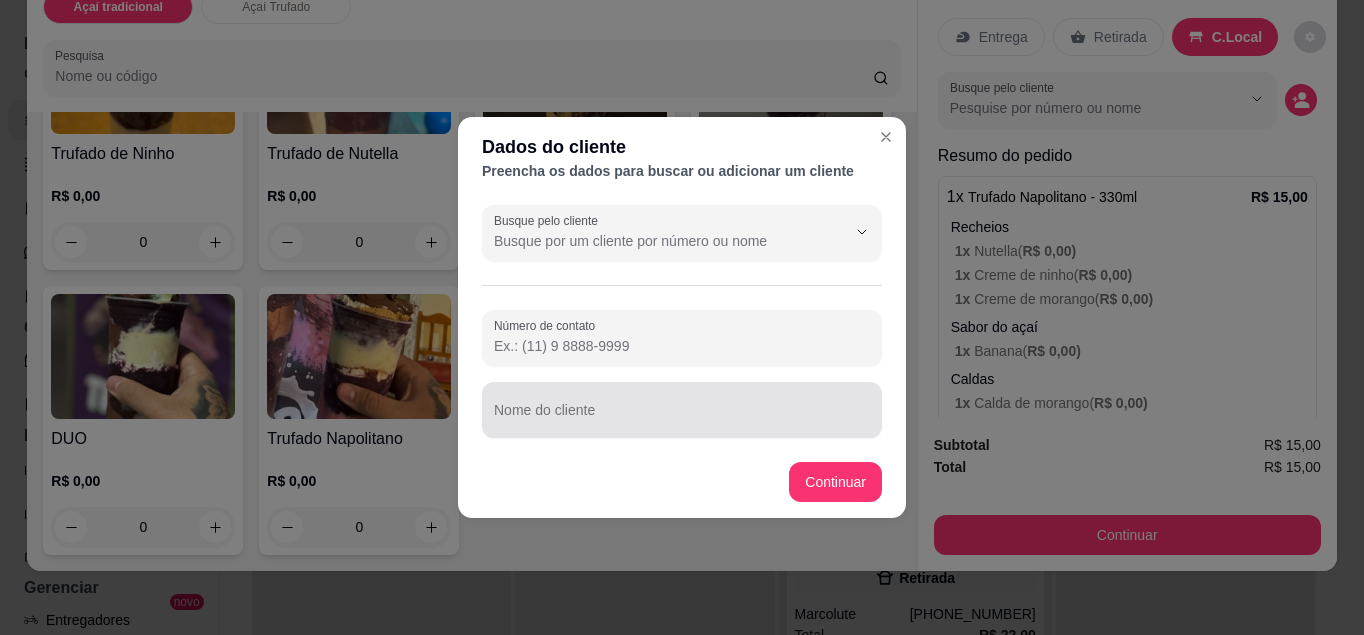 click at bounding box center [682, 410] 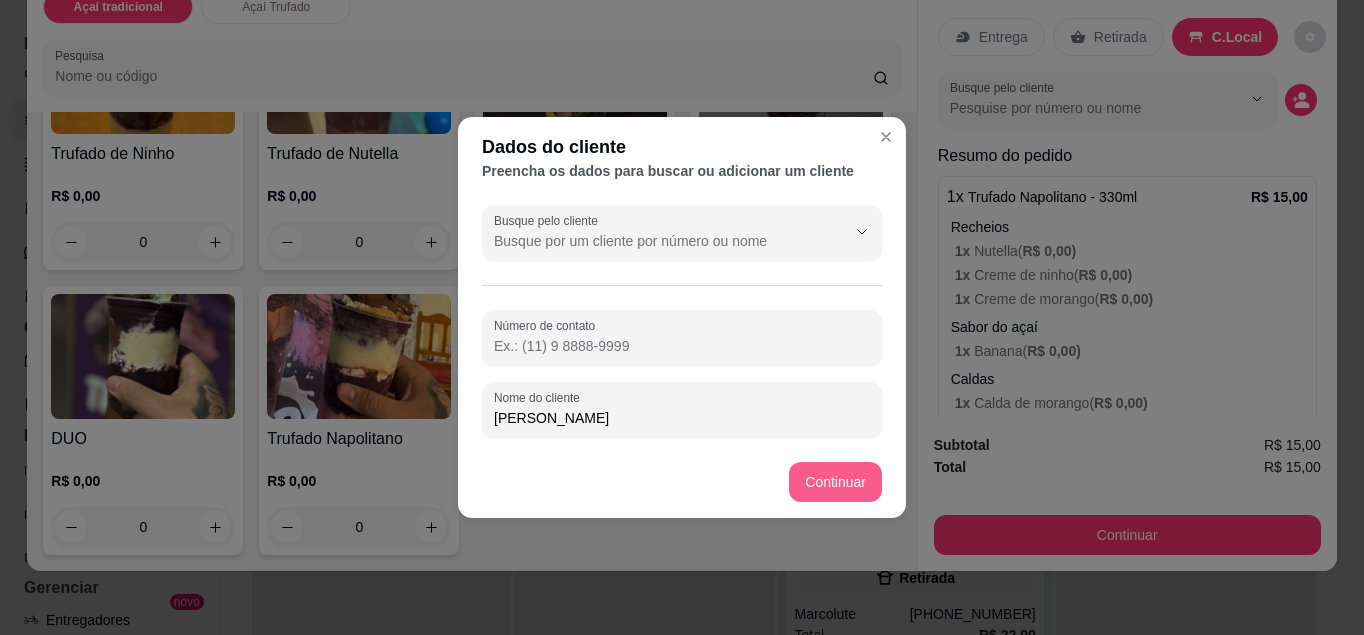 type on "[PERSON_NAME]" 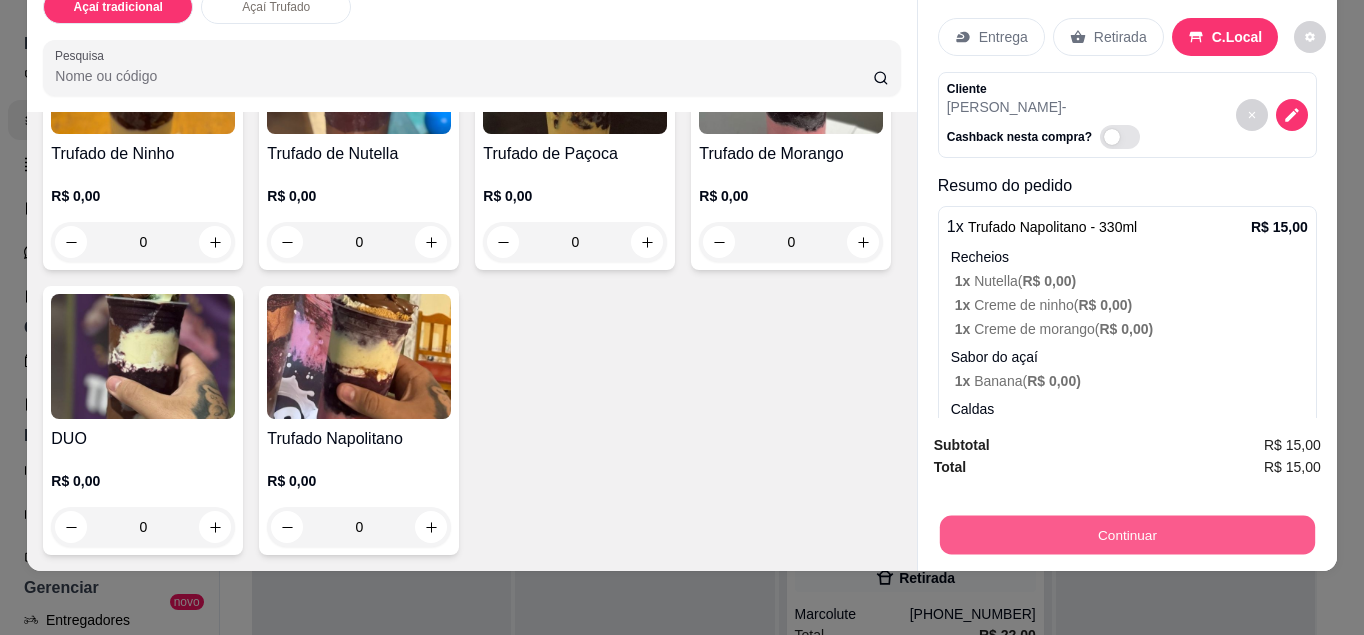click on "Continuar" at bounding box center [1127, 535] 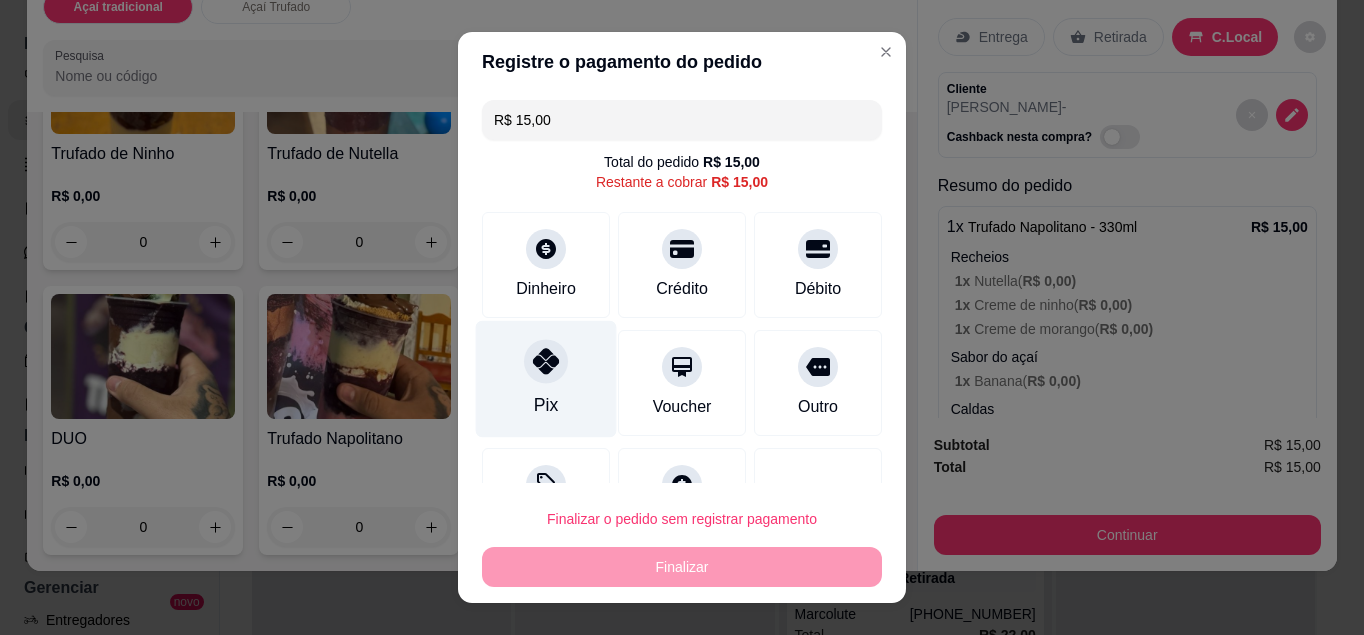 click at bounding box center (546, 361) 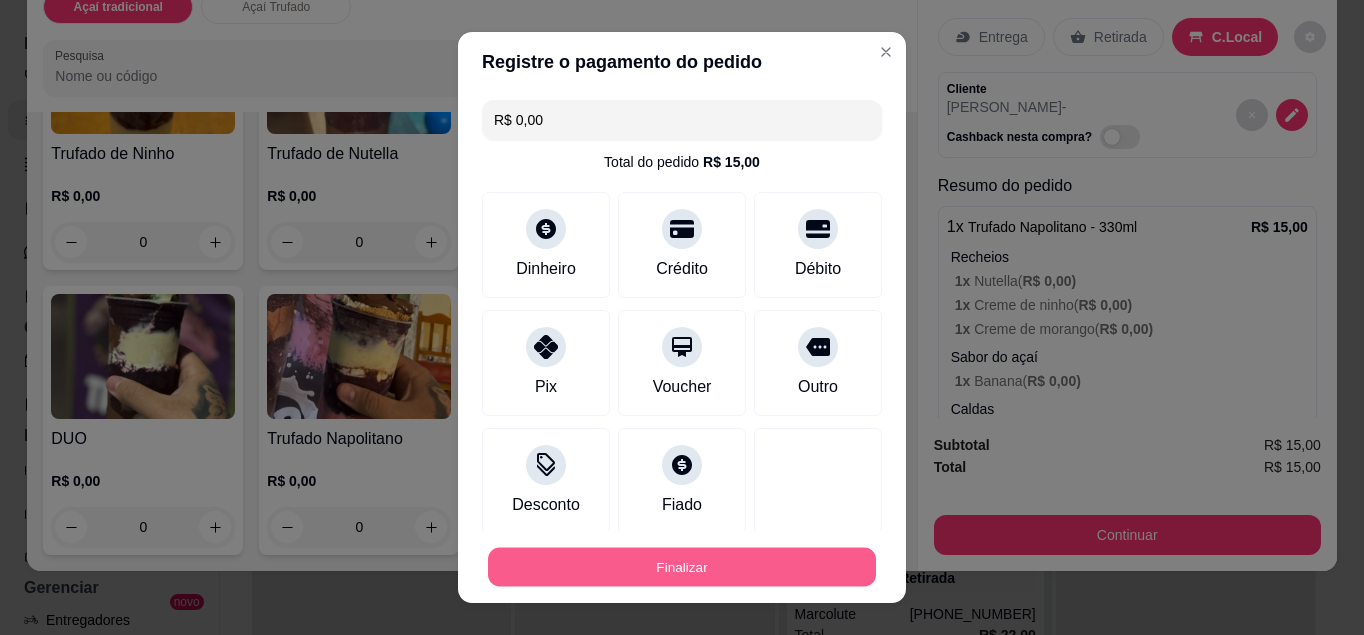 click on "Finalizar" at bounding box center (682, 567) 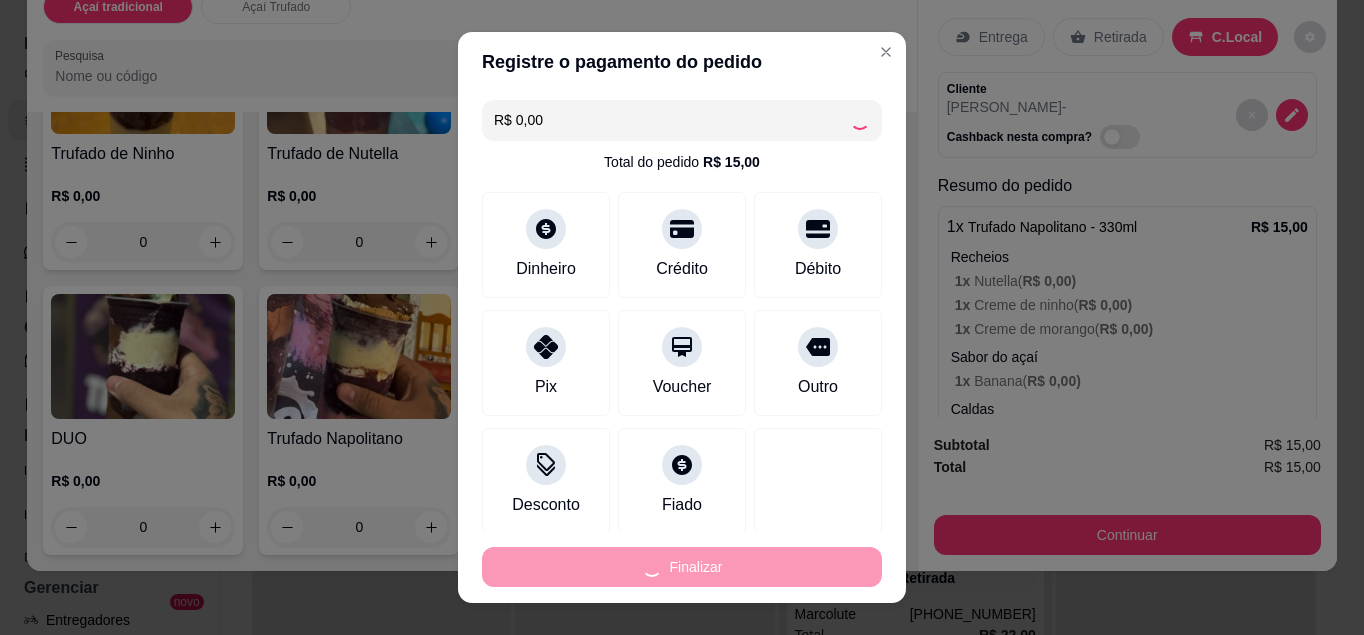 type on "-R$ 15,00" 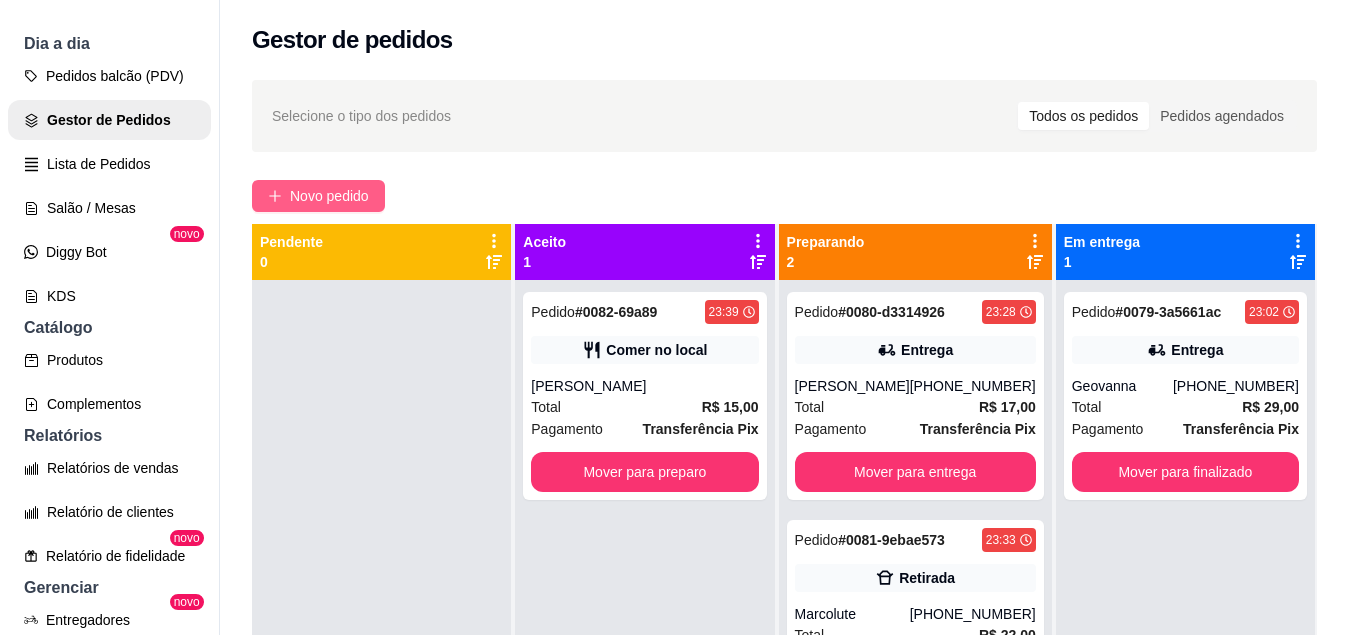 click on "Novo pedido" at bounding box center (329, 196) 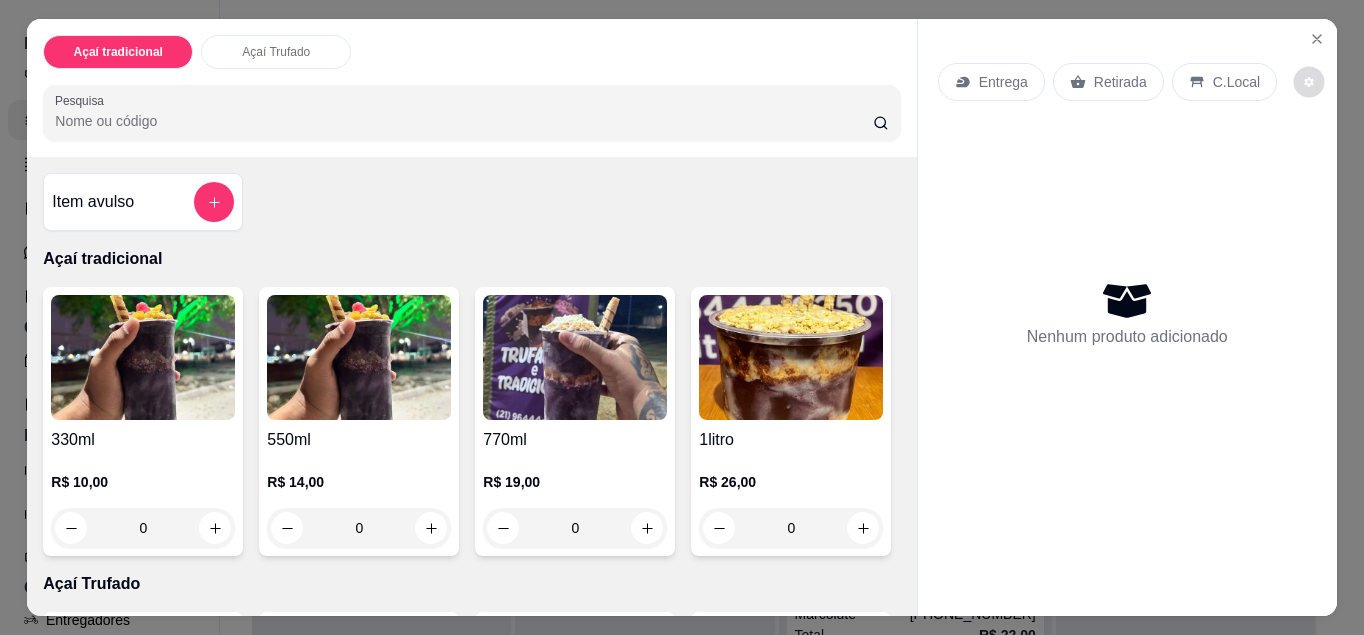 click at bounding box center [1309, 82] 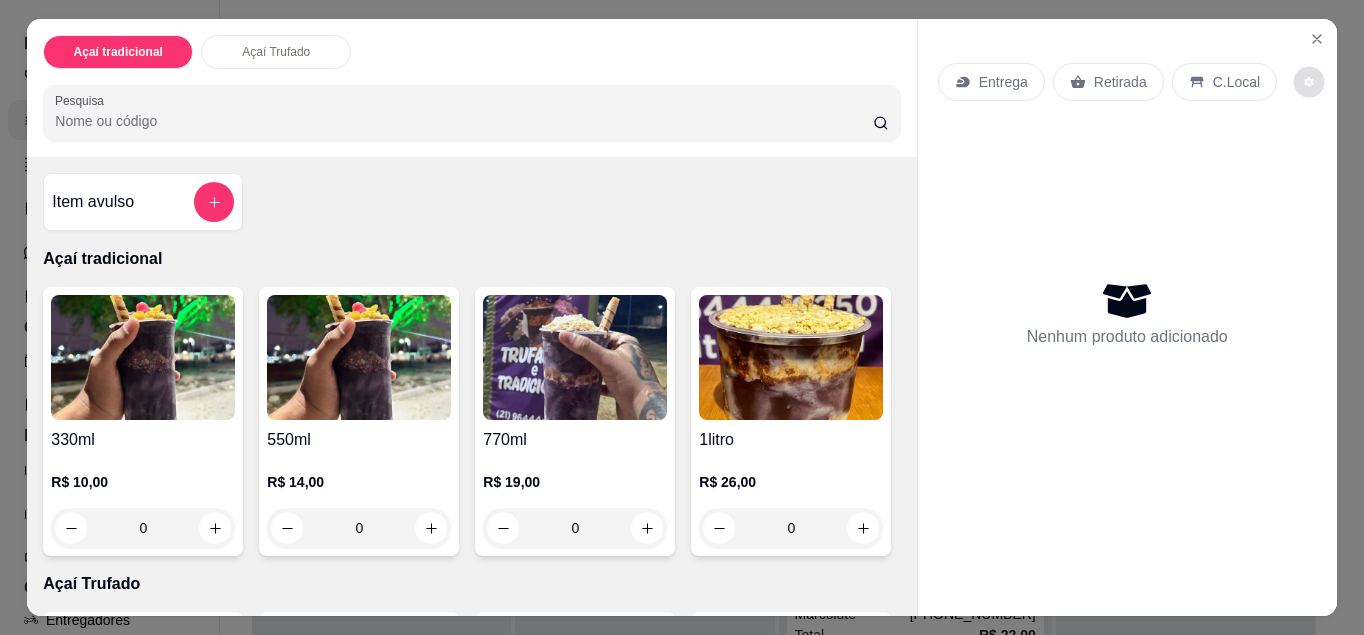 click on "C.Local" at bounding box center (1236, 82) 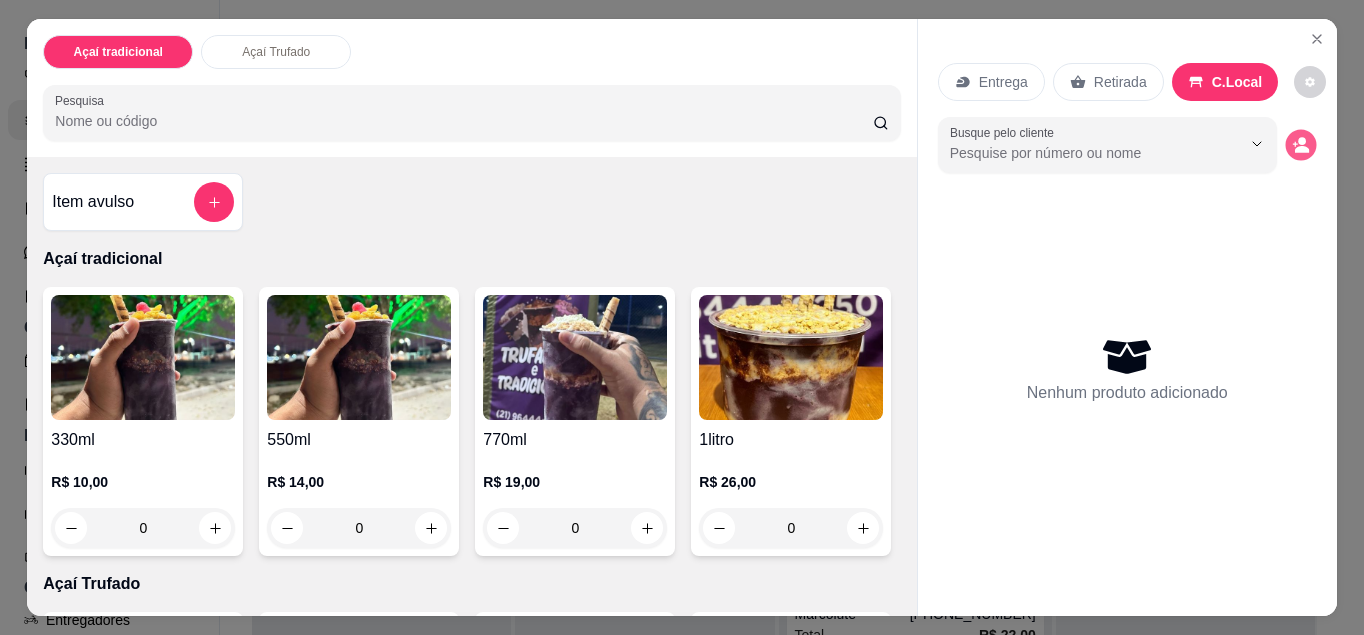 click 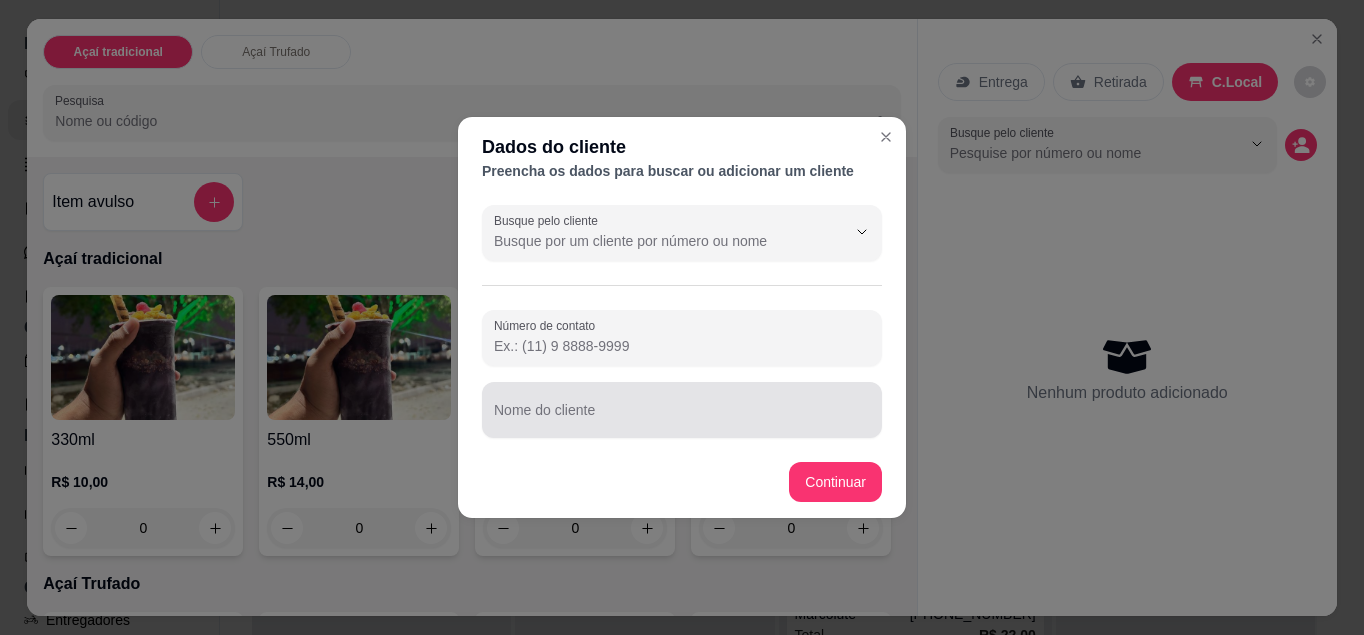 click at bounding box center (682, 410) 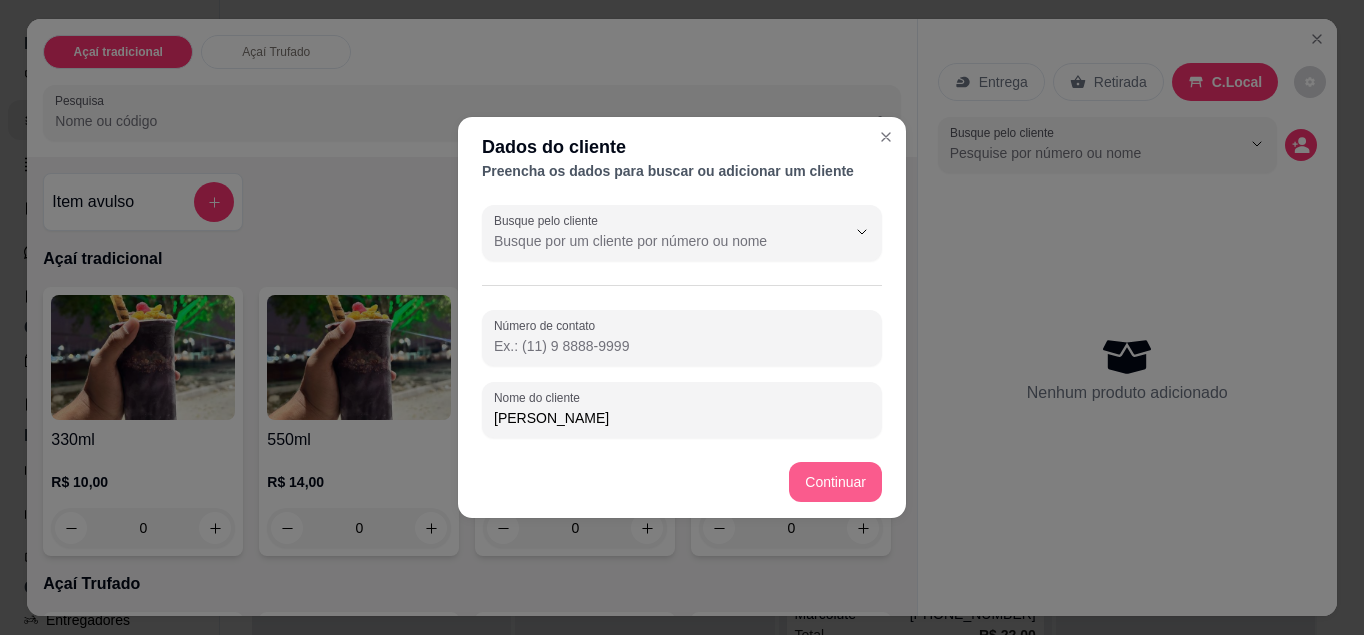 type on "[PERSON_NAME]" 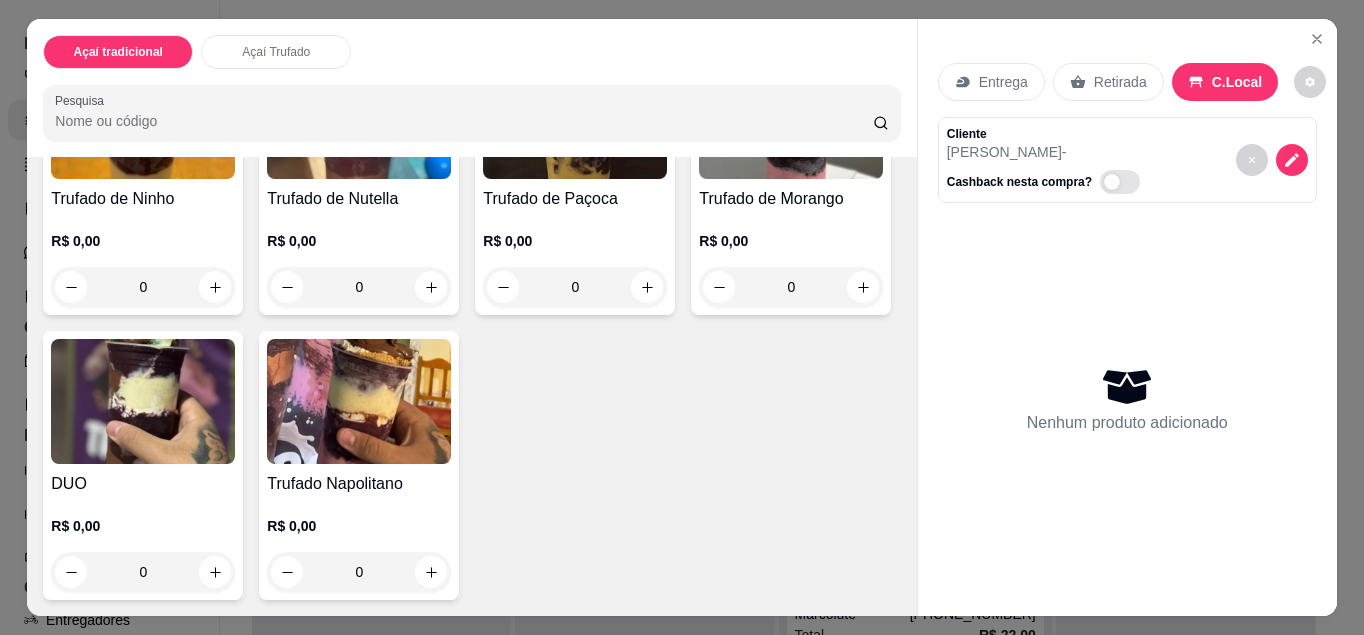 scroll, scrollTop: 851, scrollLeft: 0, axis: vertical 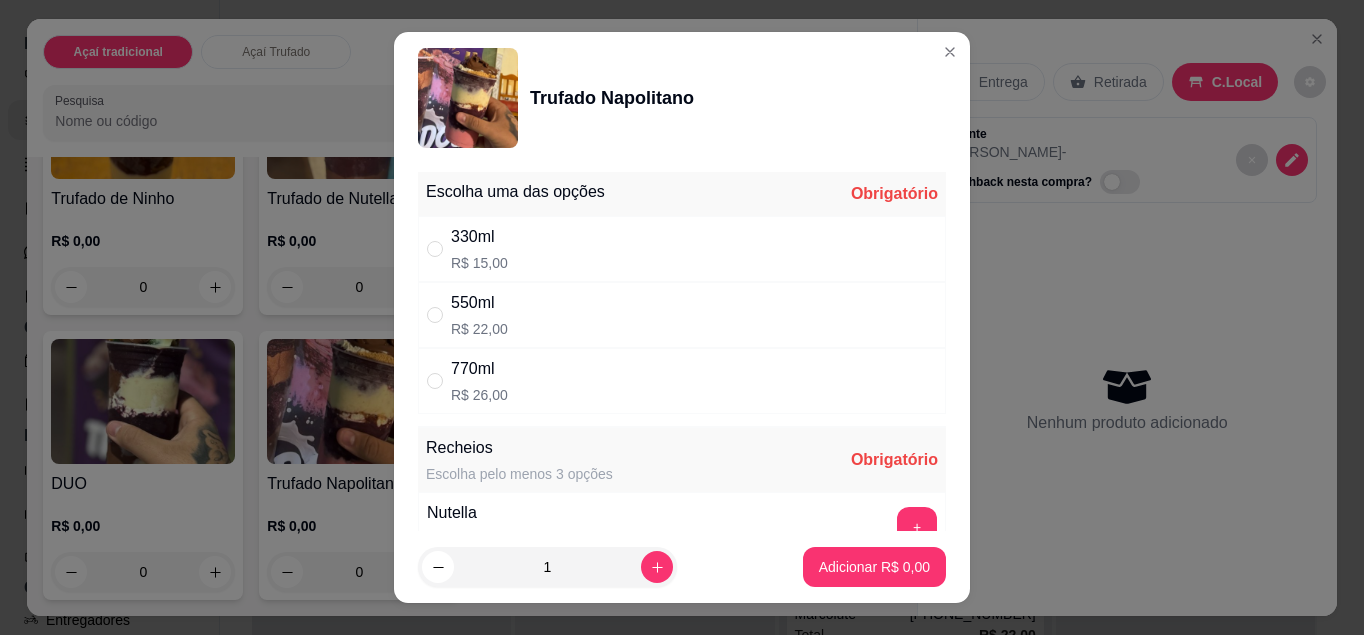 click on "330ml R$ 15,00" at bounding box center [682, 249] 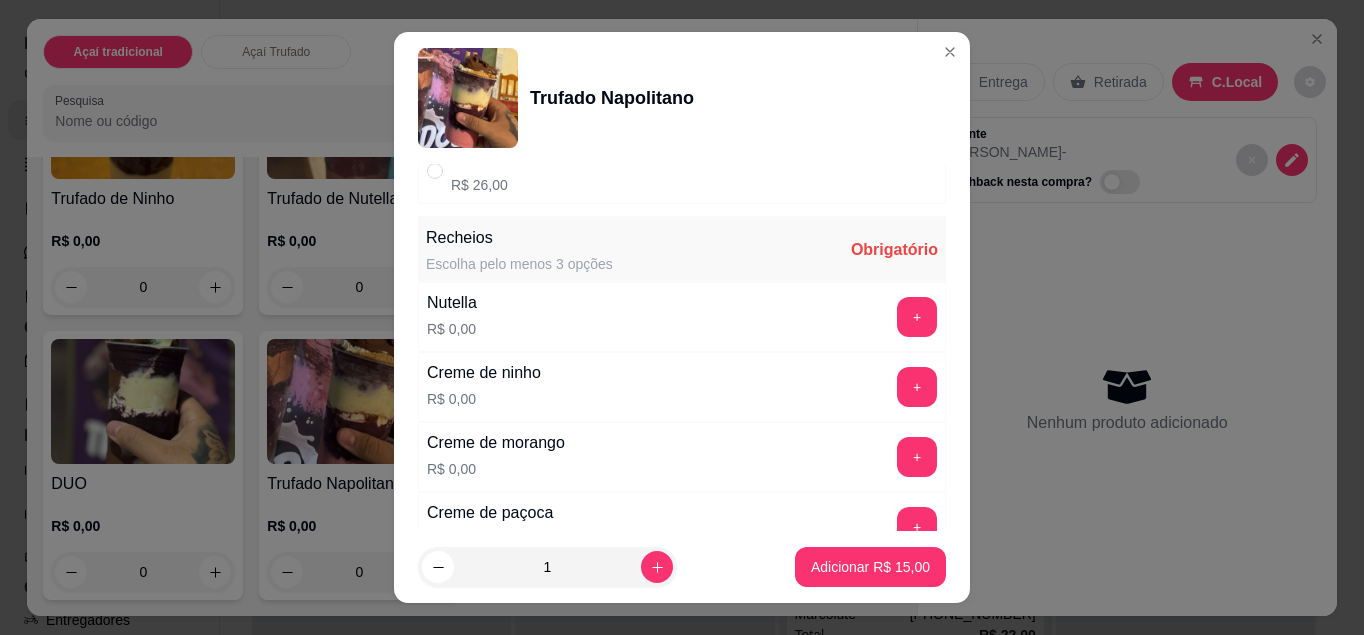 scroll, scrollTop: 211, scrollLeft: 0, axis: vertical 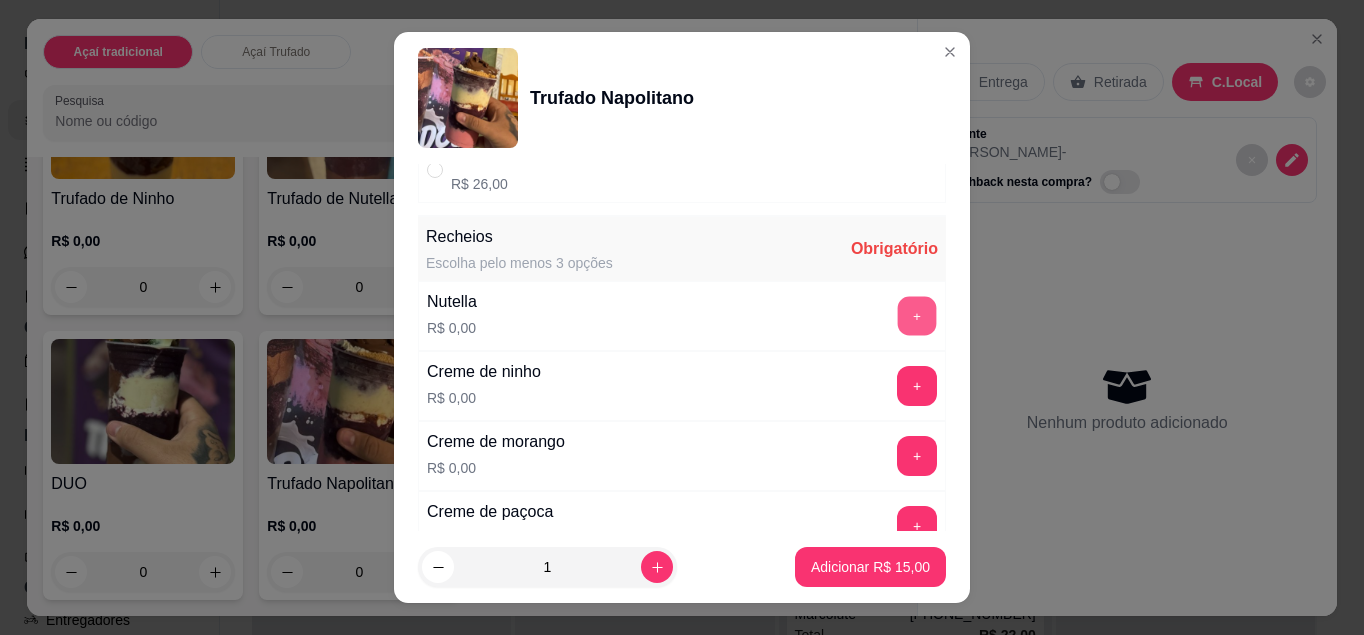 click on "+" at bounding box center [917, 315] 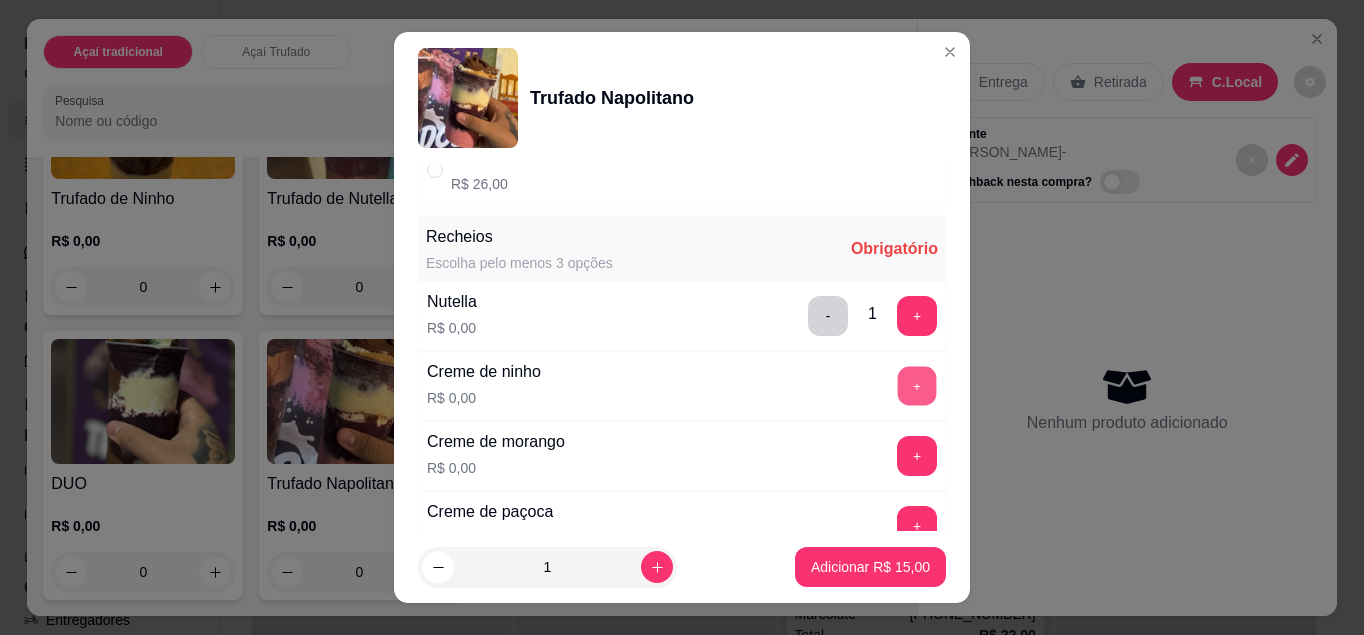 click on "+" at bounding box center [917, 385] 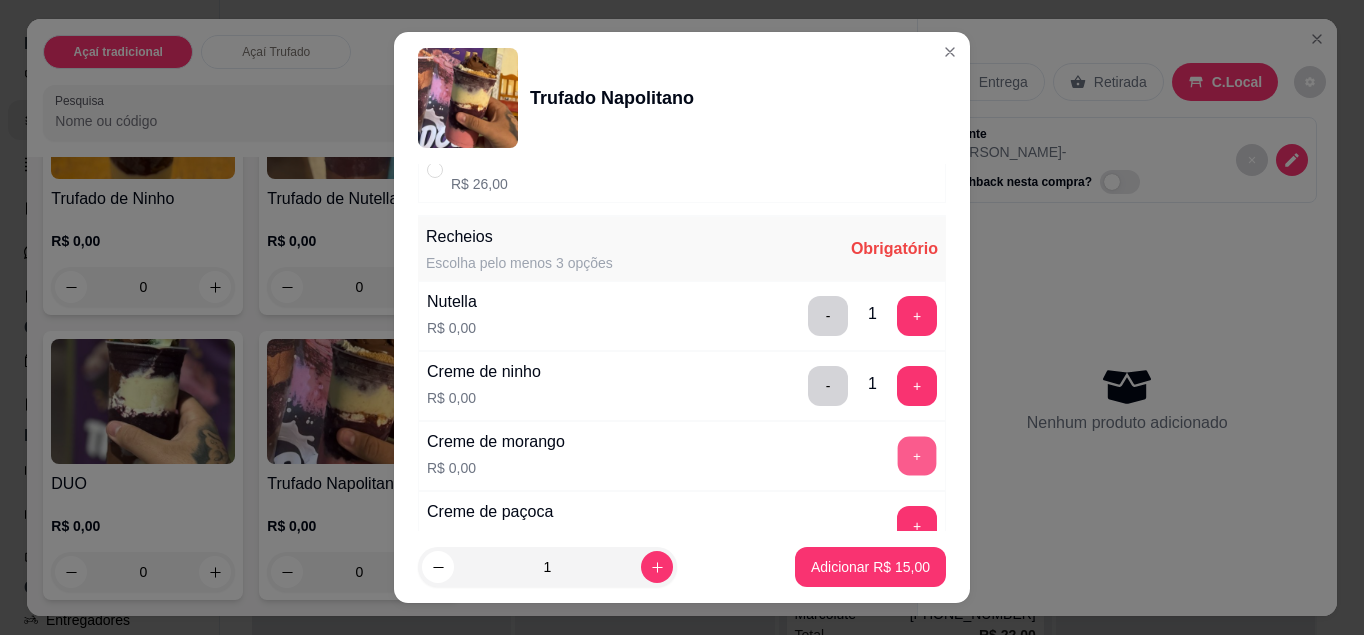 click on "+" at bounding box center [917, 455] 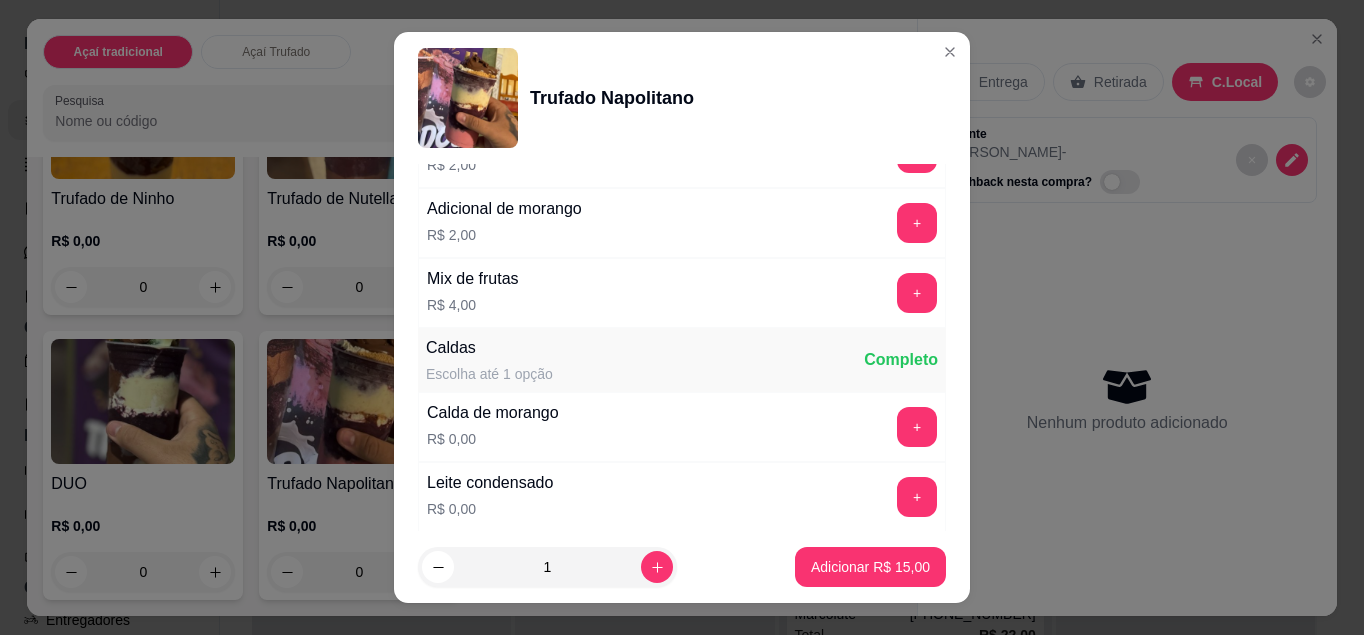 scroll, scrollTop: 1349, scrollLeft: 0, axis: vertical 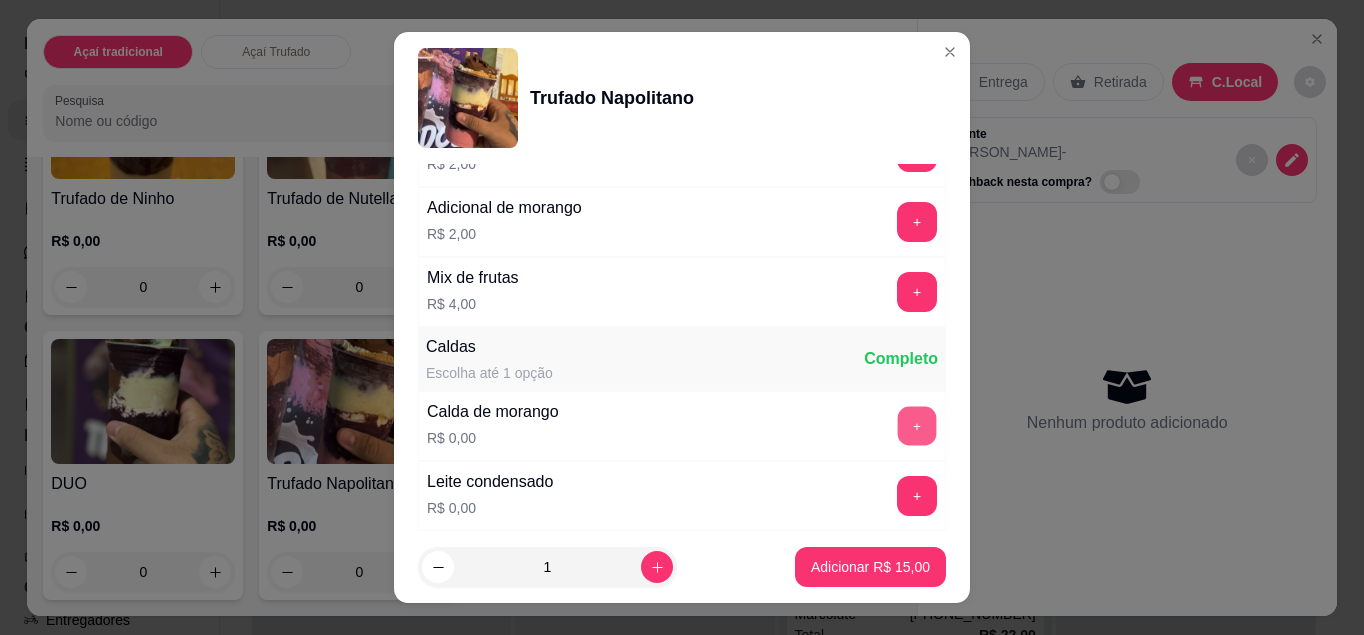 click on "+" at bounding box center (917, 425) 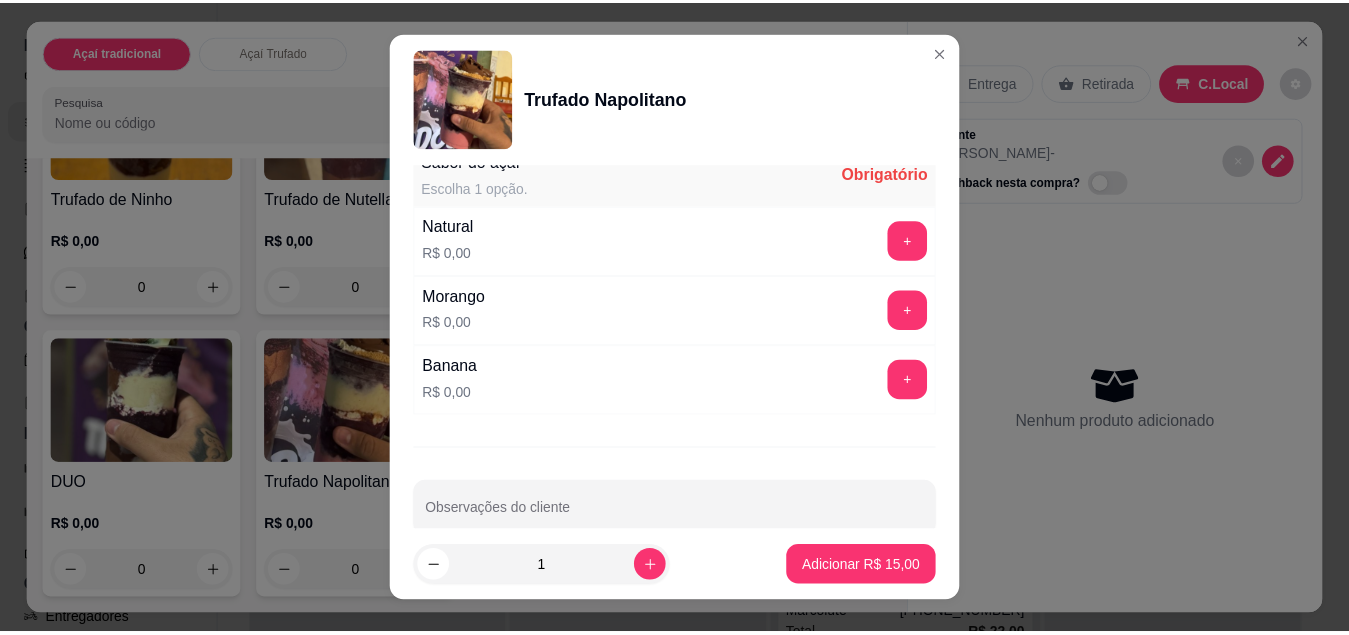 scroll, scrollTop: 1742, scrollLeft: 0, axis: vertical 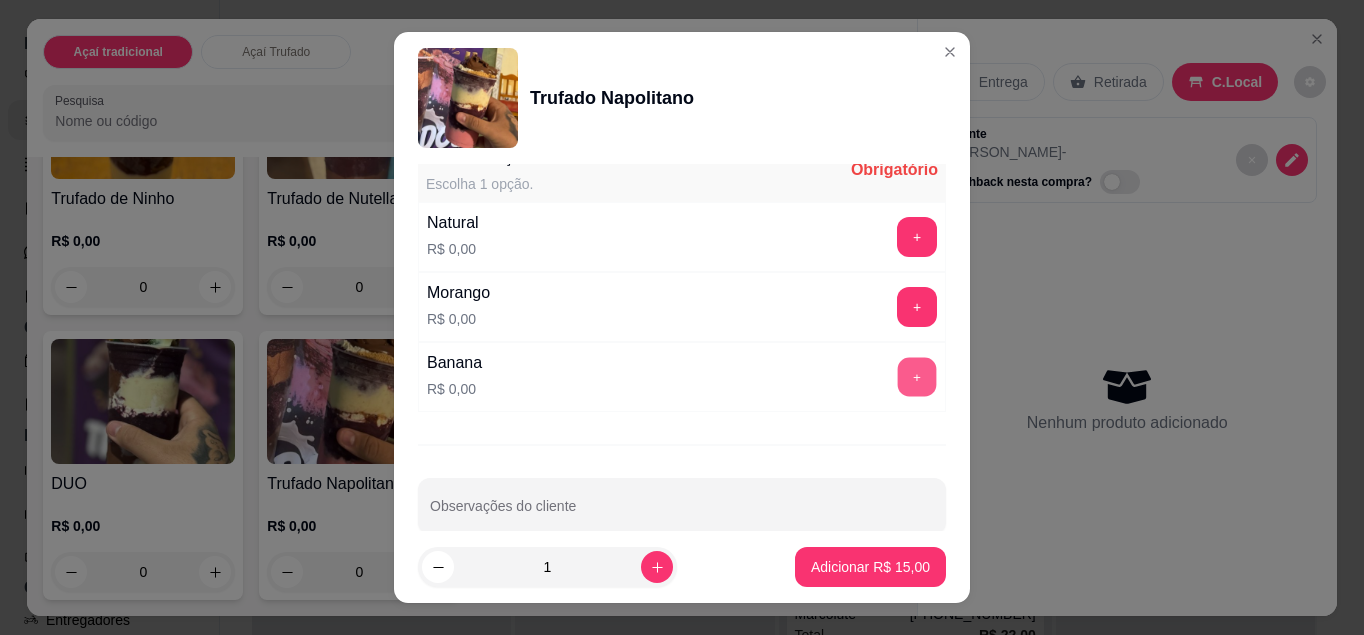 click on "+" at bounding box center (917, 376) 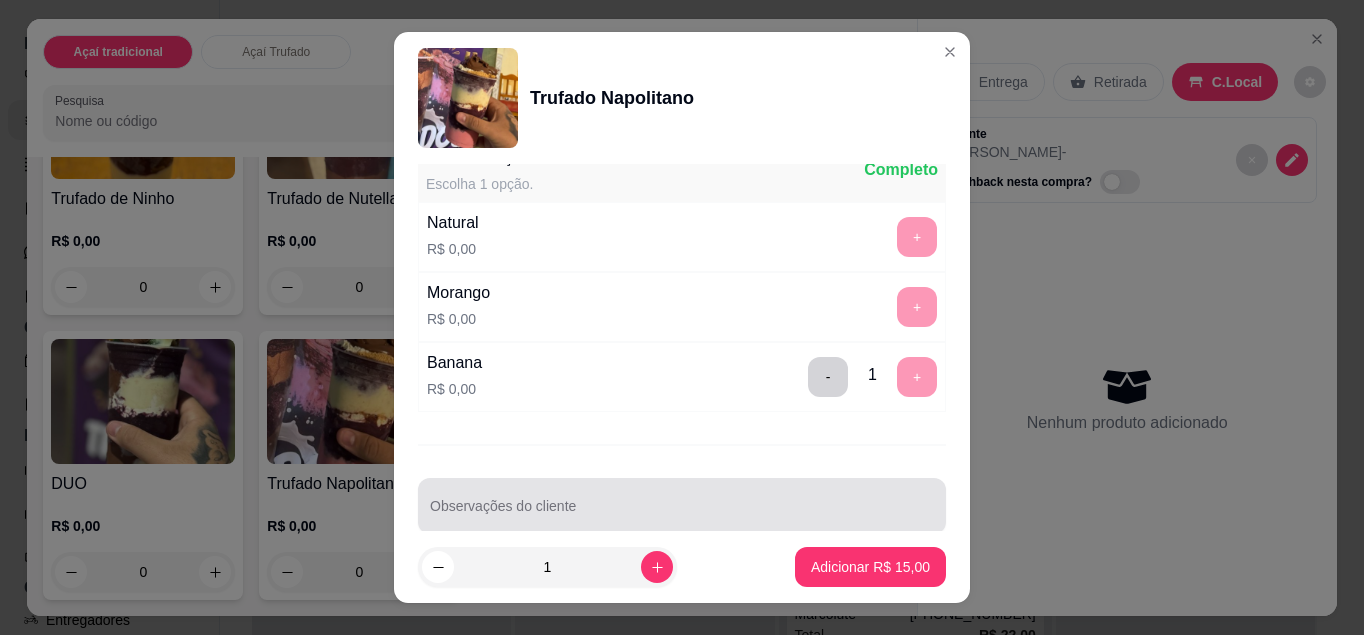 click at bounding box center [682, 506] 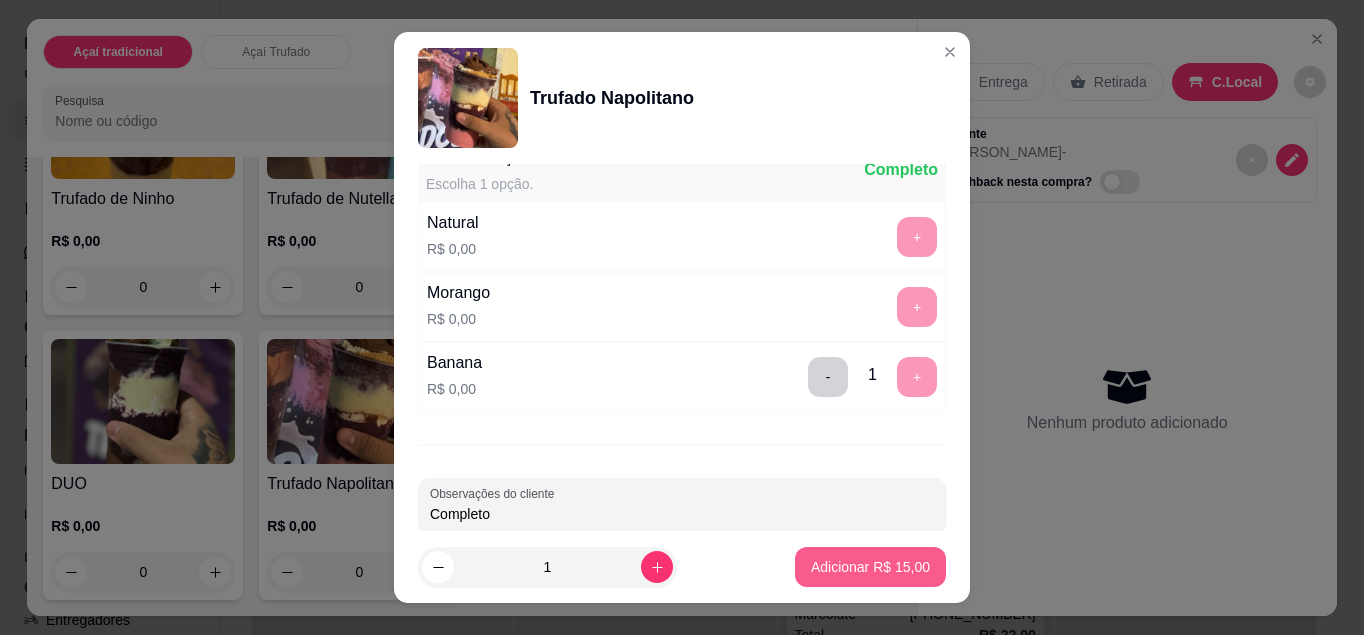 type on "Completo" 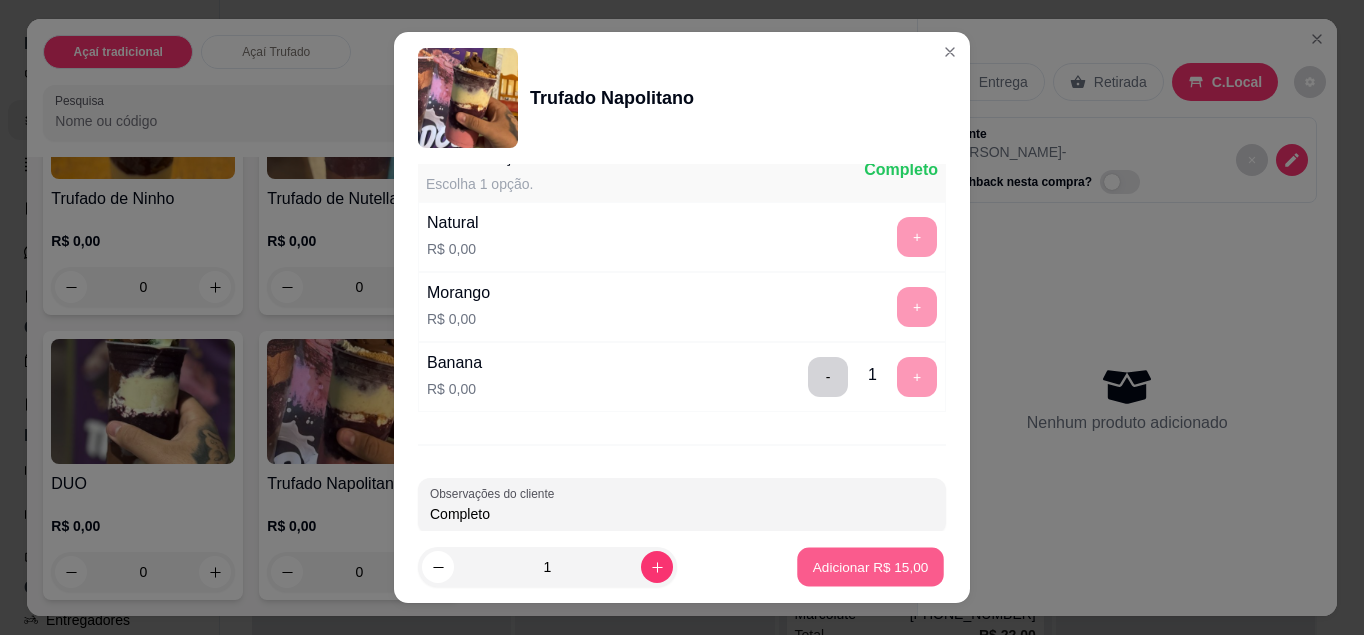 click on "Adicionar   R$ 15,00" at bounding box center (871, 567) 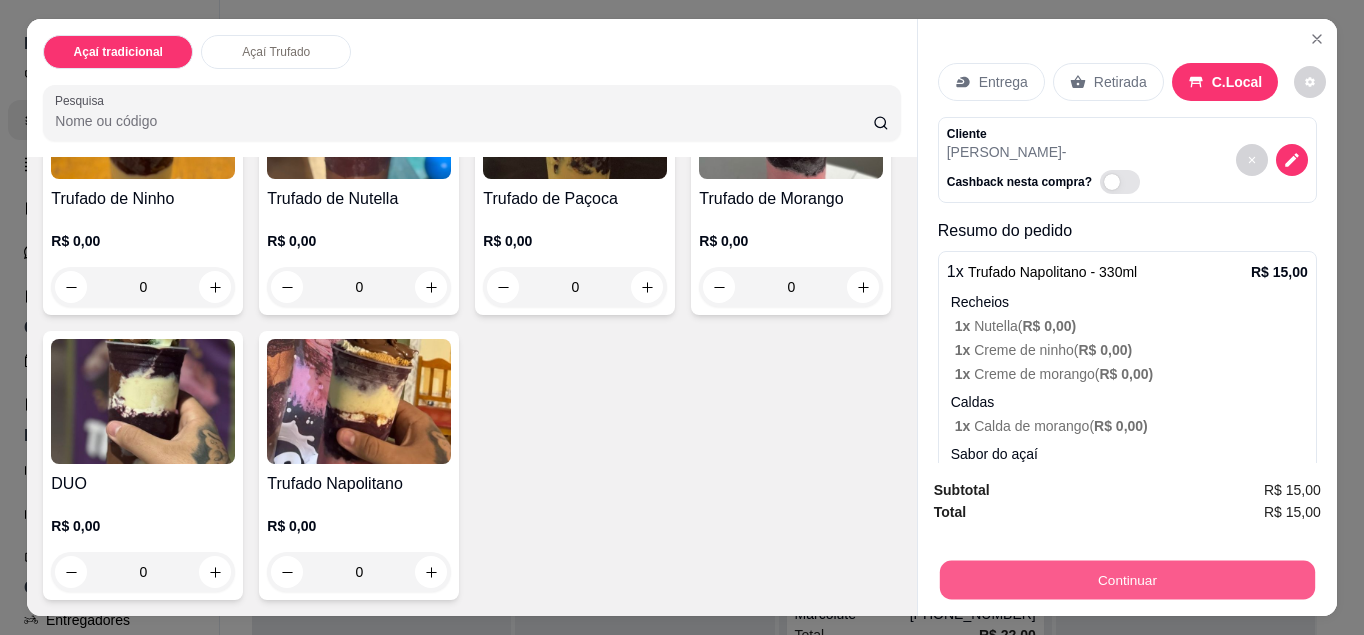 click on "Continuar" at bounding box center (1127, 580) 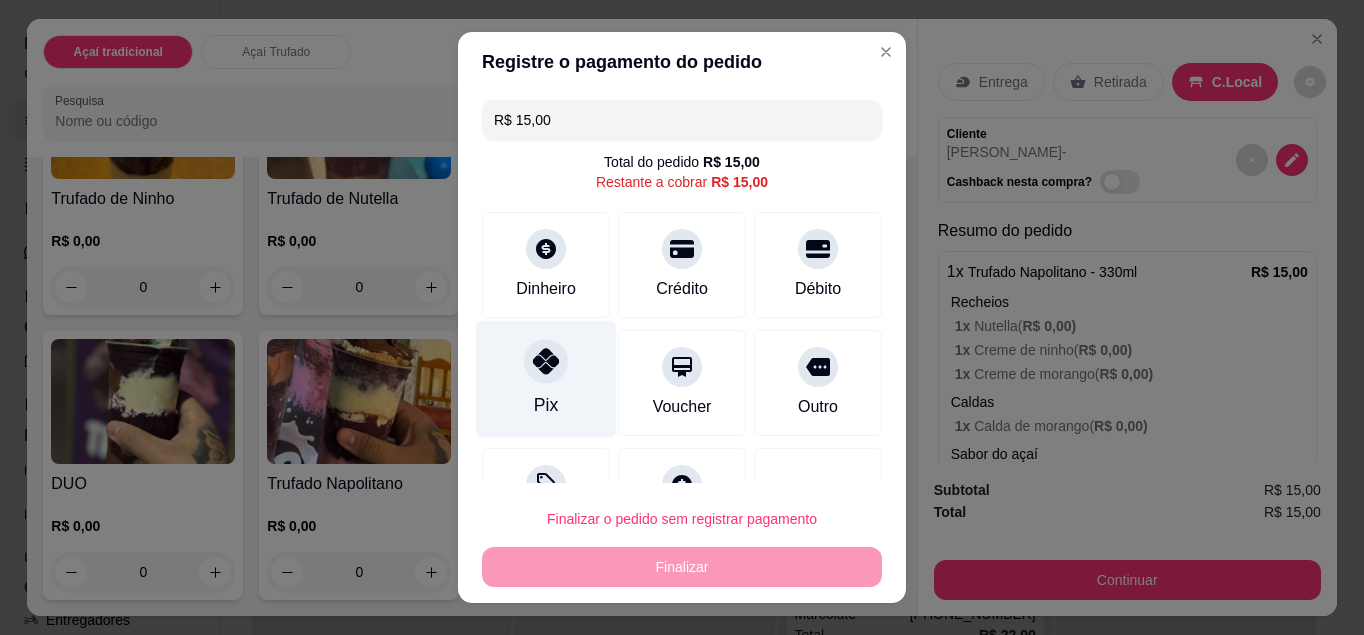 click 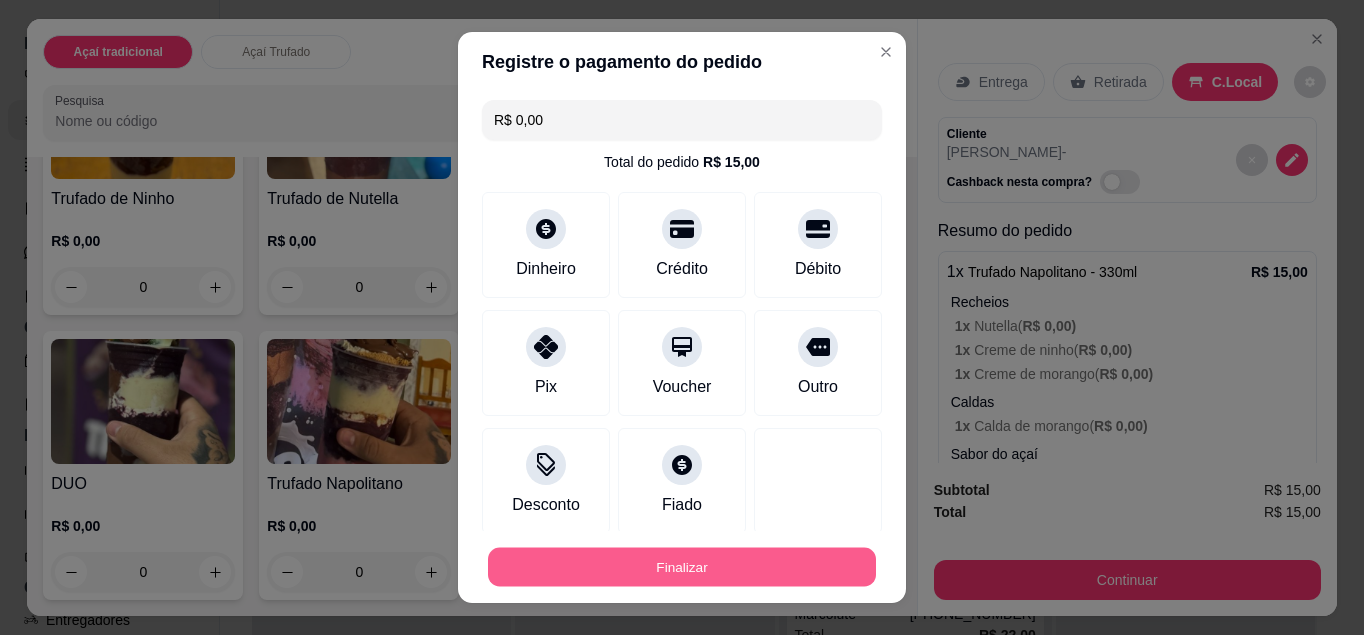click on "Finalizar" at bounding box center (682, 567) 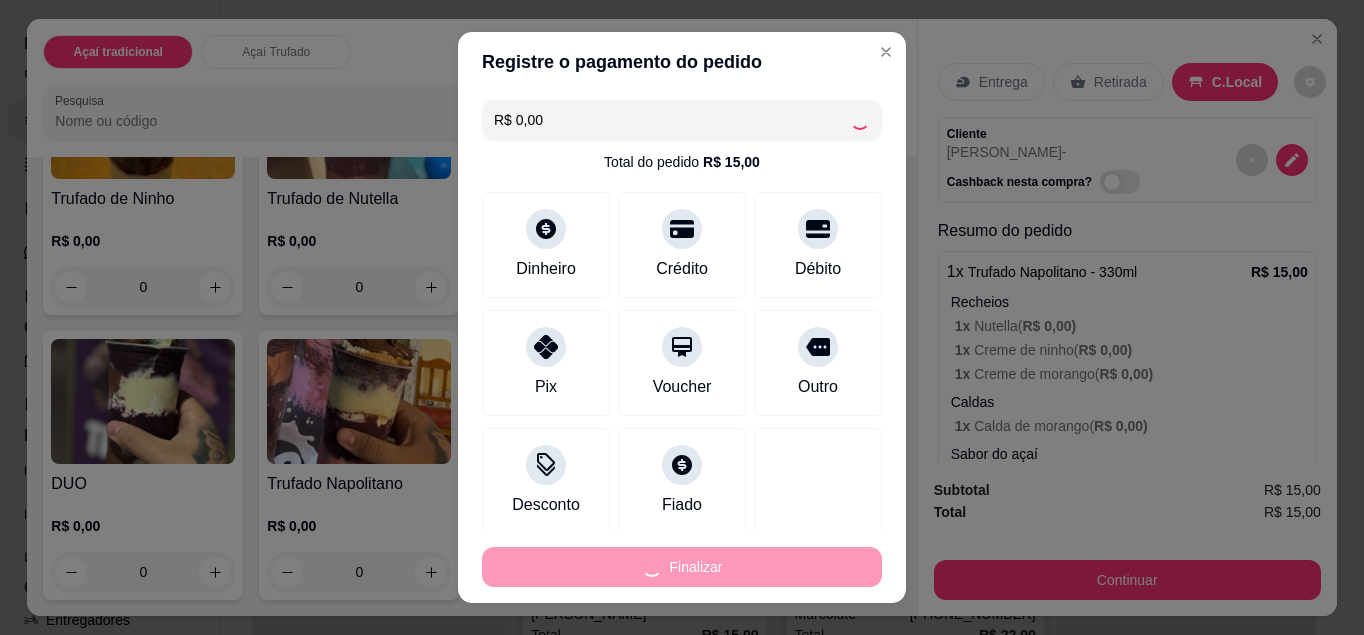 type on "-R$ 15,00" 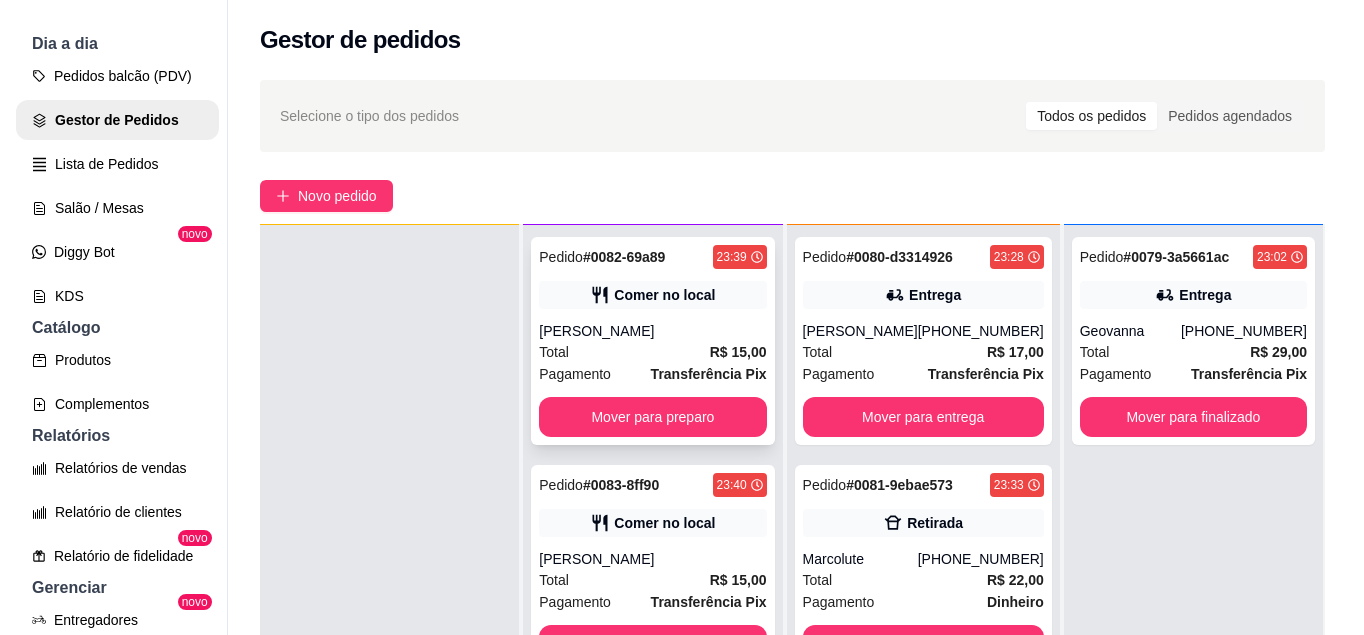 scroll, scrollTop: 56, scrollLeft: 0, axis: vertical 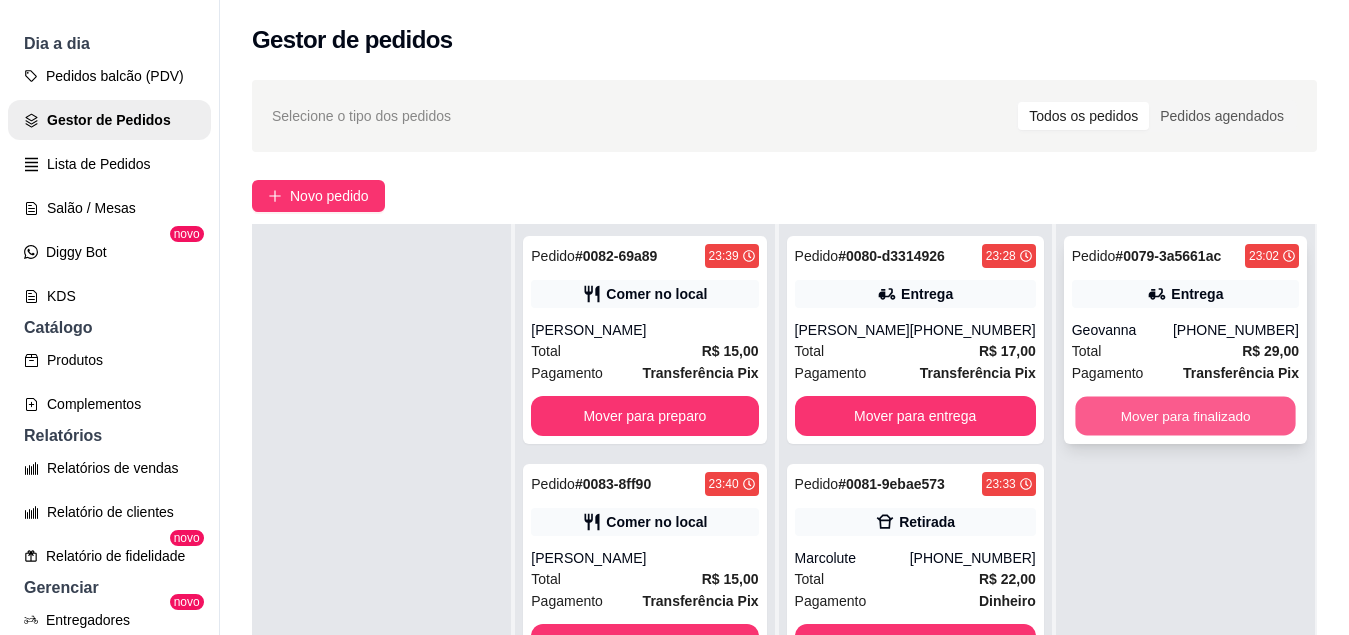 click on "Mover para finalizado" at bounding box center [1185, 416] 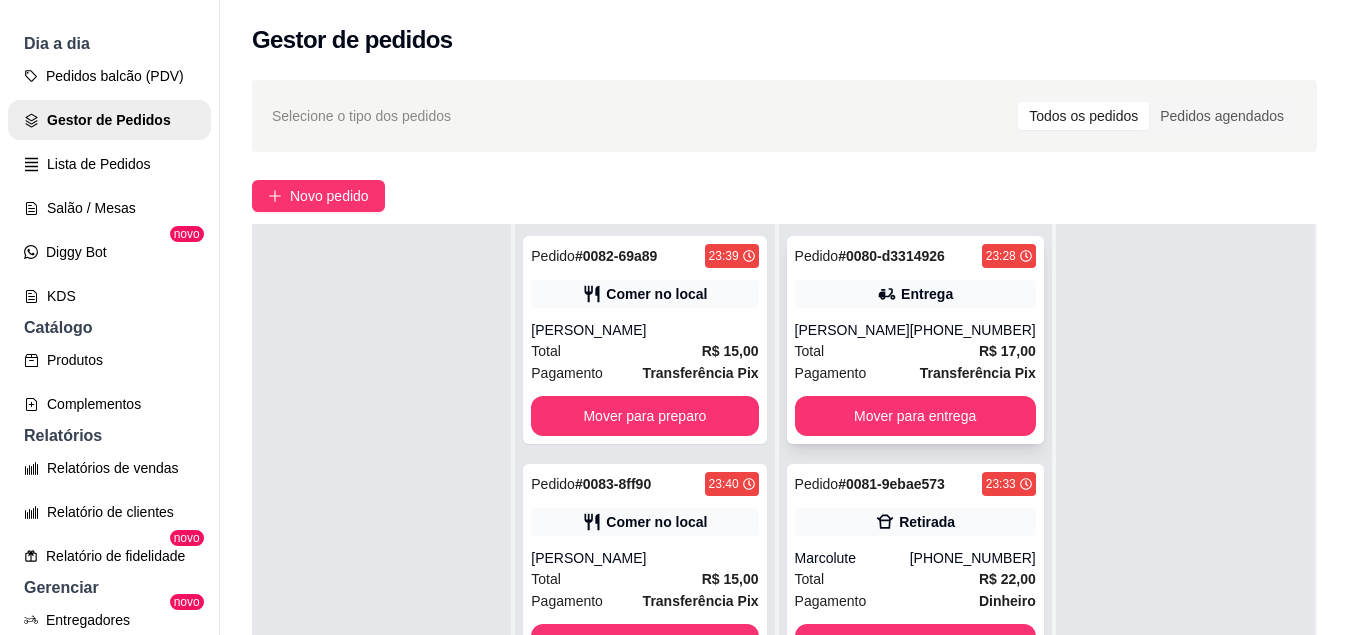 click on "[PHONE_NUMBER]" at bounding box center [973, 330] 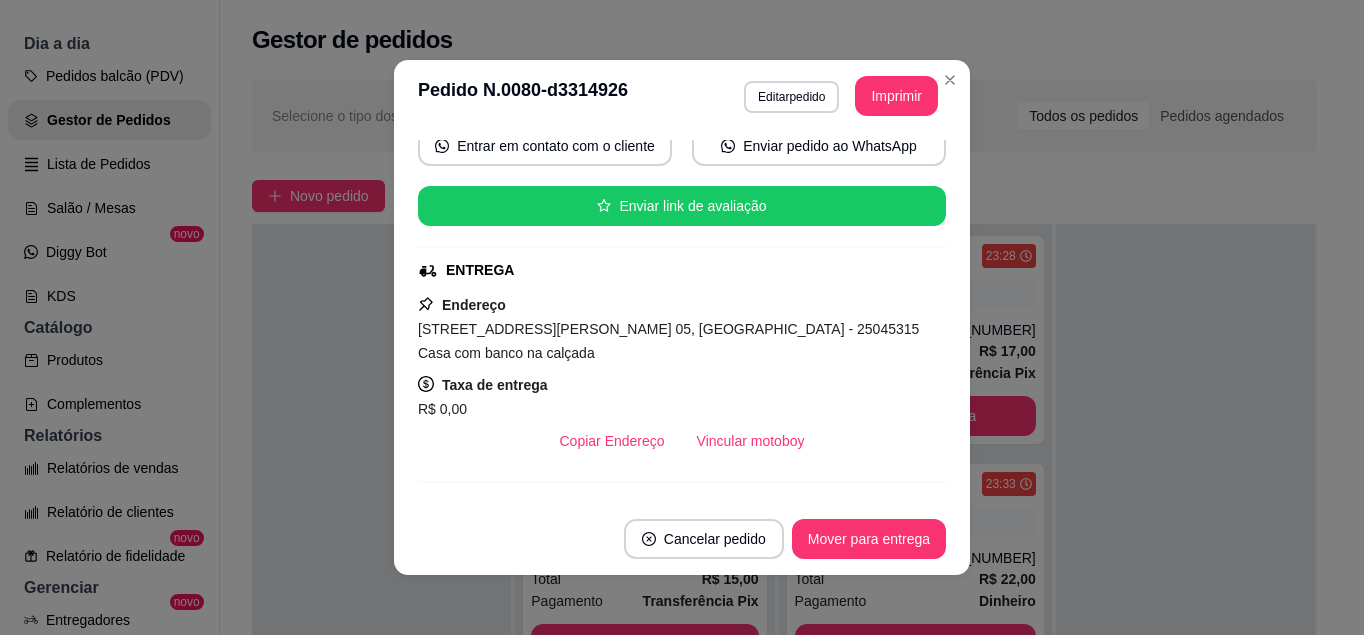 scroll, scrollTop: 229, scrollLeft: 0, axis: vertical 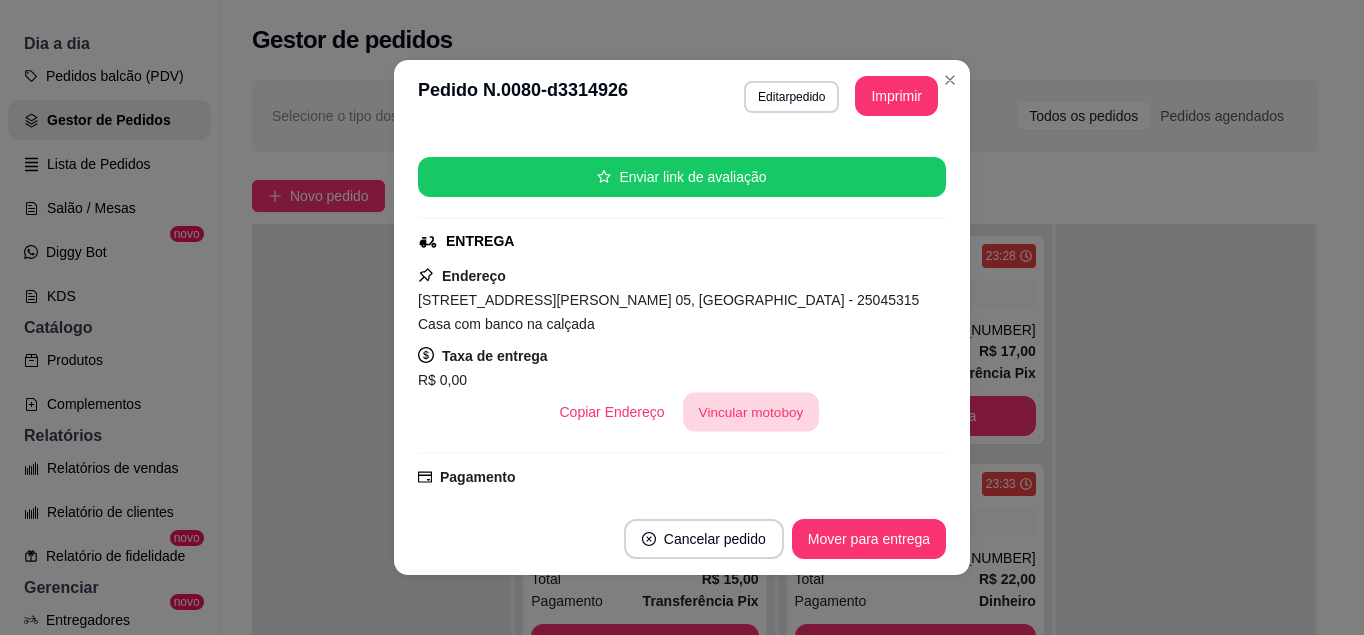 click on "Vincular motoboy" at bounding box center (751, 412) 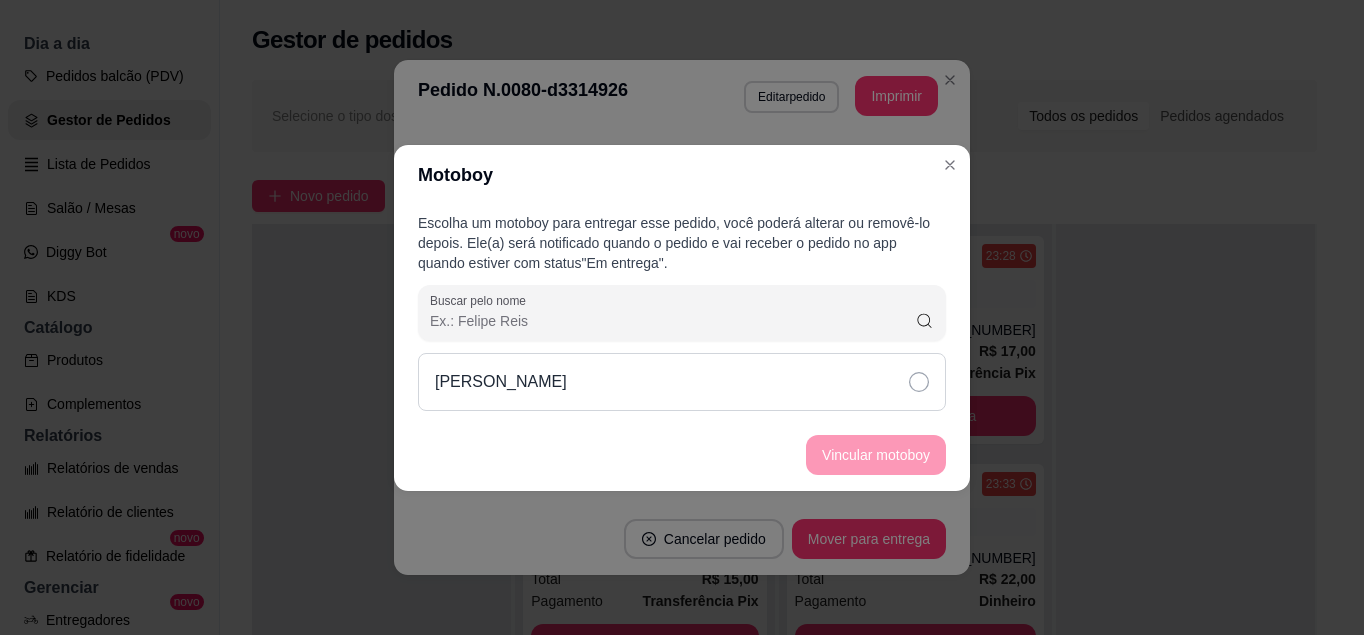 click on "[PERSON_NAME]" at bounding box center [682, 382] 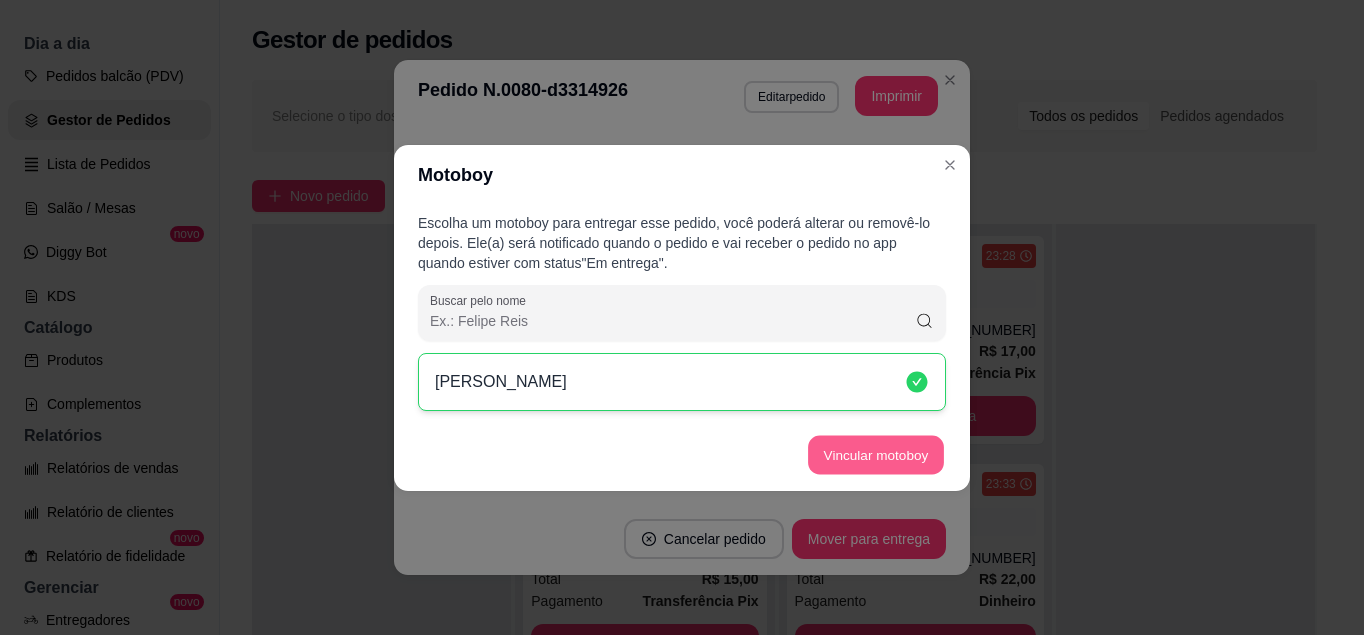 click on "Vincular motoboy" at bounding box center (876, 454) 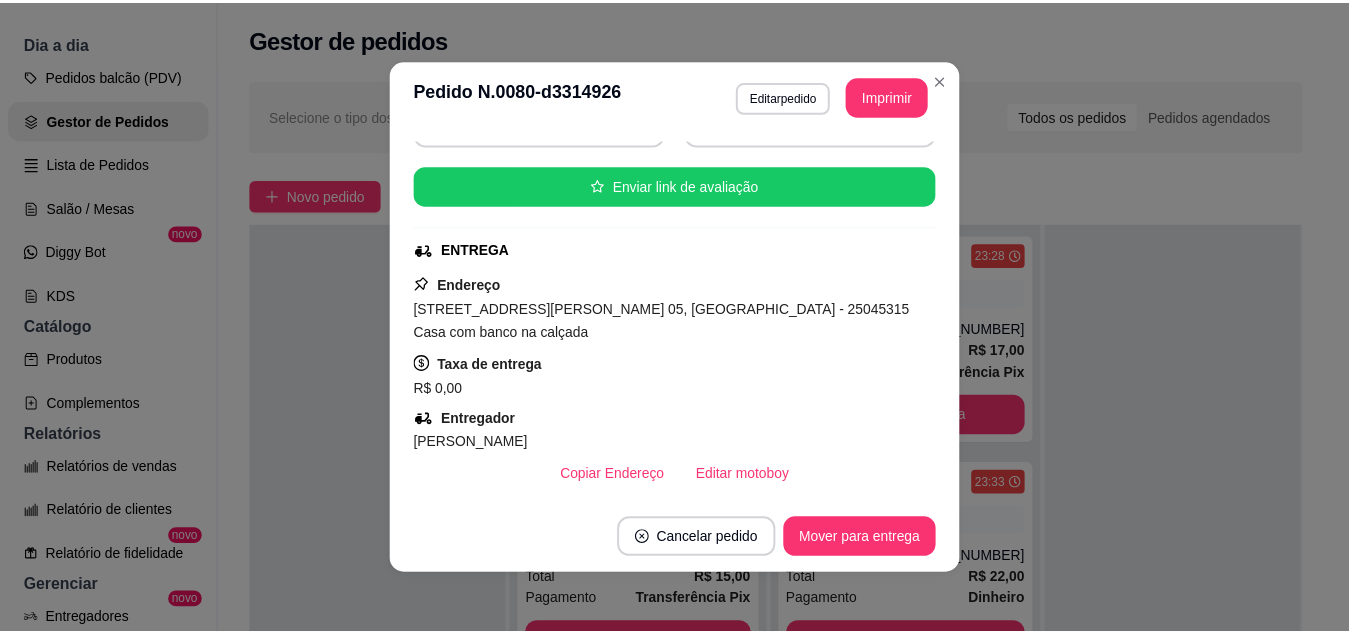 scroll, scrollTop: 0, scrollLeft: 0, axis: both 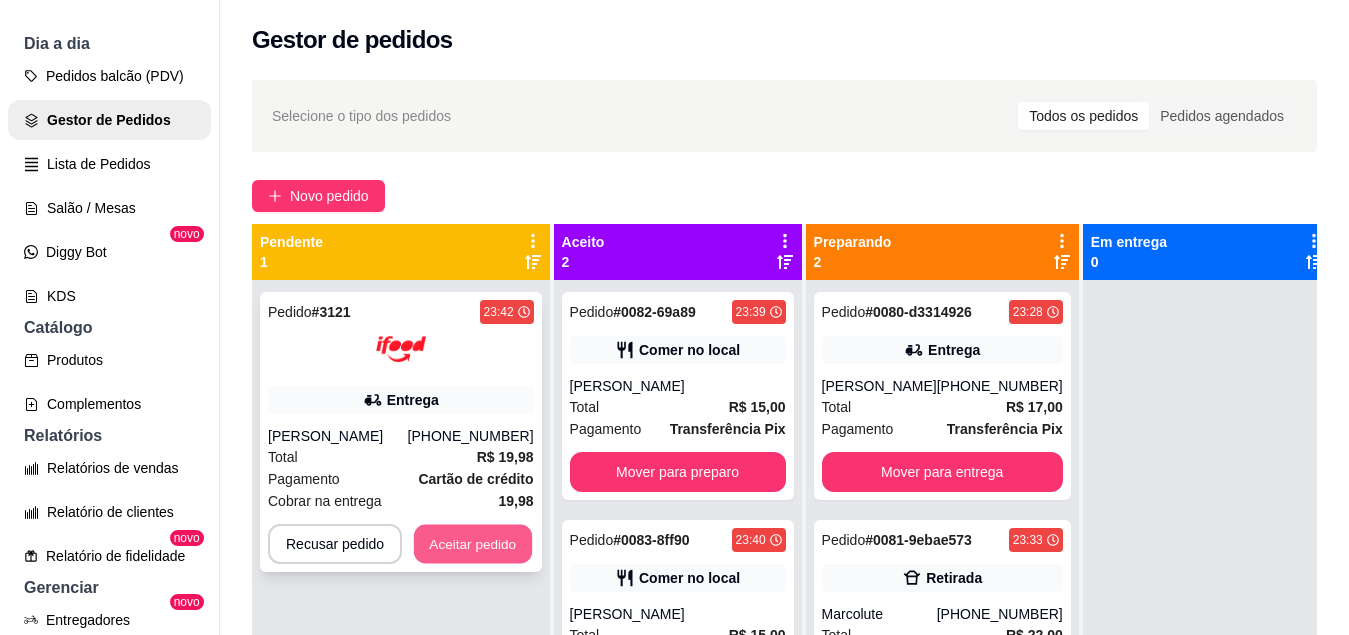 click on "Aceitar pedido" at bounding box center [473, 544] 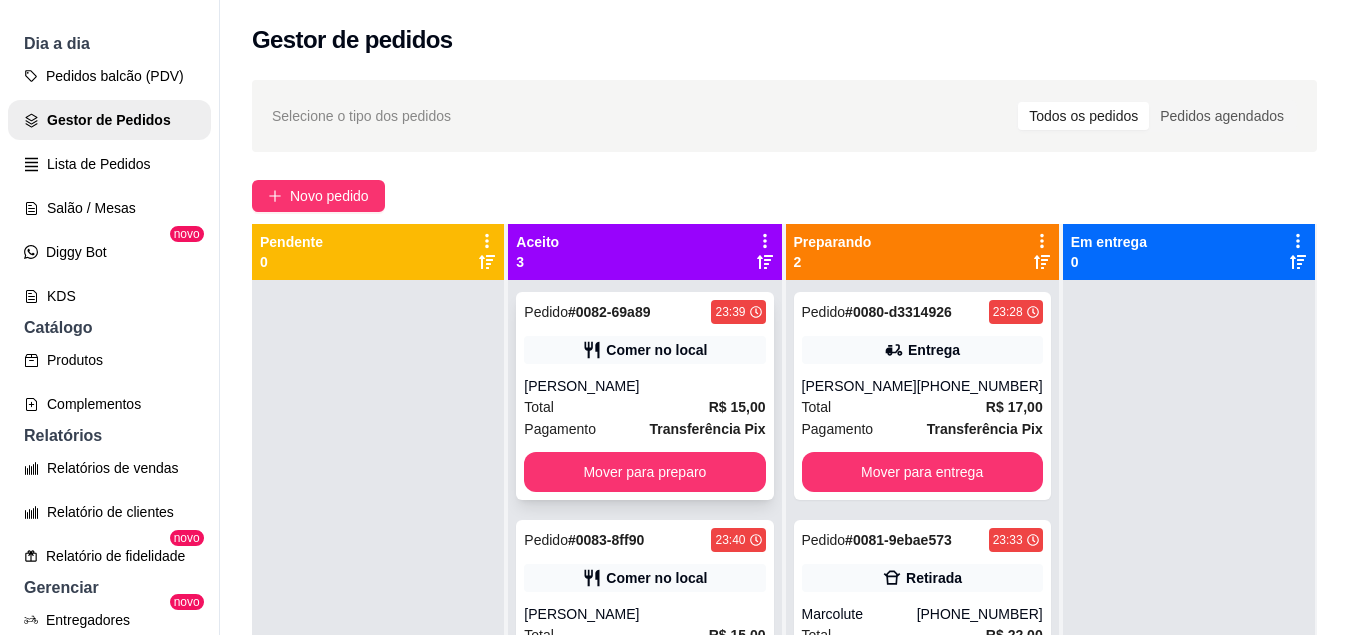 scroll, scrollTop: 141, scrollLeft: 0, axis: vertical 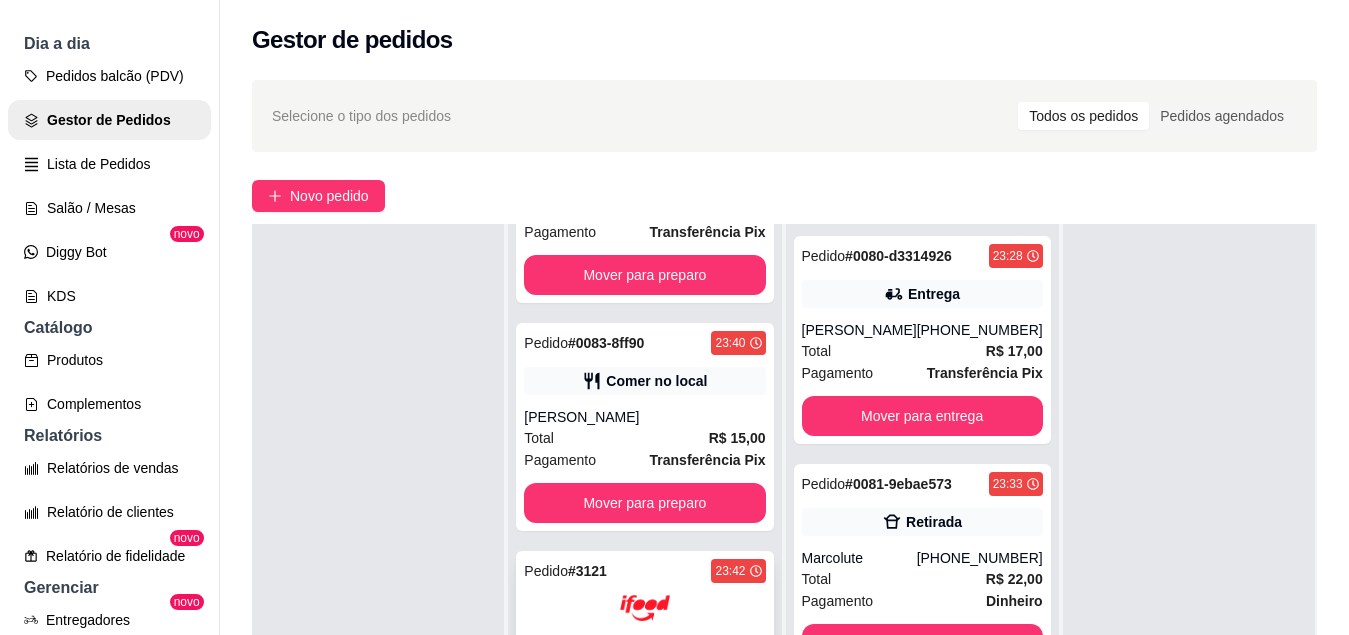 click on "Pedido  # 3121 23:42" at bounding box center [644, 571] 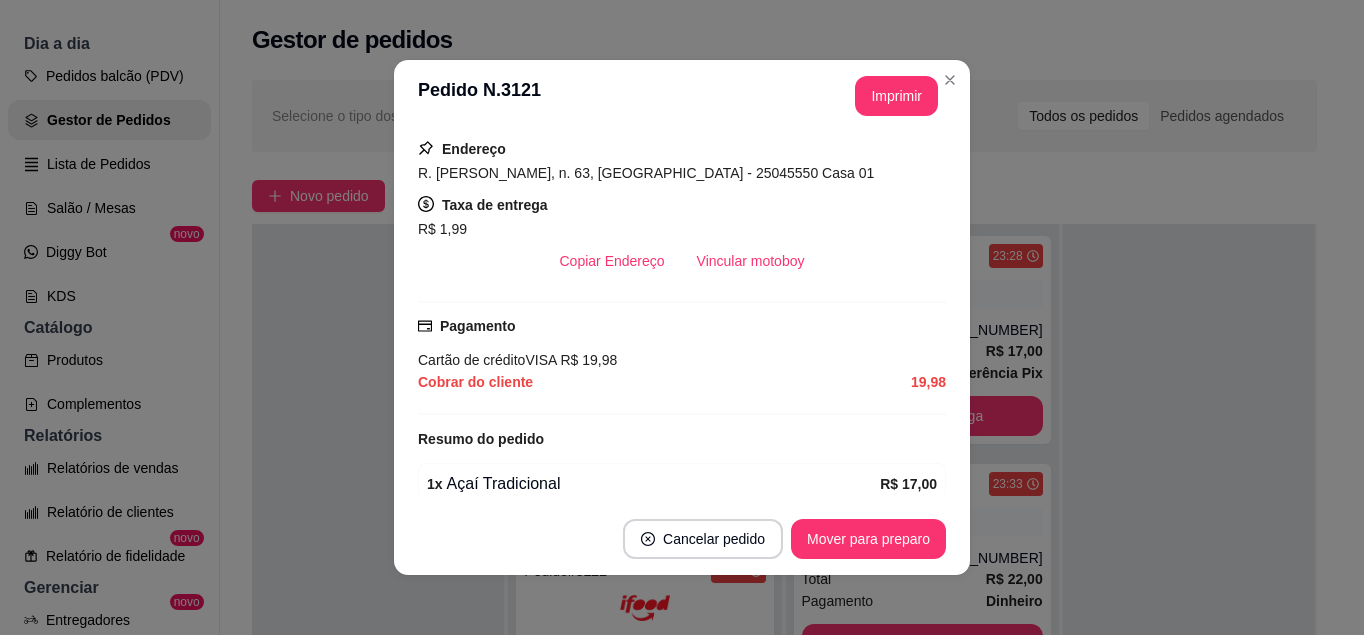 scroll, scrollTop: 413, scrollLeft: 0, axis: vertical 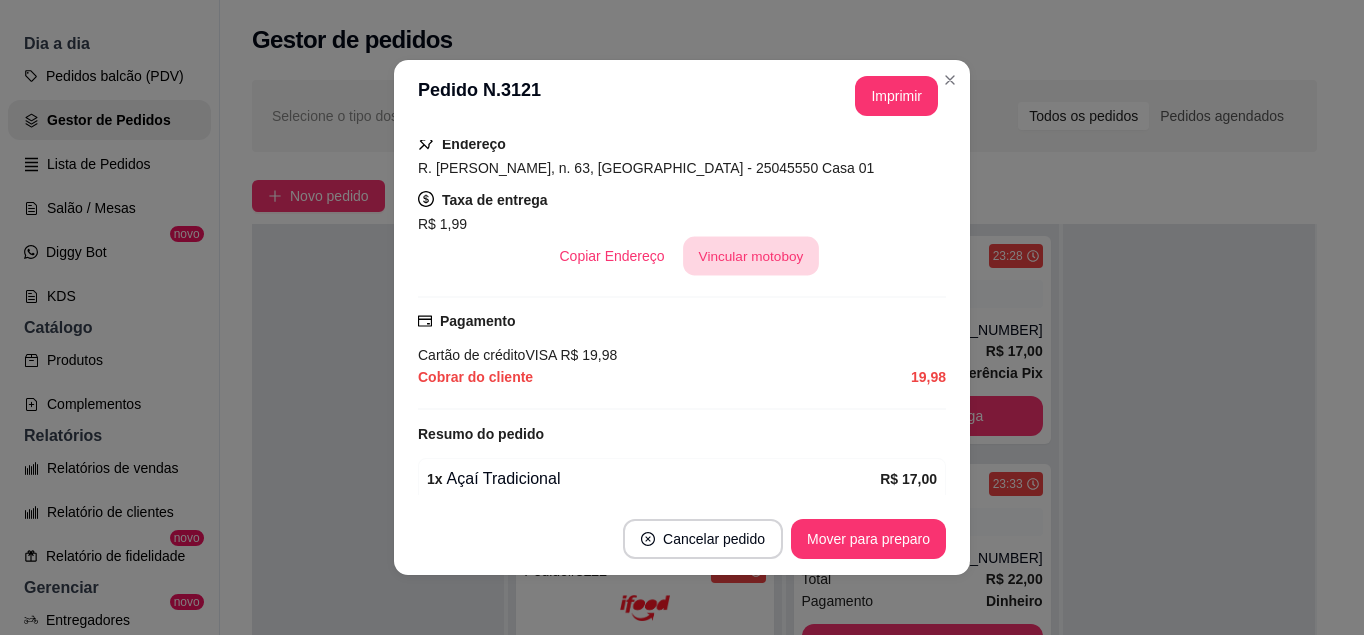 click on "Vincular motoboy" at bounding box center (751, 256) 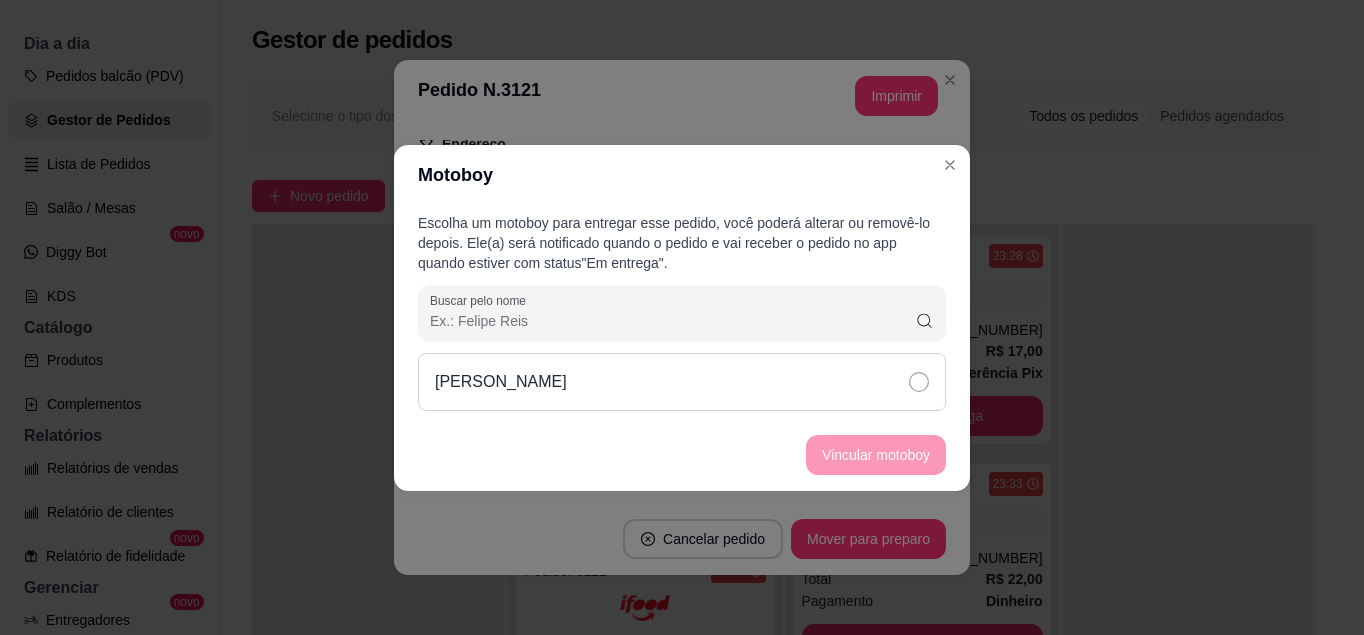 click on "[PERSON_NAME]" at bounding box center [682, 382] 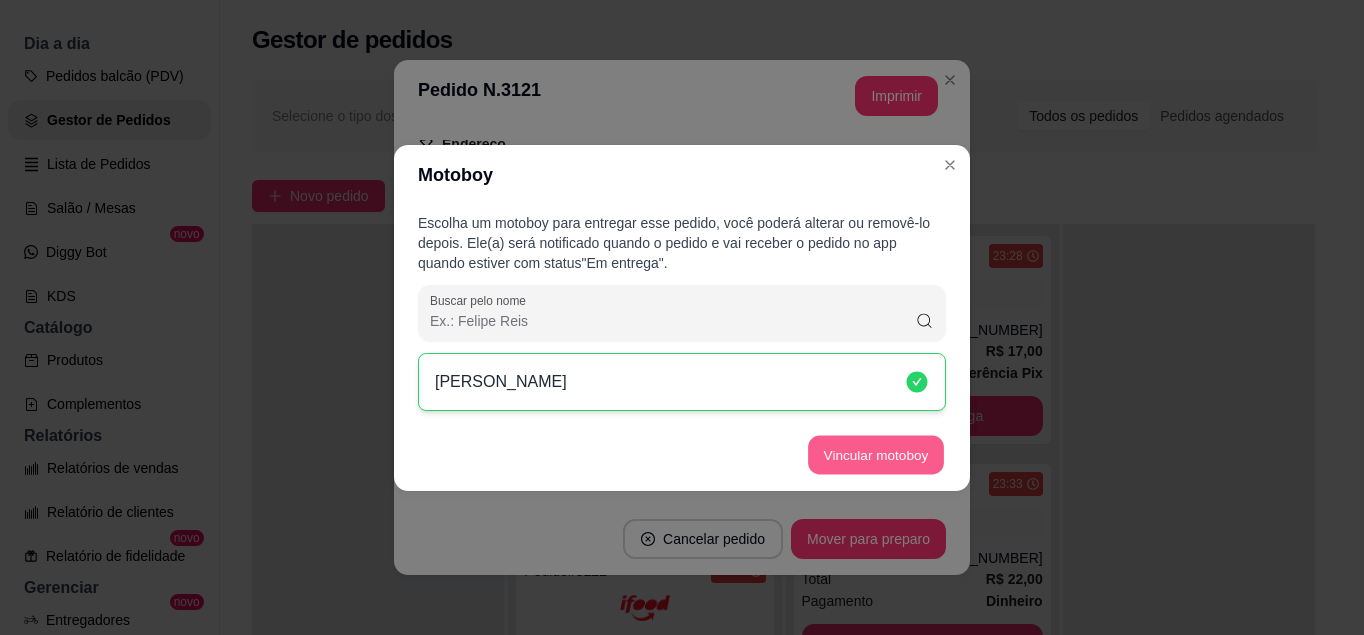click on "Vincular motoboy" at bounding box center [876, 454] 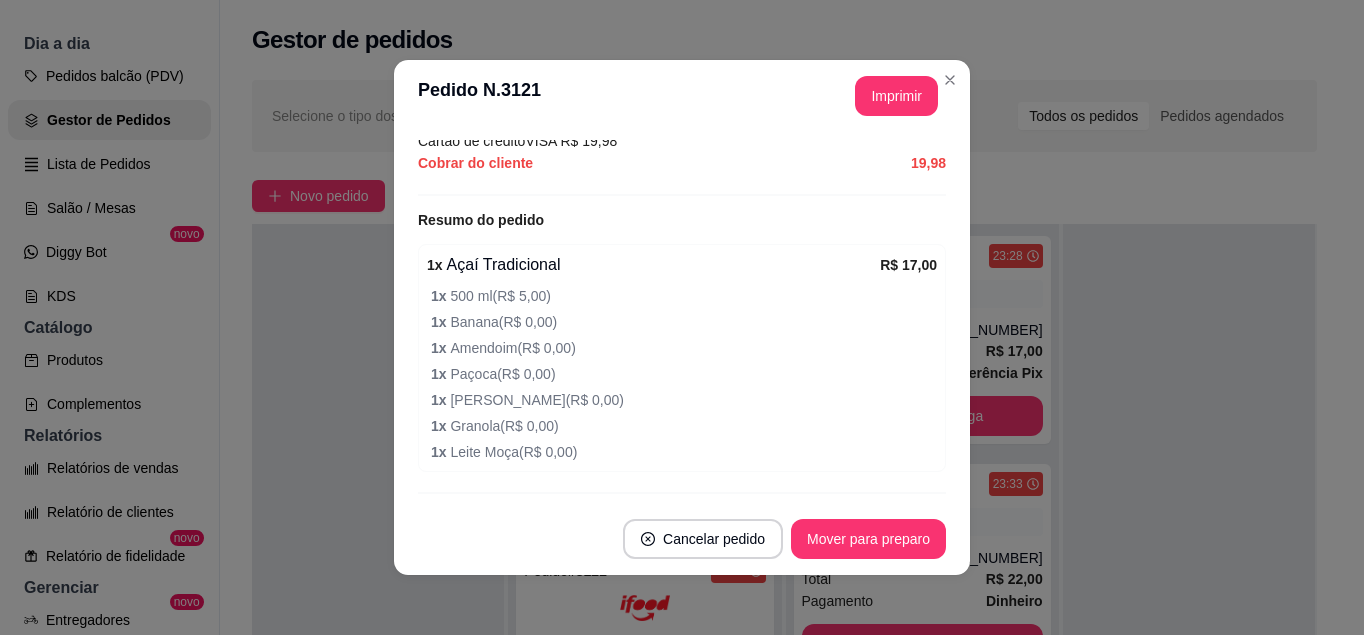 scroll, scrollTop: 736, scrollLeft: 0, axis: vertical 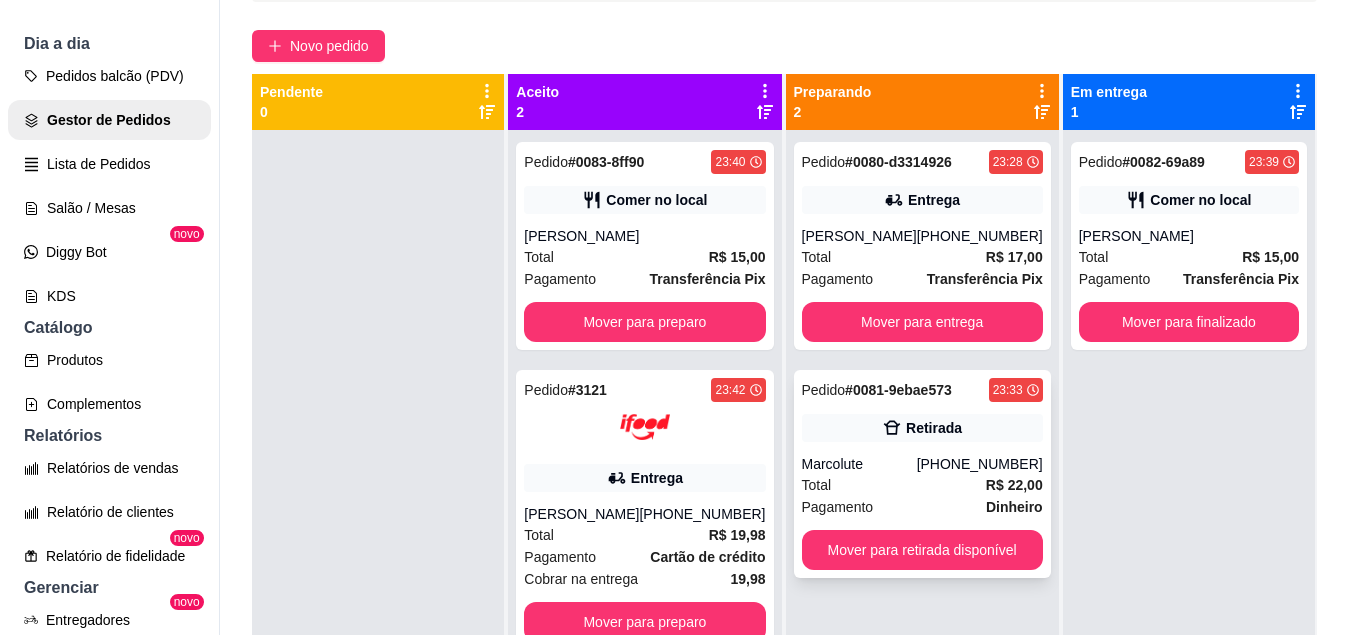 click on "Total R$ 22,00" at bounding box center (922, 485) 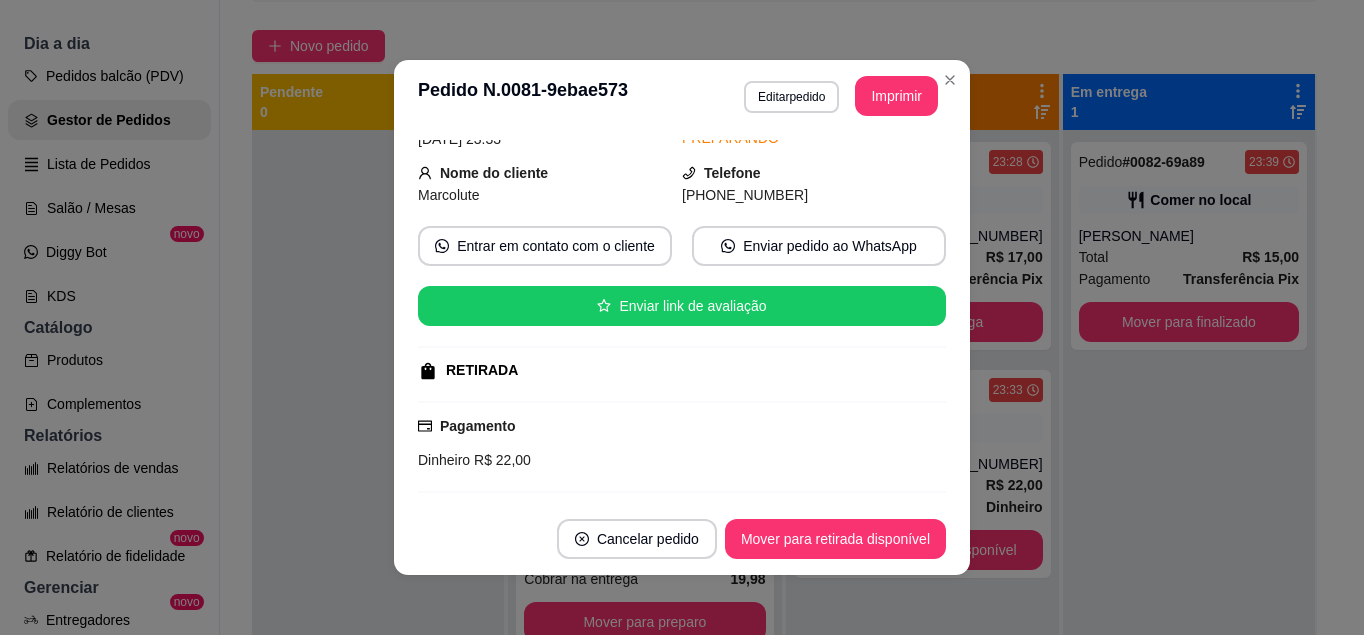 scroll, scrollTop: 102, scrollLeft: 0, axis: vertical 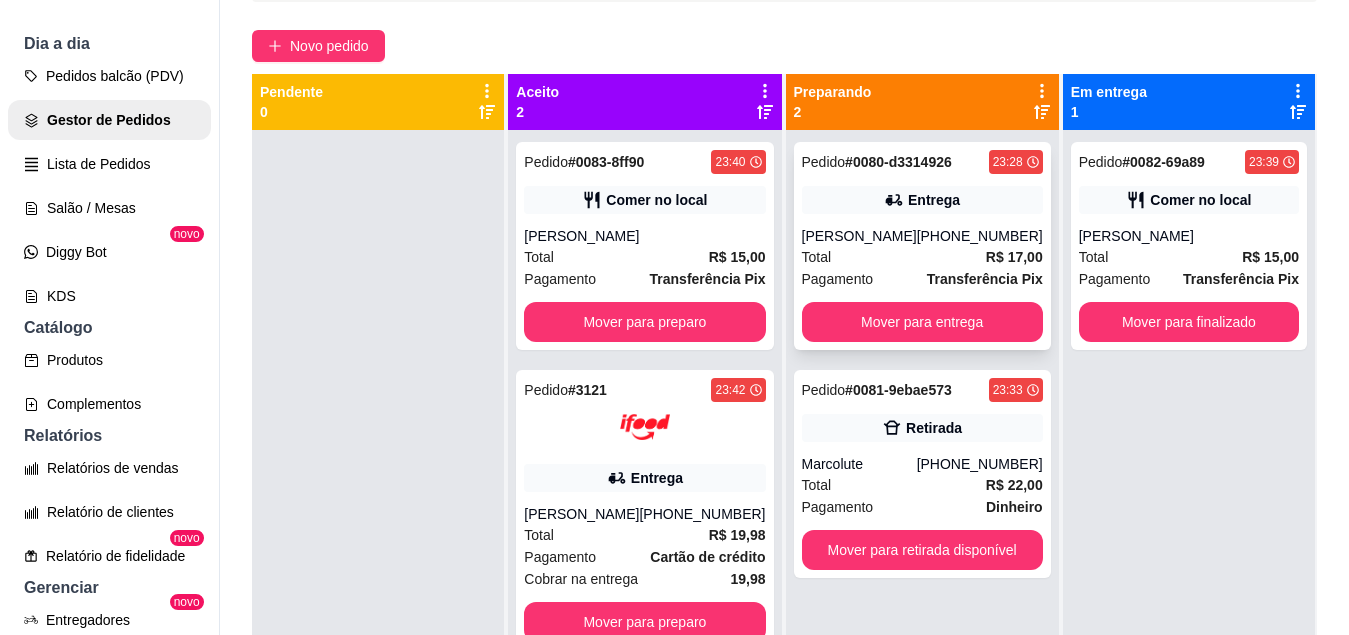 click on "[PHONE_NUMBER]" at bounding box center (980, 236) 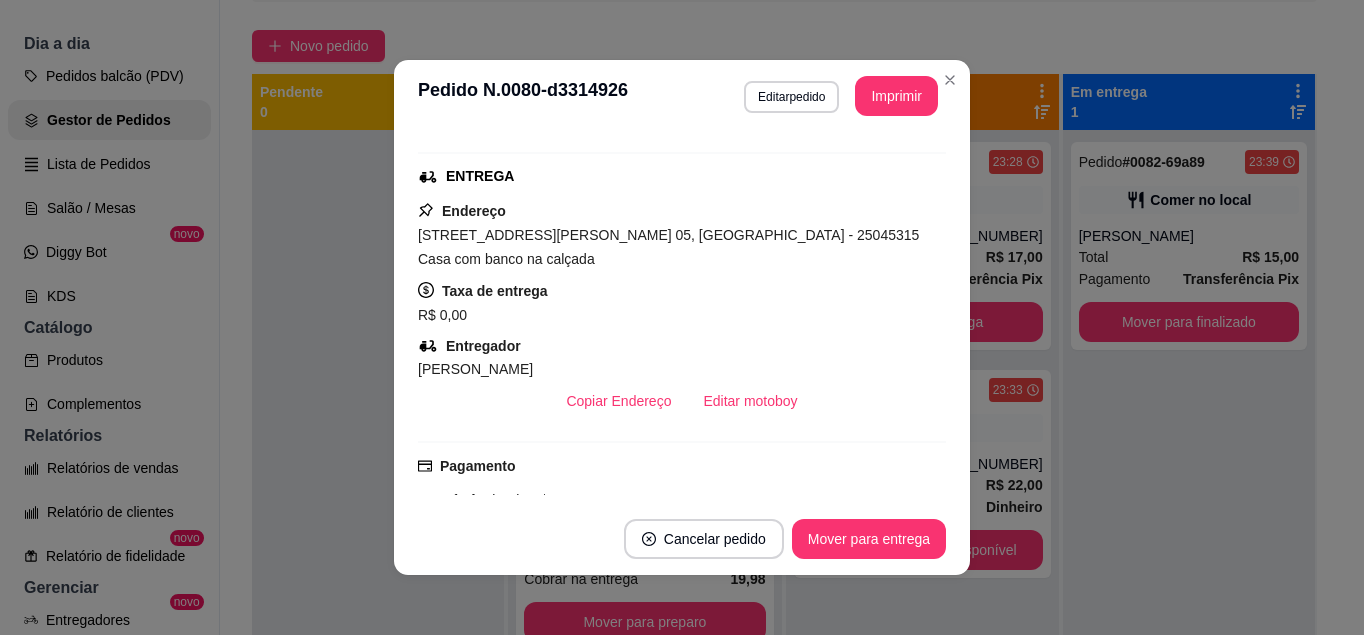 scroll, scrollTop: 287, scrollLeft: 0, axis: vertical 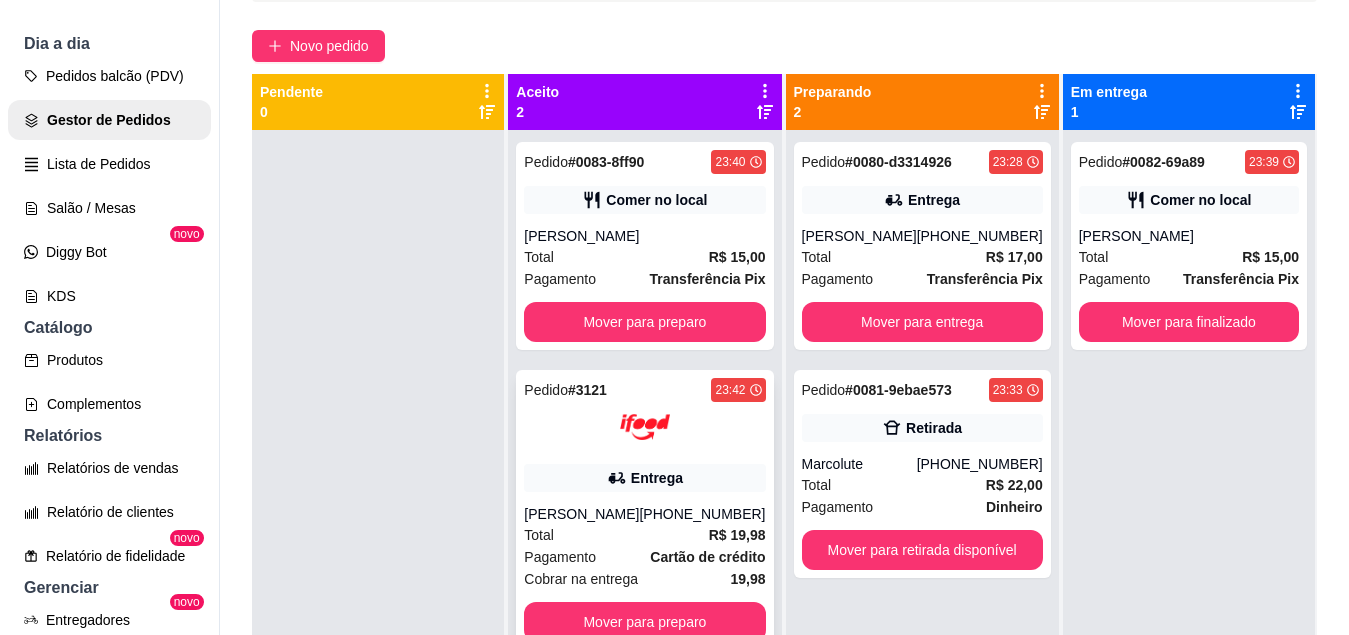 click on "Entrega" at bounding box center [657, 478] 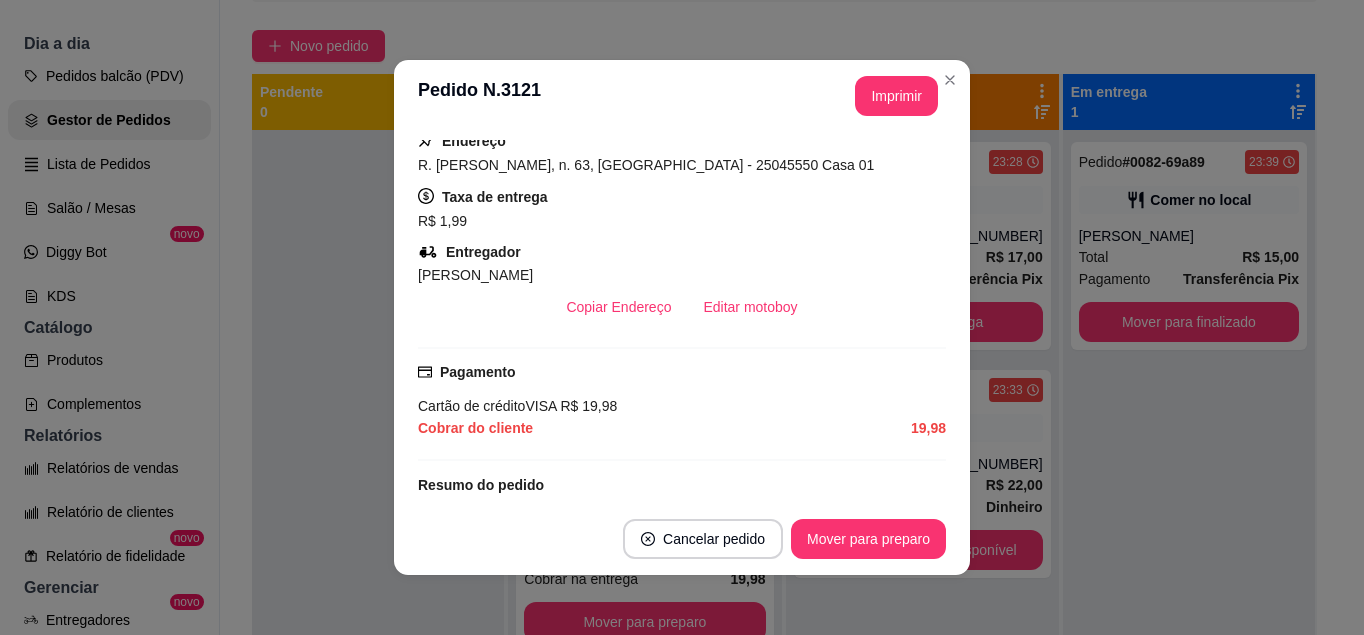 scroll, scrollTop: 415, scrollLeft: 0, axis: vertical 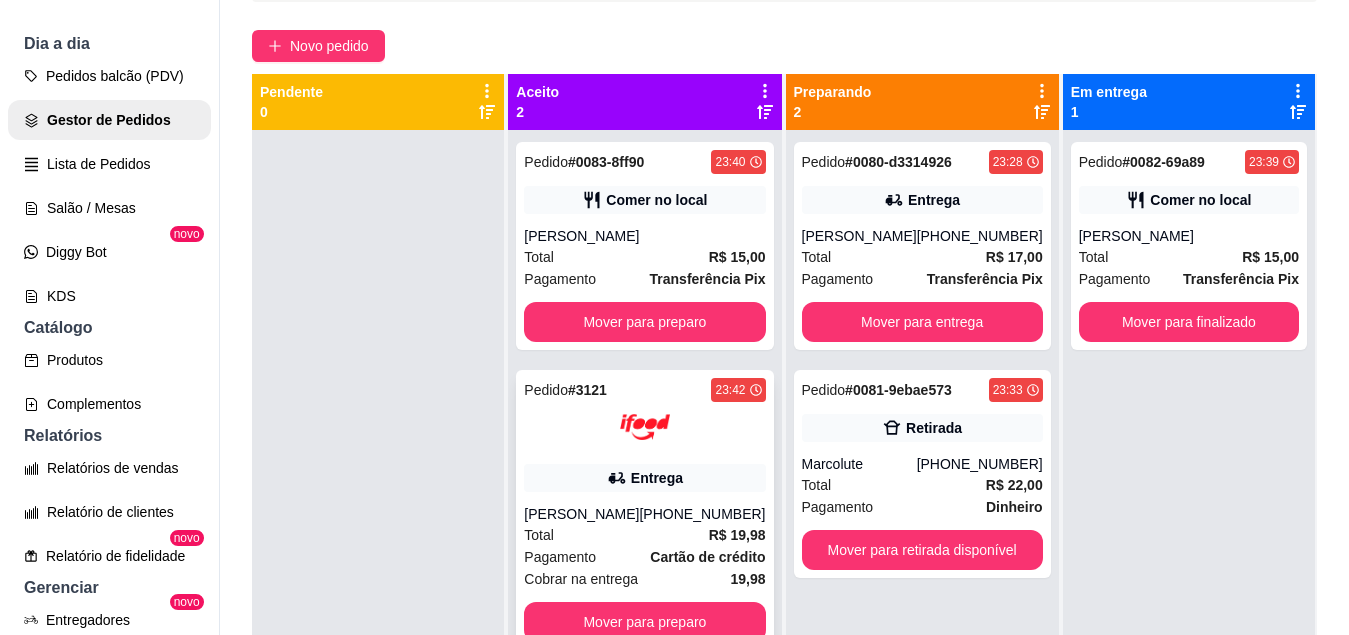 click on "Pedido  # 3121 23:42 Entrega Leandro  [PHONE_NUMBER] Total R$ 19,98 Pagamento Cartão de crédito Cobrar na entrega 19,98 Mover para preparo" at bounding box center (644, 510) 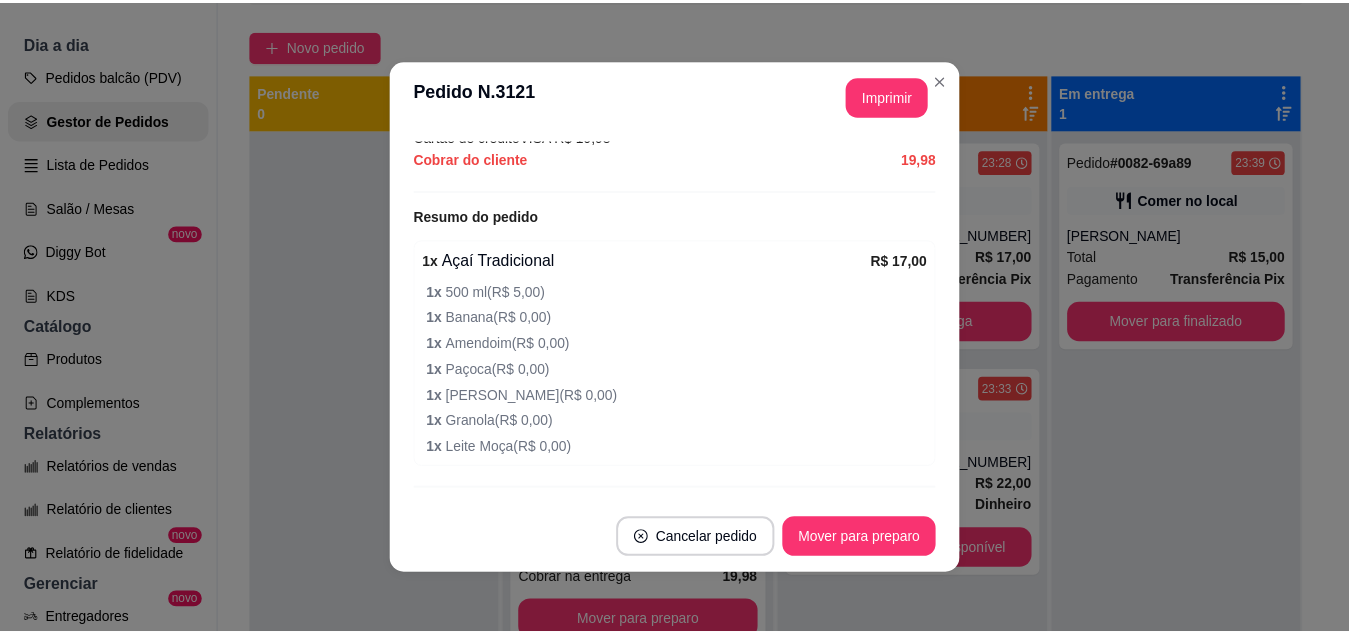 scroll, scrollTop: 736, scrollLeft: 0, axis: vertical 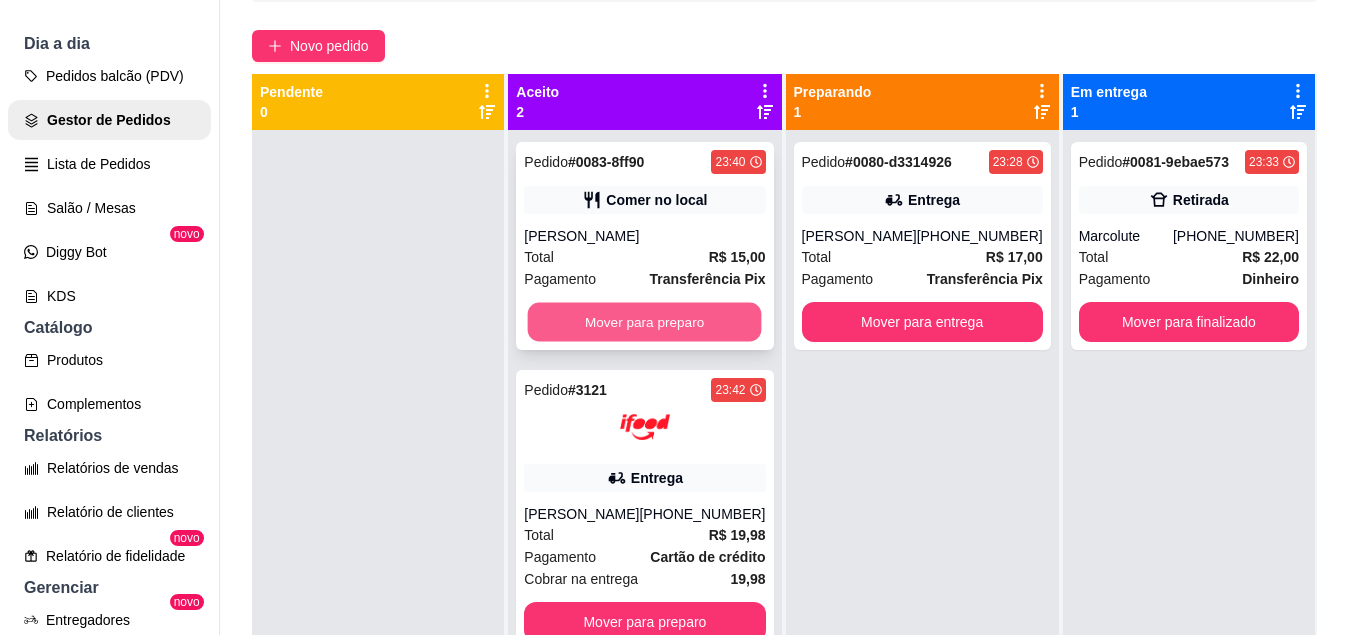 click on "Mover para preparo" at bounding box center (645, 322) 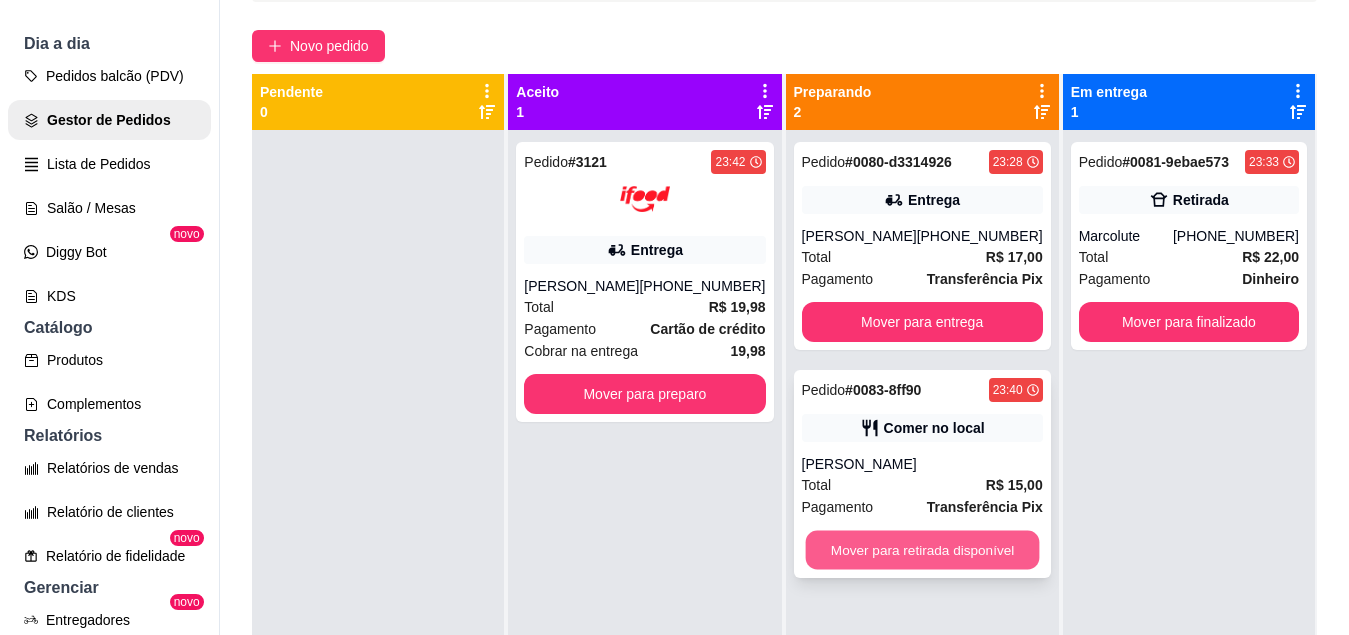 click on "Mover para retirada disponível" at bounding box center [922, 550] 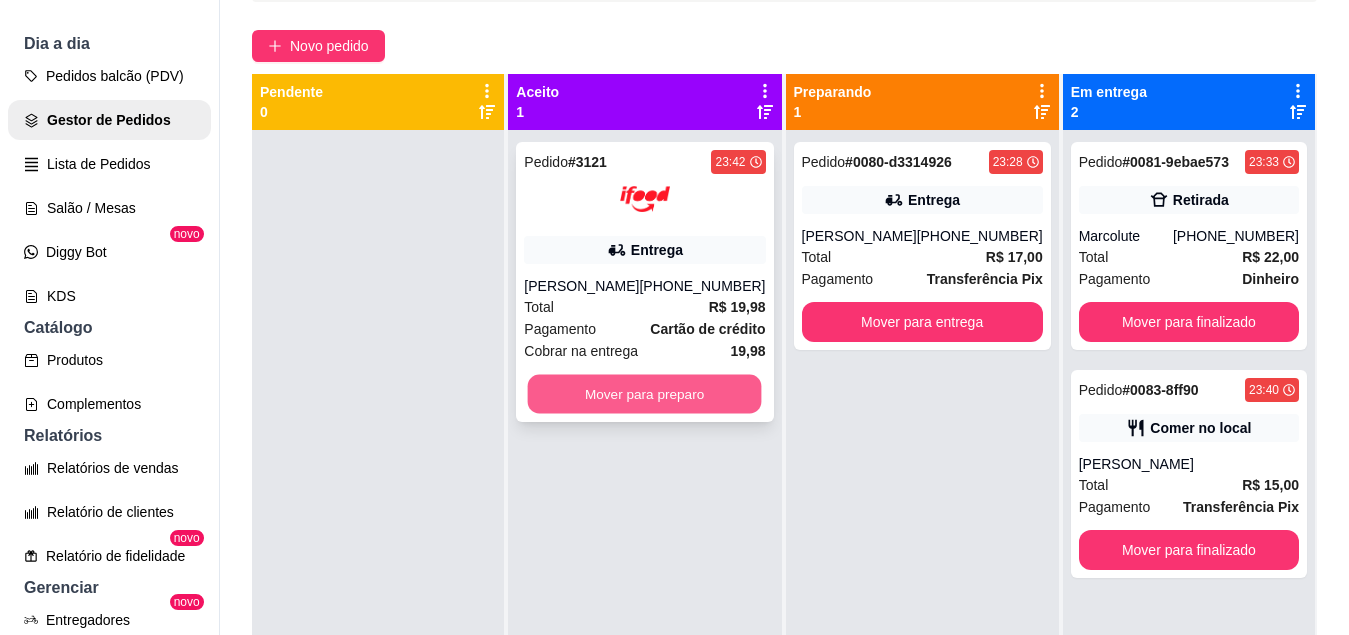 click on "Mover para preparo" at bounding box center [645, 394] 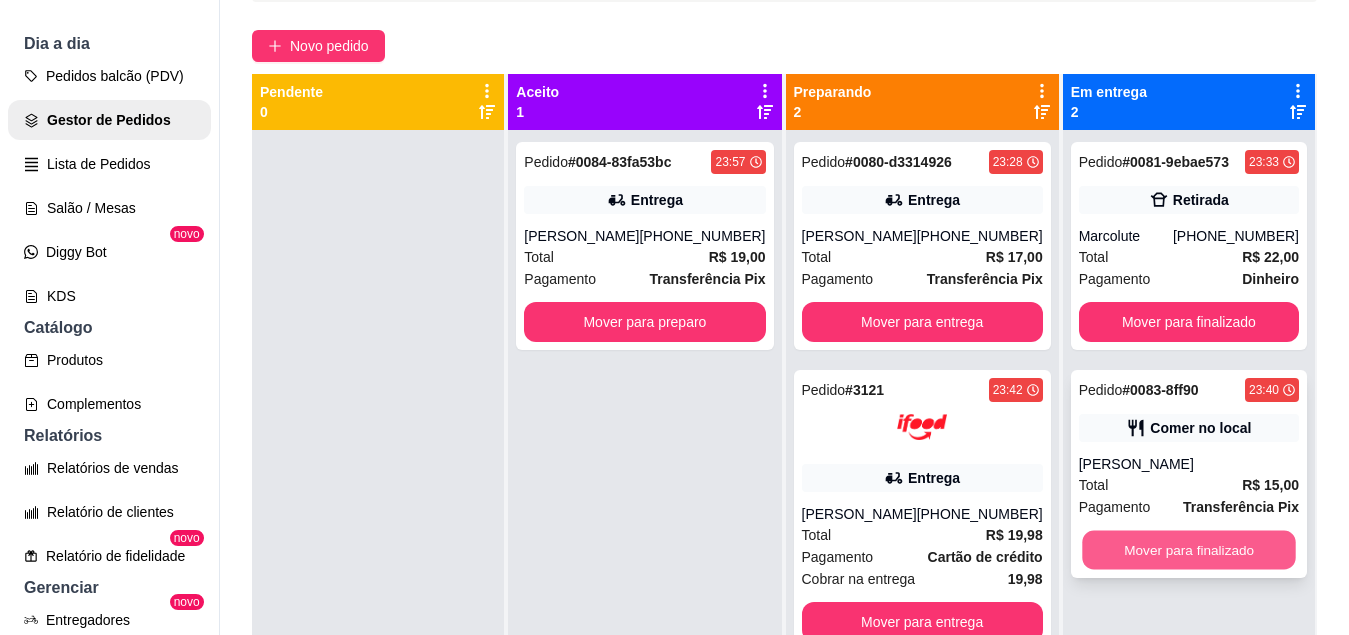 click on "Mover para finalizado" at bounding box center (1189, 550) 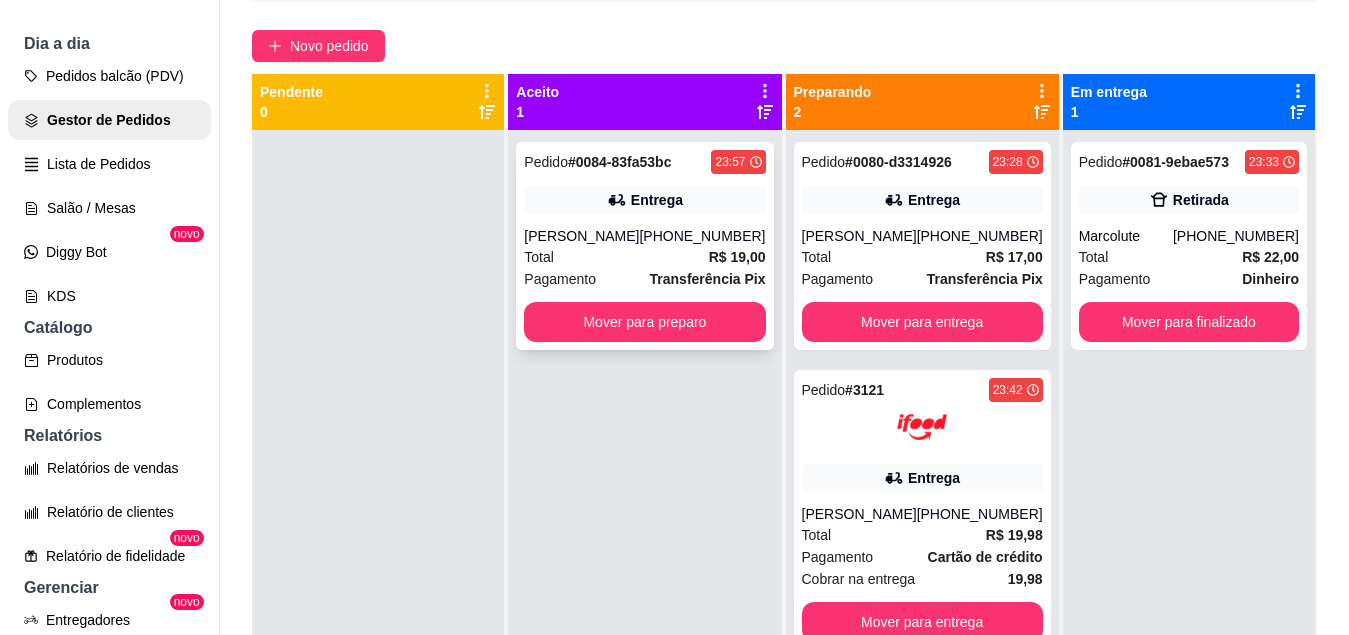 click on "[PHONE_NUMBER]" at bounding box center (702, 236) 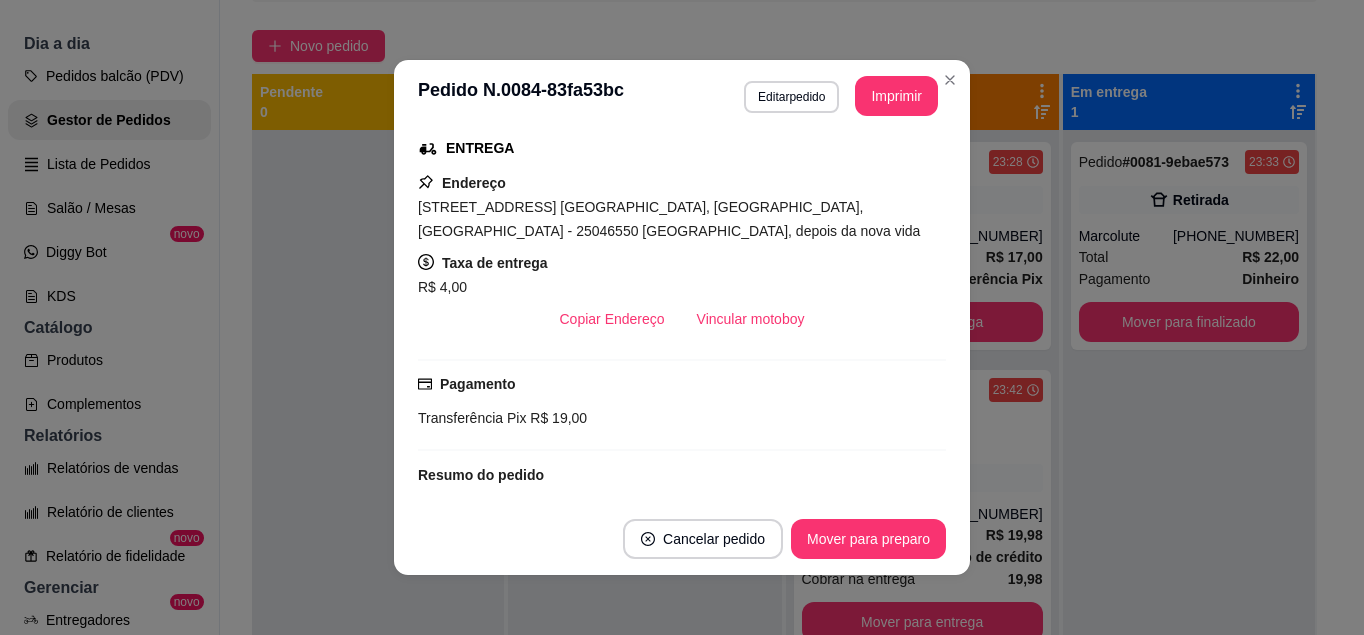 scroll, scrollTop: 504, scrollLeft: 0, axis: vertical 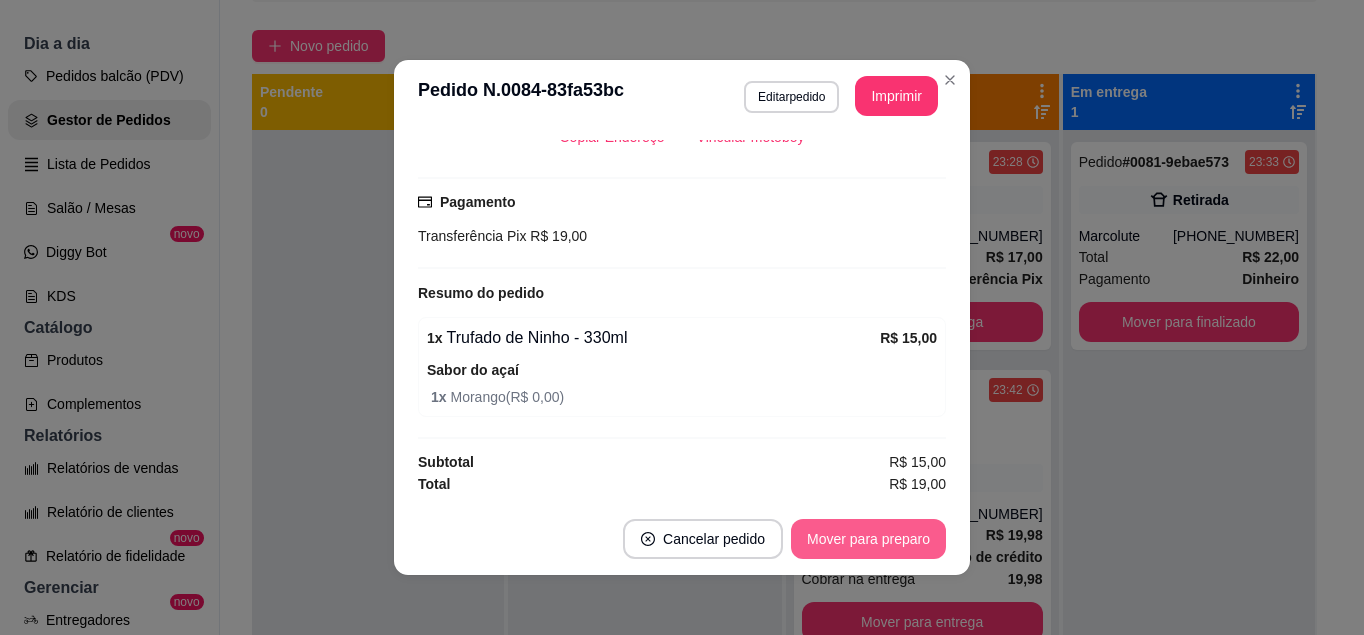 click on "Mover para preparo" at bounding box center (868, 539) 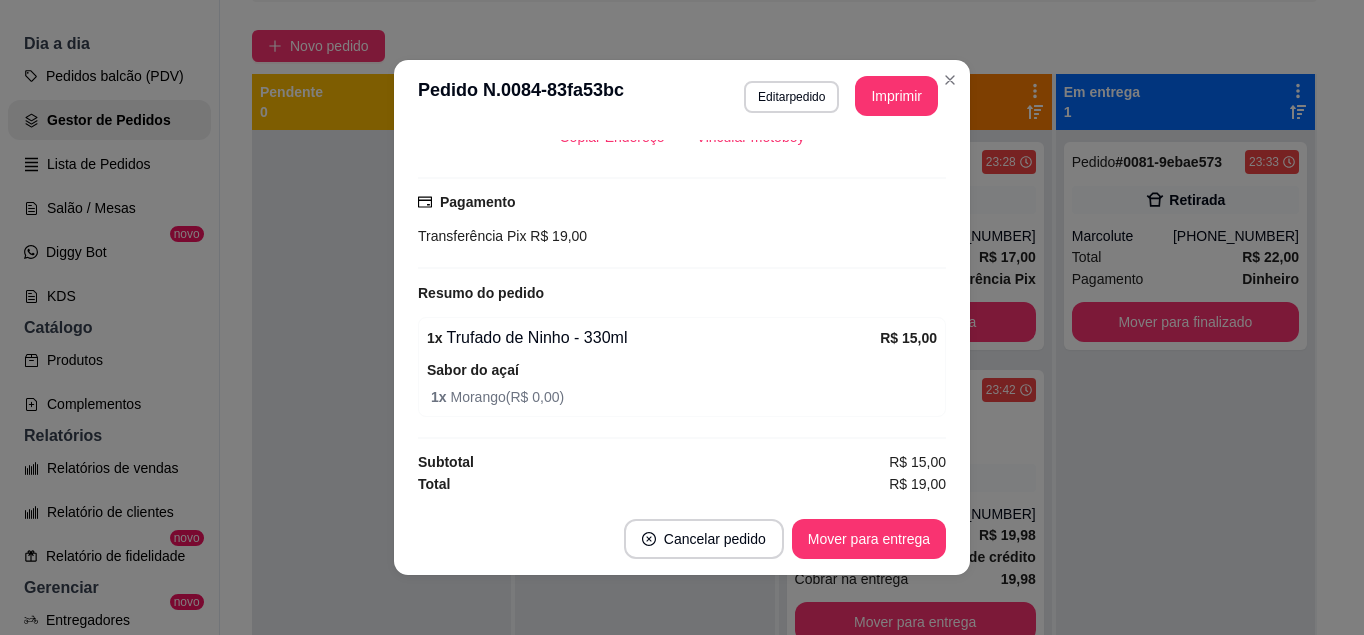scroll, scrollTop: 4, scrollLeft: 0, axis: vertical 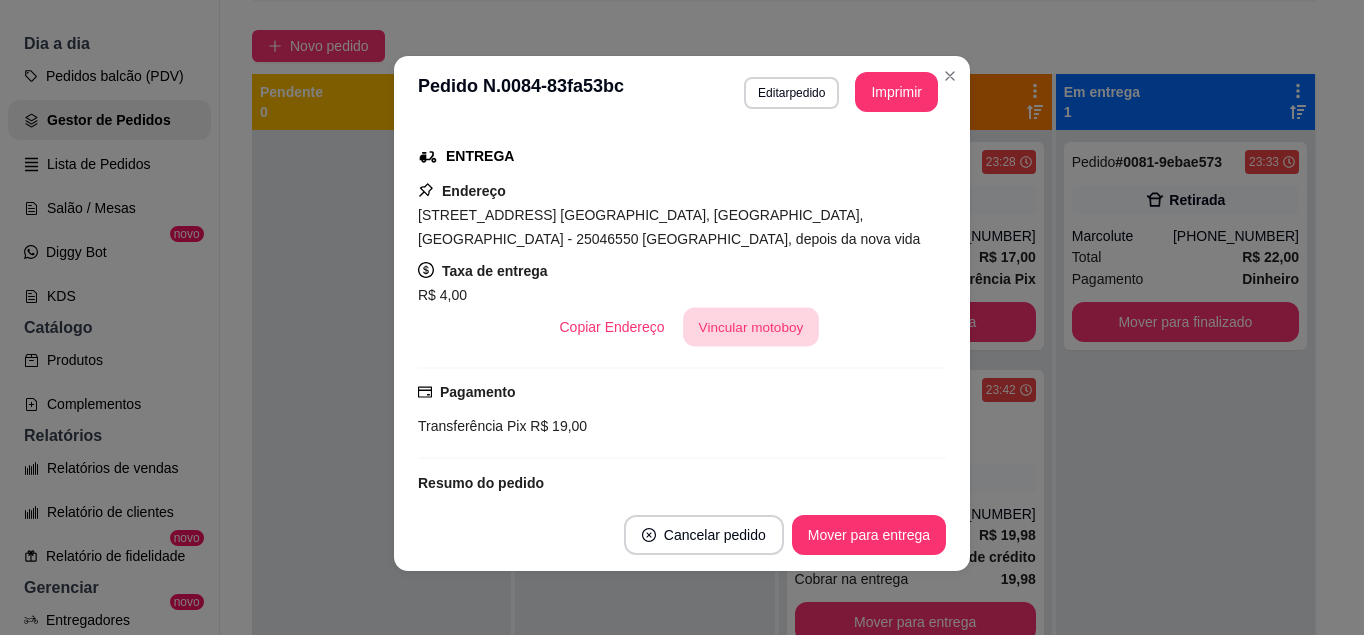 click on "Vincular motoboy" at bounding box center [751, 327] 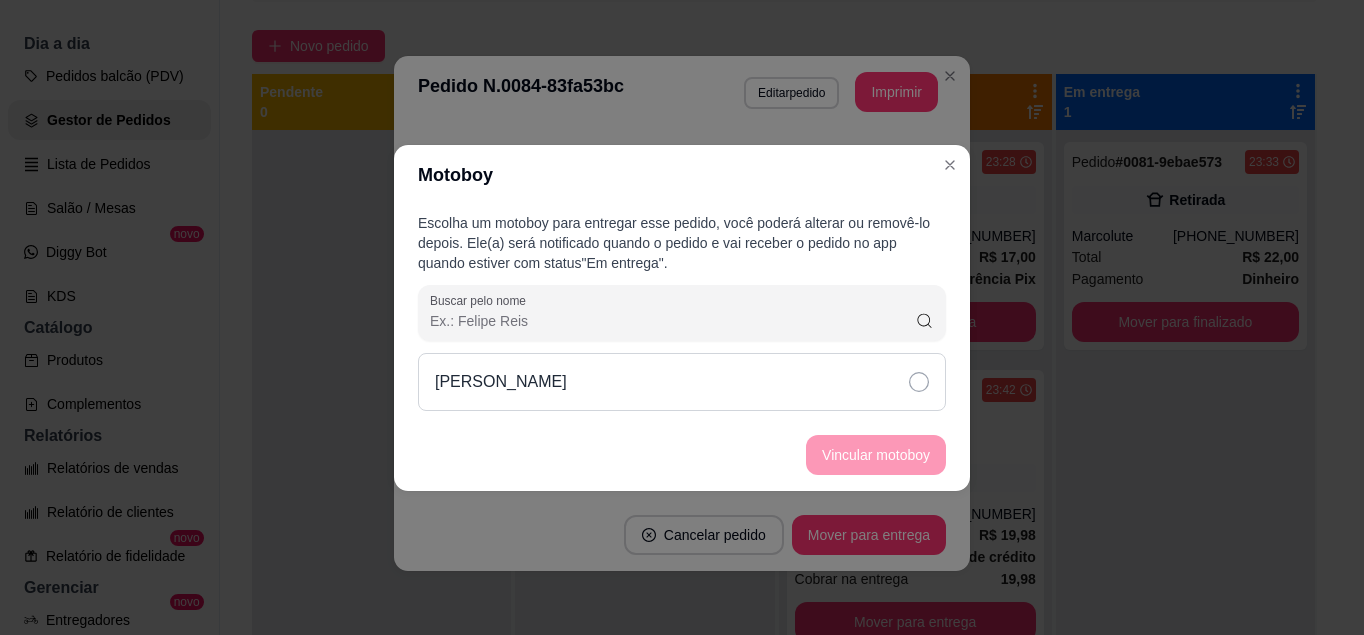 click on "[PERSON_NAME]" at bounding box center (682, 382) 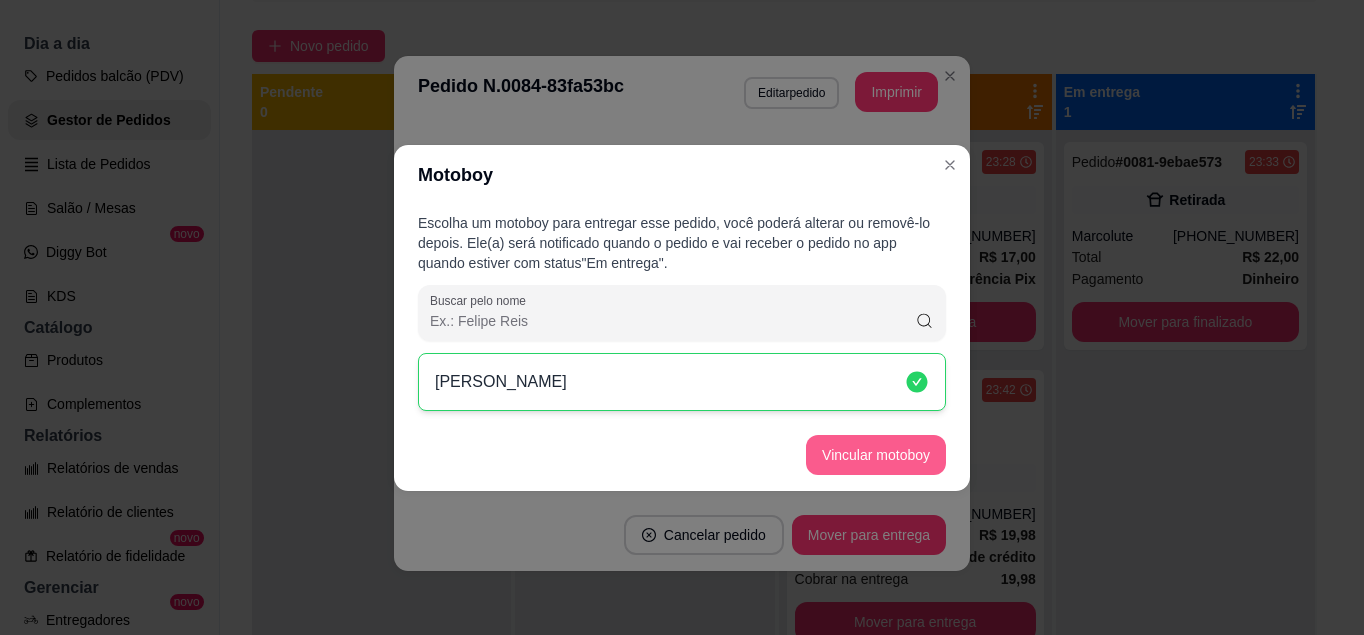 click on "Vincular motoboy" at bounding box center [876, 455] 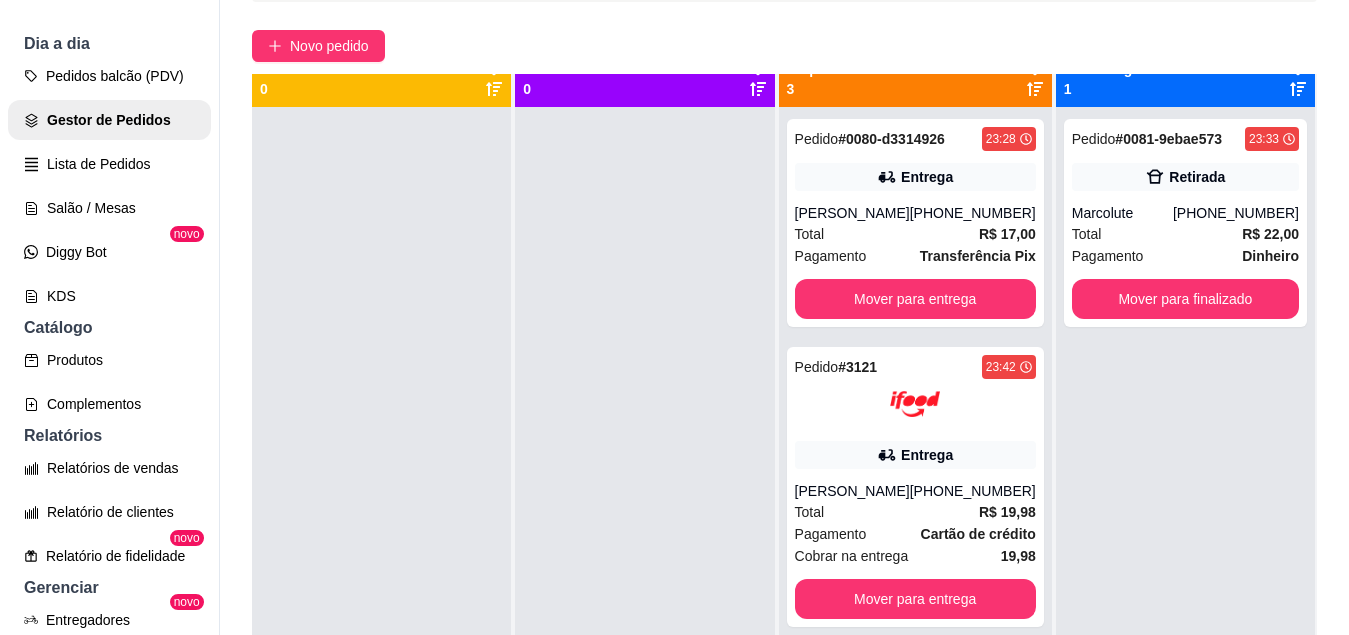 scroll, scrollTop: 24, scrollLeft: 0, axis: vertical 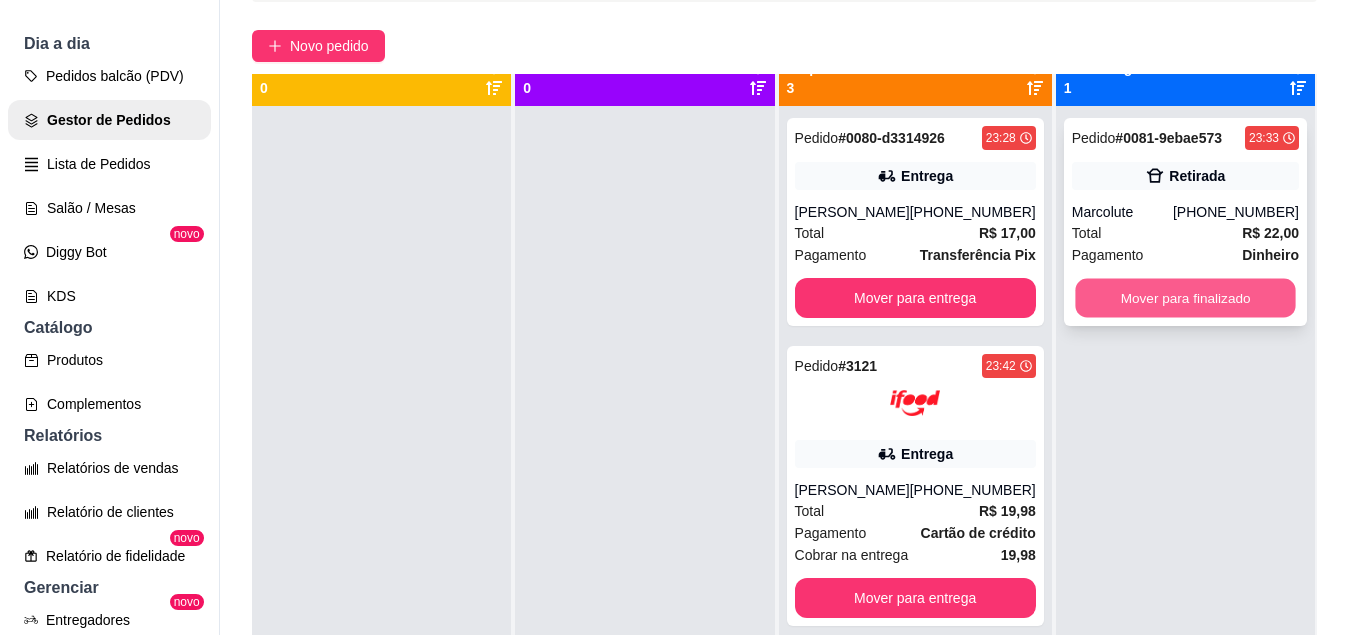 click on "Mover para finalizado" at bounding box center [1185, 298] 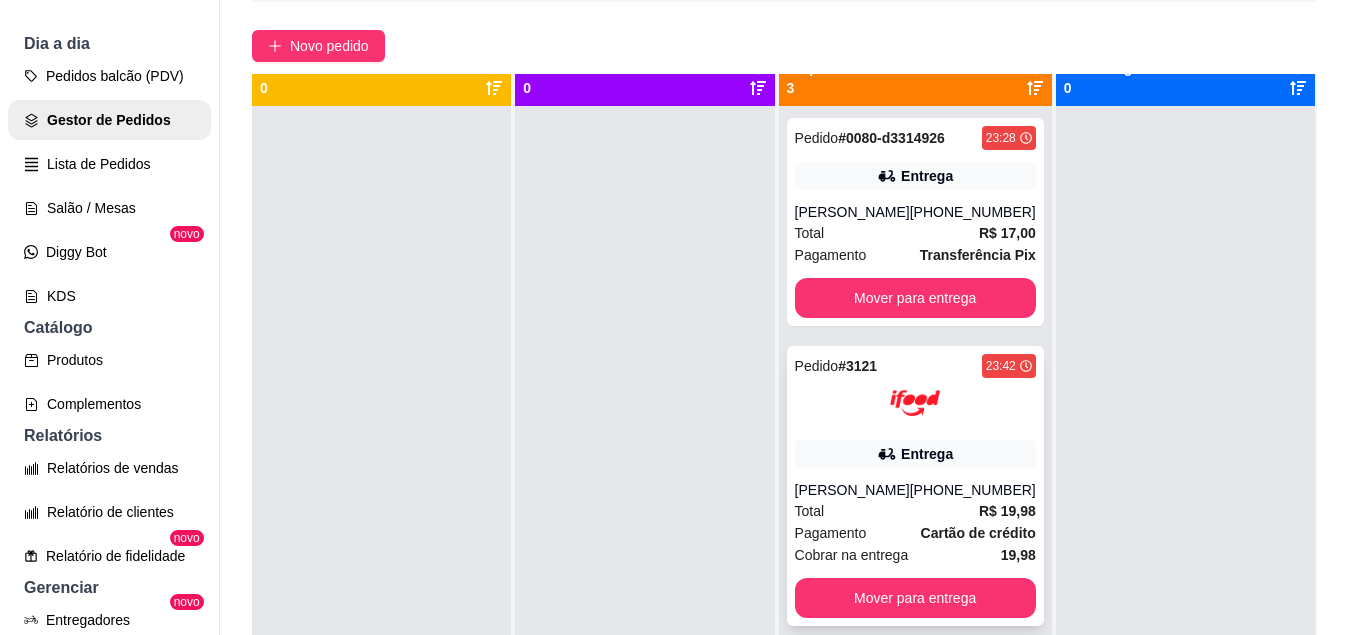 scroll, scrollTop: 161, scrollLeft: 0, axis: vertical 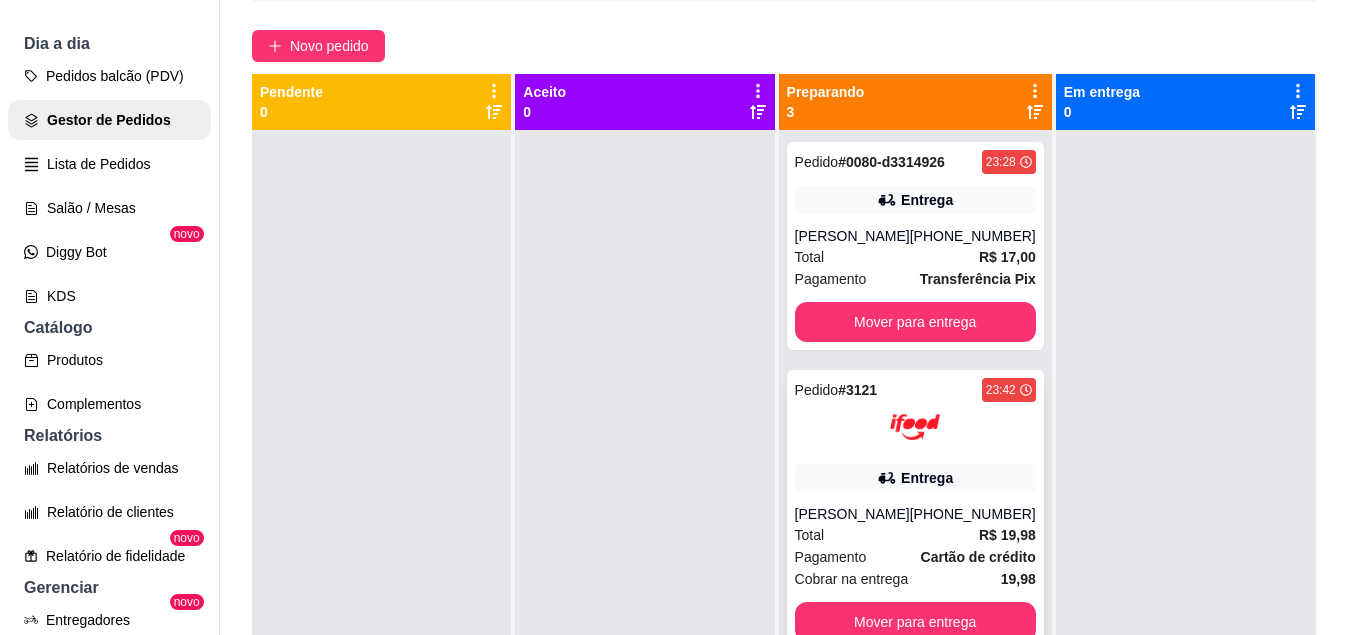click on "[PHONE_NUMBER]" at bounding box center (973, 514) 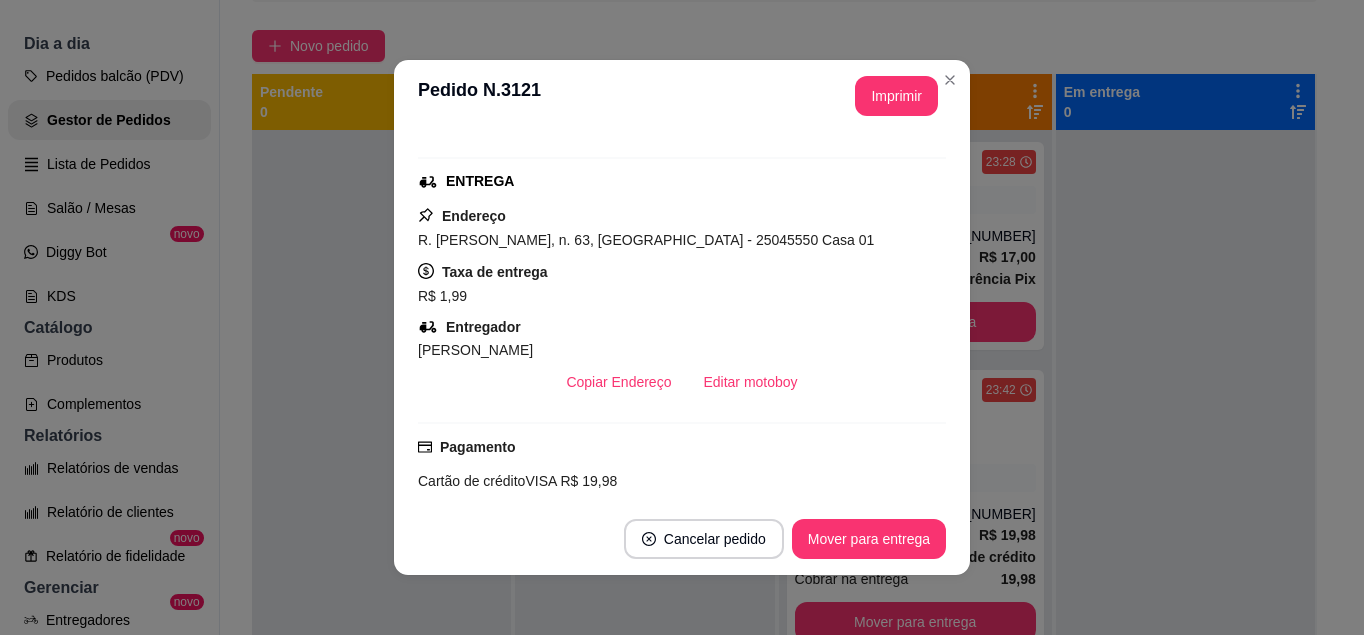 scroll, scrollTop: 331, scrollLeft: 0, axis: vertical 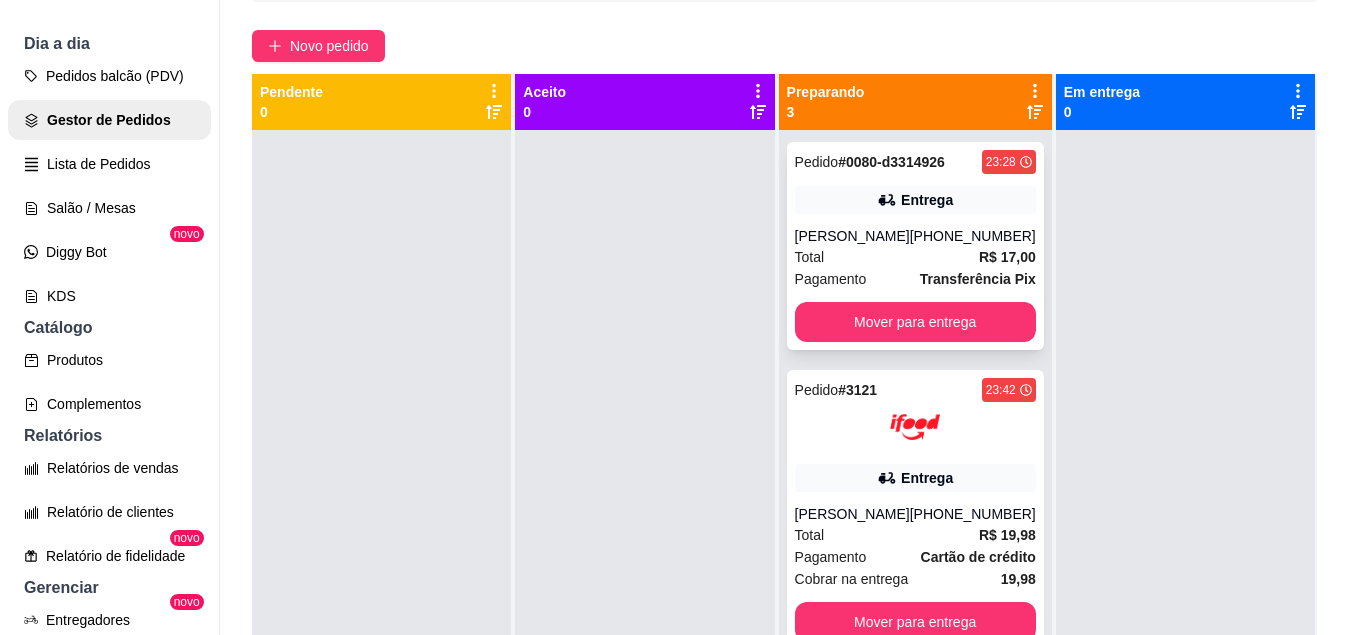 click on "Pedido  # 0080-d3314926 23:28 Entrega [PERSON_NAME]  [PHONE_NUMBER] Total R$ 17,00 Pagamento Transferência Pix Mover para entrega" at bounding box center [915, 246] 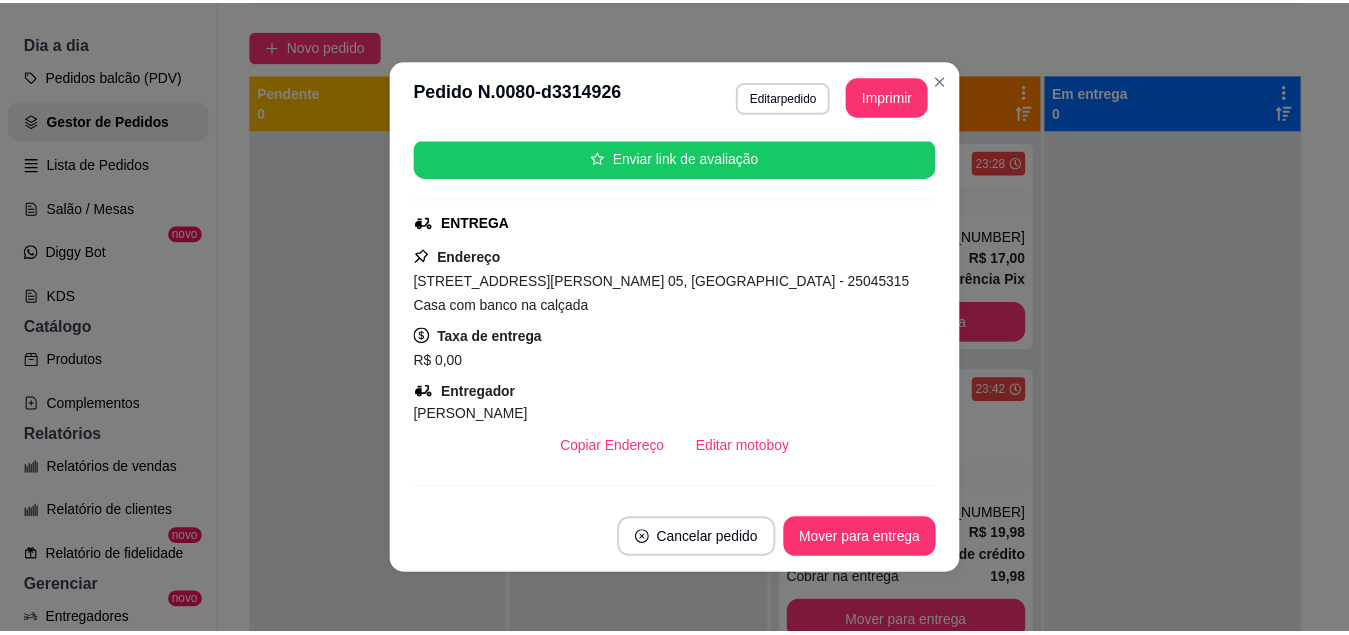 scroll, scrollTop: 274, scrollLeft: 0, axis: vertical 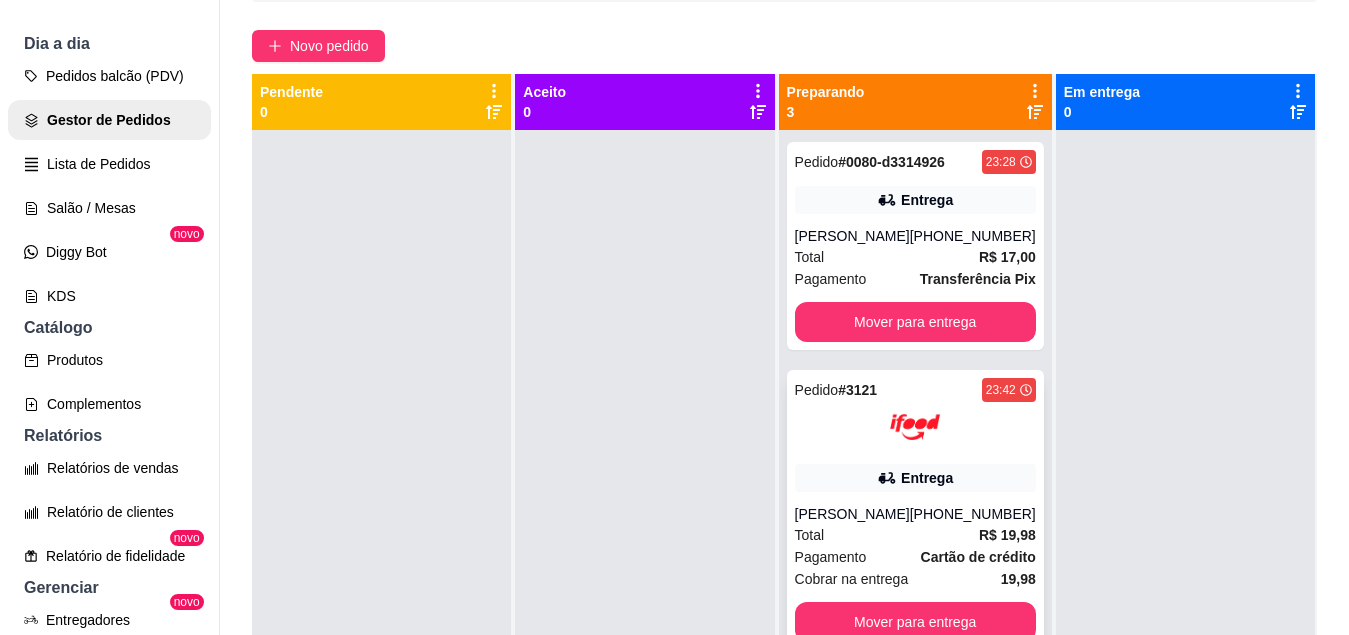 click 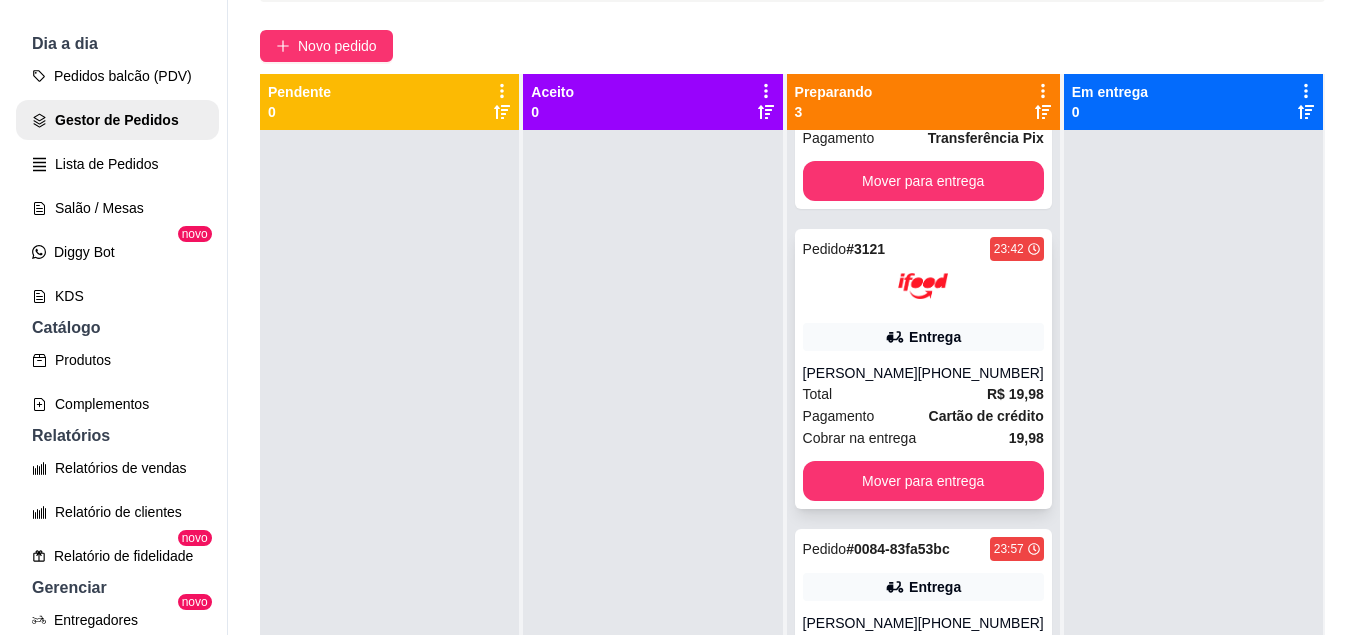 scroll, scrollTop: 56, scrollLeft: 0, axis: vertical 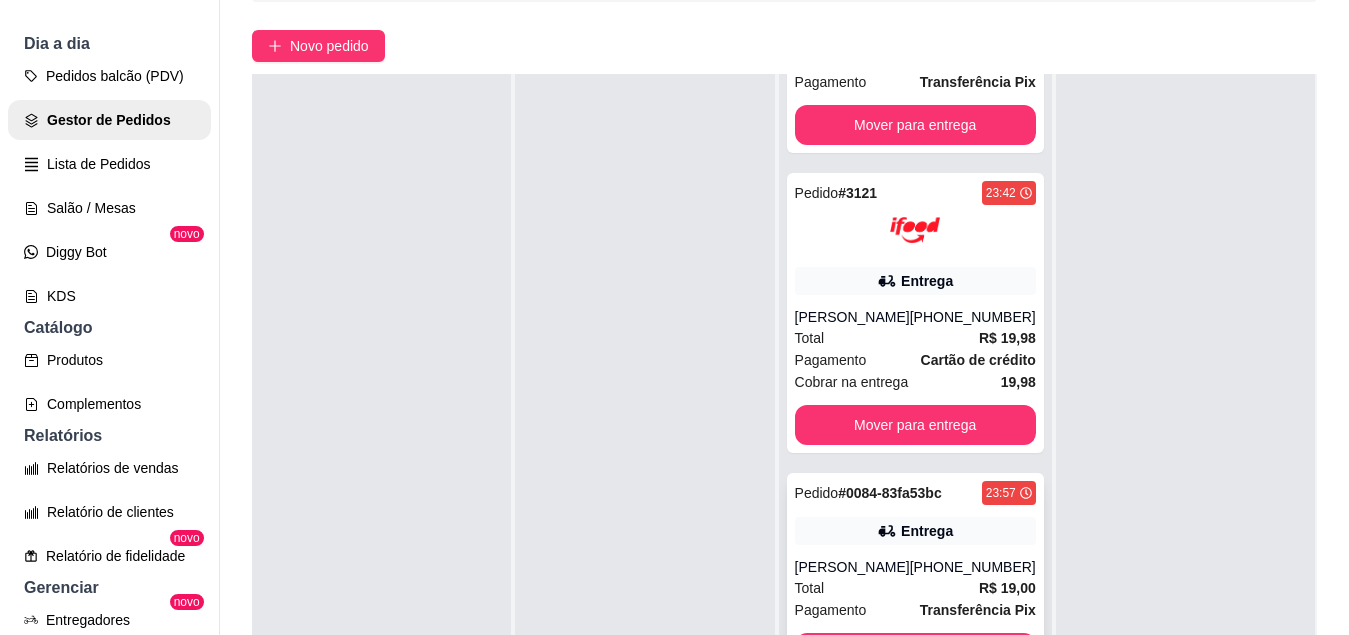 click on "[PERSON_NAME]" at bounding box center (852, 567) 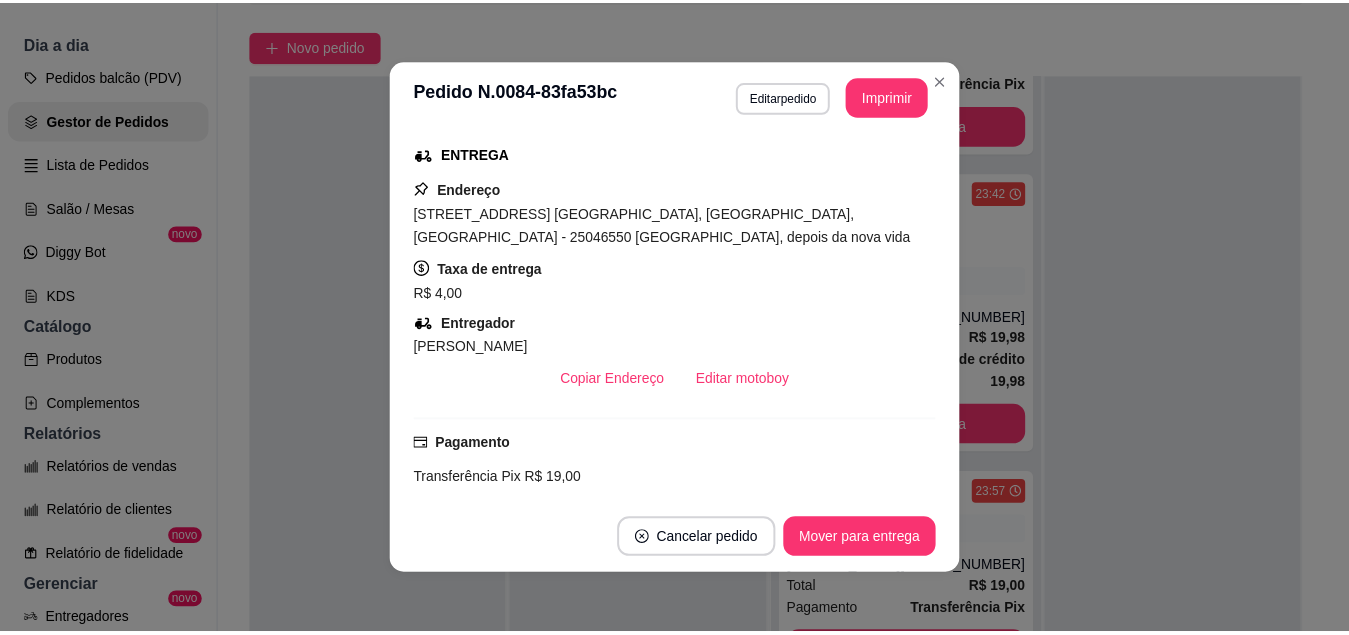 scroll, scrollTop: 314, scrollLeft: 0, axis: vertical 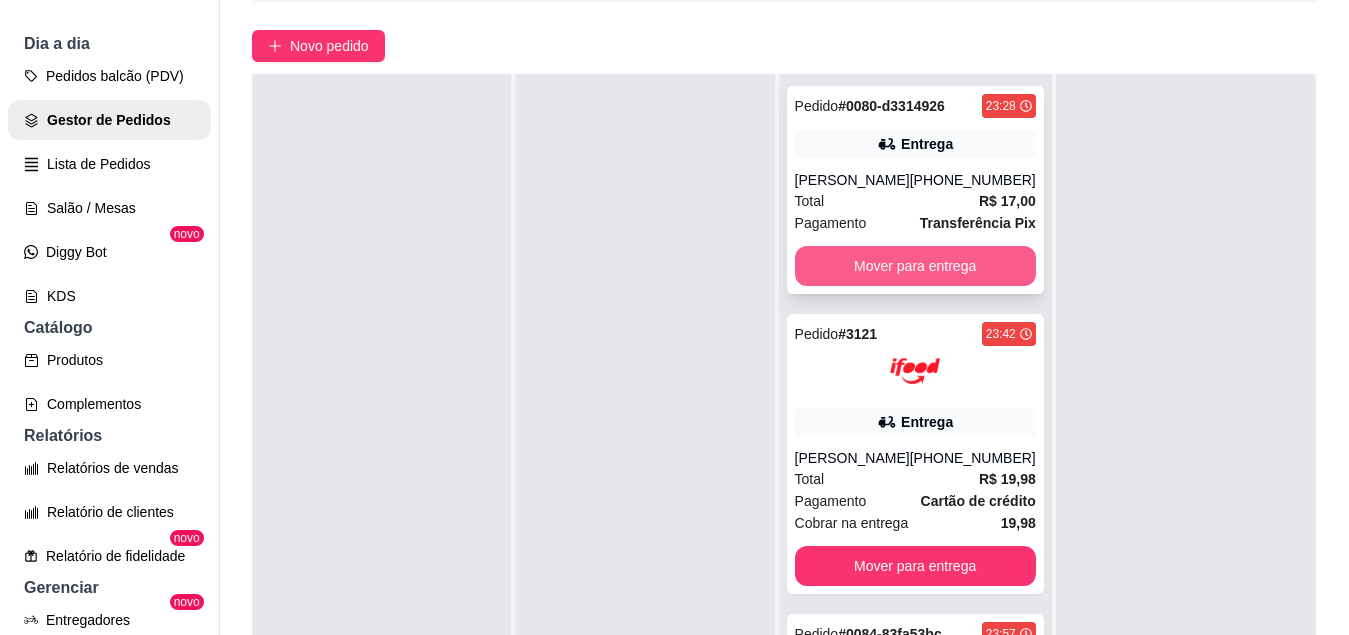 click on "Mover para entrega" at bounding box center (915, 266) 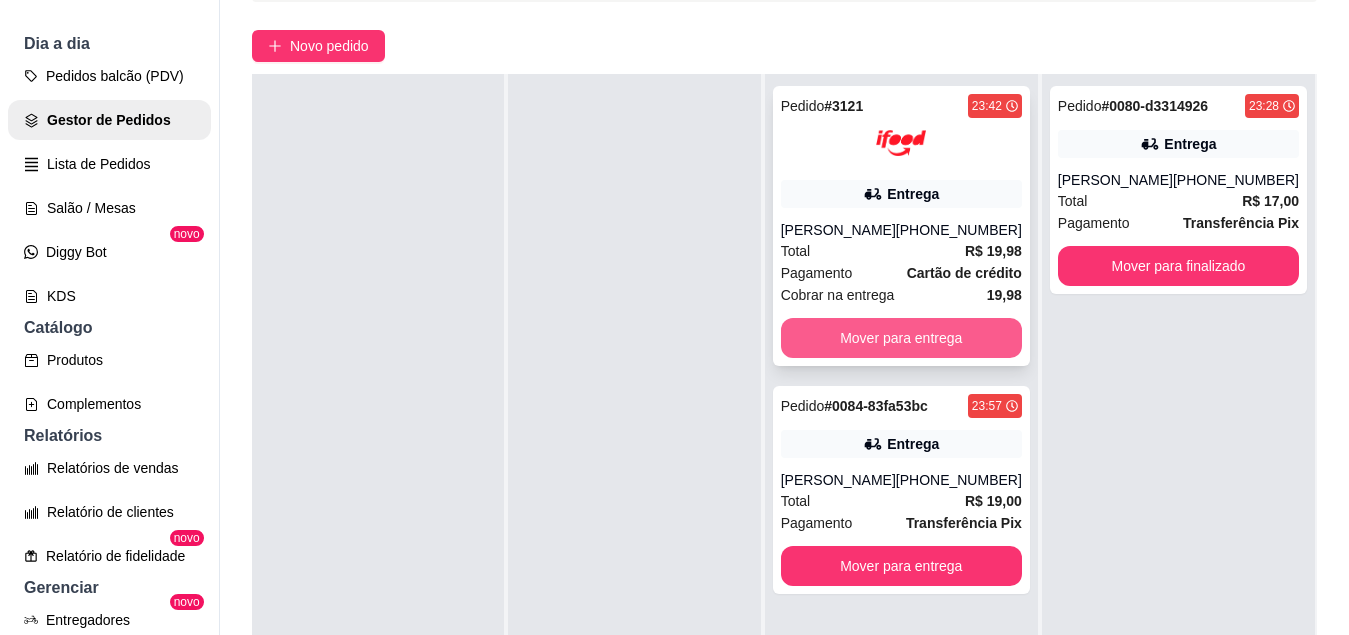 click on "Mover para entrega" at bounding box center (901, 338) 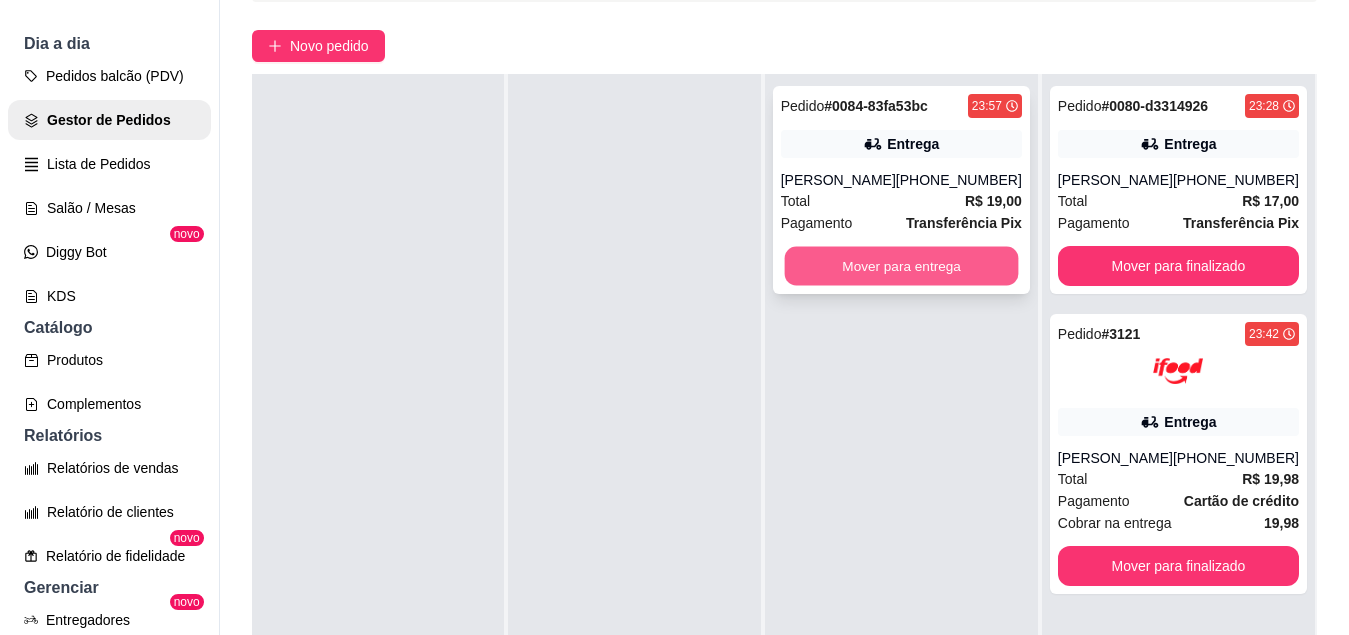 click on "Mover para entrega" at bounding box center (901, 266) 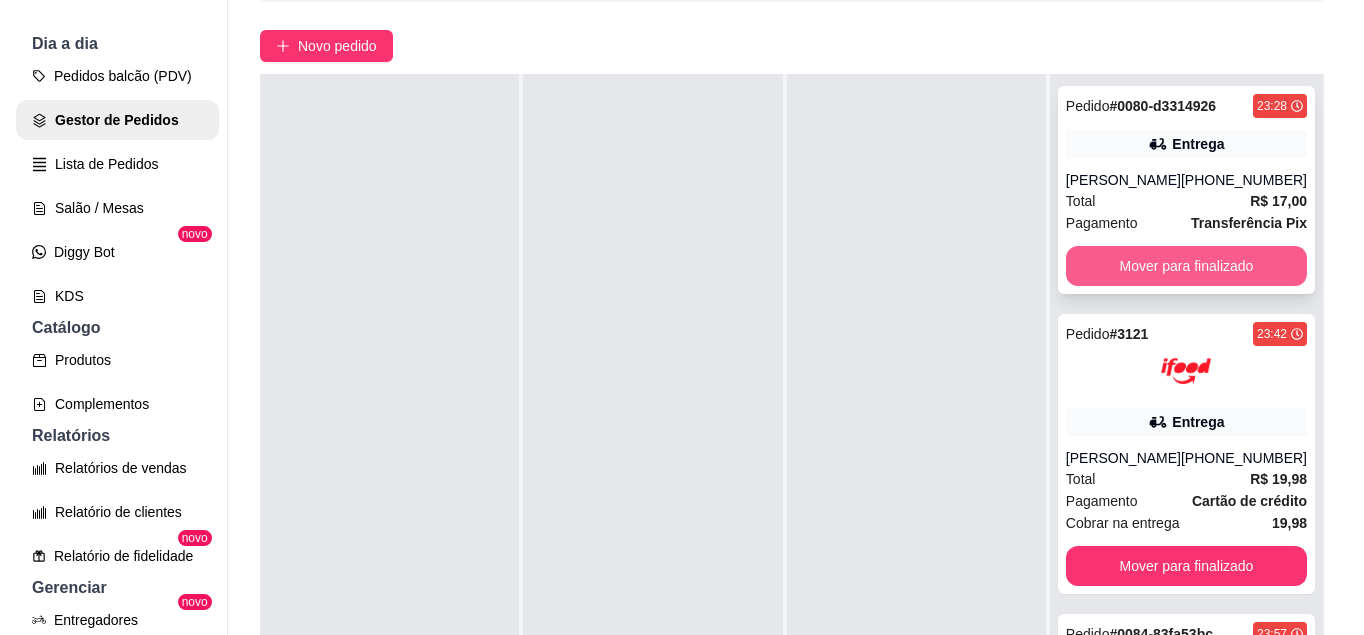 scroll, scrollTop: 0, scrollLeft: 0, axis: both 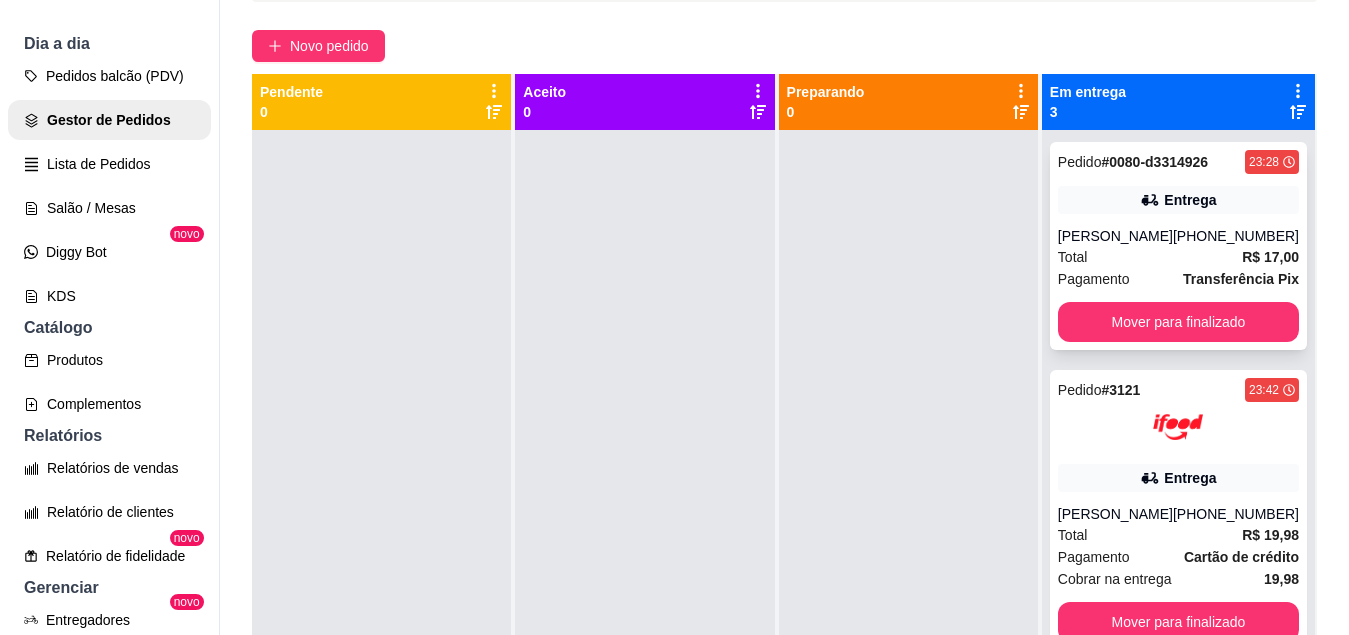 click on "Pagamento Transferência Pix" at bounding box center [1178, 279] 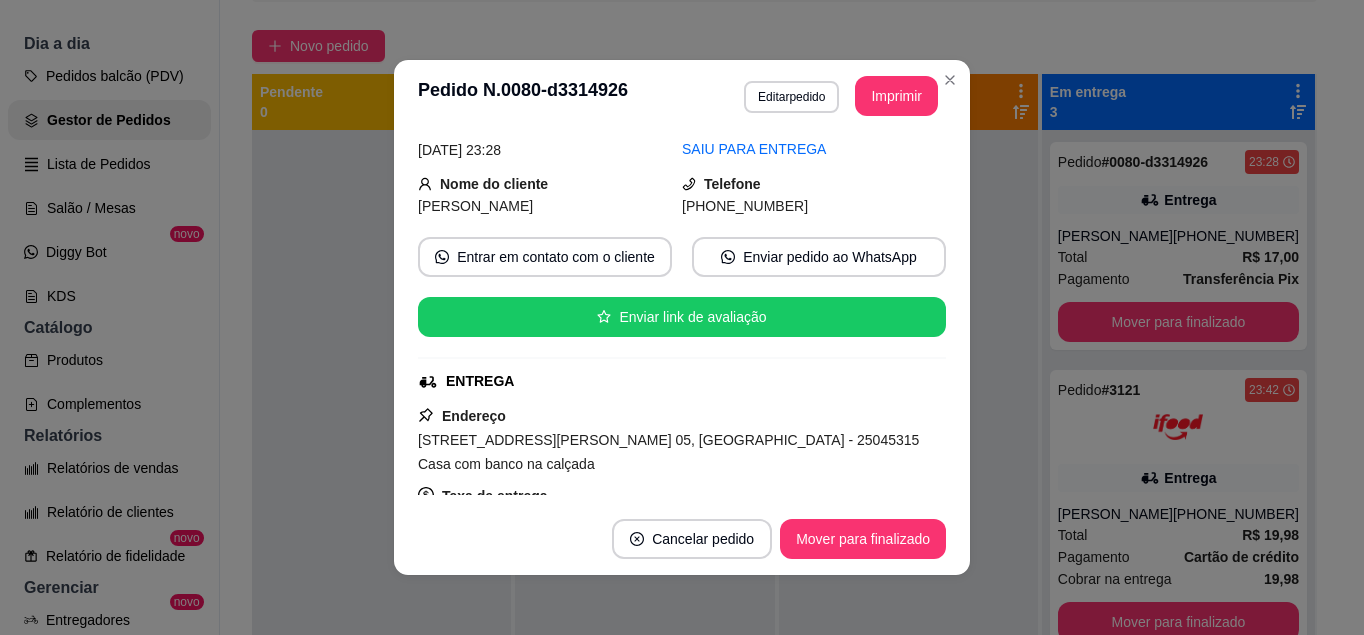 scroll, scrollTop: 88, scrollLeft: 0, axis: vertical 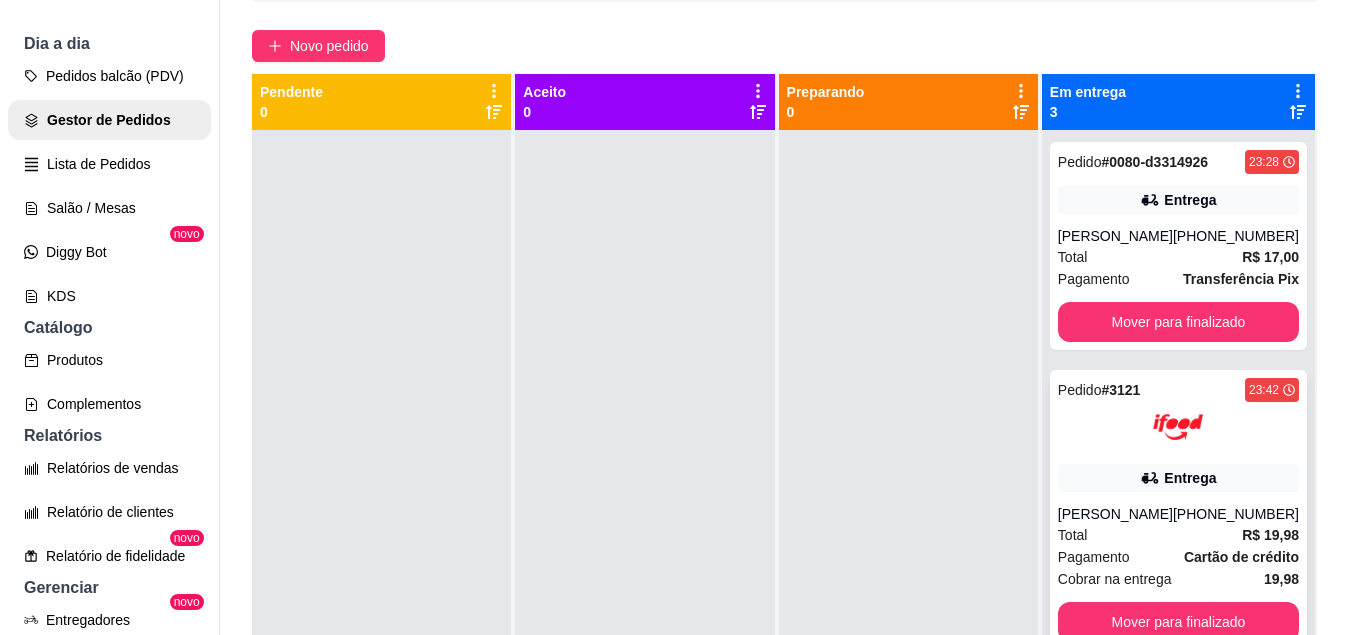click 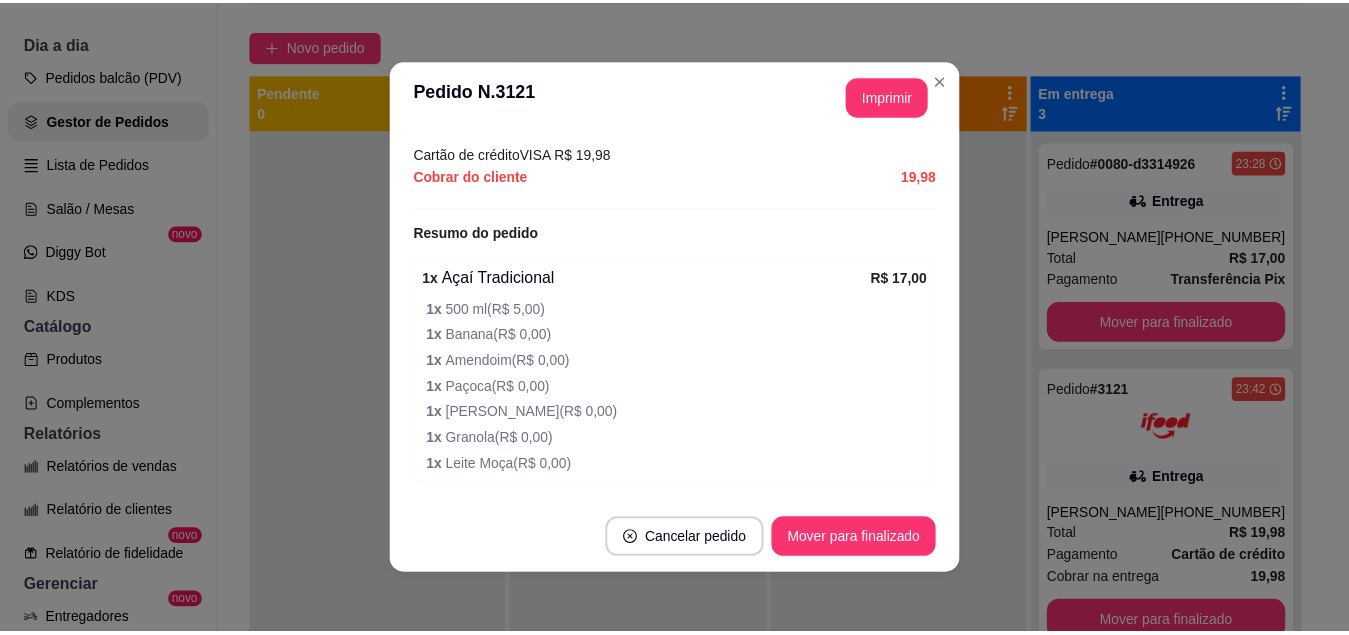 scroll, scrollTop: 670, scrollLeft: 0, axis: vertical 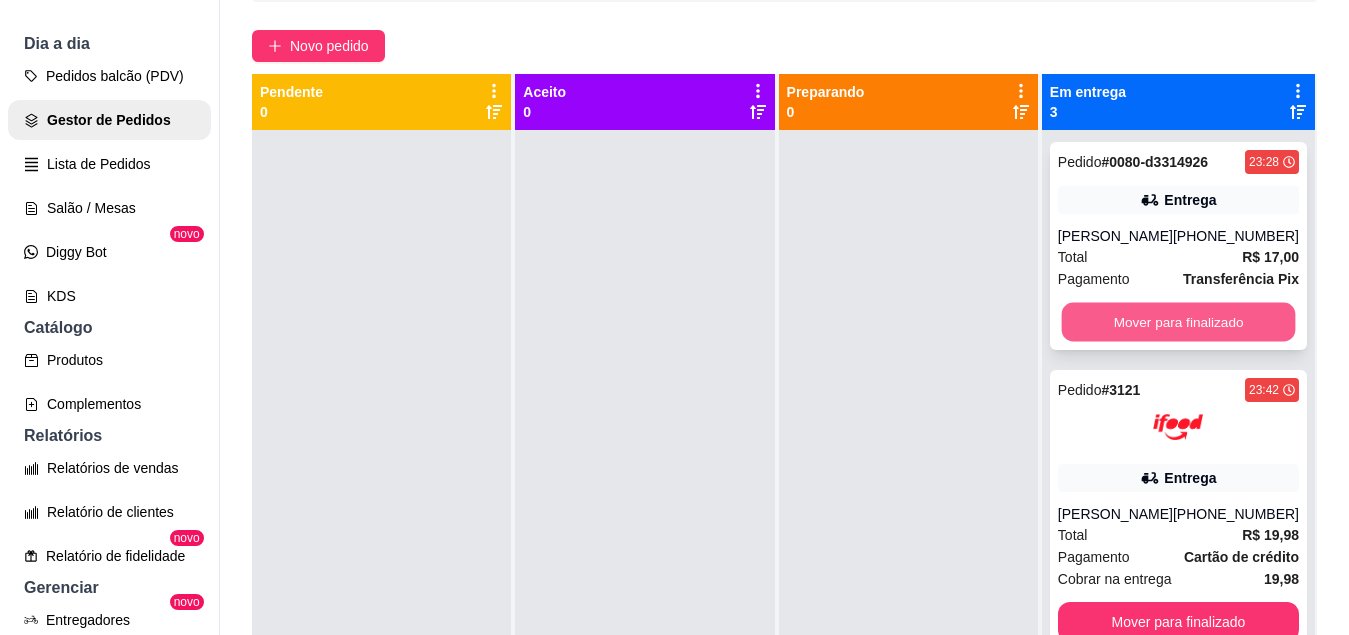 click on "Mover para finalizado" at bounding box center [1178, 322] 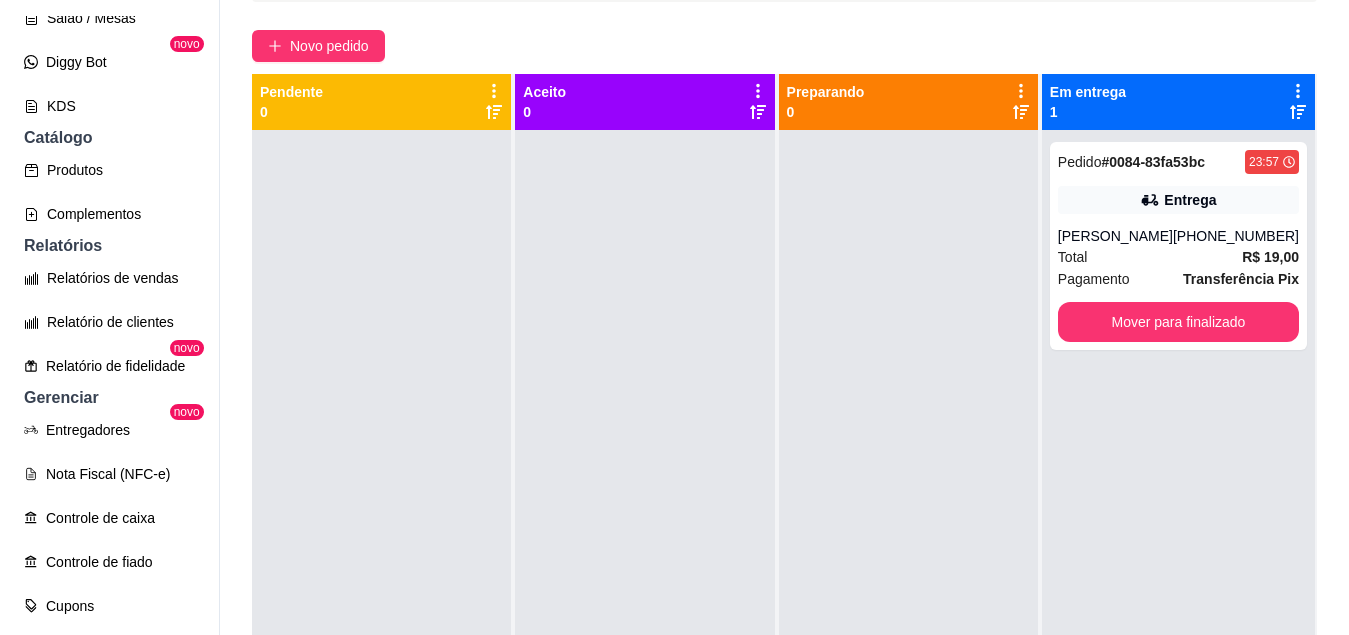scroll, scrollTop: 404, scrollLeft: 0, axis: vertical 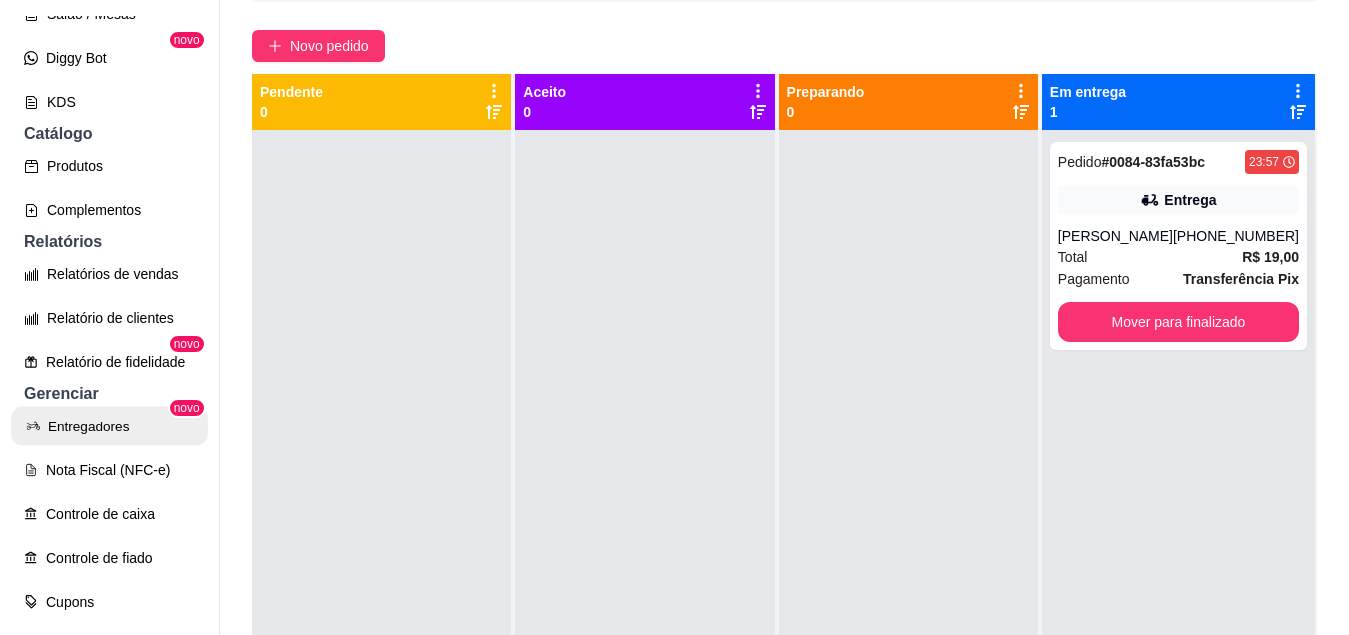 click on "Entregadores" at bounding box center [109, 426] 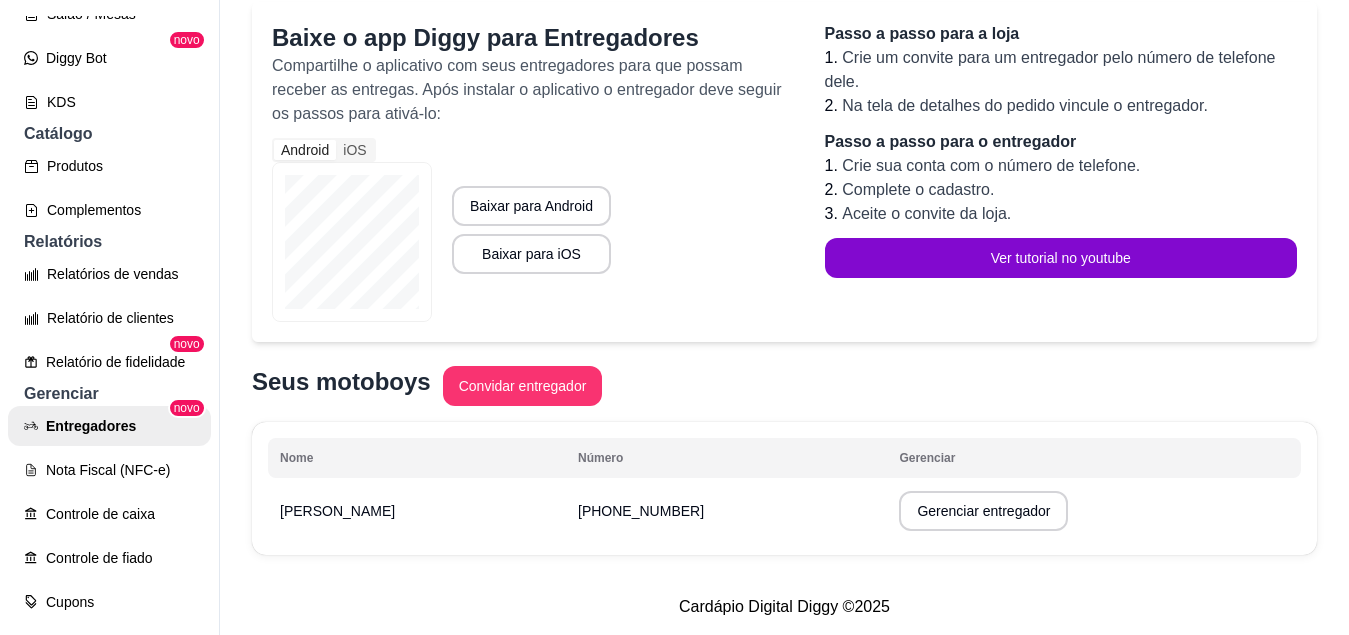 scroll, scrollTop: 0, scrollLeft: 0, axis: both 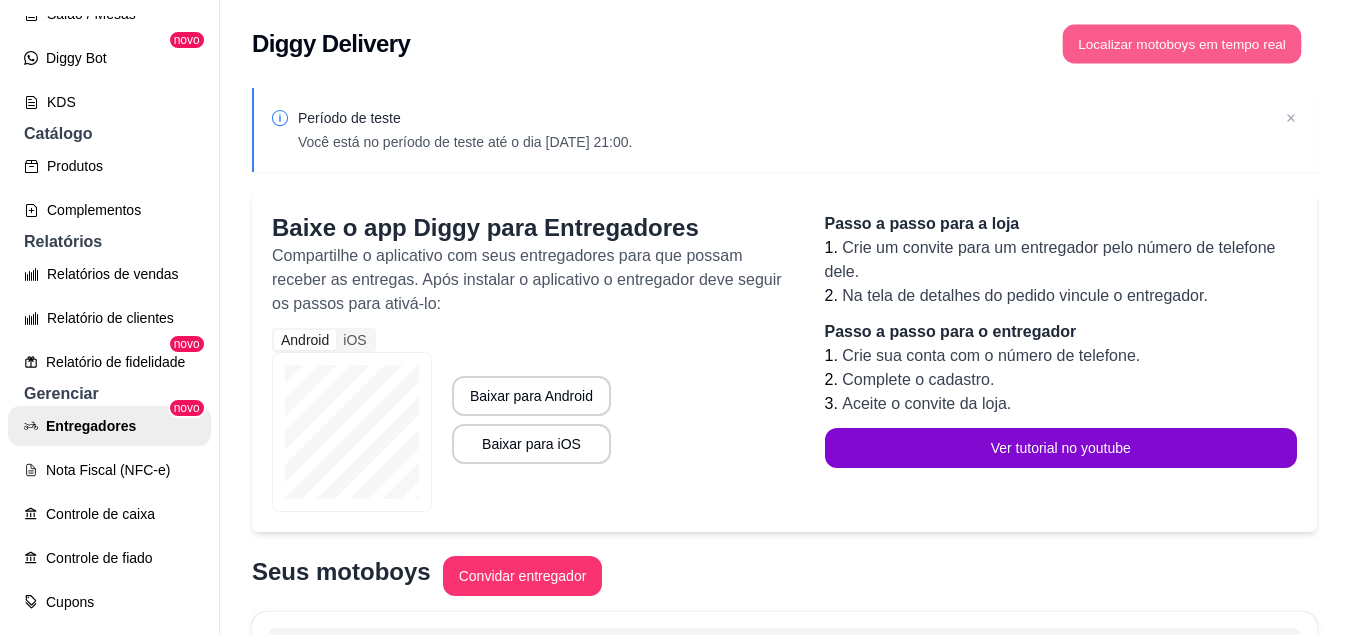click on "Localizar motoboys em tempo real" at bounding box center (1182, 44) 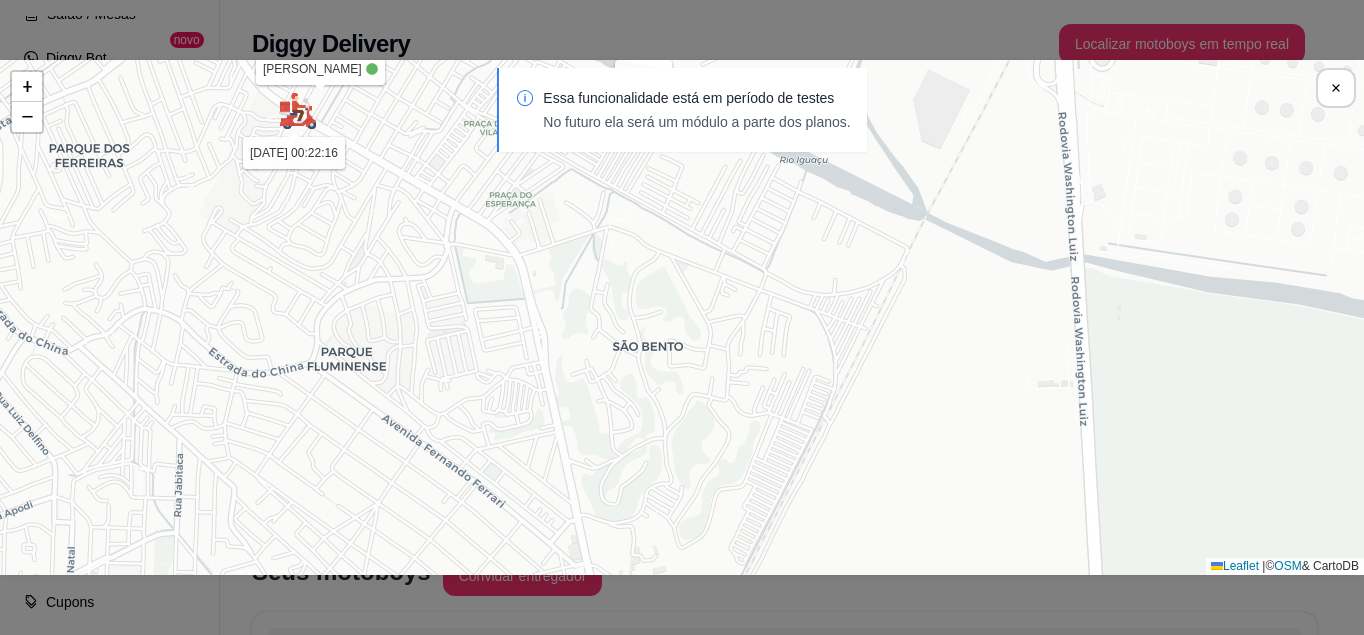 drag, startPoint x: 167, startPoint y: 422, endPoint x: 235, endPoint y: 255, distance: 180.31361 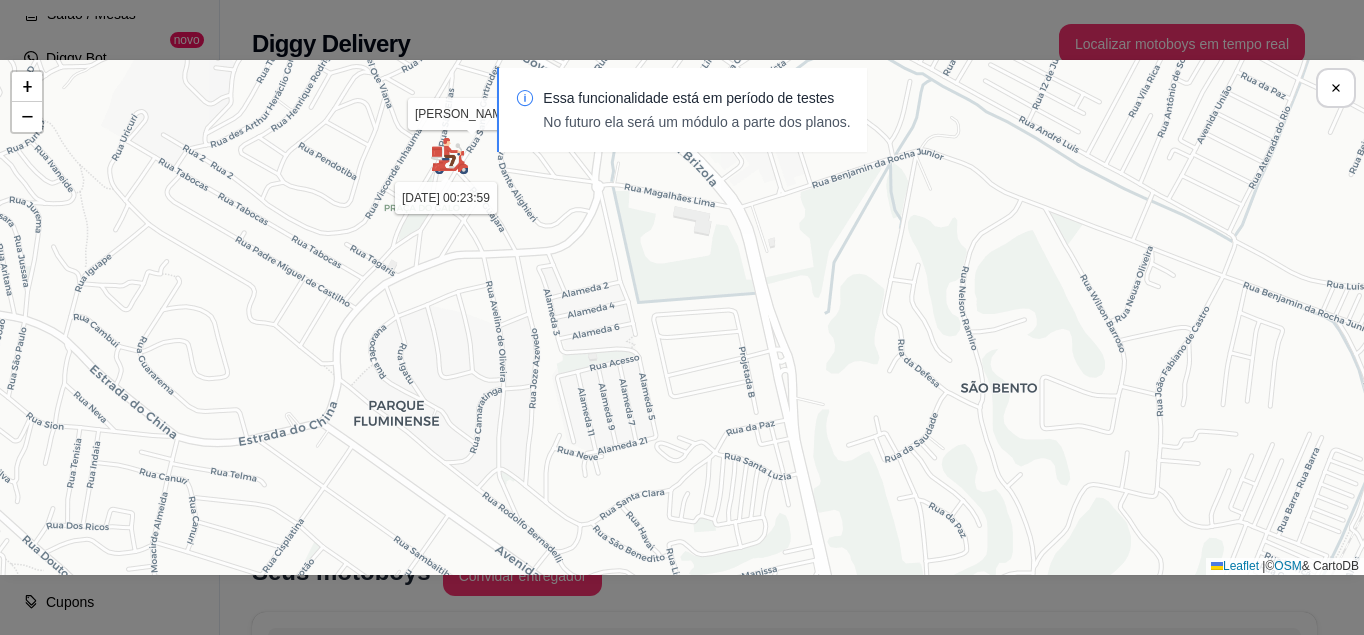 drag, startPoint x: 350, startPoint y: 272, endPoint x: 378, endPoint y: 299, distance: 38.8973 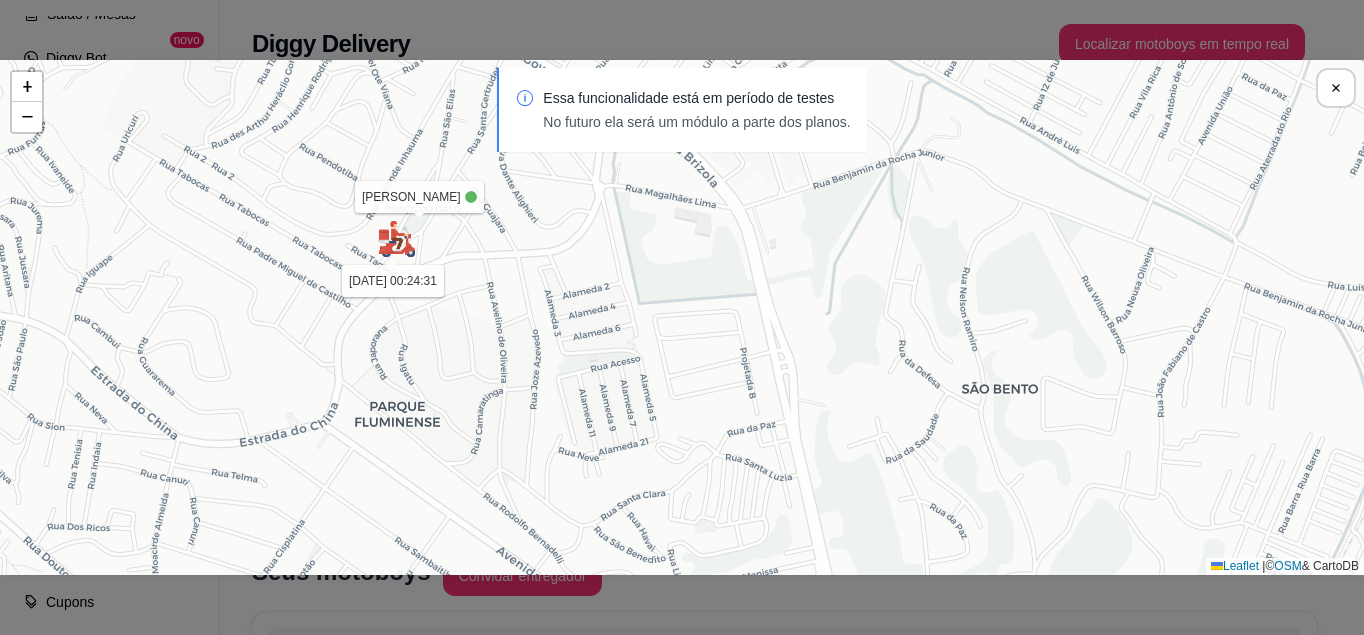 click on "Sua loja Davi Luan   [DATE] 00:24:31 + −  Leaflet   |  ©  OSM  & CartoDB" at bounding box center (682, 317) 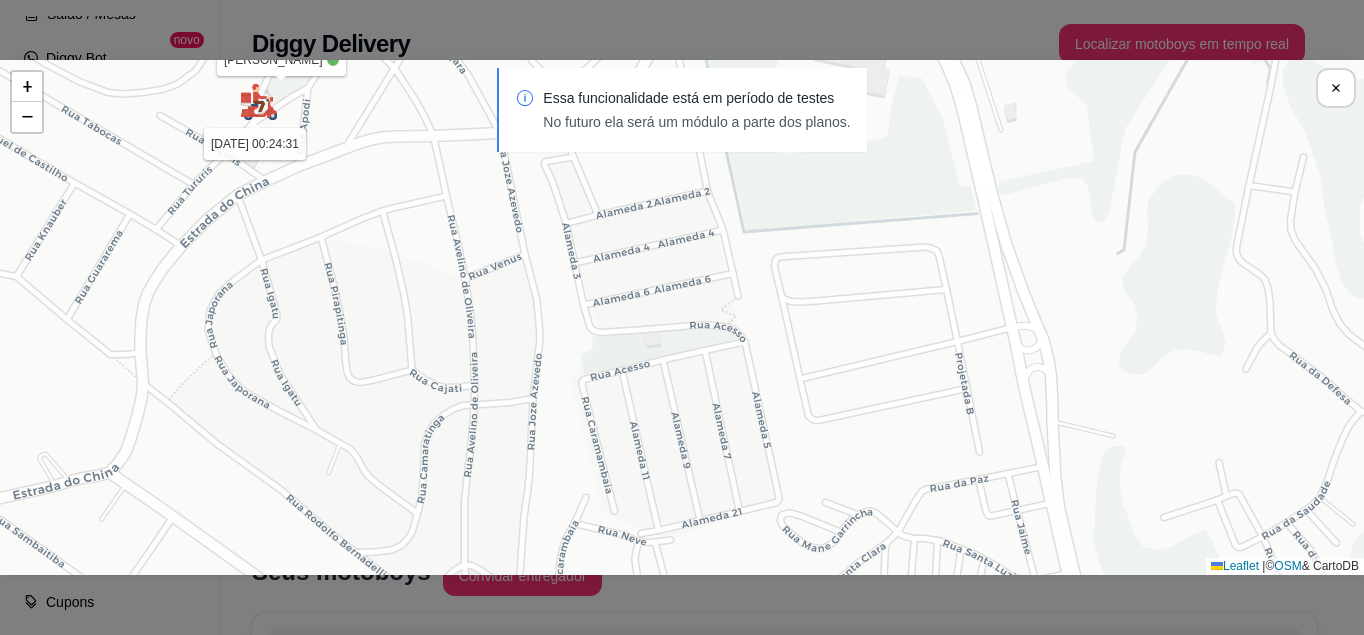 click on "Sua loja Davi Luan   [DATE] 00:24:31 + −  Leaflet   |  ©  OSM  & CartoDB" at bounding box center (682, 317) 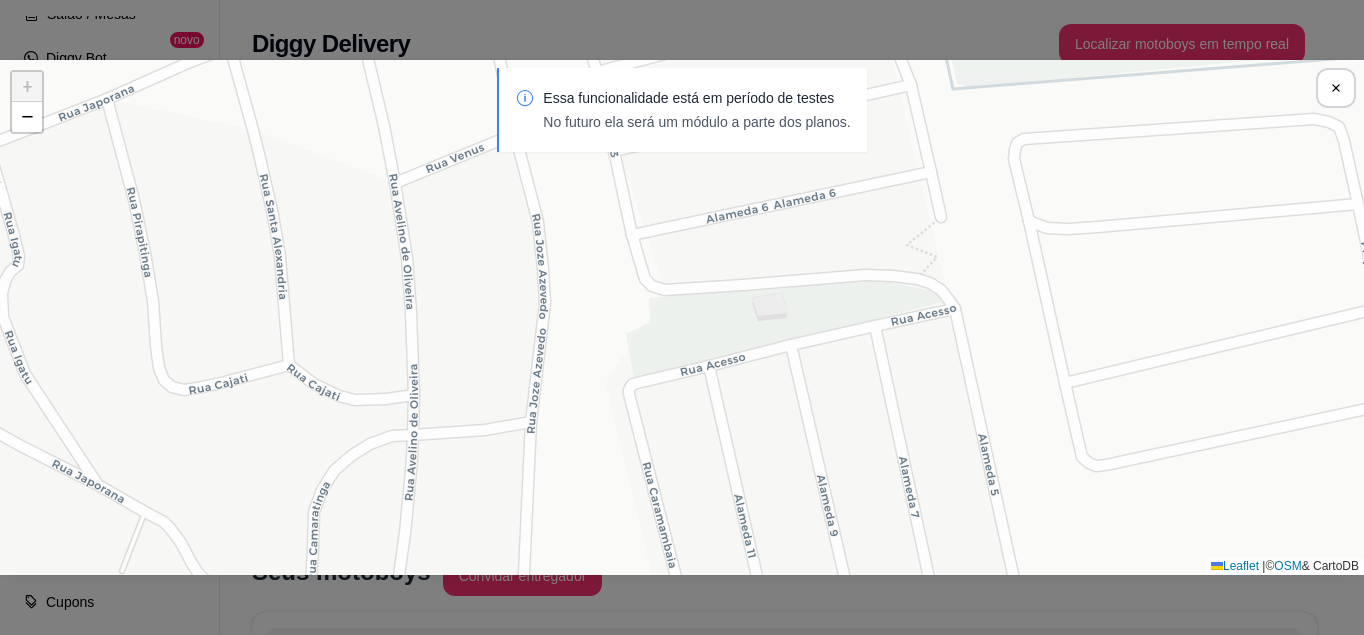 click on "Essa funcionalidade está em período de testes No futuro ela será um módulo a parte dos planos." at bounding box center (682, 120) 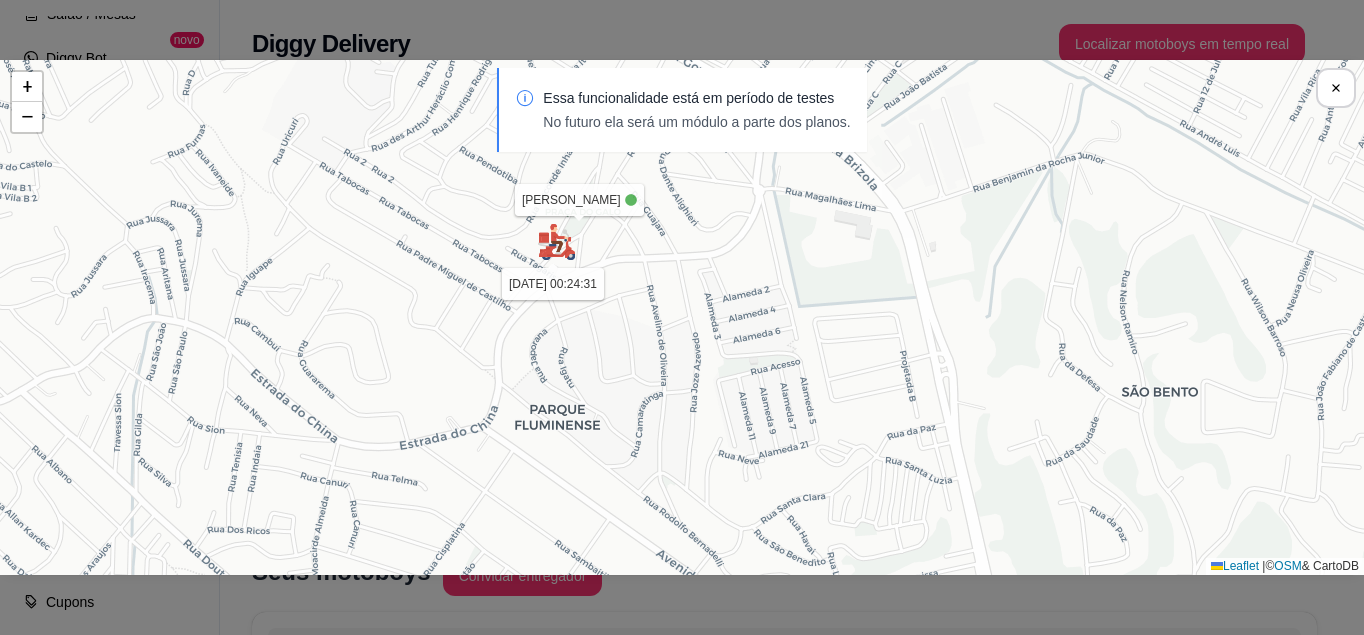 drag, startPoint x: 202, startPoint y: 245, endPoint x: 583, endPoint y: 358, distance: 397.40408 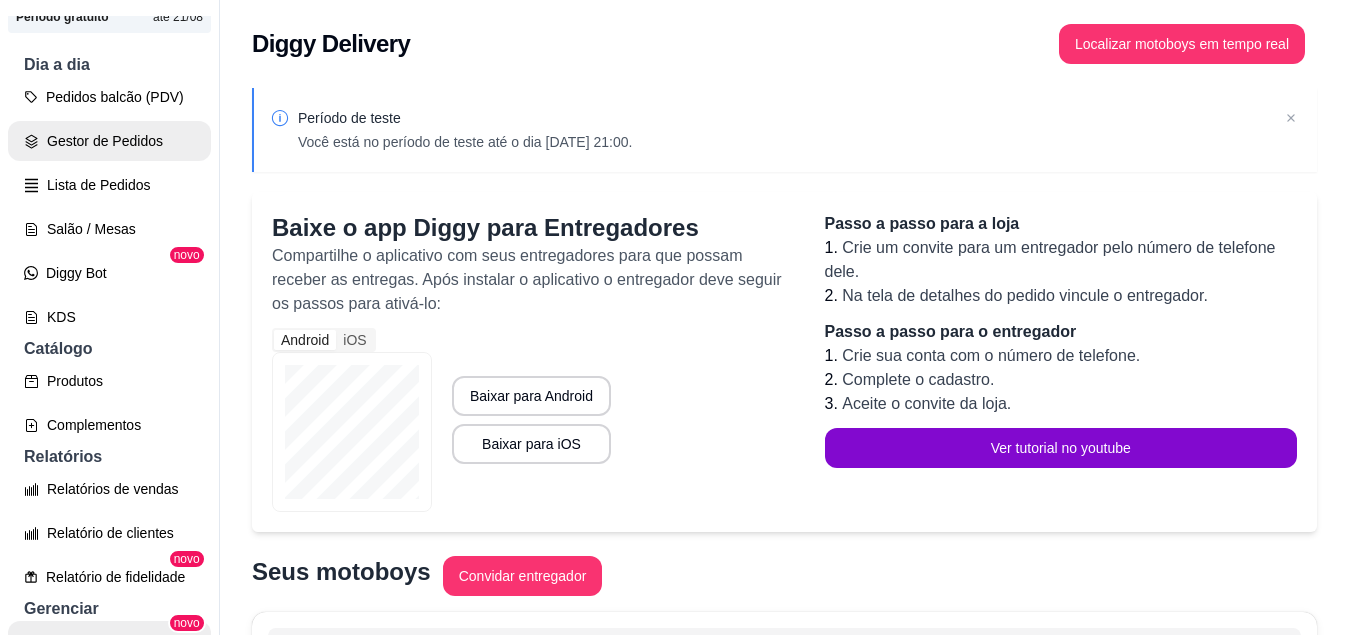 scroll, scrollTop: 186, scrollLeft: 0, axis: vertical 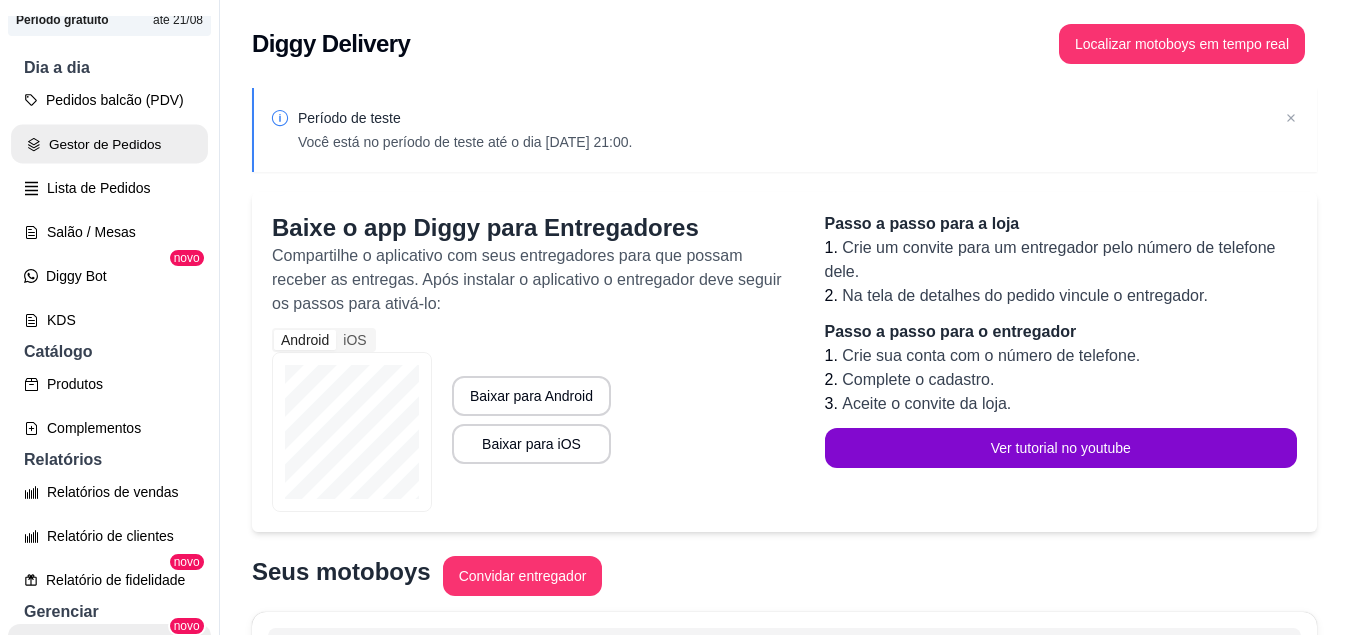 click on "Gestor de Pedidos" at bounding box center (109, 144) 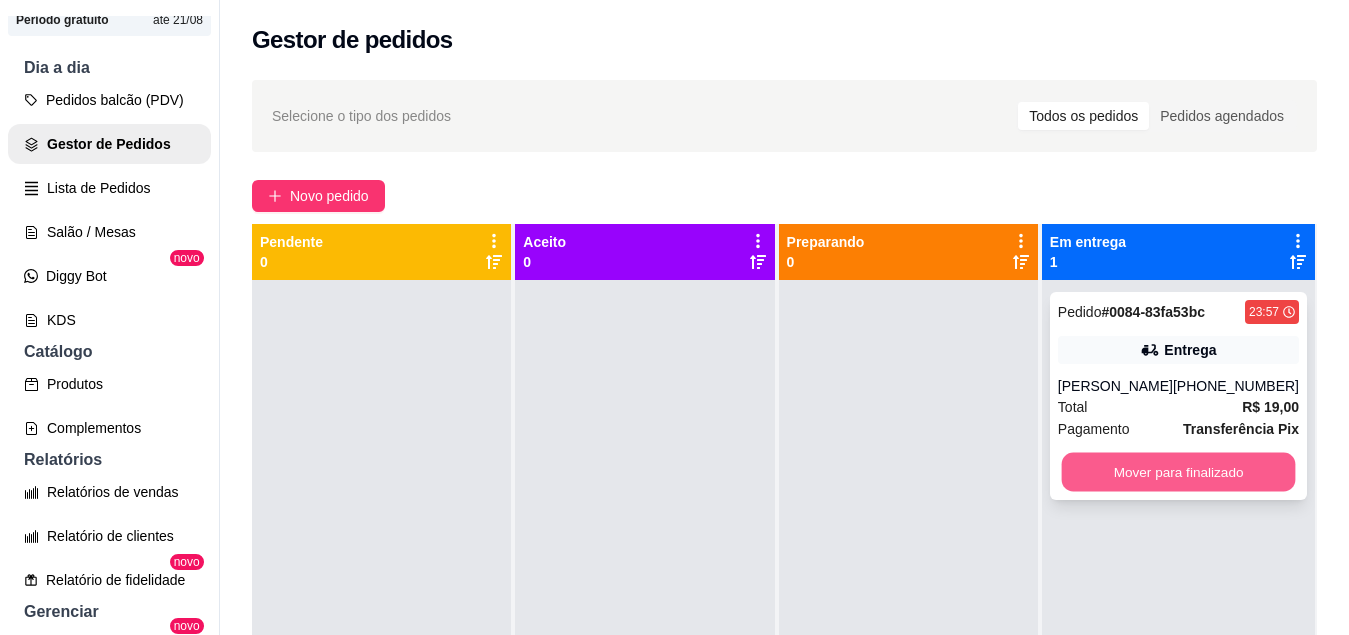 click on "Mover para finalizado" at bounding box center [1178, 472] 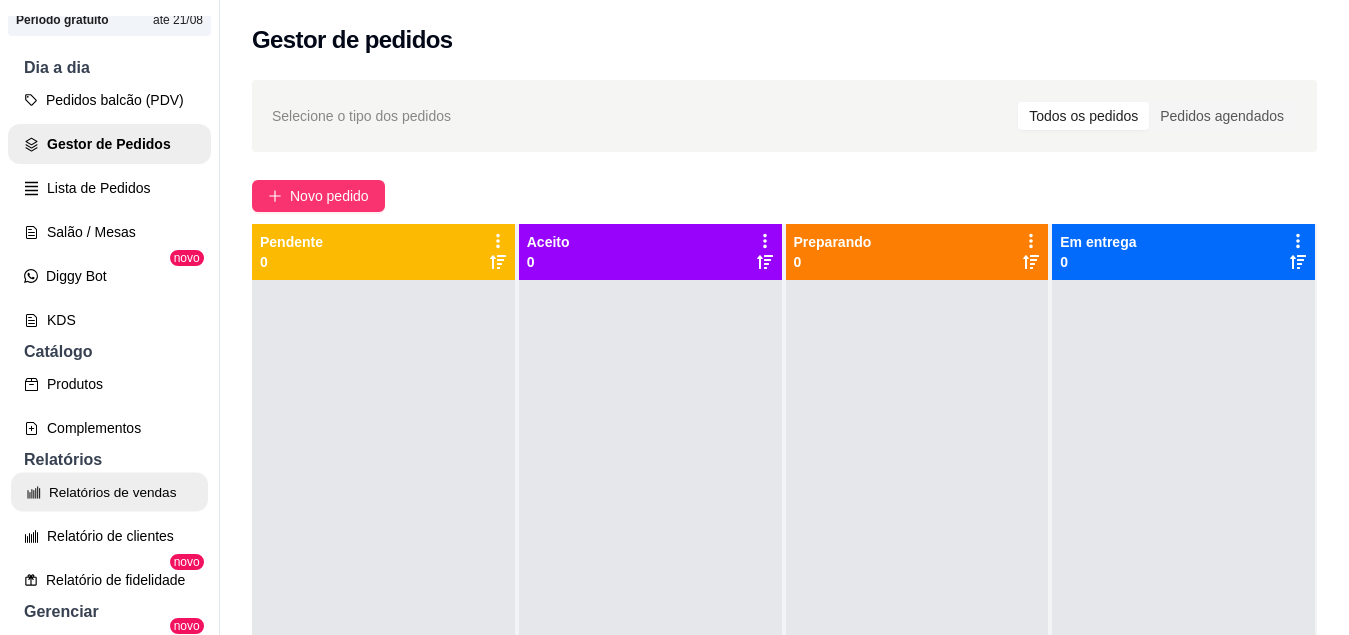 click on "Relatórios de vendas" at bounding box center [109, 492] 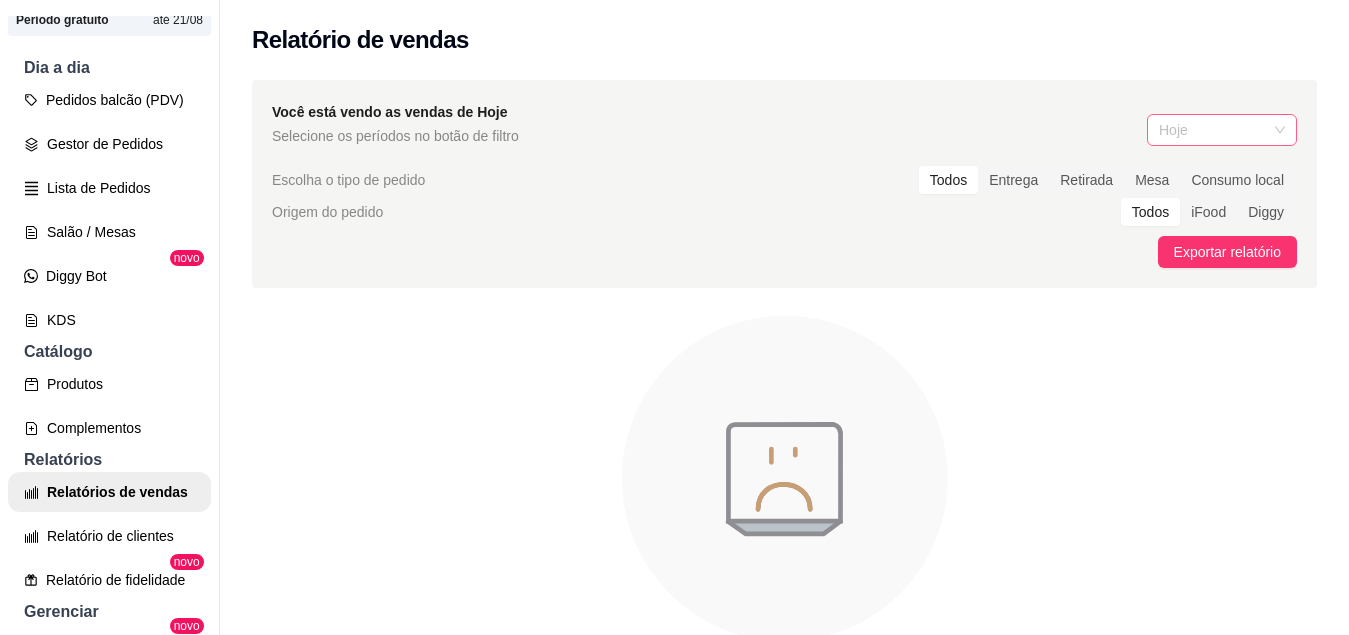 click on "Hoje" at bounding box center (1222, 130) 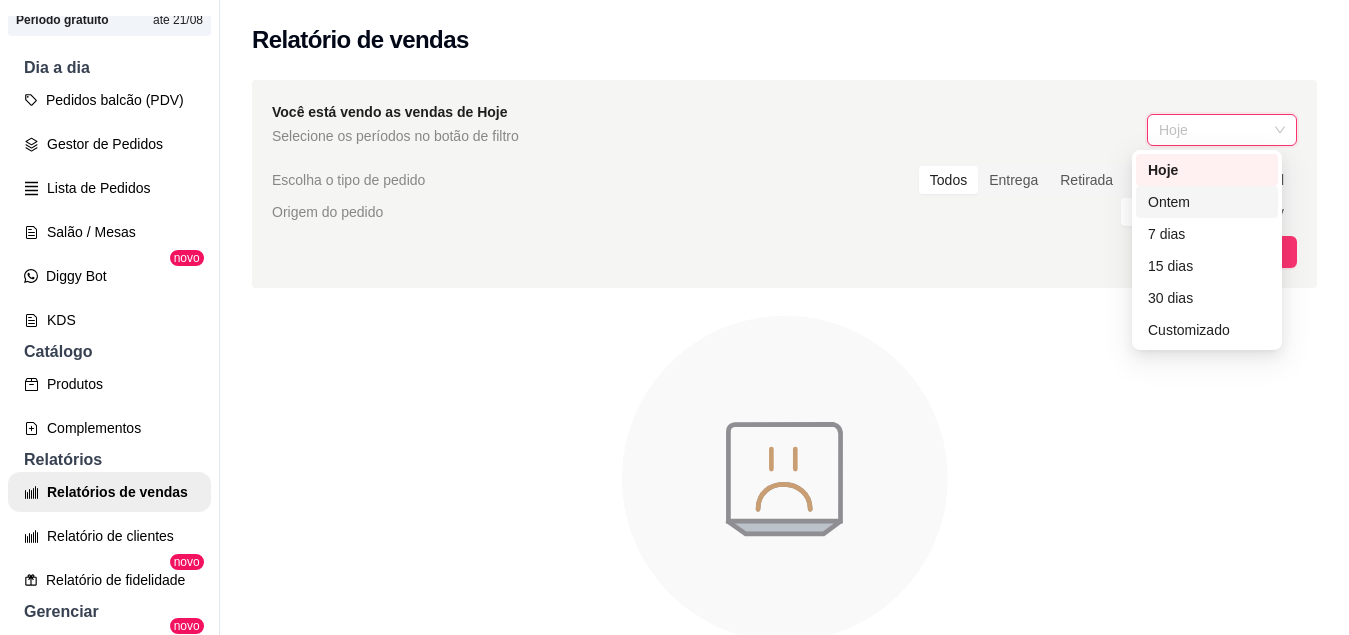 click on "Ontem" at bounding box center [1207, 202] 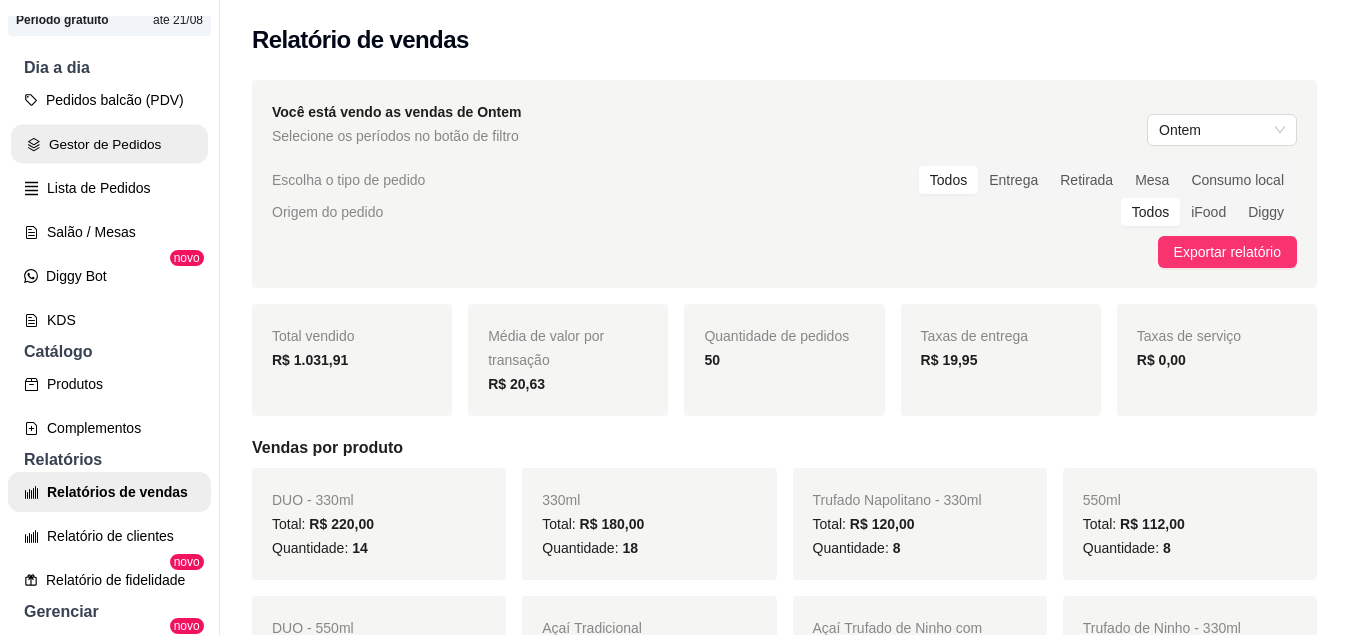 click on "Gestor de Pedidos" at bounding box center [109, 144] 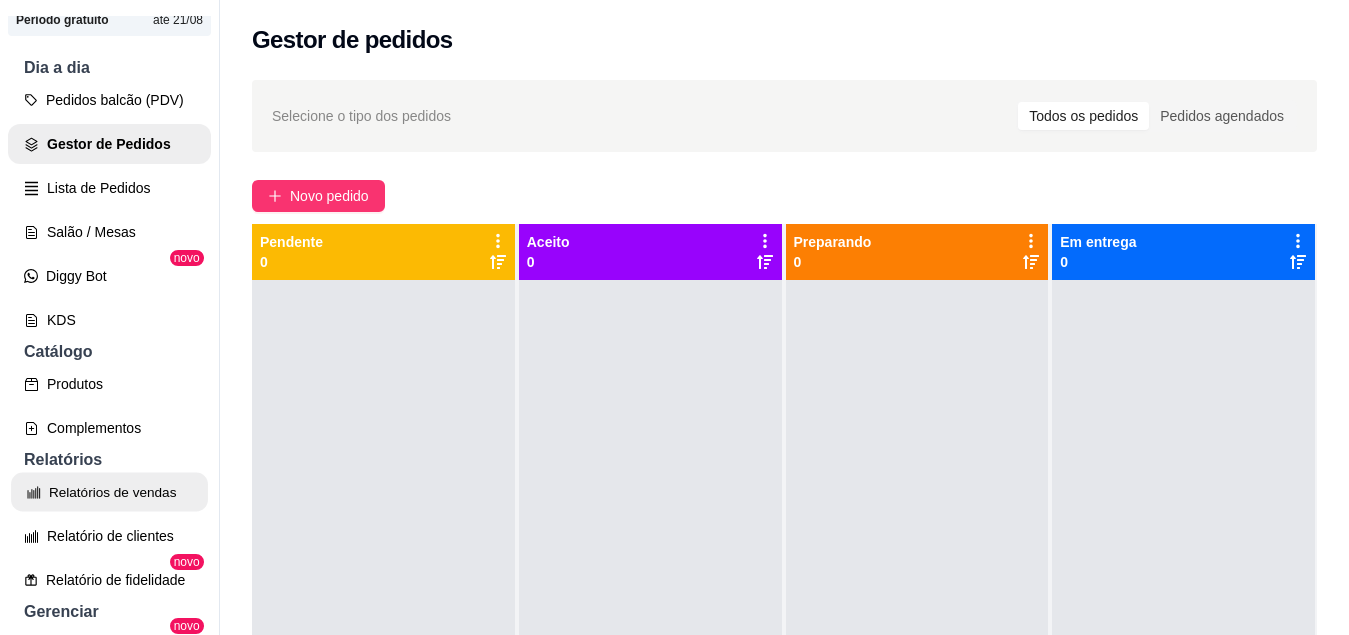 click on "Relatórios de vendas" at bounding box center (109, 492) 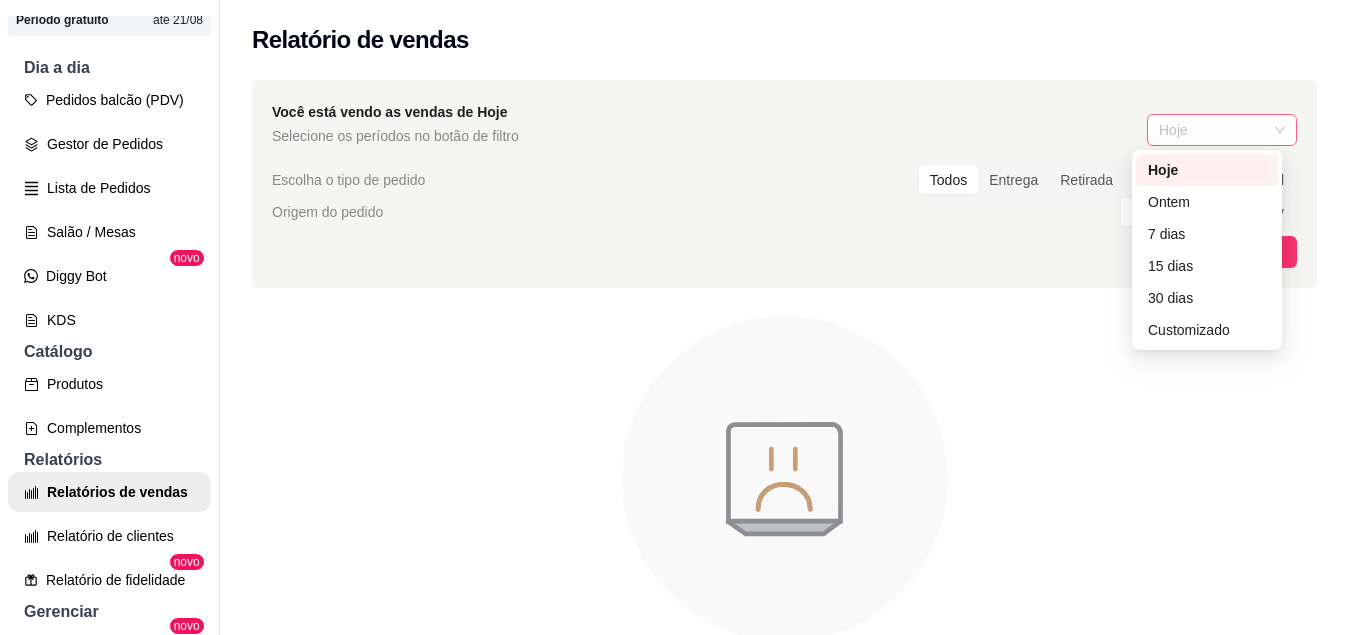 click on "Hoje" at bounding box center (1222, 130) 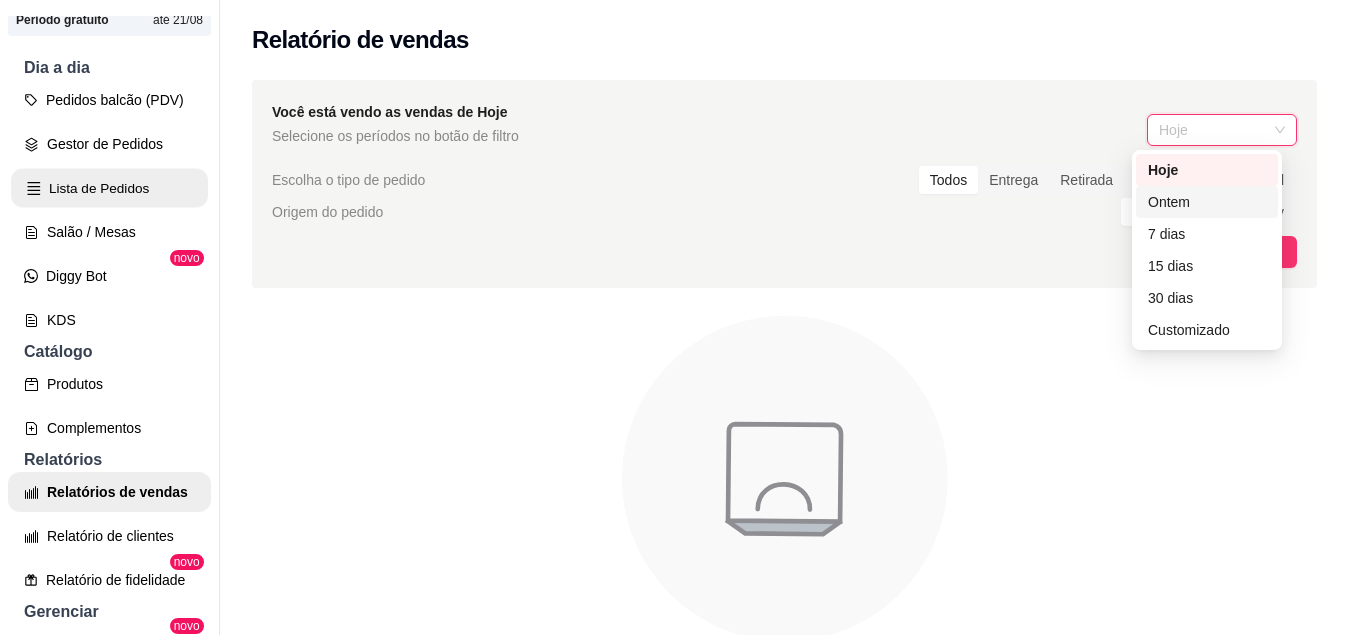 click on "Lista de Pedidos" at bounding box center (109, 188) 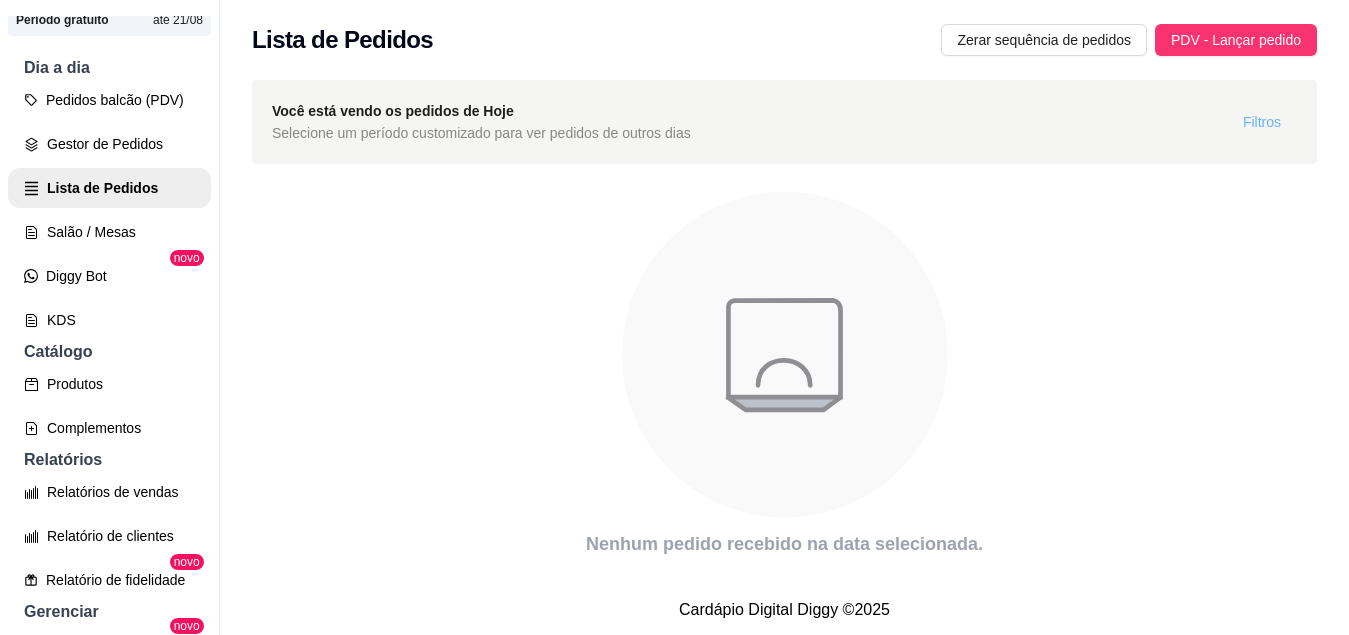click on "Filtros" at bounding box center [1262, 122] 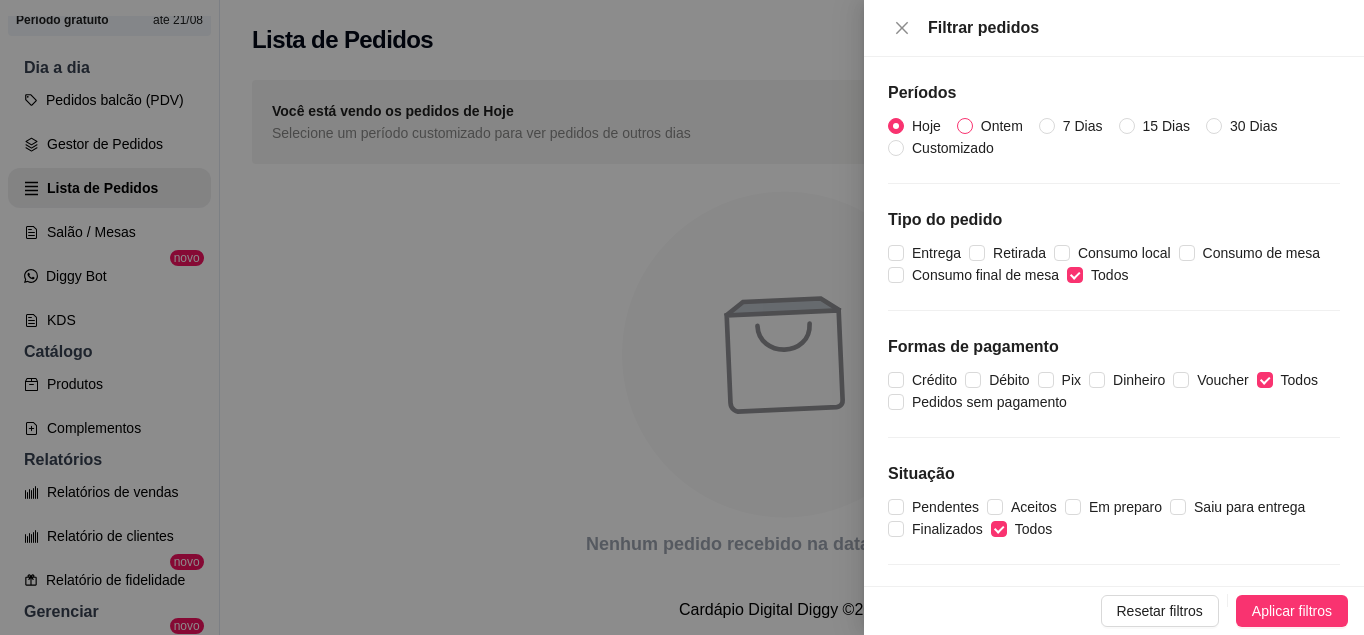click on "Ontem" at bounding box center [1002, 126] 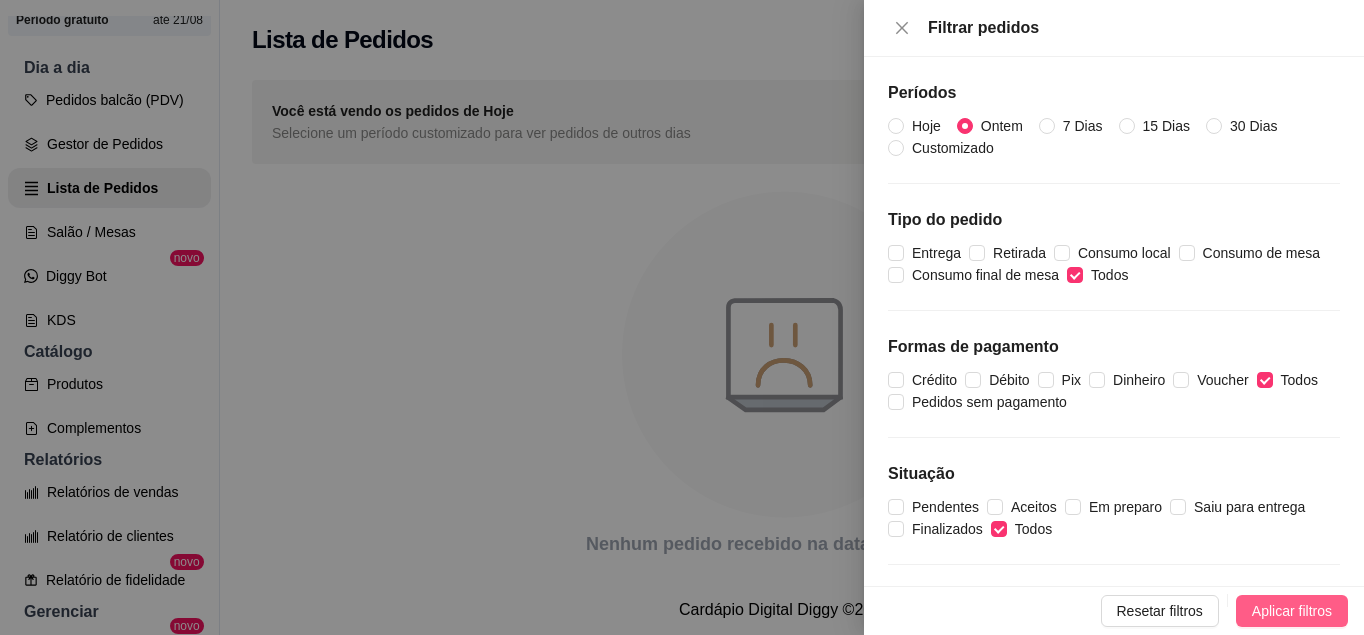 click on "Aplicar filtros" at bounding box center [1292, 611] 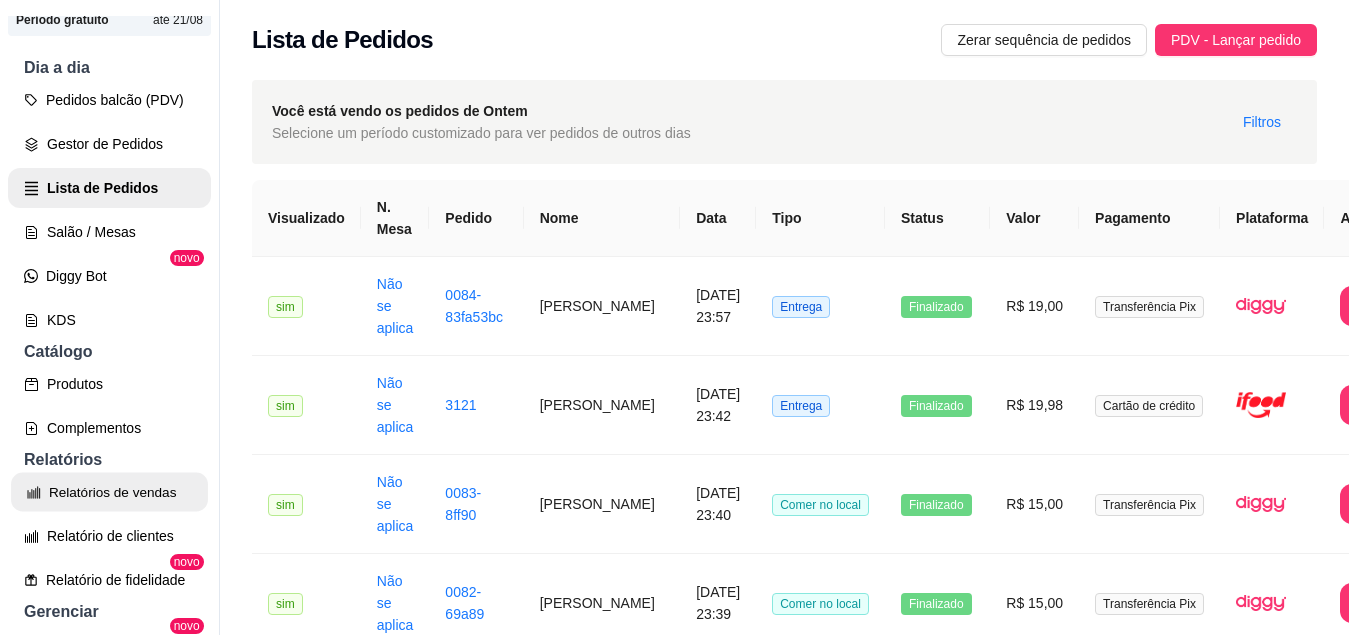 click on "Relatórios de vendas" at bounding box center [109, 492] 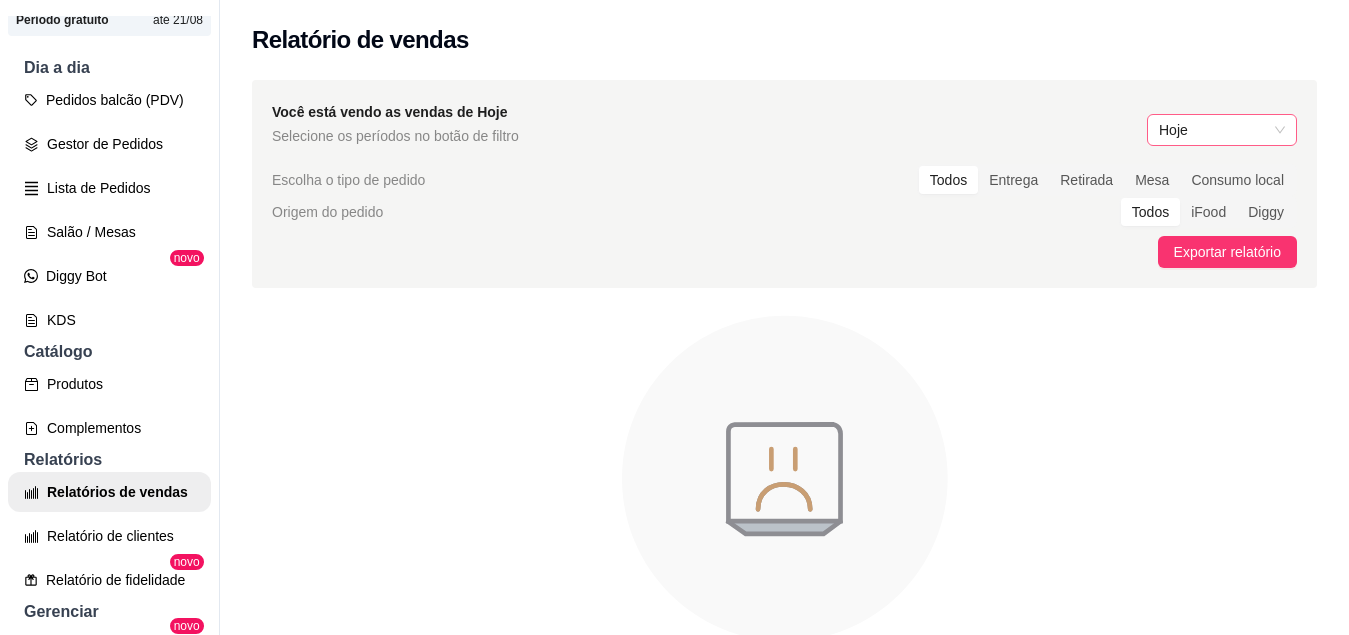 click on "Hoje" at bounding box center [1222, 130] 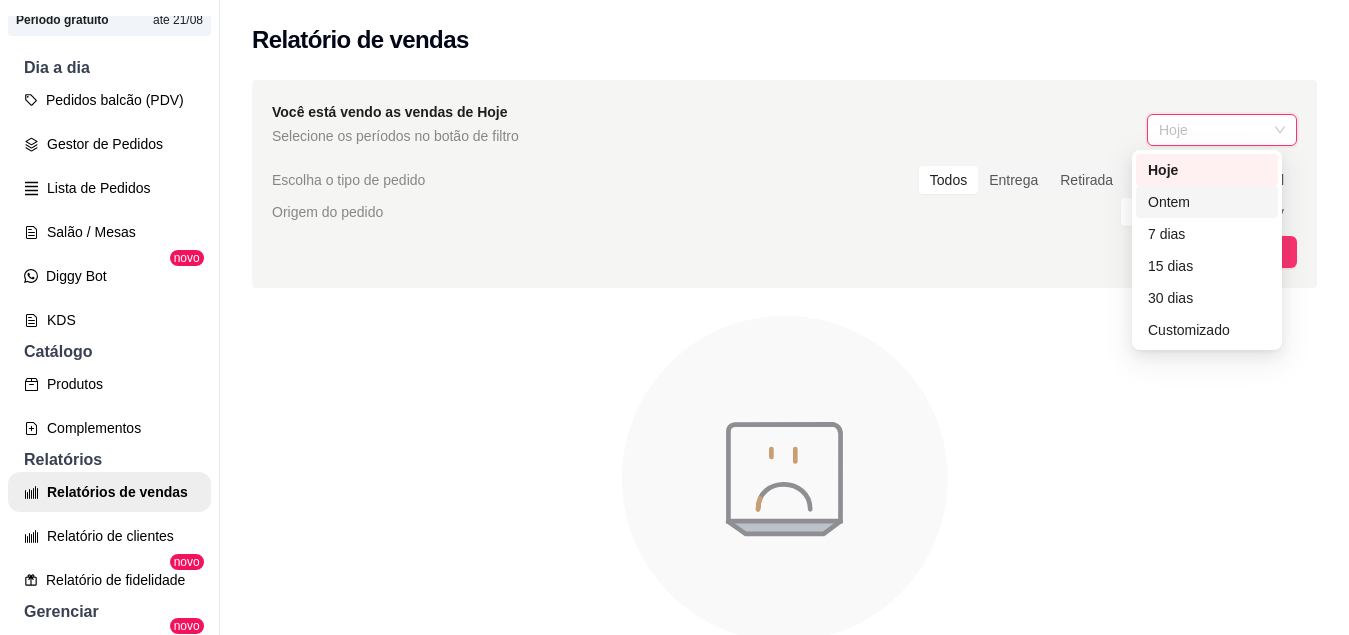 click on "Ontem" at bounding box center (1207, 202) 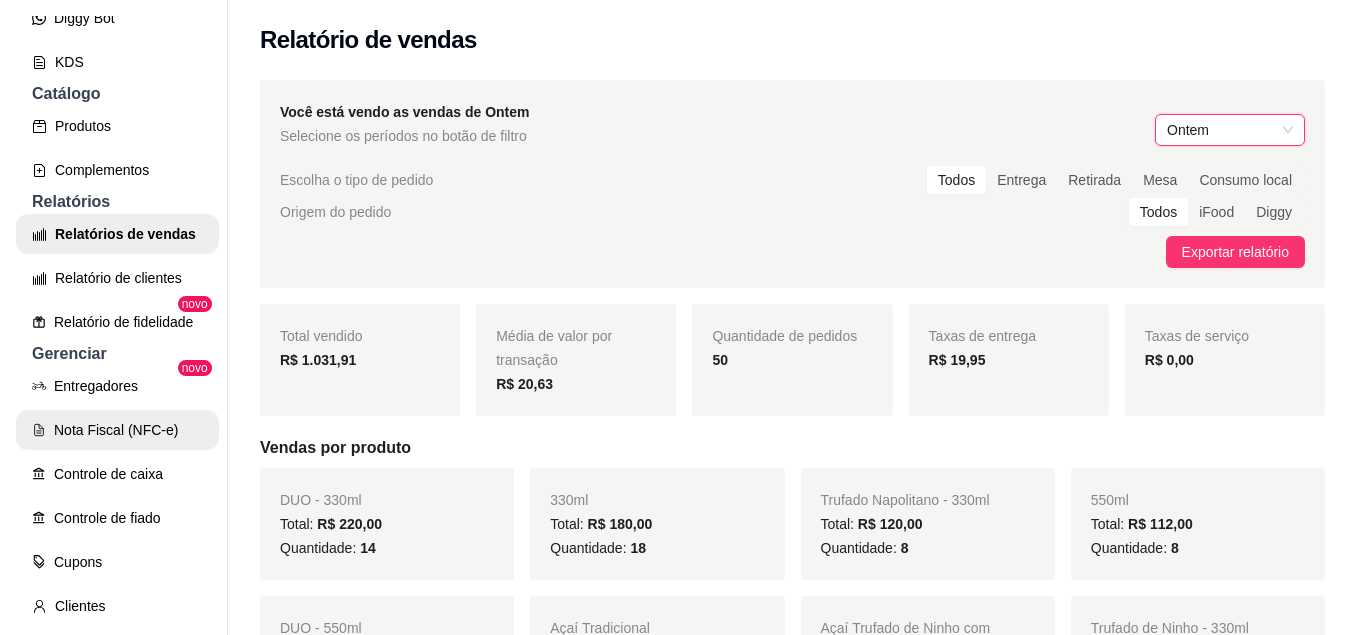 scroll, scrollTop: 445, scrollLeft: 0, axis: vertical 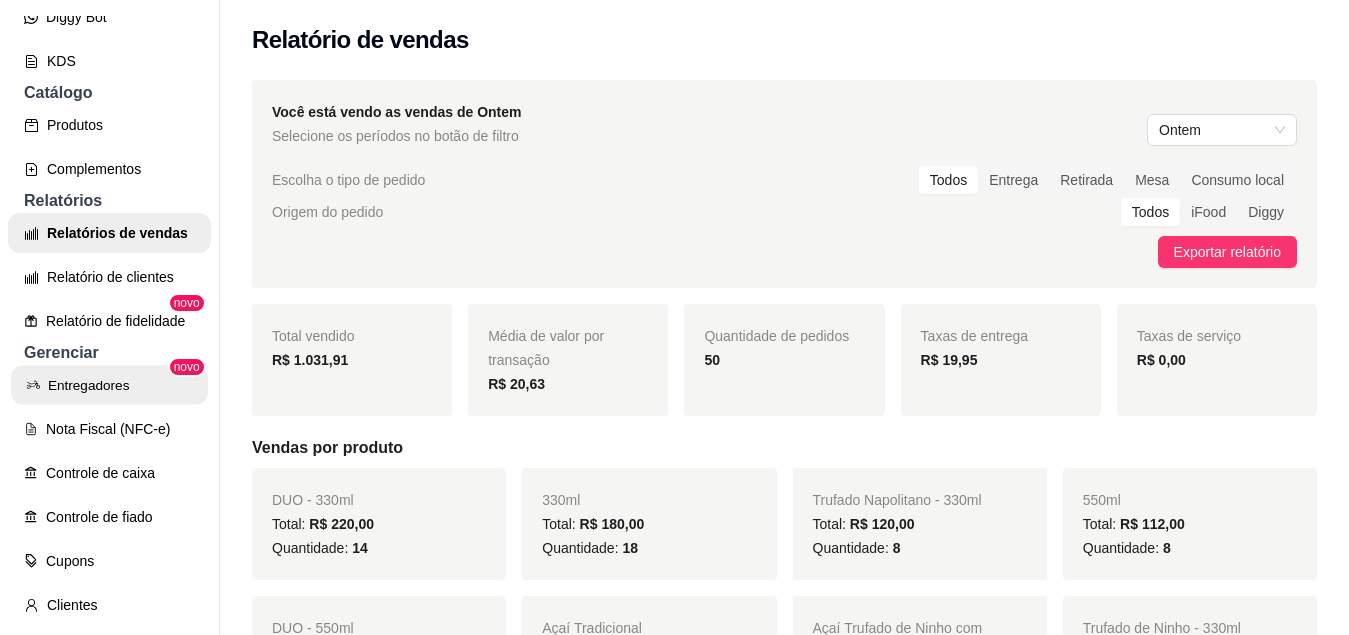 click on "Entregadores" at bounding box center [109, 385] 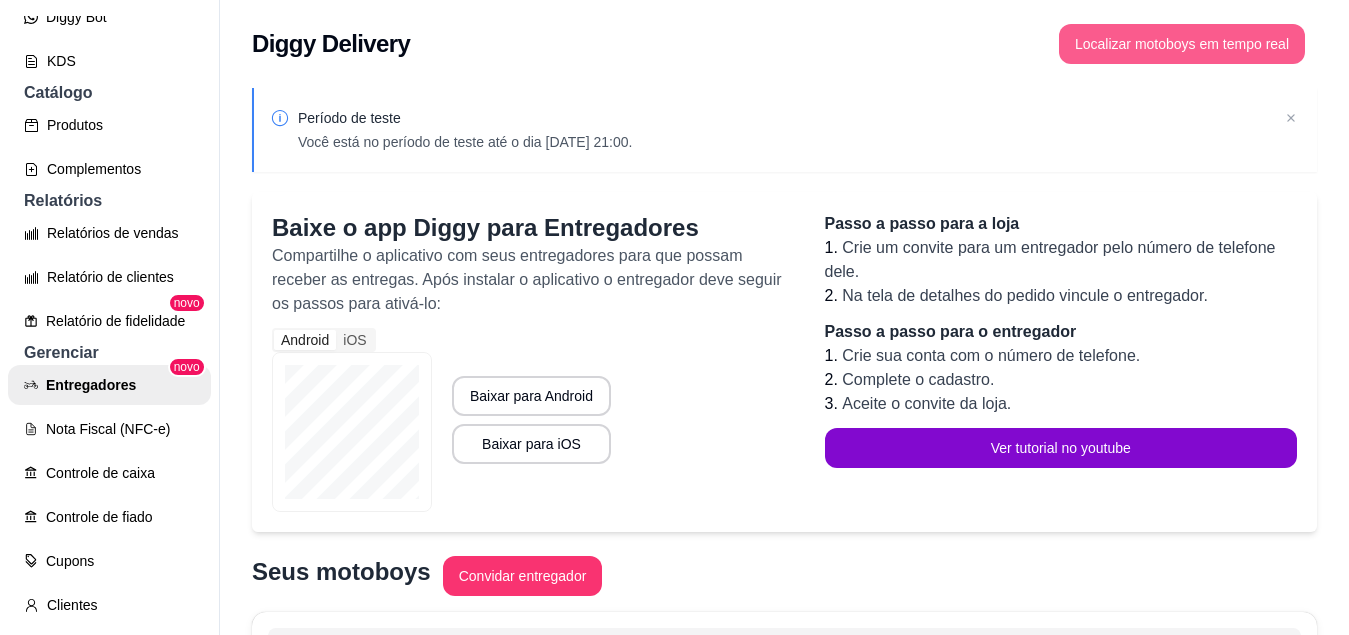 click on "Localizar motoboys em tempo real" at bounding box center [1182, 44] 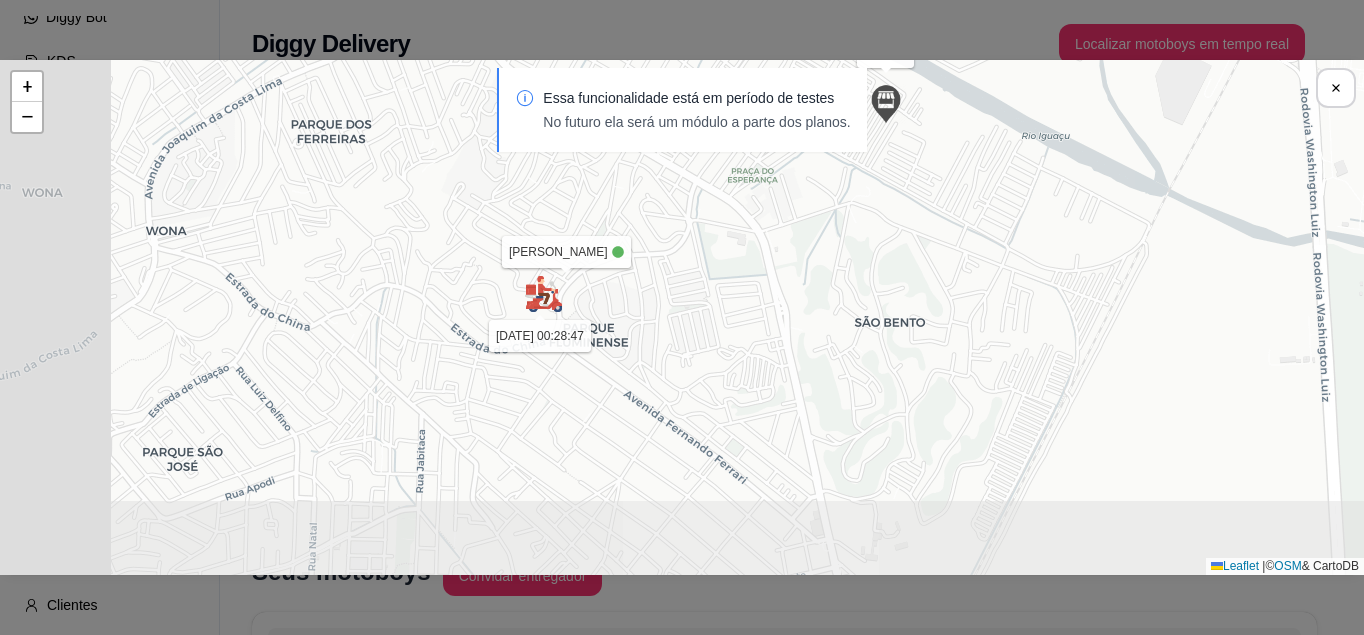 drag, startPoint x: 466, startPoint y: 487, endPoint x: 686, endPoint y: 253, distance: 321.17908 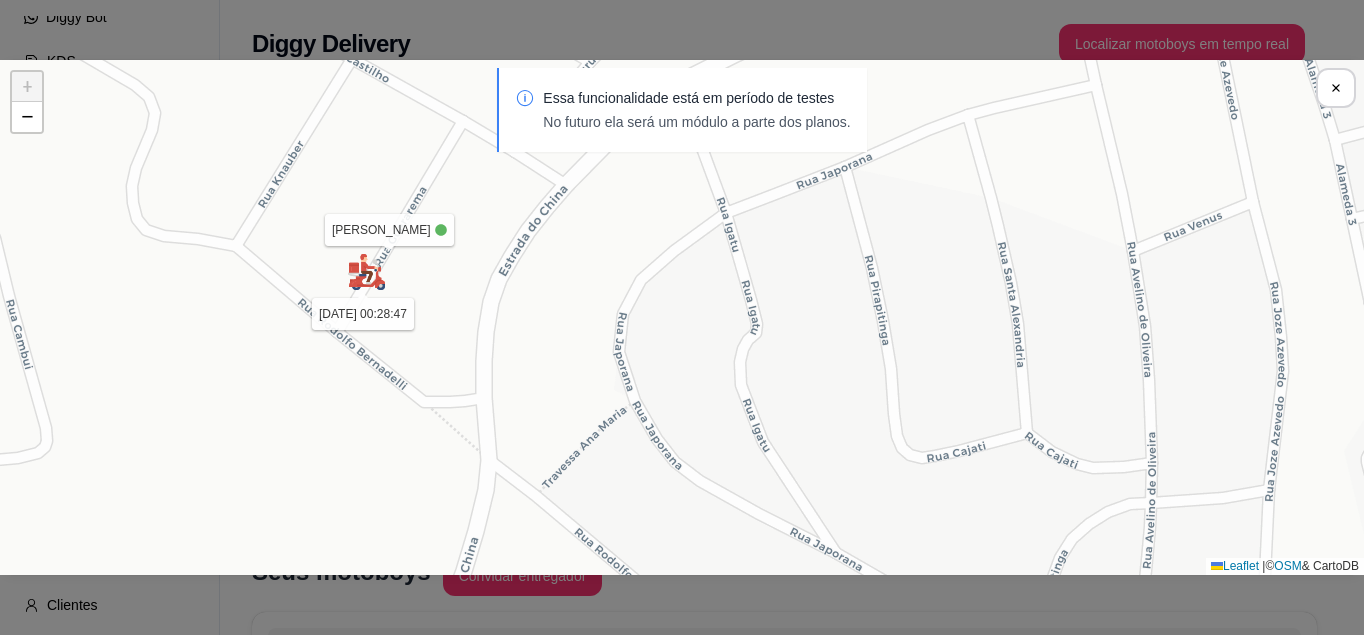 drag, startPoint x: 377, startPoint y: 340, endPoint x: 578, endPoint y: 369, distance: 203.08127 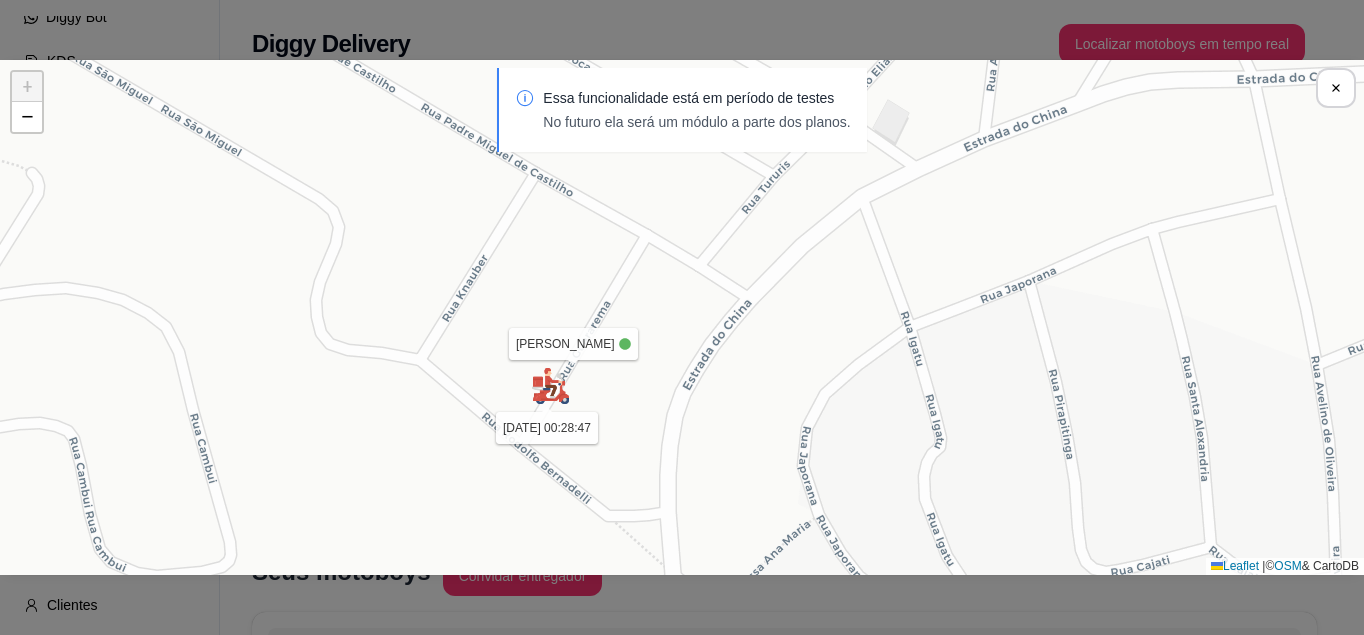 drag, startPoint x: 442, startPoint y: 383, endPoint x: 536, endPoint y: 505, distance: 154.01299 